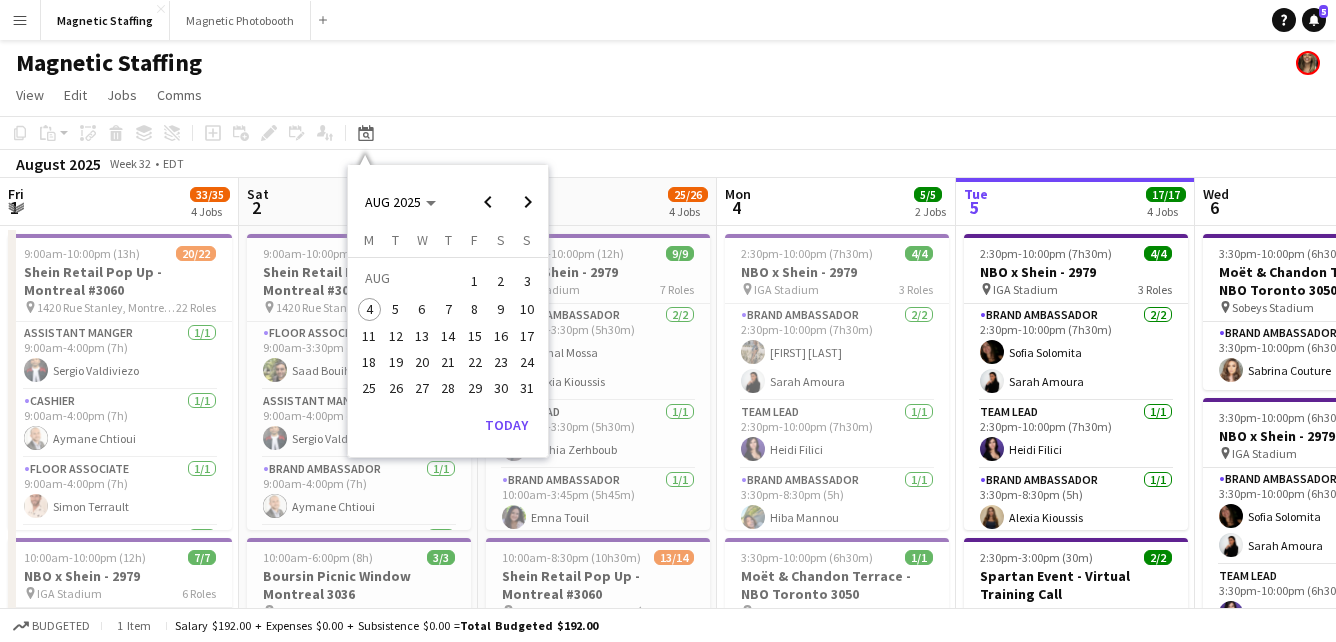 scroll, scrollTop: 0, scrollLeft: 0, axis: both 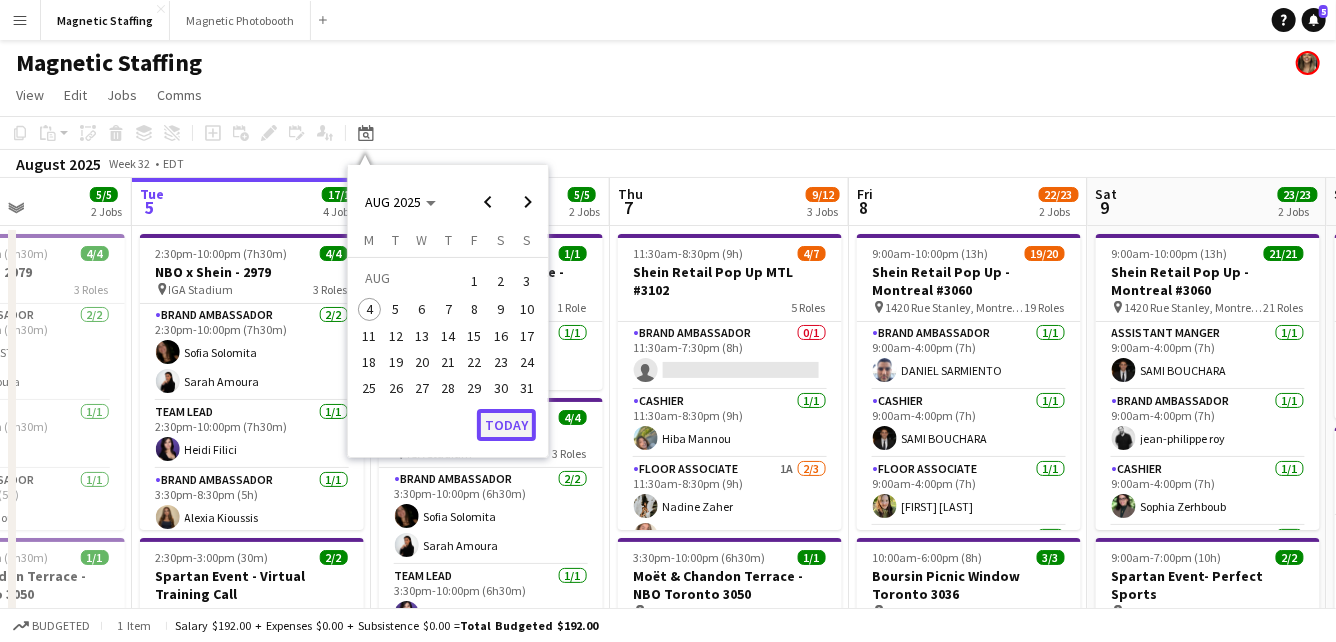 click on "Today" at bounding box center [506, 425] 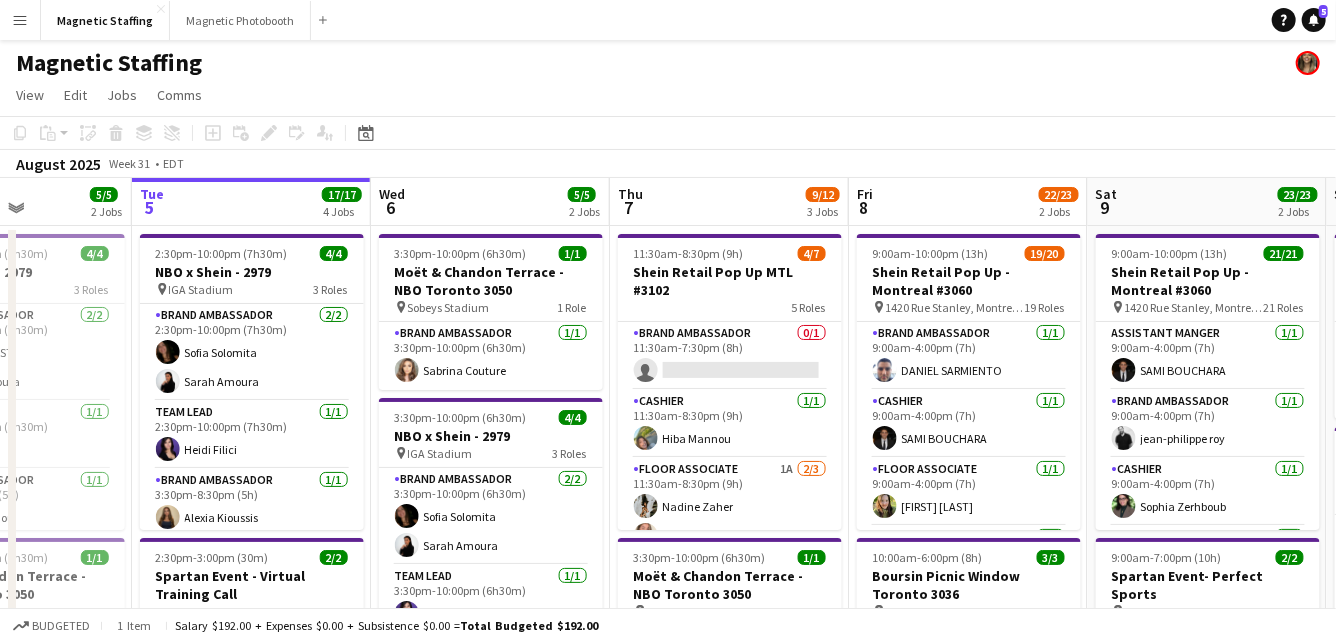 scroll, scrollTop: 0, scrollLeft: 687, axis: horizontal 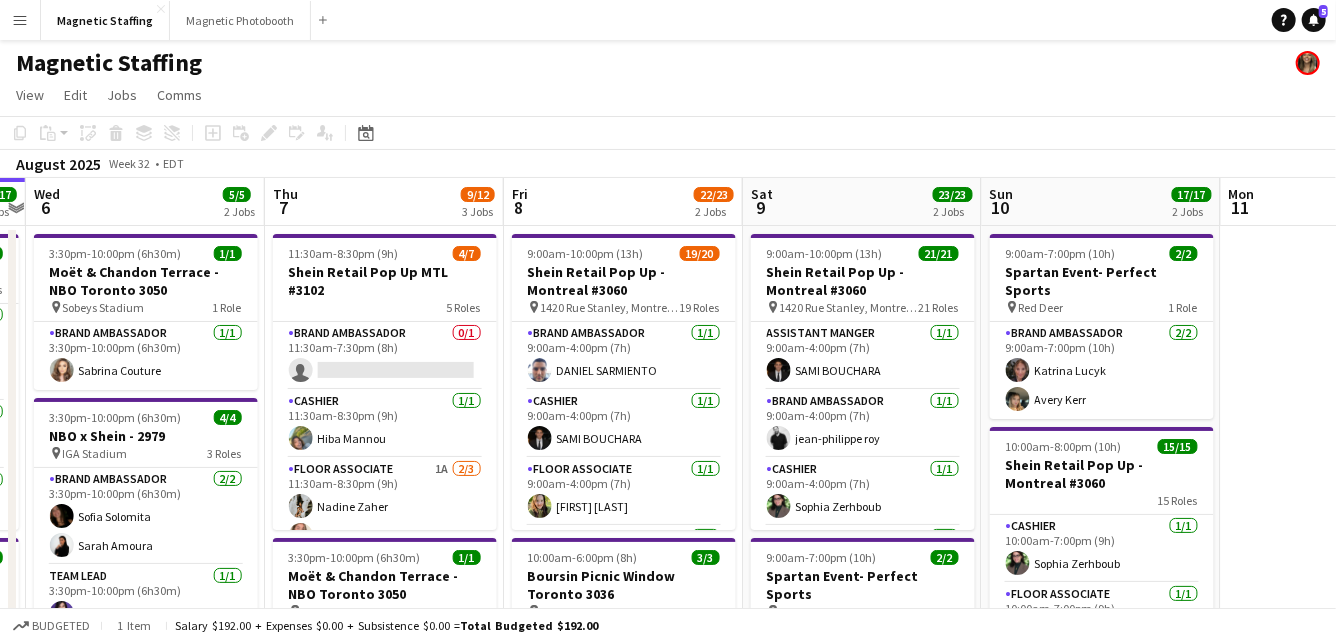 drag, startPoint x: 696, startPoint y: 322, endPoint x: 416, endPoint y: 324, distance: 280.00714 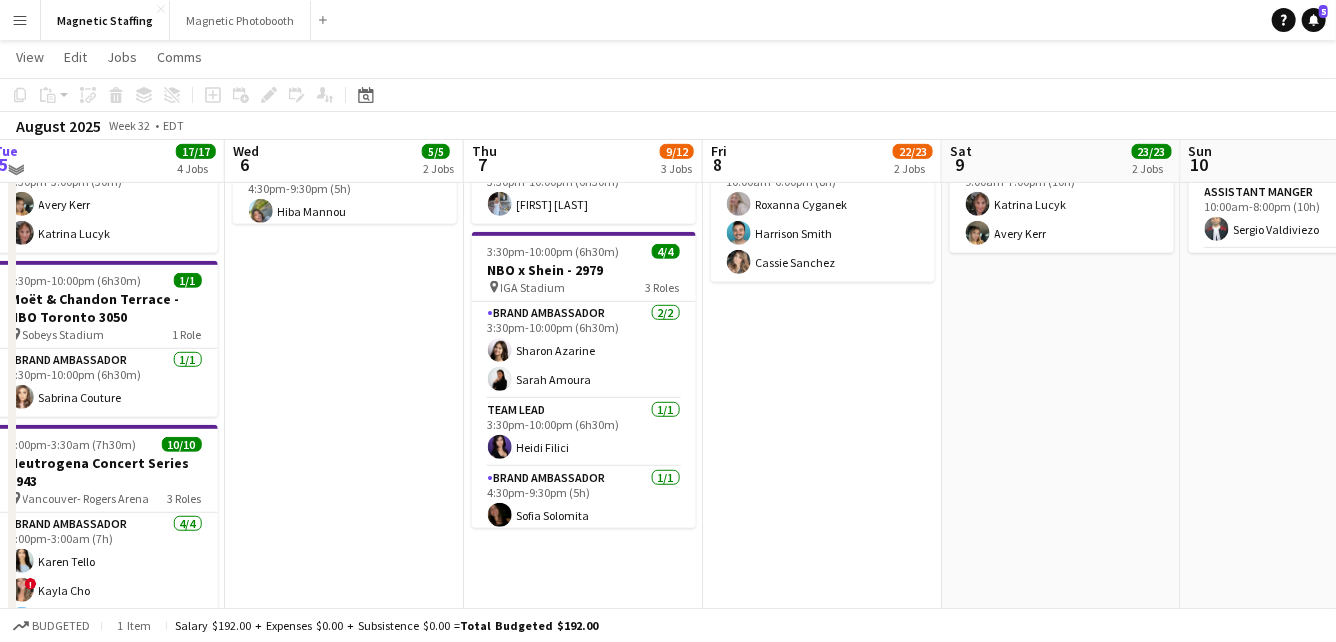 scroll, scrollTop: 469, scrollLeft: 0, axis: vertical 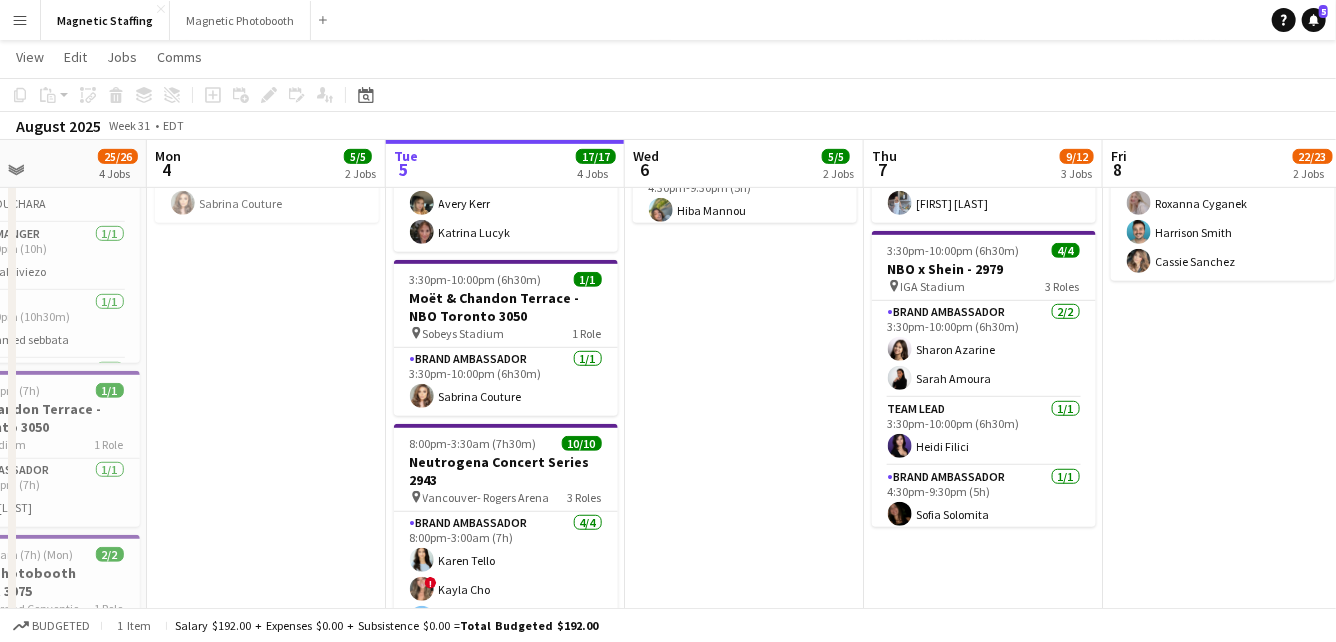drag, startPoint x: 204, startPoint y: 313, endPoint x: 605, endPoint y: 294, distance: 401.44986 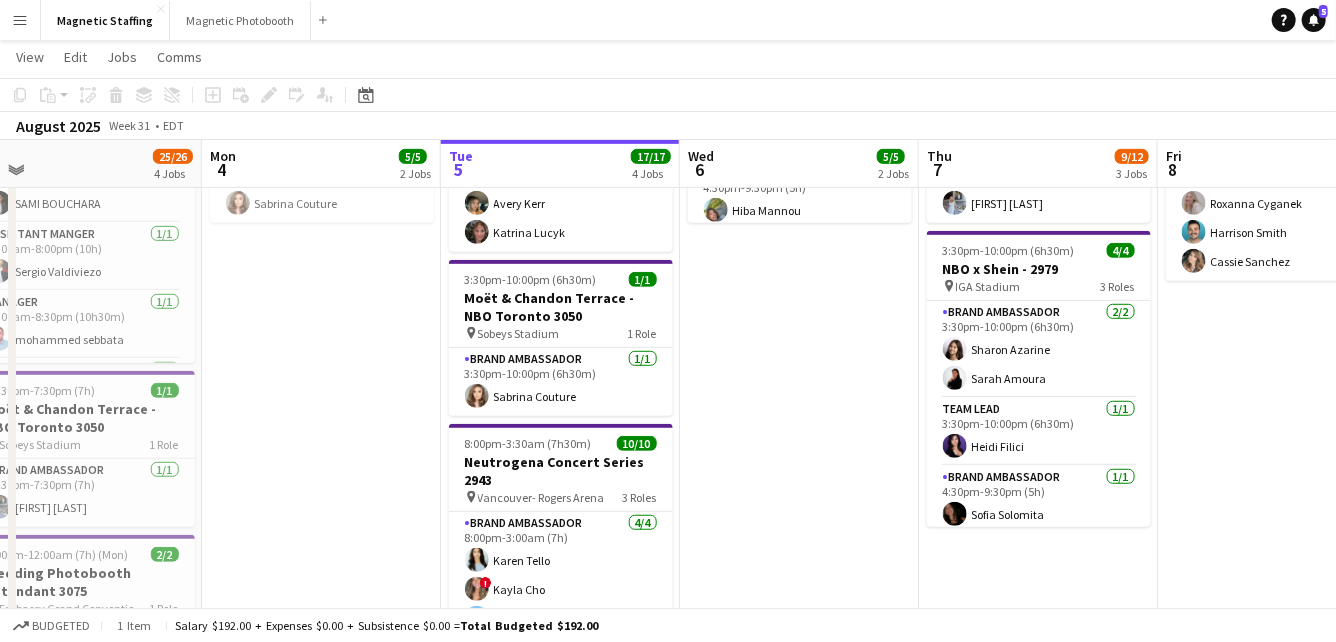 drag, startPoint x: 294, startPoint y: 396, endPoint x: 522, endPoint y: 396, distance: 228 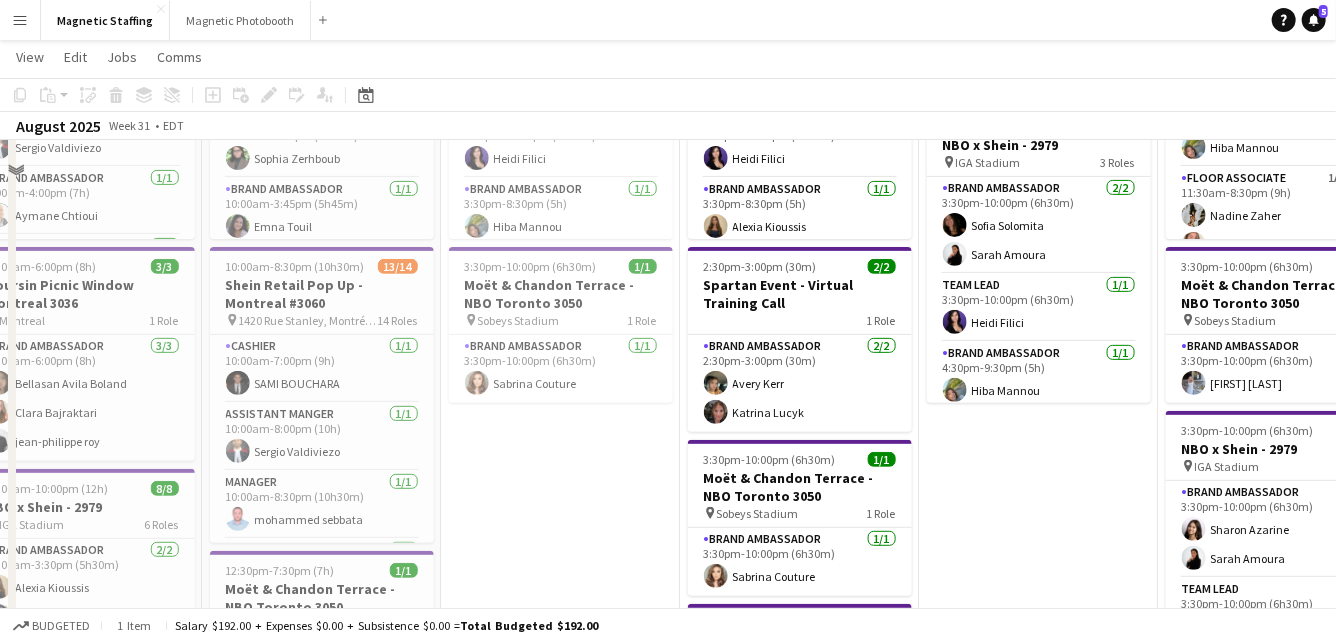 scroll, scrollTop: 80, scrollLeft: 0, axis: vertical 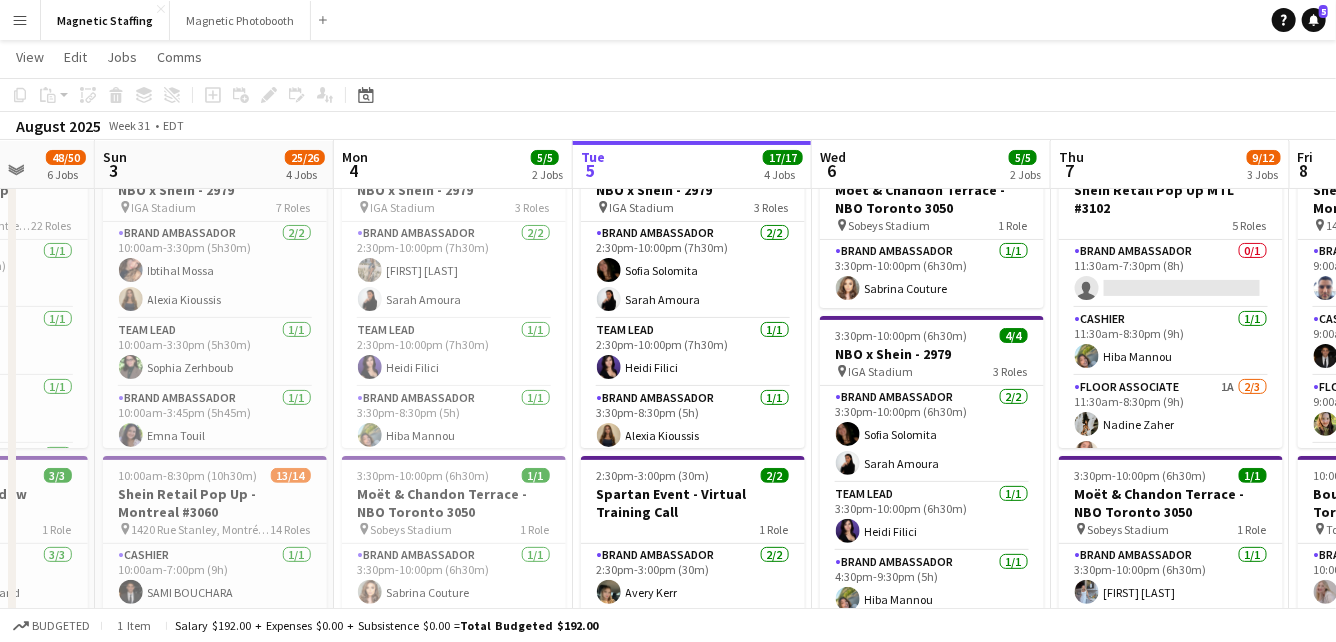 drag, startPoint x: 361, startPoint y: 354, endPoint x: 496, endPoint y: 354, distance: 135 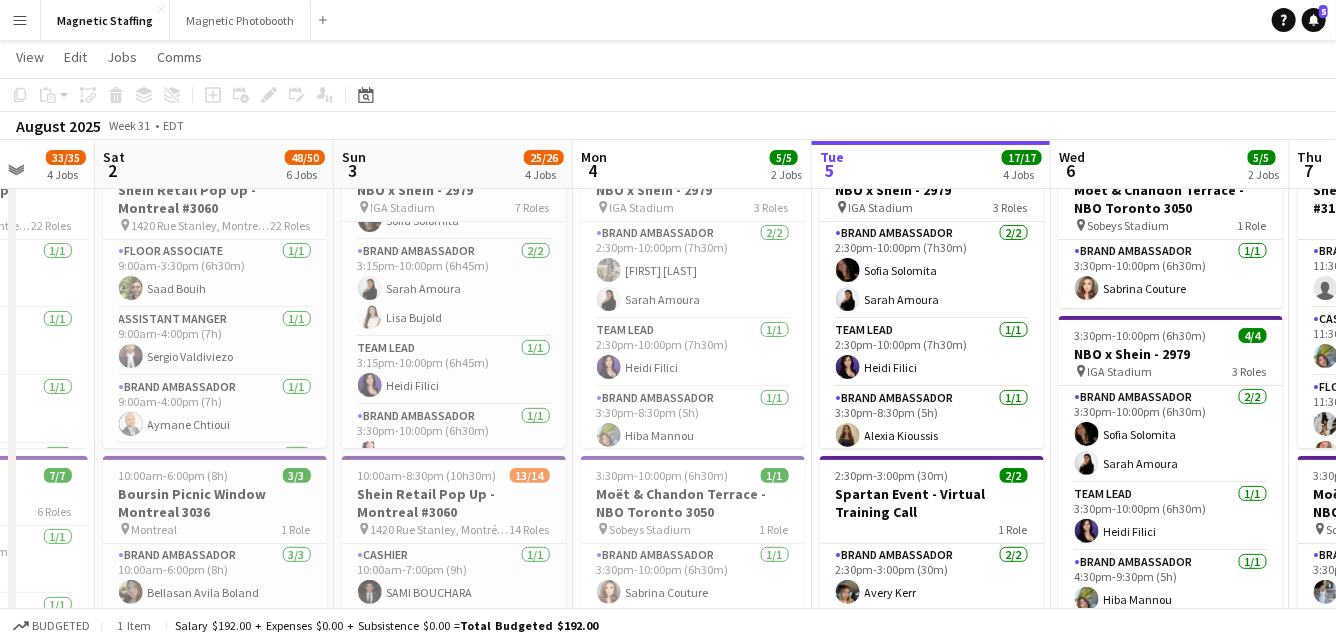 scroll, scrollTop: 0, scrollLeft: 0, axis: both 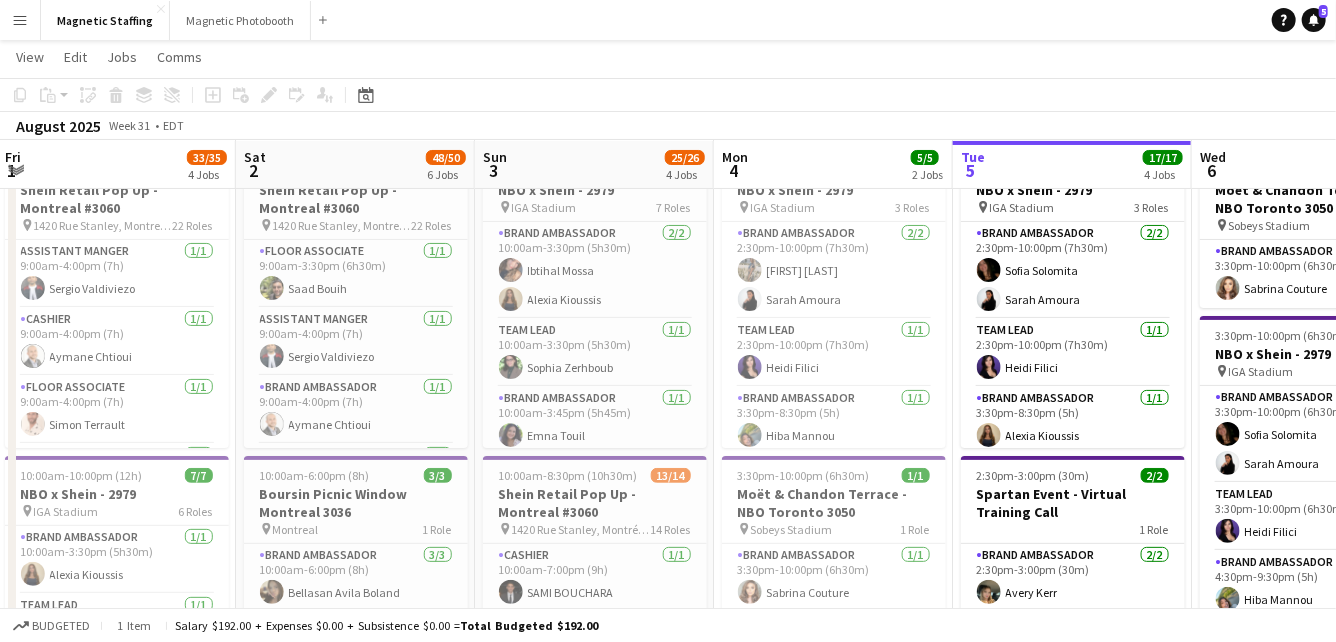 drag, startPoint x: 495, startPoint y: 362, endPoint x: 719, endPoint y: 350, distance: 224.3212 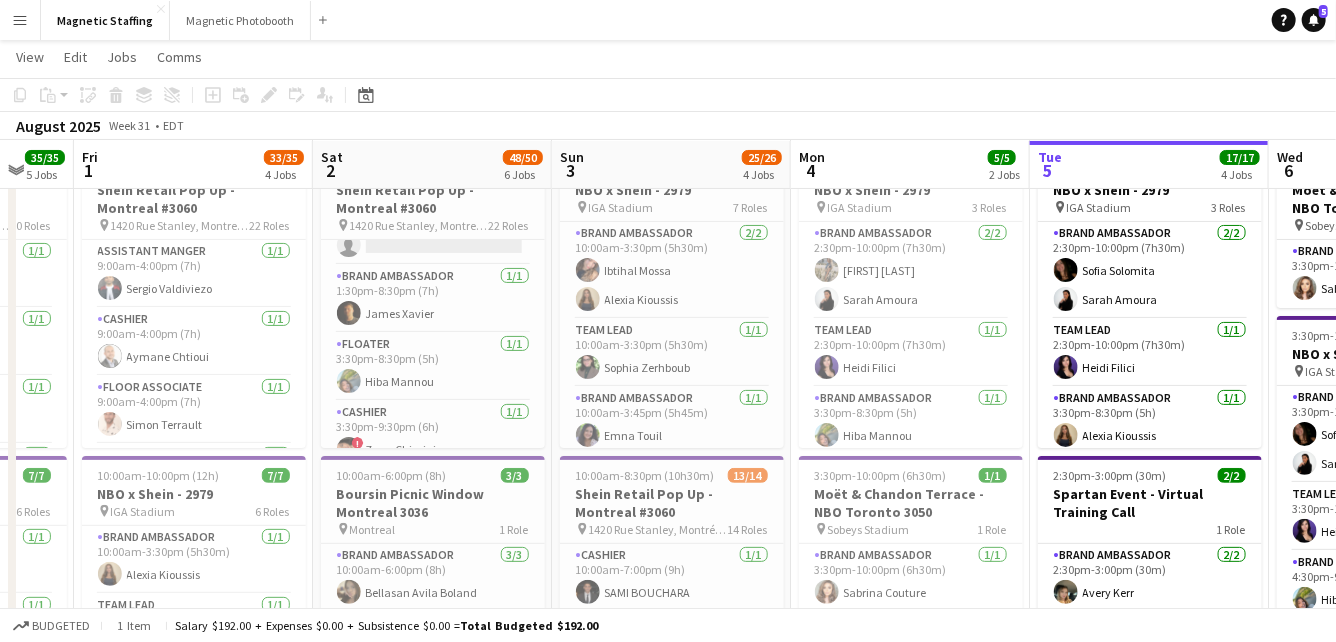 scroll, scrollTop: 860, scrollLeft: 0, axis: vertical 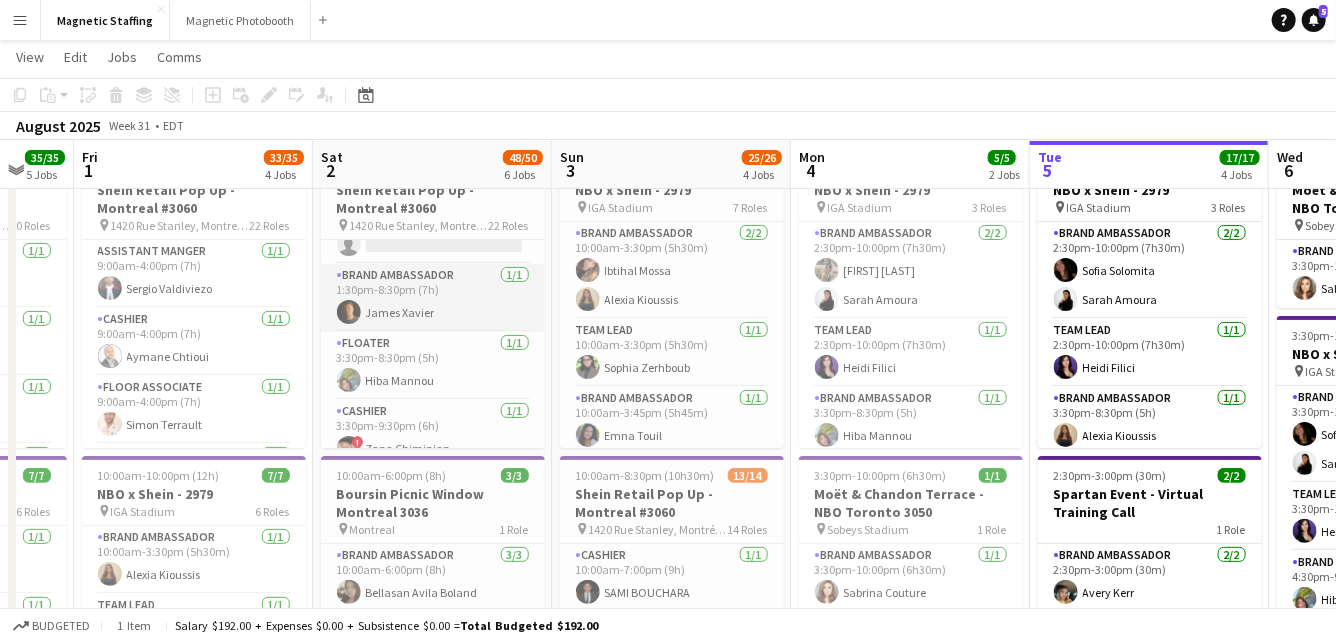 click on "Brand Ambassador   1/1   1:30pm-8:30pm (7h)
James Xavier" at bounding box center [433, 298] 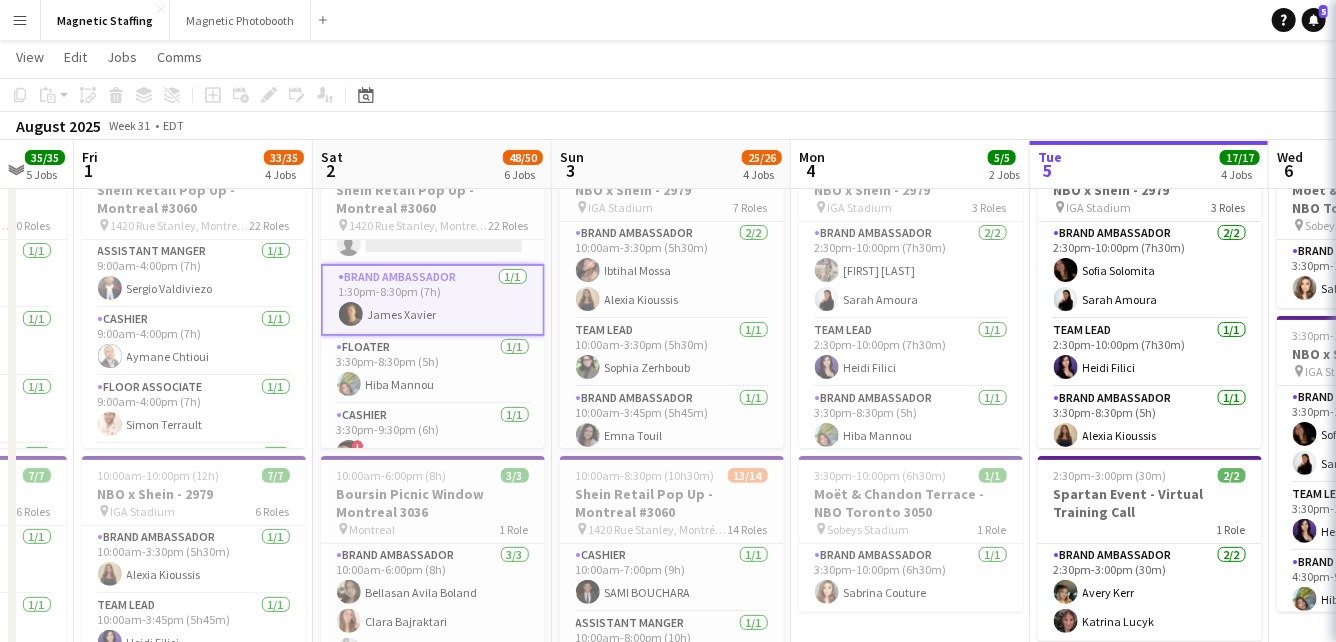scroll, scrollTop: 0, scrollLeft: 403, axis: horizontal 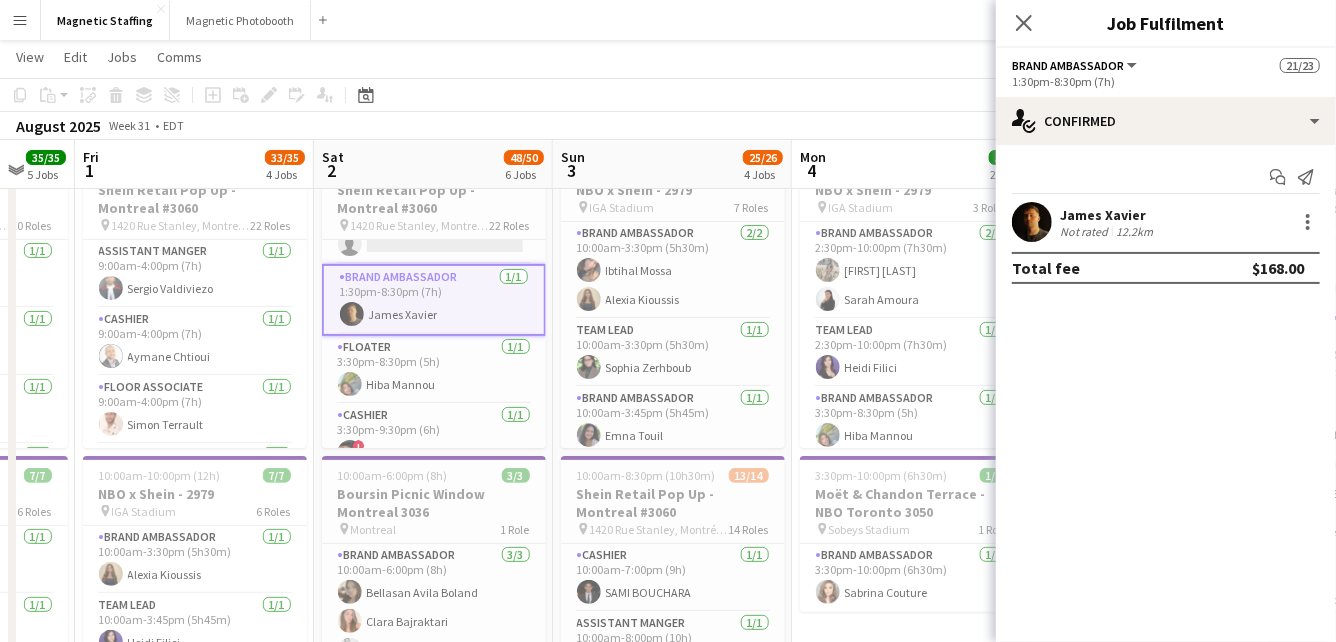 click at bounding box center [1032, 222] 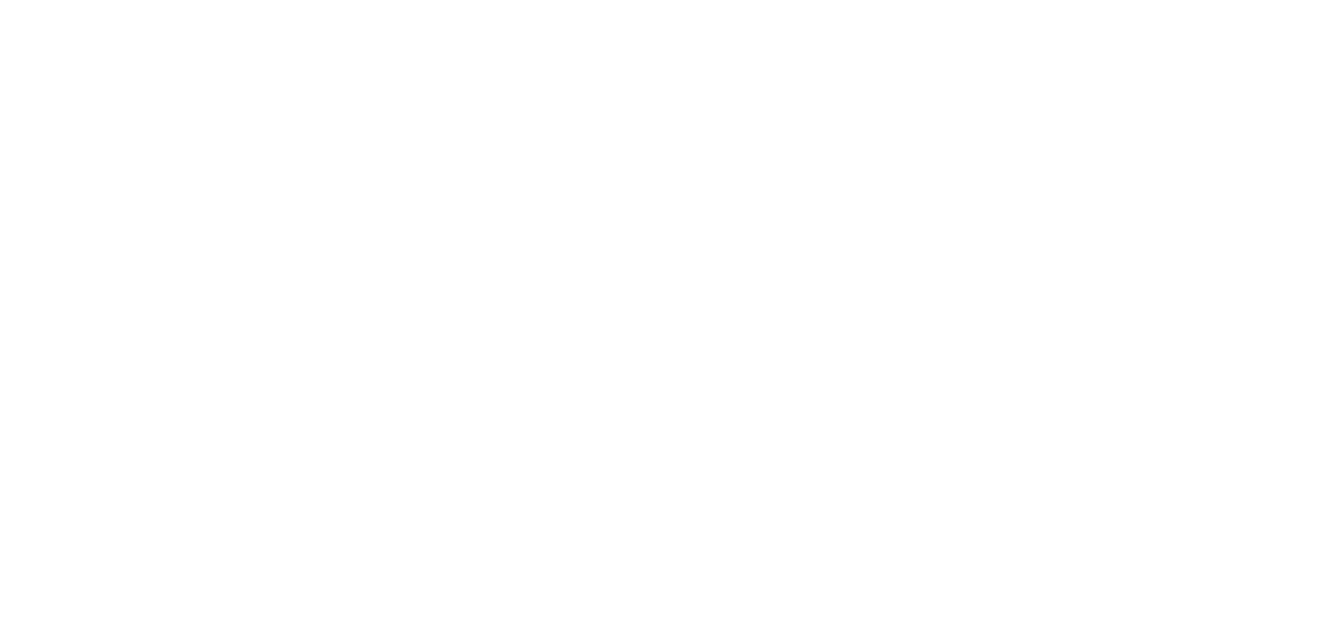 scroll, scrollTop: 0, scrollLeft: 0, axis: both 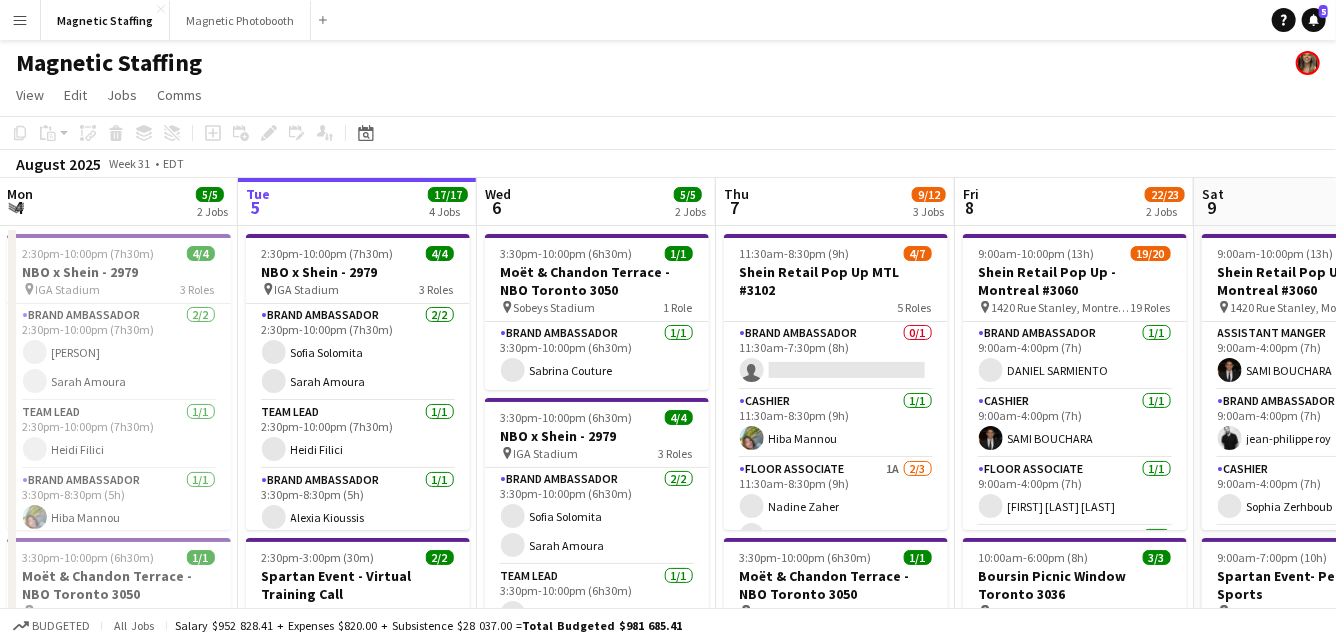 drag, startPoint x: 417, startPoint y: 399, endPoint x: 996, endPoint y: 321, distance: 584.2303 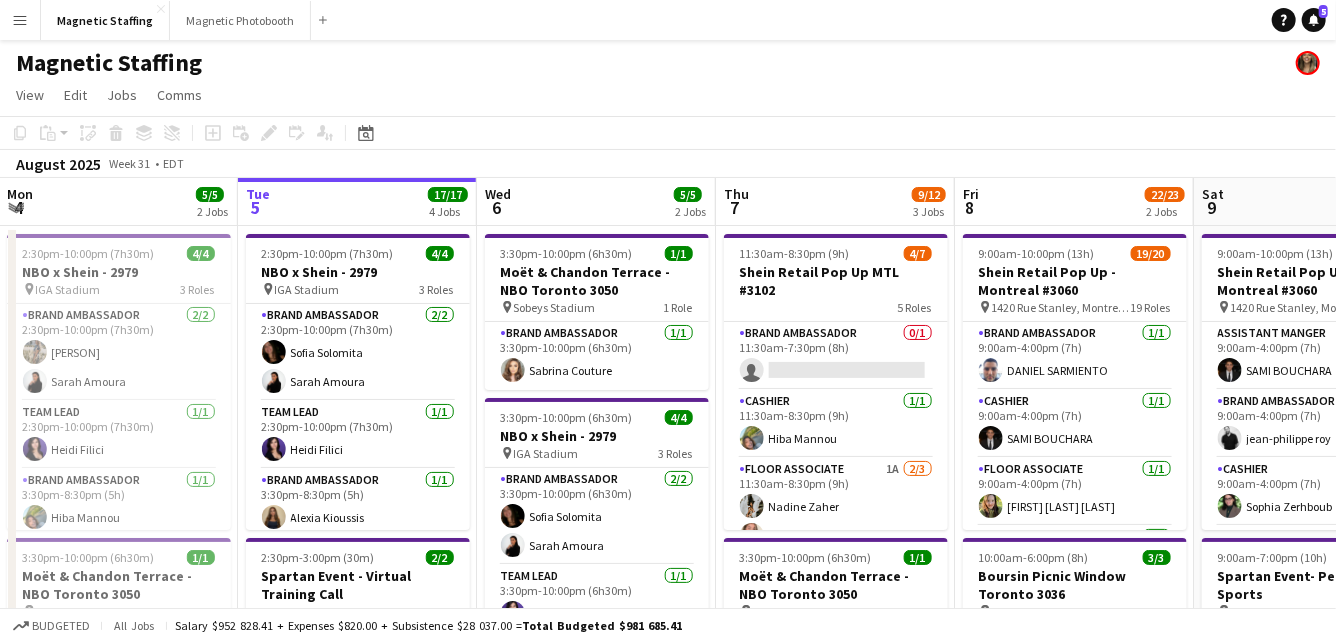 click on "Sat   2   48/50   6 Jobs   Sun   3   25/26   4 Jobs   Mon   4   5/5   2 Jobs   Tue   5   17/17   4 Jobs   Wed   6   5/5   2 Jobs   Thu   7   9/12   3 Jobs   Fri   8   22/23   2 Jobs   Sat   9   23/23   2 Jobs   Sun   10   17/17   2 Jobs   Mon   11   Tue   12   3/3   2 Jobs      9:00am-10:00pm (13h)    21/23   Shein Retail Pop Up - Montreal #3060
pin
[NUMBER] [STREET], [CITY], [PROVINCE]   22 Roles   Floor Associate   1/1   9:00am-3:30pm (6h30m)
[PERSON]  Assistant Manger    1/1   9:00am-4:00pm (7h)
[PERSON]  Brand Ambassador   1/1   9:00am-4:00pm (7h)
[PERSON]  Cashier   1/1   9:00am-4:00pm (7h)
[PERSON]  Manager   1/1   9:00am-4:00pm (7h)
[PERSON]  Floor Associate   1/1   9:00am-4:30pm (7h30m)
[PERSON]  Cashier   1/1   9:30am-3:30pm (6h)
! [PERSON]  Floor Associate   1/1   9:30am-3:30pm (6h)
[PERSON]  Floor Associate   1/1   10:00am-3:30pm (5h30m)
[PERSON]  Backroom Associate   1/1   10:00am-7:00pm (9h)" at bounding box center (668, 1070) 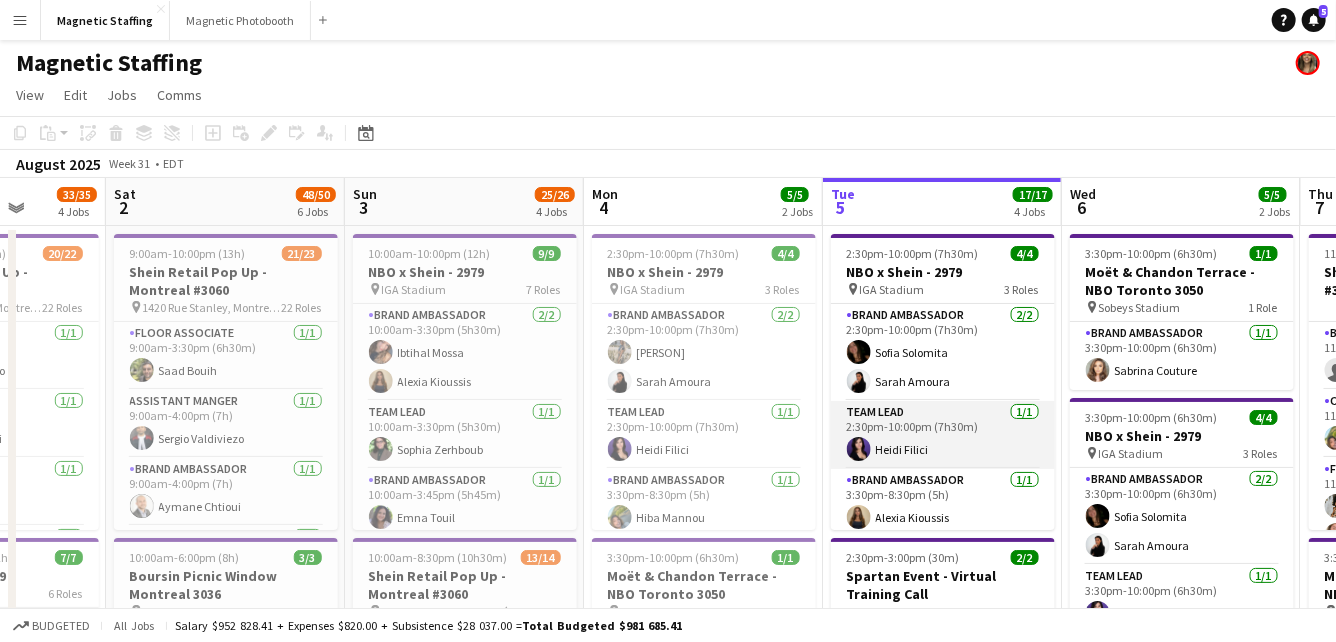 scroll, scrollTop: 6, scrollLeft: 0, axis: vertical 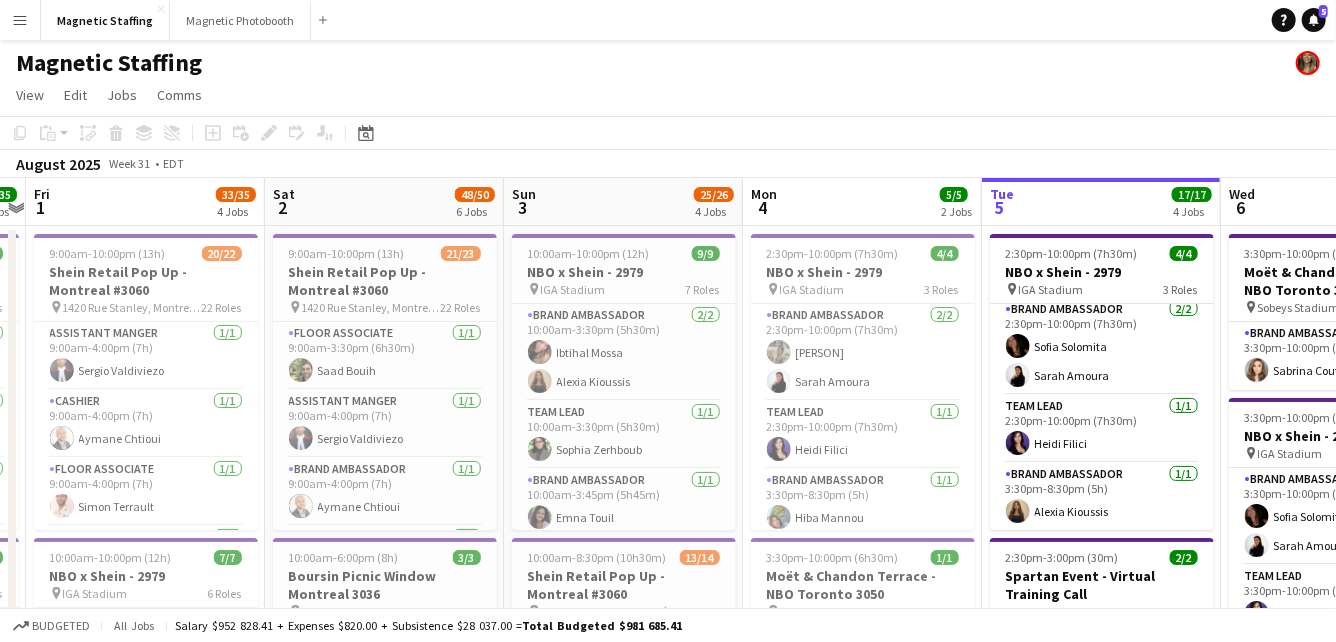 drag, startPoint x: 757, startPoint y: 470, endPoint x: 907, endPoint y: 466, distance: 150.05333 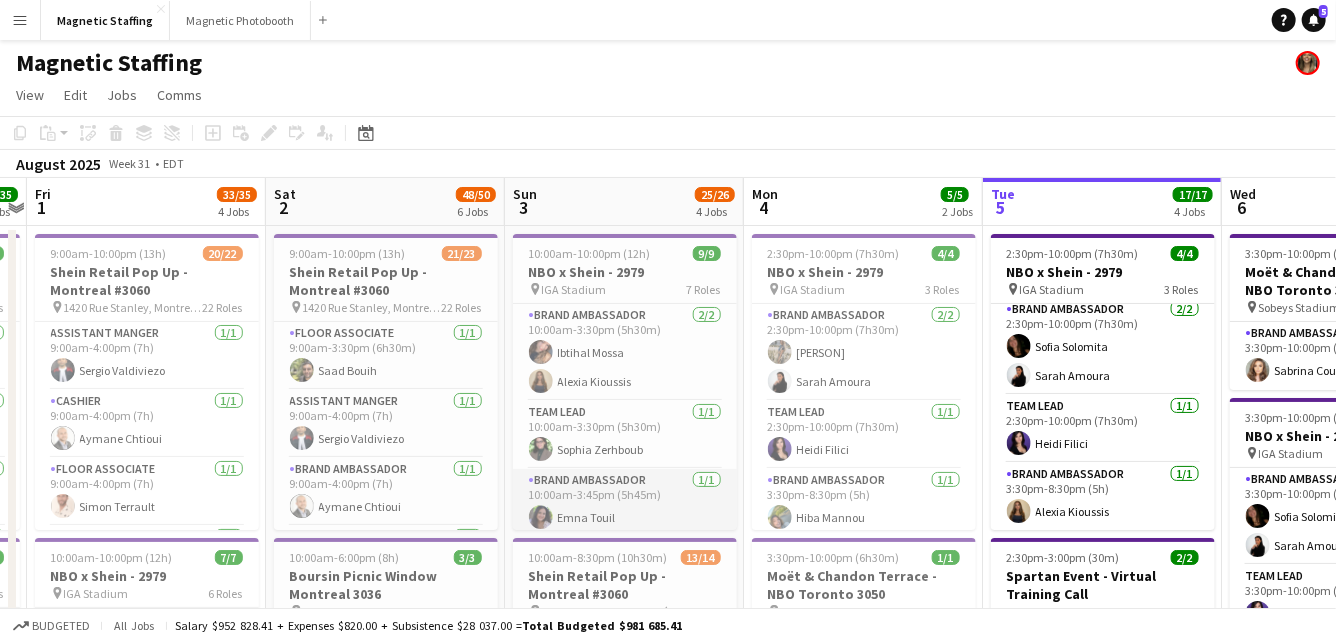 scroll, scrollTop: 308, scrollLeft: 0, axis: vertical 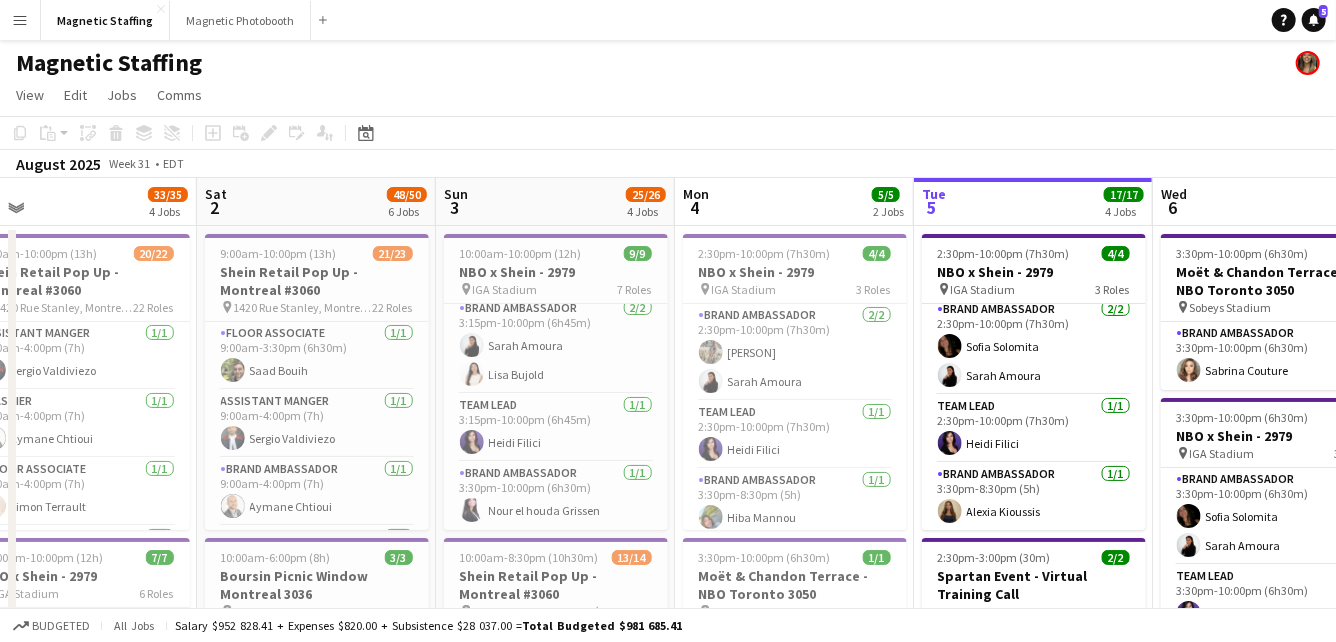 drag, startPoint x: 508, startPoint y: 448, endPoint x: 712, endPoint y: 436, distance: 204.35263 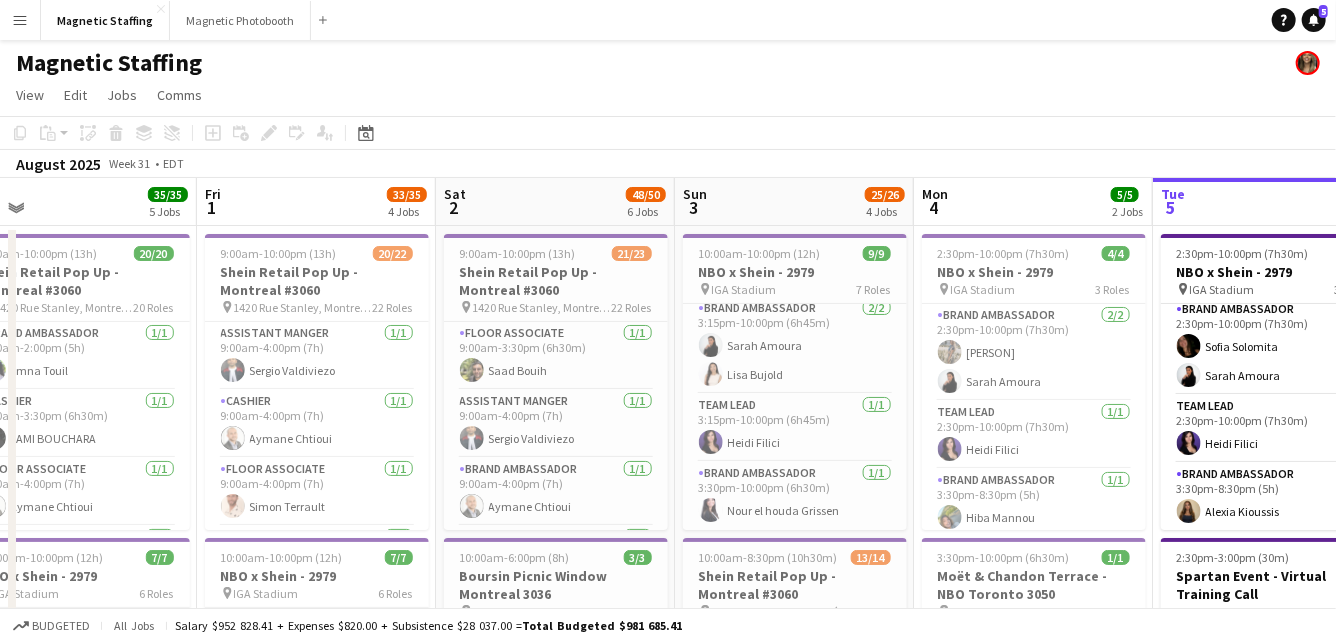 drag, startPoint x: 518, startPoint y: 442, endPoint x: 721, endPoint y: 410, distance: 205.50668 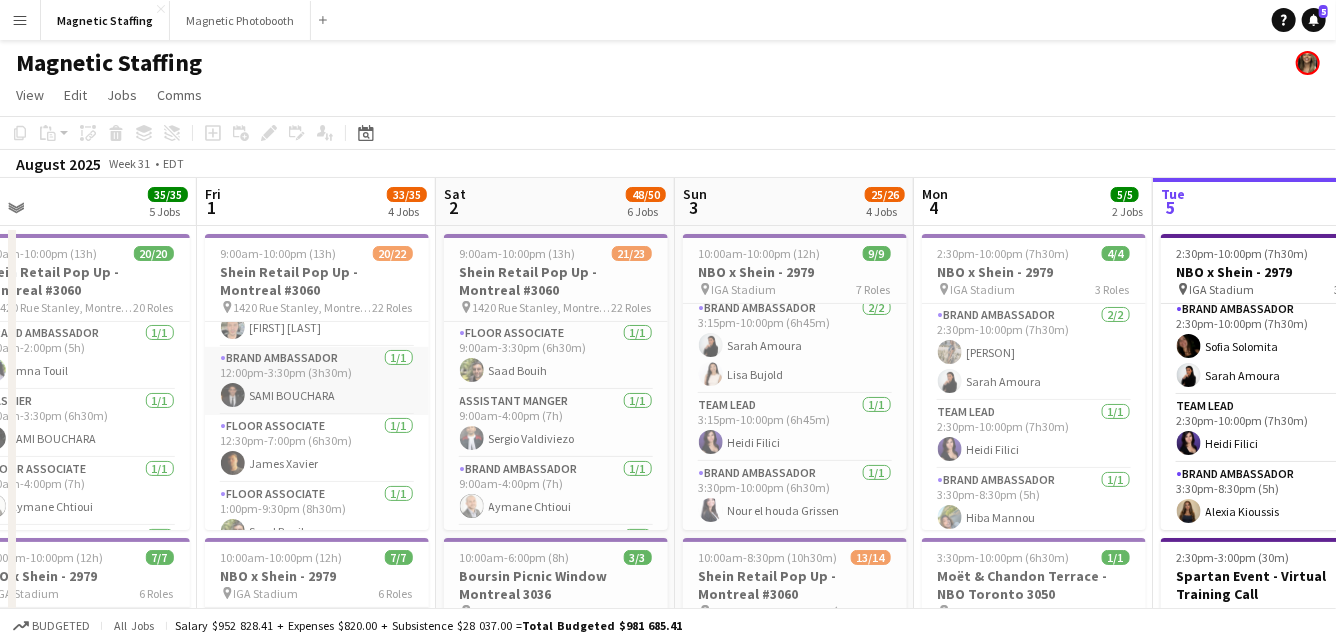 scroll, scrollTop: 744, scrollLeft: 0, axis: vertical 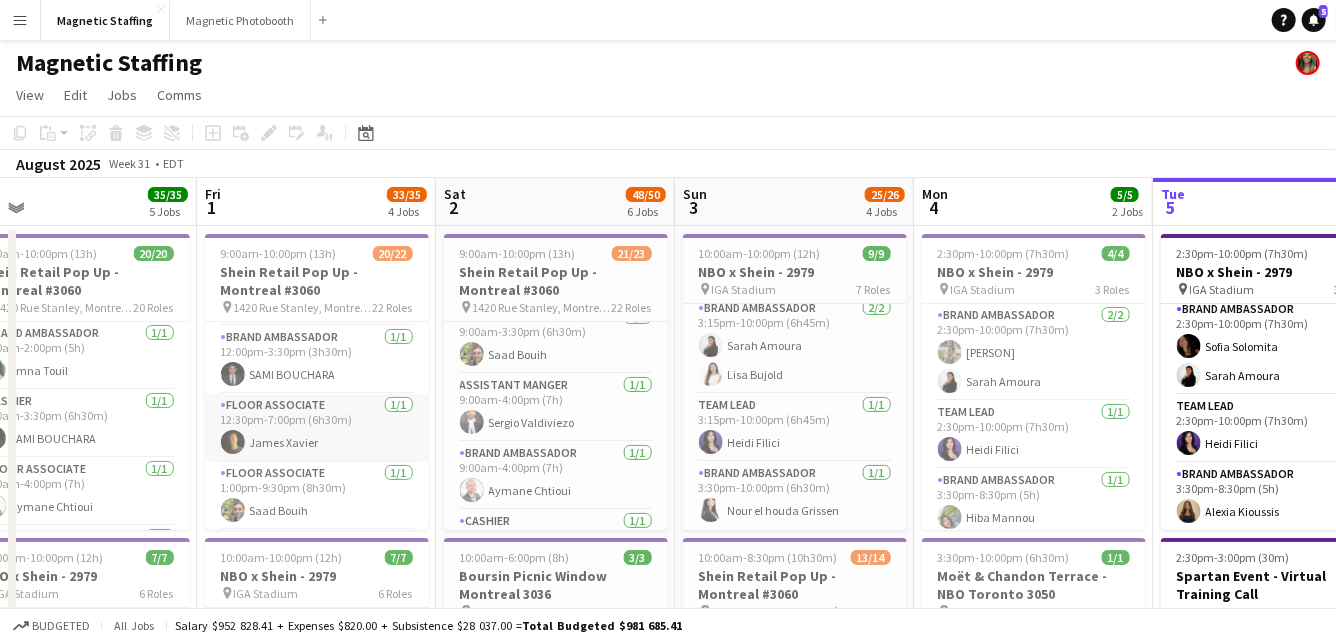 click on "Floor Associate   1/1   12:30pm-7:00pm (6h30m)
[FIRST] [LAST]" at bounding box center [317, 428] 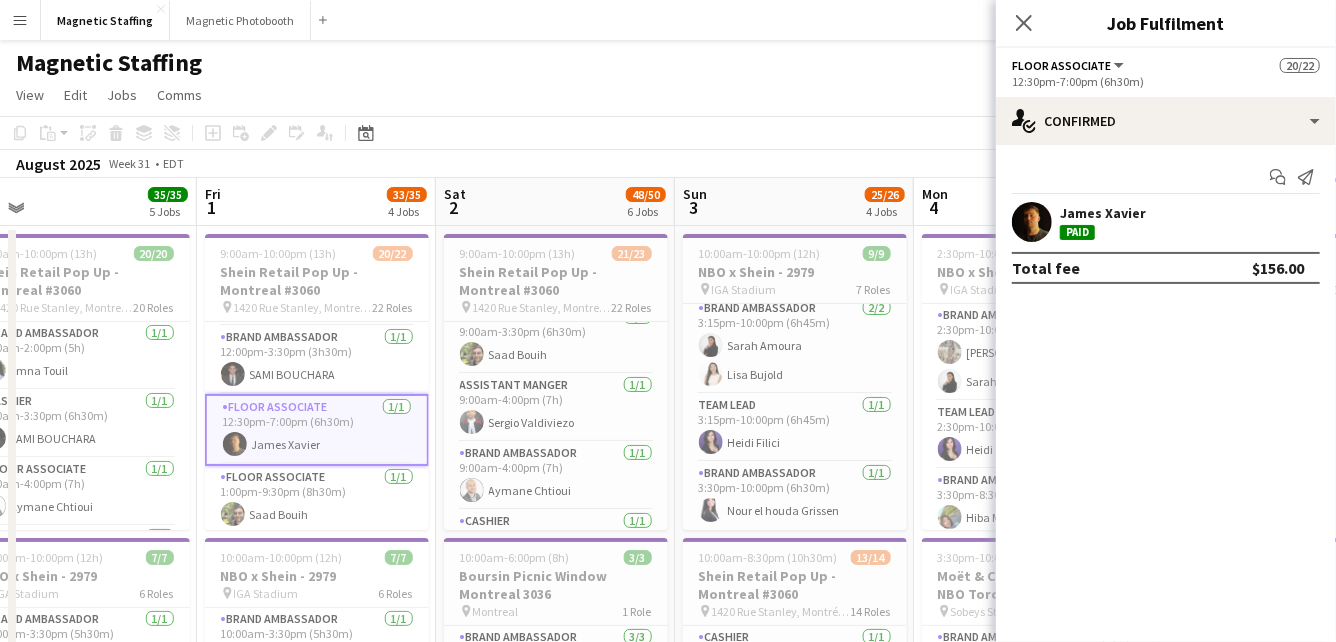 click at bounding box center [1032, 222] 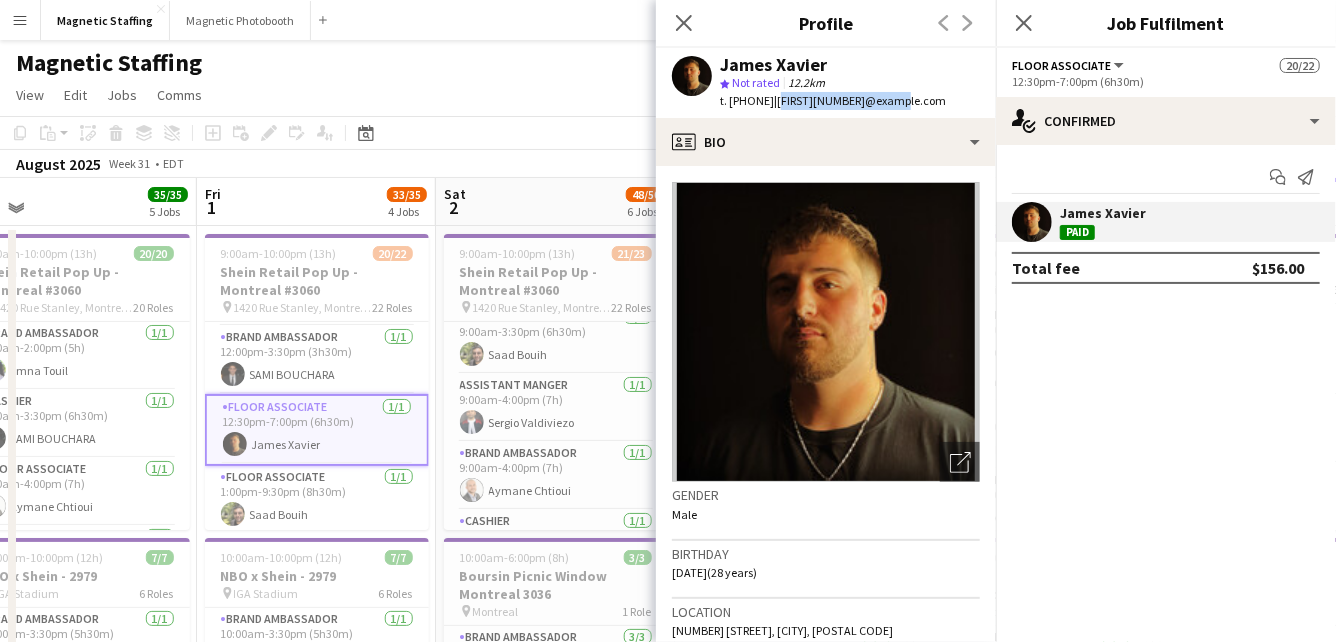 drag, startPoint x: 808, startPoint y: 102, endPoint x: 944, endPoint y: 102, distance: 136 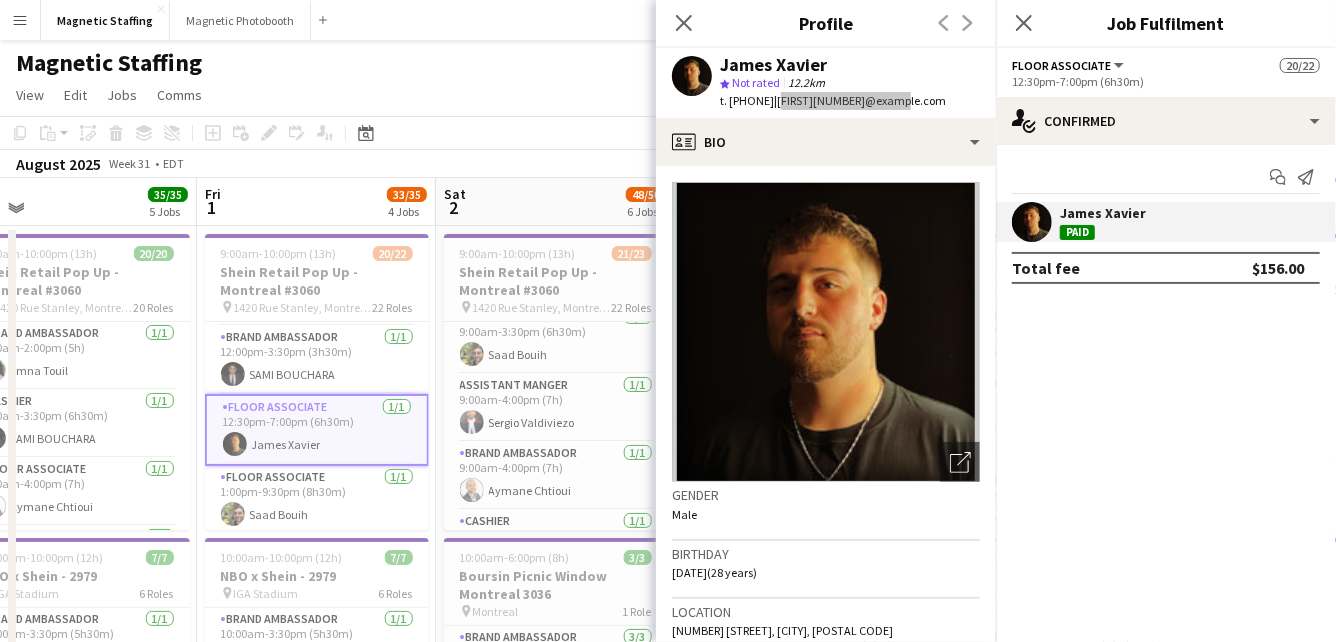 click on "Menu
Boards
Boards   Boards   All jobs   Status
Workforce
Workforce   My Workforce   Recruiting
Comms
Comms
Pay
Pay   Approvals   Payments   Reports
Platform Settings
Platform Settings   Your settings
Training Academy
Training Academy
Knowledge Base
Knowledge Base
Product Updates
Product Updates   Log Out   Privacy   Magnetic Staffing
Close
Magnetic Photobooth
Close
Add
Help
Notifications
5   Magnetic Staffing   View  Day view expanded Day view collapsed Month view Date picker Jump to today Expand Linked Jobs  Edit" at bounding box center (668, 1101) 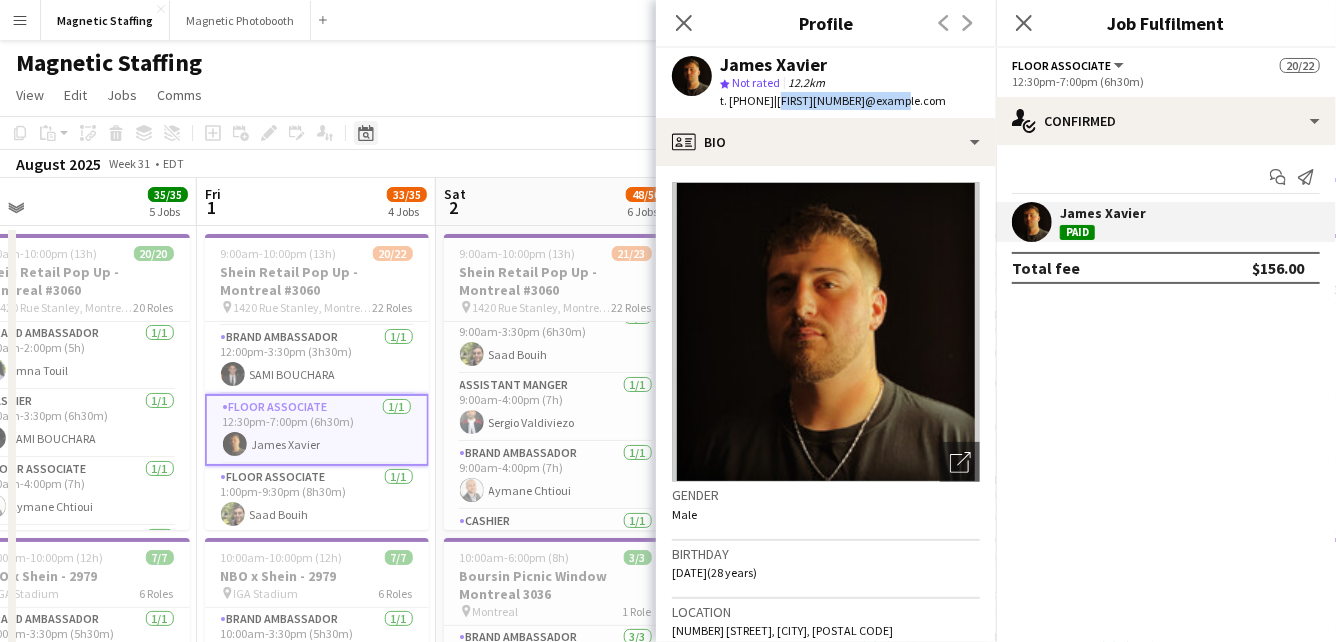 click 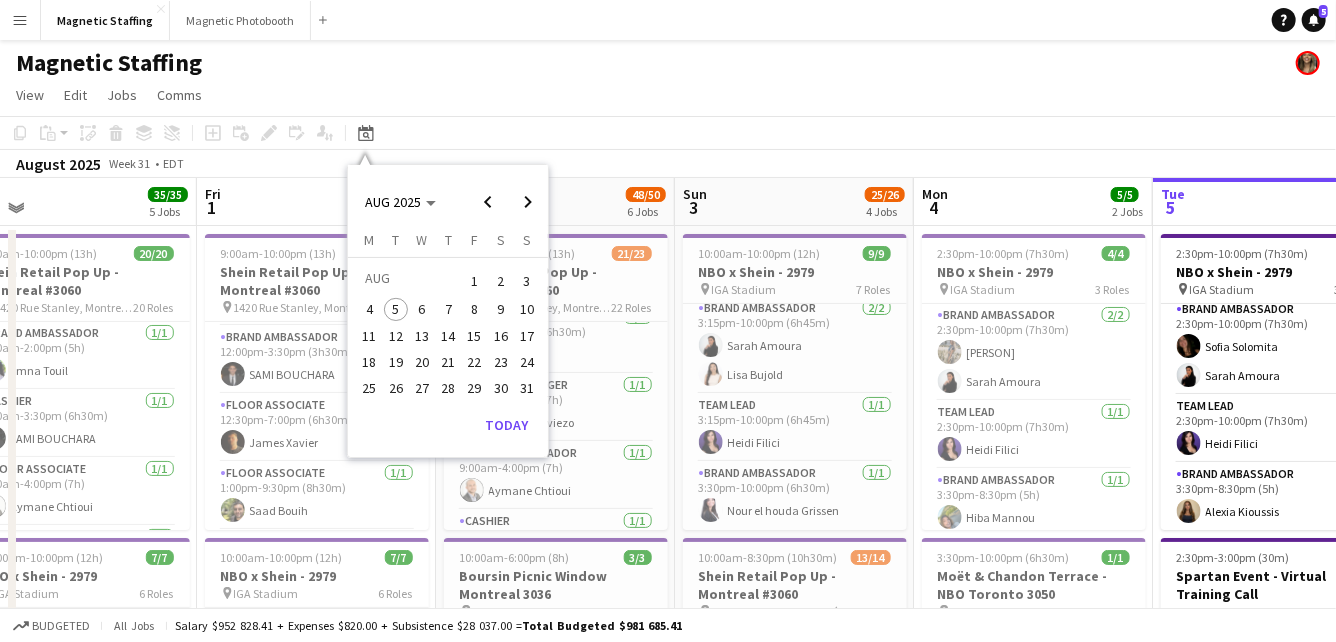 click on "20" at bounding box center (422, 362) 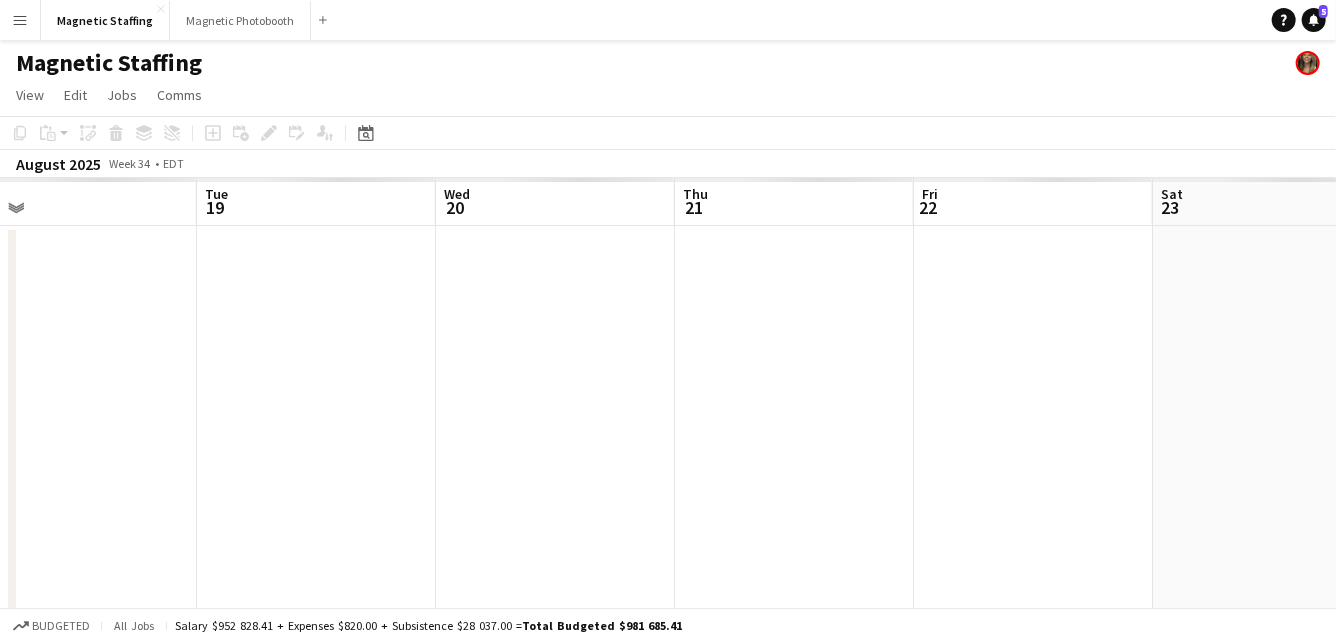 scroll, scrollTop: 0, scrollLeft: 687, axis: horizontal 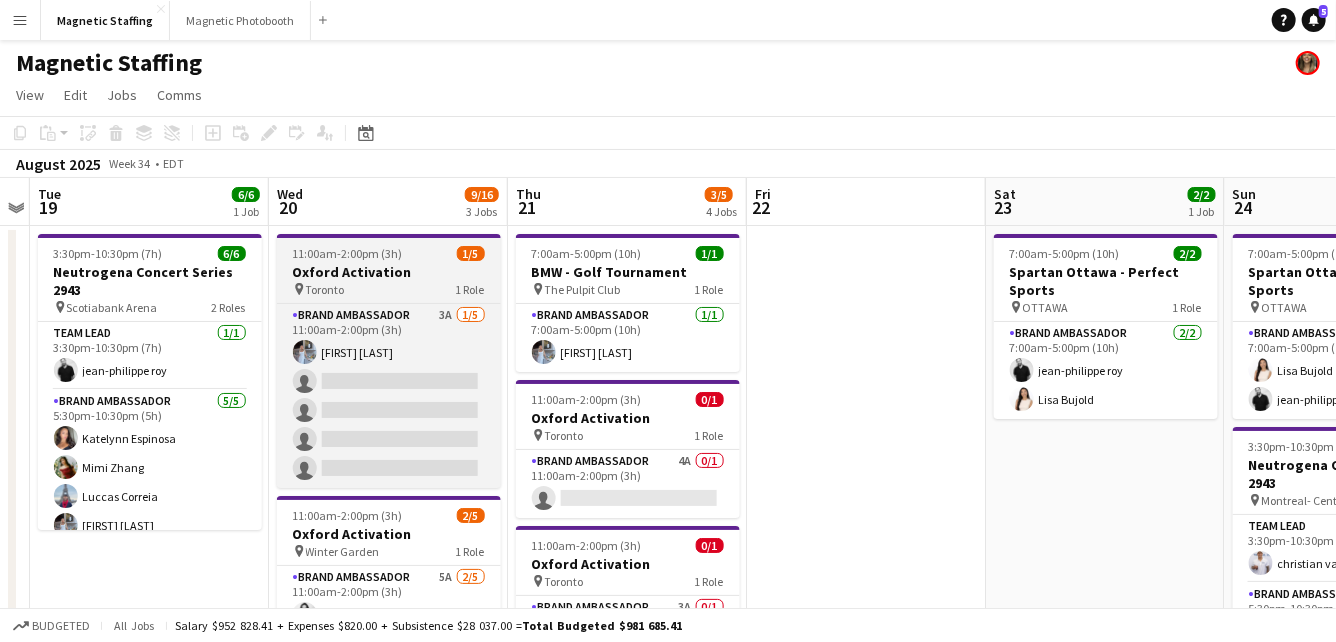 click on "11:00am-2:00pm (3h)    1/5" at bounding box center (389, 253) 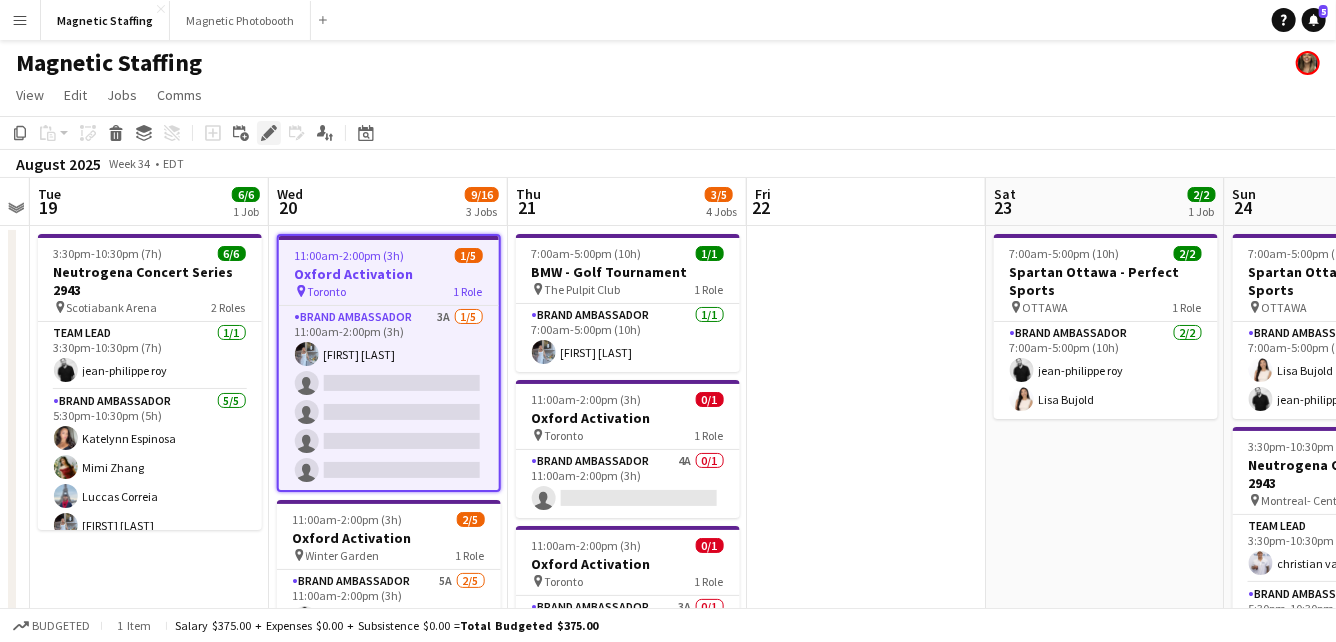 click 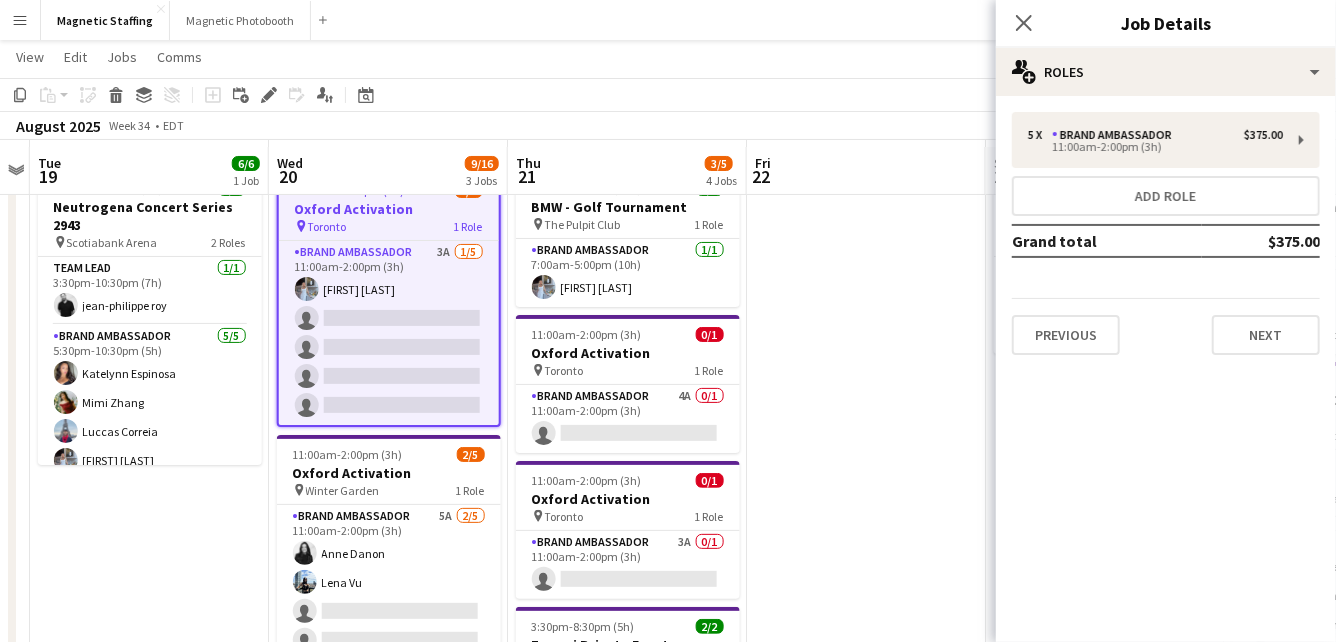 scroll, scrollTop: 62, scrollLeft: 0, axis: vertical 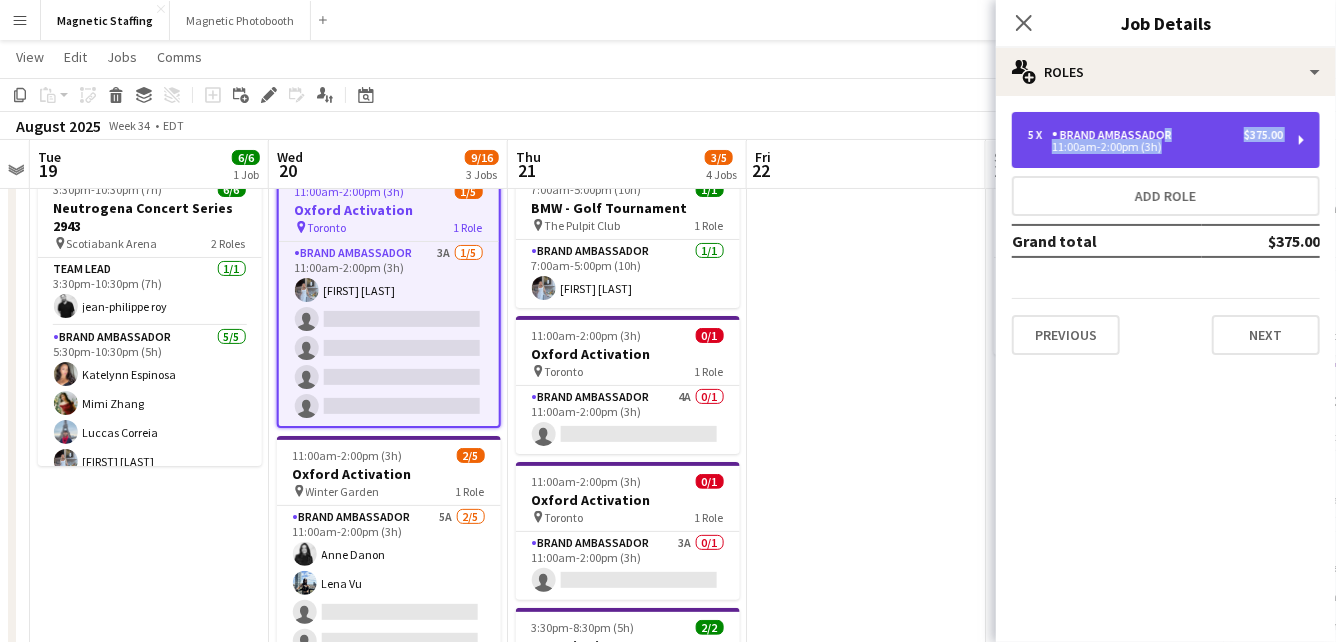 click on "5 x   Brand Ambassador   $375.00   11:00am-2:00pm (3h)" at bounding box center (1155, 140) 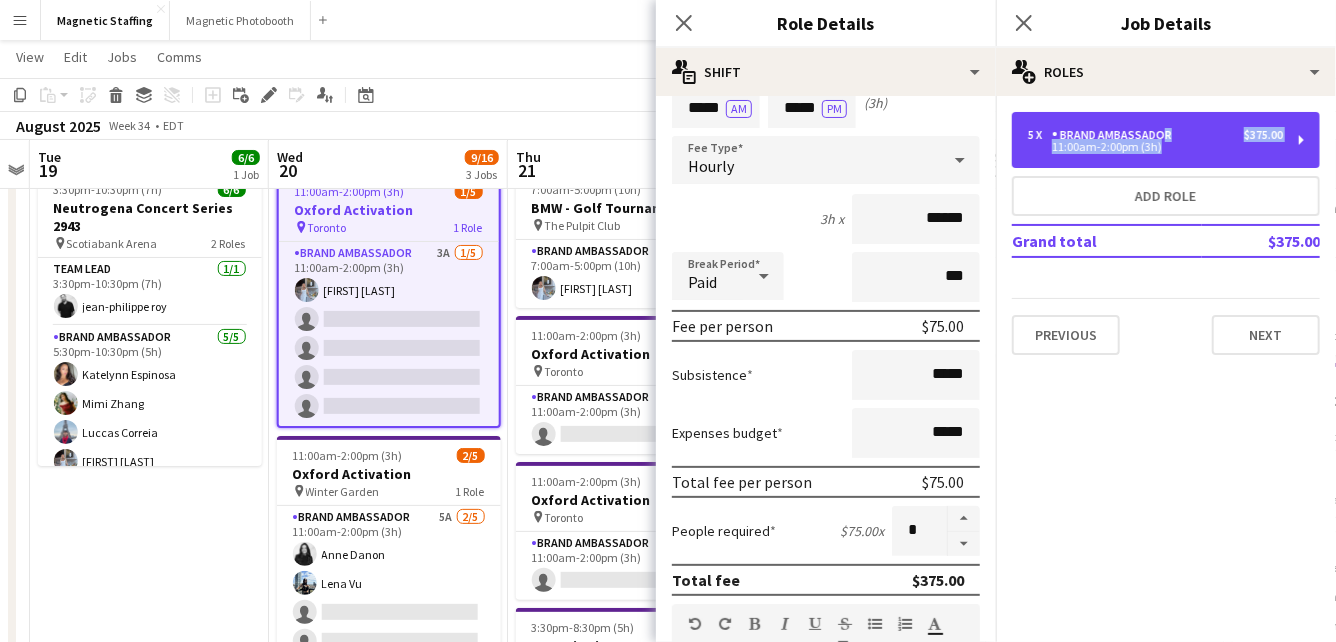 scroll, scrollTop: 90, scrollLeft: 0, axis: vertical 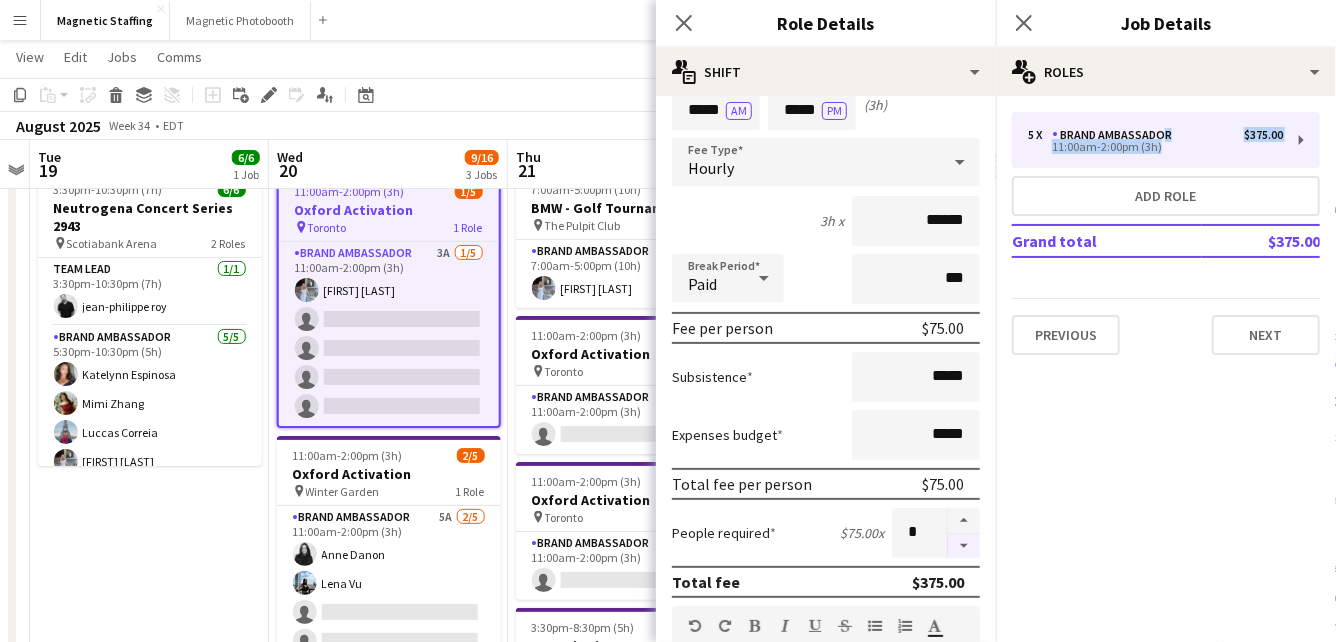 click at bounding box center [964, 546] 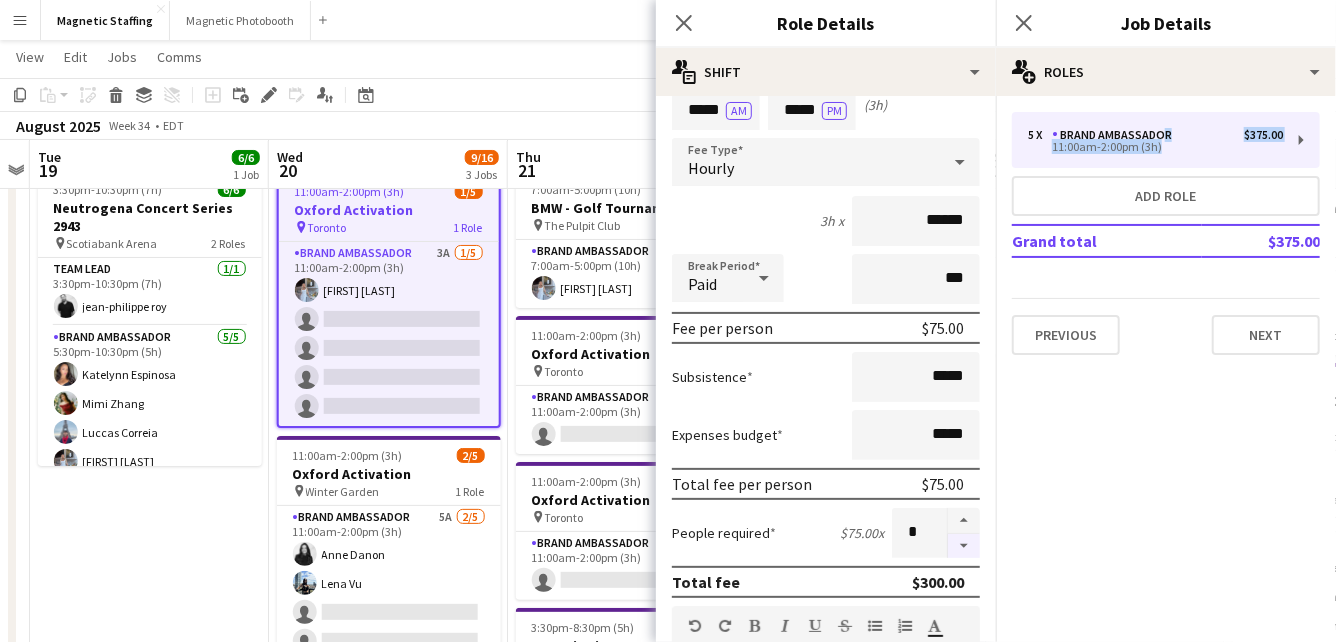 click at bounding box center (964, 546) 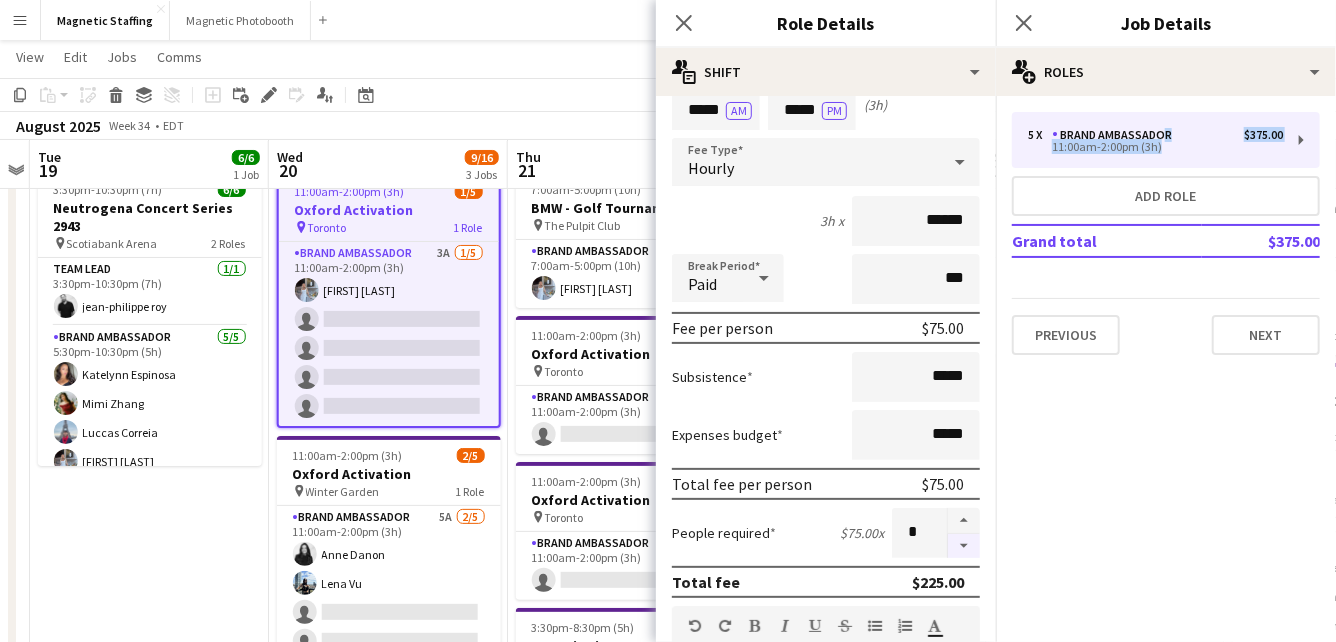 click at bounding box center (964, 546) 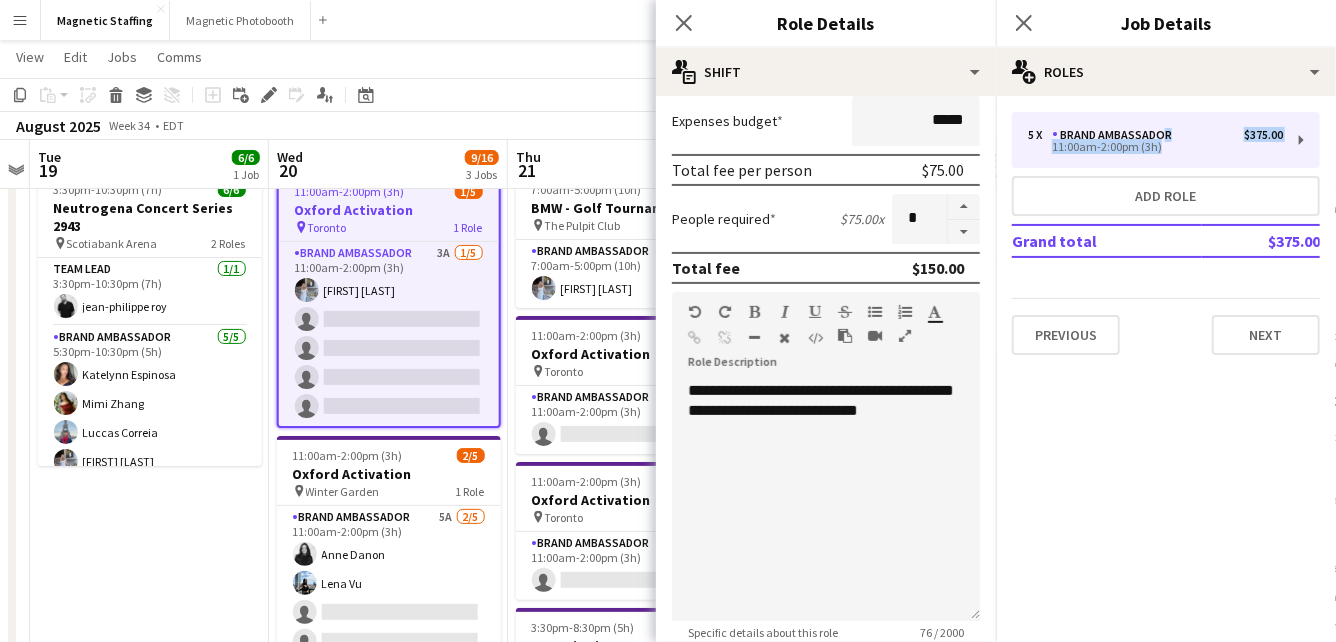 scroll, scrollTop: 709, scrollLeft: 0, axis: vertical 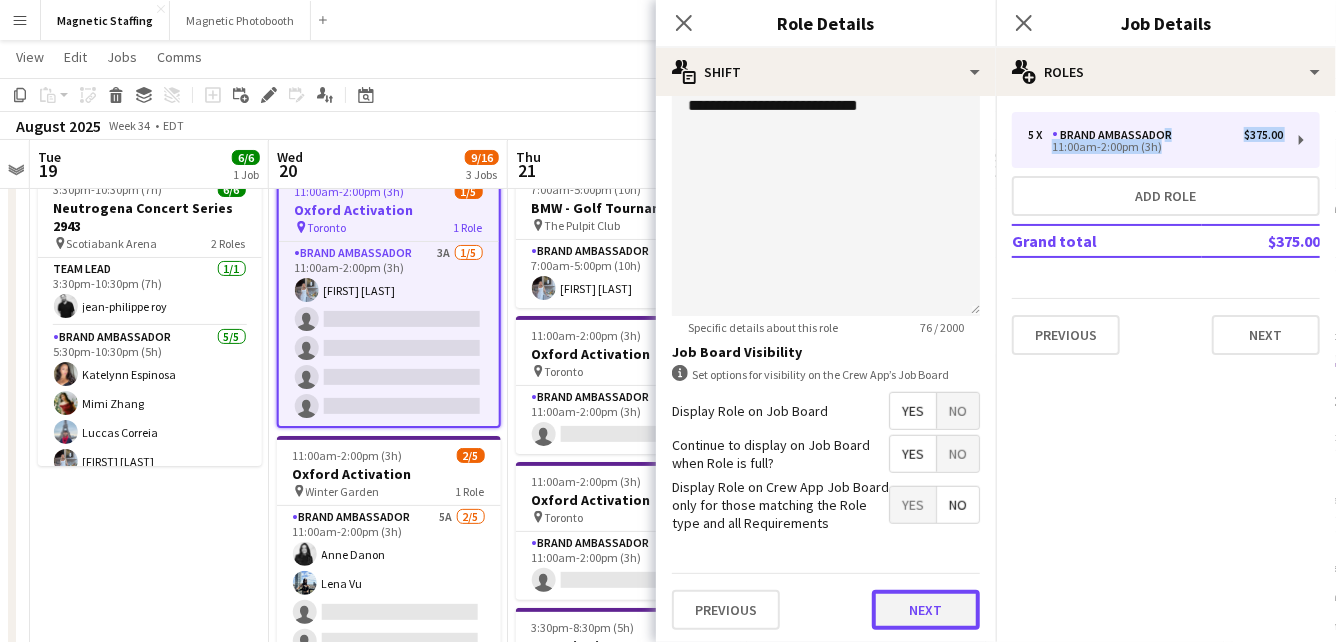 click on "Next" at bounding box center [926, 610] 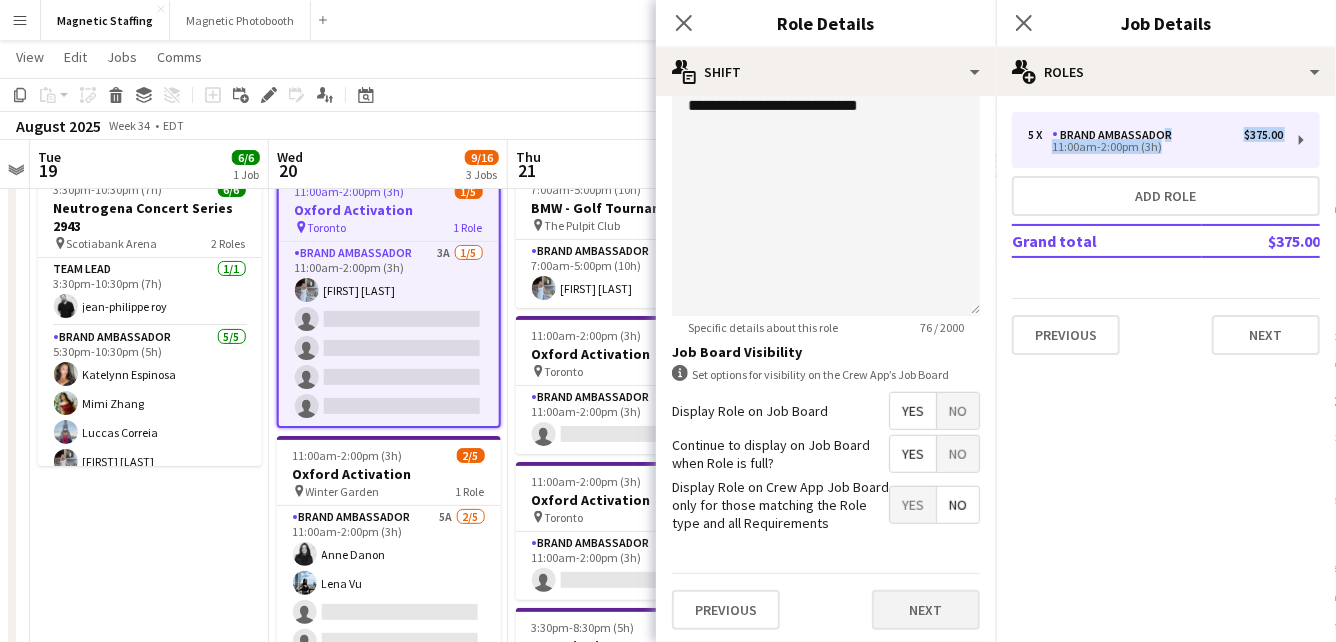 scroll, scrollTop: 0, scrollLeft: 0, axis: both 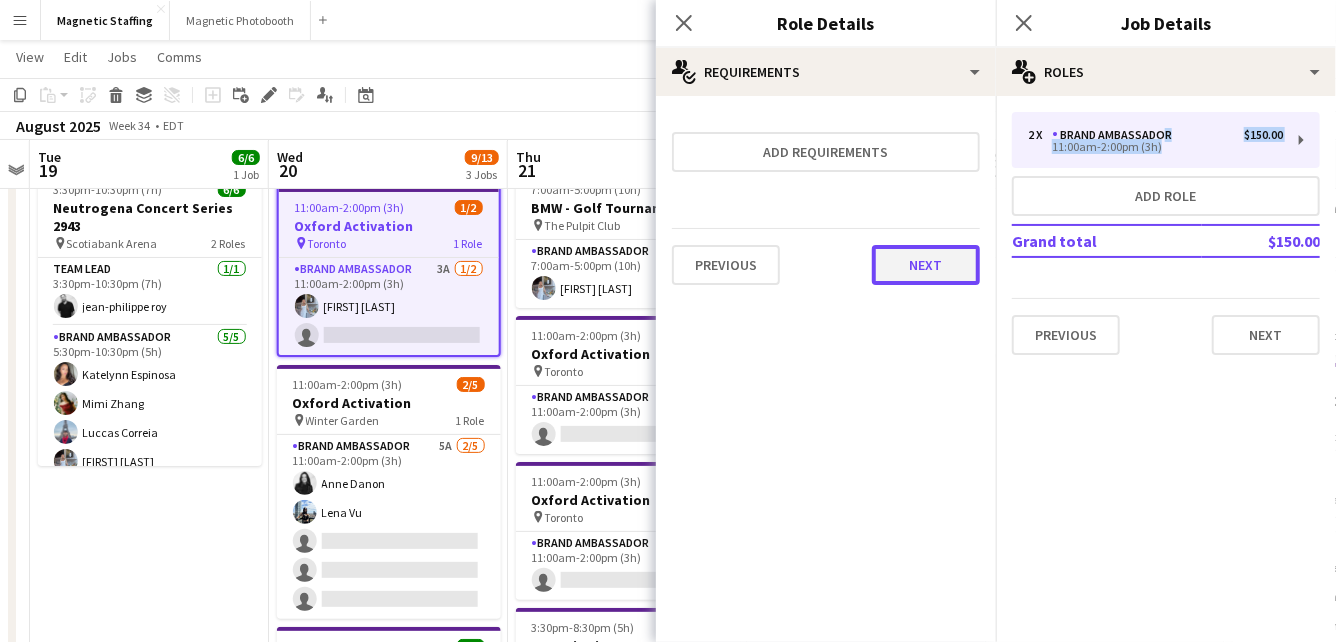 click on "Next" at bounding box center (926, 265) 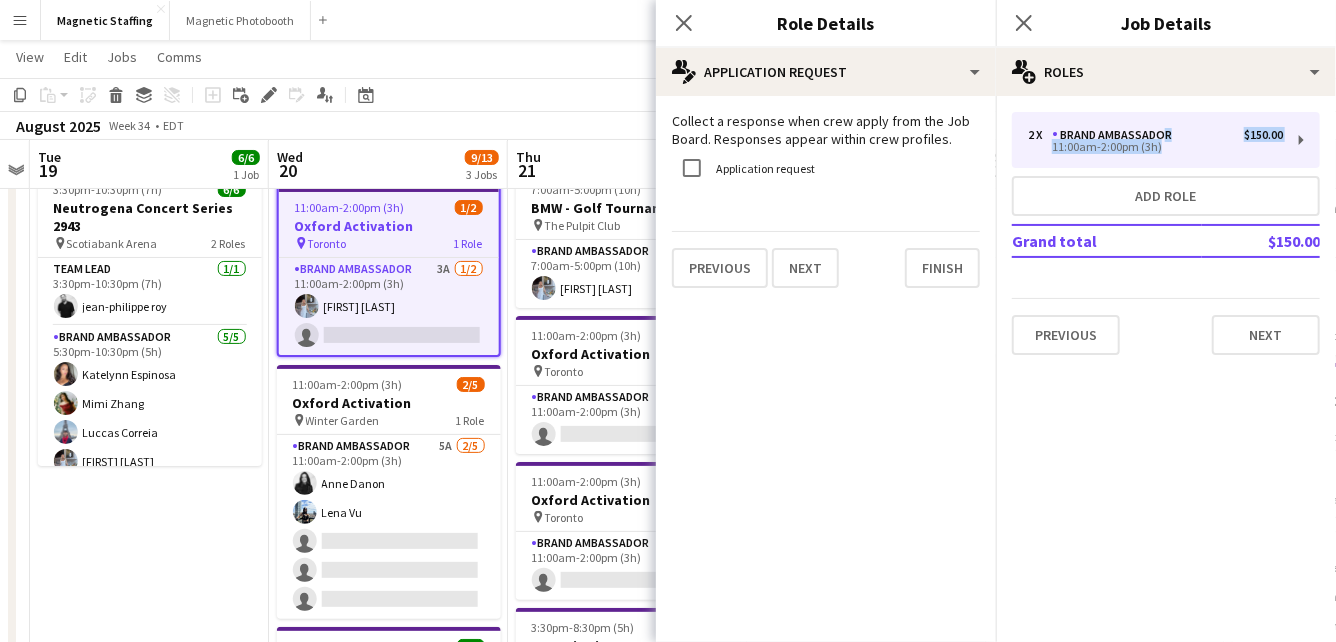 click on "Previous   Next   Finish" at bounding box center (826, 259) 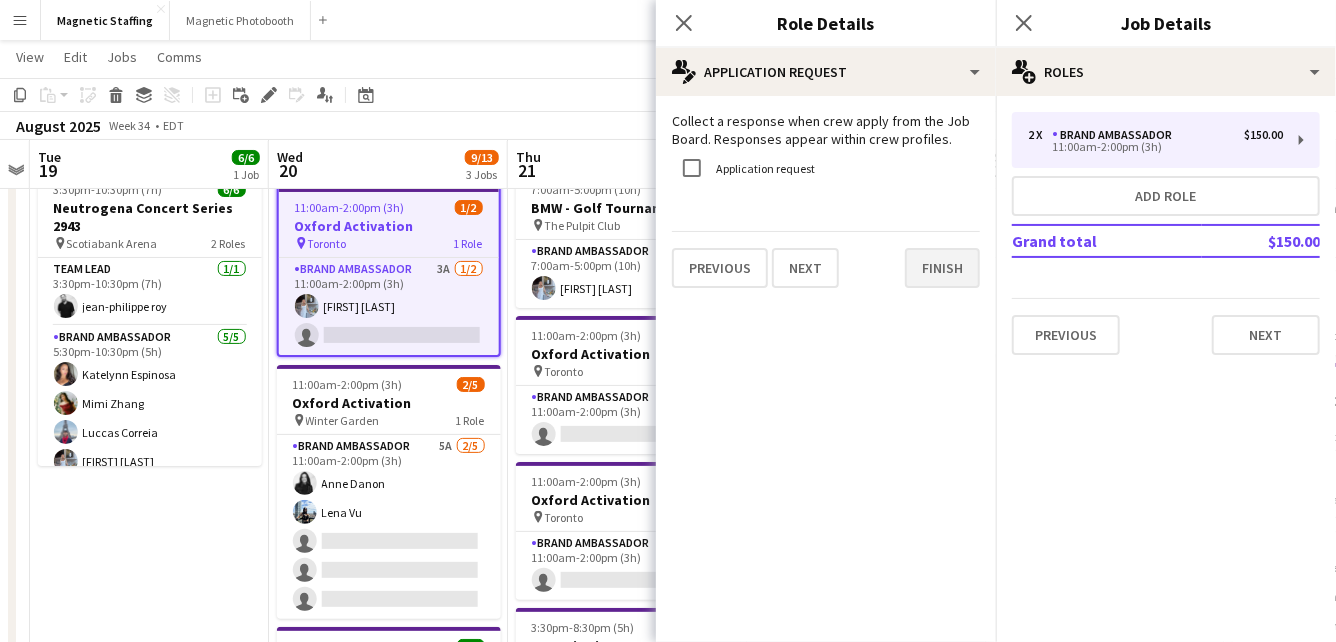 click on "Previous   Next   Finish" at bounding box center (826, 259) 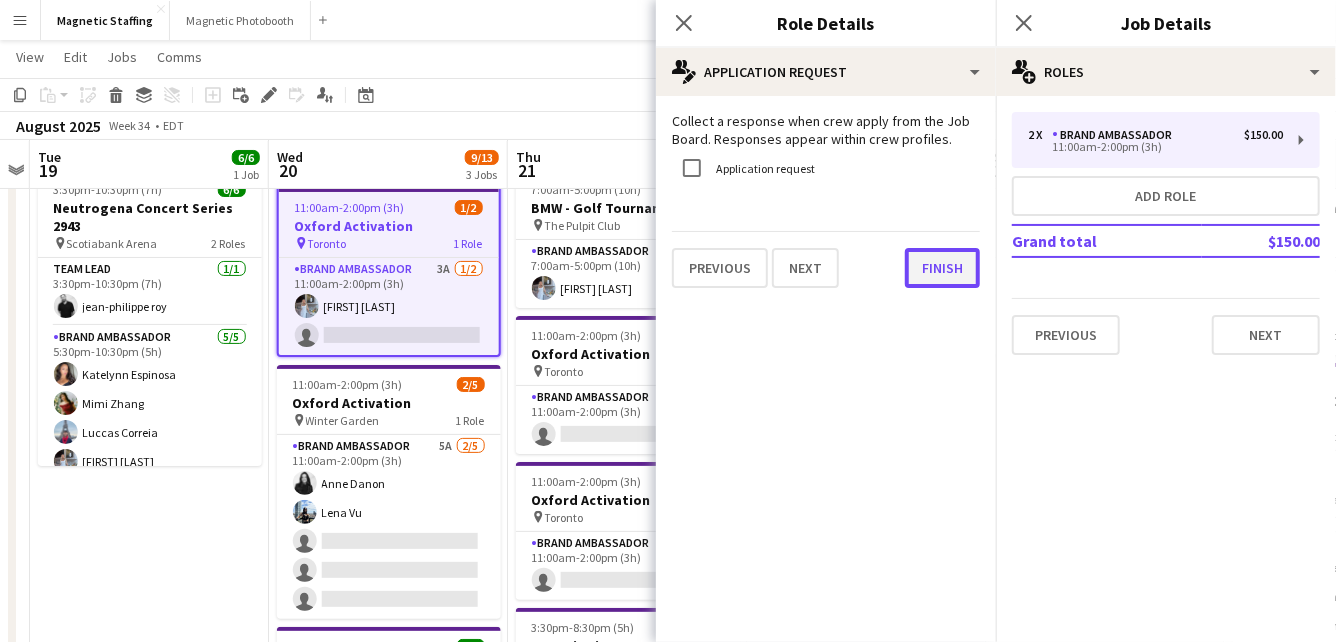 click on "Finish" at bounding box center [942, 268] 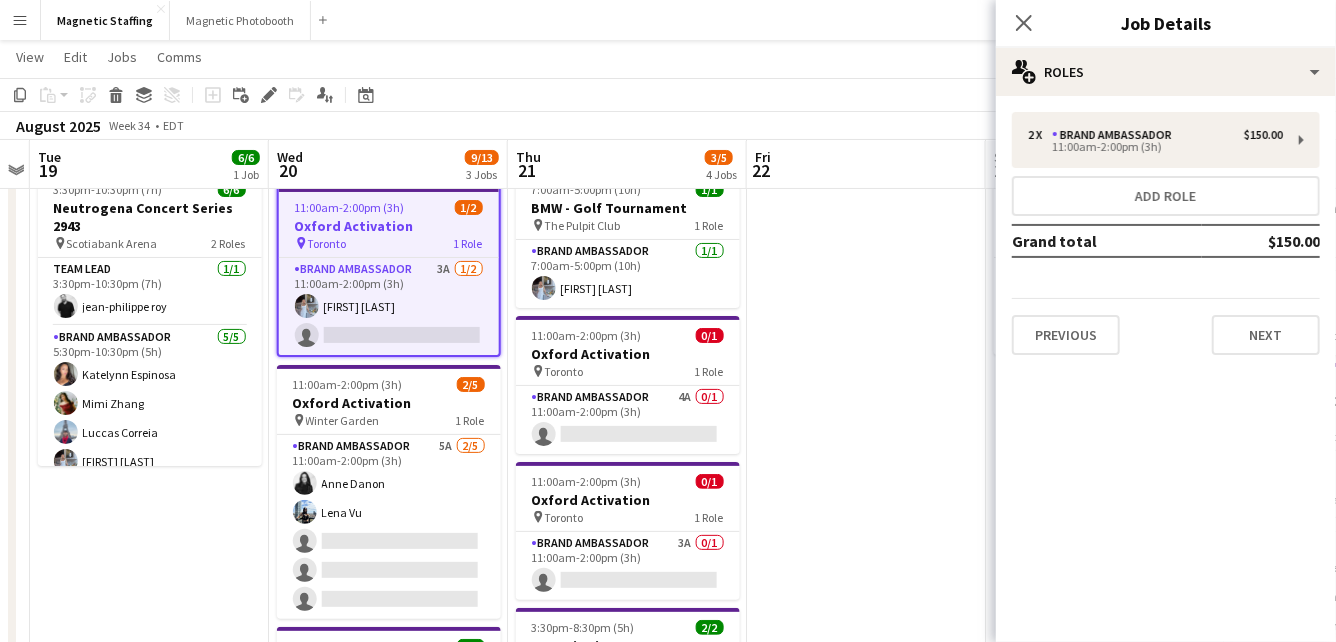 click on "Oxford Activation" at bounding box center [389, 403] 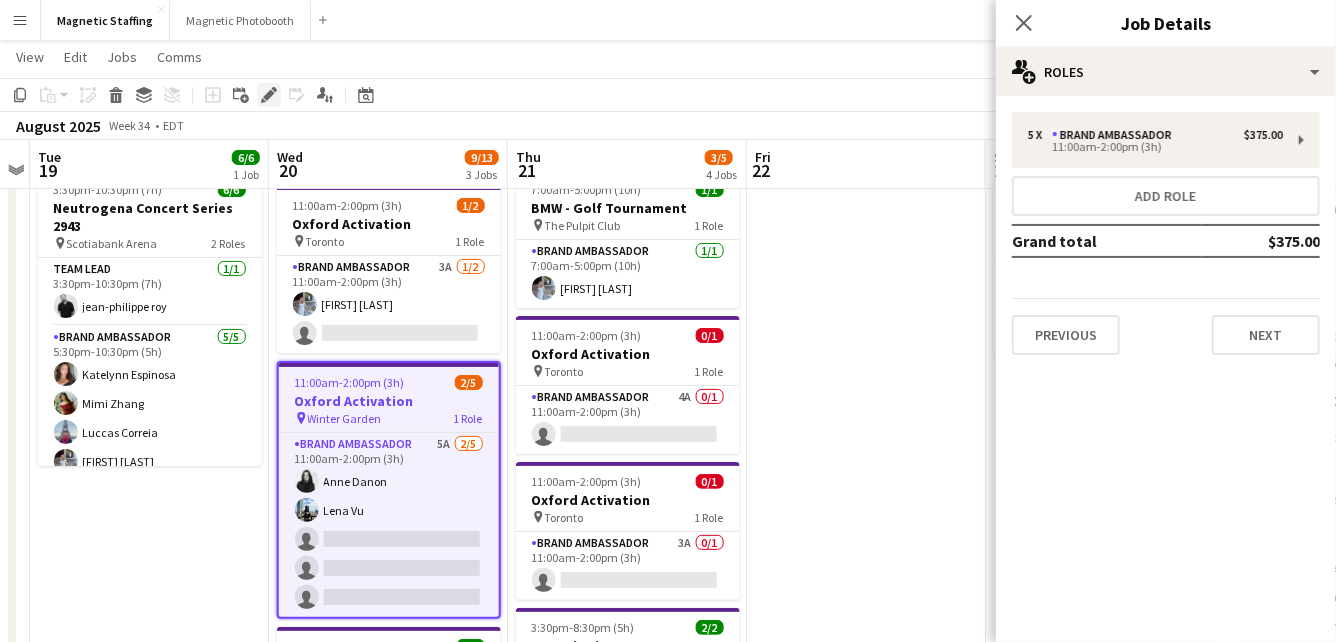 click on "Edit" 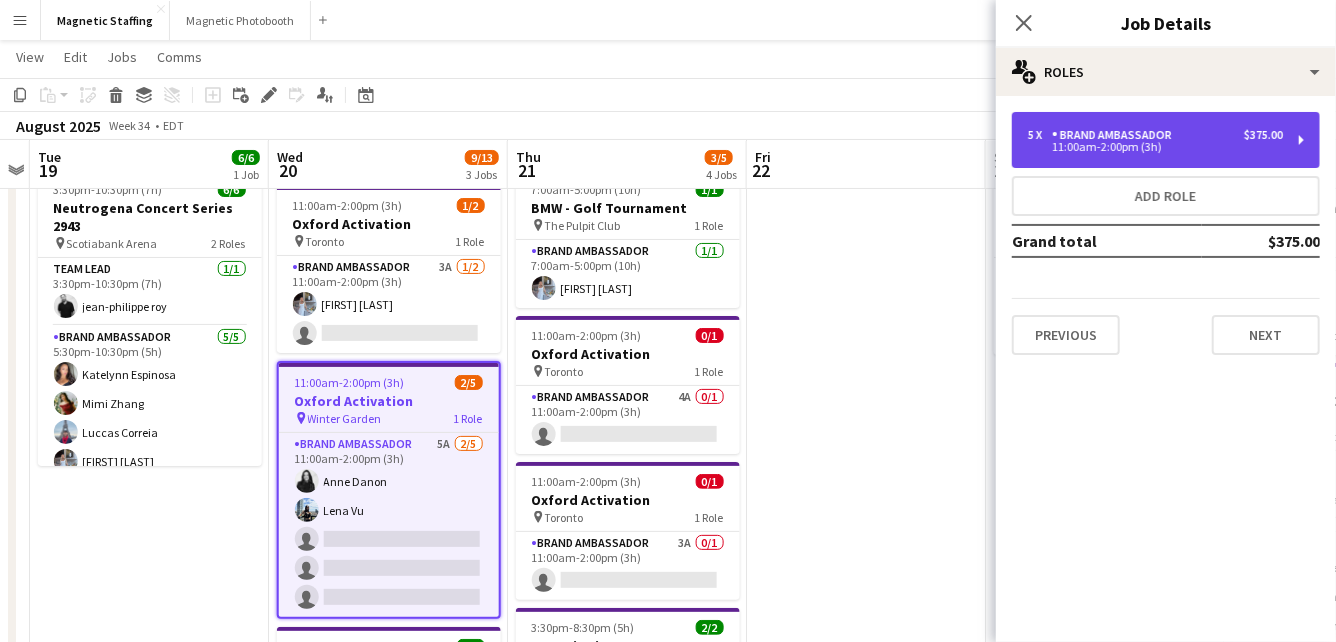 click on "5 x   Brand Ambassador   $375.00   11:00am-2:00pm (3h)" at bounding box center [1166, 140] 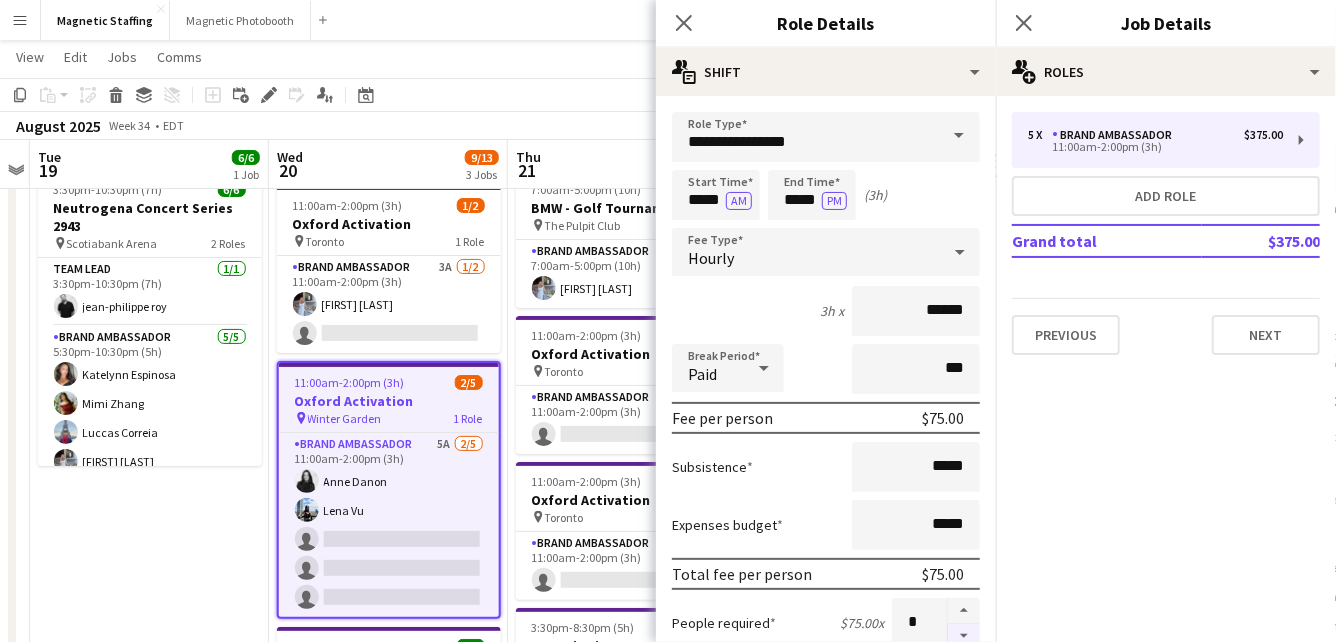 click at bounding box center (964, 636) 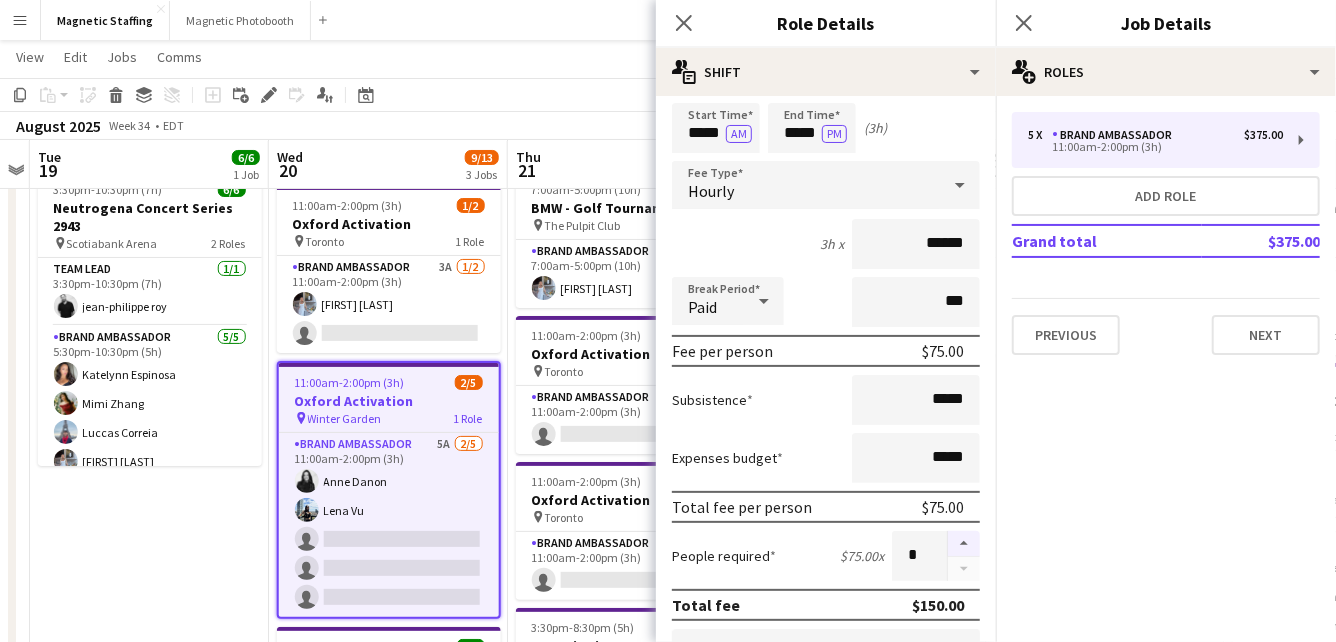 scroll, scrollTop: 64, scrollLeft: 0, axis: vertical 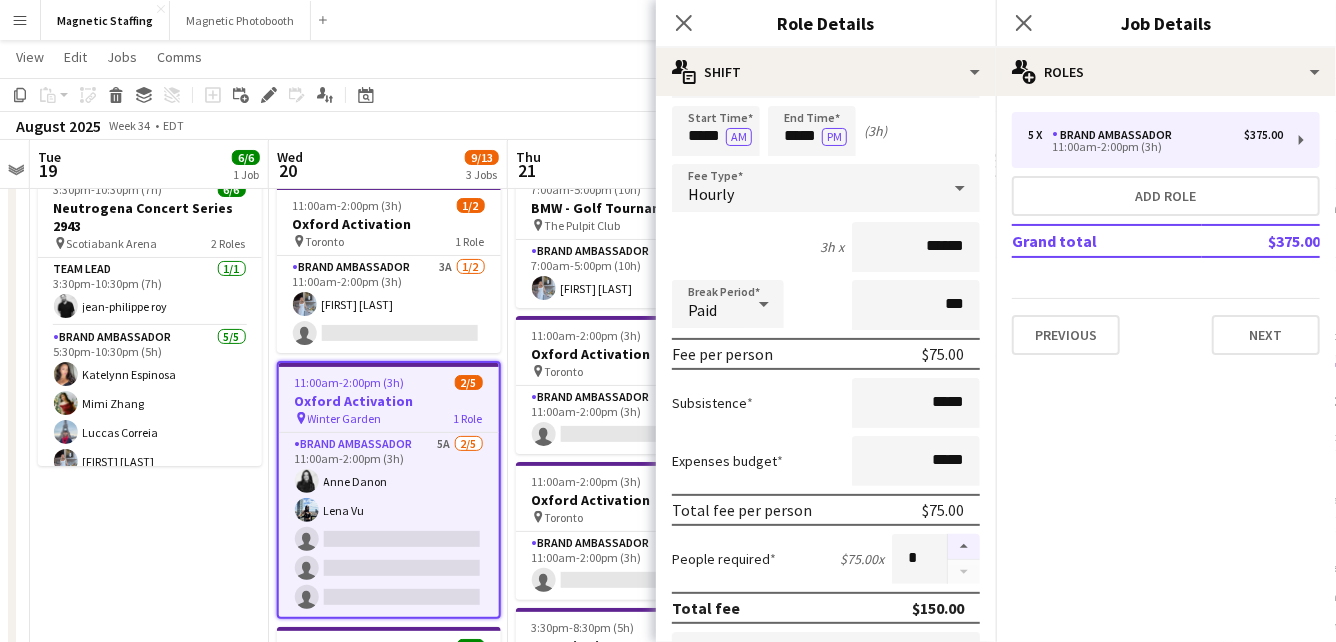 click at bounding box center [964, 547] 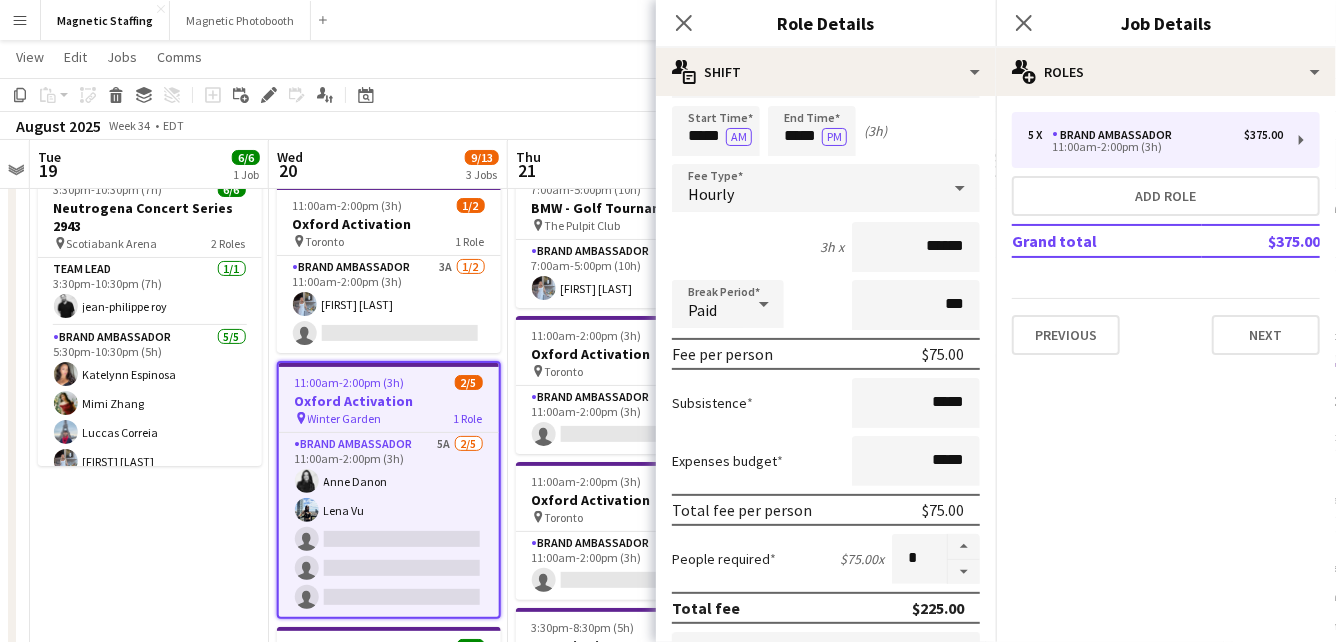 scroll, scrollTop: 709, scrollLeft: 0, axis: vertical 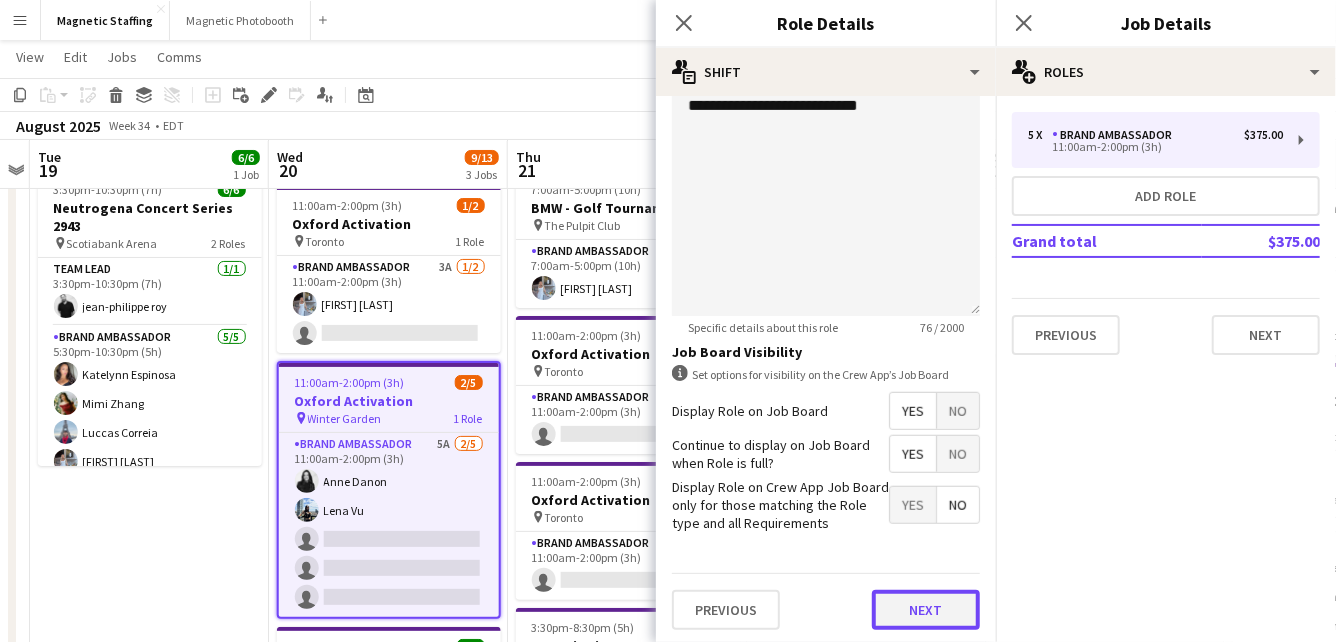 click on "Next" at bounding box center (926, 610) 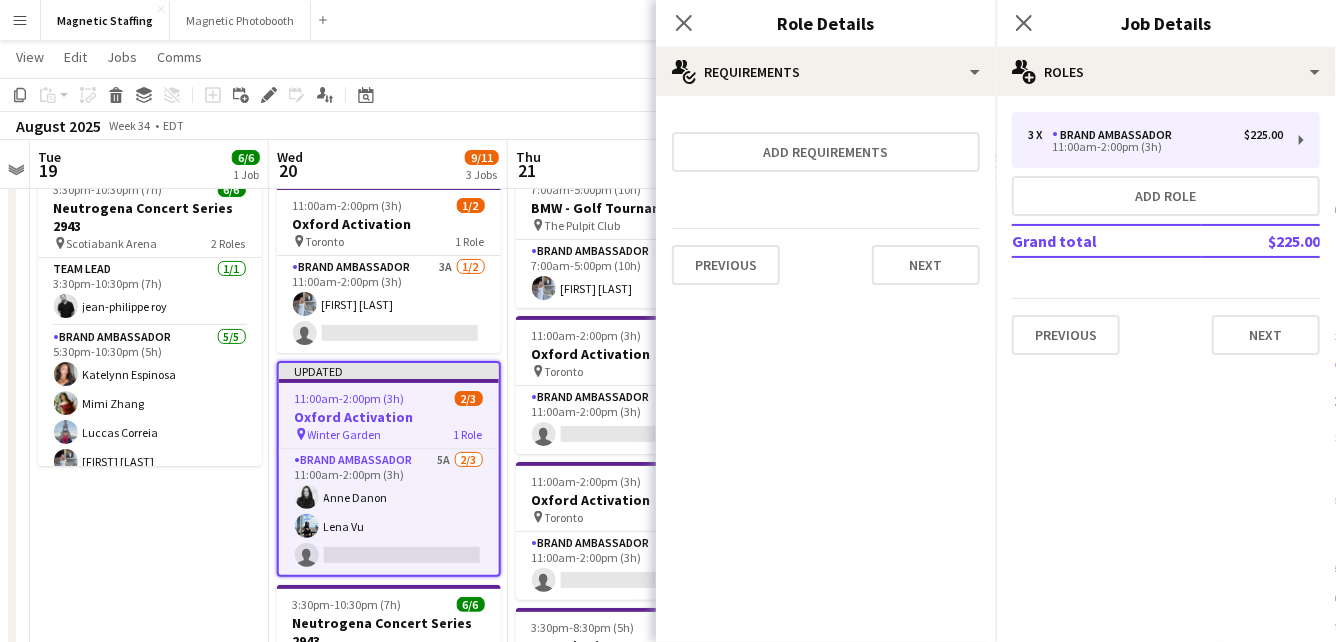 scroll, scrollTop: 0, scrollLeft: 0, axis: both 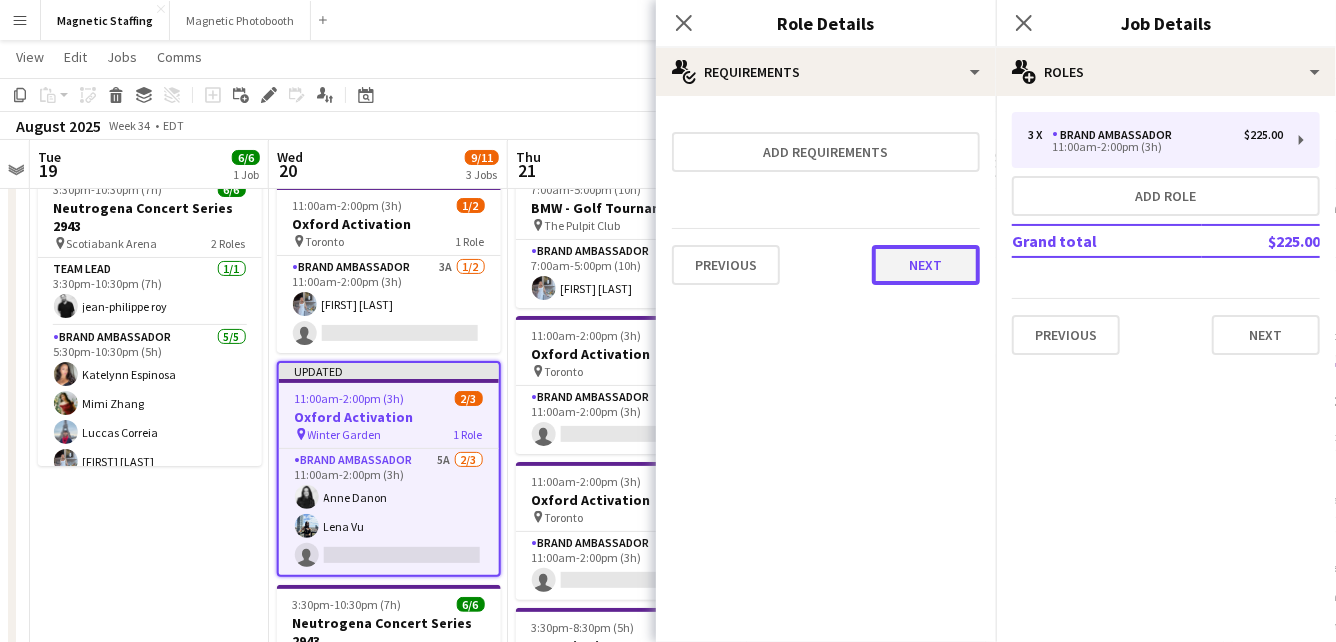 click on "Next" at bounding box center (926, 265) 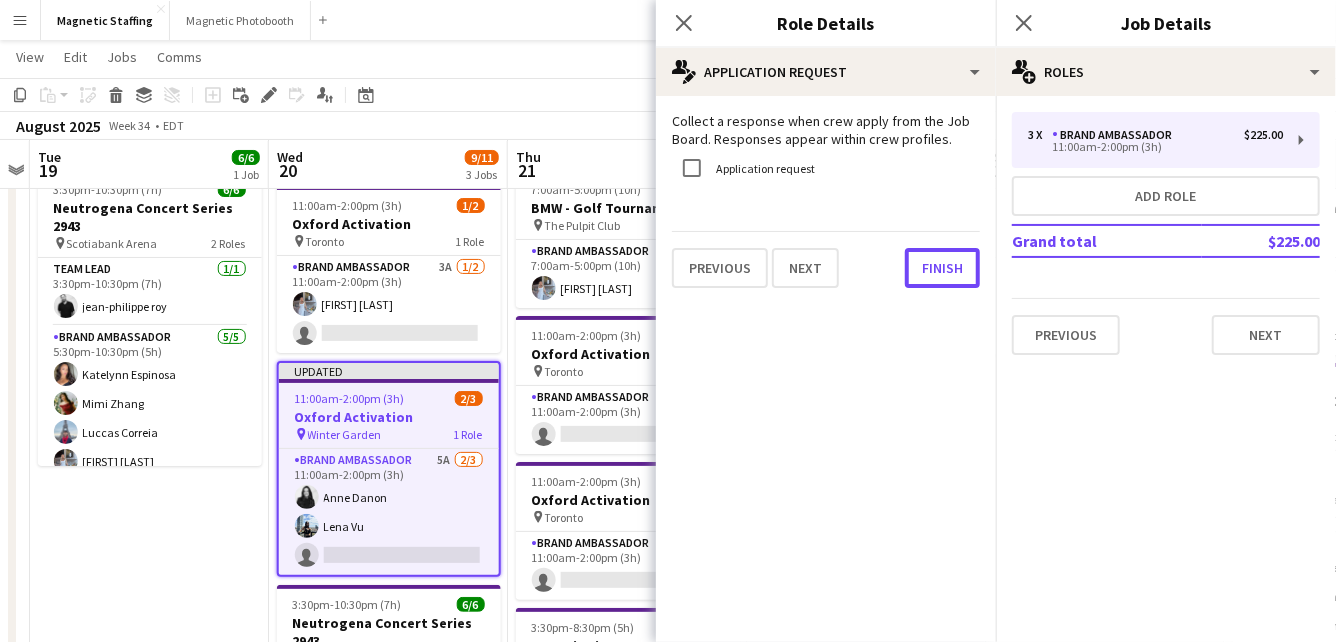 click on "Finish" at bounding box center [942, 268] 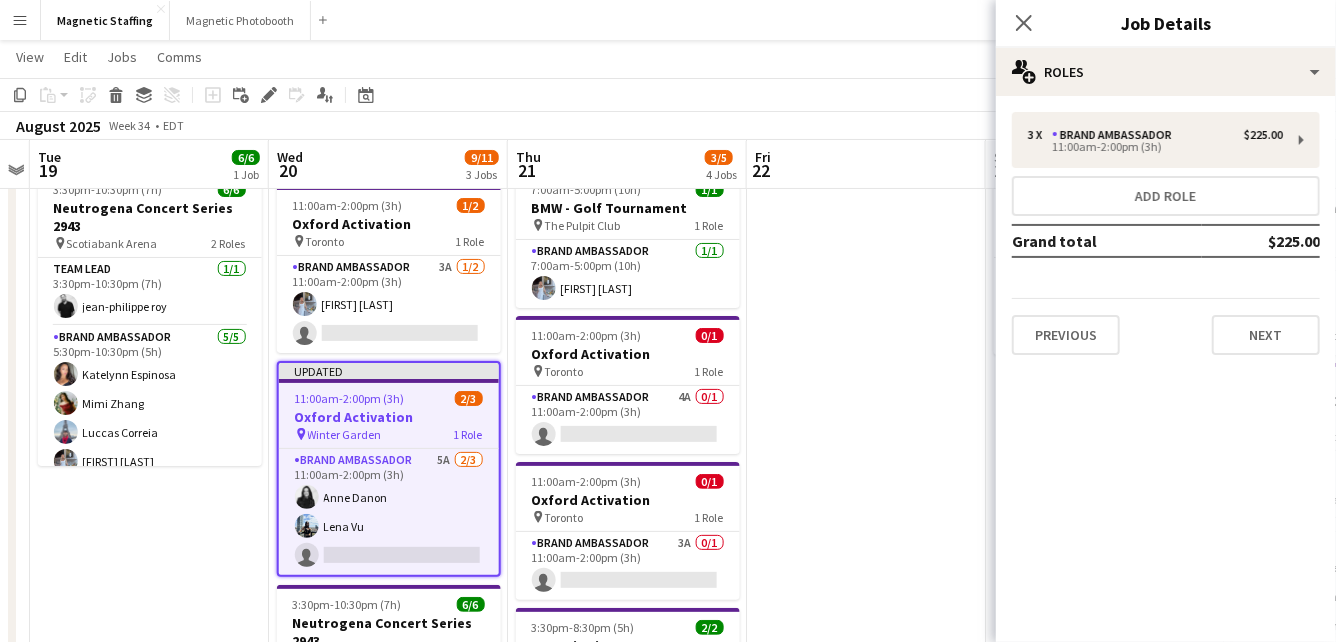 click on "Copy
Paste
Paste
Command
V Paste with crew
Command
Shift
V
Paste linked Job
Delete
Group
Ungroup
Add job
Add linked Job
Edit
Edit linked Job
Applicants
Date picker
AUG 2025 AUG 2025 Monday M Tuesday T Wednesday W Thursday T Friday F Saturday S Sunday S  AUG   1   2   3   4   5   6   7   8   9   10   11   12   13   14   15   16   17   18   19   20   21   22   23   24   25" 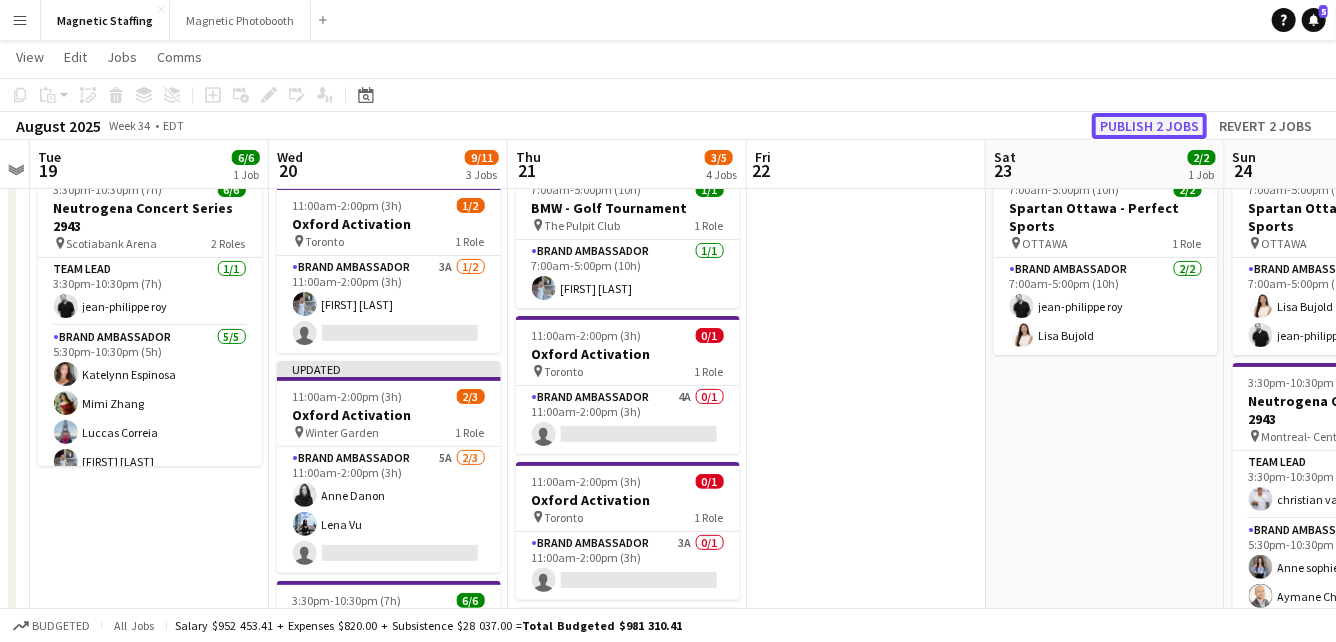 click on "Publish 2 jobs" 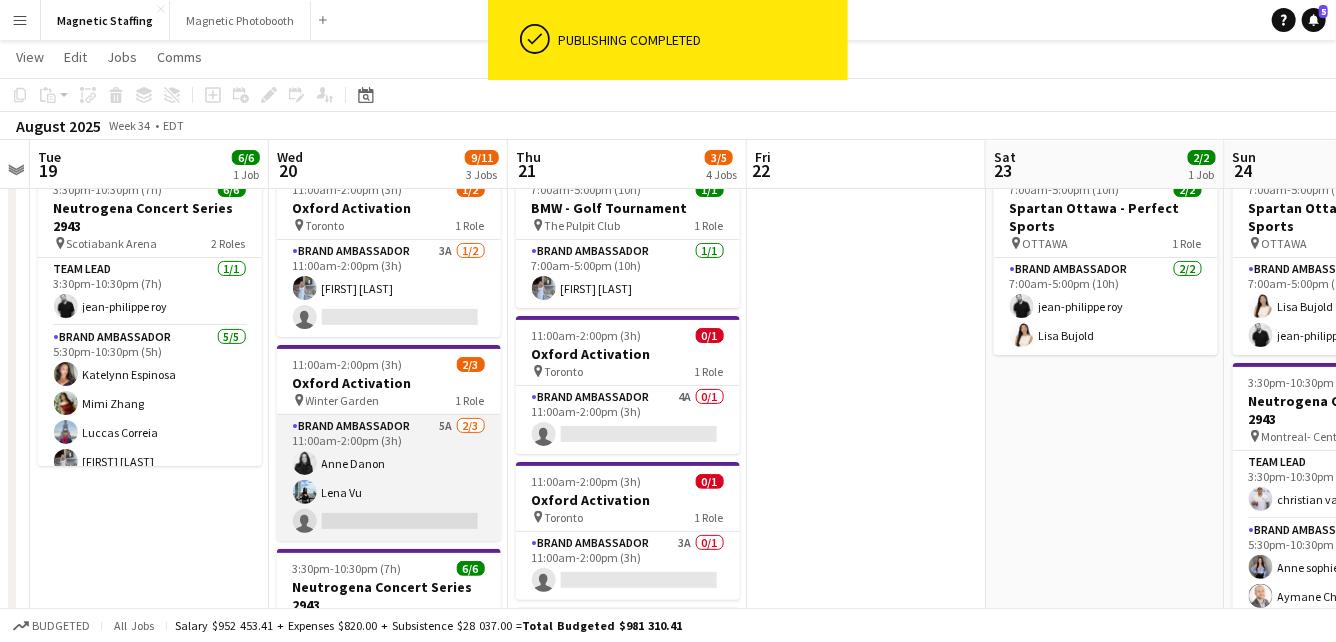 scroll, scrollTop: 0, scrollLeft: 686, axis: horizontal 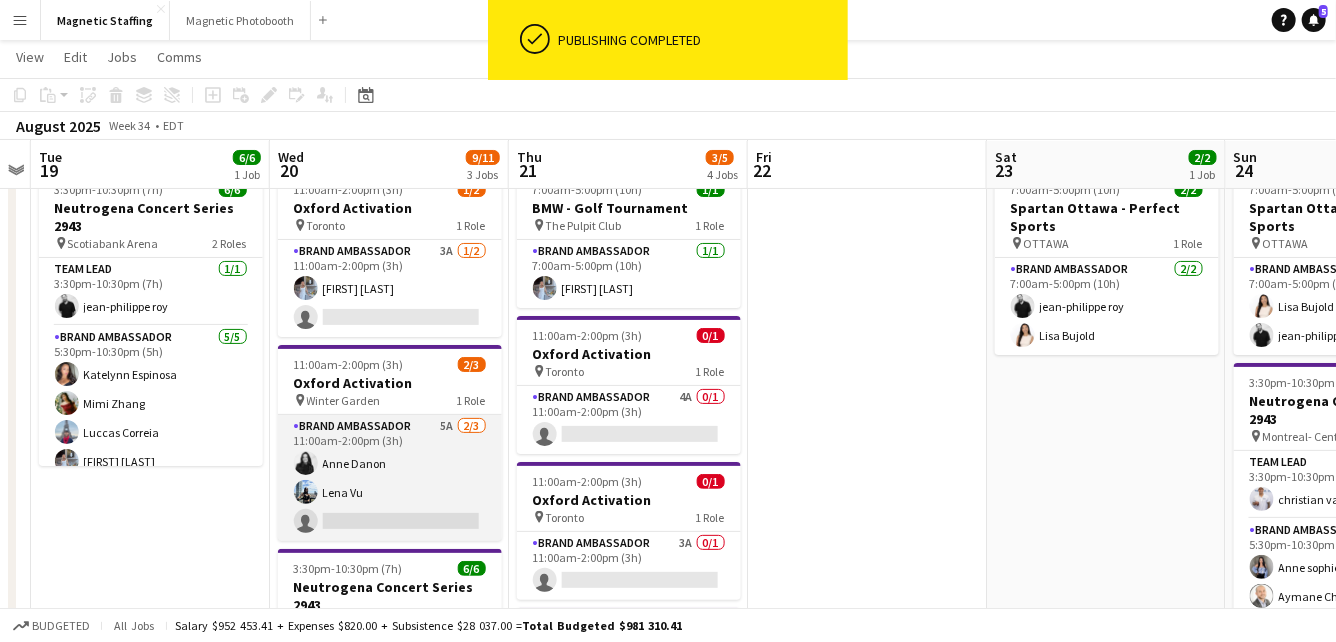 click on "Brand Ambassador   5A   2/3   11:00am-2:00pm (3h)
[FIRST] [LAST] [FIRST] [LAST]
single-neutral-actions" at bounding box center (390, 478) 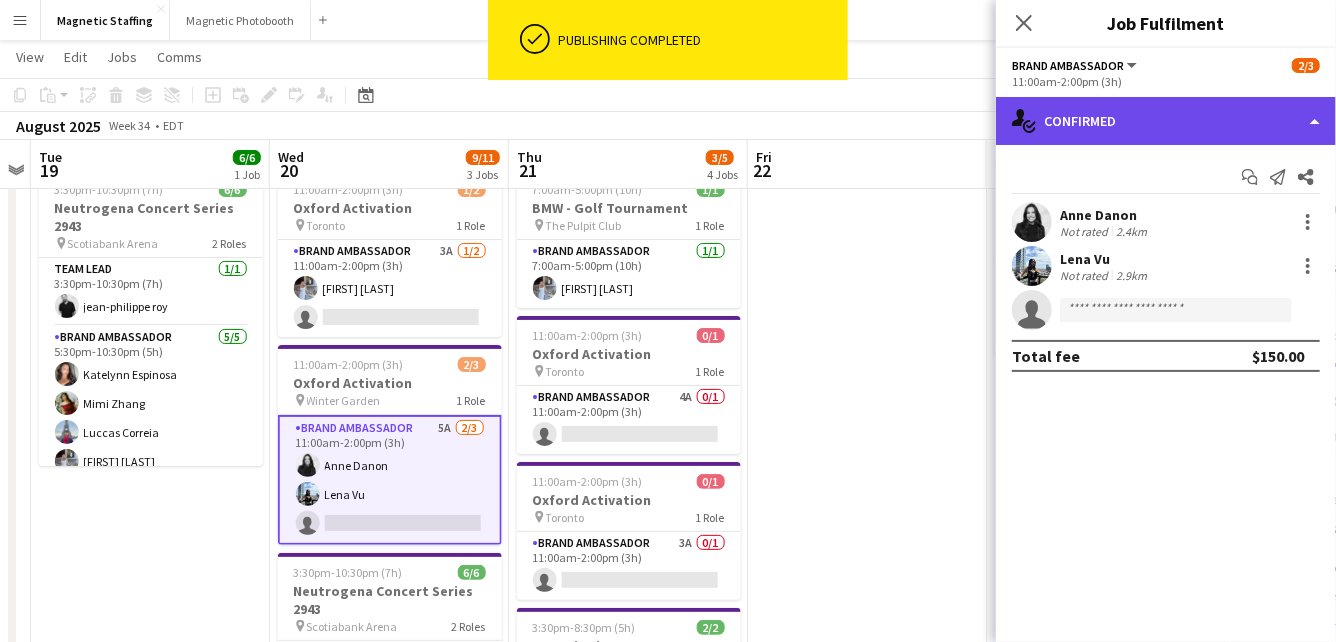 click on "single-neutral-actions-check-2
Confirmed" 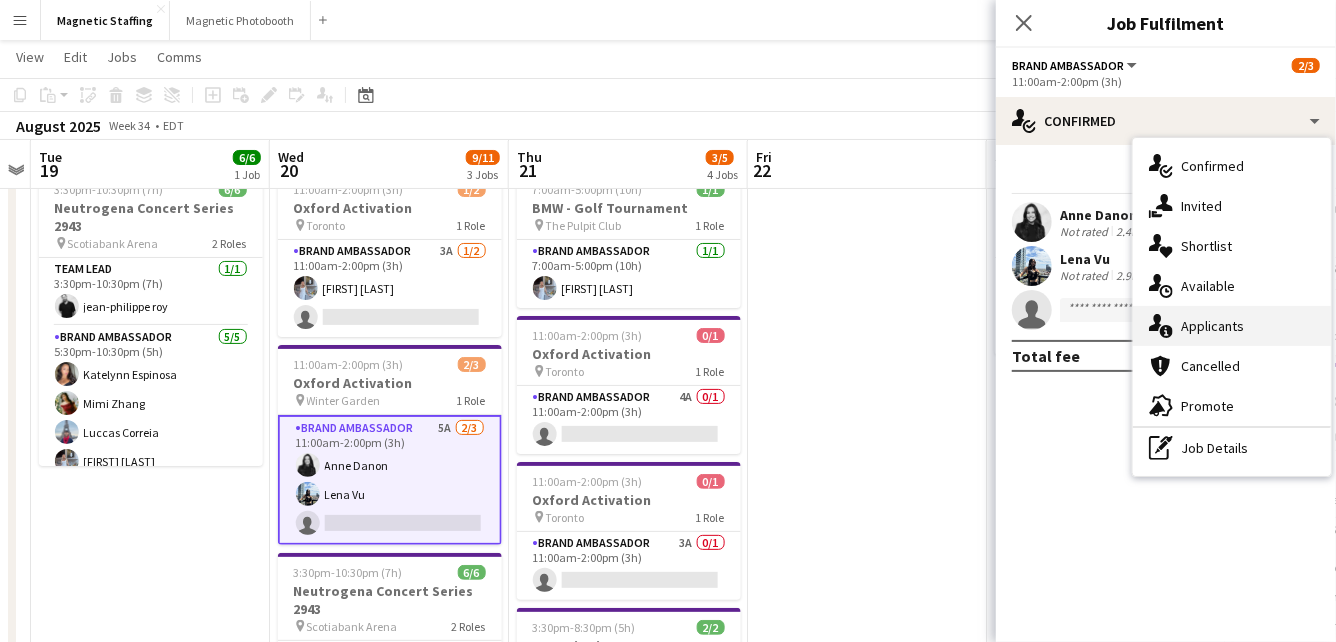 click on "single-neutral-actions-information" 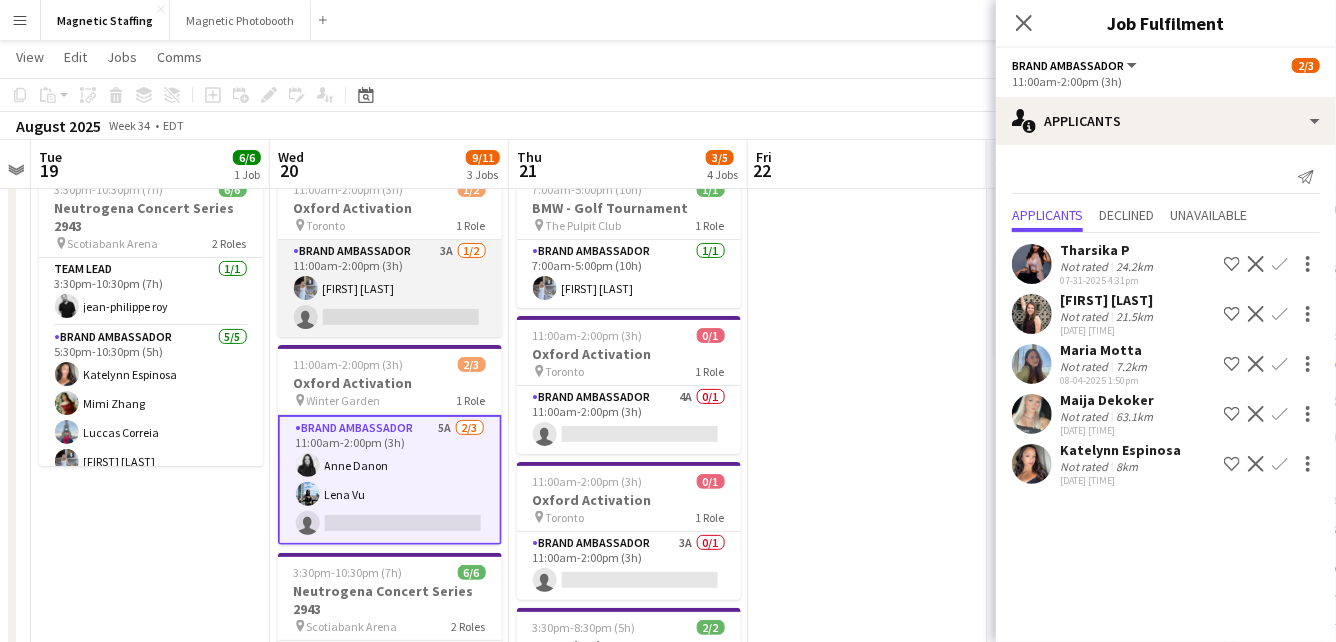 click on "Brand Ambassador   3A   1/2   11:00am-2:00pm (3h)
[FIRST] [LAST]
single-neutral-actions" at bounding box center (390, 288) 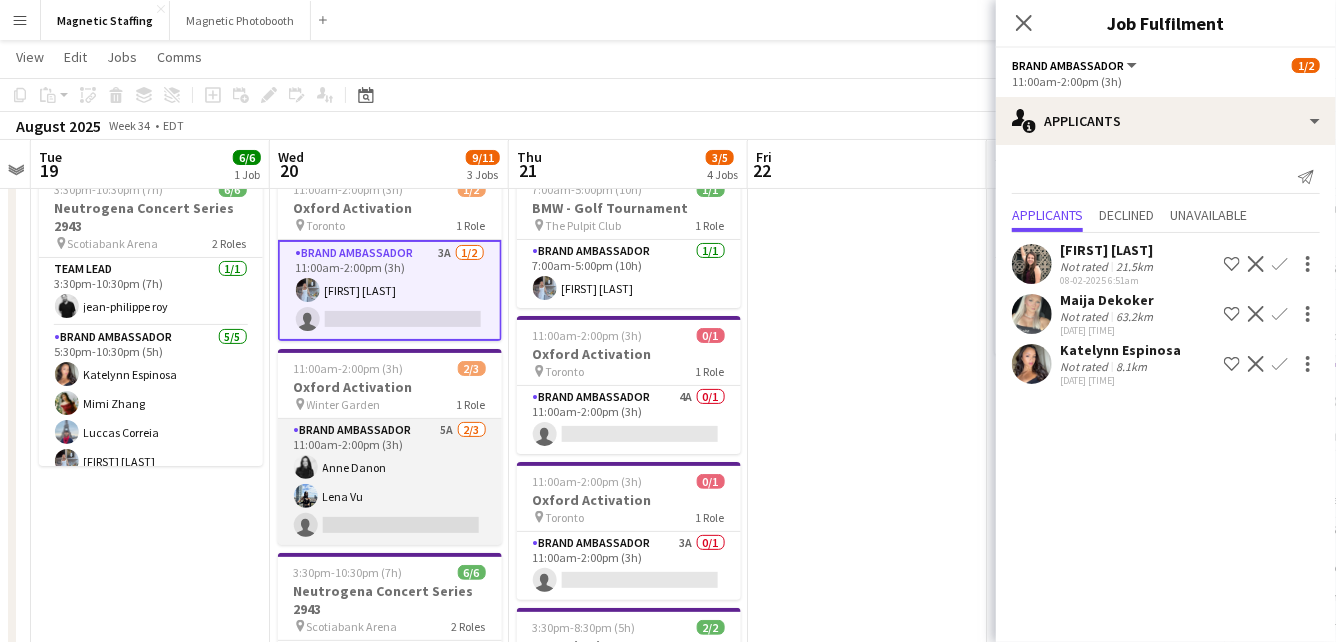 click on "Brand Ambassador   5A   2/3   11:00am-2:00pm (3h)
[FIRST] [LAST] [FIRST] [LAST]
single-neutral-actions" at bounding box center (390, 482) 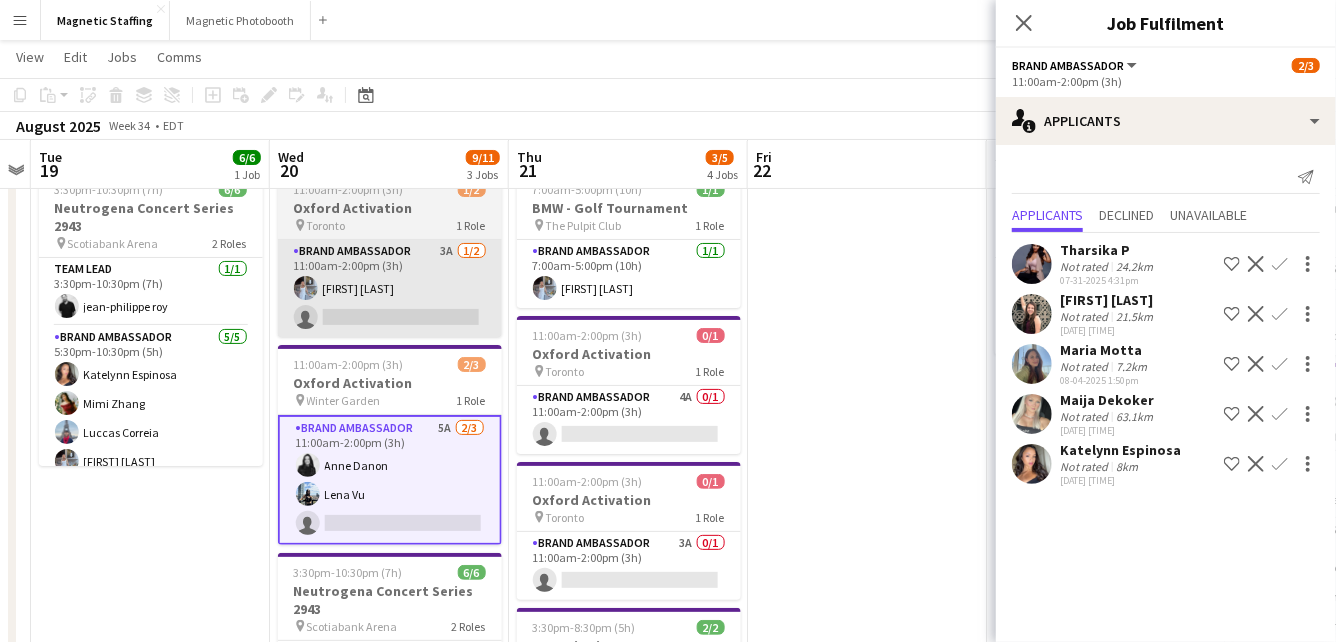 click on "Brand Ambassador   3A   1/2   11:00am-2:00pm (3h)
[FIRST] [LAST]
single-neutral-actions" at bounding box center (390, 288) 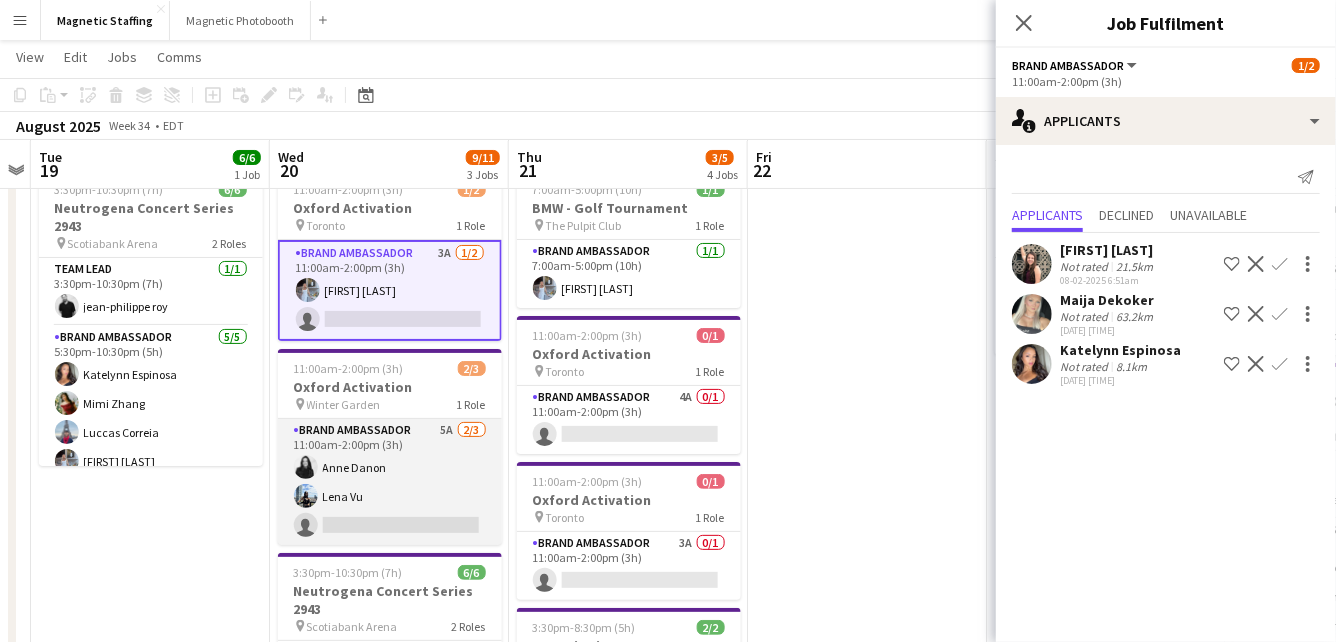 click on "Brand Ambassador   5A   2/3   11:00am-2:00pm (3h)
[FIRST] [LAST] [FIRST] [LAST]
single-neutral-actions" at bounding box center (390, 482) 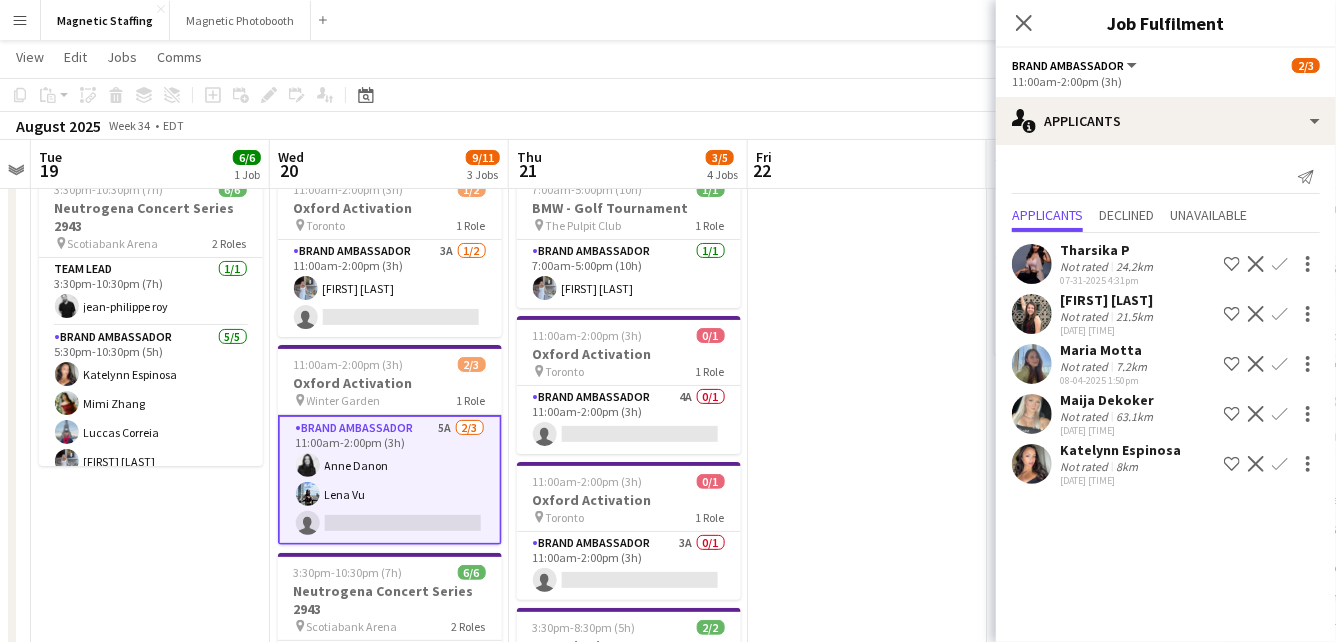 click on "Confirm" 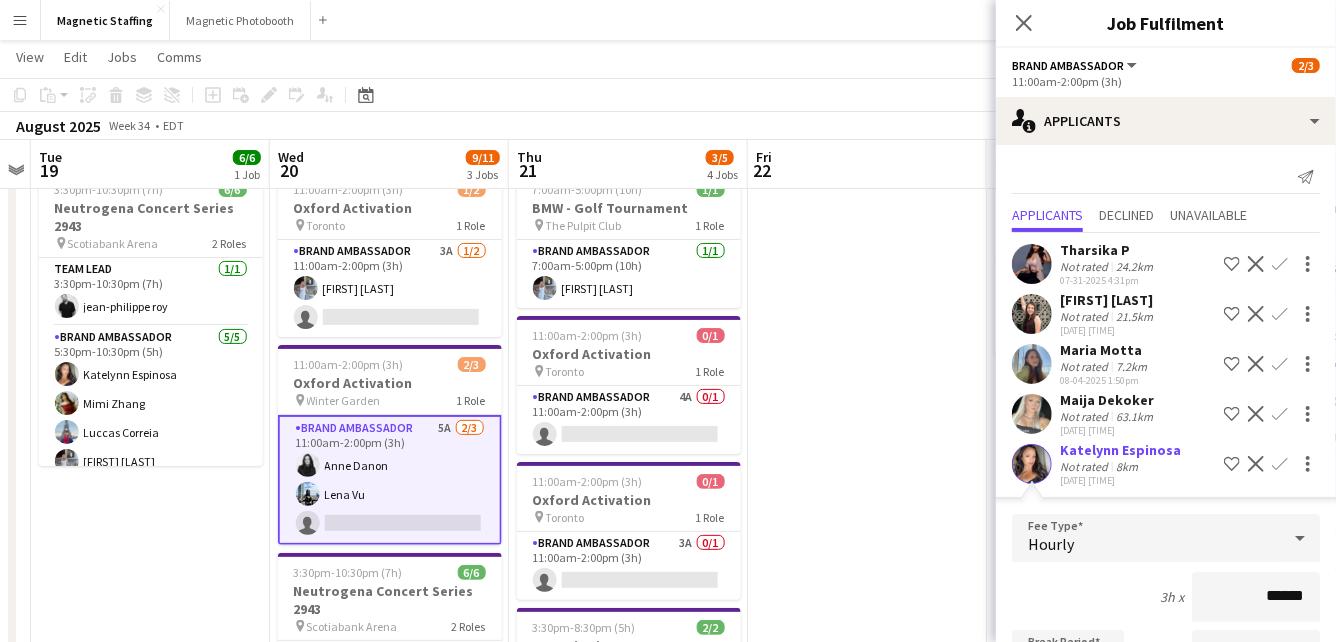scroll, scrollTop: 315, scrollLeft: 0, axis: vertical 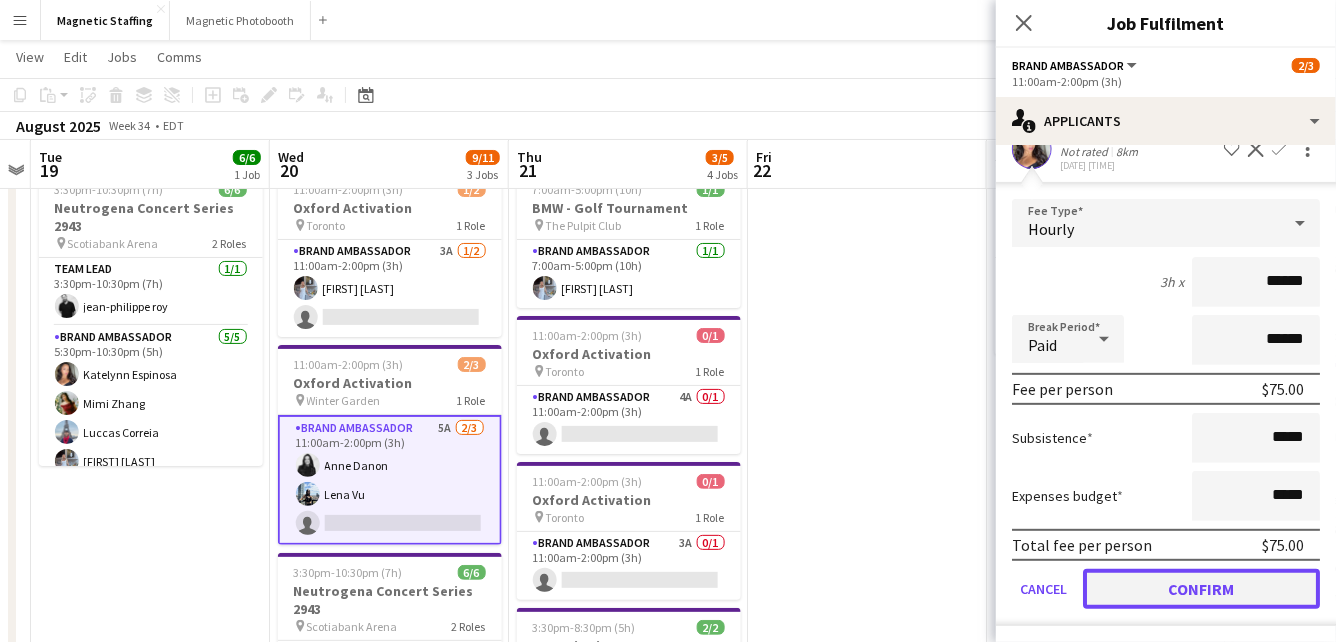 click on "Confirm" 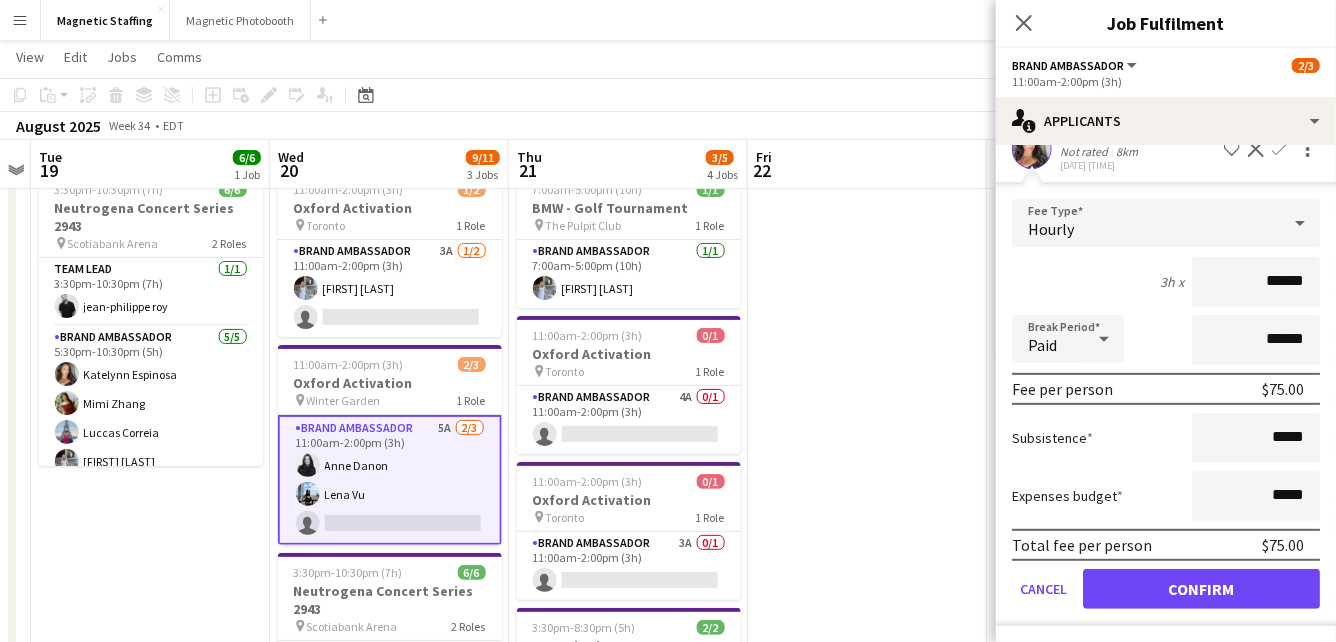 scroll, scrollTop: 0, scrollLeft: 0, axis: both 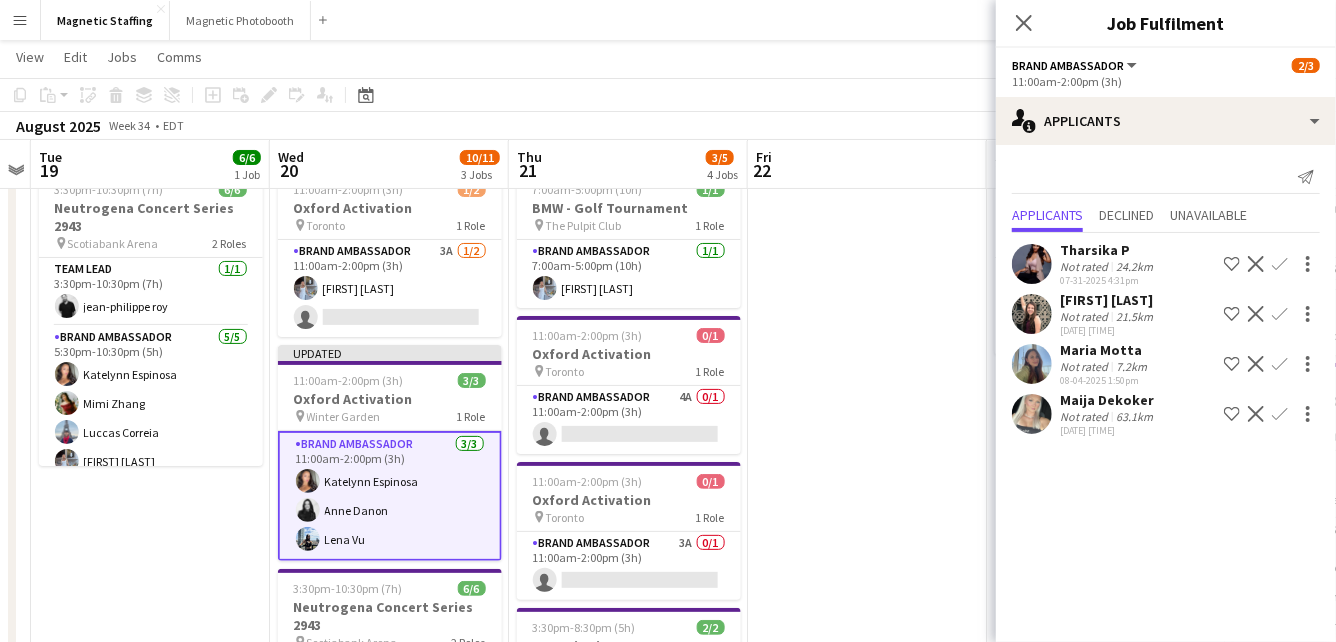 click at bounding box center (867, 1087) 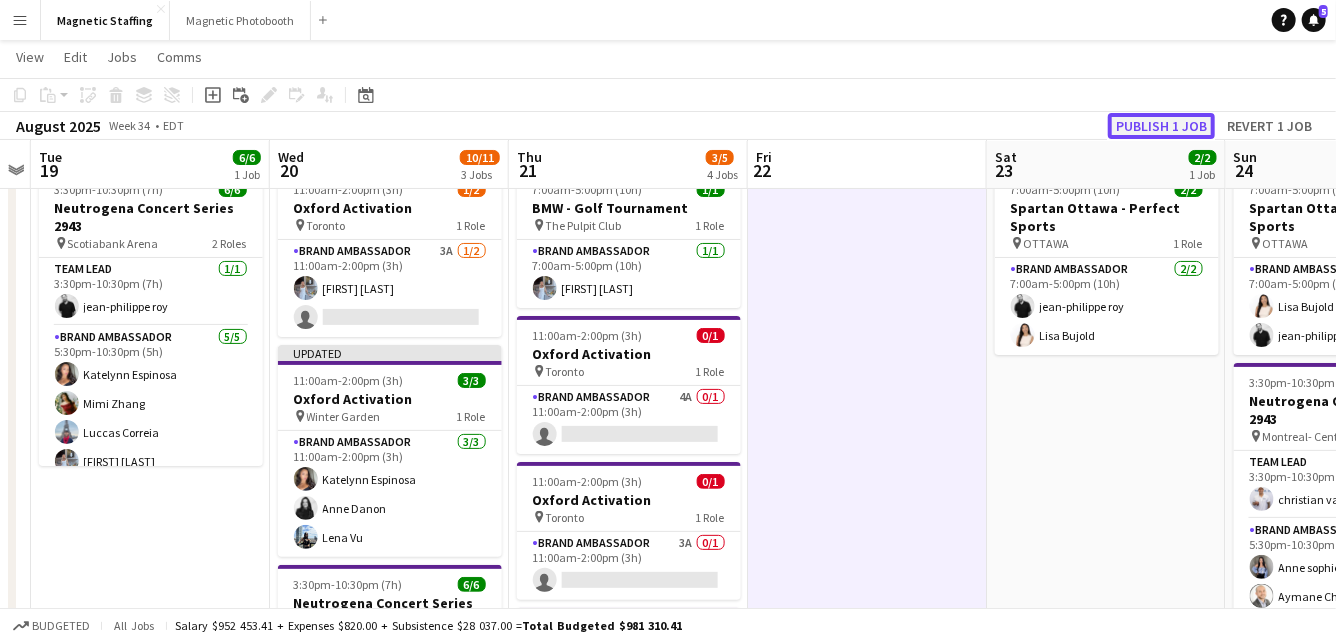 click on "Publish 1 job" 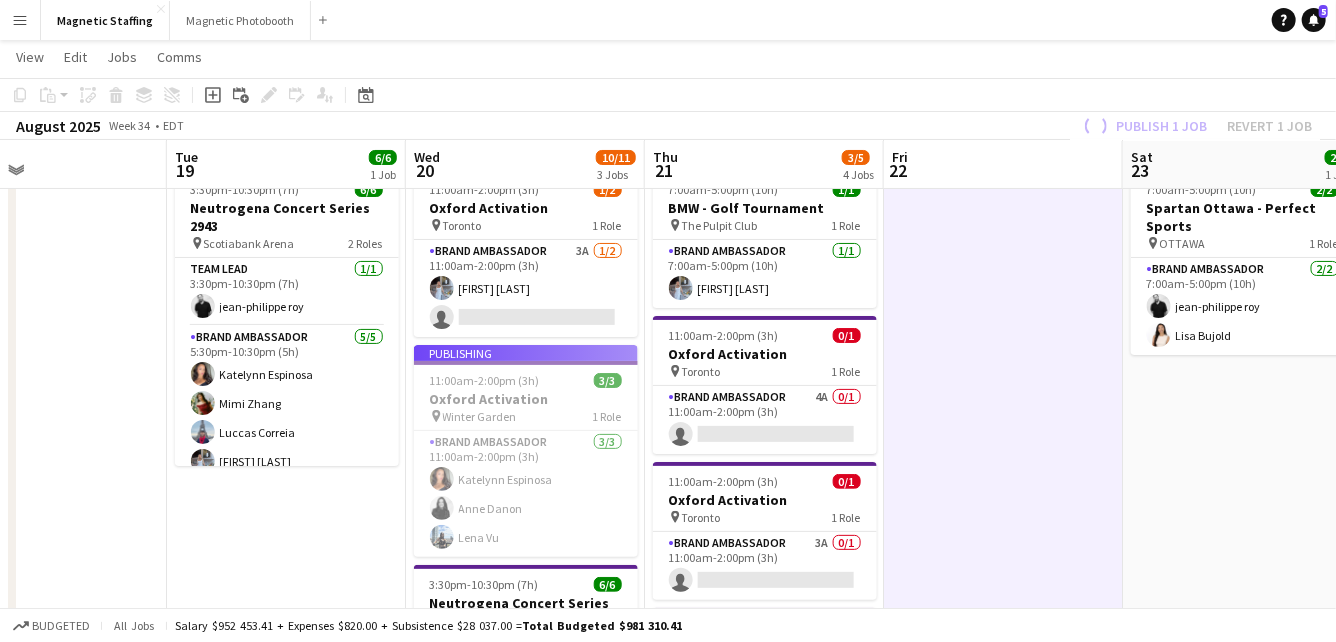 drag, startPoint x: 672, startPoint y: 403, endPoint x: 808, endPoint y: 403, distance: 136 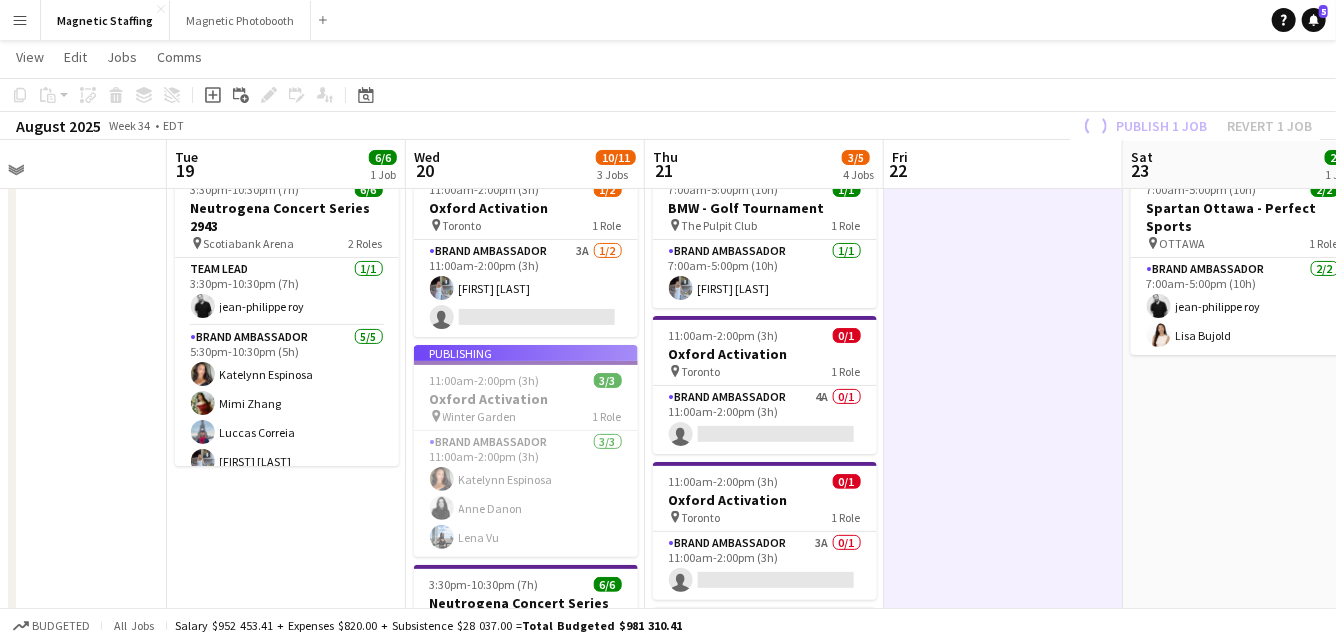click on "Sat   16   5/5   3 Jobs   Sun   17   2/3   2 Jobs   Mon   18   Tue   19   6/6   1 Job   Wed   20   10/11   3 Jobs   Thu   21   3/5   4 Jobs   Fri   22   Sat   23   2/2   1 Job   Sun   24   19/20   3 Jobs   Mon   25   12/12   1 Job   Tue   26      11:30am-4:30pm (5h)    1/1   Back to School Event - Upper Canada Mall
pin
Newmarket   1 Role   Brand Ambassador   1/1   11:30am-4:30pm (5h)
[FIRST] [LAST]     12:45pm-5:00pm (4h15m)    2/2   Backyard Event - Private Residence 2978
pin
Toronto   2 Roles   Bartender   1/1   12:45pm-5:00pm (4h15m)
[FIRST] [LAST]  Server   1/1   12:45pm-5:00pm (4h15m)
[FIRST] [LAST]     6:00pm-1:00am (7h) (Sun)   2/2   Private Residence Event 3023
pin
Oakville   1 Role   Bartender   2/2   6:00pm-1:00am (7h)
[FIRST] [LAST] [FIRST] [LAST]     8:00am-2:00pm (6h)    1/2   BMW - Golf Tournament
pin
Rivermead Golf Club   1/2" at bounding box center [668, 1060] 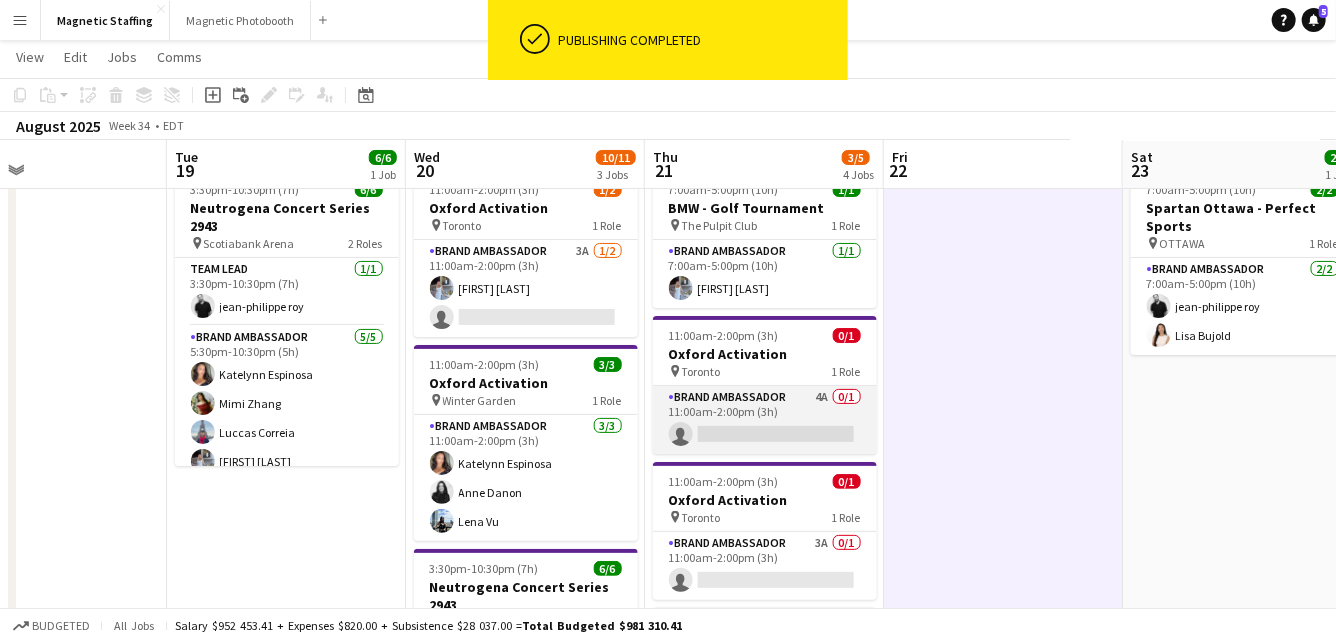click on "Brand Ambassador   4A   0/1   11:00am-2:00pm (3h)
single-neutral-actions" at bounding box center (765, 420) 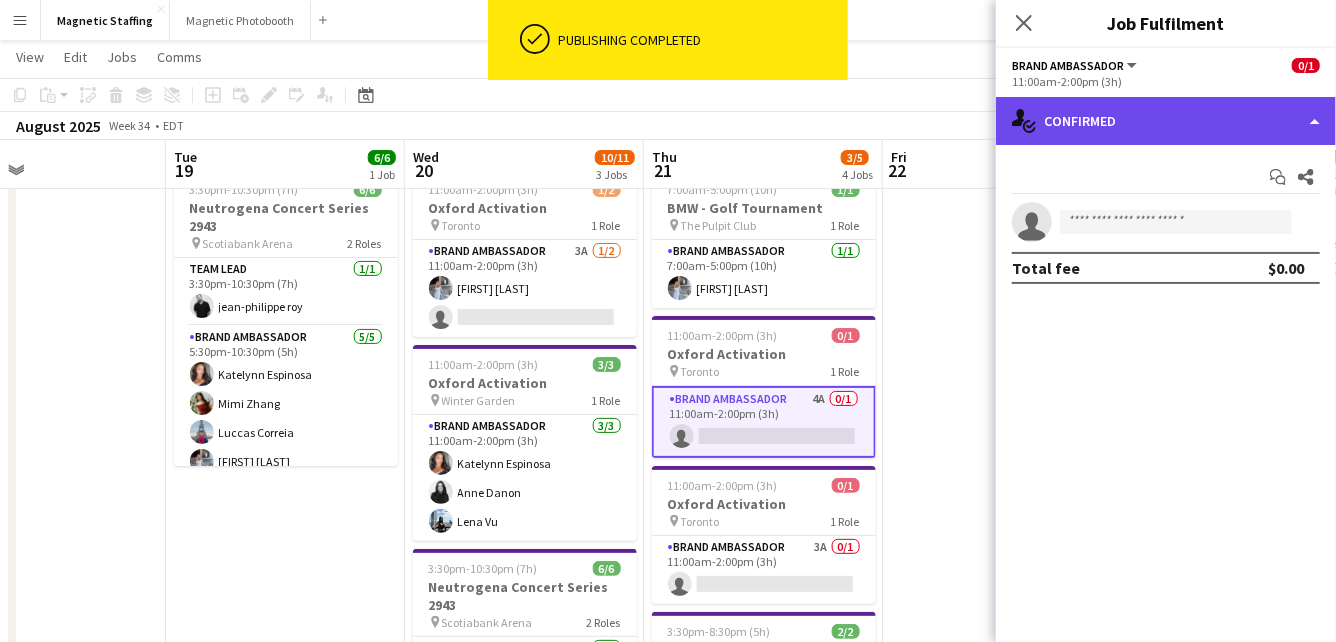 click on "single-neutral-actions-check-2
Confirmed" 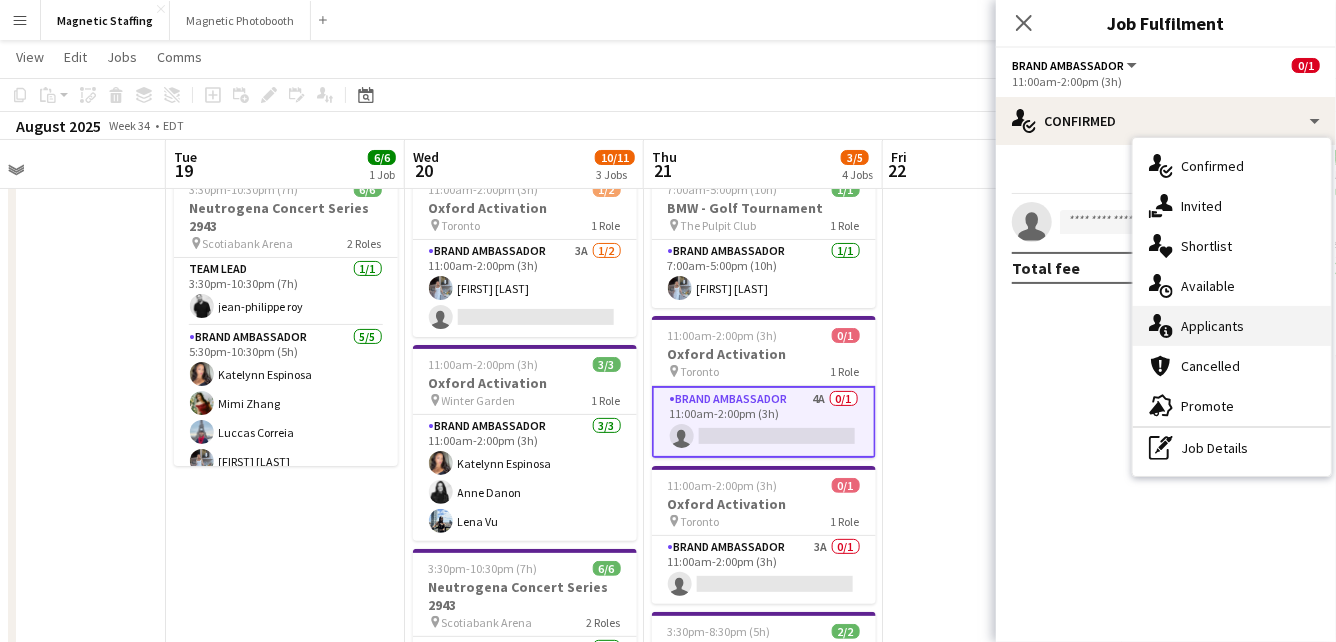 click on "single-neutral-actions-information" 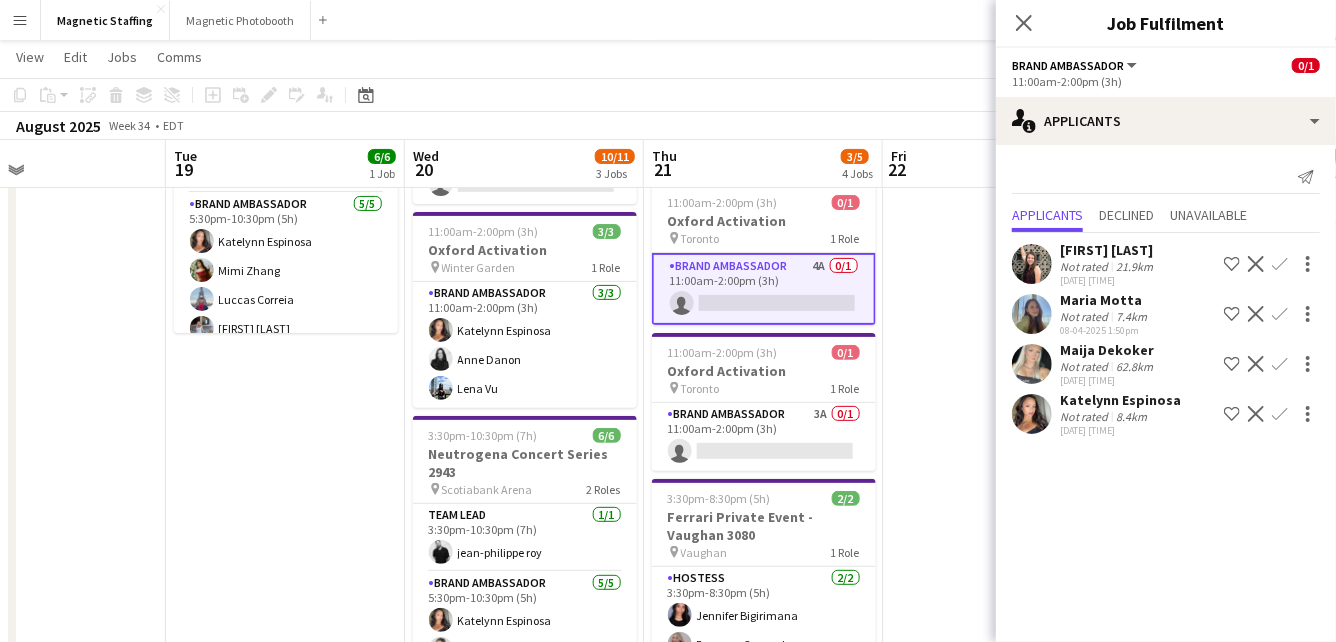 scroll, scrollTop: 197, scrollLeft: 0, axis: vertical 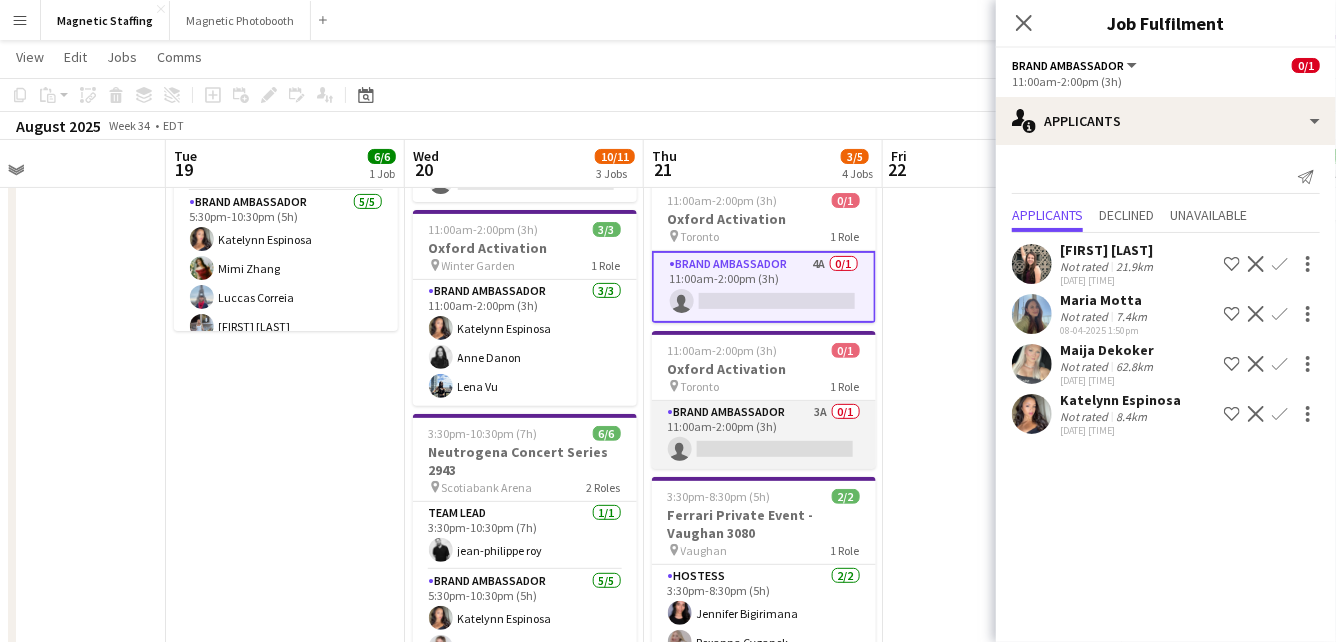 click on "Brand Ambassador   3A   0/1   11:00am-2:00pm (3h)
single-neutral-actions" at bounding box center [764, 435] 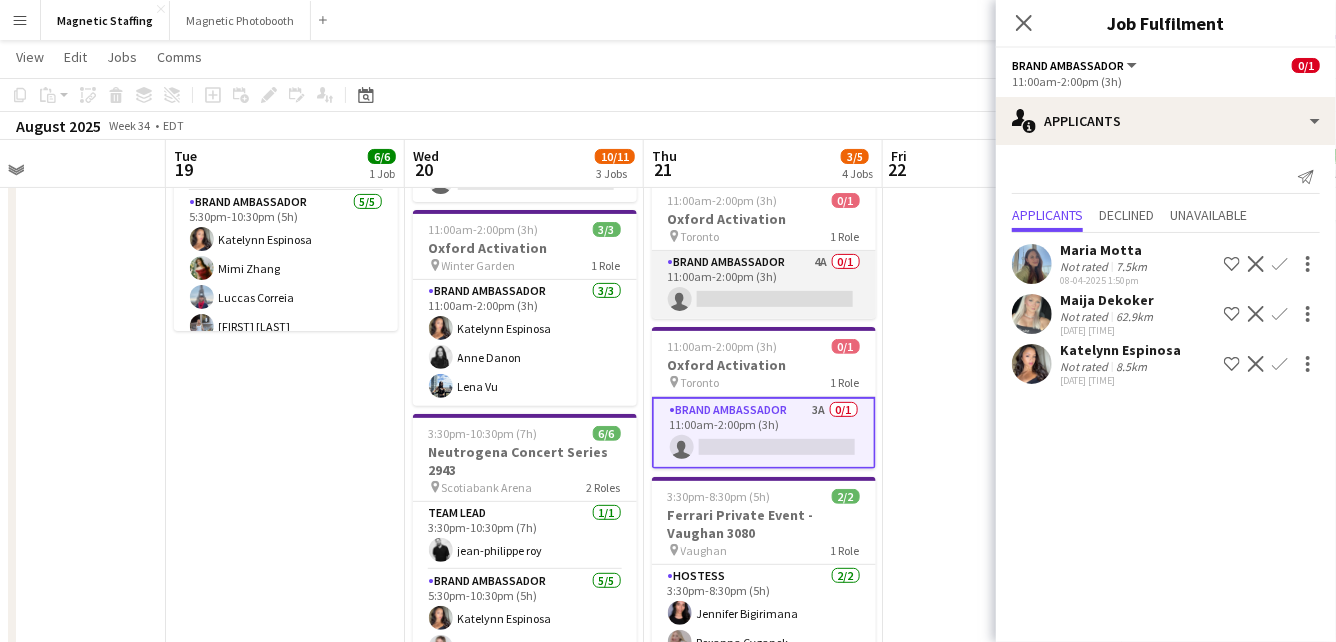 click on "Brand Ambassador   4A   0/1   11:00am-2:00pm (3h)
single-neutral-actions" at bounding box center (764, 285) 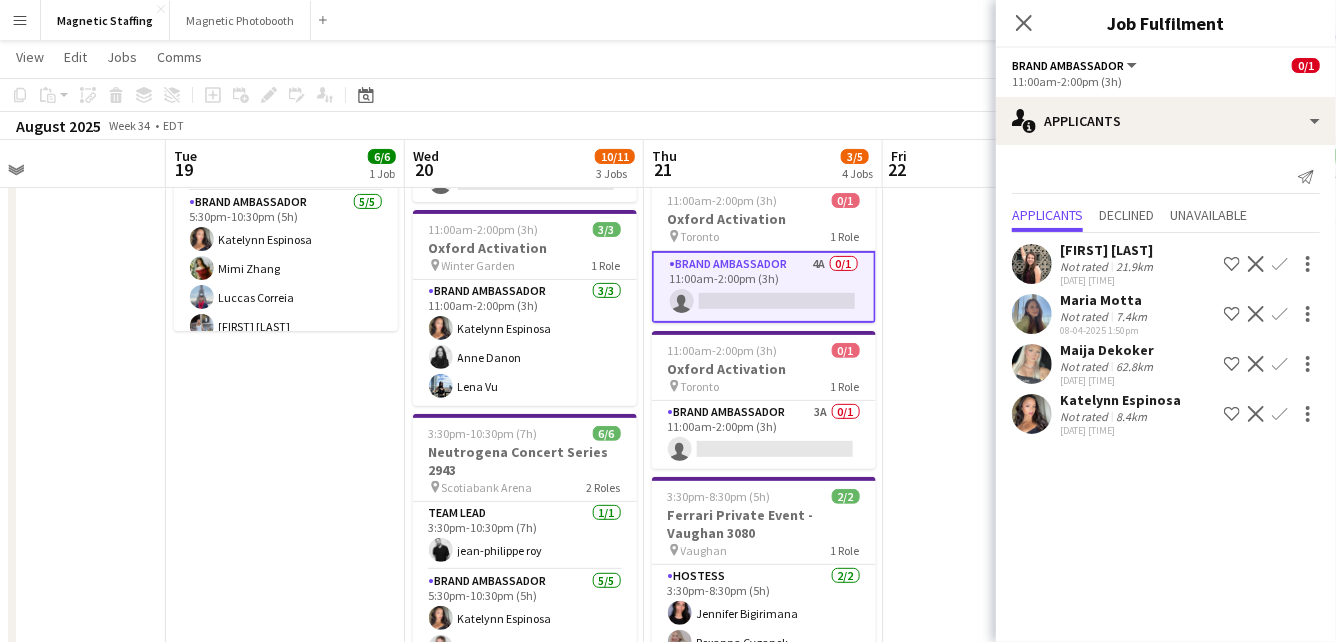 click on "Confirm" 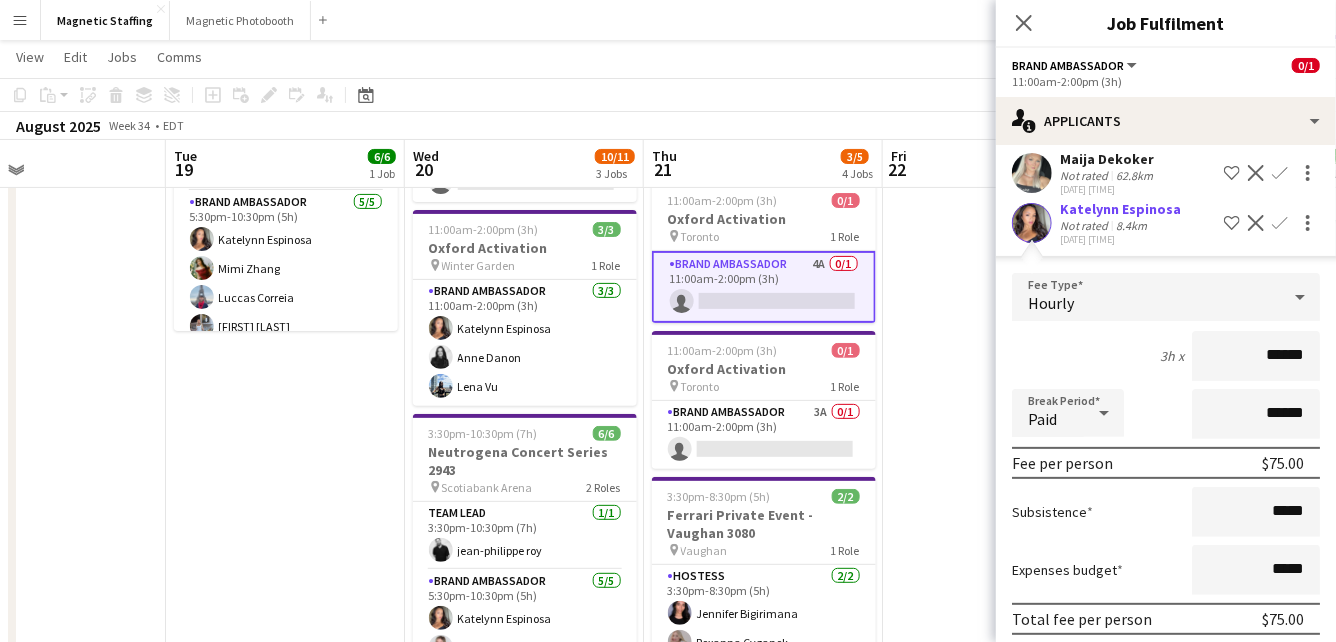 scroll, scrollTop: 266, scrollLeft: 0, axis: vertical 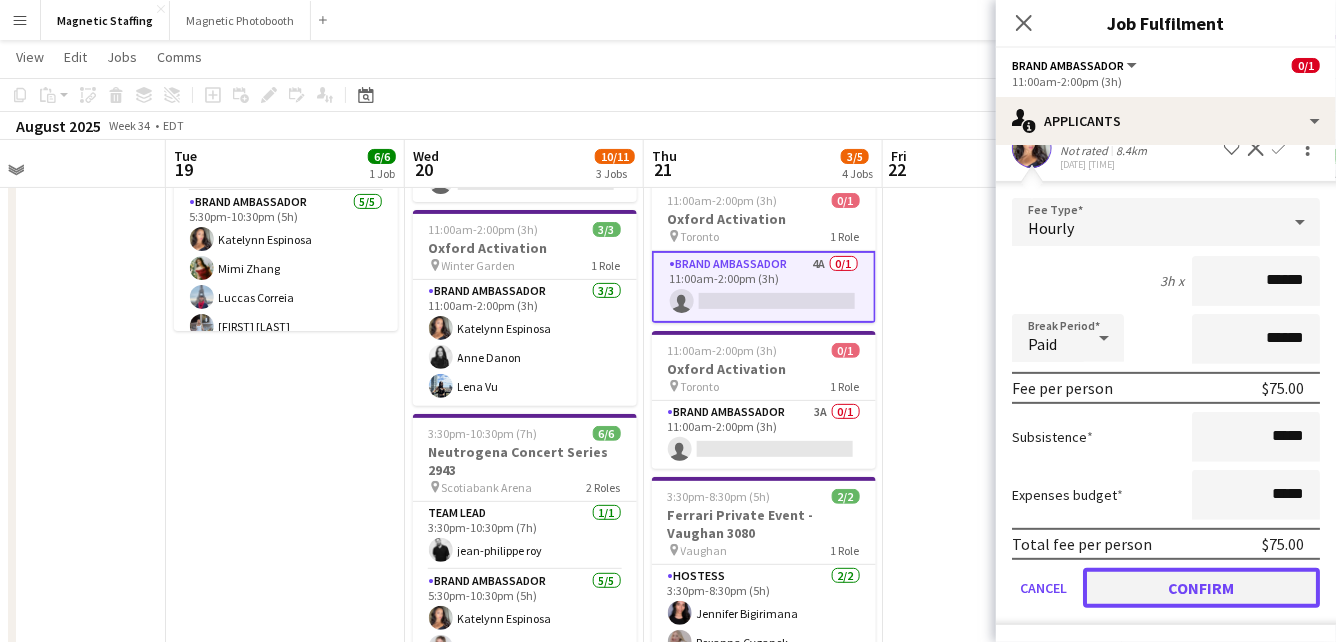 click on "Confirm" 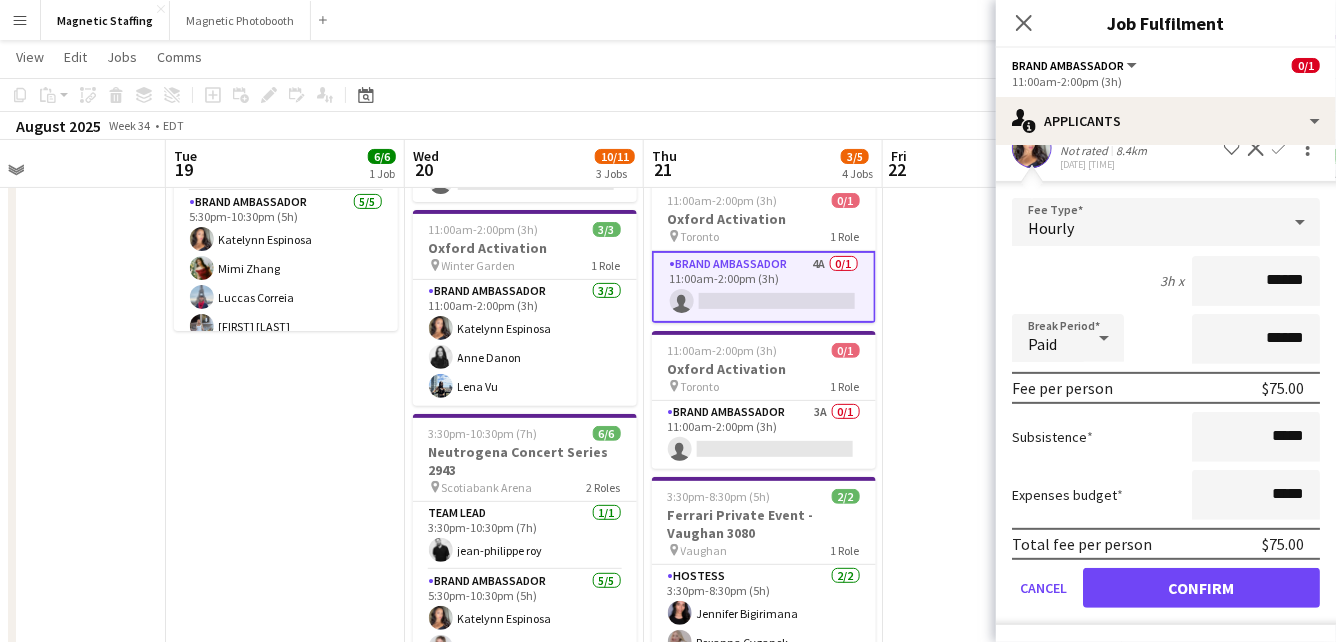 scroll, scrollTop: 0, scrollLeft: 0, axis: both 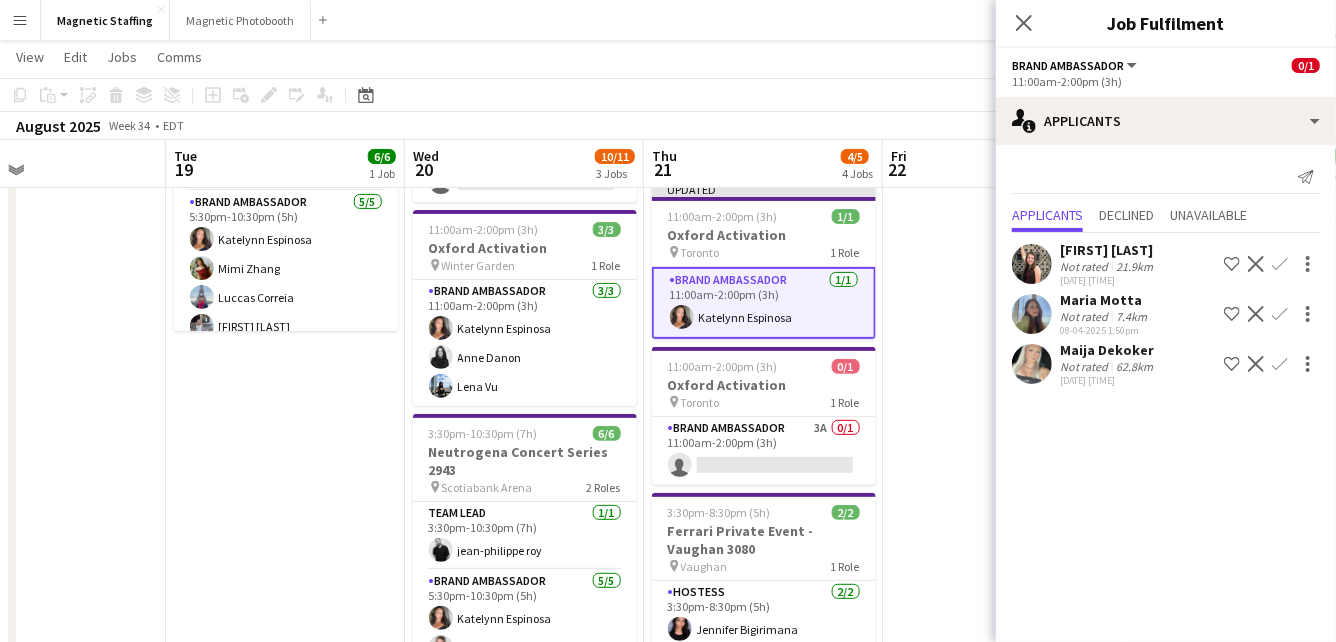 click at bounding box center [1002, 952] 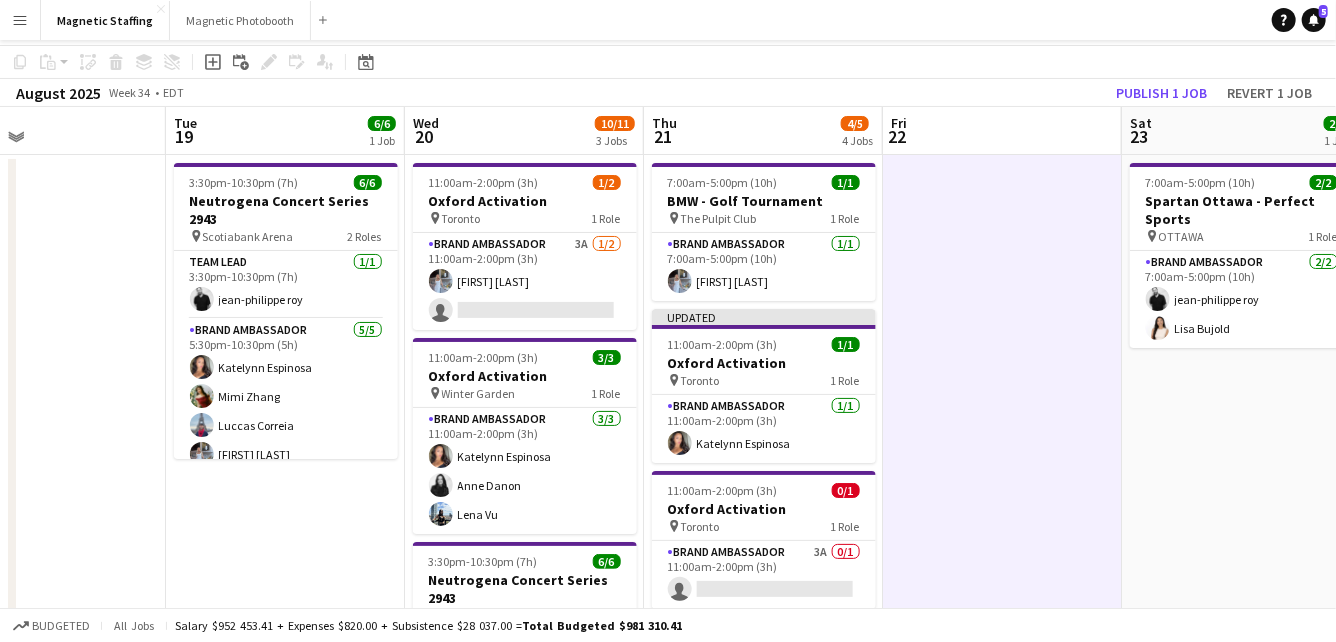 scroll, scrollTop: 0, scrollLeft: 0, axis: both 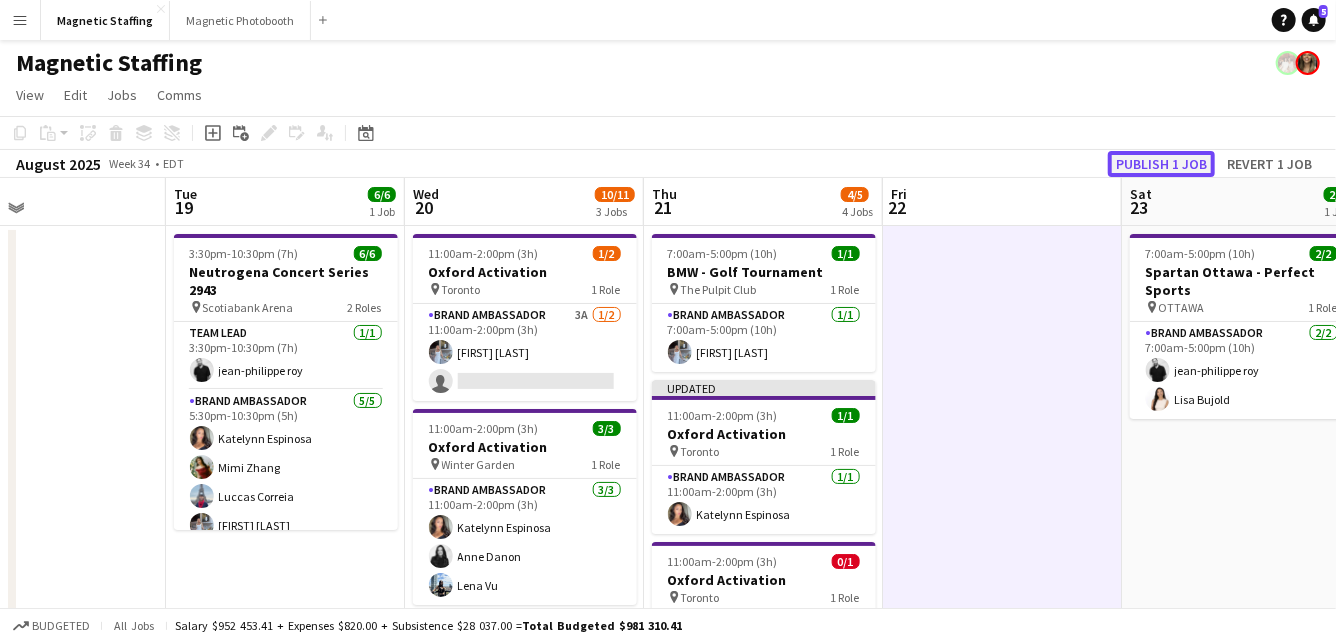 click on "Publish 1 job" 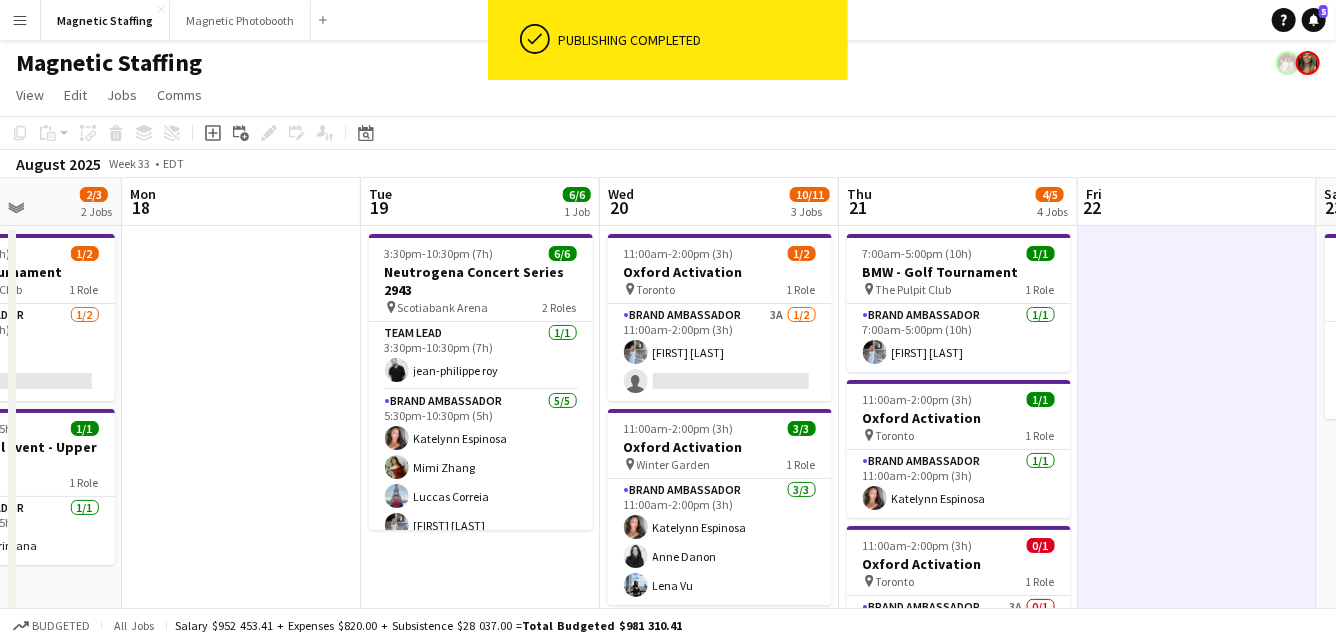 drag, startPoint x: 494, startPoint y: 361, endPoint x: 933, endPoint y: 349, distance: 439.16397 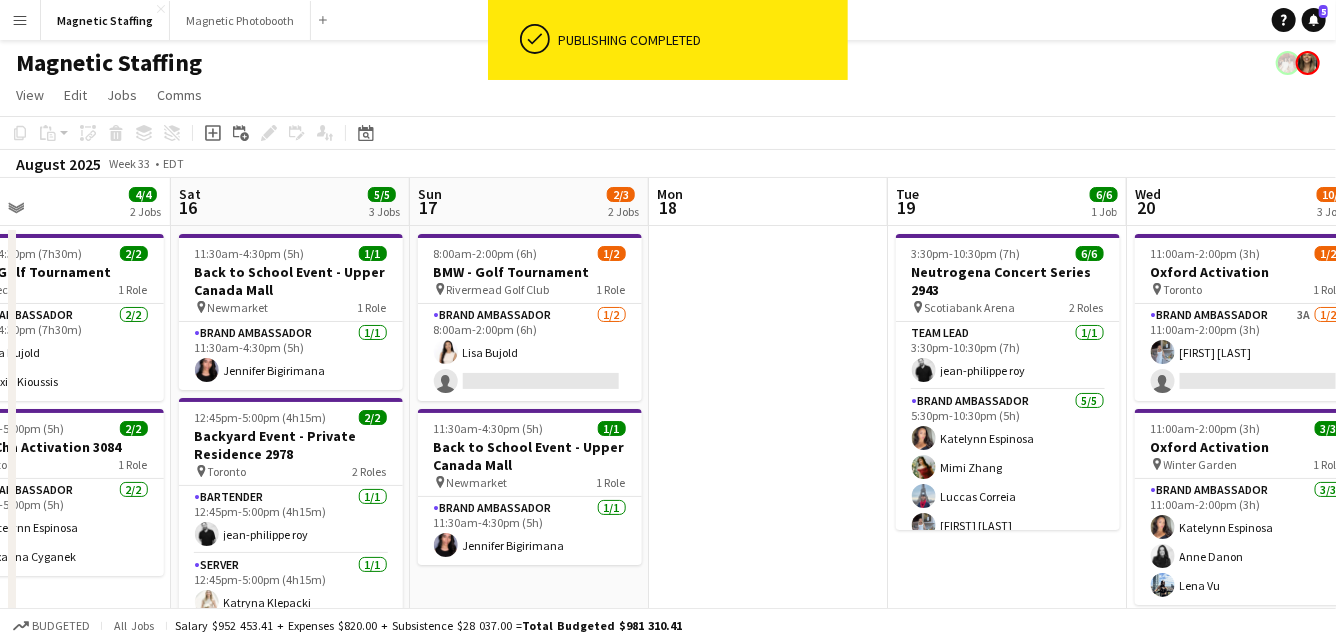 scroll, scrollTop: 0, scrollLeft: 528, axis: horizontal 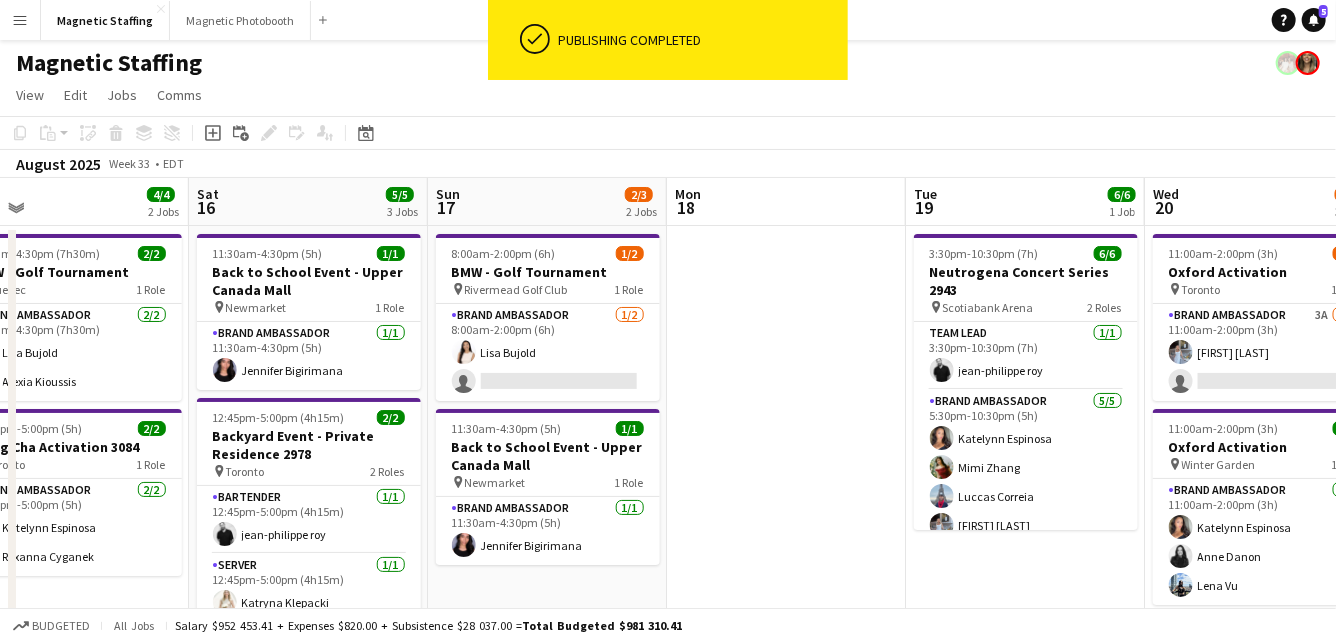 drag, startPoint x: 404, startPoint y: 449, endPoint x: 706, endPoint y: 438, distance: 302.20026 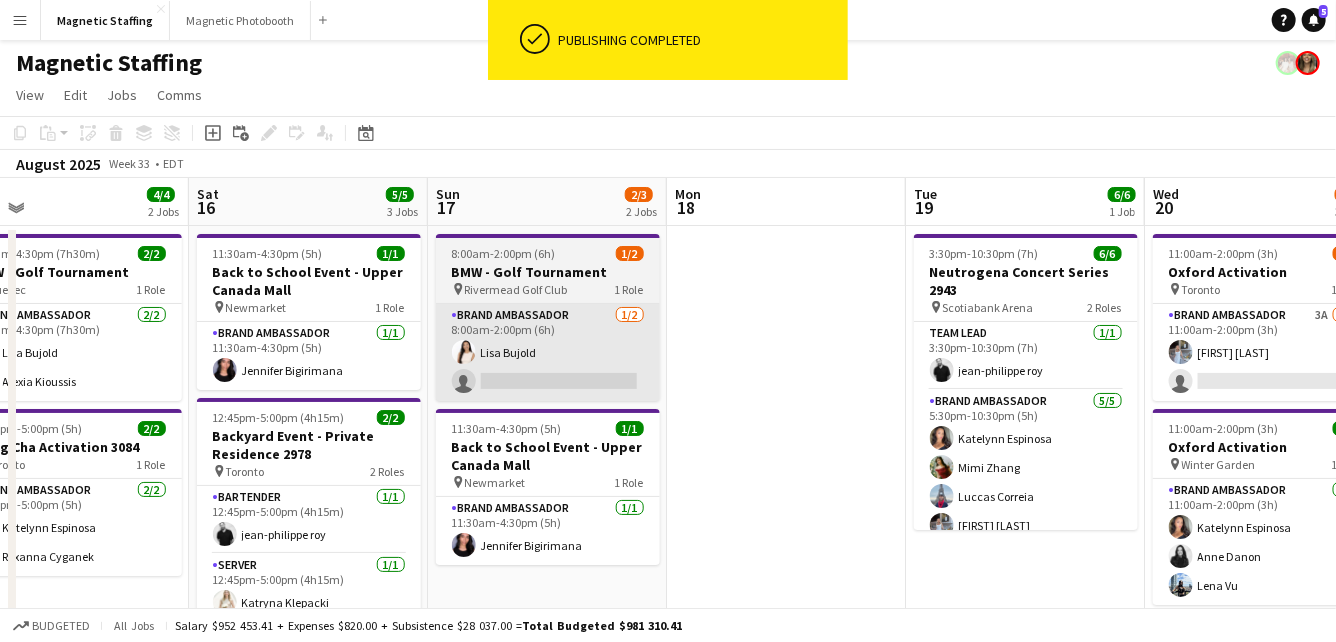click on "Brand Ambassador   1/2   8:00am-2:00pm (6h)
[FIRST] [LAST]
single-neutral-actions" at bounding box center (548, 352) 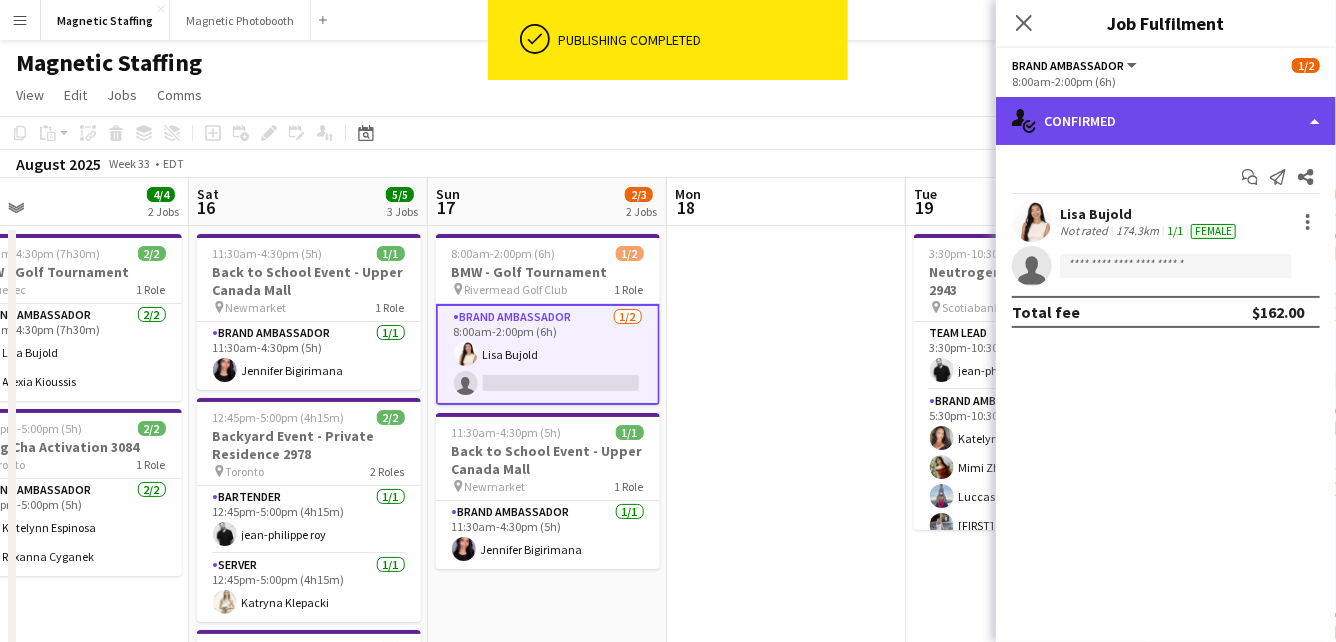 click on "single-neutral-actions-check-2
Confirmed" 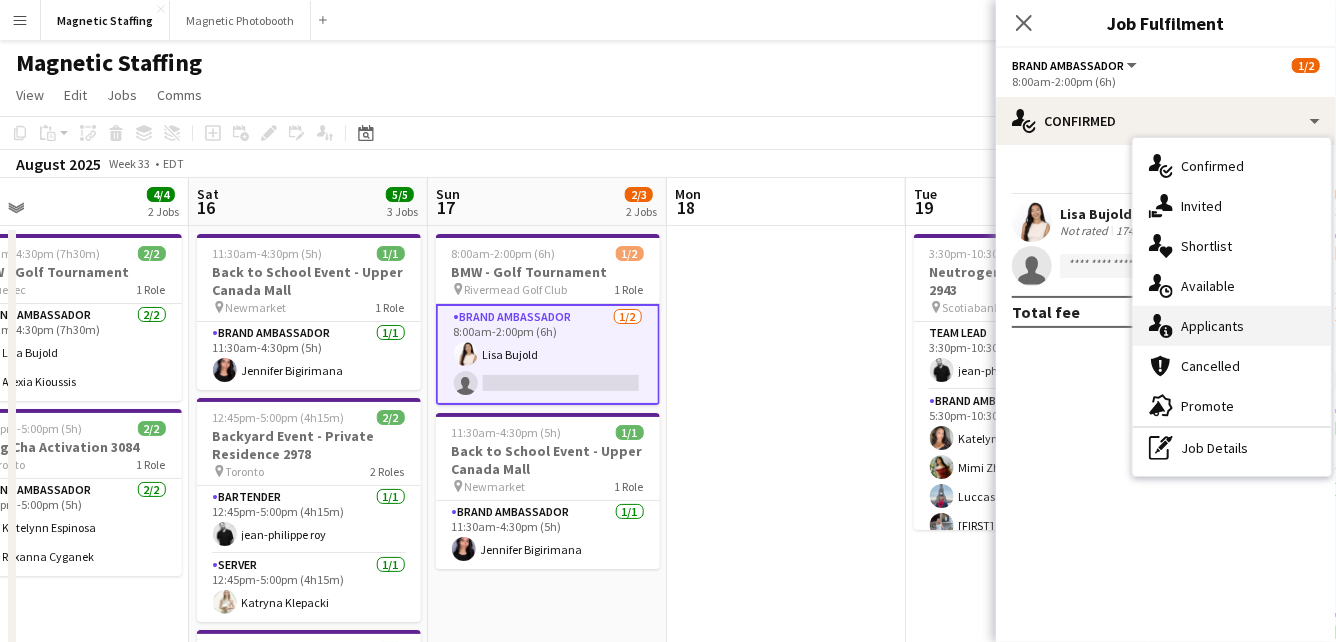 click on "single-neutral-actions-information
Applicants" at bounding box center [1232, 326] 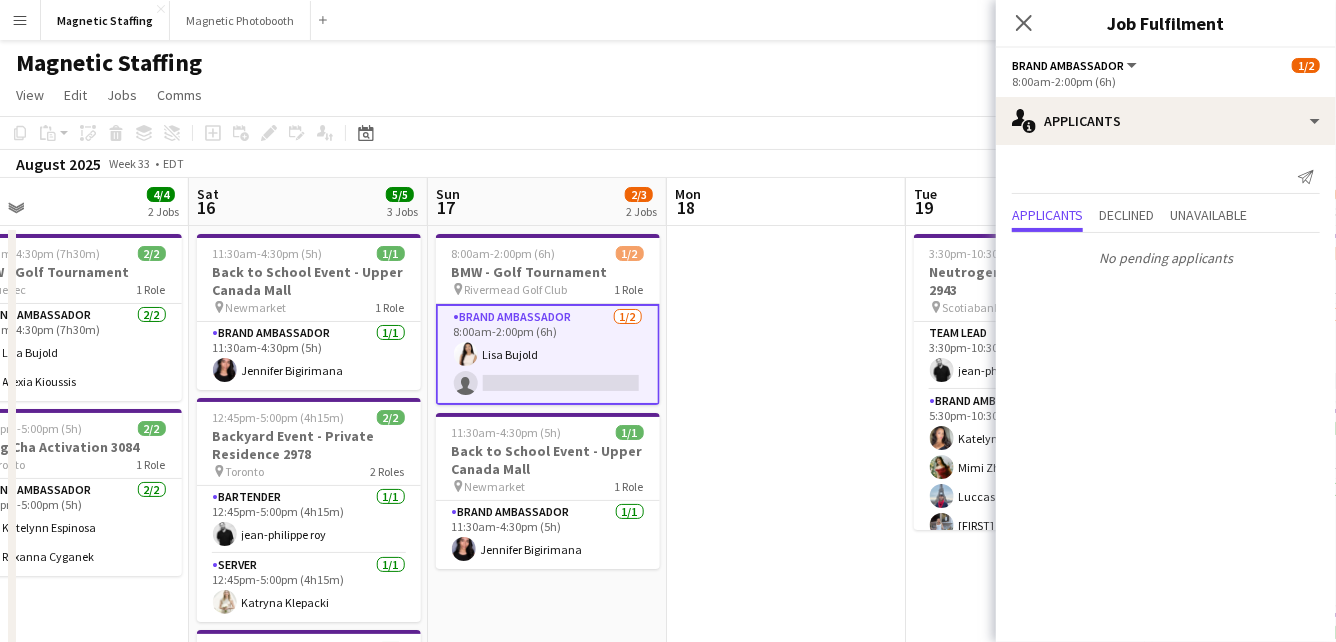scroll, scrollTop: 0, scrollLeft: 404, axis: horizontal 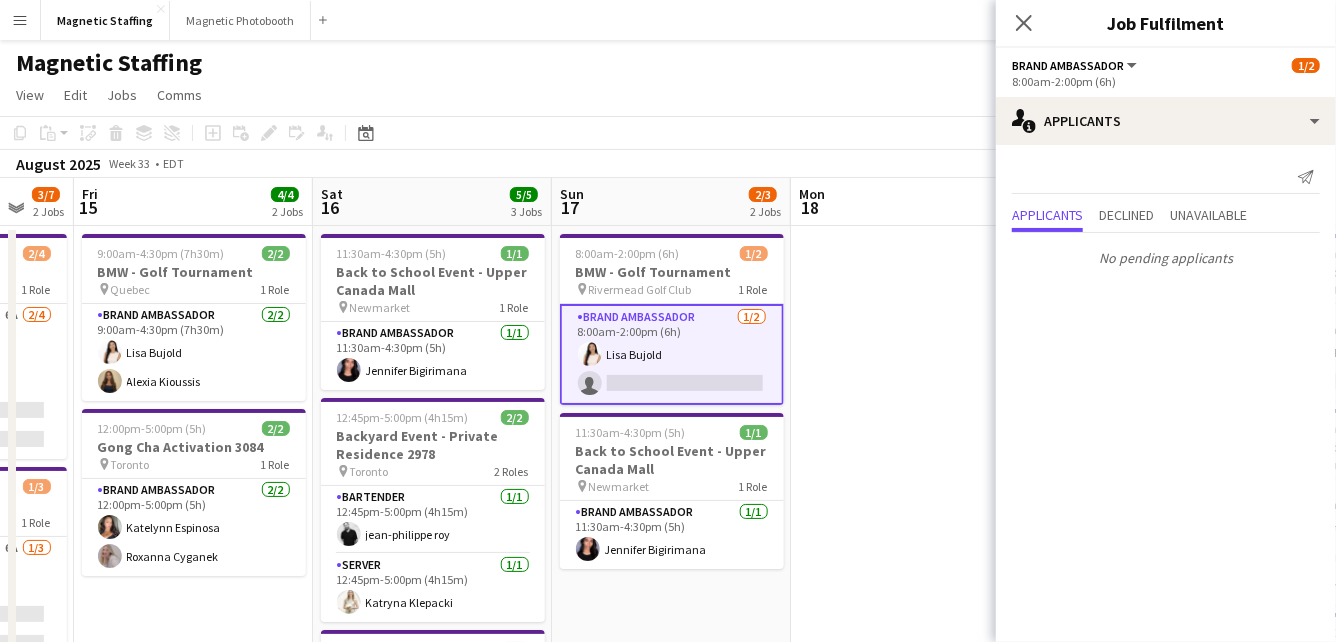 drag, startPoint x: 794, startPoint y: 429, endPoint x: 1174, endPoint y: 382, distance: 382.89554 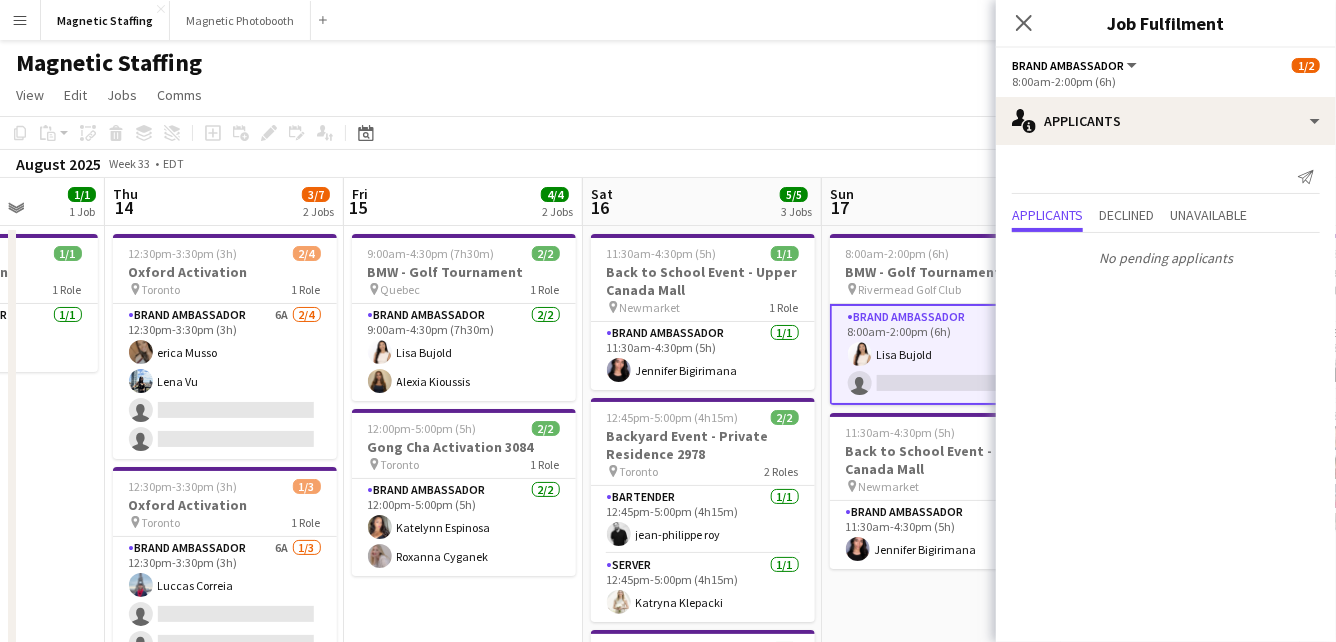 drag, startPoint x: 613, startPoint y: 415, endPoint x: 984, endPoint y: 336, distance: 379.3178 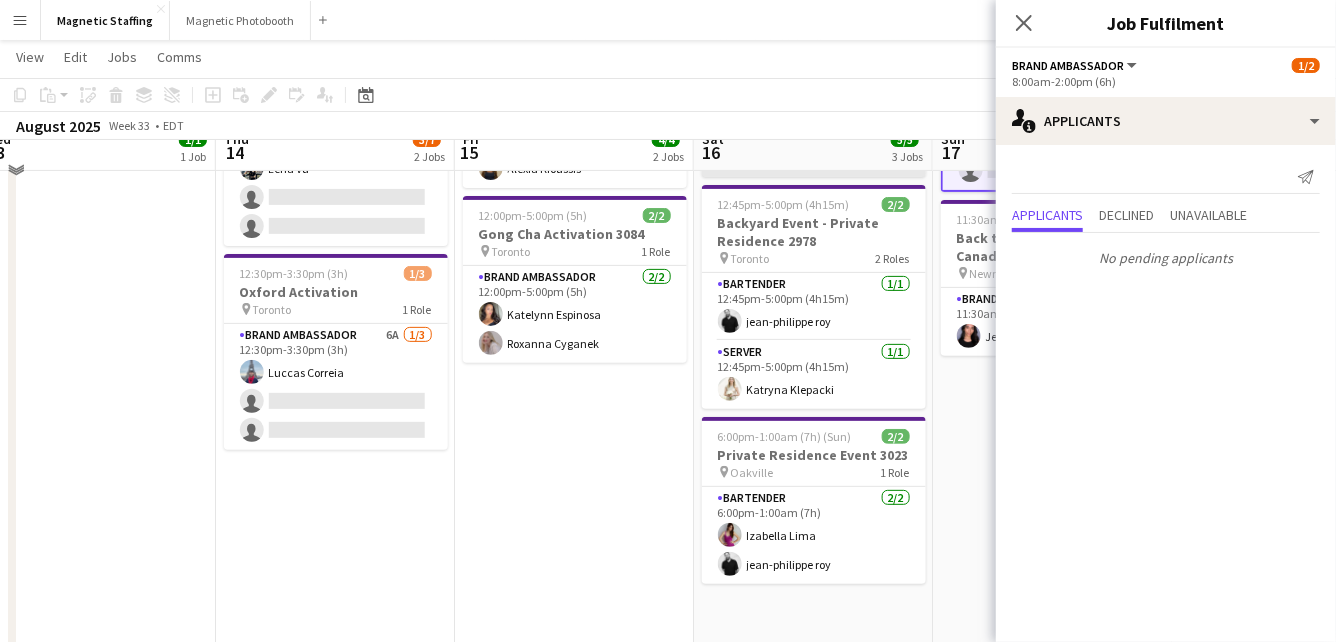 scroll, scrollTop: 193, scrollLeft: 0, axis: vertical 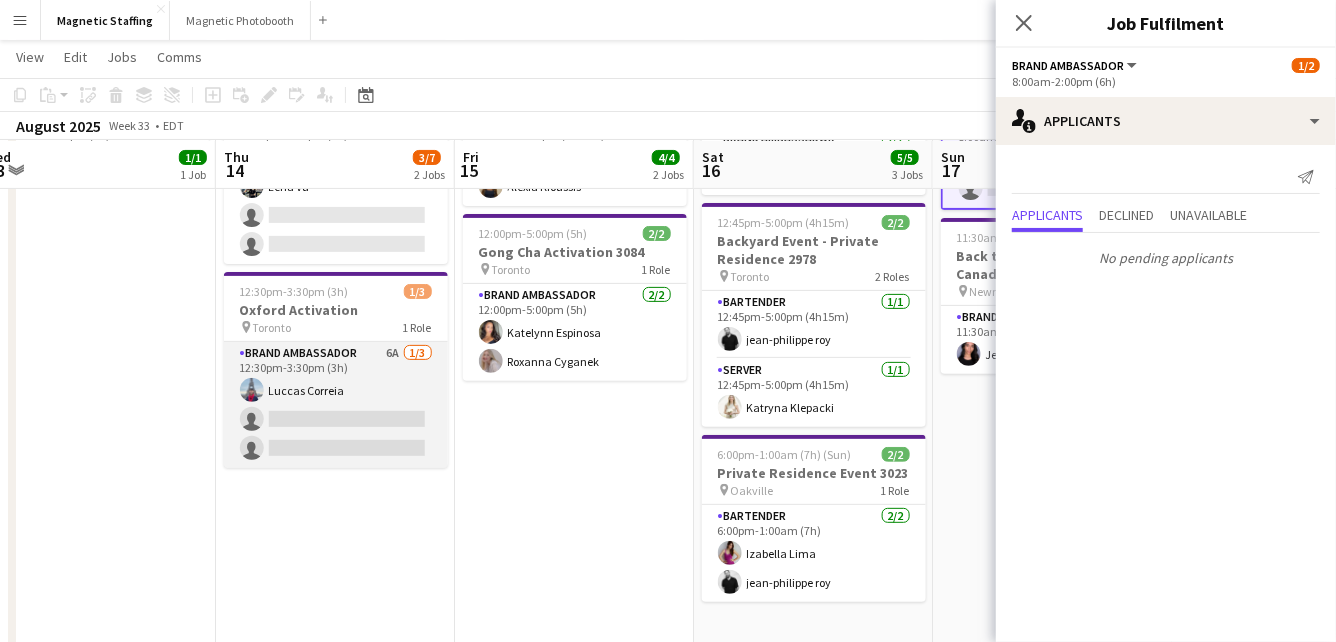 click on "Brand Ambassador   6A   1/3   12:30pm-3:30pm (3h)
[PERSON]
single-neutral-actions
single-neutral-actions" at bounding box center [336, 405] 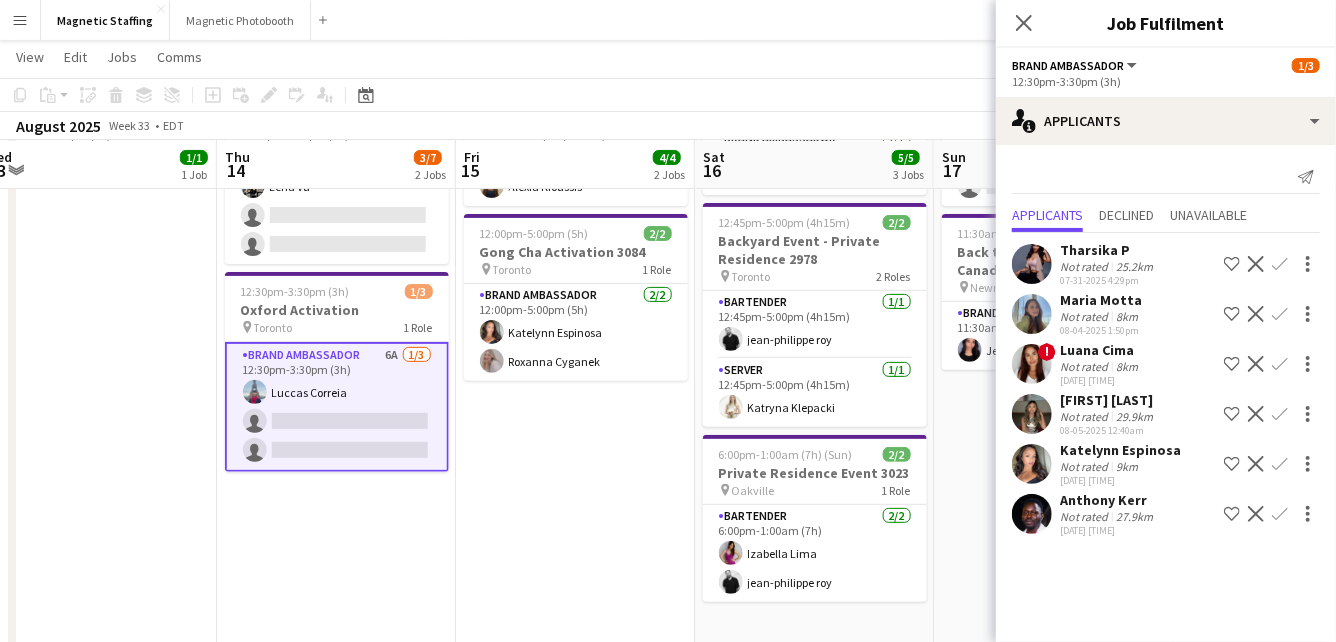 click 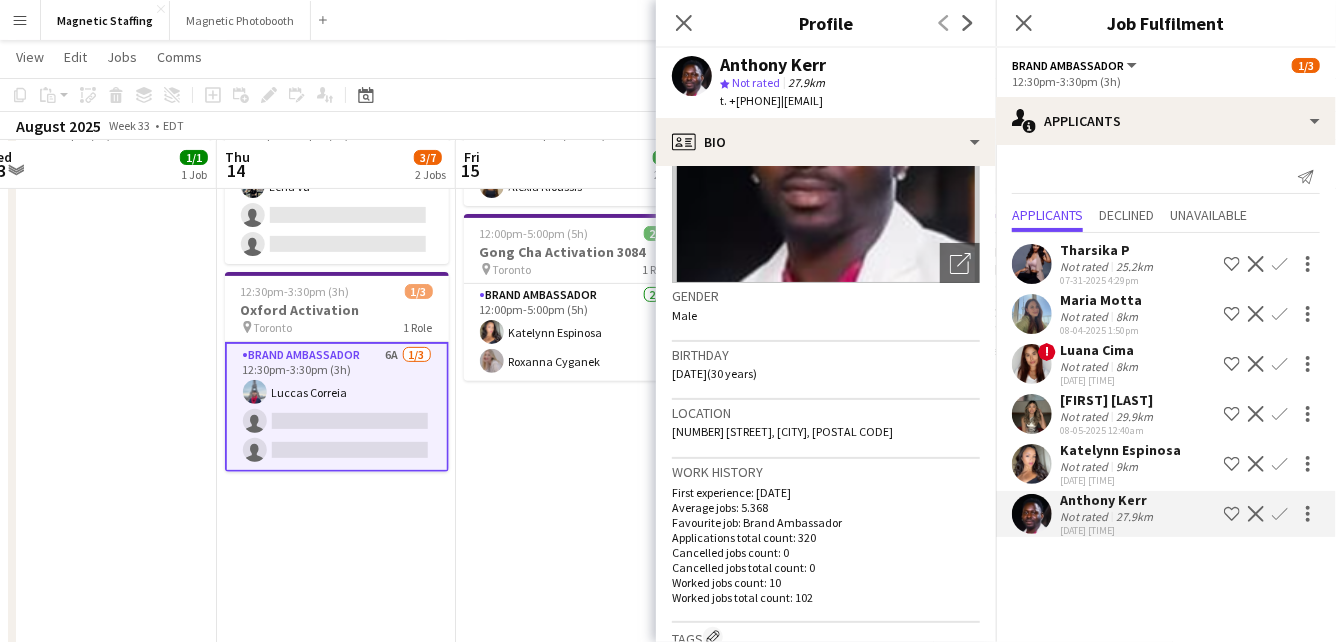 scroll, scrollTop: 715, scrollLeft: 0, axis: vertical 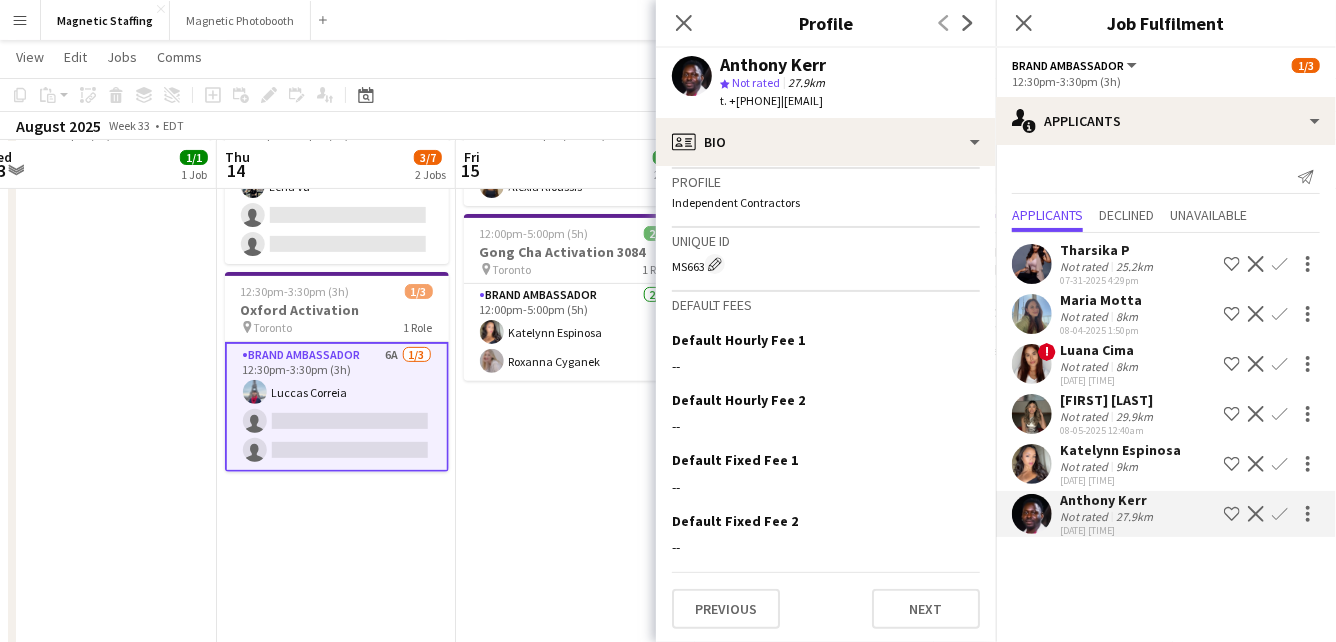 click on "Gender   Male   Birthday   [DATE]   ([AGE] years)   Location   [NUMBER] [STREET], [CITY], [POSTAL_CODE]   Work history   First experience: [DATE]   Average jobs: 5.368   Favourite job: Brand Ambassador   Applications total count: 320   Cancelled jobs count: 0   Cancelled jobs total count: 0   Worked jobs count: 10   Worked jobs total count: 102   Tags
Edit crew company tags
Incomplete   Profile   Independent Contractors   Unique ID   MS663
Edit crew unique ID
Default fees   Default Hourly Fee 1
Edit this field
--   Default Hourly Fee 2
Edit this field
--   Default Fixed Fee 1
Edit this field
--   Default Fixed Fee 2
Edit this field" 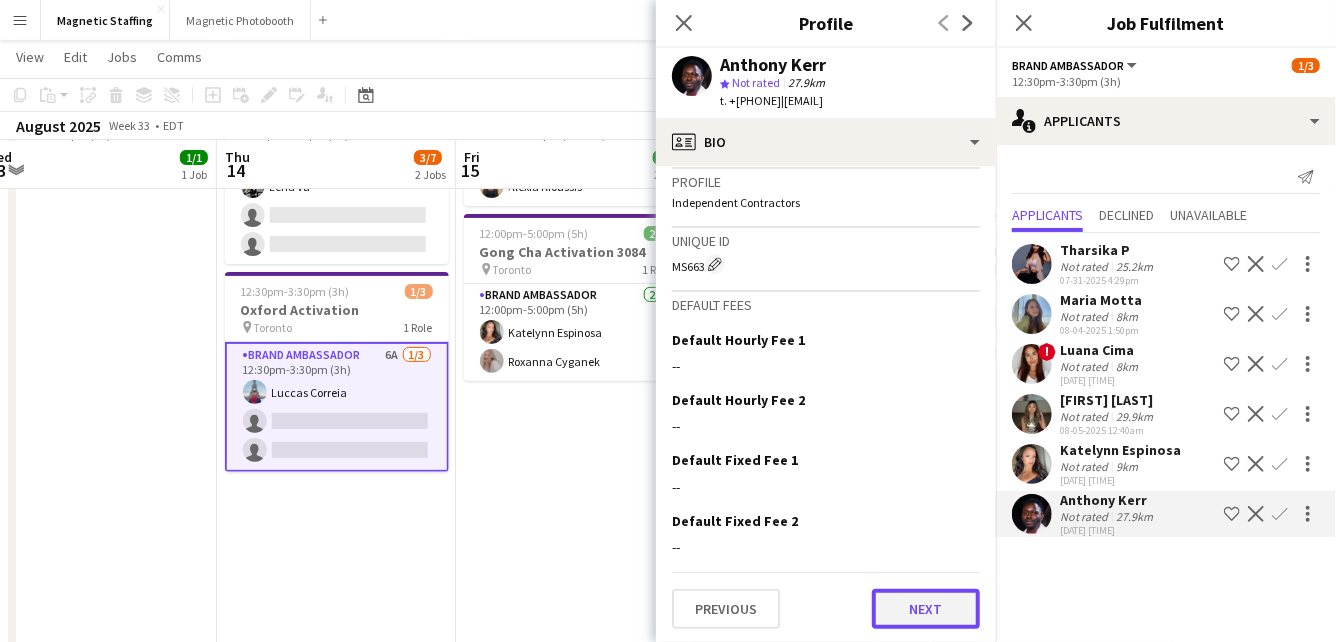 click on "Next" 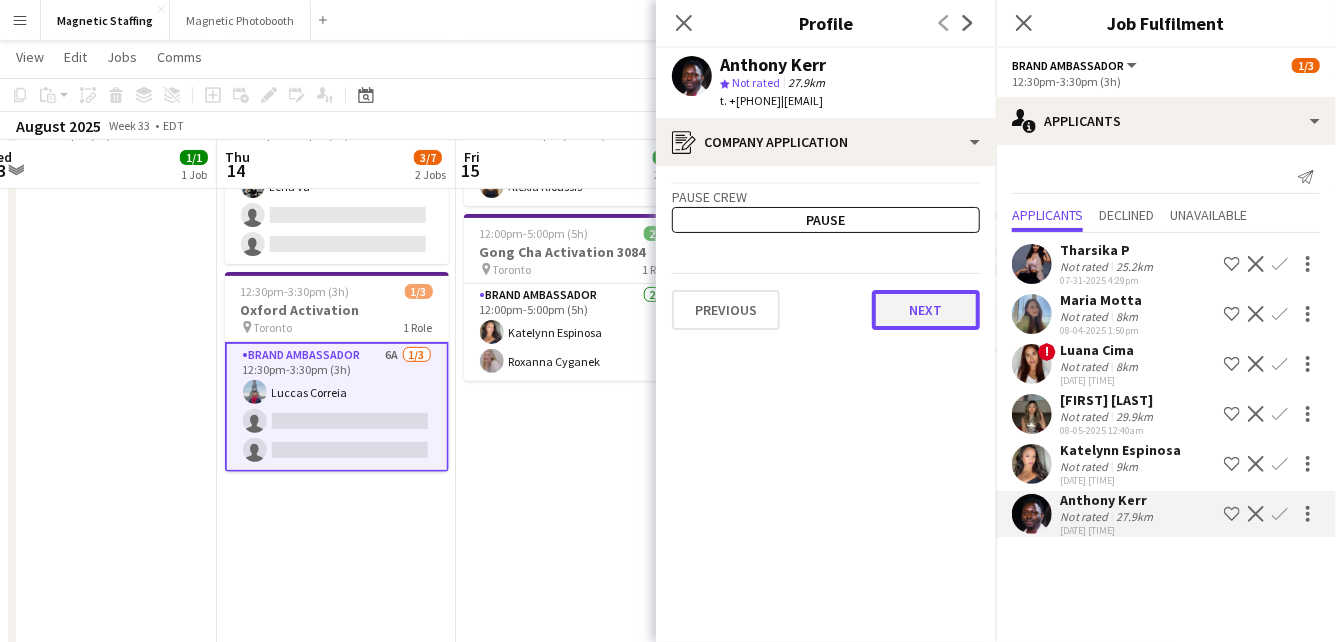 click on "Next" 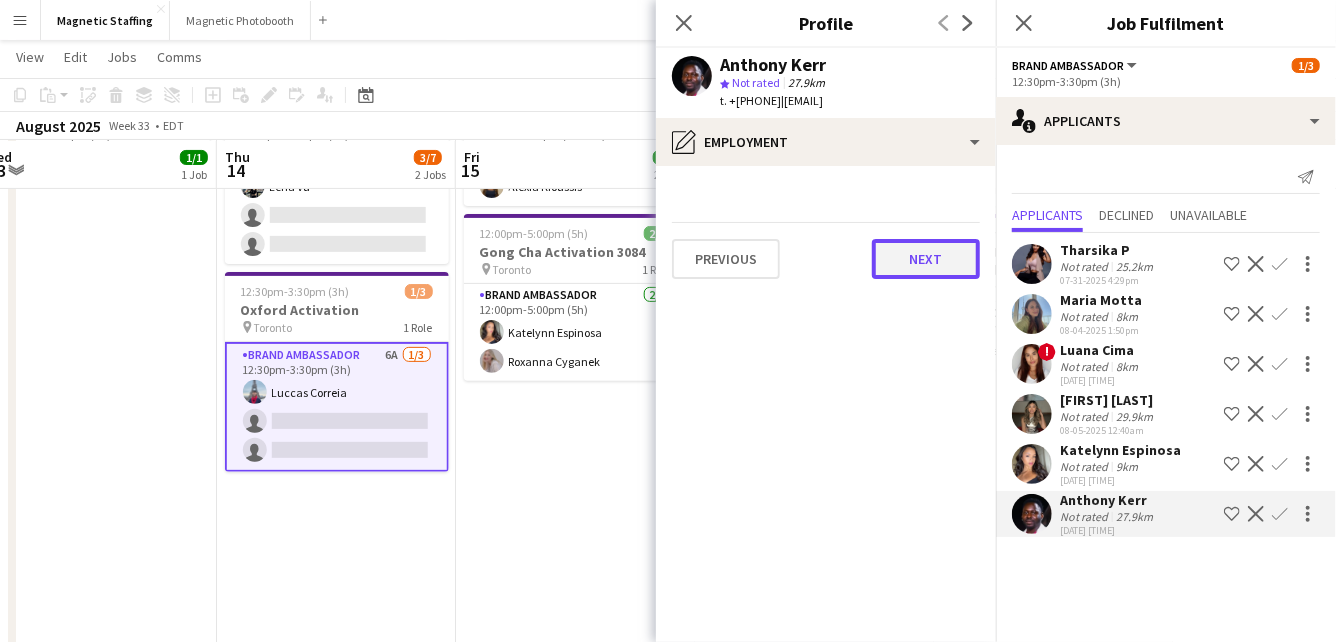 click on "Next" 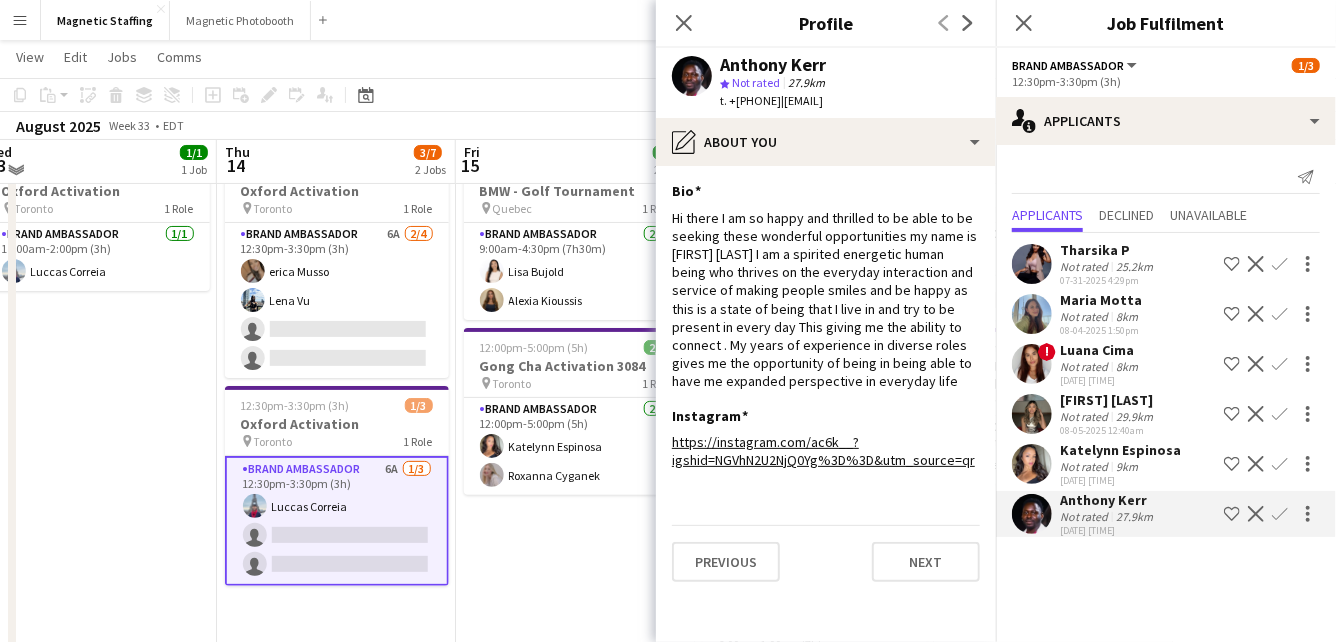 scroll, scrollTop: 74, scrollLeft: 0, axis: vertical 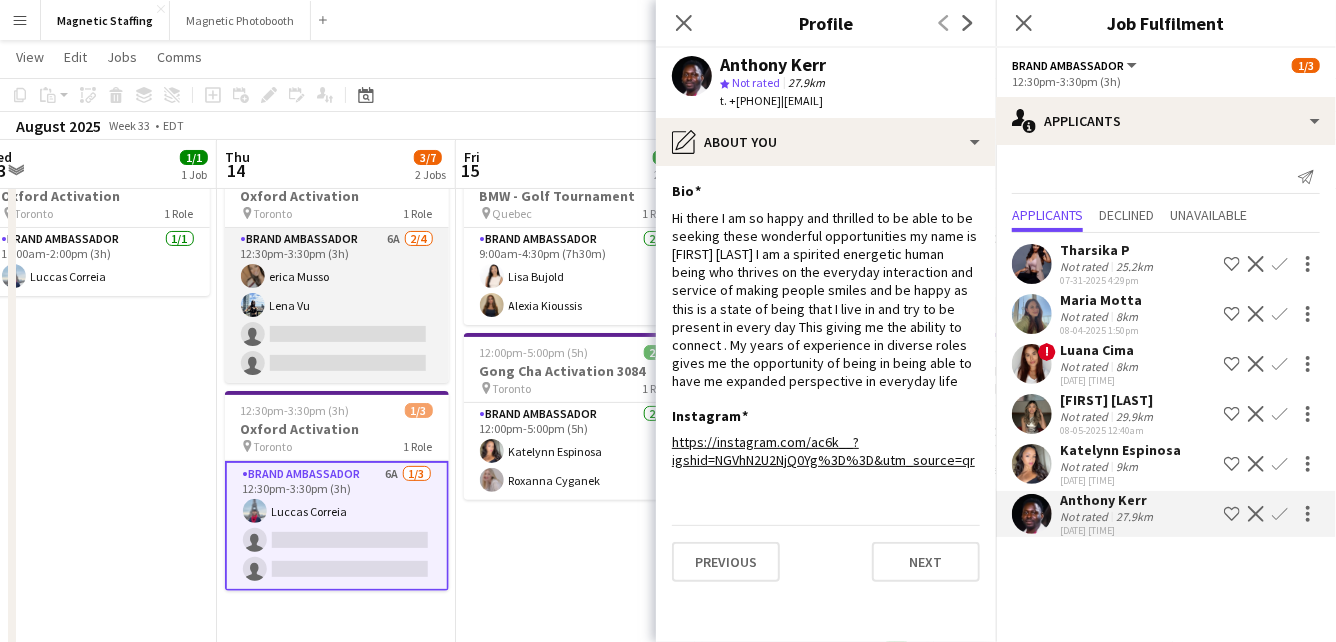 click on "Brand Ambassador   6A   2/4   12:30pm-3:30pm (3h)
[PERSON] [PERSON]
single-neutral-actions
single-neutral-actions" at bounding box center (337, 305) 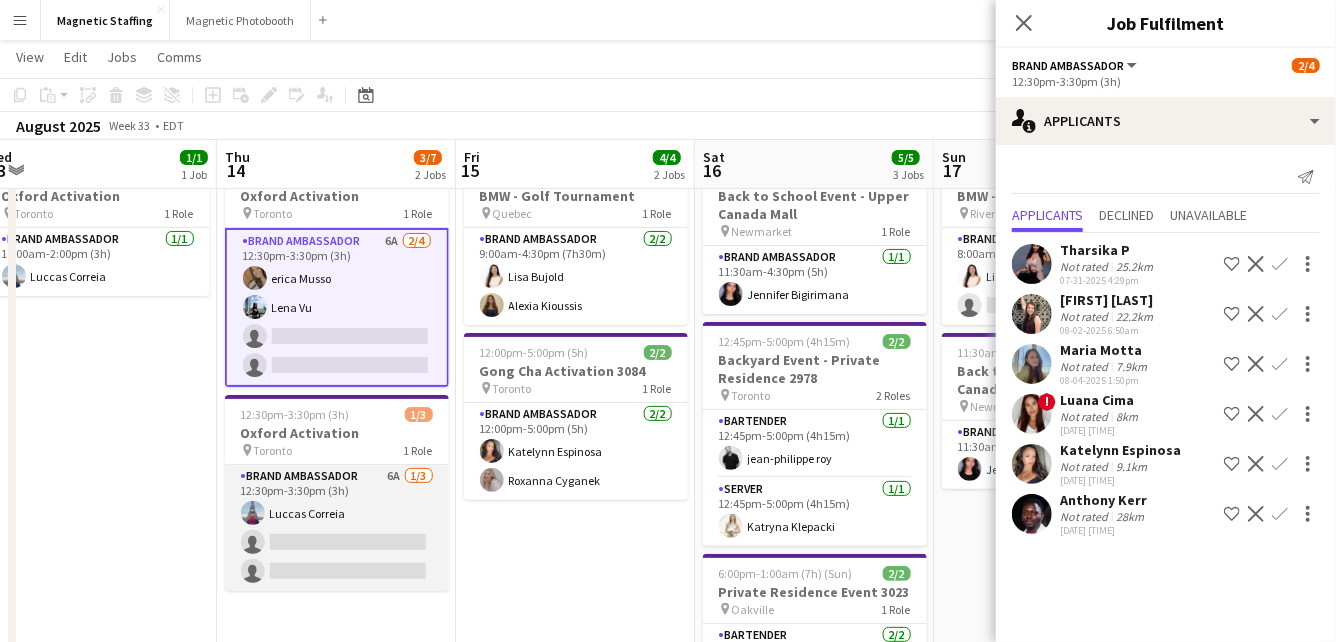 click on "Brand Ambassador   6A   1/3   12:30pm-3:30pm (3h)
[PERSON]
single-neutral-actions
single-neutral-actions" at bounding box center [337, 528] 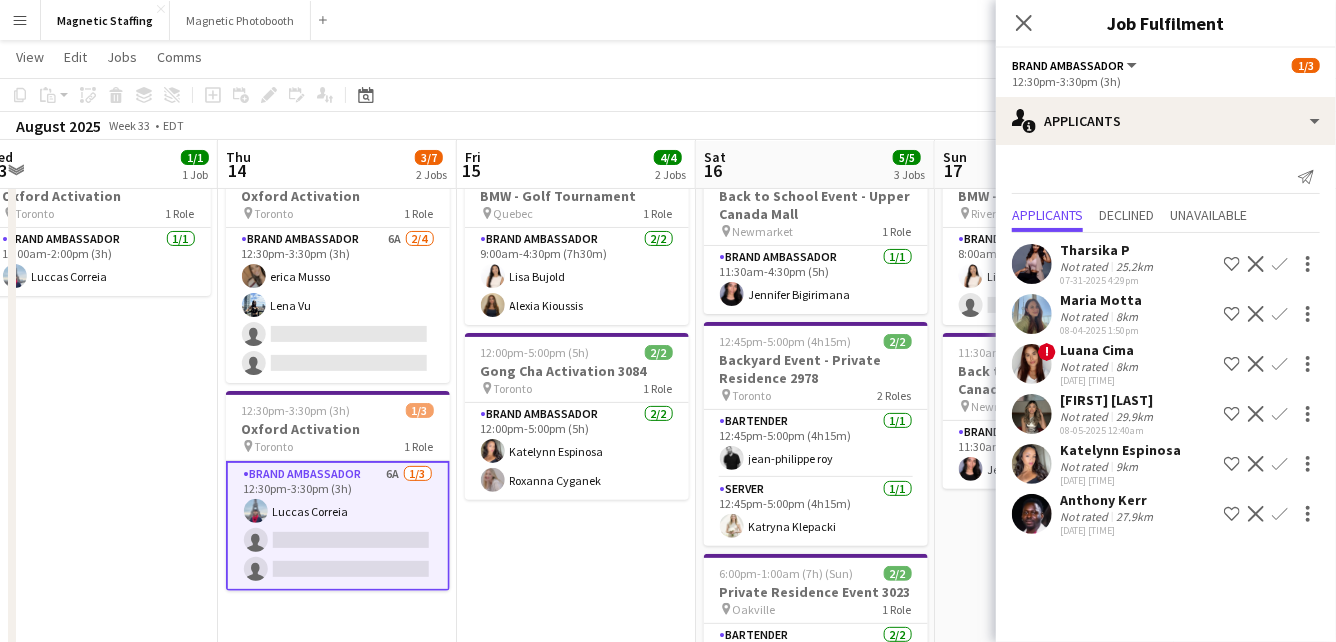 click on "Confirm" at bounding box center (1280, 414) 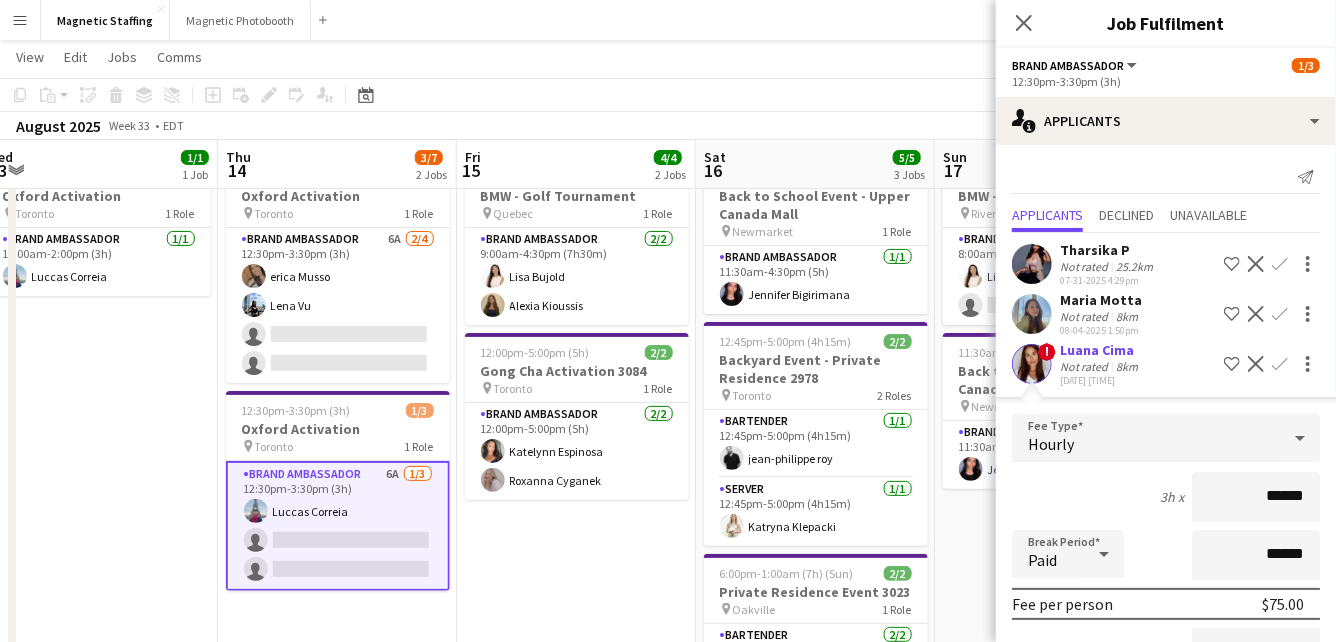 scroll, scrollTop: 365, scrollLeft: 0, axis: vertical 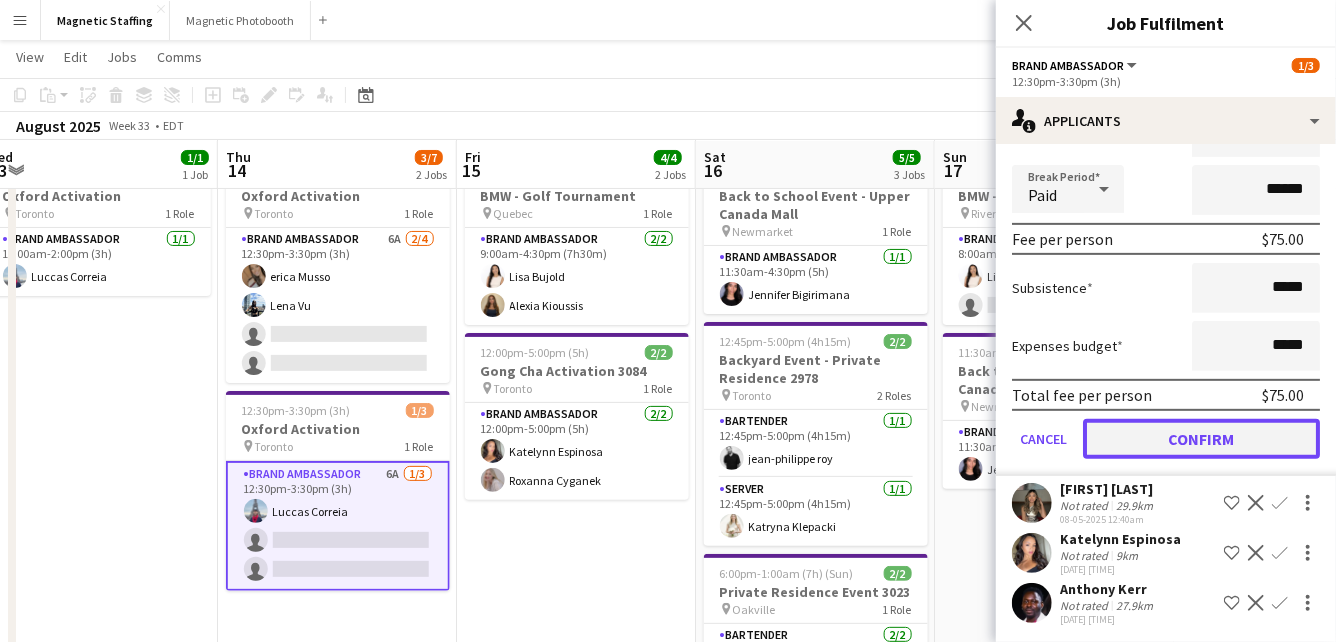 click on "Confirm" 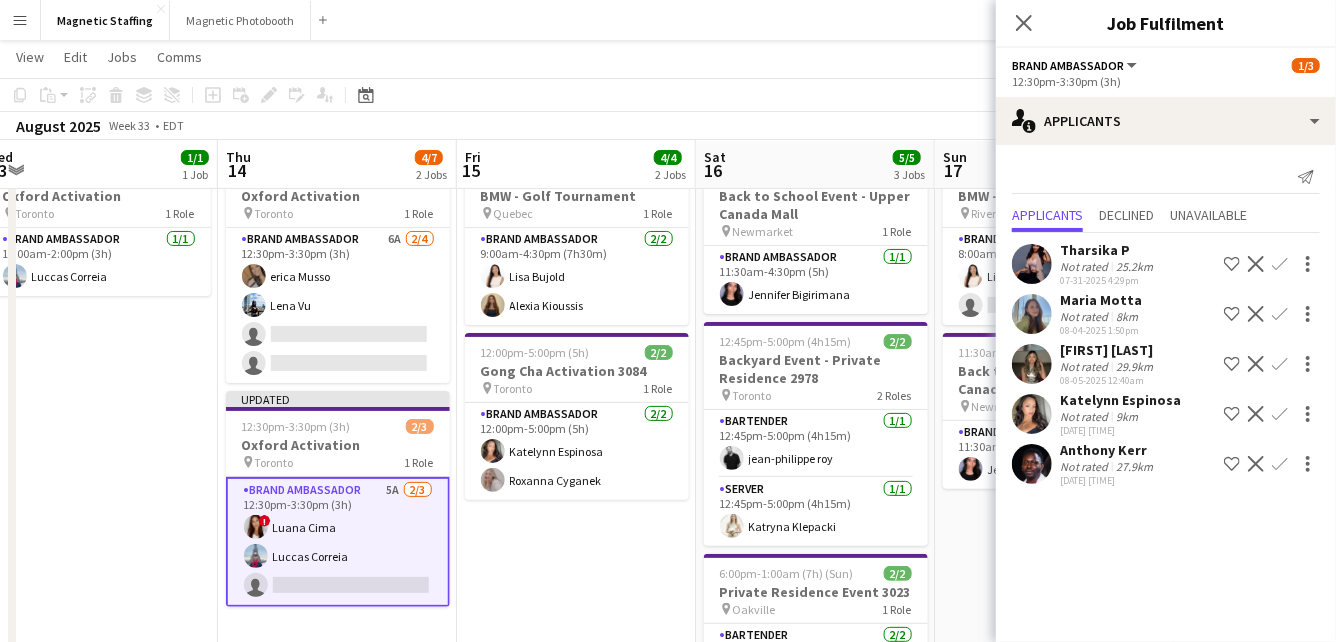 scroll, scrollTop: 0, scrollLeft: 0, axis: both 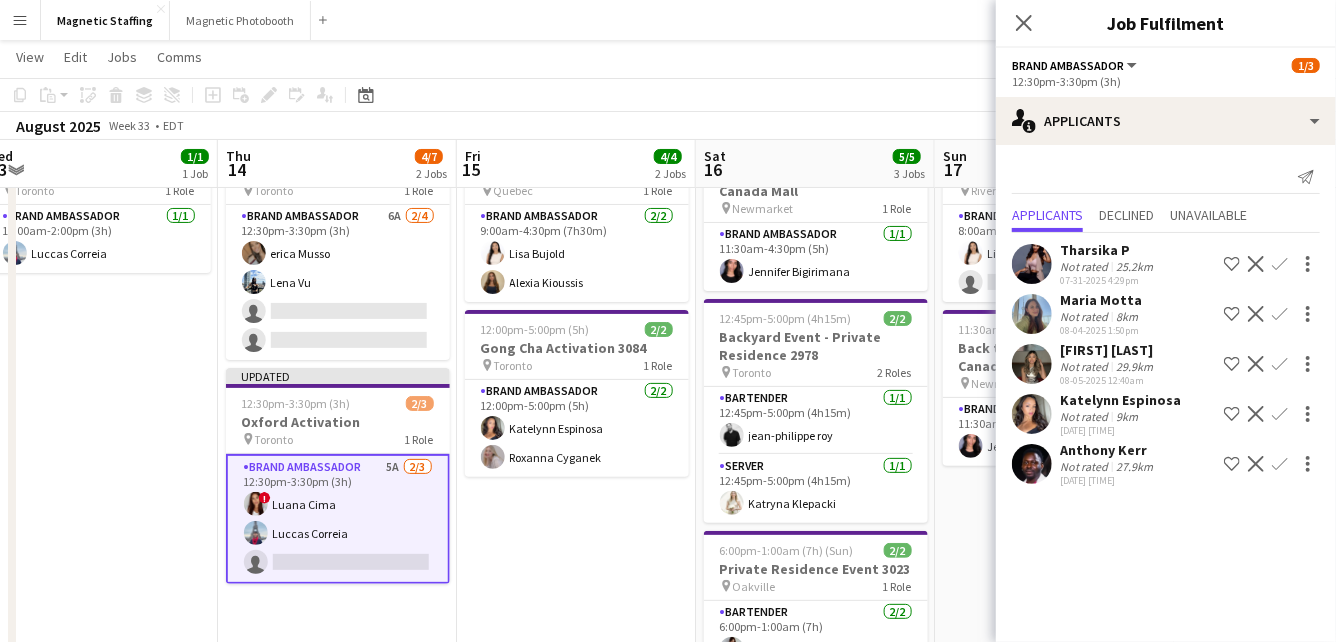 click on "Confirm" 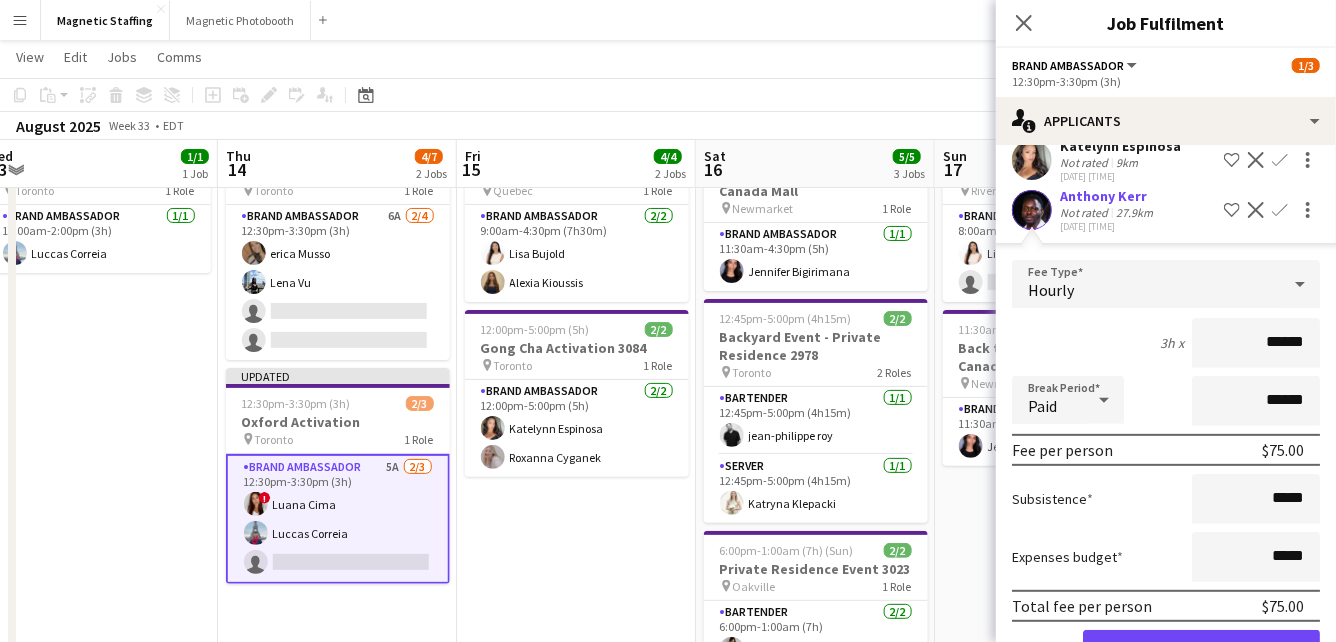scroll, scrollTop: 300, scrollLeft: 0, axis: vertical 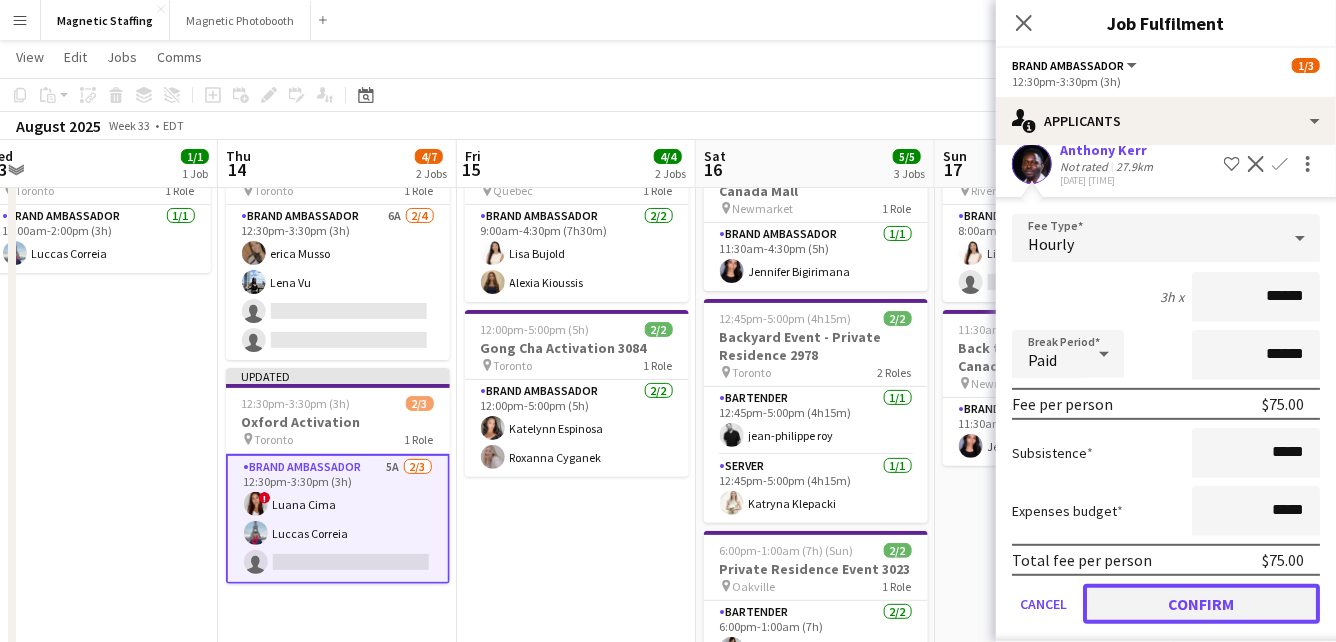 click on "Confirm" 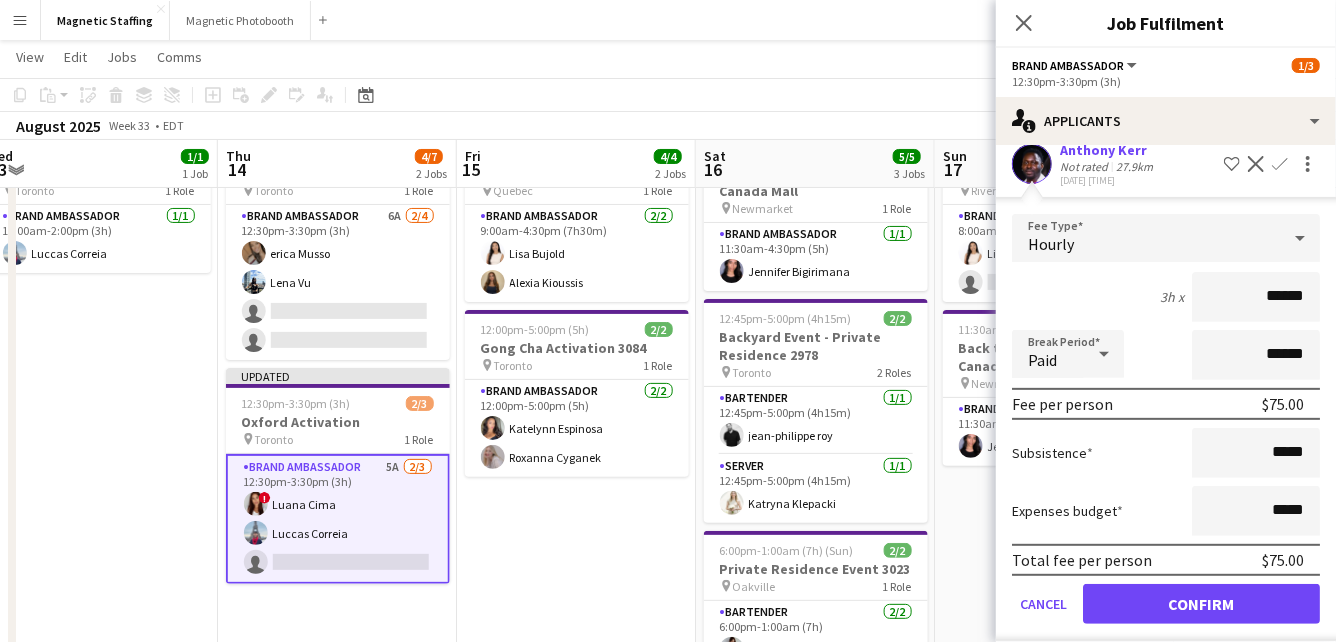 scroll, scrollTop: 0, scrollLeft: 0, axis: both 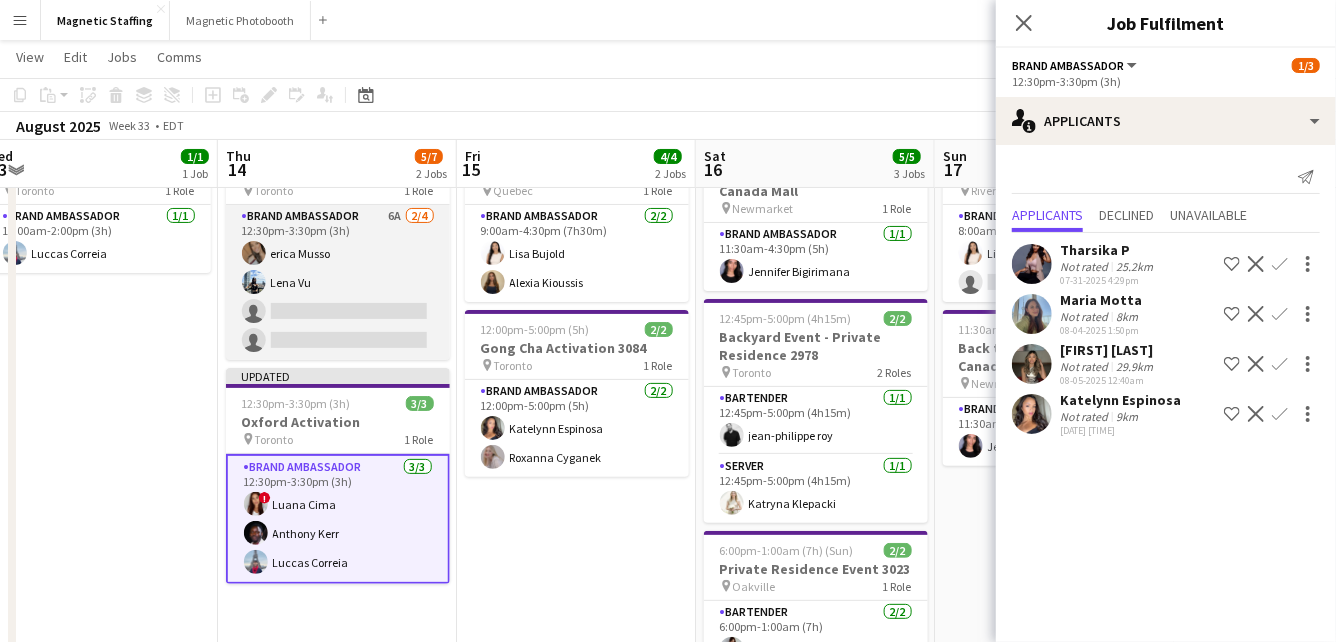 click on "Brand Ambassador   6A   2/4   12:30pm-3:30pm (3h)
[PERSON] [PERSON]
single-neutral-actions
single-neutral-actions" at bounding box center (338, 282) 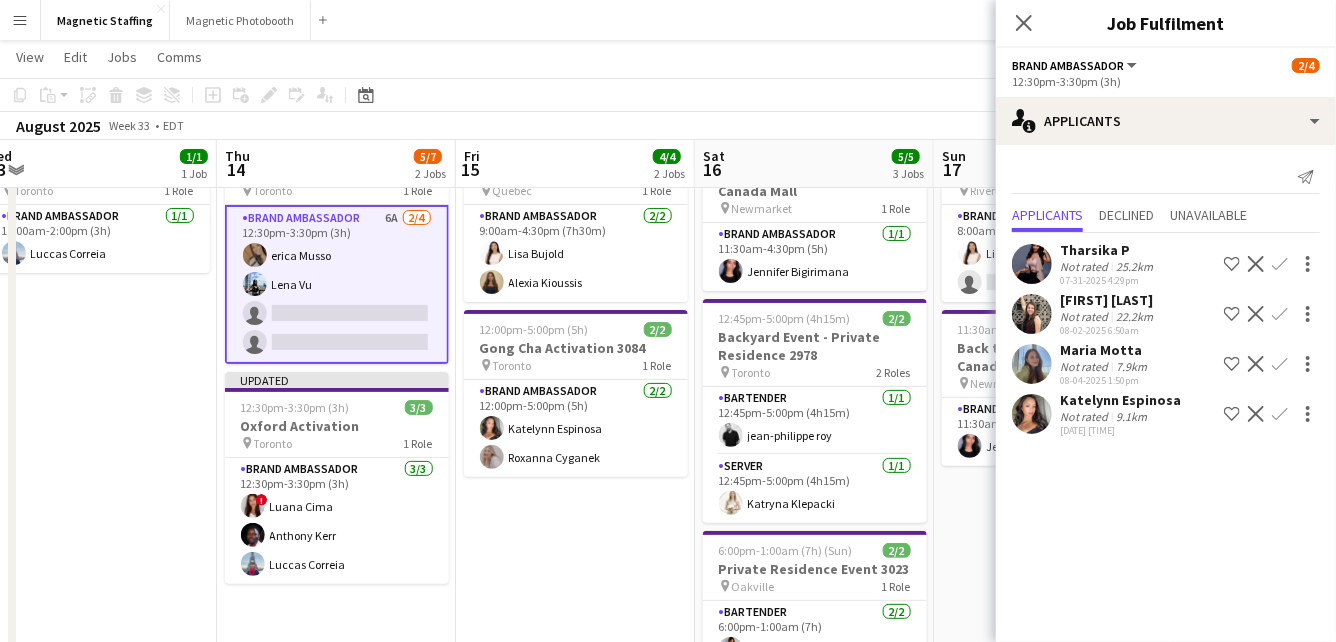 click on "Confirm" 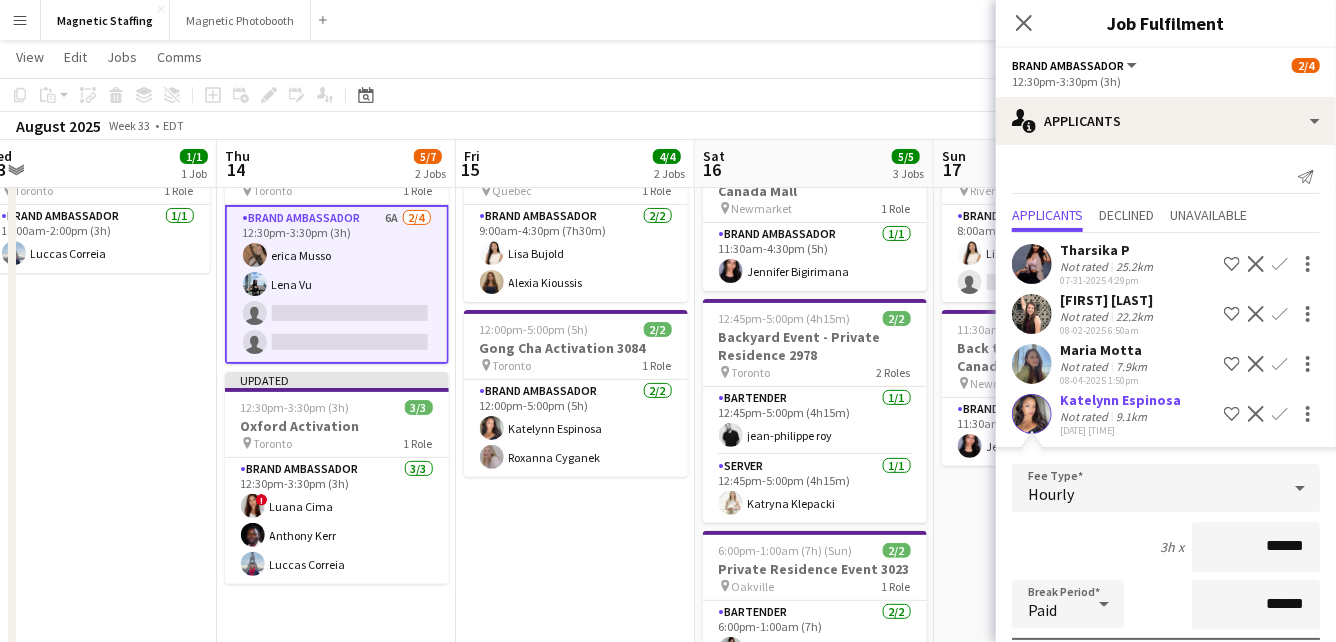 scroll, scrollTop: 266, scrollLeft: 0, axis: vertical 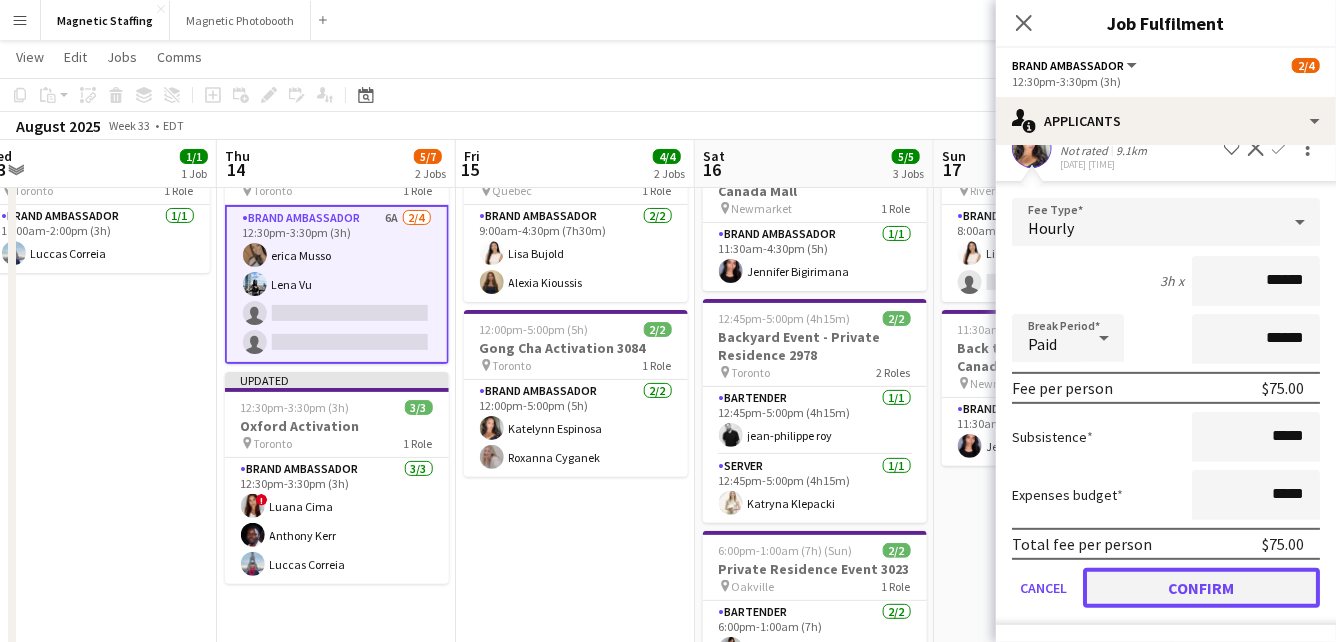 click on "Confirm" 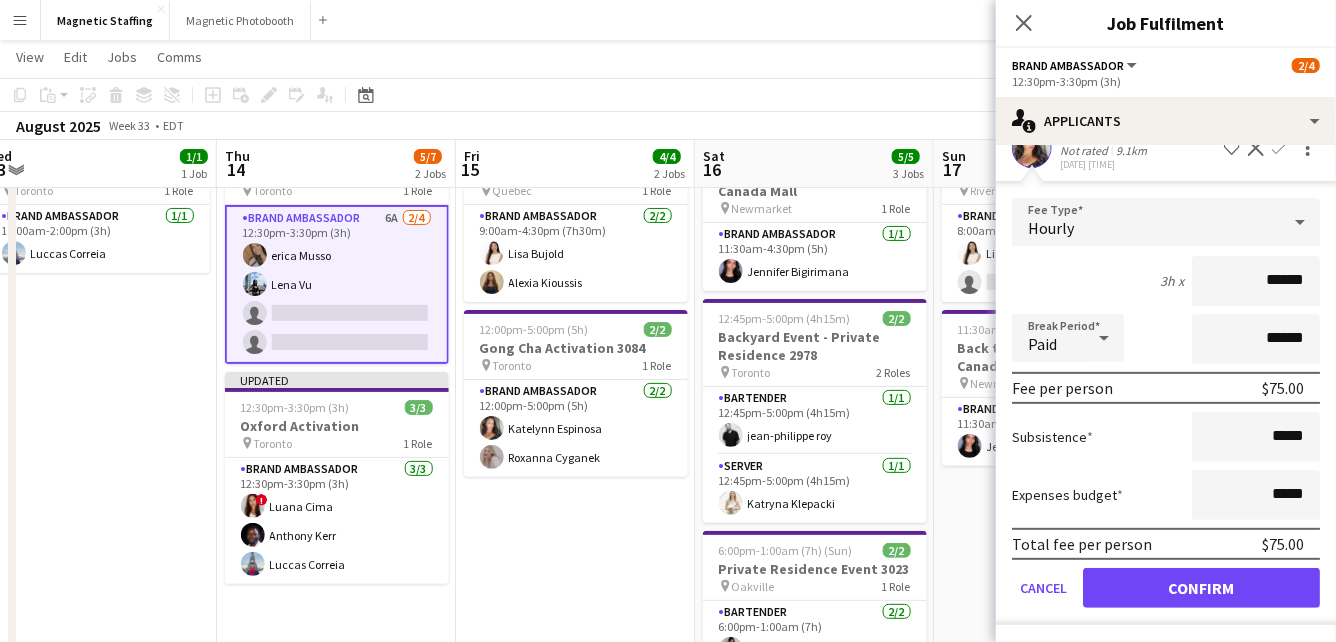 scroll, scrollTop: 0, scrollLeft: 0, axis: both 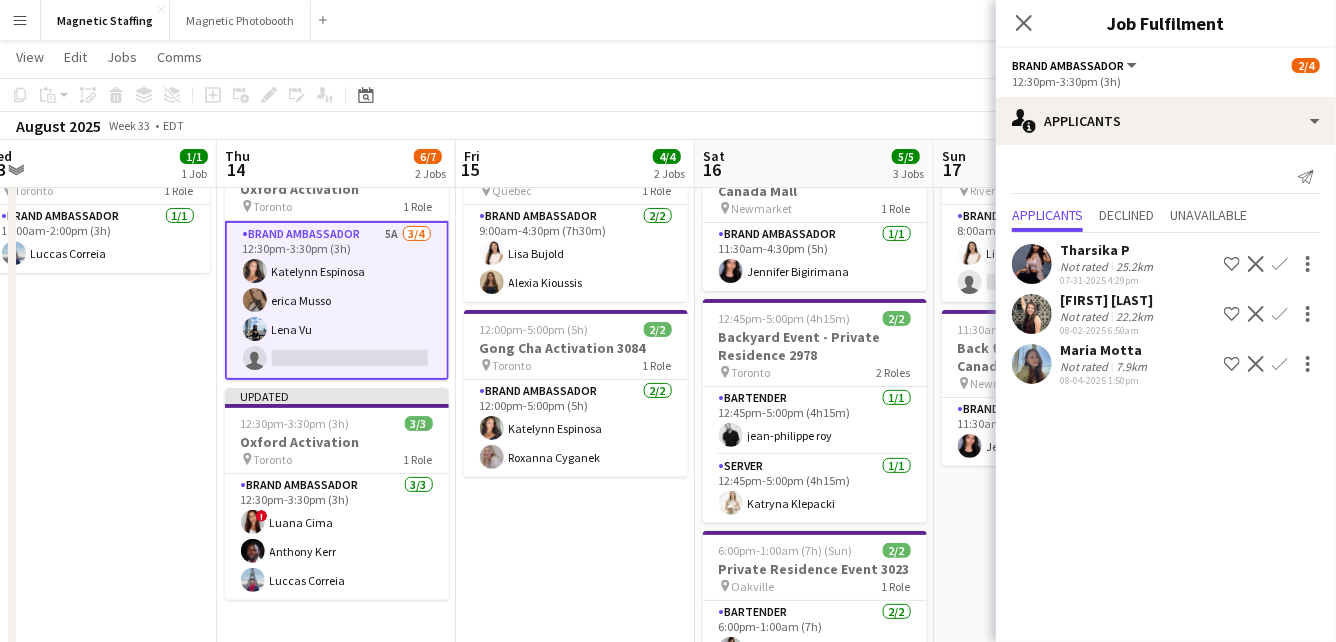 click on "9:00am-4:30pm (7h30m)    2/2   BMW - Golf Tournament
pin
Quebec   1 Role   Brand Ambassador   2/2   9:00am-4:30pm (7h30m)
[PERSON] [PERSON]     12:00pm-5:00pm (5h)    2/2    Gong Cha Activation 3084
pin
Toronto   1 Role   Brand Ambassador   2/2   12:00pm-5:00pm (5h)
[PERSON] [PERSON]" at bounding box center [575, 1052] 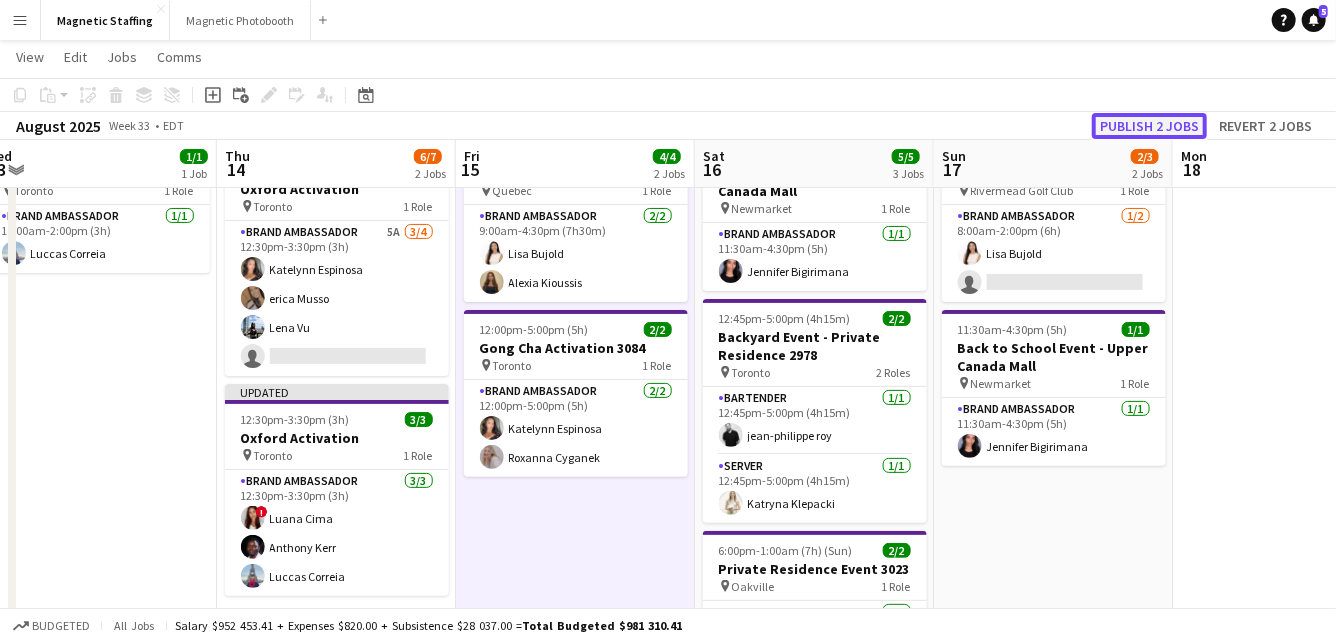 click on "Publish 2 jobs" 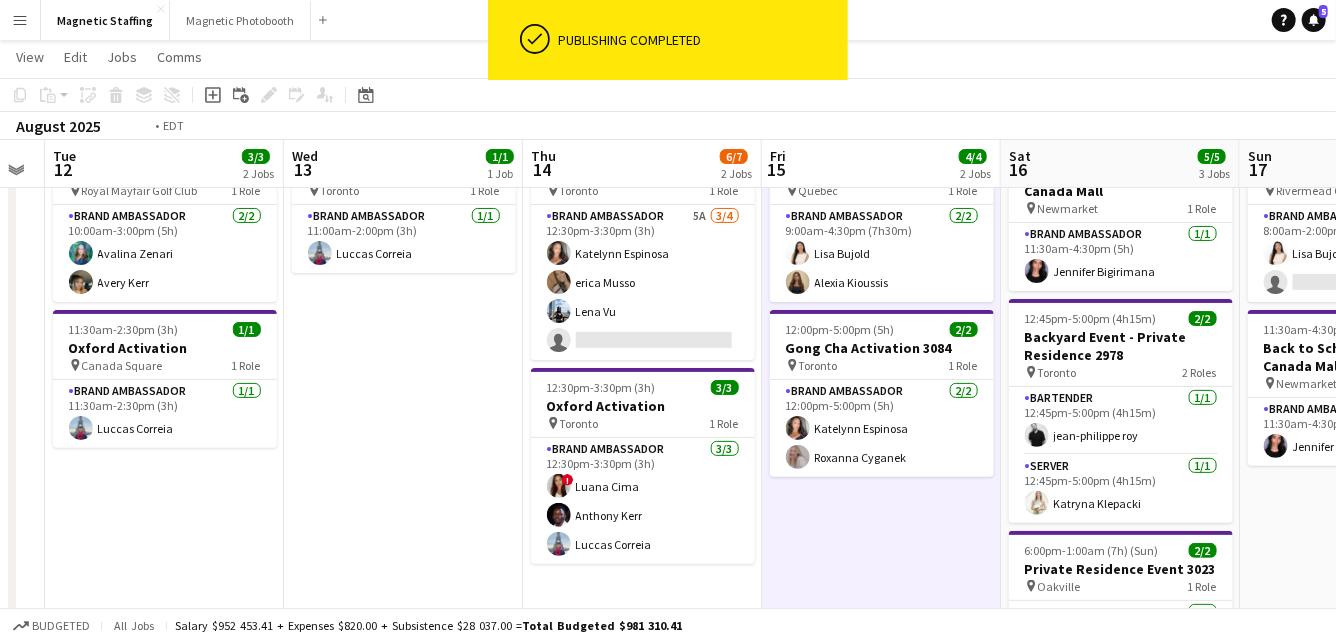 drag, startPoint x: 400, startPoint y: 536, endPoint x: 950, endPoint y: 434, distance: 559.37823 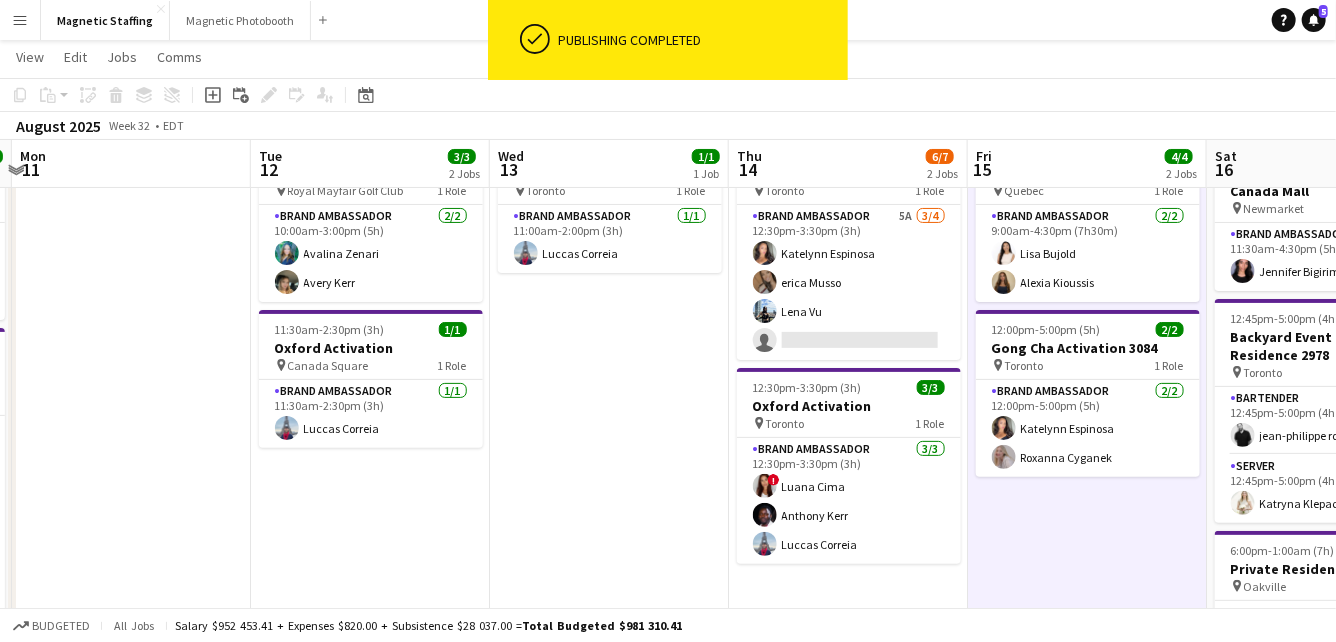 drag, startPoint x: 503, startPoint y: 473, endPoint x: 749, endPoint y: 471, distance: 246.00813 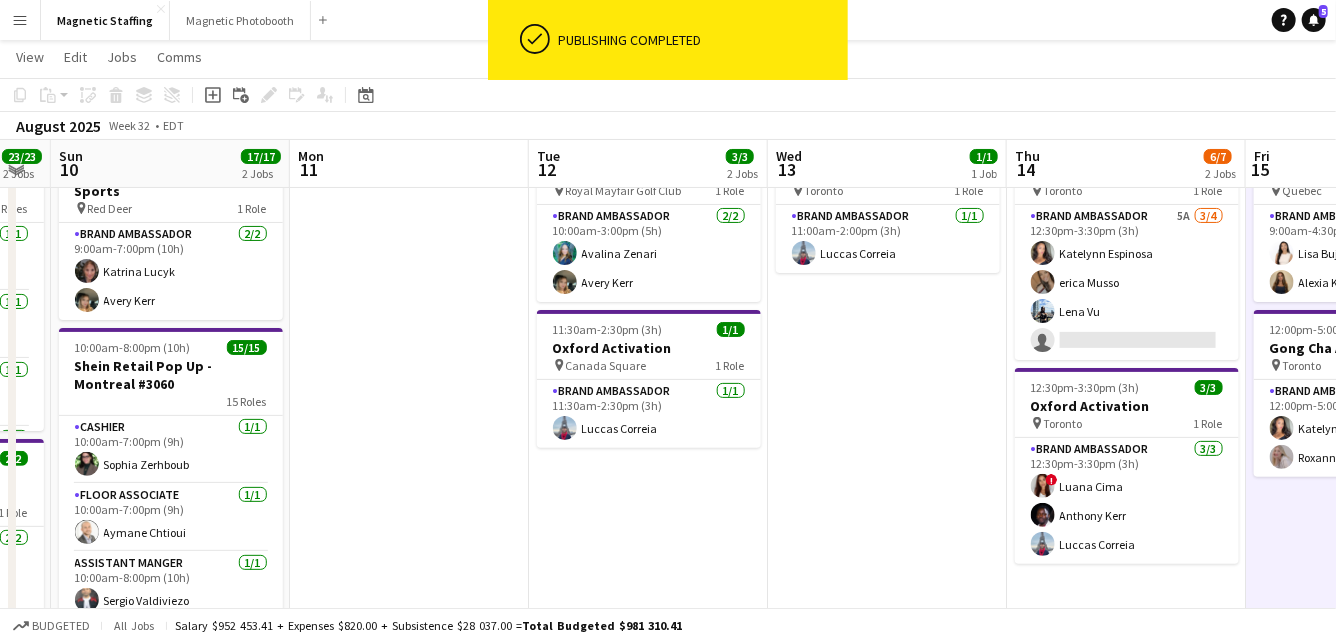 scroll, scrollTop: 0, scrollLeft: 0, axis: both 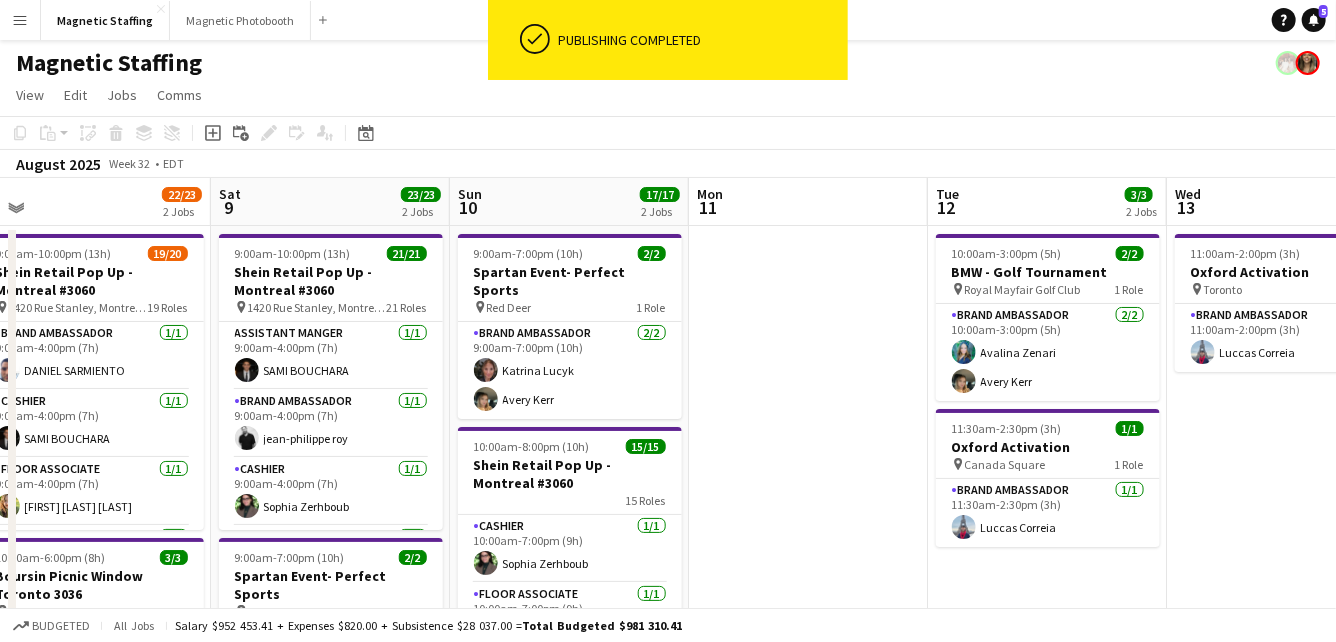 drag, startPoint x: 496, startPoint y: 461, endPoint x: 889, endPoint y: 394, distance: 398.6703 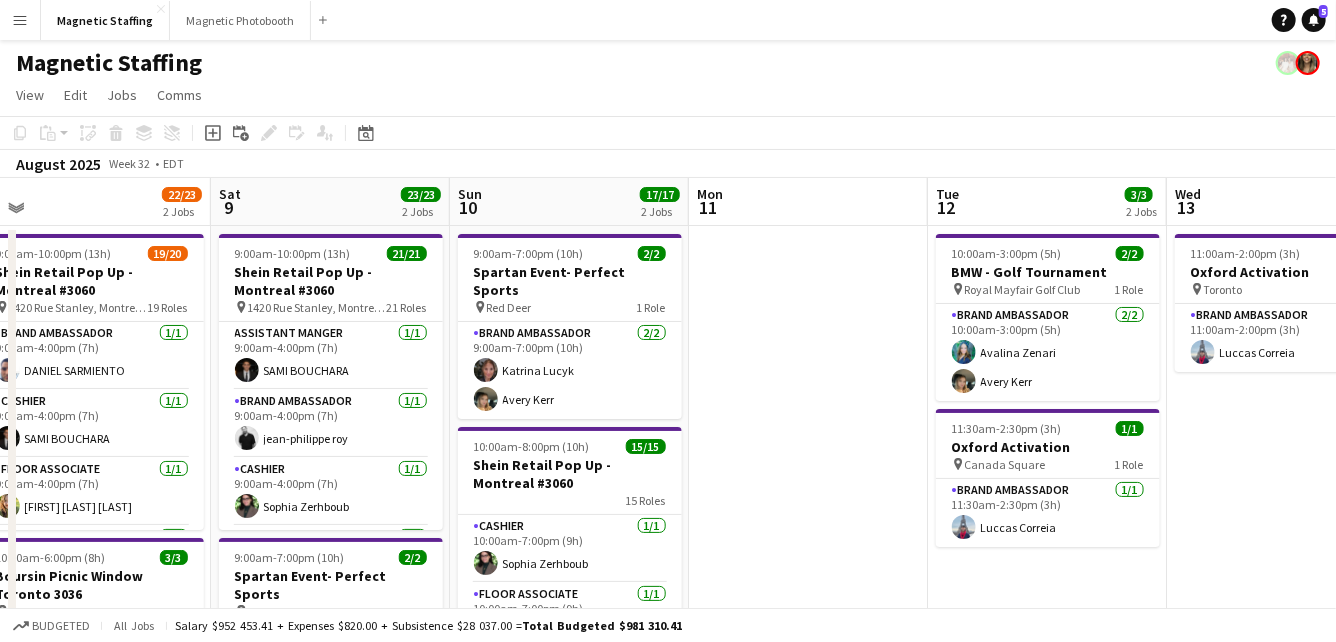 click on "August 2025   Week 32
•   EDT" 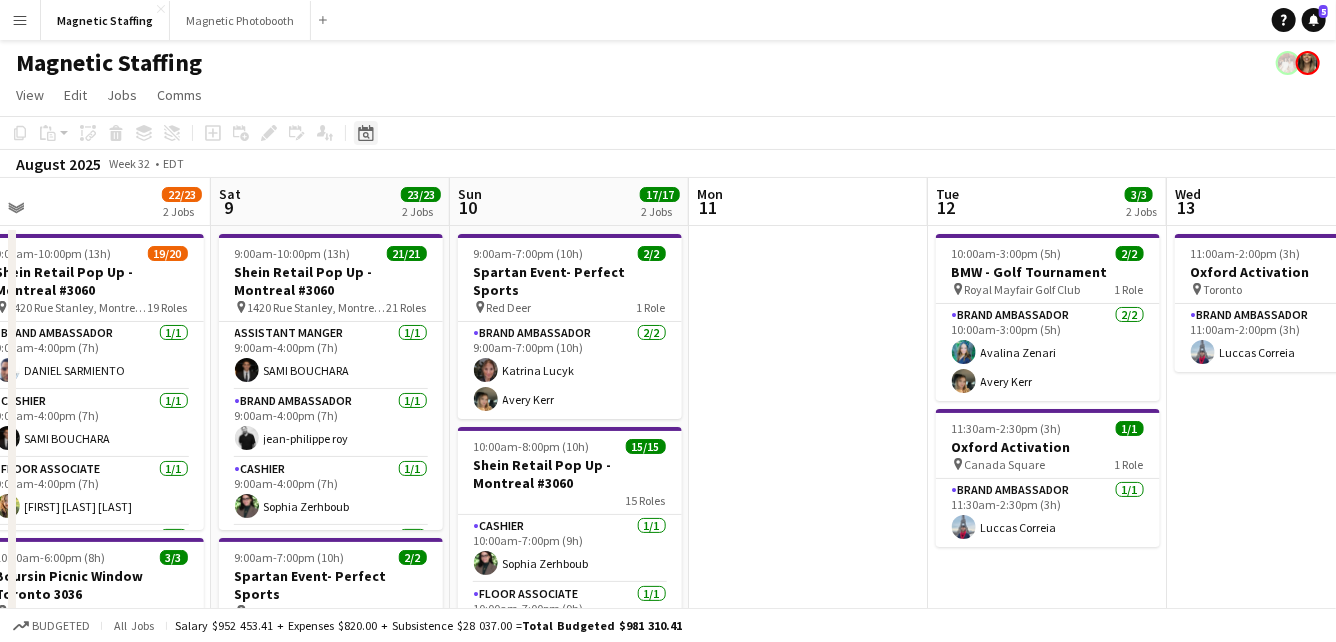 click on "Date picker" at bounding box center (366, 133) 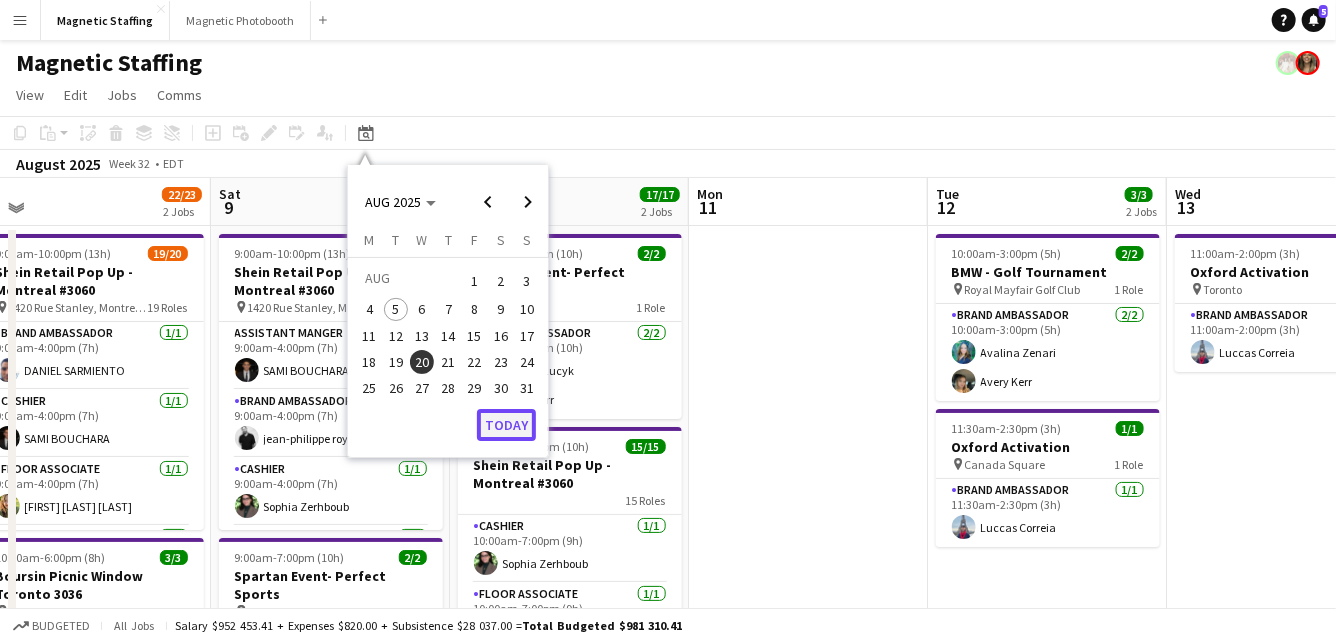 click on "Today" at bounding box center [506, 425] 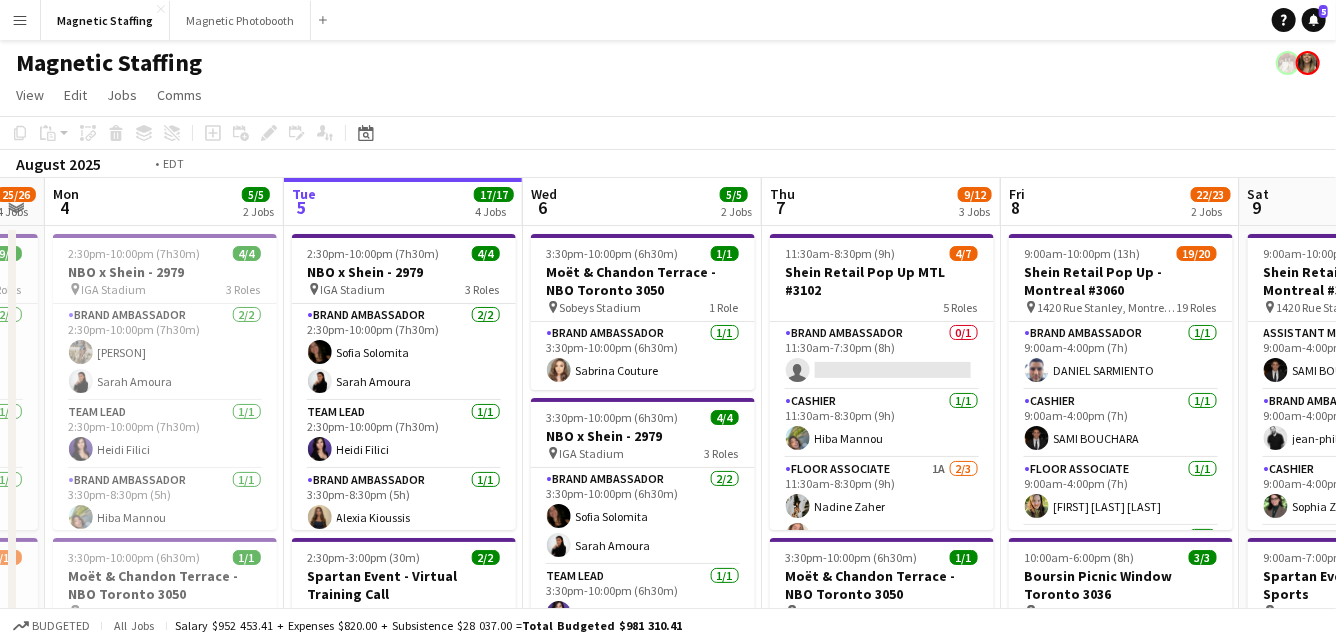 drag, startPoint x: 715, startPoint y: 423, endPoint x: 480, endPoint y: 441, distance: 235.68835 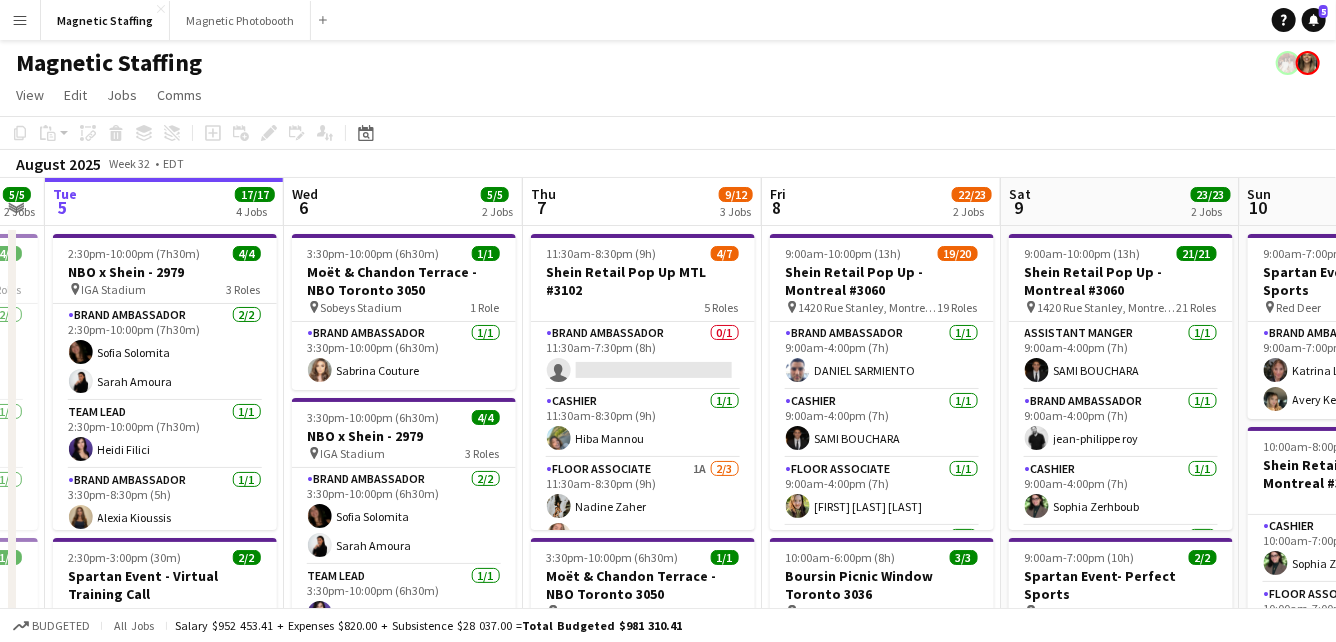 scroll, scrollTop: 0, scrollLeft: 680, axis: horizontal 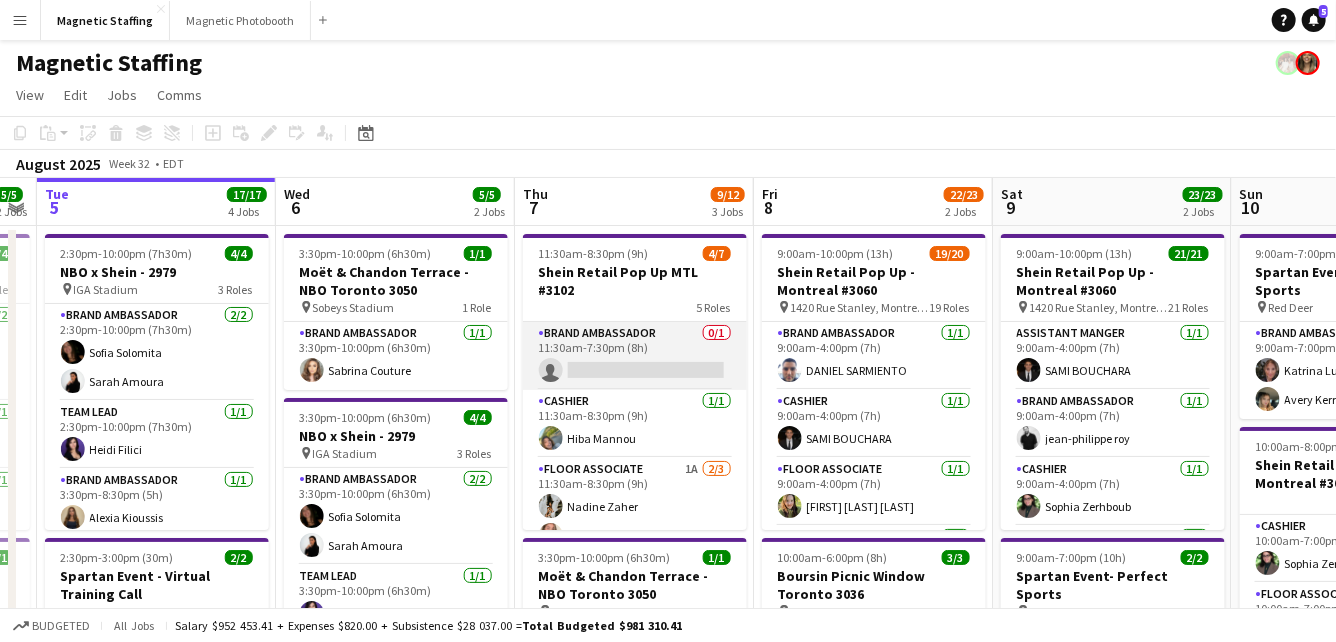 click on "Brand Ambassador   0/1   11:30am-7:30pm (8h)
single-neutral-actions" at bounding box center (635, 356) 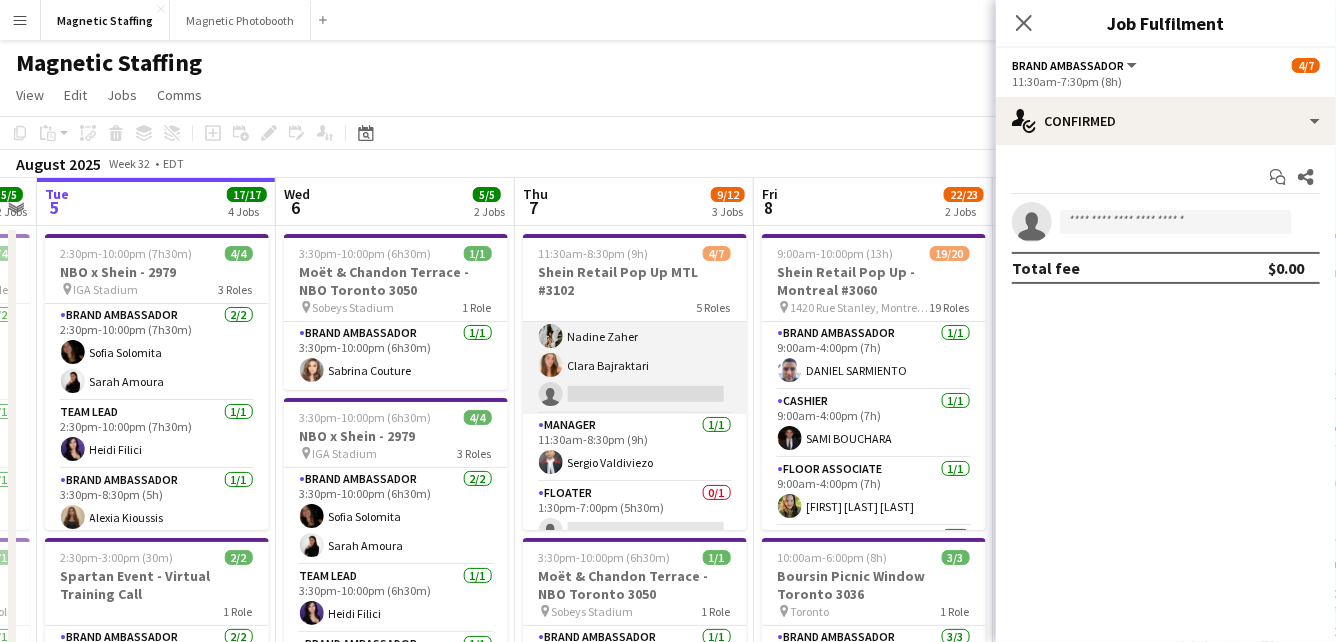 scroll, scrollTop: 175, scrollLeft: 0, axis: vertical 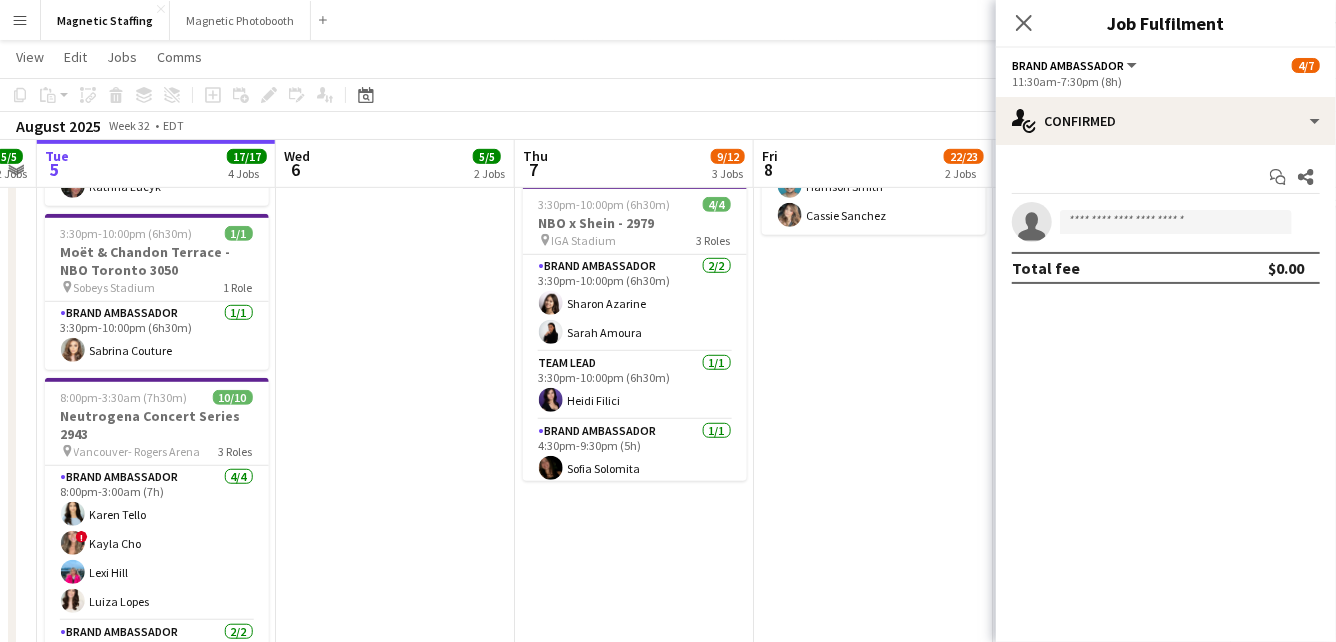 click on "Menu" at bounding box center (20, 20) 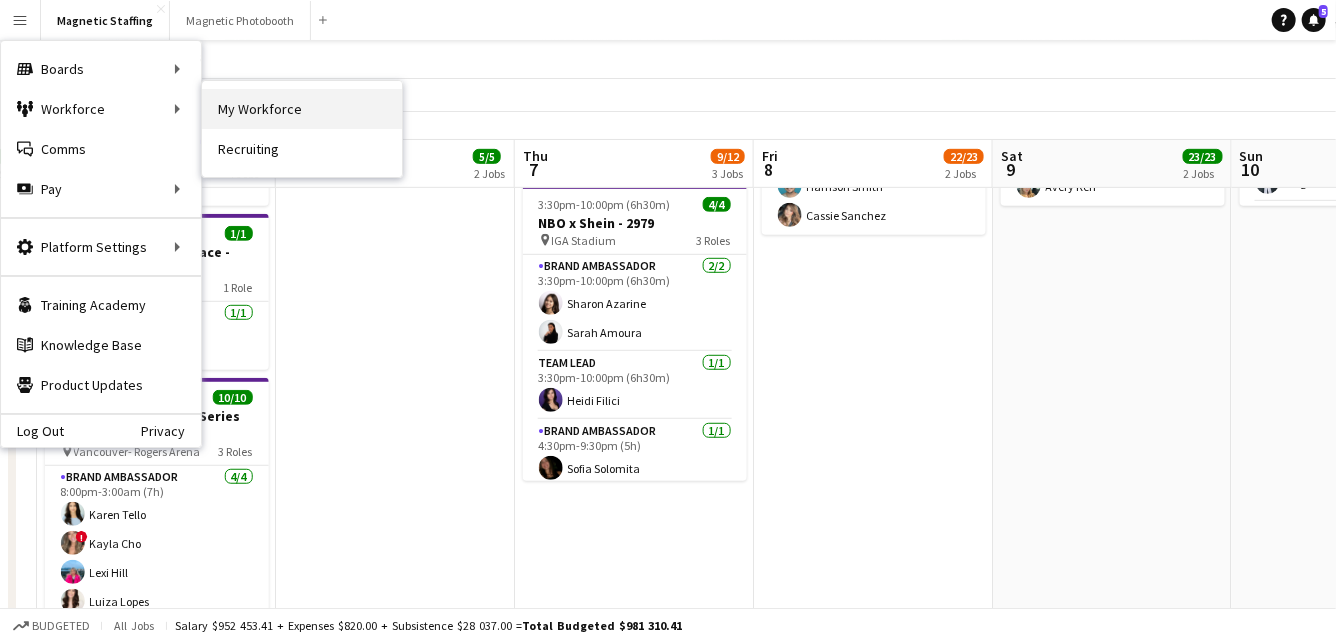 click on "My Workforce" at bounding box center (302, 109) 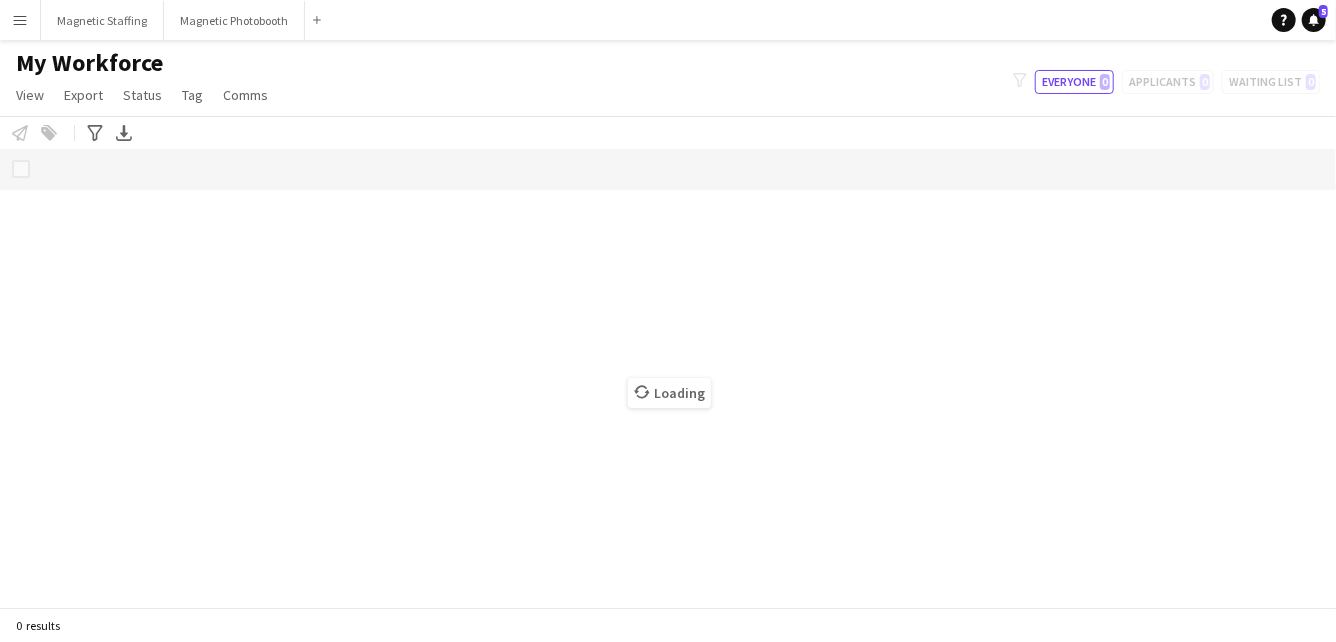 scroll, scrollTop: 0, scrollLeft: 0, axis: both 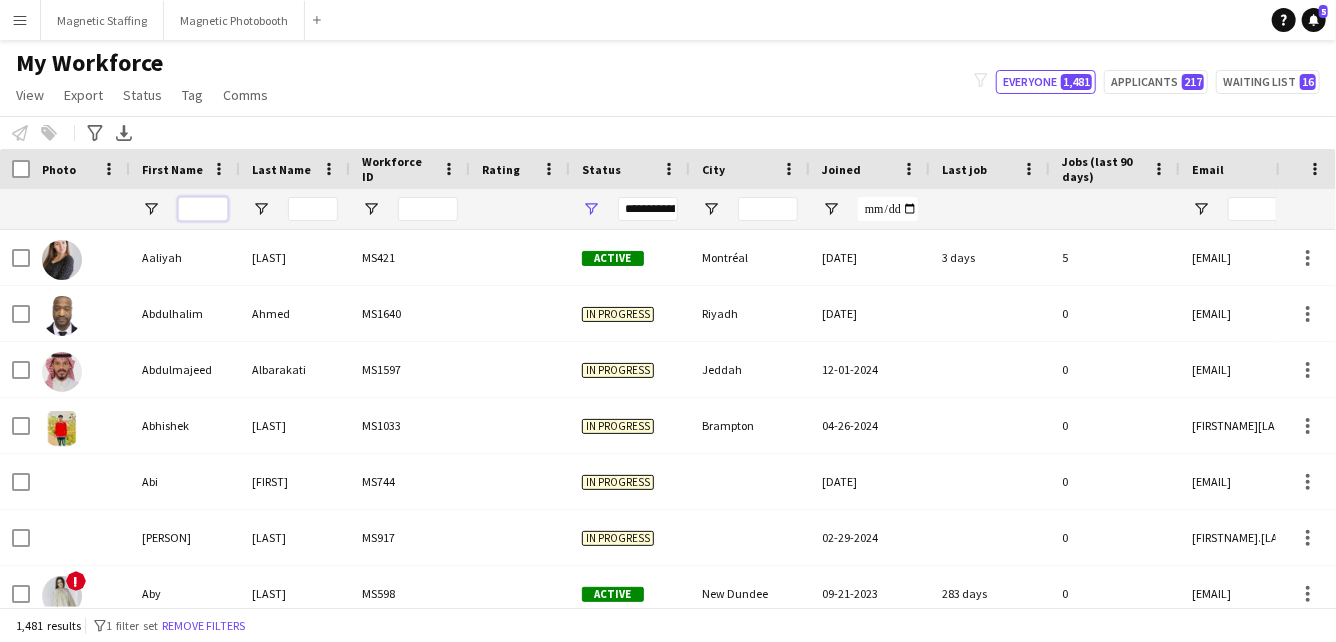 click at bounding box center (203, 209) 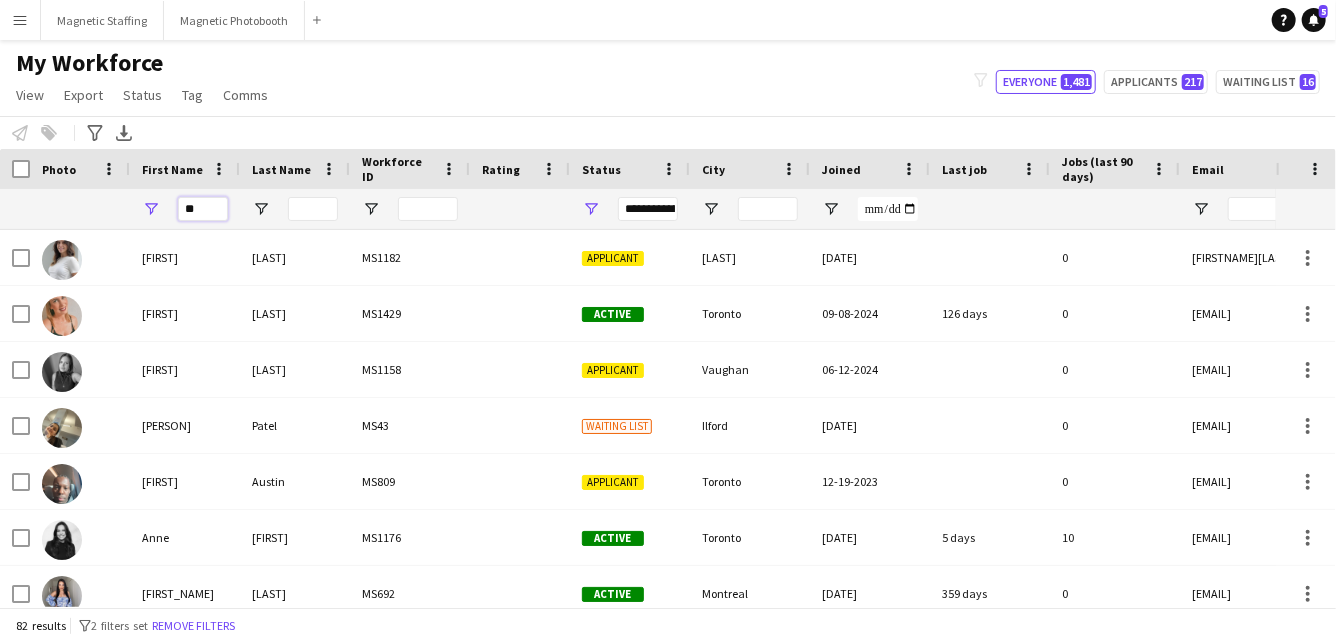 type on "*" 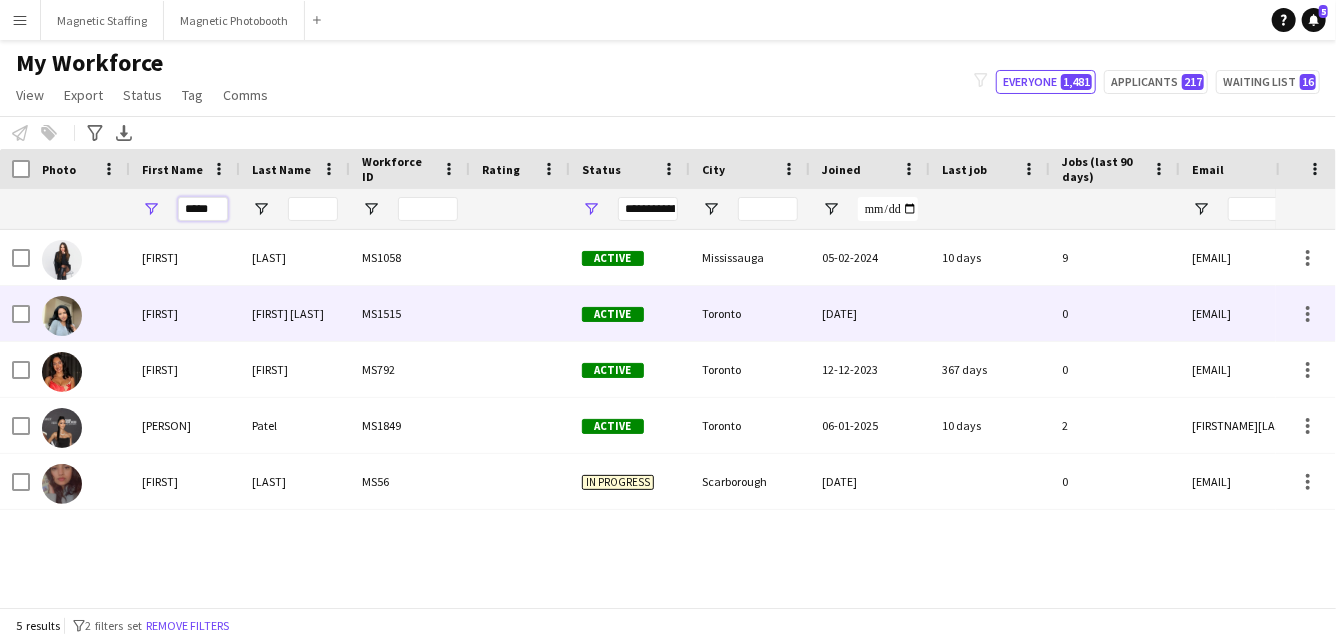 type on "*****" 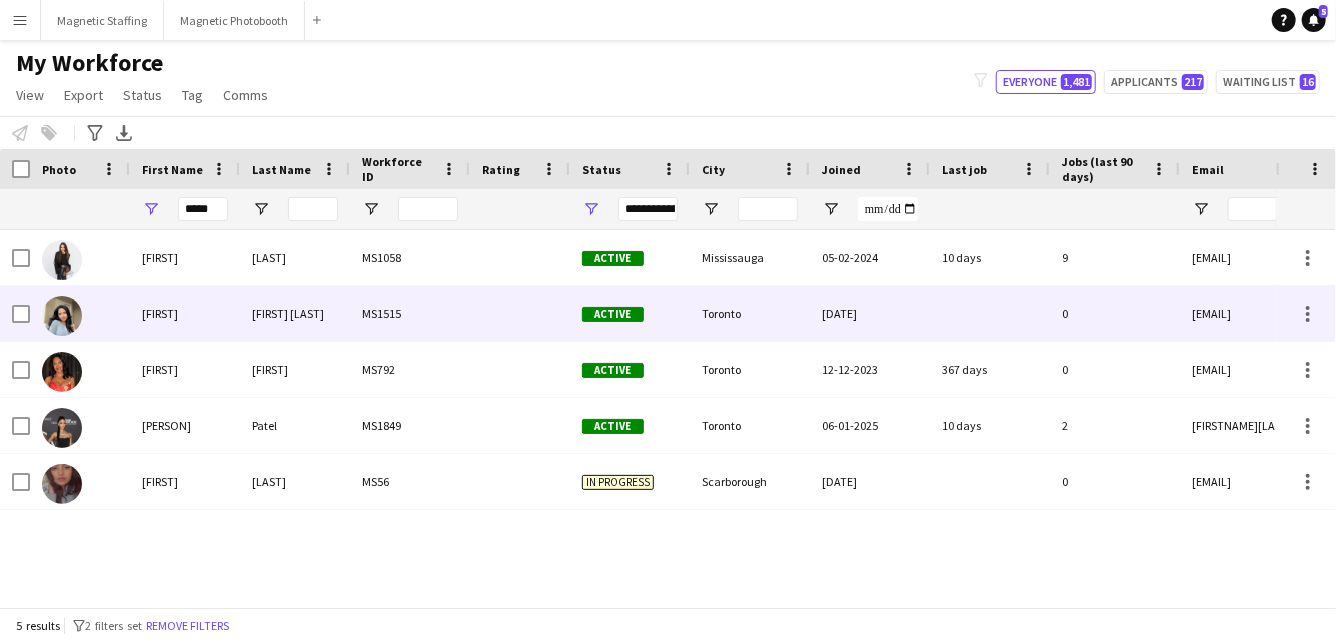 click on "[FIRST]" at bounding box center (185, 313) 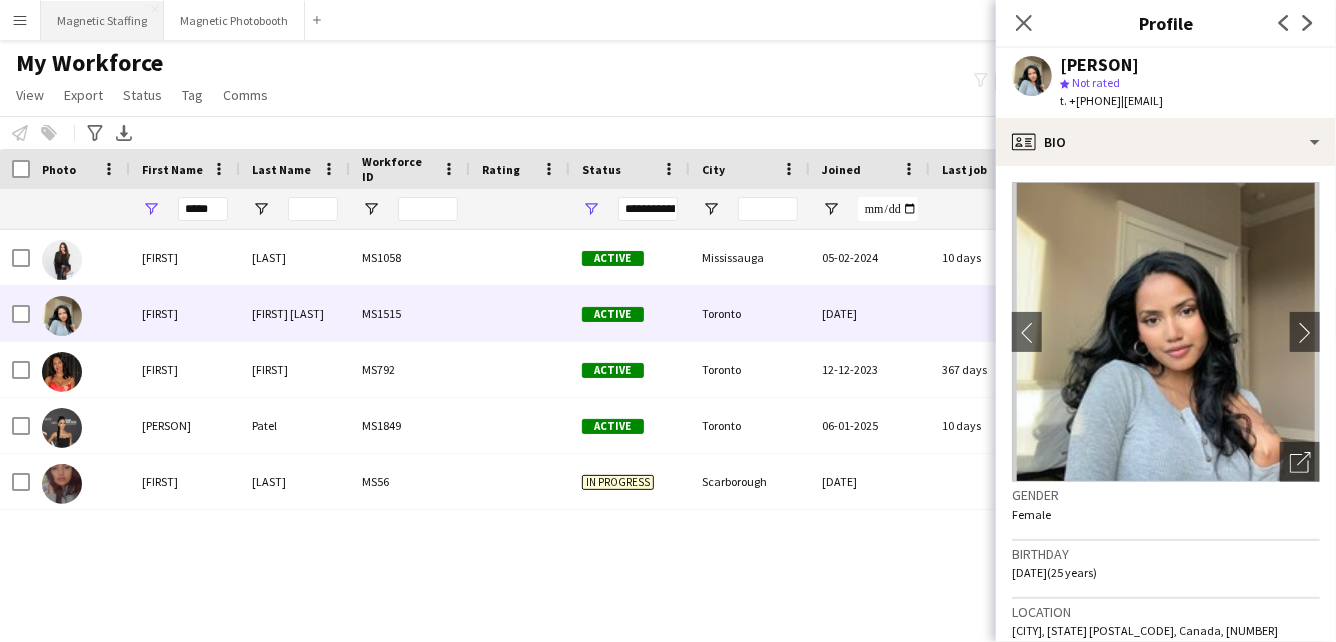 click on "Magnetic Staffing
Close" at bounding box center (102, 20) 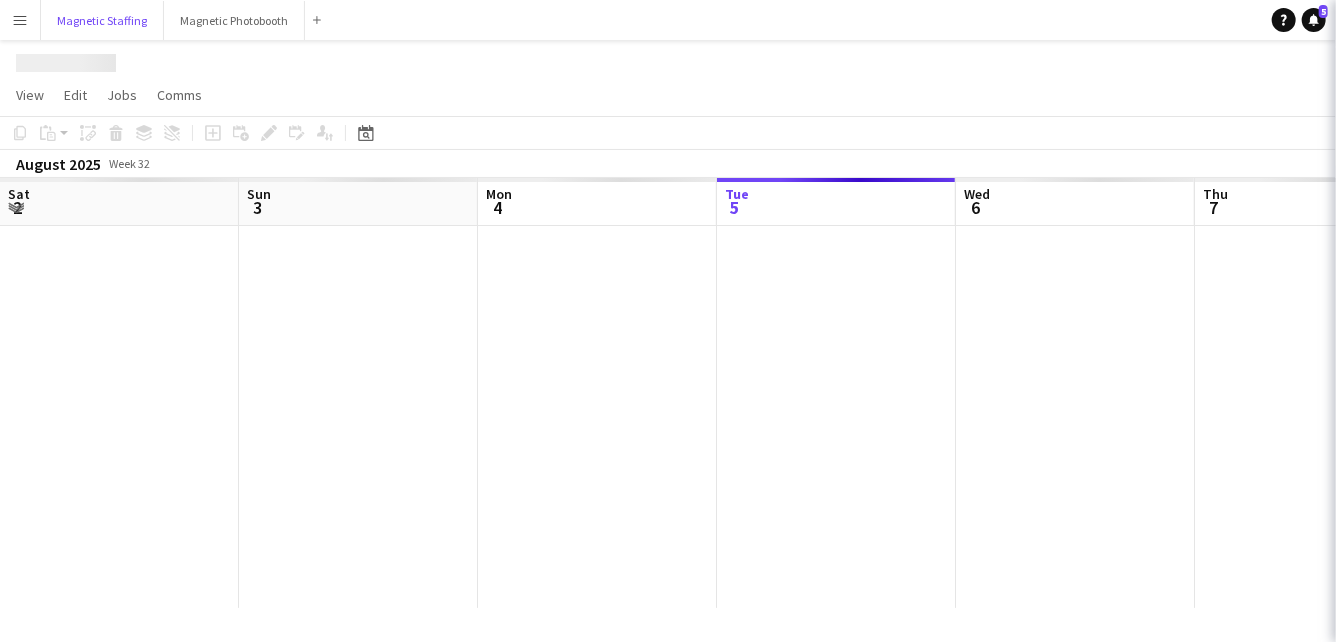 scroll, scrollTop: 0, scrollLeft: 478, axis: horizontal 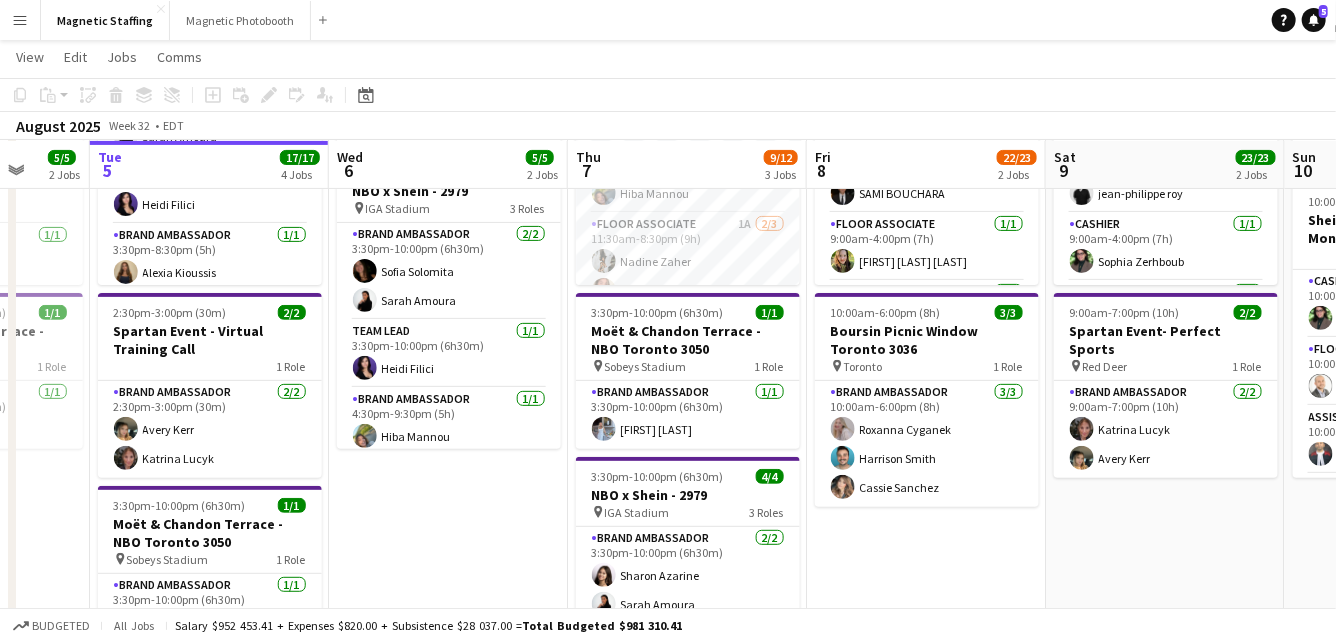 drag, startPoint x: 562, startPoint y: 391, endPoint x: 296, endPoint y: 391, distance: 266 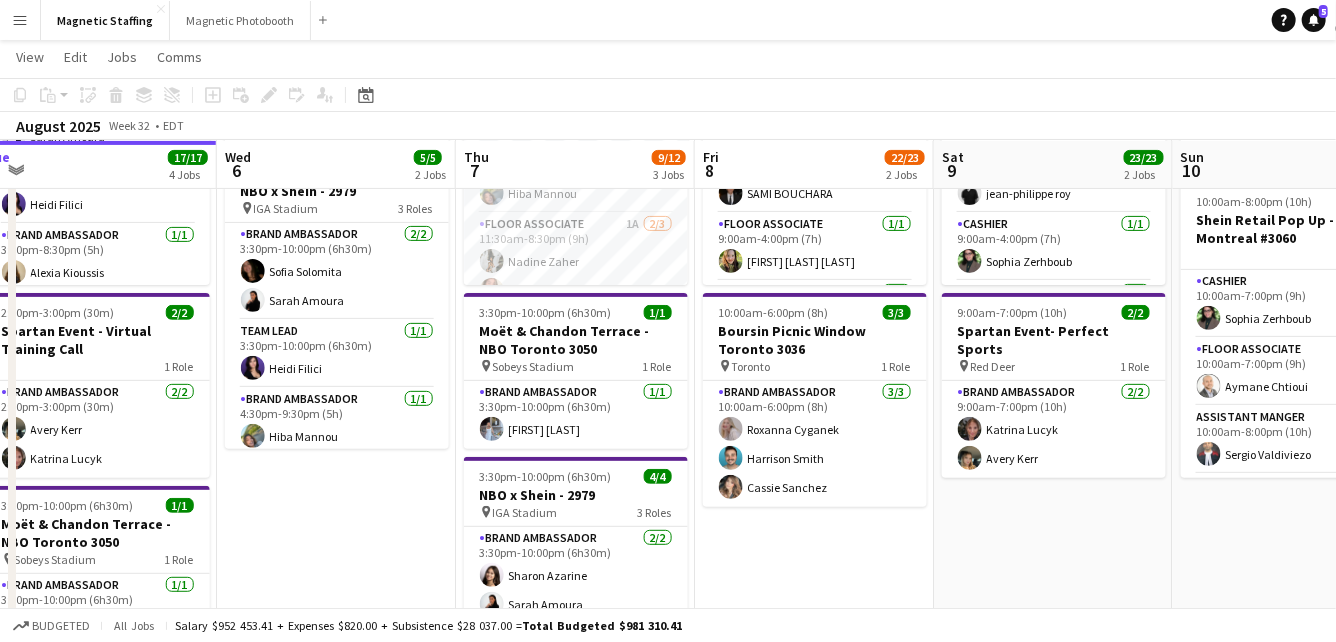 scroll, scrollTop: 0, scrollLeft: 0, axis: both 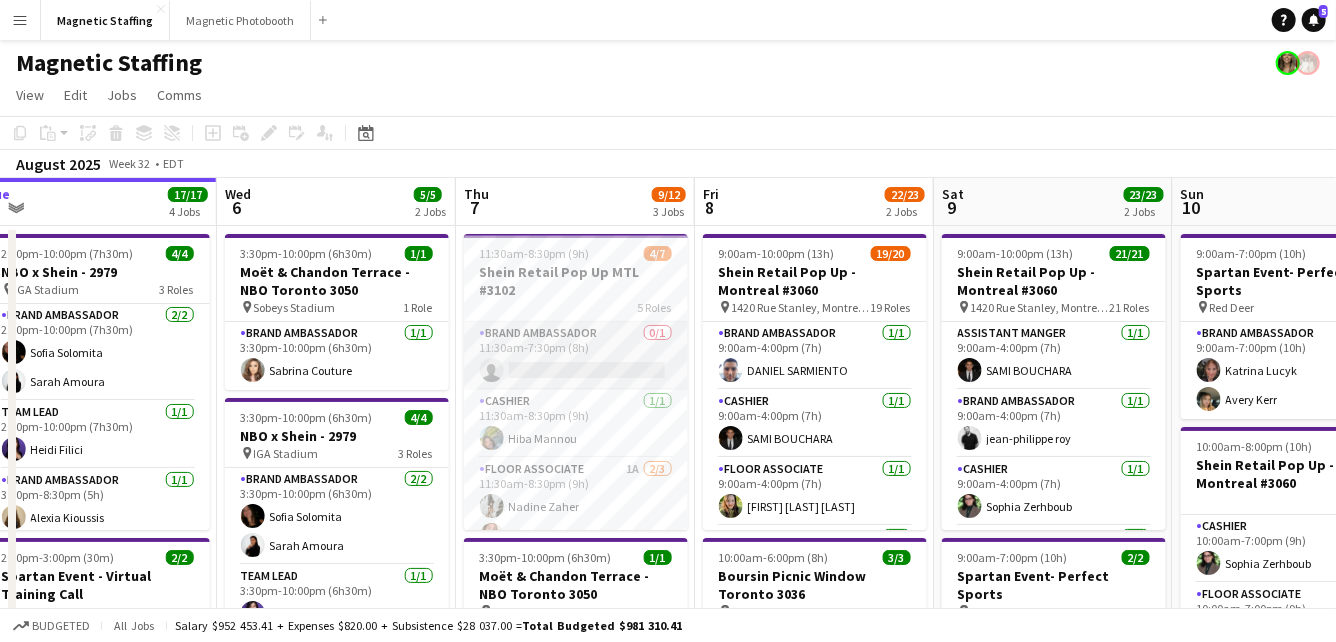 click on "Brand Ambassador   0/1   11:30am-7:30pm (8h)
single-neutral-actions" at bounding box center (576, 356) 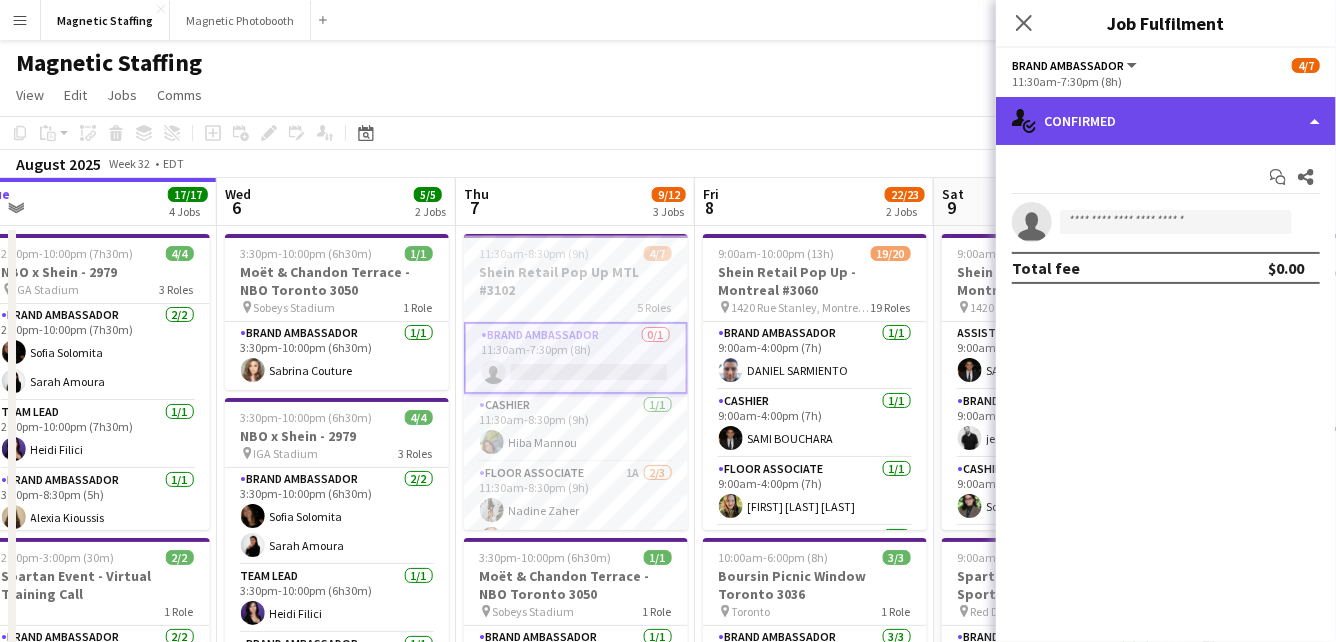 click on "single-neutral-actions-check-2
Confirmed" 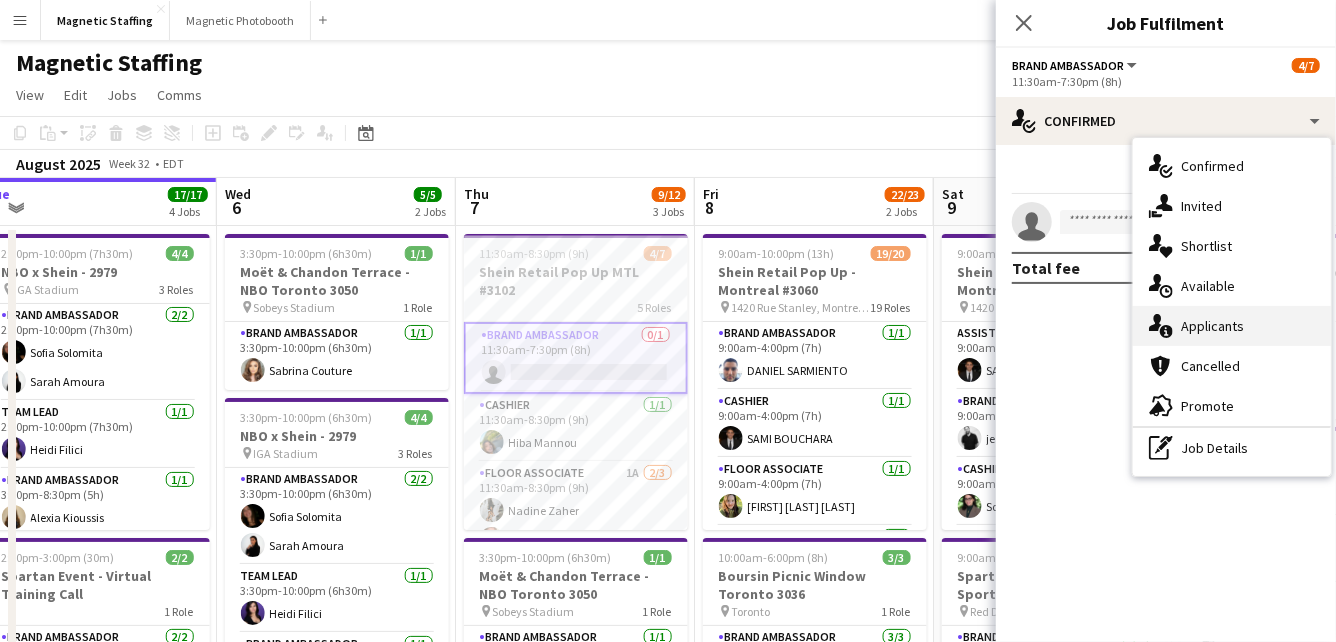 click on "single-neutral-actions-information
Applicants" at bounding box center (1232, 326) 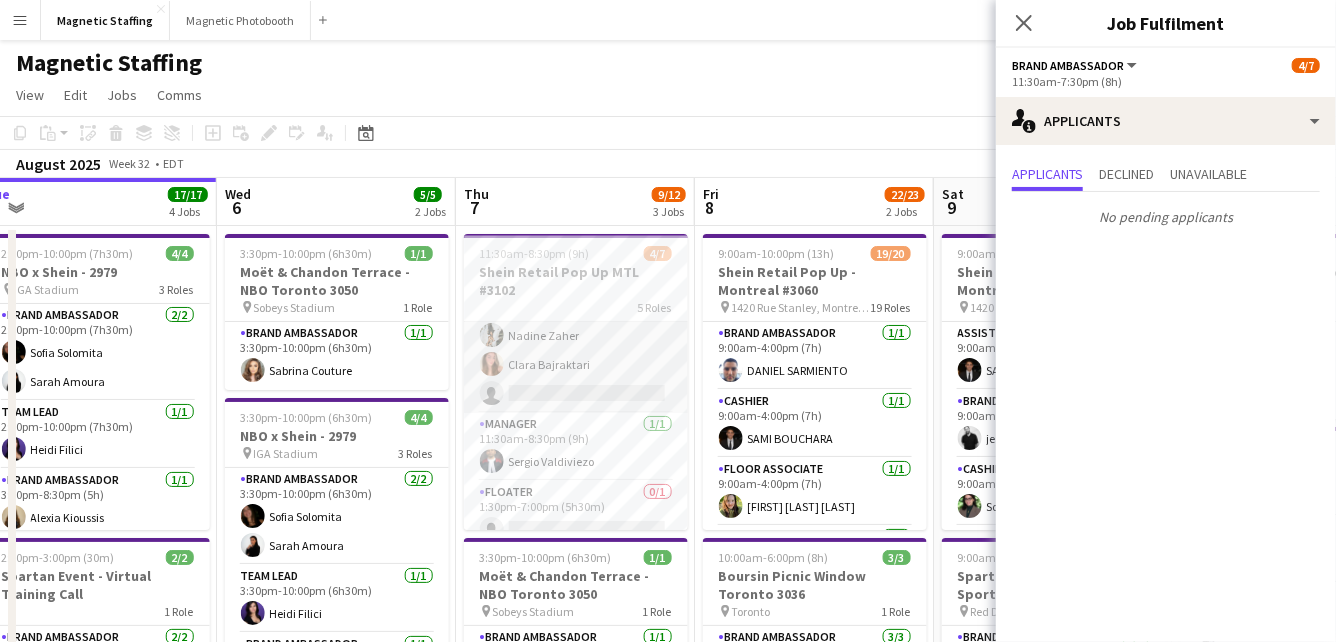 click on "Manager   1/1   11:30am-8:30pm (9h)
[FIRST] [LAST]" at bounding box center (576, 447) 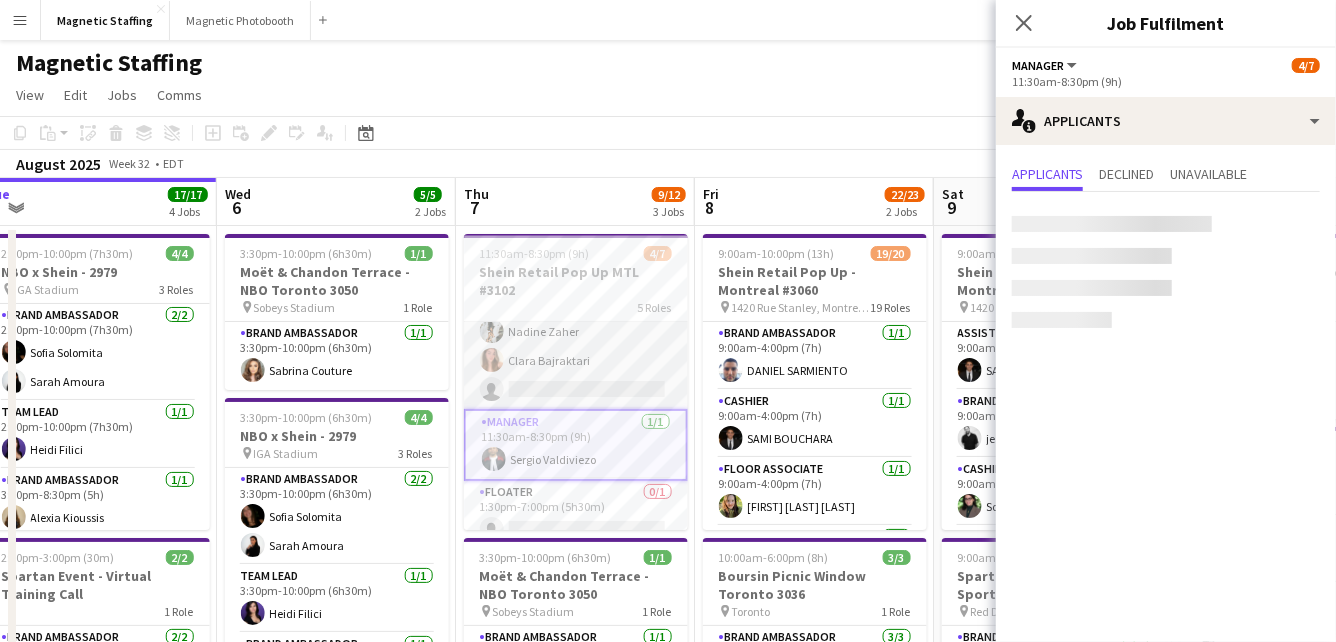 scroll, scrollTop: 171, scrollLeft: 0, axis: vertical 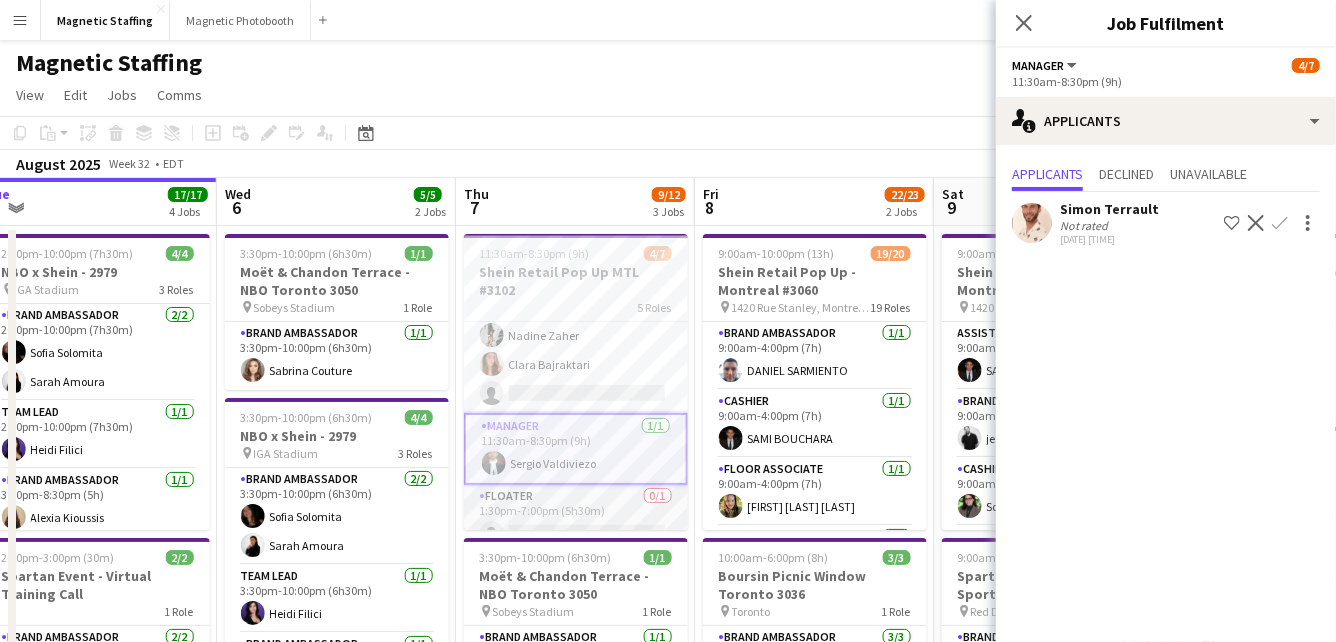 click on "Floater   0/1   1:30pm-7:00pm (5h30m)
single-neutral-actions" at bounding box center (576, 519) 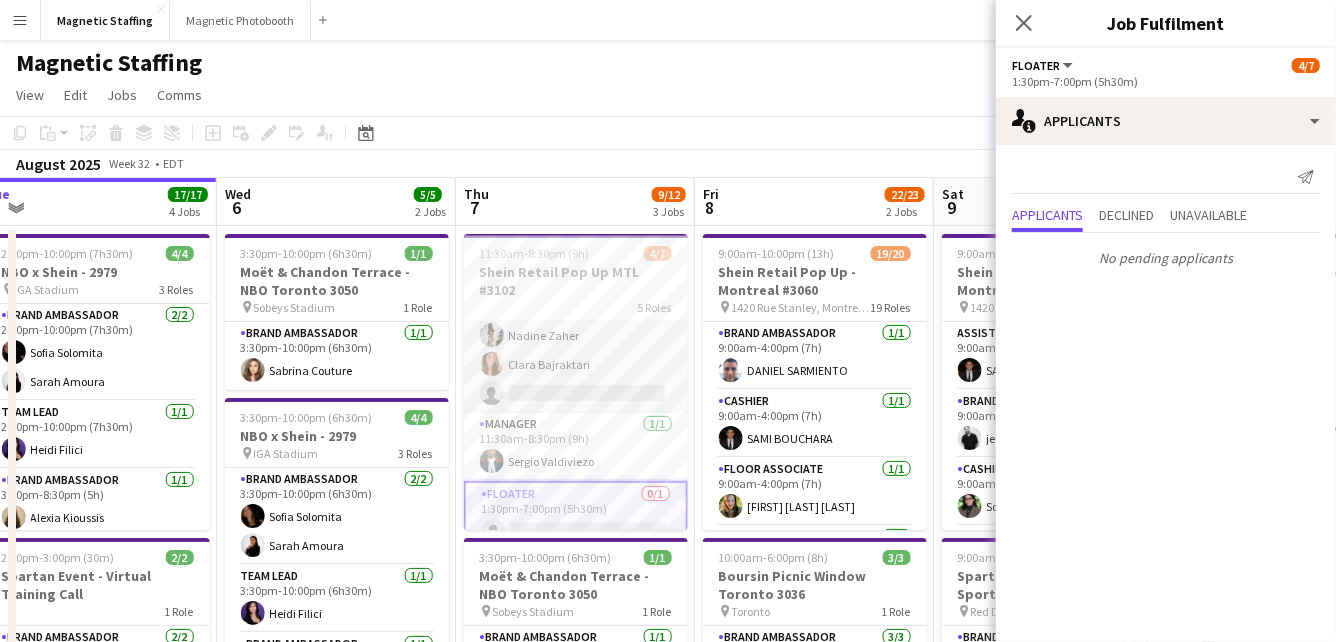 click on "Floor Associate   1A   2/3   11:30am-8:30pm (9h)
[FIRST] [LAST] [FIRST] [LAST]
single-neutral-actions" at bounding box center (576, 350) 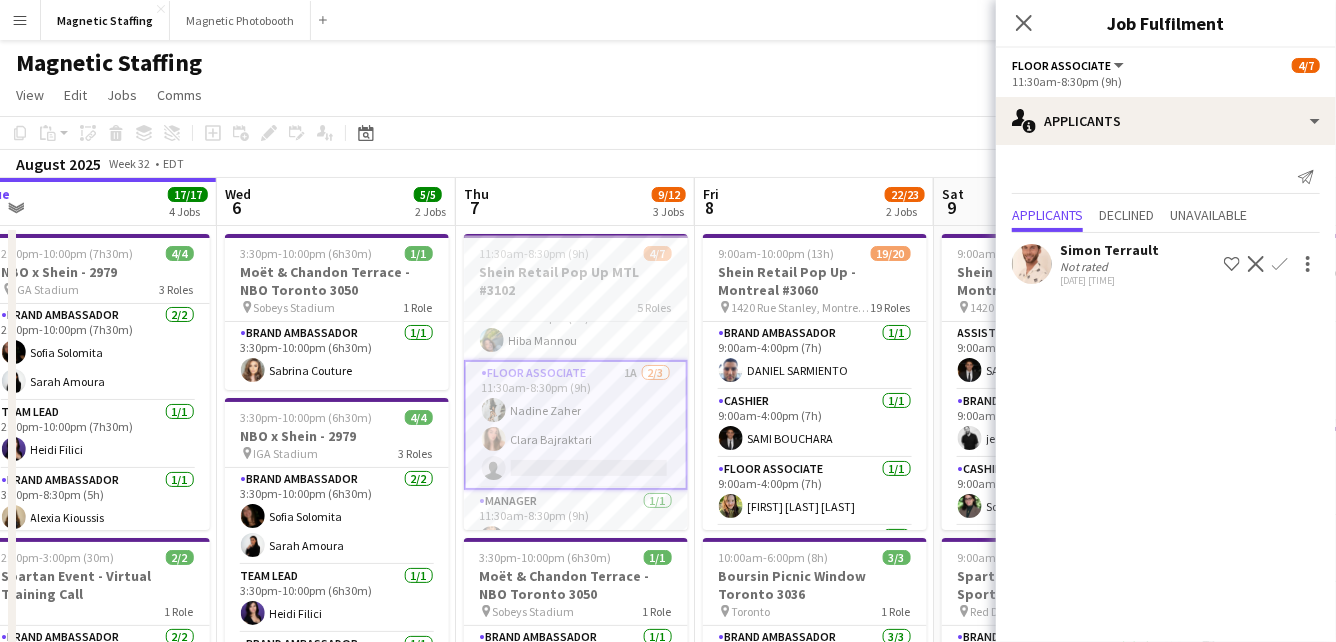 scroll, scrollTop: 100, scrollLeft: 0, axis: vertical 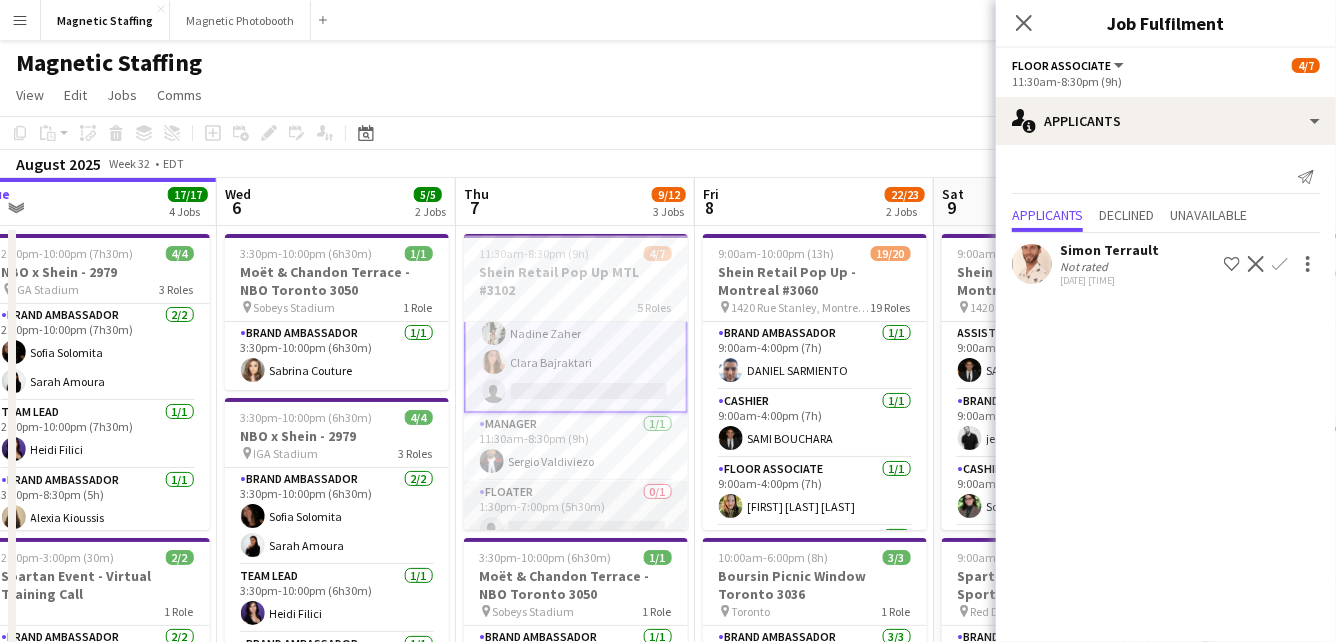 click on "Floater   0/1   1:30pm-7:00pm (5h30m)
single-neutral-actions" at bounding box center [576, 515] 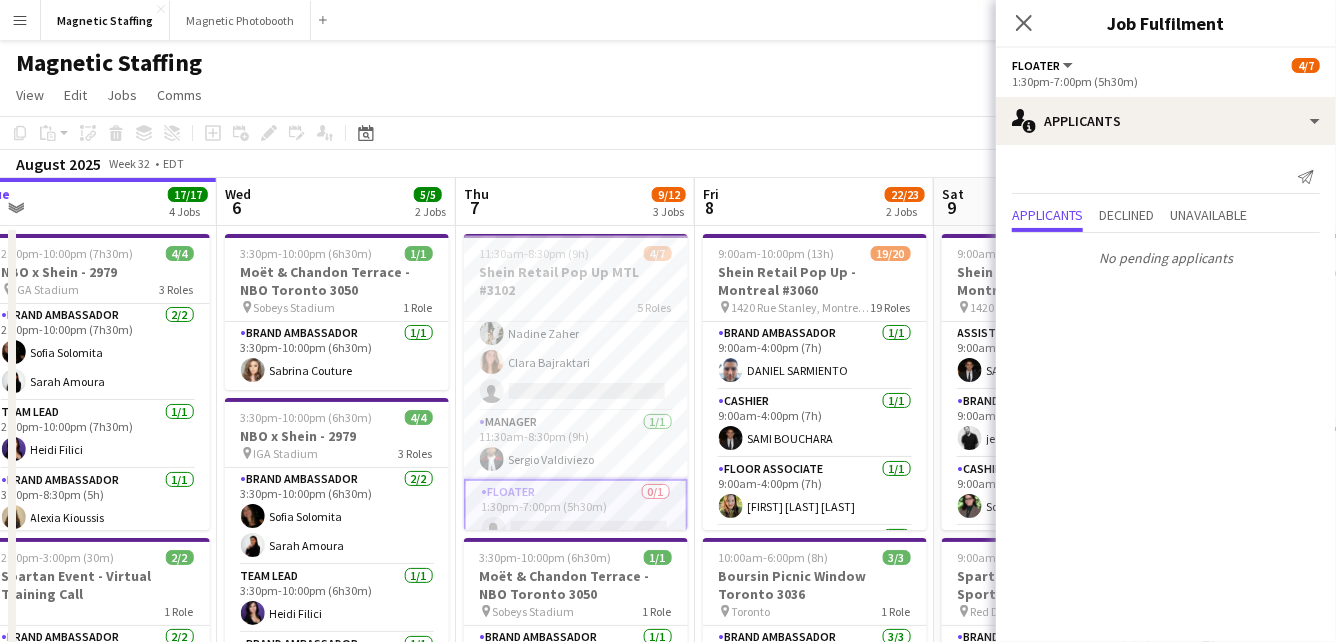scroll, scrollTop: 124, scrollLeft: 0, axis: vertical 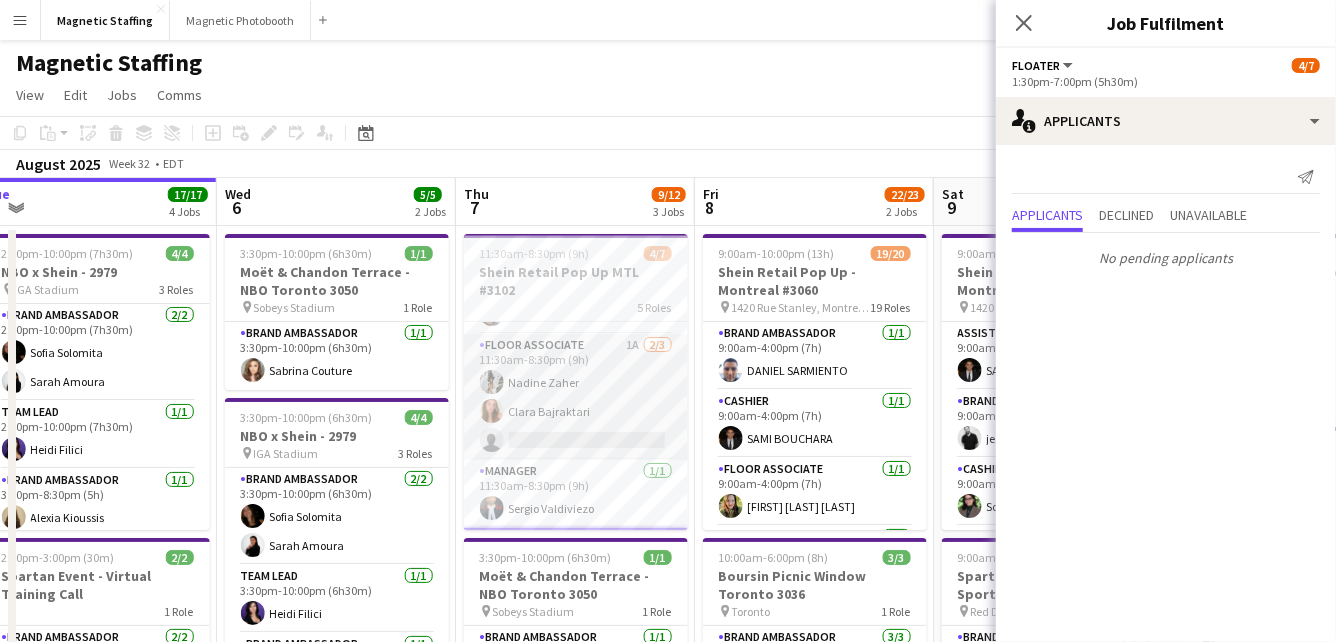 click on "Floor Associate   1A   2/3   11:30am-8:30pm (9h)
[FIRST] [LAST] [FIRST] [LAST]
single-neutral-actions" at bounding box center (576, 397) 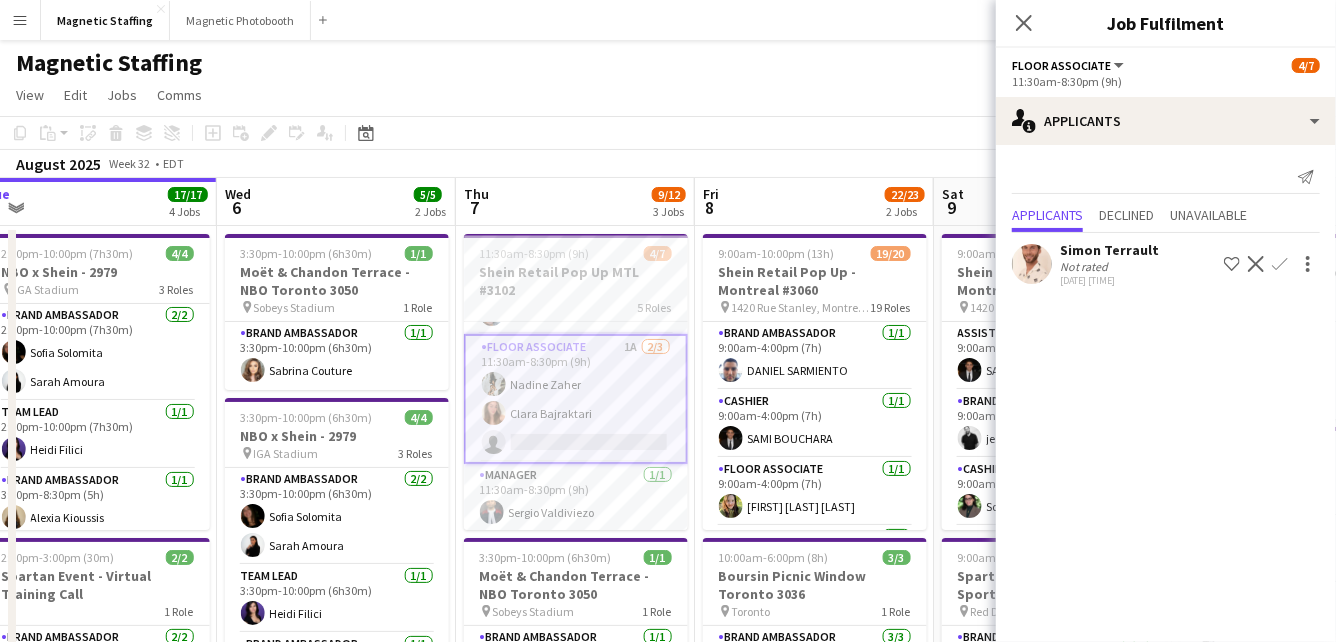 click on "Confirm" 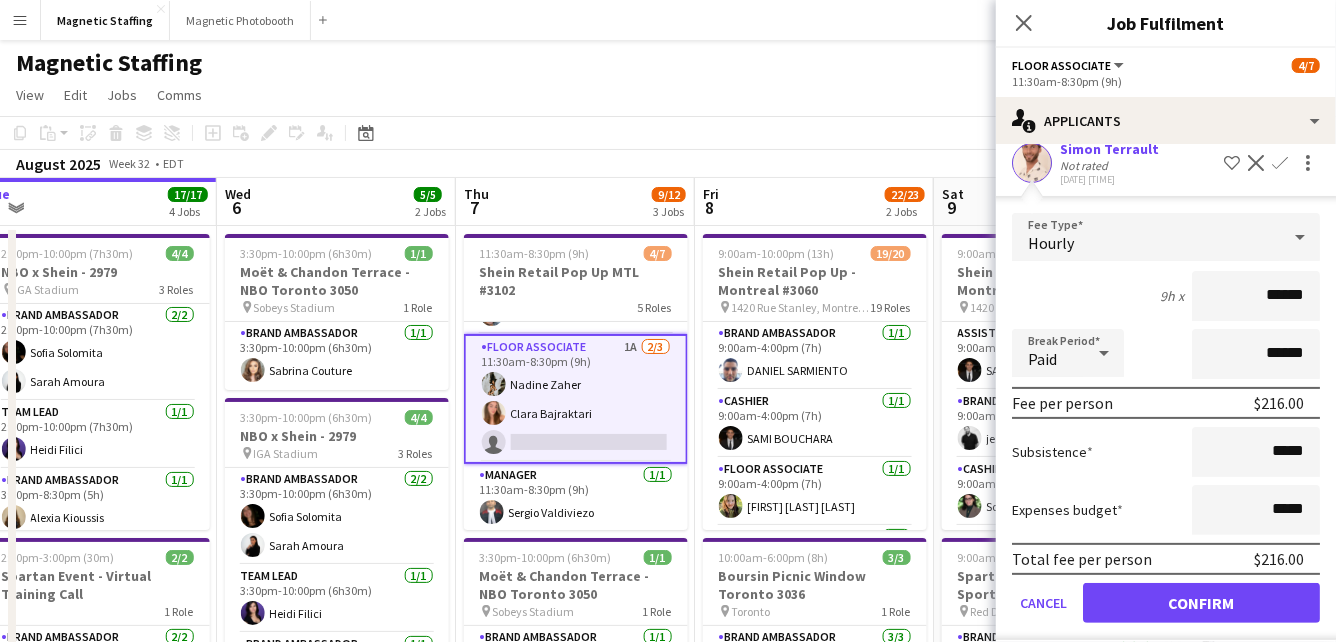 scroll, scrollTop: 116, scrollLeft: 0, axis: vertical 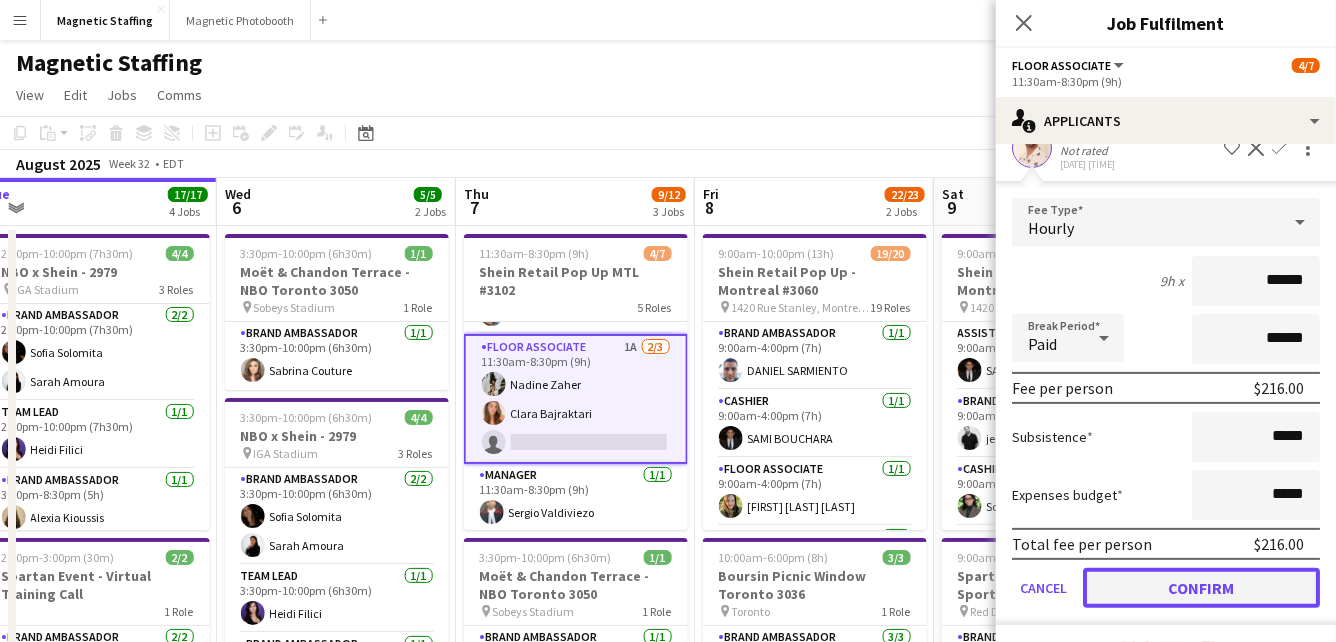 click on "Confirm" 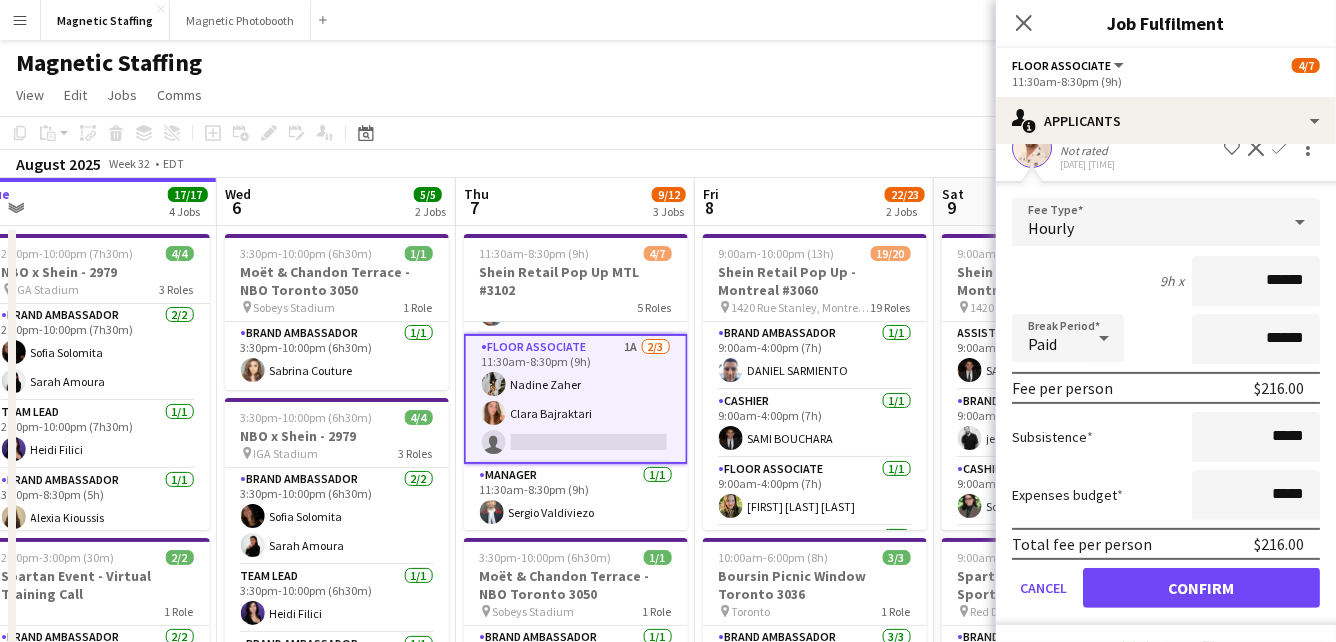 scroll, scrollTop: 0, scrollLeft: 0, axis: both 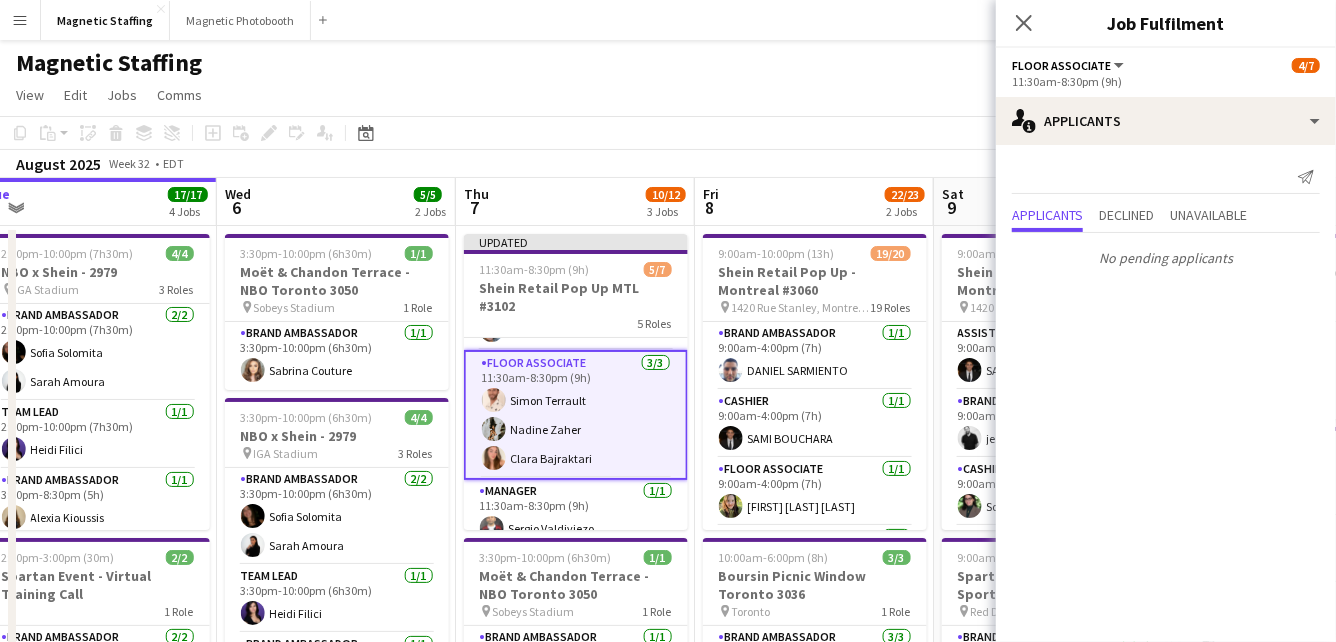 click on "View  Day view expanded Day view collapsed Month view Date picker Jump to today Expand Linked Jobs Collapse Linked Jobs  Edit  Copy
Command
C  Paste  Without Crew
Command
V With Crew
Command
Shift
V Paste as linked job  Group  Group Ungroup  Jobs  New Job Edit Job Delete Job New Linked Job Edit Linked Jobs Job fulfilment Promote Role Copy Role URL  Comms  Notify confirmed crew Create chat" 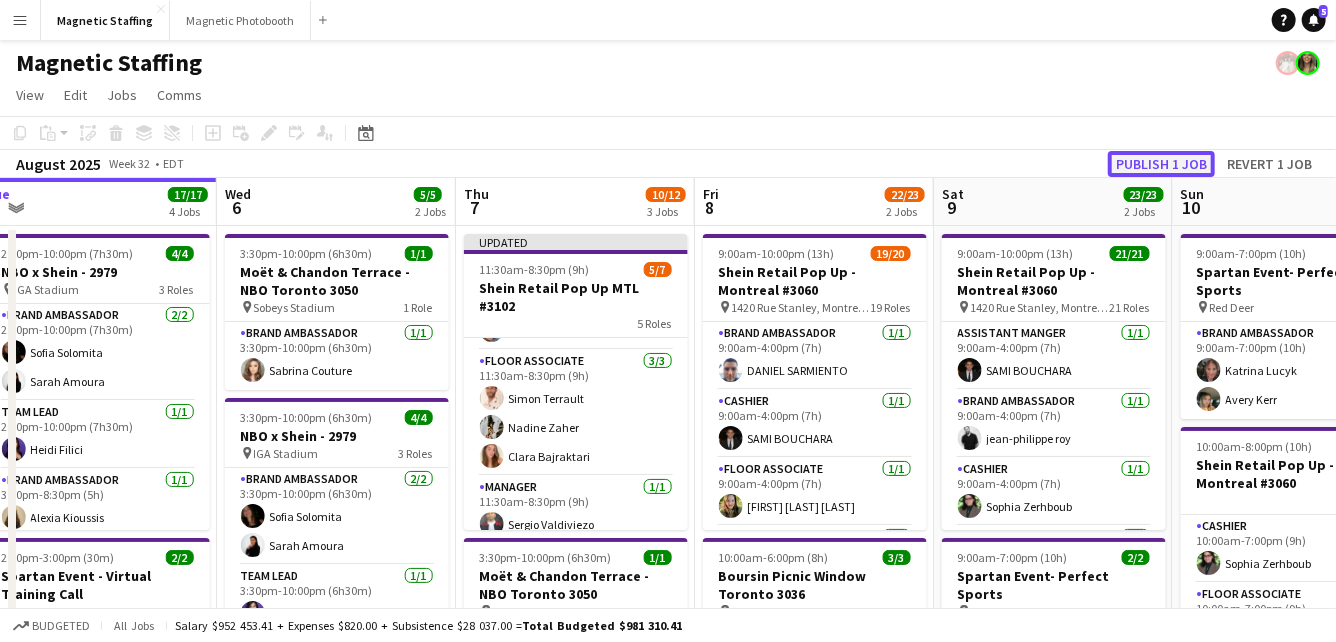 click on "Publish 1 job" 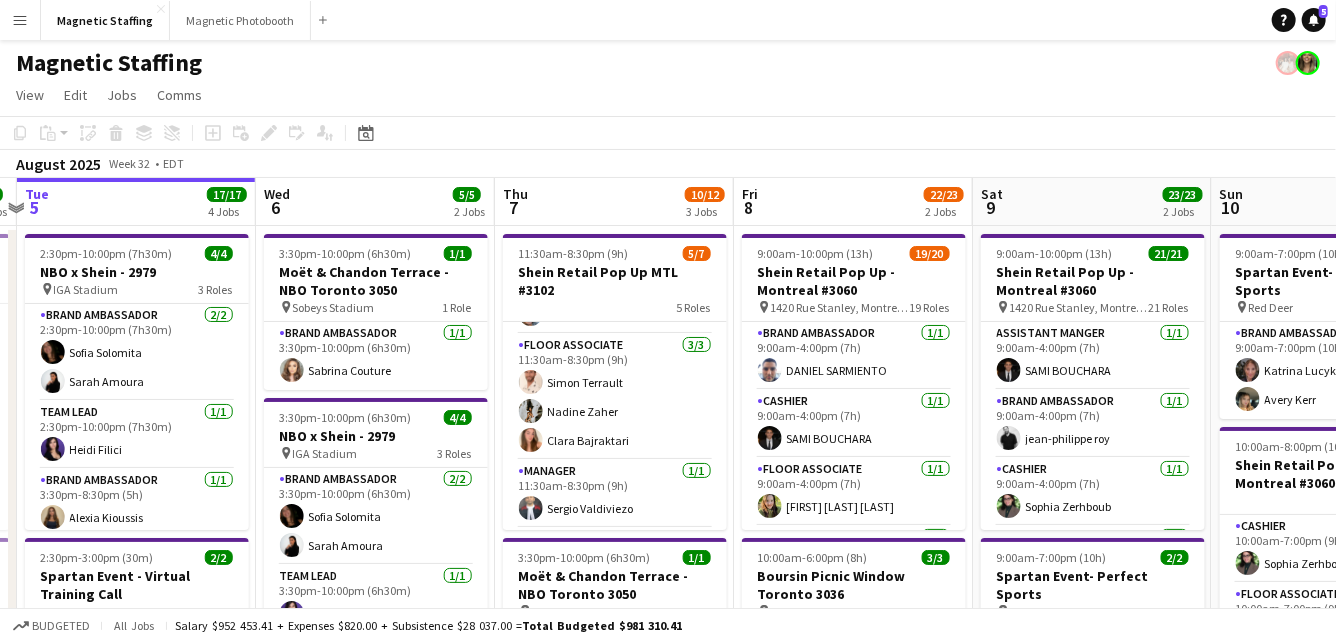 drag, startPoint x: 694, startPoint y: 381, endPoint x: 566, endPoint y: 381, distance: 128 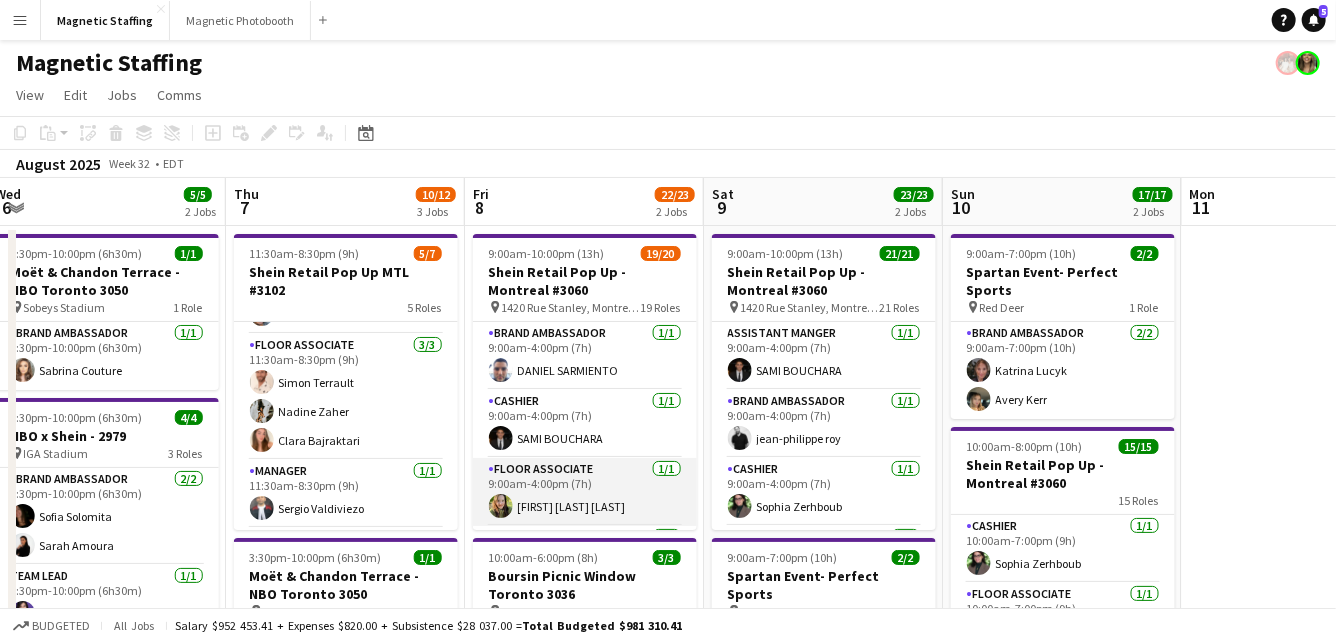 scroll, scrollTop: 150, scrollLeft: 0, axis: vertical 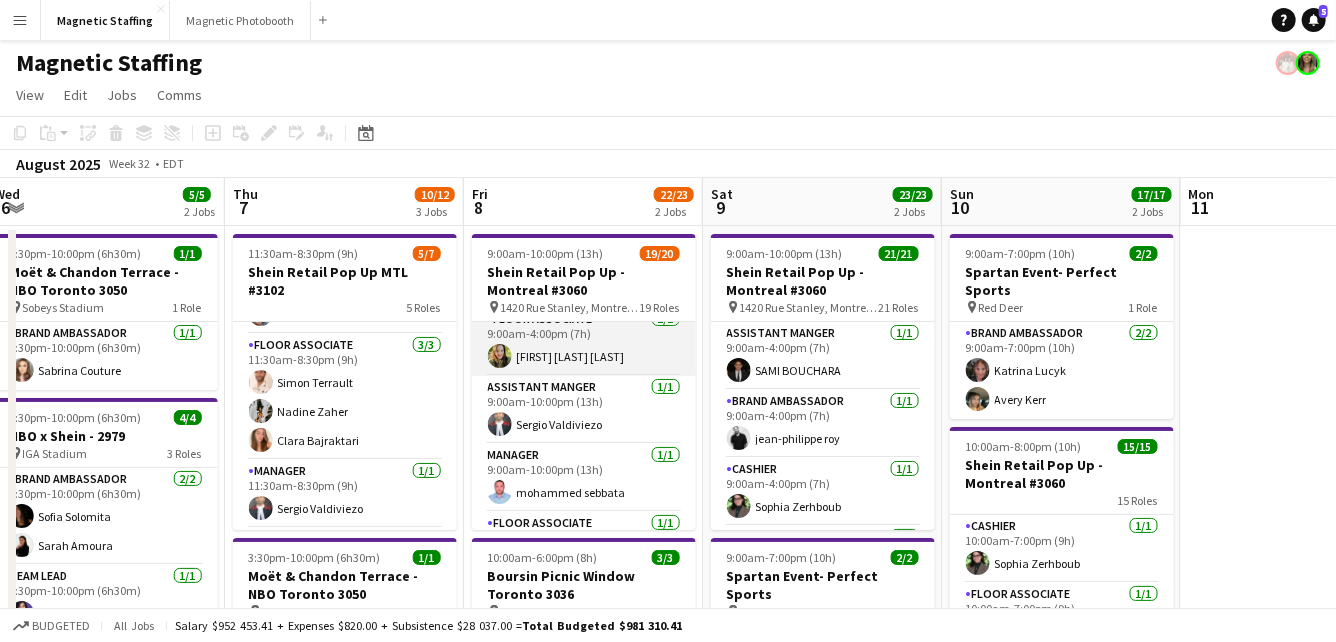 click on "Floor Associate   1/1   9:00am-4:00pm (7h)
[FIRST] [LAST]" at bounding box center [584, 342] 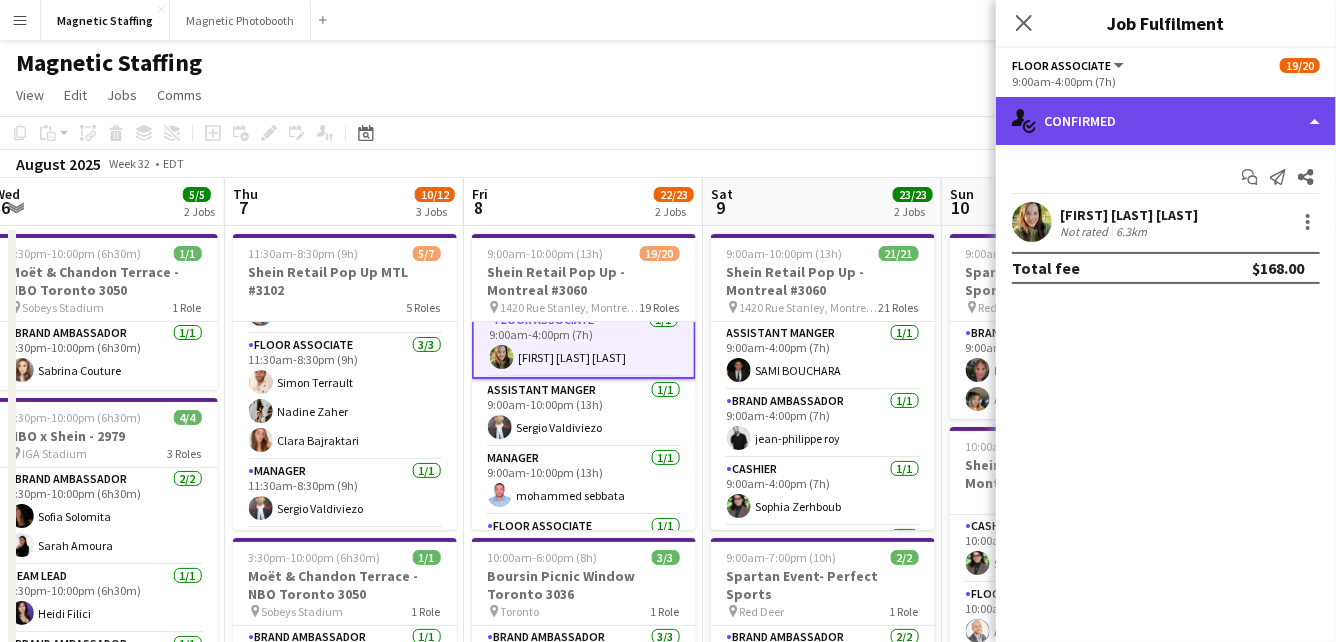 click on "single-neutral-actions-check-2
Confirmed" 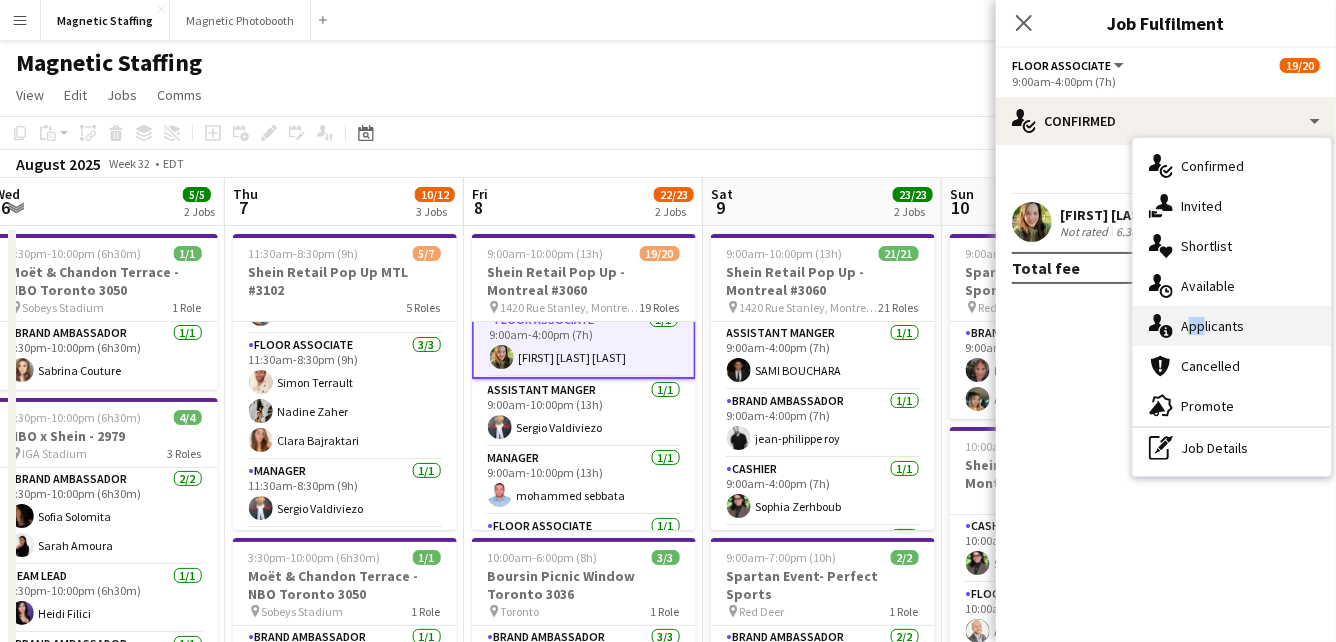 click on "single-neutral-actions-information
Applicants" at bounding box center (1232, 326) 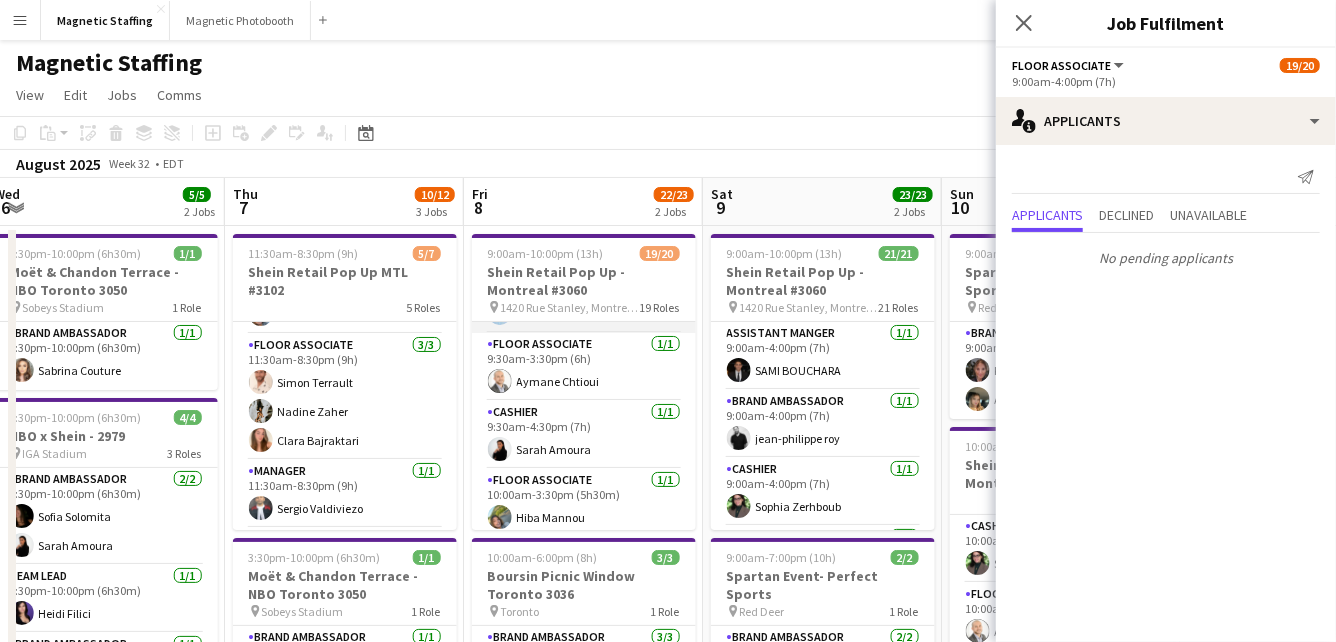 click on "Cashier   1/1   9:30am-4:30pm (7h)
[FIRST] [LAST]" at bounding box center [584, 435] 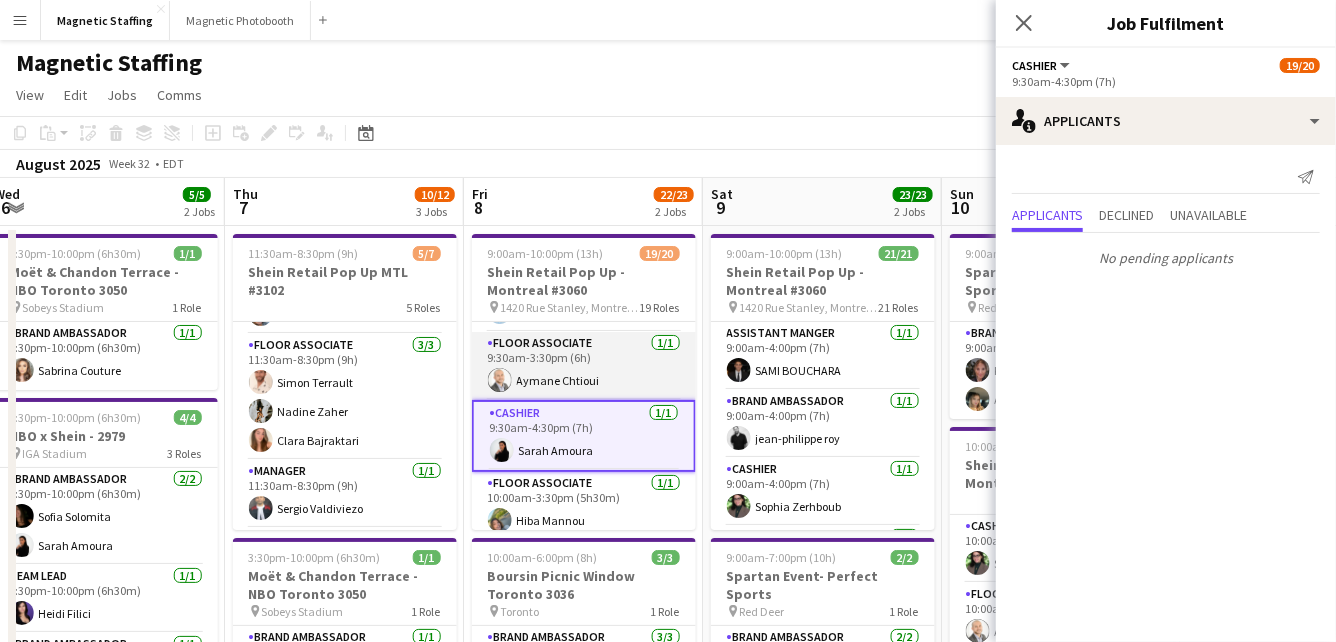 click on "Floor Associate   1/1   9:30am-3:30pm (6h)
[FIRST] [LAST]" at bounding box center [584, 366] 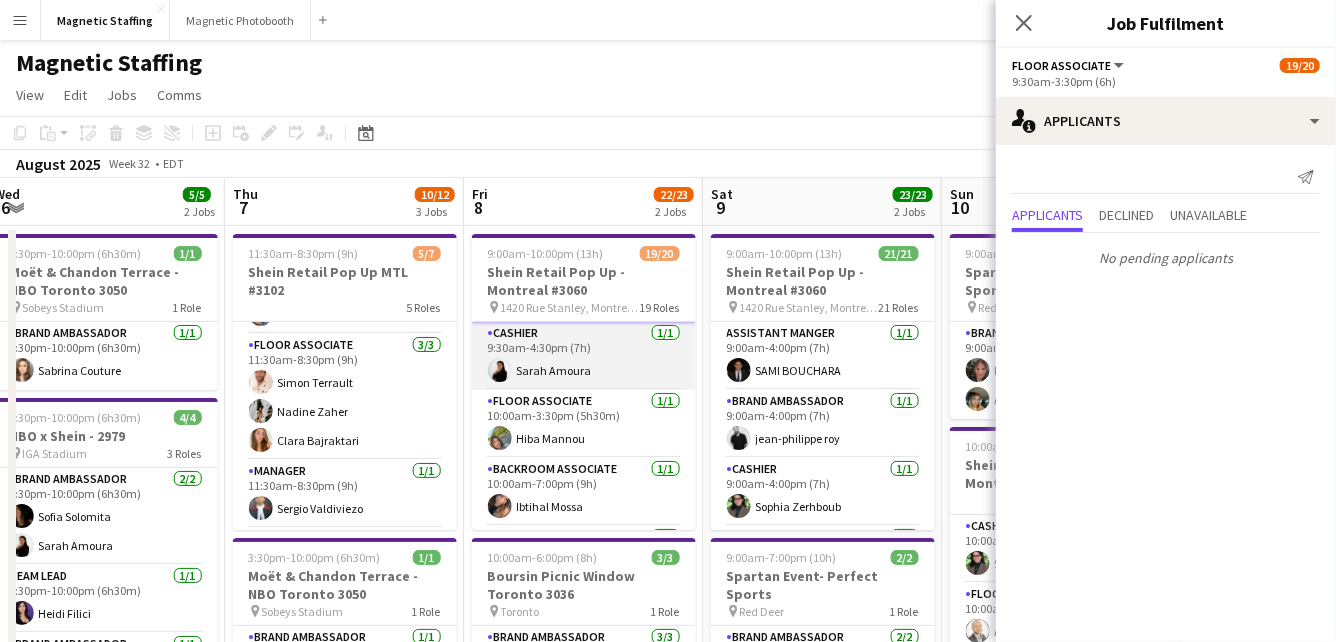 click on "Floor Associate   1/1   10:00am-3:30pm (5h30m)
[FIRST] [LAST]" at bounding box center [584, 424] 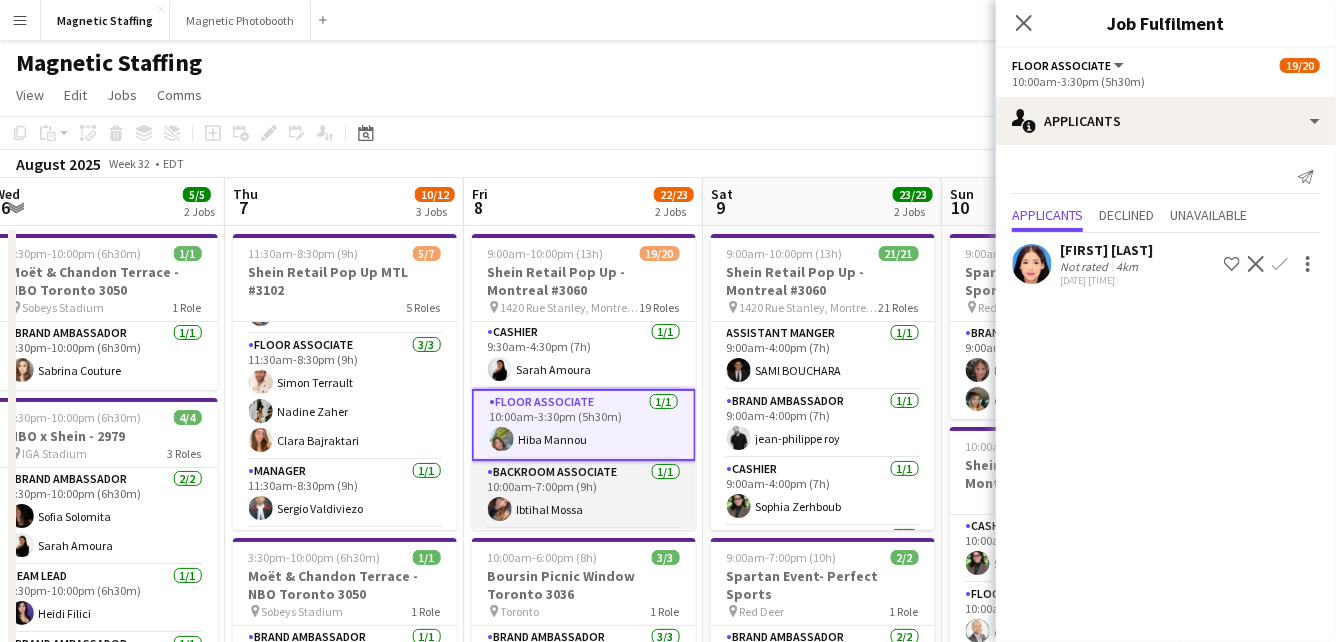 click on "Backroom Associate   1/1   10:00am-7:00pm (9h)
[FIRST] [LAST]" at bounding box center [584, 495] 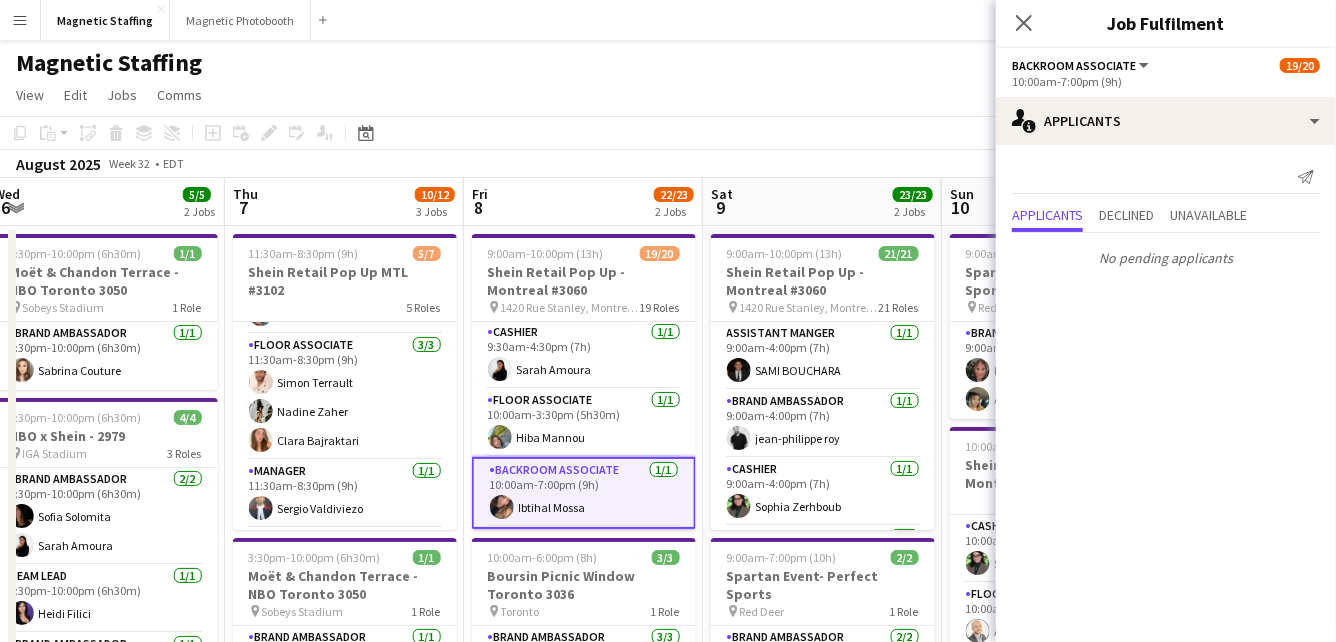 scroll, scrollTop: 524, scrollLeft: 0, axis: vertical 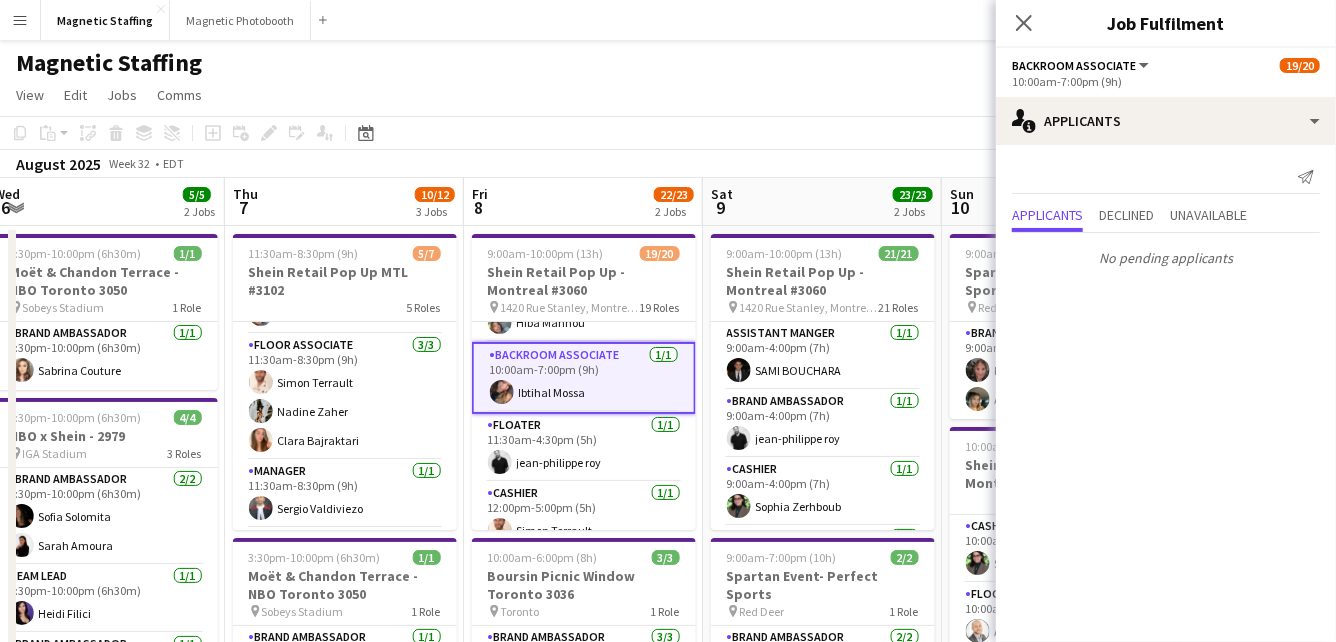 click on "Cashier   1/1   12:00pm-5:00pm (5h)
[FIRST] [LAST]" at bounding box center (584, 516) 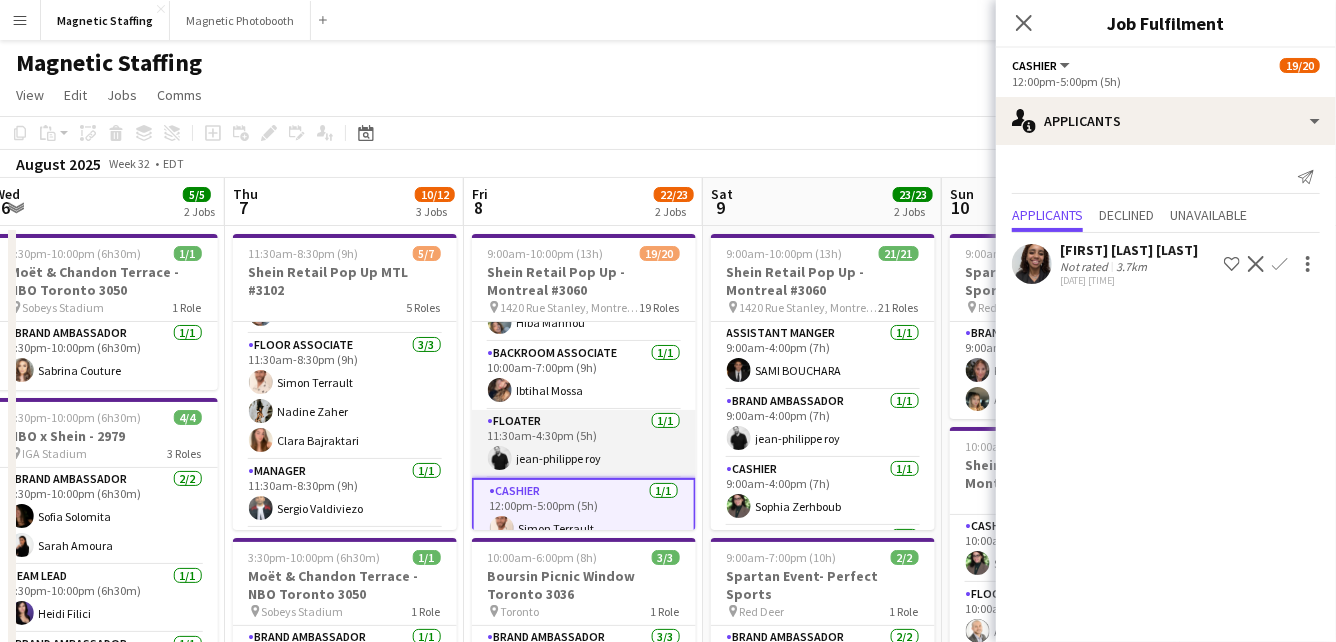 click on "Floater   1/1   11:30am-4:30pm (5h)
[FIRST] [LAST]" at bounding box center [584, 444] 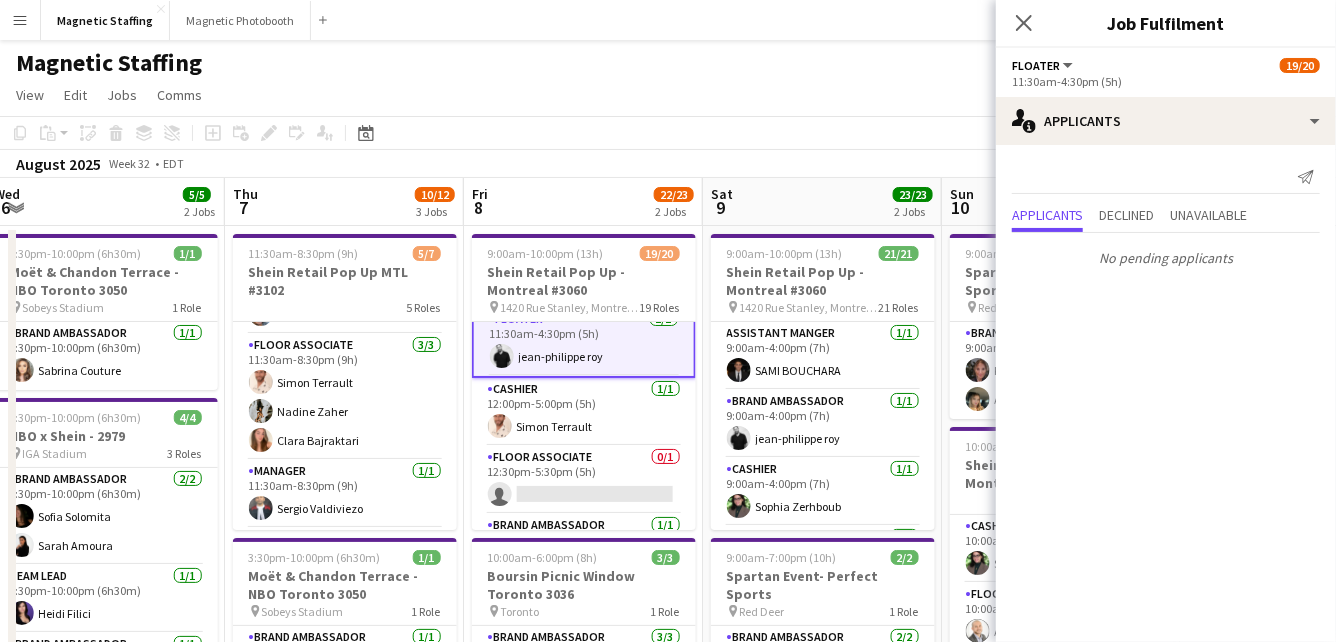 click on "Floor Associate   0/1   12:30pm-5:30pm (5h)
single-neutral-actions" at bounding box center [584, 480] 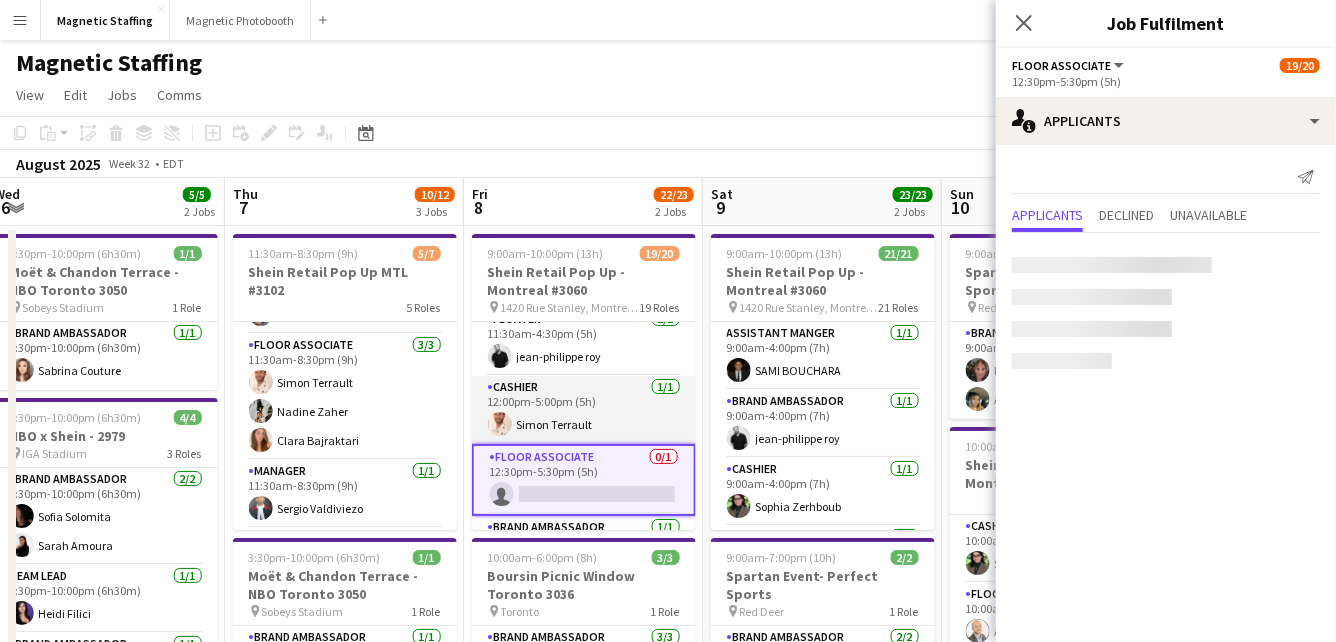 click on "Cashier   1/1   12:00pm-5:00pm (5h)
[FIRST] [LAST]" at bounding box center [584, 410] 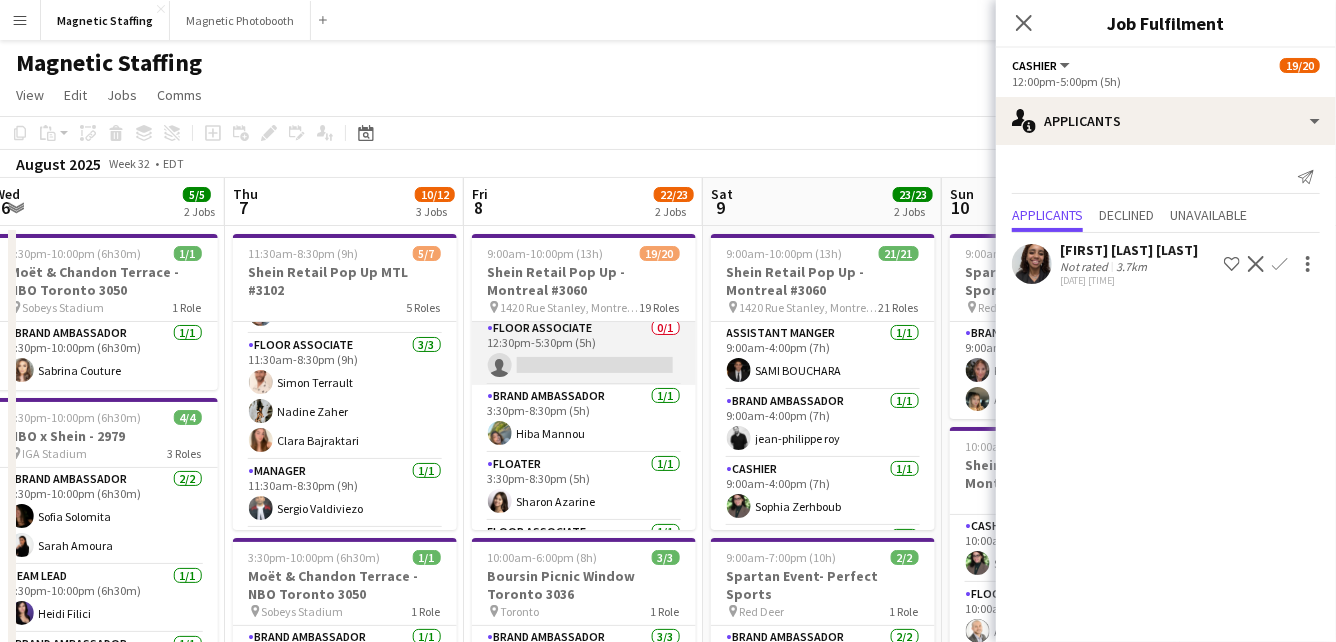 click on "Floater   1/1   3:30pm-8:30pm (5h)
[PERSON]" at bounding box center (584, 487) 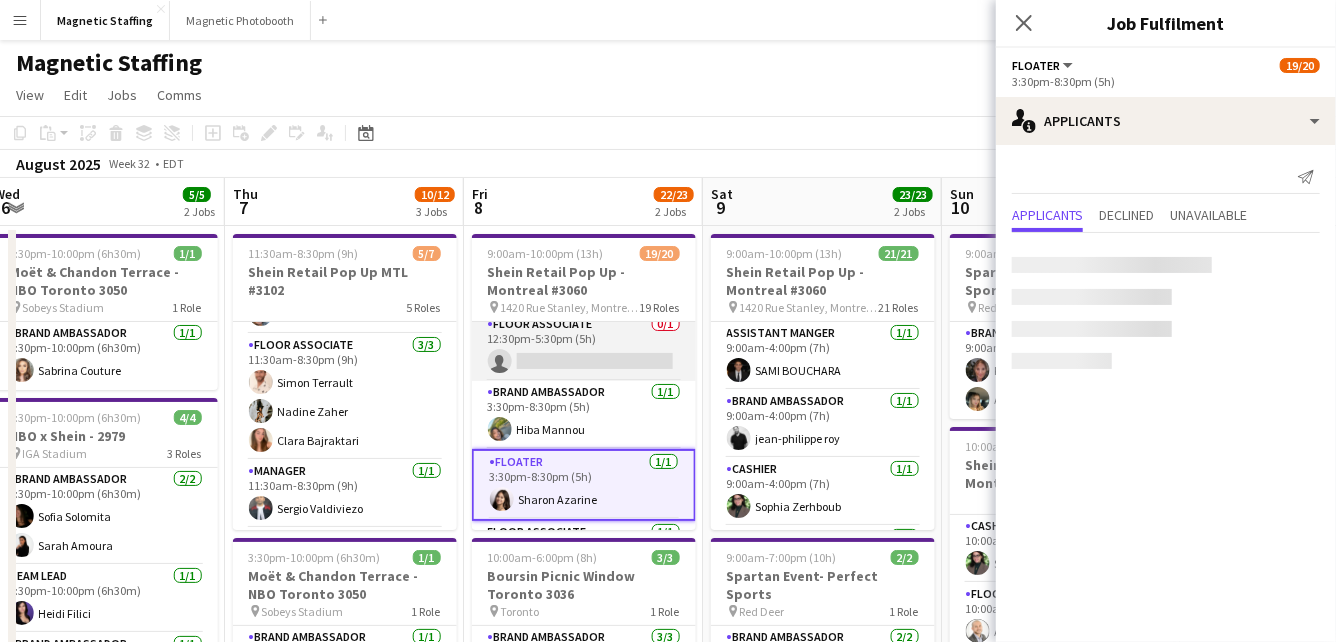 scroll, scrollTop: 753, scrollLeft: 0, axis: vertical 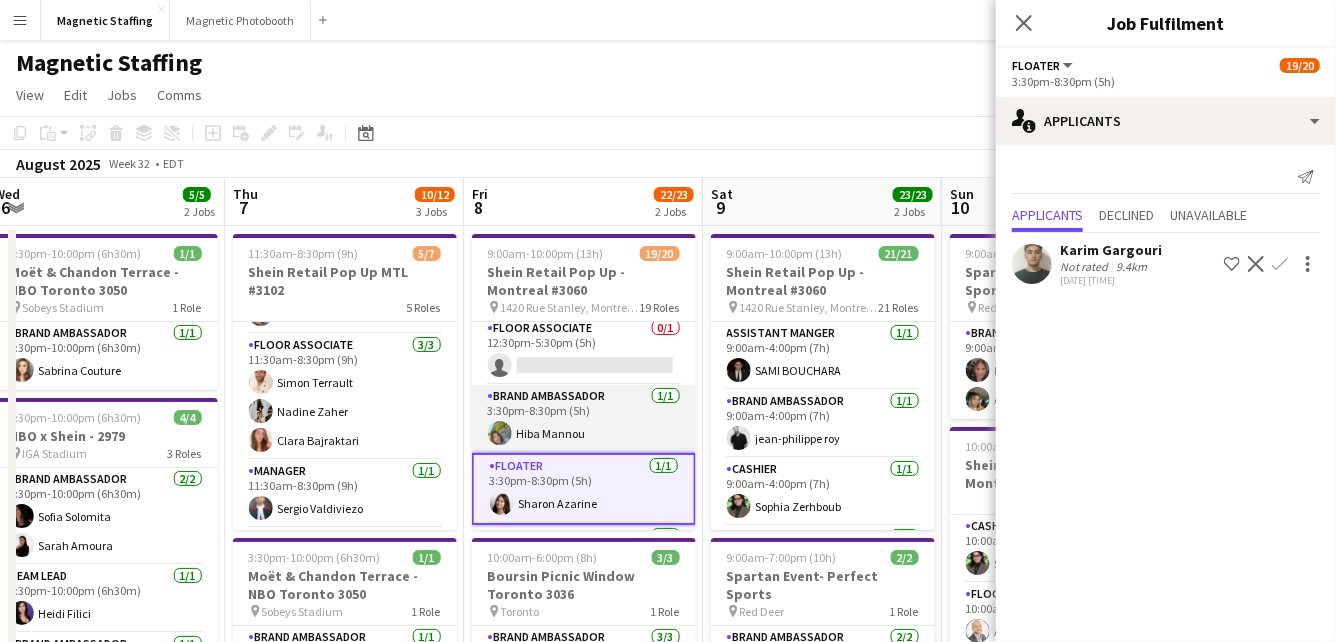 click on "Brand Ambassador   1/1   3:30pm-8:30pm (5h)
[FIRST] [LAST]" at bounding box center (584, 419) 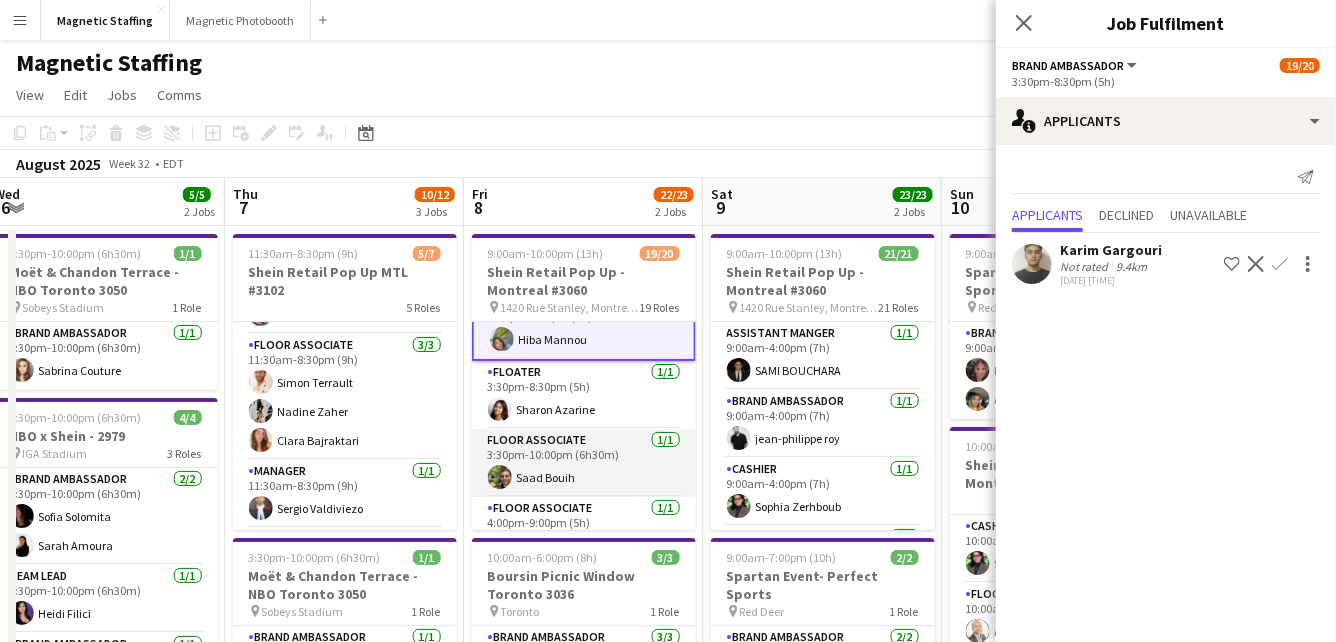 click on "Floor Associate   1/1   3:30pm-10:00pm (6h30m)
[PERSON]" at bounding box center (584, 463) 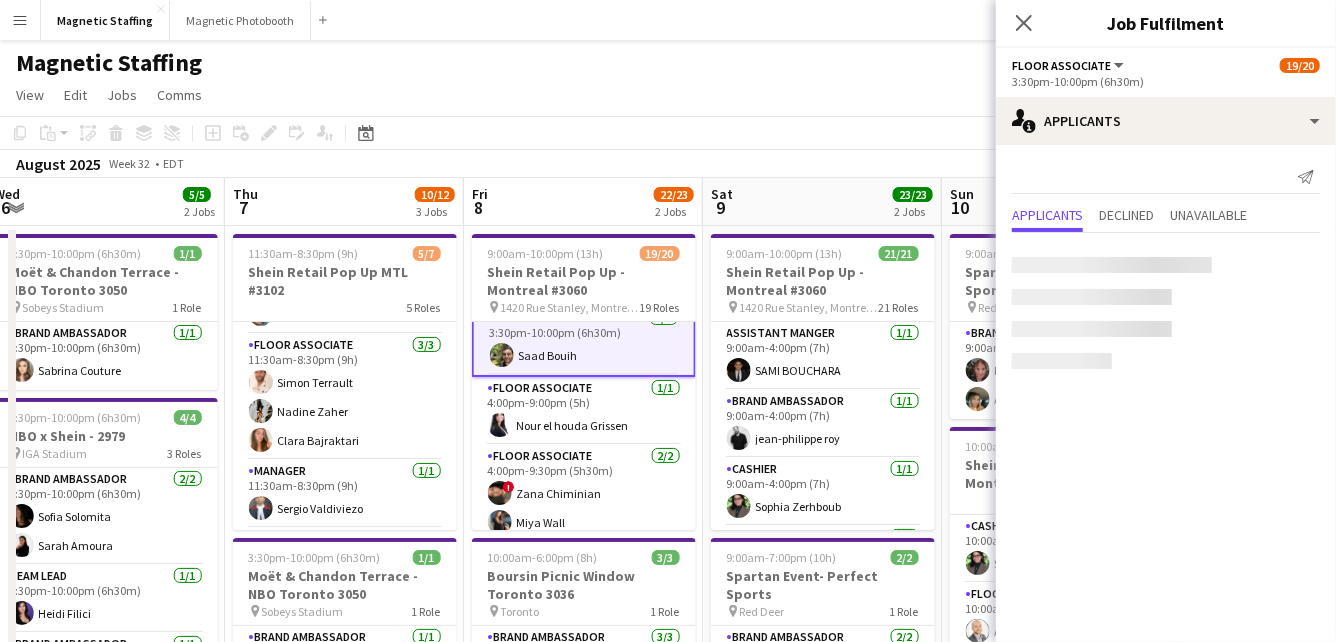 click on "Floor Associate   2/2   4:00pm-9:30pm (5h30m)
! [FIRST] [LAST] [FIRST] [LAST]" at bounding box center (584, 493) 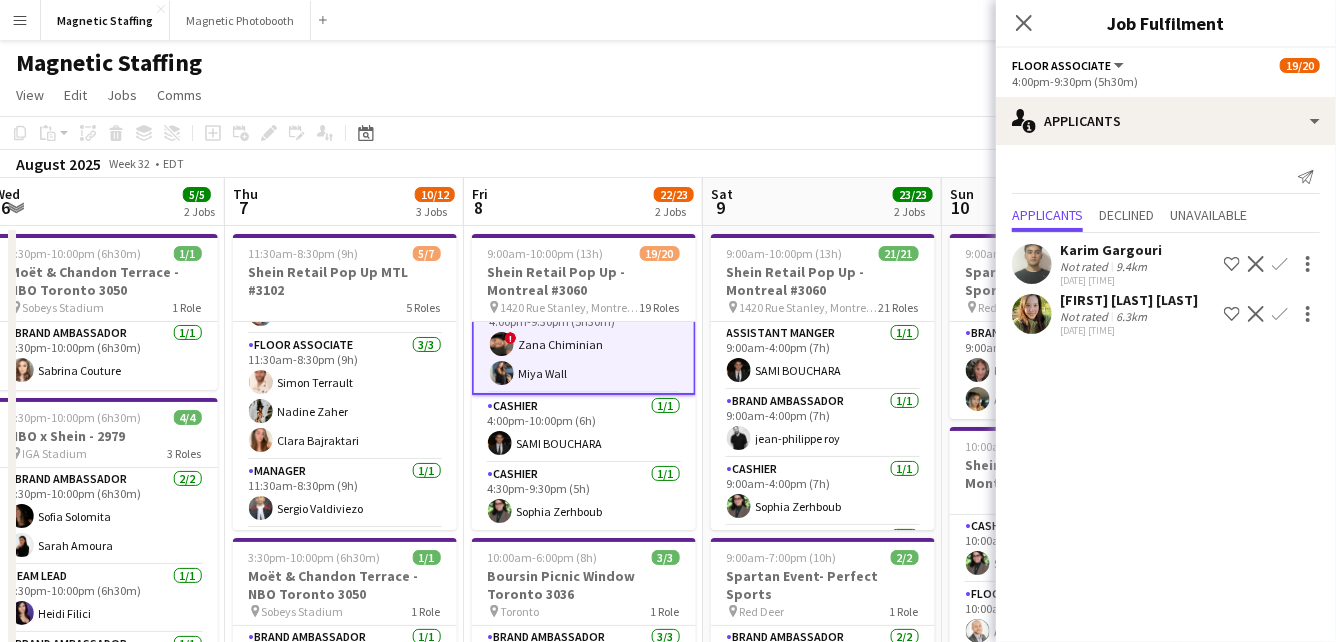 click on "Cashier   1/1   4:30pm-9:30pm (5h)
[FIRST] [LAST]" at bounding box center (584, 497) 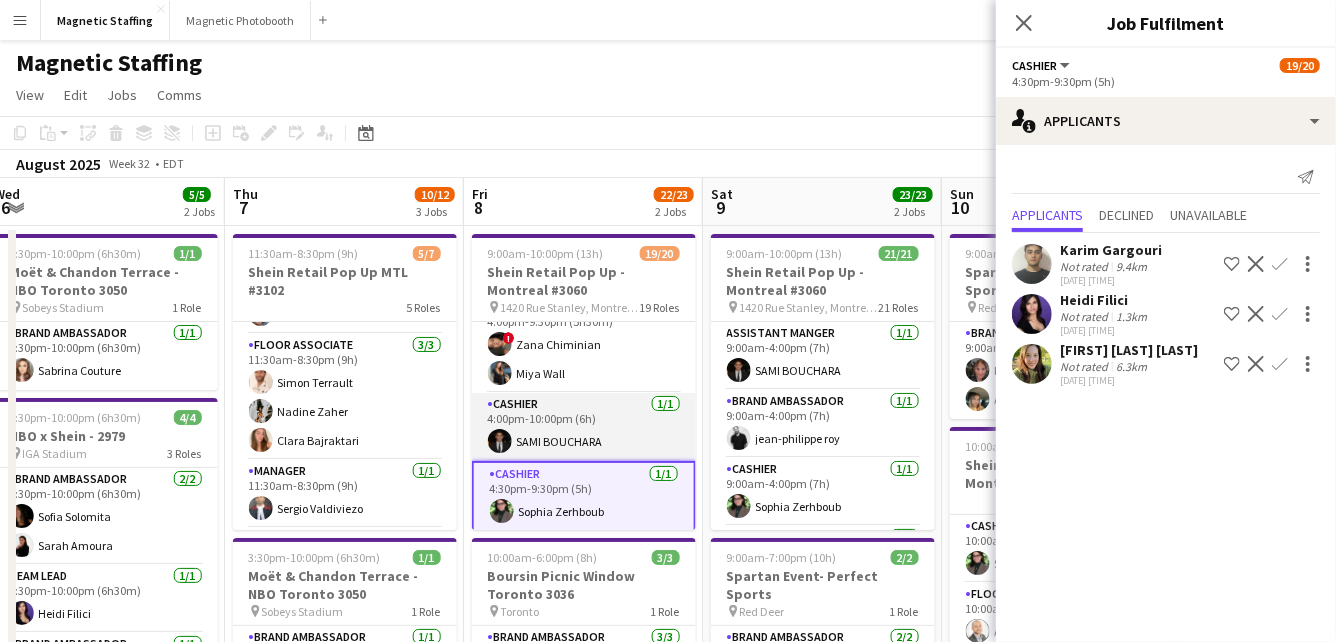scroll, scrollTop: 0, scrollLeft: 730, axis: horizontal 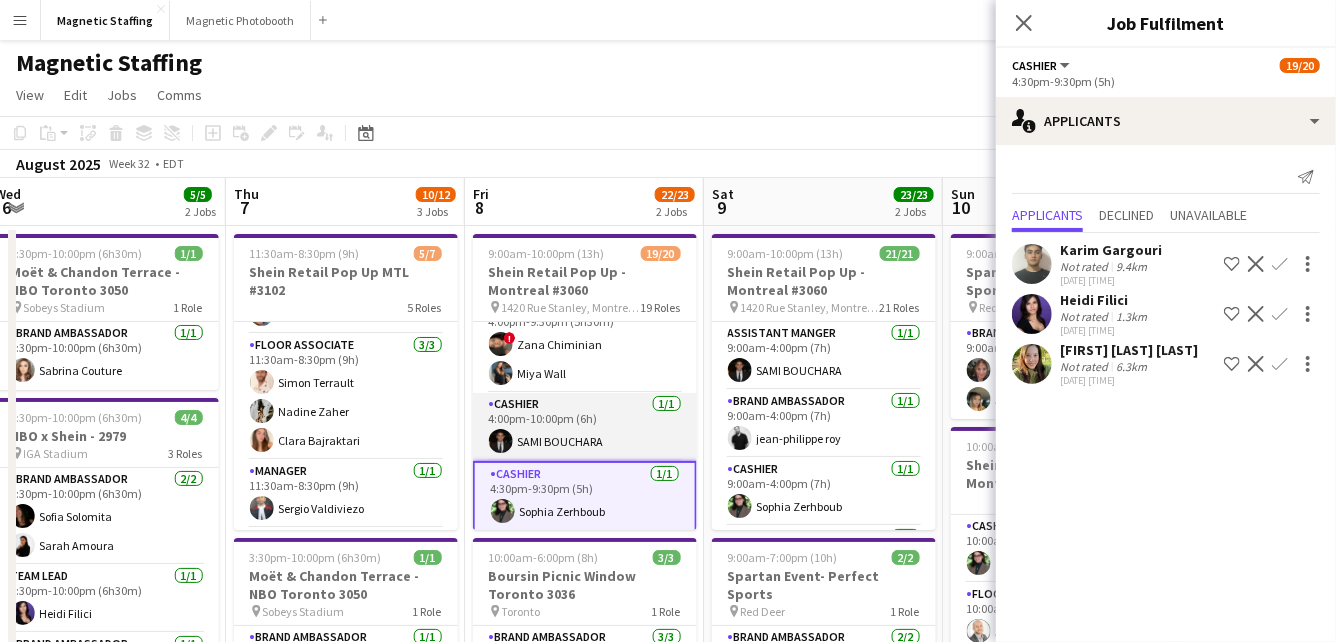 click on "Cashier   1/1   4:00pm-10:00pm (6h)
[PERSON]" at bounding box center (585, 427) 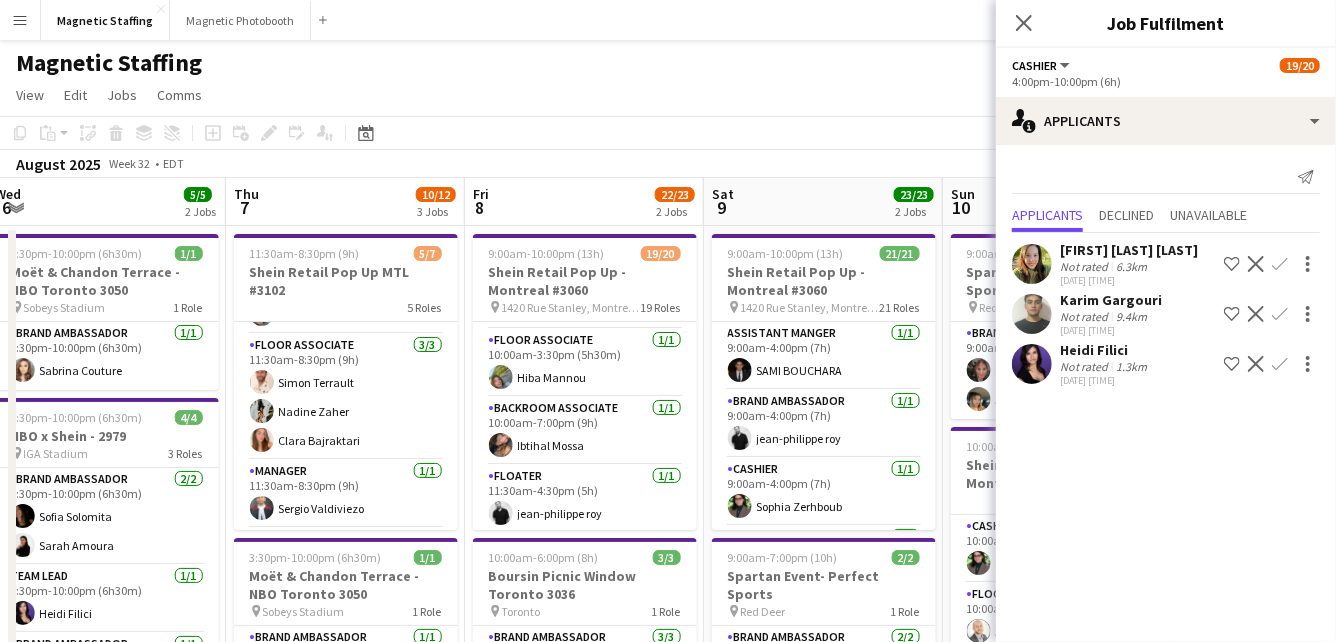 scroll, scrollTop: 0, scrollLeft: 0, axis: both 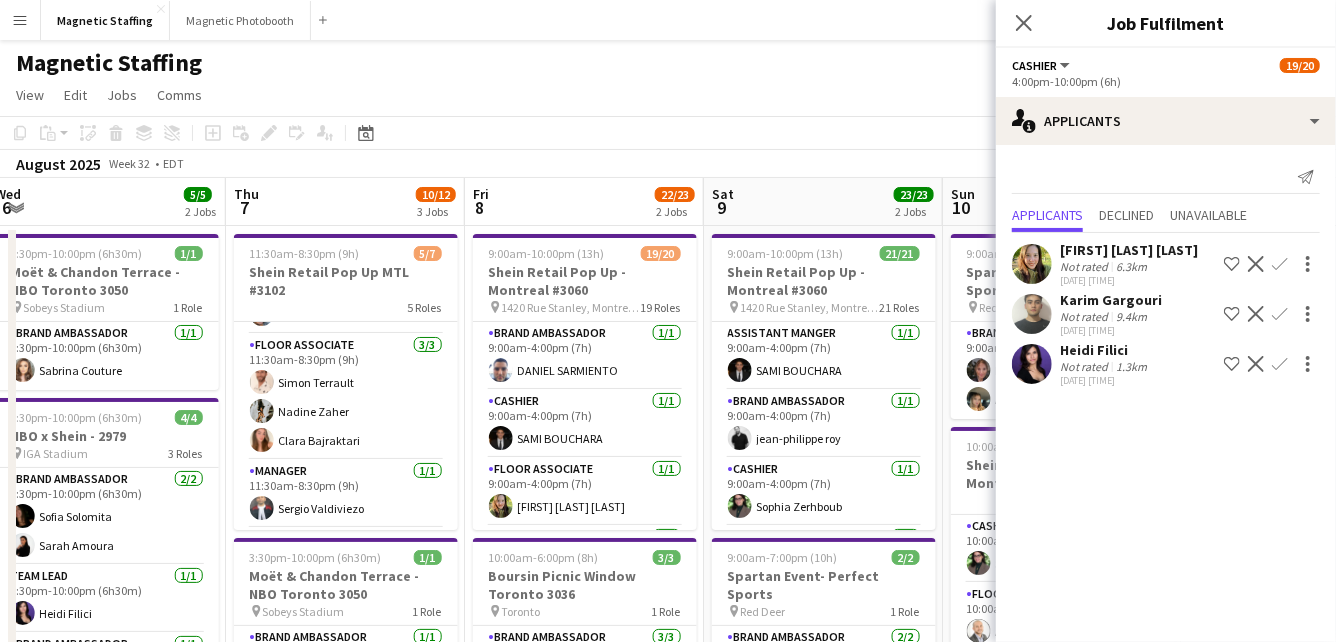 click on "Cashier   1/1   9:00am-4:00pm (7h)
SAMI BOUCHARA" at bounding box center [585, 424] 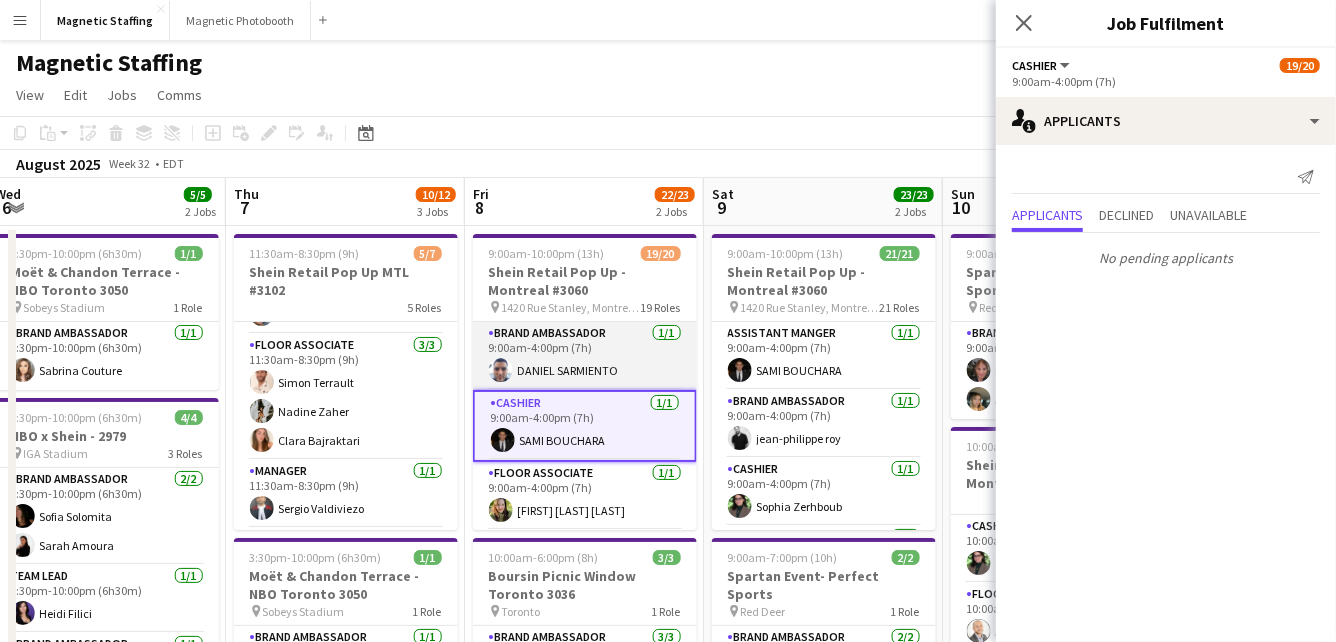 click on "Brand Ambassador   1/1   9:00am-4:00pm (7h)
[FIRST] [LAST]" at bounding box center (585, 356) 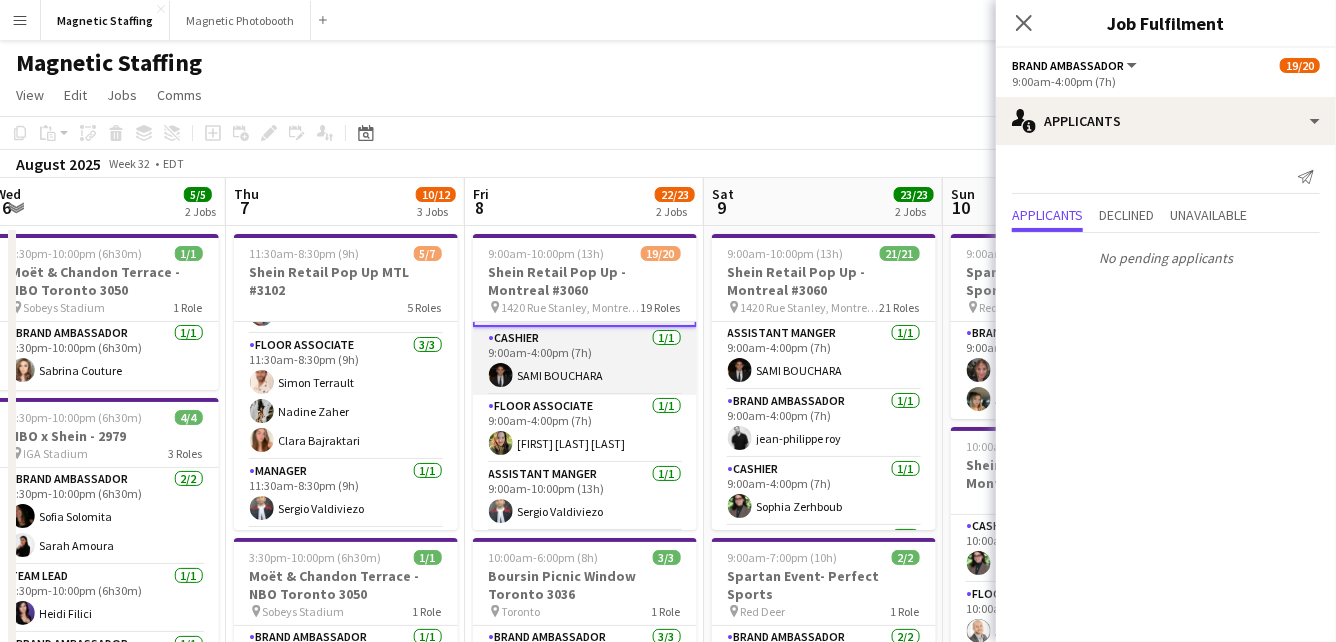 scroll, scrollTop: 80, scrollLeft: 0, axis: vertical 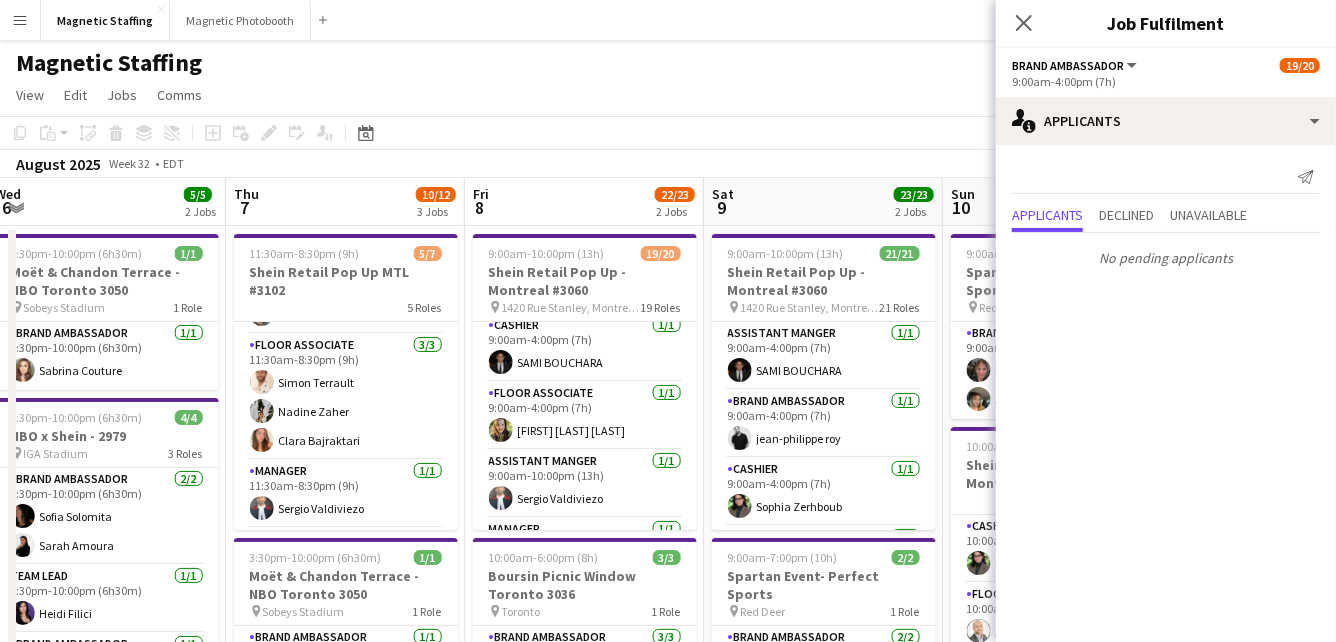 click on "Menu" at bounding box center (20, 20) 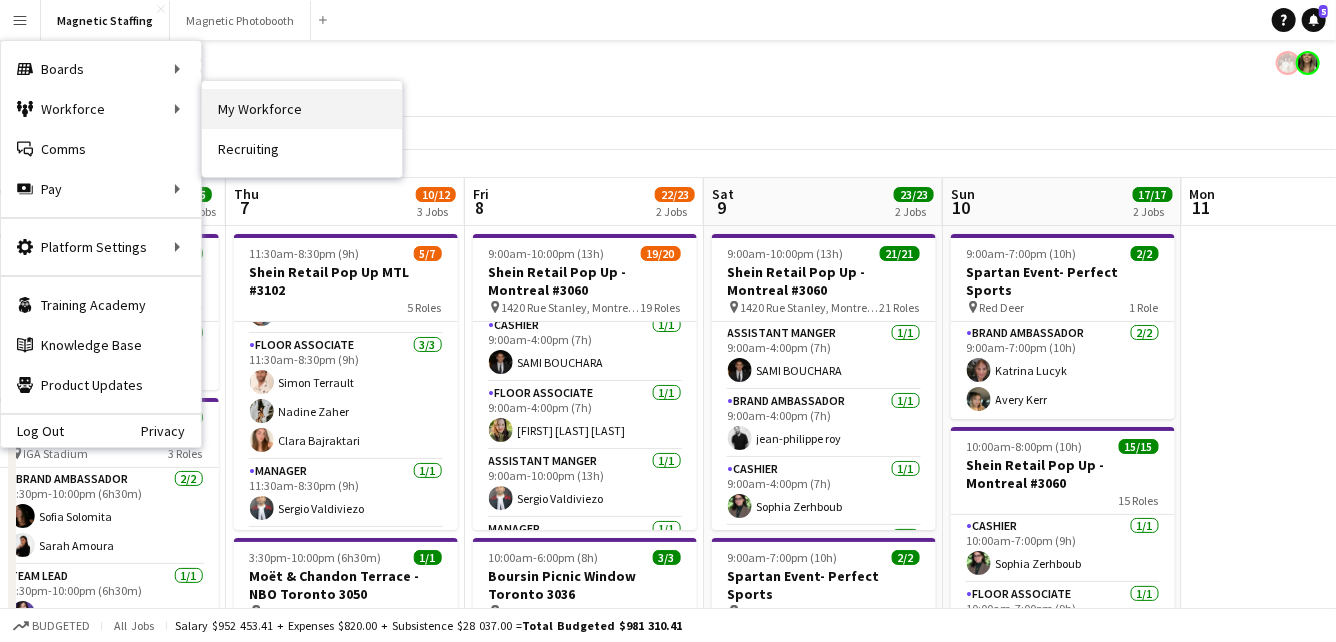 click on "My Workforce" at bounding box center (302, 109) 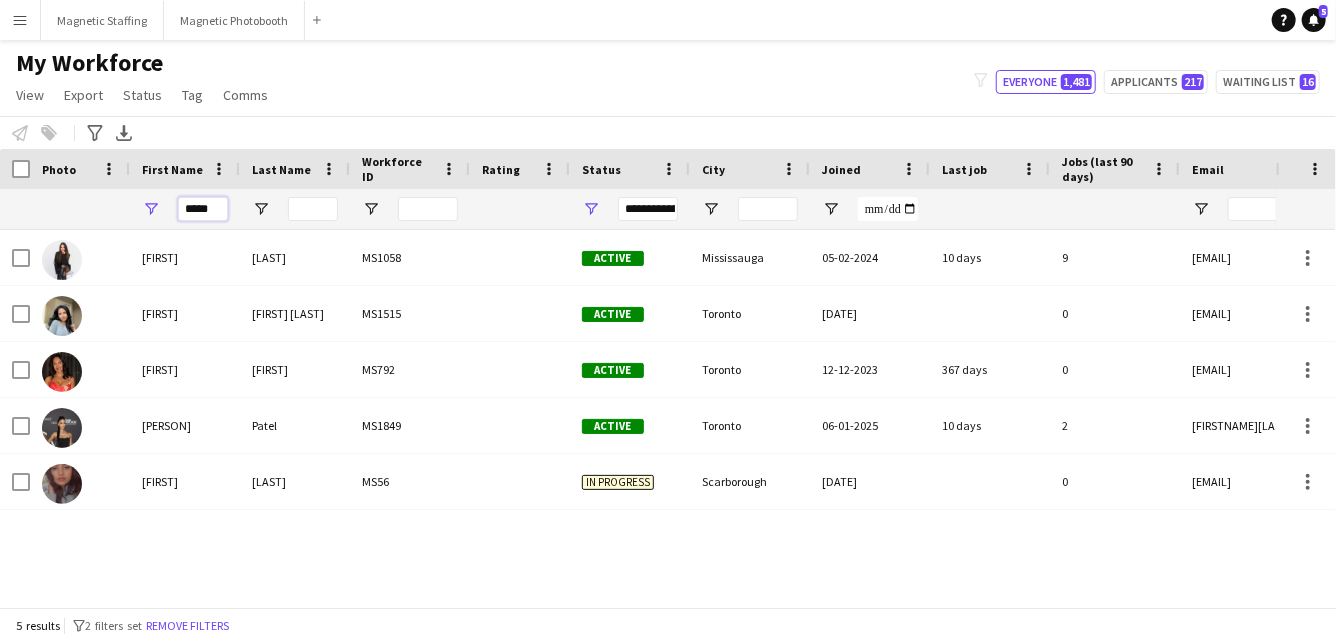 drag, startPoint x: 203, startPoint y: 211, endPoint x: 19, endPoint y: 204, distance: 184.1331 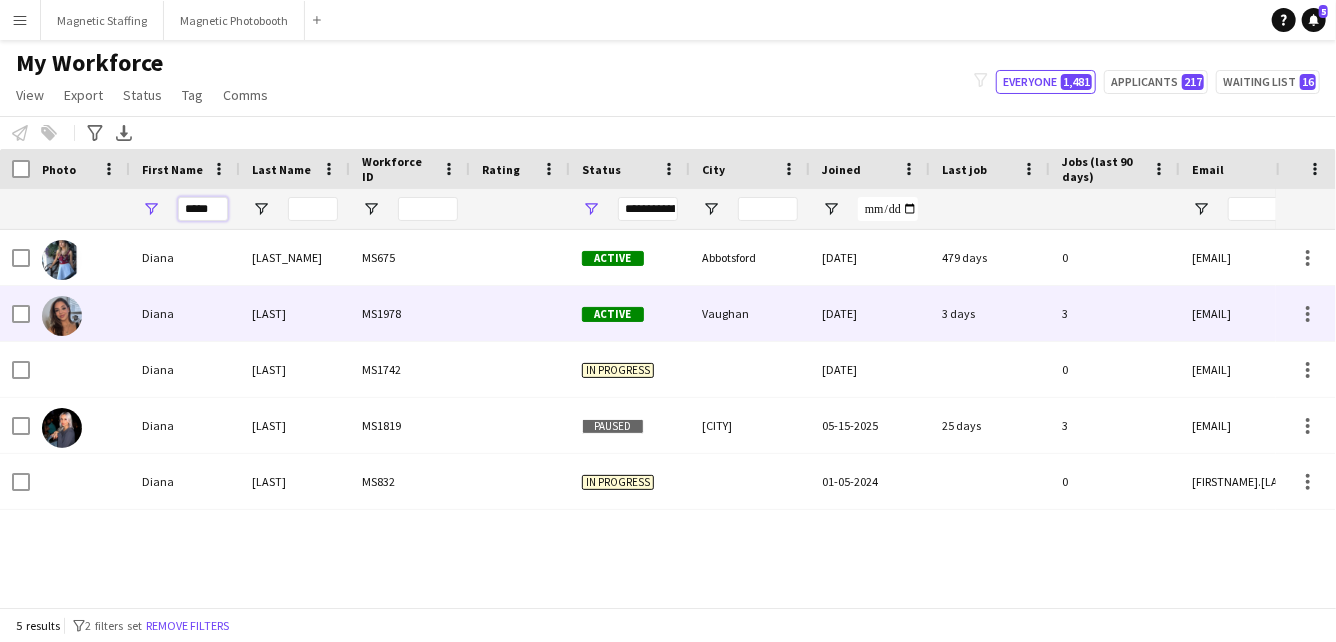 type on "*****" 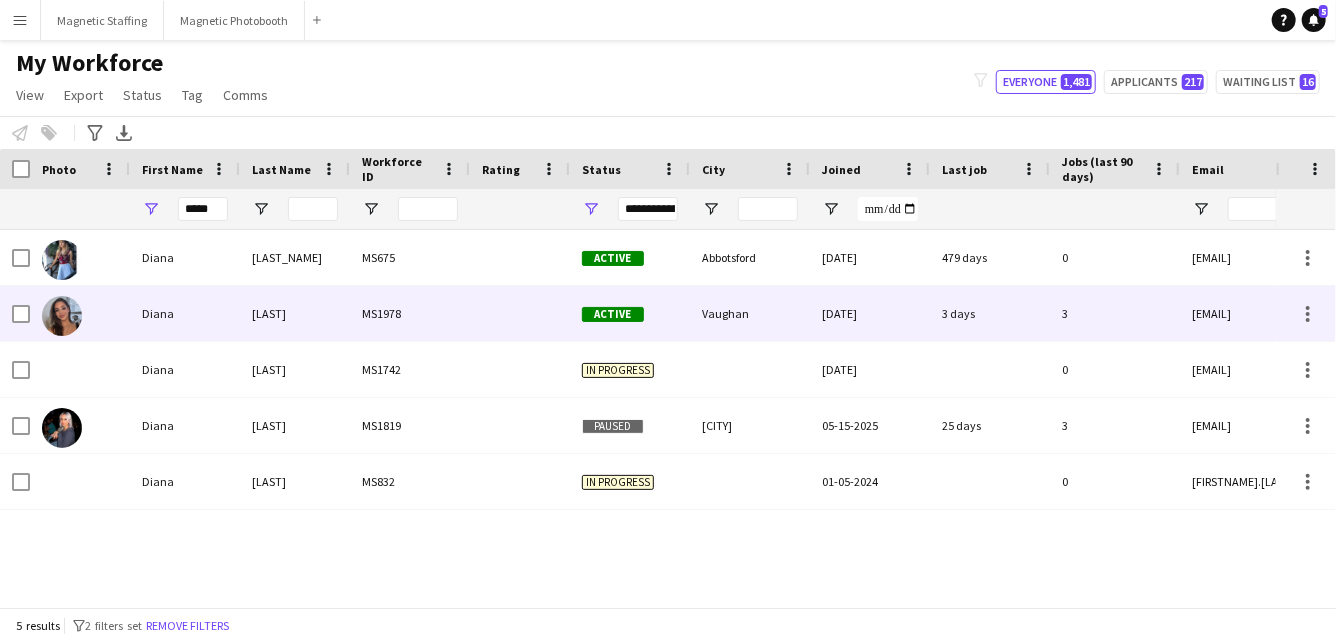 click at bounding box center (80, 313) 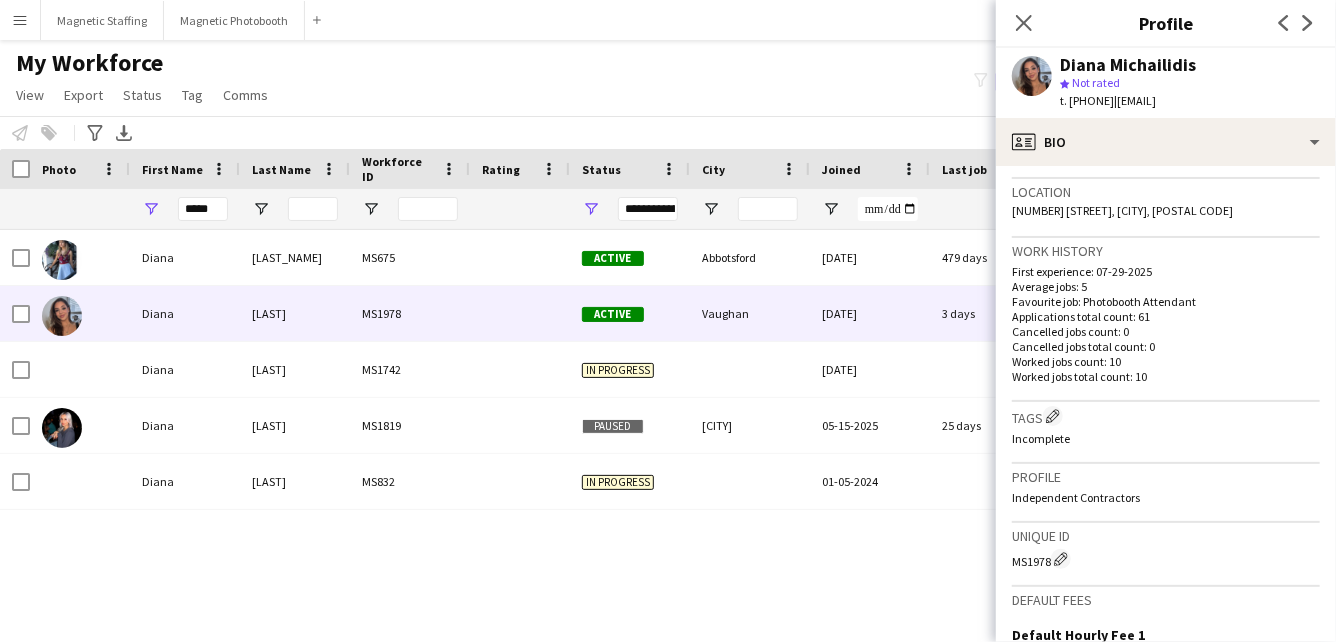 scroll, scrollTop: 715, scrollLeft: 0, axis: vertical 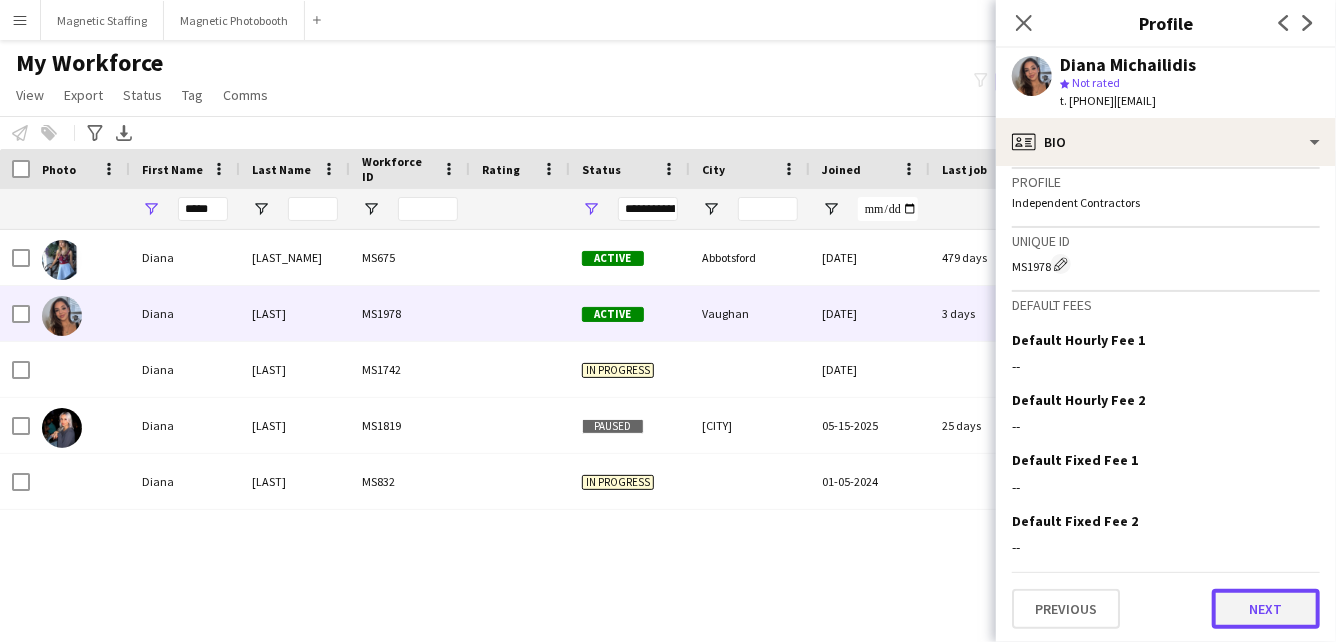 click on "Next" 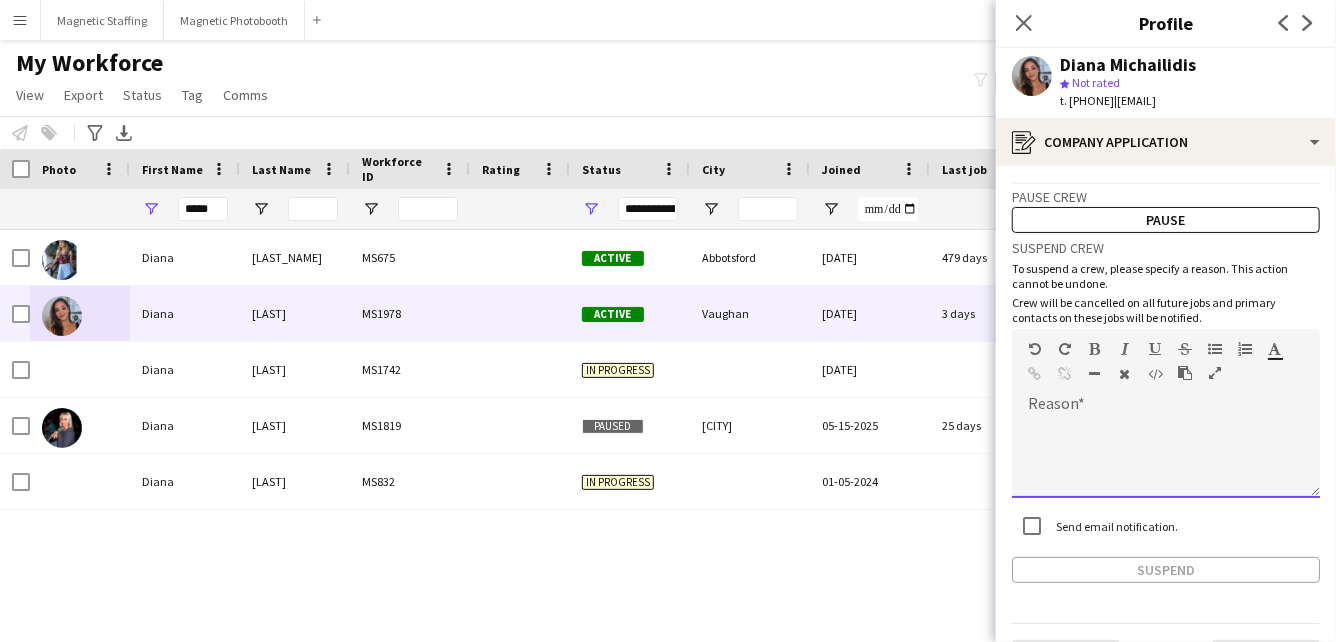 click at bounding box center [1166, 458] 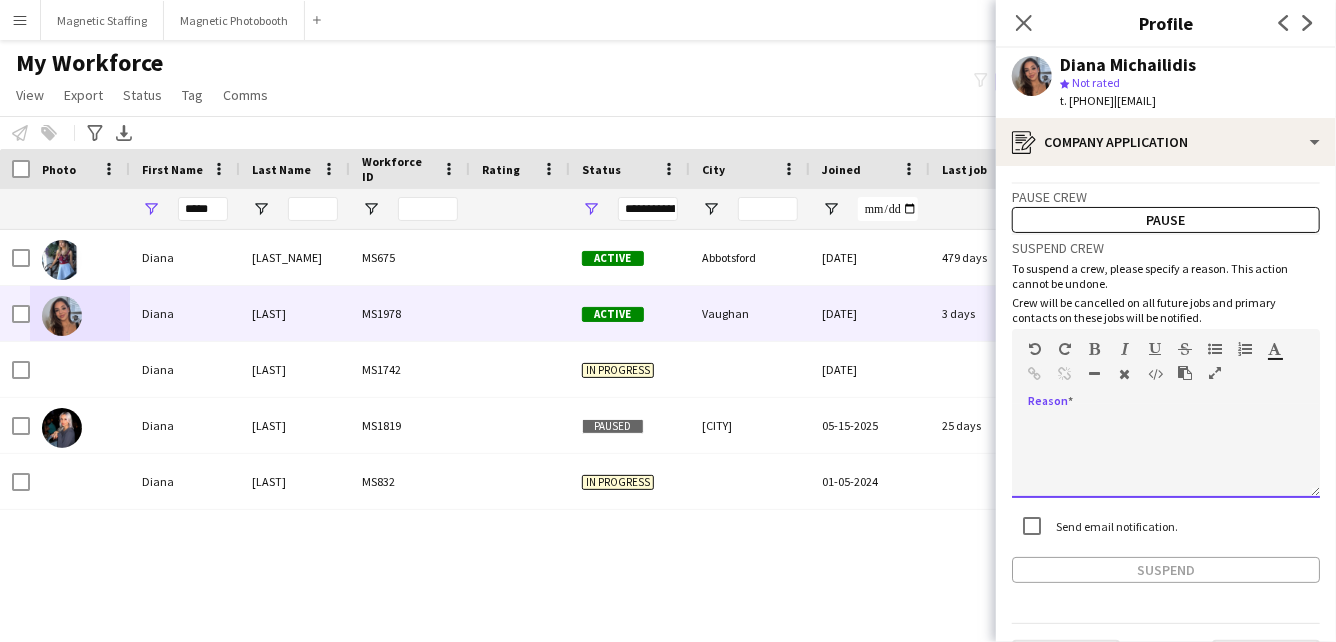 scroll, scrollTop: 51, scrollLeft: 0, axis: vertical 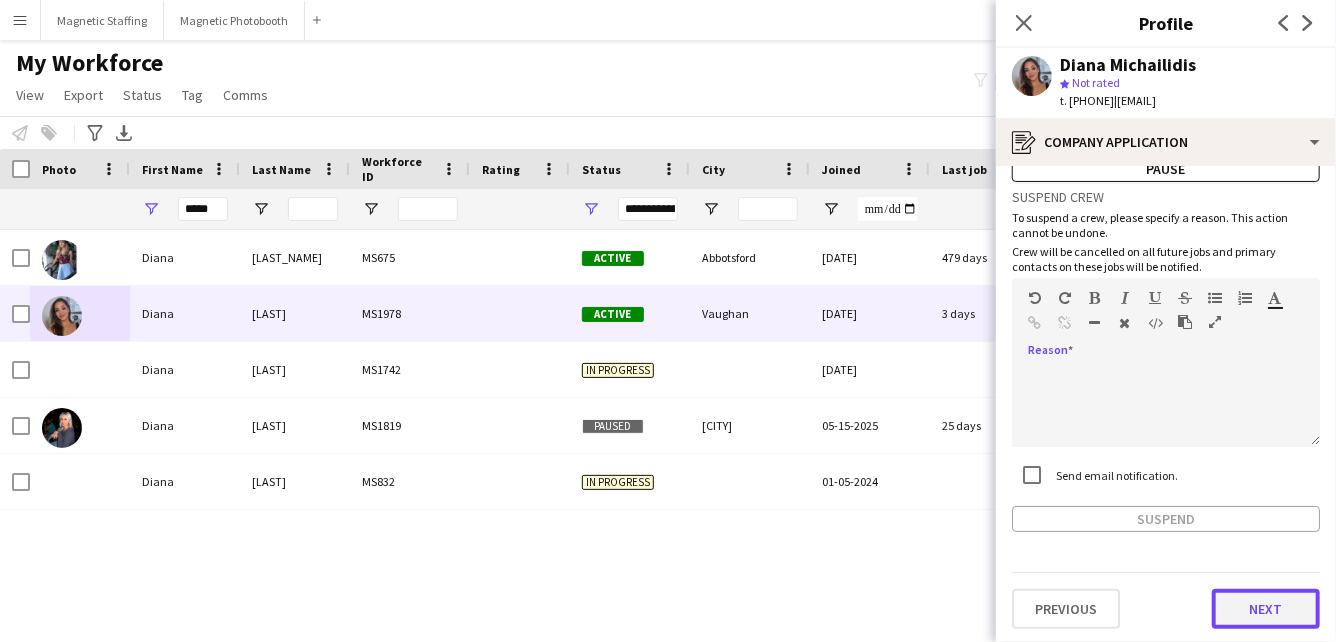 click on "Next" 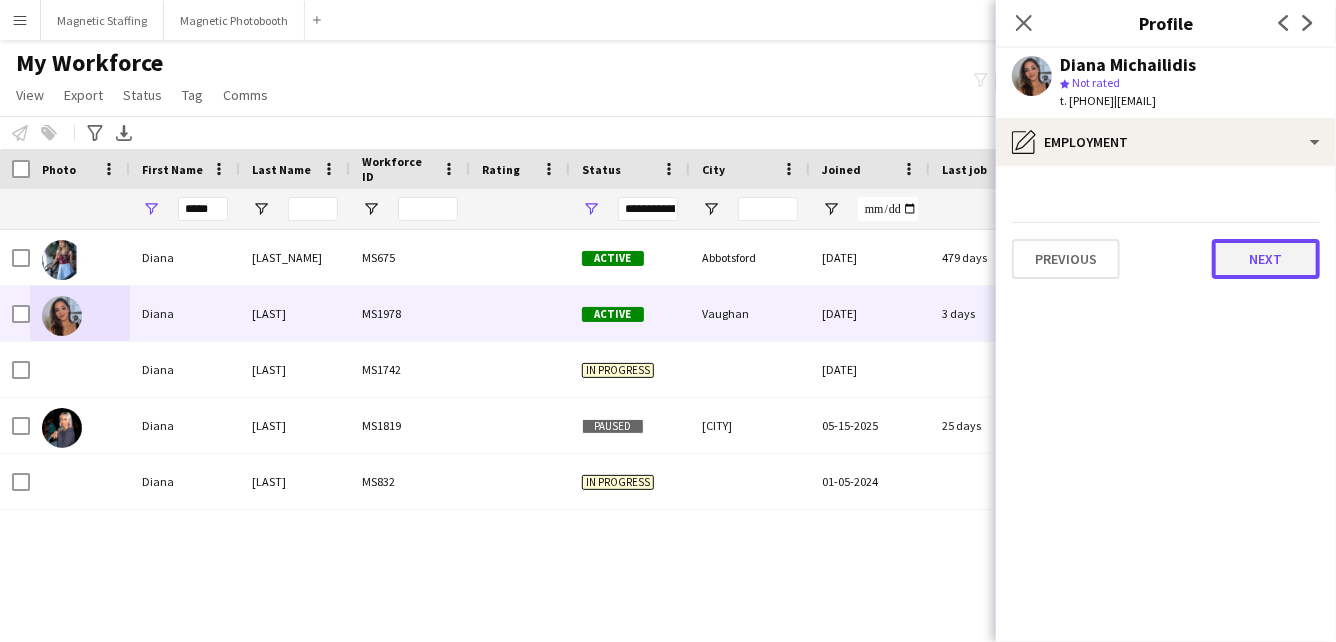 click on "Next" 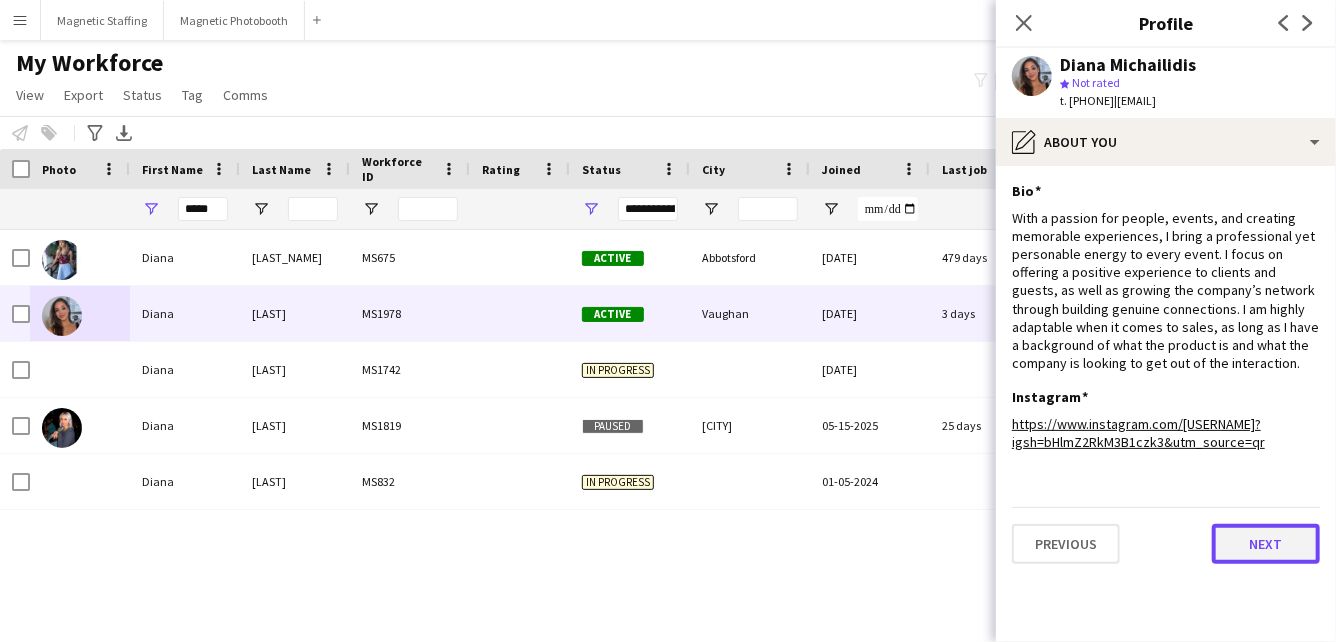 click on "Next" 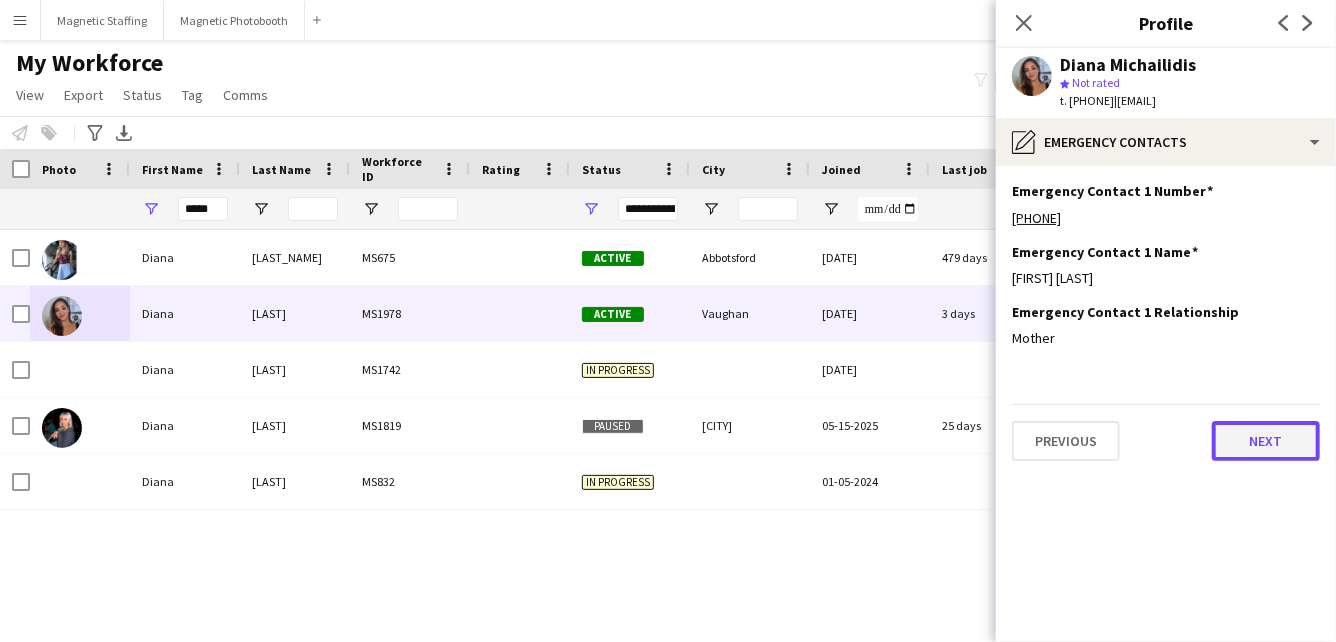 click on "Next" 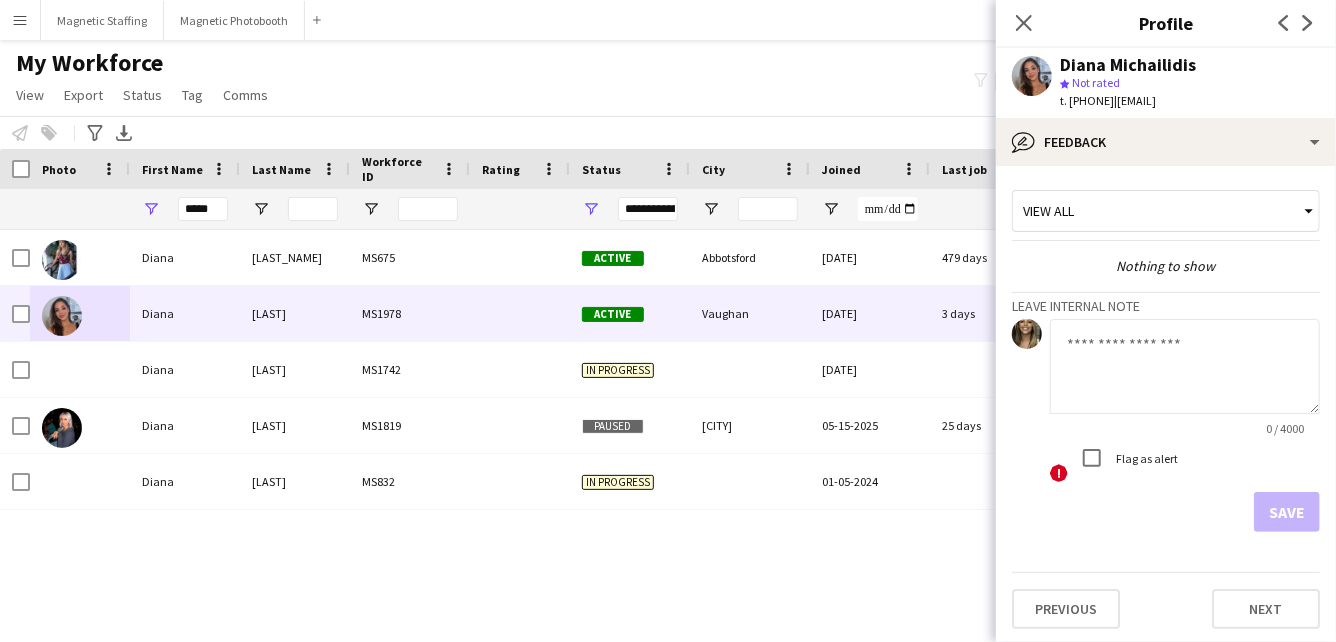 click 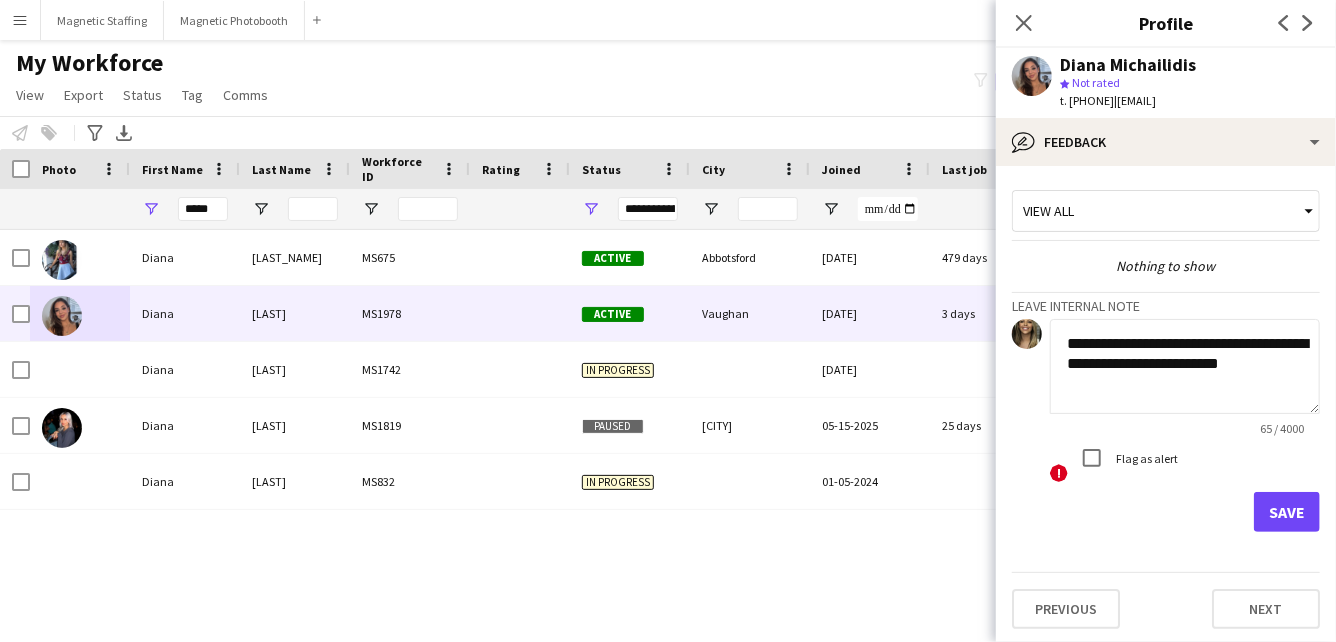 type on "**********" 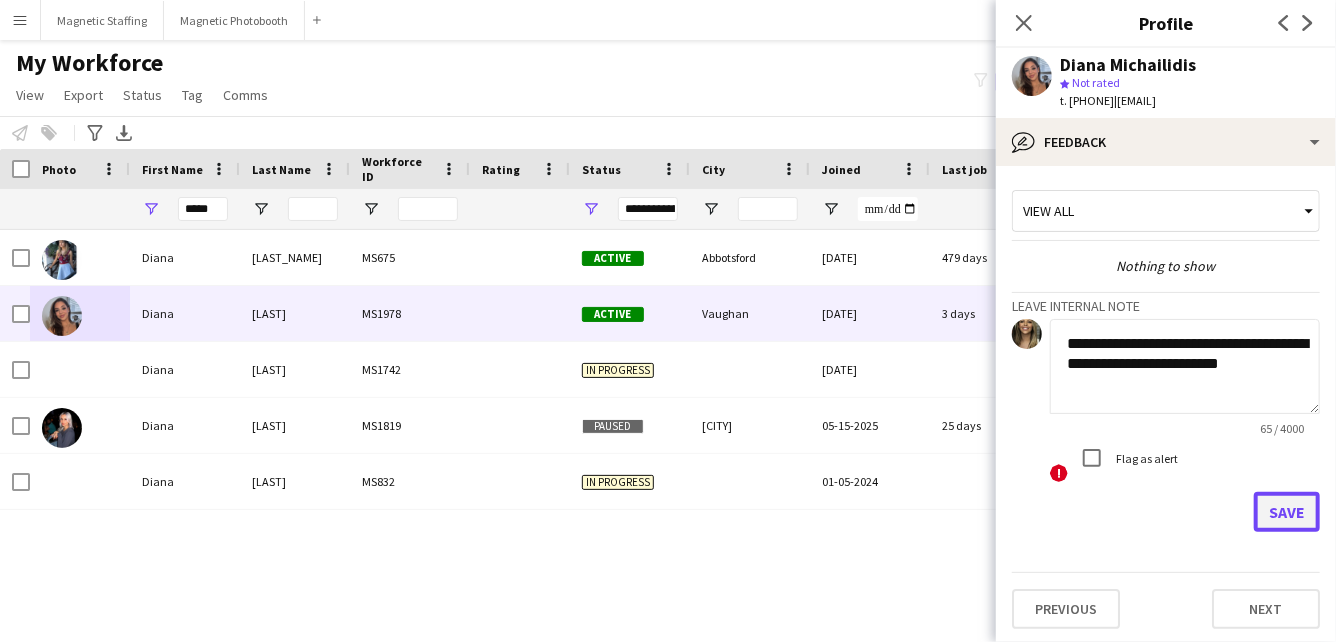 click on "Save" 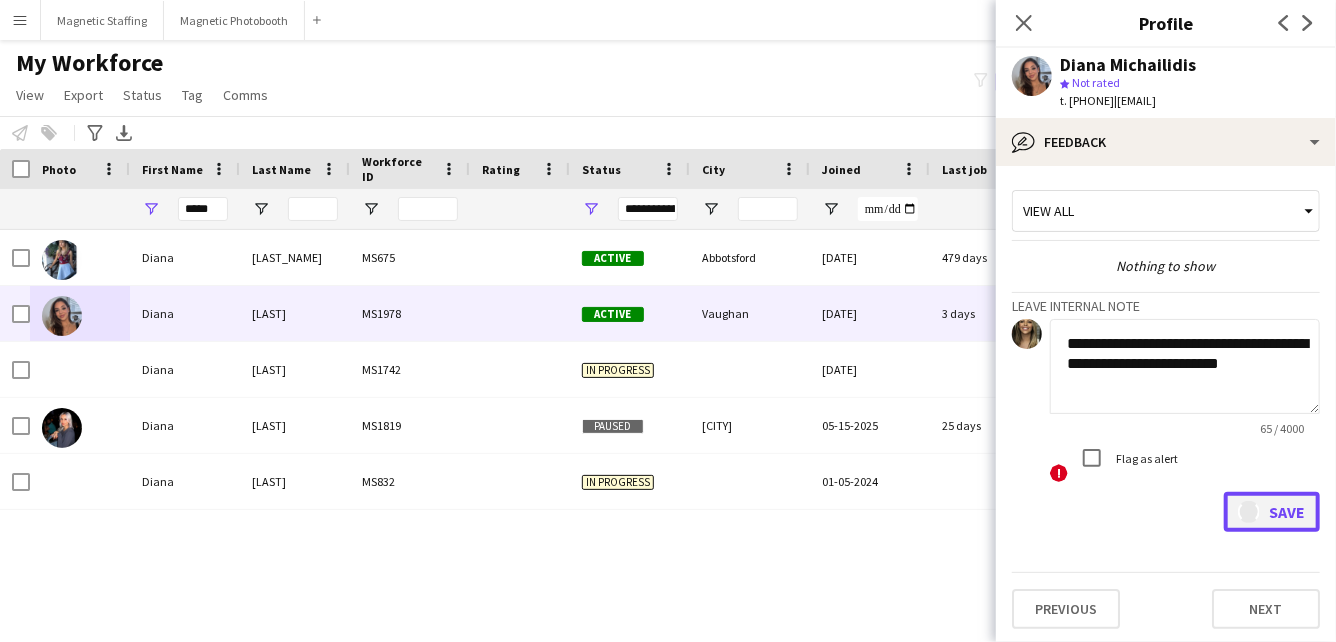 type 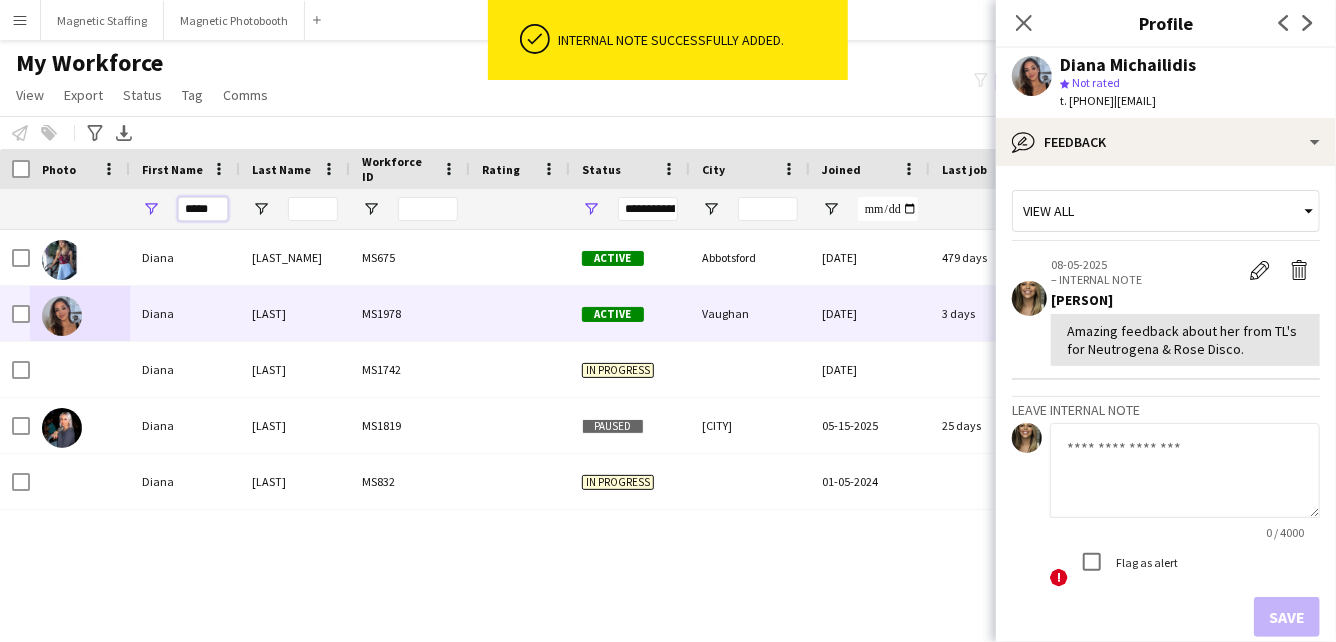 drag, startPoint x: 215, startPoint y: 210, endPoint x: 114, endPoint y: 210, distance: 101 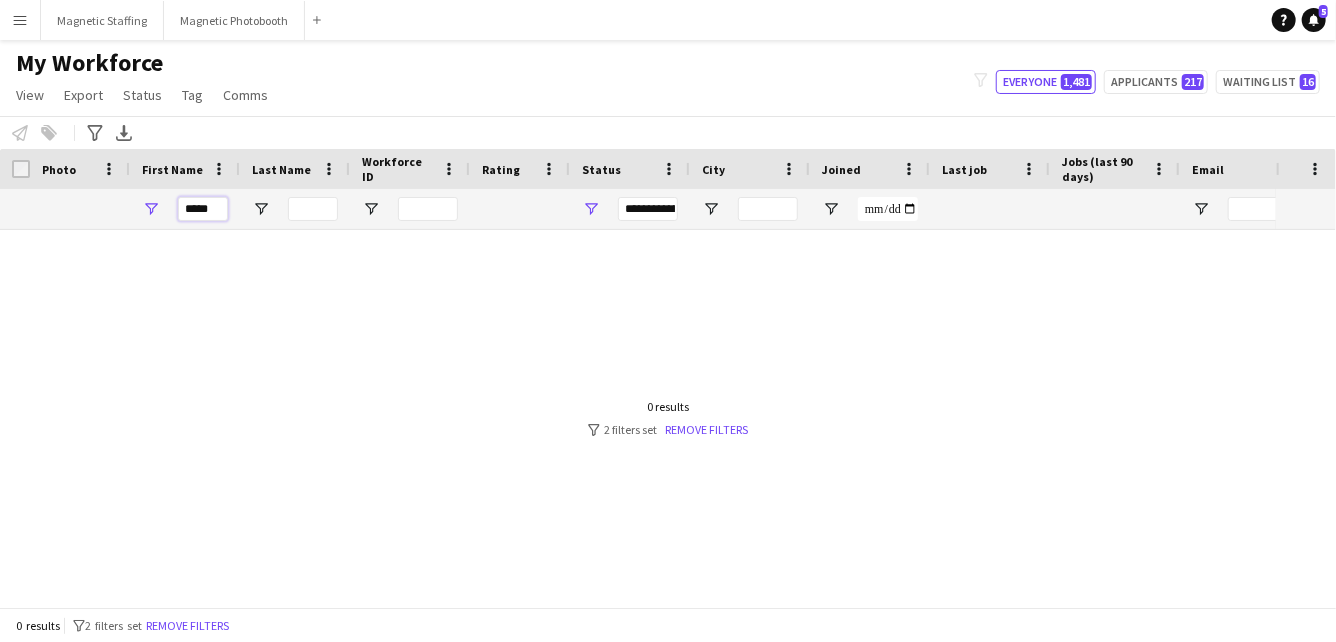 type on "*****" 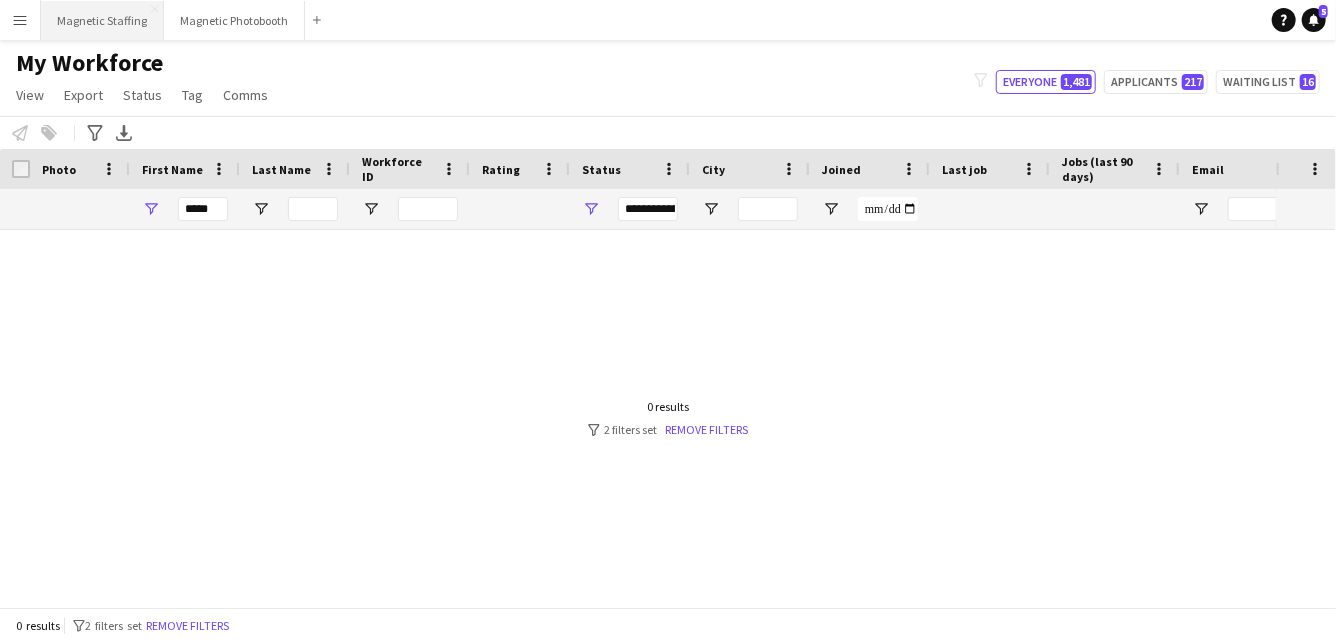 click on "Magnetic Staffing
Close" at bounding box center [102, 20] 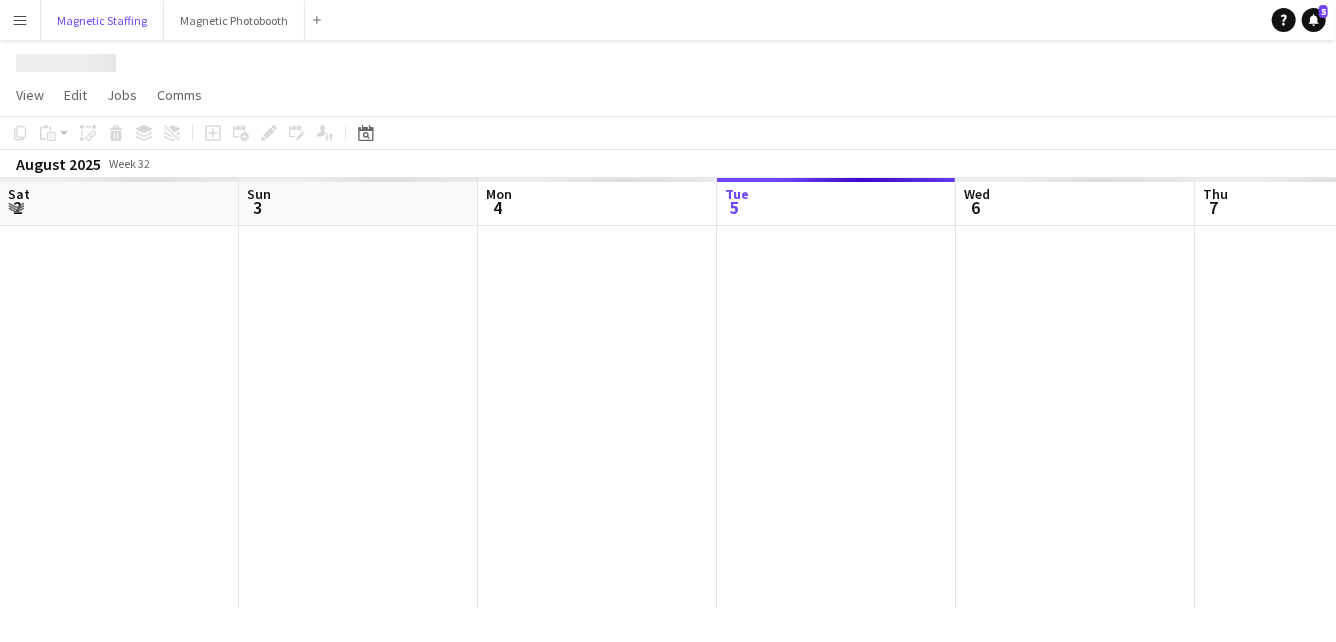 scroll, scrollTop: 0, scrollLeft: 478, axis: horizontal 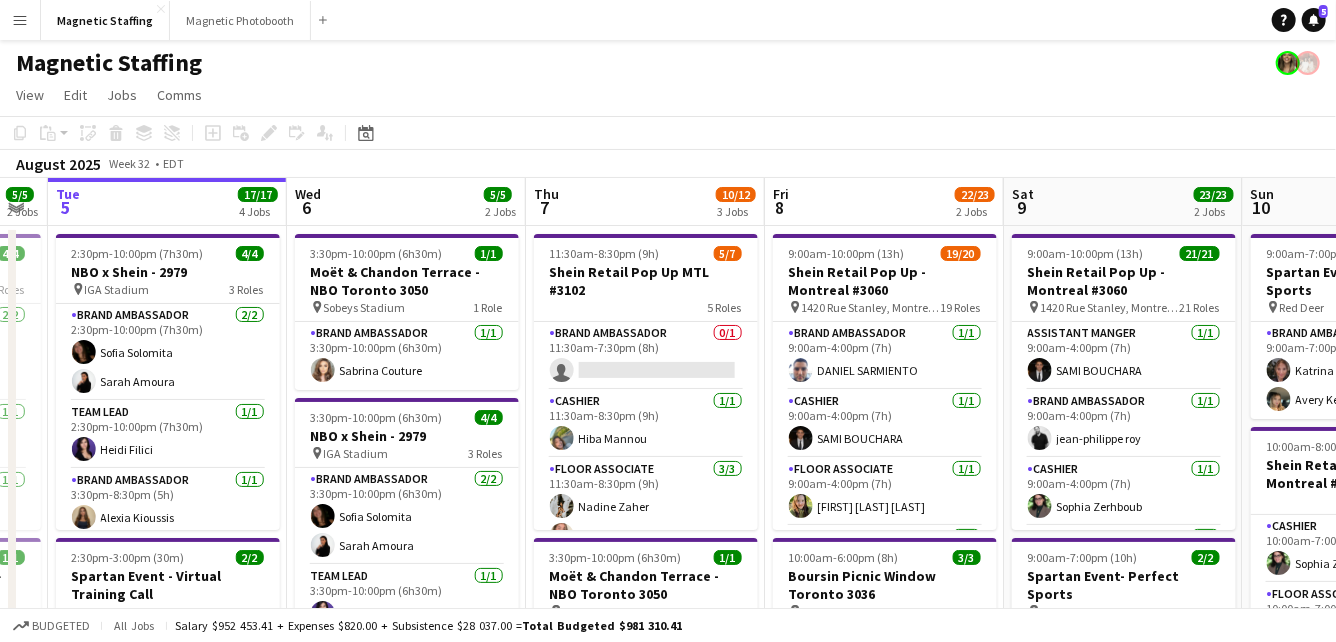 drag, startPoint x: 666, startPoint y: 394, endPoint x: 400, endPoint y: 394, distance: 266 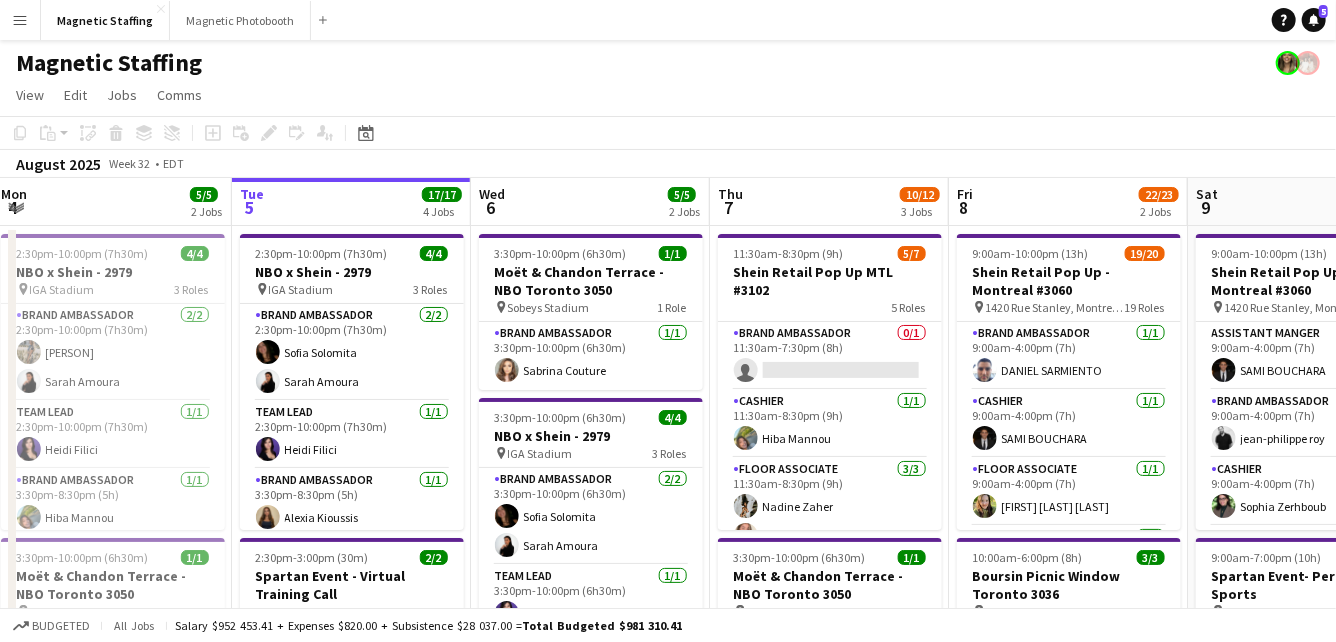 drag, startPoint x: 801, startPoint y: 383, endPoint x: 492, endPoint y: 388, distance: 309.04044 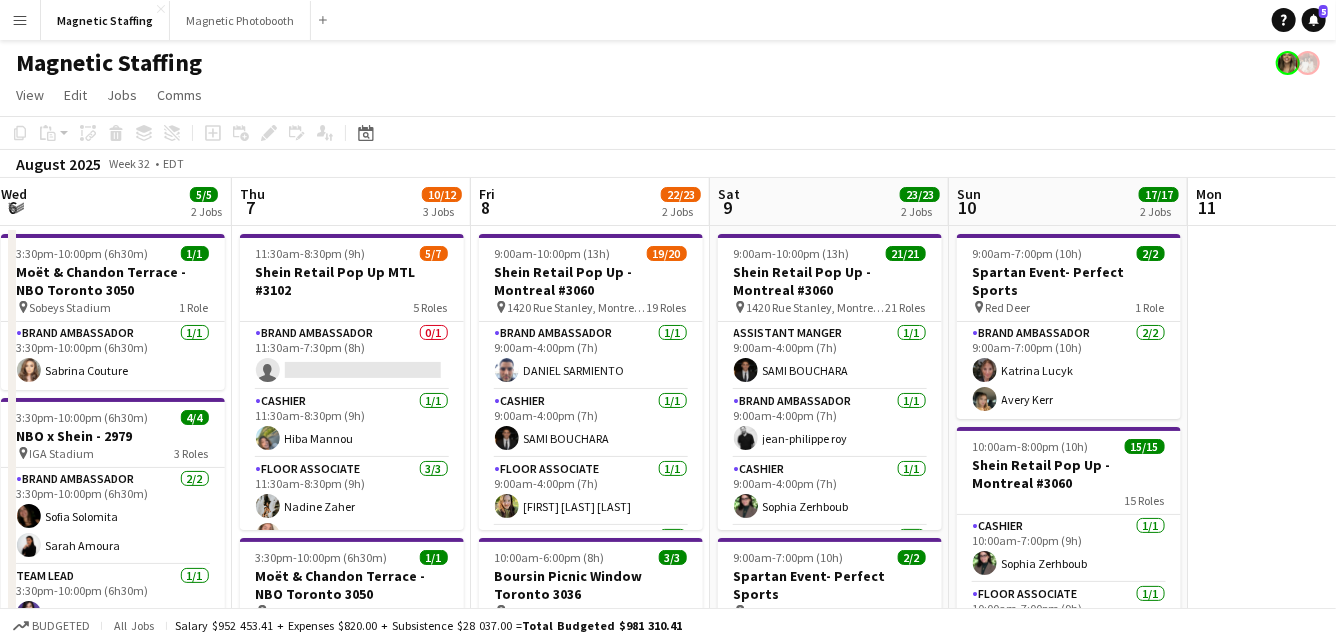 scroll, scrollTop: 0, scrollLeft: 583, axis: horizontal 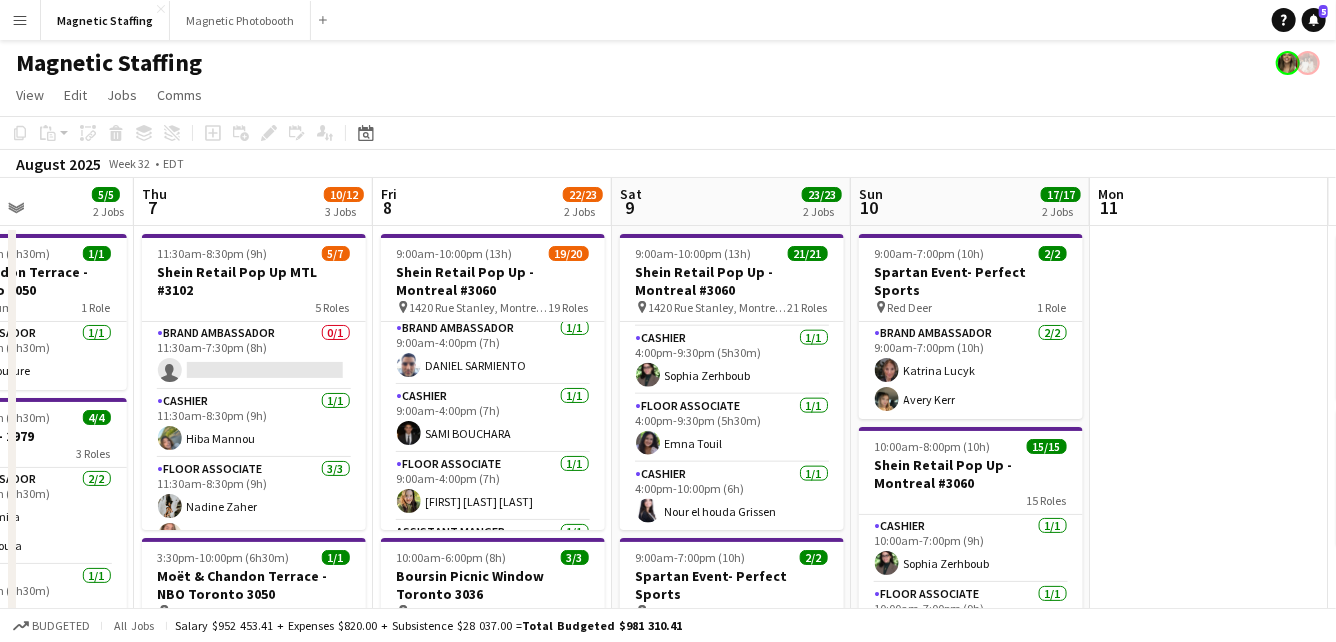 click on "Floor Associate   1/1   9:00am-4:00pm (7h)
[FIRST] [LAST]" at bounding box center [493, 487] 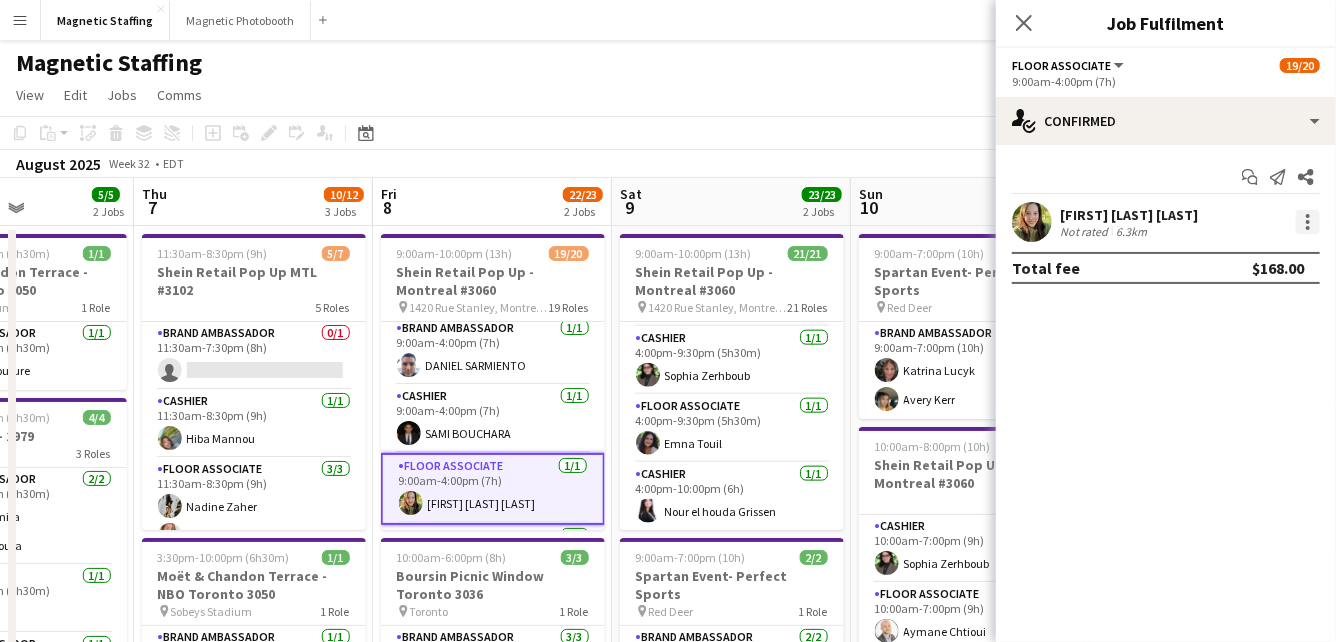 click at bounding box center (1308, 222) 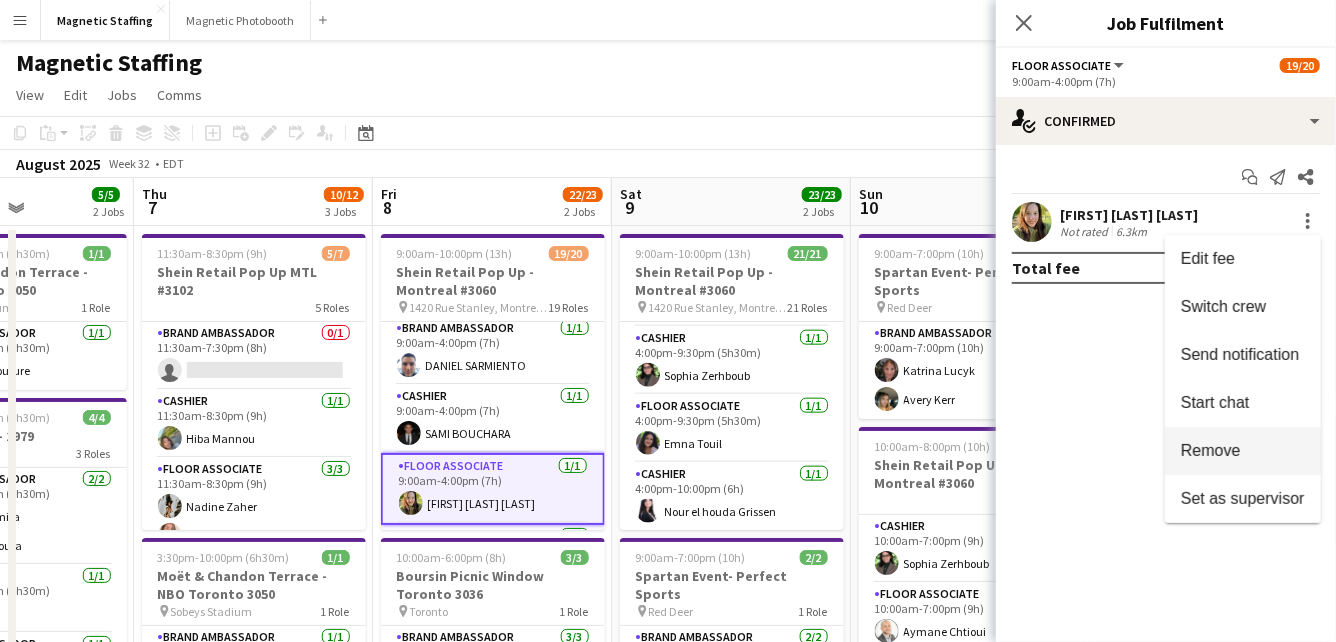click on "Remove" at bounding box center [1211, 450] 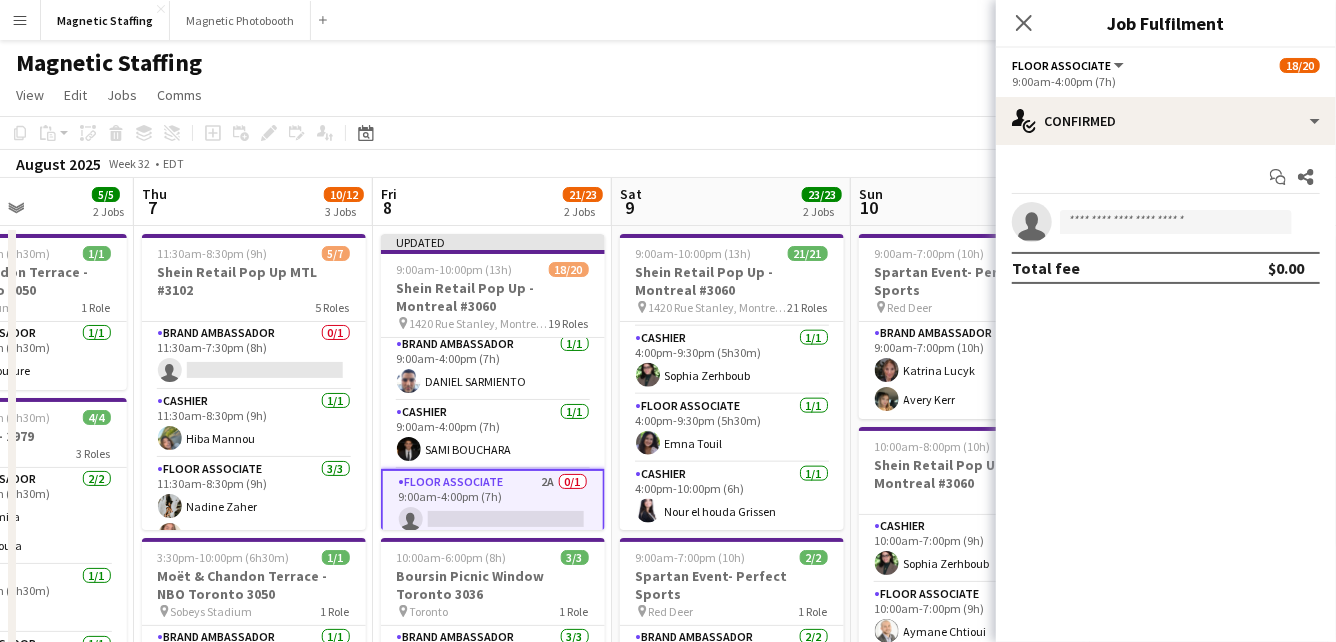click on "View  Day view expanded Day view collapsed Month view Date picker Jump to today Expand Linked Jobs Collapse Linked Jobs  Edit  Copy
Command
C  Paste  Without Crew
Command
V With Crew
Command
Shift
V Paste as linked job  Group  Group Ungroup  Jobs  New Job Edit Job Delete Job New Linked Job Edit Linked Jobs Job fulfilment Promote Role Copy Role URL  Comms  Notify confirmed crew Create chat" 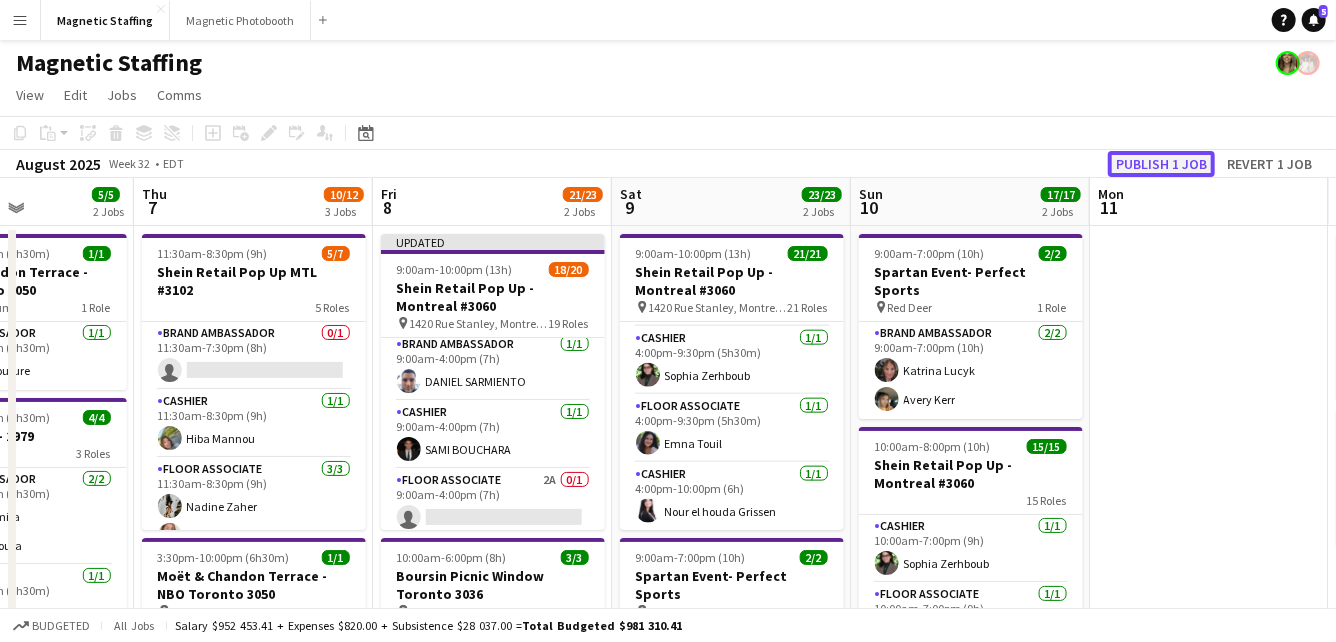 click on "Publish 1 job" 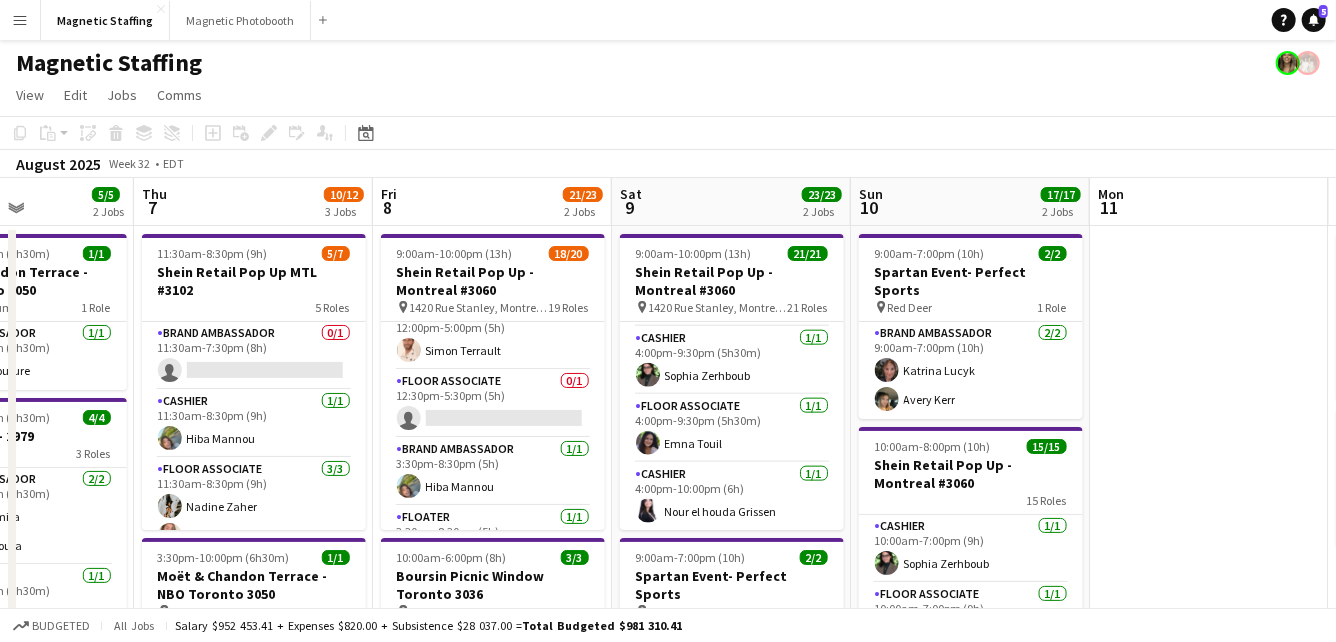 scroll, scrollTop: 700, scrollLeft: 0, axis: vertical 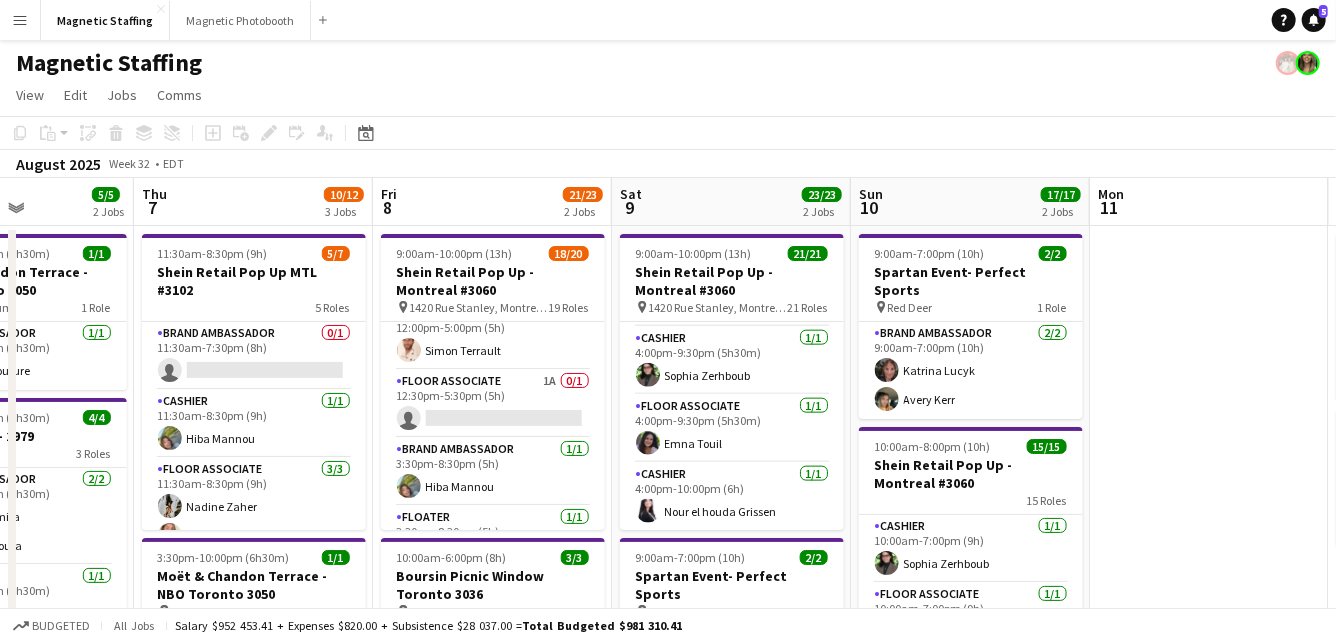 drag, startPoint x: 618, startPoint y: 123, endPoint x: 836, endPoint y: 88, distance: 220.79176 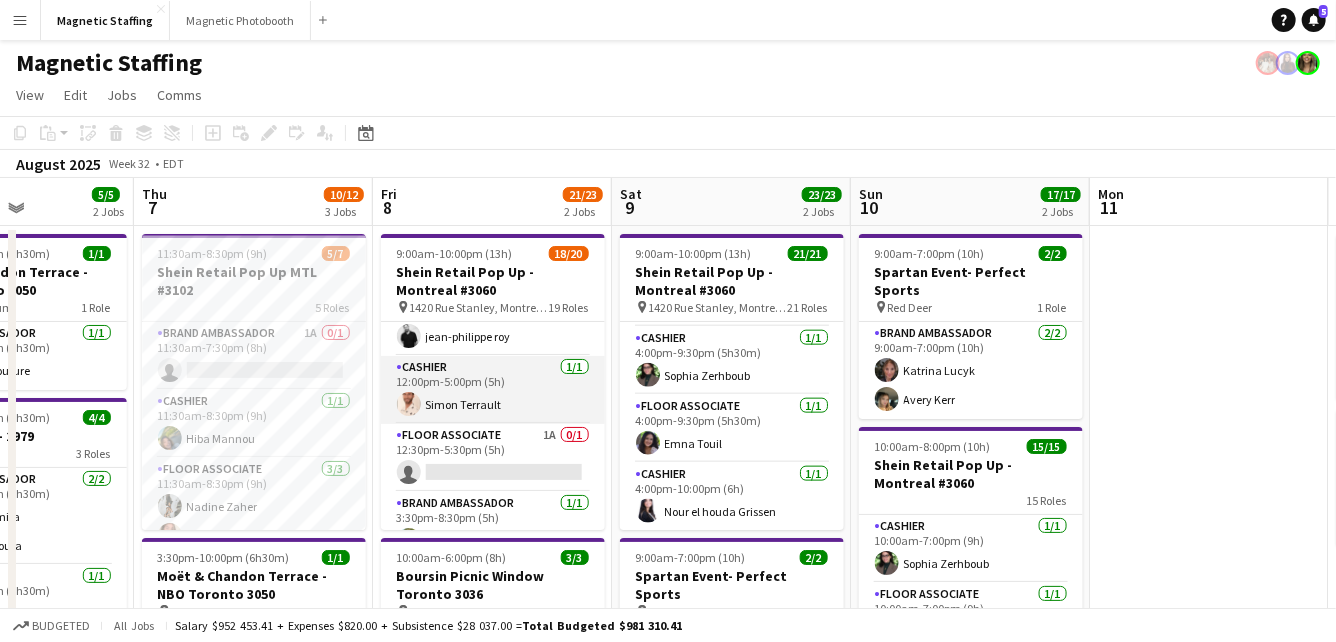 scroll, scrollTop: 0, scrollLeft: 0, axis: both 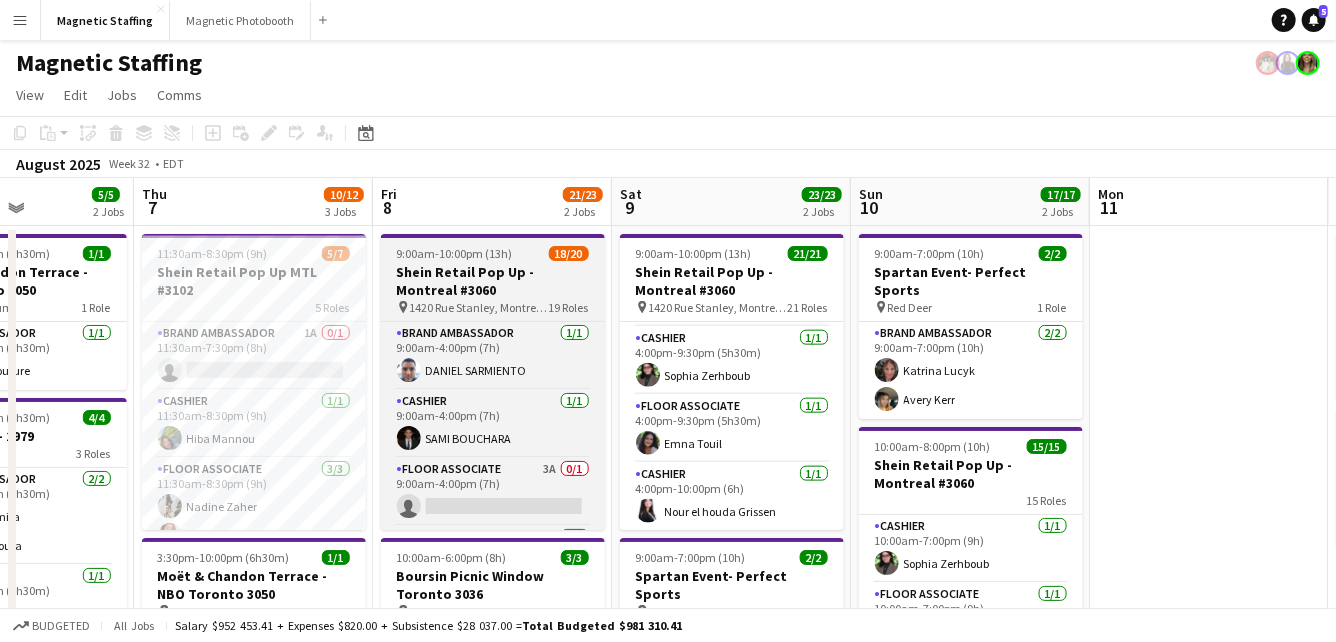 click on "Shein Retail Pop Up - Montreal #3060" at bounding box center [493, 281] 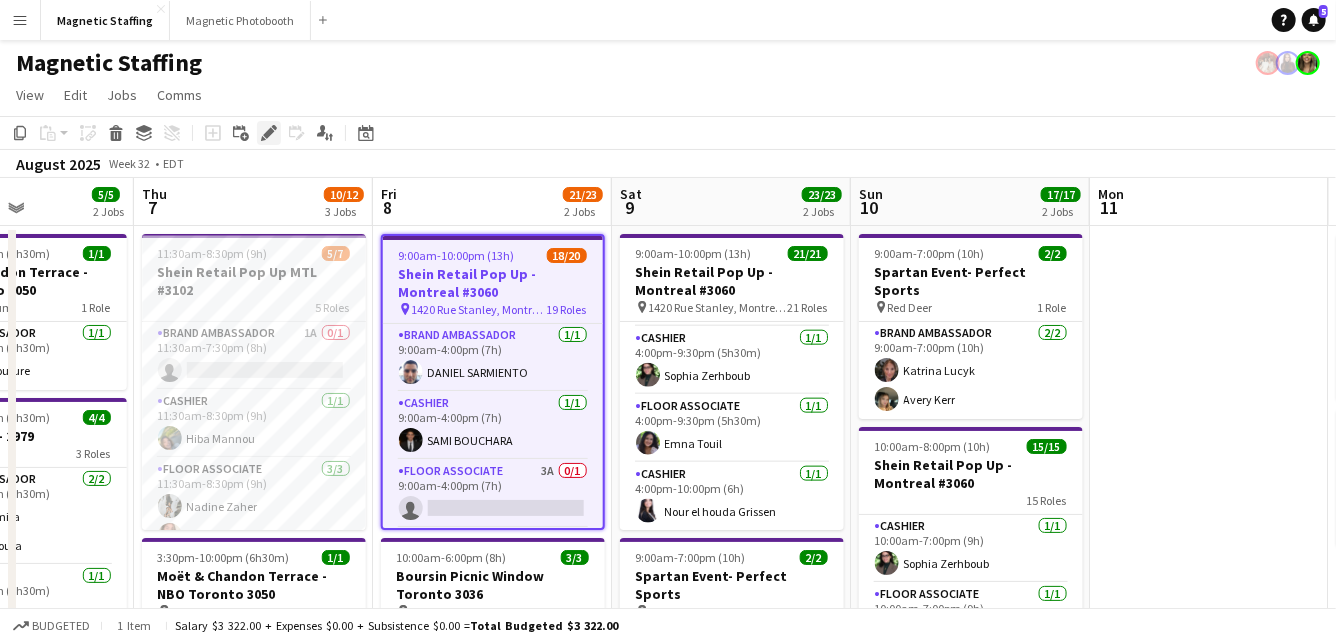 click on "Edit" 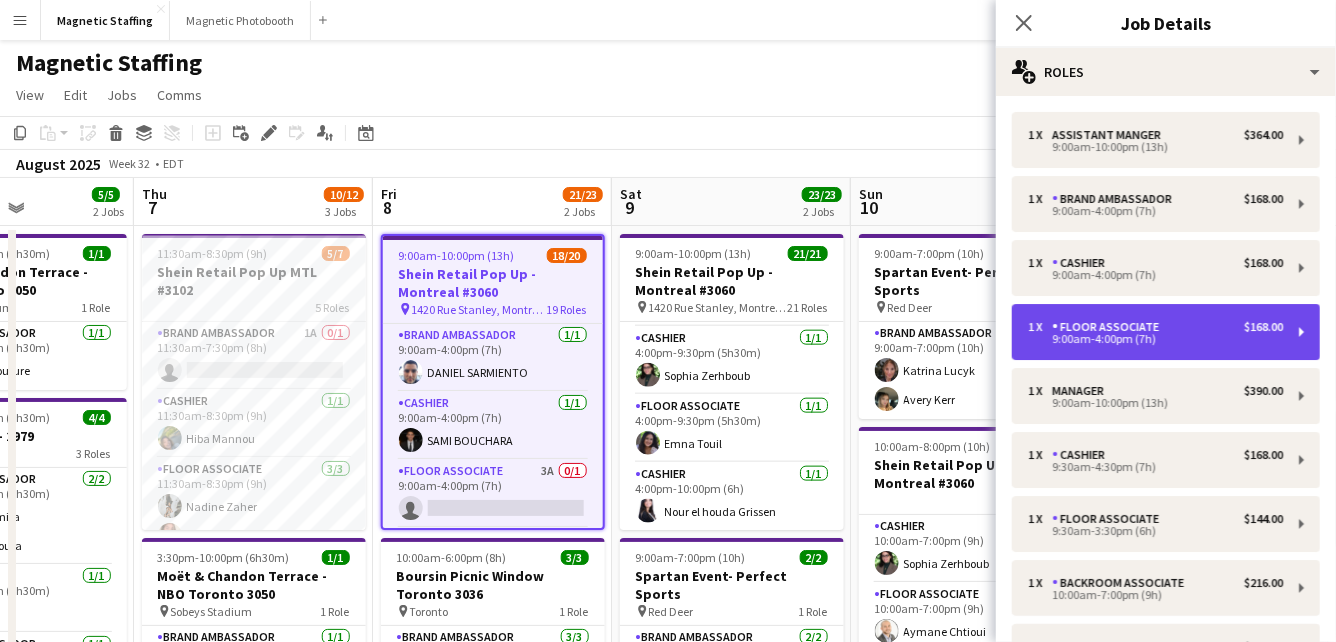 click on "1 x   Floor Associate   $168.00   9:00am-4:00pm (7h)" at bounding box center [1166, 332] 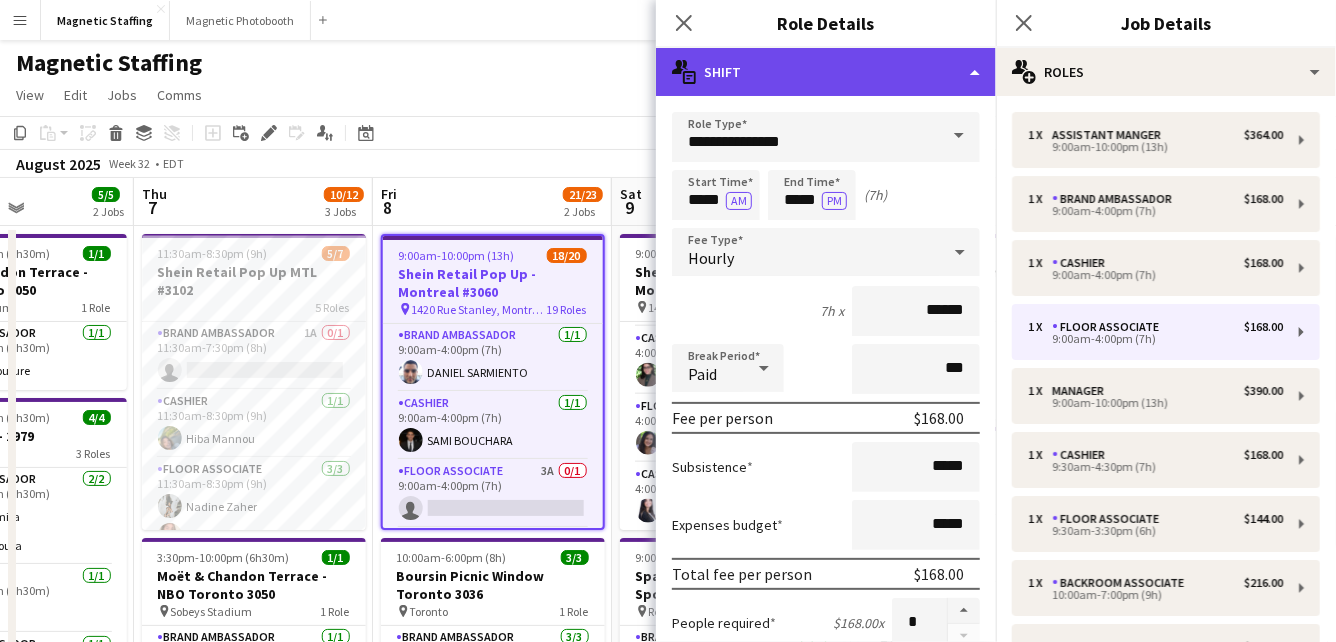click on "multiple-actions-text
Shift" 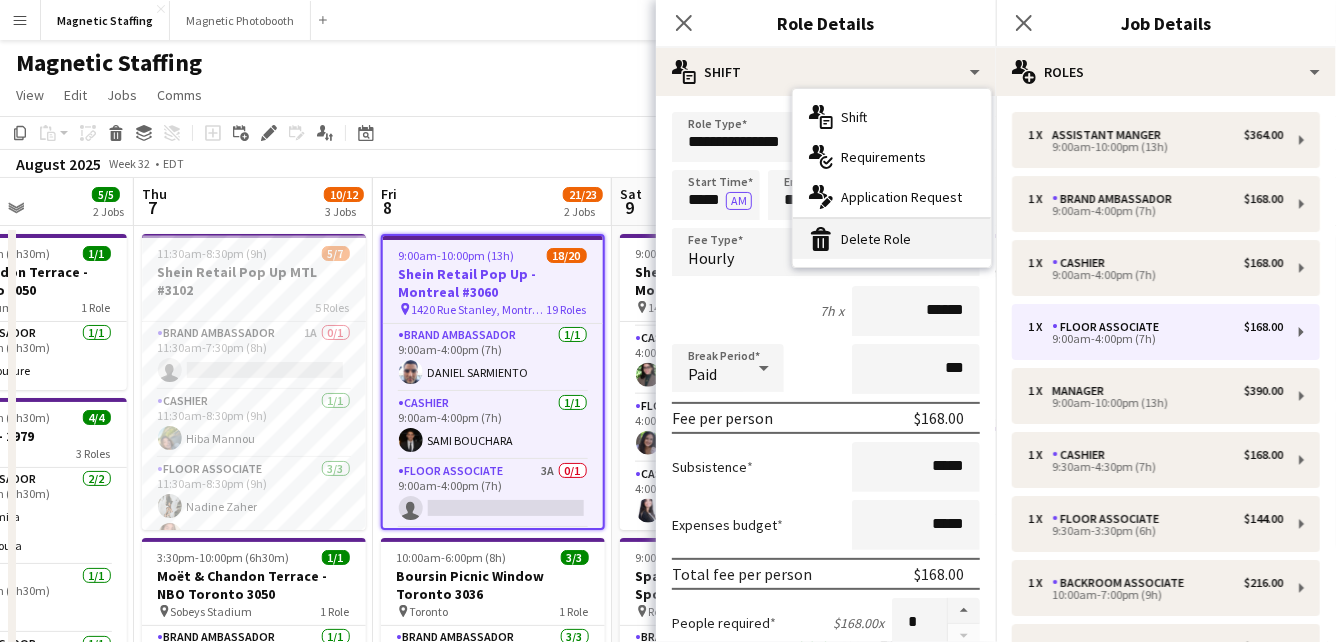 click on "bin-2
Delete Role" at bounding box center (892, 239) 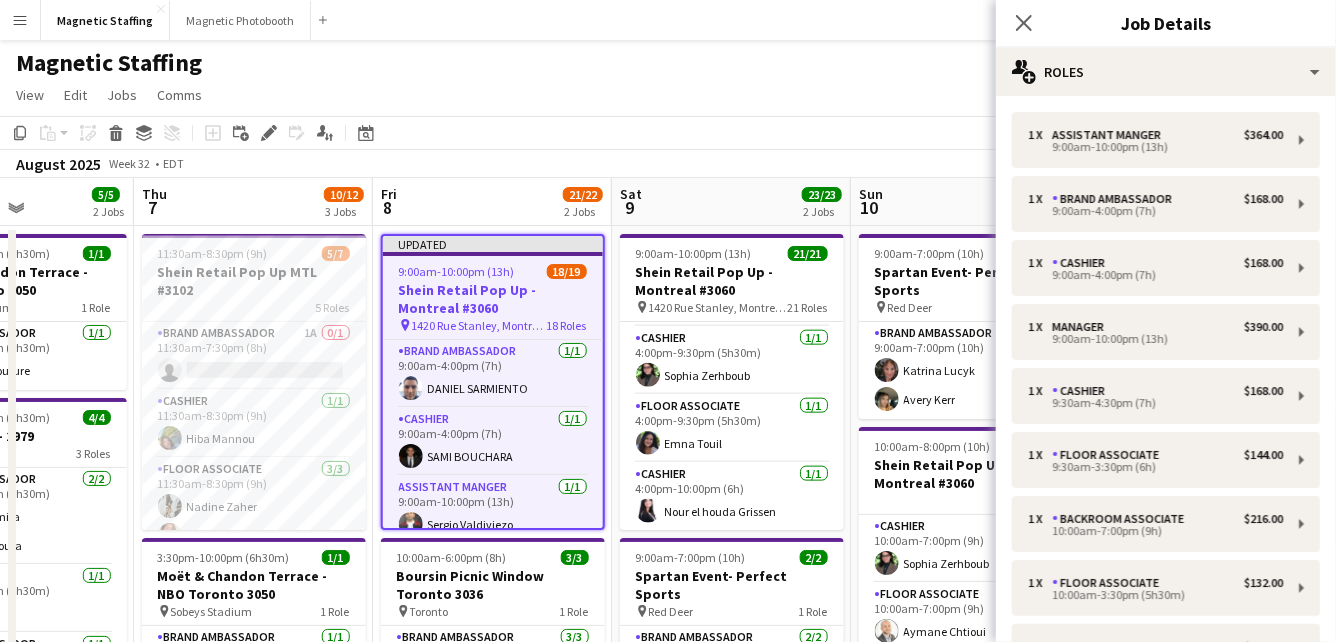 click on "Copy
Paste
Paste
Command
V Paste with crew
Command
Shift
V
Paste linked Job
Delete
Group
Ungroup
Add job
Add linked Job
Edit
Edit linked Job
Applicants
Date picker
AUG 2025 AUG 2025 Monday M Tuesday T Wednesday W Thursday T Friday F Saturday S Sunday S  AUG   1   2   3   4   5   6   7   8   9   10   11   12   13   14   15   16   17   18   19   20   21   22   23   24   25" 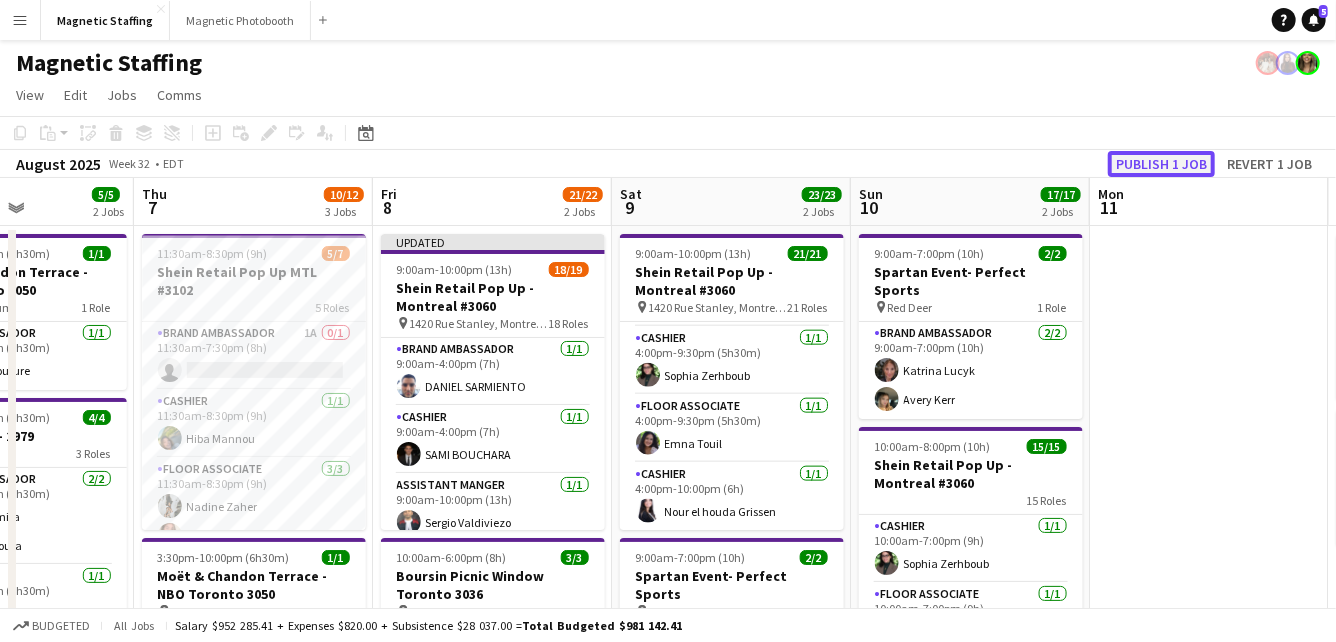 click on "Publish 1 job" 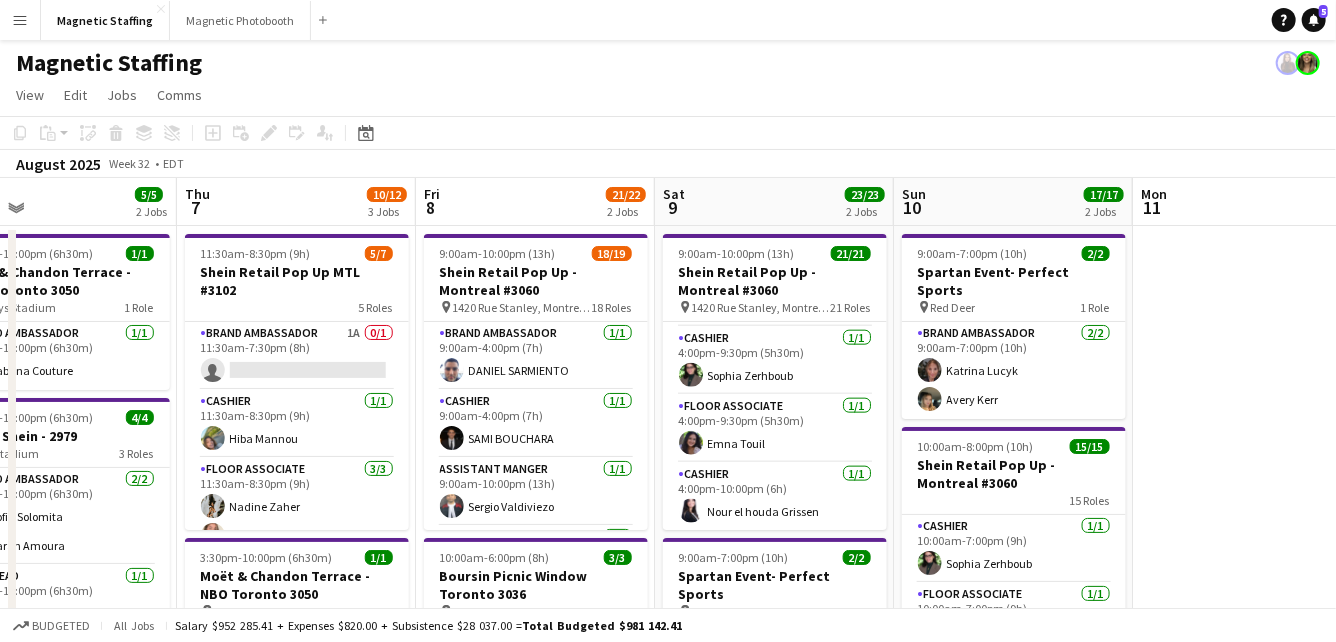 drag, startPoint x: 205, startPoint y: 300, endPoint x: 729, endPoint y: 297, distance: 524.0086 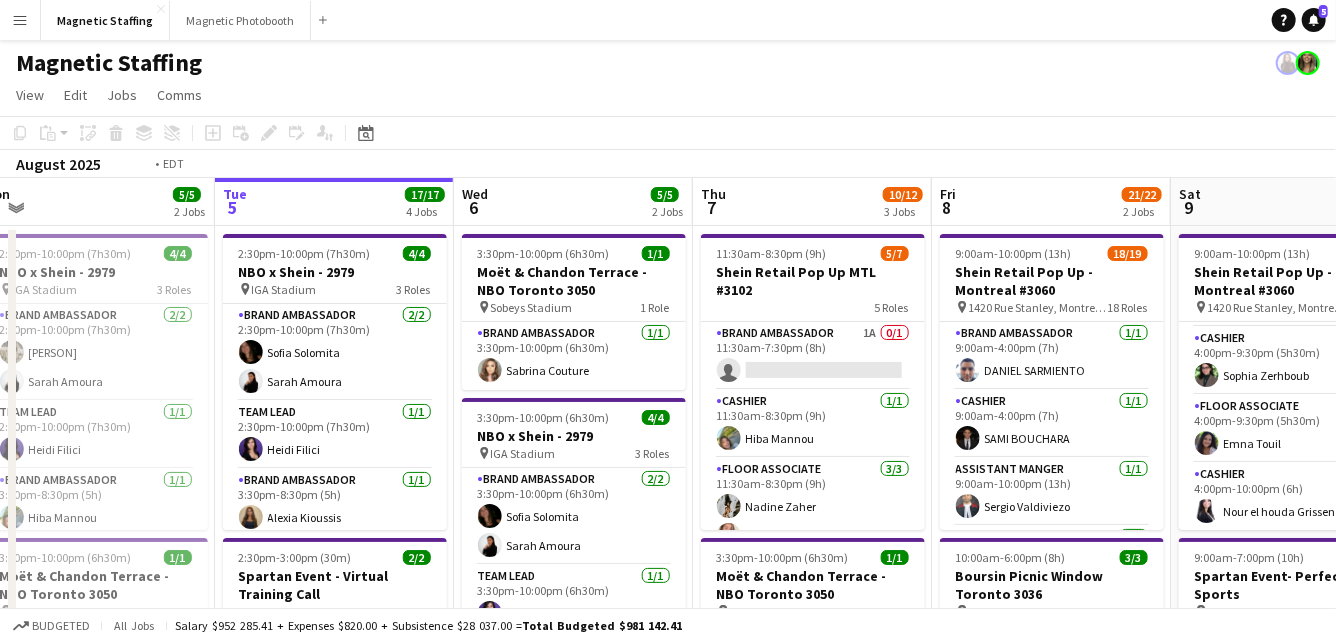 drag, startPoint x: 355, startPoint y: 492, endPoint x: 873, endPoint y: 467, distance: 518.6029 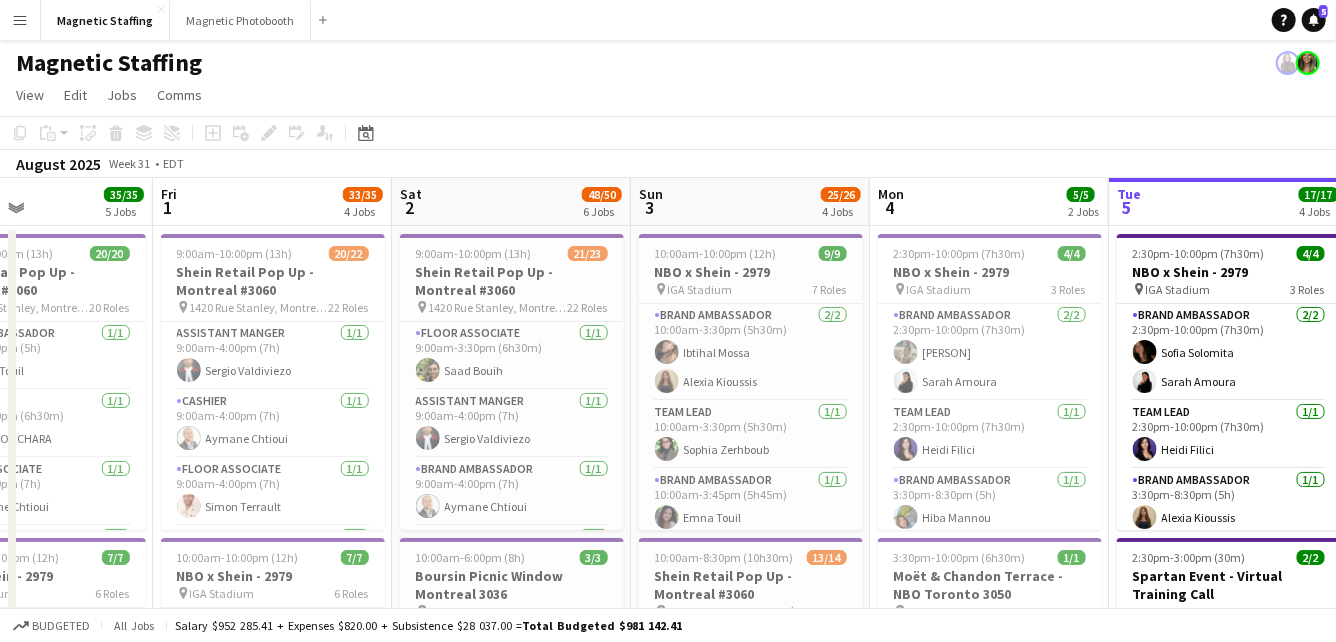 drag, startPoint x: 522, startPoint y: 427, endPoint x: 906, endPoint y: 395, distance: 385.33102 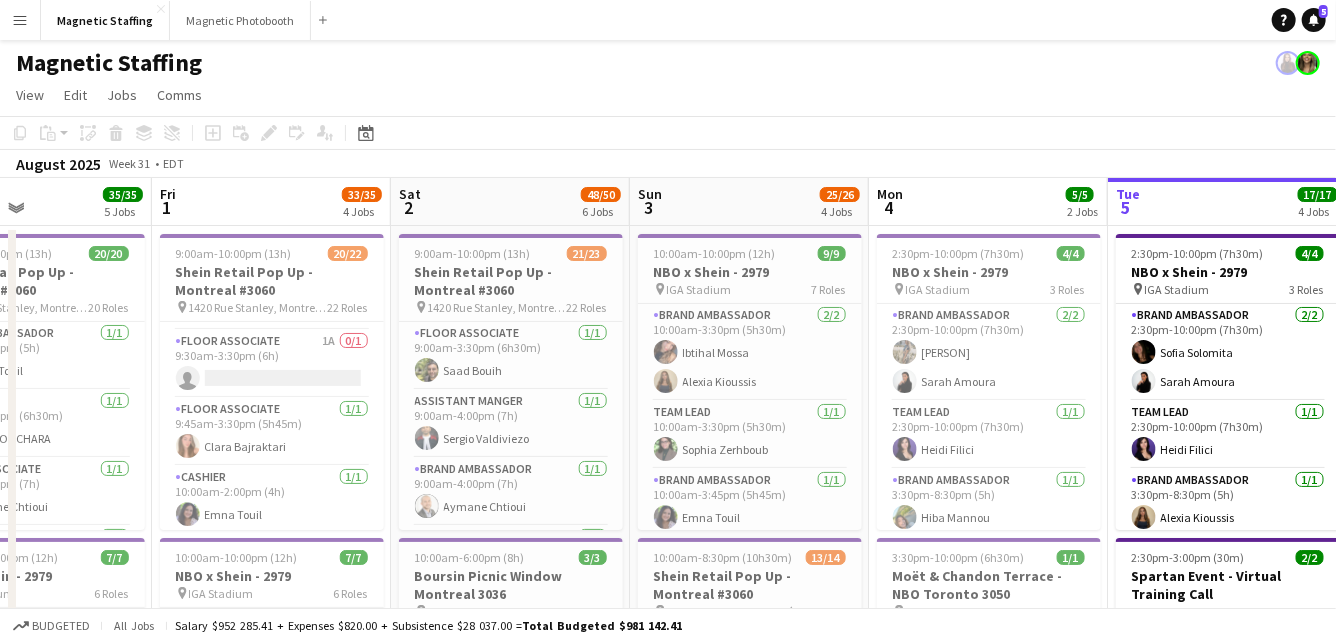 scroll, scrollTop: 1287, scrollLeft: 0, axis: vertical 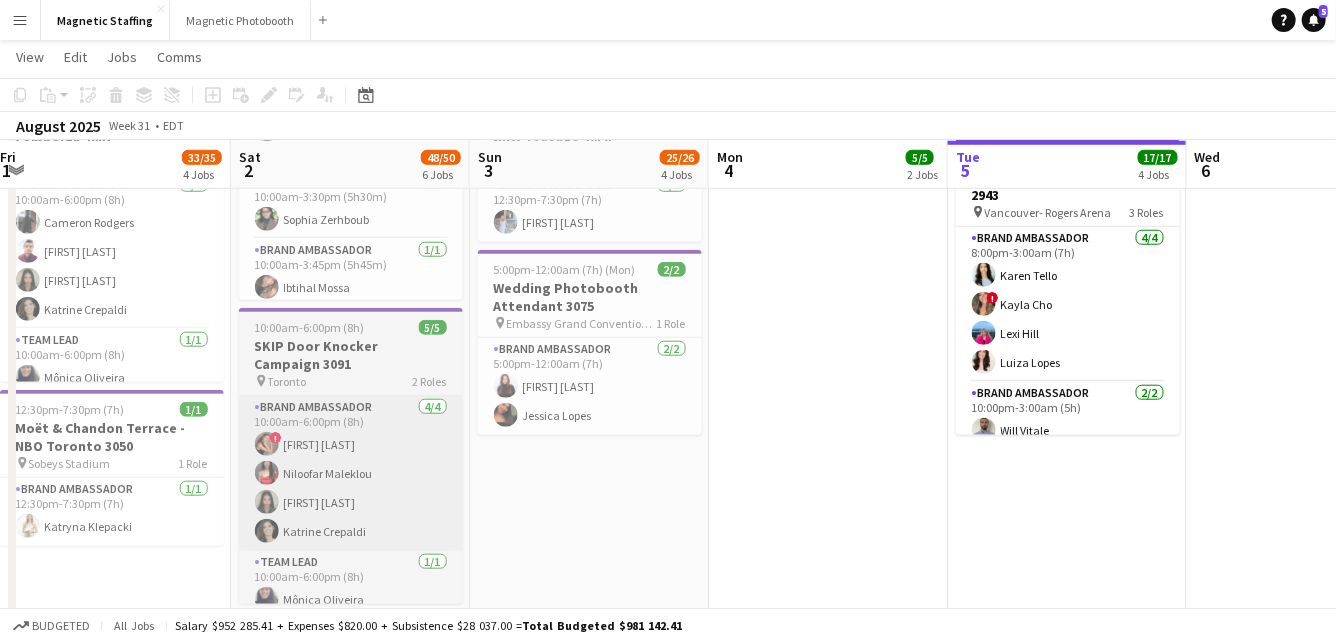 drag, startPoint x: 525, startPoint y: 393, endPoint x: 300, endPoint y: 418, distance: 226.38463 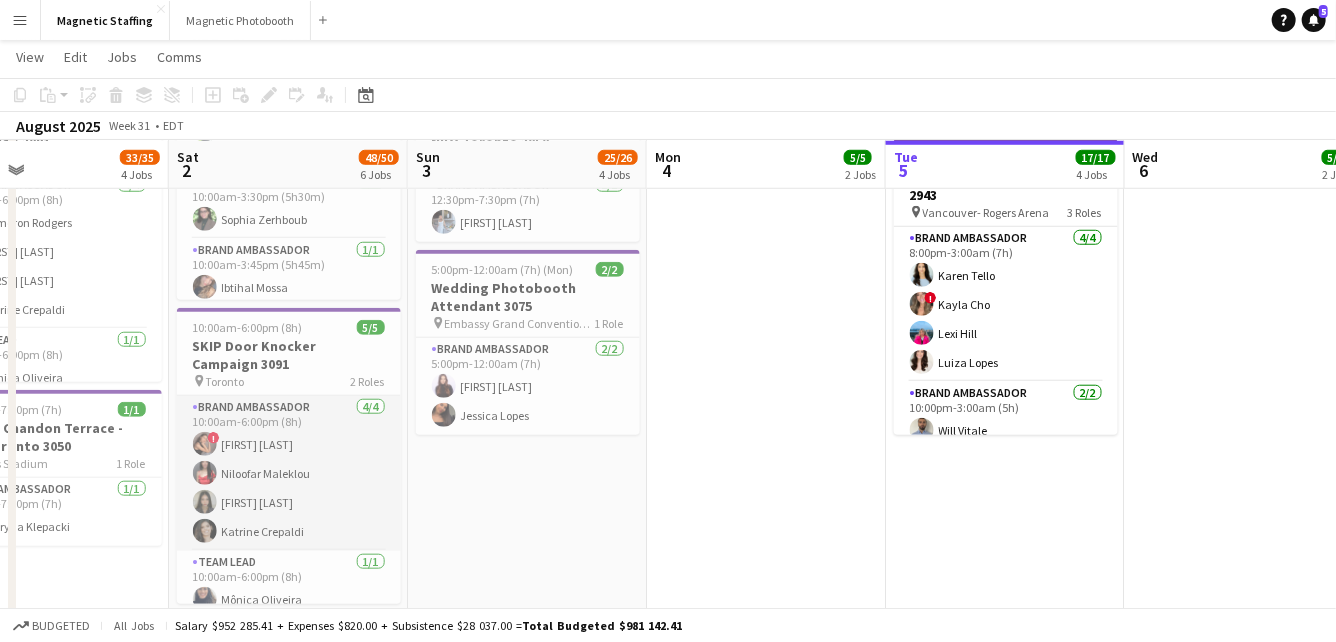 click on "Brand Ambassador   4/4   10:00am-6:00pm (8h)
! [FIRST] [LAST] [FIRST] [LAST] [FIRST] [LAST] [FIRST] [LAST]" at bounding box center [289, 473] 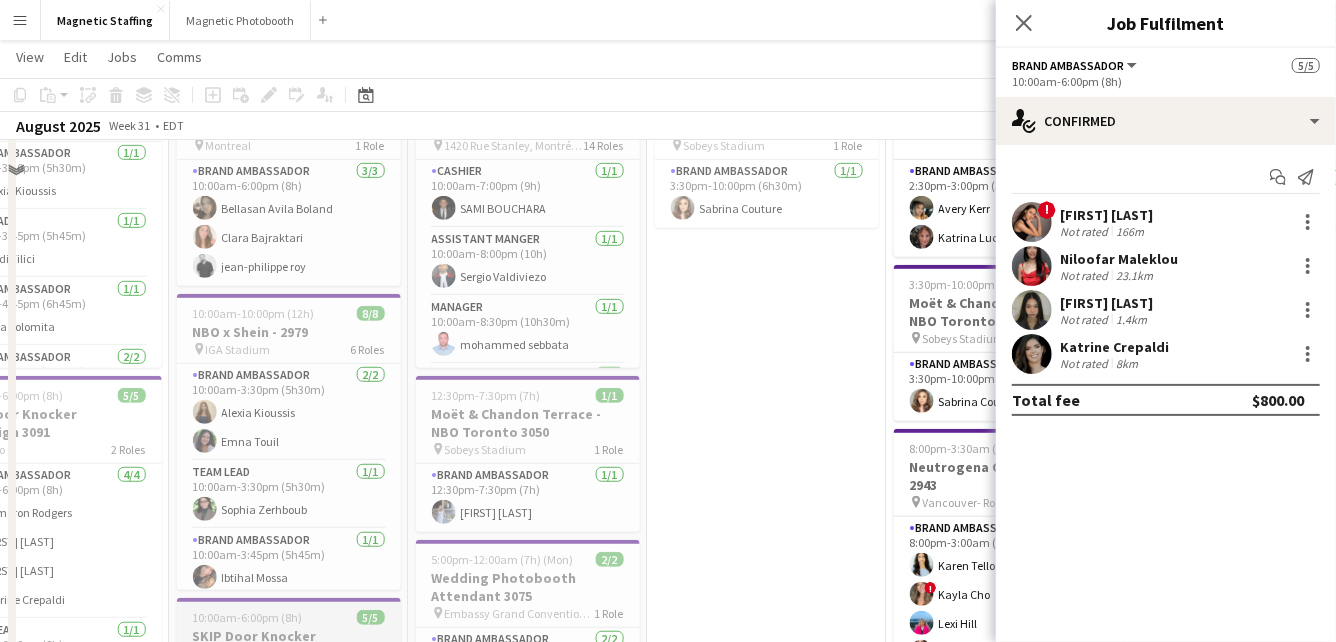 scroll, scrollTop: 0, scrollLeft: 0, axis: both 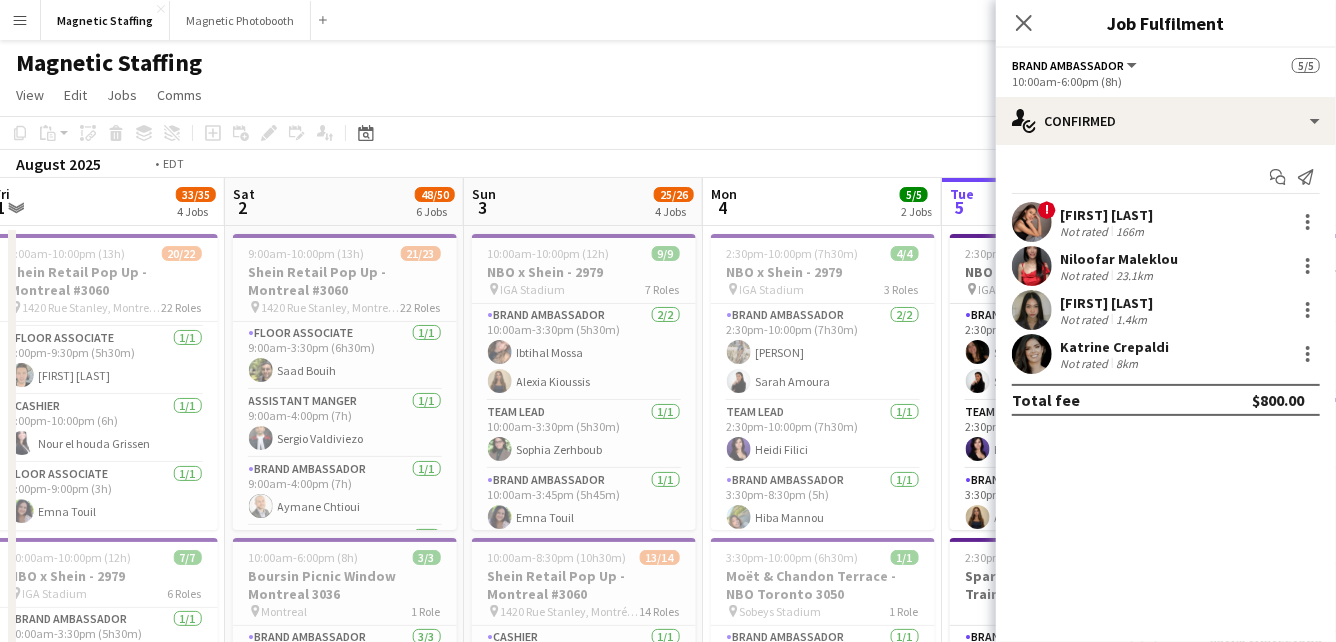 drag, startPoint x: 699, startPoint y: 258, endPoint x: 4, endPoint y: 294, distance: 695.93176 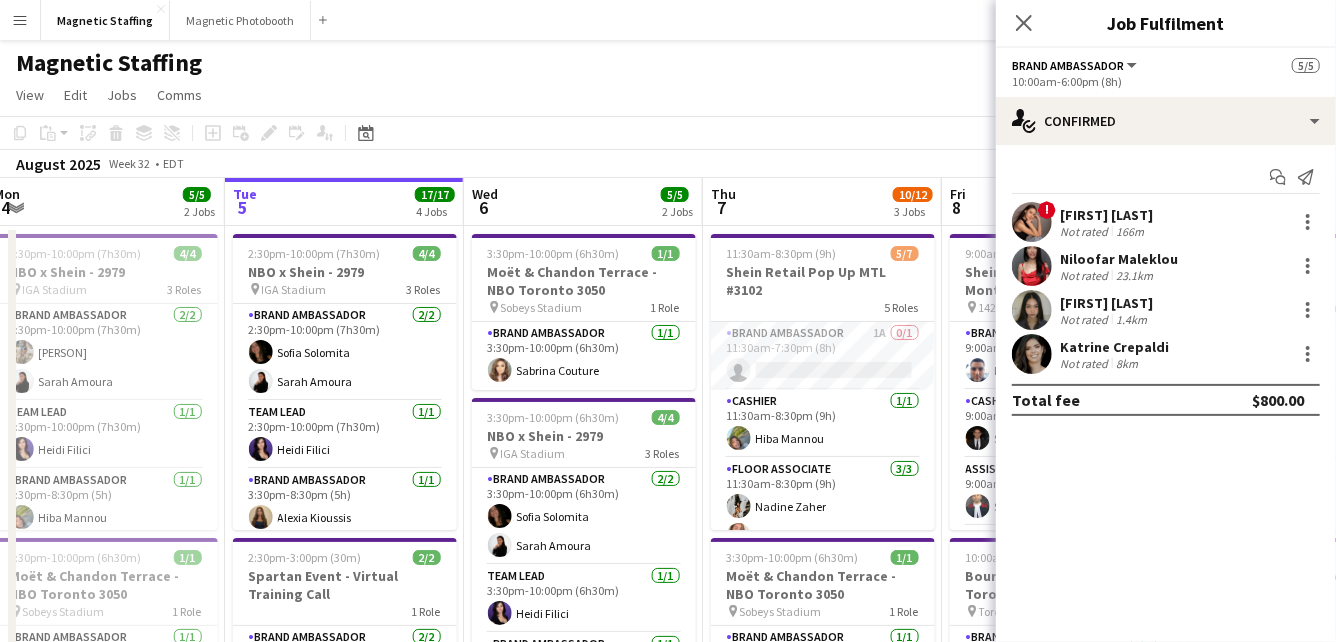 scroll, scrollTop: 0, scrollLeft: 753, axis: horizontal 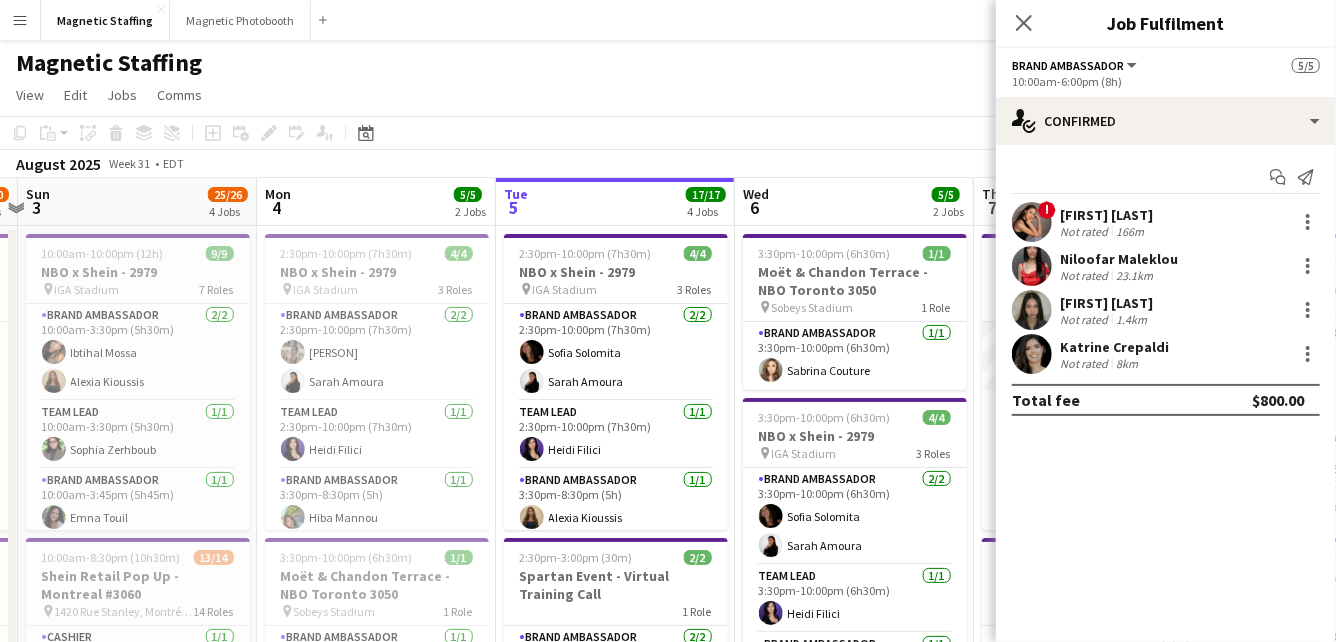 drag, startPoint x: 258, startPoint y: 345, endPoint x: 550, endPoint y: 340, distance: 292.04282 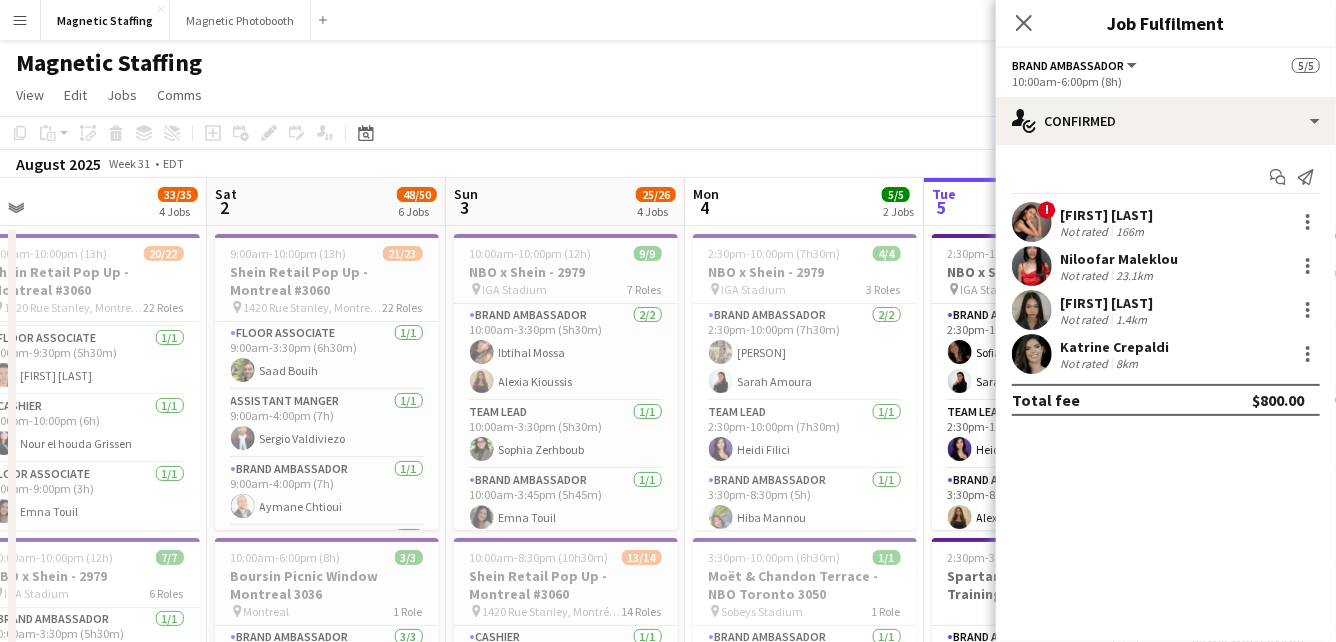 drag, startPoint x: 152, startPoint y: 347, endPoint x: 577, endPoint y: 347, distance: 425 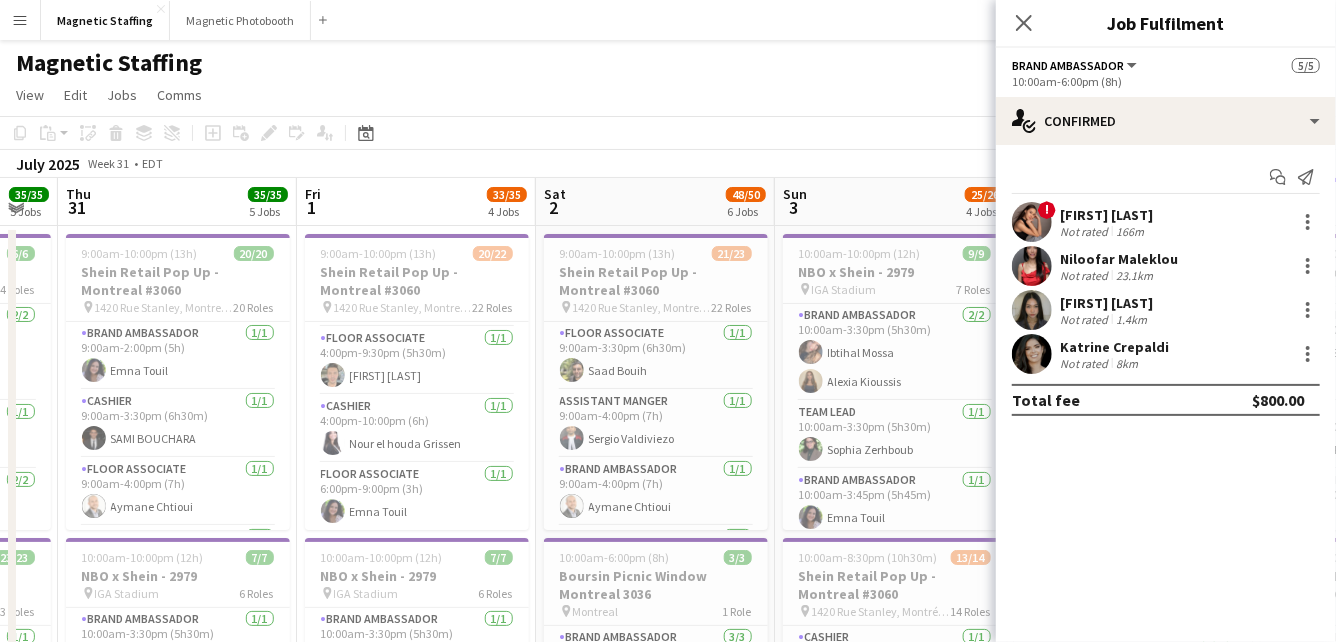 drag, startPoint x: 204, startPoint y: 347, endPoint x: 529, endPoint y: 345, distance: 325.00616 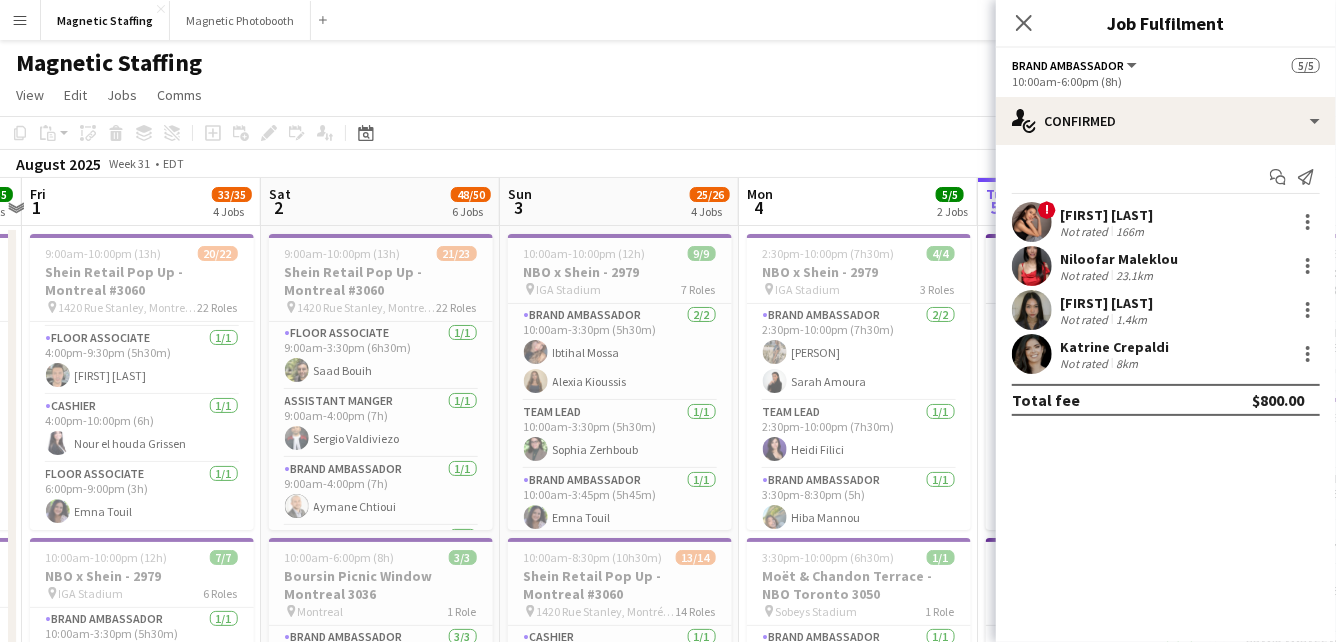 drag, startPoint x: 275, startPoint y: 327, endPoint x: 0, endPoint y: 308, distance: 275.65558 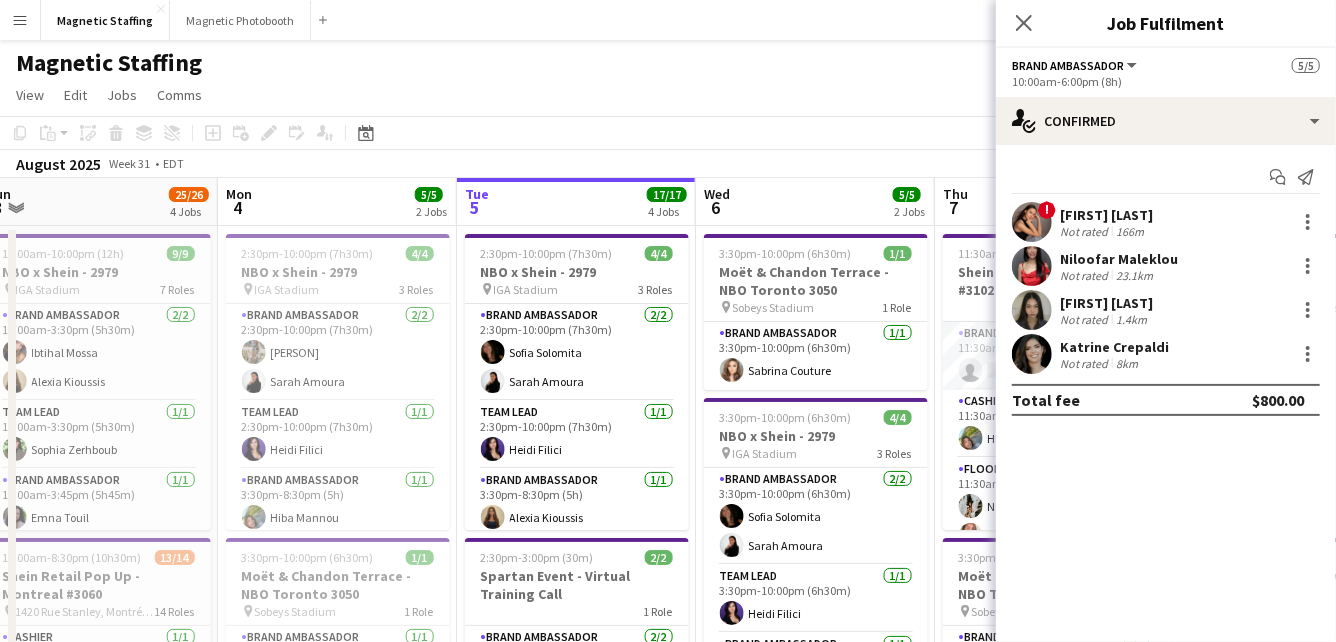 drag, startPoint x: 480, startPoint y: 352, endPoint x: 0, endPoint y: 389, distance: 481.42392 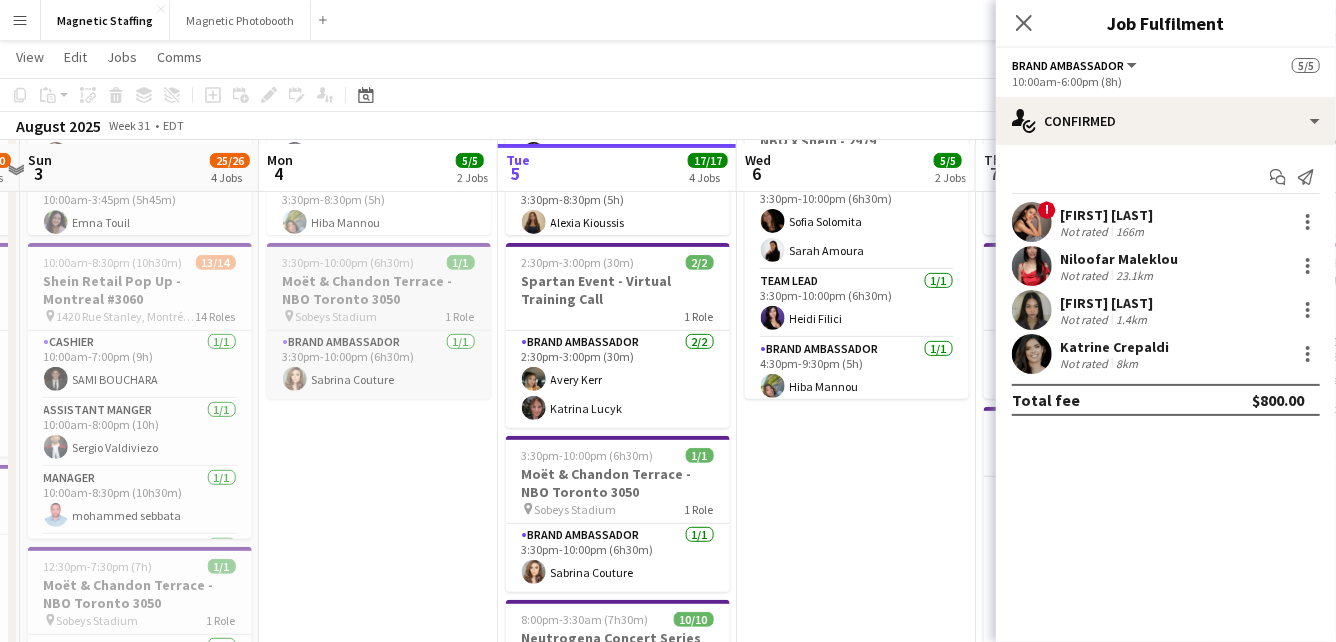 scroll, scrollTop: 297, scrollLeft: 0, axis: vertical 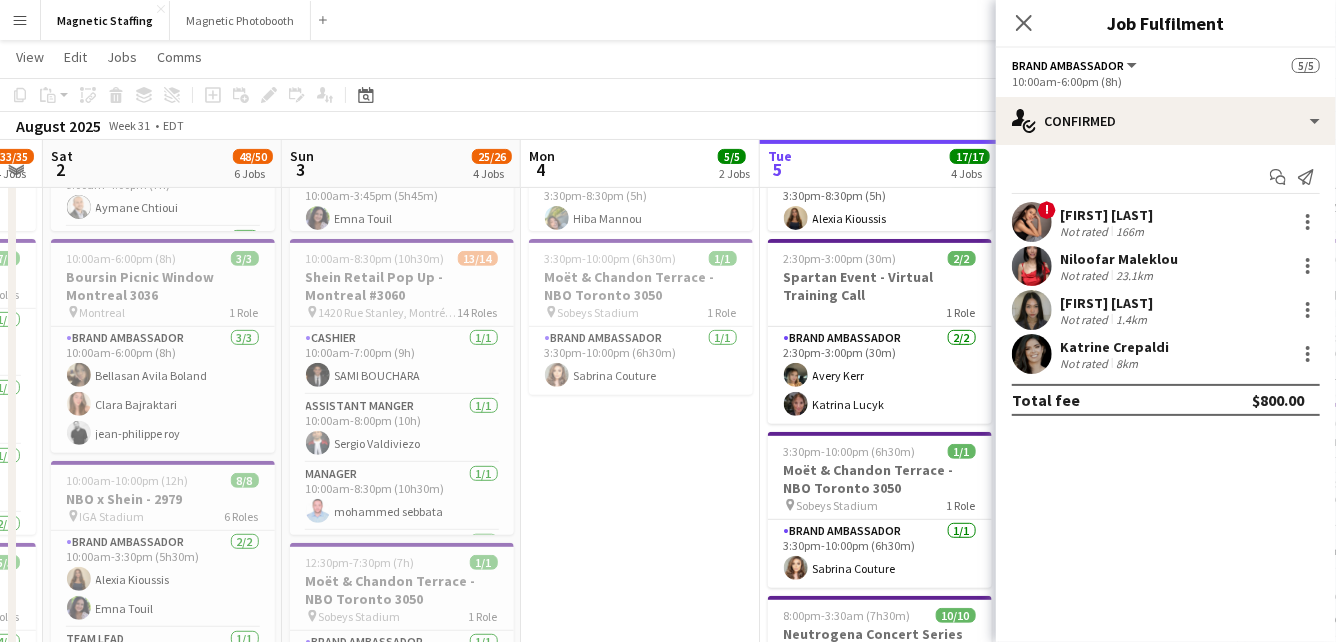 drag, startPoint x: 321, startPoint y: 577, endPoint x: 591, endPoint y: 539, distance: 272.66095 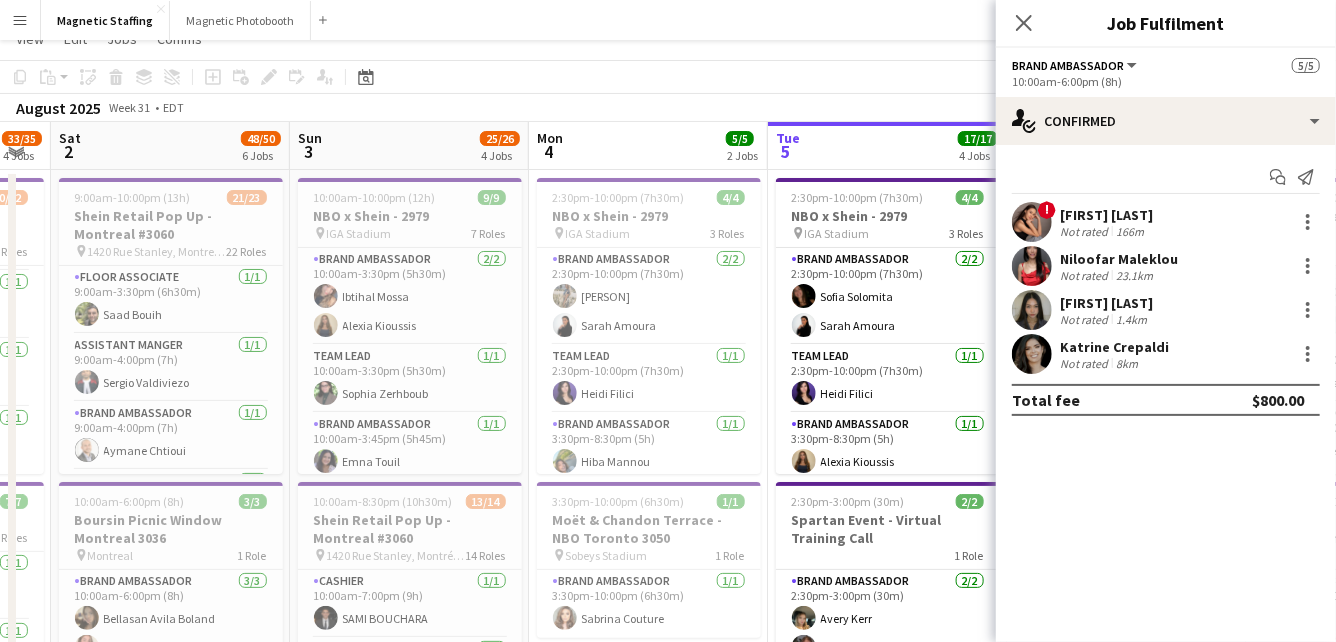 scroll, scrollTop: 0, scrollLeft: 0, axis: both 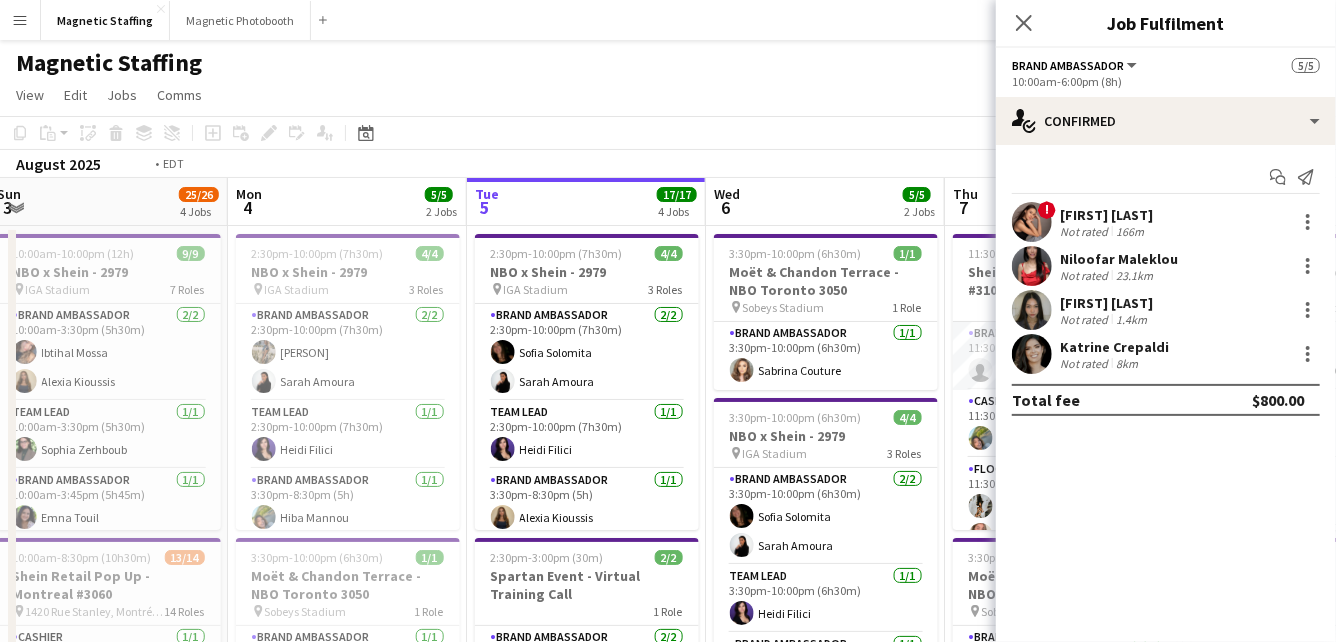 drag, startPoint x: 612, startPoint y: 525, endPoint x: 61, endPoint y: 527, distance: 551.0036 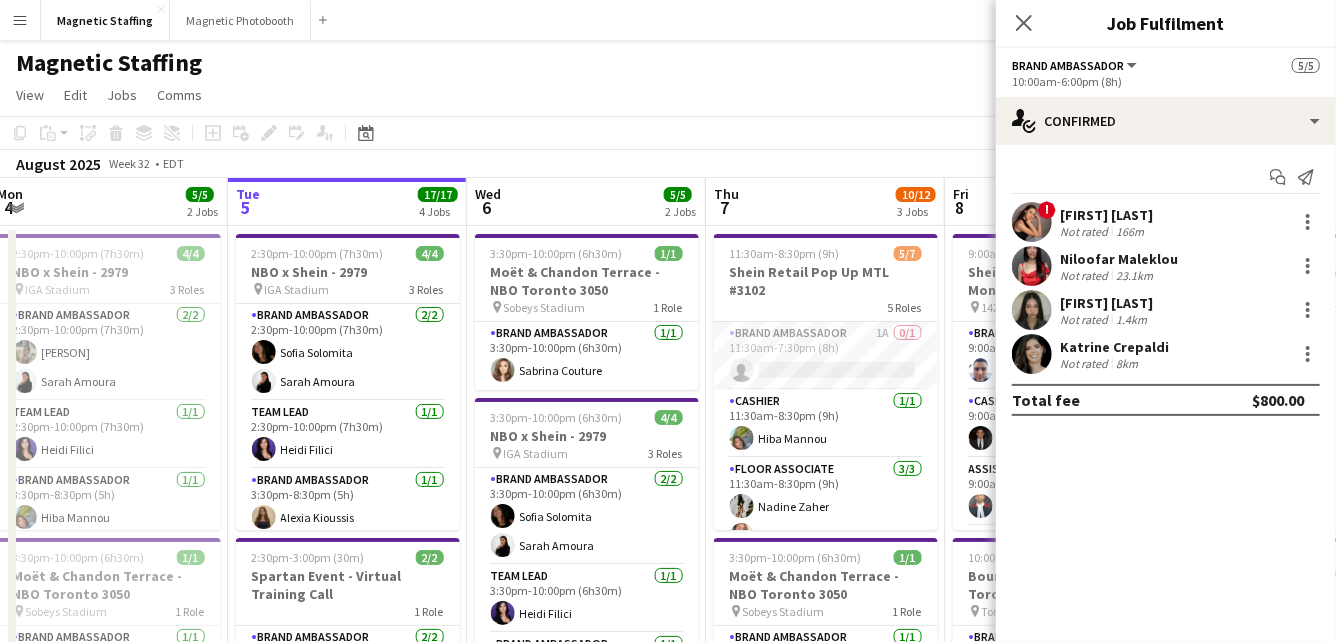 scroll, scrollTop: 0, scrollLeft: 735, axis: horizontal 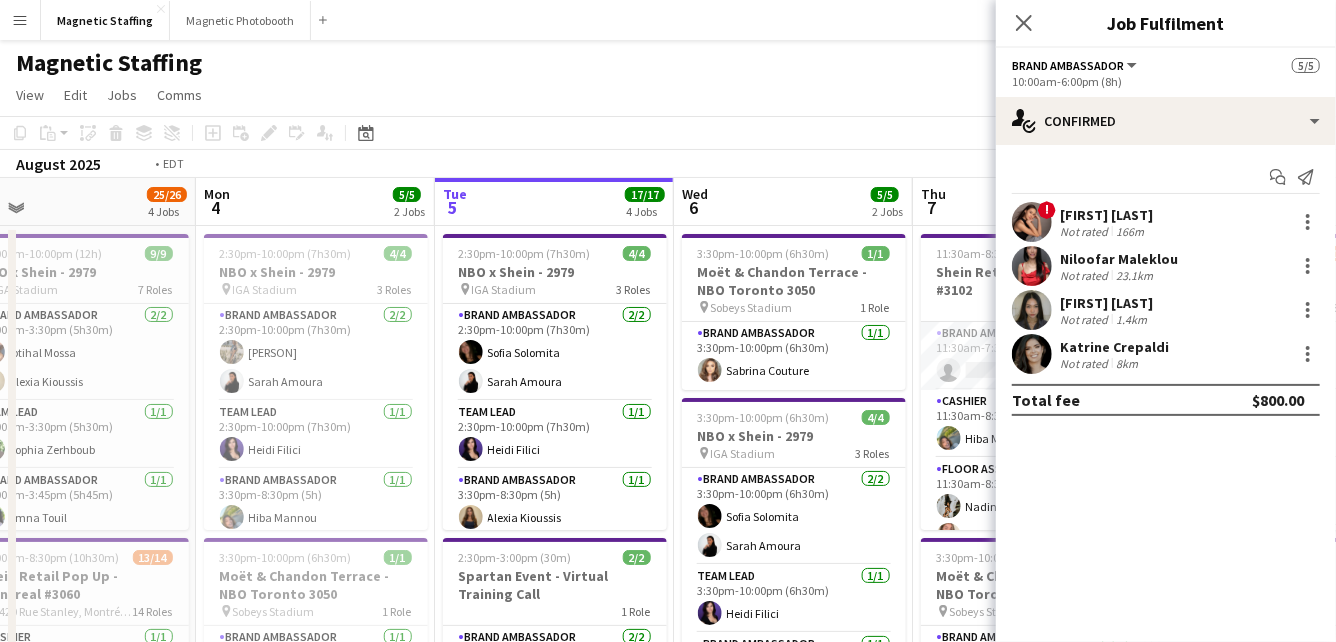 drag, startPoint x: 360, startPoint y: 373, endPoint x: 823, endPoint y: 336, distance: 464.47604 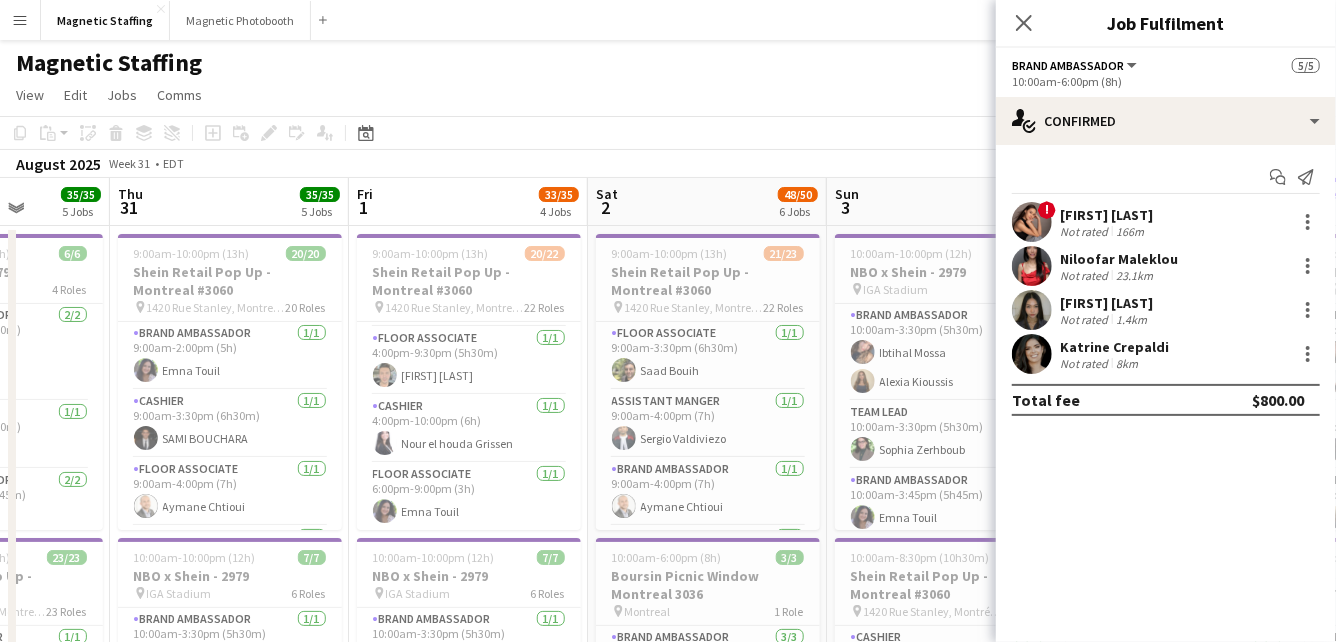 scroll, scrollTop: 0, scrollLeft: 480, axis: horizontal 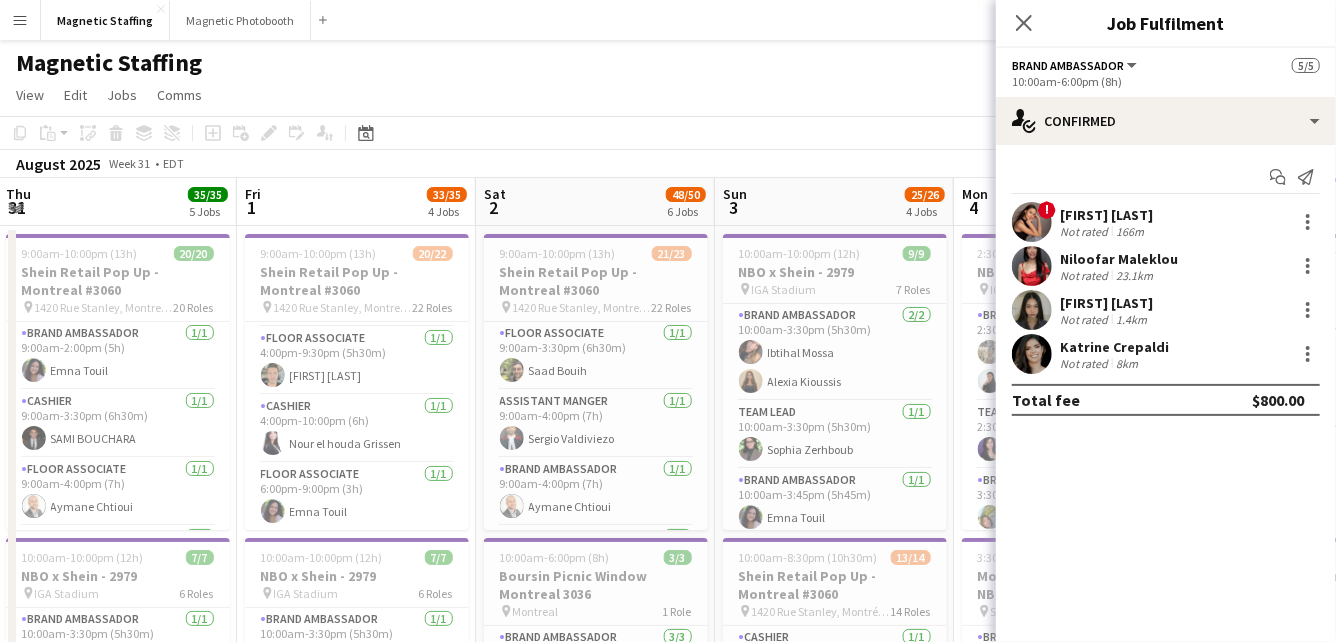 drag, startPoint x: 306, startPoint y: 393, endPoint x: 815, endPoint y: 347, distance: 511.07437 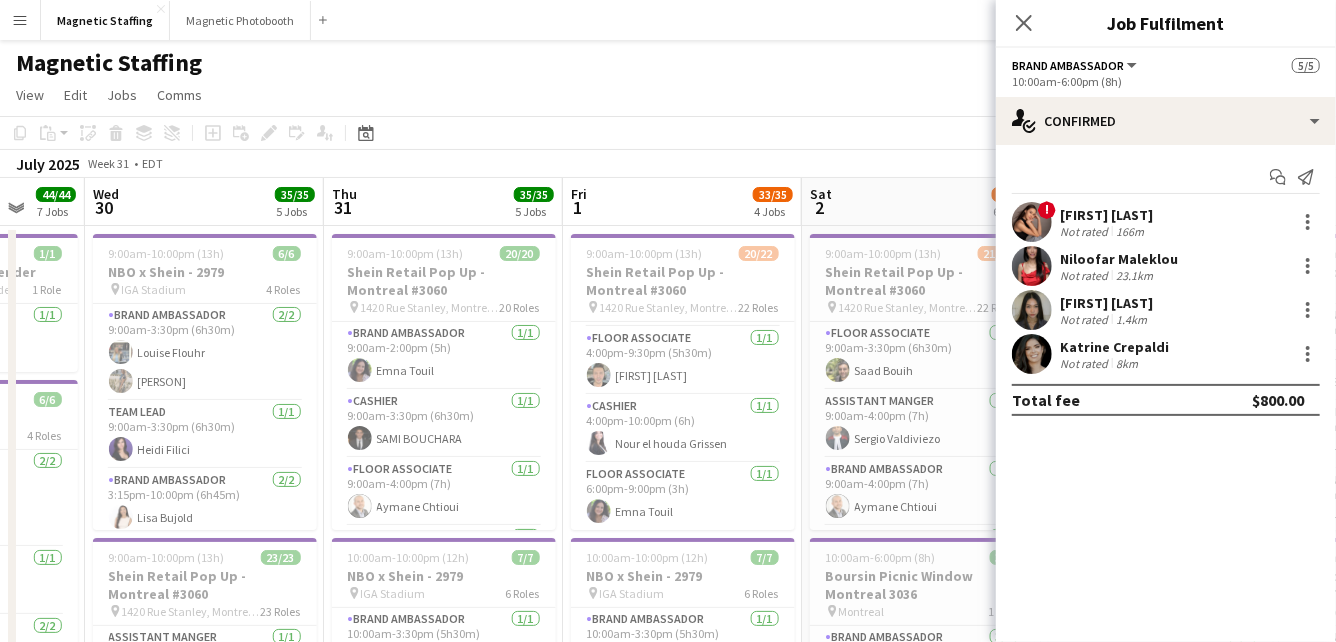 scroll, scrollTop: 0, scrollLeft: 625, axis: horizontal 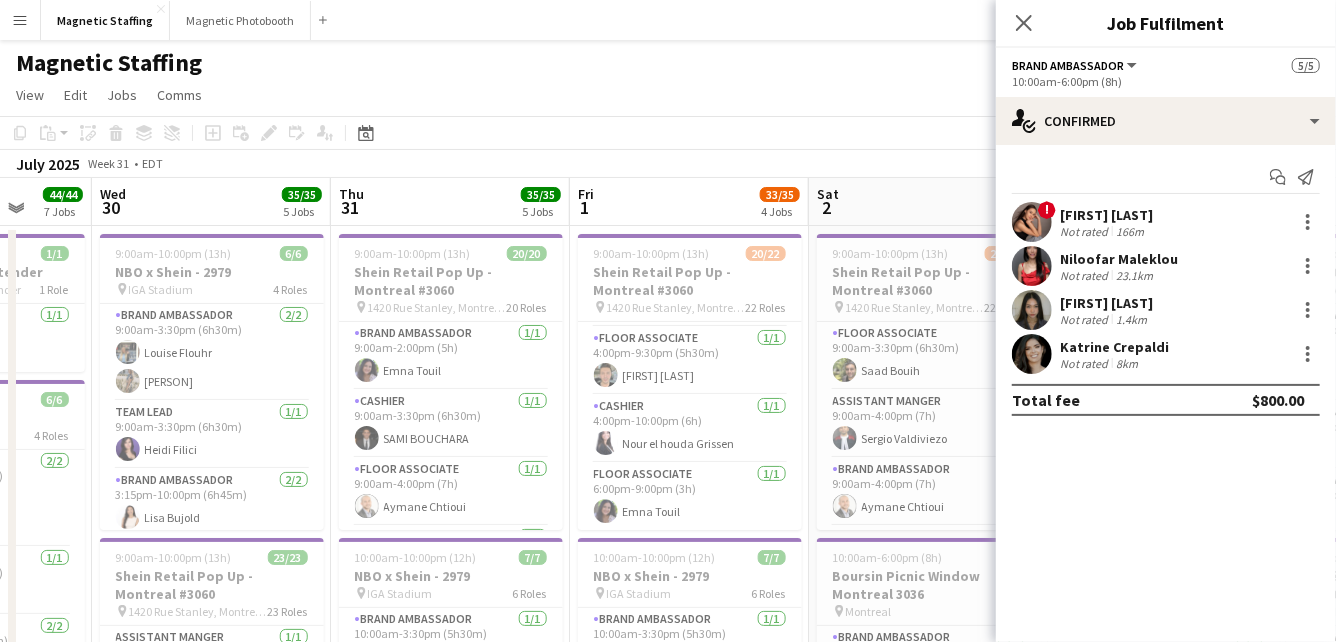 drag, startPoint x: 364, startPoint y: 451, endPoint x: 697, endPoint y: 446, distance: 333.03754 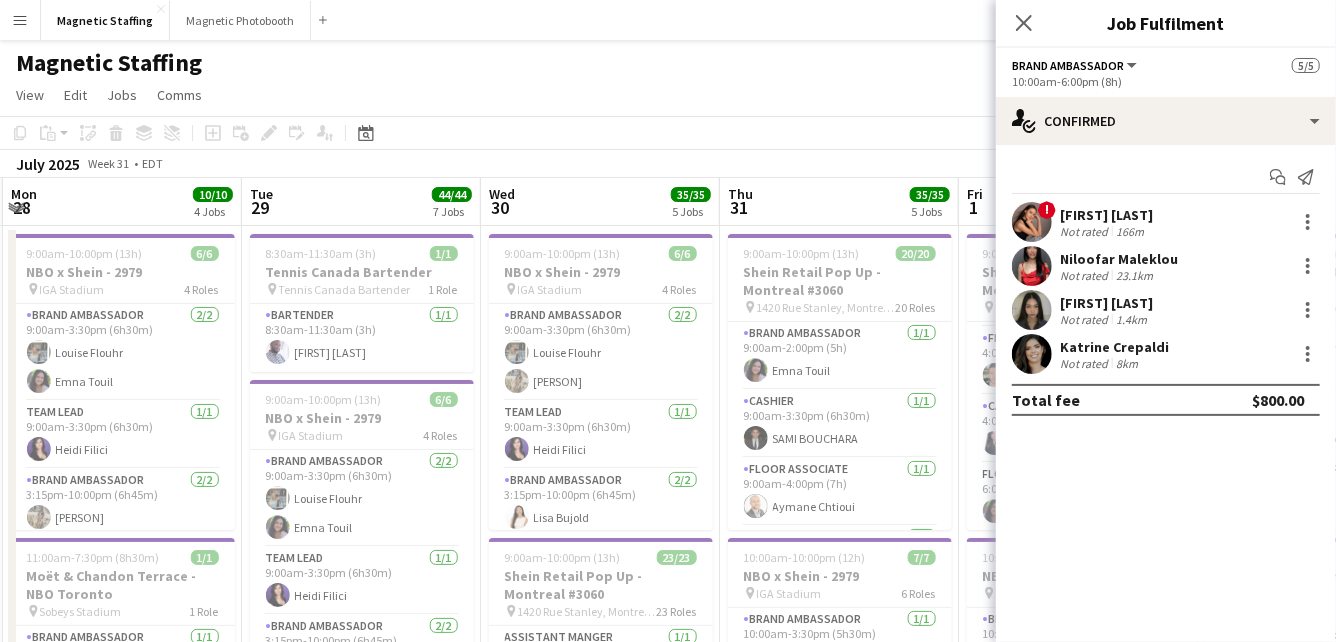 drag, startPoint x: 330, startPoint y: 437, endPoint x: 717, endPoint y: 437, distance: 387 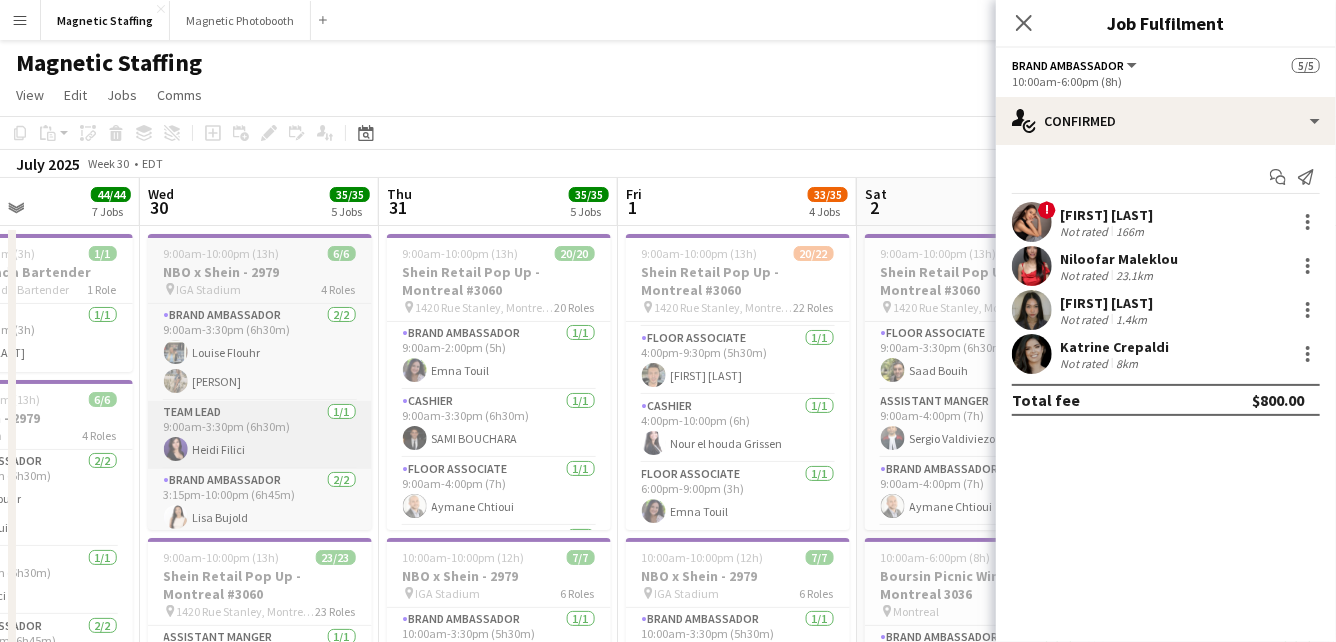 drag, startPoint x: 690, startPoint y: 437, endPoint x: 347, endPoint y: 448, distance: 343.17633 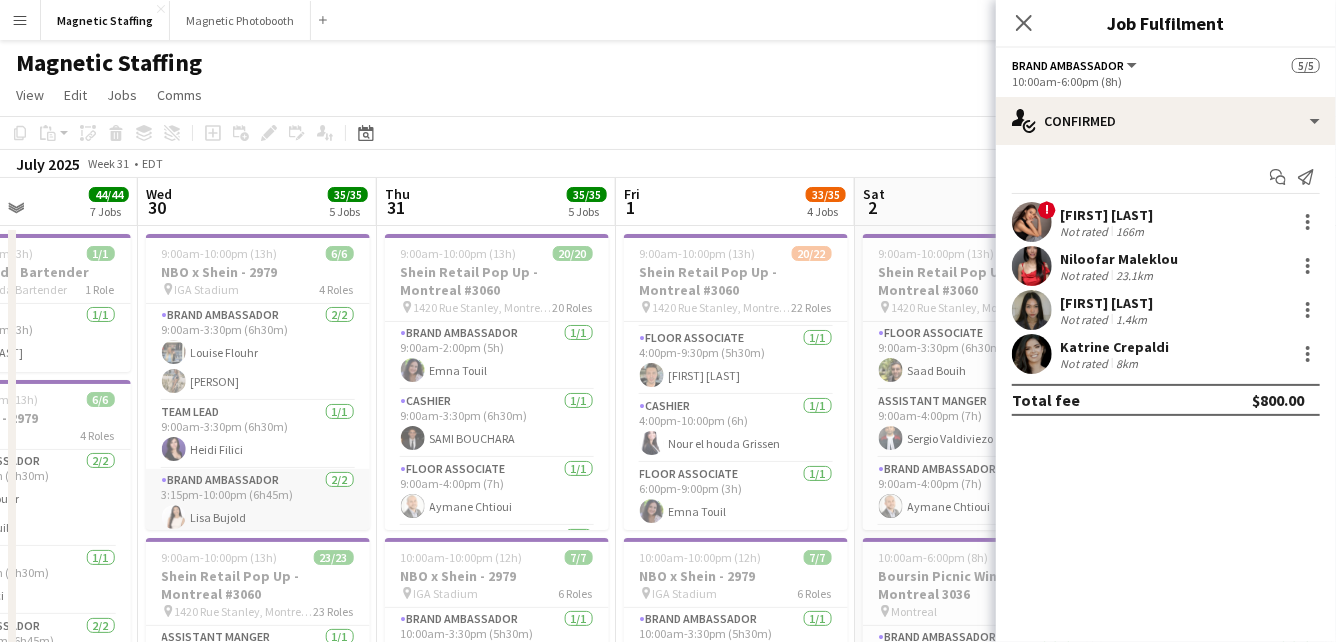 scroll, scrollTop: 104, scrollLeft: 0, axis: vertical 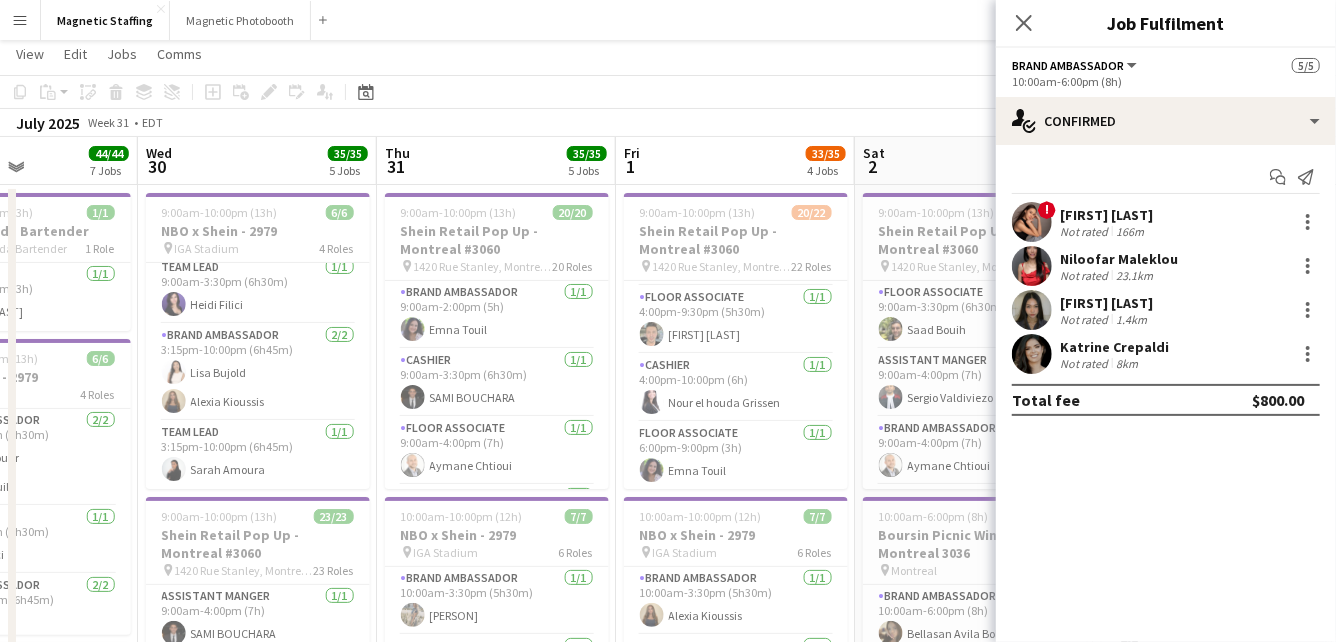drag, startPoint x: 738, startPoint y: 253, endPoint x: 0, endPoint y: 287, distance: 738.7828 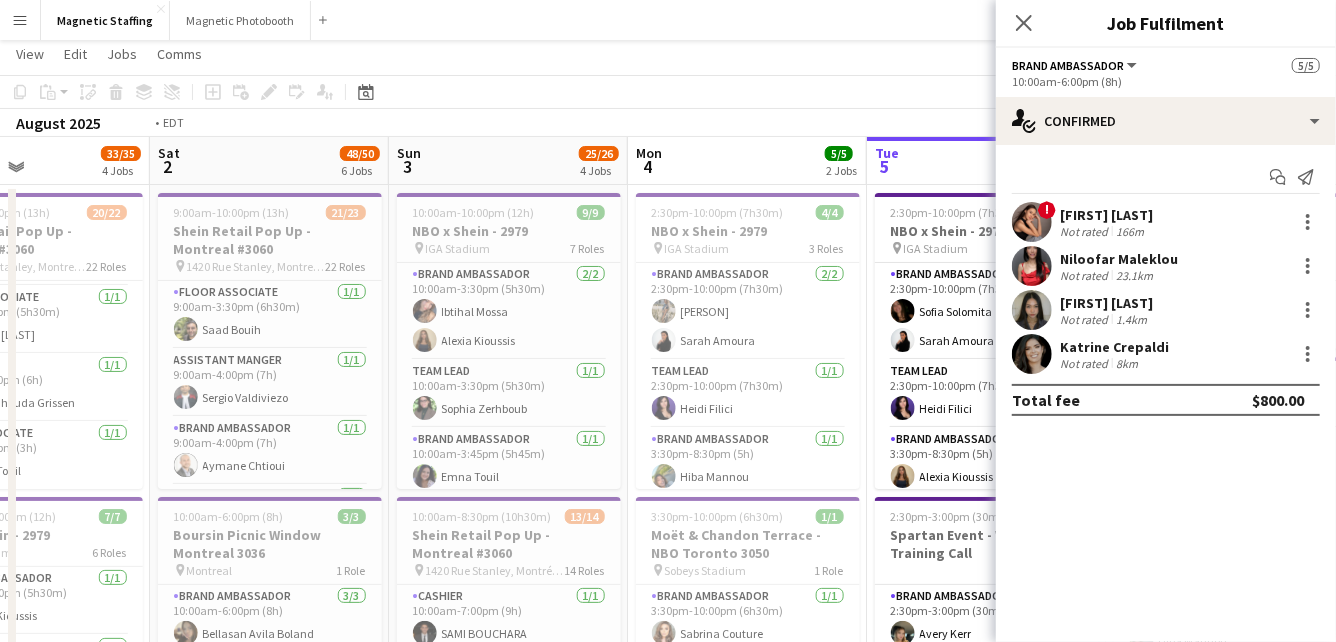 drag, startPoint x: 417, startPoint y: 301, endPoint x: 0, endPoint y: 330, distance: 418.00717 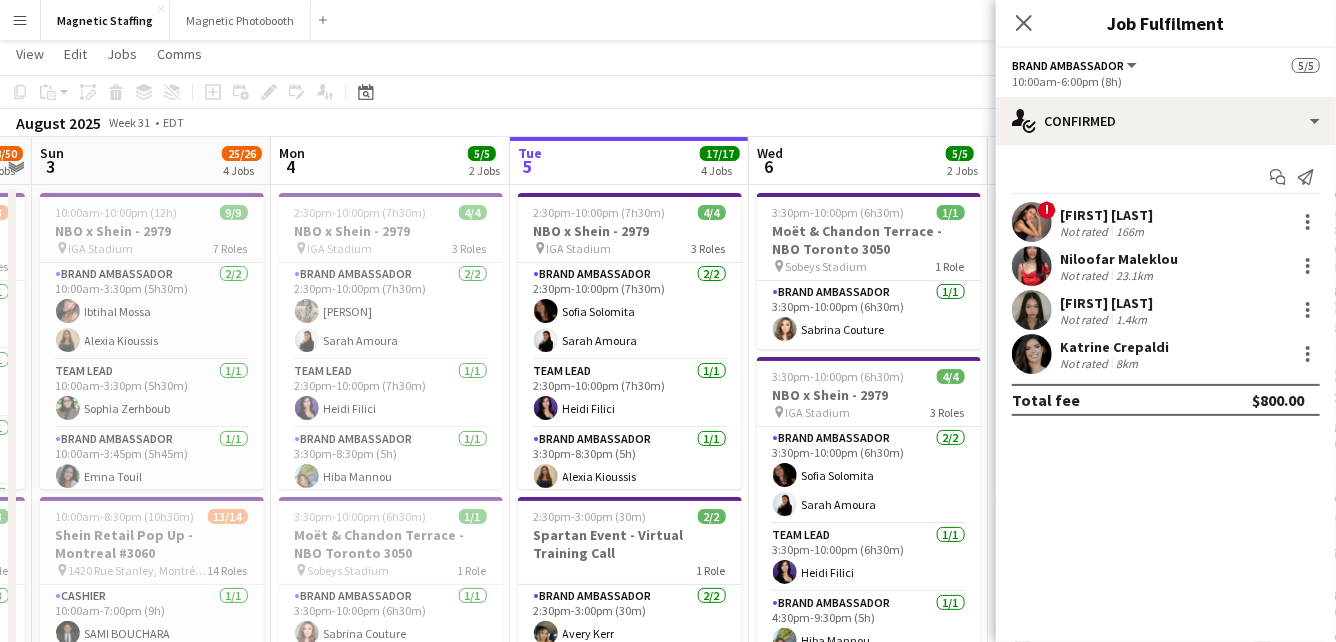 drag, startPoint x: 379, startPoint y: 269, endPoint x: 793, endPoint y: 265, distance: 414.01932 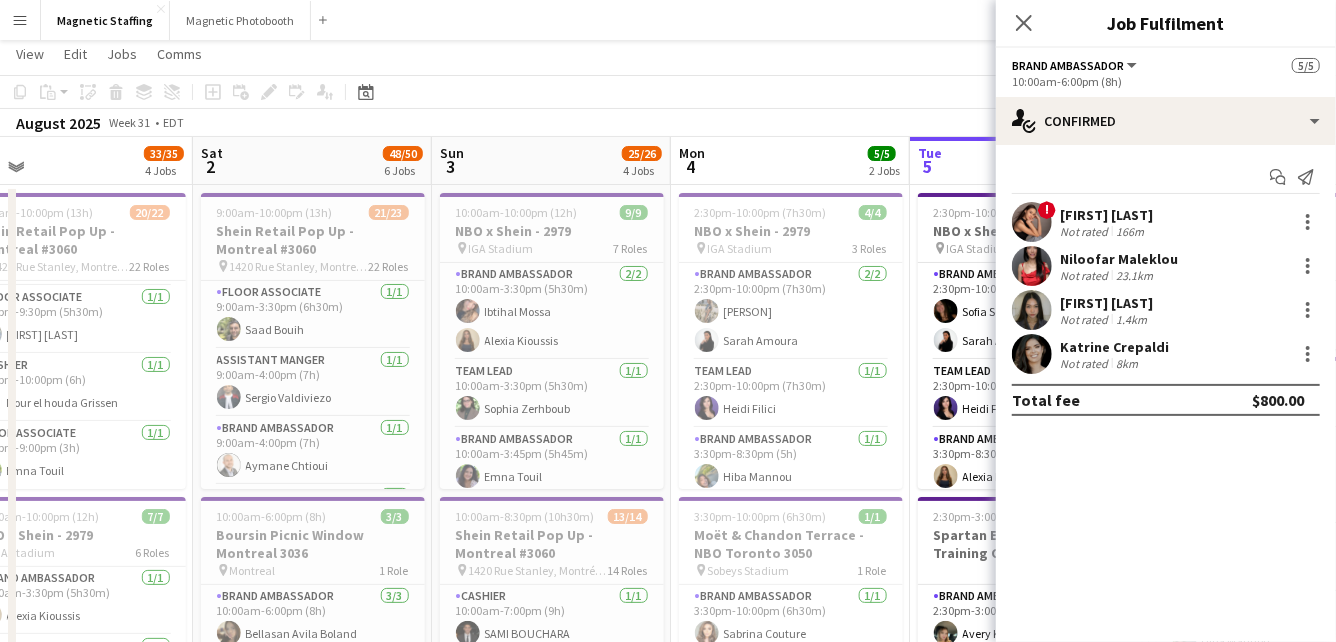scroll, scrollTop: 0, scrollLeft: 505, axis: horizontal 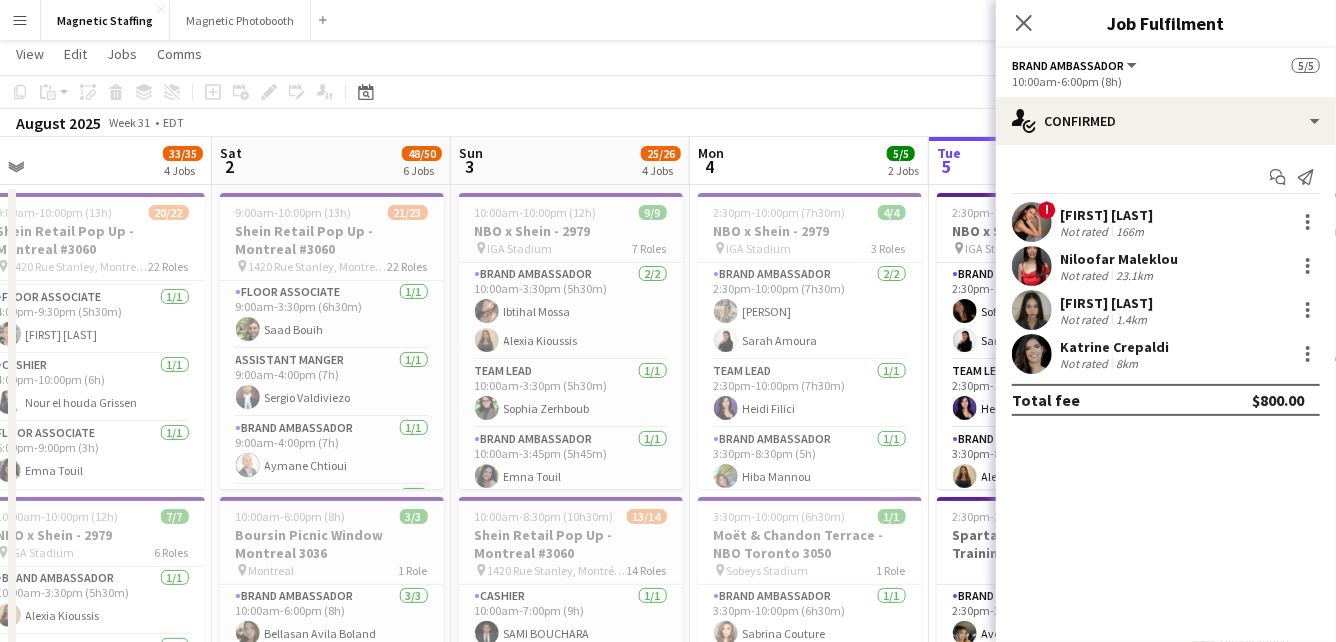 drag, startPoint x: 216, startPoint y: 302, endPoint x: 498, endPoint y: 295, distance: 282.08685 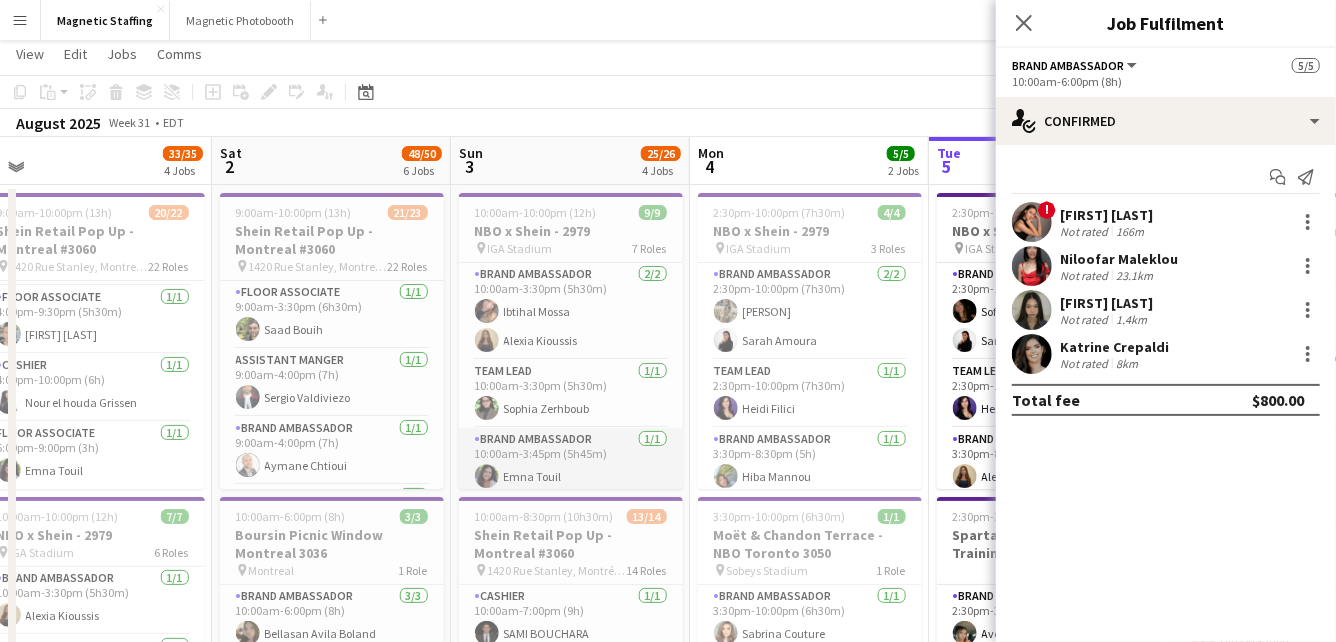 click on "Brand Ambassador   1/1   10:00am-3:45pm (5h45m)
[FIRST] [LAST]" at bounding box center (571, 462) 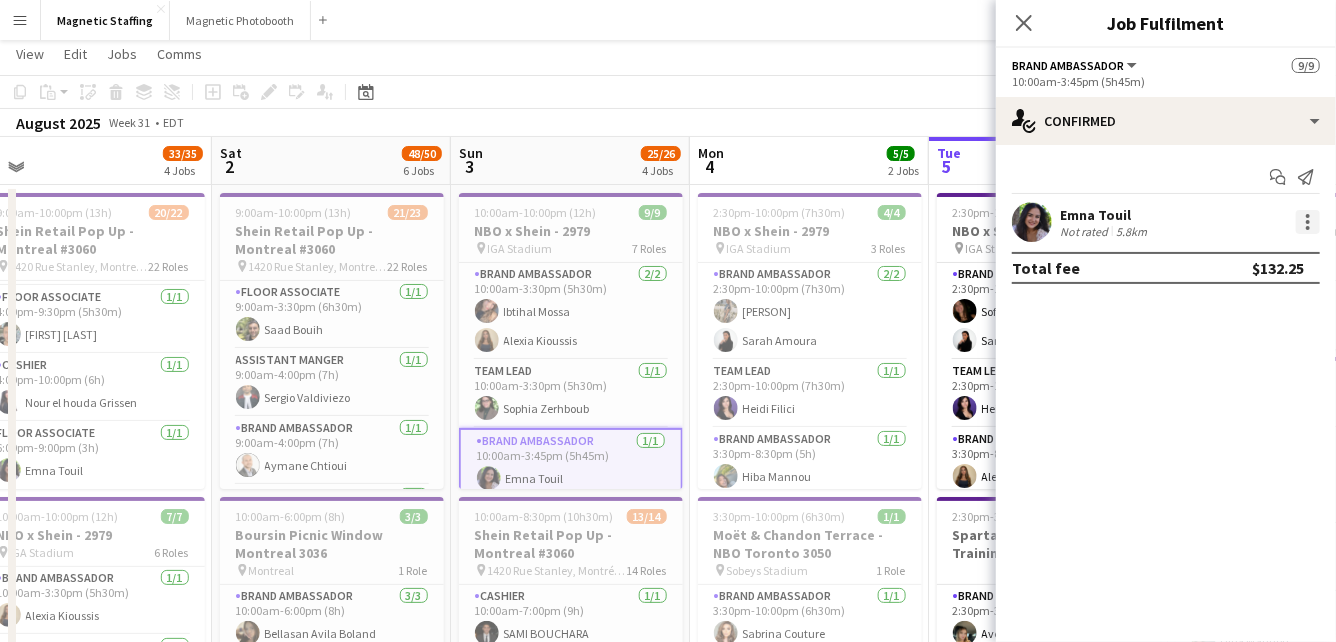 click at bounding box center [1308, 222] 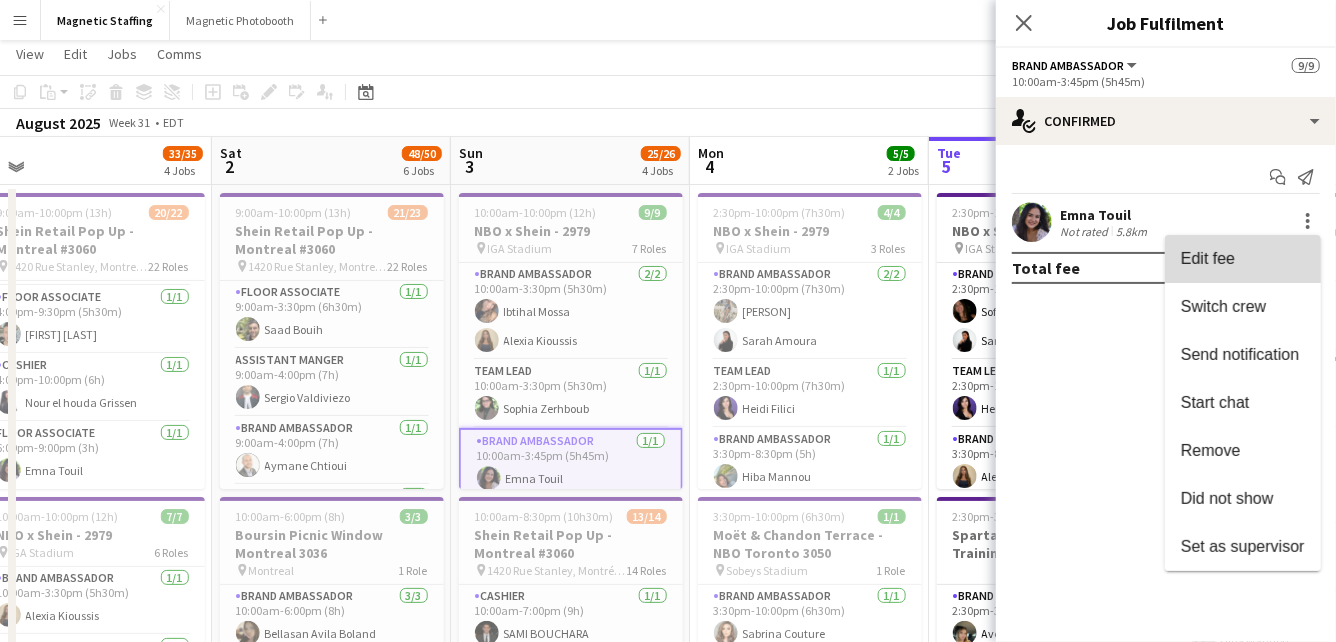 click on "Edit fee" at bounding box center (1243, 259) 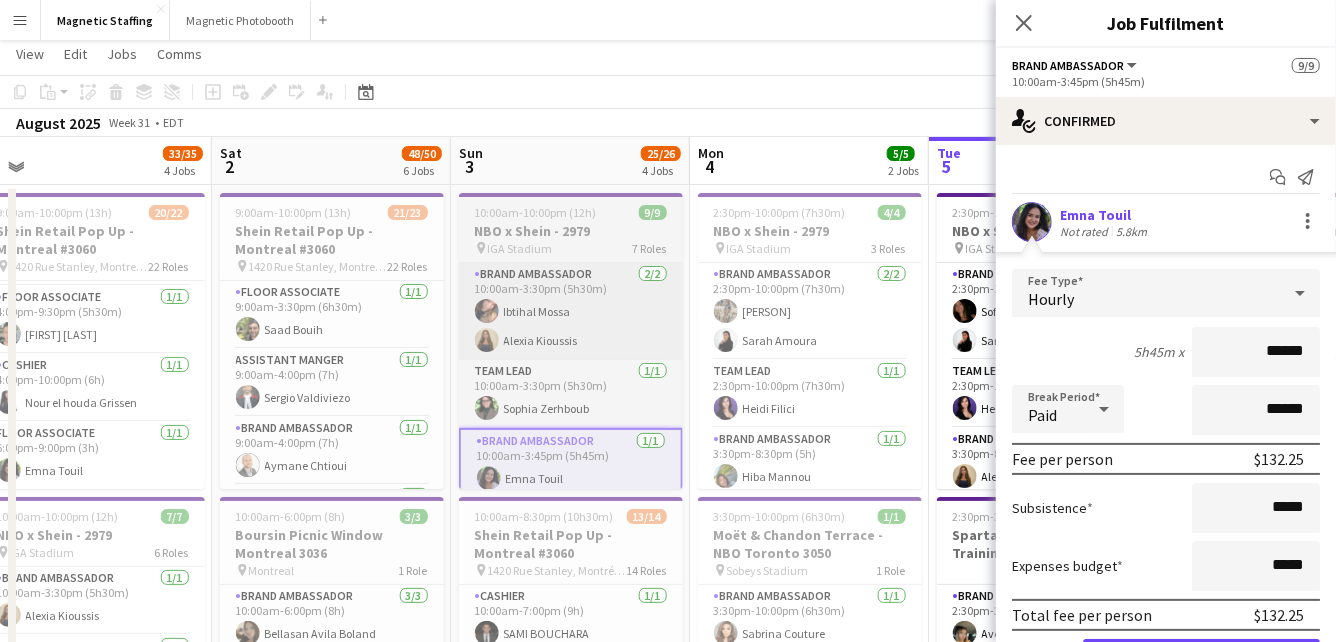 click on "Brand Ambassador   2/2   10:00am-3:30pm (5h30m)
[FIRST] [LAST] [FIRST] [LAST]" at bounding box center (571, 311) 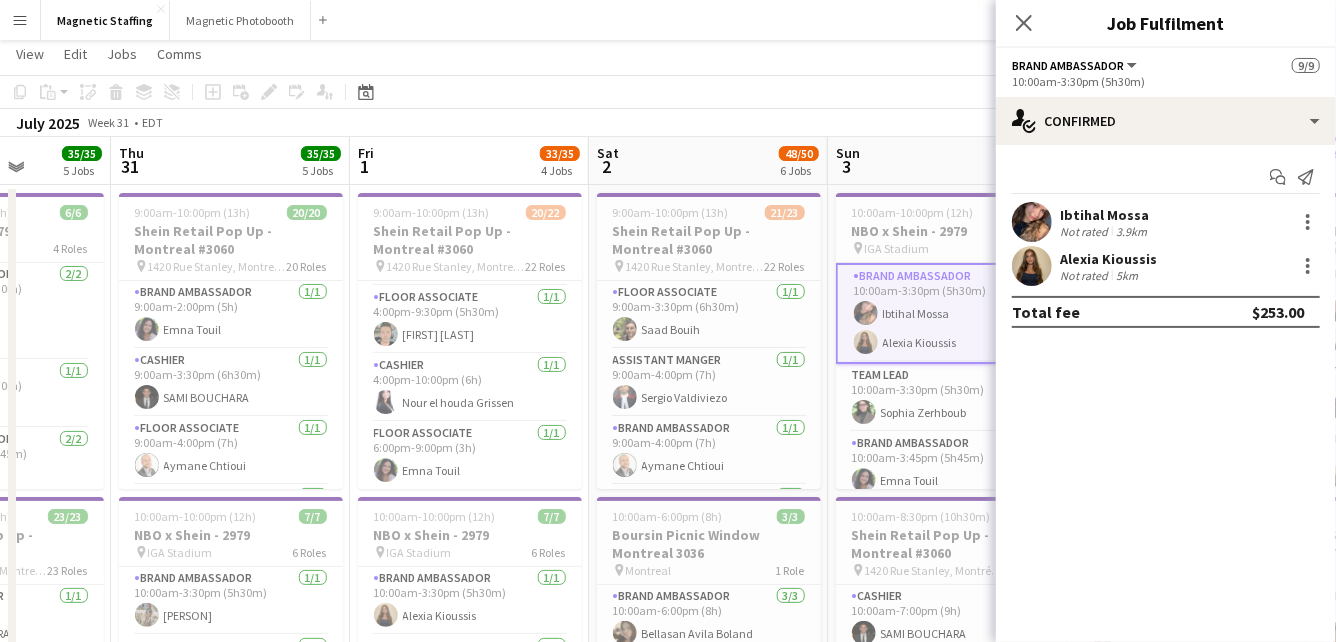 drag, startPoint x: 359, startPoint y: 345, endPoint x: 681, endPoint y: 343, distance: 322.00623 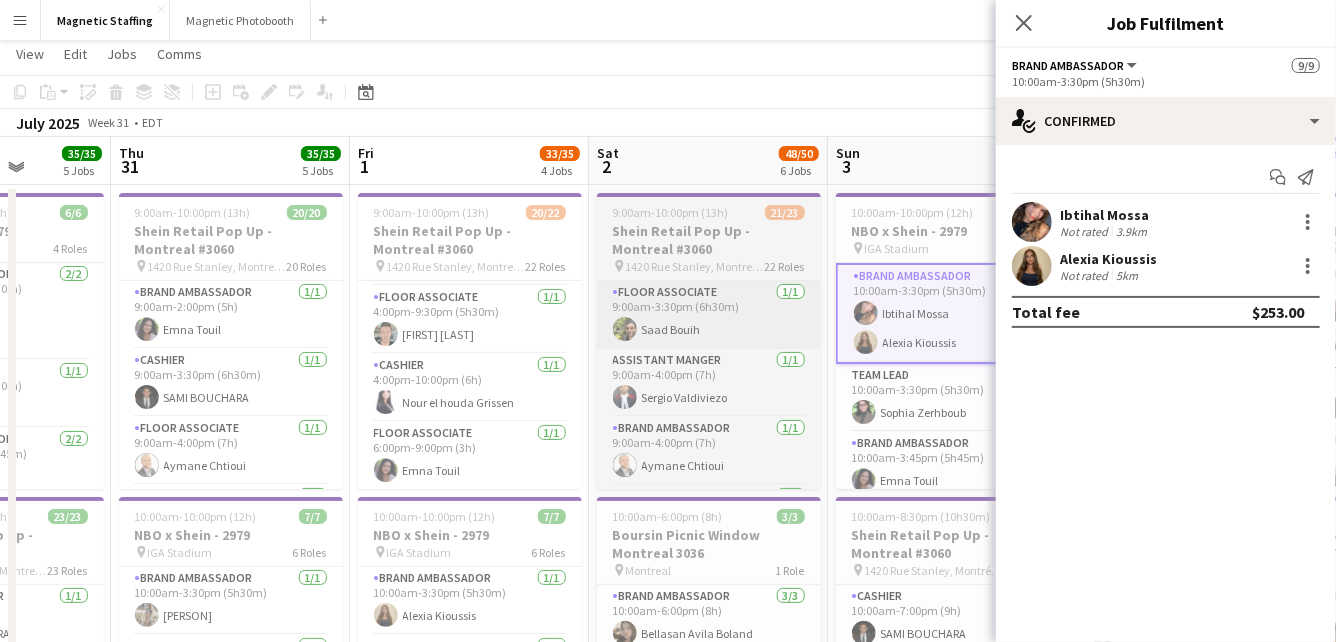 scroll, scrollTop: 0, scrollLeft: 612, axis: horizontal 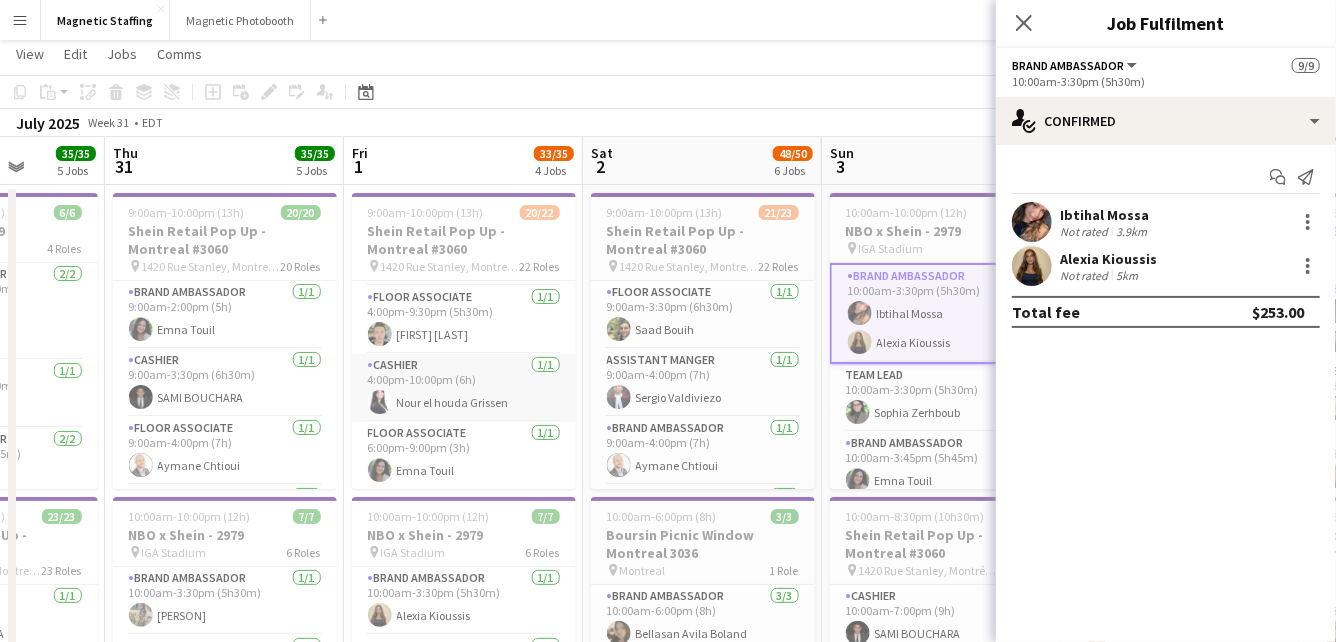 click on "Cashier   1/1   4:00pm-10:00pm (6h)
[FIRST] [LAST]" at bounding box center [464, 388] 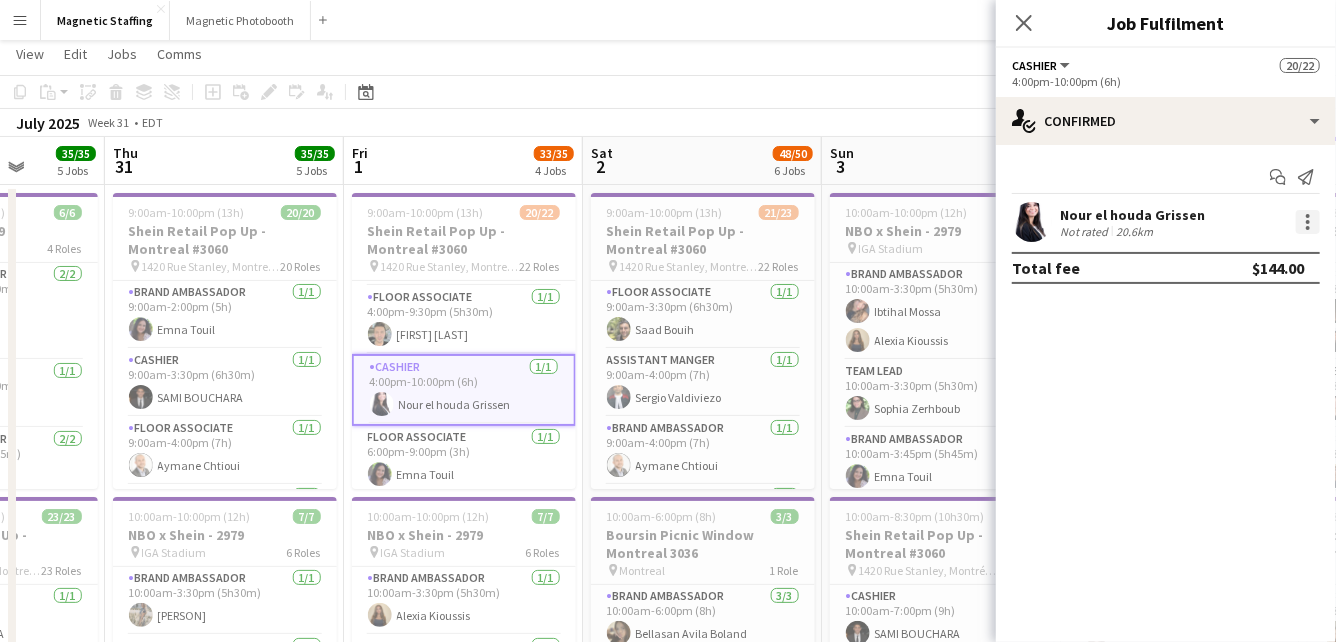 click at bounding box center (1308, 222) 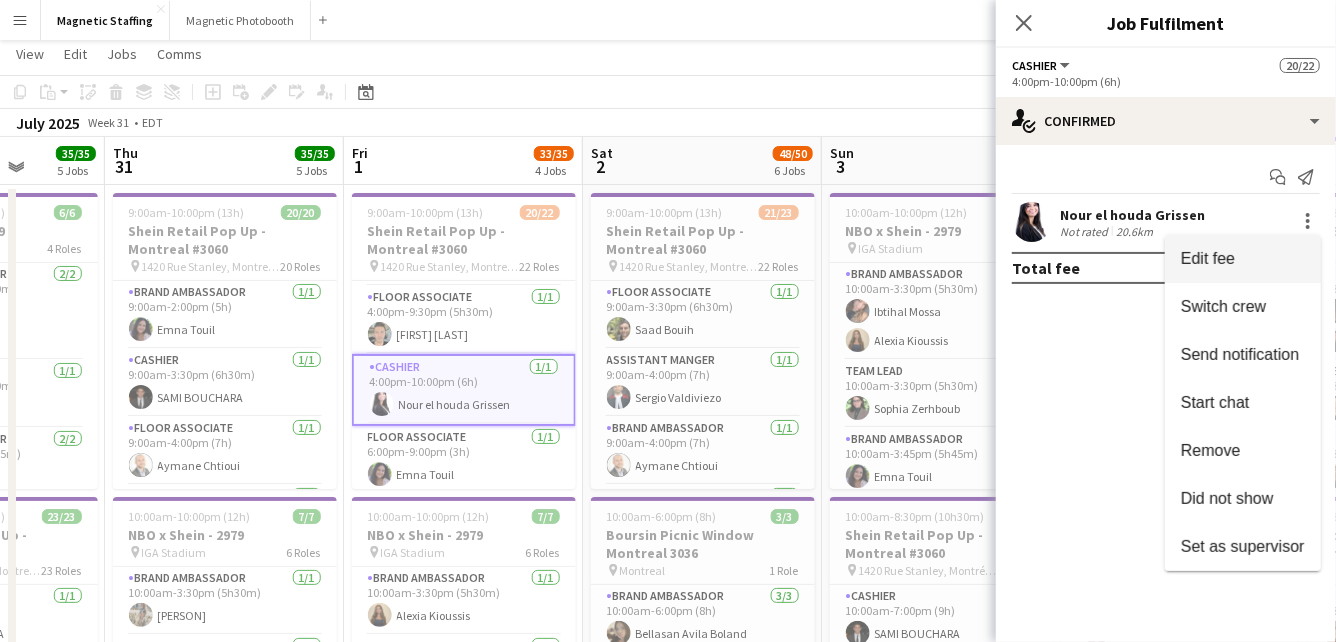 click on "Edit fee" at bounding box center [1243, 259] 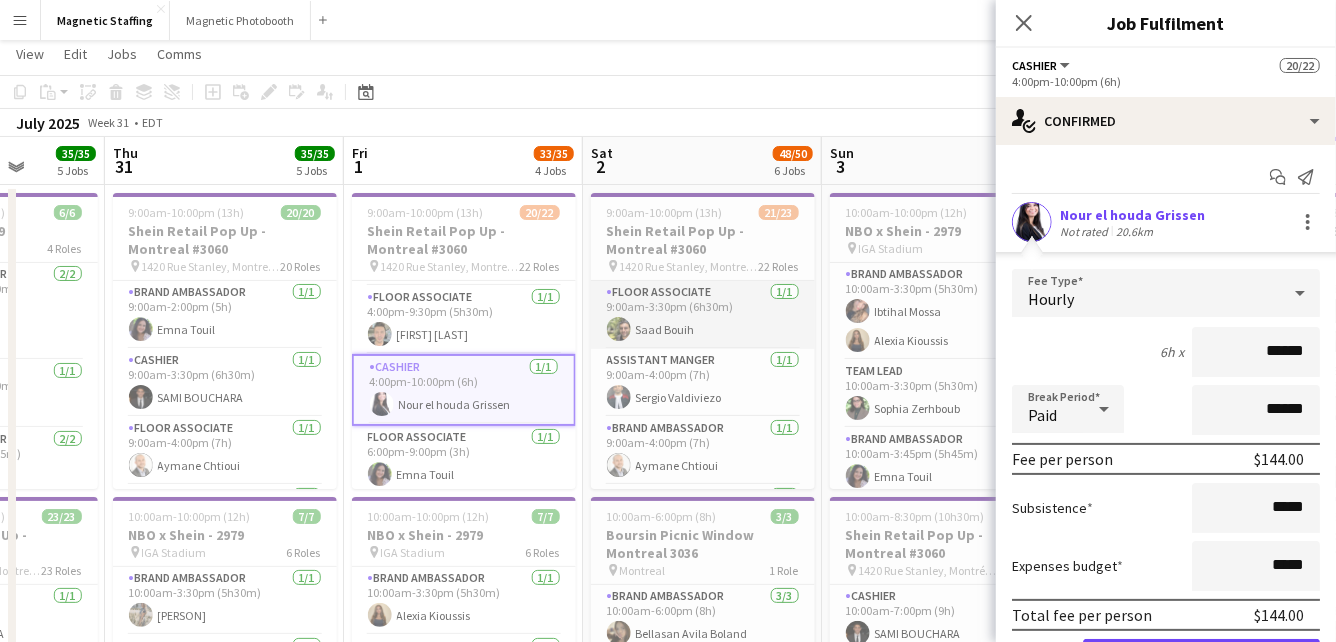 click on "Floor Associate   1/1   9:00am-3:30pm (6h30m)
[PERSON]" at bounding box center (703, 315) 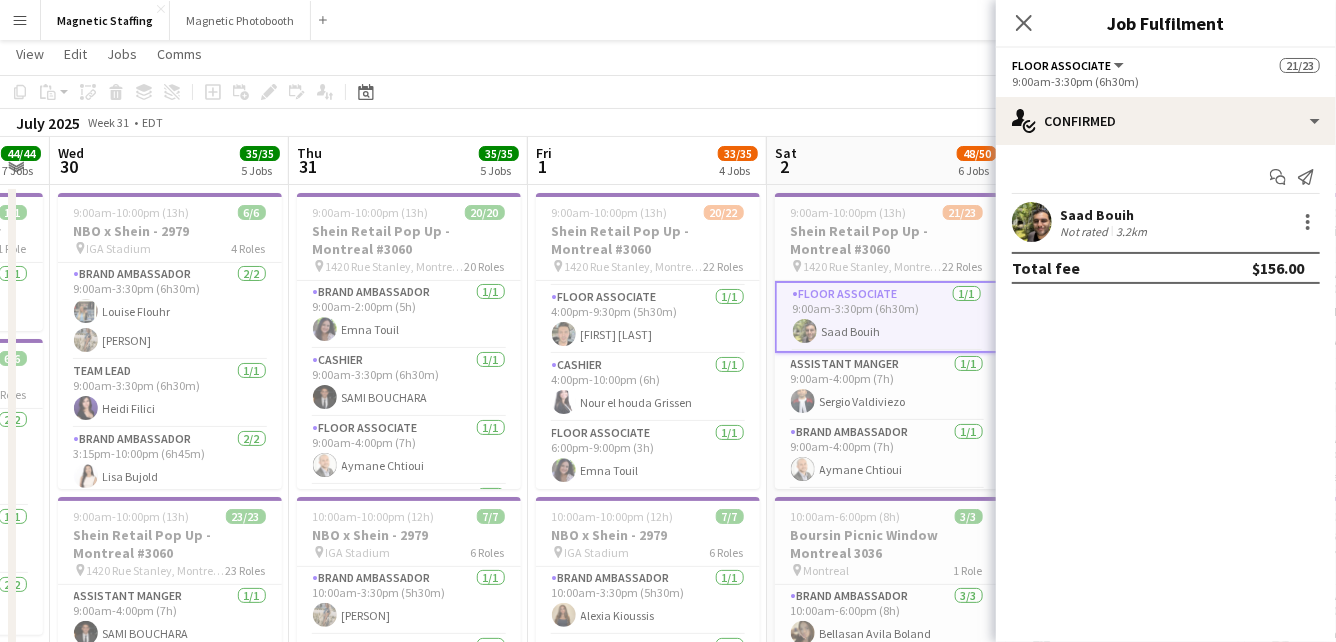 scroll, scrollTop: 0, scrollLeft: 427, axis: horizontal 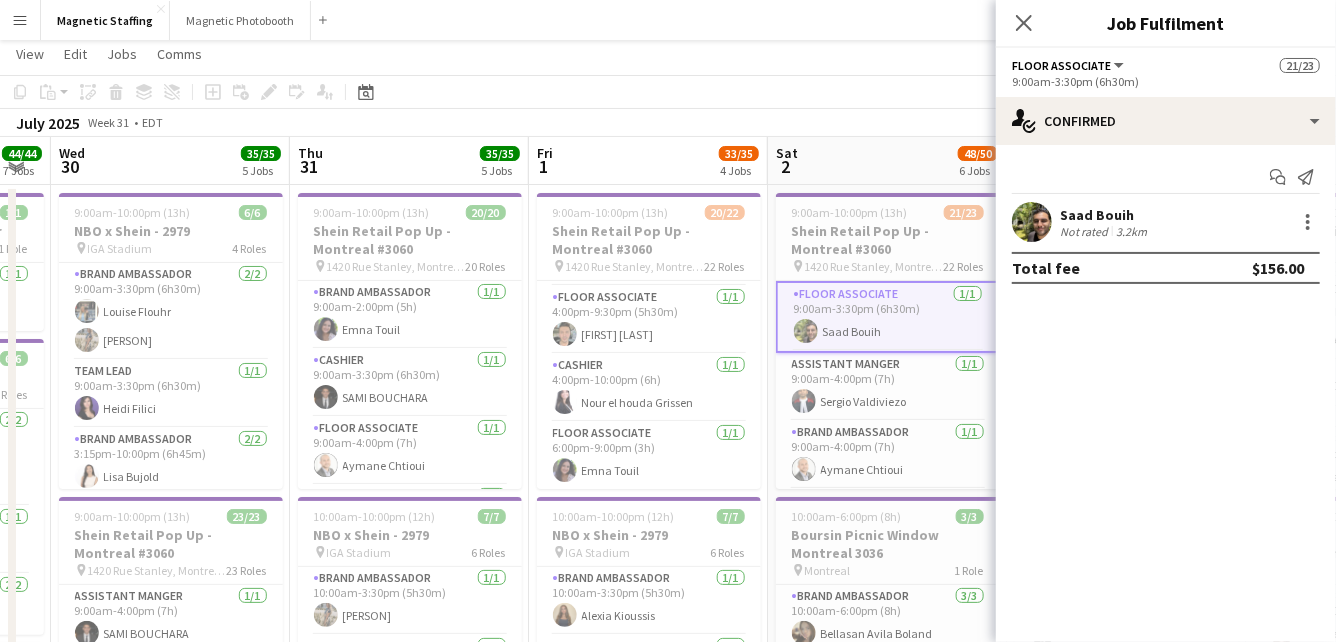 drag, startPoint x: 424, startPoint y: 307, endPoint x: 609, endPoint y: 306, distance: 185.0027 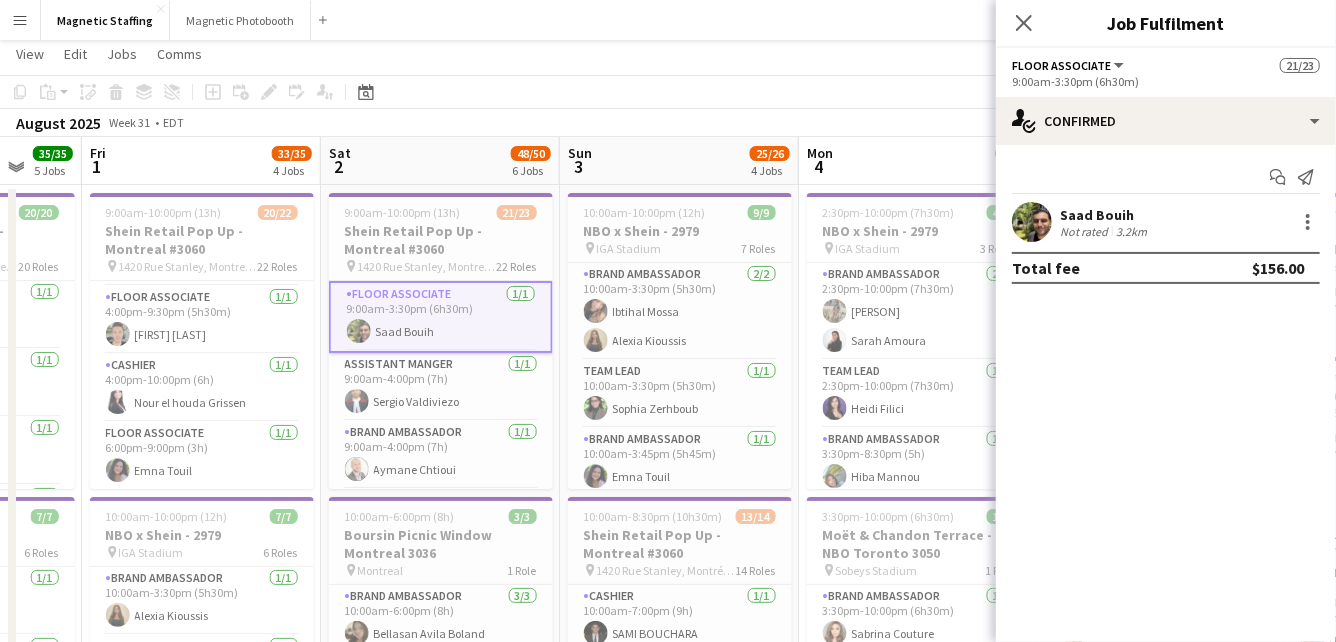 drag, startPoint x: 609, startPoint y: 306, endPoint x: 166, endPoint y: 317, distance: 443.13654 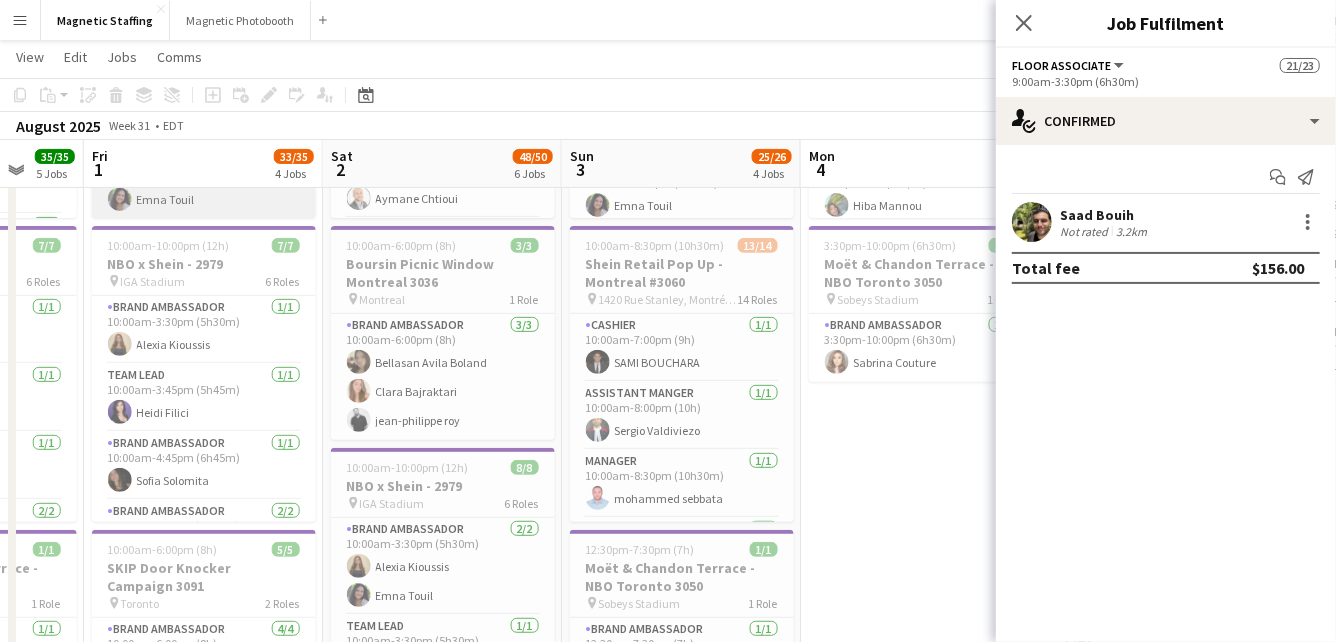 scroll, scrollTop: 310, scrollLeft: 0, axis: vertical 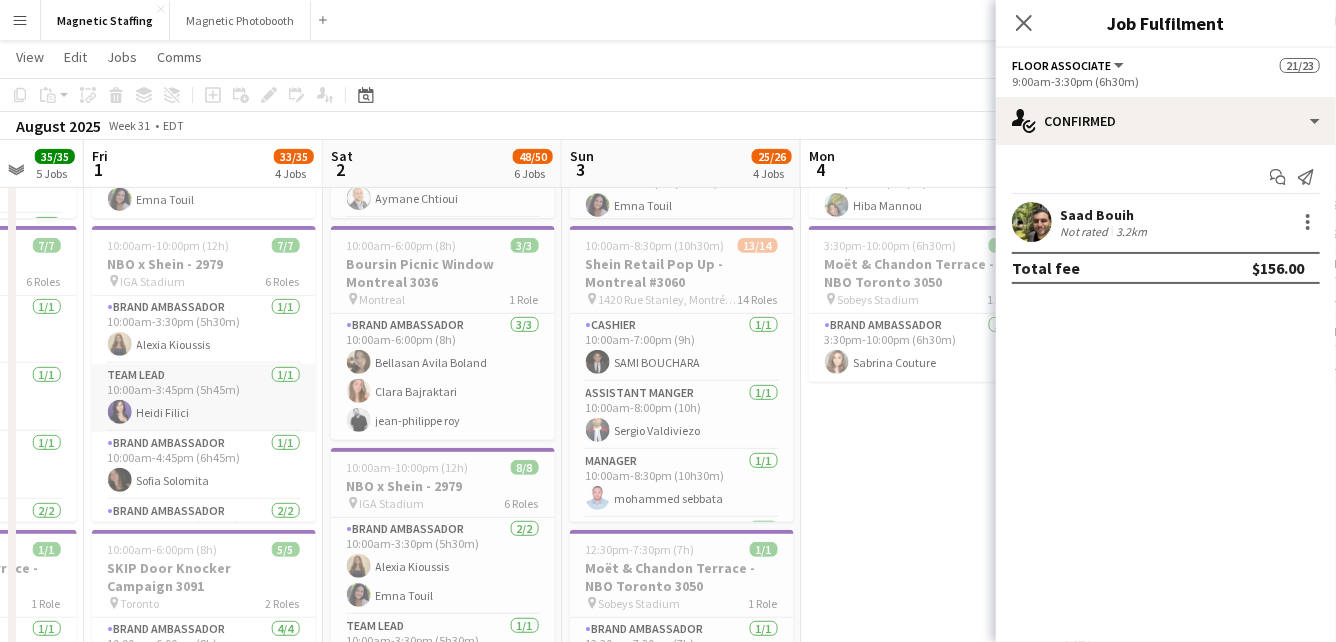 click on "Team Lead   1/1   10:00am-3:45pm (5h45m)
[FIRST] [LAST]" at bounding box center [204, 398] 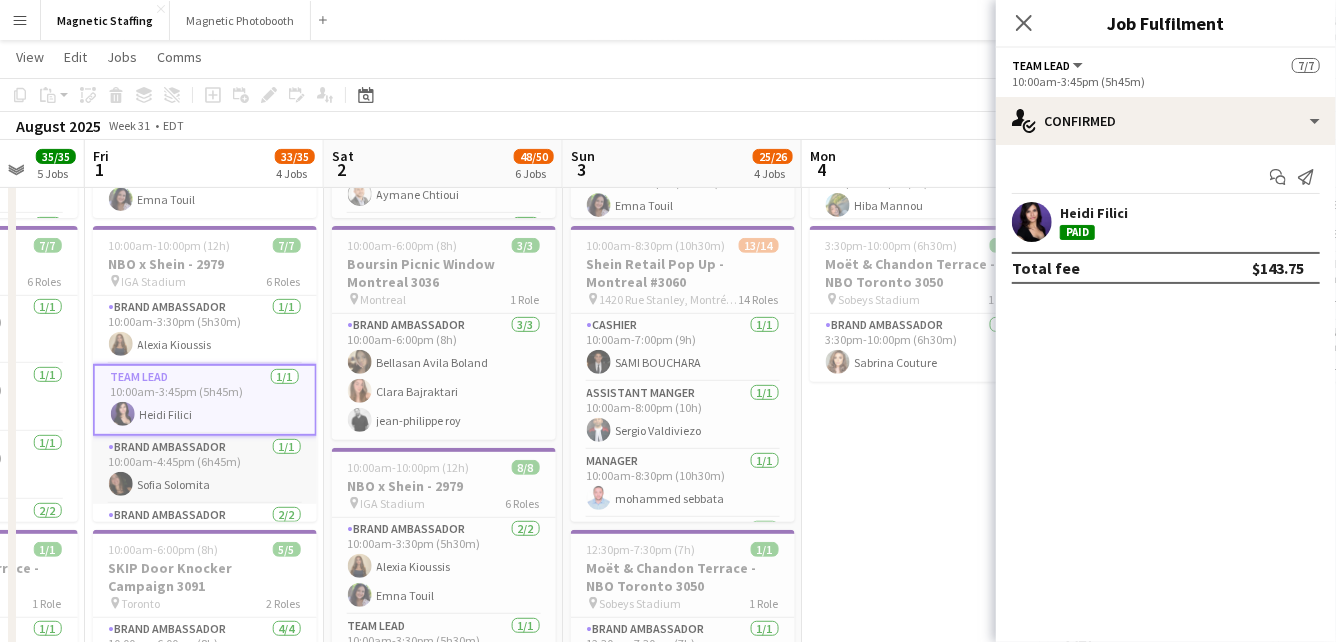 click on "Brand Ambassador   1/1   10:00am-4:45pm (6h45m)
[FIRST] [LAST]" at bounding box center [205, 470] 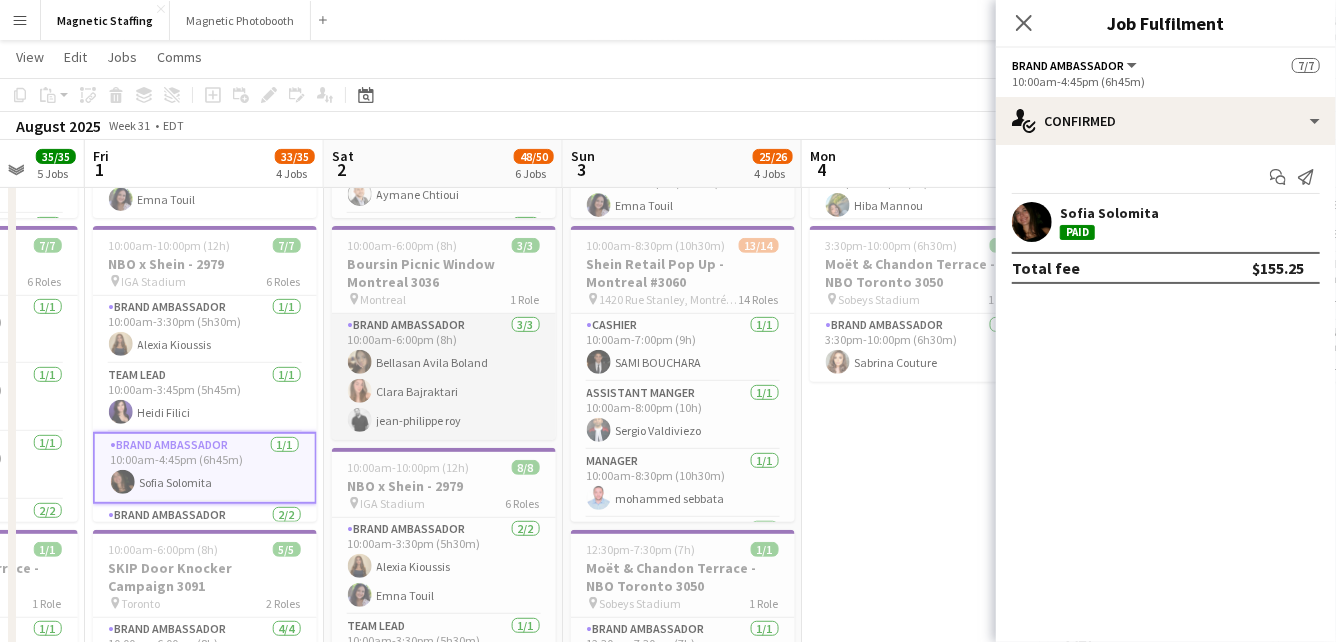 click on "Brand Ambassador   3/3   10:00am-6:00pm (8h)
[FIRST_NAME] [FIRST_NAME] [FIRST_NAME] [FIRST_NAME] [FIRST_NAME]" at bounding box center [444, 377] 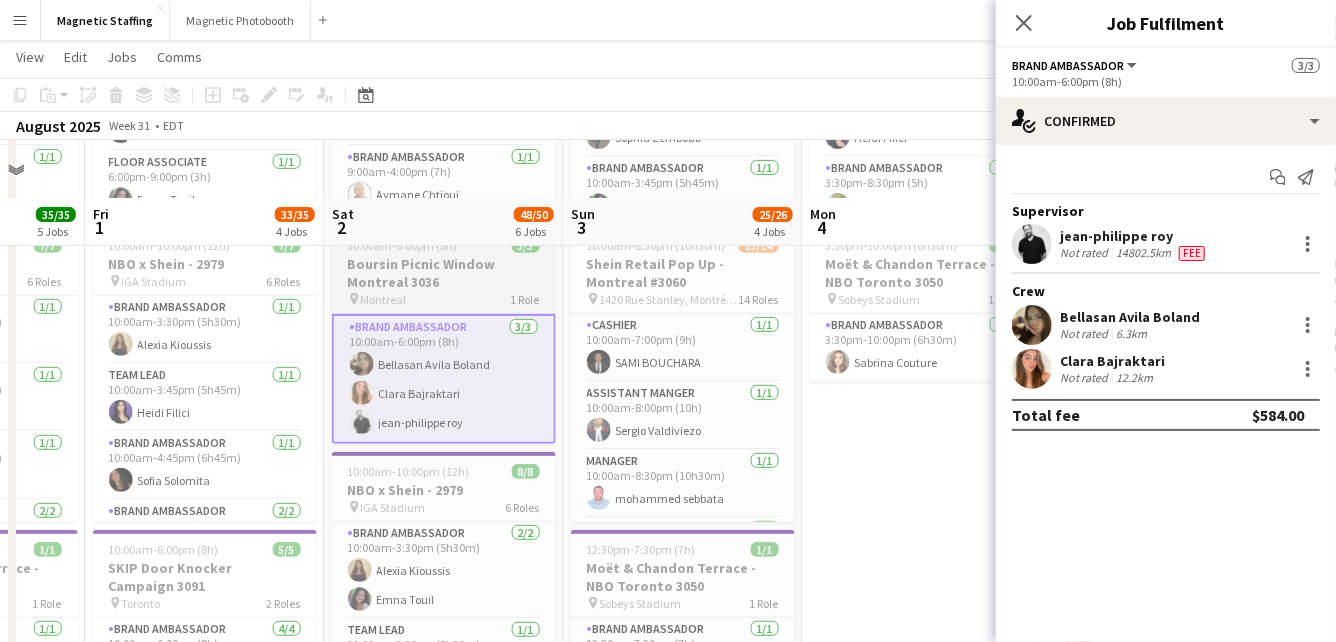 scroll, scrollTop: 389, scrollLeft: 0, axis: vertical 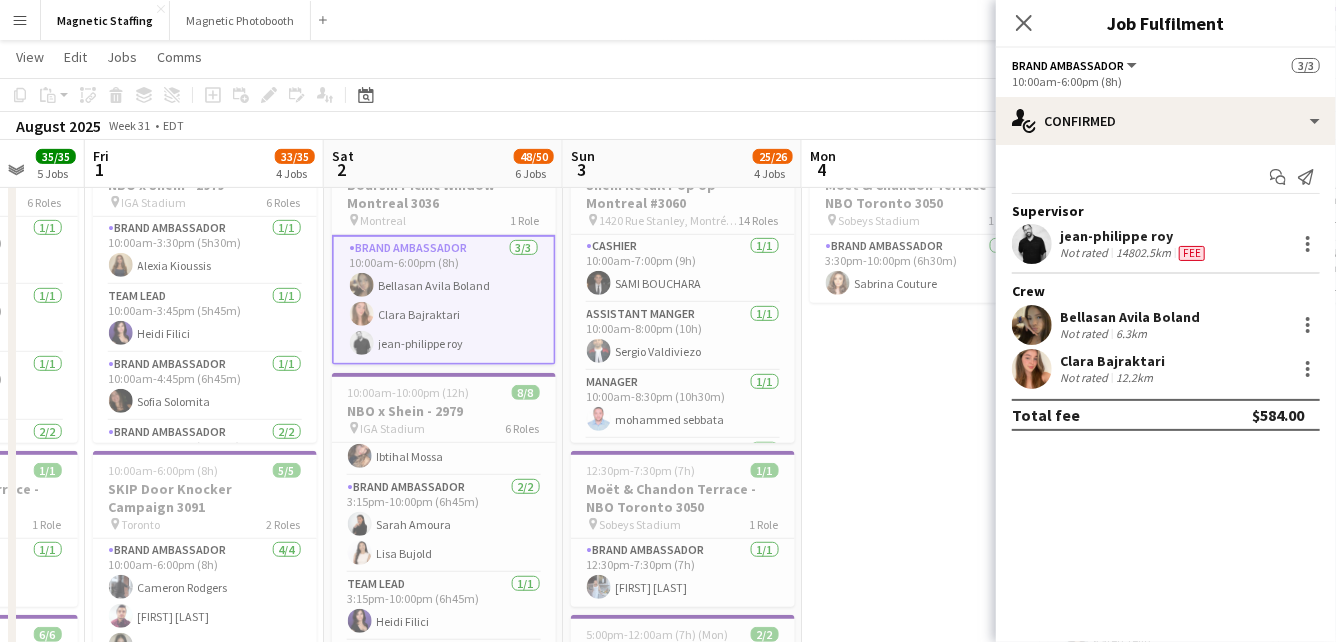 click on "Brand Ambassador   2/2   3:15pm-10:00pm (6h45m)
[FIRST] [LAST] [FIRST] [LAST]" at bounding box center [444, 524] 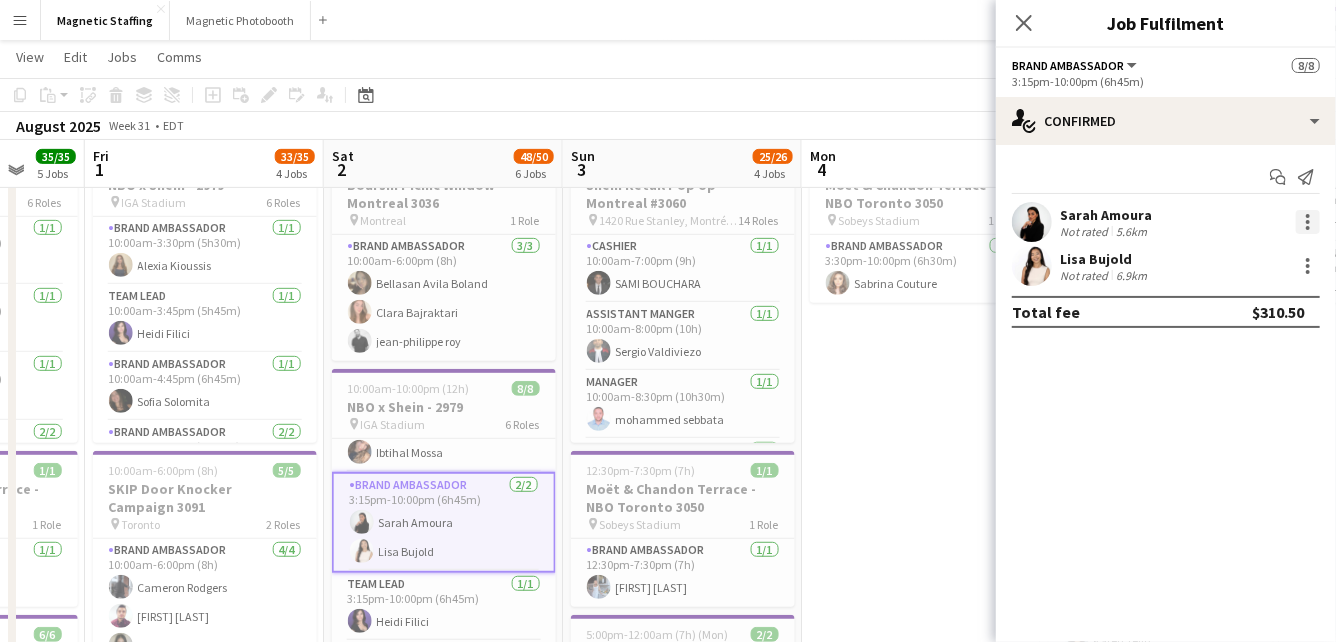 click at bounding box center [1308, 222] 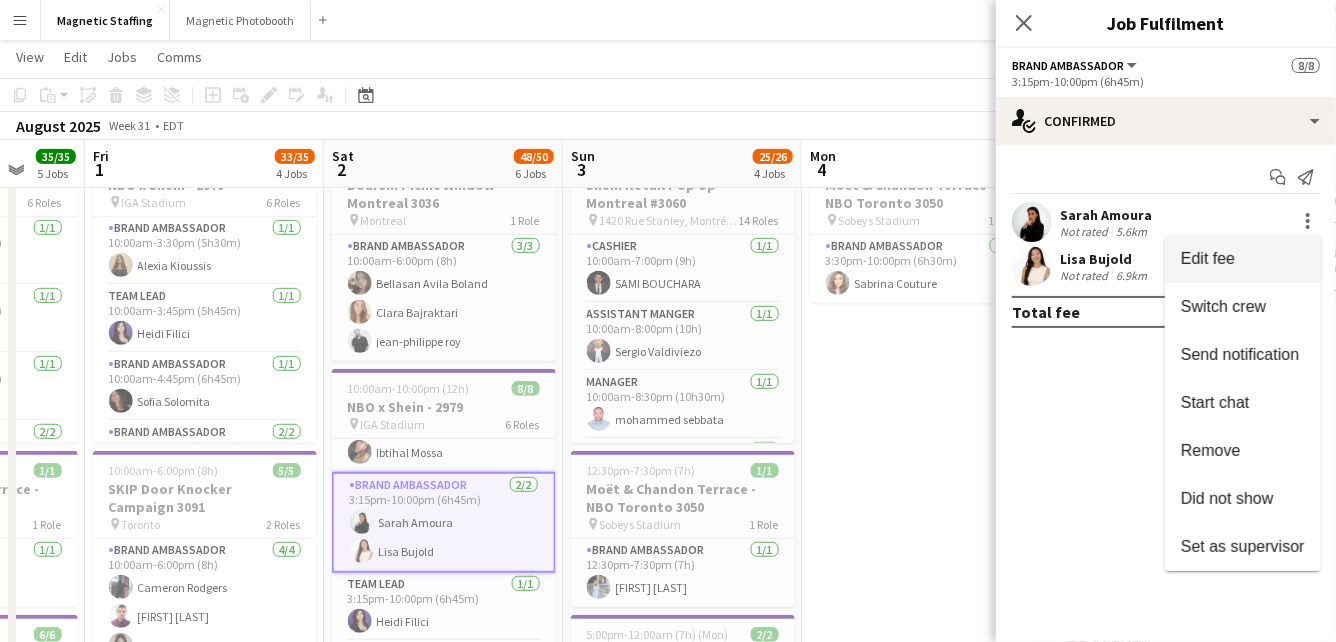 click on "Edit fee" at bounding box center (1243, 259) 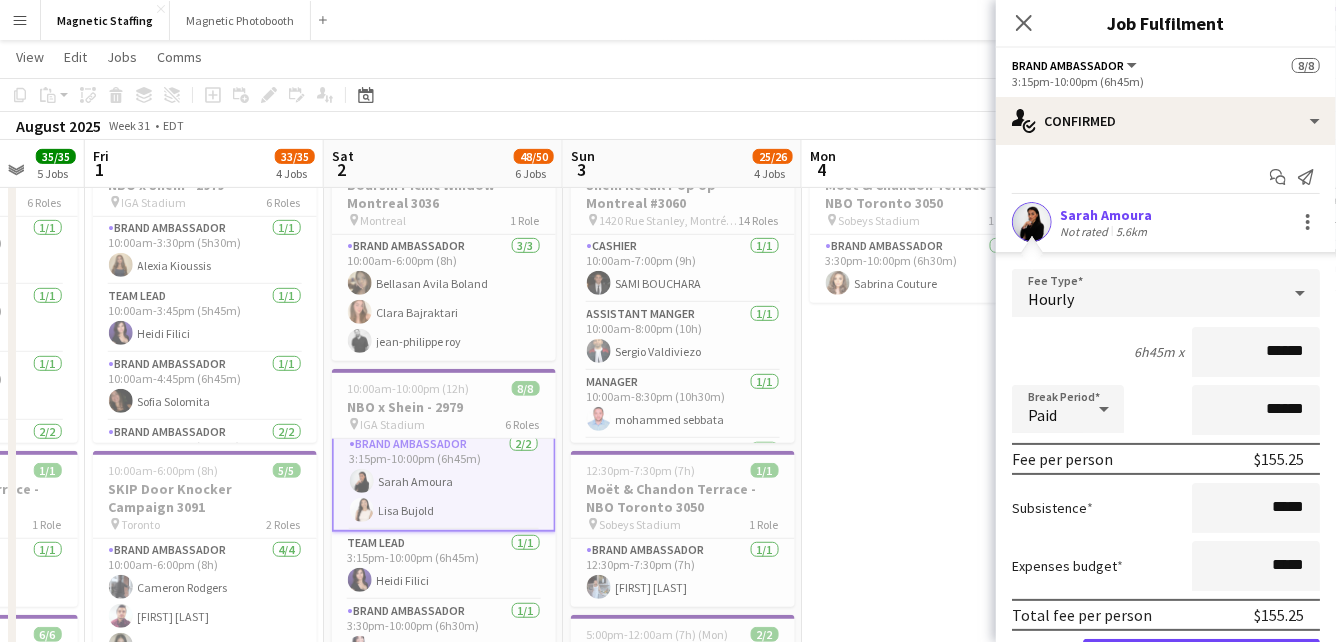 scroll, scrollTop: 243, scrollLeft: 0, axis: vertical 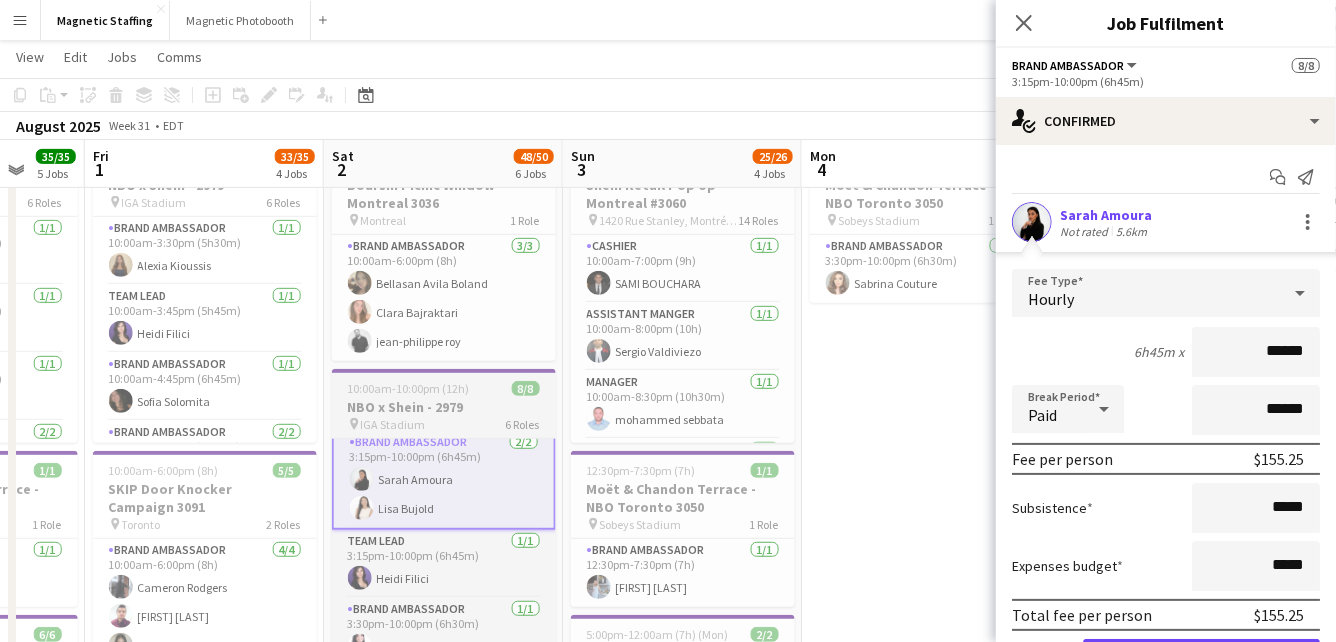 click on "NBO x Shein - 2979" at bounding box center (444, 407) 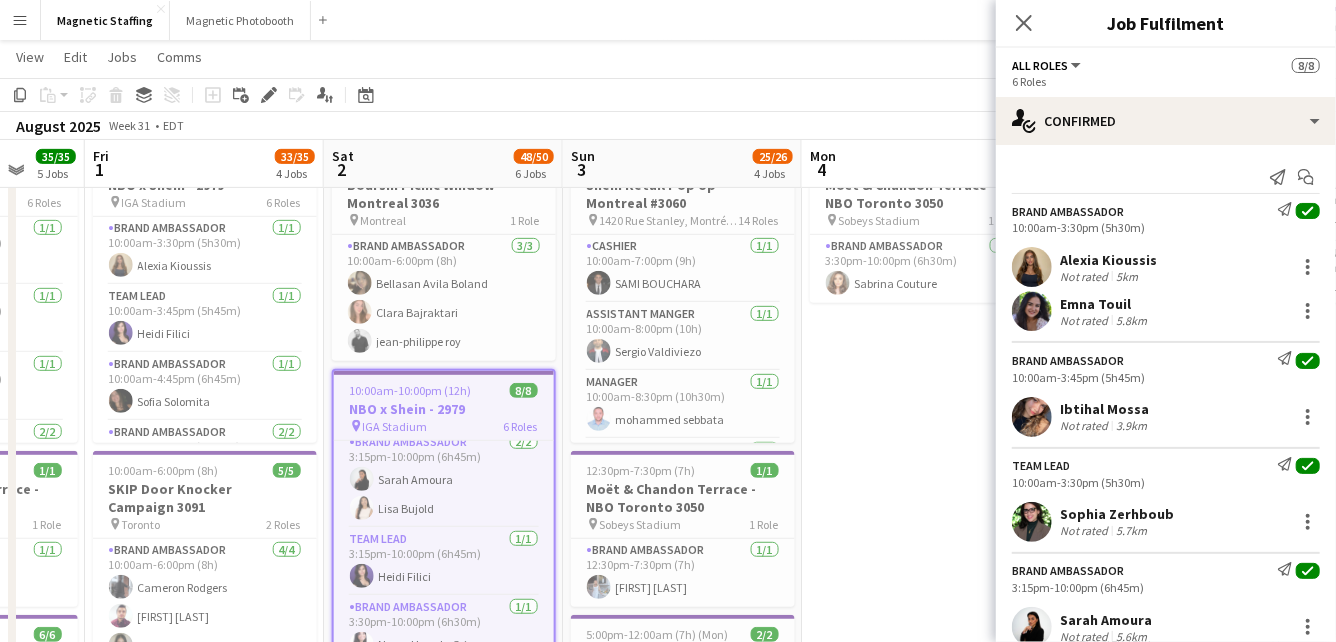 scroll, scrollTop: 241, scrollLeft: 0, axis: vertical 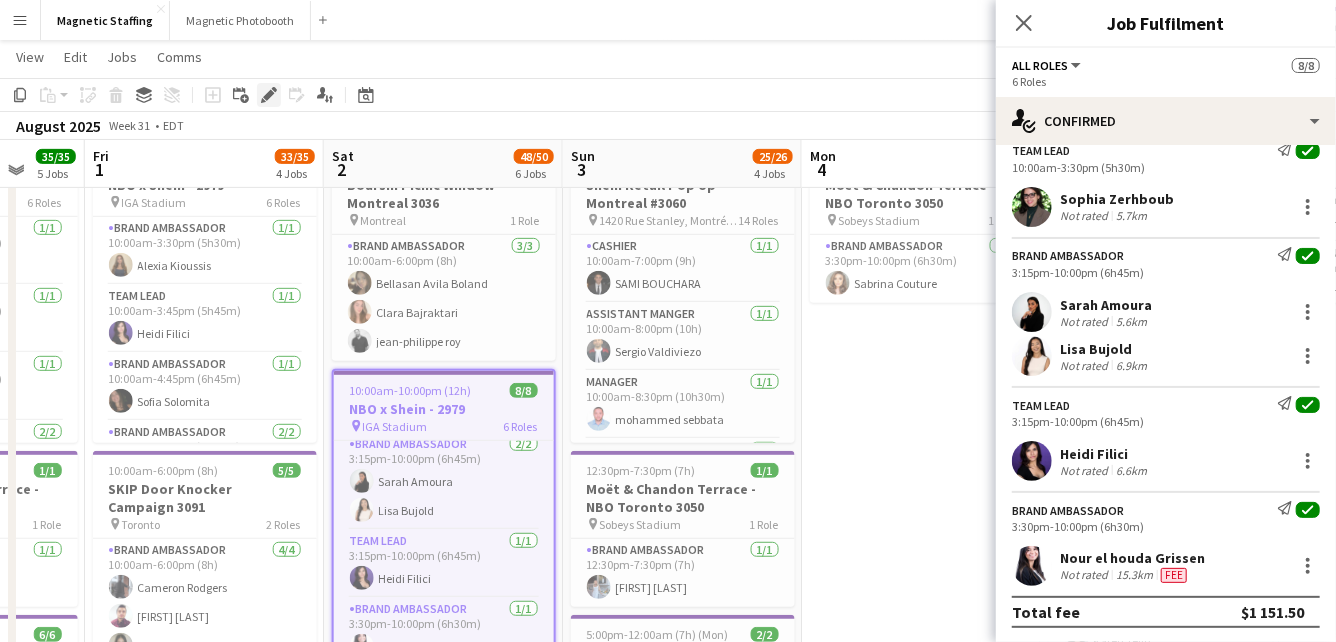click on "Edit" at bounding box center [269, 95] 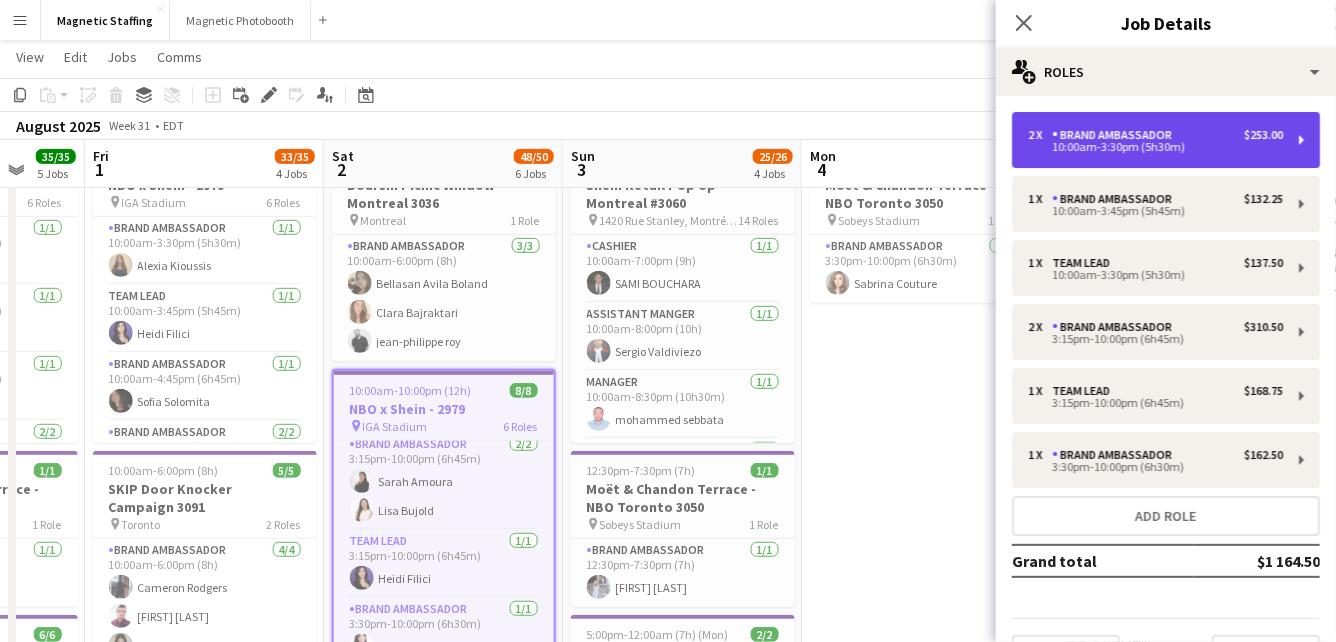click on "10:00am-3:30pm (5h30m)" at bounding box center [1155, 147] 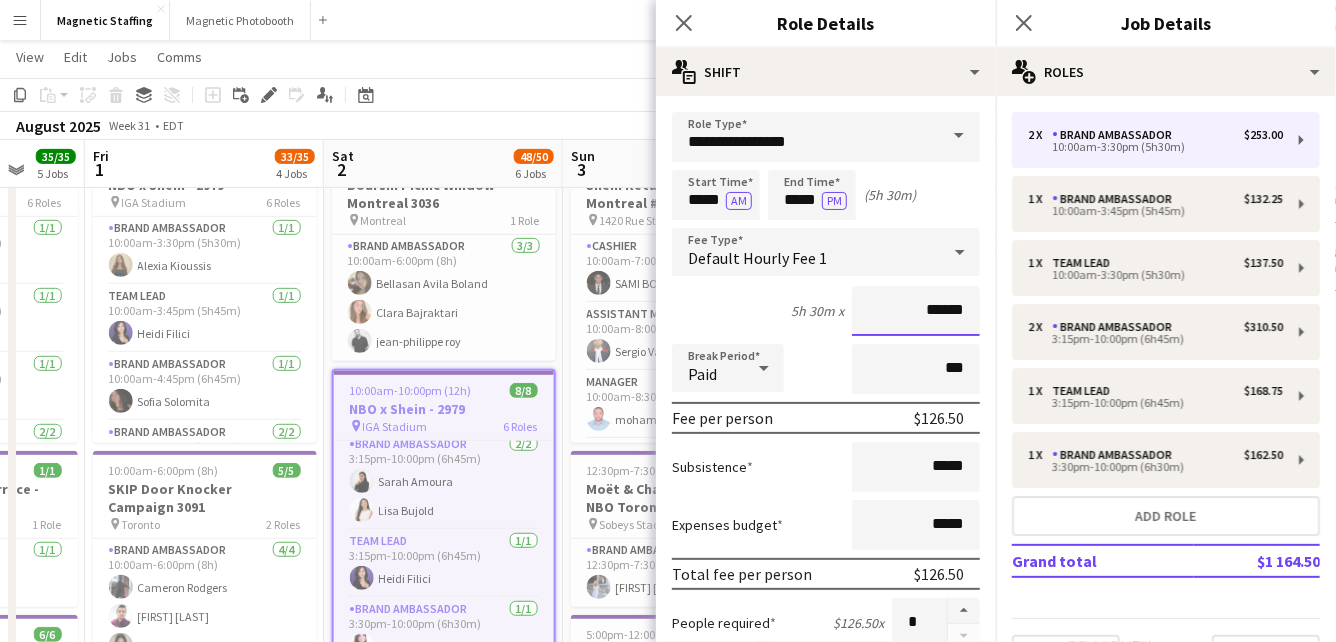 click on "******" at bounding box center [916, 311] 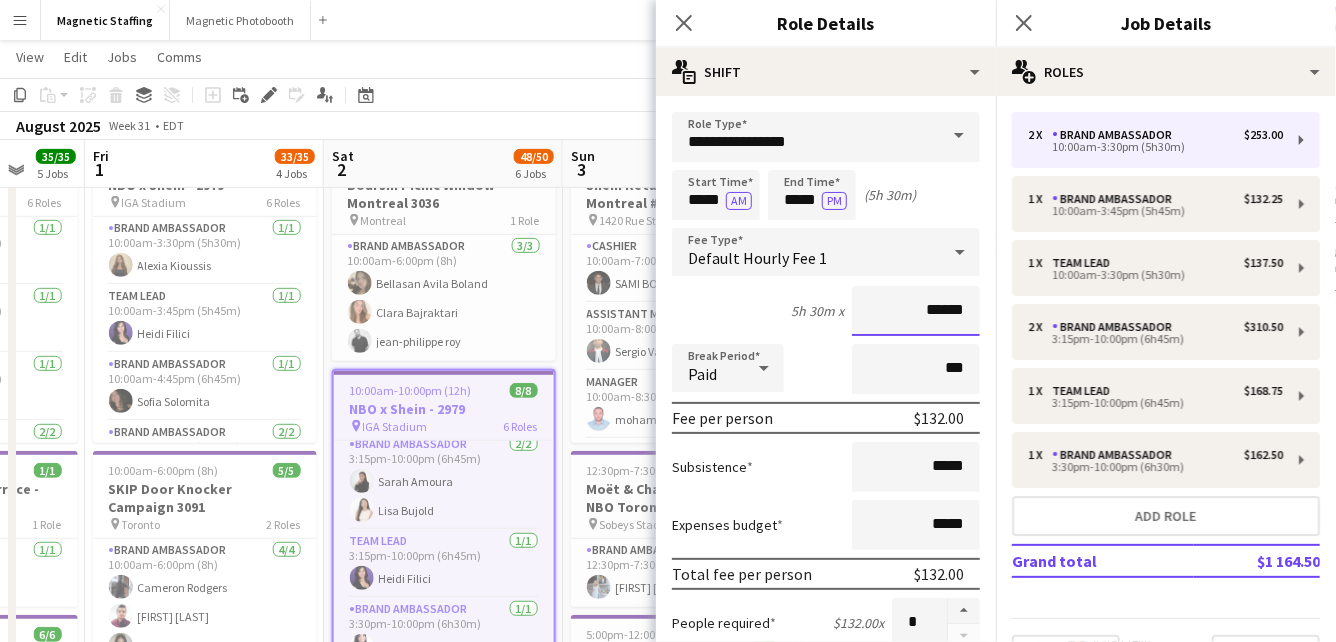 scroll, scrollTop: 709, scrollLeft: 0, axis: vertical 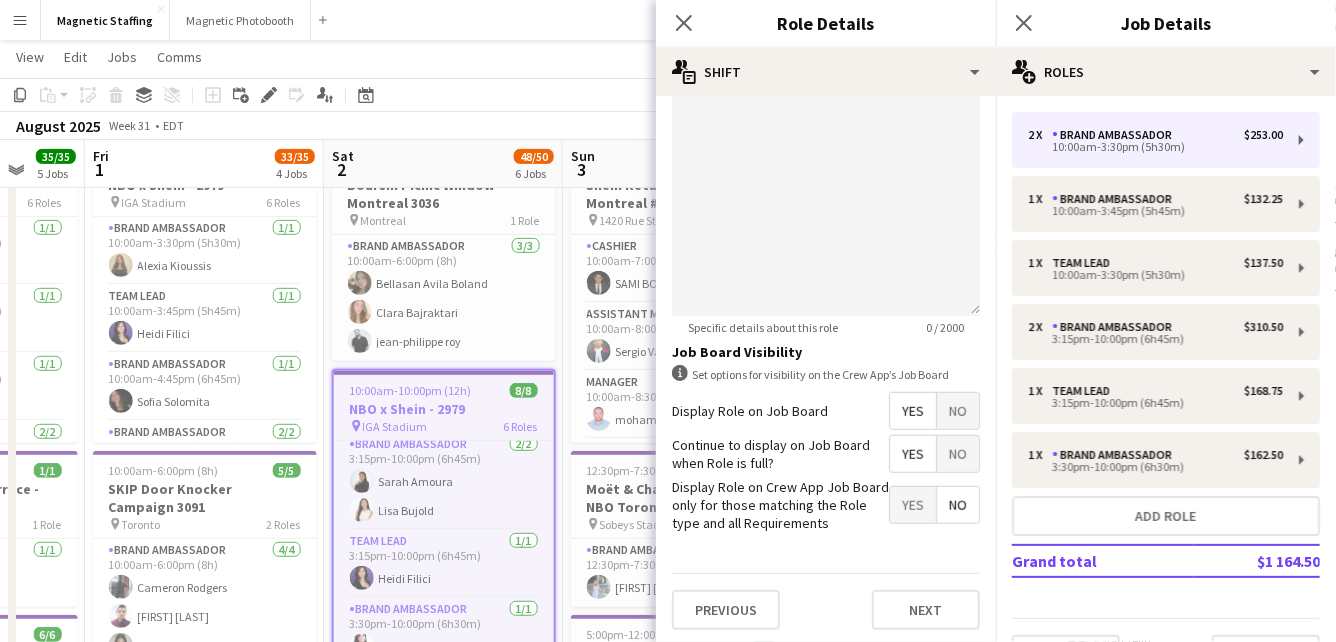 type on "******" 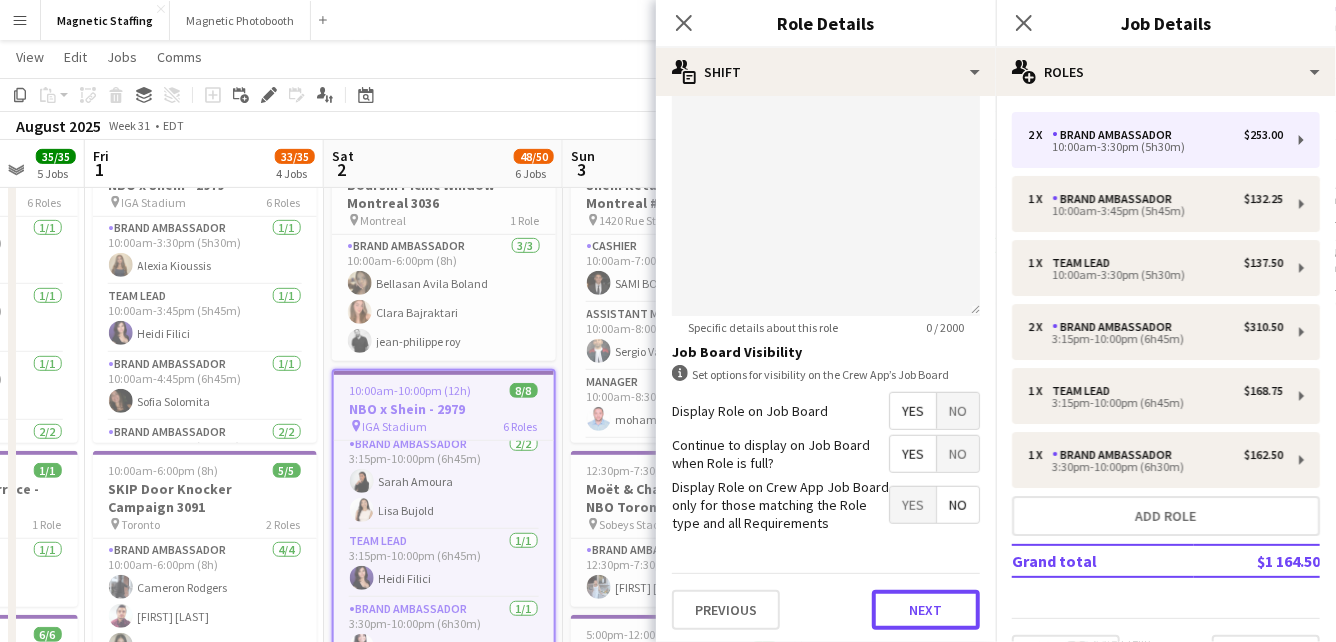 click on "Next" at bounding box center (926, 610) 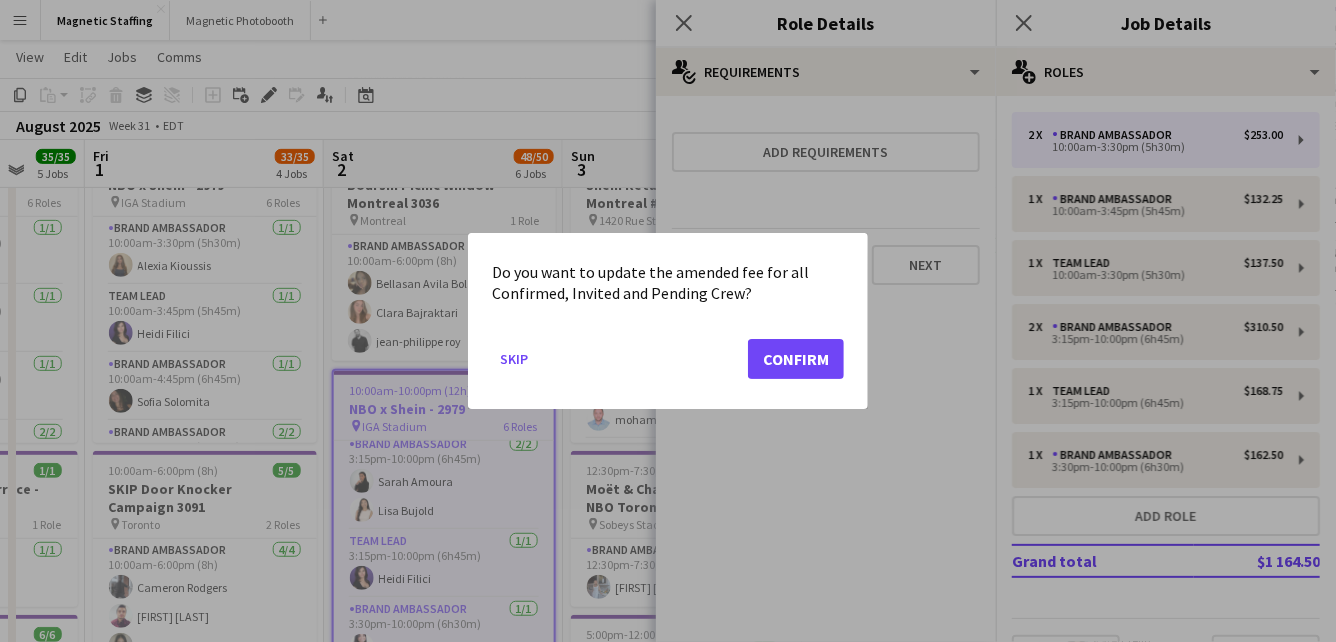 scroll, scrollTop: 0, scrollLeft: 0, axis: both 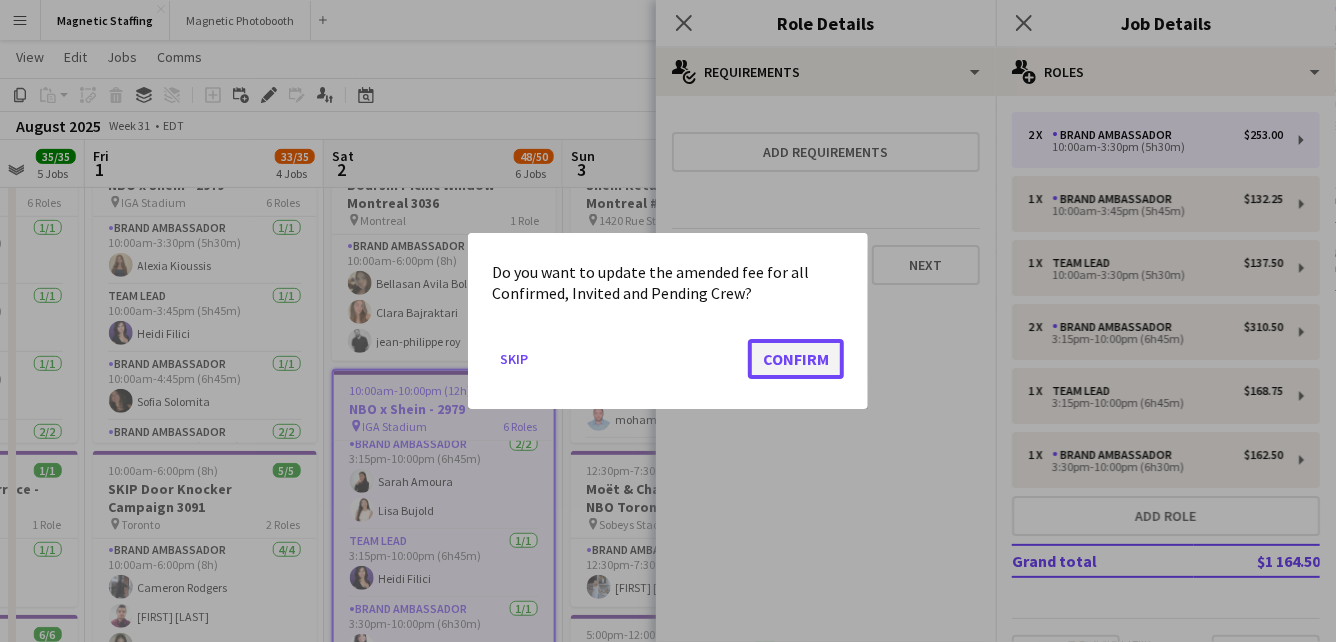 click on "Confirm" 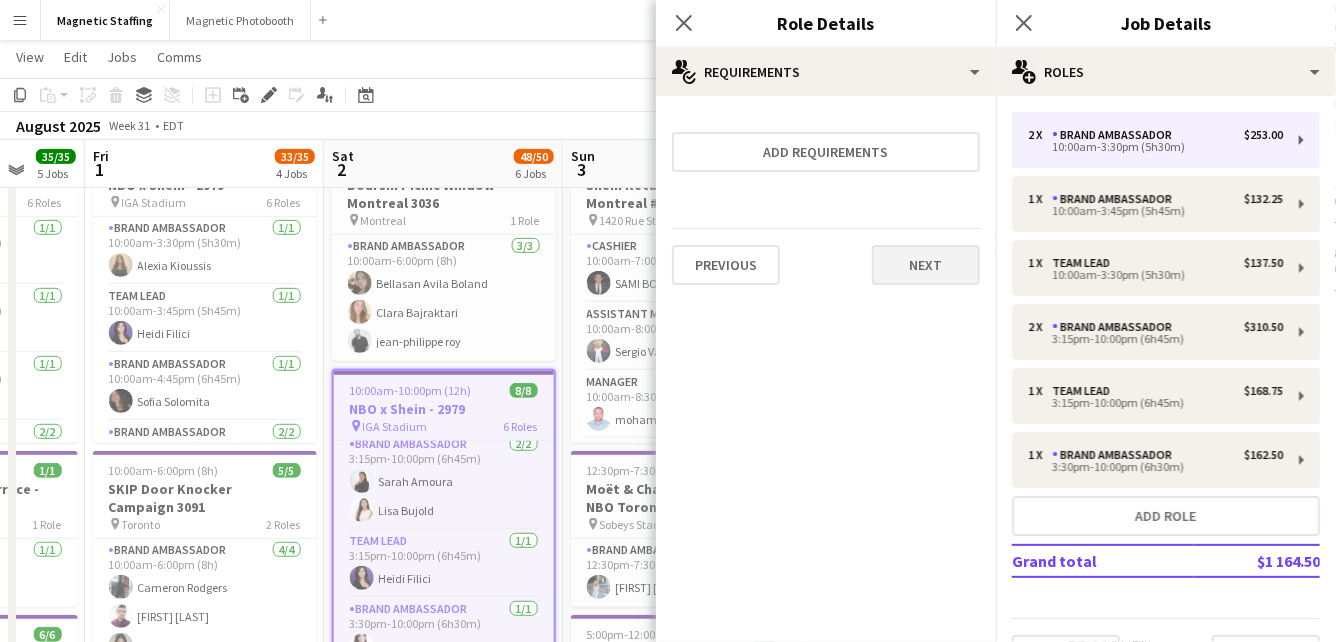 scroll, scrollTop: 389, scrollLeft: 0, axis: vertical 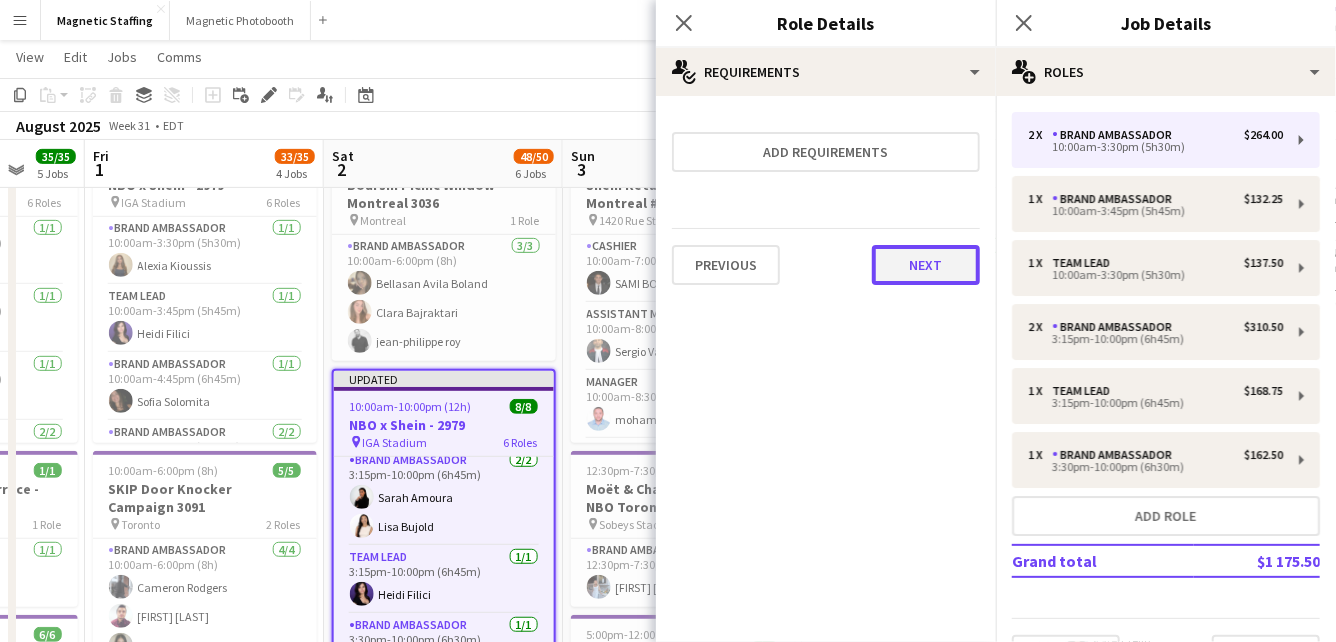 click on "Next" at bounding box center (926, 265) 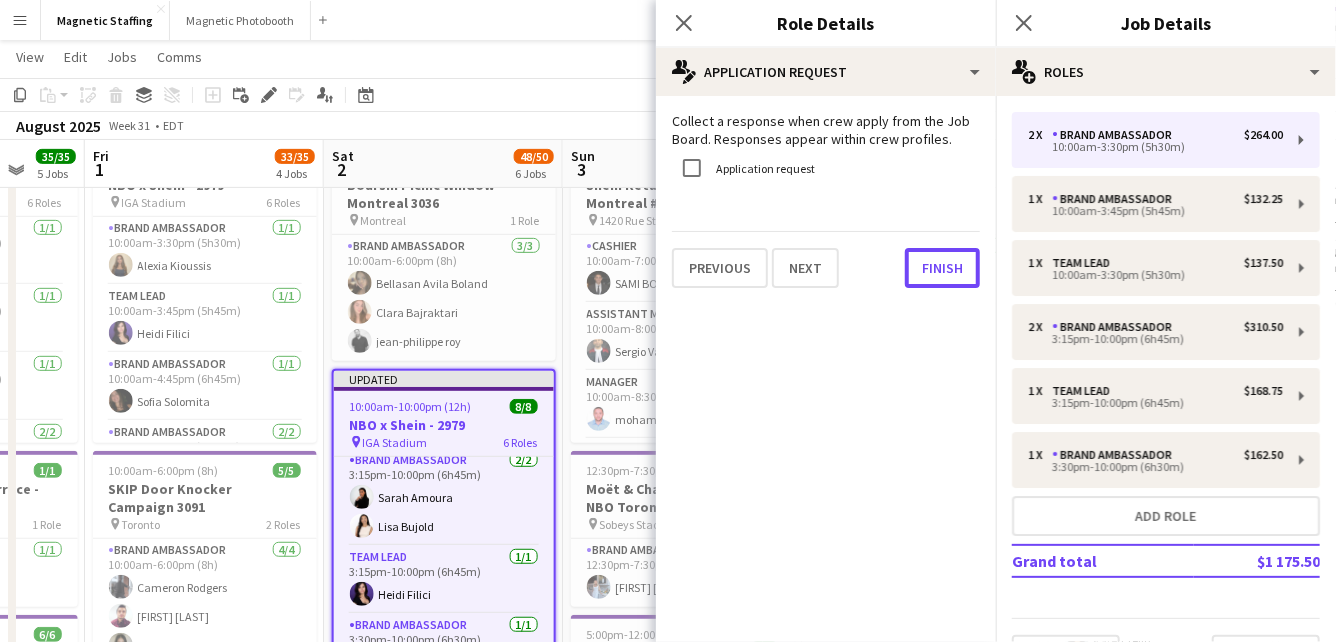 click on "Finish" at bounding box center (942, 268) 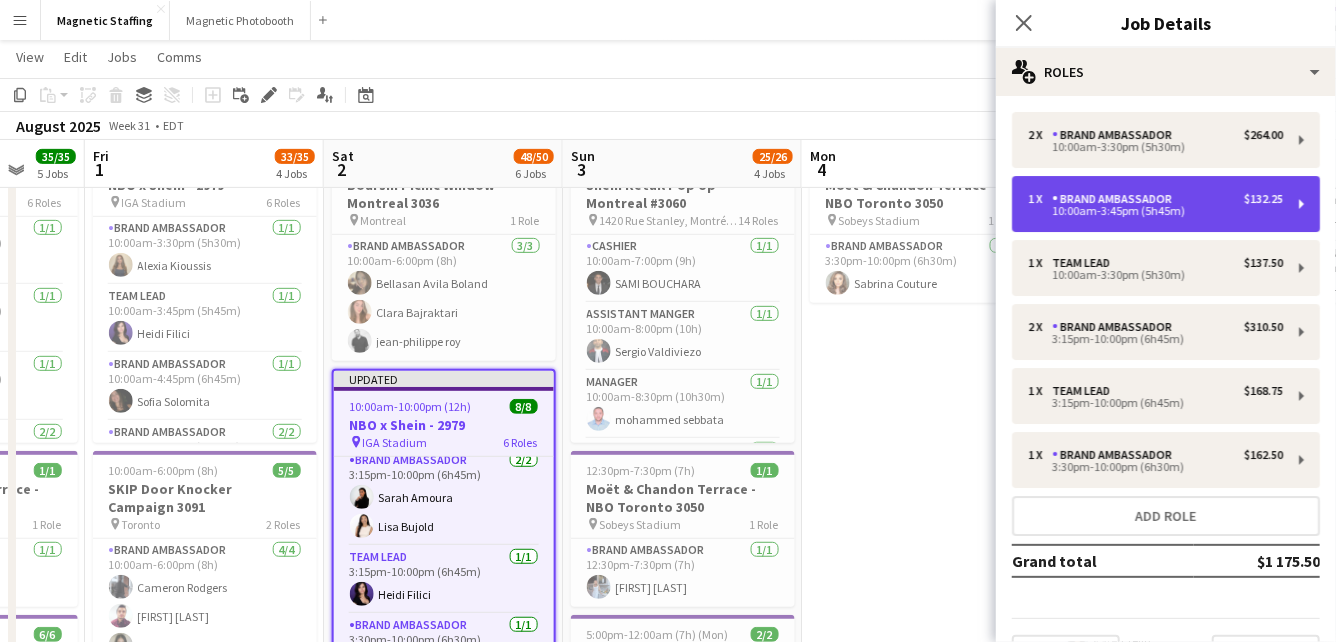 click on "Brand Ambassador" at bounding box center [1116, 199] 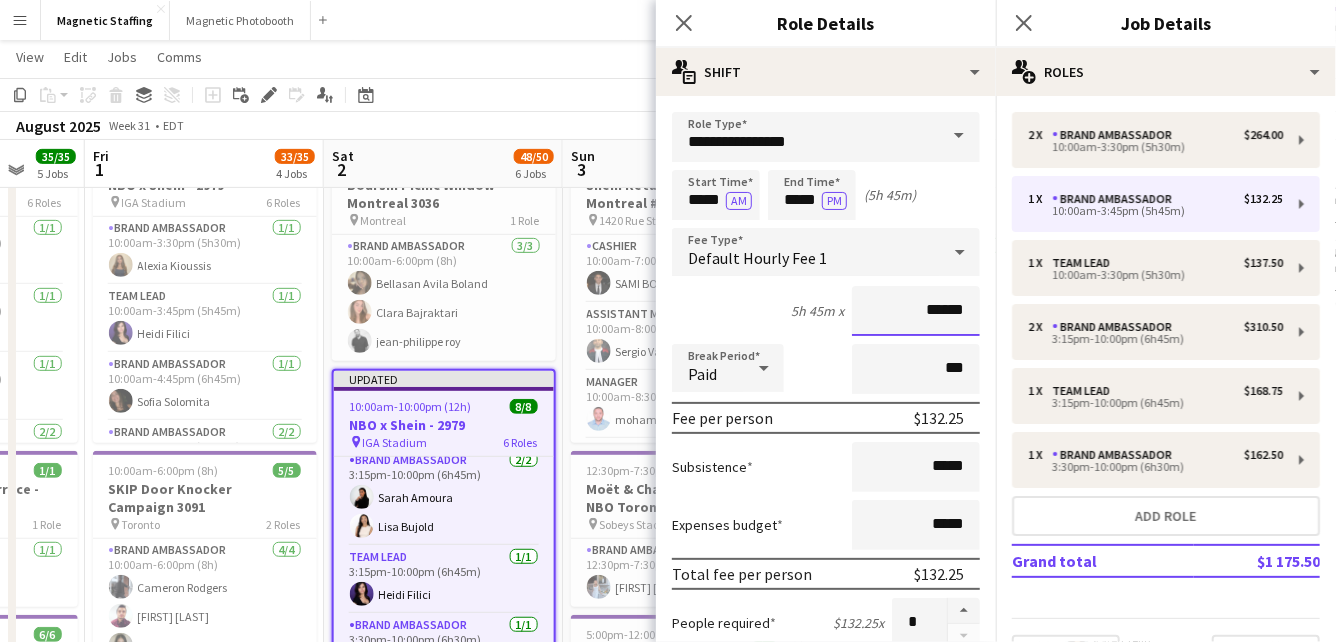 click on "******" at bounding box center [916, 311] 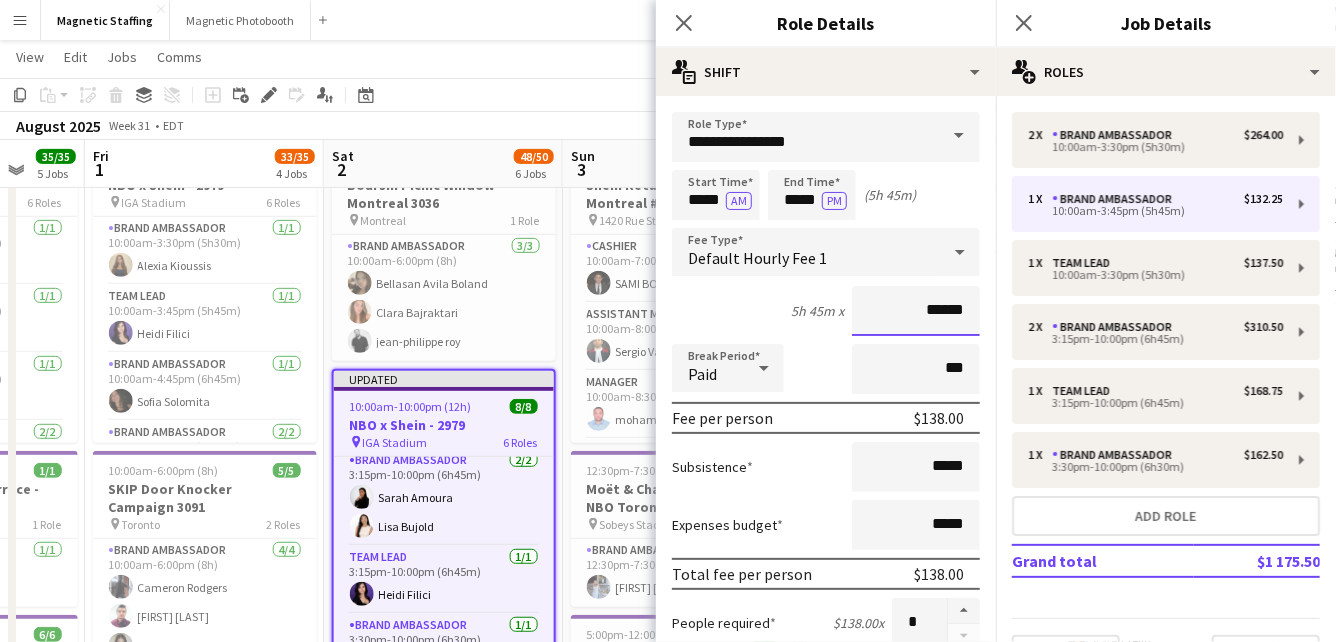 scroll, scrollTop: 709, scrollLeft: 0, axis: vertical 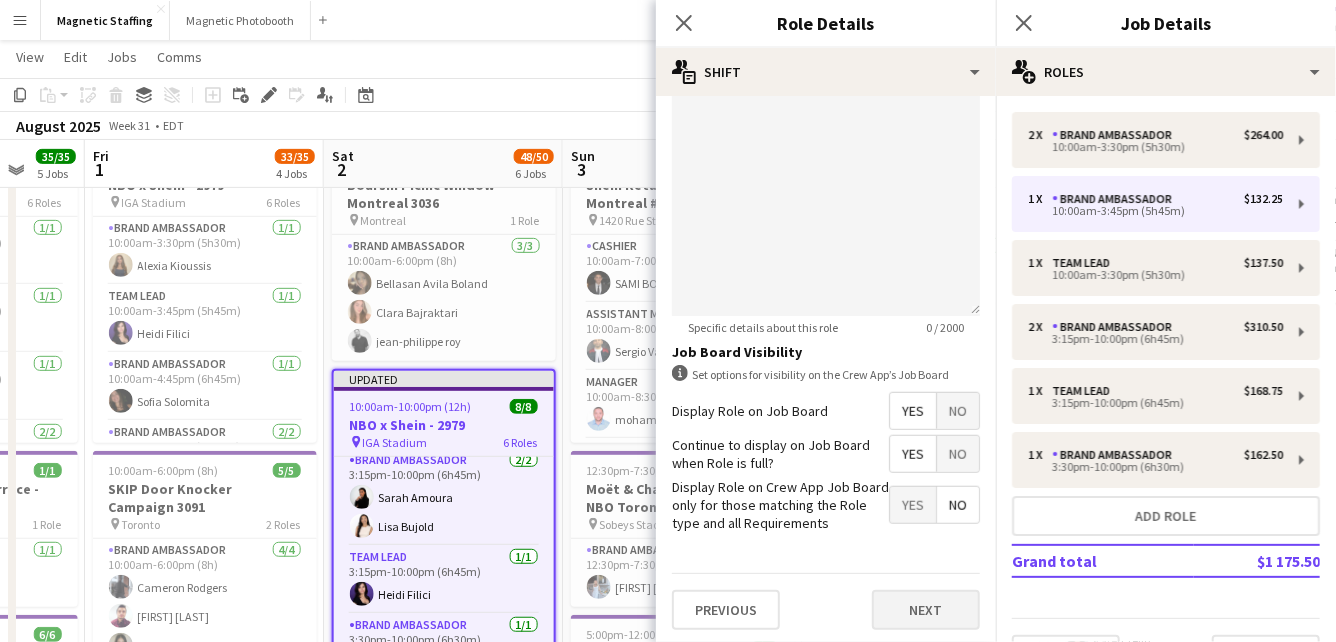 type on "******" 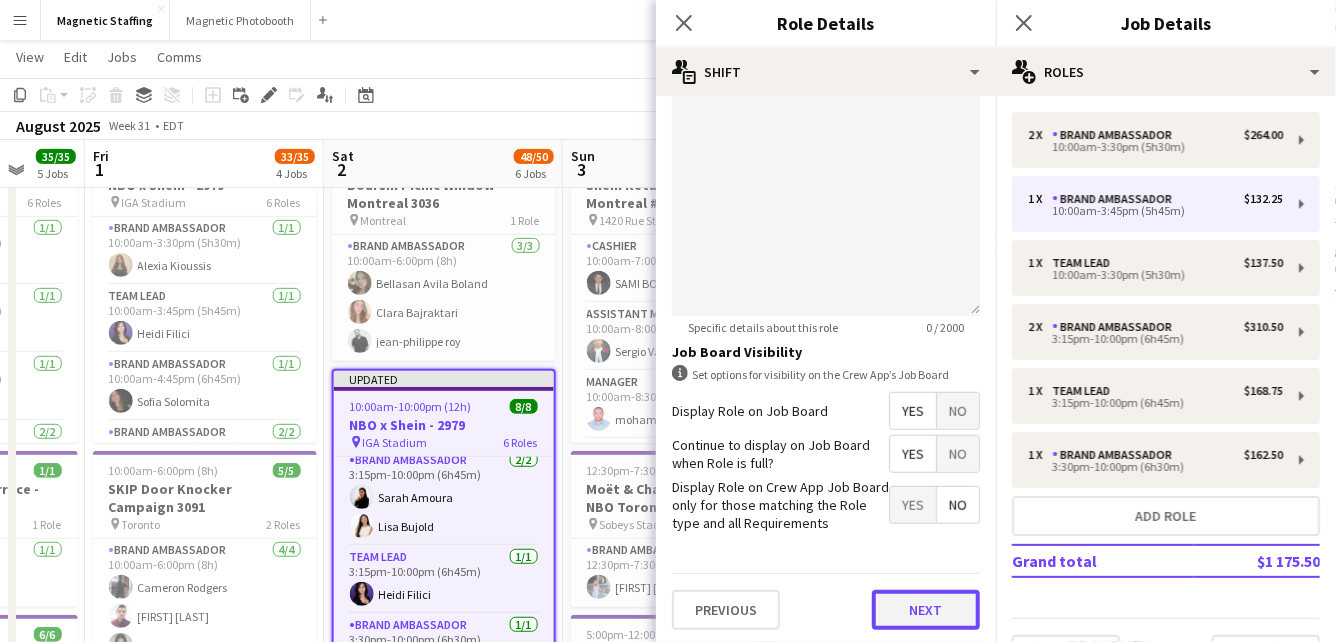 click on "Next" at bounding box center (926, 610) 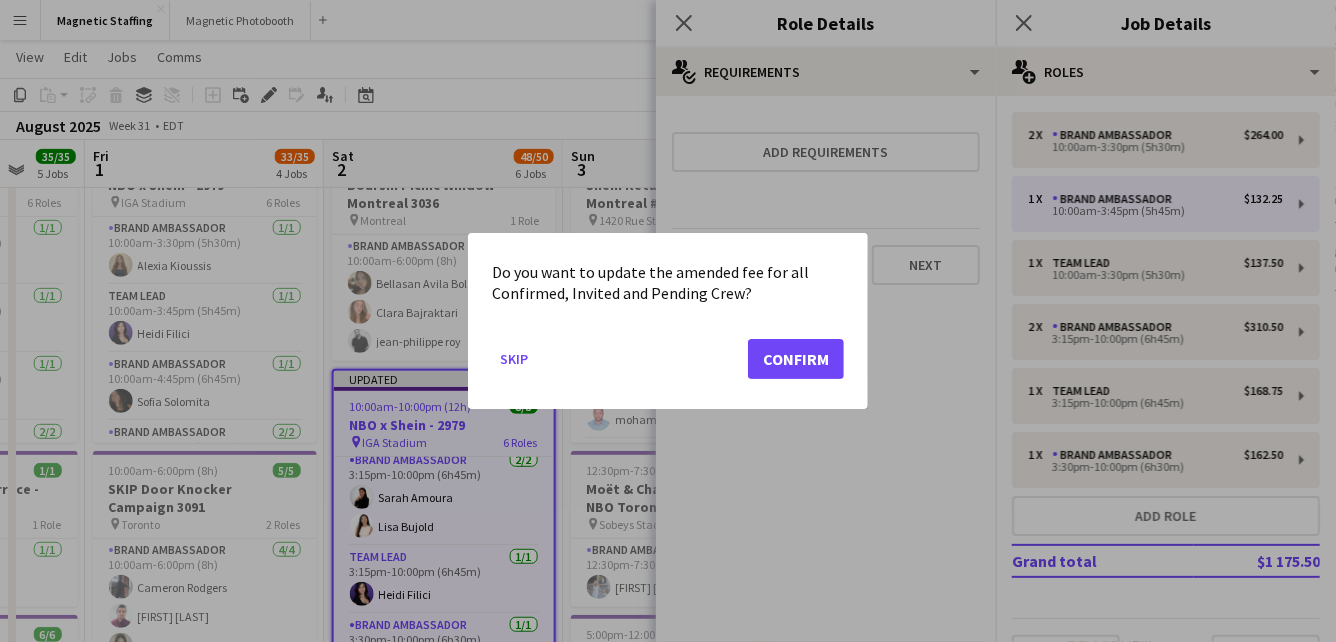 scroll, scrollTop: 0, scrollLeft: 0, axis: both 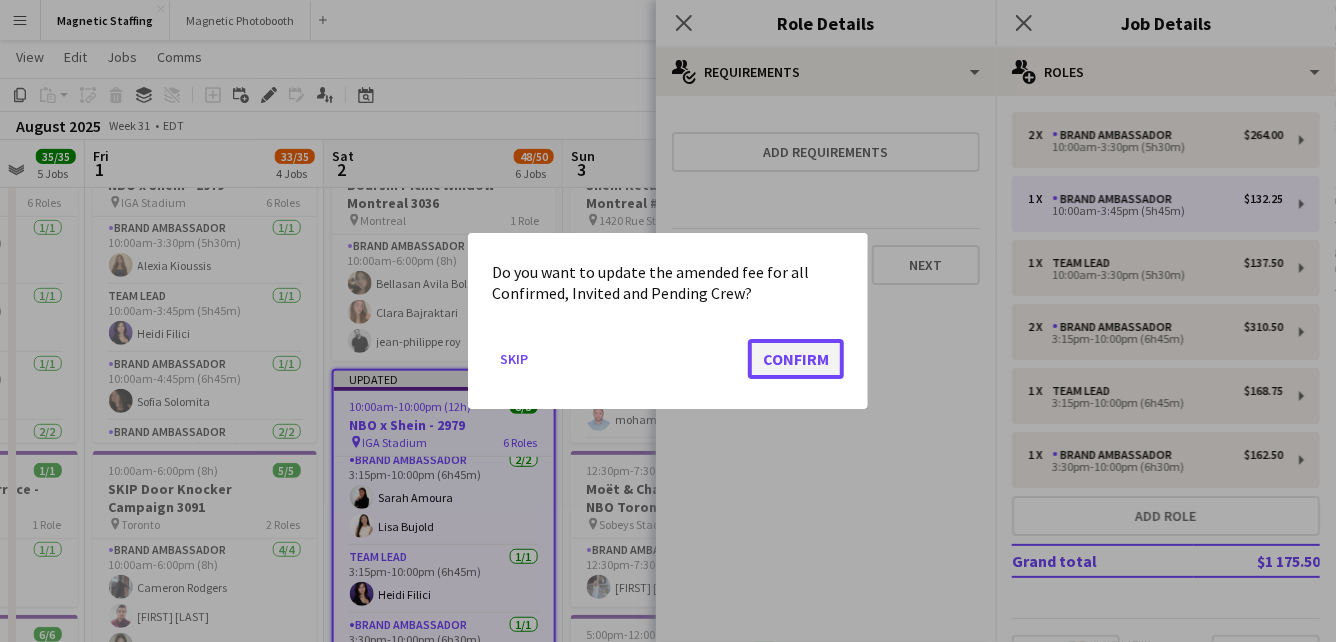 click on "Confirm" 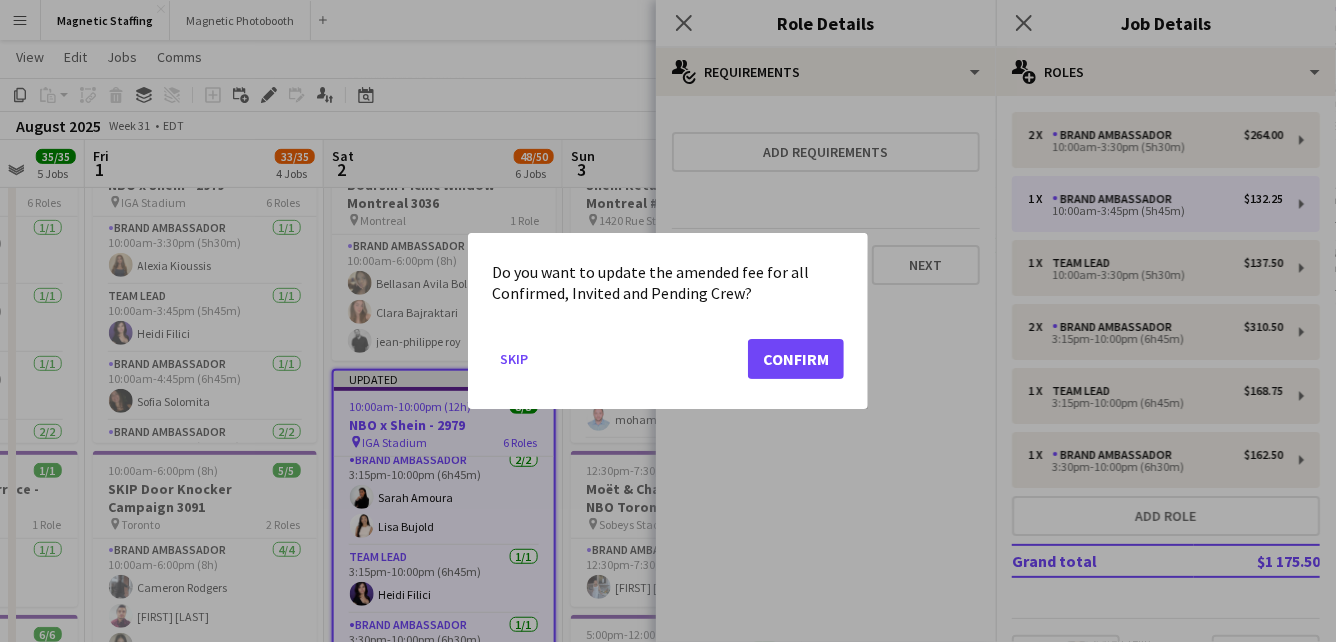 scroll, scrollTop: 389, scrollLeft: 0, axis: vertical 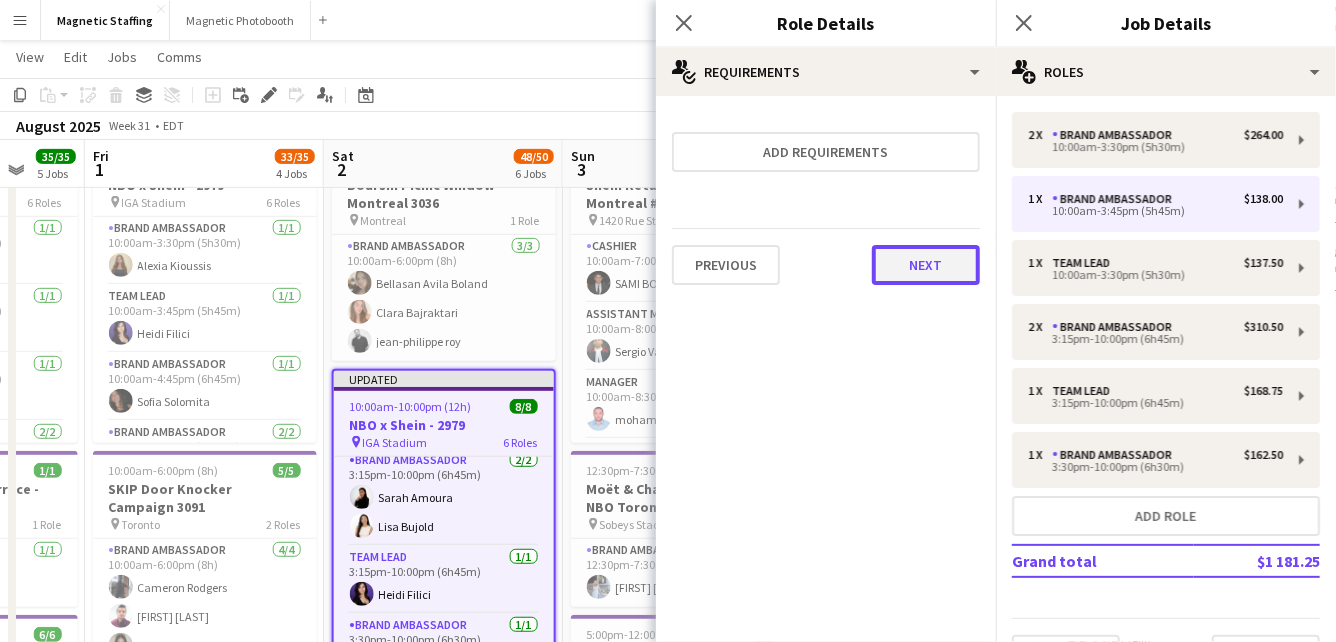 click on "Next" at bounding box center [926, 265] 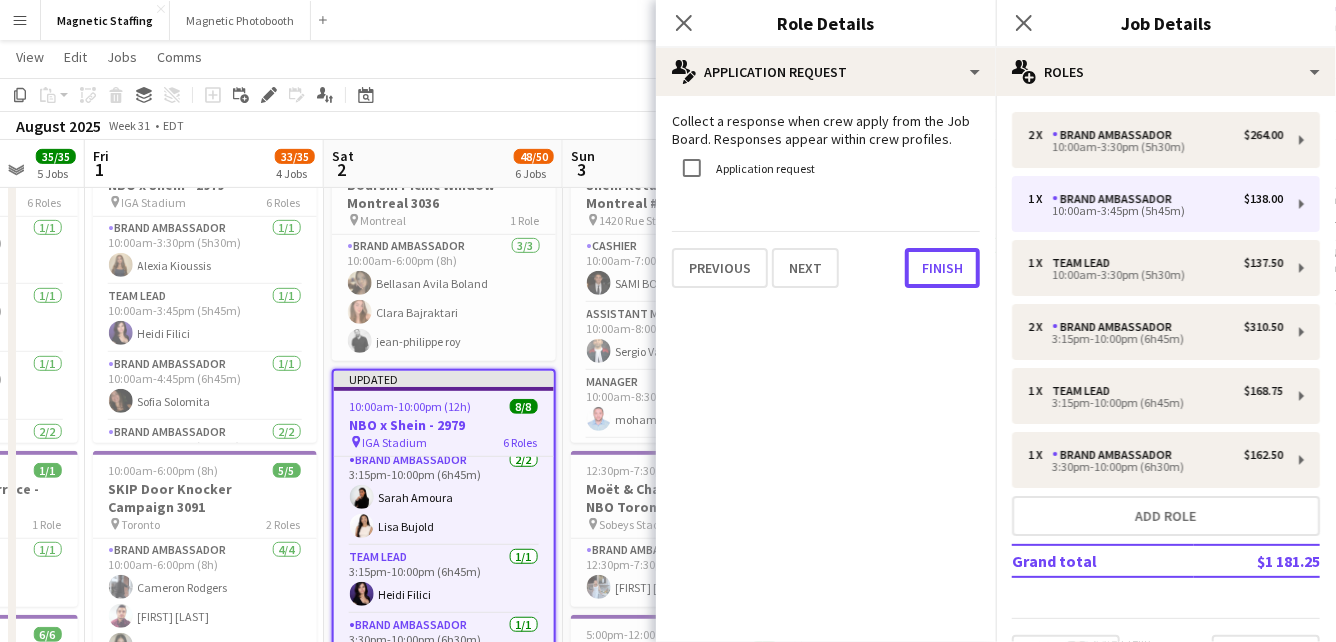 click on "Finish" at bounding box center (942, 268) 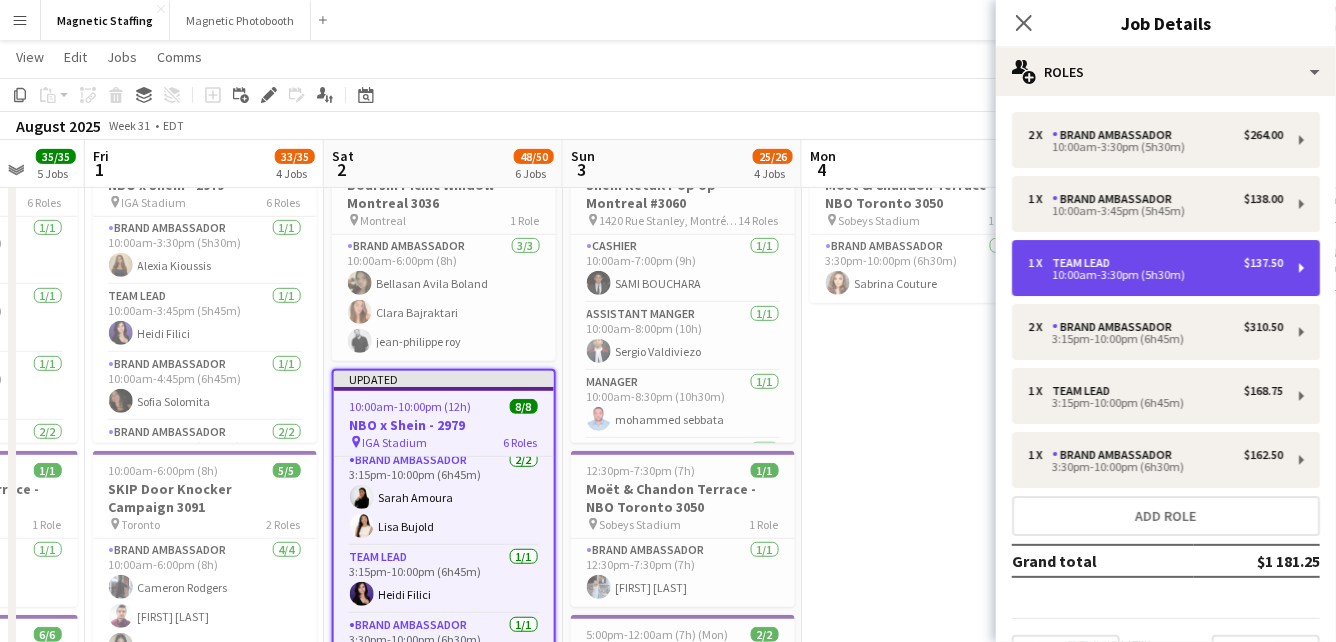 click on "1 x   Team Lead   $137.50   10:00am-3:30pm (5h30m)" at bounding box center (1166, 268) 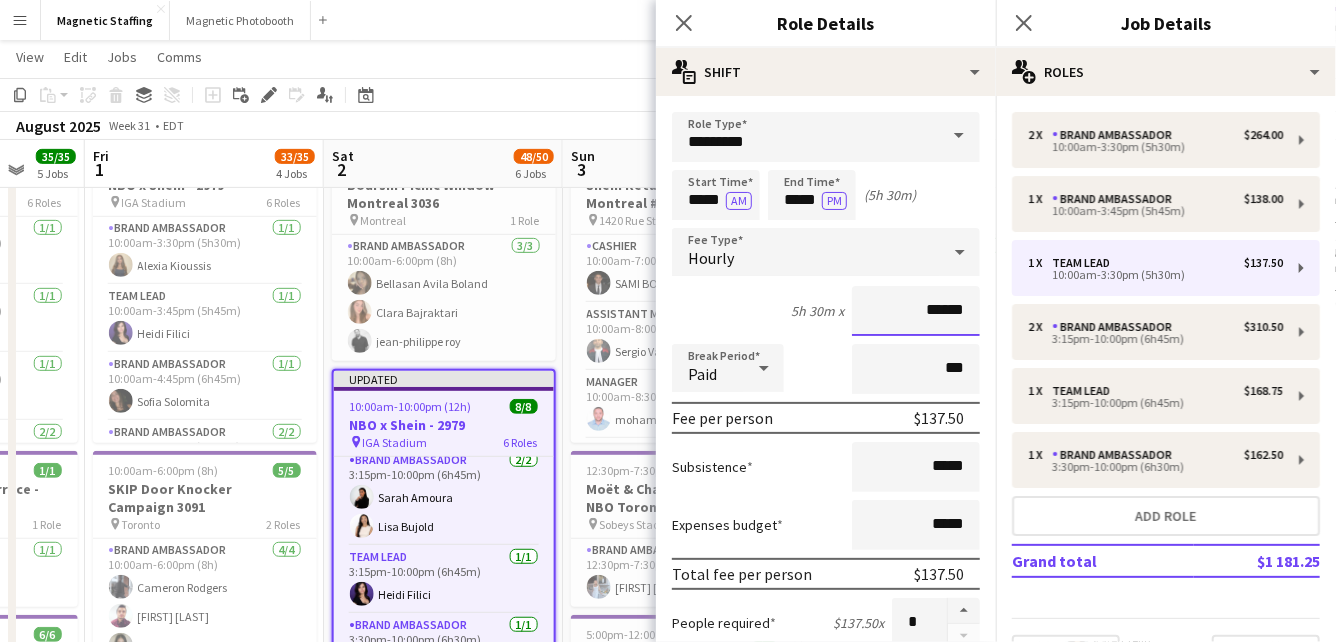 drag, startPoint x: 918, startPoint y: 308, endPoint x: 1005, endPoint y: 306, distance: 87.02299 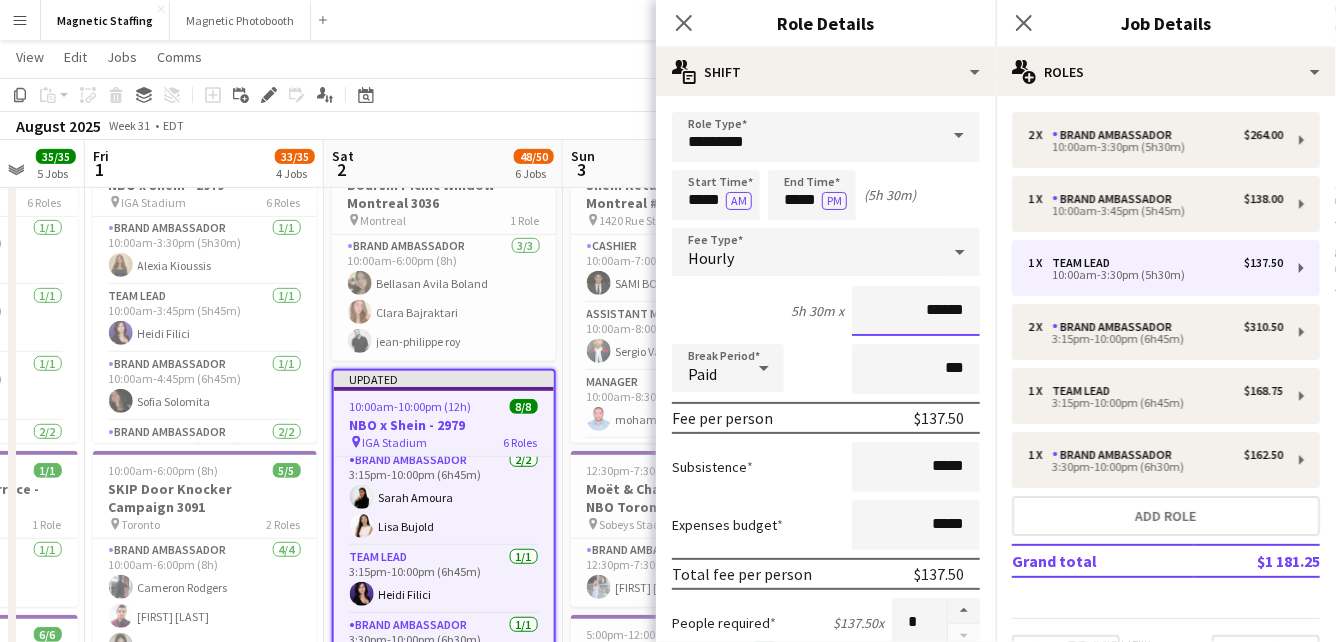 drag, startPoint x: 973, startPoint y: 311, endPoint x: 858, endPoint y: 311, distance: 115 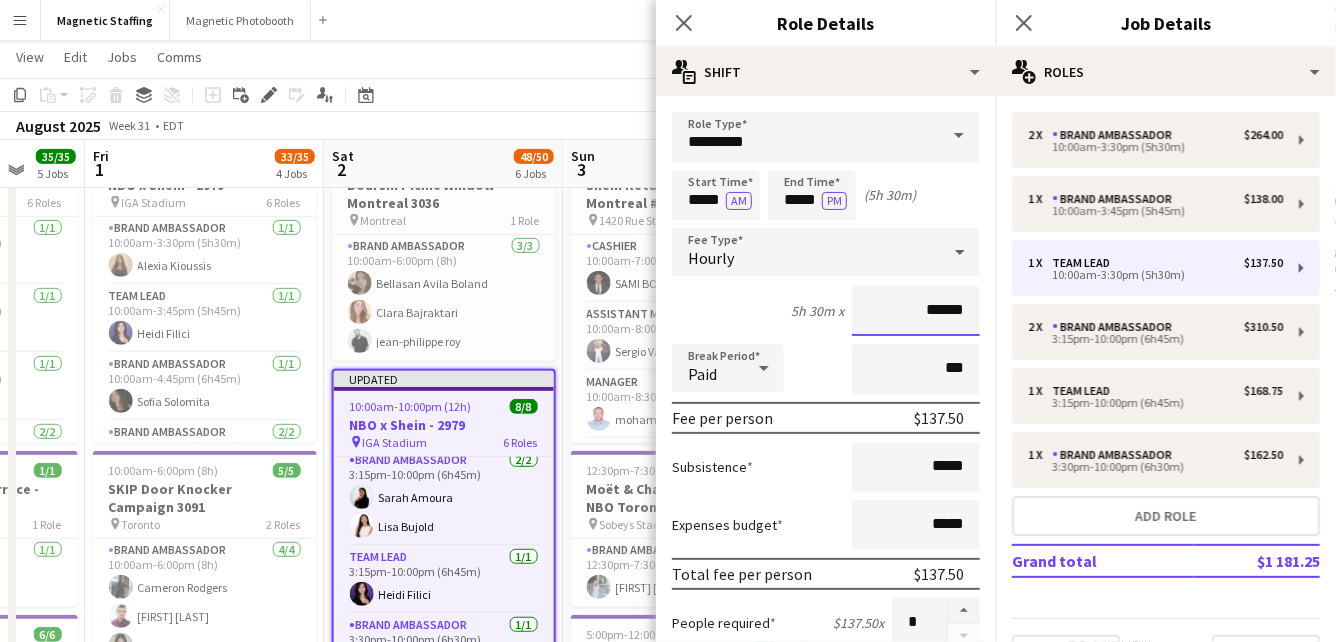 click on "******" at bounding box center [916, 311] 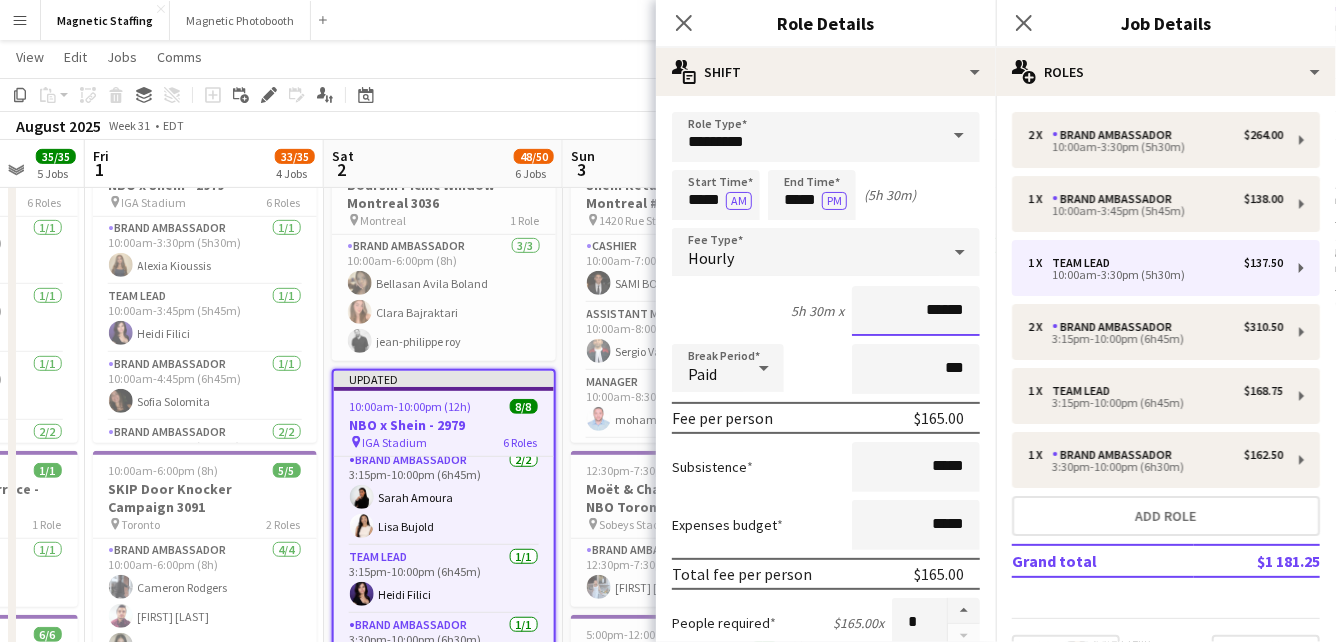 scroll, scrollTop: 606, scrollLeft: 0, axis: vertical 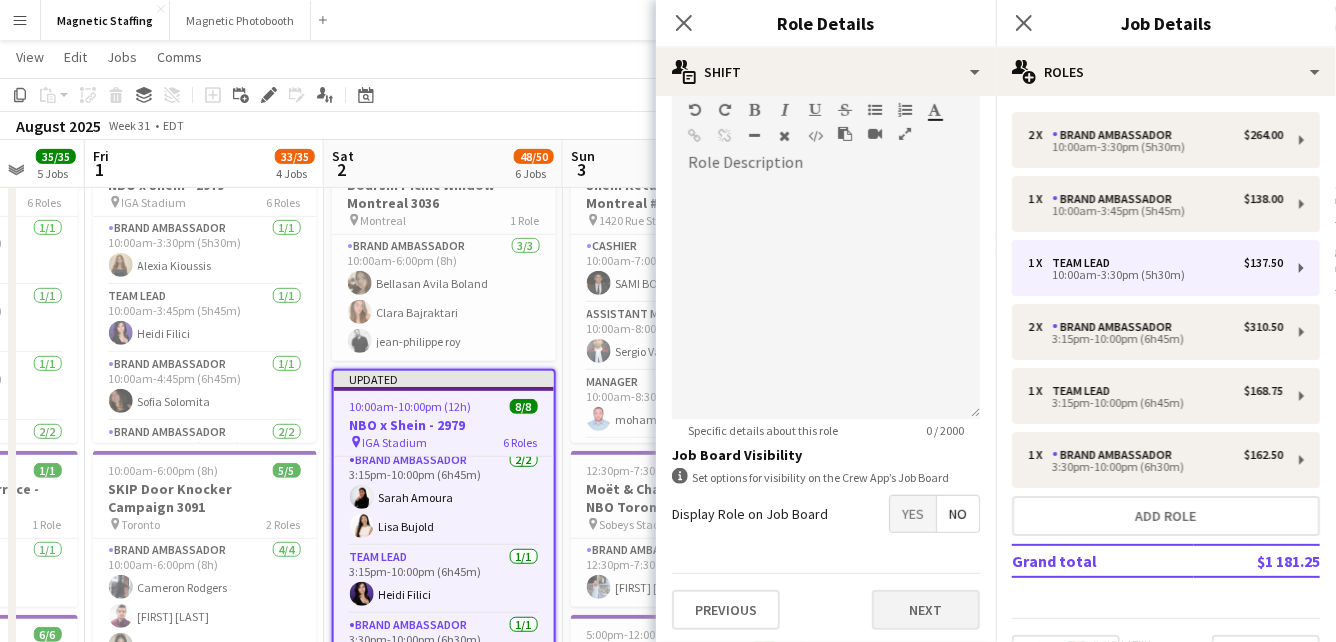 type on "******" 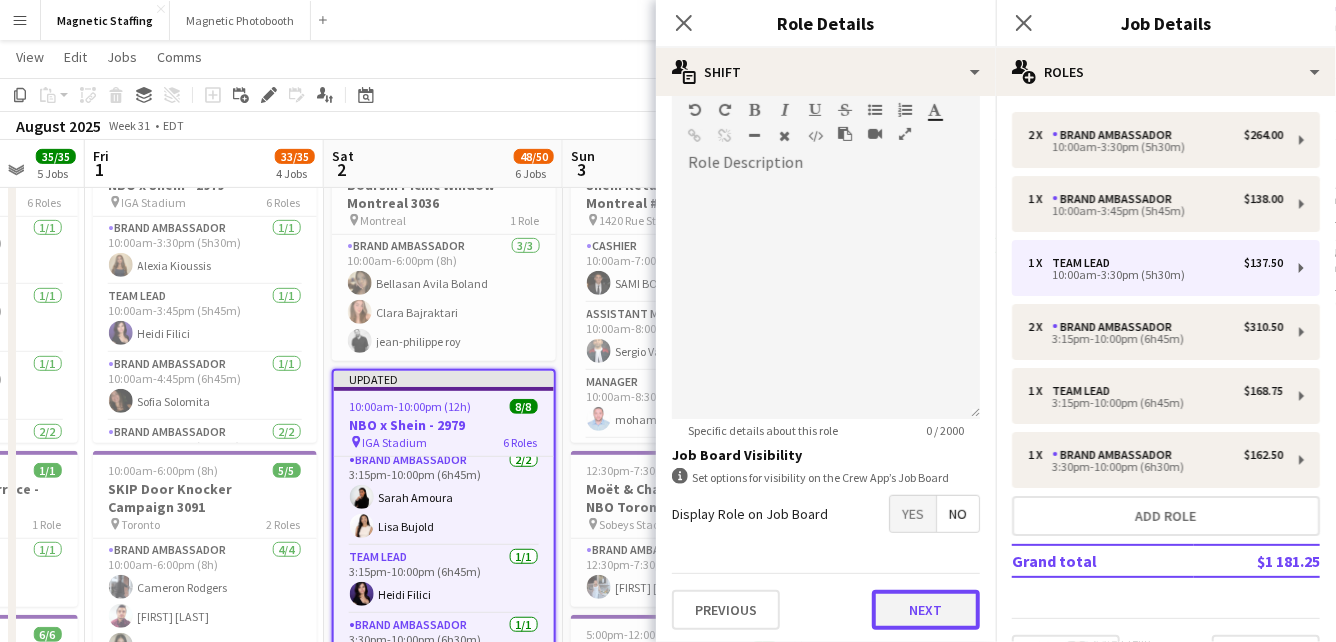 click on "Next" at bounding box center (926, 610) 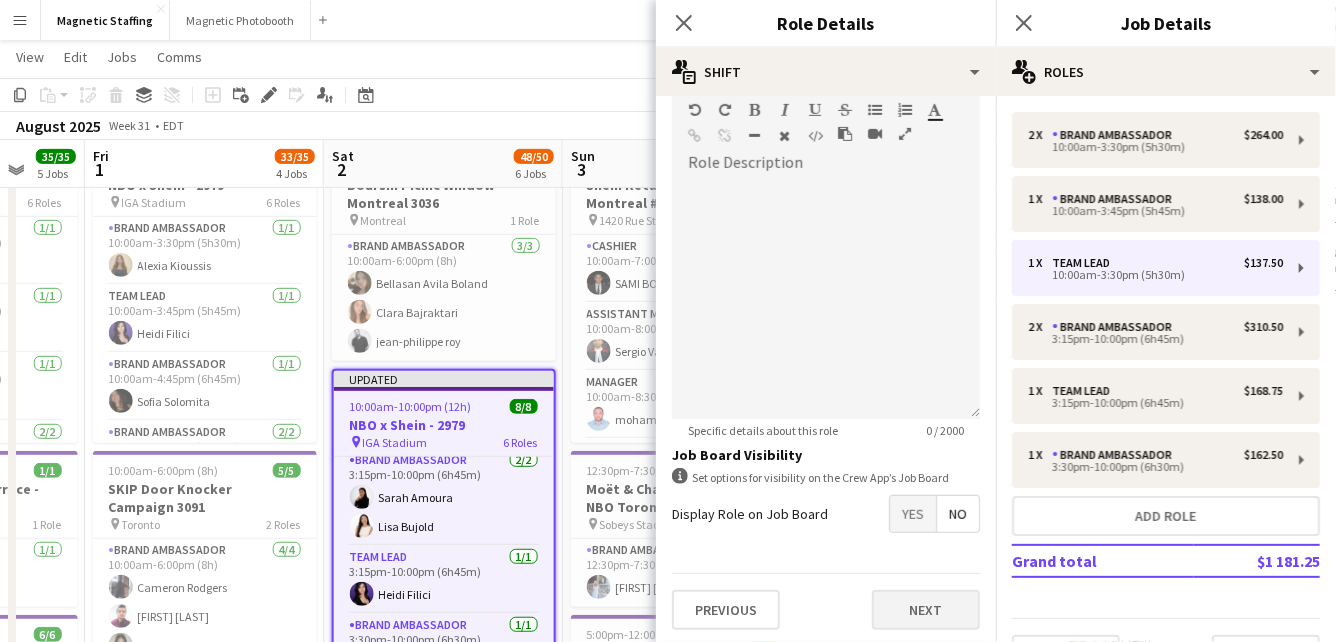 scroll, scrollTop: 0, scrollLeft: 0, axis: both 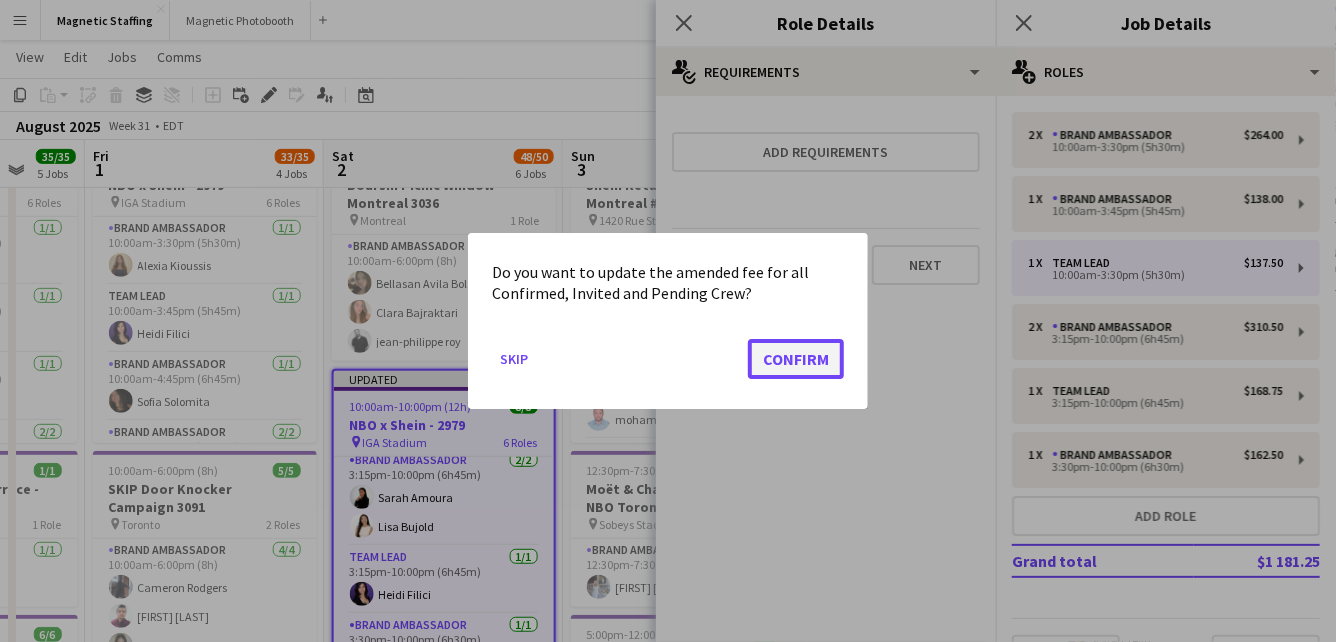 click on "Confirm" 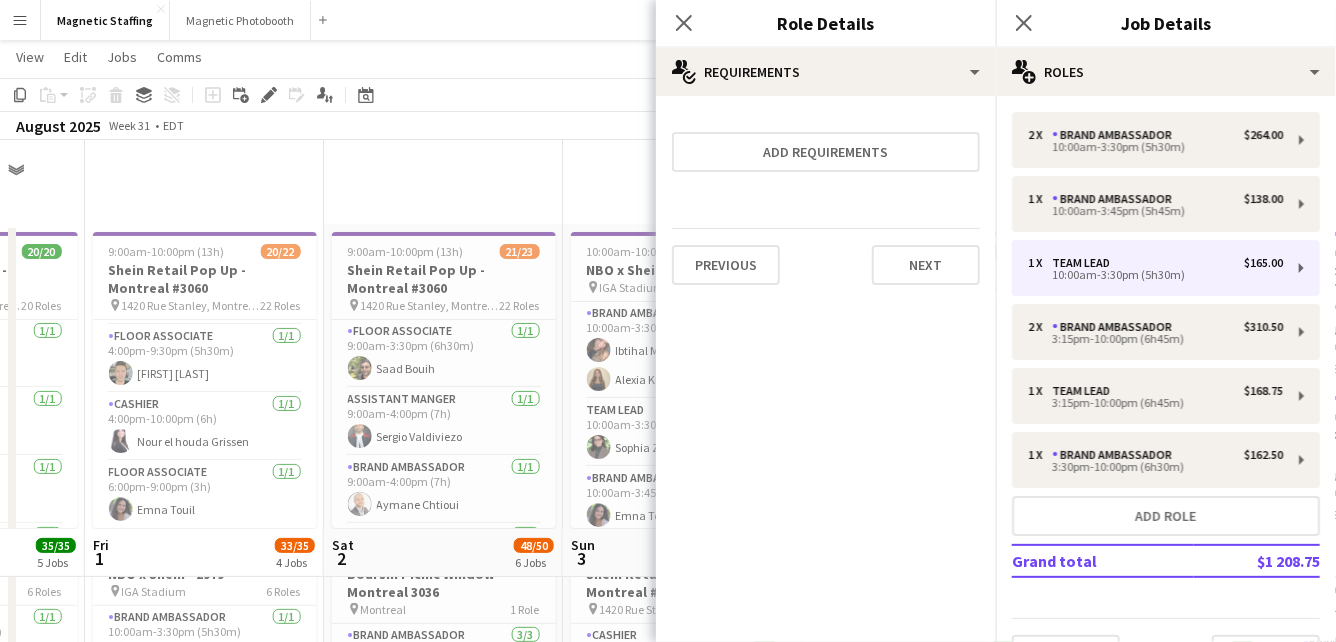 scroll, scrollTop: 389, scrollLeft: 0, axis: vertical 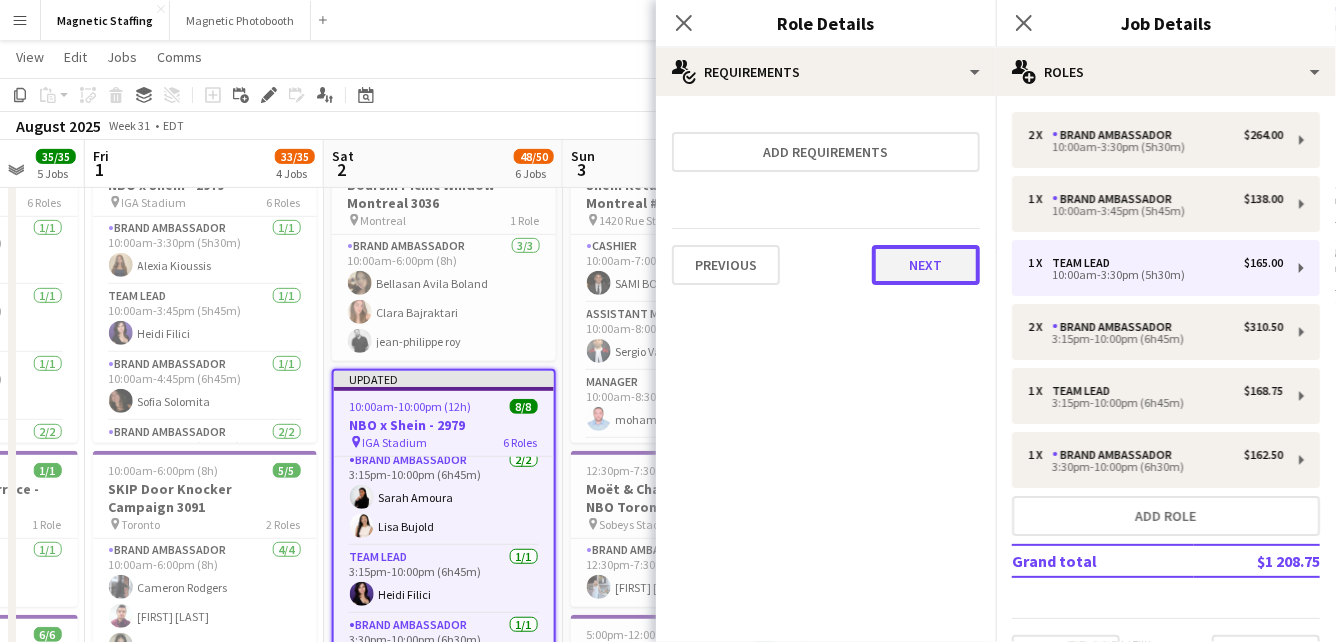 click on "Next" at bounding box center (926, 265) 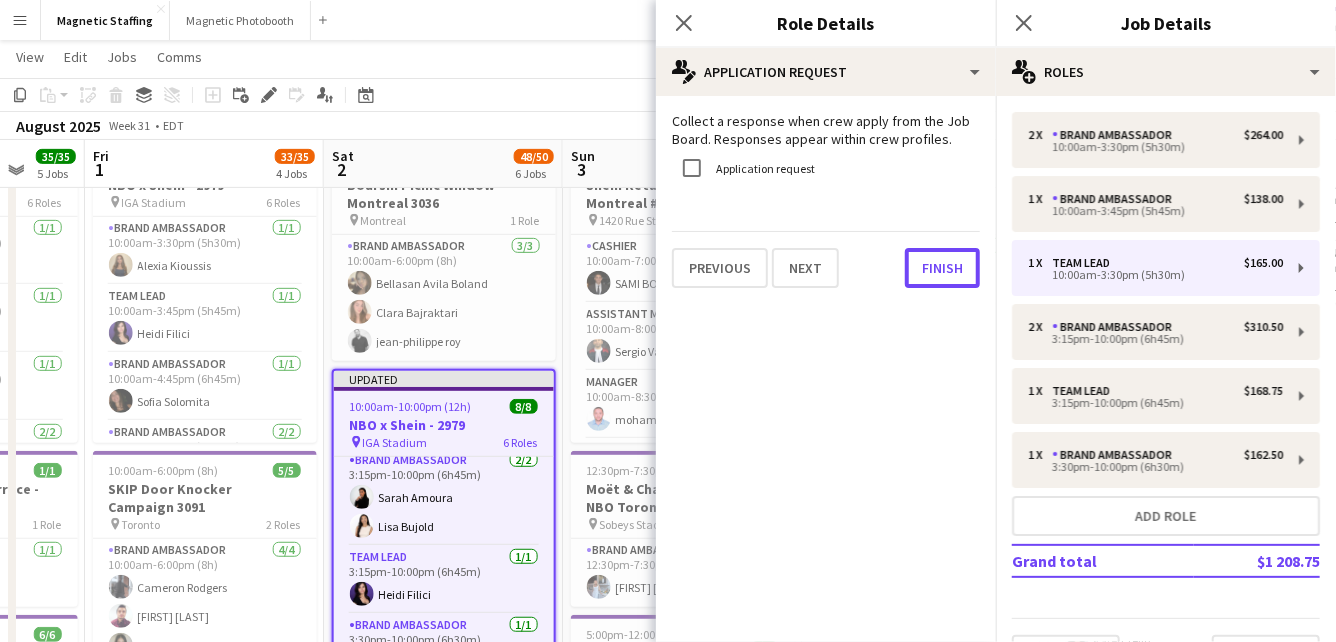 click on "Finish" at bounding box center [942, 268] 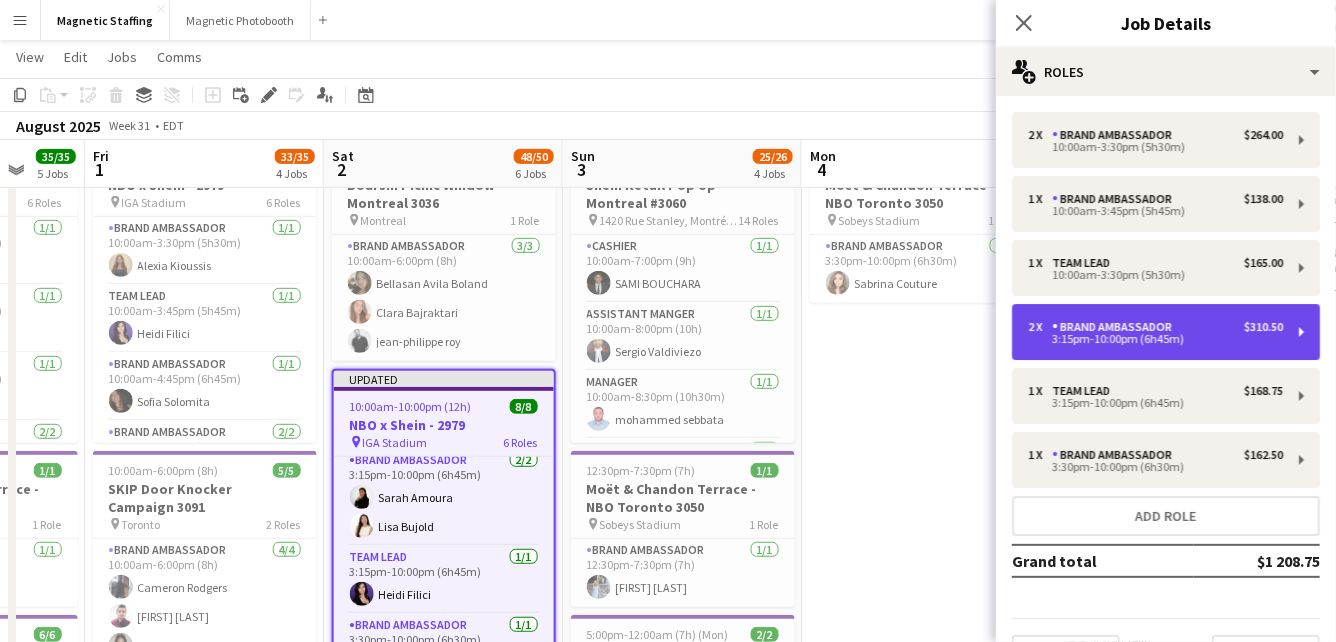 click on "3:15pm-10:00pm (6h45m)" at bounding box center [1155, 339] 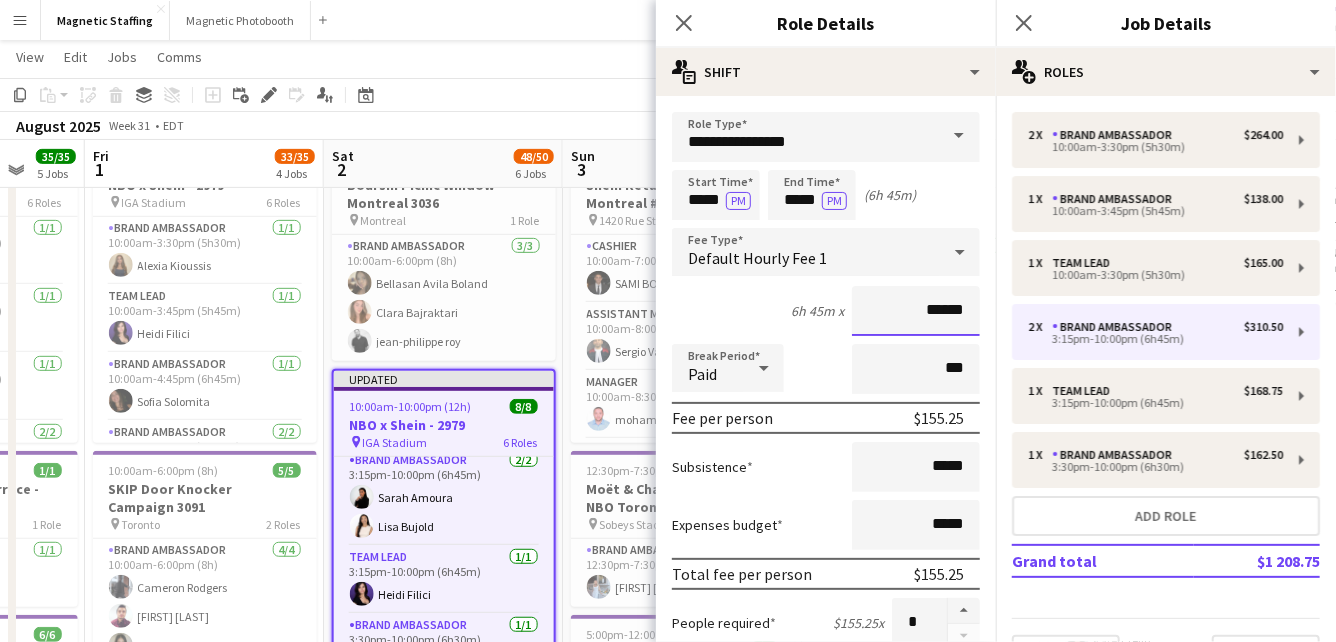 click on "******" at bounding box center [916, 311] 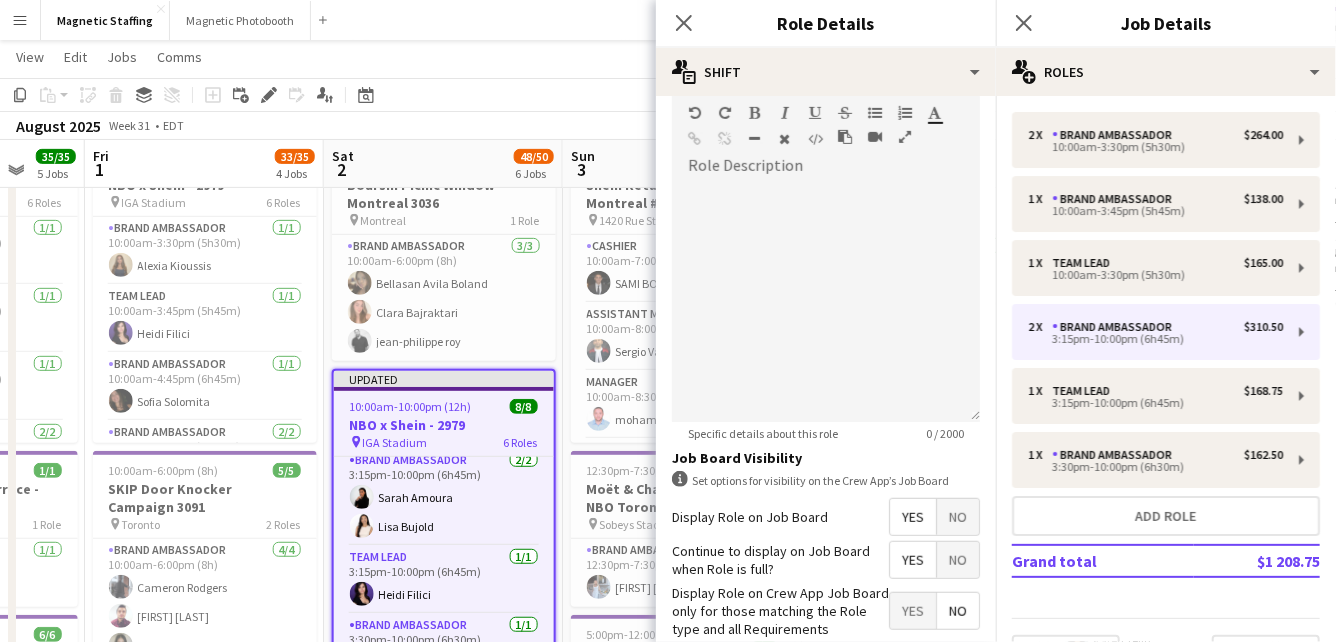 scroll, scrollTop: 709, scrollLeft: 0, axis: vertical 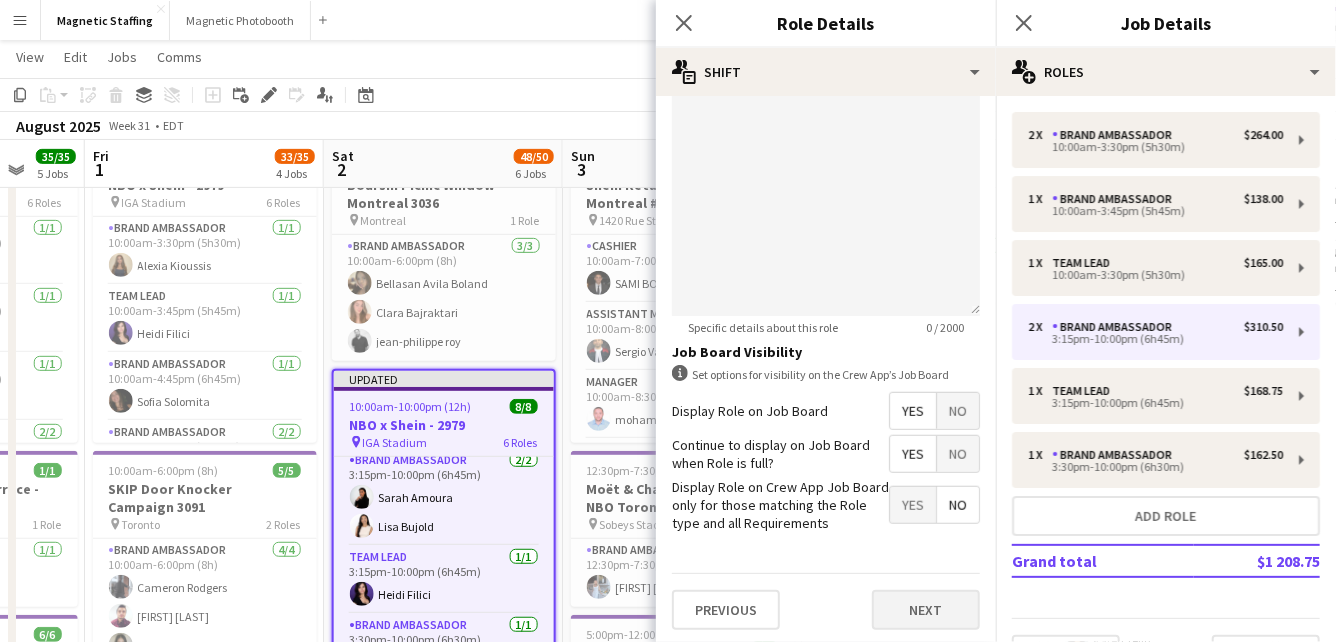 type on "******" 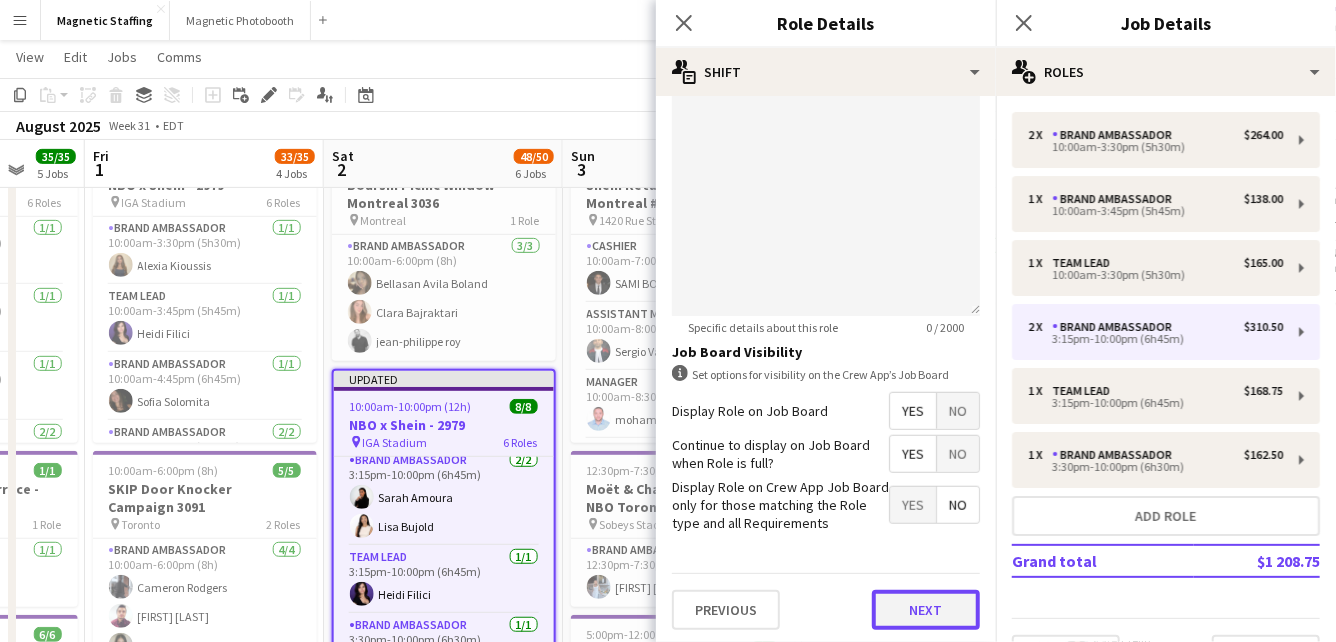click on "Next" at bounding box center (926, 610) 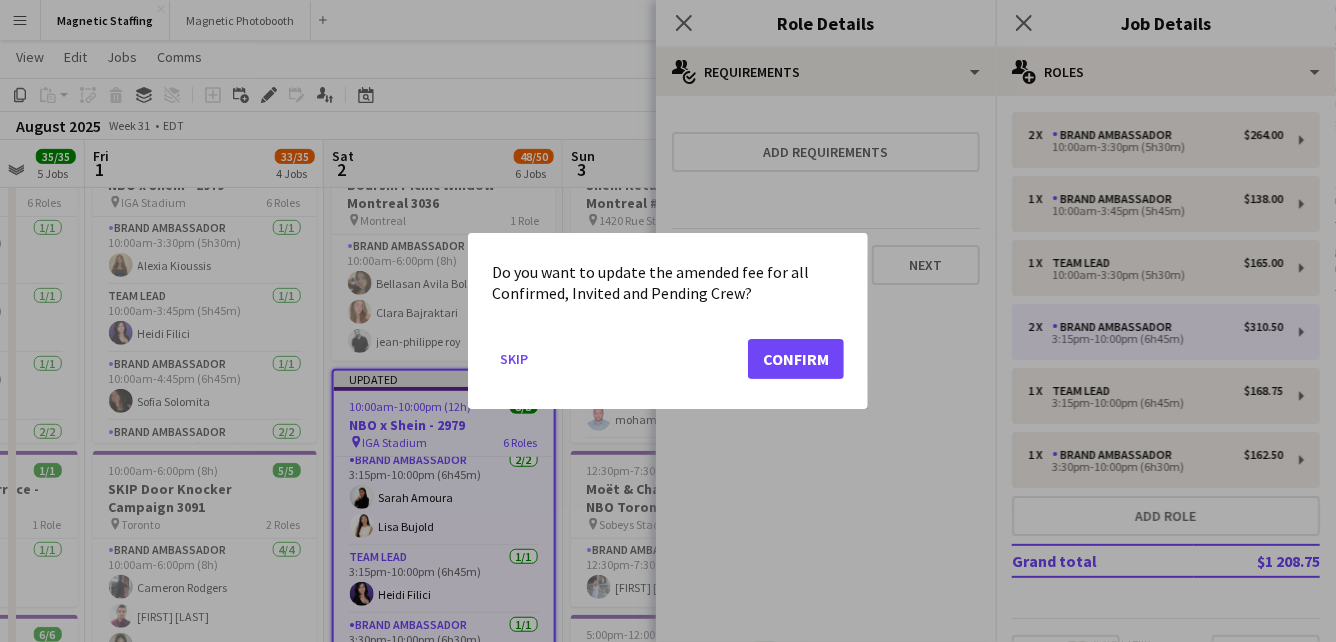 scroll, scrollTop: 0, scrollLeft: 0, axis: both 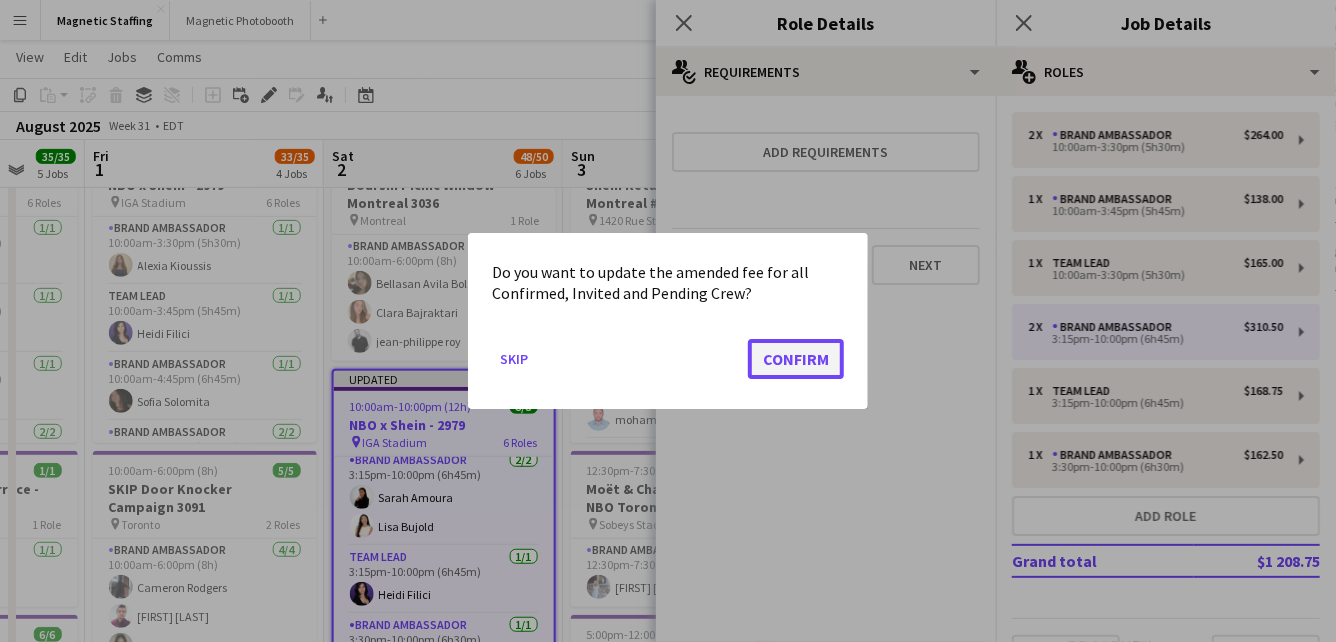 click on "Confirm" 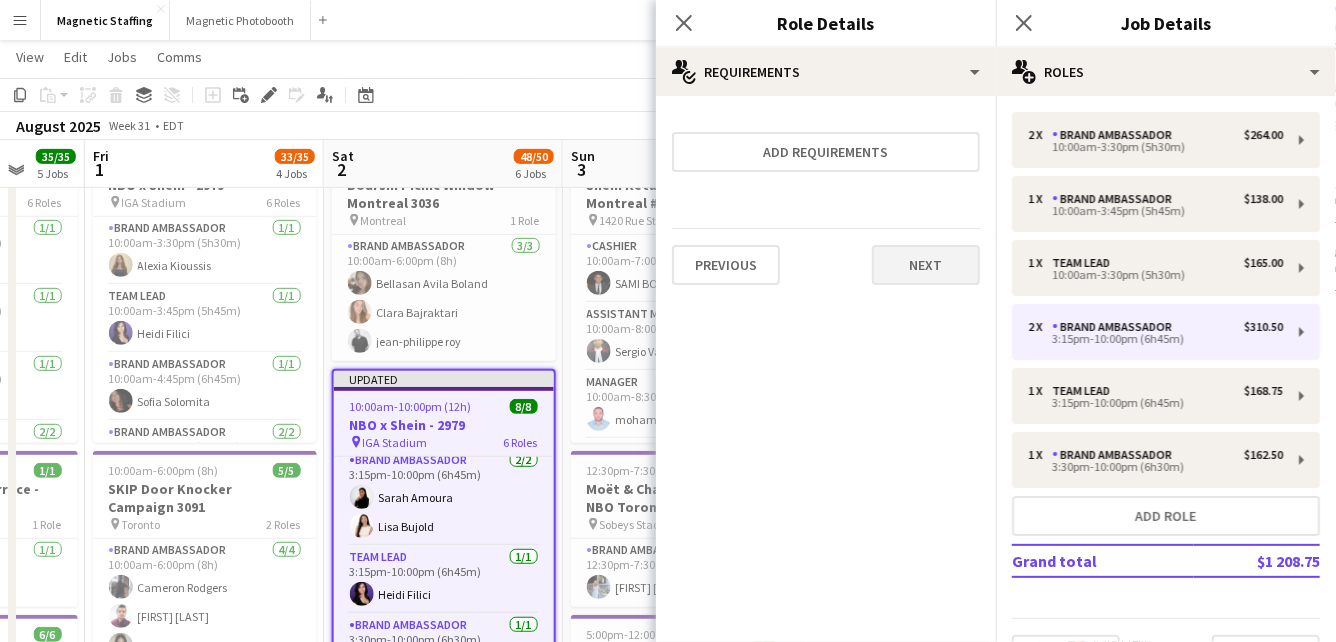 scroll, scrollTop: 389, scrollLeft: 0, axis: vertical 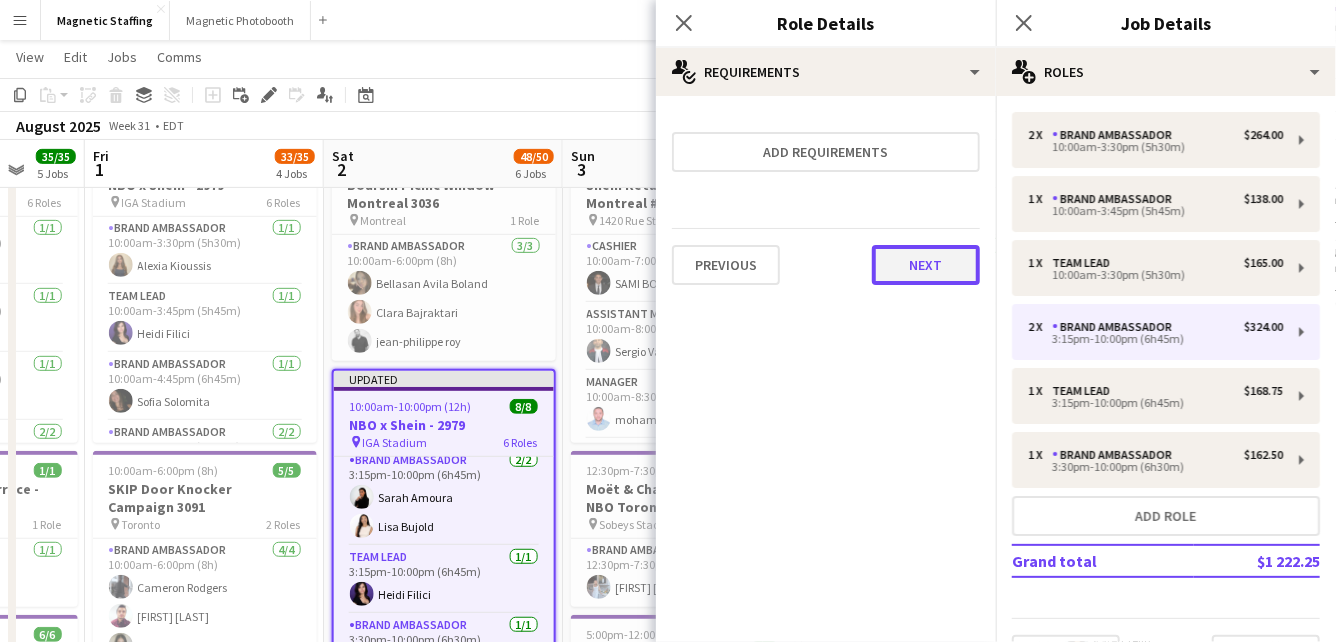 click on "Next" at bounding box center (926, 265) 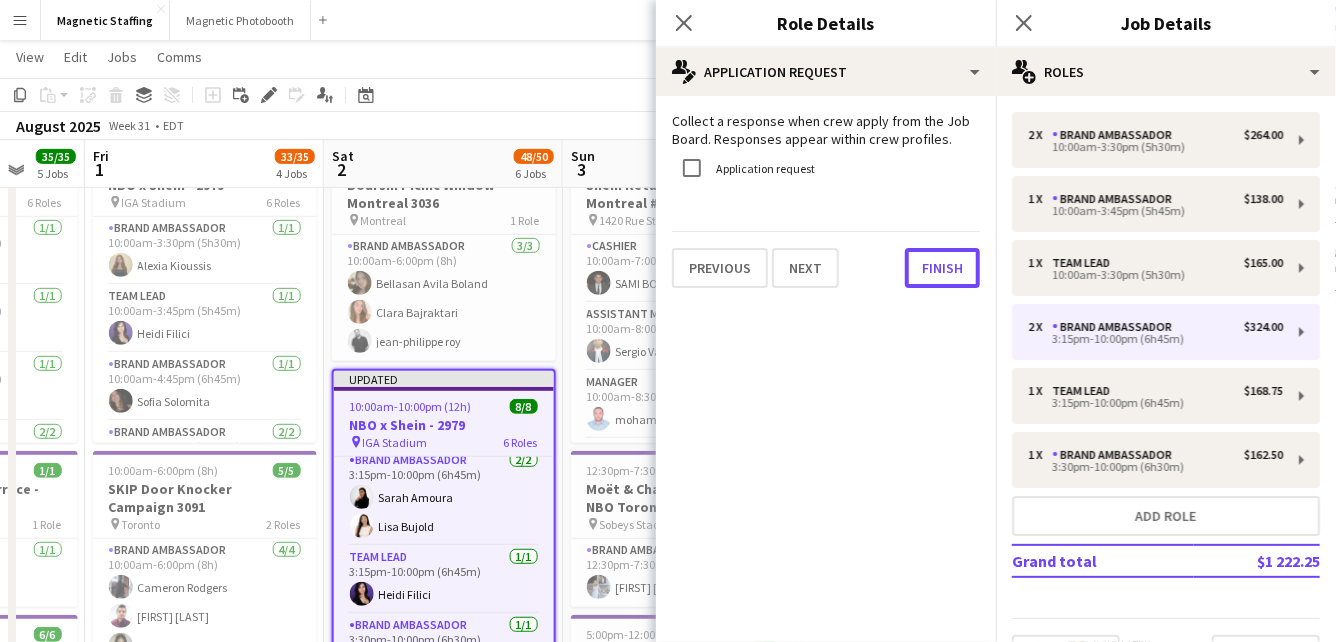 click on "Finish" at bounding box center [942, 268] 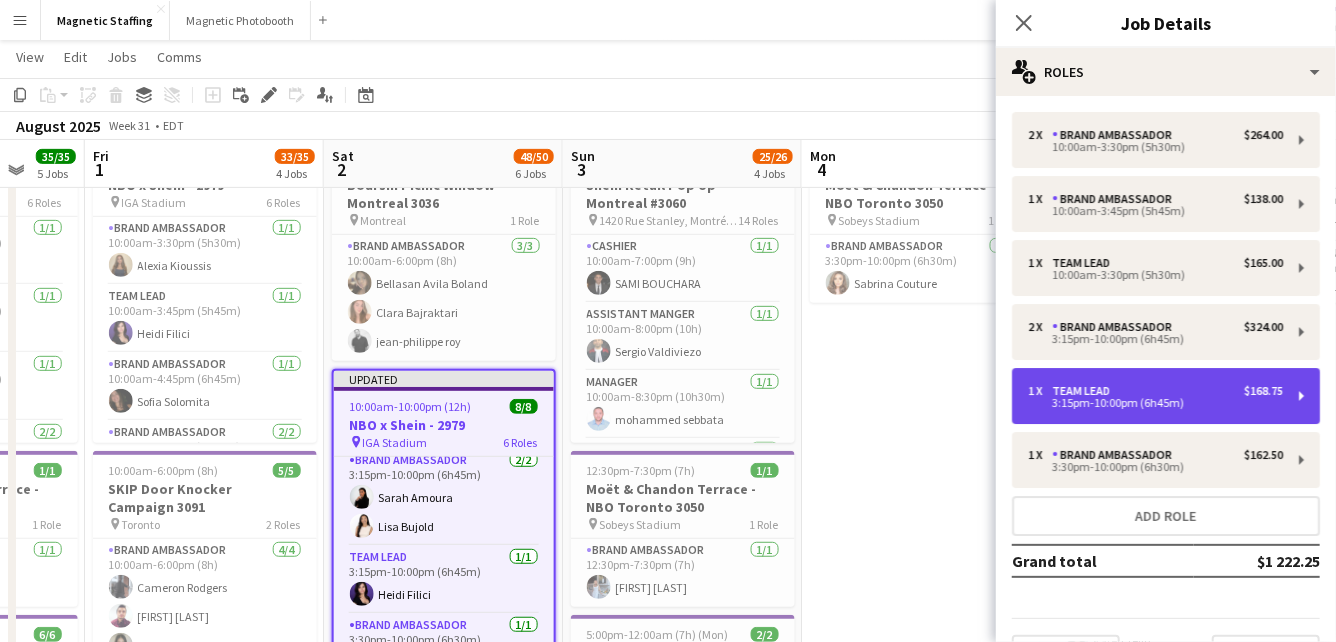 click on "1 x   Team Lead   $168.75   3:15pm-10:00pm (6h45m)" at bounding box center [1166, 396] 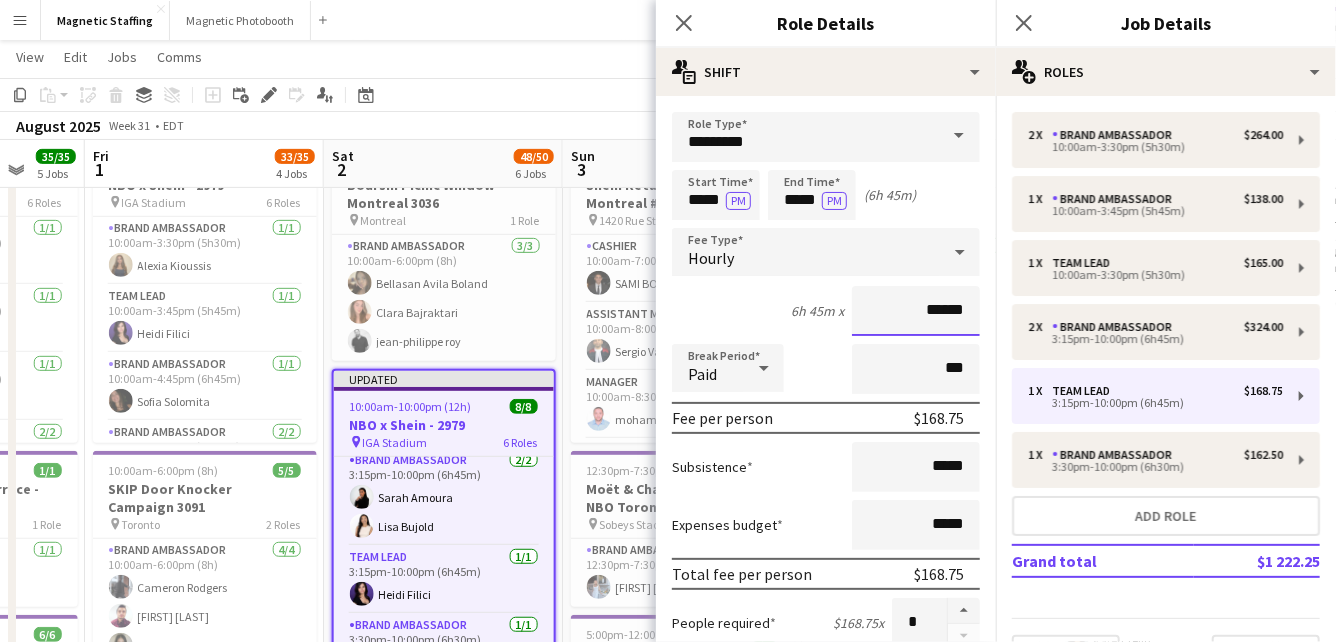 drag, startPoint x: 967, startPoint y: 313, endPoint x: 772, endPoint y: 312, distance: 195.00256 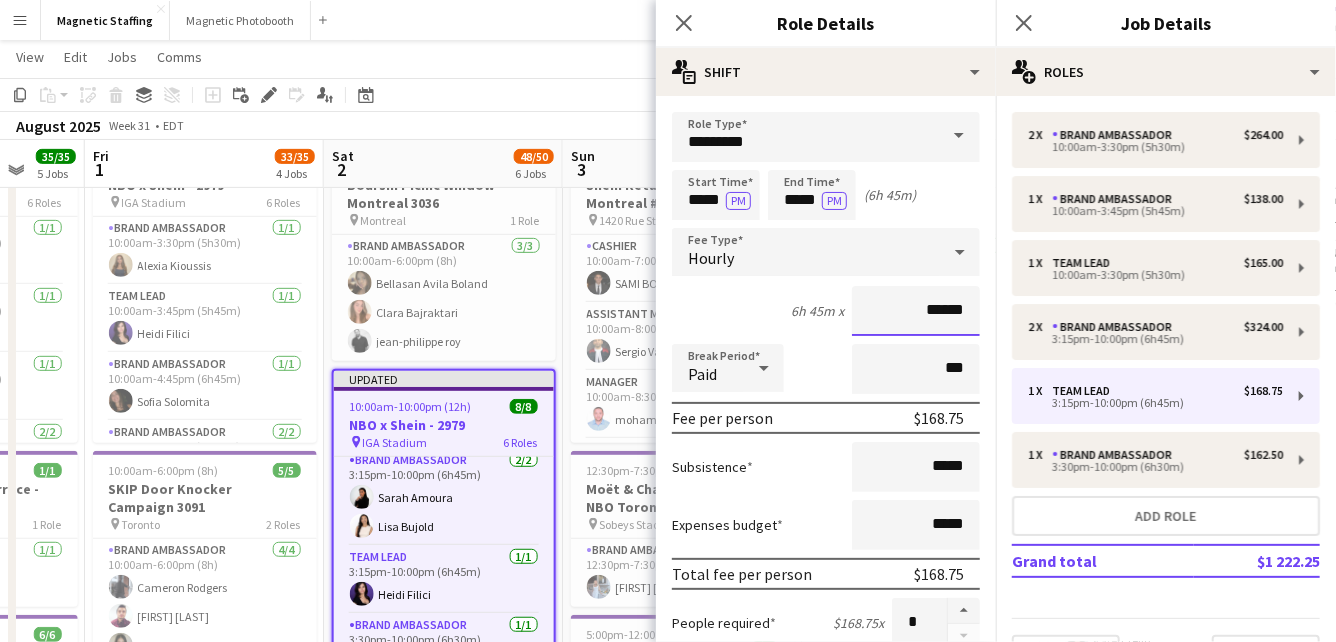 click on "6h 45m x  ******" at bounding box center [826, 311] 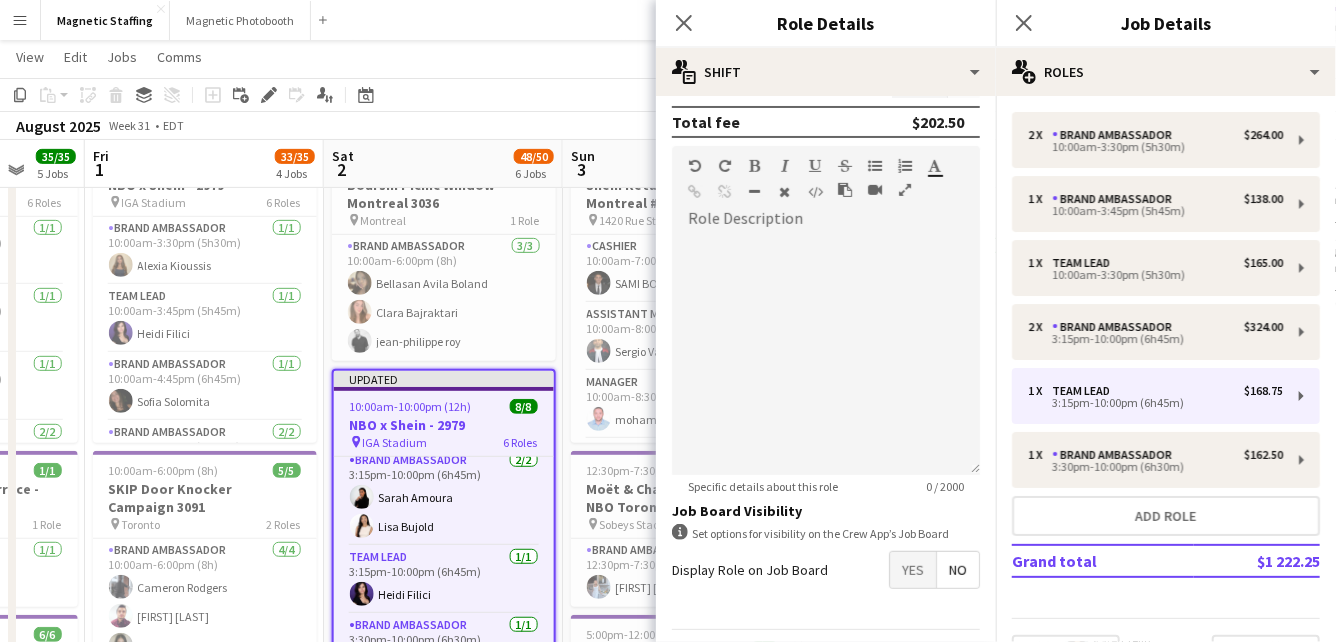 scroll, scrollTop: 606, scrollLeft: 0, axis: vertical 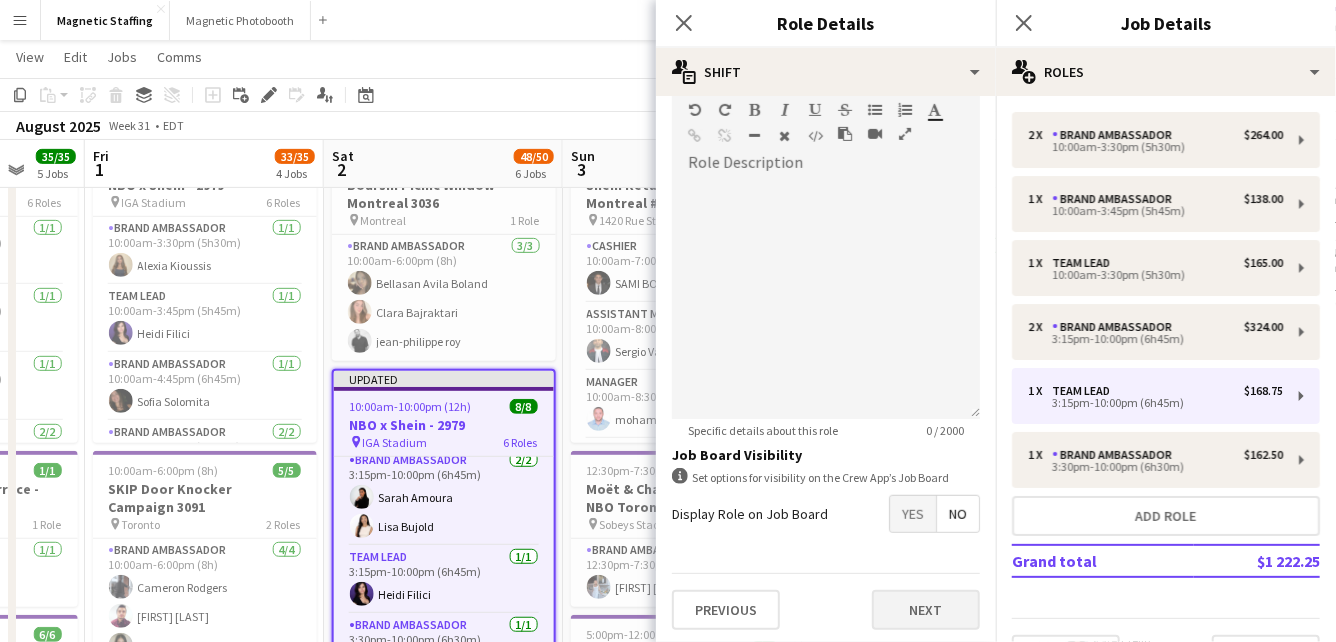 type on "******" 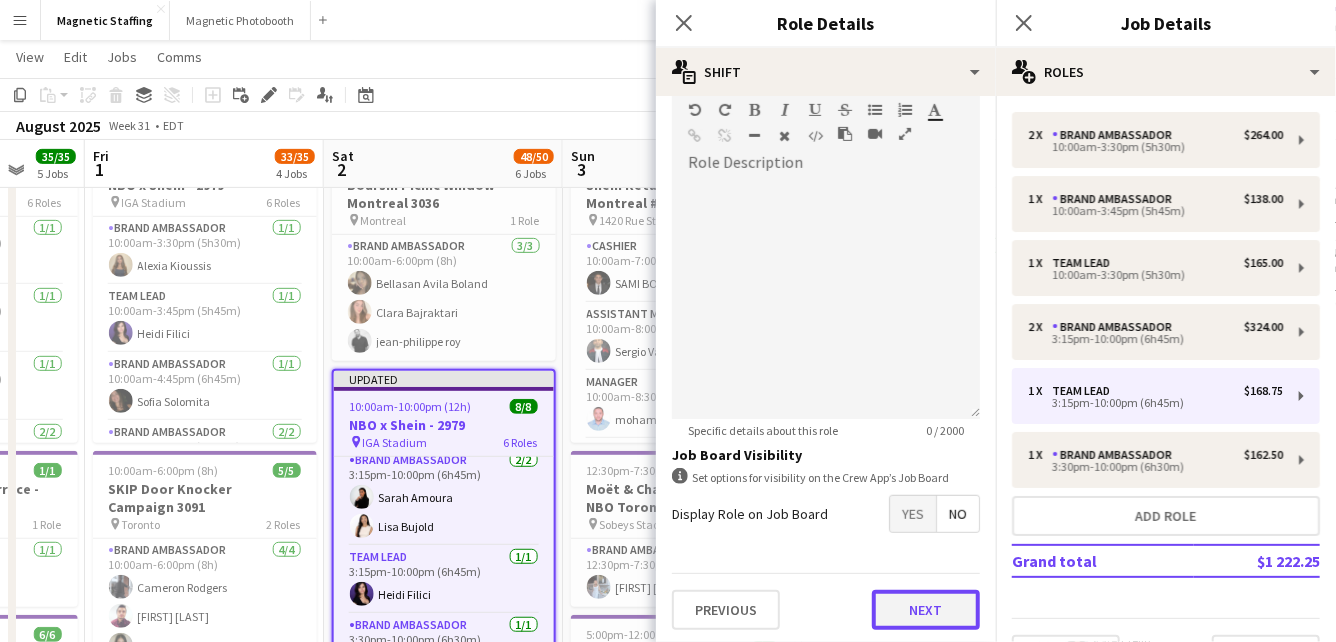 click on "Next" at bounding box center [926, 610] 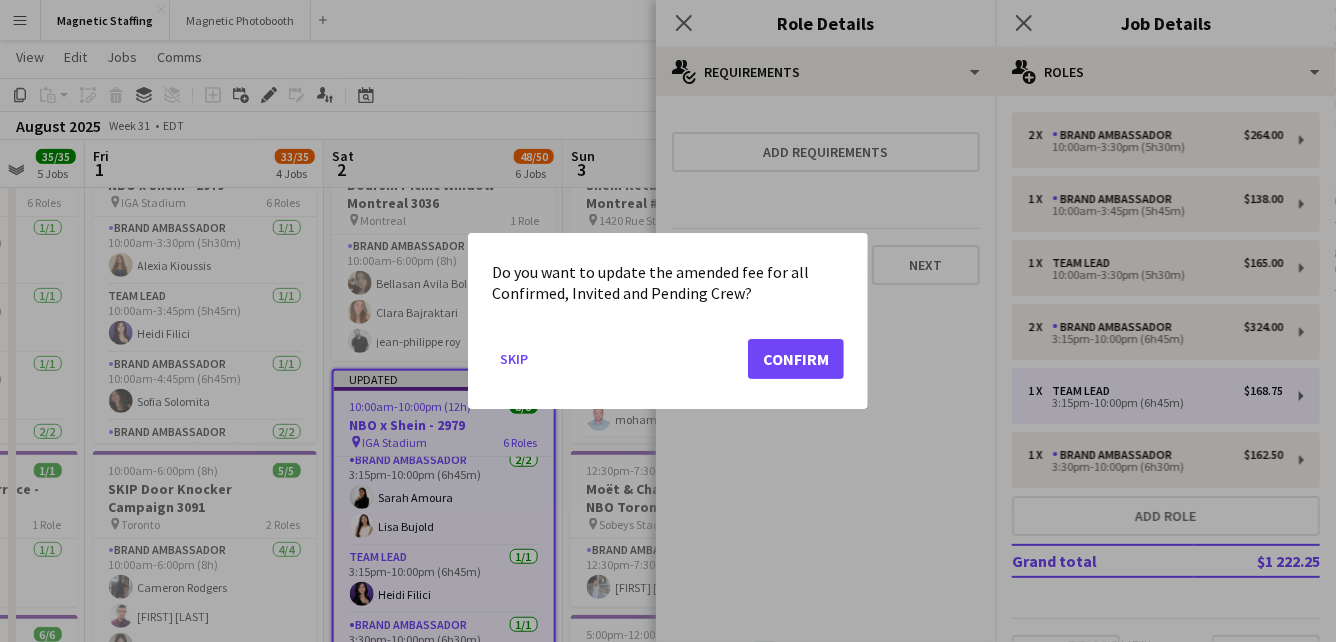 scroll, scrollTop: 0, scrollLeft: 0, axis: both 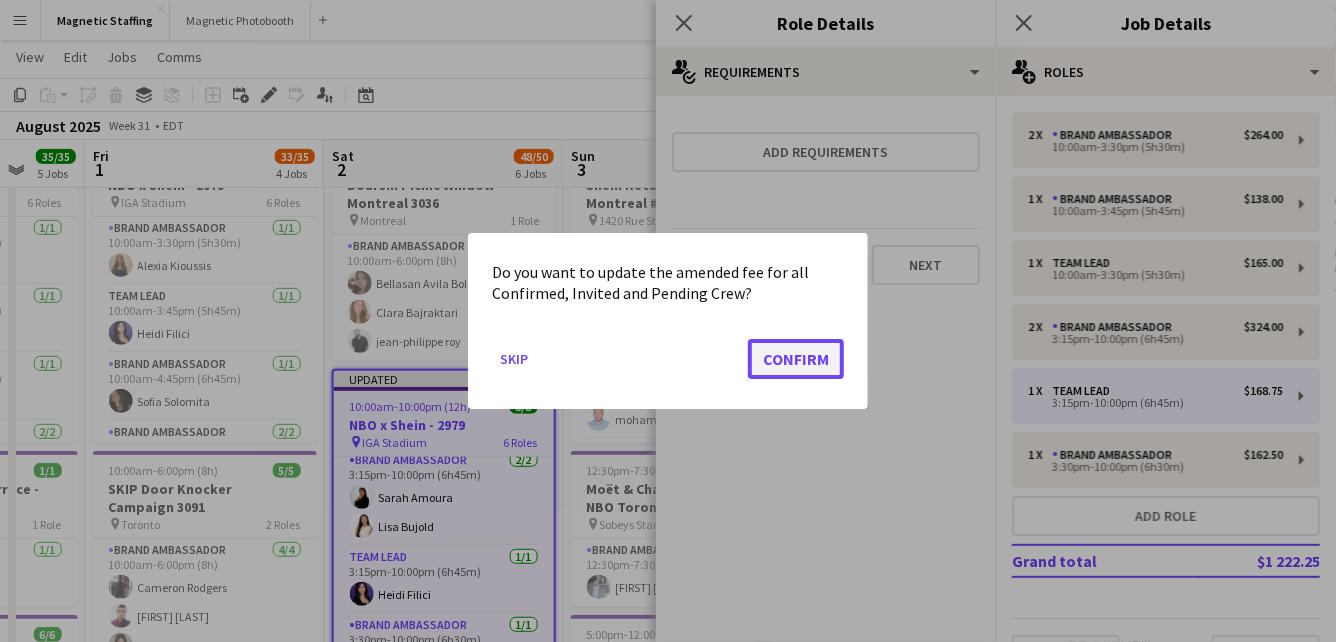 click on "Confirm" 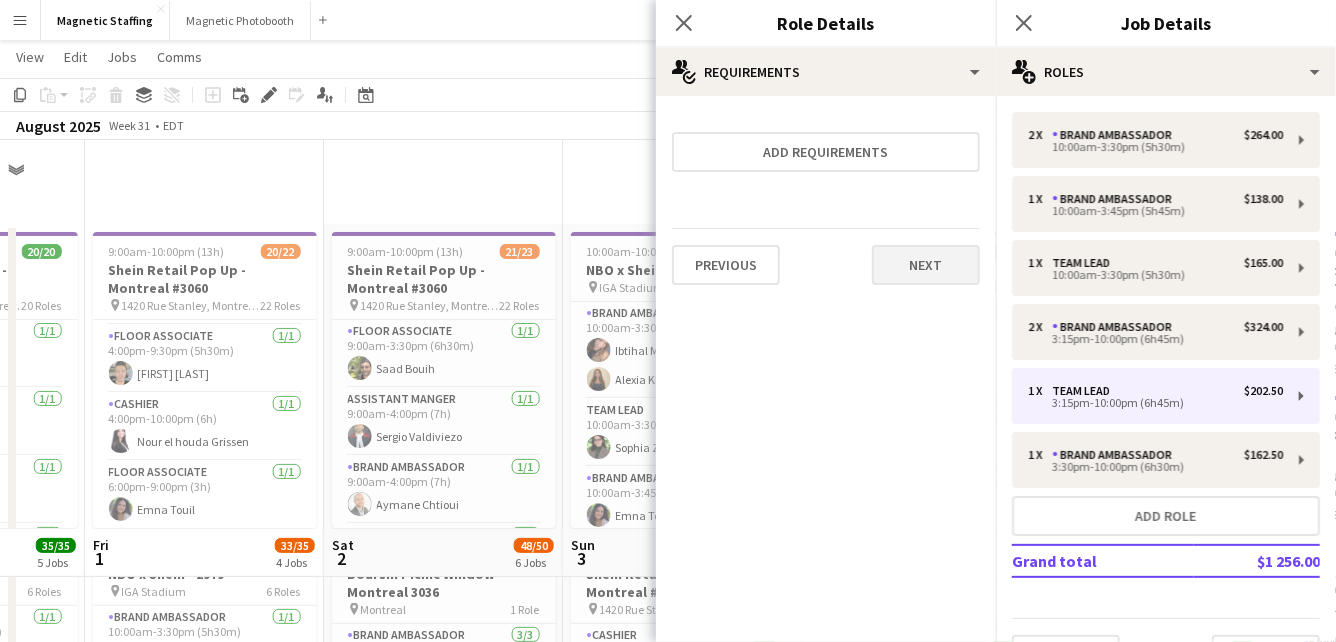 scroll 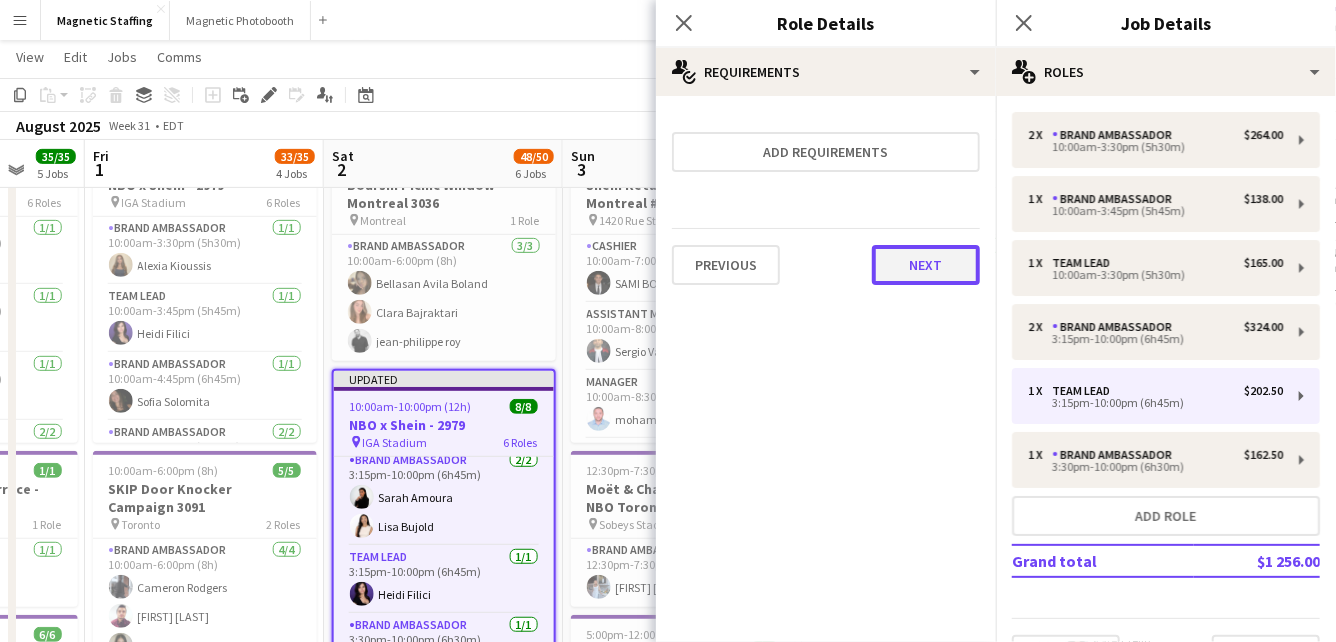 click on "Next" at bounding box center (926, 265) 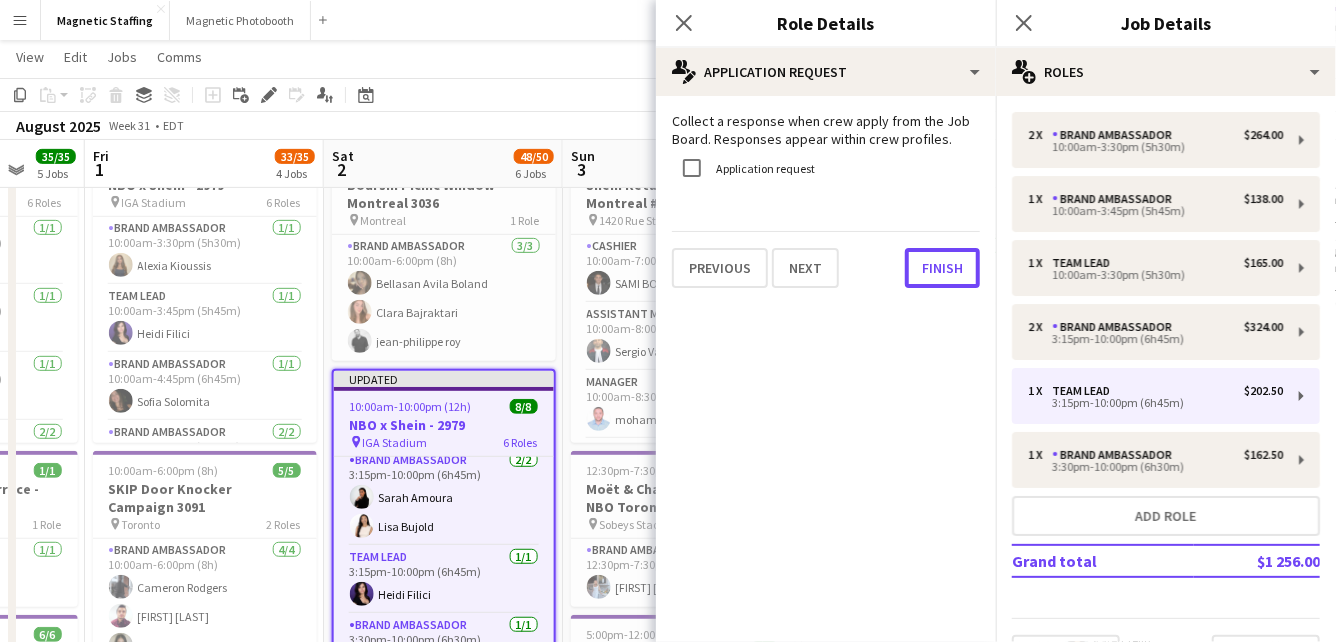 click on "Finish" at bounding box center (942, 268) 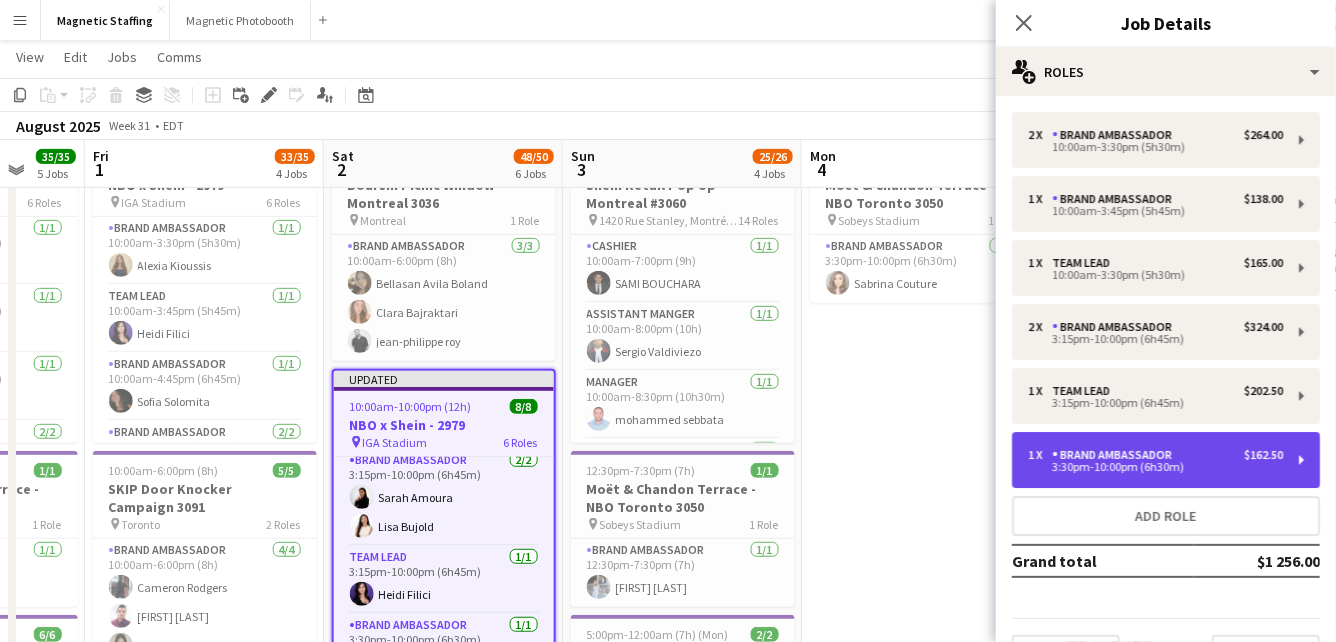 click on "3:30pm-10:00pm (6h30m)" at bounding box center [1155, 467] 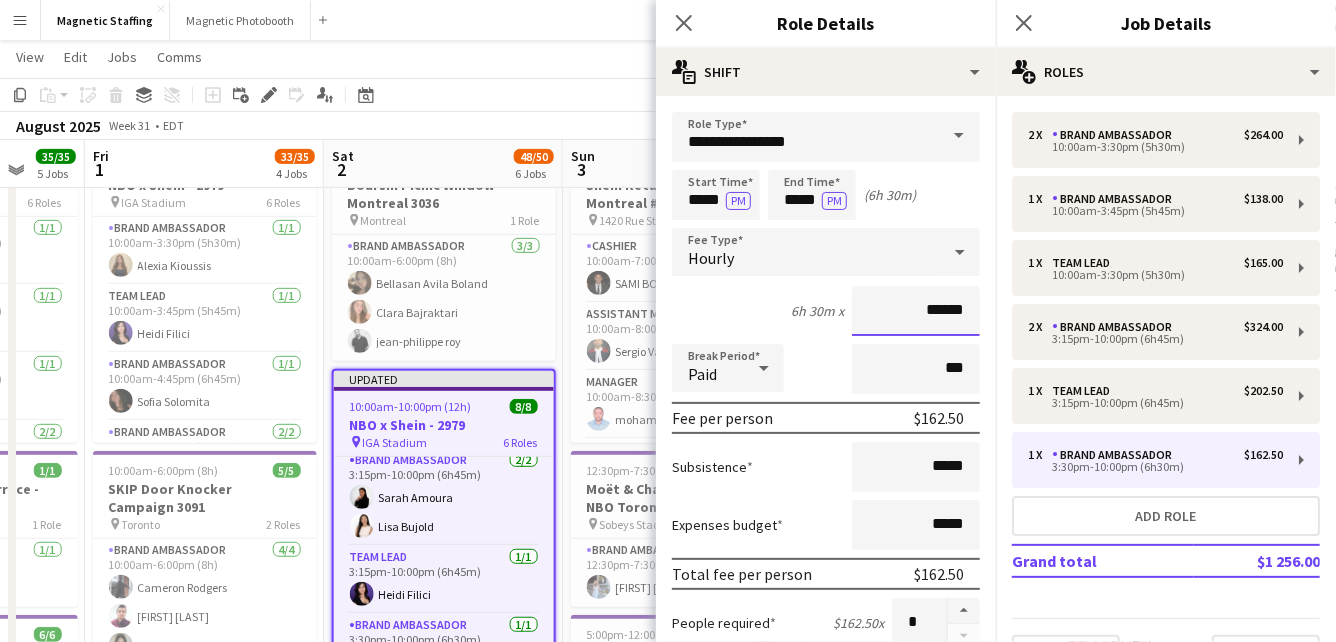 click on "******" at bounding box center [916, 311] 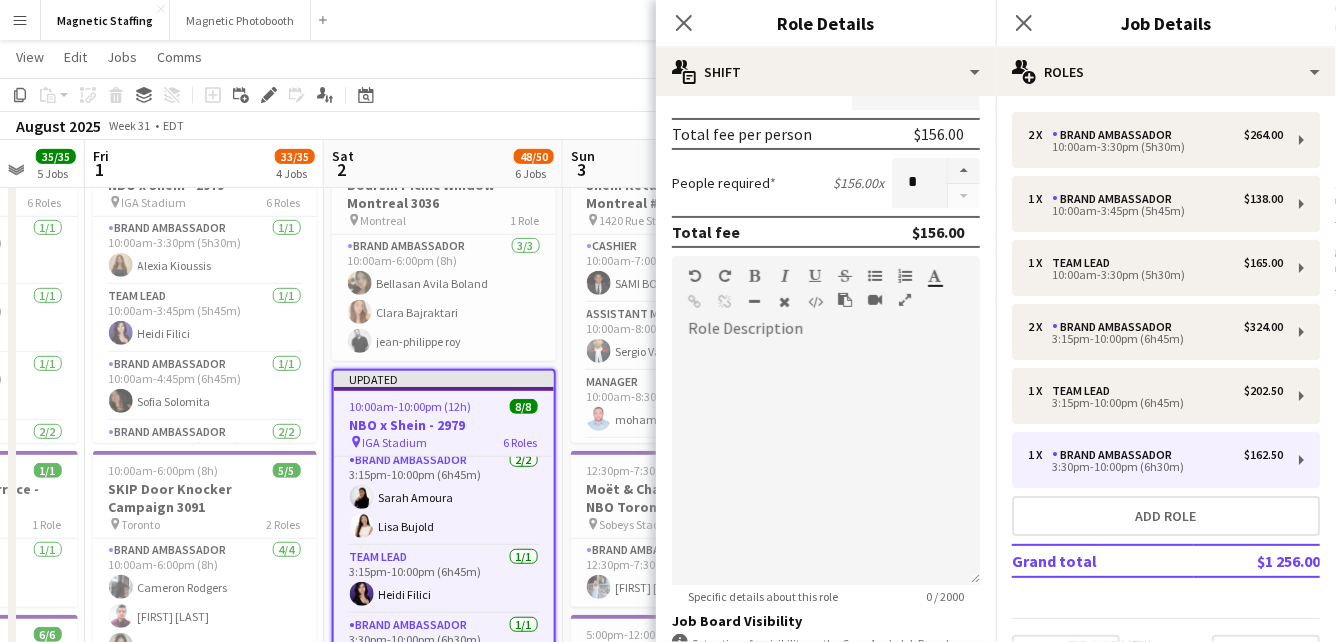 scroll, scrollTop: 709, scrollLeft: 0, axis: vertical 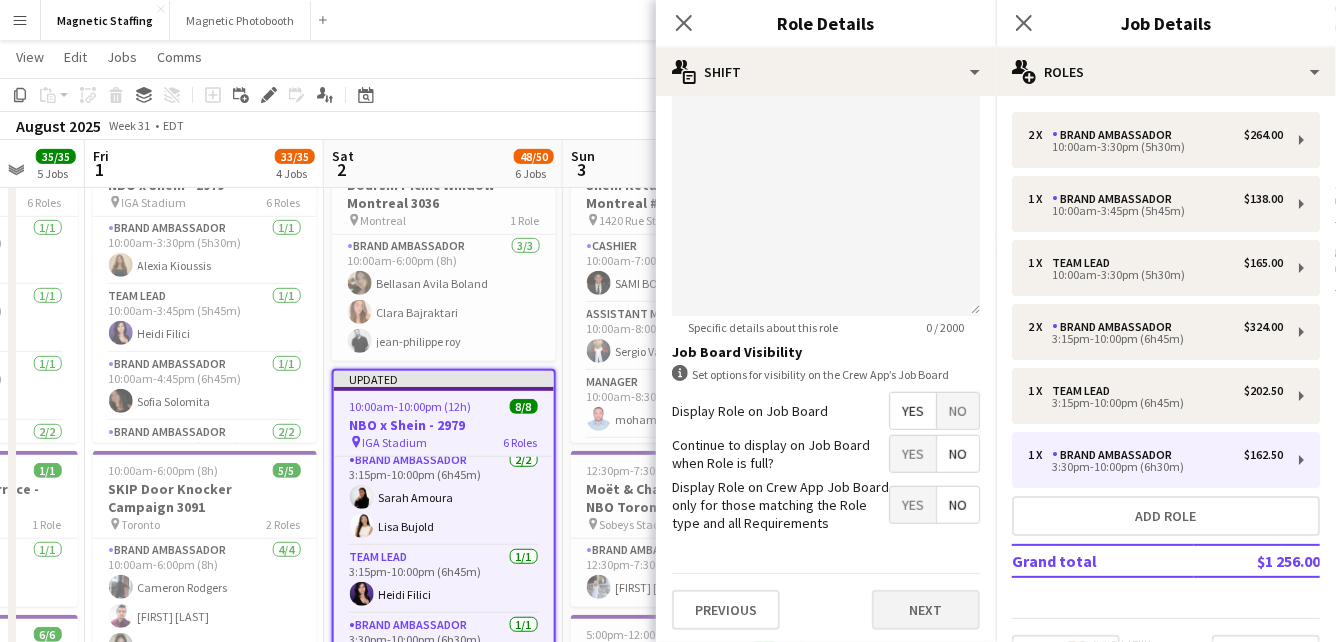 type on "******" 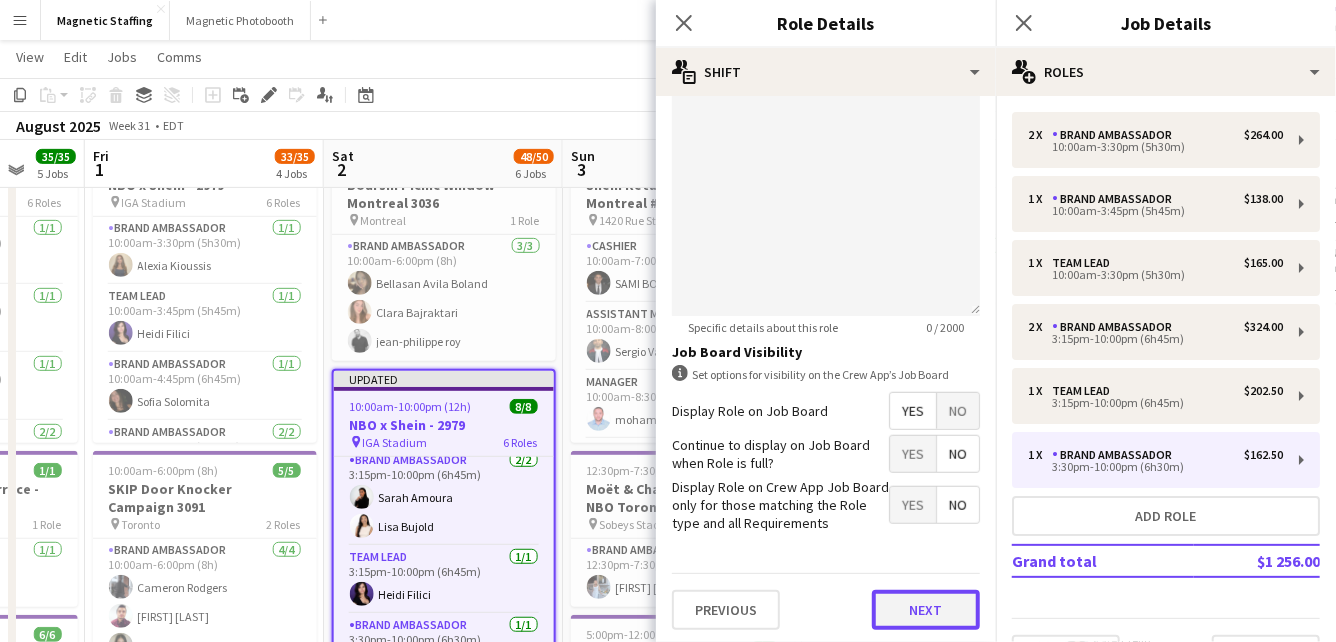 click on "Next" at bounding box center [926, 610] 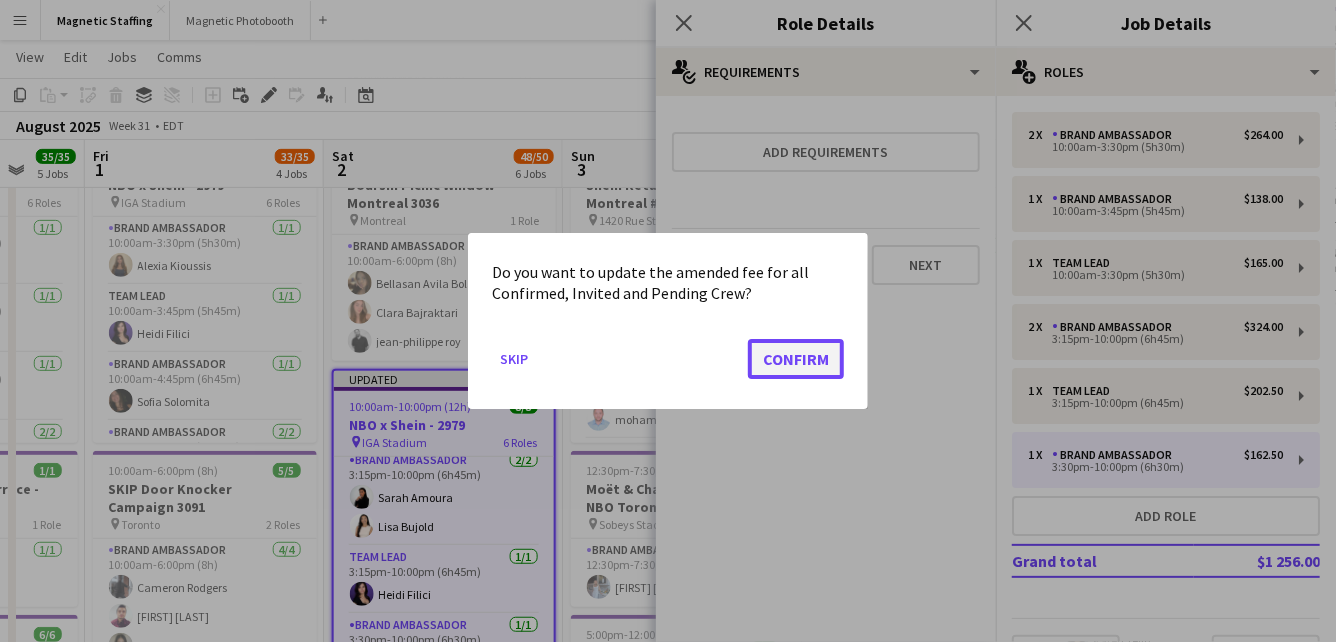 click on "Confirm" 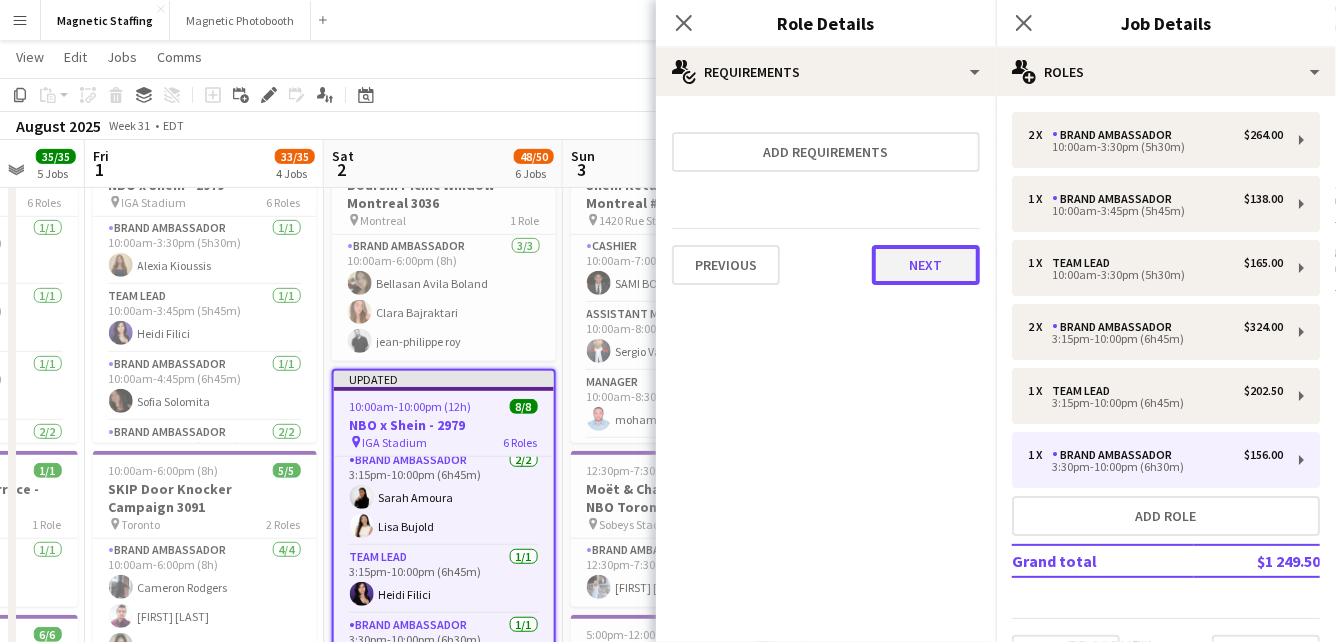 click on "Next" at bounding box center (926, 265) 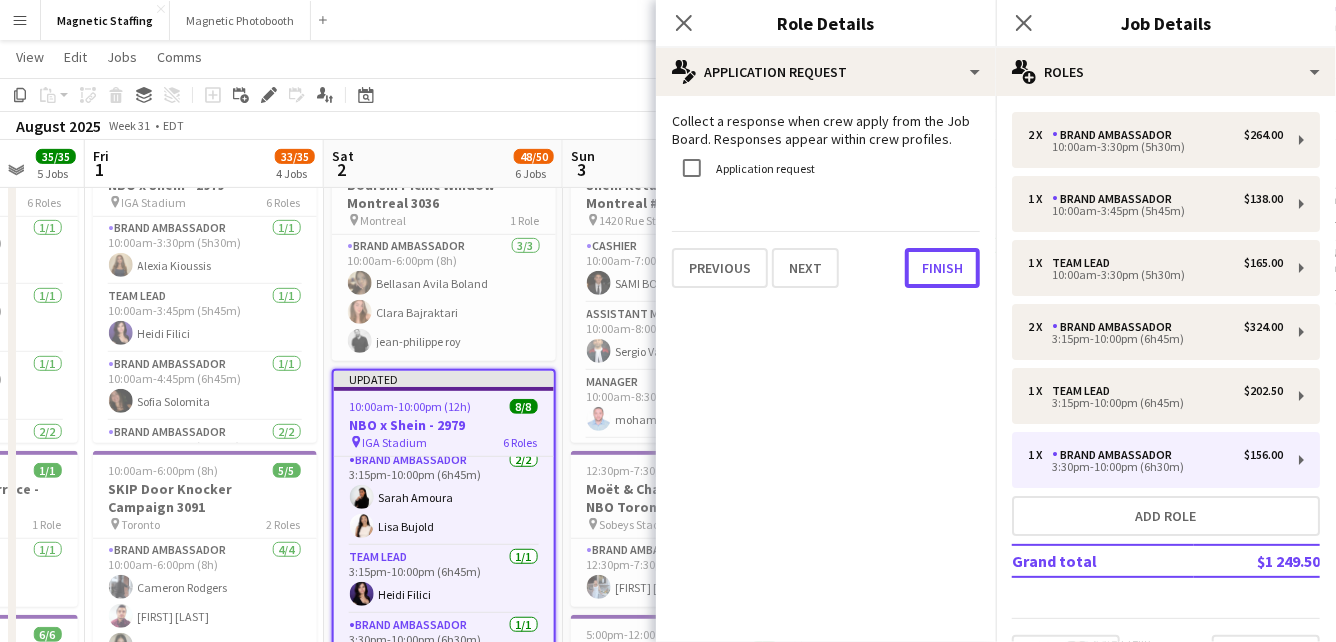 click on "Finish" at bounding box center (942, 268) 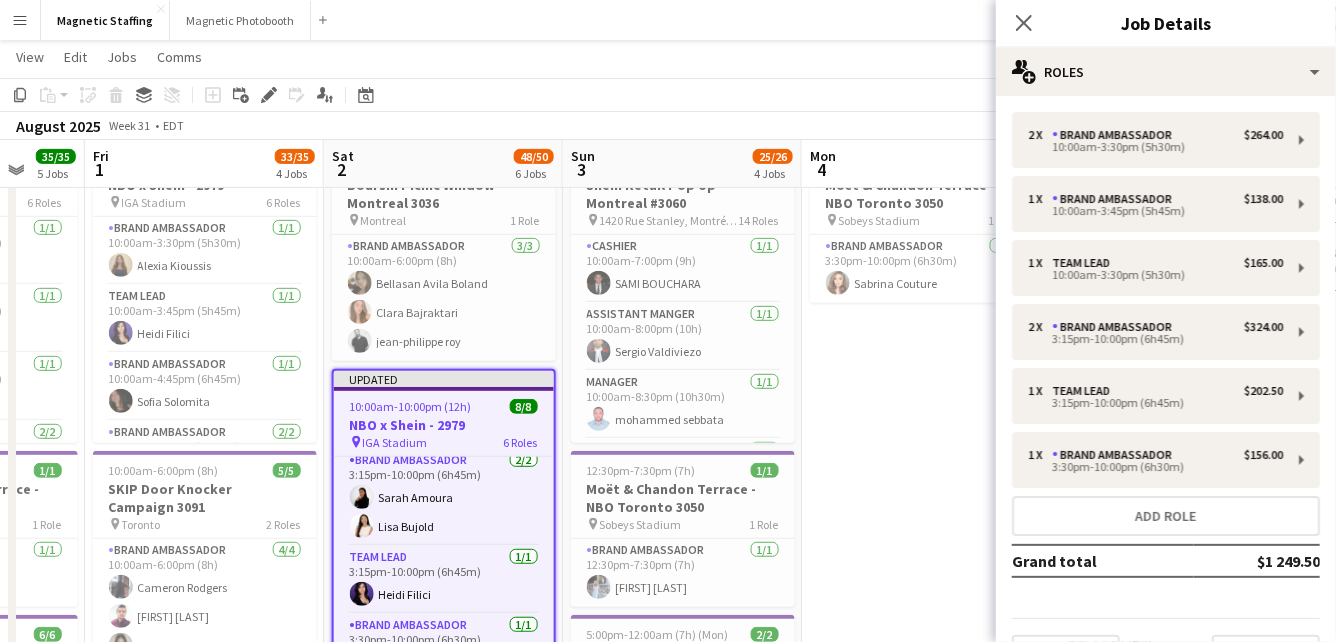 click on "View  Day view expanded Day view collapsed Month view Date picker Jump to today Expand Linked Jobs Collapse Linked Jobs  Edit  Copy
Command
C  Paste  Without Crew
Command
V With Crew
Command
Shift
V Paste as linked job  Group  Group Ungroup  Jobs  New Job Edit Job Delete Job New Linked Job Edit Linked Jobs Job fulfilment Promote Role Copy Role URL  Comms  Notify confirmed crew Create chat" 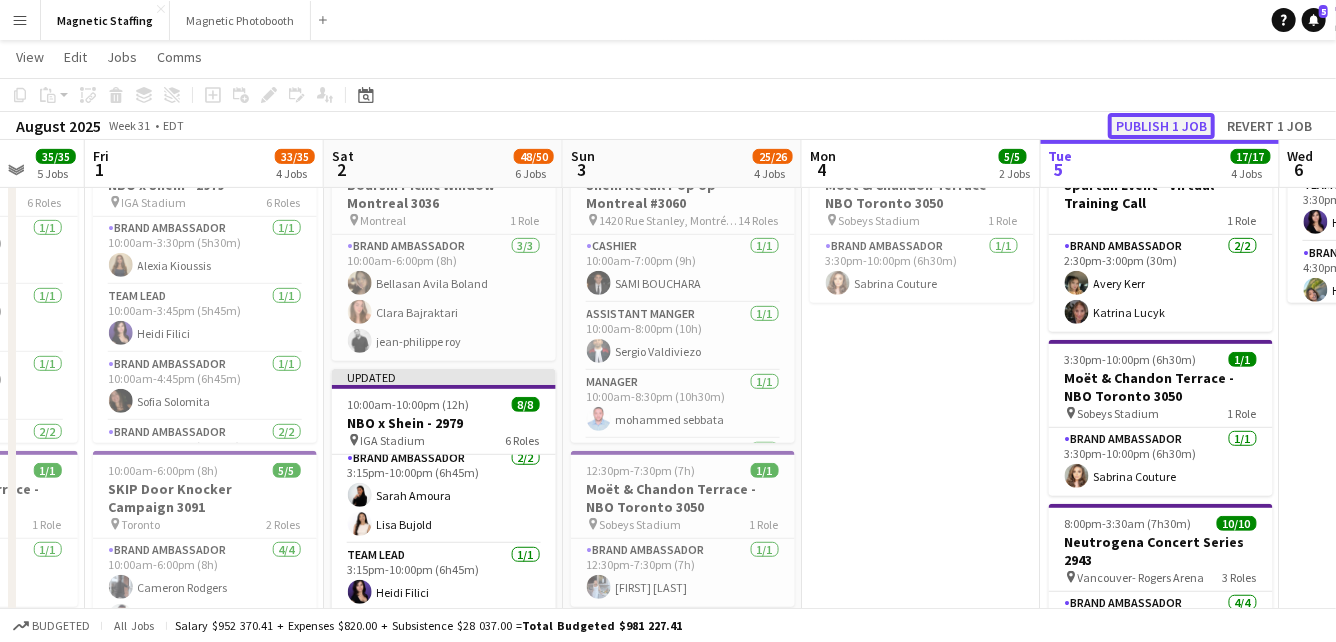 click on "Publish 1 job" 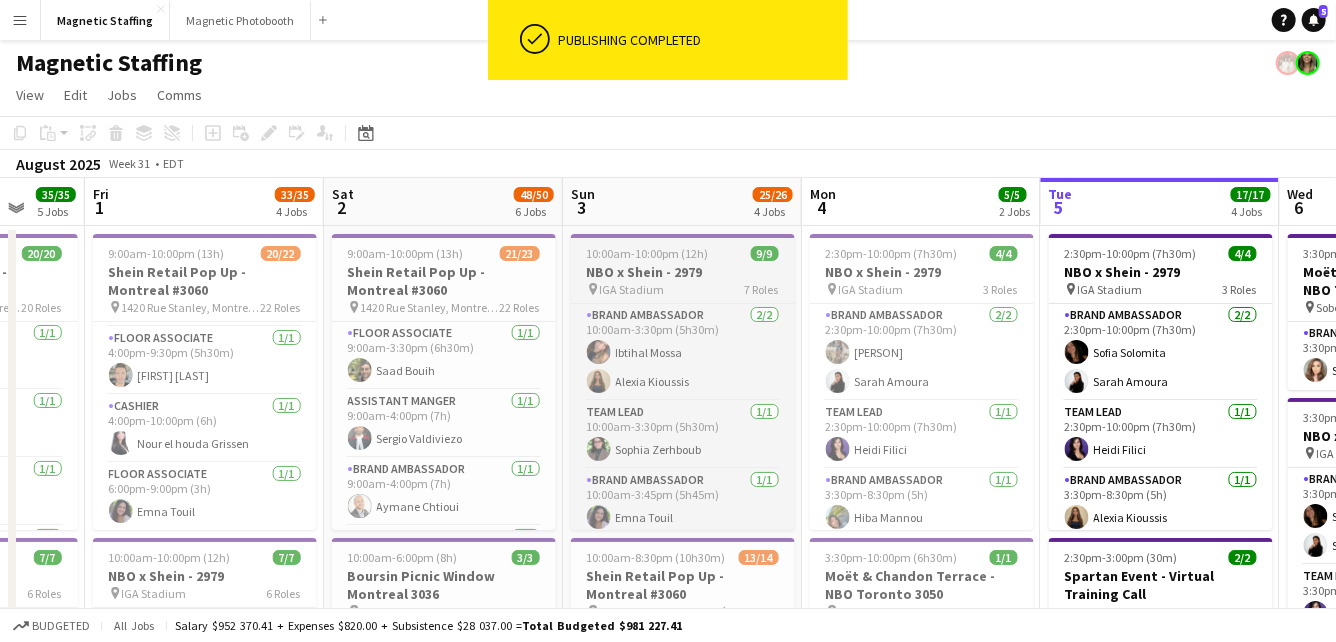 click on "10:00am-10:00pm (12h)" at bounding box center [648, 253] 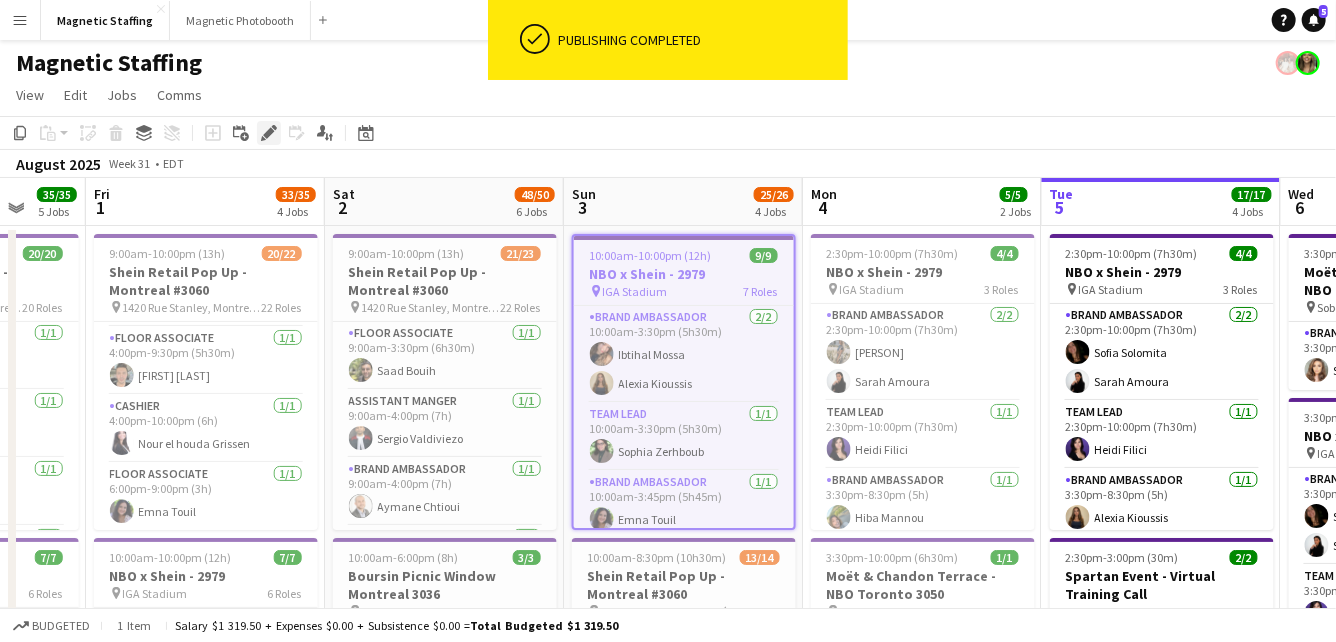 click on "Edit" 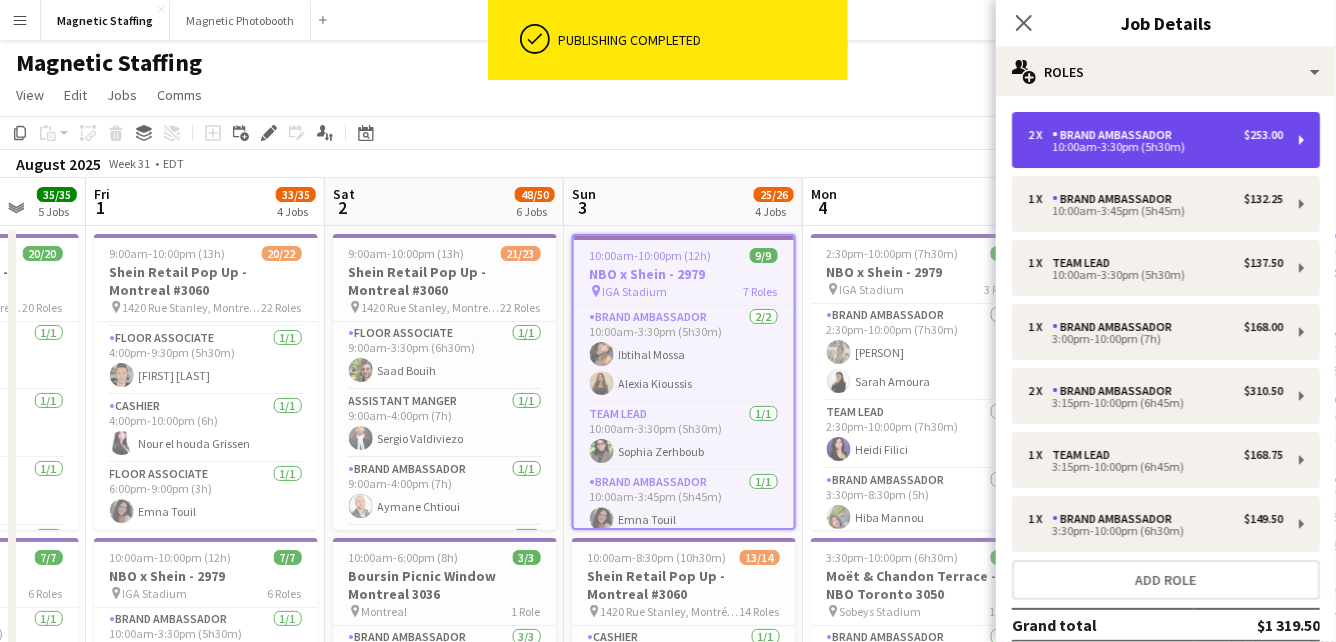 click on "2 x   Brand Ambassador   $253.00" at bounding box center (1155, 135) 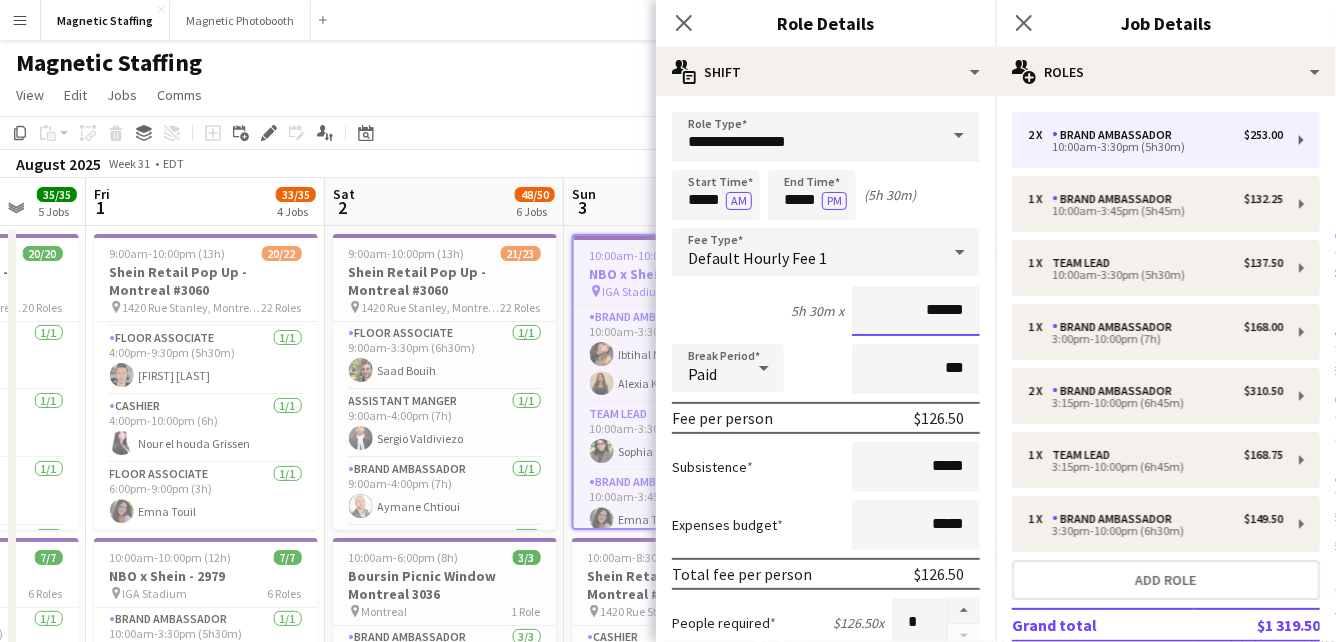 click on "******" at bounding box center (916, 311) 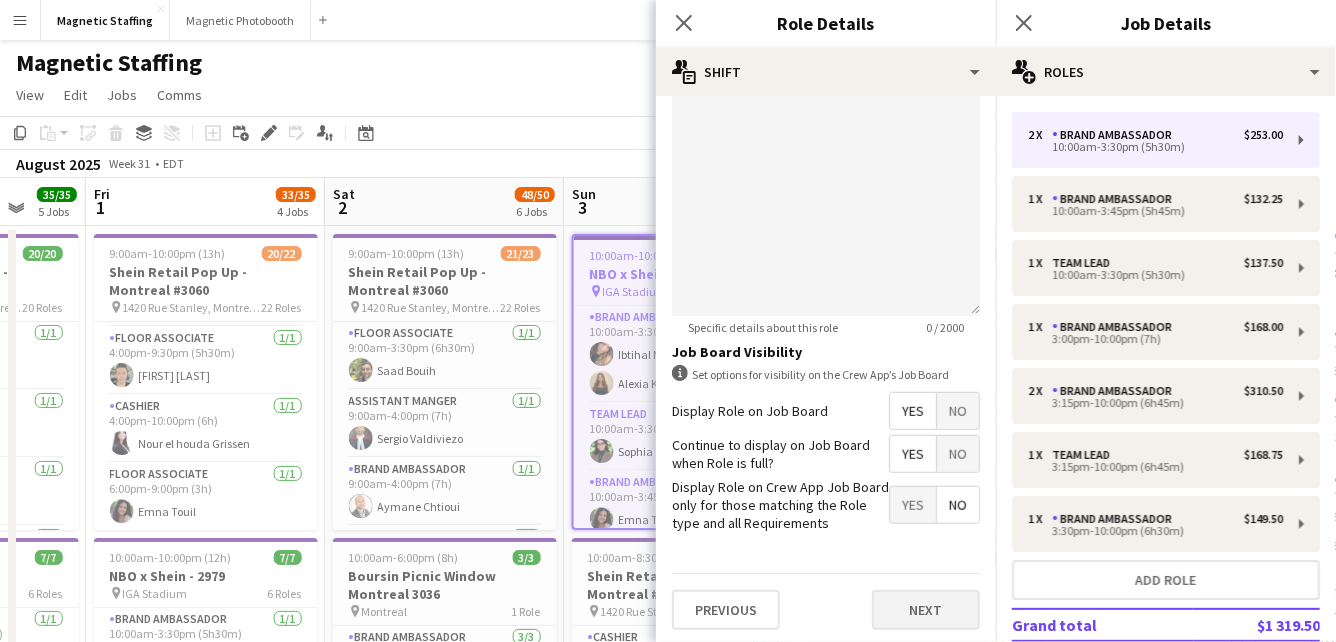 type on "******" 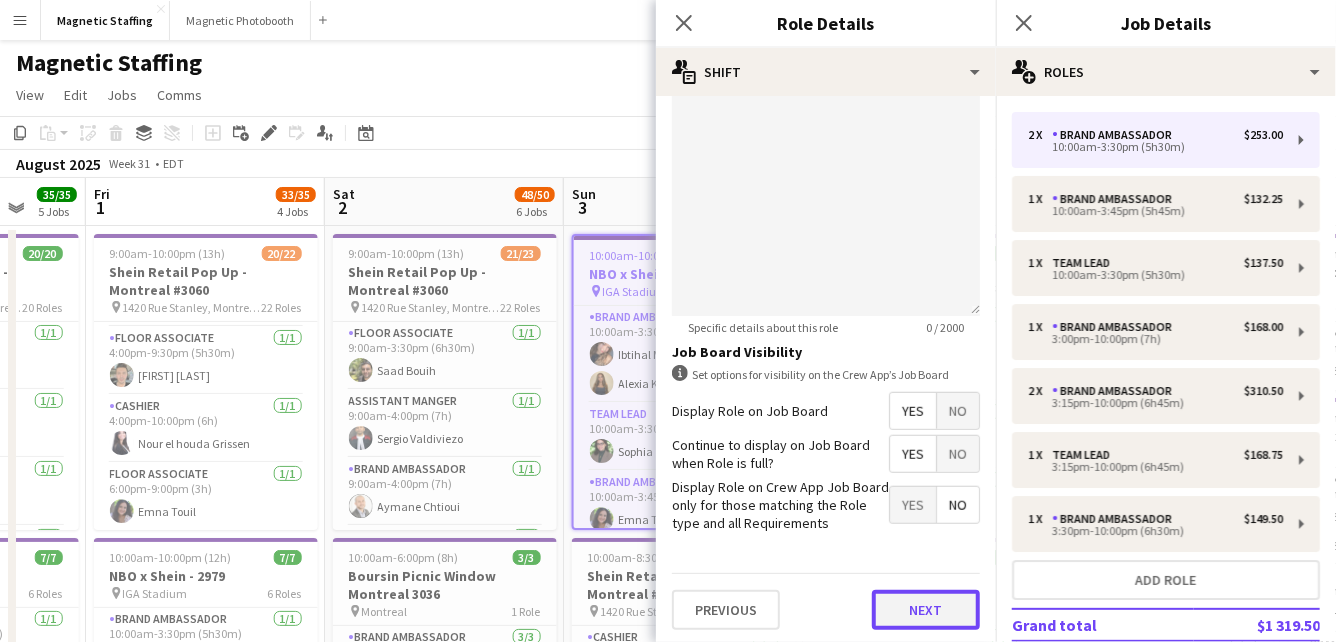 click on "Next" at bounding box center [926, 610] 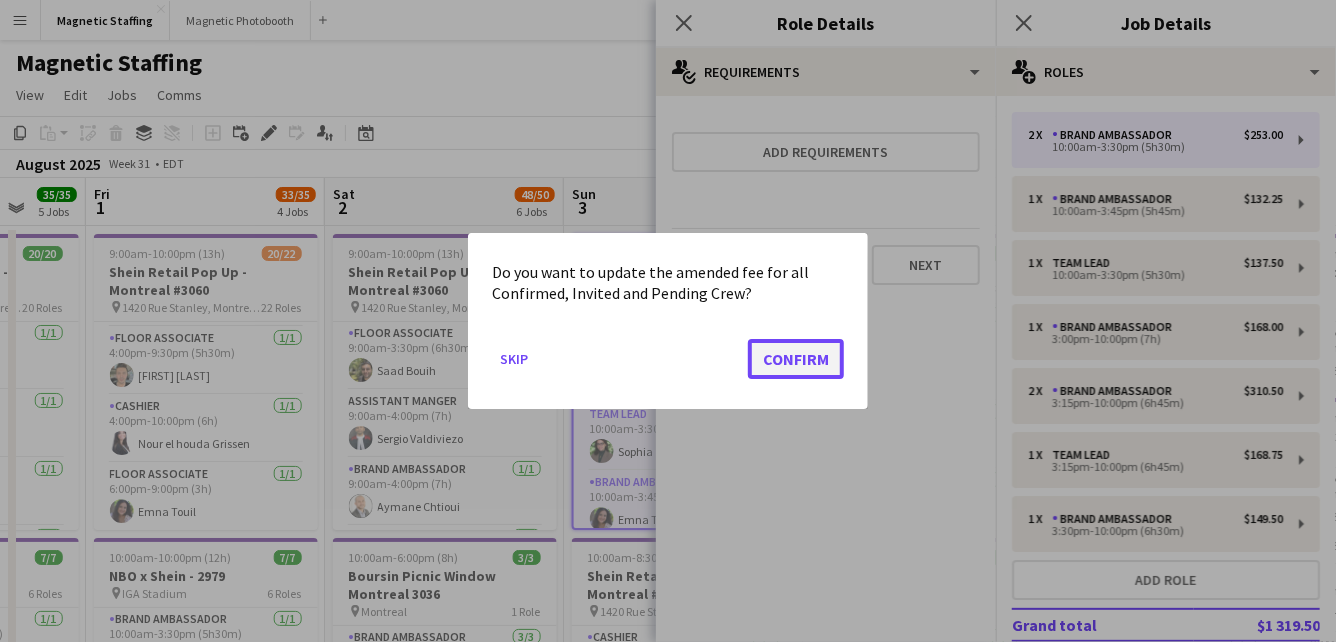 click on "Confirm" 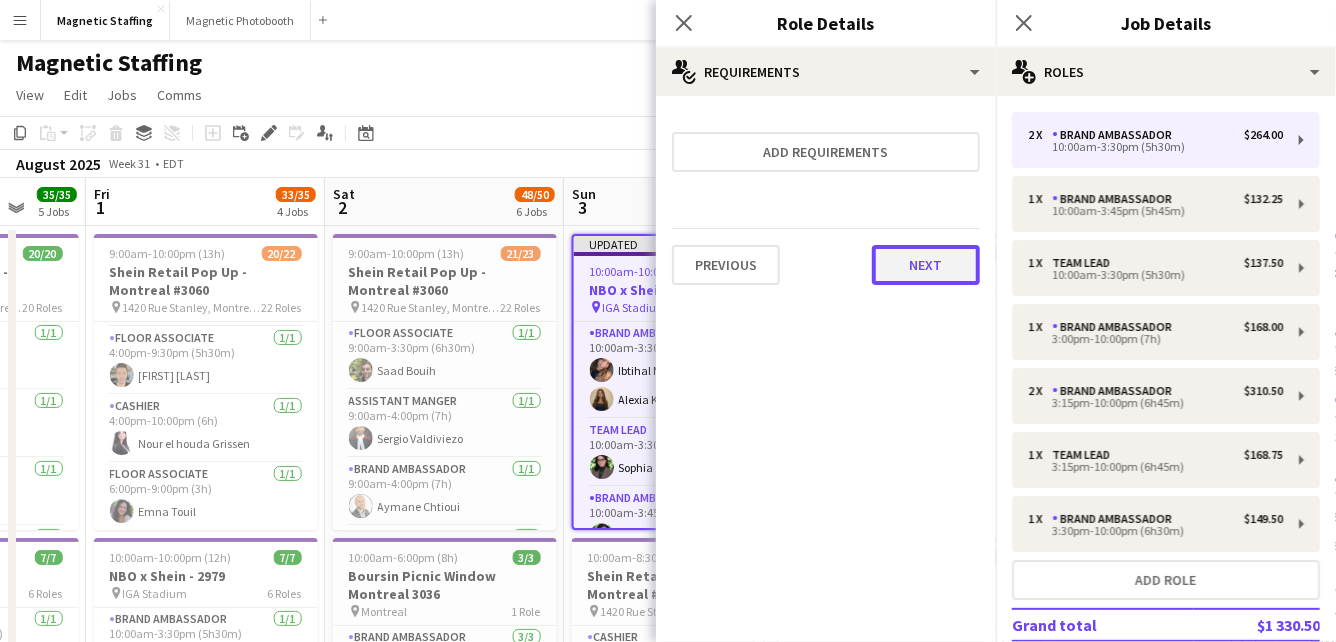 click on "Next" at bounding box center [926, 265] 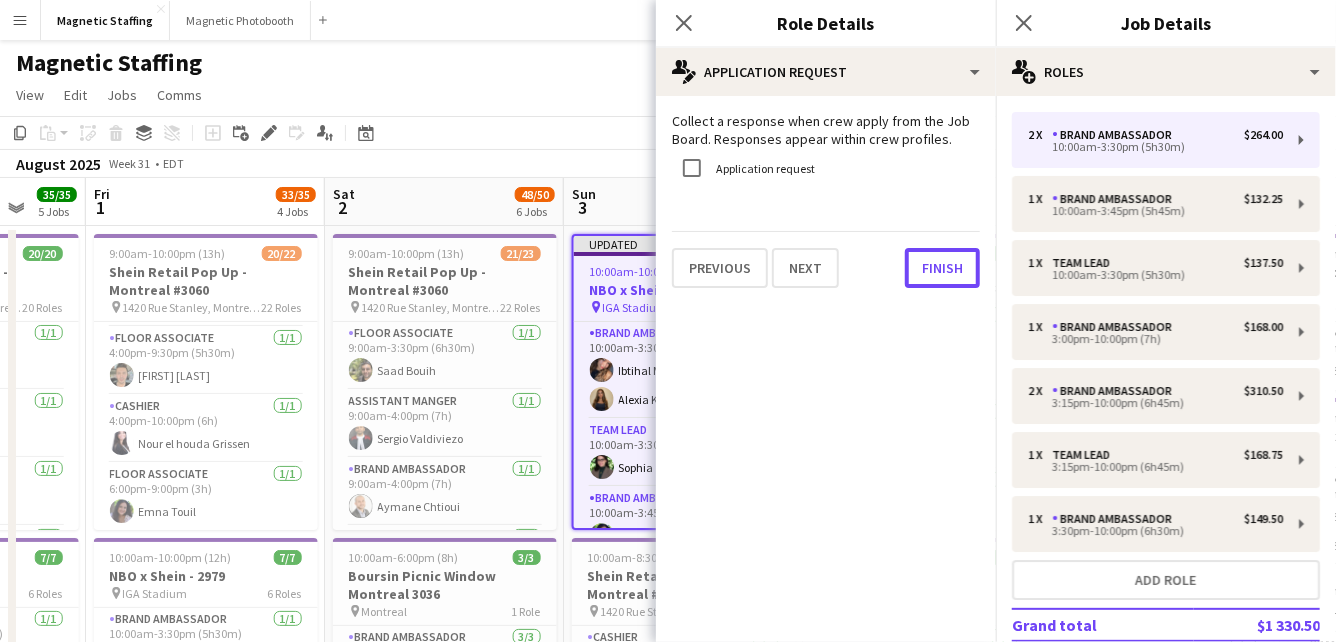 click on "Finish" at bounding box center (942, 268) 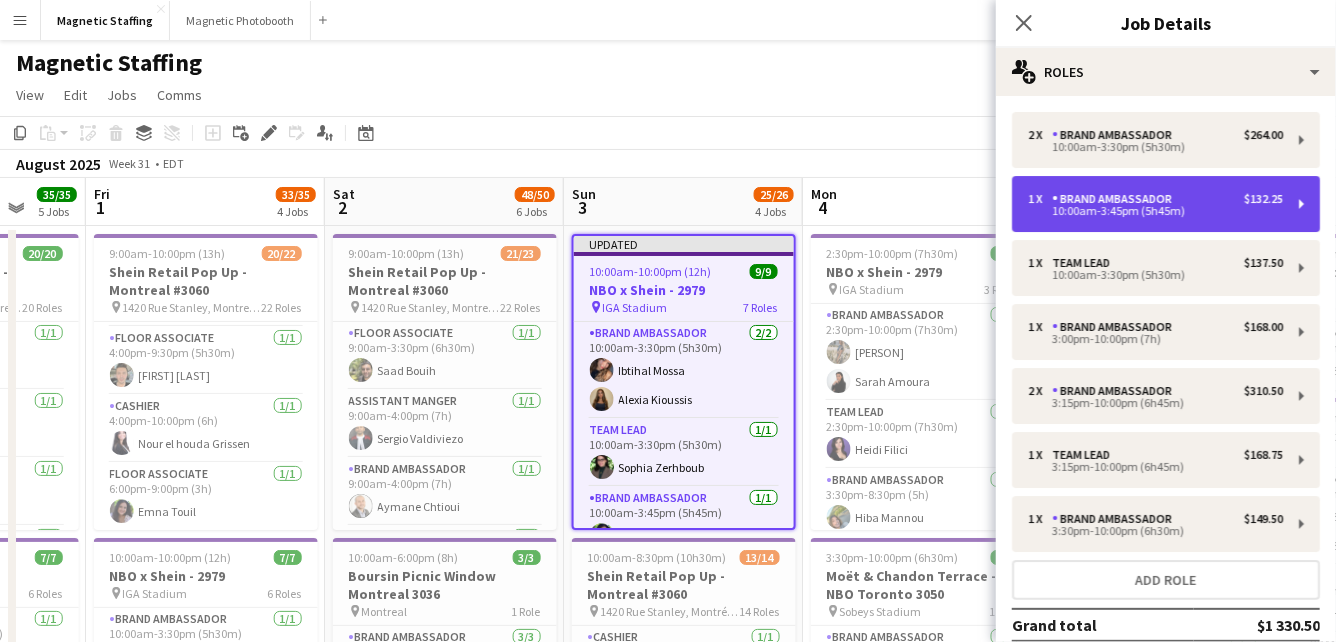 click on "10:00am-3:45pm (5h45m)" at bounding box center (1155, 211) 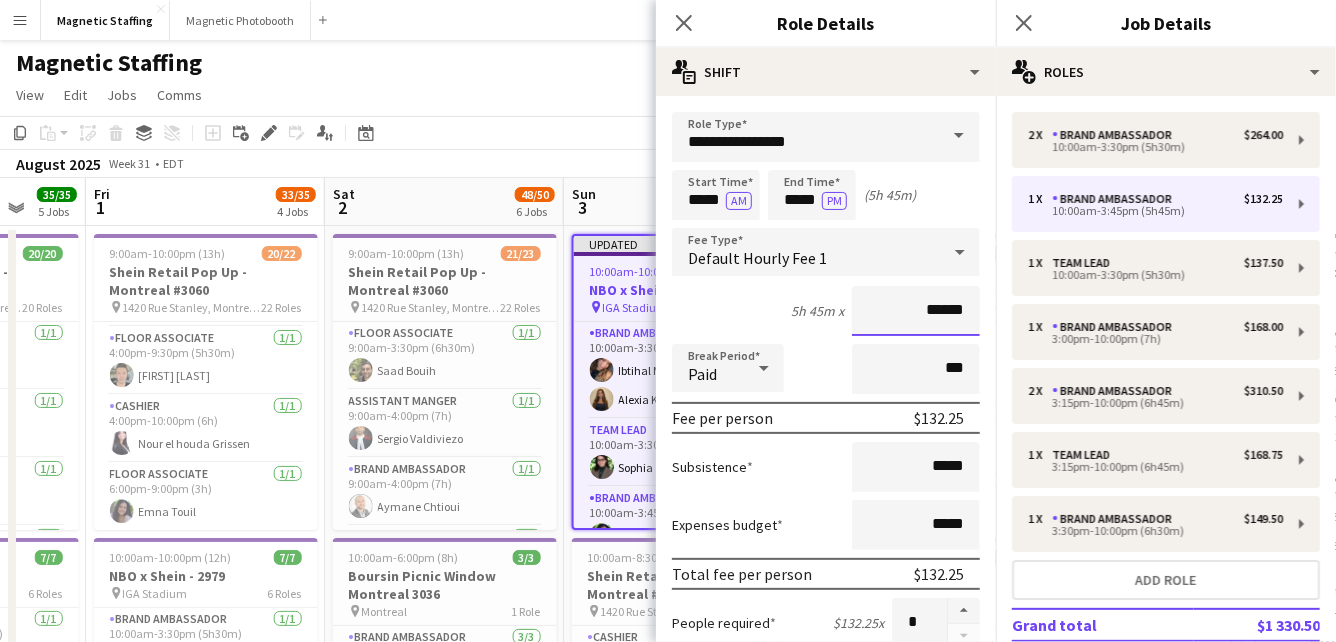 click on "******" at bounding box center [916, 311] 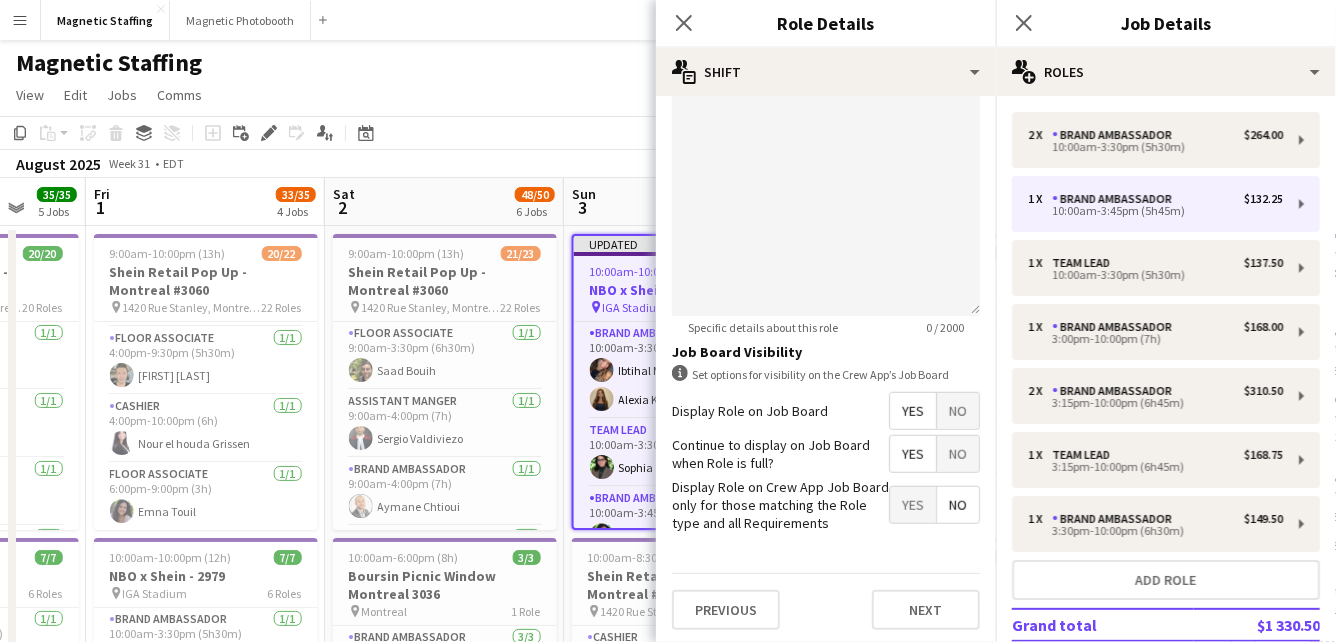 type on "******" 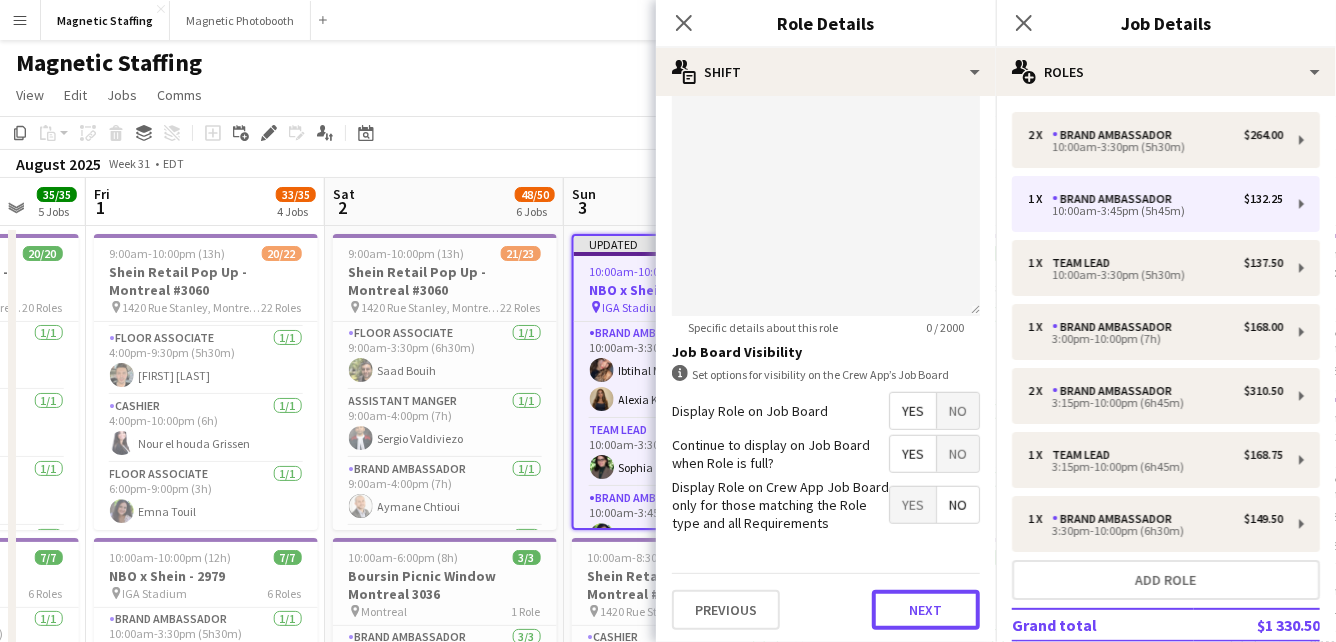 click on "Previous   Next" at bounding box center [826, 609] 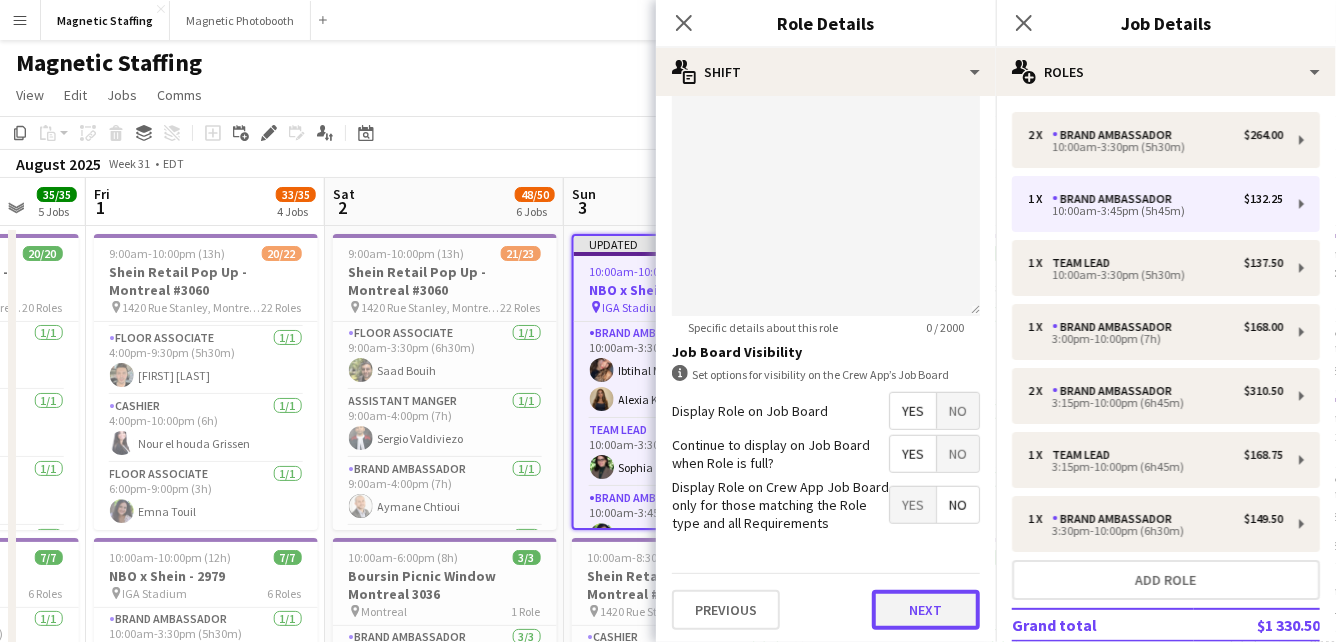 click on "Next" at bounding box center (926, 610) 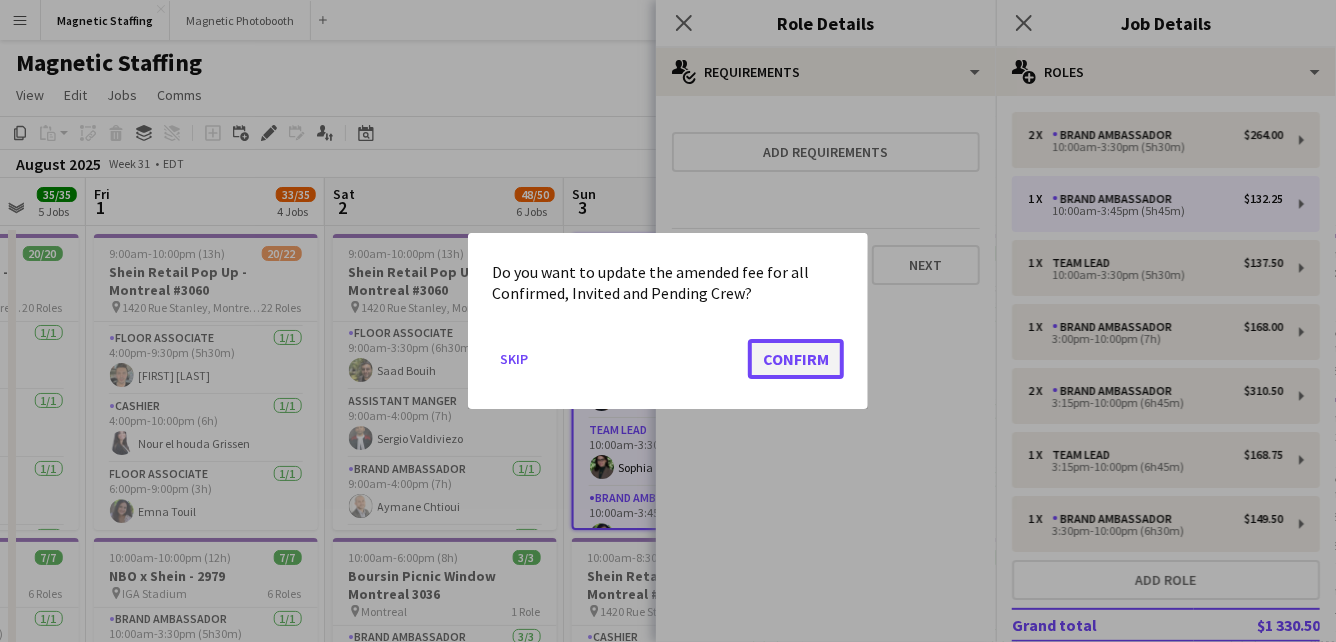 click on "Confirm" 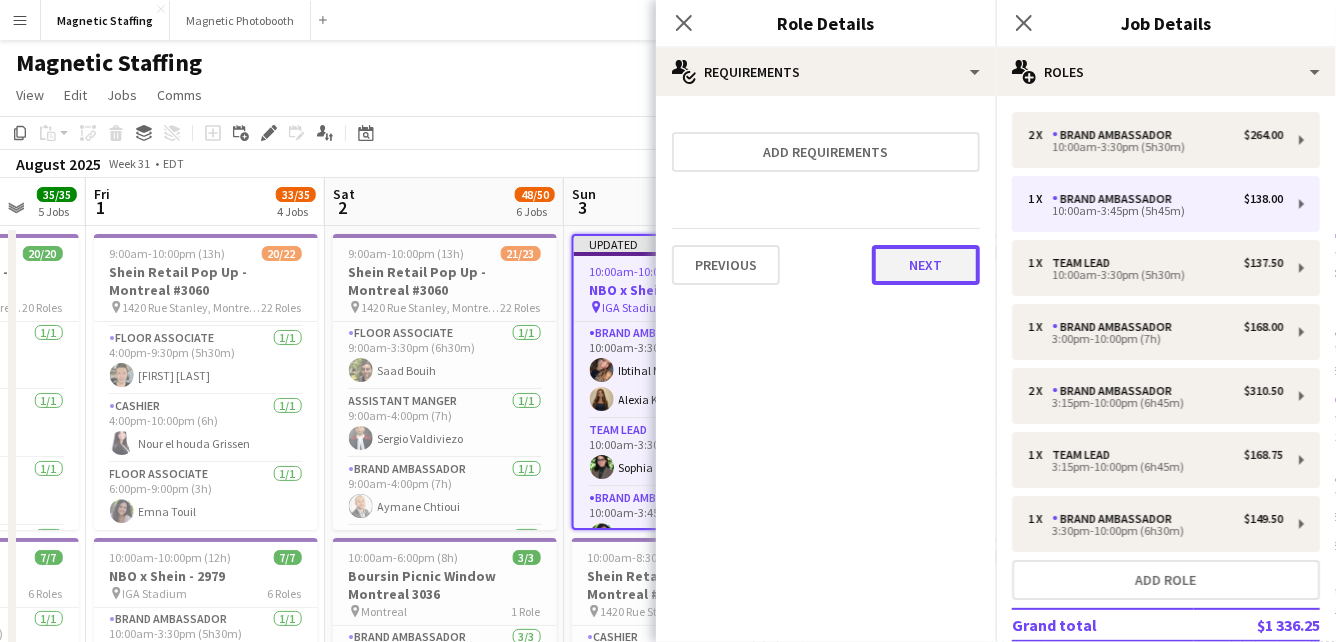 click on "Next" at bounding box center [926, 265] 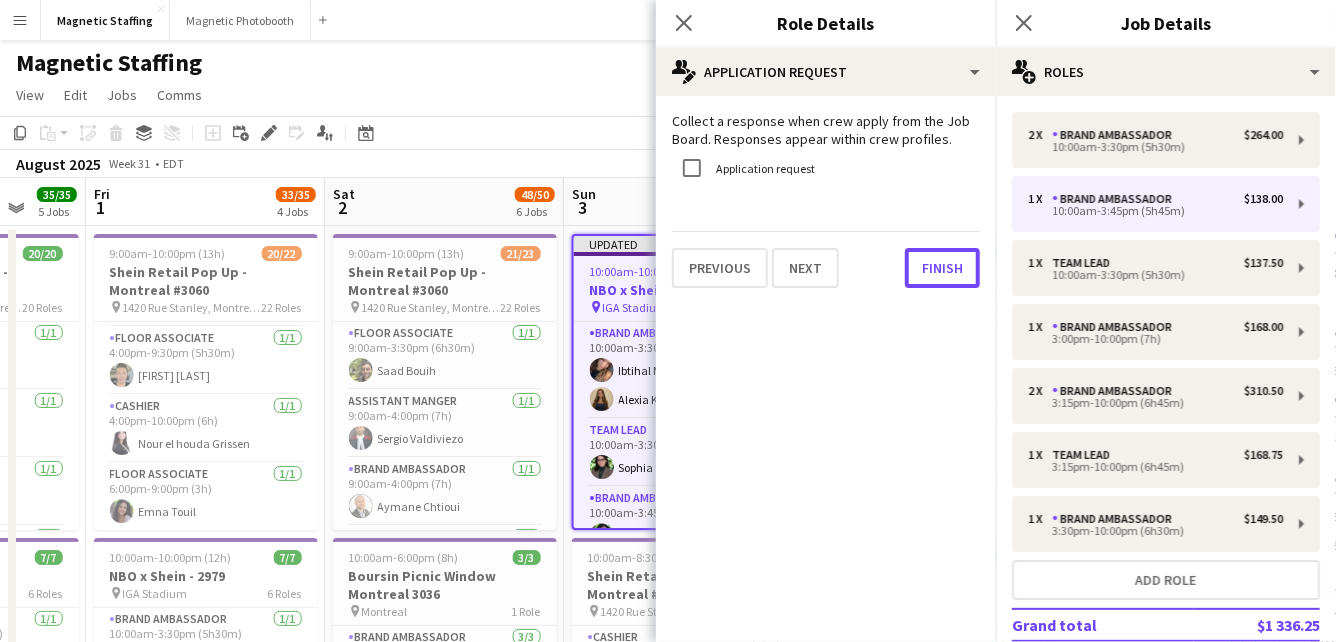 click on "Finish" at bounding box center [942, 268] 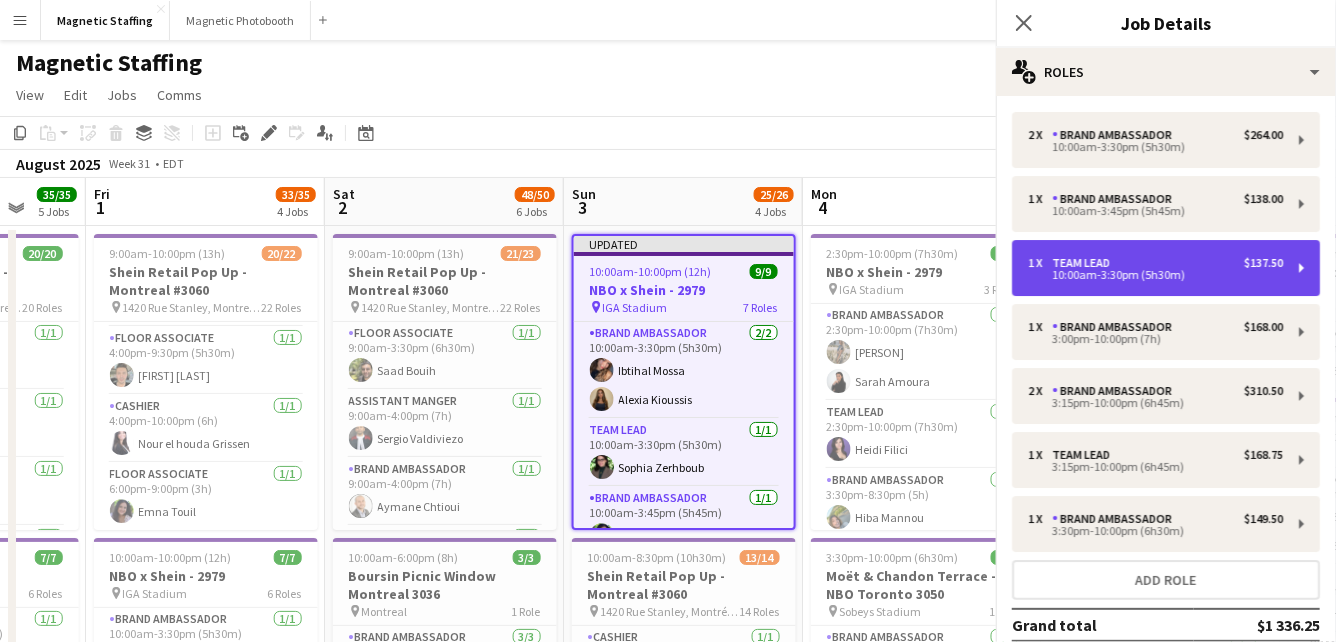 click on "10:00am-3:30pm (5h30m)" at bounding box center [1155, 275] 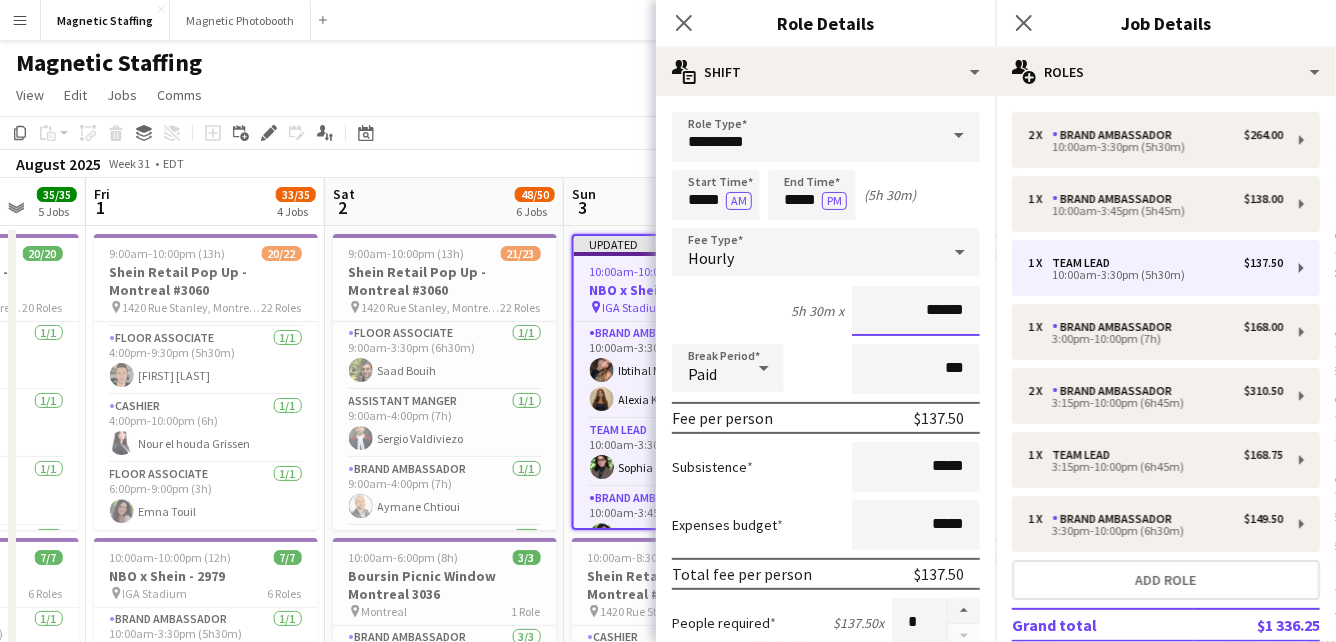 drag, startPoint x: 968, startPoint y: 311, endPoint x: 789, endPoint y: 303, distance: 179.17868 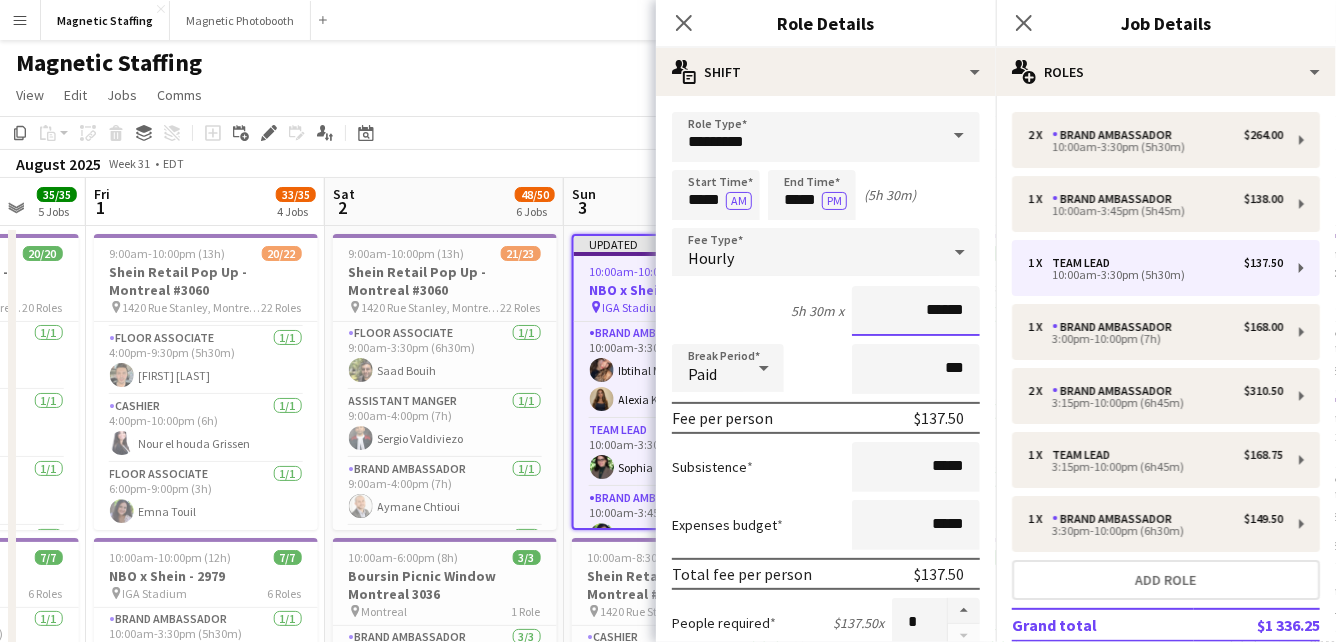 click on "5h 30m x  ******" at bounding box center [826, 311] 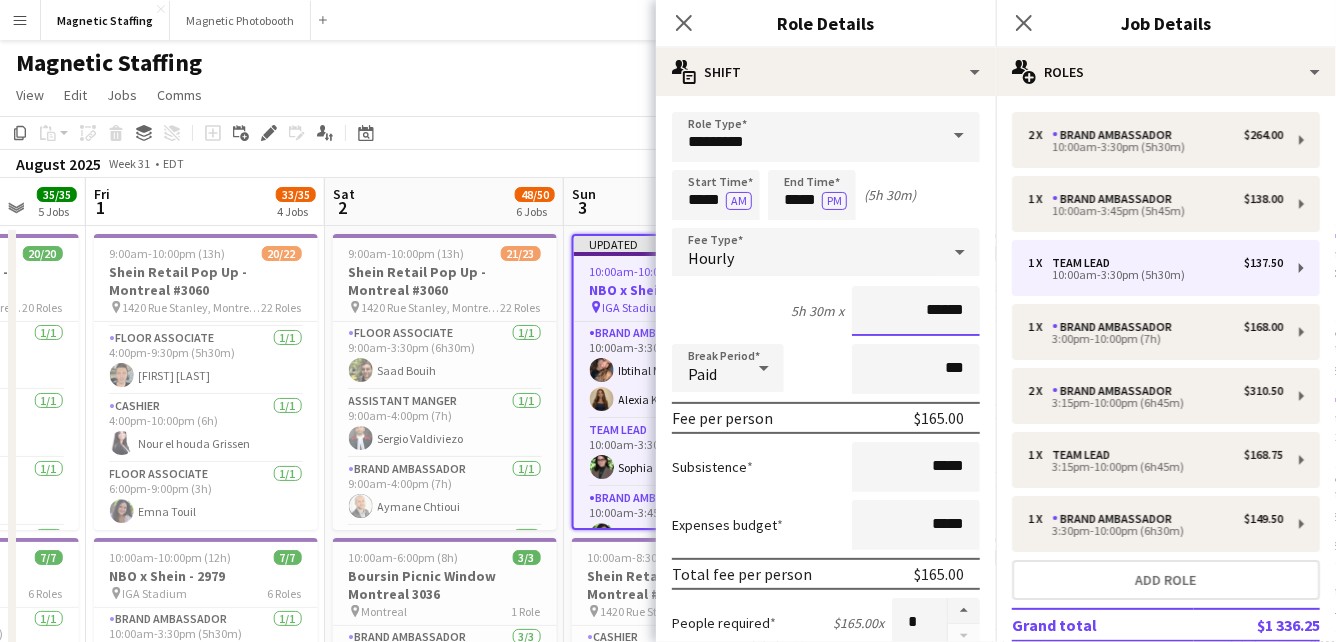 scroll, scrollTop: 606, scrollLeft: 0, axis: vertical 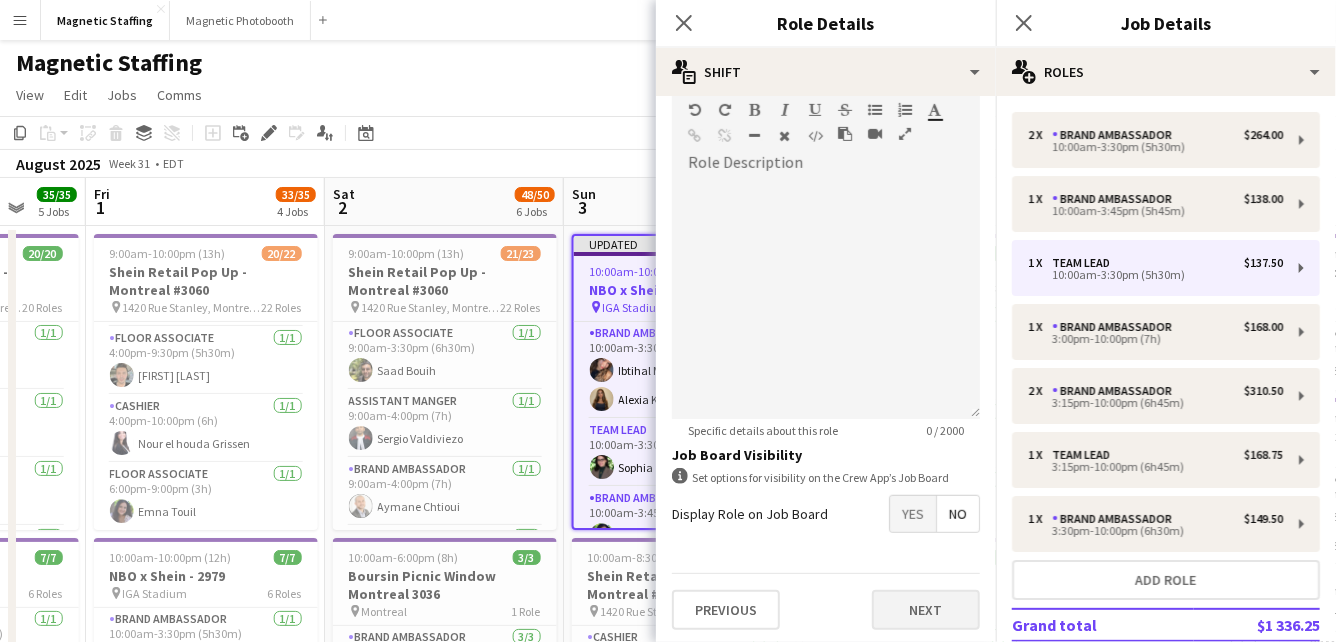 type on "******" 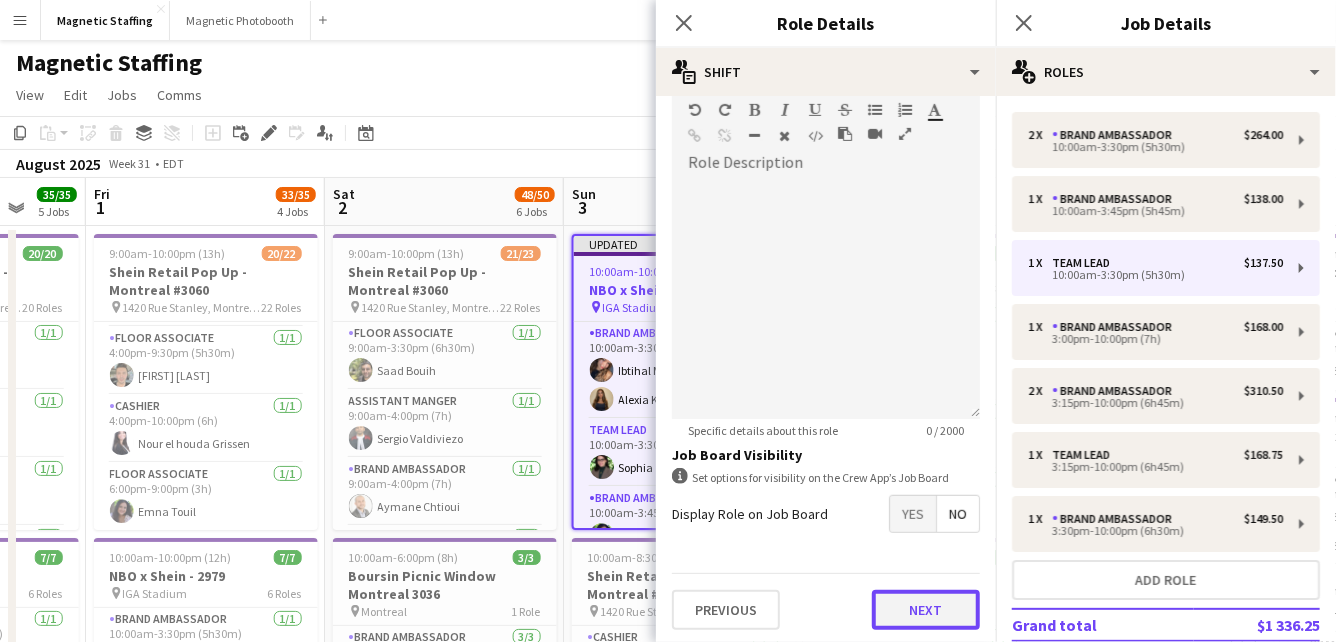 click on "Next" at bounding box center [926, 610] 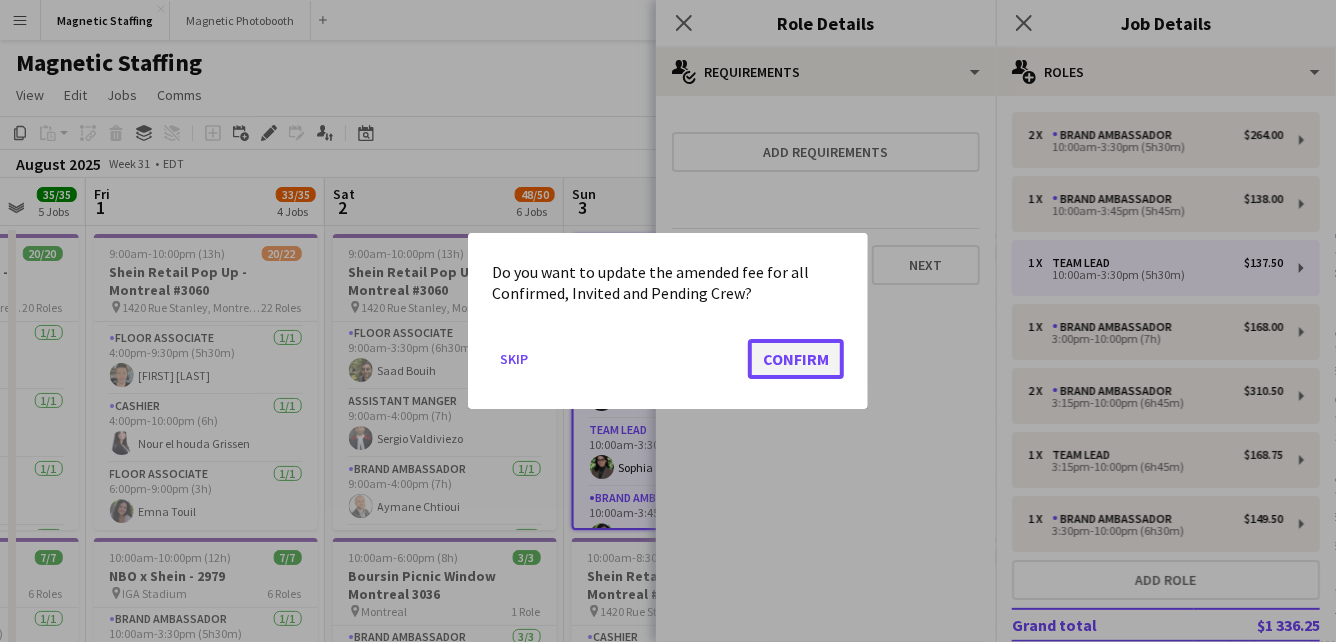 click on "Confirm" 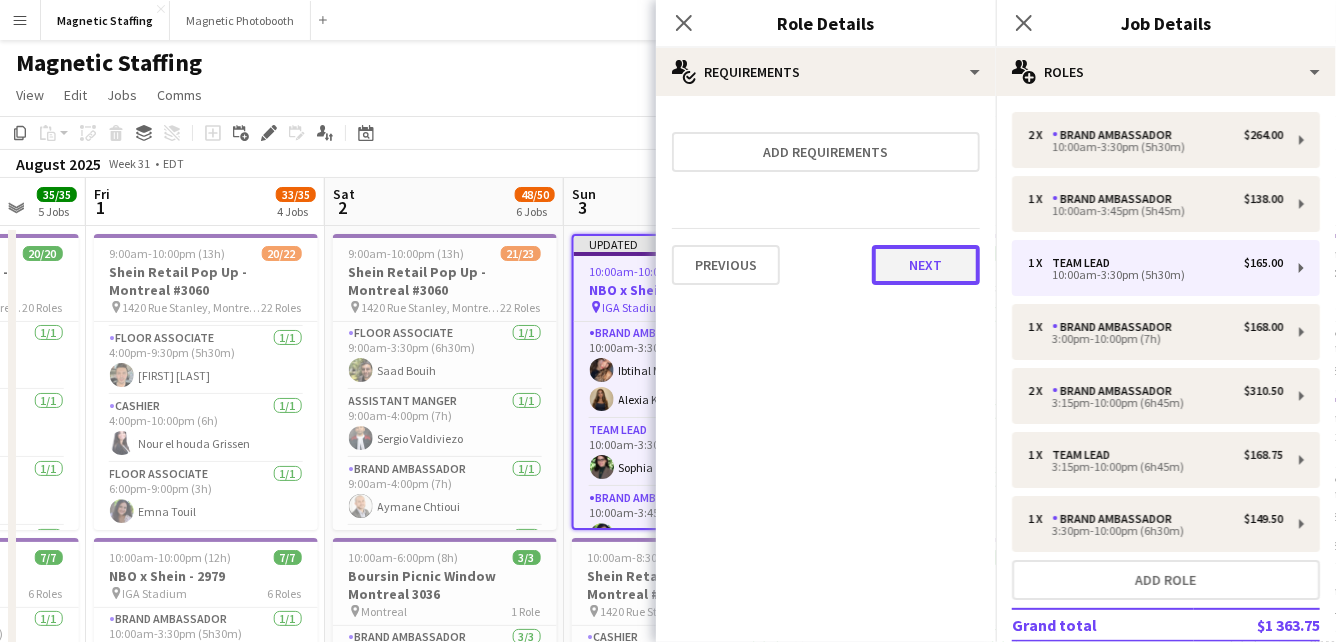 click on "Next" at bounding box center [926, 265] 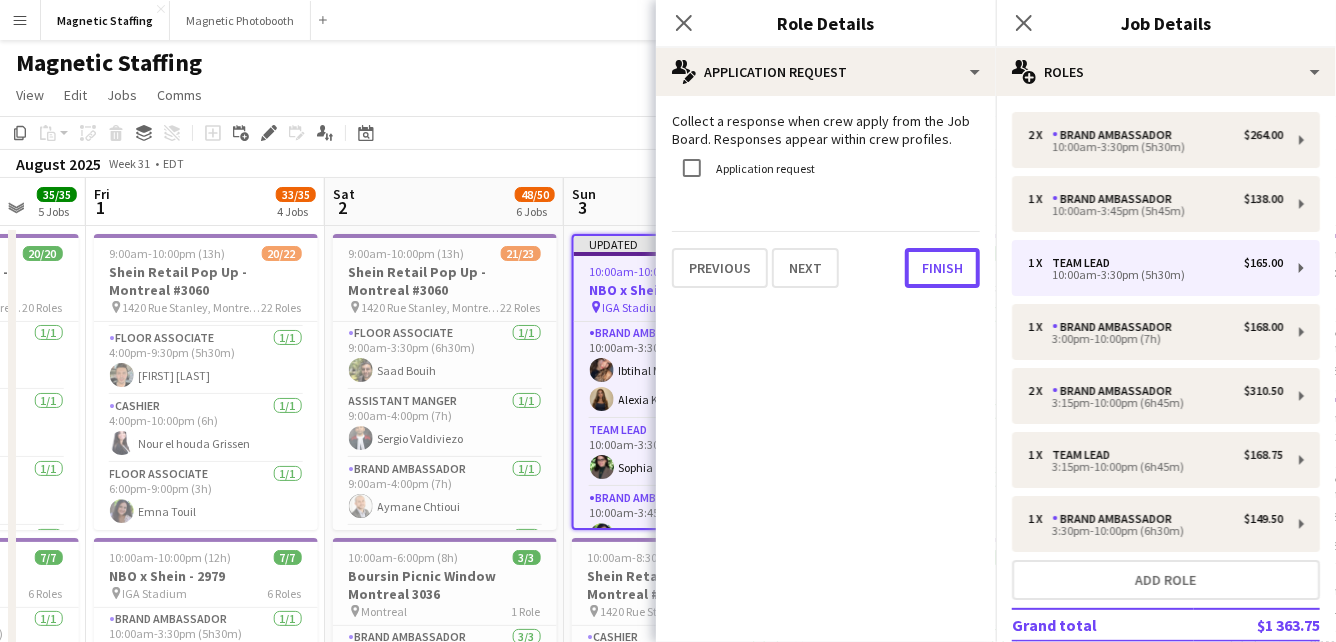 click on "Finish" at bounding box center [942, 268] 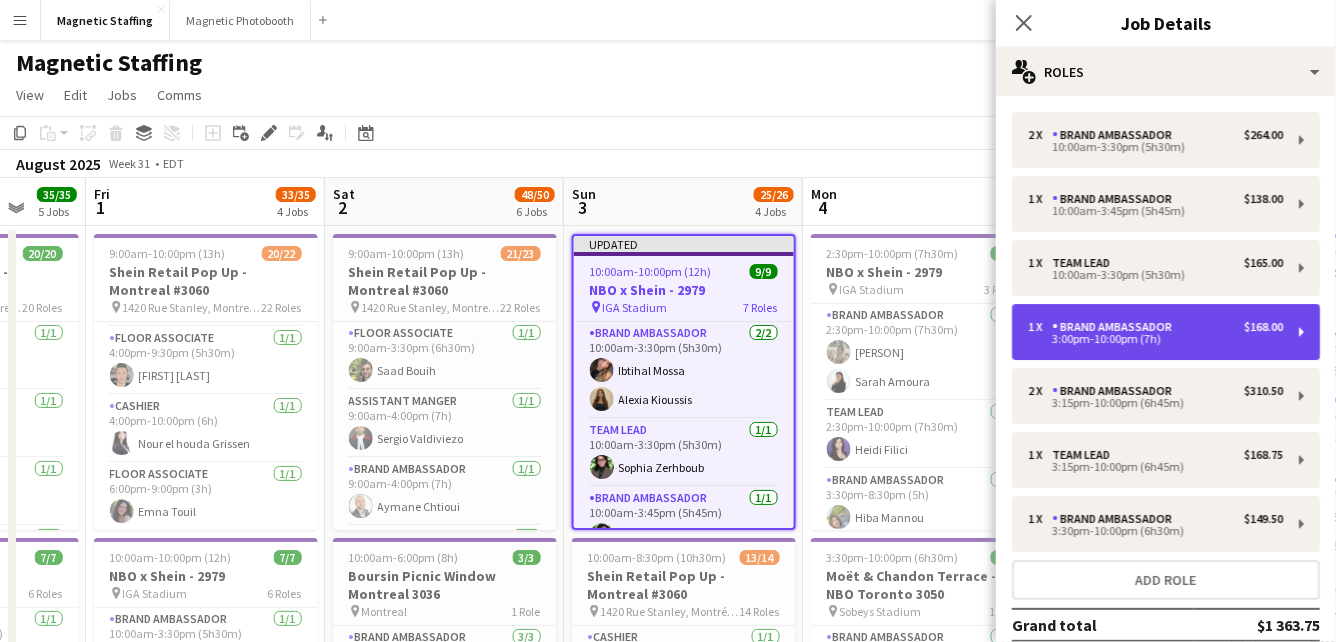 click on "3:00pm-10:00pm (7h)" at bounding box center (1155, 339) 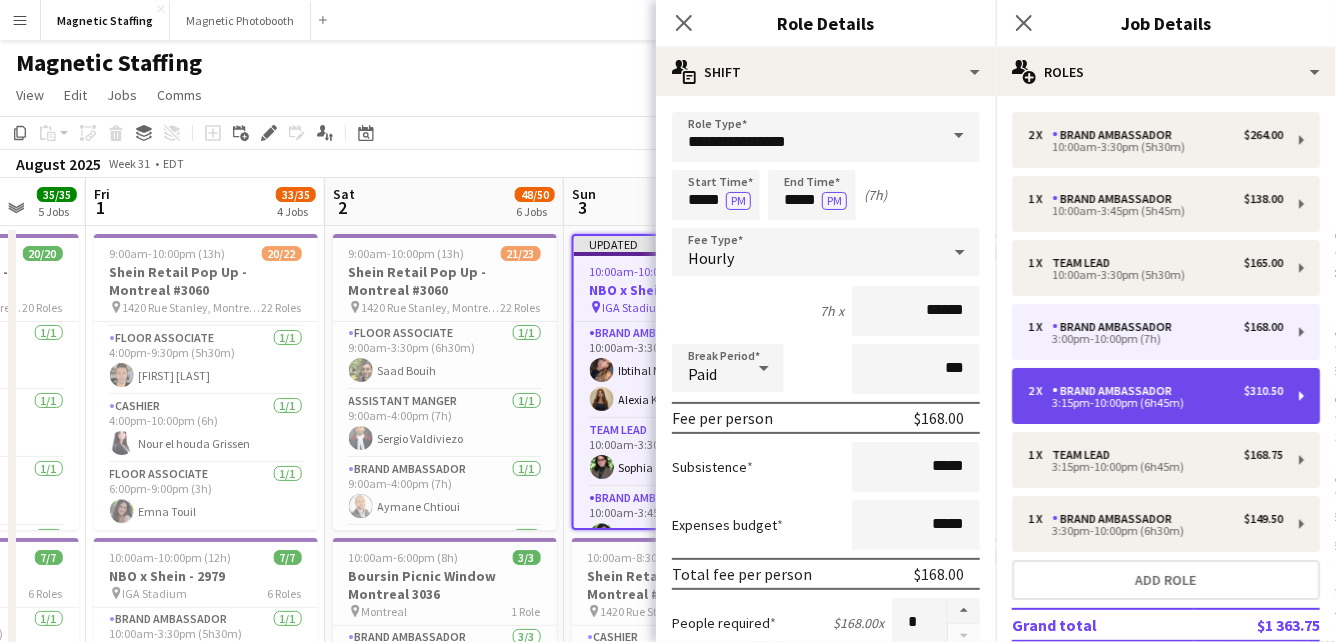 click on "Brand Ambassador" at bounding box center (1116, 391) 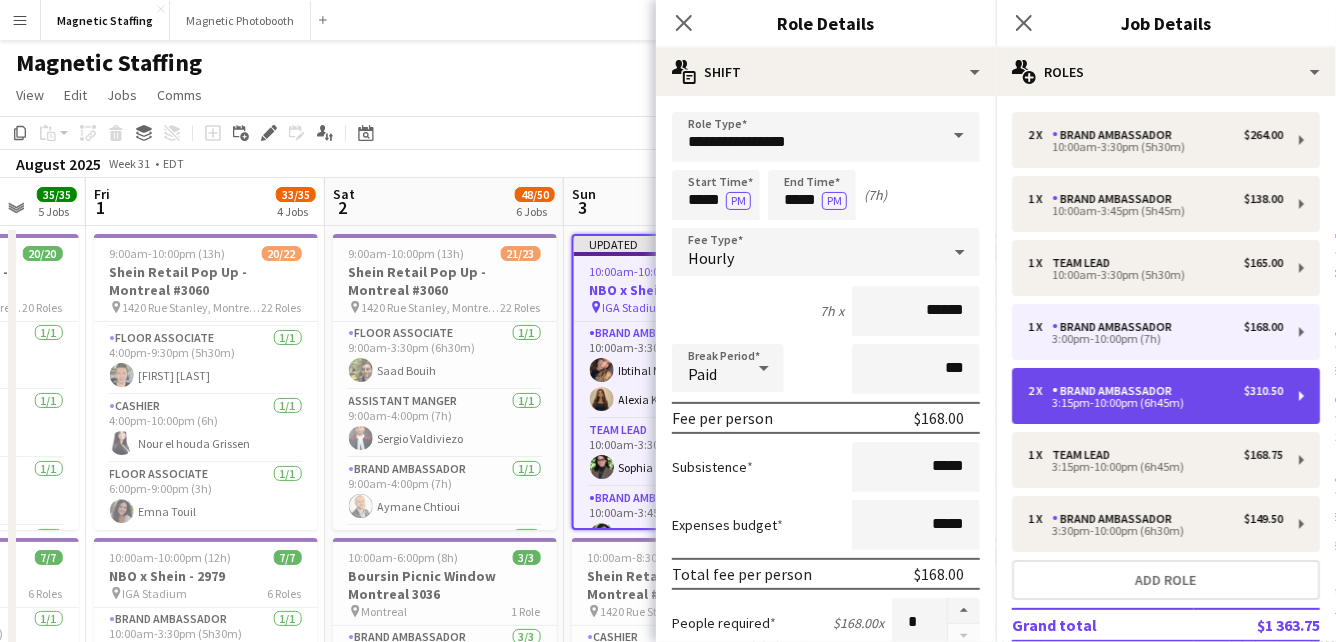 type on "*****" 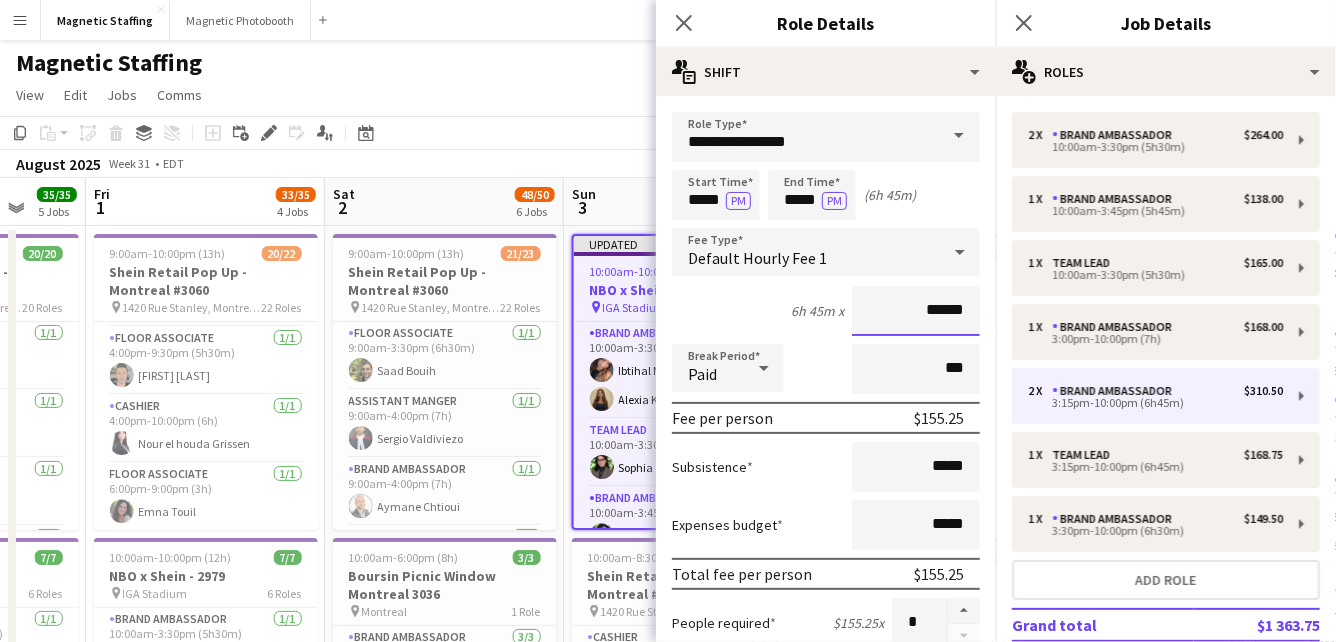 click on "******" at bounding box center (916, 311) 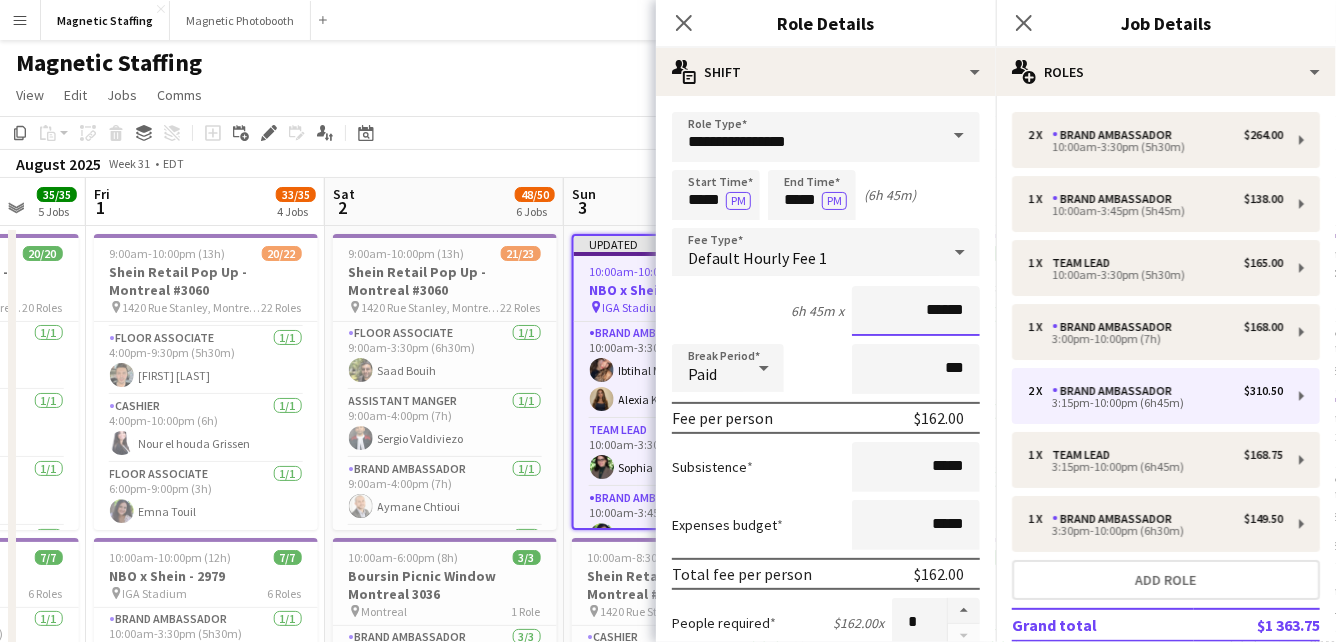 scroll, scrollTop: 709, scrollLeft: 0, axis: vertical 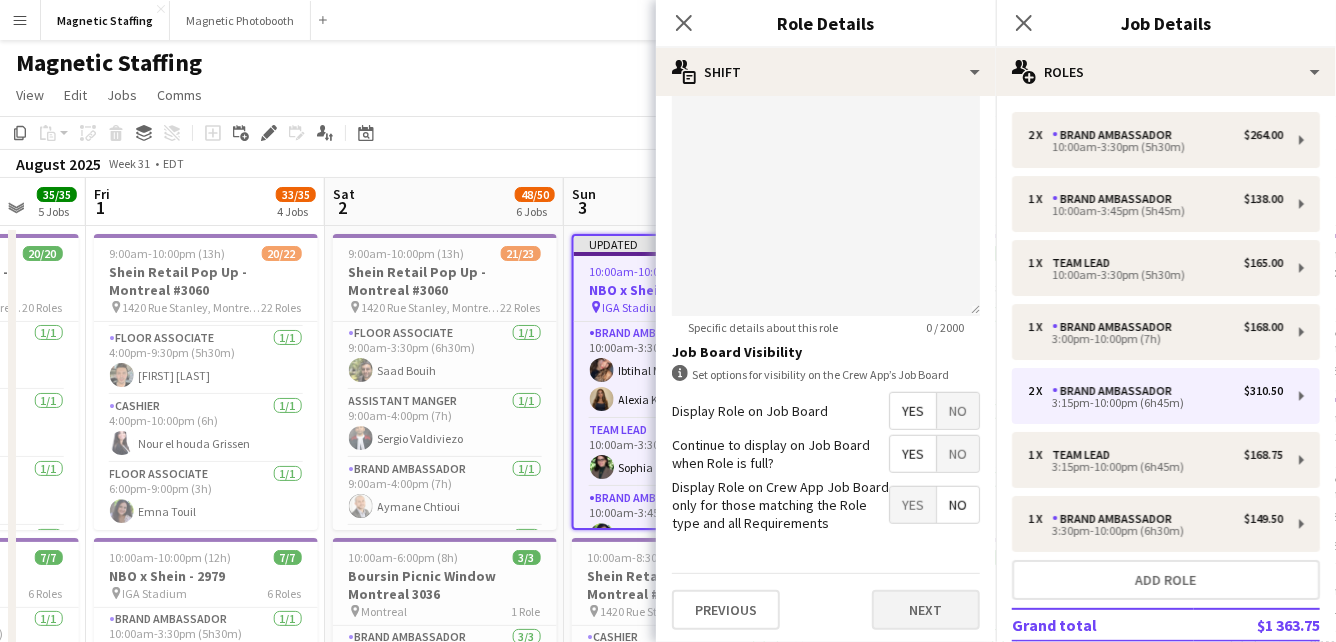 type on "******" 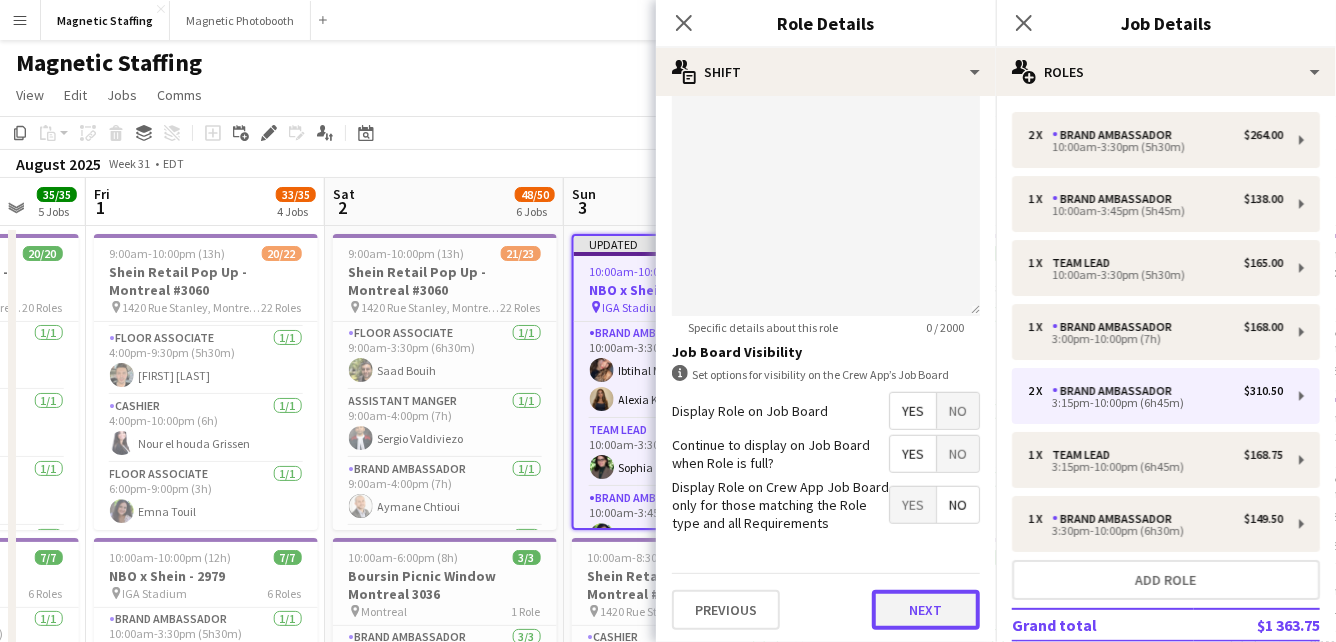 click on "Next" at bounding box center (926, 610) 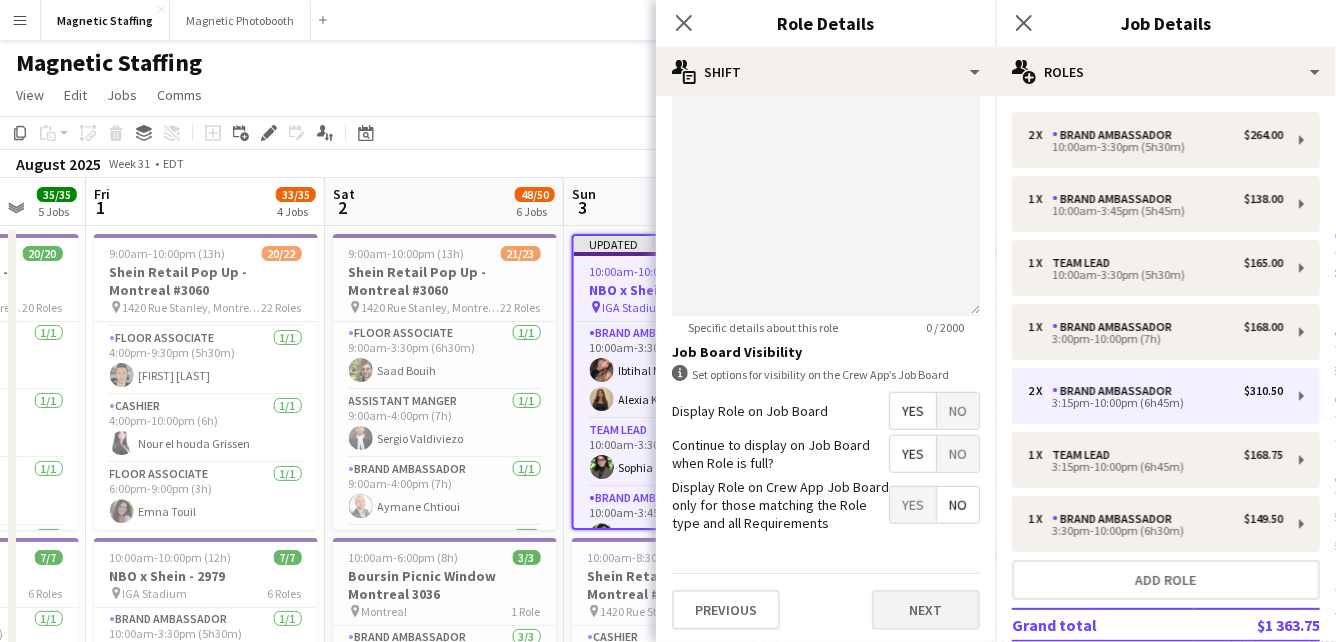 scroll, scrollTop: 0, scrollLeft: 0, axis: both 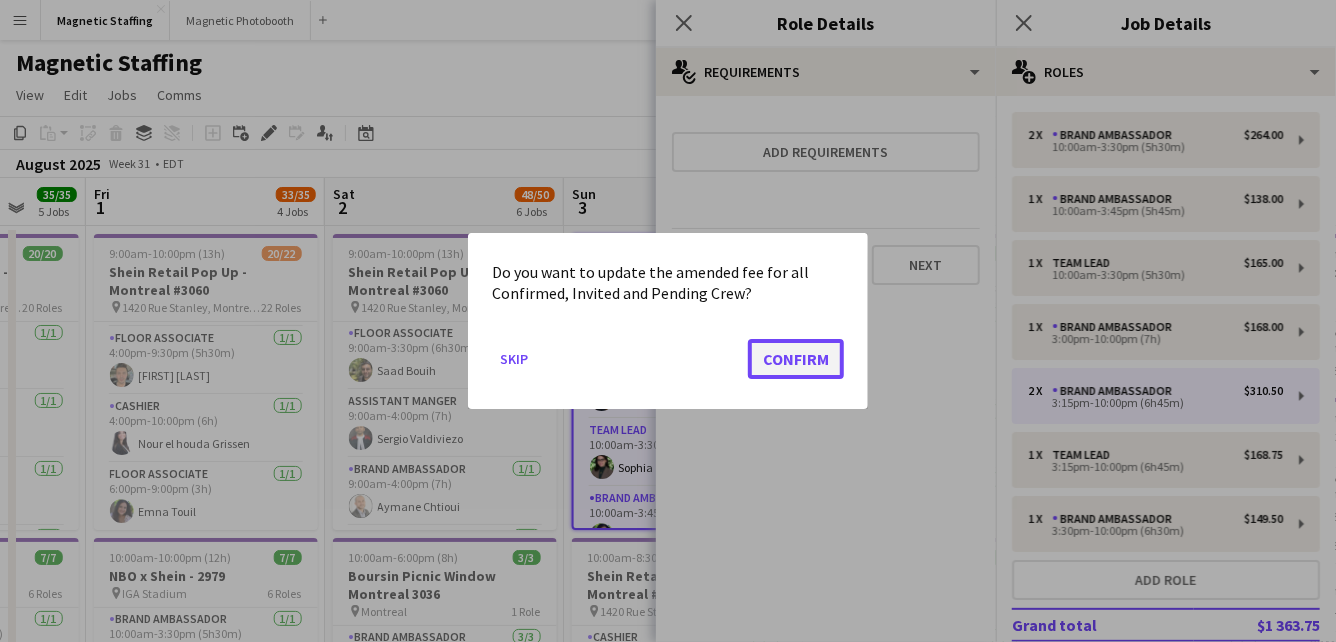 click on "Confirm" 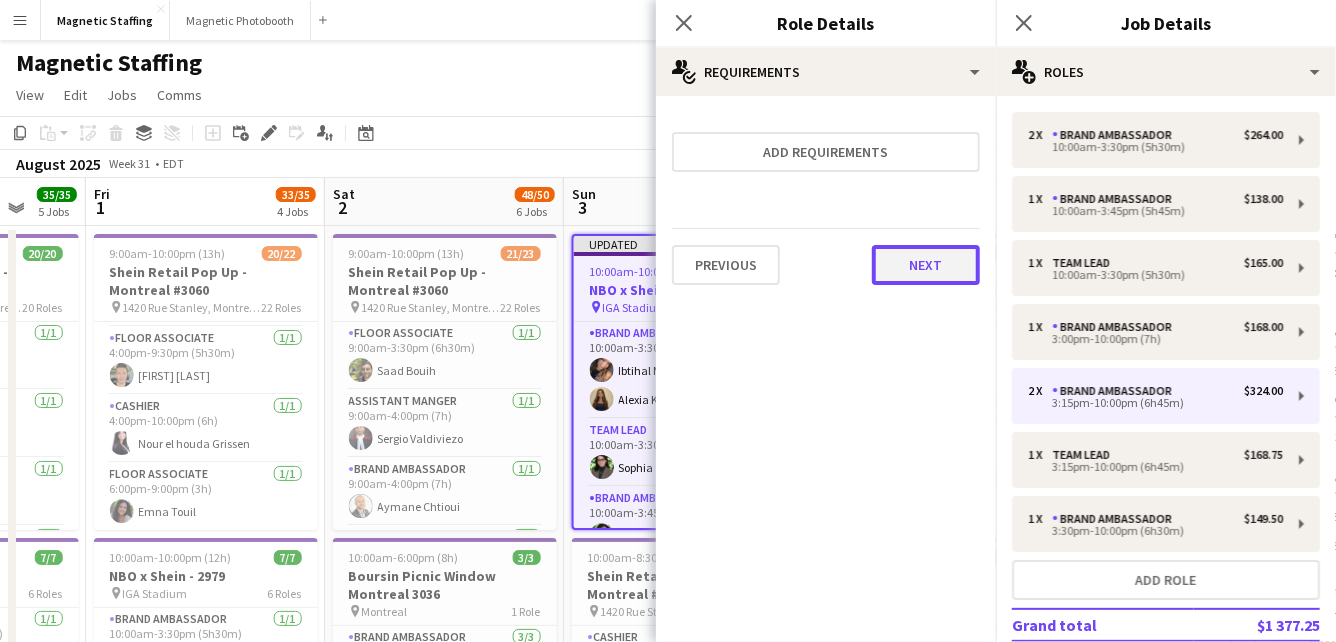 click on "Next" at bounding box center (926, 265) 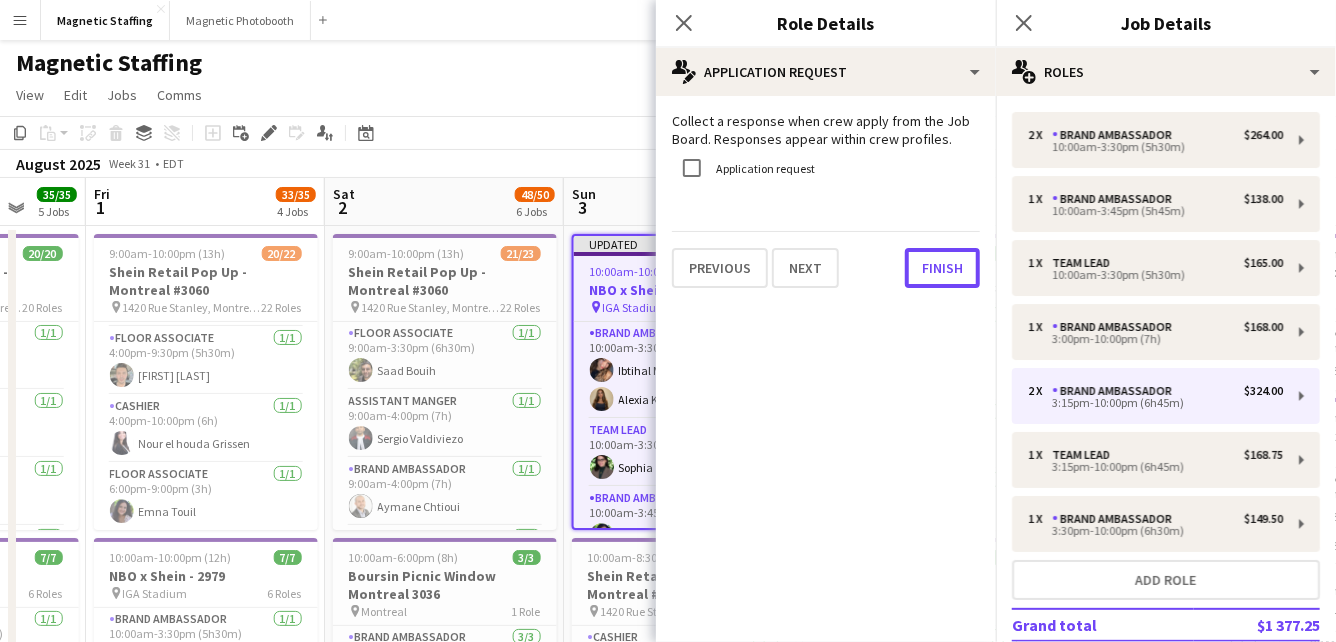 click on "Finish" at bounding box center [942, 268] 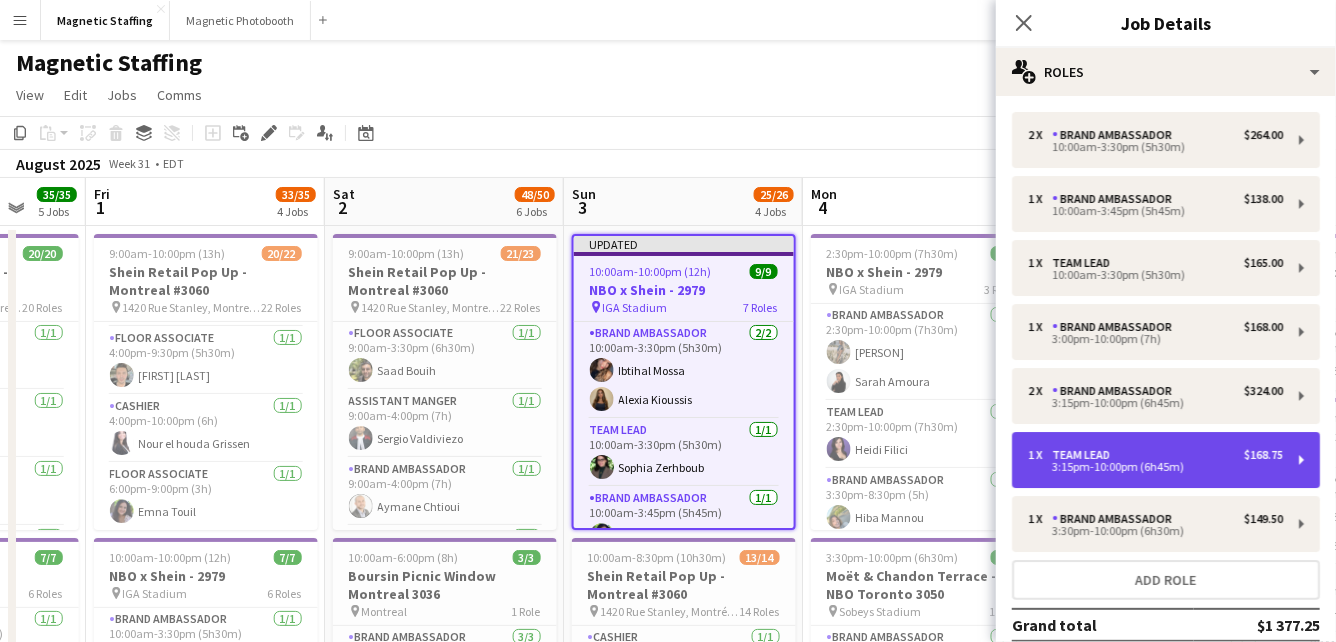 click on "3:15pm-10:00pm (6h45m)" at bounding box center [1155, 467] 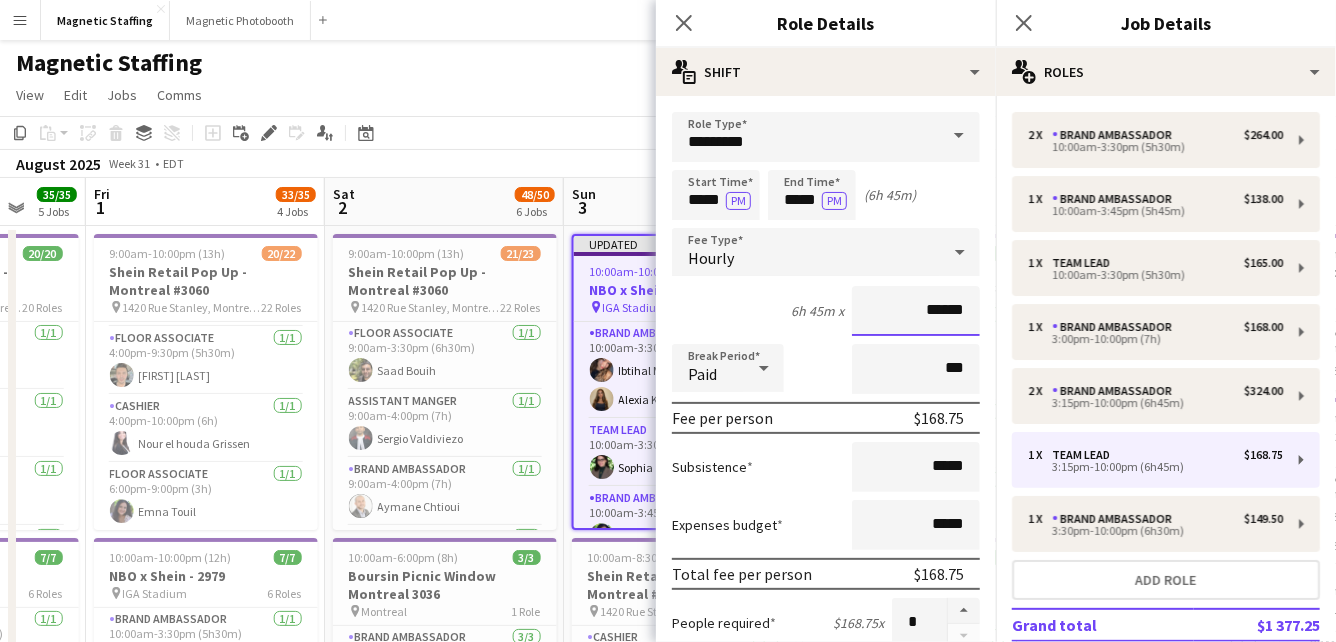drag, startPoint x: 967, startPoint y: 314, endPoint x: 768, endPoint y: 295, distance: 199.90498 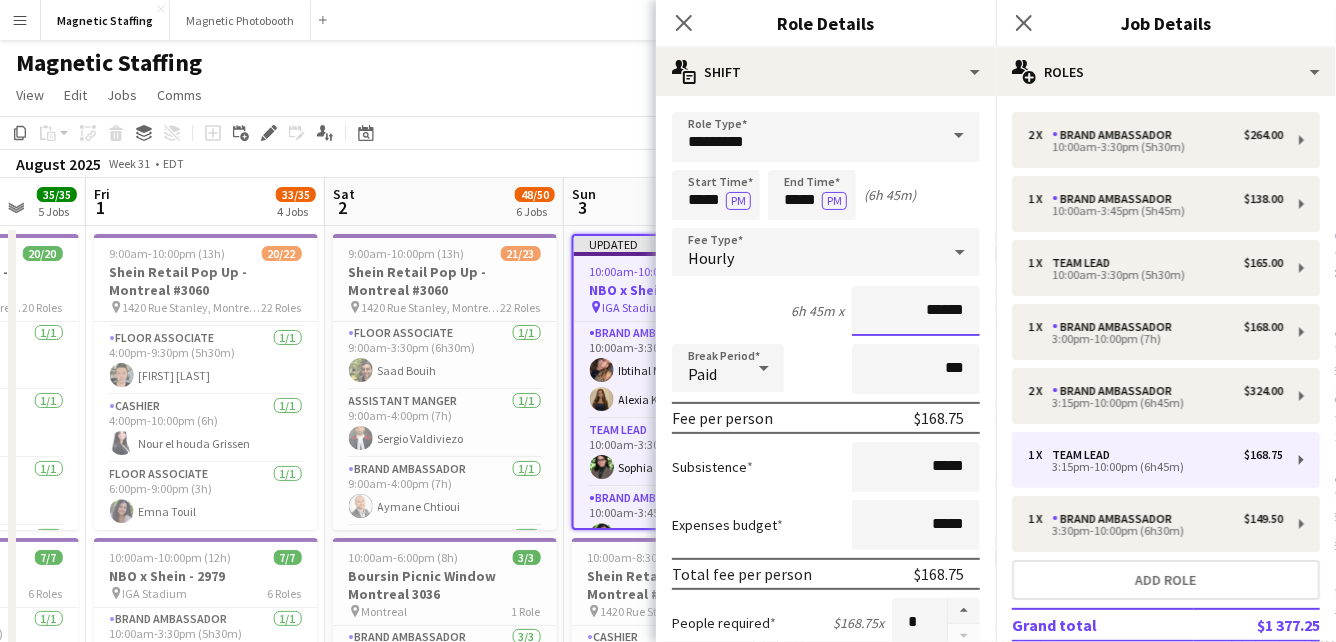 click on "6h 45m x  ******" at bounding box center (826, 311) 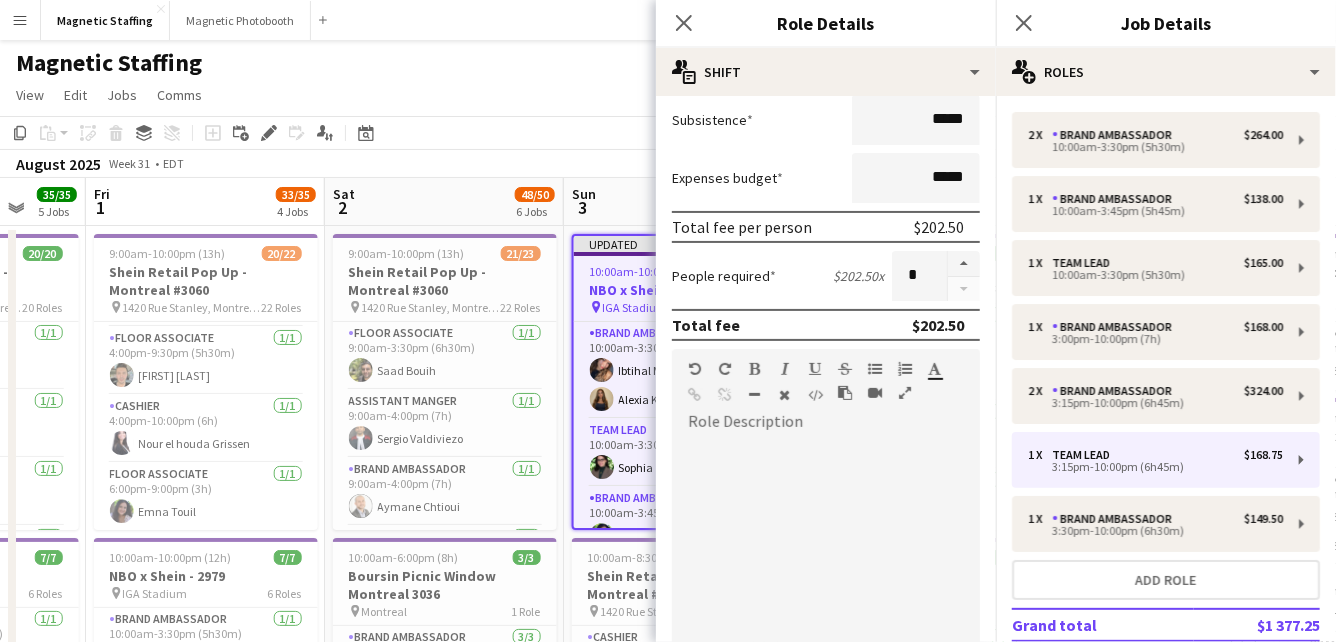 scroll, scrollTop: 606, scrollLeft: 0, axis: vertical 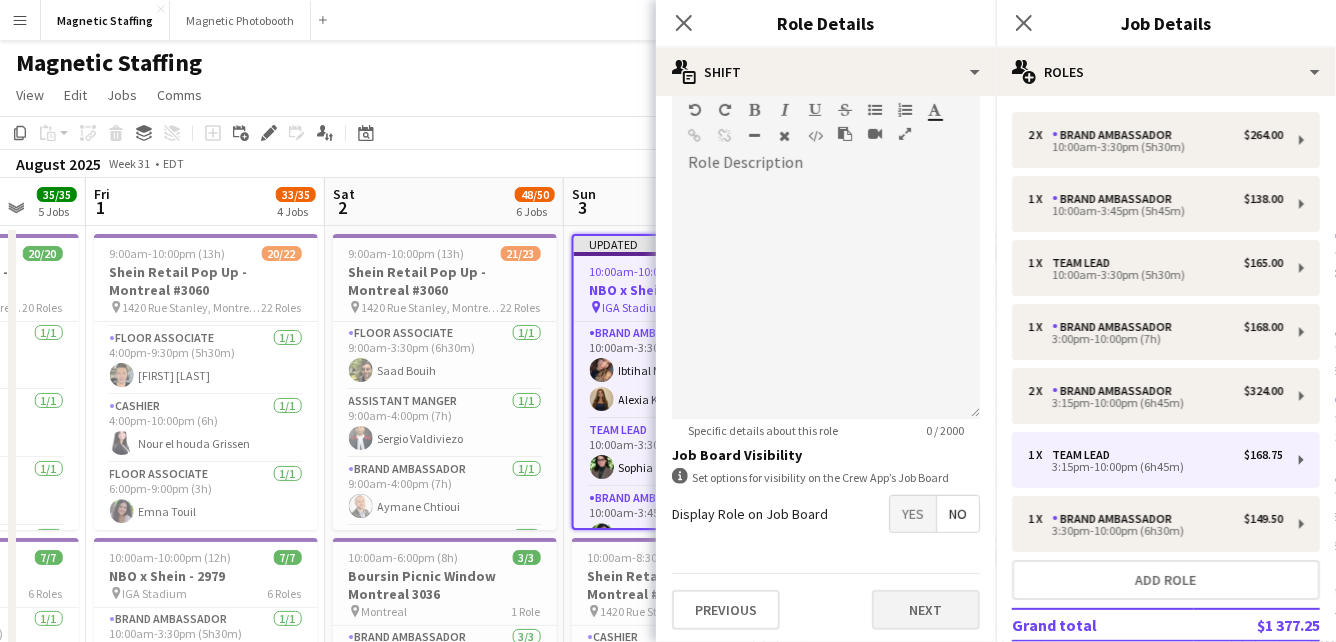 type on "******" 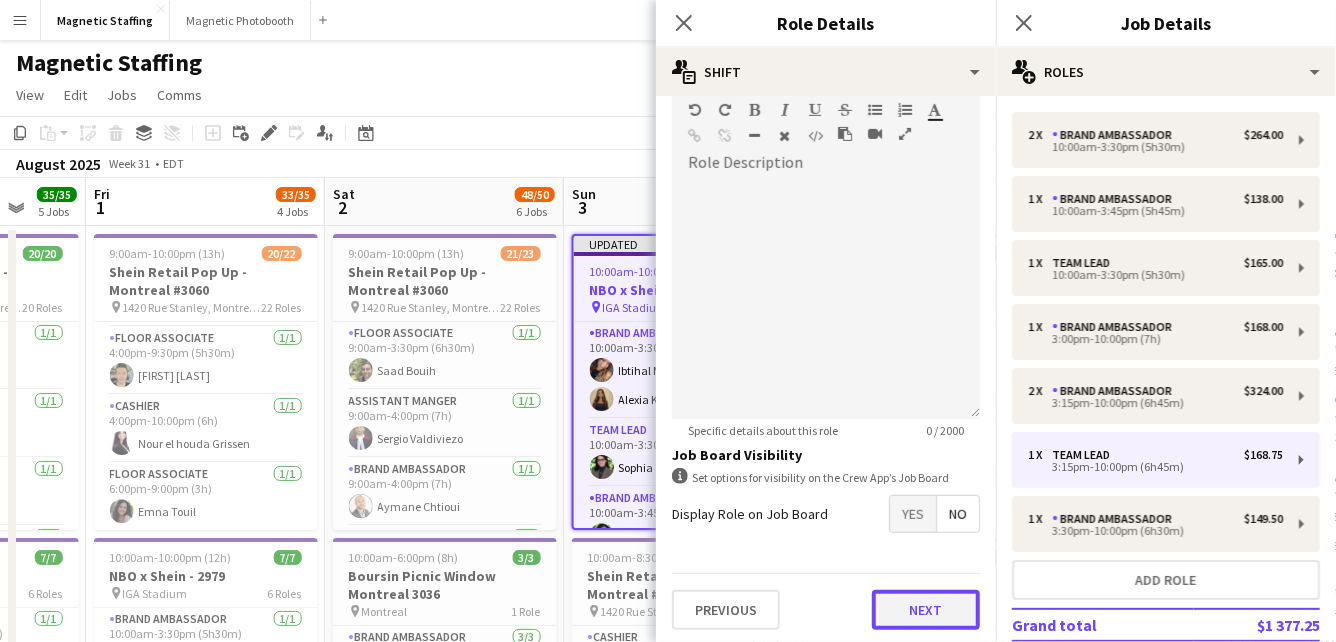 click on "Next" at bounding box center (926, 610) 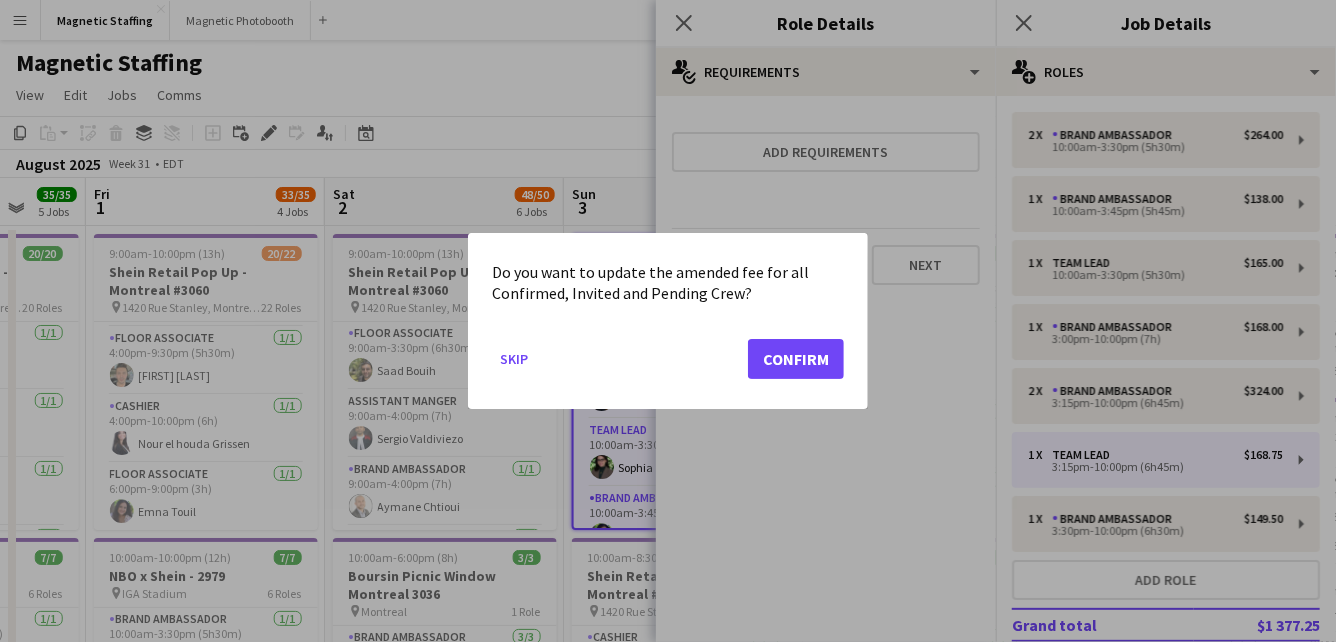 scroll, scrollTop: 0, scrollLeft: 0, axis: both 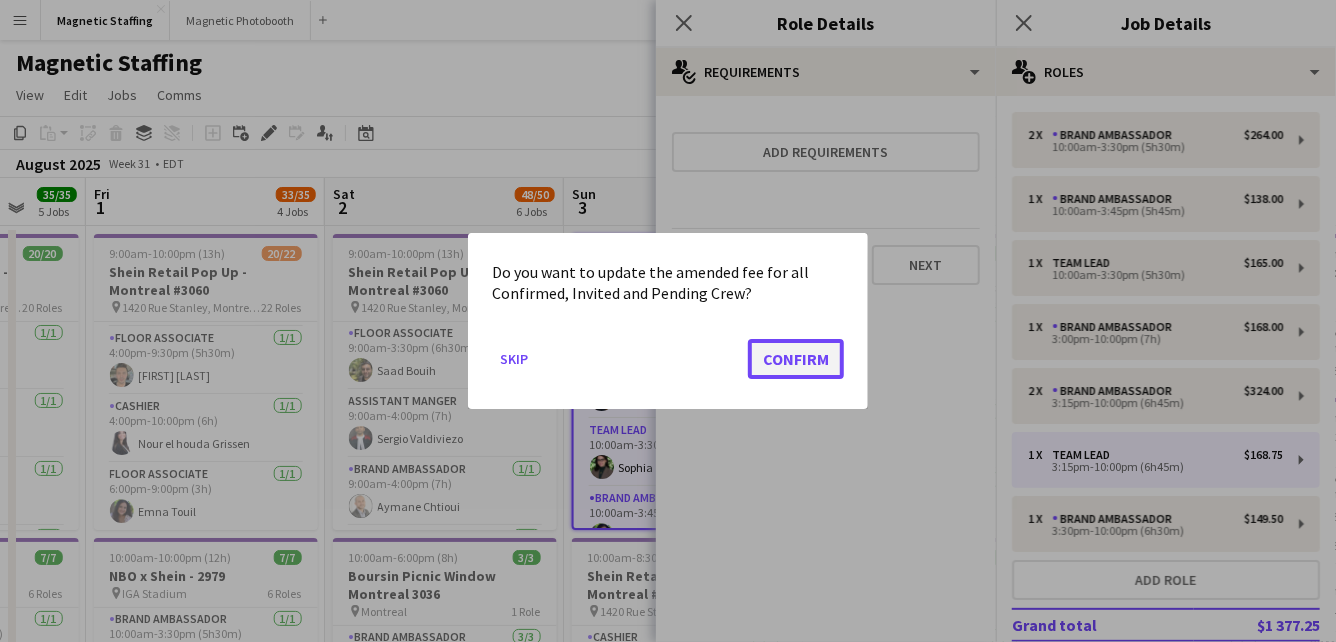 click on "Confirm" 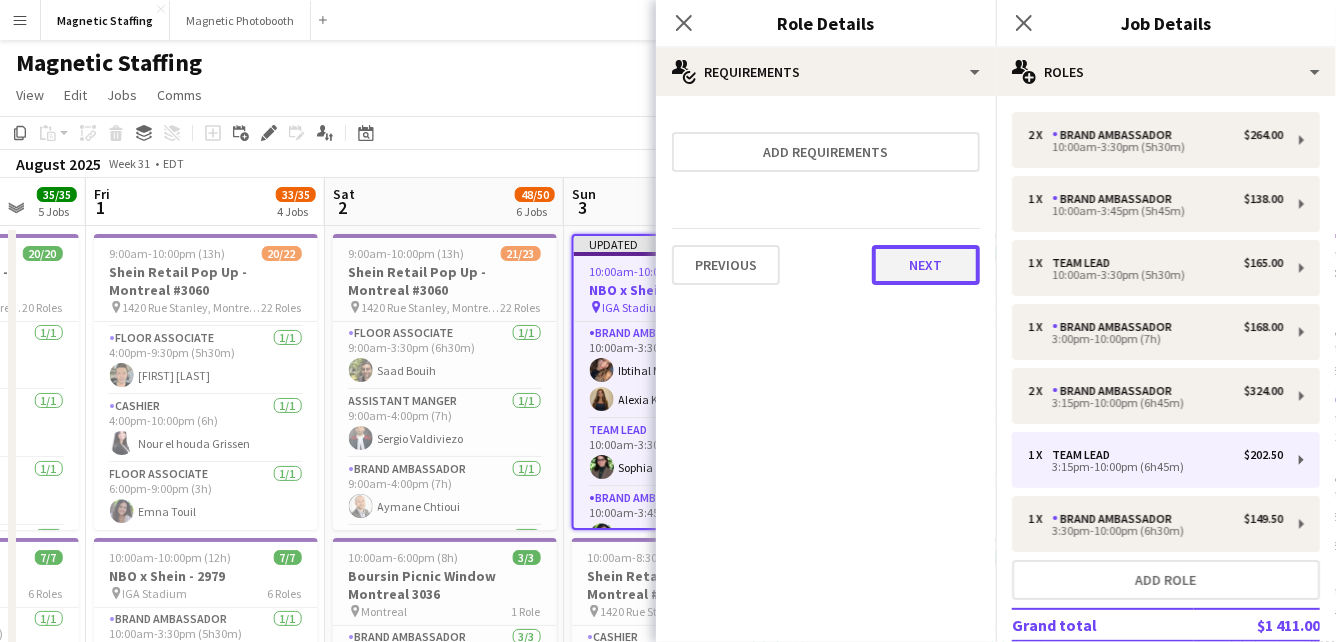 click on "Next" at bounding box center [926, 265] 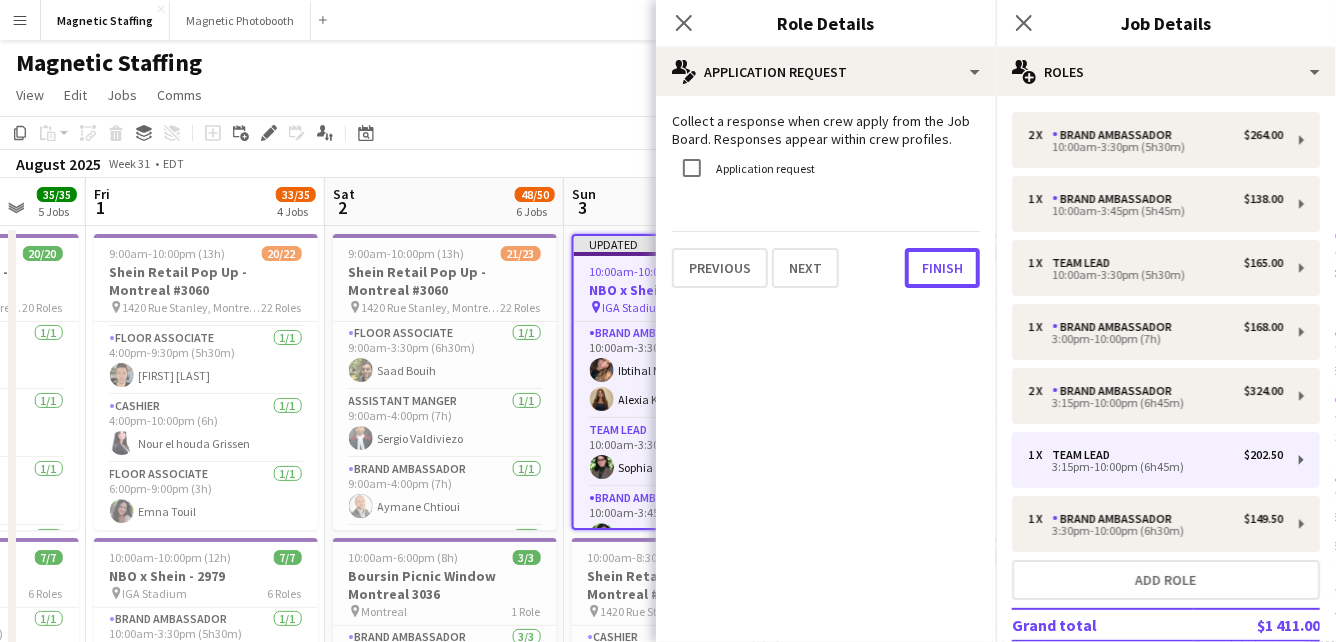 click on "Finish" at bounding box center [942, 268] 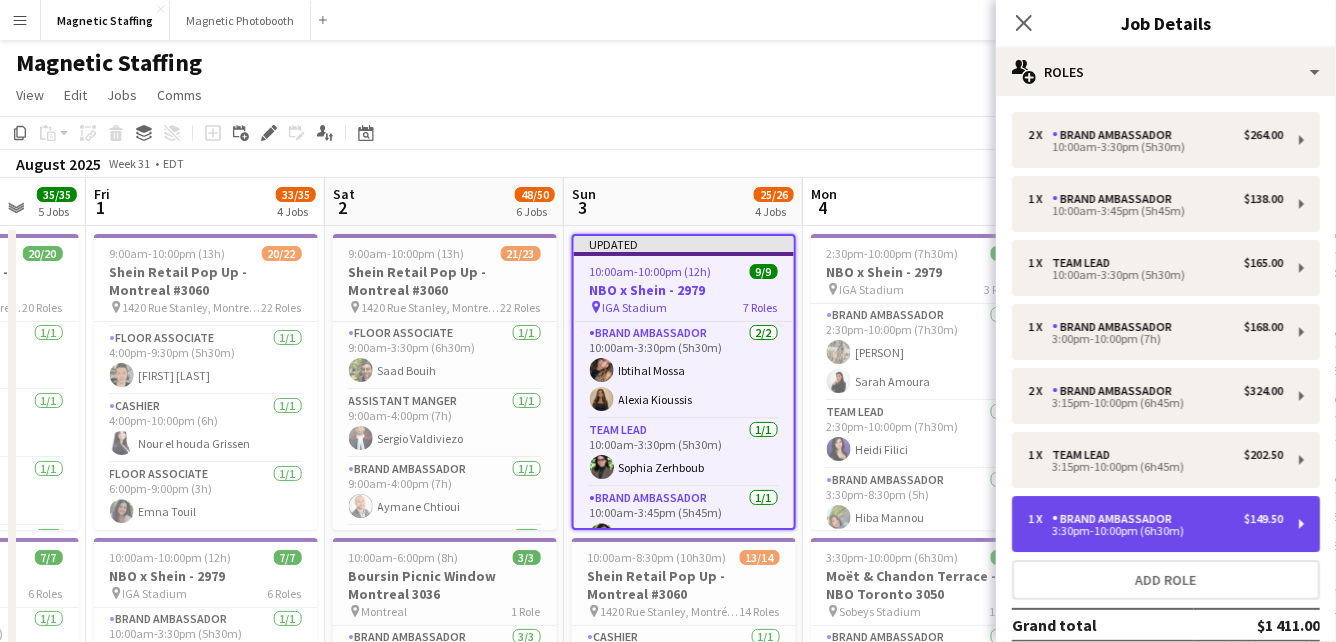 click on "Brand Ambassador" at bounding box center [1116, 519] 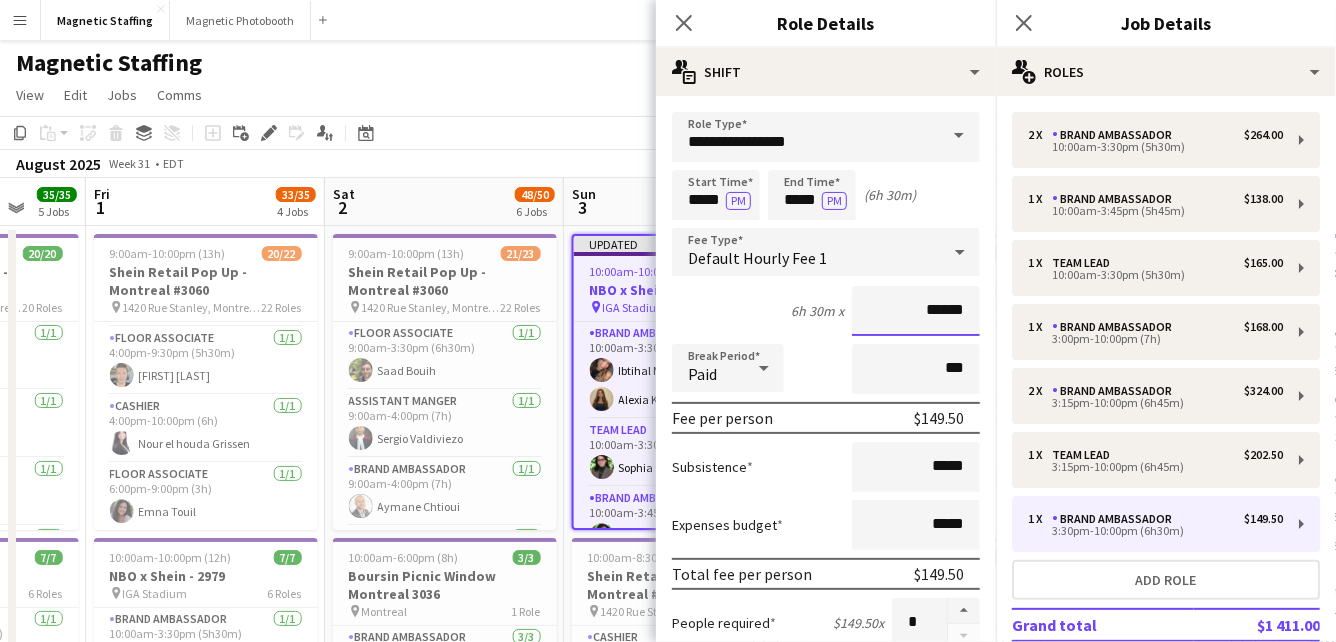 click on "******" at bounding box center (916, 311) 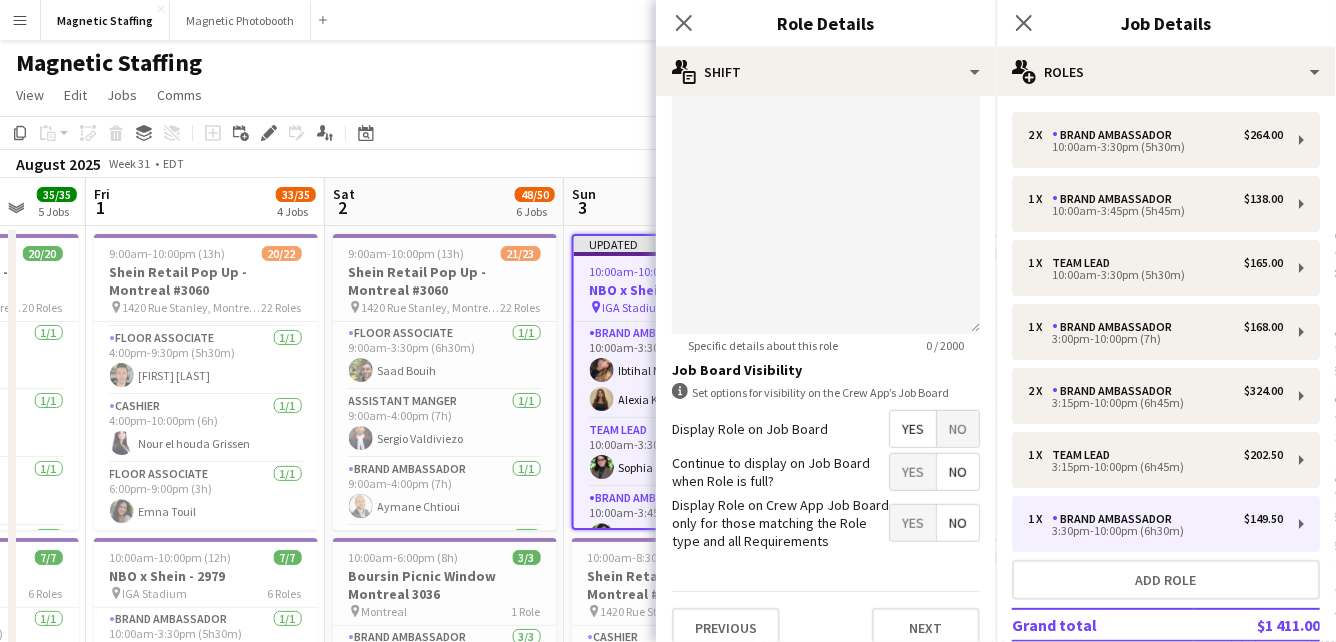 scroll, scrollTop: 709, scrollLeft: 0, axis: vertical 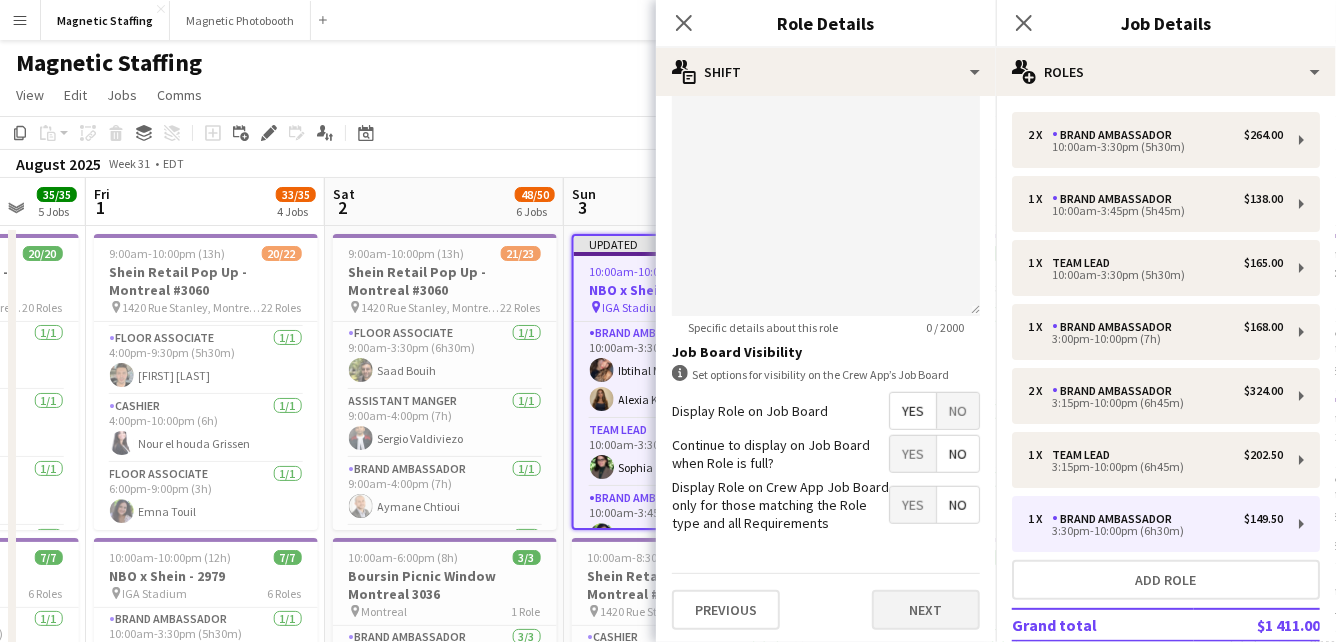 type on "******" 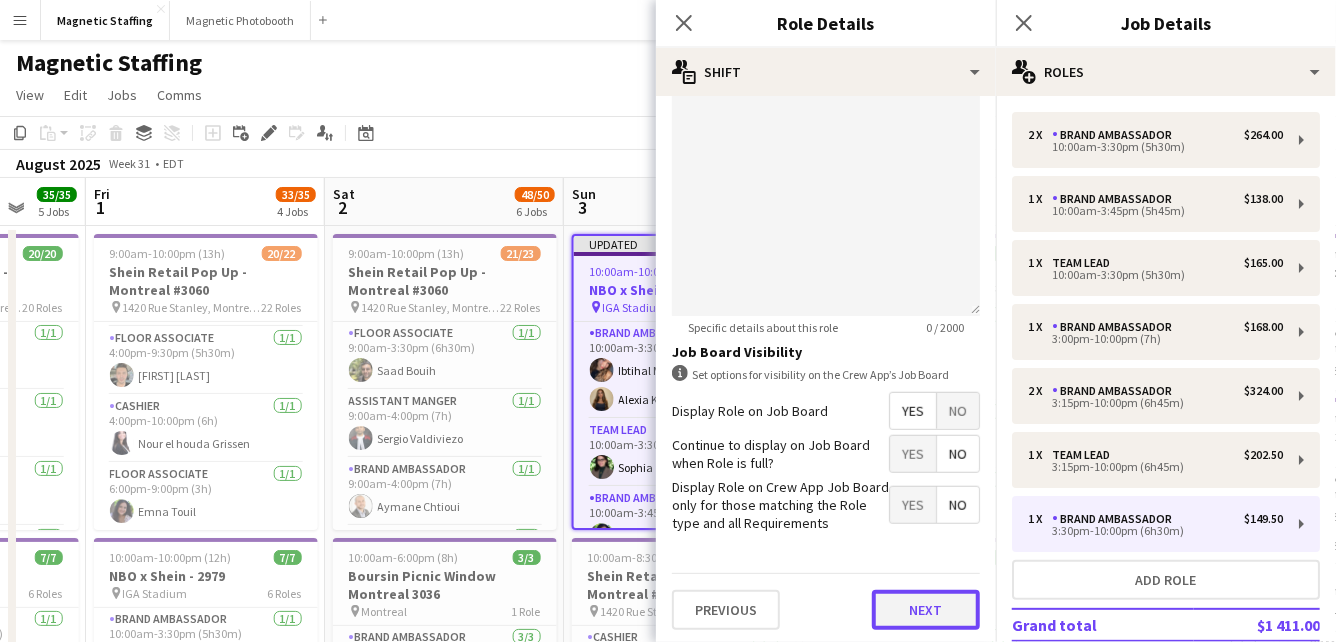 click on "Next" at bounding box center (926, 610) 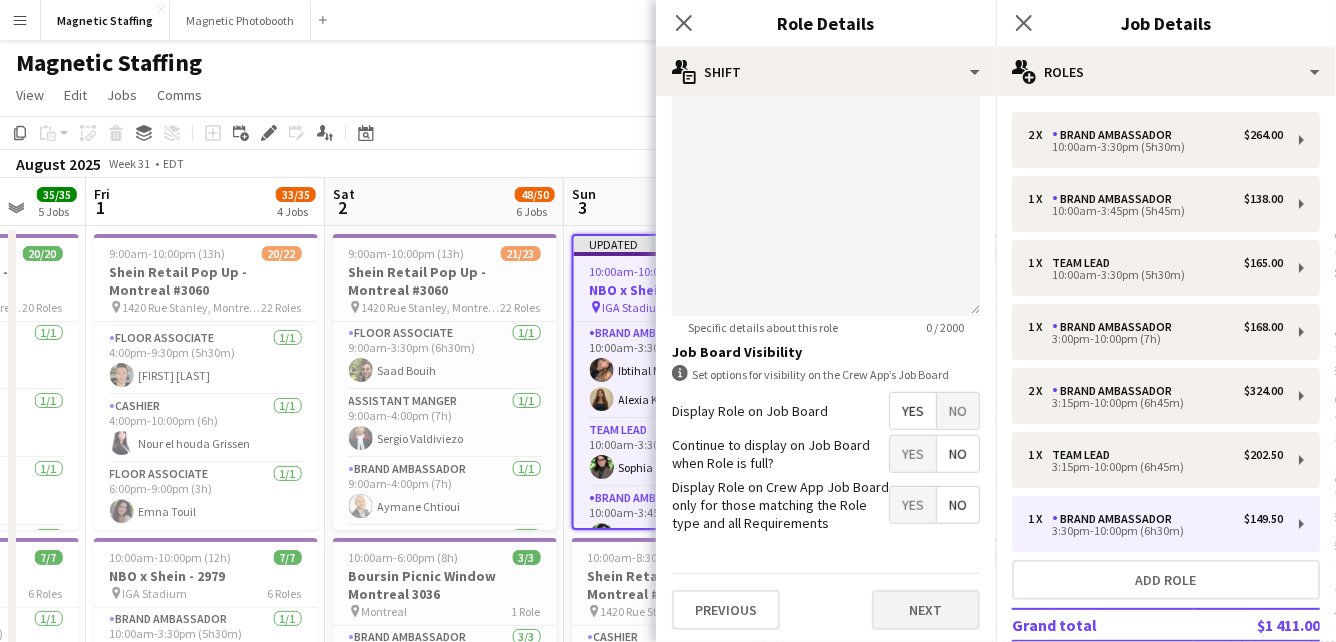 scroll, scrollTop: 0, scrollLeft: 0, axis: both 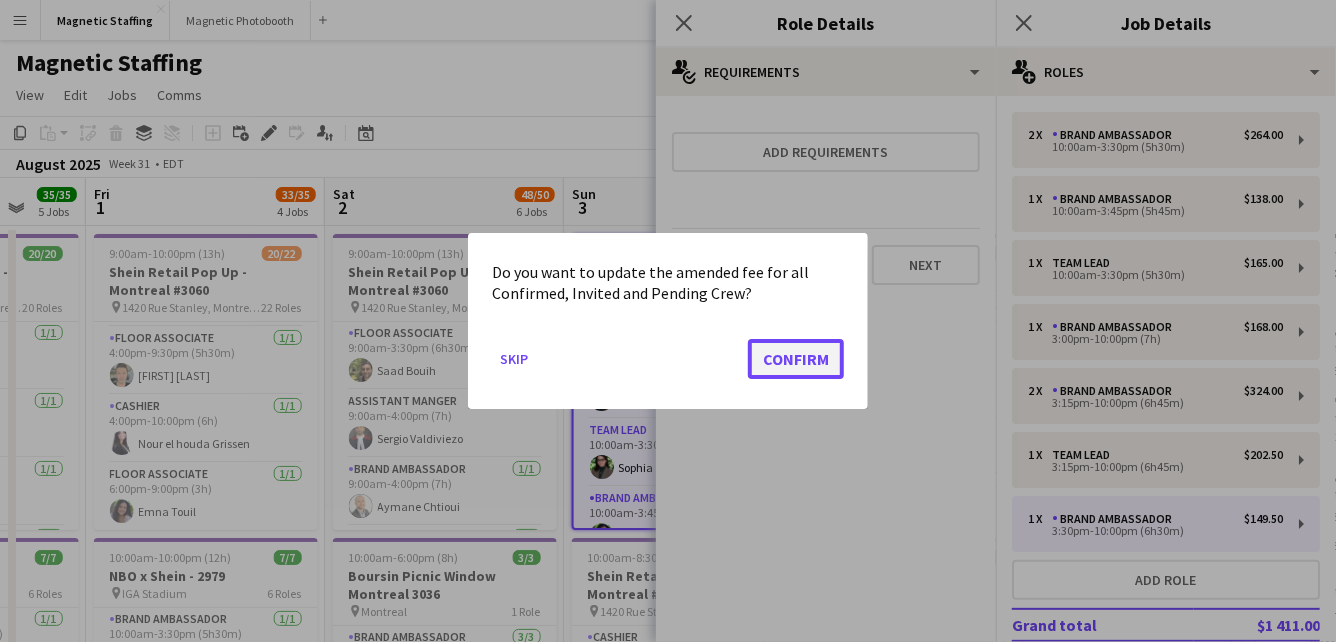 click on "Confirm" 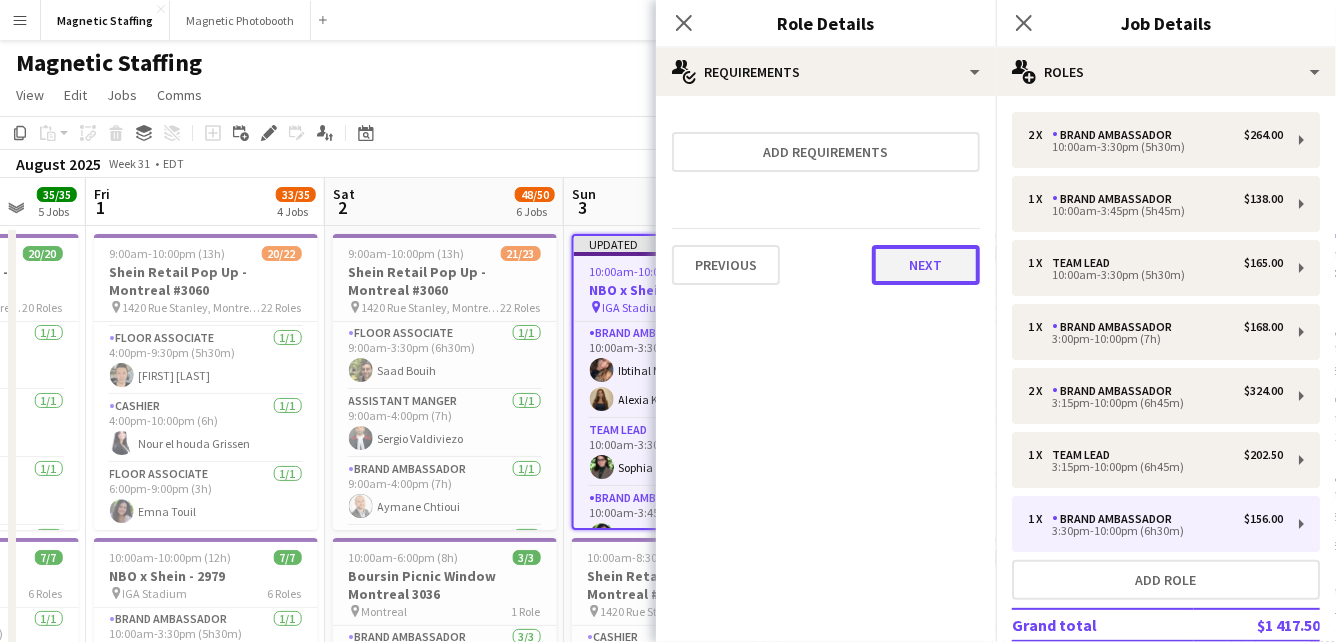 click on "Next" at bounding box center (926, 265) 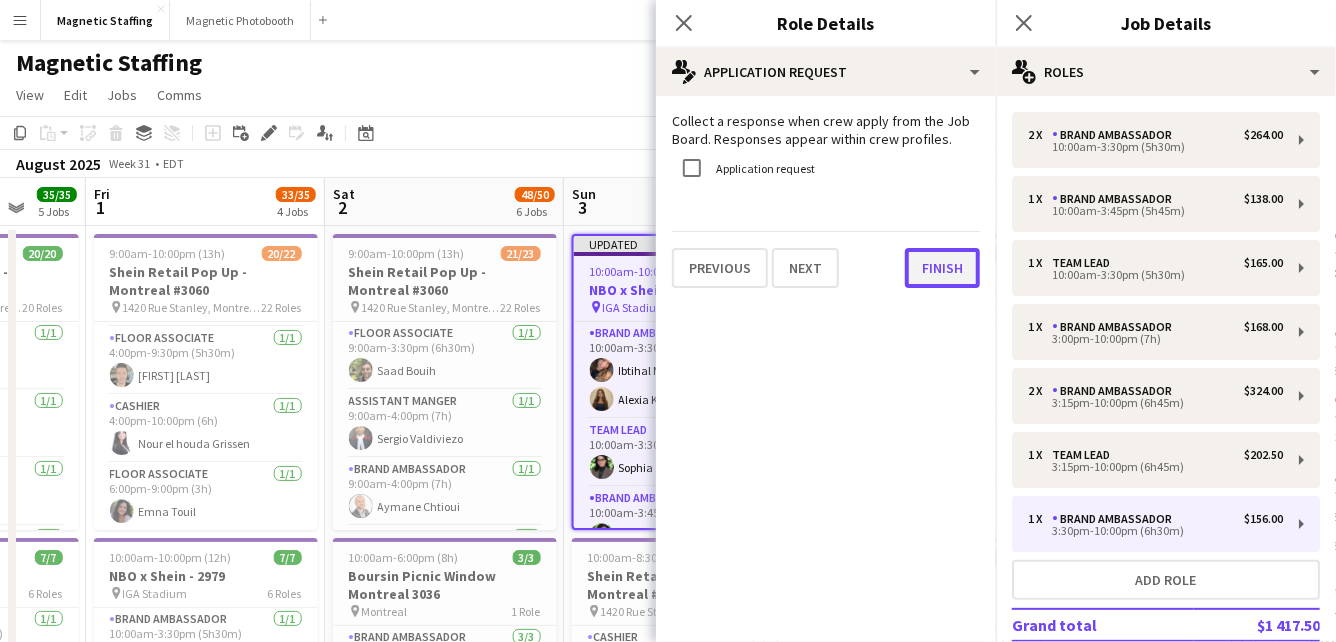 click on "Finish" at bounding box center [942, 268] 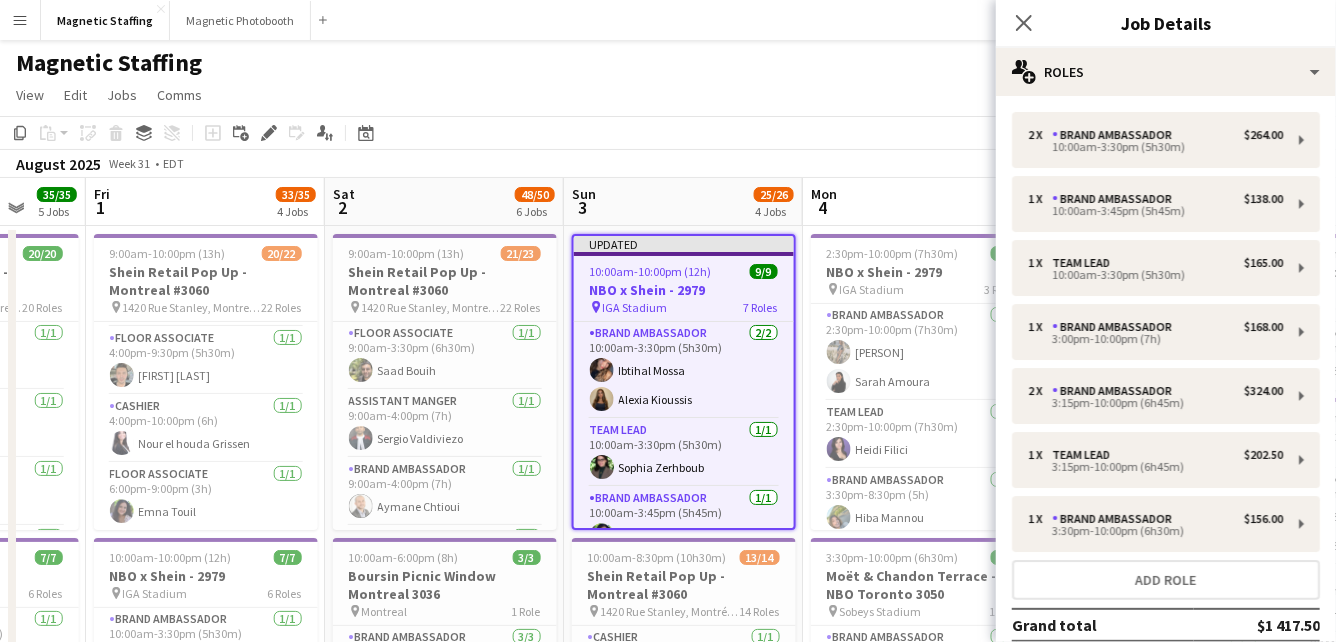 click on "View  Day view expanded Day view collapsed Month view Date picker Jump to today Expand Linked Jobs Collapse Linked Jobs  Edit  Copy
Command
C  Paste  Without Crew
Command
V With Crew
Command
Shift
V Paste as linked job  Group  Group Ungroup  Jobs  New Job Edit Job Delete Job New Linked Job Edit Linked Jobs Job fulfilment Promote Role Copy Role URL  Comms  Notify confirmed crew Create chat" 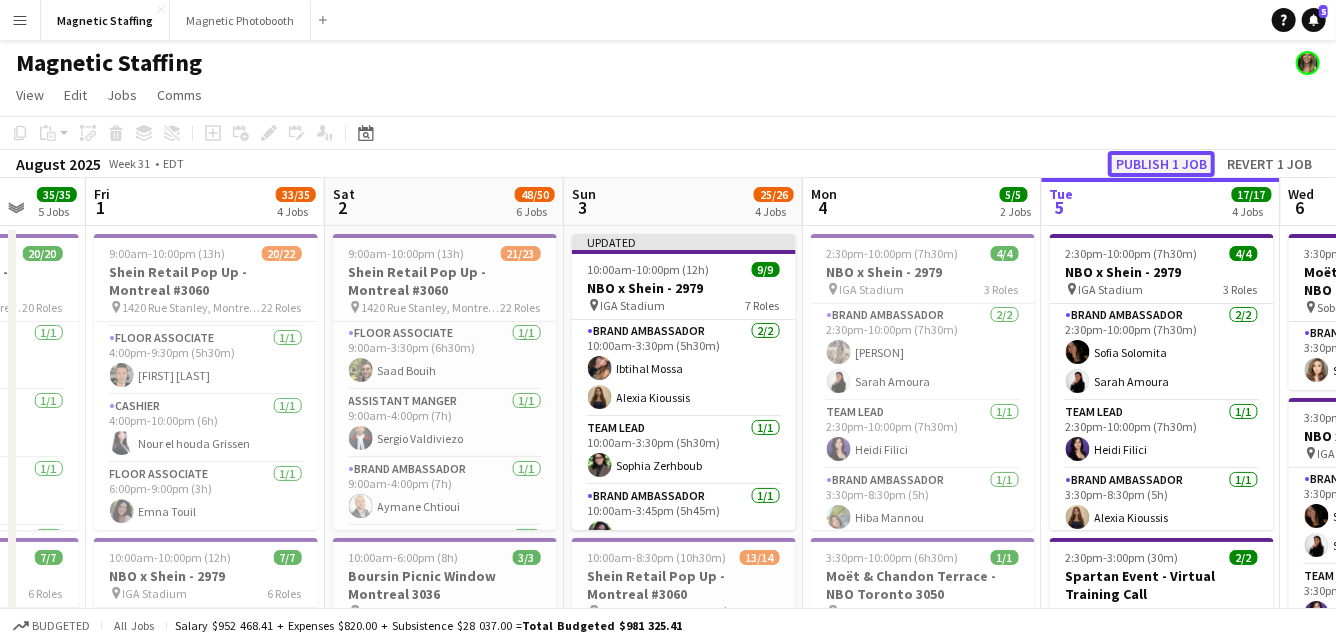 click on "Publish 1 job" 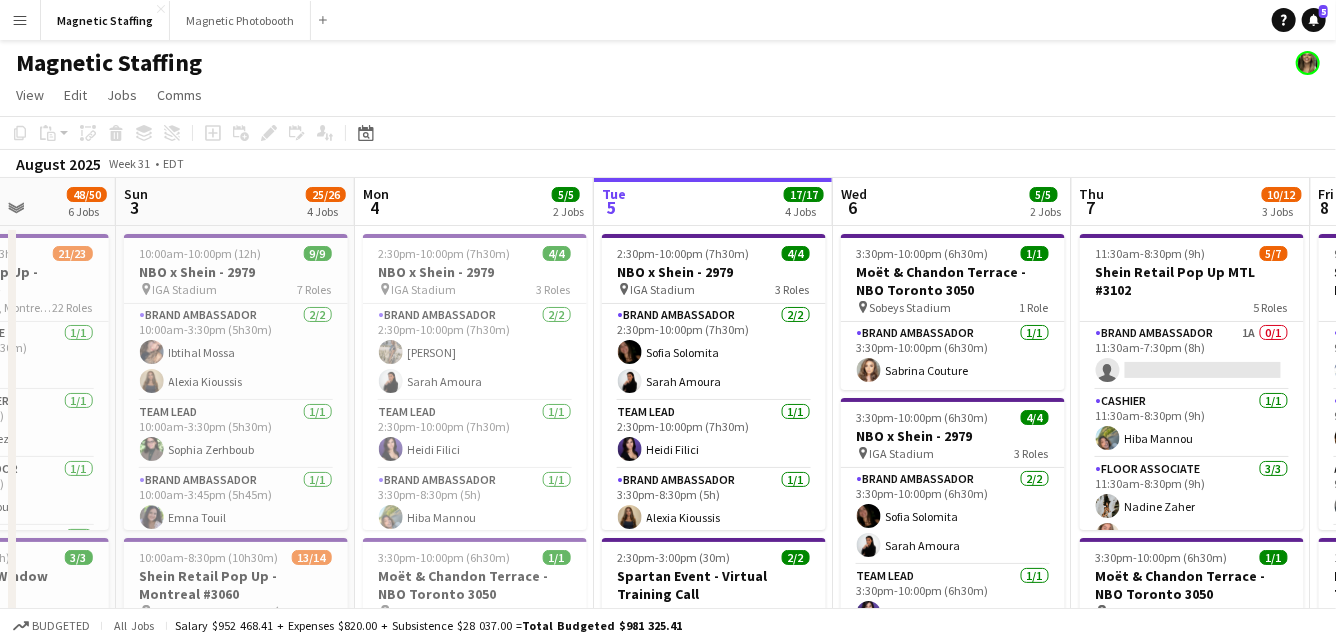 drag, startPoint x: 827, startPoint y: 370, endPoint x: 300, endPoint y: 372, distance: 527.0038 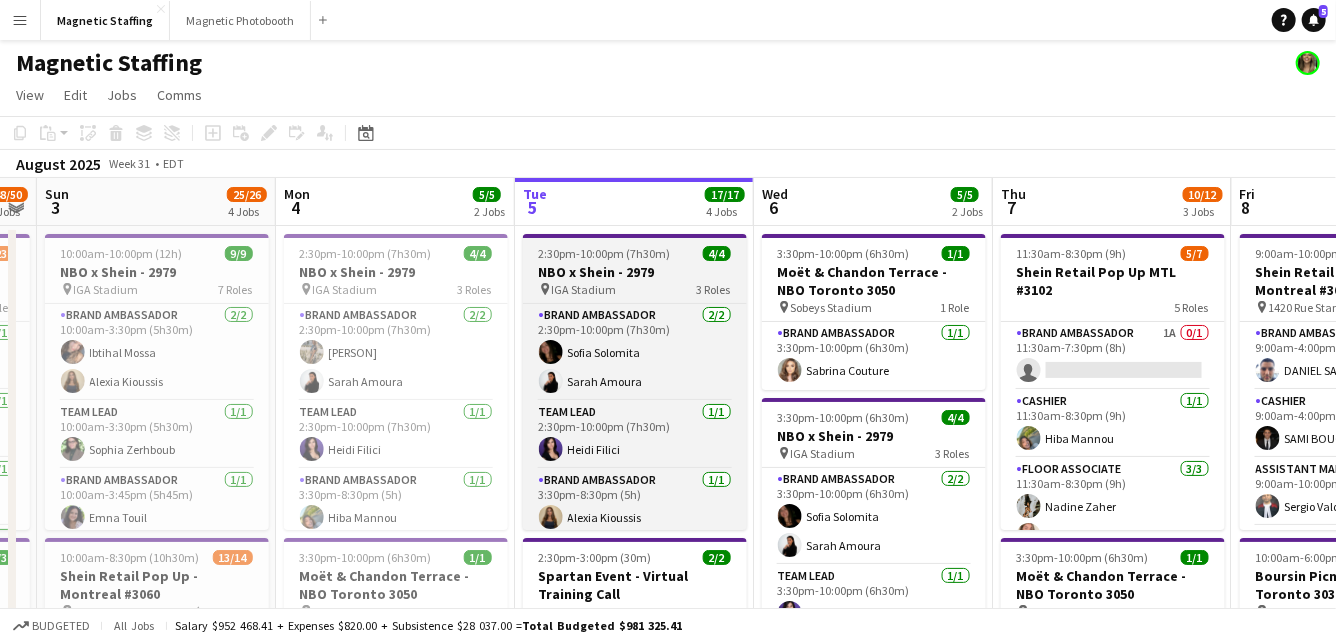 click on "IGA Stadium" at bounding box center [584, 289] 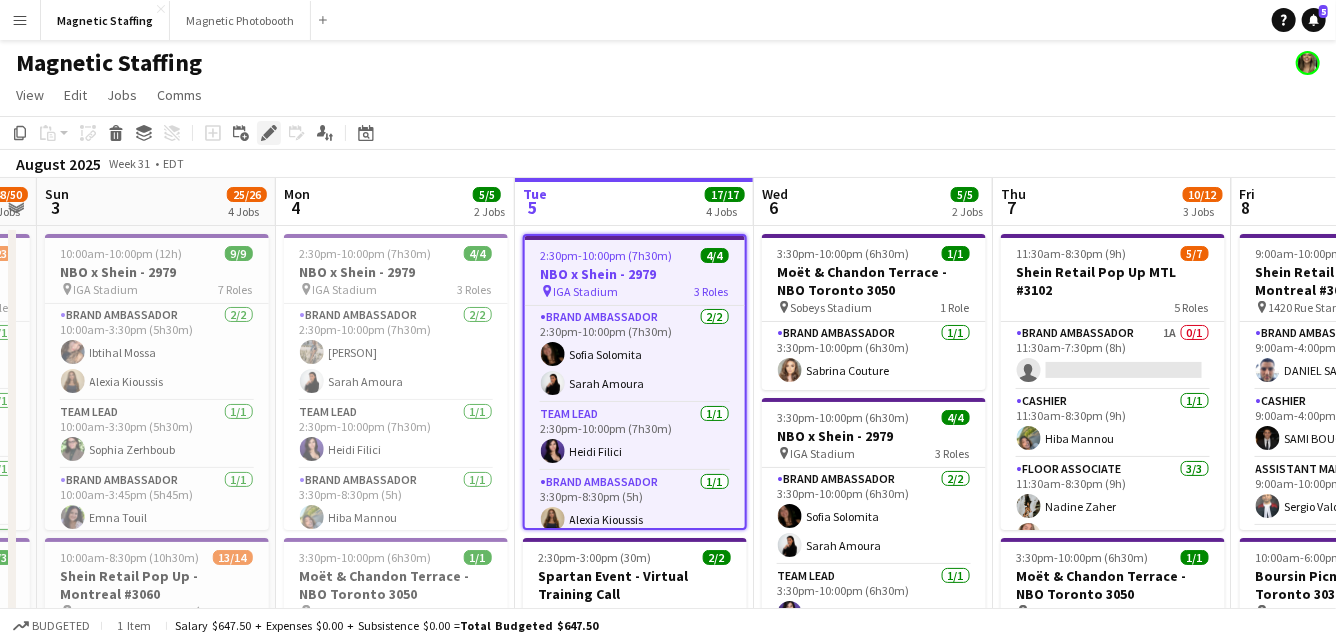 click 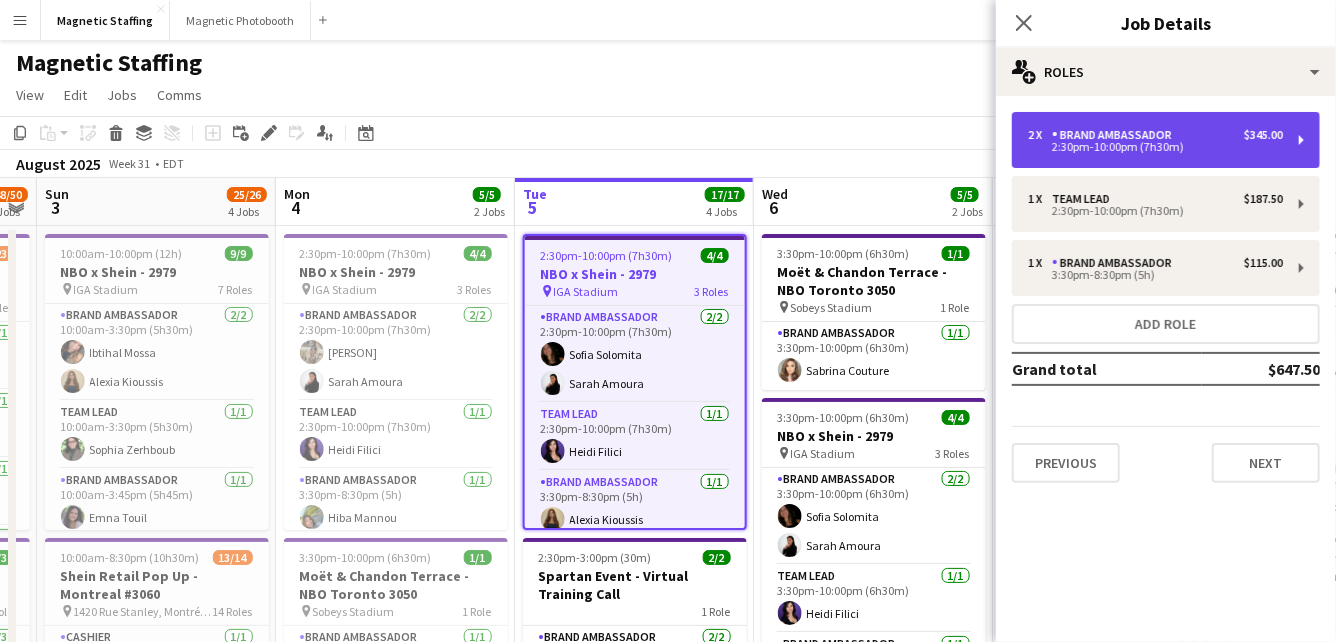 click on "$345.00" at bounding box center (1263, 135) 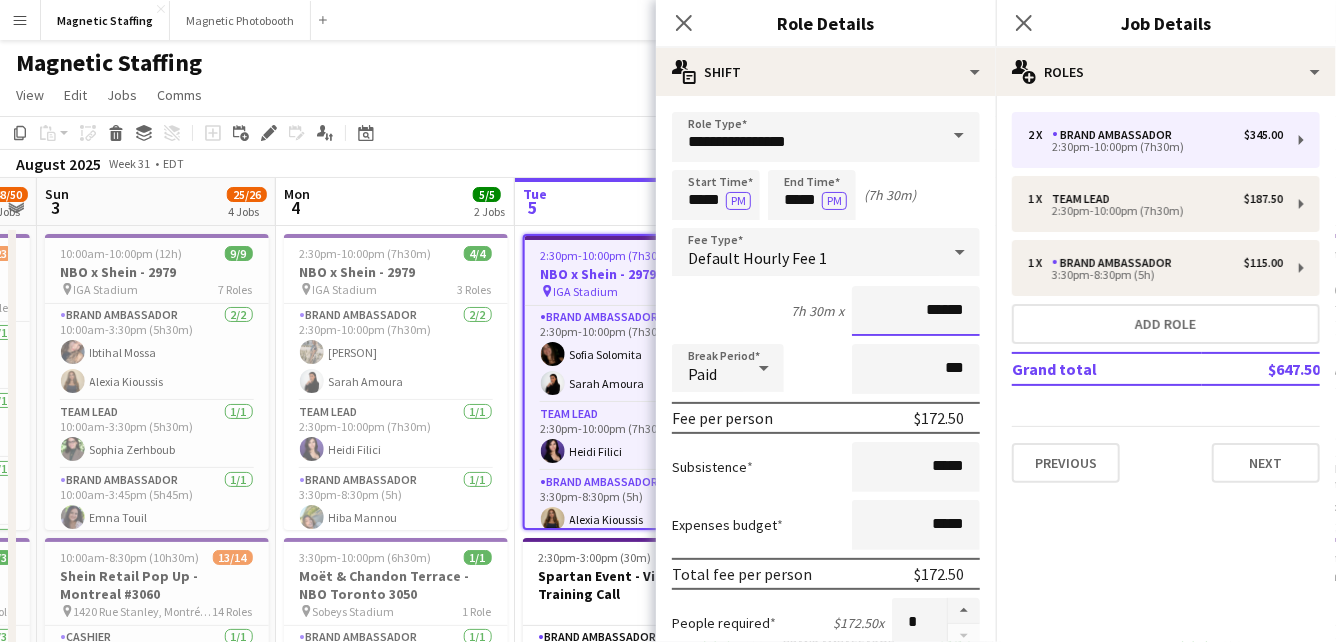 click on "******" at bounding box center (916, 311) 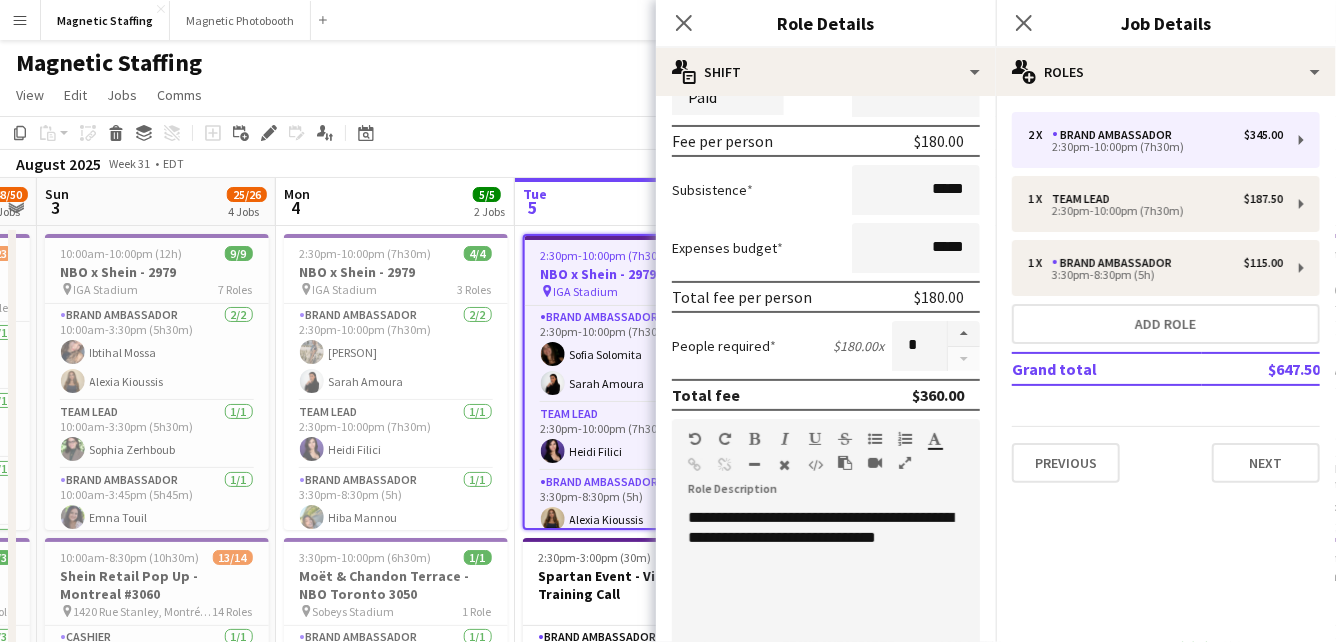 scroll, scrollTop: 709, scrollLeft: 0, axis: vertical 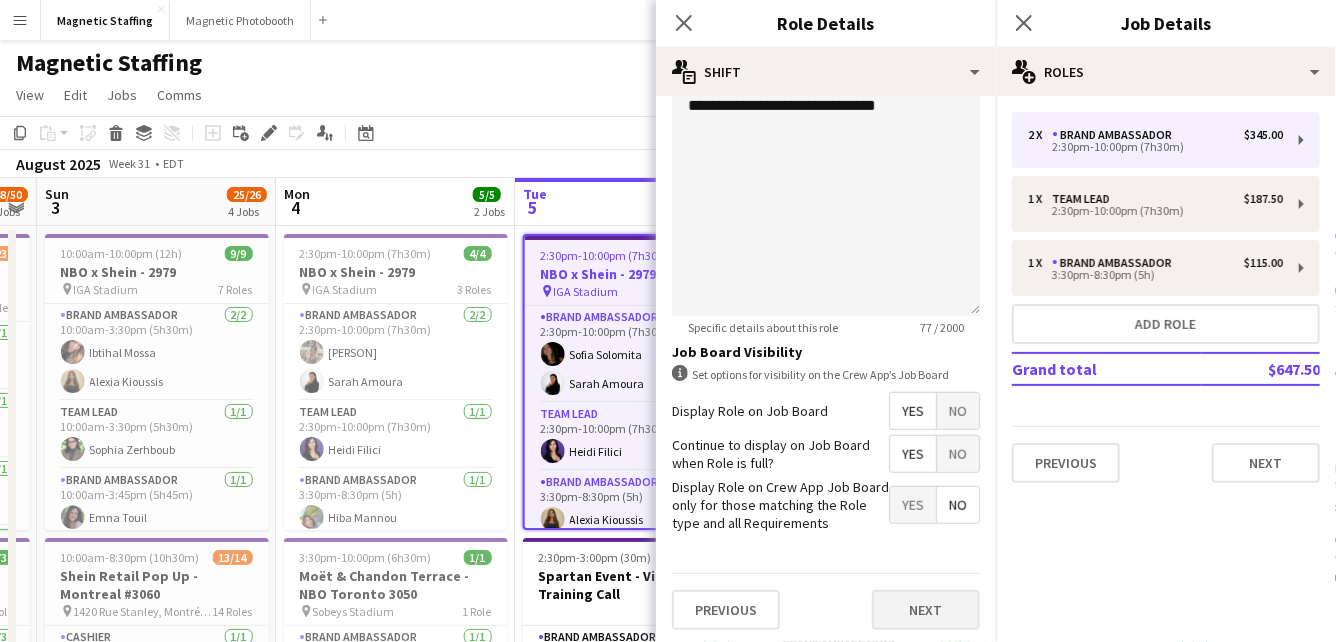 type on "******" 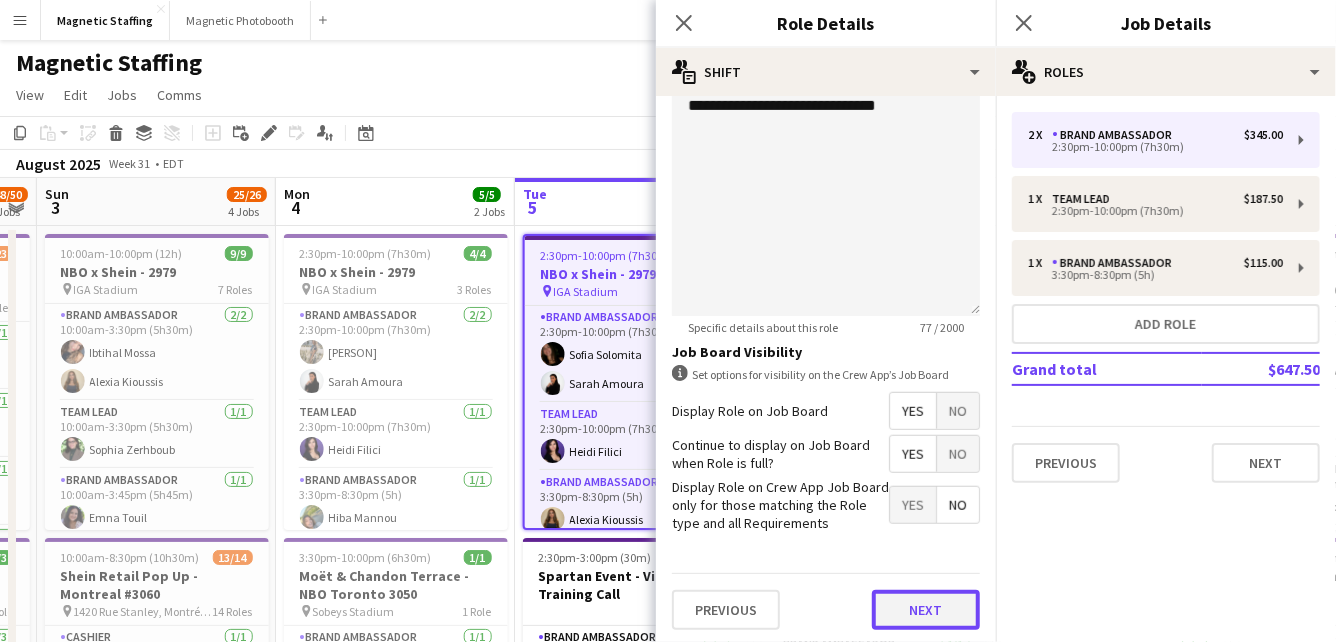 click on "Next" at bounding box center [926, 610] 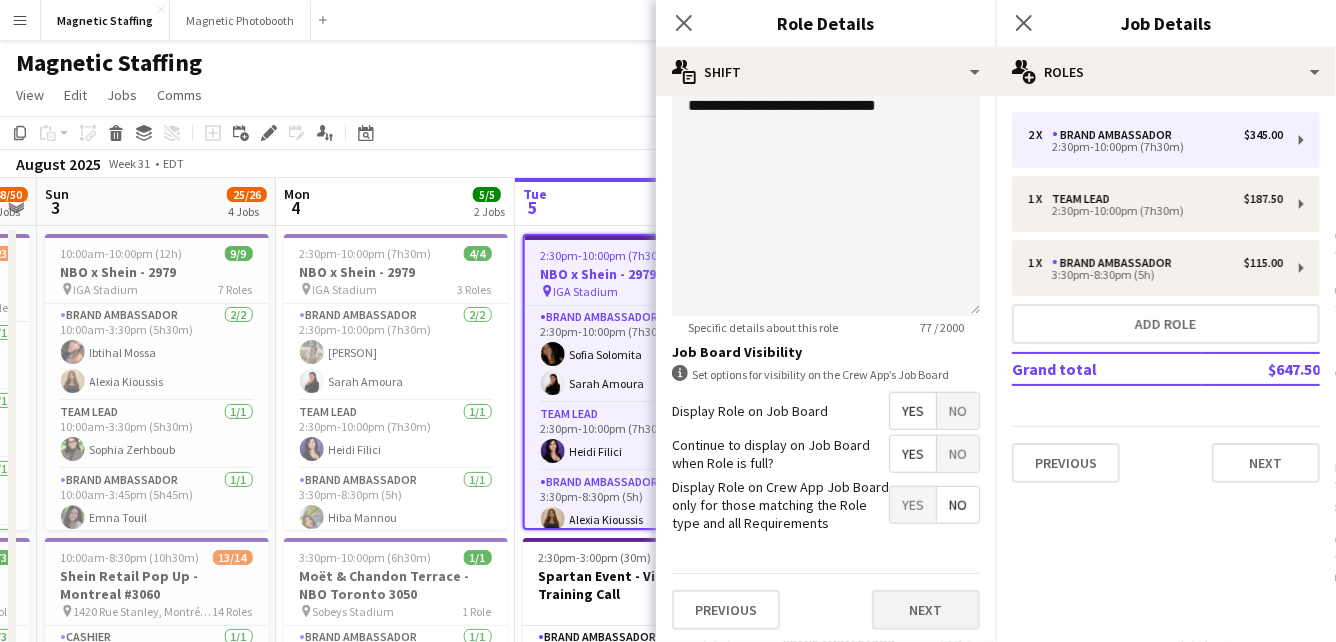 scroll, scrollTop: 0, scrollLeft: 0, axis: both 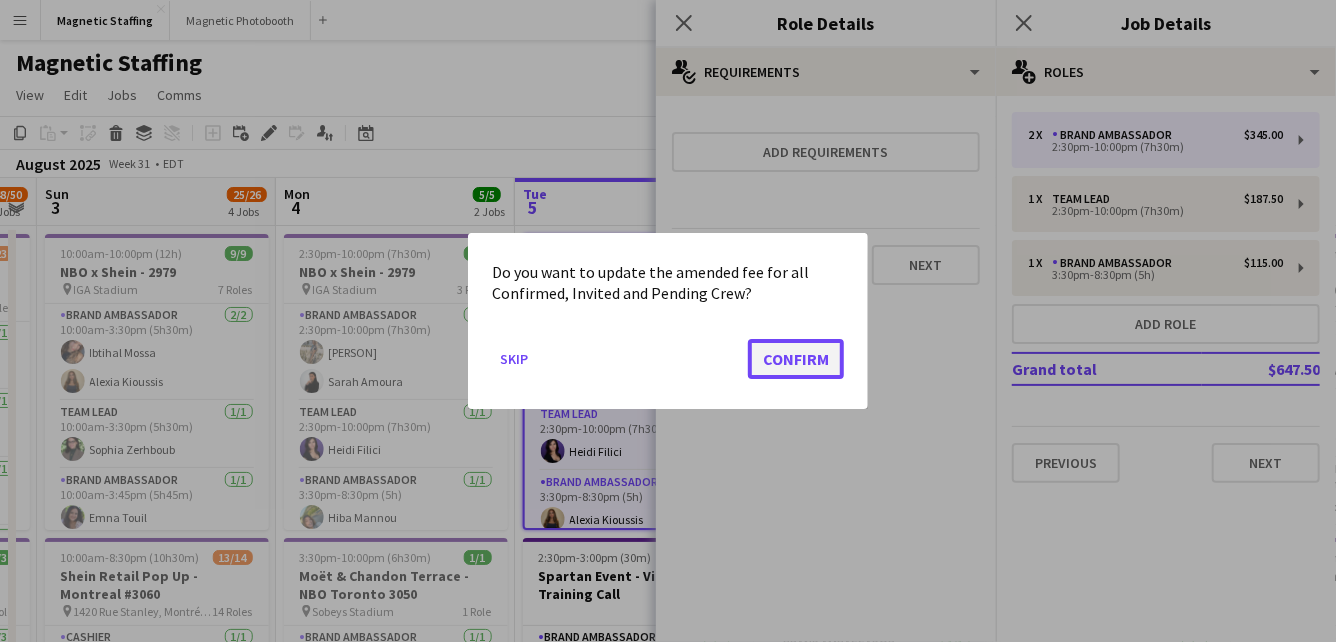 click on "Confirm" 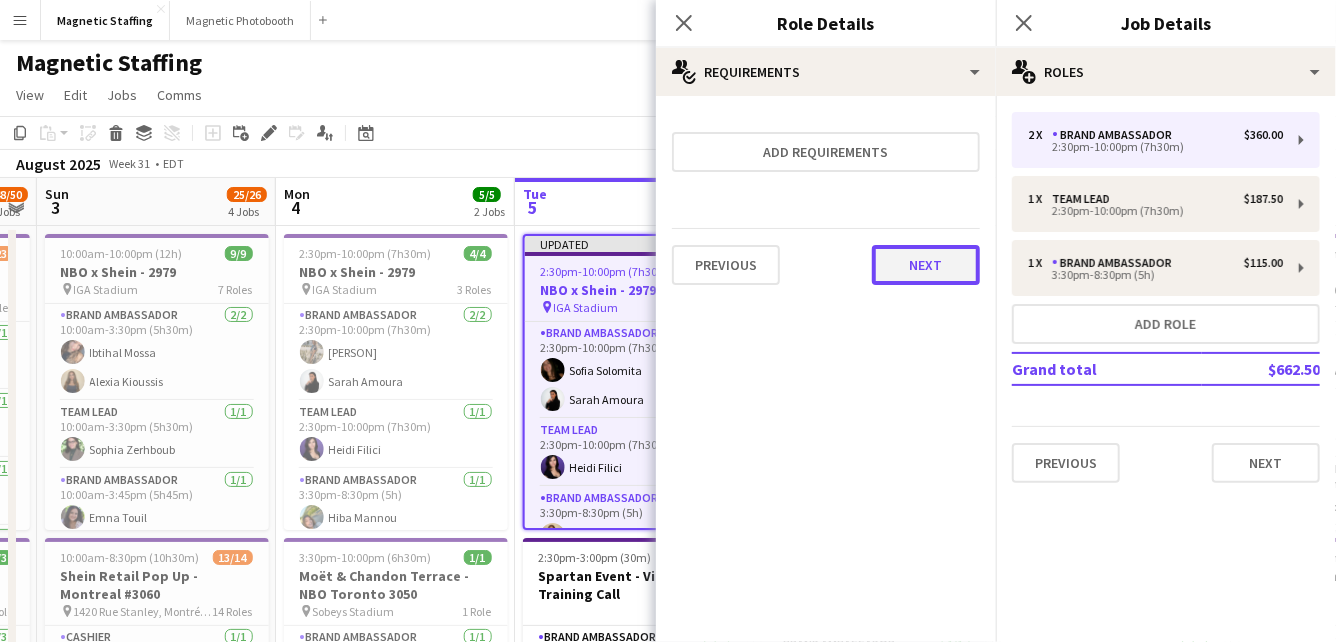 click on "Next" at bounding box center [926, 265] 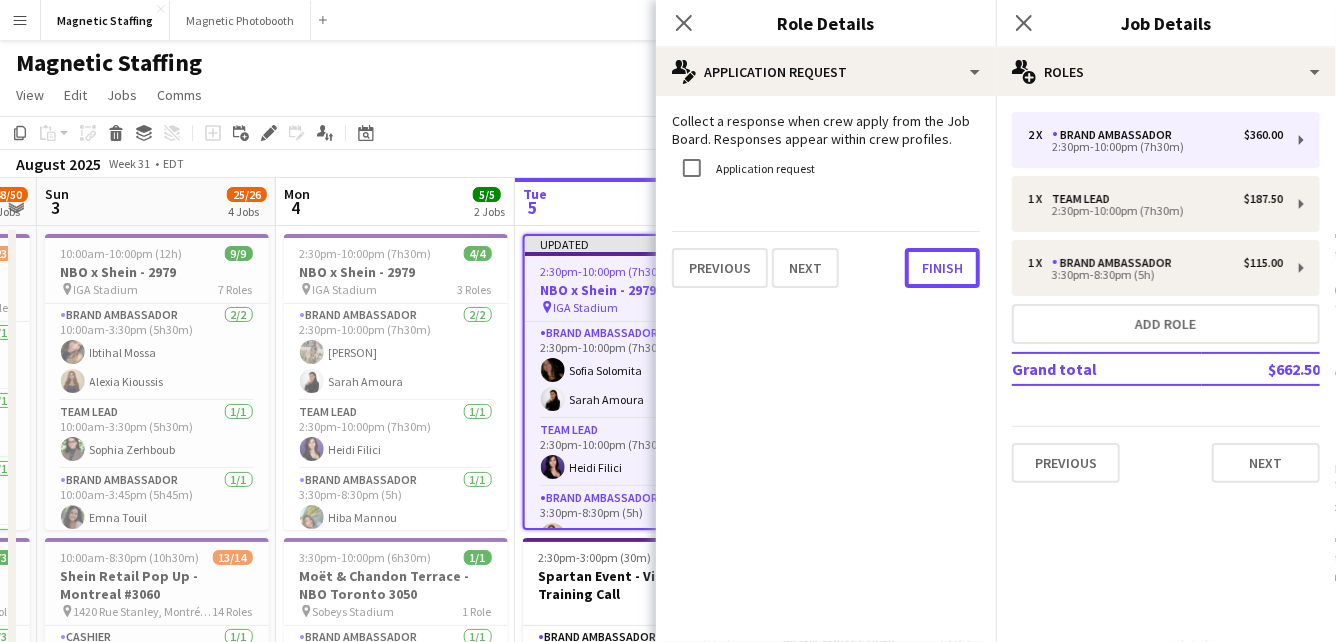 click on "Finish" at bounding box center [942, 268] 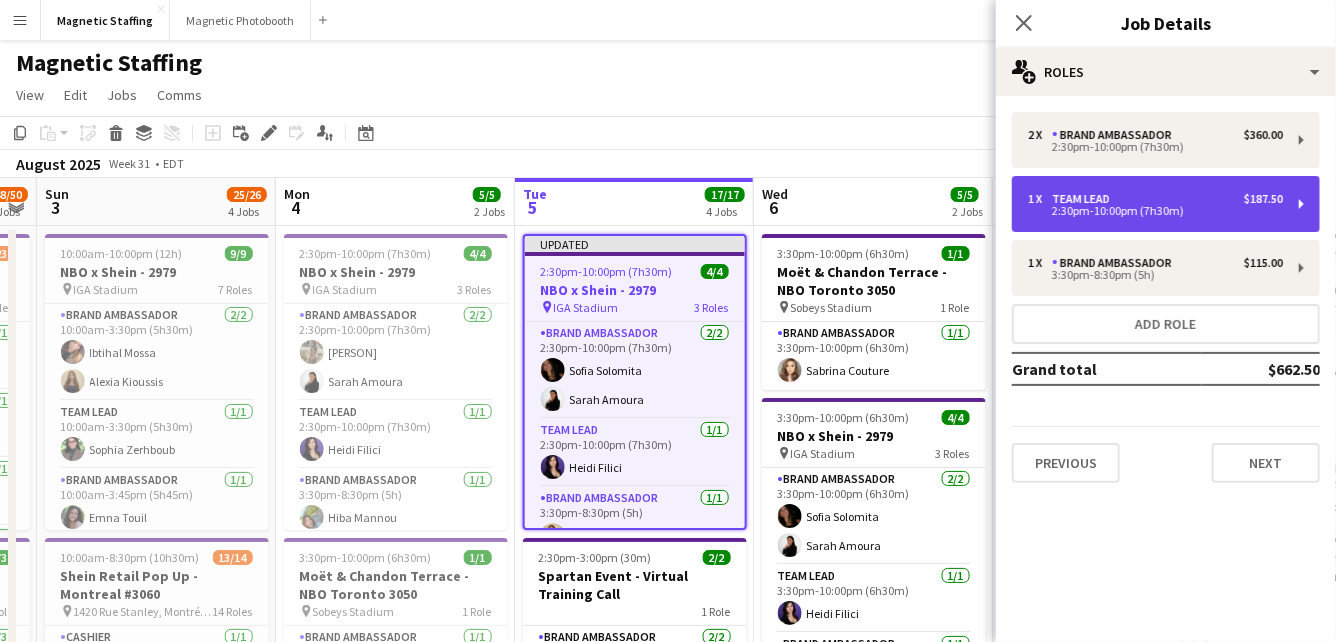 click on "1 x   Team Lead   $187.50   2:30pm-10:00pm (7h30m)" at bounding box center (1166, 204) 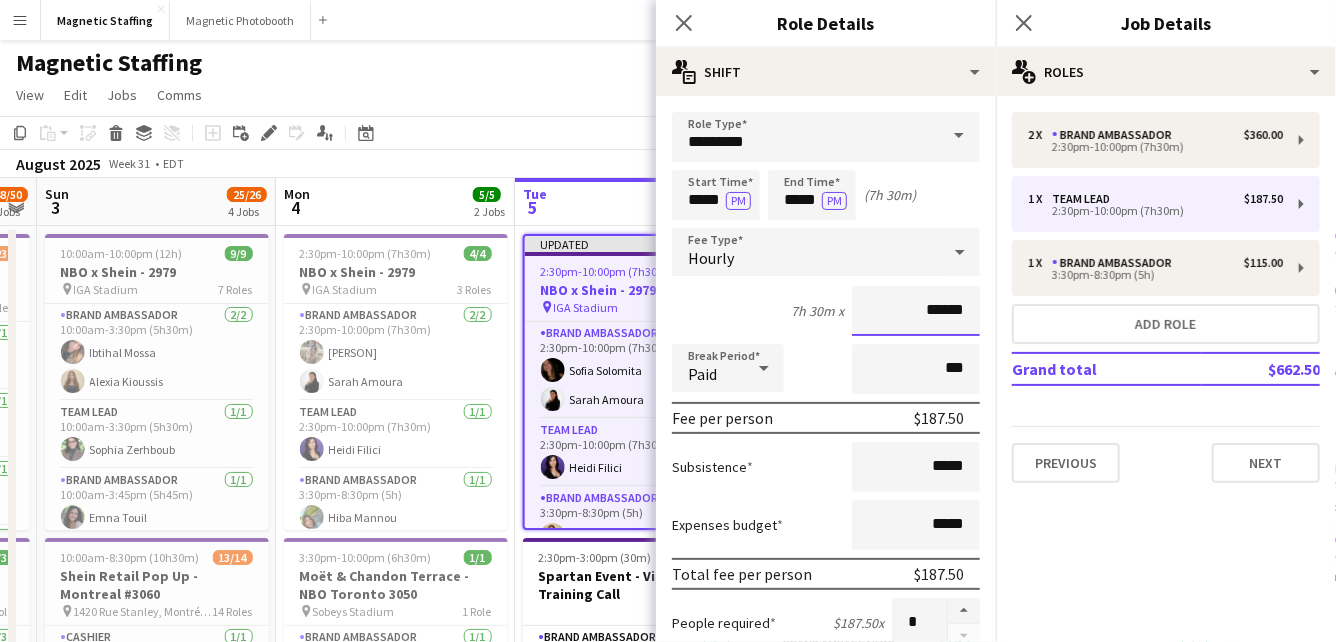 click on "******" at bounding box center [916, 311] 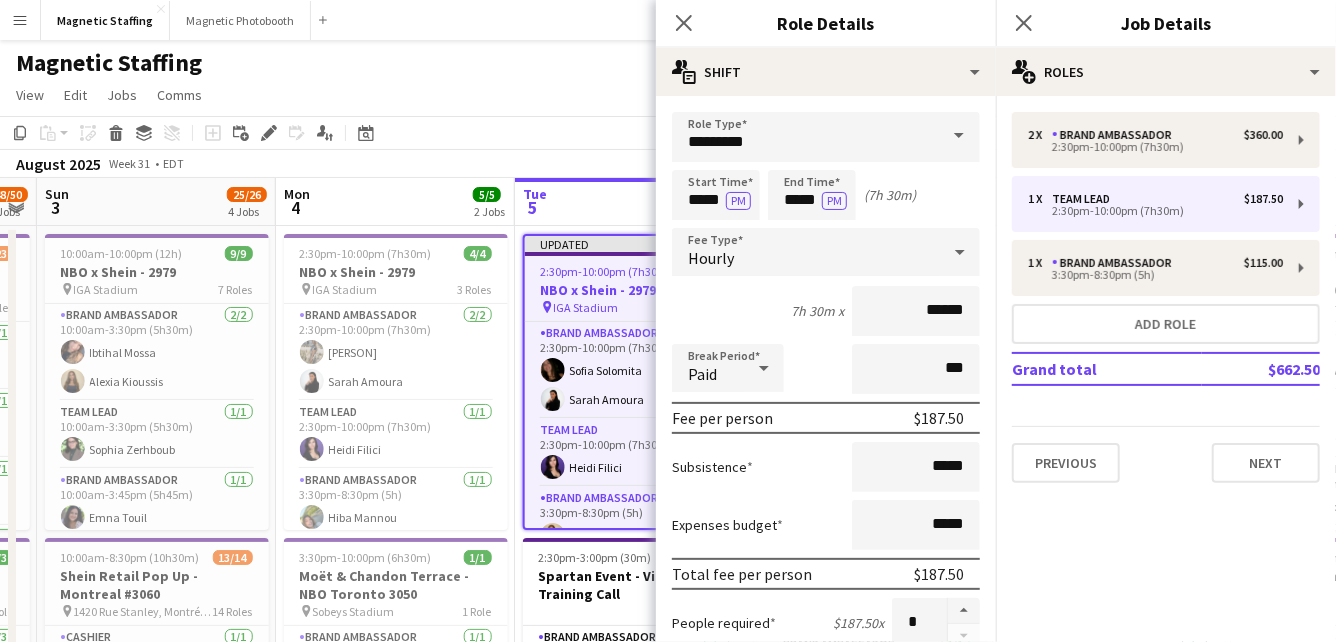 click on "2 x   Brand Ambassador   $360.00   2:30pm-10:00pm (7h30m)   1 x   Team Lead   $187.50   2:30pm-10:00pm (7h30m)   1 x   Brand Ambassador   $115.00   3:30pm-8:30pm (5h)   Add role   Grand total   $662.50   Previous   Next" at bounding box center (1166, 297) 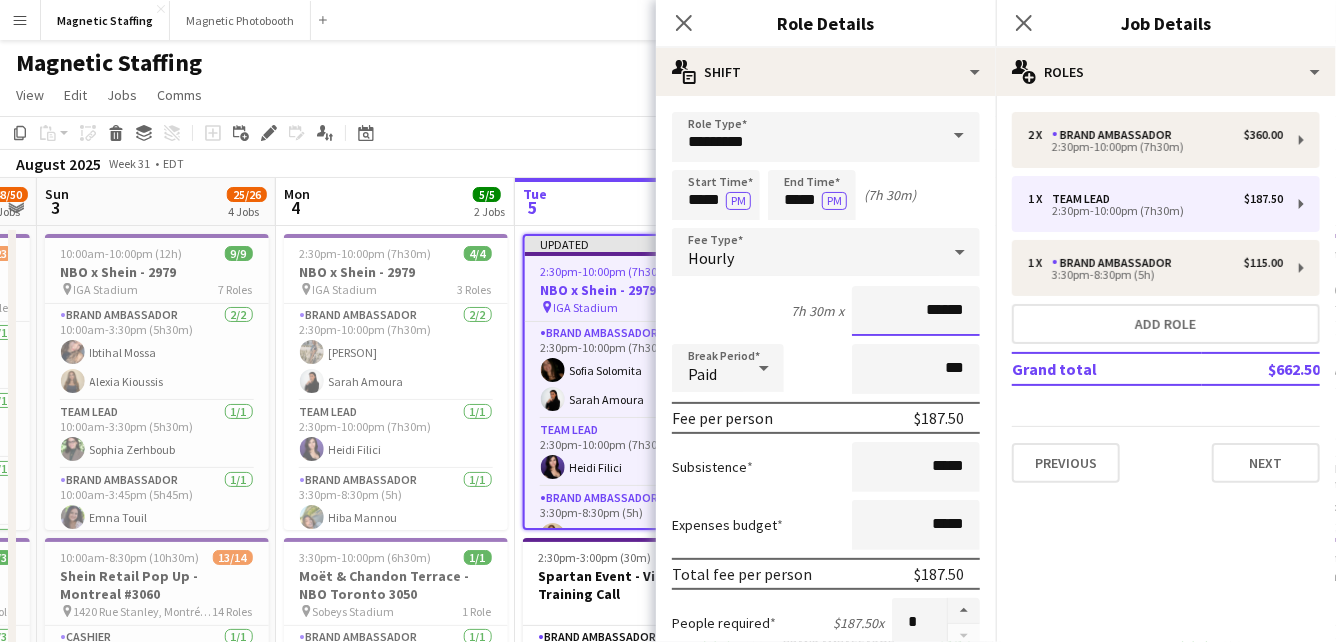 drag, startPoint x: 922, startPoint y: 309, endPoint x: 998, endPoint y: 309, distance: 76 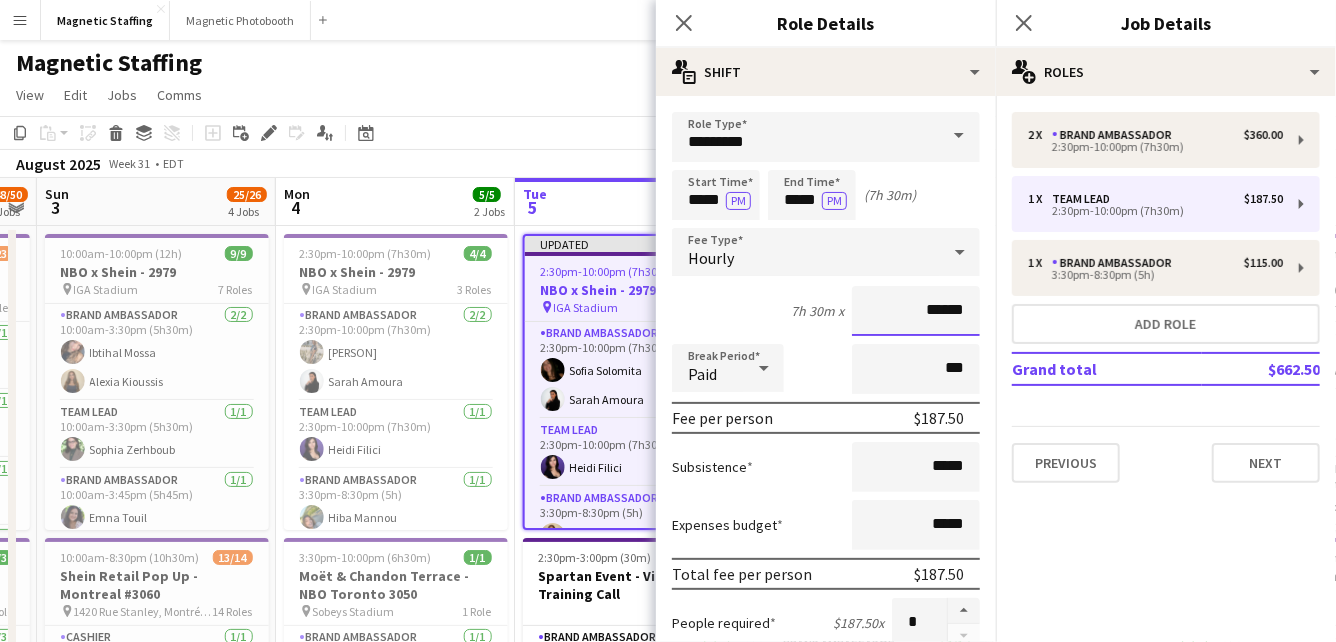click on "Menu
Boards
Boards   Boards   All jobs   Status
Workforce
Workforce   My Workforce   Recruiting
Comms
Comms
Pay
Pay   Approvals   Payments   Reports
Platform Settings
Platform Settings   Your settings
Training Academy
Training Academy
Knowledge Base
Knowledge Base
Product Updates
Product Updates   Log Out   Privacy   Magnetic Staffing
Close
Magnetic Photobooth
Close
Add
Help
Notifications
5   Magnetic Staffing   View  Day view expanded Day view collapsed Month view Date picker Jump to today Expand Linked Jobs  Edit" at bounding box center (668, 1101) 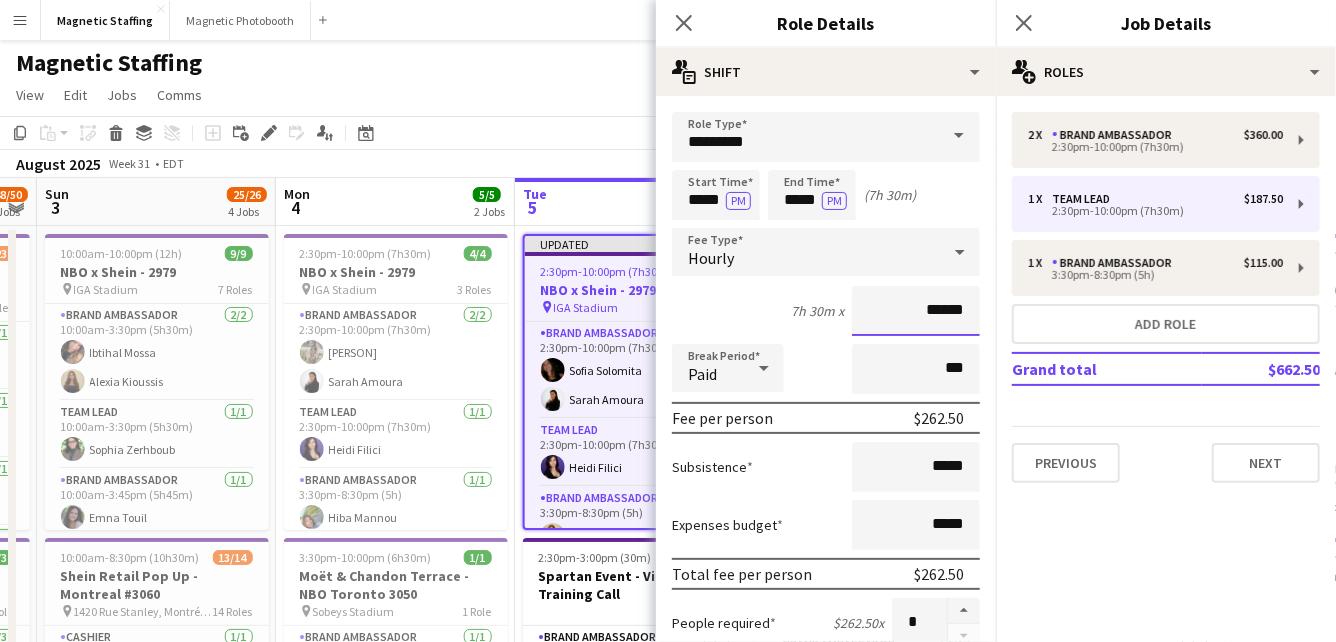 drag, startPoint x: 968, startPoint y: 313, endPoint x: 778, endPoint y: 290, distance: 191.38704 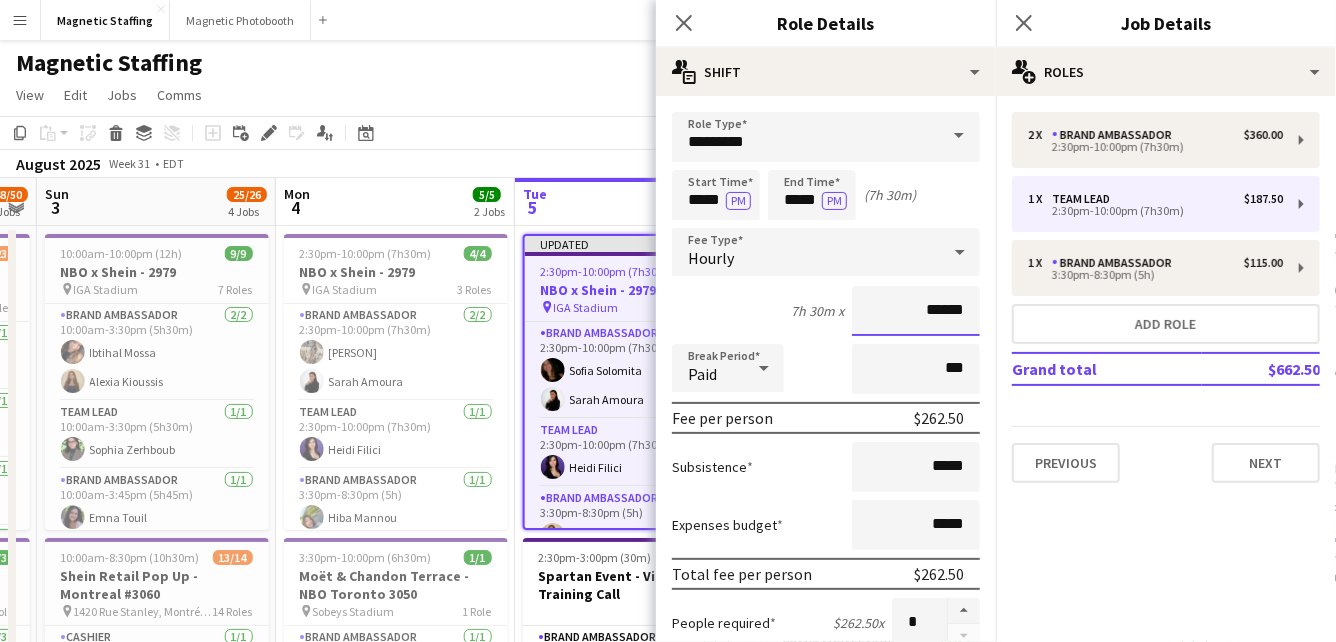 click on "7h 30m x  ******" at bounding box center [826, 311] 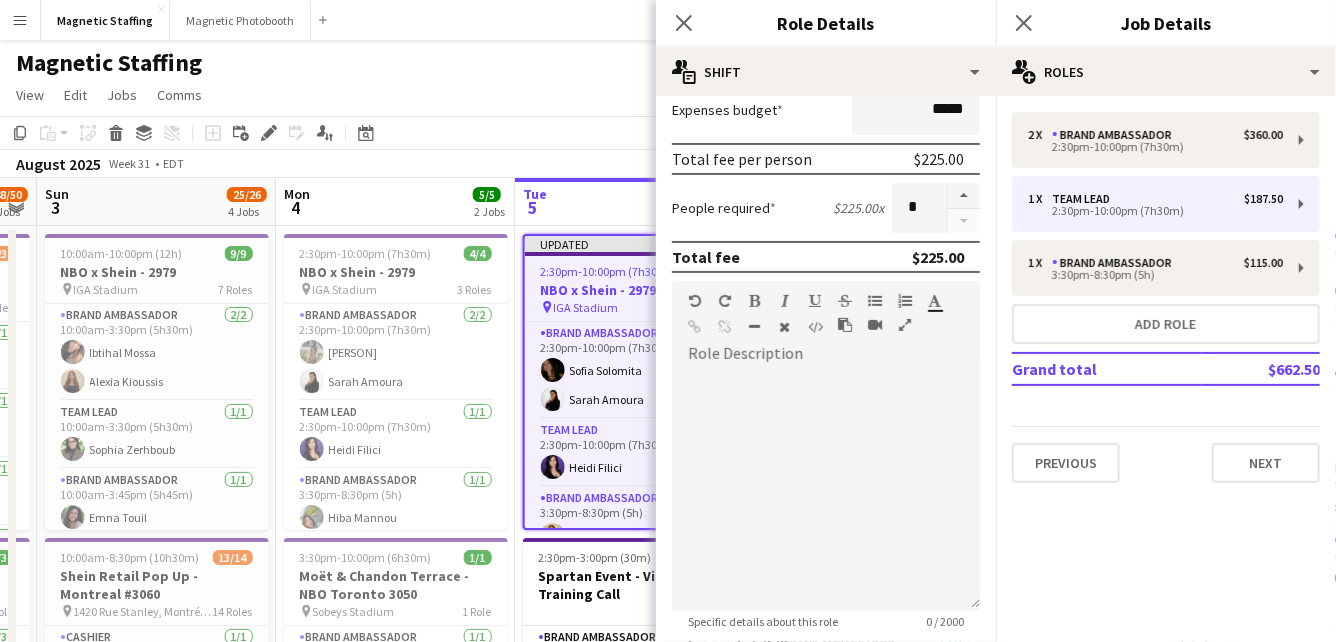 scroll, scrollTop: 606, scrollLeft: 0, axis: vertical 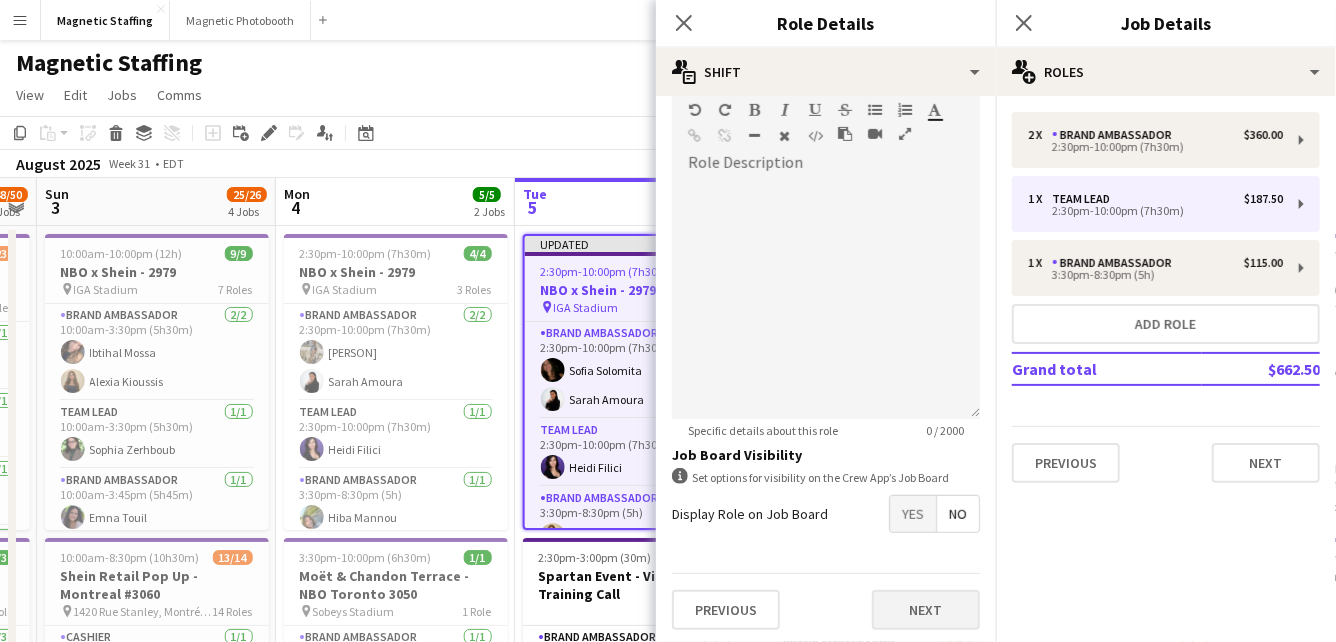 type on "******" 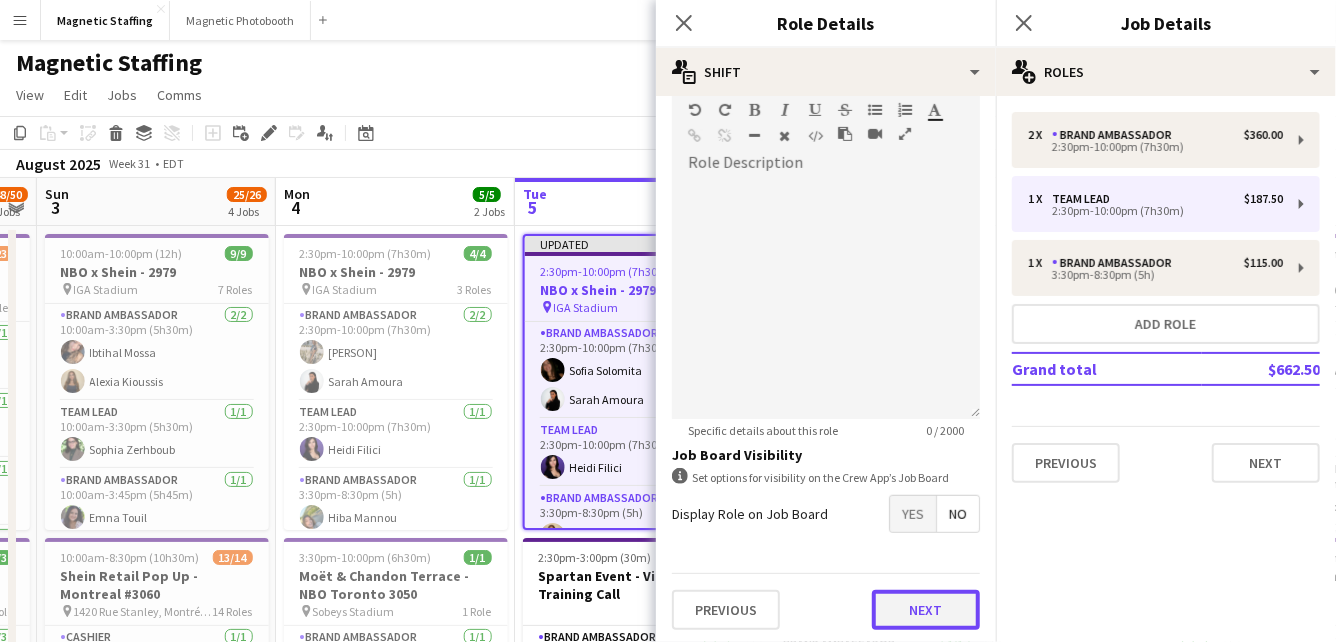 click on "Next" at bounding box center [926, 610] 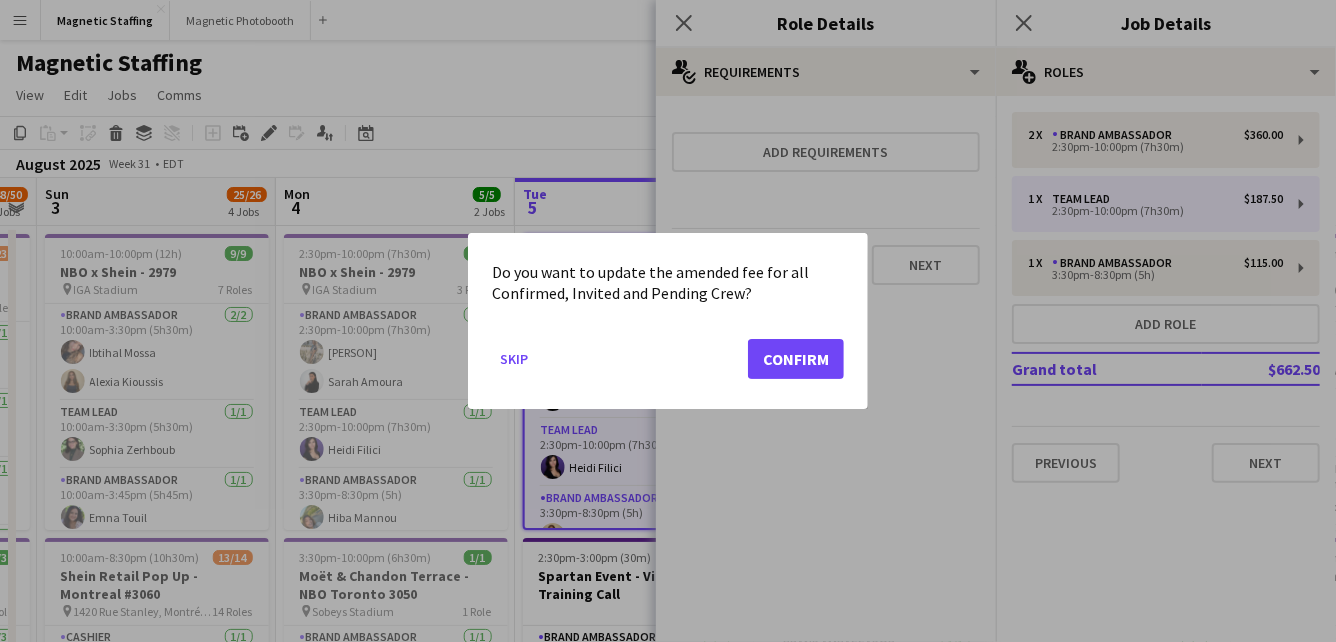 scroll, scrollTop: 0, scrollLeft: 0, axis: both 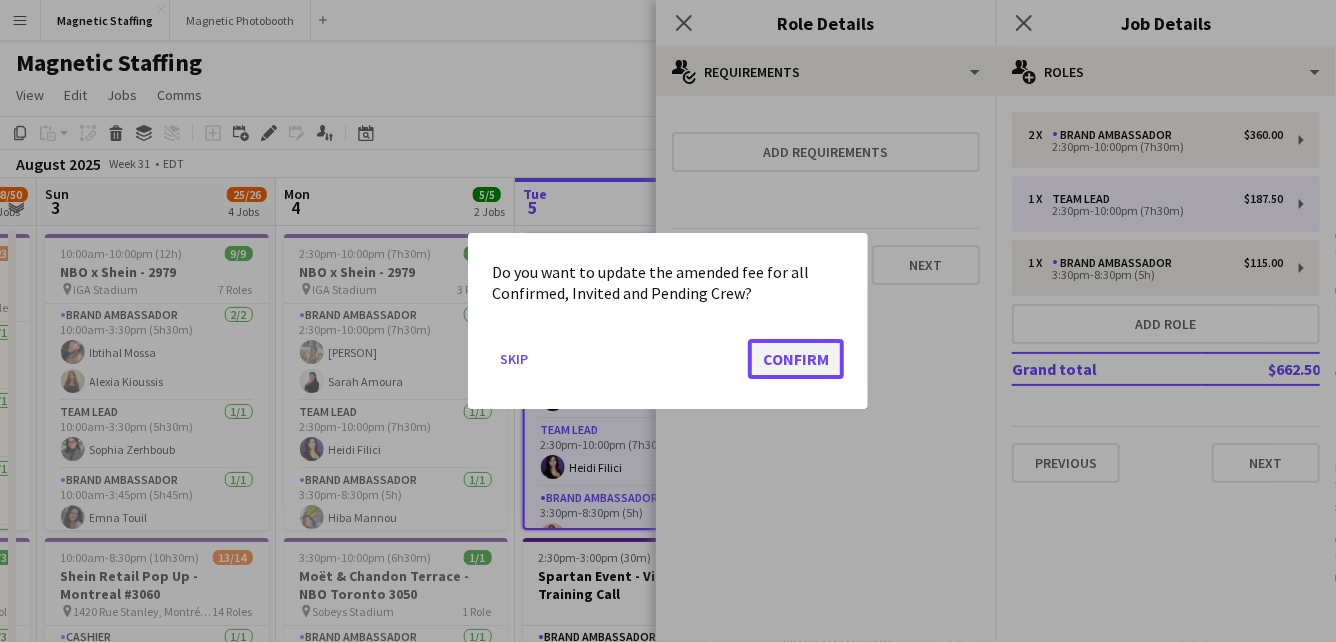 click on "Confirm" 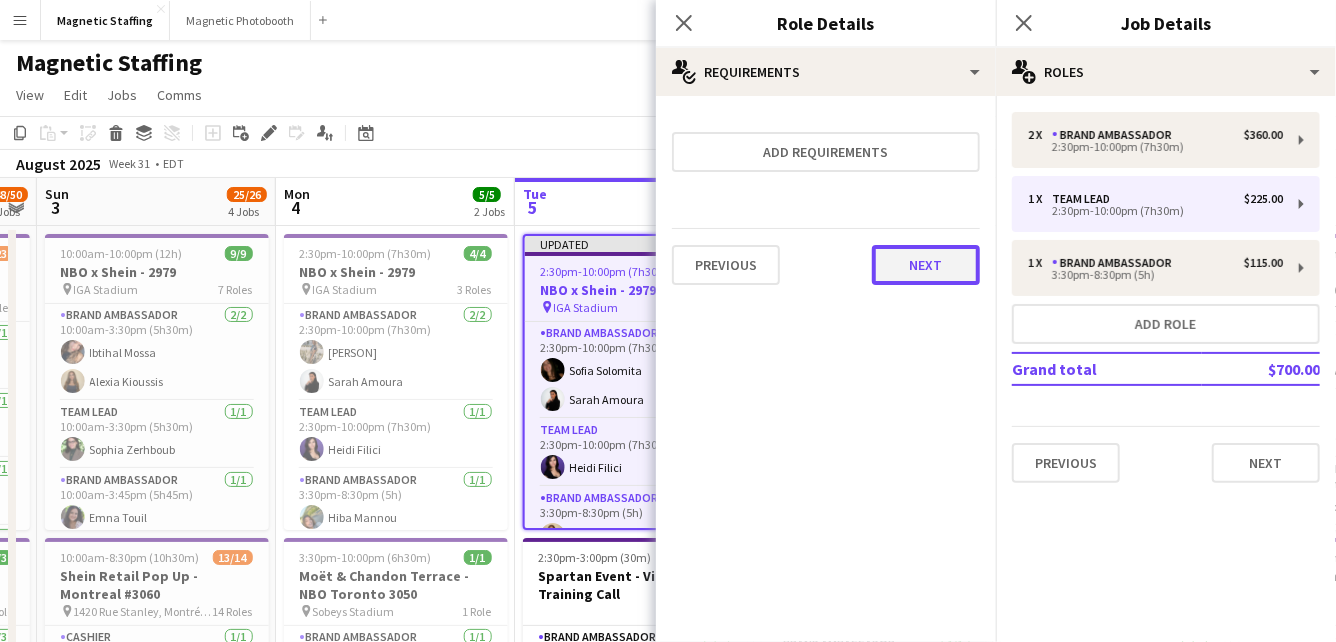 click on "Next" at bounding box center (926, 265) 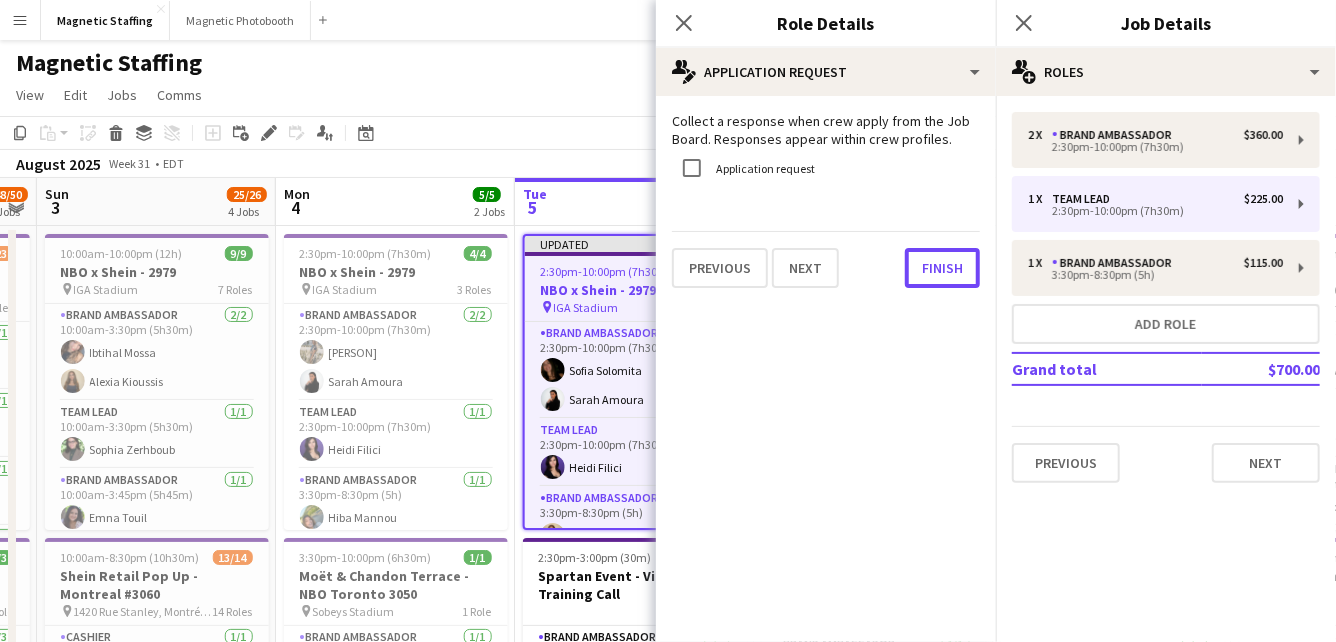 click on "Finish" at bounding box center [942, 268] 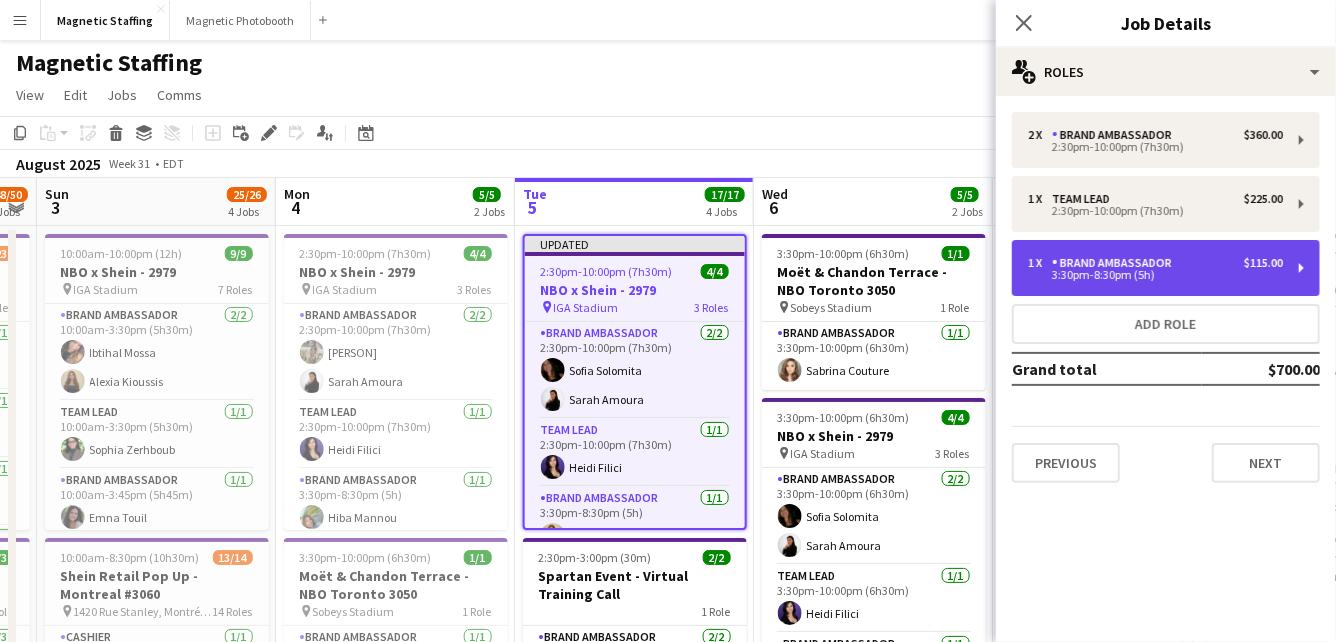 click on "Brand Ambassador" at bounding box center [1116, 263] 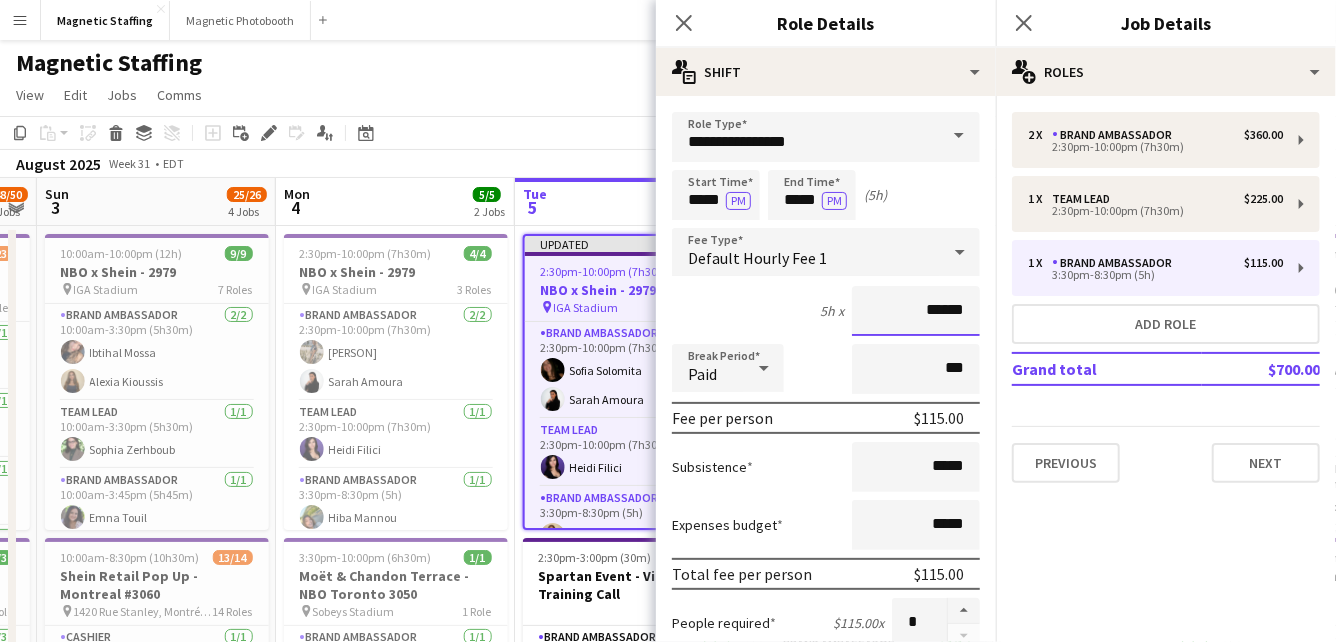 click on "******" at bounding box center (916, 311) 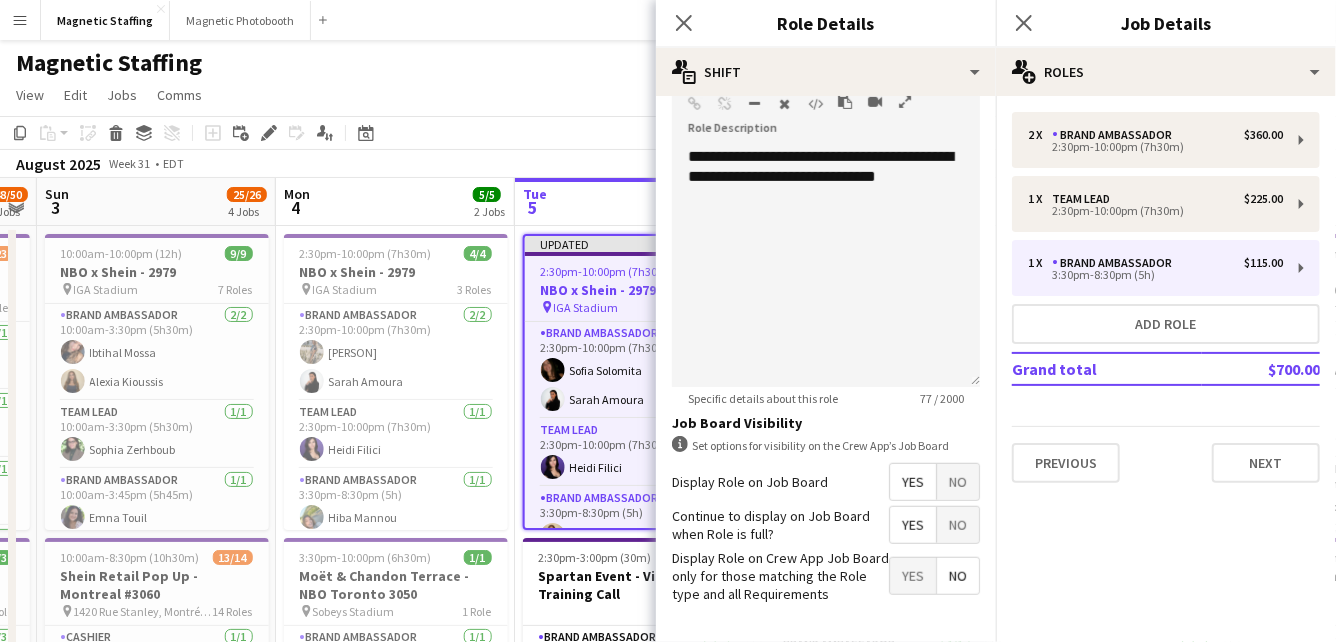 scroll, scrollTop: 709, scrollLeft: 0, axis: vertical 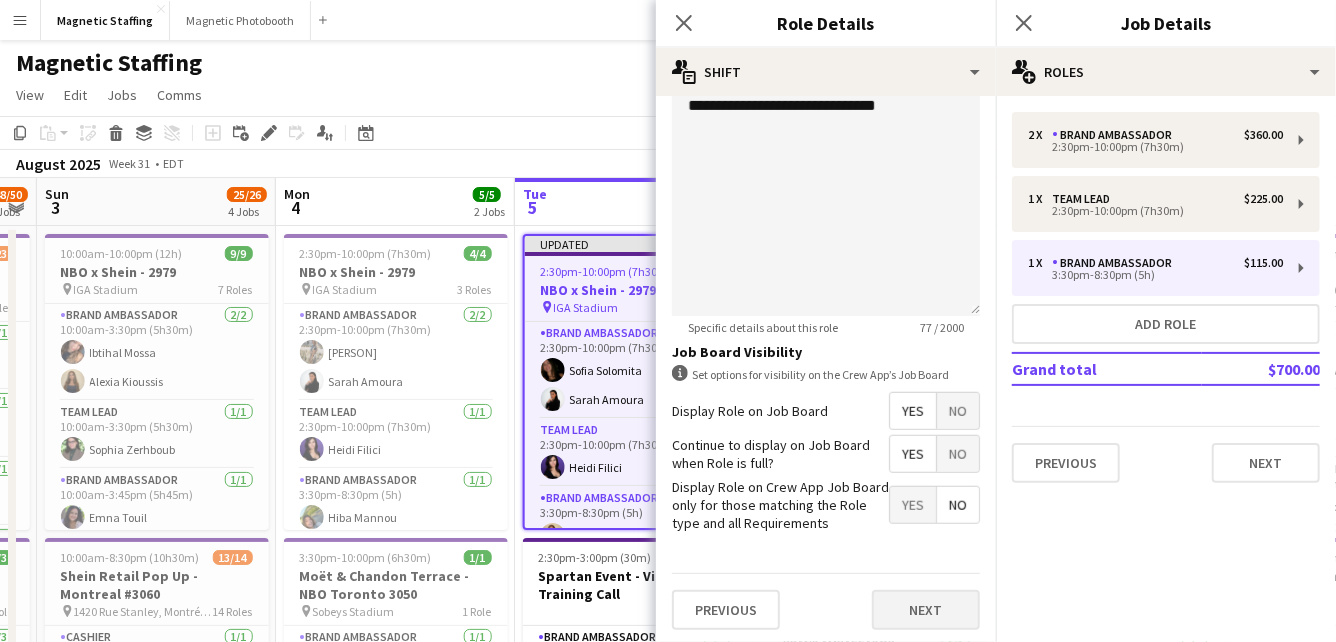 type on "******" 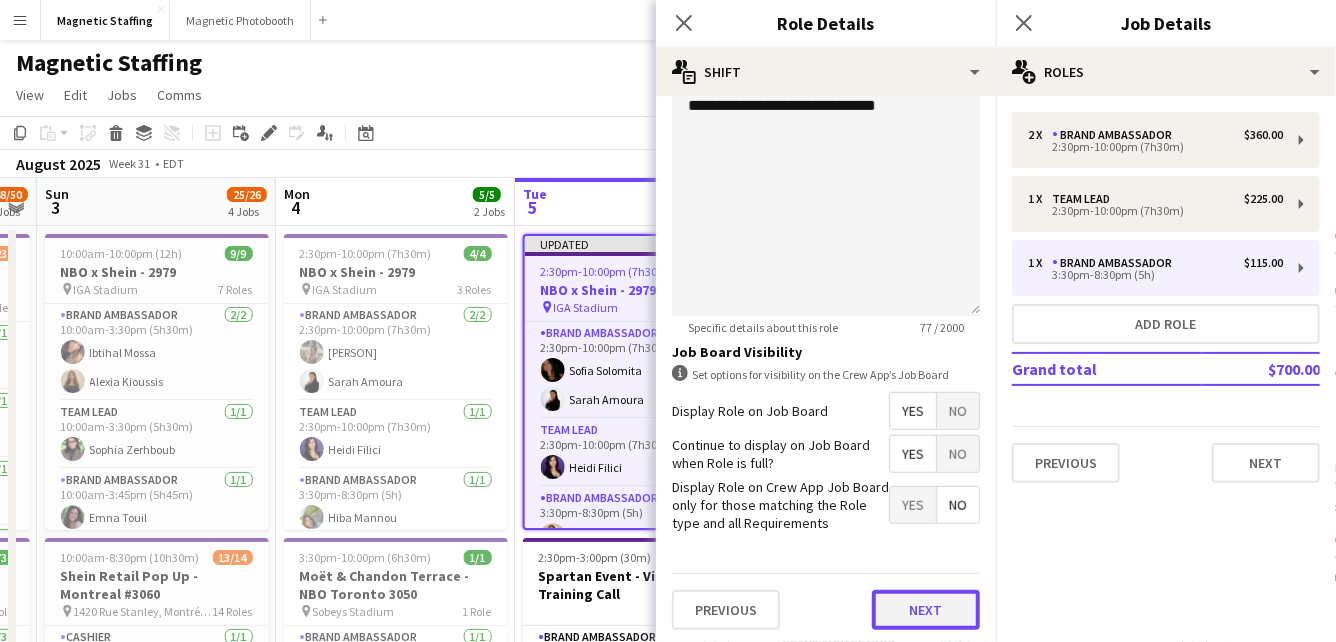 click on "Next" at bounding box center (926, 610) 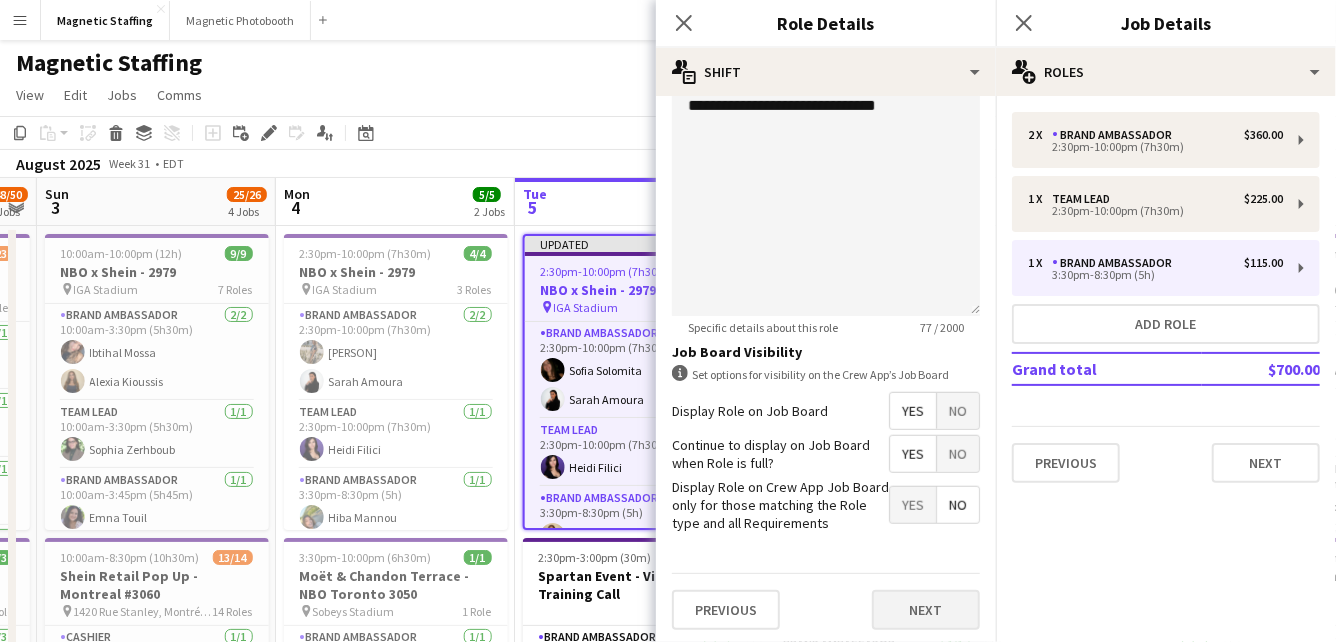 scroll, scrollTop: 0, scrollLeft: 0, axis: both 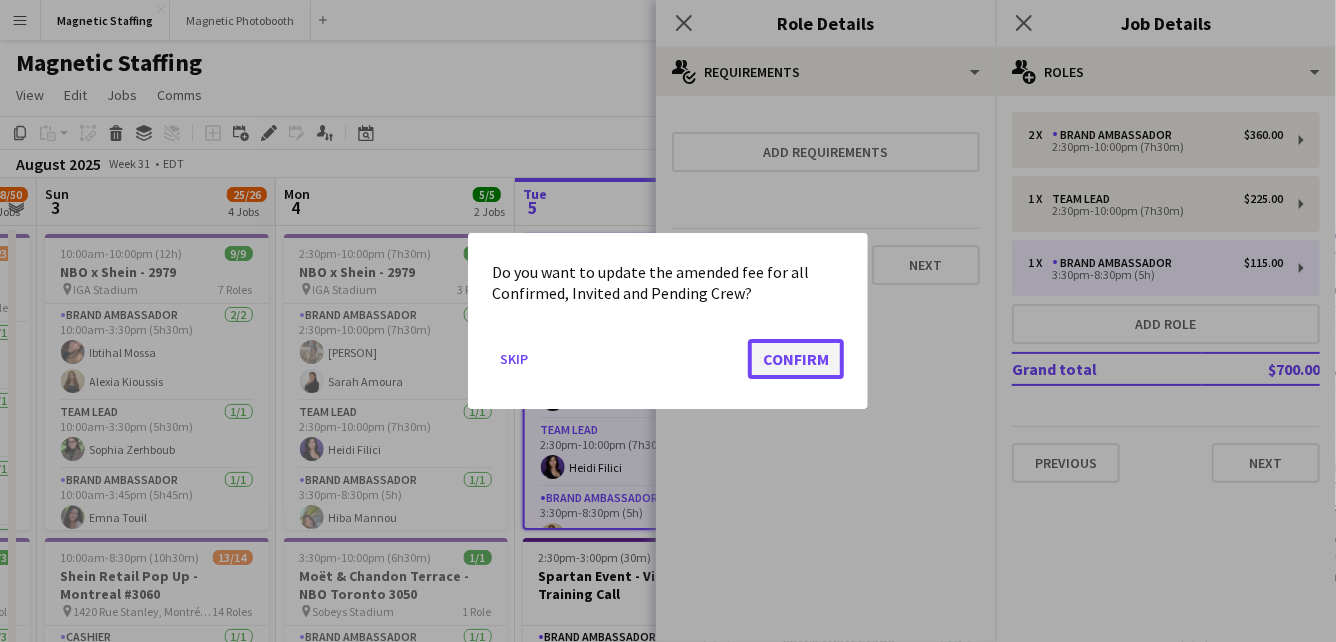 click on "Confirm" 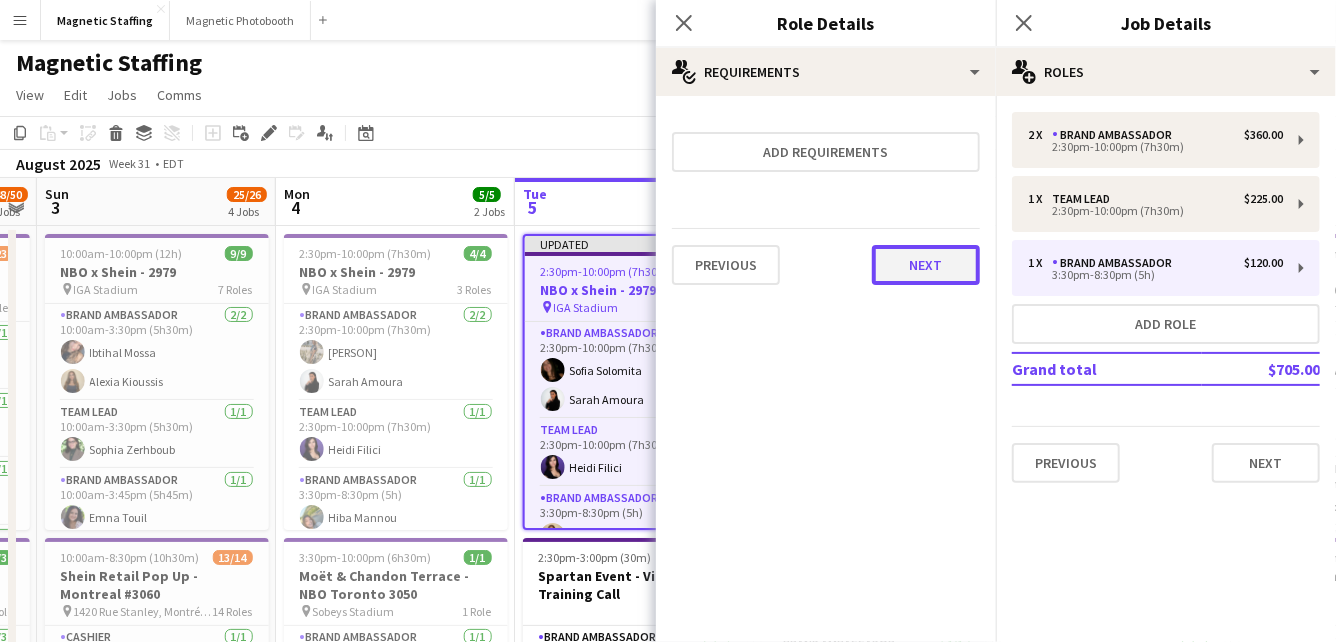 click on "Next" at bounding box center [926, 265] 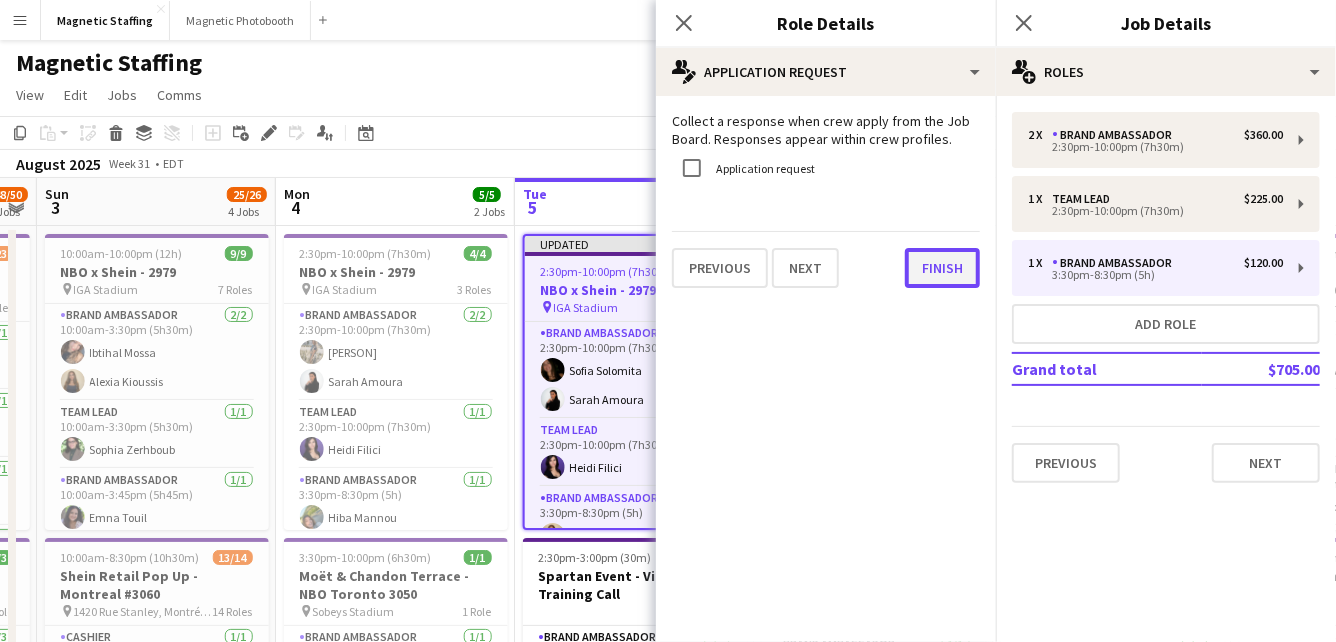 click on "Finish" at bounding box center [942, 268] 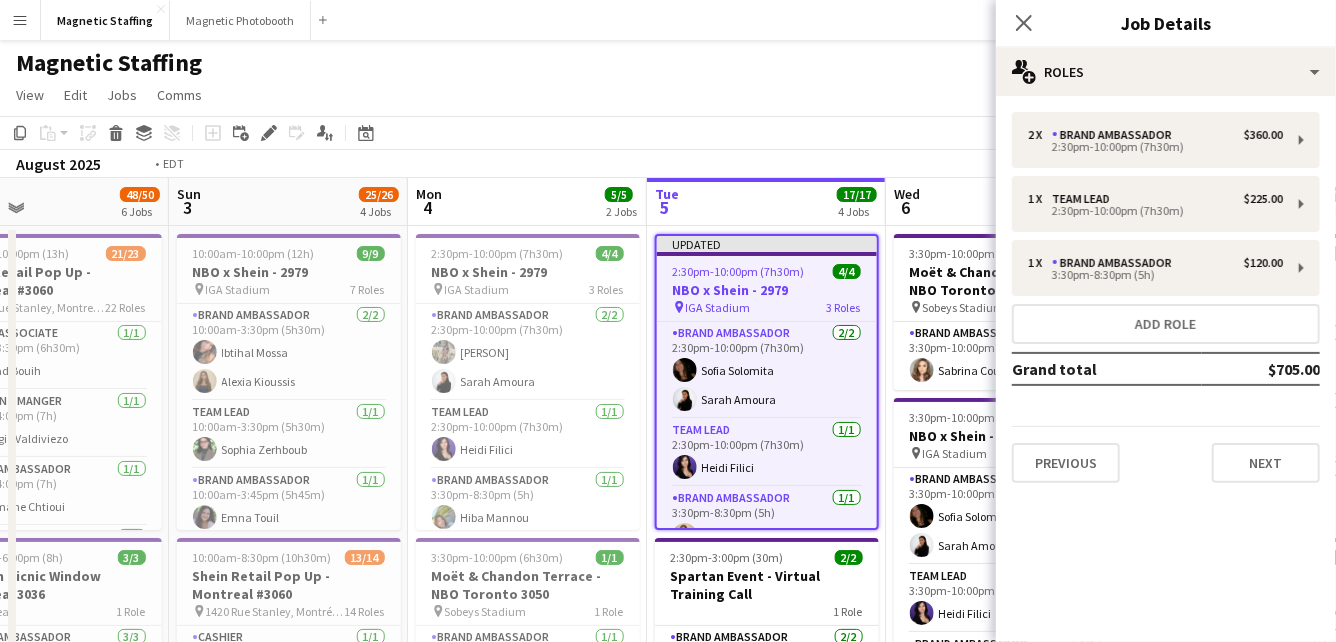 drag, startPoint x: 701, startPoint y: 306, endPoint x: 326, endPoint y: 306, distance: 375 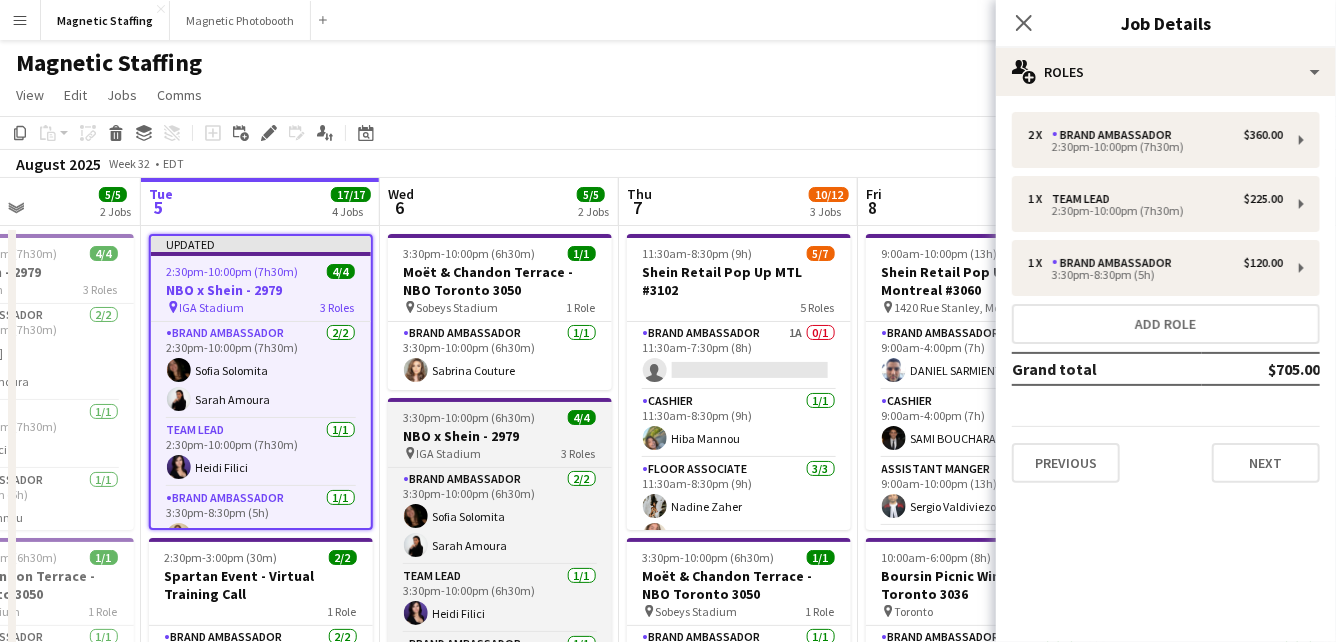 click on "NBO x Shein - 2979" at bounding box center [500, 436] 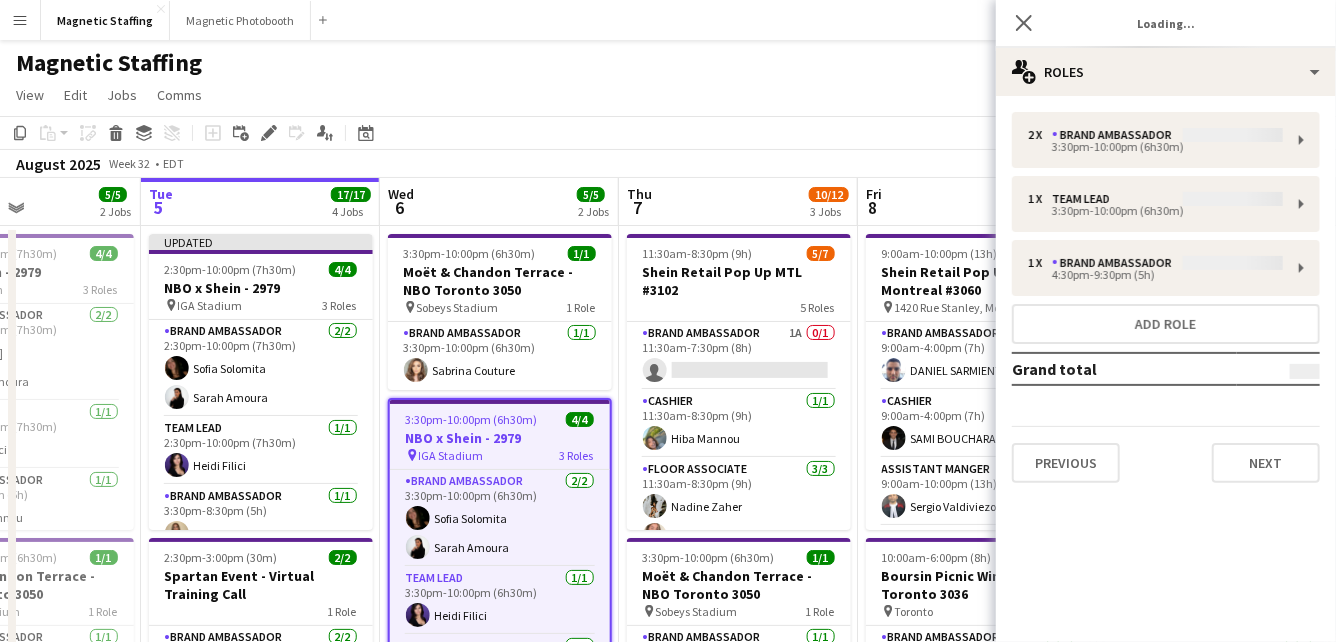scroll, scrollTop: 0, scrollLeft: 574, axis: horizontal 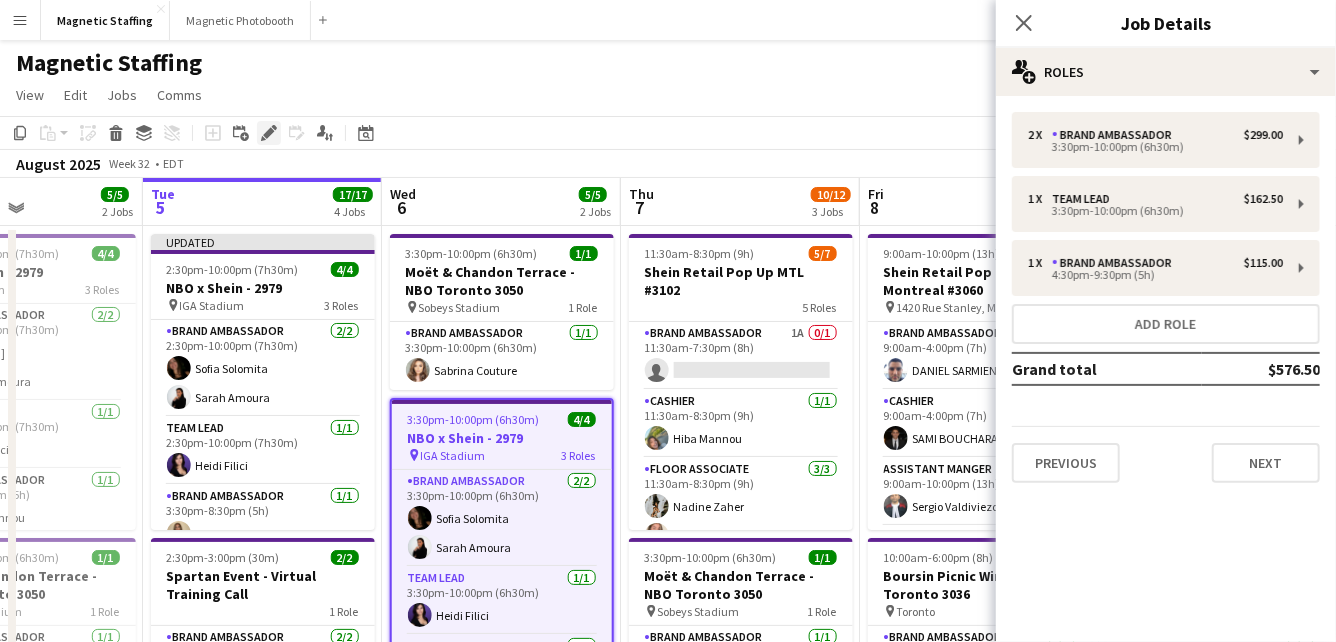 click on "Edit" 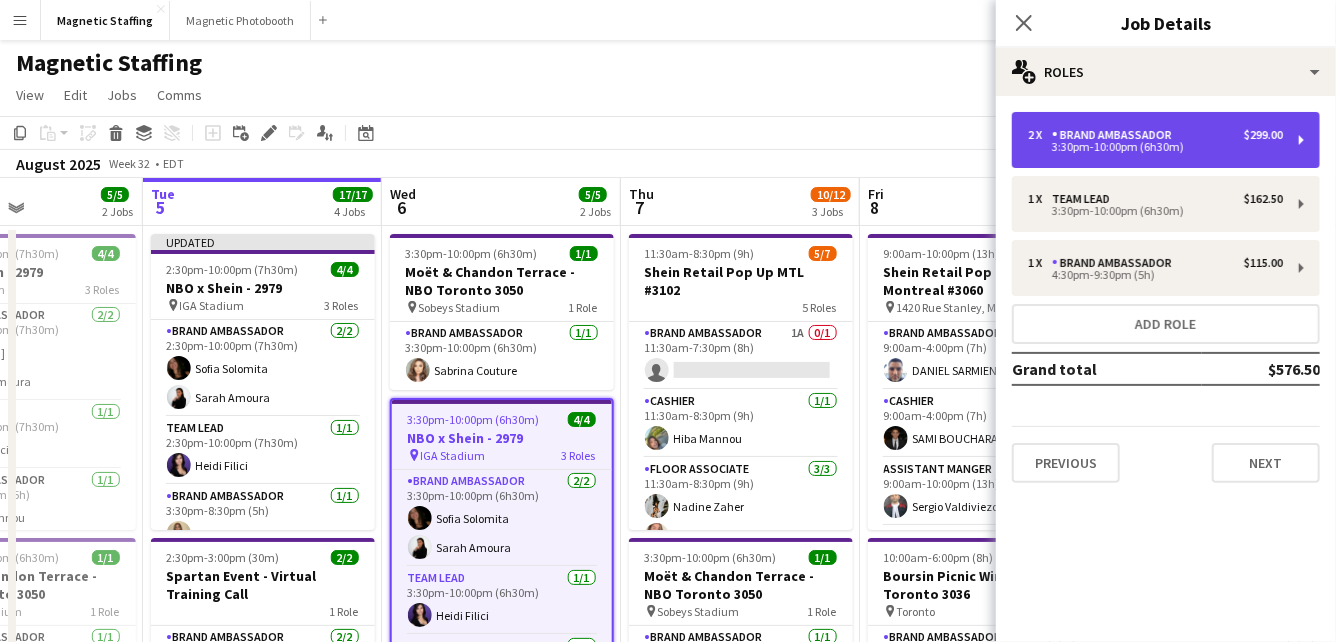 click on "2 x   Brand Ambassador   $299.00   3:30pm-10:00pm (6h30m)" at bounding box center (1166, 140) 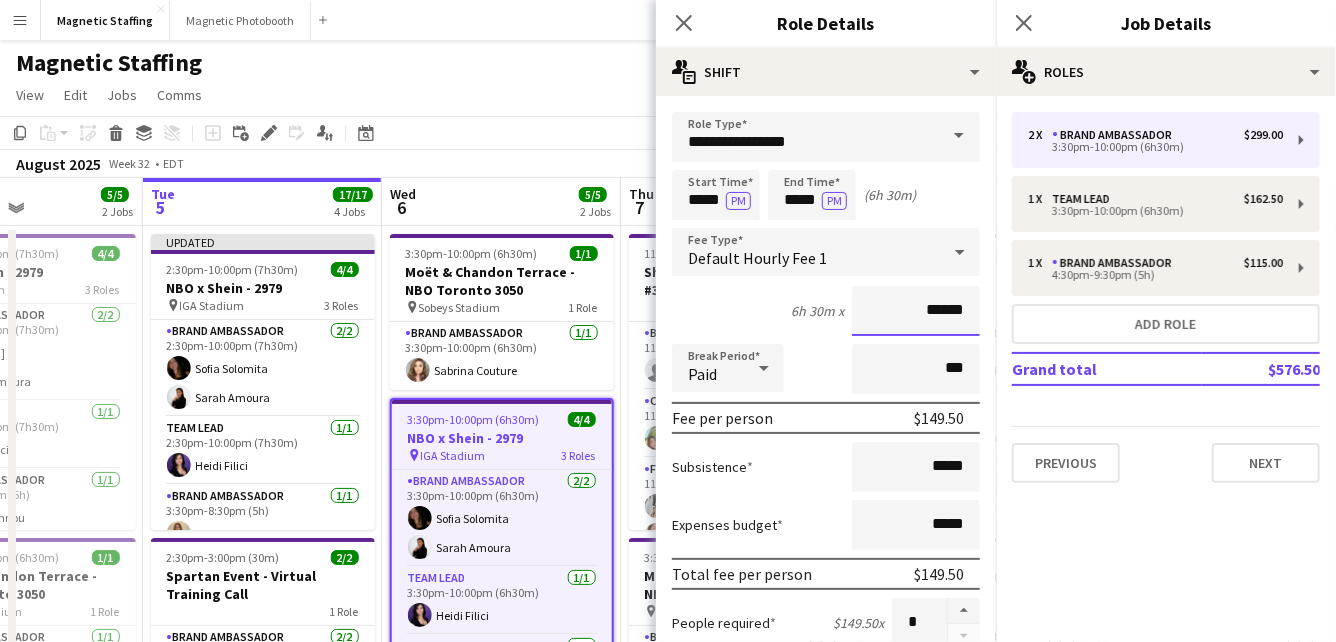 click on "******" at bounding box center (916, 311) 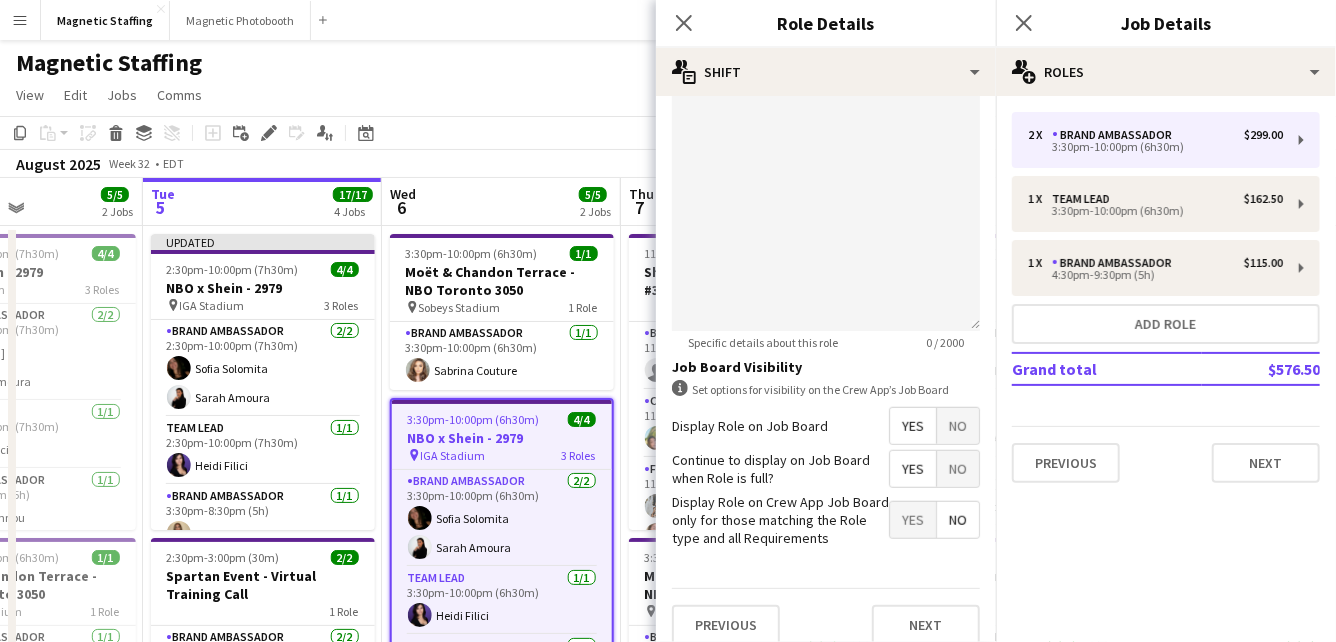scroll, scrollTop: 709, scrollLeft: 0, axis: vertical 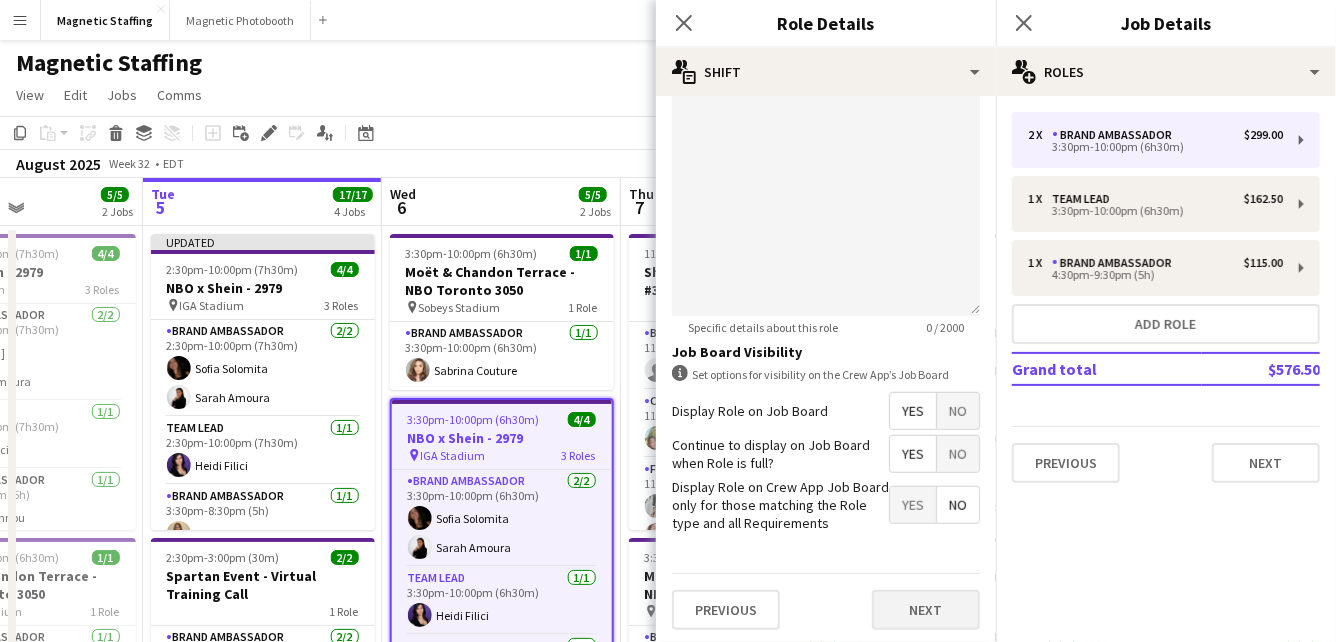 type on "******" 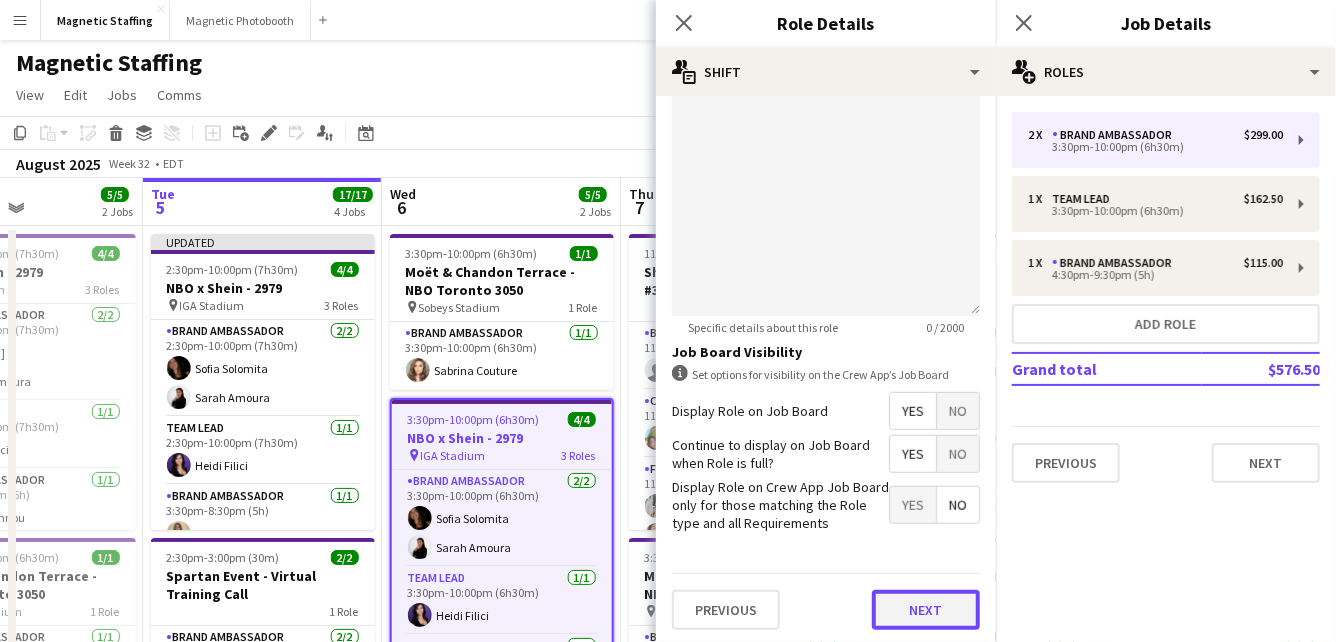 click on "Next" at bounding box center (926, 610) 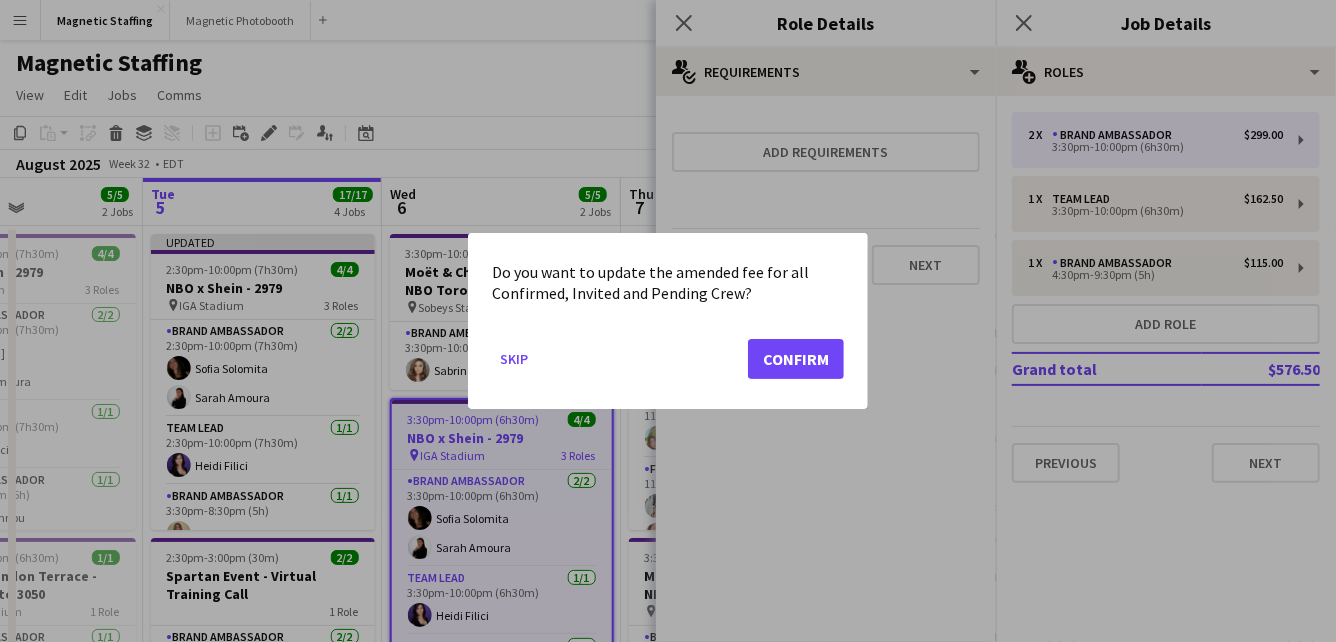 scroll, scrollTop: 0, scrollLeft: 0, axis: both 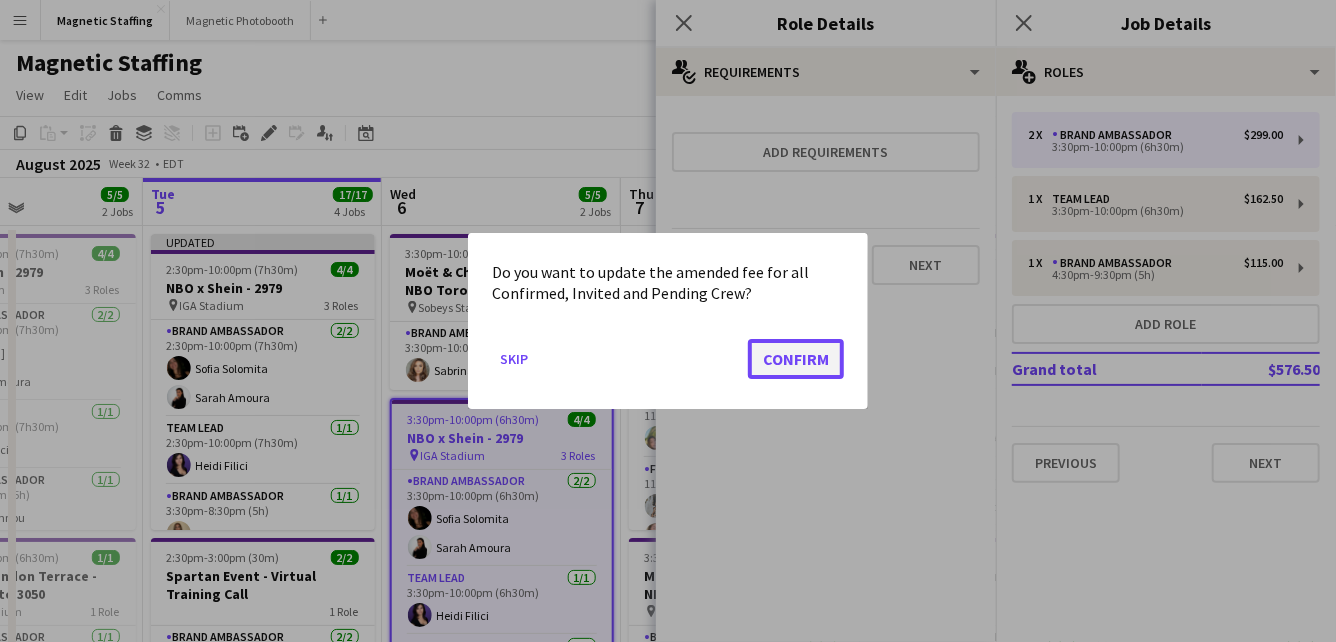 click on "Confirm" 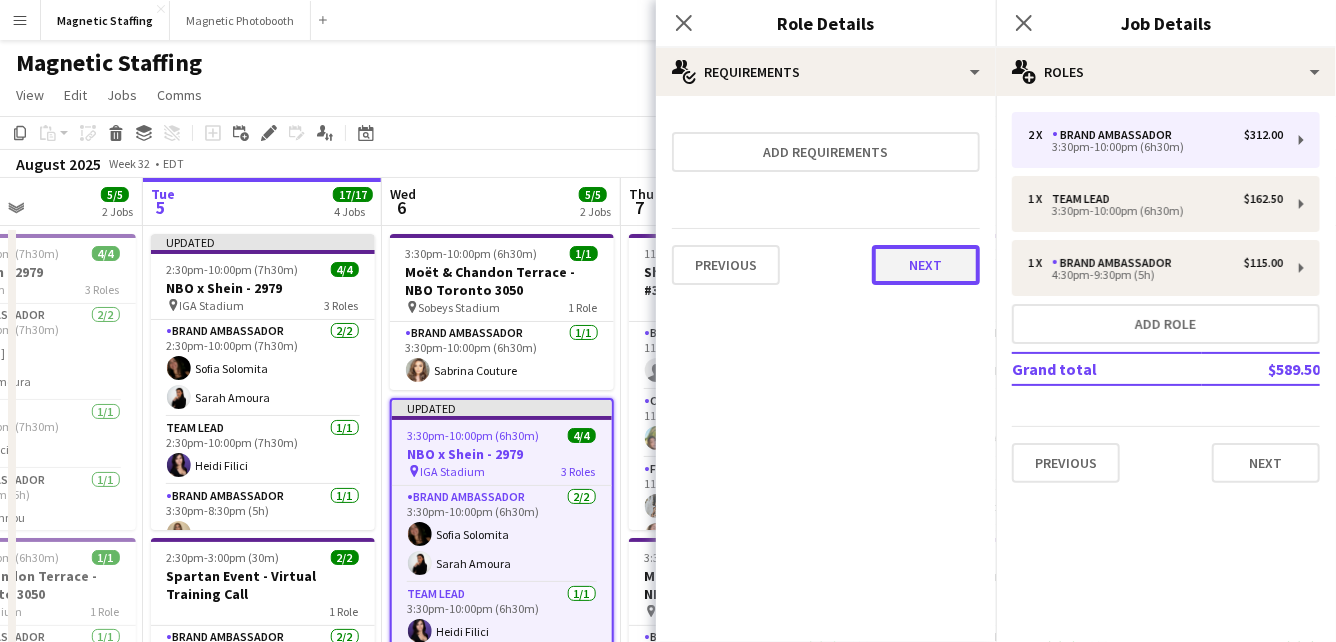 click on "Next" at bounding box center (926, 265) 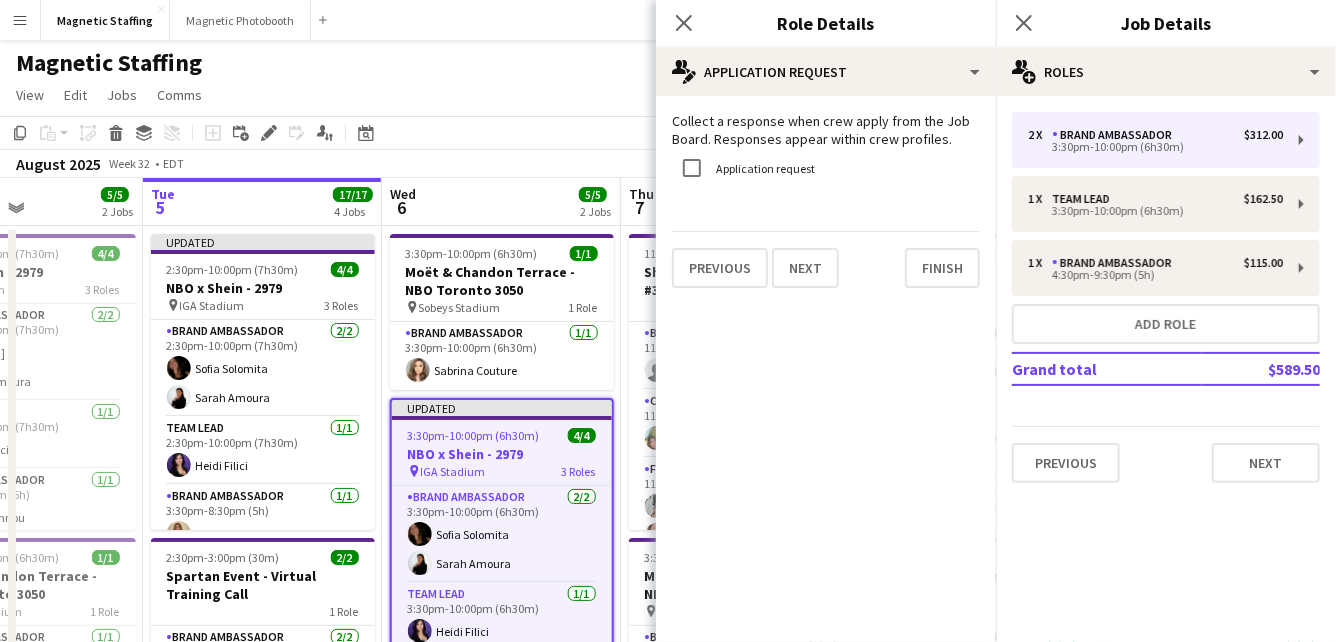 click on "Previous   Next   Finish" at bounding box center [826, 259] 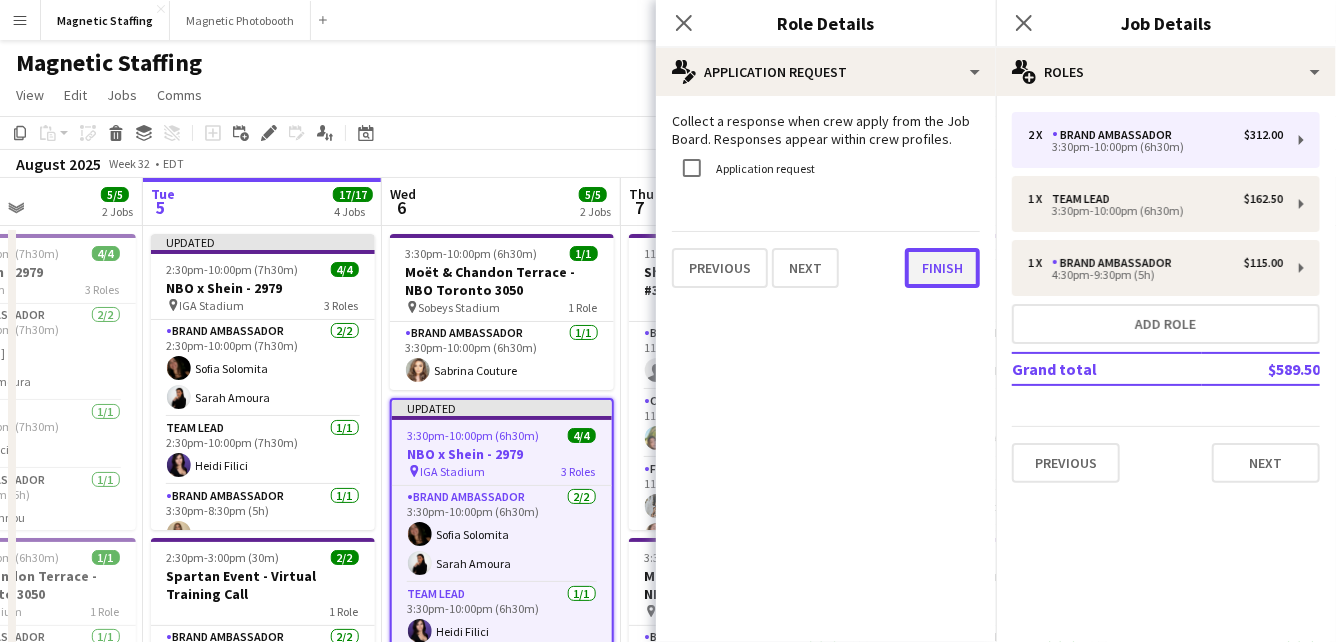 click on "Finish" at bounding box center [942, 268] 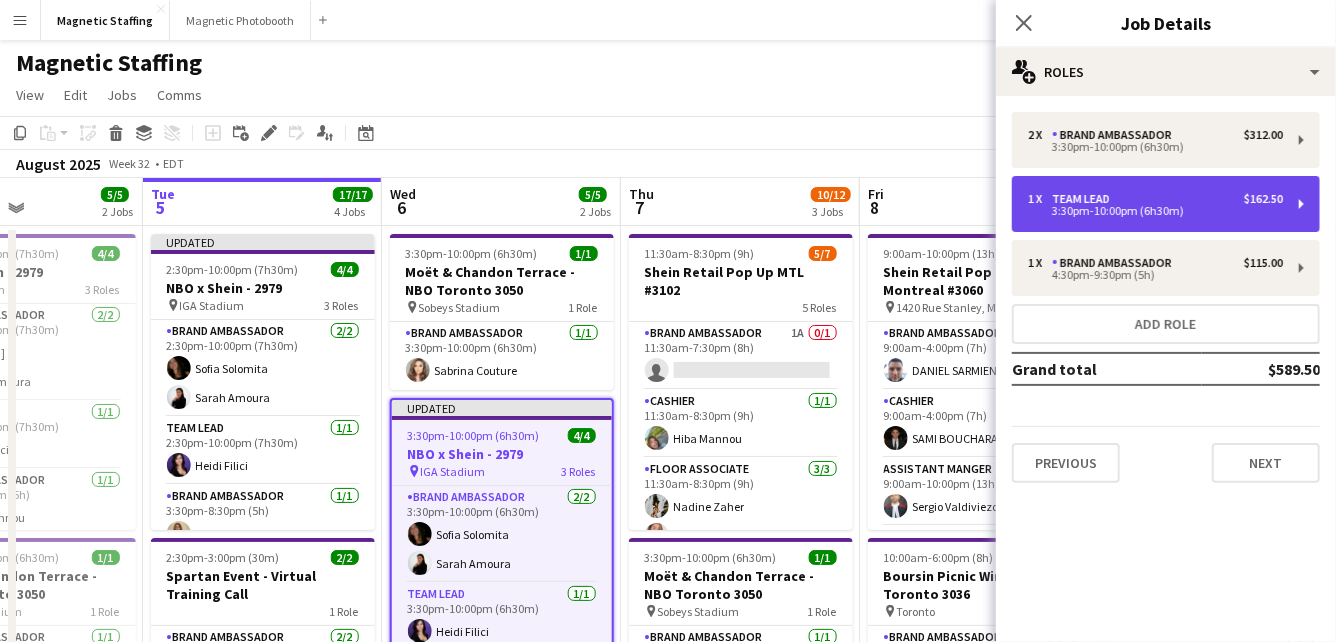 click on "3:30pm-10:00pm (6h30m)" at bounding box center [1155, 211] 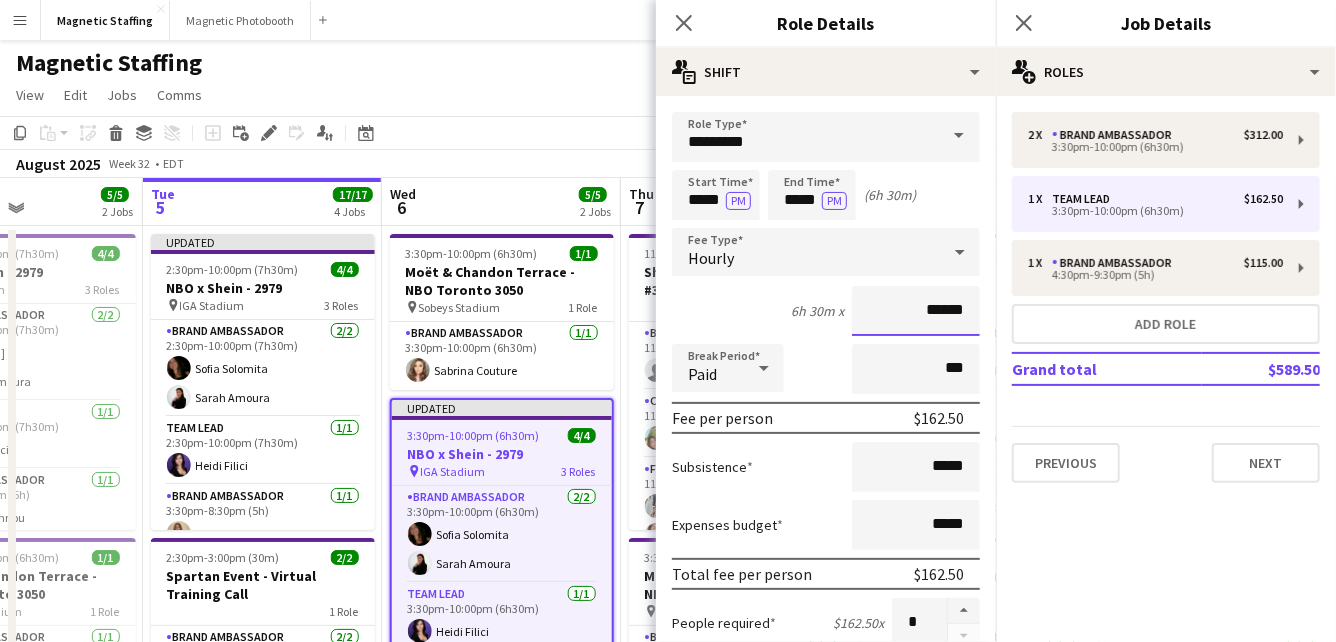 drag, startPoint x: 968, startPoint y: 308, endPoint x: 696, endPoint y: 288, distance: 272.7343 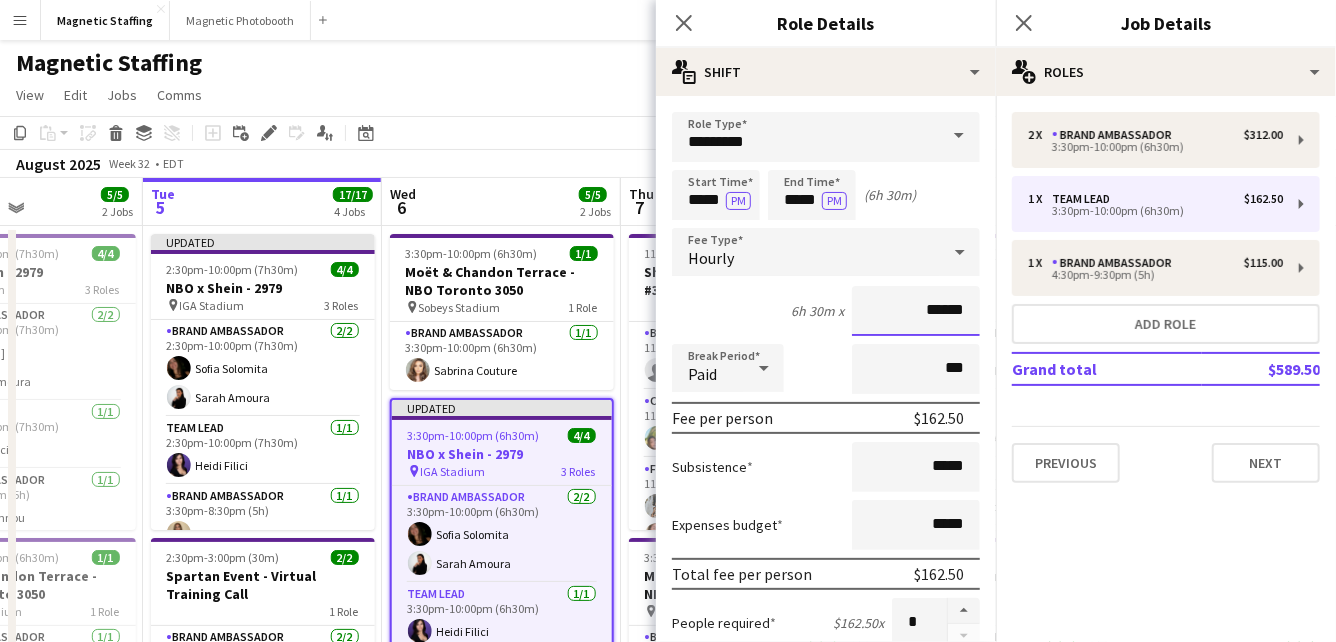 click on "6h 30m x  ******" at bounding box center [826, 311] 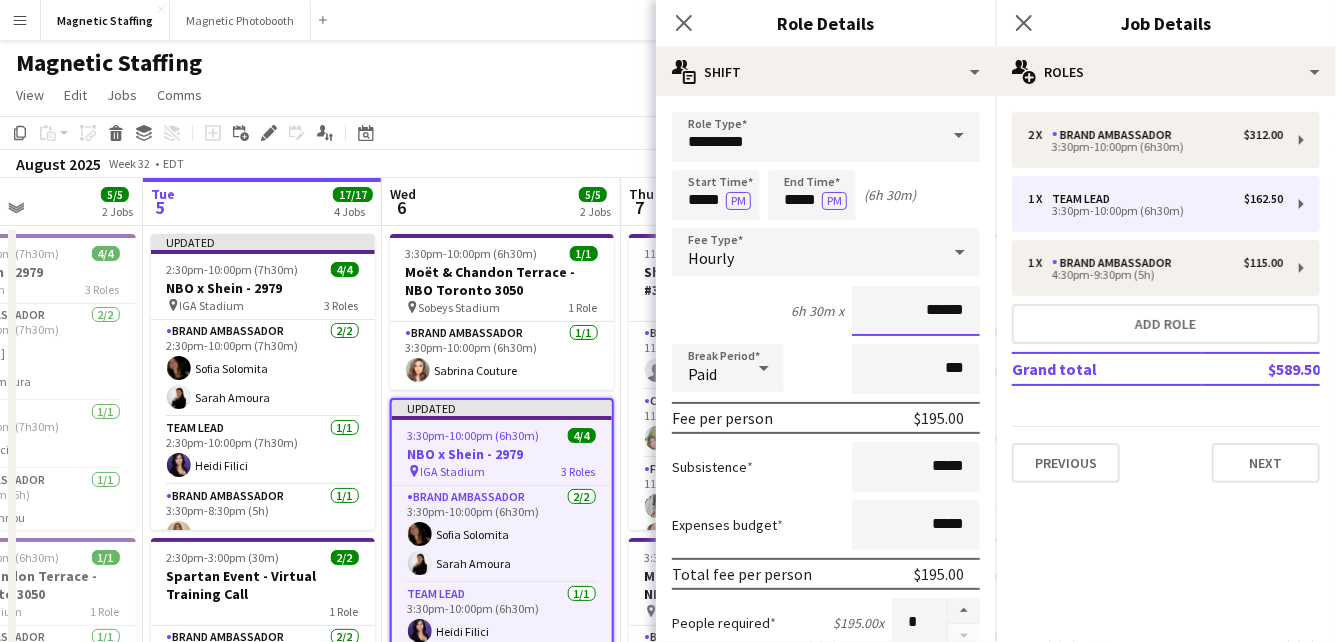 scroll, scrollTop: 606, scrollLeft: 0, axis: vertical 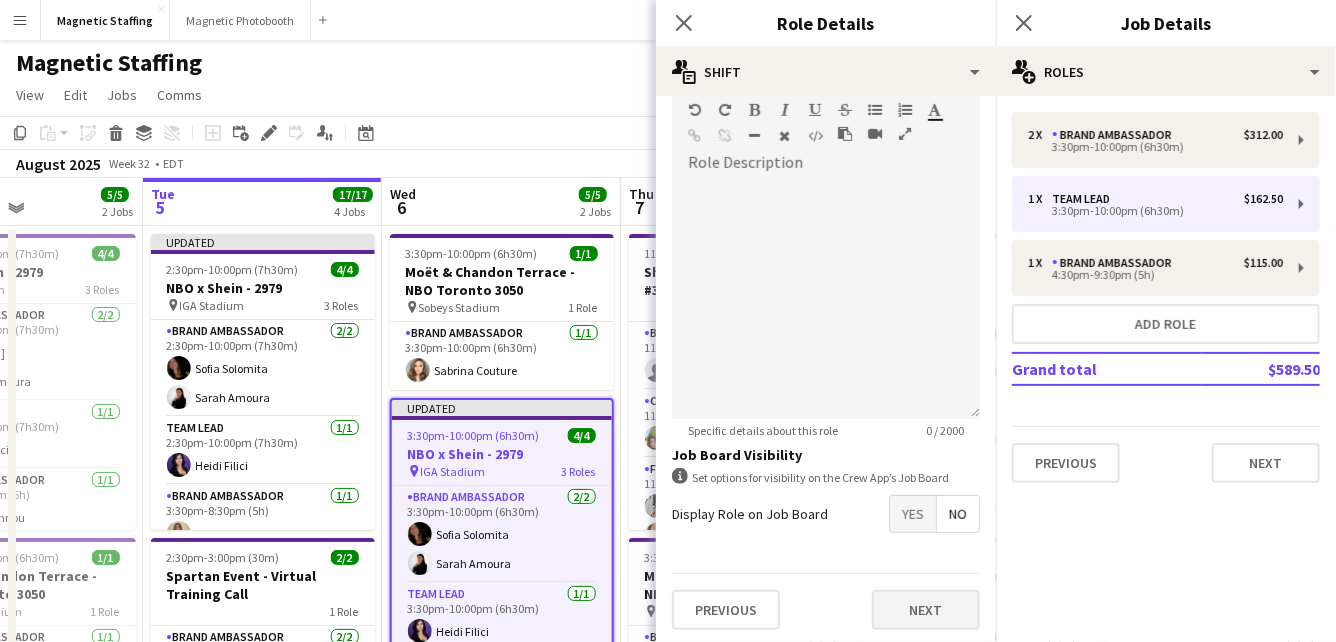 type on "******" 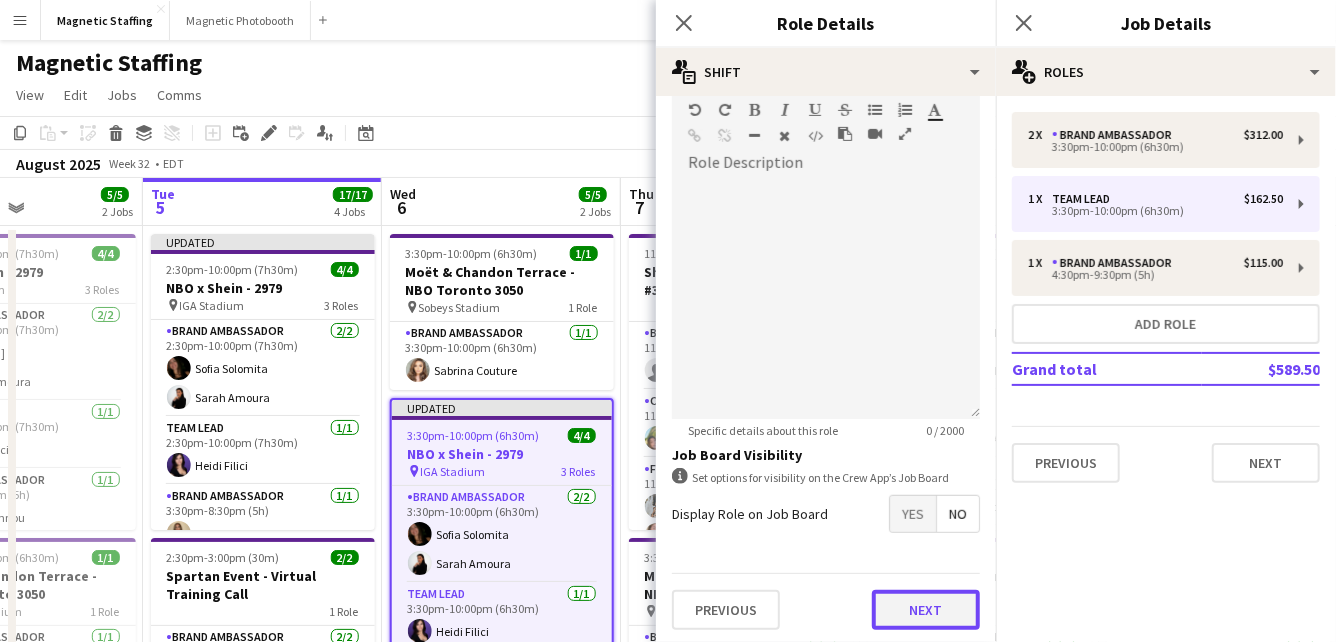 click on "Next" at bounding box center [926, 610] 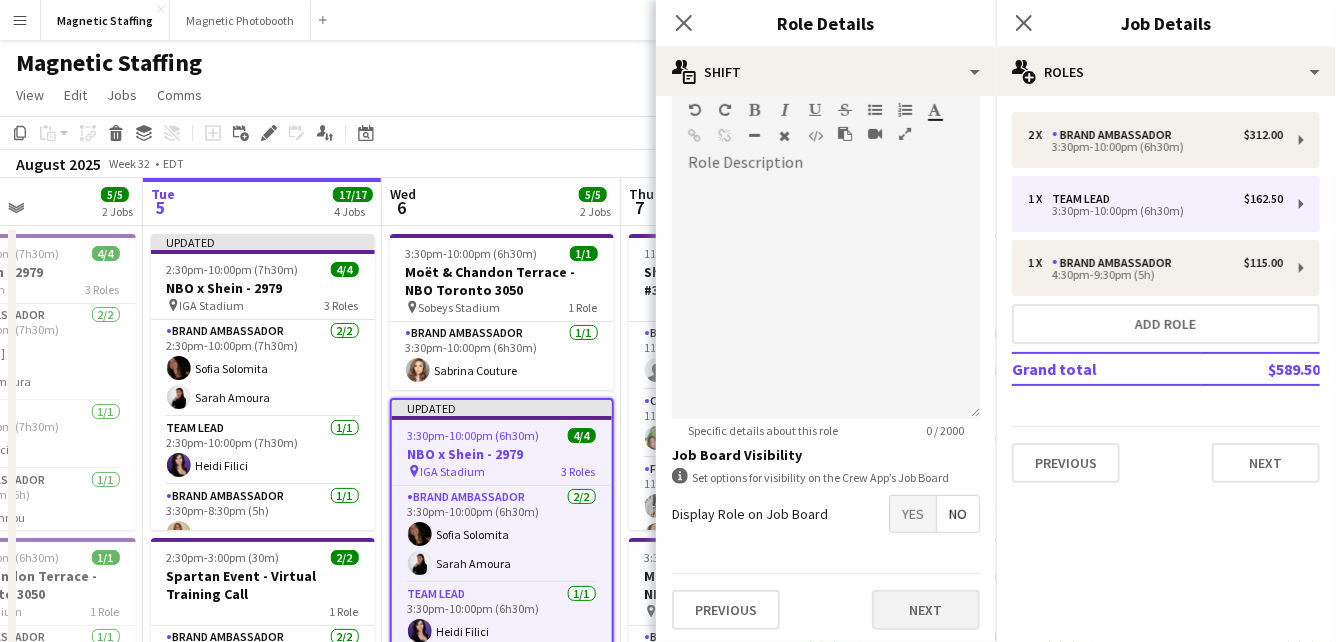 scroll, scrollTop: 0, scrollLeft: 0, axis: both 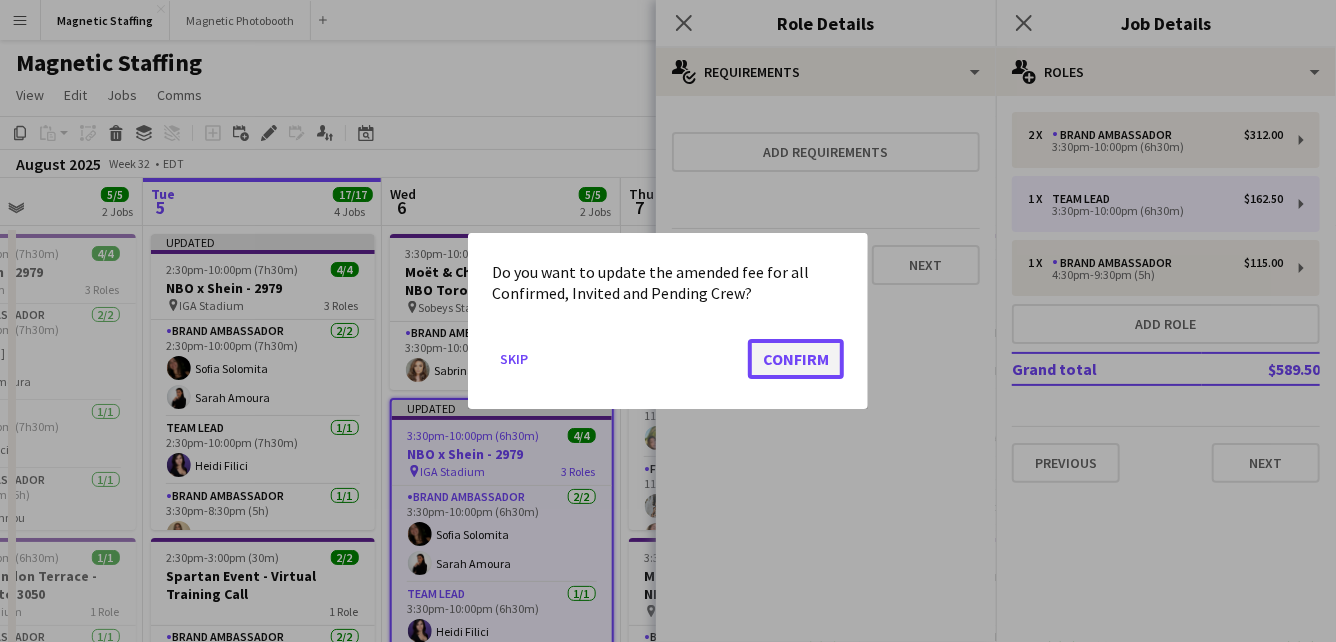 click on "Confirm" 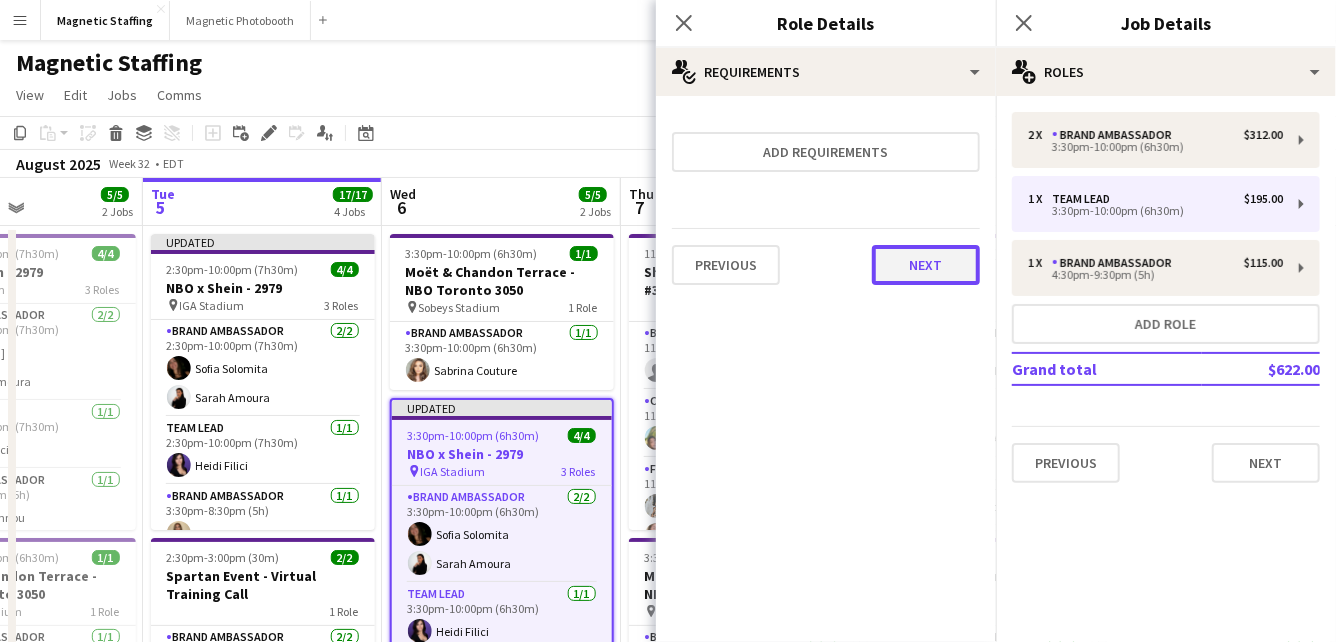 click on "Next" at bounding box center (926, 265) 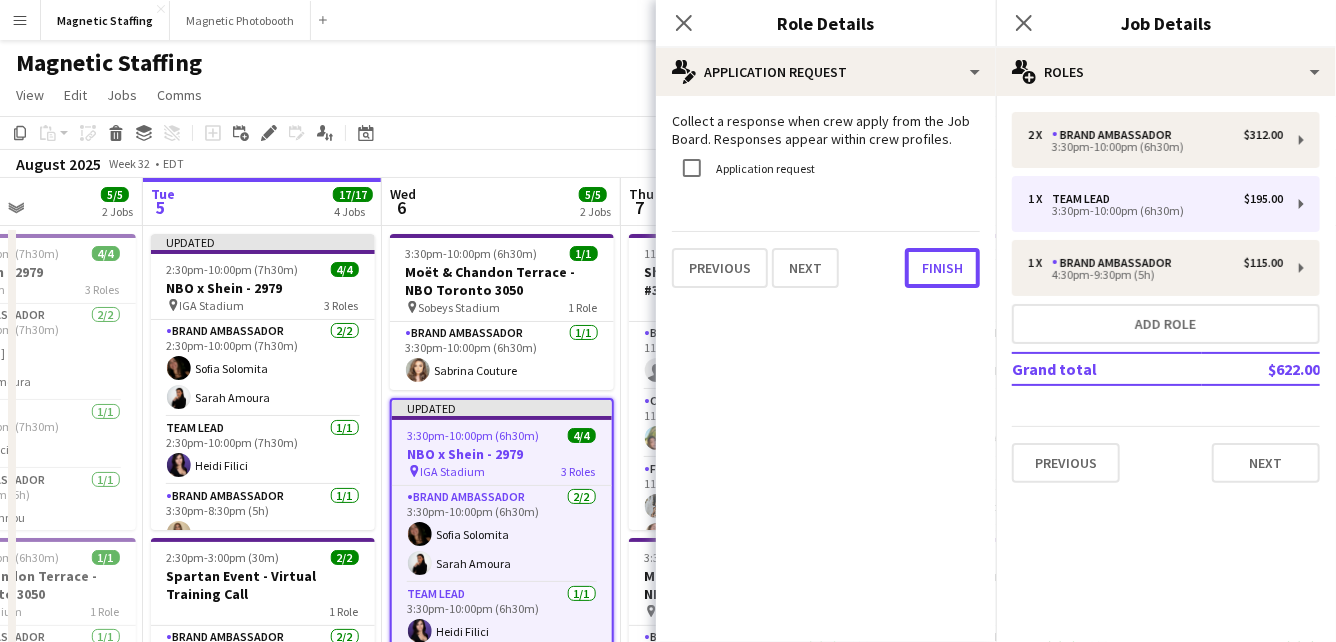 click on "Finish" at bounding box center (942, 268) 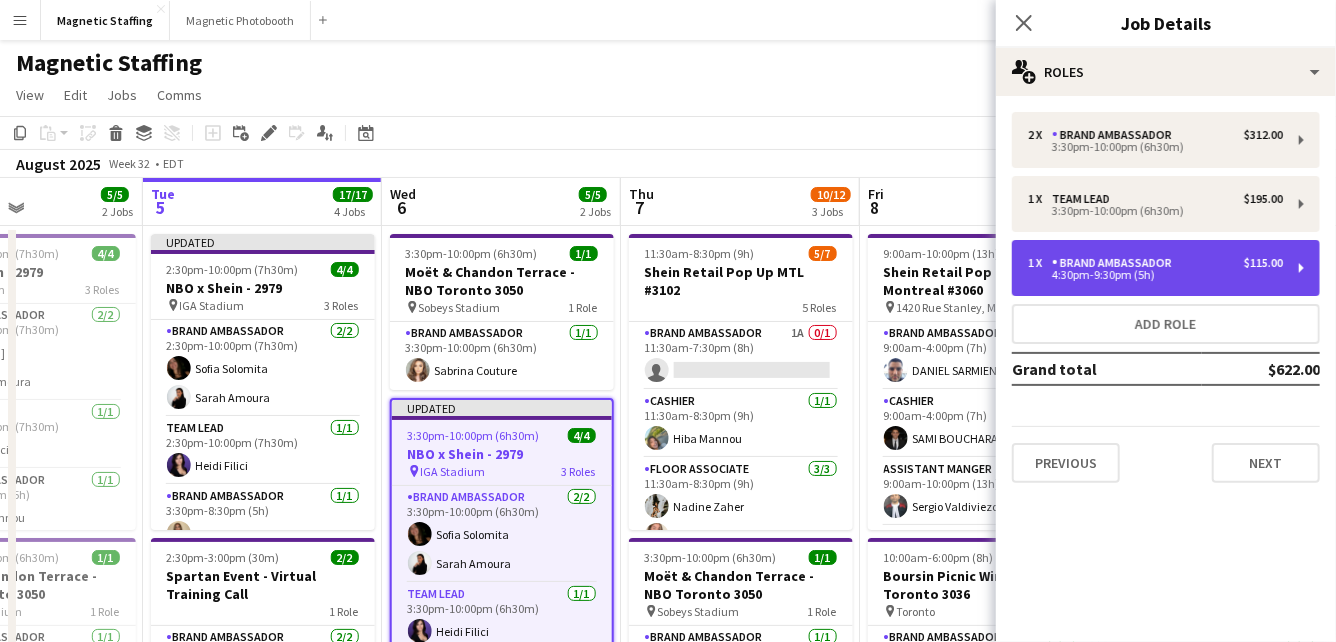 click on "4:30pm-9:30pm (5h)" at bounding box center [1155, 275] 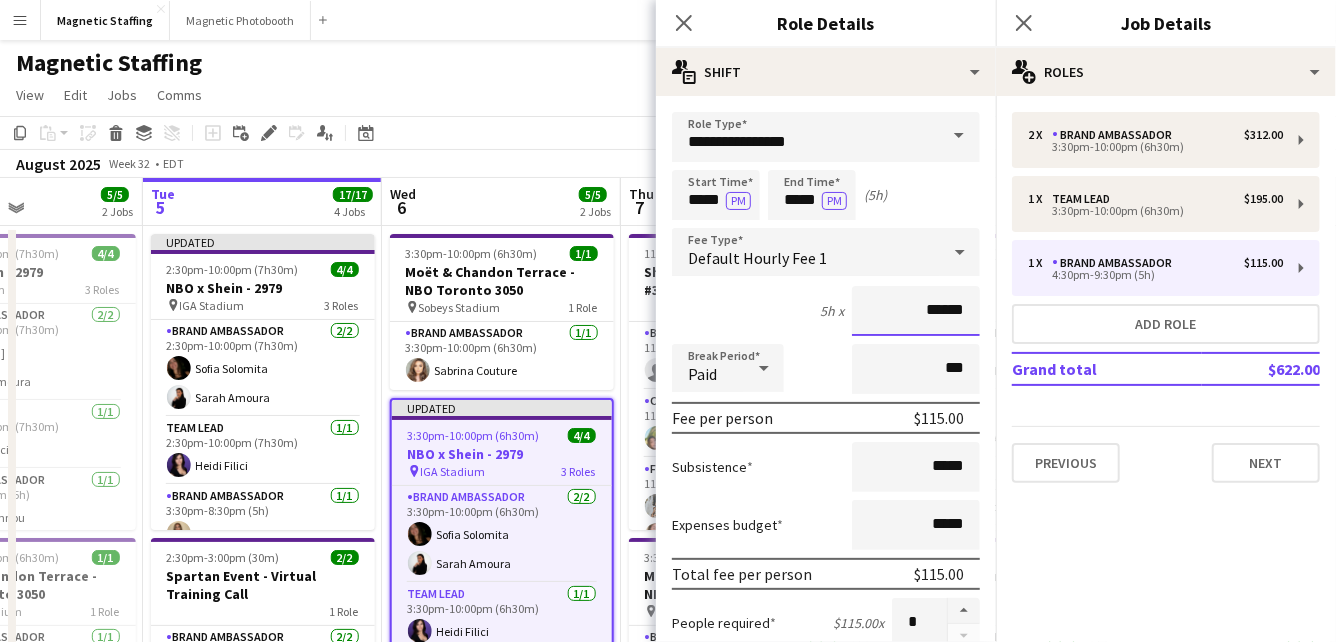 click on "******" at bounding box center [916, 311] 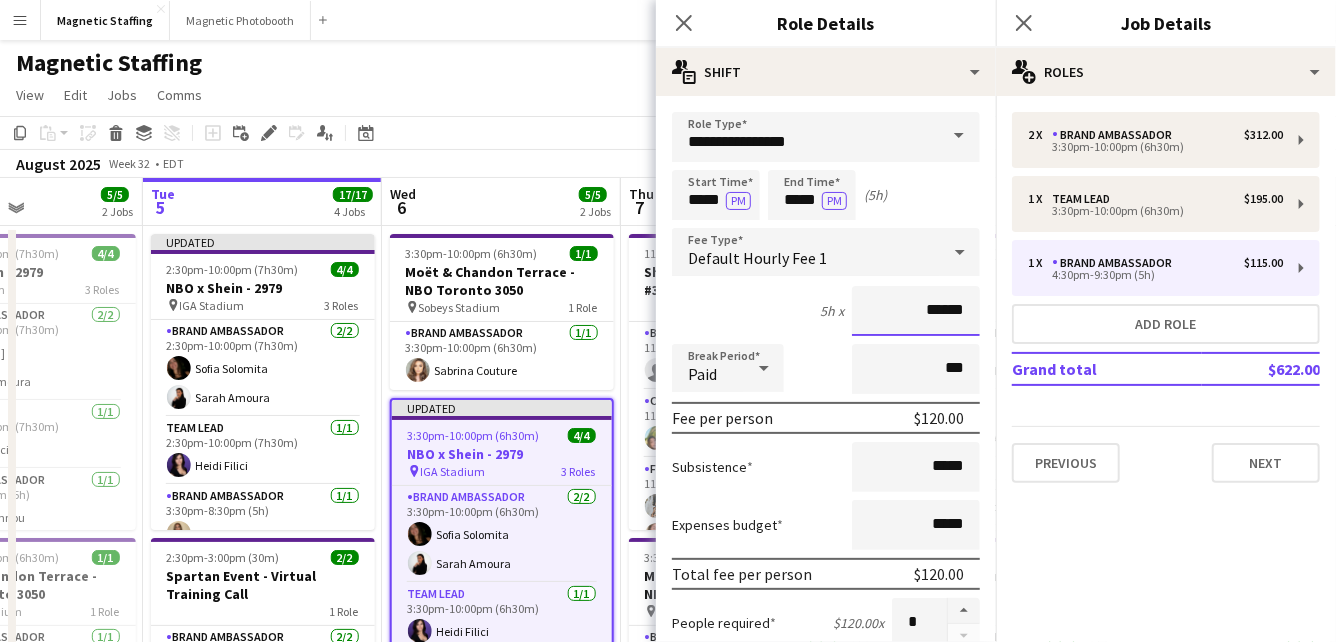 scroll, scrollTop: 709, scrollLeft: 0, axis: vertical 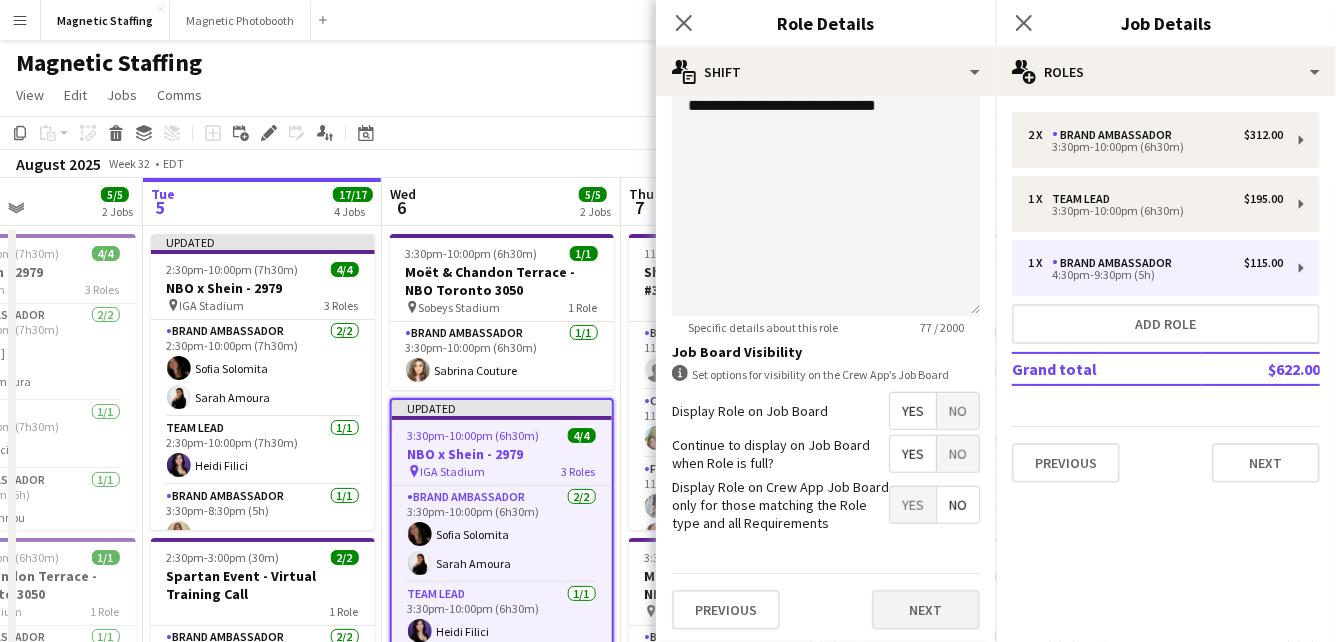 type on "******" 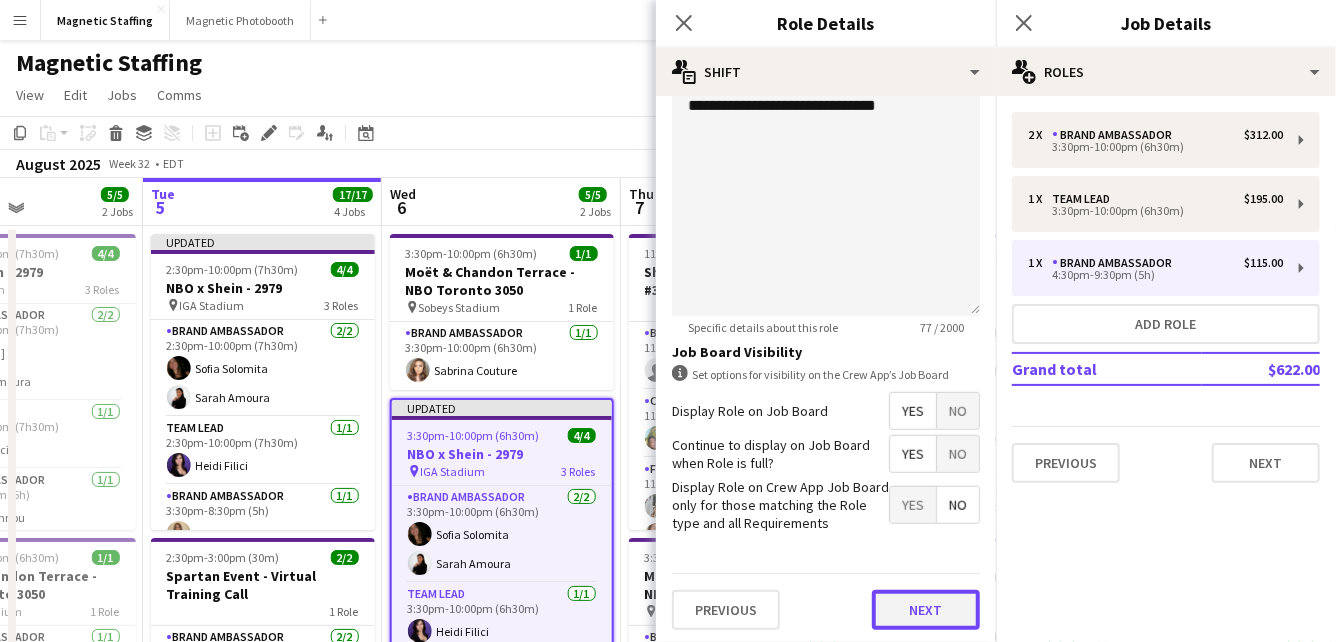 click on "Next" at bounding box center [926, 610] 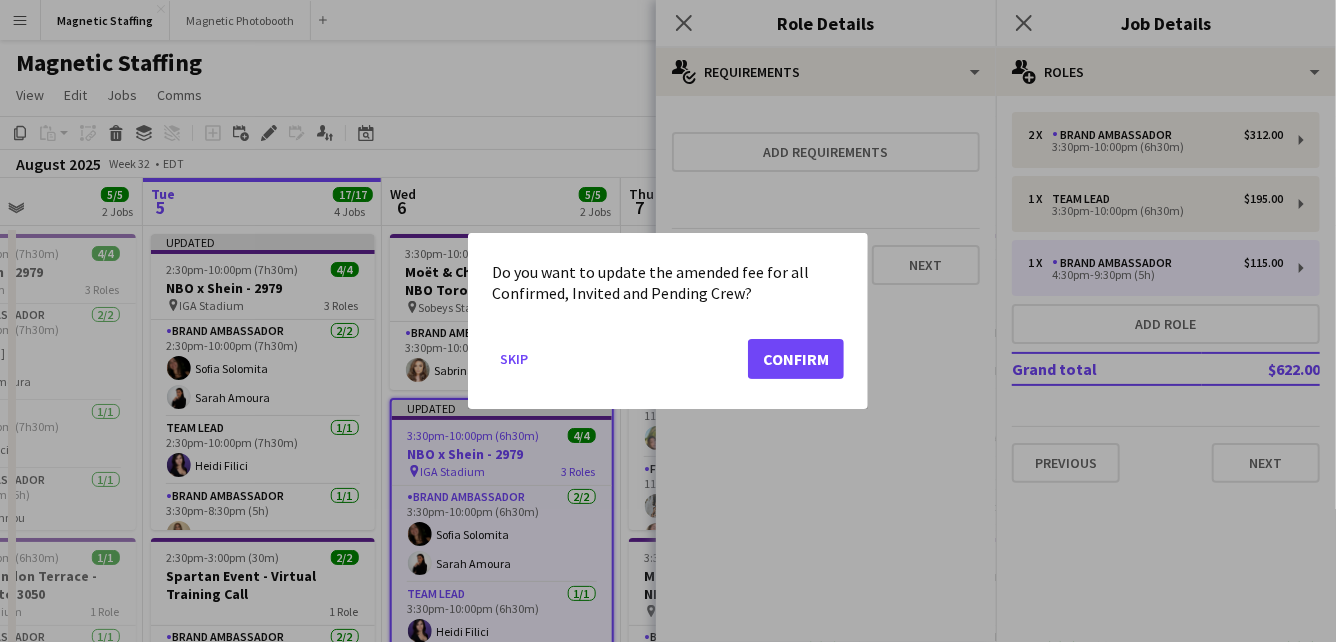 scroll, scrollTop: 0, scrollLeft: 0, axis: both 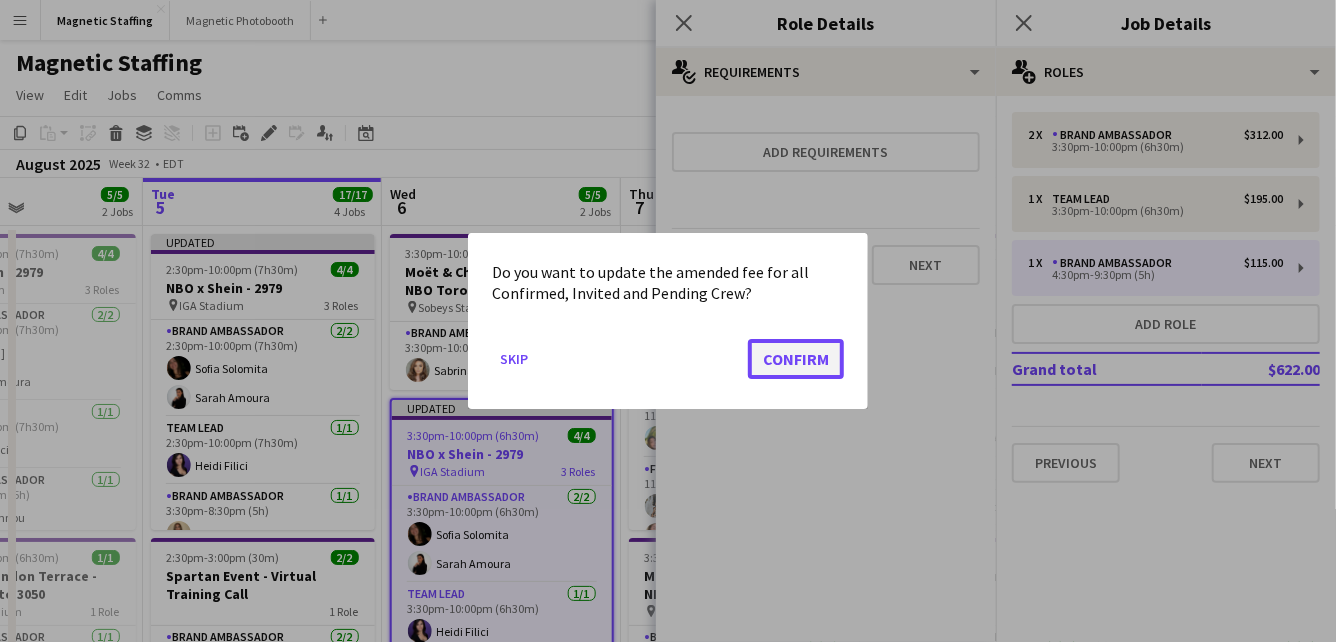 click on "Confirm" 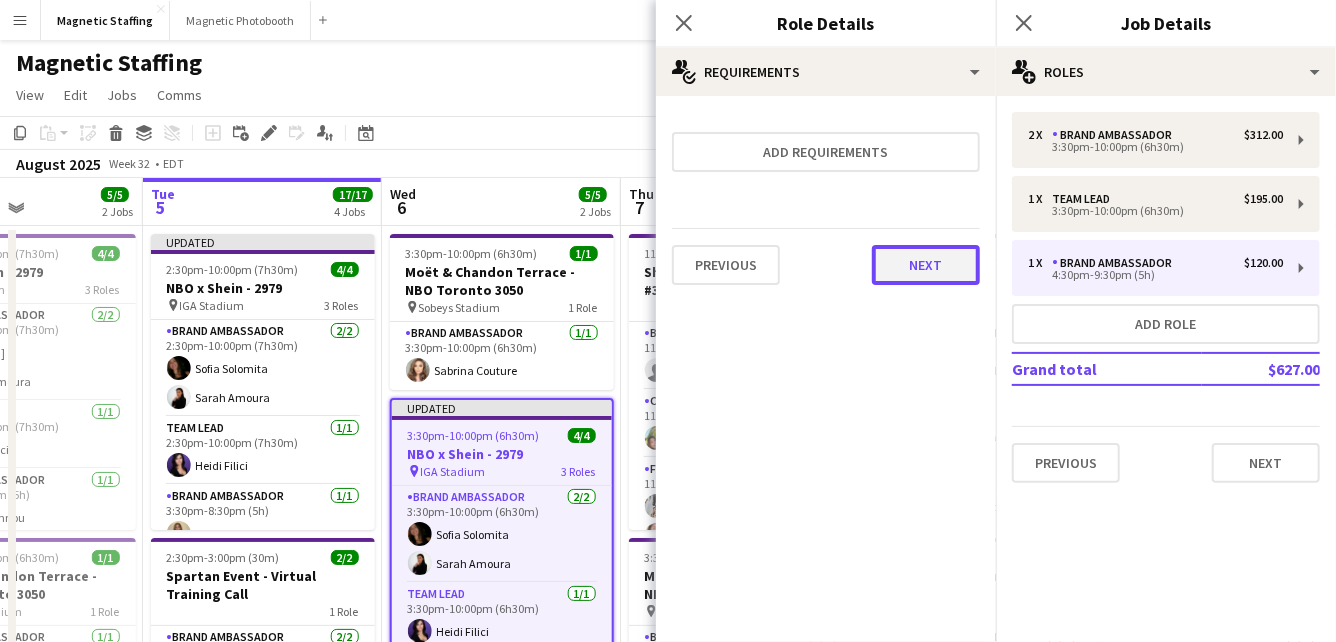 click on "Next" at bounding box center [926, 265] 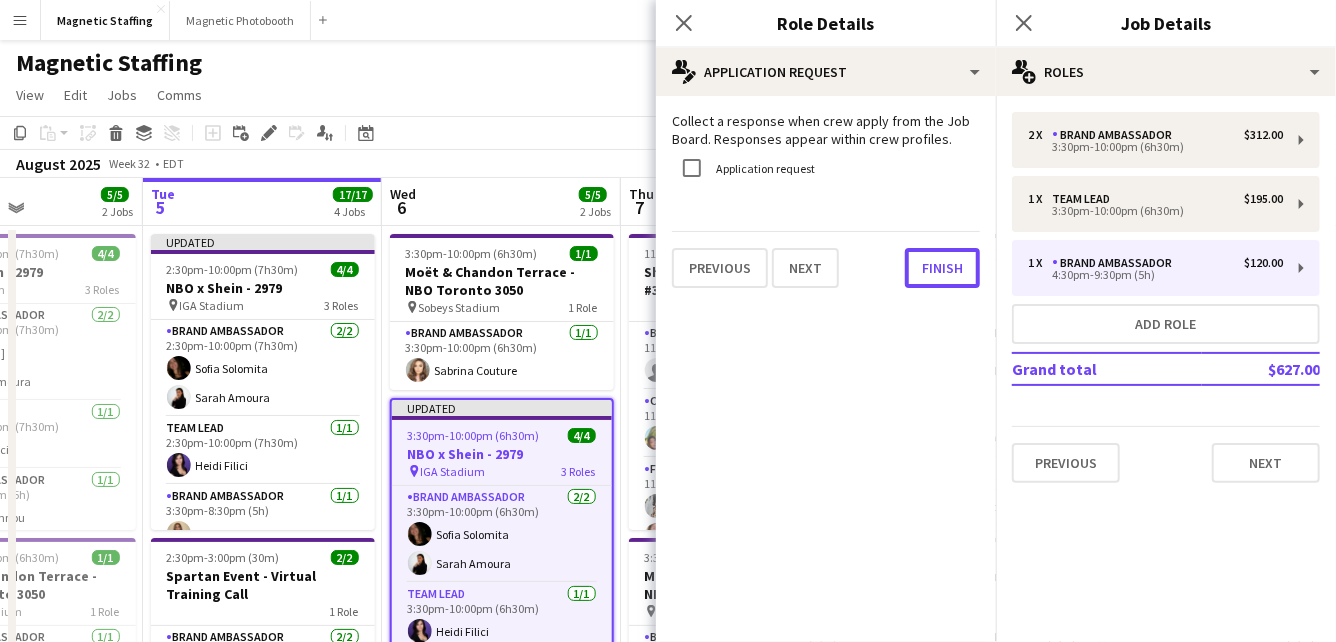 click on "Finish" at bounding box center [942, 268] 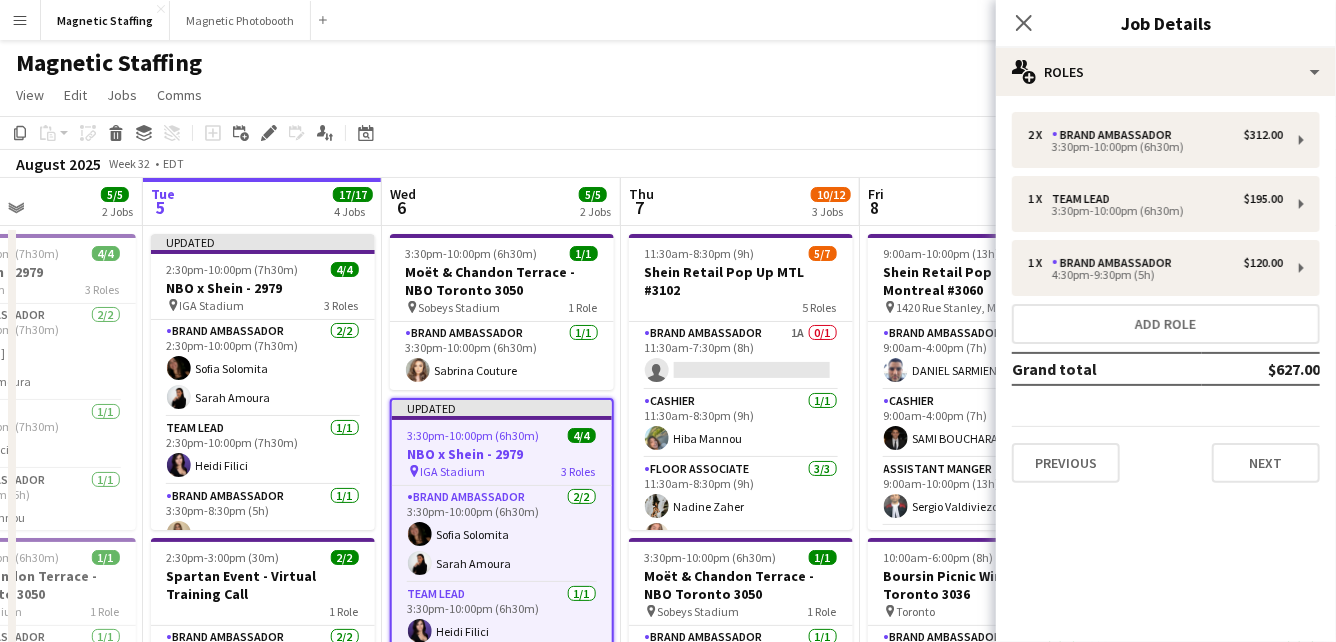 click on "View  Day view expanded Day view collapsed Month view Date picker Jump to today Expand Linked Jobs Collapse Linked Jobs  Edit  Copy
Command
C  Paste  Without Crew
Command
V With Crew
Command
Shift
V Paste as linked job  Group  Group Ungroup  Jobs  New Job Edit Job Delete Job New Linked Job Edit Linked Jobs Job fulfilment Promote Role Copy Role URL  Comms  Notify confirmed crew Create chat" 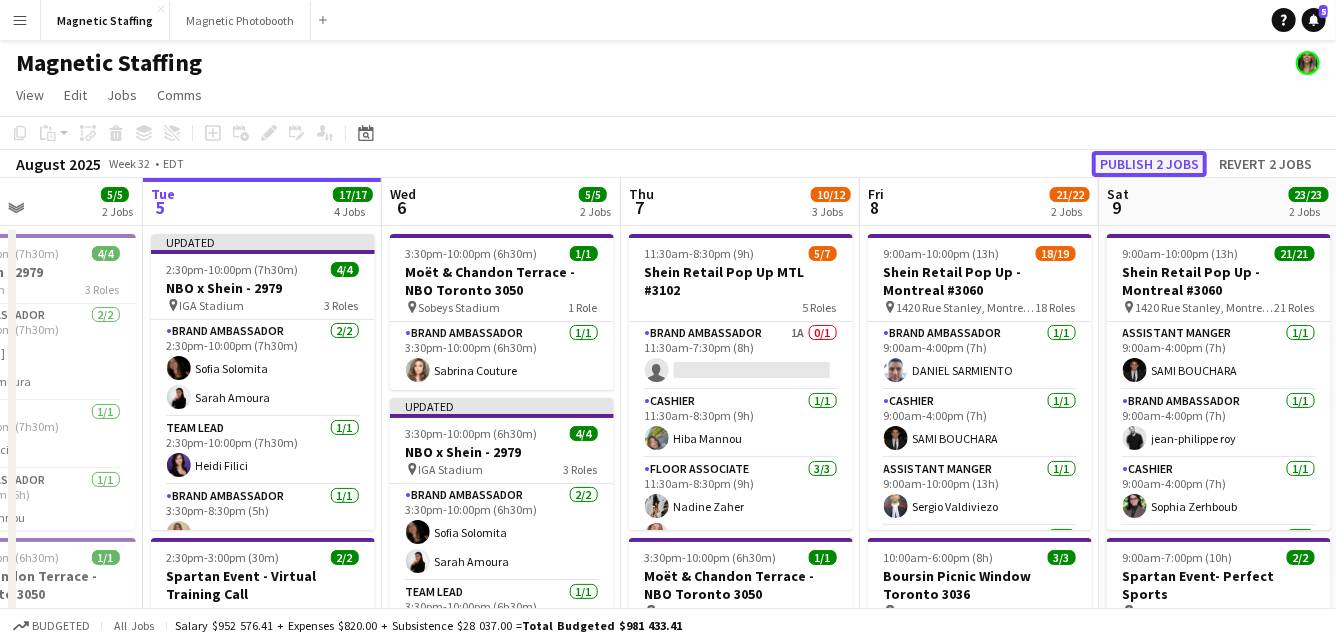 click on "Publish 2 jobs" 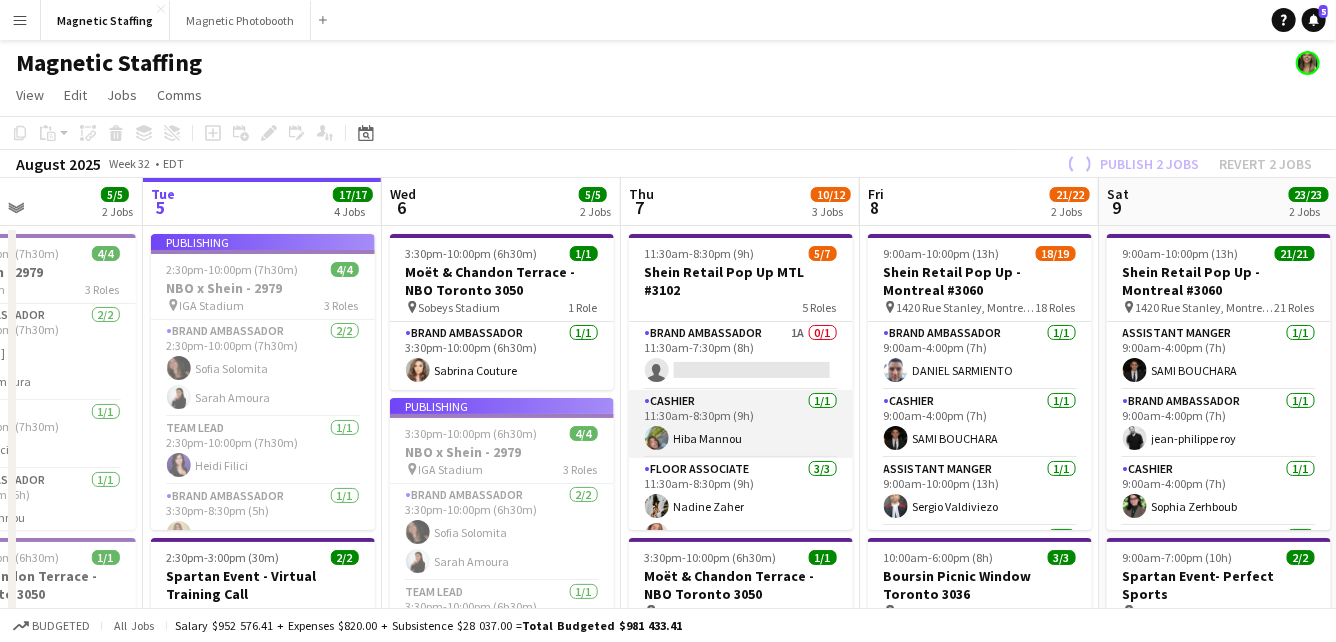 scroll, scrollTop: 171, scrollLeft: 0, axis: vertical 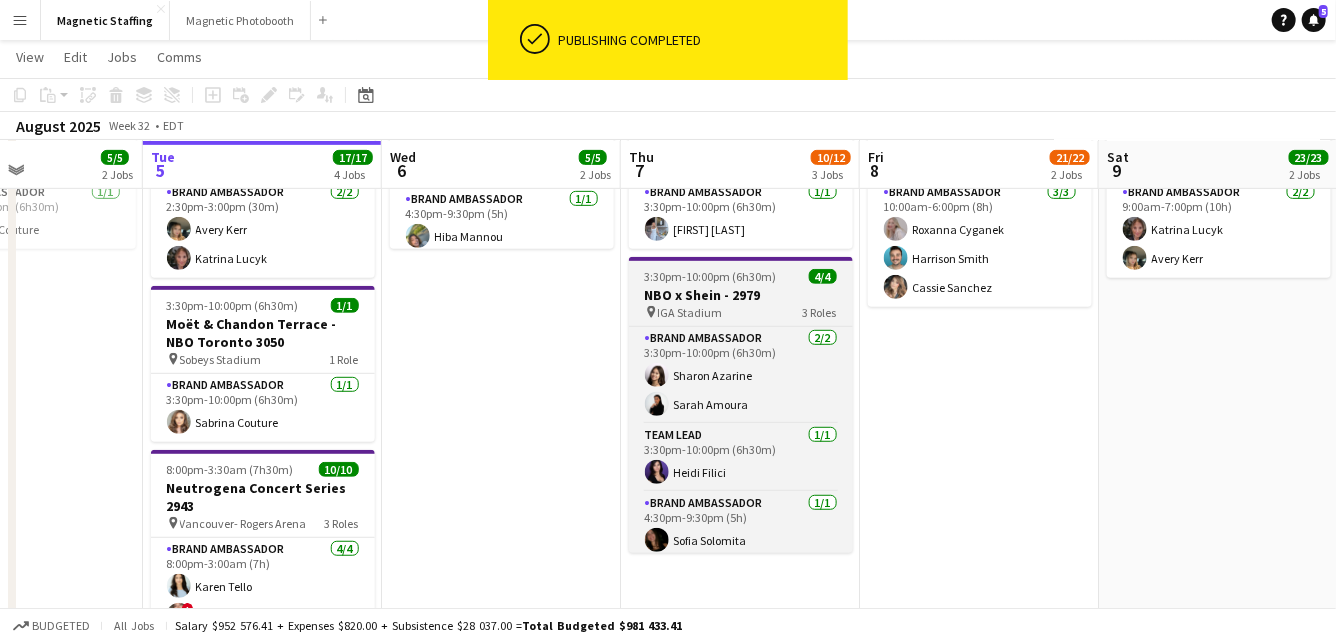 click on "NBO x Shein - 2979" at bounding box center (741, 295) 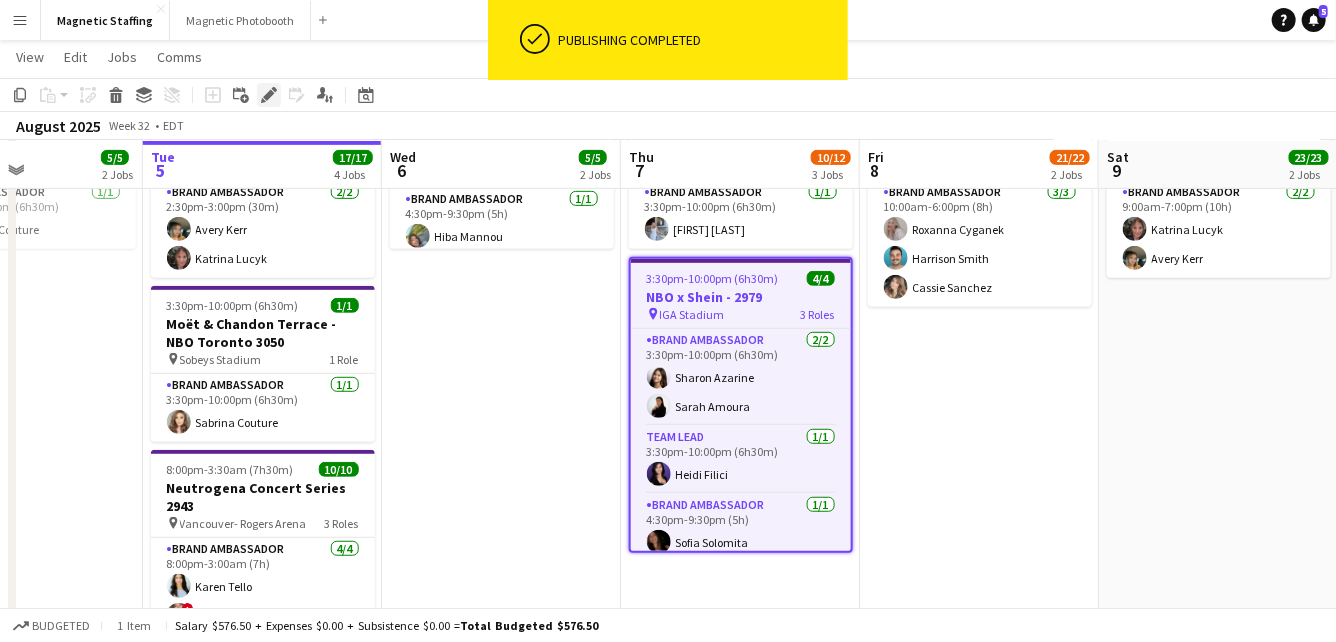 click 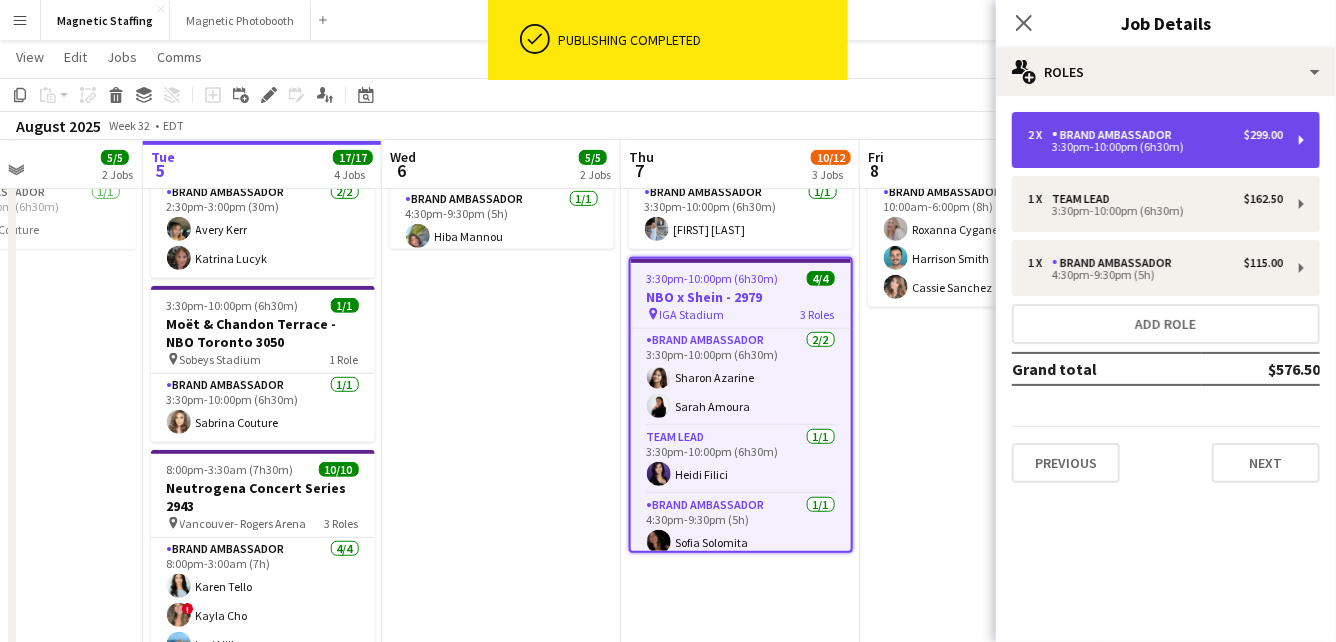 click on "2 x   Brand Ambassador   $299.00" at bounding box center (1155, 135) 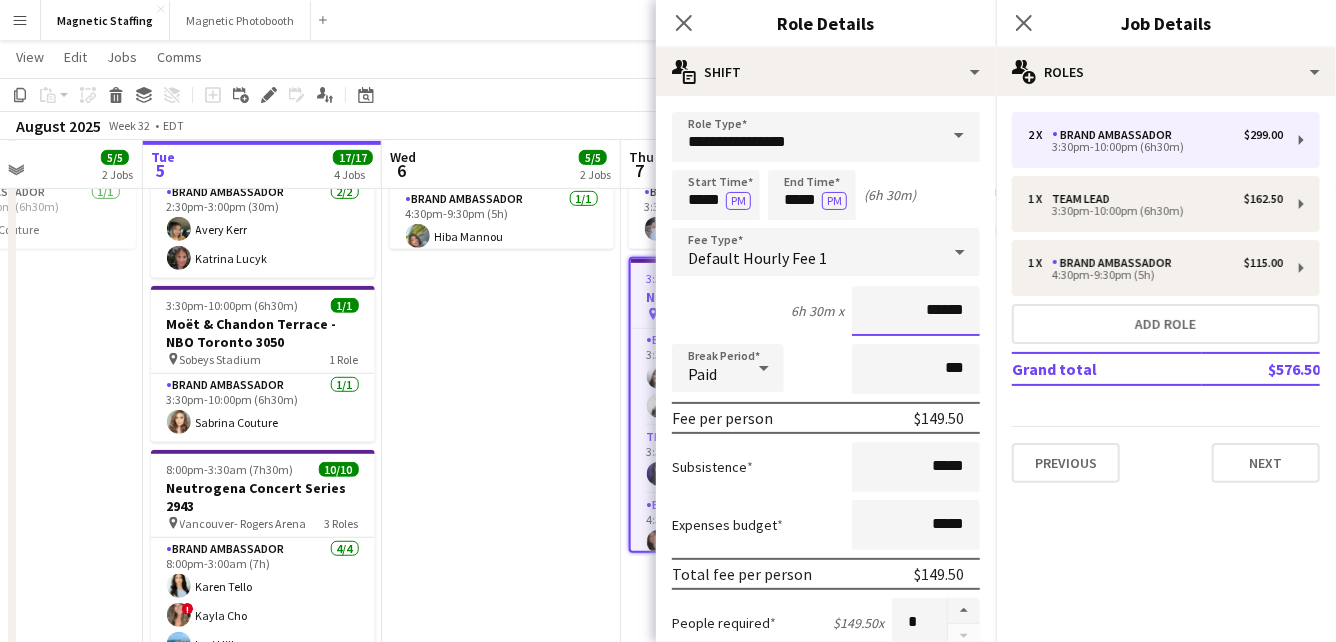 click on "******" at bounding box center [916, 311] 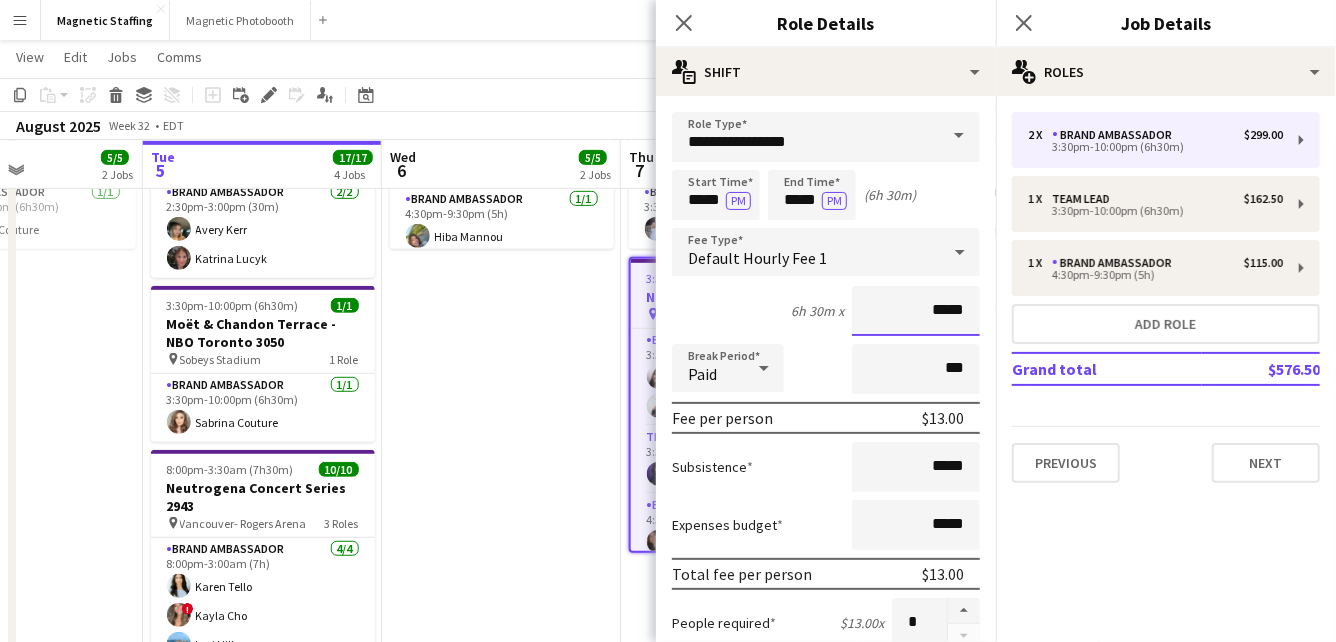 type on "******" 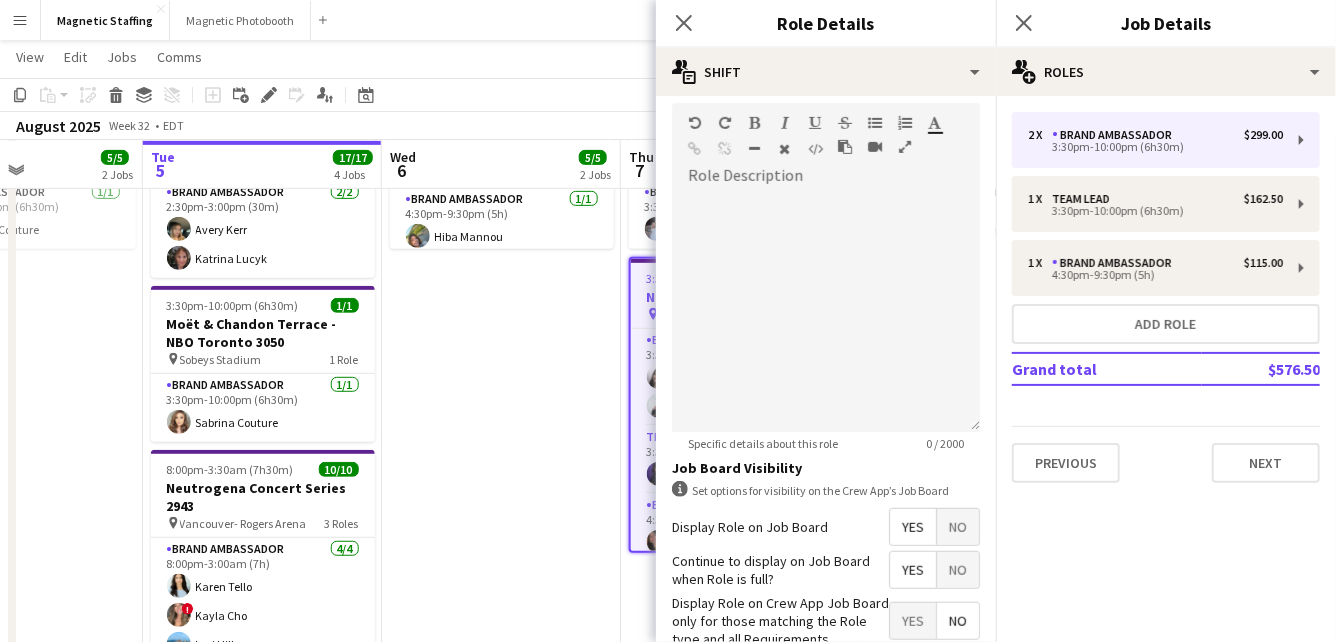 scroll, scrollTop: 709, scrollLeft: 0, axis: vertical 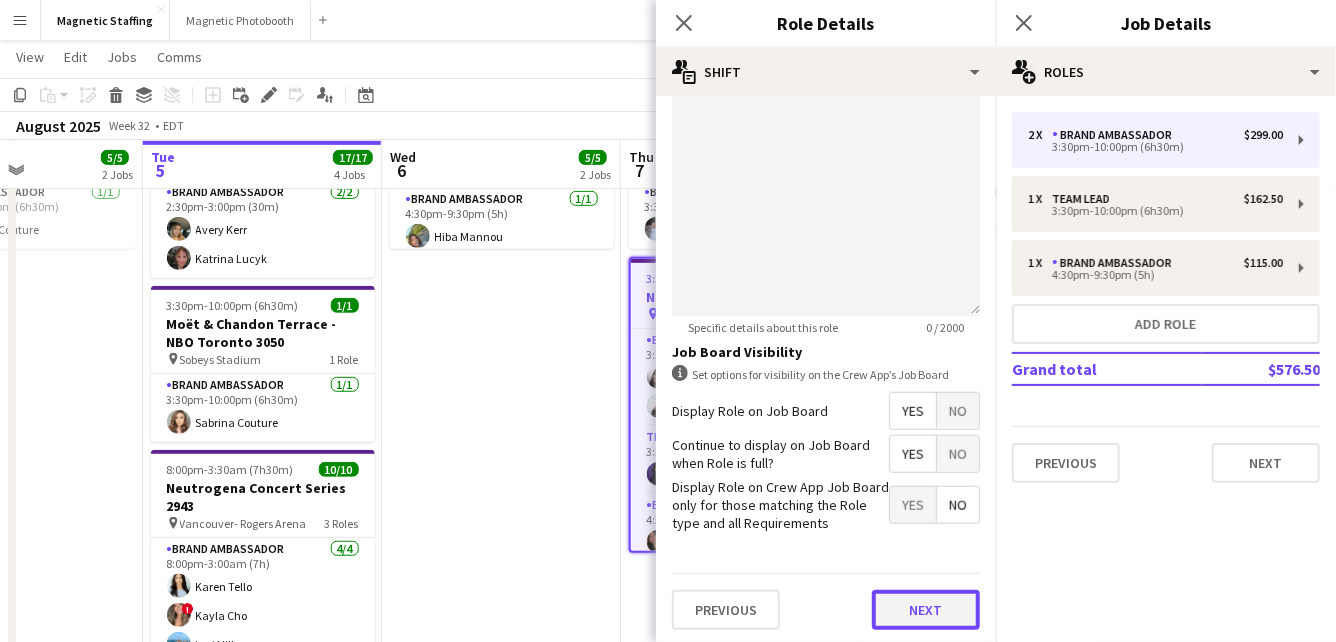 click on "Next" at bounding box center (926, 610) 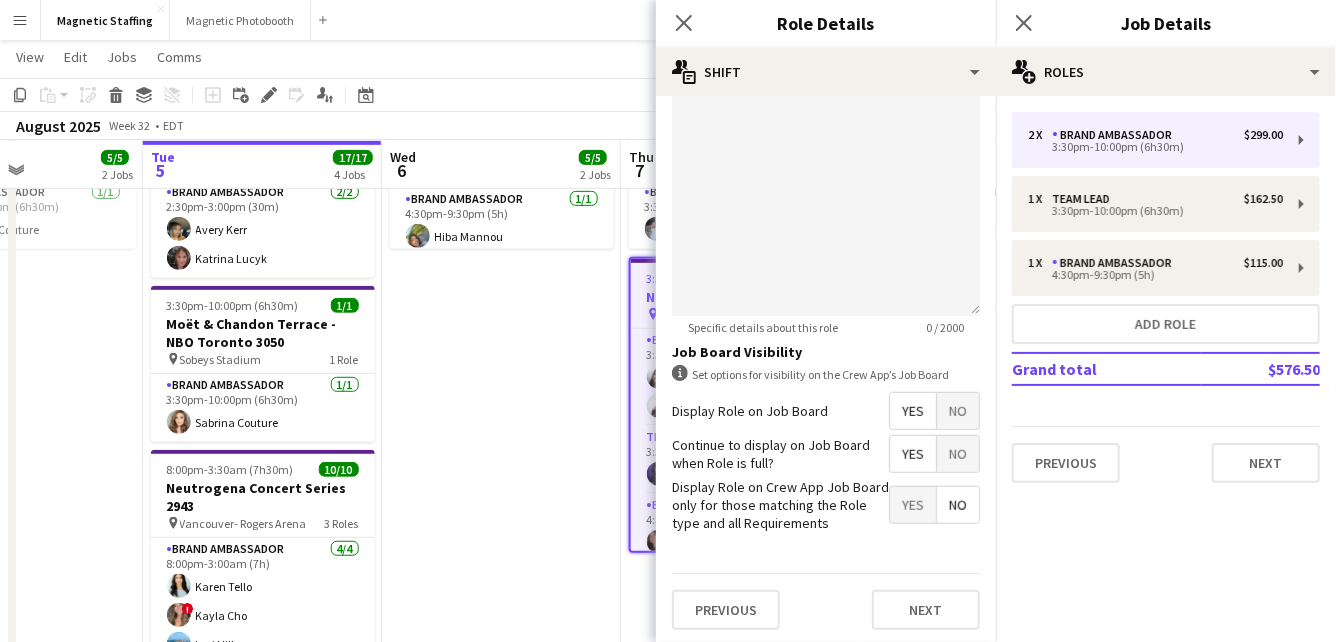 scroll, scrollTop: 0, scrollLeft: 0, axis: both 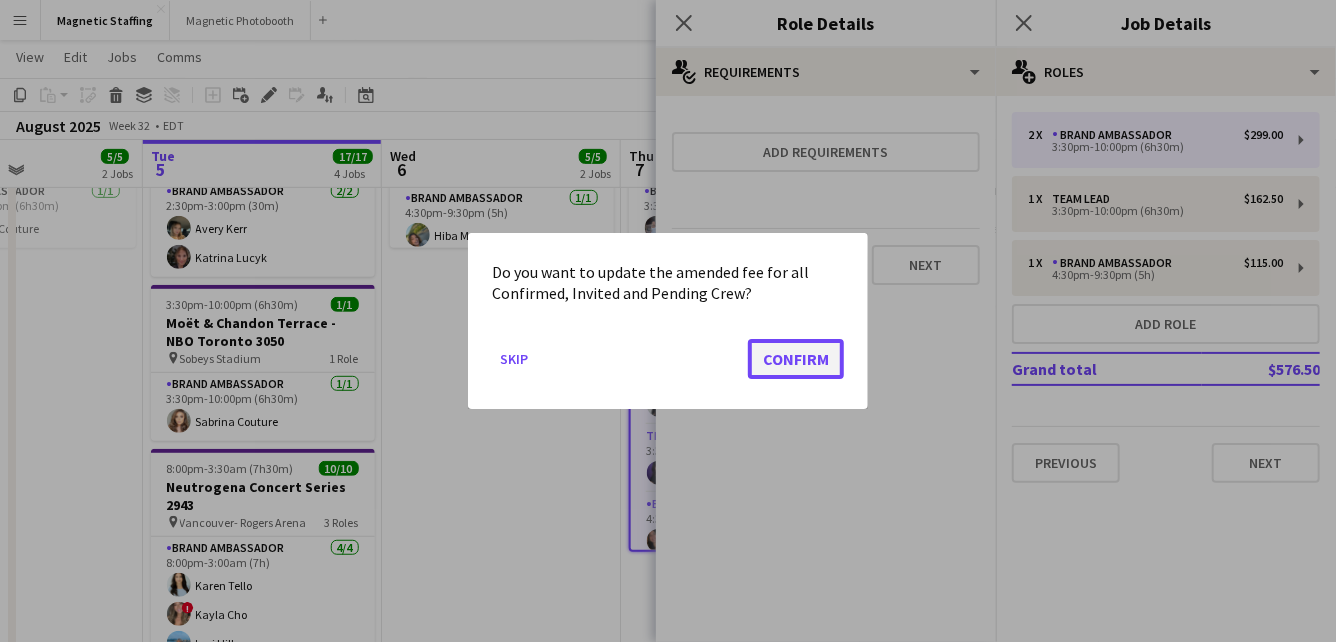 click on "Confirm" 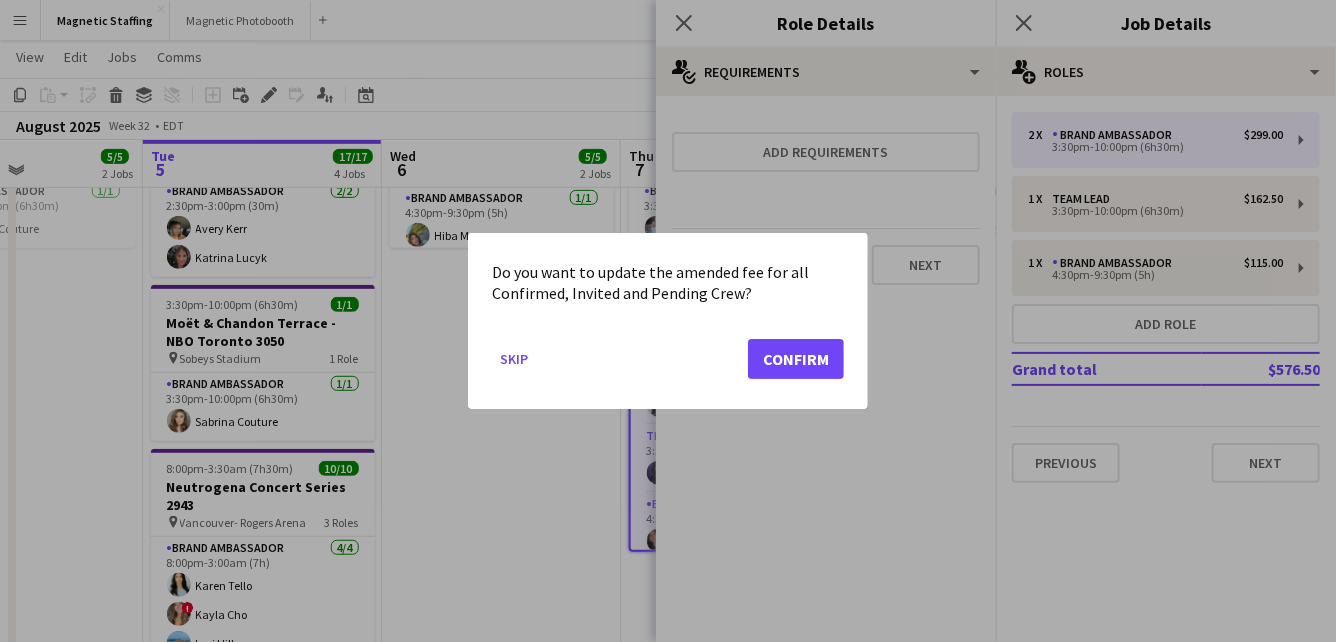 scroll, scrollTop: 443, scrollLeft: 0, axis: vertical 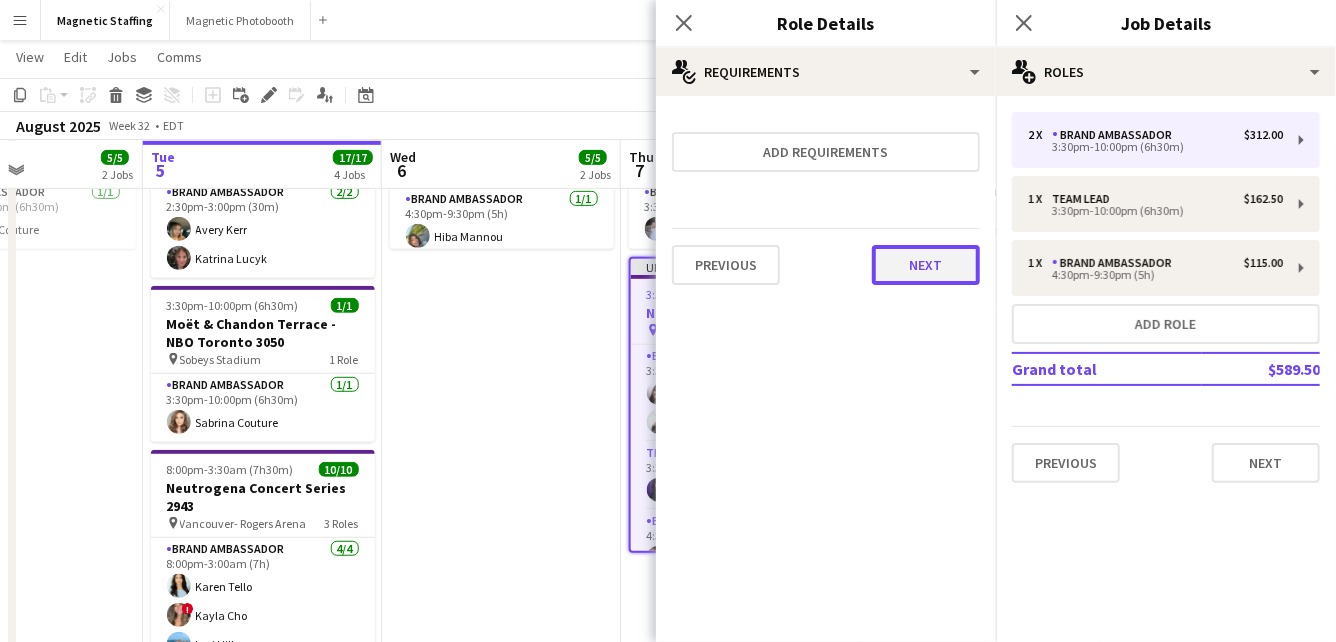 click on "Next" at bounding box center (926, 265) 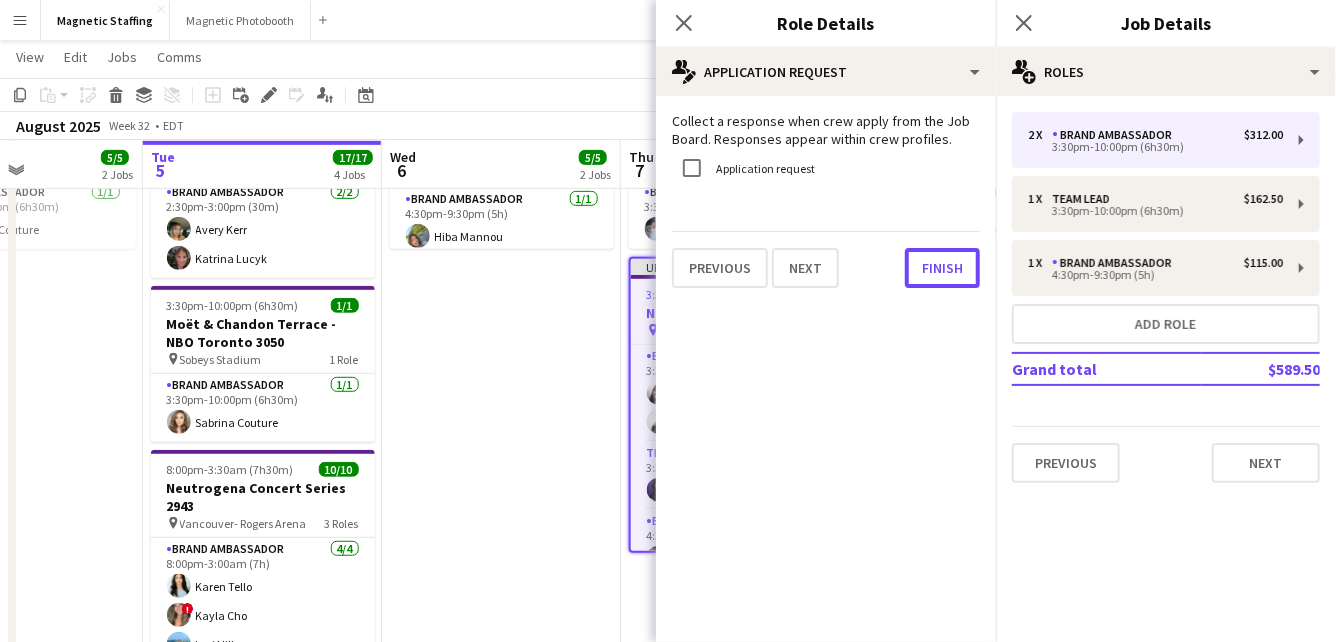 click on "Finish" at bounding box center (942, 268) 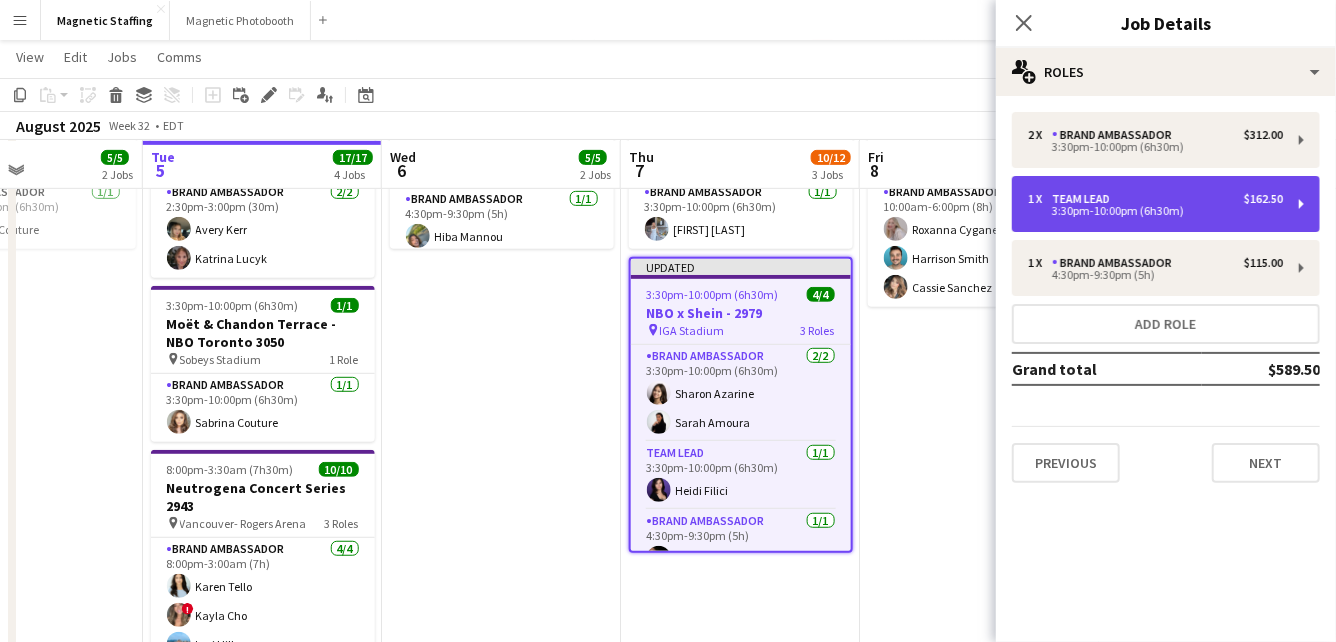 click on "3:30pm-10:00pm (6h30m)" at bounding box center (1155, 211) 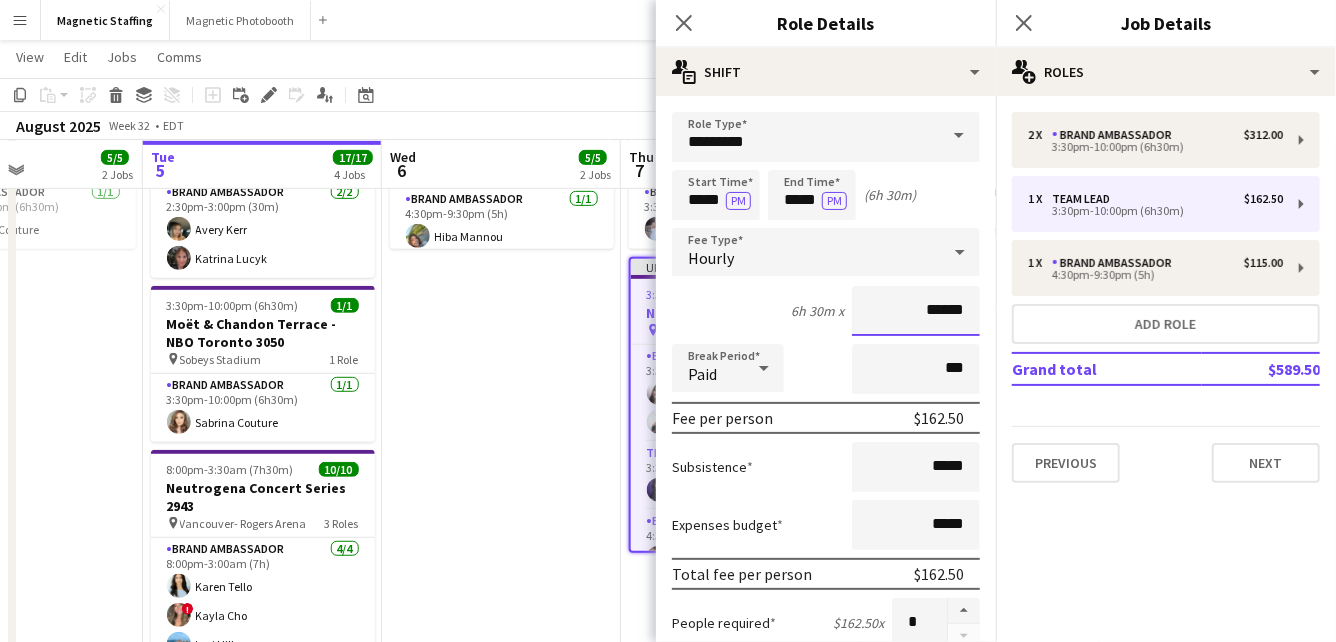 drag, startPoint x: 958, startPoint y: 309, endPoint x: 695, endPoint y: 278, distance: 264.8207 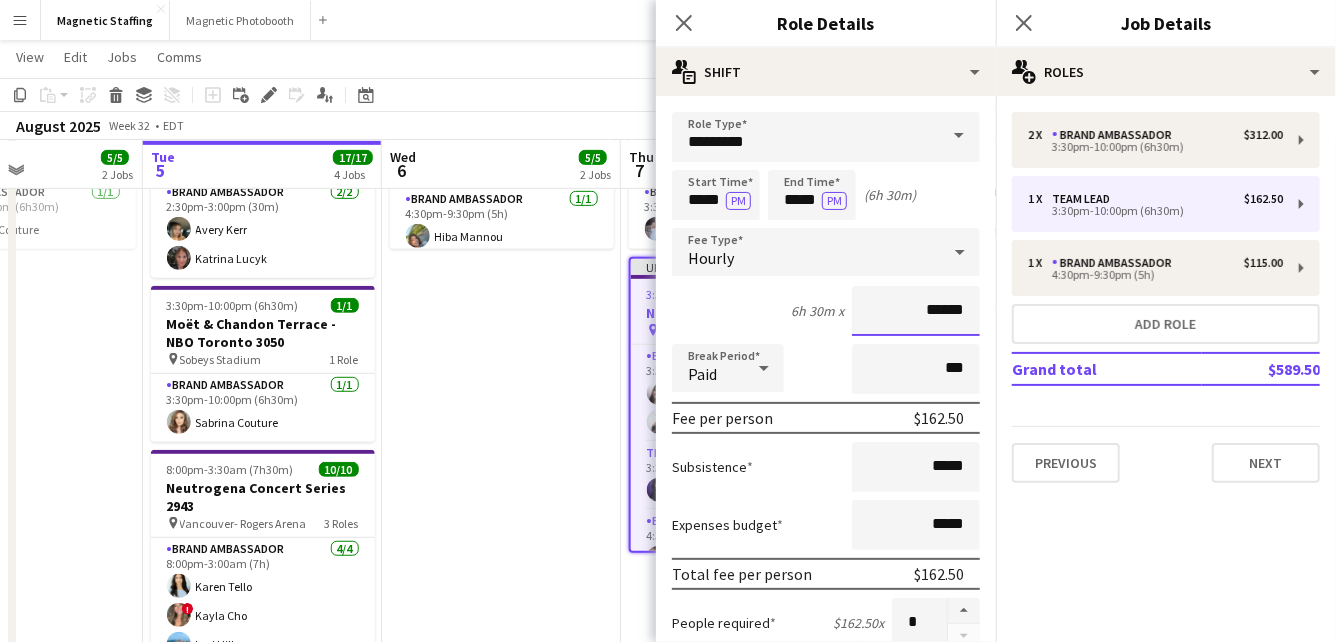 click on "6h 30m x  ******" at bounding box center [826, 311] 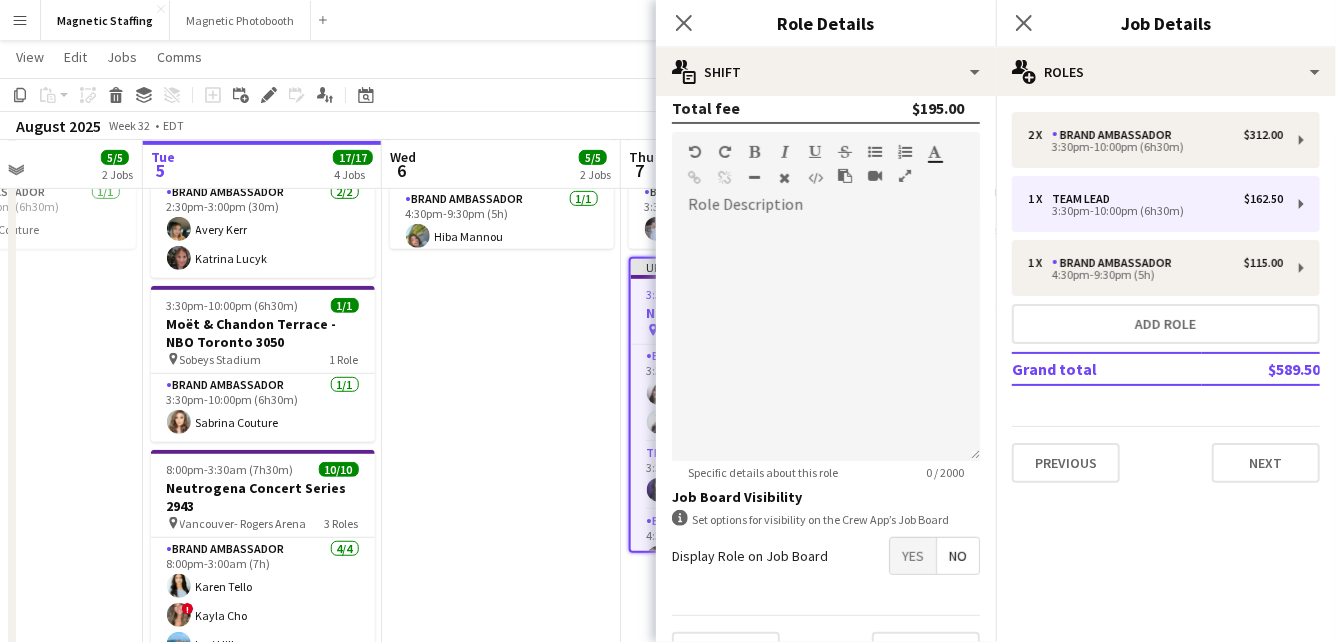 scroll, scrollTop: 606, scrollLeft: 0, axis: vertical 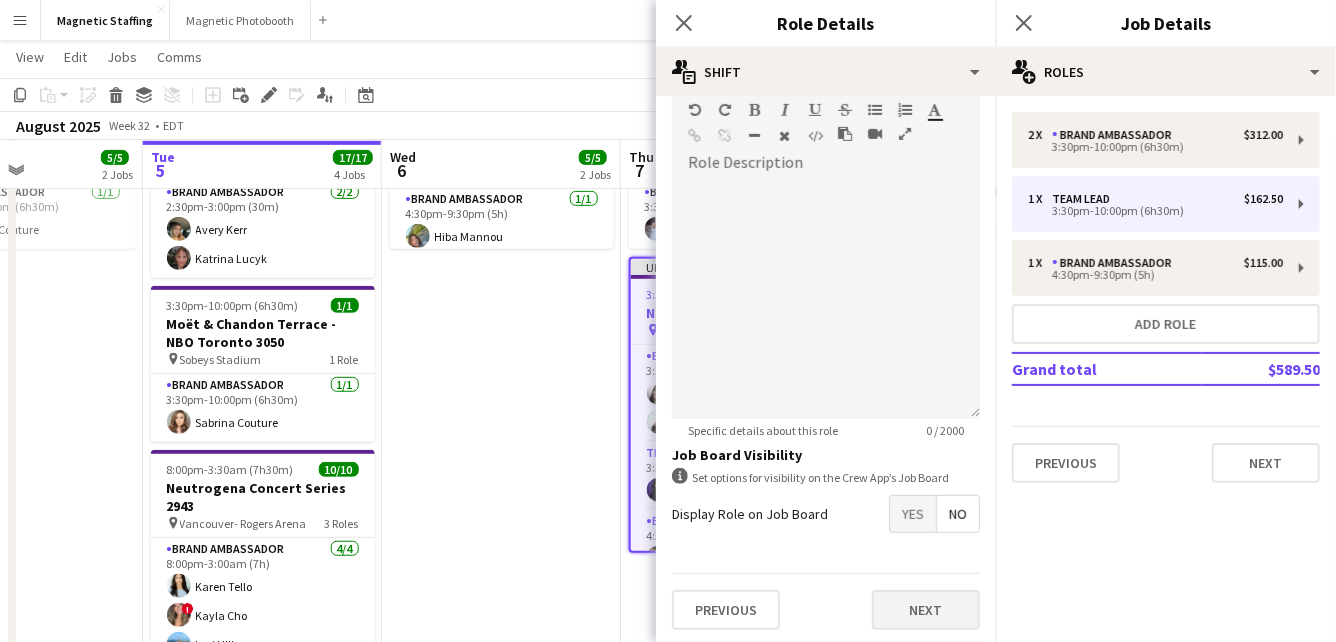 type on "******" 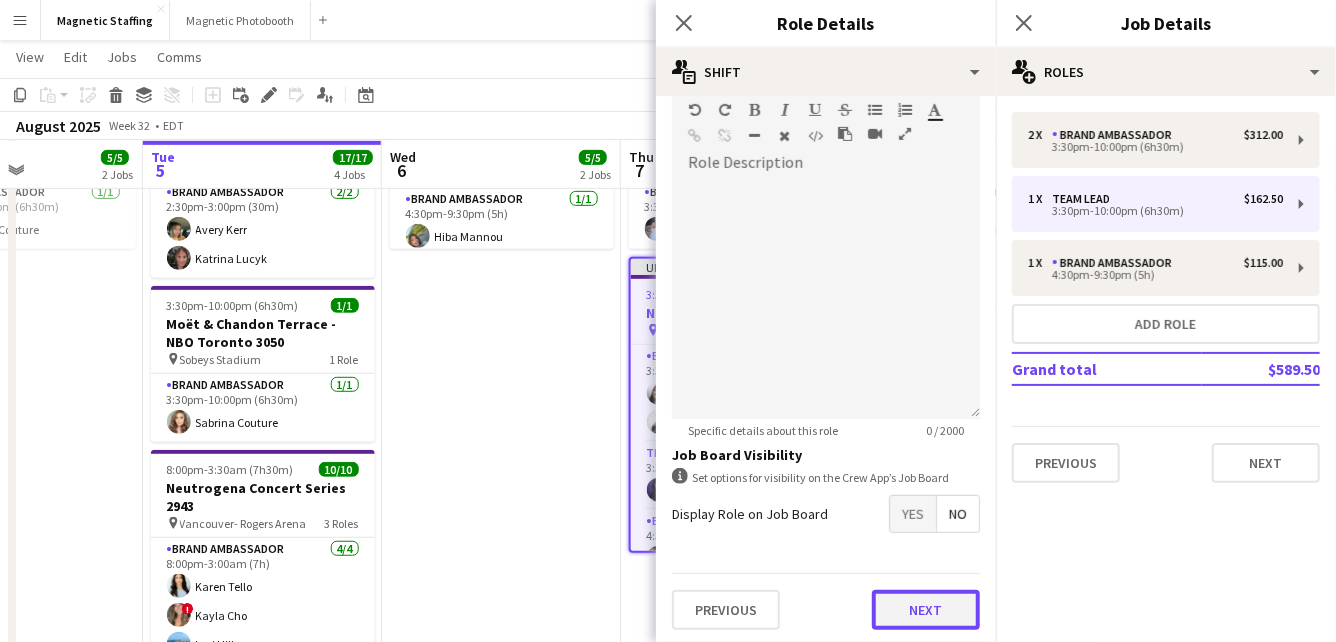 click on "Next" at bounding box center [926, 610] 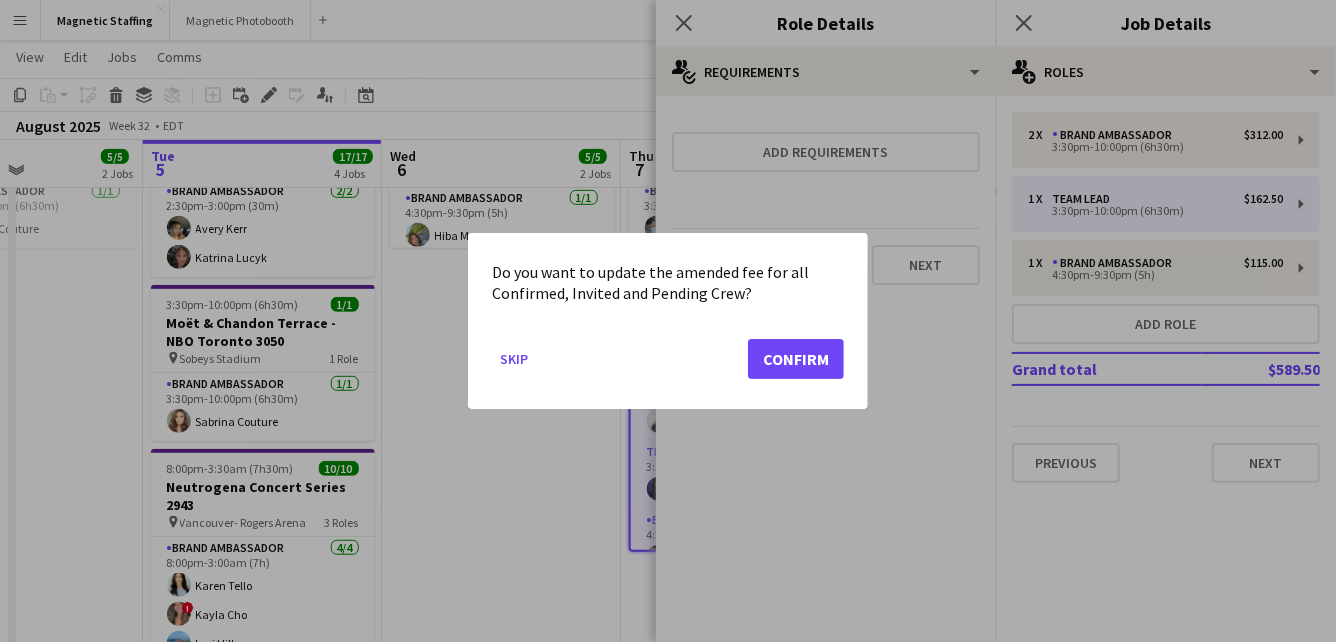 scroll, scrollTop: 0, scrollLeft: 0, axis: both 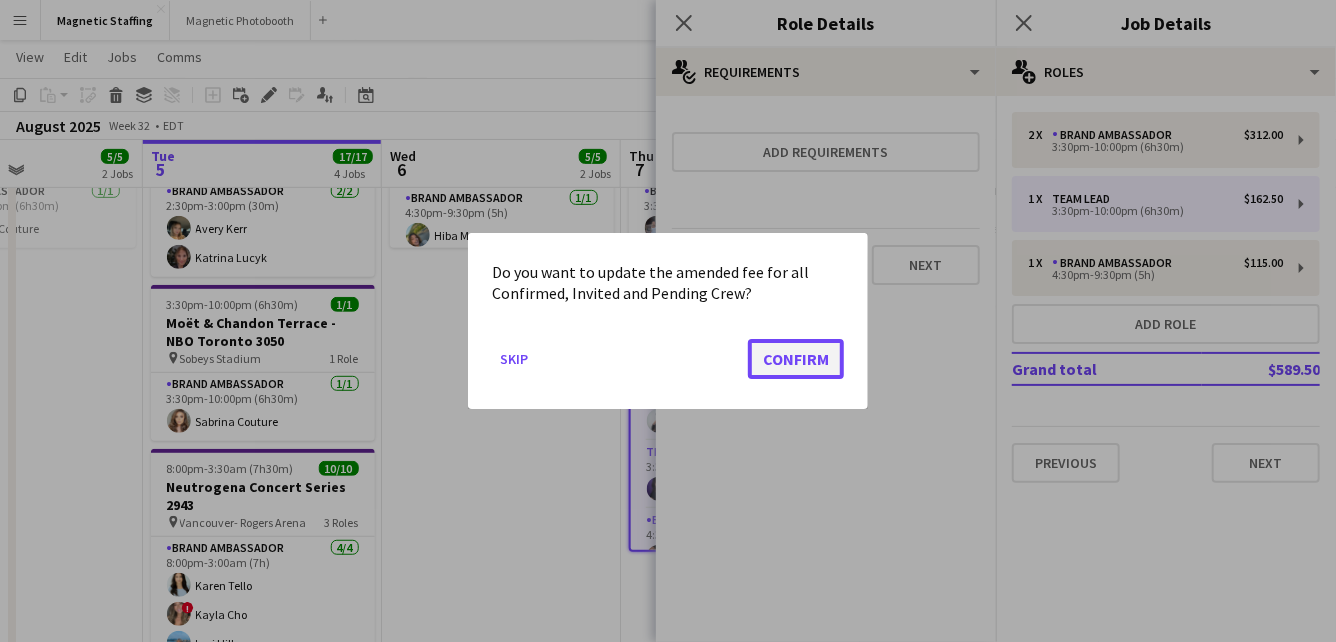 click on "Confirm" 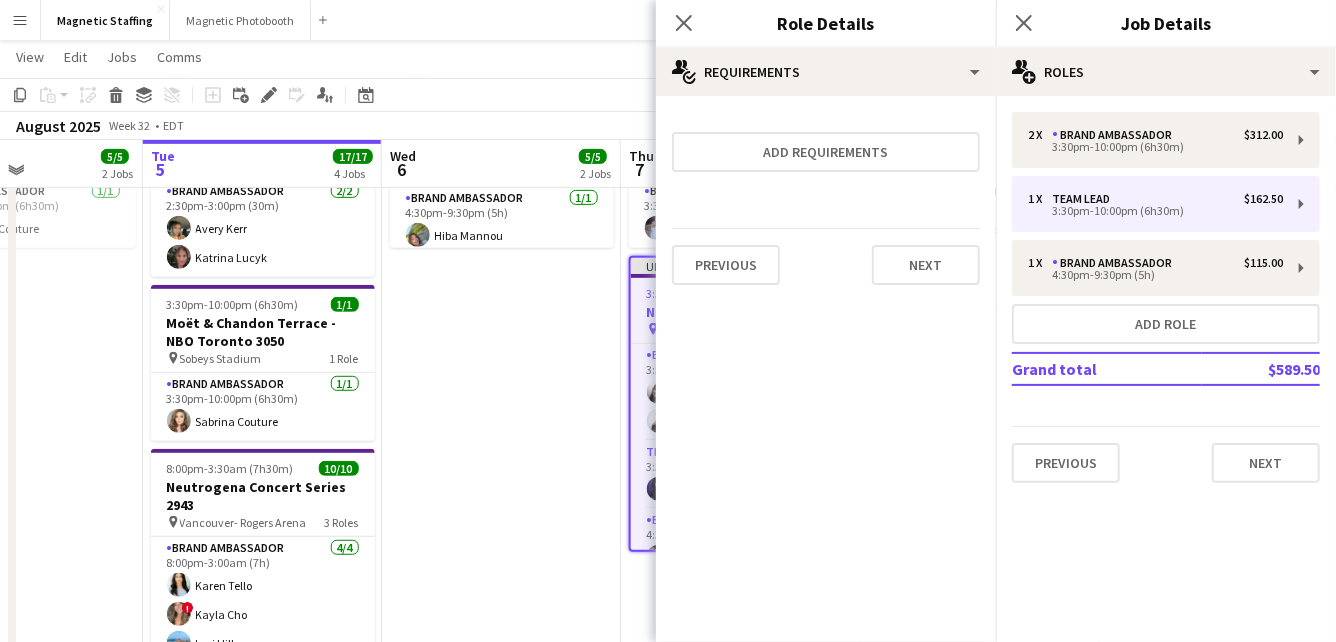 scroll, scrollTop: 443, scrollLeft: 0, axis: vertical 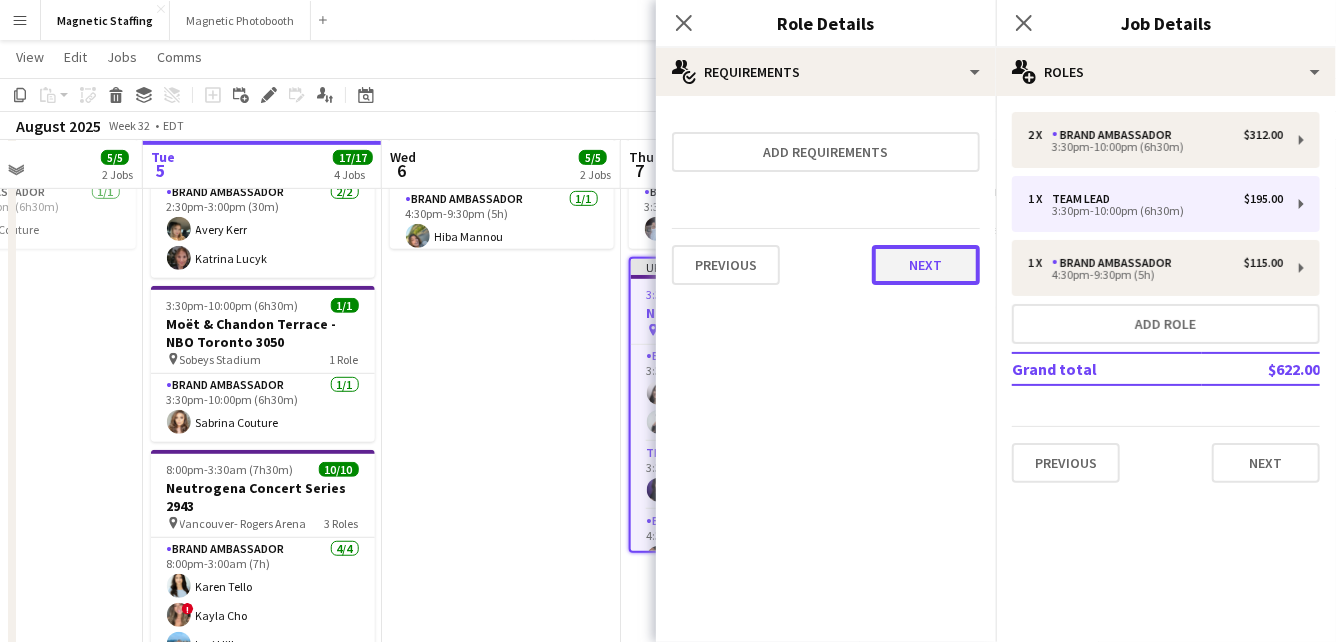 click on "Next" at bounding box center (926, 265) 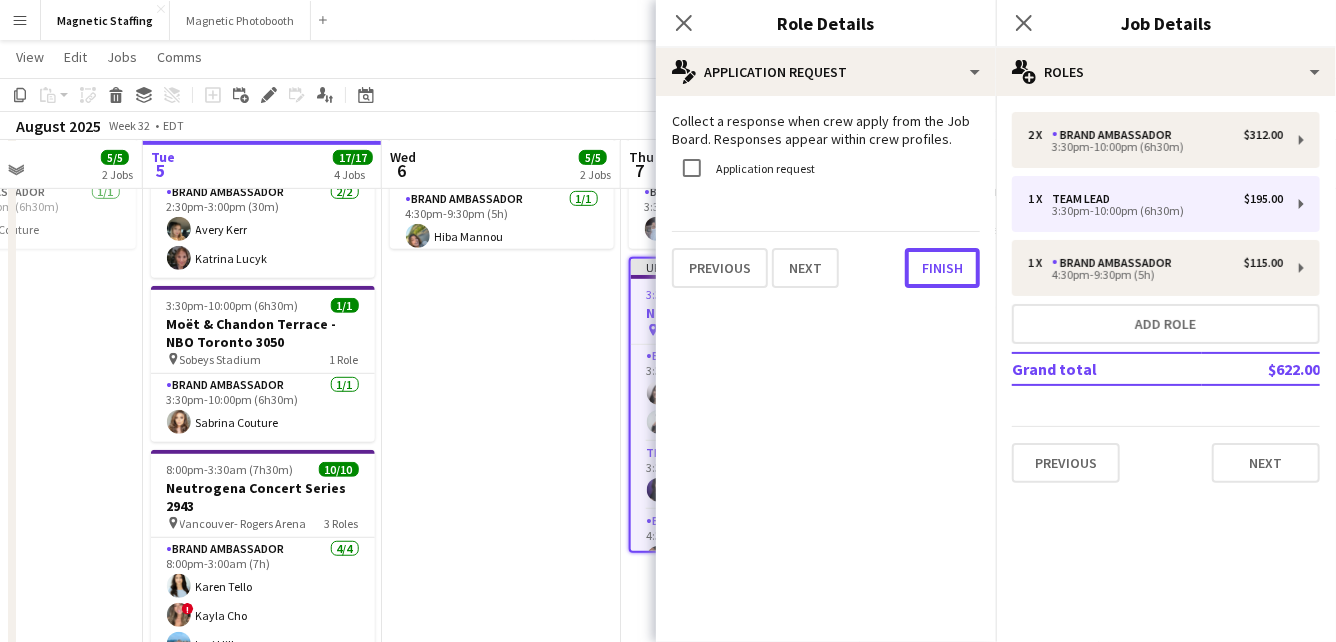 click on "Finish" at bounding box center [942, 268] 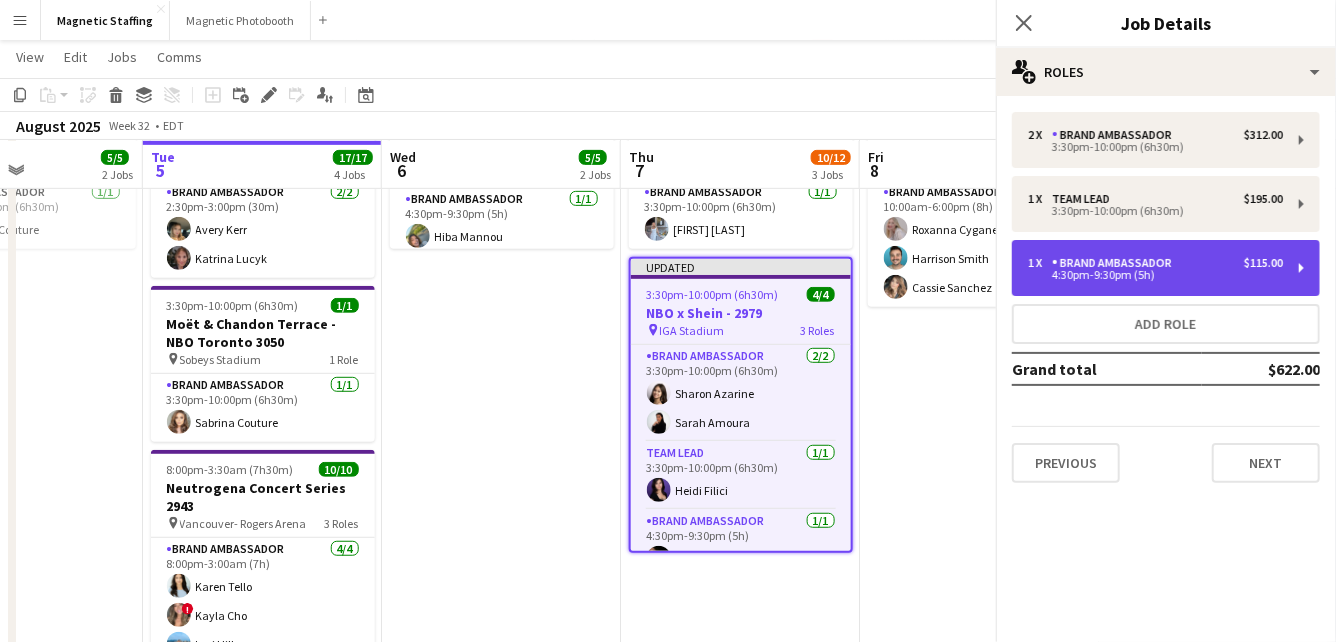 click on "Brand Ambassador" at bounding box center (1116, 263) 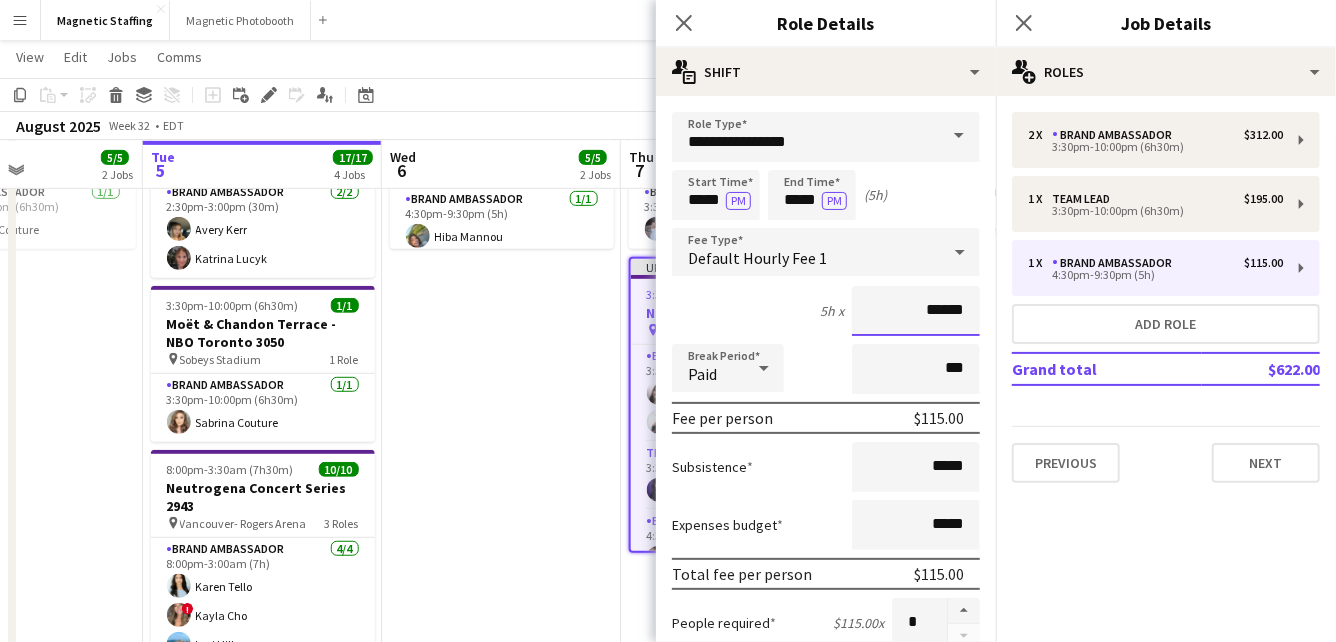 click on "******" at bounding box center [916, 311] 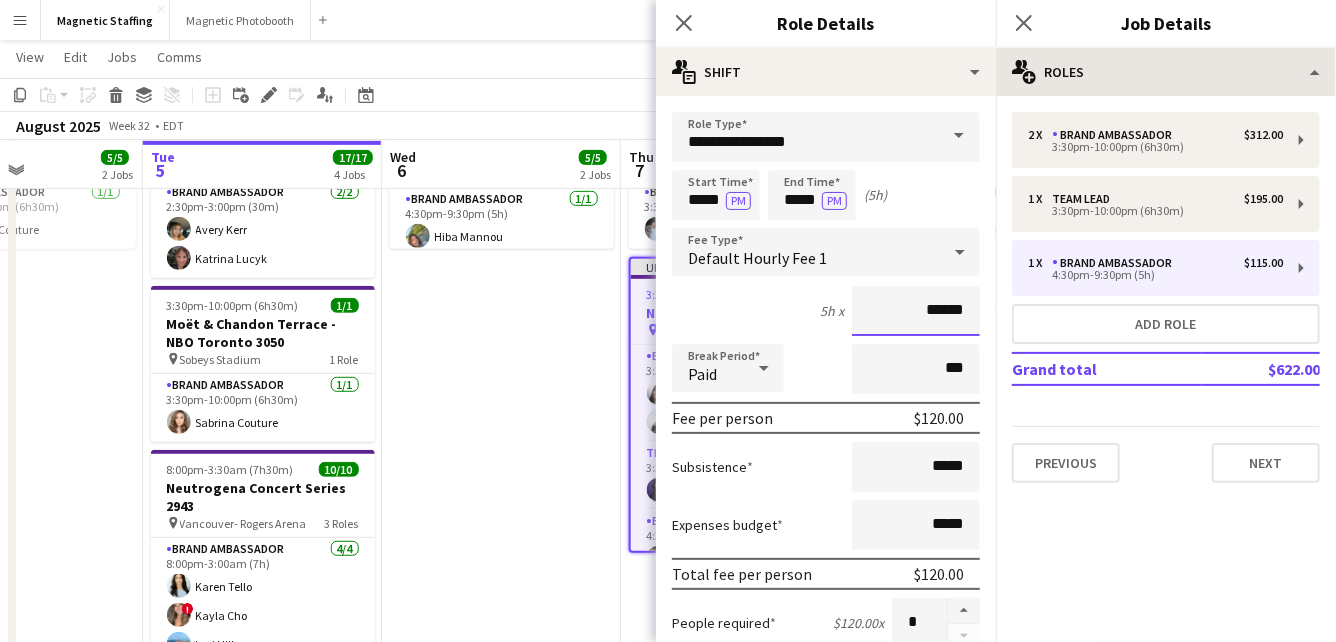 type on "******" 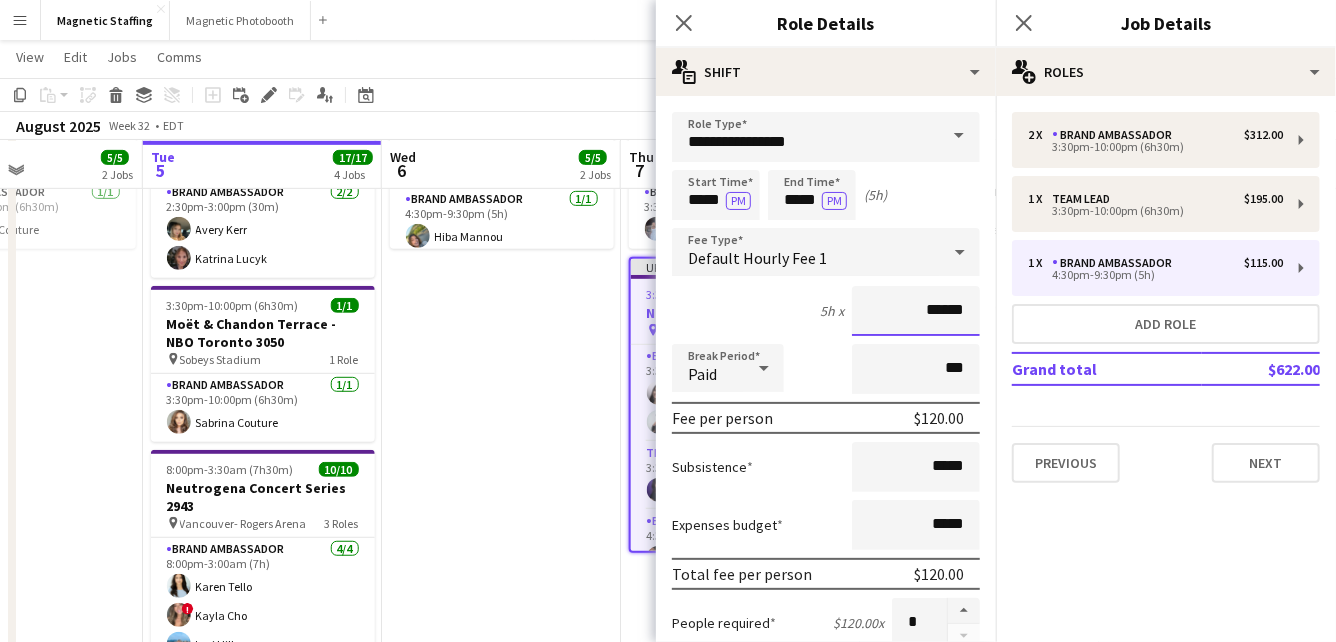 scroll, scrollTop: 709, scrollLeft: 0, axis: vertical 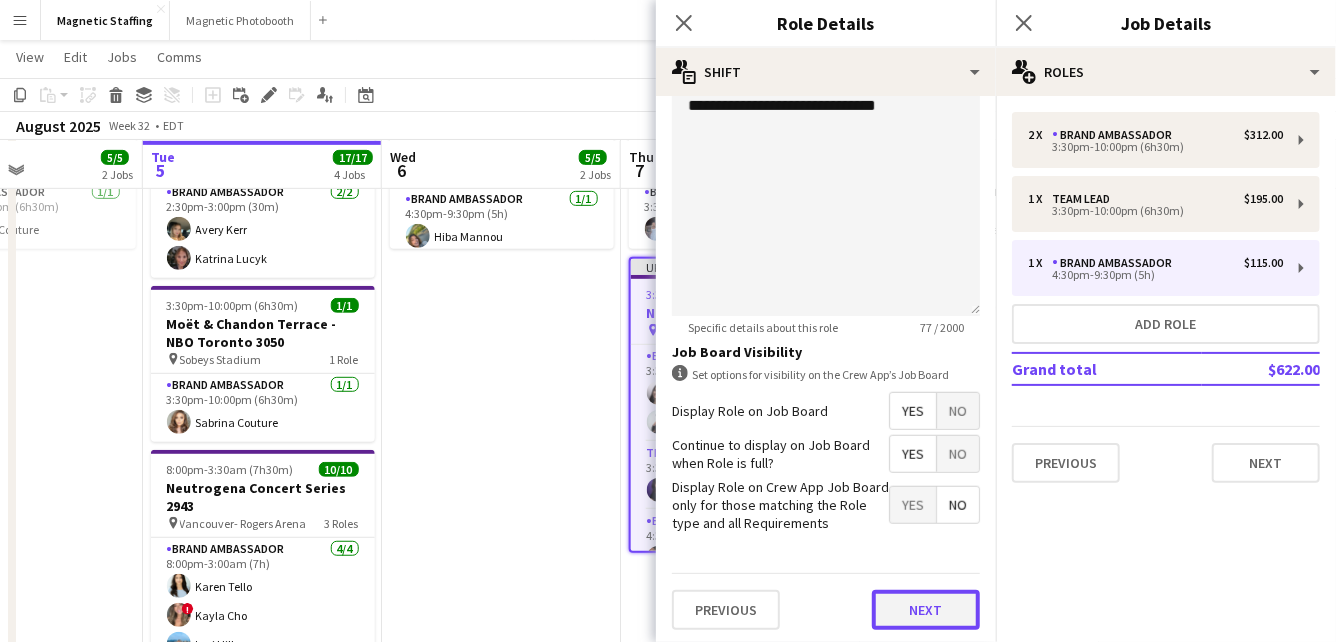 click on "Next" at bounding box center [926, 610] 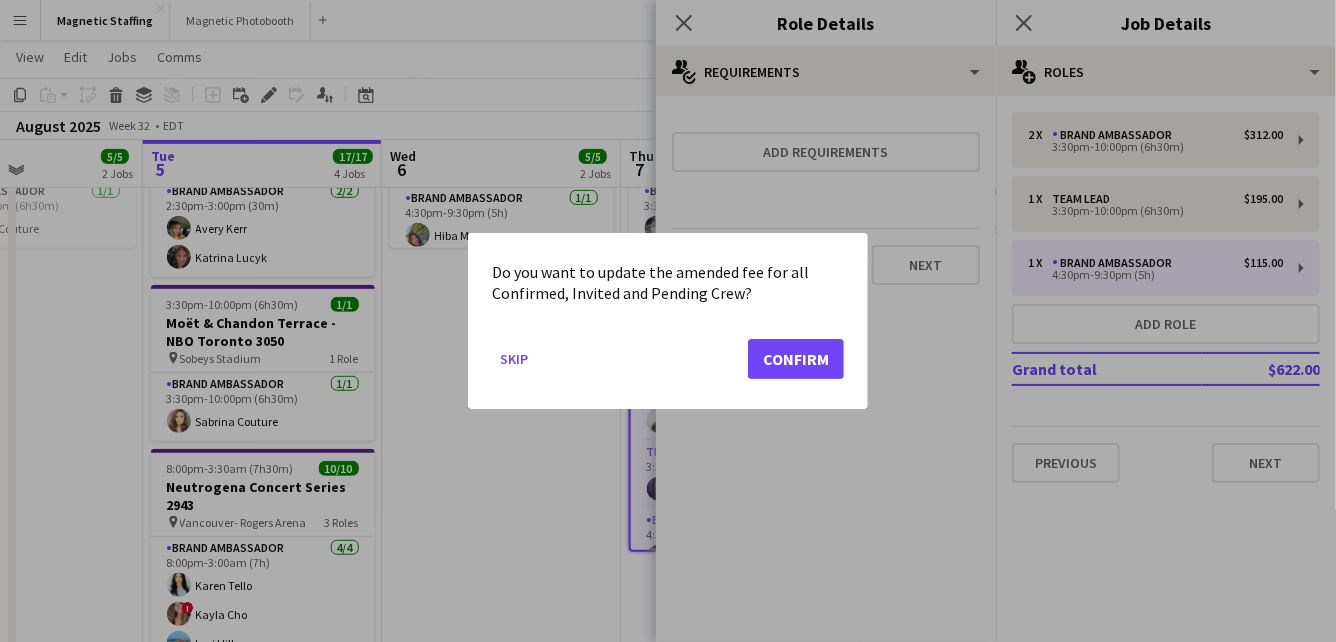 scroll, scrollTop: 0, scrollLeft: 0, axis: both 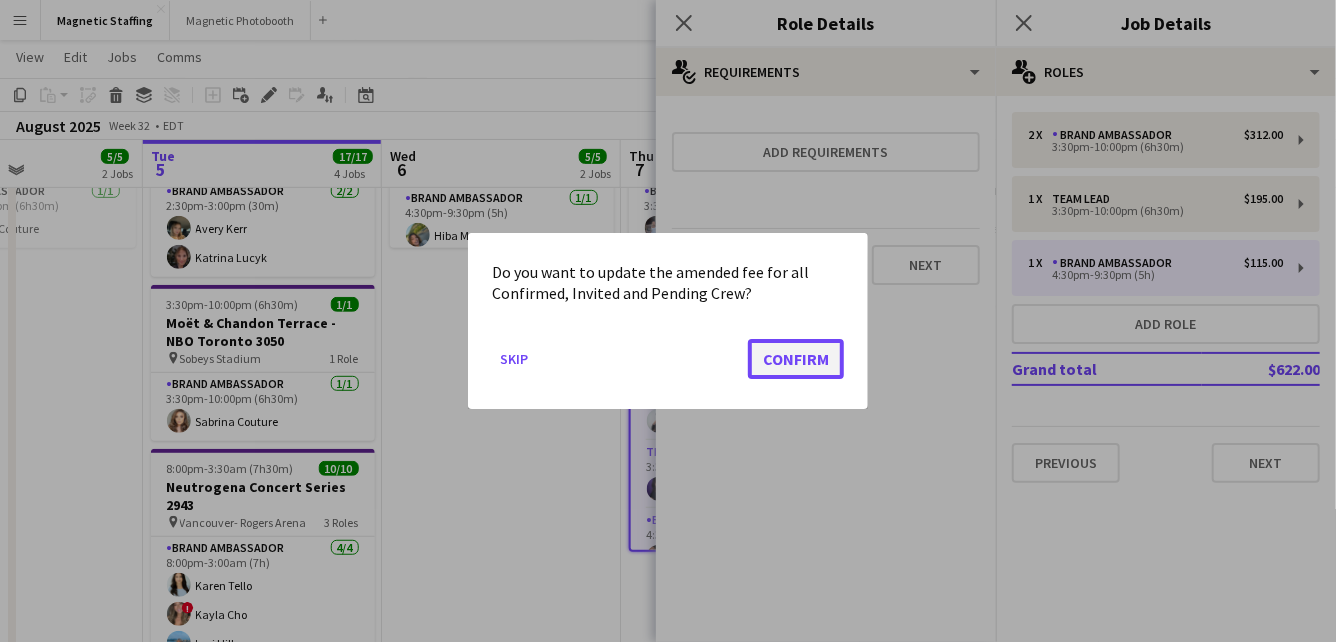 click on "Confirm" 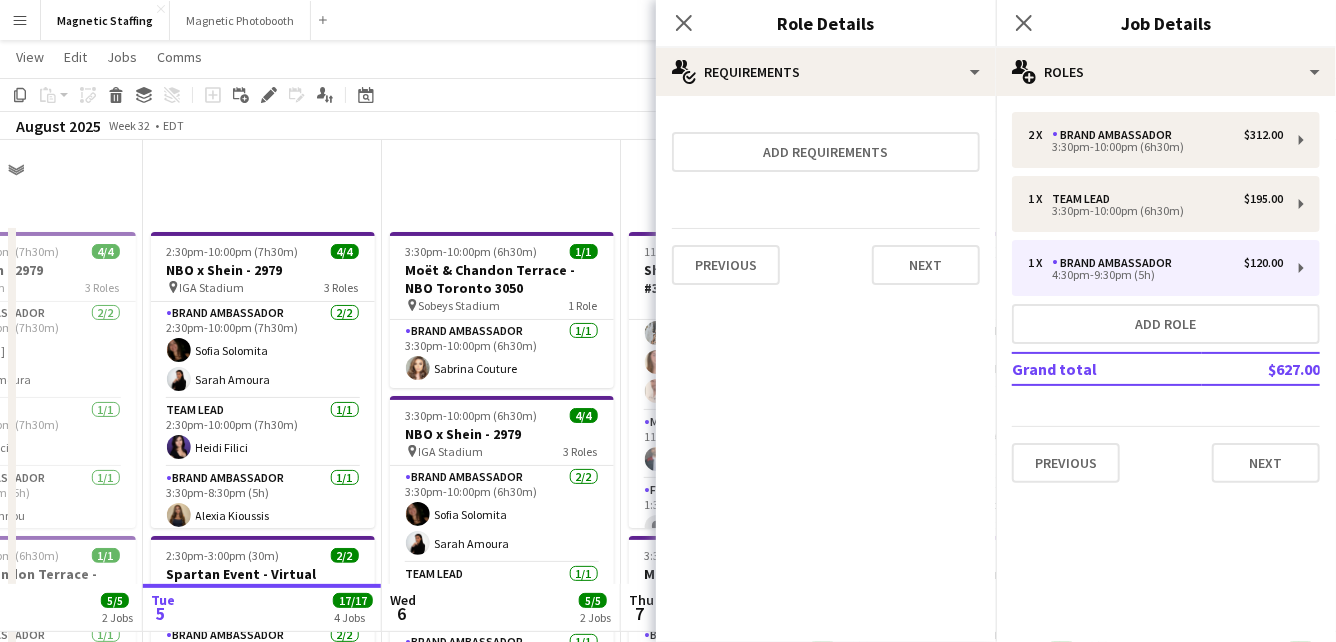 scroll, scrollTop: 443, scrollLeft: 0, axis: vertical 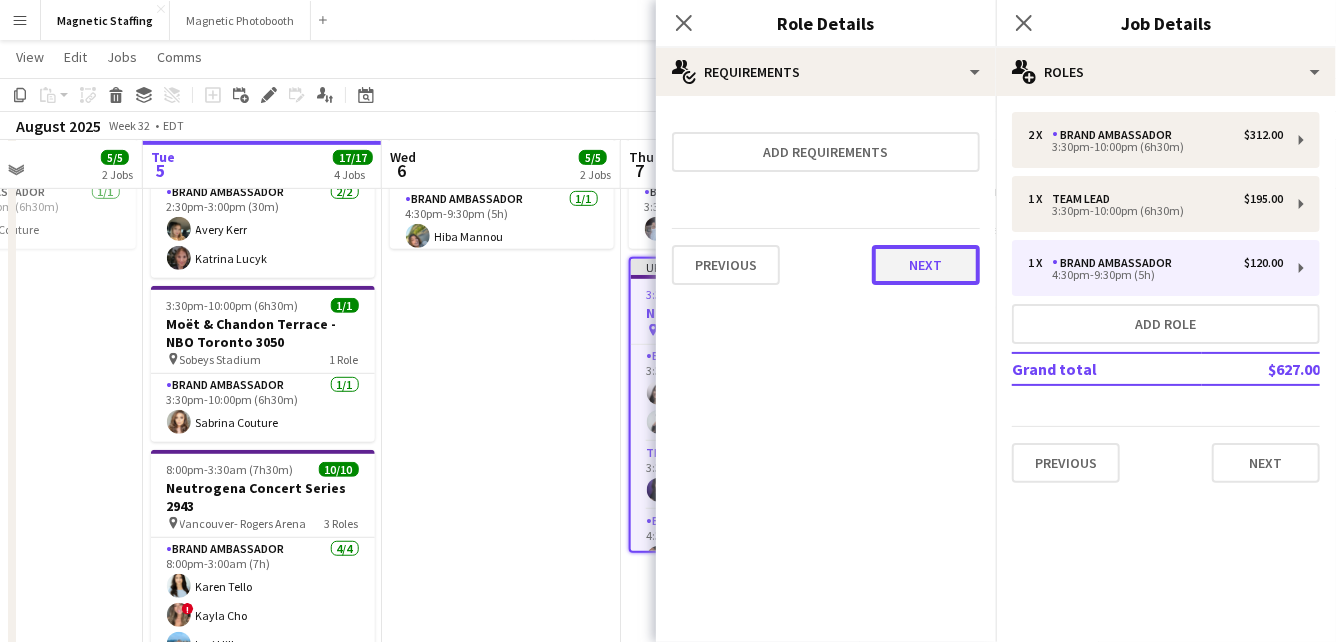 click on "Next" at bounding box center [926, 265] 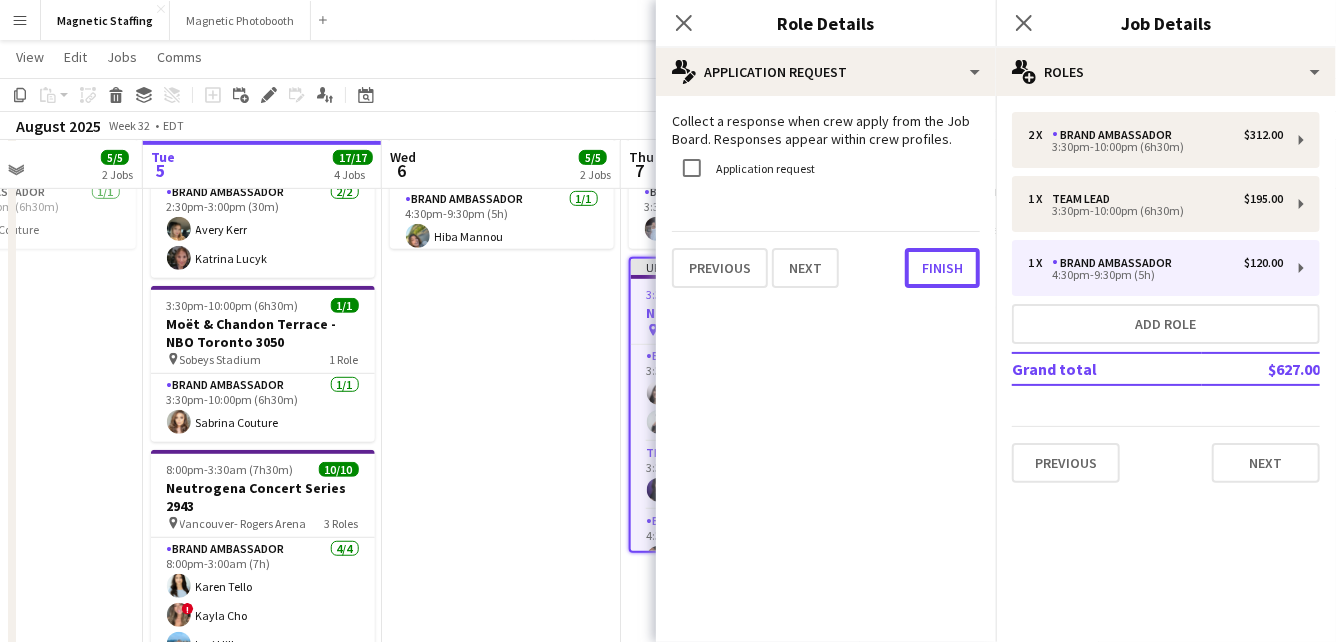 click on "Finish" at bounding box center (942, 268) 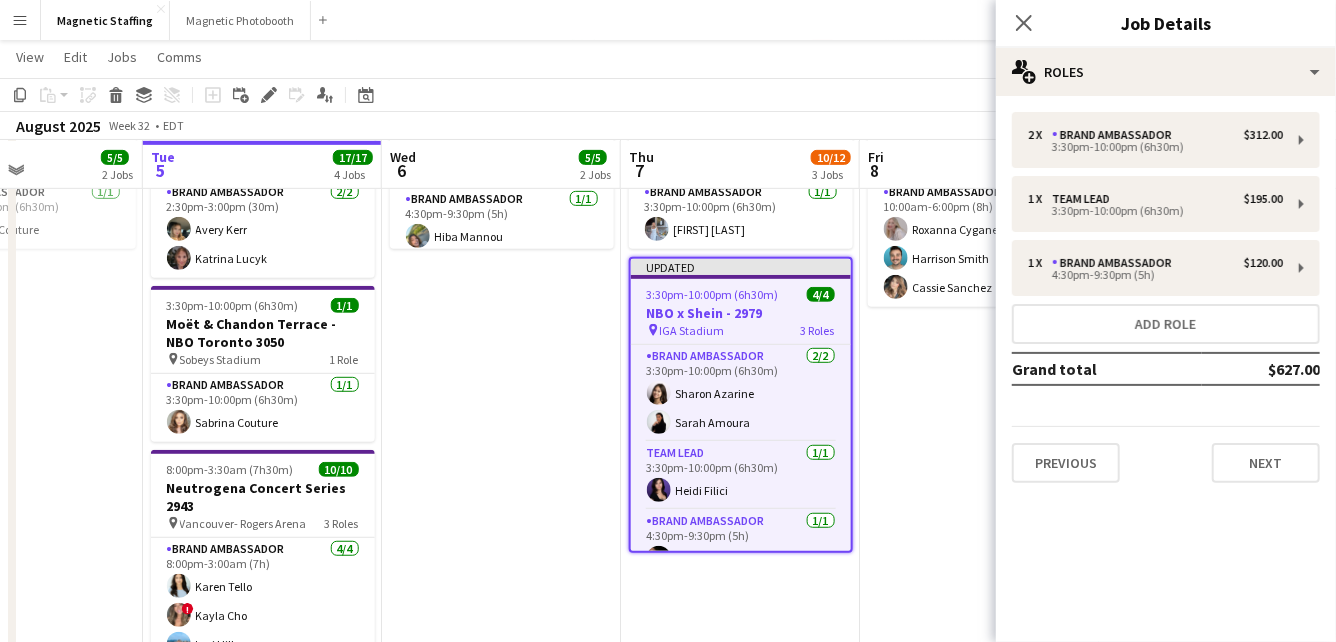 click on "3:30pm-10:00pm (6h30m)    1/1   Moët & Chandon Terrace - NBO Toronto 3050
pin
Sobeys Stadium    1 Role   Brand Ambassador   1/1   3:30pm-10:00pm (6h30m)
[FIRST] [LAST]     3:30pm-10:00pm (6h30m)    4/4   NBO x Shein - 2979
pin
IGA Stadium   3 Roles   Brand Ambassador   2/2   3:30pm-10:00pm (6h30m)
[FIRST] [LAST] [FIRST] [LAST]  Team Lead   1/1   3:30pm-10:00pm (6h30m)
[FIRST] [LAST]  Brand Ambassador   1/1   4:30pm-9:30pm (5h)
[FIRST] [LAST]" at bounding box center [501, 706] 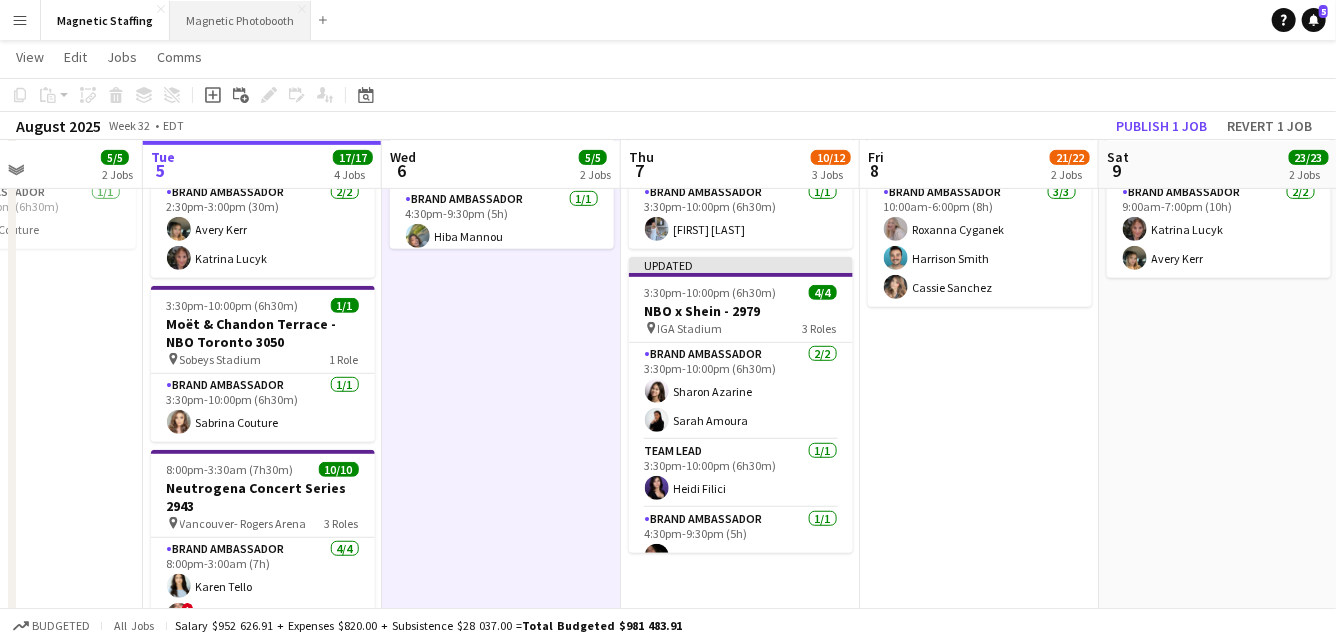 click on "Magnetic Photobooth
Close" at bounding box center (240, 20) 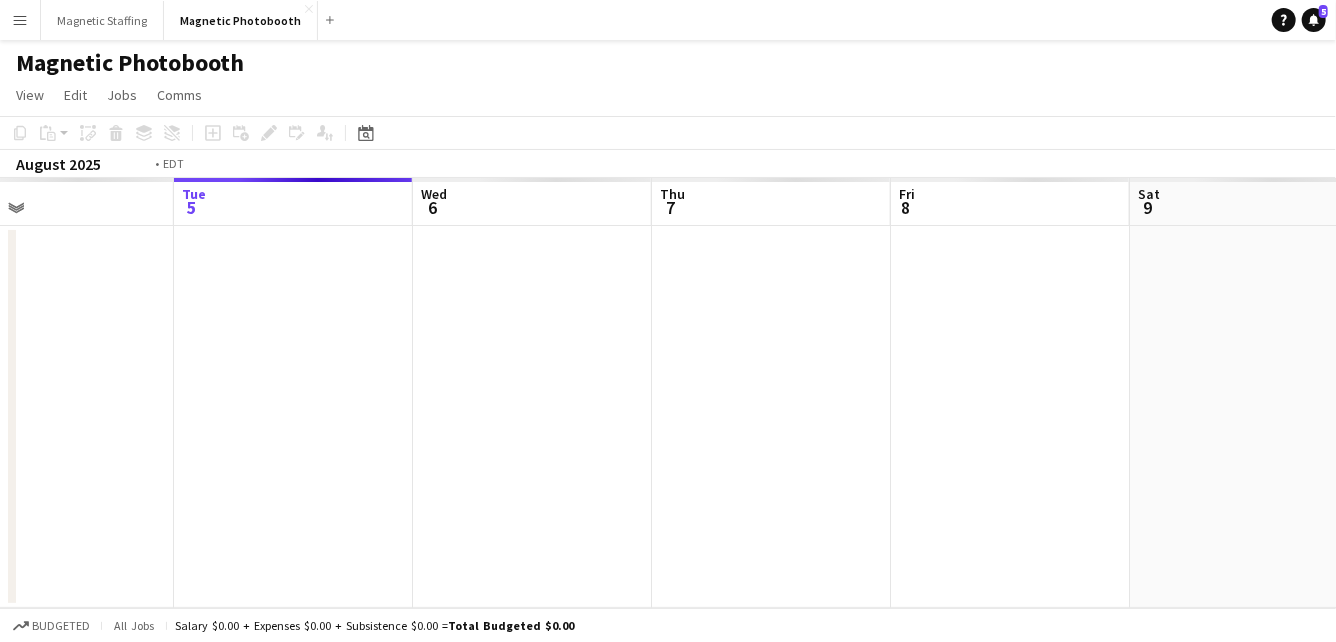 scroll, scrollTop: 0, scrollLeft: 409, axis: horizontal 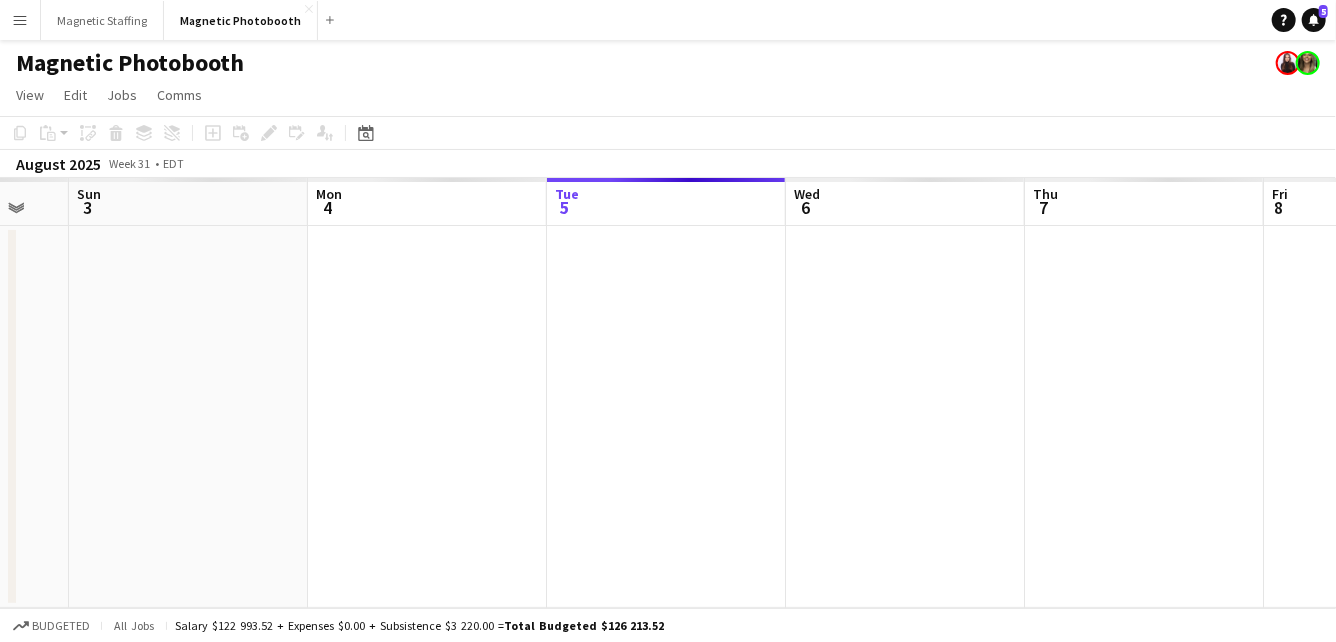 drag, startPoint x: 244, startPoint y: 328, endPoint x: 552, endPoint y: 332, distance: 308.02597 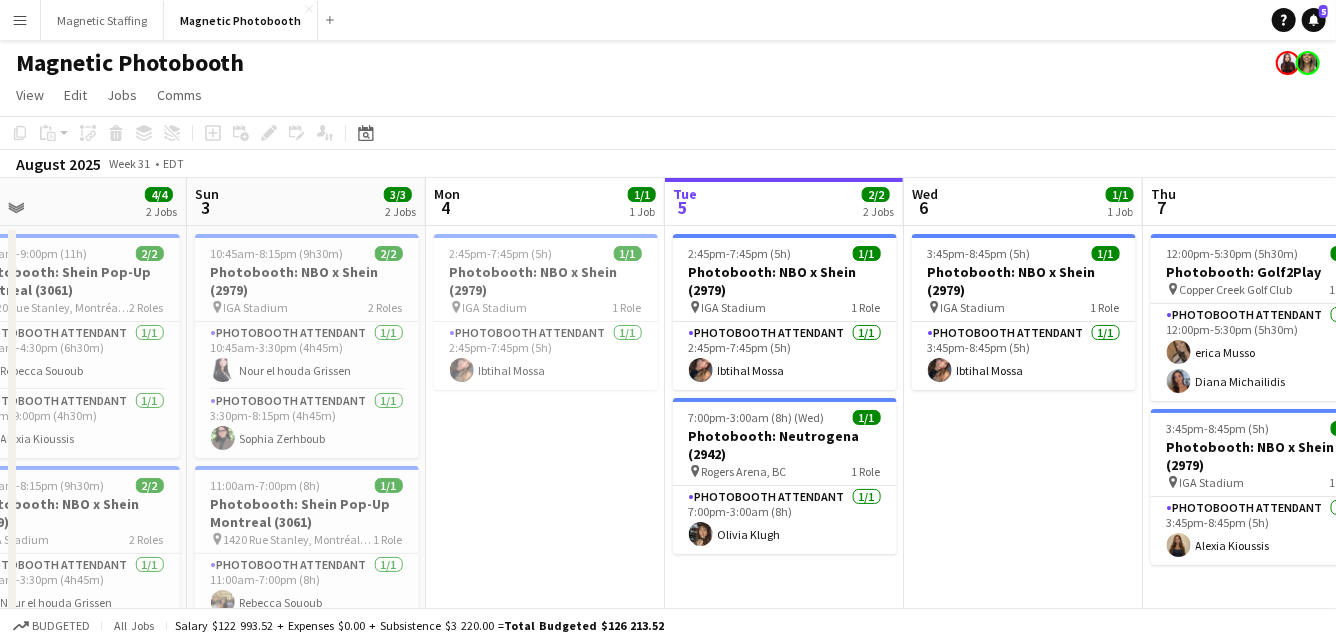 scroll, scrollTop: 0, scrollLeft: 430, axis: horizontal 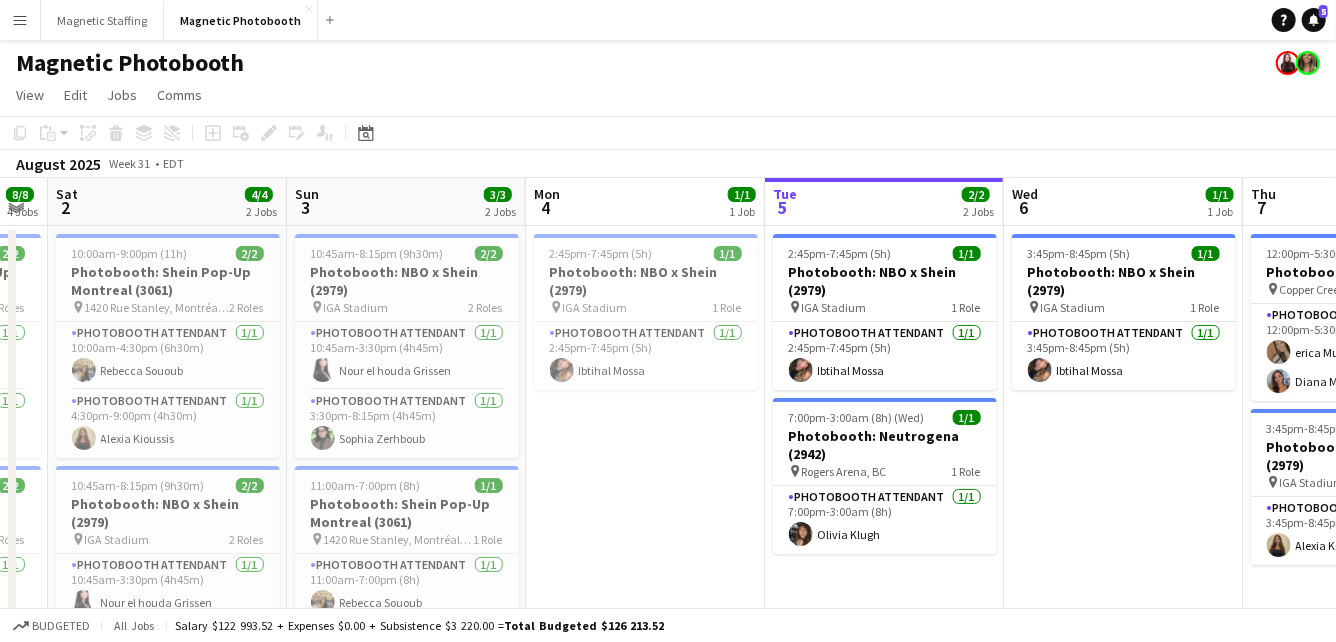 drag, startPoint x: 389, startPoint y: 397, endPoint x: 605, endPoint y: 397, distance: 216 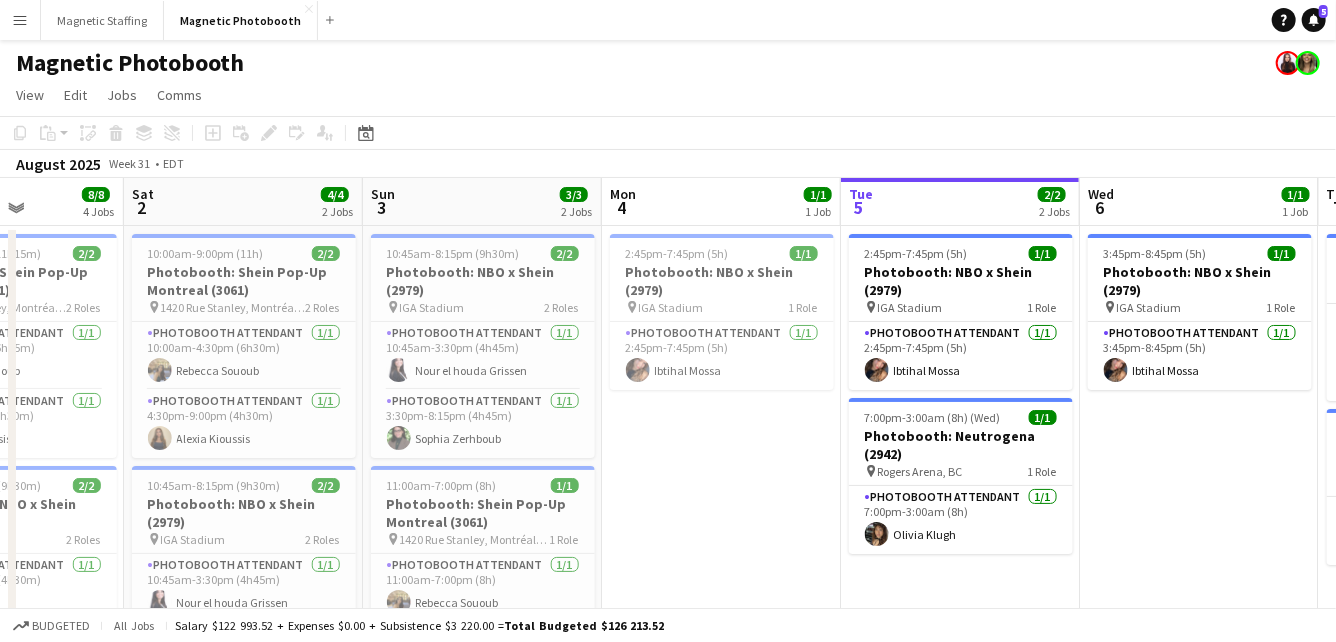 drag, startPoint x: 411, startPoint y: 336, endPoint x: 607, endPoint y: 336, distance: 196 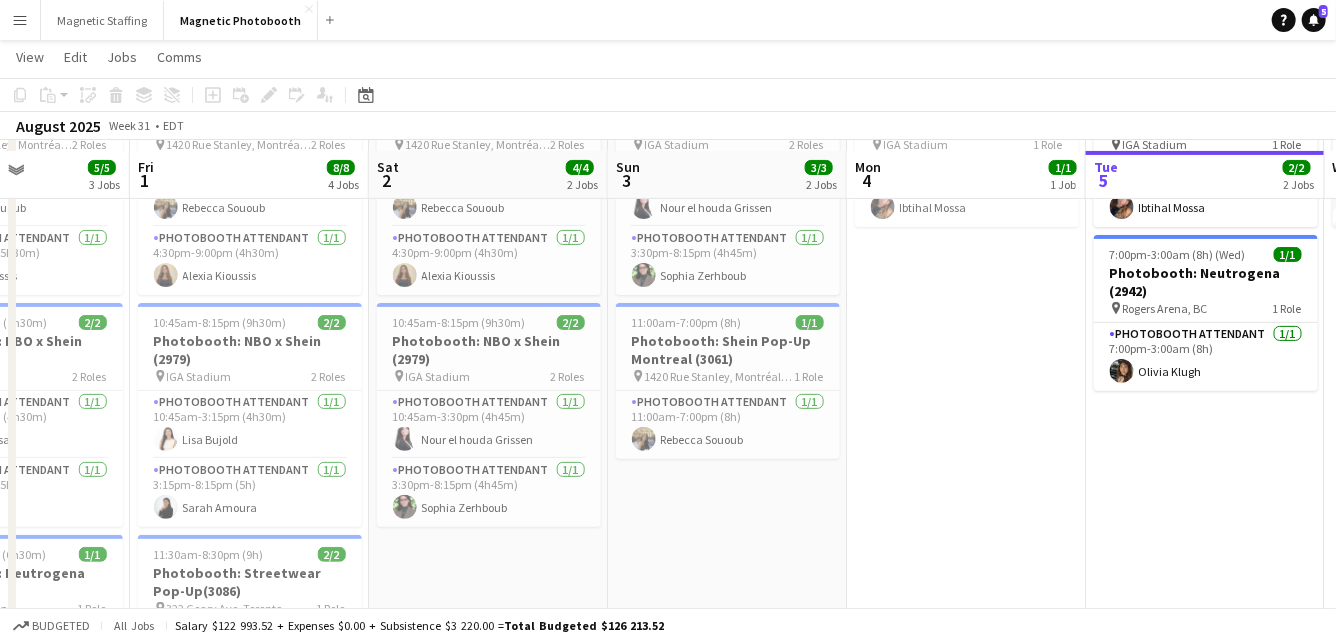 scroll, scrollTop: 185, scrollLeft: 0, axis: vertical 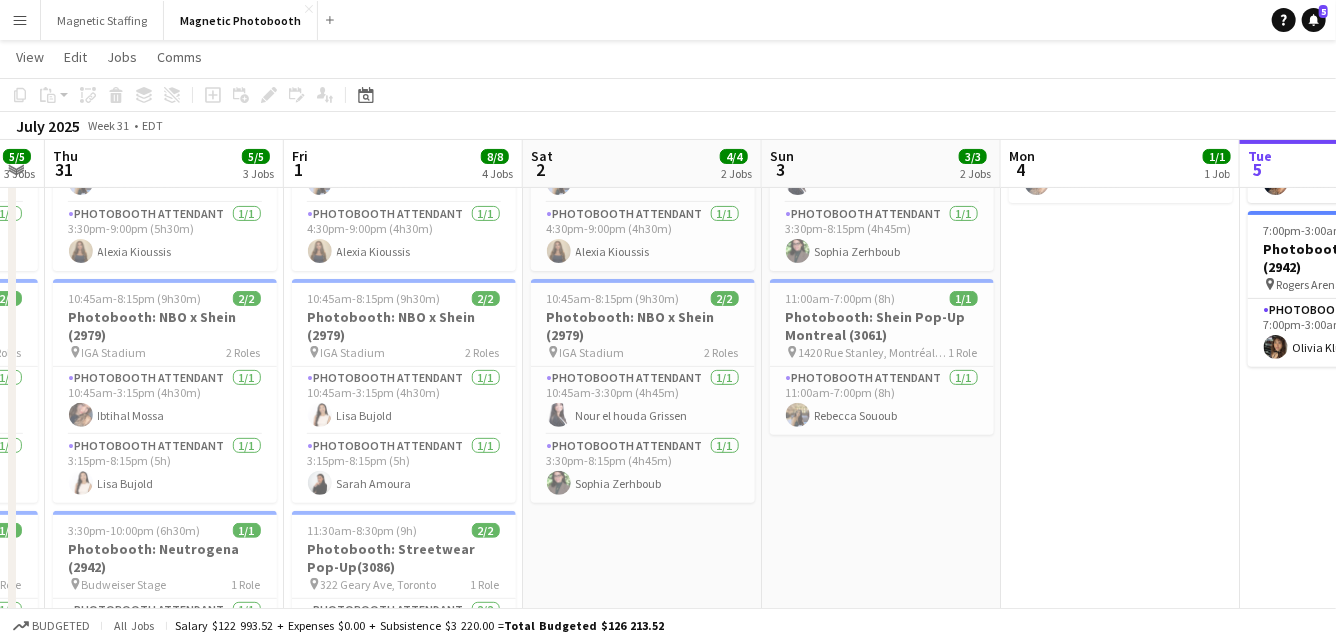 drag, startPoint x: 399, startPoint y: 499, endPoint x: 553, endPoint y: 499, distance: 154 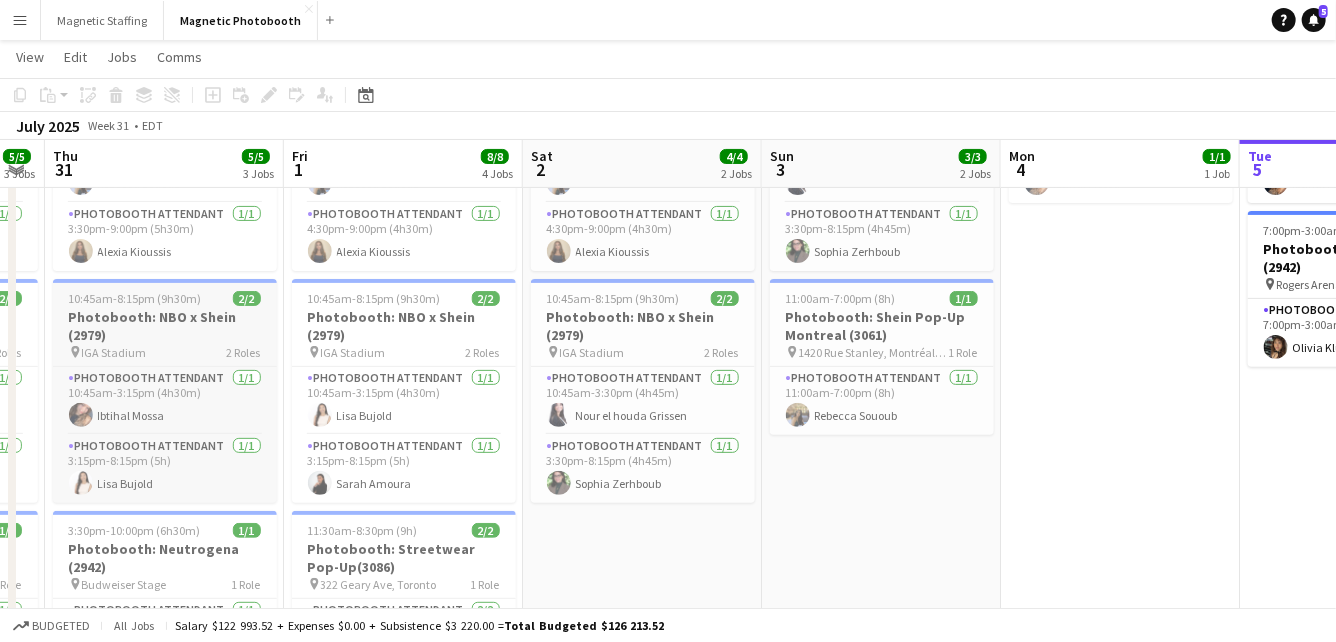 click on "Photobooth: NBO x Shein (2979)" at bounding box center [165, 326] 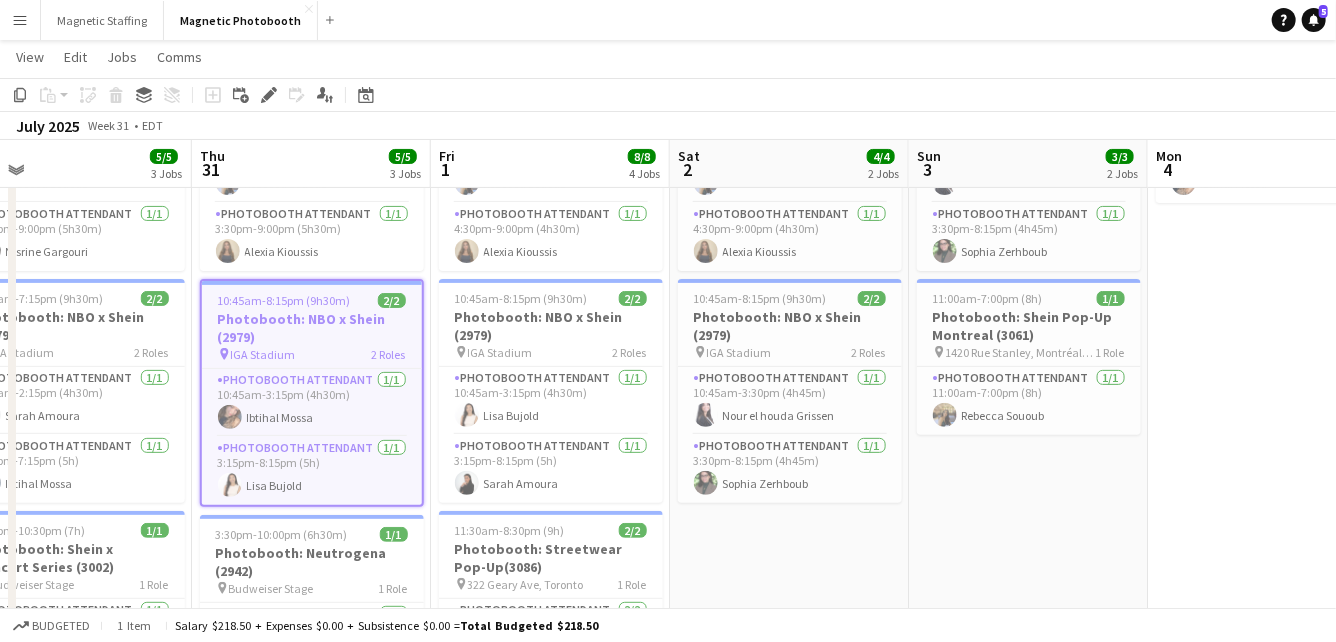 scroll, scrollTop: 0, scrollLeft: 465, axis: horizontal 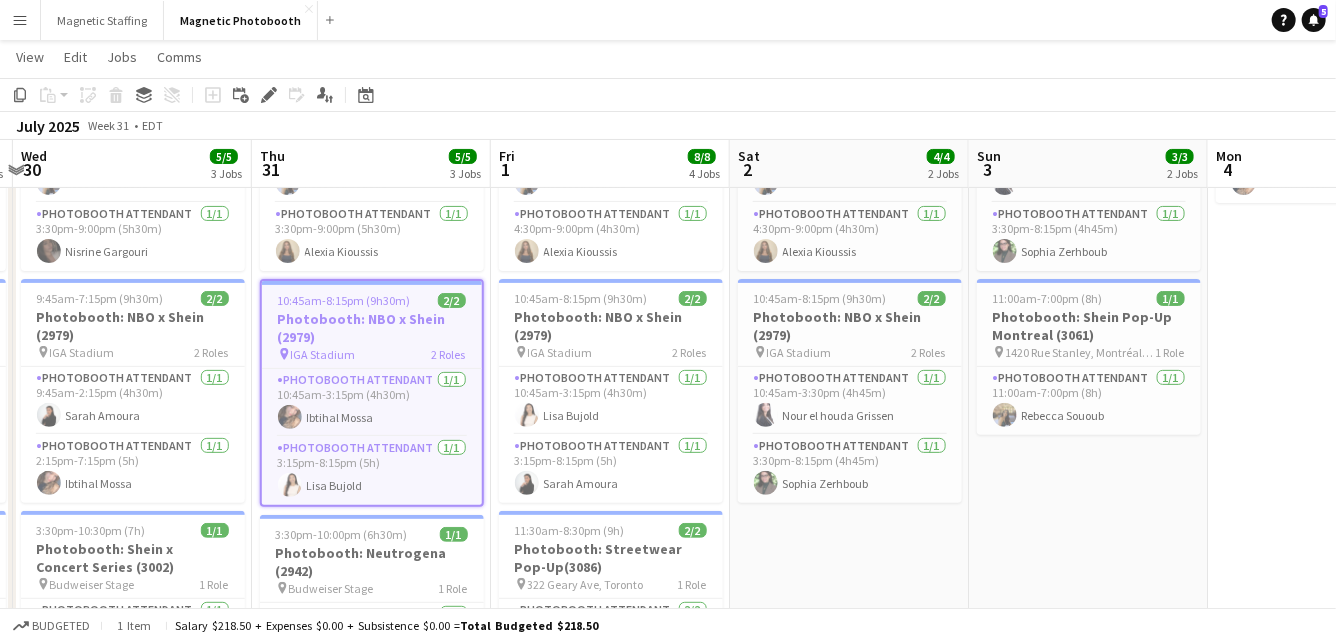 drag, startPoint x: 267, startPoint y: 419, endPoint x: 474, endPoint y: 419, distance: 207 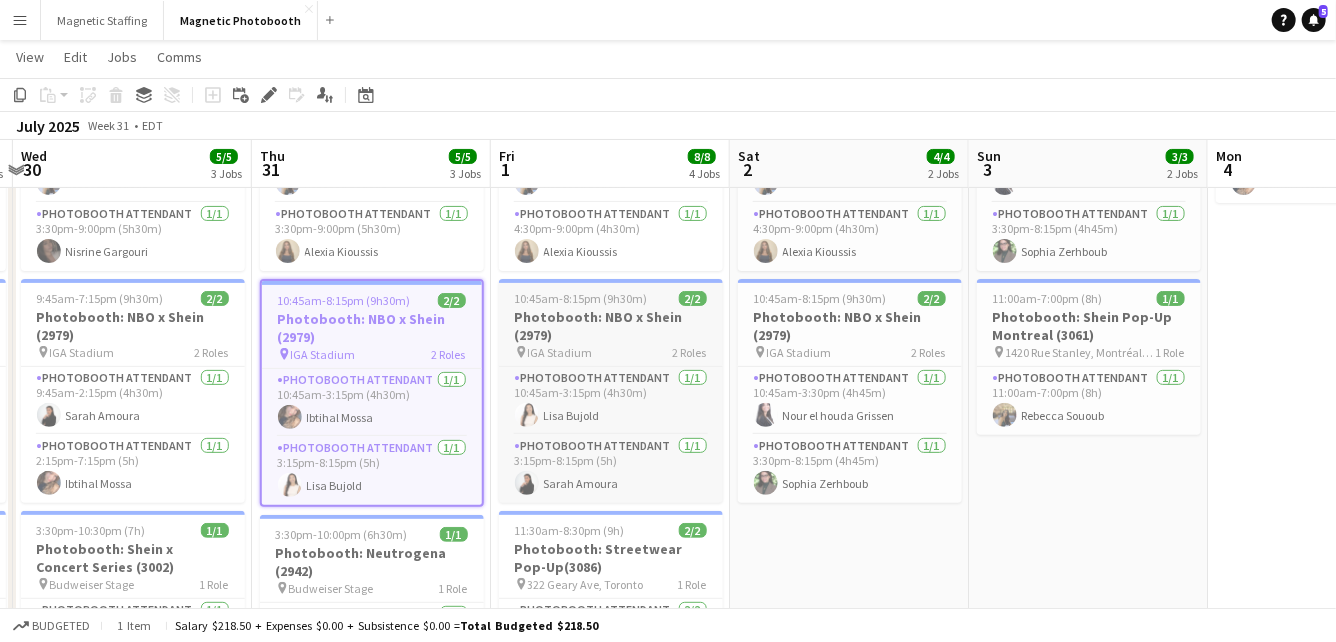 click on "pin
IGA Stadium   2 Roles" at bounding box center [611, 352] 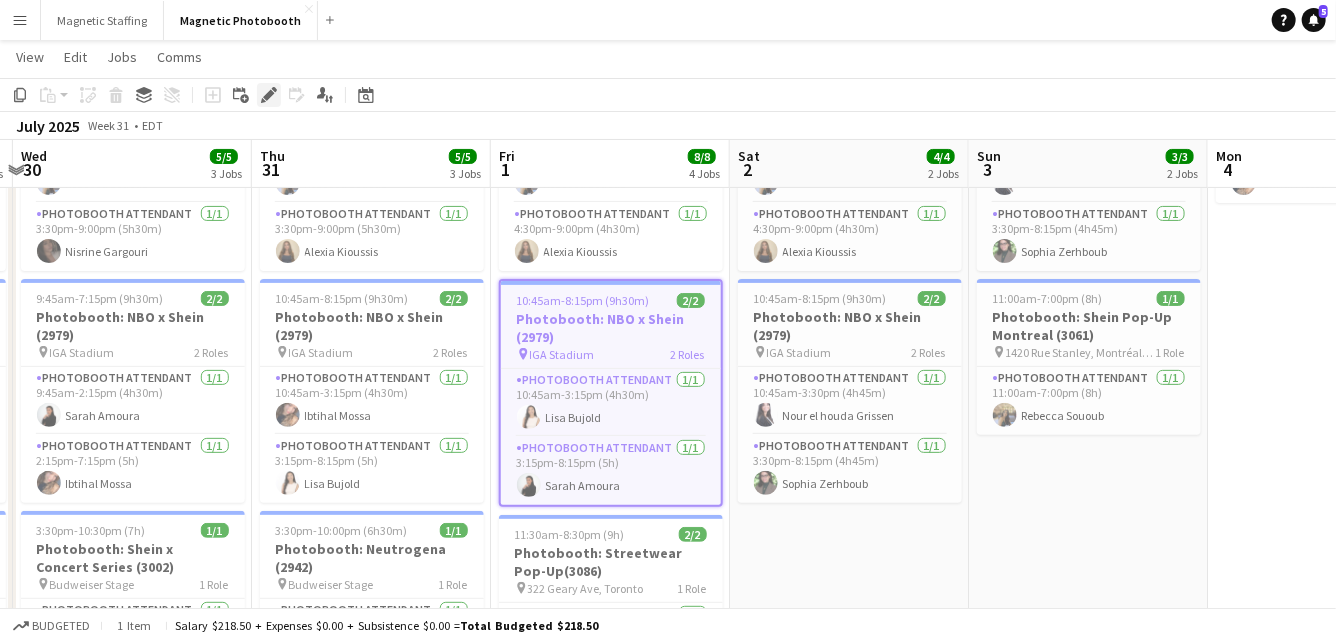 click 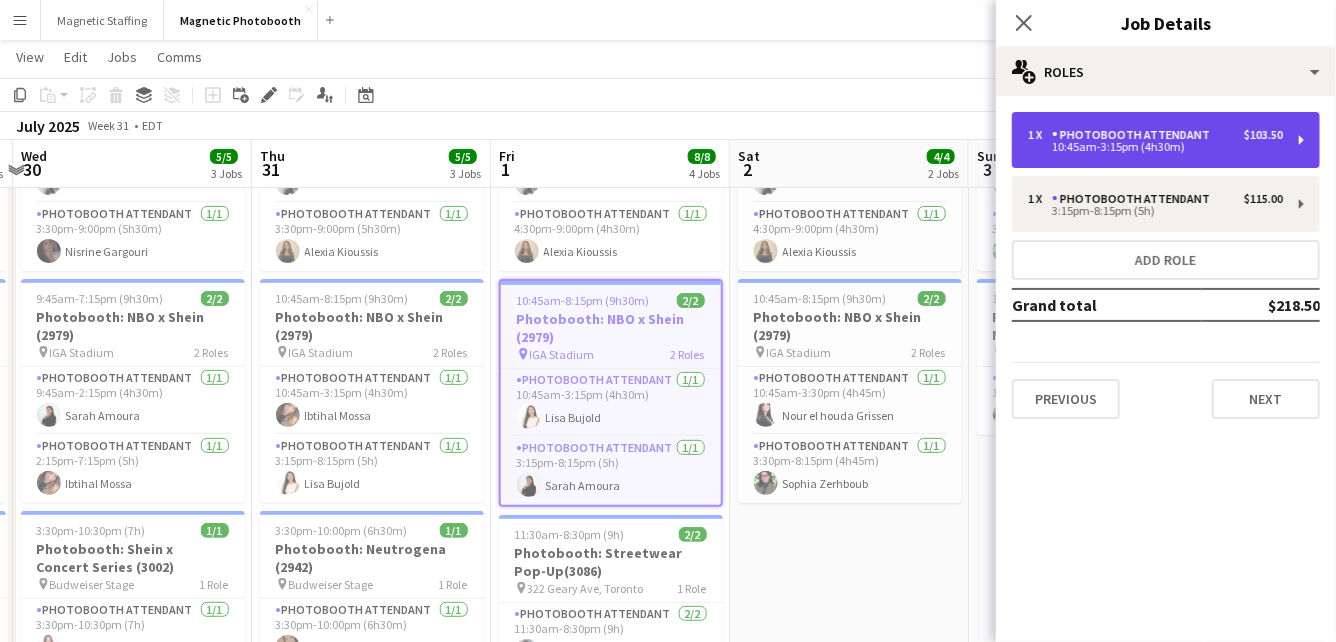 click on "1 x   Photobooth Attendant    $103.50" at bounding box center (1155, 135) 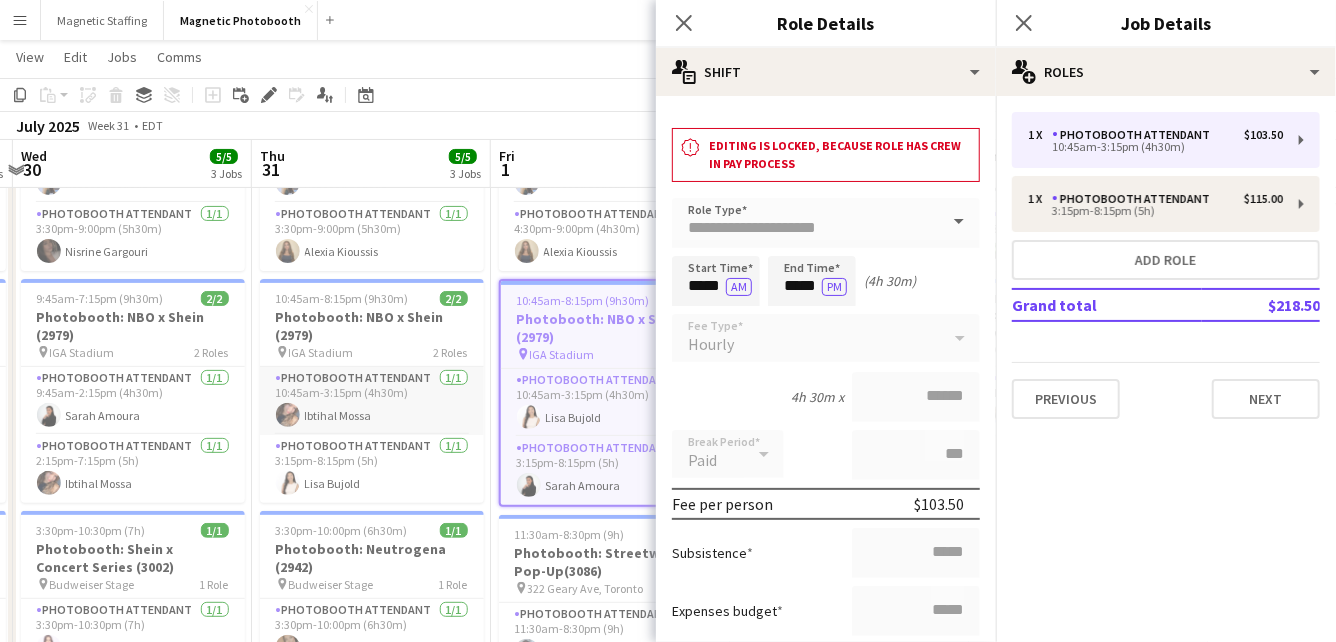 click on "Photobooth Attendant    1/1   10:45am-3:15pm (4h30m)
[FIRST] [LAST]" at bounding box center (372, 401) 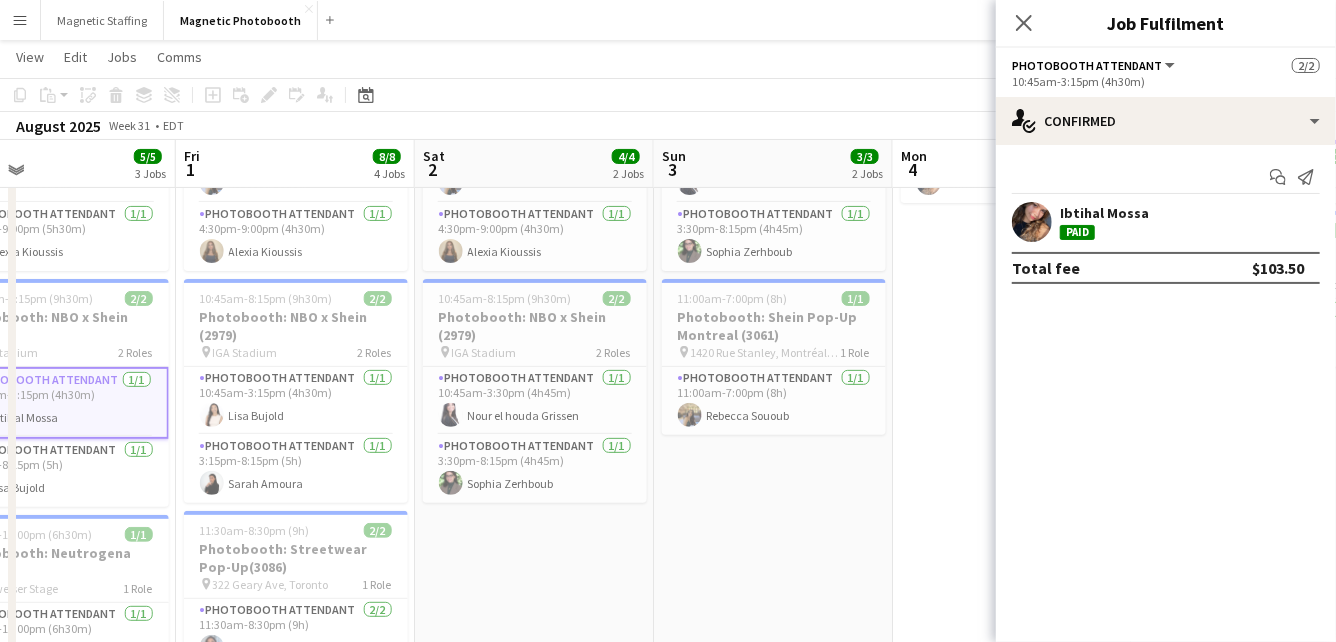 drag, startPoint x: 500, startPoint y: 419, endPoint x: 138, endPoint y: 420, distance: 362.00137 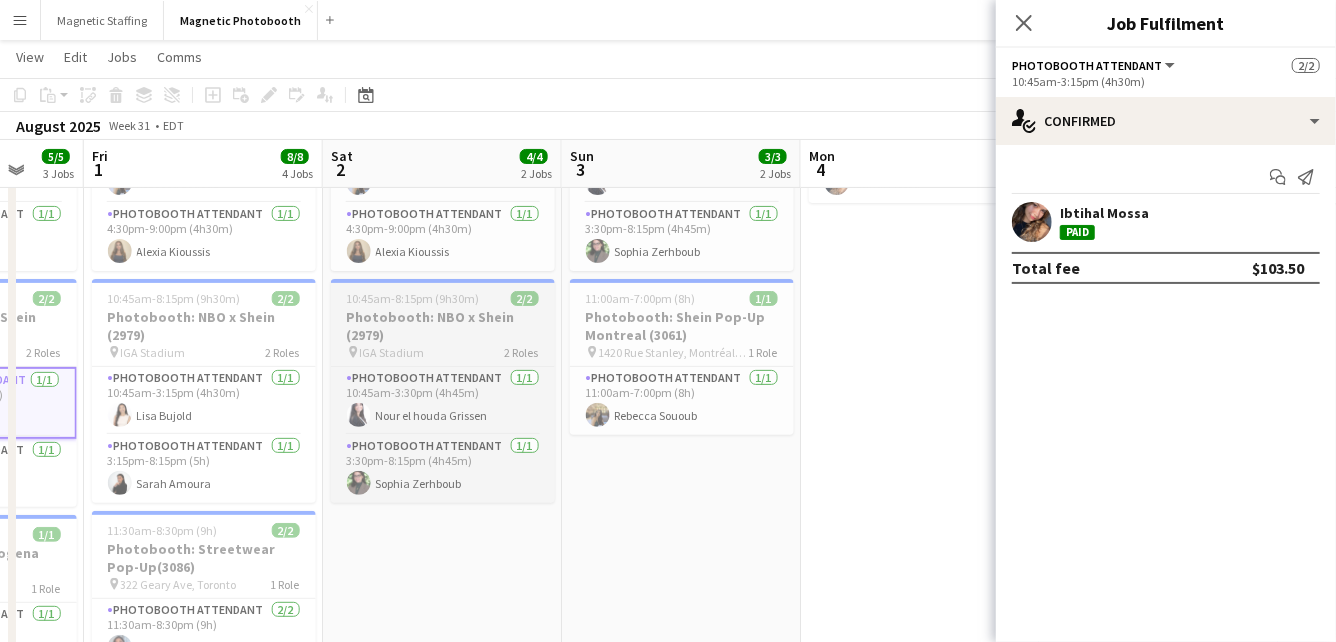 click on "Photobooth: NBO x Shein (2979)" at bounding box center (443, 326) 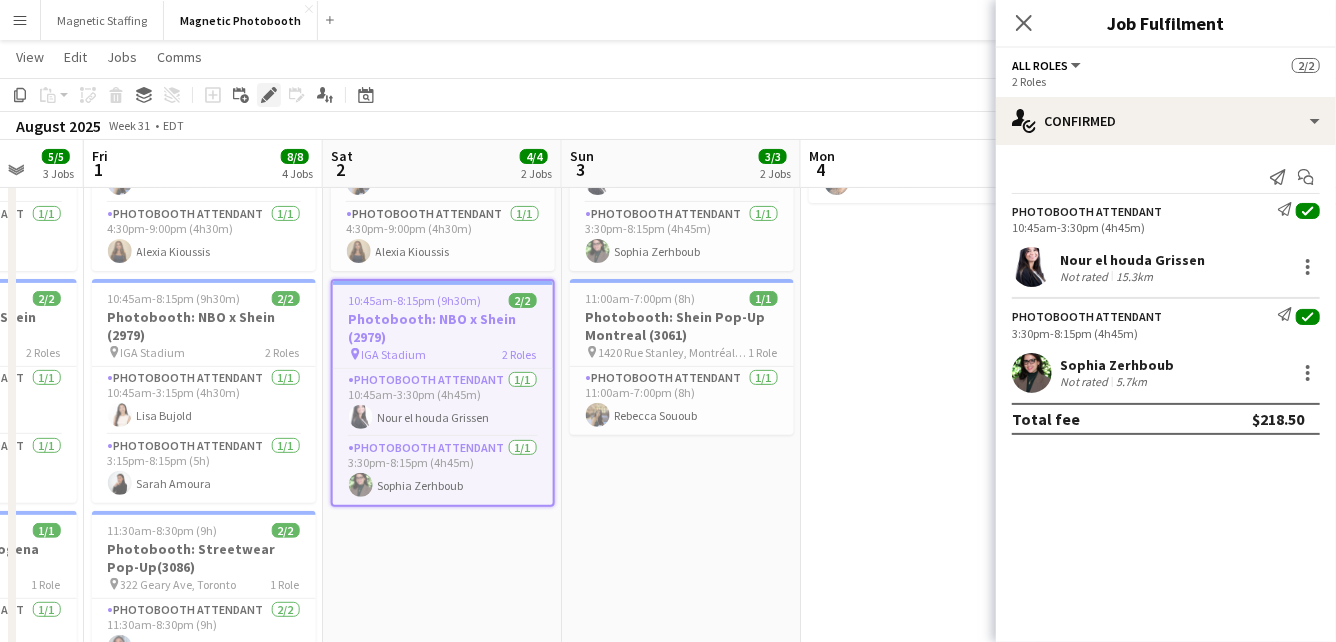 click on "Edit" 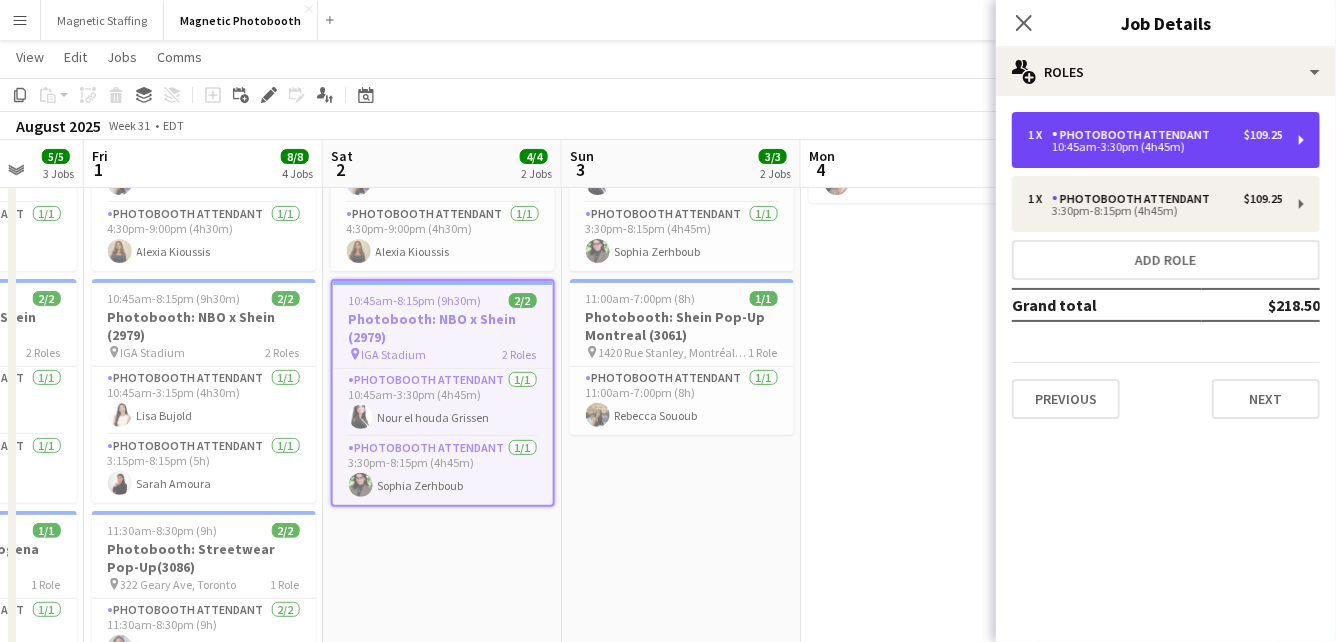 click on "1 x   Photobooth Attendant    $109.25   10:45am-3:30pm (4h45m)   1 x   Photobooth Attendant    $109.25   3:30pm-8:15pm (4h45m)   Add role   Grand total   $218.50   Previous   Next" at bounding box center (1166, 265) 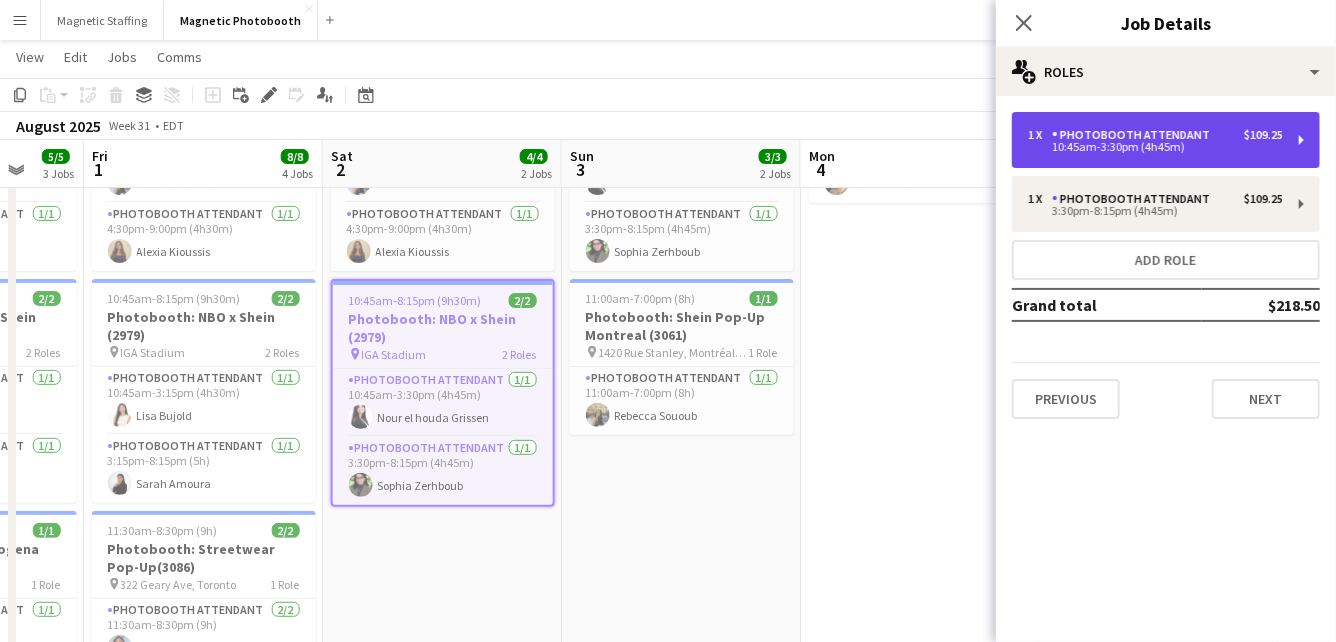 click on "Photobooth Attendant" at bounding box center [1135, 135] 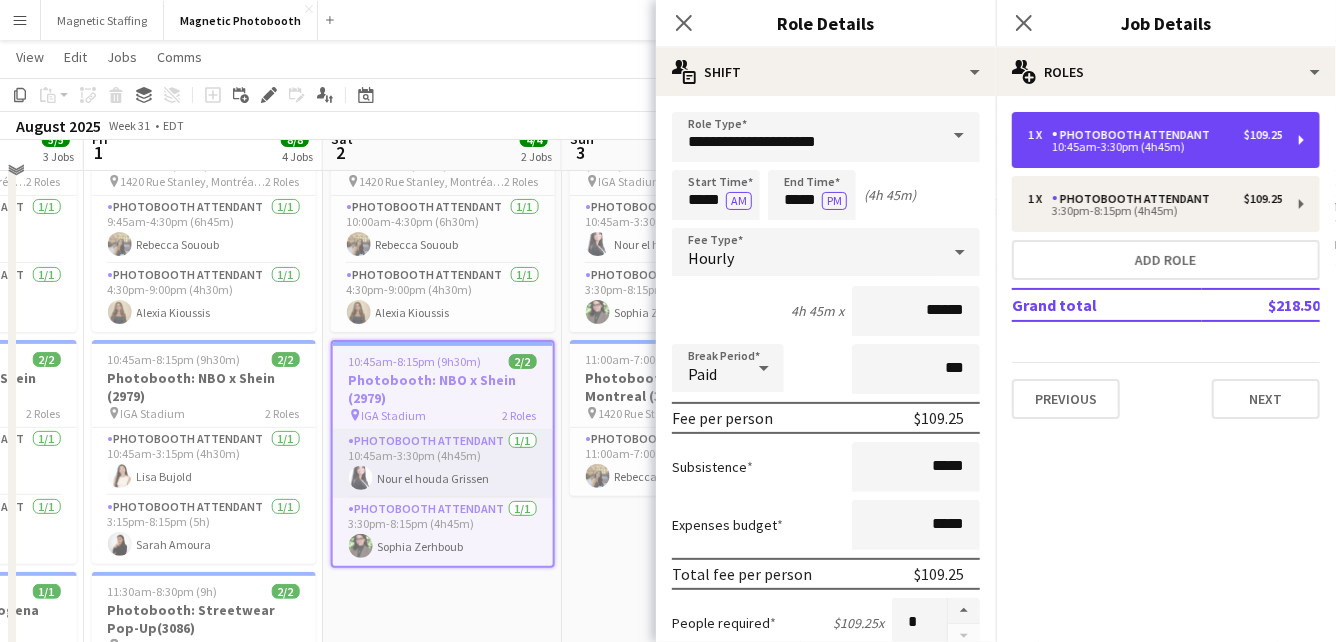scroll, scrollTop: 142, scrollLeft: 0, axis: vertical 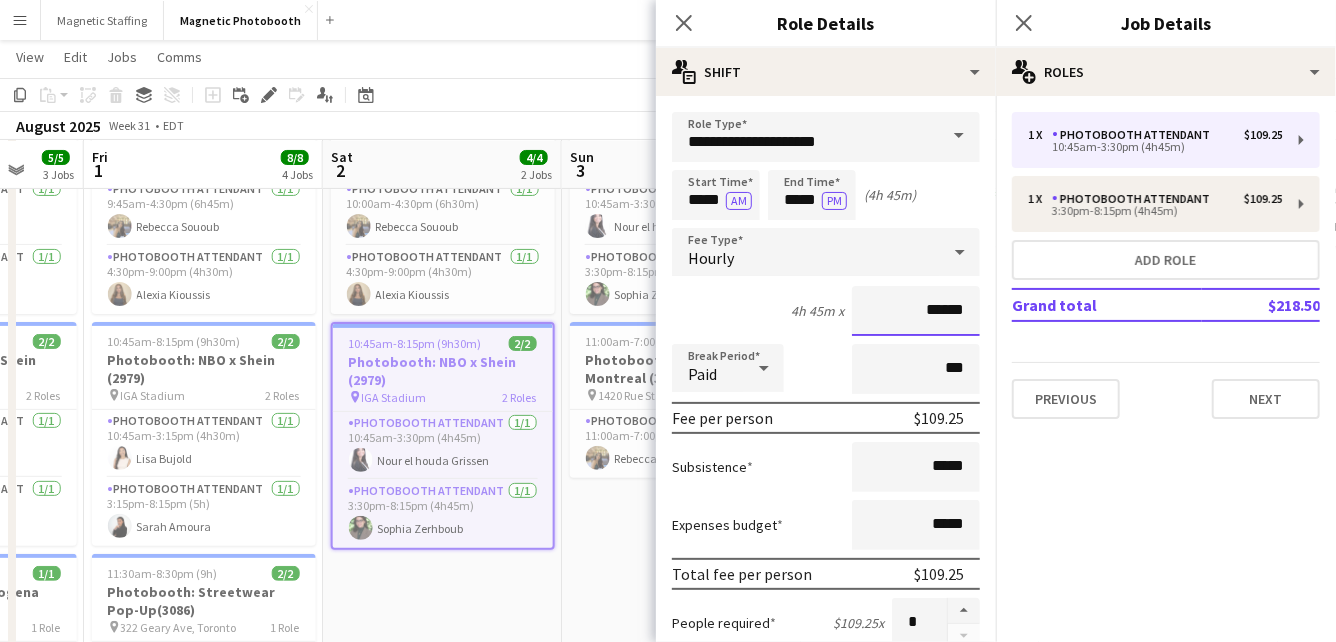 click on "******" at bounding box center [916, 311] 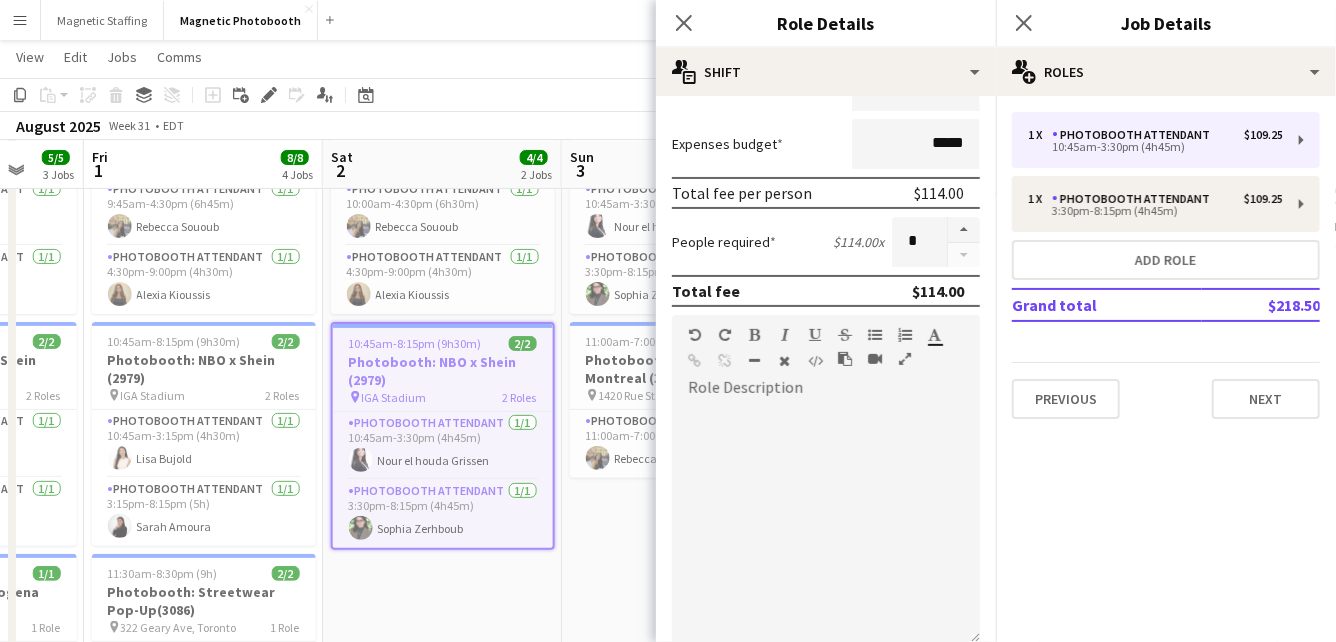 scroll, scrollTop: 709, scrollLeft: 0, axis: vertical 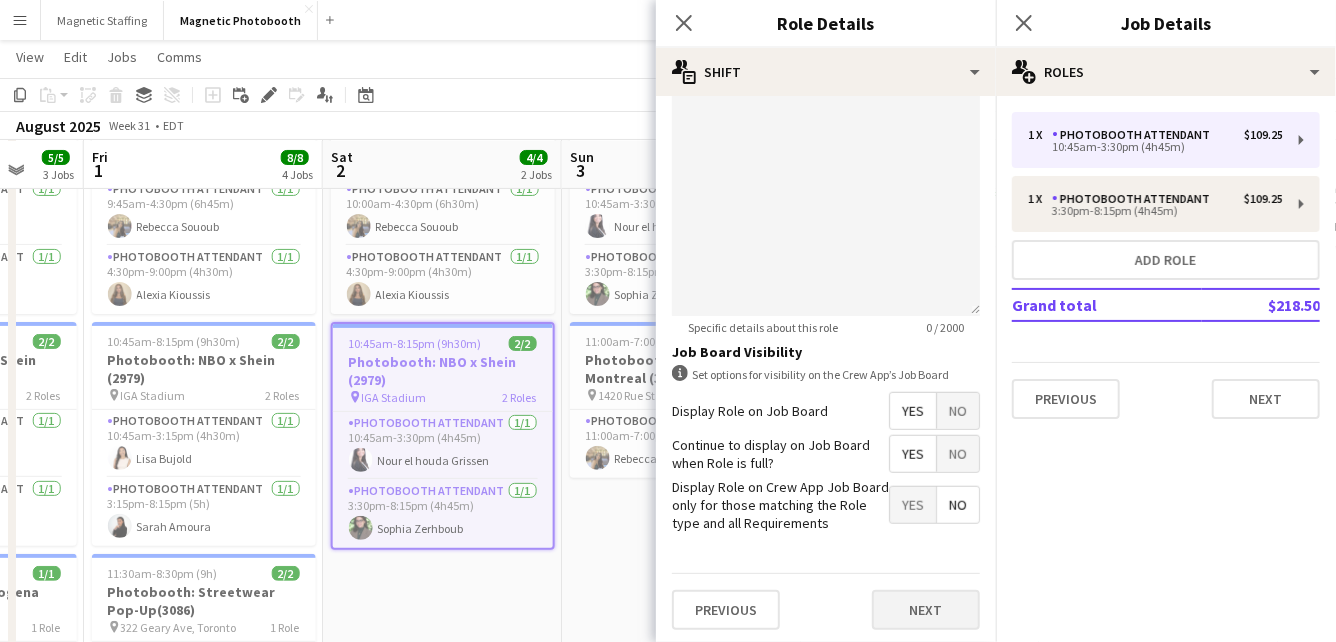 type on "******" 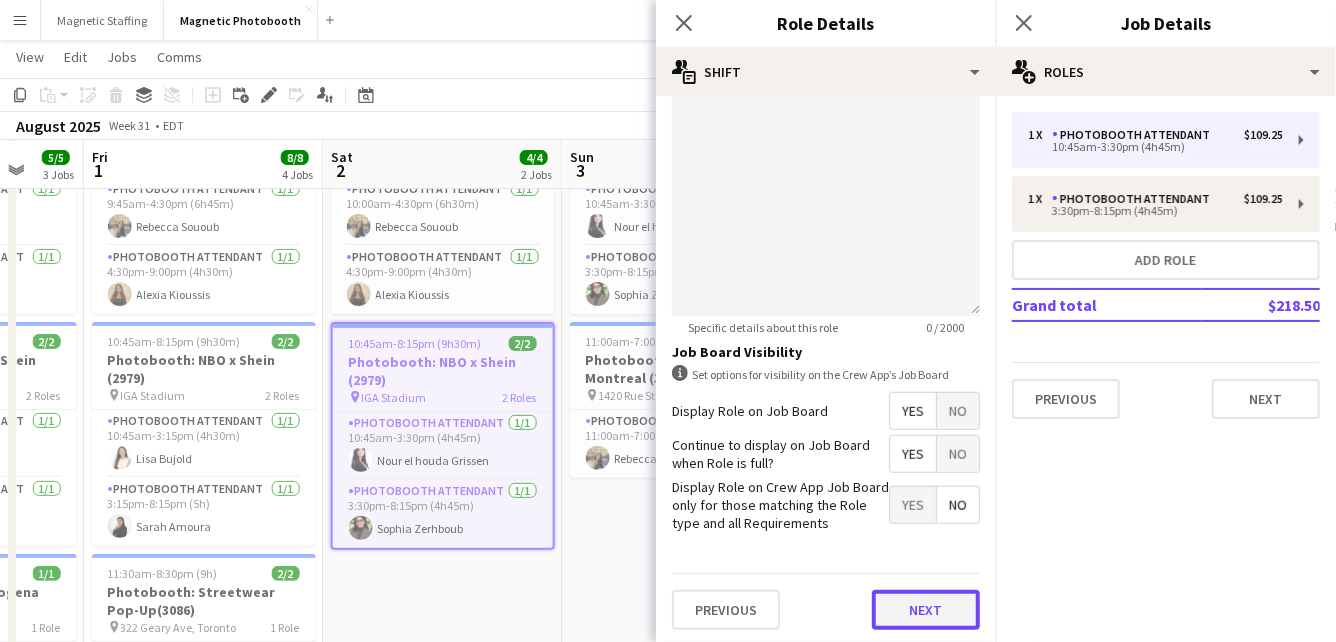 click on "Next" at bounding box center [926, 610] 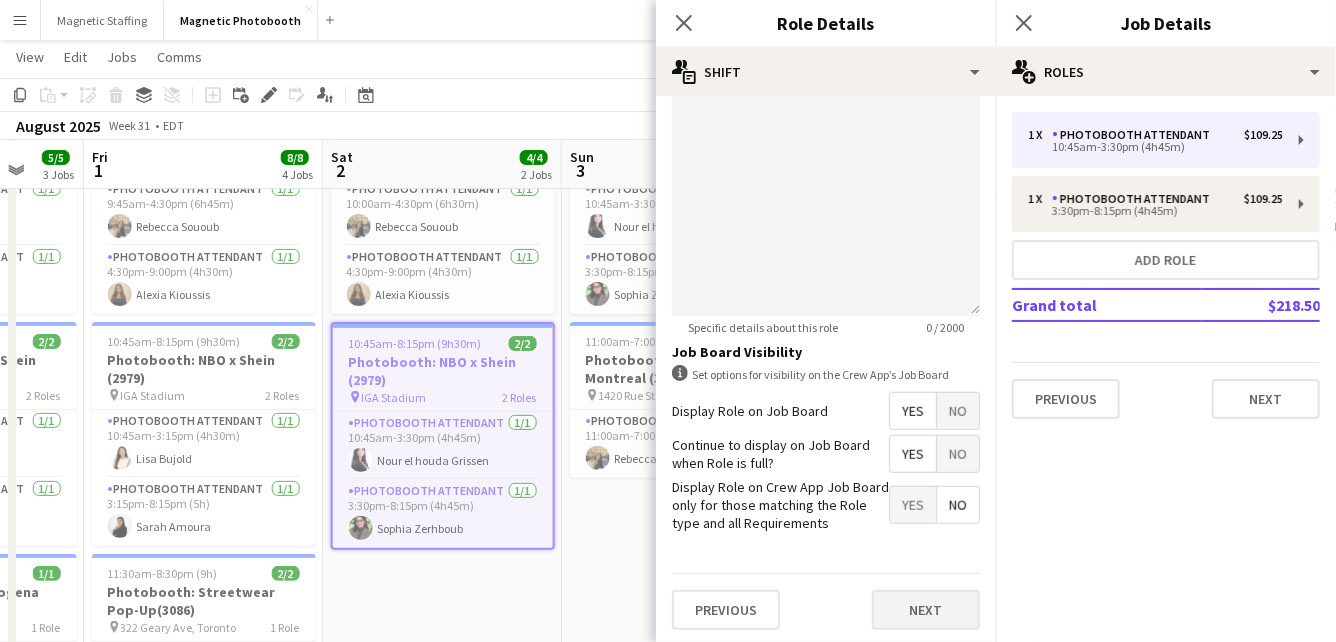 scroll, scrollTop: 0, scrollLeft: 0, axis: both 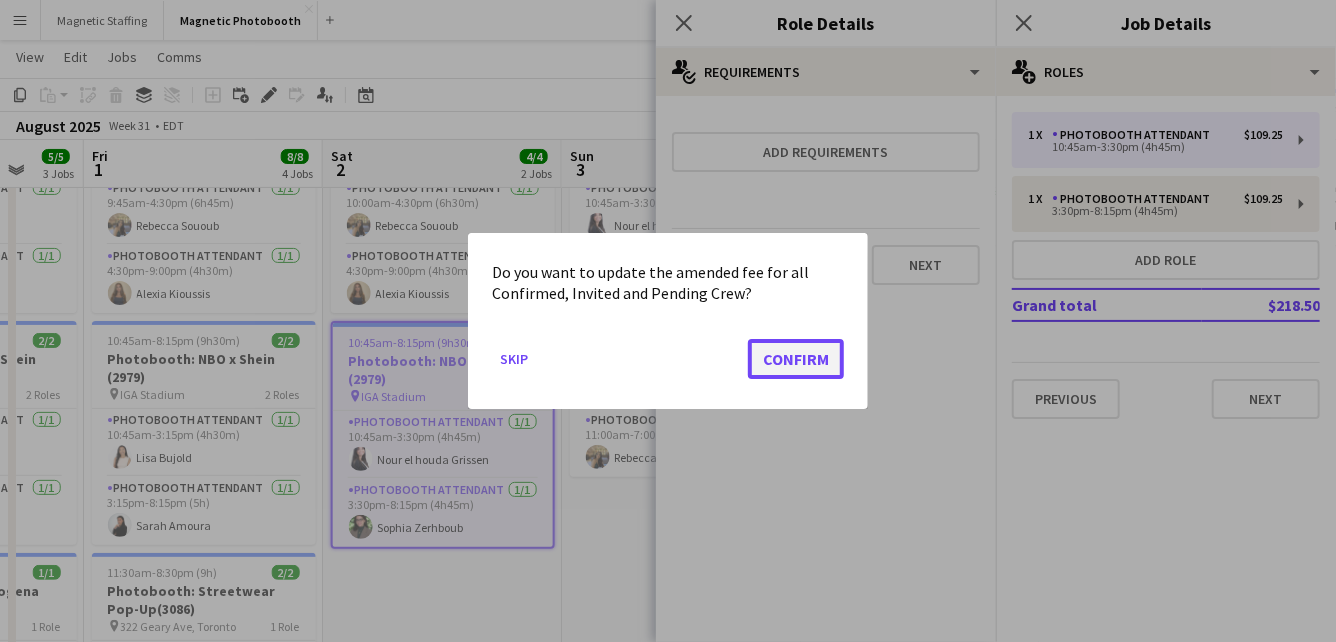 click on "Confirm" 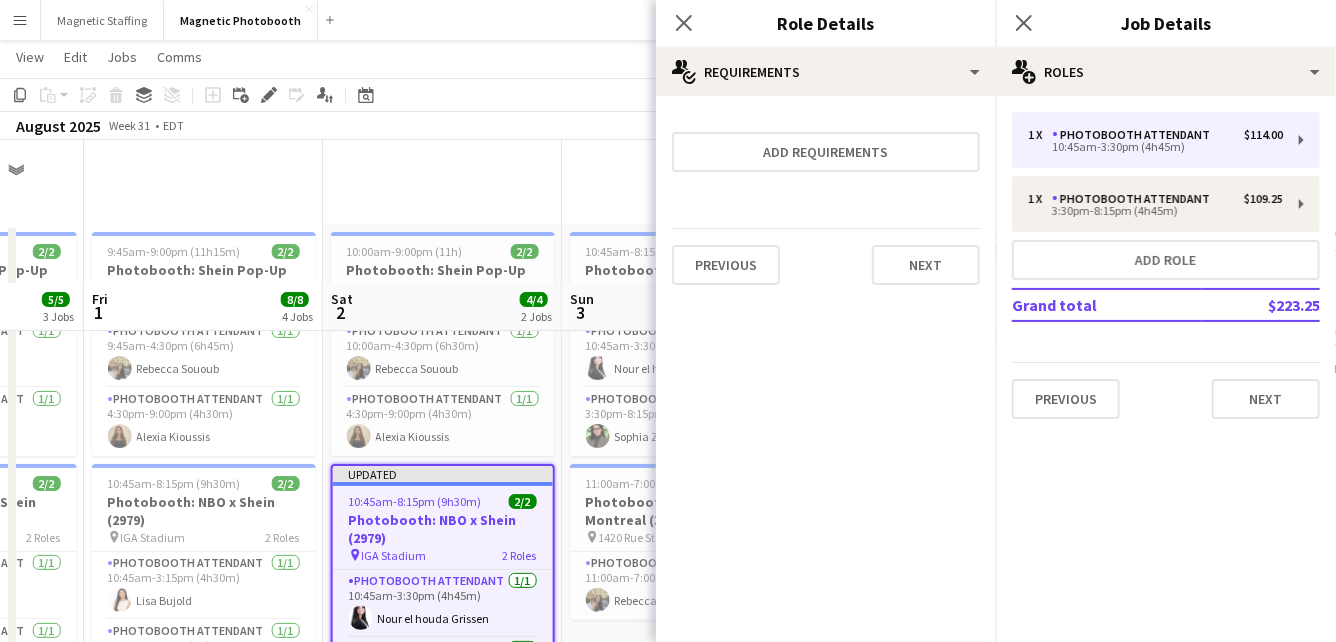 scroll, scrollTop: 142, scrollLeft: 0, axis: vertical 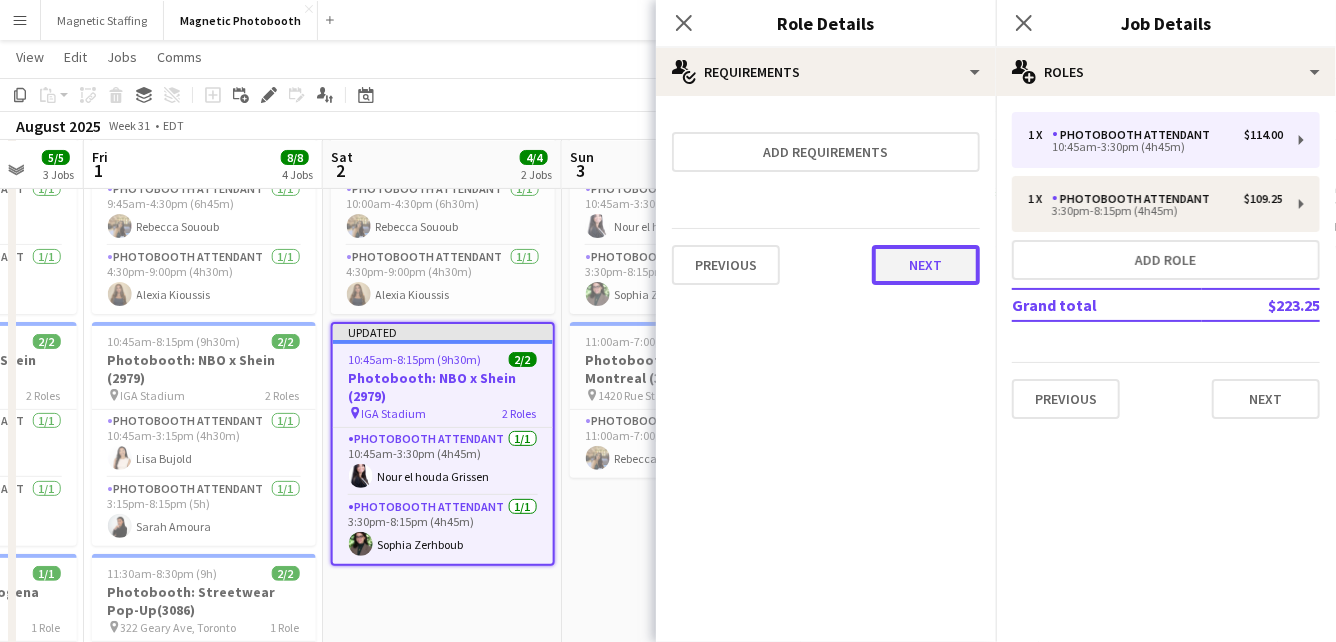 click on "Next" at bounding box center [926, 265] 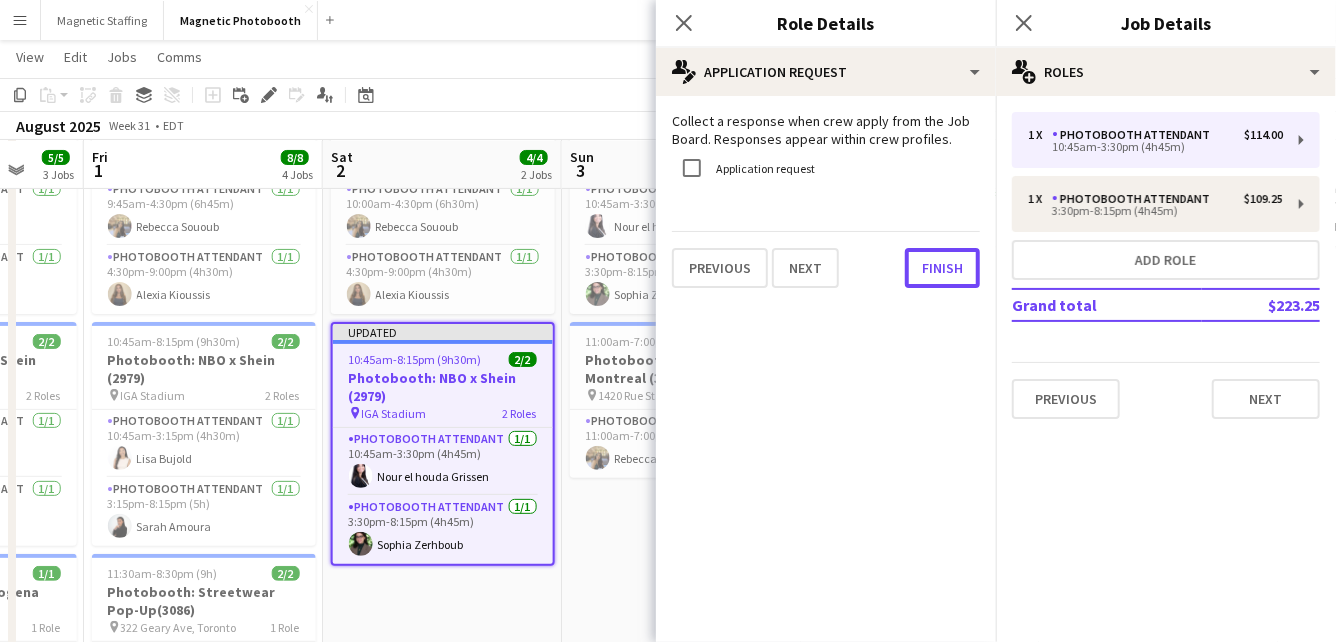 click on "Finish" at bounding box center [942, 268] 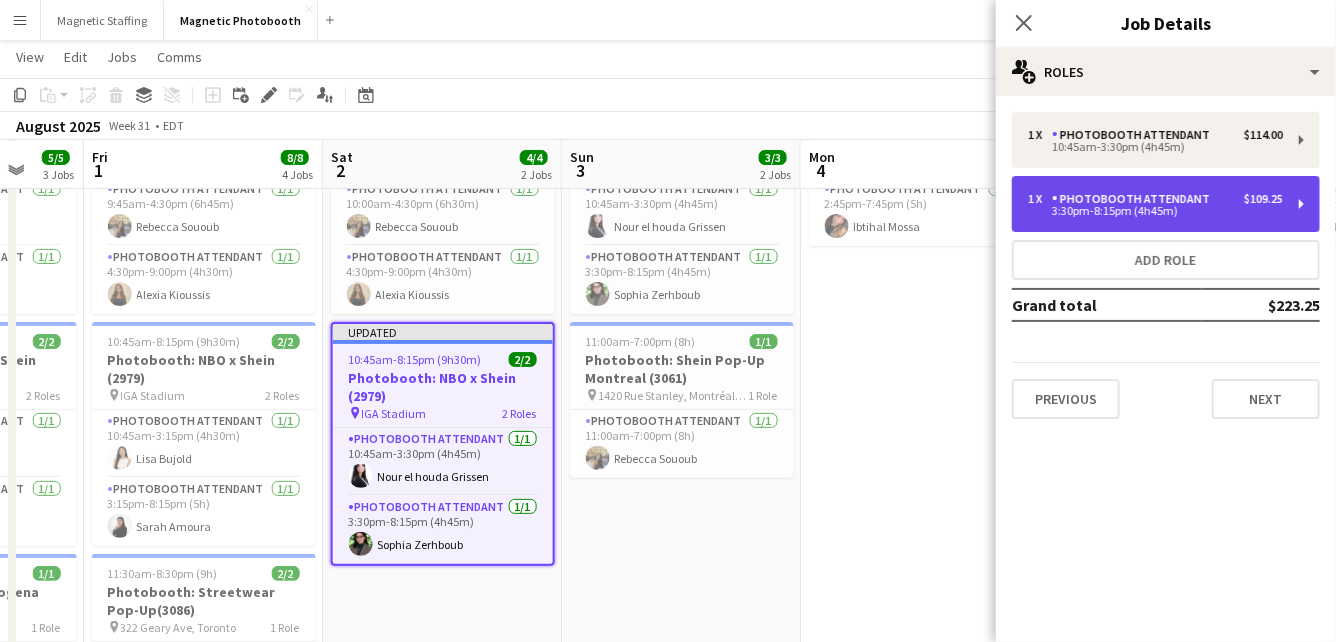 click on "1 x   Photobooth Attendant    $109.25   3:30pm-8:15pm (4h45m)" at bounding box center [1166, 204] 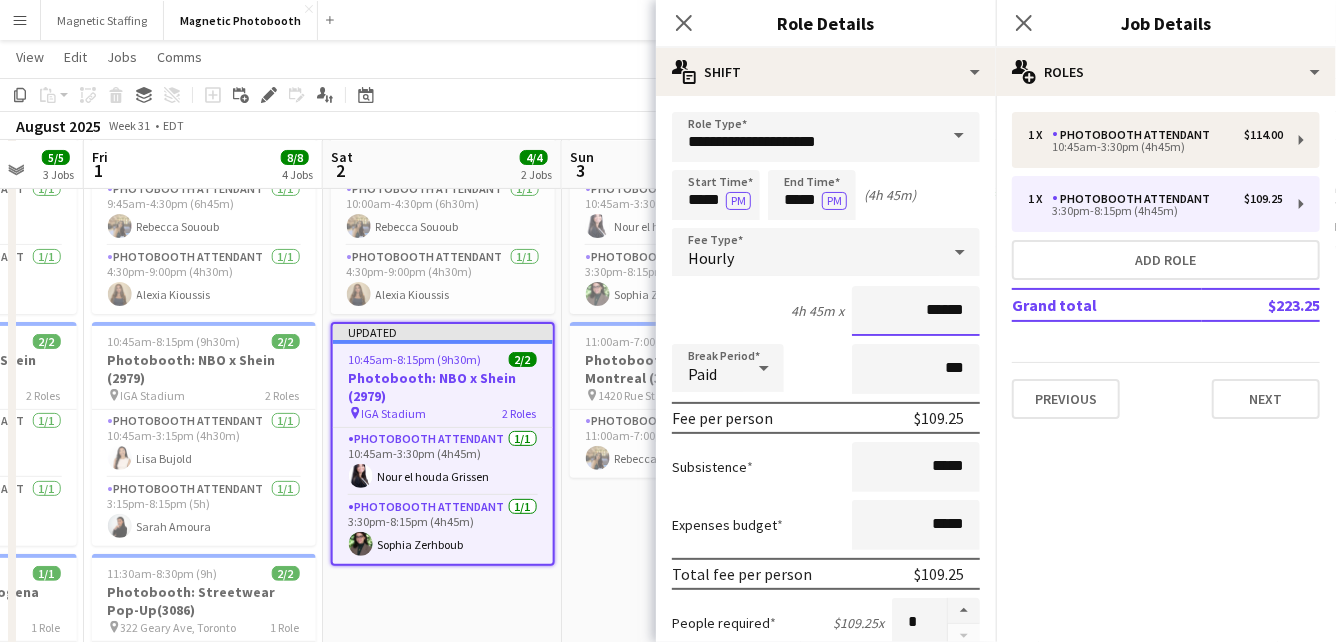 click on "******" at bounding box center (916, 311) 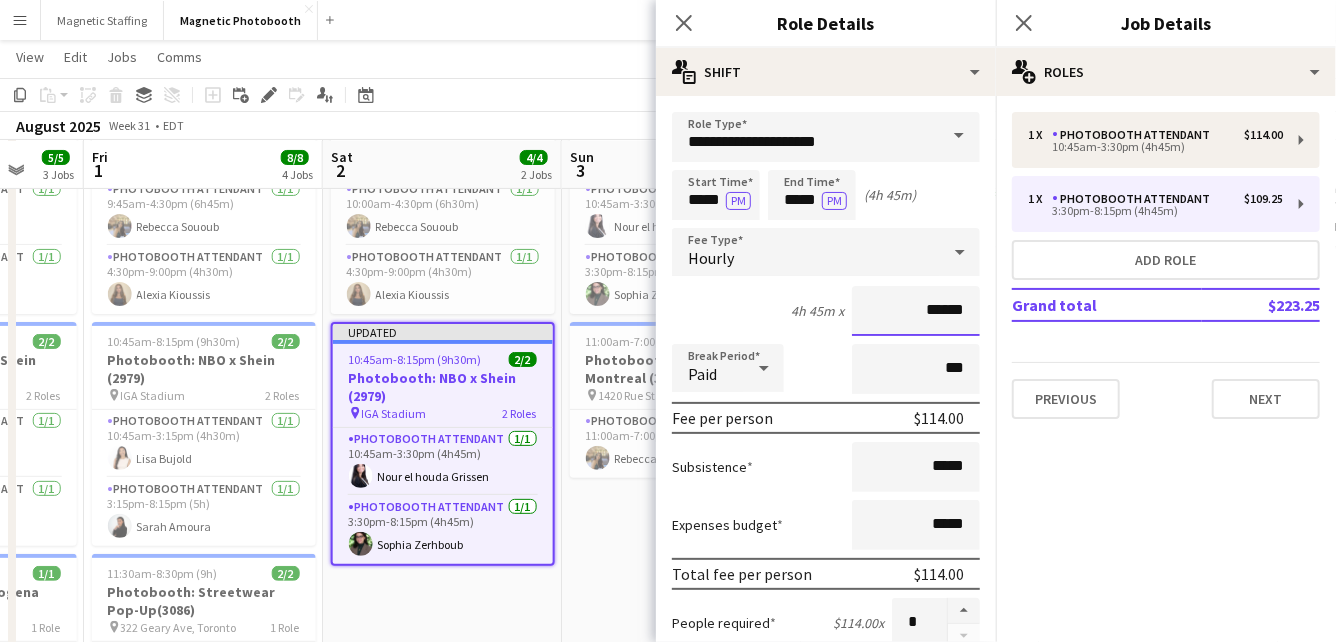scroll, scrollTop: 709, scrollLeft: 0, axis: vertical 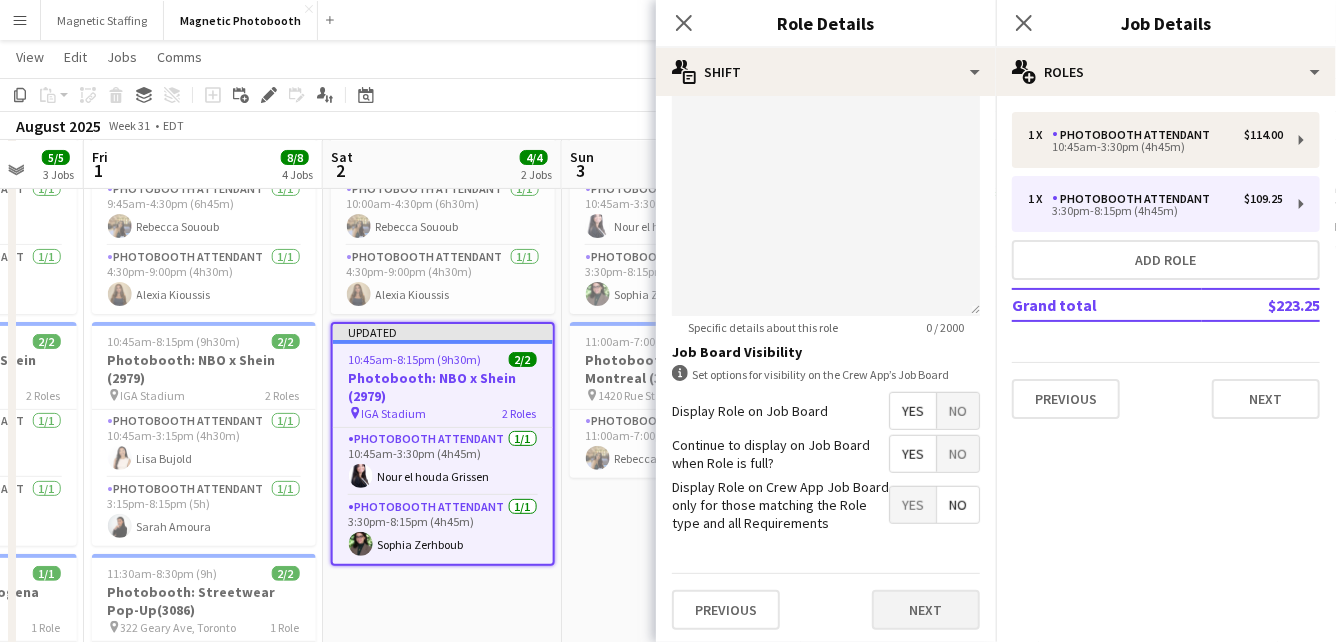 type on "******" 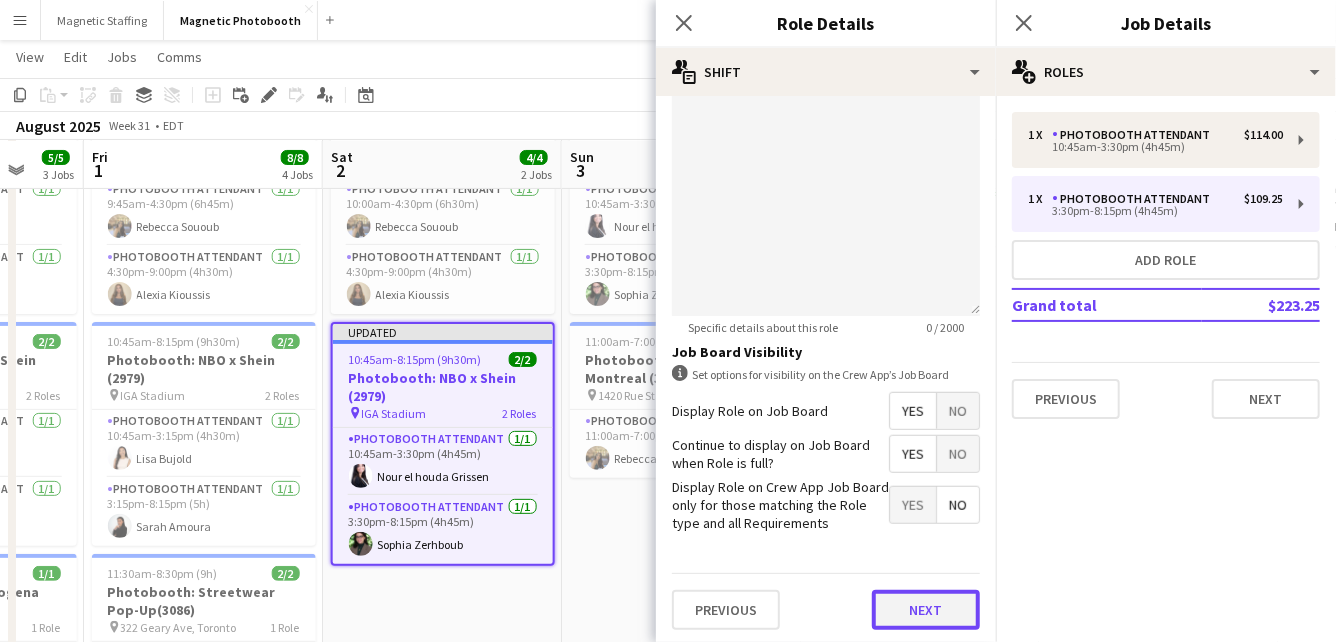 click on "Next" at bounding box center (926, 610) 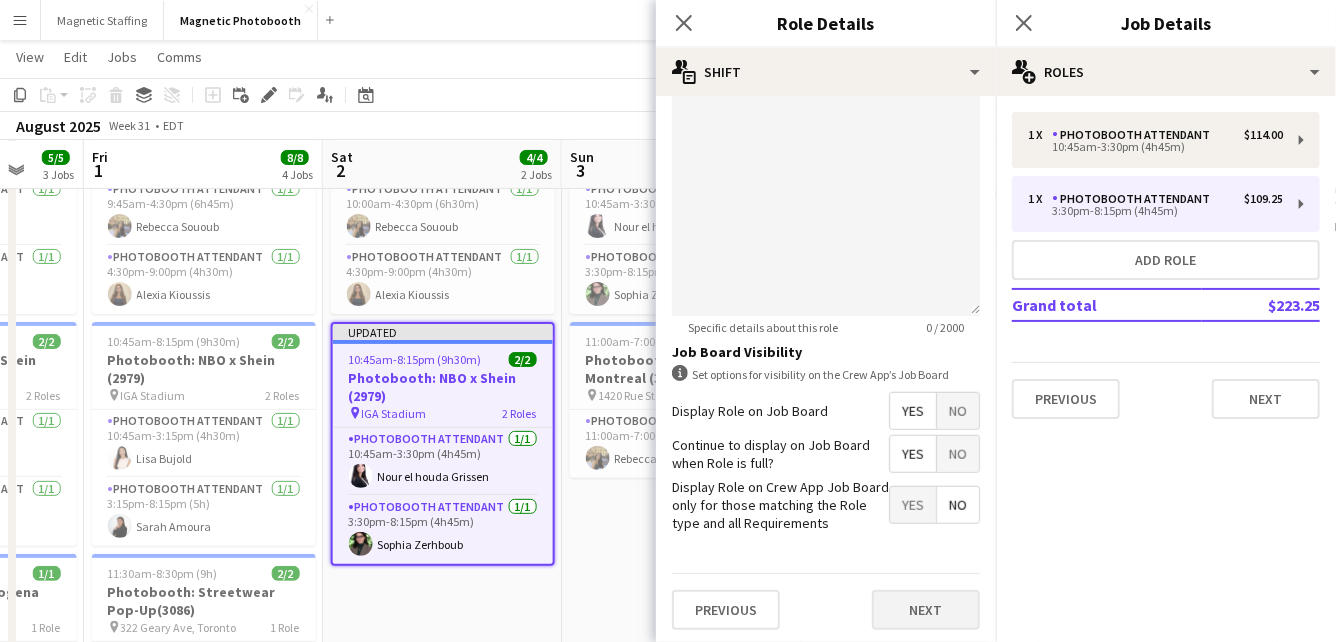 scroll, scrollTop: 0, scrollLeft: 0, axis: both 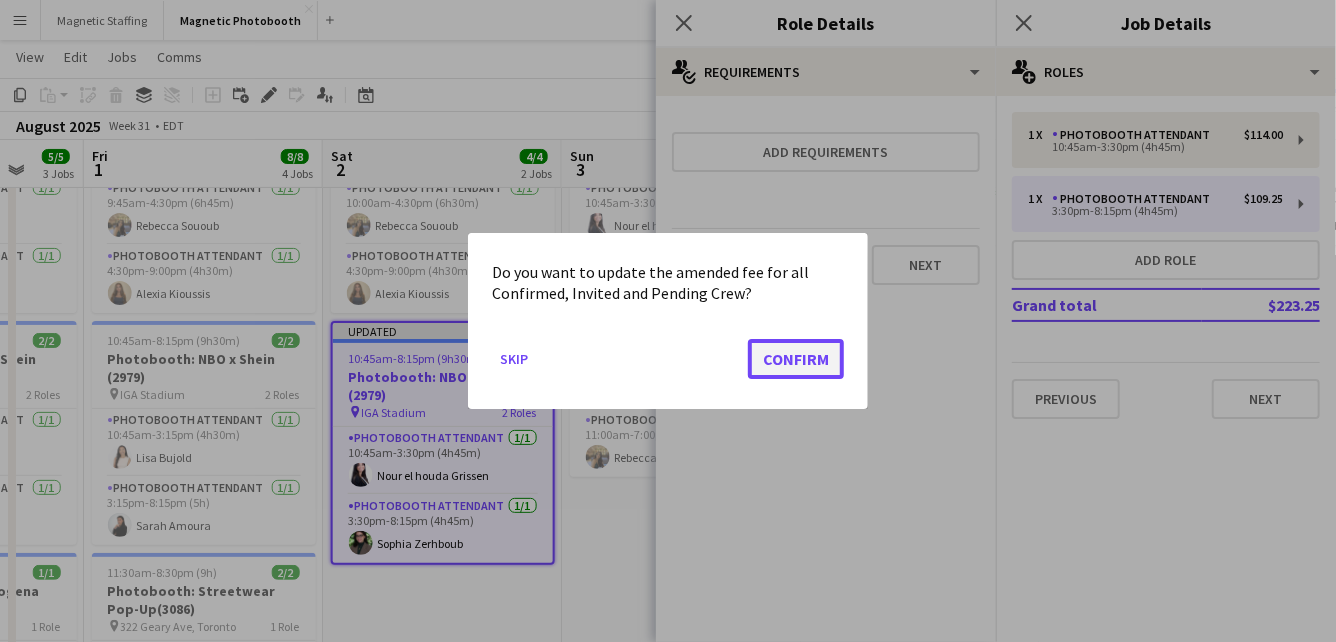 click on "Confirm" 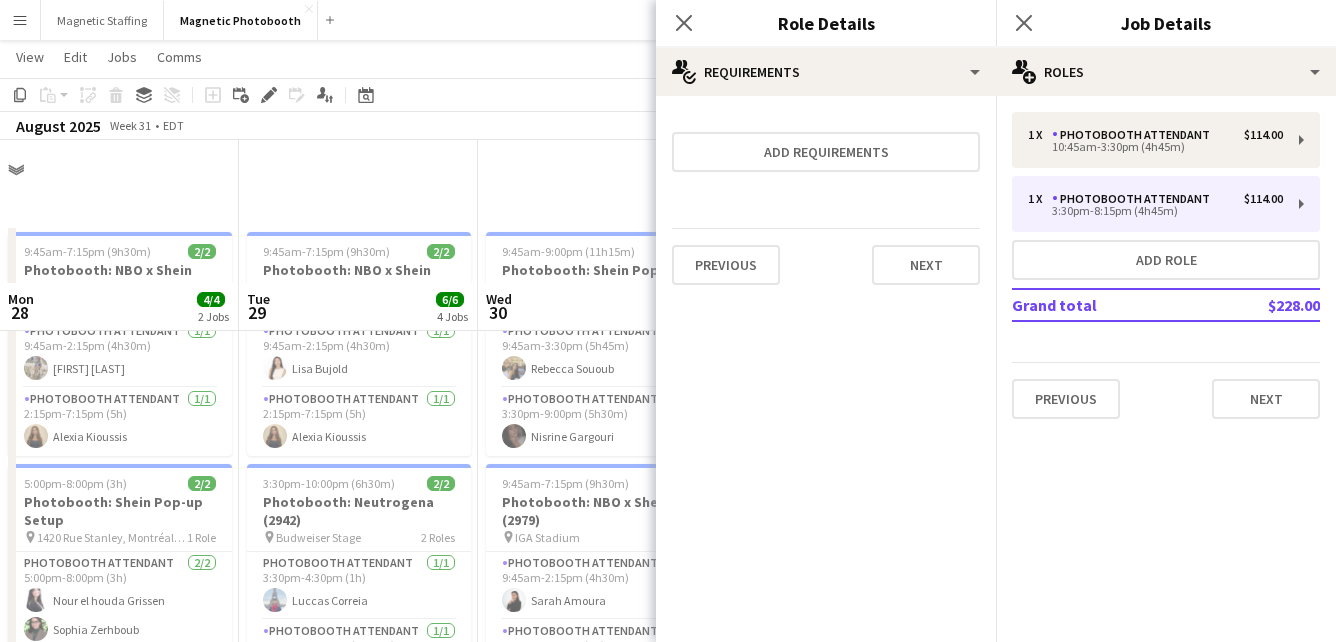 scroll, scrollTop: 142, scrollLeft: 0, axis: vertical 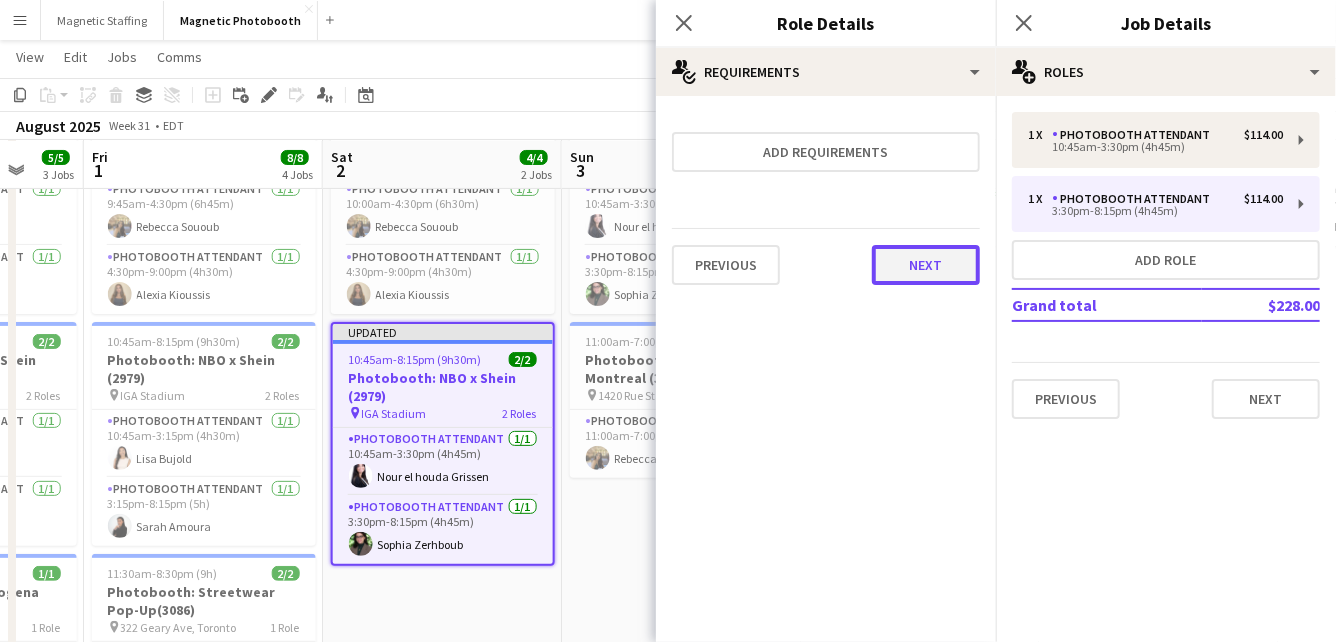 click on "Next" at bounding box center (926, 265) 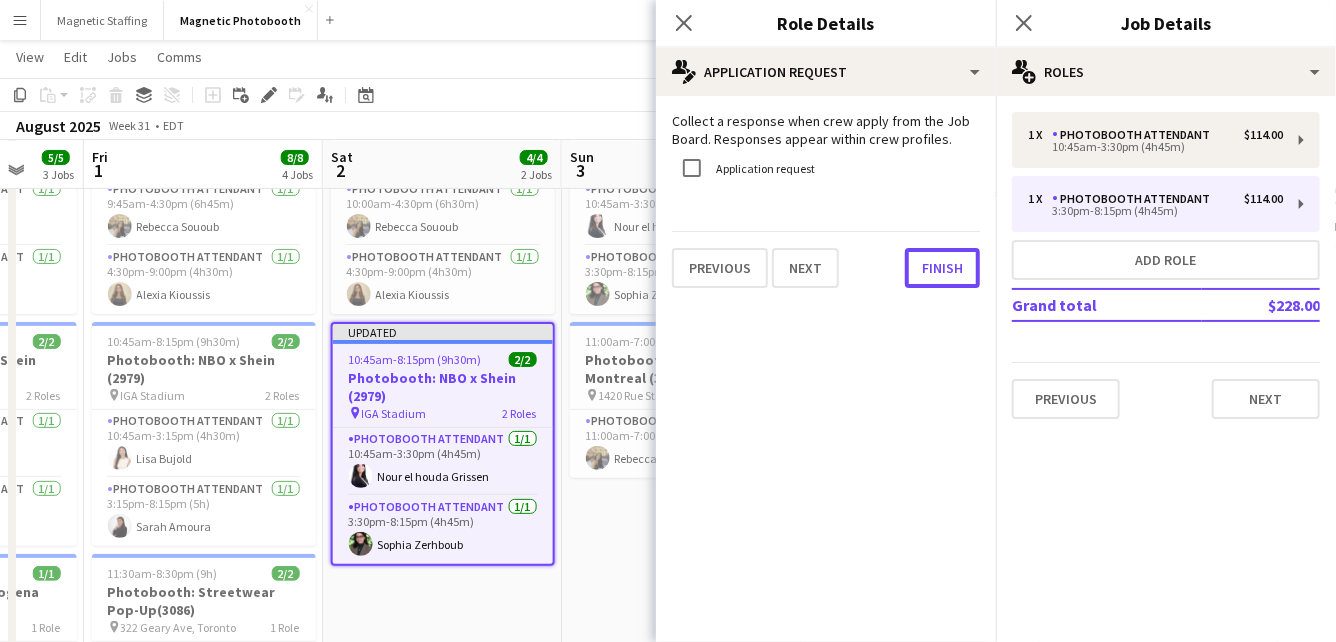 click on "Finish" at bounding box center [942, 268] 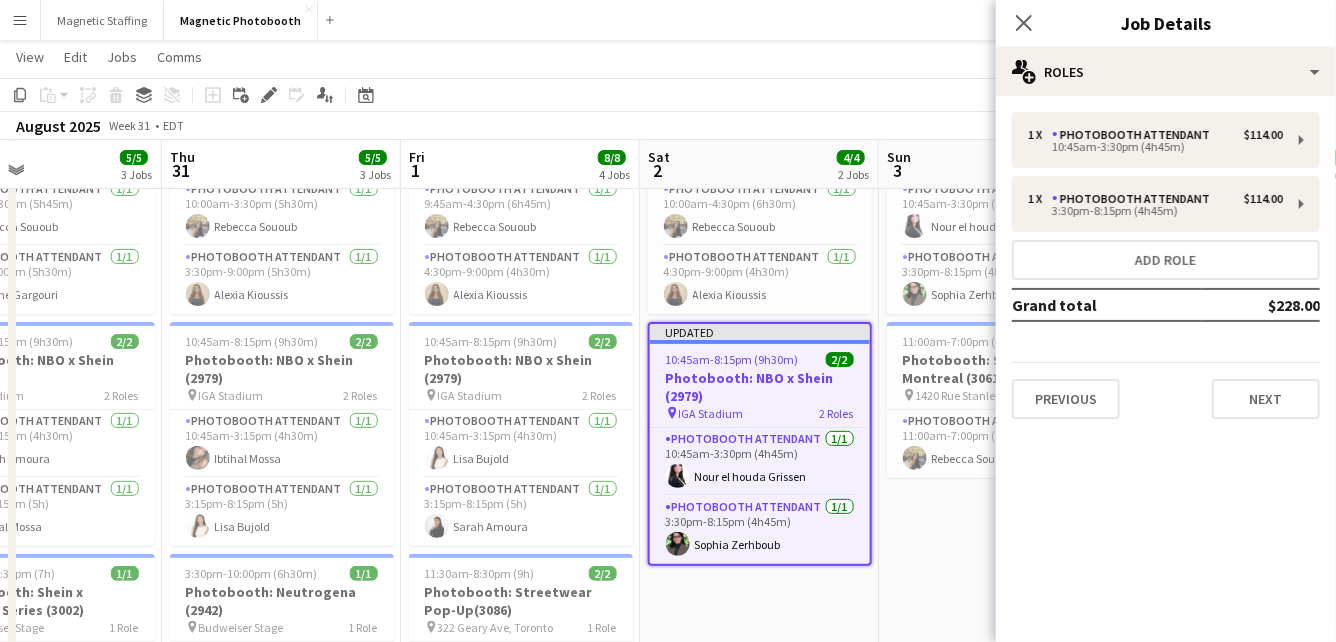 drag, startPoint x: 620, startPoint y: 477, endPoint x: 450, endPoint y: 477, distance: 170 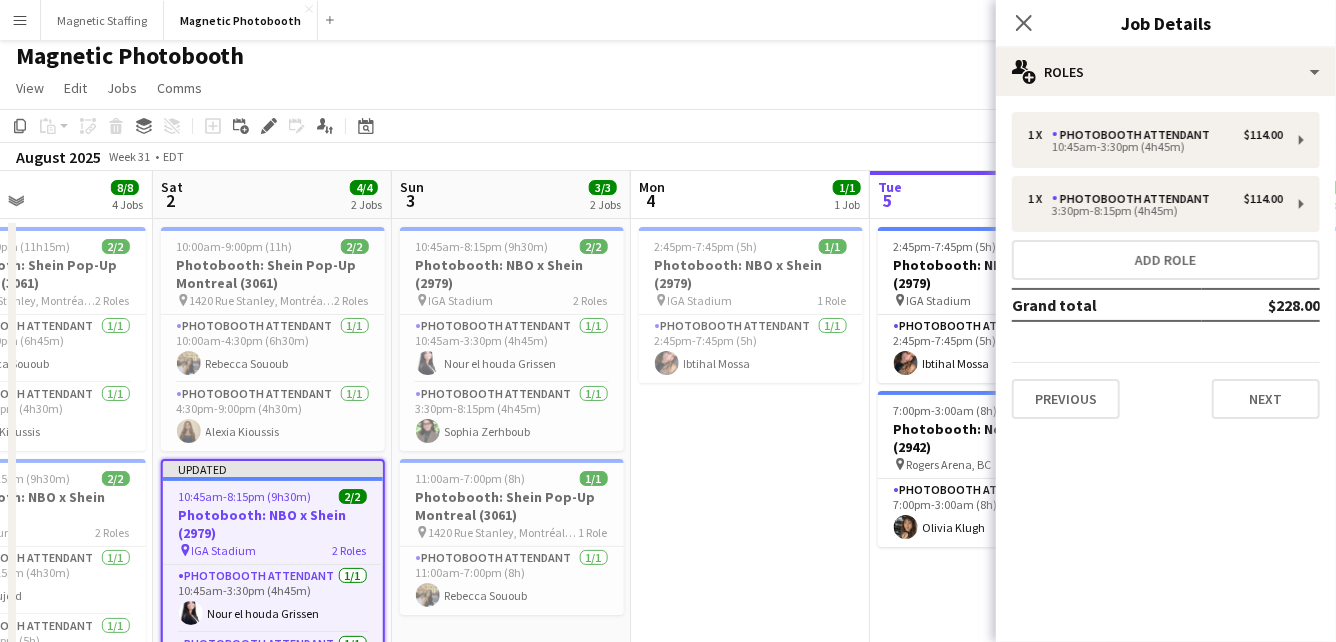 scroll, scrollTop: 6, scrollLeft: 0, axis: vertical 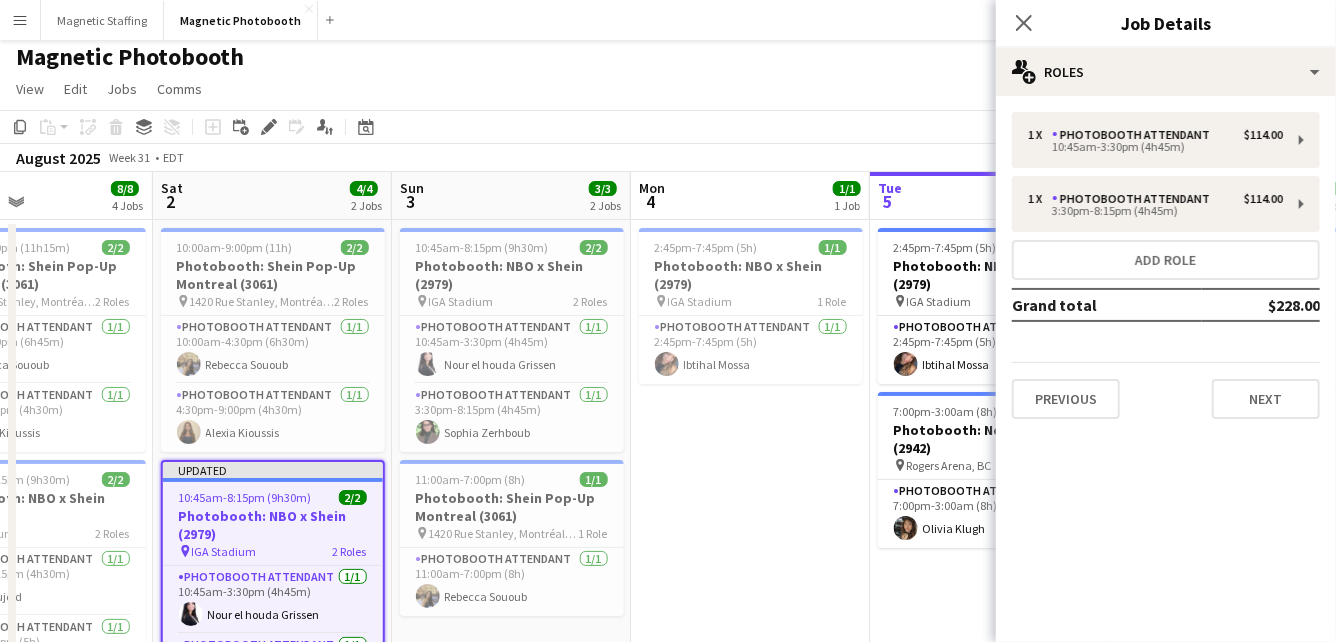 click on "Sun   3   3/3   2 Jobs" at bounding box center (511, 196) 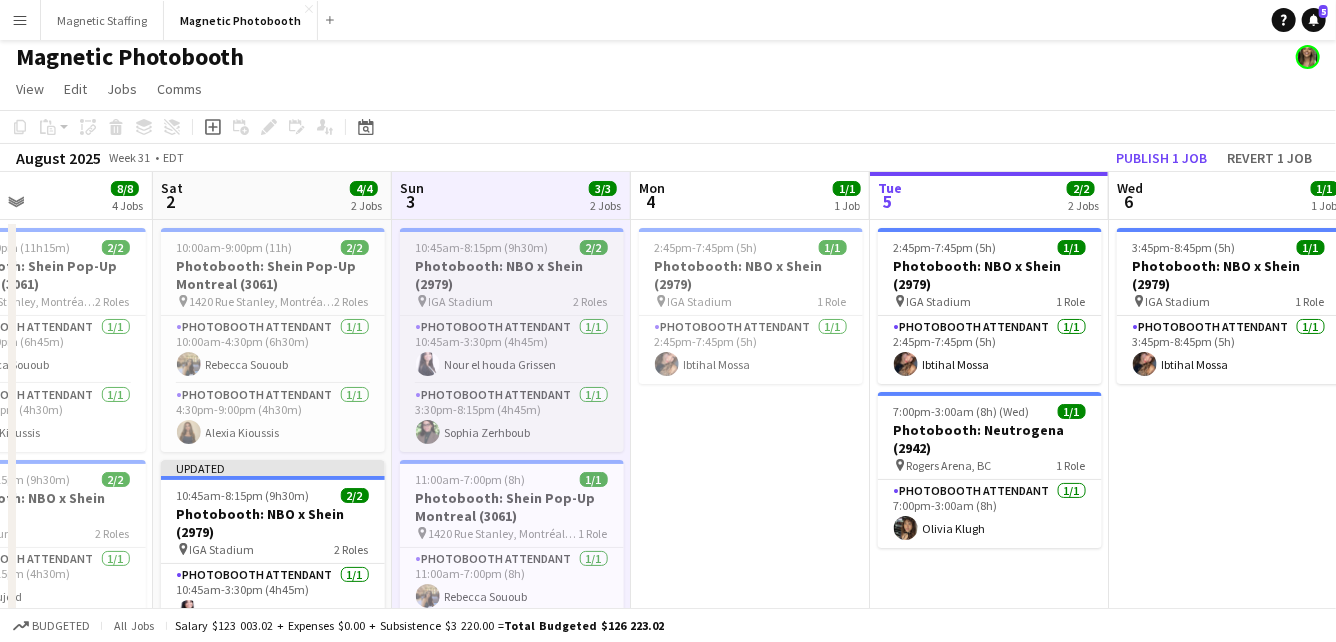 click on "10:45am-8:15pm (9h30m)" at bounding box center (482, 247) 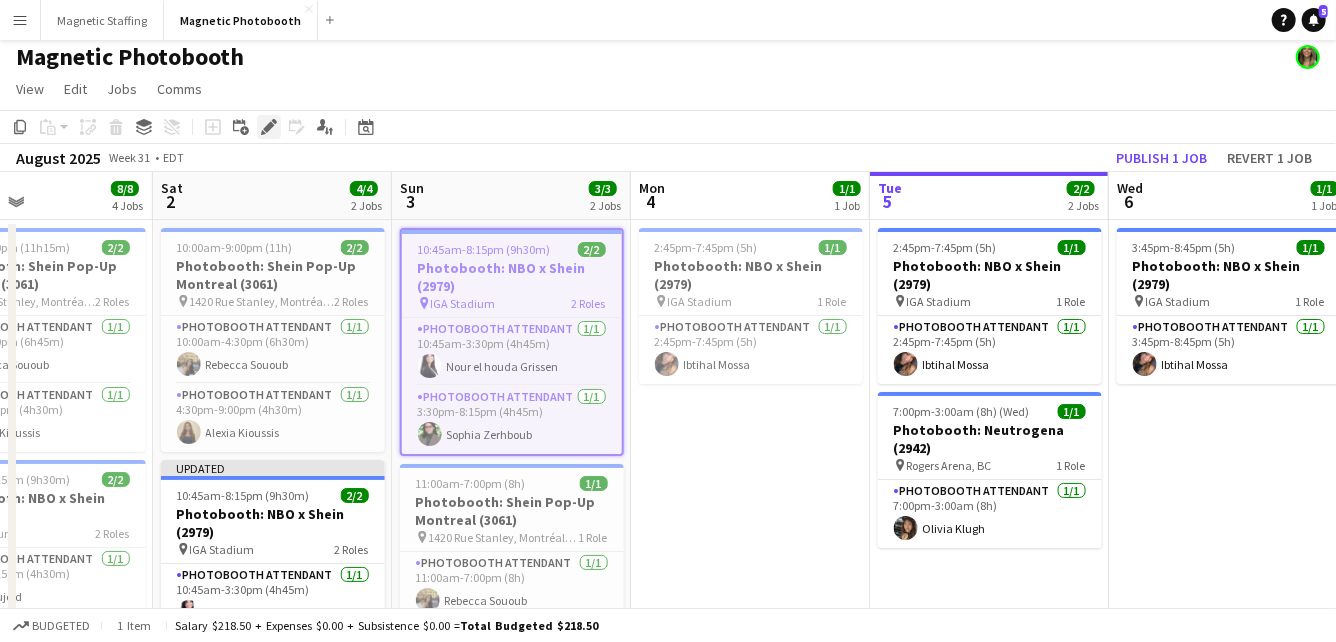 click 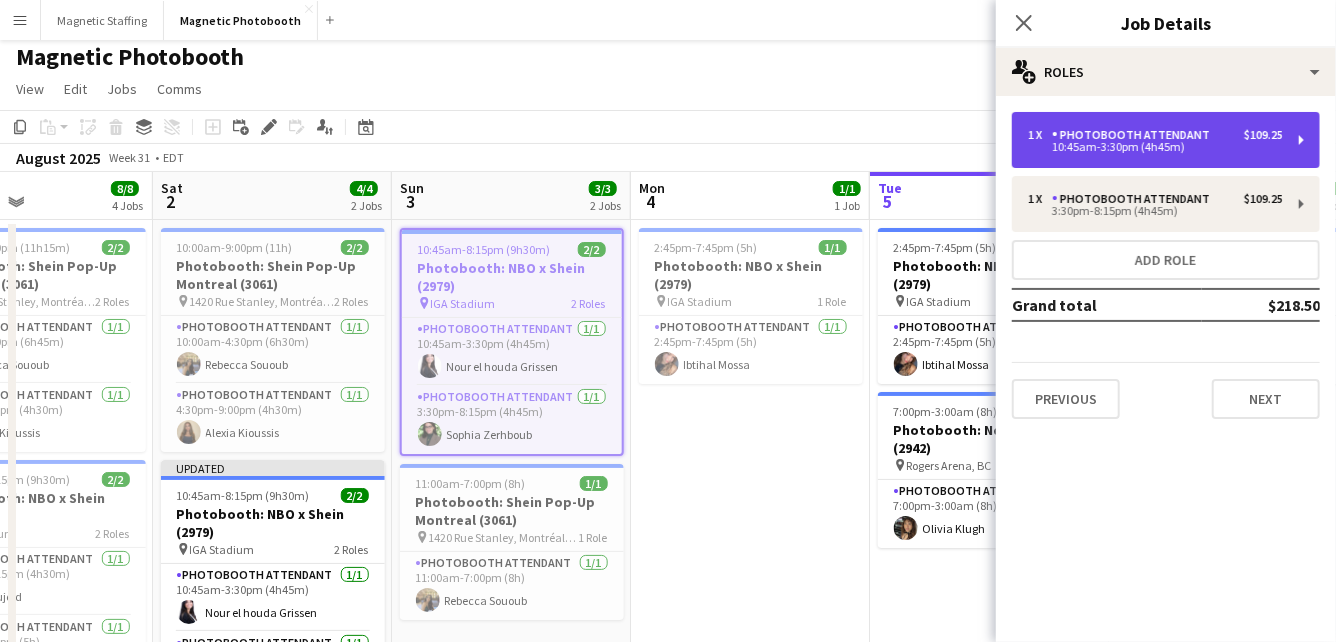 click on "1 x   Photobooth Attendant    $109.25" at bounding box center [1155, 135] 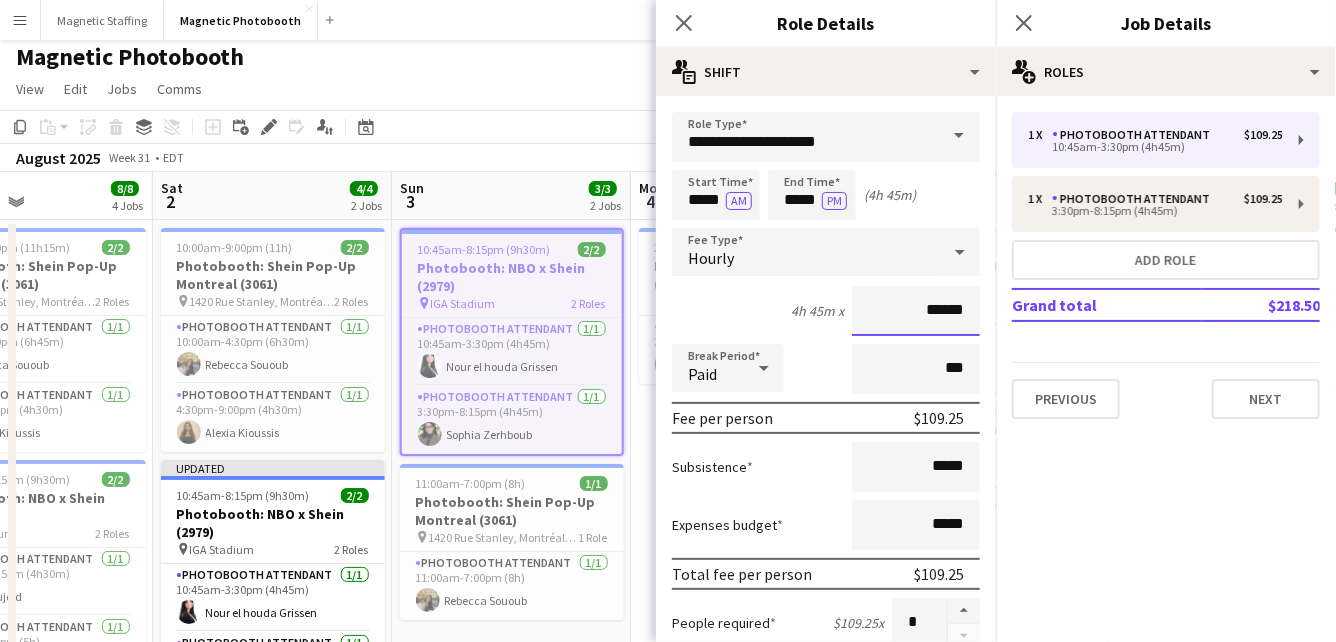 click on "******" at bounding box center [916, 311] 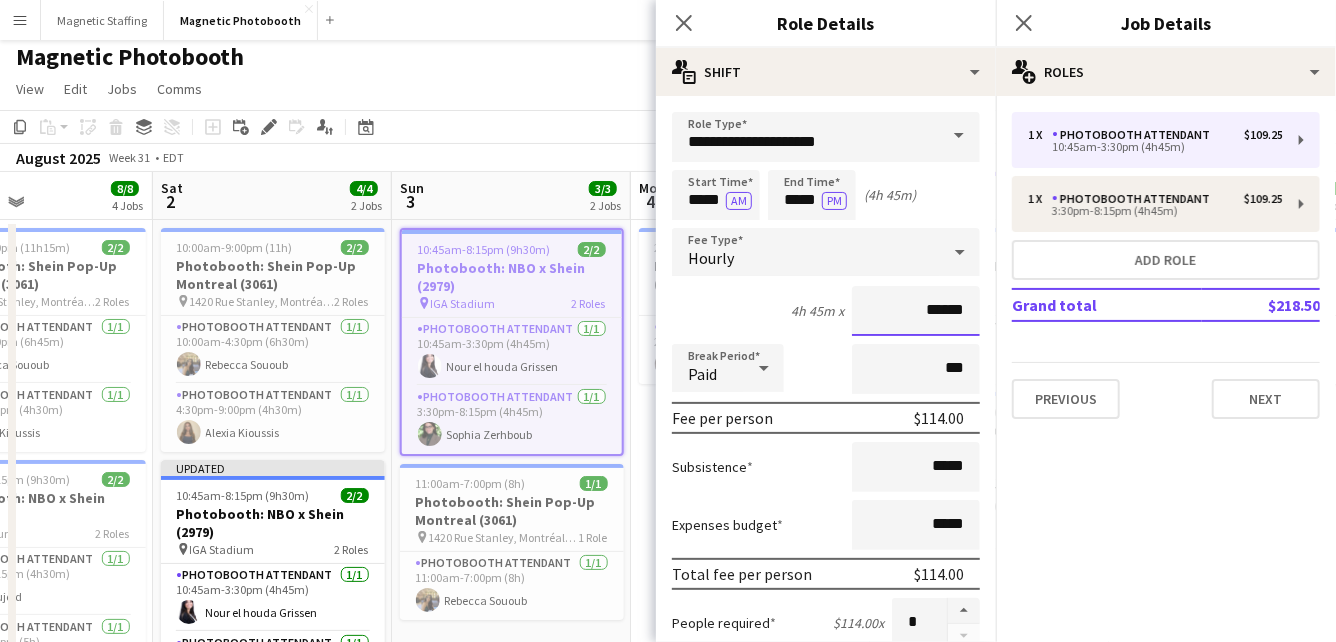 scroll, scrollTop: 709, scrollLeft: 0, axis: vertical 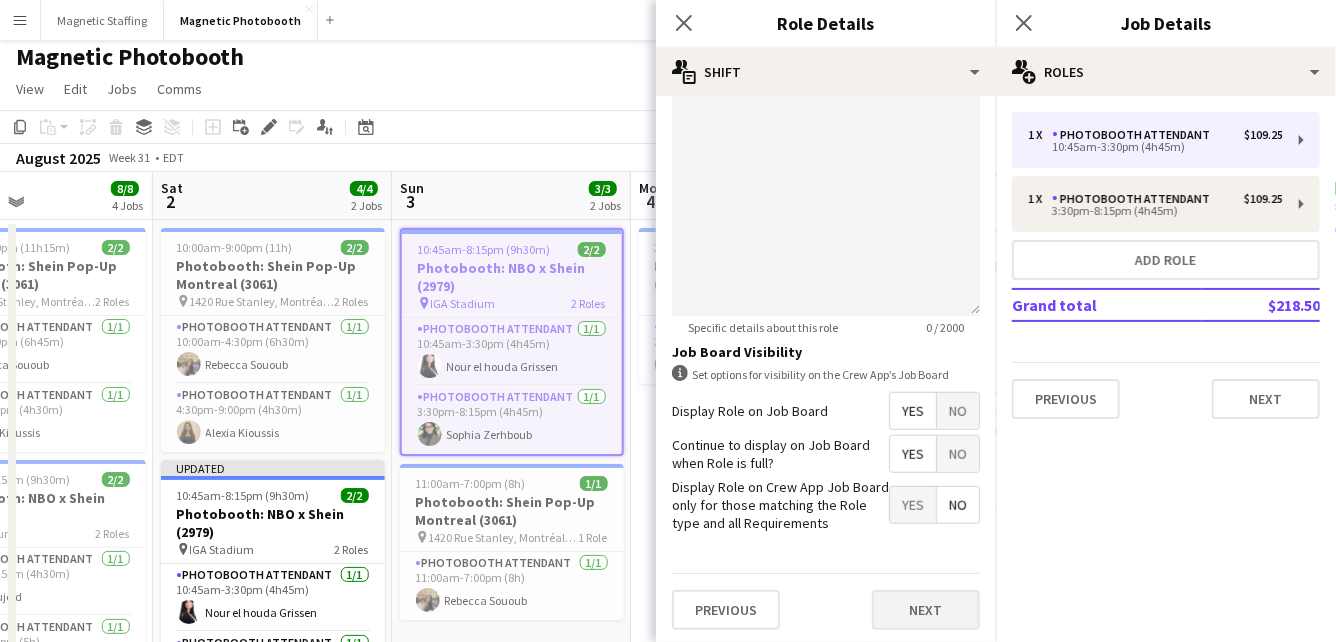 type on "******" 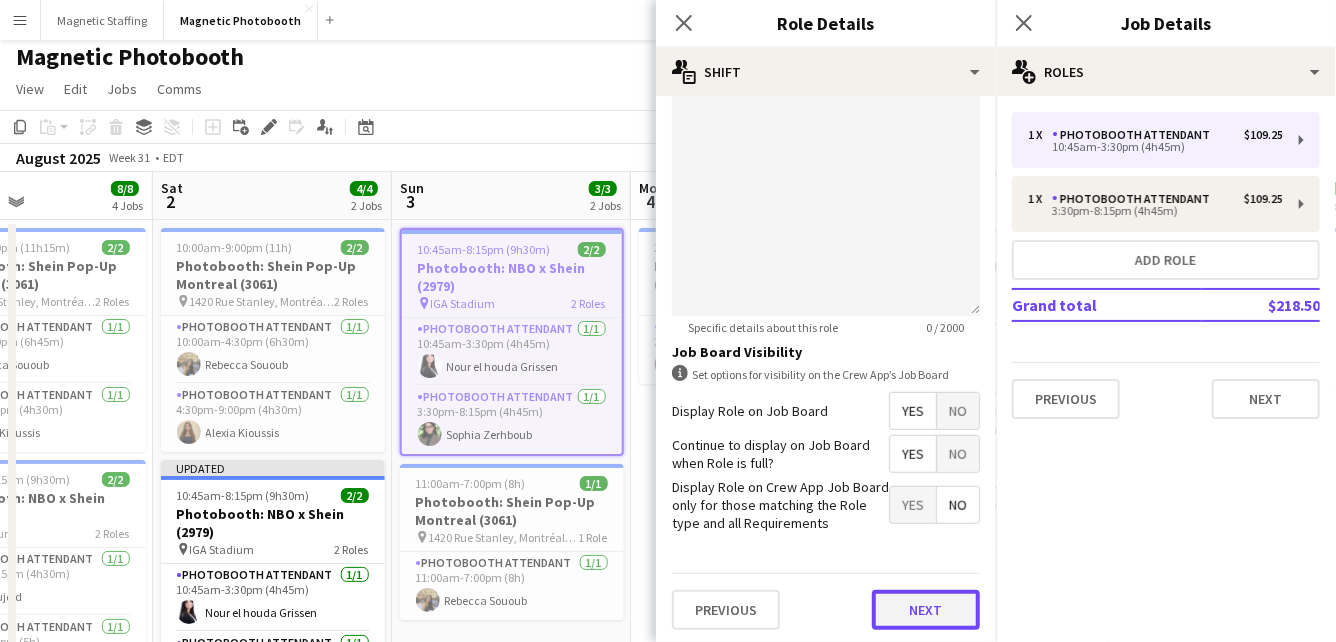click on "Next" at bounding box center [926, 610] 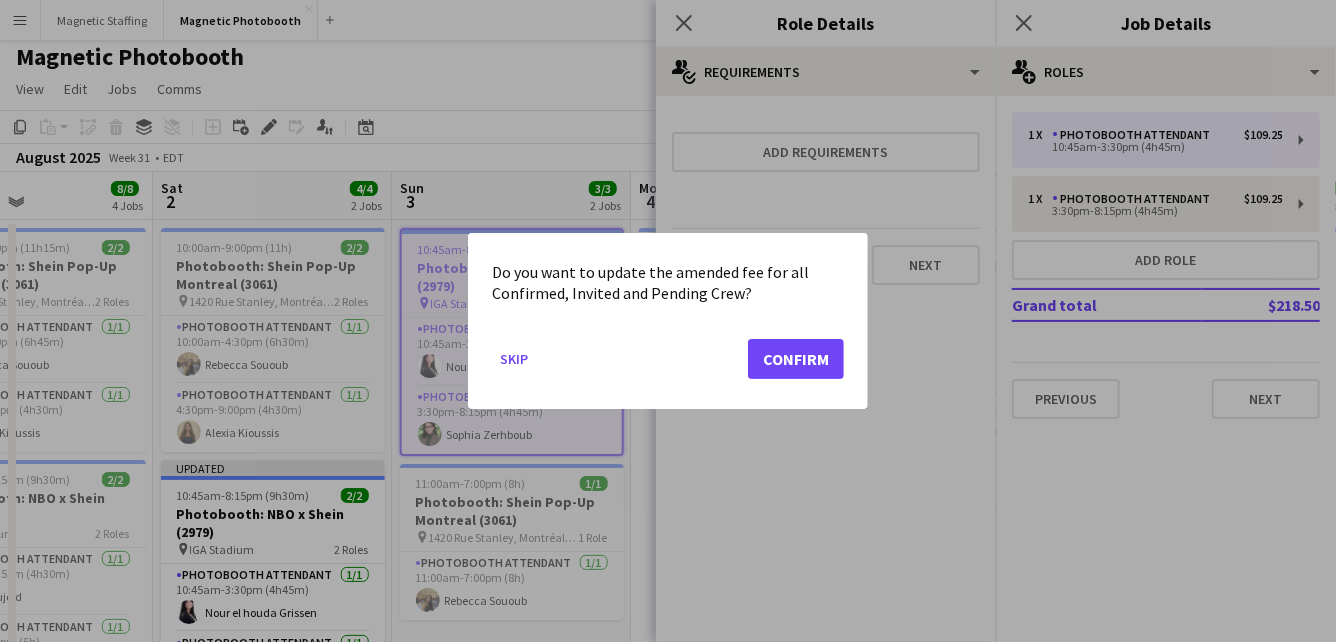 scroll, scrollTop: 0, scrollLeft: 0, axis: both 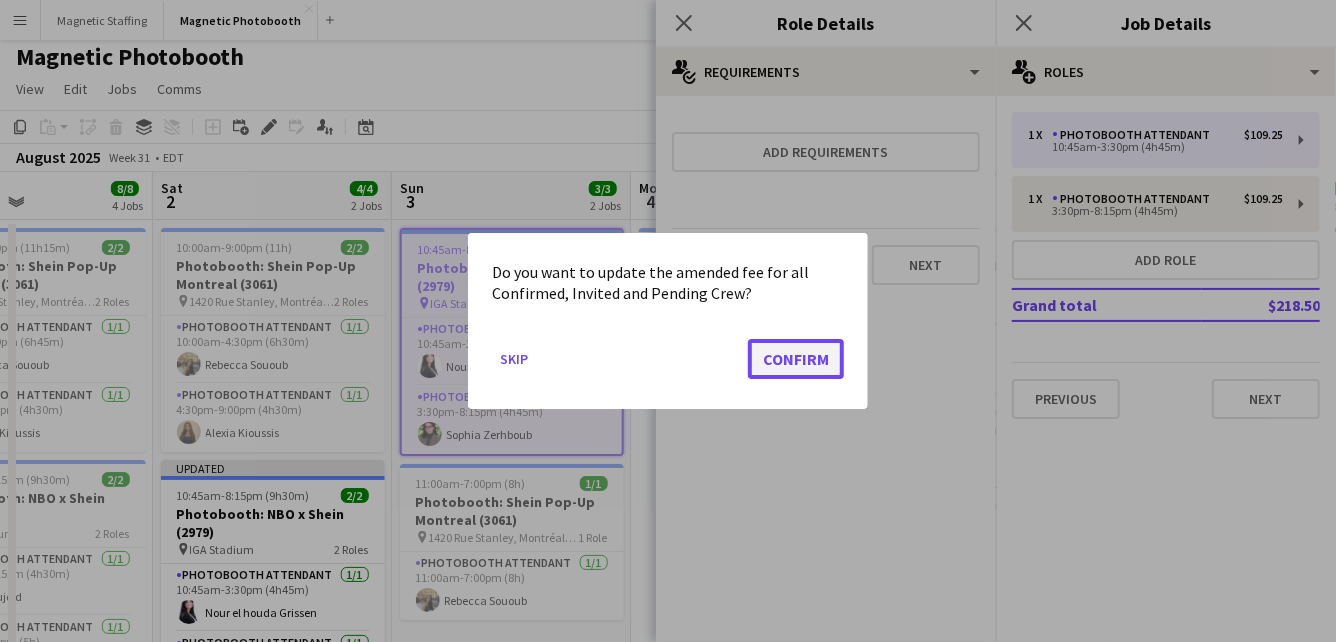 click on "Confirm" 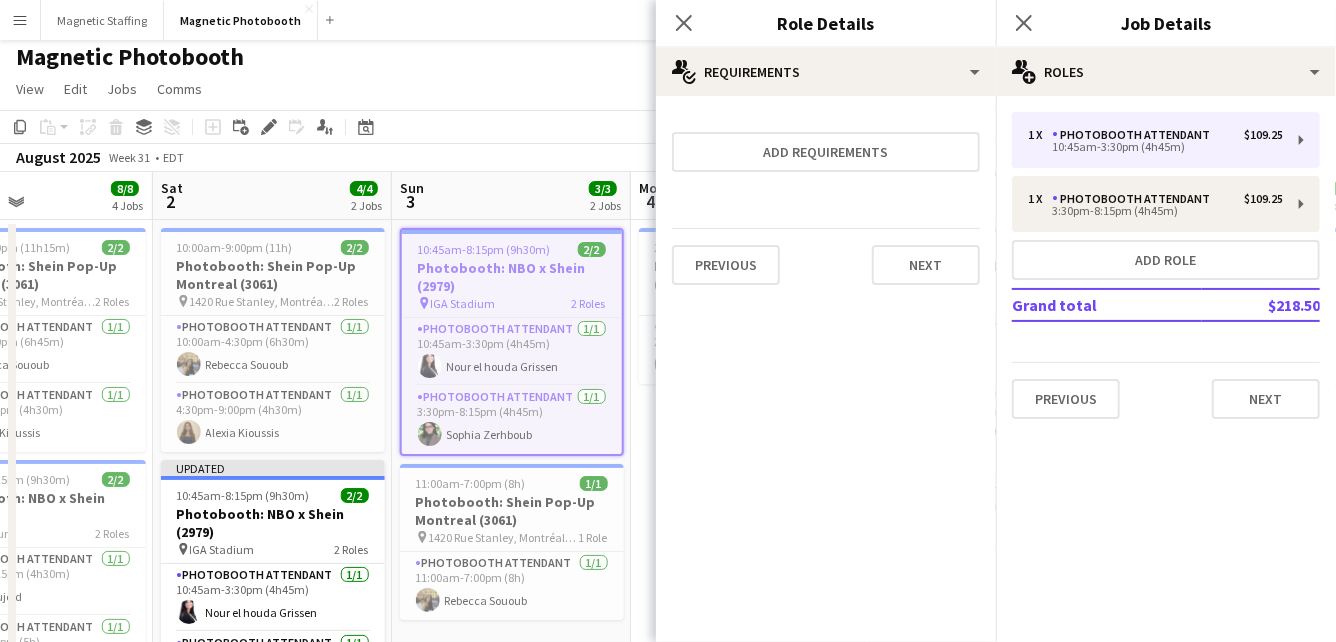 scroll, scrollTop: 6, scrollLeft: 0, axis: vertical 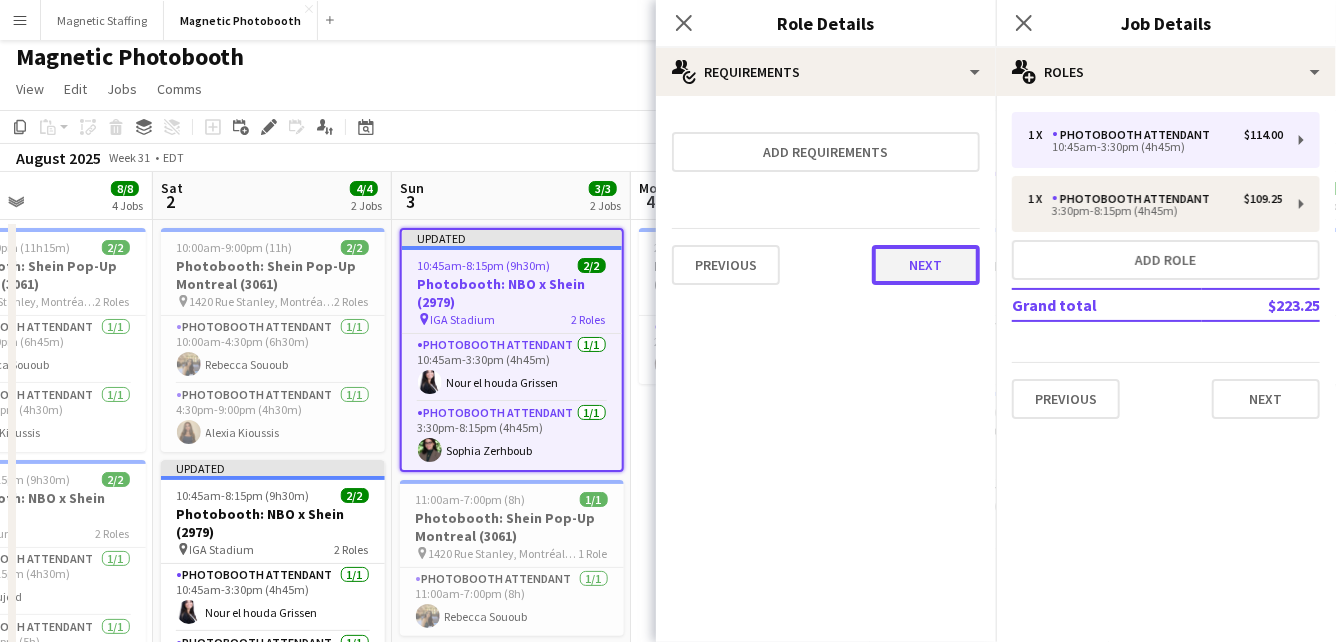 click on "Next" at bounding box center [926, 265] 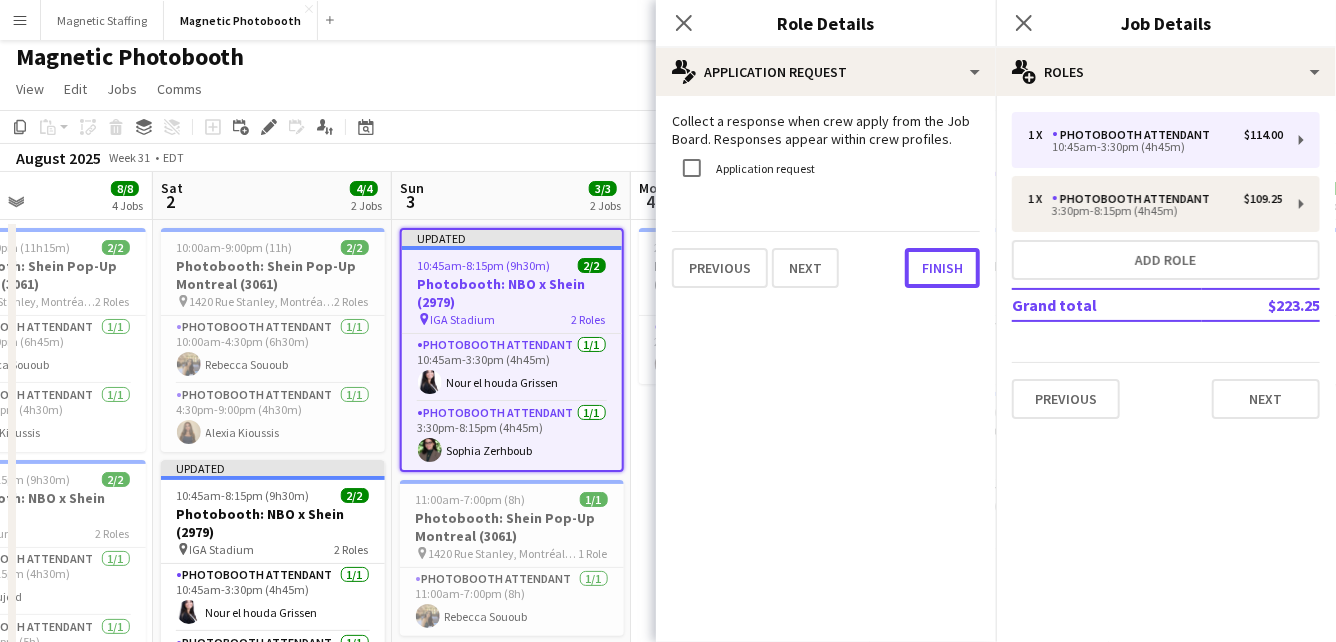 click on "Finish" at bounding box center (942, 268) 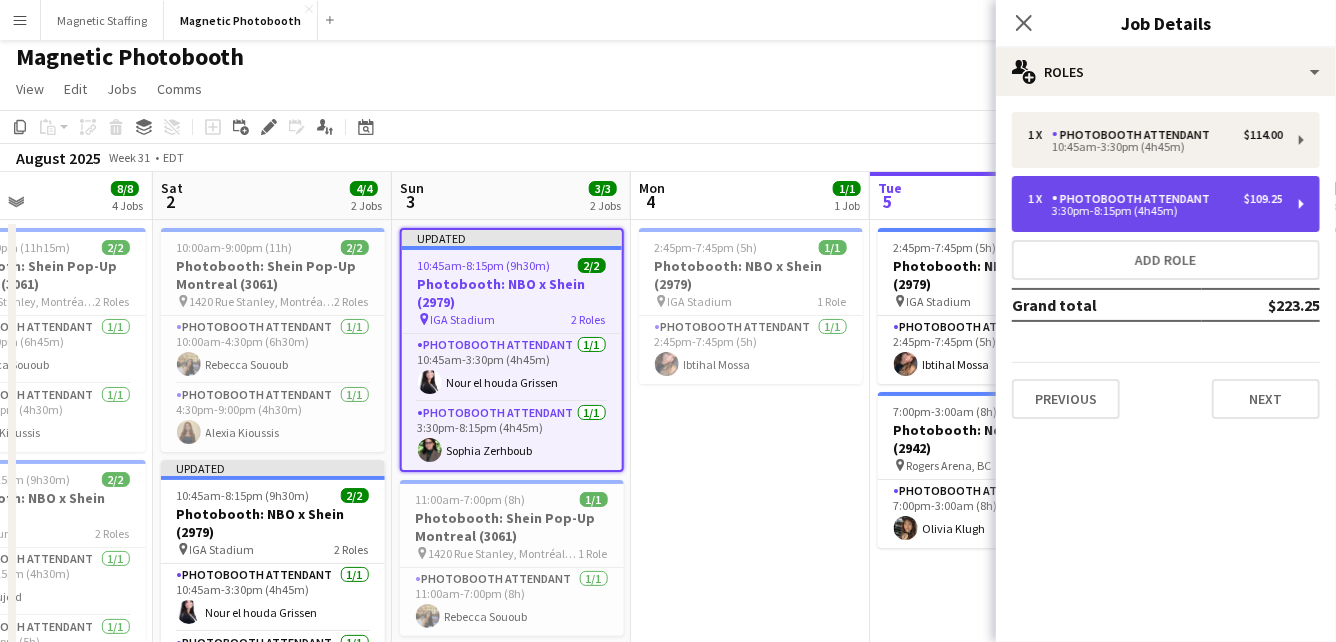 click on "3:30pm-8:15pm (4h45m)" at bounding box center (1155, 211) 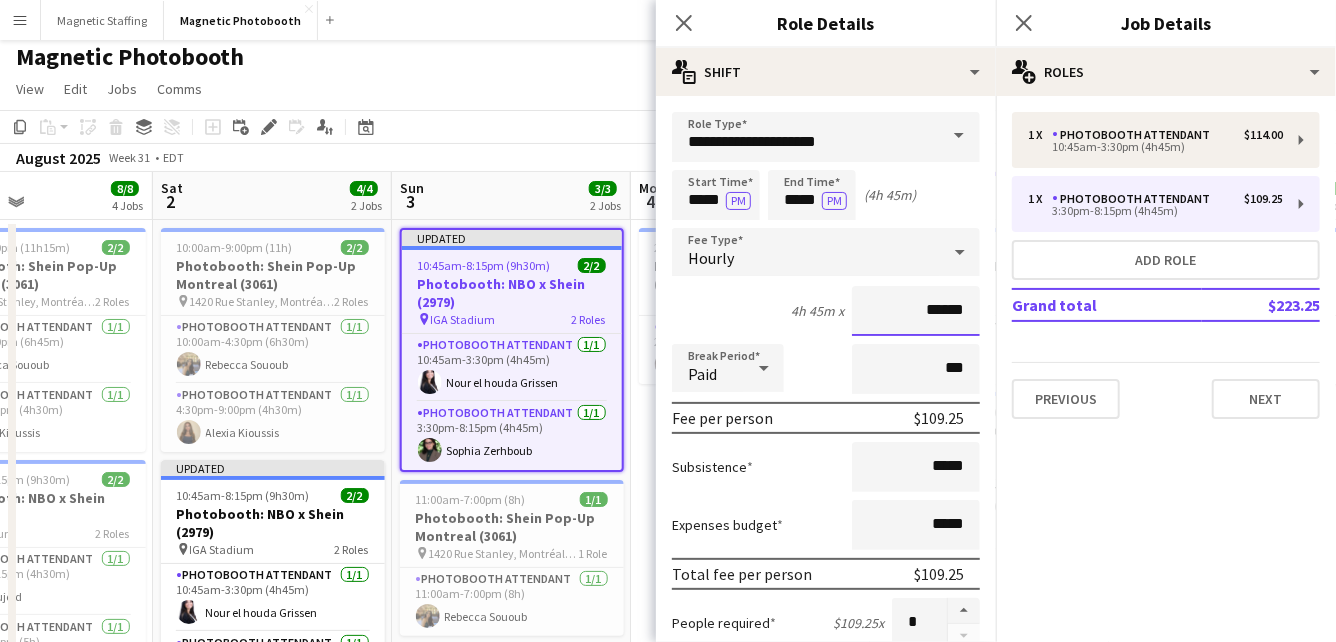 click on "******" at bounding box center (916, 311) 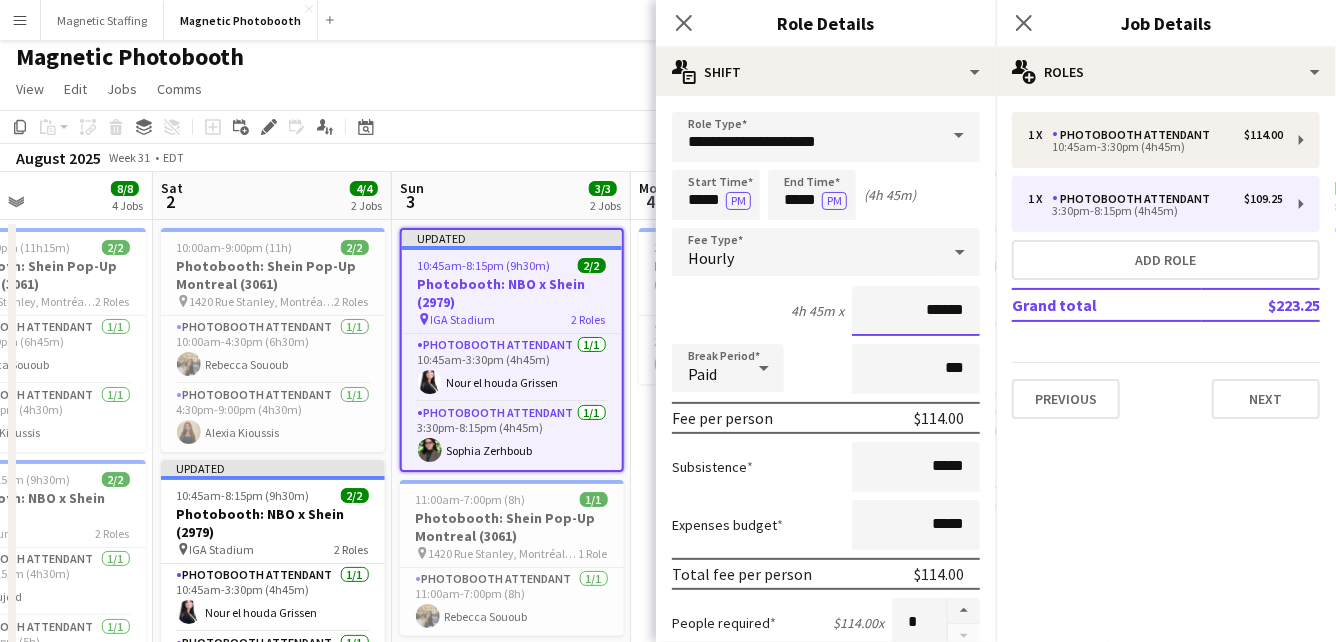 scroll, scrollTop: 709, scrollLeft: 0, axis: vertical 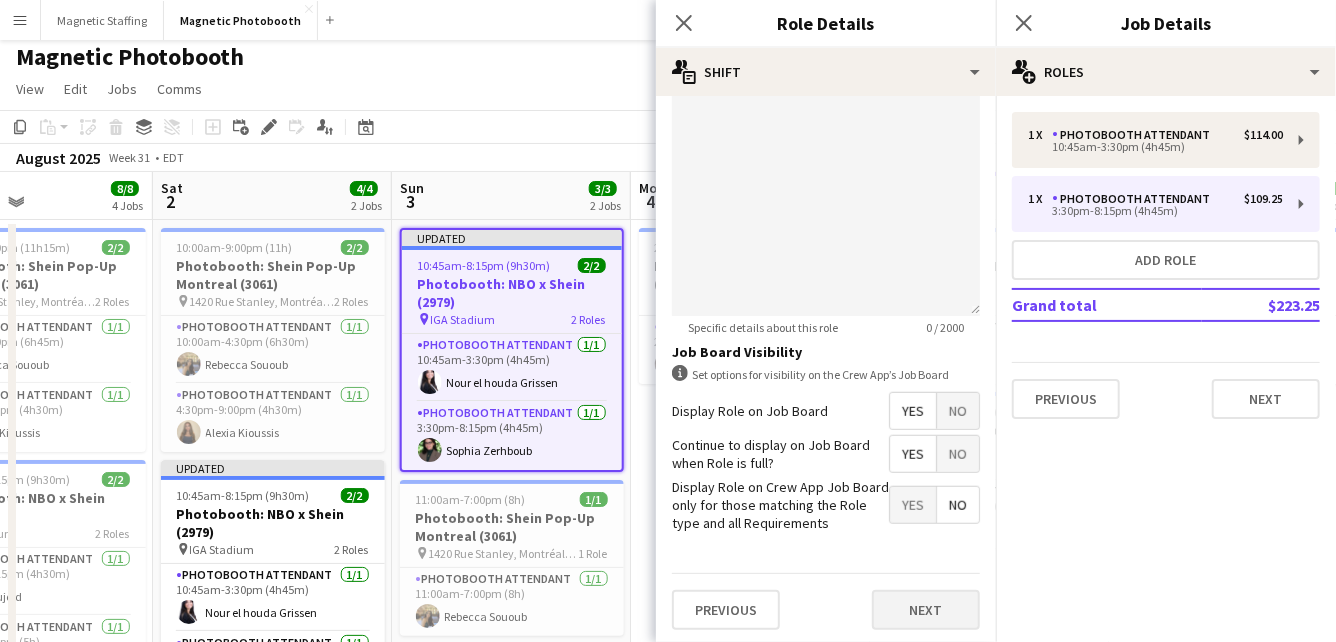 type on "******" 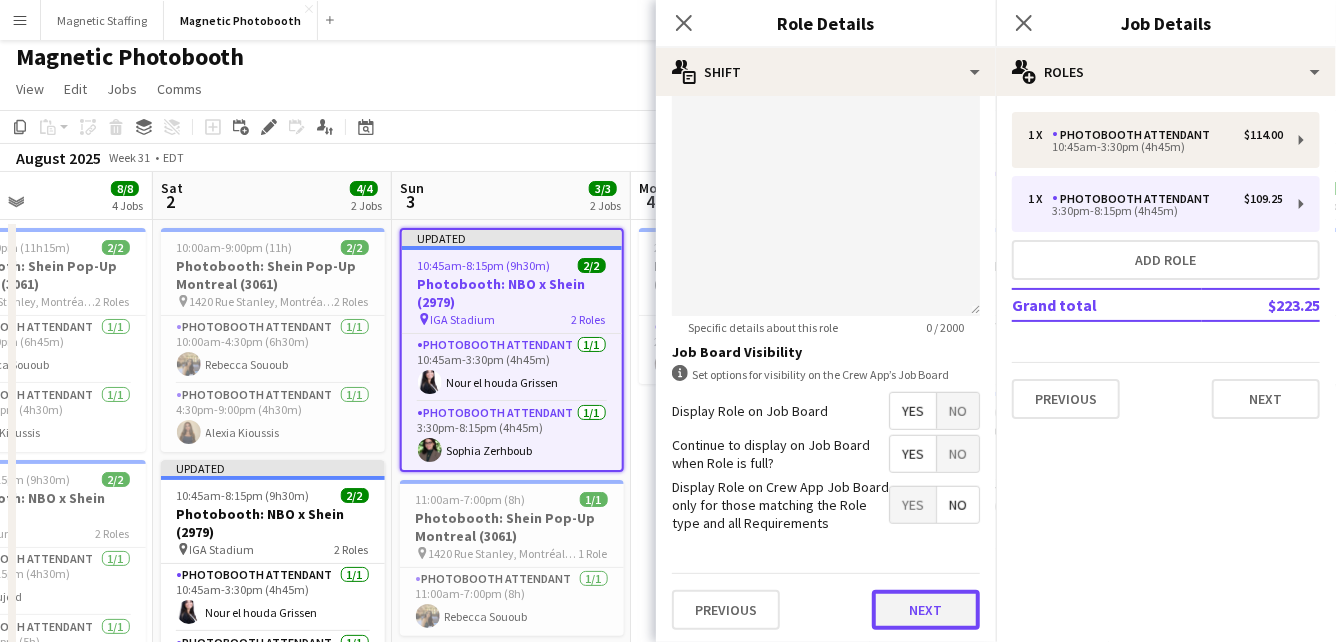click on "Next" at bounding box center (926, 610) 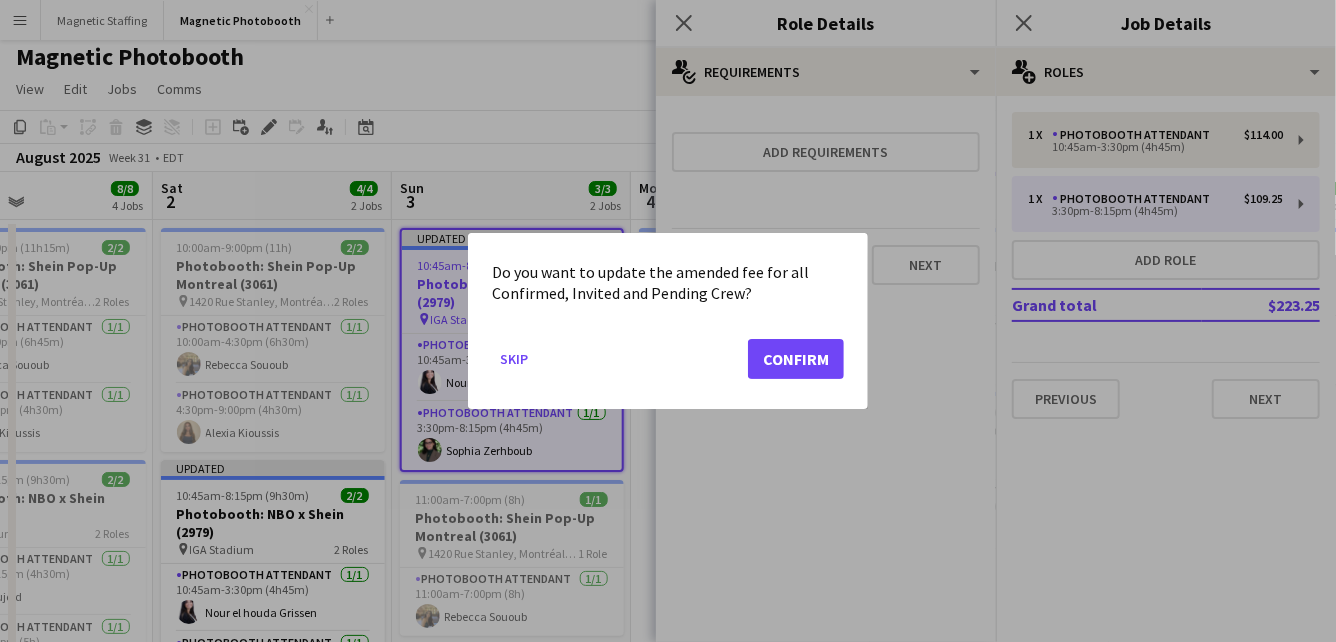 scroll, scrollTop: 0, scrollLeft: 0, axis: both 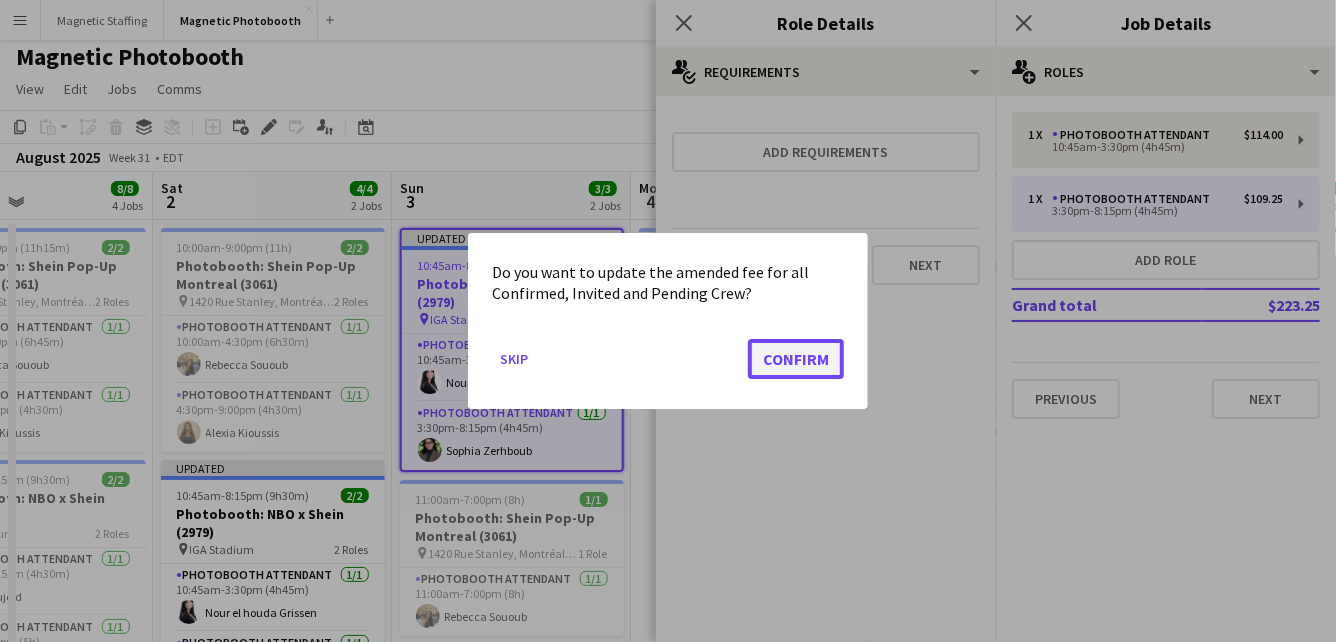 click on "Confirm" 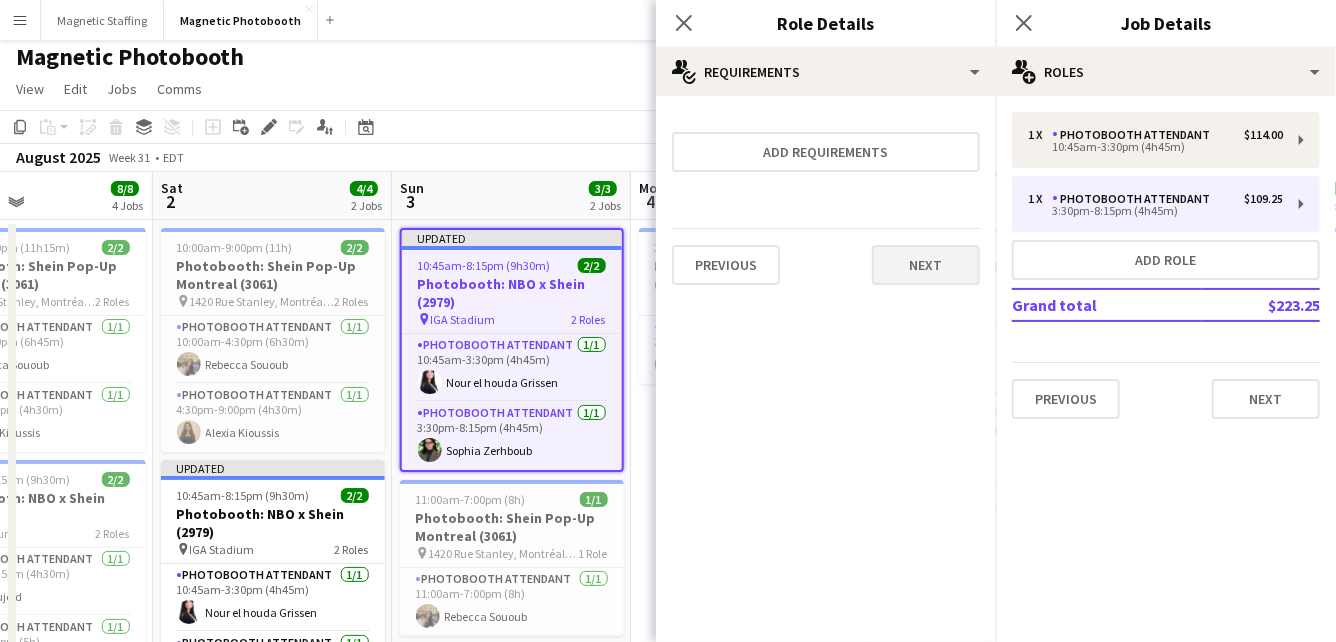 scroll, scrollTop: 6, scrollLeft: 0, axis: vertical 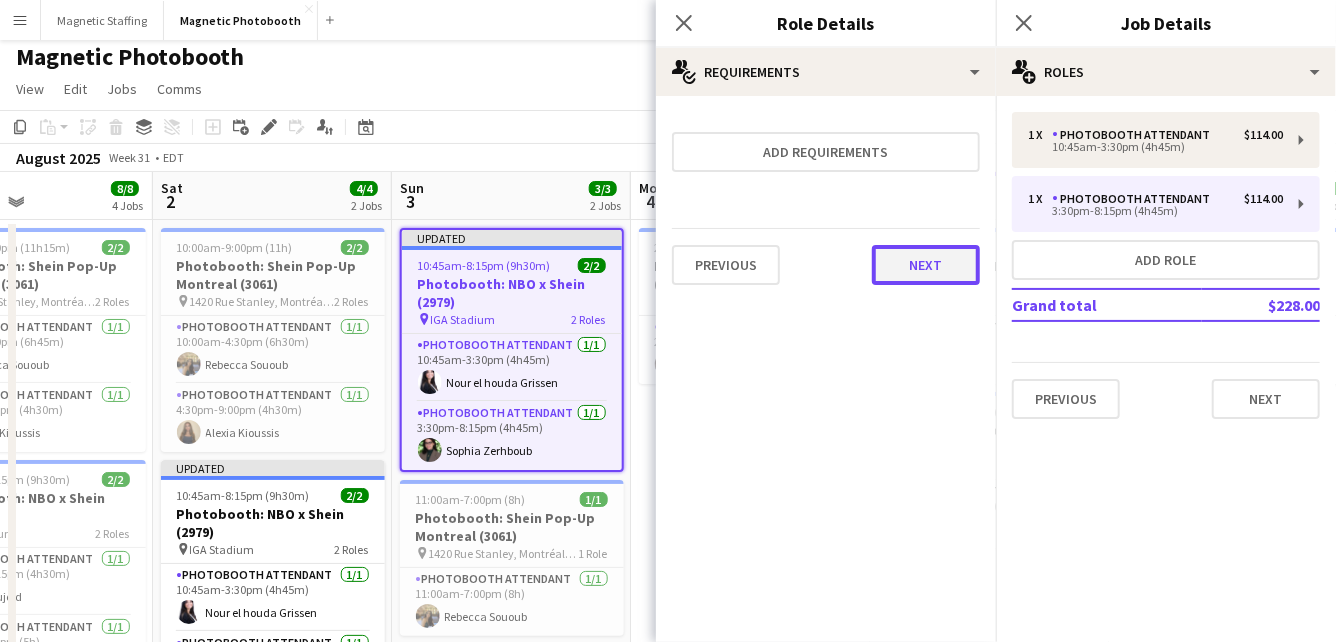 click on "Next" at bounding box center (926, 265) 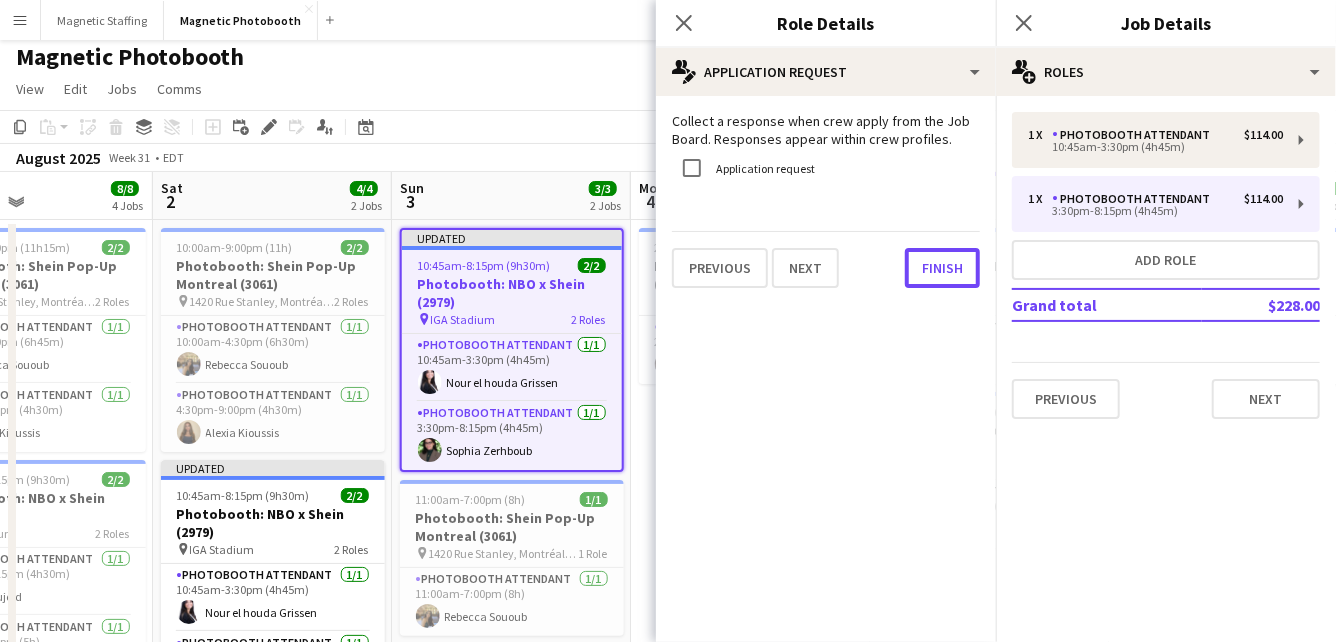 click on "Finish" at bounding box center (942, 268) 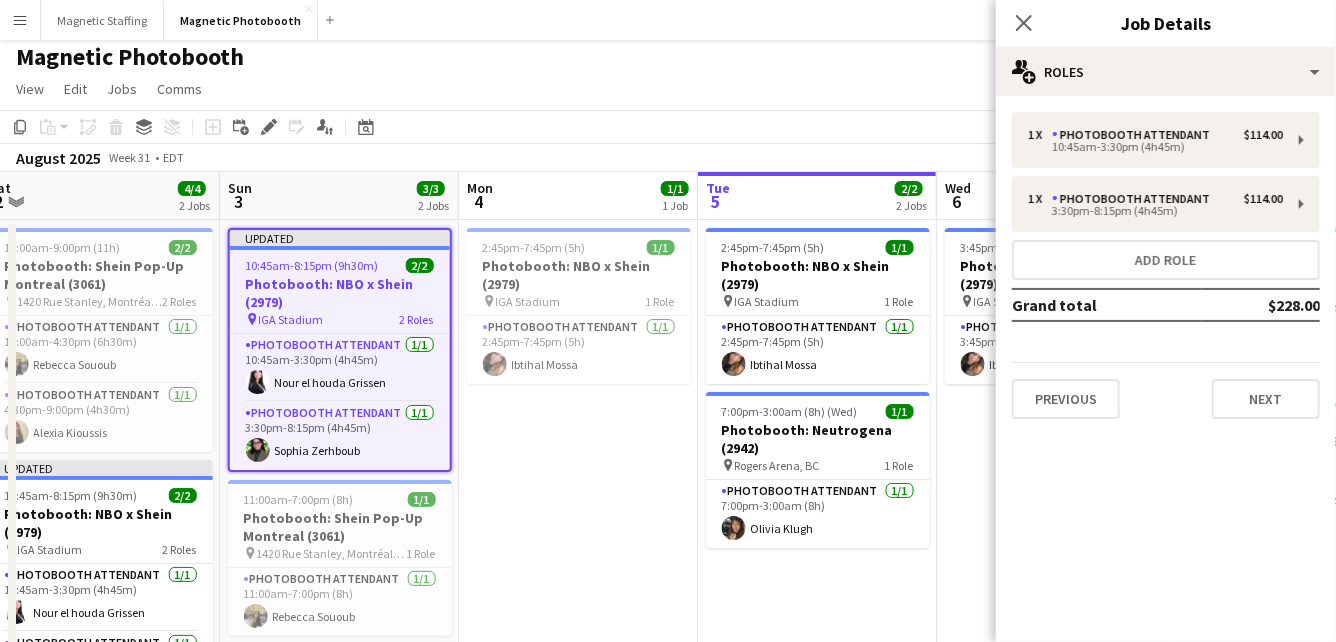 drag, startPoint x: 730, startPoint y: 497, endPoint x: 484, endPoint y: 497, distance: 246 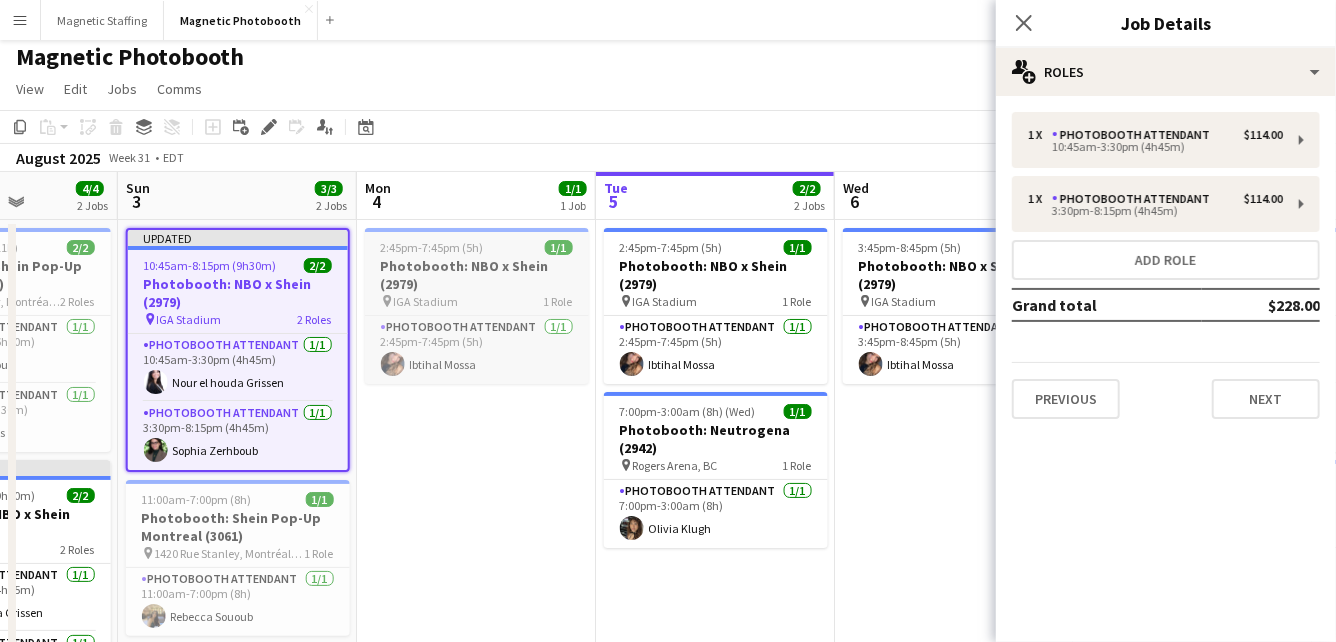 click on "IGA Stadium" at bounding box center [426, 301] 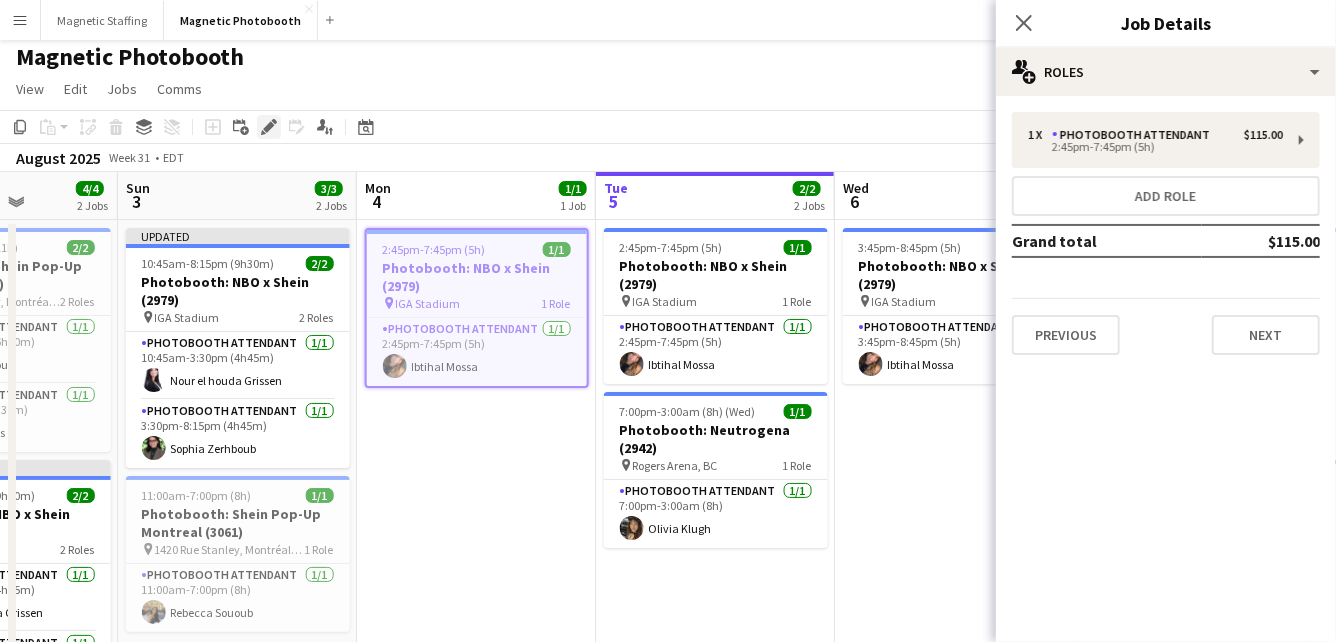 click on "Edit" 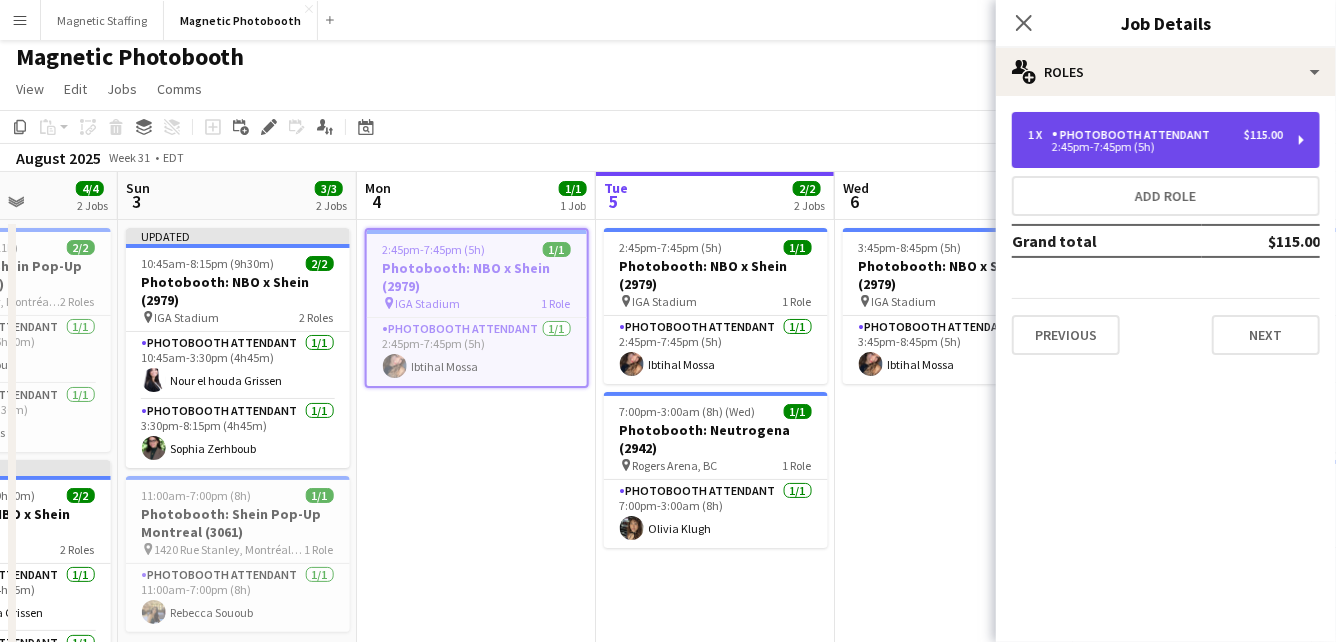 click on "1 x   Photobooth Attendant    $115.00   2:45pm-7:45pm (5h)" at bounding box center (1166, 140) 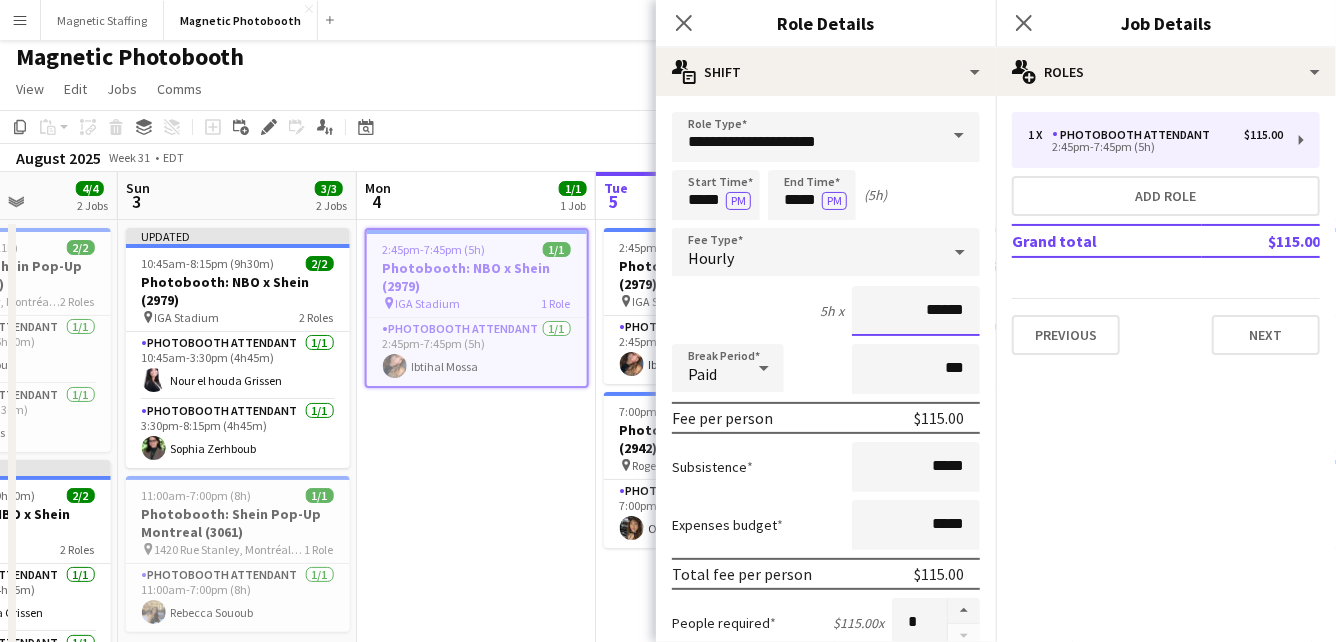 click on "******" at bounding box center (916, 311) 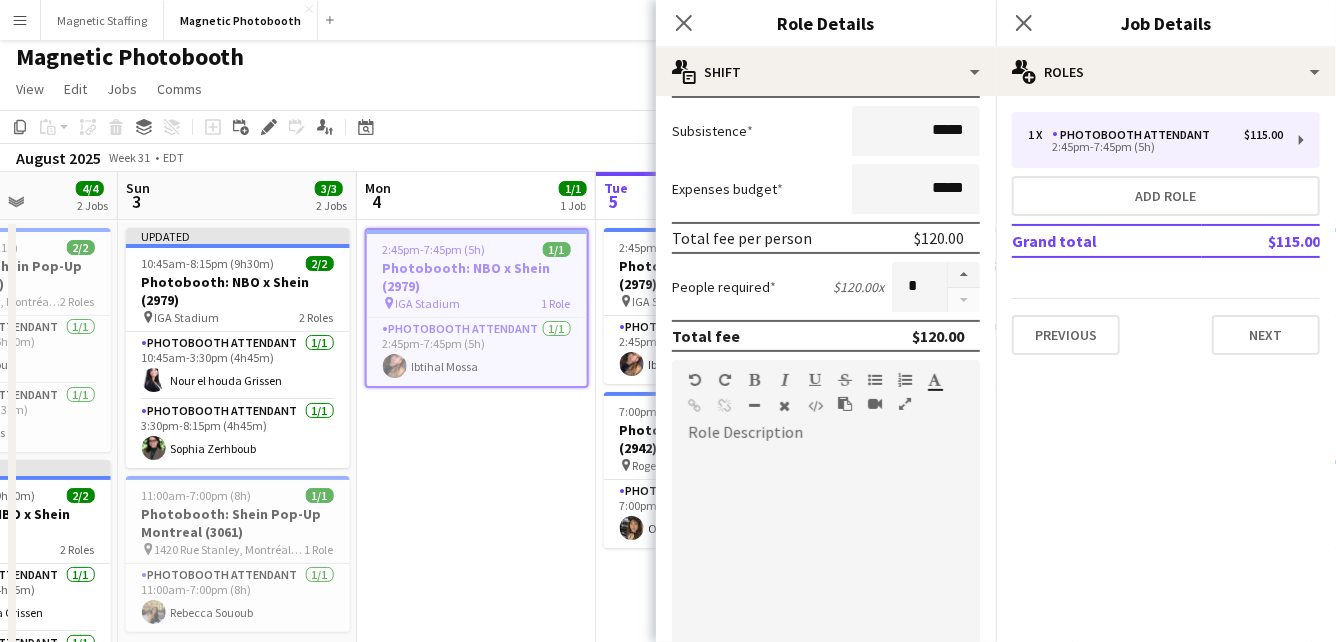 scroll, scrollTop: 709, scrollLeft: 0, axis: vertical 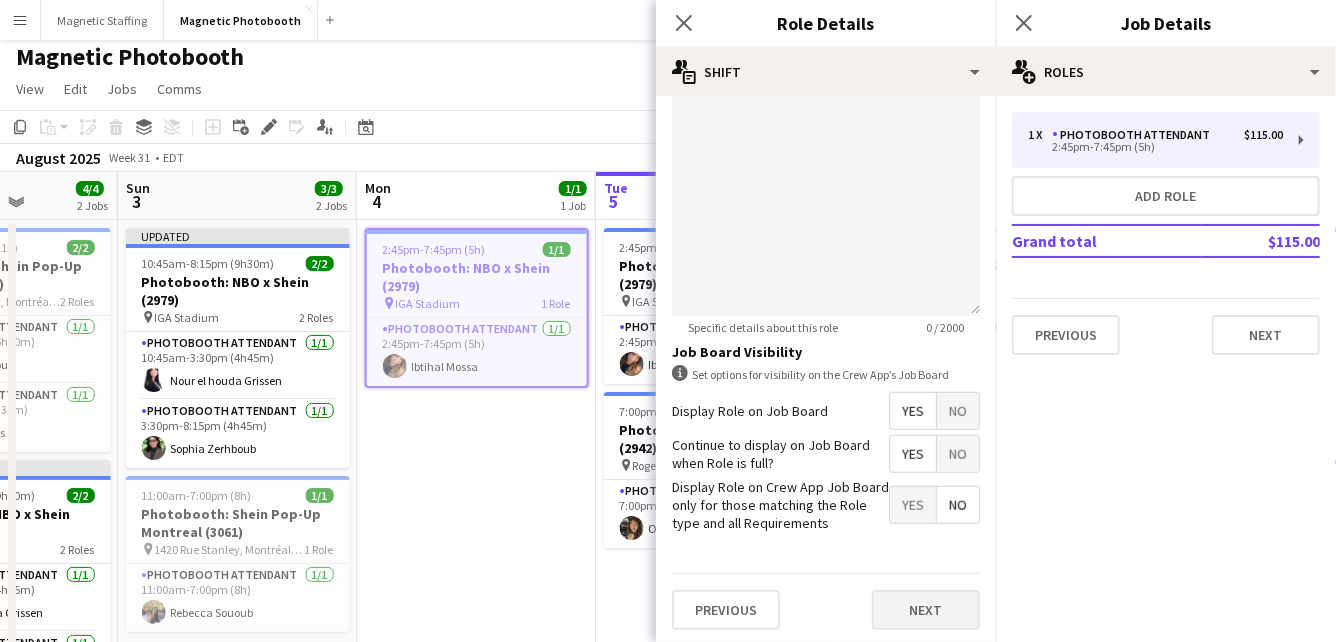 type on "******" 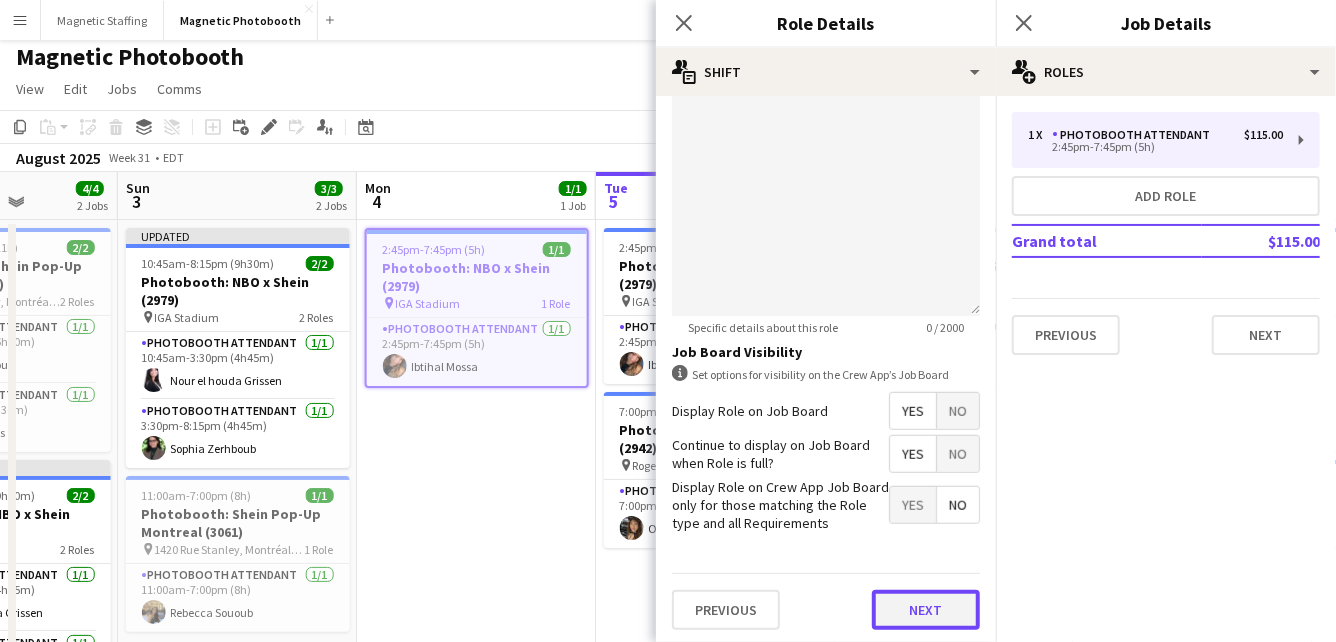 click on "Next" at bounding box center [926, 610] 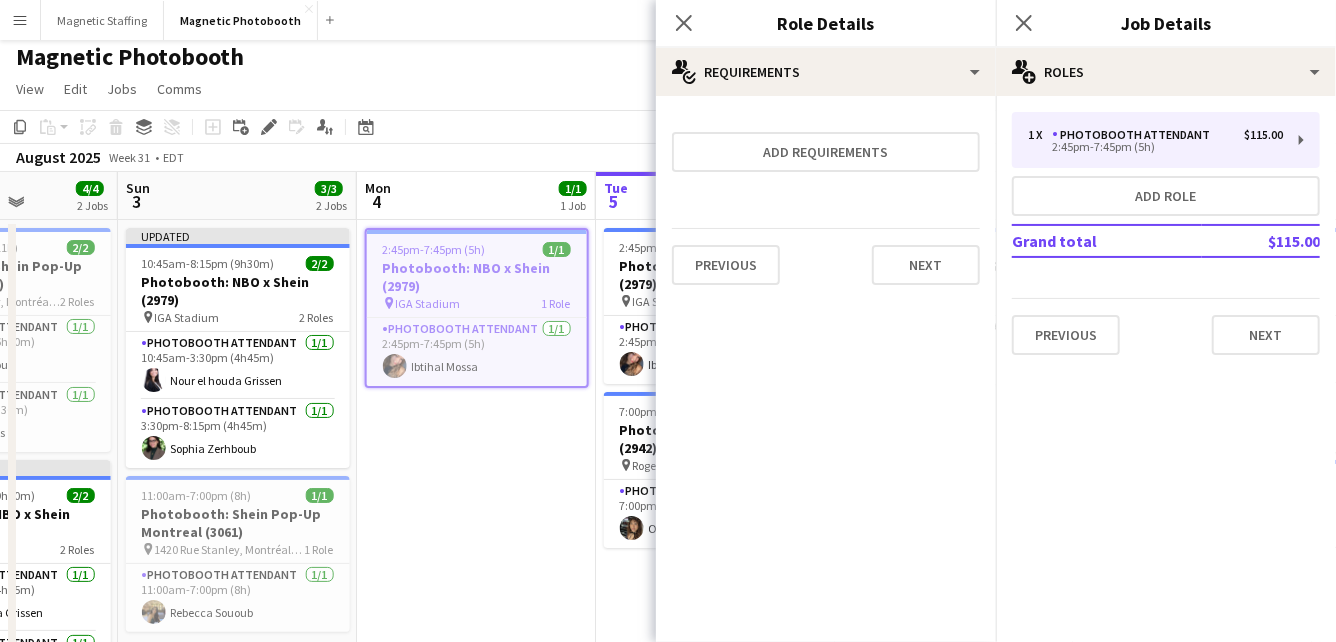 scroll, scrollTop: 0, scrollLeft: 0, axis: both 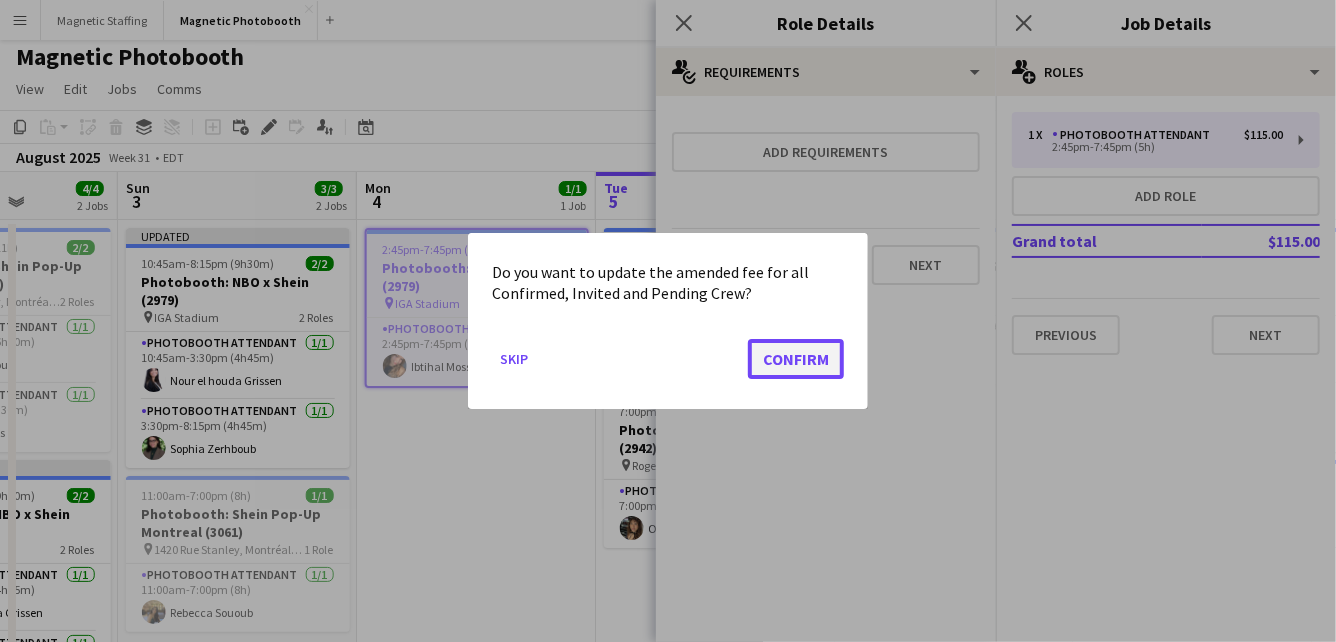 click on "Confirm" 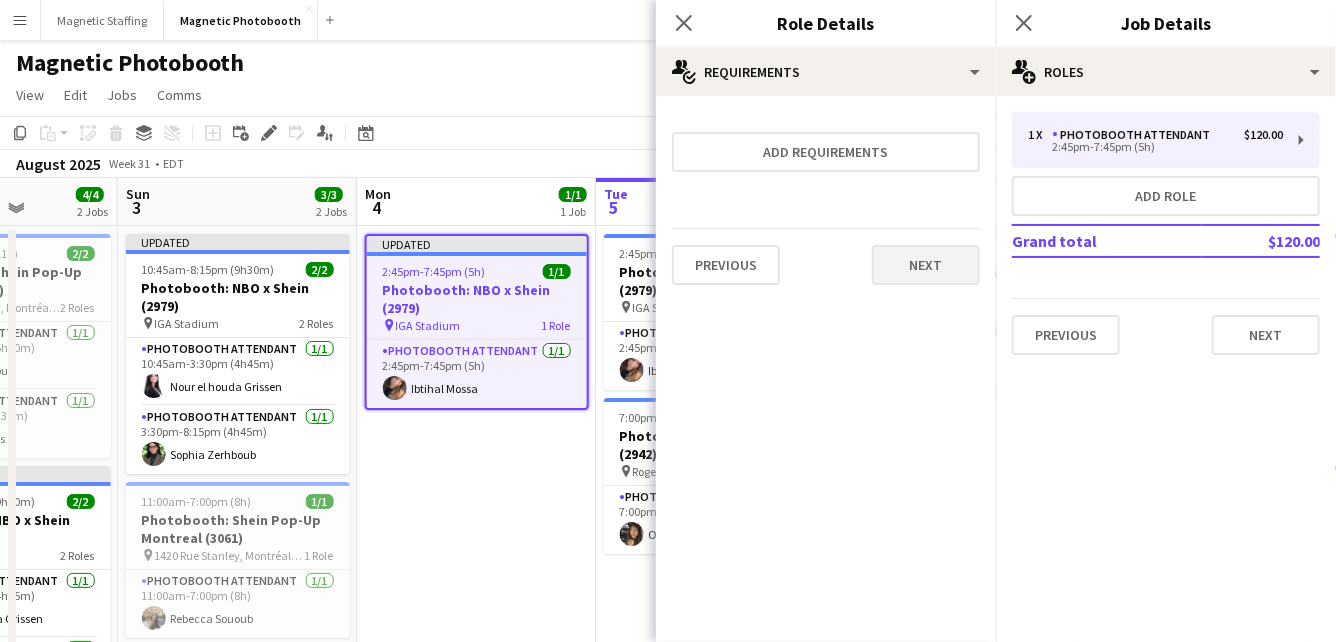 scroll, scrollTop: 6, scrollLeft: 0, axis: vertical 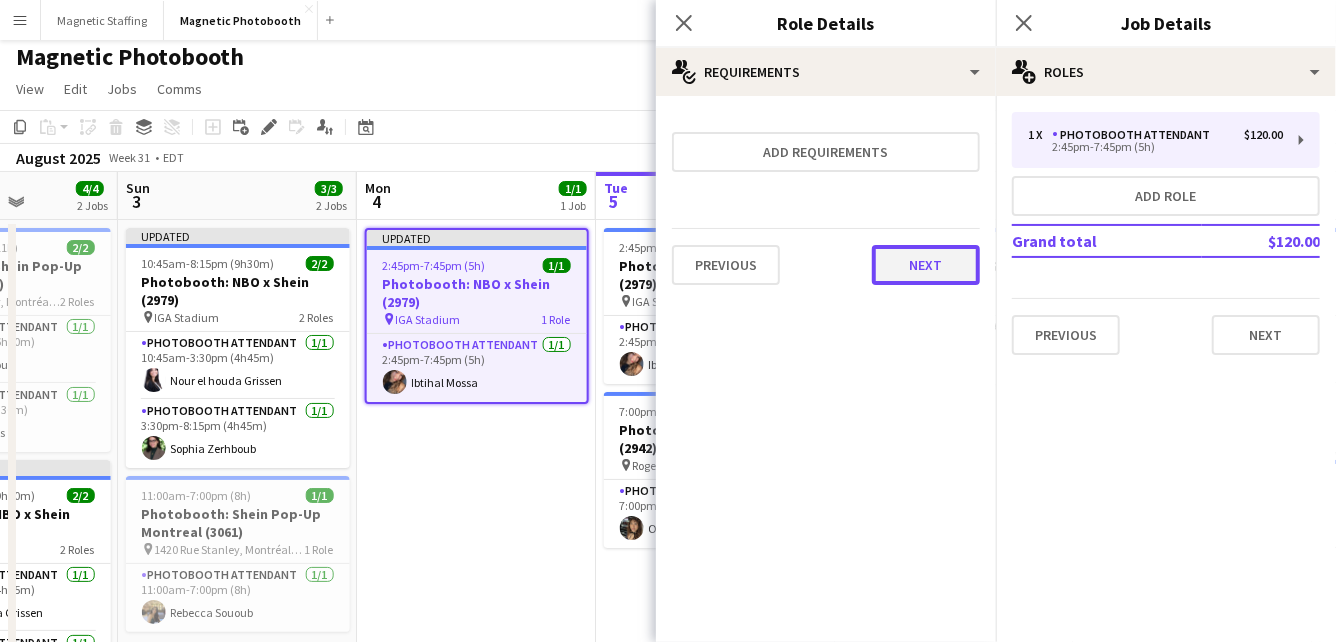 click on "Next" at bounding box center [926, 265] 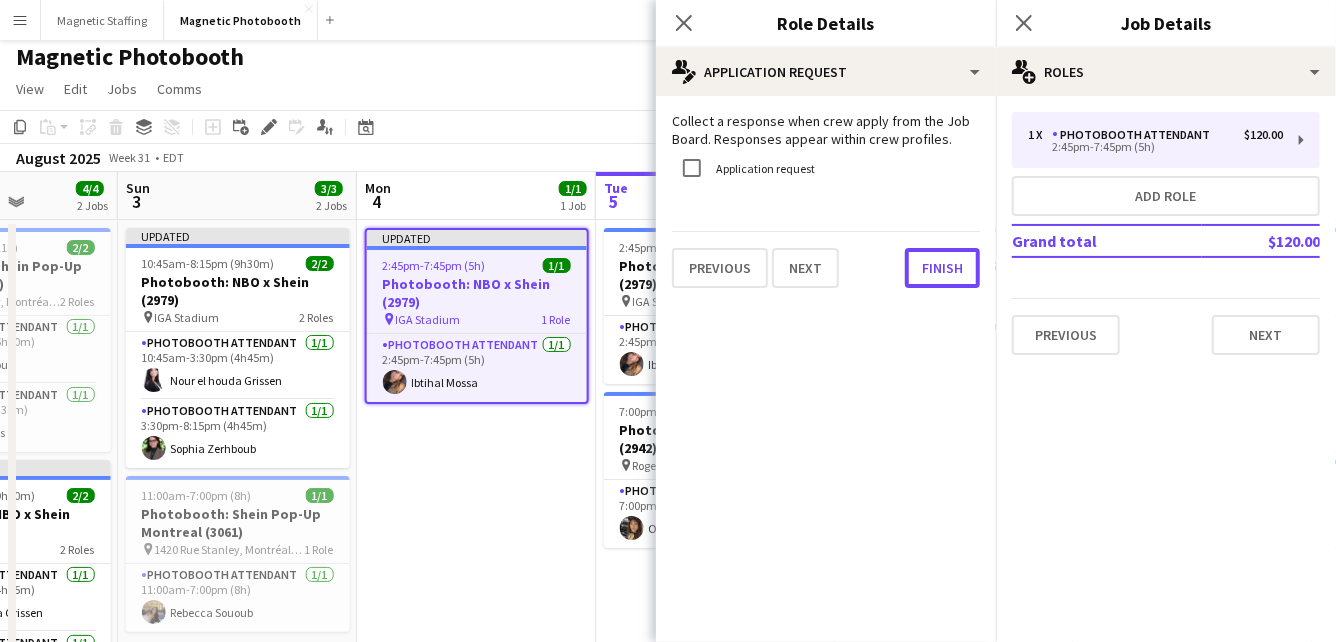click on "Finish" at bounding box center [942, 268] 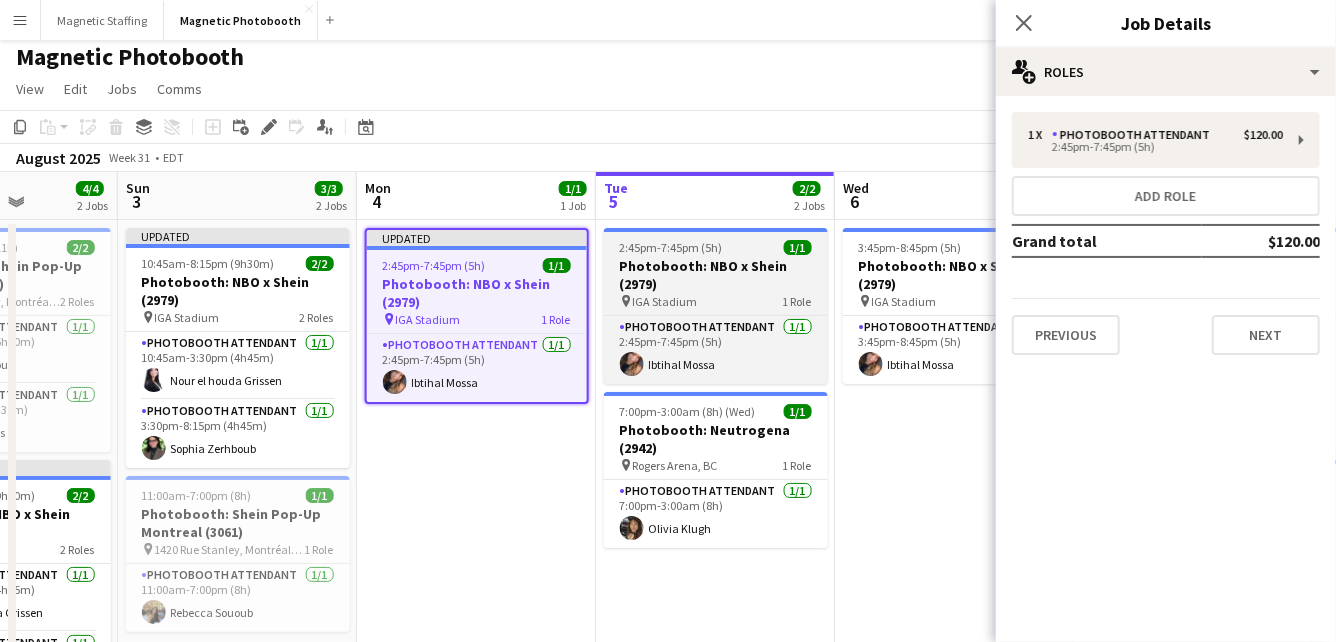 click on "2:45pm-7:45pm (5h)    1/1   Photobooth: NBO x Shein (2979)
pin
IGA Stadium   1 Role   Photobooth Attendant    1/1   2:45pm-7:45pm (5h)
Ibtihal Mossa" at bounding box center (716, 306) 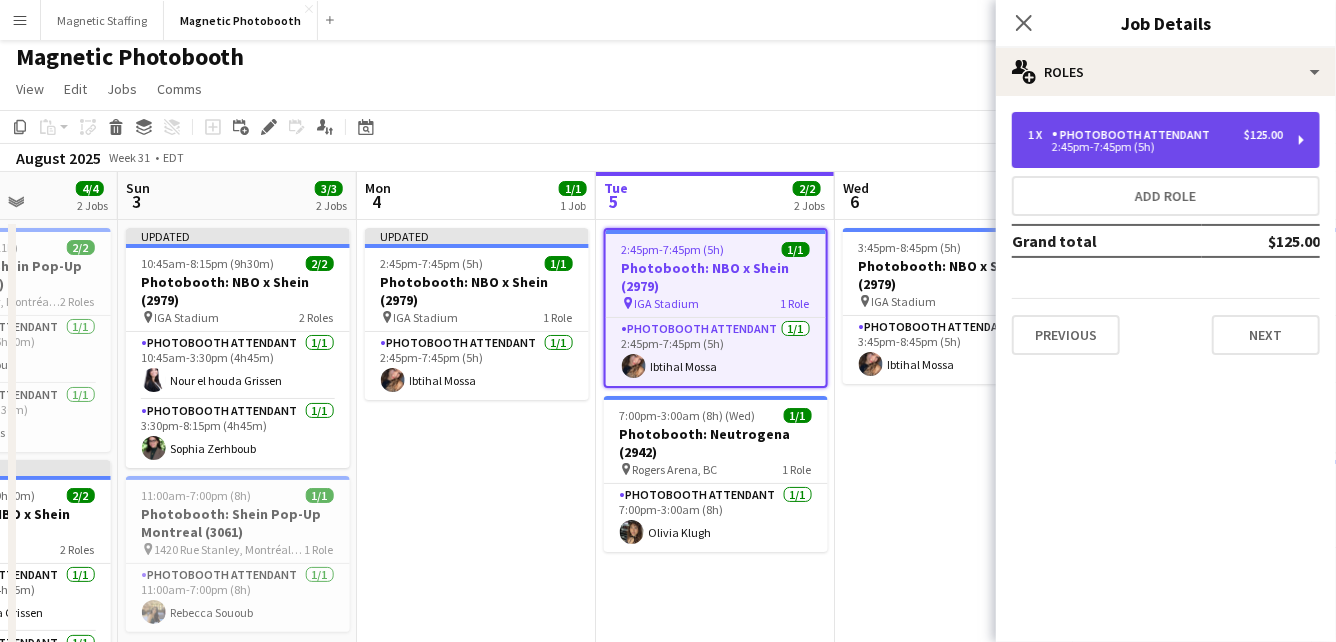 click on "Photobooth Attendant" at bounding box center [1135, 135] 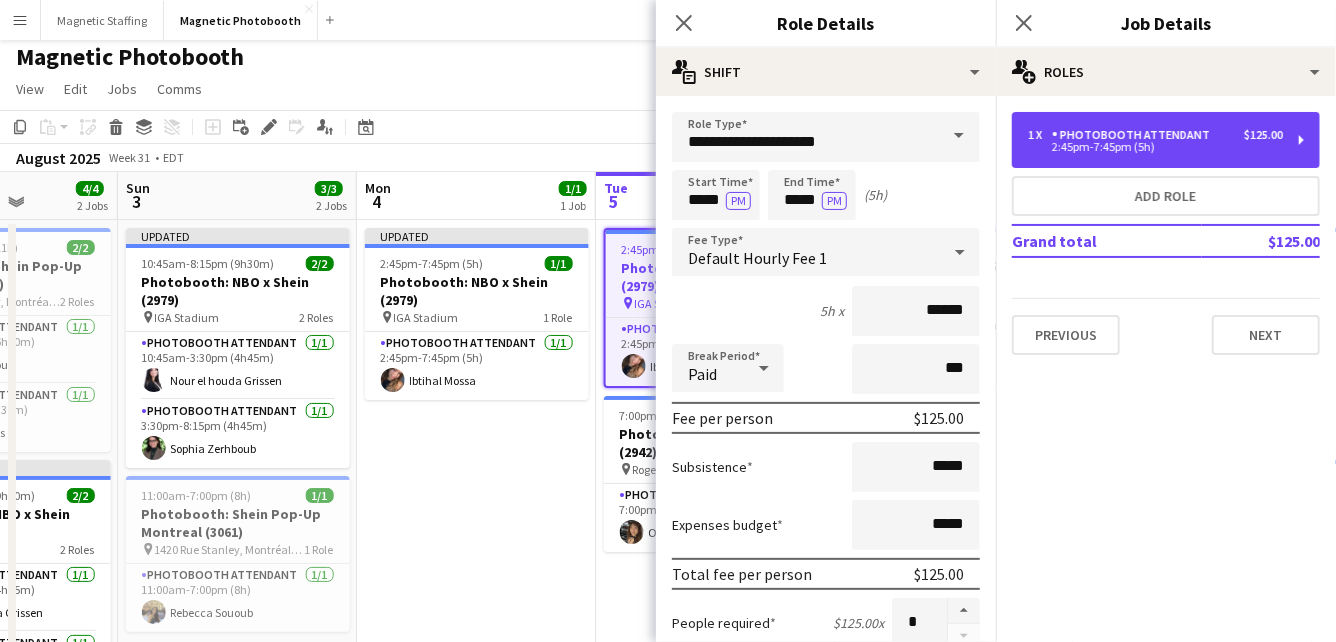 scroll, scrollTop: 0, scrollLeft: 803, axis: horizontal 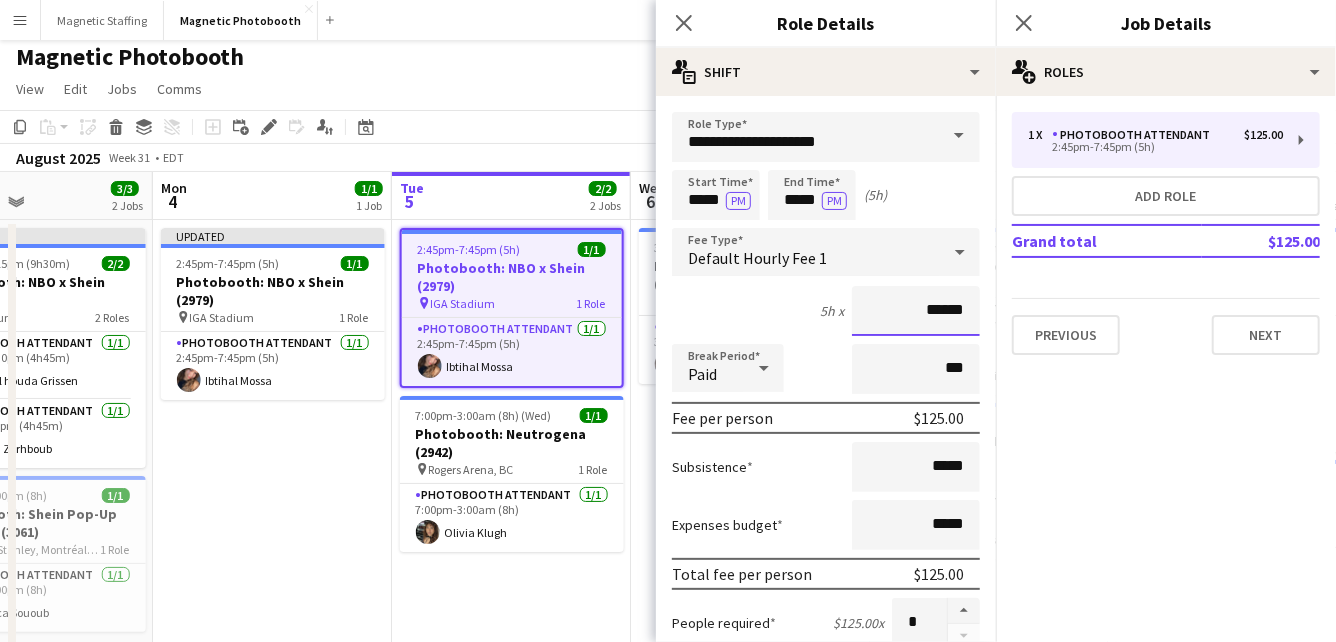 click on "******" at bounding box center [916, 311] 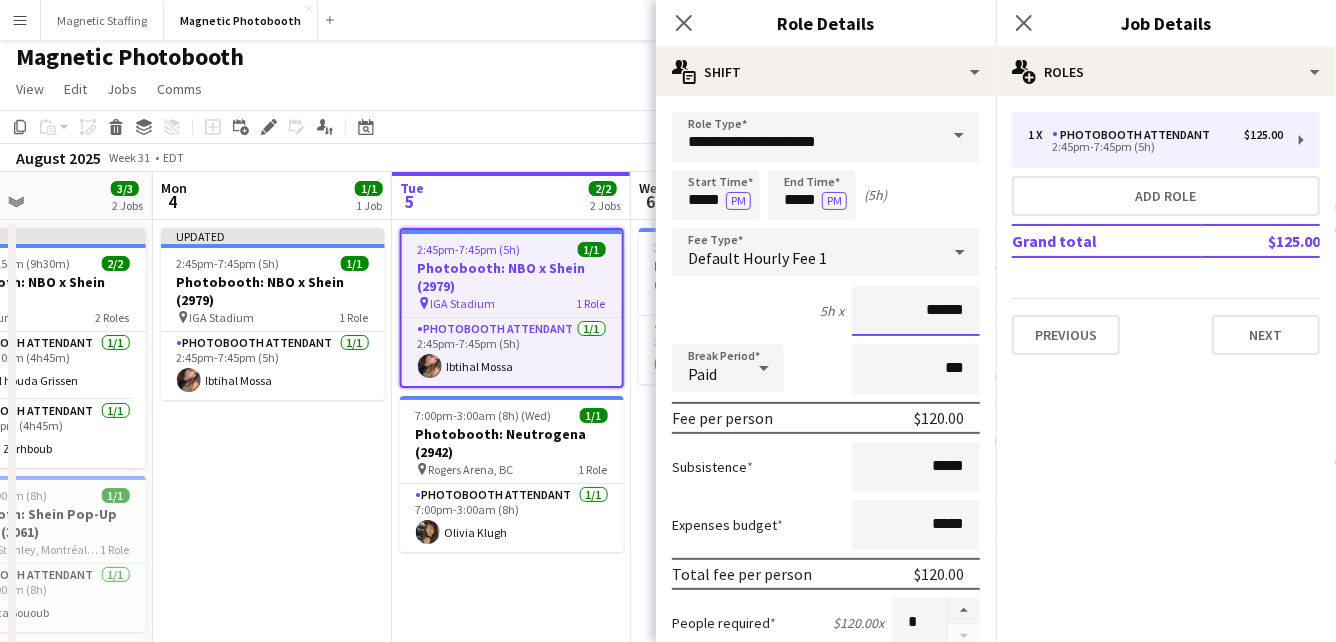 scroll, scrollTop: 709, scrollLeft: 0, axis: vertical 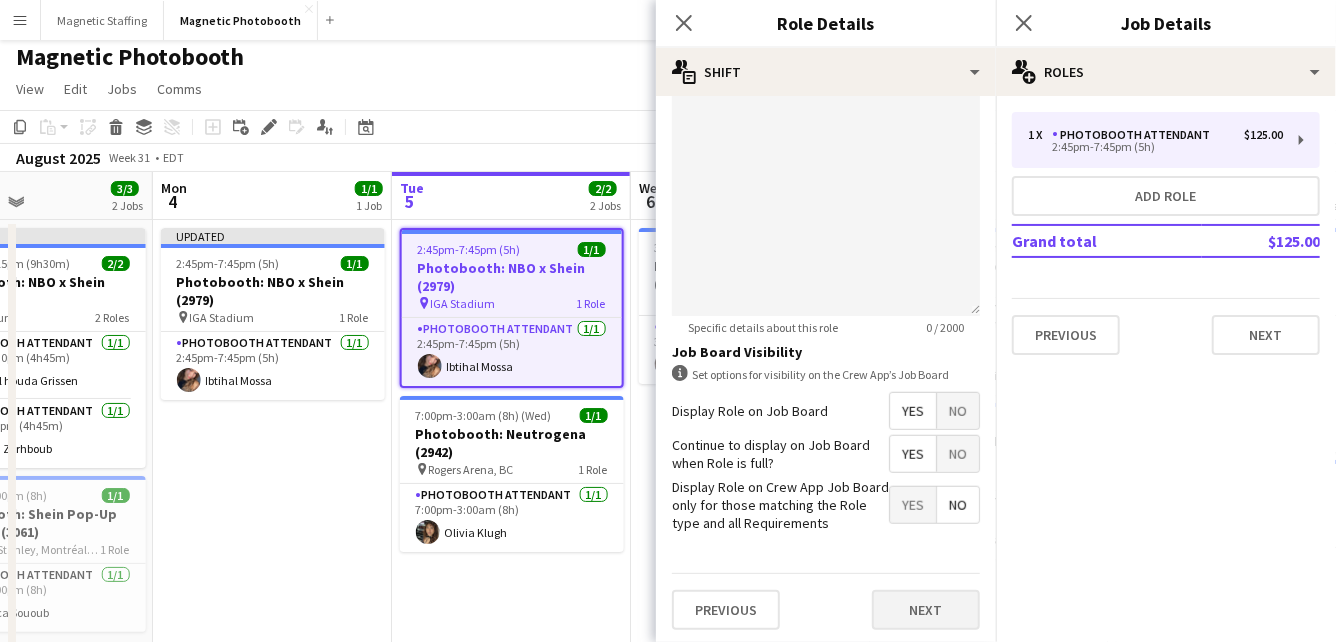 type on "******" 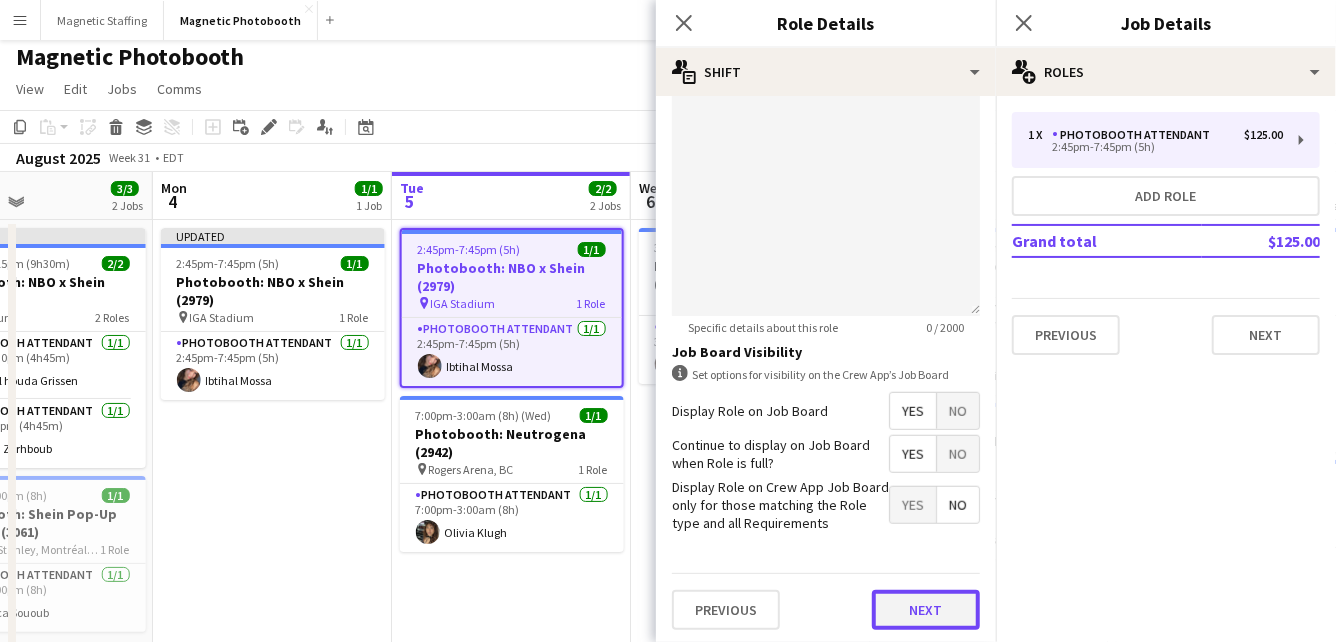 click on "Next" at bounding box center [926, 610] 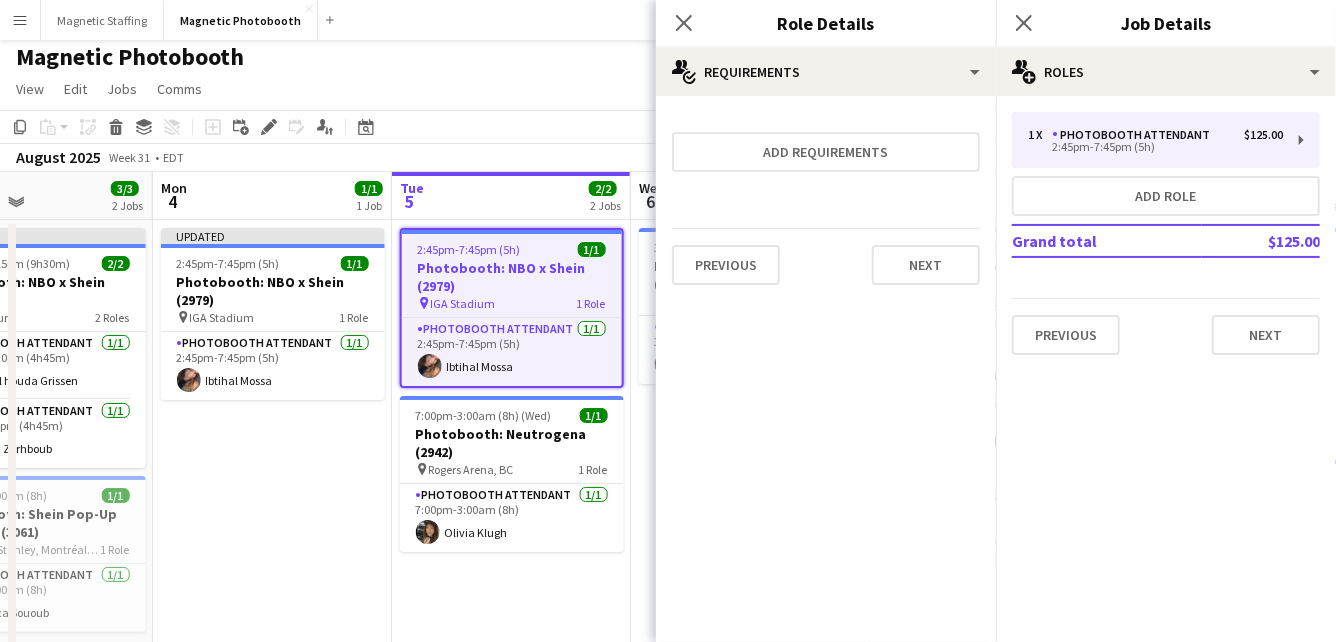 scroll, scrollTop: 0, scrollLeft: 0, axis: both 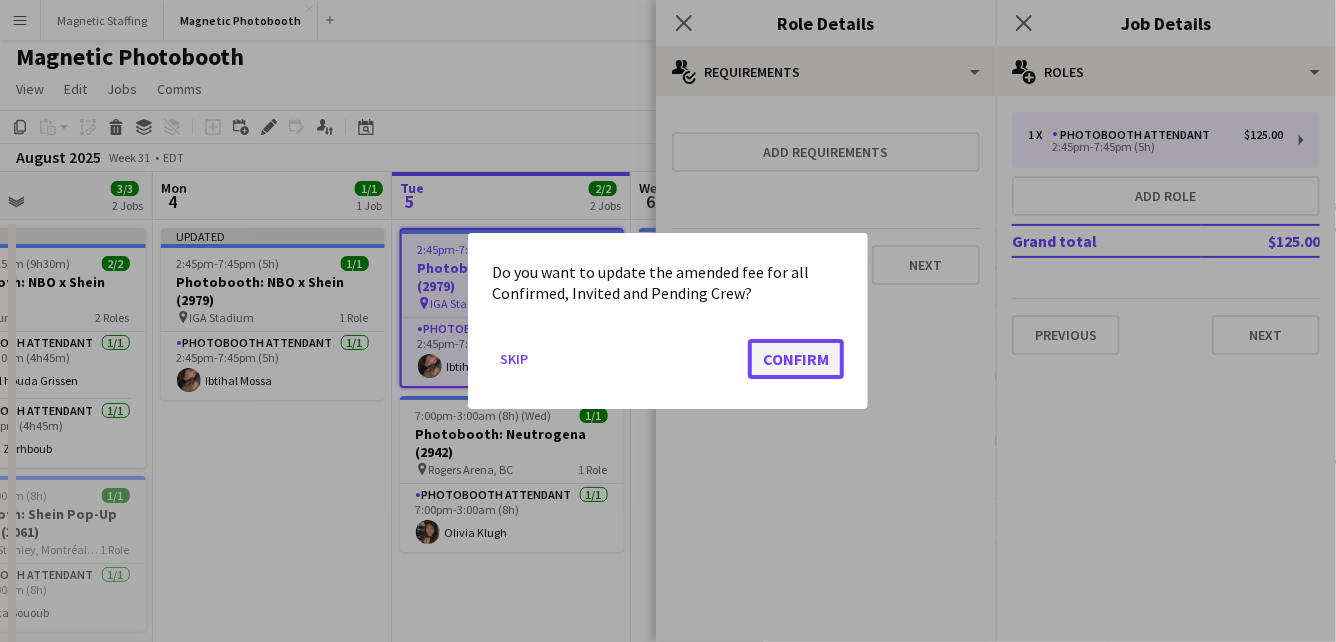 click on "Confirm" 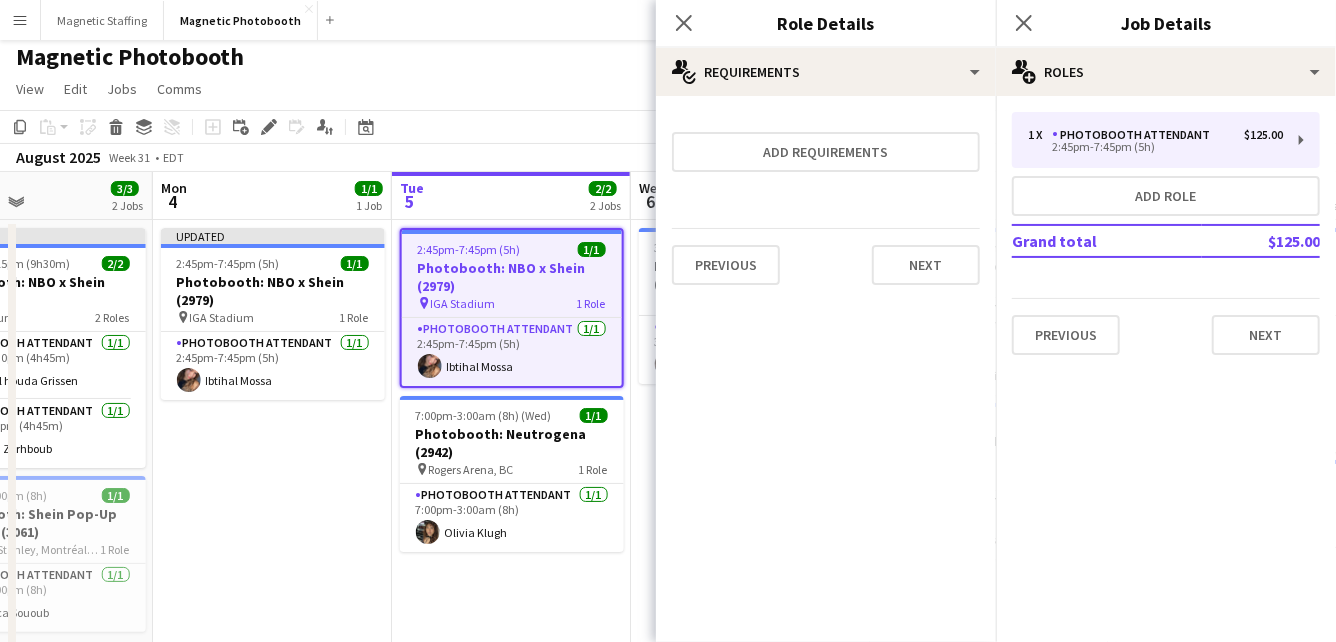 scroll, scrollTop: 6, scrollLeft: 0, axis: vertical 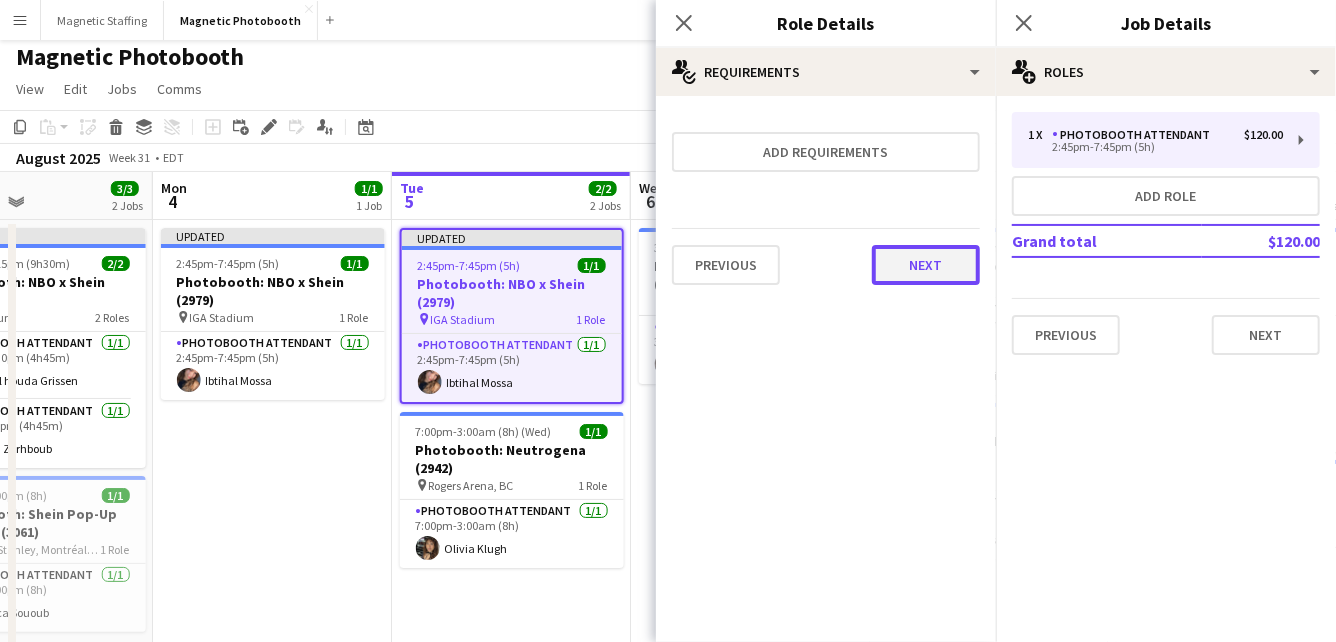 click on "Next" at bounding box center (926, 265) 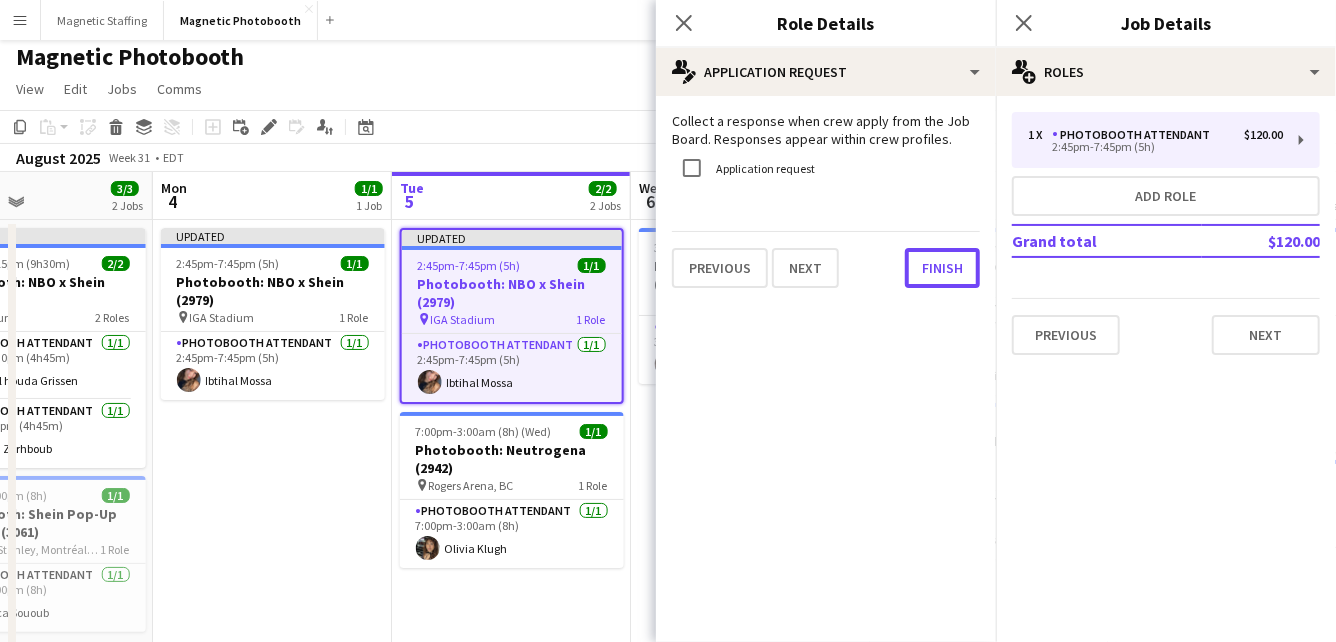 click on "Finish" at bounding box center [942, 268] 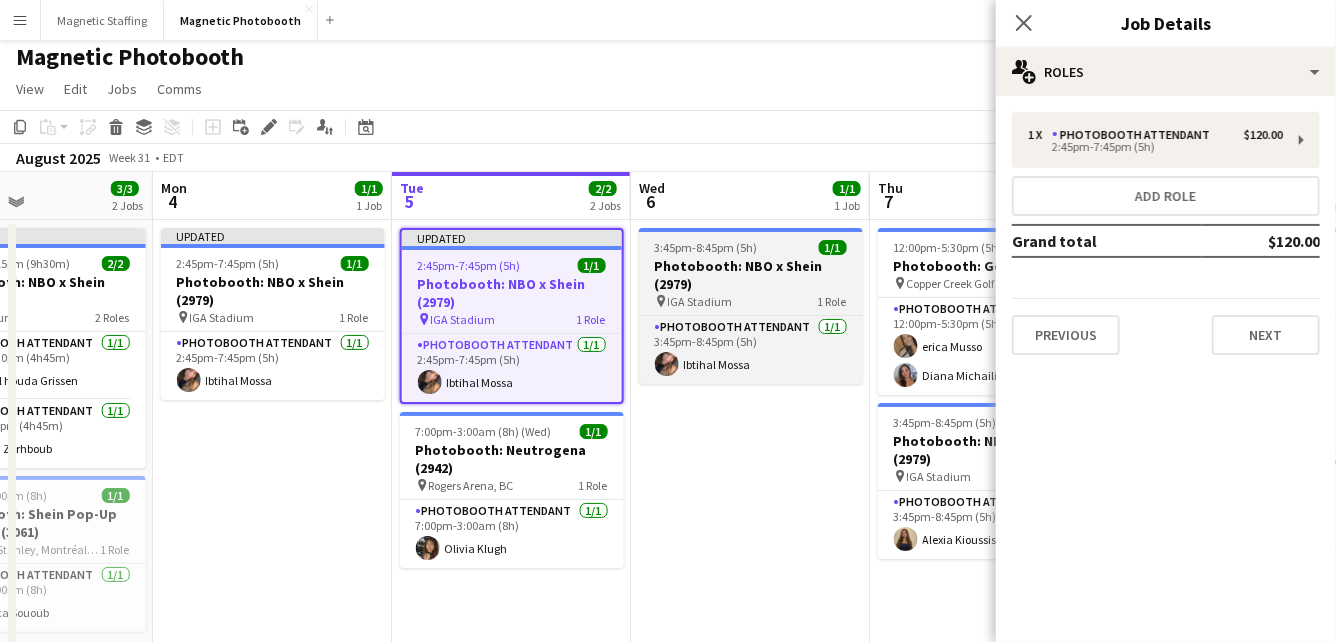 click on "Photobooth: NBO x Shein (2979)" at bounding box center (751, 275) 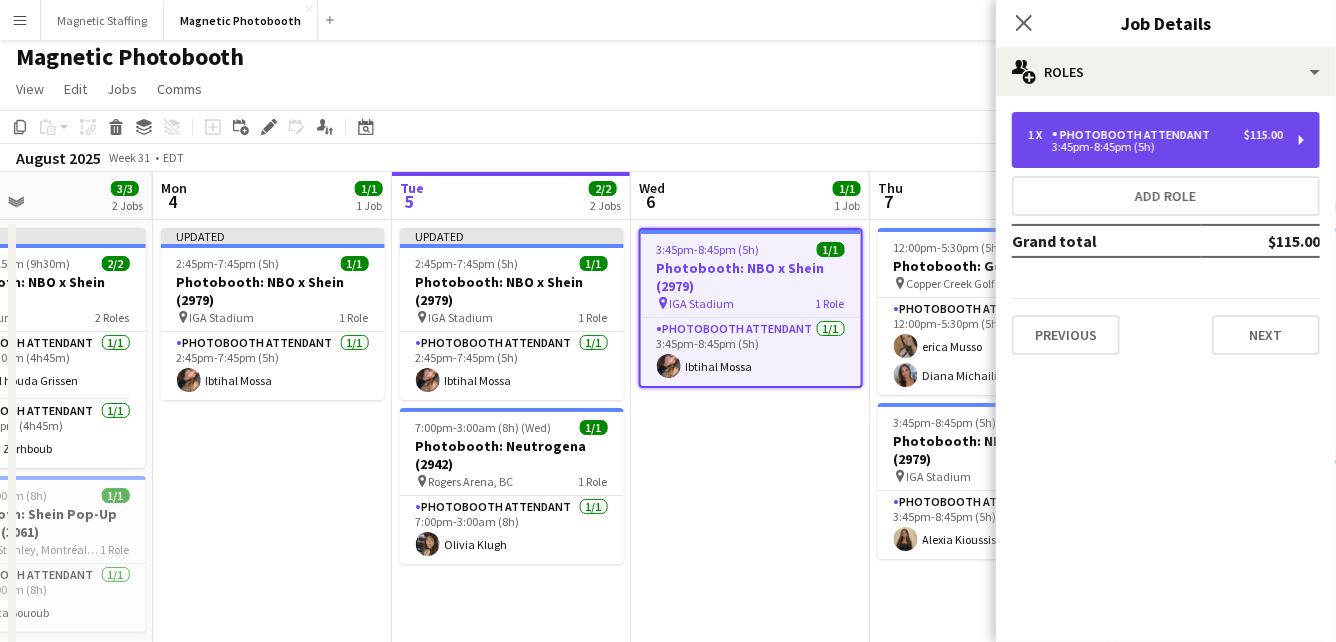 click on "1 x   Photobooth Attendant    $115.00" at bounding box center [1155, 135] 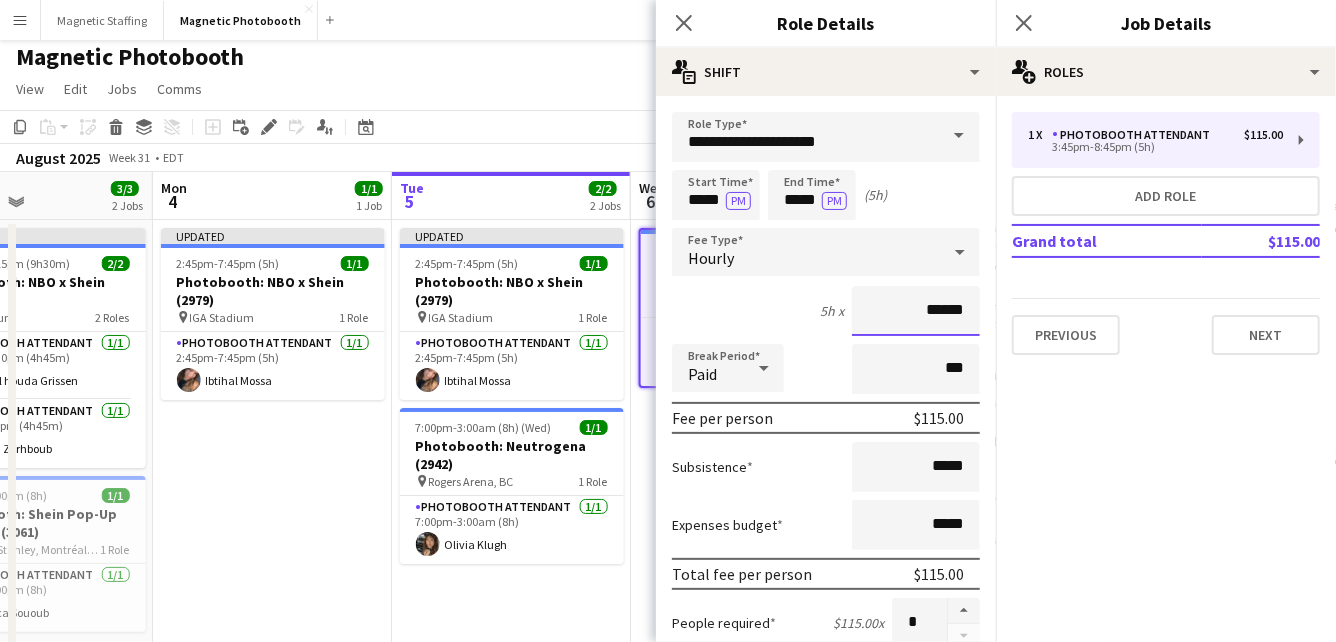 click on "******" at bounding box center (916, 311) 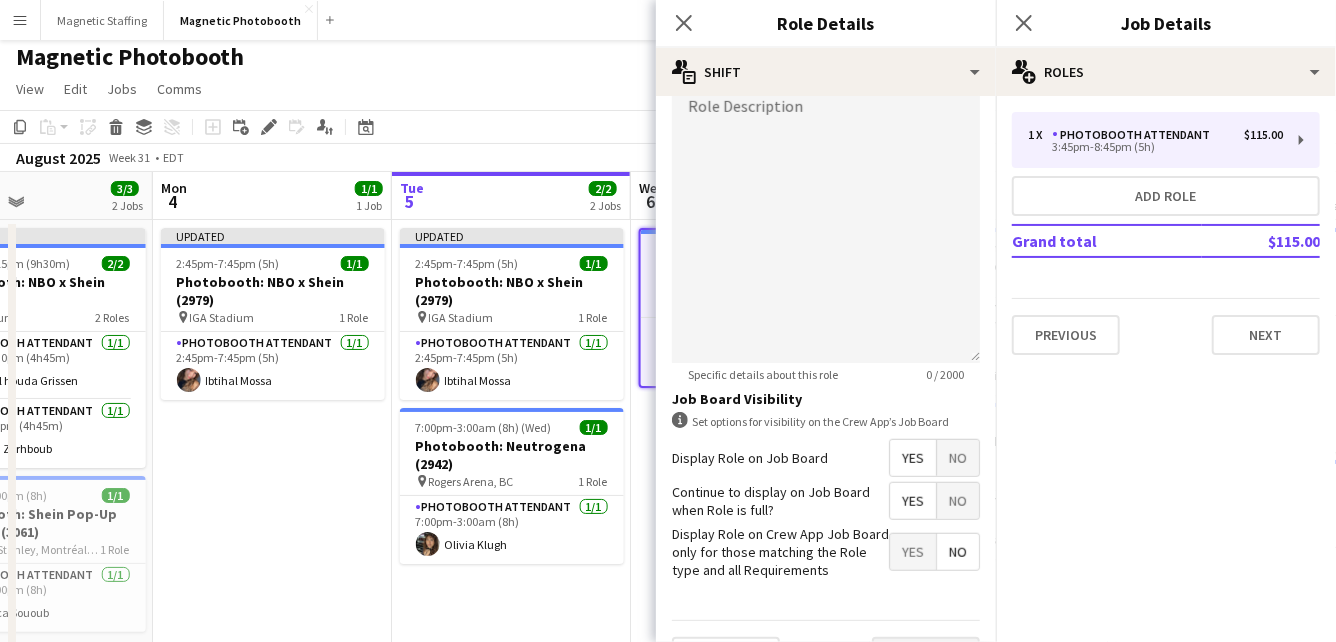 scroll, scrollTop: 709, scrollLeft: 0, axis: vertical 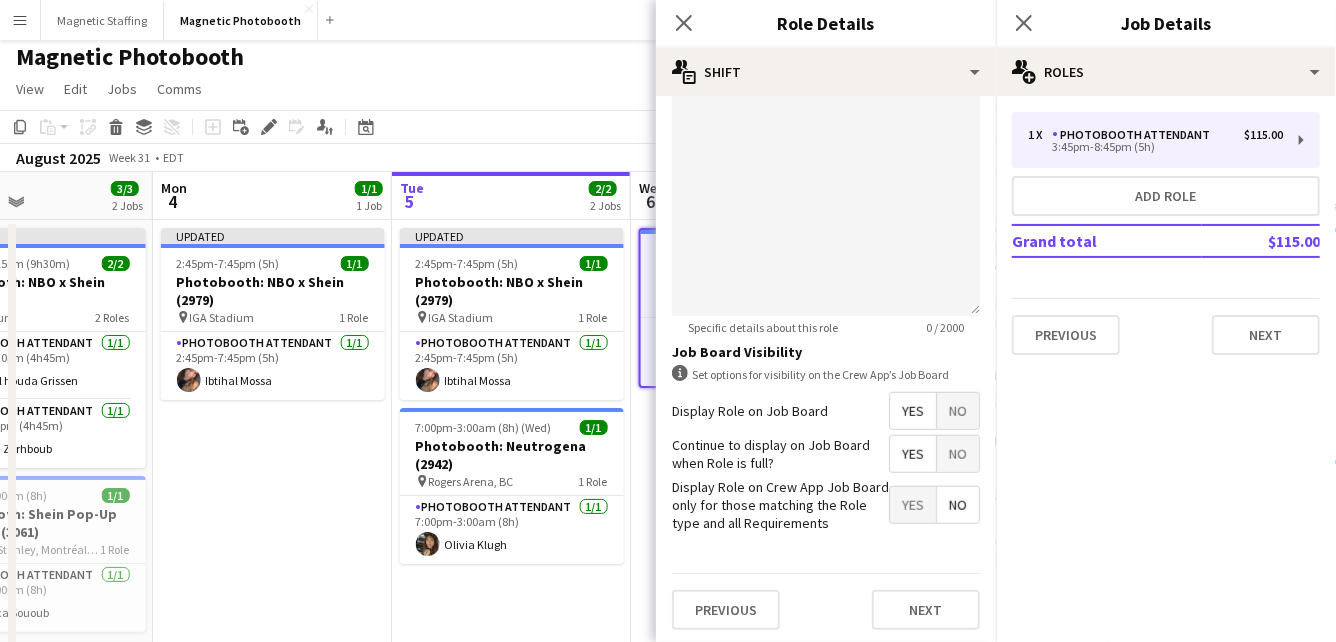 type on "******" 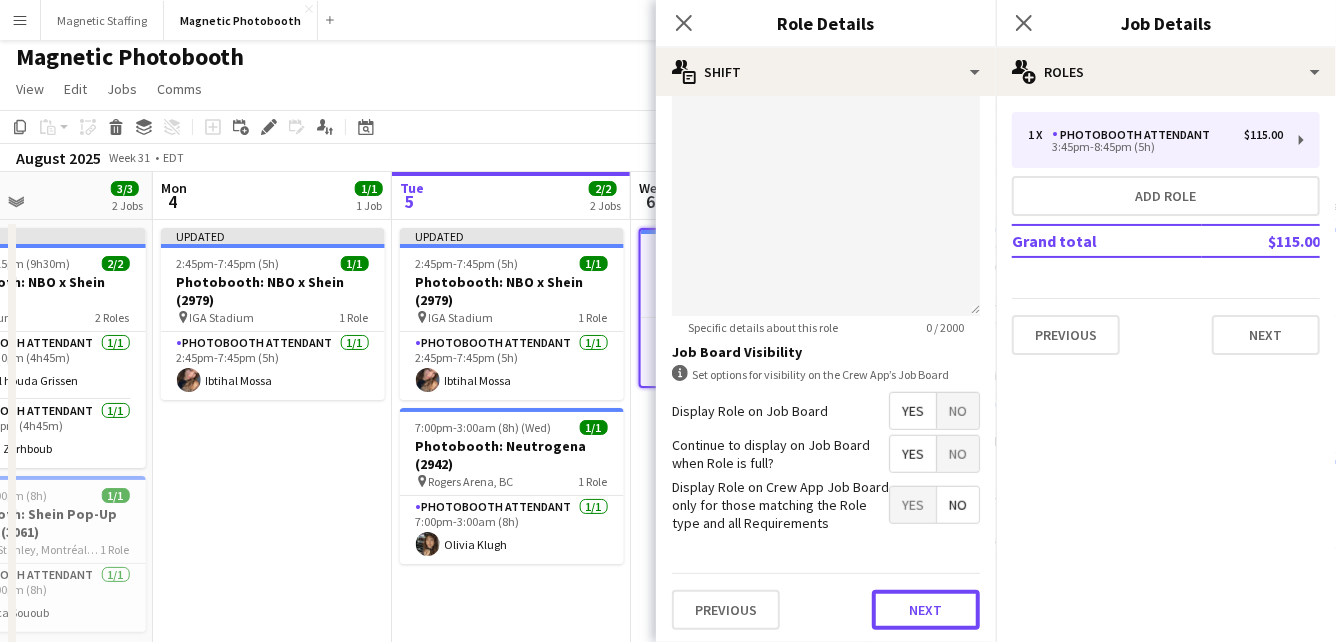 click on "Next" at bounding box center [926, 610] 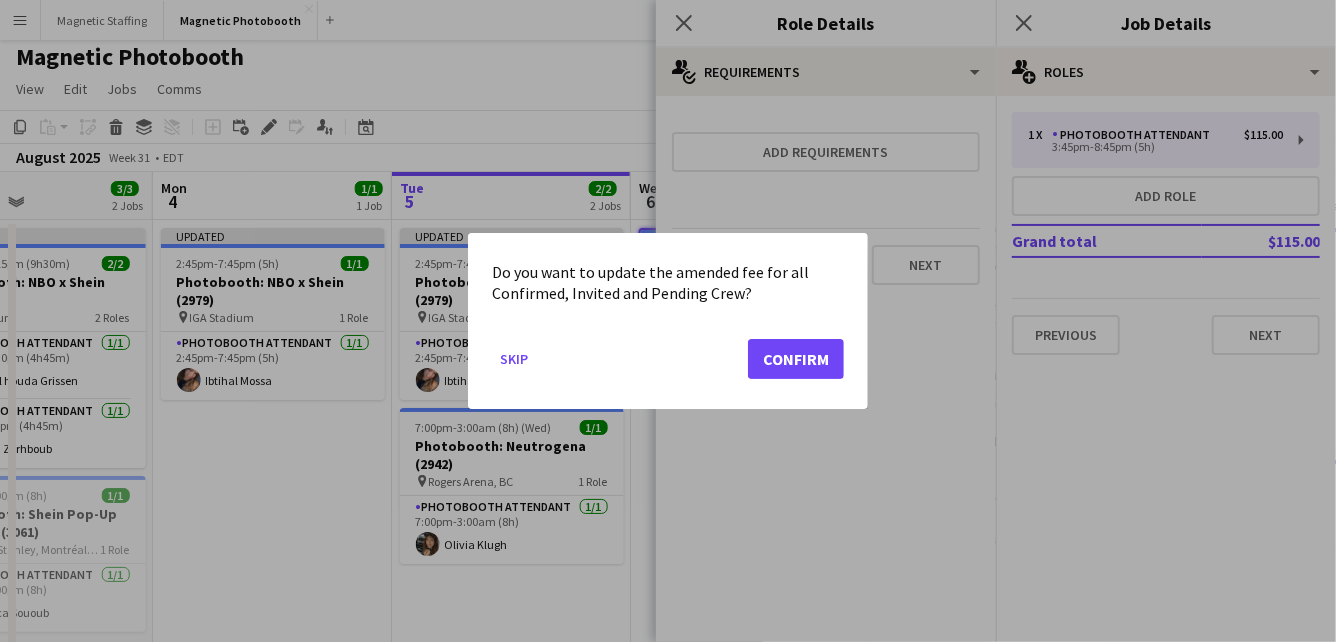scroll, scrollTop: 0, scrollLeft: 0, axis: both 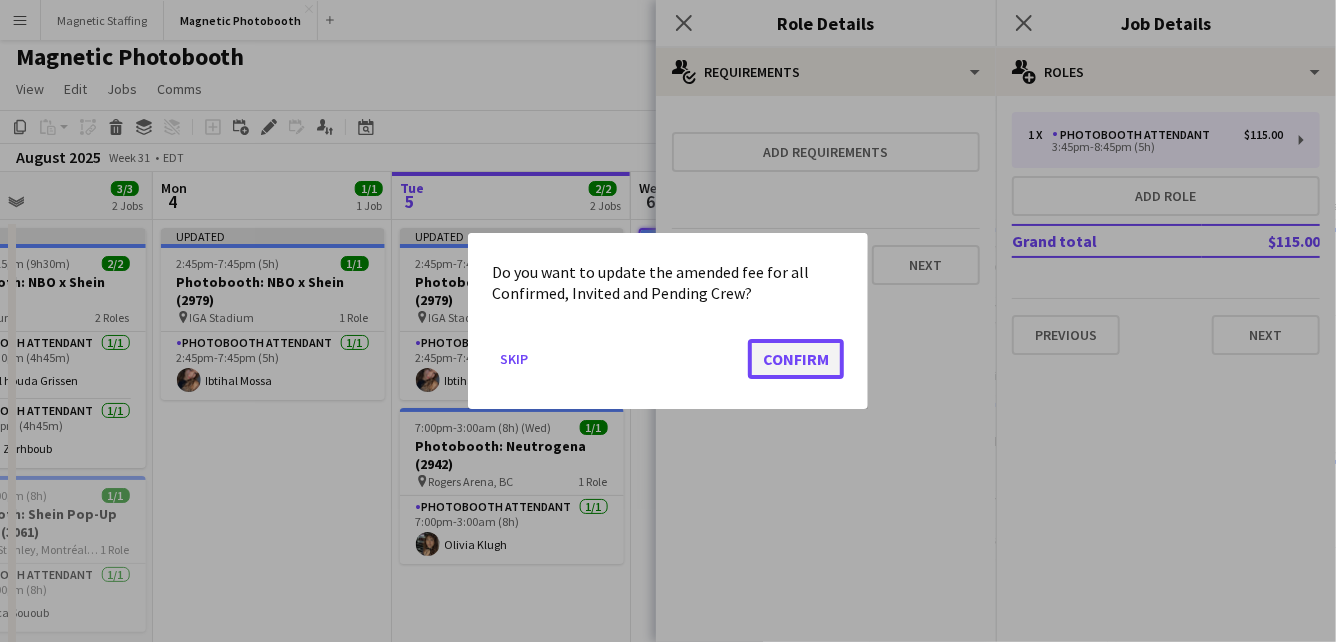 click on "Confirm" 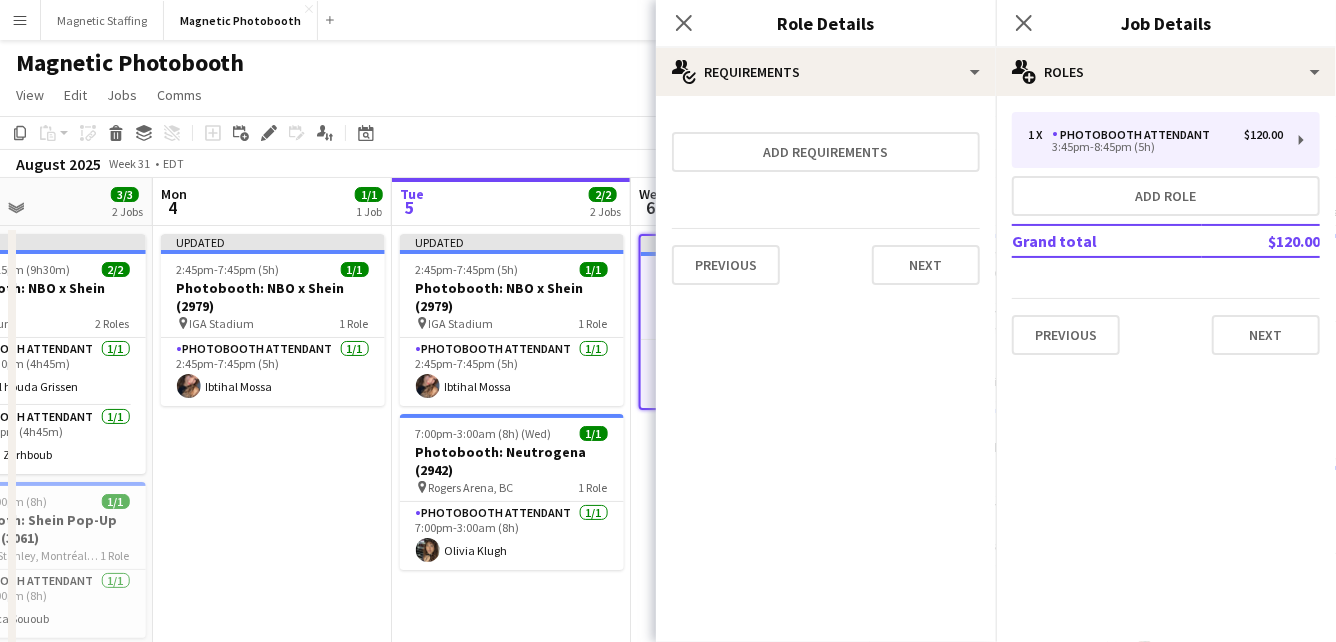 scroll, scrollTop: 6, scrollLeft: 0, axis: vertical 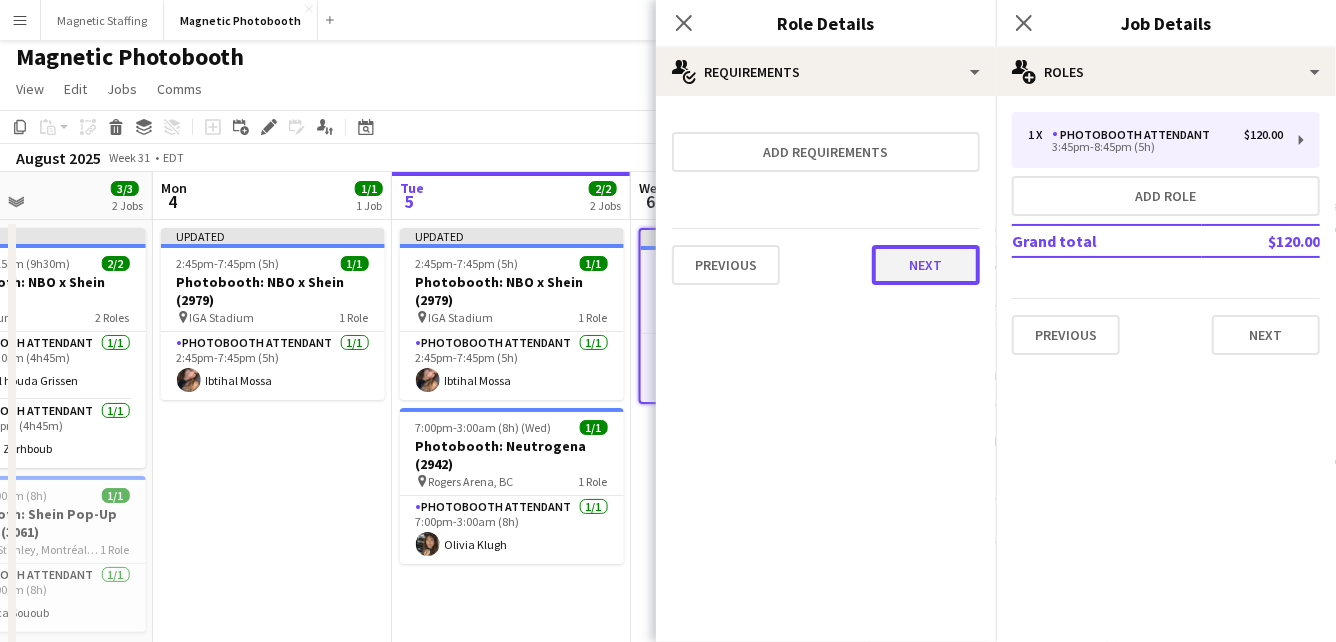 click on "Next" at bounding box center [926, 265] 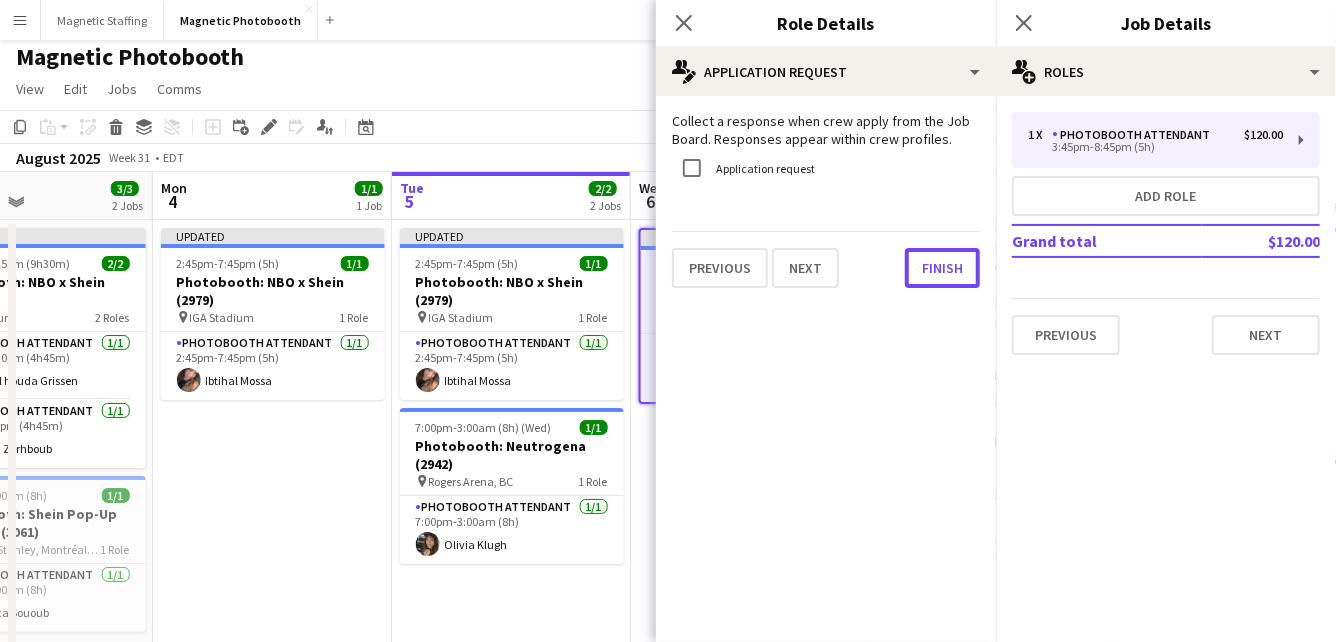 click on "Finish" at bounding box center (942, 268) 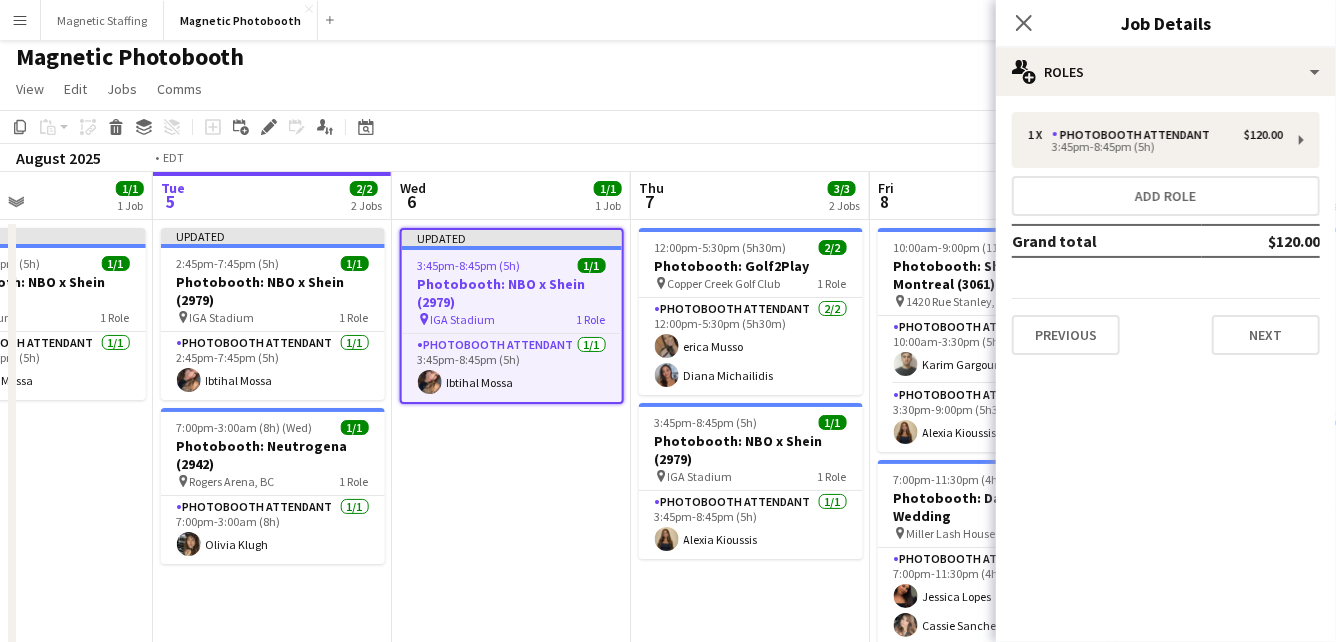 scroll, scrollTop: 0, scrollLeft: 868, axis: horizontal 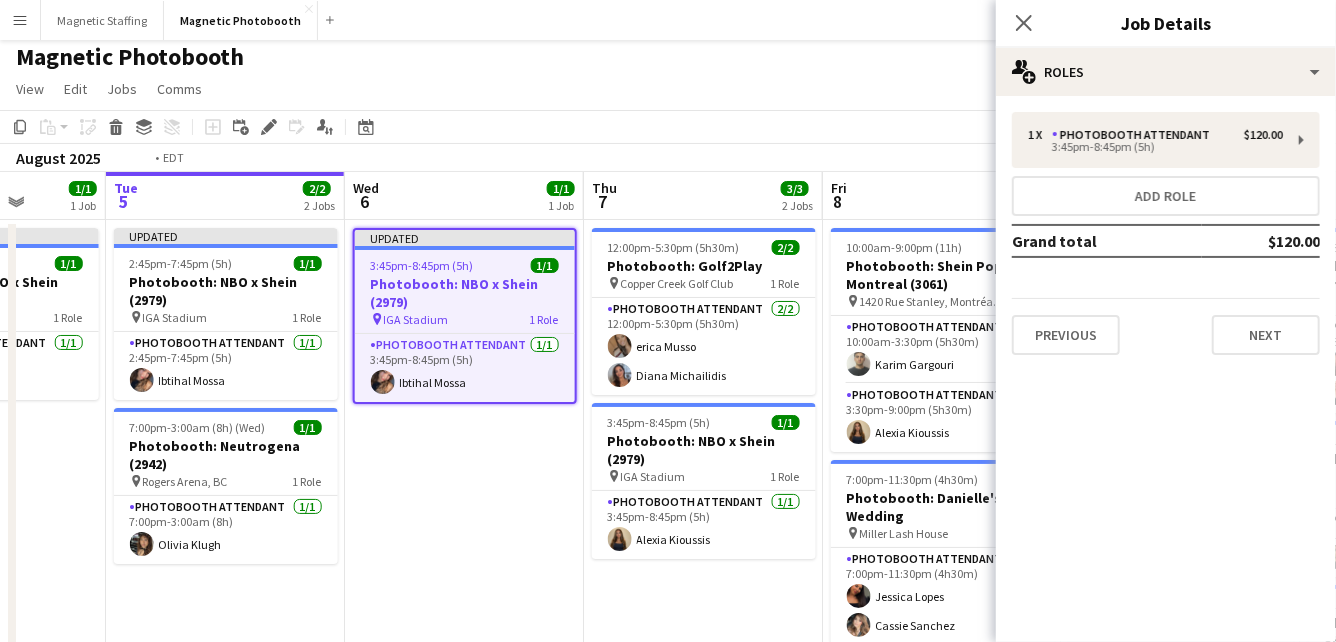 drag, startPoint x: 590, startPoint y: 293, endPoint x: 375, endPoint y: 298, distance: 215.05814 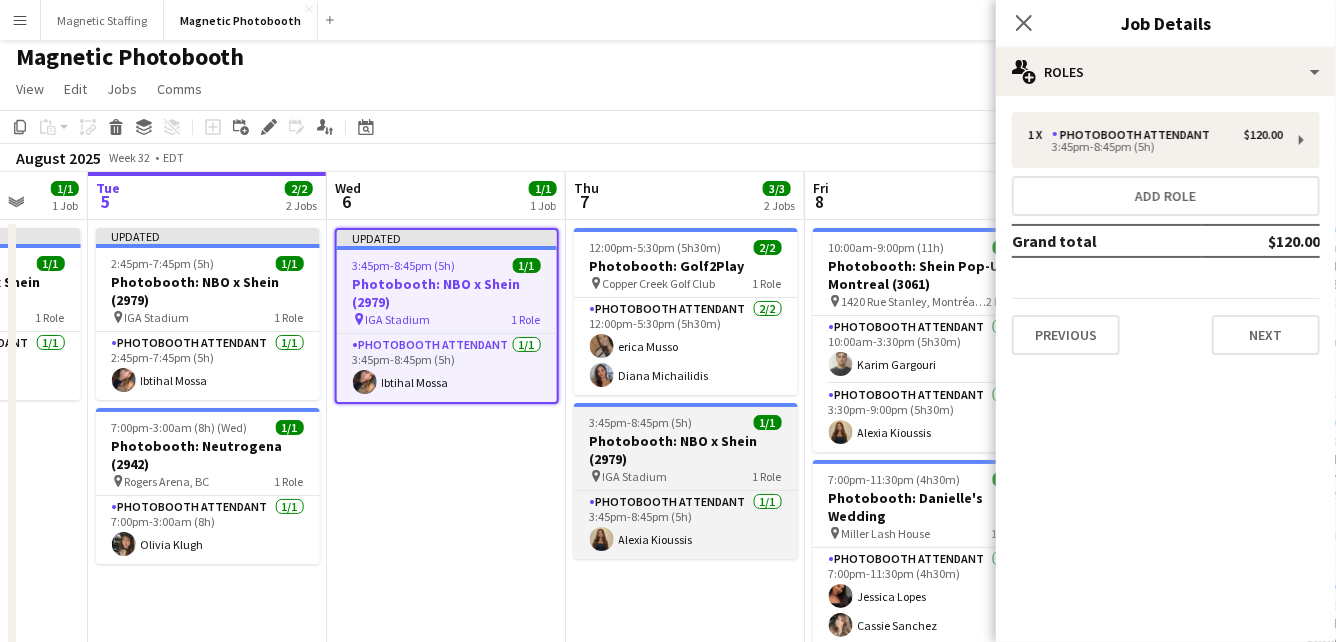 click on "Photobooth: NBO x Shein (2979)" at bounding box center (686, 450) 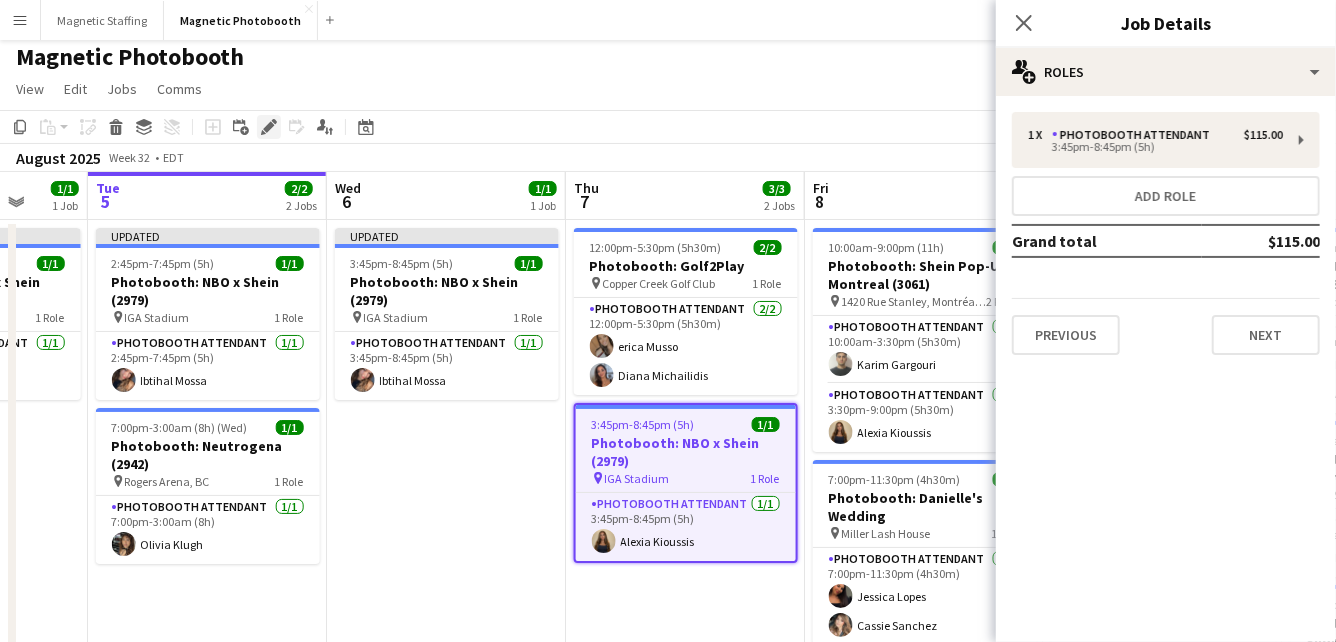 click 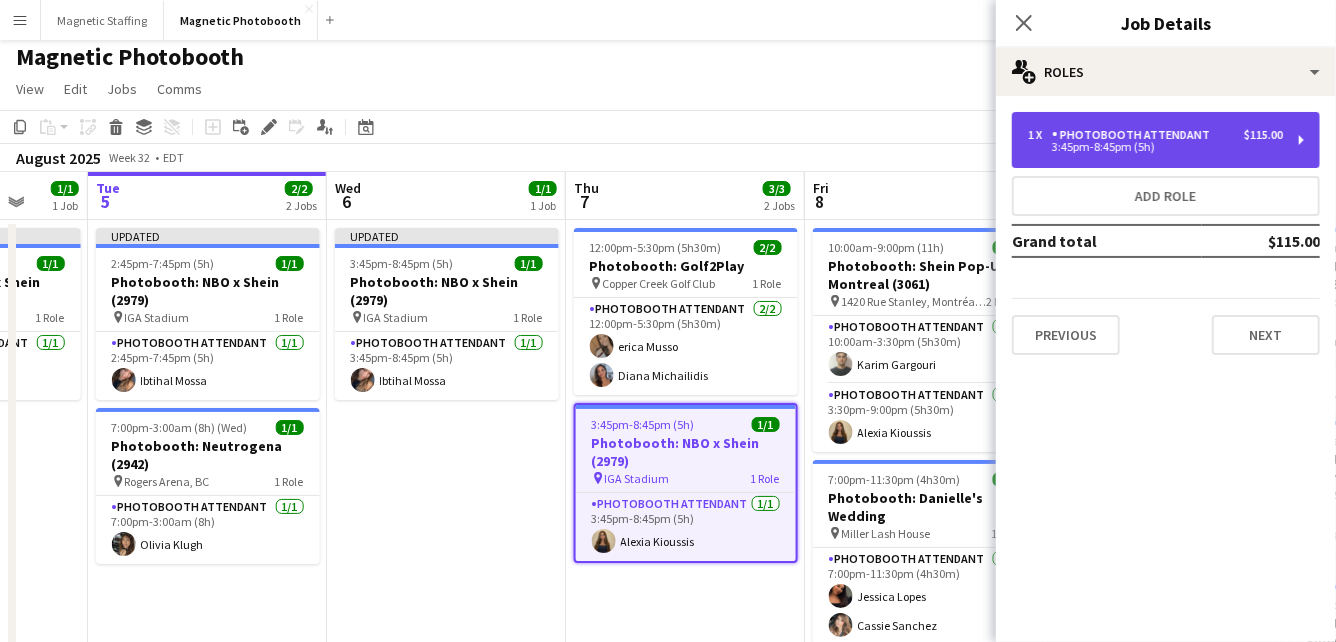 click on "1 x   Photobooth Attendant    $115.00" at bounding box center [1155, 135] 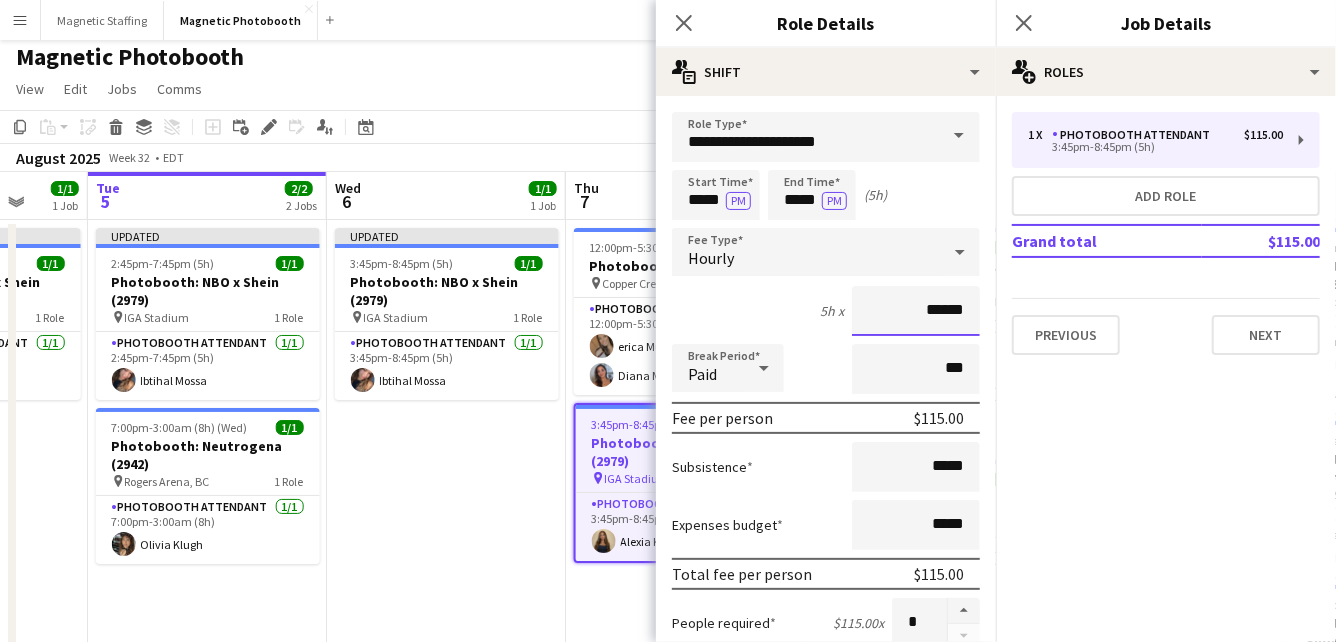 click on "******" at bounding box center [916, 311] 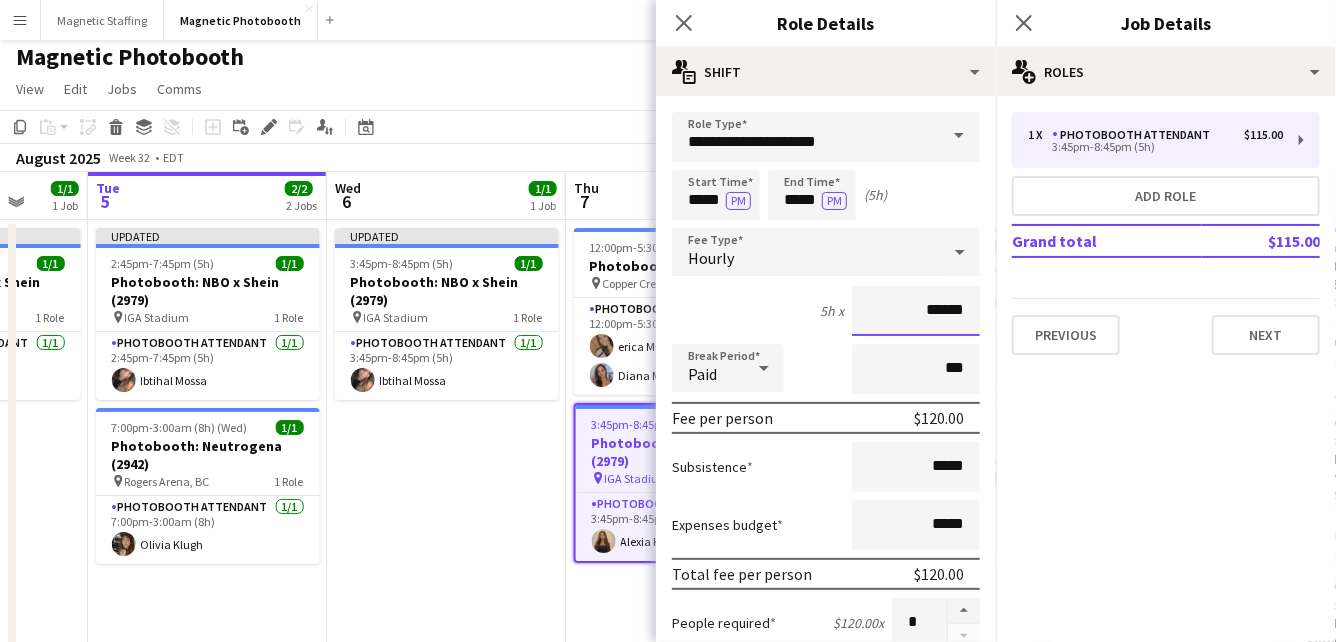 scroll, scrollTop: 709, scrollLeft: 0, axis: vertical 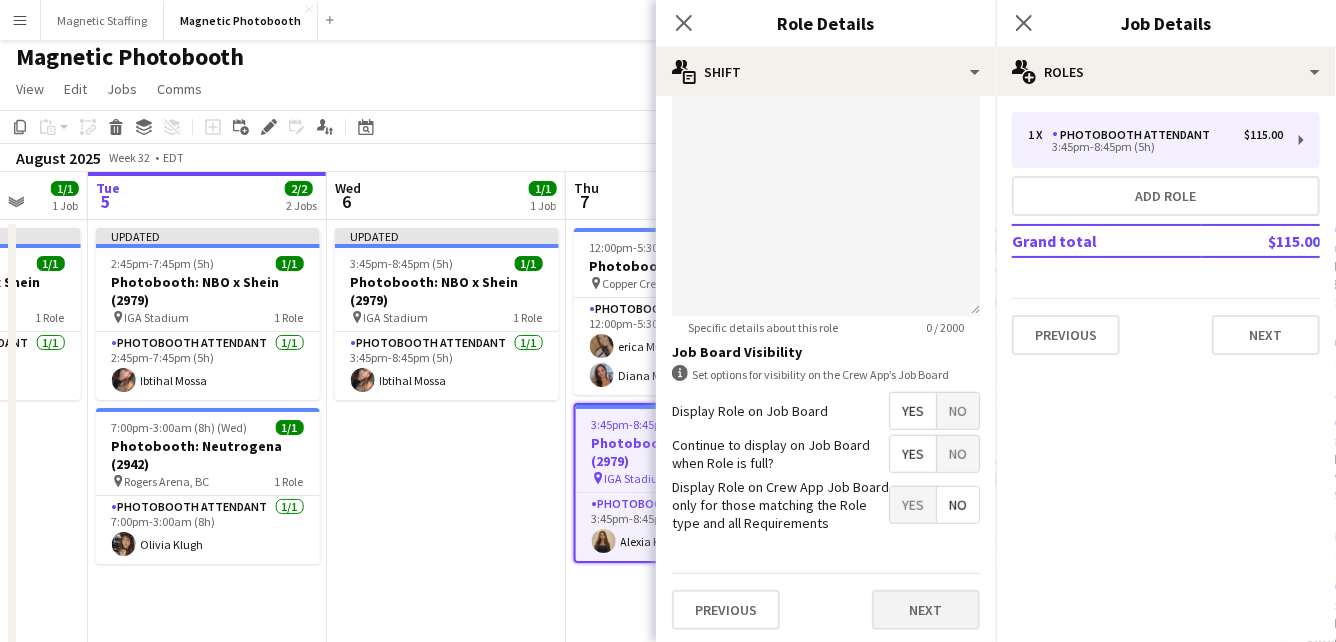 type on "******" 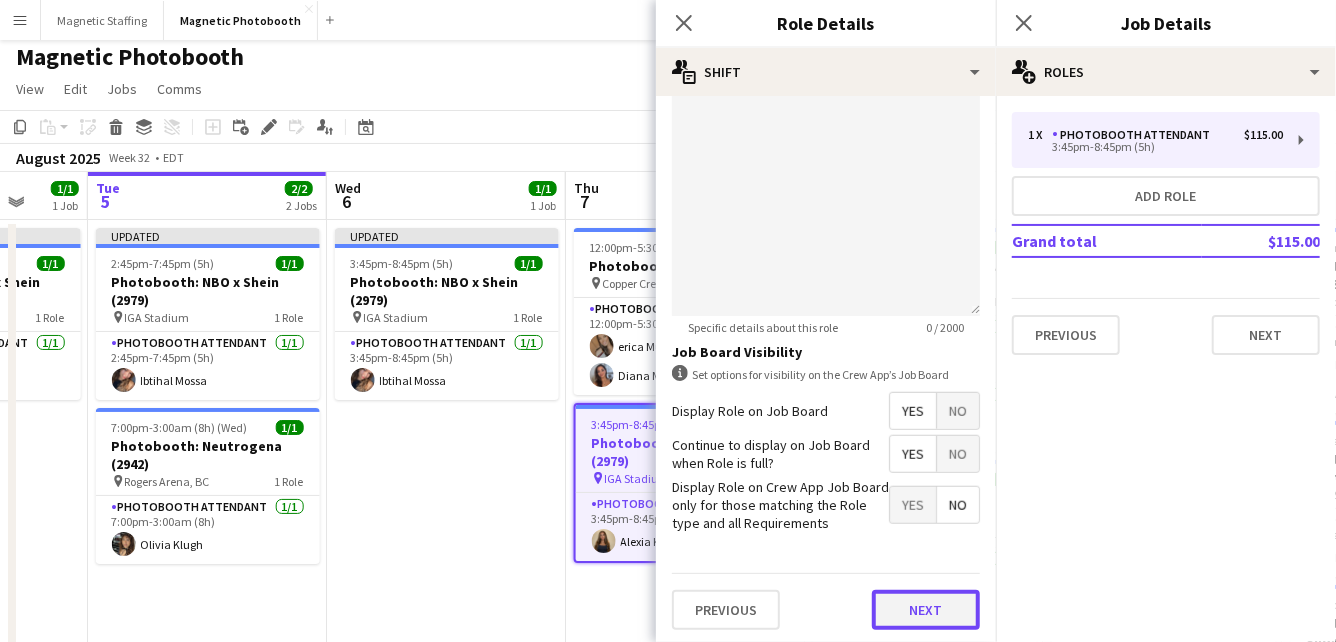 click on "Next" at bounding box center (926, 610) 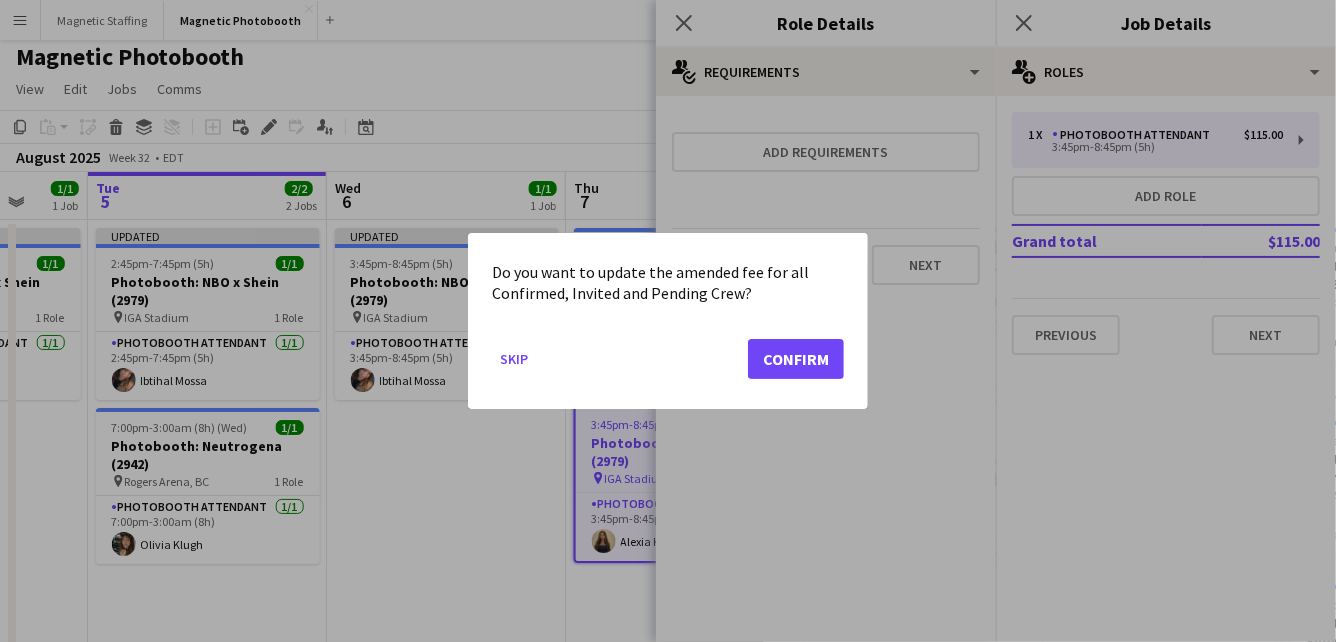 scroll, scrollTop: 0, scrollLeft: 0, axis: both 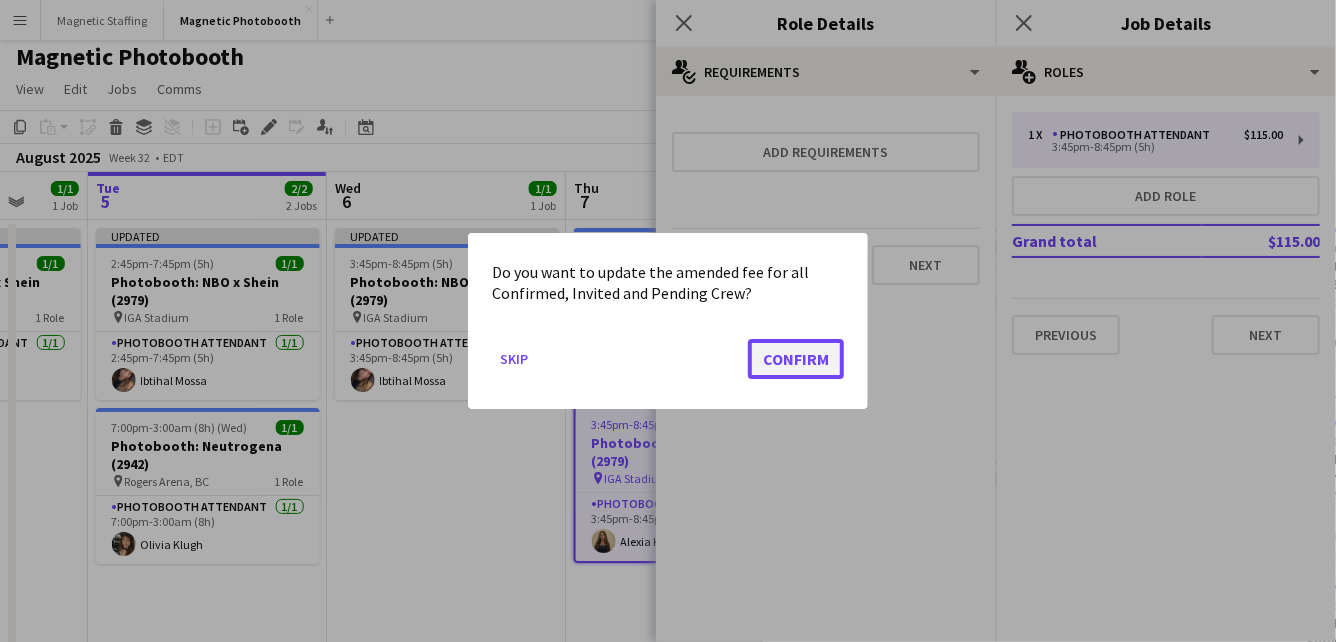 click on "Confirm" 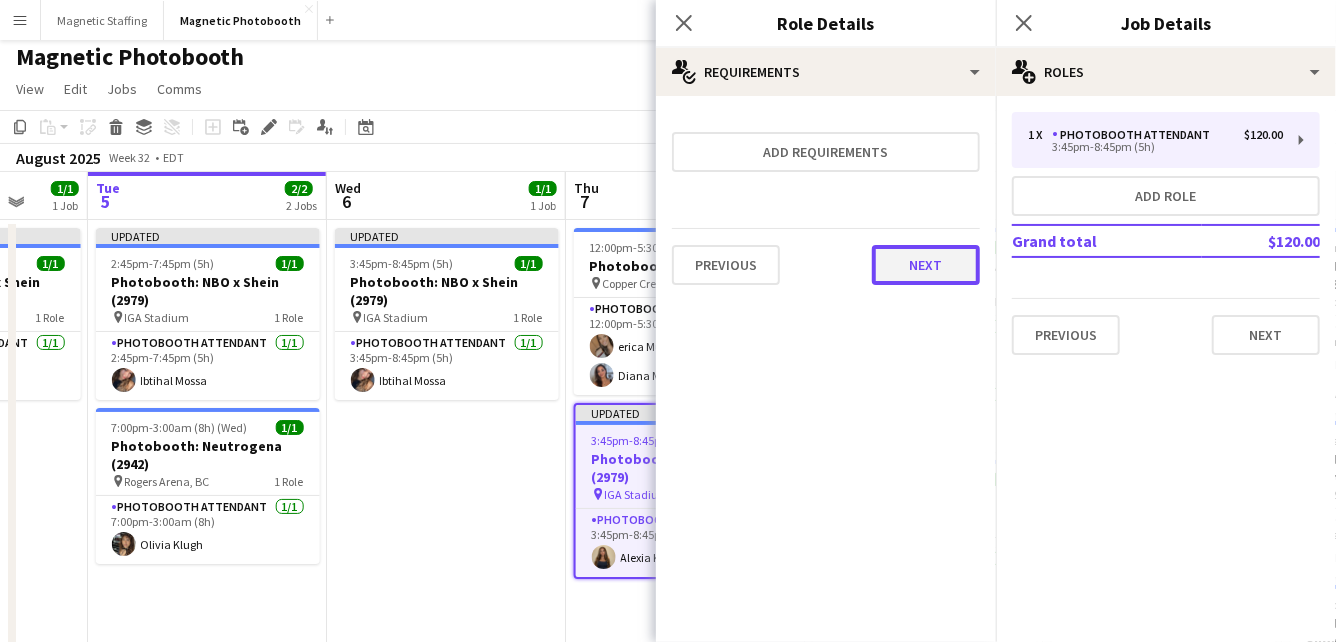 click on "Next" at bounding box center [926, 265] 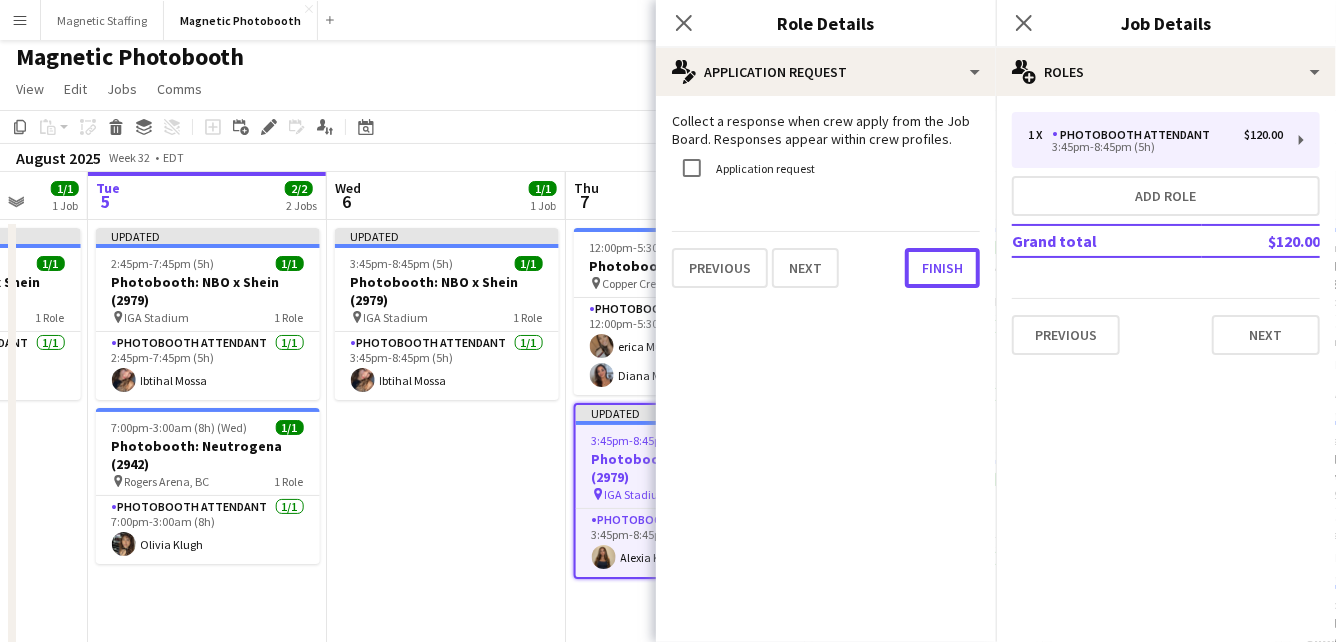 click on "Finish" at bounding box center [942, 268] 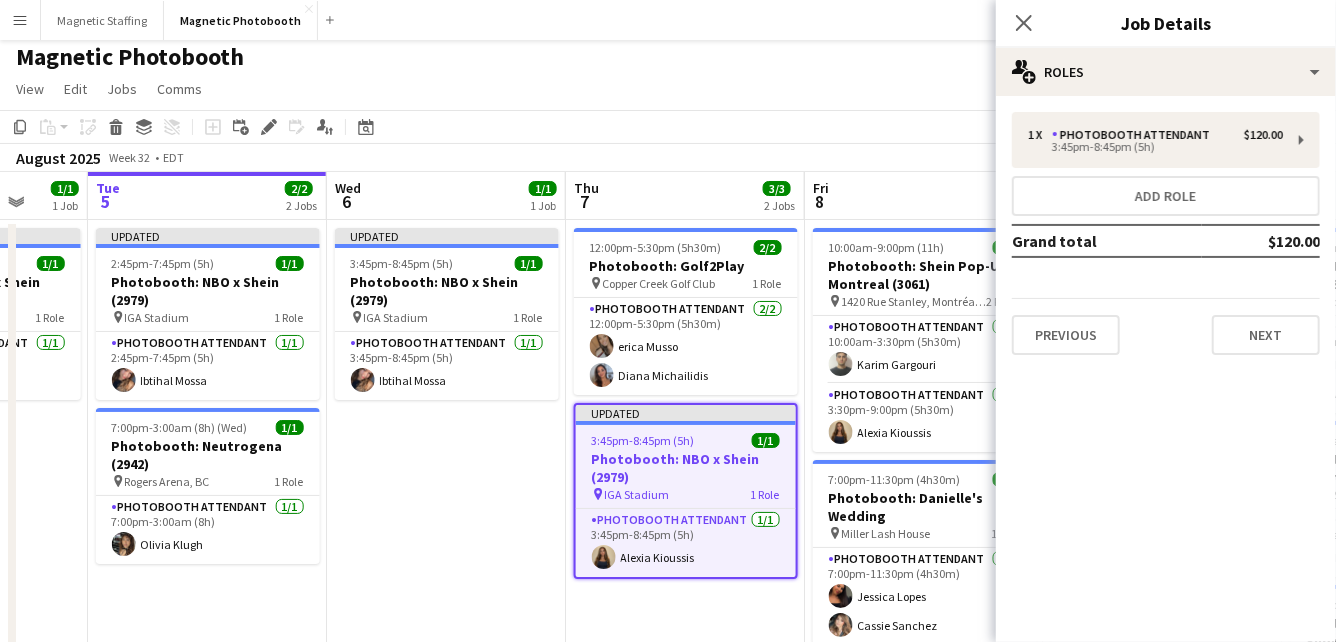click on "Updated   3:45pm-8:45pm (5h)    1/1   Photobooth: NBO x Shein (2979)
pin
IGA Stadium   1 Role   Photobooth Attendant    1/1   3:45pm-8:45pm (5h)
Ibtihal Mossa" at bounding box center (446, 668) 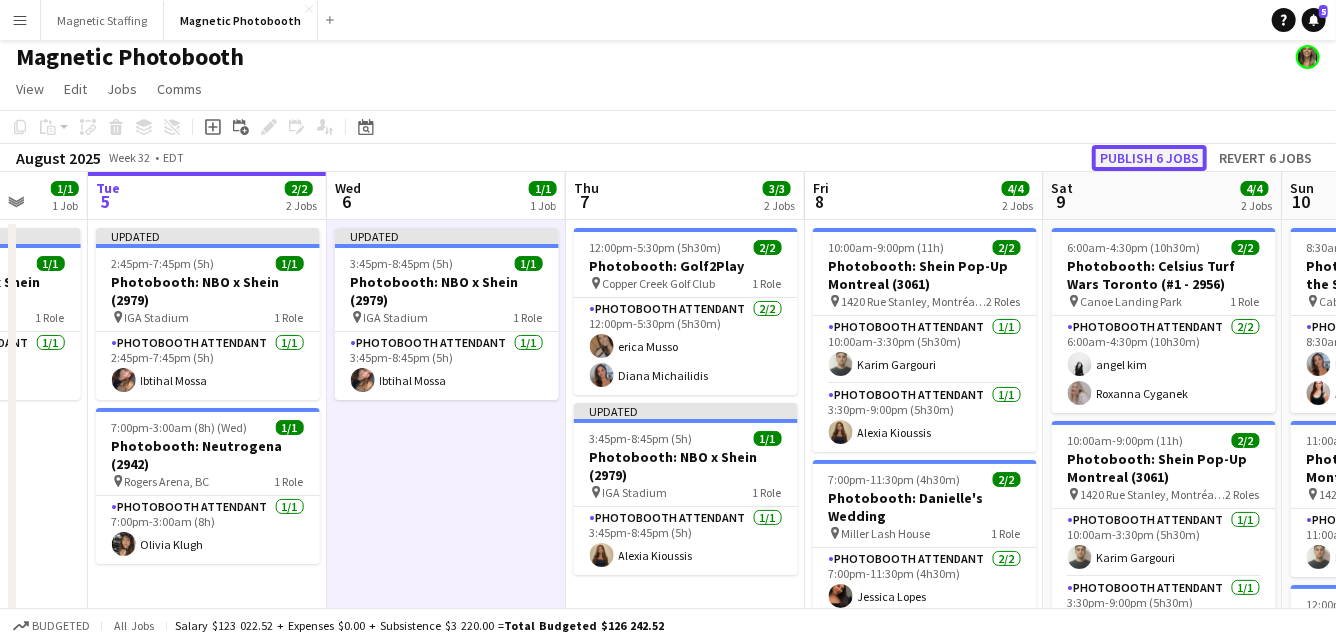 click on "Publish 6 jobs" 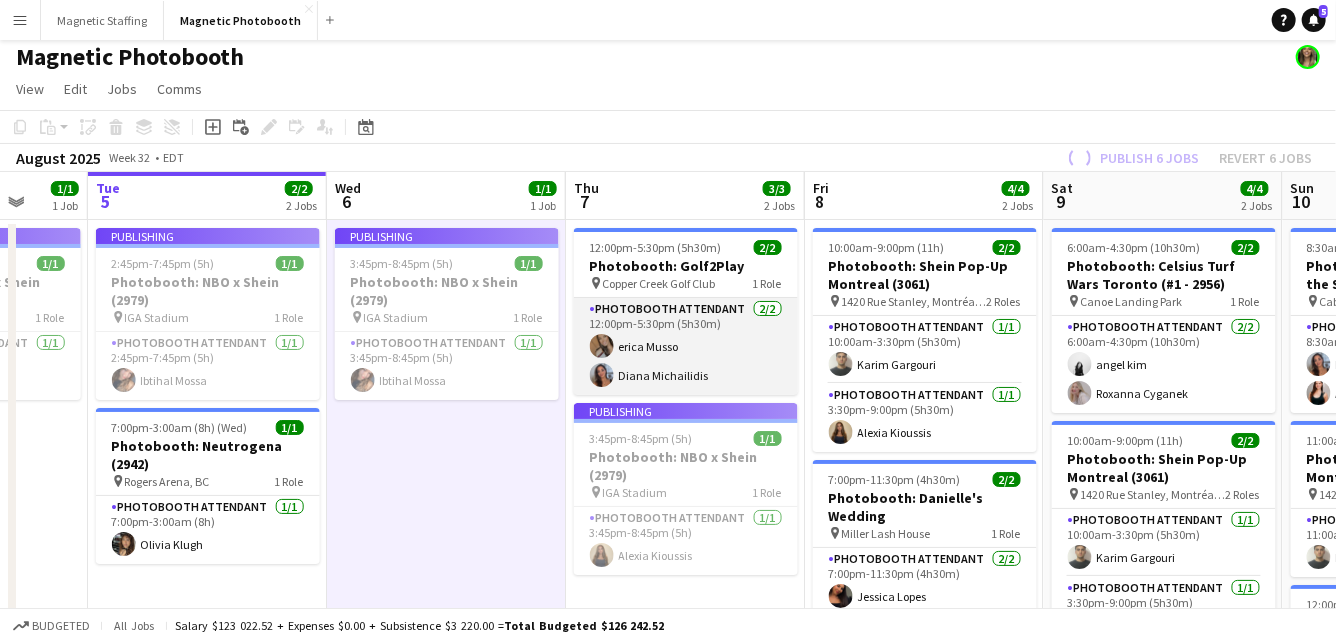 click on "Photobooth Attendant    2/2   12:00pm-5:30pm (5h30m)
erica Musso Diana Michailidis" at bounding box center [686, 346] 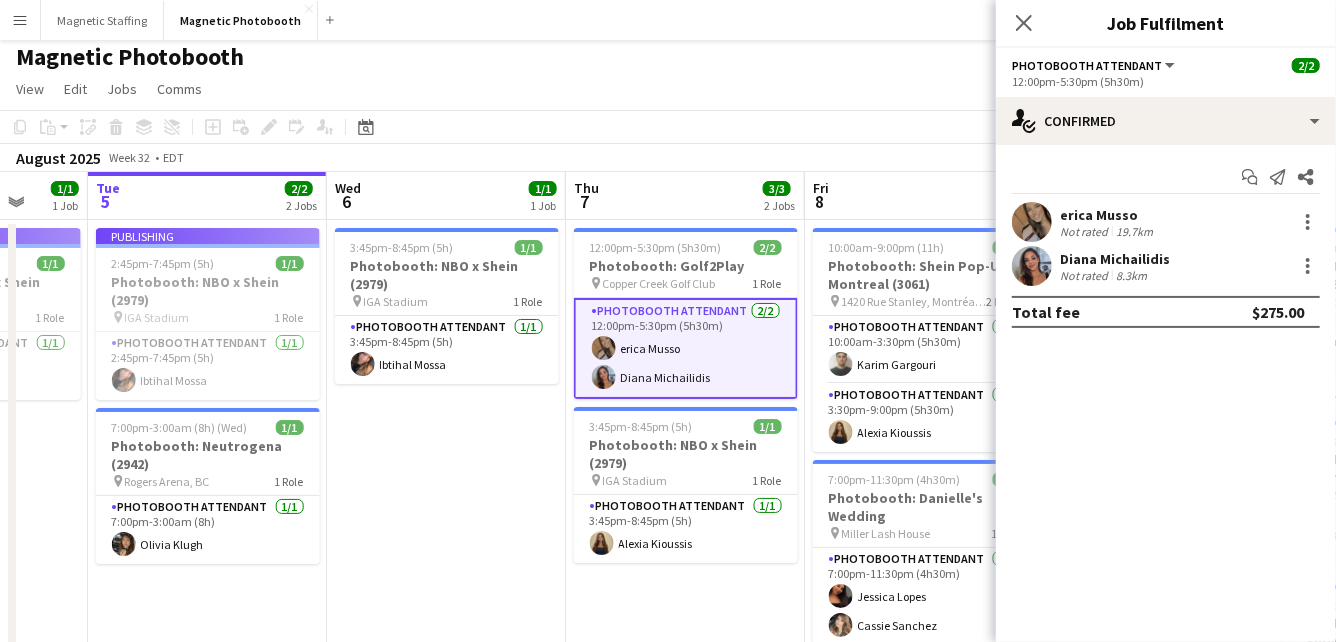click at bounding box center [1032, 266] 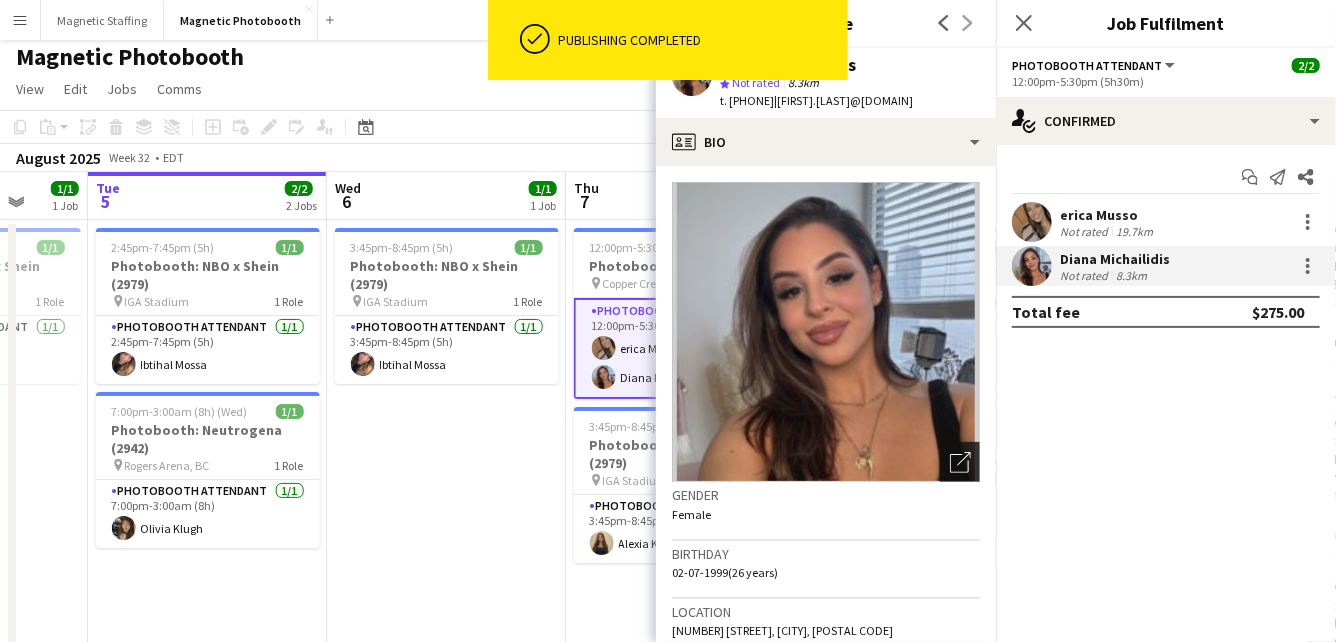 click on "Open photos pop-in" 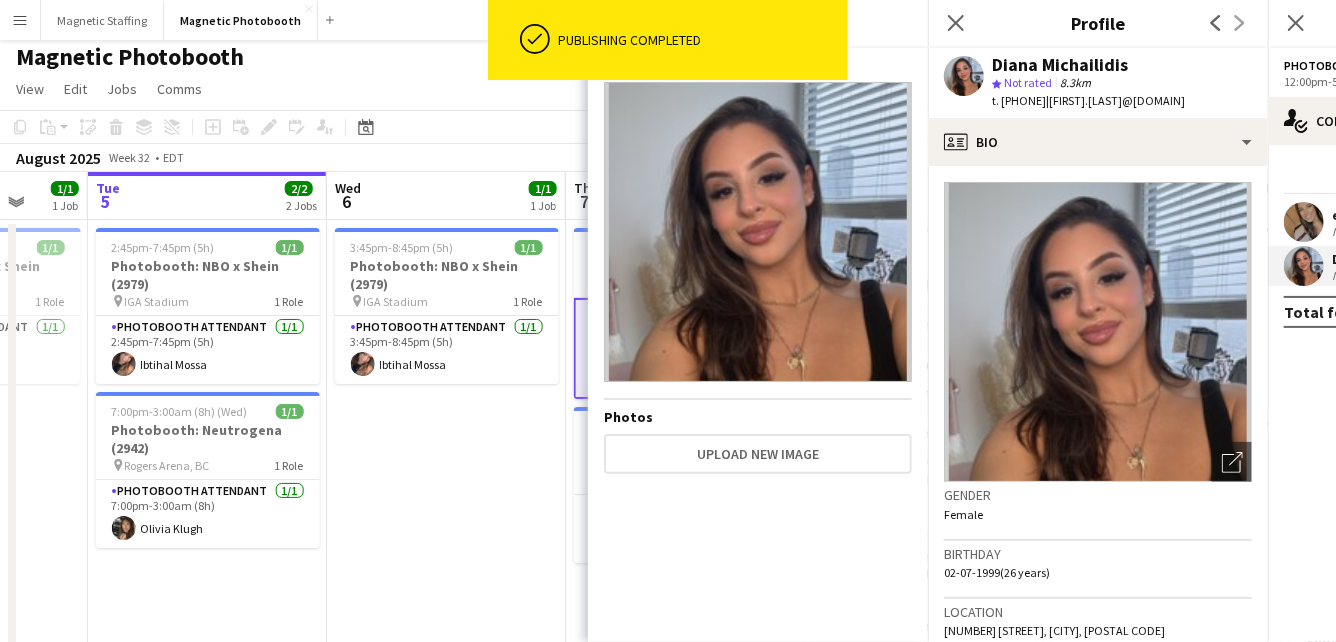 click on "3:45pm-8:45pm (5h)    1/1   Photobooth: NBO x Shein (2979)
pin
IGA Stadium   1 Role   Photobooth Attendant    1/1   3:45pm-8:45pm (5h)
Ibtihal Mossa" at bounding box center (446, 668) 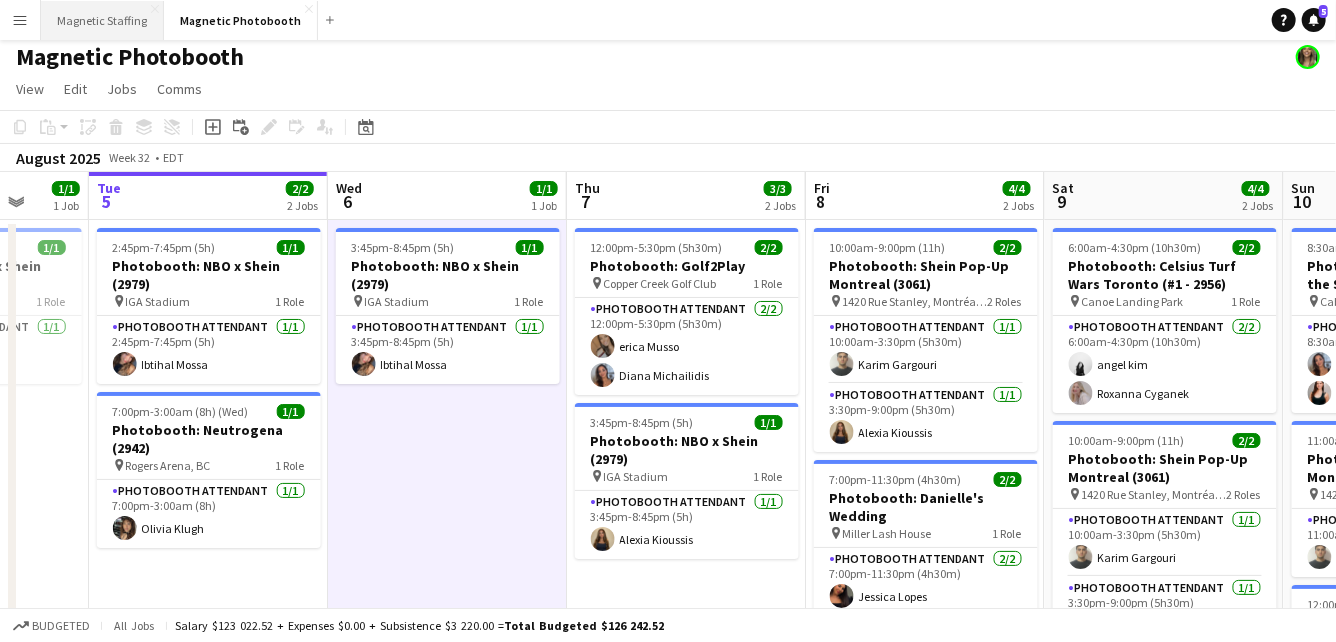 click on "Magnetic Staffing
Close" at bounding box center [102, 20] 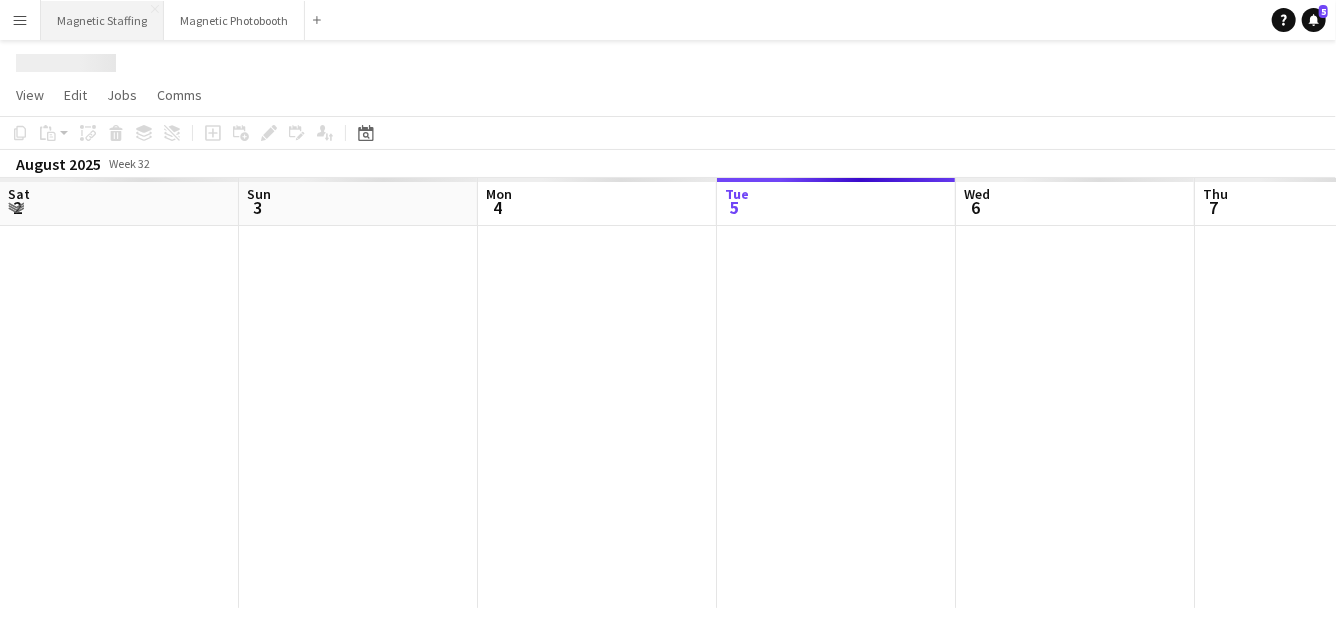 scroll, scrollTop: 0, scrollLeft: 478, axis: horizontal 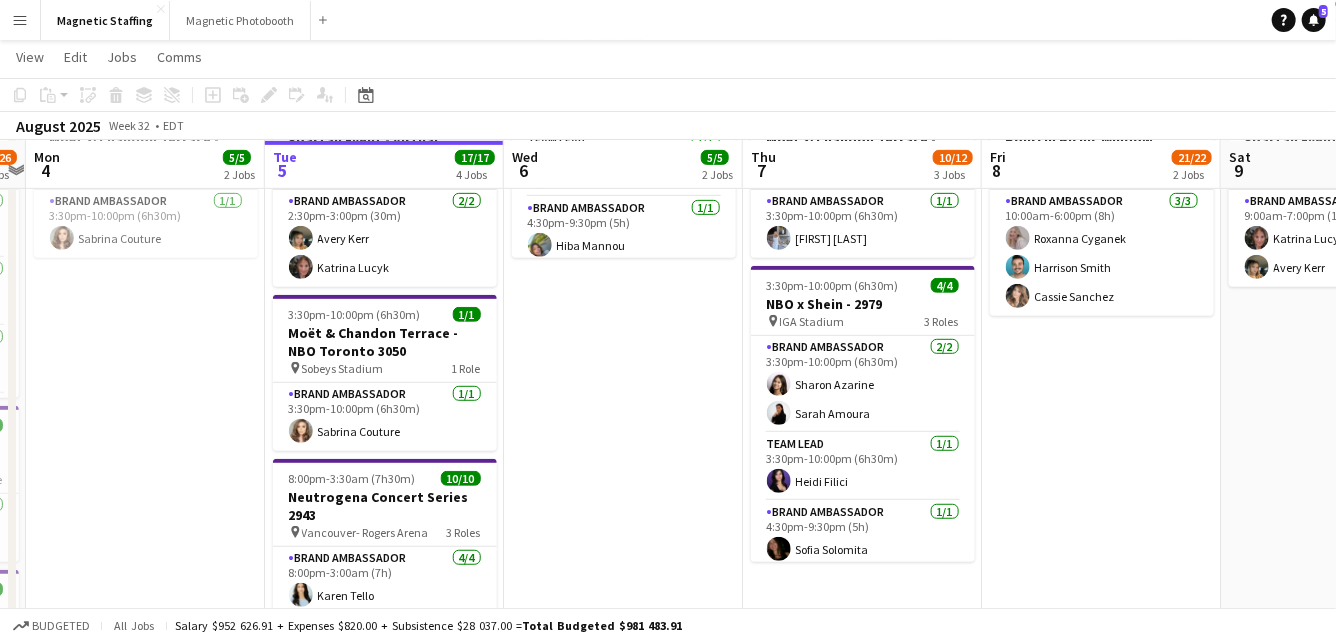 drag, startPoint x: 501, startPoint y: 448, endPoint x: 527, endPoint y: 447, distance: 26.019224 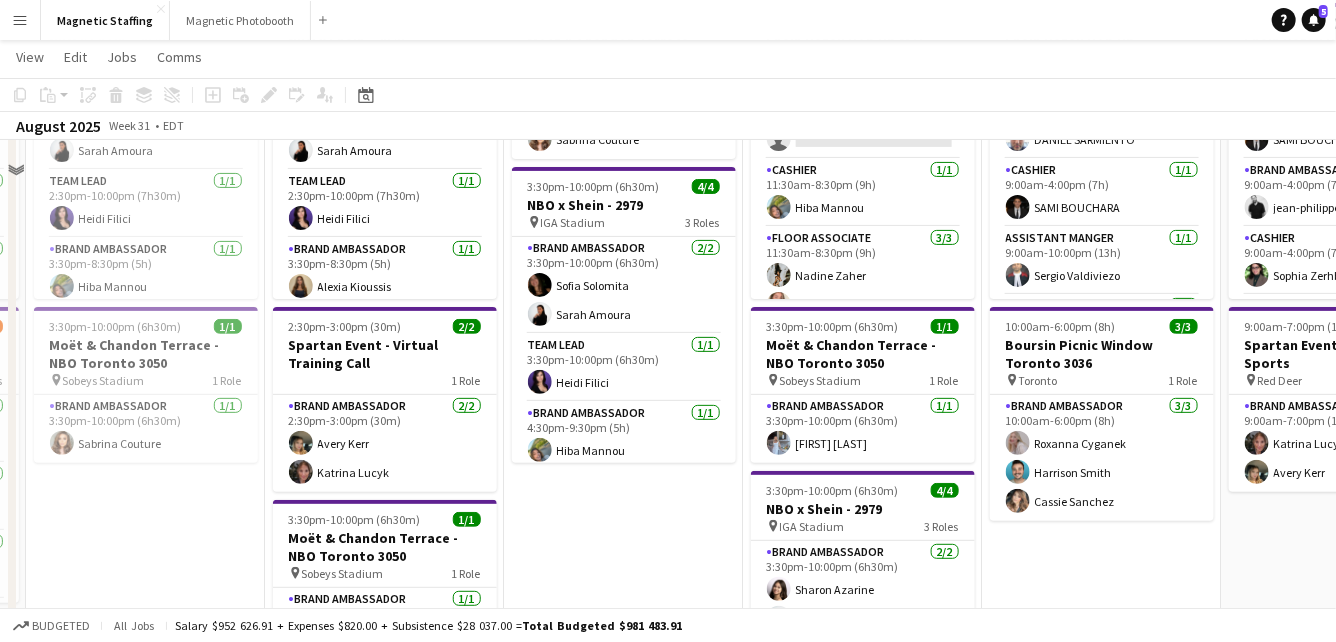 scroll, scrollTop: 122, scrollLeft: 0, axis: vertical 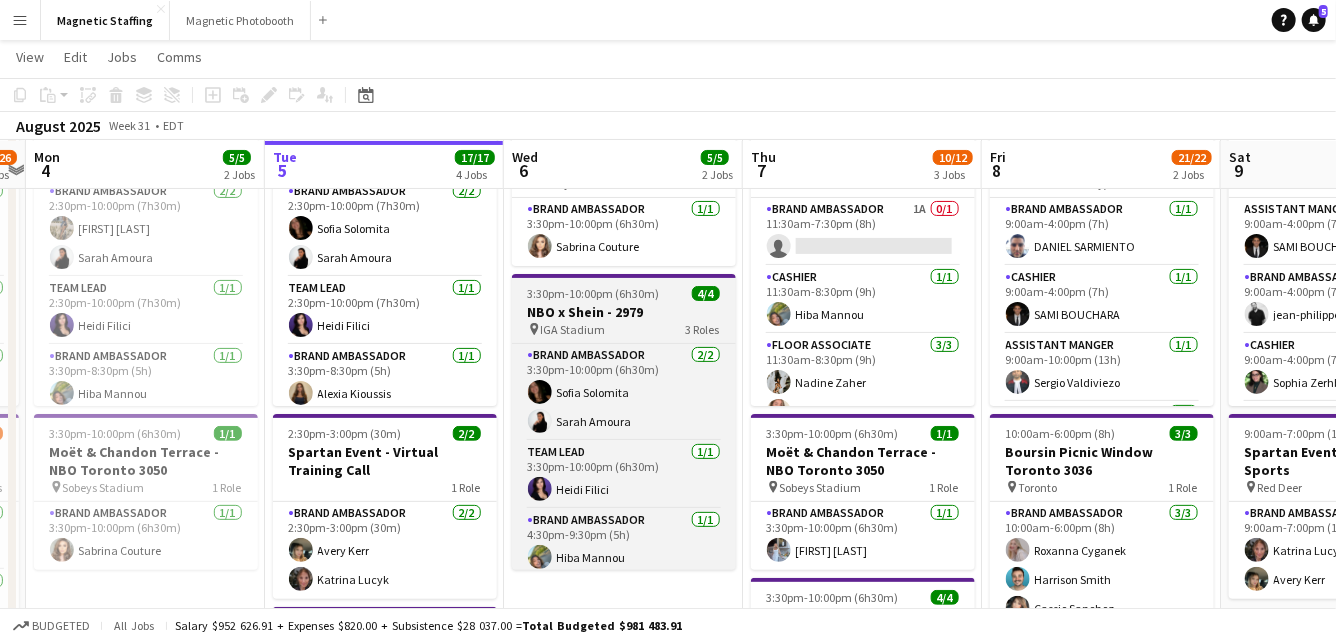 click on "NBO x Shein - 2979" at bounding box center [624, 312] 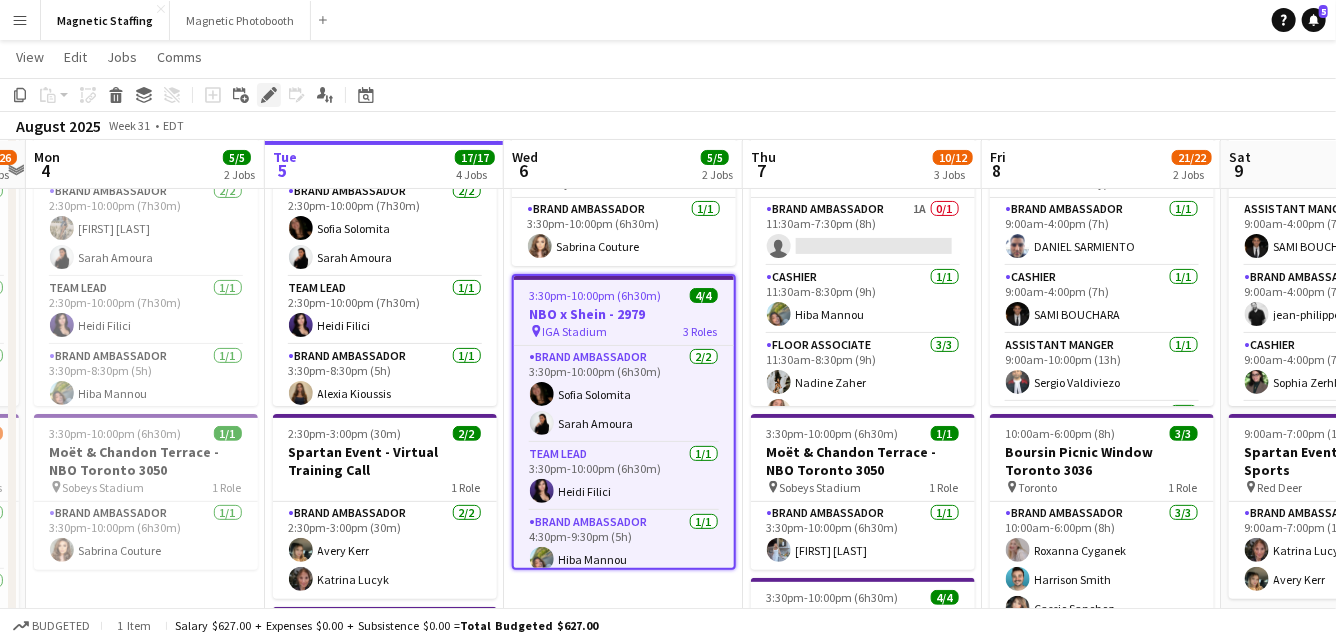click 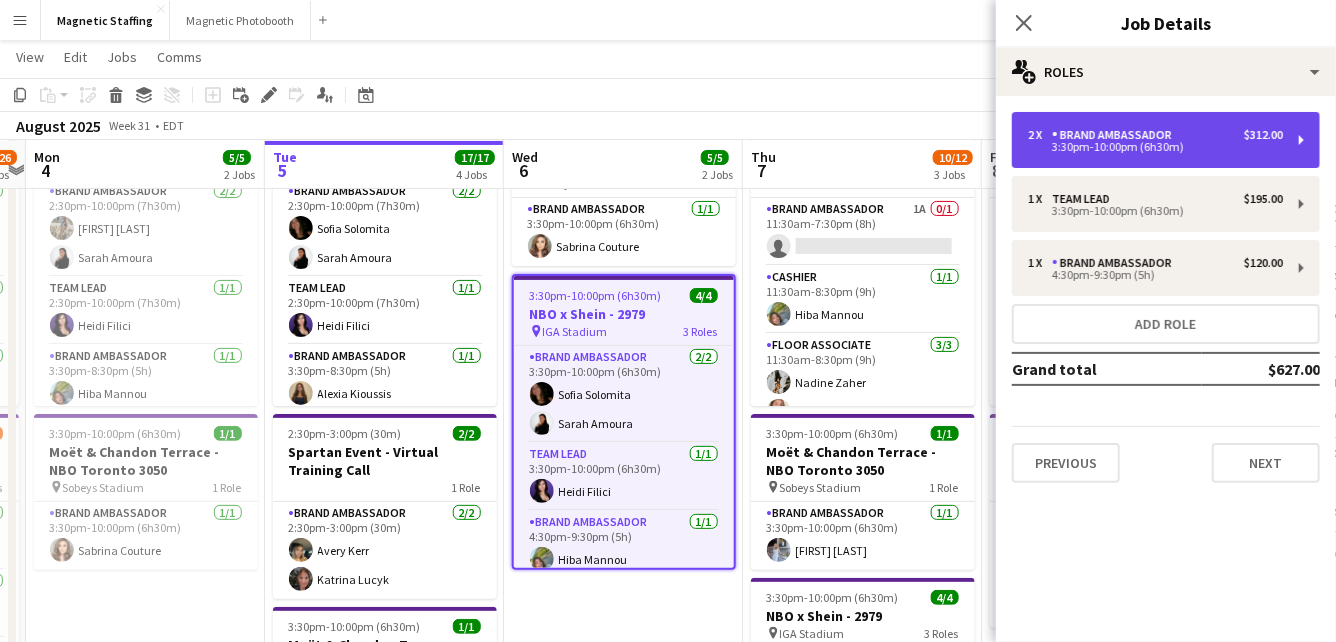 click on "3:30pm-10:00pm (6h30m)" at bounding box center (1155, 147) 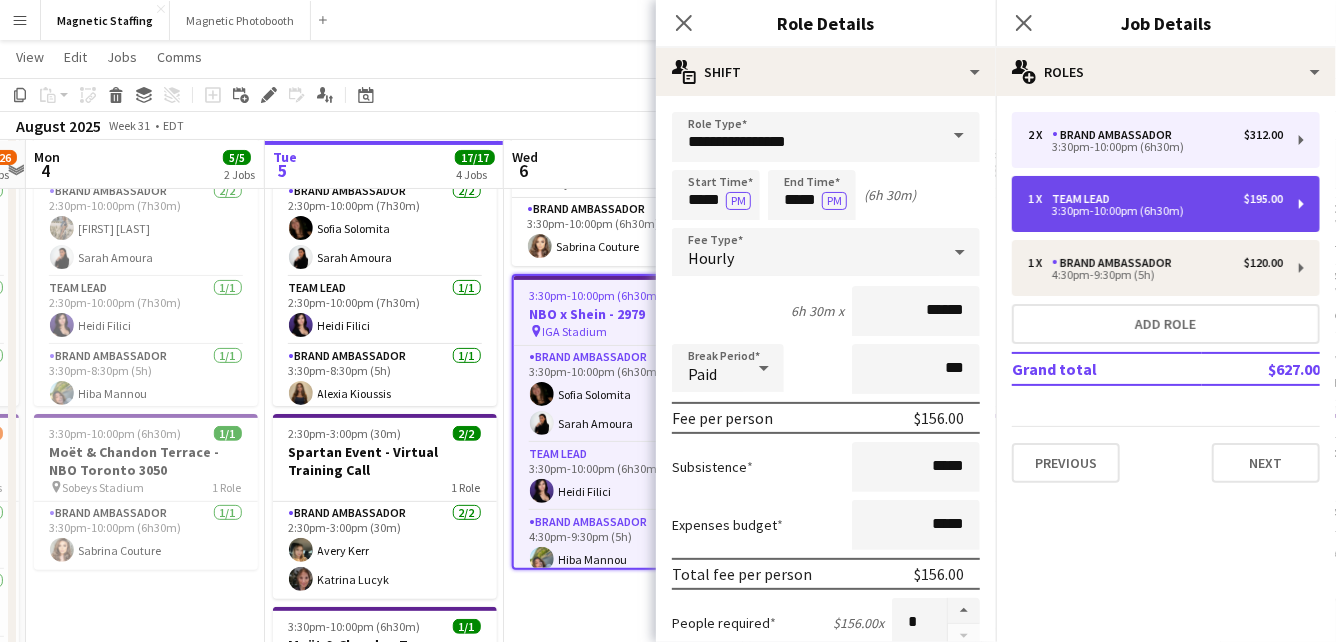 click on "3:30pm-10:00pm (6h30m)" at bounding box center [1155, 211] 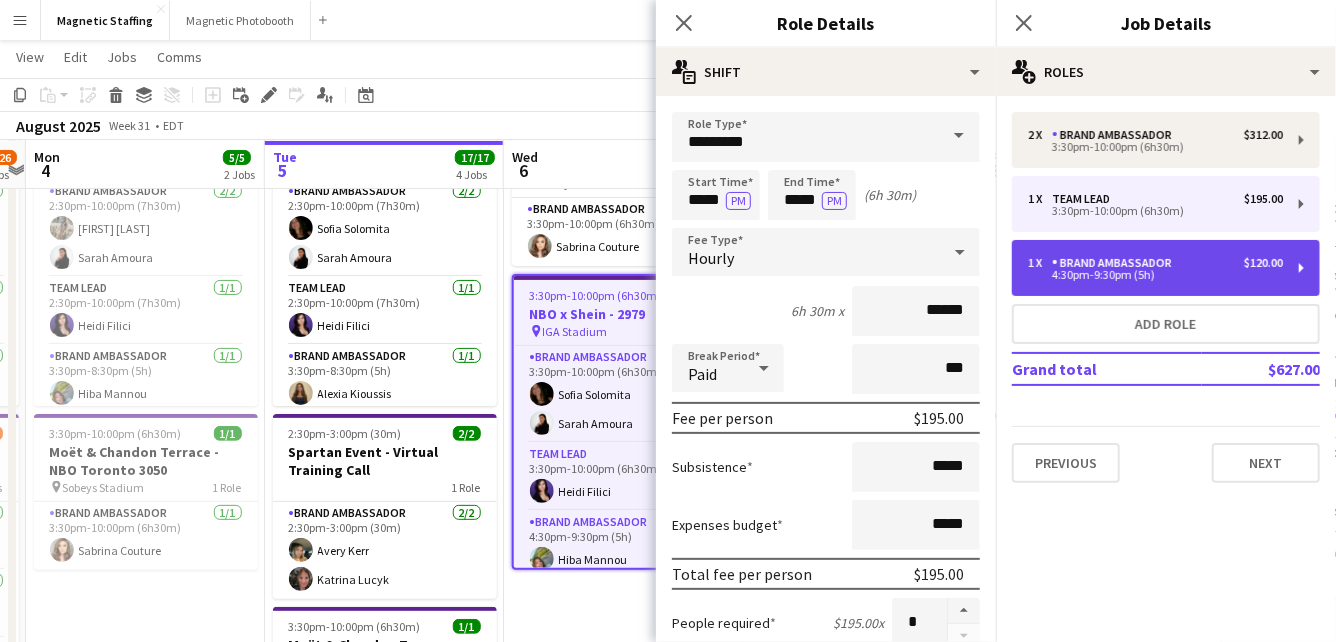 click on "1 x   Brand Ambassador   $120.00   4:30pm-9:30pm (5h)" at bounding box center [1166, 268] 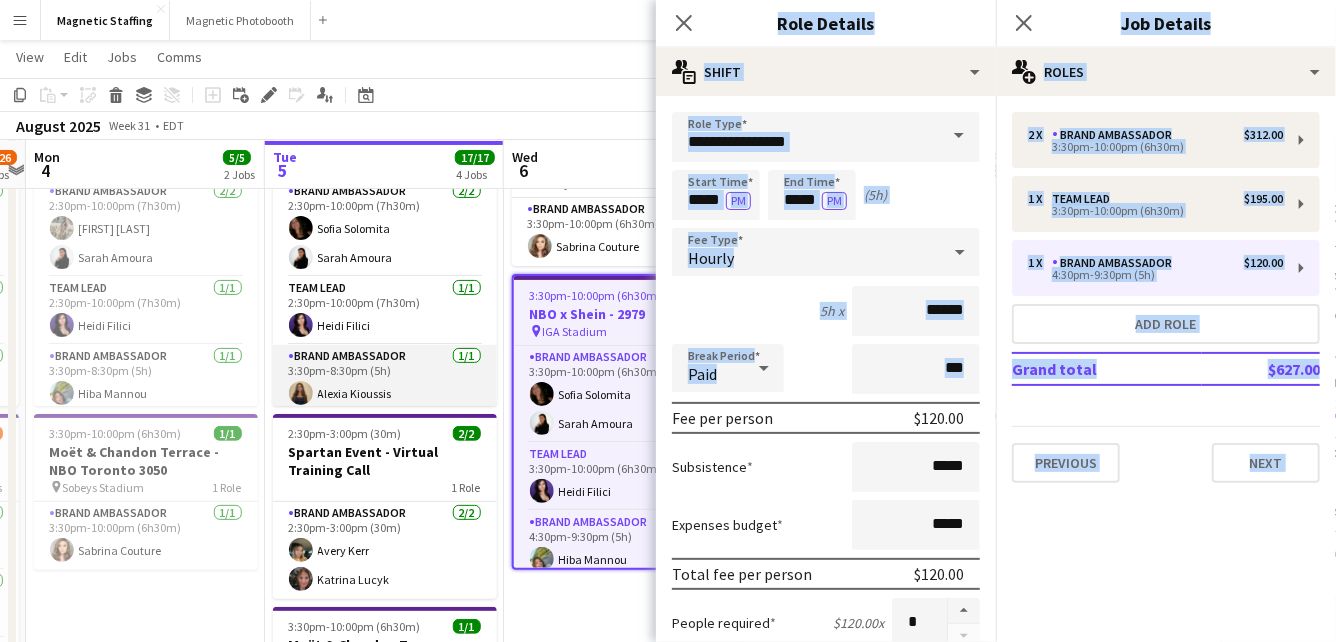 drag, startPoint x: 667, startPoint y: 399, endPoint x: 335, endPoint y: 399, distance: 332 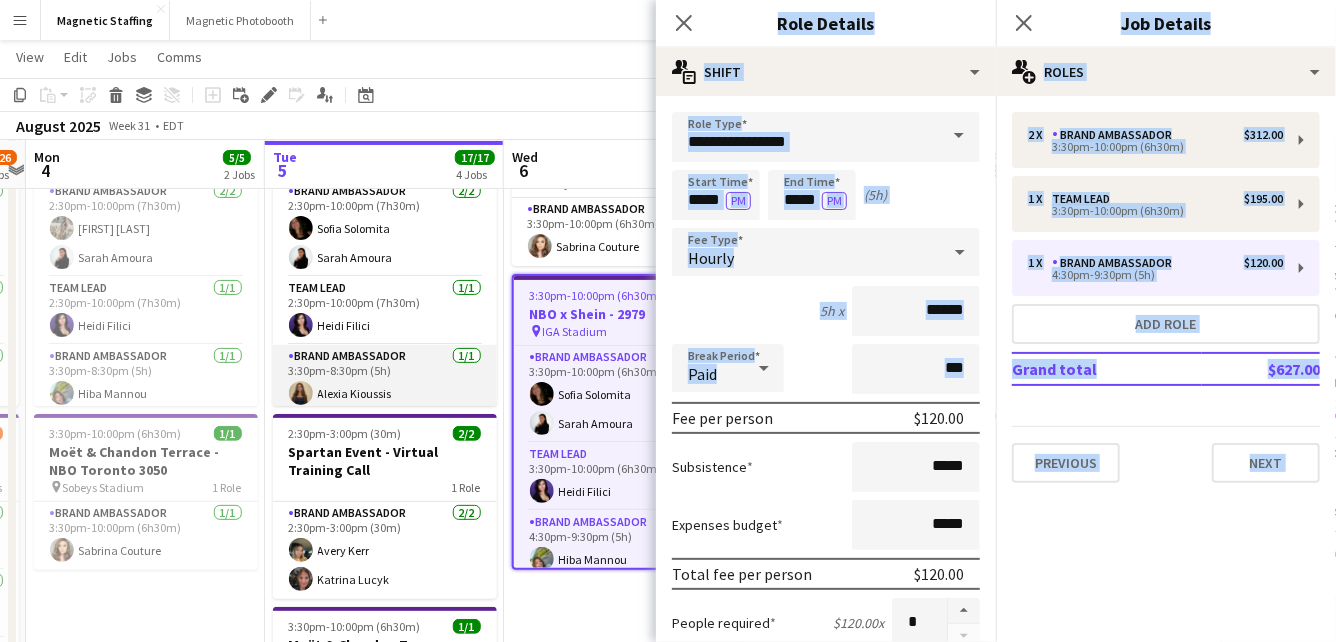 click on "Menu
Boards
Boards   Boards   All jobs   Status
Workforce
Workforce   My Workforce   Recruiting
Comms
Comms
Pay
Pay   Approvals   Payments   Reports
Platform Settings
Platform Settings   Your settings
Training Academy
Training Academy
Knowledge Base
Knowledge Base
Product Updates
Product Updates   Log Out   Privacy   Magnetic Staffing
Close
Magnetic Photobooth
Close
Add
Help
Notifications
5   Magnetic Staffing   View  Day view expanded Day view collapsed Month view Date picker Jump to today Expand Linked Jobs  Edit" at bounding box center (668, 875) 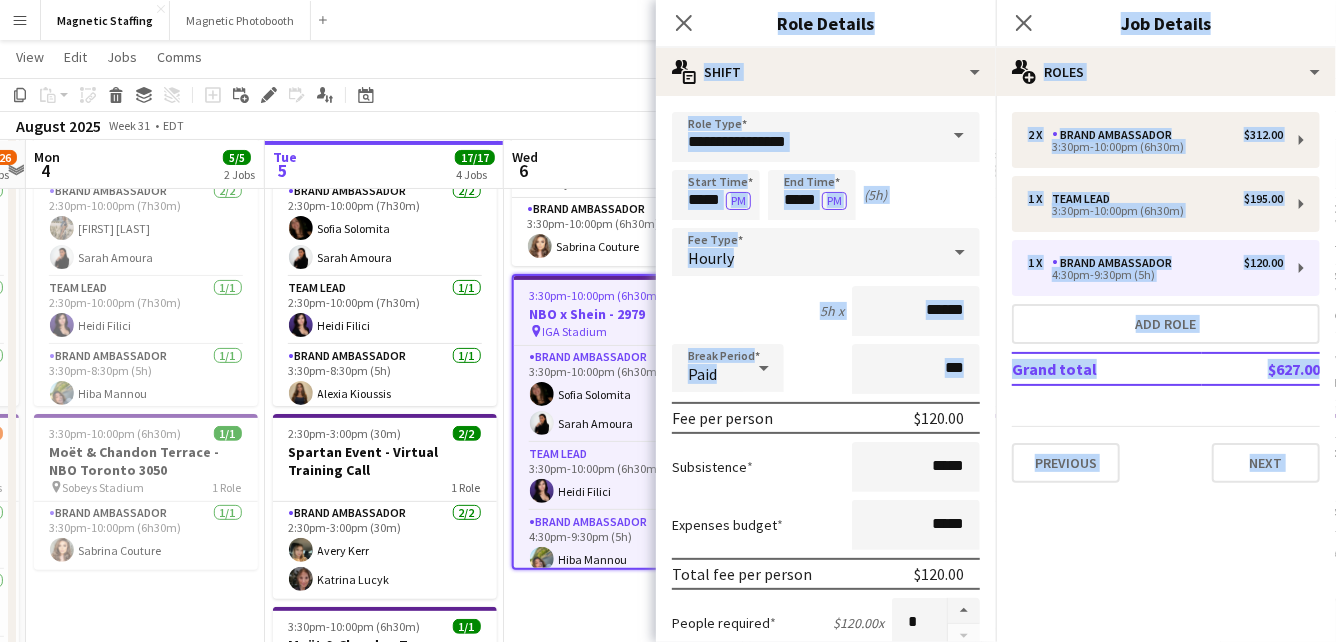 click on "2:30pm-10:00pm (7h30m)    4/4   NBO x Shein - 2979
pin
IGA Stadium   3 Roles   Brand Ambassador   2/2   2:30pm-10:00pm (7h30m)
Sofia Solomita Sarah Amoura  Team Lead   1/1   2:30pm-10:00pm (7h30m)
Heidi Filici  Brand Ambassador   1/1   3:30pm-8:30pm (5h)
Alexia Kioussis     2:30pm-3:00pm (30m)    2/2   Spartan Event - Virtual Training Call   1 Role   Brand Ambassador   2/2   2:30pm-3:00pm (30m)
Avery Kerr Katrina Lucyk     3:30pm-10:00pm (6h30m)    1/1   Moët & Chandon Terrace - NBO Toronto 3050
pin
Sobeys Stadium    1 Role   Brand Ambassador   1/1   3:30pm-10:00pm (6h30m)
Sabrina Couture     8:00pm-3:30am (7h30m) (Wed)   10/10   Neutrogena Concert Series 2943
pin
Vancouver- Rogers Arena   3 Roles   Brand Ambassador   4/4   8:00pm-3:00am (7h)
Karen Tello ! Kayla Cho Lexi Hill Luiza Lopes  Brand Ambassador   2/2   10:00pm-3:00am (5h)
Will Vitale Lorena Escobell Cornejo  4/4" at bounding box center [384, 924] 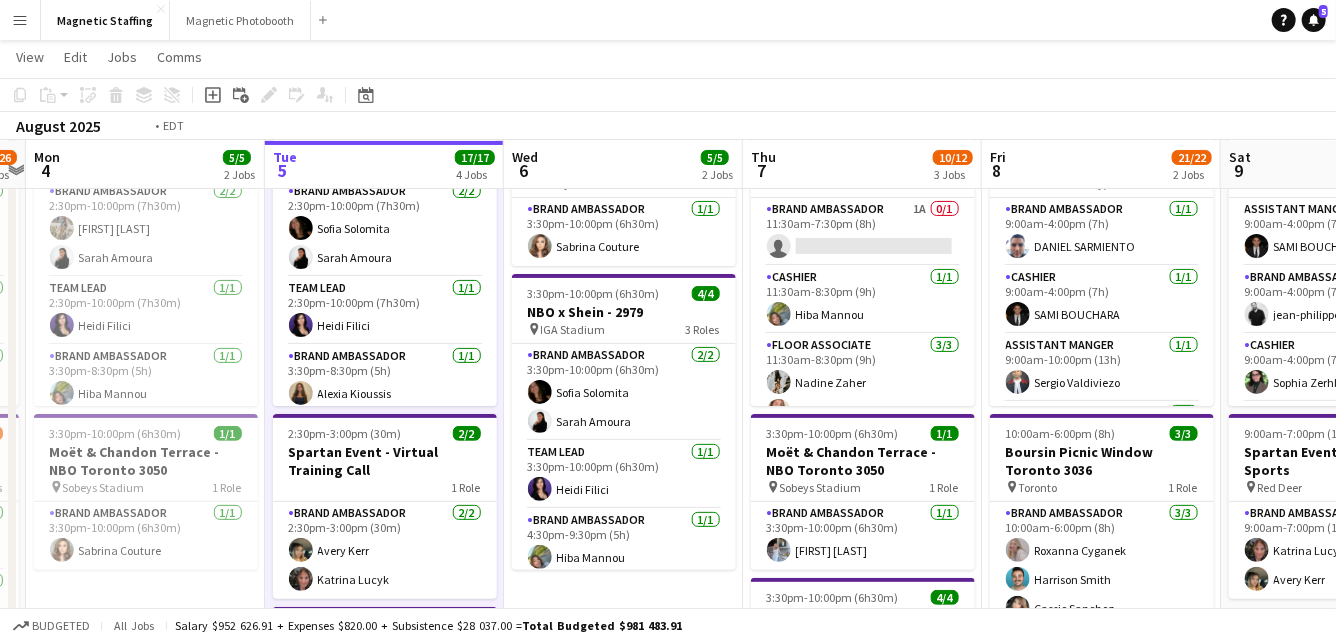 scroll, scrollTop: 0, scrollLeft: 815, axis: horizontal 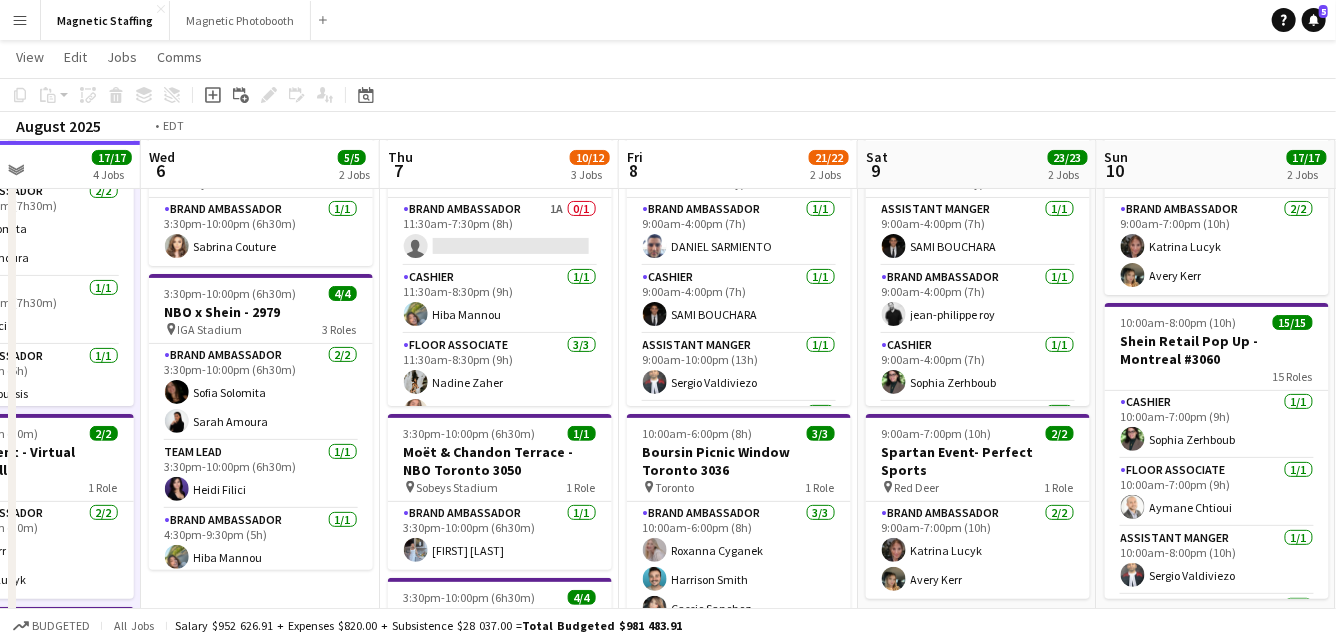 drag, startPoint x: 555, startPoint y: 349, endPoint x: 204, endPoint y: 349, distance: 351 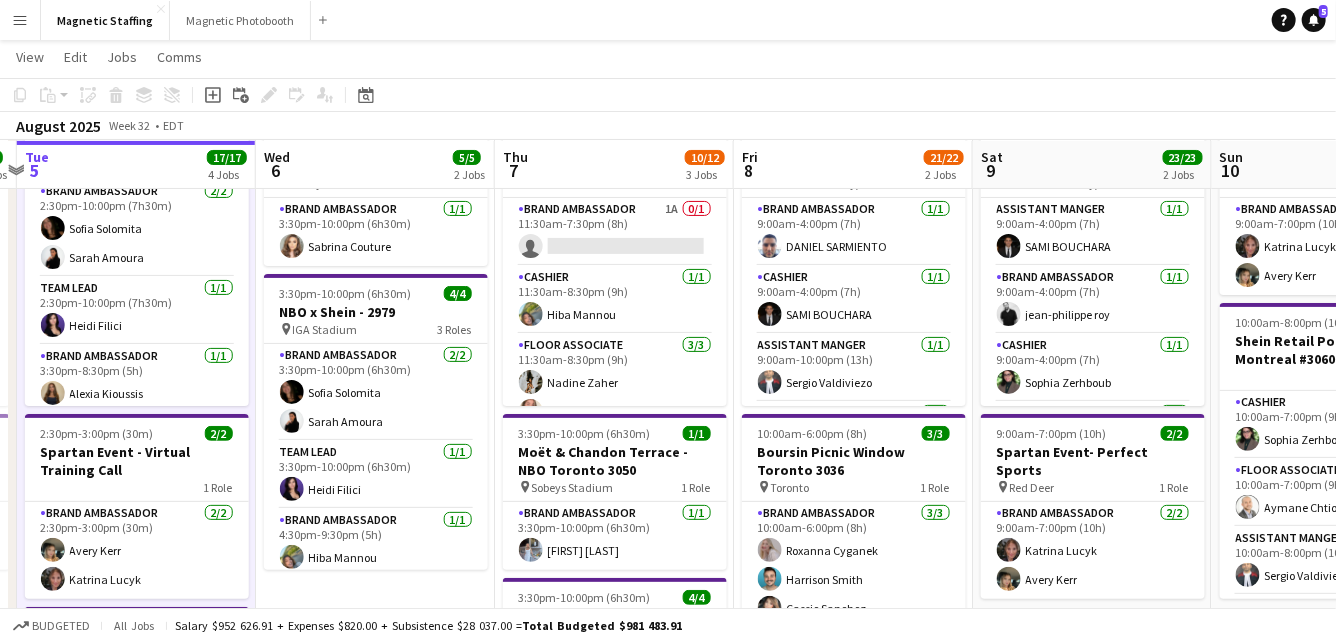 drag, startPoint x: 432, startPoint y: 431, endPoint x: 548, endPoint y: 428, distance: 116.03879 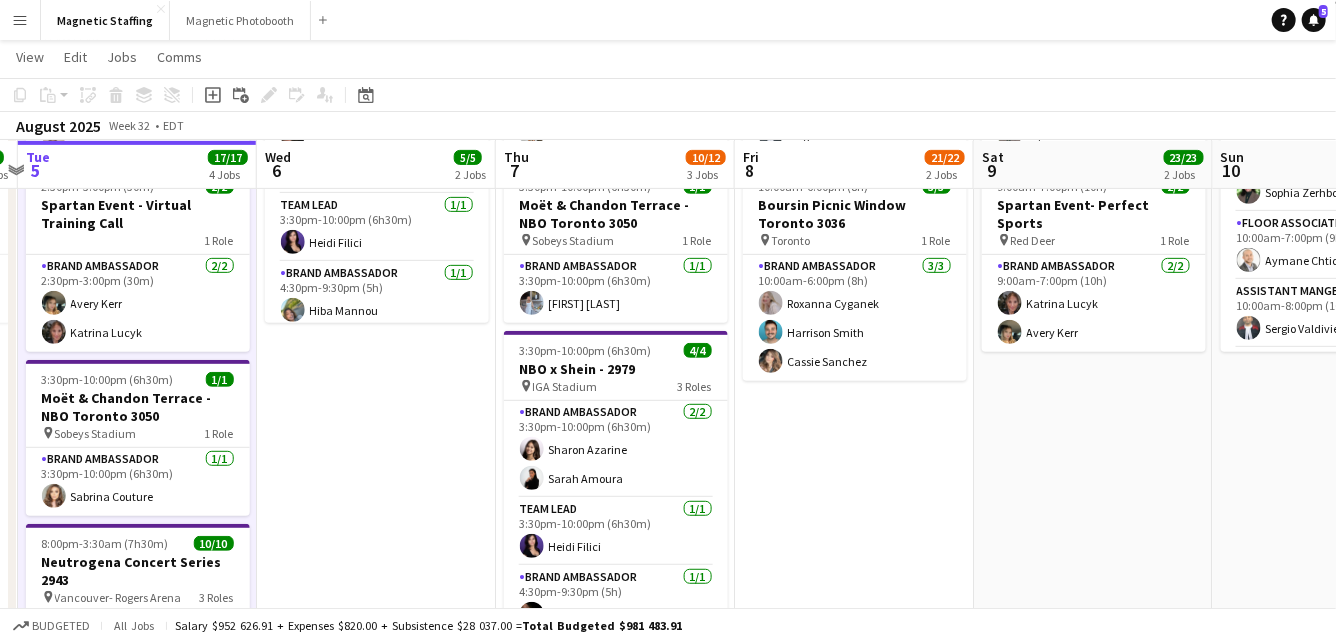 scroll, scrollTop: 370, scrollLeft: 0, axis: vertical 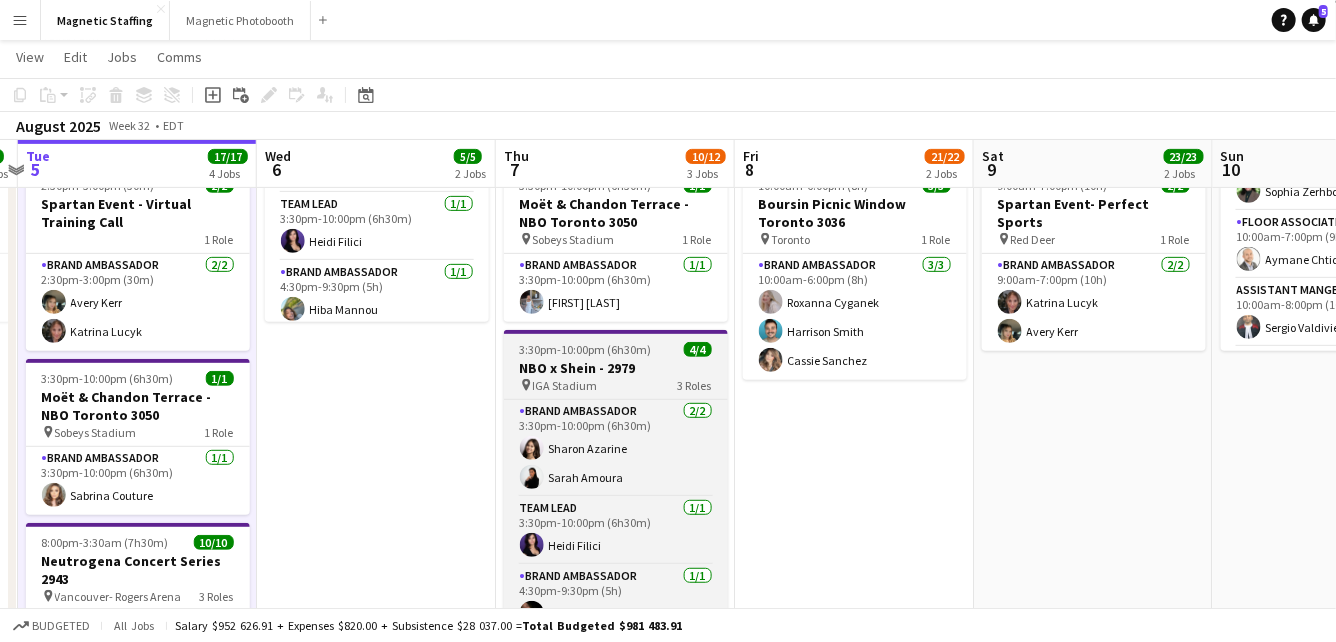 click on "3:30pm-10:00pm (6h30m)    4/4   NBO x Shein - 2979
pin
IGA Stadium   3 Roles   Brand Ambassador   2/2   3:30pm-10:00pm (6h30m)
Sharon Azarine Sarah Amoura  Team Lead   1/1   3:30pm-10:00pm (6h30m)
Heidi Filici  Brand Ambassador   1/1   4:30pm-9:30pm (5h)
Sofia Solomita" at bounding box center (616, 478) 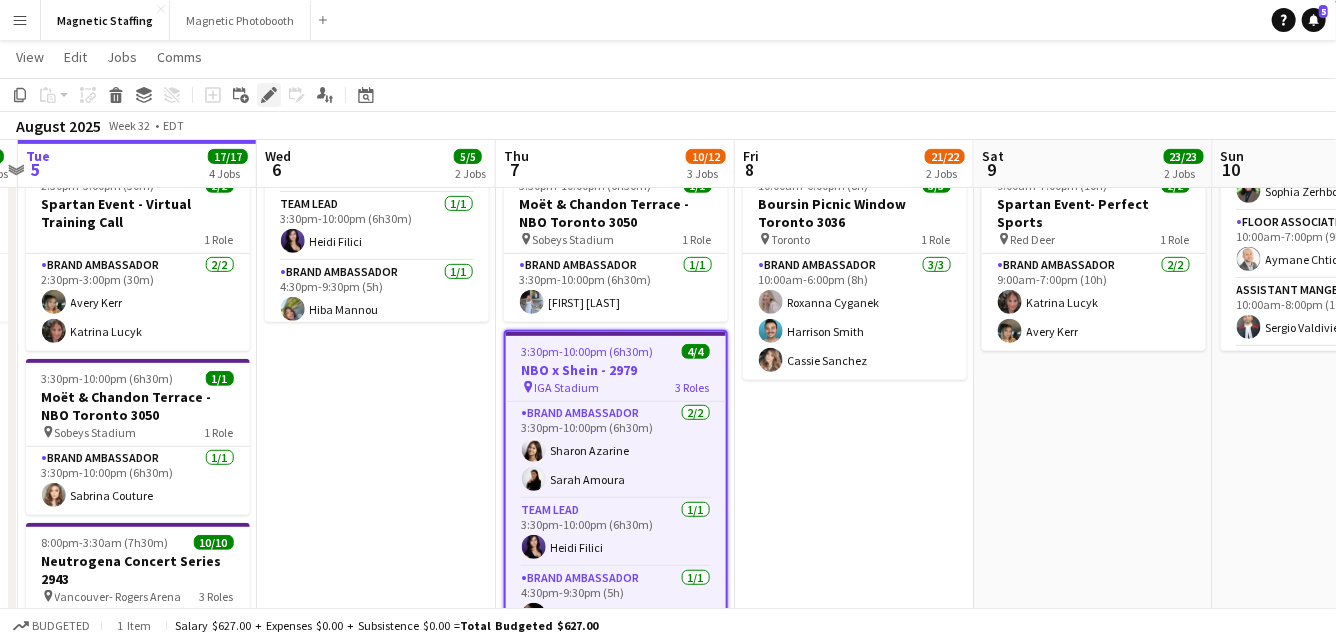 click 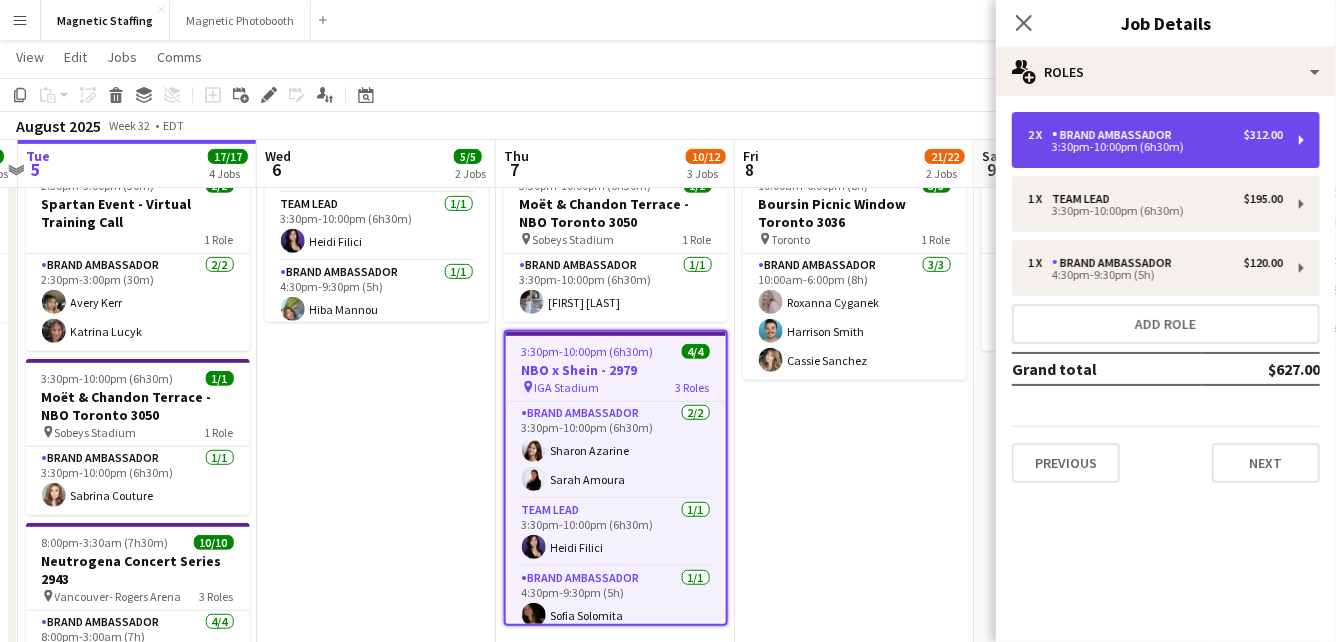 click on "3:30pm-10:00pm (6h30m)" at bounding box center [1155, 147] 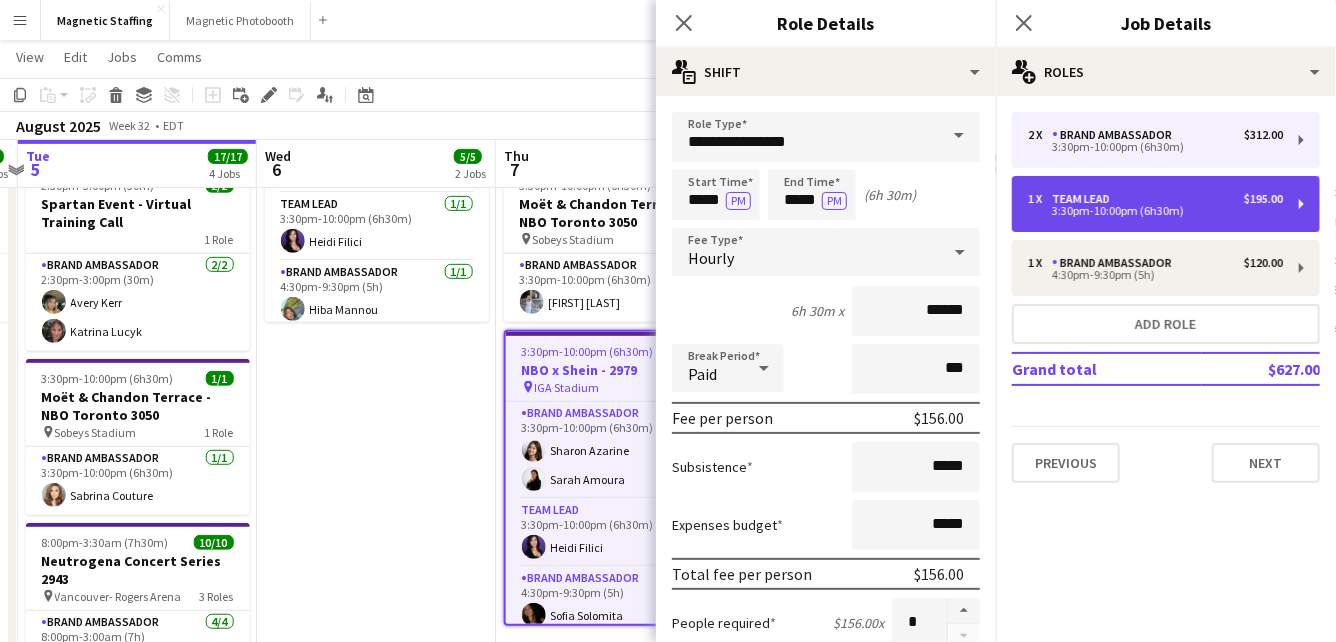 click on "3:30pm-10:00pm (6h30m)" at bounding box center (1155, 211) 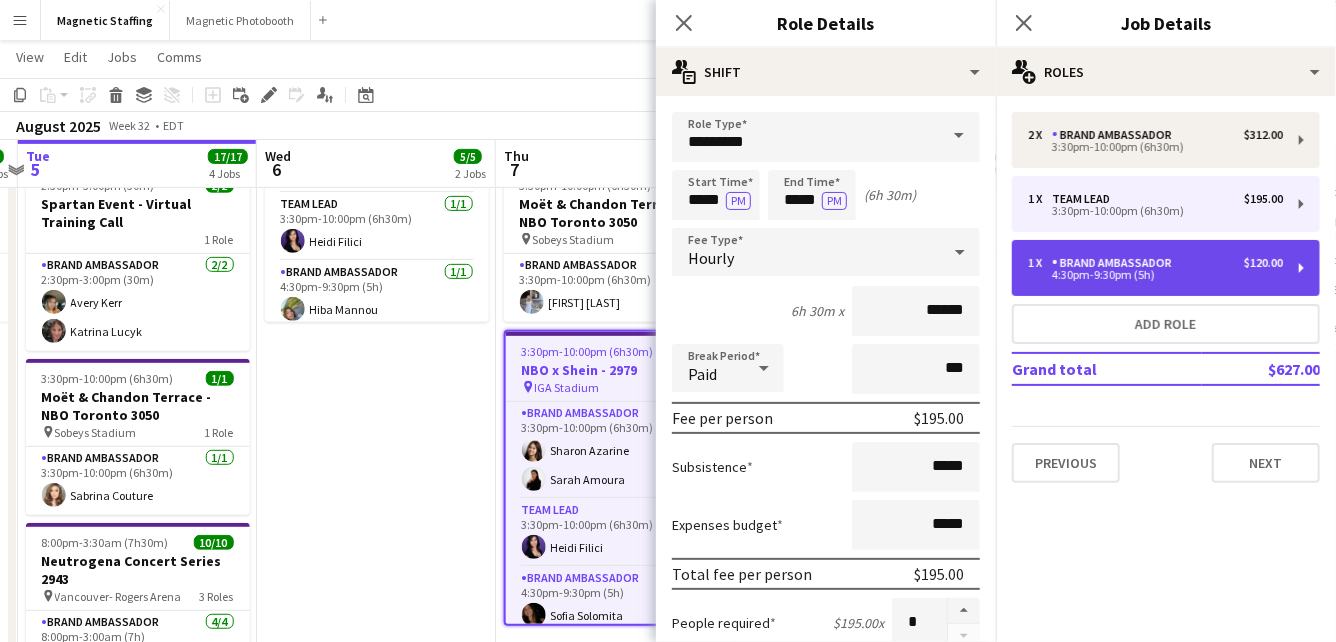 click on "Brand Ambassador" at bounding box center [1116, 263] 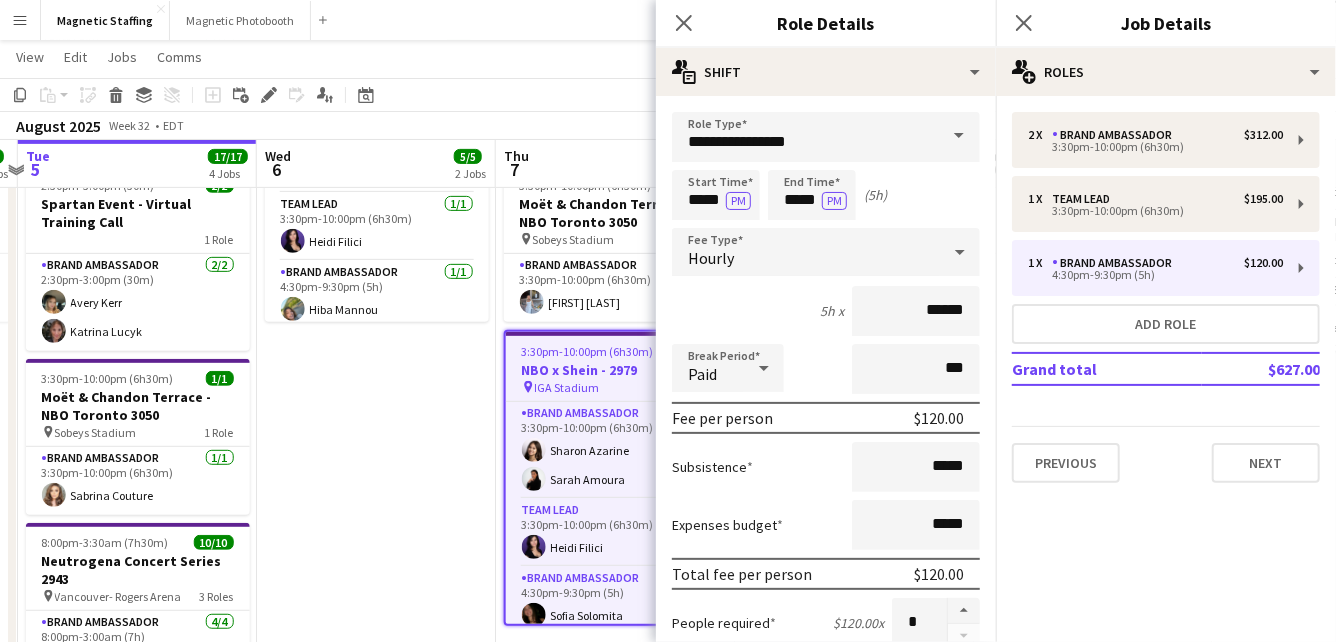 scroll, scrollTop: 0, scrollLeft: 444, axis: horizontal 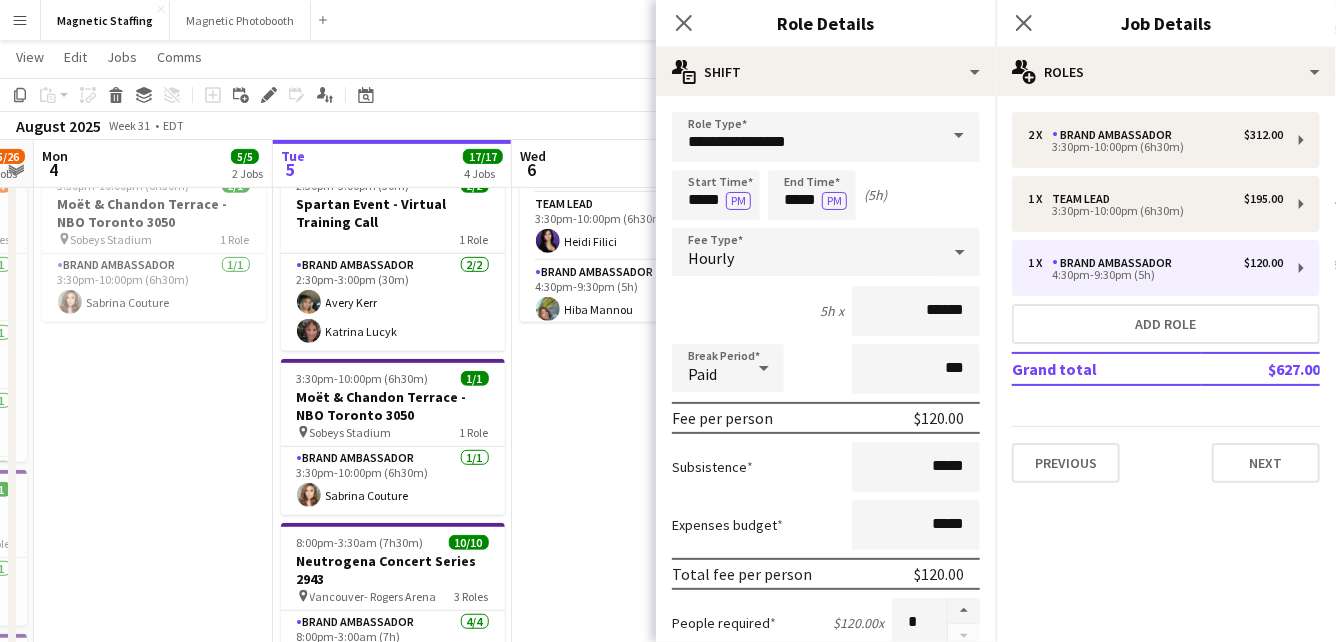 drag, startPoint x: 384, startPoint y: 399, endPoint x: 698, endPoint y: 345, distance: 318.60947 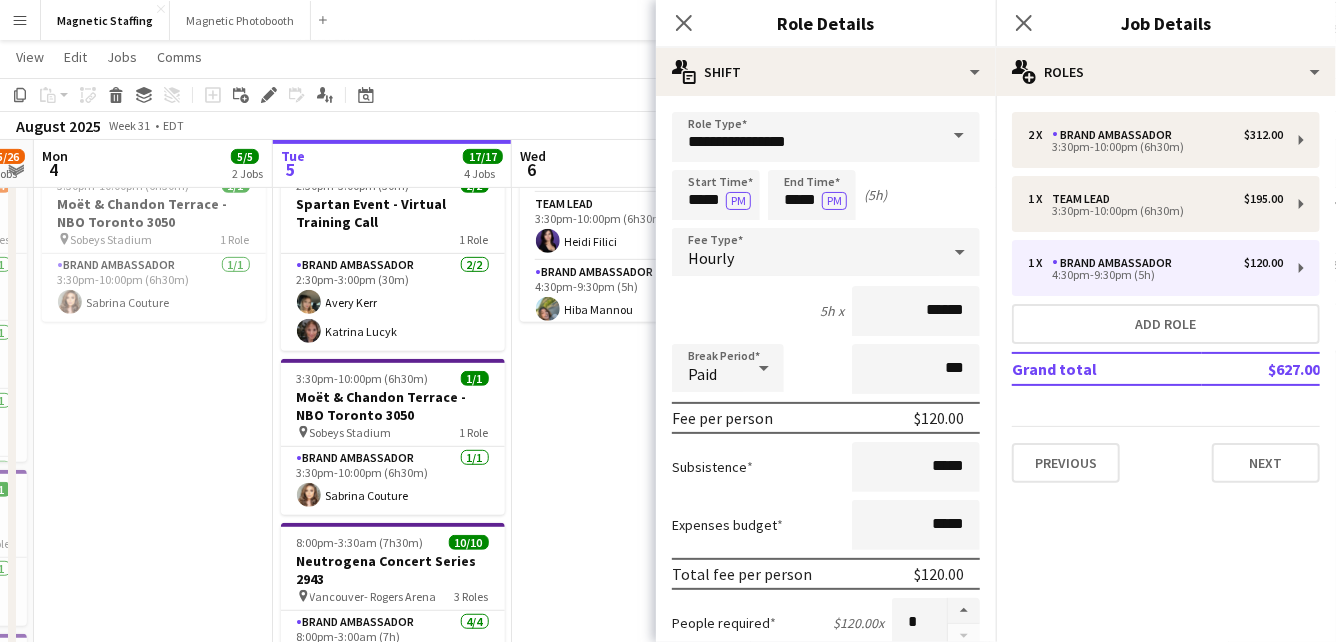 click on "Menu
Boards
Boards   Boards   All jobs   Status
Workforce
Workforce   My Workforce   Recruiting
Comms
Comms
Pay
Pay   Approvals   Payments   Reports
Platform Settings
Platform Settings   Your settings
Training Academy
Training Academy
Knowledge Base
Knowledge Base
Product Updates
Product Updates   Log Out   Privacy   Magnetic Staffing
Close
Magnetic Photobooth
Close
Add
Help
Notifications
5   Magnetic Staffing   View  Day view expanded Day view collapsed Month view Date picker Jump to today Expand Linked Jobs  Edit" at bounding box center (668, 627) 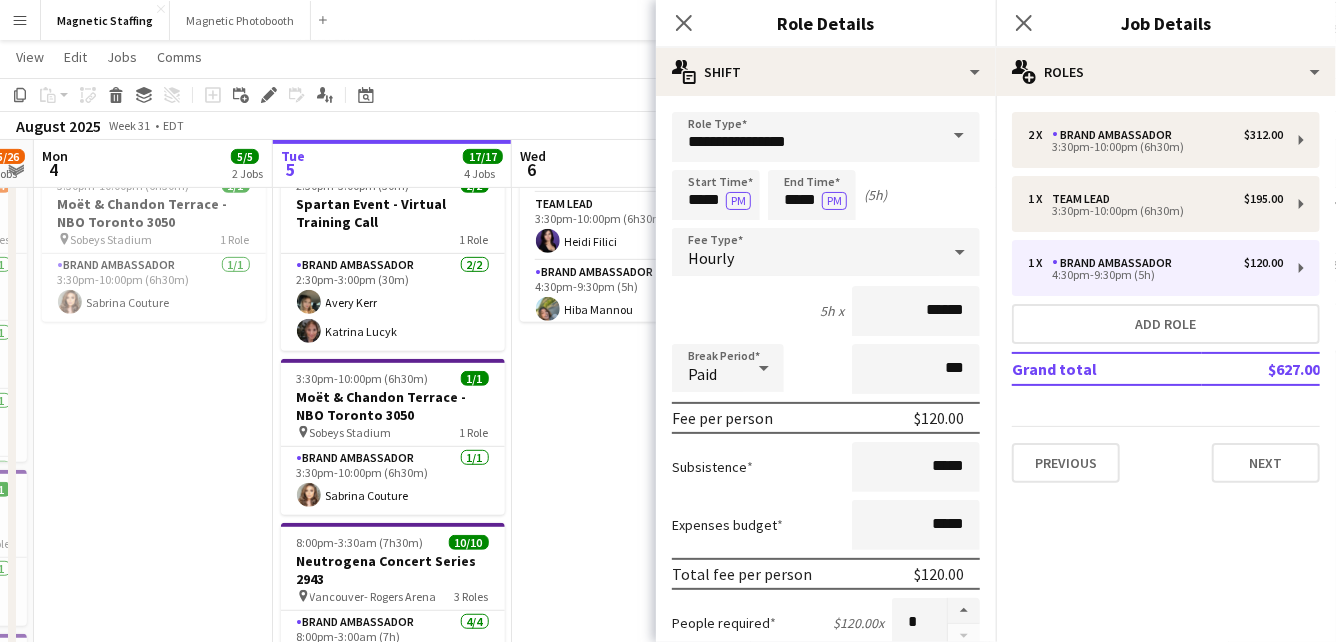 click on "2:30pm-10:00pm (7h30m)    4/4   NBO x Shein - 2979
pin
IGA Stadium   3 Roles   Brand Ambassador   2/2   2:30pm-10:00pm (7h30m)
Amélie Martin Sarah Amoura  Team Lead   1/1   2:30pm-10:00pm (7h30m)
Heidi Filici  Brand Ambassador   1/1   3:30pm-8:30pm (5h)
Hiba Mannou     3:30pm-10:00pm (6h30m)    1/1   Moët & Chandon Terrace - NBO Toronto 3050
pin
Sobeys Stadium    1 Role   Brand Ambassador   1/1   3:30pm-10:00pm (6h30m)
Sabrina Couture" at bounding box center [153, 676] 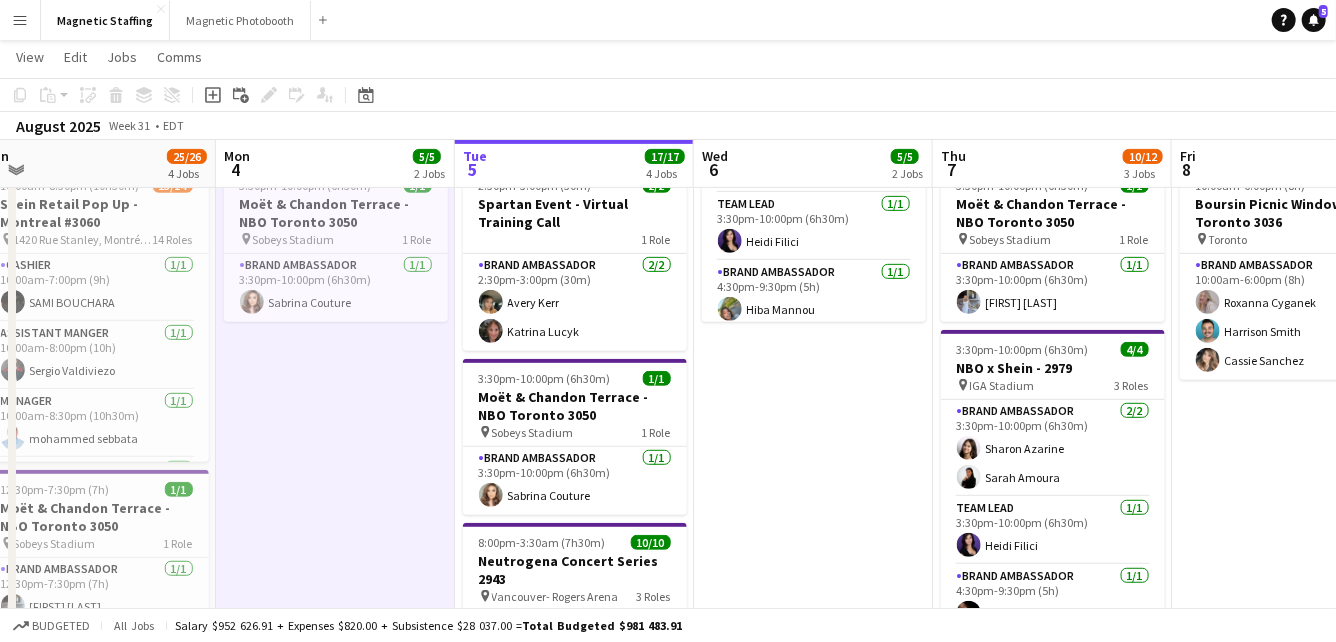 scroll, scrollTop: 0, scrollLeft: 447, axis: horizontal 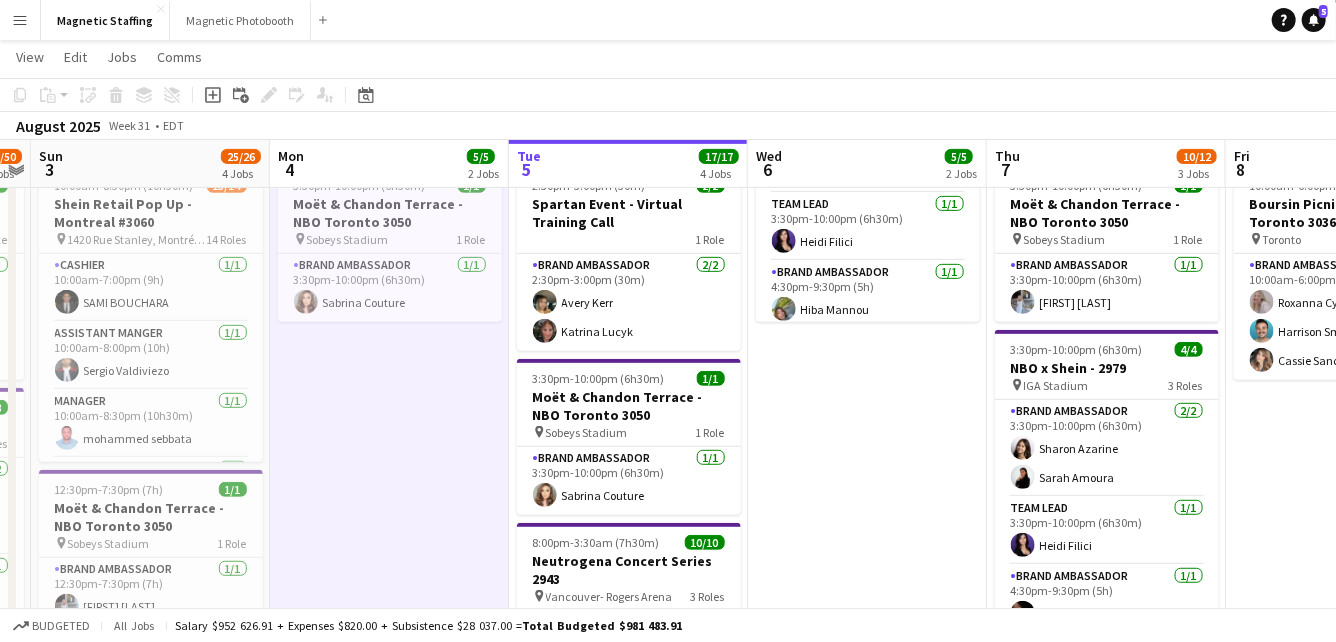drag, startPoint x: 271, startPoint y: 458, endPoint x: 507, endPoint y: 454, distance: 236.03389 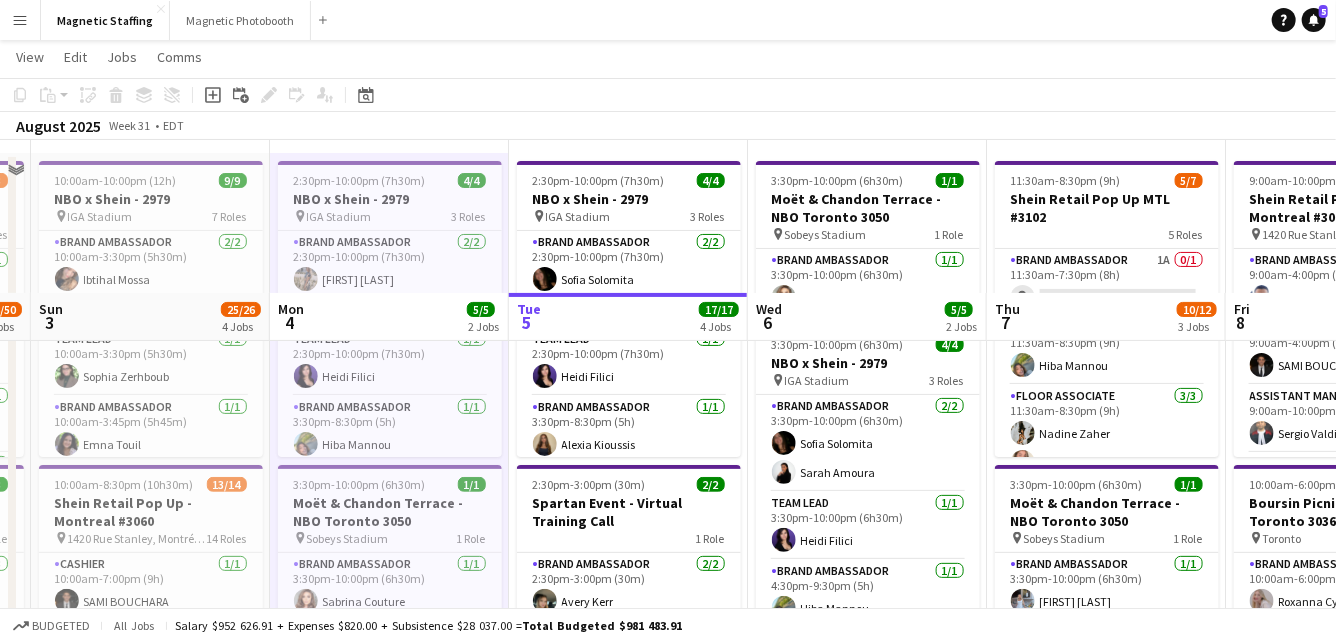 scroll, scrollTop: 44, scrollLeft: 0, axis: vertical 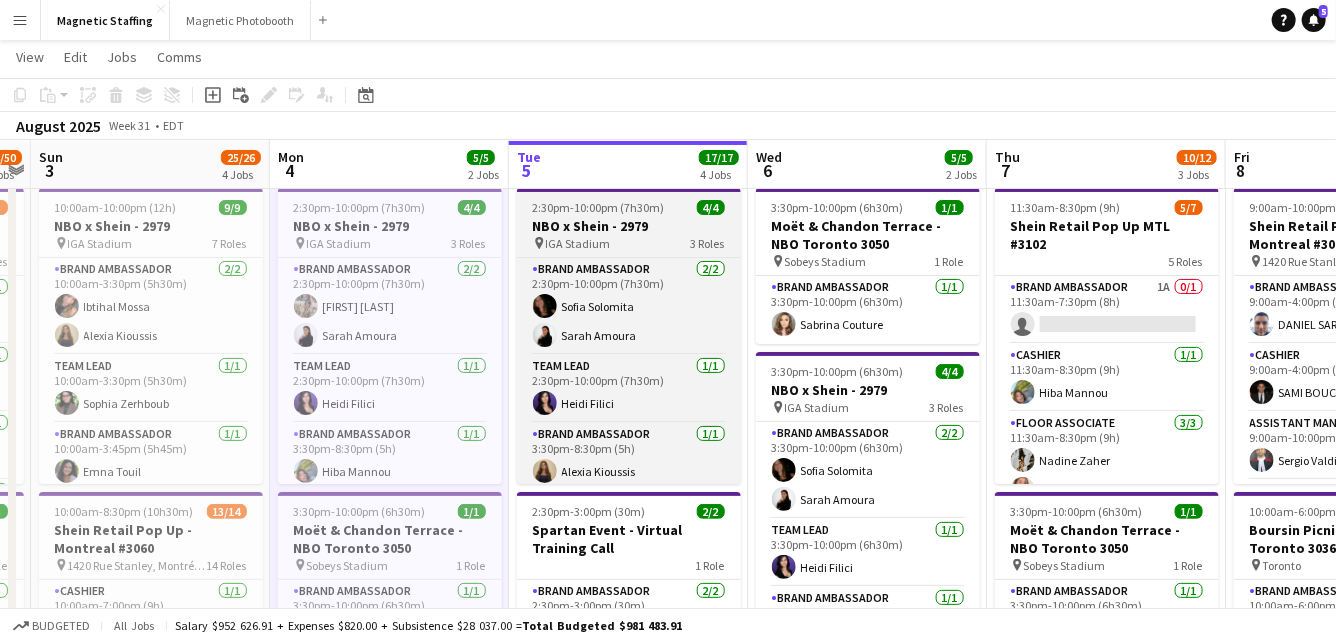 click on "pin
IGA Stadium   3 Roles" at bounding box center [629, 243] 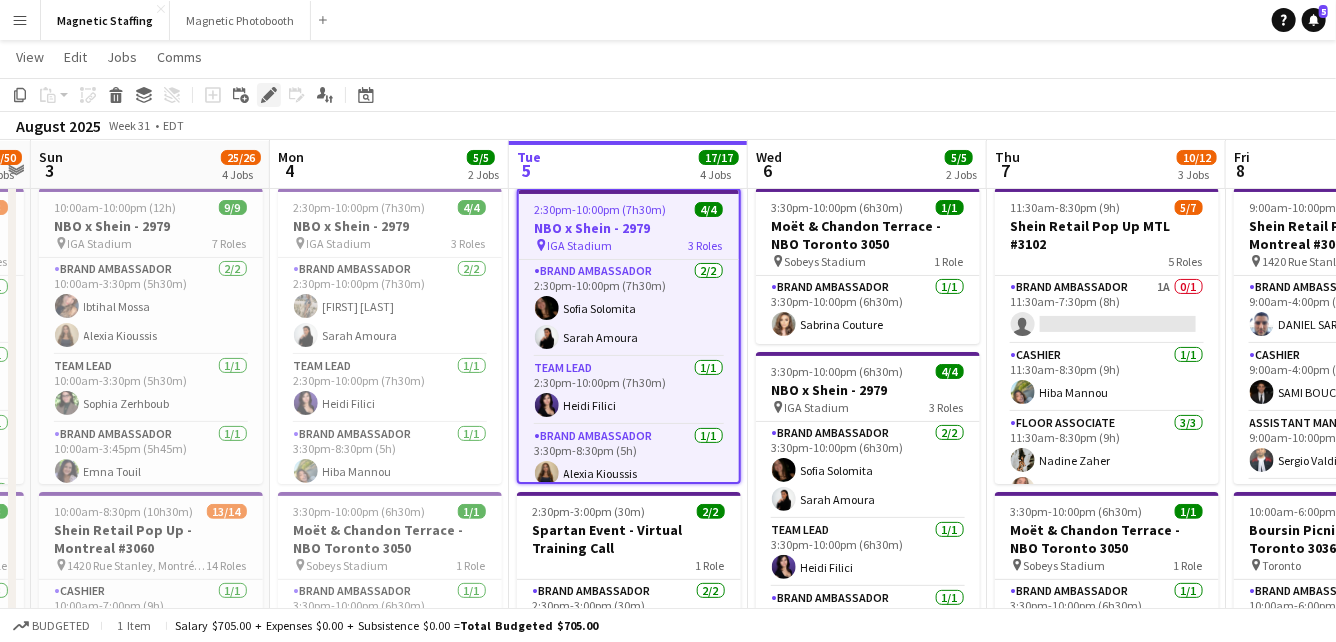 click 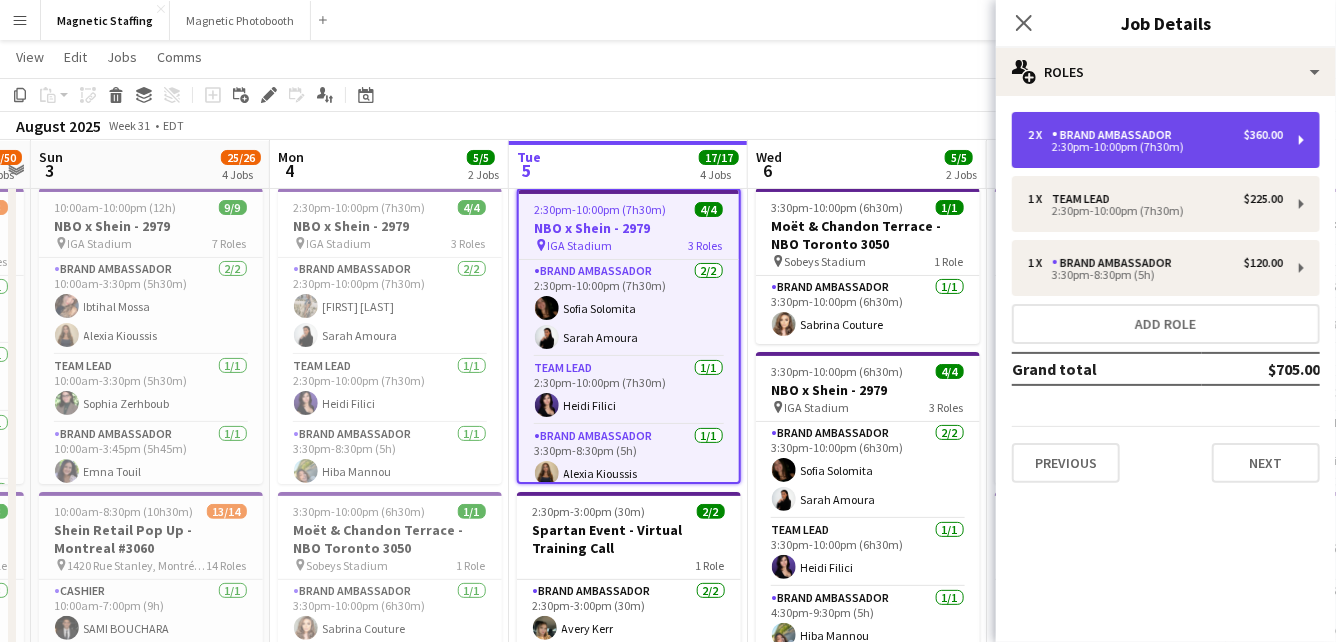 click on "Brand Ambassador" at bounding box center (1116, 135) 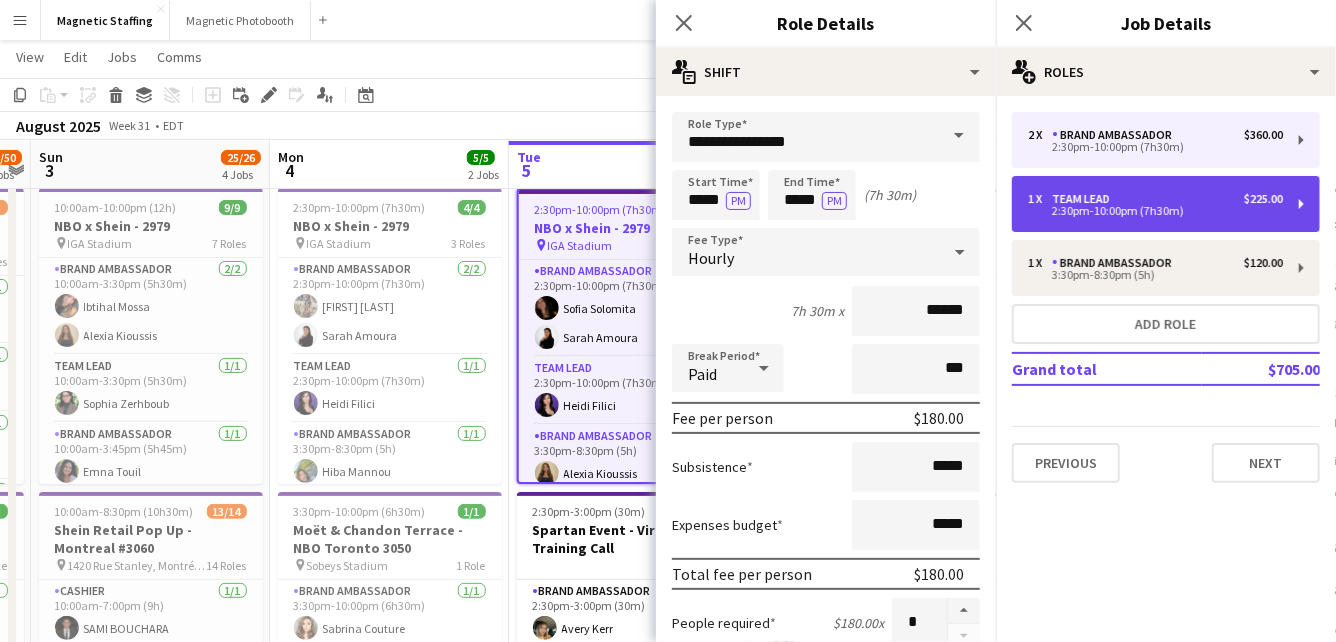 click on "2:30pm-10:00pm (7h30m)" at bounding box center (1155, 211) 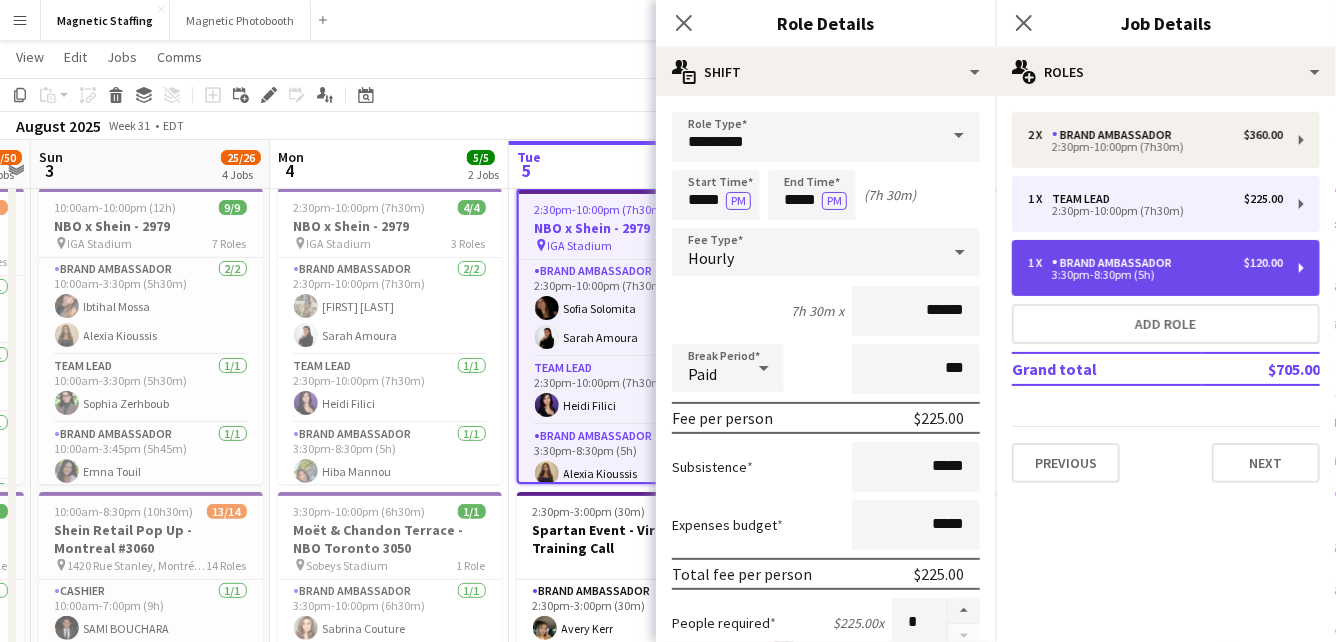 click on "1 x   Brand Ambassador   $120.00   3:30pm-8:30pm (5h)" at bounding box center [1166, 268] 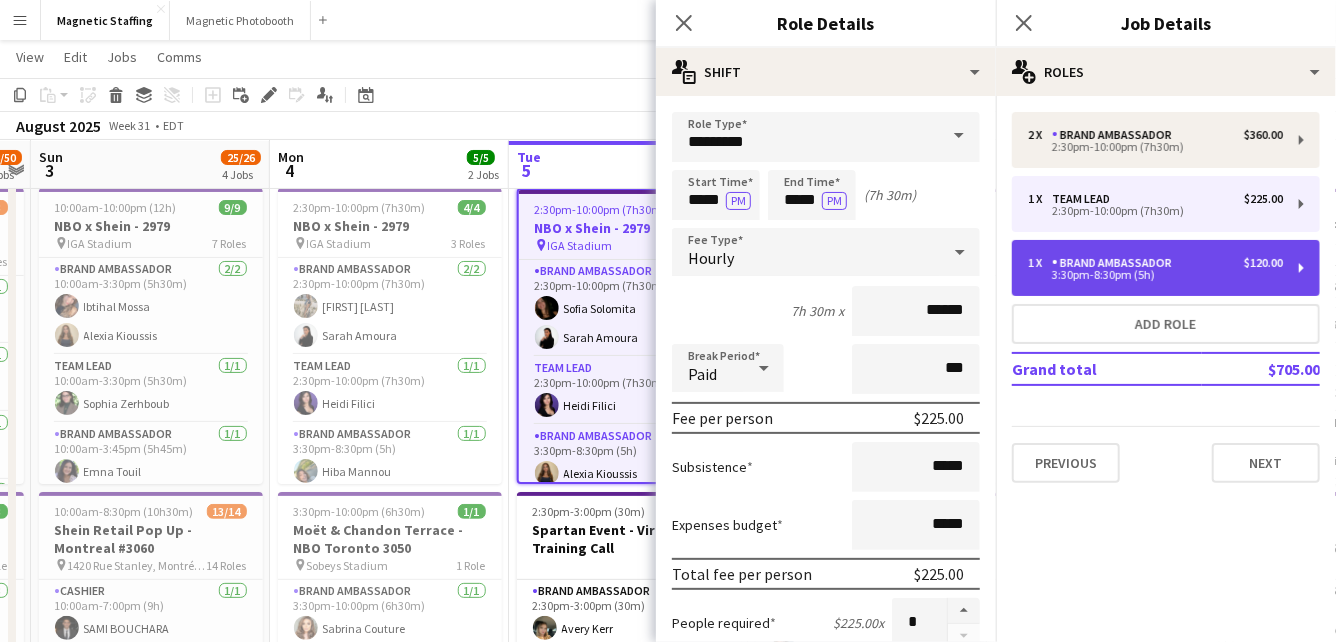 type on "******" 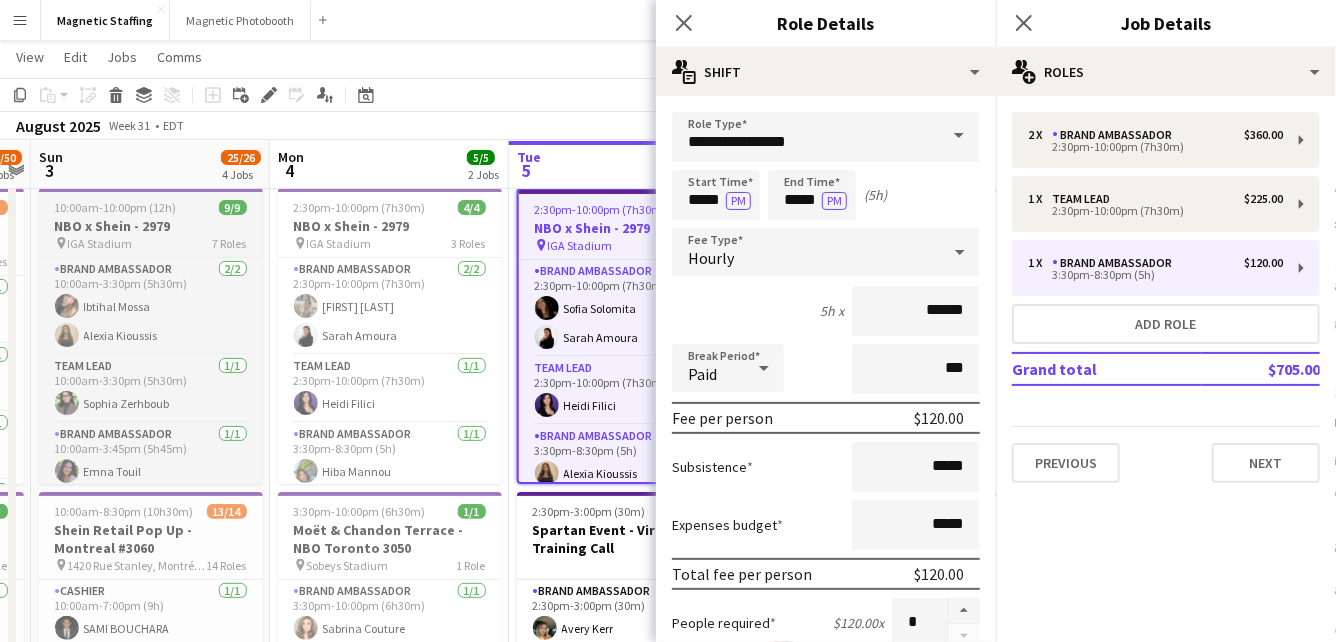 click on "NBO x Shein - 2979" at bounding box center [151, 226] 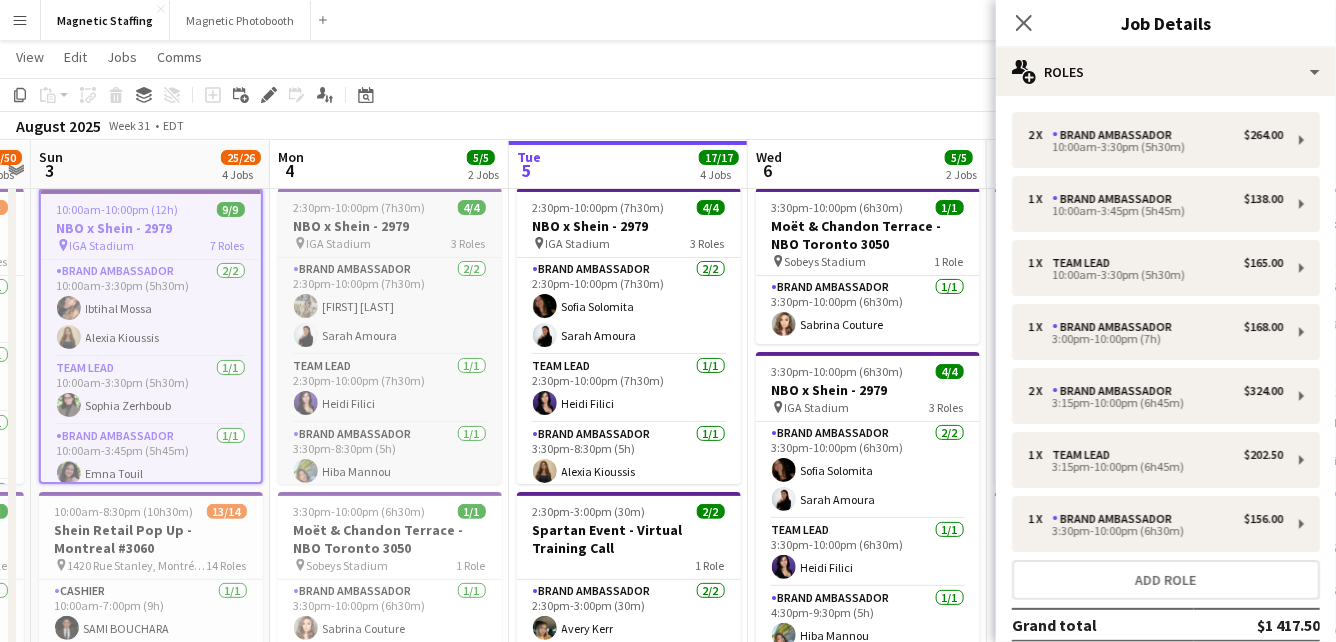 click on "2:30pm-10:00pm (7h30m)    4/4   NBO x Shein - 2979
pin
IGA Stadium   3 Roles   Brand Ambassador   2/2   2:30pm-10:00pm (7h30m)
[PERSON] [PERSON]  Team Lead   1/1   2:30pm-10:00pm (7h30m)
[PERSON]  Brand Ambassador   1/1   3:30pm-8:30pm (5h)
[PERSON]" at bounding box center [390, 336] 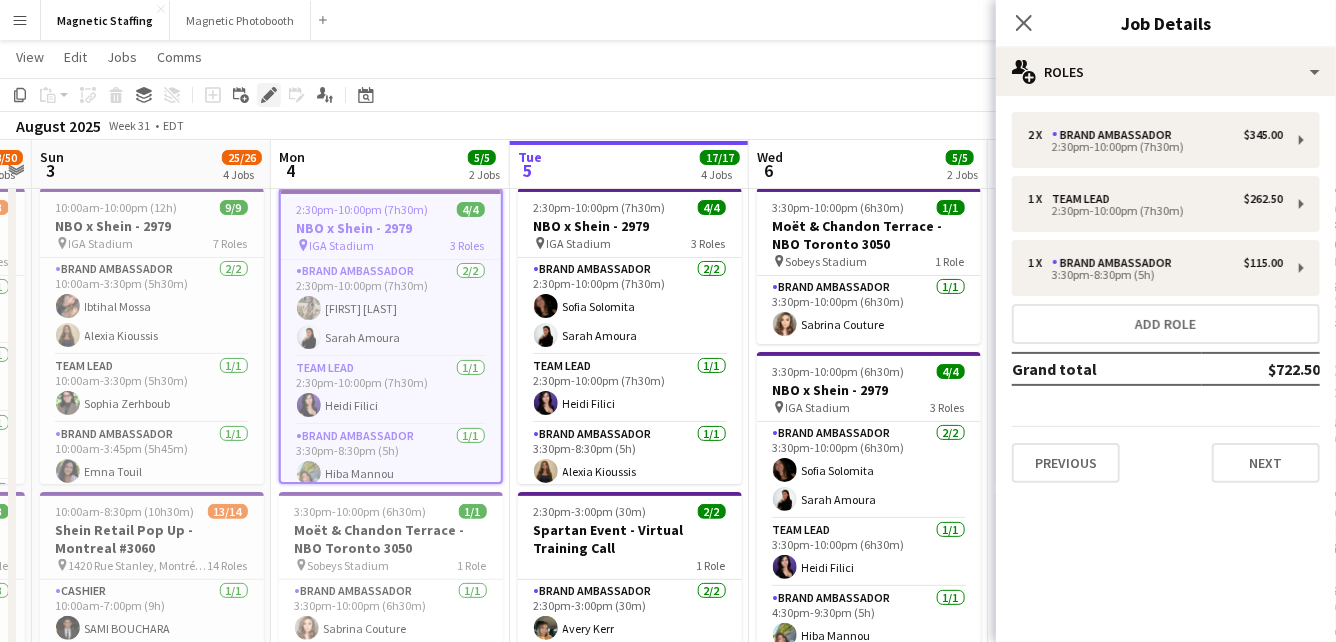 click 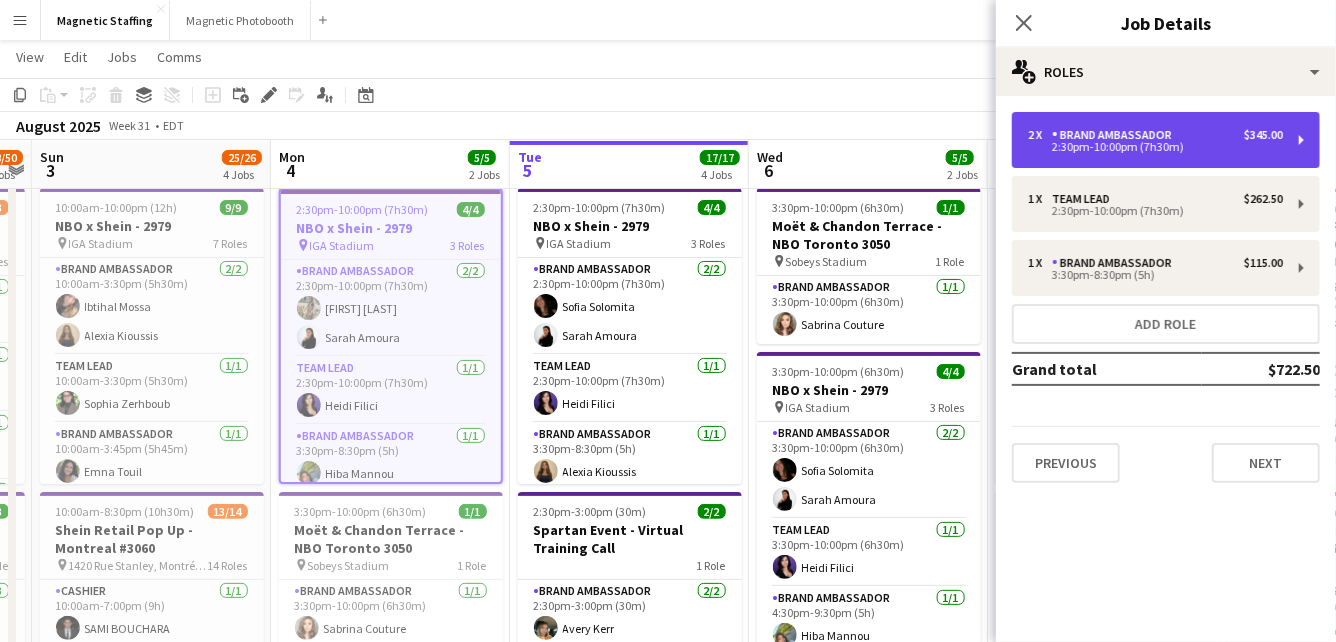 click on "Brand Ambassador" at bounding box center (1116, 135) 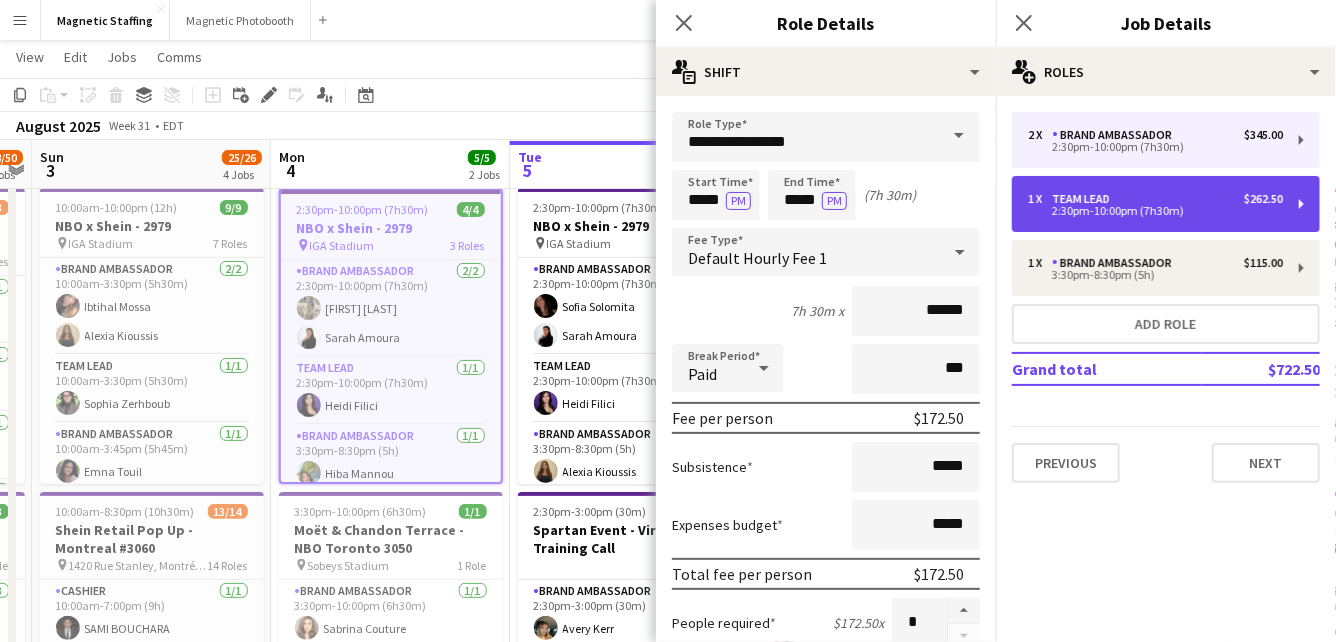 click on "2:30pm-10:00pm (7h30m)" at bounding box center (1155, 211) 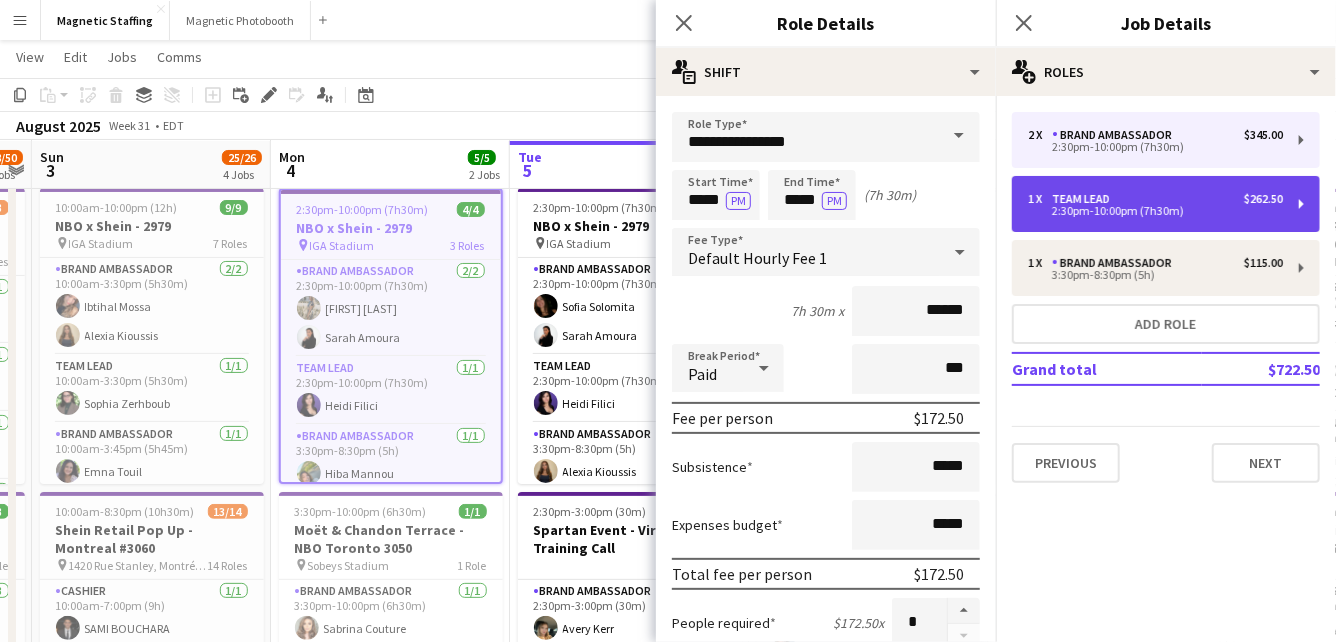 type on "*********" 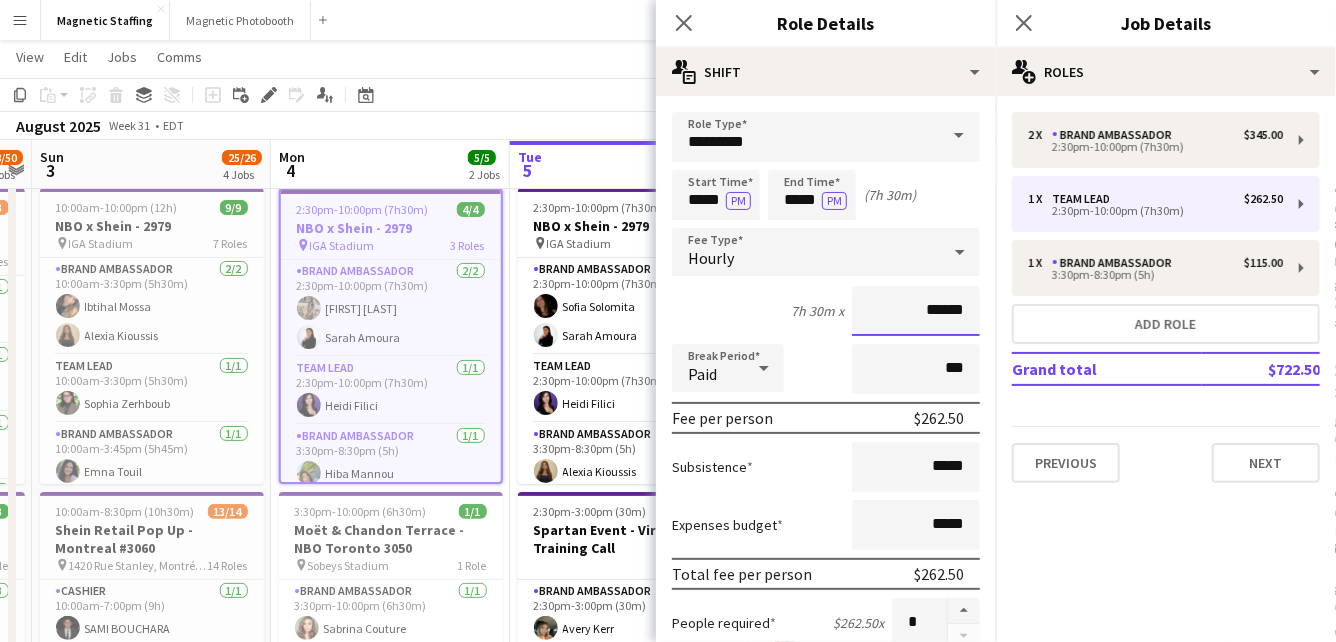 click on "******" at bounding box center (916, 311) 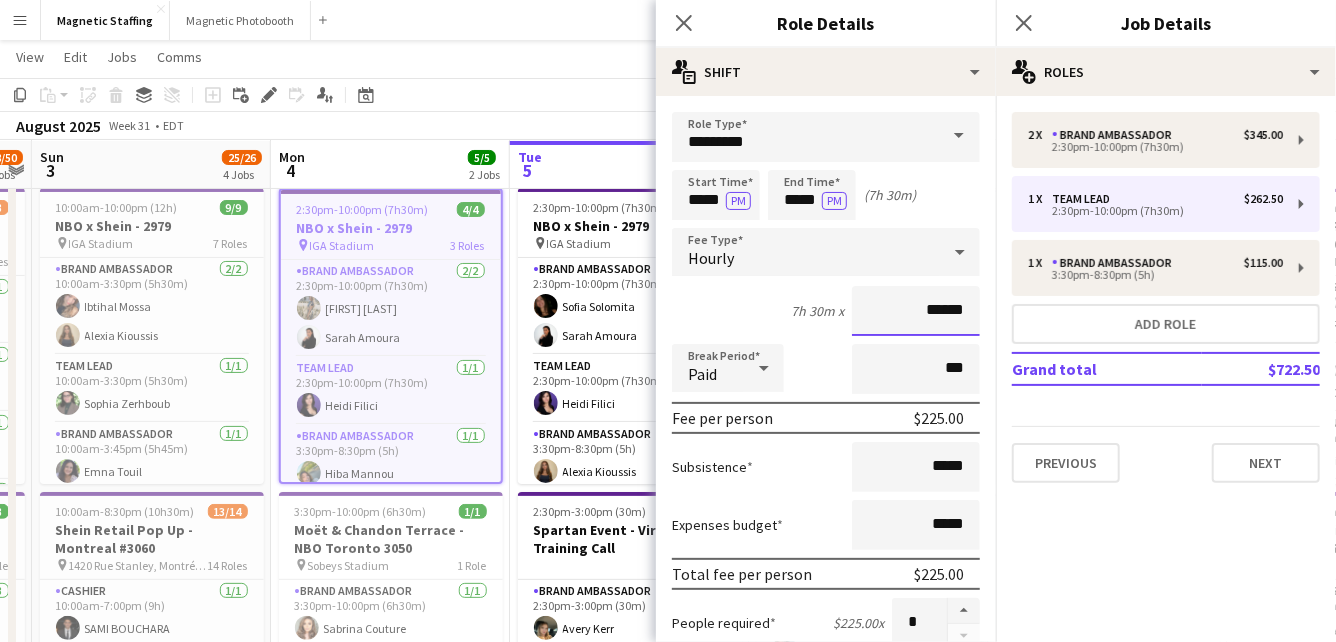 scroll, scrollTop: 606, scrollLeft: 0, axis: vertical 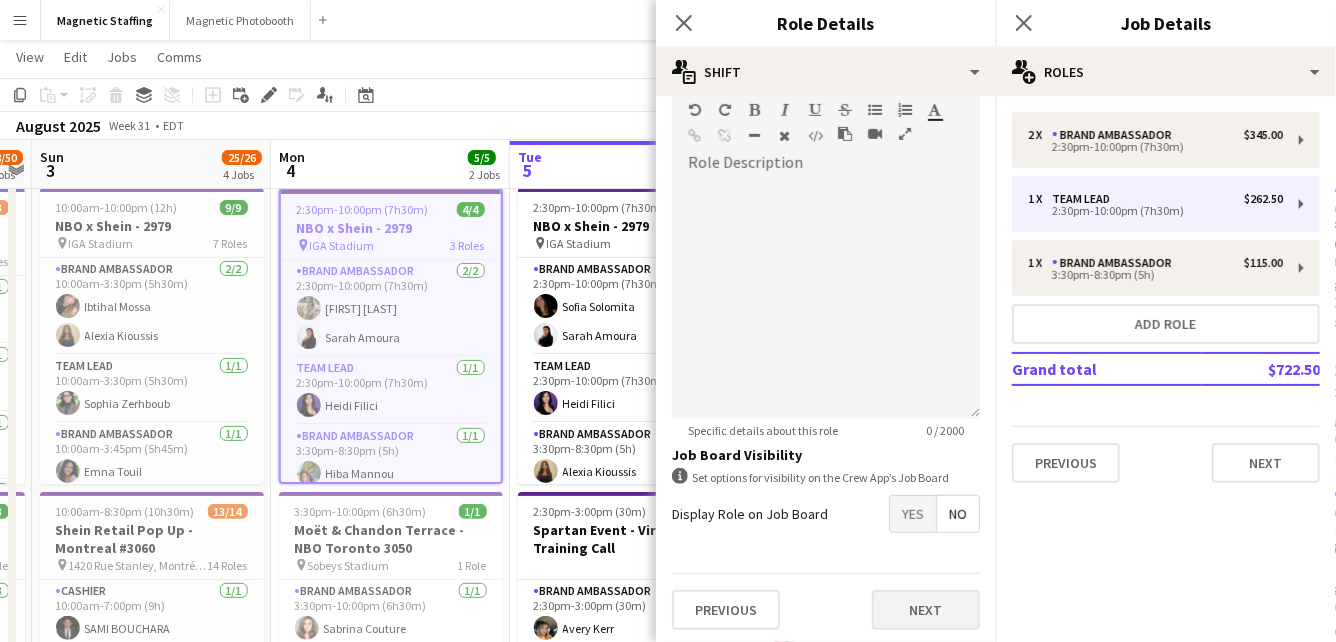 type on "******" 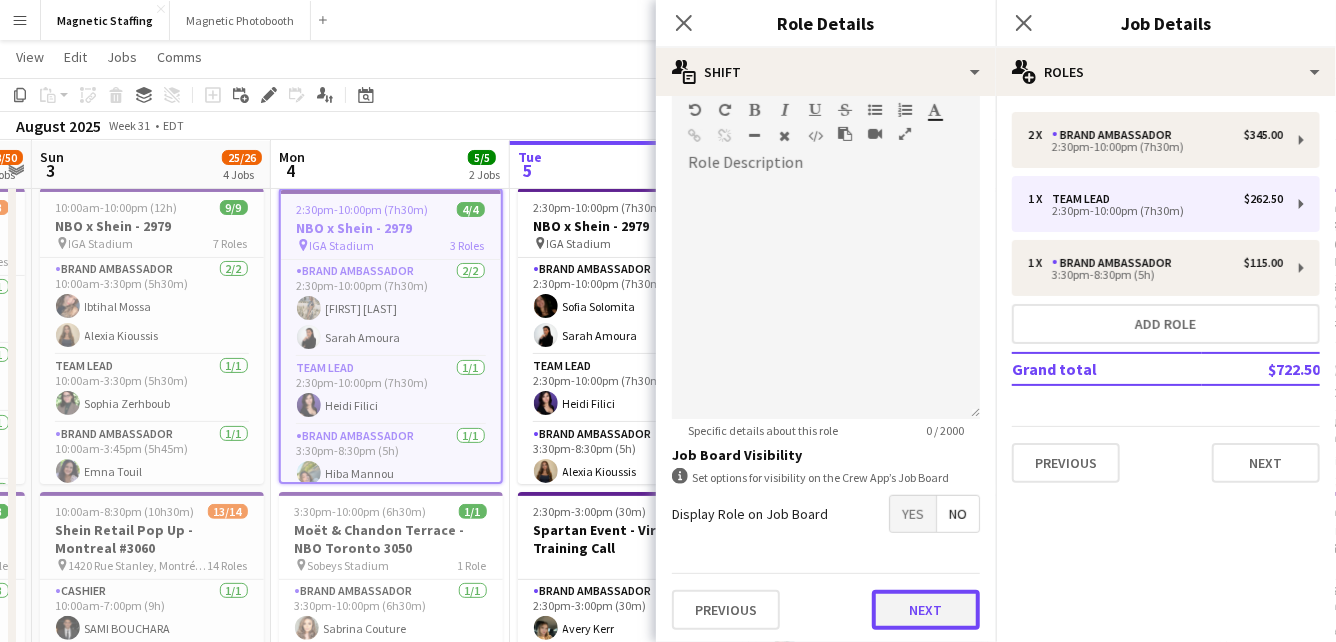 click on "Next" at bounding box center [926, 610] 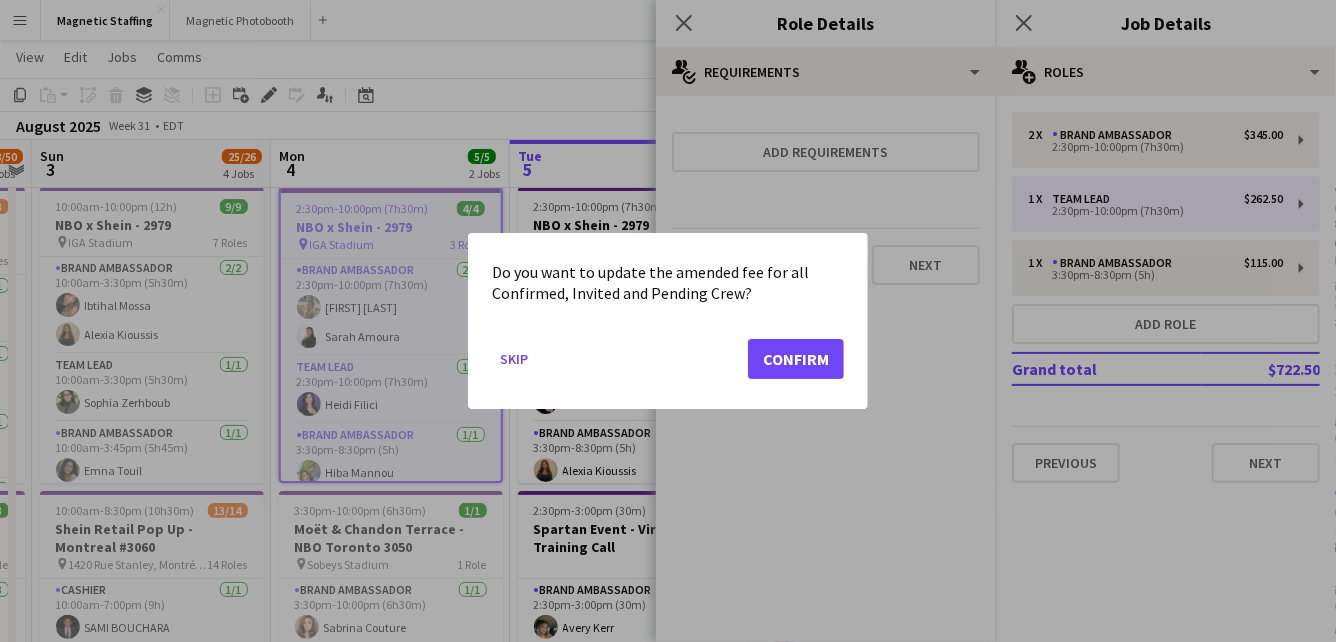 scroll, scrollTop: 0, scrollLeft: 0, axis: both 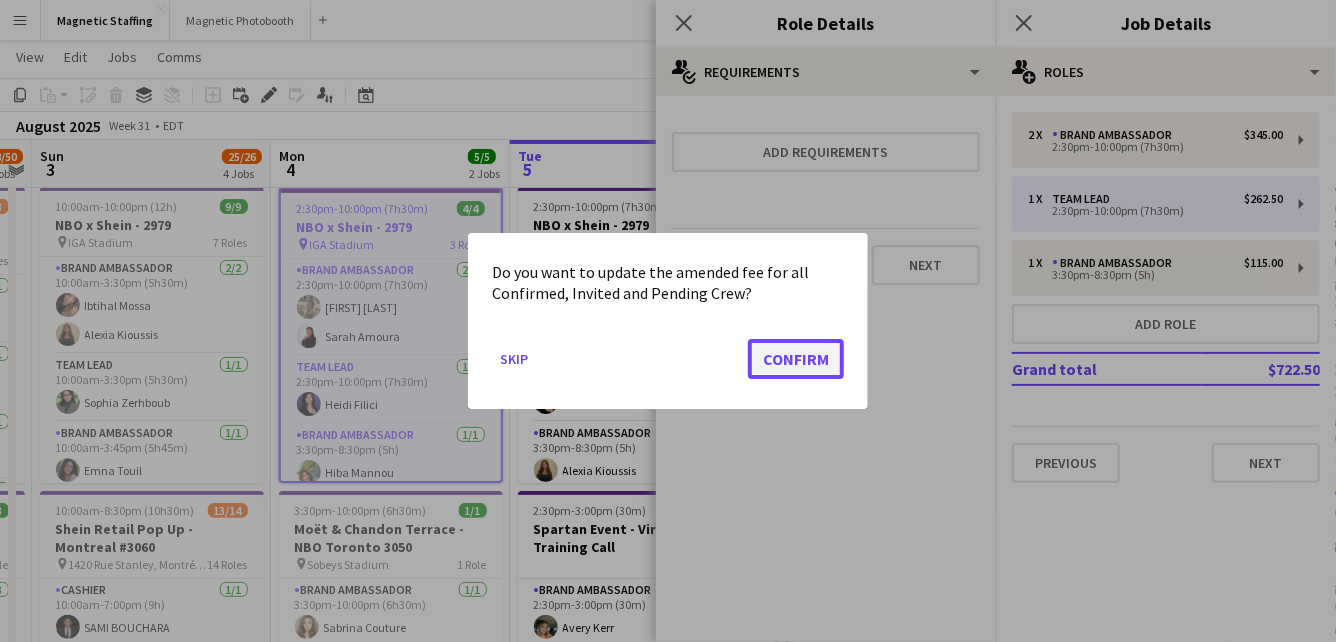 click on "Confirm" 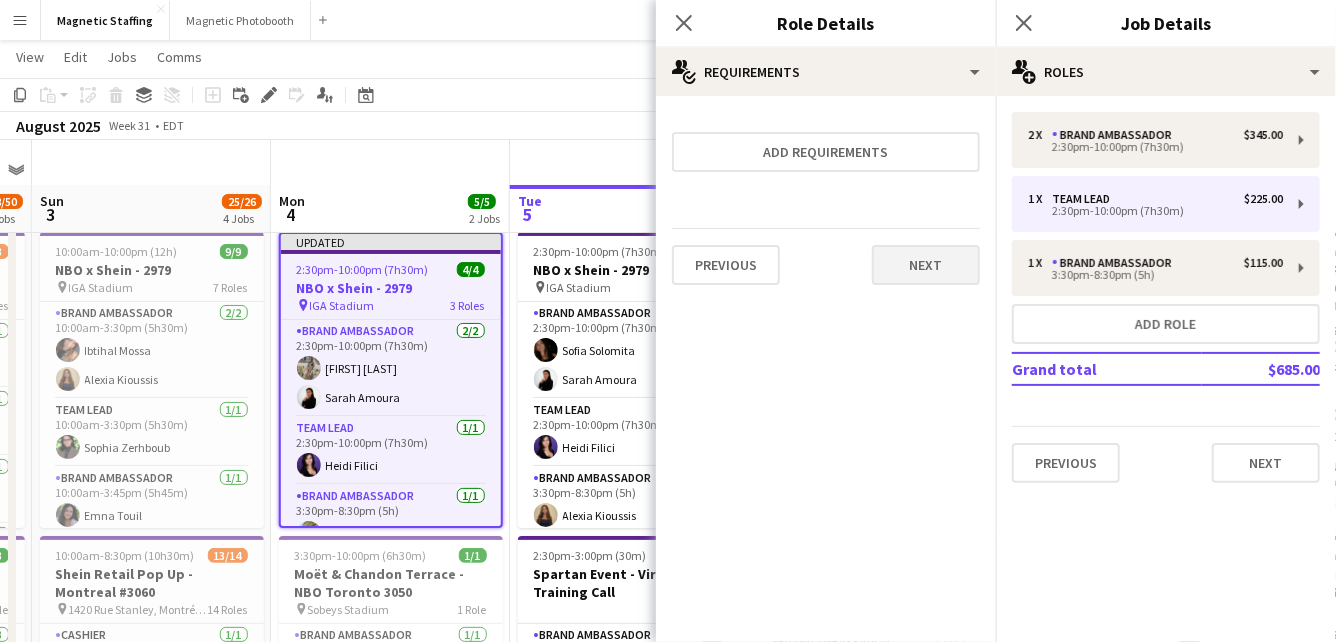 scroll, scrollTop: 44, scrollLeft: 0, axis: vertical 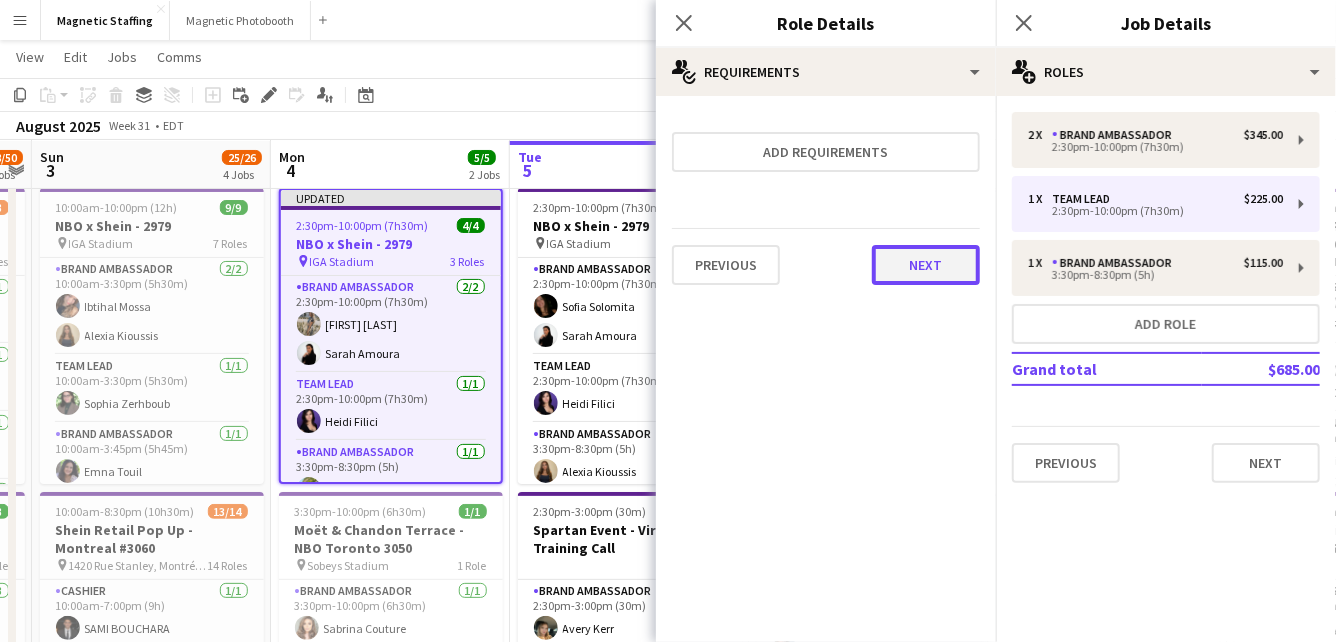 click on "Next" at bounding box center [926, 265] 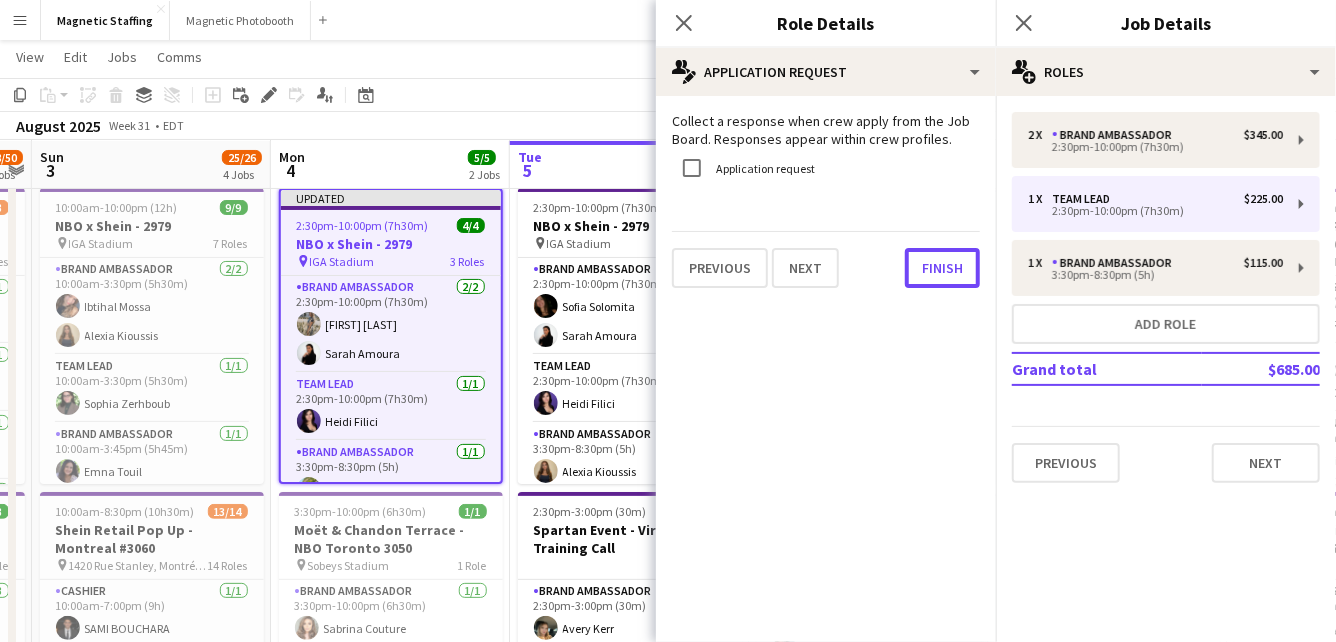 click on "Finish" at bounding box center [942, 268] 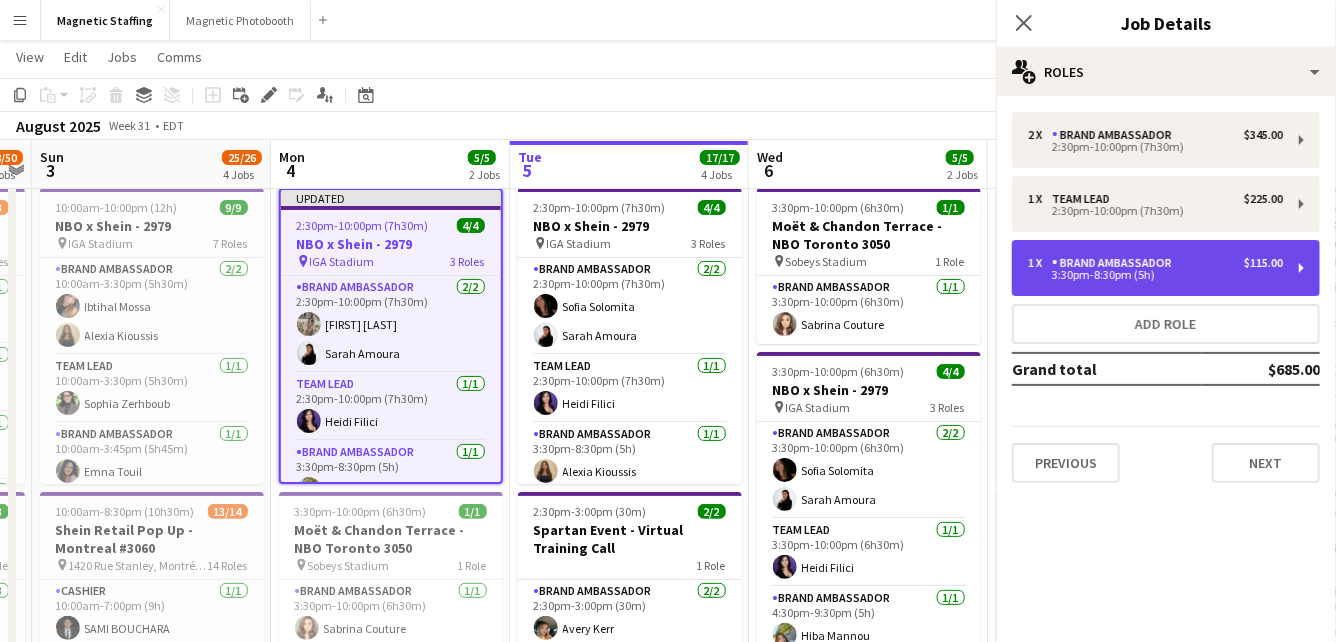 click on "3:30pm-8:30pm (5h)" at bounding box center (1155, 275) 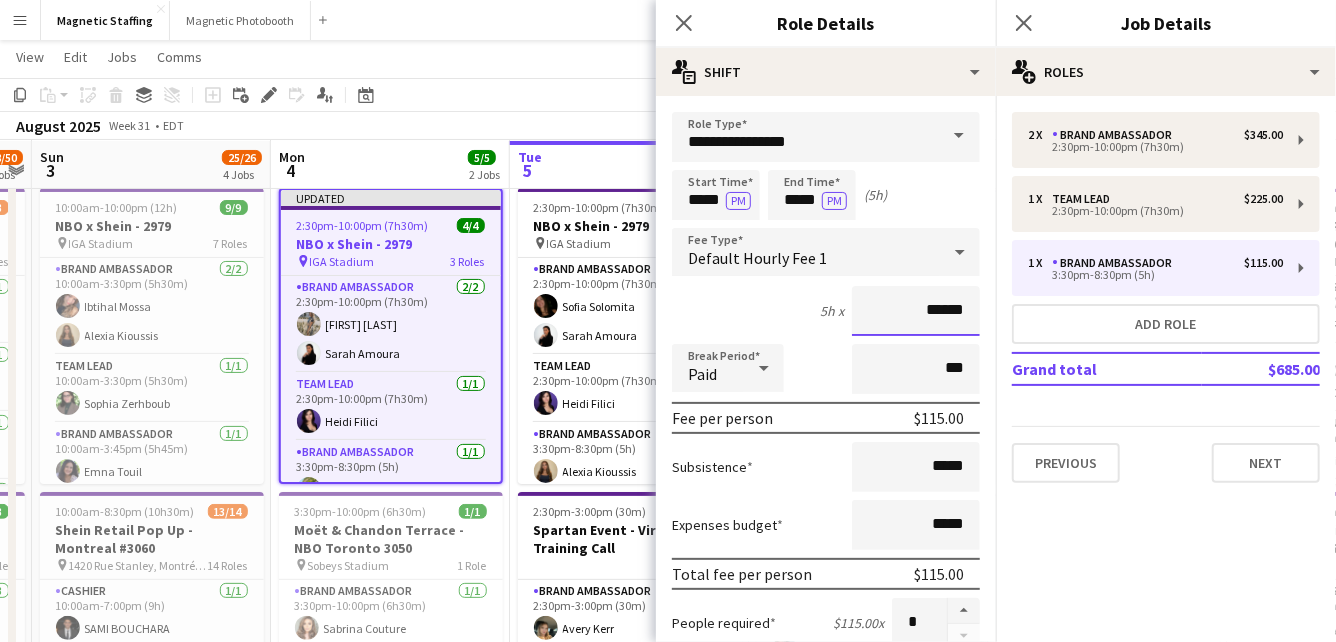 click on "******" at bounding box center (916, 311) 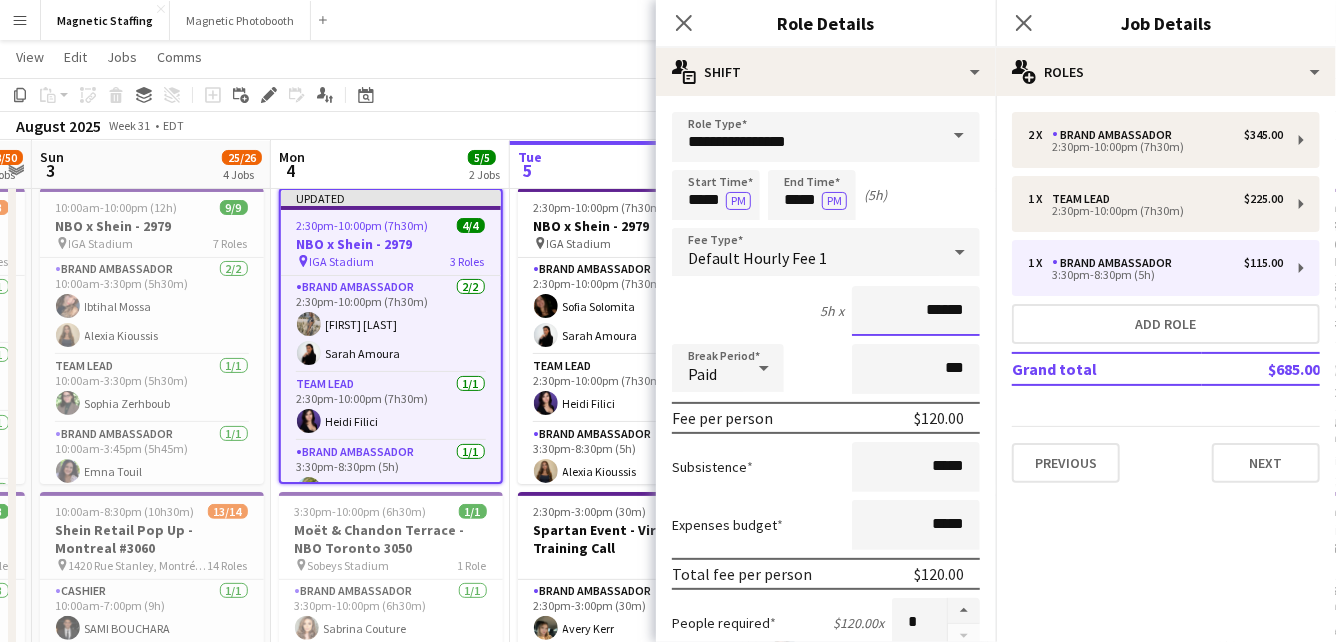 scroll, scrollTop: 709, scrollLeft: 0, axis: vertical 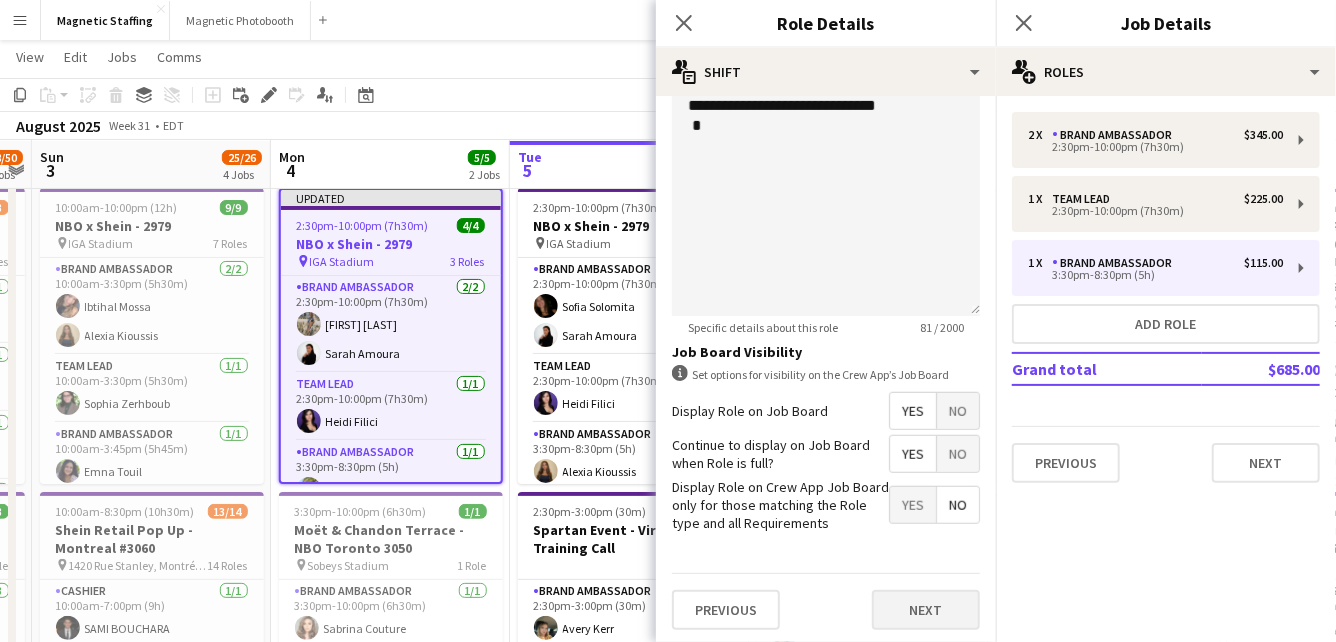 type on "******" 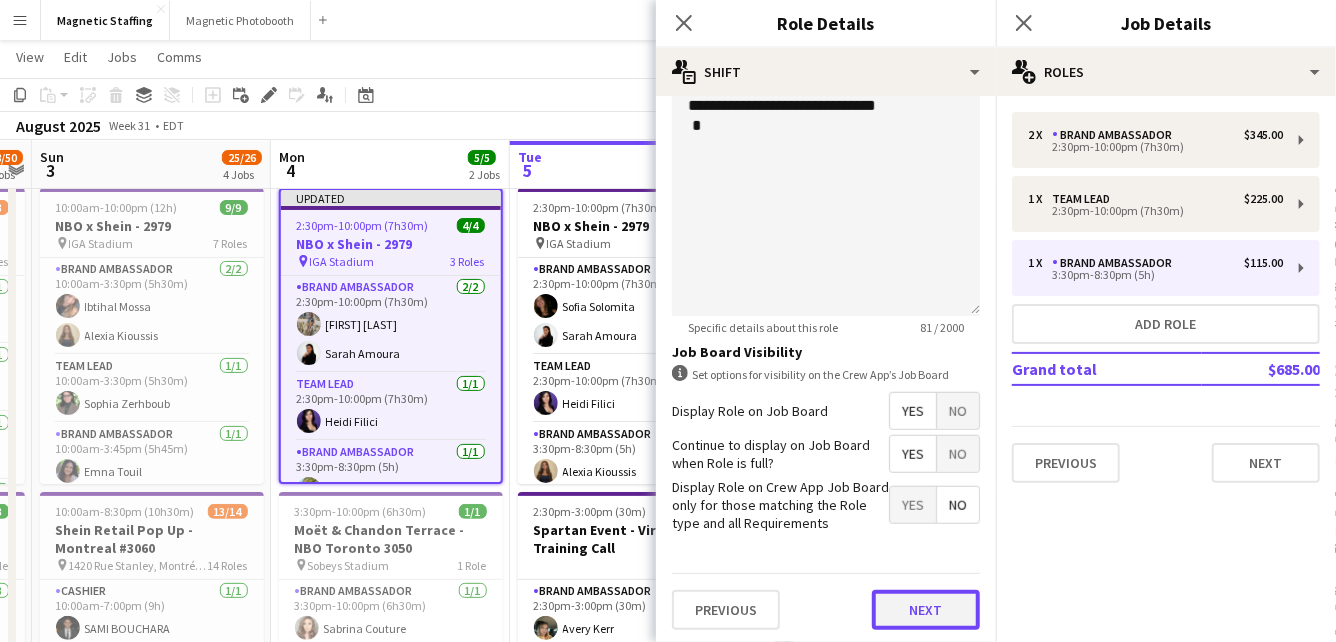 click on "Next" at bounding box center [926, 610] 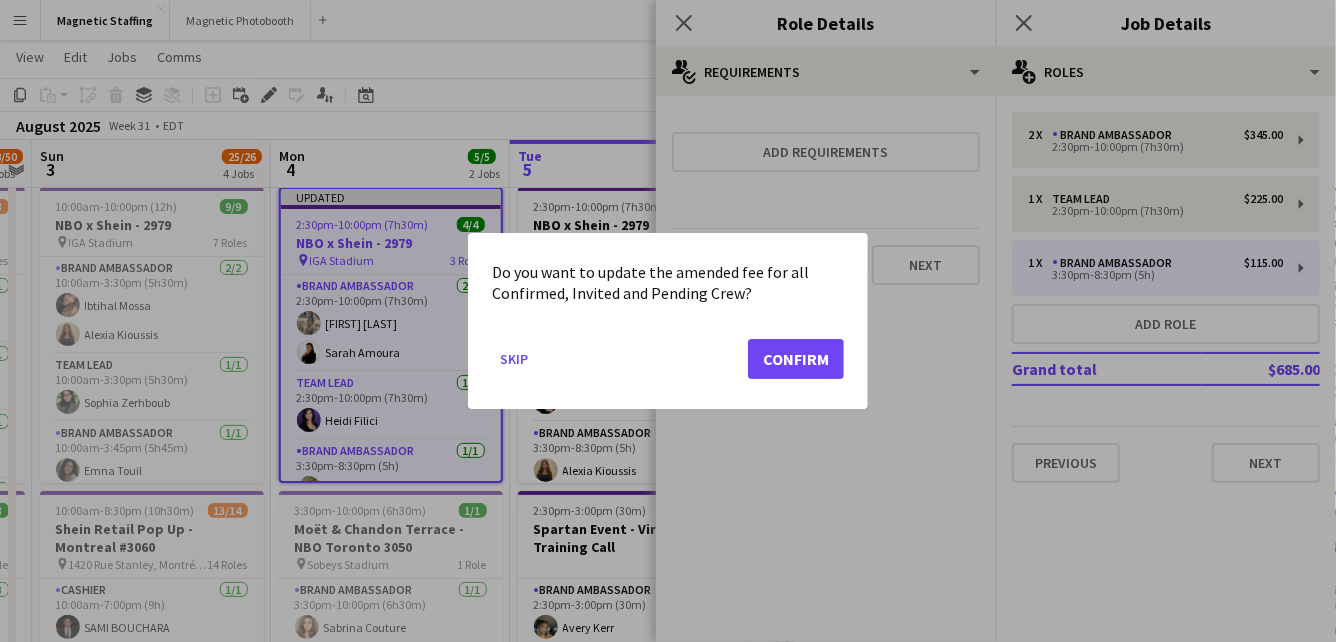 scroll, scrollTop: 0, scrollLeft: 0, axis: both 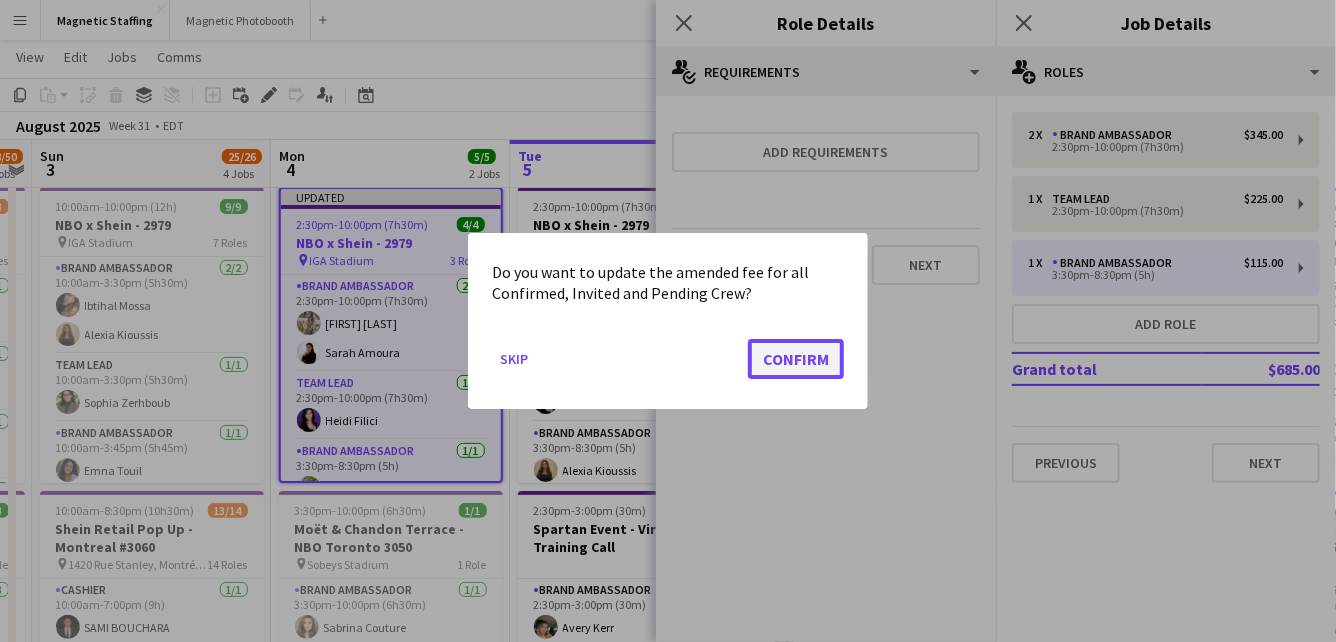 click on "Confirm" 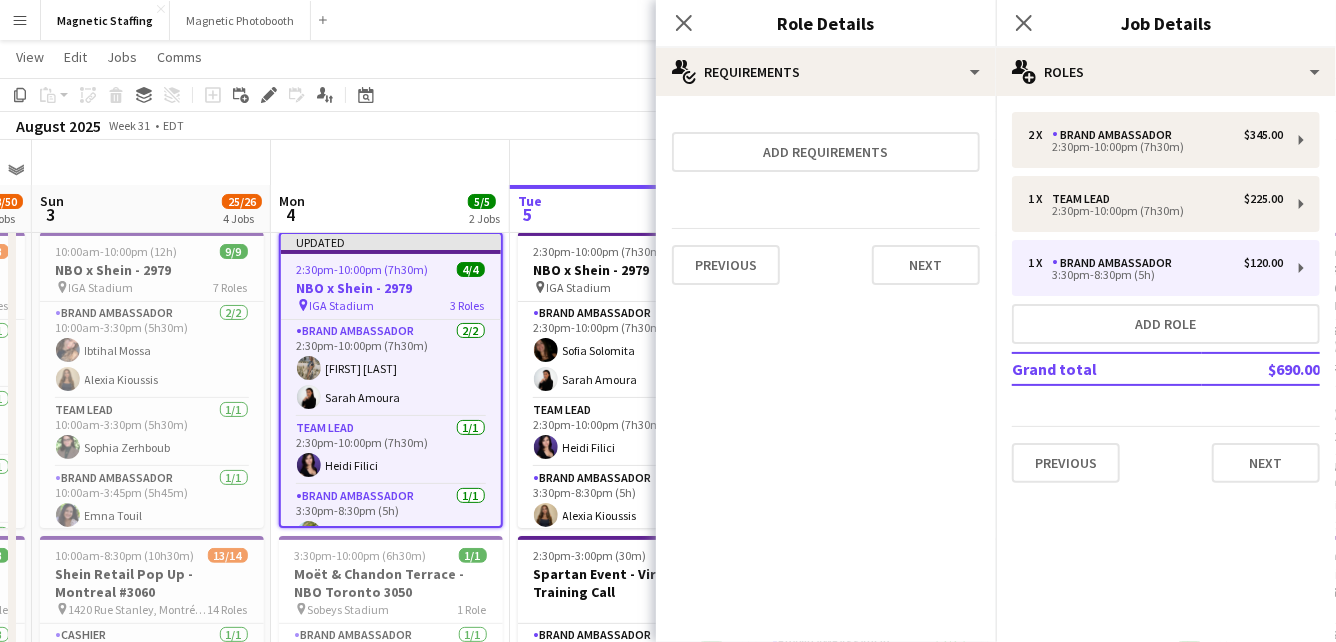 scroll, scrollTop: 44, scrollLeft: 0, axis: vertical 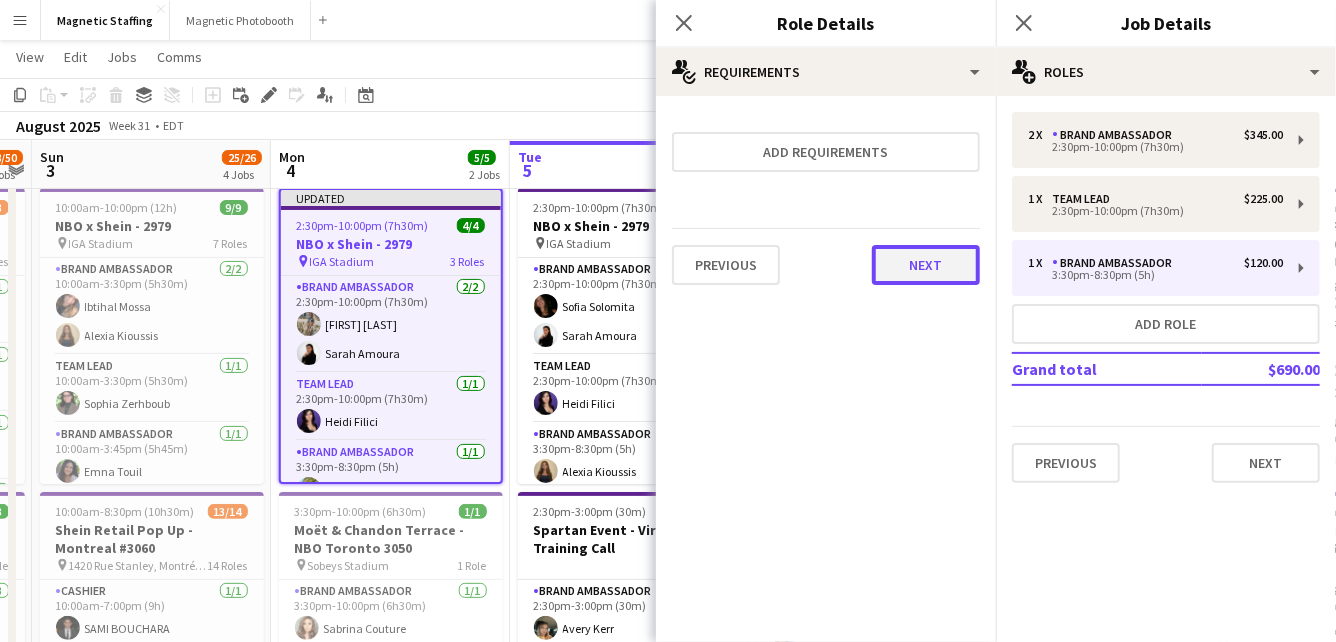 click on "Next" at bounding box center (926, 265) 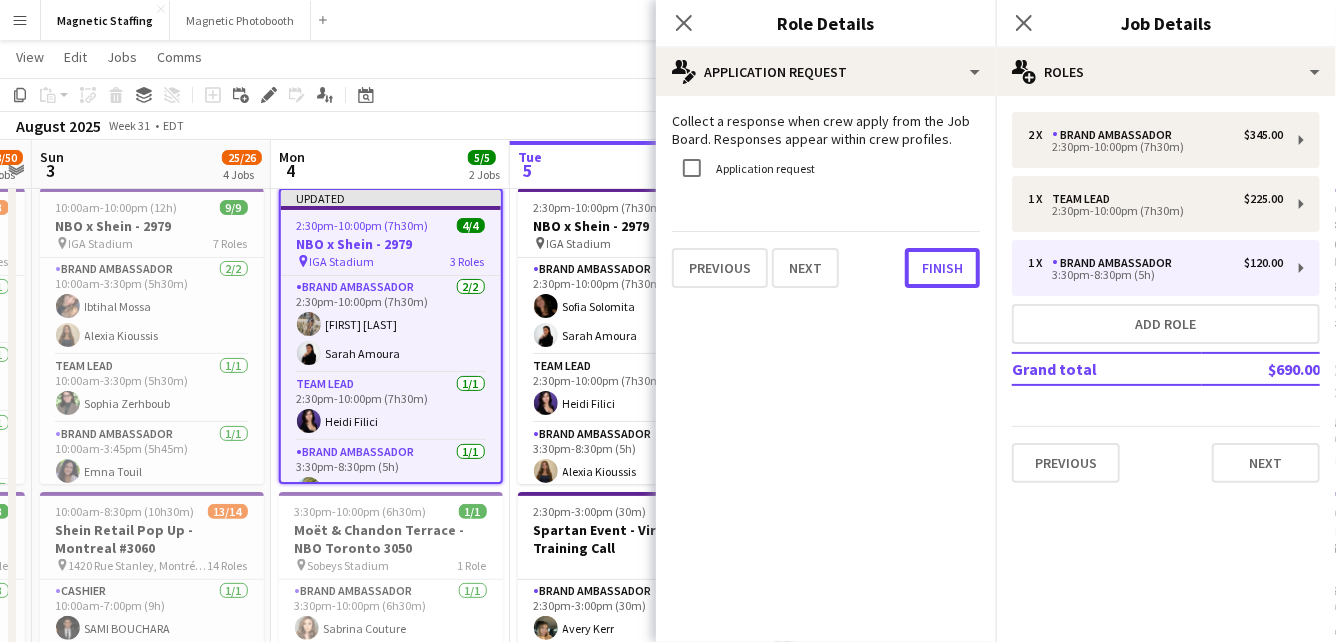 click on "Finish" at bounding box center (942, 268) 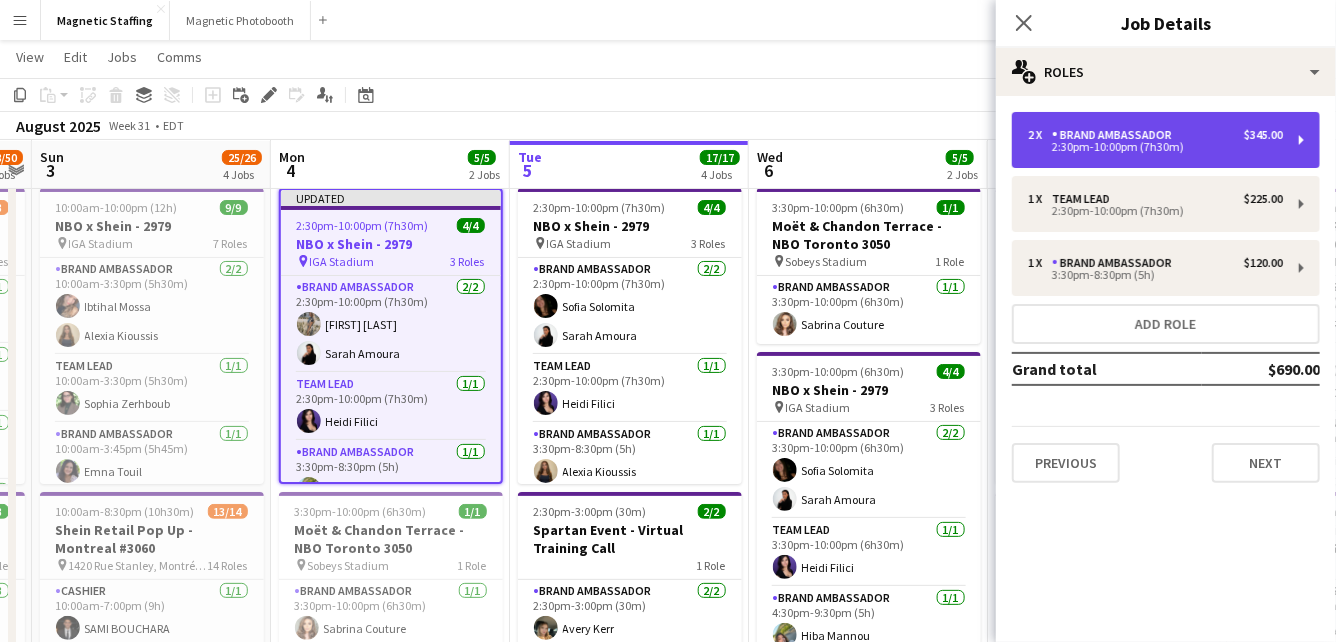 click on "2:30pm-10:00pm (7h30m)" at bounding box center [1155, 147] 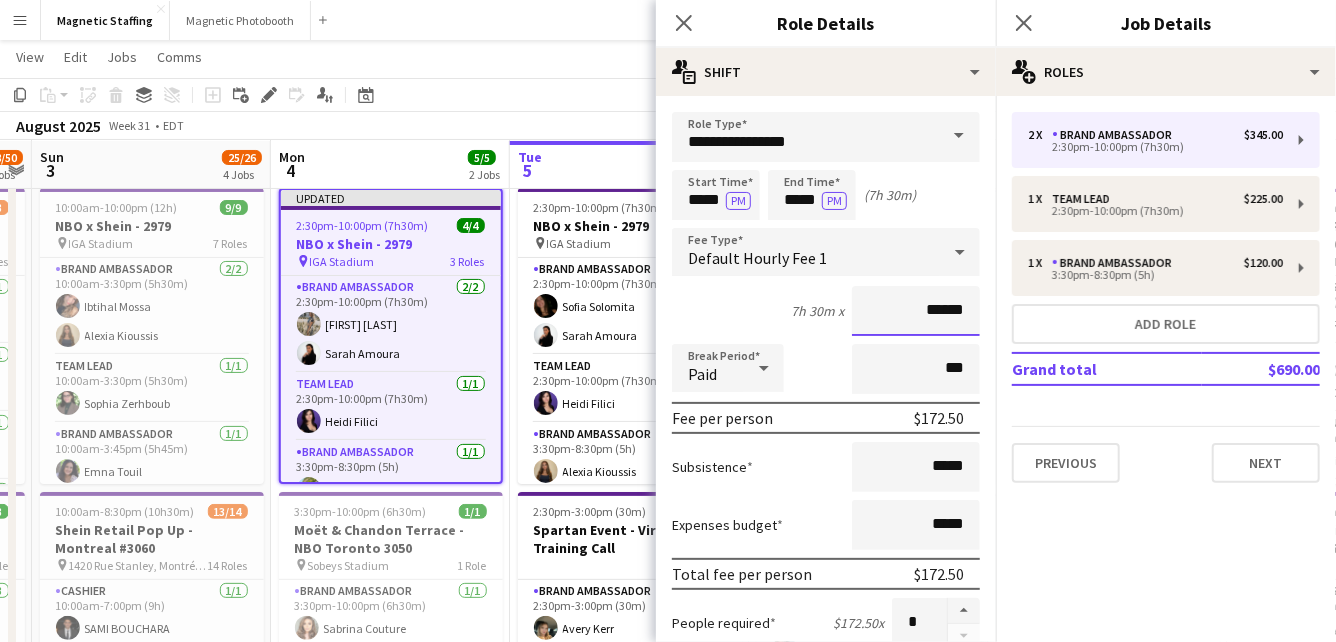 click on "******" at bounding box center (916, 311) 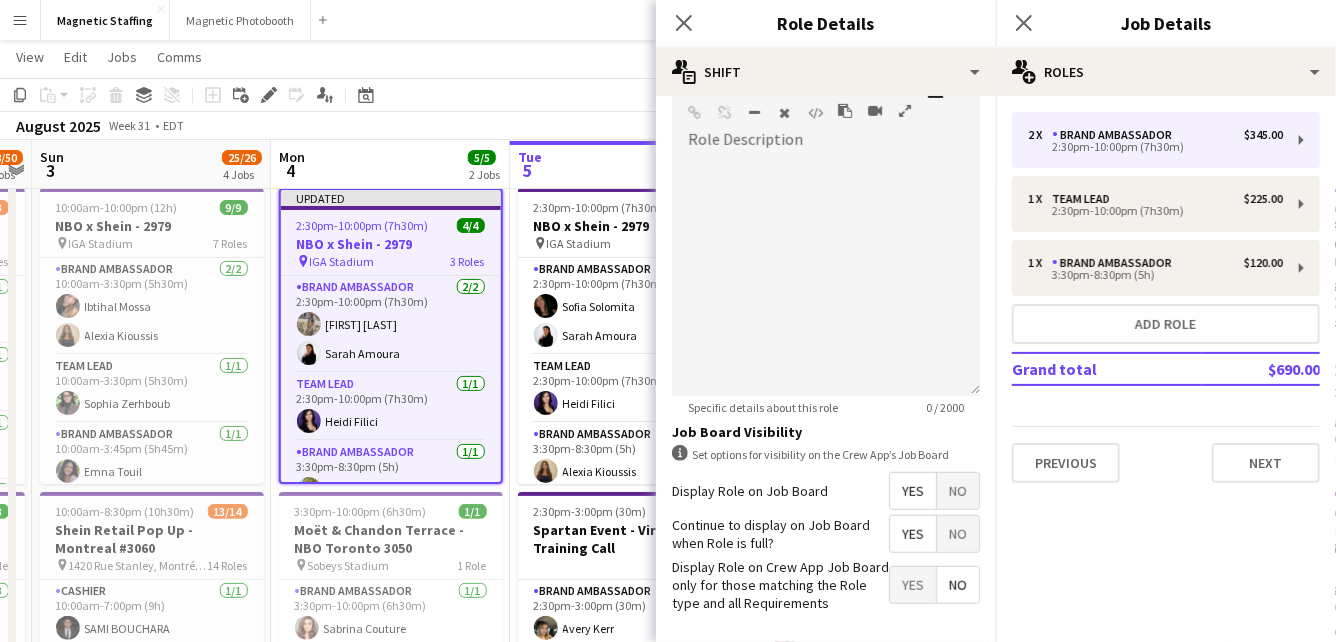 scroll, scrollTop: 709, scrollLeft: 0, axis: vertical 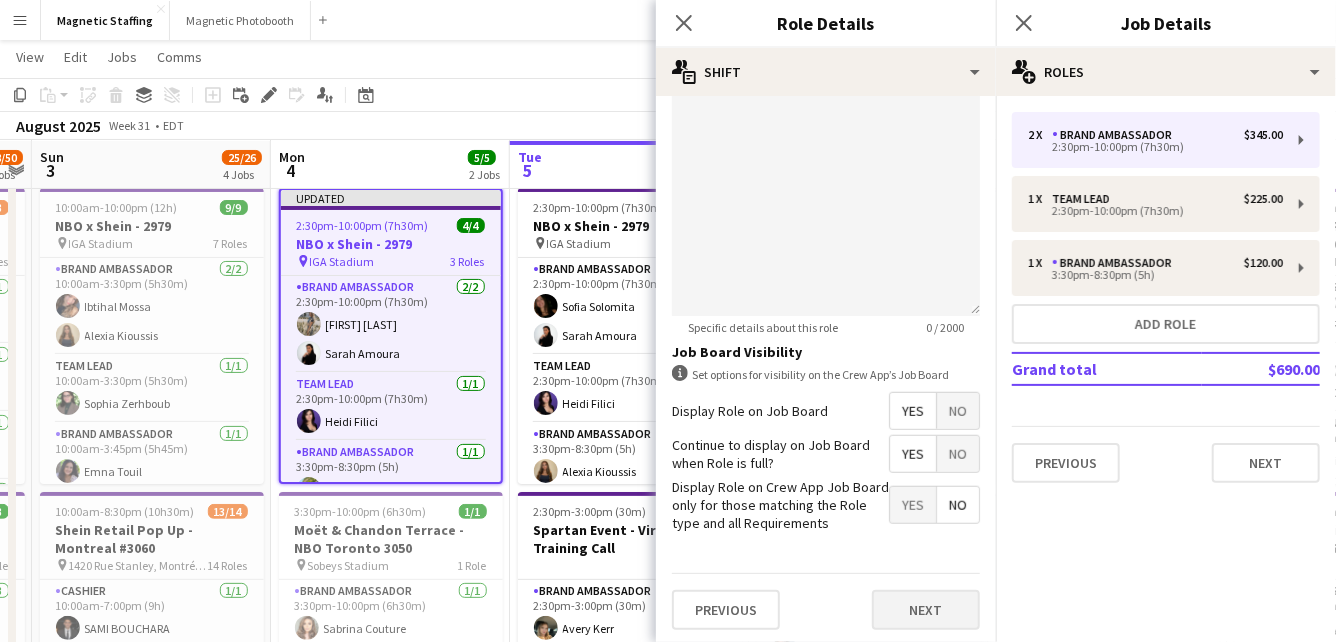type on "******" 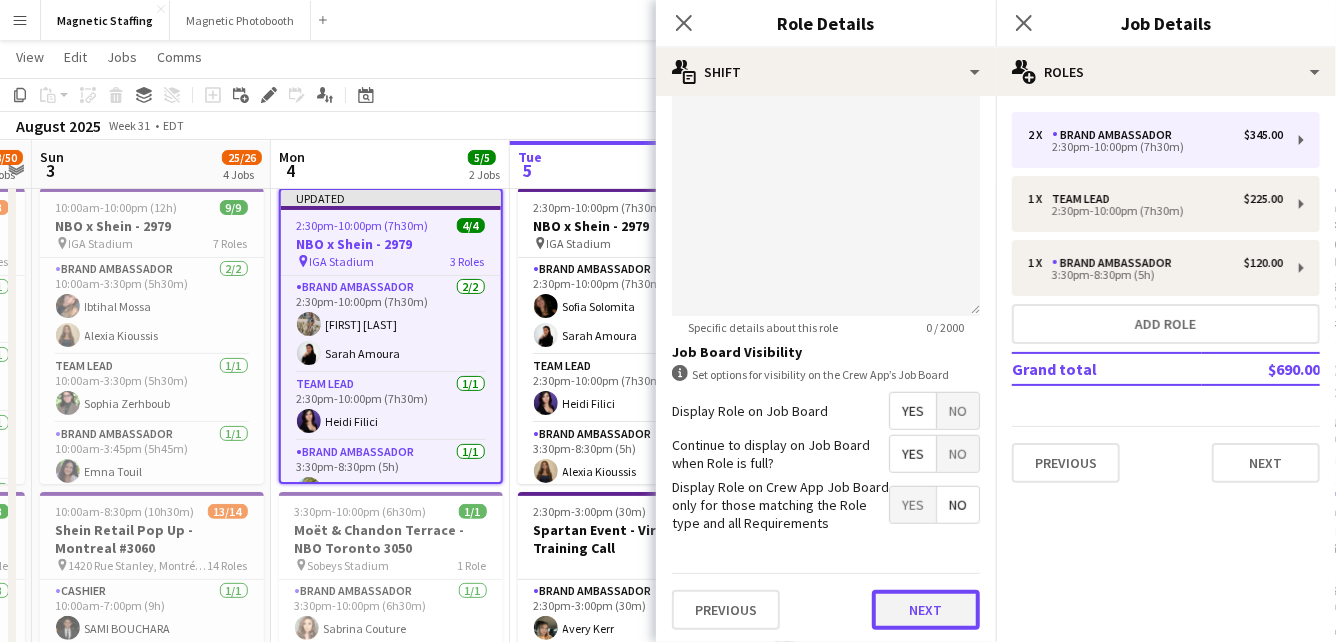 click on "Next" at bounding box center [926, 610] 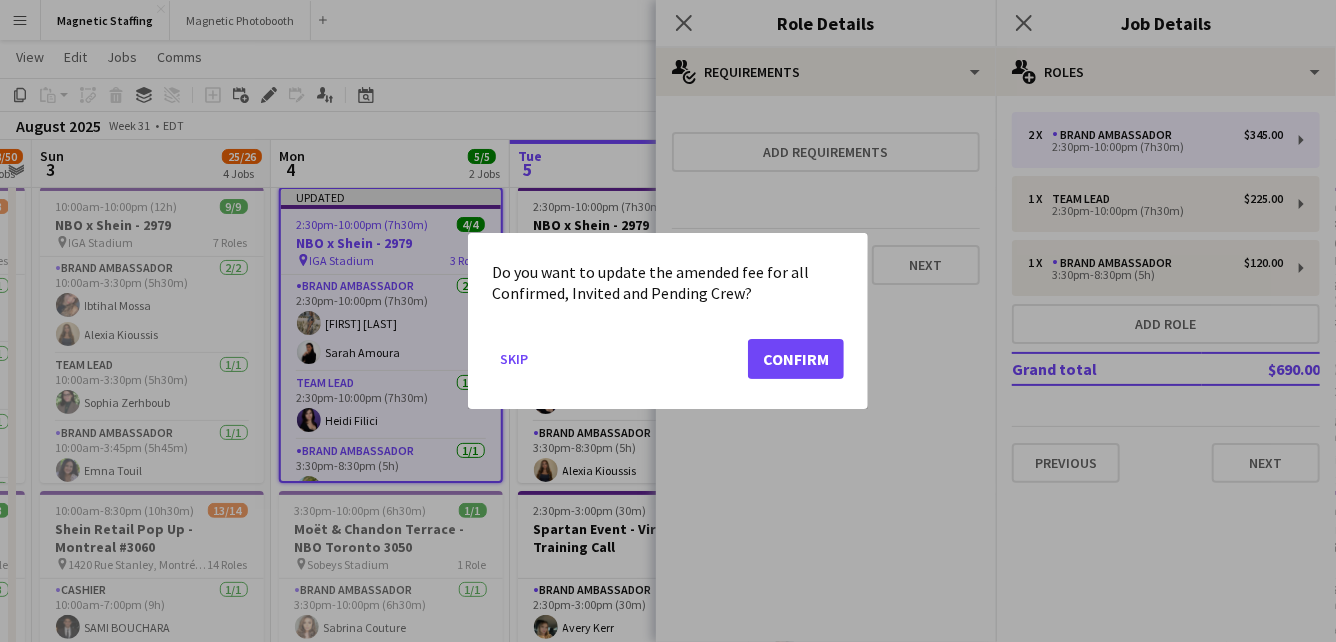 scroll, scrollTop: 0, scrollLeft: 0, axis: both 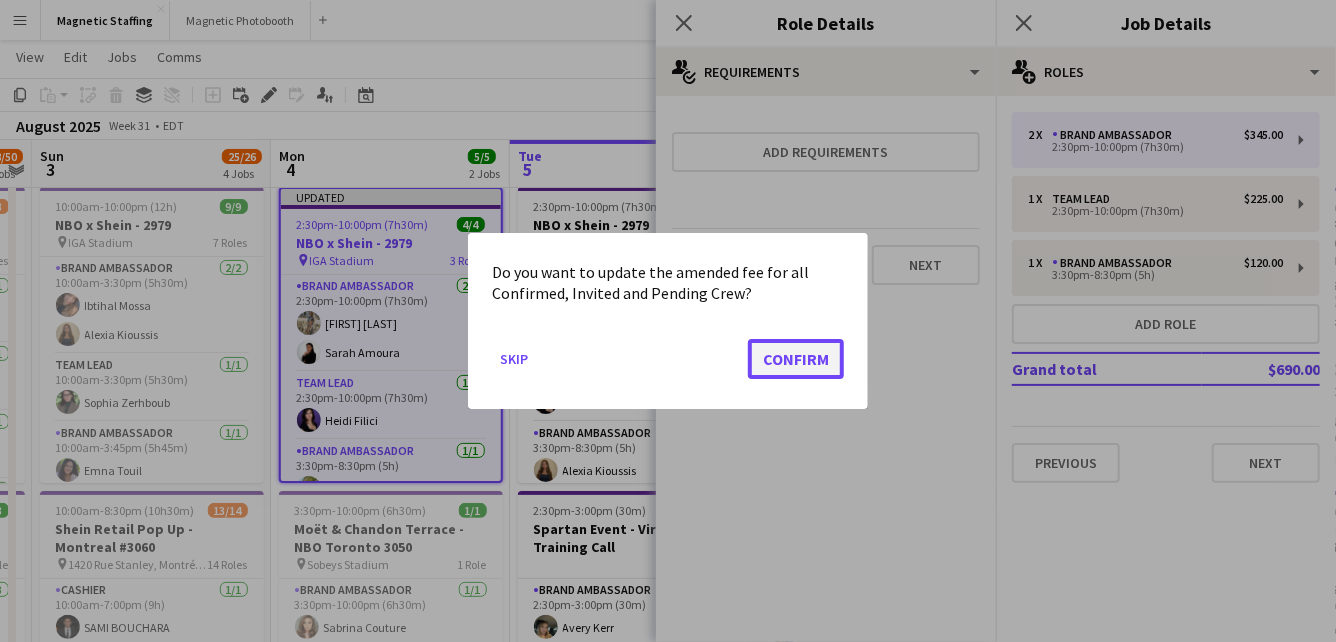 click on "Confirm" 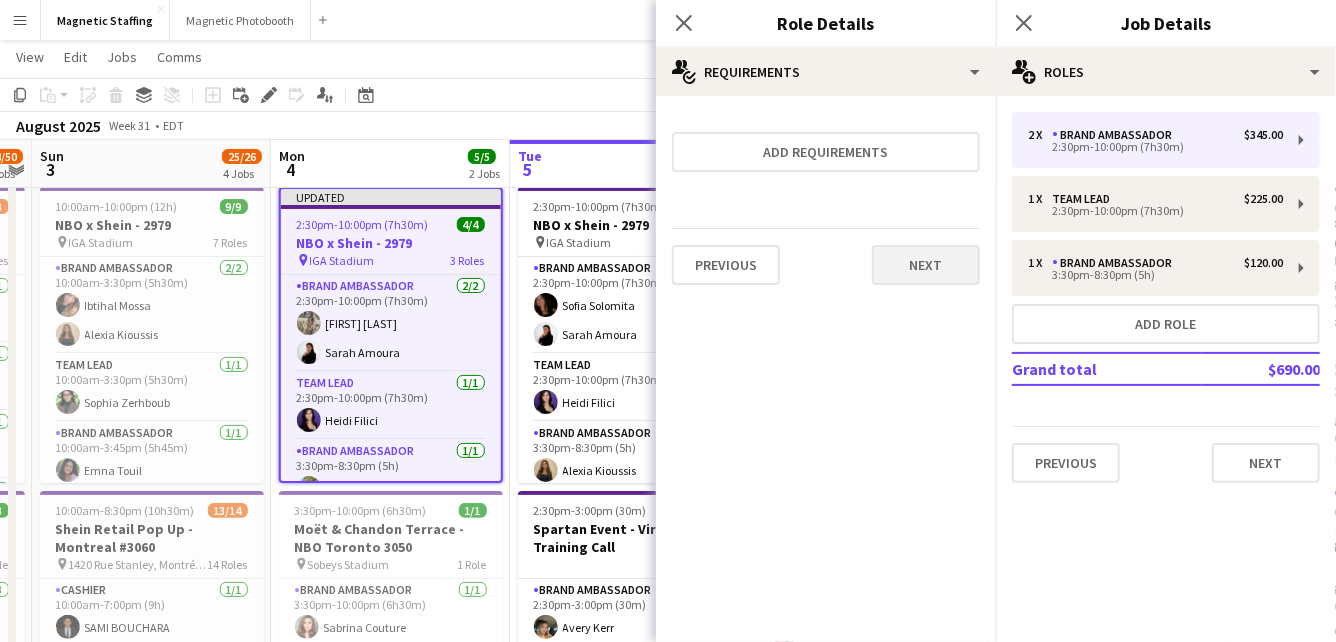 scroll, scrollTop: 44, scrollLeft: 0, axis: vertical 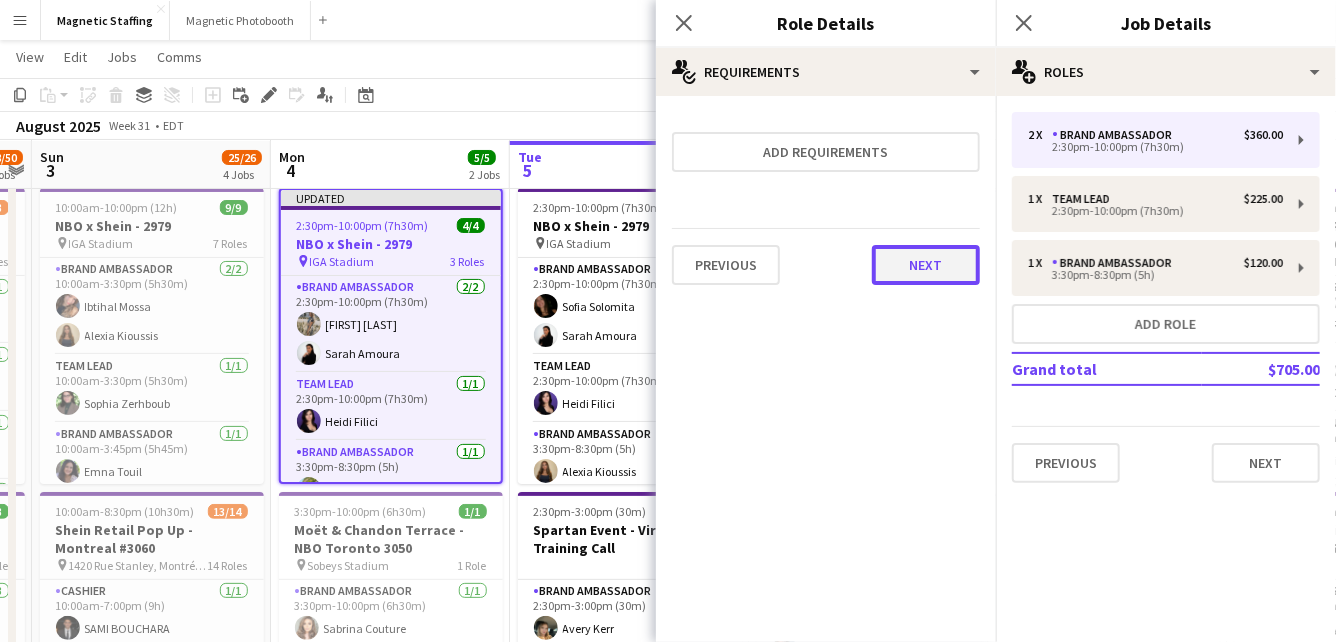 click on "Next" at bounding box center [926, 265] 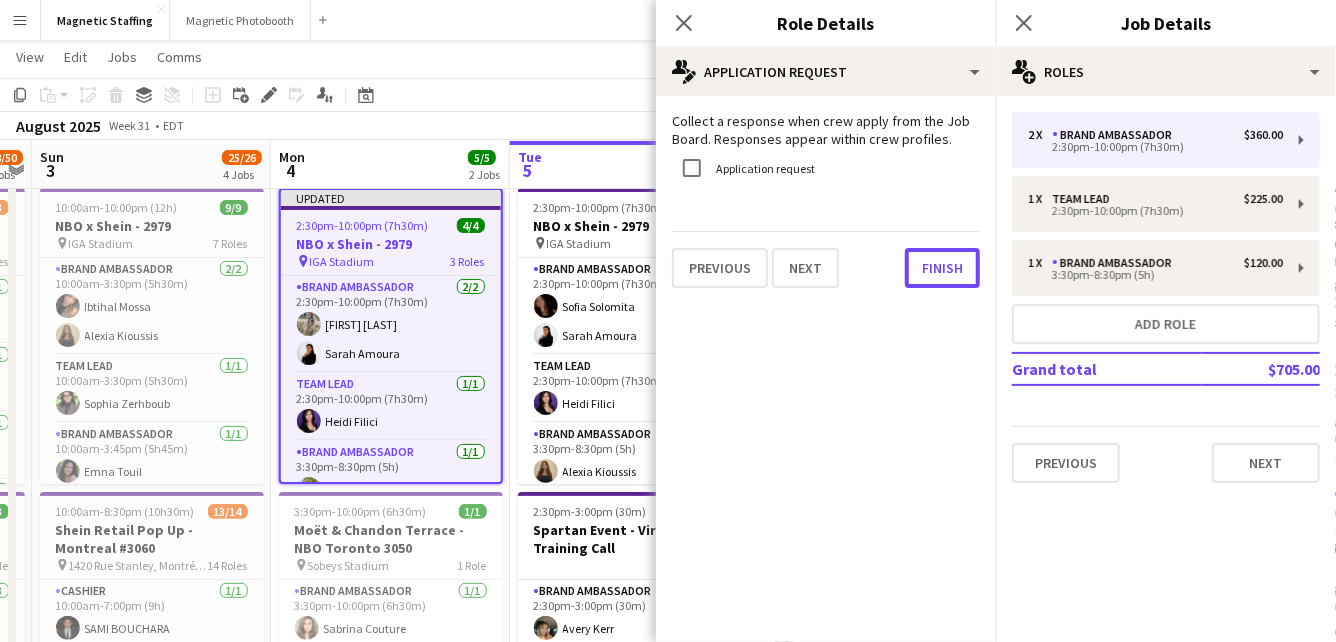 click on "Finish" at bounding box center (942, 268) 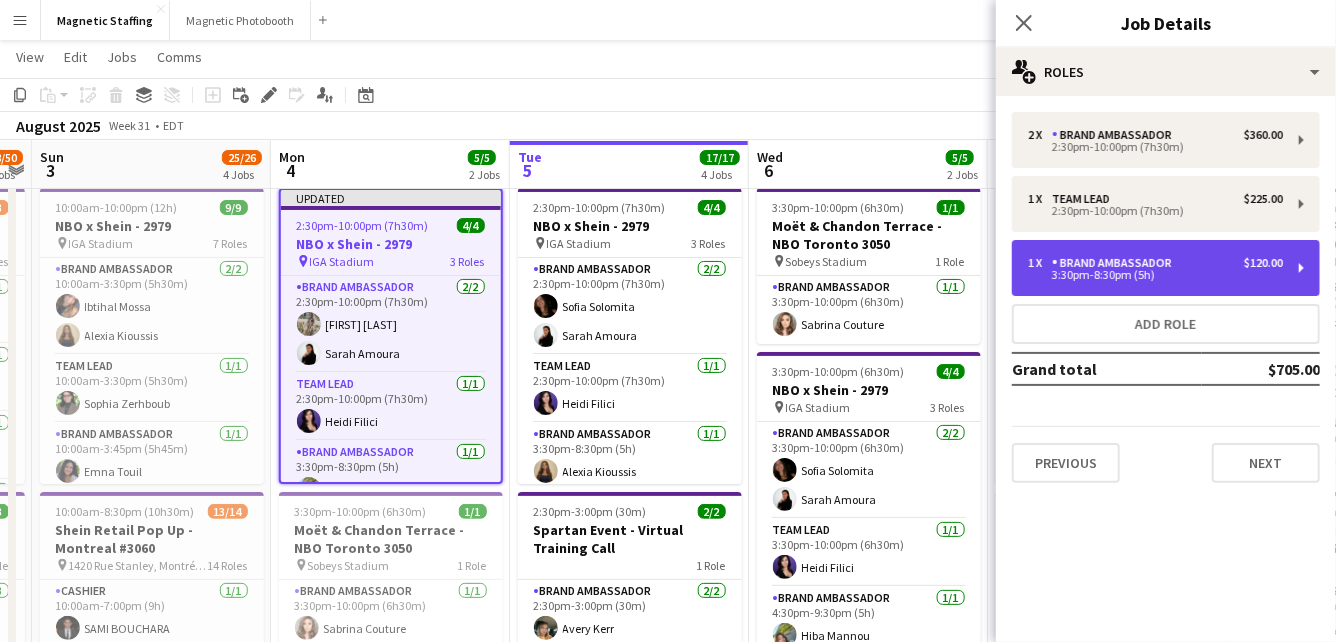 click on "Brand Ambassador" at bounding box center [1116, 263] 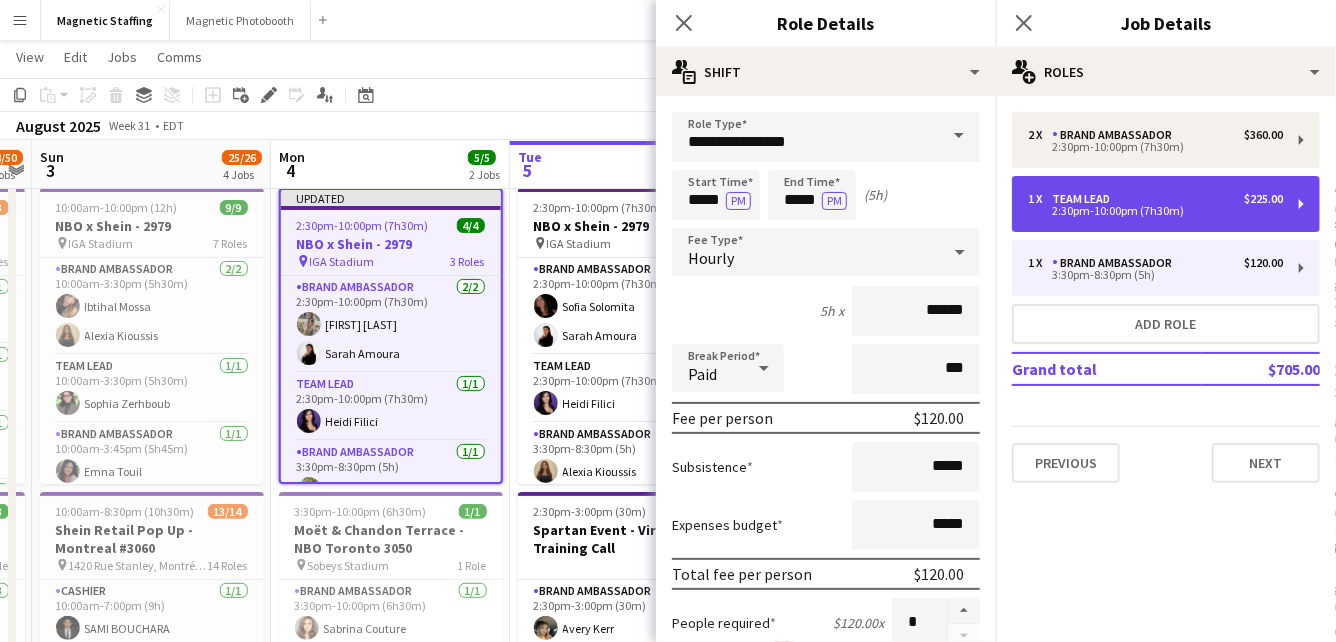 click on "2:30pm-10:00pm (7h30m)" at bounding box center [1155, 211] 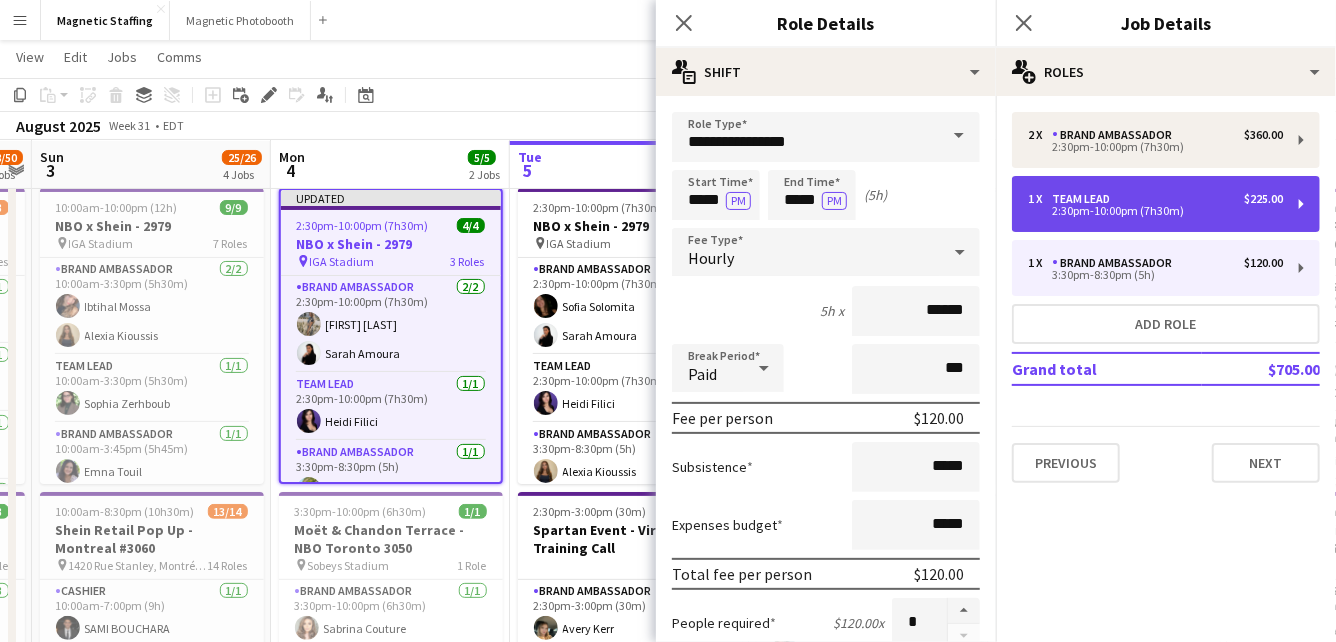 type on "*********" 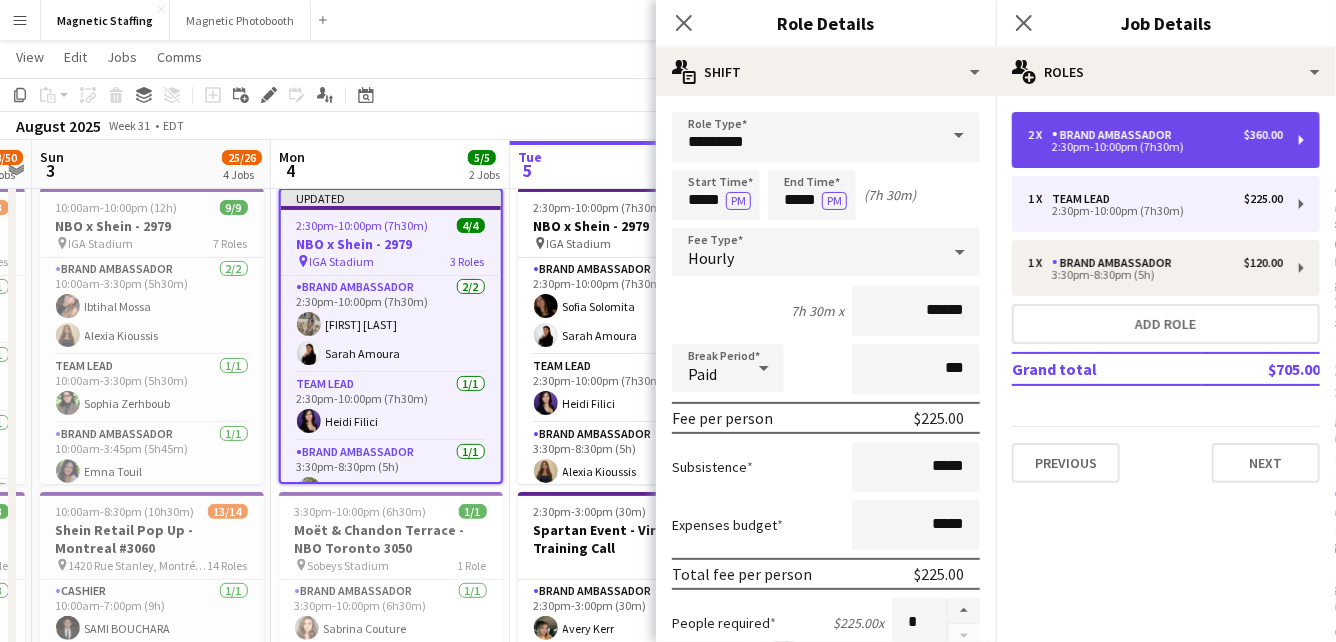 click on "2:30pm-10:00pm (7h30m)" at bounding box center [1155, 147] 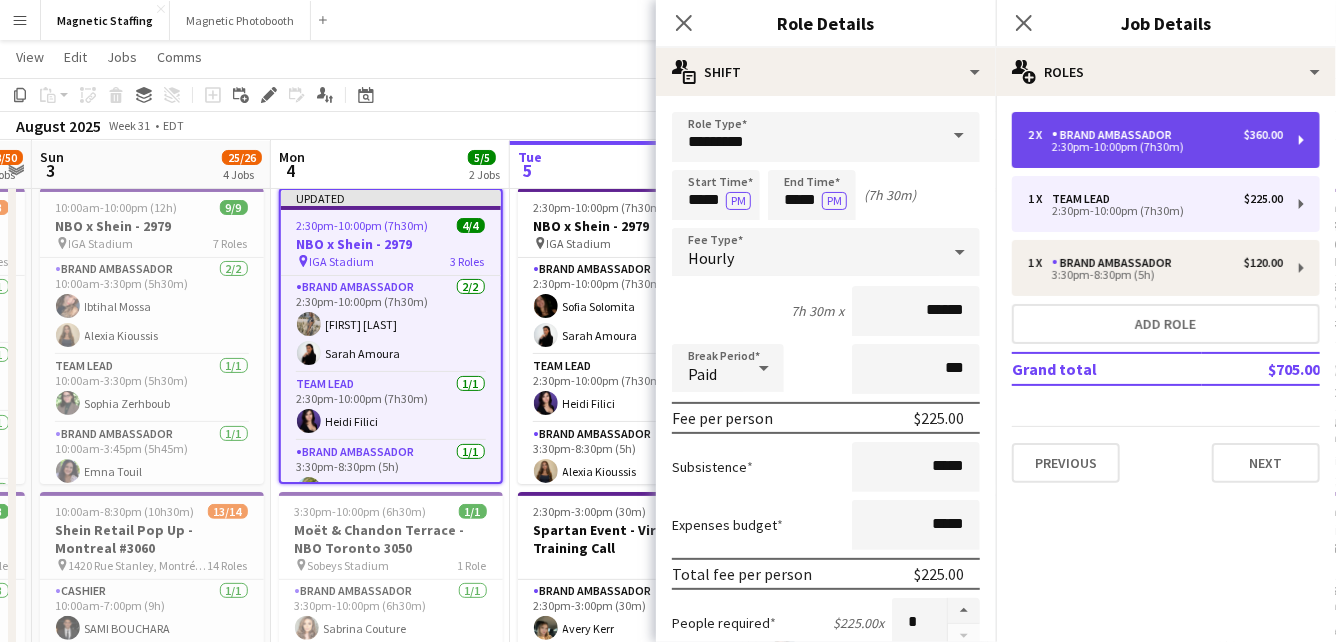 type on "**********" 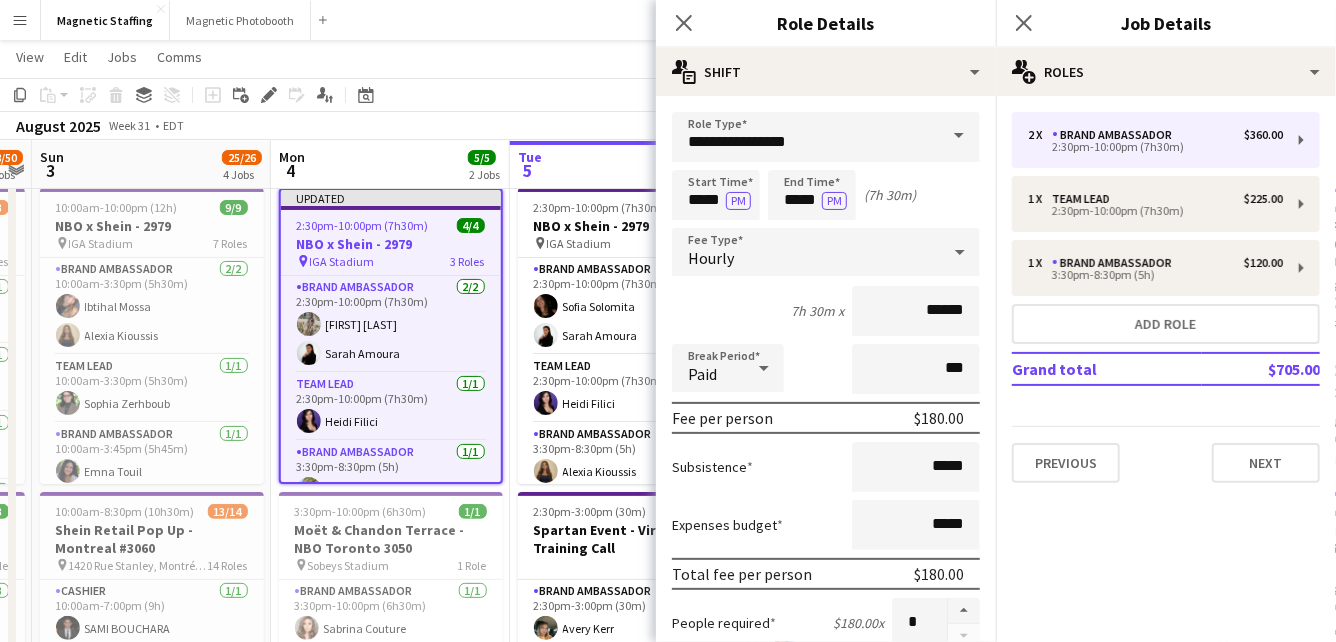 click on "Copy
Paste
Paste
Command
V Paste with crew
Command
Shift
V
Paste linked Job
Delete
Group
Ungroup
Add job
Add linked Job
Edit
Edit linked Job
Applicants
Date picker
AUG 2025 AUG 2025 Monday M Tuesday T Wednesday W Thursday T Friday F Saturday S Sunday S  AUG   1   2   3   4   5   6   7   8   9   10   11   12   13   14   15   16   17   18   19   20   21   22   23   24   25" 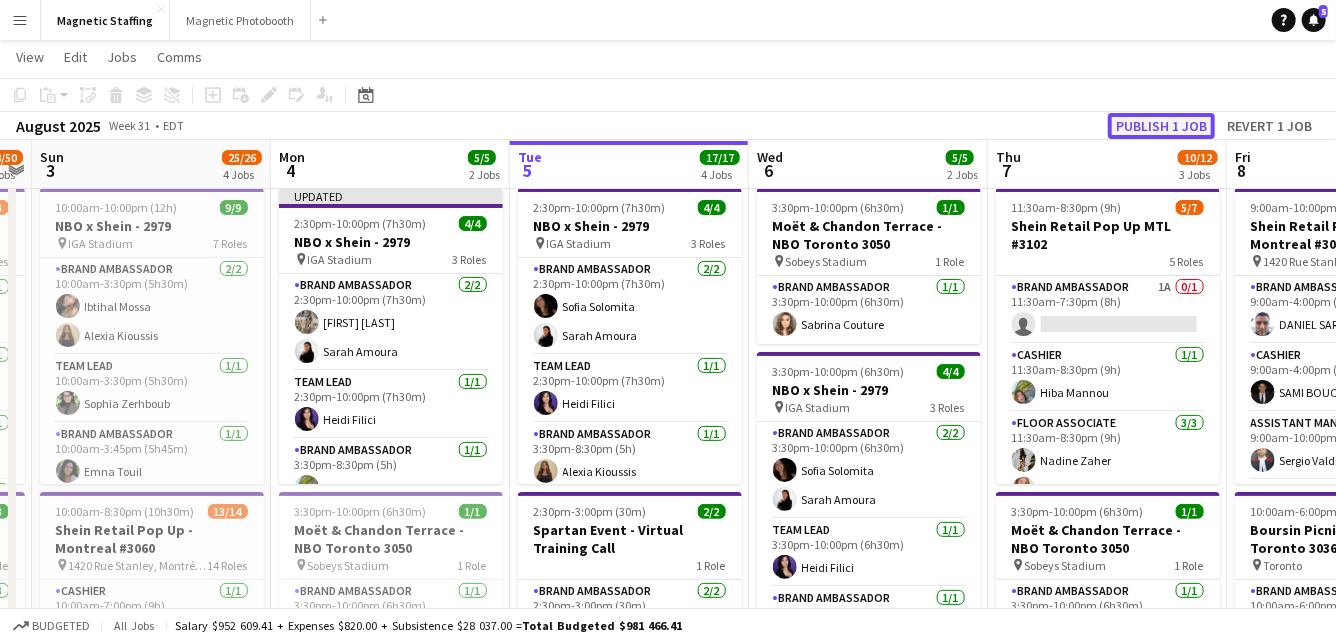 click on "Publish 1 job" 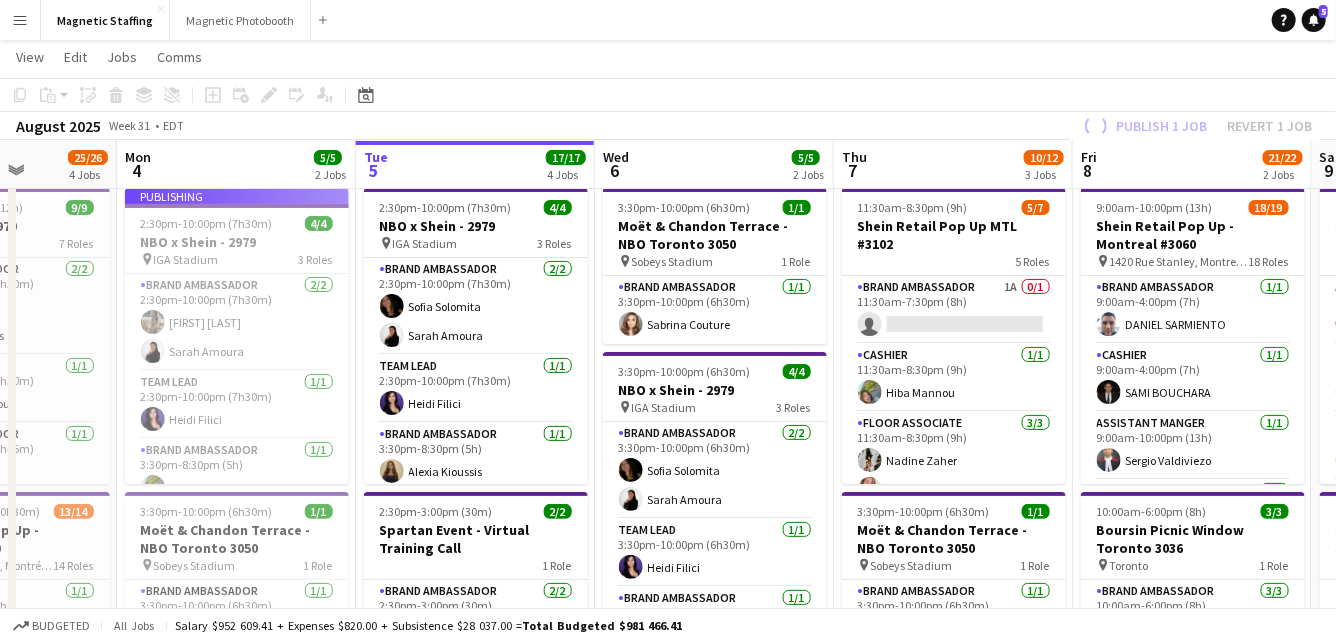 scroll, scrollTop: 0, scrollLeft: 608, axis: horizontal 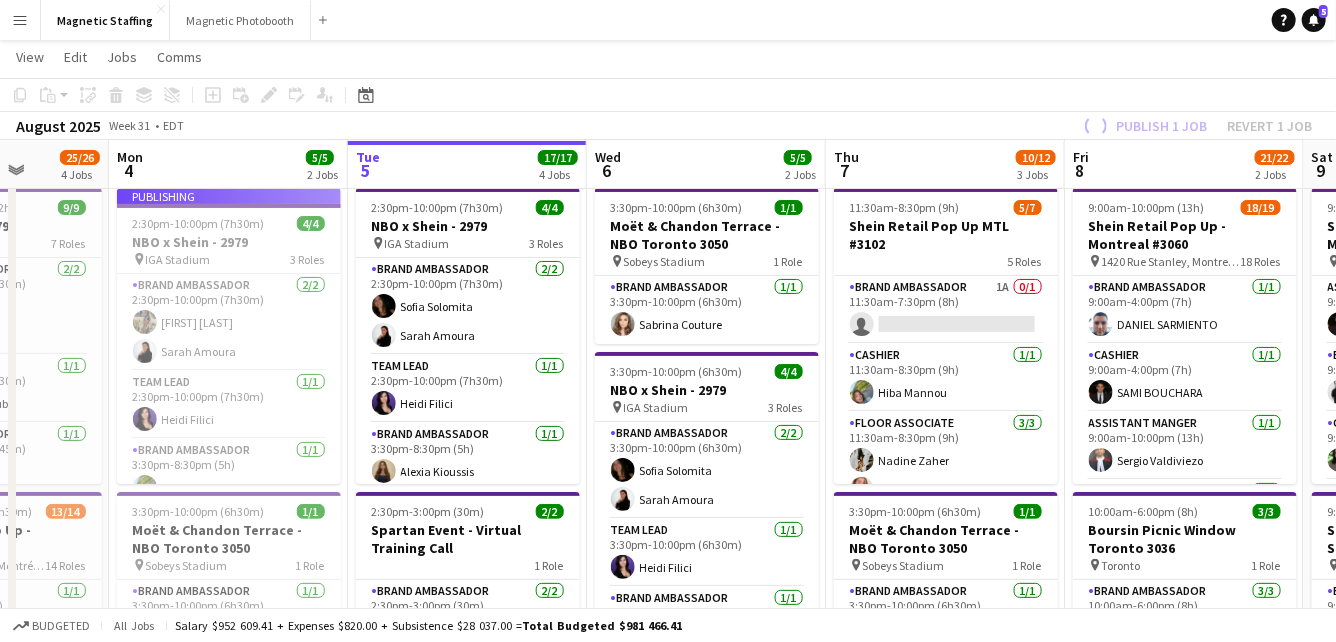 drag, startPoint x: 522, startPoint y: 330, endPoint x: 832, endPoint y: 303, distance: 311.17358 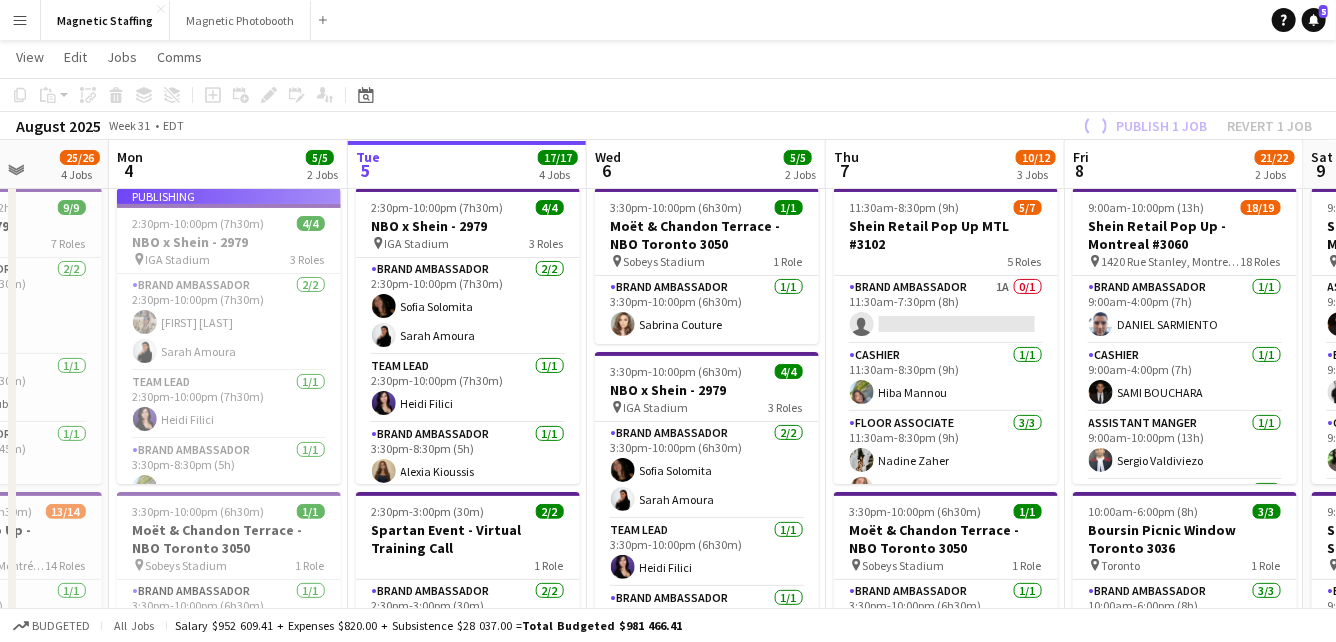 click on "Fri   1   33/35   4 Jobs   Sat   2   48/50   6 Jobs   Sun   3   25/26   4 Jobs   Mon   4   5/5   2 Jobs   Tue   5   17/17   4 Jobs   Wed   6   5/5   2 Jobs   Thu   7   10/12   3 Jobs   Fri   8   21/22   2 Jobs   Sat   9   23/23   2 Jobs   Sun   10   17/17   2 Jobs   Mon   11      9:00am-10:00pm (13h)    20/22   Shein Retail Pop Up - Montreal #3060
pin
1420 Rue Stanley, Montreal, QC   22 Roles   Assistant Manger    1/1   9:00am-4:00pm (7h)
[FIRST] [LAST]  Cashier   1/1   9:00am-4:00pm (7h)
[FIRST] [LAST]  Floor Associate   1/1   9:00am-4:00pm (7h)
[FIRST] [LAST]  Floor Associate   1/1   9:00am-4:00pm (7h)
[FIRST] [LAST]  Manager   1/1   9:00am-10:00pm (13h)
[FIRST] [LAST]  Cashier   1/1   9:30am-2:30pm (5h)
[FIRST] [LAST]  Floor Associate   1A   0/1   9:30am-3:30pm (6h)
single-neutral-actions
Floor Associate   1/1   9:45am-3:30pm (5h45m)
[FIRST] [LAST]  Cashier   1/1   10:00am-2:00pm (4h)
[FIRST] [LAST]  Backroom Associate" at bounding box center [668, 975] 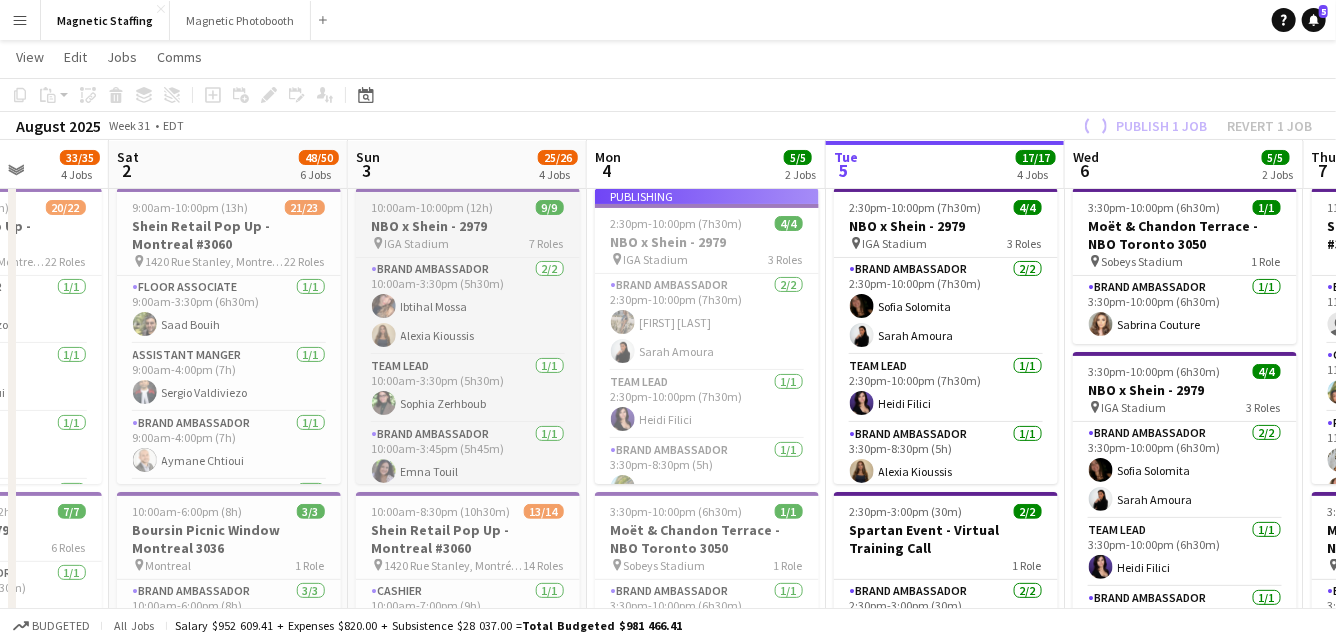 click on "NBO x Shein - 2979" at bounding box center [468, 226] 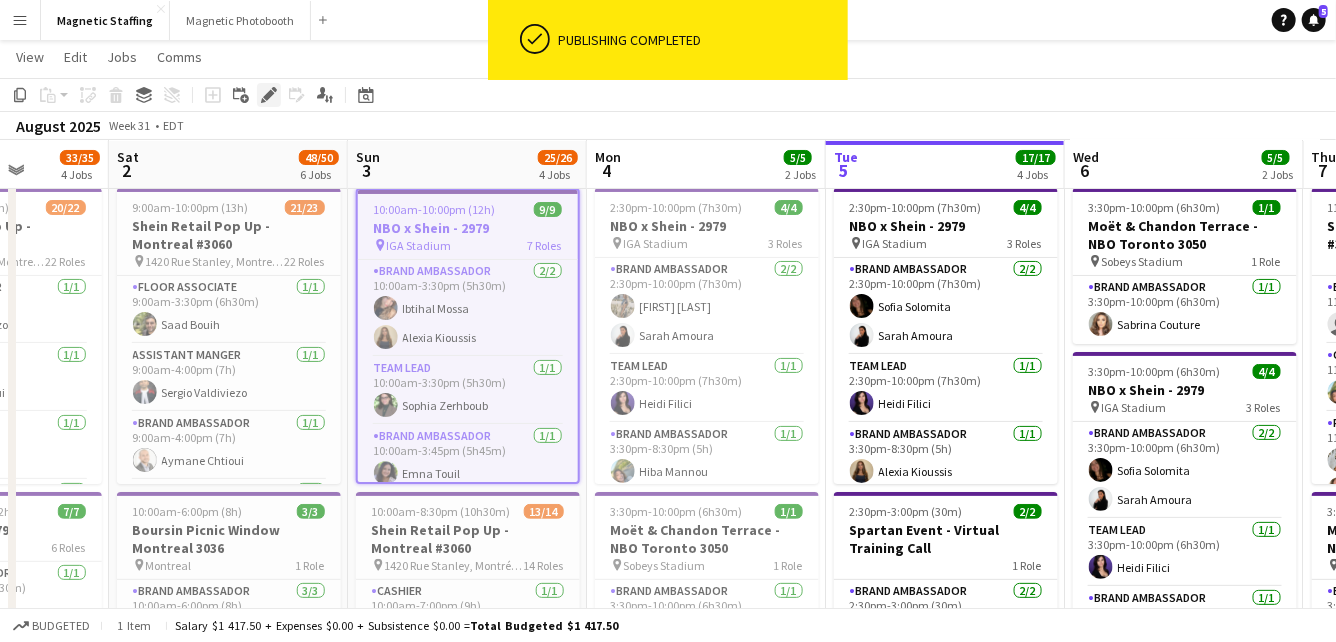 click on "Edit" 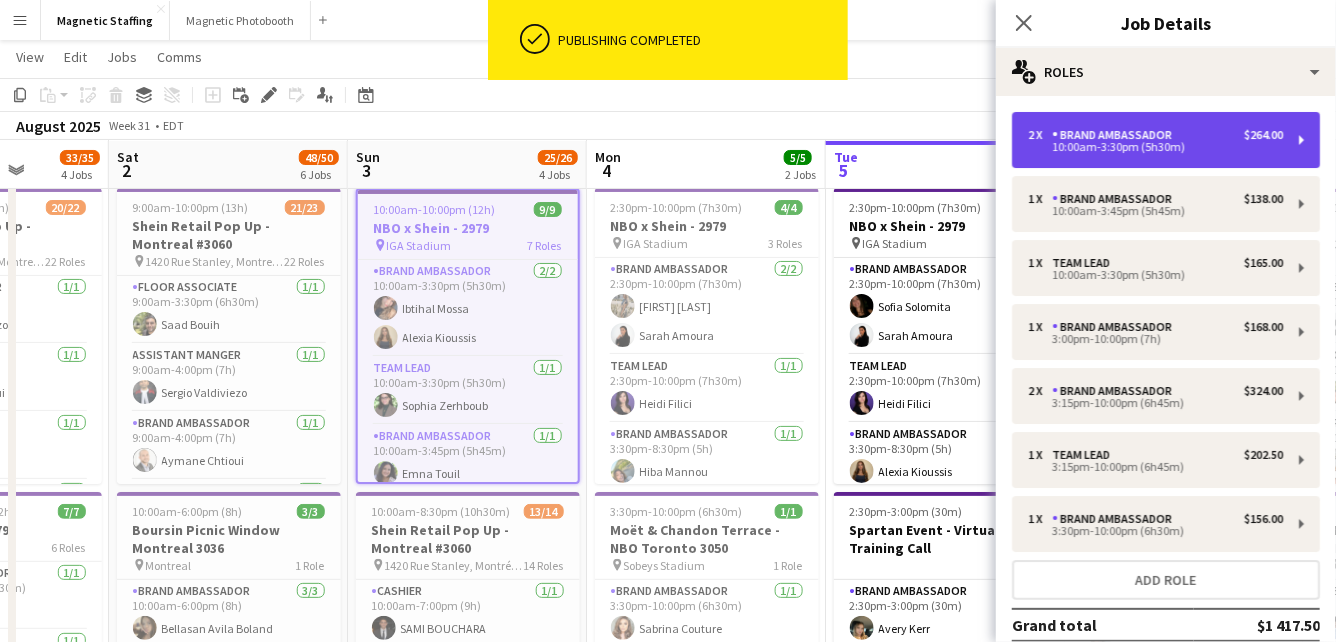 click on "Brand Ambassador" at bounding box center [1116, 135] 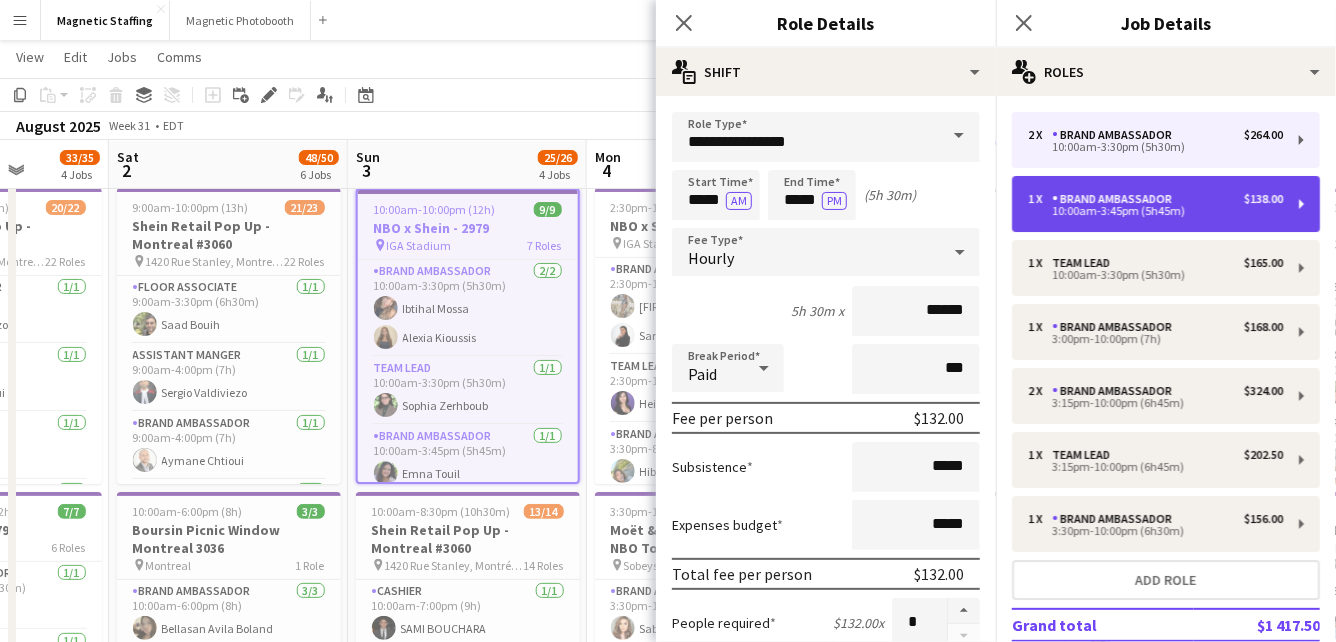click on "10:00am-3:45pm (5h45m)" at bounding box center (1155, 211) 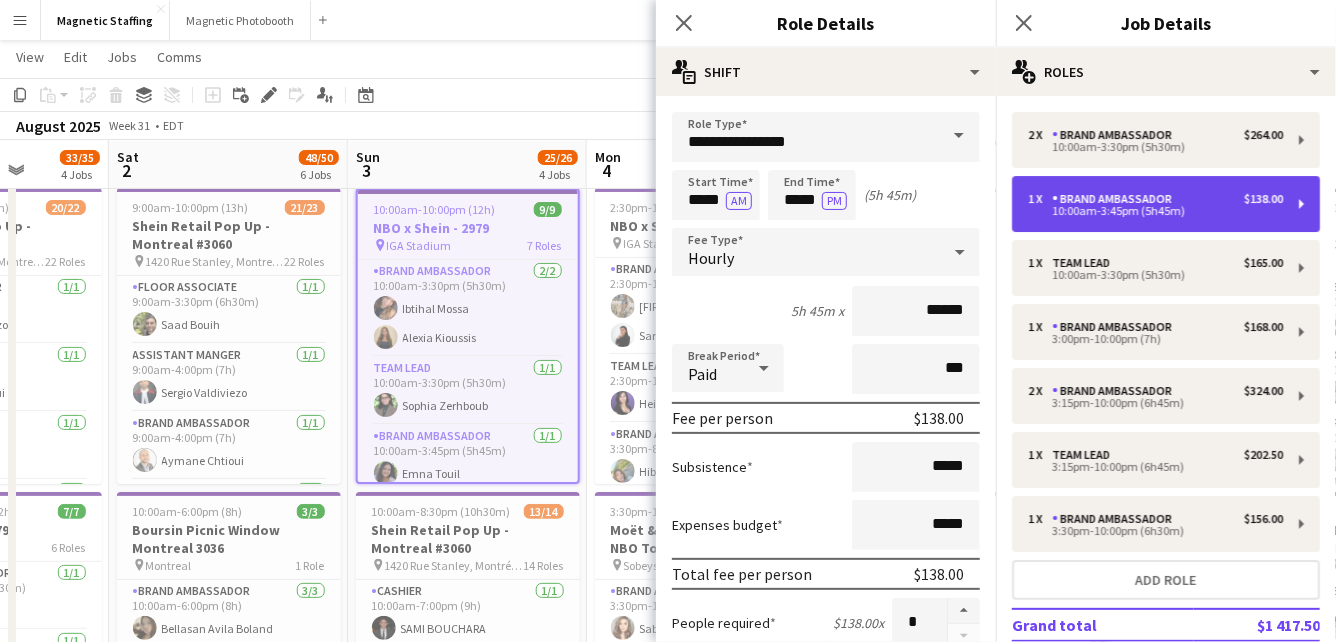 type on "*****" 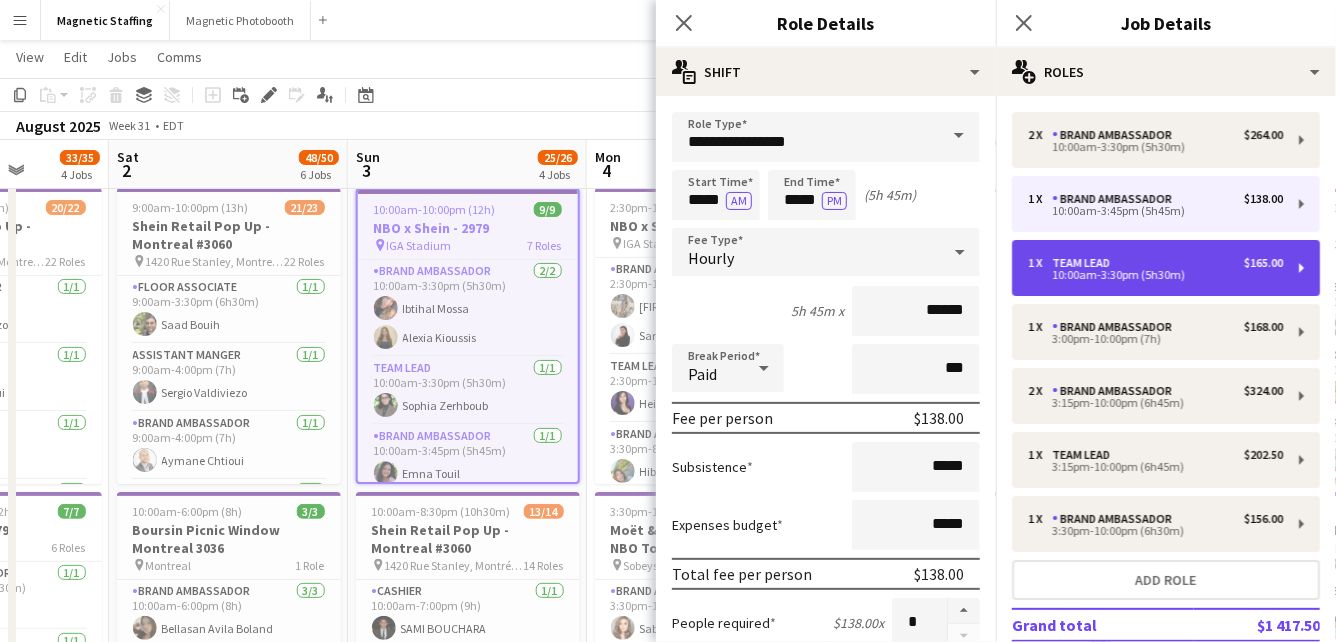 click on "Team Lead" at bounding box center [1085, 263] 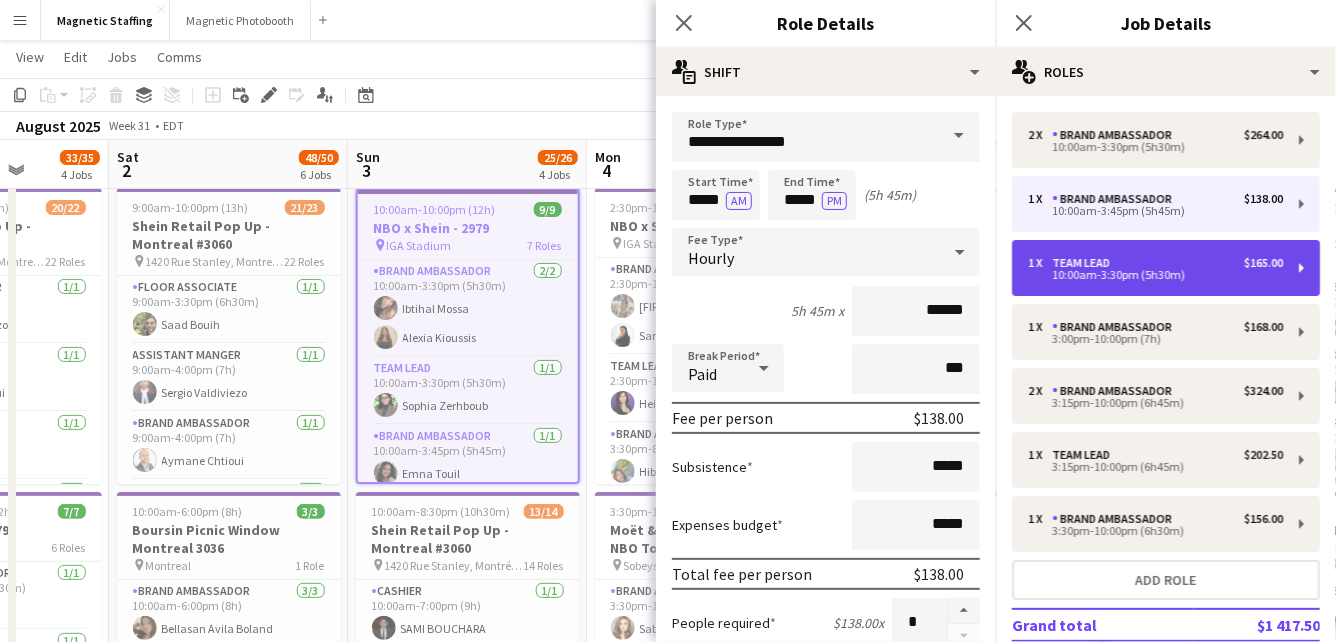 type on "*********" 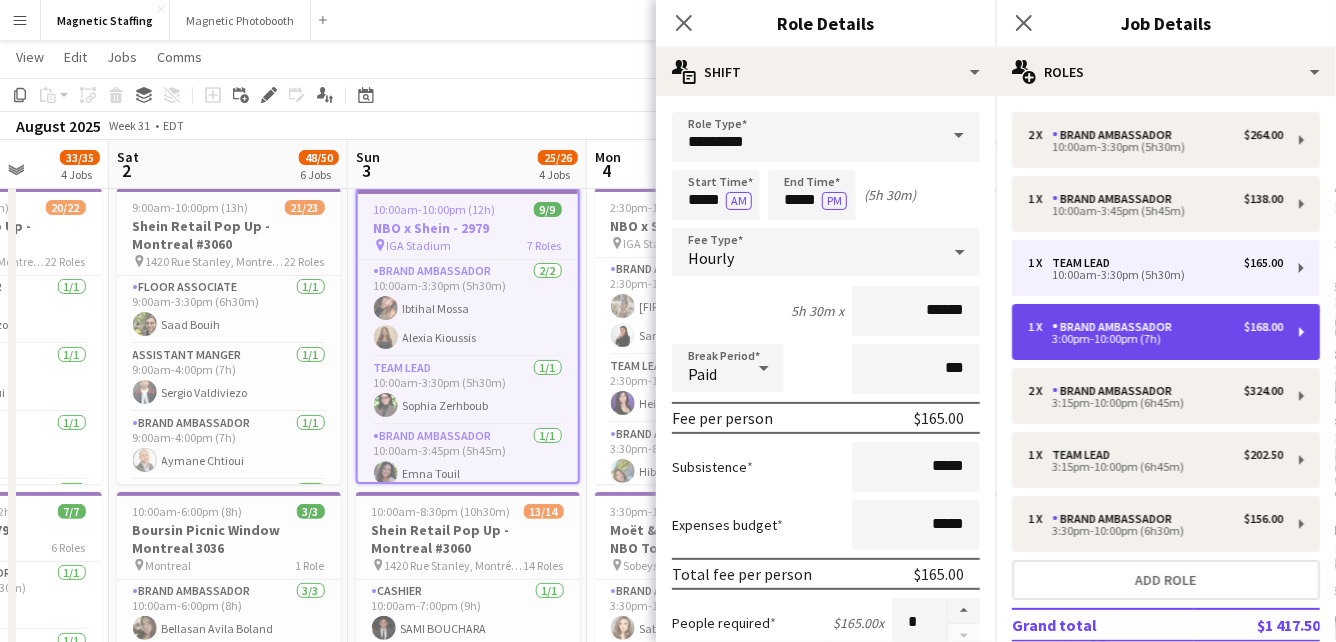 click on "Brand Ambassador" at bounding box center [1116, 327] 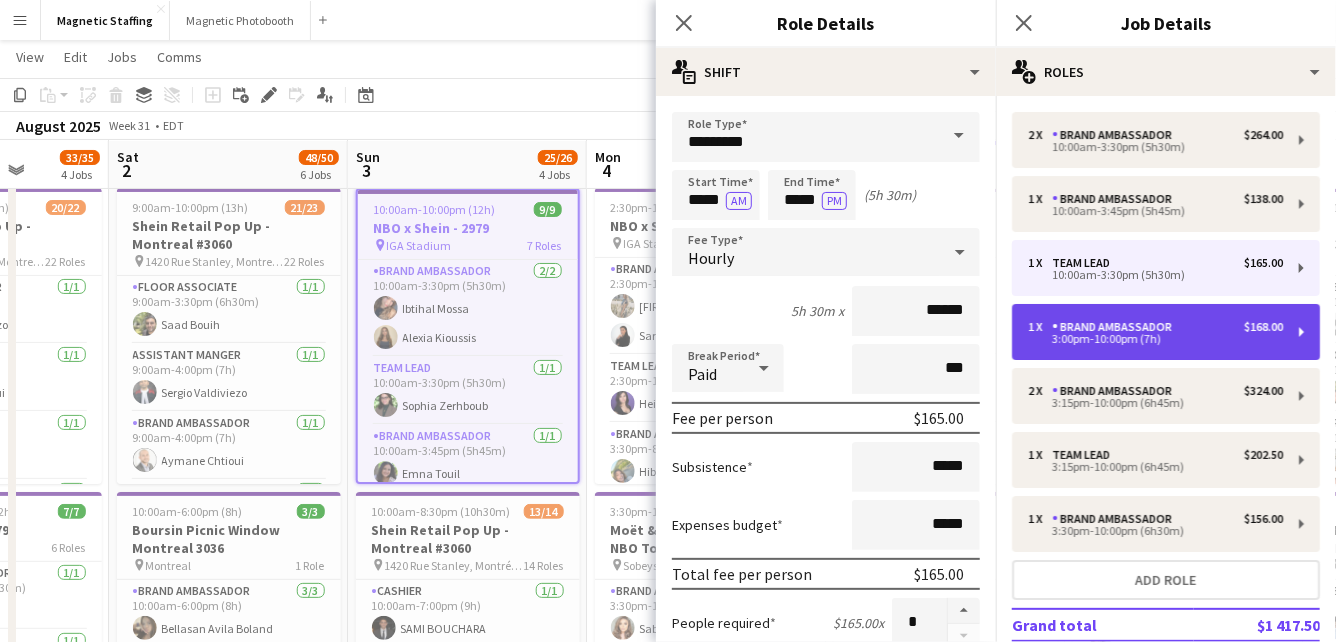type on "**********" 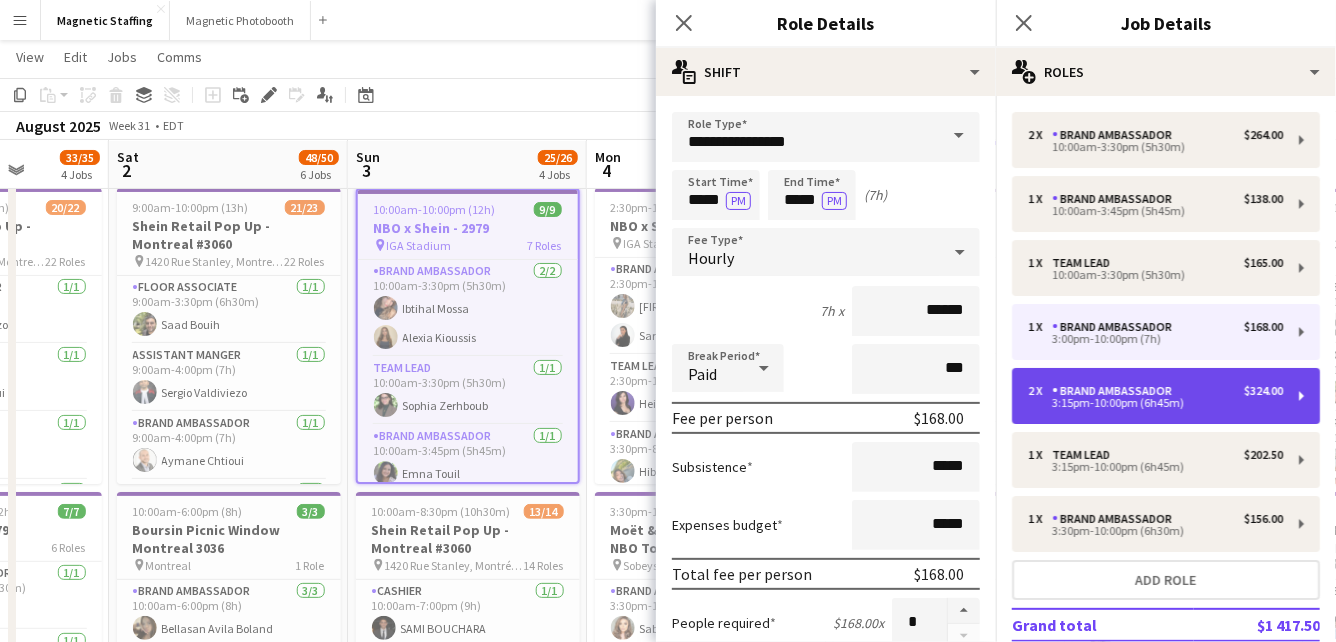 click on "Brand Ambassador" at bounding box center [1116, 391] 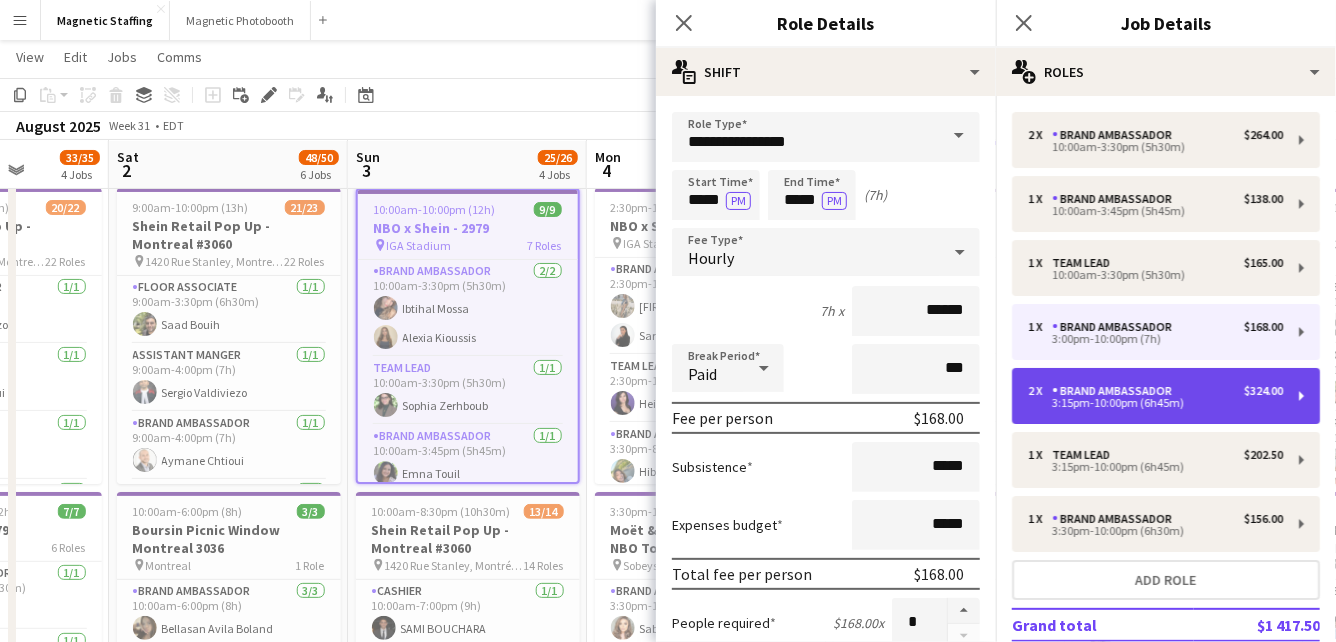 type on "*****" 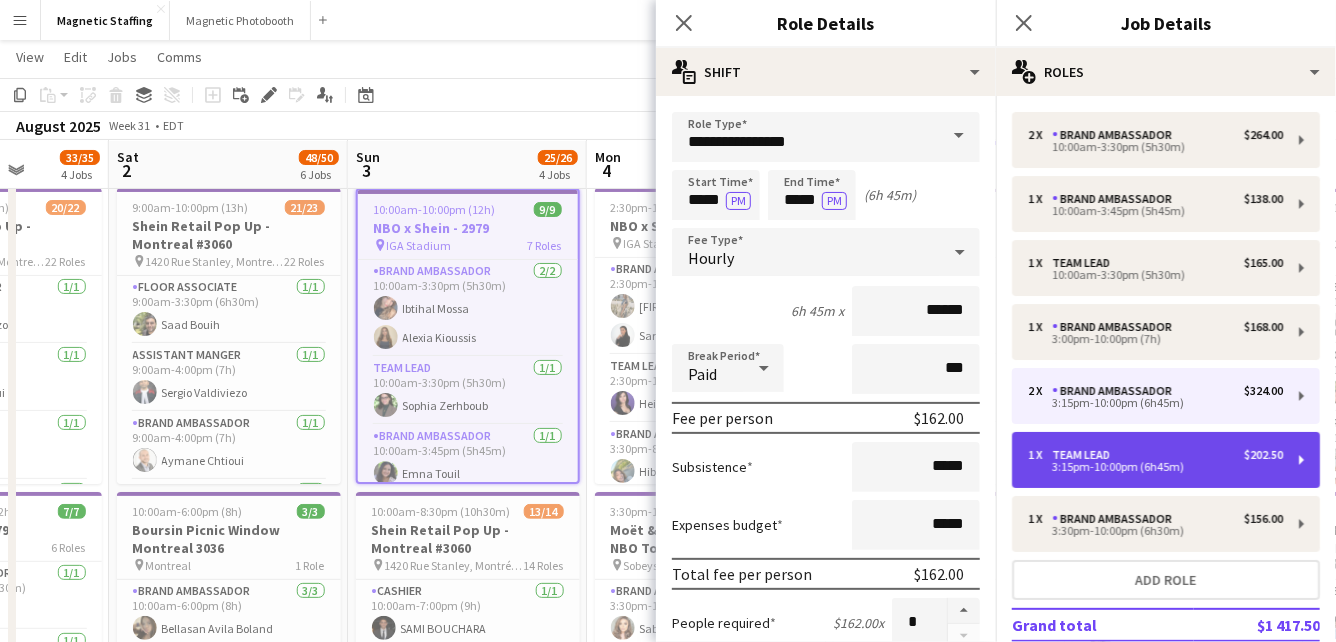 click on "Team Lead" at bounding box center [1085, 455] 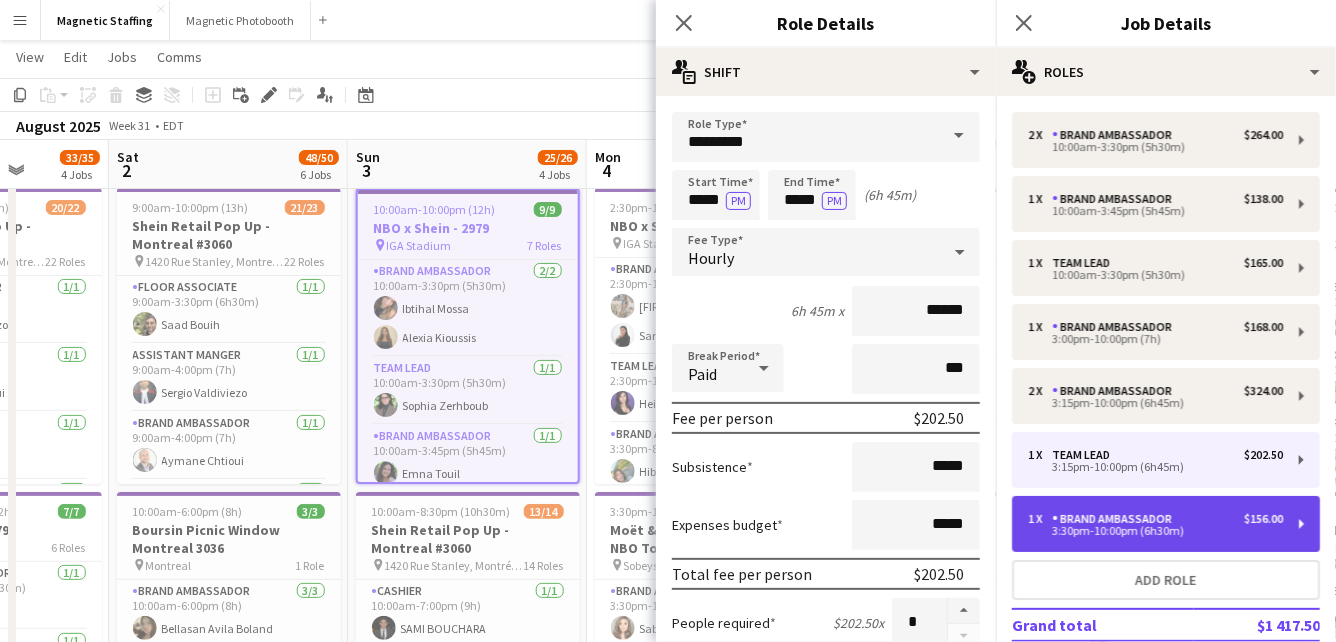 click on "3:30pm-10:00pm (6h30m)" at bounding box center (1155, 531) 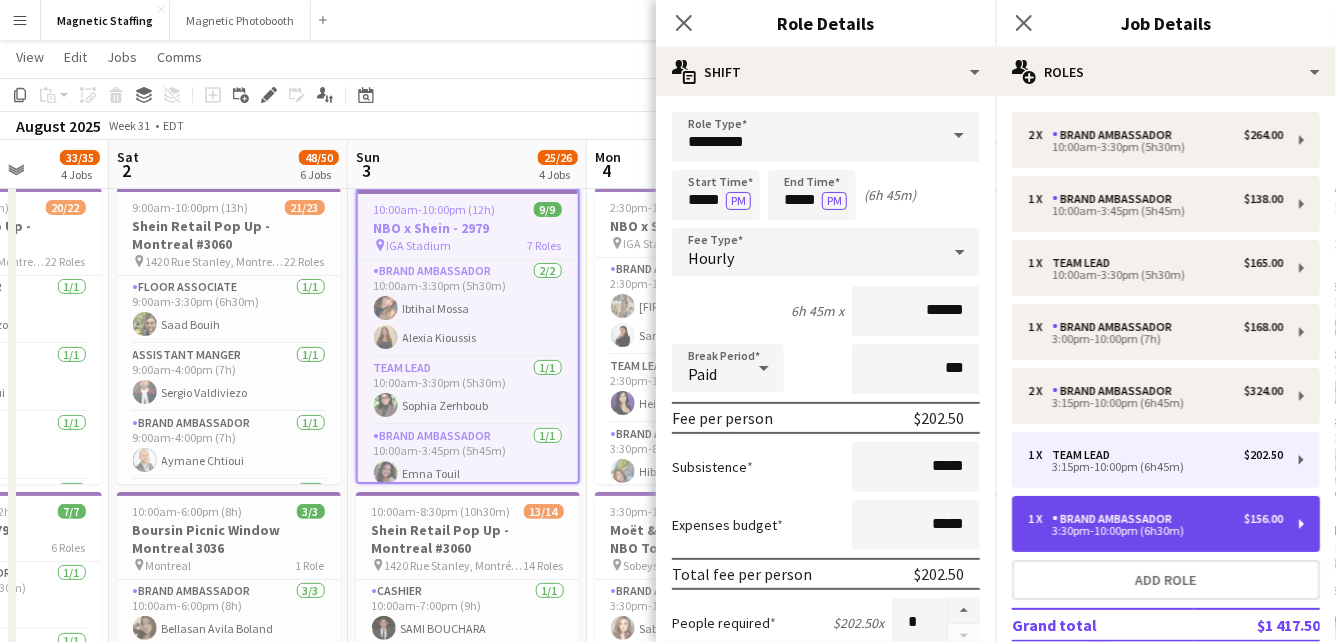 type on "**********" 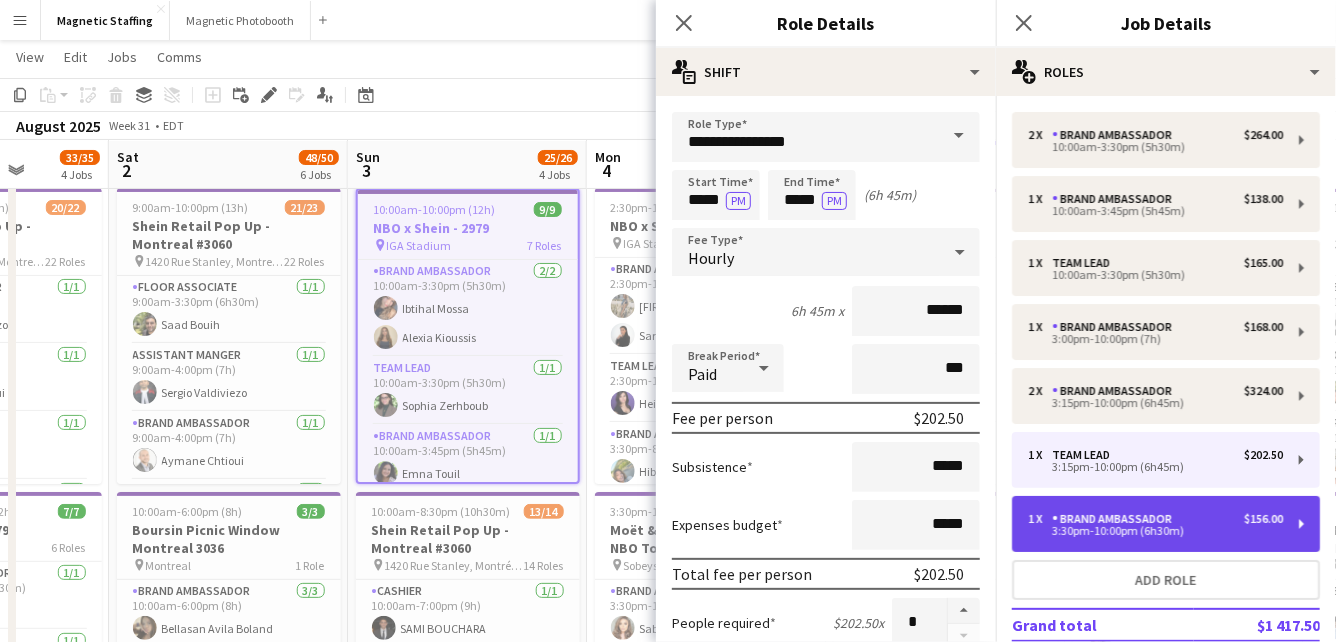 type on "******" 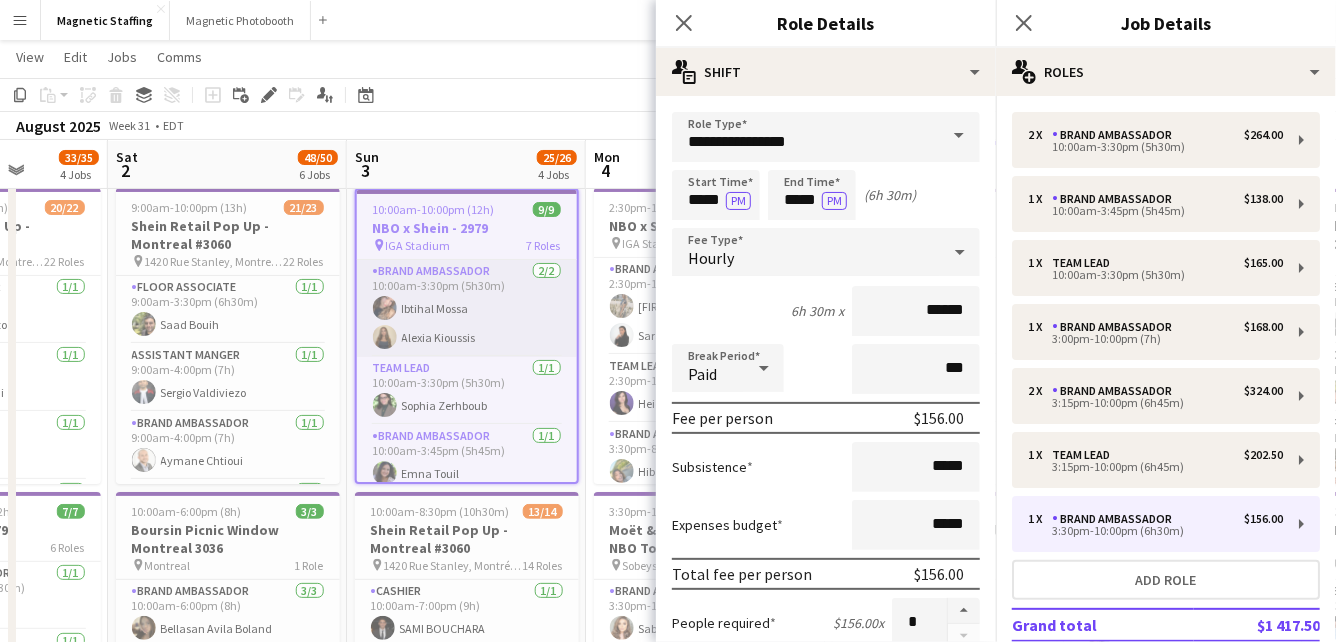 click on "Brand Ambassador   2/2   10:00am-3:30pm (5h30m)
[FIRST] [LAST] [FIRST] [LAST]" at bounding box center (467, 308) 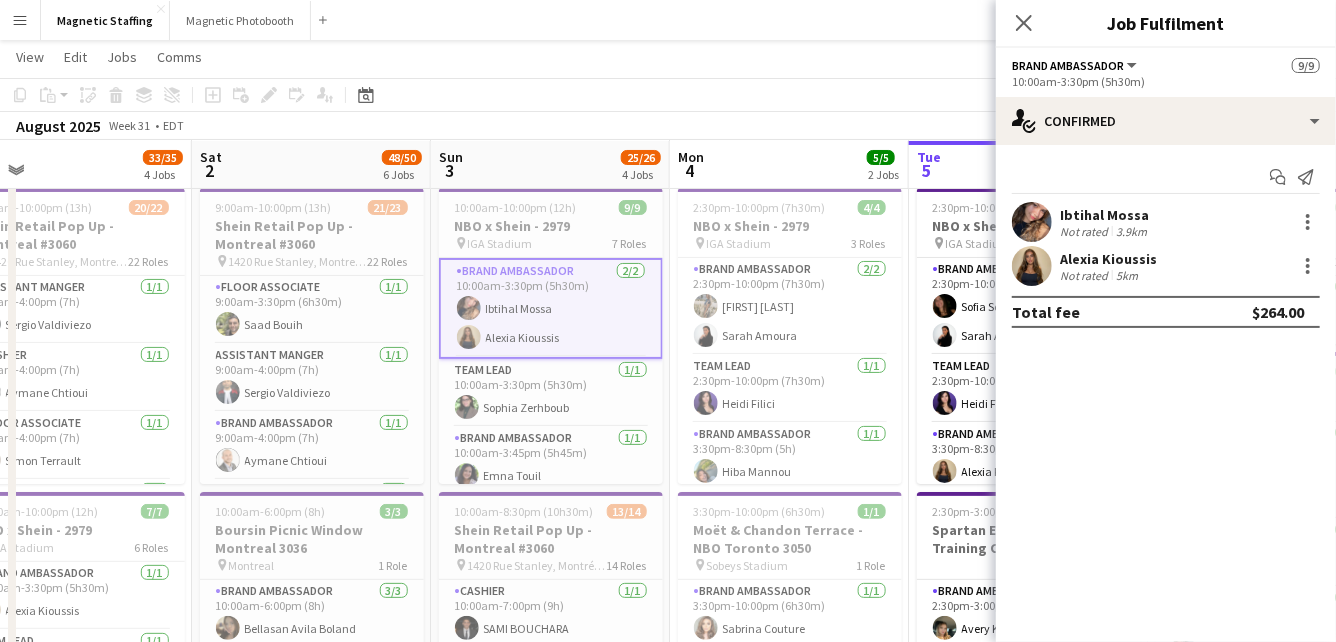scroll, scrollTop: 0, scrollLeft: 496, axis: horizontal 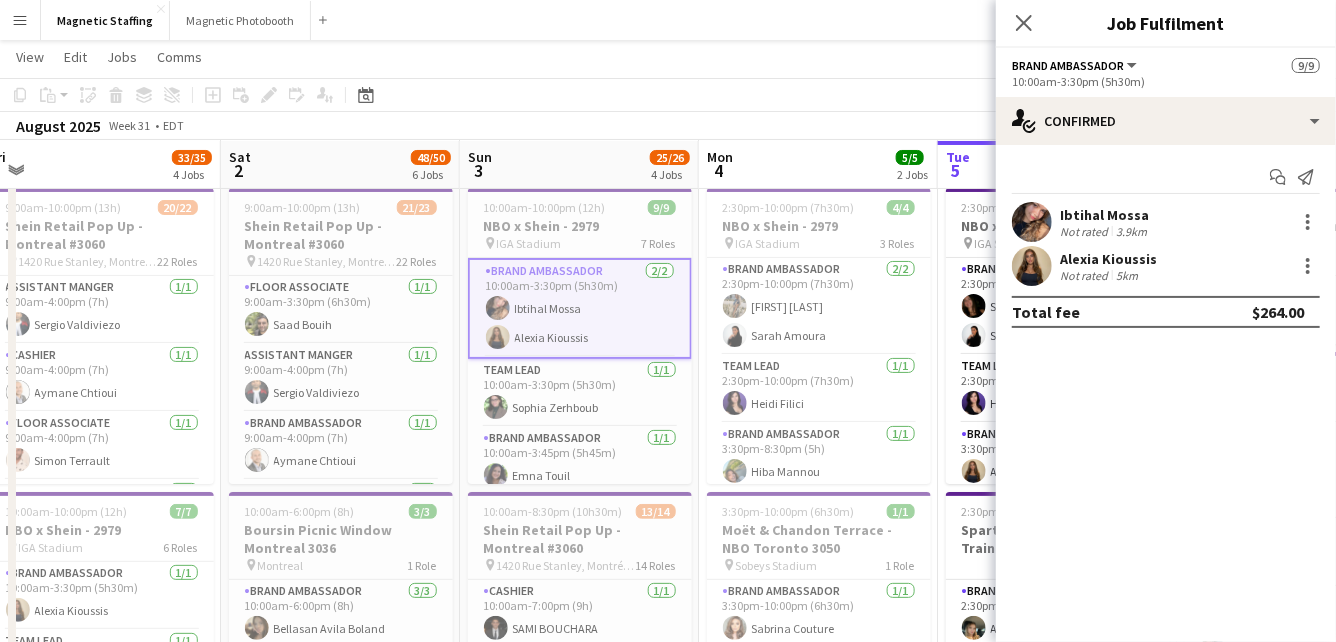 drag, startPoint x: 399, startPoint y: 234, endPoint x: 510, endPoint y: 238, distance: 111.07205 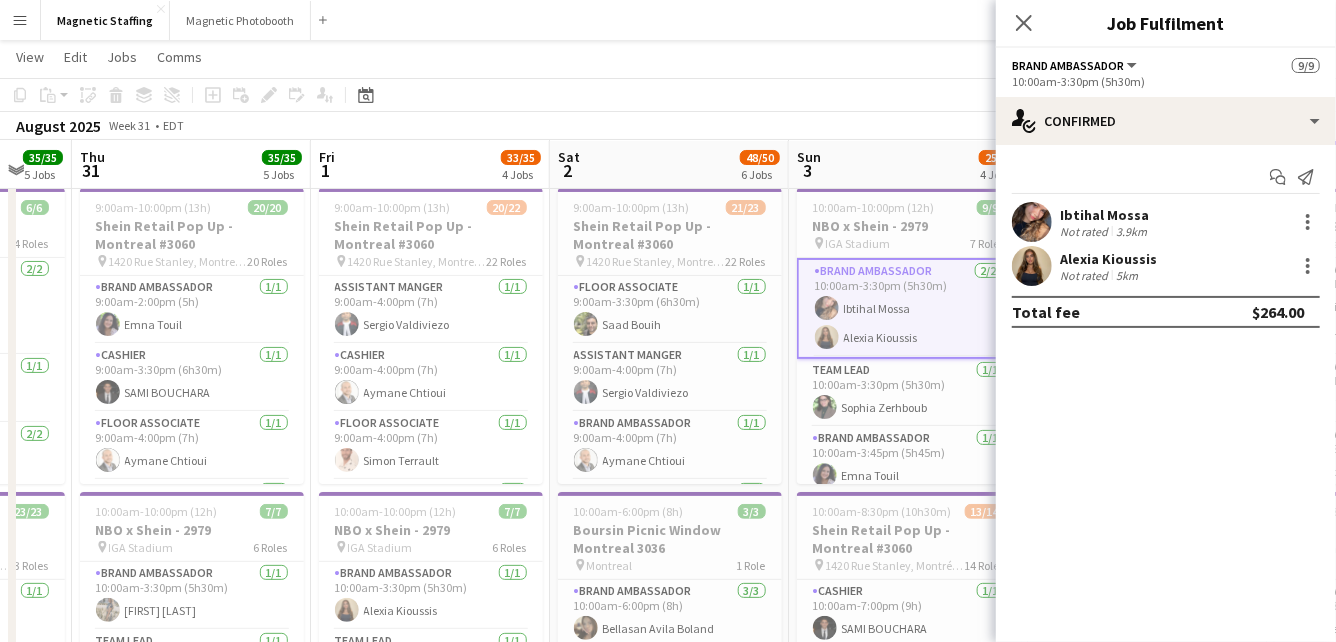 drag, startPoint x: 510, startPoint y: 238, endPoint x: 609, endPoint y: 234, distance: 99.08077 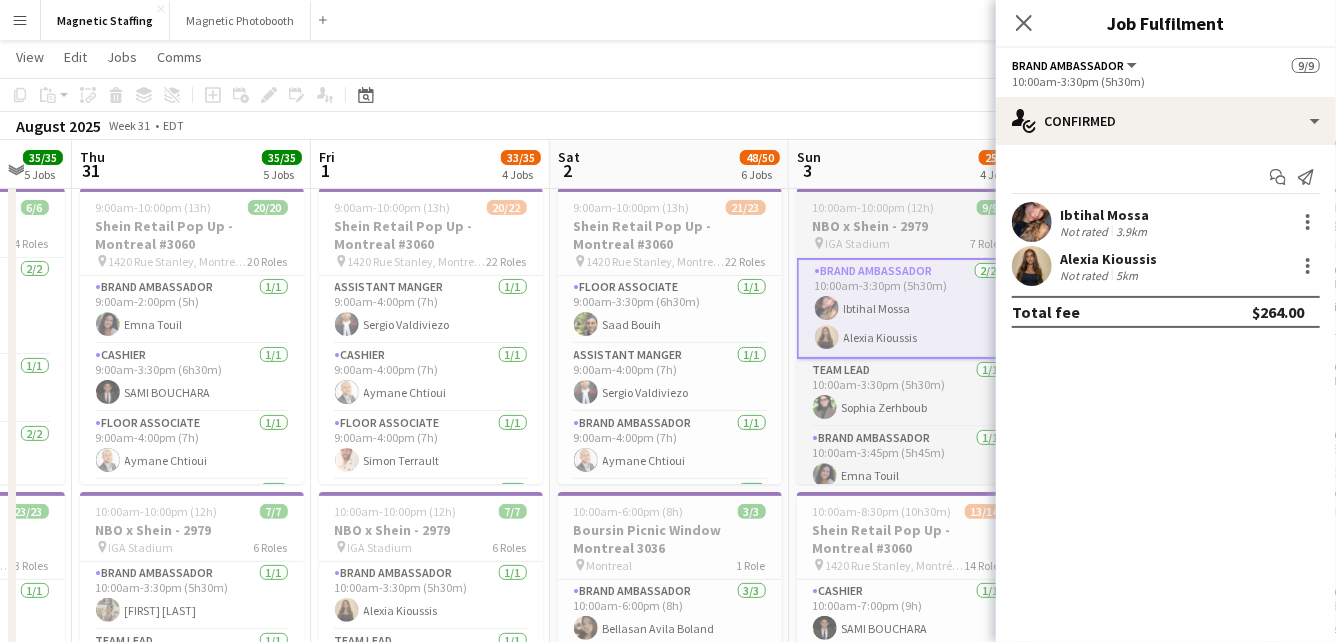 scroll, scrollTop: 0, scrollLeft: 636, axis: horizontal 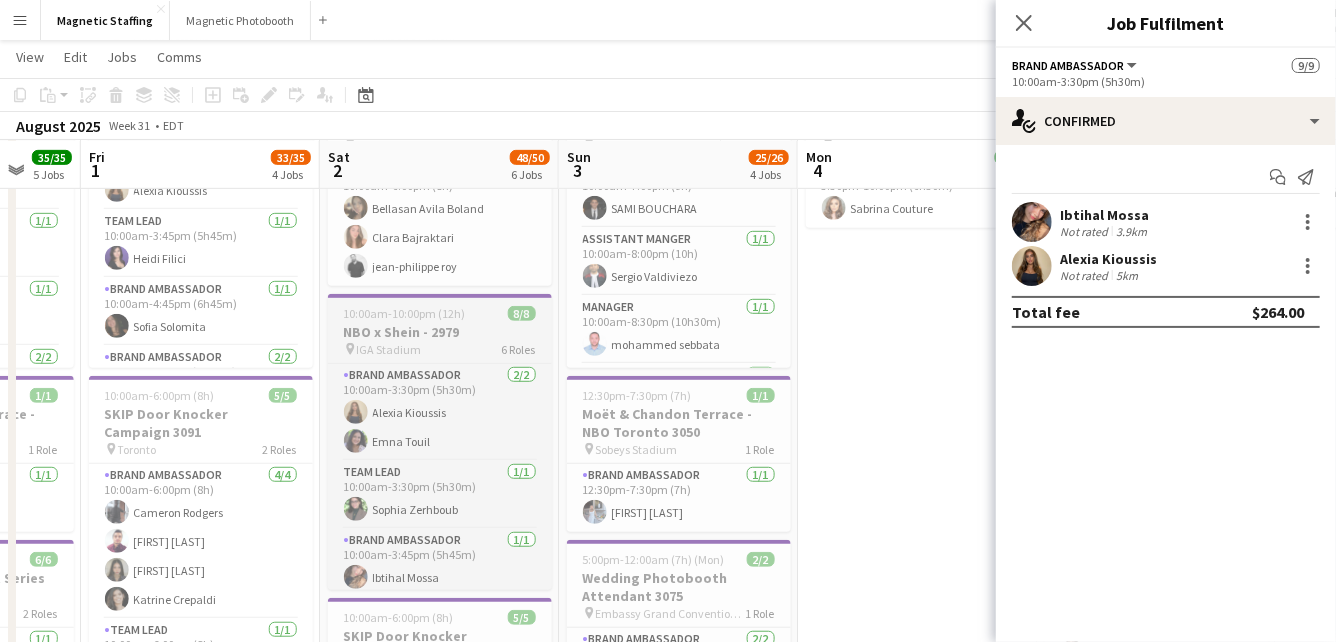 click on "10:00am-10:00pm (12h)    8/8   NBO x Shein - 2979
pin
IGA Stadium   6 Roles   Brand Ambassador   2/2   10:00am-3:30pm (5h30m)
[PERSON] [PERSON]  Team Lead   1/1   10:00am-3:30pm (5h30m)
[PERSON]  Brand Ambassador   1/1   10:00am-3:45pm (5h45m)
[PERSON]  Brand Ambassador   2/2   3:15pm-10:00pm (6h45m)
[PERSON] [PERSON]  Team Lead   1/1   3:15pm-10:00pm (6h45m)
[PERSON]  Brand Ambassador   1/1   3:30pm-10:00pm (6h30m)
[PERSON]" at bounding box center [440, 442] 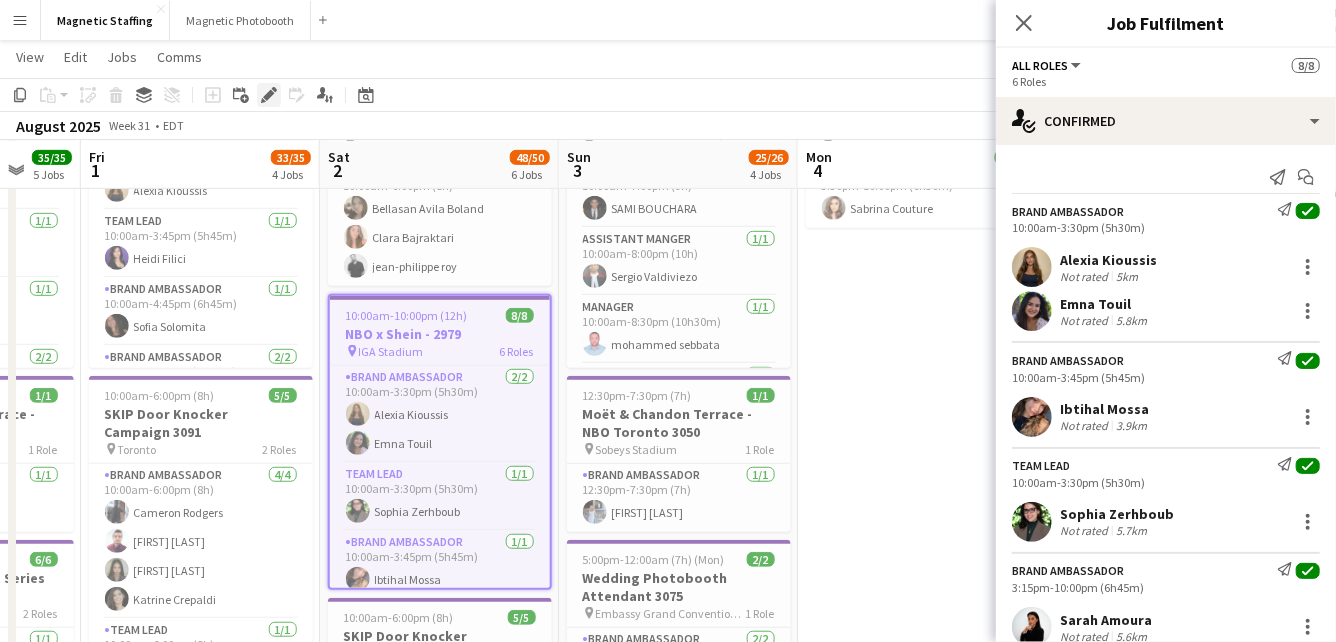 click 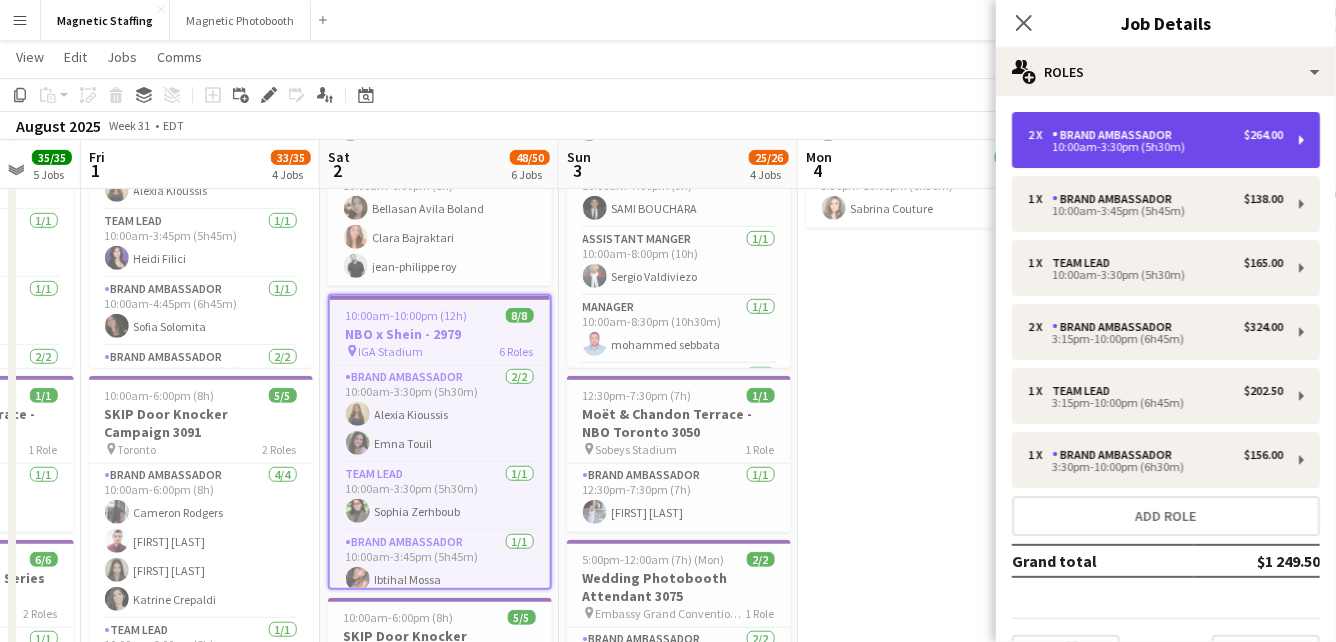 click on "Brand Ambassador" at bounding box center [1116, 135] 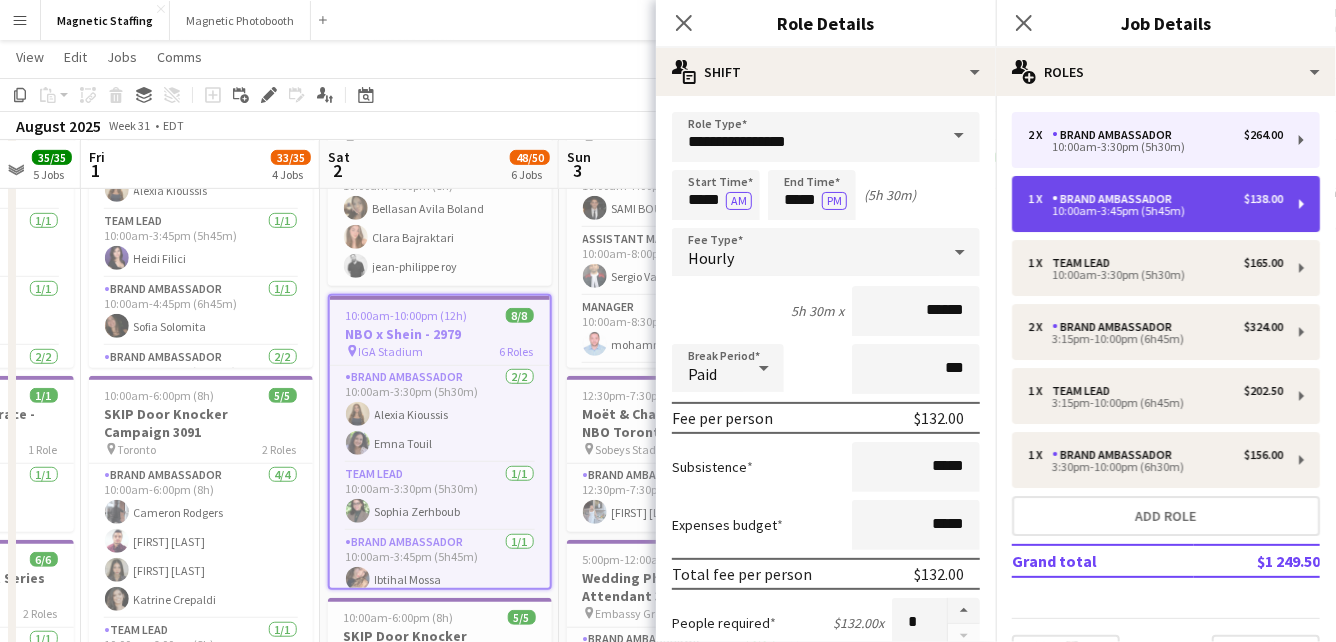 click on "Brand Ambassador" at bounding box center (1116, 199) 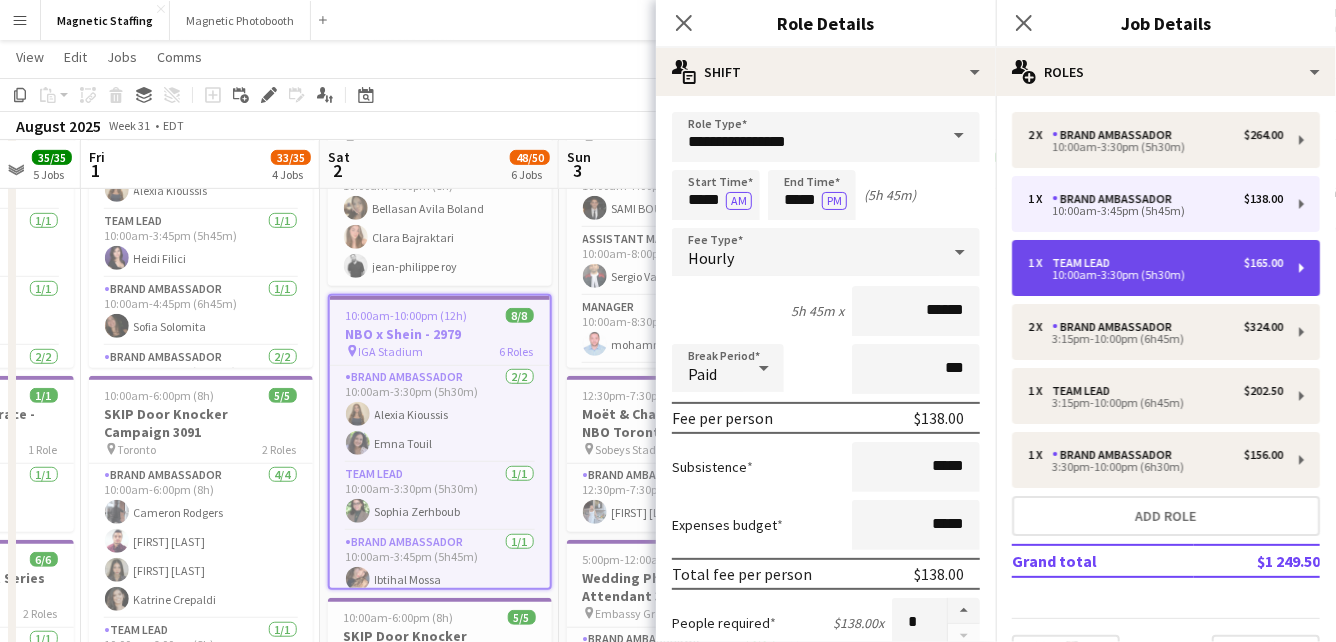 click on "Team Lead" at bounding box center (1085, 263) 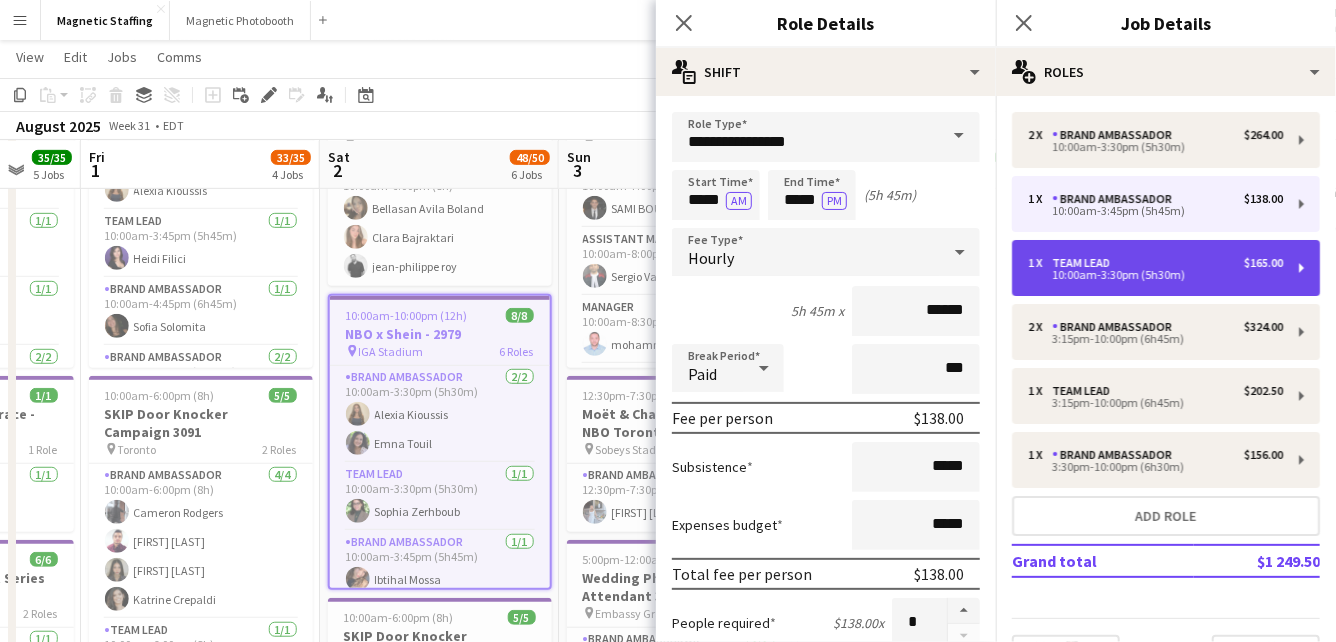 type on "*********" 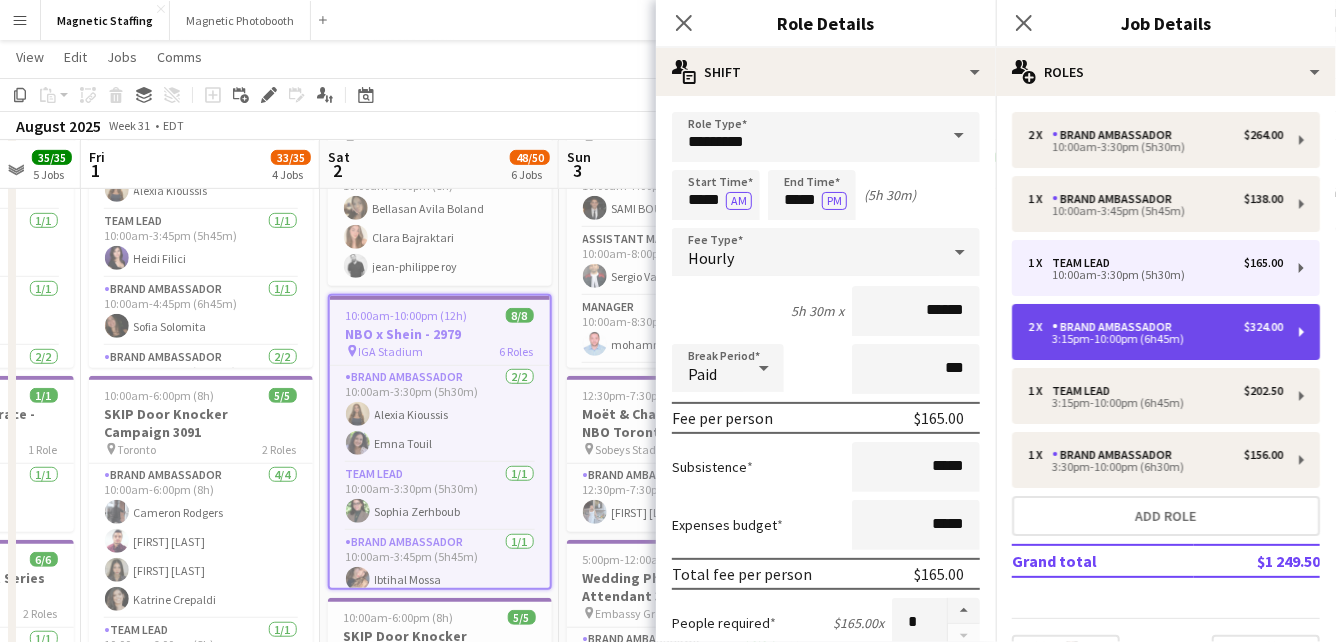 click on "2 x   Brand Ambassador   $324.00   3:15pm-10:00pm (6h45m)" at bounding box center (1166, 332) 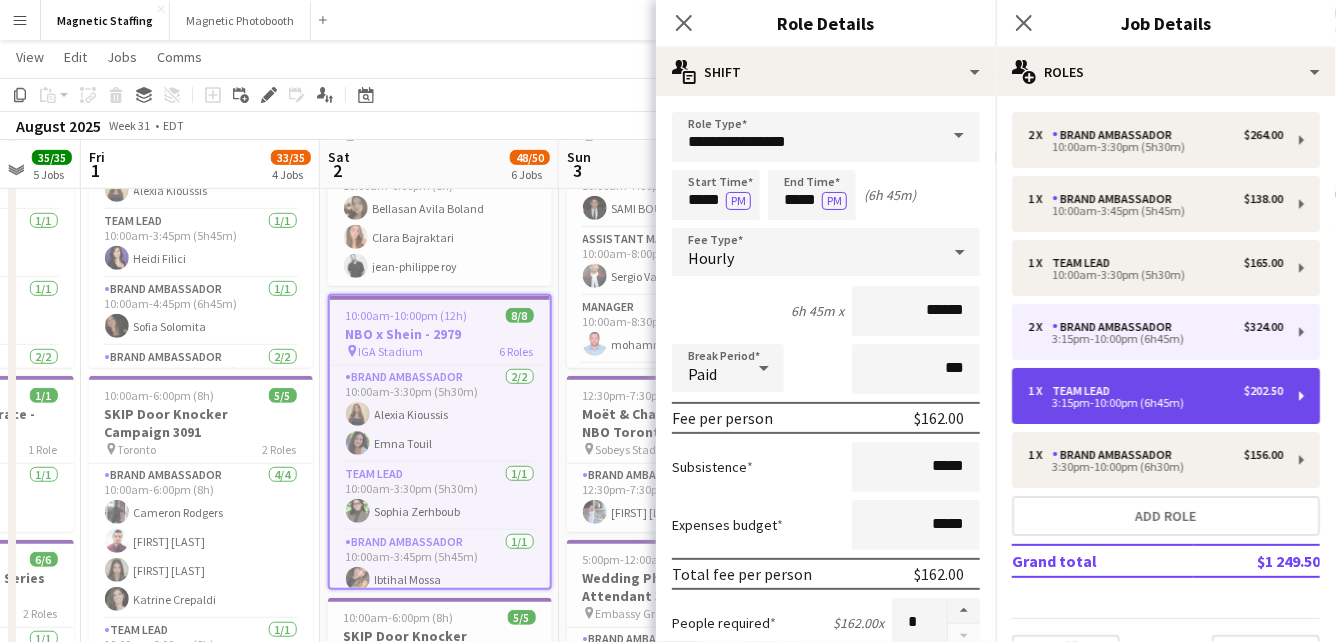 click on "Team Lead" at bounding box center (1085, 391) 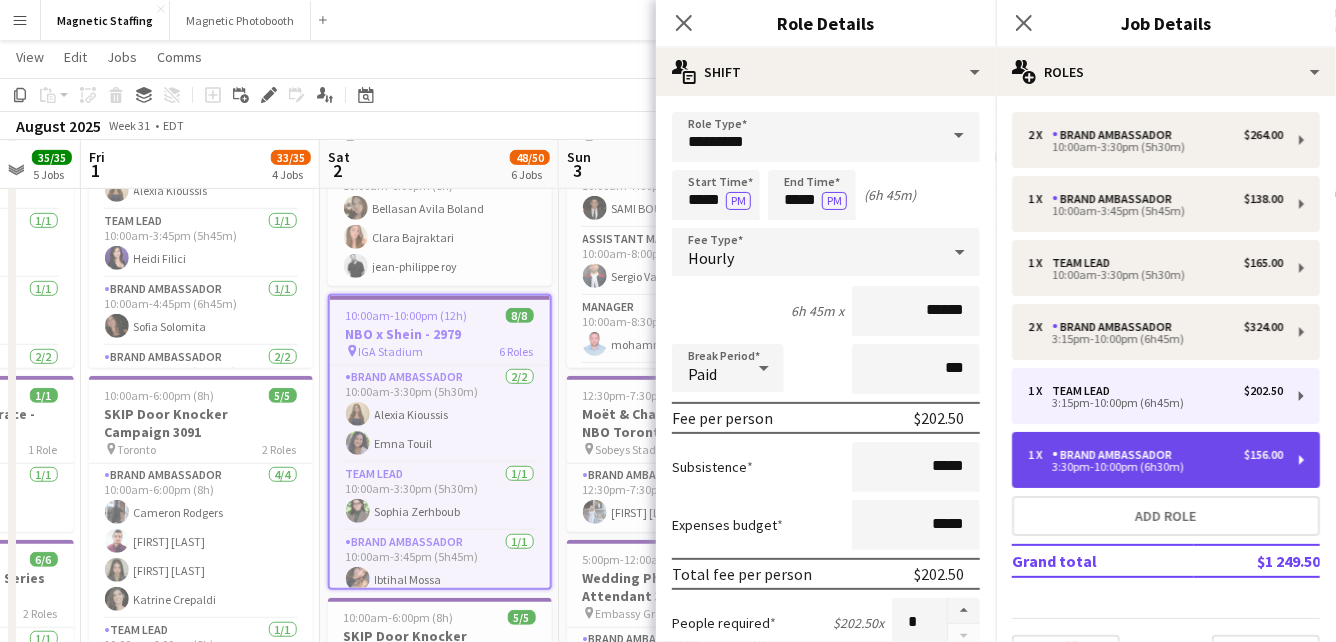 click on "1 x   Brand Ambassador   $156.00   3:30pm-10:00pm (6h30m)" at bounding box center [1166, 460] 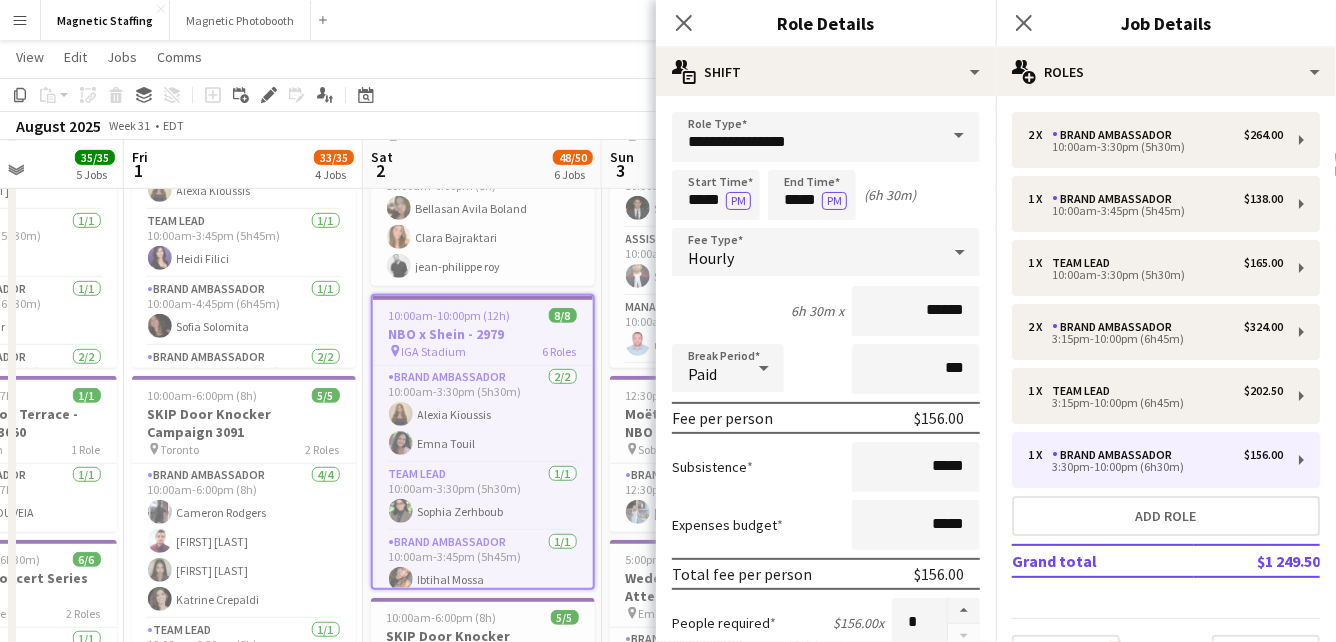 drag, startPoint x: 463, startPoint y: 334, endPoint x: 484, endPoint y: 334, distance: 21 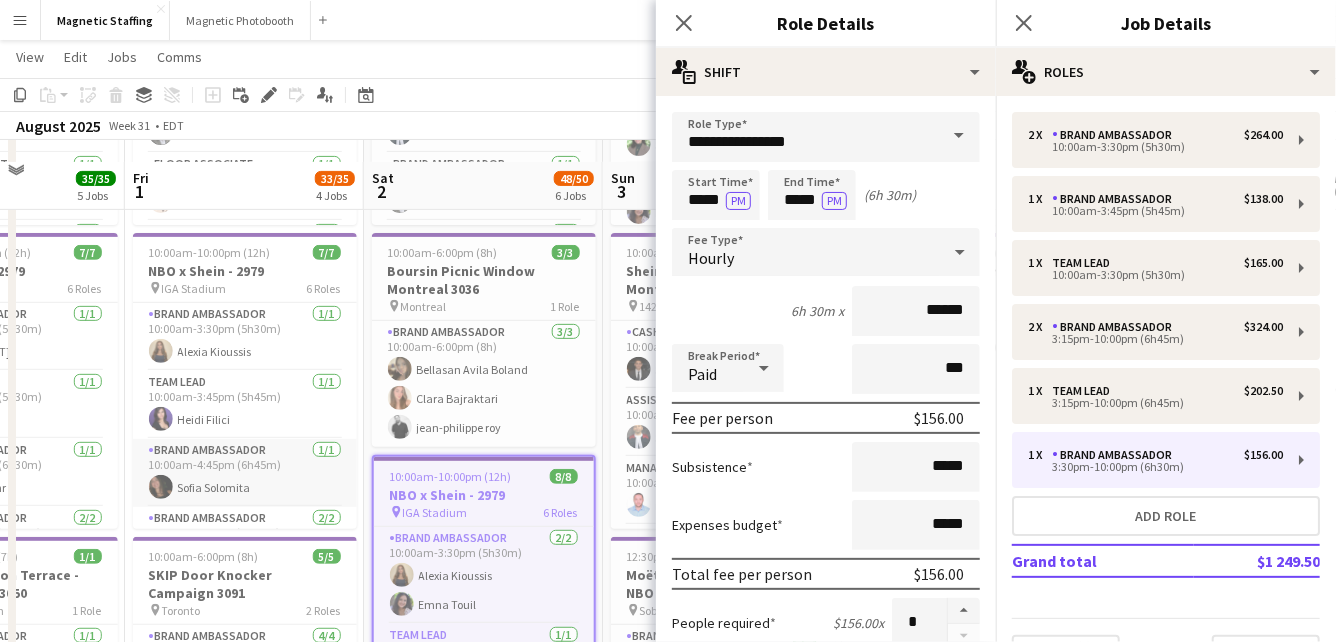 scroll, scrollTop: 295, scrollLeft: 0, axis: vertical 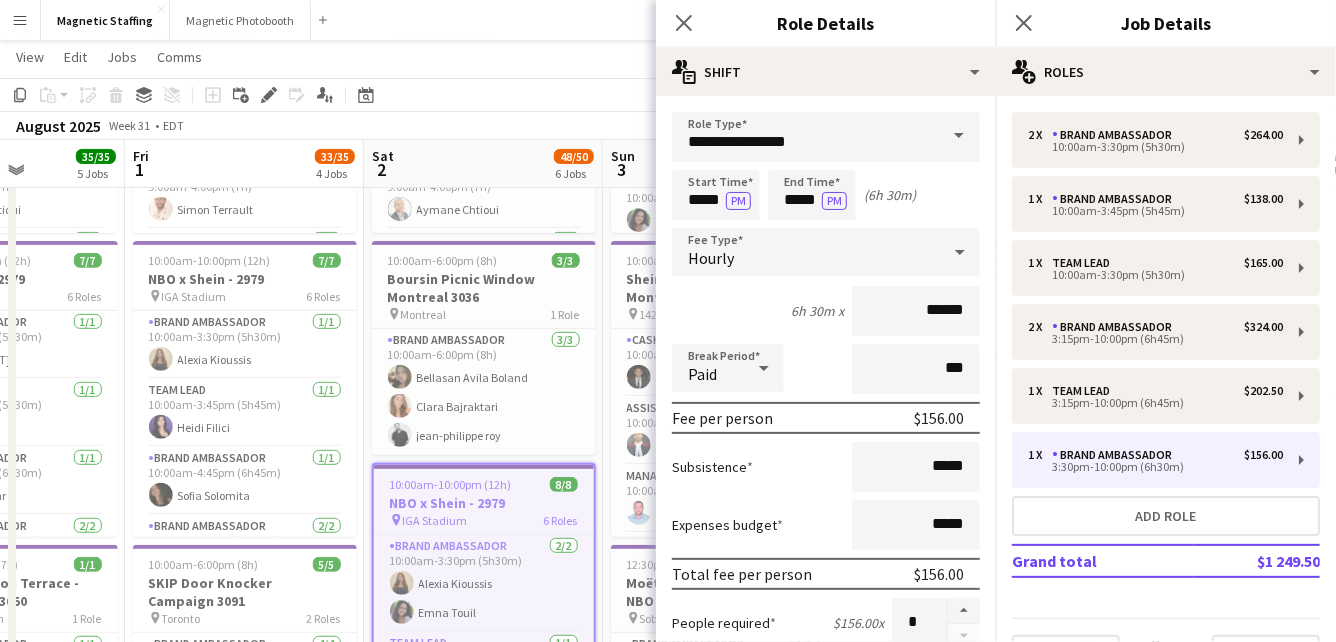 click on "NBO x Shein - 2979" at bounding box center (245, 279) 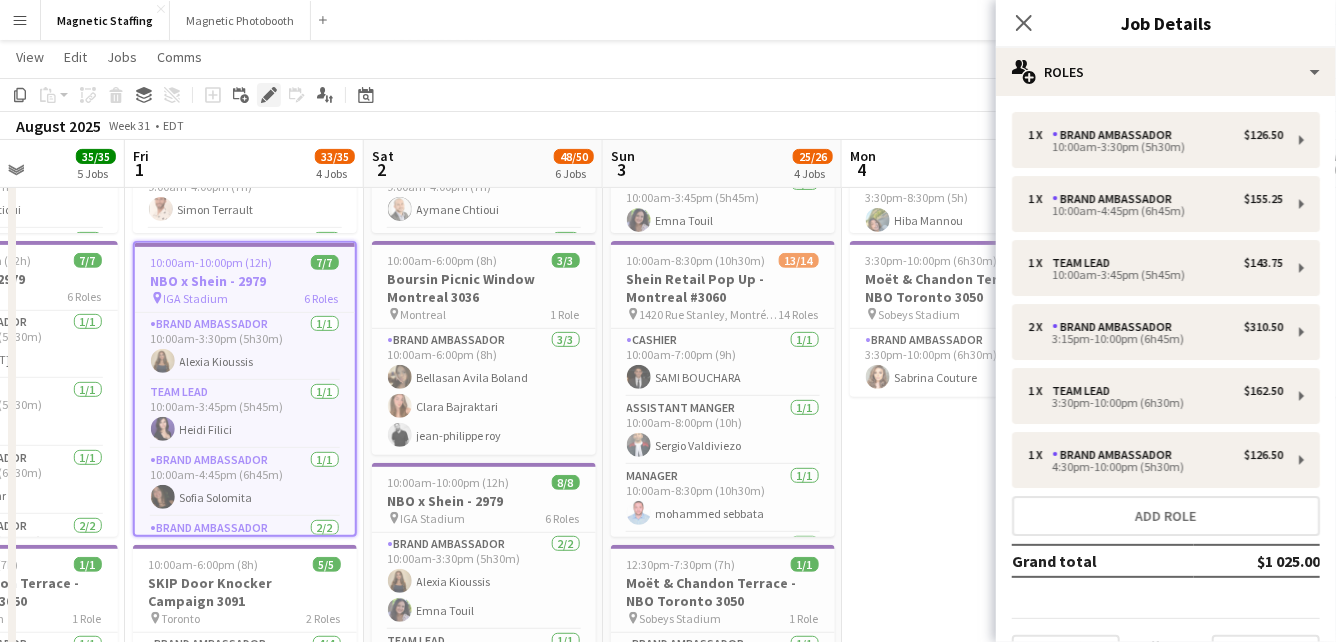 click 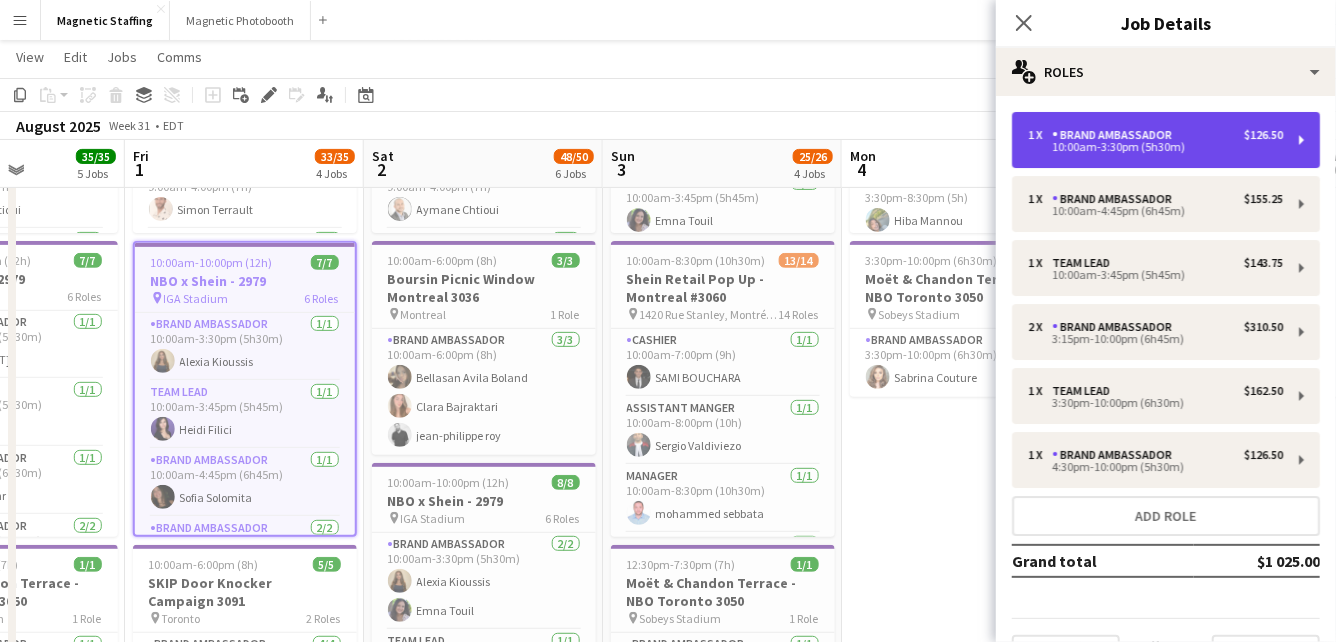click on "1 x   Brand Ambassador   $126.50   10:00am-3:30pm (5h30m)" at bounding box center (1166, 140) 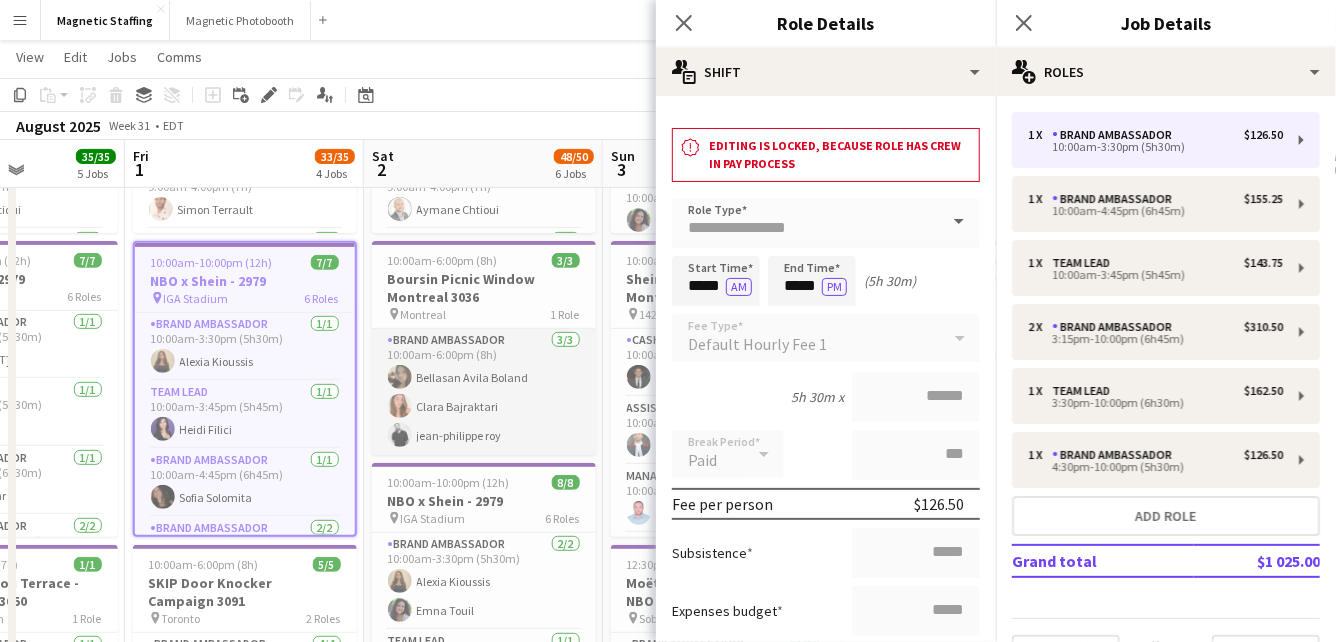 click on "Brand Ambassador   3/3   10:00am-6:00pm (8h)
[FIRST_NAME] [FIRST_NAME] [FIRST_NAME] [FIRST_NAME] [FIRST_NAME]" at bounding box center (484, 392) 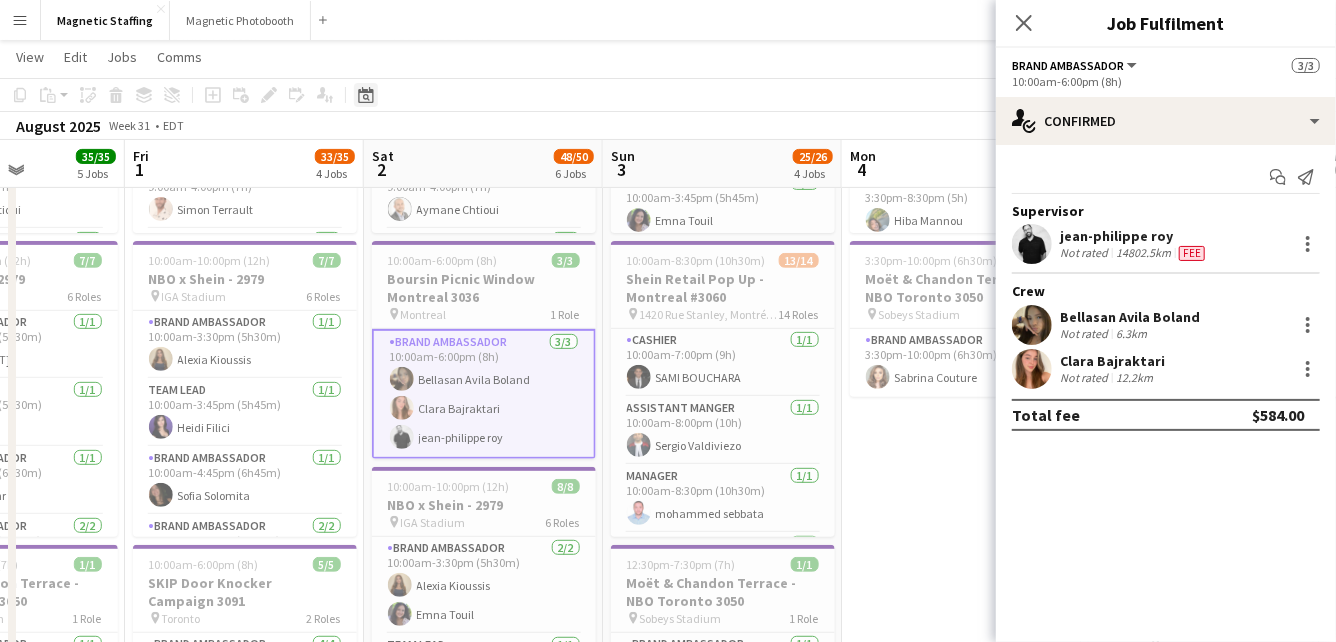 click on "Date picker" 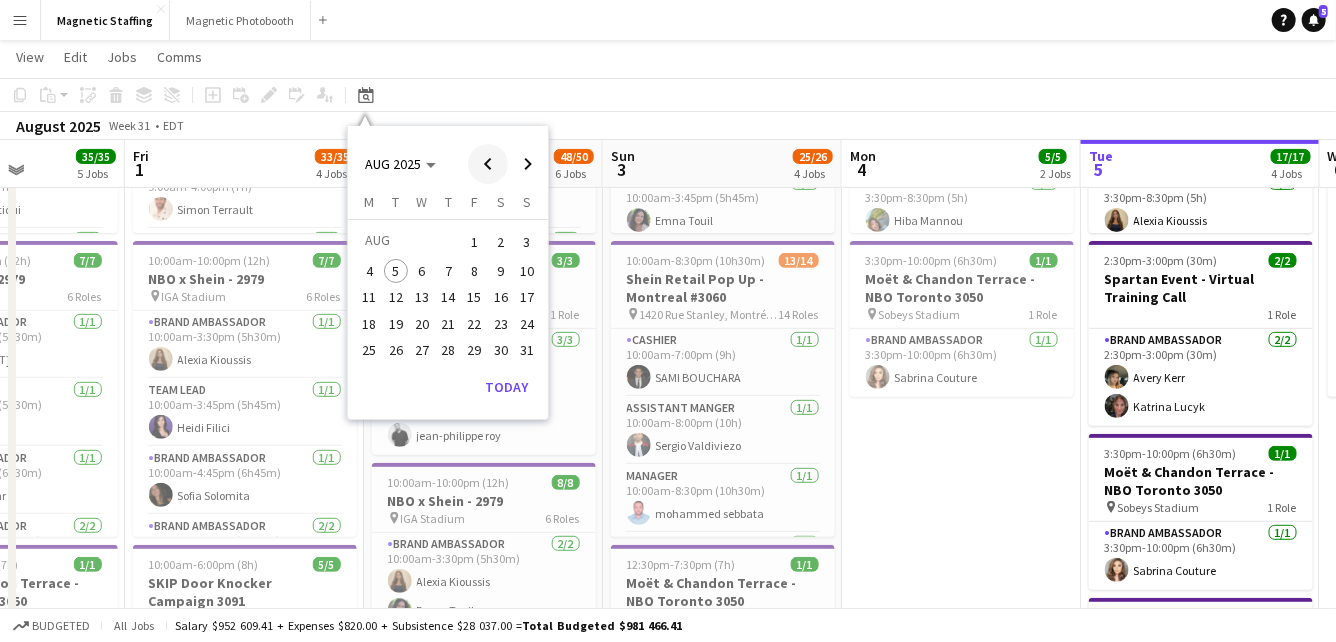 click at bounding box center (488, 164) 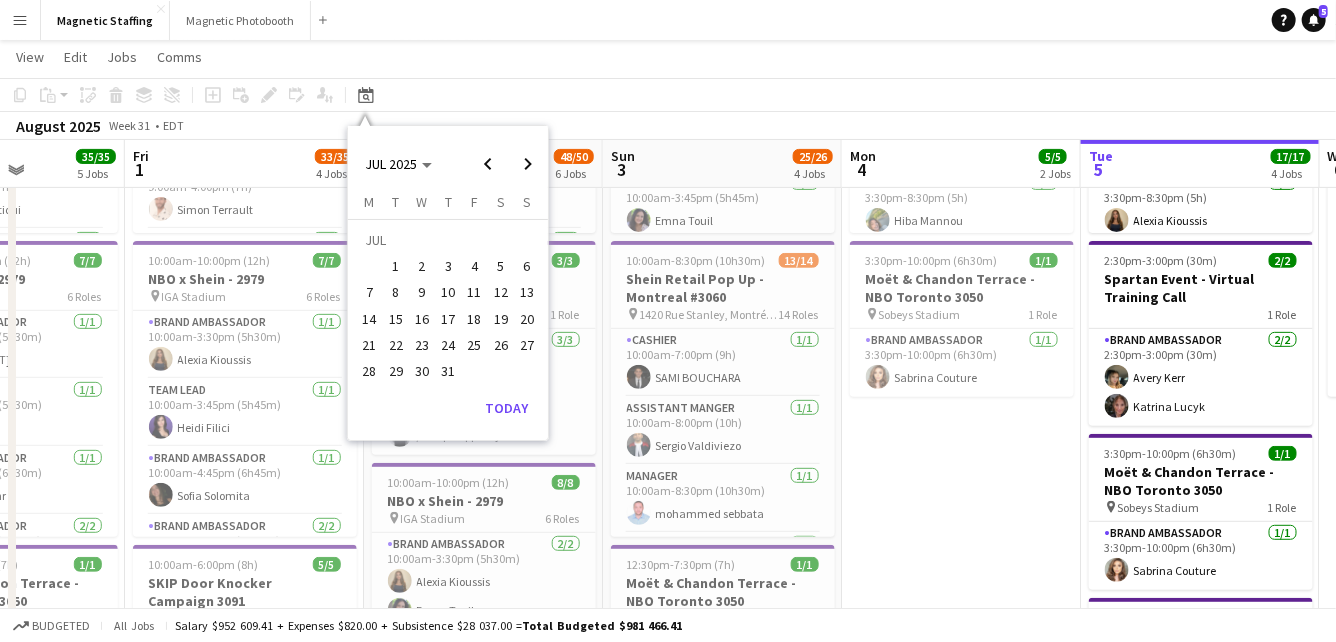 click on "25" at bounding box center [475, 345] 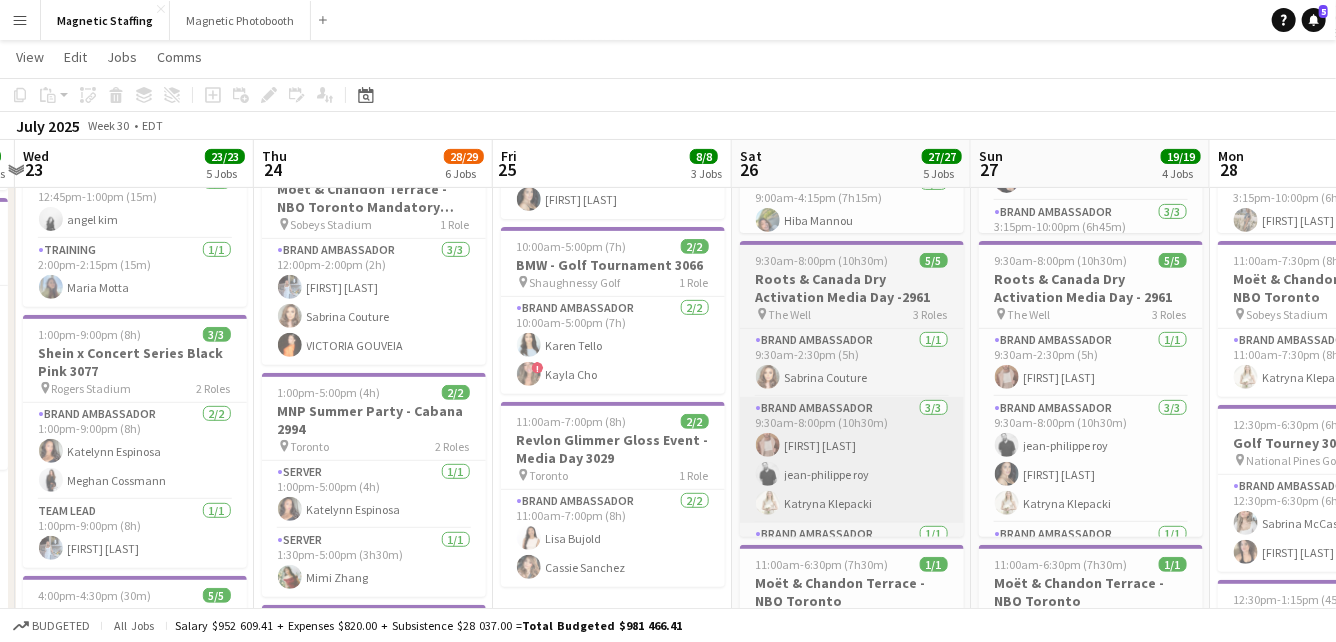scroll, scrollTop: 0, scrollLeft: 441, axis: horizontal 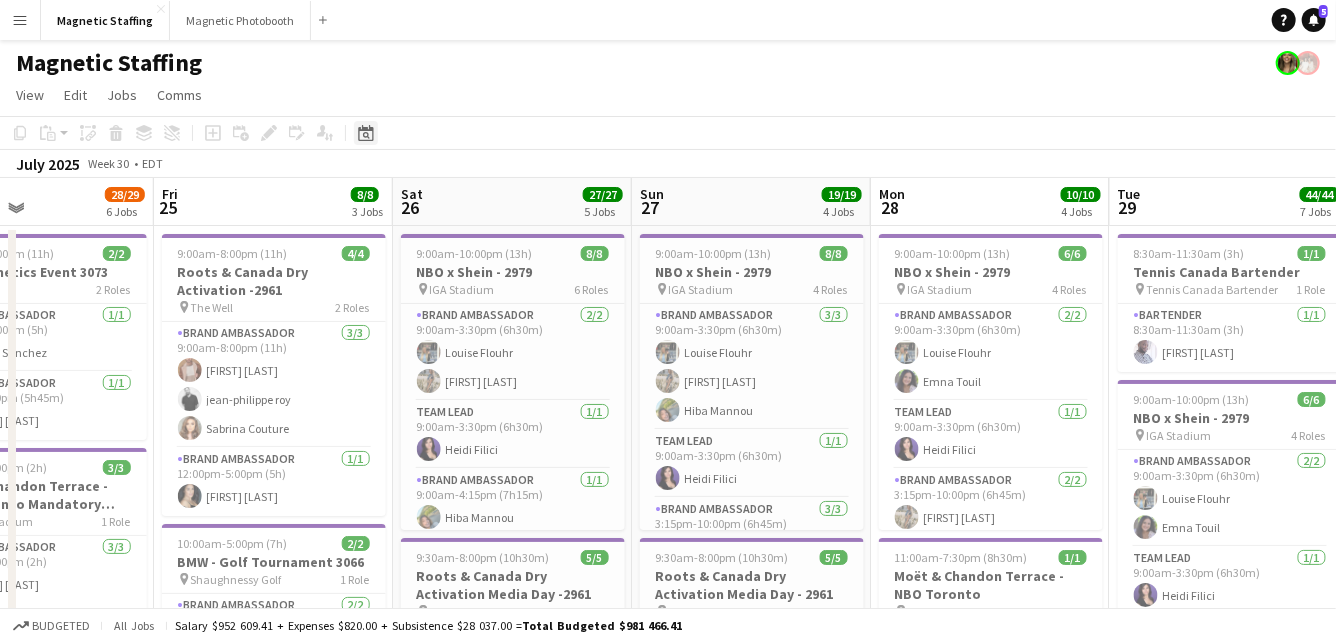 click 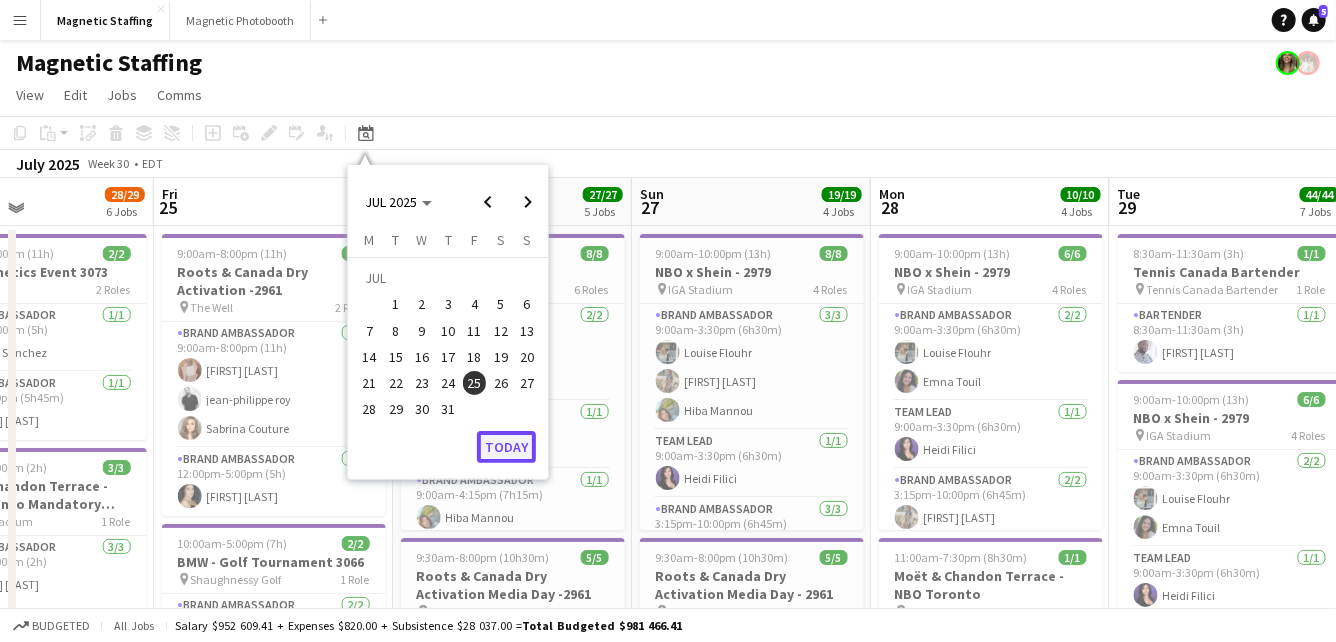 click on "Today" at bounding box center [506, 447] 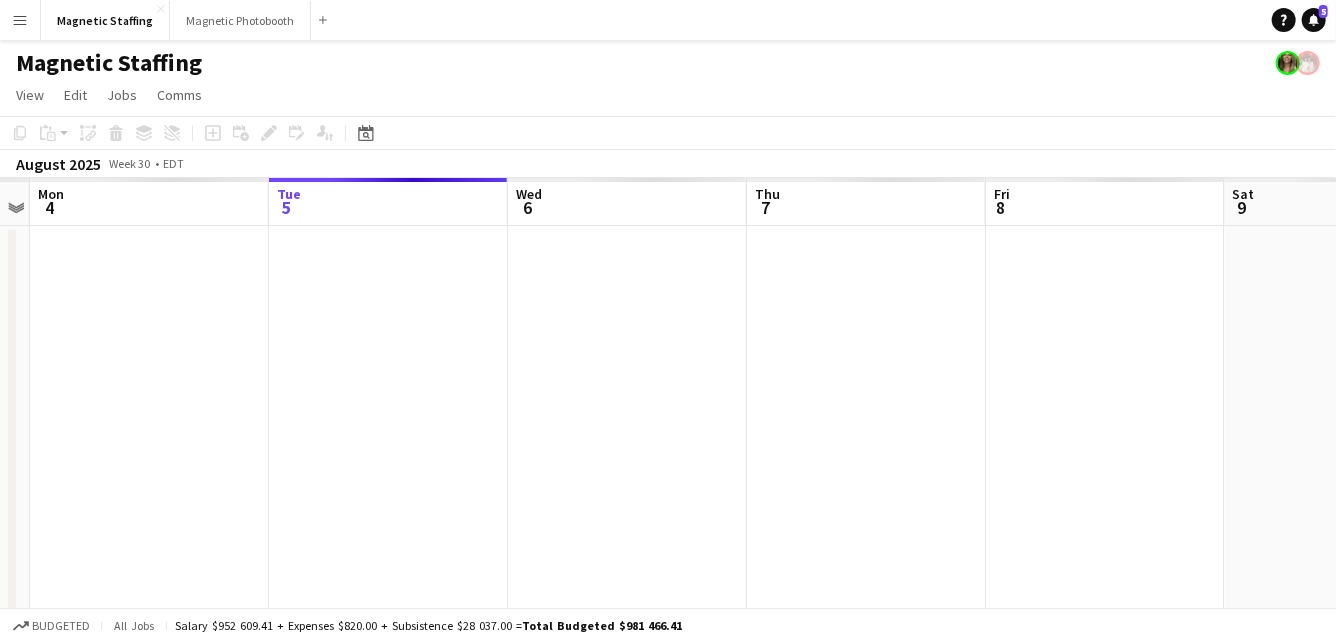 drag, startPoint x: 891, startPoint y: 372, endPoint x: 615, endPoint y: 373, distance: 276.0018 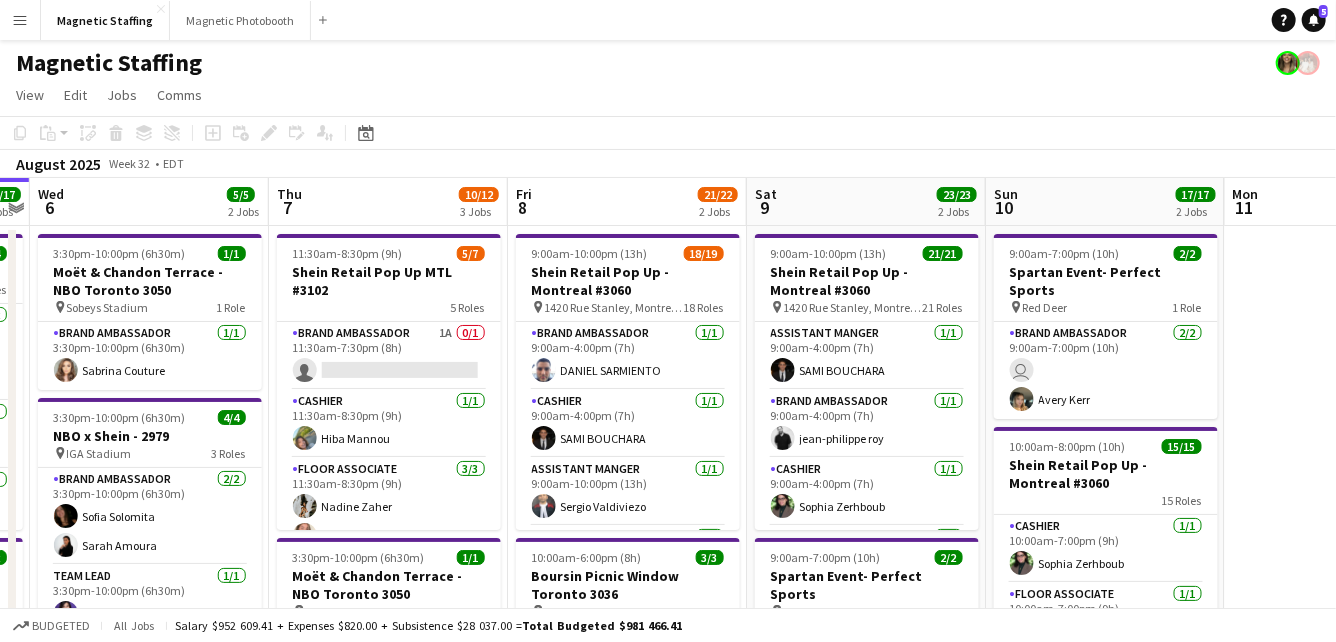 scroll, scrollTop: 0, scrollLeft: 482, axis: horizontal 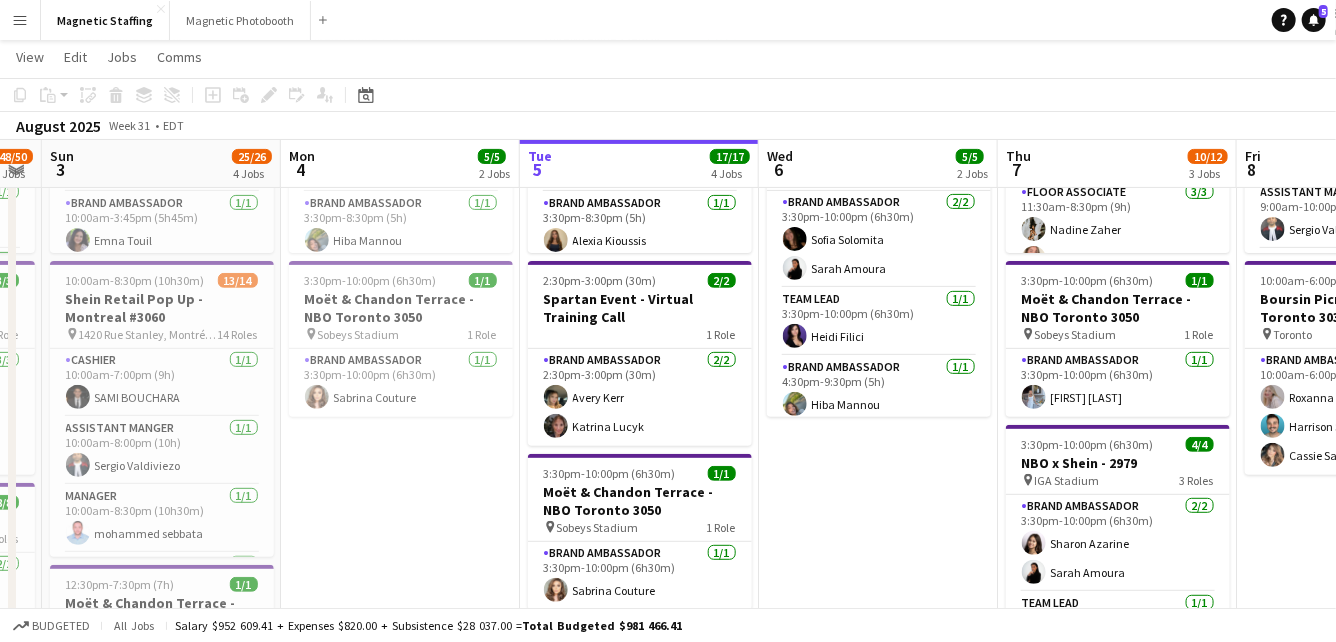 drag, startPoint x: 329, startPoint y: 450, endPoint x: 934, endPoint y: 409, distance: 606.38763 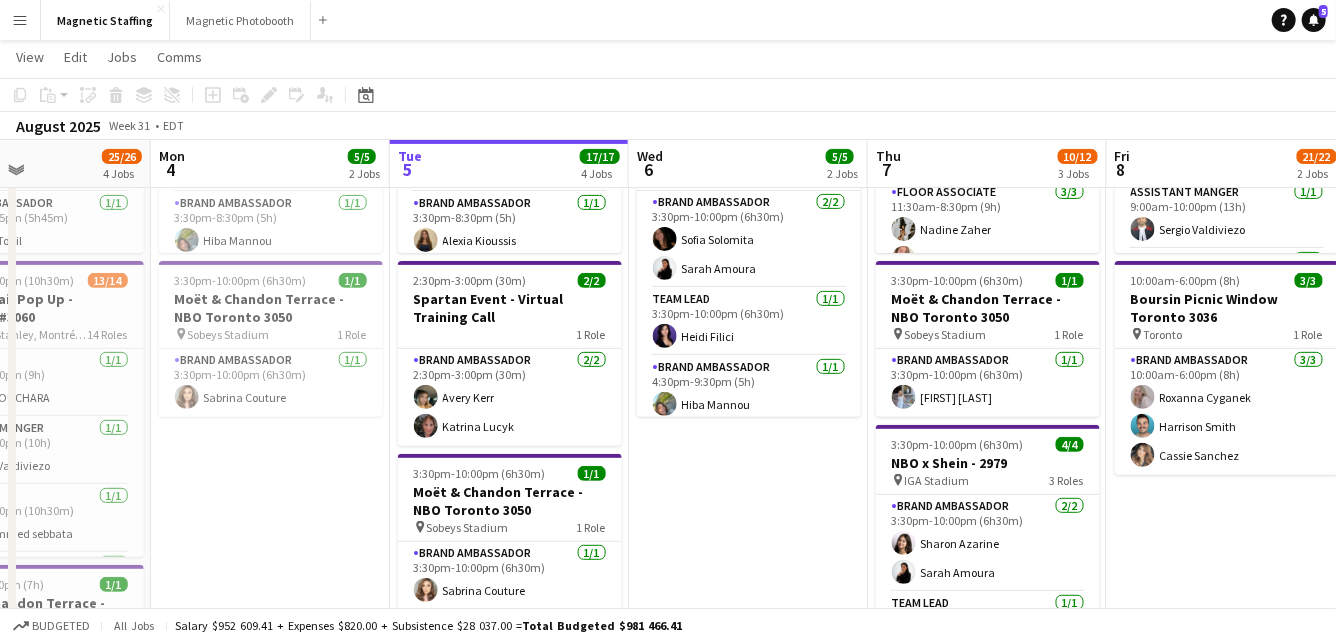 drag, startPoint x: 472, startPoint y: 514, endPoint x: 262, endPoint y: 598, distance: 226.17693 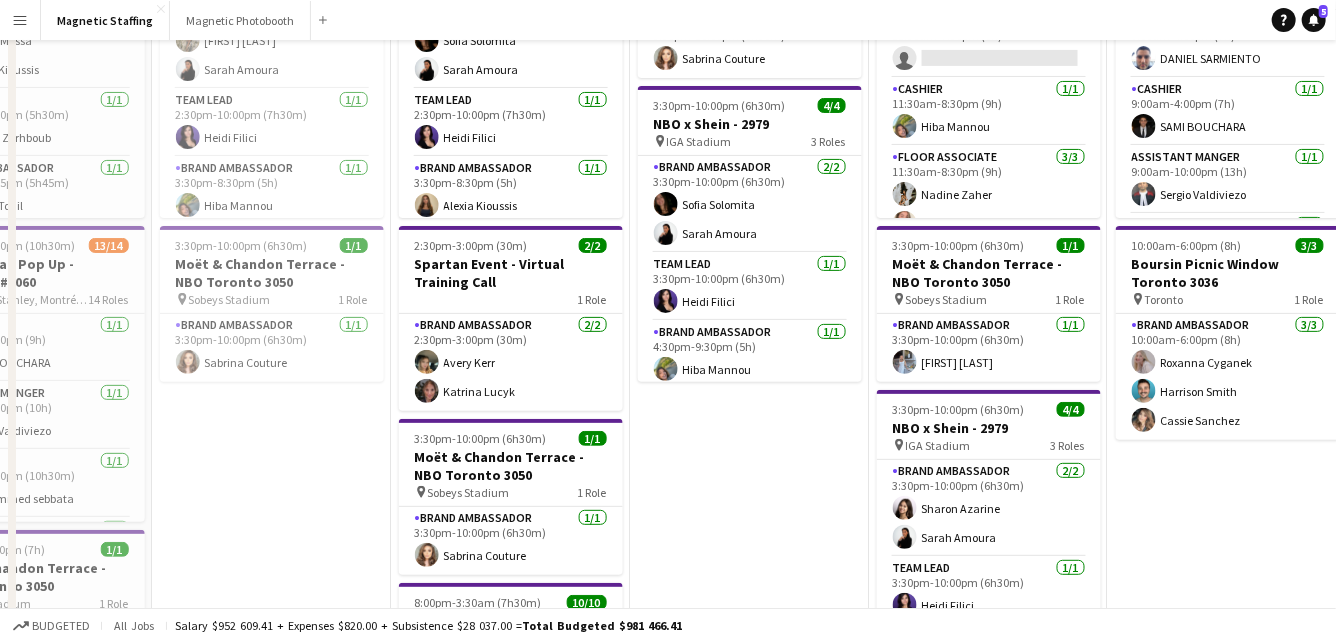 scroll, scrollTop: 0, scrollLeft: 0, axis: both 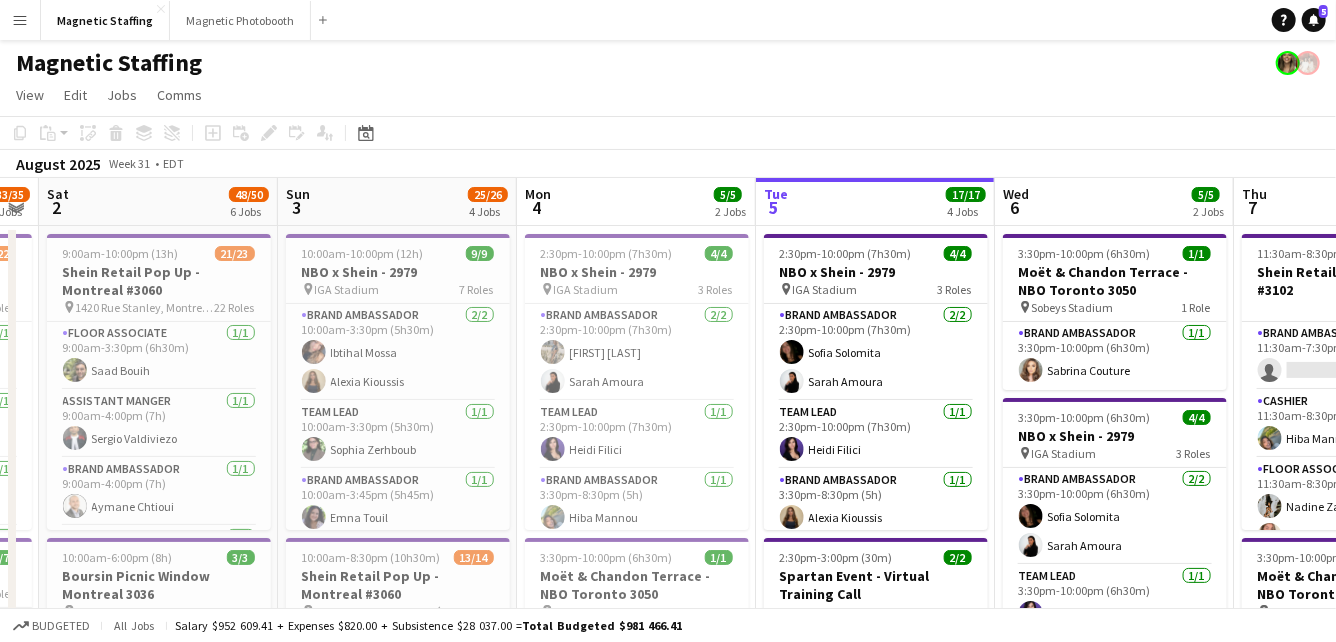 drag, startPoint x: 529, startPoint y: 360, endPoint x: 891, endPoint y: 320, distance: 364.20325 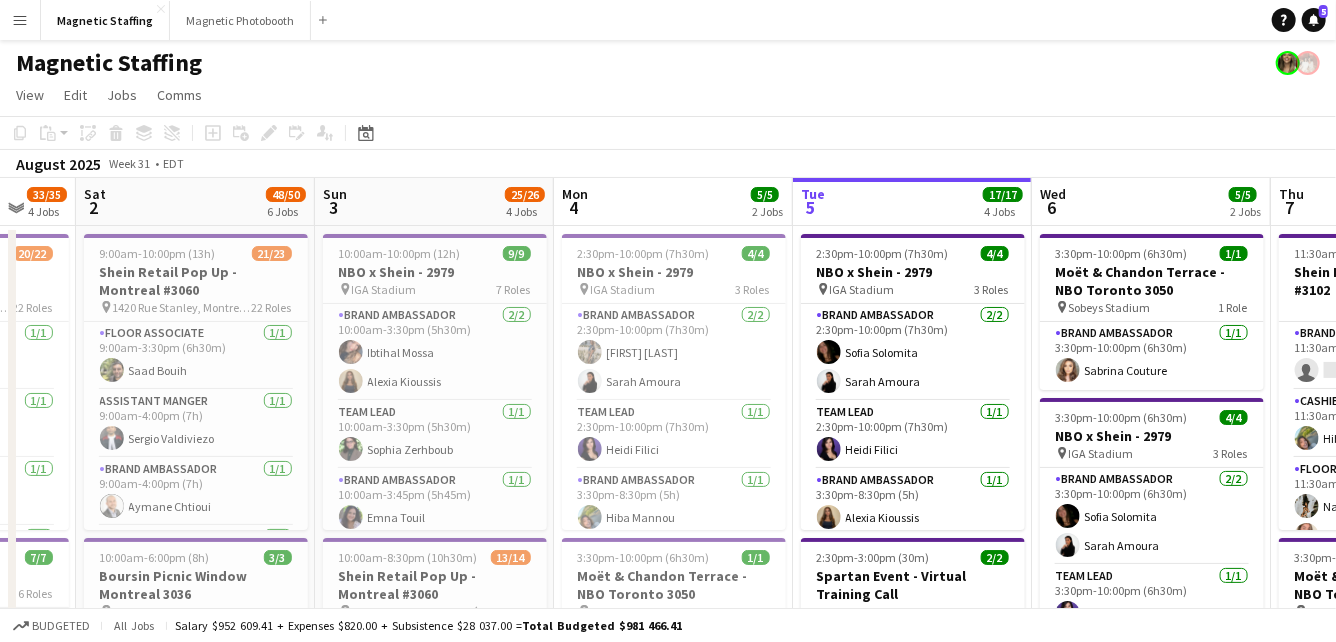 scroll, scrollTop: 0, scrollLeft: 628, axis: horizontal 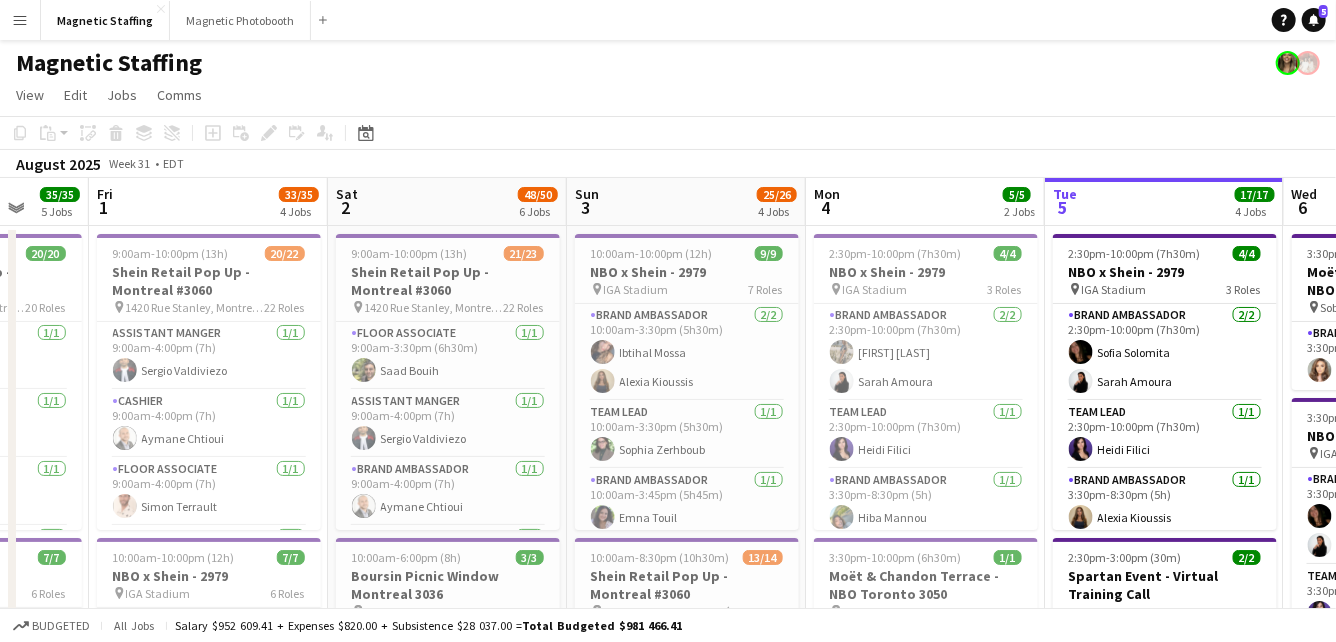 drag, startPoint x: 567, startPoint y: 368, endPoint x: 855, endPoint y: 334, distance: 290 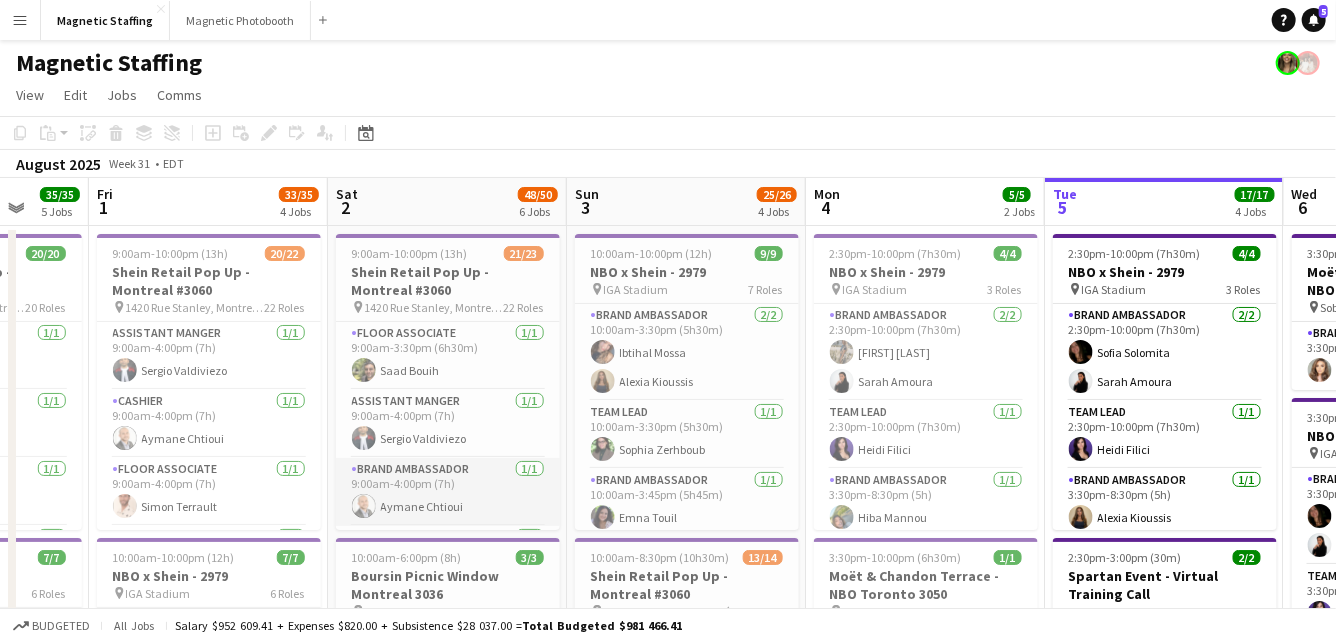 scroll, scrollTop: 652, scrollLeft: 0, axis: vertical 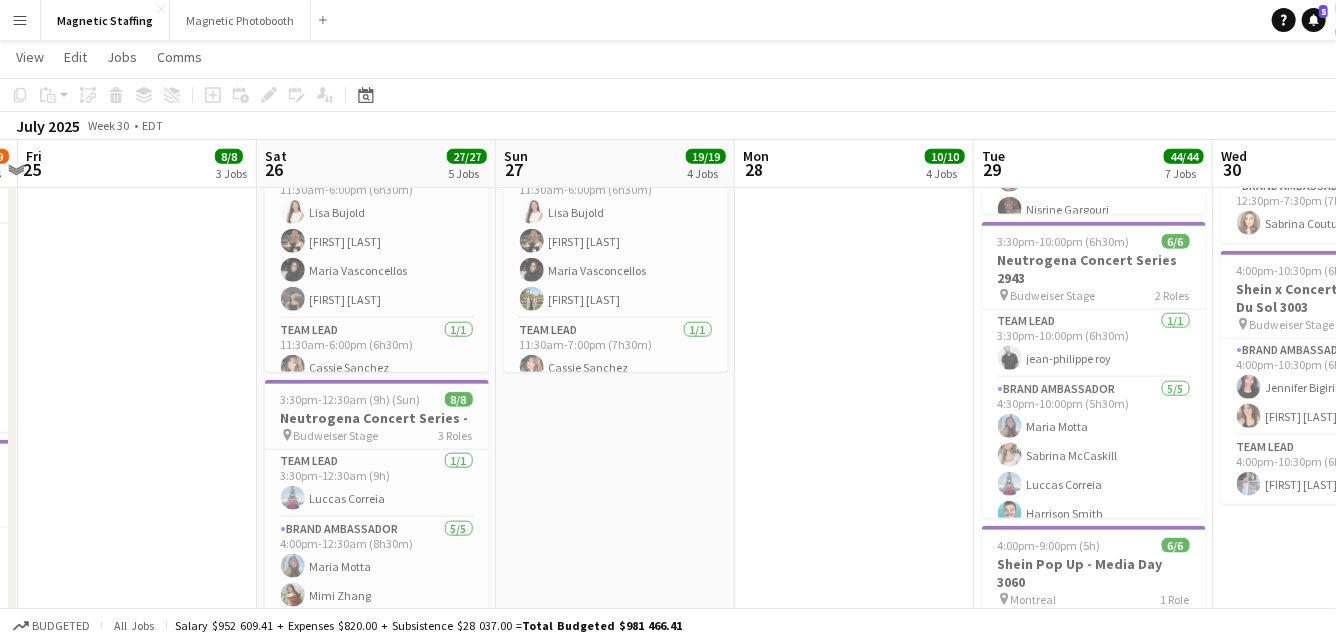 drag, startPoint x: 418, startPoint y: 363, endPoint x: 759, endPoint y: 331, distance: 342.49817 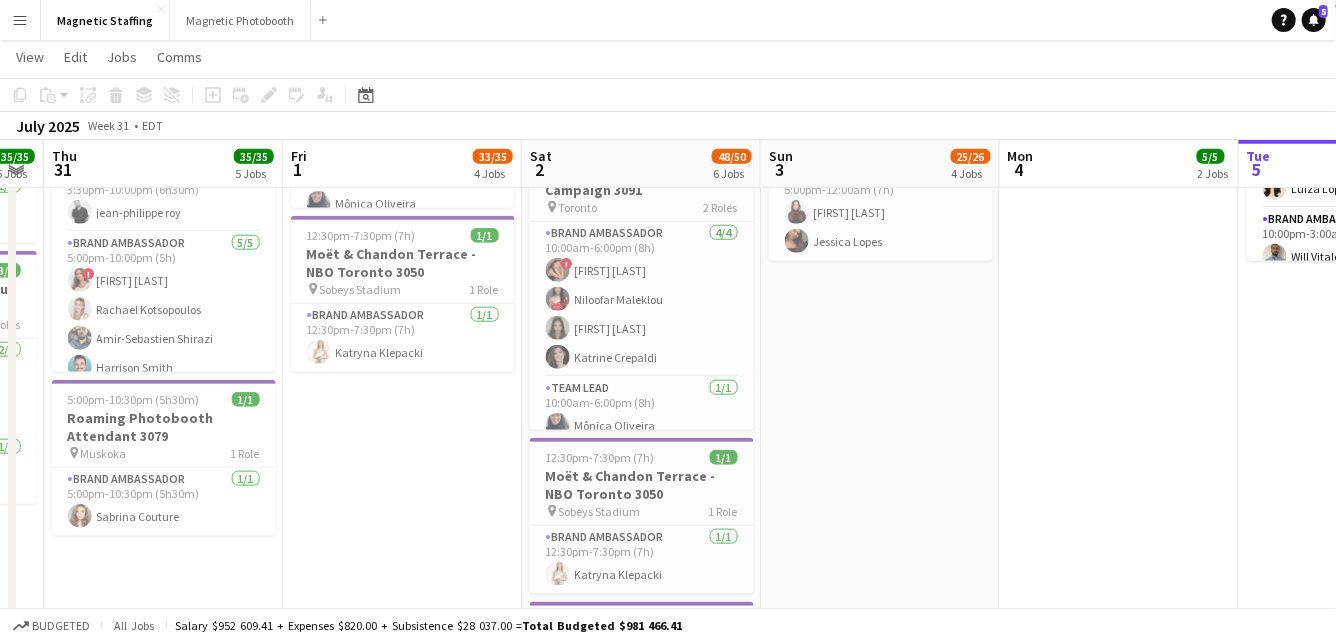 scroll, scrollTop: 0, scrollLeft: 628, axis: horizontal 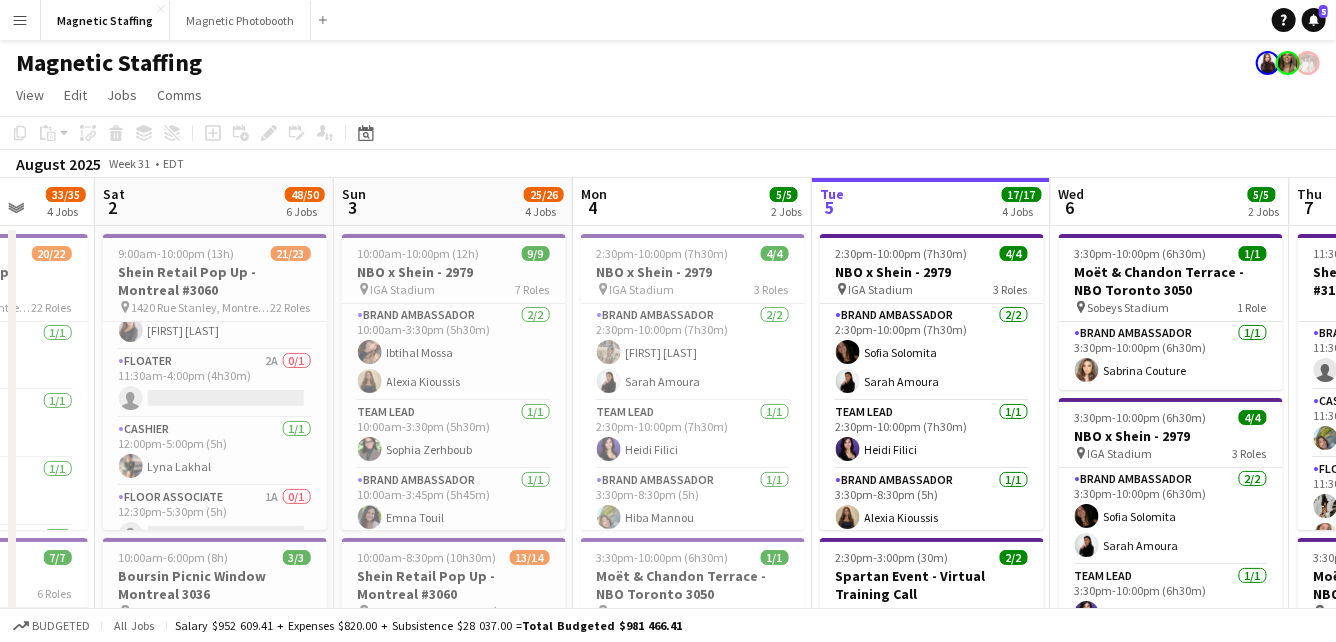 drag, startPoint x: 639, startPoint y: 454, endPoint x: 465, endPoint y: 454, distance: 174 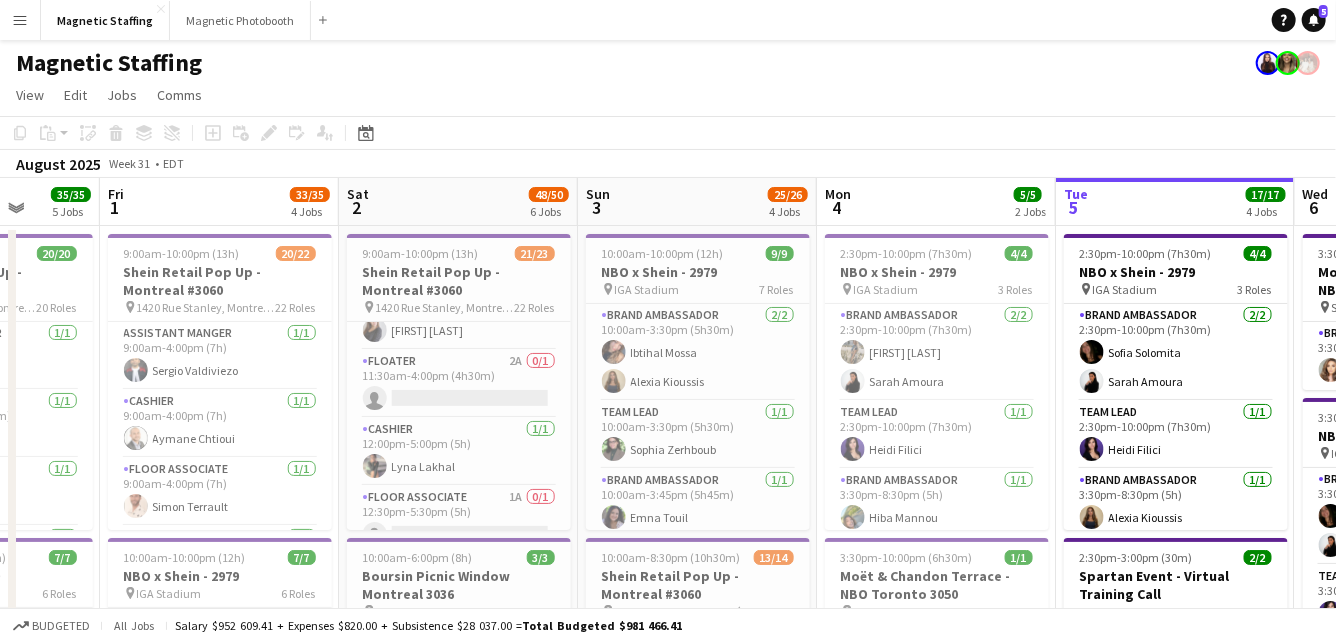 drag, startPoint x: 684, startPoint y: 486, endPoint x: 246, endPoint y: 486, distance: 438 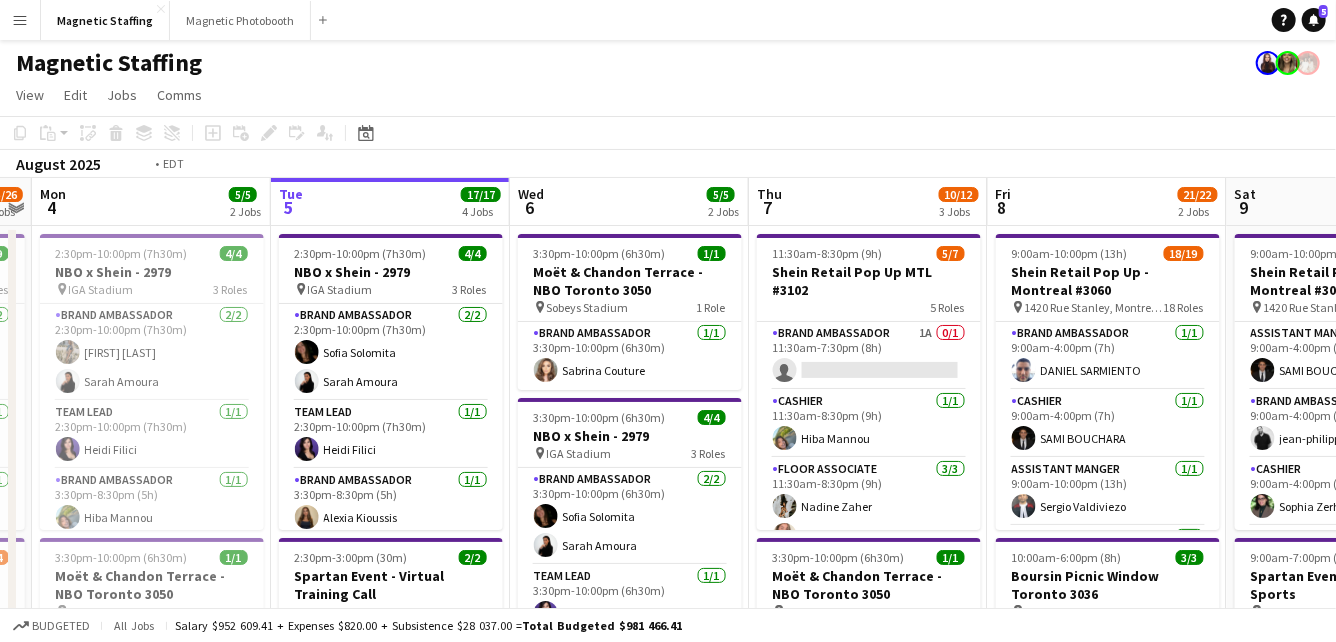drag, startPoint x: 854, startPoint y: 455, endPoint x: 341, endPoint y: 455, distance: 513 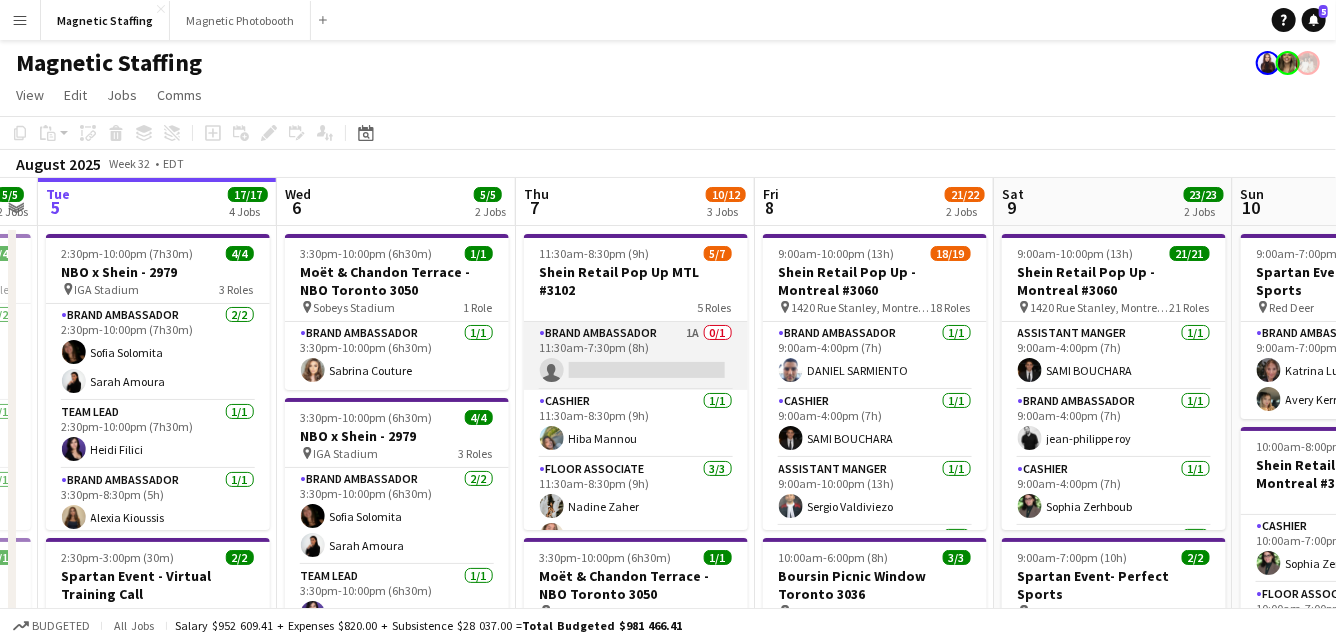 click on "Brand Ambassador   1A   0/1   11:30am-7:30pm (8h)
single-neutral-actions" at bounding box center [636, 356] 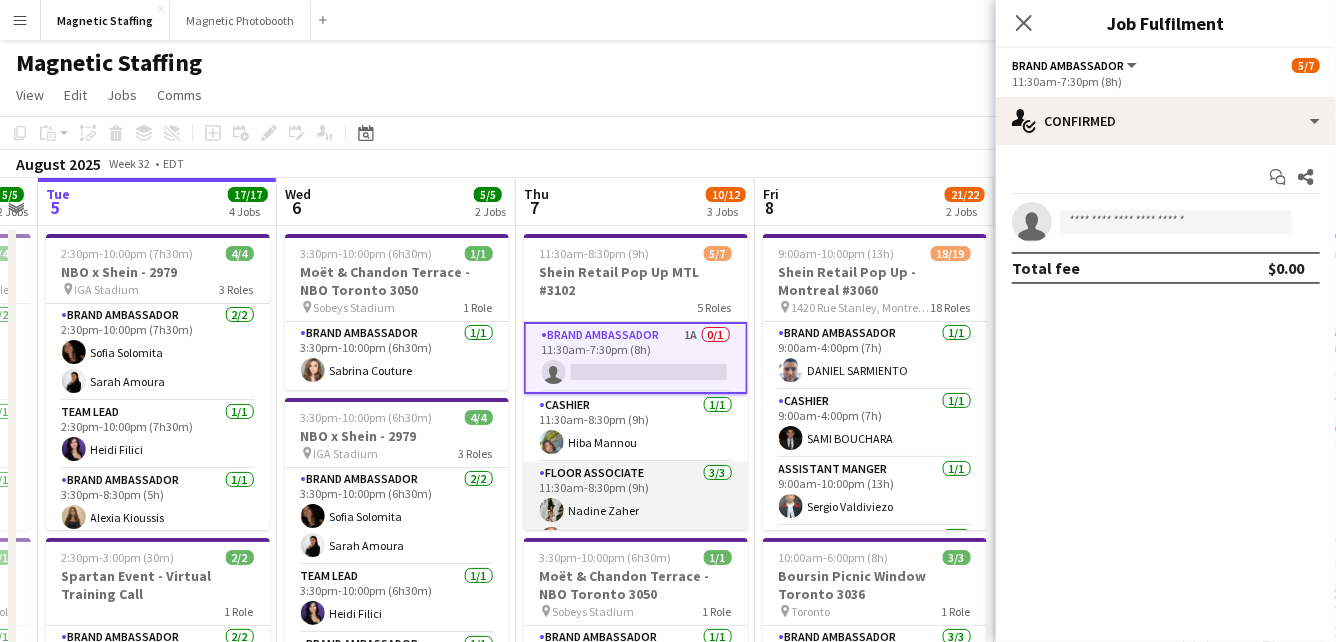 scroll, scrollTop: 175, scrollLeft: 0, axis: vertical 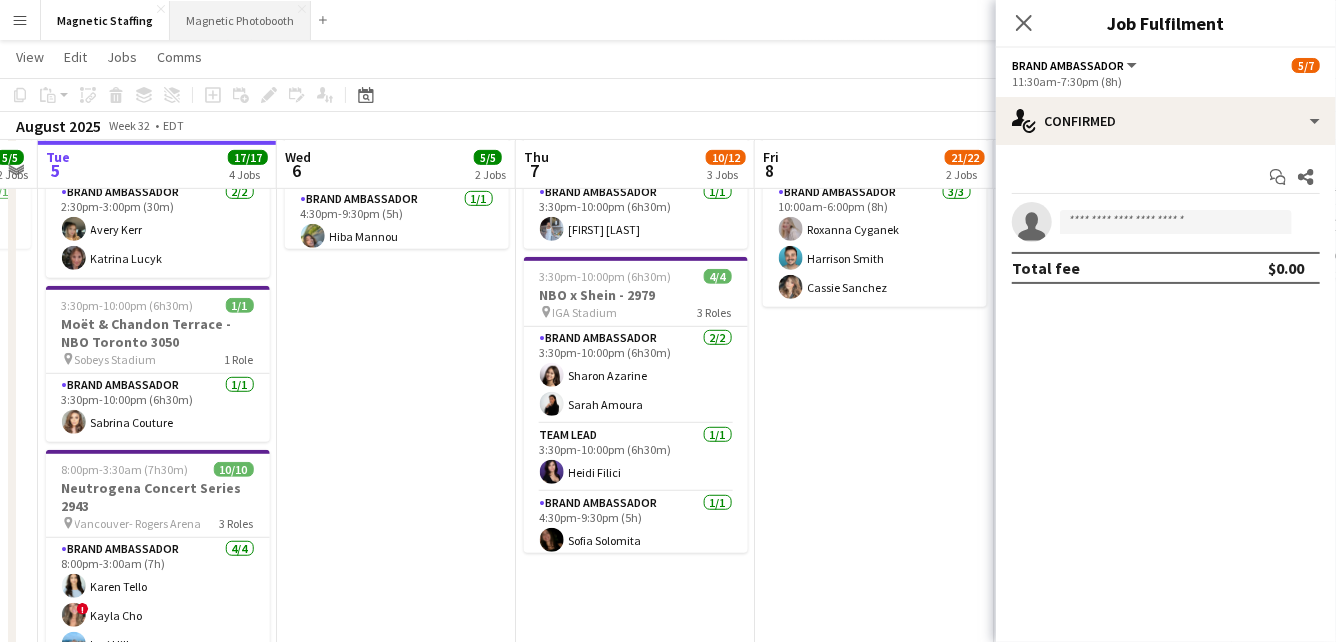 click on "Magnetic Photobooth
Close" at bounding box center [240, 20] 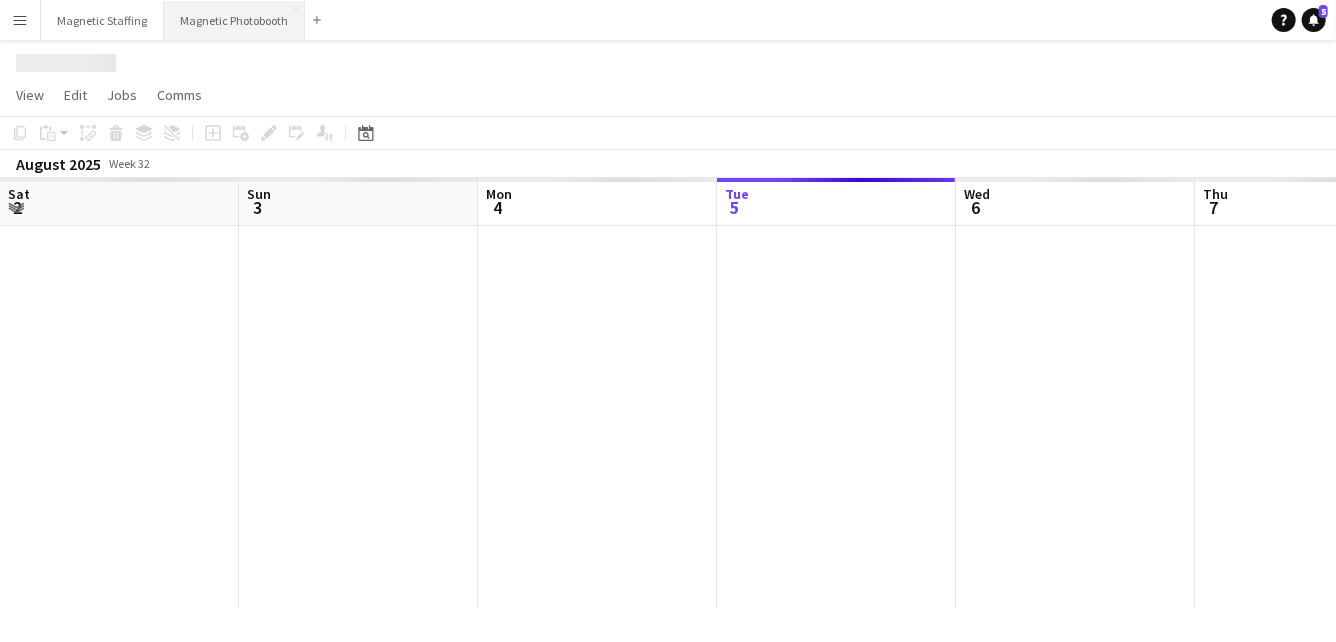 scroll, scrollTop: 0, scrollLeft: 0, axis: both 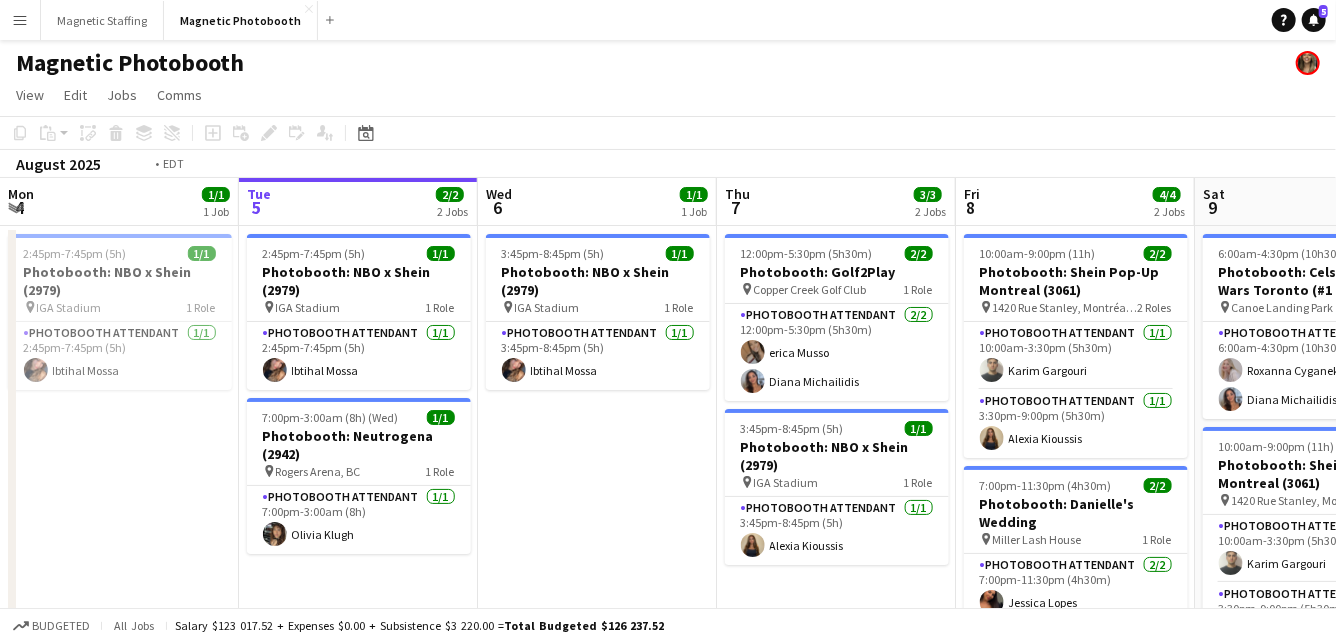 click on "Thu   7   3/3   2 Jobs" at bounding box center (836, 202) 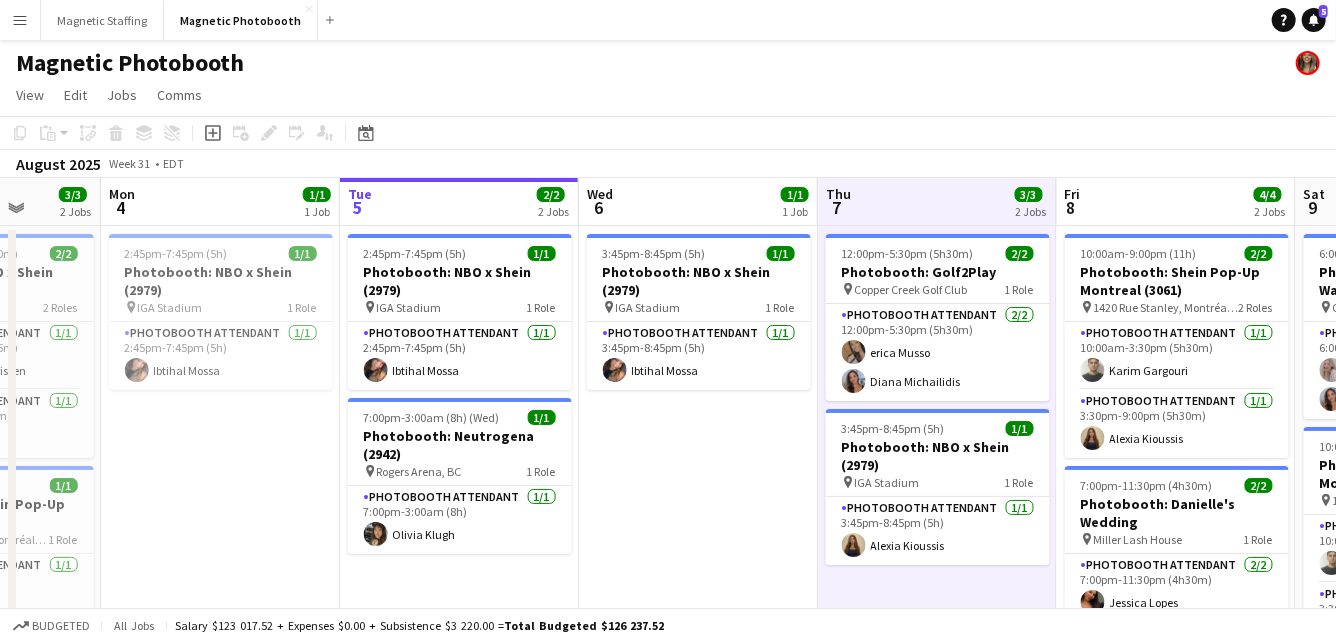 scroll, scrollTop: 0, scrollLeft: 871, axis: horizontal 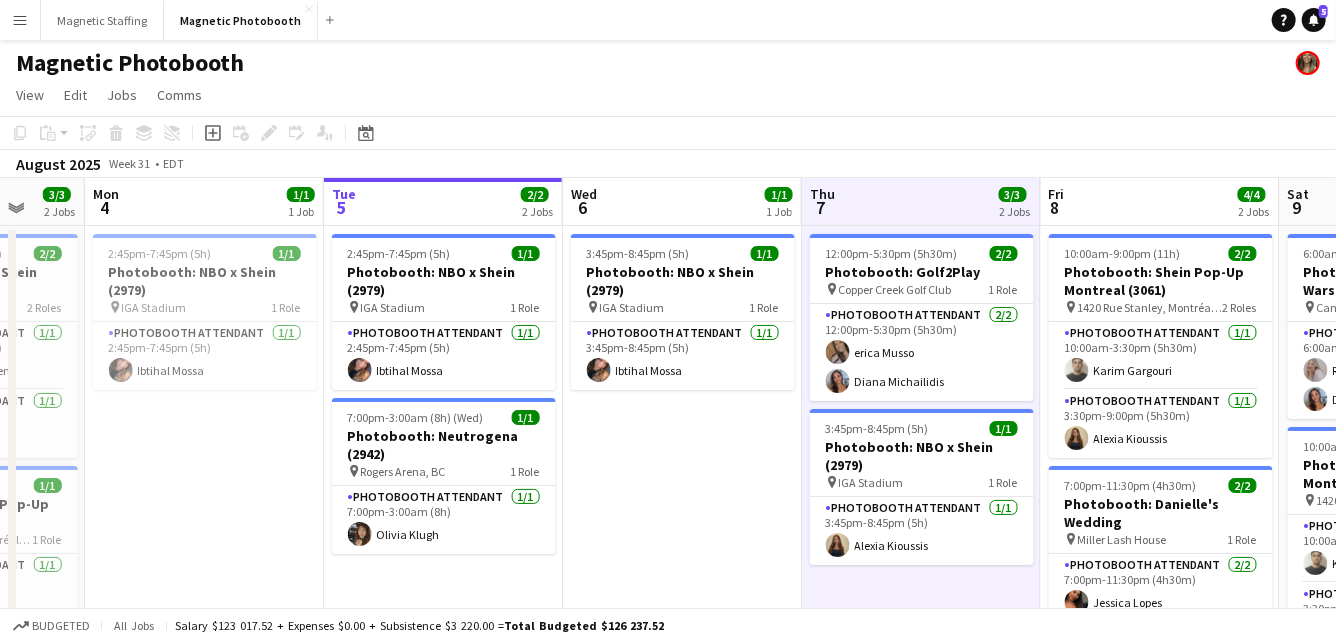 drag, startPoint x: 384, startPoint y: 283, endPoint x: 458, endPoint y: 261, distance: 77.201035 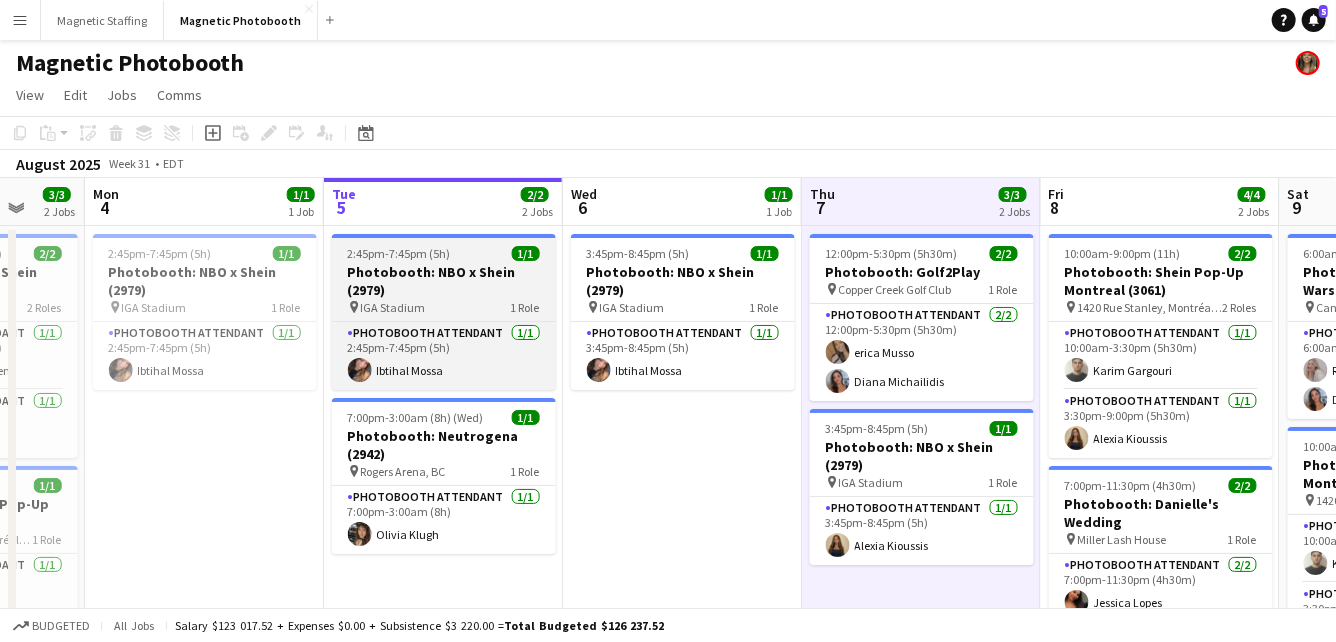 click on "Photobooth: NBO x Shein (2979)" at bounding box center (444, 281) 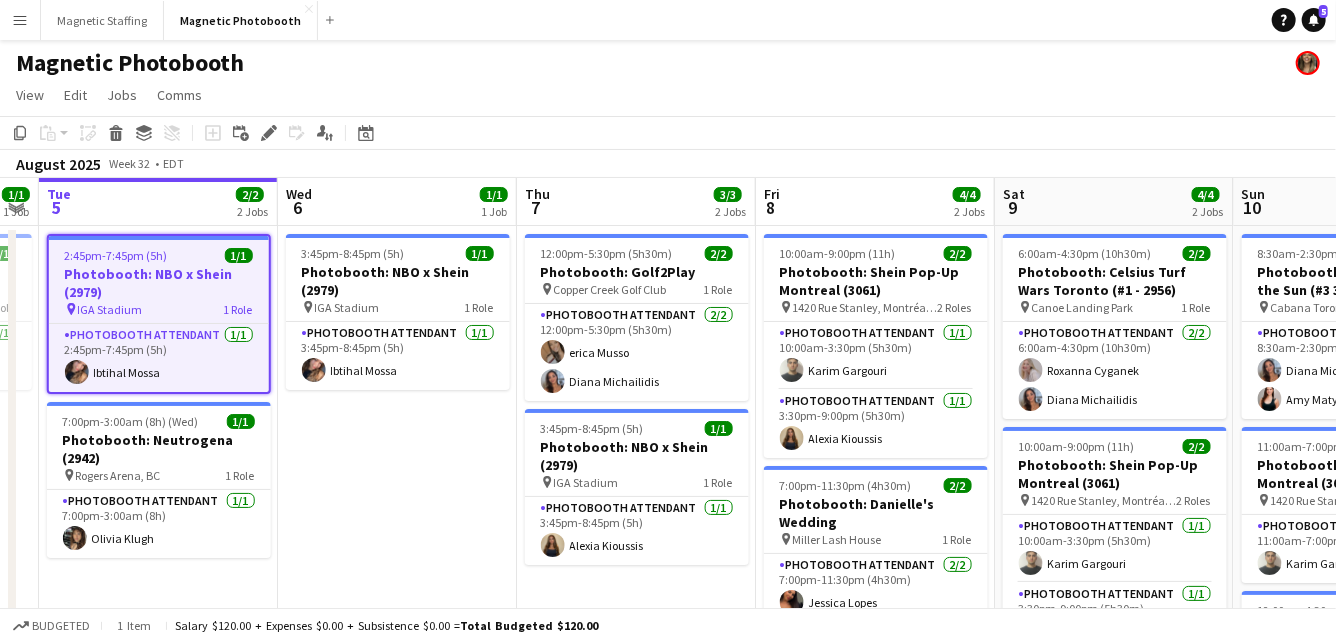 drag, startPoint x: 941, startPoint y: 268, endPoint x: 656, endPoint y: 267, distance: 285.00174 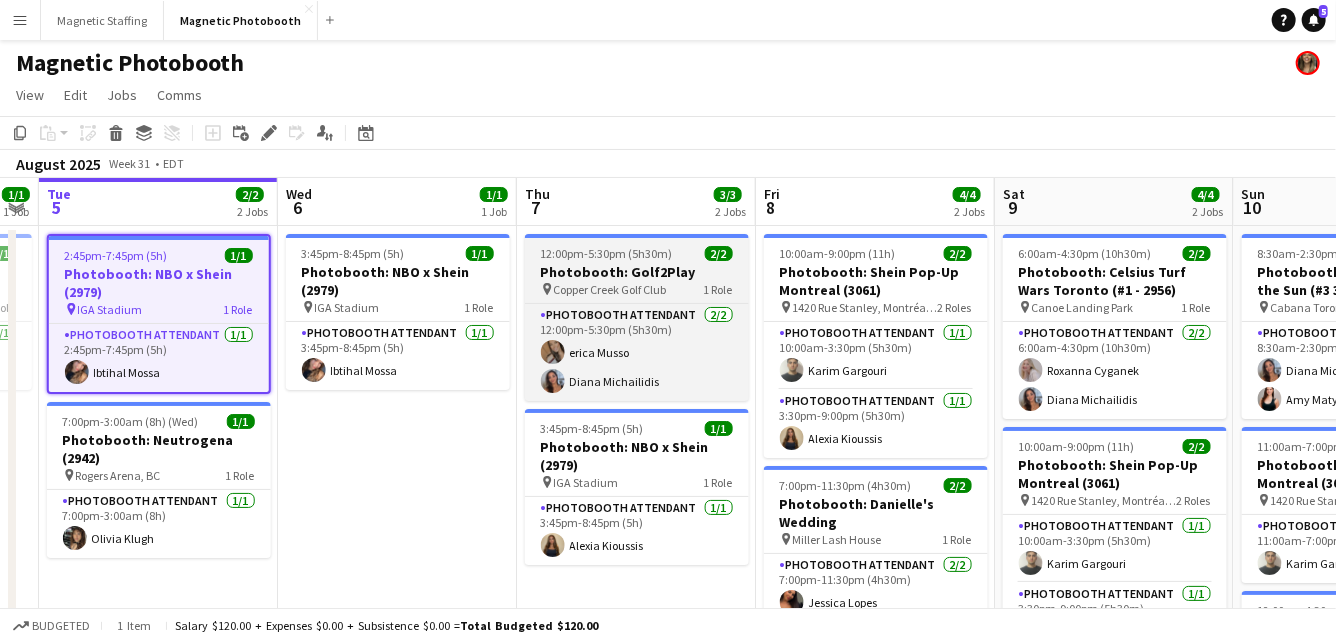 scroll, scrollTop: 0, scrollLeft: 680, axis: horizontal 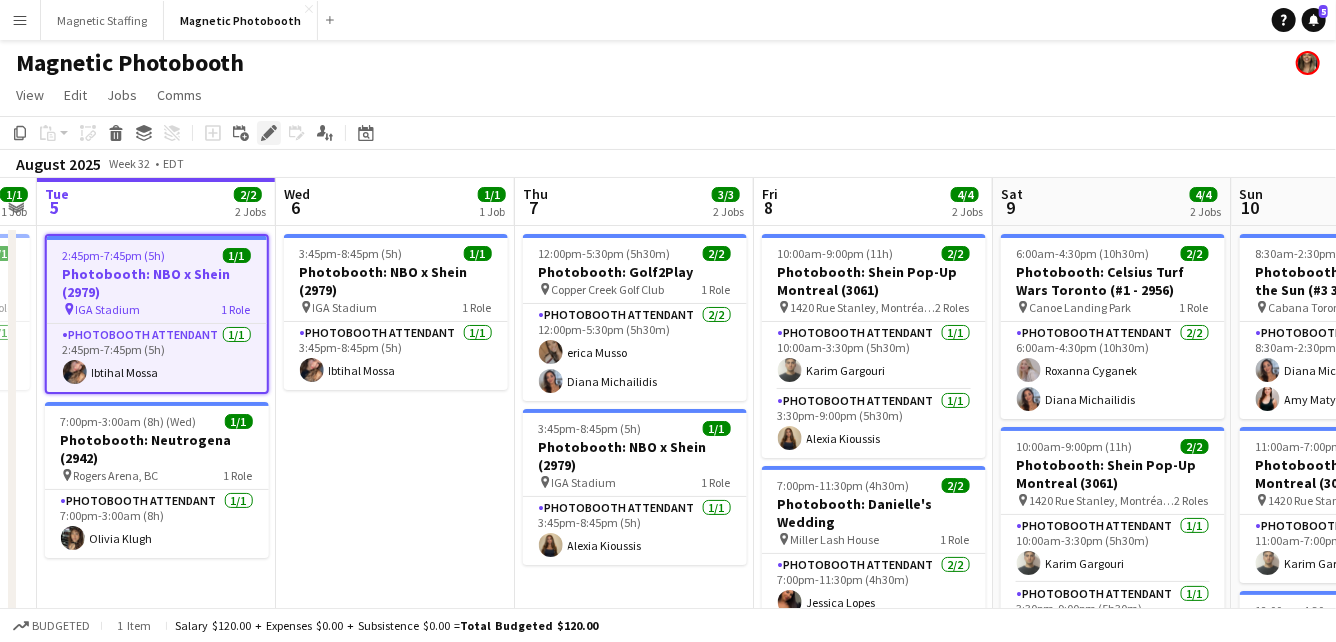 click 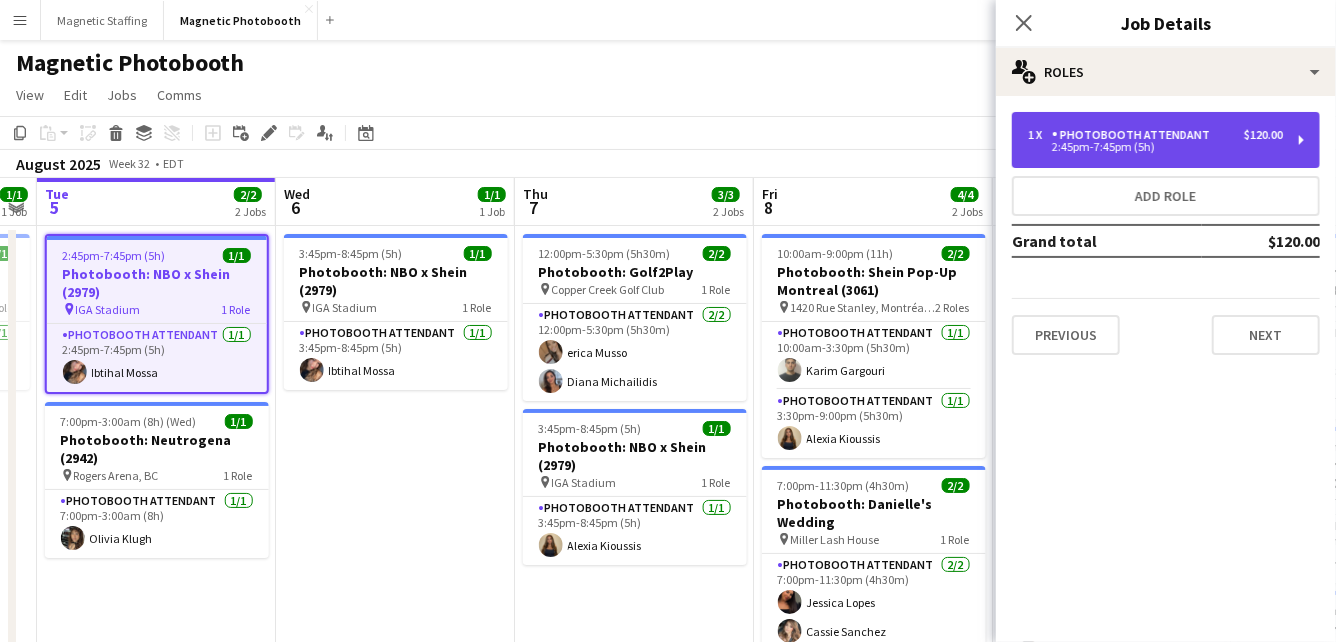 click on "2:45pm-7:45pm (5h)" at bounding box center (1155, 147) 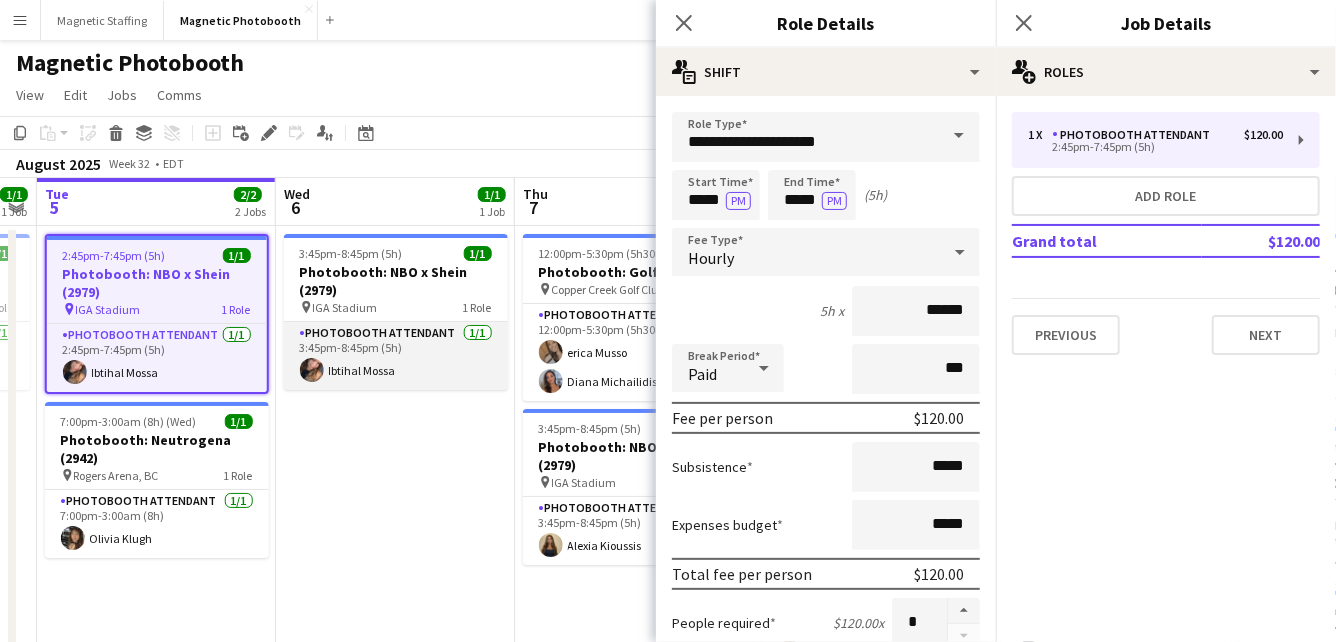 click on "Photobooth Attendant    1/1   3:45pm-8:45pm (5h)
Ibtihal Mossa" at bounding box center (396, 356) 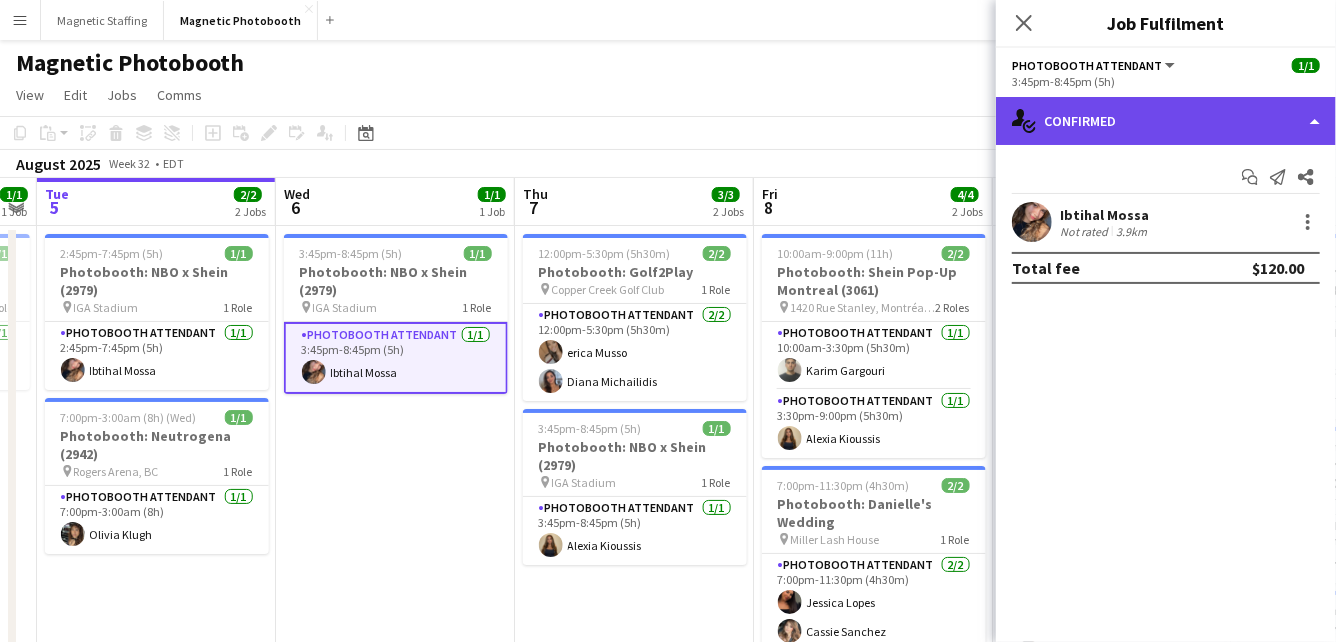 click on "single-neutral-actions-check-2
Confirmed" 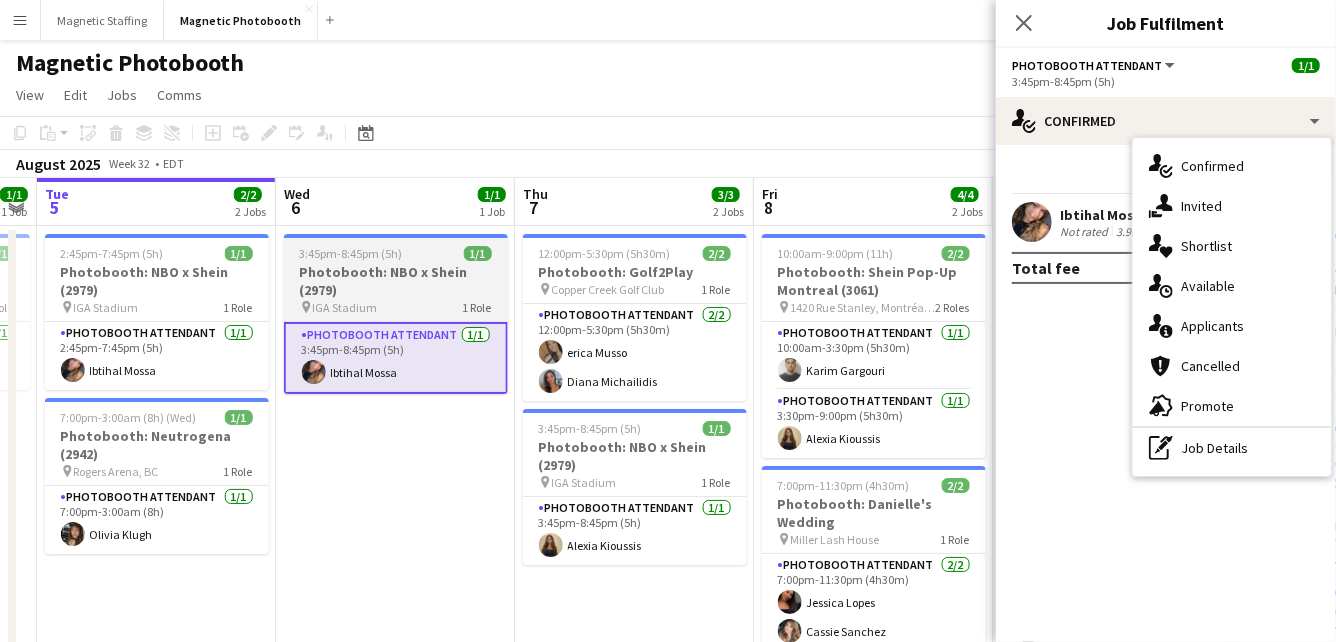 click on "Photobooth: NBO x Shein (2979)" at bounding box center (396, 281) 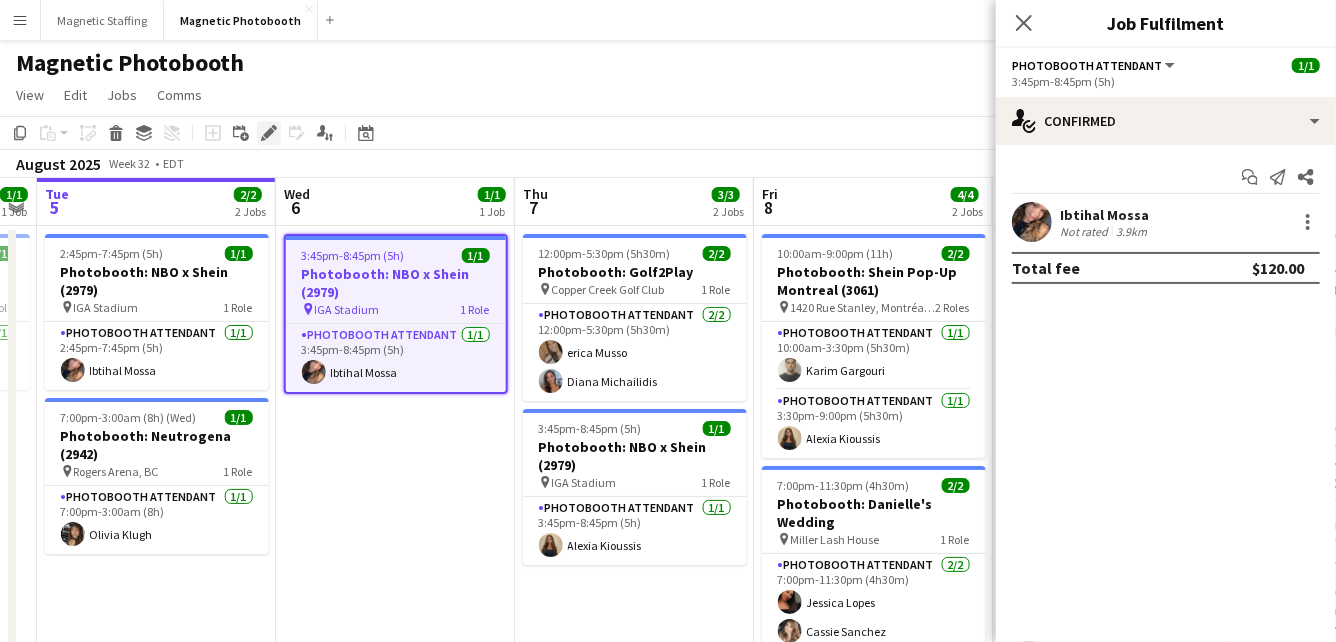 click on "Edit" 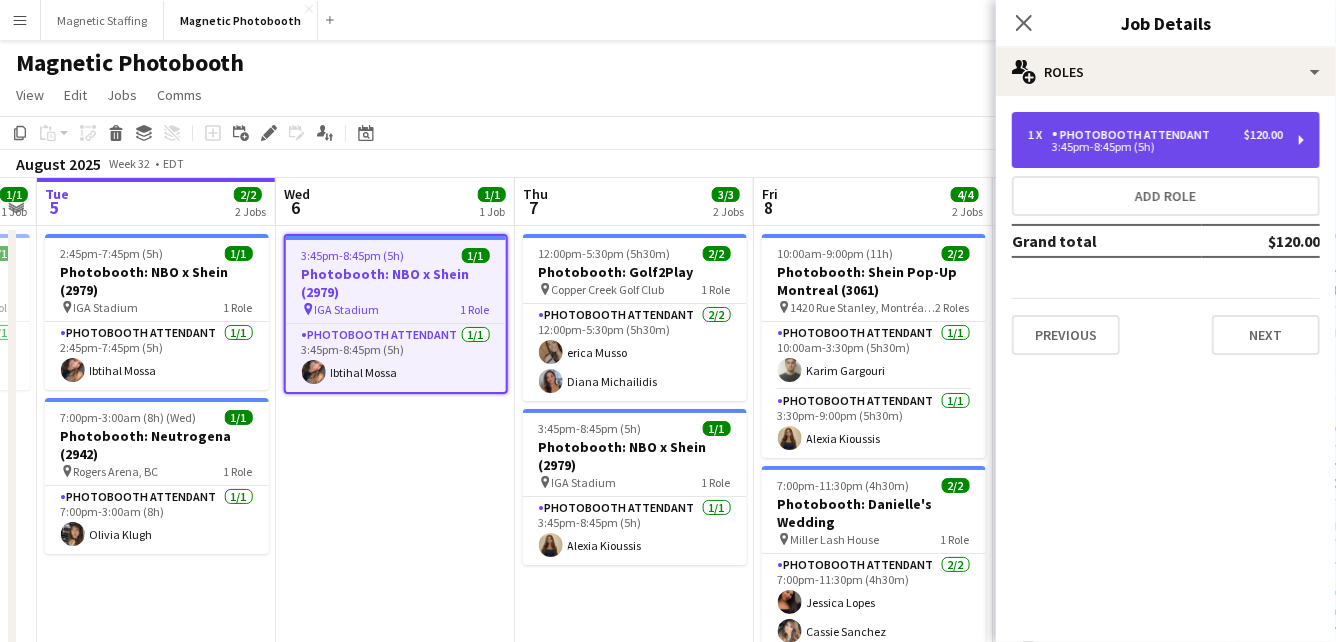 click on "3:45pm-8:45pm (5h)" at bounding box center (1155, 147) 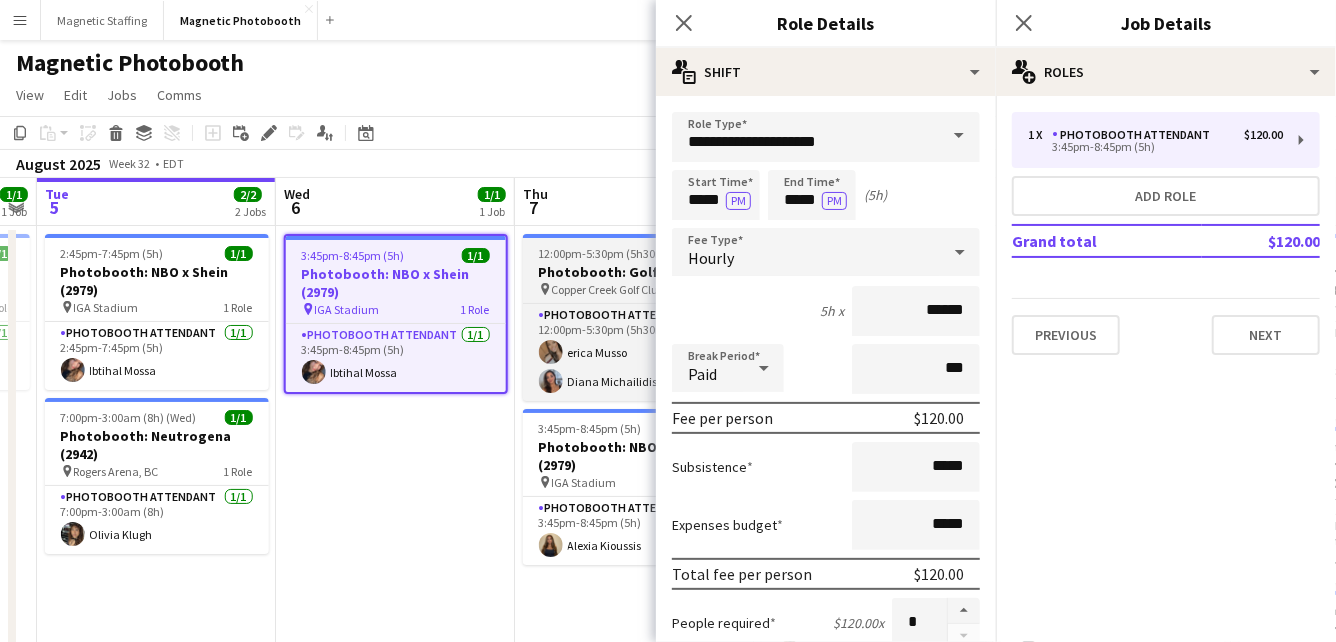 click on "Photobooth: Golf2Play" at bounding box center (635, 272) 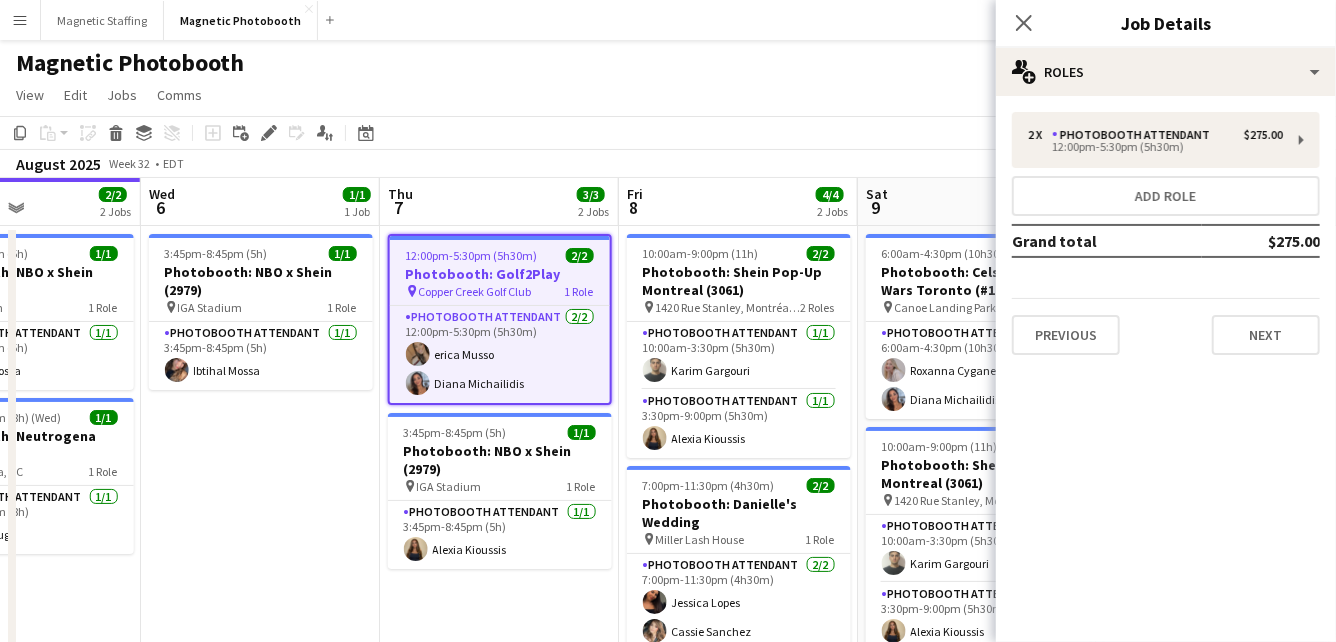 drag, startPoint x: 578, startPoint y: 268, endPoint x: 375, endPoint y: 267, distance: 203.00246 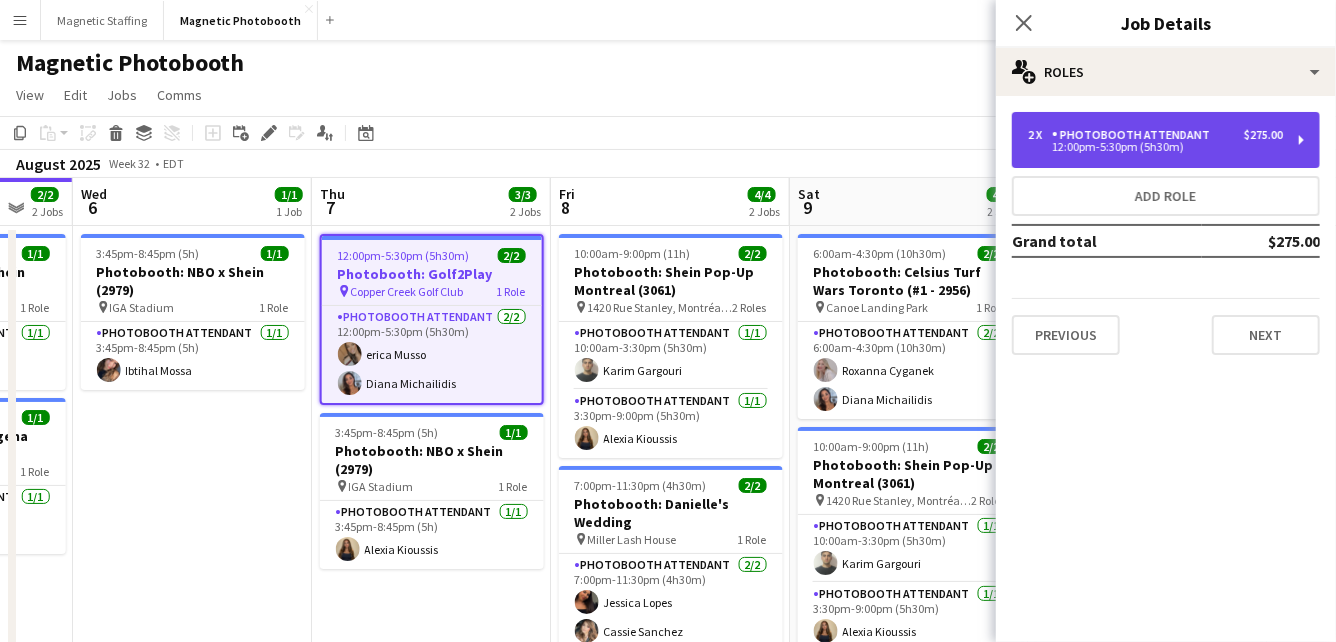 click on "12:00pm-5:30pm (5h30m)" at bounding box center [1155, 147] 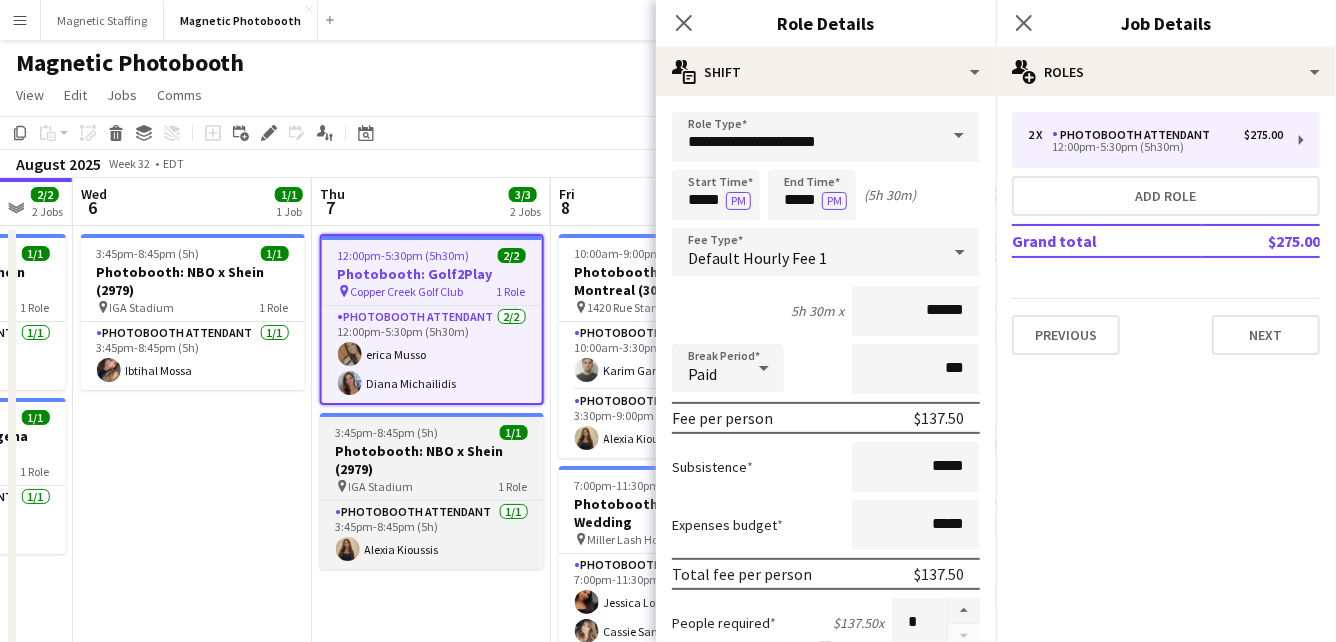 click on "Photobooth: NBO x Shein (2979)" at bounding box center (432, 460) 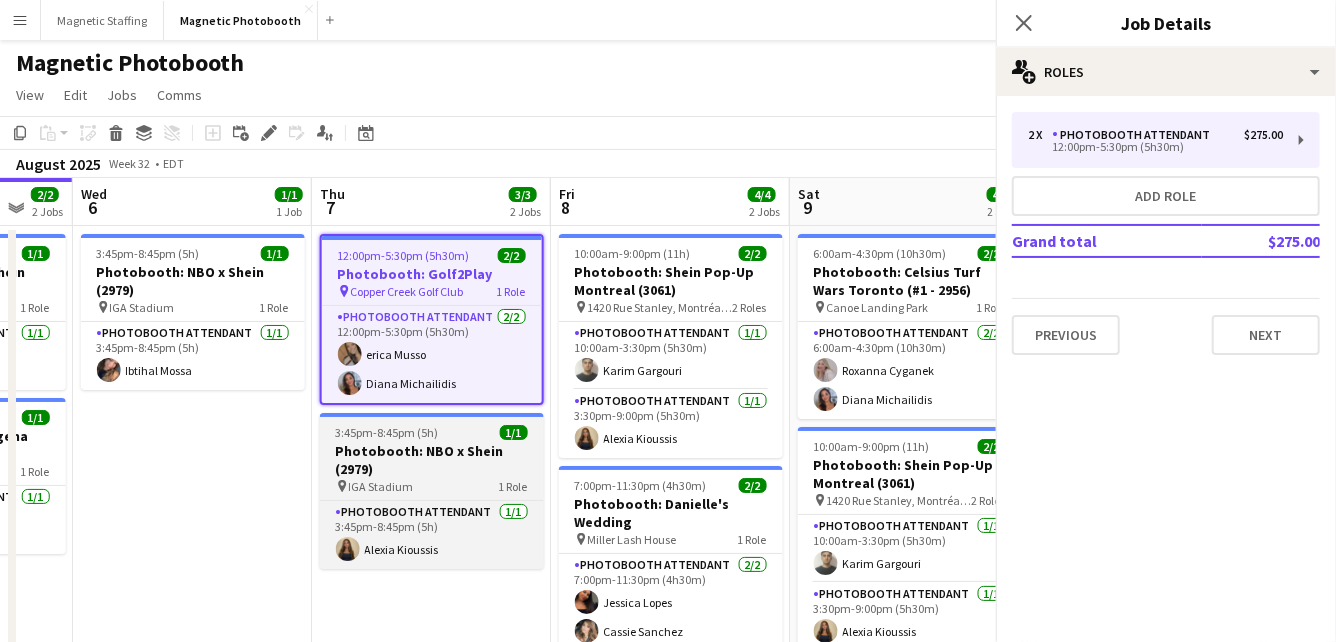 scroll, scrollTop: 0, scrollLeft: 882, axis: horizontal 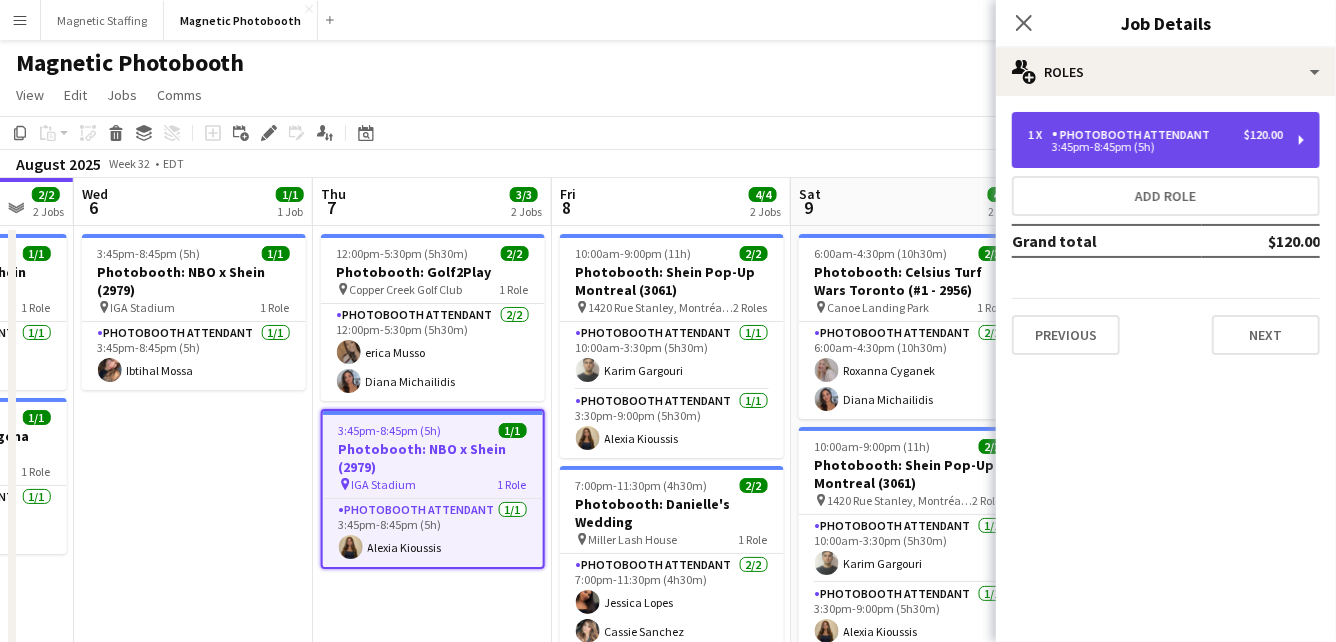 click on "3:45pm-8:45pm (5h)" at bounding box center [1155, 147] 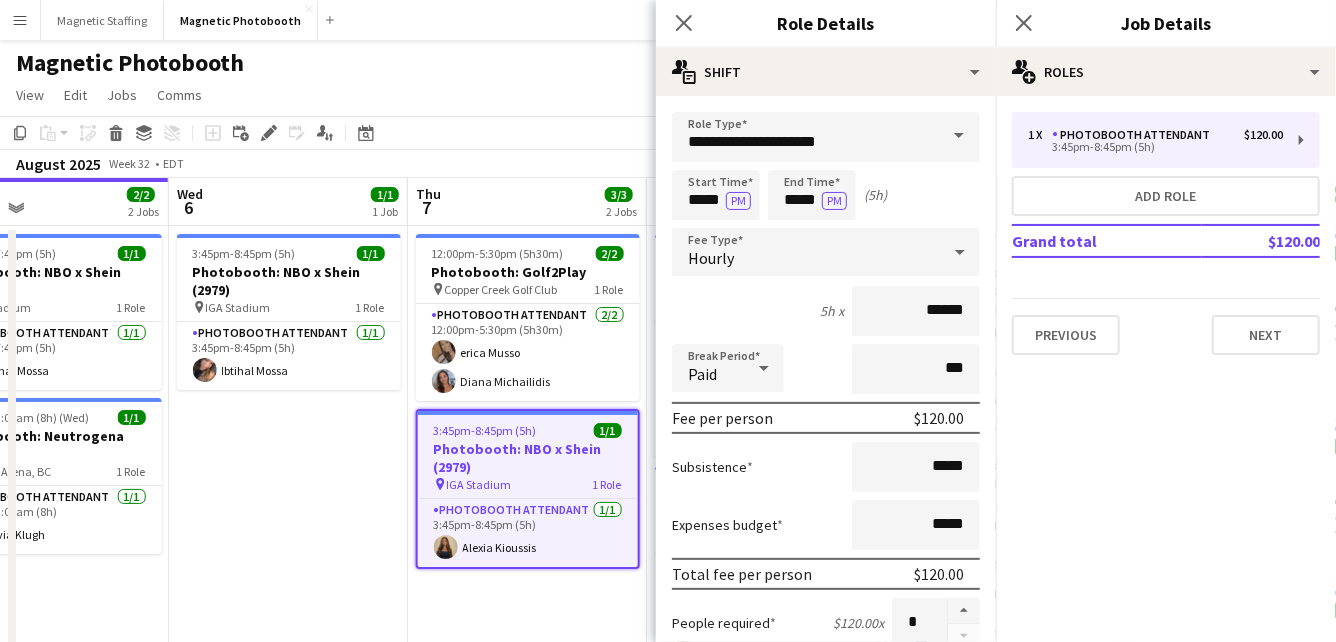 drag, startPoint x: 519, startPoint y: 387, endPoint x: 345, endPoint y: 392, distance: 174.07182 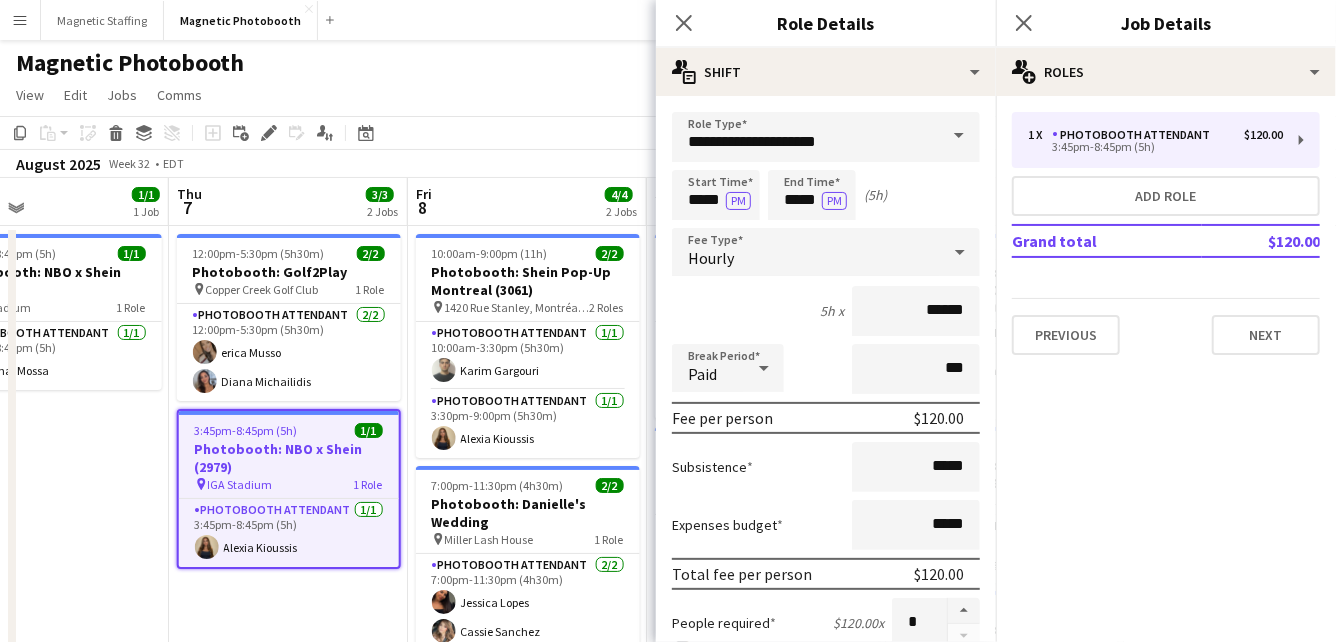 scroll, scrollTop: 0, scrollLeft: 816, axis: horizontal 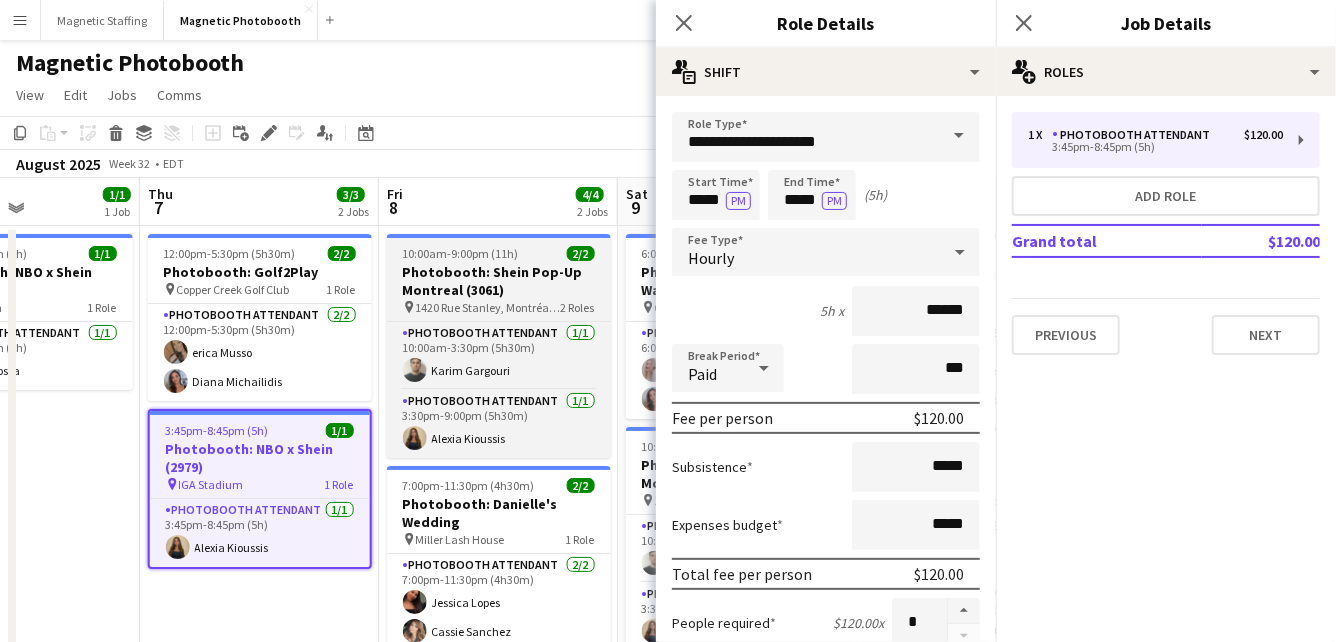 click on "Photobooth: Shein Pop-Up Montreal (3061)" at bounding box center [499, 281] 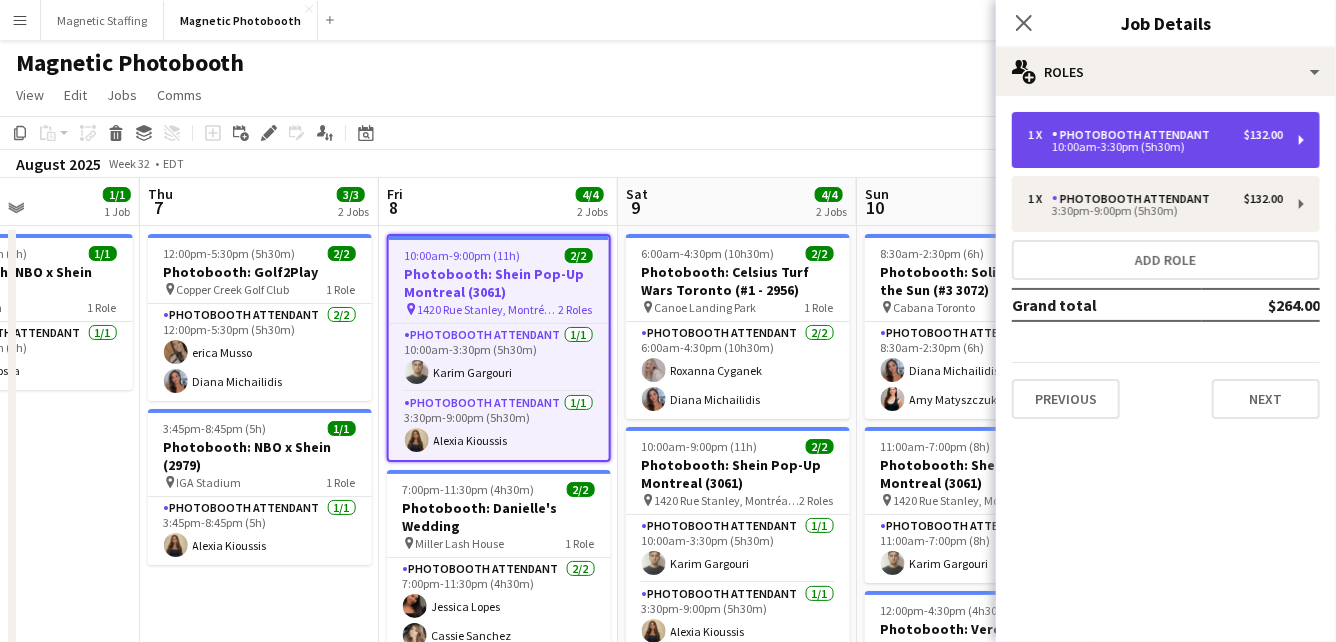 click on "10:00am-3:30pm (5h30m)" at bounding box center [1155, 147] 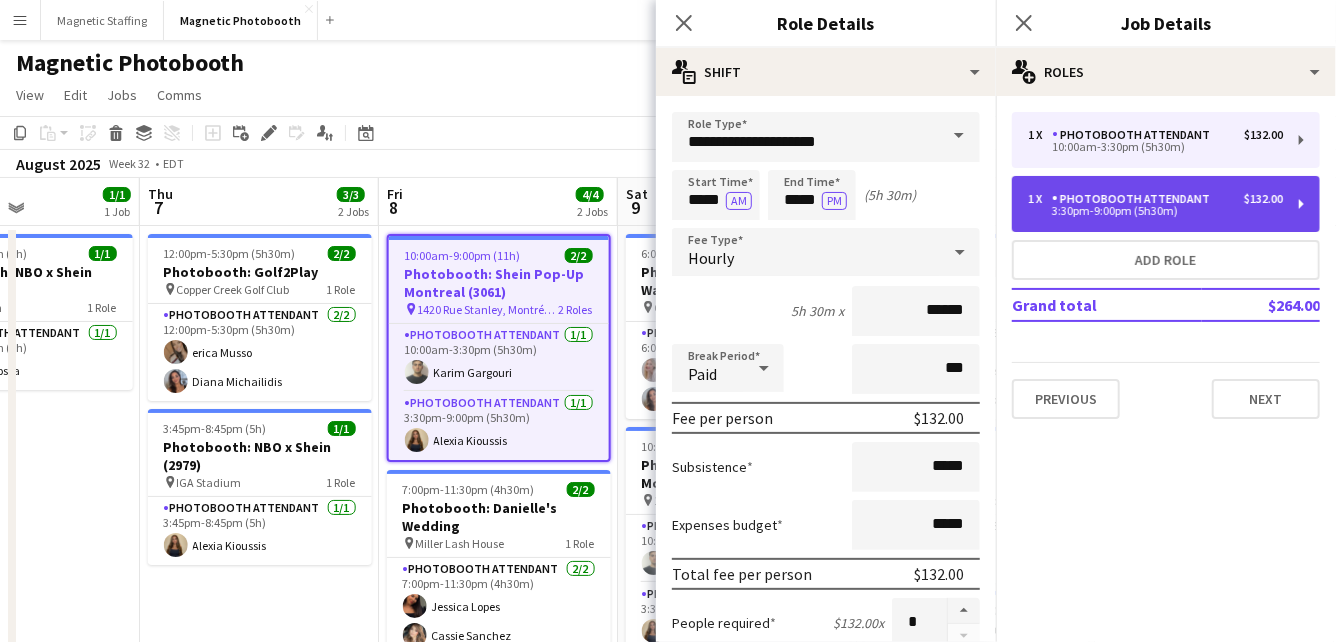 click on "Photobooth Attendant" at bounding box center (1135, 199) 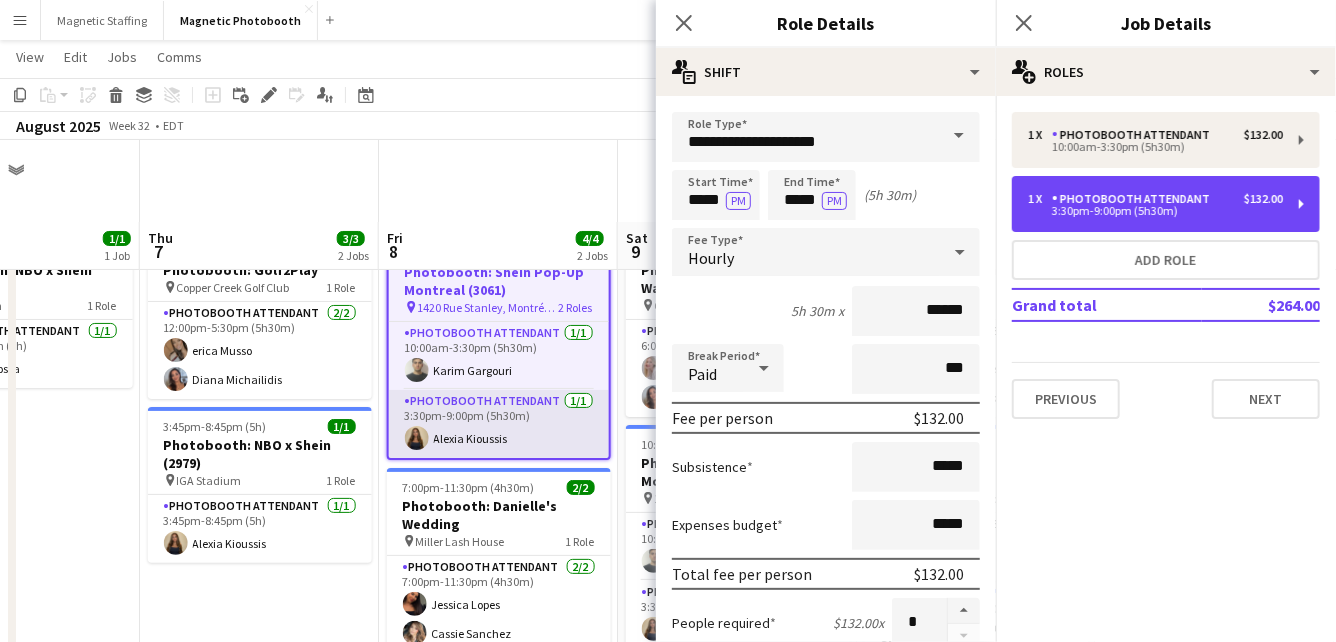 scroll, scrollTop: 188, scrollLeft: 0, axis: vertical 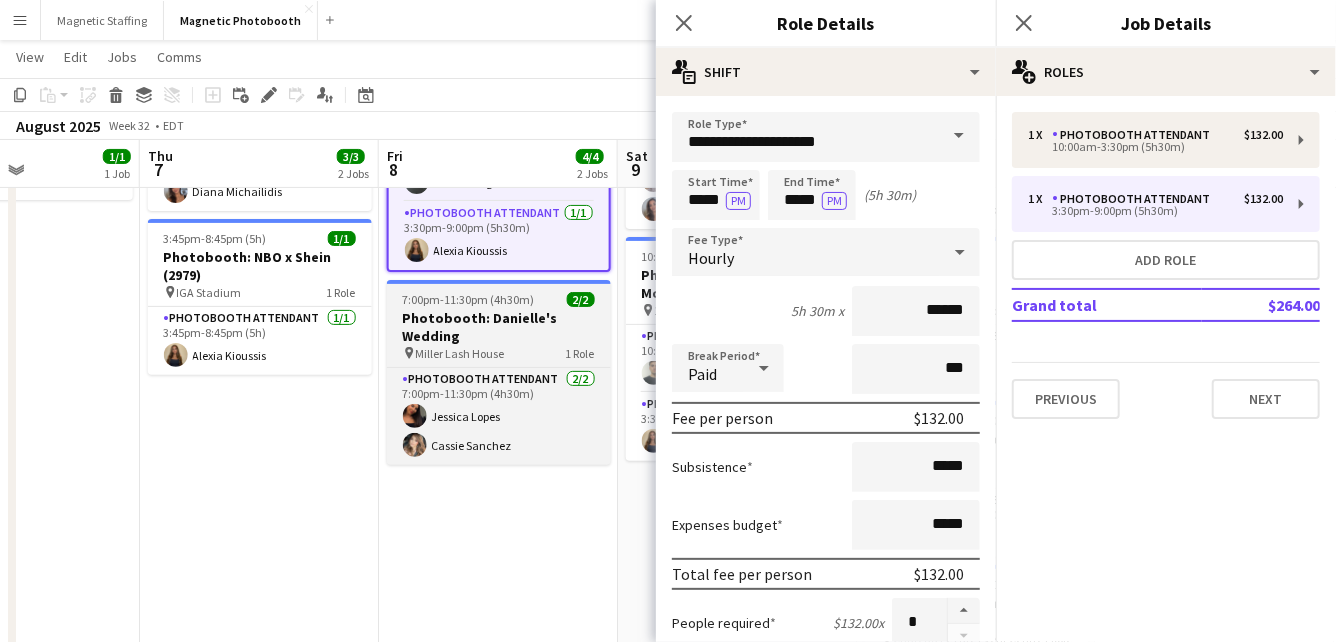 click on "Photobooth: Danielle's Wedding" at bounding box center (499, 327) 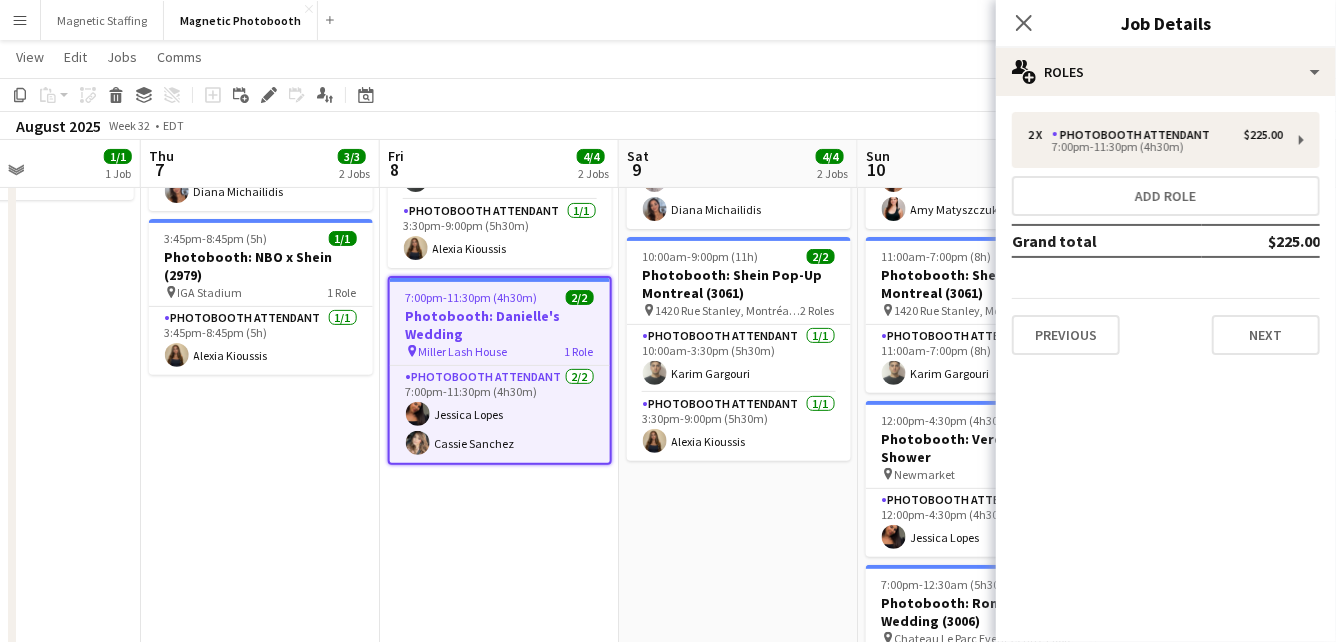 scroll, scrollTop: 0, scrollLeft: 810, axis: horizontal 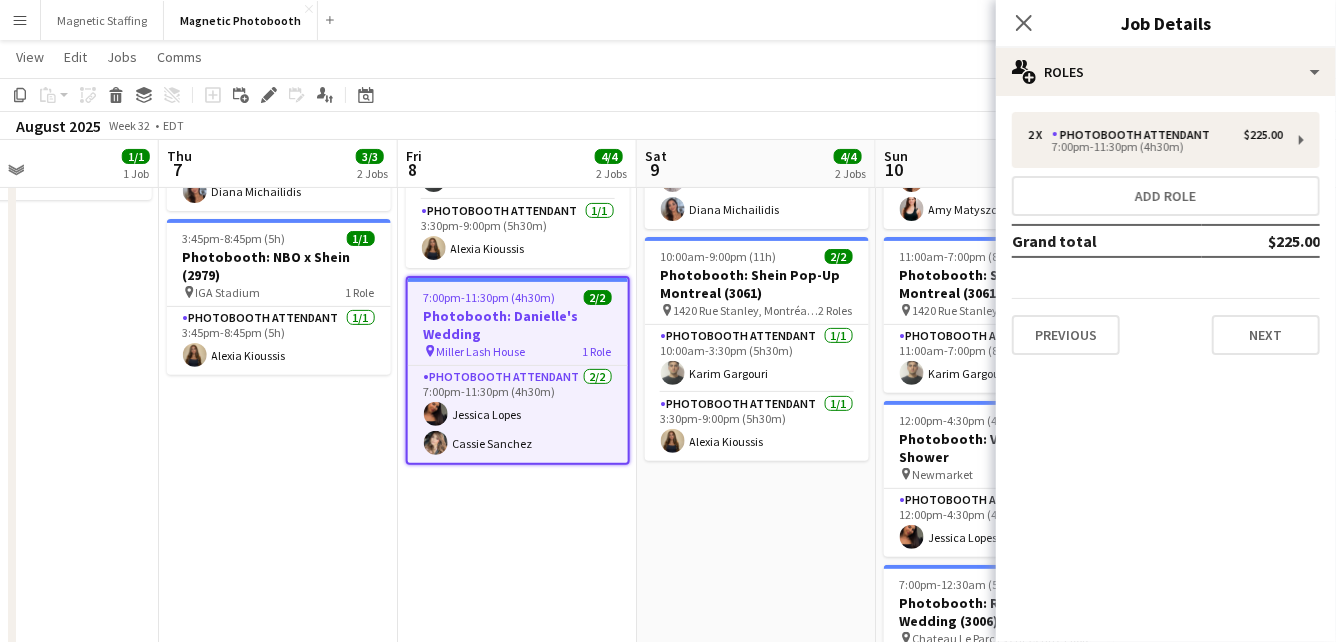 drag, startPoint x: 664, startPoint y: 435, endPoint x: 497, endPoint y: 448, distance: 167.50522 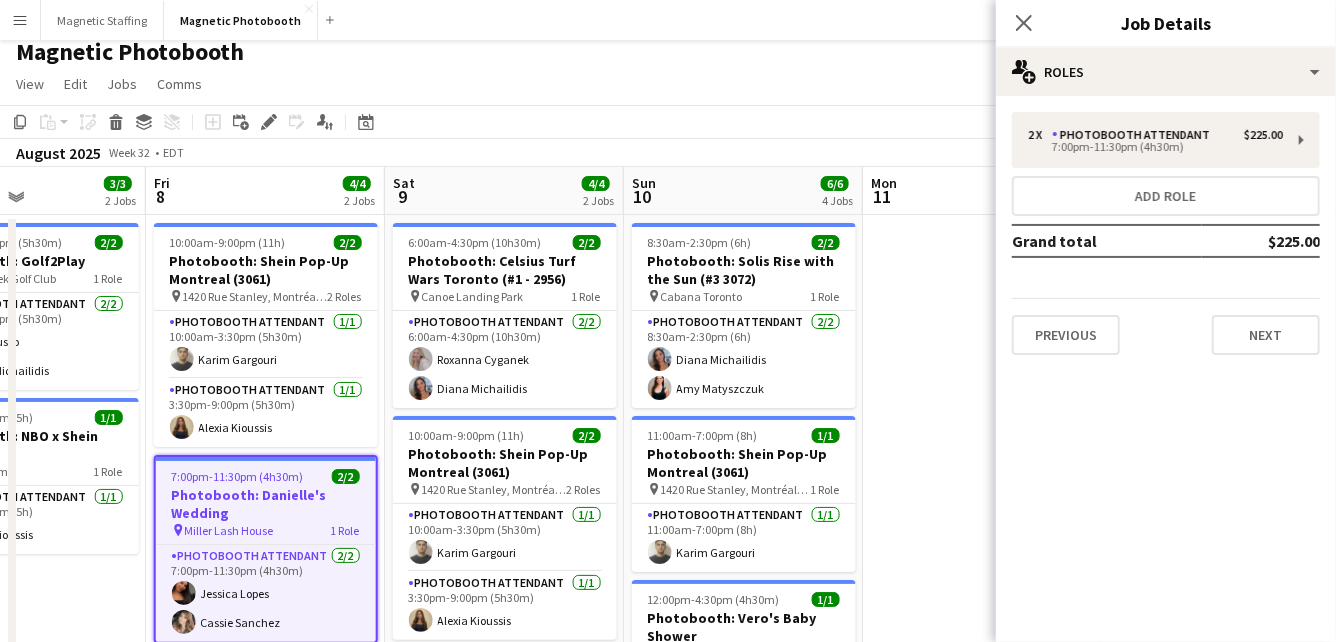 scroll, scrollTop: 0, scrollLeft: 0, axis: both 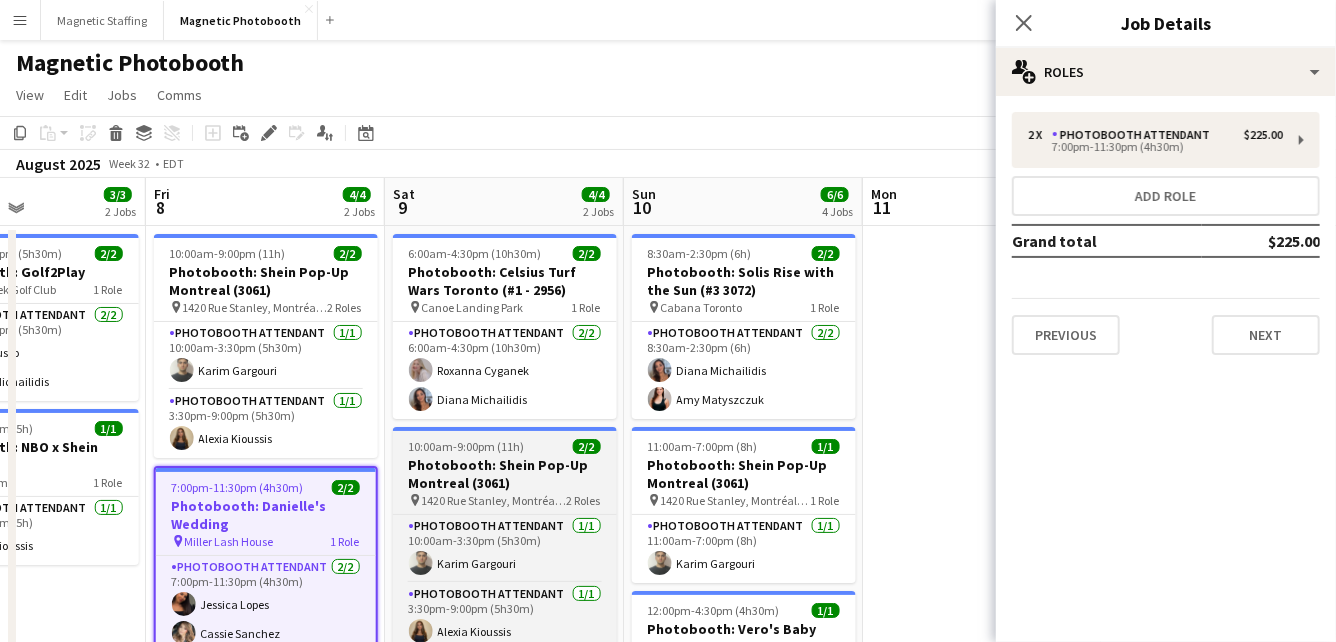 click on "Photobooth: Shein Pop-Up Montreal (3061)" at bounding box center [505, 474] 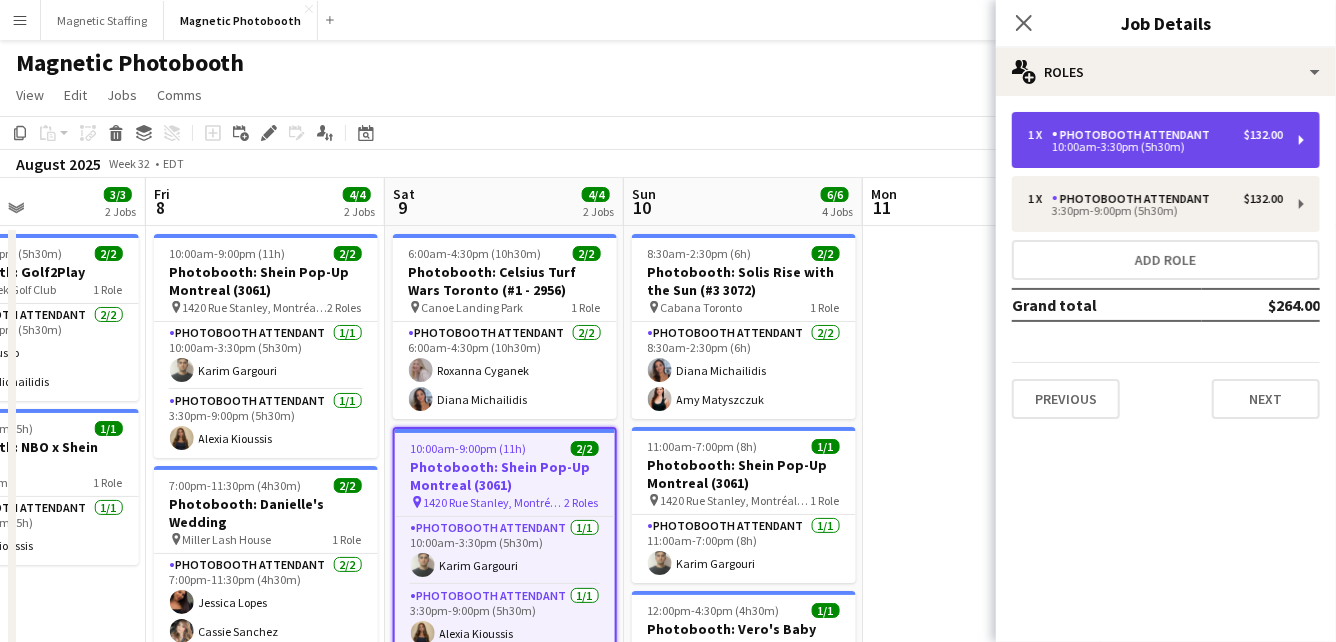 click on "1 x   Photobooth Attendant    $132.00" at bounding box center [1155, 135] 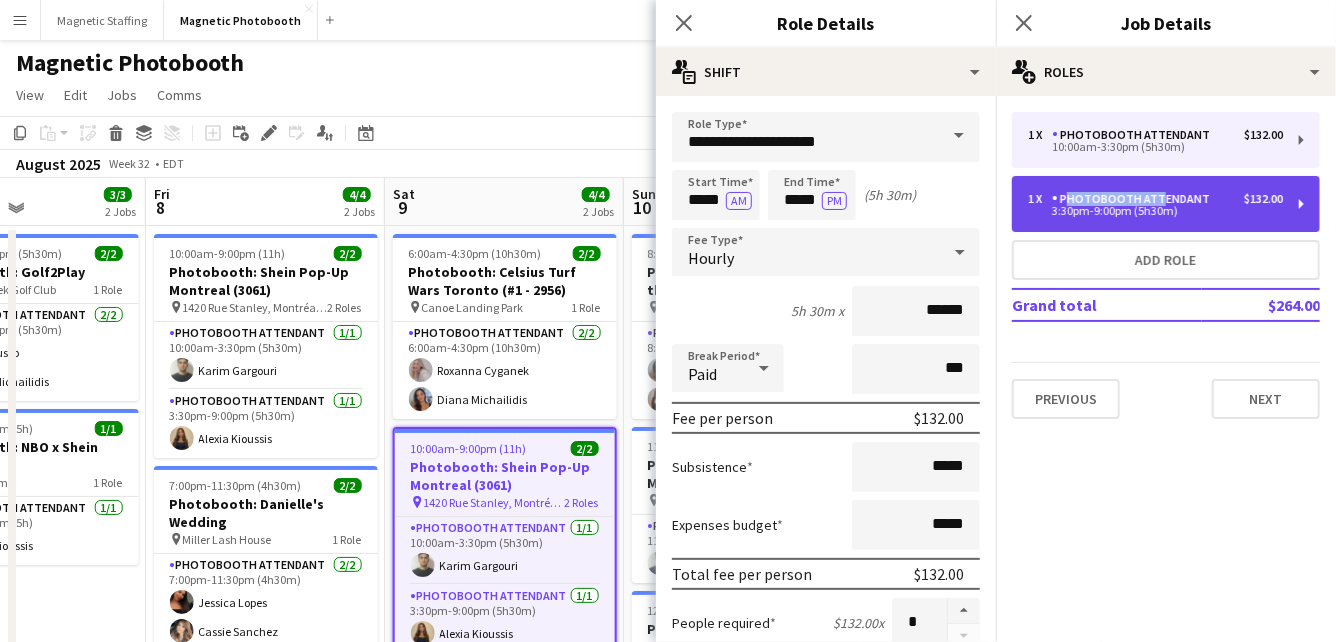 click on "1 x   Photobooth Attendant    $132.00   3:30pm-9:00pm (5h30m)" at bounding box center (1166, 204) 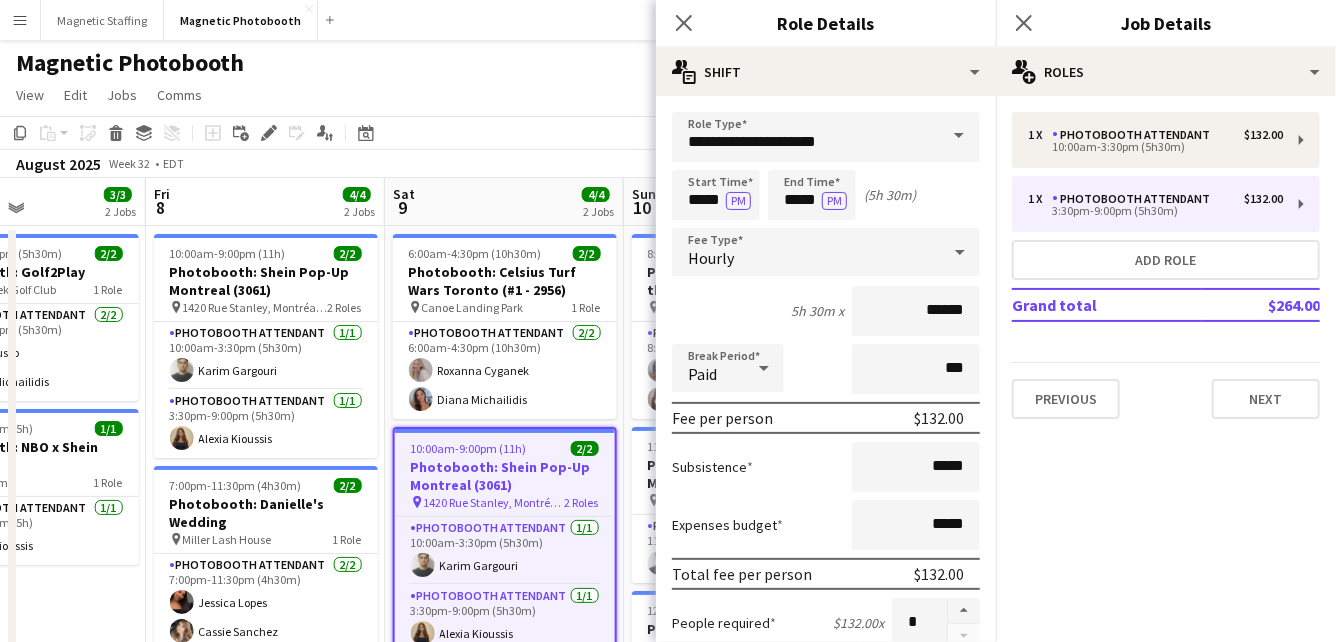 click on "August 2025   Week 32
•   EDT" 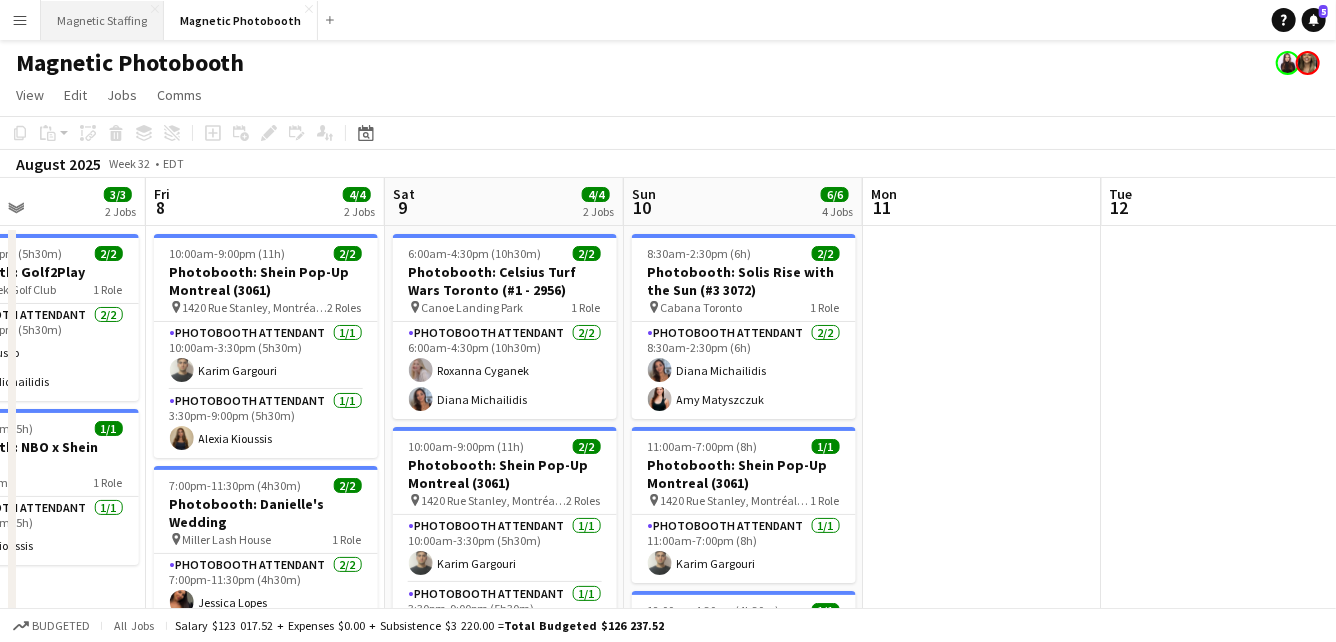 click on "Magnetic Staffing
Close" at bounding box center (102, 20) 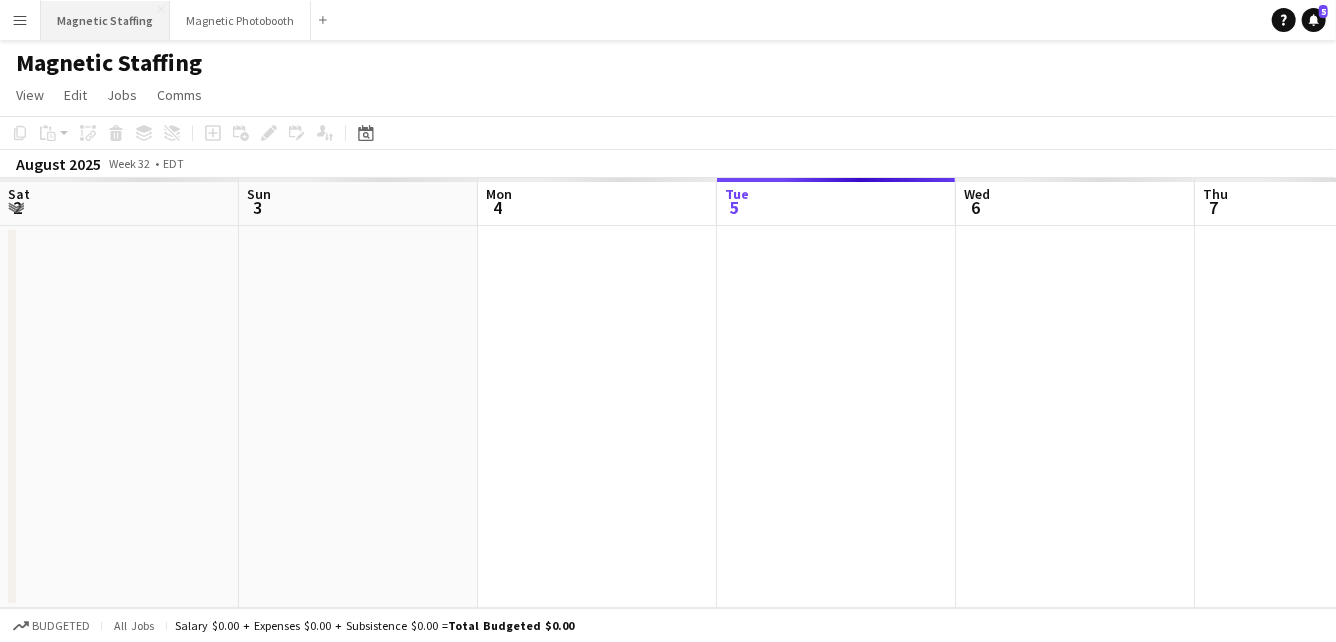 scroll, scrollTop: 0, scrollLeft: 478, axis: horizontal 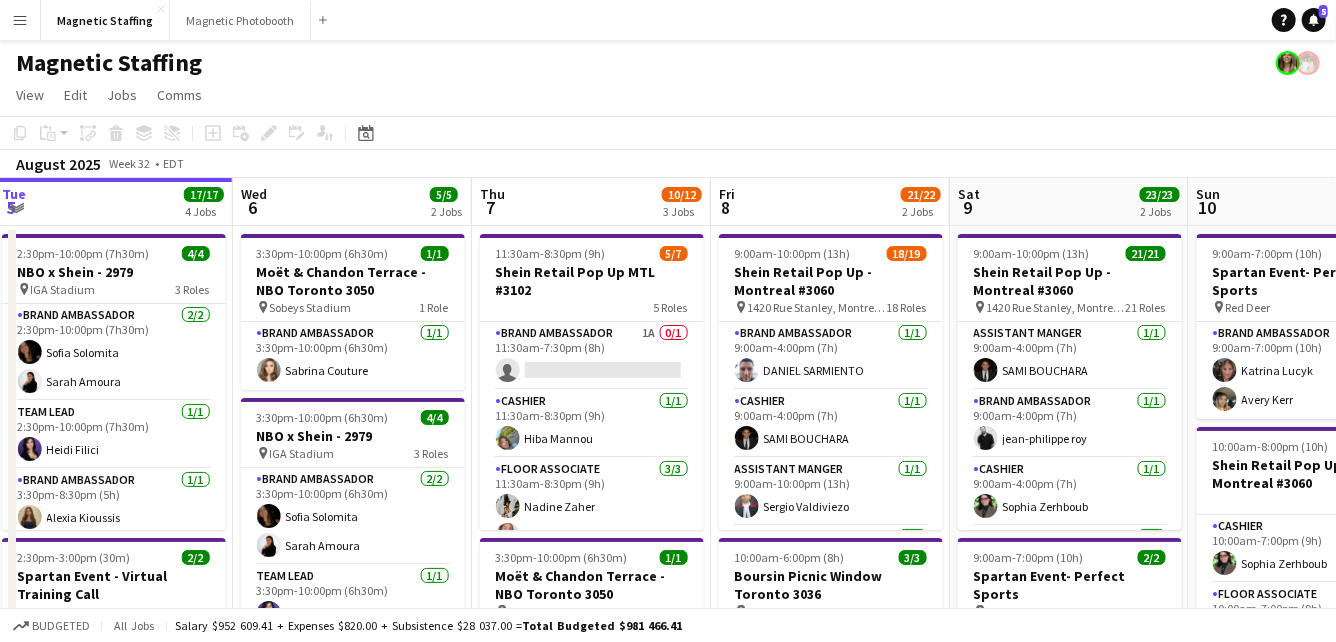 drag, startPoint x: 269, startPoint y: 435, endPoint x: 169, endPoint y: 465, distance: 104.40307 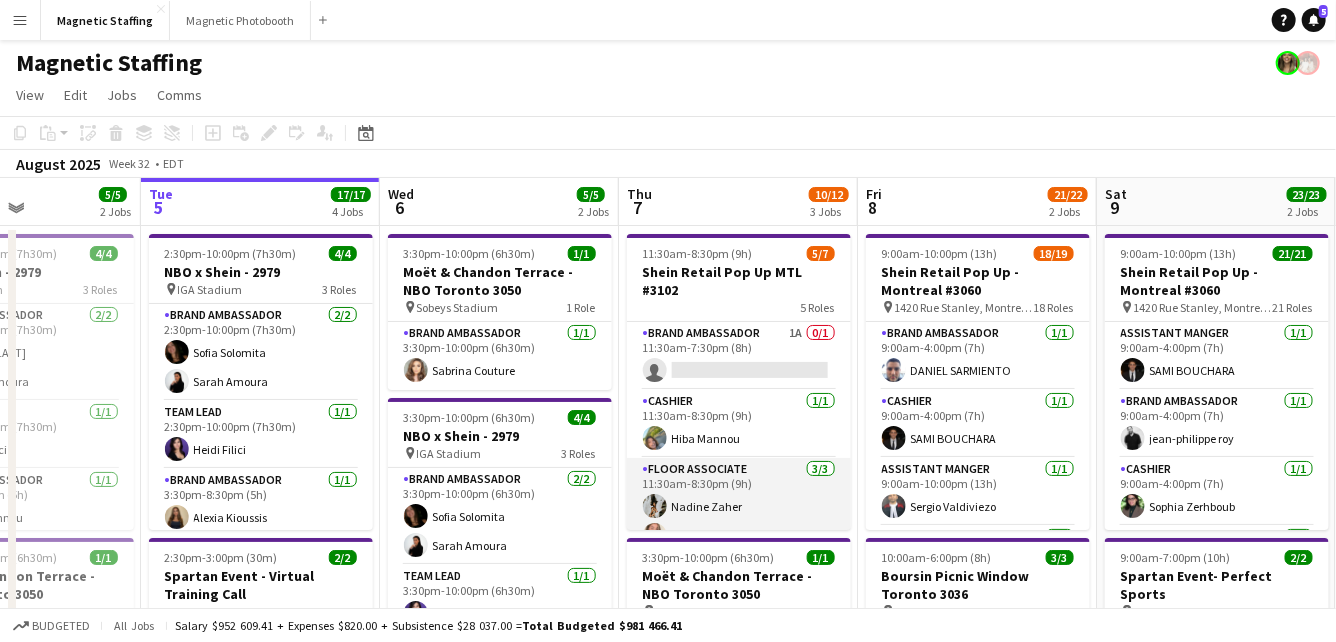 drag, startPoint x: 595, startPoint y: 448, endPoint x: 336, endPoint y: 478, distance: 260.73166 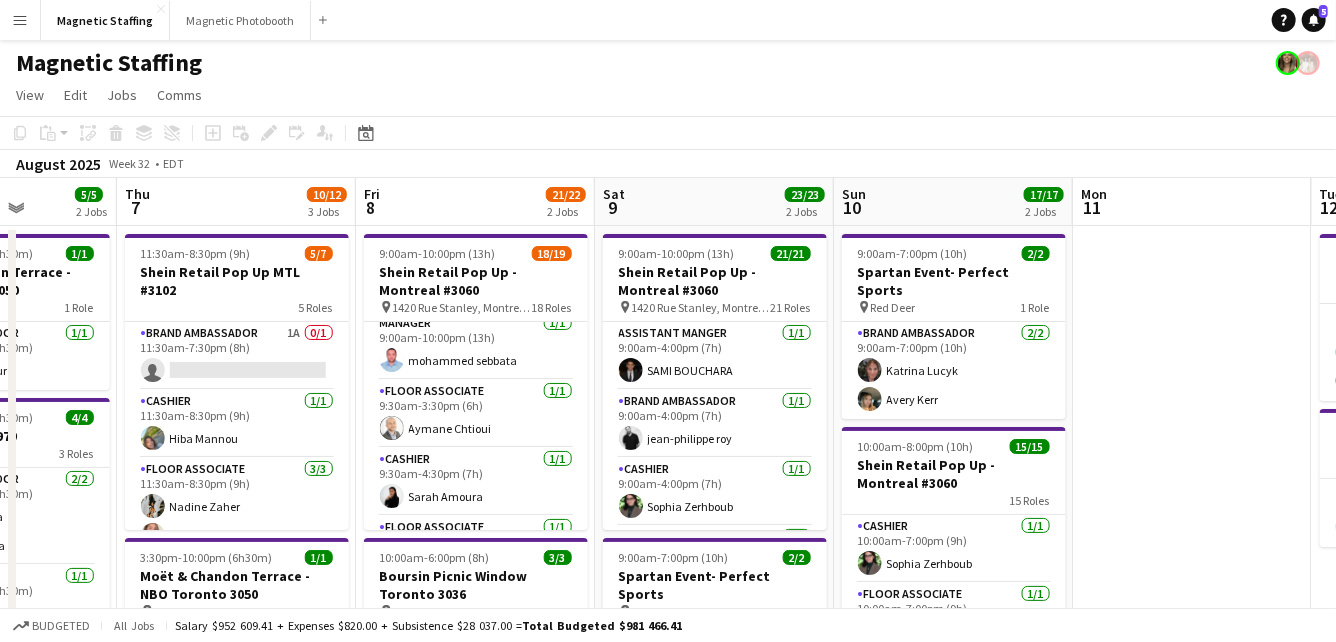 scroll, scrollTop: 0, scrollLeft: 0, axis: both 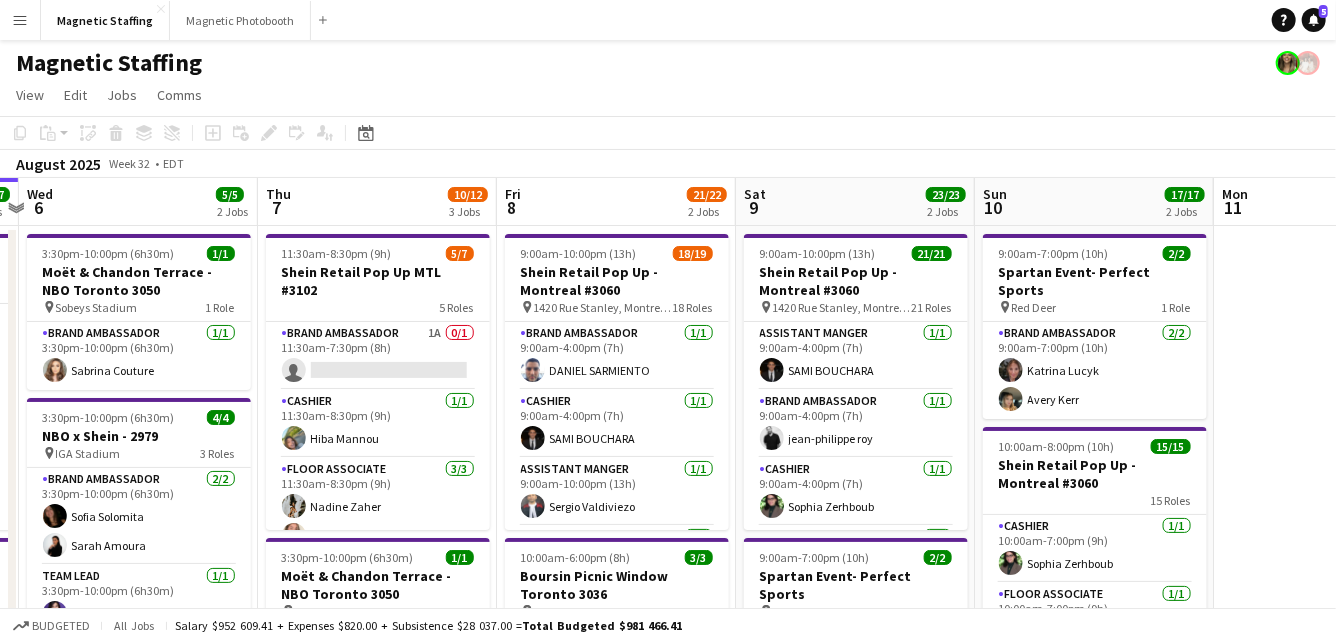 drag, startPoint x: 539, startPoint y: 476, endPoint x: 681, endPoint y: 464, distance: 142.50613 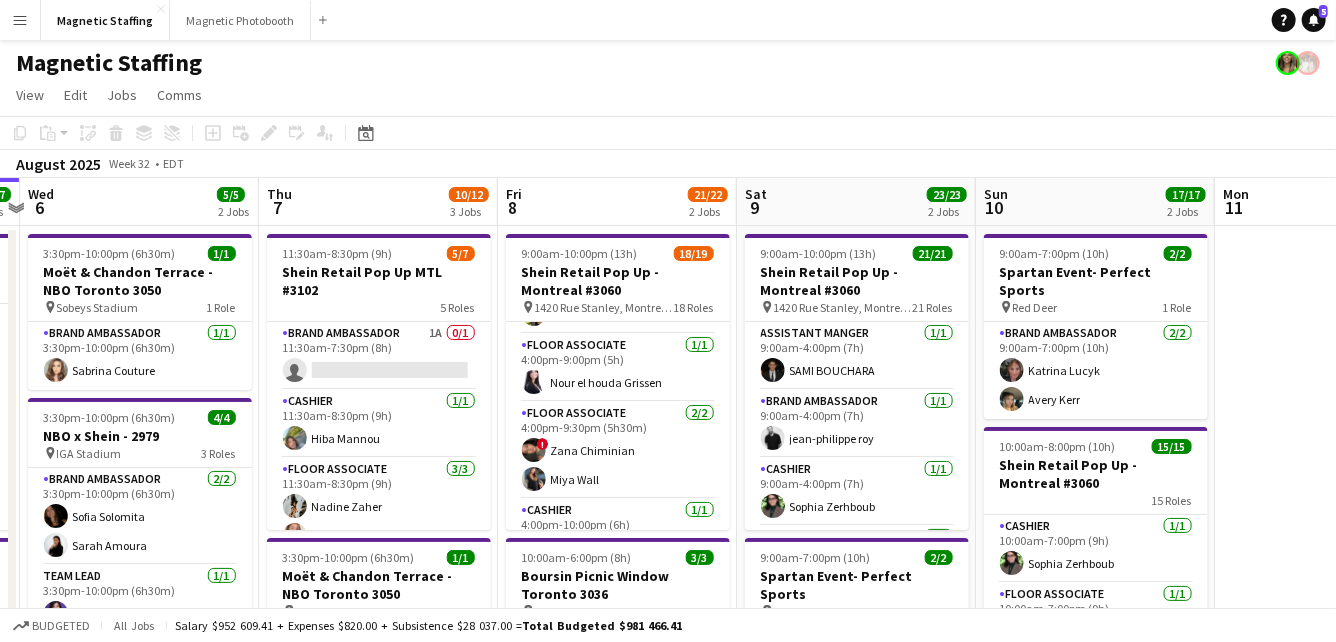 scroll, scrollTop: 981, scrollLeft: 0, axis: vertical 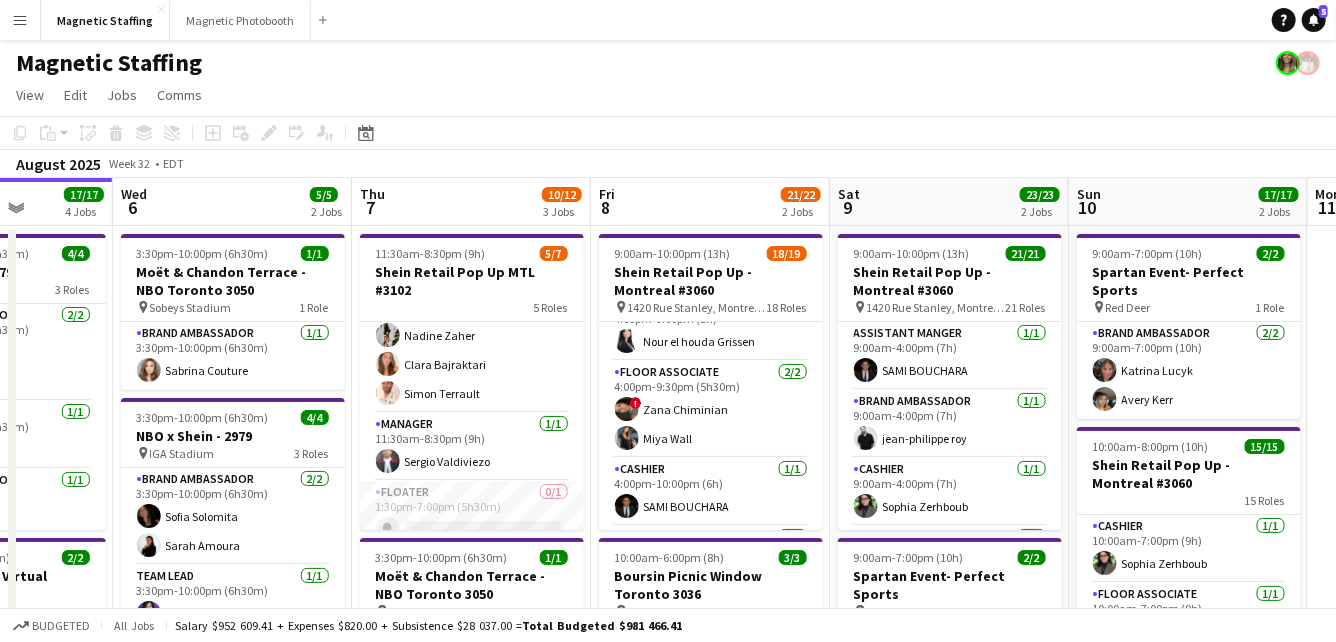 drag, startPoint x: 588, startPoint y: 428, endPoint x: 682, endPoint y: 427, distance: 94.00532 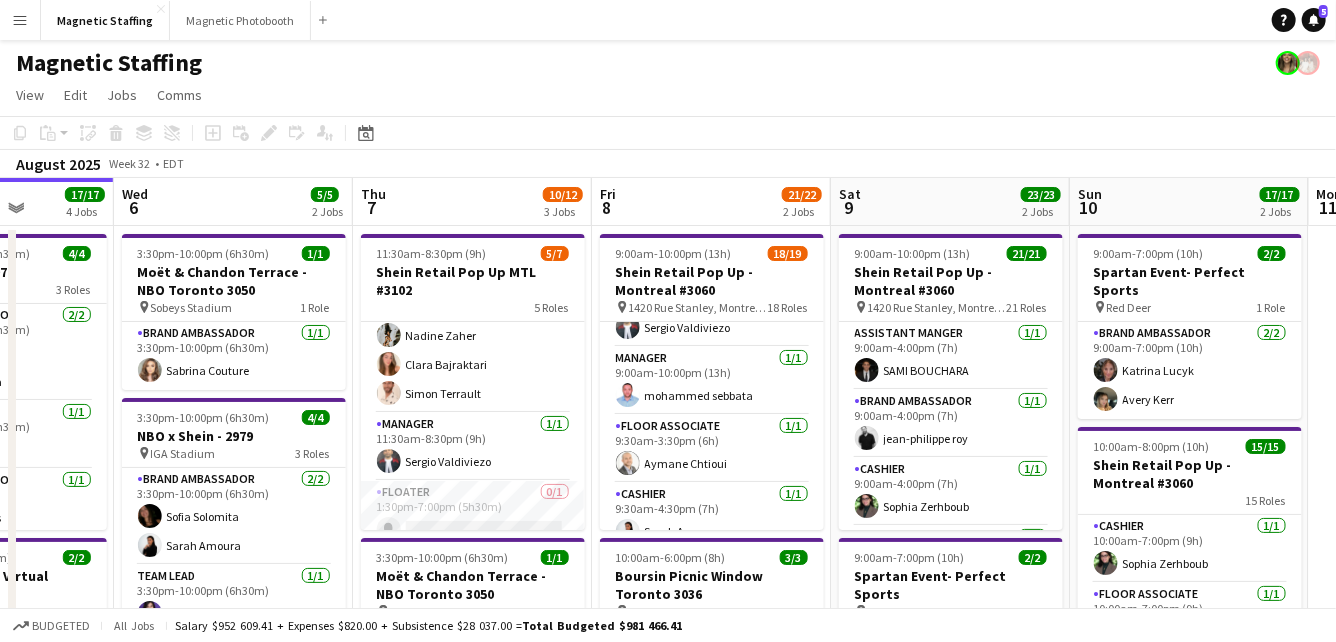 scroll, scrollTop: 0, scrollLeft: 0, axis: both 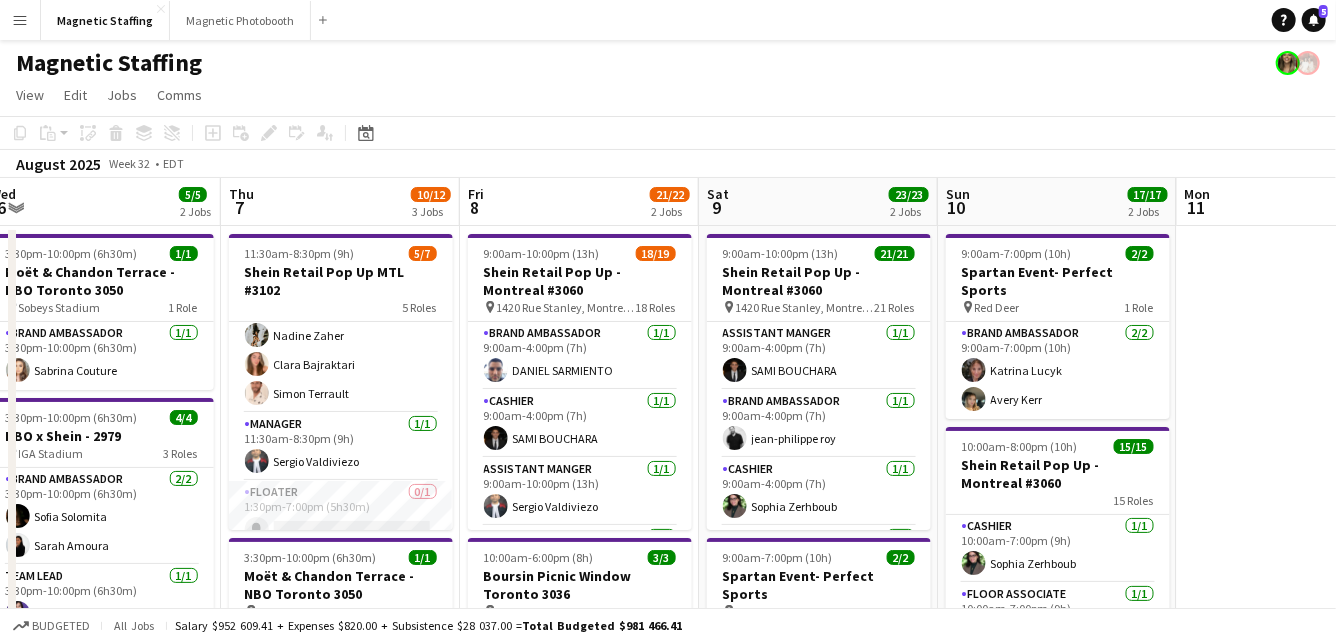 drag, startPoint x: 683, startPoint y: 483, endPoint x: 547, endPoint y: 483, distance: 136 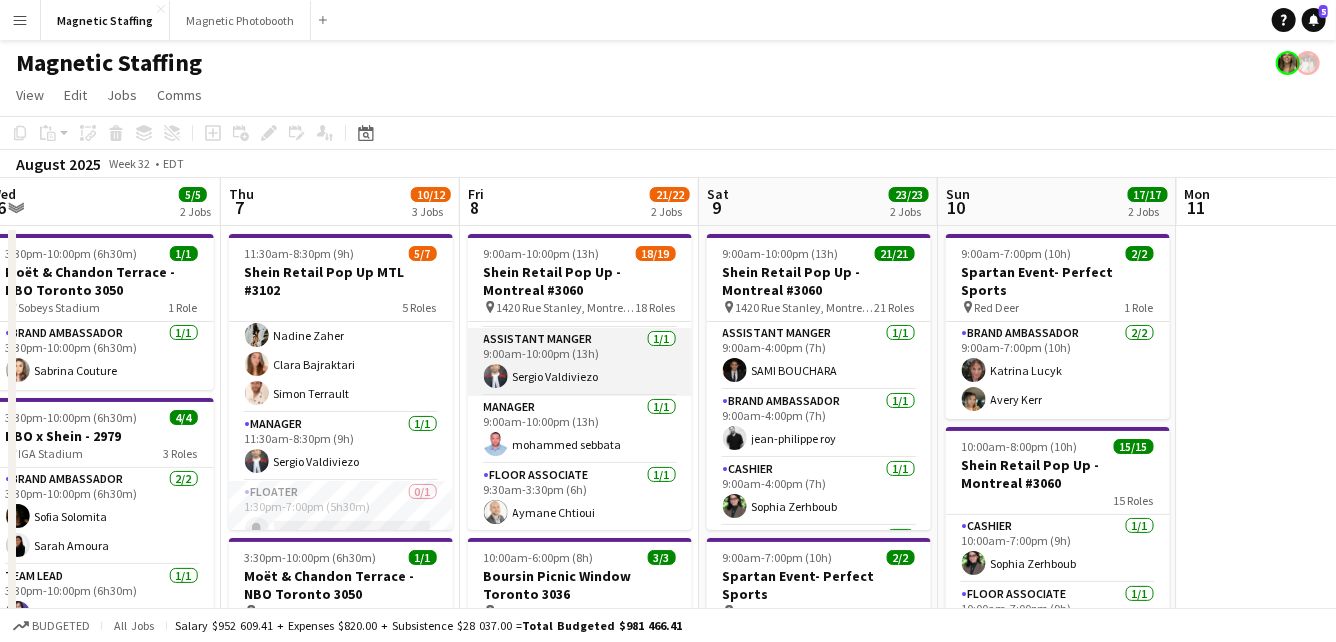scroll, scrollTop: 16, scrollLeft: 0, axis: vertical 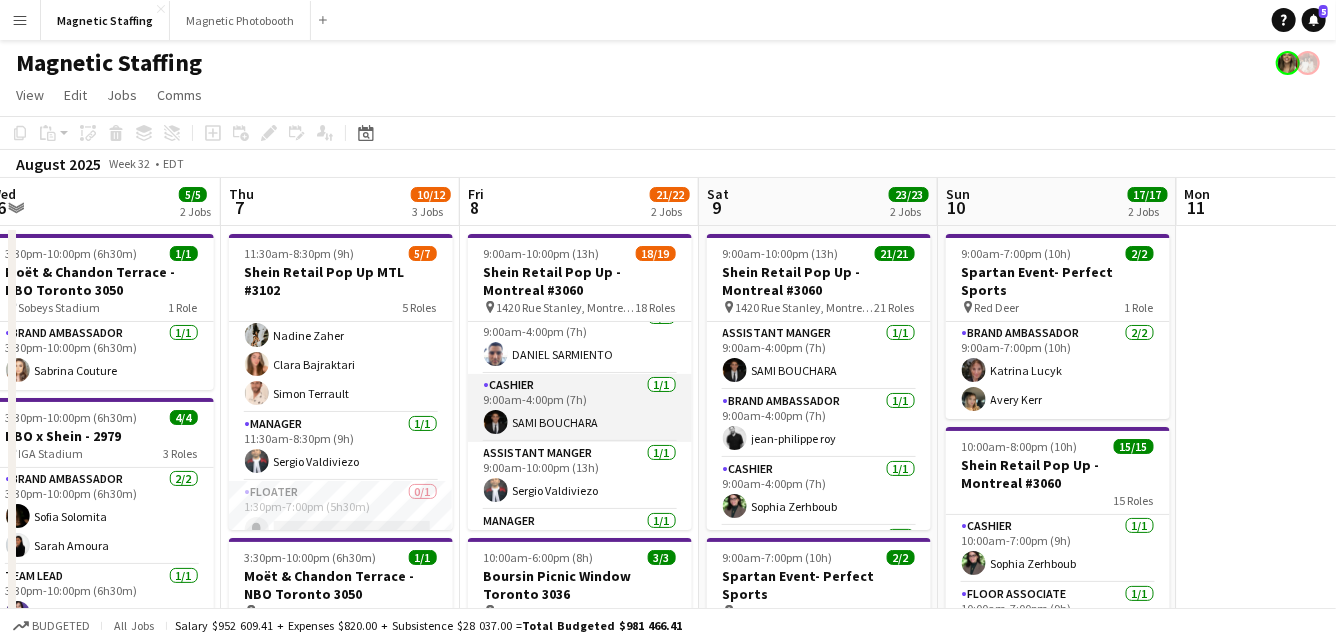 click on "Cashier   1/1   9:00am-4:00pm (7h)
SAMI BOUCHARA" at bounding box center (580, 408) 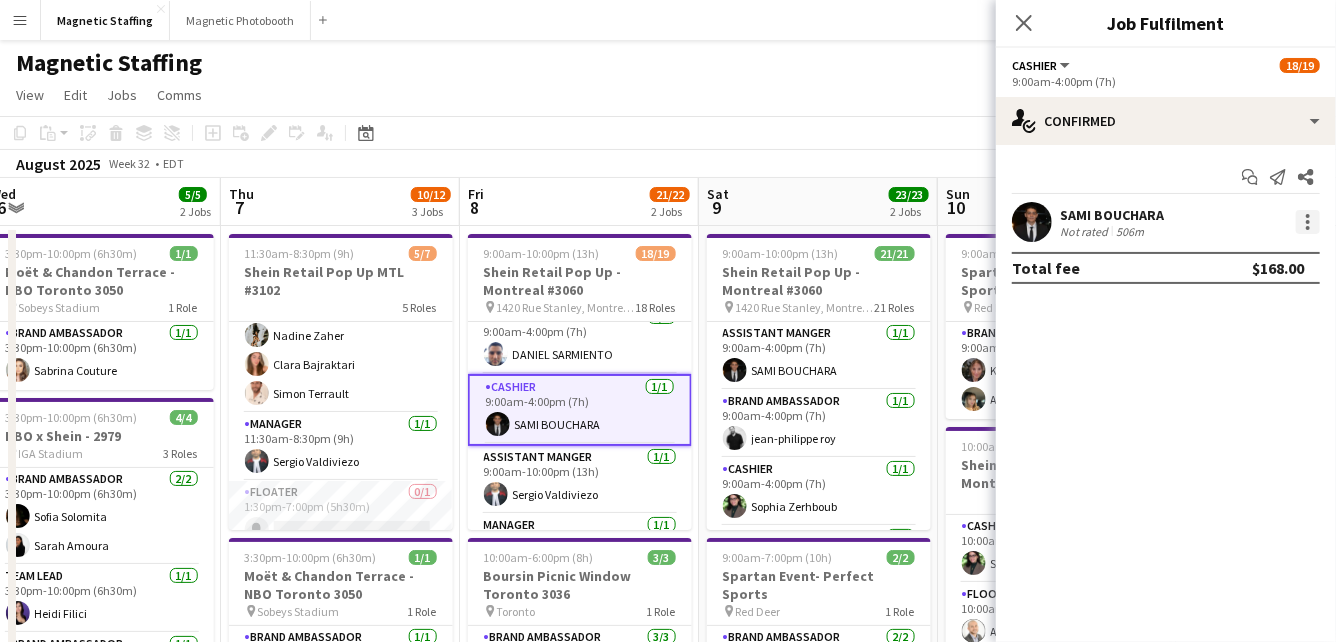 click at bounding box center (1308, 222) 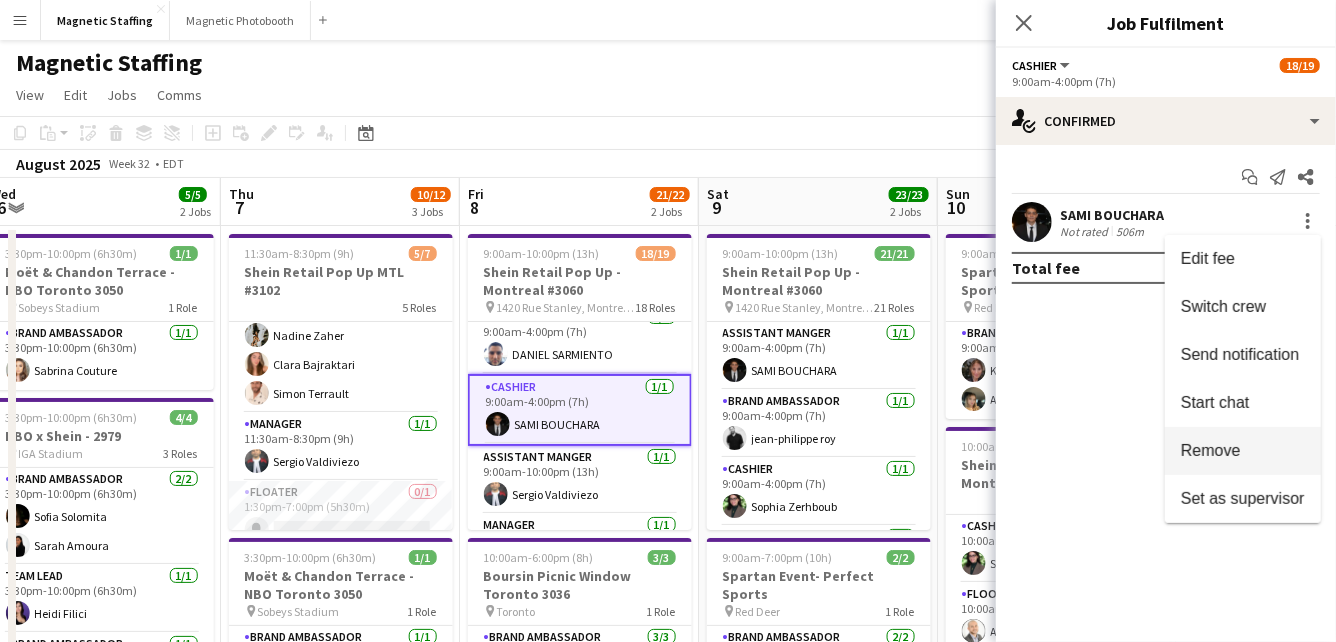 click on "Remove" at bounding box center [1243, 451] 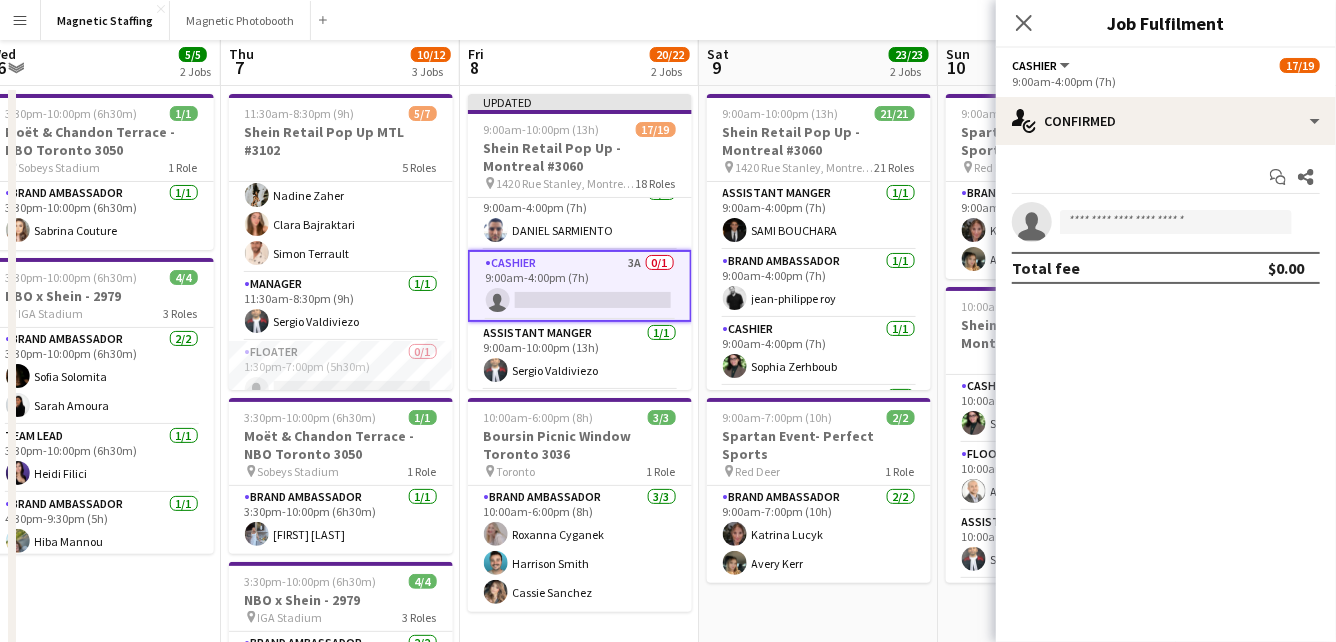 scroll, scrollTop: 0, scrollLeft: 0, axis: both 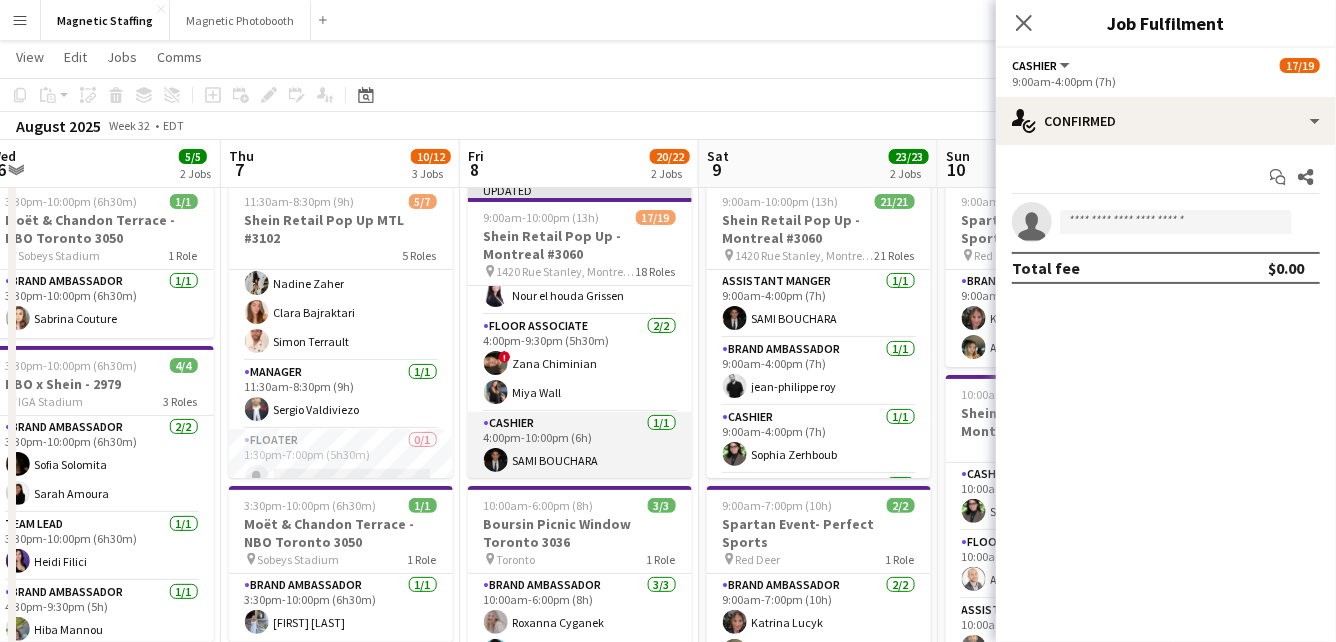 click on "Cashier   1/1   4:00pm-10:00pm (6h)
[PERSON]" at bounding box center [580, 446] 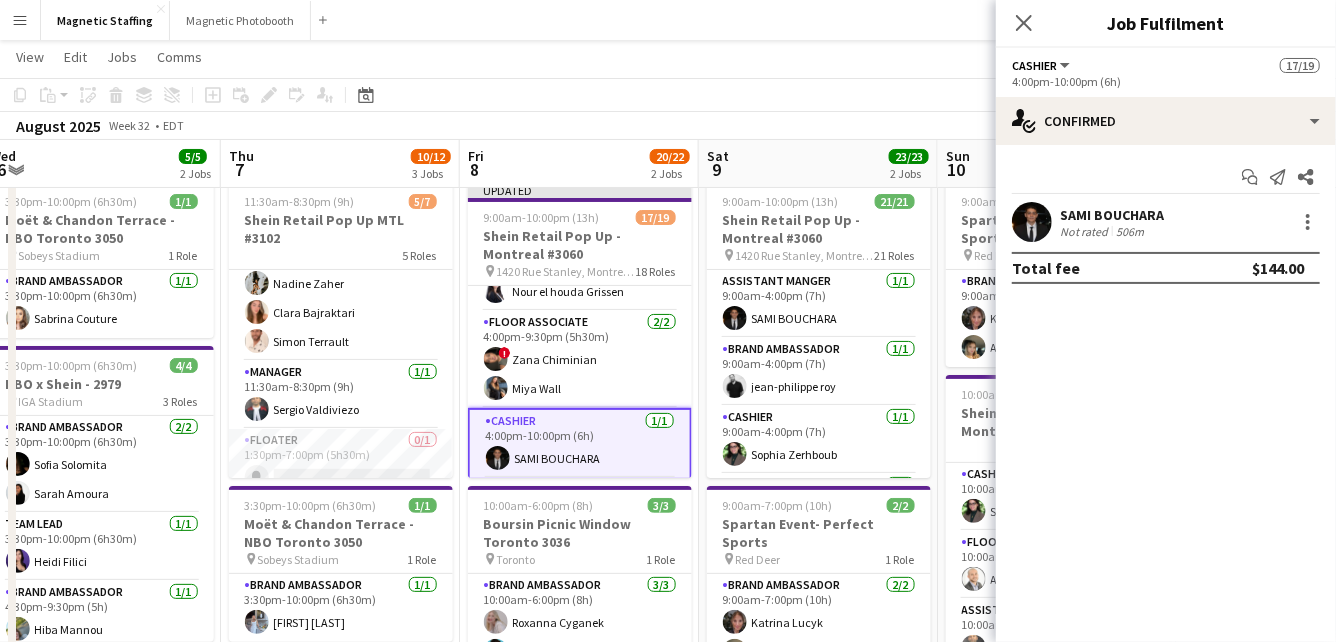 scroll, scrollTop: 991, scrollLeft: 0, axis: vertical 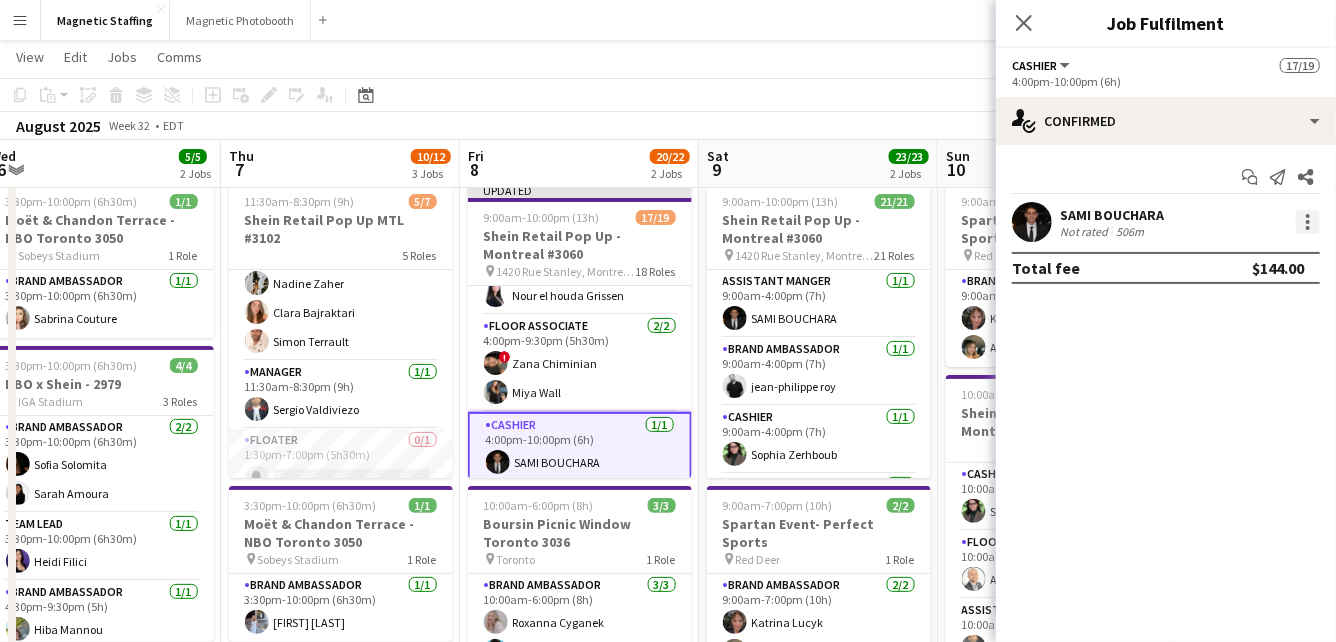 click at bounding box center [1308, 222] 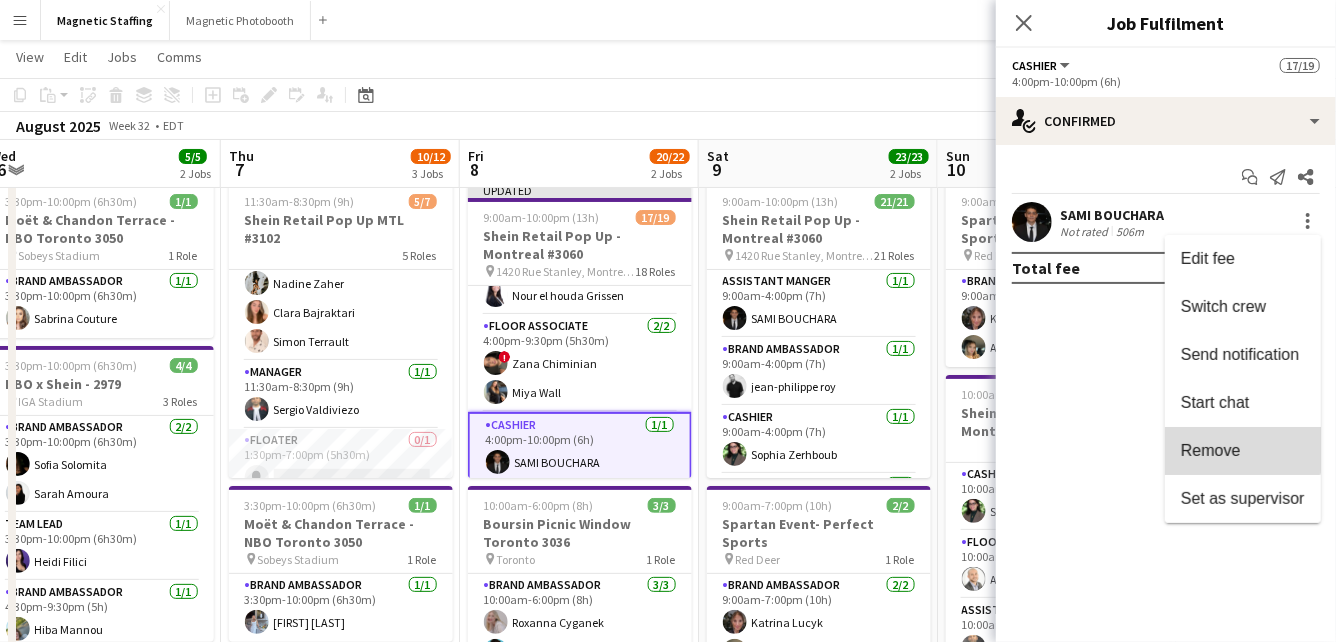 click on "Remove" at bounding box center [1243, 451] 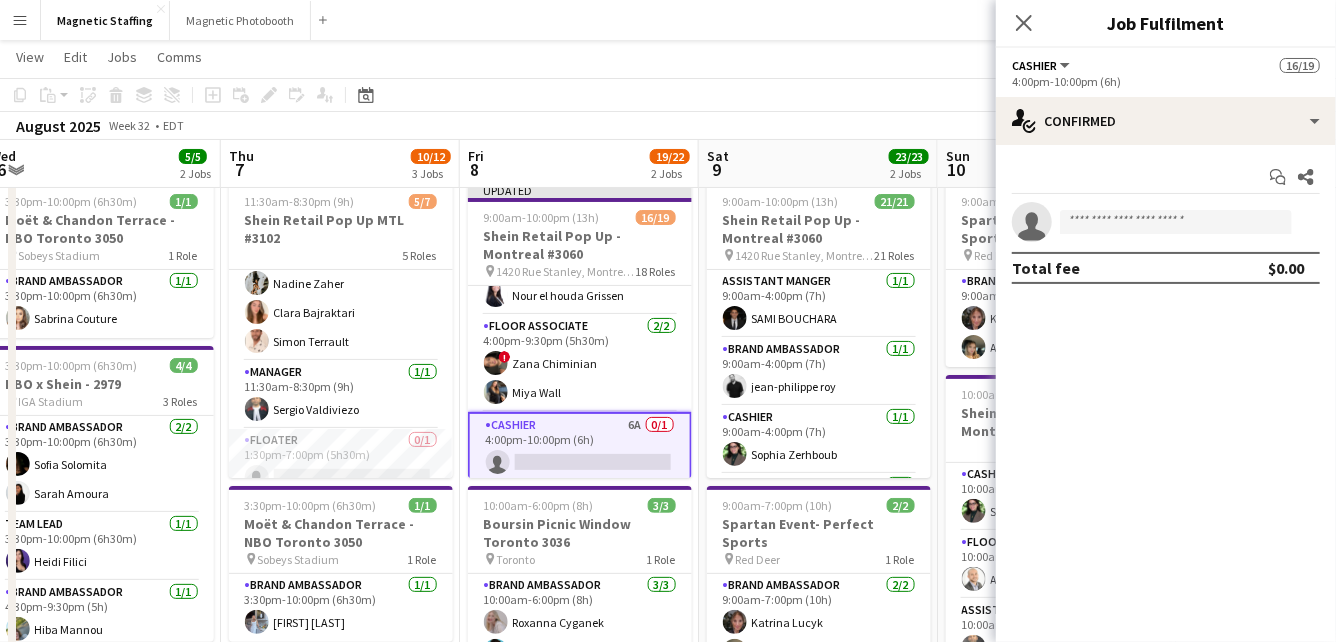 click on "View  Day view expanded Day view collapsed Month view Date picker Jump to today Expand Linked Jobs Collapse Linked Jobs  Edit  Copy
Command
C  Paste  Without Crew
Command
V With Crew
Command
Shift
V Paste as linked job  Group  Group Ungroup  Jobs  New Job Edit Job Delete Job New Linked Job Edit Linked Jobs Job fulfilment Promote Role Copy Role URL  Comms  Notify confirmed crew Create chat" 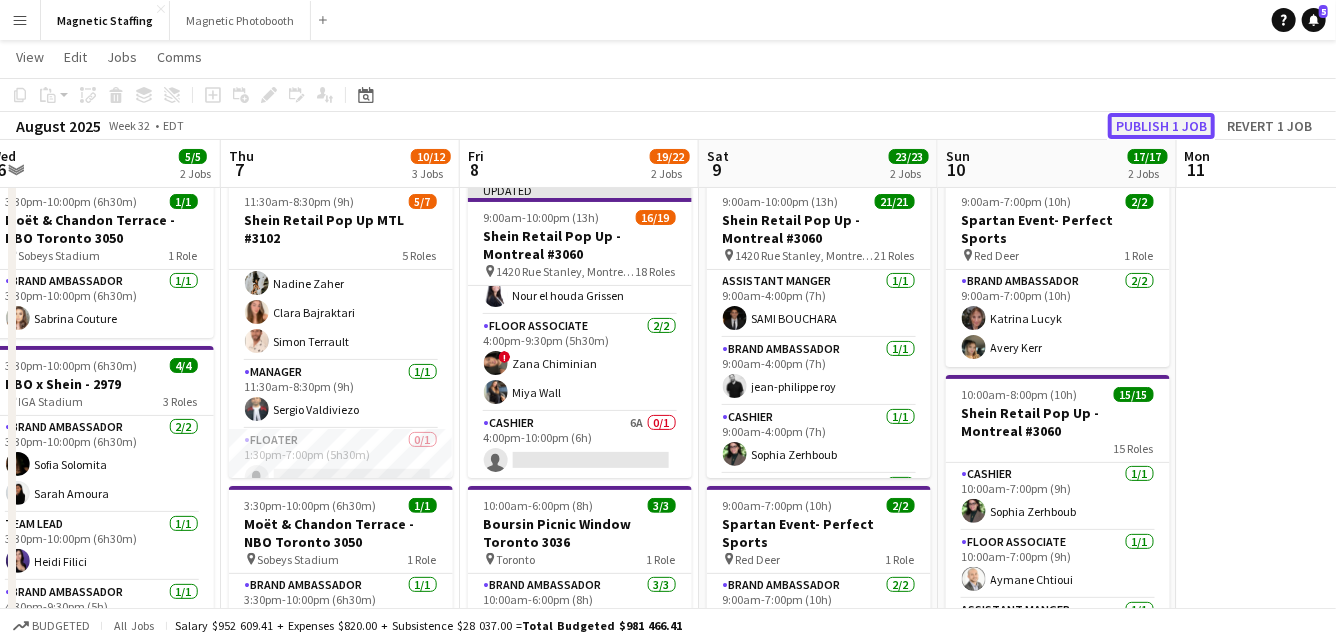 click on "Publish 1 job" 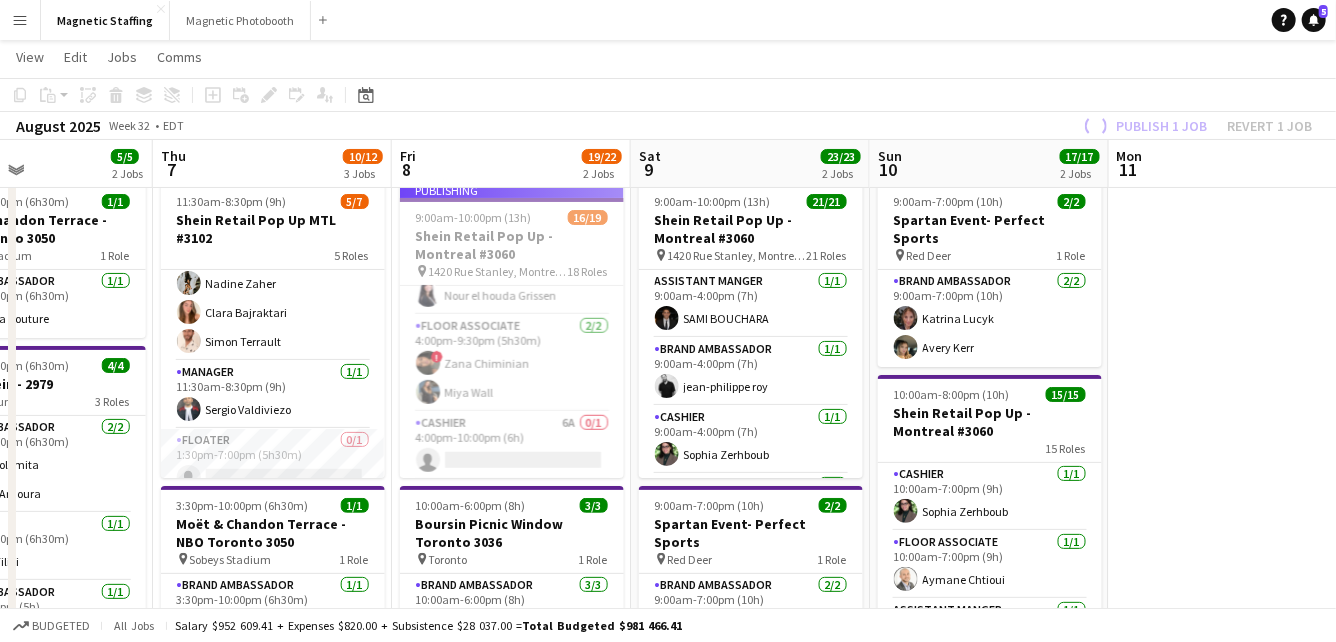 drag, startPoint x: 740, startPoint y: 447, endPoint x: 643, endPoint y: 447, distance: 97 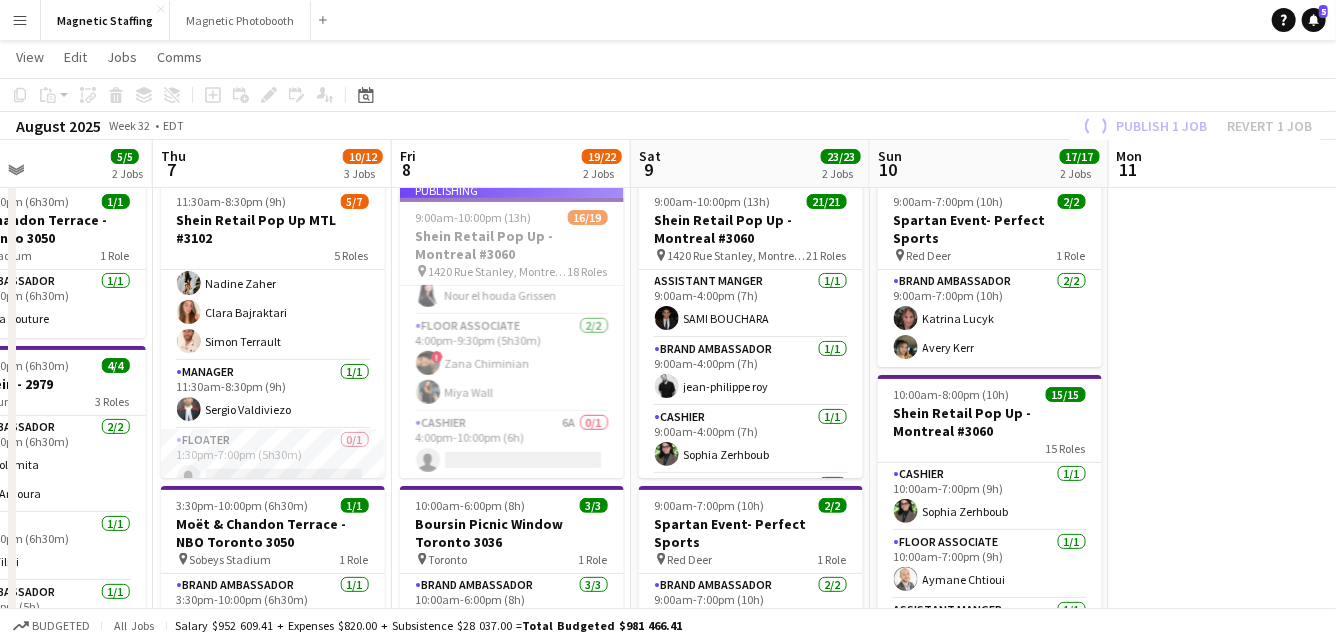 click on "Sun   3   25/26   4 Jobs   Mon   4   5/5   2 Jobs   Tue   5   17/17   4 Jobs   Wed   6   5/5   2 Jobs   Thu   7   10/12   3 Jobs   Fri   8   19/22   2 Jobs   Sat   9   23/23   2 Jobs   Sun   10   17/17   2 Jobs   Mon   11   Tue   12   3/3   2 Jobs   Wed   13   1/1   1 Job      10:00am-10:00pm (12h)    9/9   NBO x Shein - 2979
pin
IGA Stadium   7 Roles   Brand Ambassador   2/2   10:00am-3:30pm (5h30m)
Ibtihal Mossa Alexia Kioussis  Team Lead   1/1   10:00am-3:30pm (5h30m)
Sophia Zerhboub  Brand Ambassador   1/1   10:00am-3:45pm (5h45m)
Emna Touil  Brand Ambassador   1/1   3:00pm-10:00pm (7h)
Sofia Solomita  Brand Ambassador   2/2   3:15pm-10:00pm (6h45m)
Sarah Amoura Lisa Bujold  Team Lead   1/1   3:15pm-10:00pm (6h45m)
Heidi Filici  Brand Ambassador   1/1   3:30pm-10:00pm (6h30m)
Nour el houda Grissen     10:00am-8:30pm (10h30m)    13/14   Shein Retail Pop Up - Montreal #3060
pin
1420 Rue Stanley, Montréal, QC   14 Roles  !" at bounding box center (668, 969) 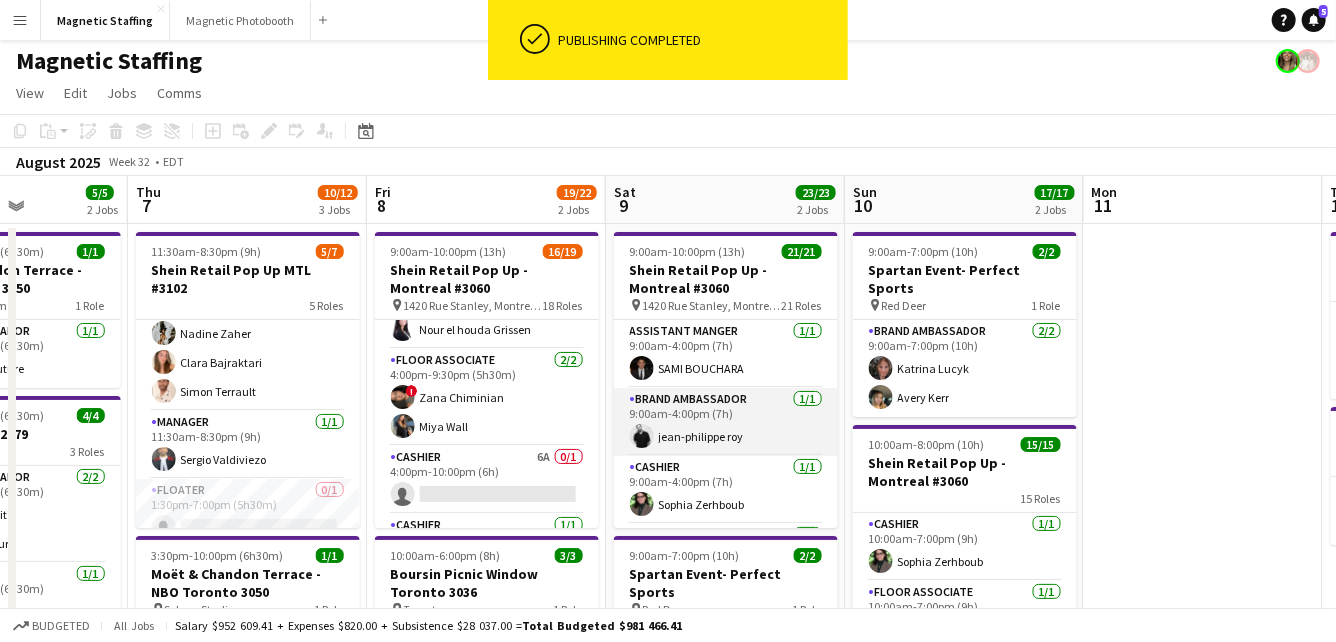 scroll, scrollTop: 0, scrollLeft: 0, axis: both 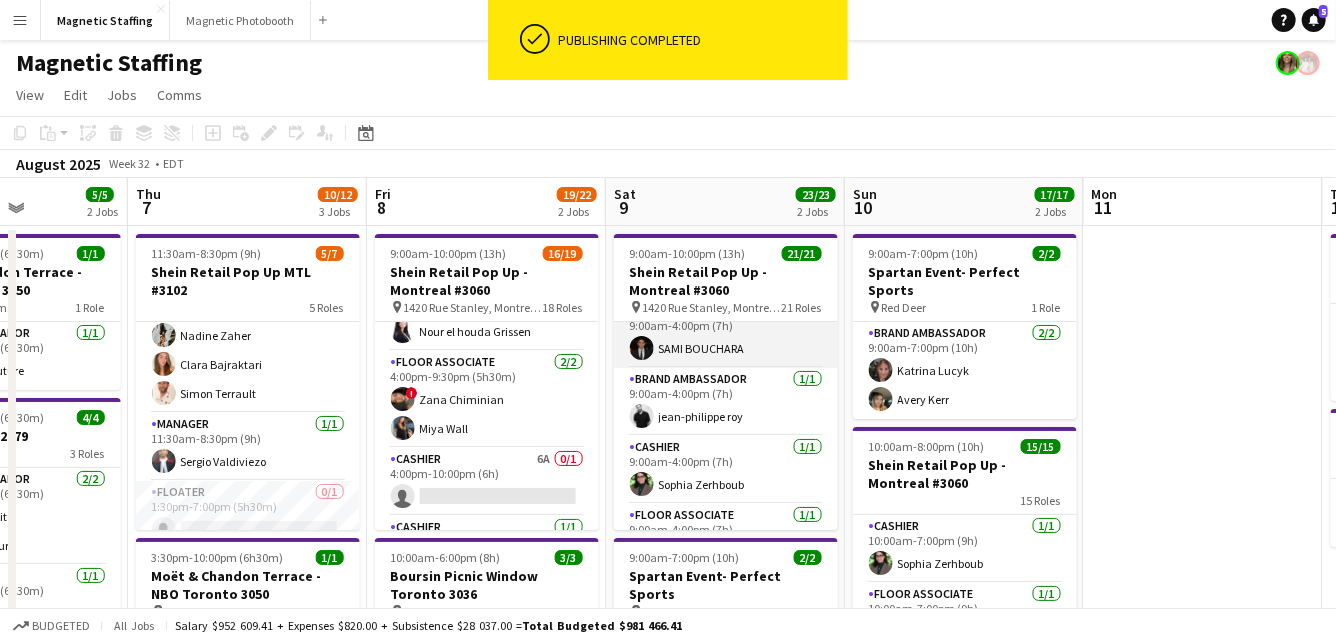 click on "Assistant Manger    1/1   9:00am-4:00pm (7h)
SAMI BOUCHARA" at bounding box center (726, 334) 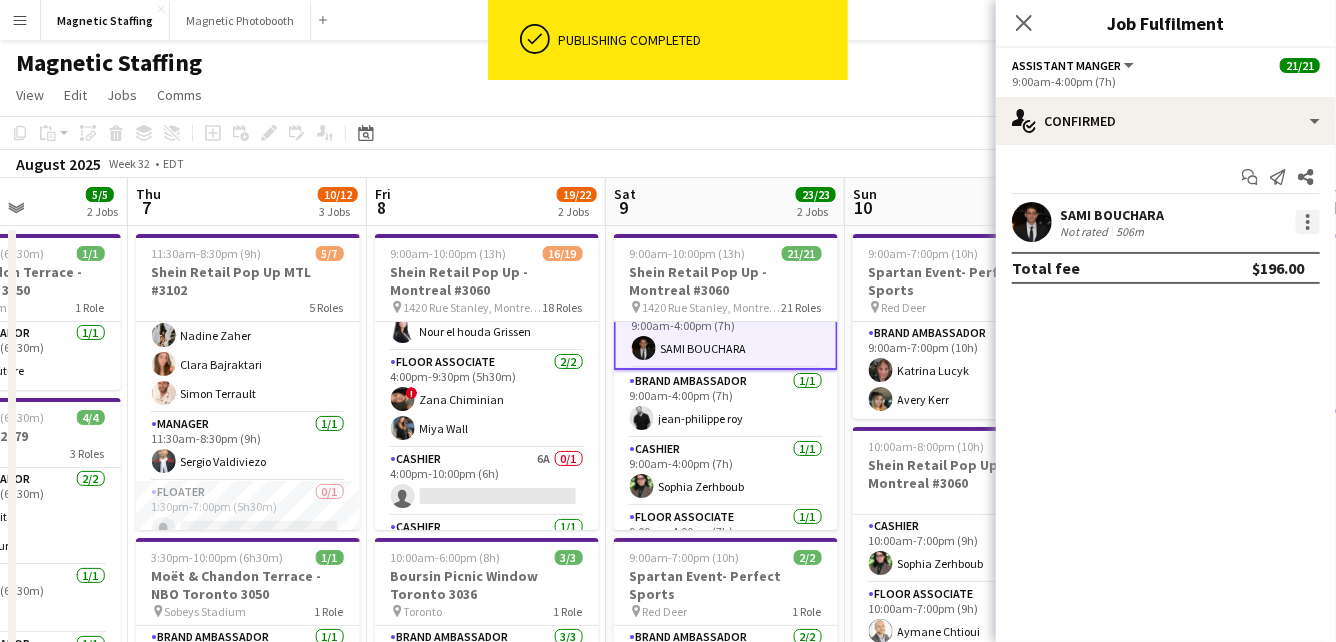 click at bounding box center (1308, 222) 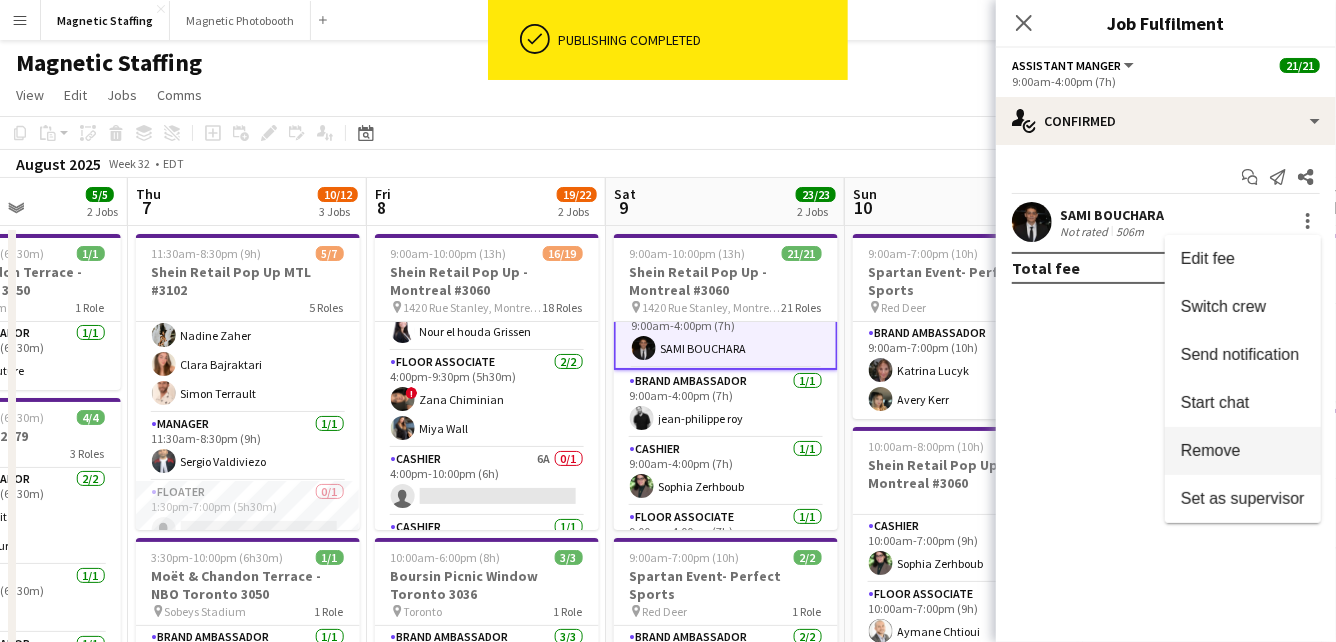 click on "Remove" at bounding box center [1243, 451] 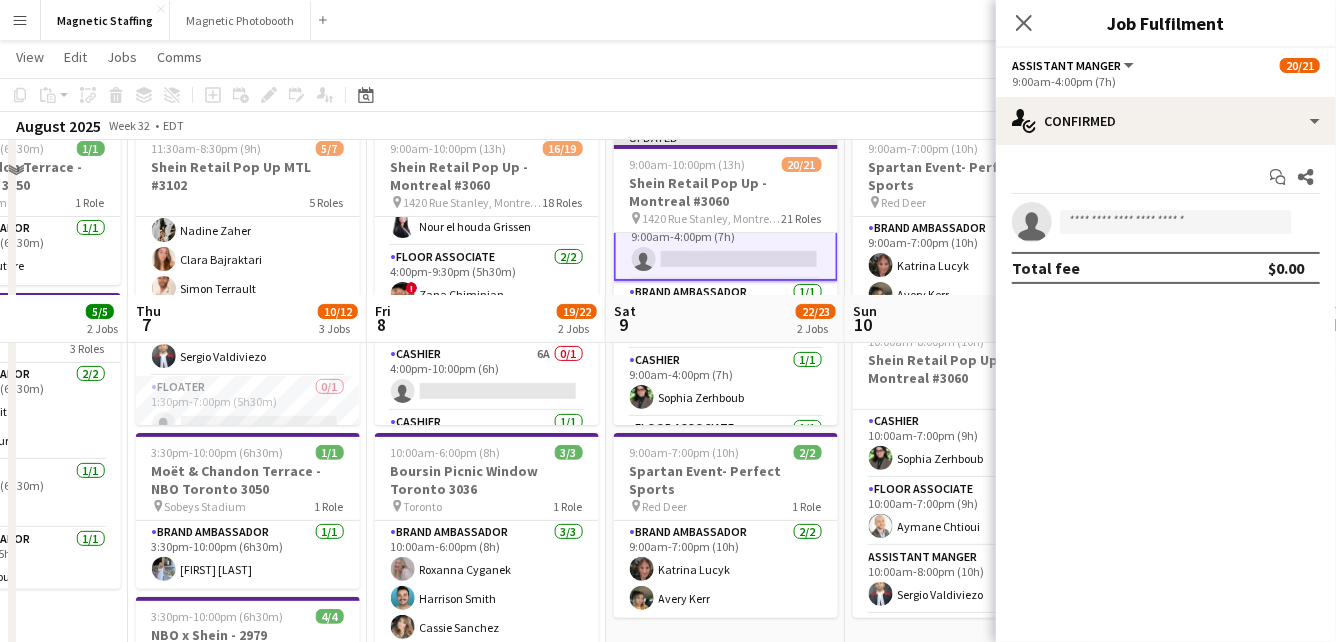 scroll, scrollTop: 0, scrollLeft: 0, axis: both 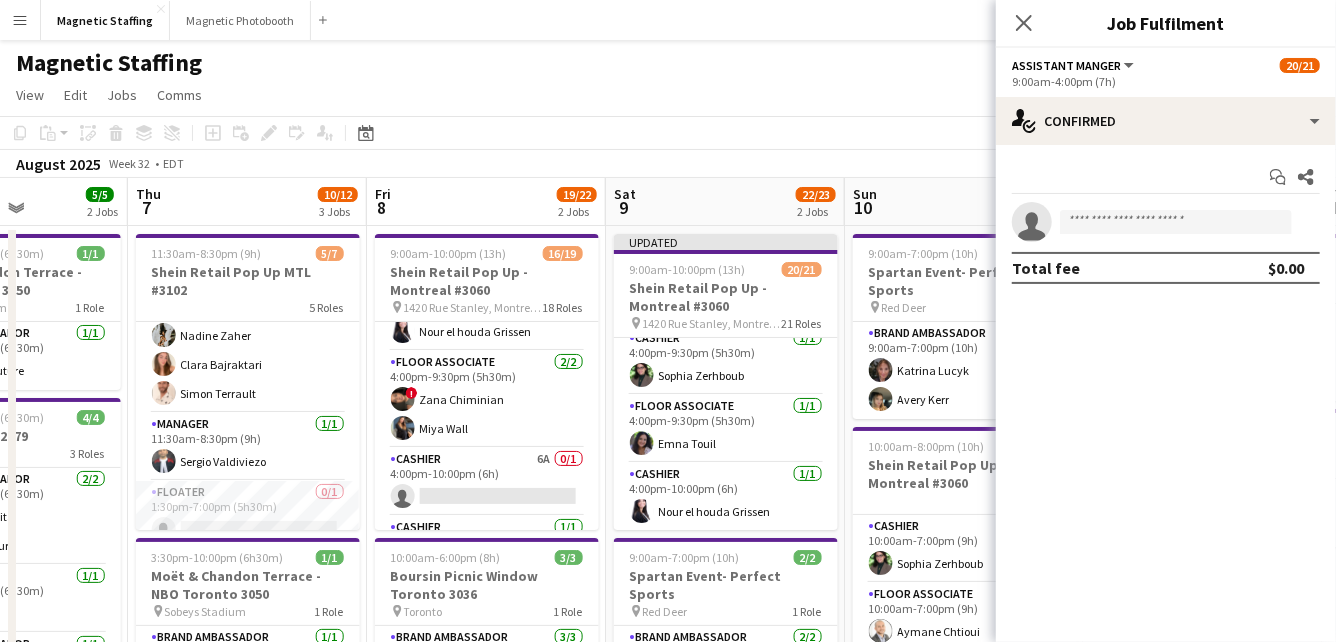 click on "22/23" at bounding box center (816, 194) 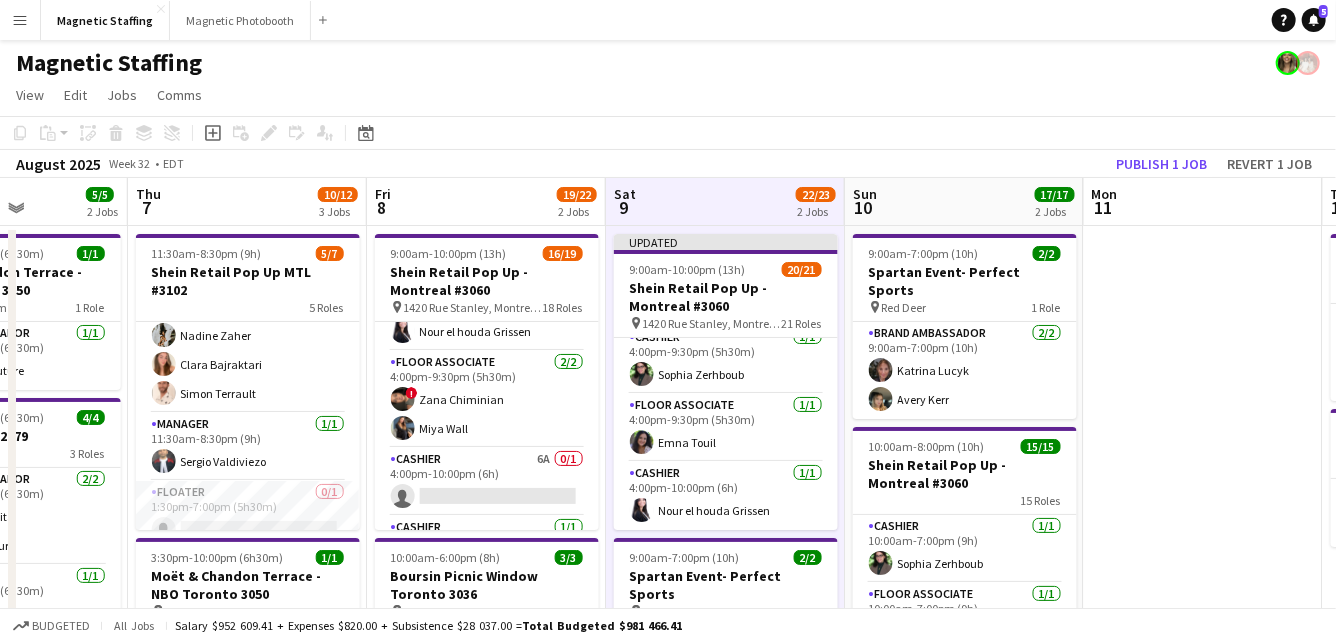 scroll, scrollTop: 1235, scrollLeft: 0, axis: vertical 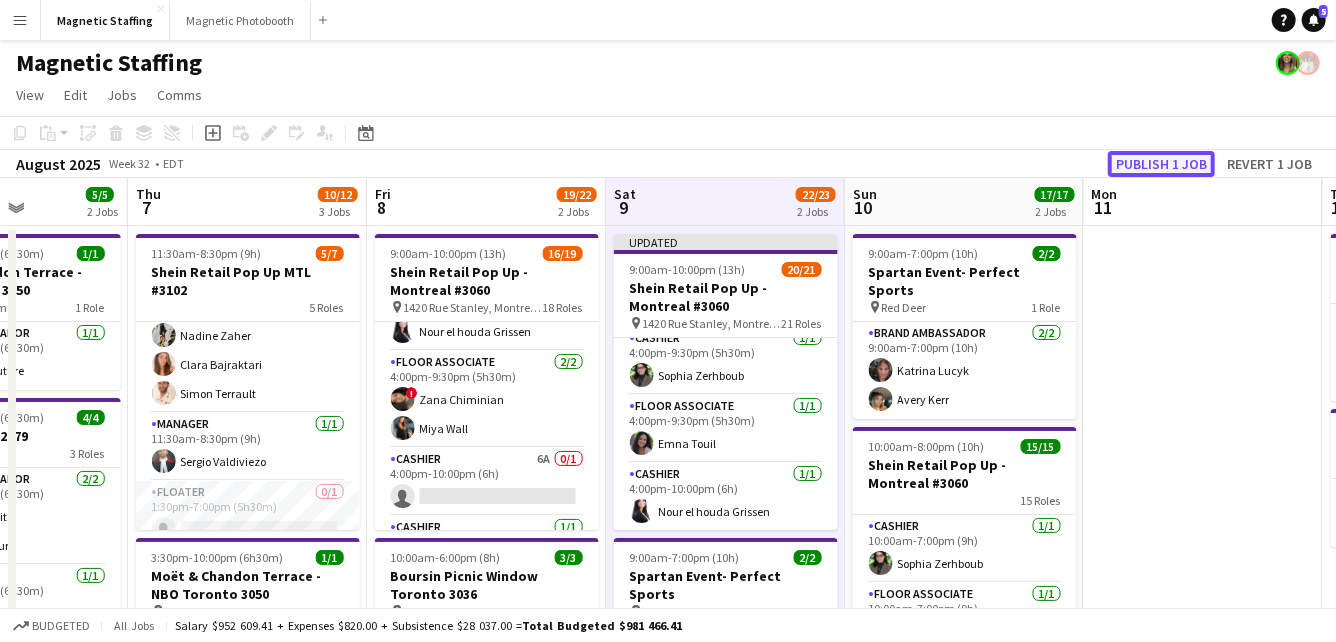 click on "Publish 1 job" 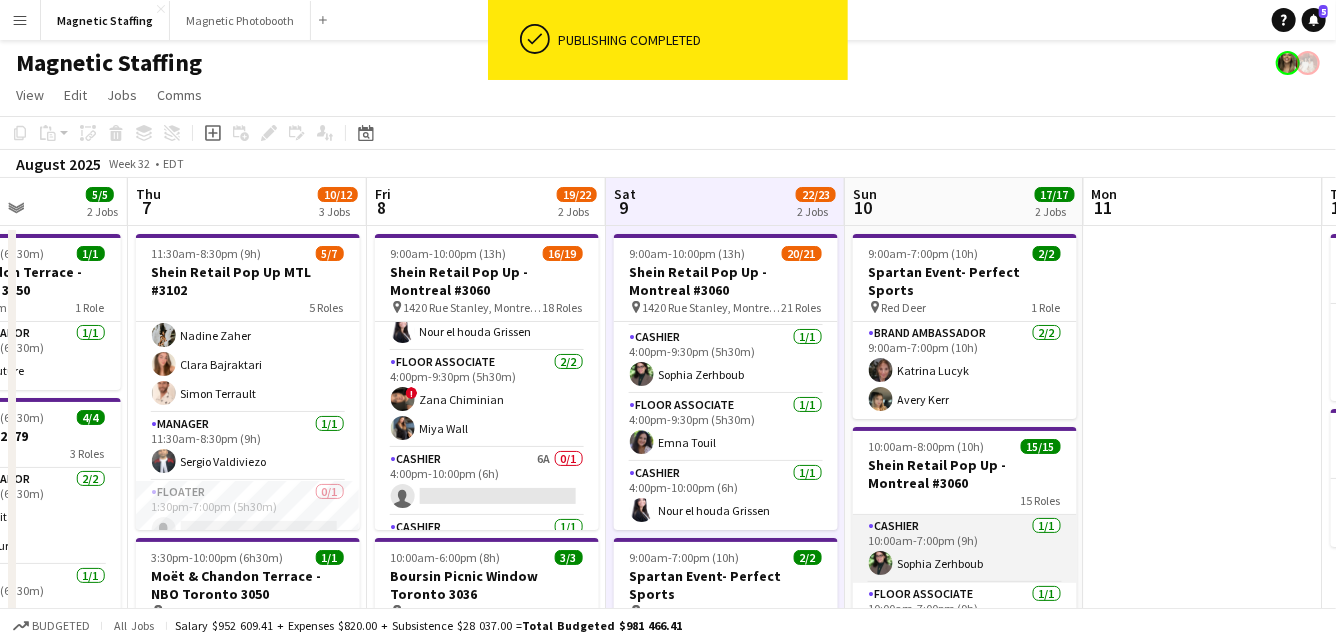 scroll, scrollTop: 1219, scrollLeft: 0, axis: vertical 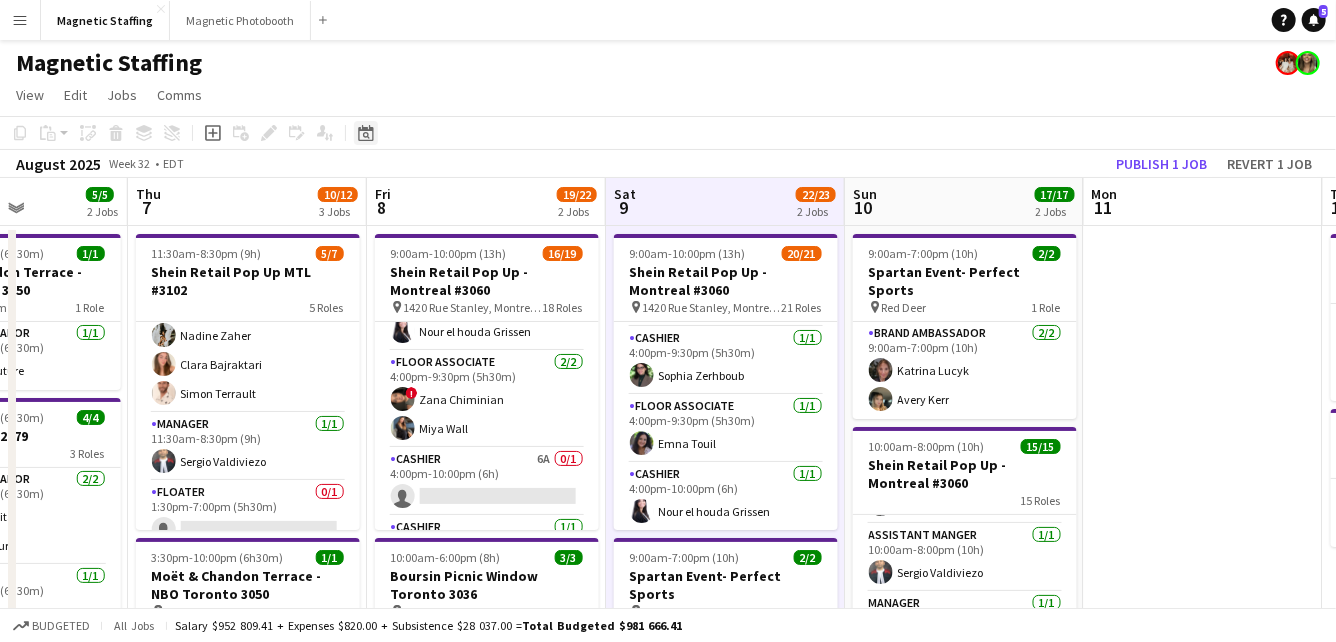 click on "Date picker" 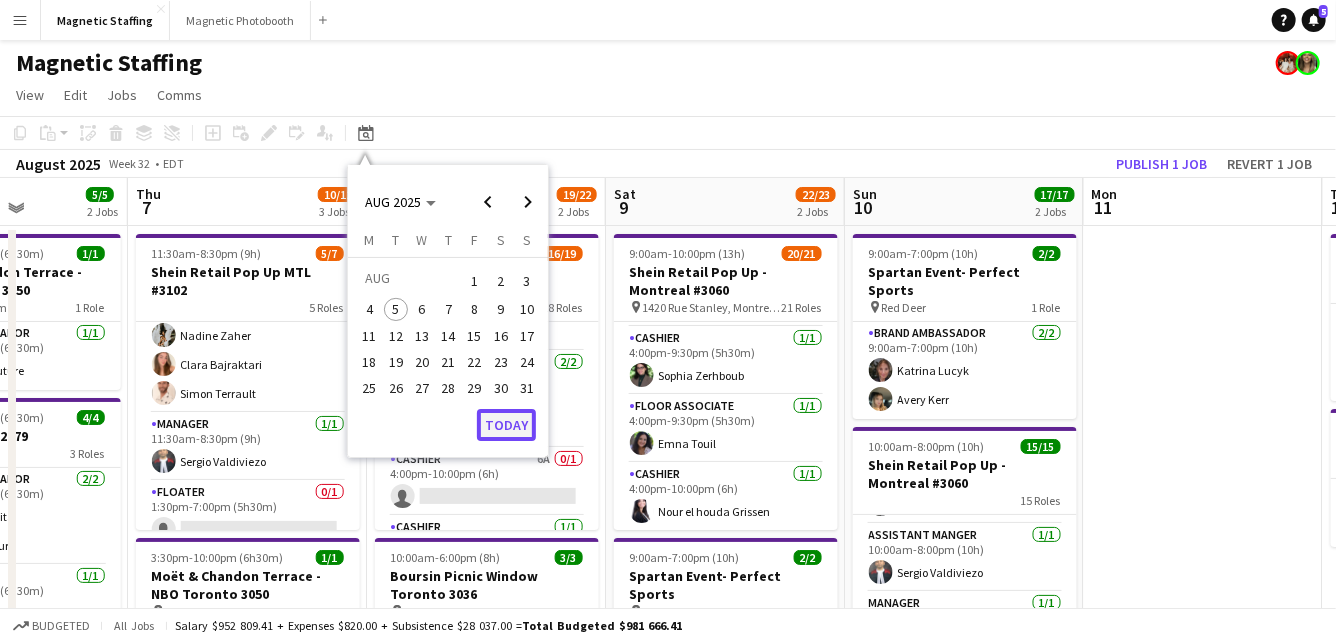 click on "Today" at bounding box center [506, 425] 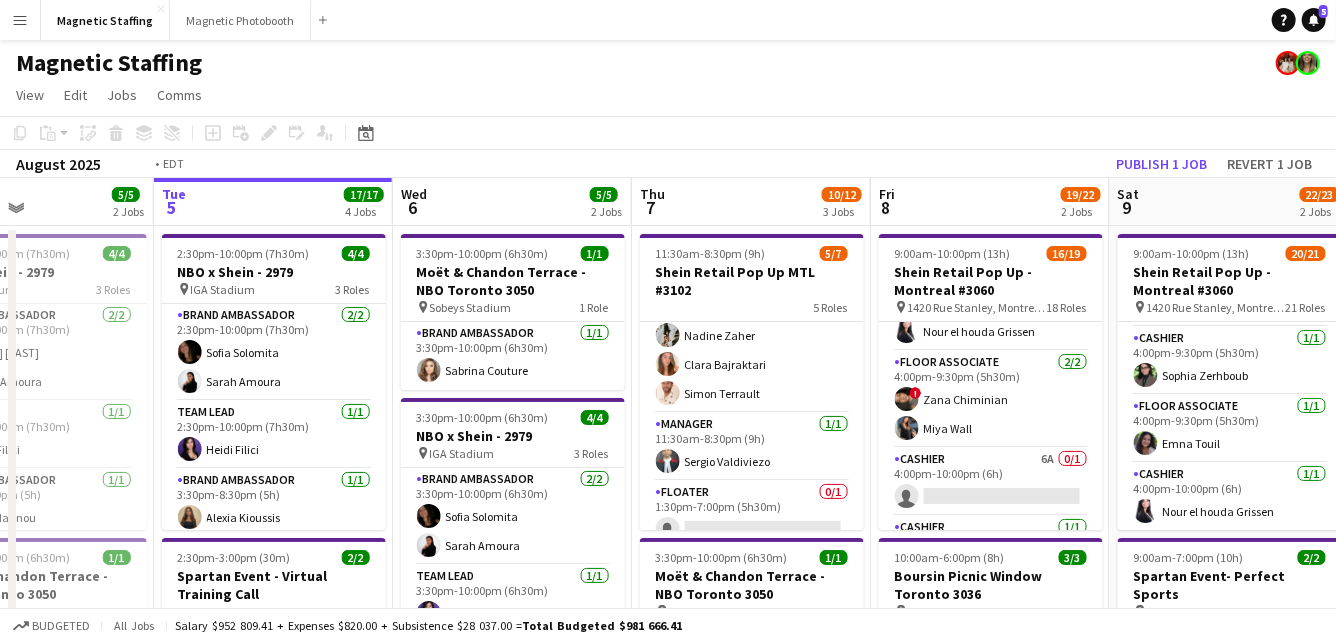 scroll, scrollTop: 0, scrollLeft: 741, axis: horizontal 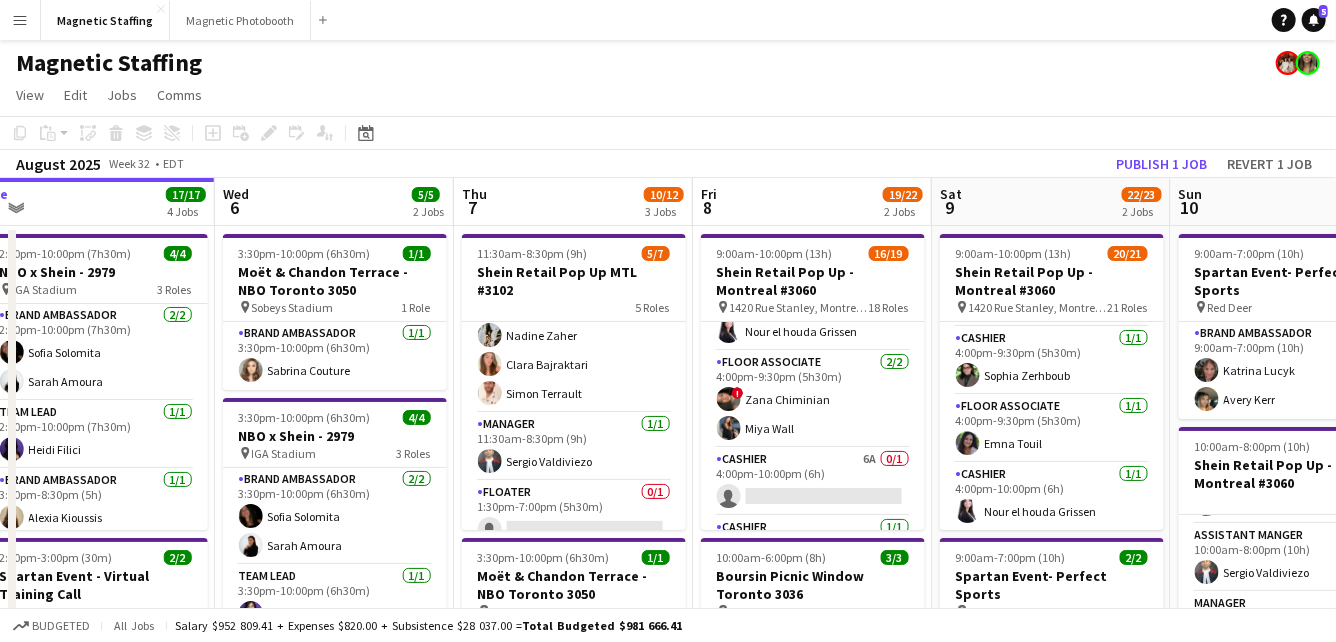 drag, startPoint x: 683, startPoint y: 434, endPoint x: 390, endPoint y: 434, distance: 293 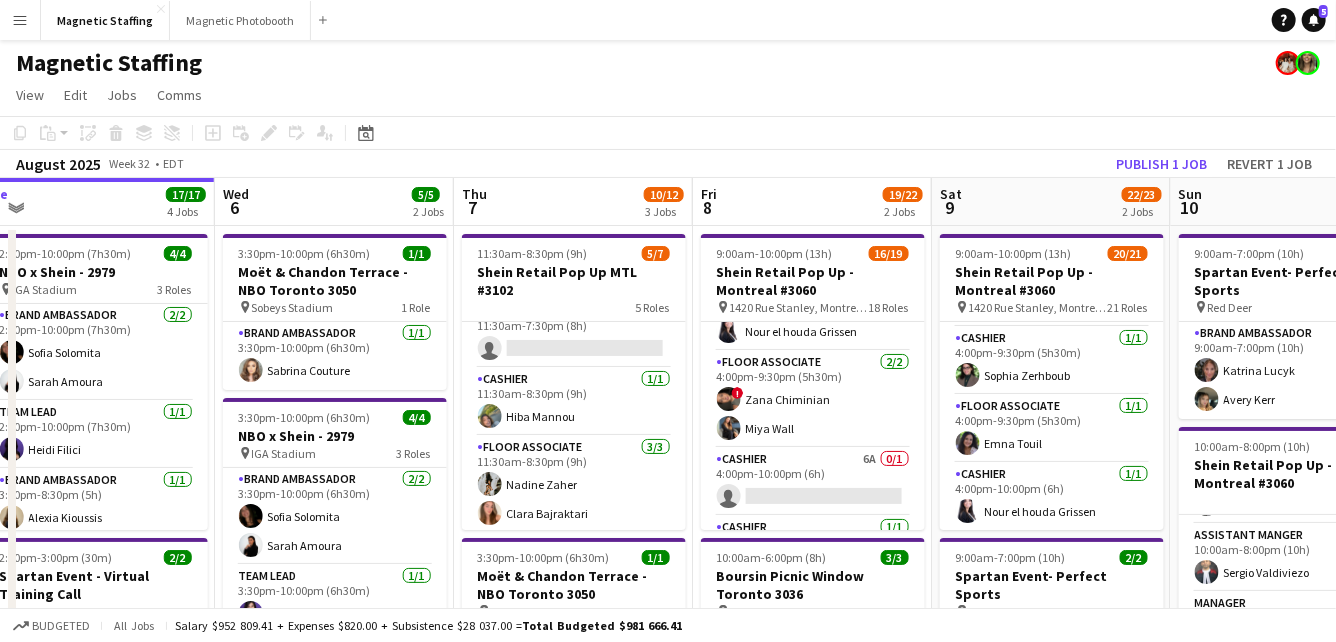 scroll, scrollTop: 12, scrollLeft: 0, axis: vertical 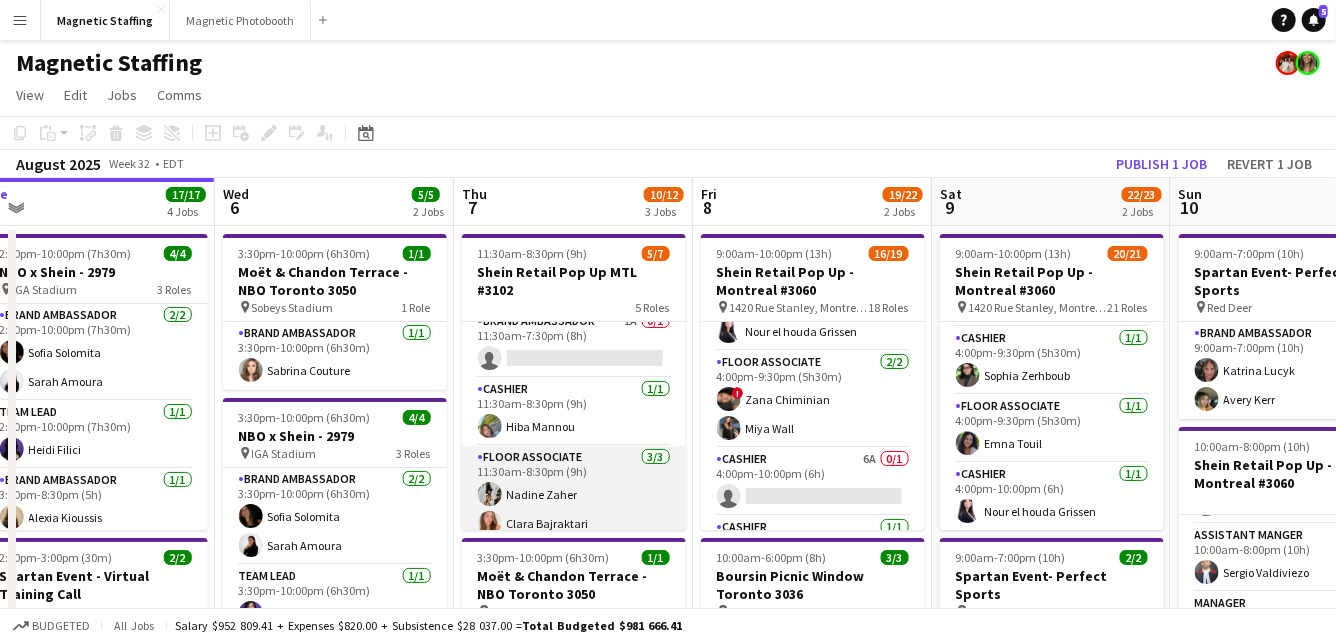 click on "Floor Associate   3/3   11:30am-8:30pm (9h)
Nadine Zaher Clara Bajraktari Simon Terrault" at bounding box center (574, 509) 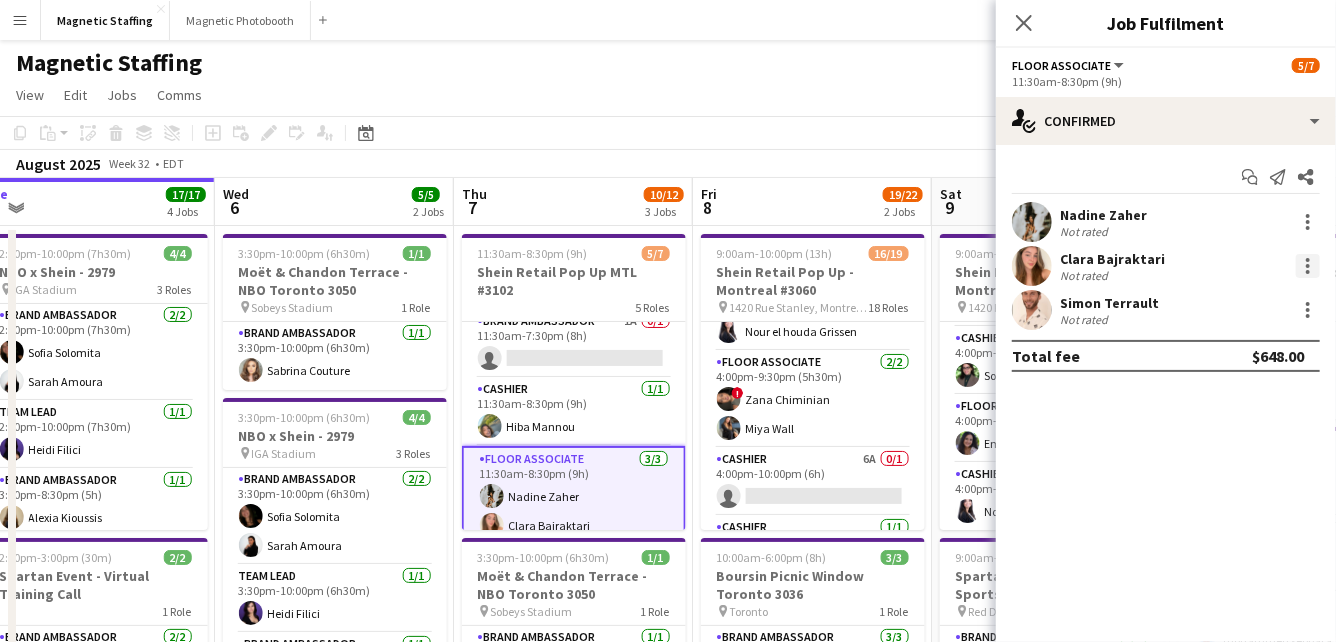 click at bounding box center (1308, 266) 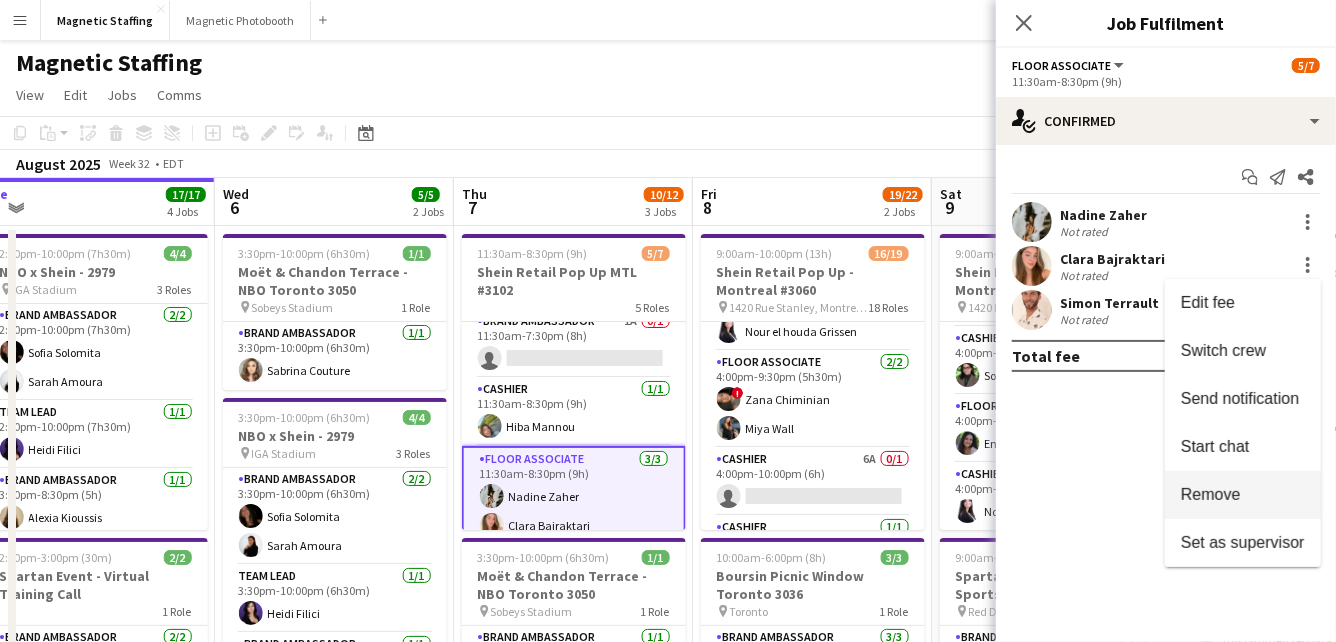 click on "Remove" at bounding box center (1211, 494) 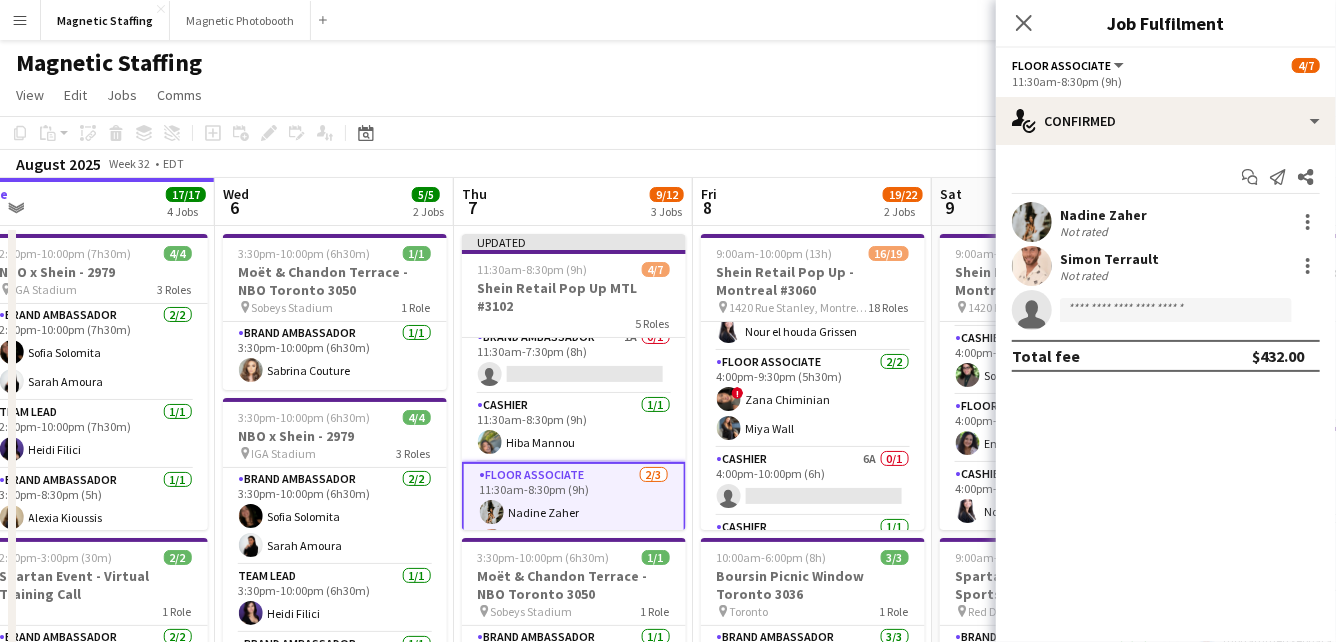 click on "View  Day view expanded Day view collapsed Month view Date picker Jump to today Expand Linked Jobs Collapse Linked Jobs  Edit  Copy
Command
C  Paste  Without Crew
Command
V With Crew
Command
Shift
V Paste as linked job  Group  Group Ungroup  Jobs  New Job Edit Job Delete Job New Linked Job Edit Linked Jobs Job fulfilment Promote Role Copy Role URL  Comms  Notify confirmed crew Create chat" 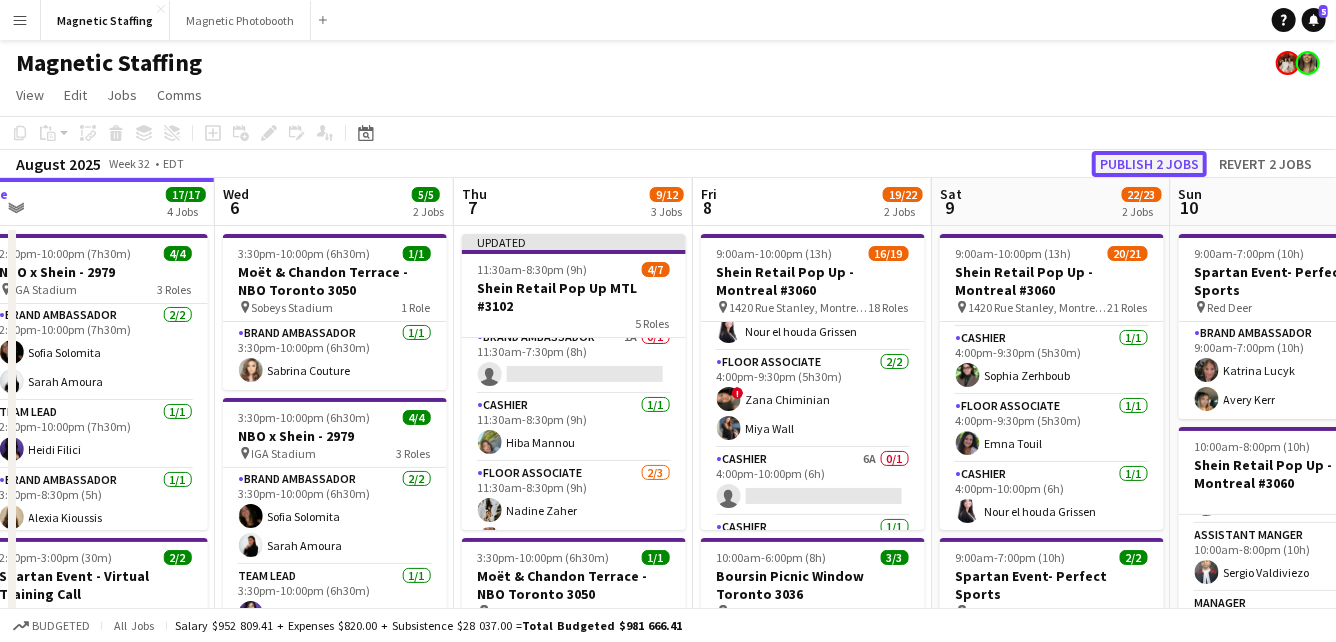 click on "Publish 2 jobs" 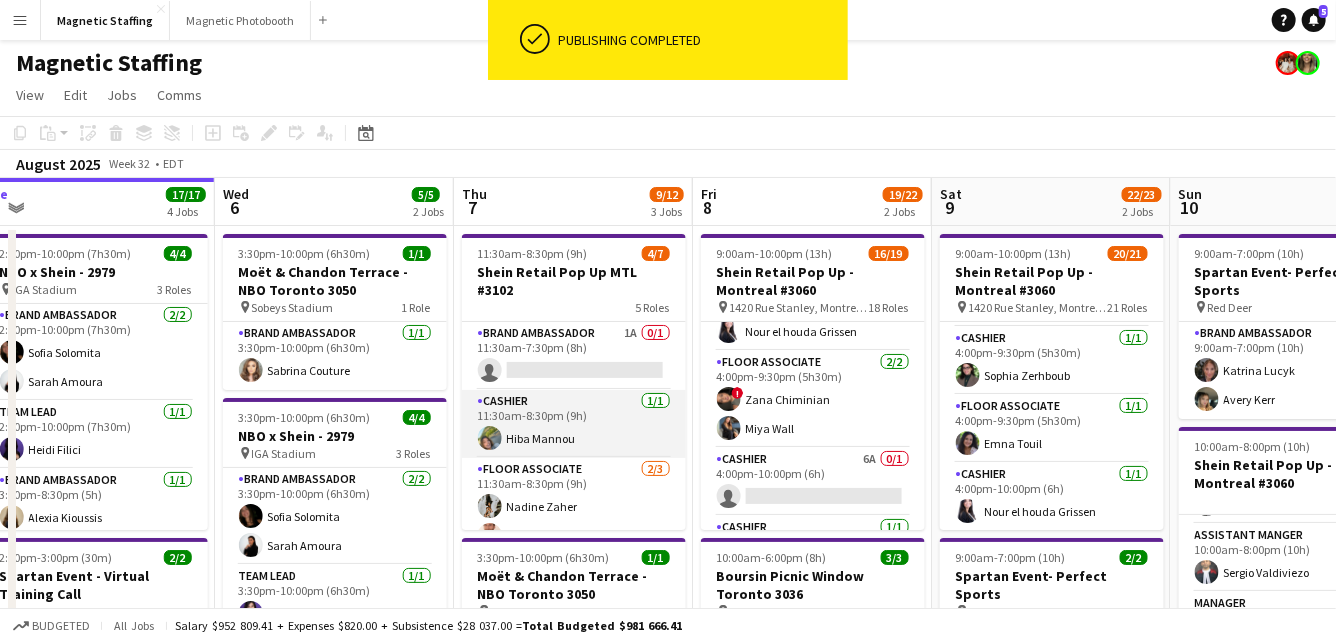 scroll, scrollTop: 171, scrollLeft: 0, axis: vertical 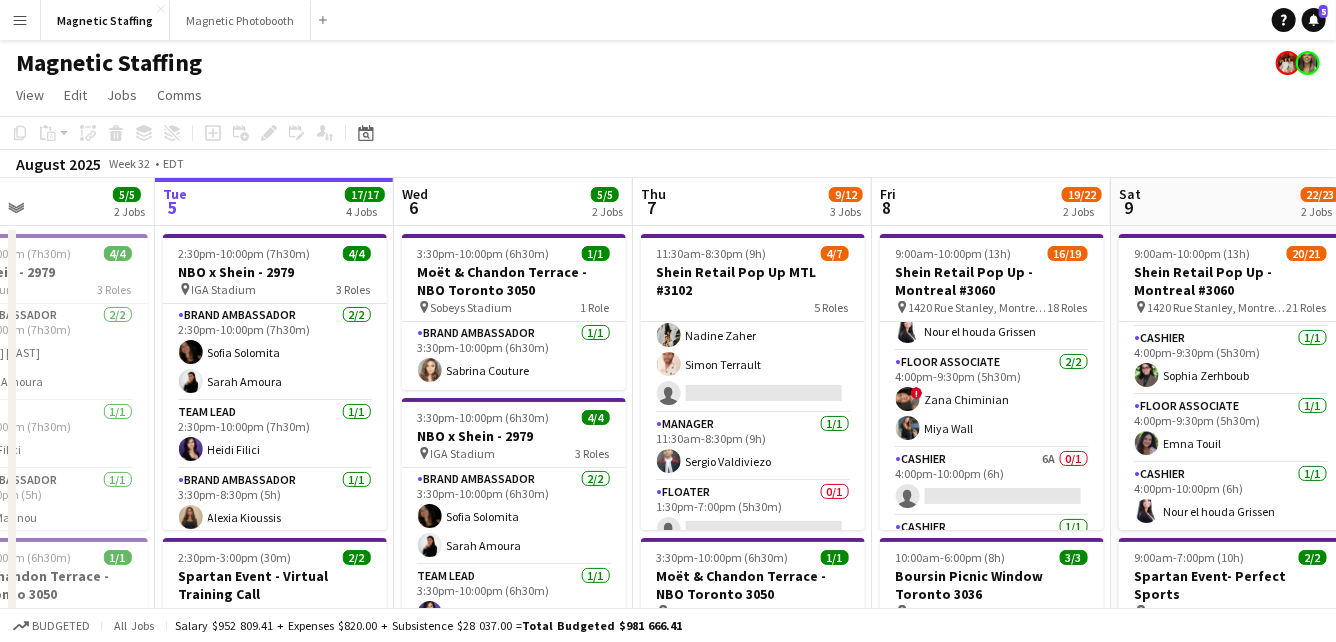 drag, startPoint x: 553, startPoint y: 353, endPoint x: 161, endPoint y: 352, distance: 392.00128 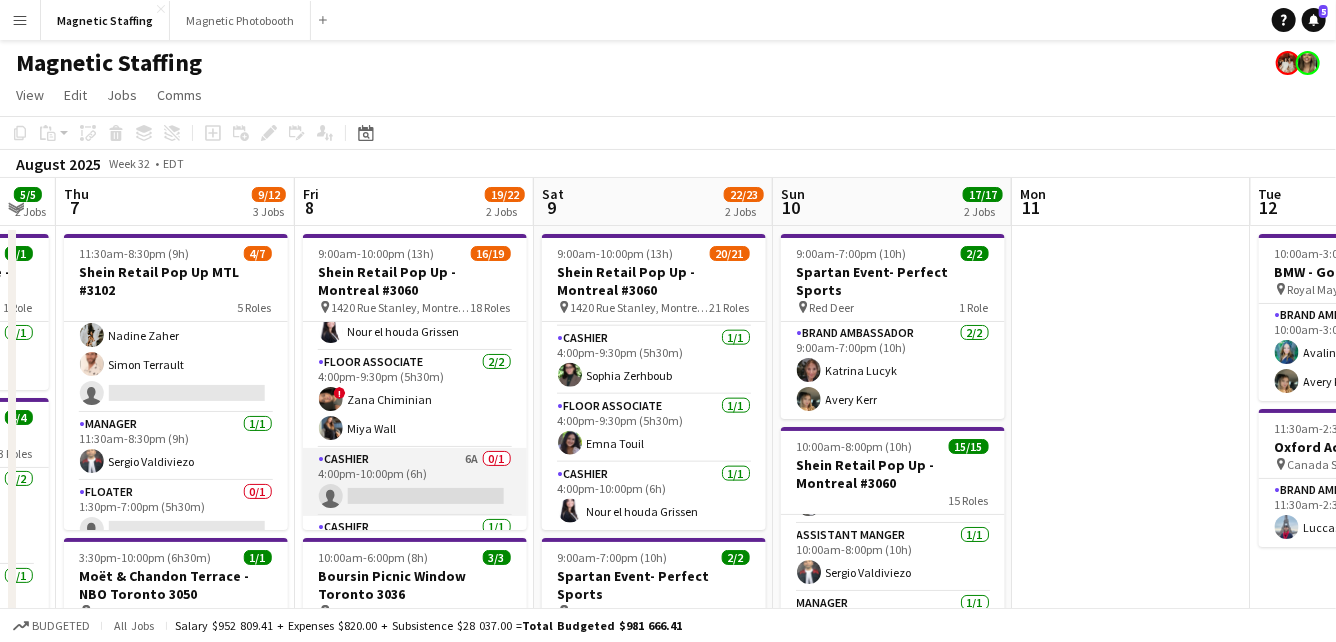 click on "Cashier   6A   0/1   4:00pm-10:00pm (6h)
single-neutral-actions" at bounding box center (415, 482) 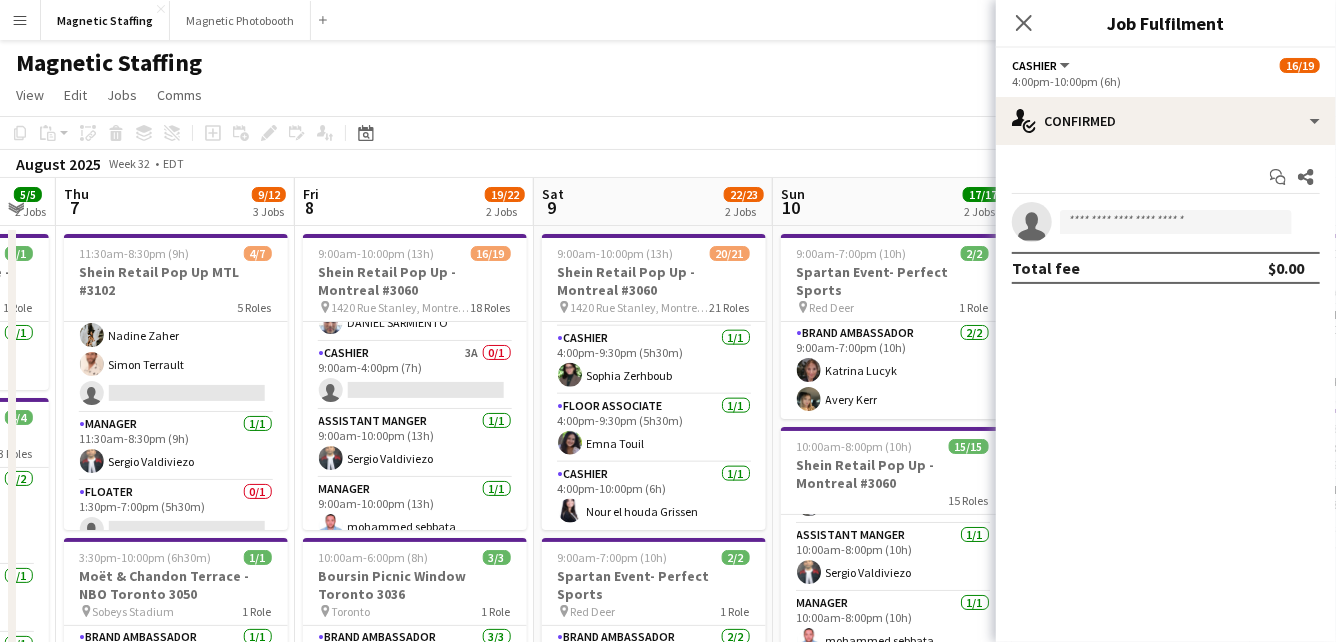 scroll, scrollTop: 0, scrollLeft: 0, axis: both 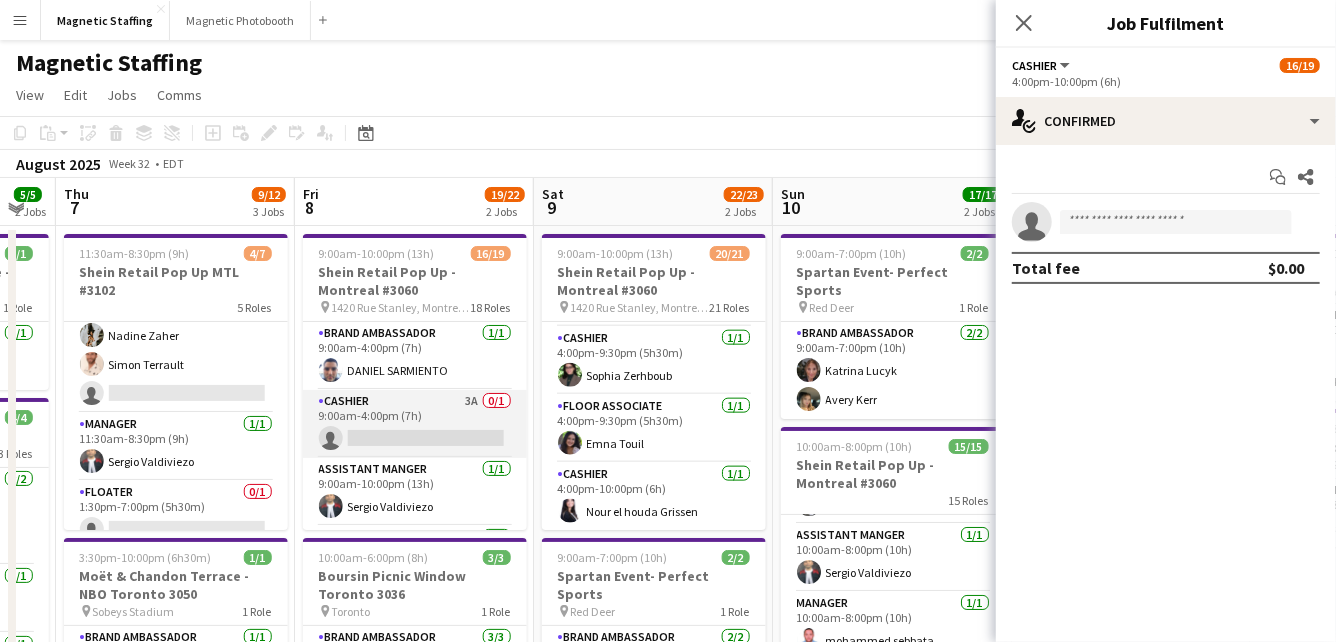 click on "Cashier   3A   0/1   9:00am-4:00pm (7h)
single-neutral-actions" at bounding box center (415, 424) 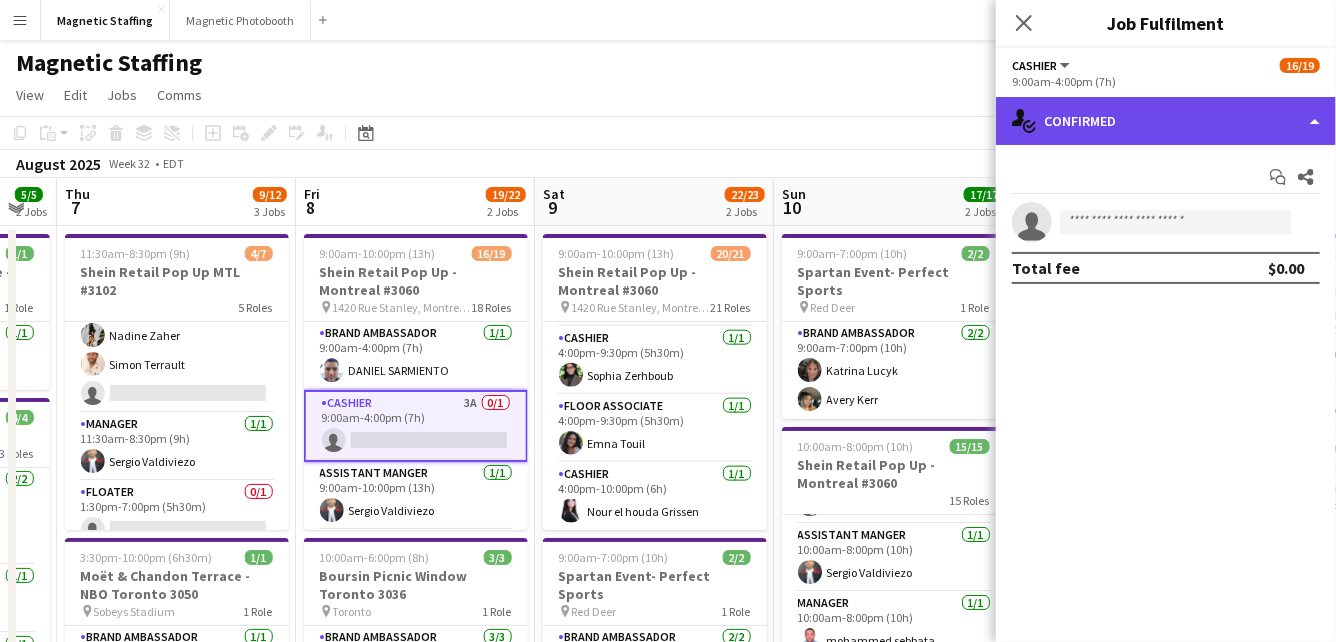 click on "single-neutral-actions-check-2
Confirmed" 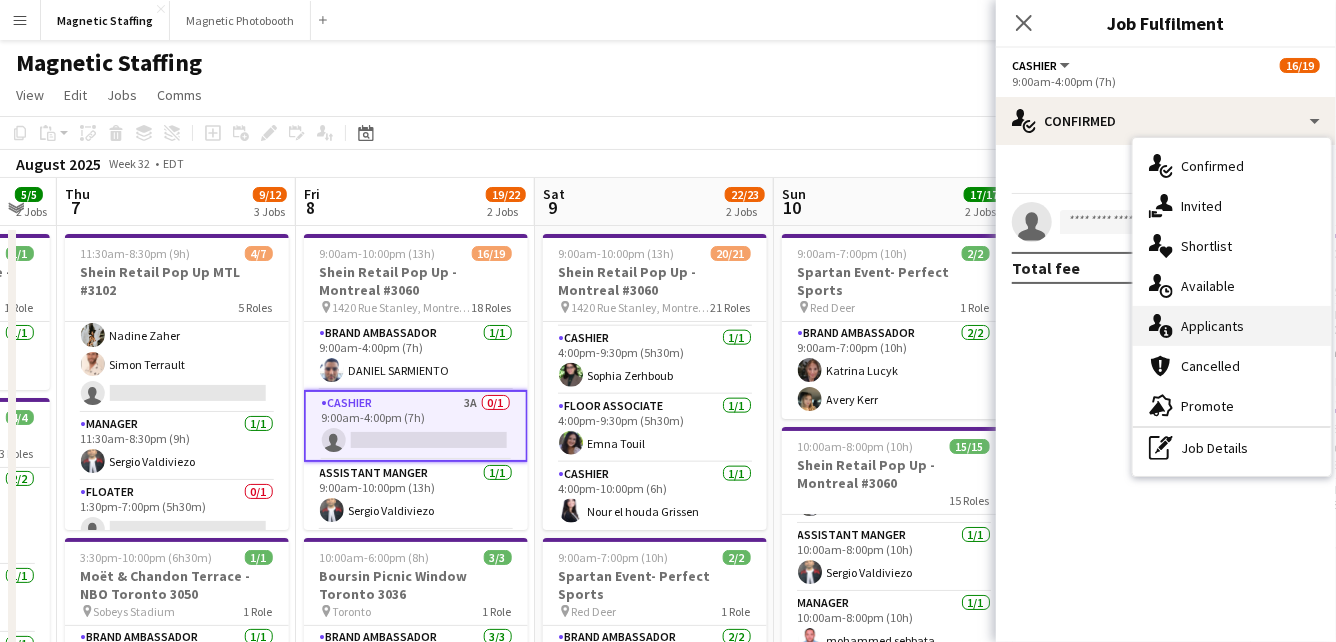 click on "single-neutral-actions-information
Applicants" at bounding box center (1232, 326) 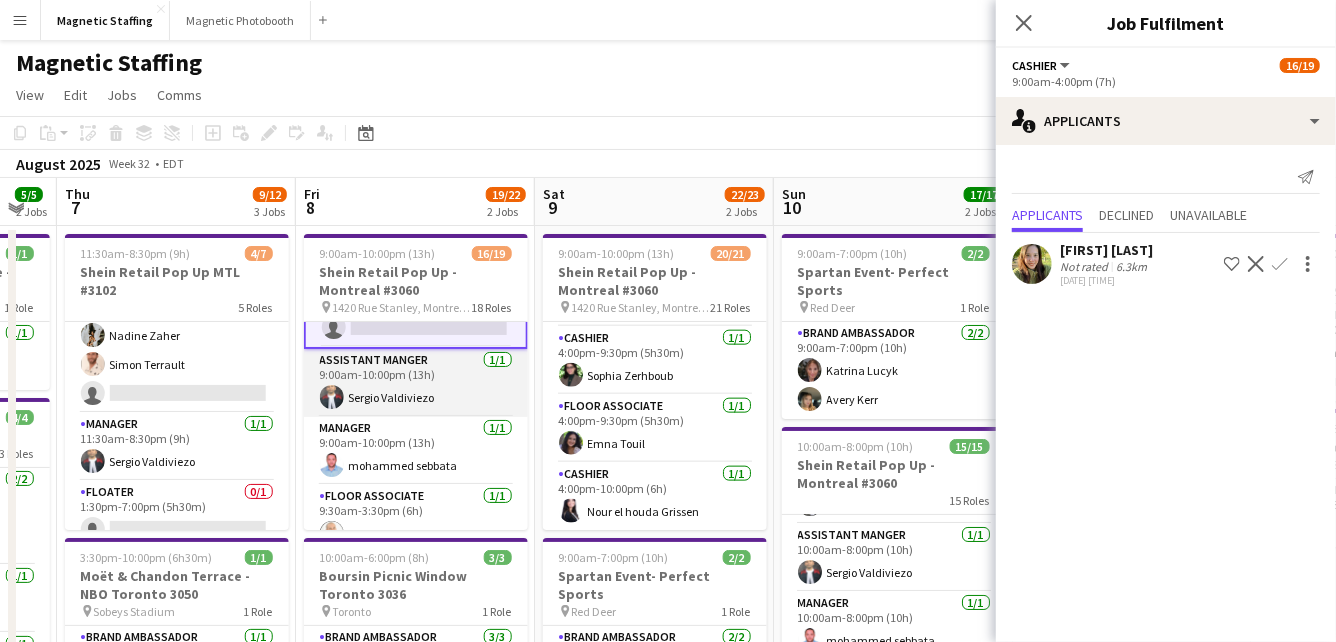click on "Manager   1/1   9:00am-10:00pm (13h)
mohammed sebbata" at bounding box center (416, 451) 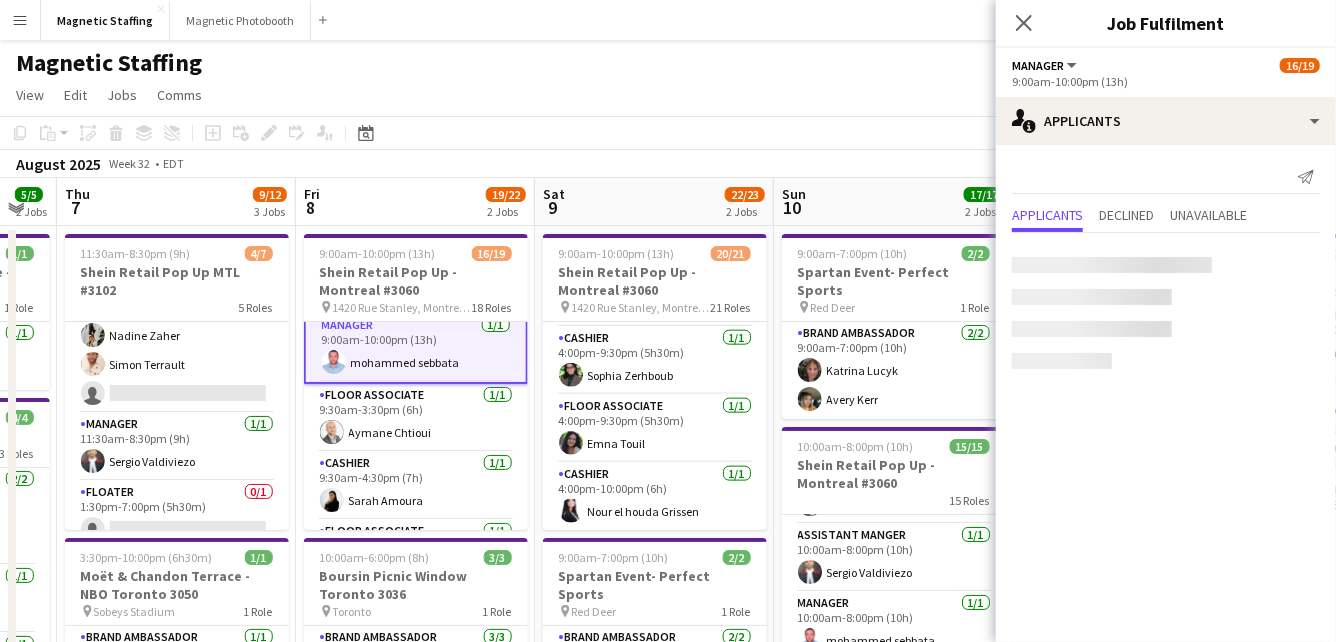 click on "Cashier   1/1   9:30am-4:30pm (7h)
[FIRST] [LAST]" at bounding box center (416, 486) 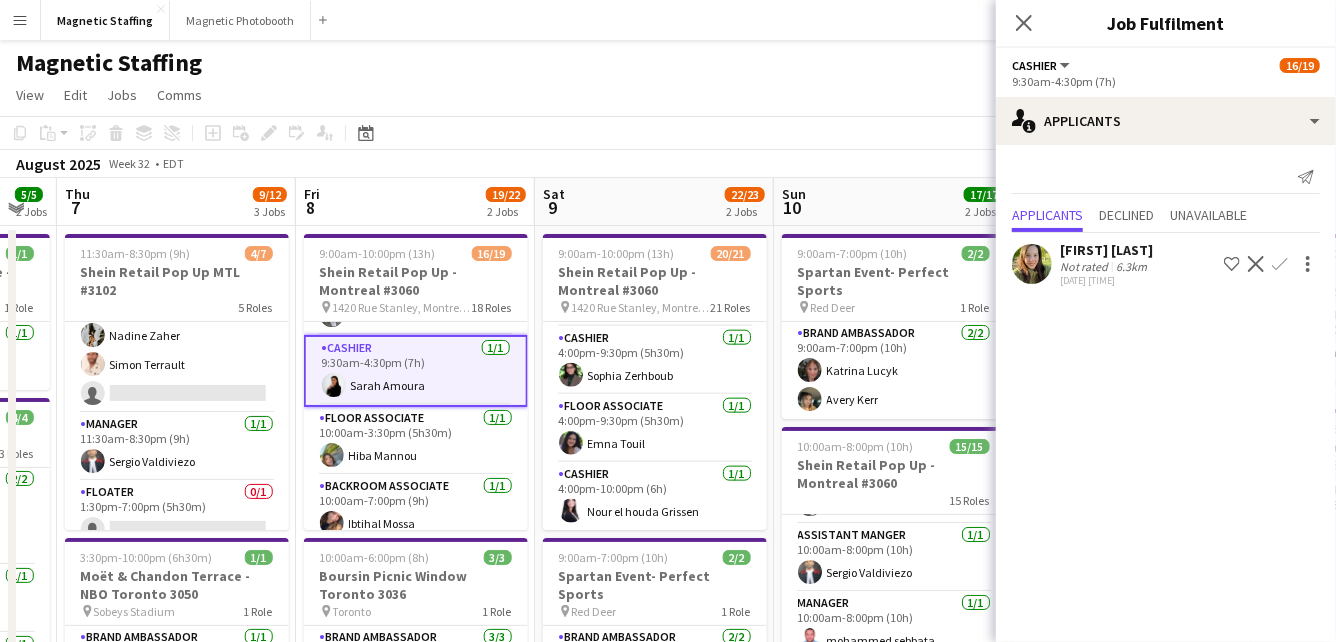 click on "Floor Associate   1/1   10:00am-3:30pm (5h30m)
[FIRST] [LAST]" at bounding box center (416, 441) 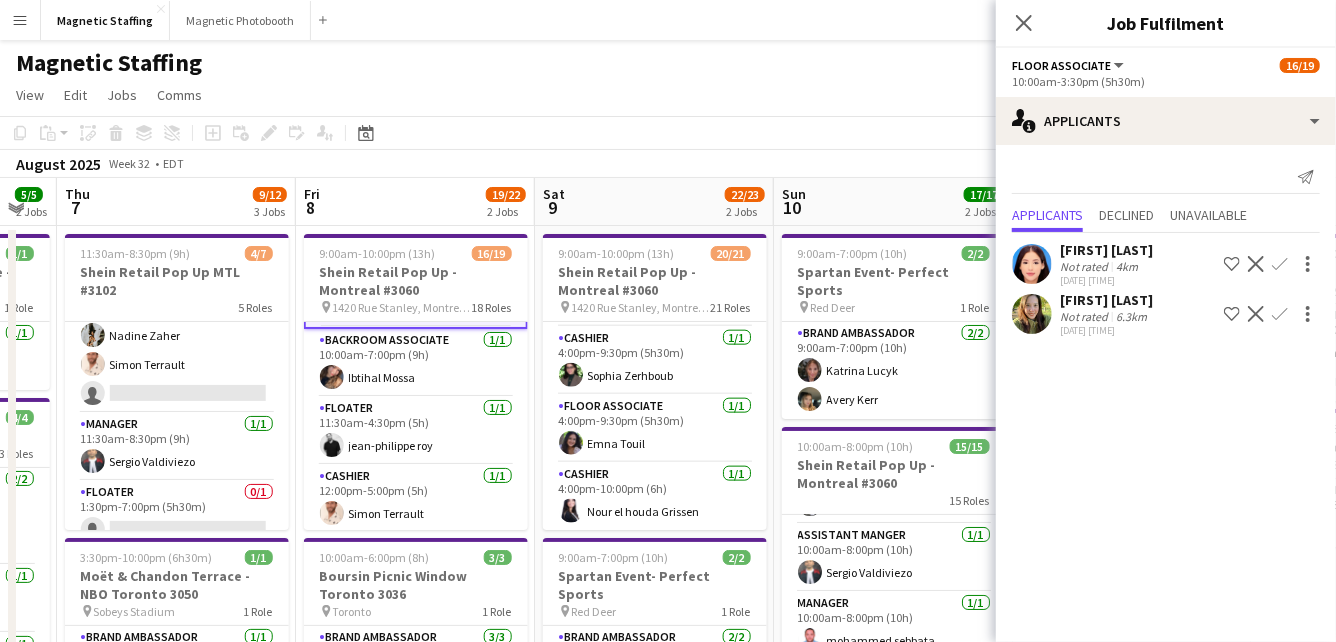 click on "Cashier   1/1   12:00pm-5:00pm (5h)
[FIRST] [LAST]" at bounding box center (416, 499) 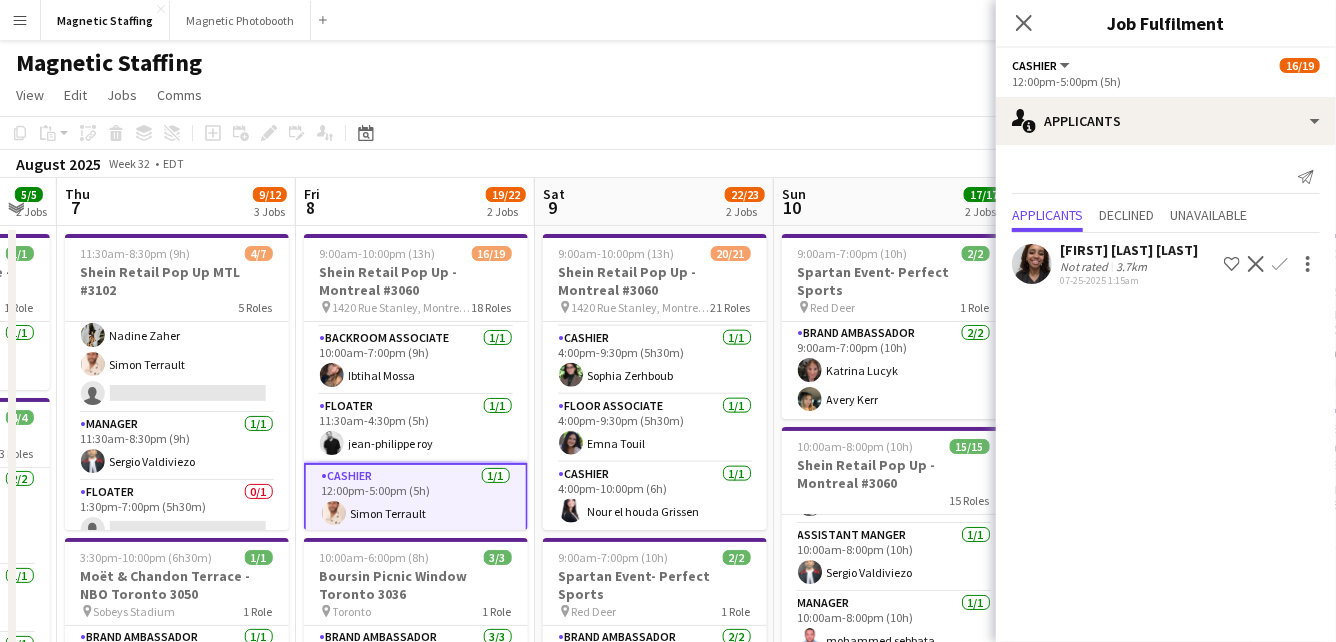 scroll, scrollTop: 606, scrollLeft: 0, axis: vertical 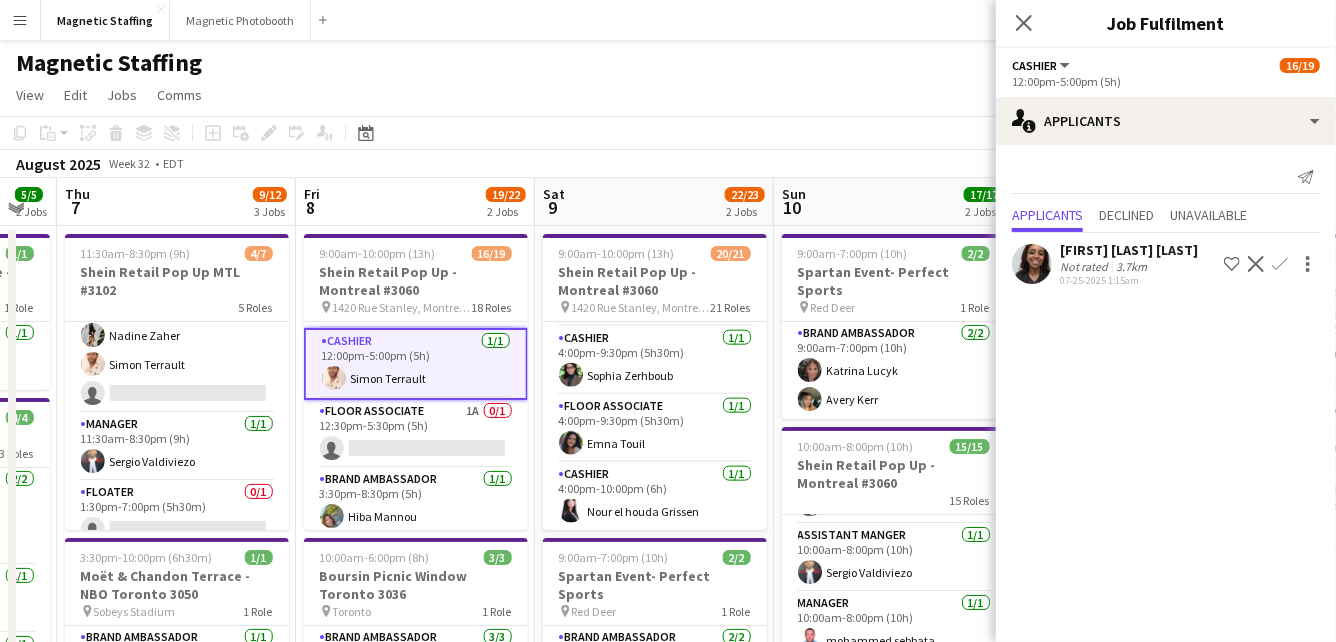 click on "Brand Ambassador   1/1   3:30pm-8:30pm (5h)
[FIRST] [LAST]" at bounding box center (416, 502) 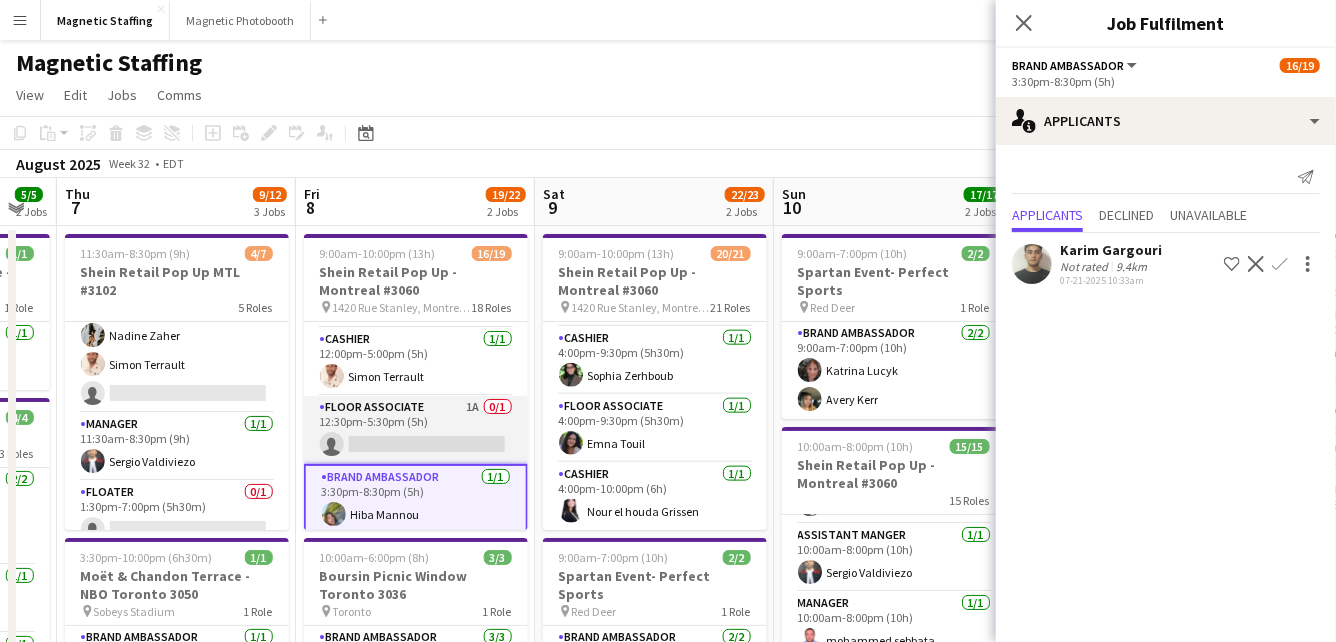 click on "Floor Associate   1A   0/1   12:30pm-5:30pm (5h)
single-neutral-actions" at bounding box center [416, 430] 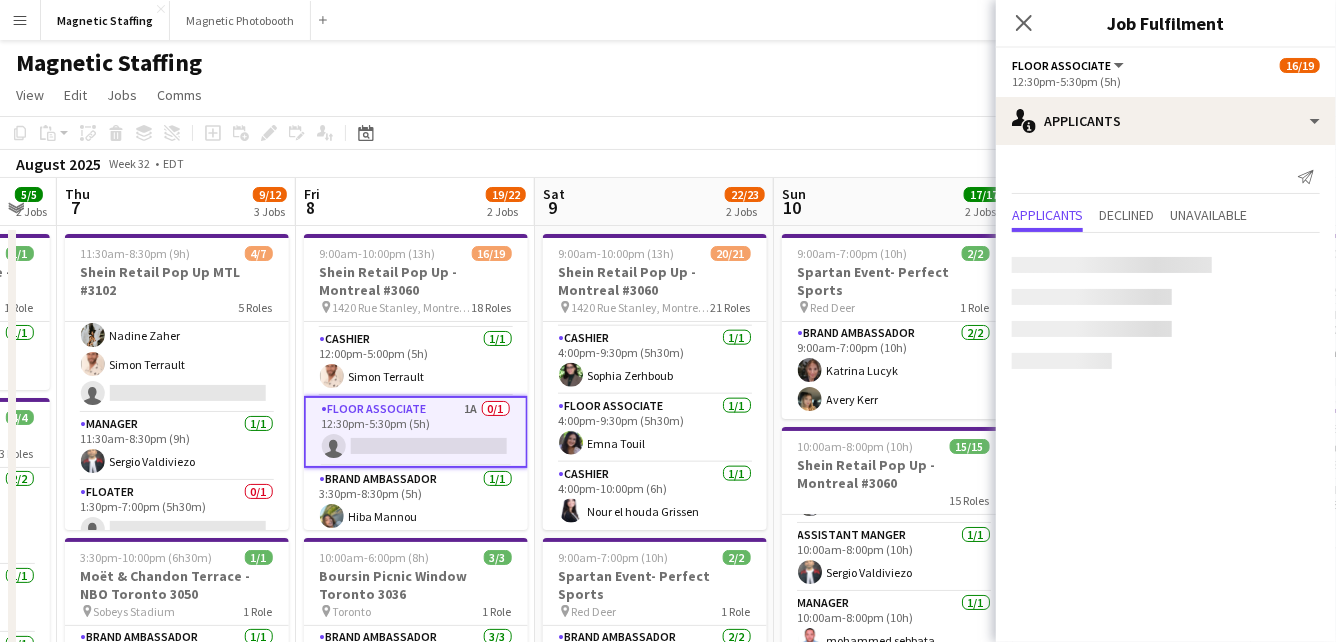 scroll, scrollTop: 0, scrollLeft: 660, axis: horizontal 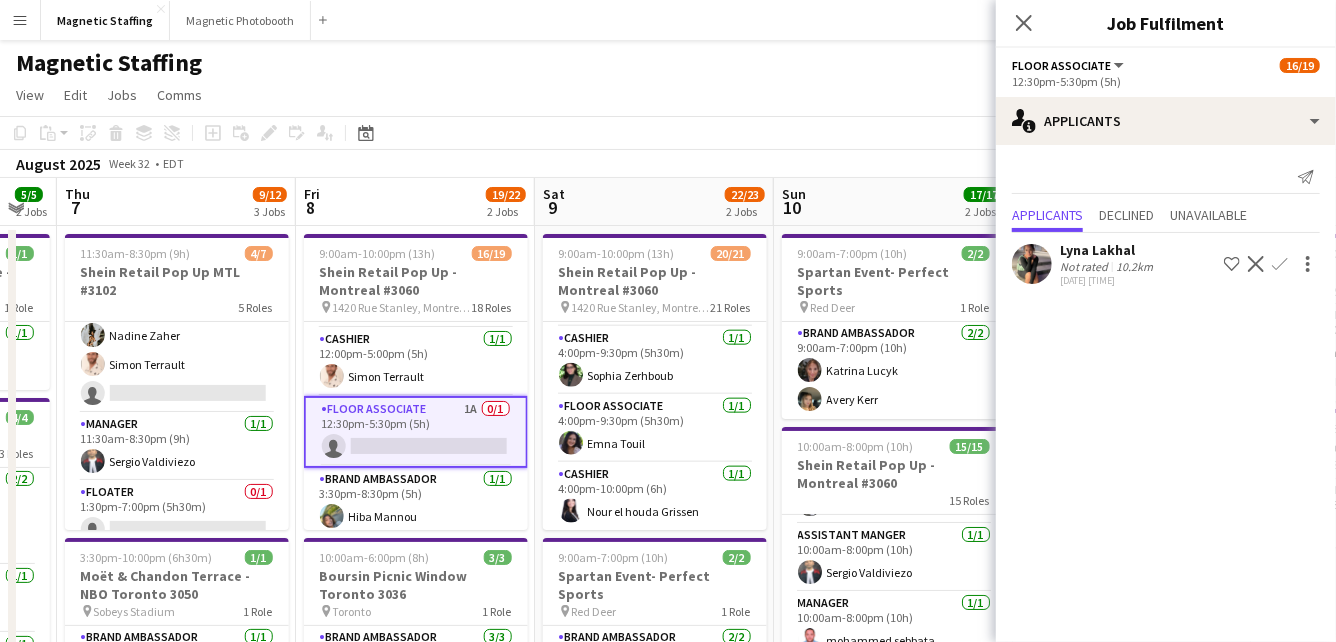 click on "Confirm" 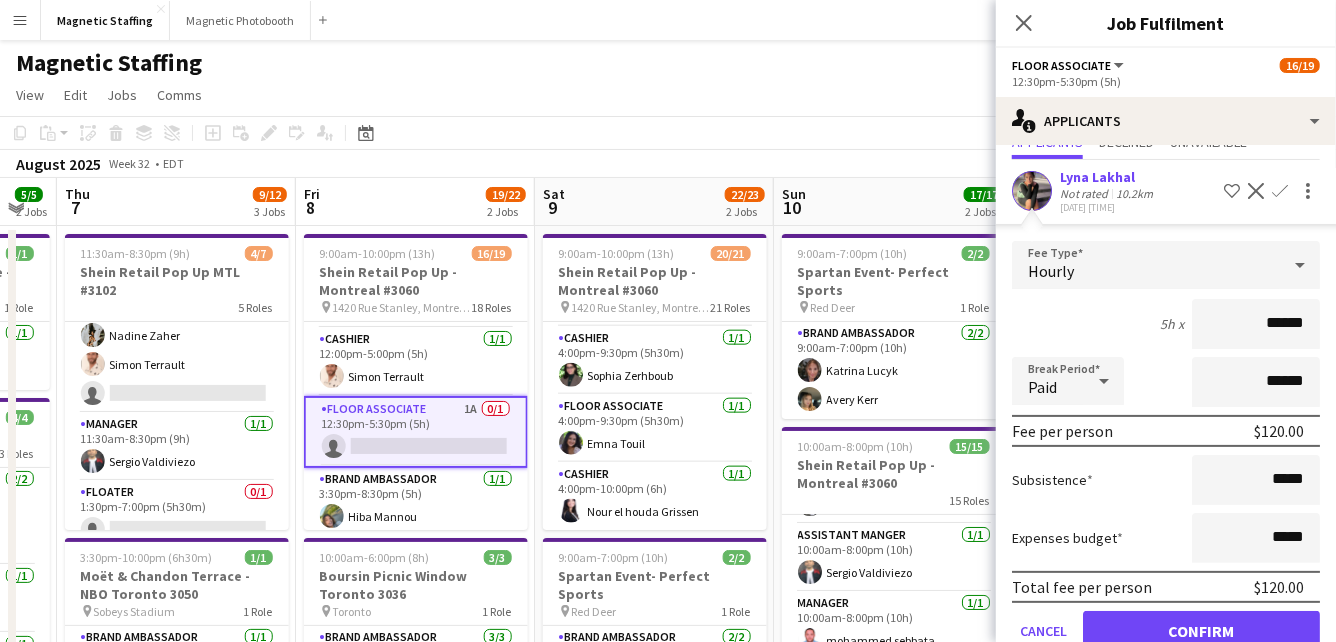scroll, scrollTop: 78, scrollLeft: 0, axis: vertical 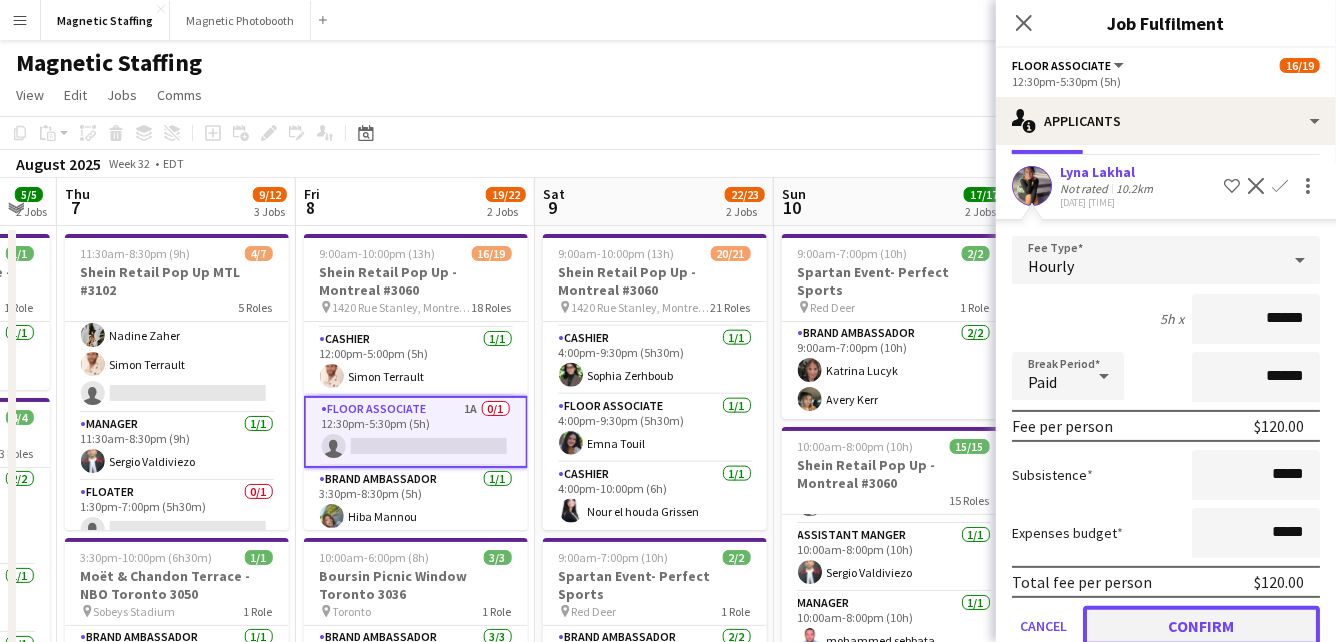 click on "Confirm" 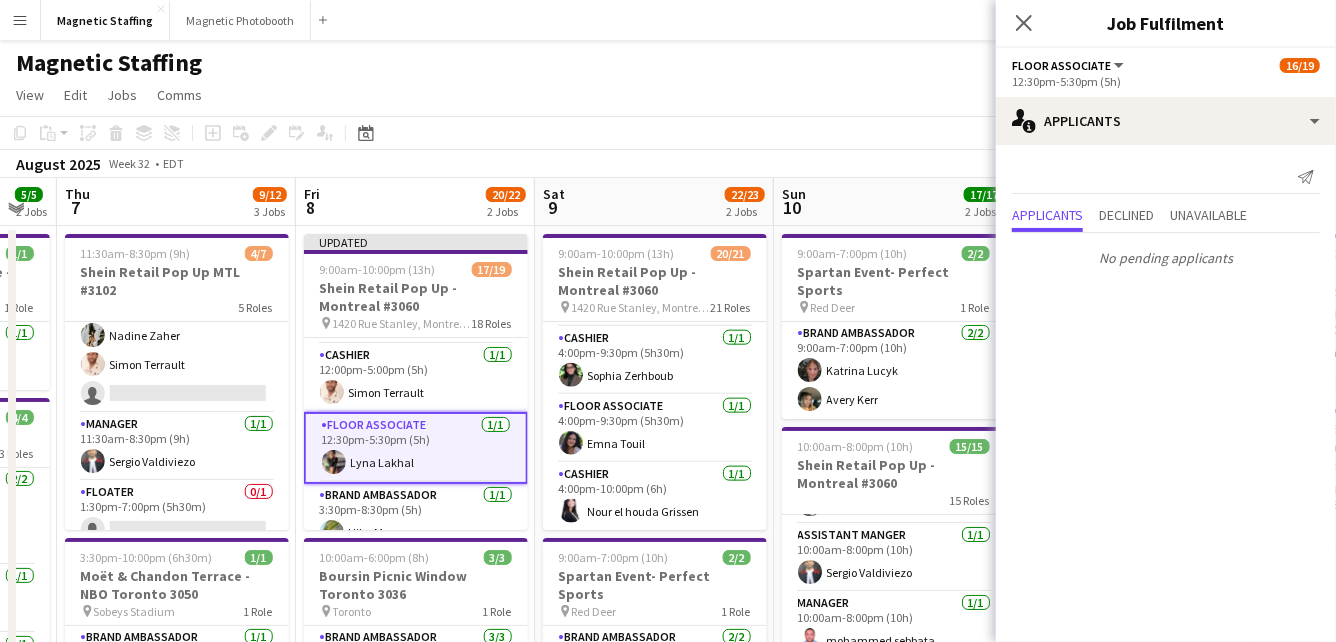 scroll, scrollTop: 0, scrollLeft: 0, axis: both 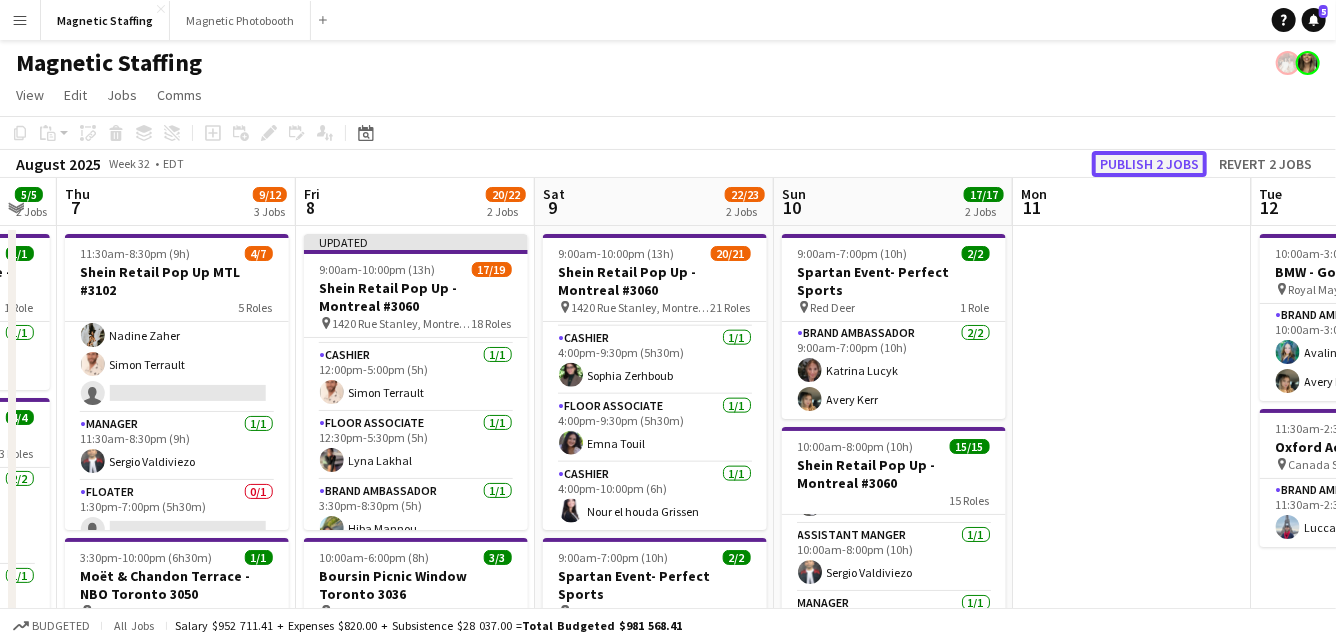 click on "Publish 2 jobs" 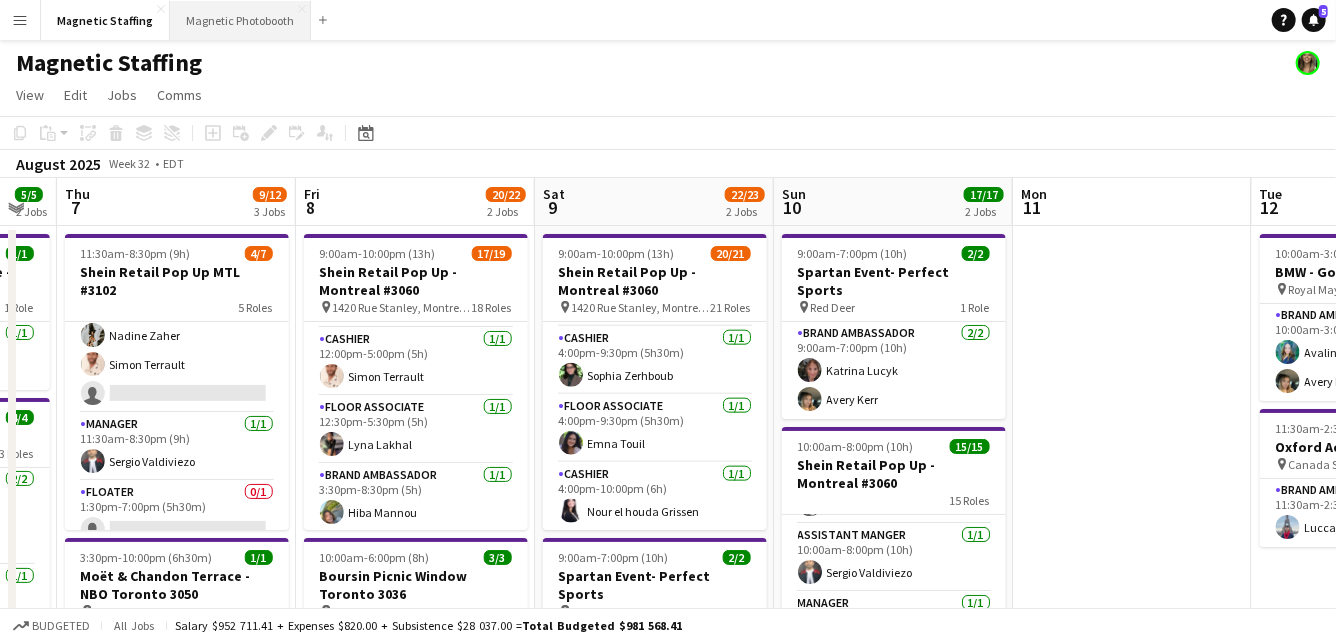 click on "Magnetic Photobooth
Close" at bounding box center (240, 20) 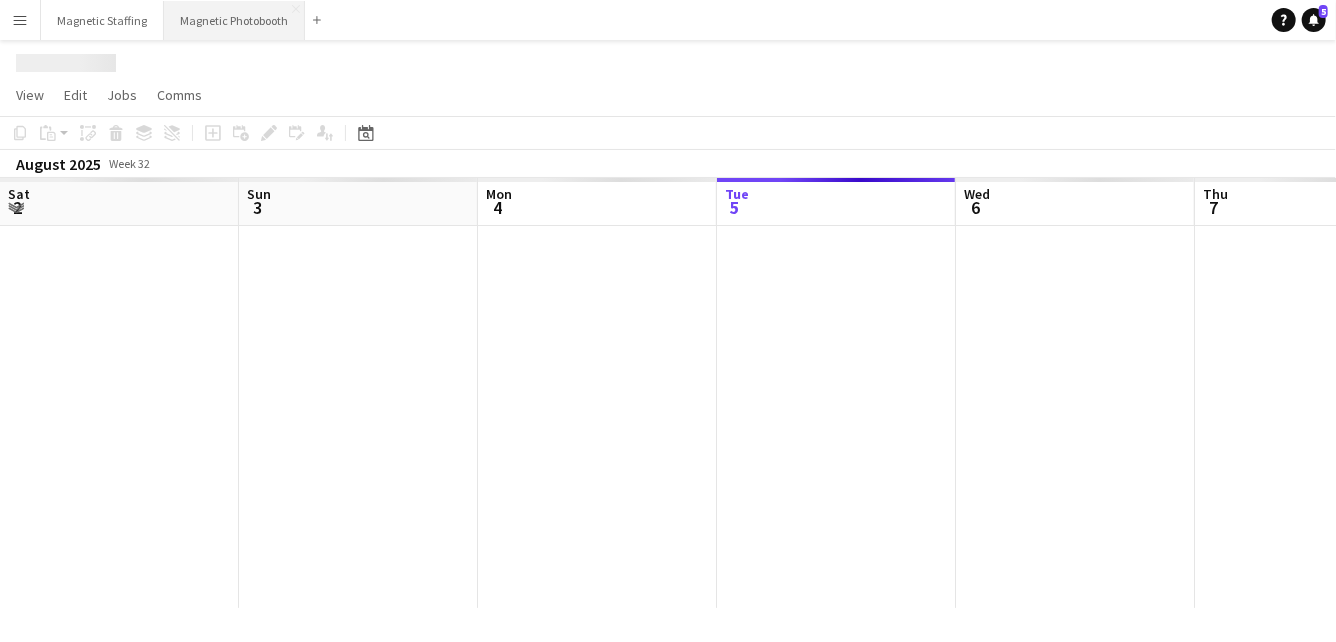 scroll, scrollTop: 0, scrollLeft: 478, axis: horizontal 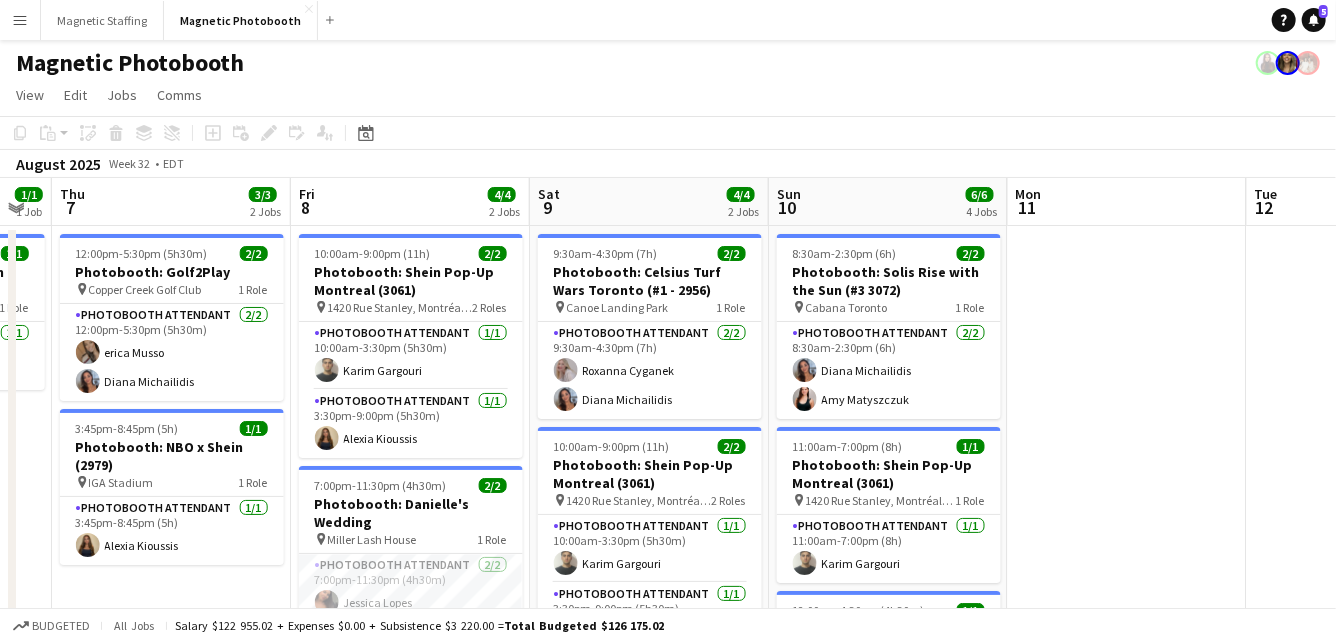 drag, startPoint x: 1080, startPoint y: 412, endPoint x: 356, endPoint y: 499, distance: 729.2085 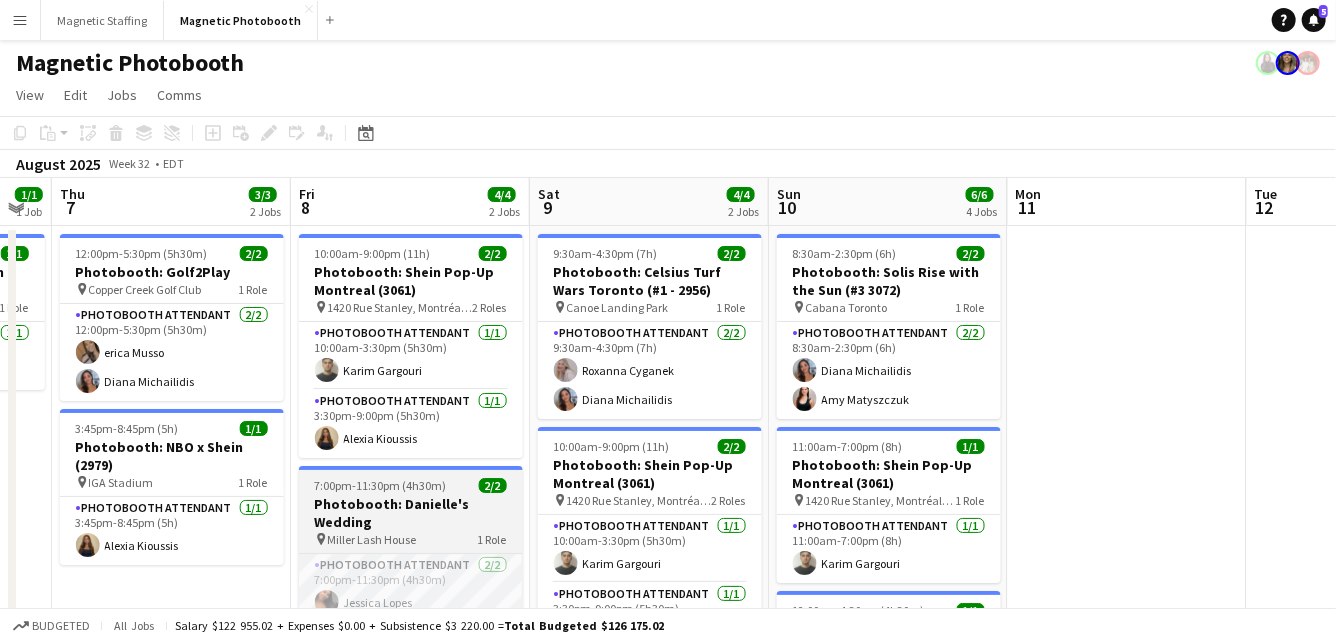 scroll, scrollTop: 0, scrollLeft: 754, axis: horizontal 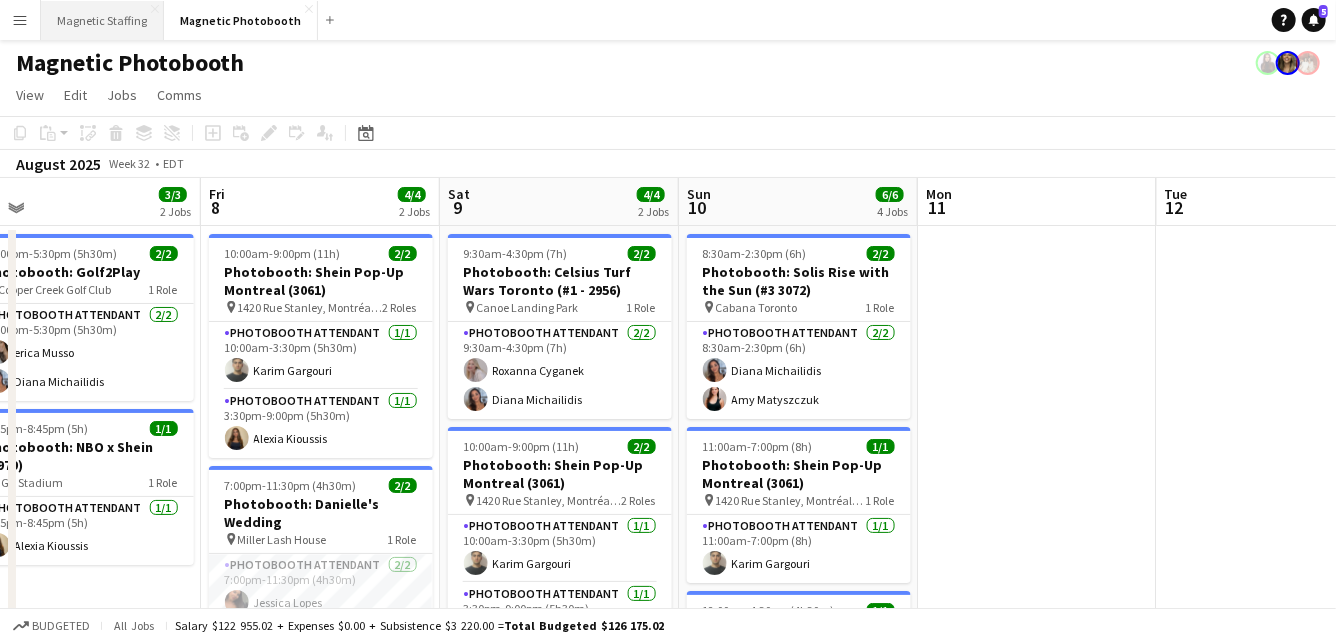 click on "Magnetic Staffing
Close" at bounding box center [102, 20] 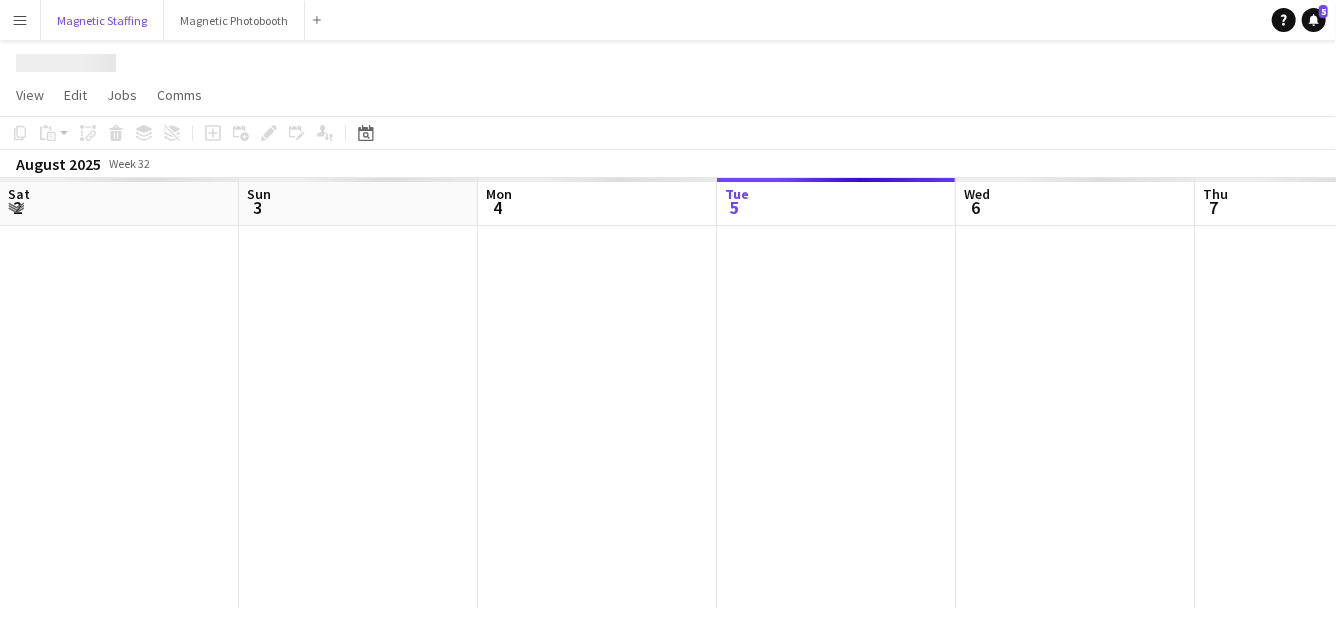scroll, scrollTop: 0, scrollLeft: 478, axis: horizontal 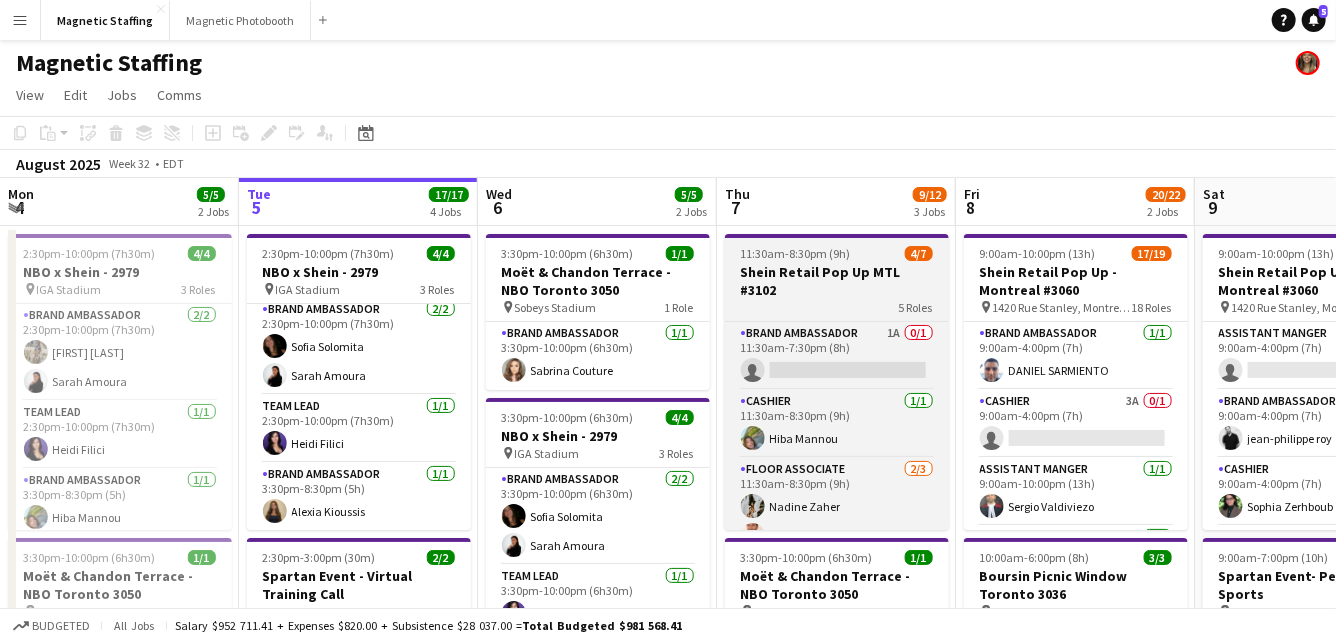click on "11:30am-8:30pm (9h)" at bounding box center (796, 253) 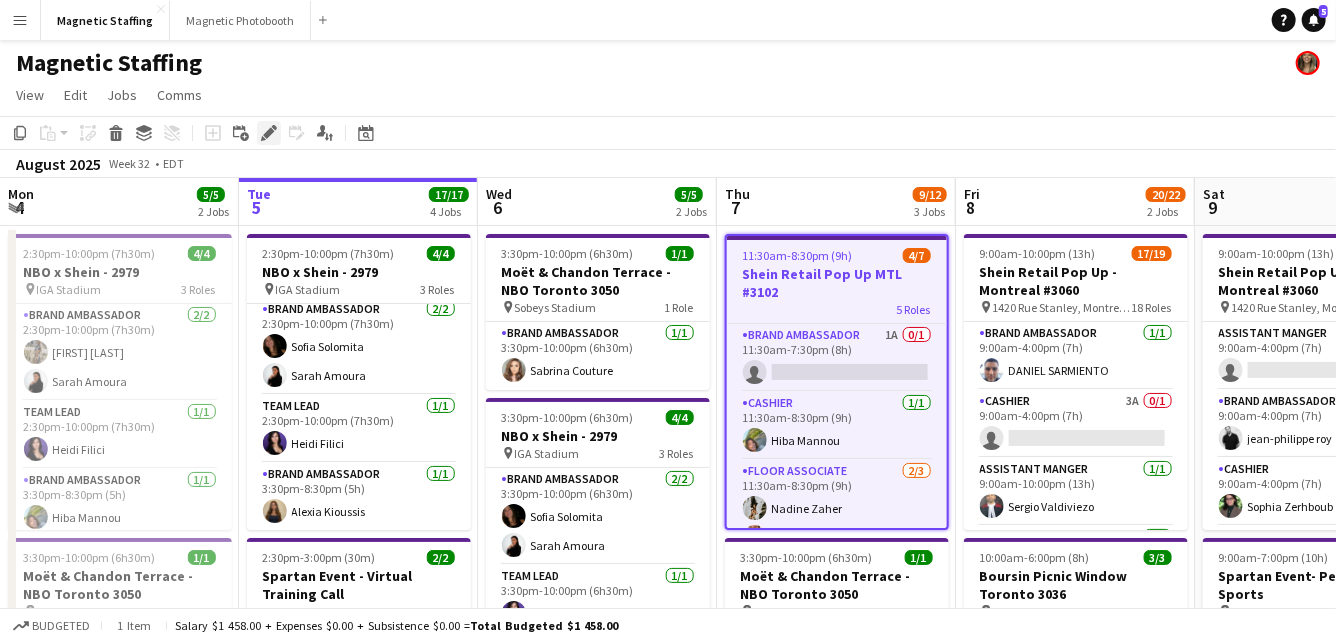 click 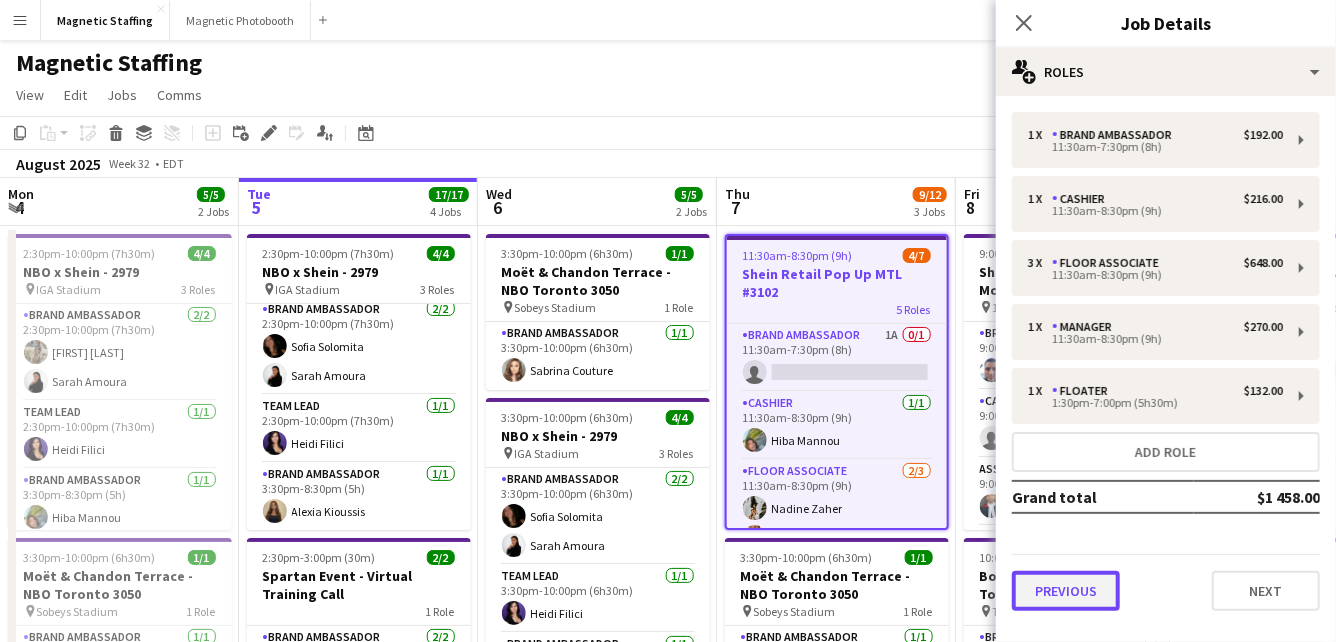 click on "Previous" at bounding box center [1066, 591] 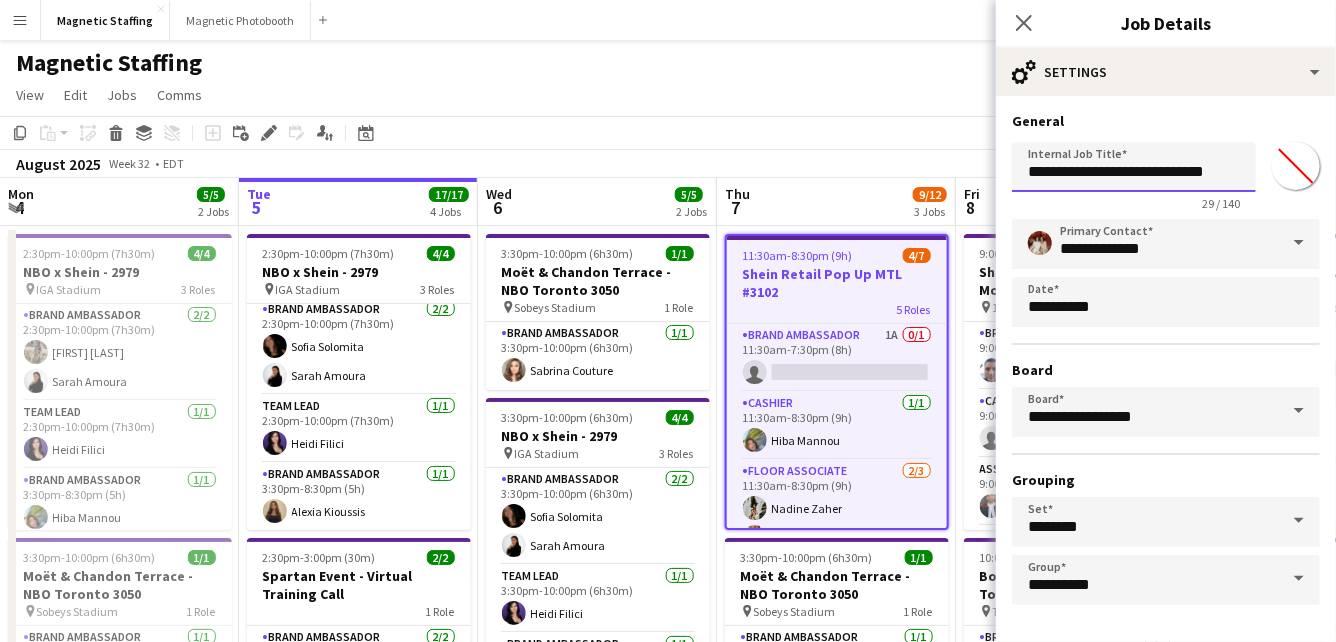 click on "**********" at bounding box center [1134, 167] 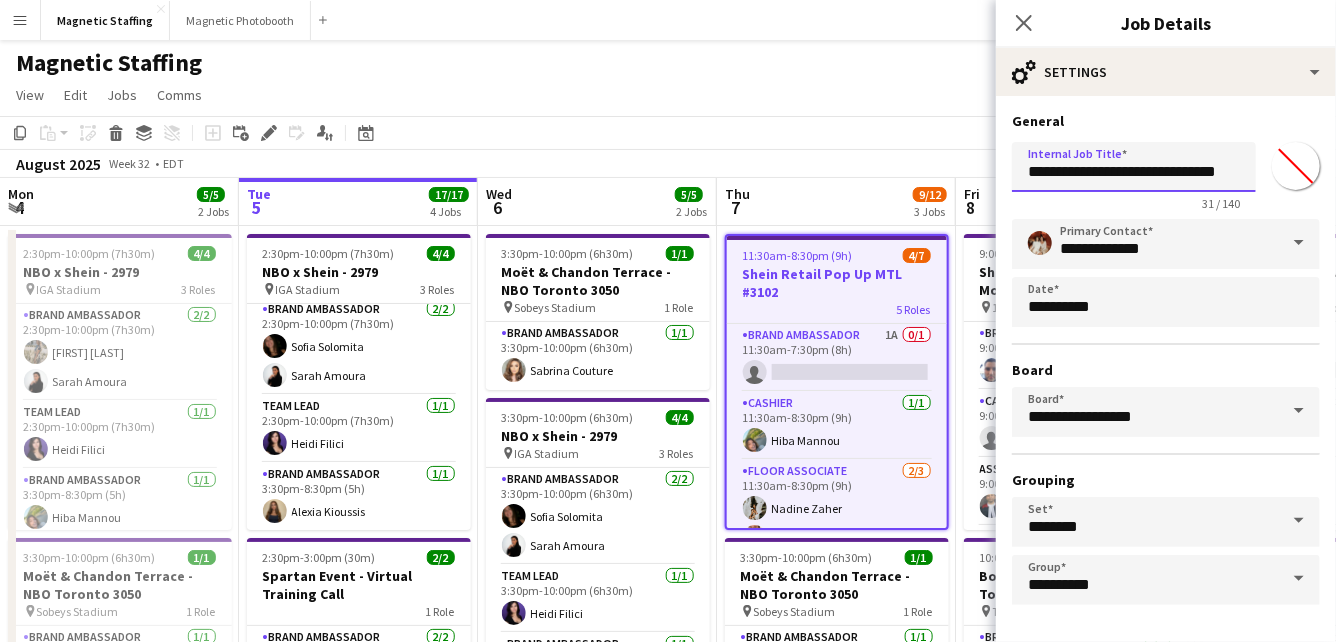 scroll, scrollTop: 73, scrollLeft: 0, axis: vertical 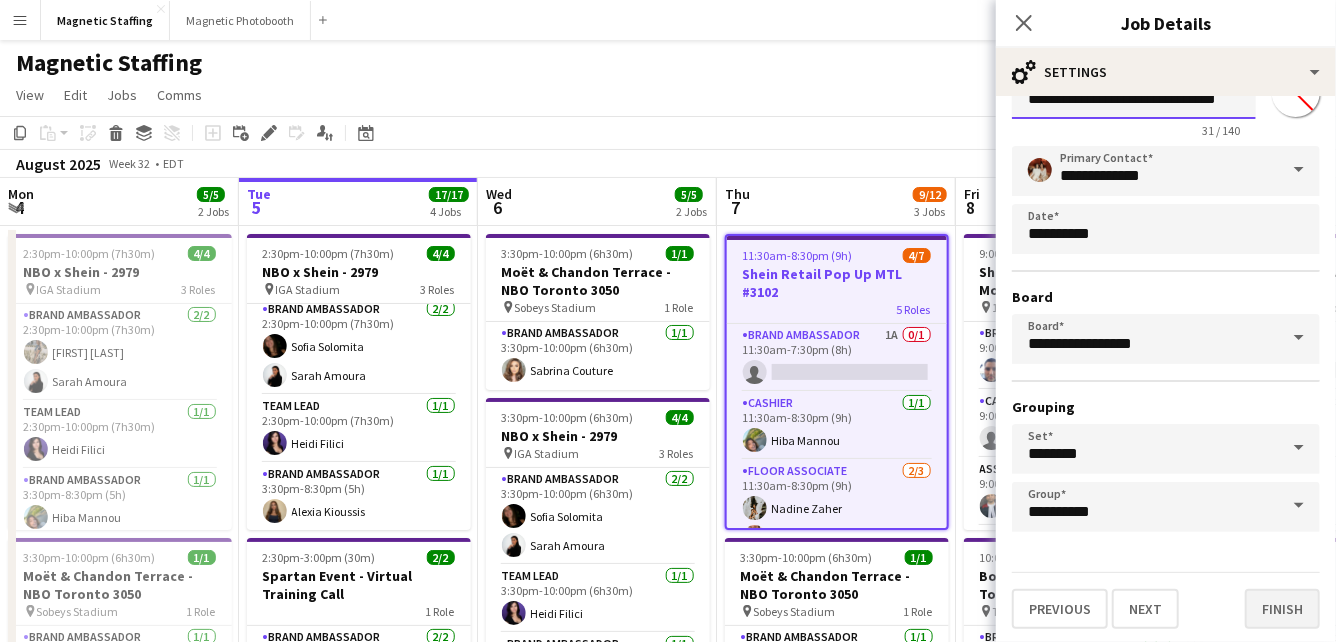 type on "**********" 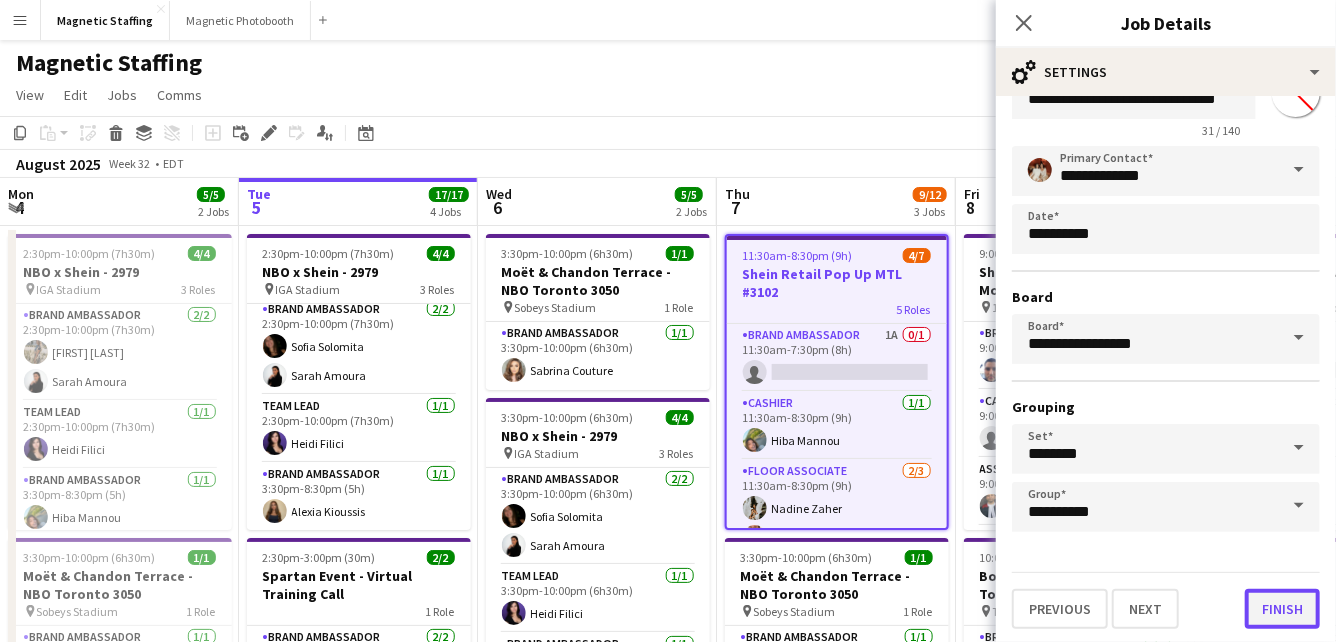click on "Finish" at bounding box center (1282, 609) 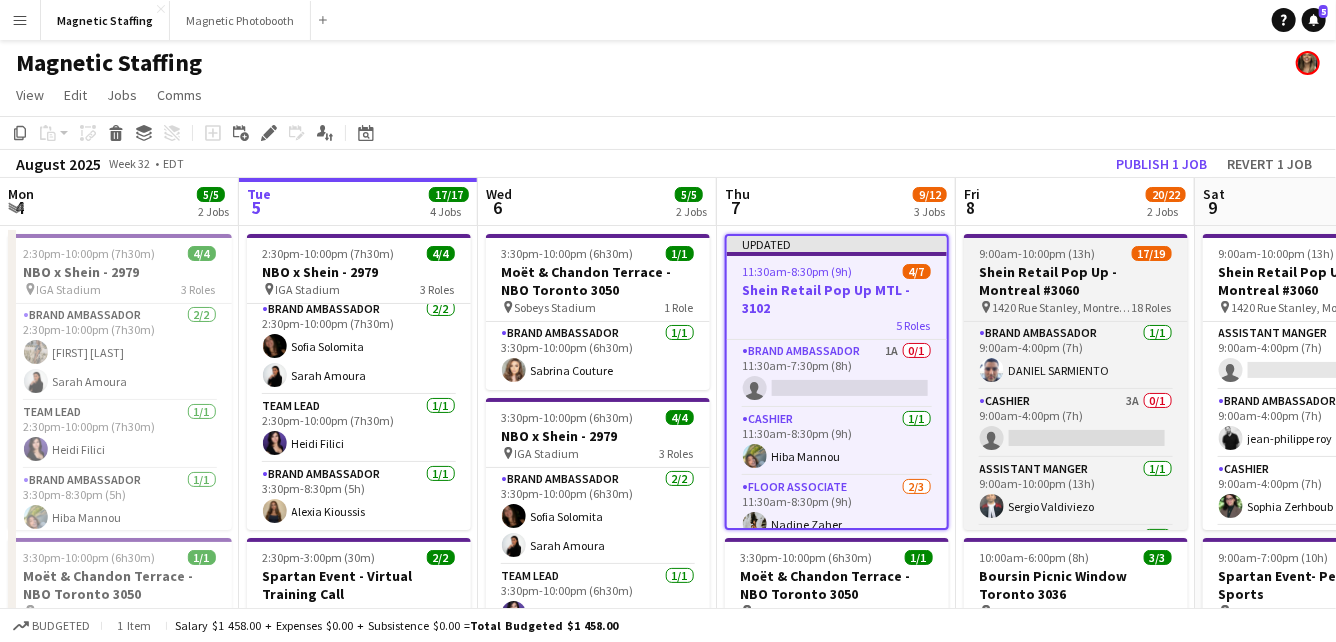 click on "Shein Retail Pop Up - Montreal #3060" at bounding box center (1076, 281) 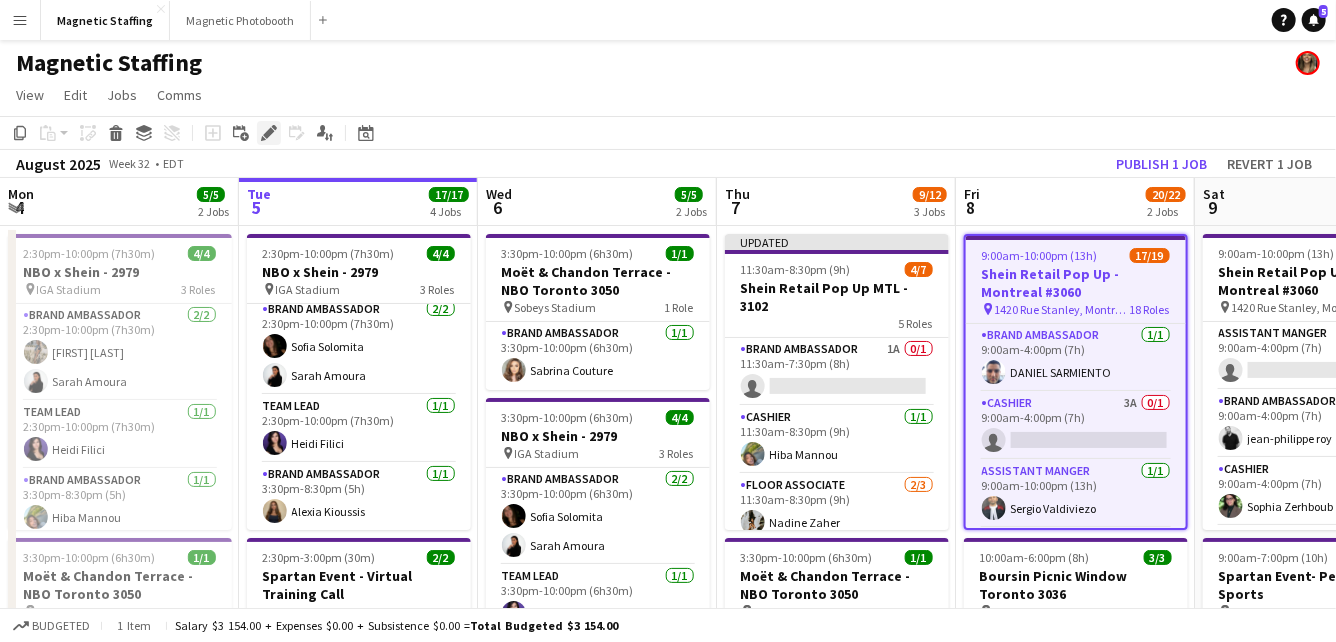click 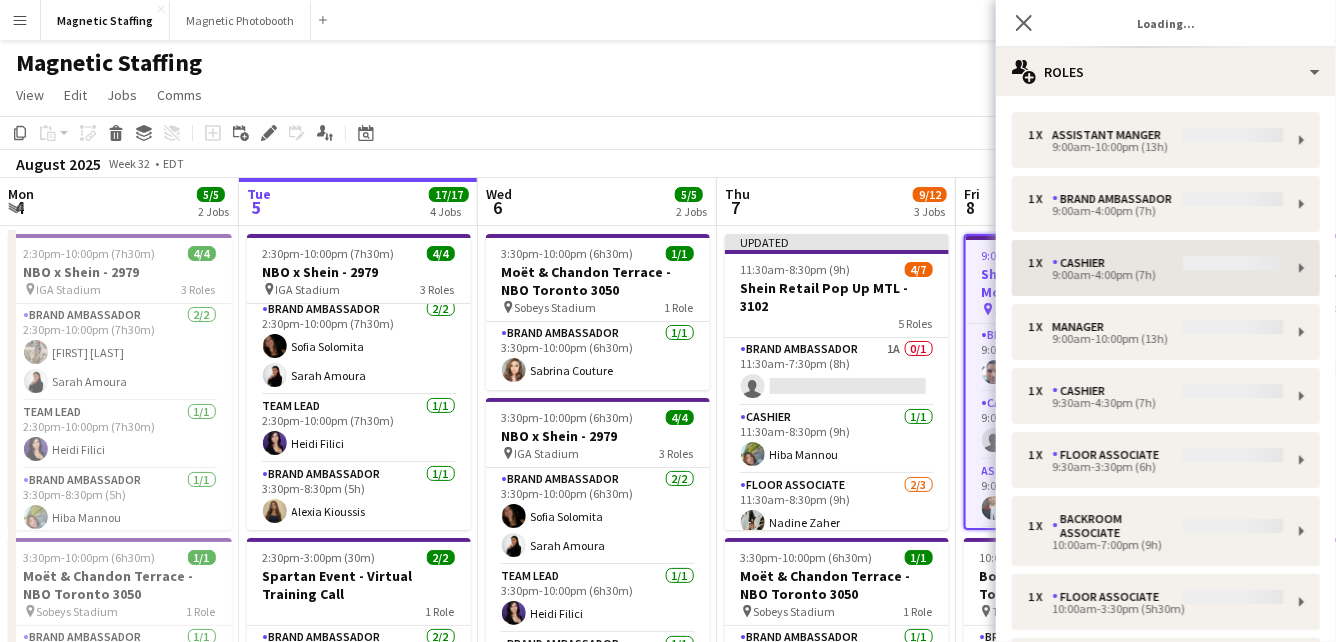 type on "*******" 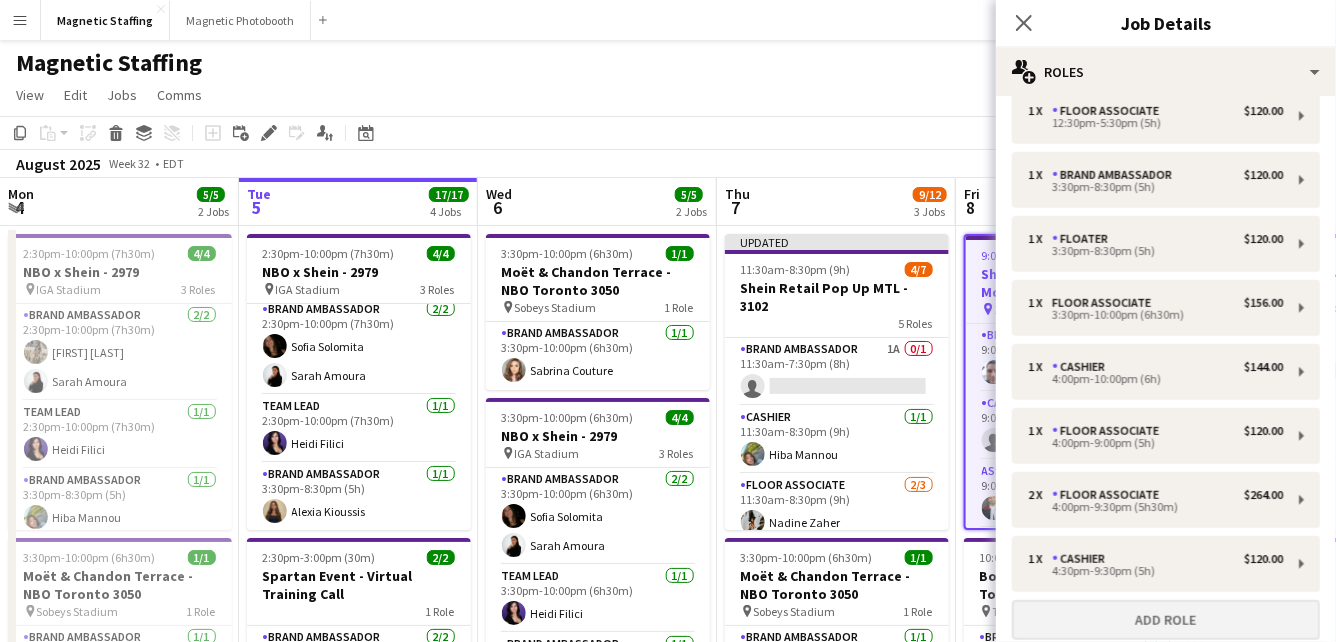 scroll, scrollTop: 815, scrollLeft: 0, axis: vertical 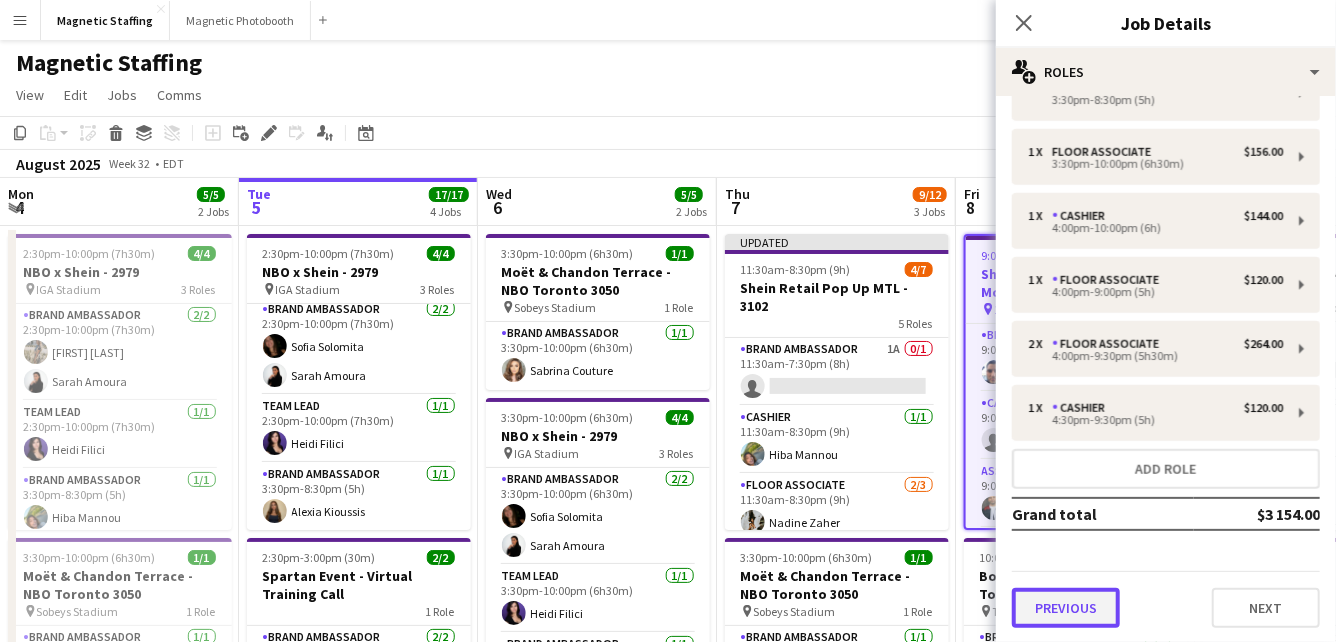 click on "Previous" at bounding box center [1066, 608] 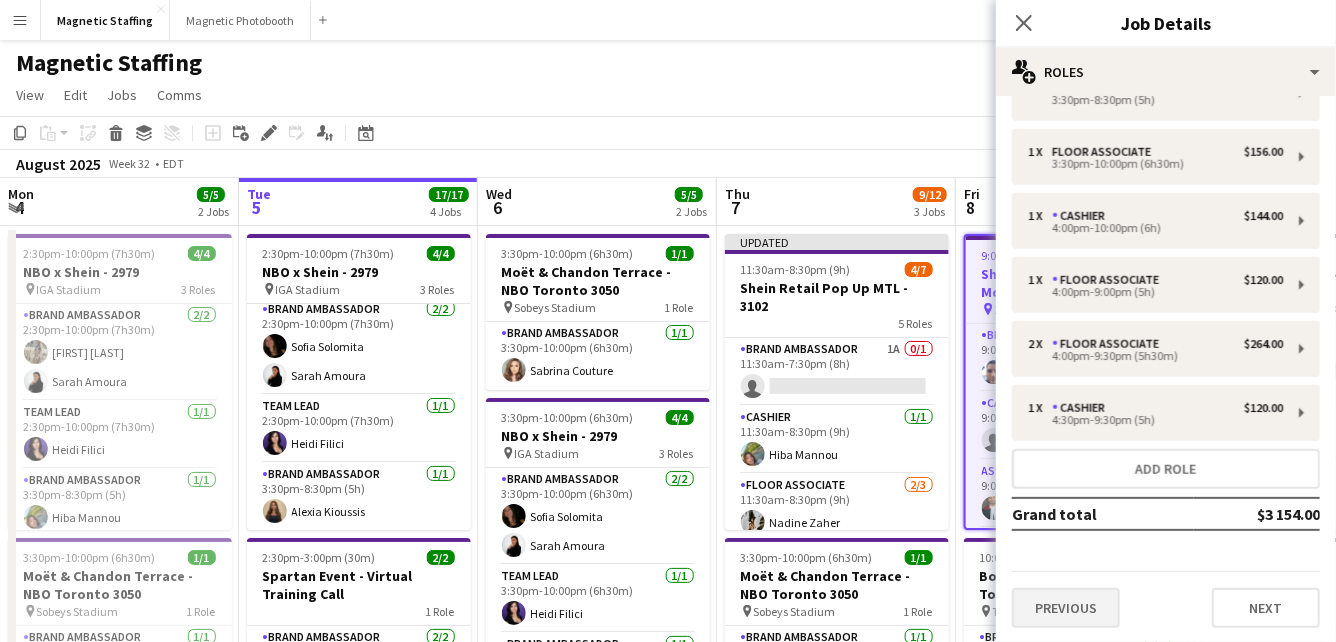 scroll, scrollTop: 0, scrollLeft: 0, axis: both 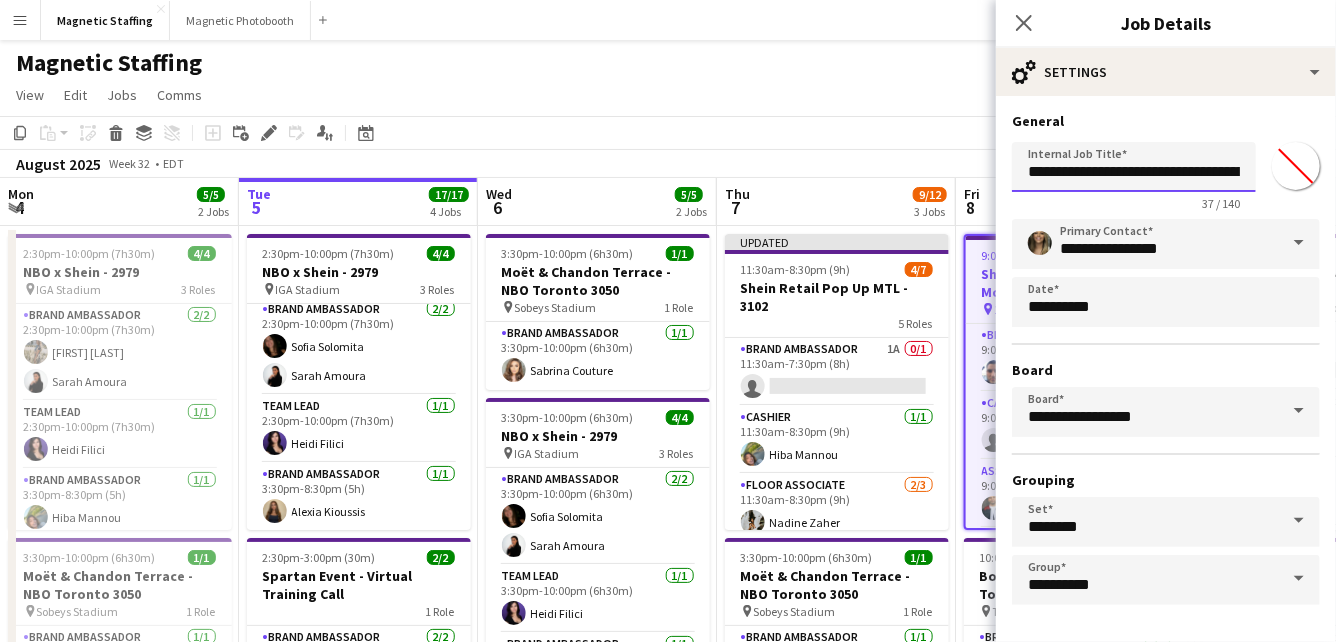 click on "**********" at bounding box center (1134, 167) 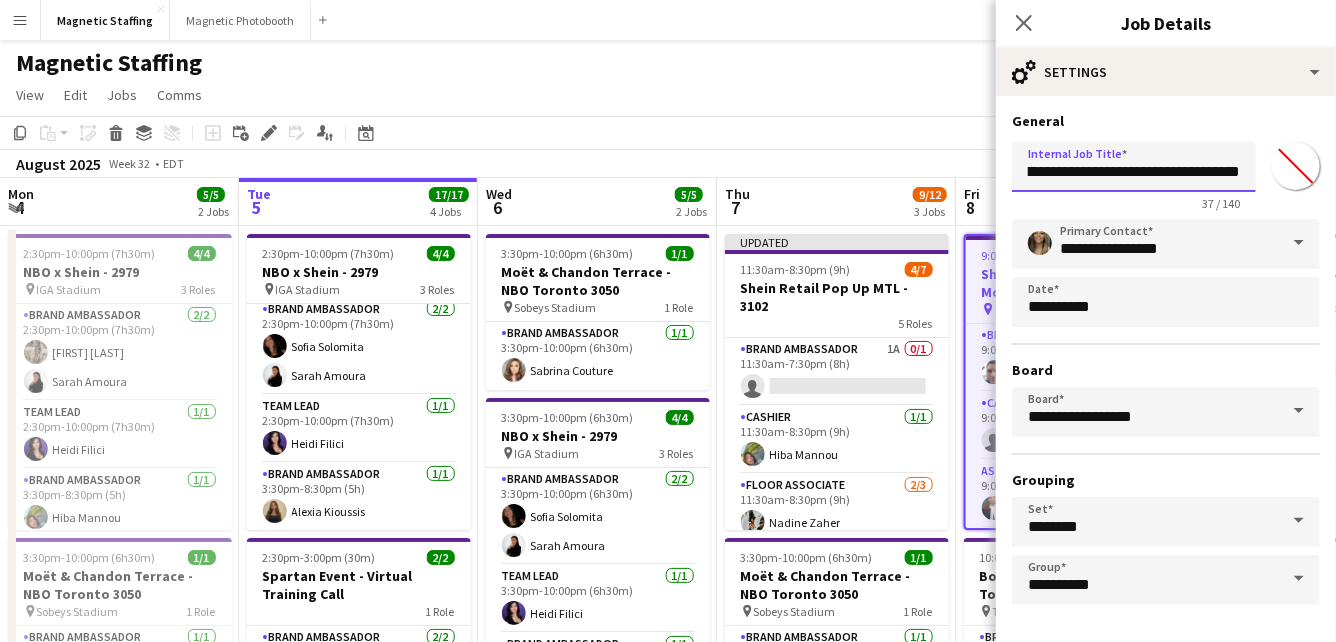 scroll, scrollTop: 0, scrollLeft: 28, axis: horizontal 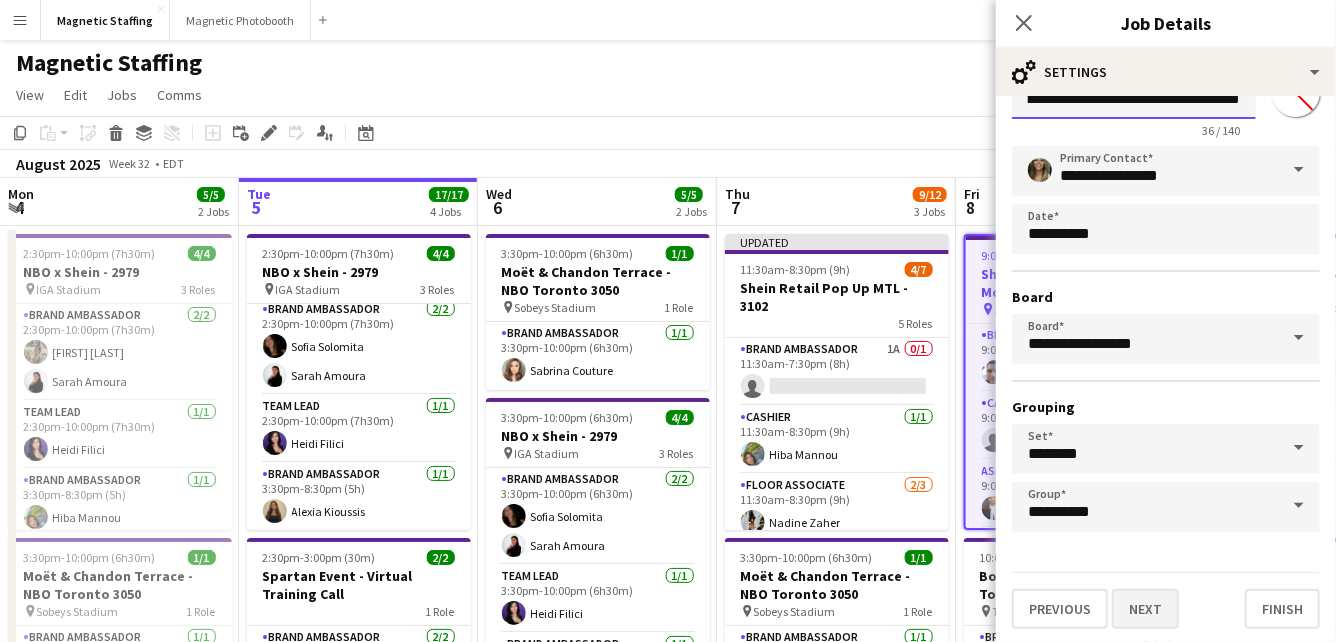 type on "**********" 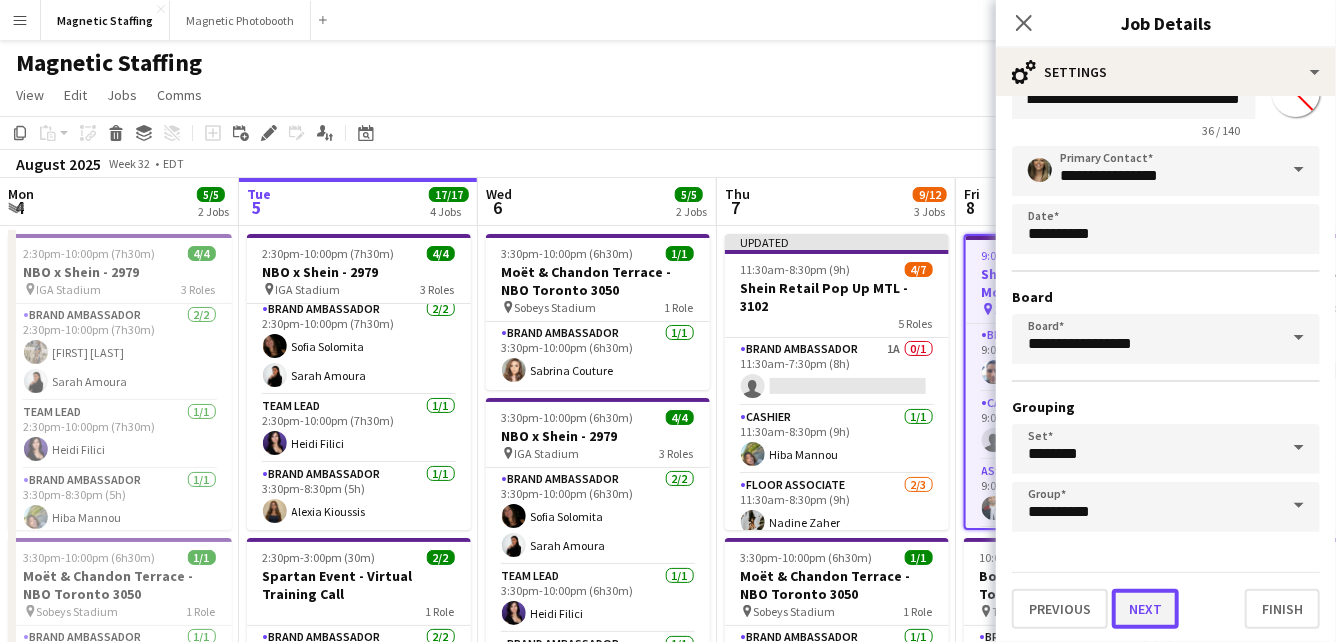 click on "Next" at bounding box center (1145, 609) 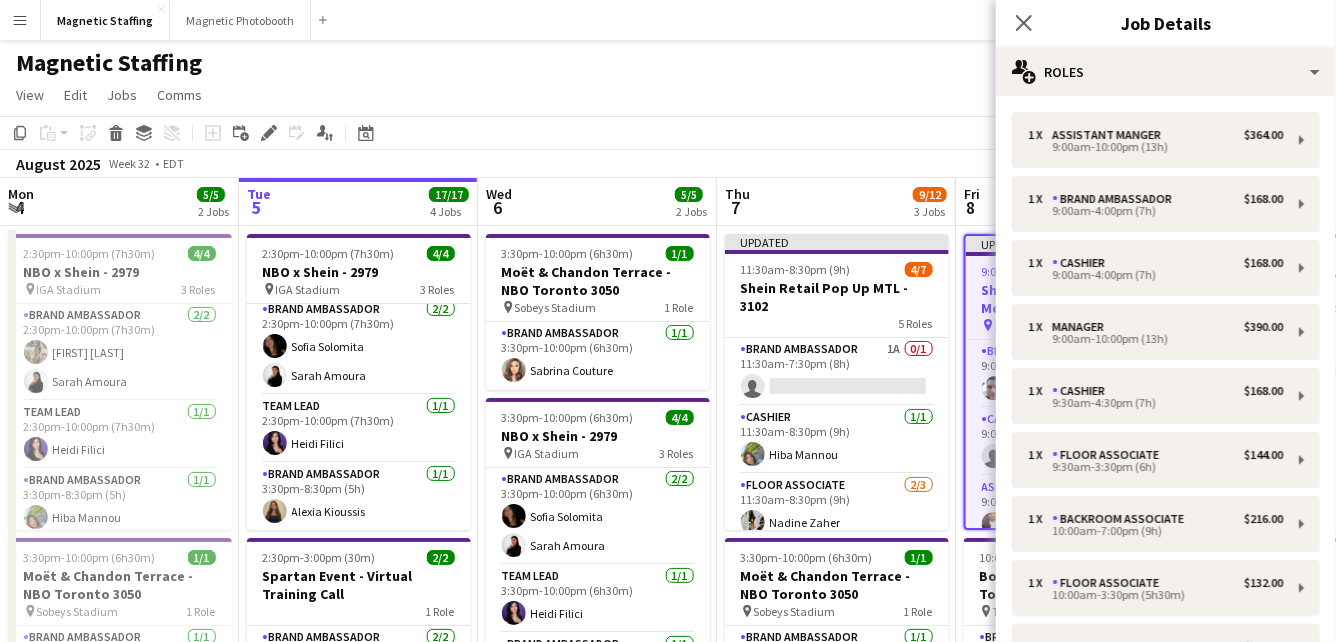 scroll, scrollTop: 0, scrollLeft: 0, axis: both 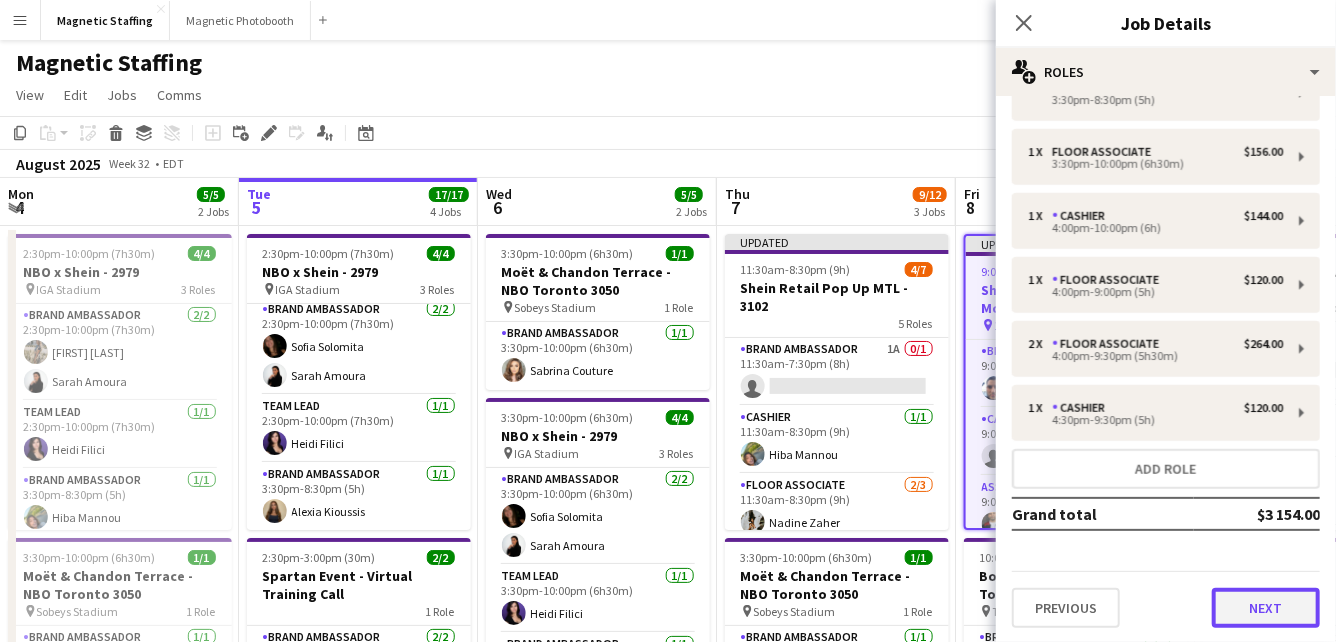 click on "Next" at bounding box center (1266, 608) 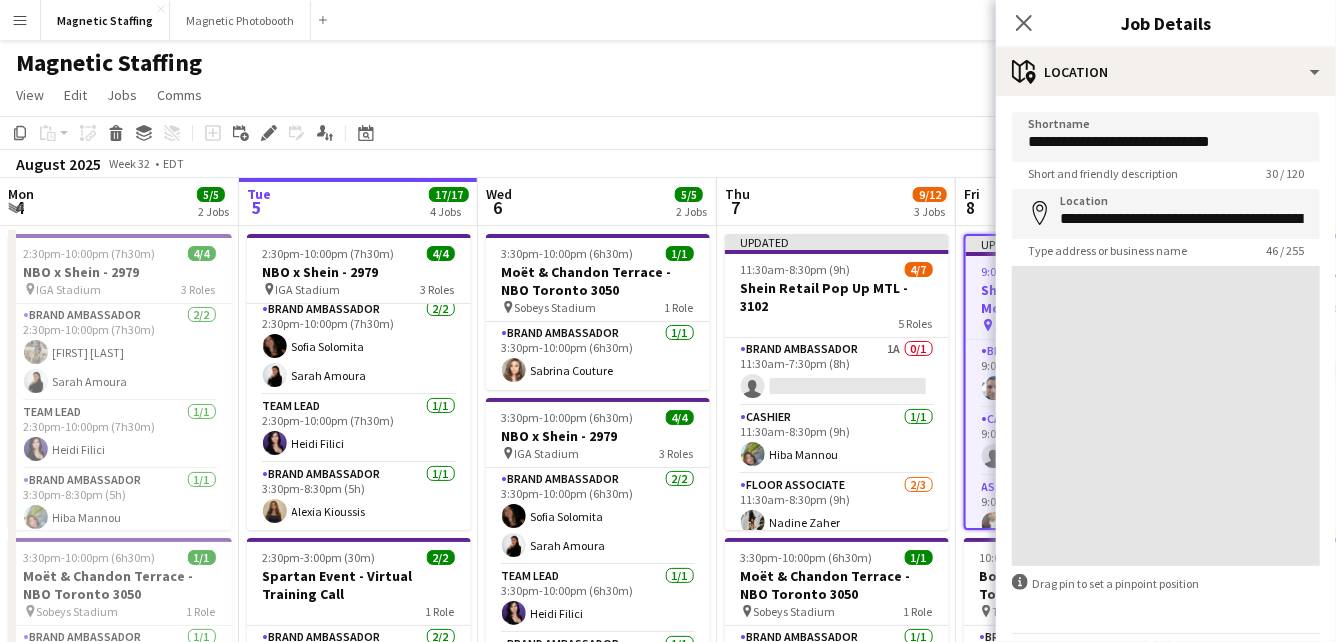 scroll, scrollTop: 0, scrollLeft: 0, axis: both 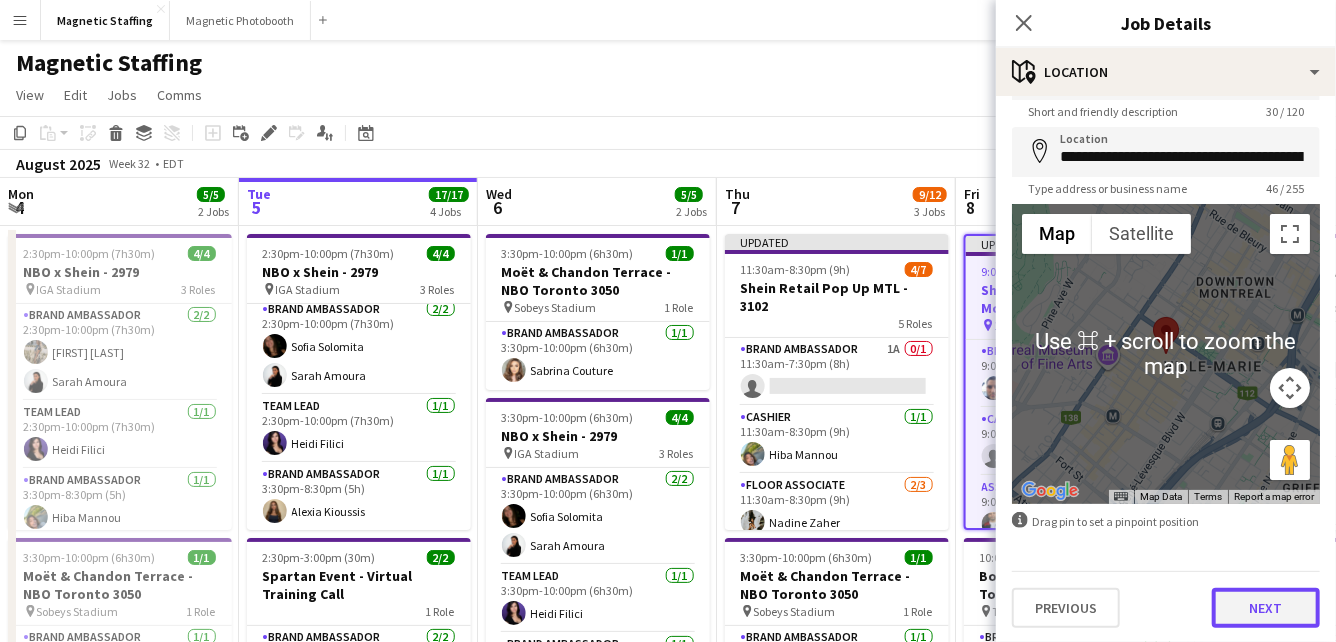 click on "Next" at bounding box center [1266, 608] 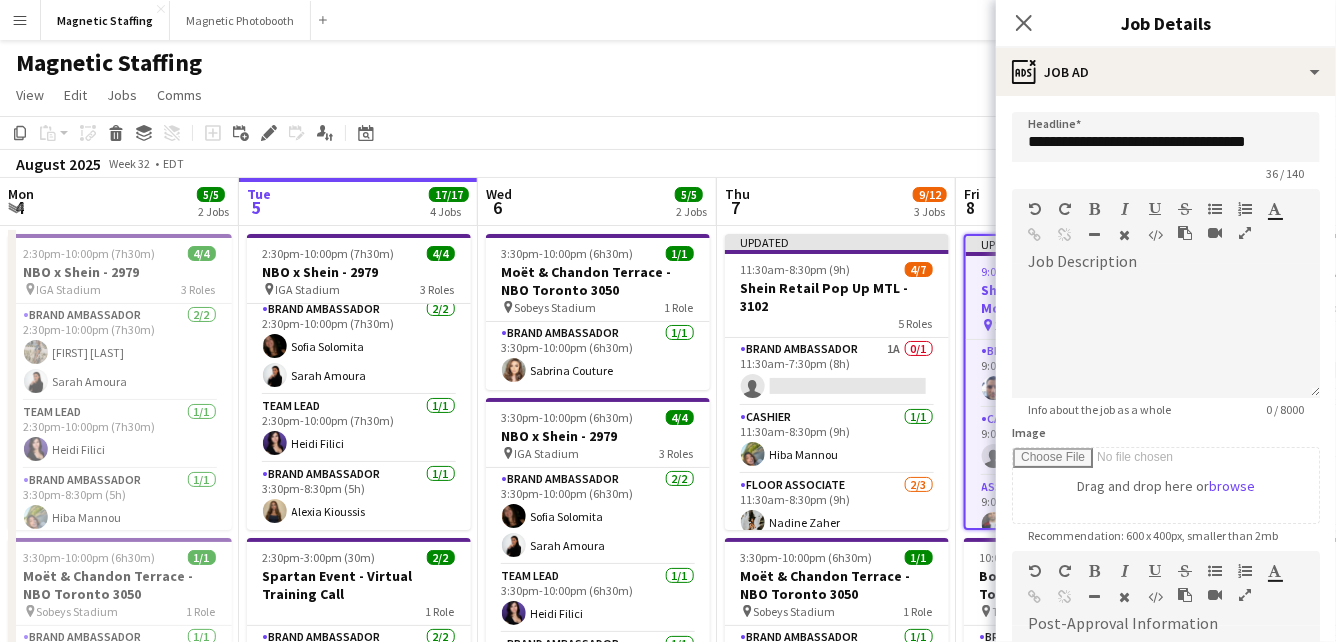 scroll, scrollTop: 0, scrollLeft: 0, axis: both 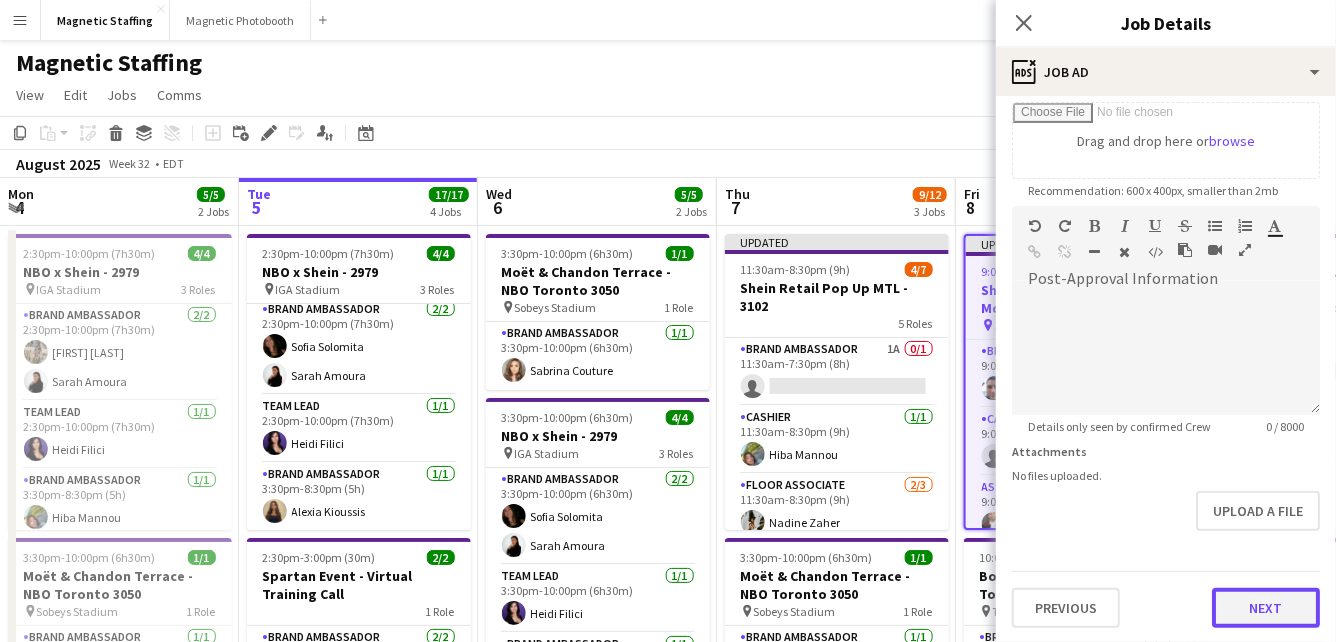 click on "Next" at bounding box center (1266, 608) 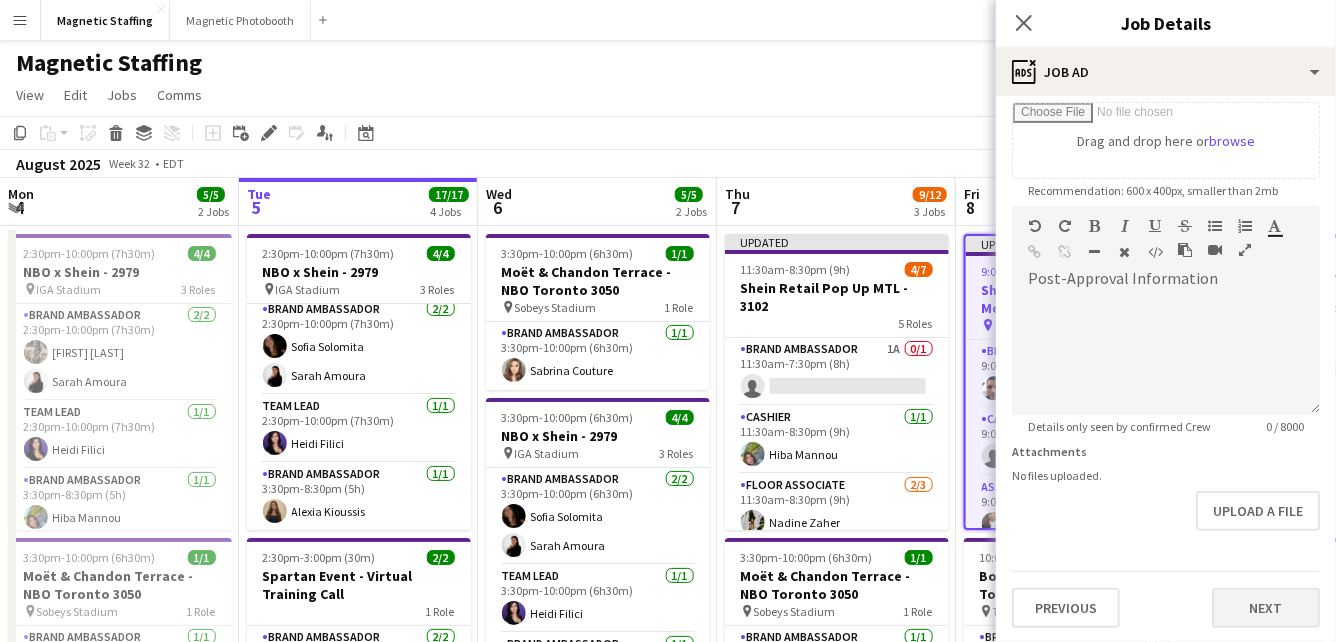 scroll, scrollTop: 0, scrollLeft: 0, axis: both 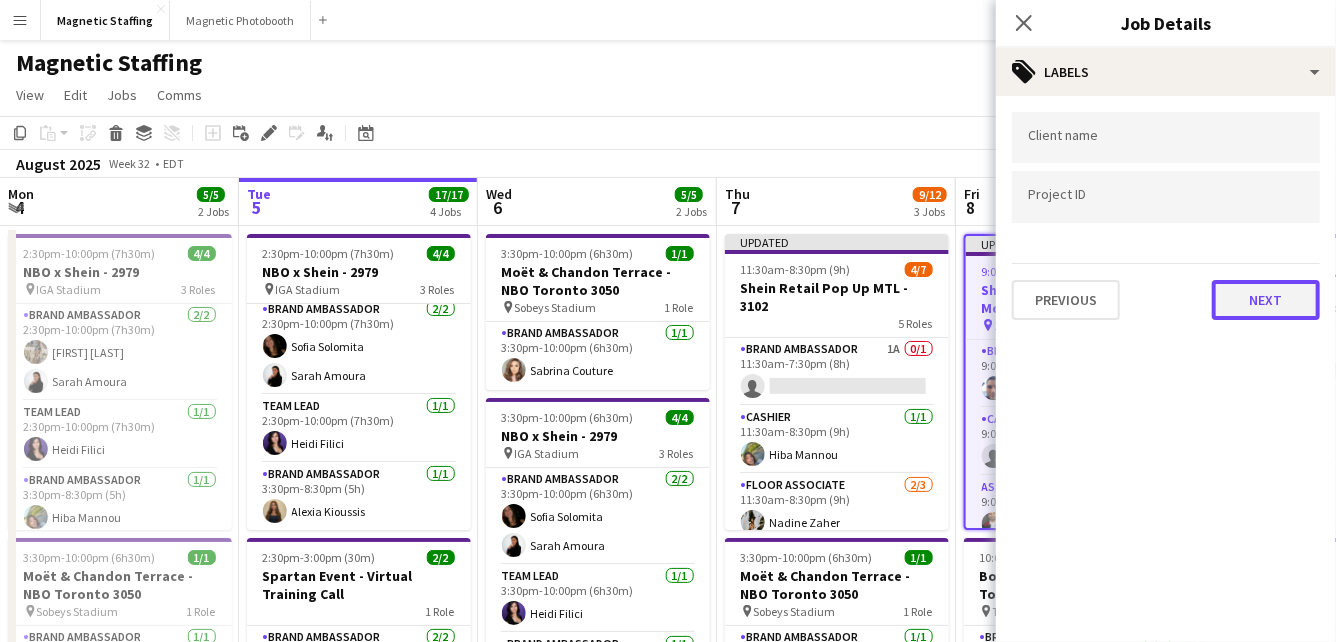 click on "Next" at bounding box center (1266, 300) 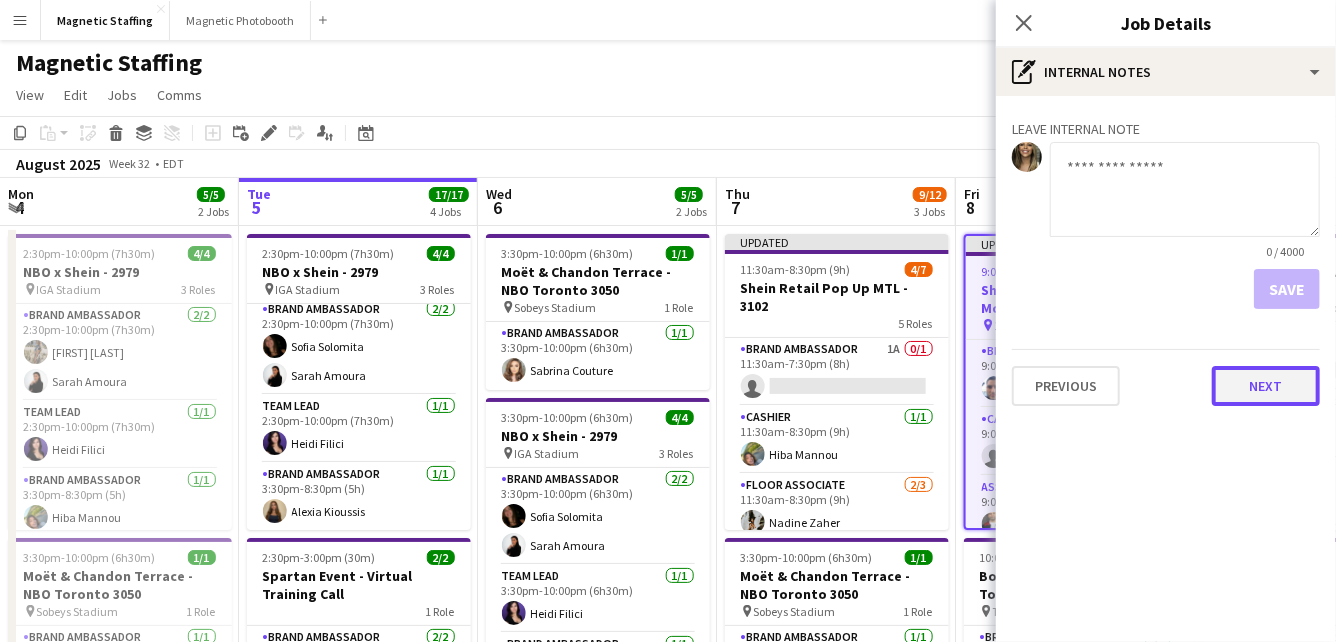 click on "Next" at bounding box center [1266, 386] 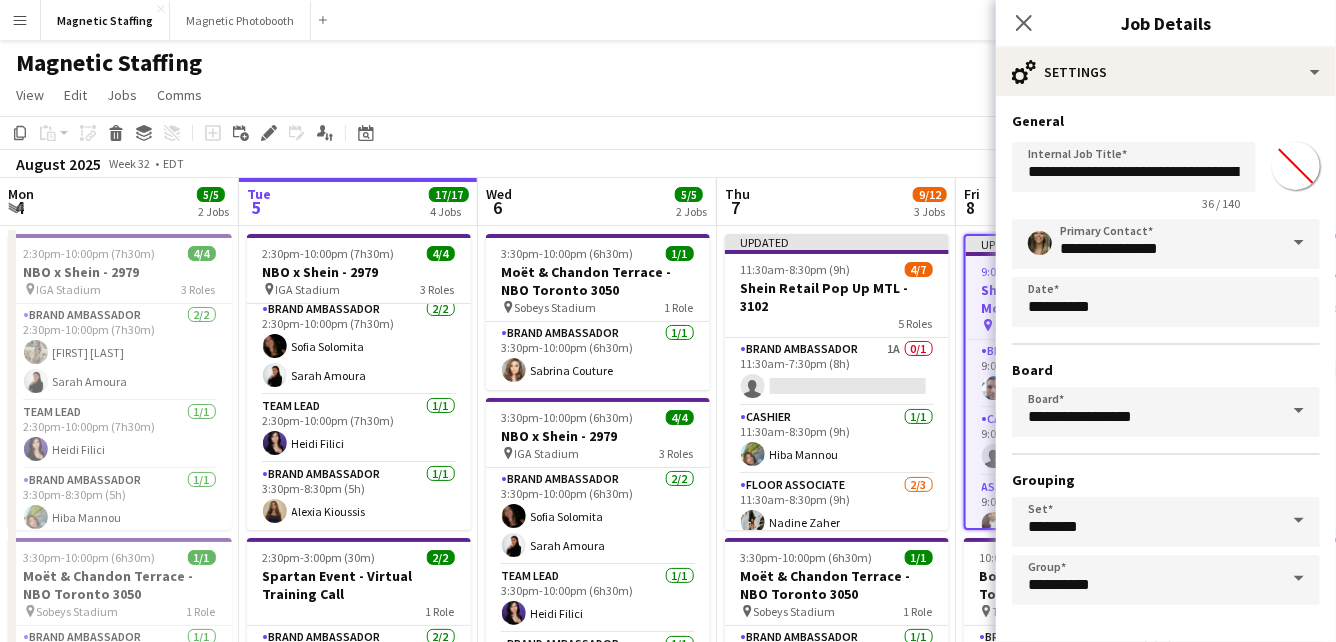 scroll, scrollTop: 73, scrollLeft: 0, axis: vertical 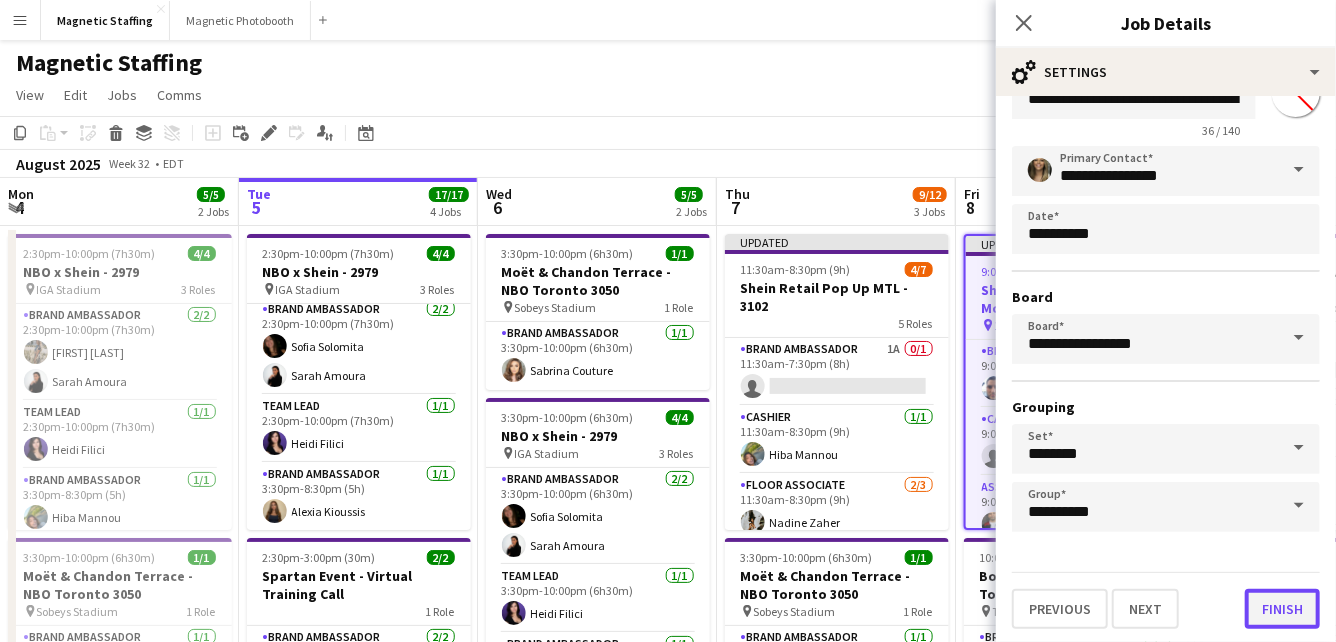 click on "Finish" at bounding box center (1282, 609) 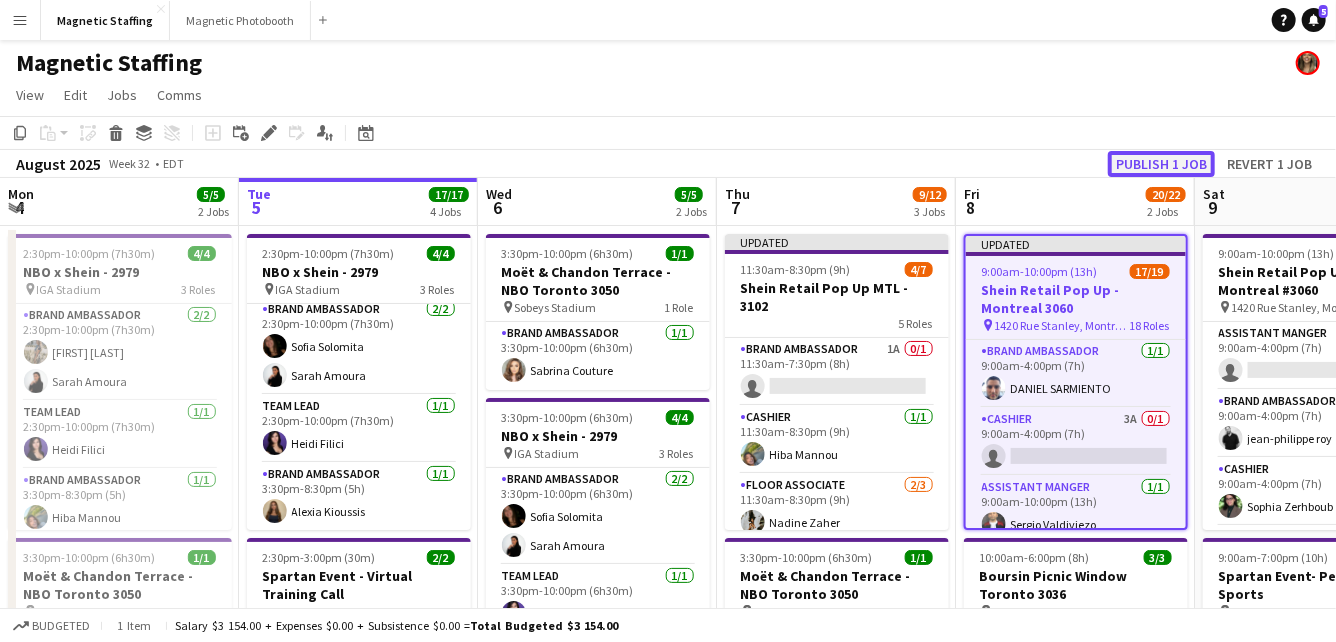 click on "Publish 1 job" 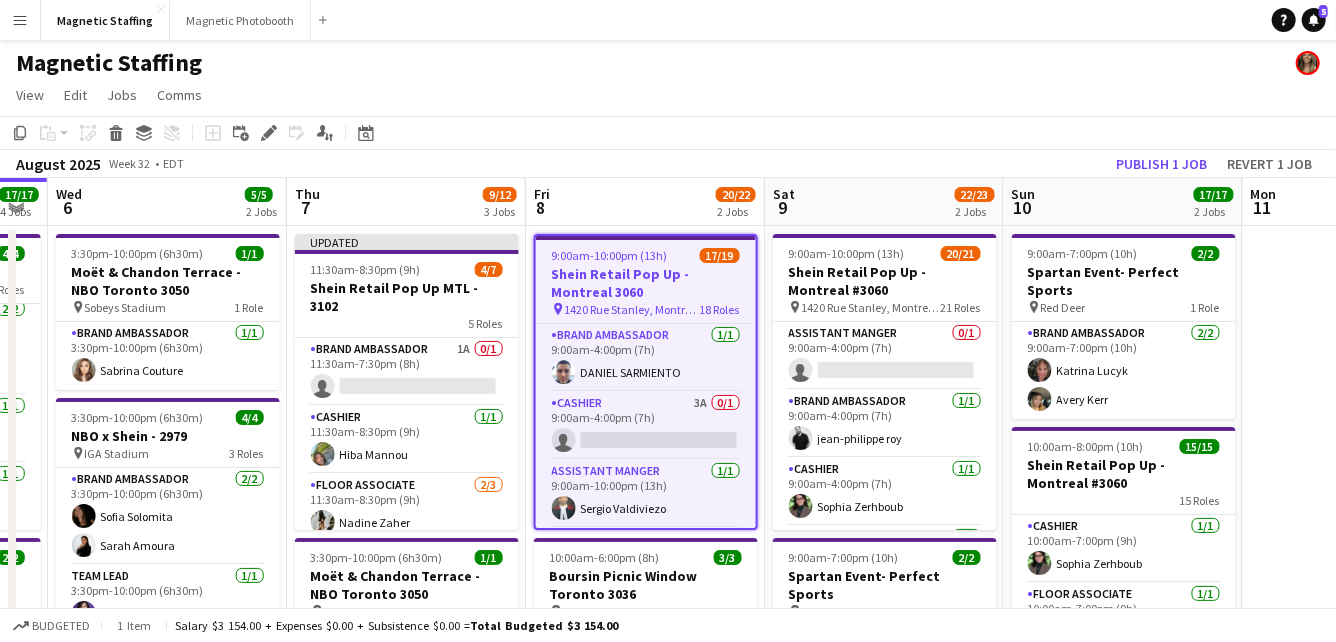 drag, startPoint x: 1055, startPoint y: 274, endPoint x: 124, endPoint y: 319, distance: 932.0869 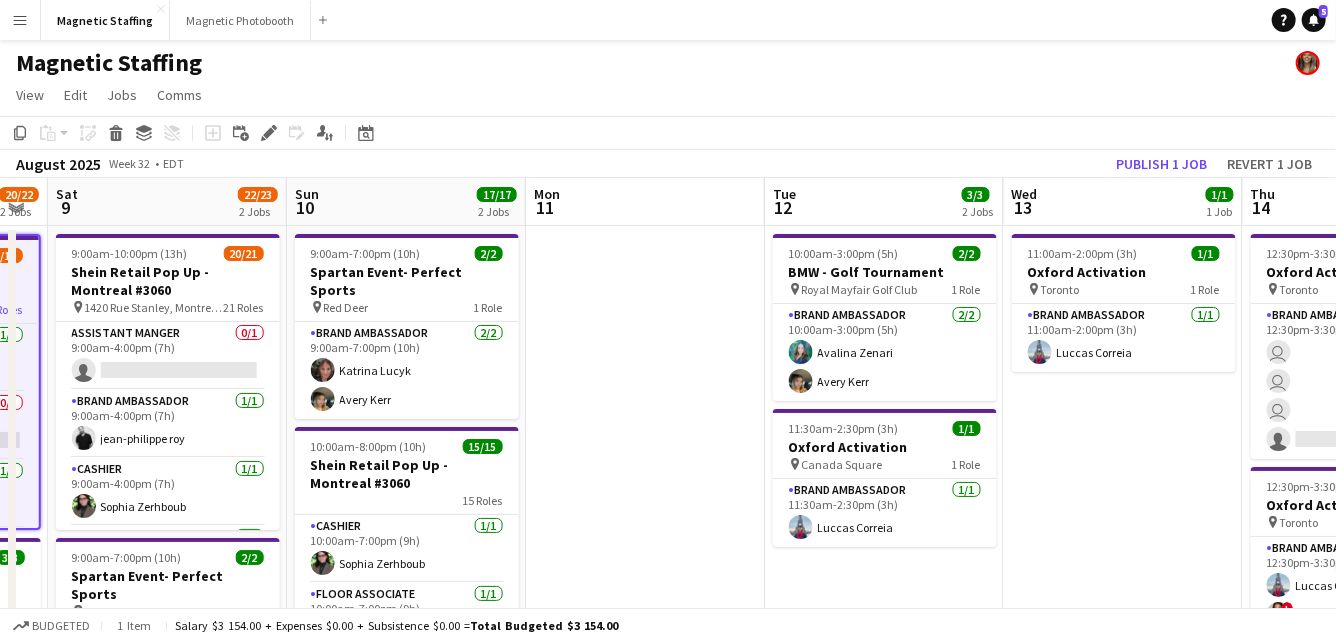 scroll, scrollTop: 0, scrollLeft: 688, axis: horizontal 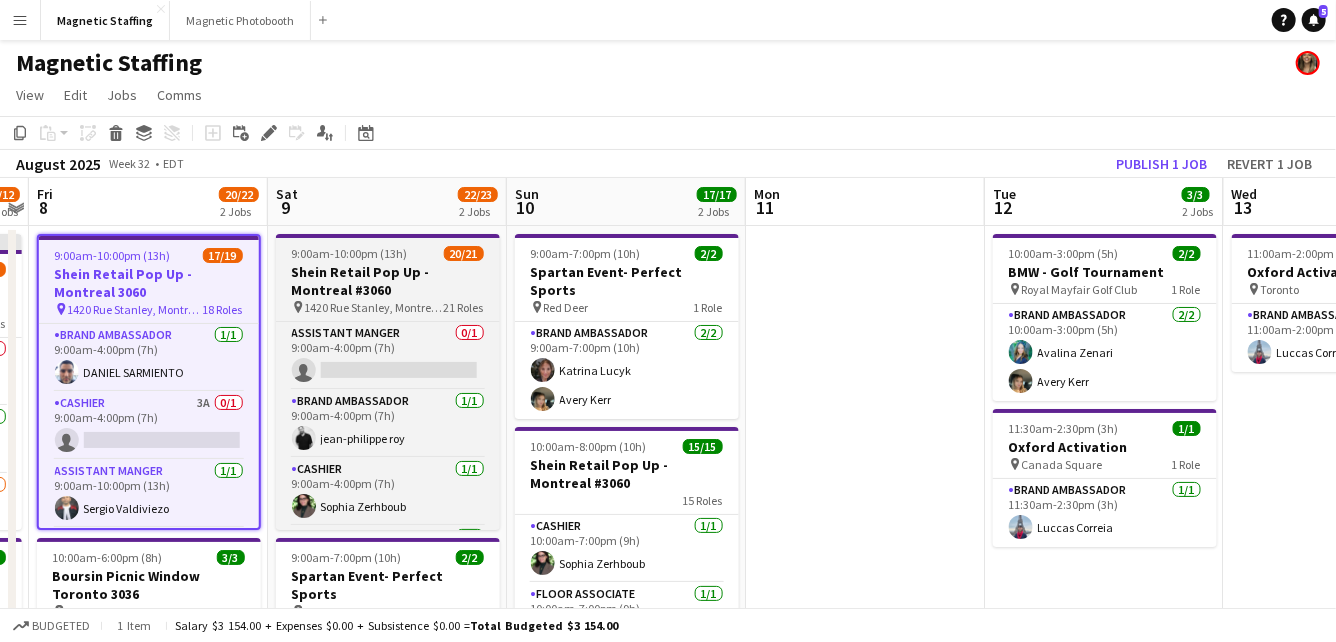 click on "Shein Retail Pop Up - Montreal #3060" at bounding box center [388, 281] 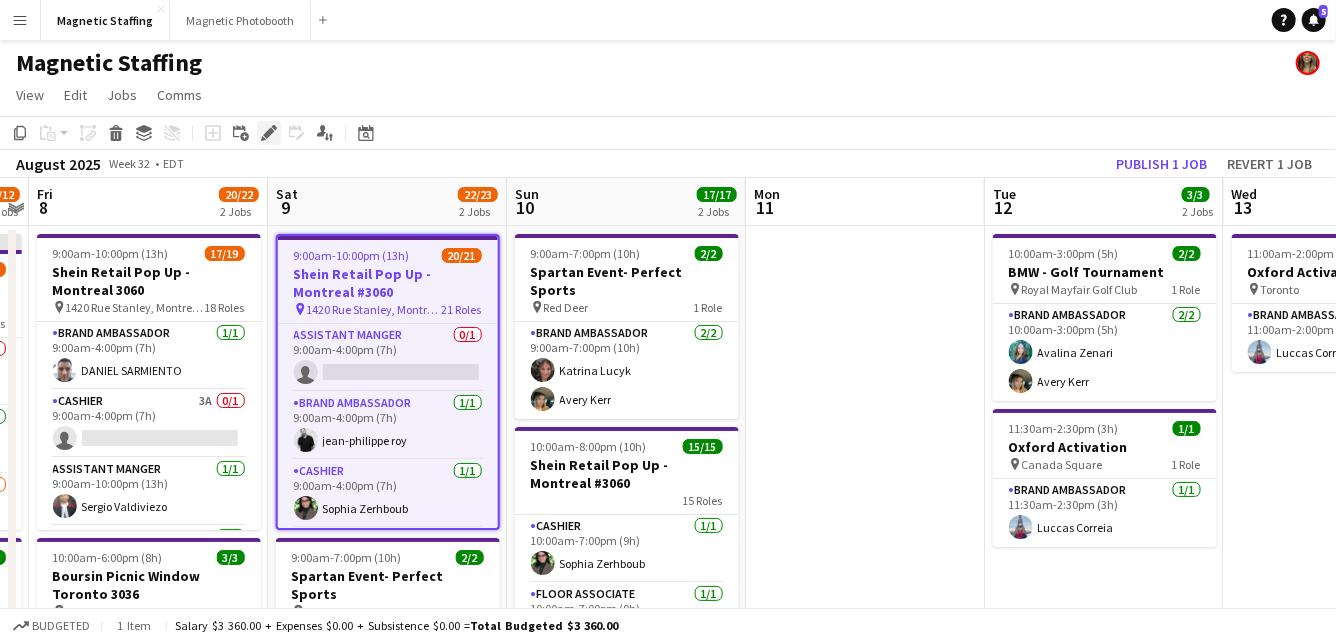 click 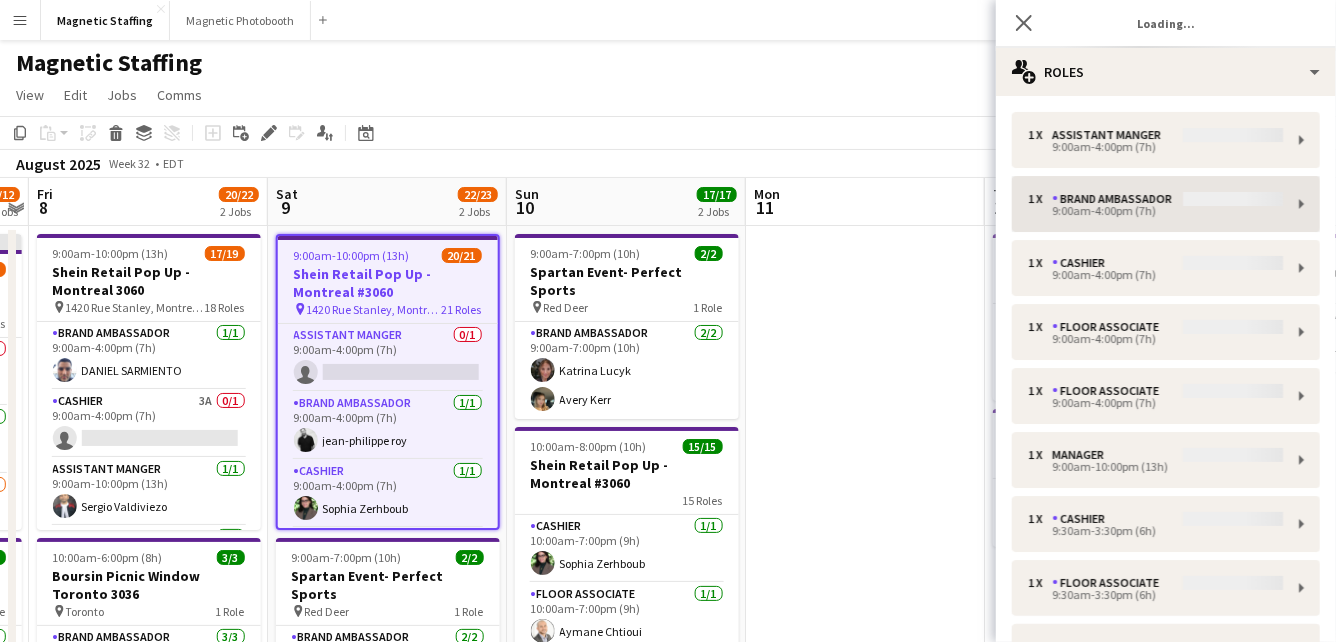 type on "*******" 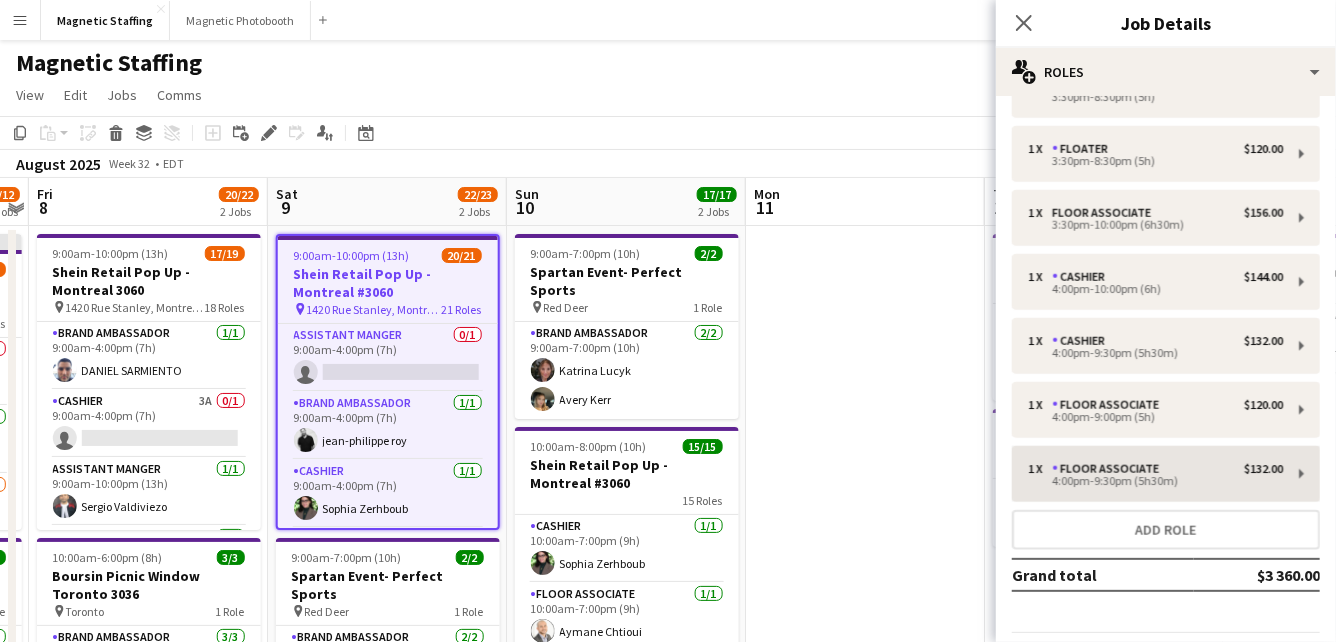 scroll, scrollTop: 1006, scrollLeft: 0, axis: vertical 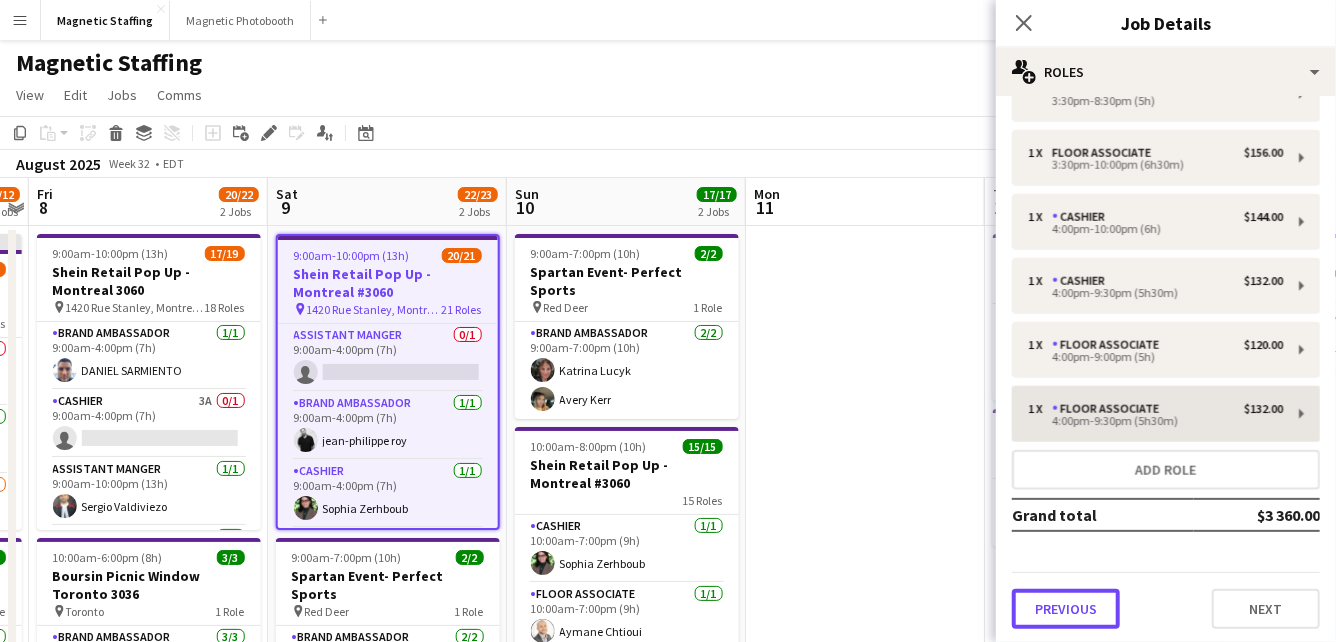 click on "Previous" at bounding box center [1066, 609] 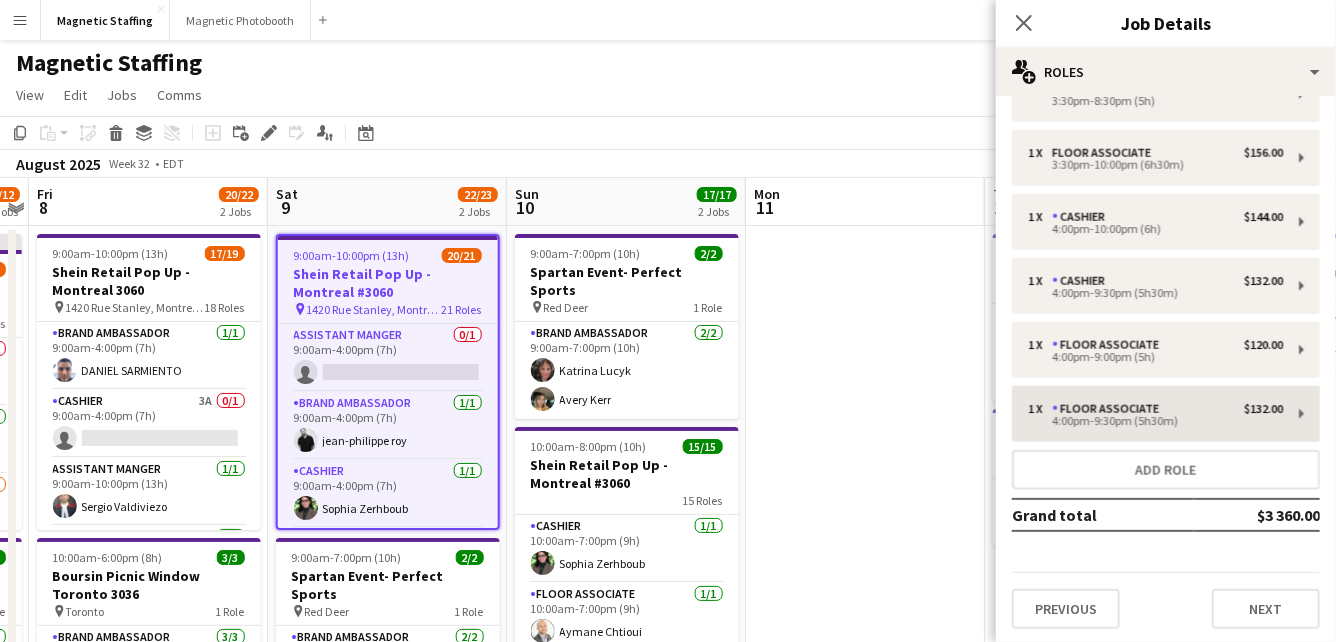 scroll, scrollTop: 0, scrollLeft: 0, axis: both 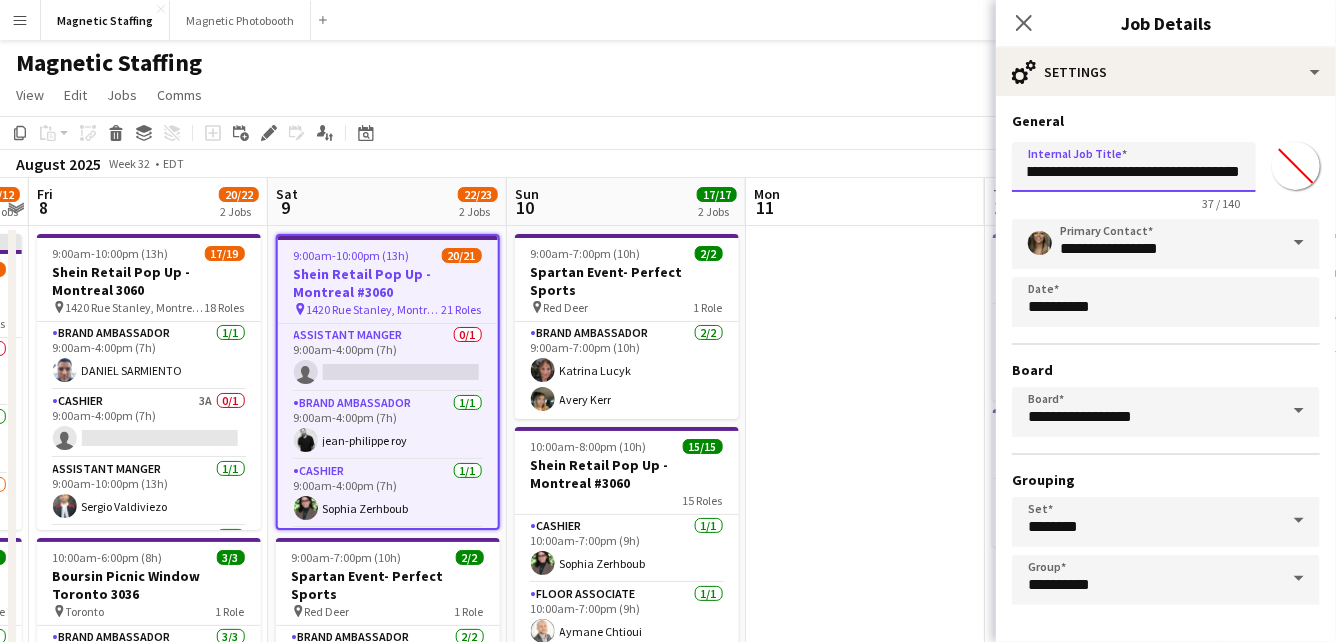 drag, startPoint x: 1234, startPoint y: 172, endPoint x: 1306, endPoint y: 172, distance: 72 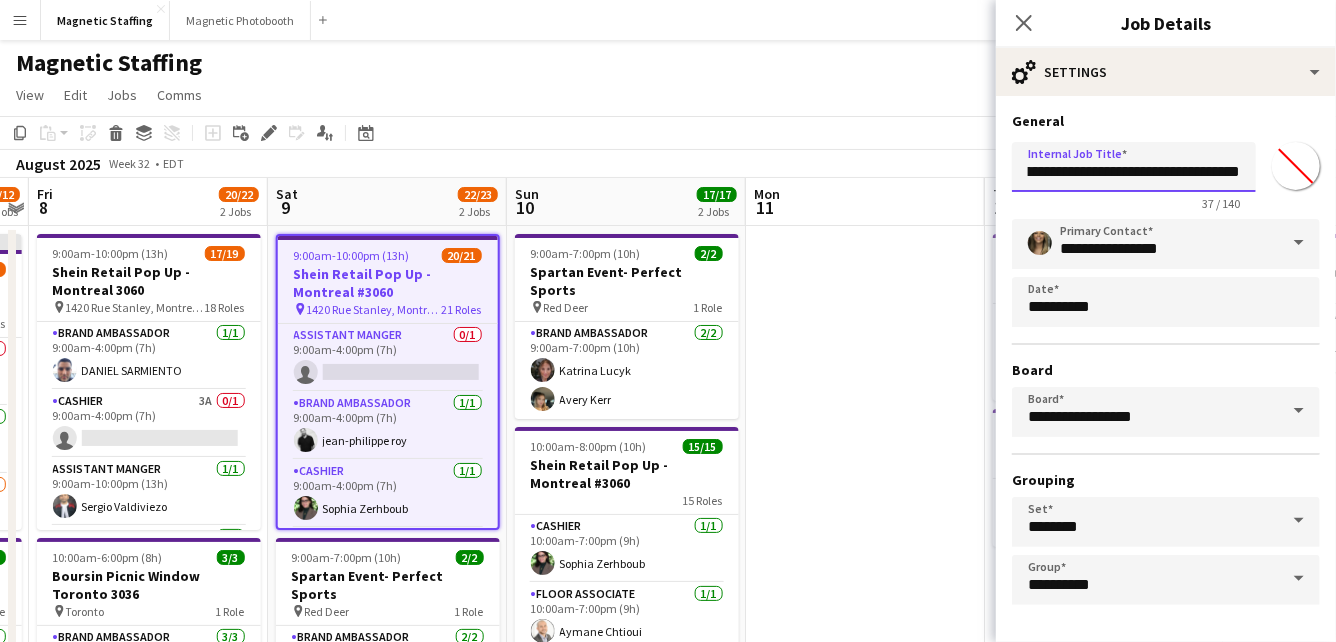 click on "**********" at bounding box center [1166, 172] 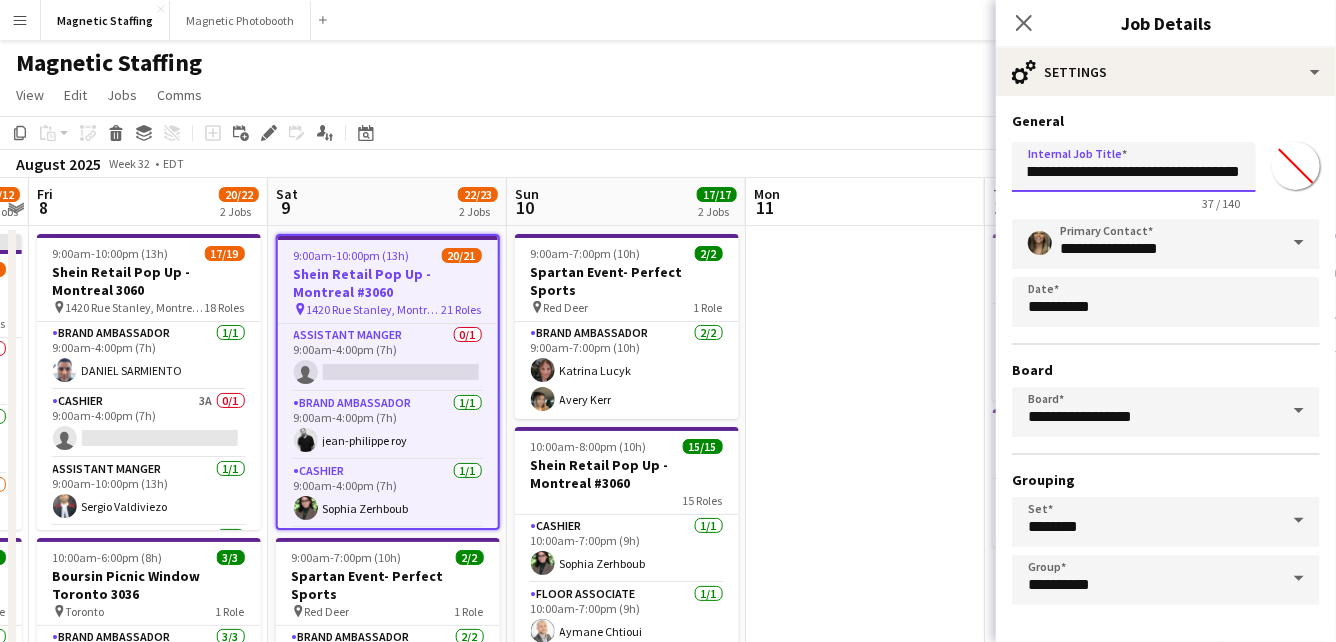 scroll, scrollTop: 0, scrollLeft: 28, axis: horizontal 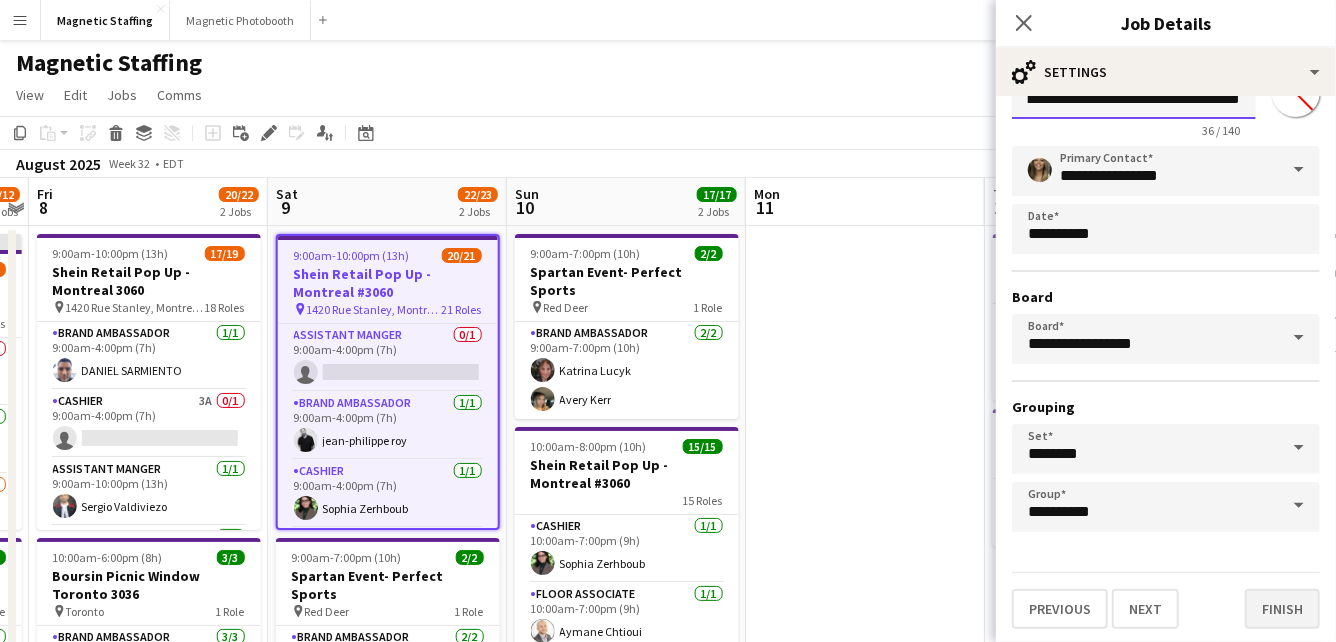 type on "**********" 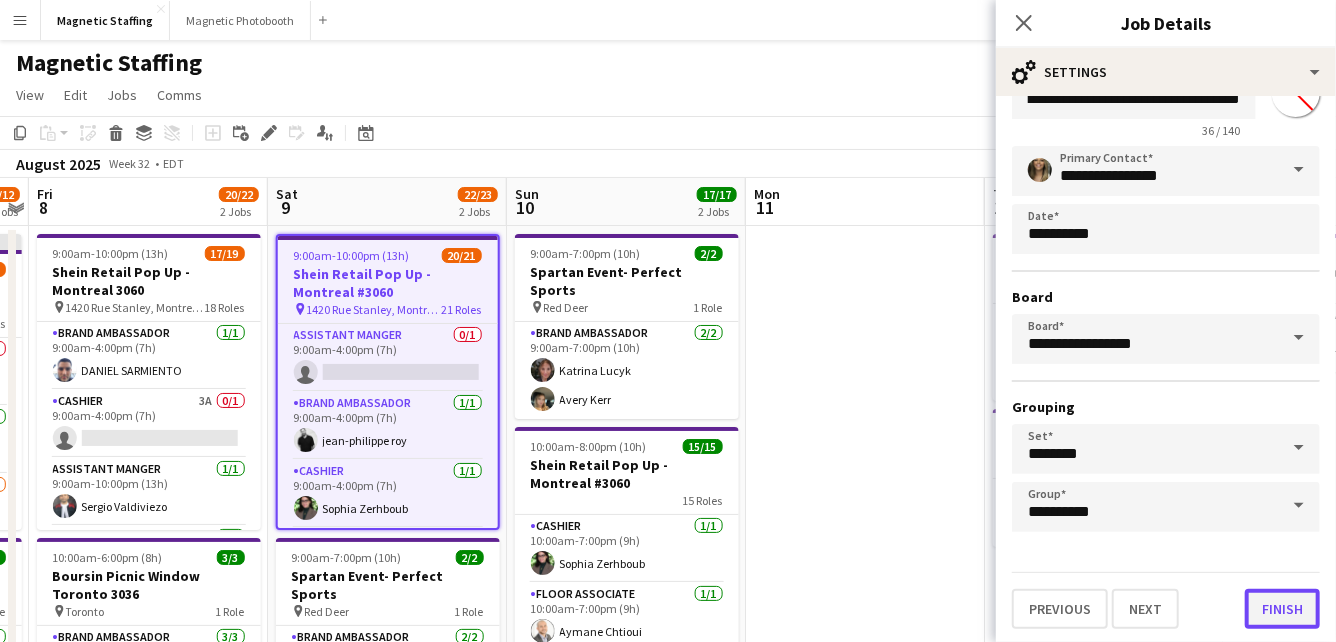 click on "Finish" at bounding box center [1282, 609] 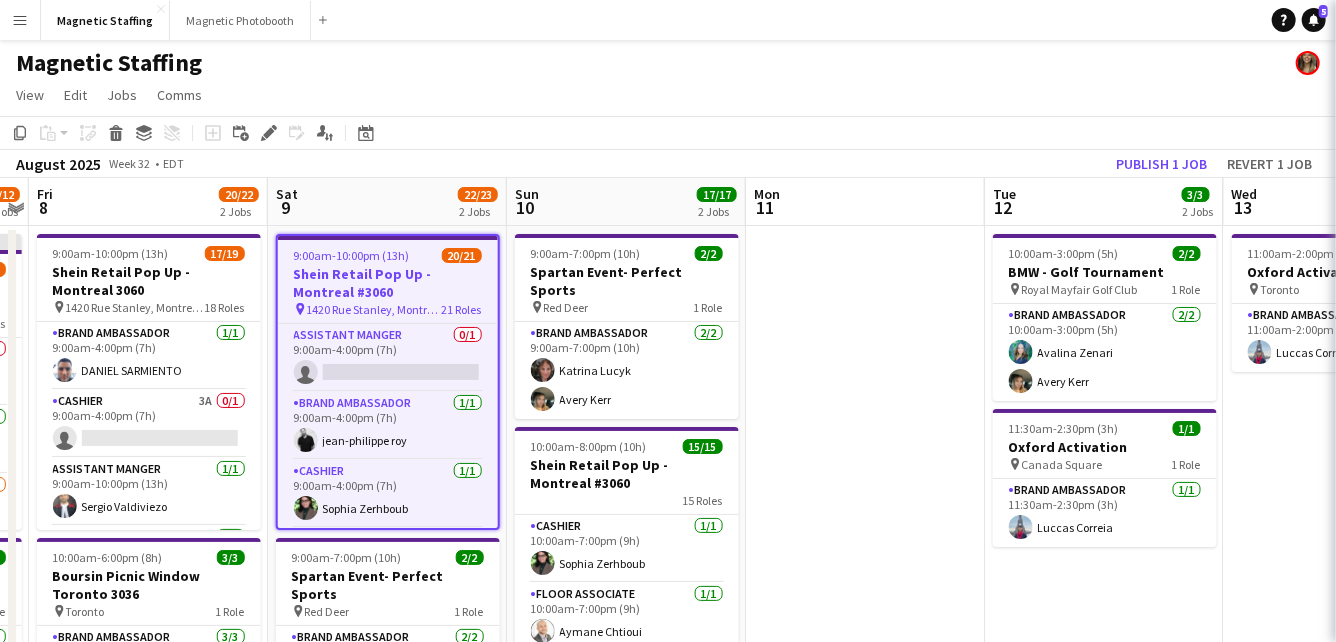 scroll, scrollTop: 0, scrollLeft: 0, axis: both 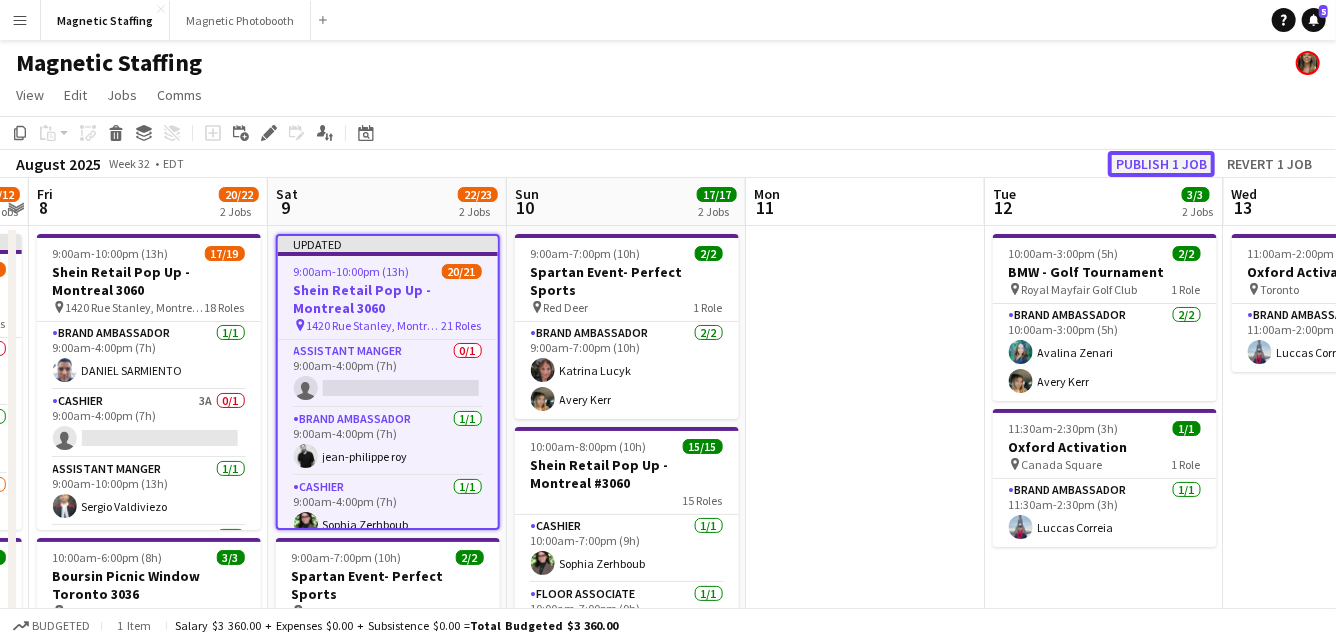 click on "Publish 1 job" 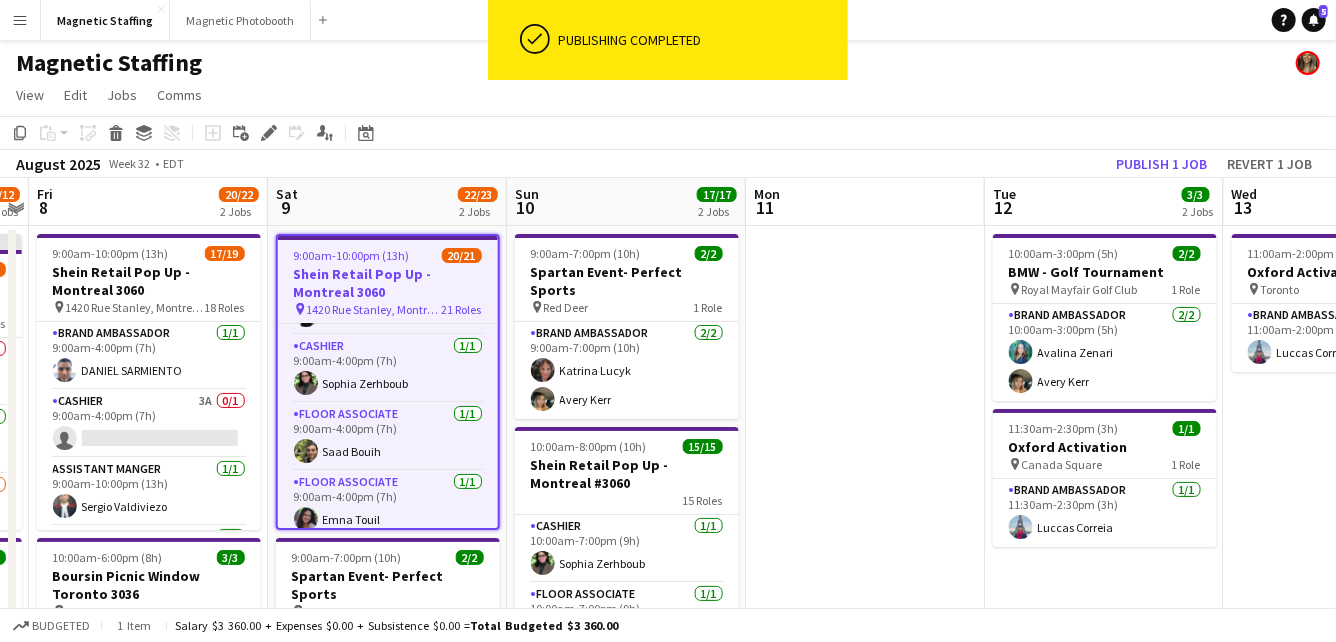 scroll, scrollTop: 132, scrollLeft: 0, axis: vertical 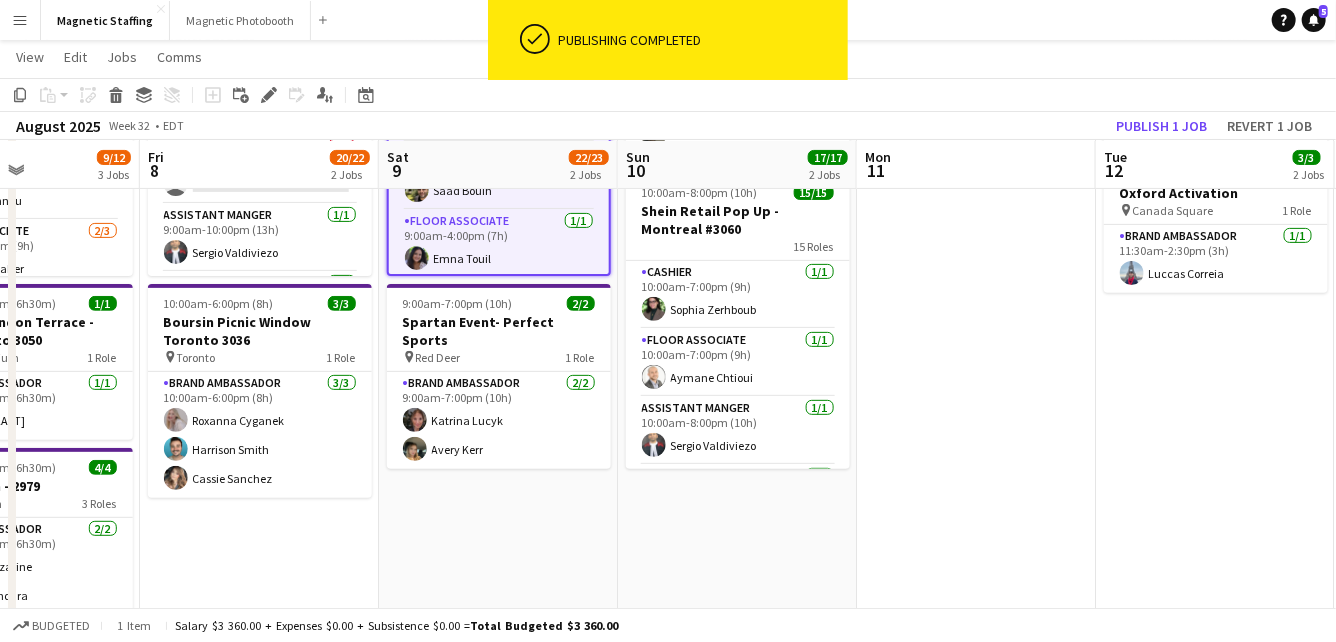 drag, startPoint x: 301, startPoint y: 561, endPoint x: 412, endPoint y: 558, distance: 111.040535 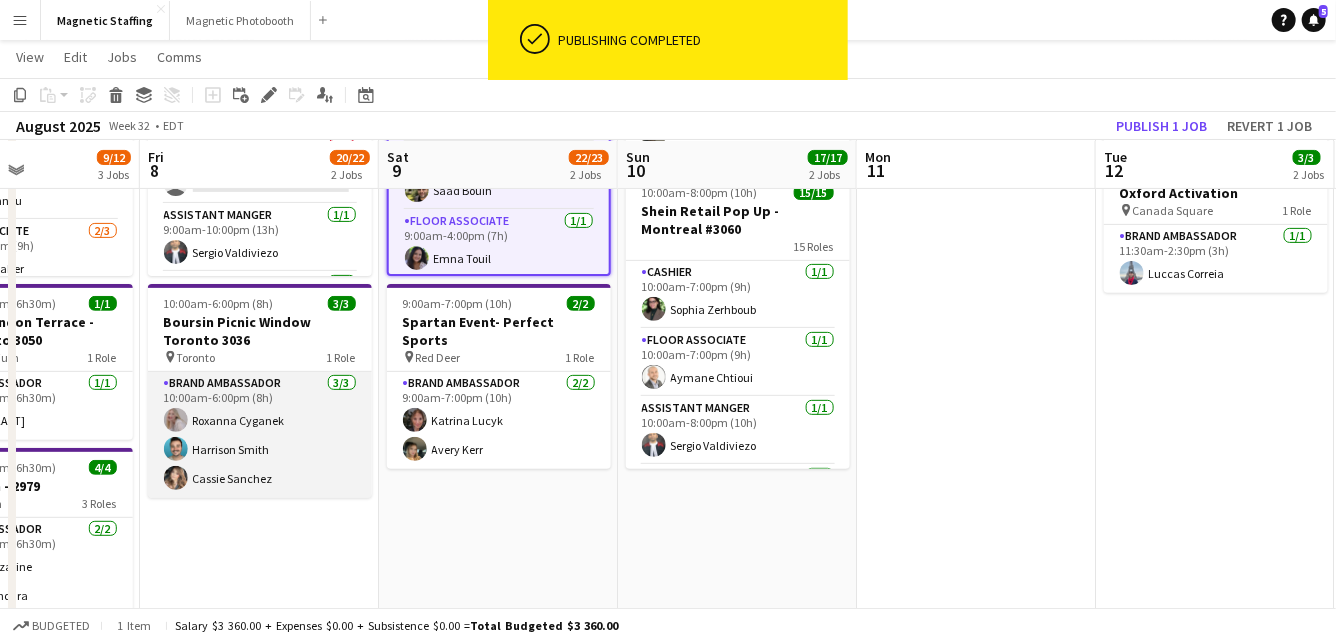 click on "Brand Ambassador   3/3   10:00am-6:00pm (8h)
Roxanna Cyganek Harrison Smith Cassie Sanchez" at bounding box center (260, 435) 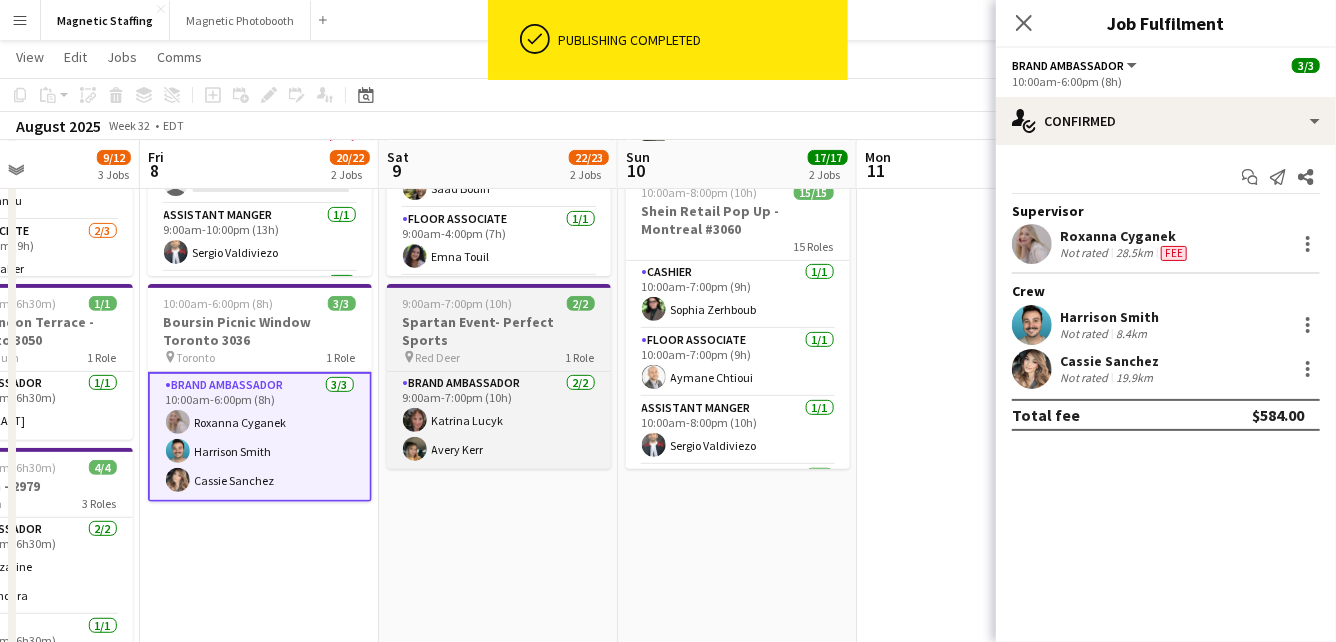 click on "Spartan Event- Perfect Sports" at bounding box center (499, 331) 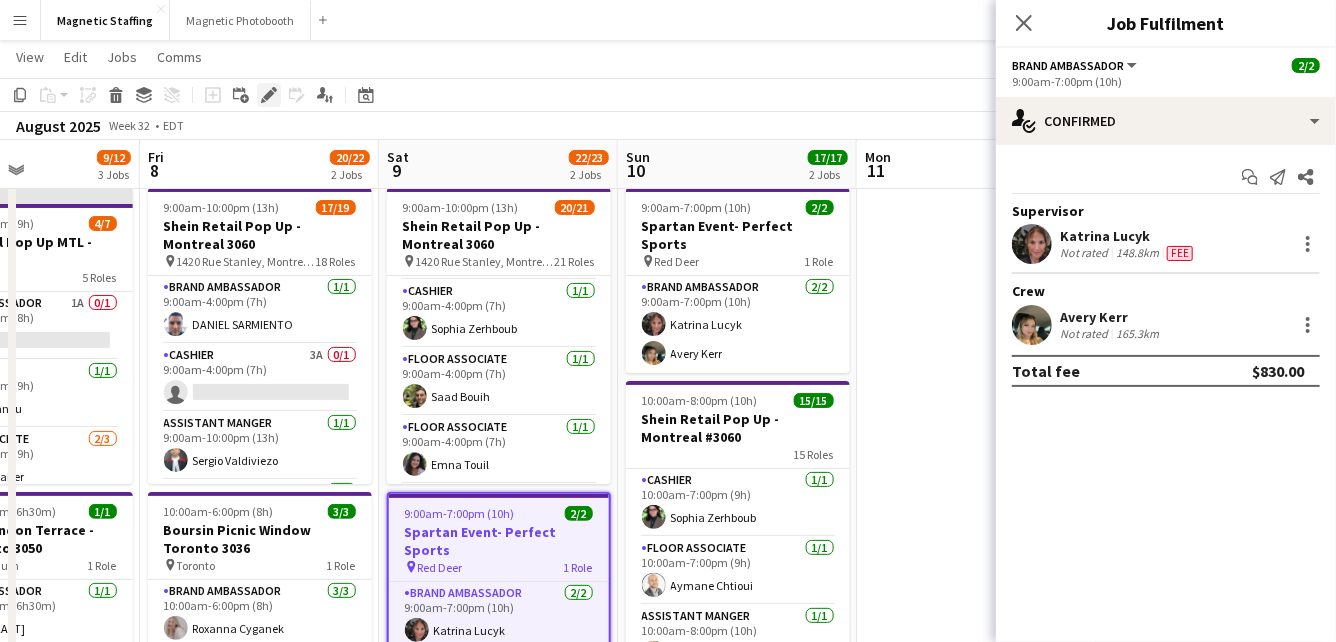 click 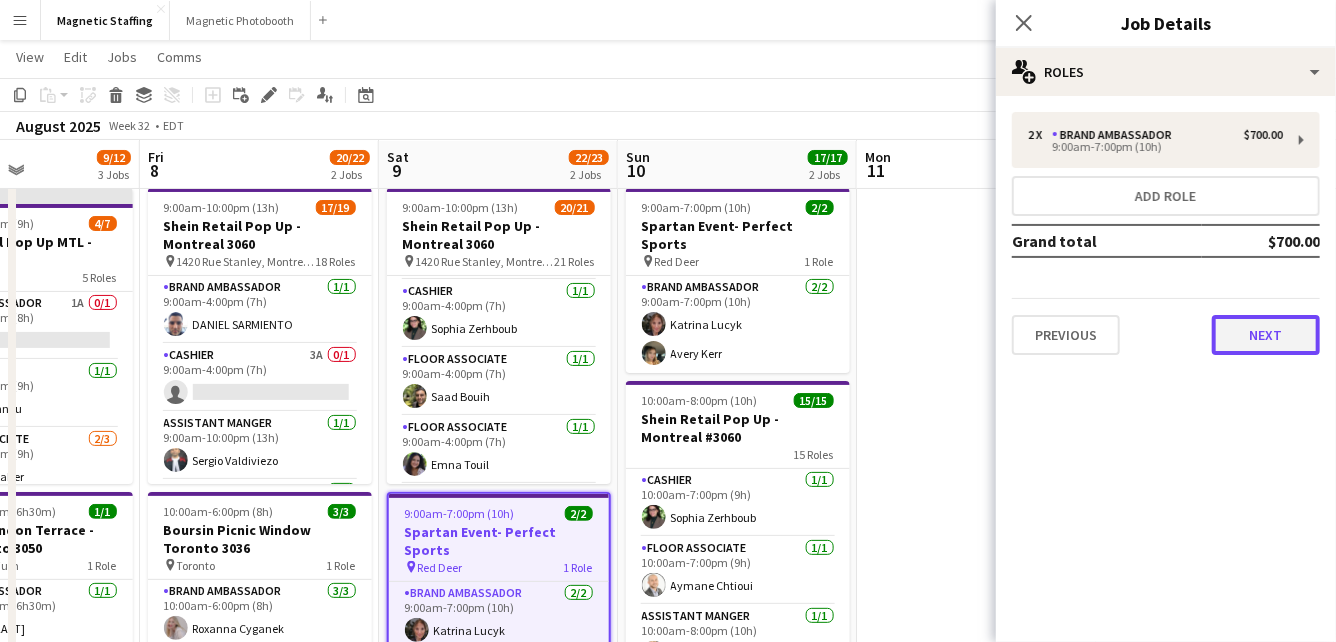 click on "Next" at bounding box center (1266, 335) 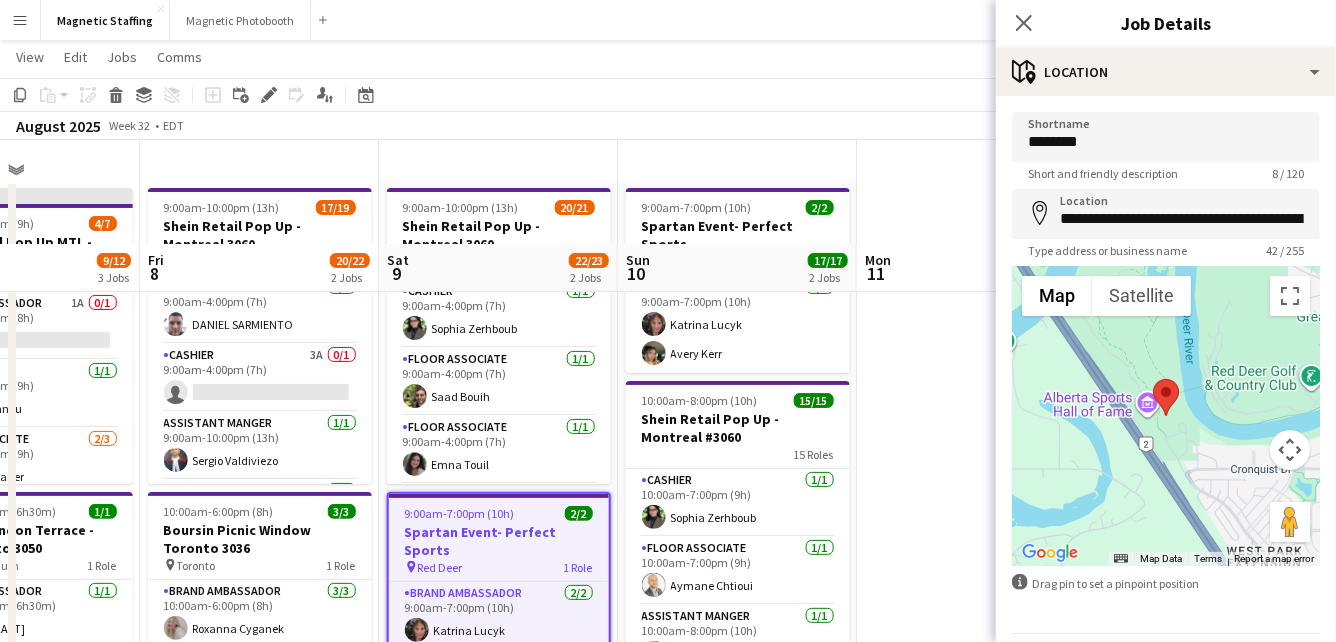 scroll, scrollTop: 335, scrollLeft: 0, axis: vertical 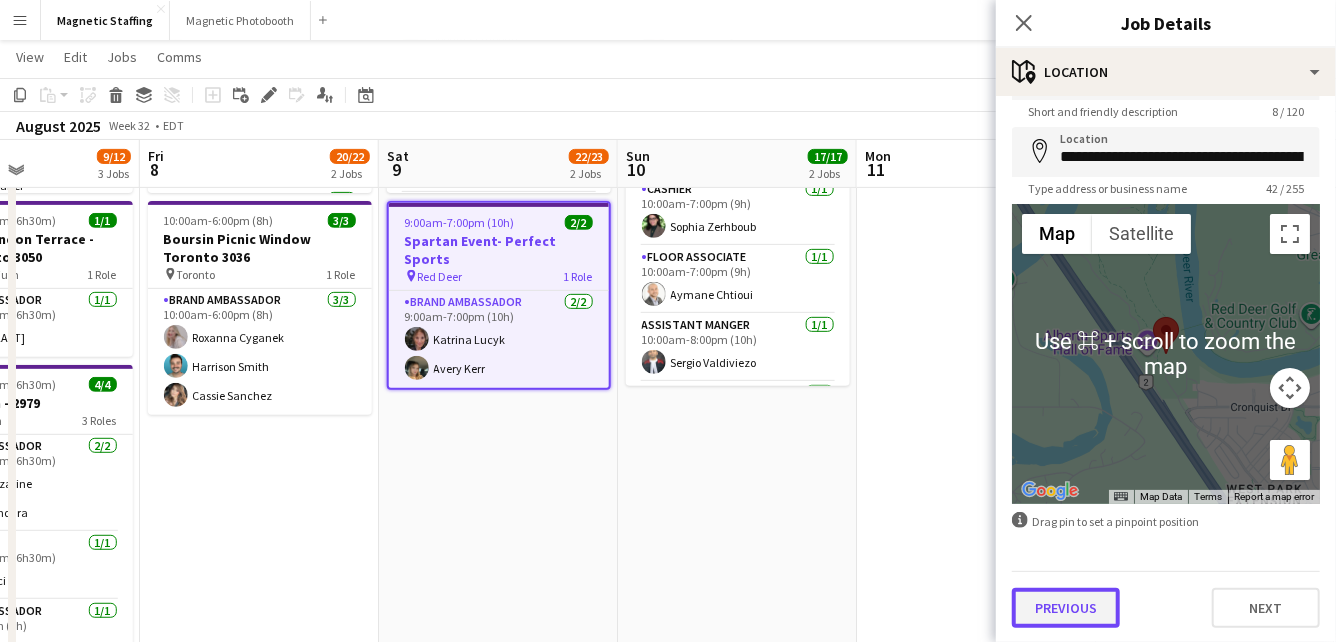 click on "Previous" at bounding box center (1066, 608) 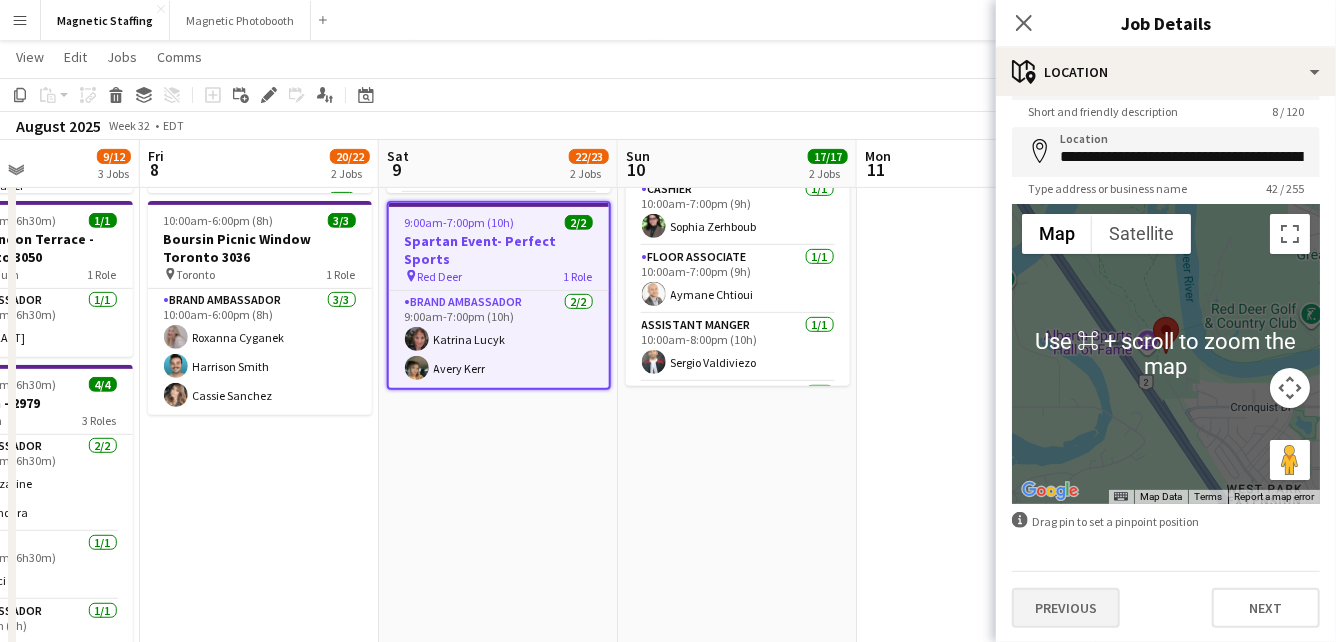 scroll, scrollTop: 0, scrollLeft: 0, axis: both 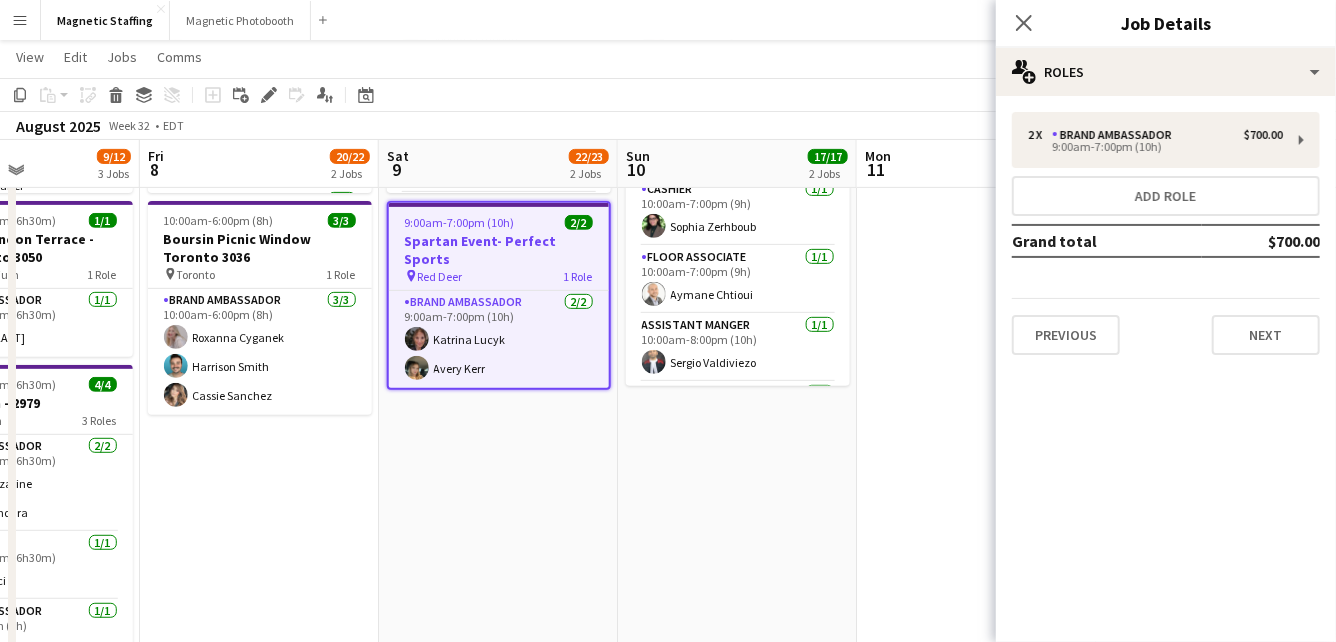 click on "Previous   Next" at bounding box center (1166, 326) 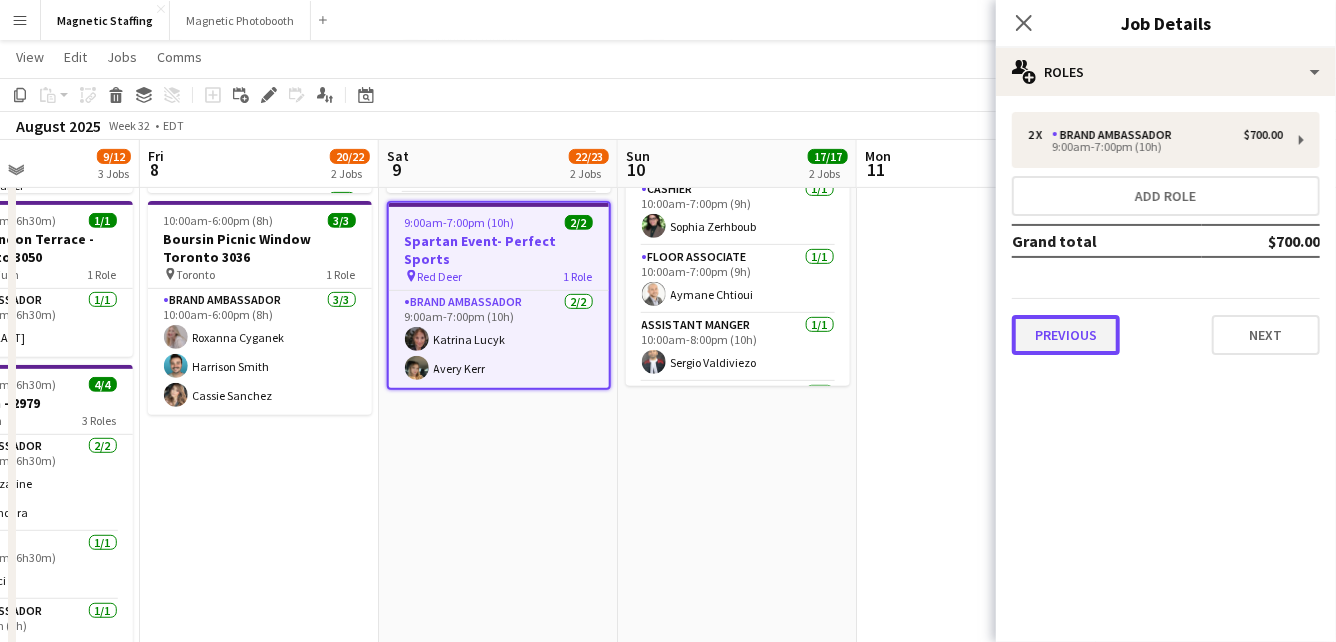 click on "Previous" at bounding box center [1066, 335] 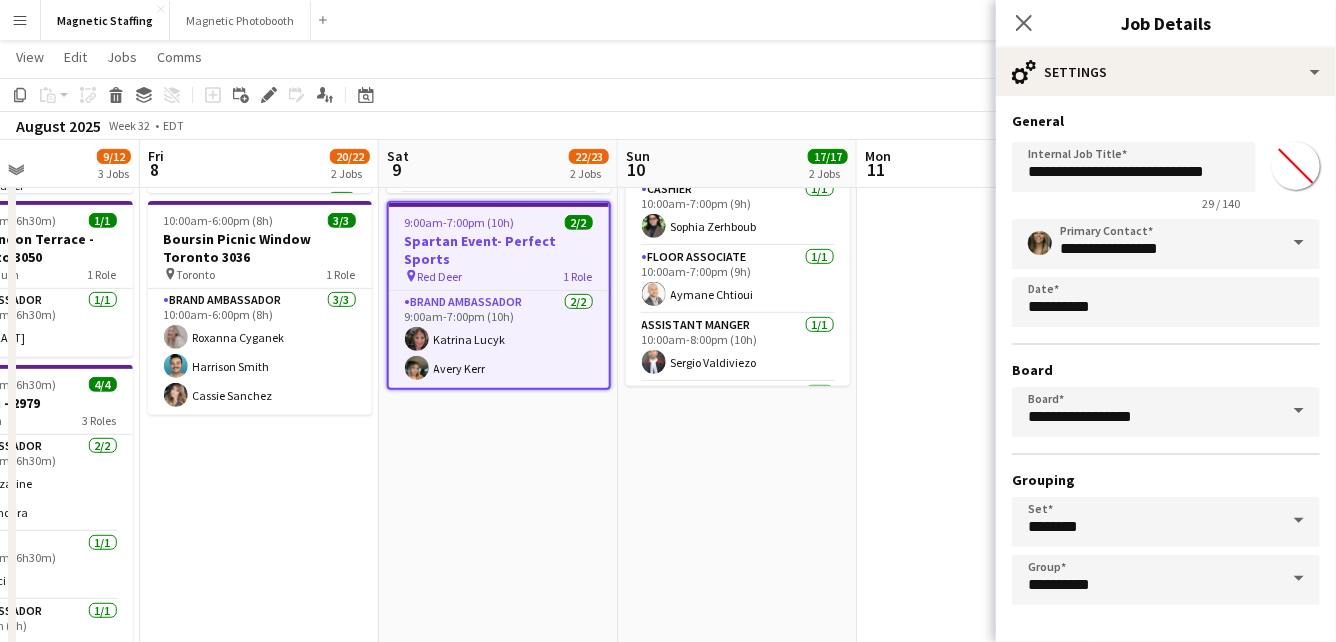 scroll, scrollTop: 73, scrollLeft: 0, axis: vertical 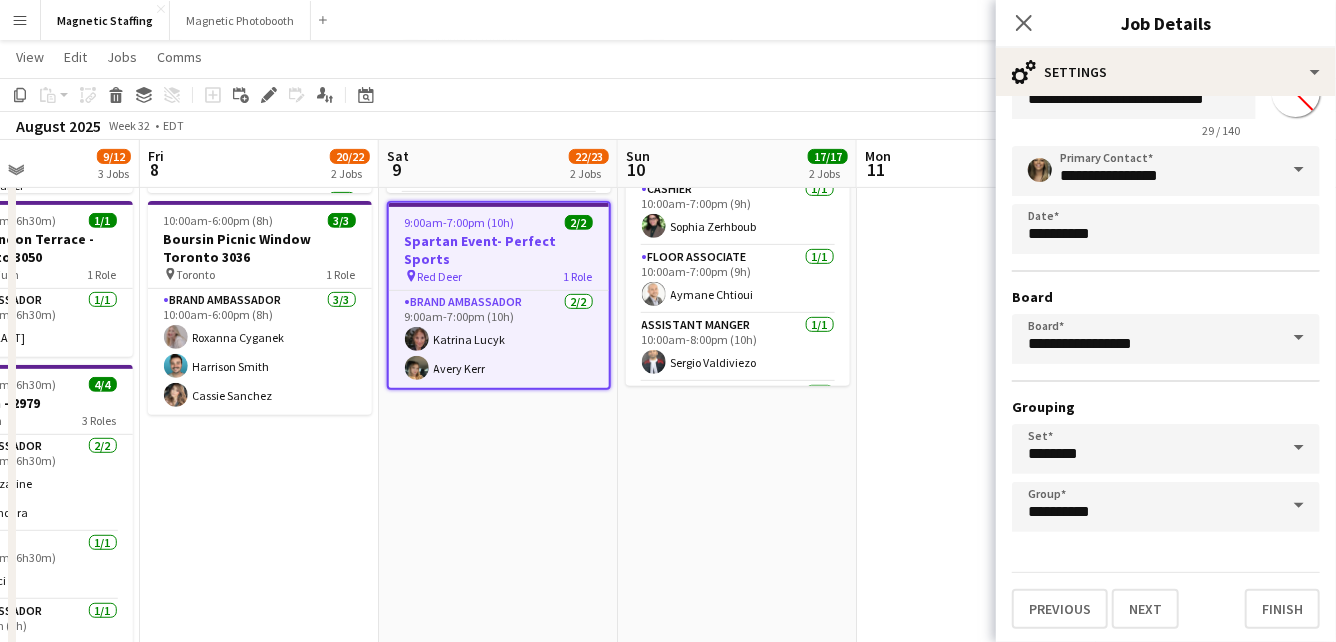 click on "9:00am-7:00pm (10h)    2/2   Spartan Event- Perfect Sports
pin
Red Deer   1 Role   Brand Ambassador   2/2   9:00am-7:00pm (10h)
Katrina Lucyk Avery Kerr     10:00am-8:00pm (10h)    15/15   Shein Retail Pop Up - Montreal #3060    15 Roles   Cashier   1/1   10:00am-7:00pm (9h)
Sophia Zerhboub  Floor Associate   1/1   10:00am-7:00pm (9h)
Aymane Chtioui  Assistant Manger    1/1   10:00am-8:00pm (10h)
Sergio Valdiviezo  Manager   1/1   10:00am-8:00pm (10h)
mohammed sebbata  Floor Associate   1/1   10:30am-7:00pm (8h30m)
Sarah Amoura  Brand Ambassador   1/1   10:30am-7:30pm (9h)
jean-philippe roy  Cashier   1/1   10:30am-7:30pm (9h)
Nour el houda Grissen  Floor Associate   1/1   10:30am-8:00pm (9h30m)
Patricia Pui Yue Lee  Floor Associate   1/1   11:00am-6:00pm (7h)
Simon Terrault  Floor Associate   1/1   11:00am-7:00pm (8h)
Nadine Zaher  Floater   1/1   11:30am-4:30pm (5h)
Emna Touil  Cashier   1/1   11:30am-6:30pm (7h)
SAMI BOUCHARA  Floor Associate   1/1  !" at bounding box center [737, 711] 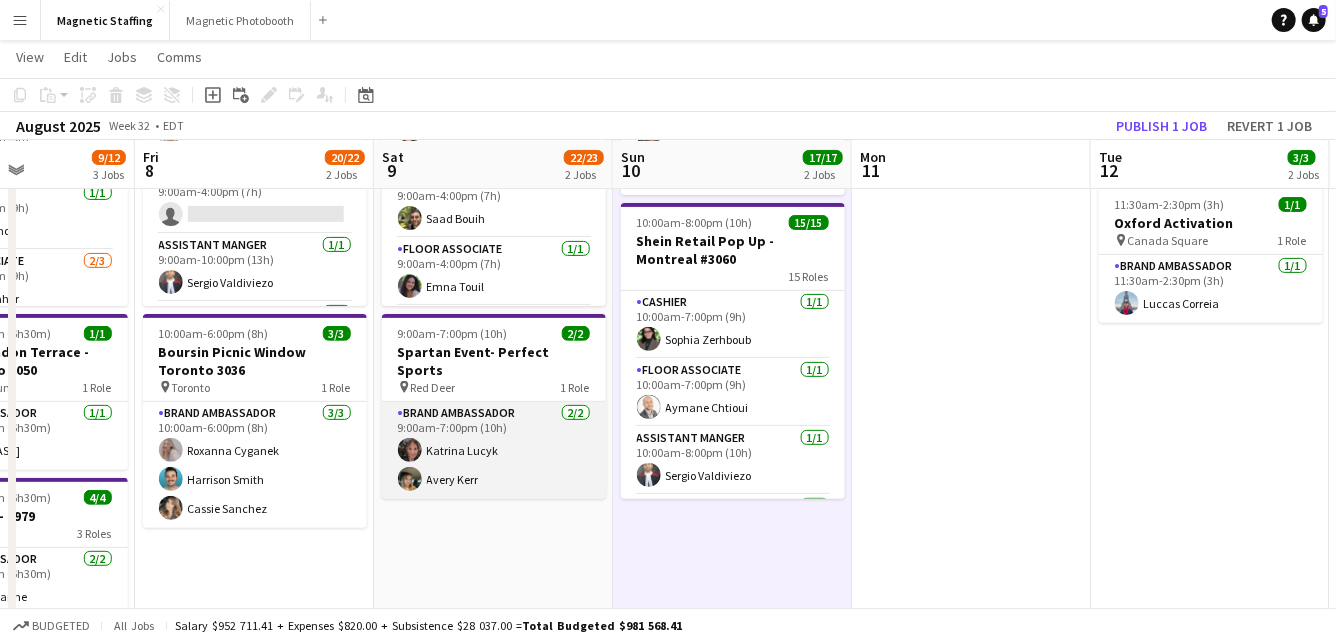 click on "Brand Ambassador   2/2   9:00am-7:00pm (10h)
Katrina Lucyk Avery Kerr" at bounding box center [494, 450] 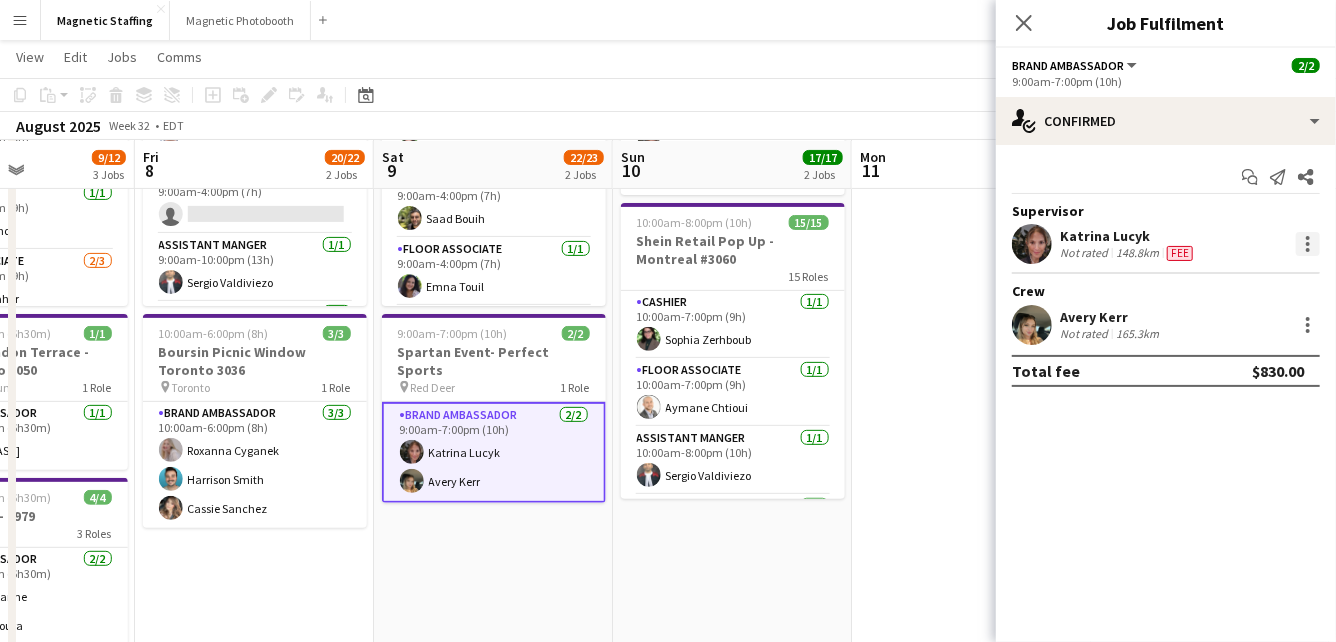 click at bounding box center (1308, 244) 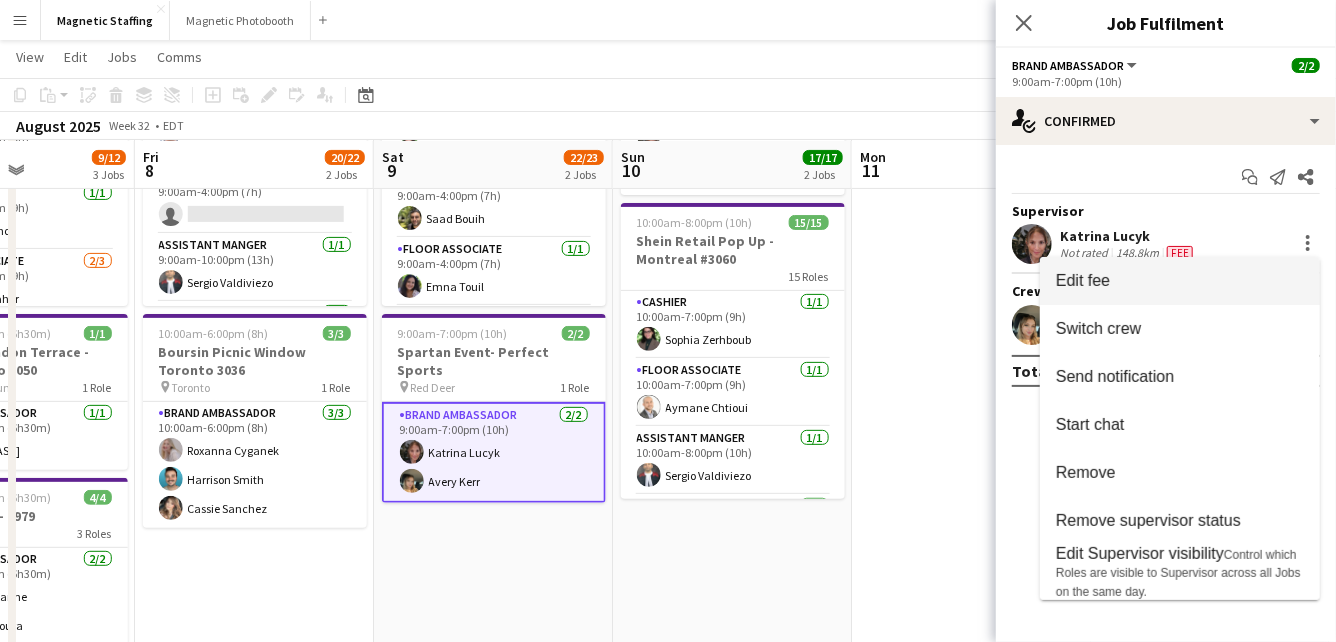 click on "Edit fee" at bounding box center [1180, 281] 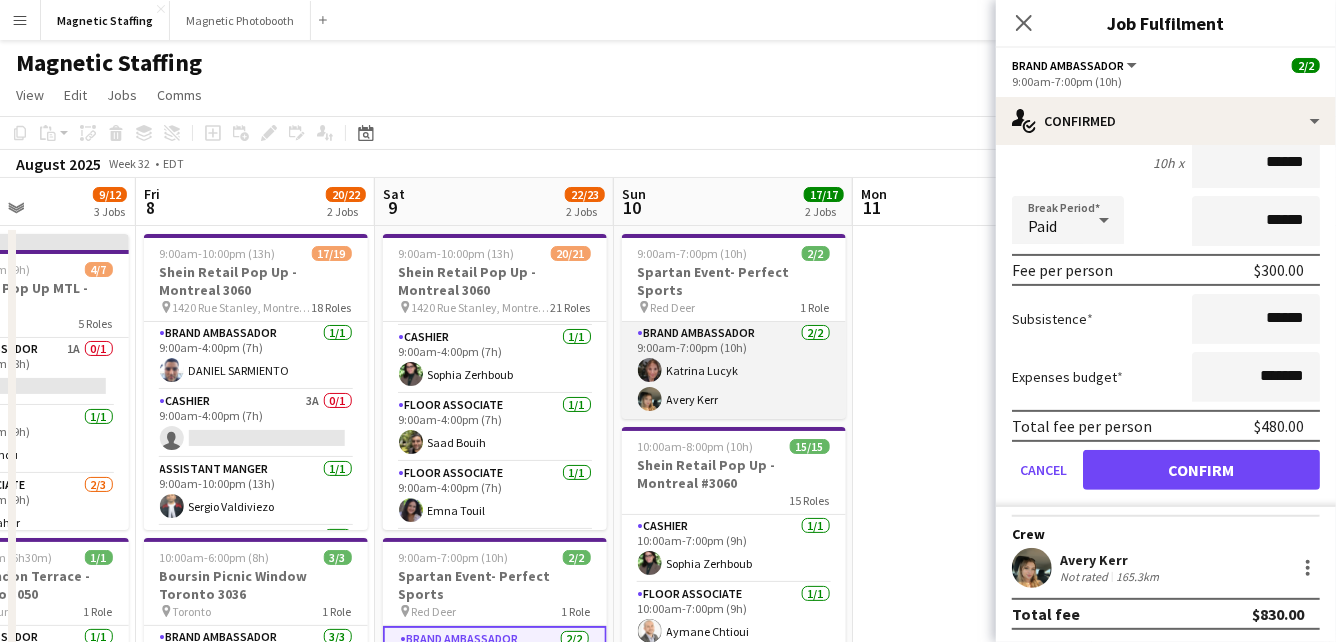 click on "Brand Ambassador   2/2   9:00am-7:00pm (10h)
Katrina Lucyk Avery Kerr" at bounding box center [734, 370] 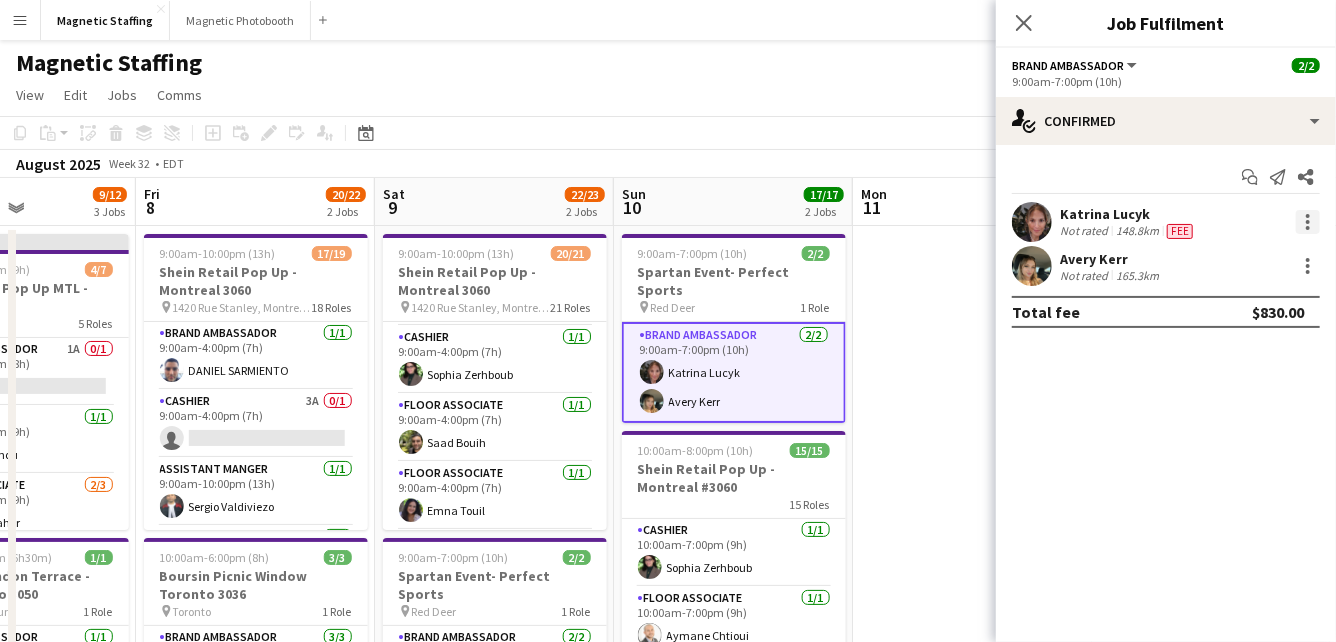 click at bounding box center (1308, 222) 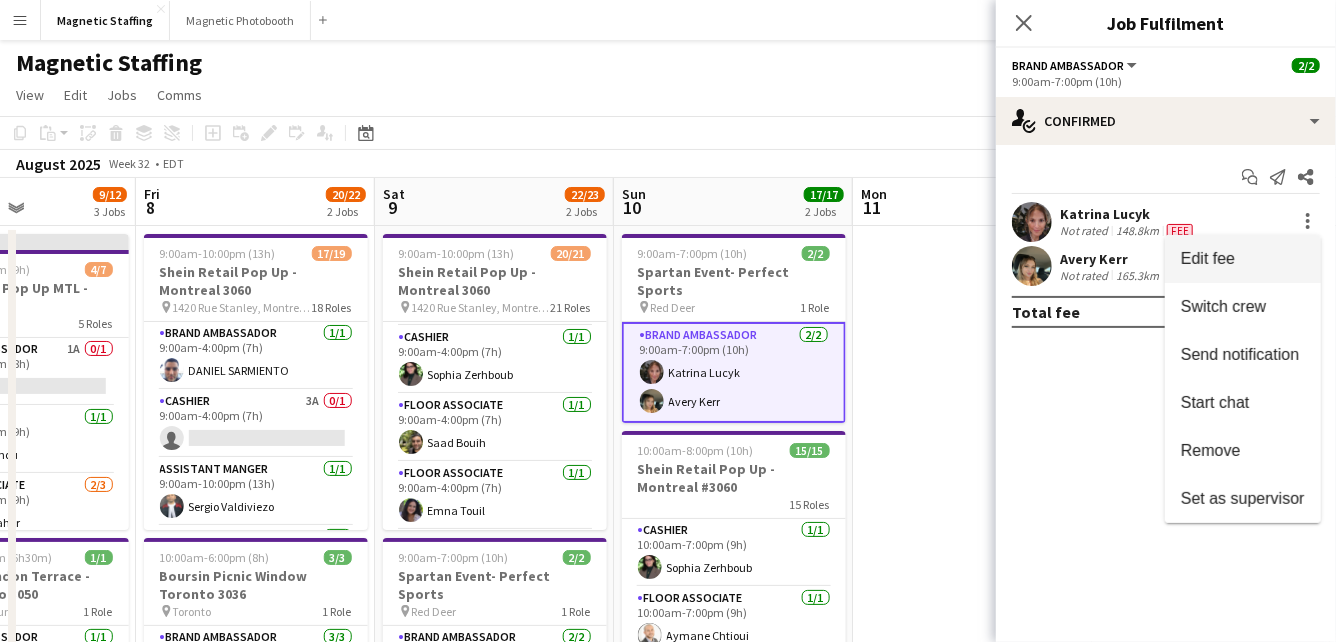 click on "Edit fee" at bounding box center [1243, 259] 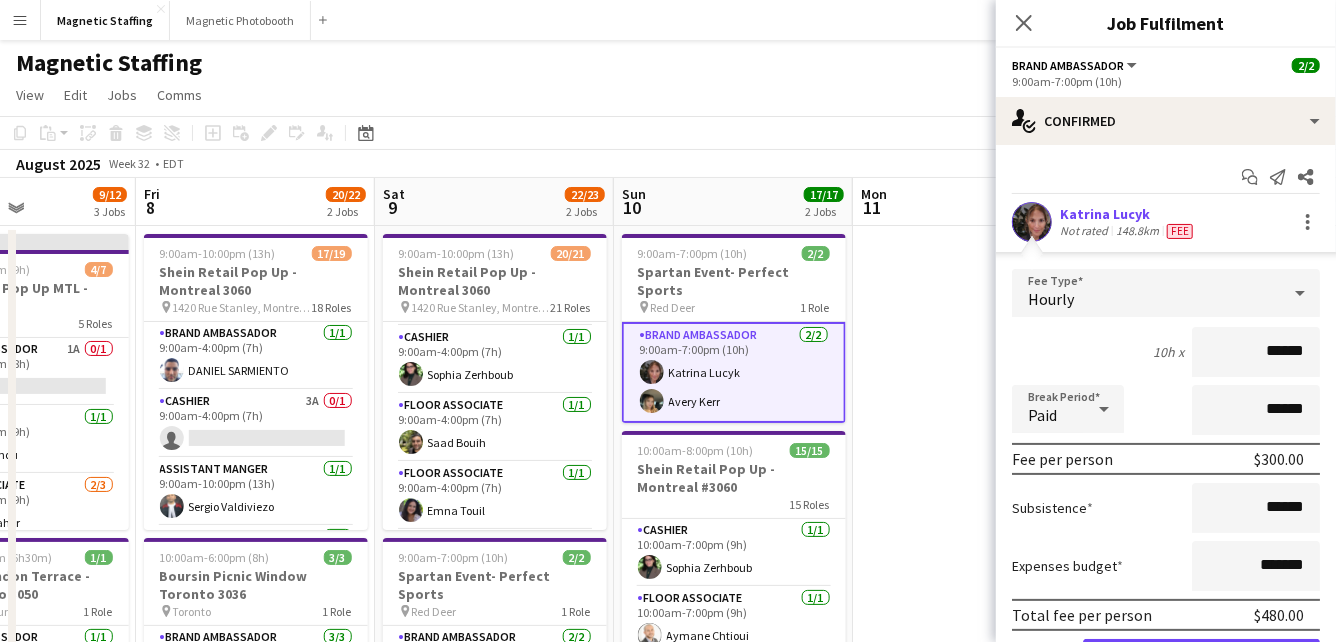 click at bounding box center [972, 1048] 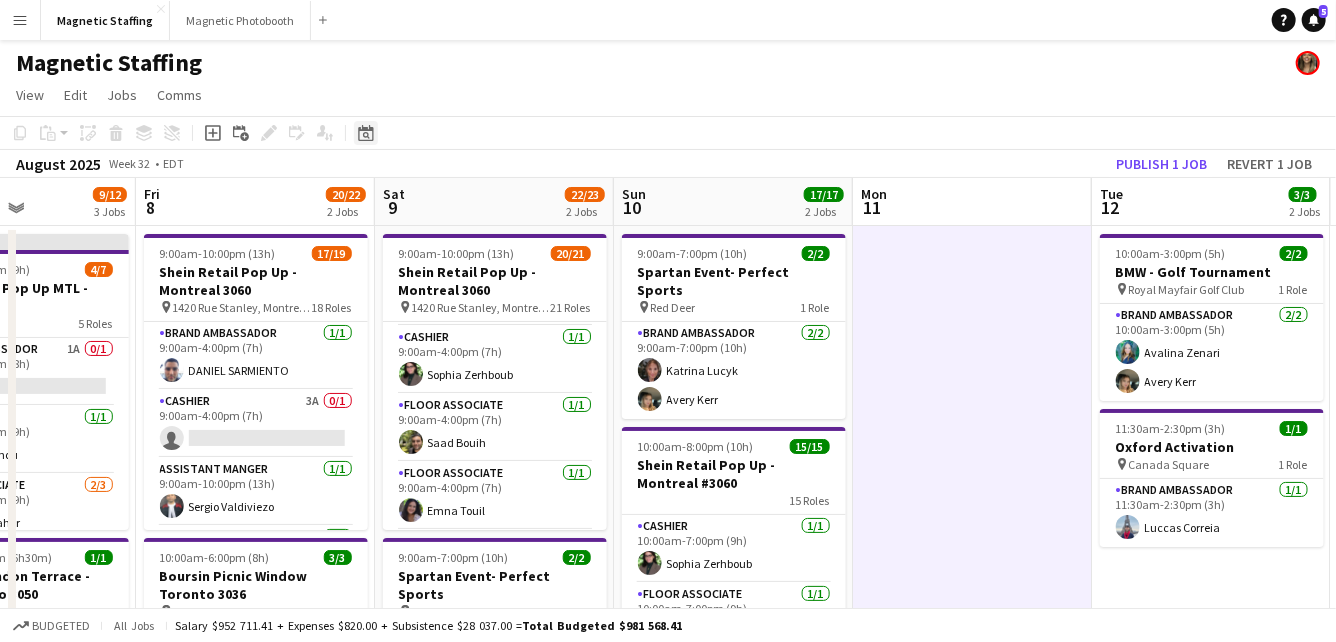 click on "Date picker" 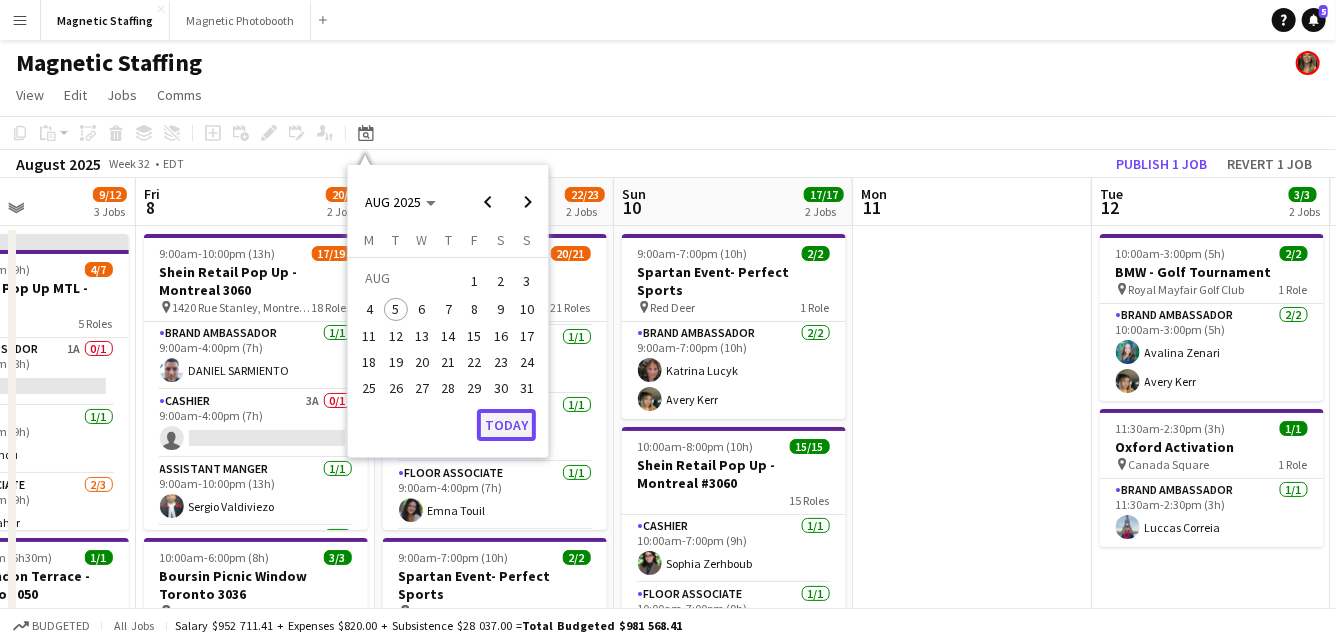 click on "Today" at bounding box center [506, 425] 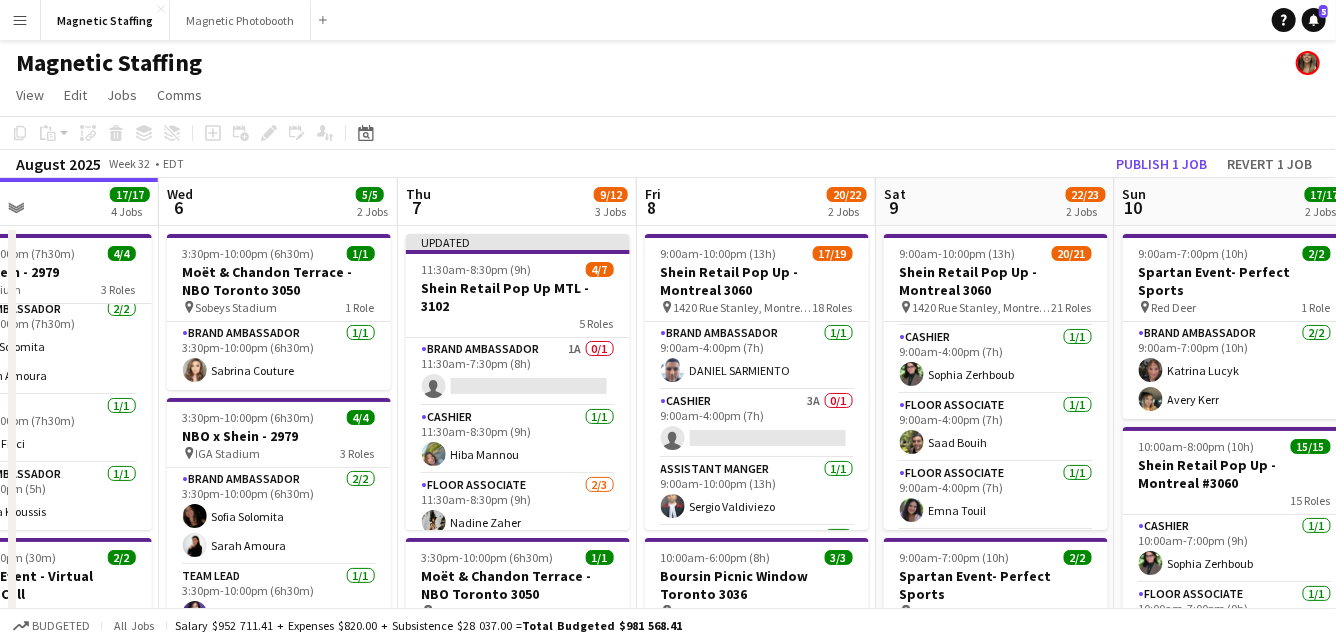 drag, startPoint x: 907, startPoint y: 370, endPoint x: 490, endPoint y: 380, distance: 417.11987 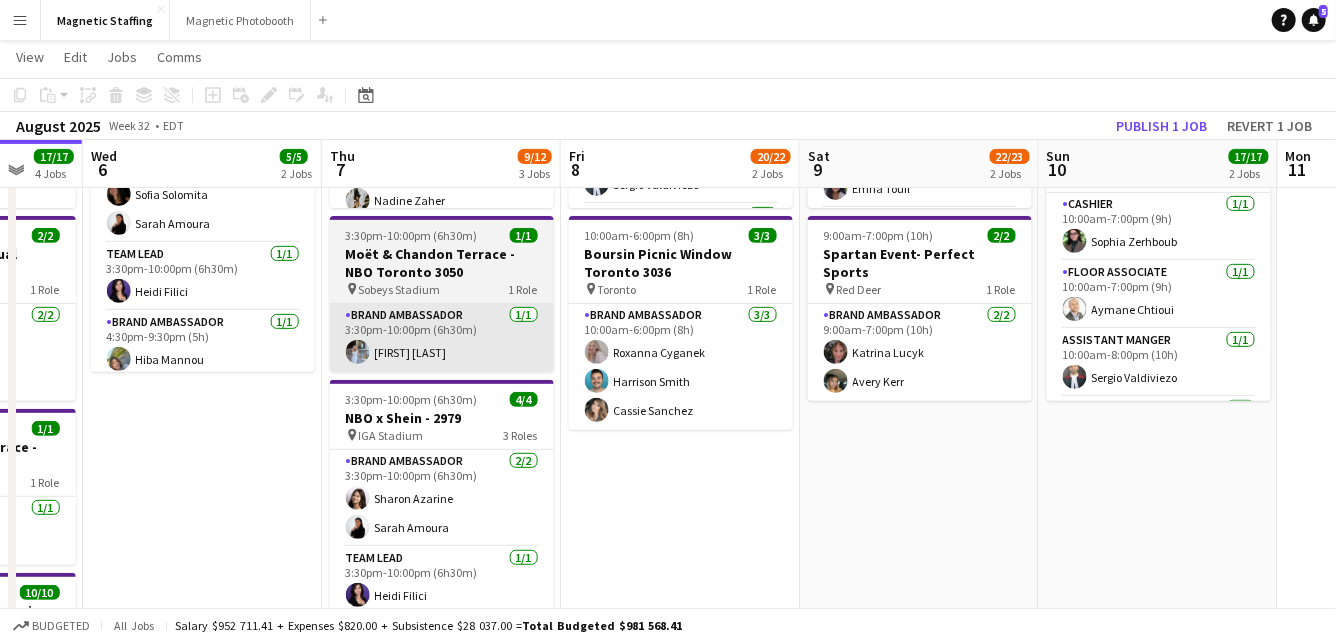 scroll, scrollTop: 416, scrollLeft: 0, axis: vertical 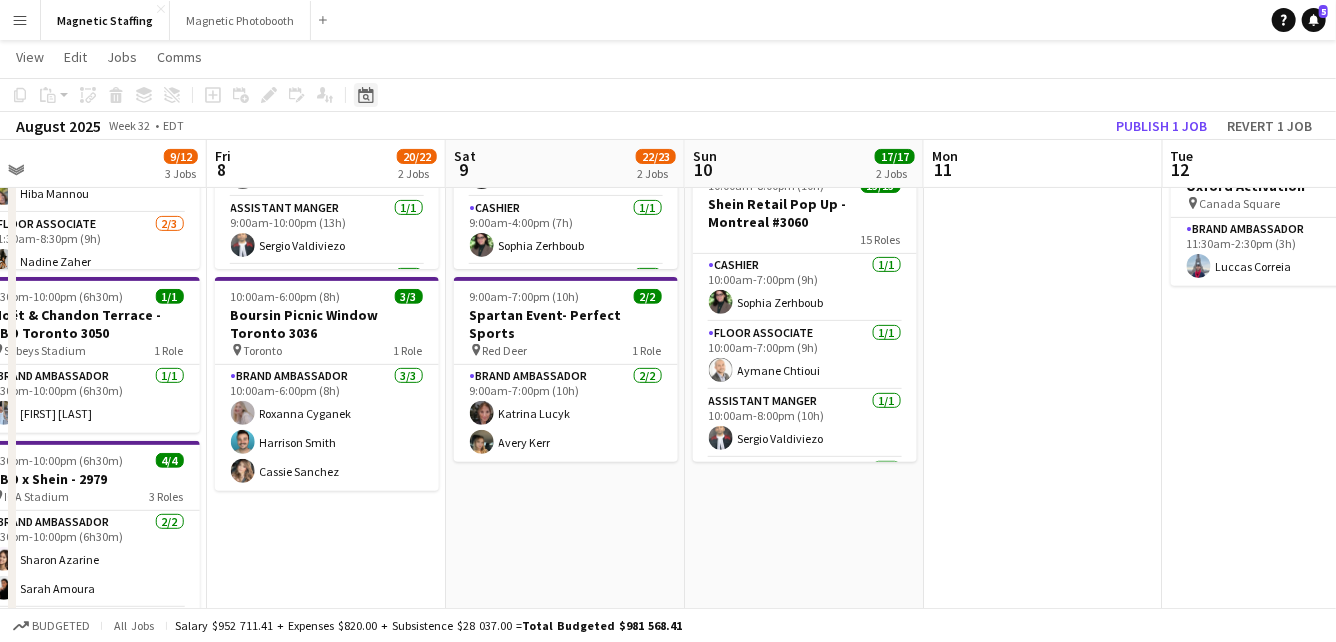 click on "Date picker" 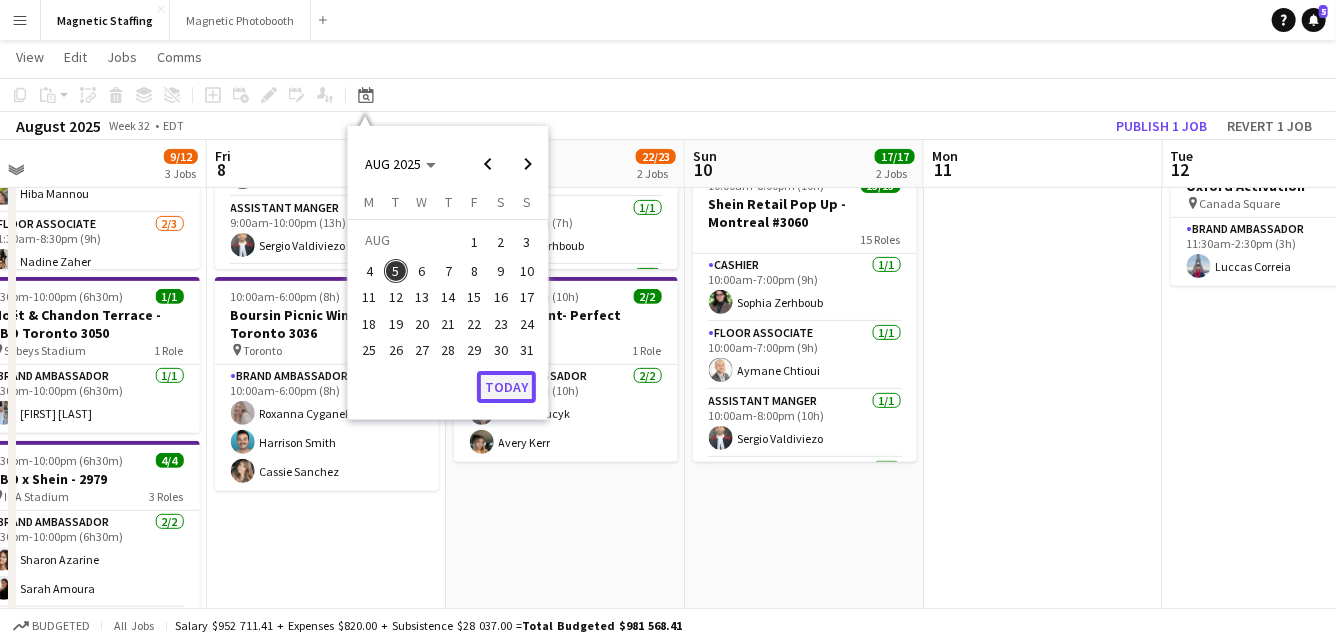click on "Today" at bounding box center [506, 387] 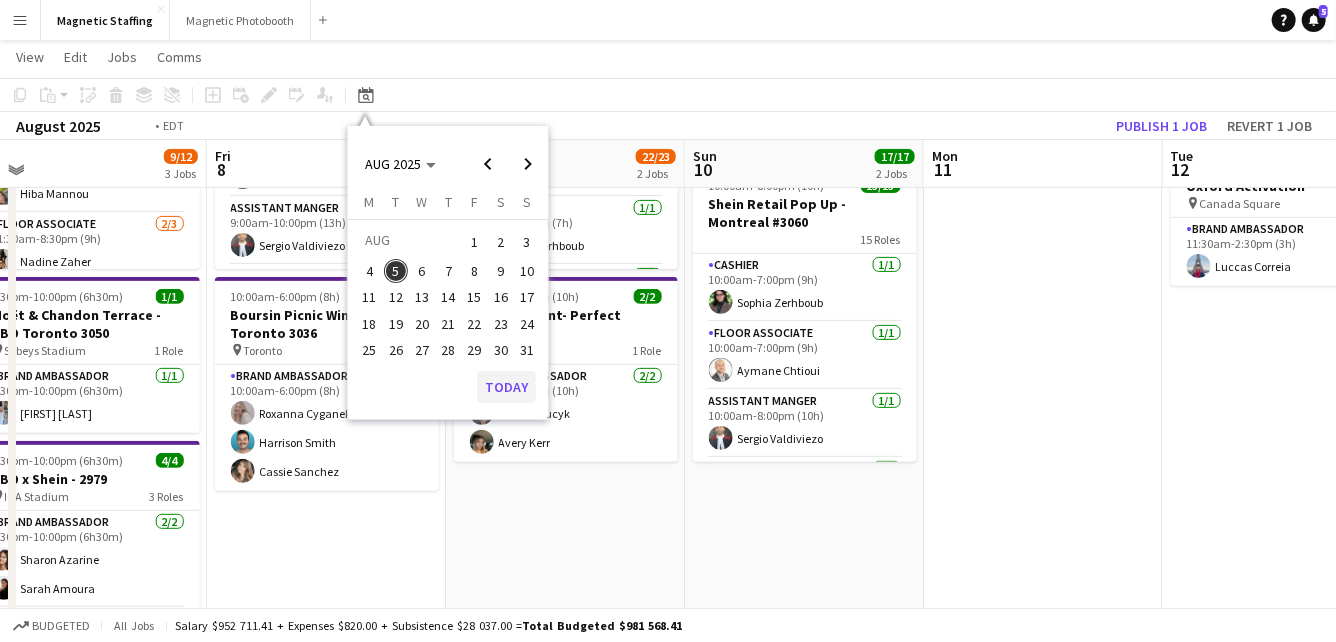 scroll, scrollTop: 0, scrollLeft: 687, axis: horizontal 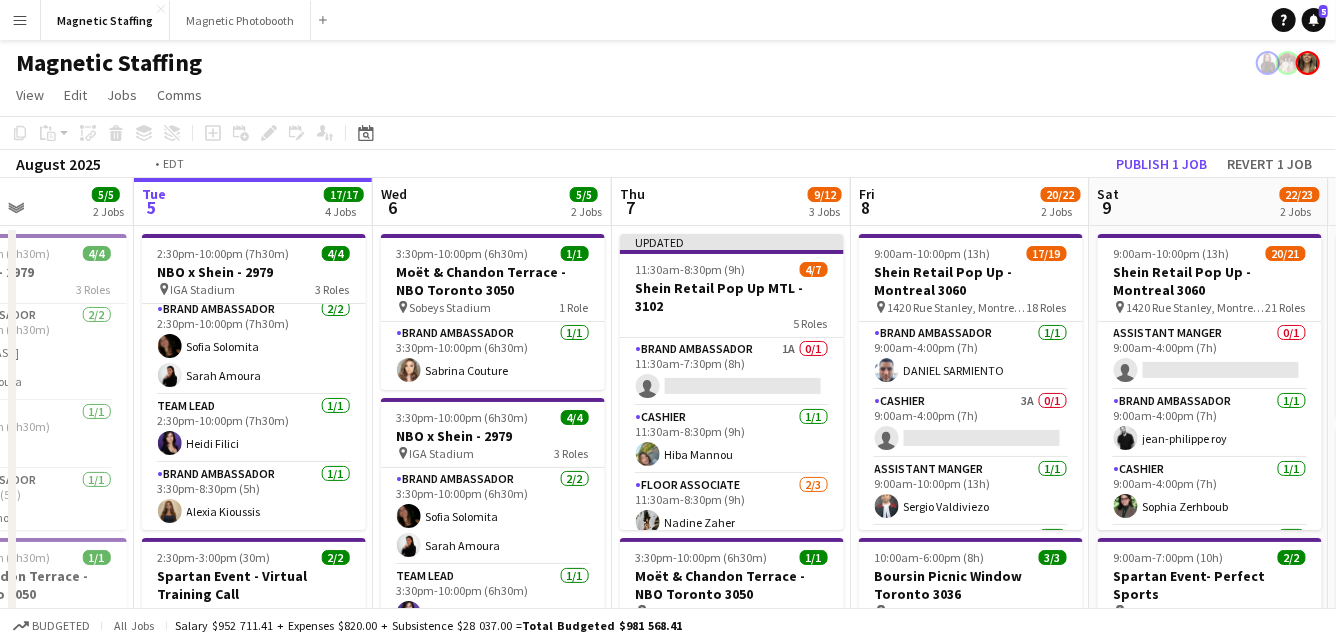 drag, startPoint x: 721, startPoint y: 381, endPoint x: 345, endPoint y: 435, distance: 379.85788 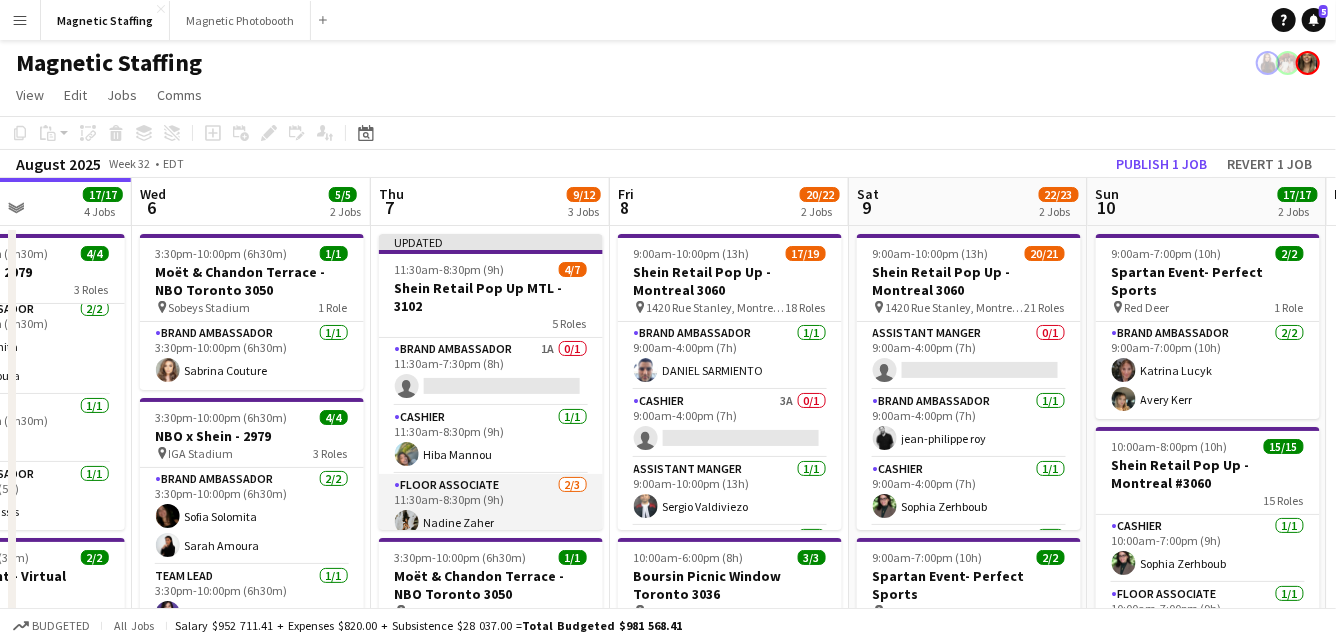 scroll, scrollTop: 187, scrollLeft: 0, axis: vertical 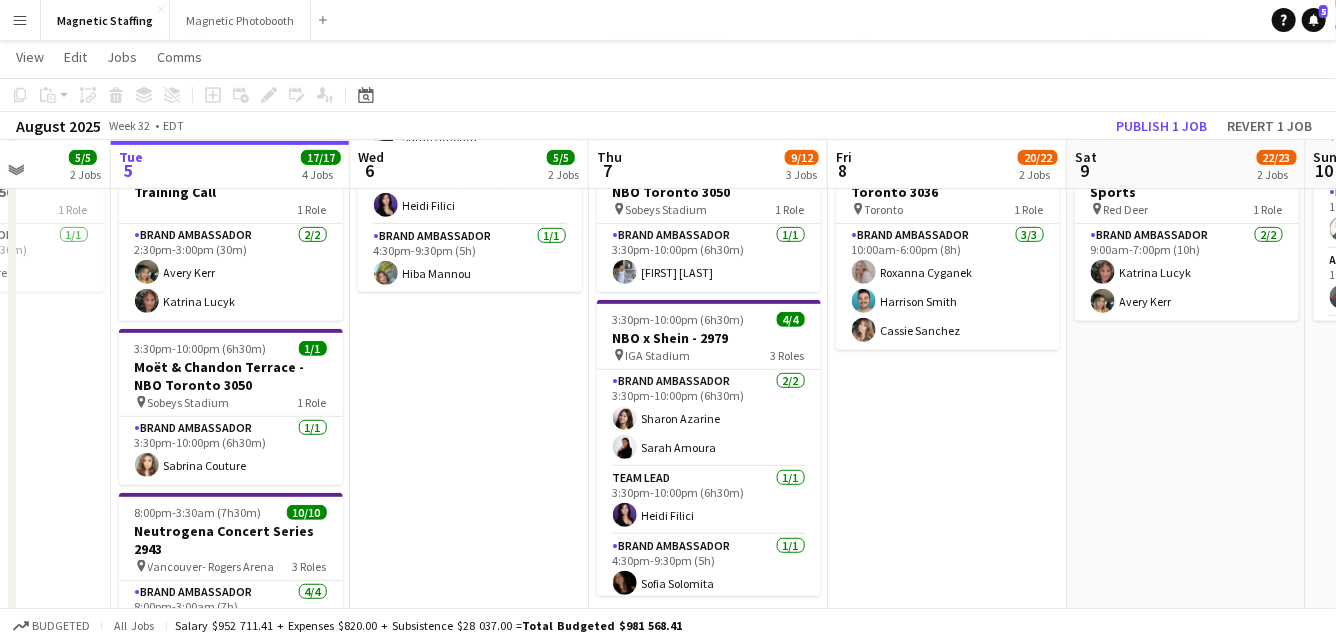 drag, startPoint x: 273, startPoint y: 557, endPoint x: 499, endPoint y: 513, distance: 230.24335 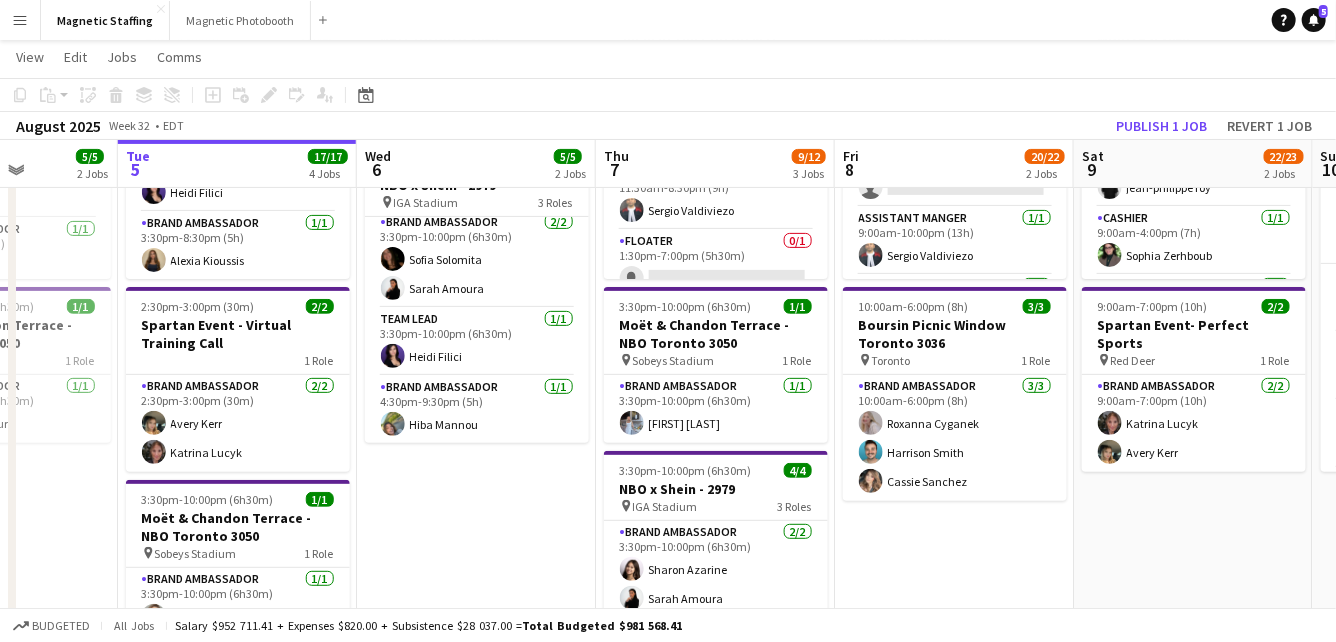 scroll, scrollTop: 81, scrollLeft: 0, axis: vertical 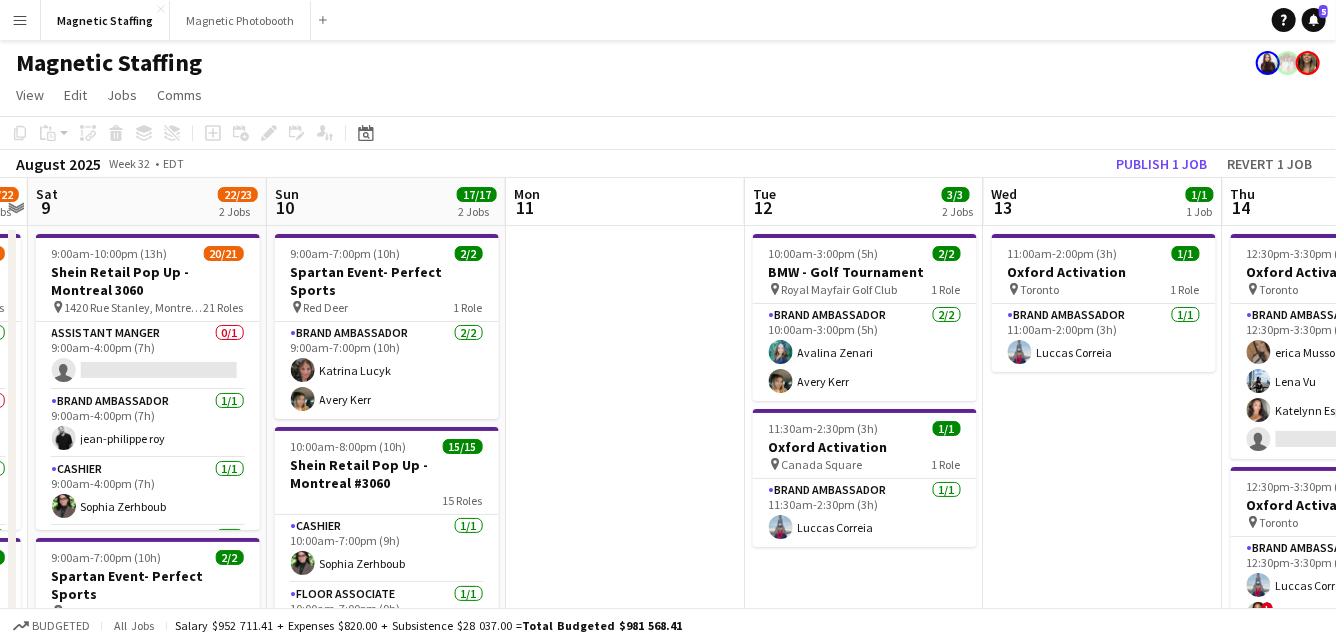 drag, startPoint x: 1046, startPoint y: 305, endPoint x: 380, endPoint y: 448, distance: 681.17914 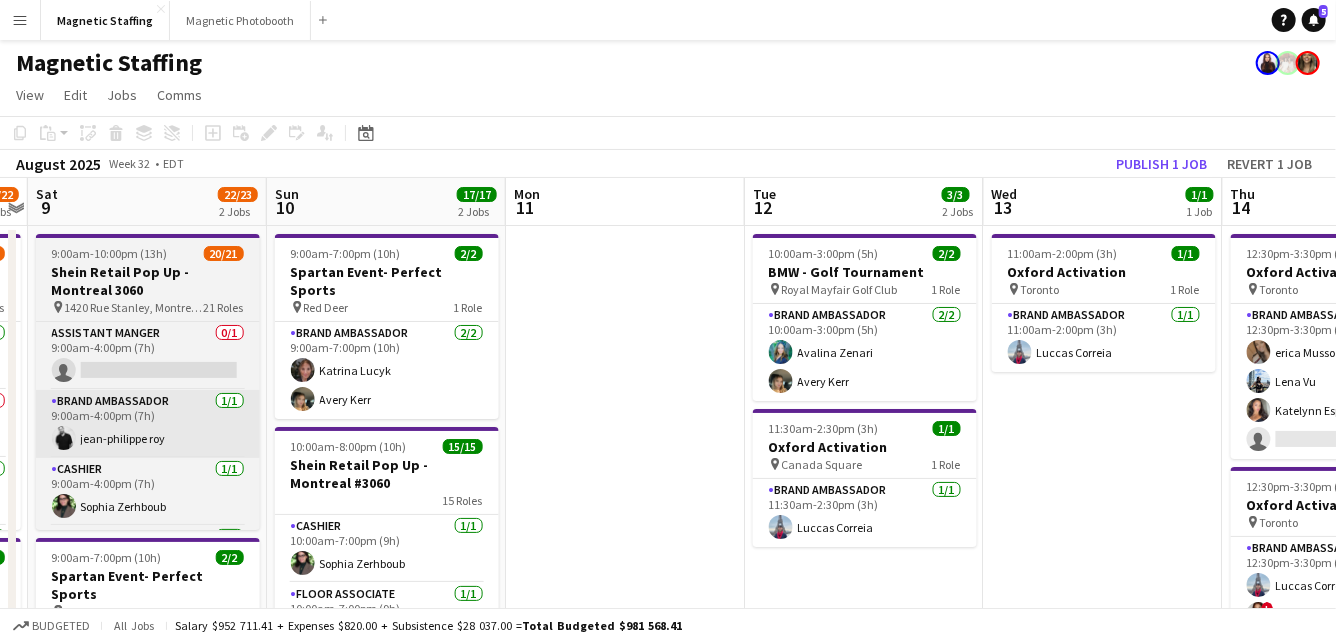click on "Tue   5   17/17   4 Jobs   Wed   6   5/5   2 Jobs   Thu   7   9/12   3 Jobs   Fri   8   20/22   2 Jobs   Sat   9   22/23   2 Jobs   Sun   10   17/17   2 Jobs   Mon   11   Tue   12   3/3   2 Jobs   Wed   13   1/1   1 Job   Thu   14   6/7   2 Jobs   Fri   15   4/4   2 Jobs      2:30pm-10:00pm (7h30m)    4/4   NBO x Shein - 2979
pin
IGA Stadium   3 Roles   Brand Ambassador   2/2   2:30pm-10:00pm (7h30m)
Sofia Solomita Sarah Amoura  Team Lead   1/1   2:30pm-10:00pm (7h30m)
Heidi Filici  Brand Ambassador   1/1   3:30pm-8:30pm (5h)
Alexia Kioussis     2:30pm-3:00pm (30m)    2/2   Spartan Event - Virtual Training Call   1 Role   Brand Ambassador   2/2   2:30pm-3:00pm (30m)
Avery Kerr Katrina Lucyk     3:30pm-10:00pm (6h30m)    1/1   Moët & Chandon Terrace - NBO Toronto 3050
pin
Sobeys Stadium    1 Role   Brand Ambassador   1/1   3:30pm-10:00pm (6h30m)
Sabrina Couture     8:00pm-3:30am (7h30m) (Wed)   10/10
pin" at bounding box center (668, 1070) 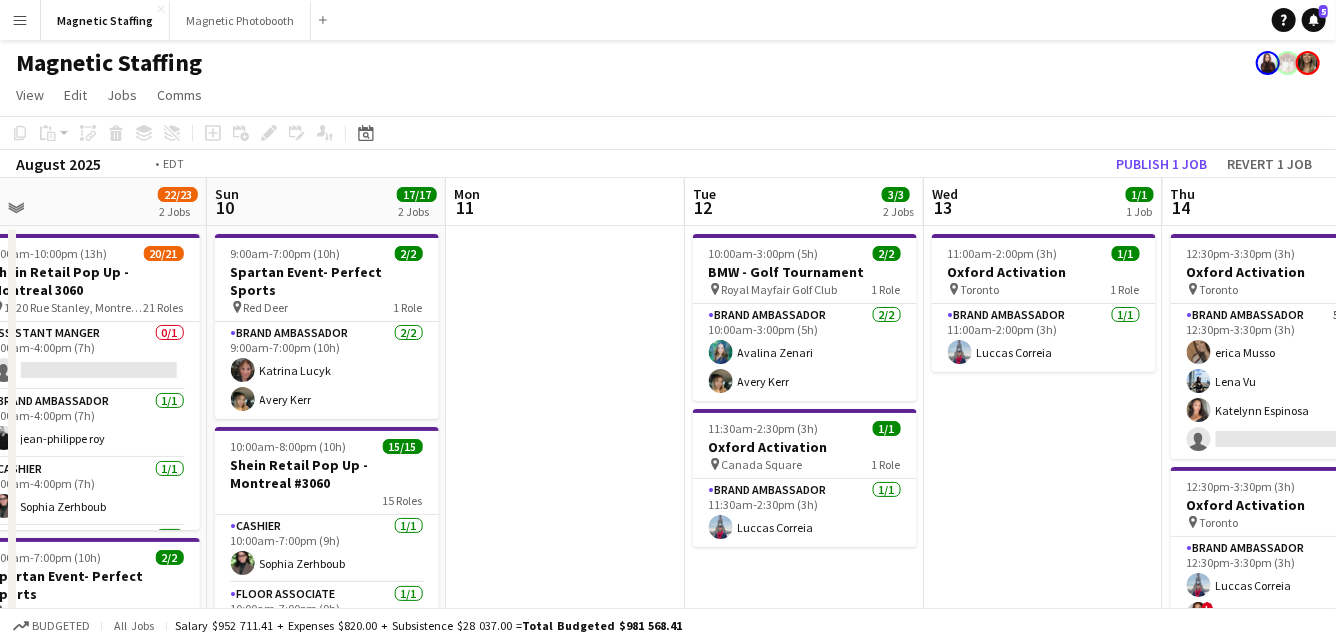 drag, startPoint x: 599, startPoint y: 463, endPoint x: 0, endPoint y: 593, distance: 612.9445 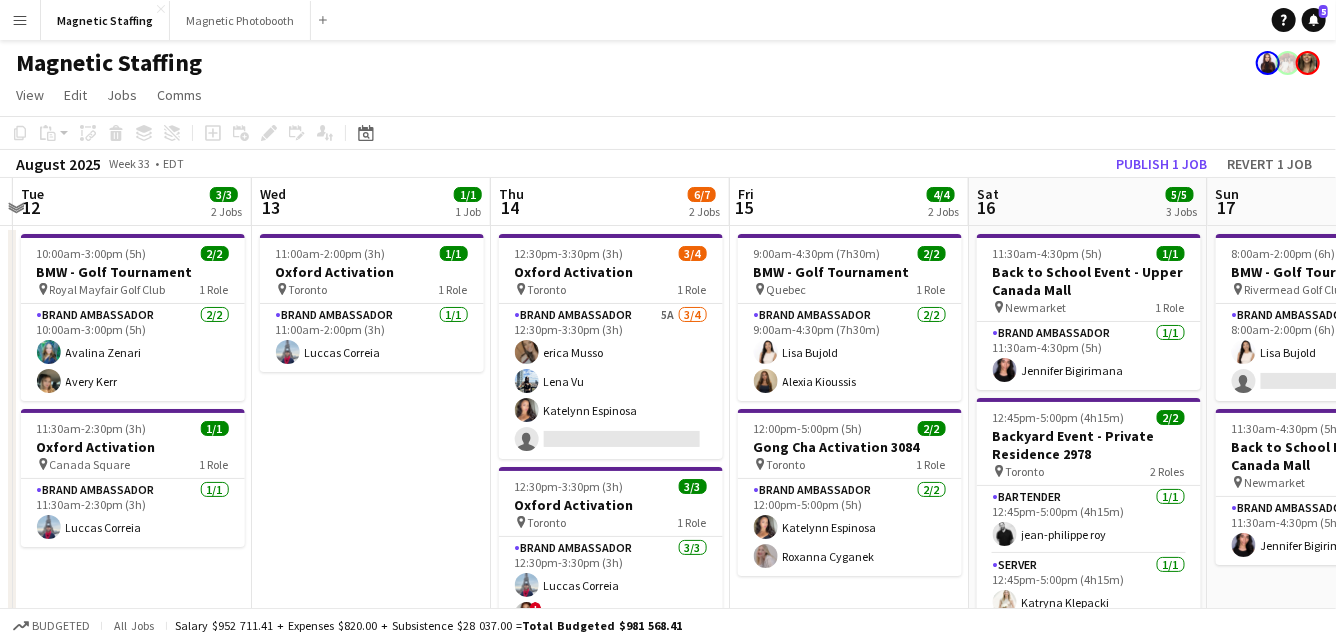 scroll, scrollTop: 0, scrollLeft: 880, axis: horizontal 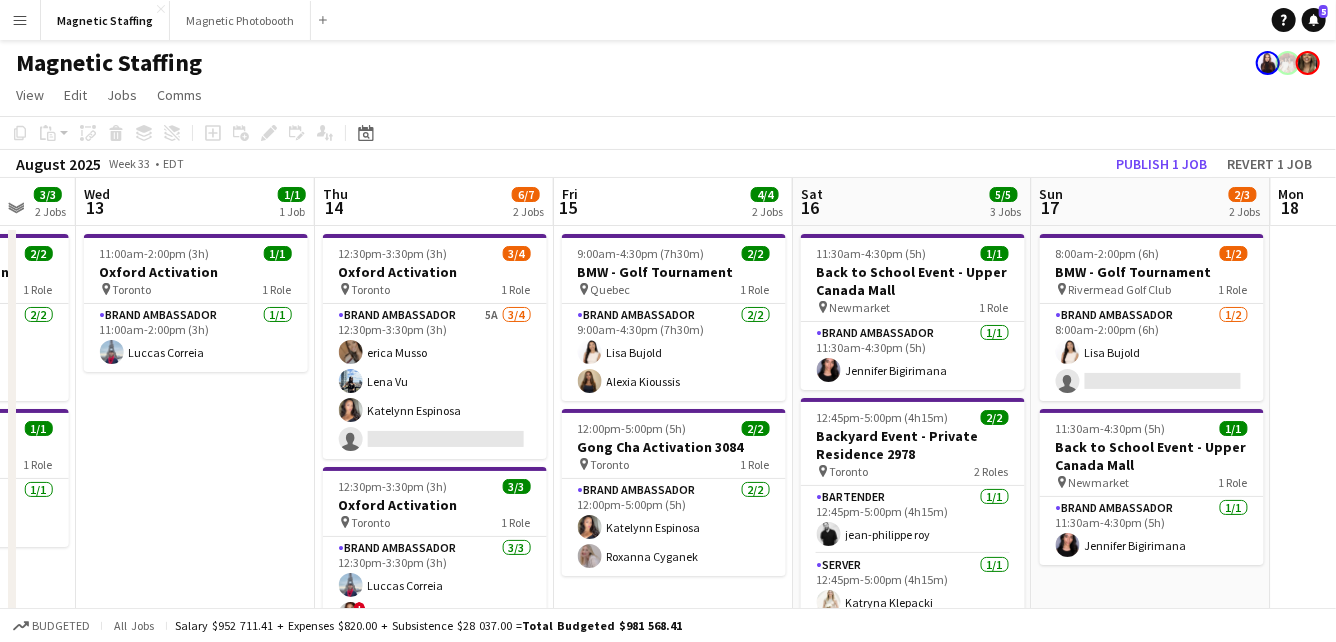 drag, startPoint x: 811, startPoint y: 512, endPoint x: 0, endPoint y: 598, distance: 815.54706 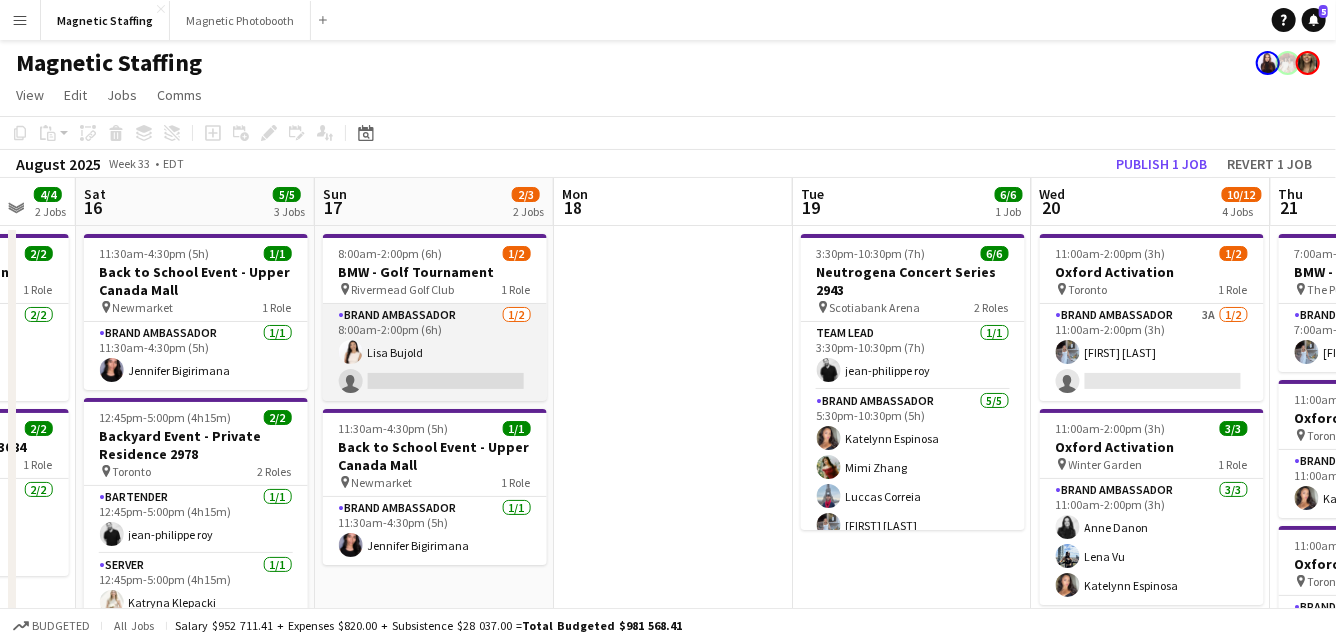 click on "Brand Ambassador   1/2   8:00am-2:00pm (6h)
[FIRST] [LAST]
single-neutral-actions" at bounding box center [435, 352] 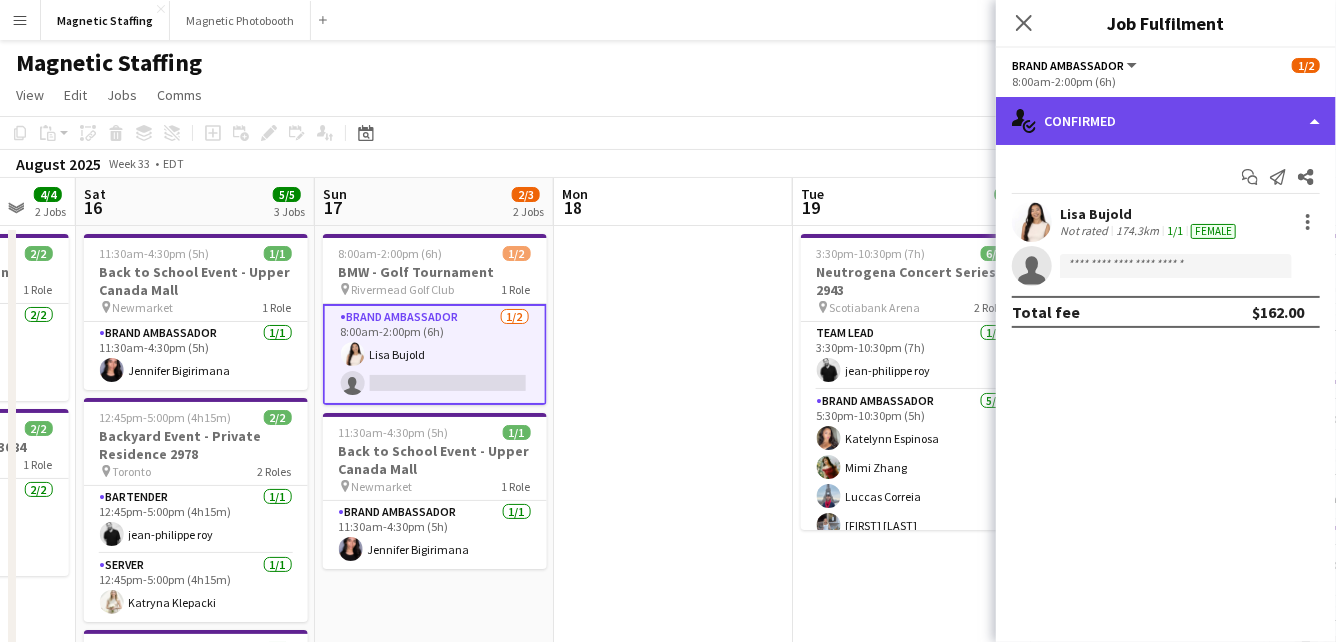 click on "single-neutral-actions-check-2
Confirmed" 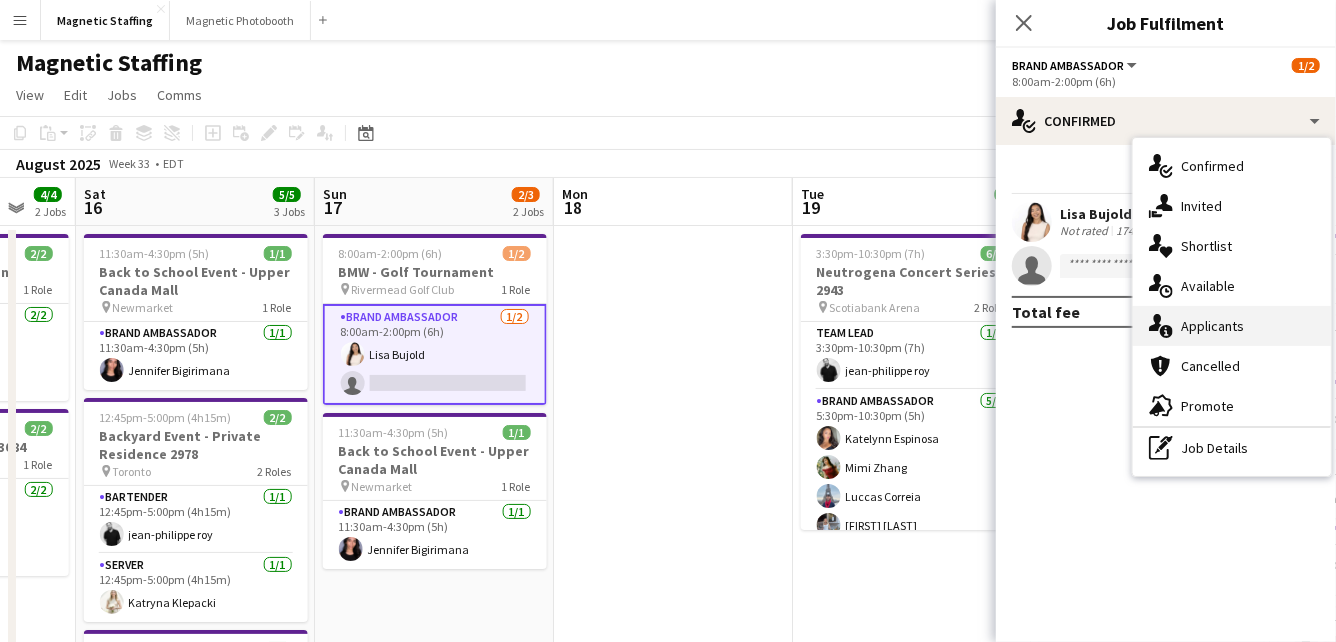click on "single-neutral-actions-information
Applicants" at bounding box center [1232, 326] 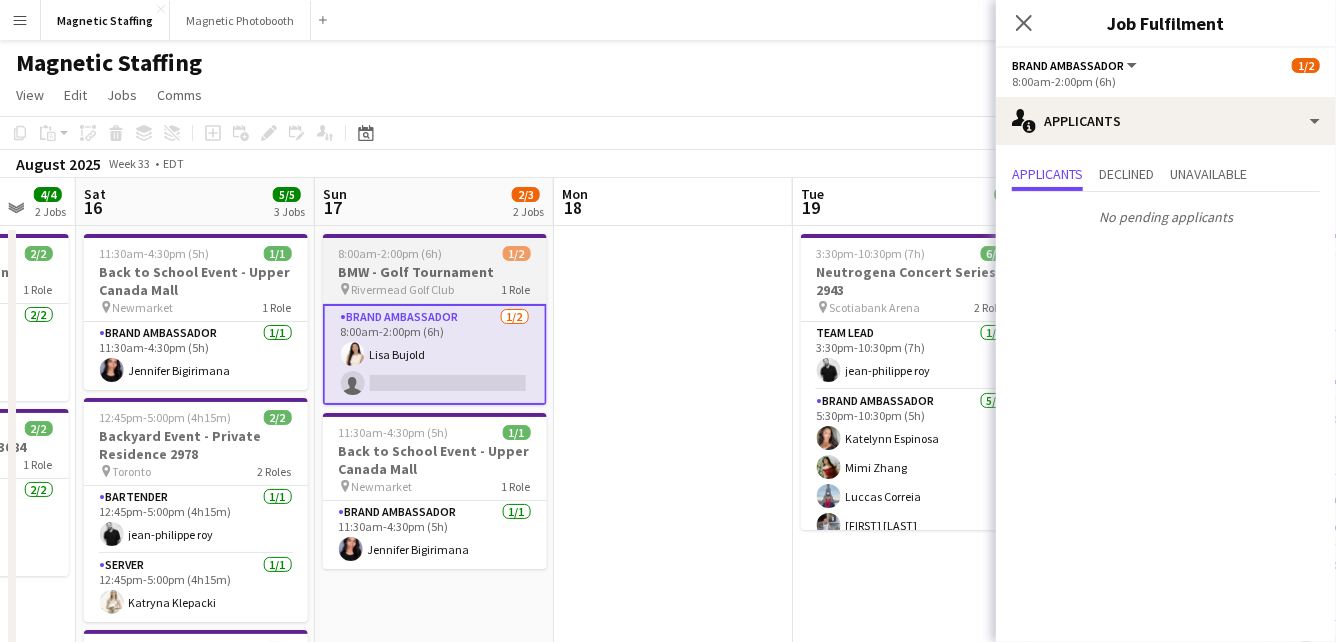 click on "BMW - Golf Tournament" at bounding box center (435, 272) 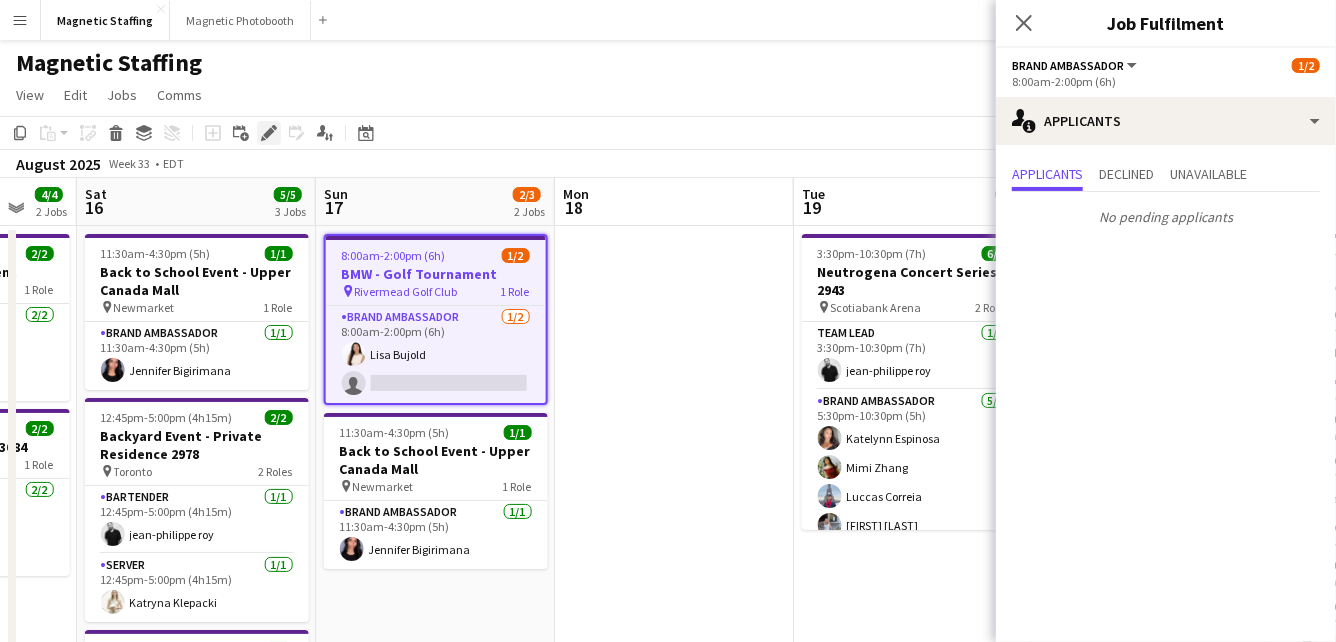 click on "Edit" 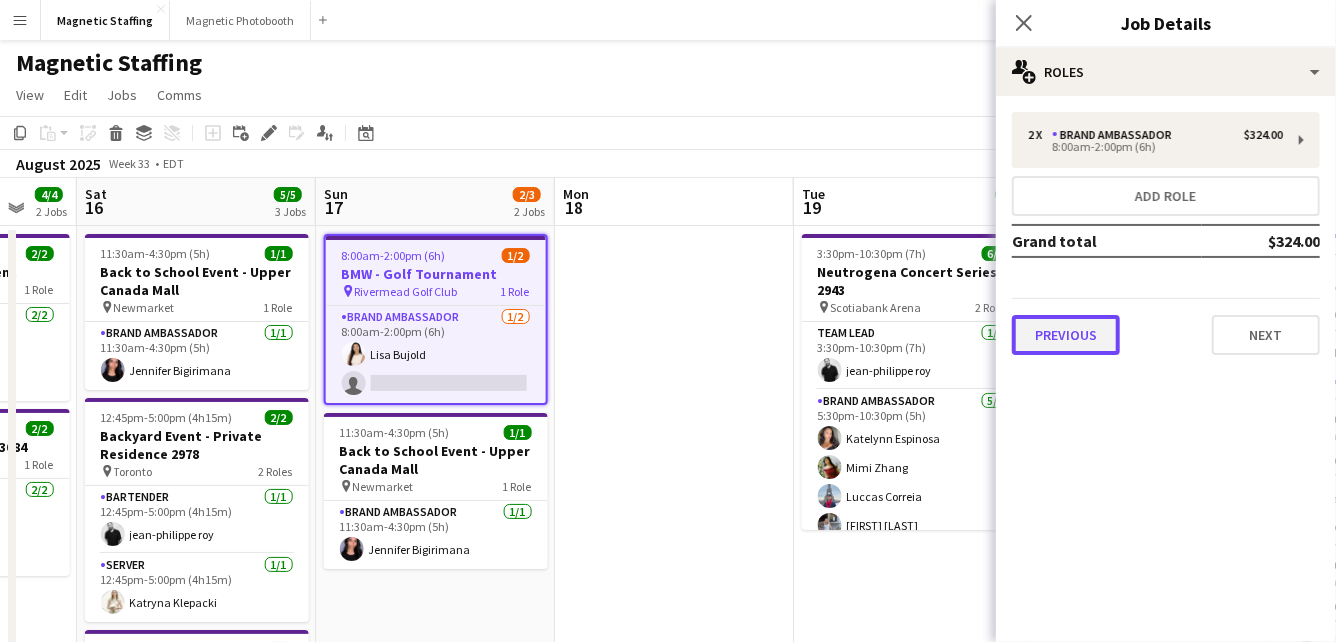 click on "Previous" at bounding box center [1066, 335] 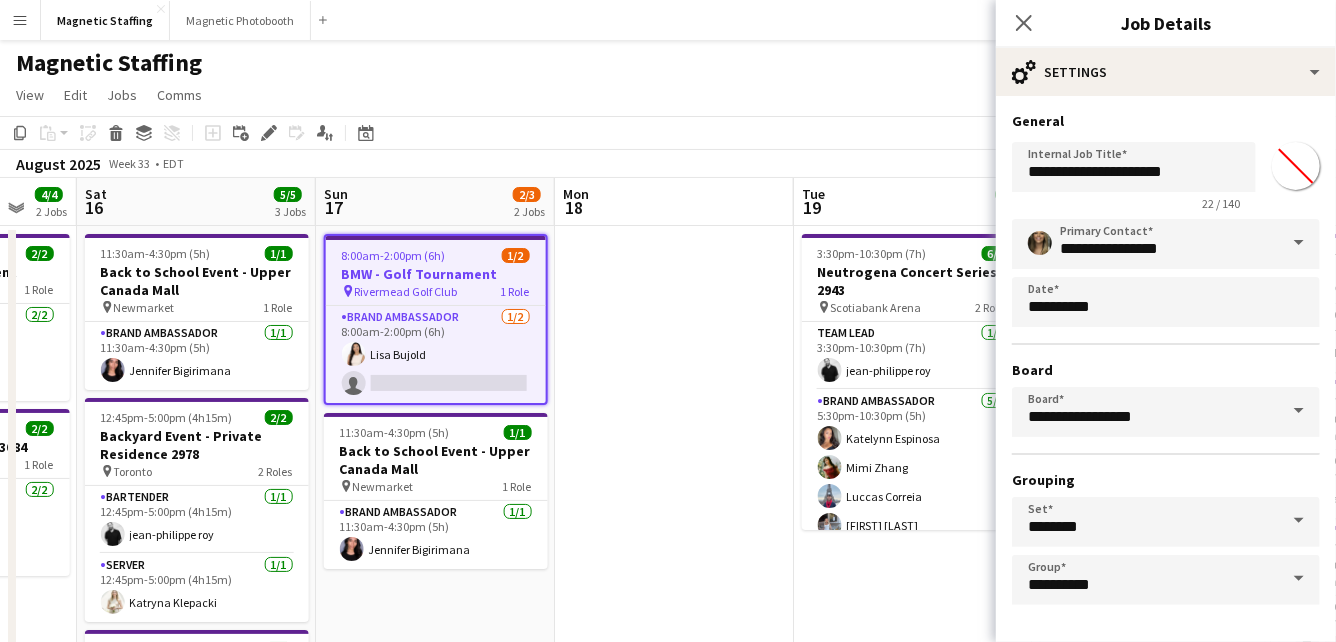 scroll, scrollTop: 73, scrollLeft: 0, axis: vertical 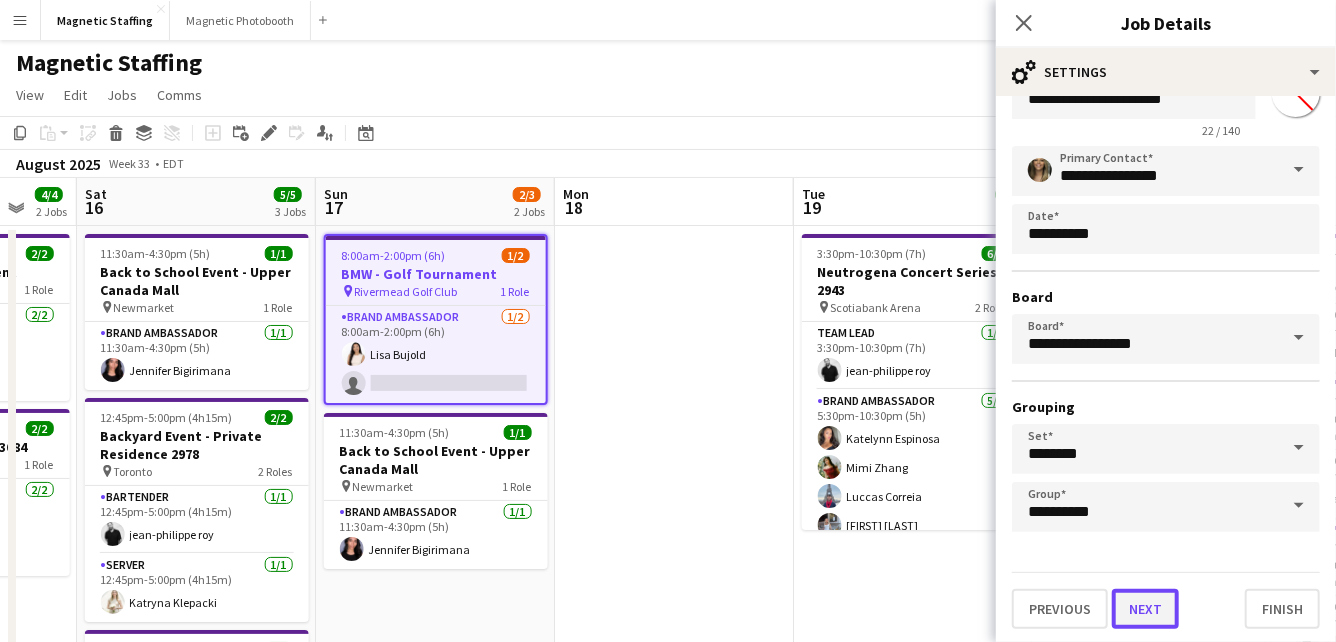 click on "Next" at bounding box center [1145, 609] 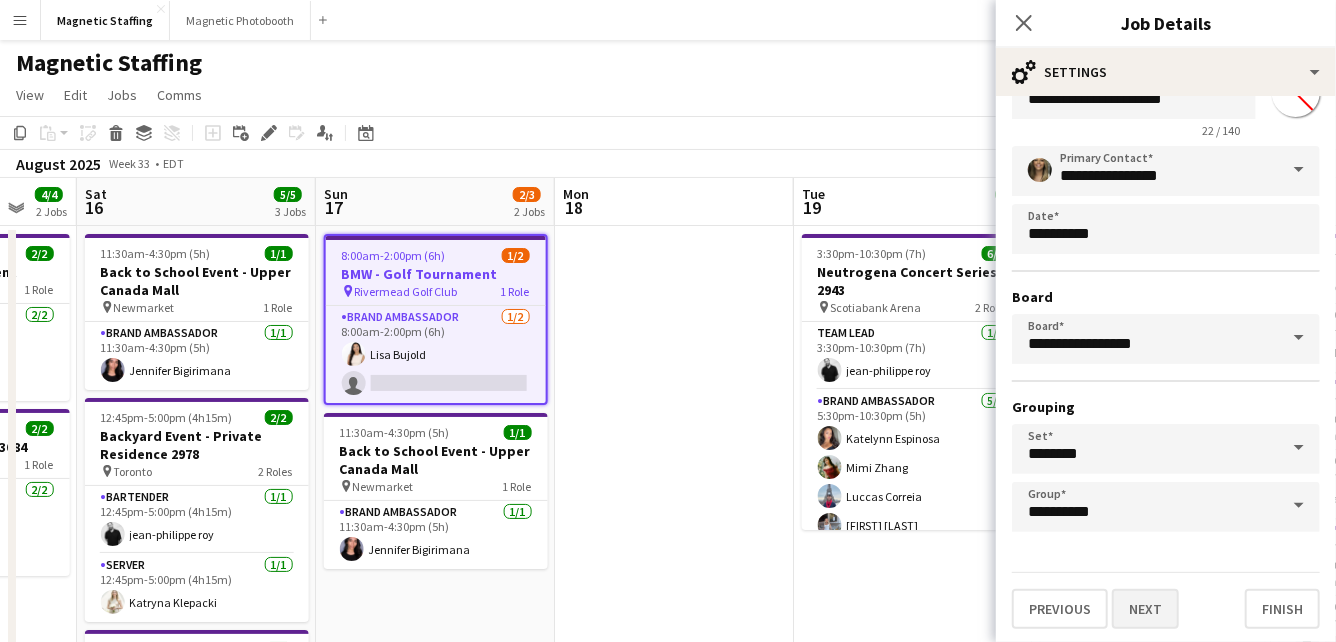 scroll, scrollTop: 0, scrollLeft: 0, axis: both 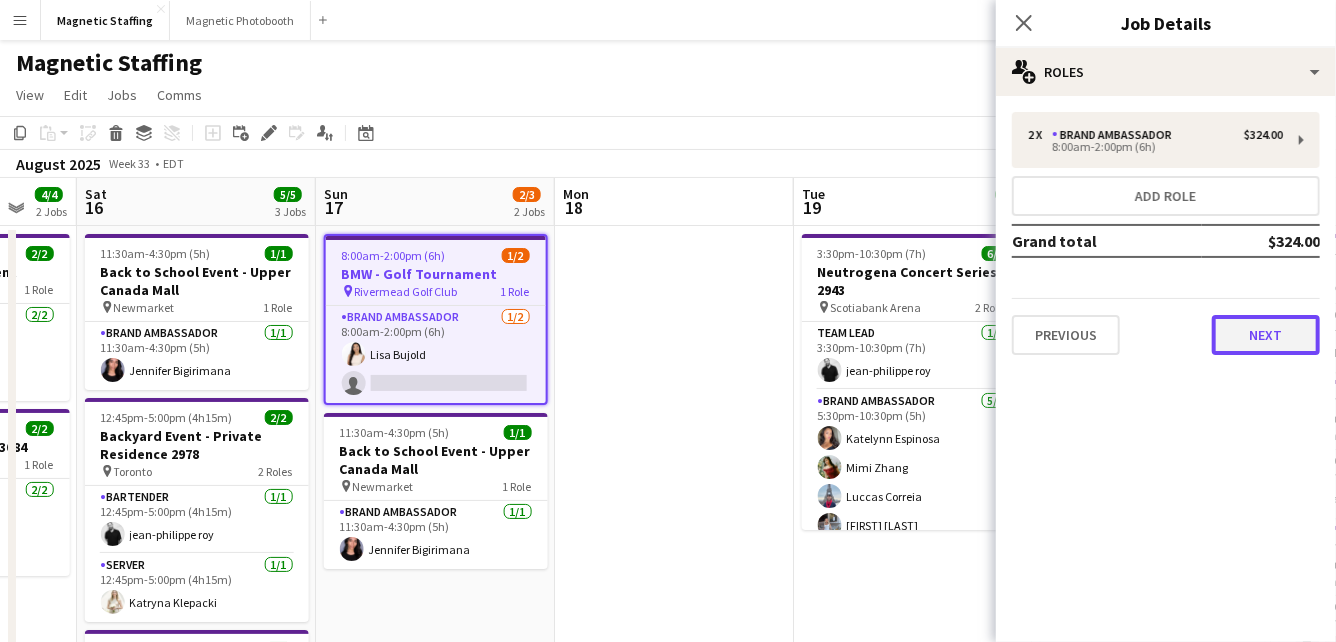click on "Next" at bounding box center [1266, 335] 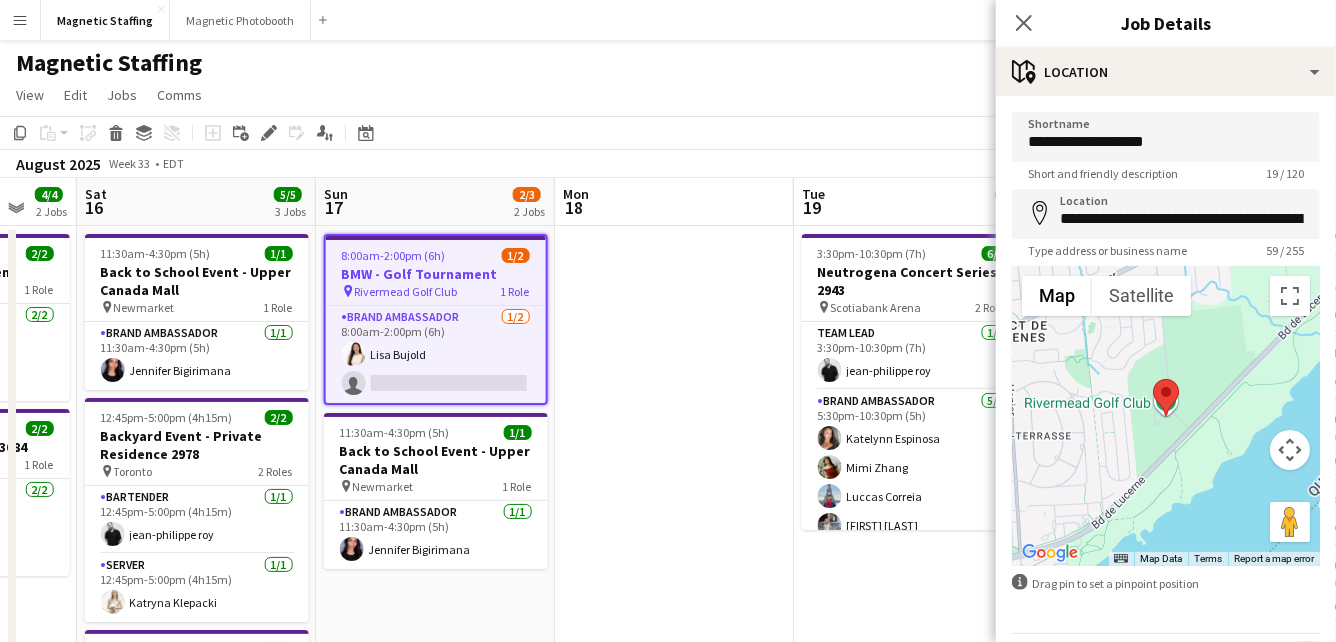 click on "8:00am-2:00pm (6h)    1/2" at bounding box center (436, 255) 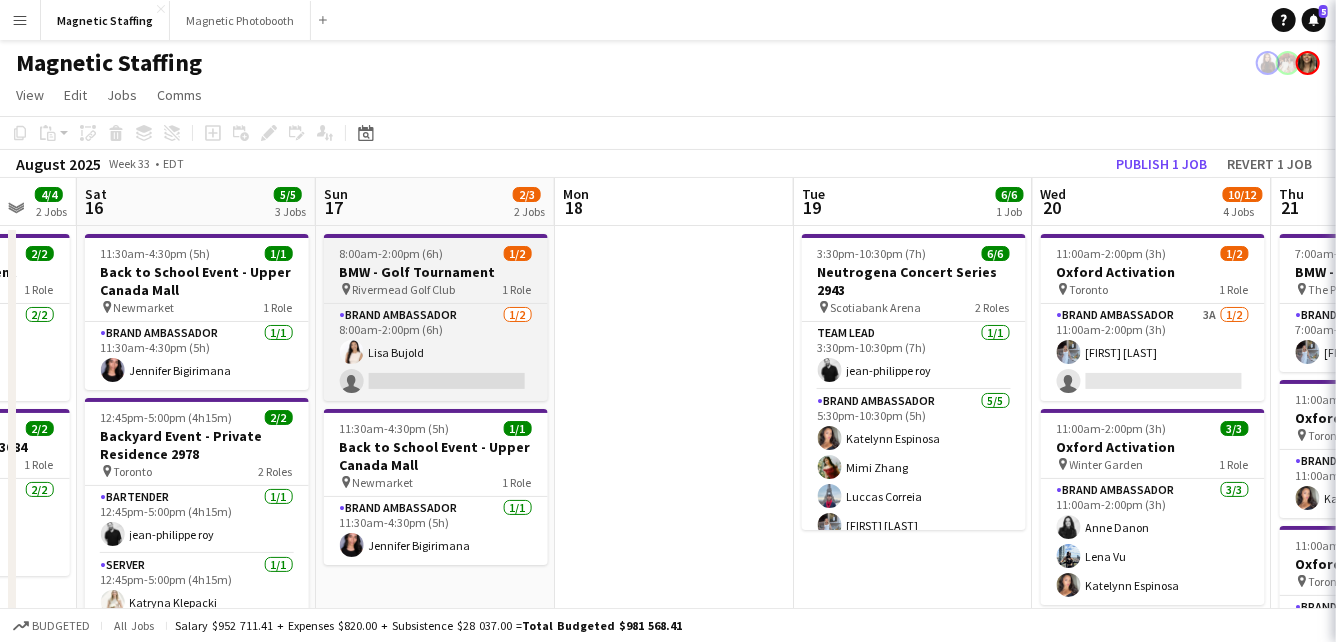 click on "8:00am-2:00pm (6h)    1/2" at bounding box center [436, 253] 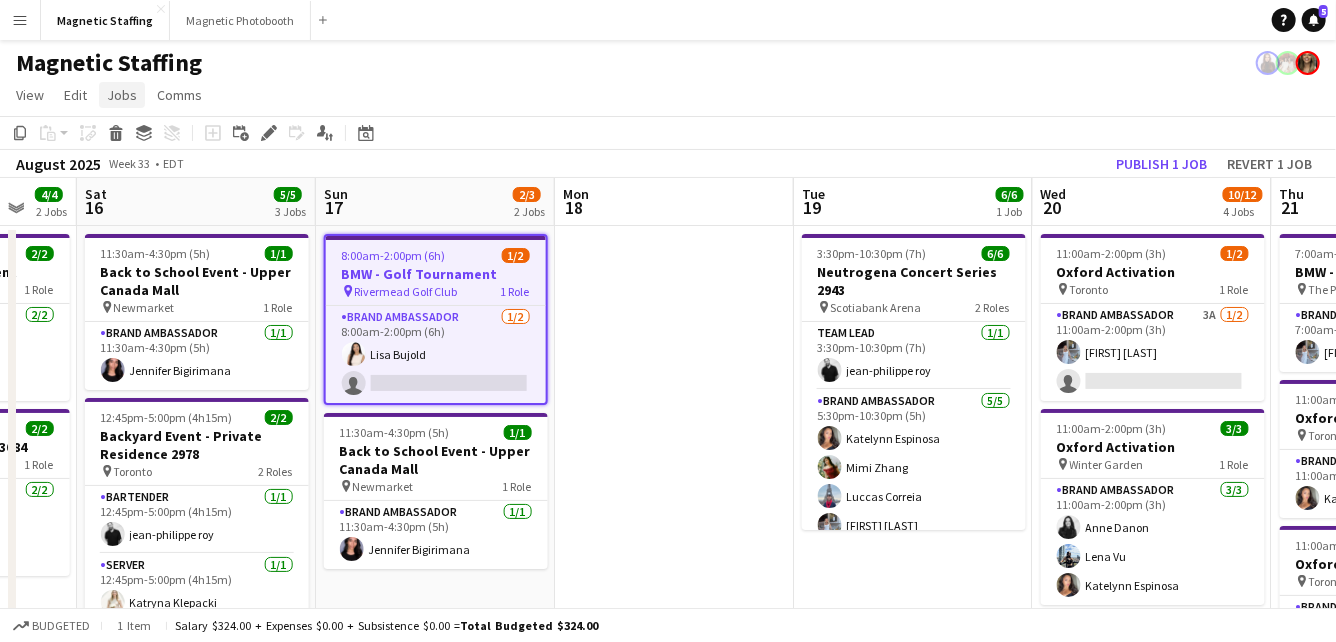 click on "Jobs" 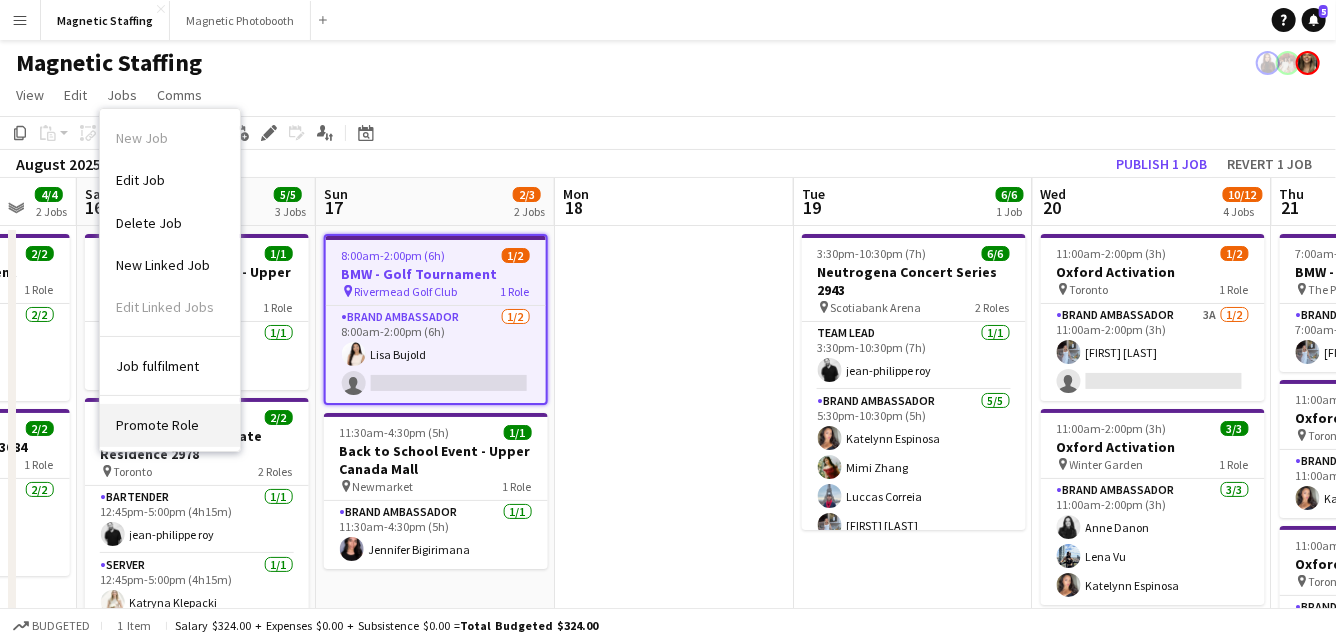 click on "Promote Role" at bounding box center [157, 425] 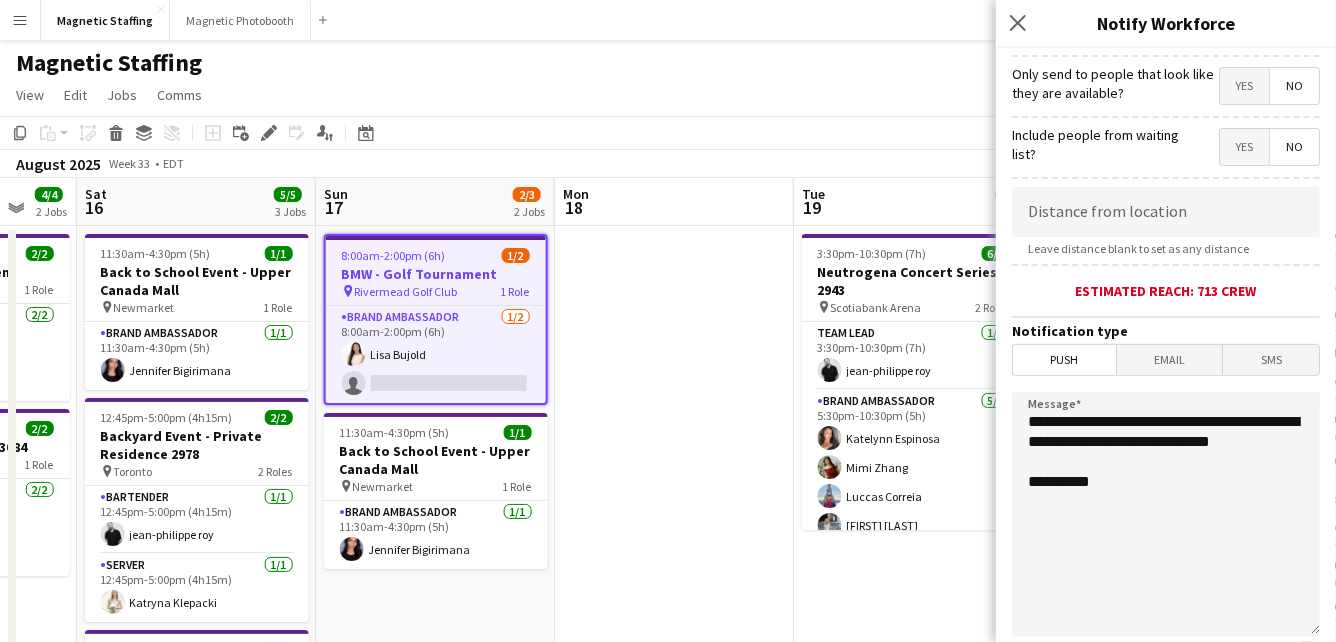 scroll, scrollTop: 265, scrollLeft: 0, axis: vertical 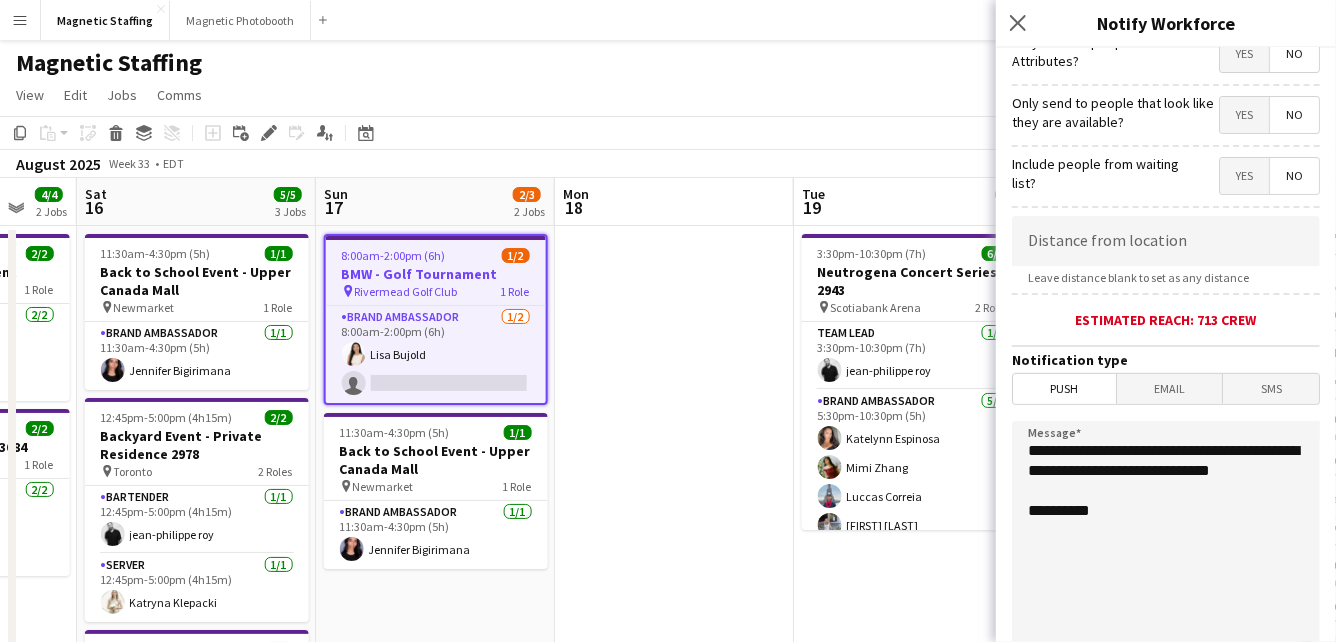click on "8:00am-2:00pm (6h)    1/2   BMW - Golf Tournament
pin
Rivermead Golf Club   1 Role   Brand Ambassador   1/2   8:00am-2:00pm (6h)
Lisa Bujold
single-neutral-actions" at bounding box center [436, 319] 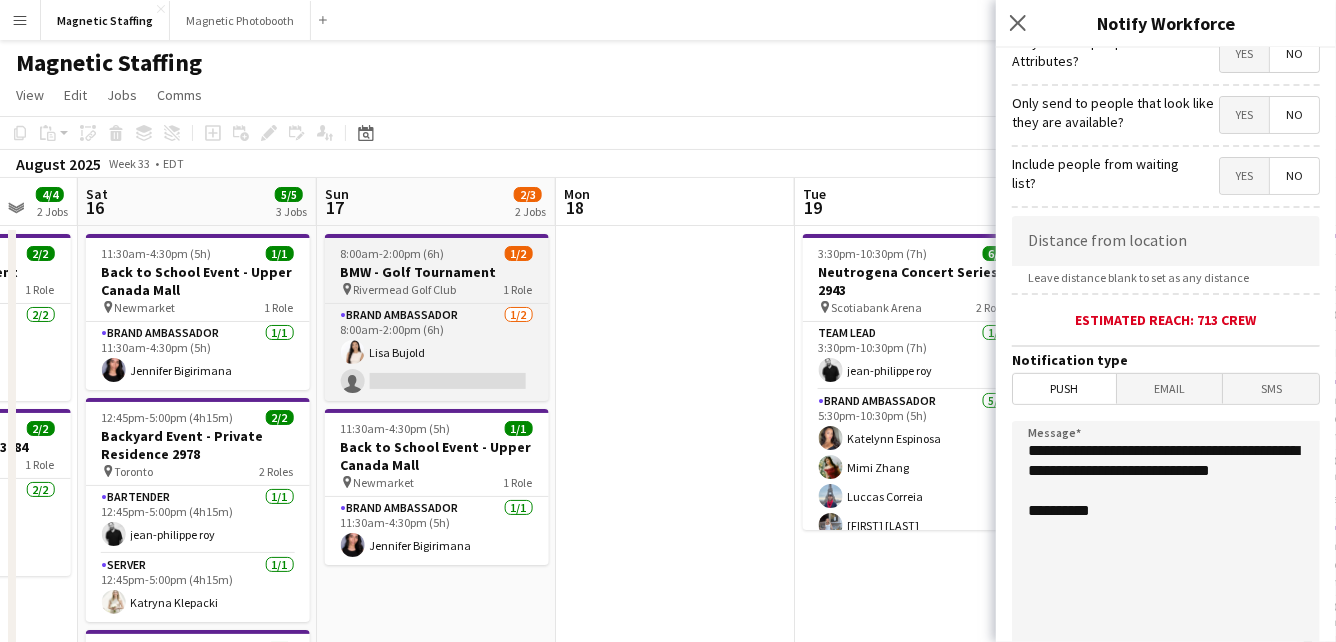click on "BMW - Golf Tournament" at bounding box center [437, 272] 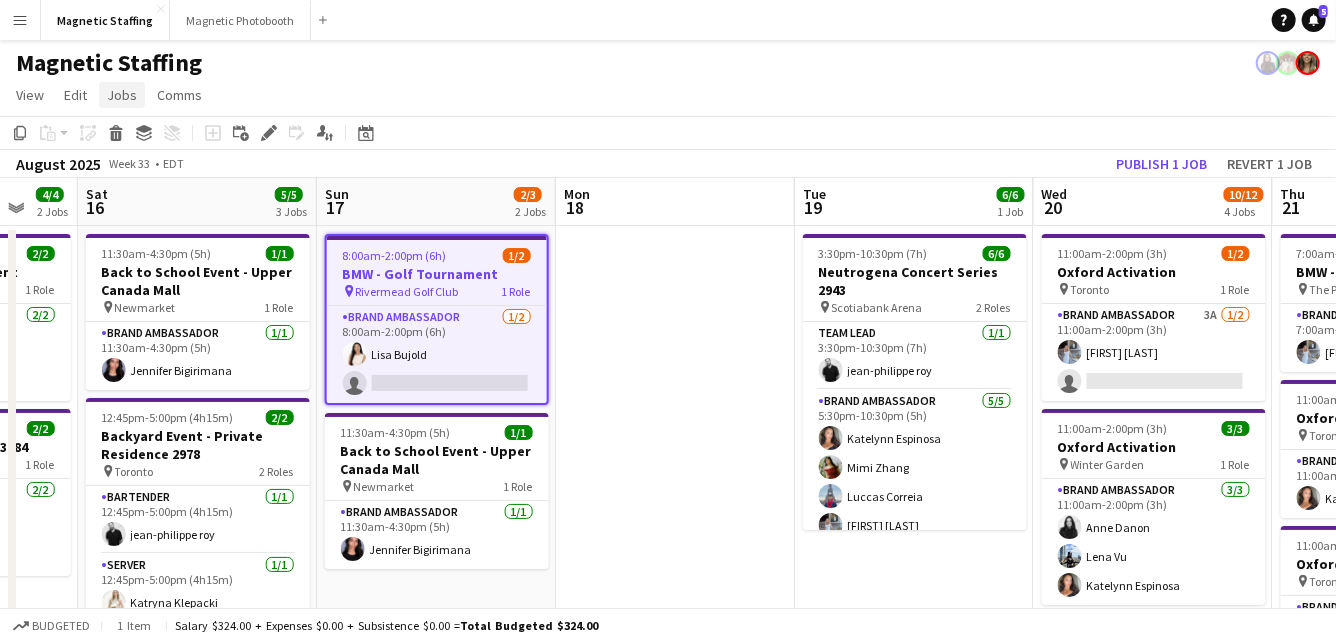 click on "Jobs" 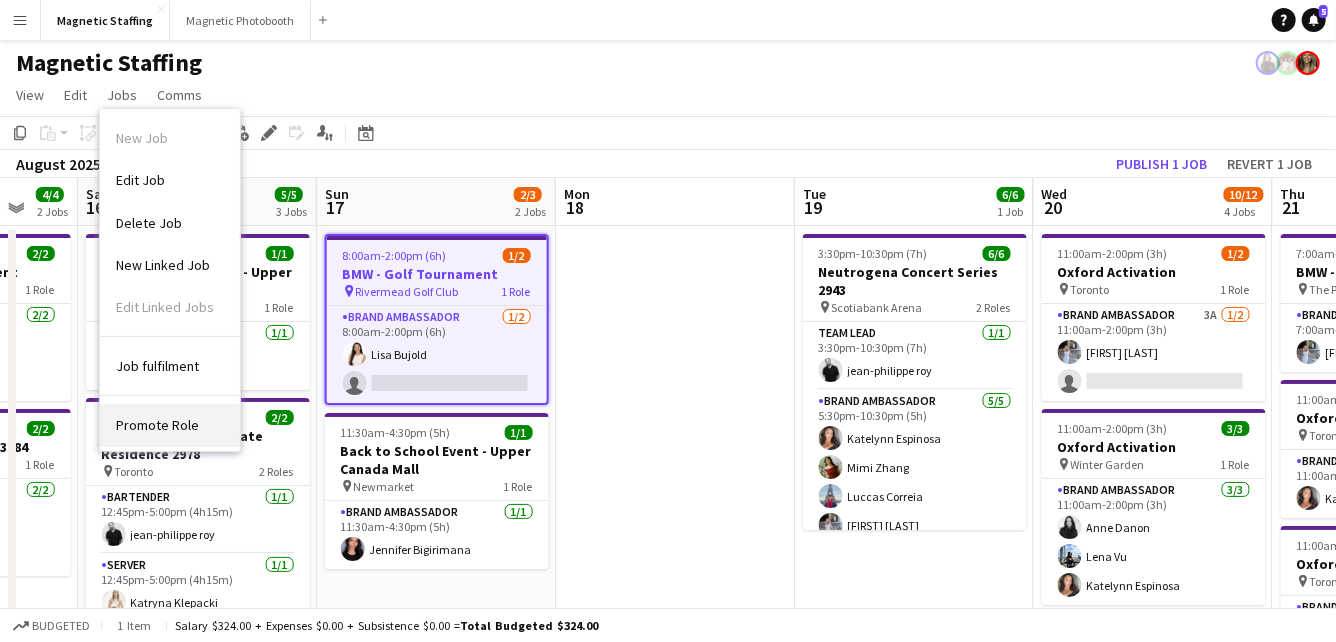 click on "Promote Role" at bounding box center [170, 425] 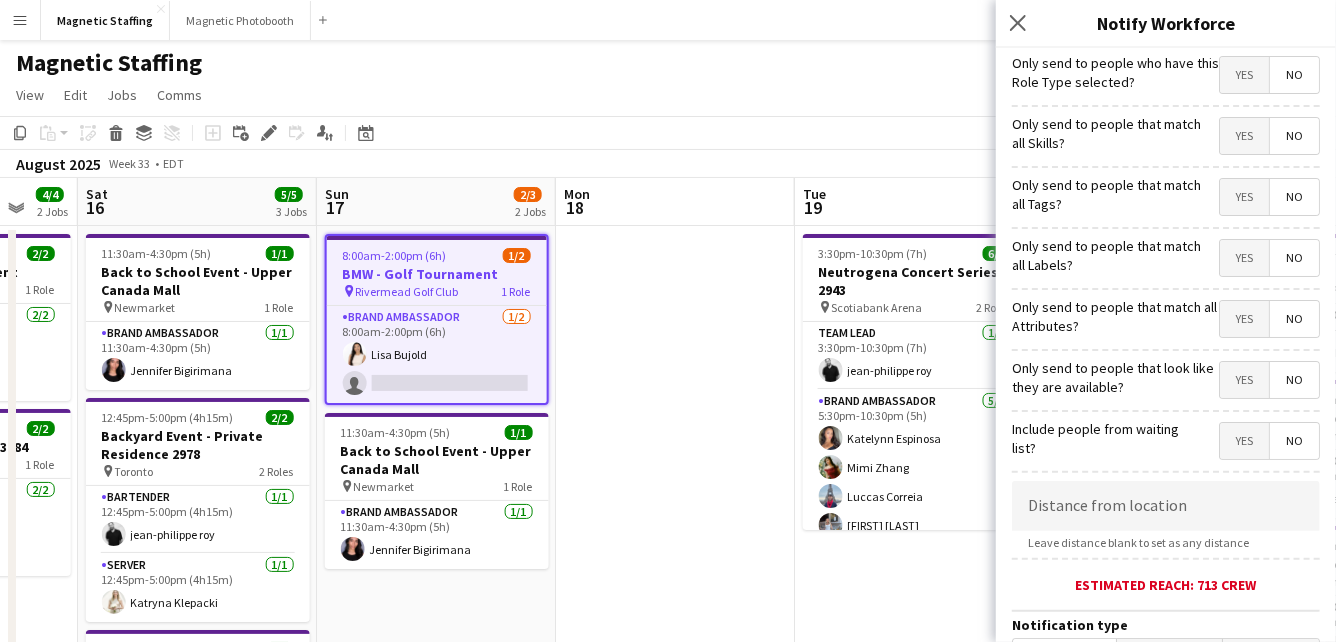 scroll, scrollTop: 455, scrollLeft: 0, axis: vertical 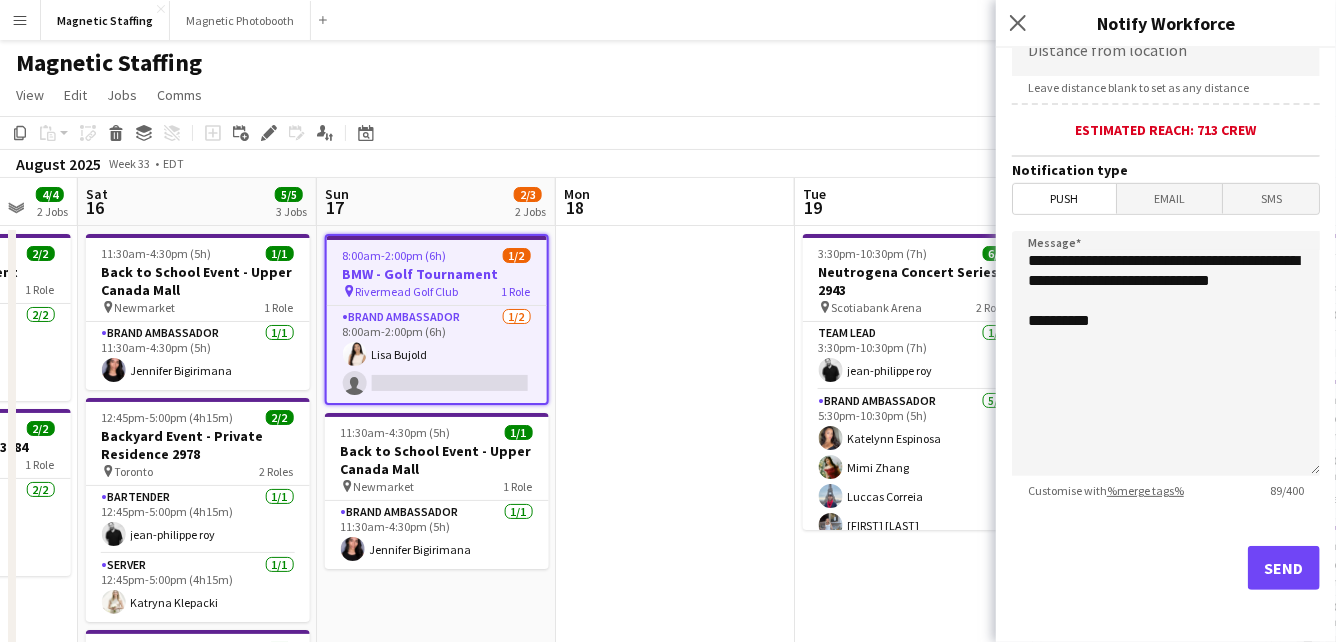 click at bounding box center [675, 1048] 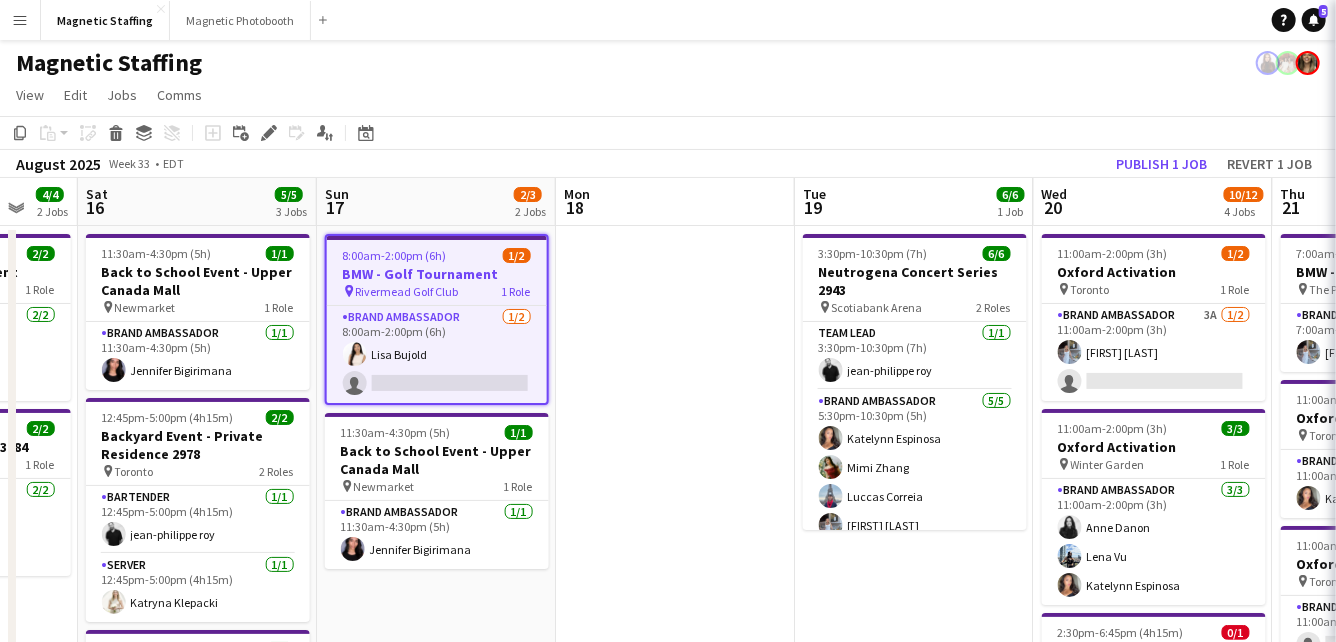 scroll, scrollTop: 0, scrollLeft: 879, axis: horizontal 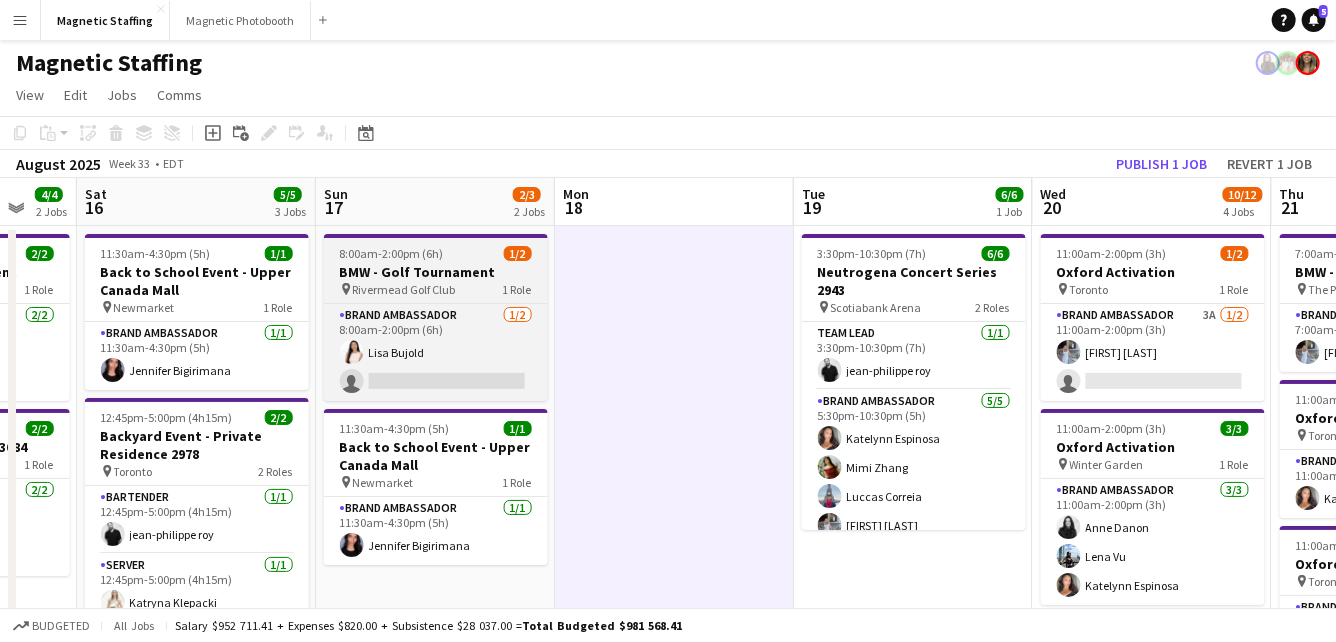 click on "BMW - Golf Tournament" at bounding box center [436, 272] 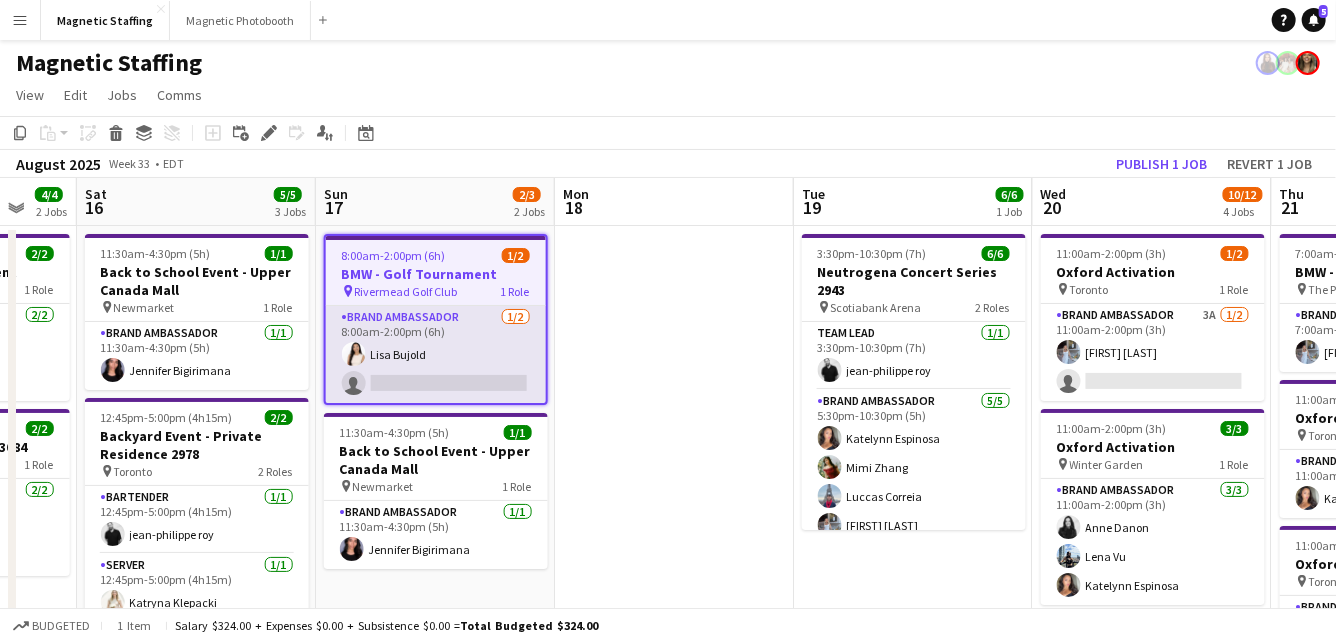 click on "Brand Ambassador   1/2   8:00am-2:00pm (6h)
[FIRST] [LAST]
single-neutral-actions" at bounding box center (436, 354) 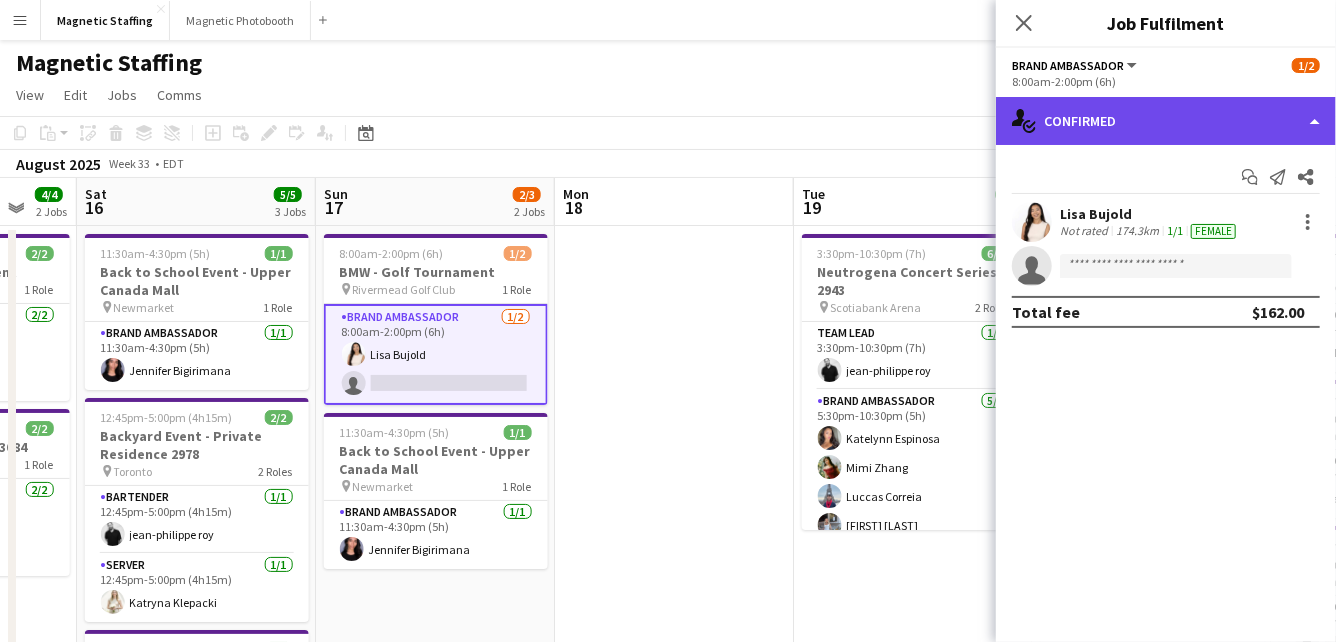 click on "single-neutral-actions-check-2
Confirmed" 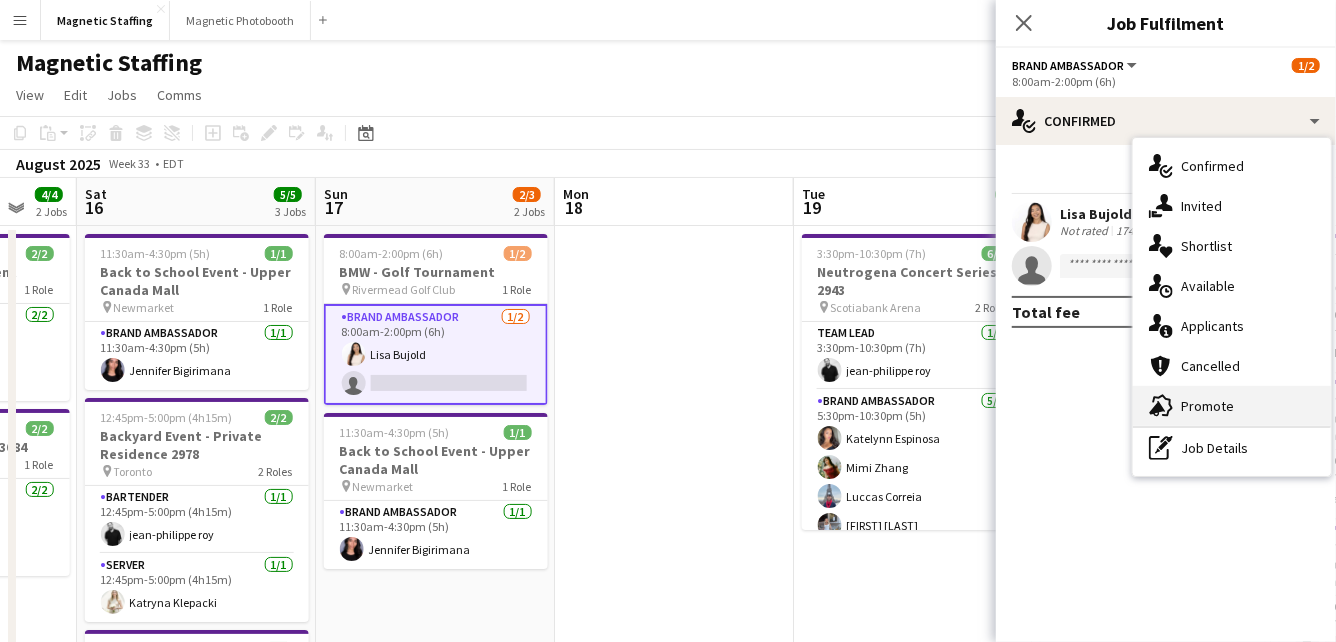 click on "advertising-megaphone
Promote" at bounding box center [1232, 406] 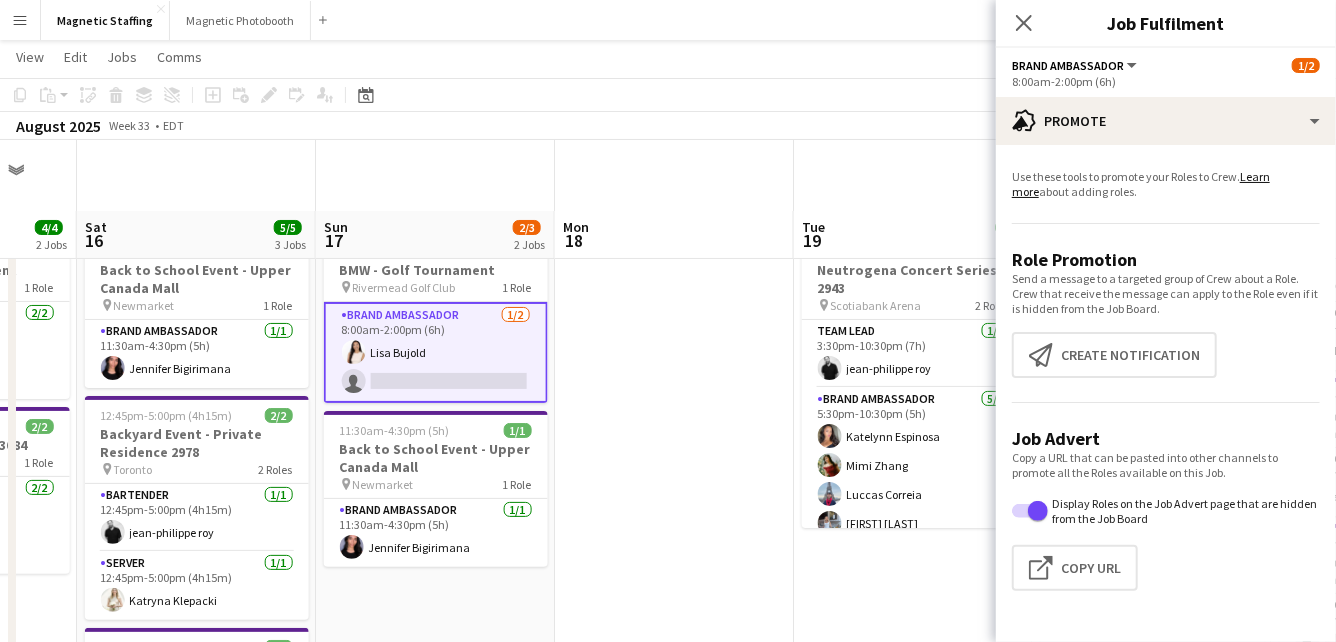 scroll, scrollTop: 313, scrollLeft: 0, axis: vertical 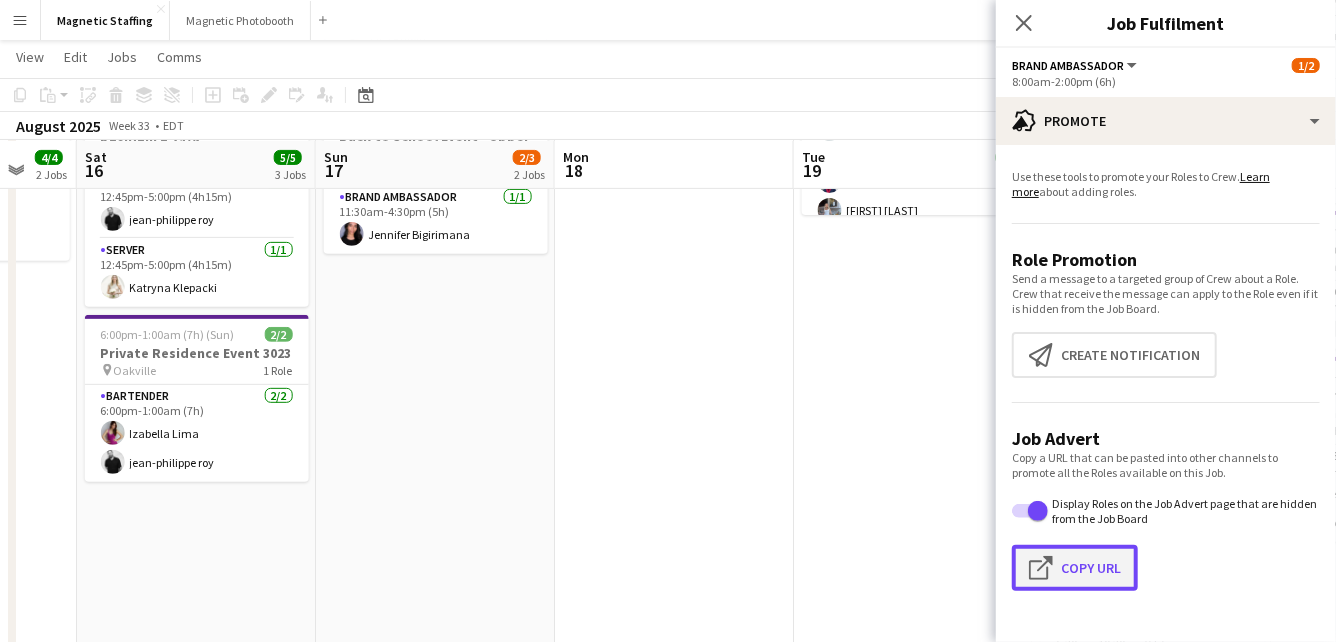 click on "Click to copy URL
Copy Url" at bounding box center [1075, 568] 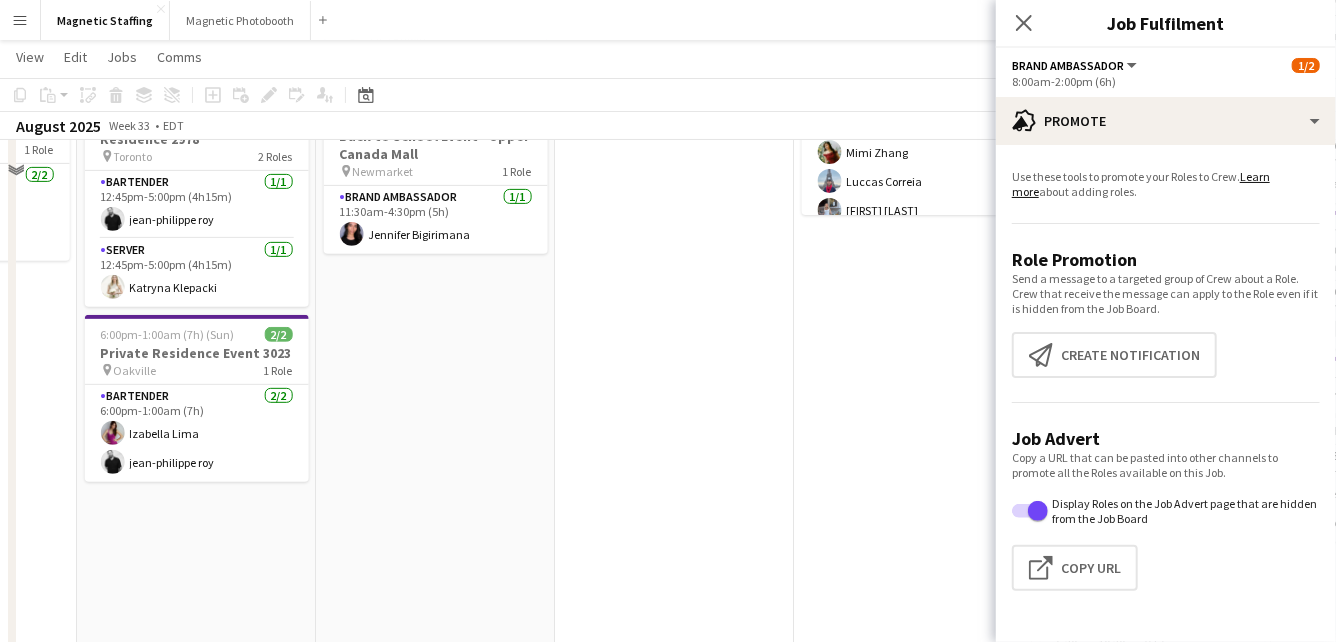 scroll, scrollTop: 0, scrollLeft: 0, axis: both 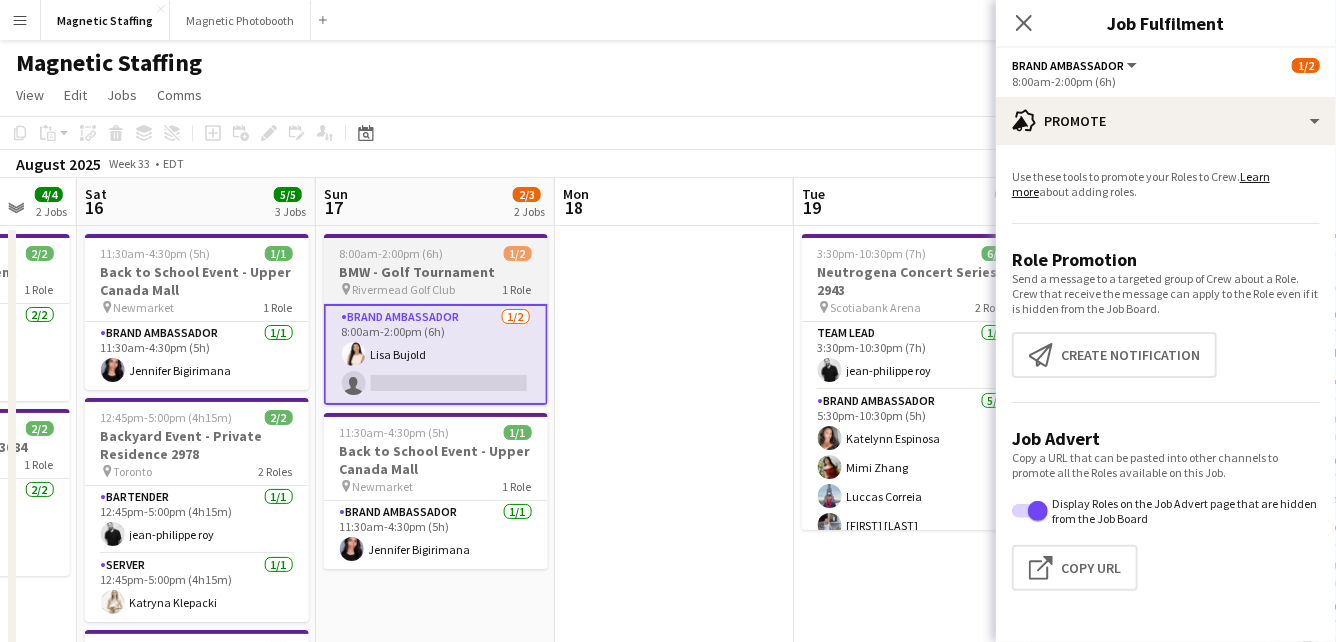 click on "Rivermead Golf Club" at bounding box center [404, 289] 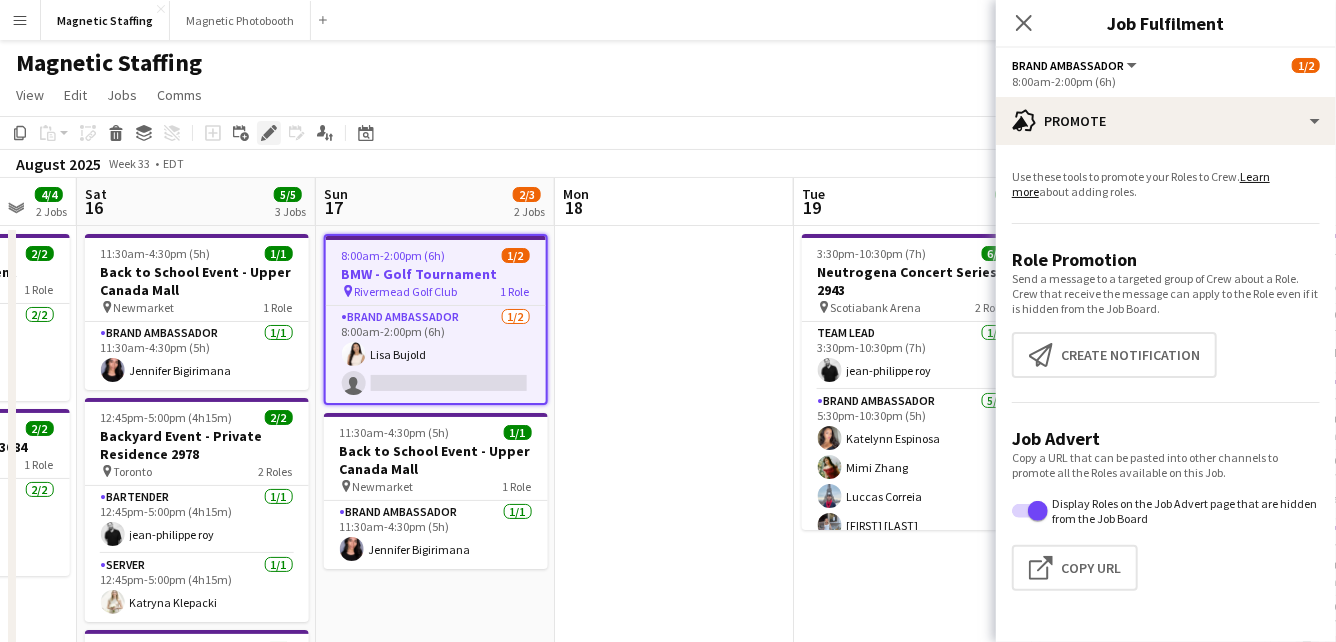 click 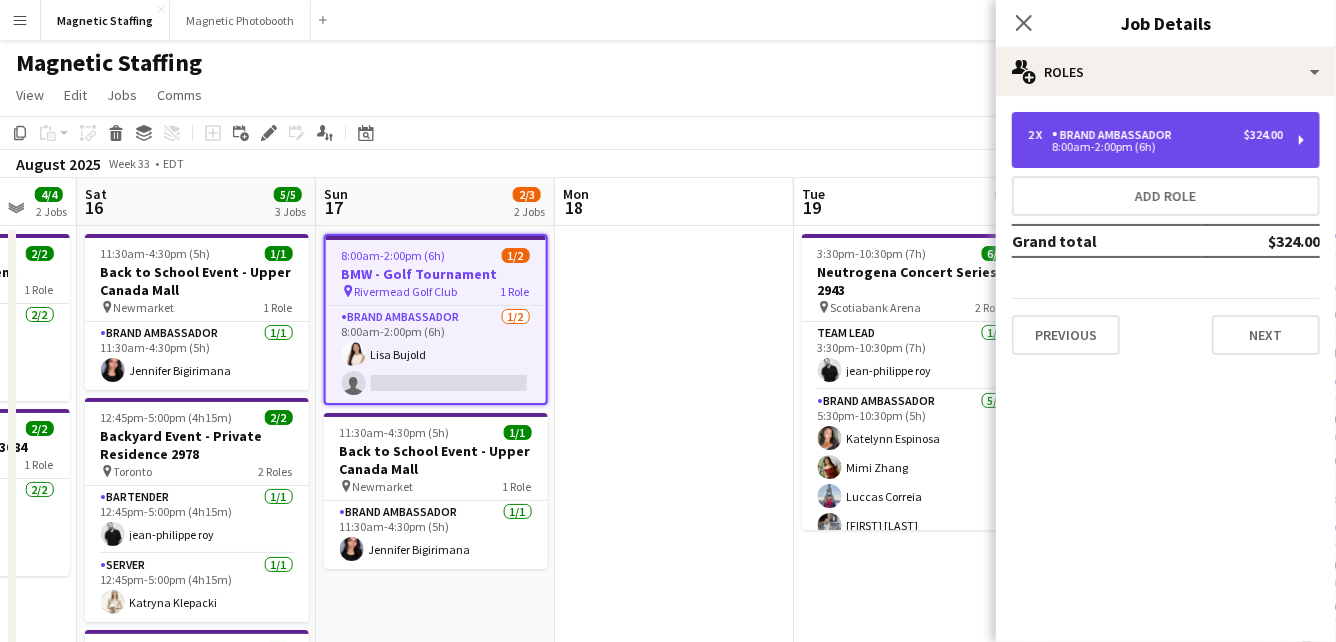 click on "8:00am-2:00pm (6h)" at bounding box center [1155, 147] 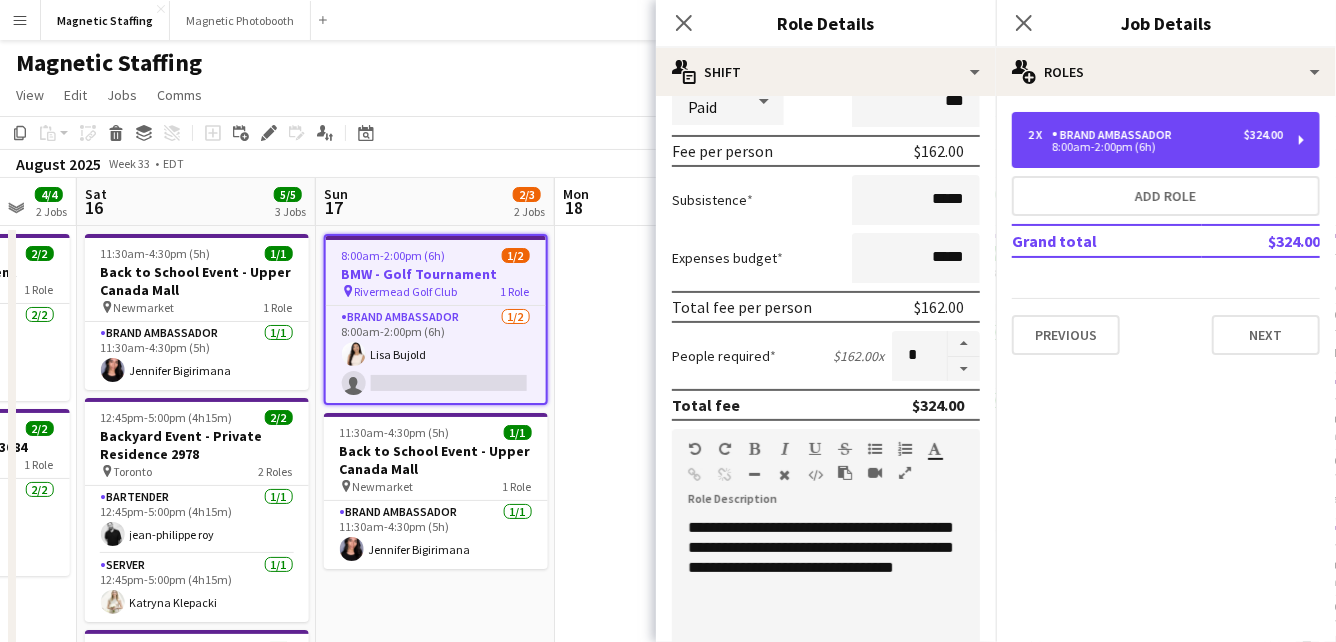 scroll, scrollTop: 33, scrollLeft: 0, axis: vertical 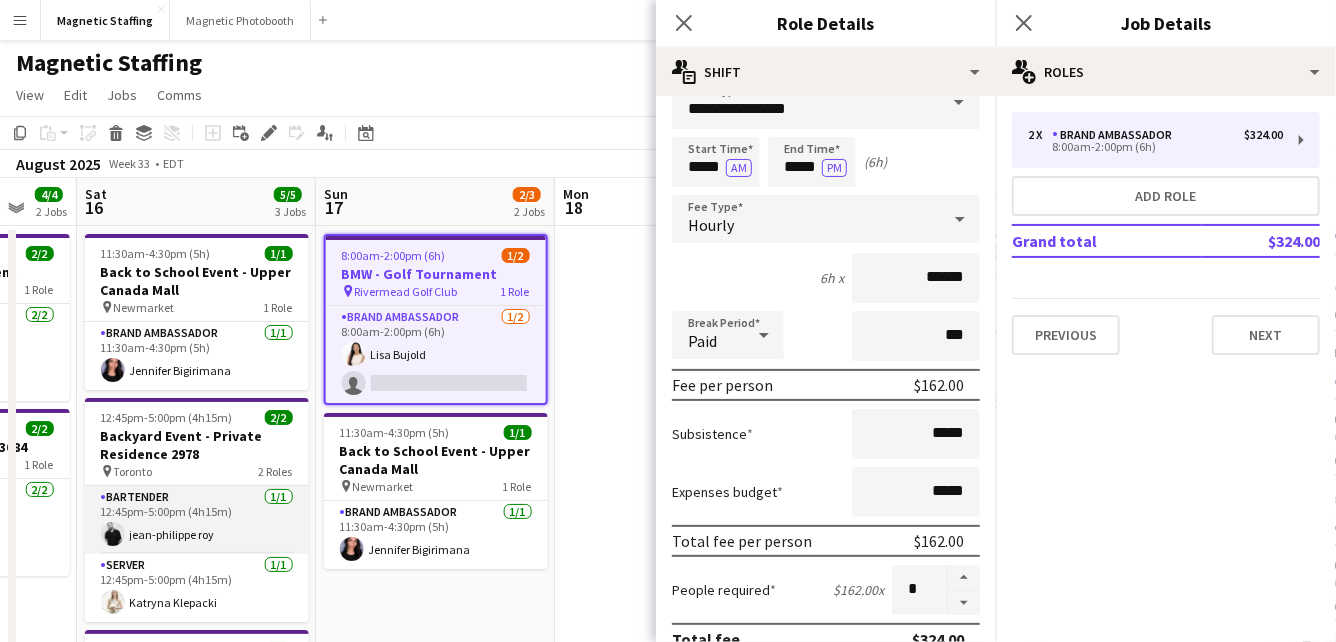 click on "Bartender   1/1   12:45pm-5:00pm (4h15m)
jean-philippe roy" at bounding box center [197, 520] 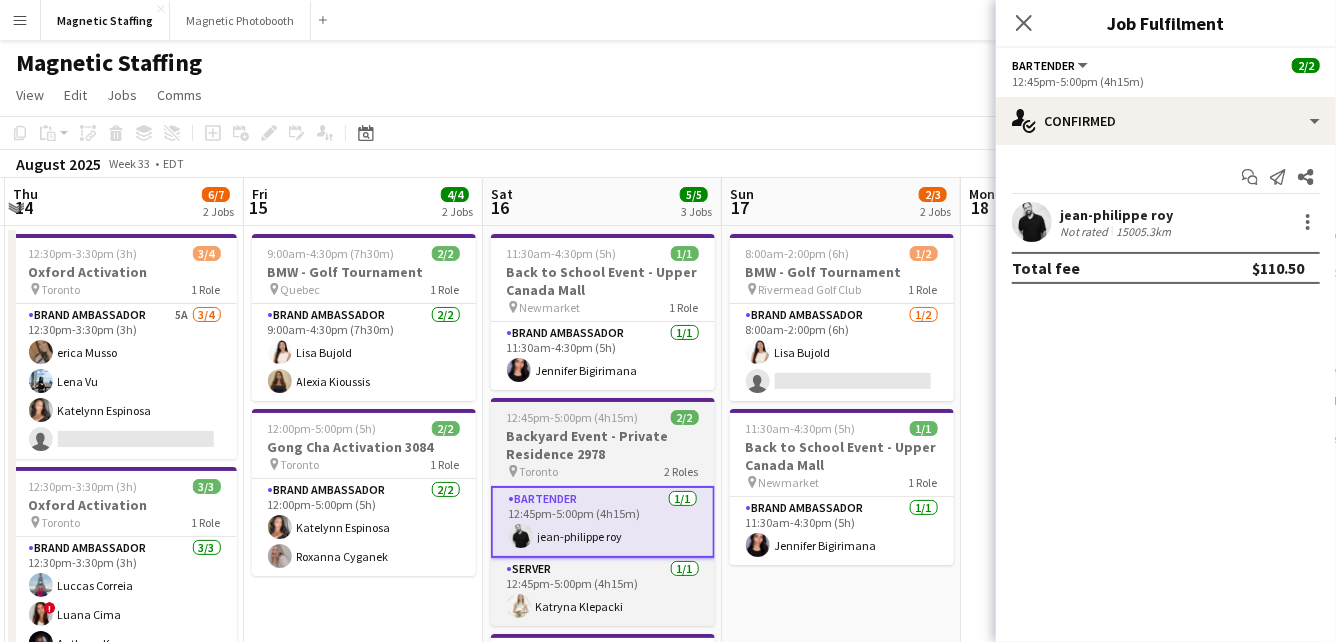 scroll, scrollTop: 0, scrollLeft: 600, axis: horizontal 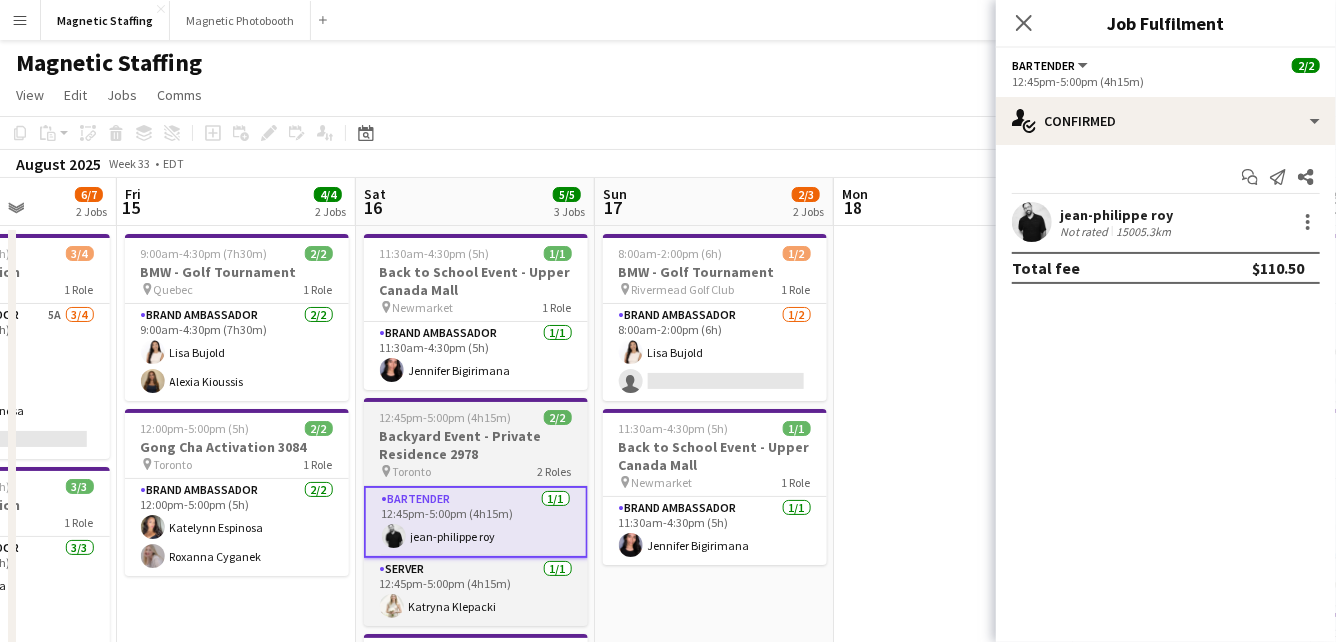 drag, startPoint x: 297, startPoint y: 496, endPoint x: 814, endPoint y: 425, distance: 521.8525 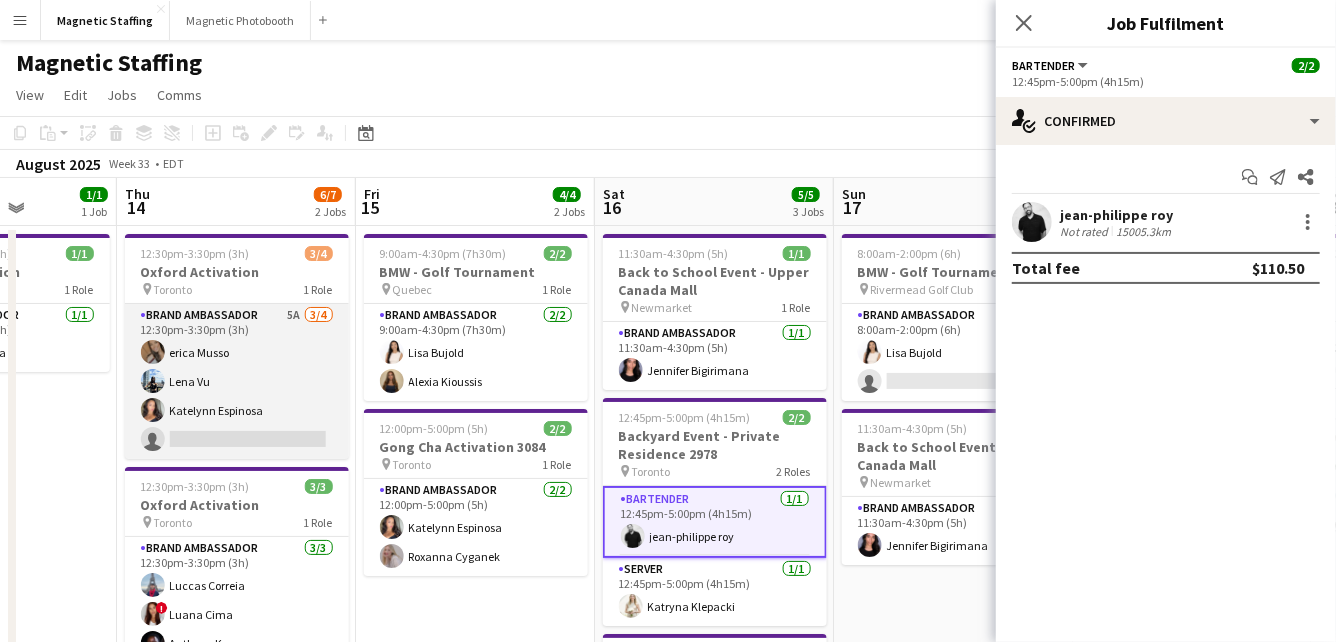 click on "Brand Ambassador   5A   3/4   12:30pm-3:30pm (3h)
erica Musso Lena Vu Katelynn Espinosa
single-neutral-actions" at bounding box center (237, 381) 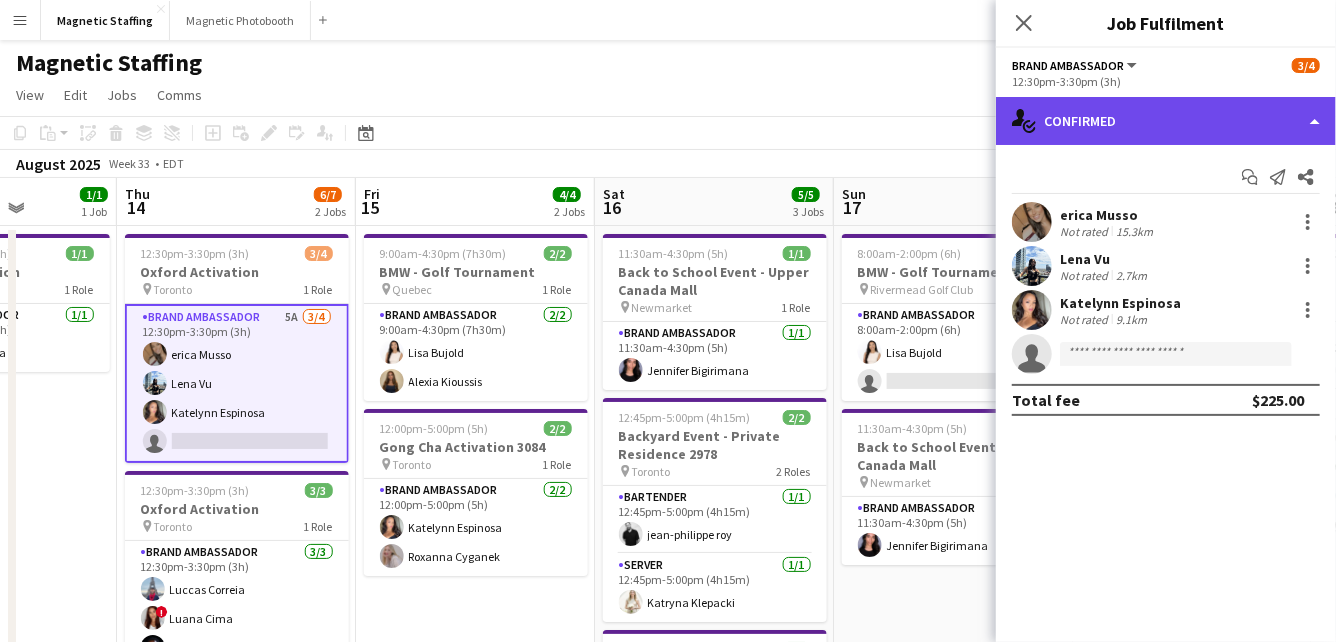 click on "single-neutral-actions-check-2
Confirmed" 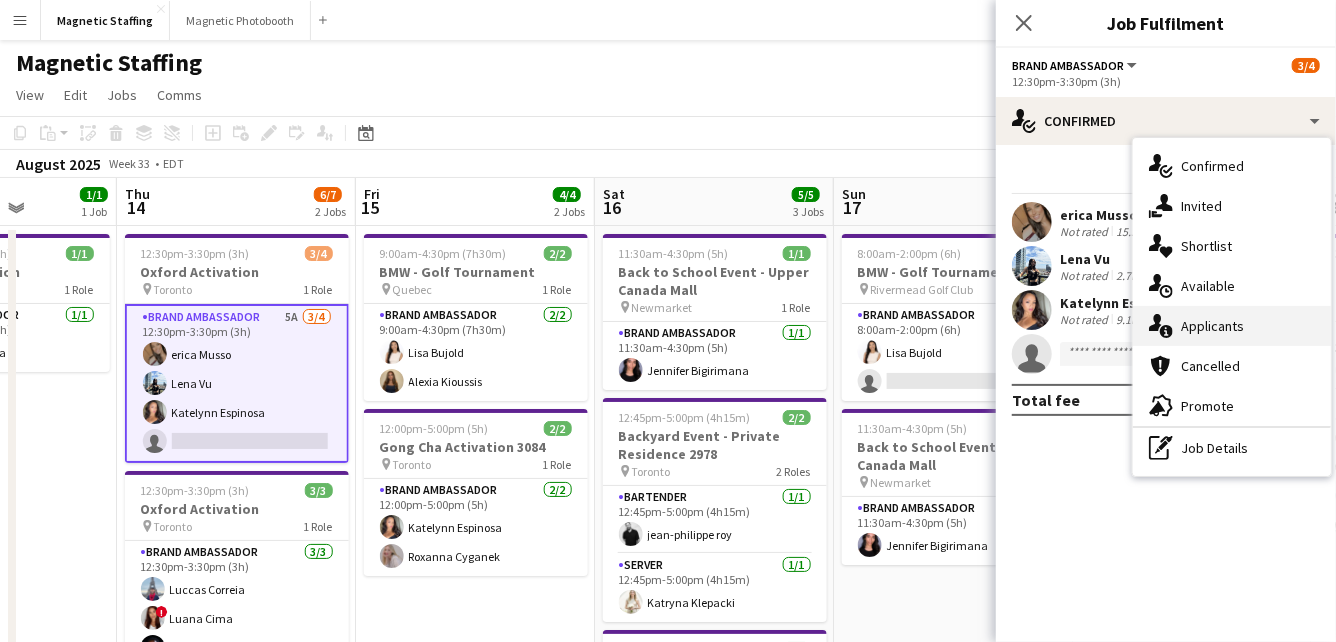click on "single-neutral-actions-information
Applicants" at bounding box center [1232, 326] 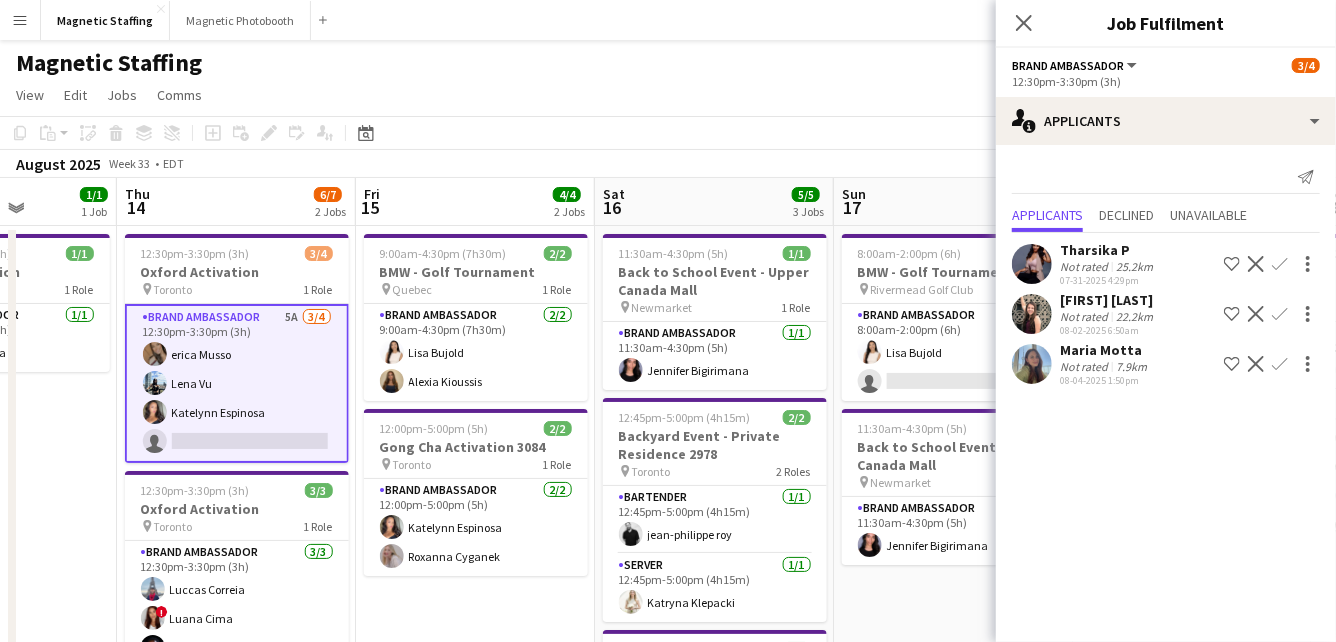 scroll, scrollTop: 0, scrollLeft: 408, axis: horizontal 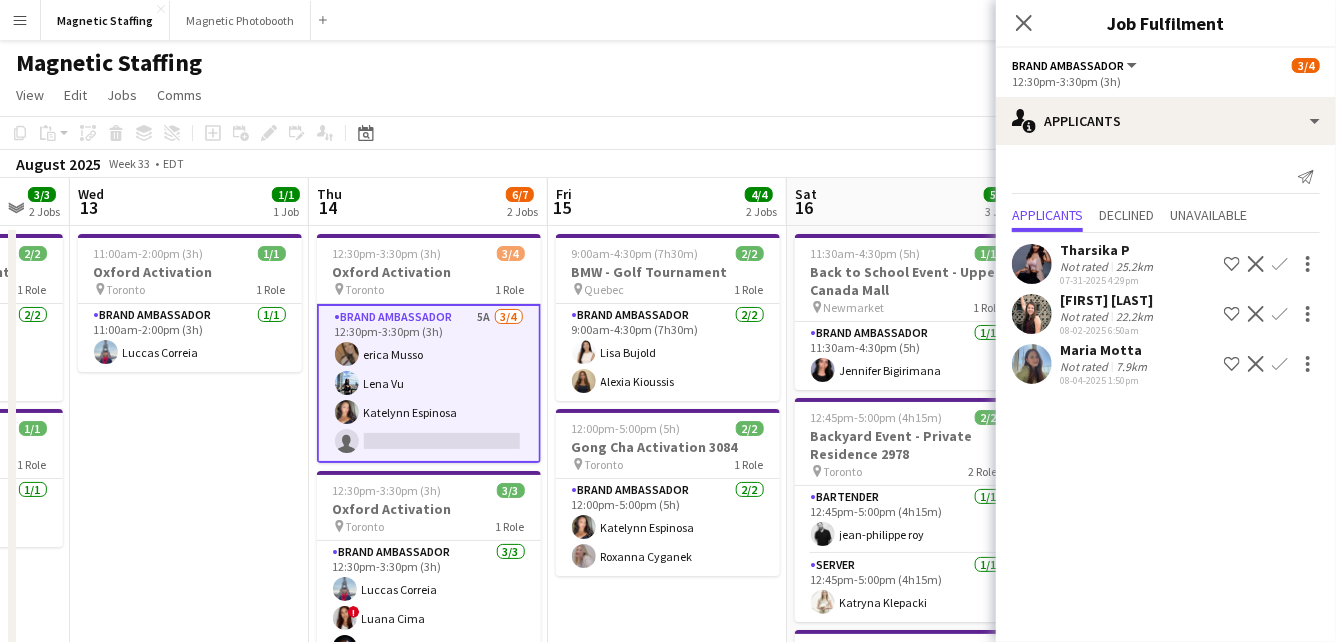 drag, startPoint x: 380, startPoint y: 427, endPoint x: 547, endPoint y: 418, distance: 167.24234 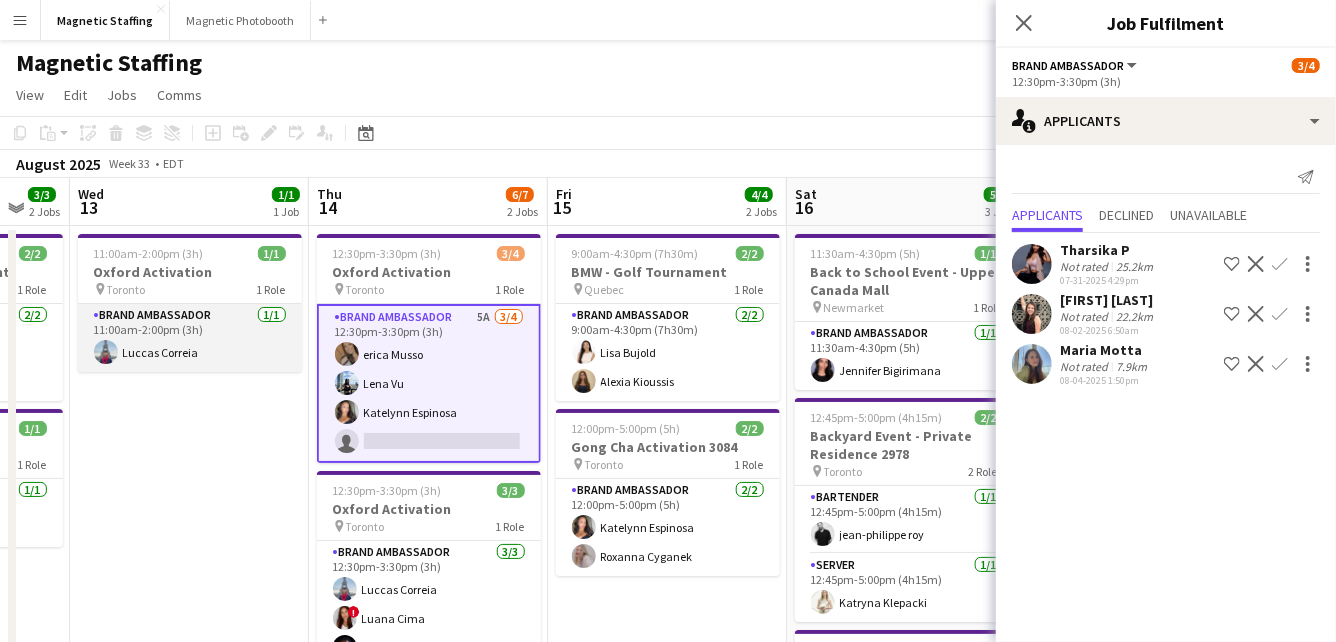 click on "Brand Ambassador   1/1   11:00am-2:00pm (3h)
Luccas Correia" at bounding box center [190, 338] 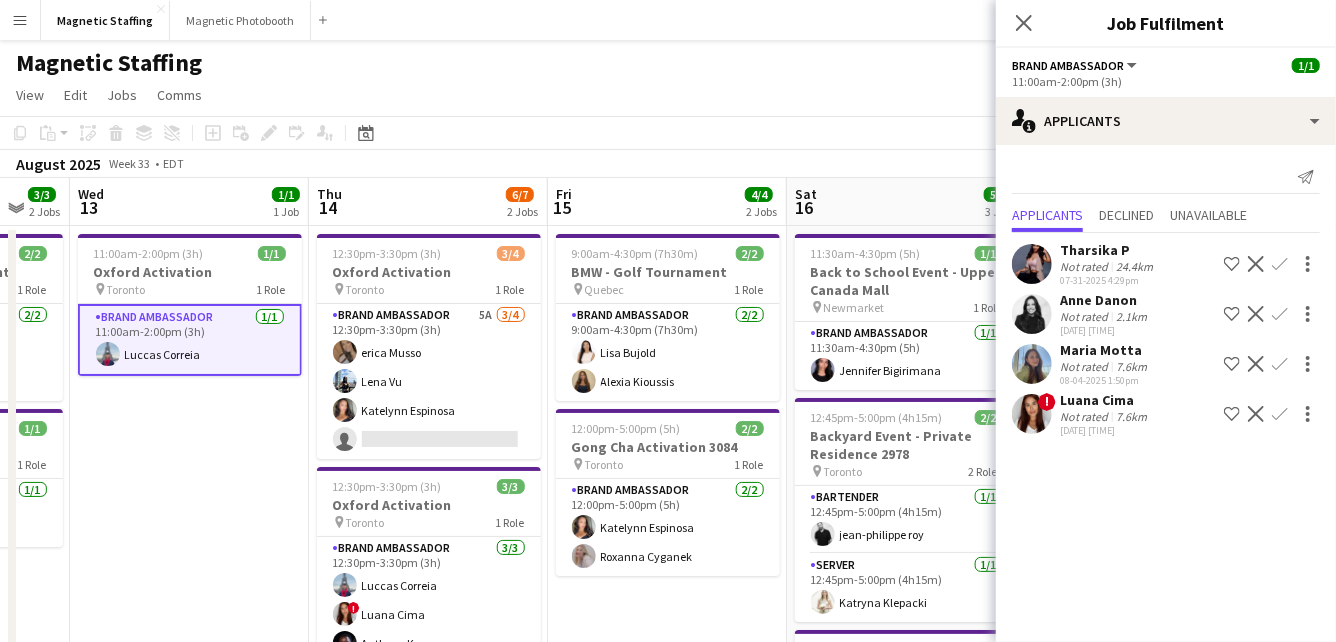 scroll, scrollTop: 13, scrollLeft: 0, axis: vertical 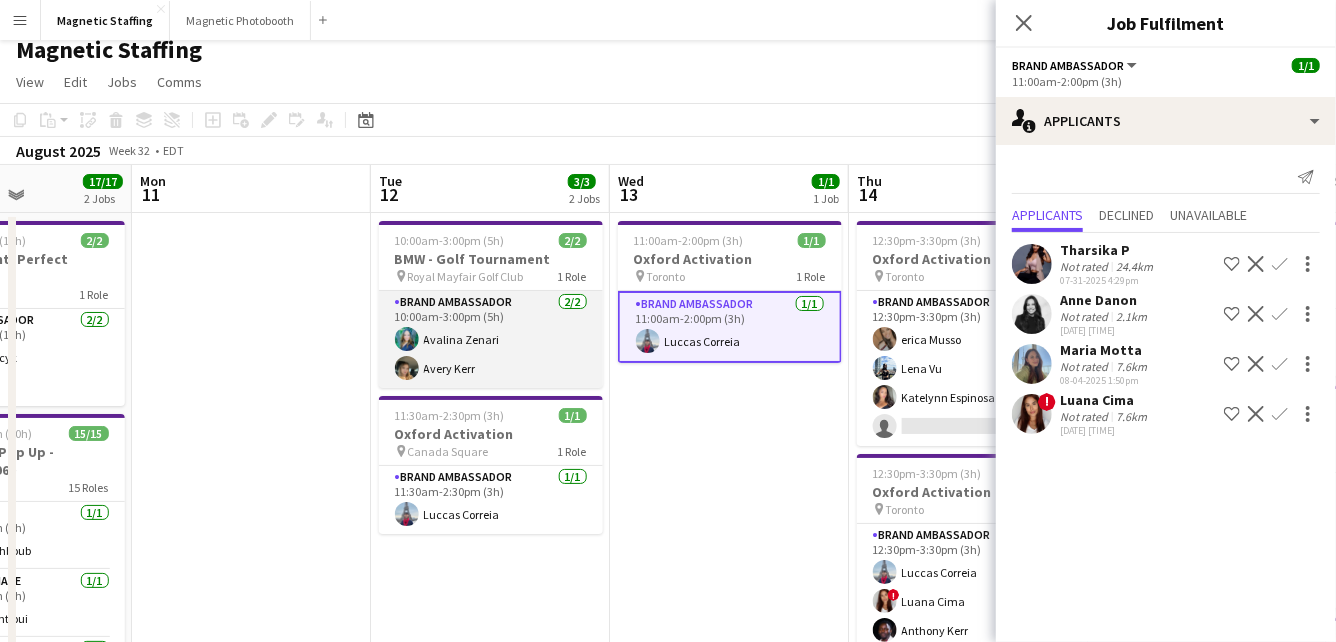 click on "Brand Ambassador   2/2   10:00am-3:00pm (5h)
Avalina Zenari Avery Kerr" at bounding box center [491, 339] 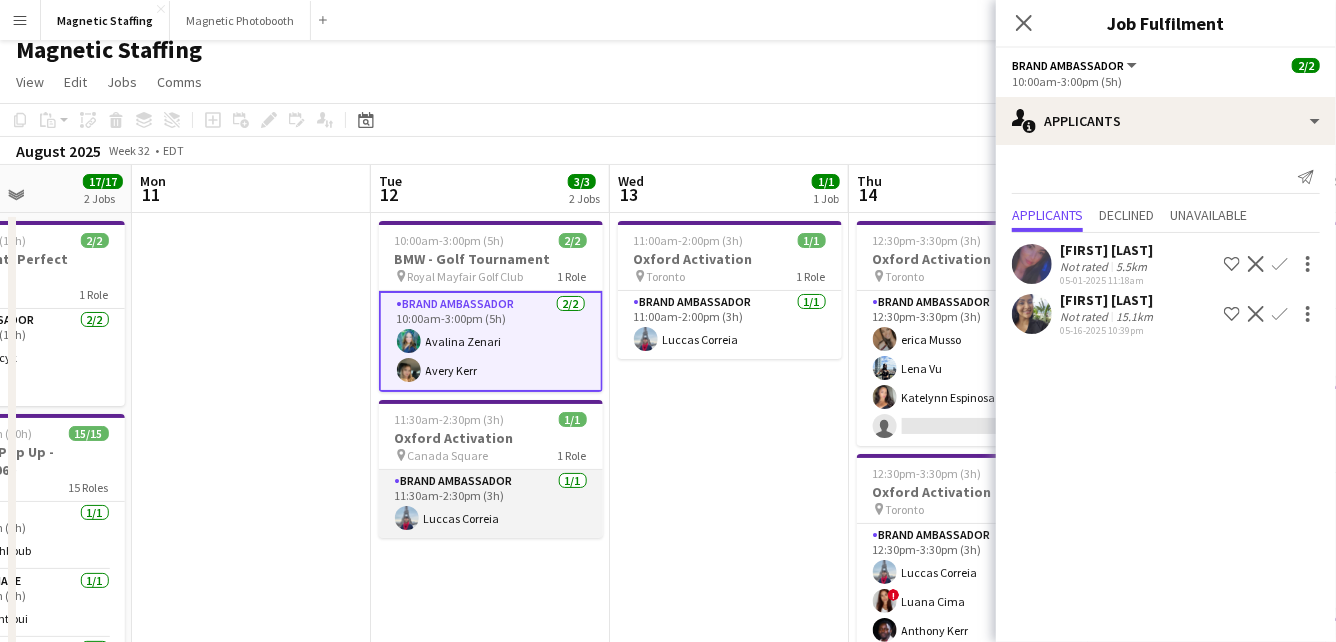 click on "Brand Ambassador   1/1   11:30am-2:30pm (3h)
Luccas Correia" at bounding box center (491, 504) 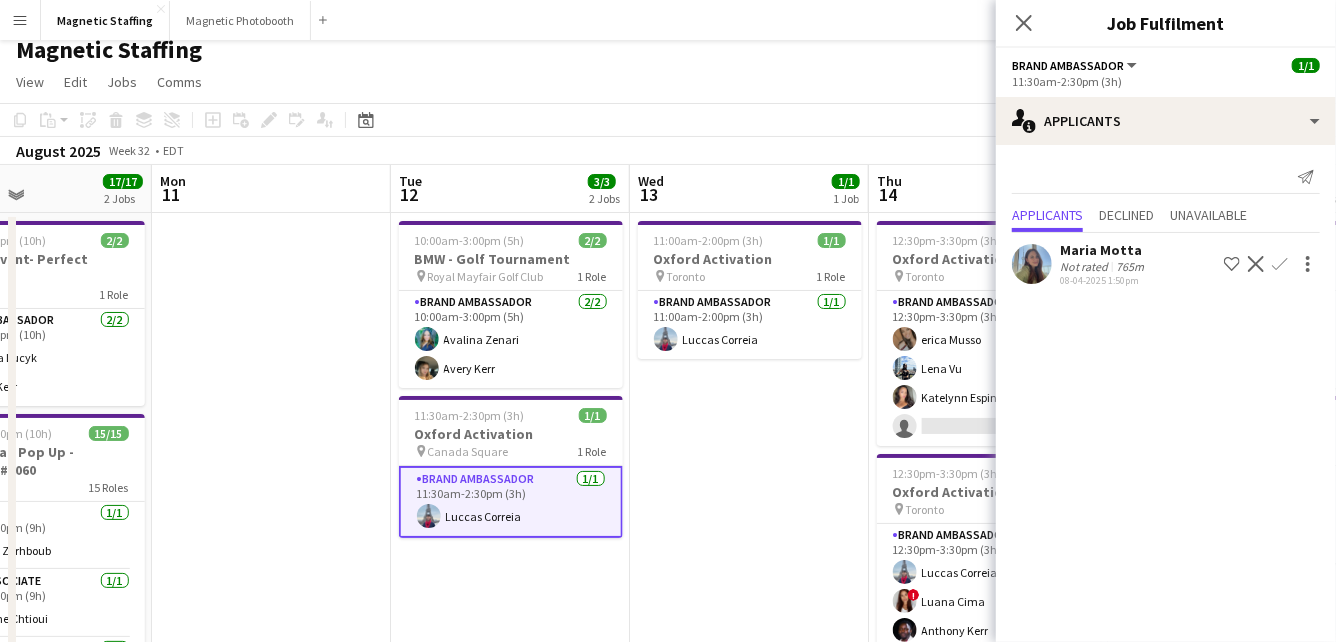 scroll, scrollTop: 0, scrollLeft: 560, axis: horizontal 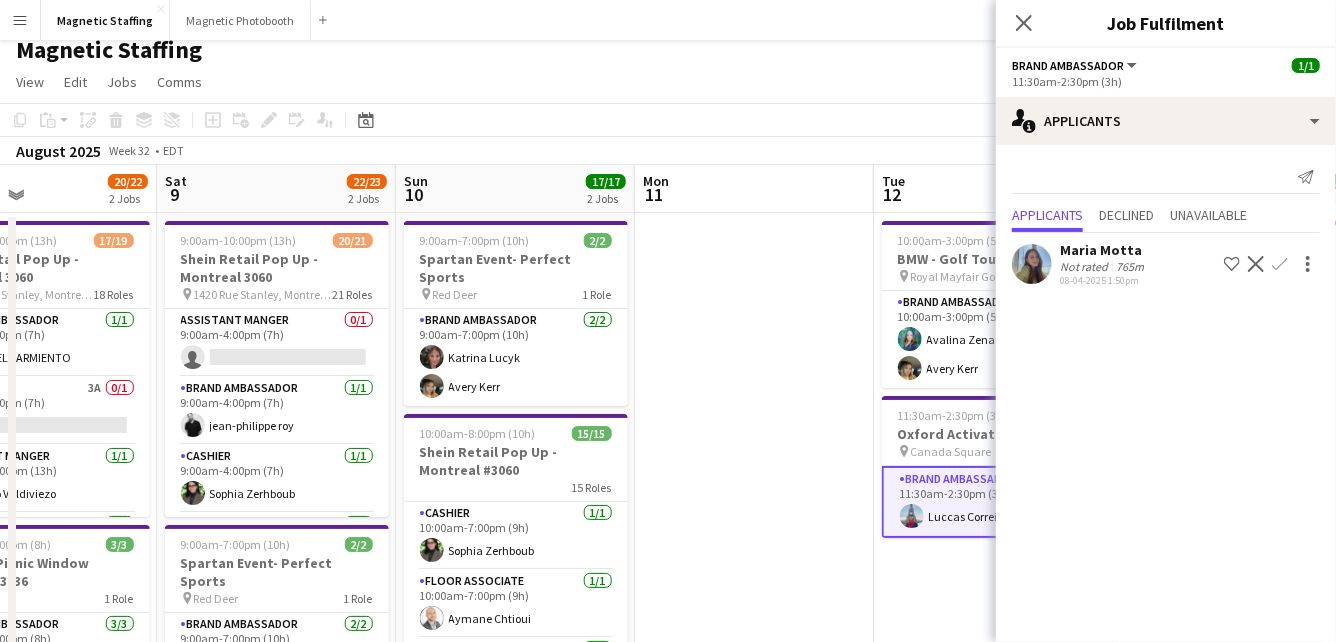 drag, startPoint x: 245, startPoint y: 446, endPoint x: 748, endPoint y: 363, distance: 509.8019 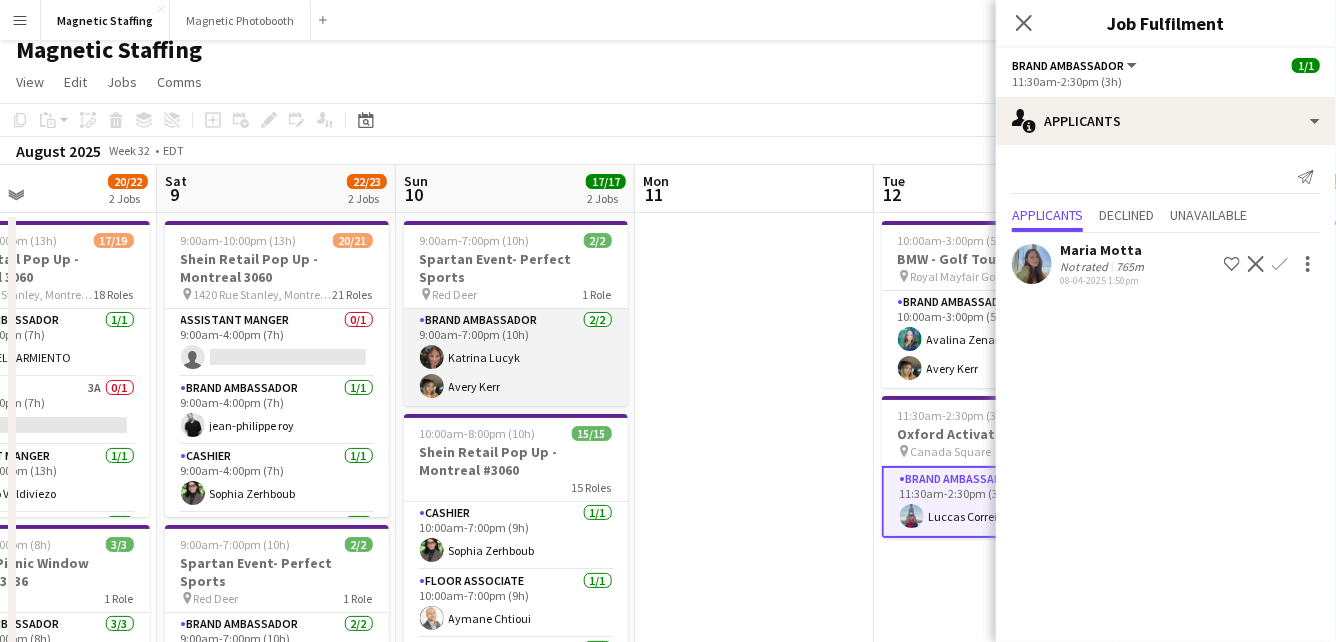 click on "Brand Ambassador   2/2   9:00am-7:00pm (10h)
Katrina Lucyk Avery Kerr" at bounding box center [516, 357] 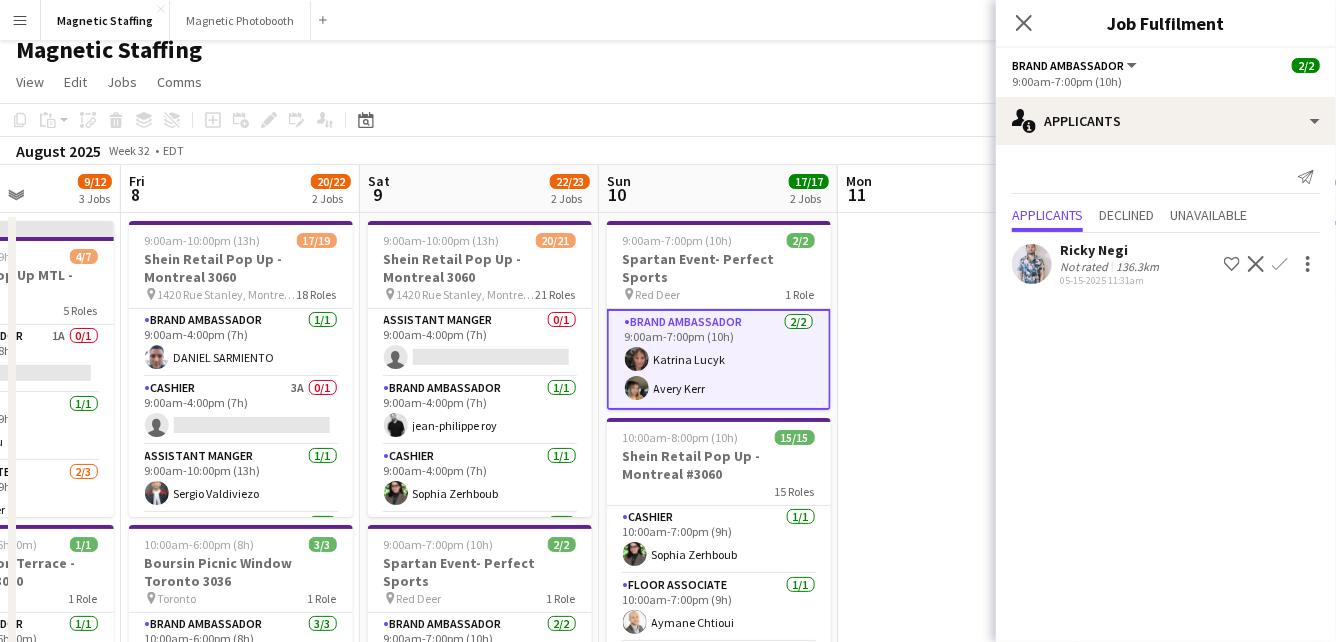 drag, startPoint x: 552, startPoint y: 349, endPoint x: 753, endPoint y: 333, distance: 201.6358 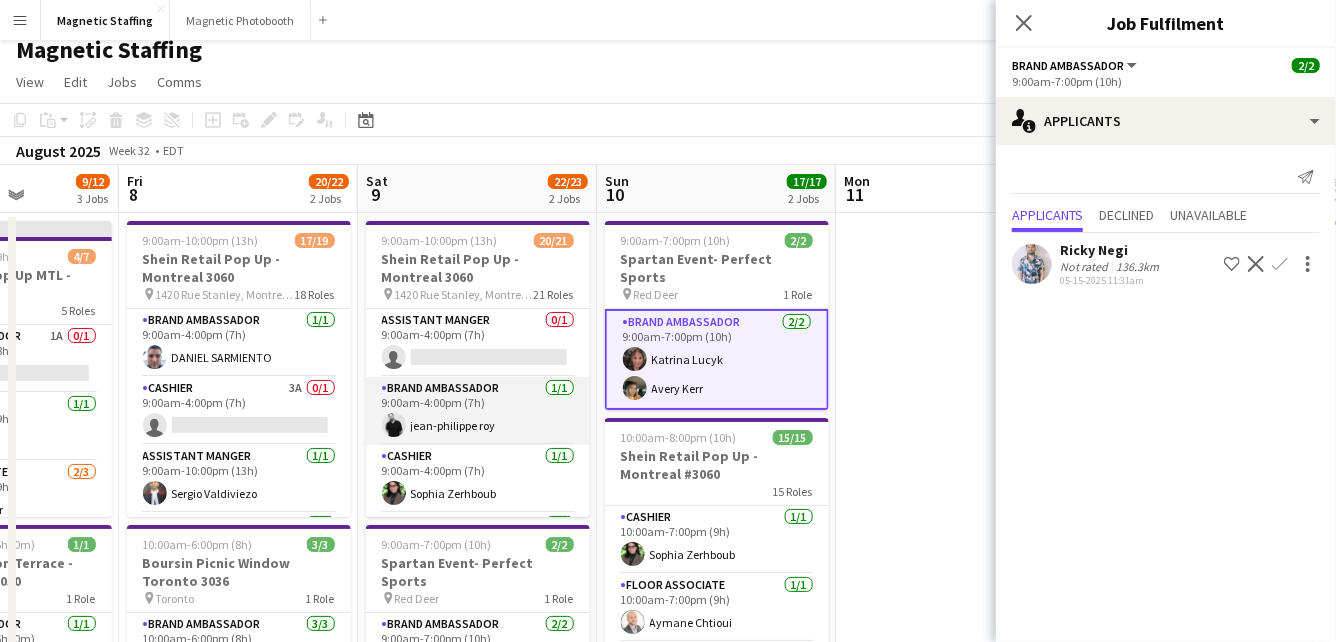 scroll, scrollTop: 231, scrollLeft: 0, axis: vertical 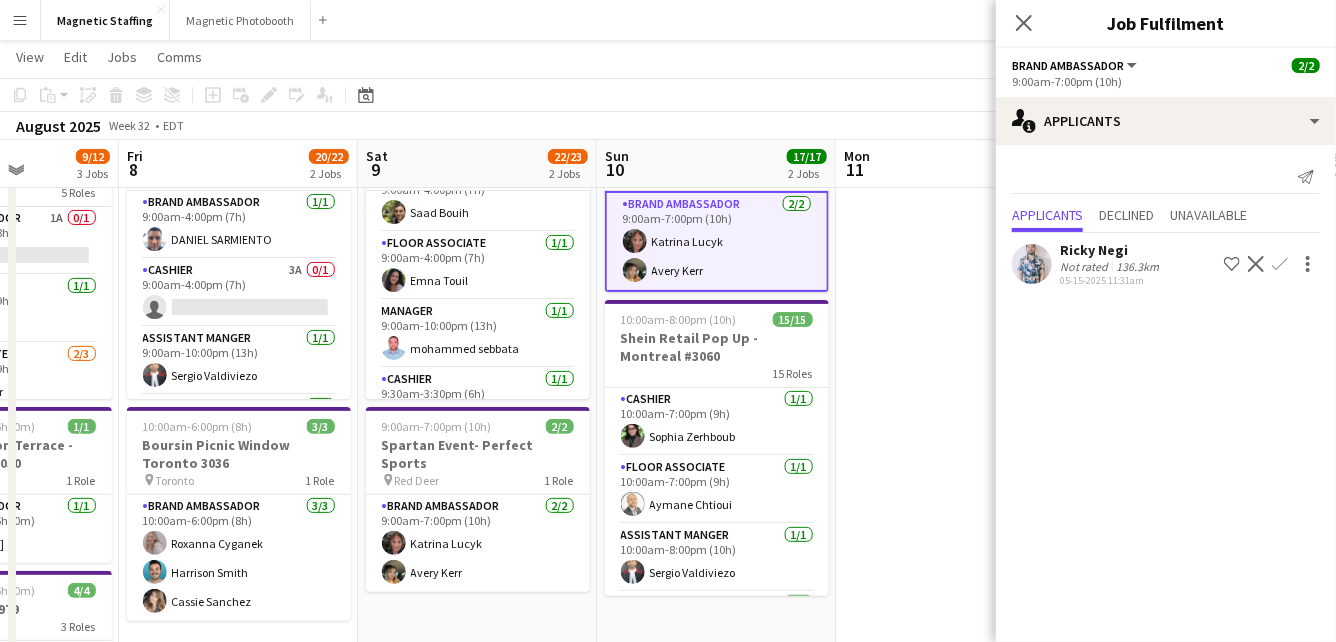 click on "Brand Ambassador   2/2   9:00am-7:00pm (10h)
Katrina Lucyk Avery Kerr" at bounding box center [478, 543] 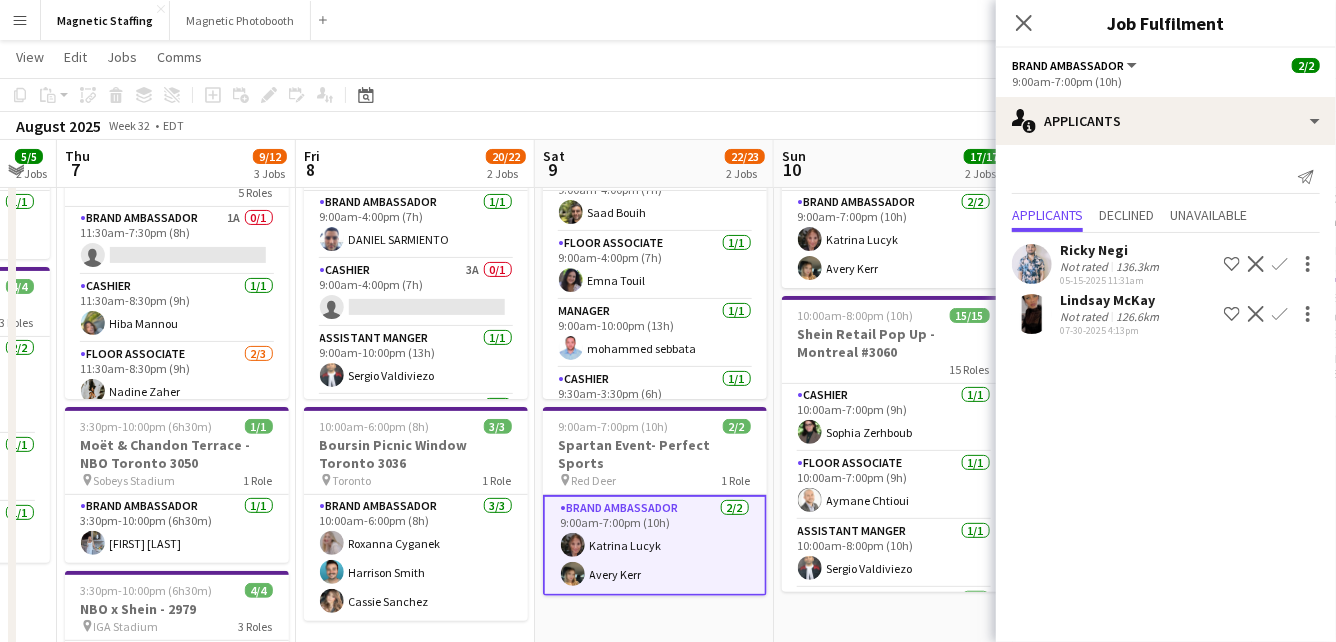 drag, startPoint x: 451, startPoint y: 544, endPoint x: 629, endPoint y: 540, distance: 178.04494 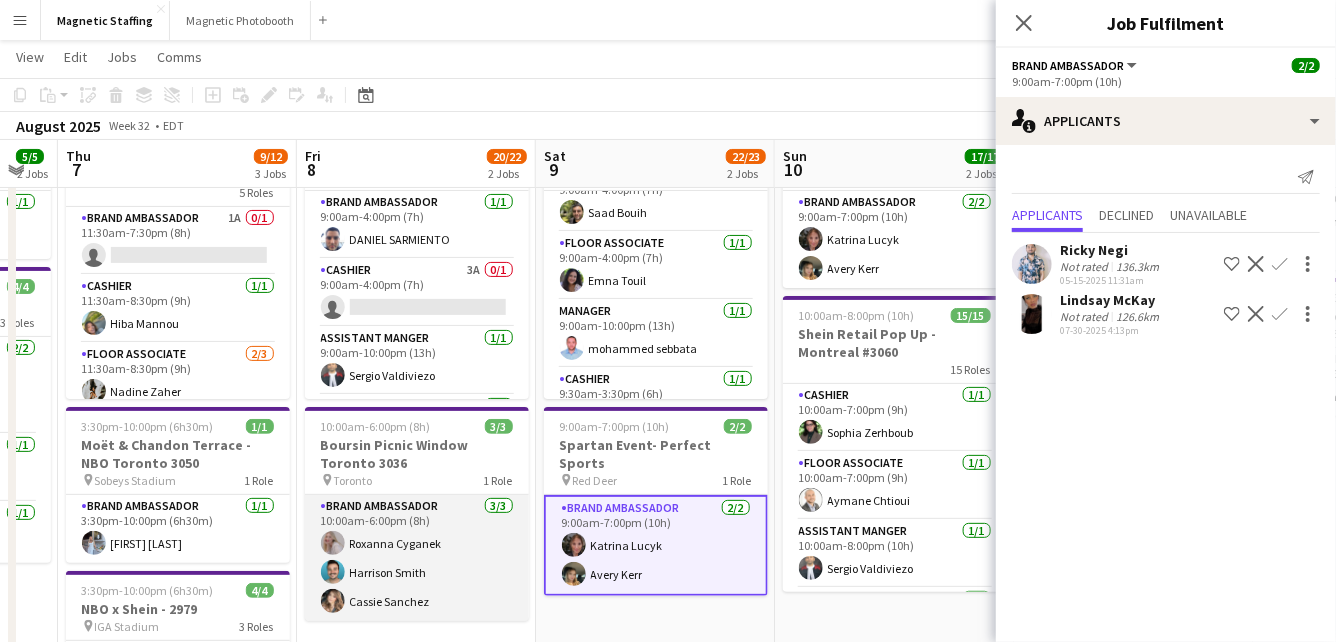 click on "Brand Ambassador   3/3   10:00am-6:00pm (8h)
Roxanna Cyganek Harrison Smith Cassie Sanchez" at bounding box center [417, 558] 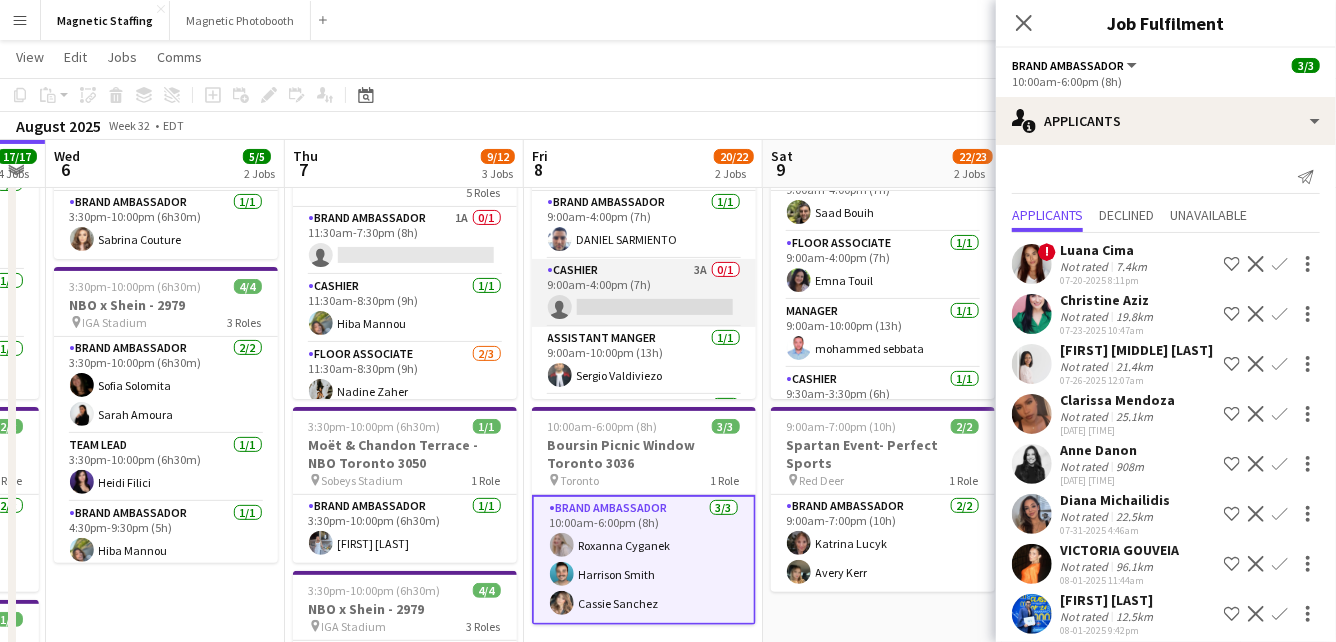 click on "Cashier   3A   0/1   9:00am-4:00pm (7h)
single-neutral-actions" at bounding box center (644, 293) 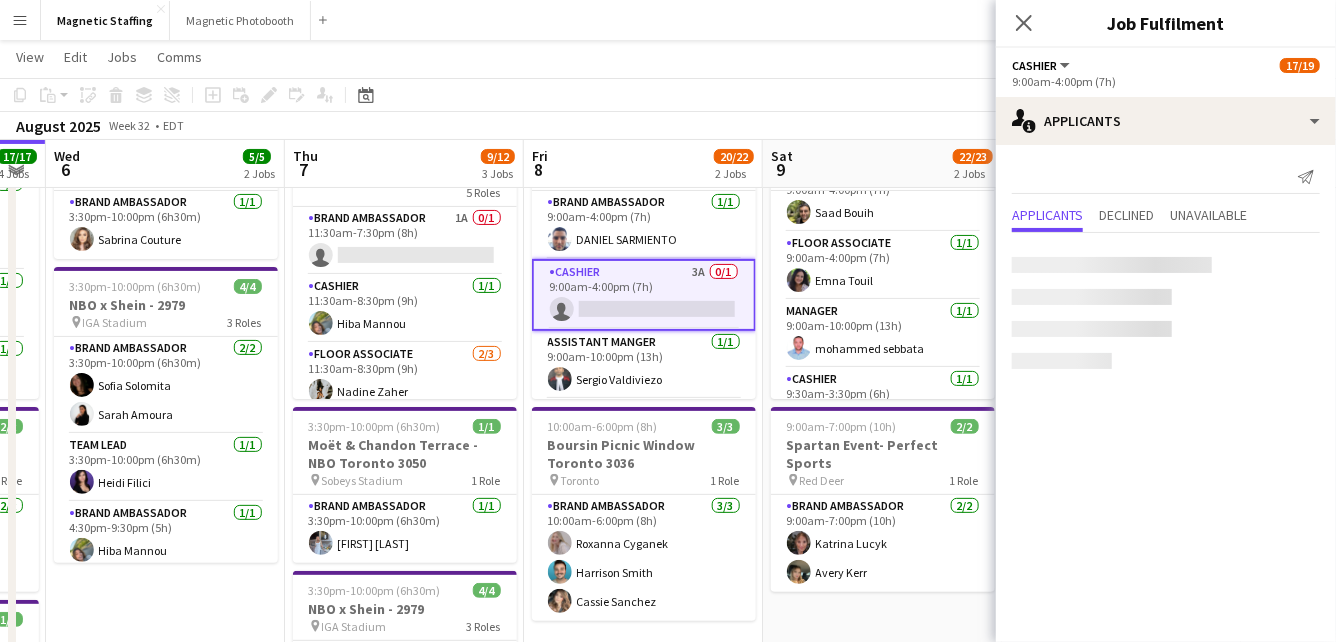 scroll, scrollTop: 0, scrollLeft: 431, axis: horizontal 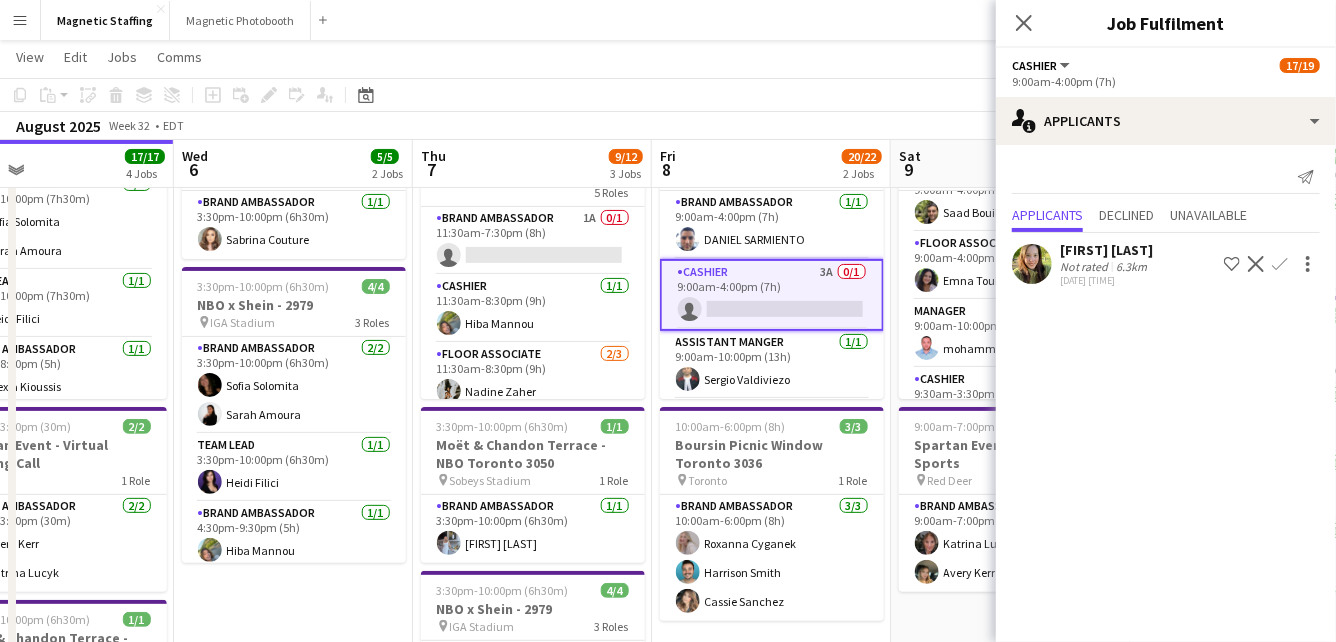 drag, startPoint x: 437, startPoint y: 380, endPoint x: 563, endPoint y: 371, distance: 126.32102 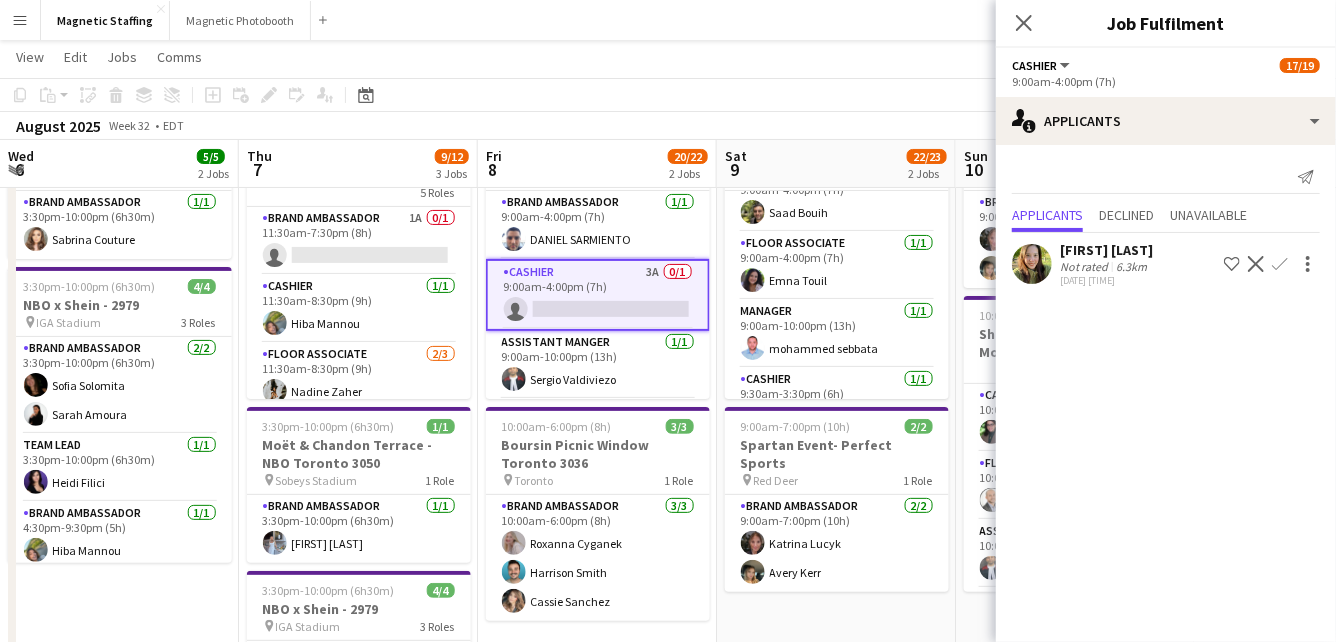 drag, startPoint x: 742, startPoint y: 358, endPoint x: 503, endPoint y: 363, distance: 239.05229 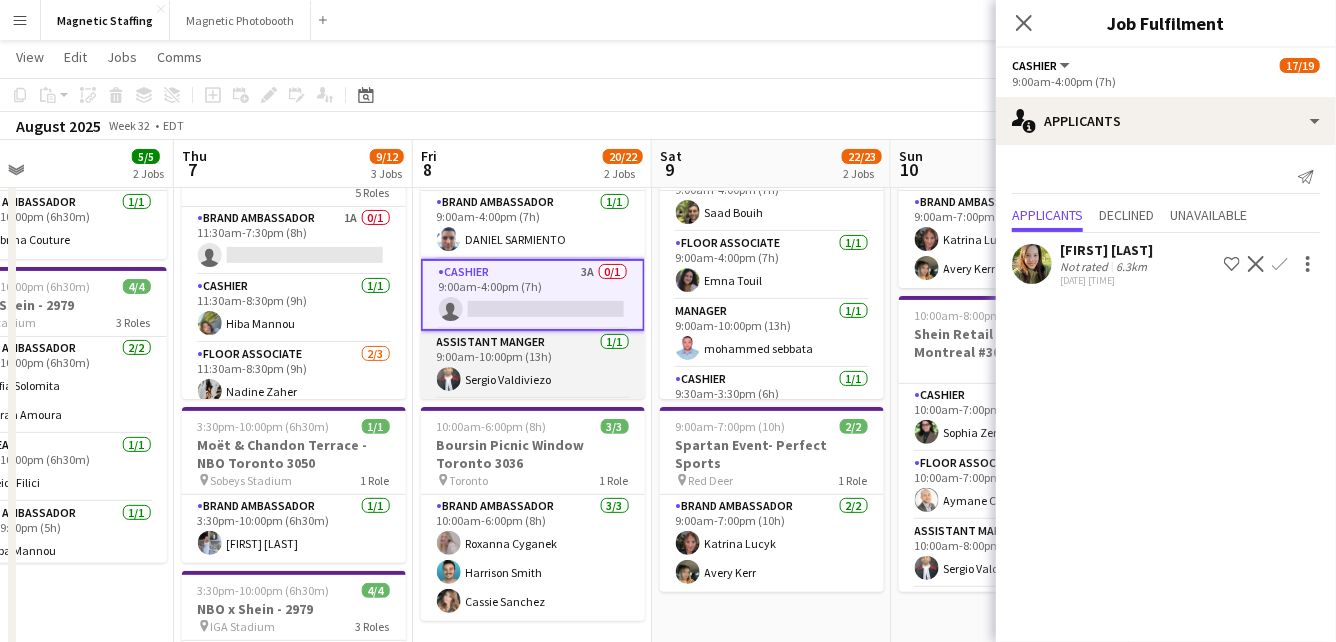 scroll, scrollTop: 0, scrollLeft: 0, axis: both 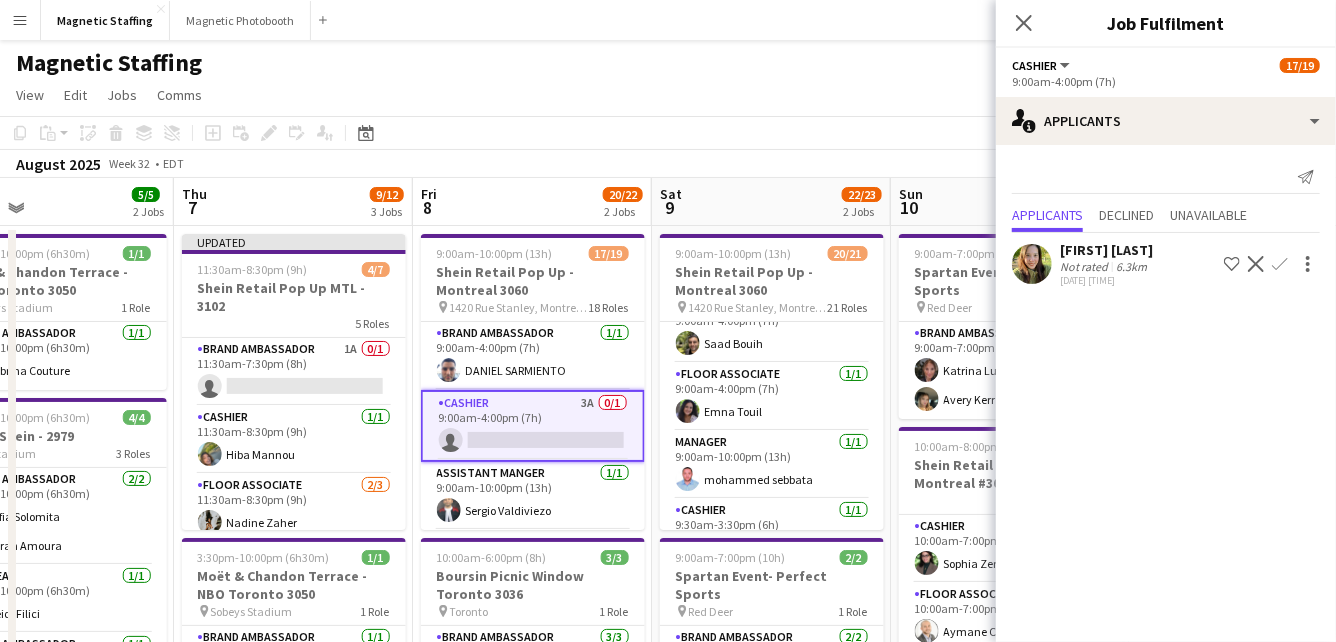 click on "Decline" 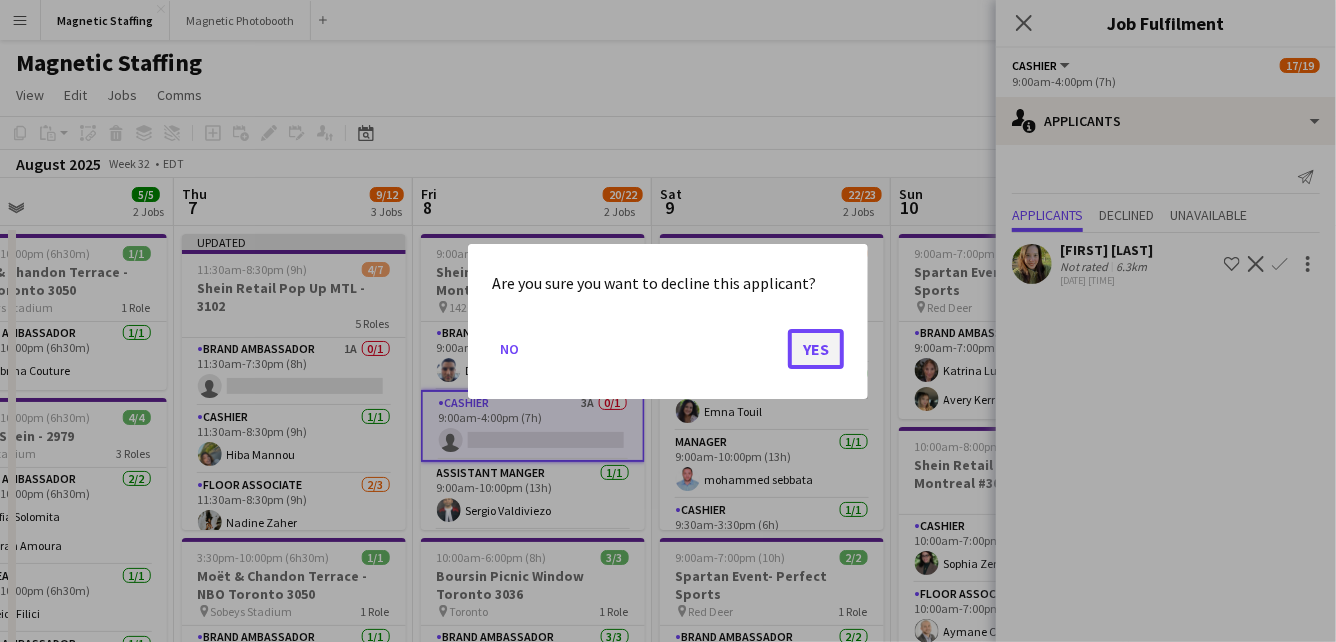 click on "Yes" 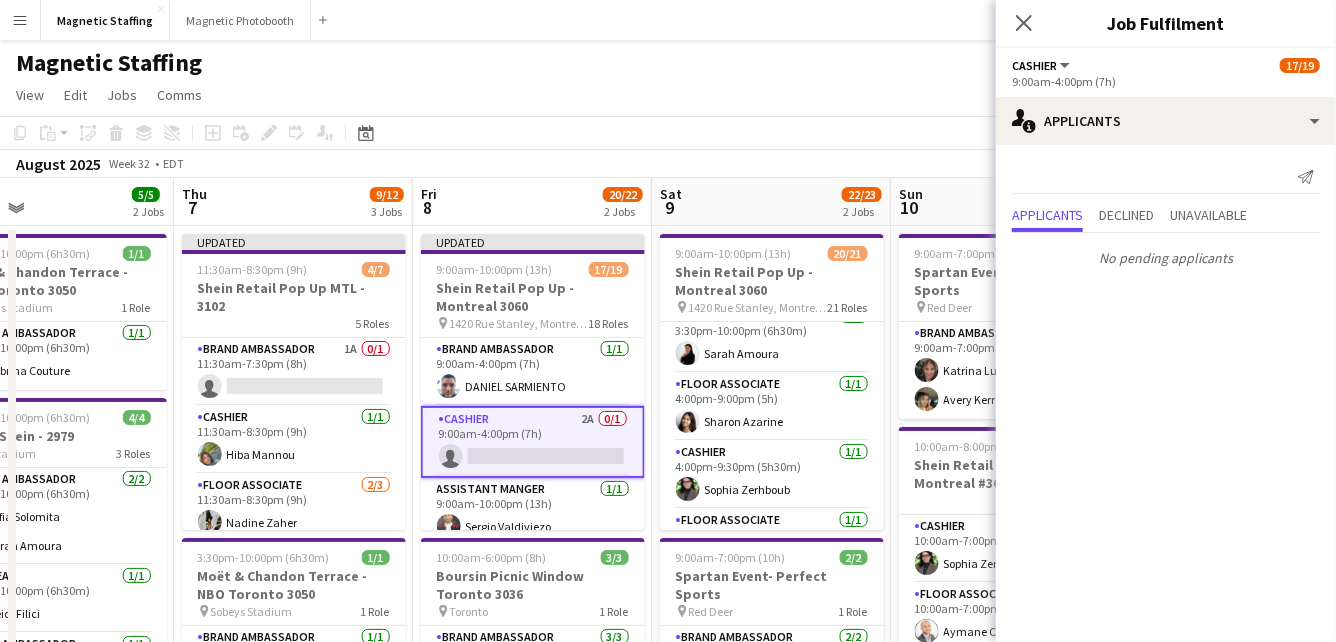 scroll, scrollTop: 1219, scrollLeft: 0, axis: vertical 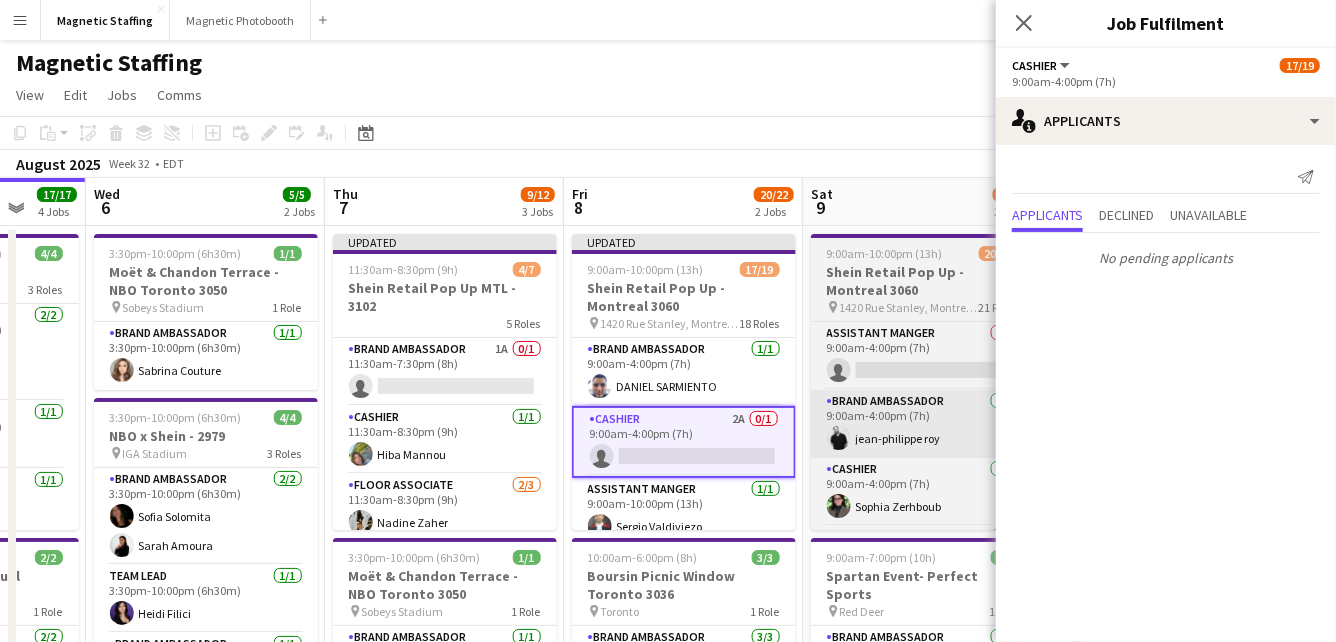 drag, startPoint x: 771, startPoint y: 428, endPoint x: 499, endPoint y: 422, distance: 272.06616 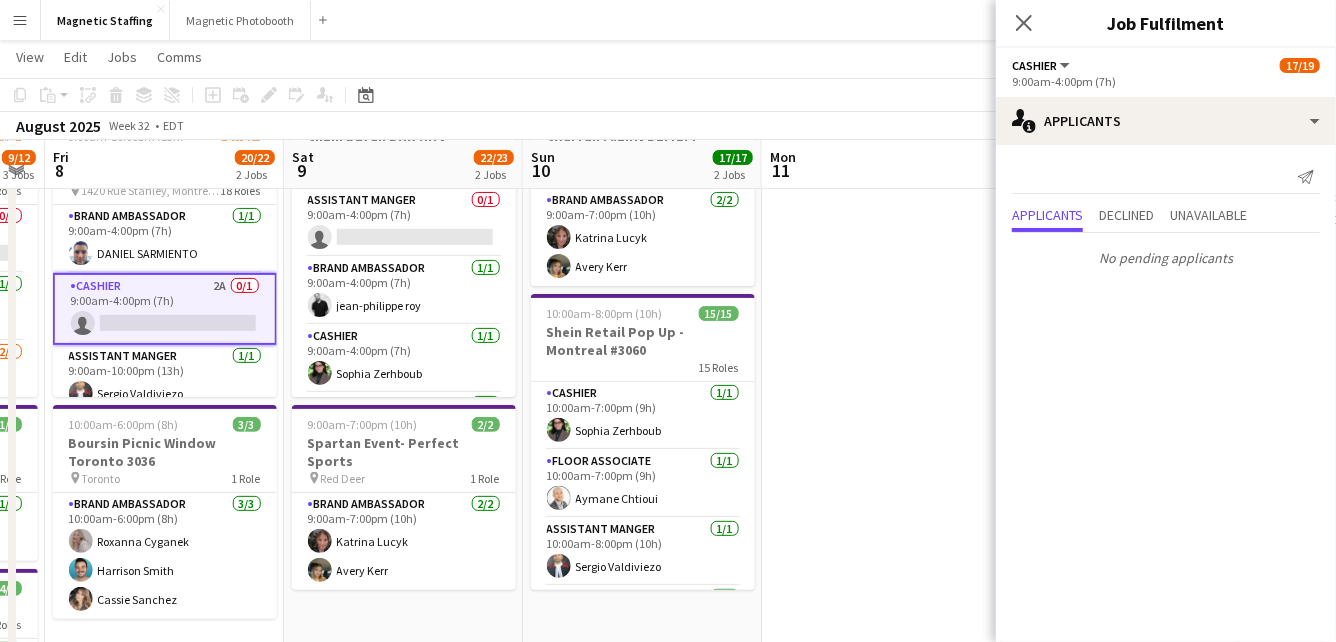 scroll, scrollTop: 132, scrollLeft: 0, axis: vertical 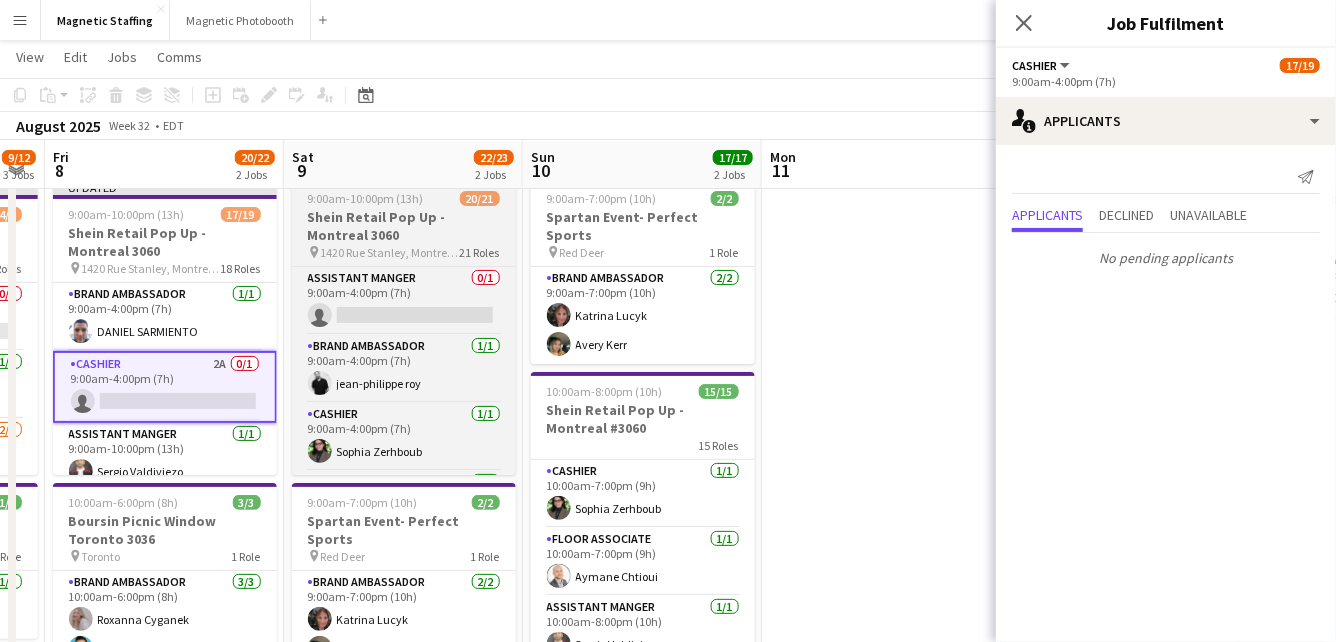 click on "Shein Retail Pop Up - Montreal 3060" at bounding box center (404, 226) 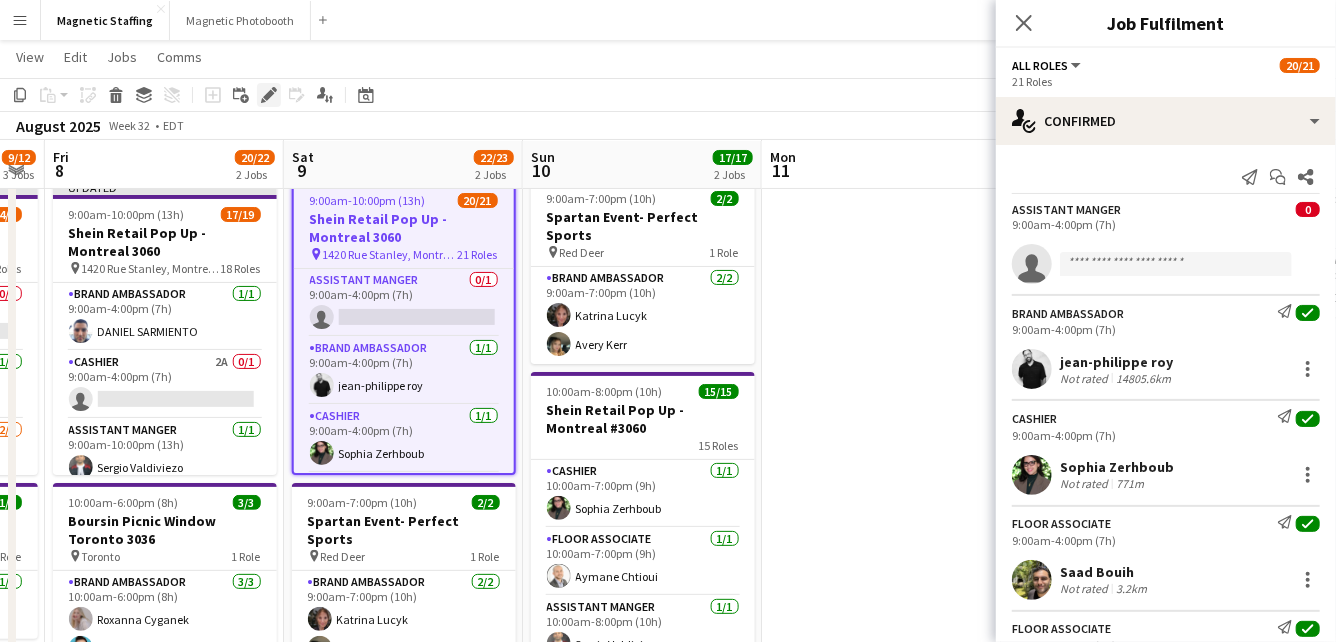 click 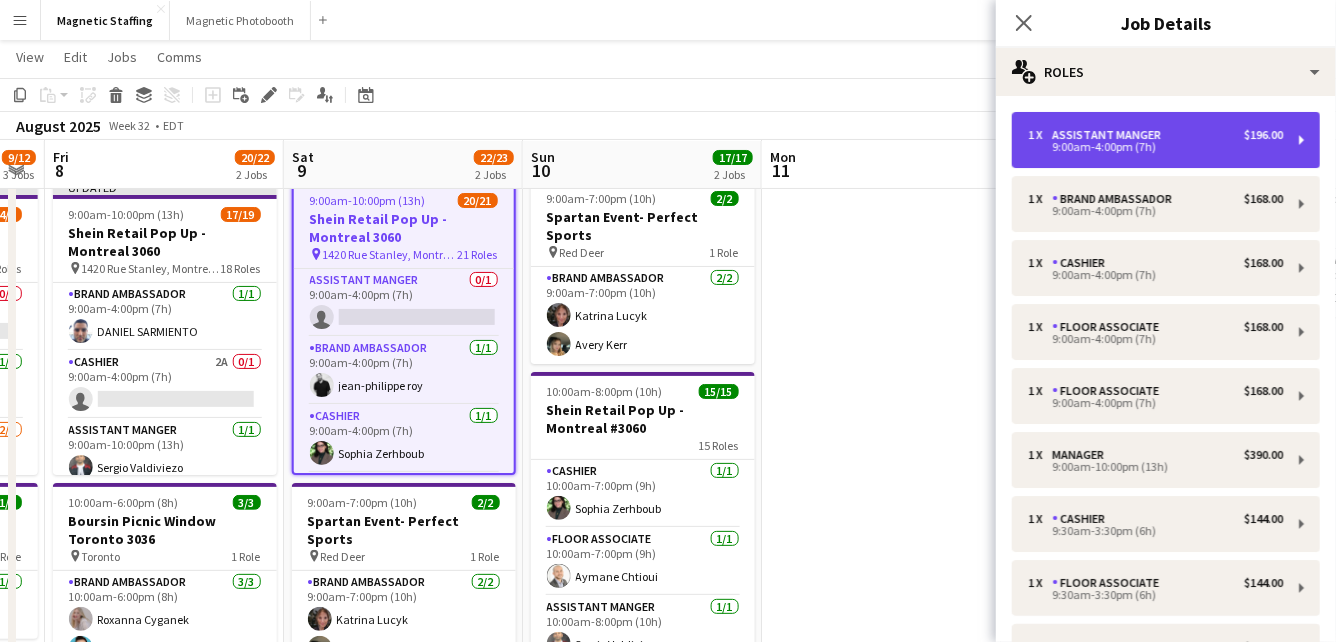 click on "Assistant Manger" at bounding box center (1110, 135) 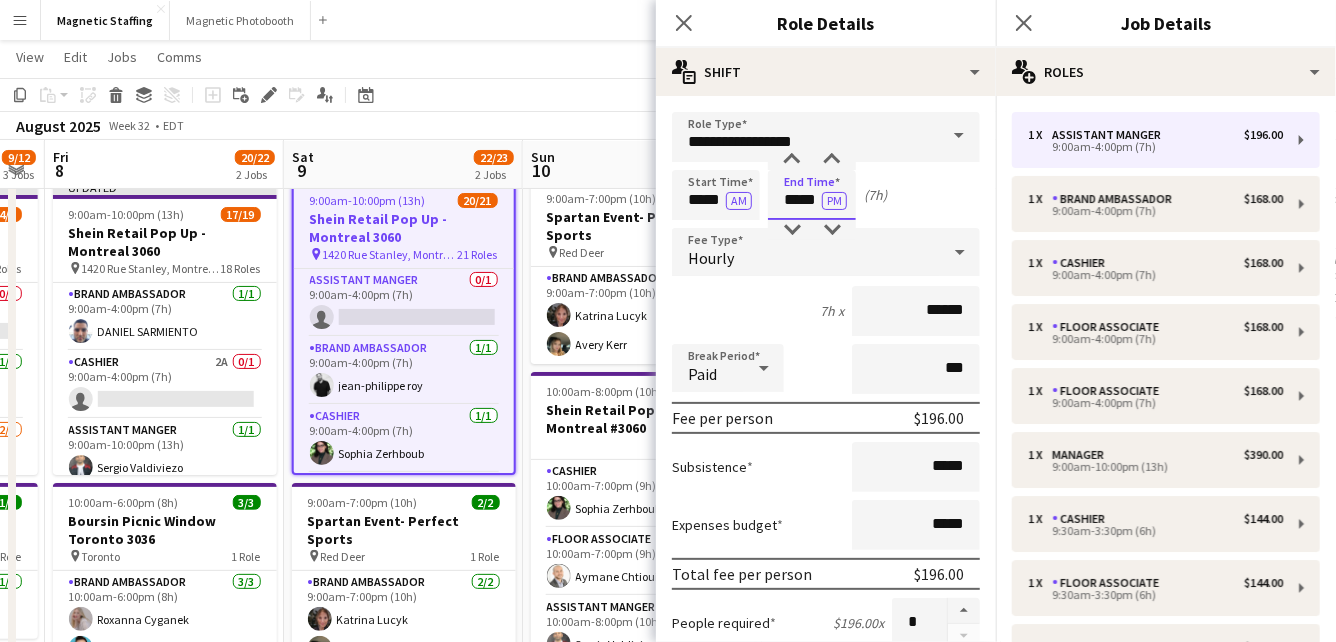 drag, startPoint x: 819, startPoint y: 199, endPoint x: 668, endPoint y: 187, distance: 151.47607 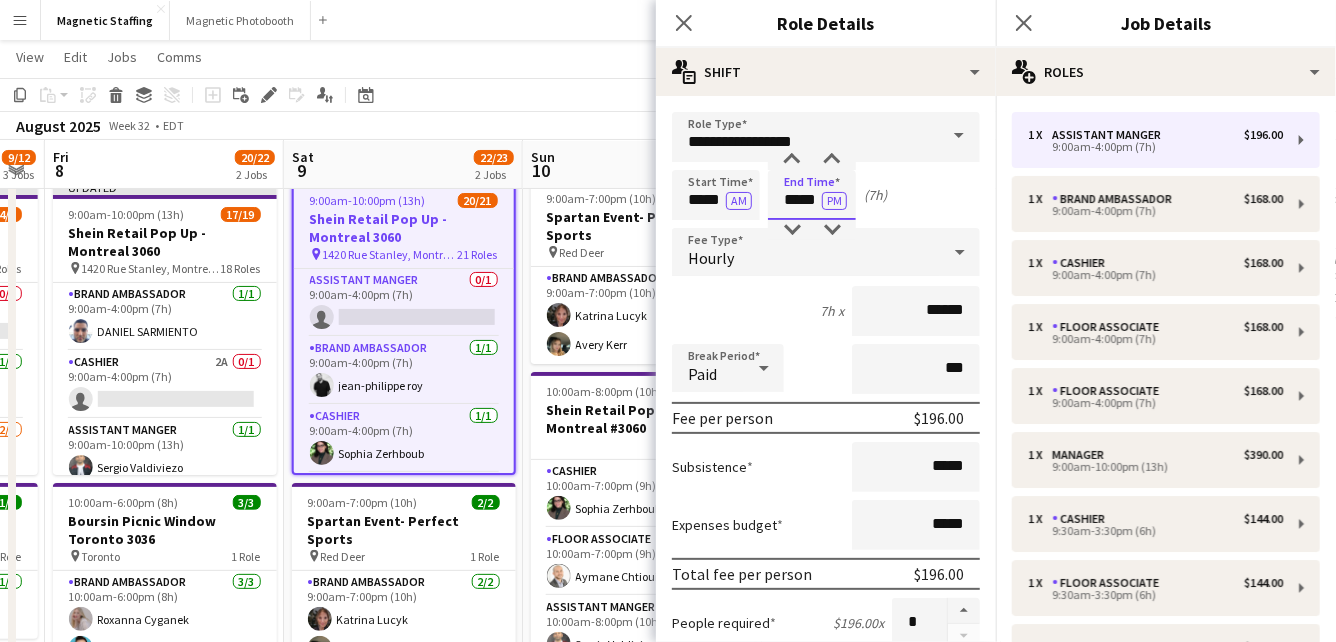 click on "Start Time  *****  AM
End Time  *****  PM
(7h)" at bounding box center (826, 195) 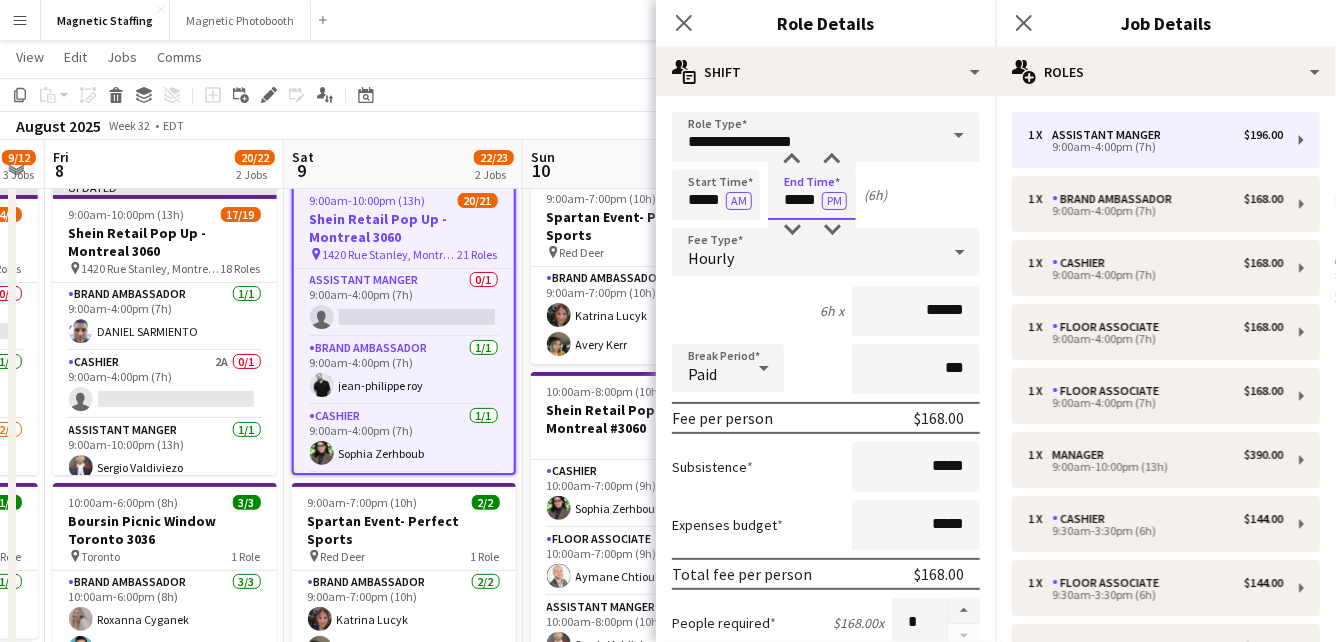 type on "*****" 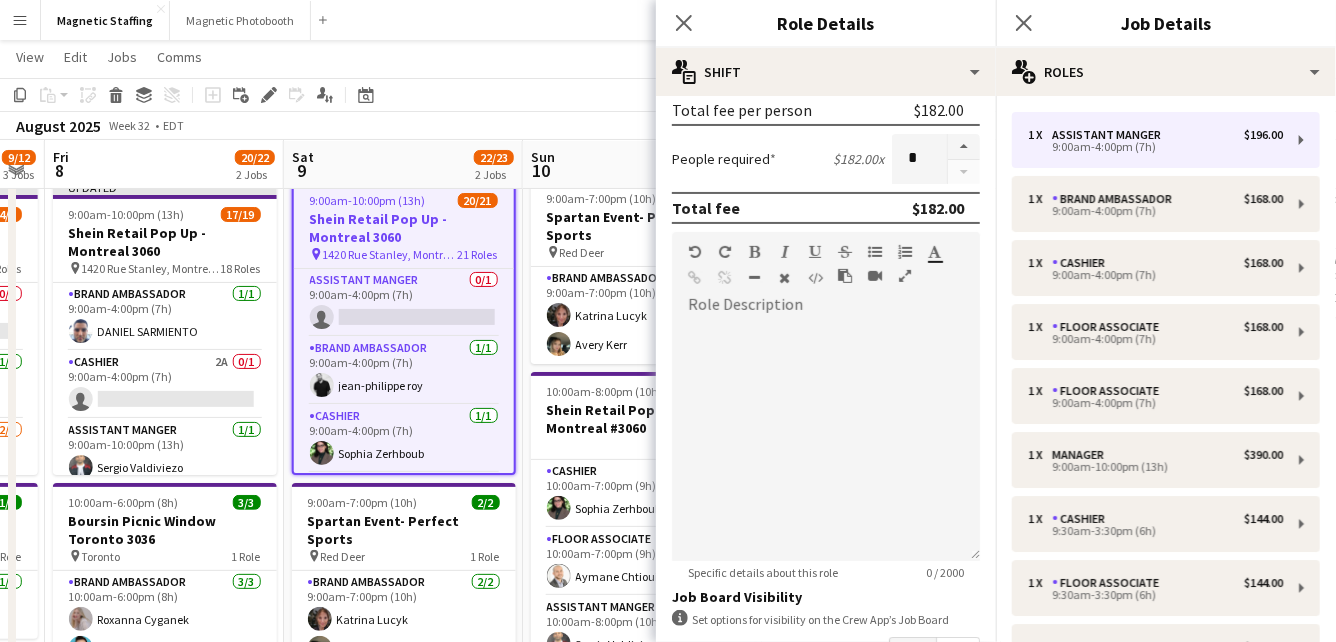 scroll, scrollTop: 606, scrollLeft: 0, axis: vertical 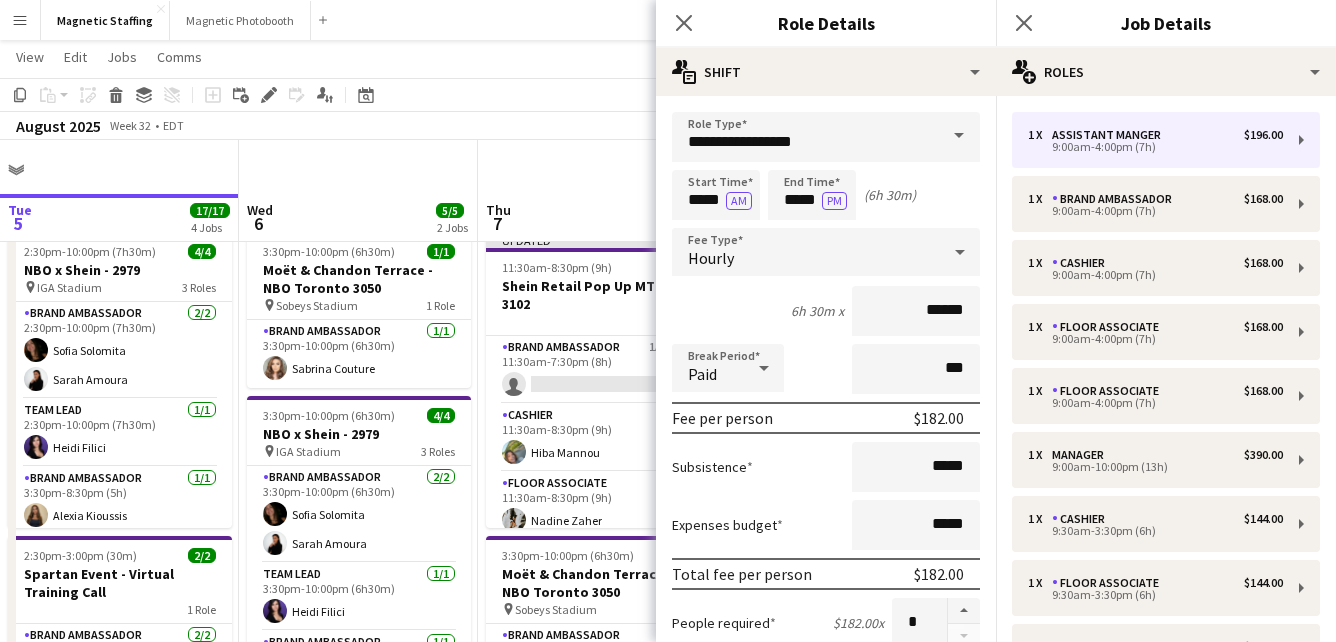 click on "Next" at bounding box center [926, 1216] 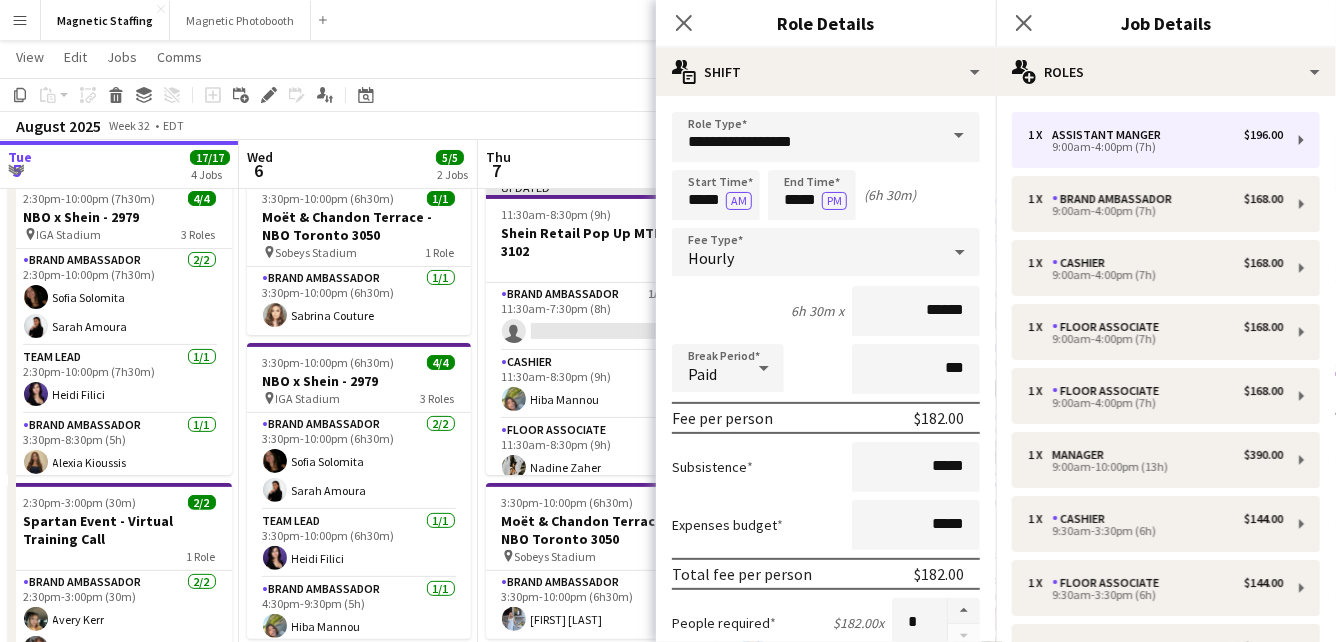 scroll, scrollTop: 0, scrollLeft: 0, axis: both 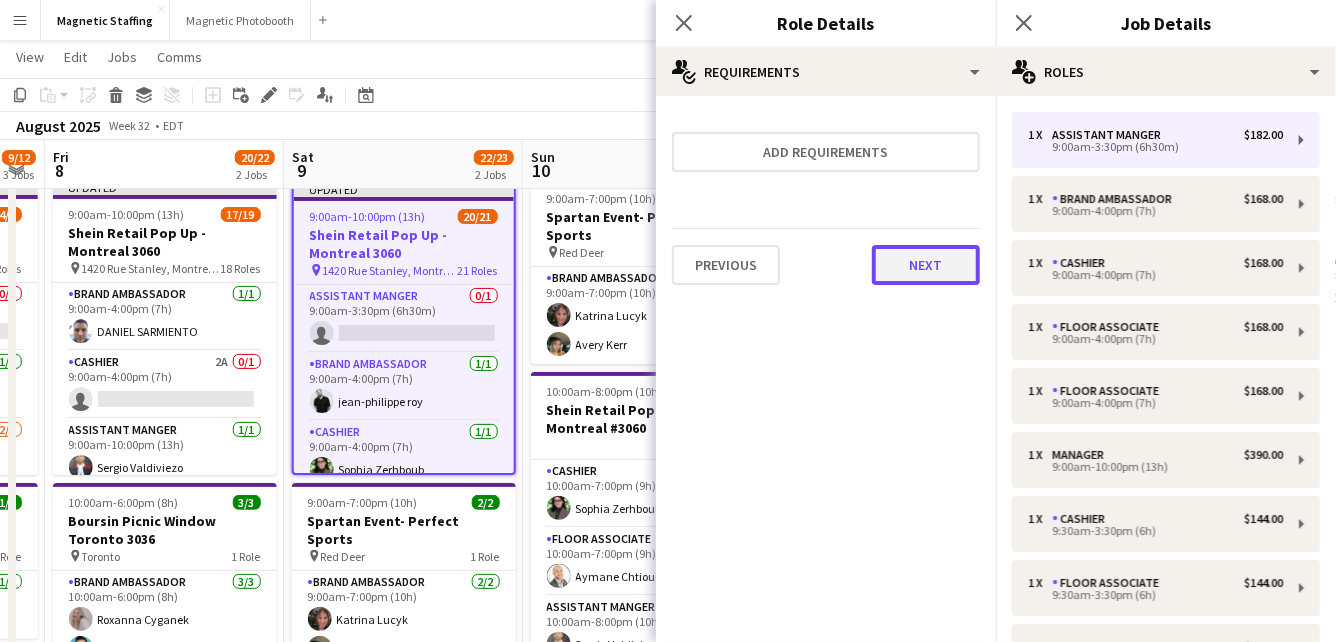click on "Next" at bounding box center (926, 265) 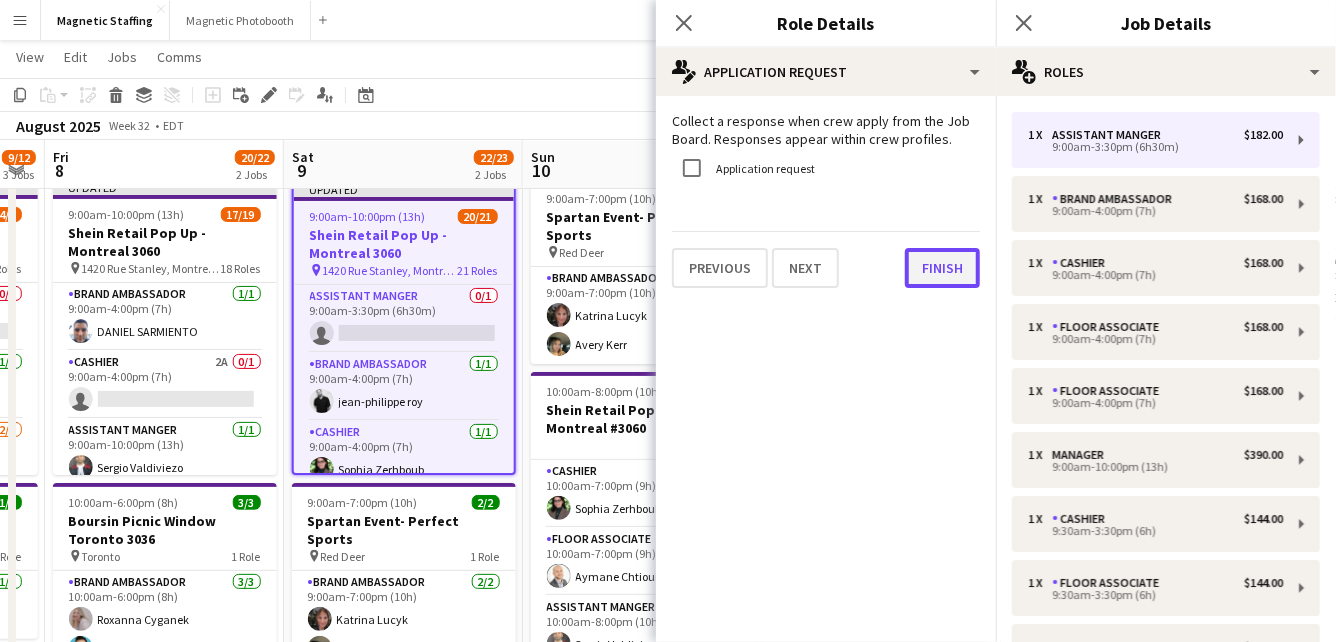 click on "Finish" at bounding box center [942, 268] 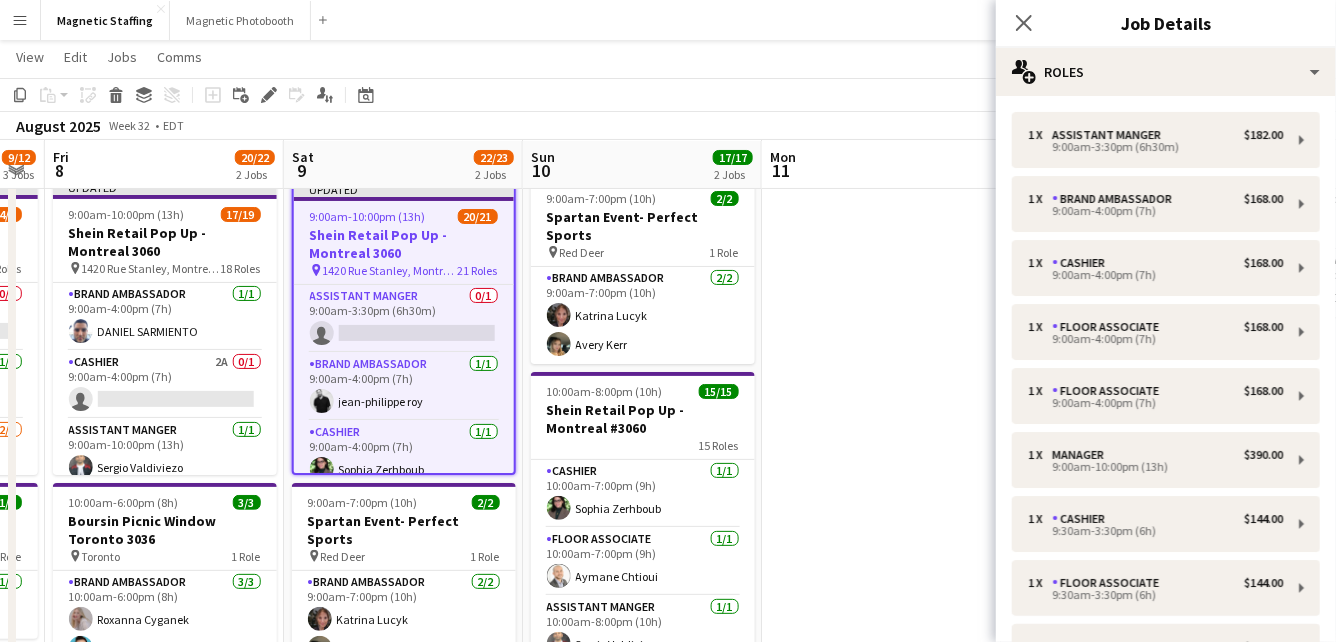 click on "Copy
Paste
Paste
Command
V Paste with crew
Command
Shift
V
Paste linked Job
Delete
Group
Ungroup
Add job
Add linked Job
Edit
Edit linked Job
Applicants
Date picker
AUG 2025 AUG 2025 Monday M Tuesday T Wednesday W Thursday T Friday F Saturday S Sunday S  AUG   1   2   3   4   5   6   7   8   9   10   11   12   13   14   15   16   17   18   19   20   21   22   23   24   25" 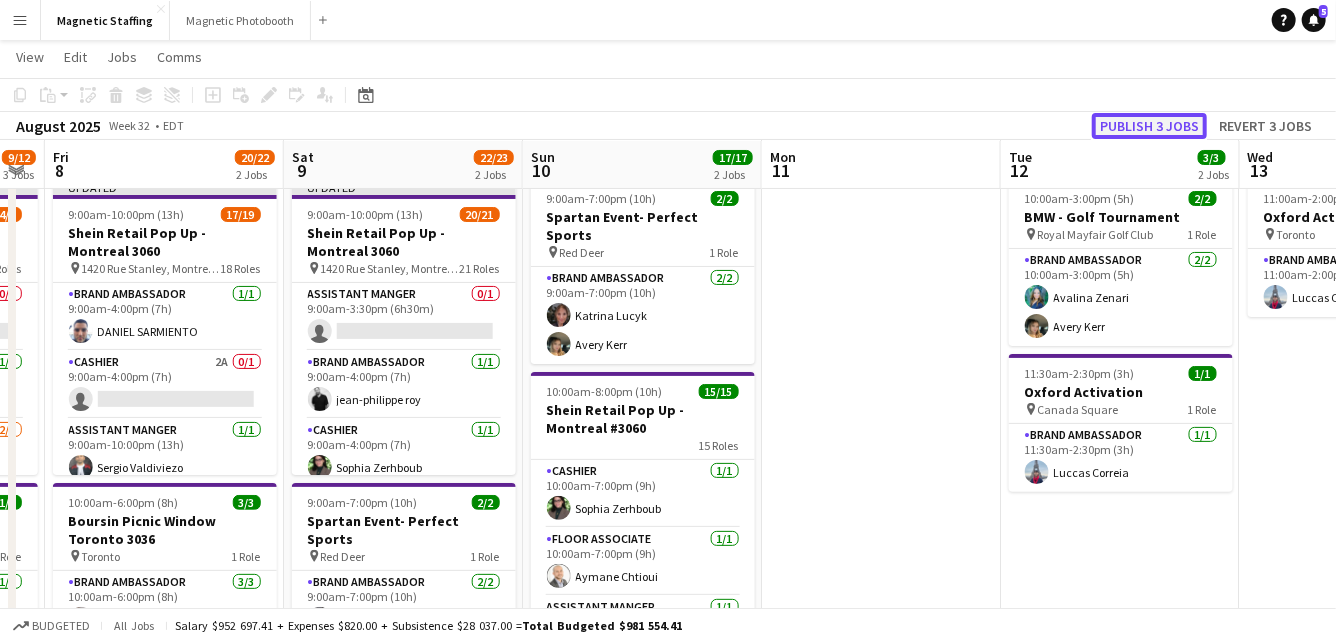 click on "Publish 3 jobs" 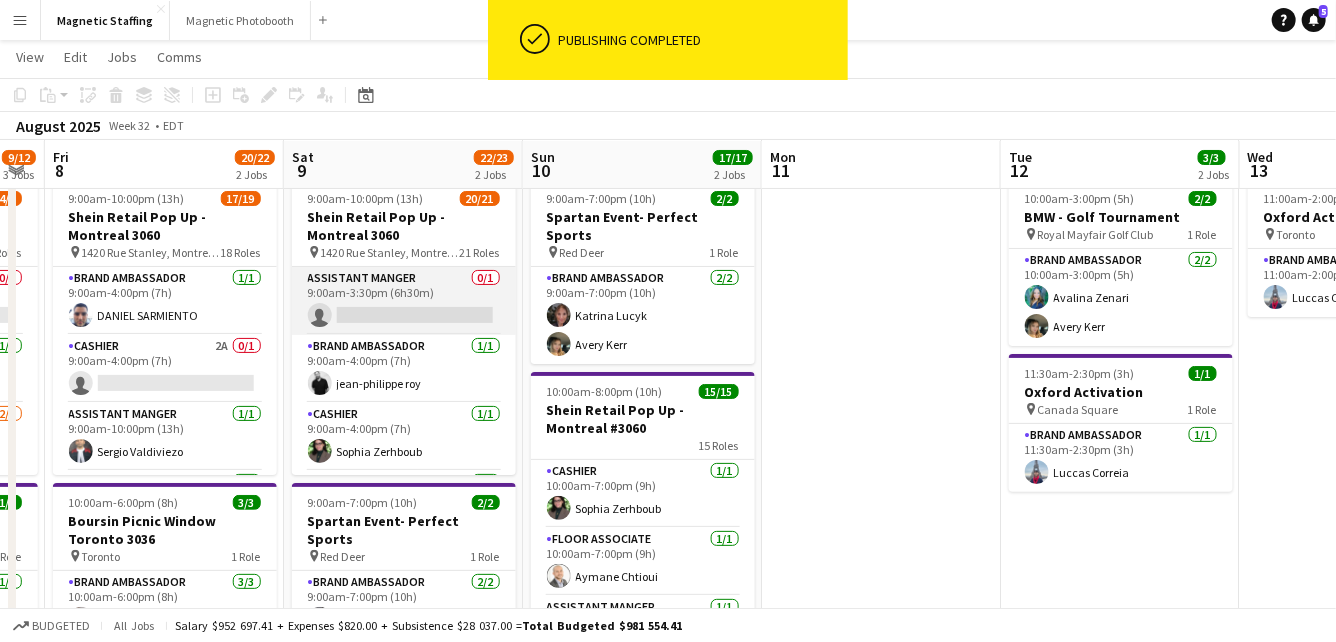 click on "Assistant Manger    0/1   9:00am-3:30pm (6h30m)
single-neutral-actions" at bounding box center [404, 301] 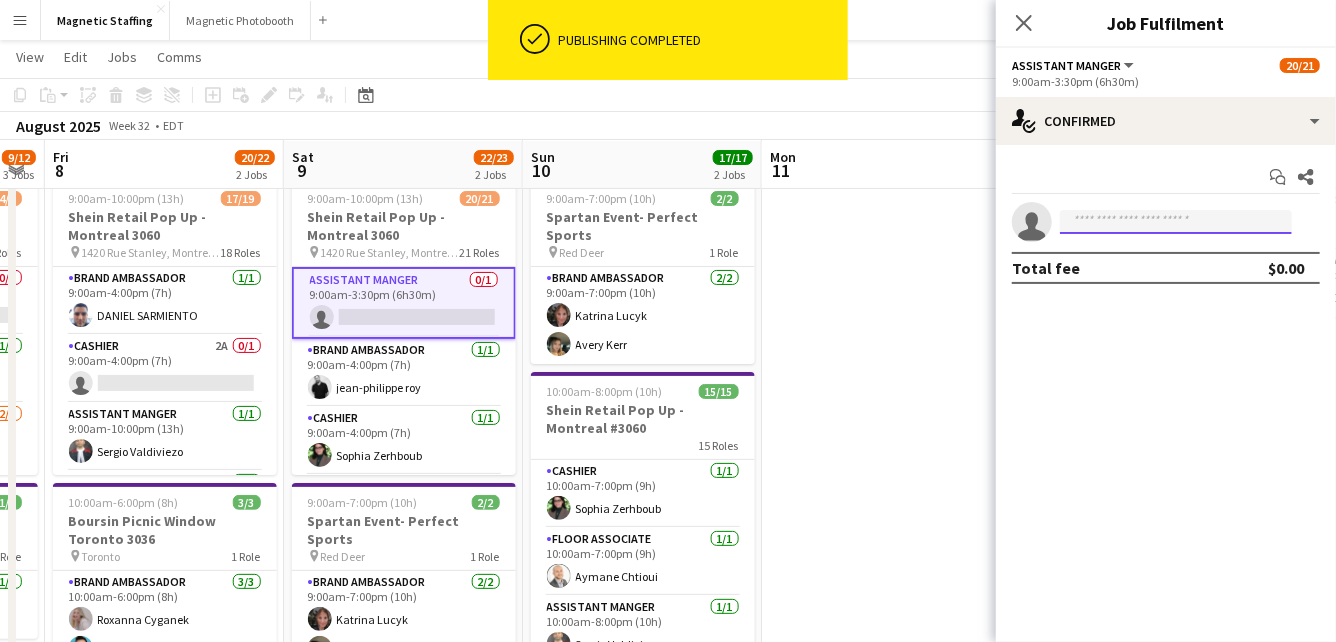 click at bounding box center (1176, 222) 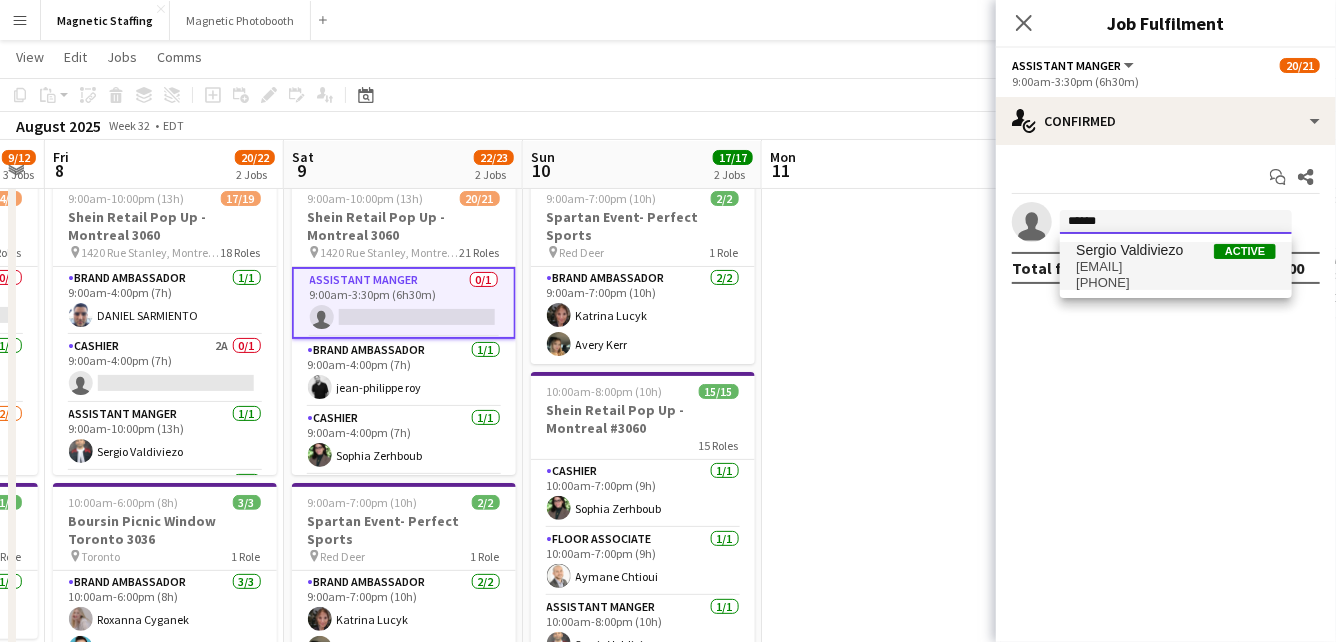 type on "******" 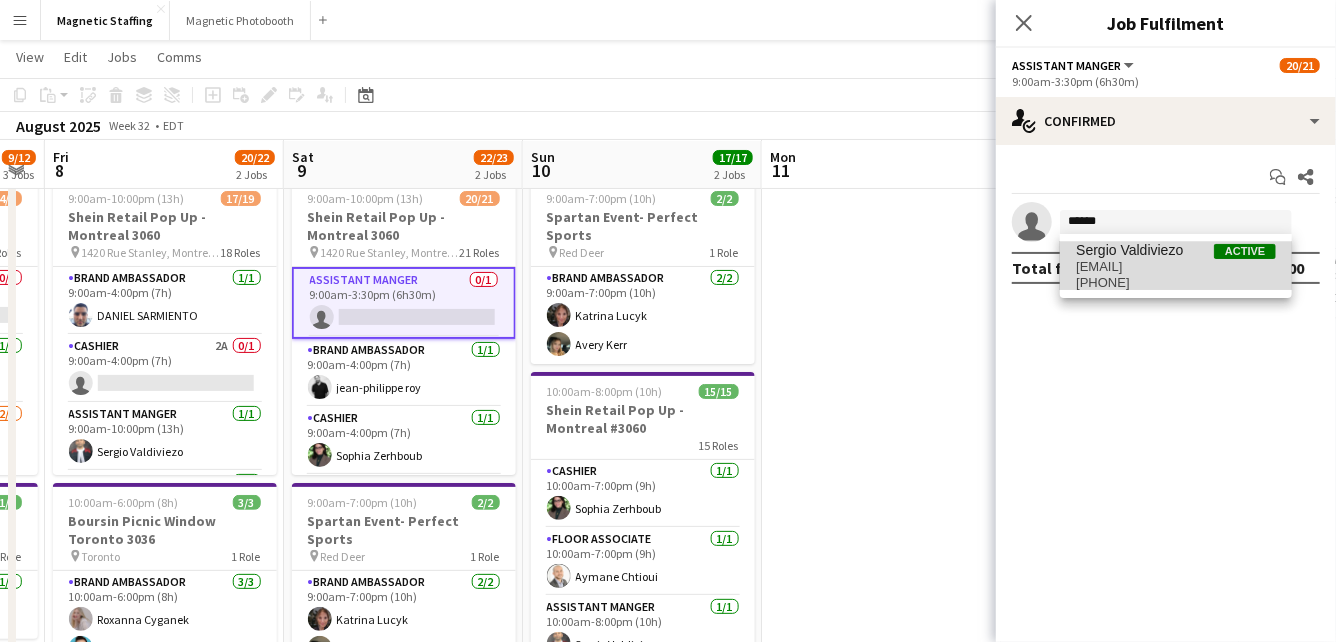 click on "sergiovaldiviezo@live.ca" at bounding box center [1176, 267] 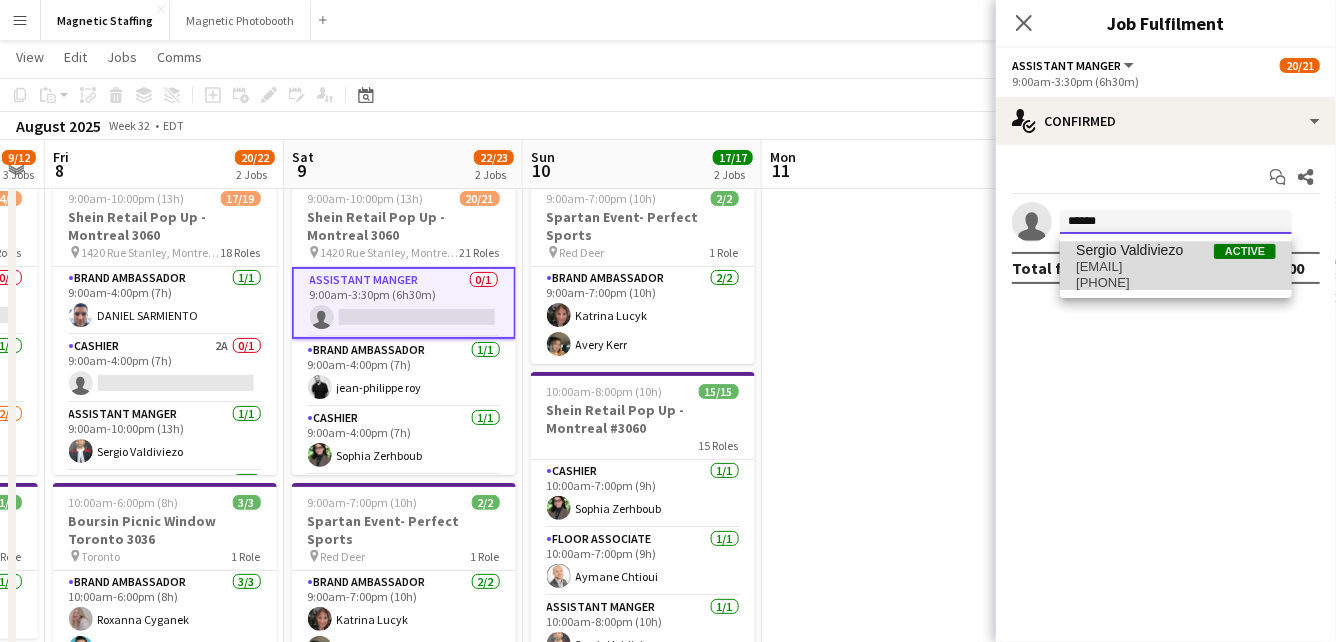 type 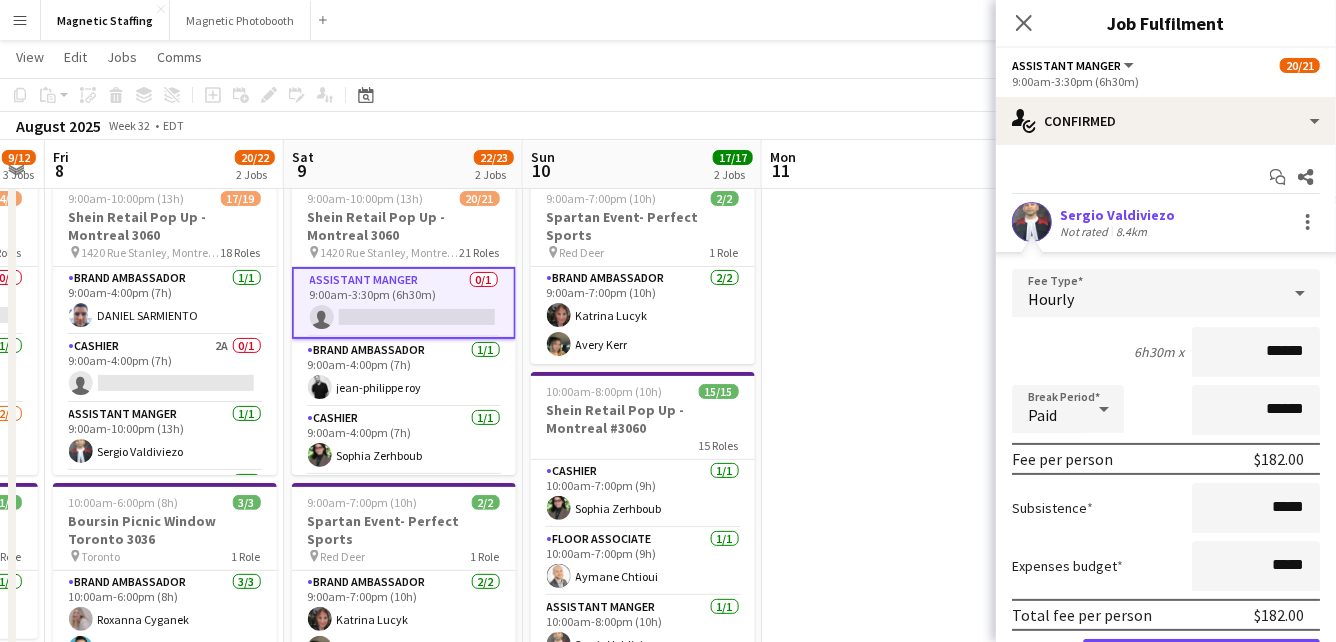scroll, scrollTop: 109, scrollLeft: 0, axis: vertical 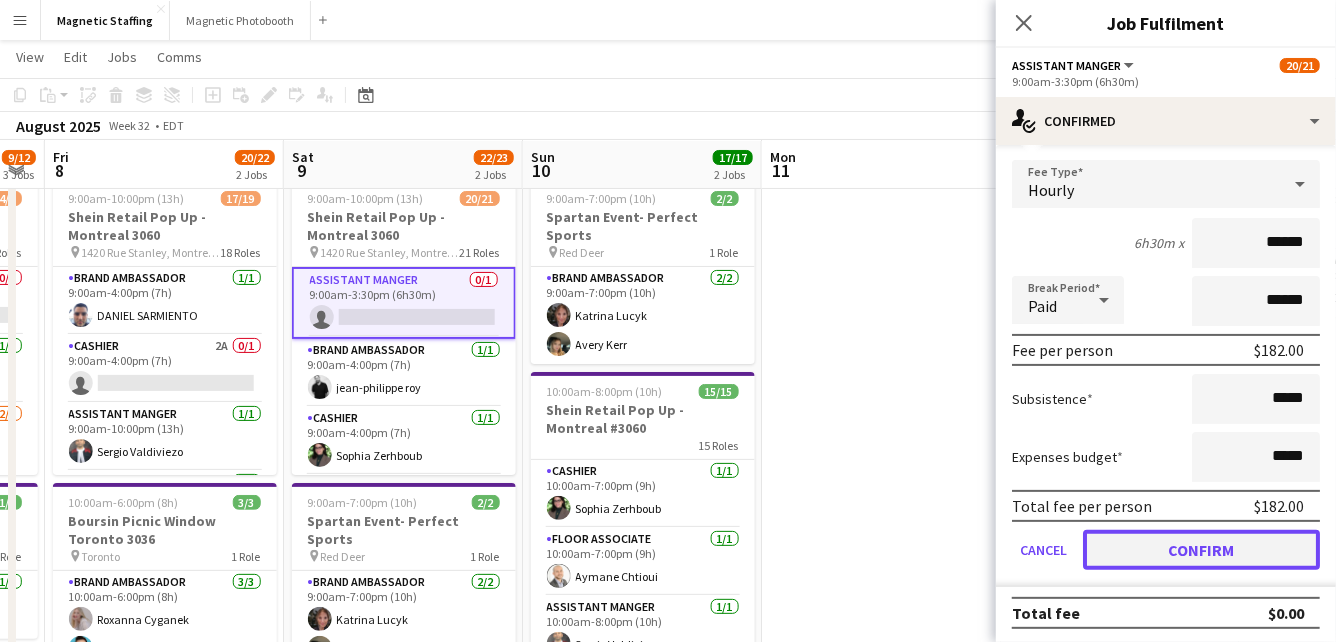 click on "Confirm" at bounding box center (1201, 550) 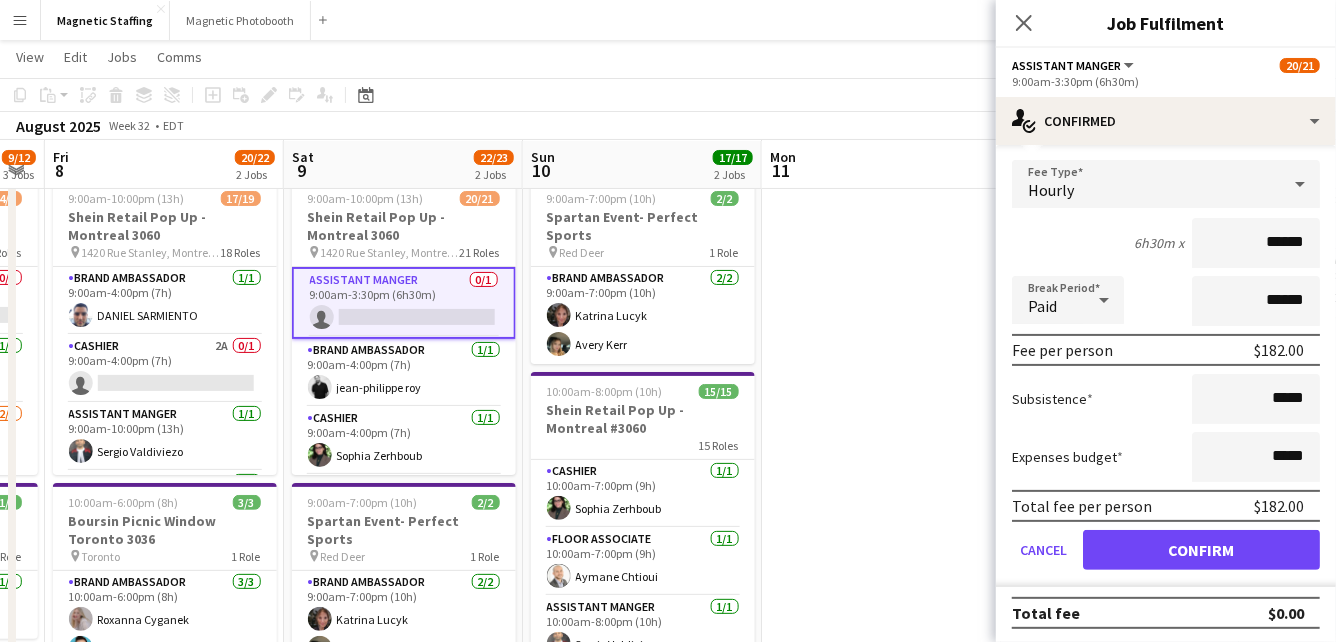 scroll, scrollTop: 0, scrollLeft: 0, axis: both 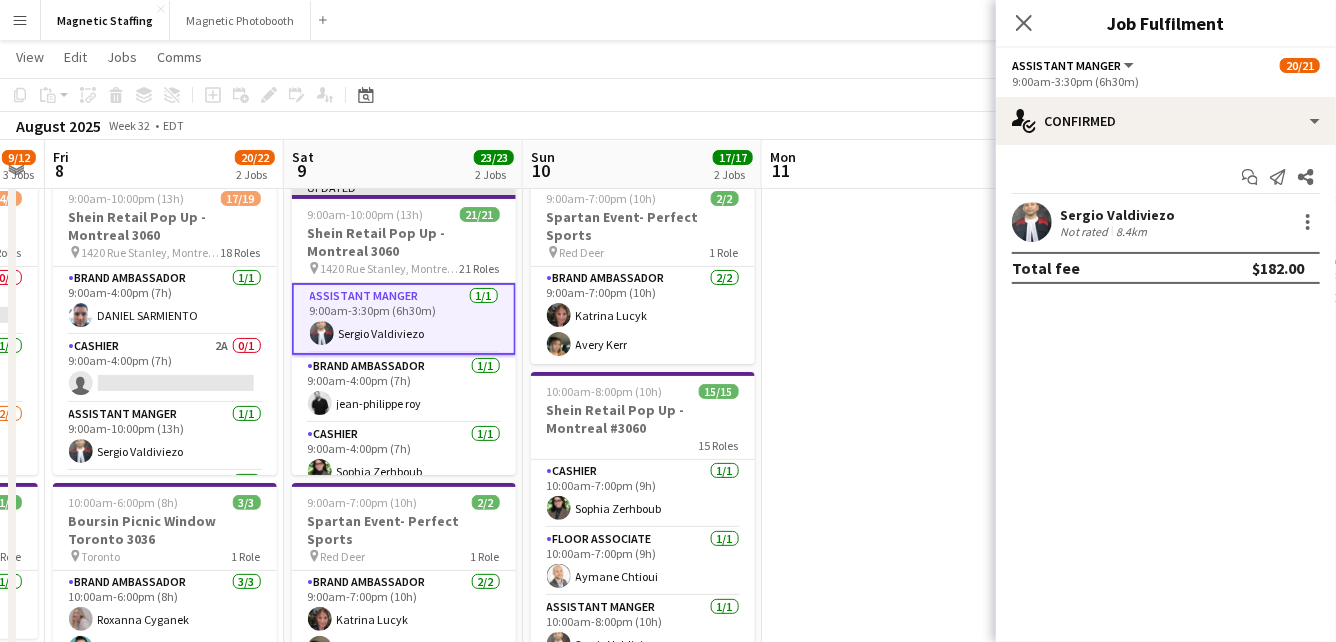 click at bounding box center (881, 993) 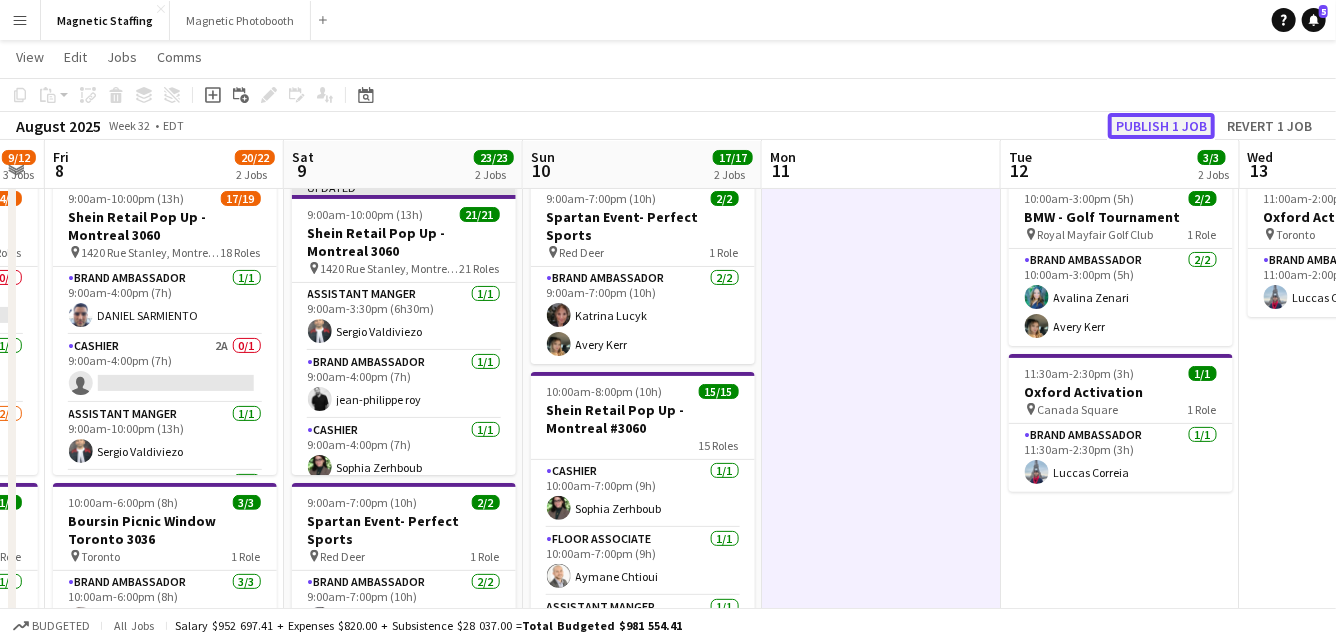 click on "Publish 1 job" 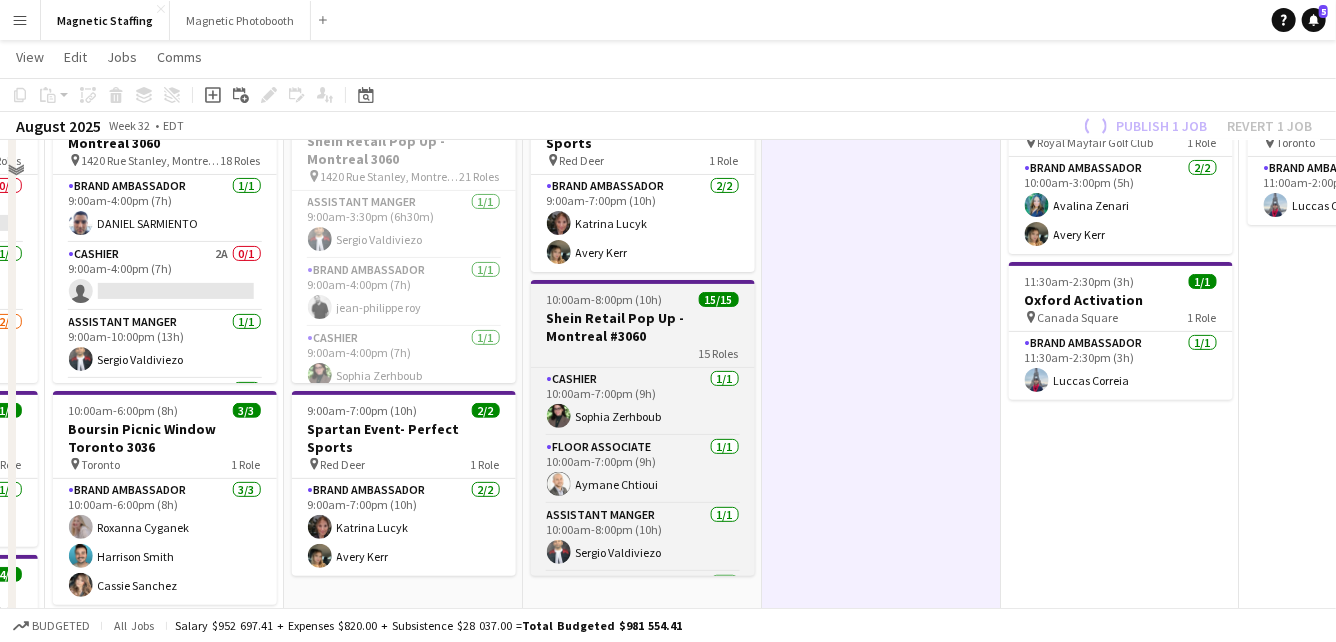 scroll, scrollTop: 180, scrollLeft: 0, axis: vertical 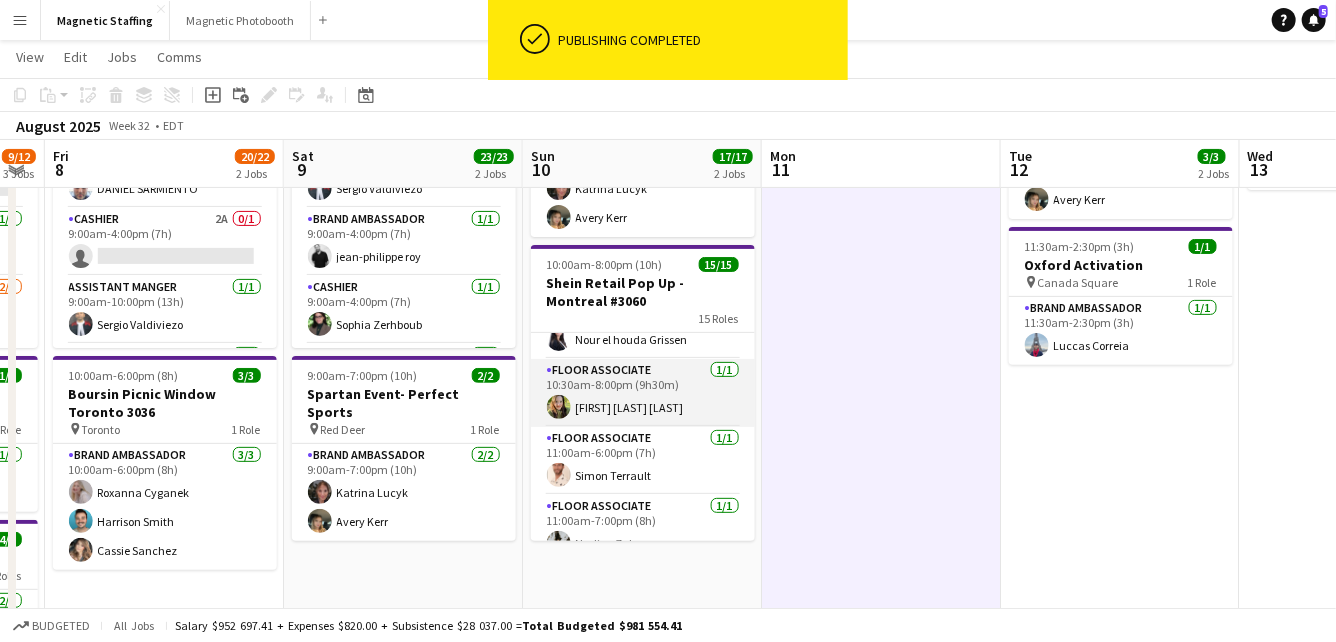 click on "Floor Associate   1/1   10:30am-8:00pm (9h30m)
Patricia Pui Yue Lee" at bounding box center (643, 393) 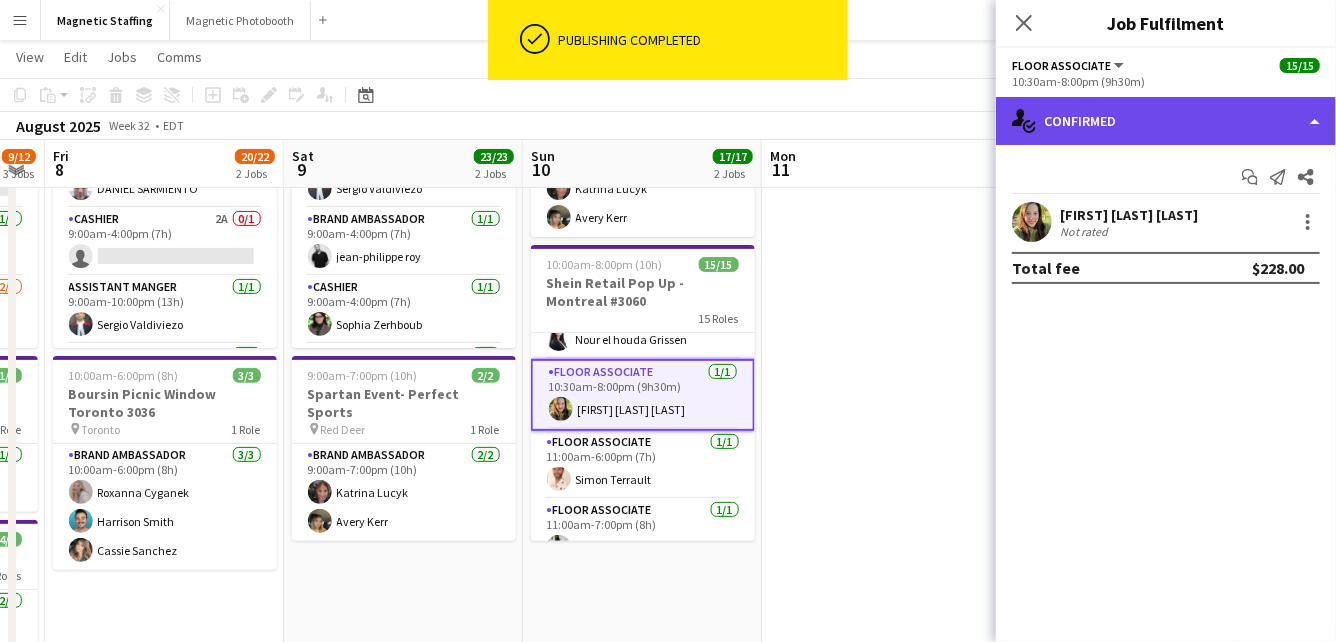 click on "single-neutral-actions-check-2
Confirmed" 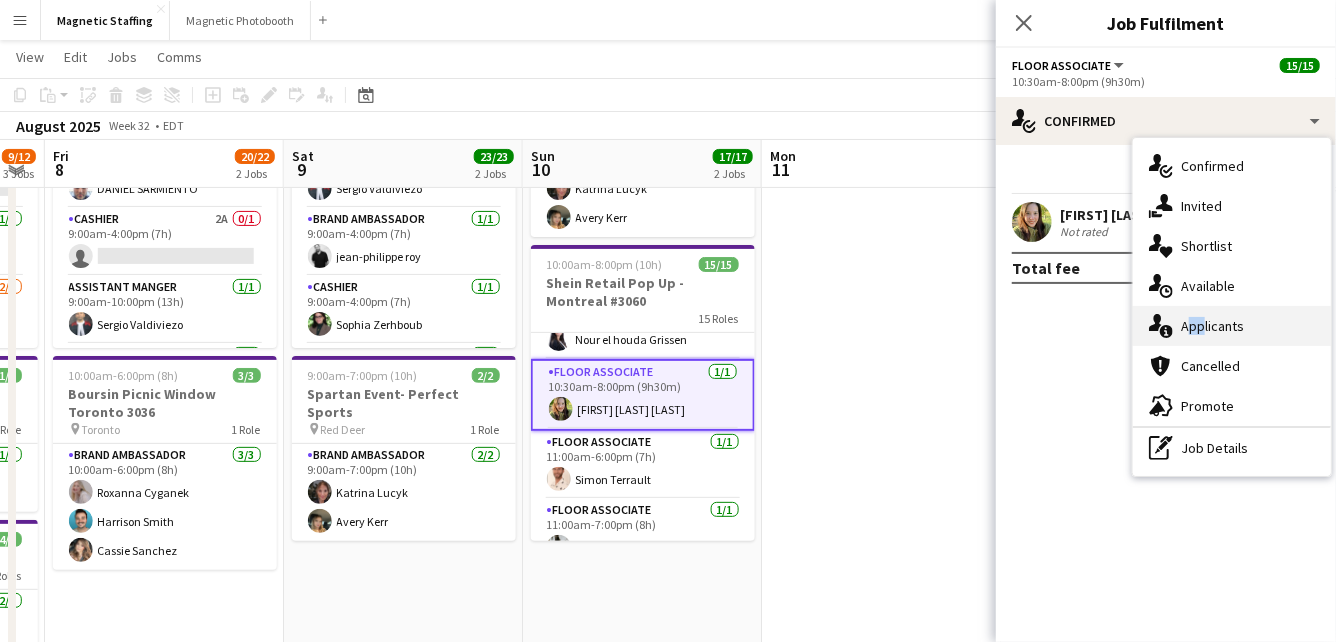 click on "single-neutral-actions-information
Applicants" at bounding box center (1232, 326) 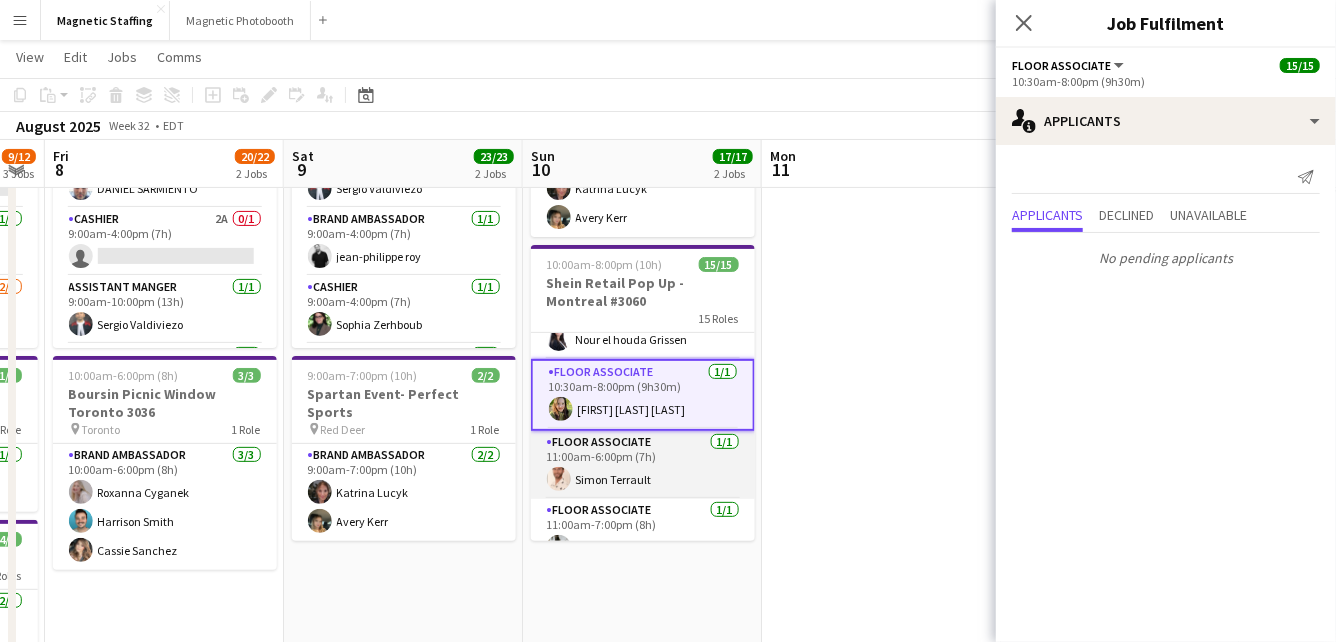 click on "Floor Associate   1/1   11:00am-6:00pm (7h)
Simon Terrault" at bounding box center (643, 465) 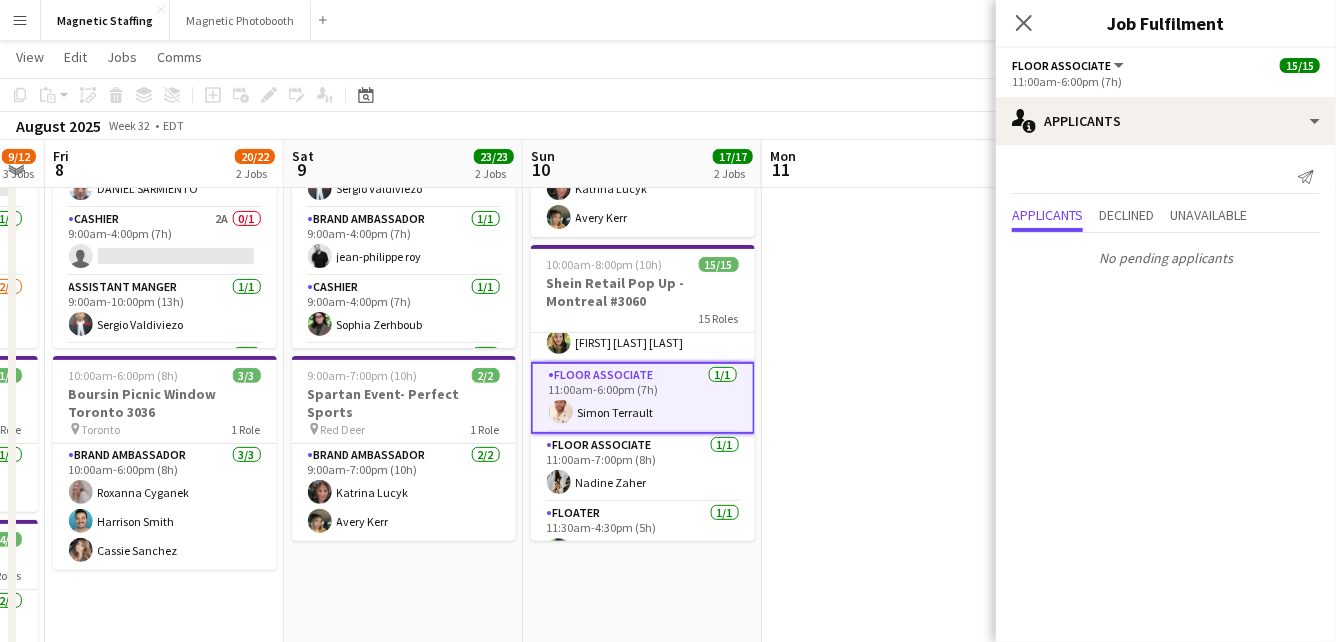click on "Floor Associate   1/1   11:00am-7:00pm (8h)
Nadine Zaher" at bounding box center [643, 468] 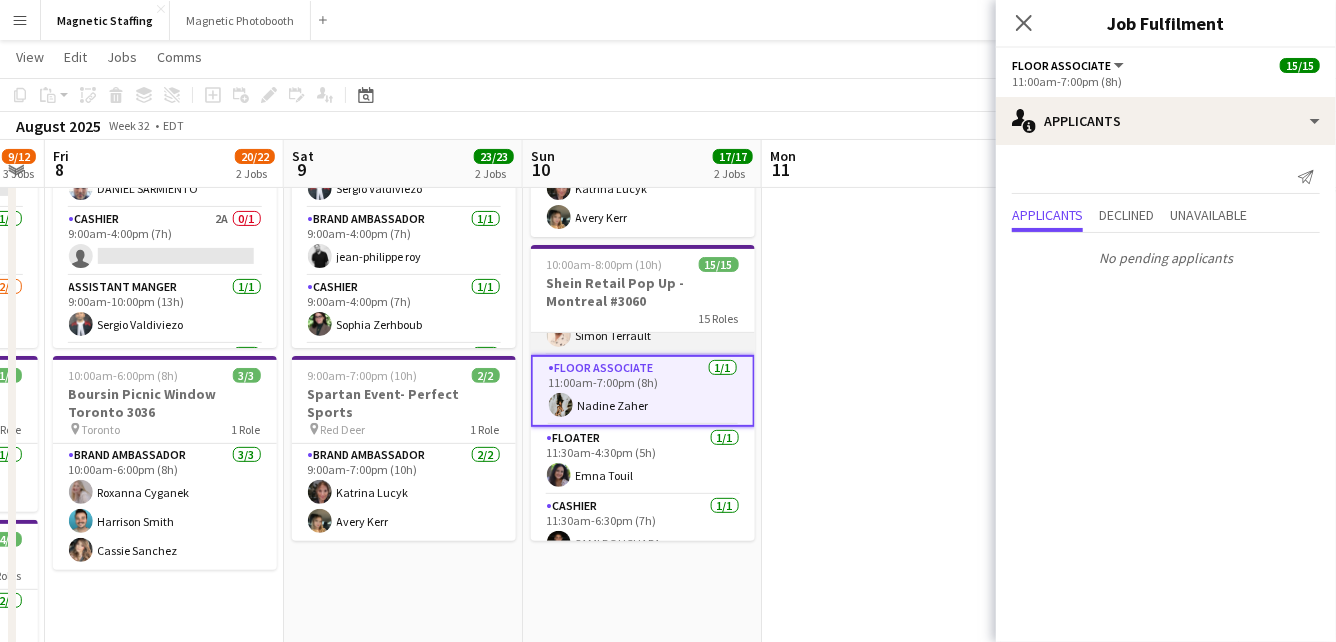 scroll, scrollTop: 607, scrollLeft: 0, axis: vertical 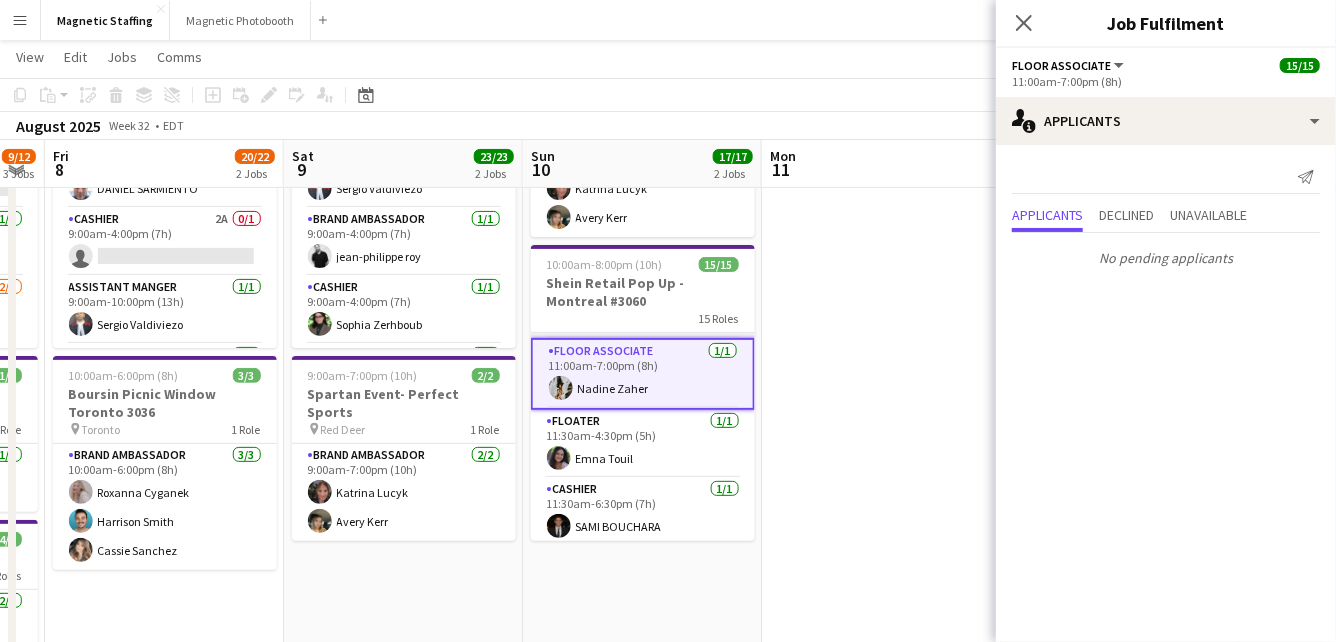 click on "Floater   1/1   11:30am-4:30pm (5h)
Emna Touil" at bounding box center [643, 444] 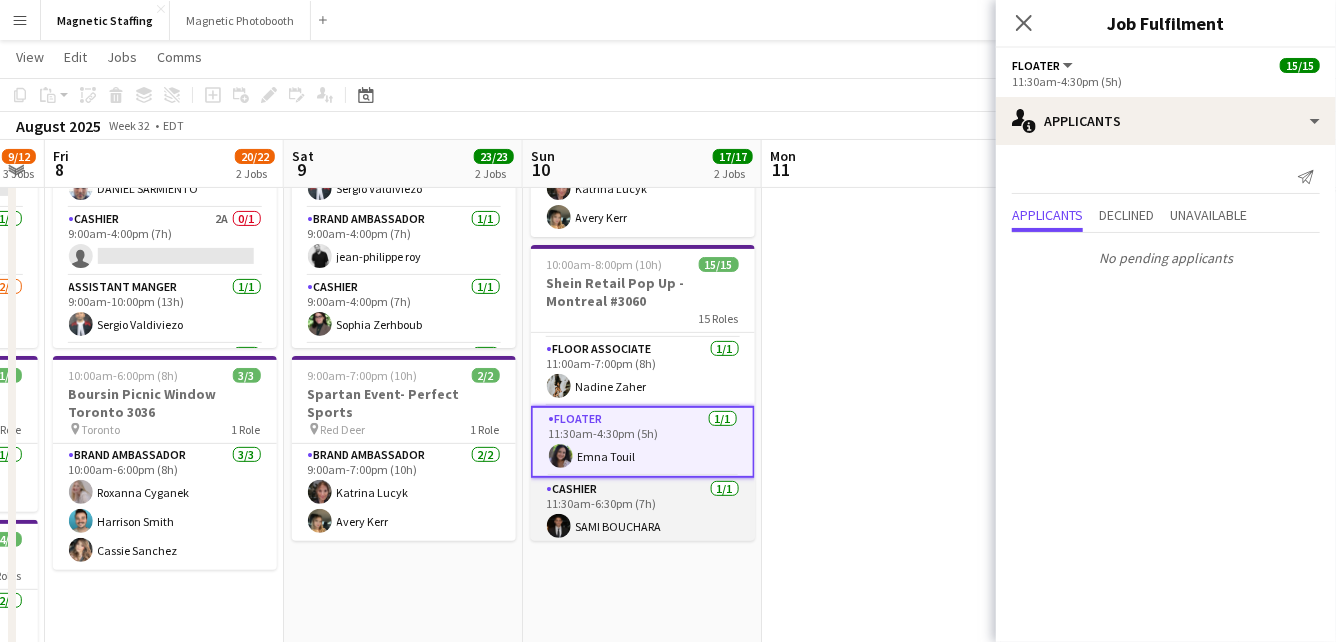 click on "Cashier   1/1   11:30am-6:30pm (7h)
SAMI BOUCHARA" at bounding box center (643, 512) 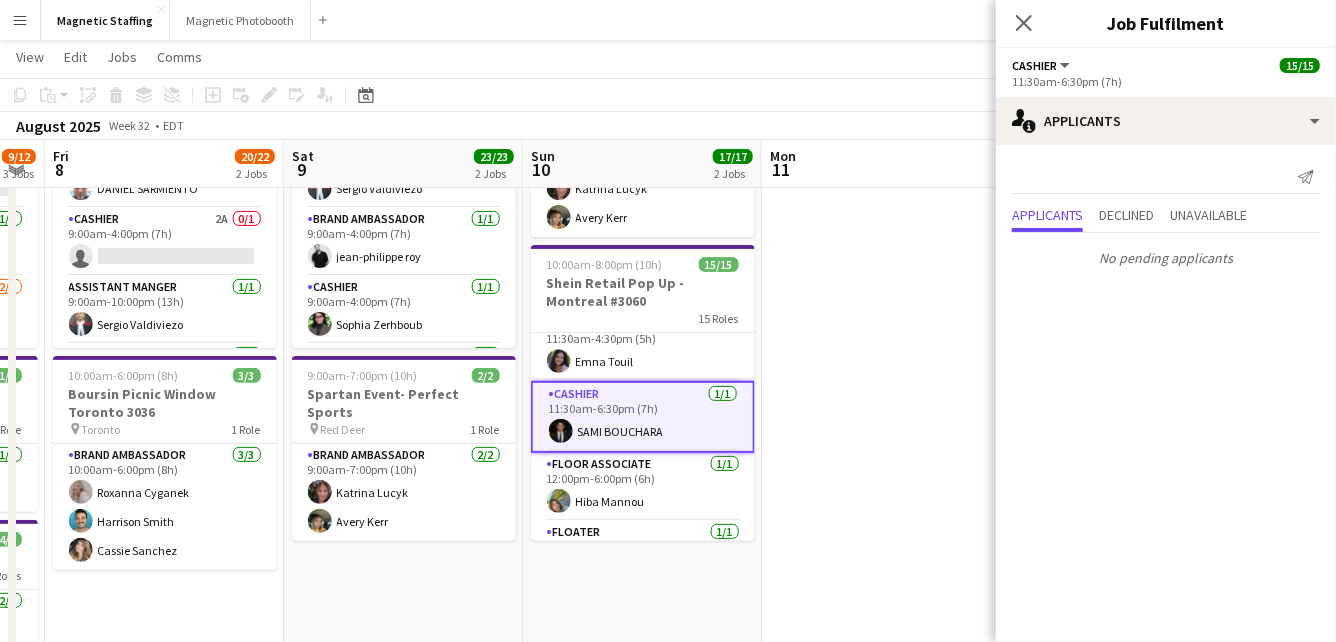 click on "Floor Associate   1/1   12:00pm-6:00pm (6h)
Hiba Mannou" at bounding box center [643, 487] 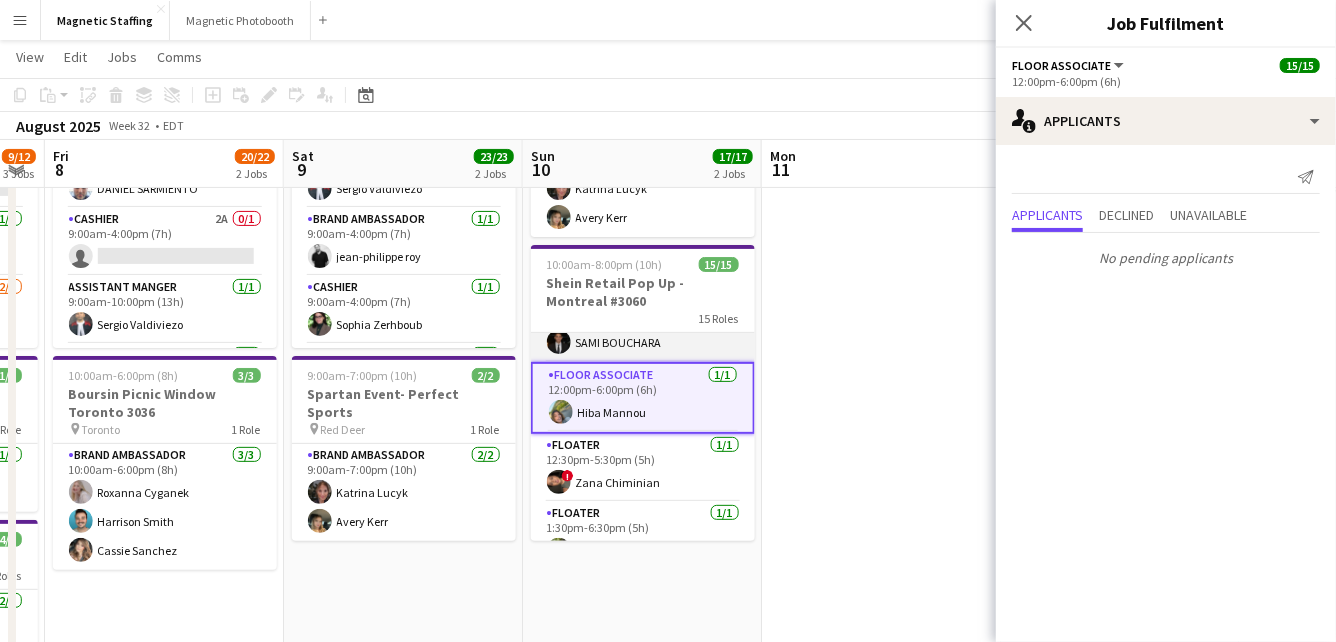 scroll, scrollTop: 800, scrollLeft: 0, axis: vertical 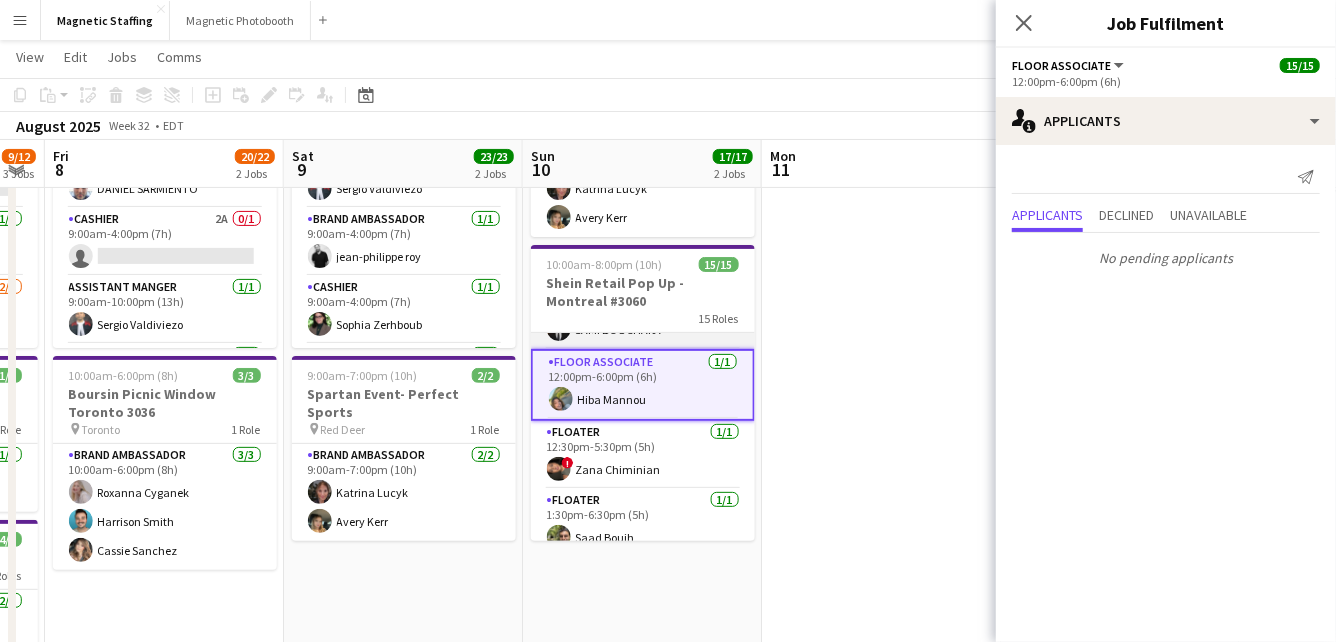 click on "Floater   1/1   1:30pm-6:30pm (5h)
Saad Bouih" at bounding box center [643, 523] 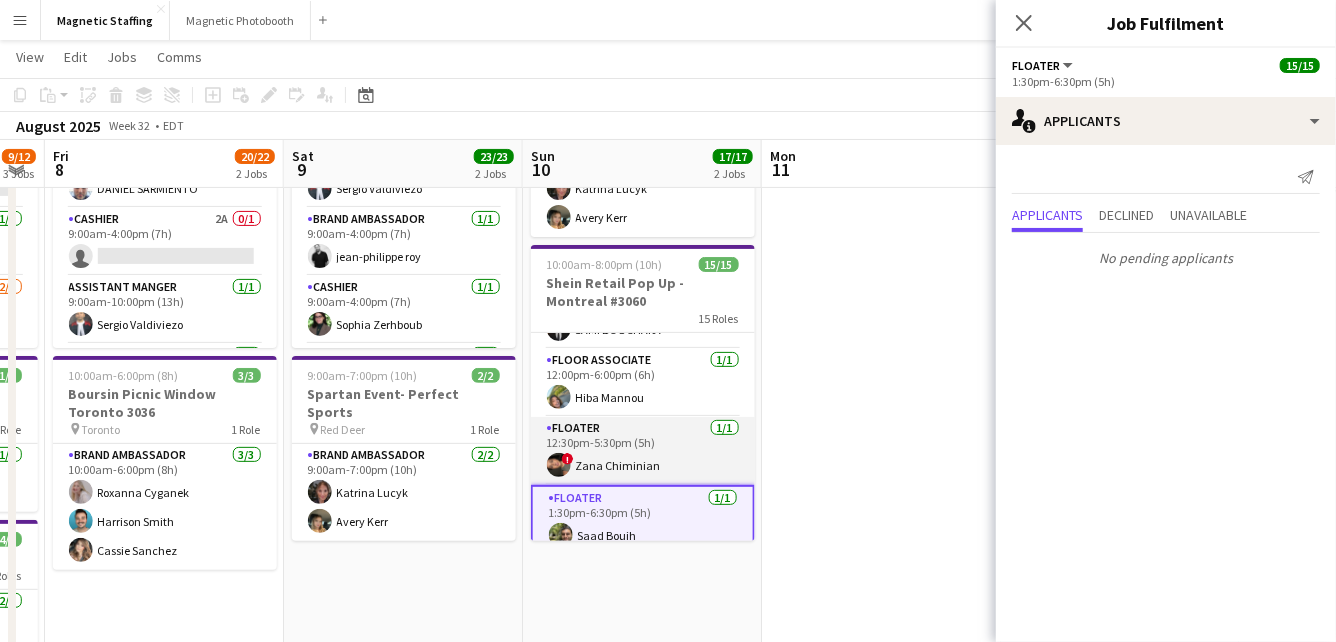 click on "Floater   1/1   12:30pm-5:30pm (5h)
! Zana Chiminian" at bounding box center (643, 451) 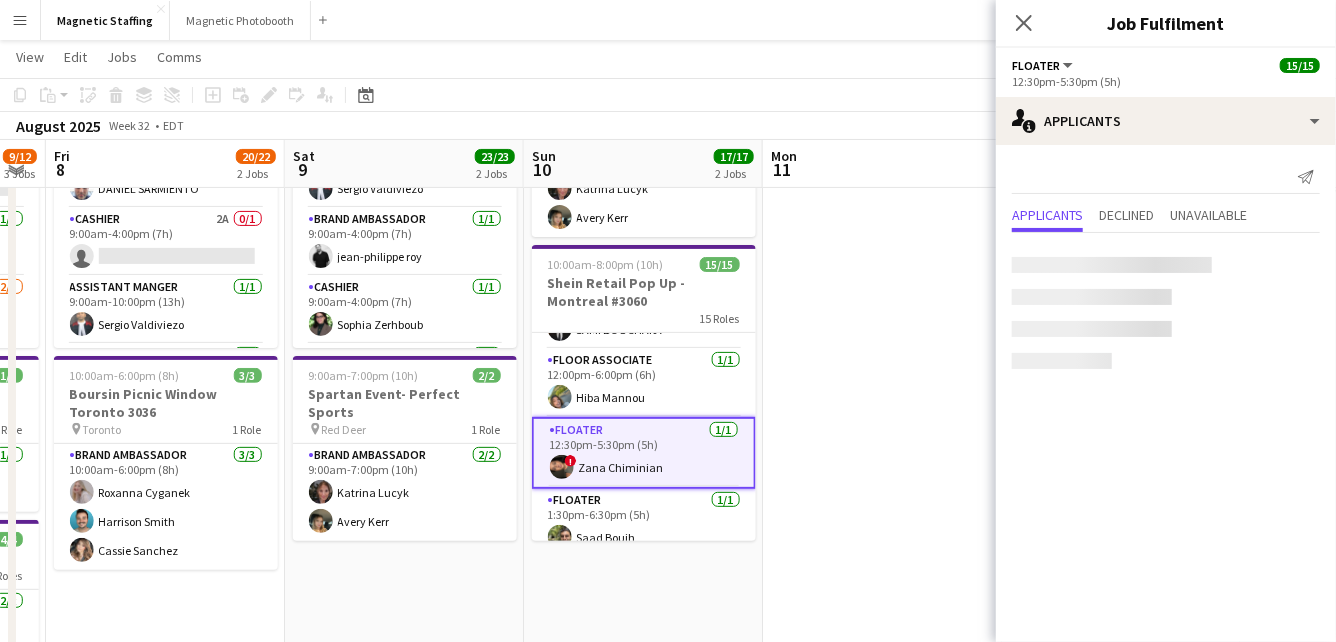 scroll, scrollTop: 815, scrollLeft: 0, axis: vertical 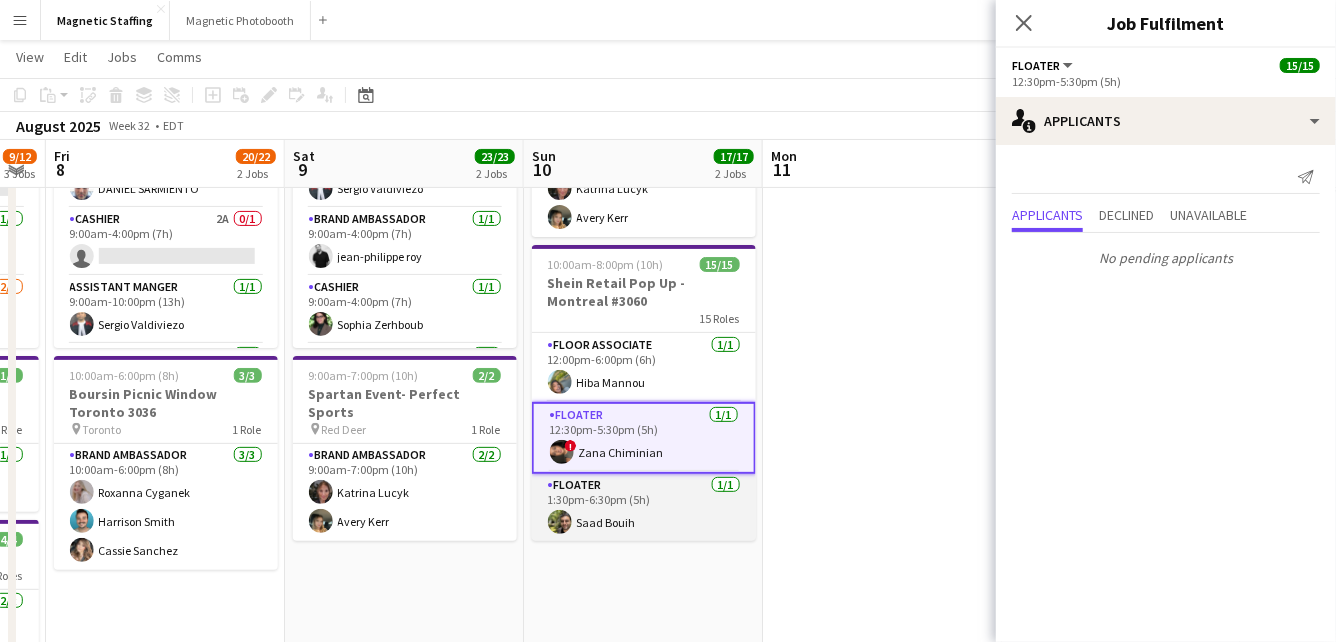 click on "Floater   1/1   1:30pm-6:30pm (5h)
Saad Bouih" at bounding box center [644, 508] 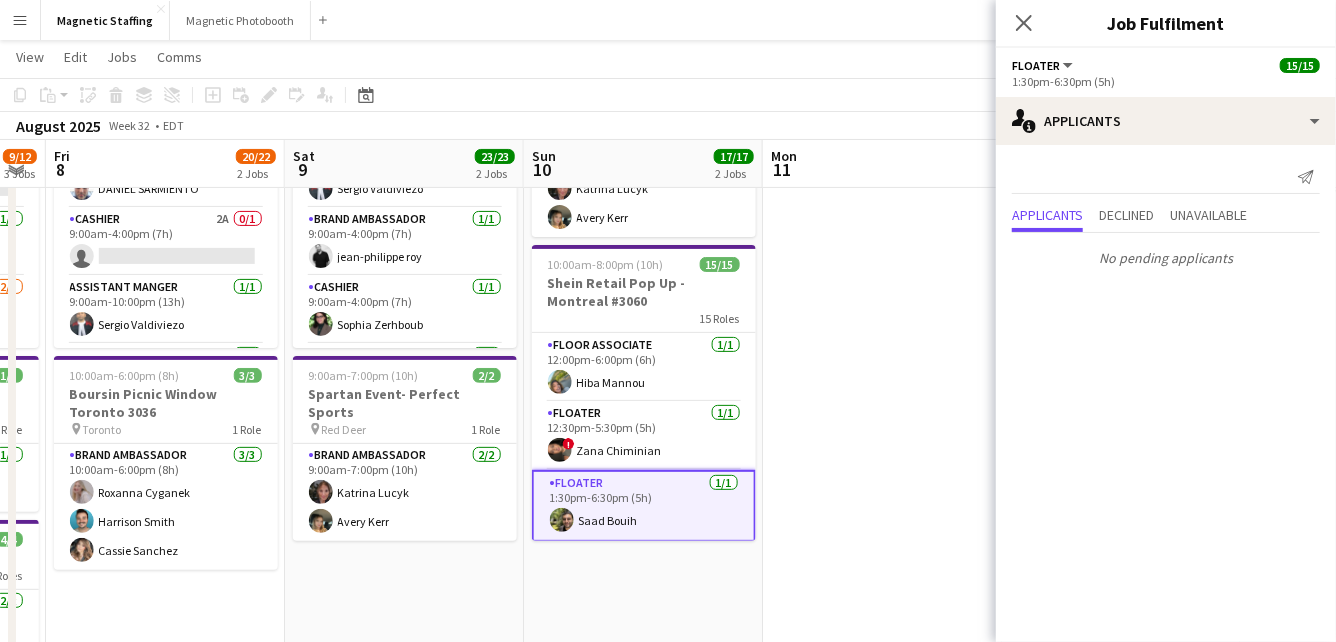 scroll, scrollTop: 0, scrollLeft: 0, axis: both 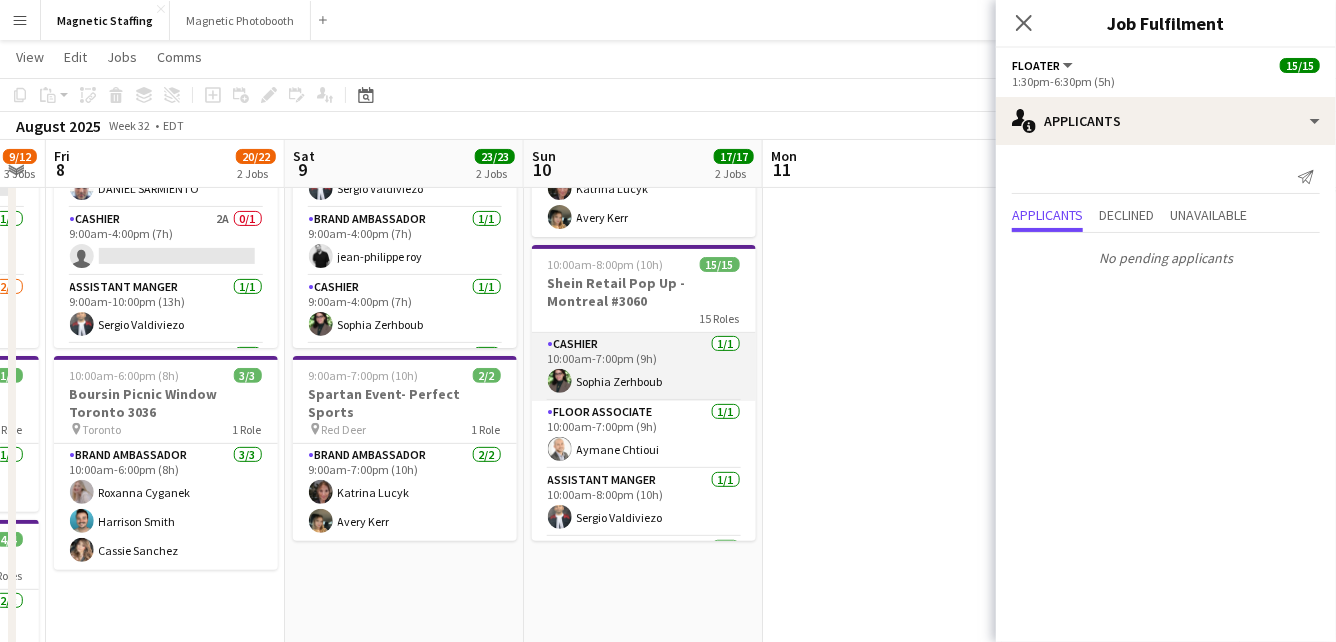click on "Cashier   1/1   10:00am-7:00pm (9h)
Sophia Zerhboub" at bounding box center (644, 367) 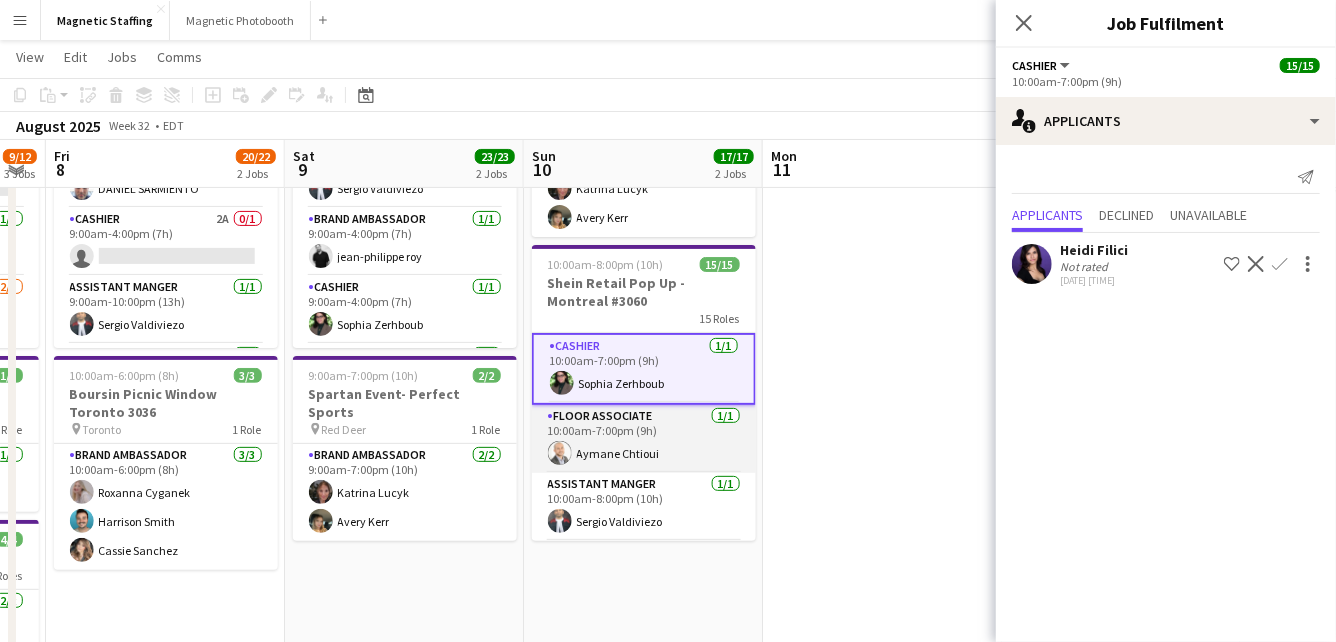 click on "Floor Associate   1/1   10:00am-7:00pm (9h)
Aymane Chtioui" at bounding box center [644, 439] 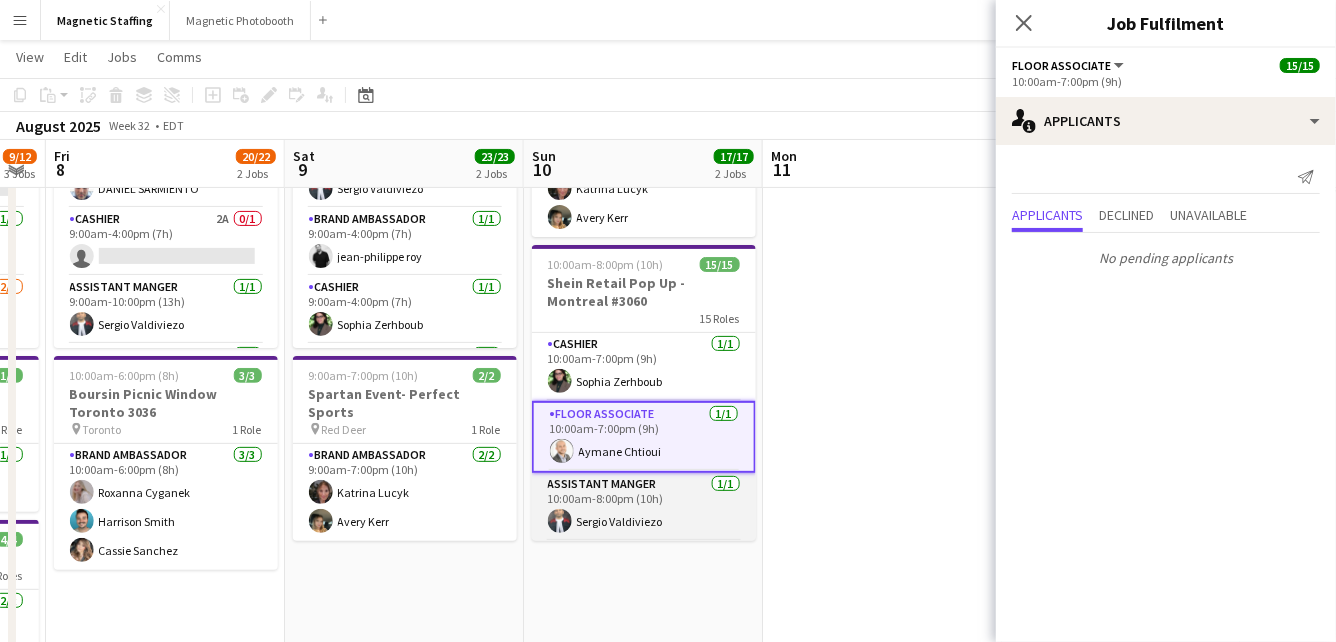 click on "Assistant Manger    1/1   10:00am-8:00pm (10h)
Sergio Valdiviezo" at bounding box center (644, 507) 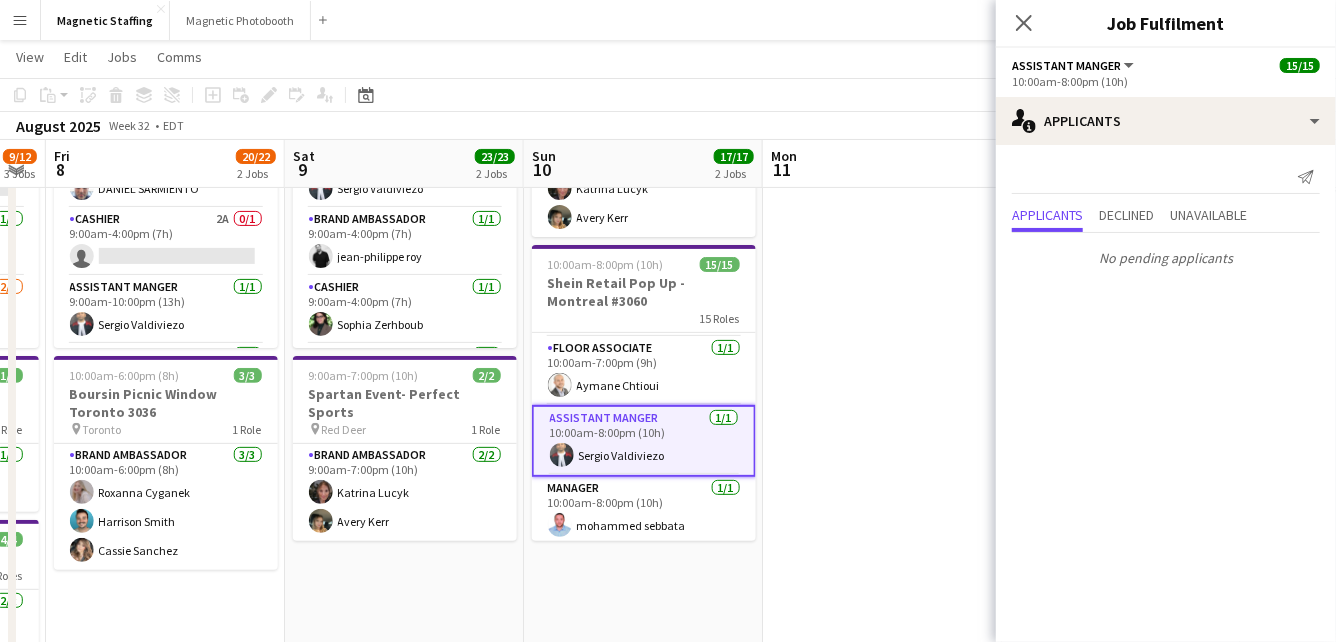 click on "Manager   1/1   10:00am-8:00pm (10h)
mohammed sebbata" at bounding box center [644, 511] 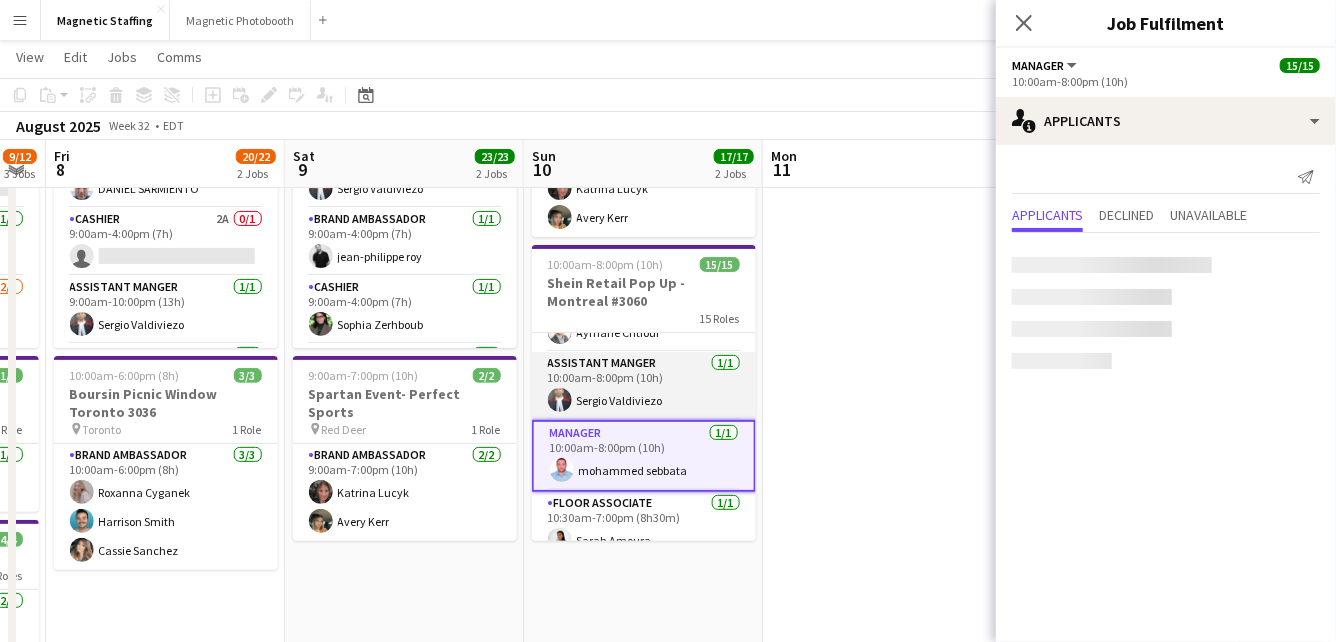 scroll, scrollTop: 130, scrollLeft: 0, axis: vertical 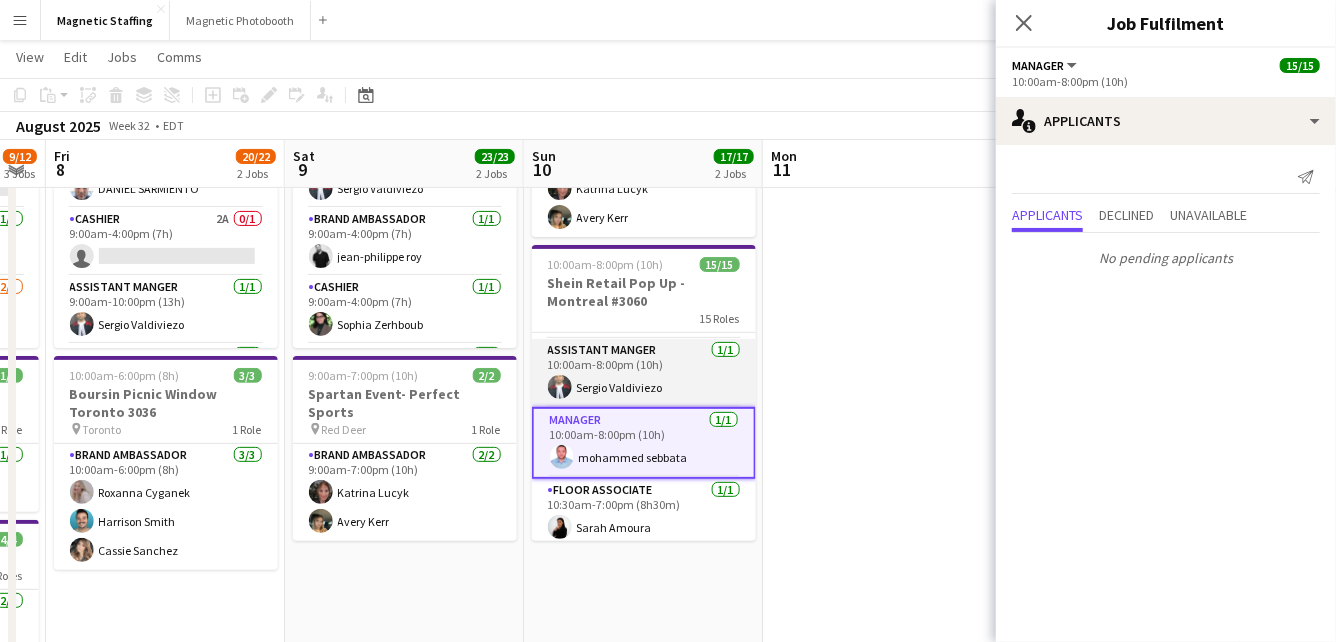 click on "Floor Associate   1/1   10:30am-7:00pm (8h30m)
Sarah Amoura" at bounding box center [644, 513] 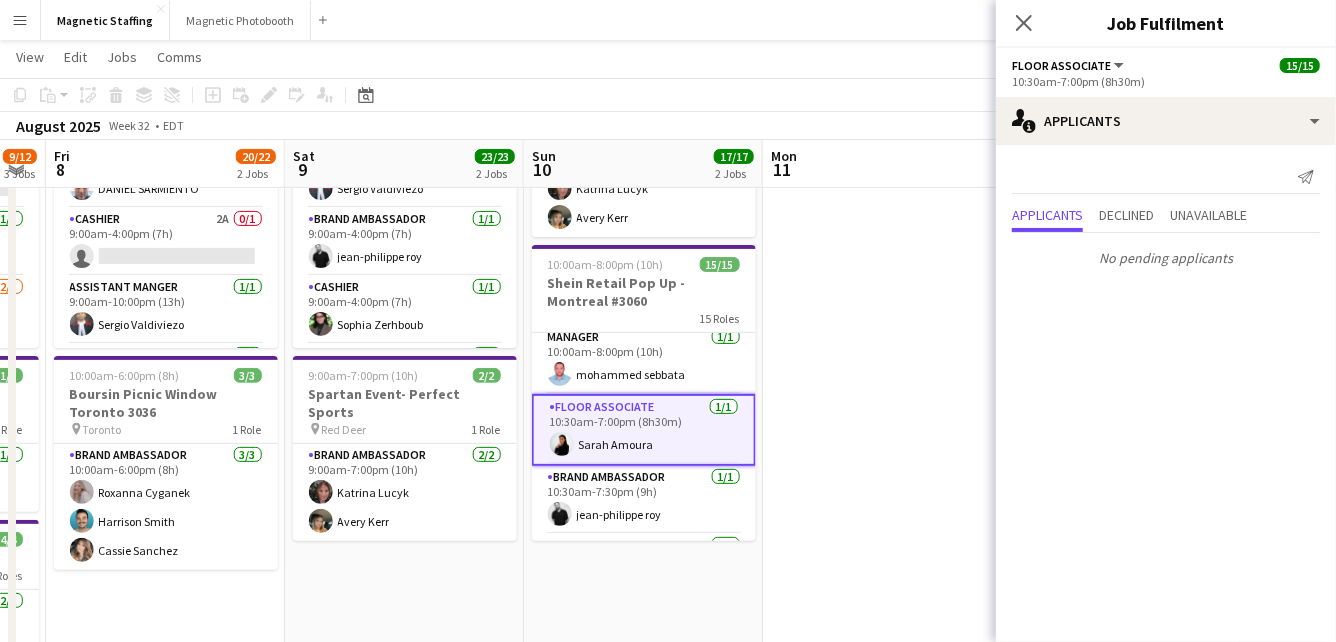 scroll, scrollTop: 223, scrollLeft: 0, axis: vertical 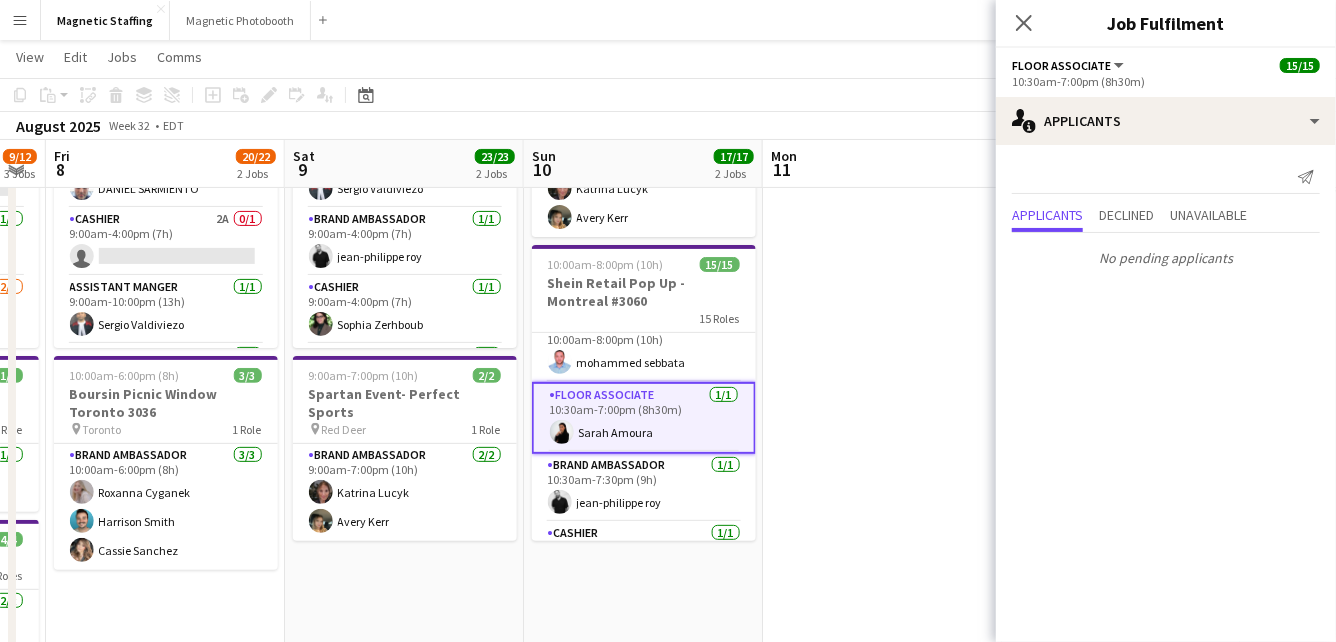 click on "Brand Ambassador   1/1   10:30am-7:30pm (9h)
jean-philippe roy" at bounding box center (644, 488) 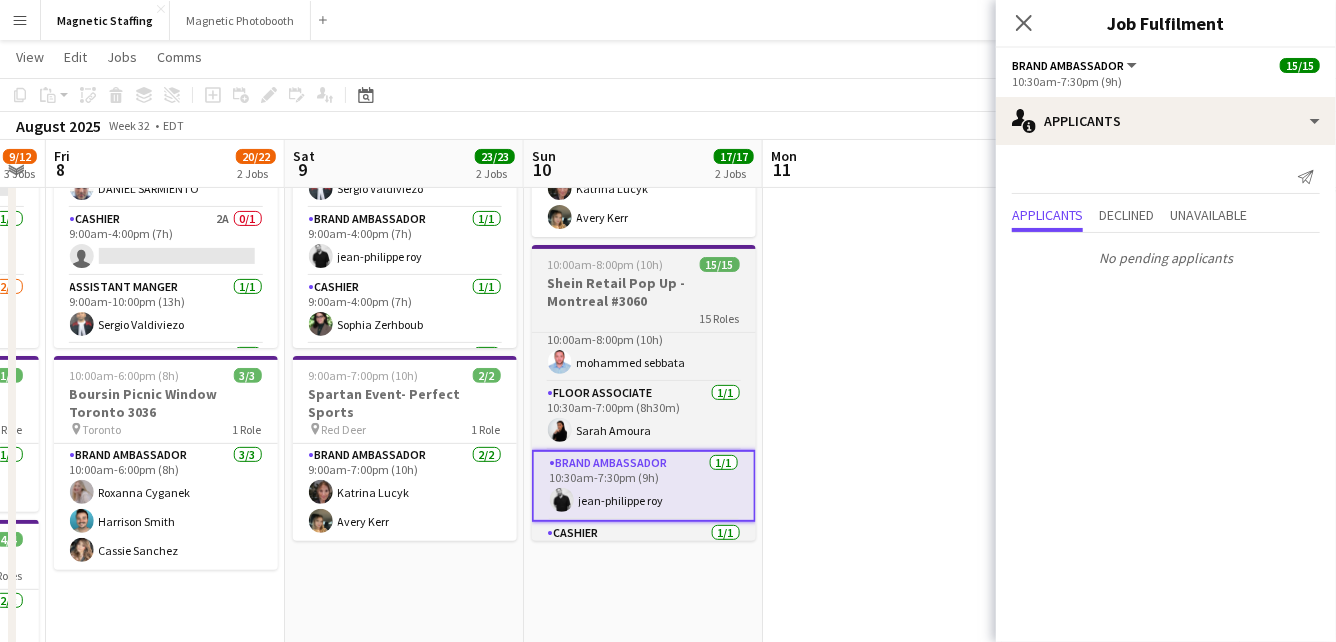 click on "Shein Retail Pop Up - Montreal #3060" at bounding box center (644, 292) 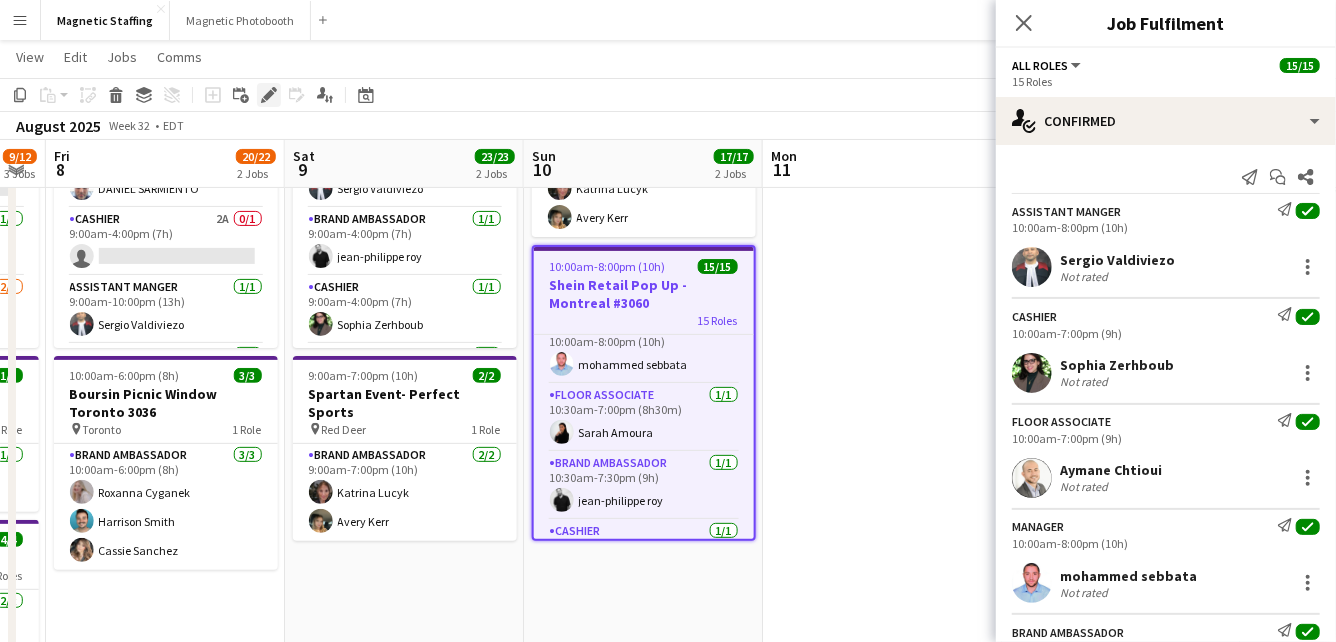 click on "Edit" 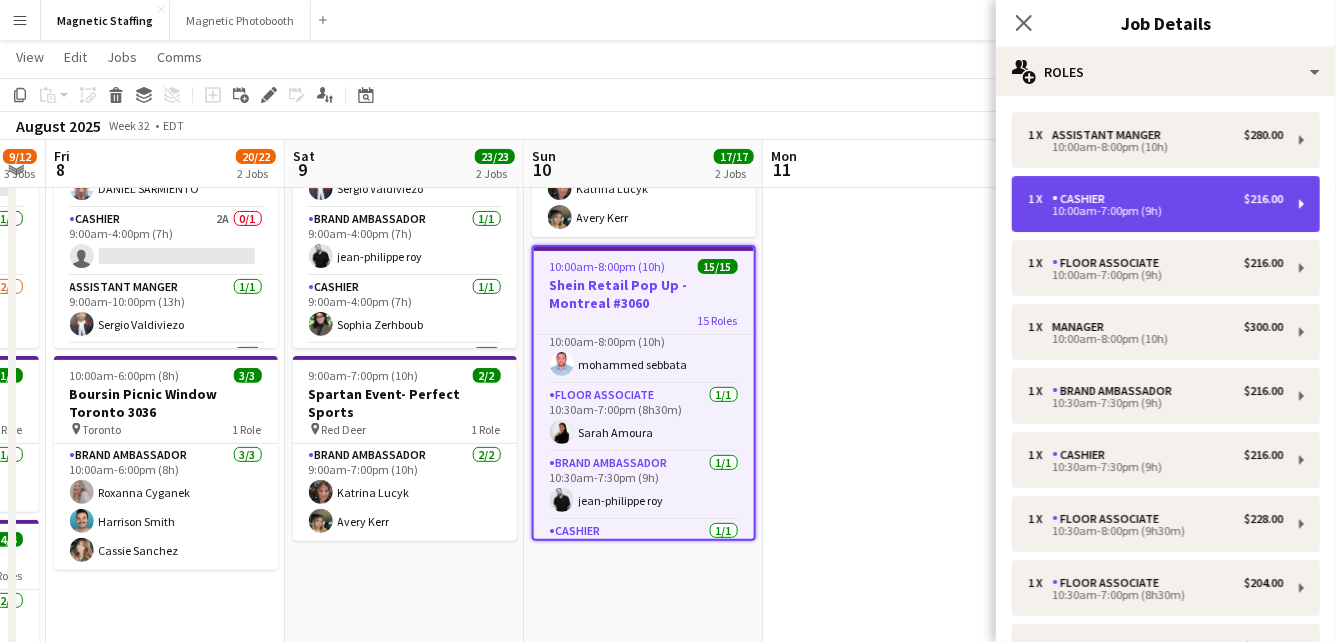 click on "1 x   Cashier   $216.00   10:00am-7:00pm (9h)" at bounding box center [1166, 204] 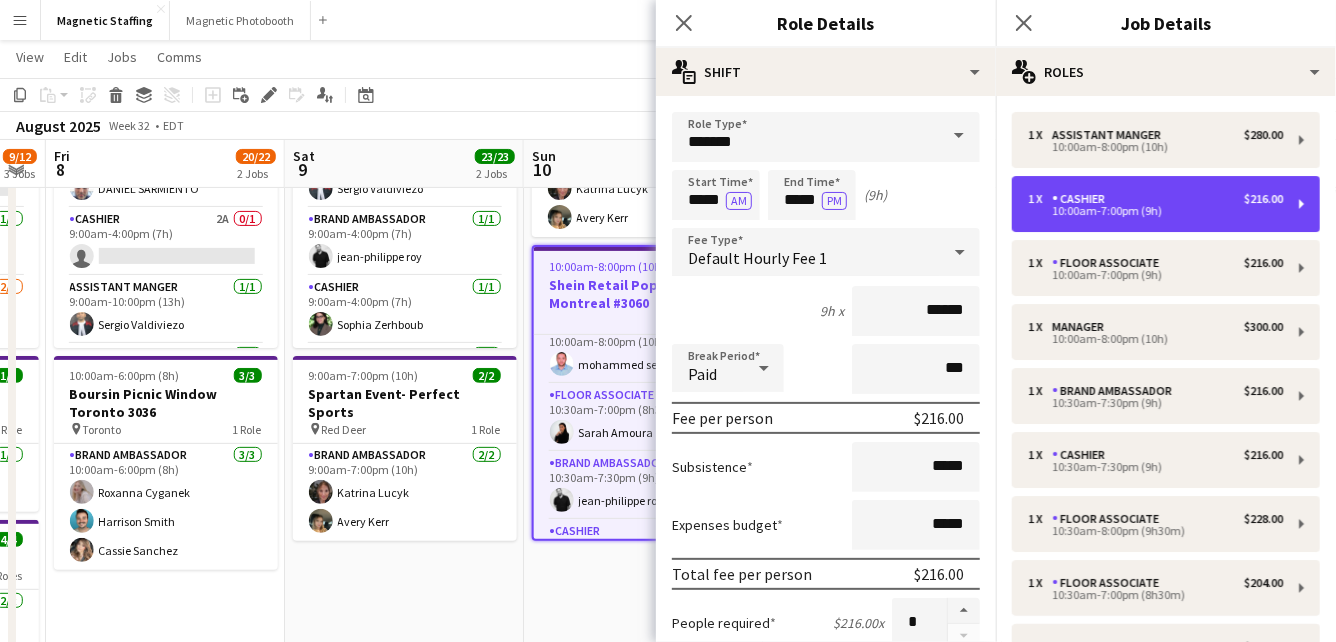 scroll, scrollTop: 609, scrollLeft: 0, axis: vertical 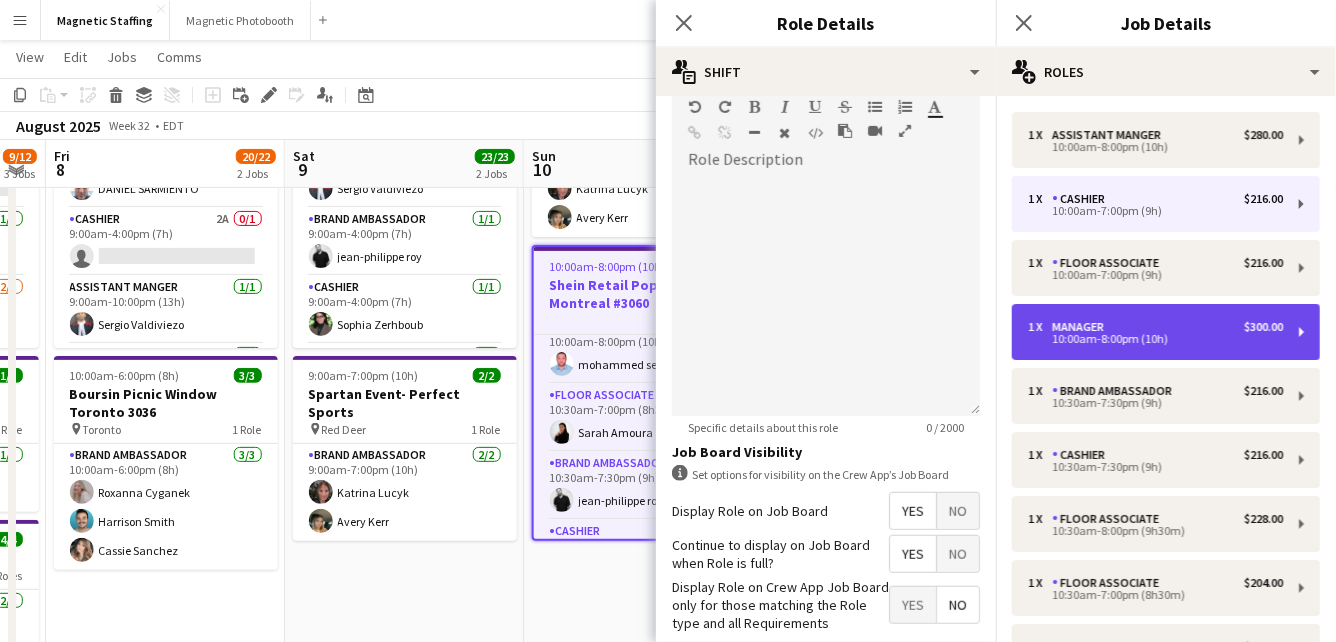 click on "1 x   Manager   $300.00   10:00am-8:00pm (10h)" at bounding box center (1166, 332) 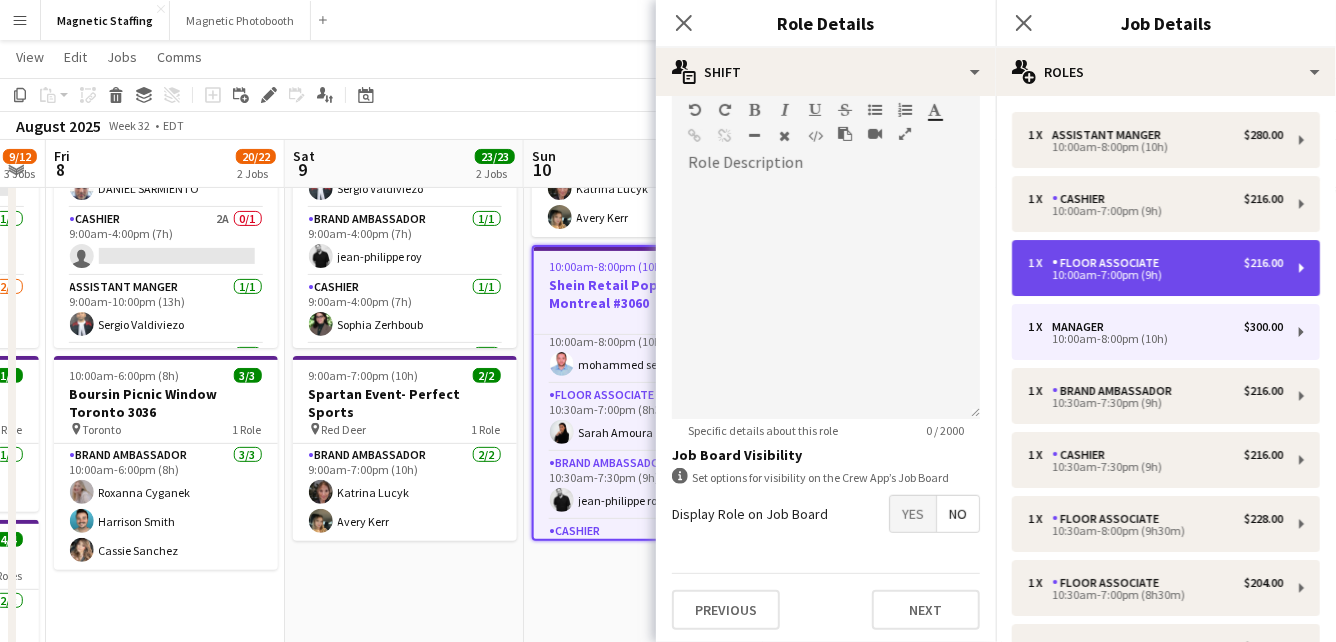 click on "10:00am-7:00pm (9h)" at bounding box center (1155, 275) 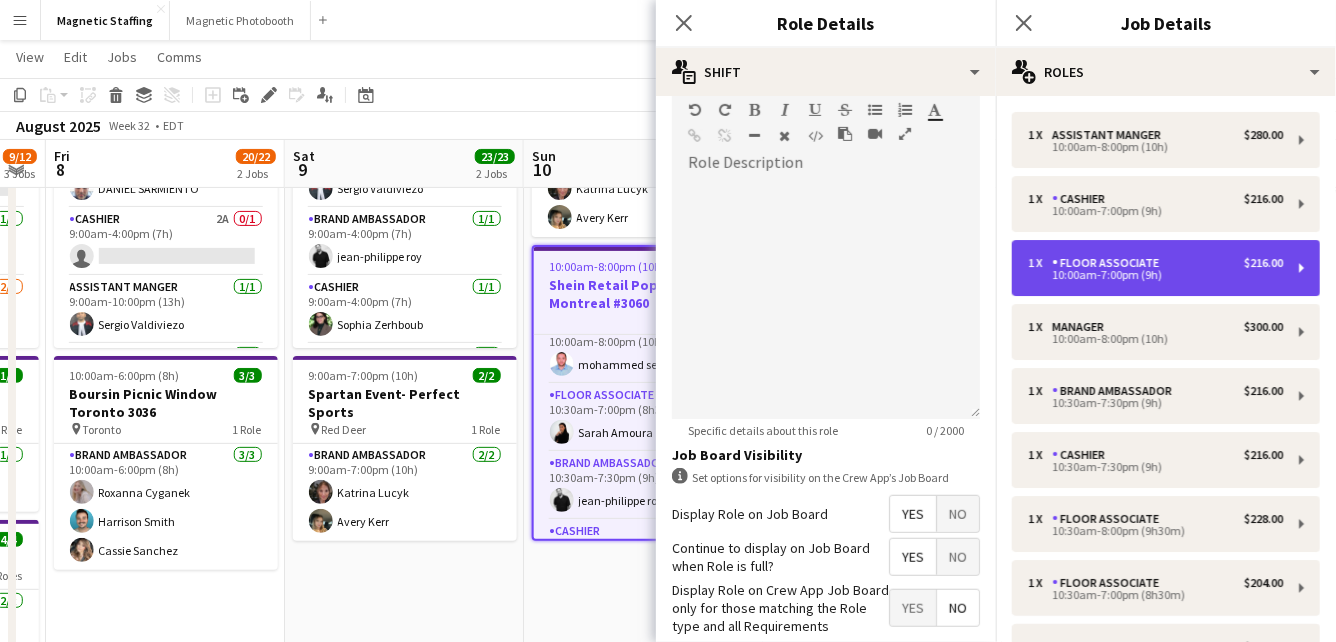 scroll, scrollTop: 609, scrollLeft: 0, axis: vertical 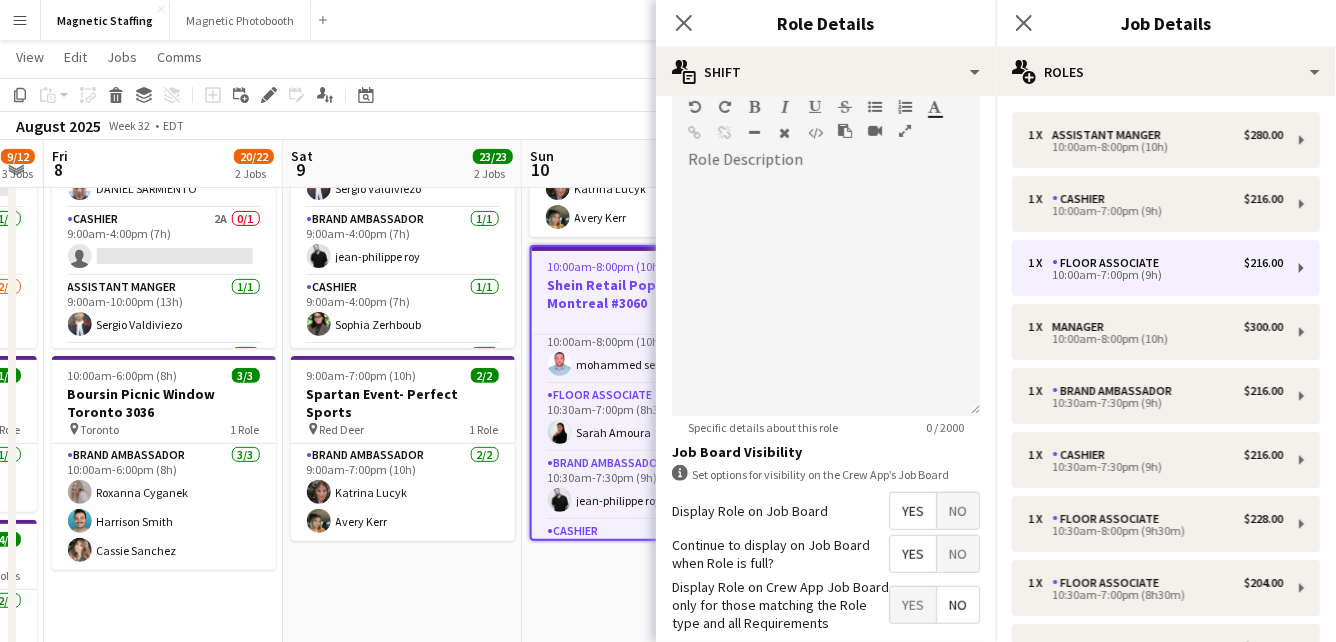 click on "9:00am-7:00pm (10h)    2/2   Spartan Event- Perfect Sports
pin
Red Deer   1 Role   Brand Ambassador   2/2   9:00am-7:00pm (10h)
Katrina Lucyk Avery Kerr     10:00am-8:00pm (10h)    15/15   Shein Retail Pop Up - Montreal #3060    15 Roles   Cashier   1/1   10:00am-7:00pm (9h)
Sophia Zerhboub  Floor Associate   1/1   10:00am-7:00pm (9h)
Aymane Chtioui  Assistant Manger    1/1   10:00am-8:00pm (10h)
Sergio Valdiviezo  Manager   1/1   10:00am-8:00pm (10h)
mohammed sebbata  Floor Associate   1/1   10:30am-7:00pm (8h30m)
Sarah Amoura  Brand Ambassador   1/1   10:30am-7:30pm (9h)
jean-philippe roy  Cashier   1/1   10:30am-7:30pm (9h)
Nour el houda Grissen  Floor Associate   1/1   10:30am-8:00pm (9h30m)
Patricia Pui Yue Lee  Floor Associate   1/1   11:00am-6:00pm (7h)
Simon Terrault  Floor Associate   1/1   11:00am-7:00pm (8h)
Nadine Zaher  Floater   1/1   11:30am-4:30pm (5h)
Emna Touil  Cashier   1/1   11:30am-6:30pm (7h)
SAMI BOUCHARA  Floor Associate   1/1  !" at bounding box center (641, 866) 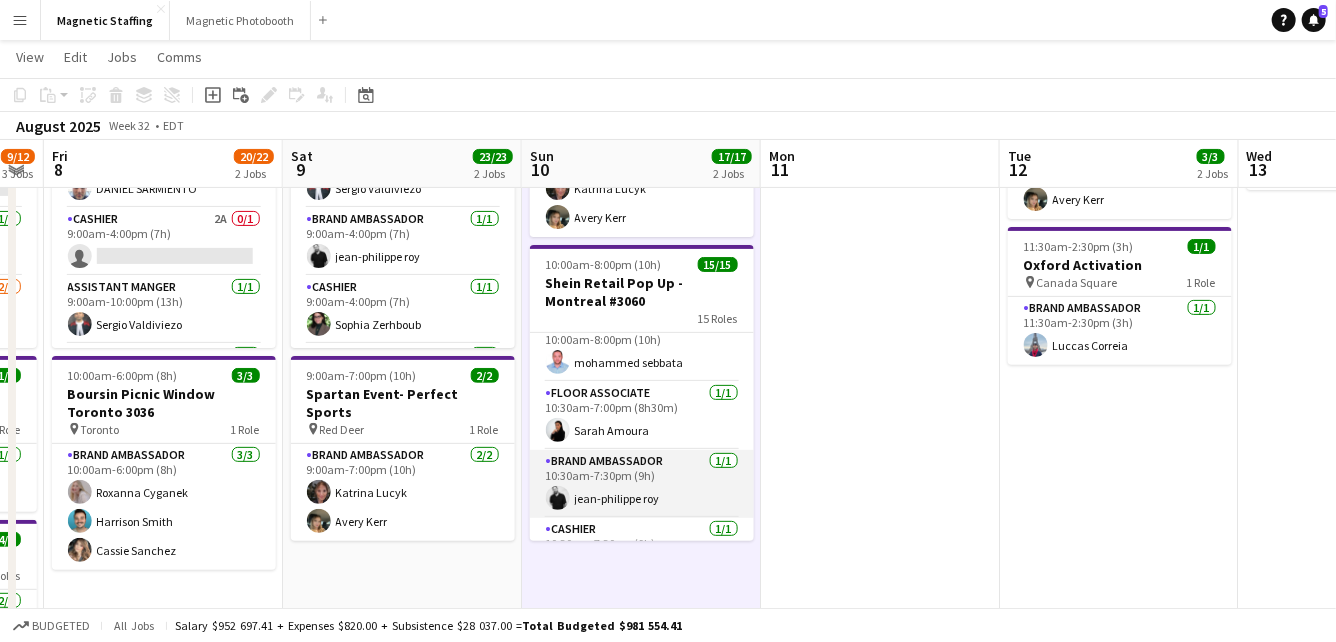 scroll, scrollTop: 0, scrollLeft: 0, axis: both 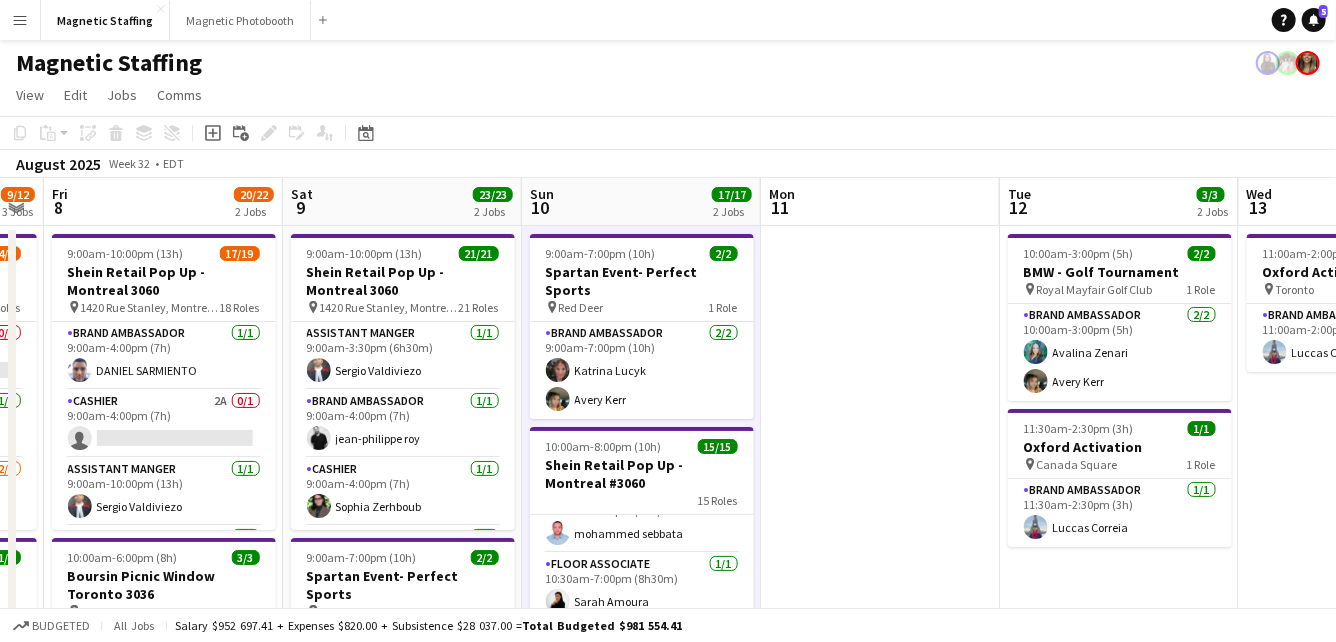 click on "Manager   1/1   10:00am-8:00pm (10h)
mohammed sebbata" at bounding box center (642, 519) 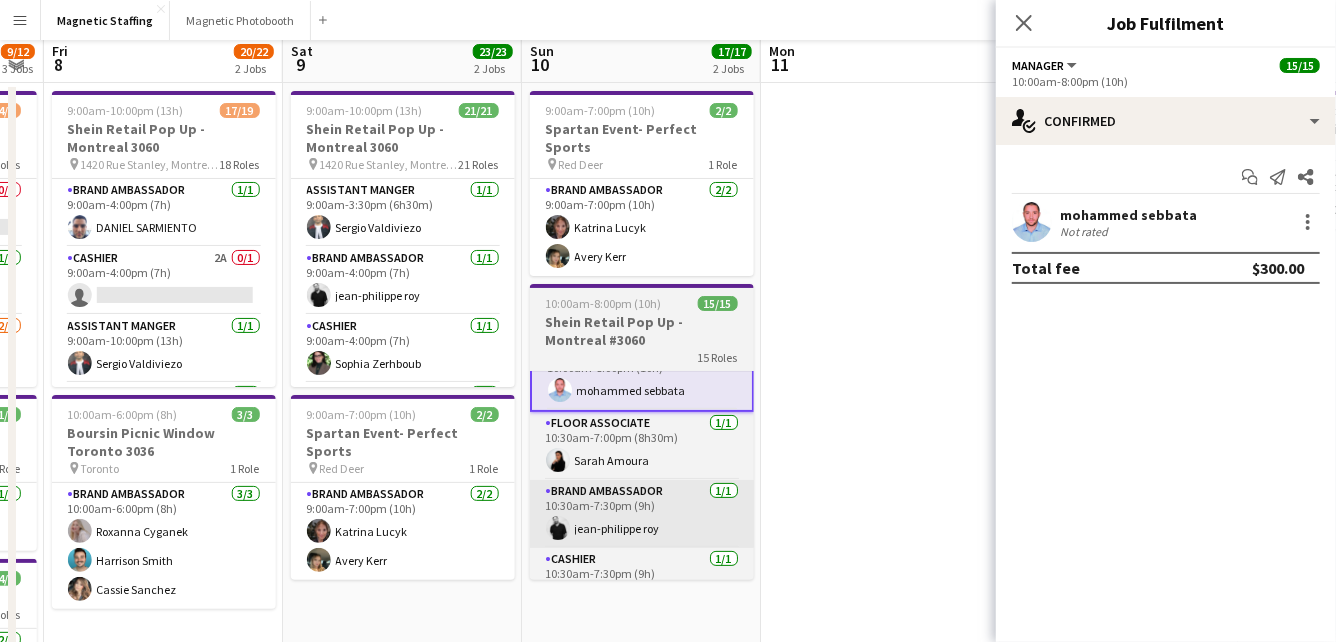 scroll, scrollTop: 156, scrollLeft: 0, axis: vertical 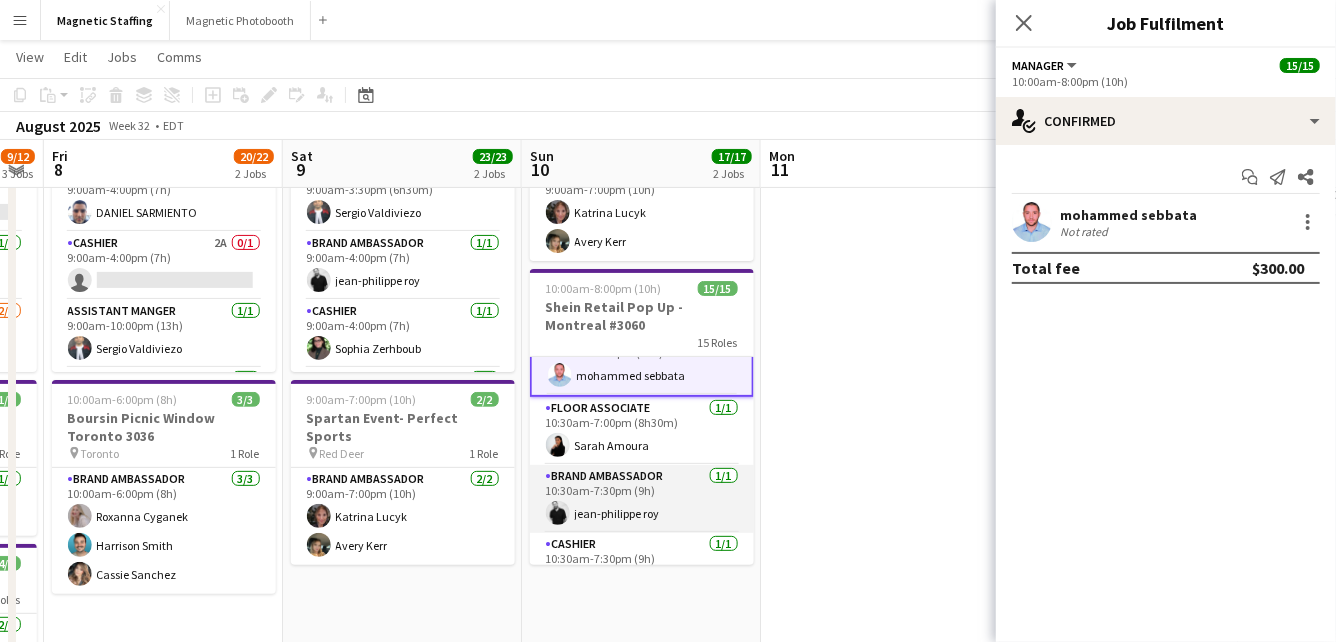 click on "Brand Ambassador   1/1   10:30am-7:30pm (9h)
jean-philippe roy" at bounding box center [642, 499] 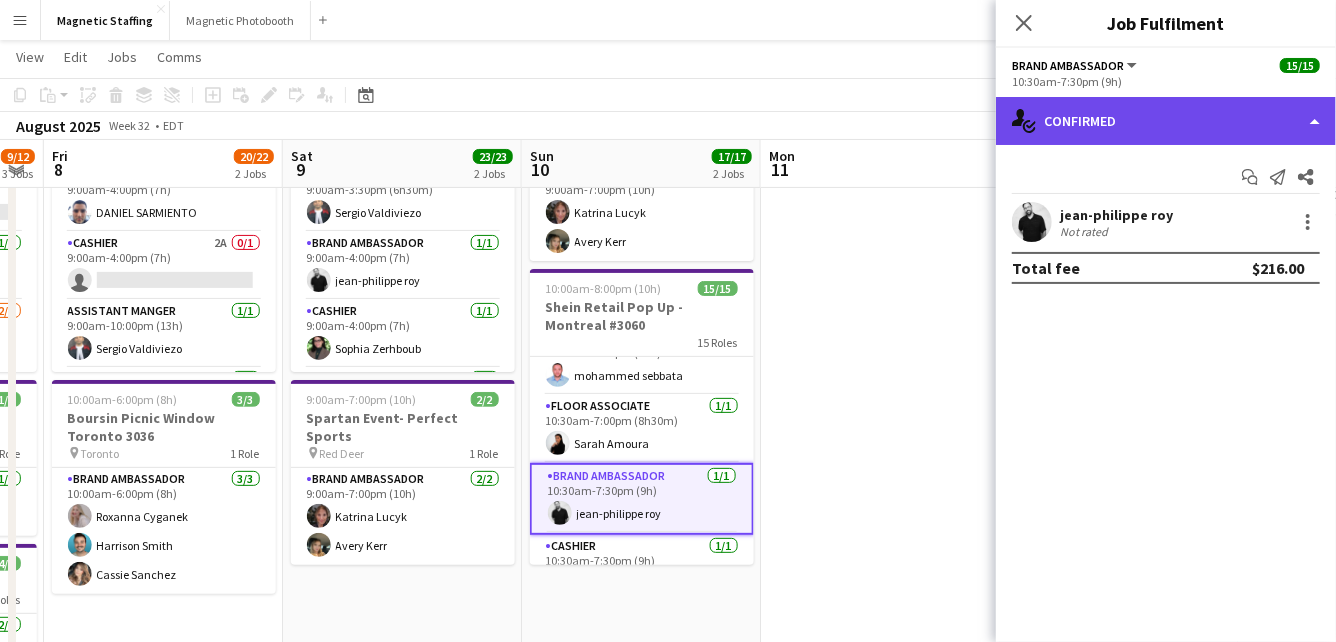 click on "single-neutral-actions-check-2
Confirmed" 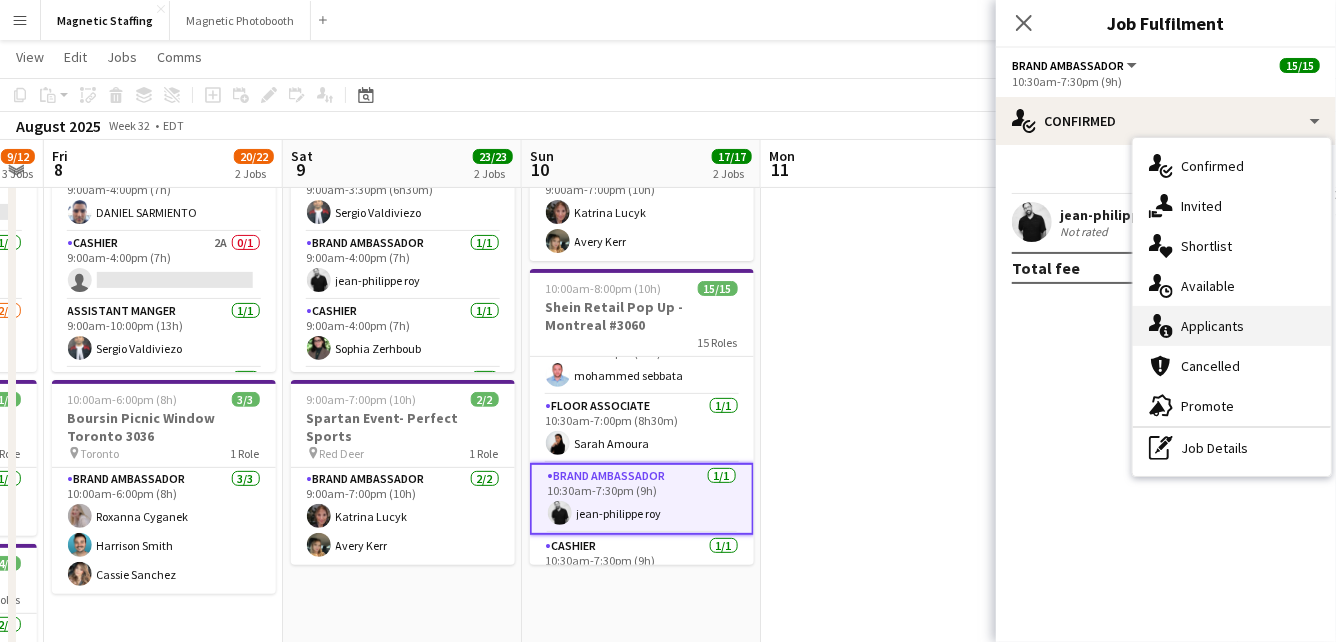 click on "single-neutral-actions-information" 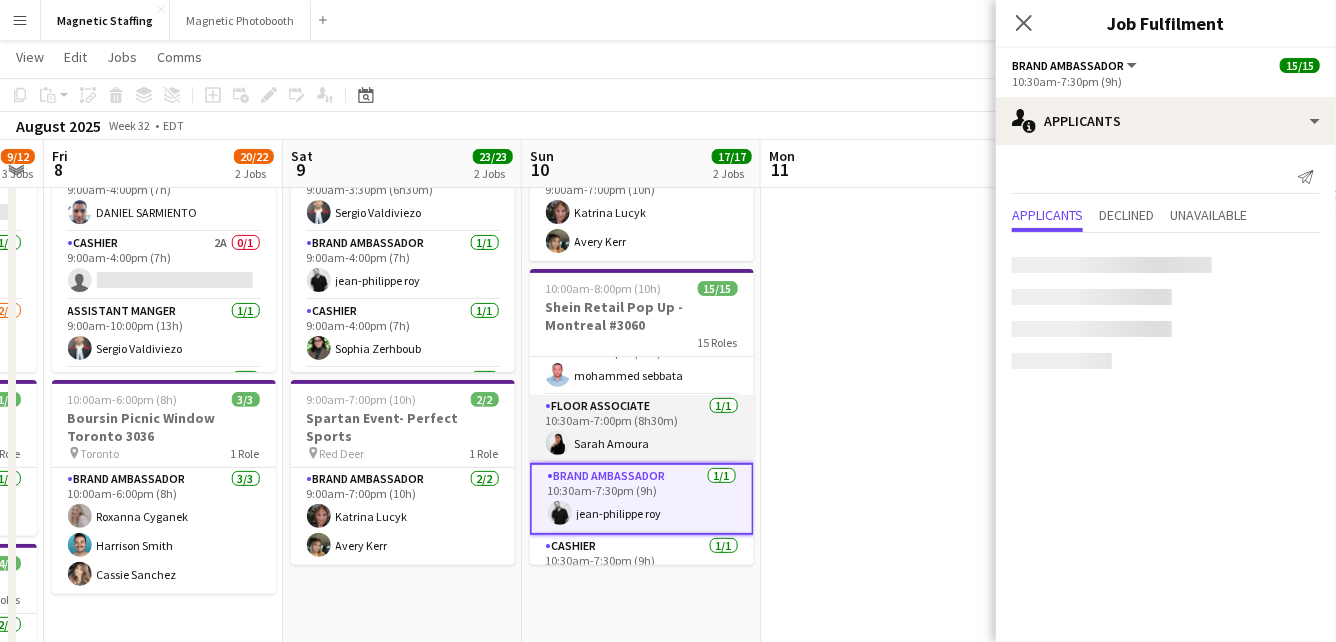 click on "Floor Associate   1/1   10:30am-7:00pm (8h30m)
Sarah Amoura" at bounding box center [642, 429] 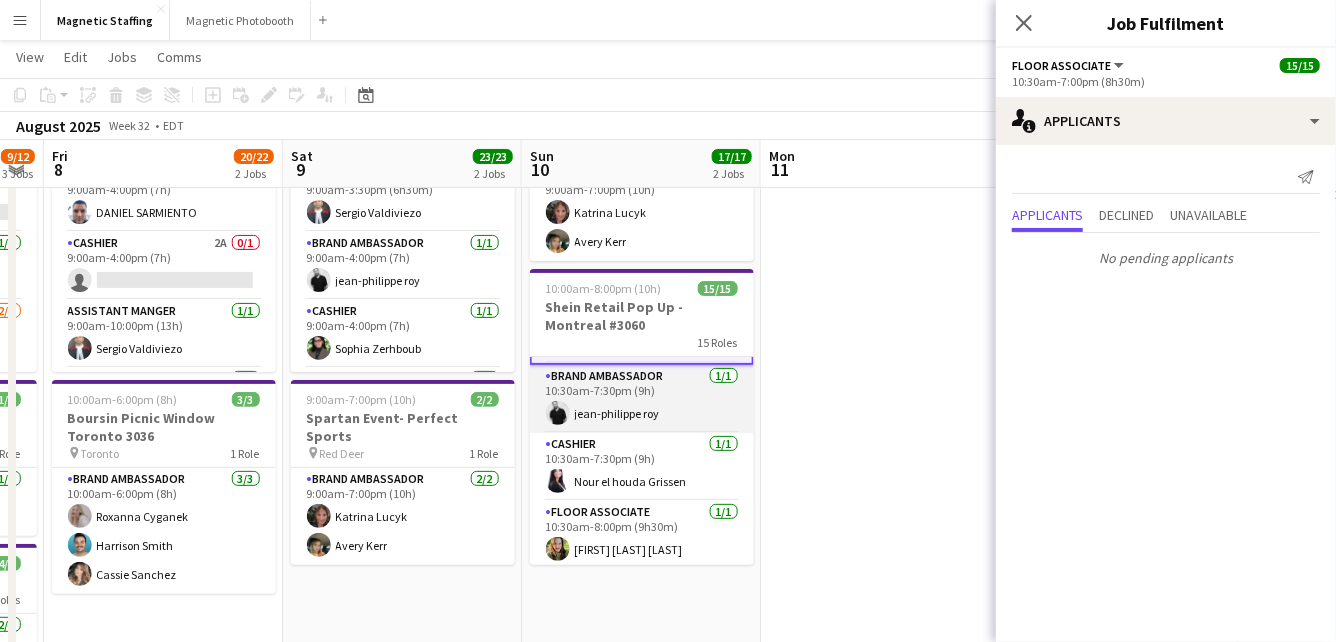 click on "Cashier   1/1   10:30am-7:30pm (9h)
Nour el houda Grissen" at bounding box center (642, 467) 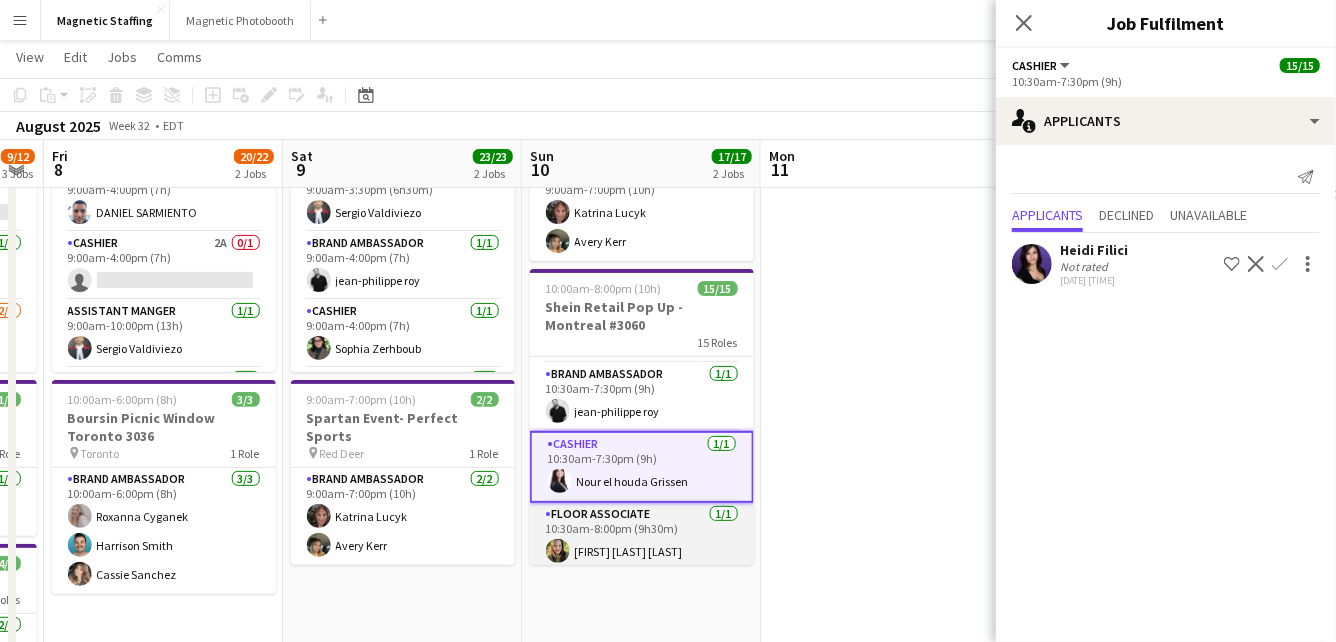 click on "Floor Associate   1/1   10:30am-8:00pm (9h30m)
Patricia Pui Yue Lee" at bounding box center [642, 537] 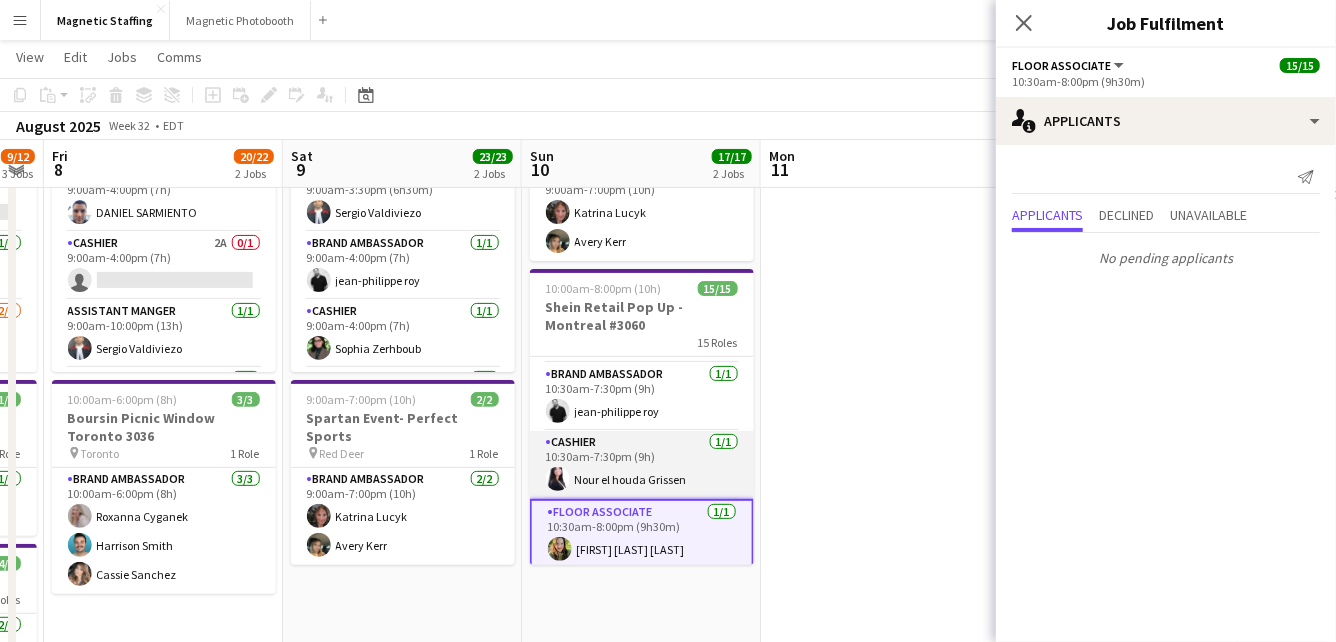 click on "Cashier   1/1   10:30am-7:30pm (9h)
Nour el houda Grissen" at bounding box center [642, 465] 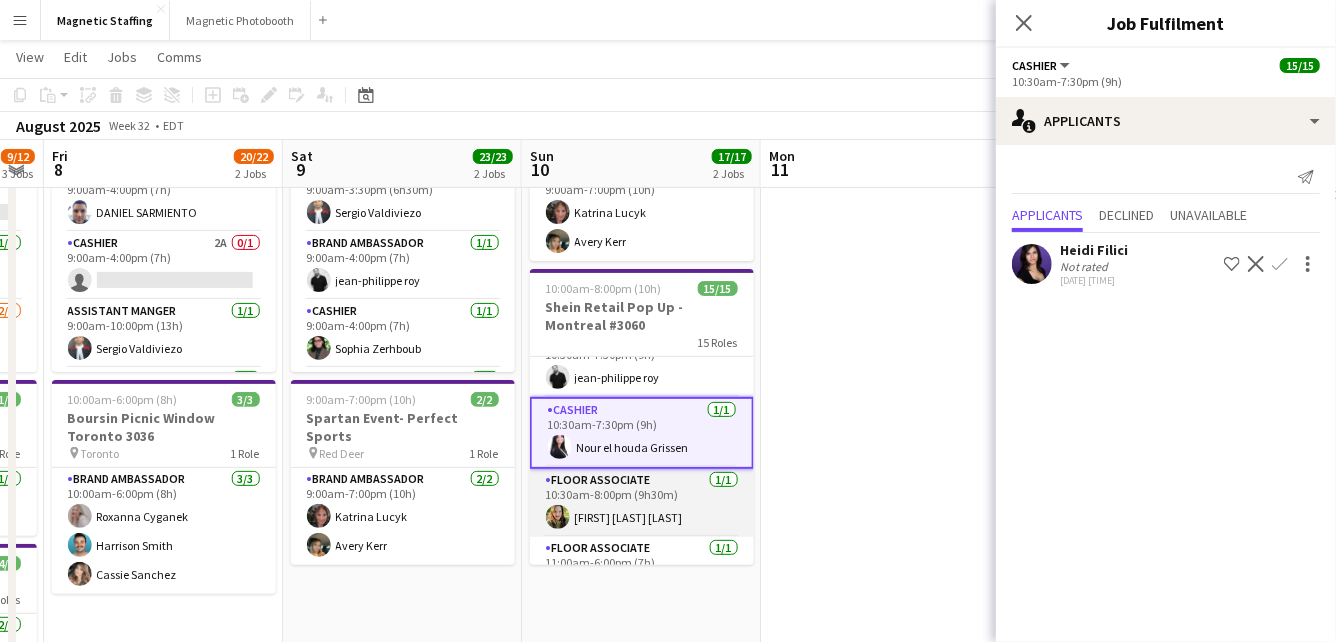 scroll, scrollTop: 371, scrollLeft: 0, axis: vertical 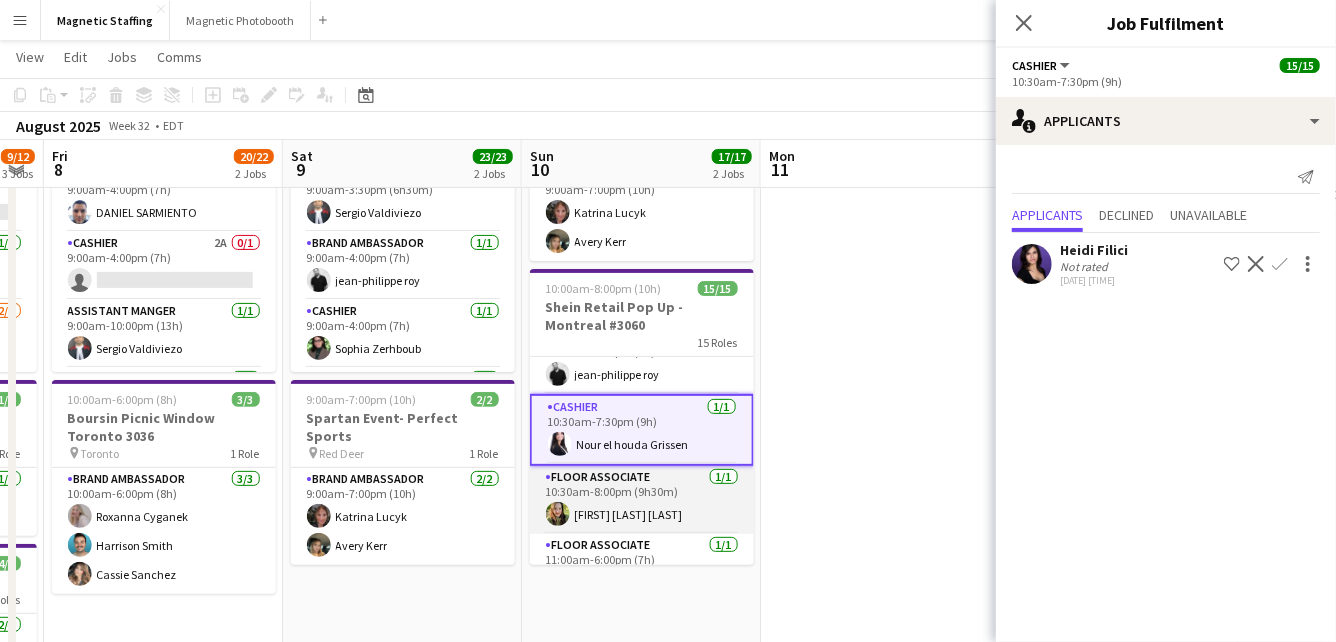 click on "Floor Associate   1/1   10:30am-8:00pm (9h30m)
Patricia Pui Yue Lee" at bounding box center [642, 500] 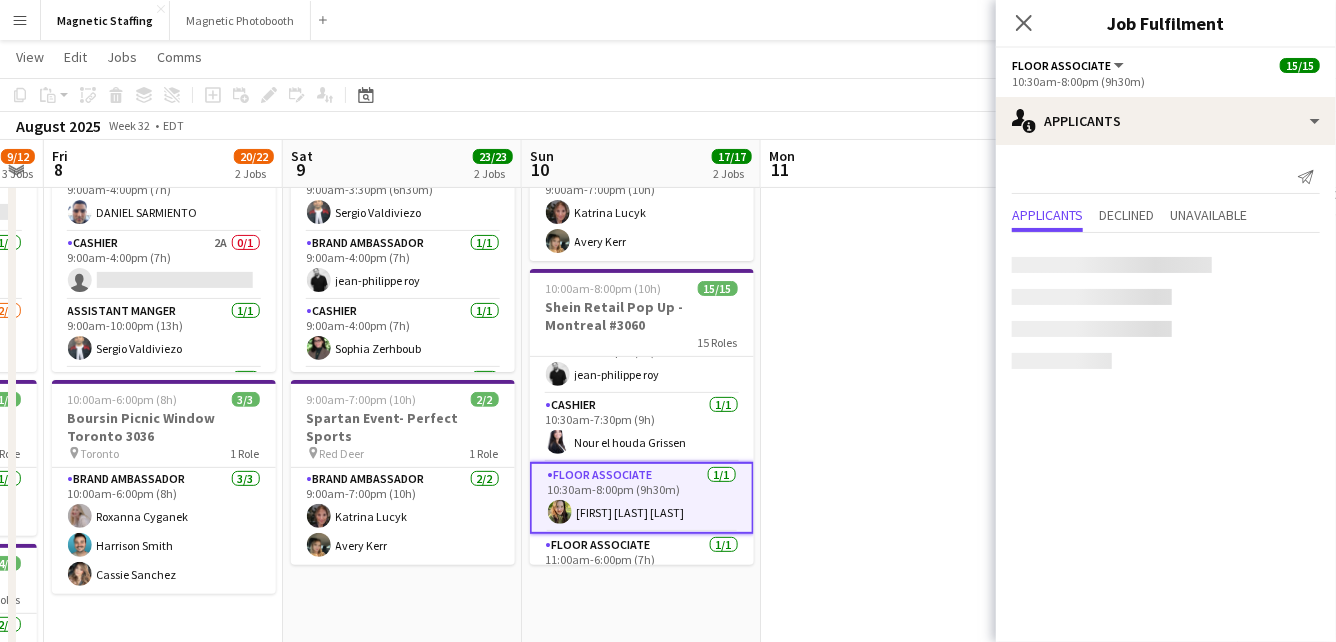scroll, scrollTop: 428, scrollLeft: 0, axis: vertical 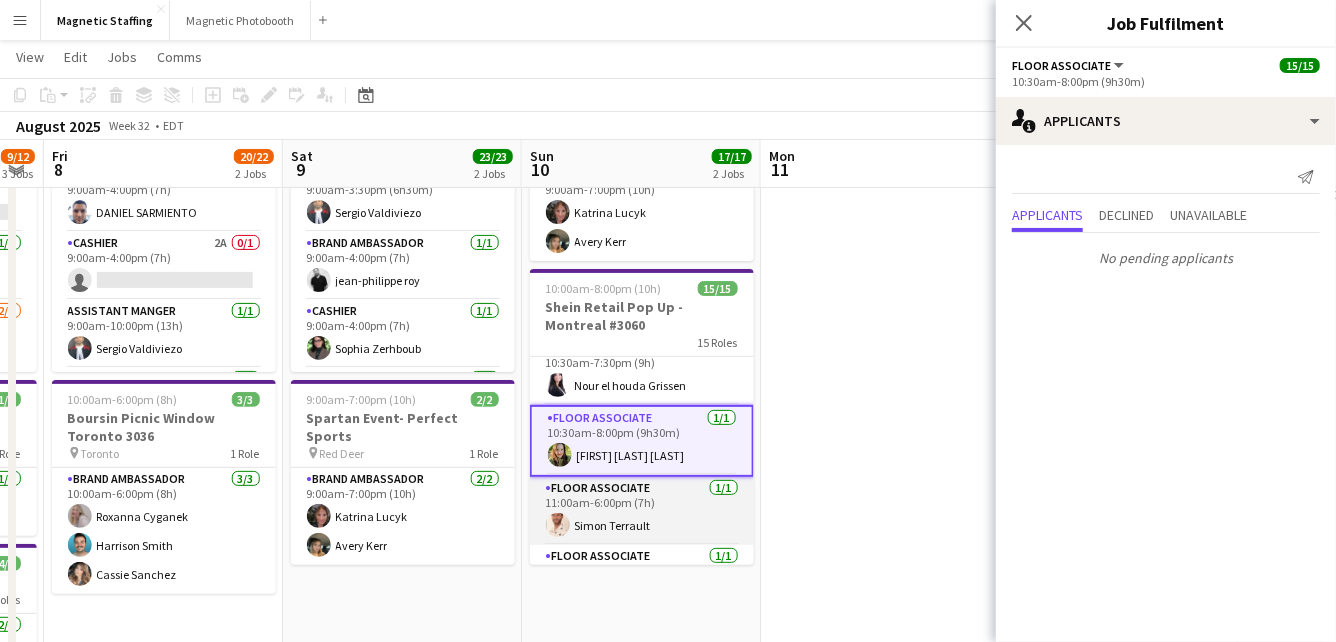 click on "Floor Associate   1/1   11:00am-6:00pm (7h)
Simon Terrault" at bounding box center [642, 511] 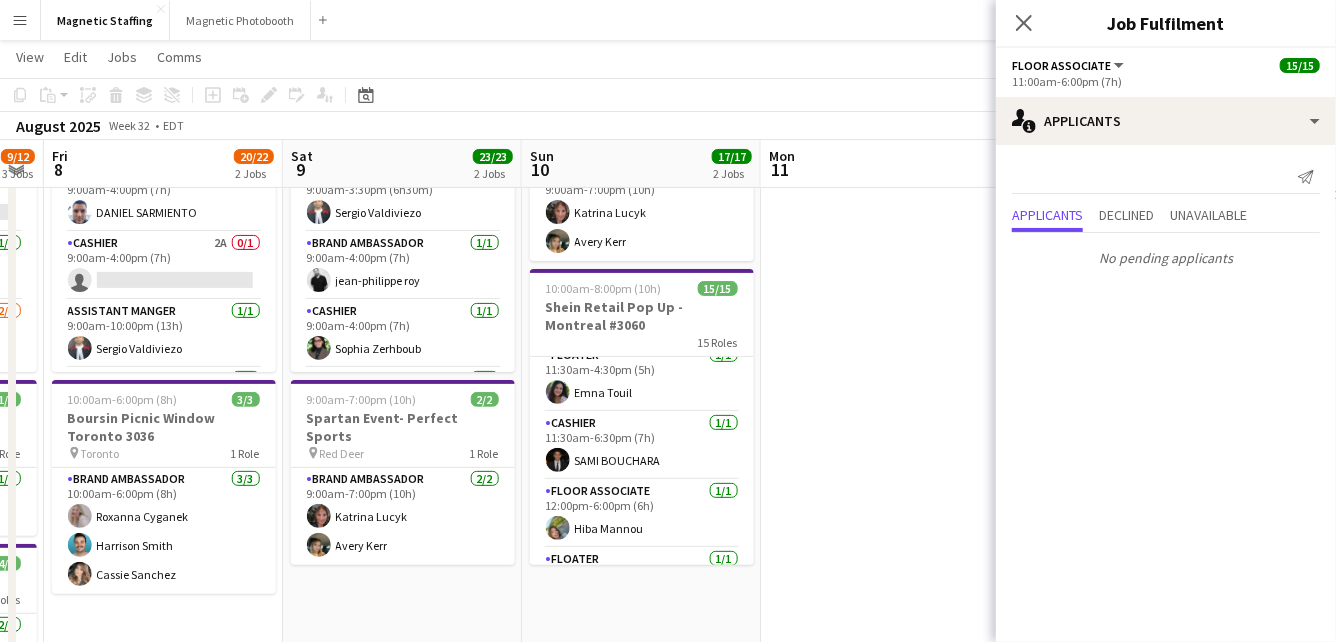 click on "Floor Associate   1/1   12:00pm-6:00pm (6h)
Hiba Mannou" at bounding box center (642, 514) 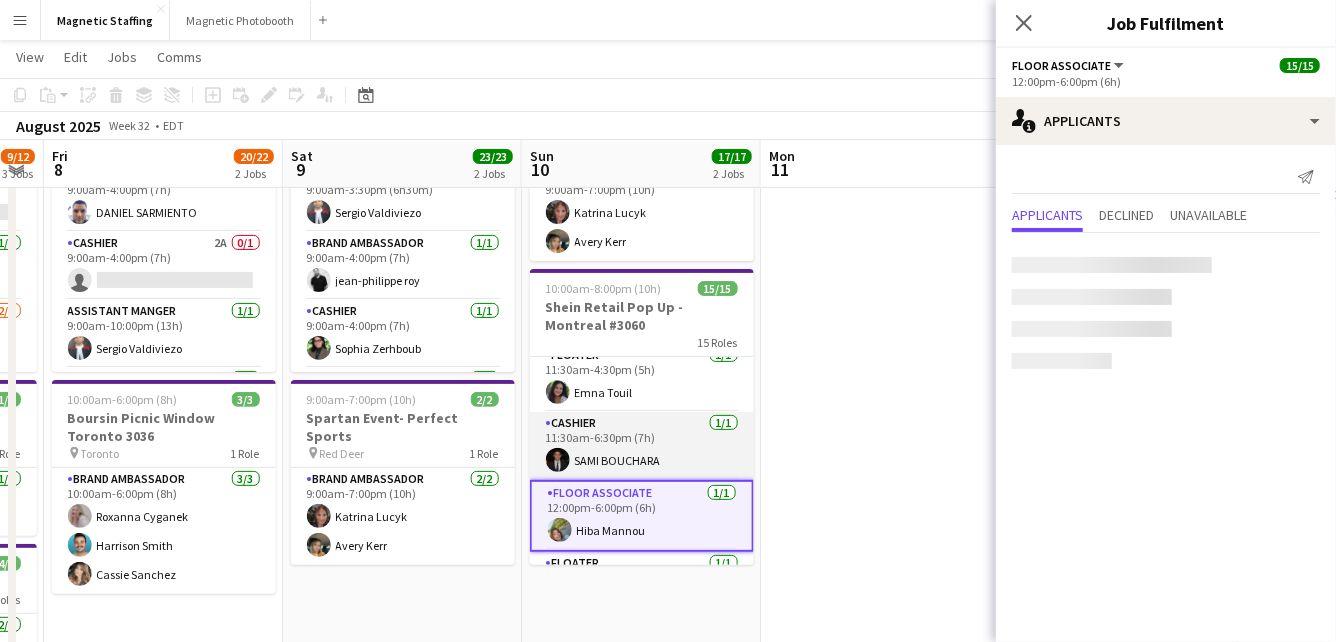 click on "Cashier   1/1   11:30am-6:30pm (7h)
SAMI BOUCHARA" at bounding box center (642, 446) 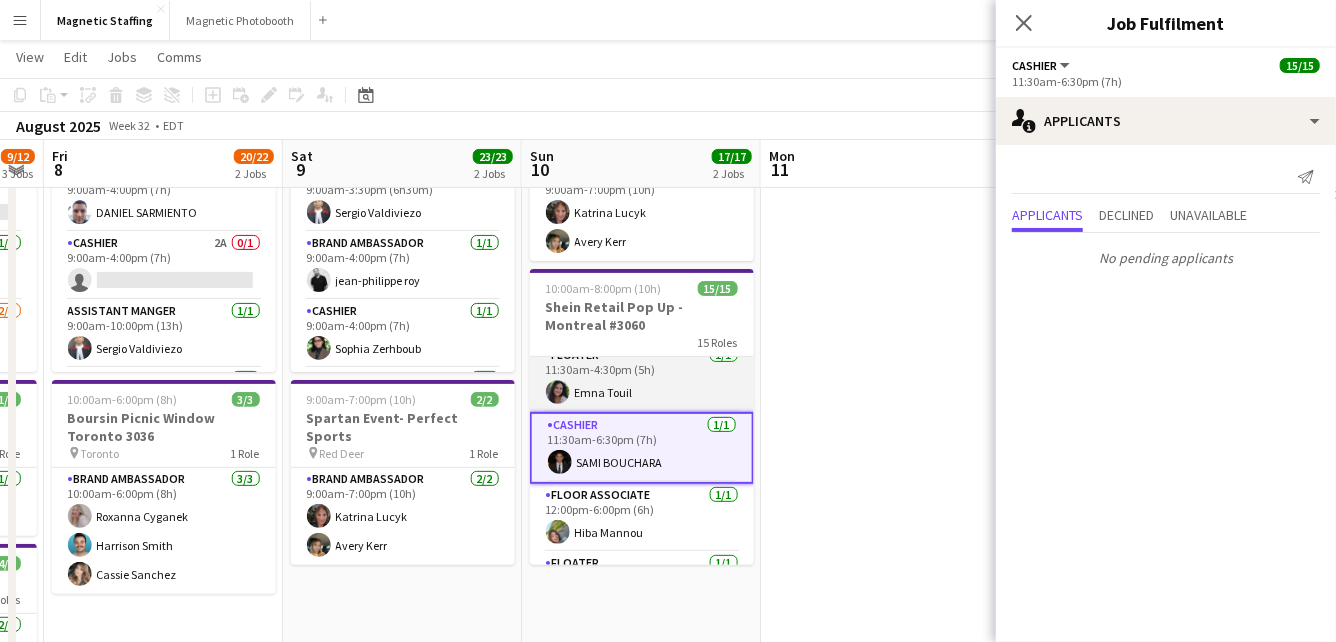 scroll, scrollTop: 0, scrollLeft: 672, axis: horizontal 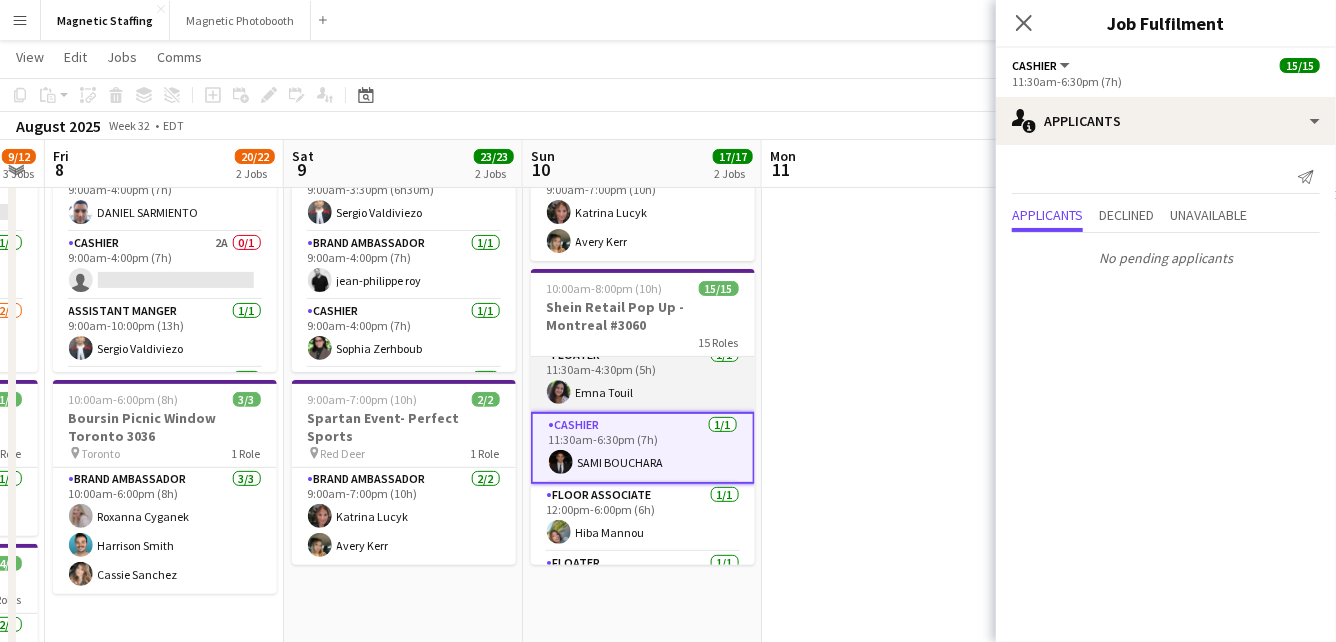 click on "Floater   1/1   11:30am-4:30pm (5h)
Emna Touil" at bounding box center (643, 378) 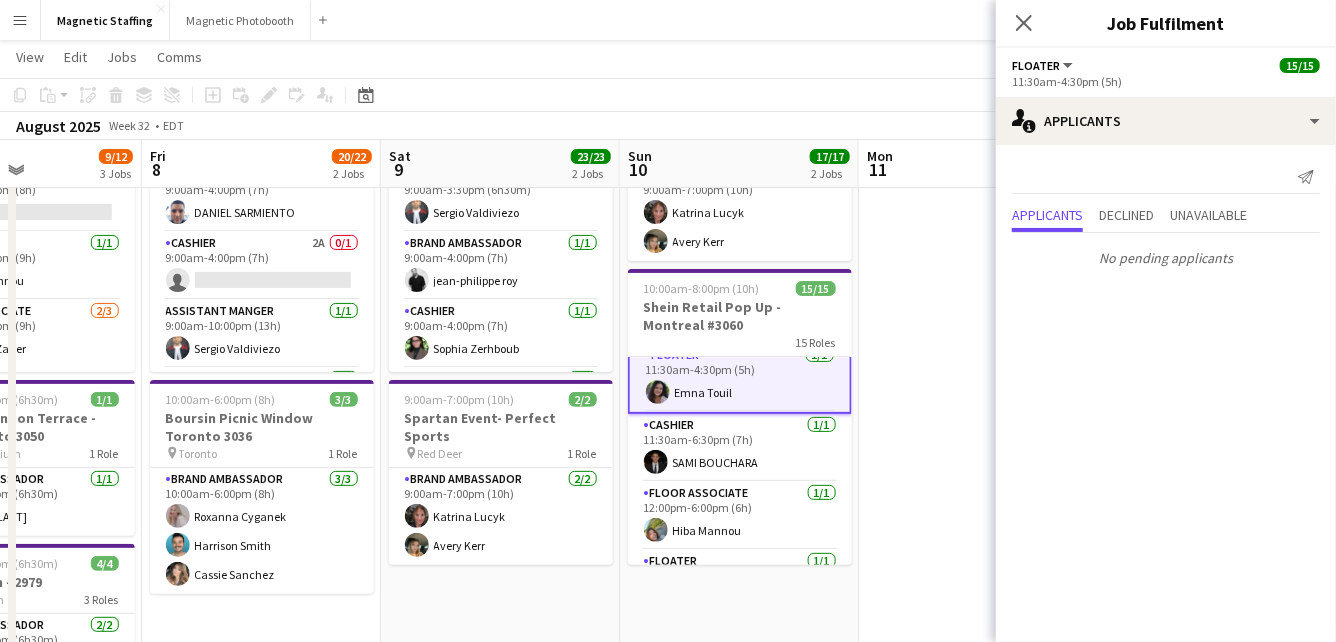 drag, startPoint x: 619, startPoint y: 368, endPoint x: 753, endPoint y: 368, distance: 134 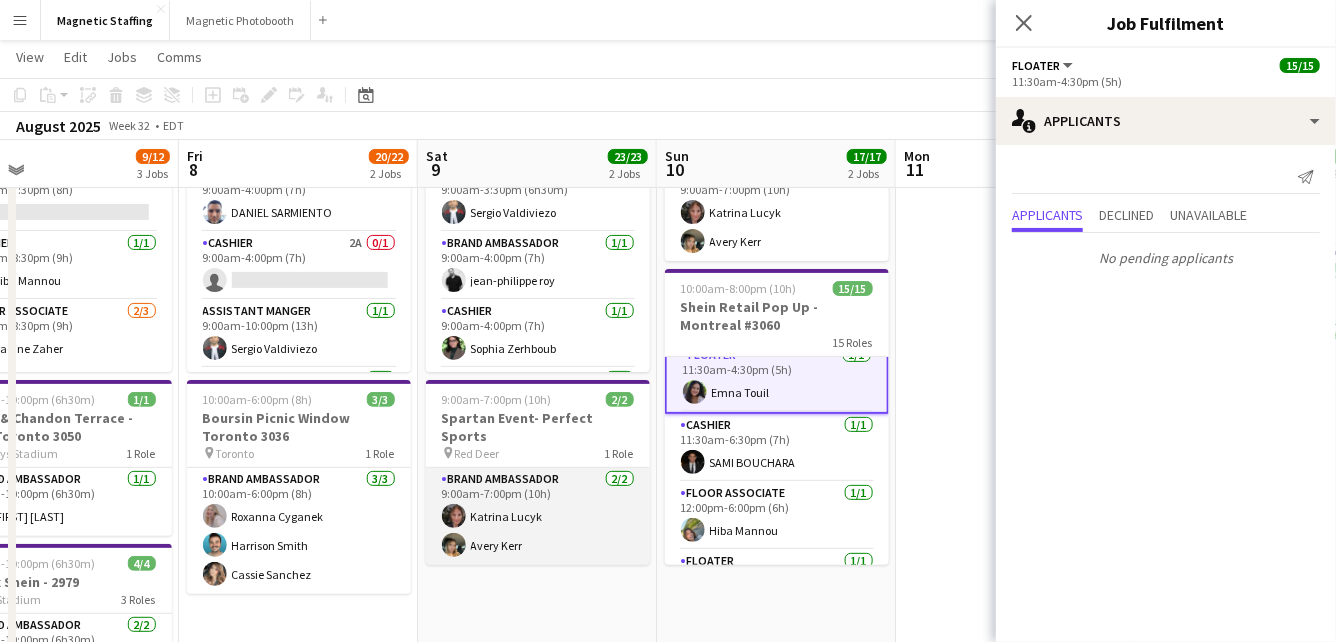 scroll 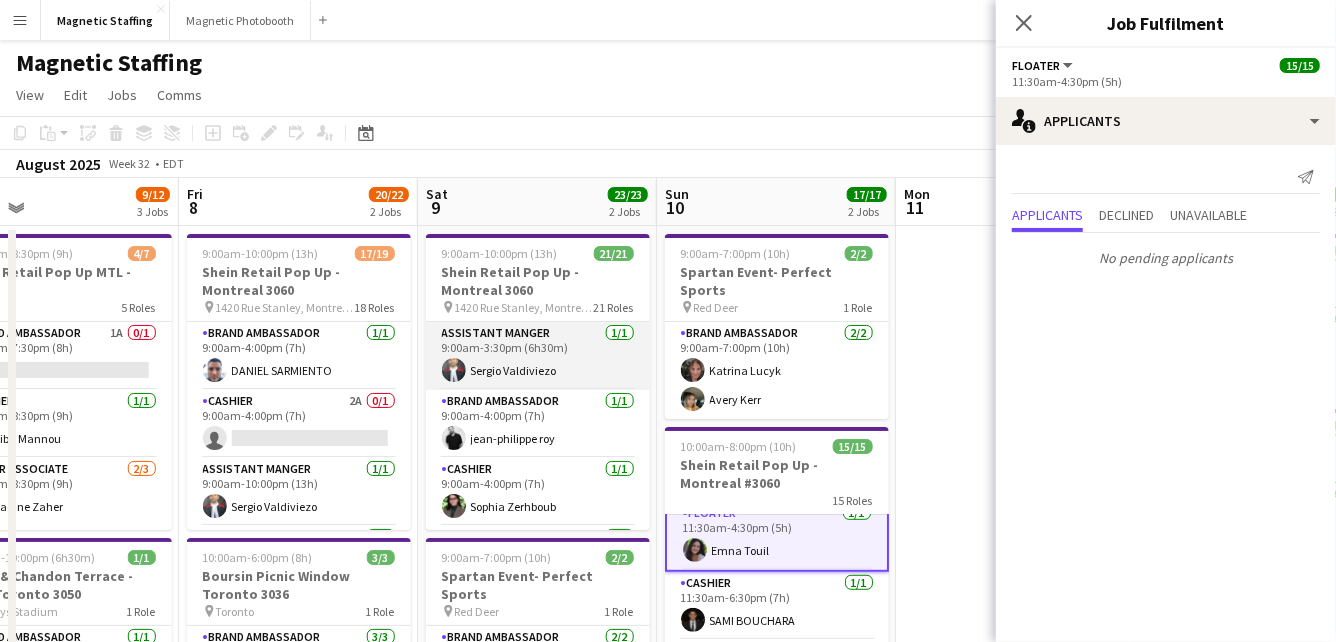 click on "Assistant Manger    1/1   9:00am-3:30pm (6h30m)
Sergio Valdiviezo" at bounding box center [538, 356] 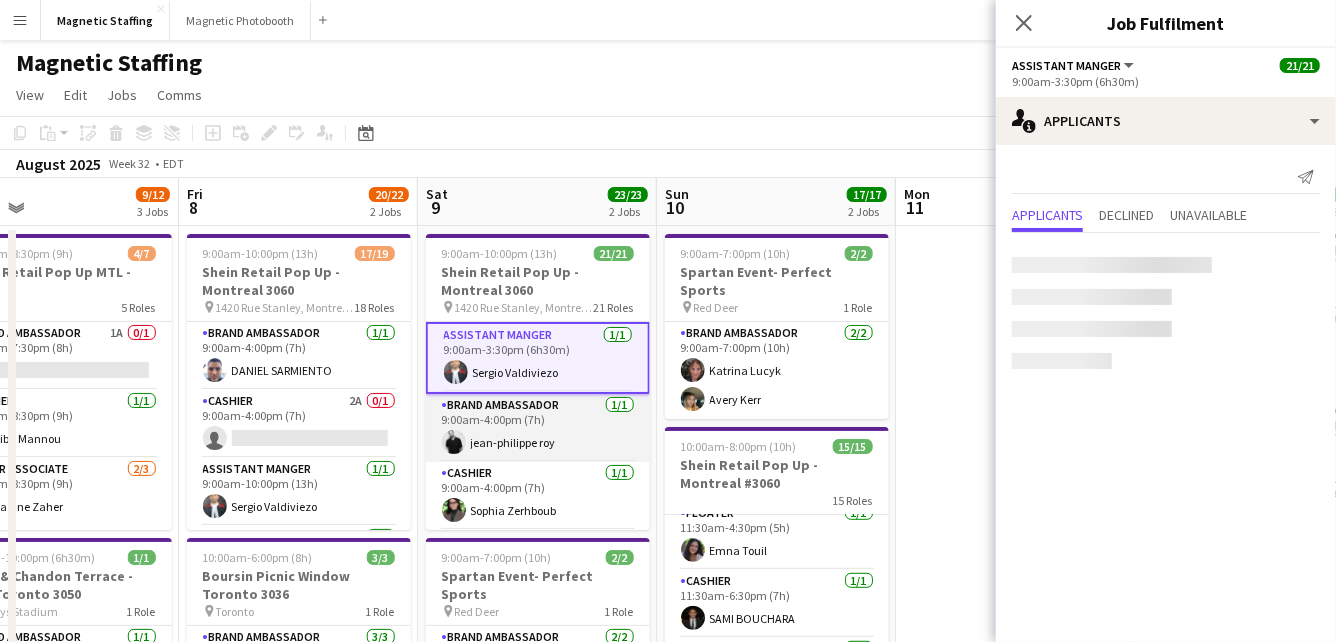 click on "Brand Ambassador   1/1   9:00am-4:00pm (7h)
jean-philippe roy" at bounding box center [538, 428] 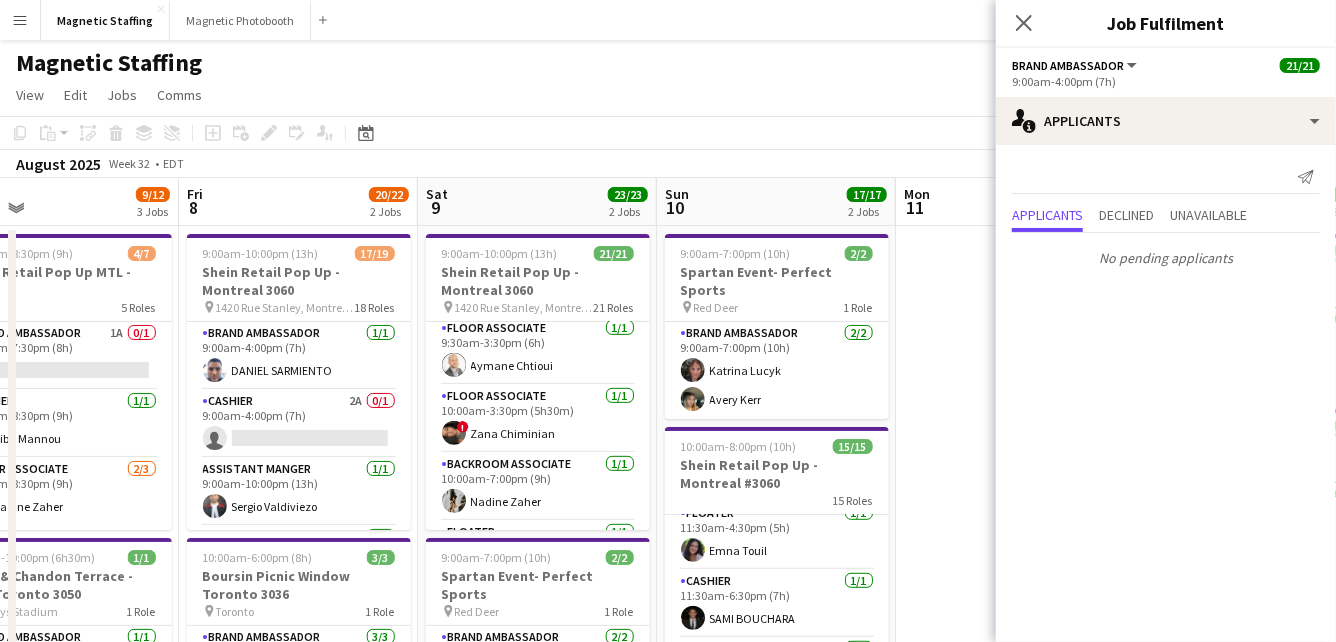 click on "Floor Associate   1/1   10:00am-3:30pm (5h30m)
! Zana Chiminian" at bounding box center [538, 419] 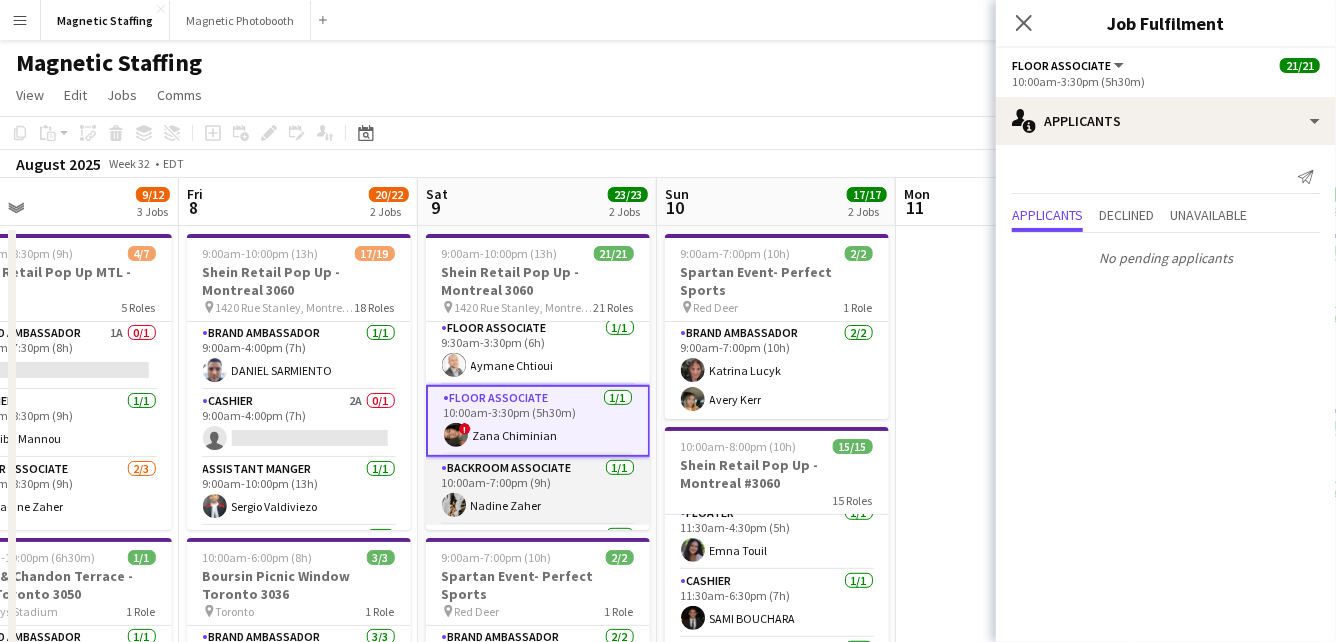 click on "Backroom Associate   1/1   10:00am-7:00pm (9h)
Nadine Zaher" at bounding box center (538, 491) 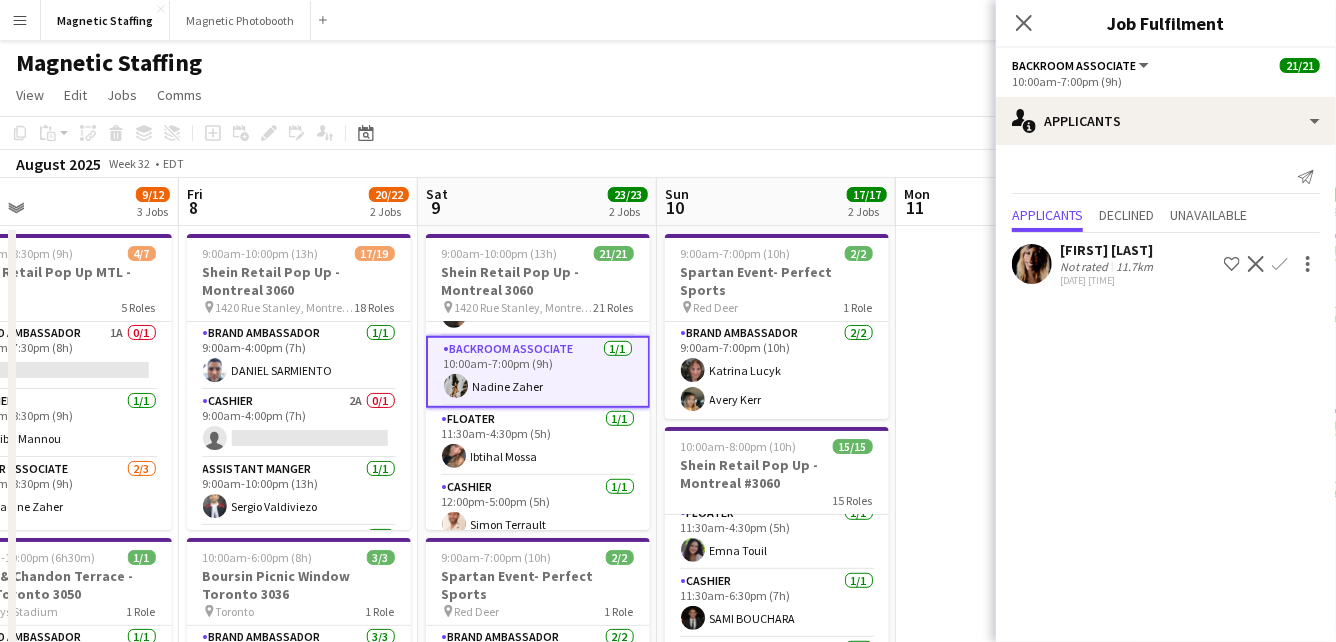click on "Cashier   1/1   12:00pm-5:00pm (5h)
[FIRST] [LAST]" at bounding box center [538, 510] 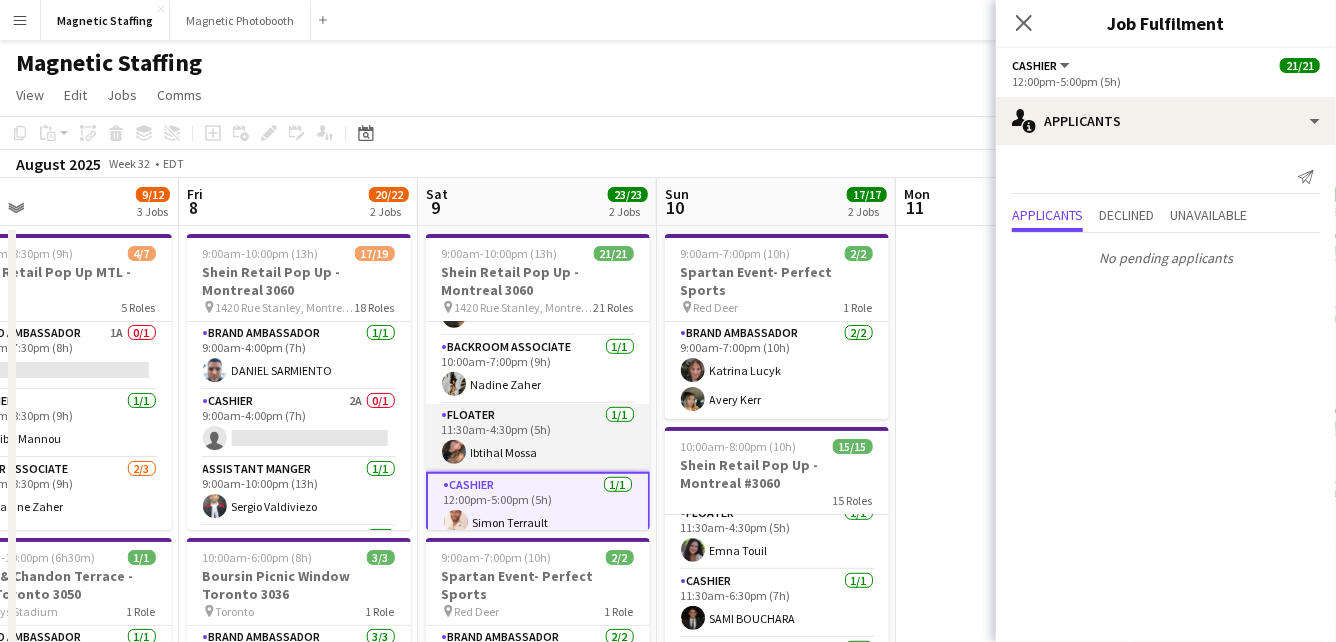 click on "Floater   1/1   11:30am-4:30pm (5h)
Ibtihal Mossa" at bounding box center [538, 438] 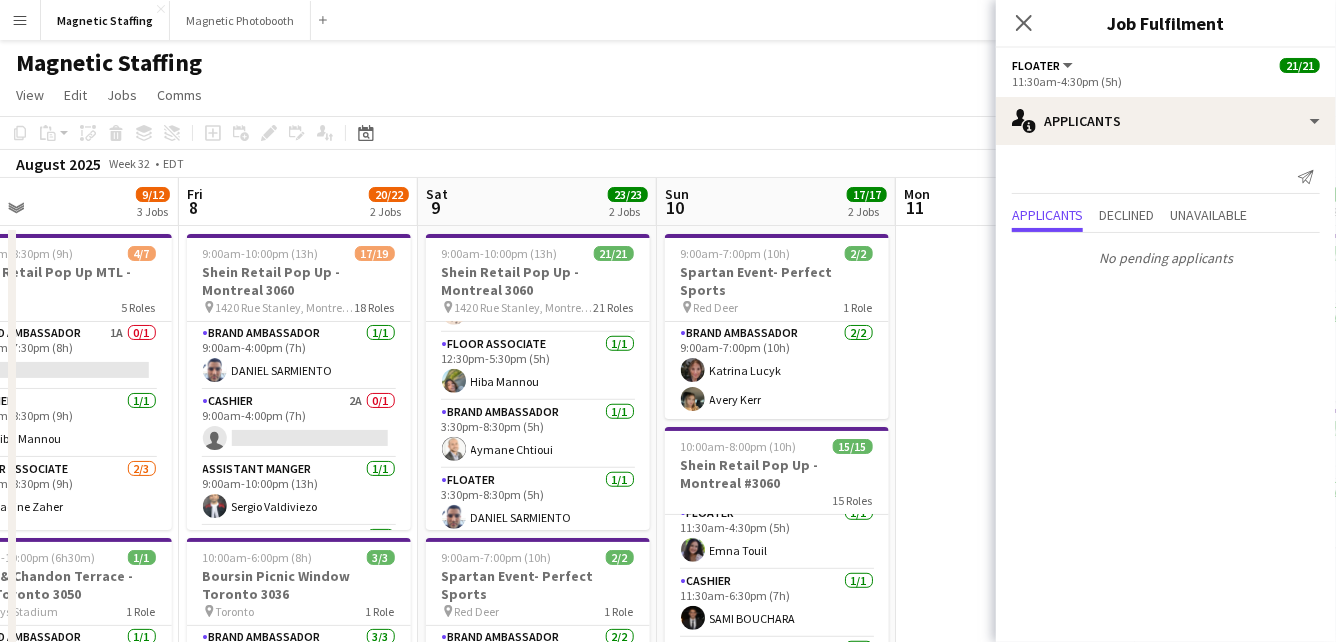 click on "Brand Ambassador   1/1   3:30pm-8:30pm (5h)
Aymane Chtioui" at bounding box center [538, 435] 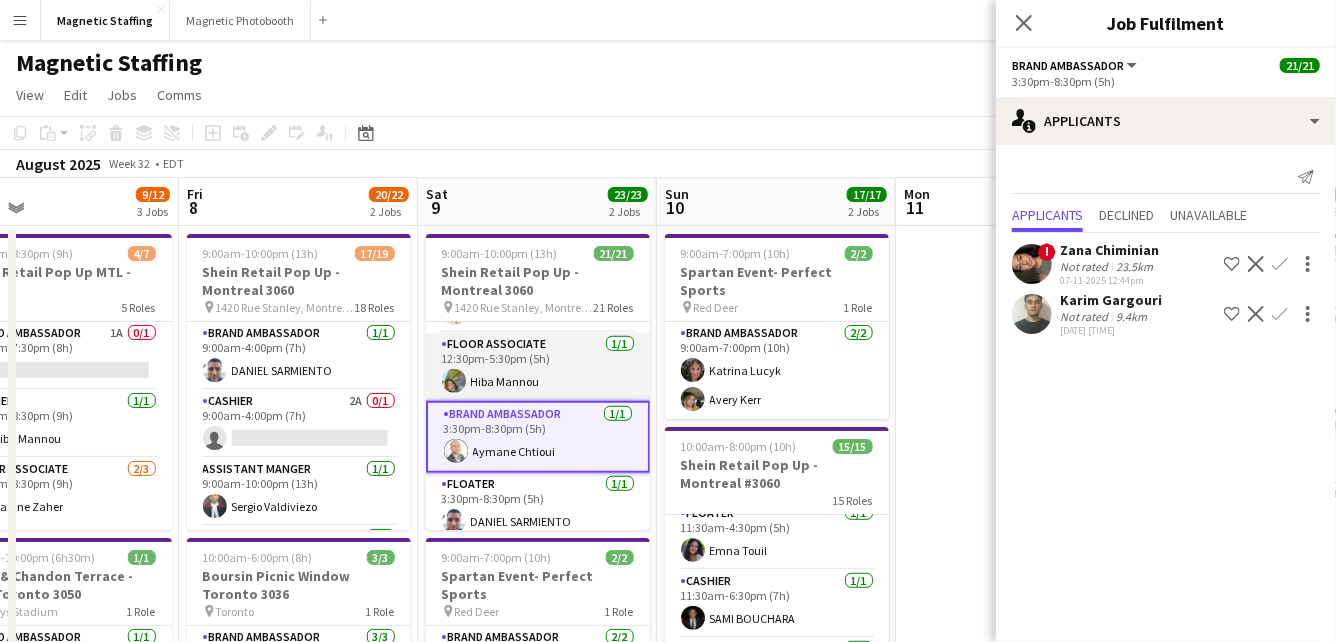 click on "Floor Associate   1/1   12:30pm-5:30pm (5h)
Hiba Mannou" at bounding box center (538, 367) 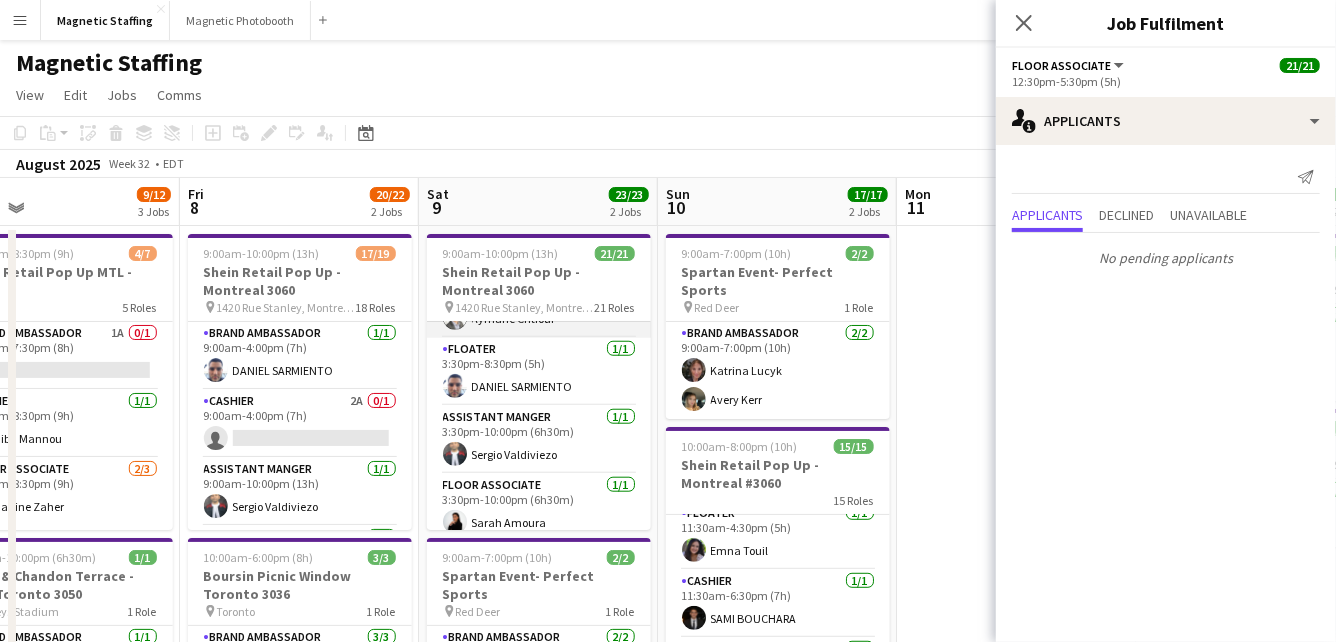 click on "Assistant Manger    1/1   3:30pm-10:00pm (6h30m)
Sergio Valdiviezo" at bounding box center (539, 440) 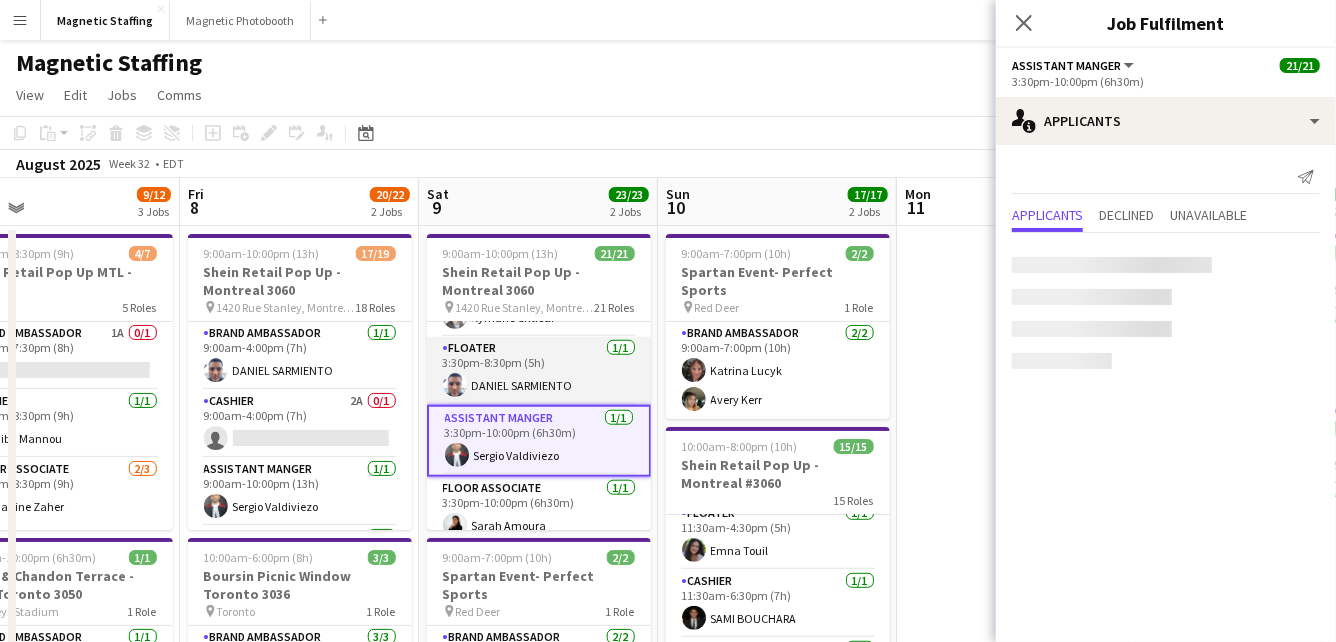 click on "Floater   1/1   3:30pm-8:30pm (5h)
DANIEL SARMIENTO" at bounding box center (539, 371) 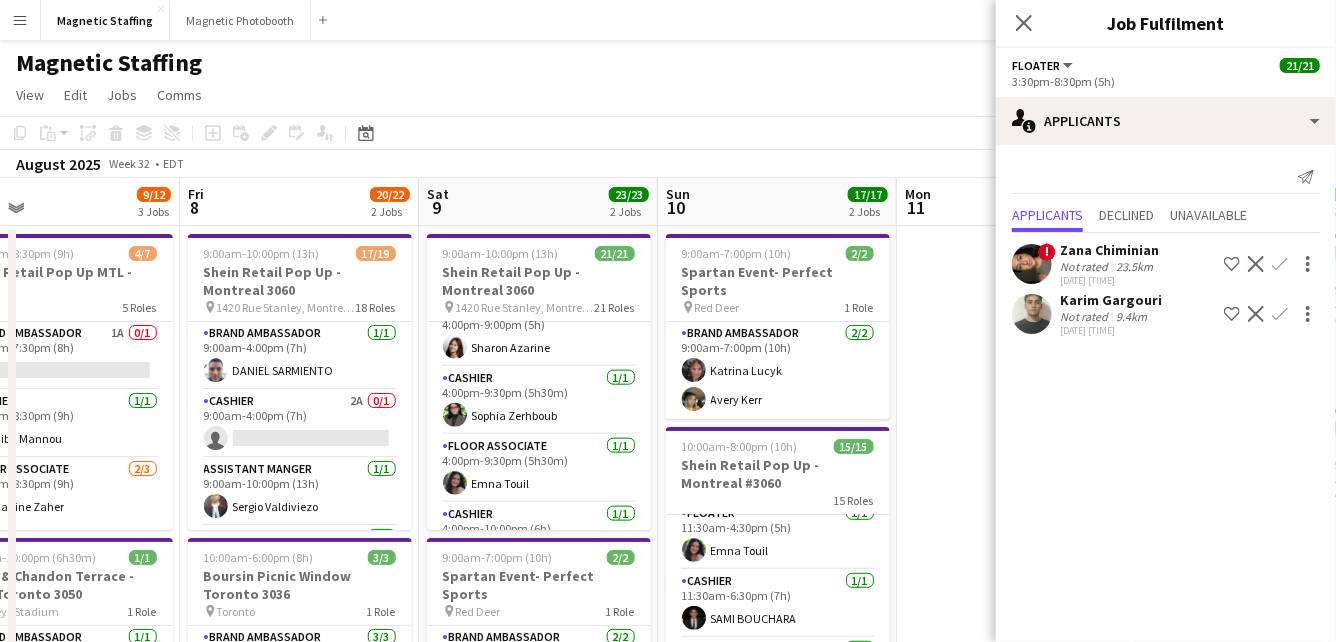 click on "Cashier   1/1   4:00pm-9:30pm (5h30m)
Sophia Zerhboub" at bounding box center [539, 401] 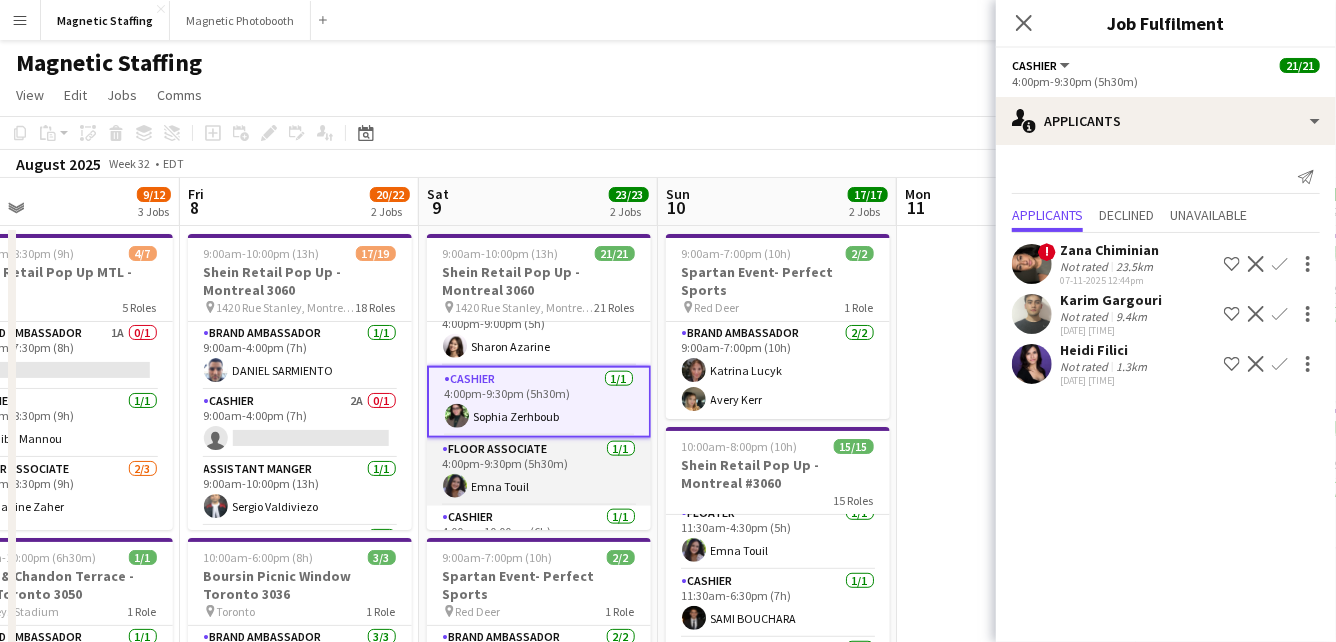 click on "Floor Associate   1/1   4:00pm-9:30pm (5h30m)
Emna Touil" at bounding box center (539, 472) 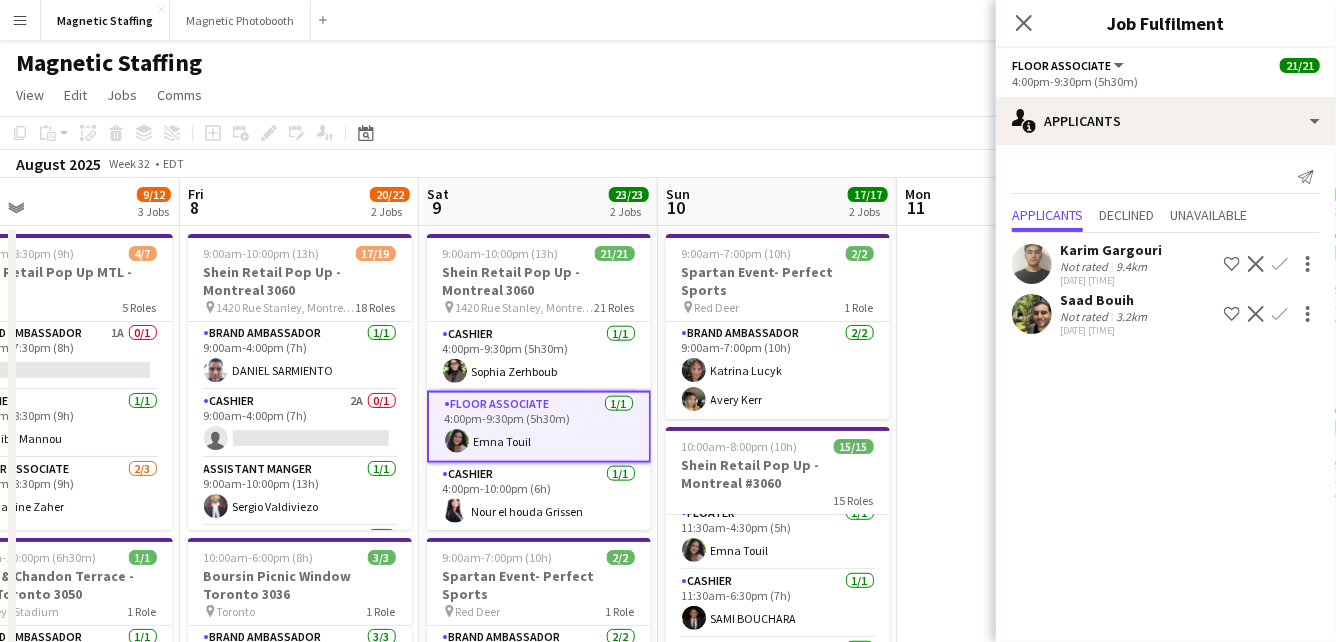 click on "Cashier   1/1   4:00pm-10:00pm (6h)
[FIRST] [LAST]" at bounding box center [539, 497] 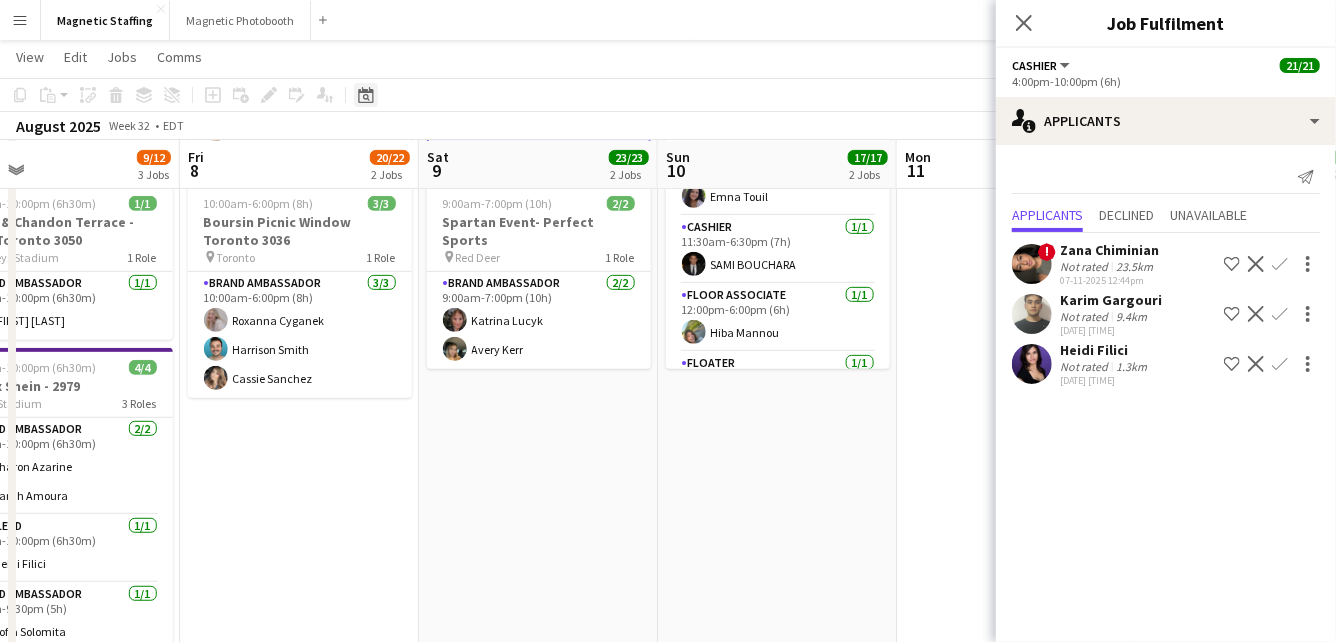 click on "Date picker" 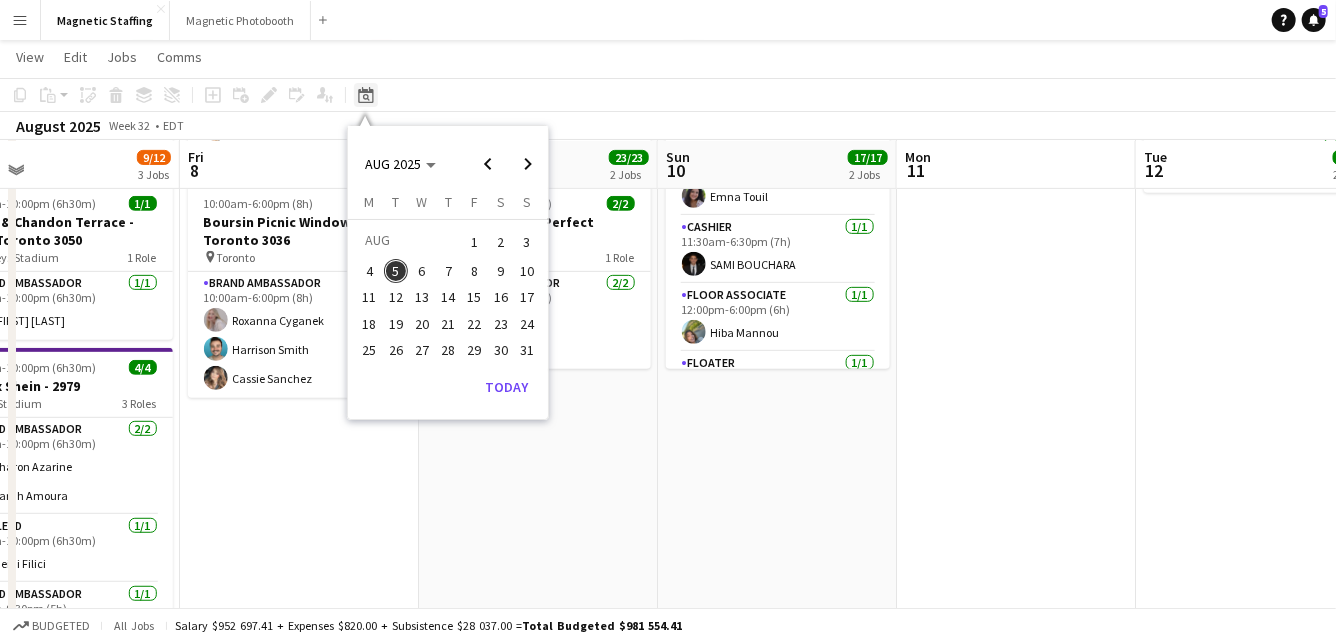 scroll, scrollTop: 1219, scrollLeft: 0, axis: vertical 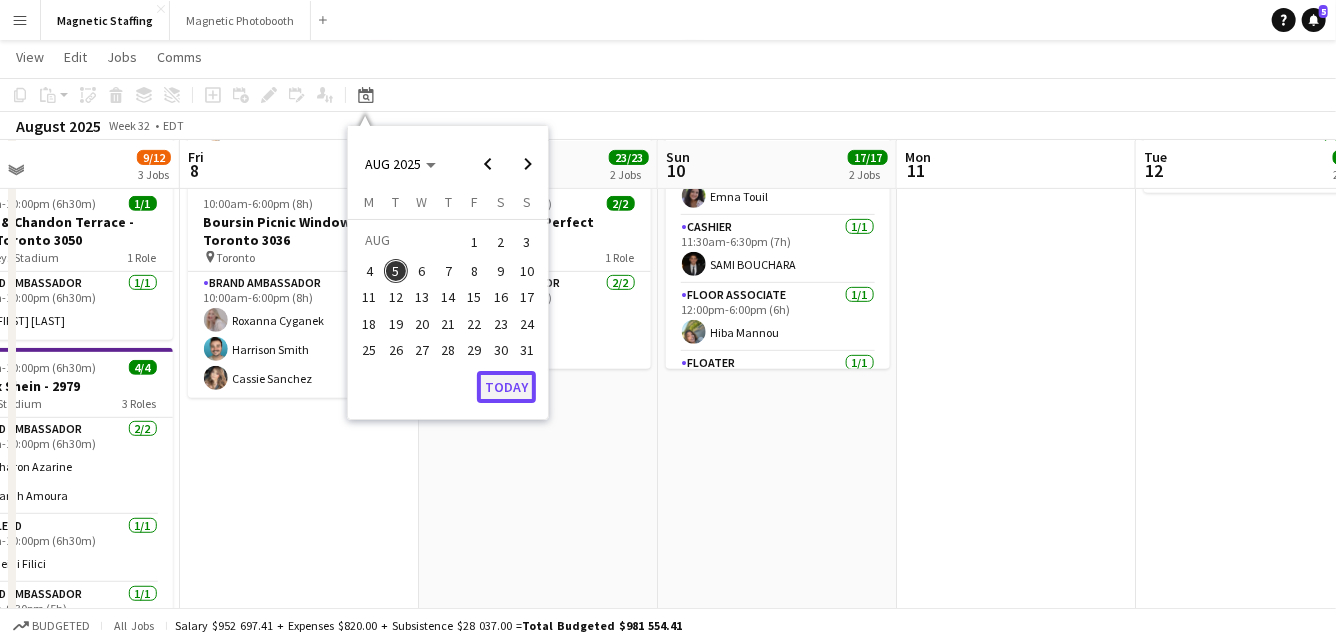 click on "Today" at bounding box center (506, 387) 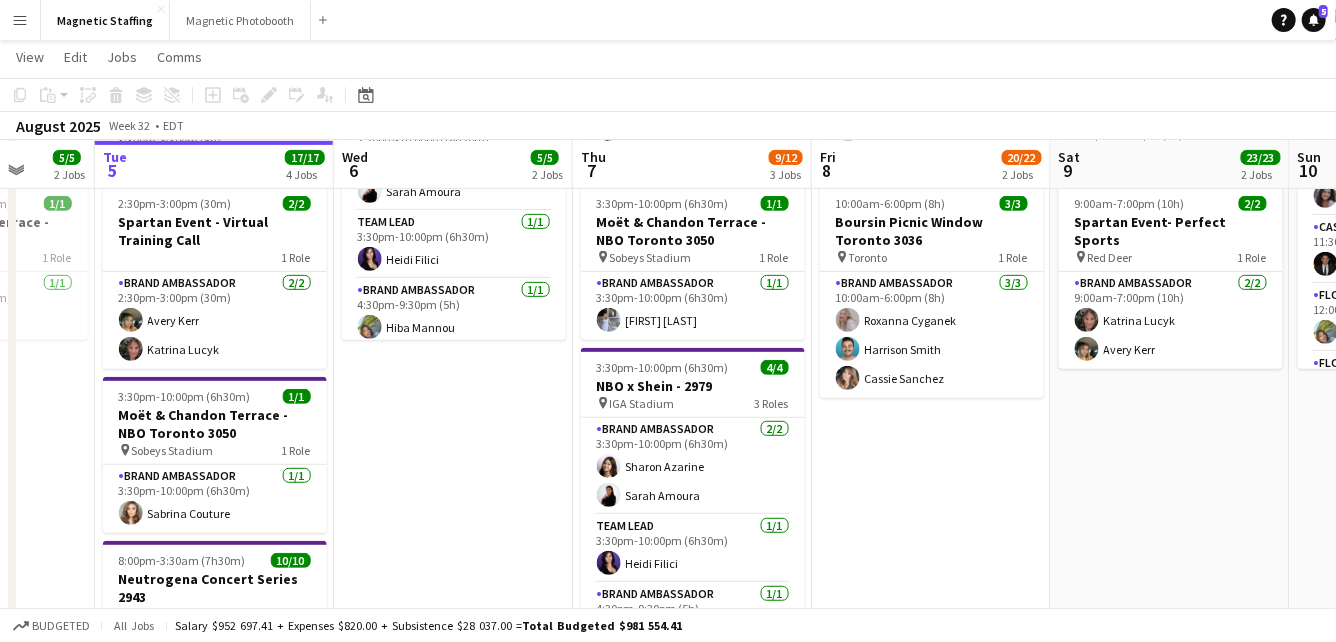 scroll, scrollTop: 0, scrollLeft: 660, axis: horizontal 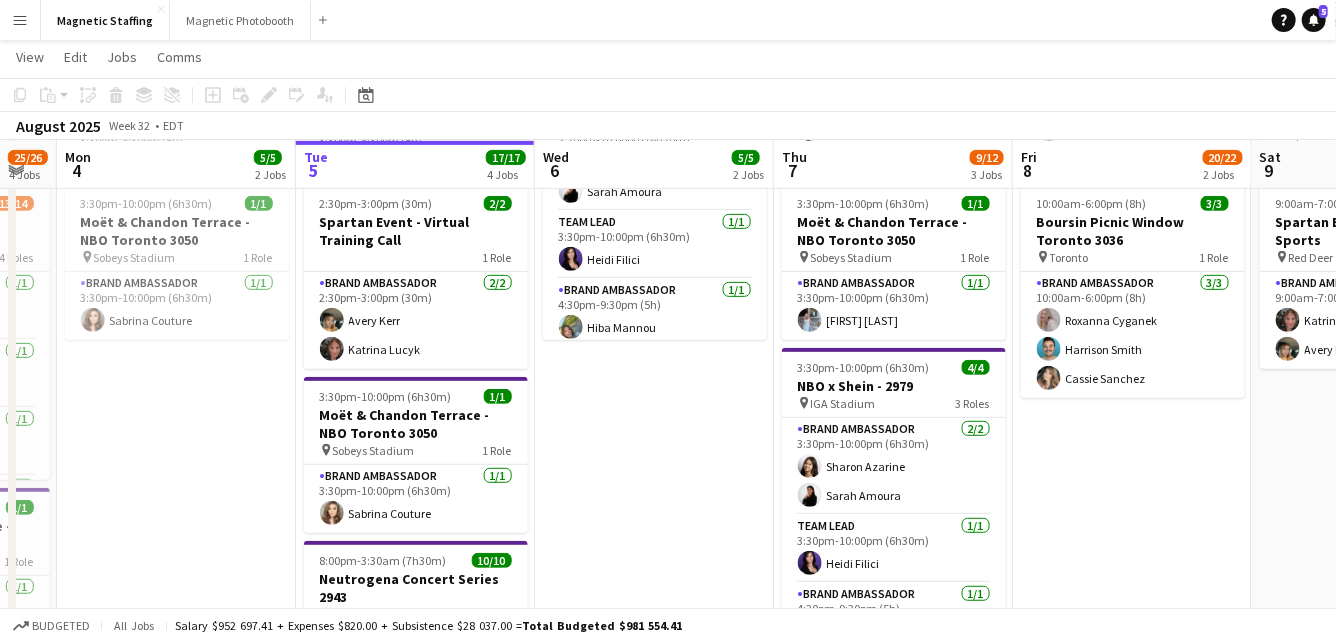 drag, startPoint x: 758, startPoint y: 442, endPoint x: 571, endPoint y: 448, distance: 187.09624 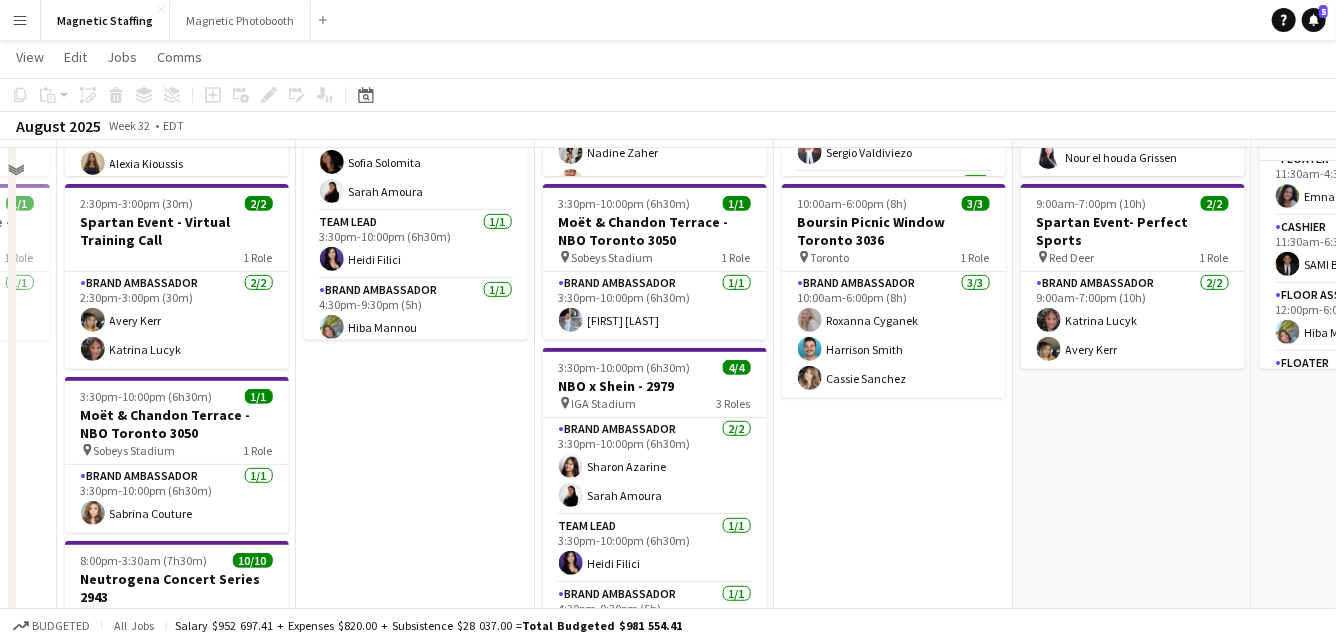 scroll, scrollTop: 110, scrollLeft: 0, axis: vertical 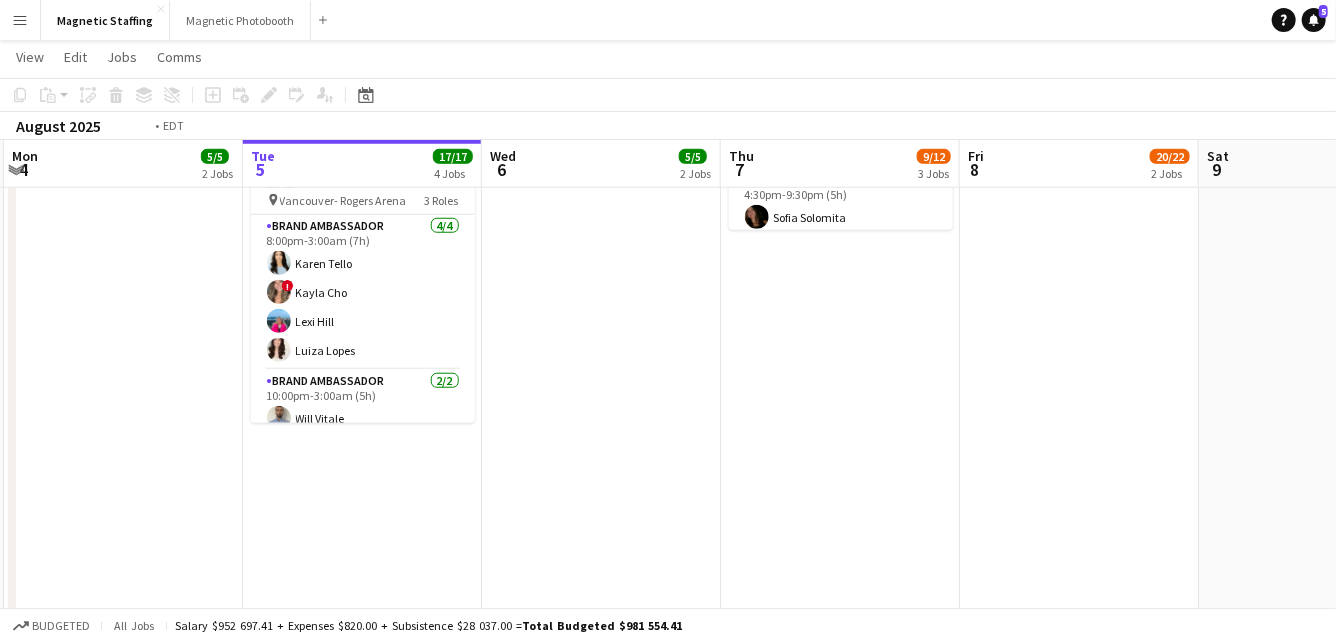 drag, startPoint x: 519, startPoint y: 399, endPoint x: 670, endPoint y: 398, distance: 151.00331 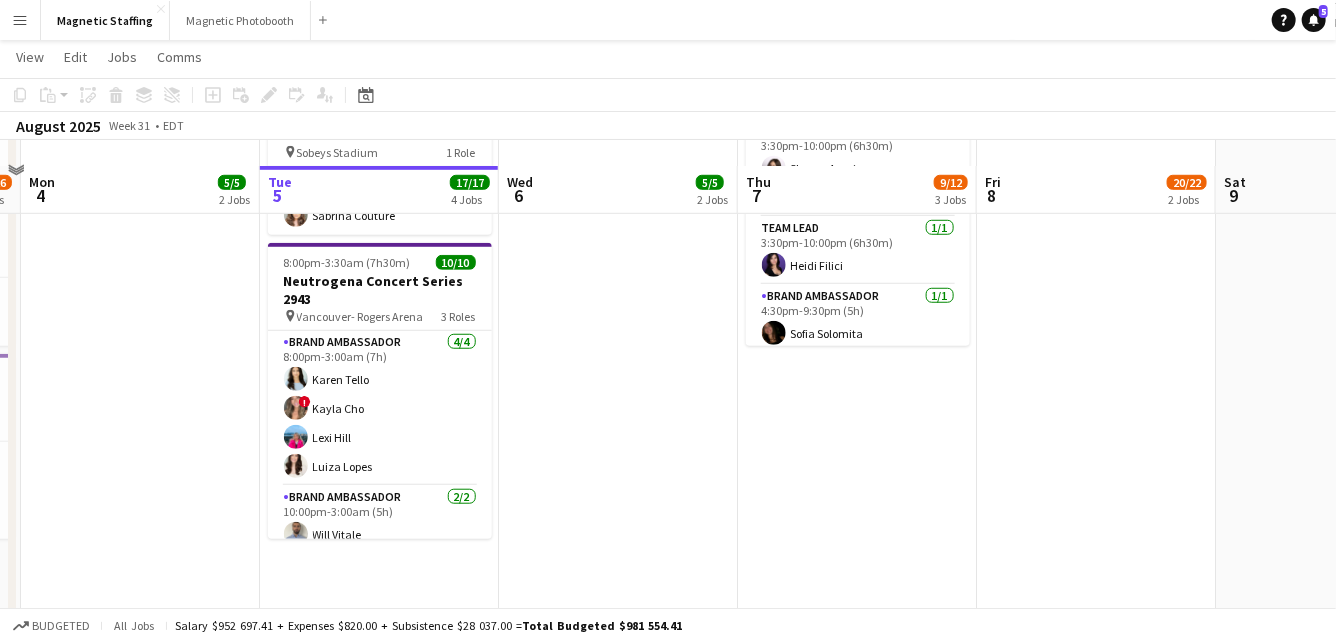 scroll, scrollTop: 676, scrollLeft: 0, axis: vertical 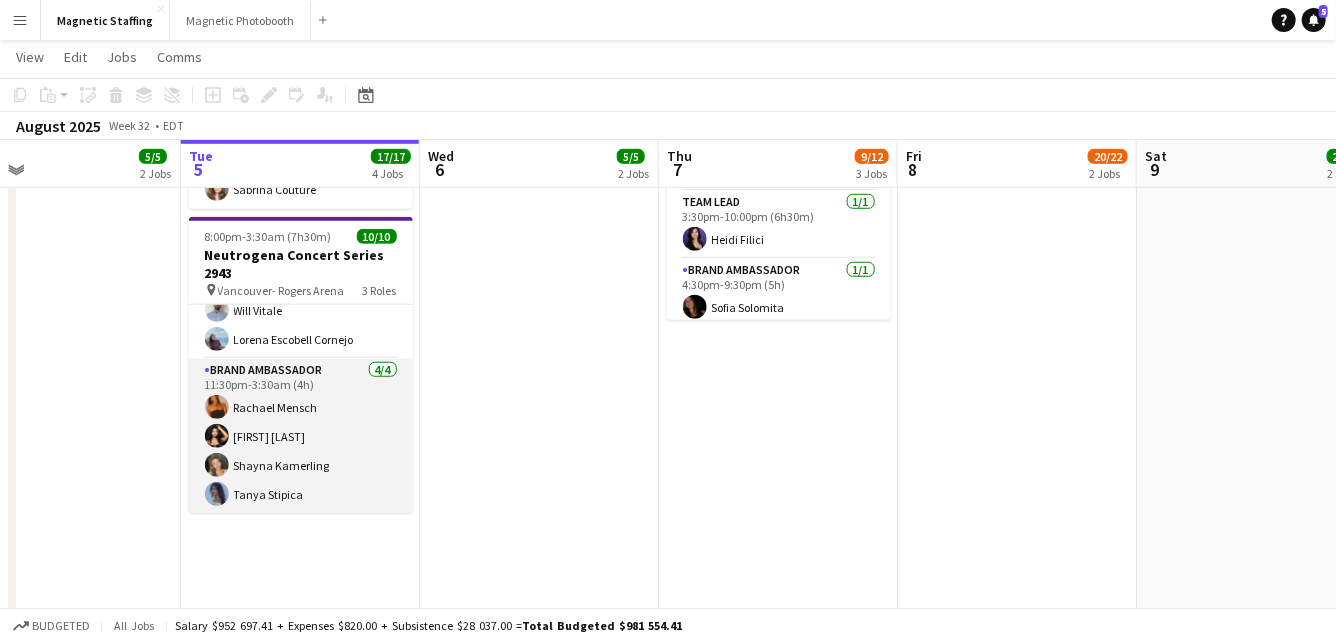 click on "Brand Ambassador   4/4   11:30pm-3:30am (4h)
Rachael Mensch Shaina D'Souza Shayna Kamerling Tanya Stipica" at bounding box center [301, 436] 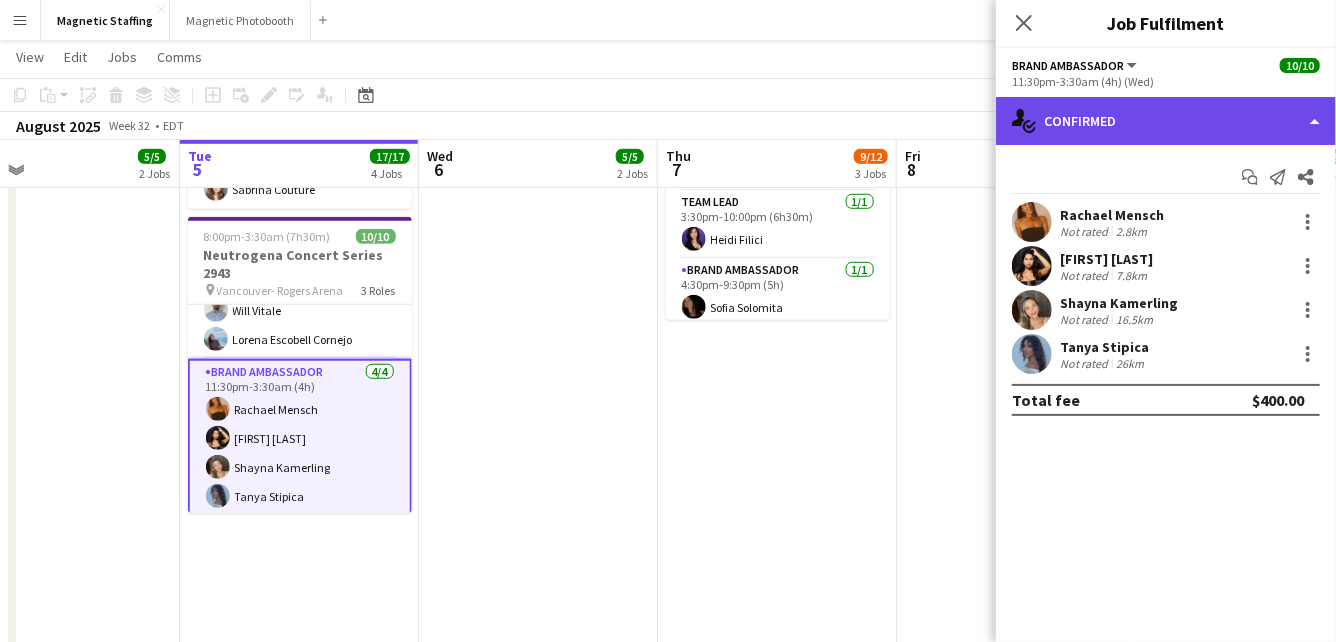 click on "single-neutral-actions-check-2
Confirmed" 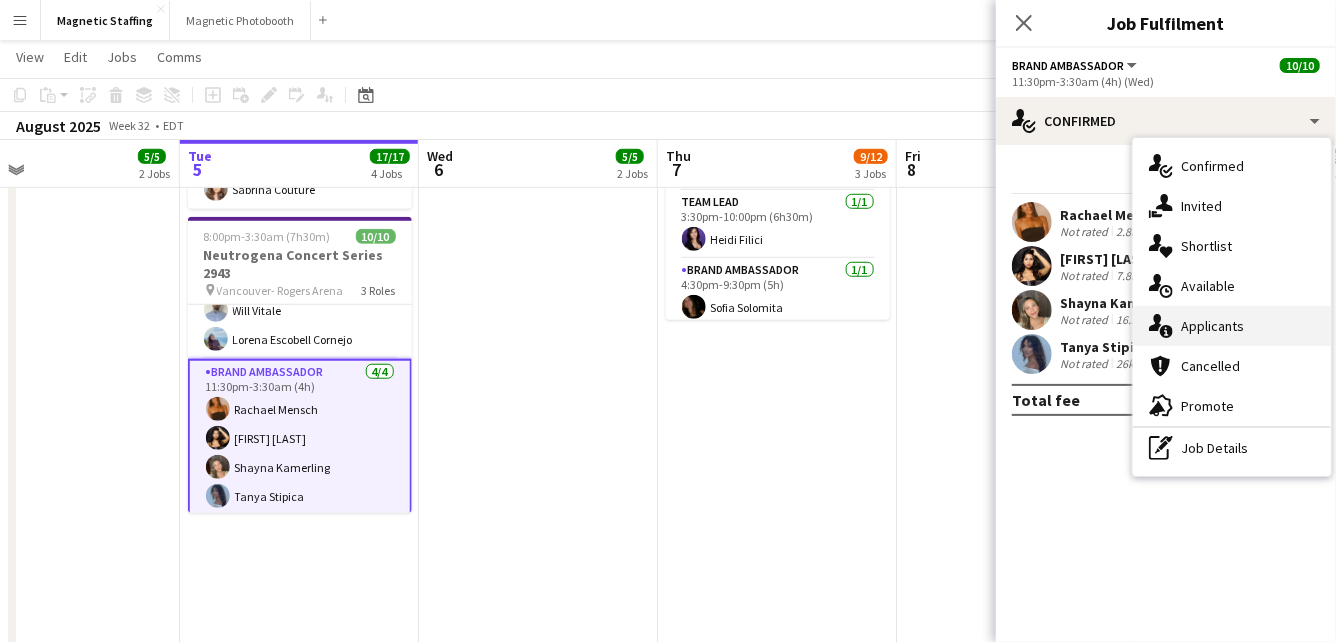 click on "single-neutral-actions-information
Applicants" at bounding box center (1232, 326) 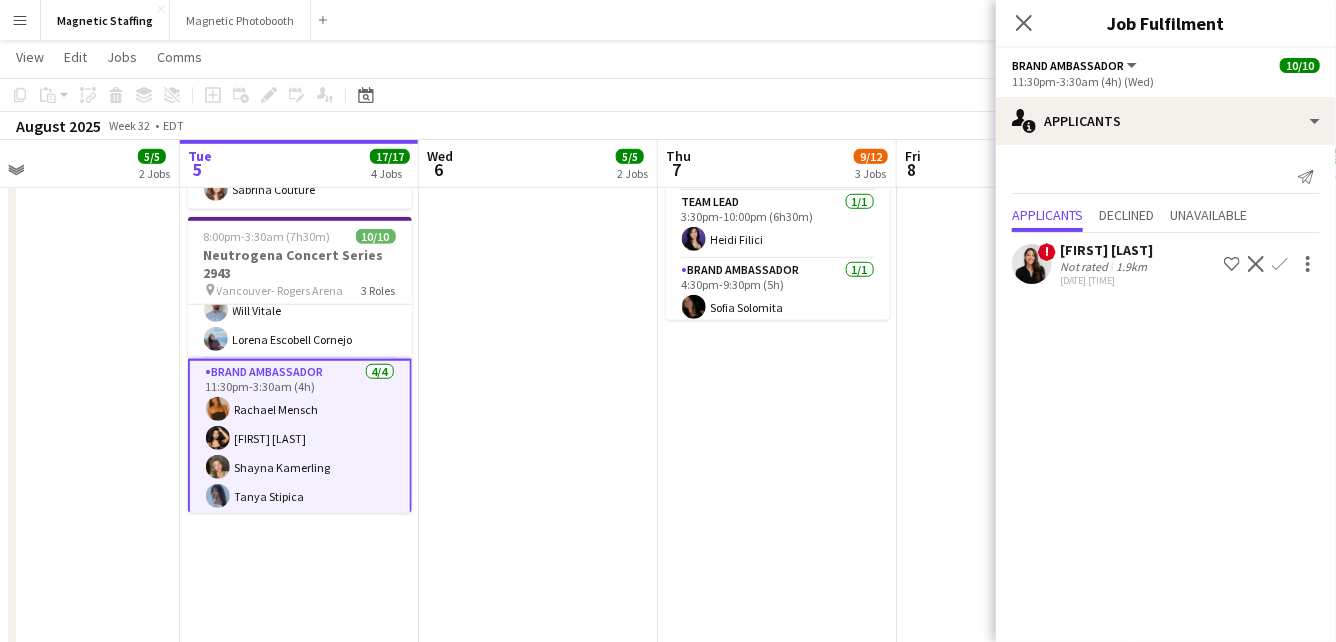 click 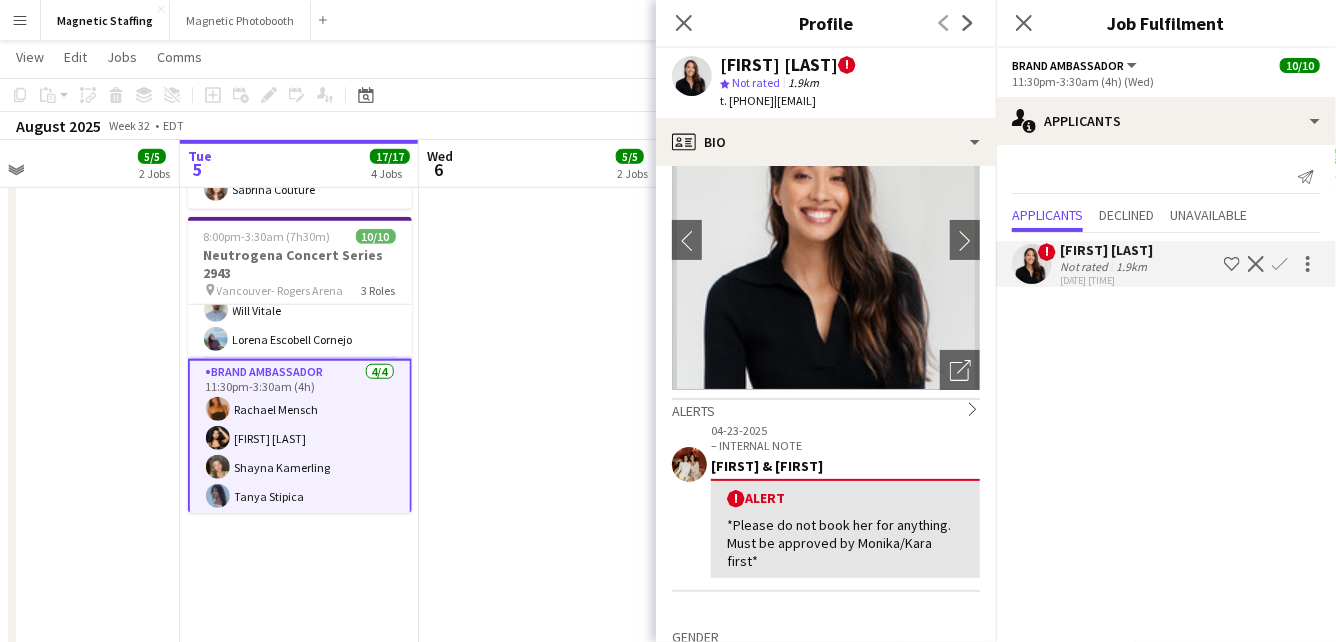 scroll, scrollTop: 103, scrollLeft: 0, axis: vertical 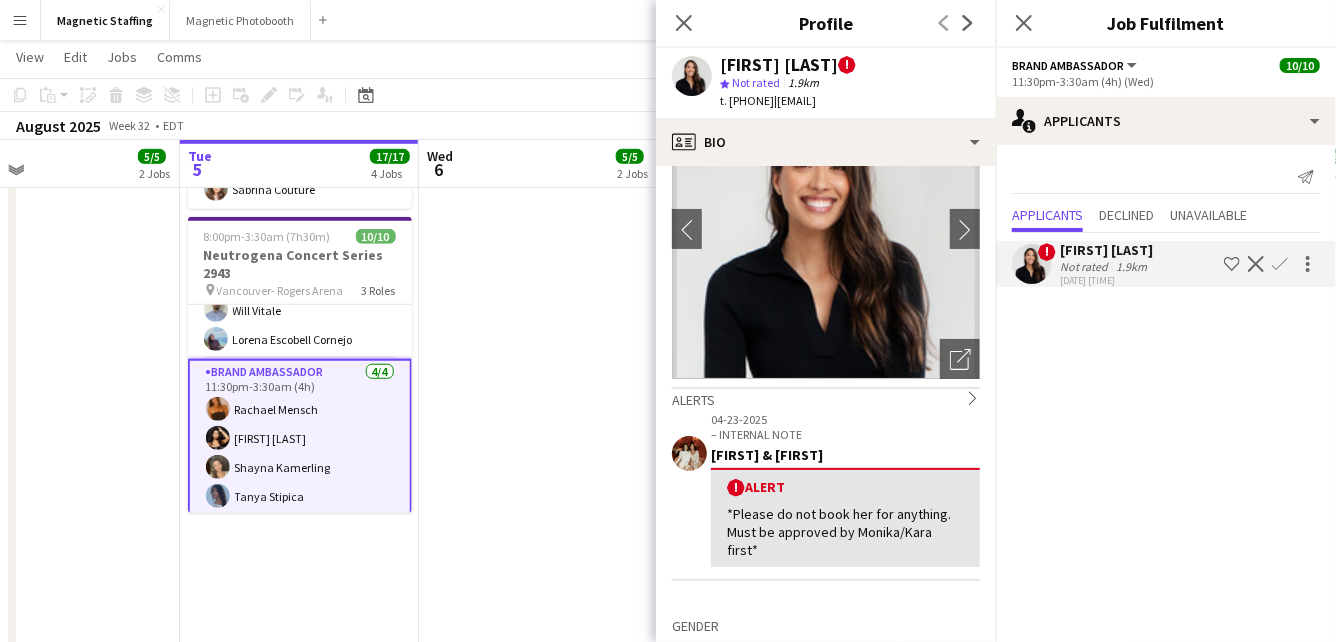 click on "3:30pm-10:00pm (6h30m)    1/1   Moët & Chandon Terrace - NBO Toronto 3050
pin
Sobeys Stadium    1 Role   Brand Ambassador   1/1   3:30pm-10:00pm (6h30m)
[FIRST] [LAST]     3:30pm-10:00pm (6h30m)    4/4   NBO x Shein - 2979
pin
IGA Stadium   3 Roles   Brand Ambassador   2/2   3:30pm-10:00pm (6h30m)
[FIRST] [LAST] [FIRST] [LAST]  Team Lead   1/1   3:30pm-10:00pm (6h30m)
[FIRST] [LAST]  Brand Ambassador   1/1   4:30pm-9:30pm (5h)
[FIRST] [LAST]" at bounding box center (538, 370) 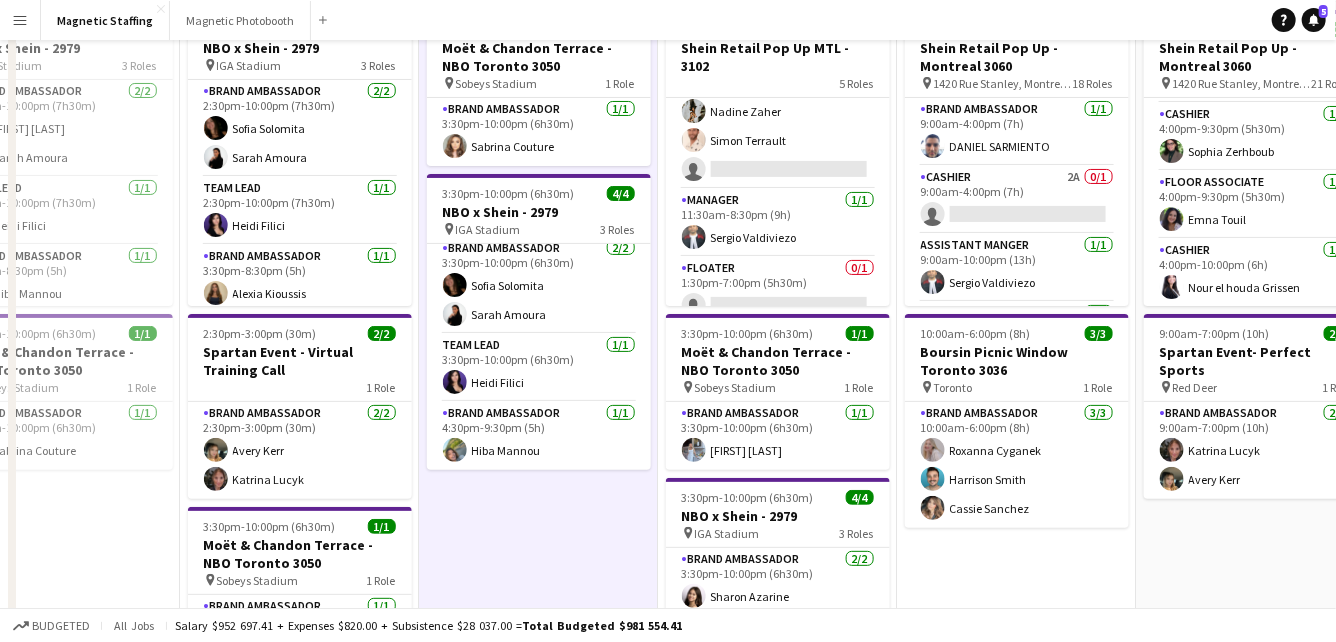scroll, scrollTop: 0, scrollLeft: 0, axis: both 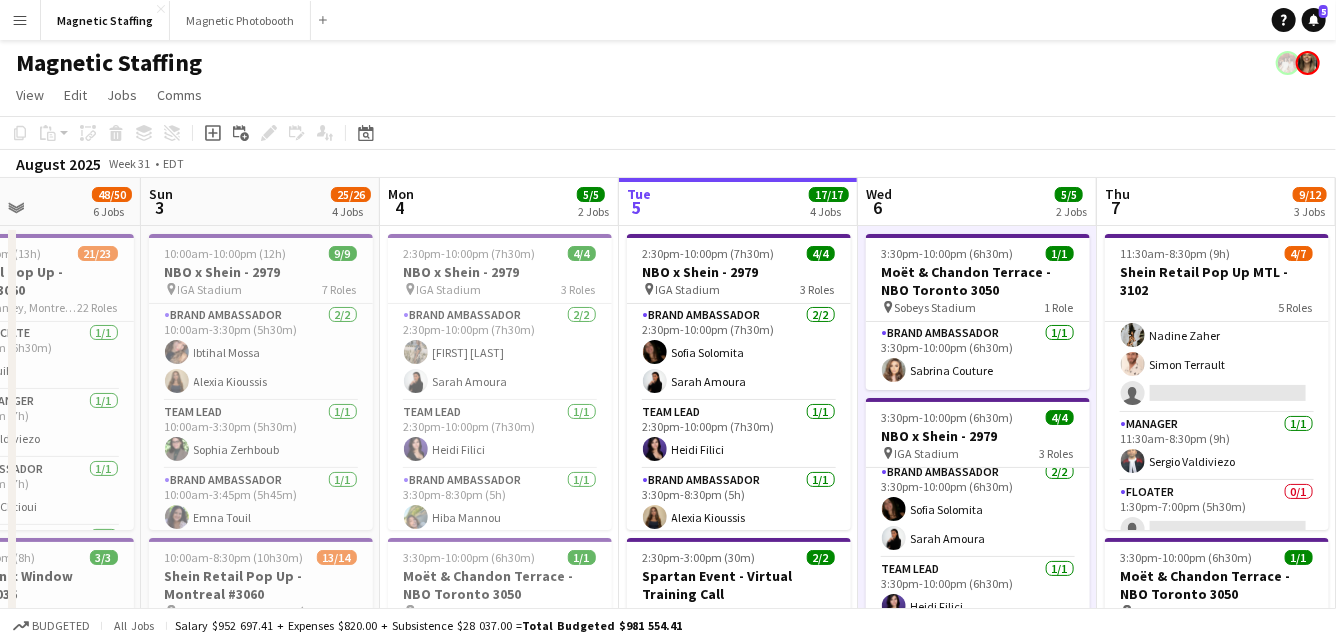 drag, startPoint x: 292, startPoint y: 352, endPoint x: 798, endPoint y: 346, distance: 506.03558 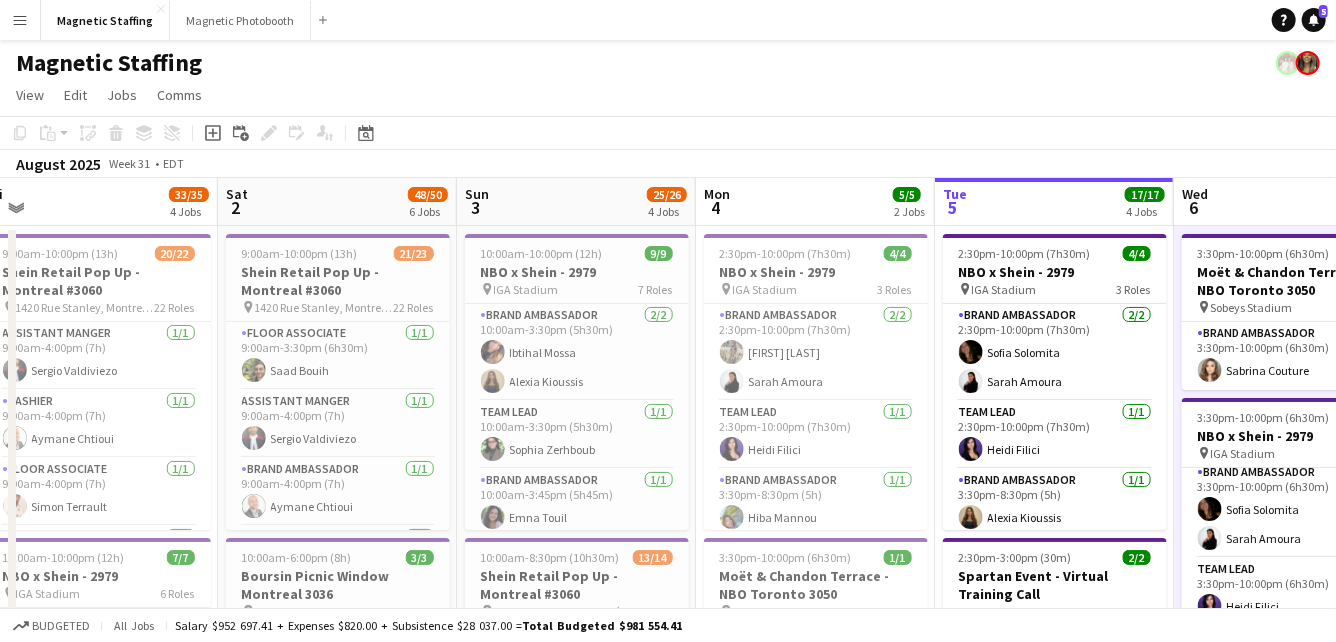 scroll, scrollTop: 0, scrollLeft: 442, axis: horizontal 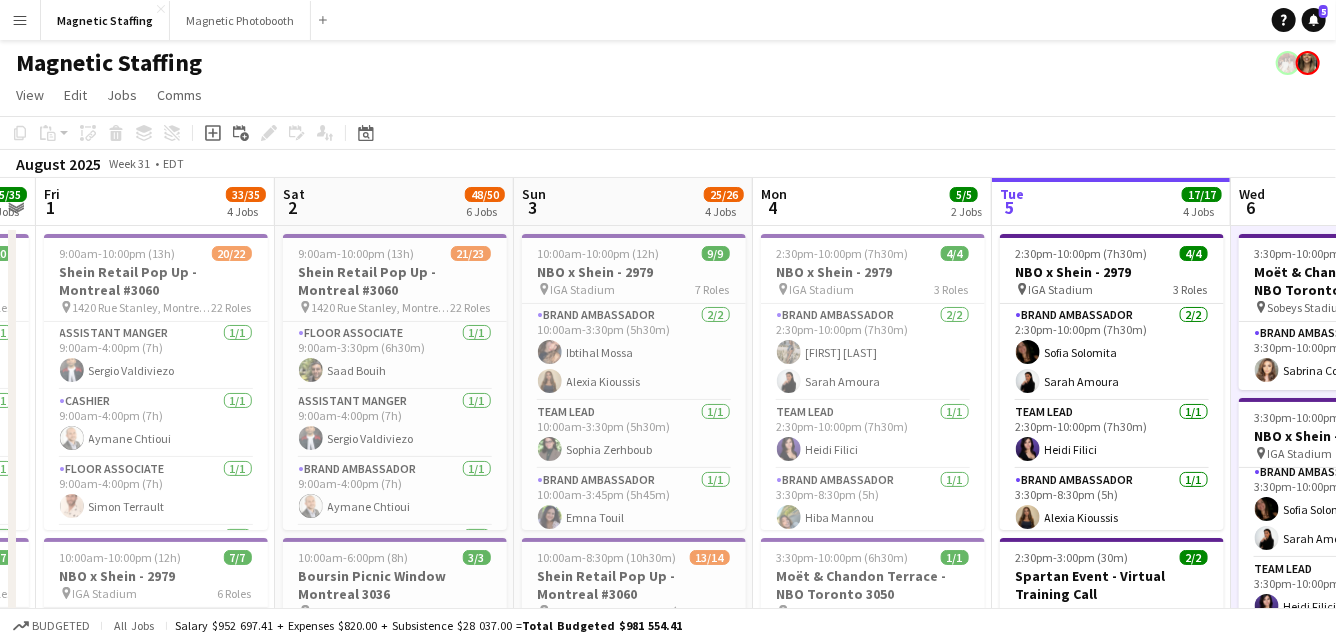 drag, startPoint x: 314, startPoint y: 288, endPoint x: 551, endPoint y: 285, distance: 237.01898 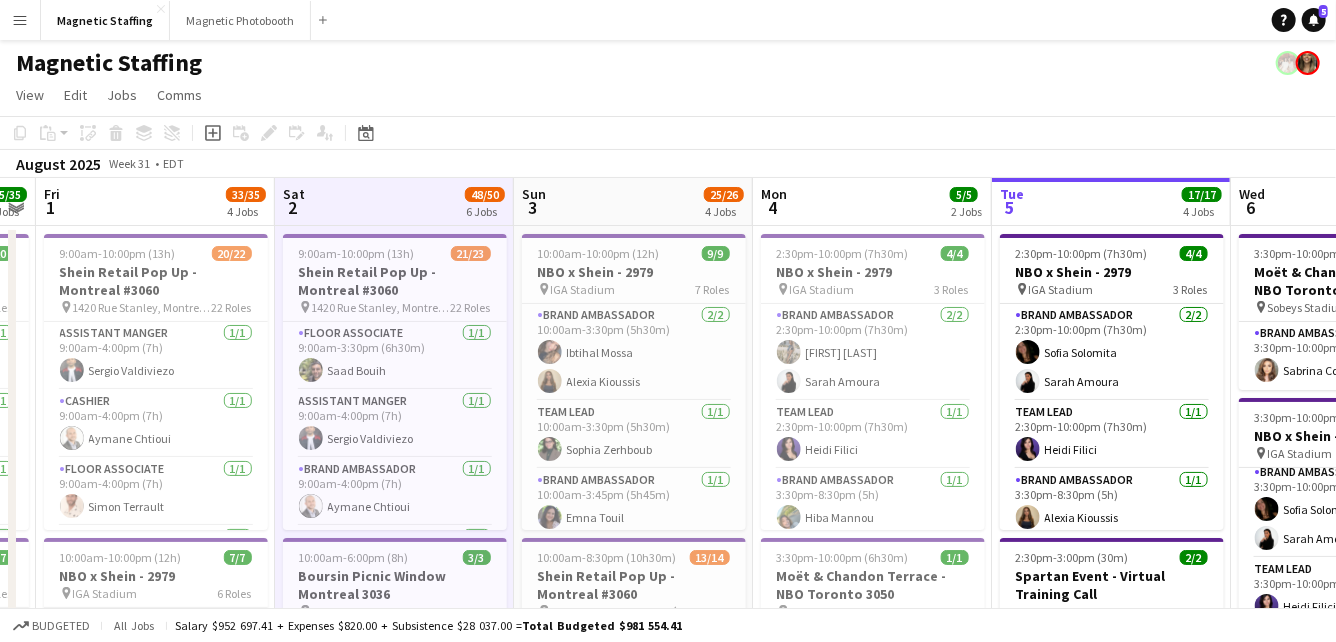click on "Add job
Add linked Job
Edit
Edit linked Job
Applicants" 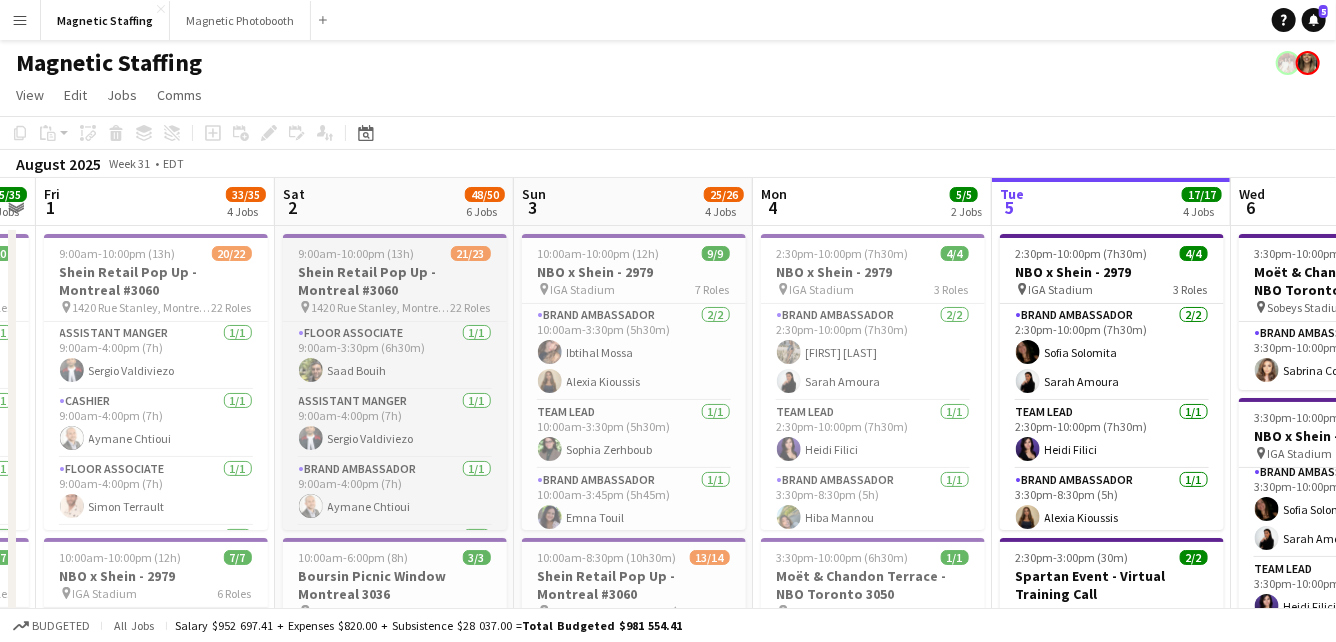 click on "Shein Retail Pop Up - Montreal #3060" at bounding box center (395, 281) 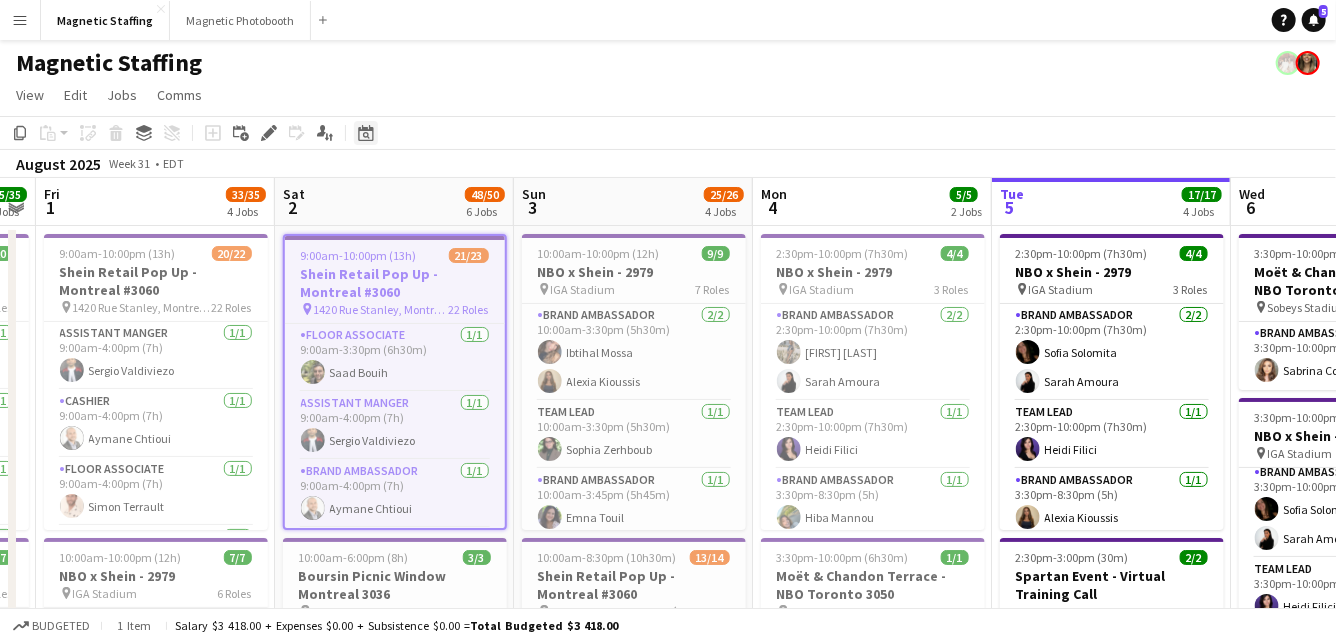 click 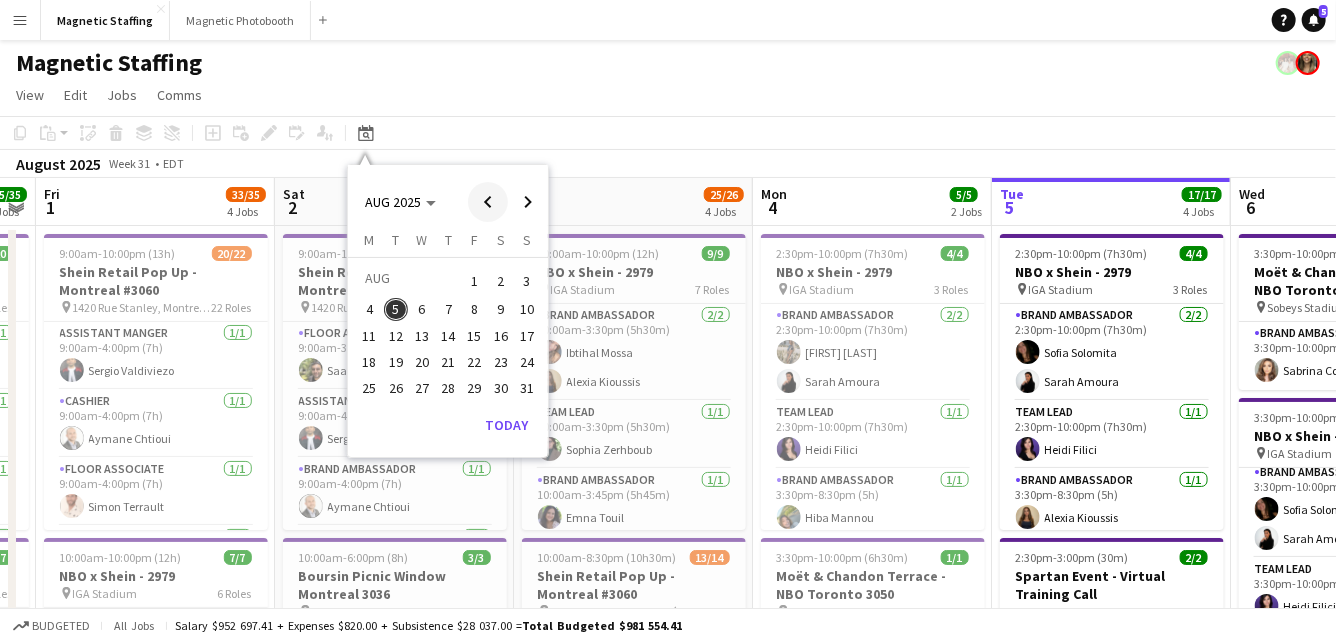 click at bounding box center (488, 202) 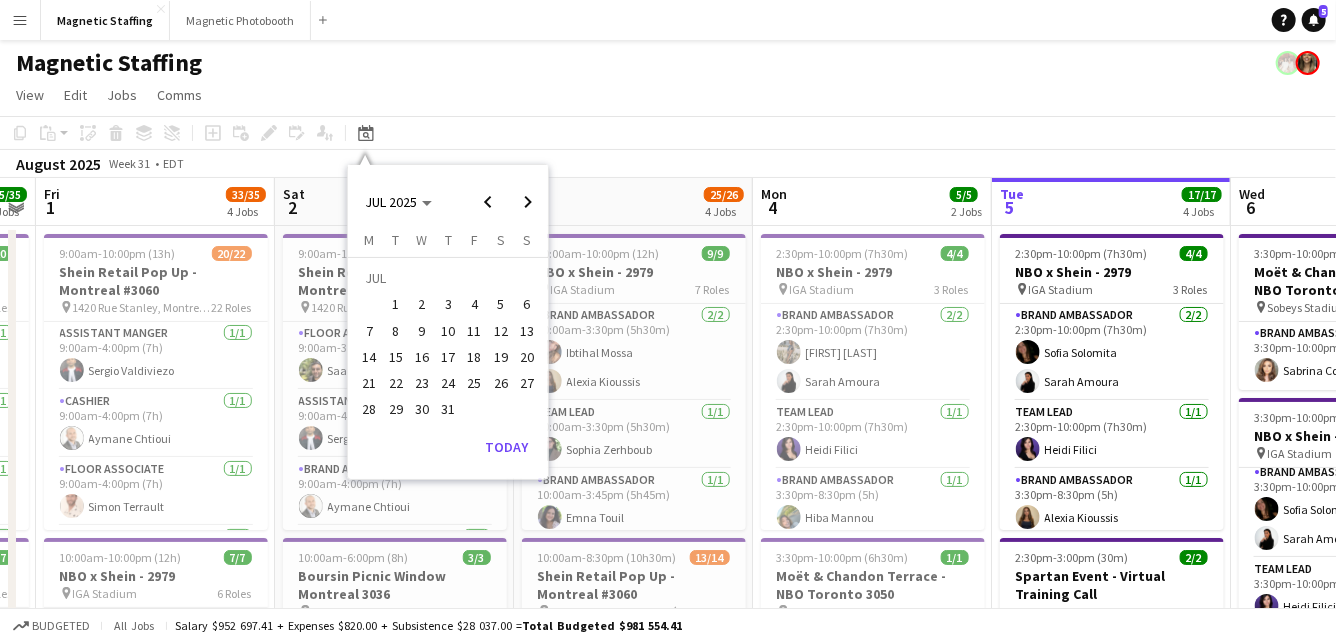 click on "29" at bounding box center (396, 410) 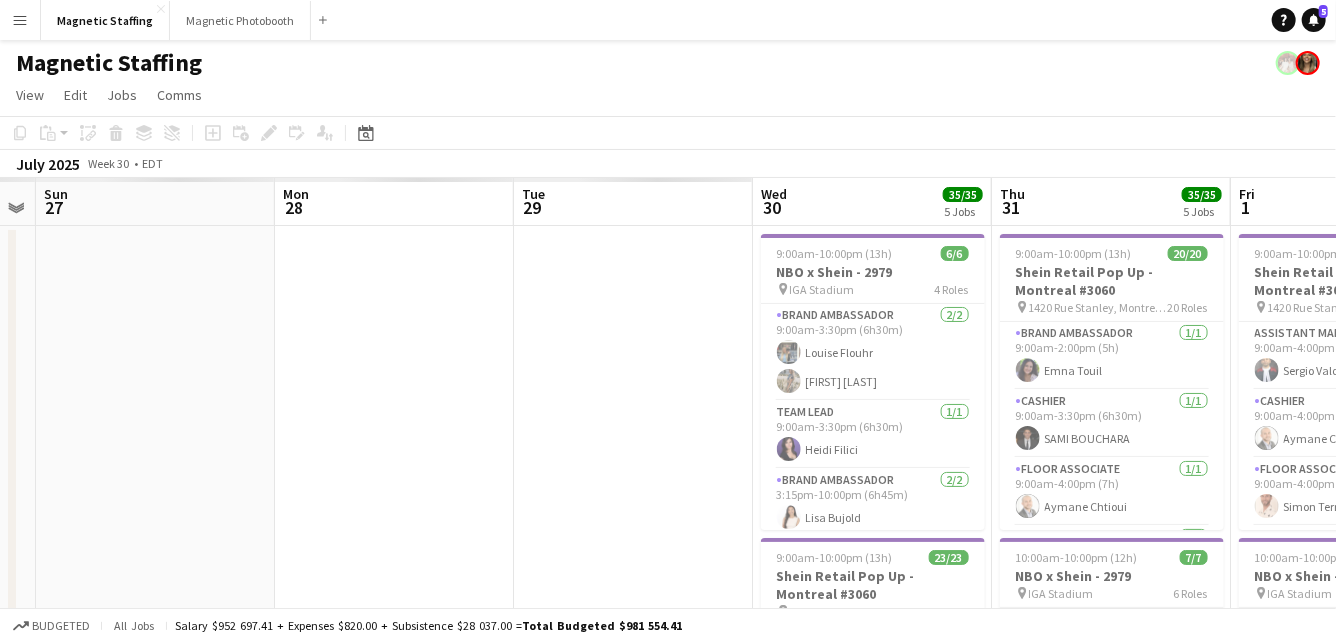 scroll, scrollTop: 0, scrollLeft: 687, axis: horizontal 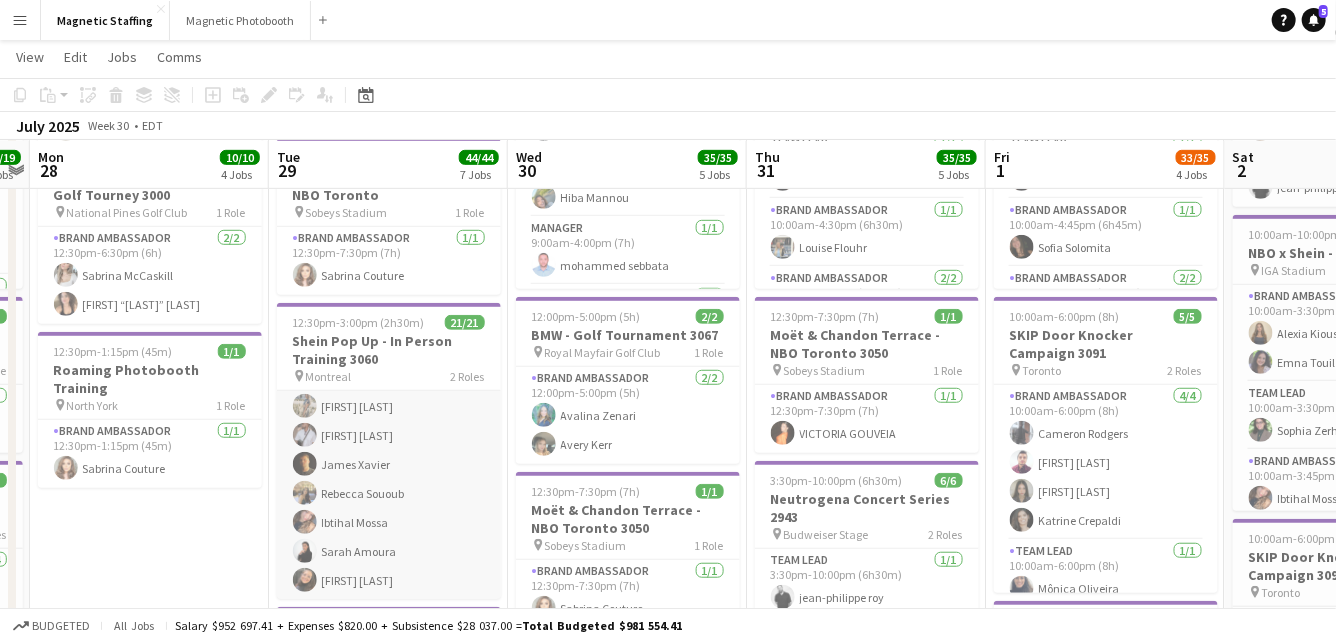 click on "Brand Ambassador   19/19   1:00pm-3:00pm (2h)
Patricia Pui Yue Lee Hiba Mannou Nisrine Gargouri Nadine Zaher ! Zana Chiminian Miya Wall DANIEL SARMIENTO Sharon Azarine Aaliyah Donets Jonathan Cardenas Simon Terrault Lyna Lakhal Amélie Martin Muti Rwasamanzi James Xavier Rebecca Sououb Ibtihal Mossa Sarah Amoura Zeina Issa" at bounding box center [389, 305] 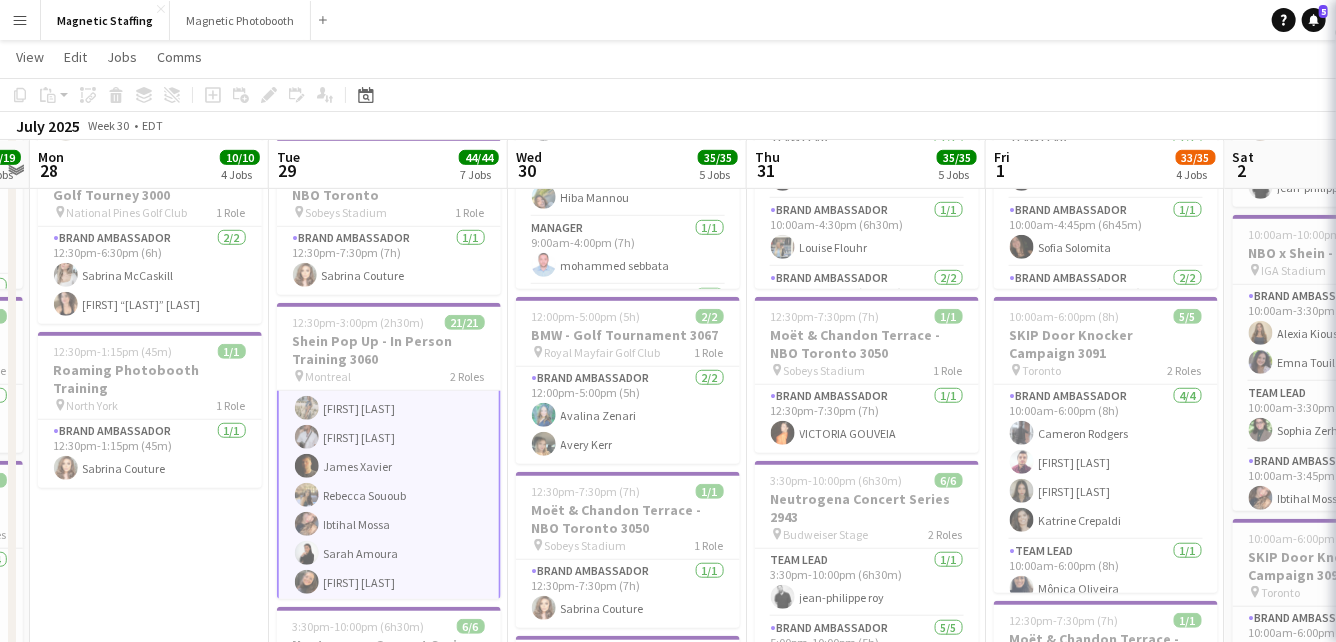 scroll, scrollTop: 480, scrollLeft: 0, axis: vertical 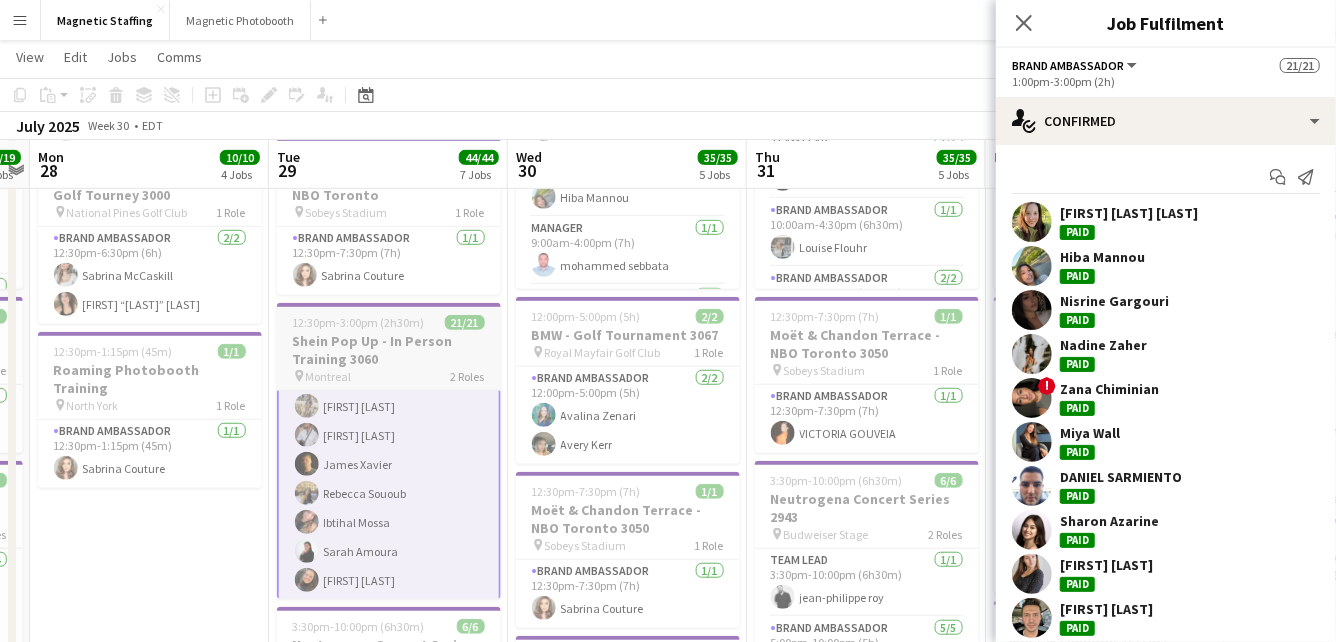 click on "Brand Ambassador   19/19   1:00pm-3:00pm (2h)
Patricia Pui Yue Lee Hiba Mannou Nisrine Gargouri Nadine Zaher ! Zana Chiminian Miya Wall DANIEL SARMIENTO Sharon Azarine Aaliyah Donets Jonathan Cardenas Simon Terrault Lyna Lakhal Amélie Martin Muti Rwasamanzi James Xavier Rebecca Sououb Ibtihal Mossa Sarah Amoura Zeina Issa" at bounding box center [389, 305] 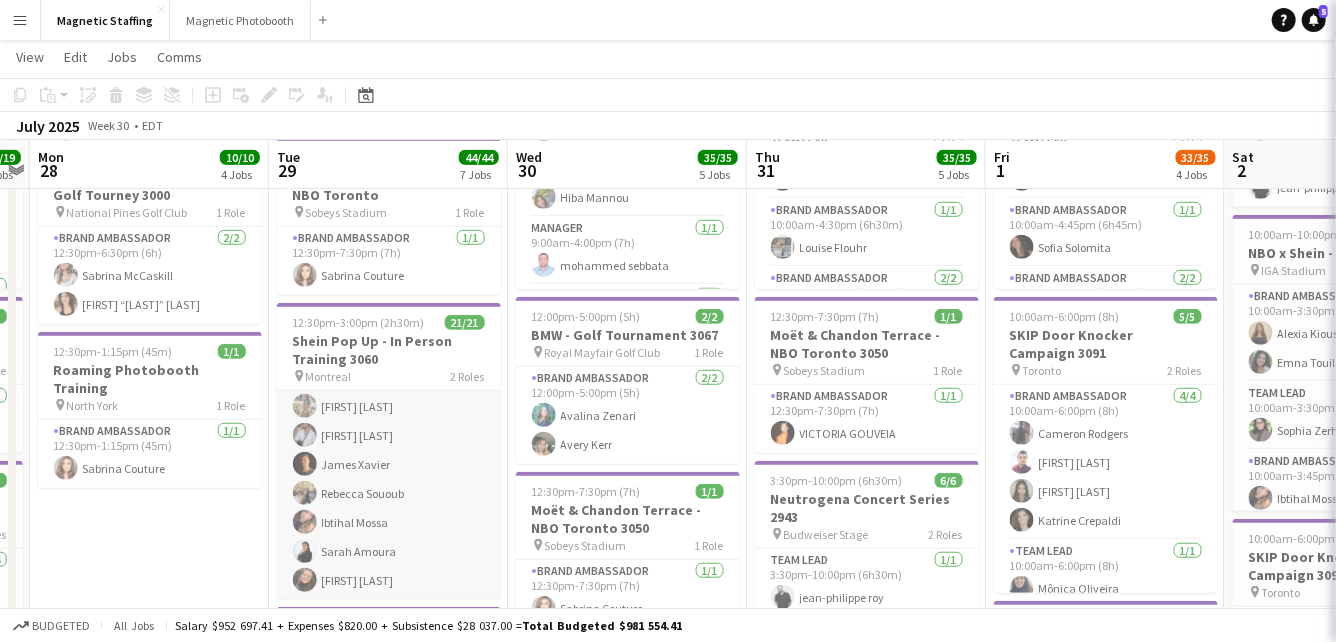 click on "Brand Ambassador   19/19   1:00pm-3:00pm (2h)
Patricia Pui Yue Lee Hiba Mannou Nisrine Gargouri Nadine Zaher ! Zana Chiminian Miya Wall DANIEL SARMIENTO Sharon Azarine Aaliyah Donets Jonathan Cardenas Simon Terrault Lyna Lakhal Amélie Martin Muti Rwasamanzi James Xavier Rebecca Sououb Ibtihal Mossa Sarah Amoura Zeina Issa" at bounding box center [389, 305] 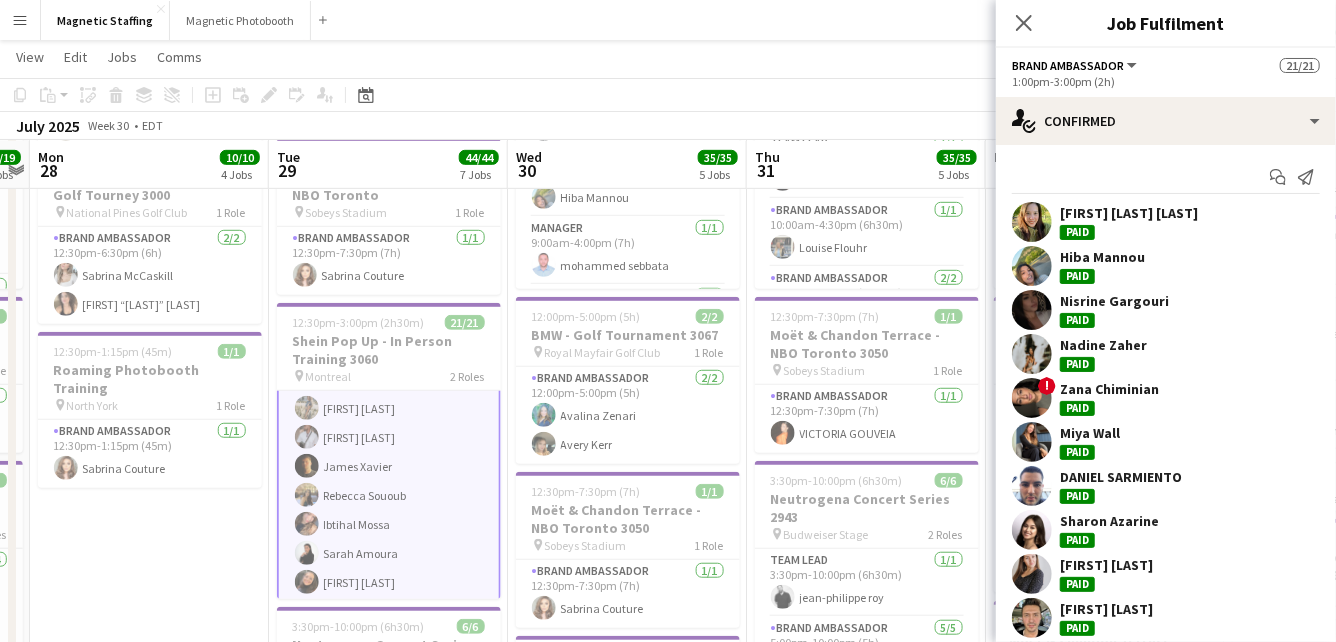 scroll, scrollTop: 480, scrollLeft: 0, axis: vertical 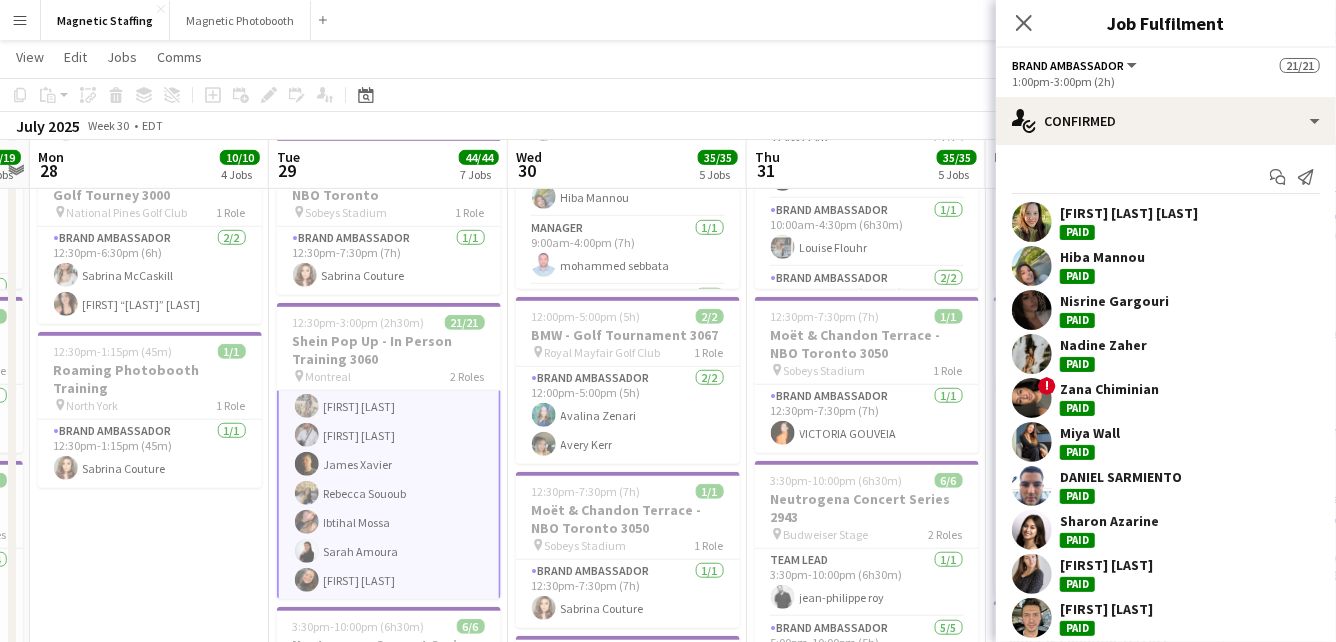 click on "Date picker
JUL 2025 JUL 2025 Monday M Tuesday T Wednesday W Thursday T Friday F Saturday S Sunday S  JUL      1   2   3   4   5   6   7   8   9   10   11   12   13   14   15   16   17   18   19   20   21   22   23   24   25   26   27   28   29   30   31
Comparison range
Comparison range
Today" 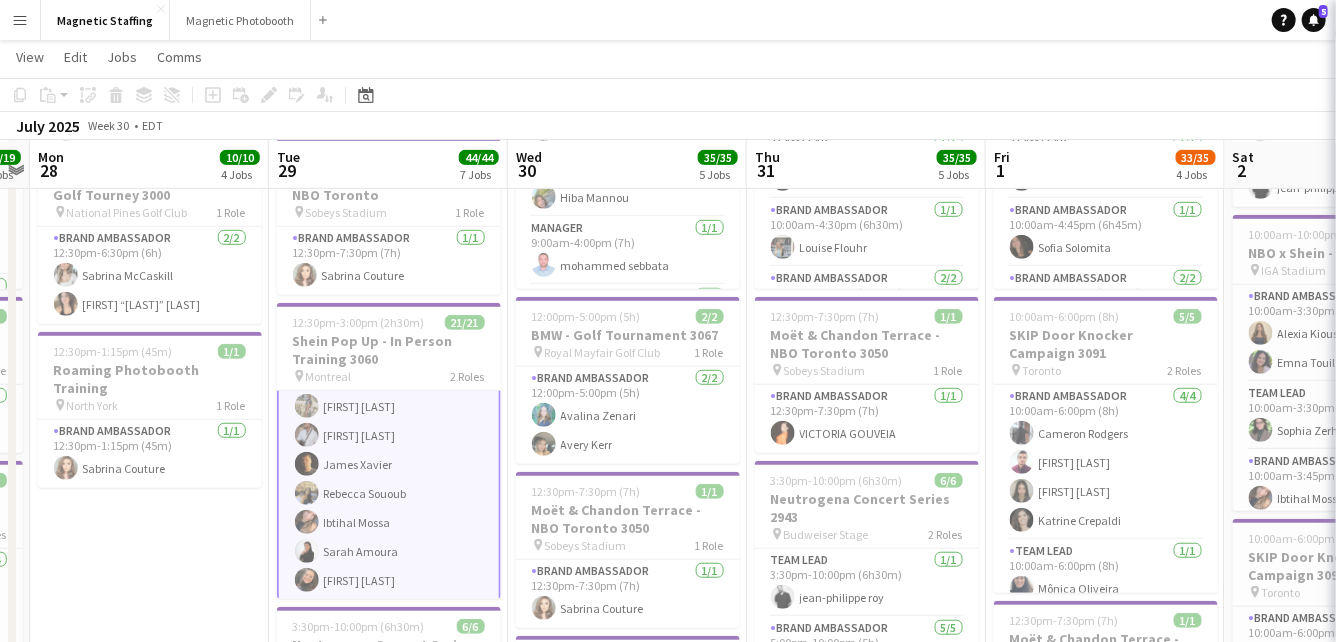 scroll, scrollTop: 478, scrollLeft: 0, axis: vertical 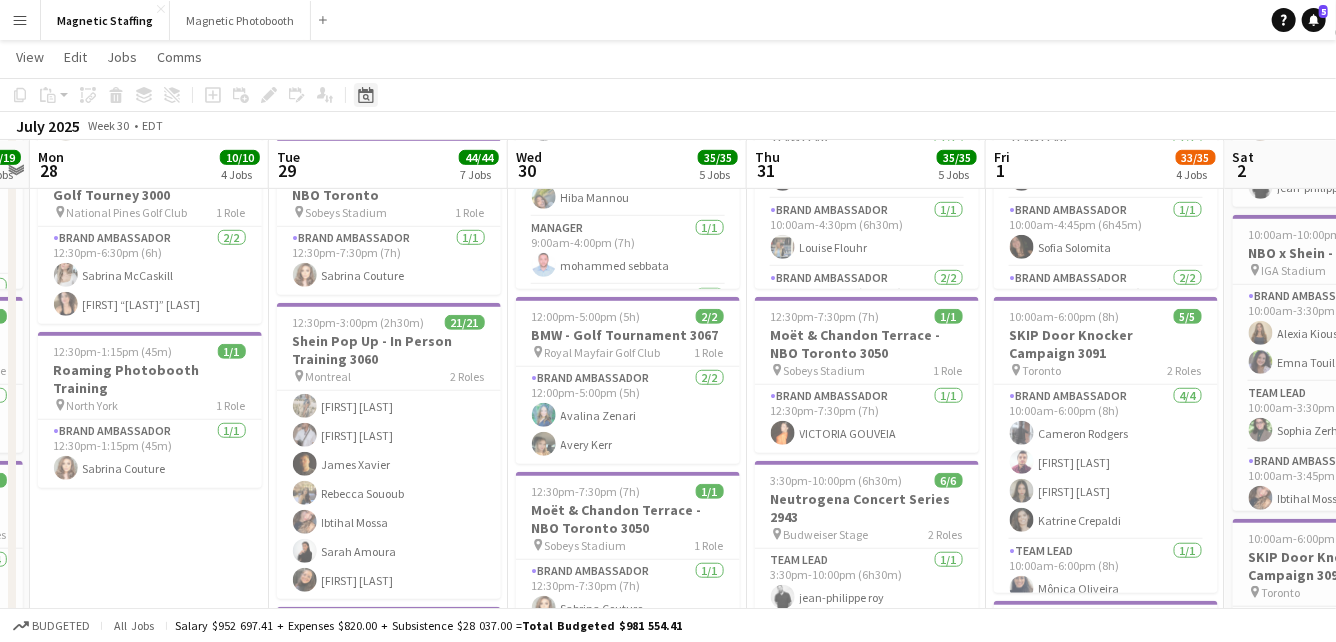 click 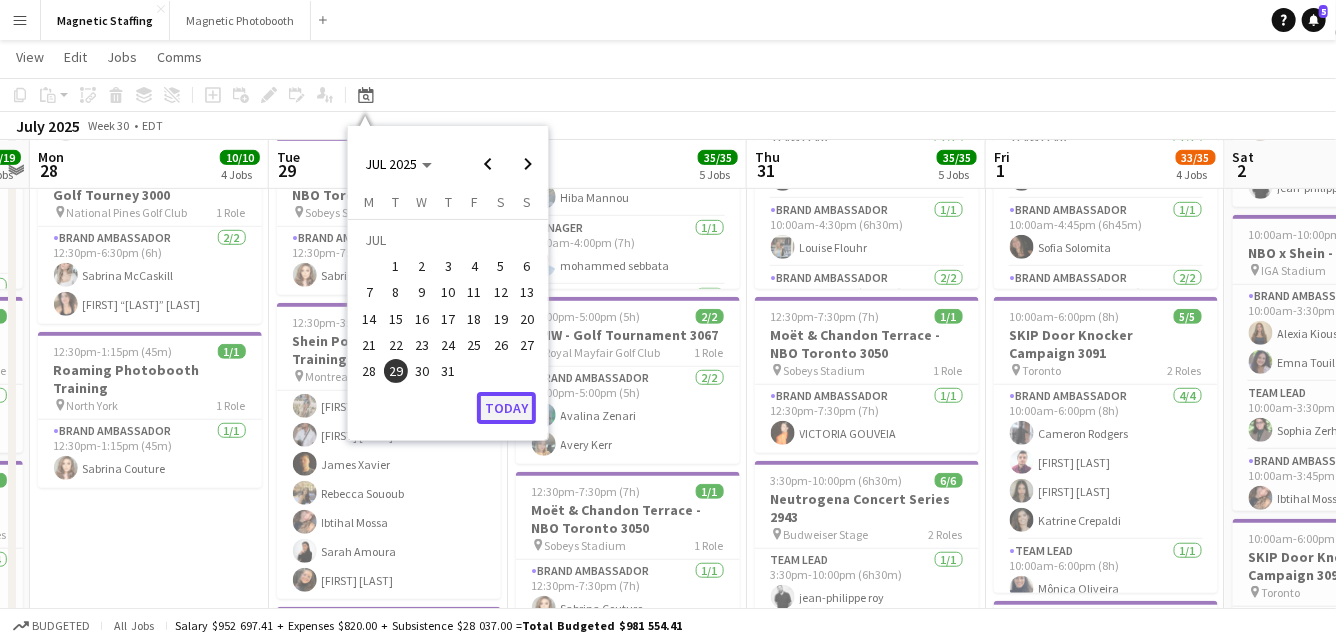 click on "Today" at bounding box center [506, 408] 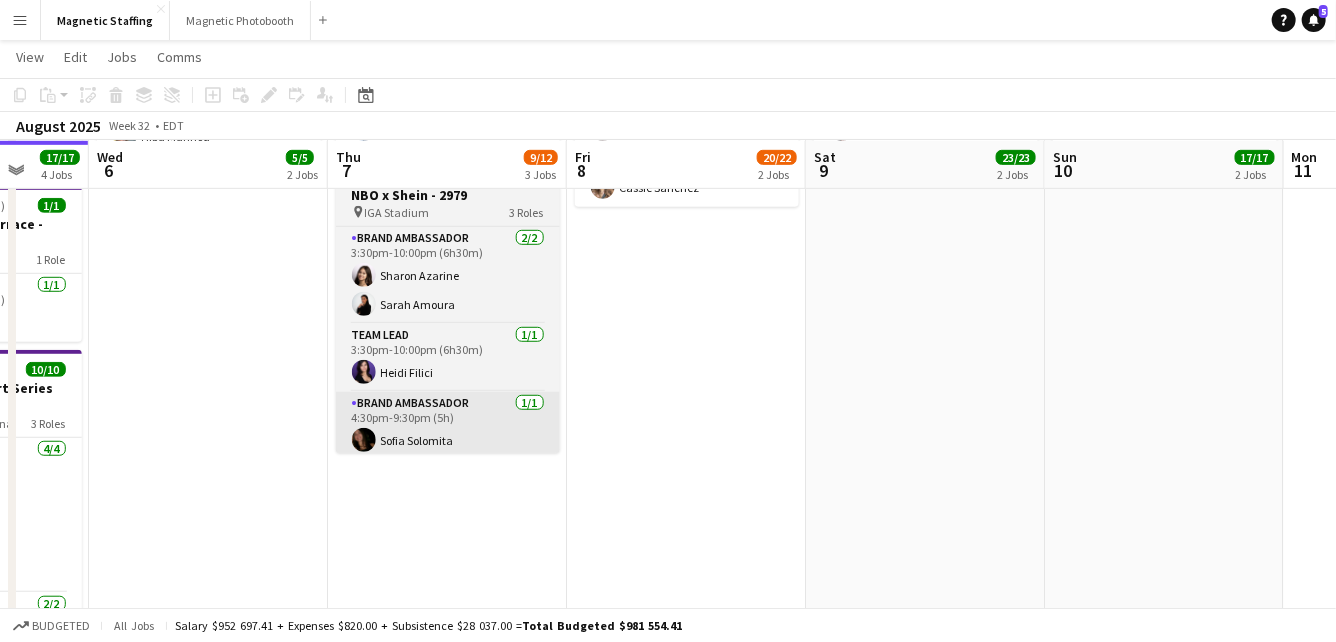 drag, startPoint x: 871, startPoint y: 364, endPoint x: 317, endPoint y: 406, distance: 555.5898 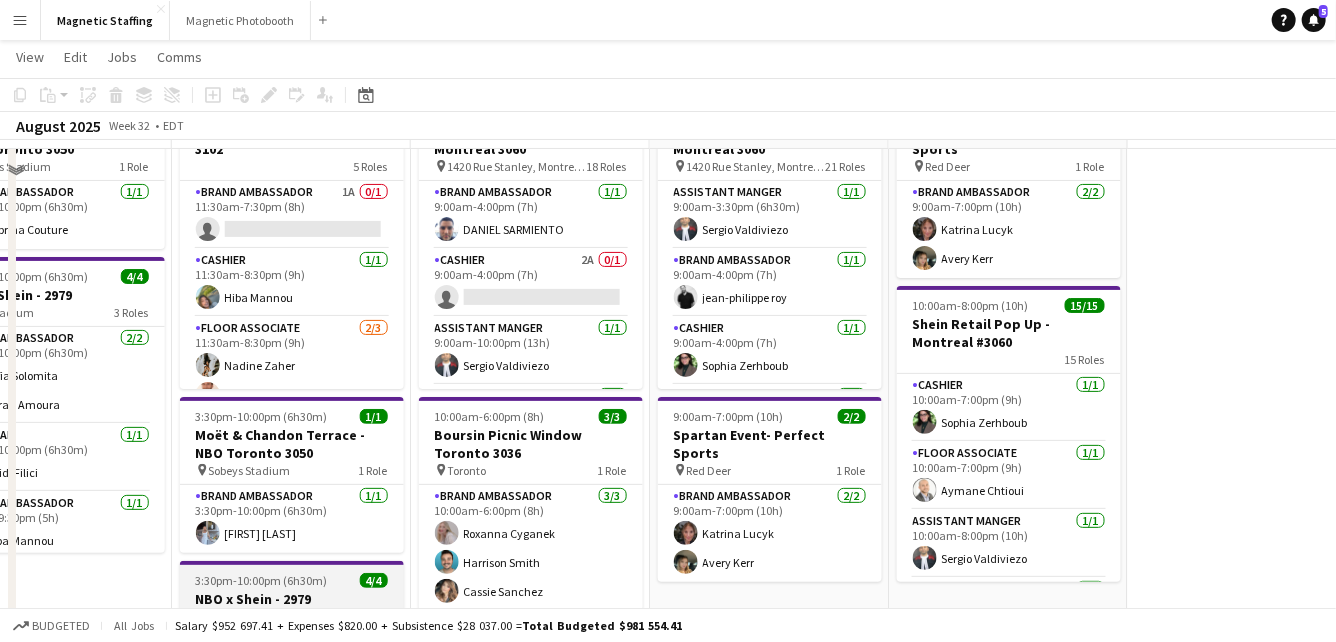 scroll, scrollTop: 0, scrollLeft: 0, axis: both 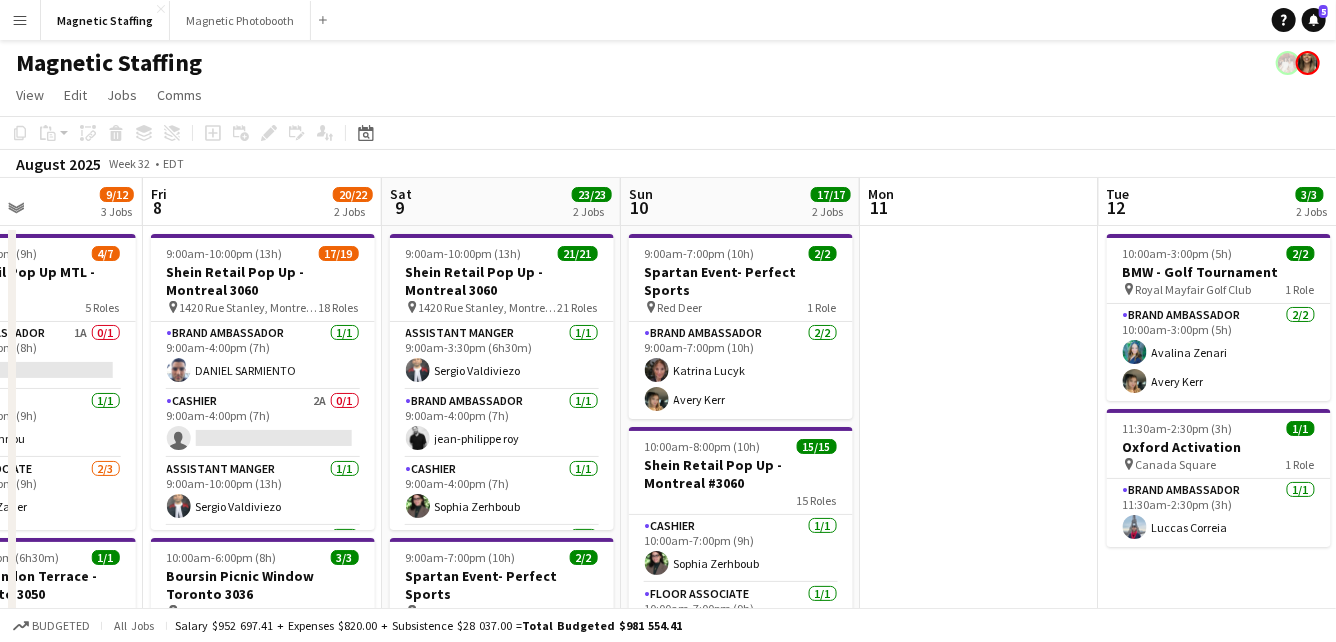 drag, startPoint x: 81, startPoint y: 425, endPoint x: 32, endPoint y: 428, distance: 49.09175 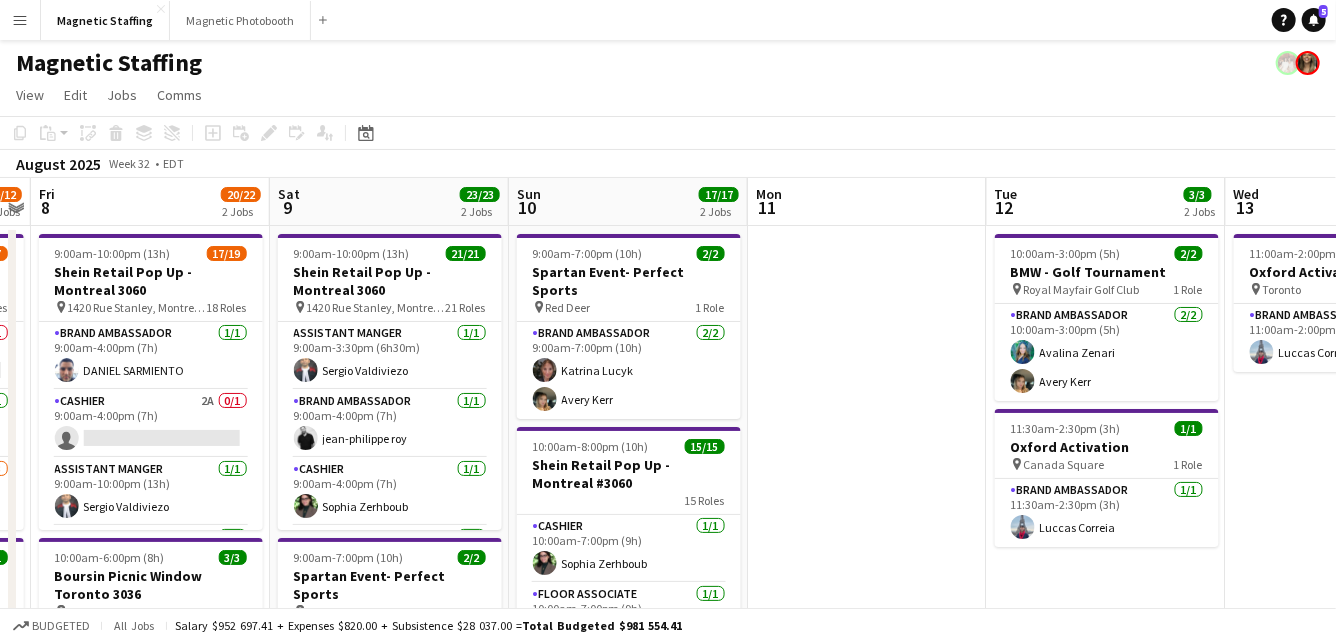 drag, startPoint x: 619, startPoint y: 417, endPoint x: 20, endPoint y: 447, distance: 599.7508 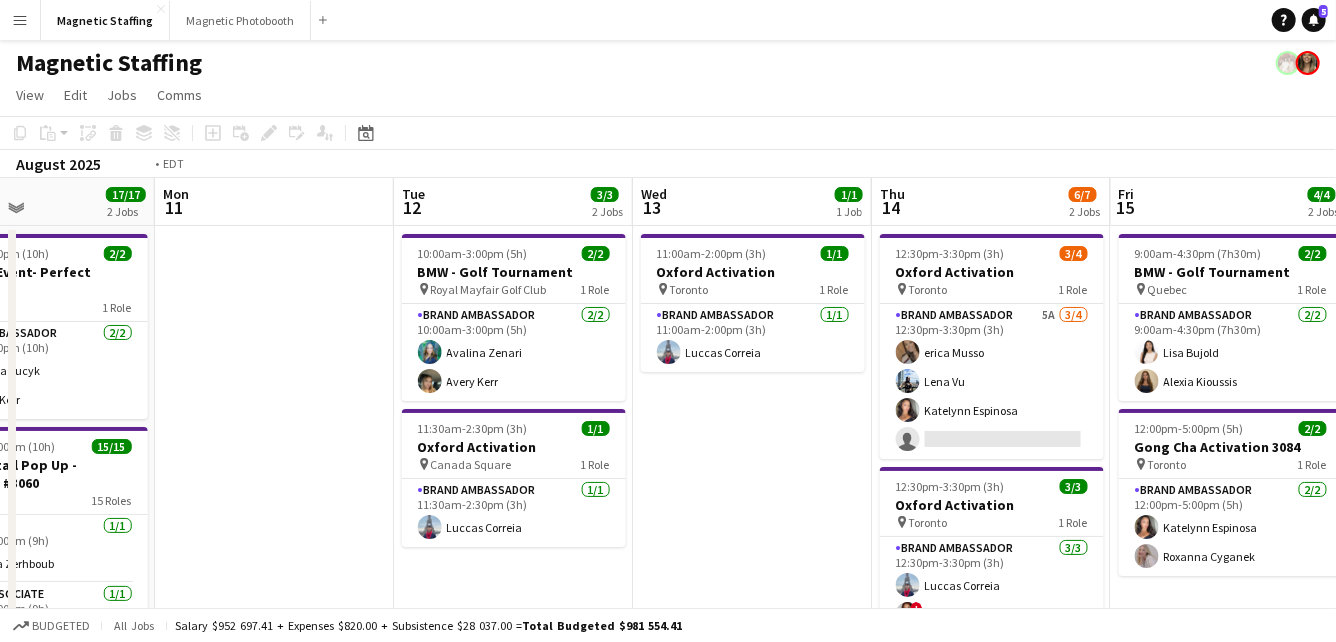 drag, startPoint x: 733, startPoint y: 423, endPoint x: 293, endPoint y: 426, distance: 440.01022 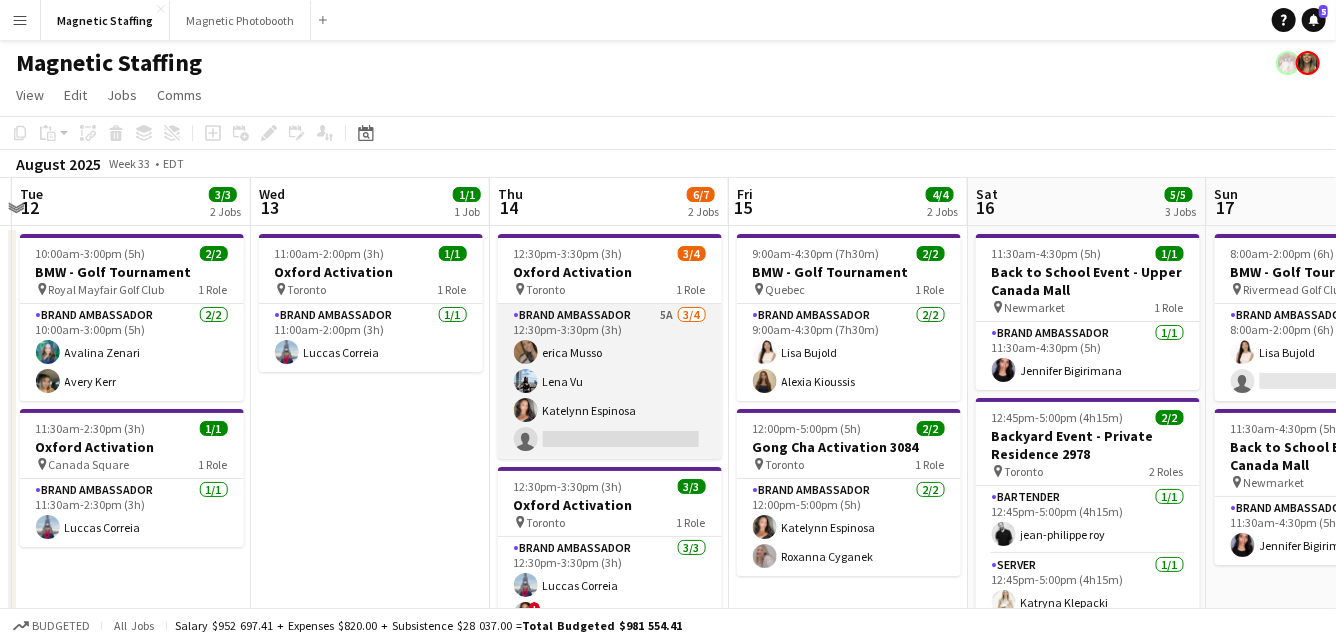 click on "Brand Ambassador   5A   3/4   12:30pm-3:30pm (3h)
erica Musso Lena Vu Katelynn Espinosa
single-neutral-actions" at bounding box center (610, 381) 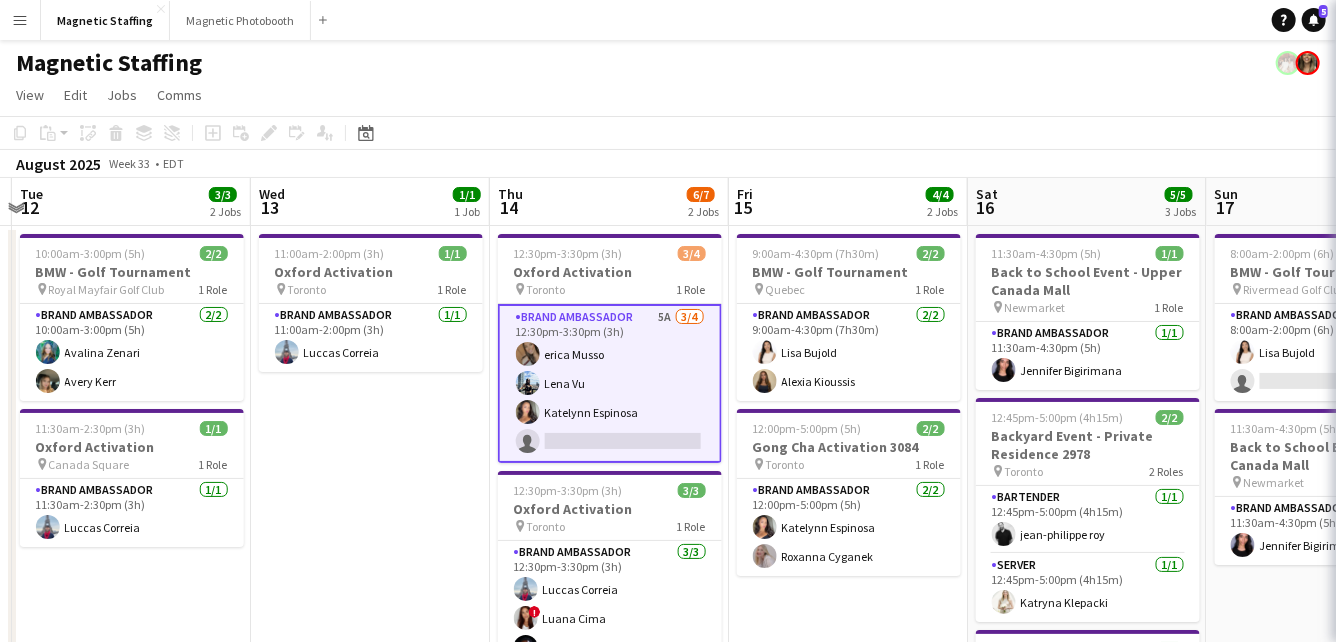 scroll, scrollTop: 0, scrollLeft: 704, axis: horizontal 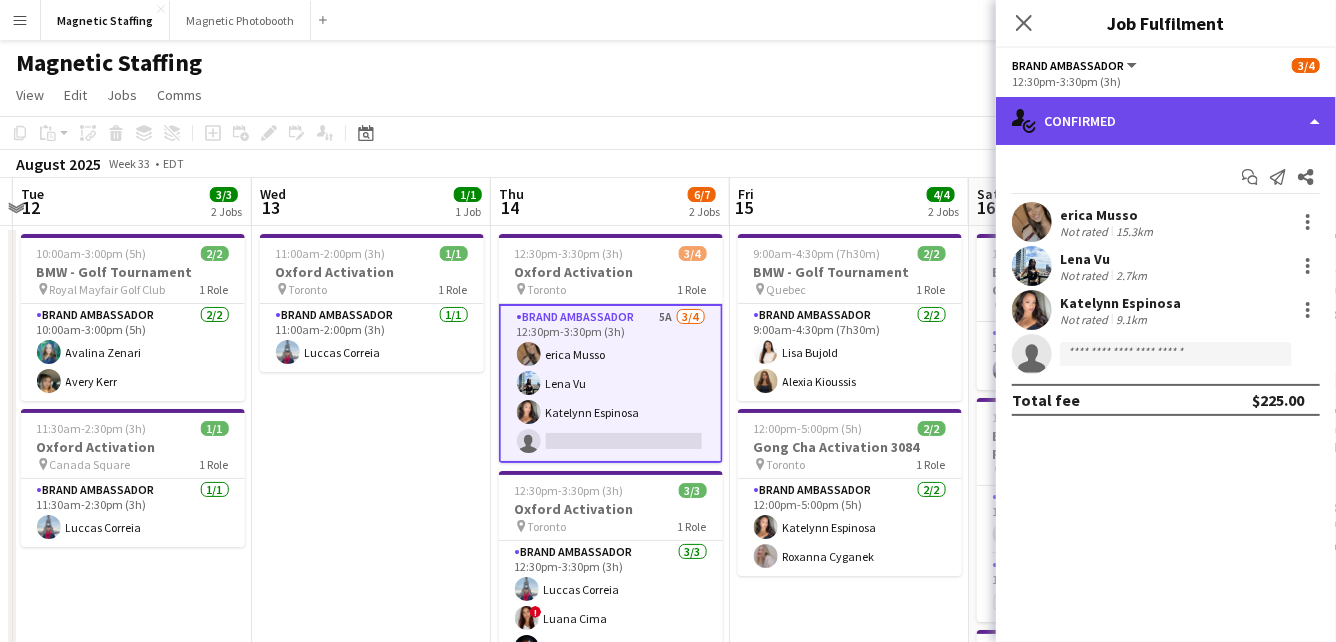 click on "single-neutral-actions-check-2
Confirmed" 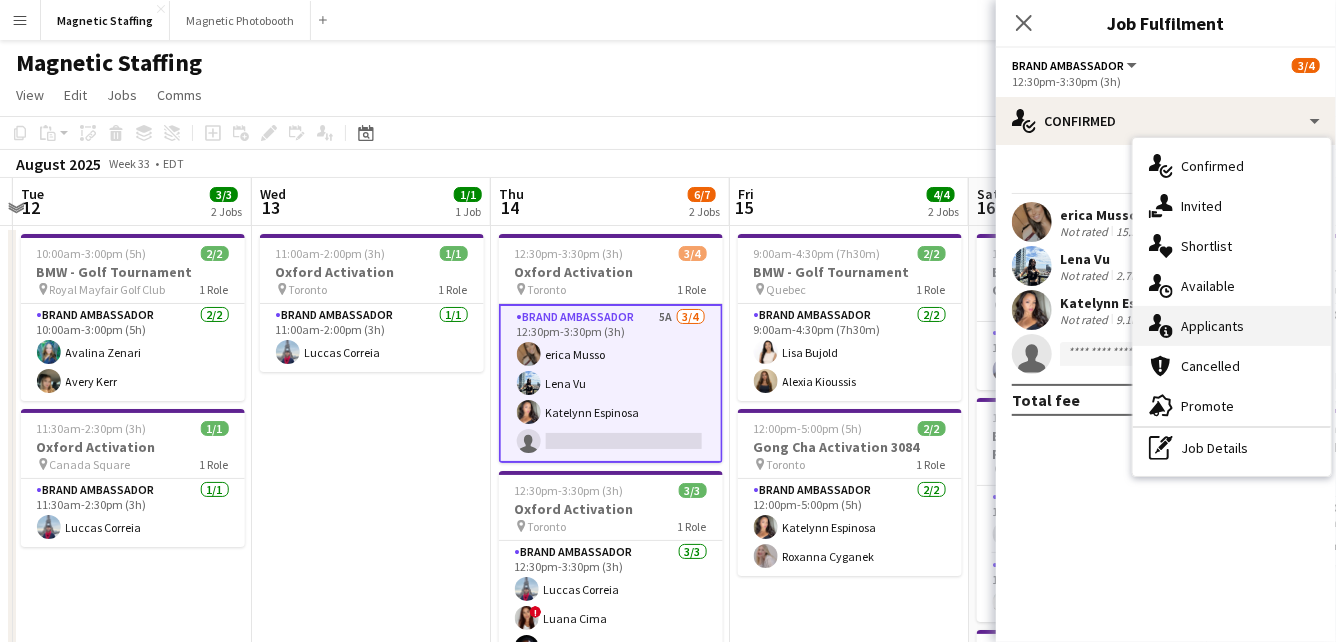 click on "single-neutral-actions-information
Applicants" at bounding box center (1232, 326) 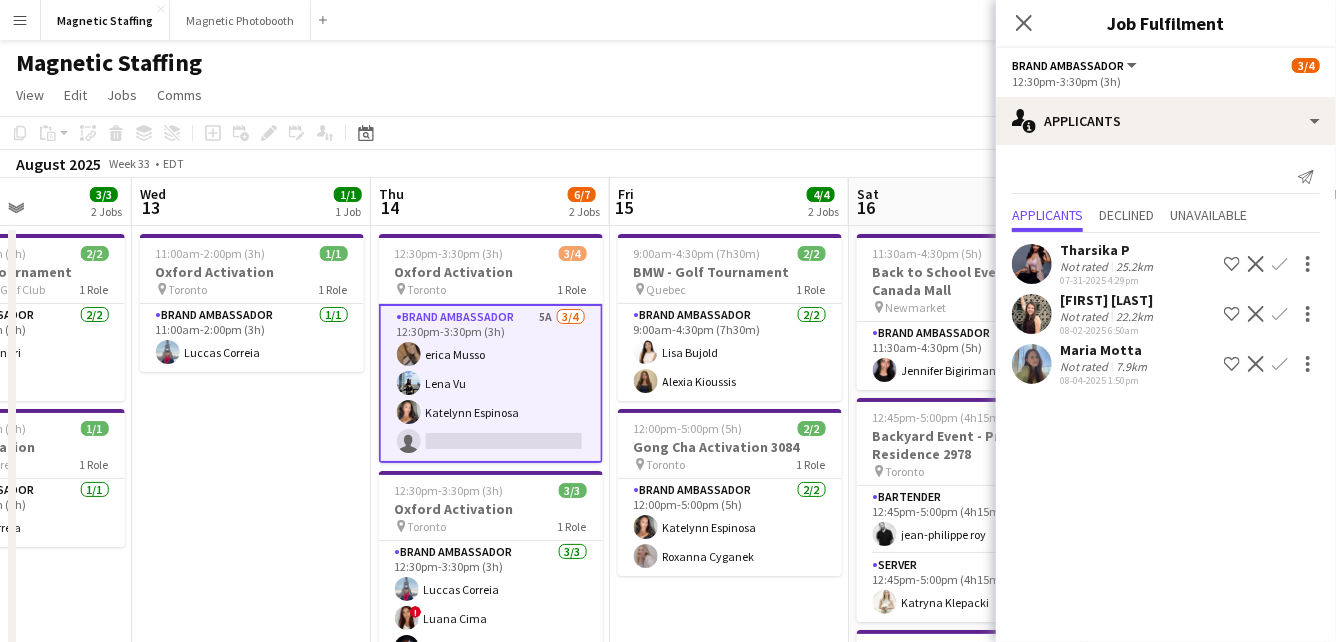 scroll, scrollTop: 0, scrollLeft: 658, axis: horizontal 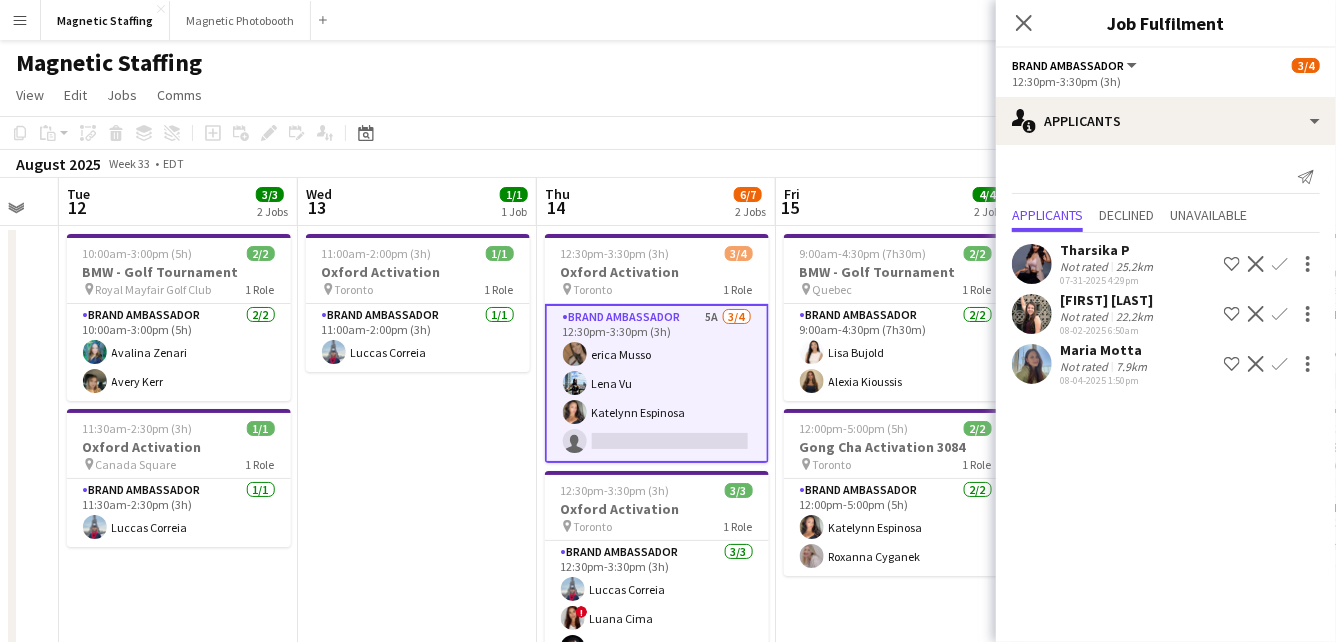 drag, startPoint x: 572, startPoint y: 441, endPoint x: 497, endPoint y: 441, distance: 75 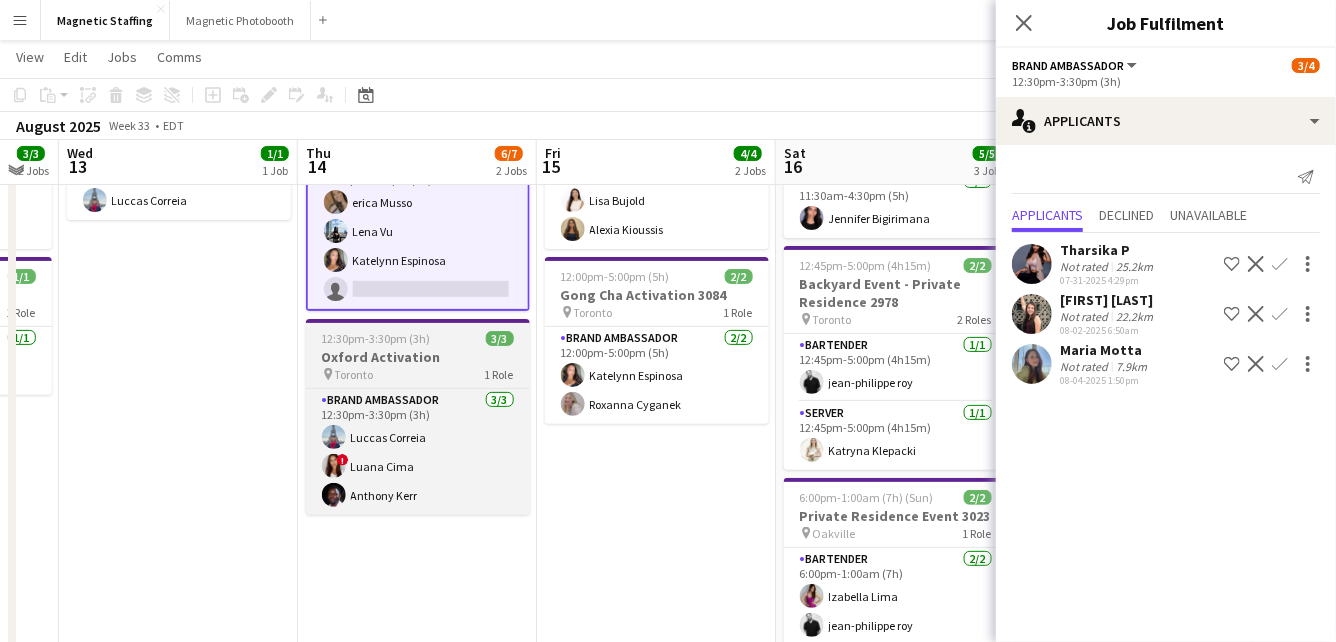 scroll, scrollTop: 152, scrollLeft: 0, axis: vertical 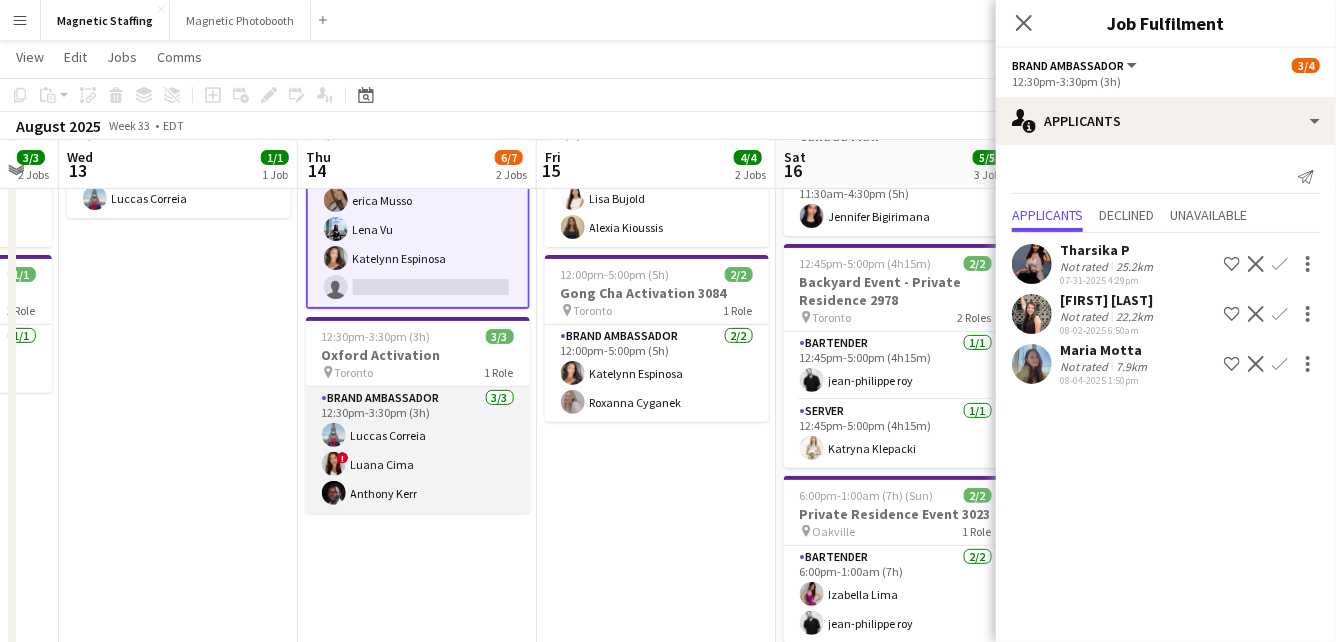 click on "Brand Ambassador   3/3   12:30pm-3:30pm (3h)
Luccas Correia ! Luana Cima Anthony Kerr" at bounding box center [418, 450] 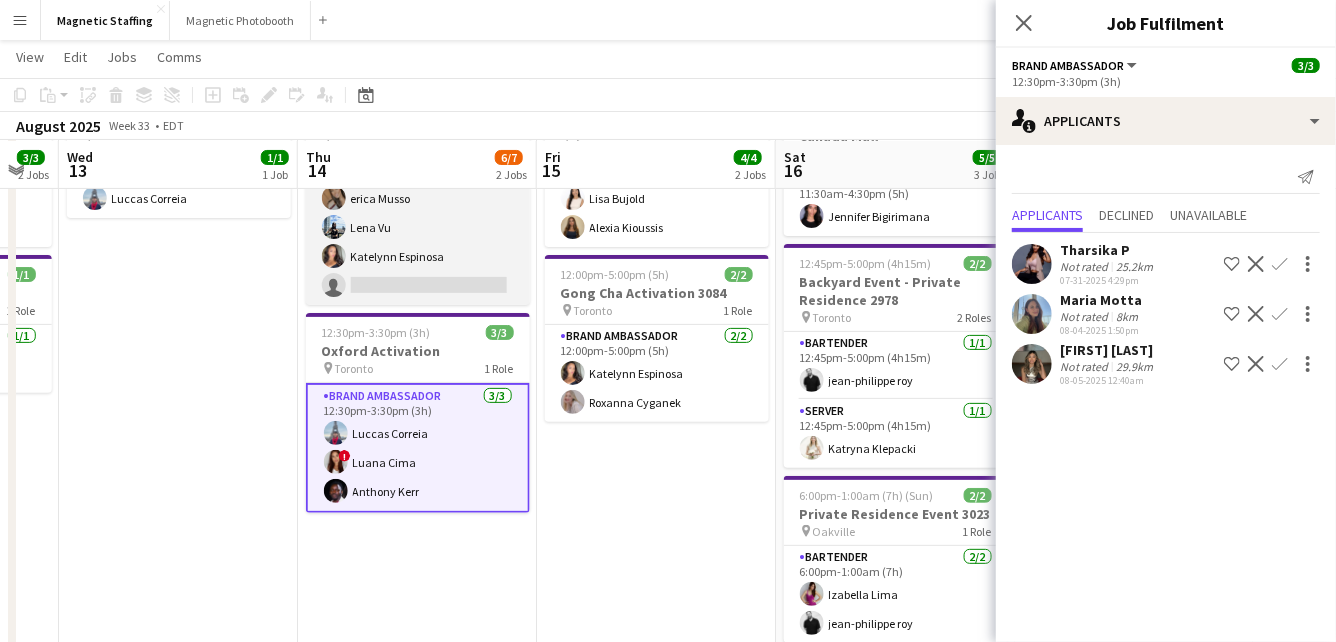 click on "Brand Ambassador   5A   3/4   12:30pm-3:30pm (3h)
erica Musso Lena Vu Katelynn Espinosa
single-neutral-actions" at bounding box center [418, 227] 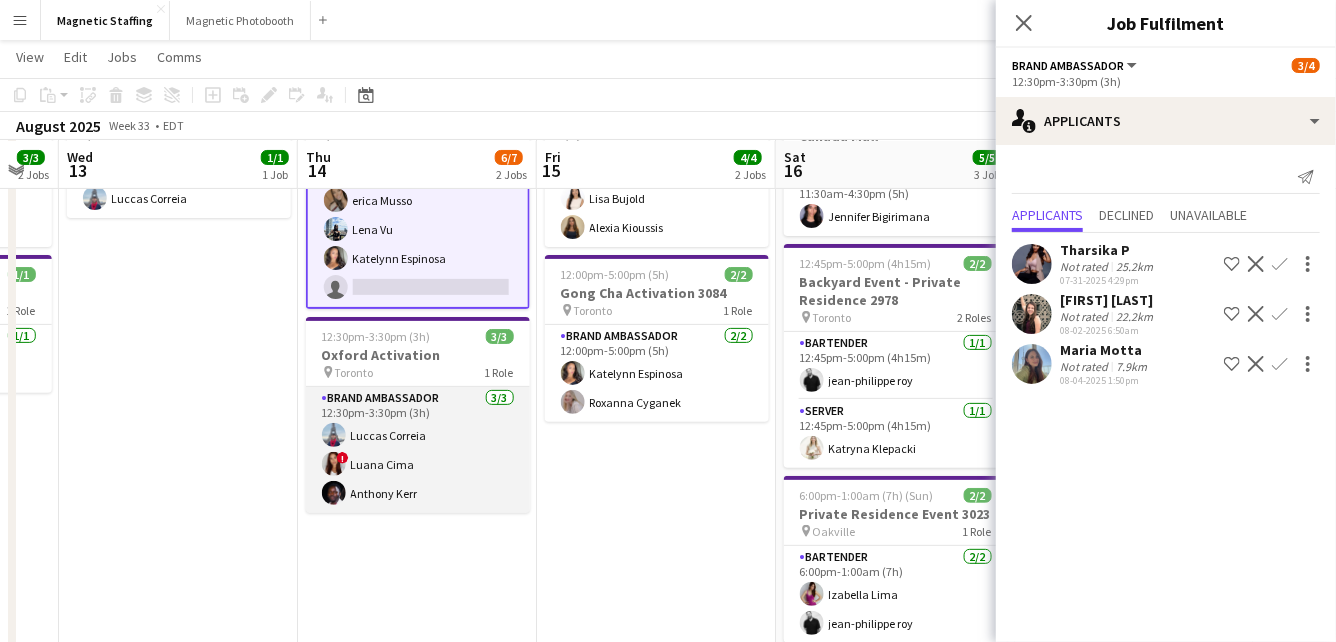 click on "Brand Ambassador   3/3   12:30pm-3:30pm (3h)
Luccas Correia ! Luana Cima Anthony Kerr" at bounding box center [418, 450] 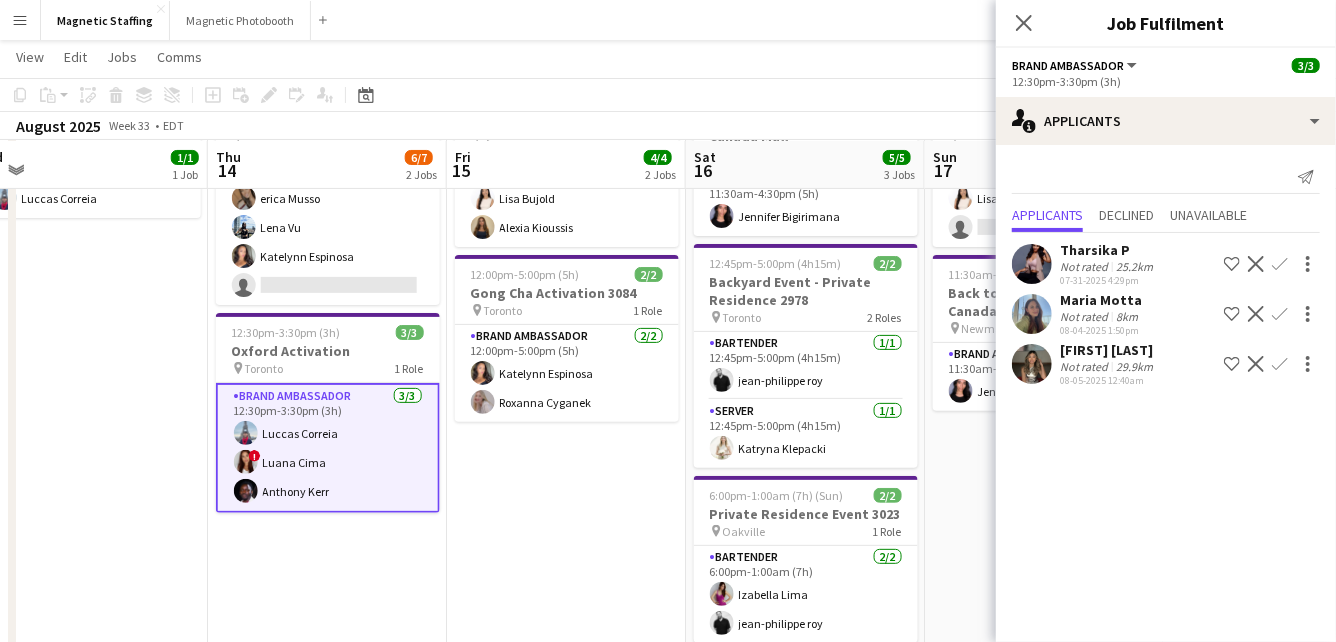 drag, startPoint x: 623, startPoint y: 493, endPoint x: 370, endPoint y: 504, distance: 253.23901 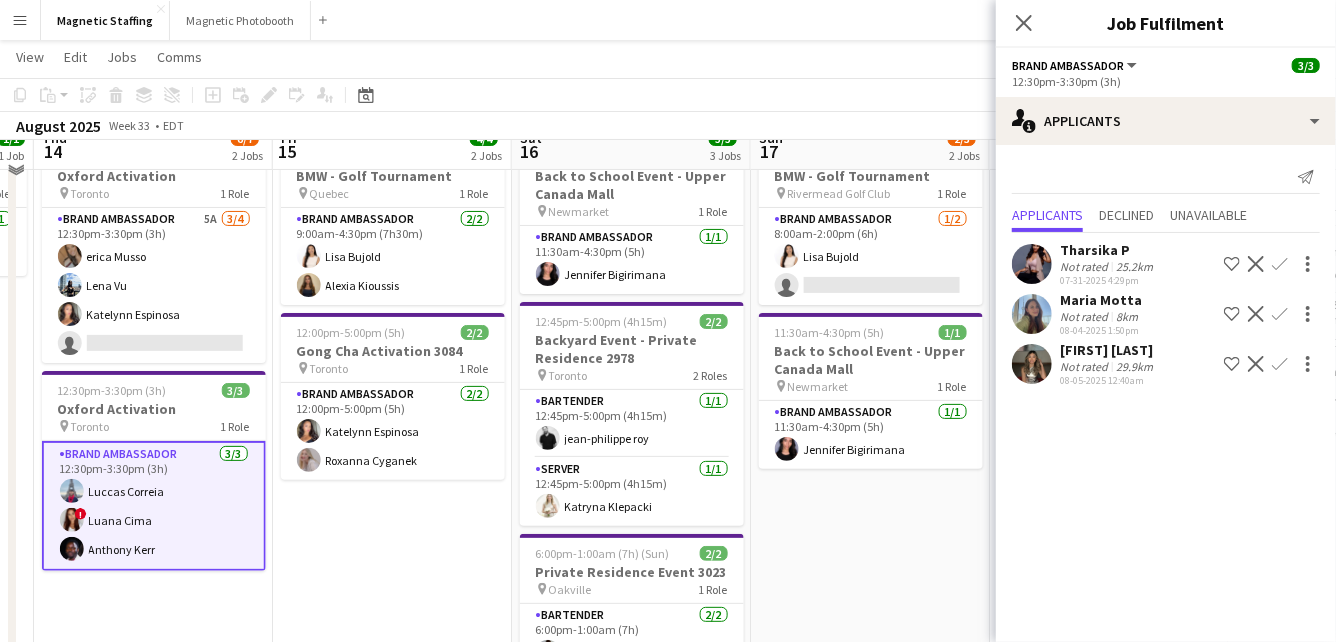 scroll, scrollTop: 71, scrollLeft: 0, axis: vertical 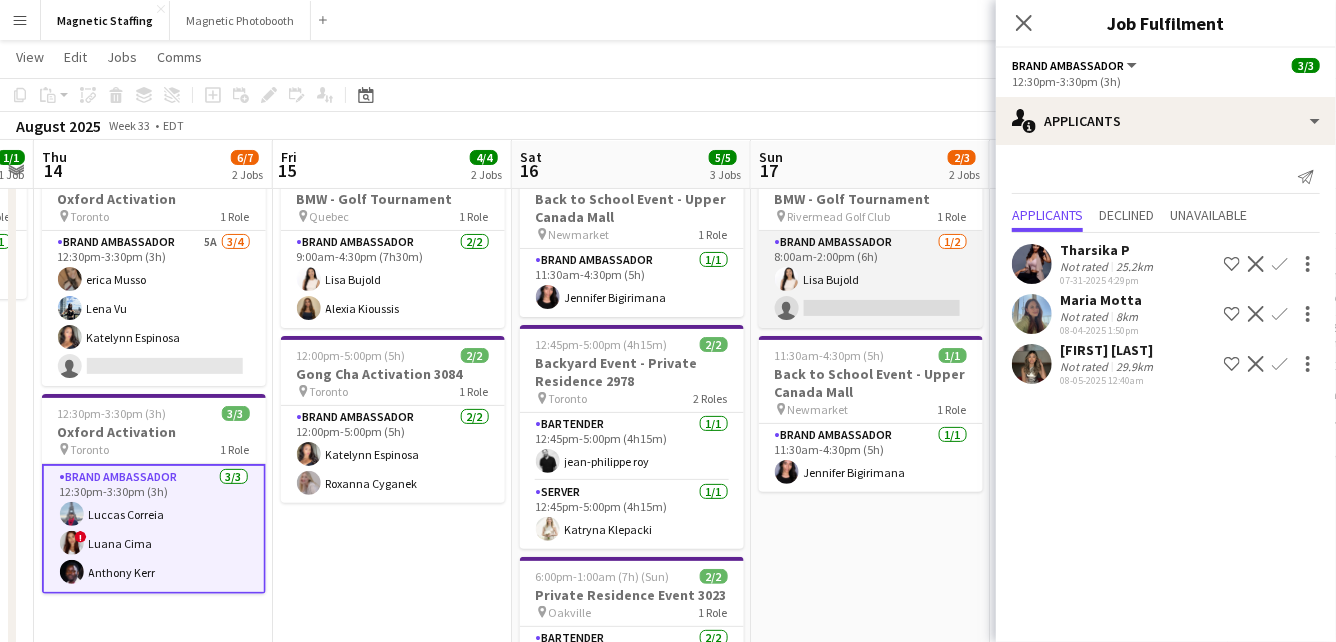 click on "Brand Ambassador   1/2   8:00am-2:00pm (6h)
[FIRST] [LAST]
single-neutral-actions" at bounding box center [871, 279] 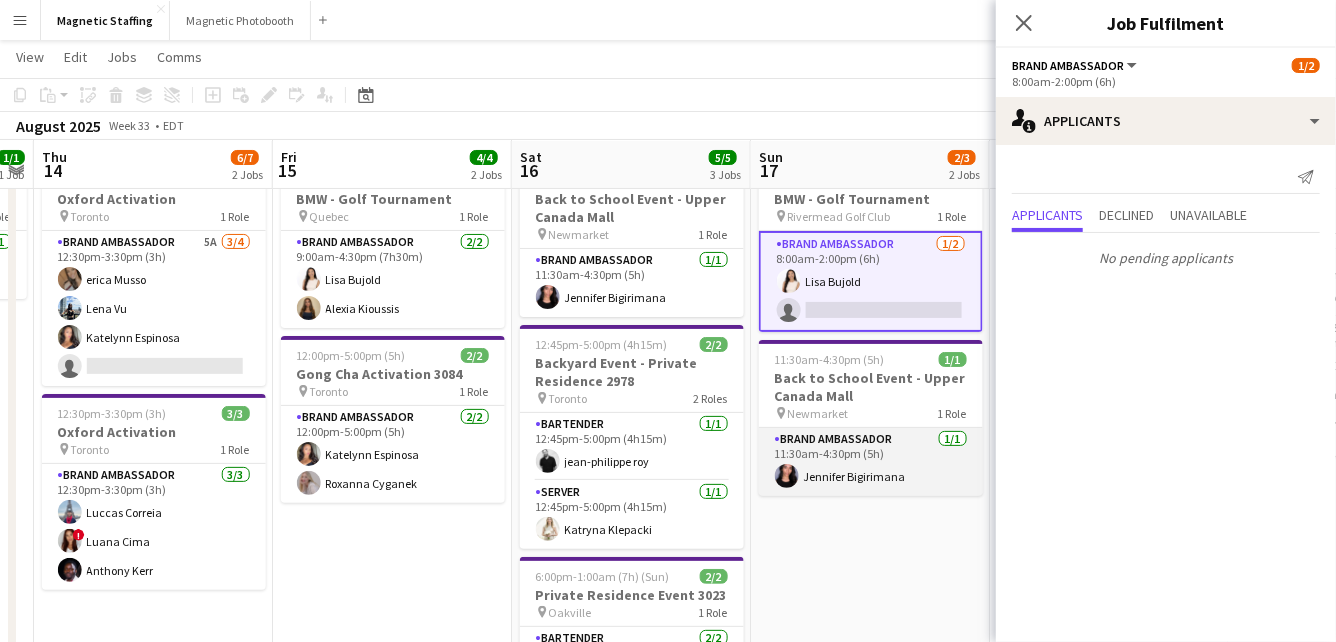 click on "Brand Ambassador   1/1   11:30am-4:30pm (5h)
Jennifer Bigirimana" at bounding box center [871, 462] 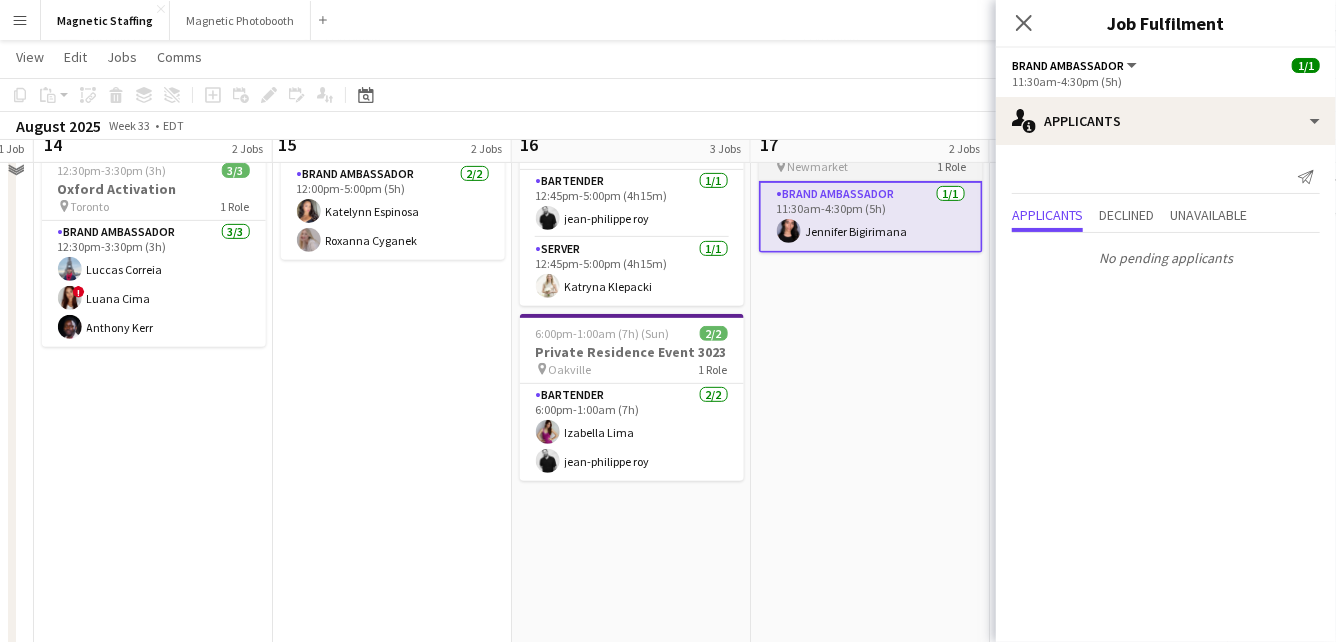 scroll, scrollTop: 315, scrollLeft: 0, axis: vertical 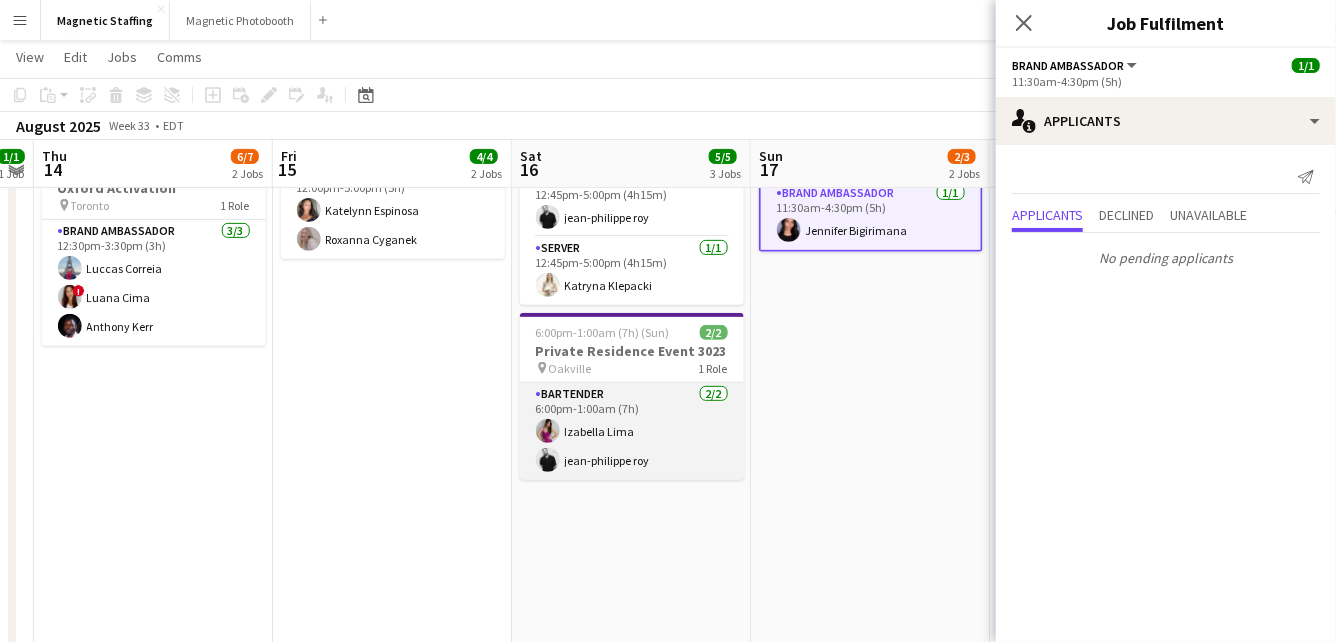 click on "Bartender   2/2   6:00pm-1:00am (7h)
Izabella Lima jean-philippe roy" at bounding box center (632, 431) 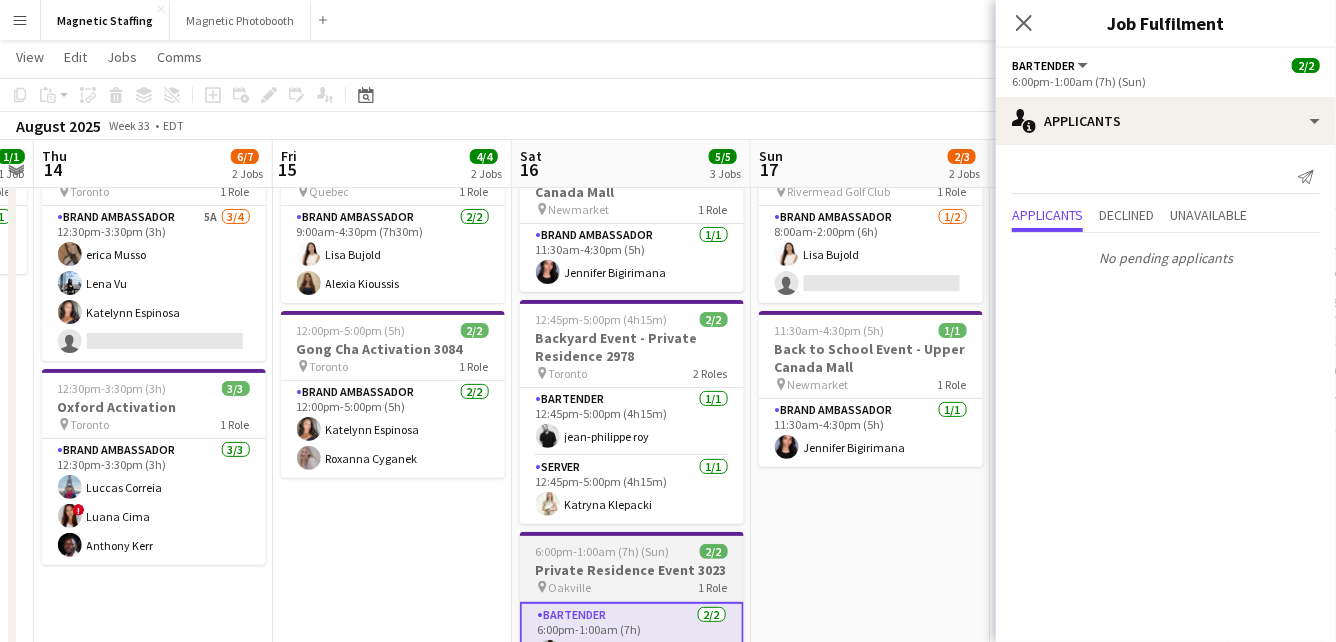 click on "Bartender   1/1   12:45pm-5:00pm (4h15m)
jean-philippe roy" at bounding box center (632, 422) 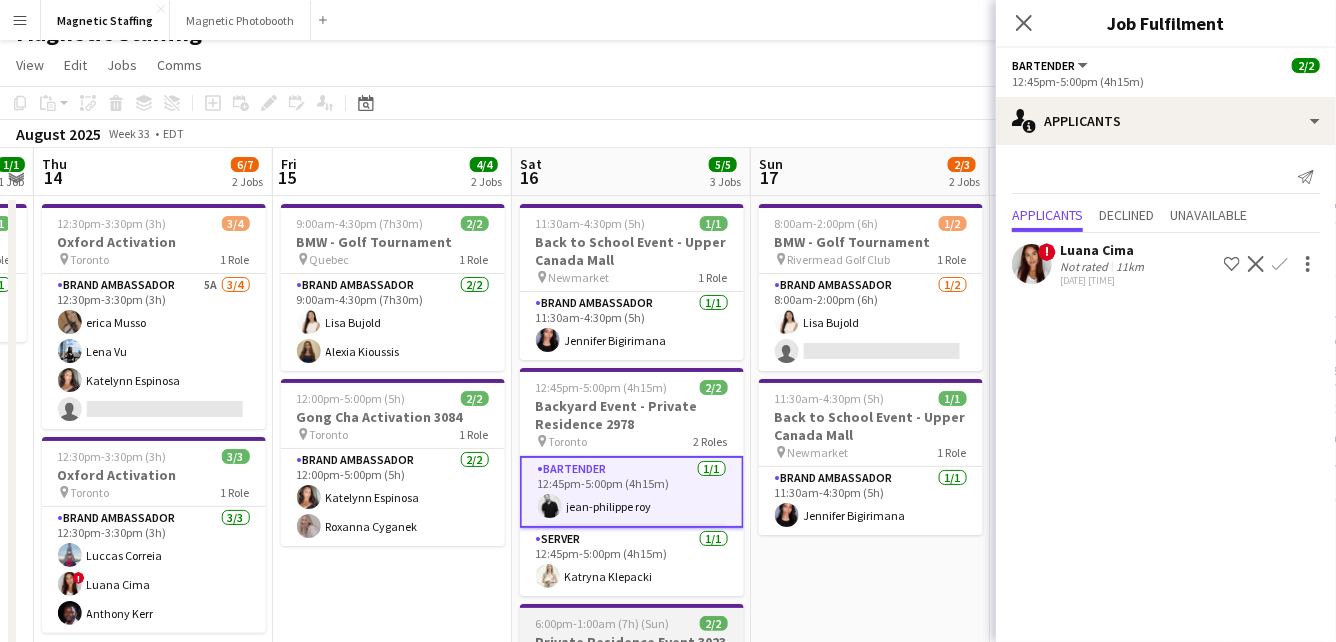 scroll, scrollTop: 0, scrollLeft: 0, axis: both 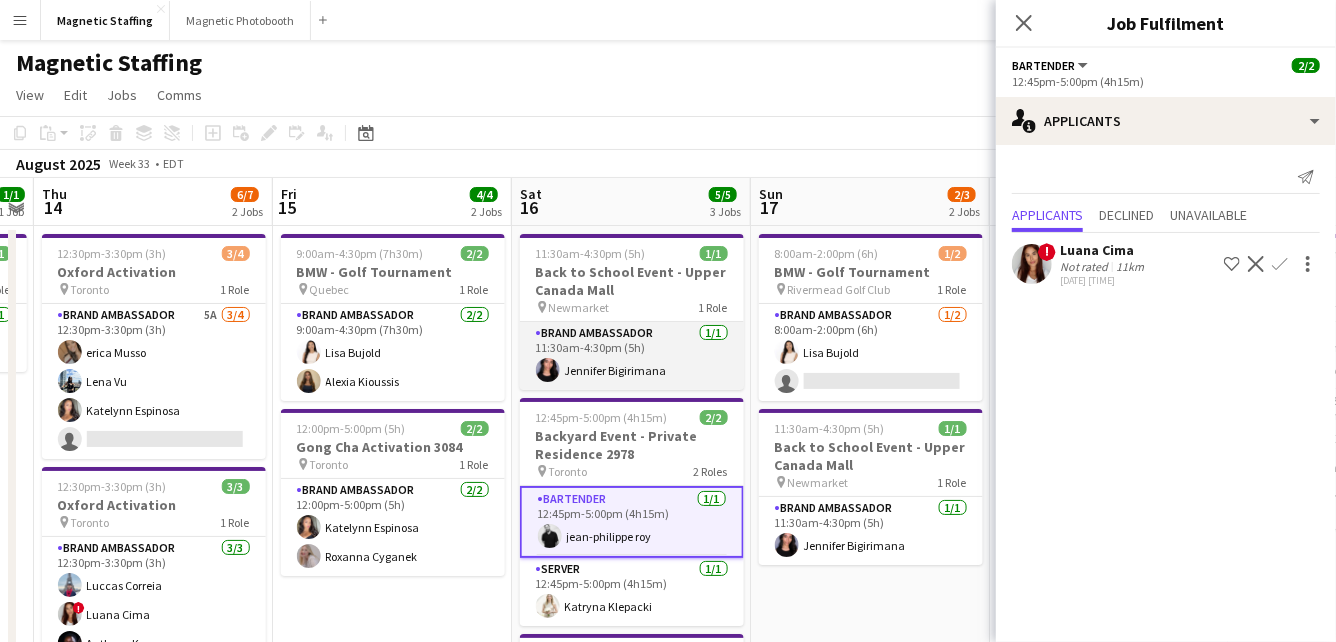 click on "Brand Ambassador   1/1   11:30am-4:30pm (5h)
Jennifer Bigirimana" at bounding box center [632, 356] 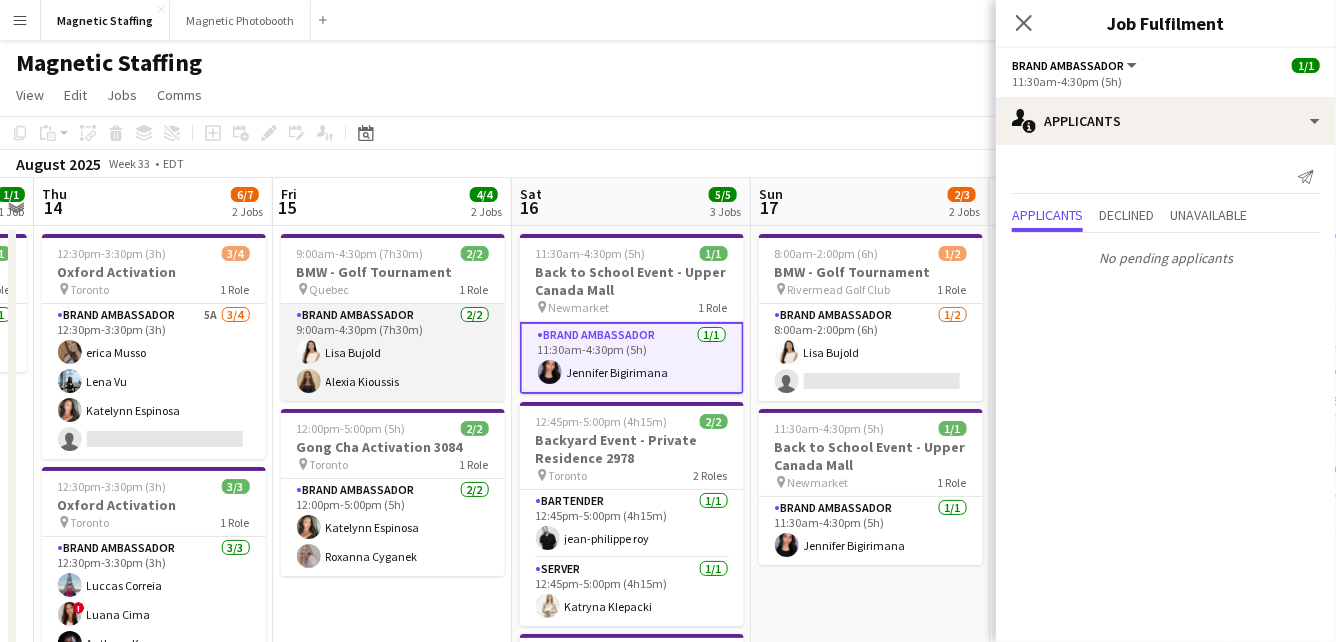 click on "Brand Ambassador   2/2   9:00am-4:30pm (7h30m)
Lisa Bujold Alexia Kioussis" at bounding box center (393, 352) 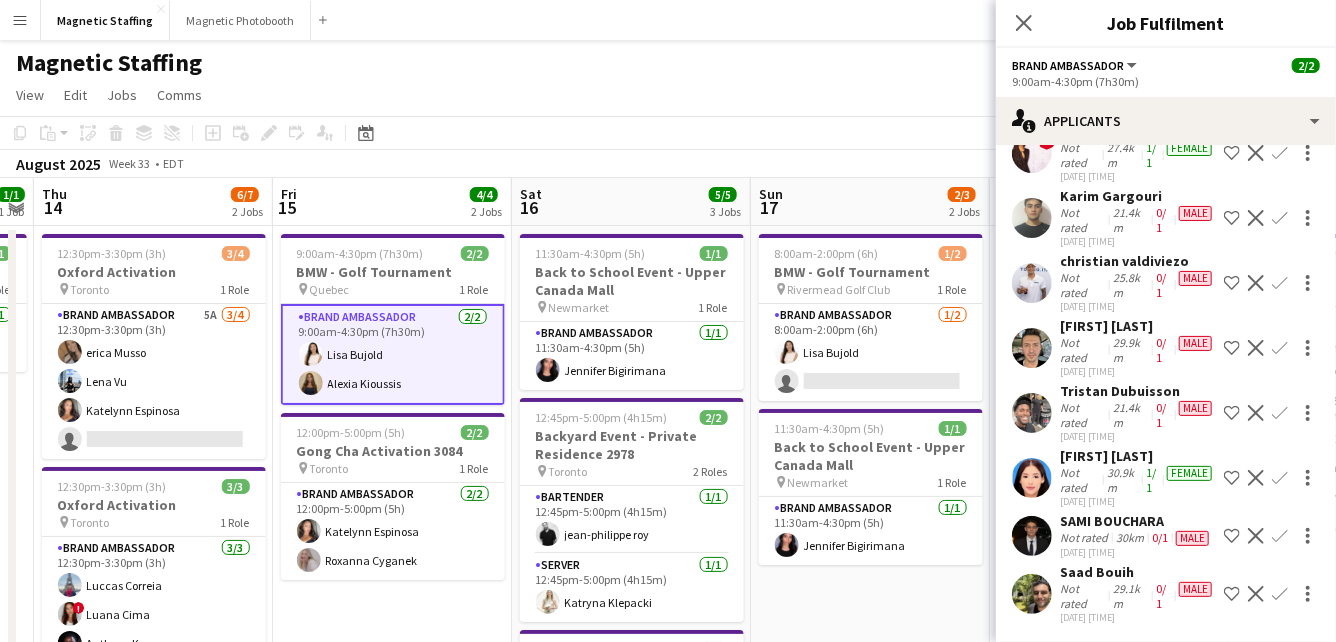 scroll, scrollTop: 0, scrollLeft: 0, axis: both 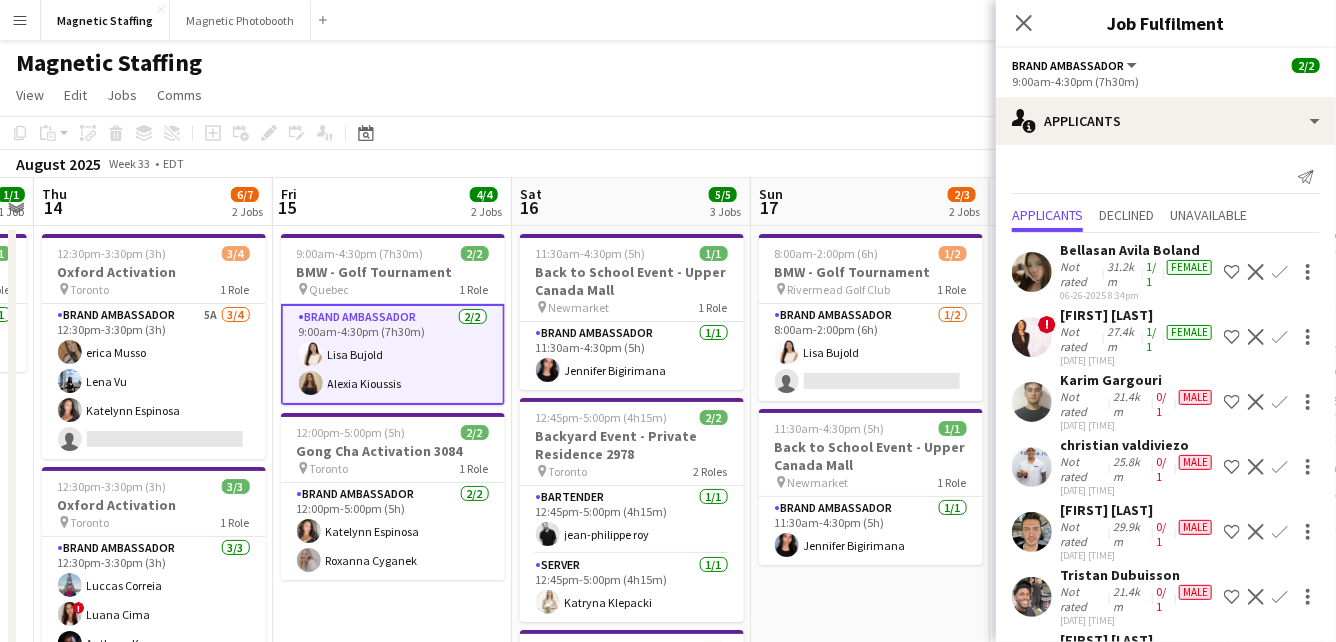 click on "Decline" at bounding box center [1256, 402] 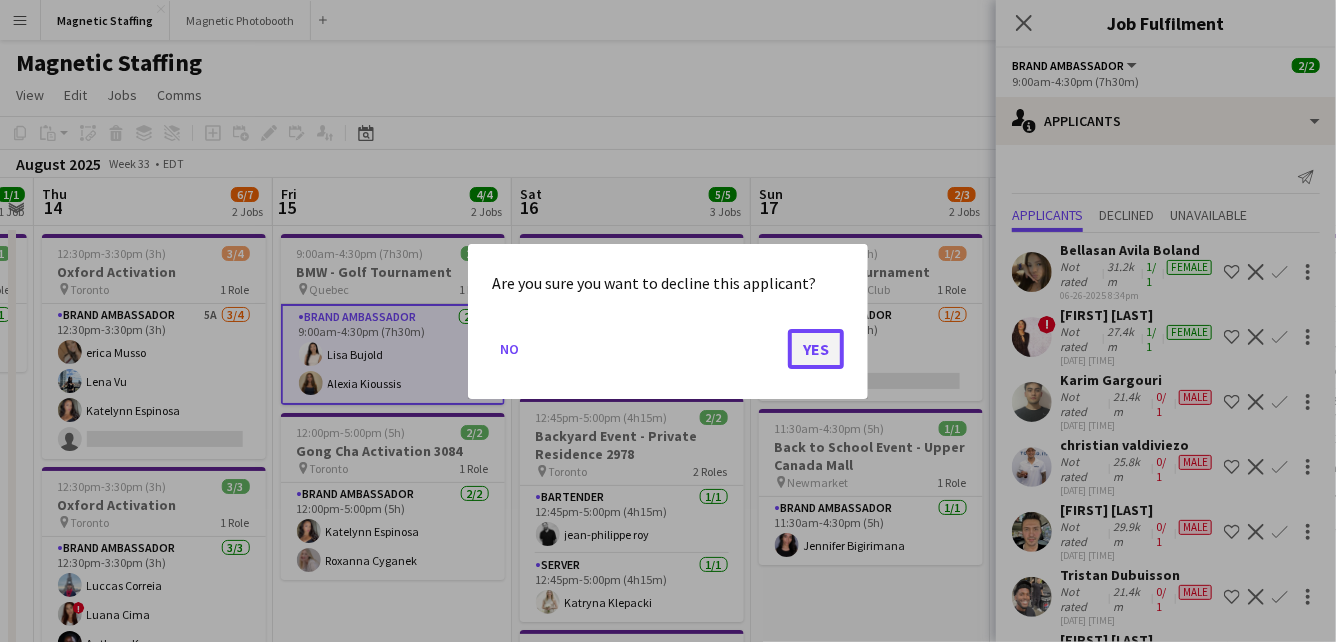 click on "Yes" 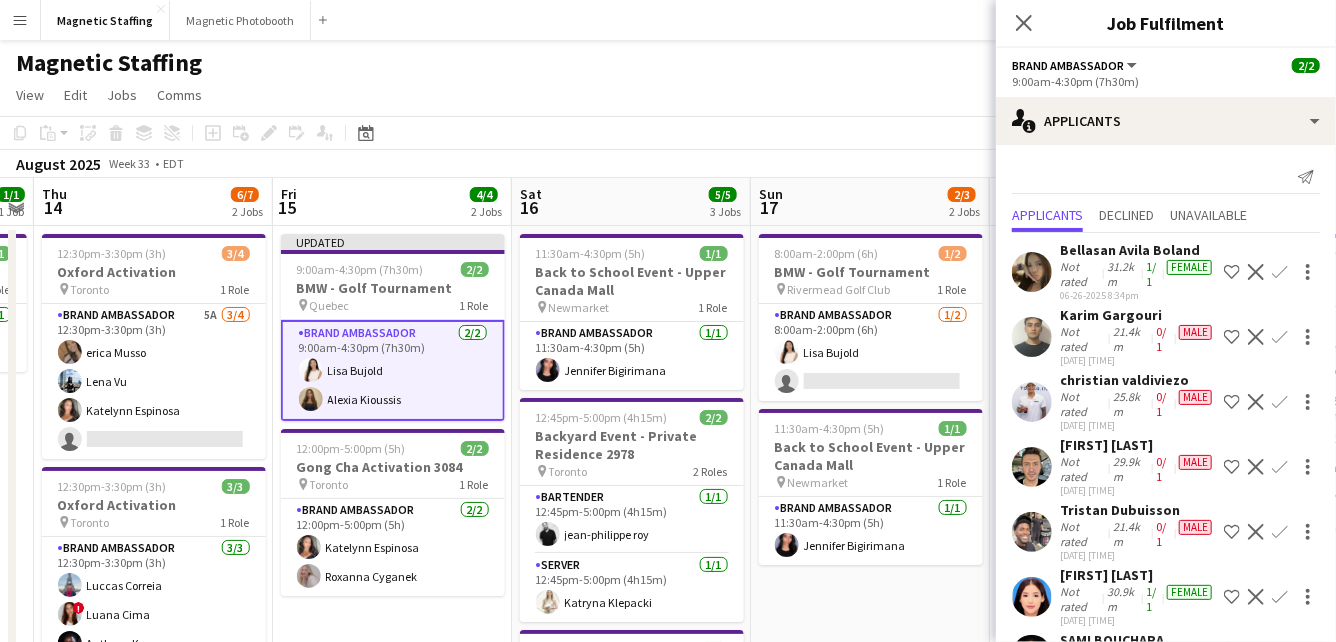 click on "Decline" at bounding box center (1256, 402) 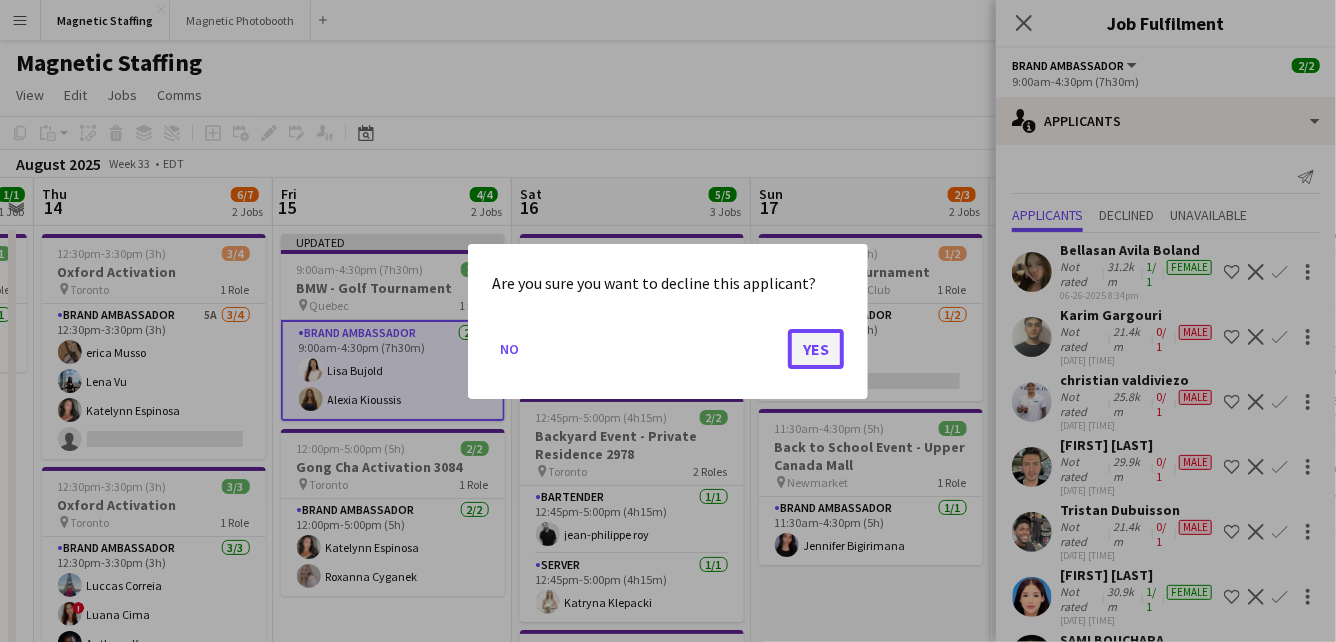 click on "Yes" 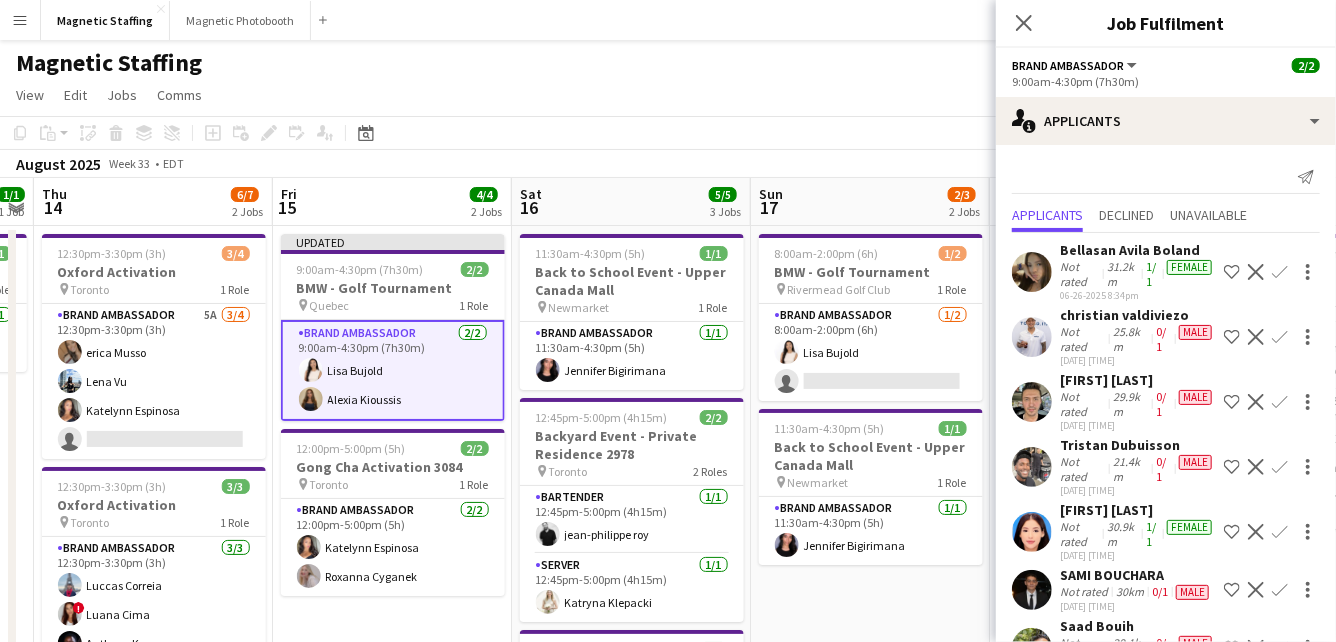 click on "Decline" at bounding box center [1256, 402] 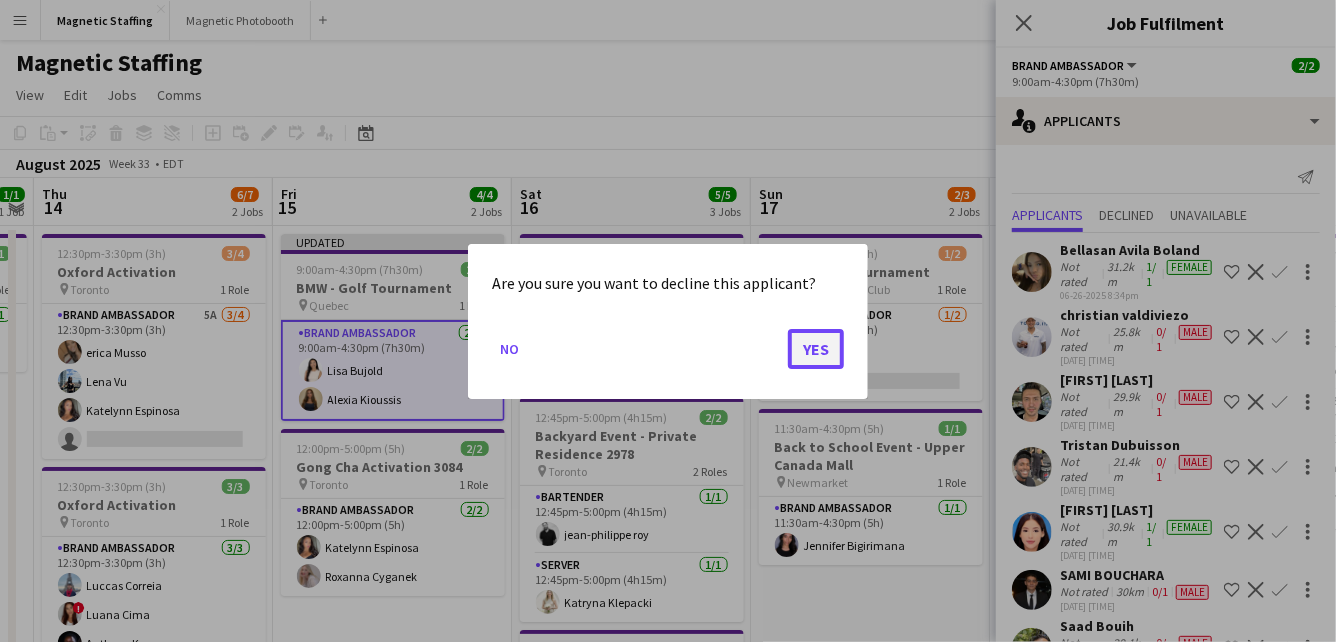 click on "Yes" 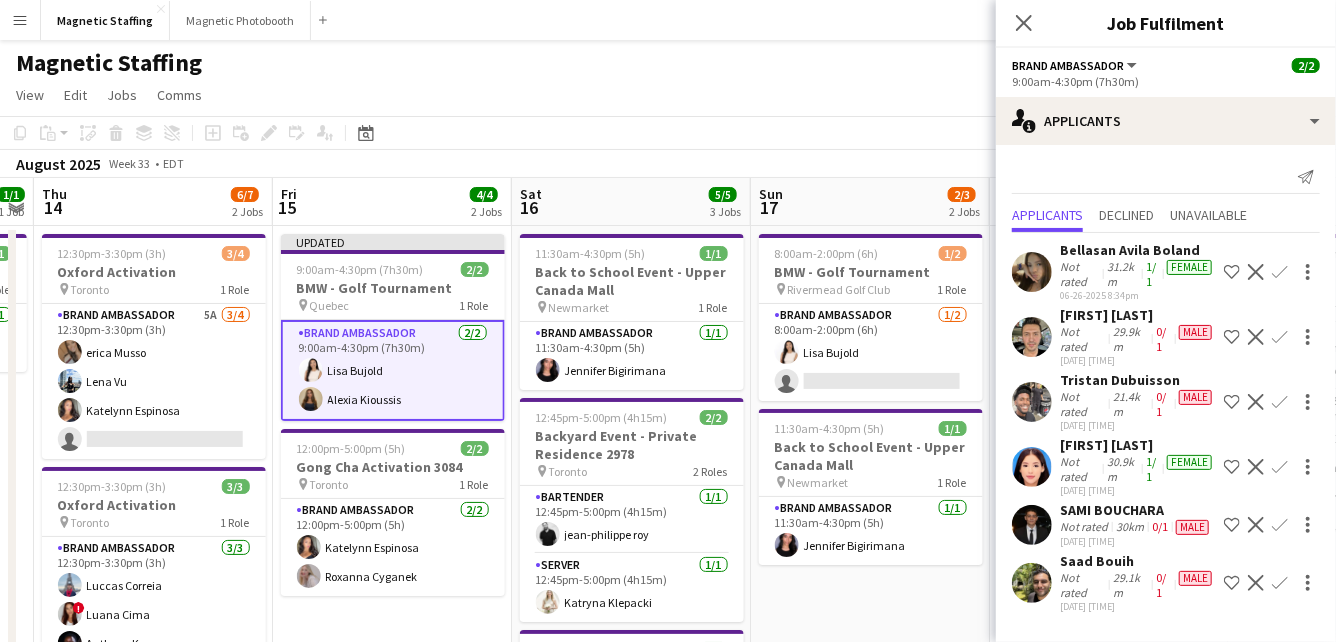 click on "Decline" at bounding box center (1256, 402) 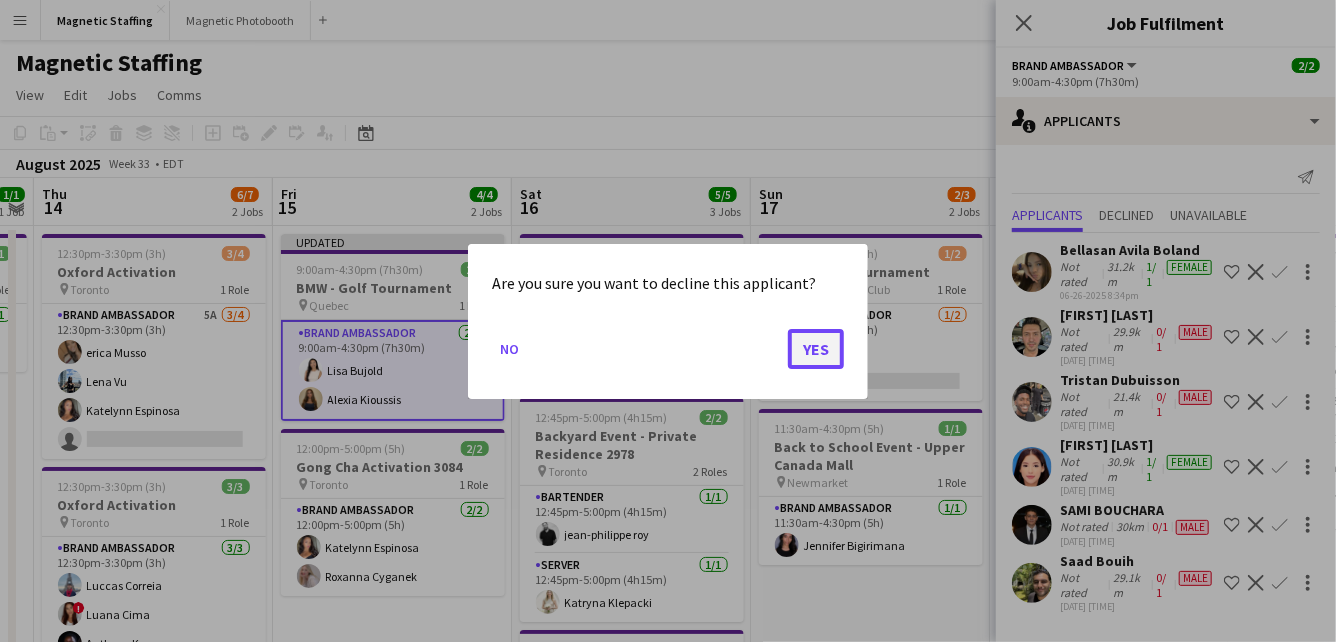 click on "Yes" 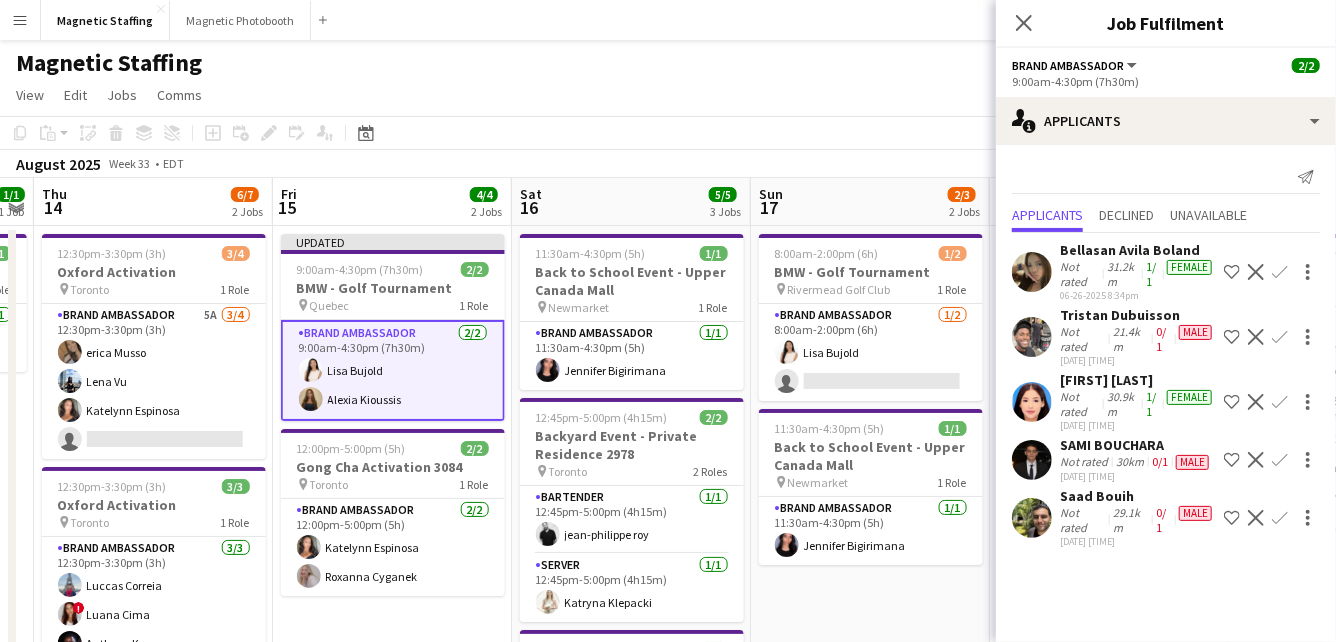 click on "Decline" at bounding box center (1256, 402) 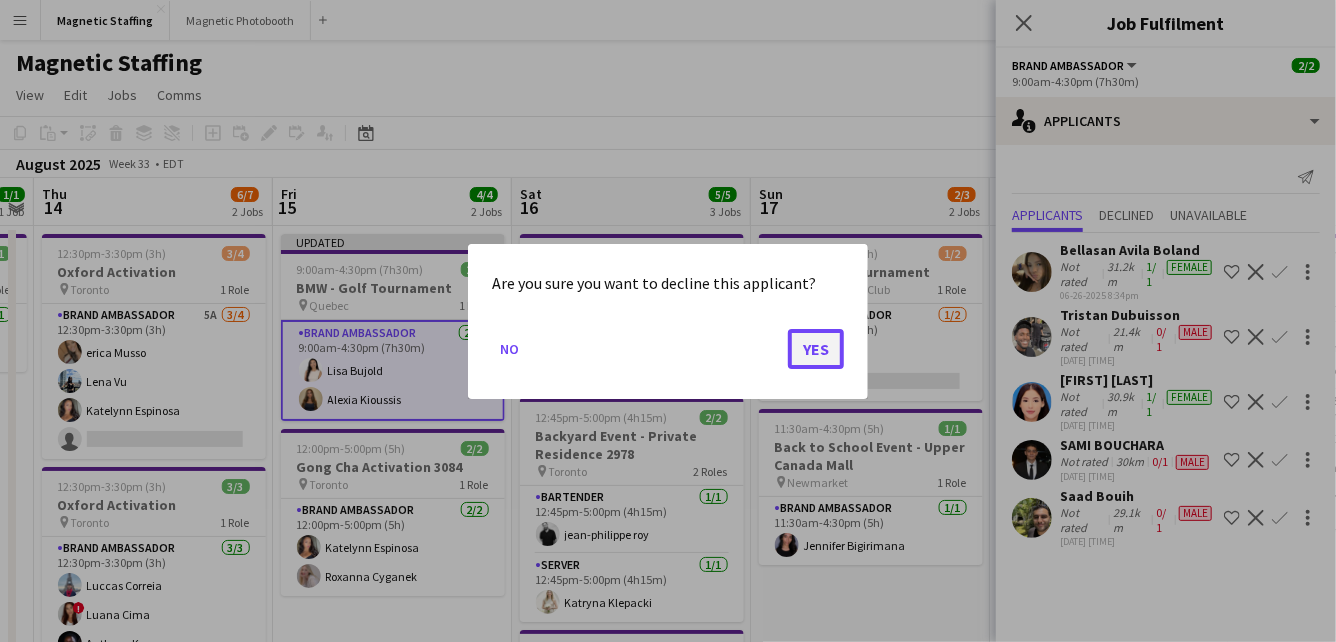 click on "Yes" 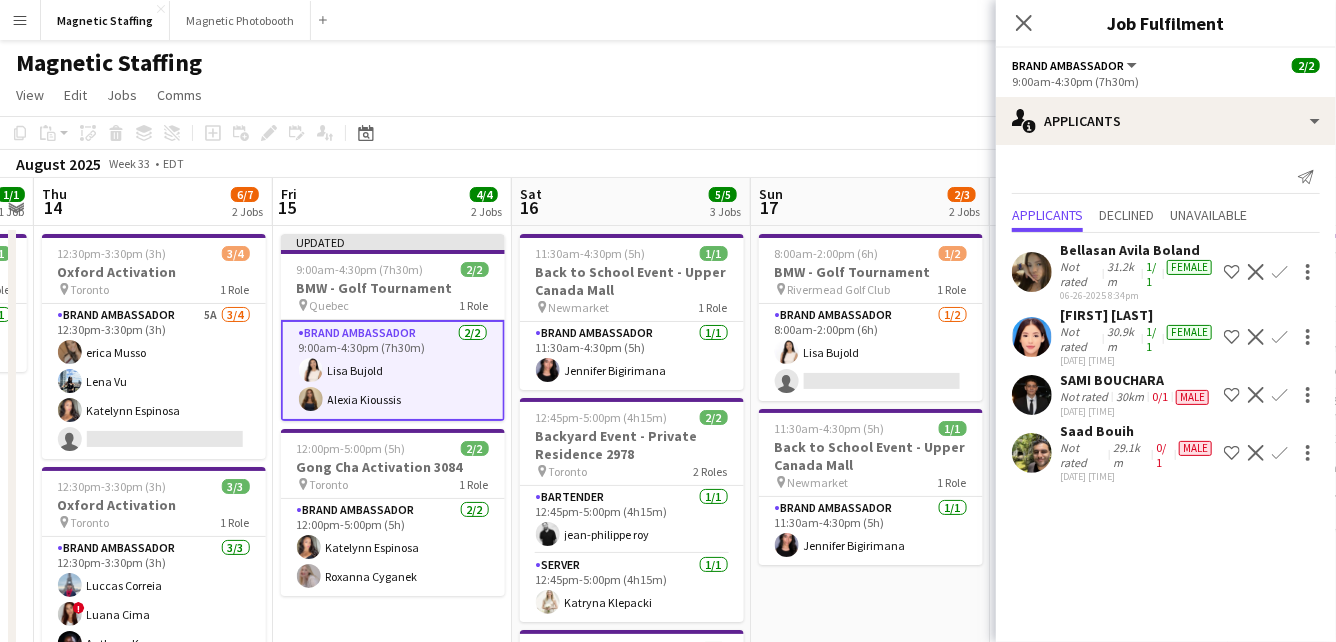 click on "Decline" at bounding box center [1256, 453] 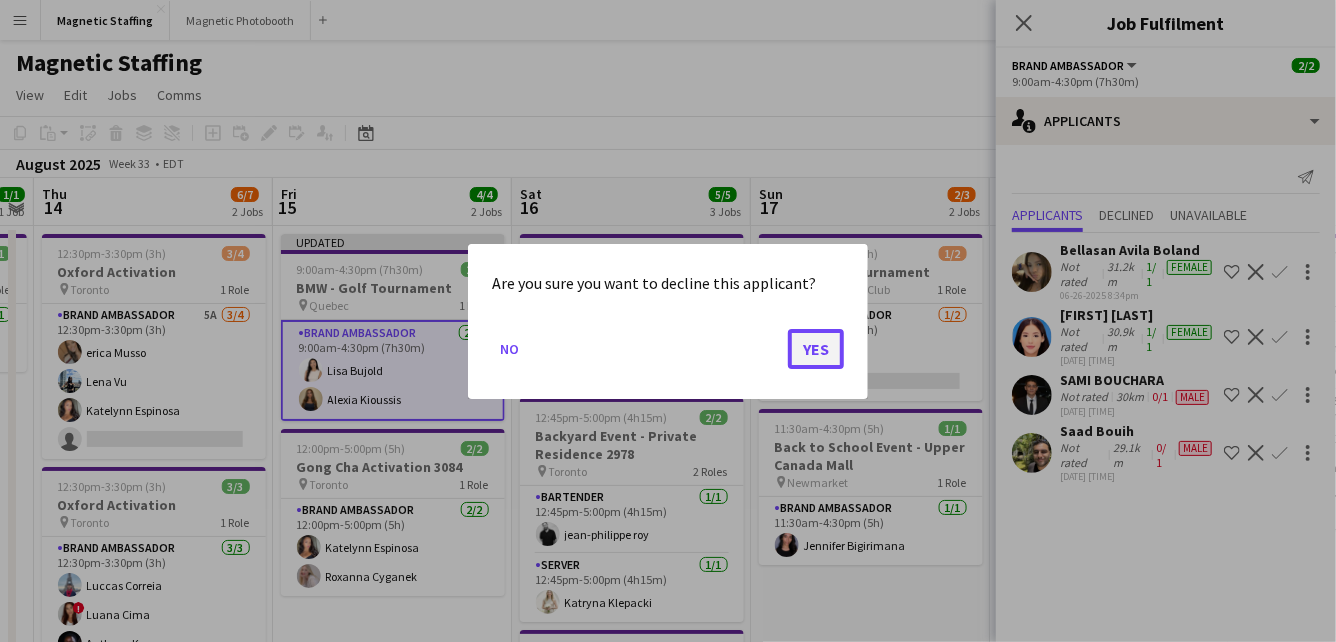 click on "Yes" 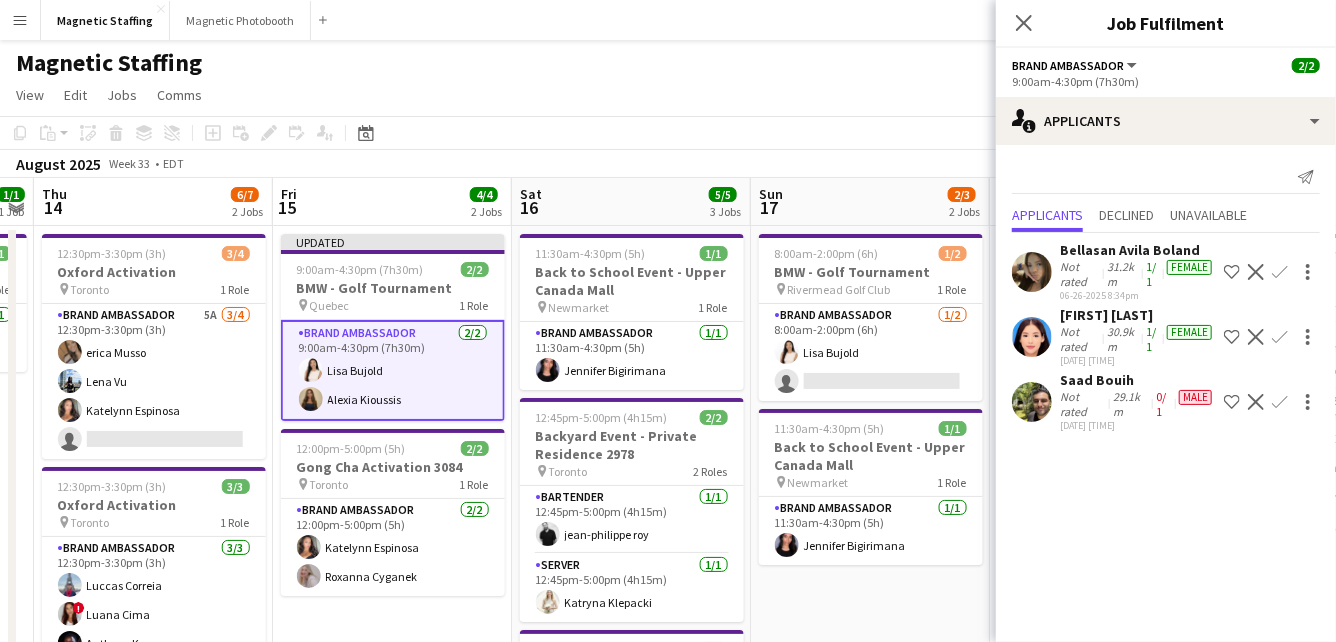 click on "Decline" at bounding box center [1256, 402] 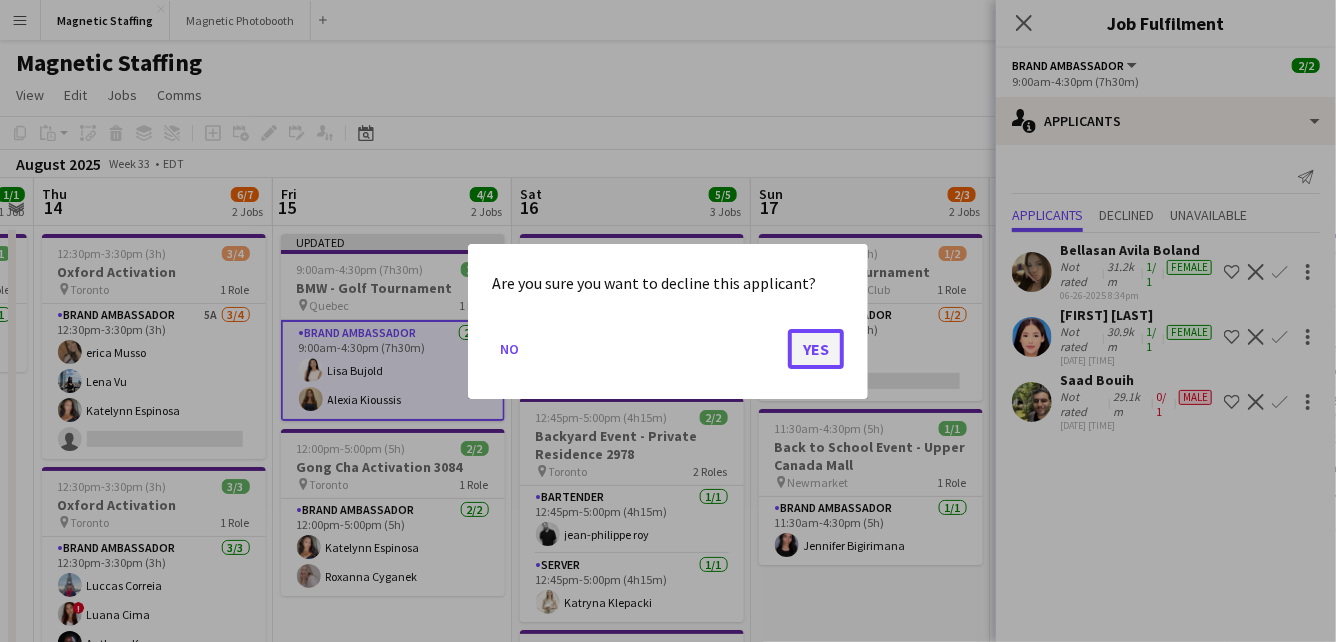 click on "Yes" 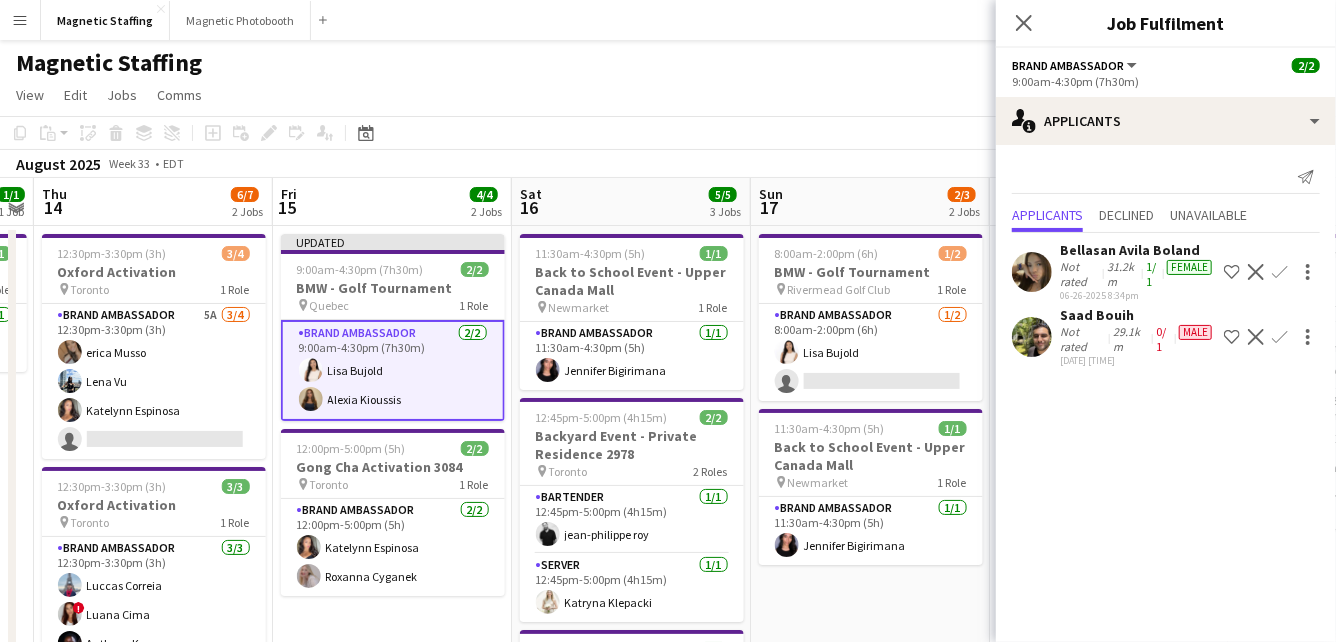 click on "Decline" 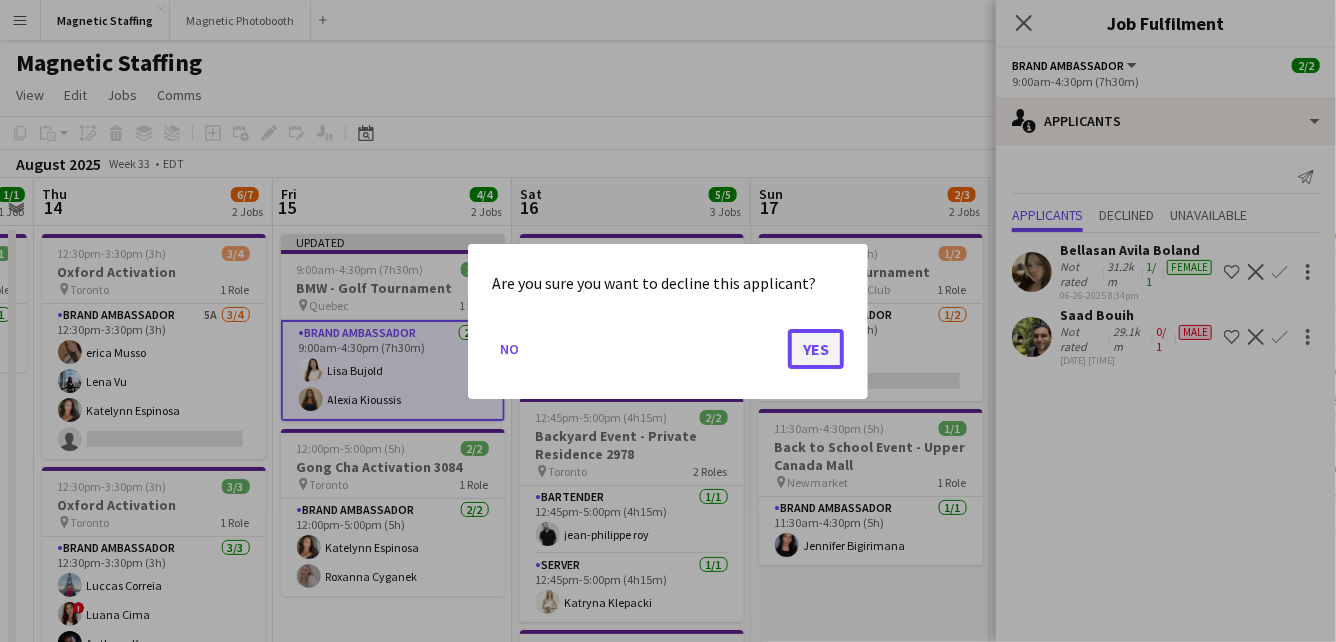 click on "Yes" 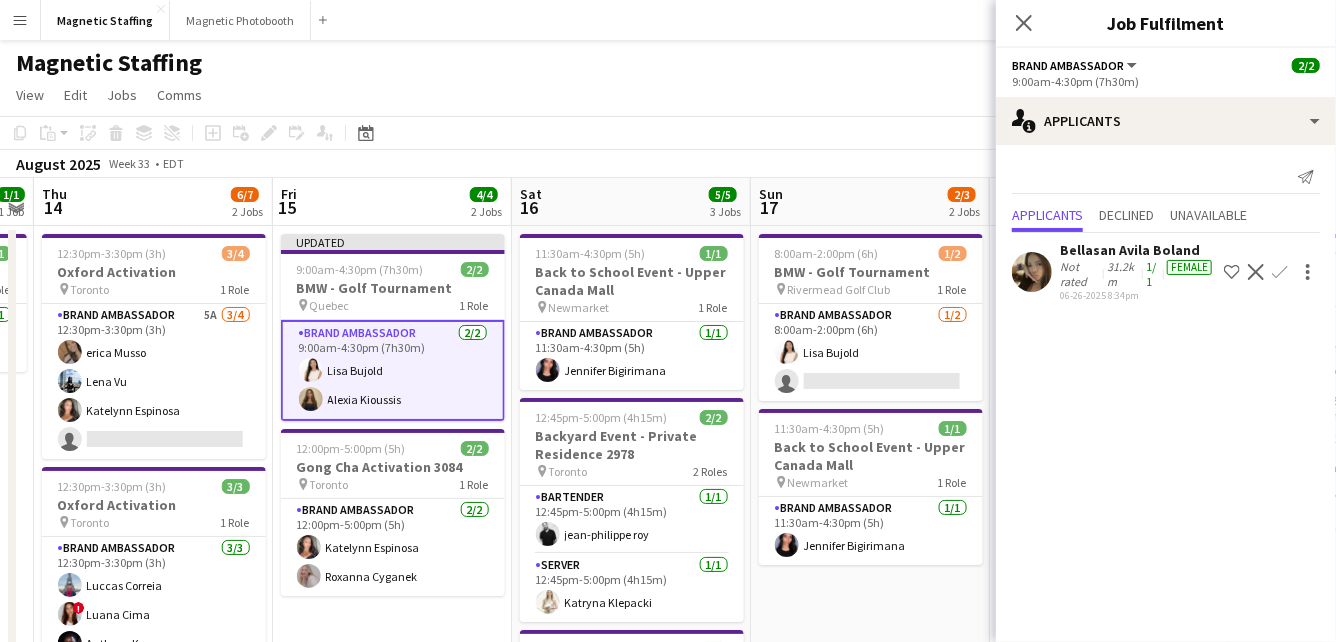 click on "View  Day view expanded Day view collapsed Month view Date picker Jump to today Expand Linked Jobs Collapse Linked Jobs  Edit  Copy
Command
C  Paste  Without Crew
Command
V With Crew
Command
Shift
V Paste as linked job  Group  Group Ungroup  Jobs  New Job Edit Job Delete Job New Linked Job Edit Linked Jobs Job fulfilment Promote Role Copy Role URL  Comms  Notify confirmed crew Create chat" 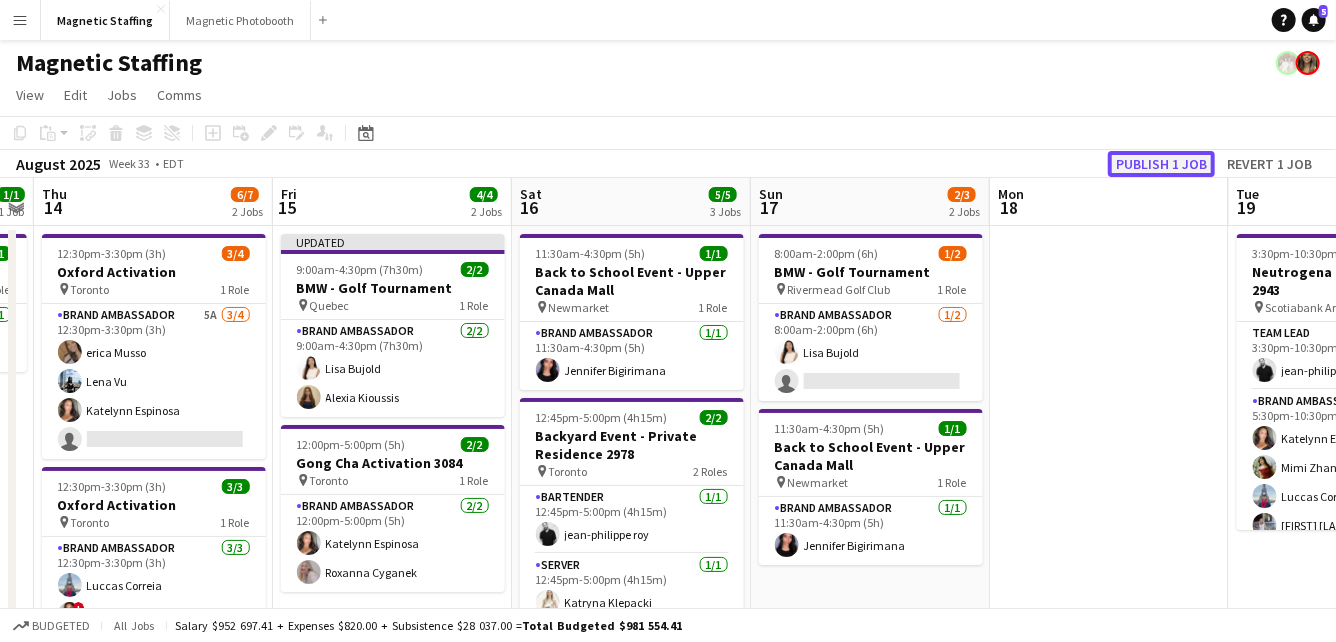 click on "Publish 1 job" 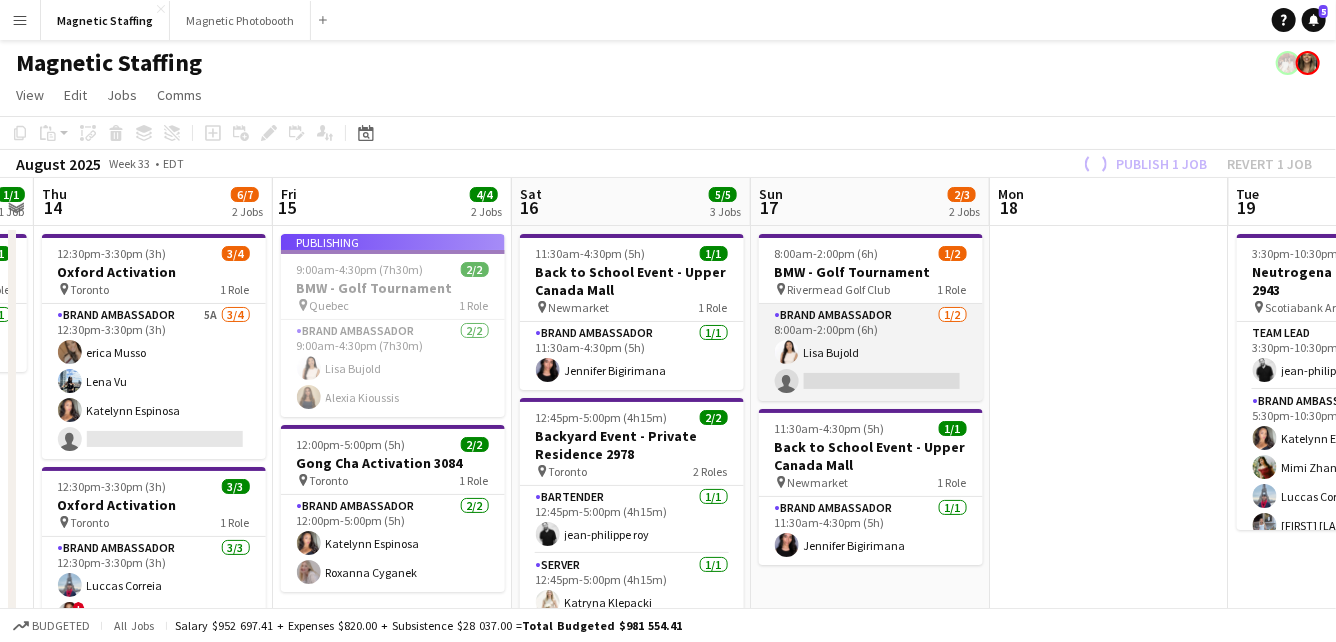 click on "Brand Ambassador   1/2   8:00am-2:00pm (6h)
[FIRST] [LAST]
single-neutral-actions" at bounding box center (871, 352) 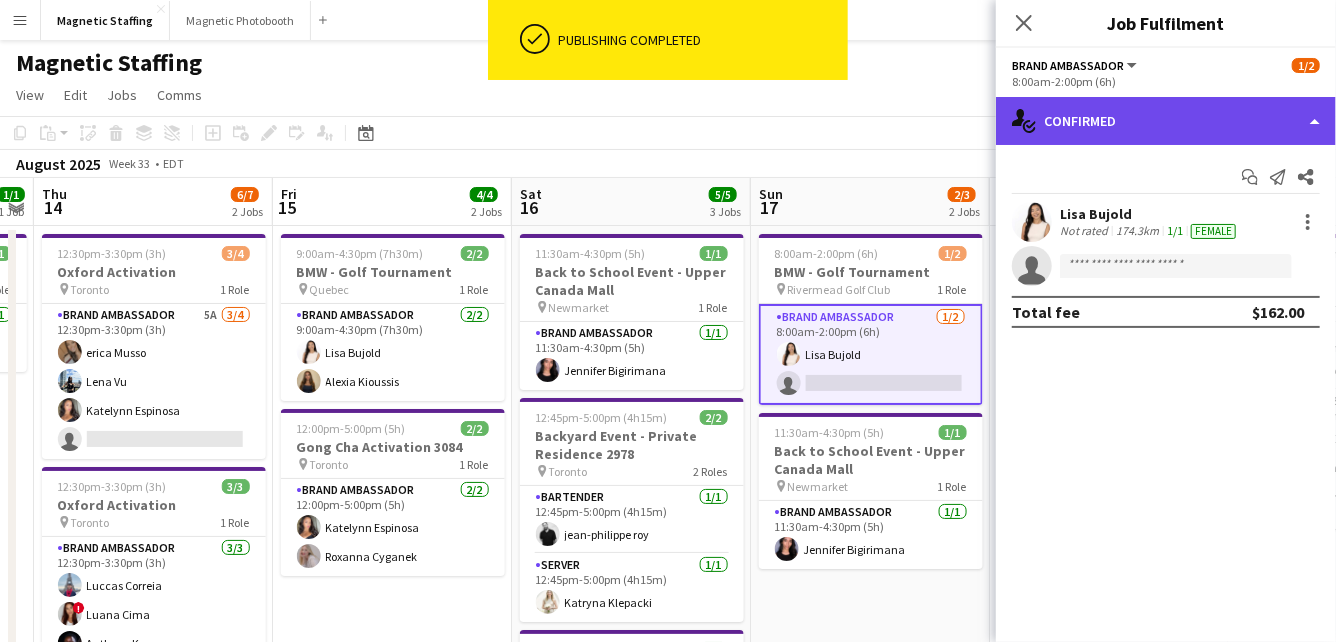 click on "single-neutral-actions-check-2
Confirmed" 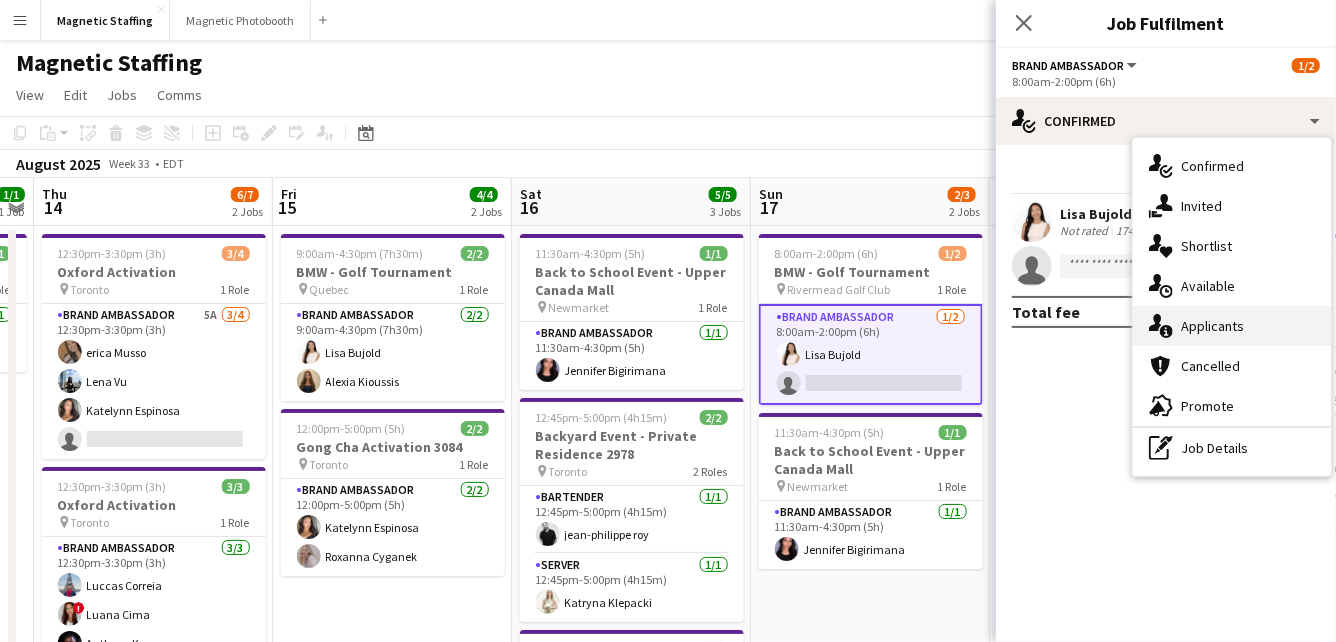 click on "single-neutral-actions-information
Applicants" at bounding box center [1232, 326] 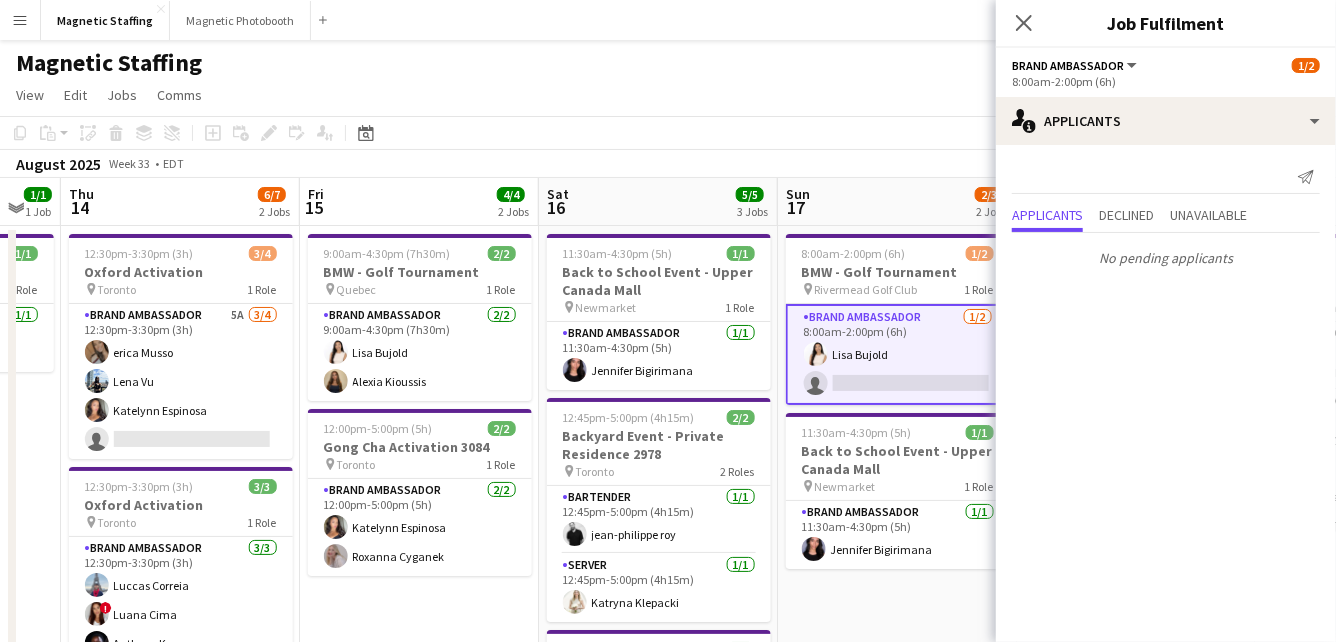 drag, startPoint x: 833, startPoint y: 395, endPoint x: 231, endPoint y: 452, distance: 604.6925 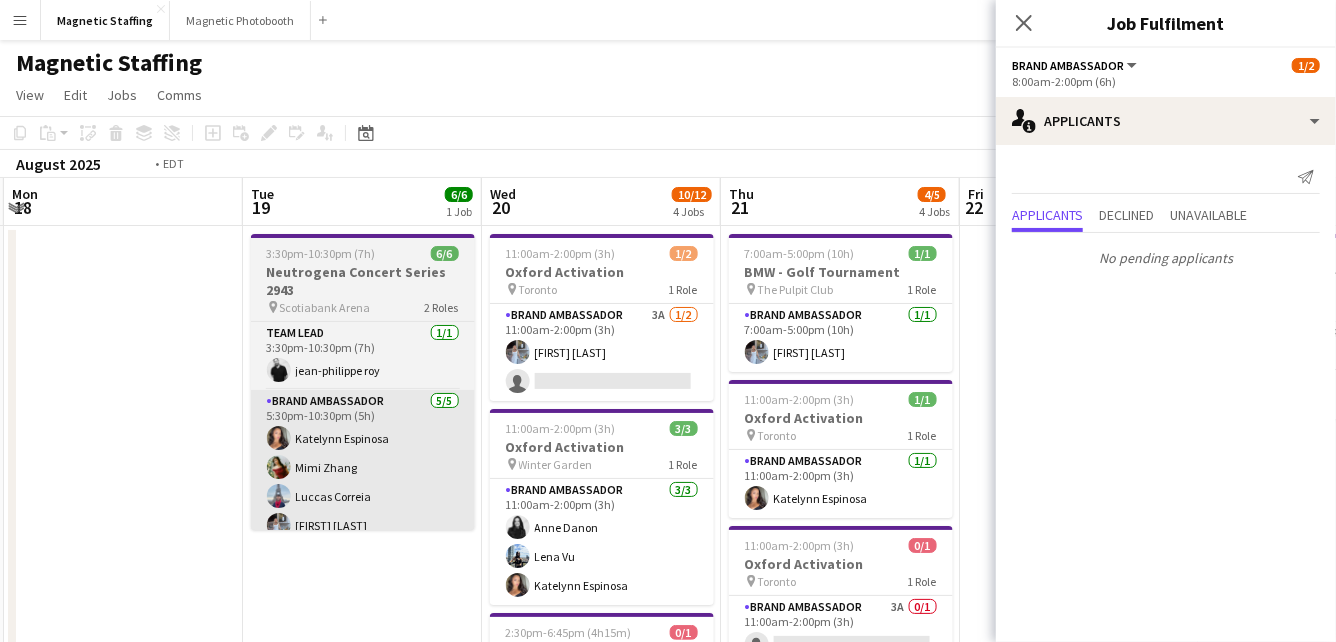 drag, startPoint x: 829, startPoint y: 441, endPoint x: 375, endPoint y: 447, distance: 454.03964 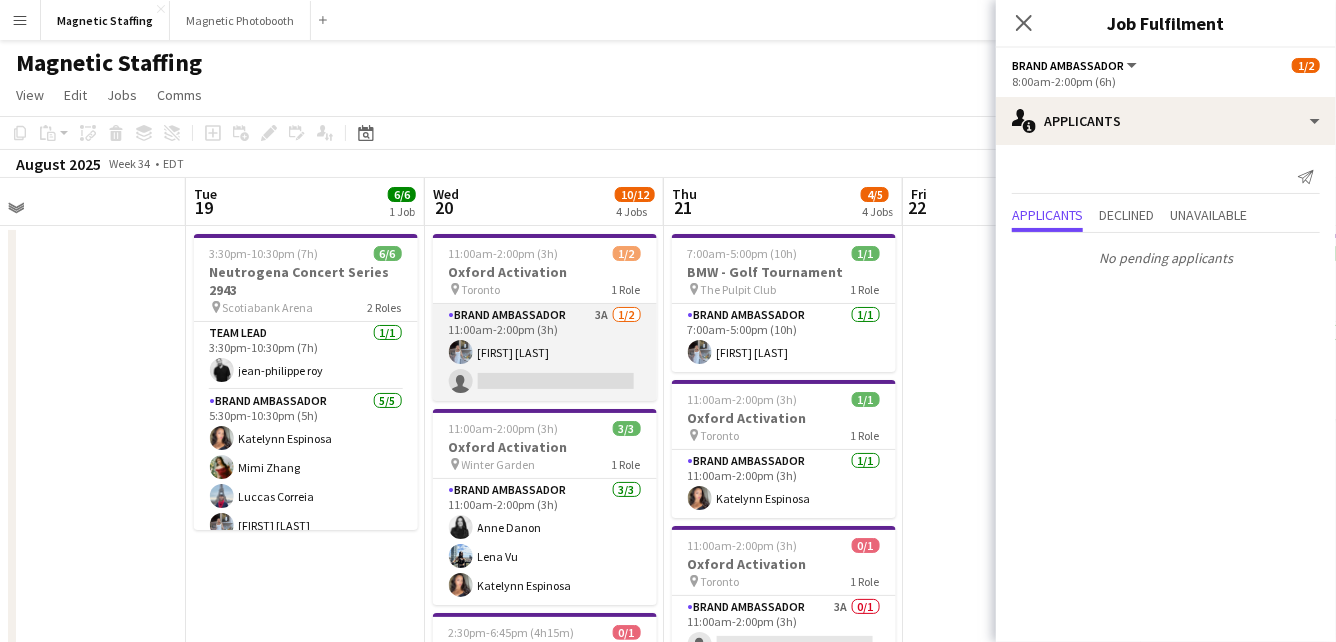 click on "Brand Ambassador   3A   1/2   11:00am-2:00pm (3h)
[FIRST] [LAST]
single-neutral-actions" at bounding box center [545, 352] 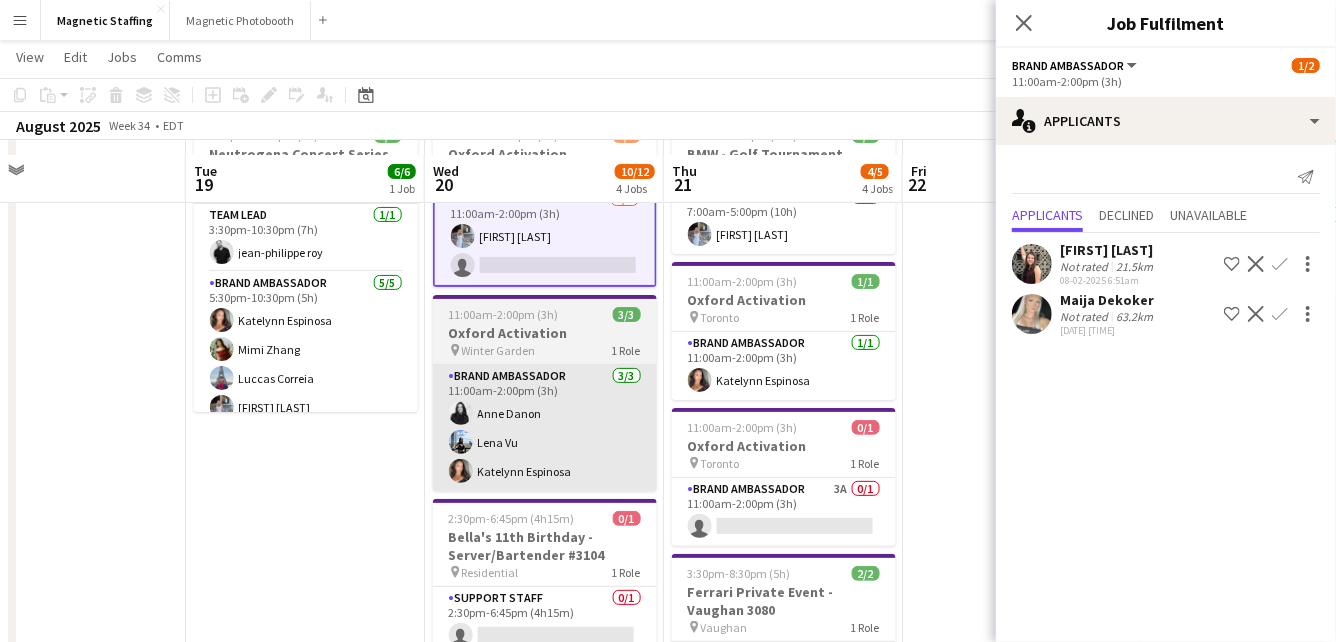 scroll, scrollTop: 132, scrollLeft: 0, axis: vertical 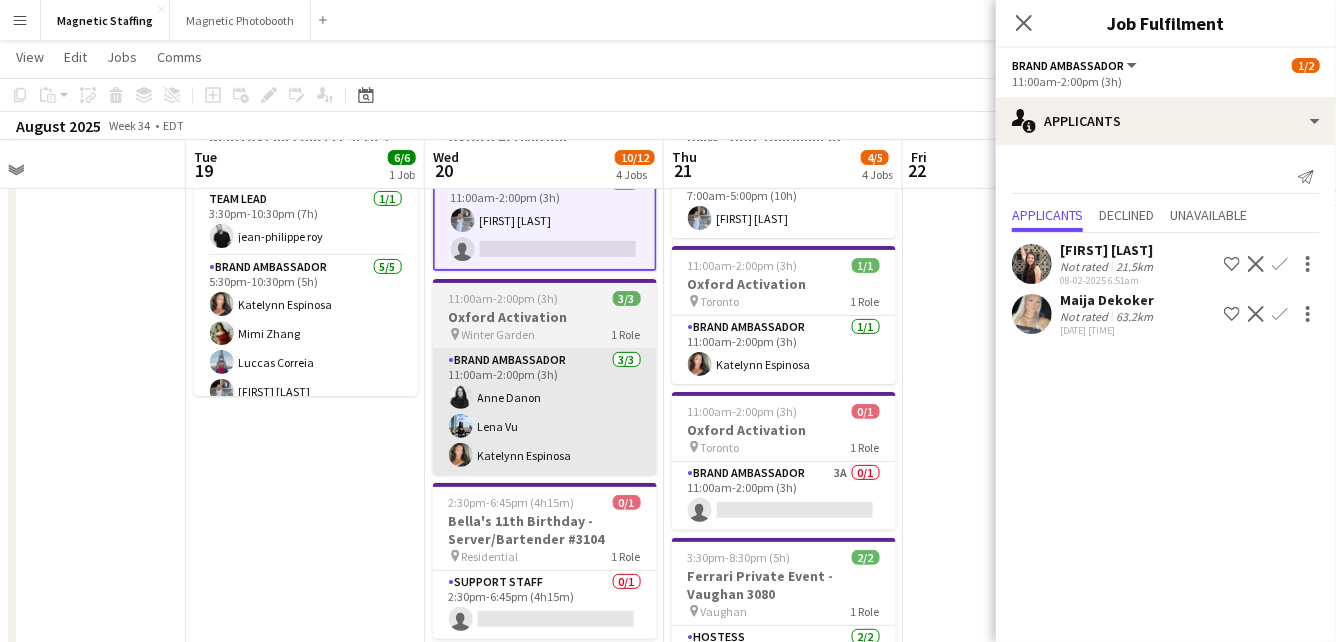 click on "Support Staff   0/1   2:30pm-6:45pm (4h15m)
single-neutral-actions" at bounding box center [545, 605] 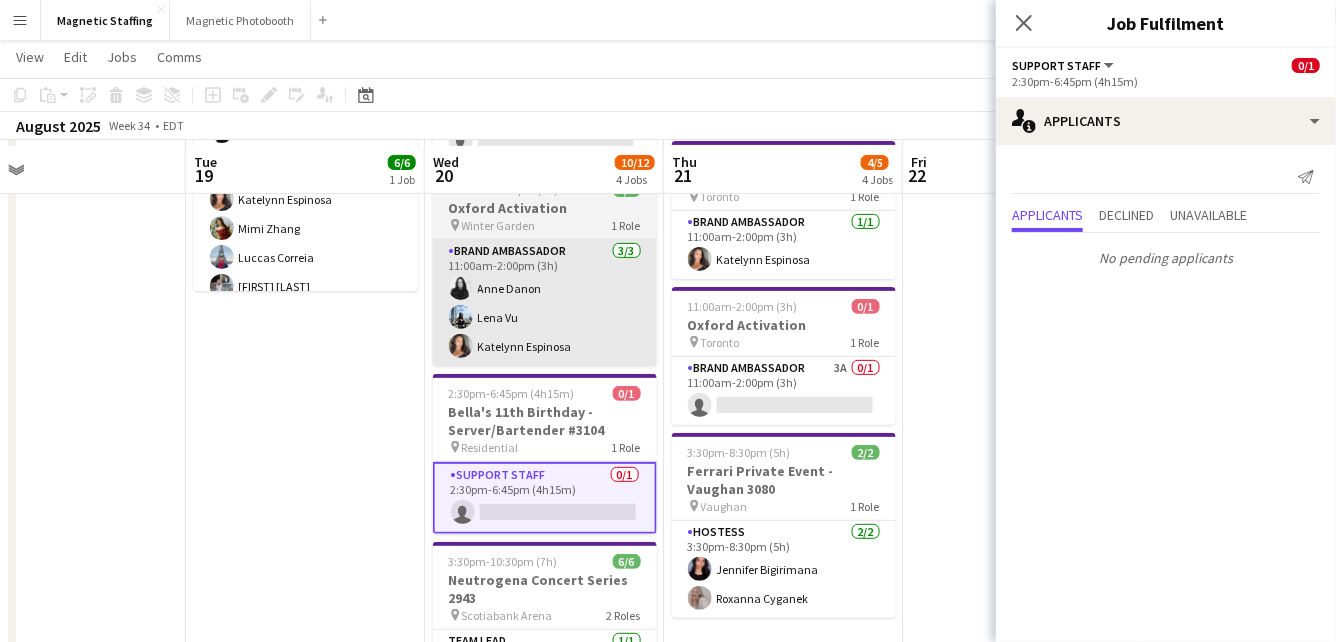 scroll, scrollTop: 250, scrollLeft: 0, axis: vertical 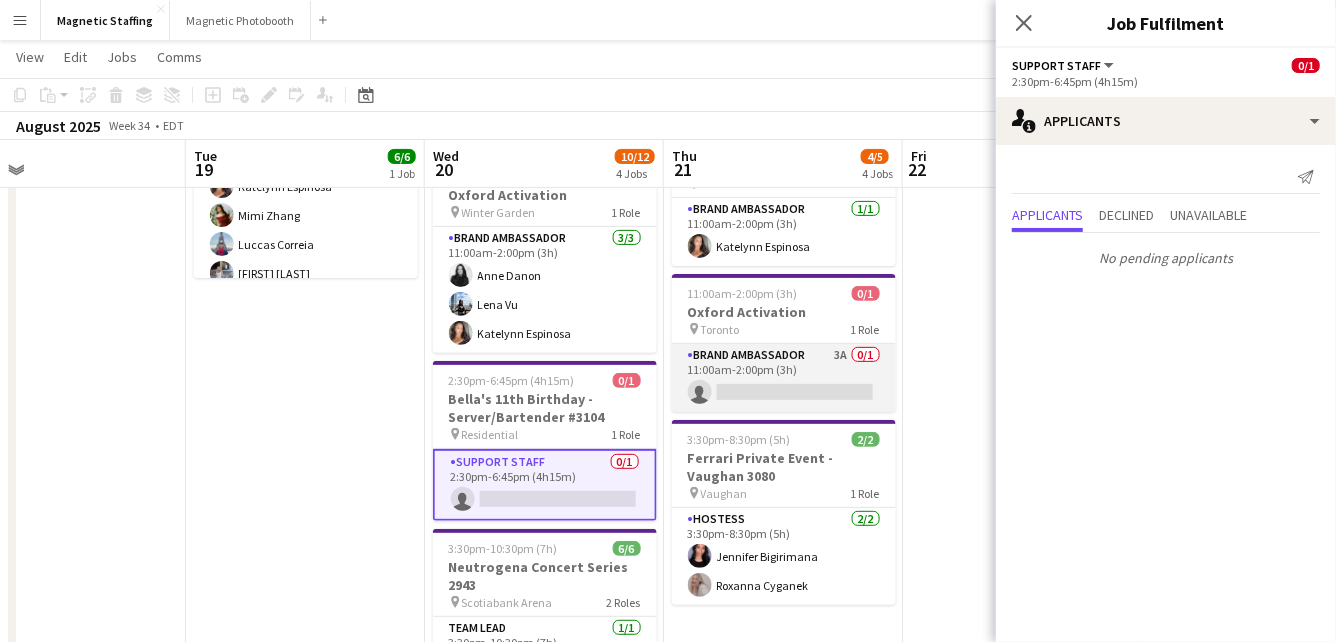click on "Brand Ambassador   3A   0/1   11:00am-2:00pm (3h)
single-neutral-actions" at bounding box center [784, 378] 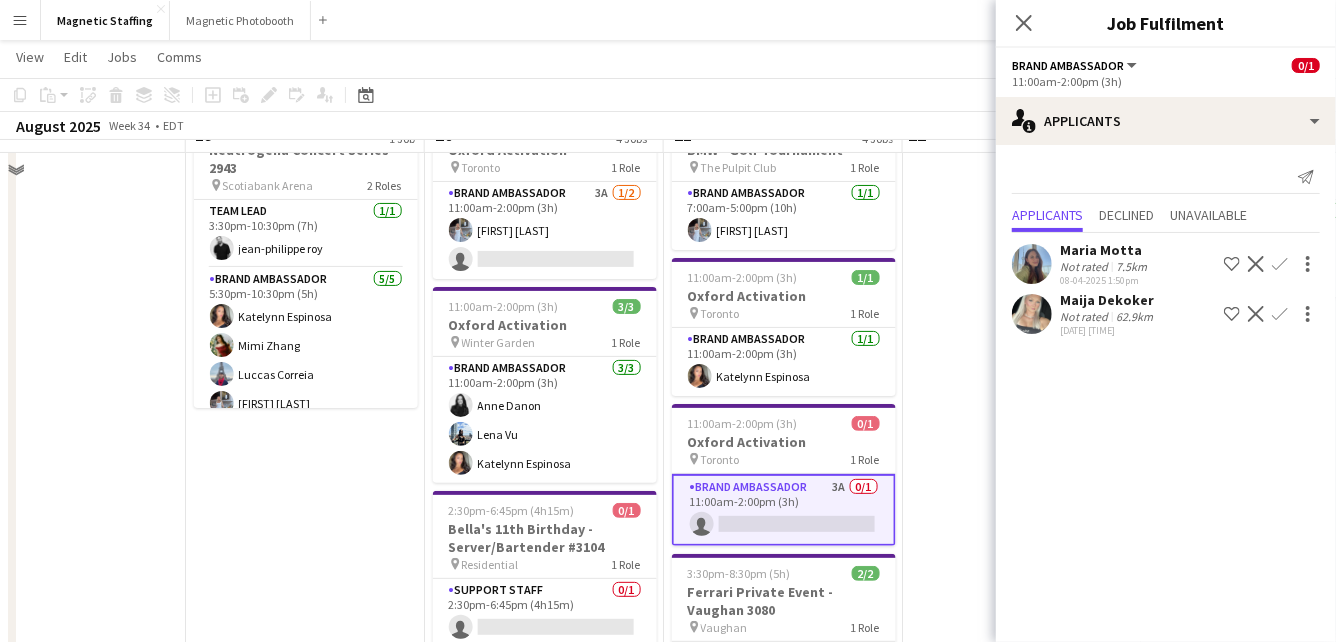 scroll, scrollTop: 85, scrollLeft: 0, axis: vertical 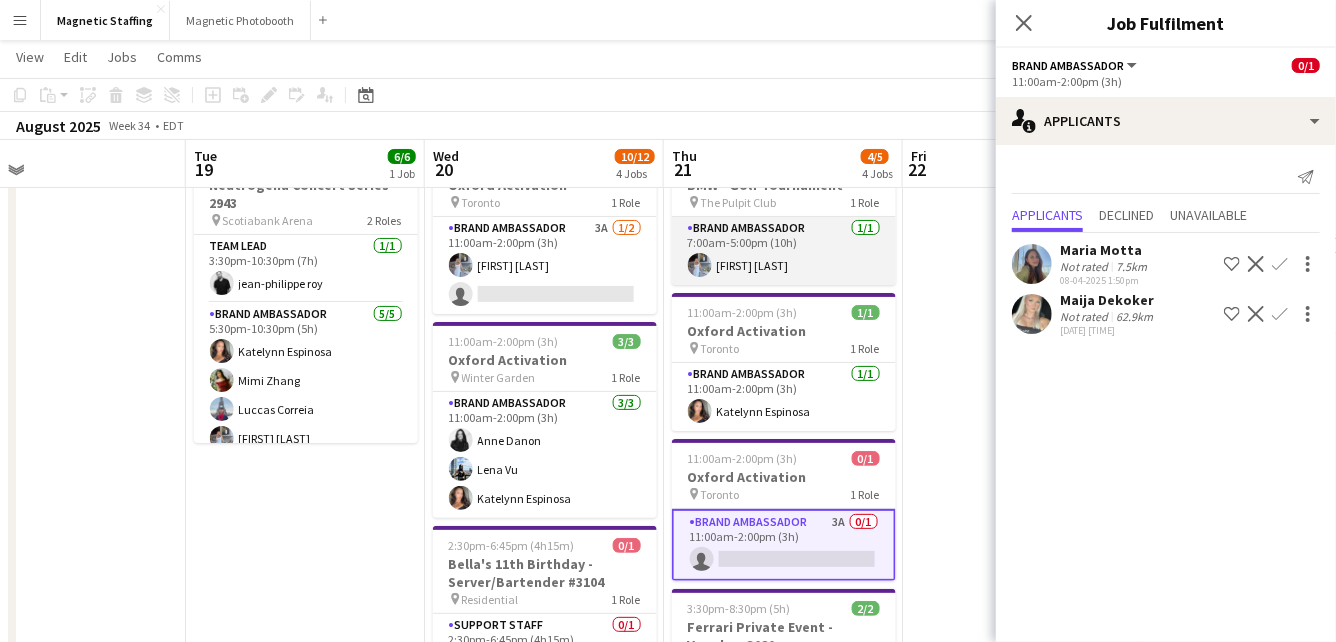 click on "Brand Ambassador   1/1   7:00am-5:00pm (10h)
Heather Siemonsen" at bounding box center [784, 251] 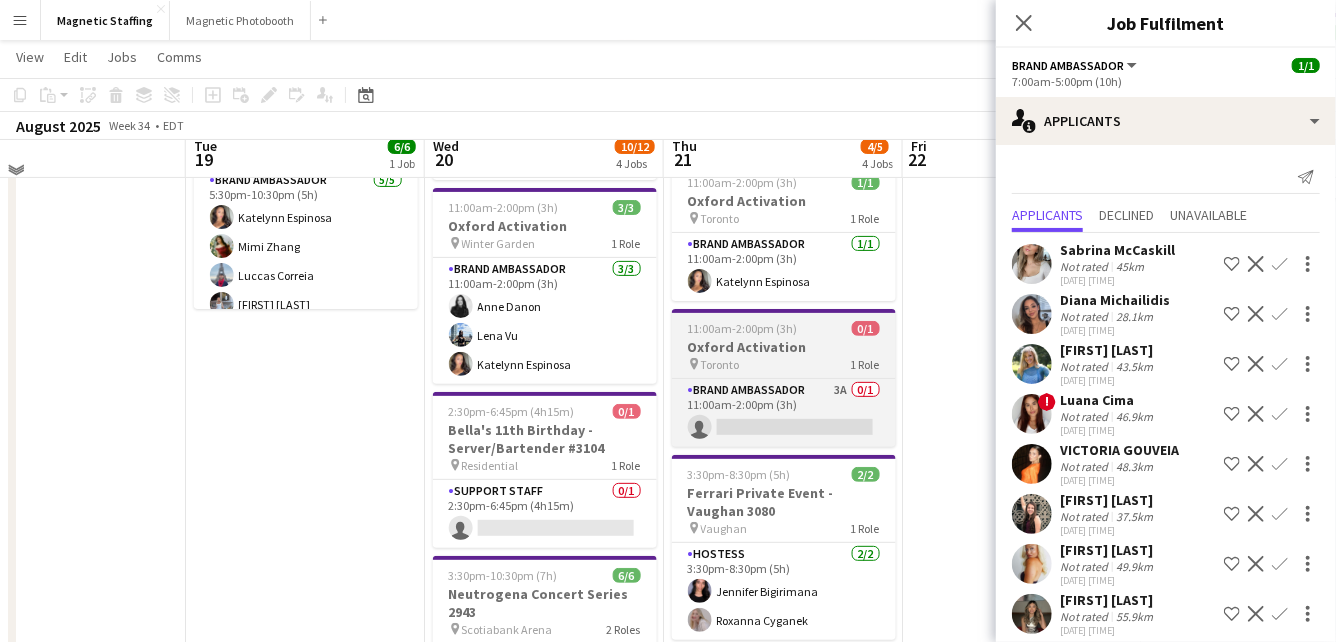 scroll, scrollTop: 209, scrollLeft: 0, axis: vertical 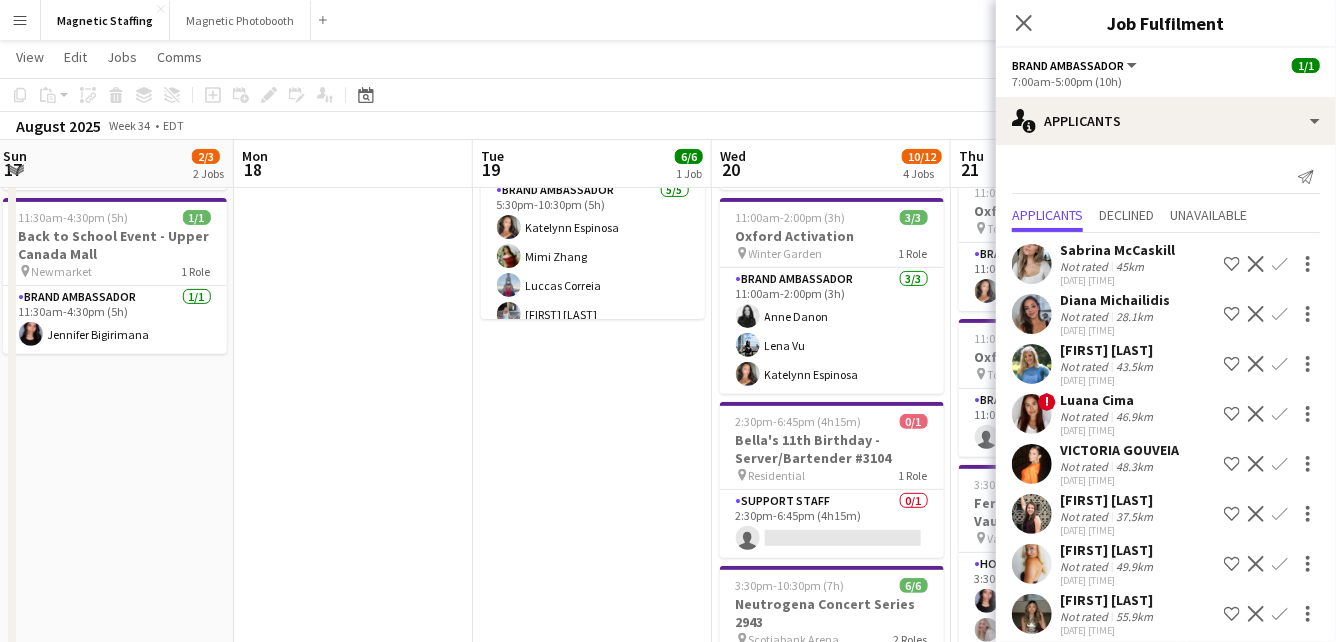 drag, startPoint x: 779, startPoint y: 506, endPoint x: 172, endPoint y: 610, distance: 615.845 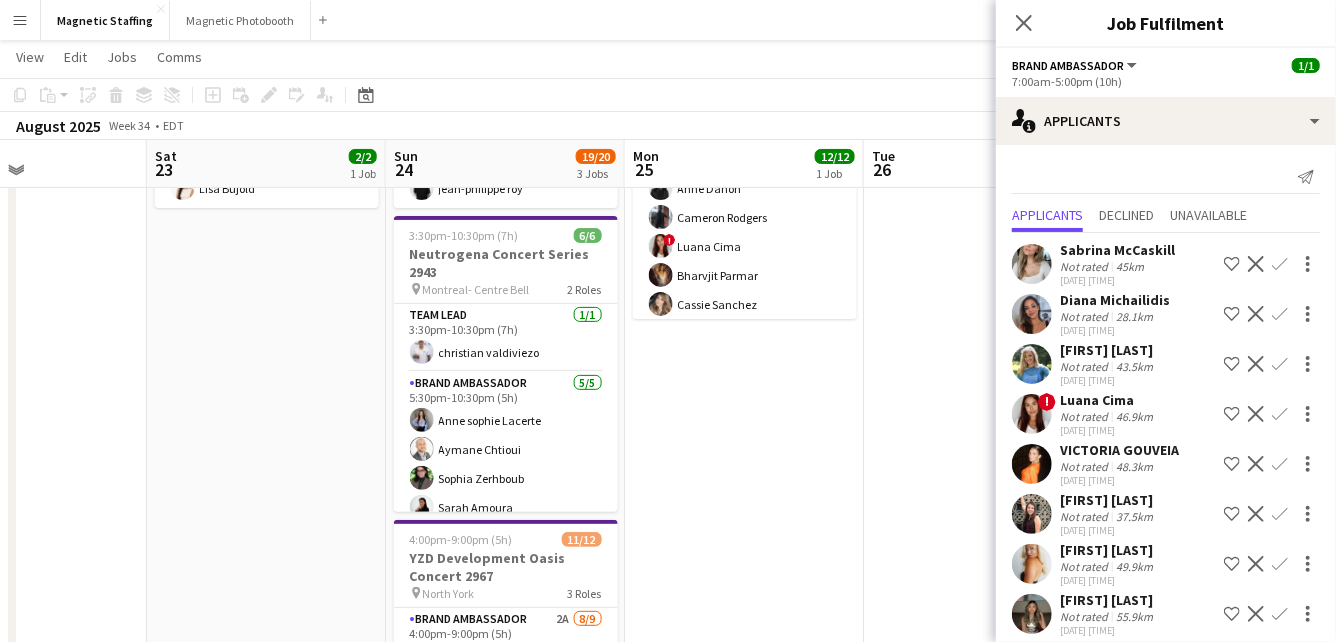 drag, startPoint x: 586, startPoint y: 507, endPoint x: 192, endPoint y: 515, distance: 394.0812 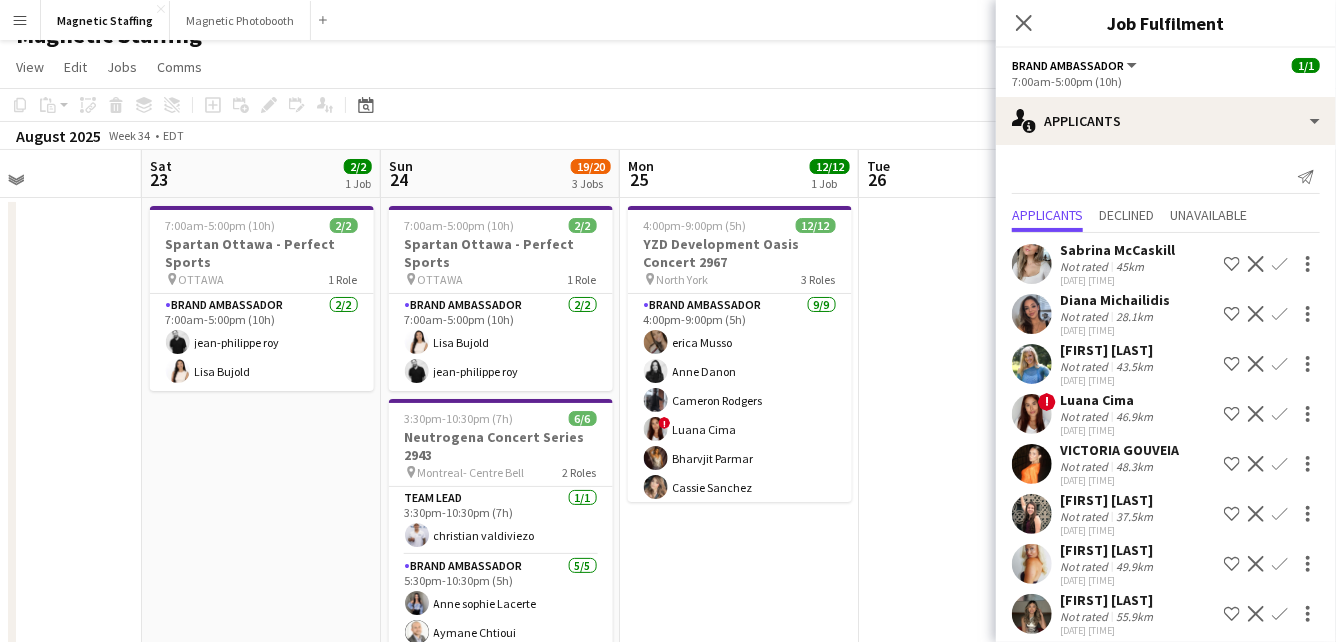 scroll, scrollTop: 8, scrollLeft: 0, axis: vertical 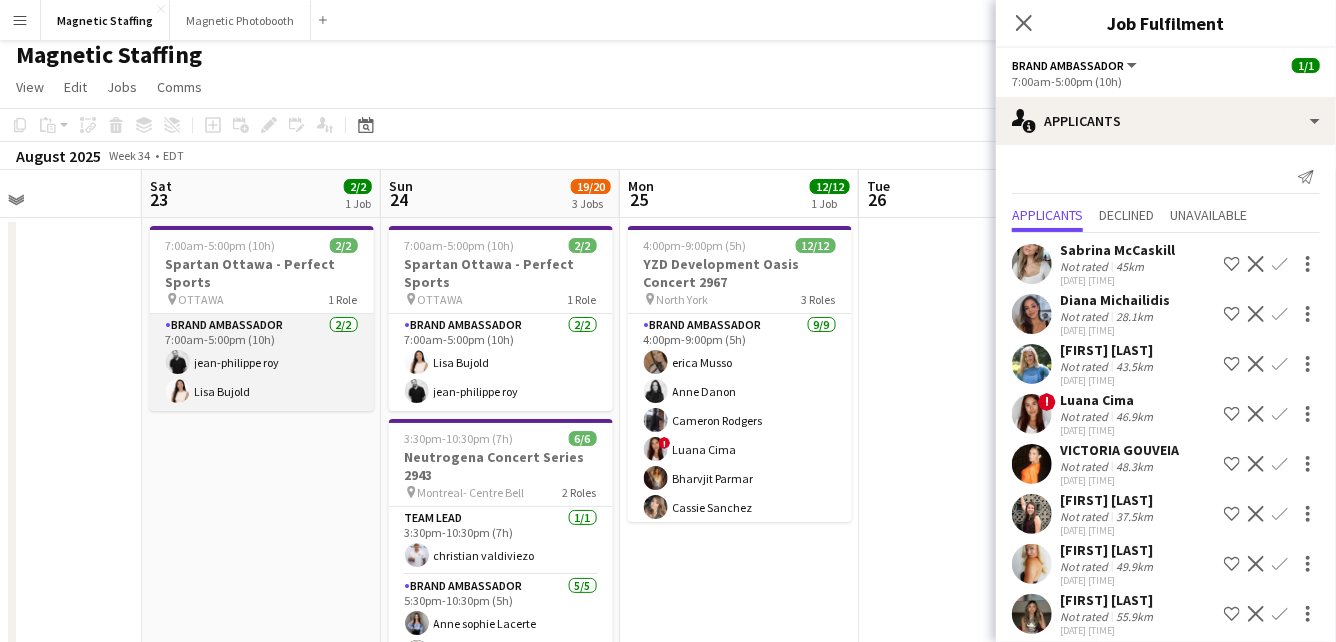 click on "Brand Ambassador   2/2   7:00am-5:00pm (10h)
jean-philippe roy Lisa Bujold" at bounding box center (262, 362) 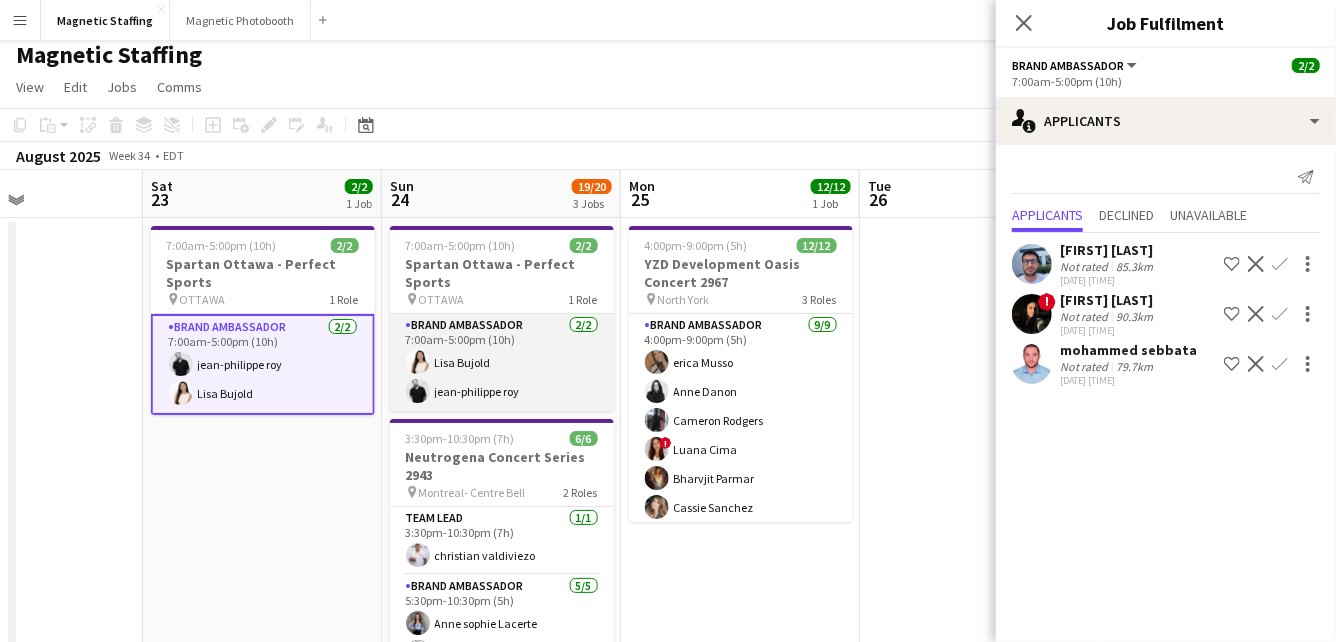 click on "Brand Ambassador   2/2   7:00am-5:00pm (10h)
Lisa Bujold jean-philippe roy" at bounding box center (502, 362) 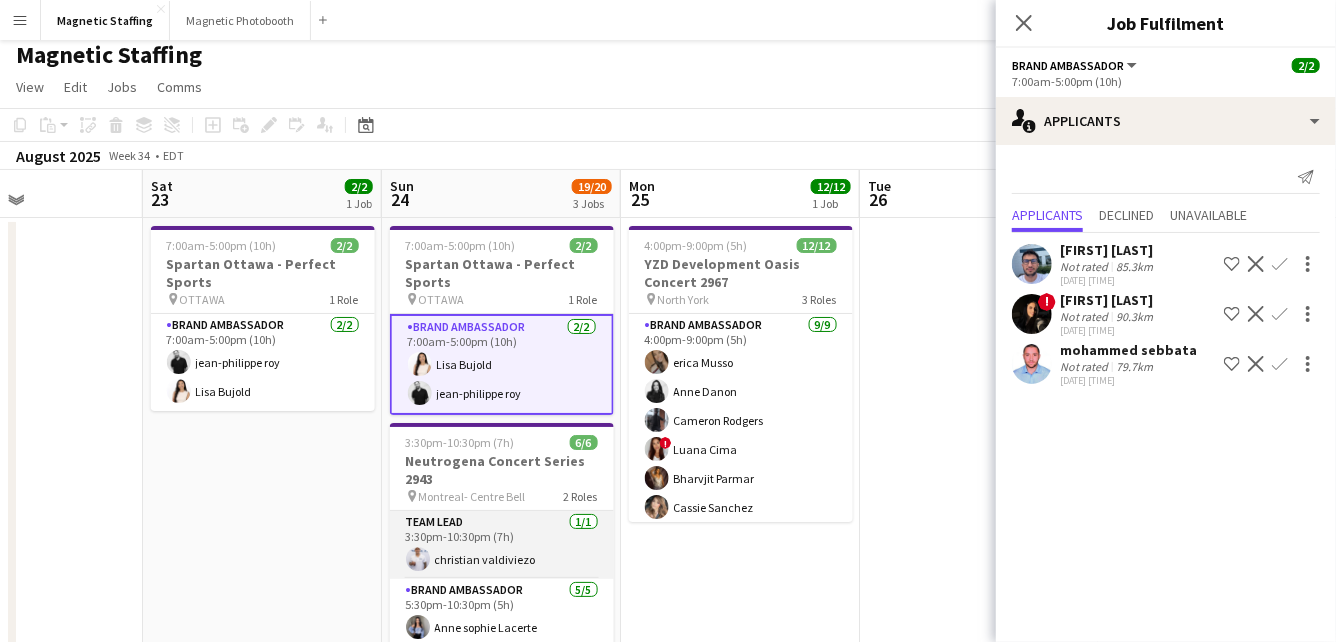 scroll, scrollTop: 43, scrollLeft: 0, axis: vertical 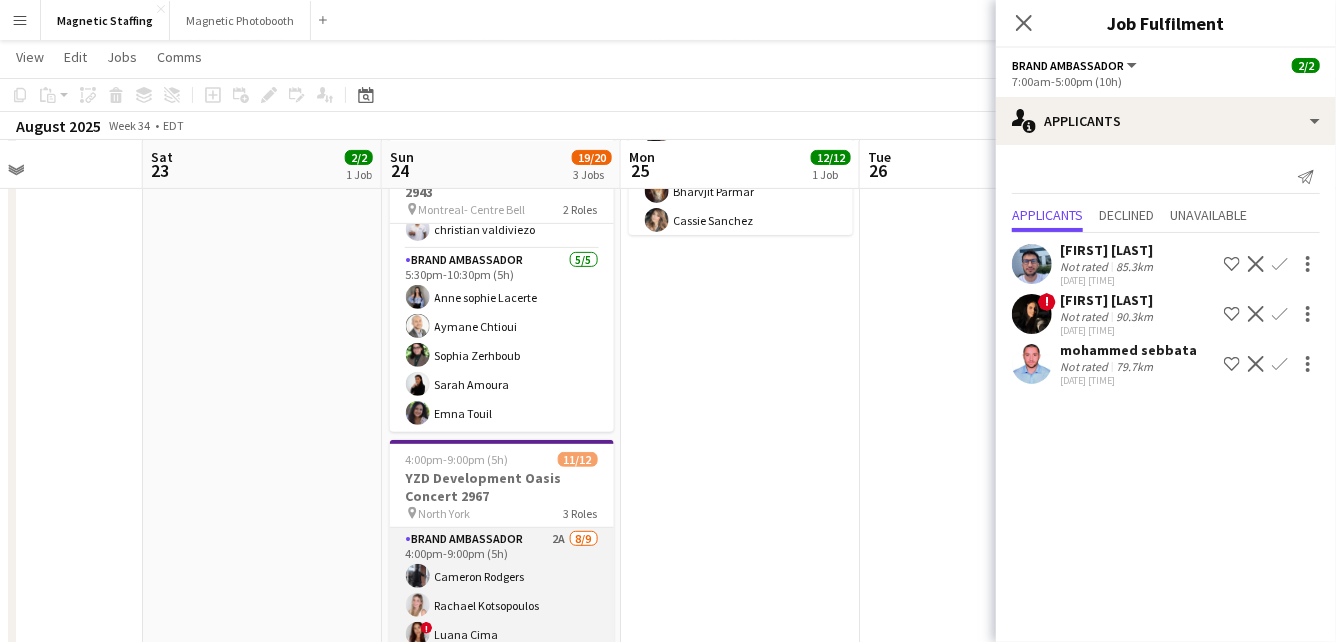 click on "Brand Ambassador   2A   8/9   4:00pm-9:00pm (5h)
Cameron Rodgers Rachael Kotsopoulos ! Luana Cima Bharvjit Parmar Cassie Sanchez Wanderson Jacinto Diana Michailidis Giovanna Genaro Silva
single-neutral-actions" at bounding box center [502, 678] 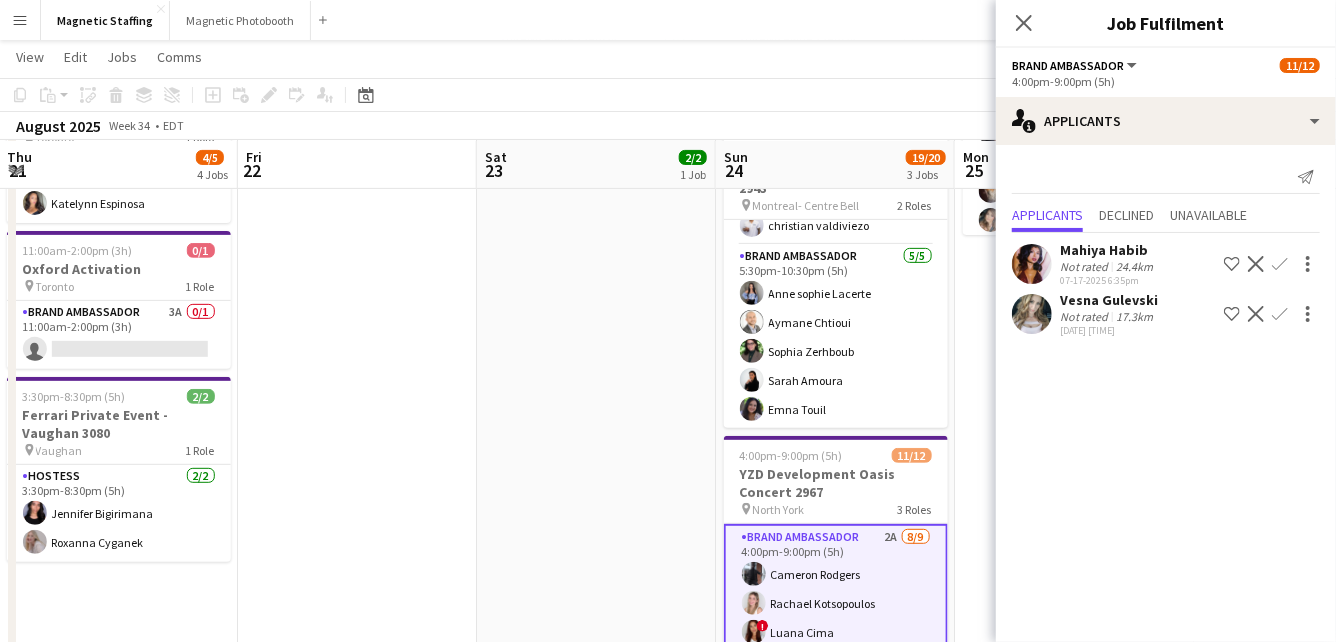 drag, startPoint x: 825, startPoint y: 452, endPoint x: 376, endPoint y: 514, distance: 453.2604 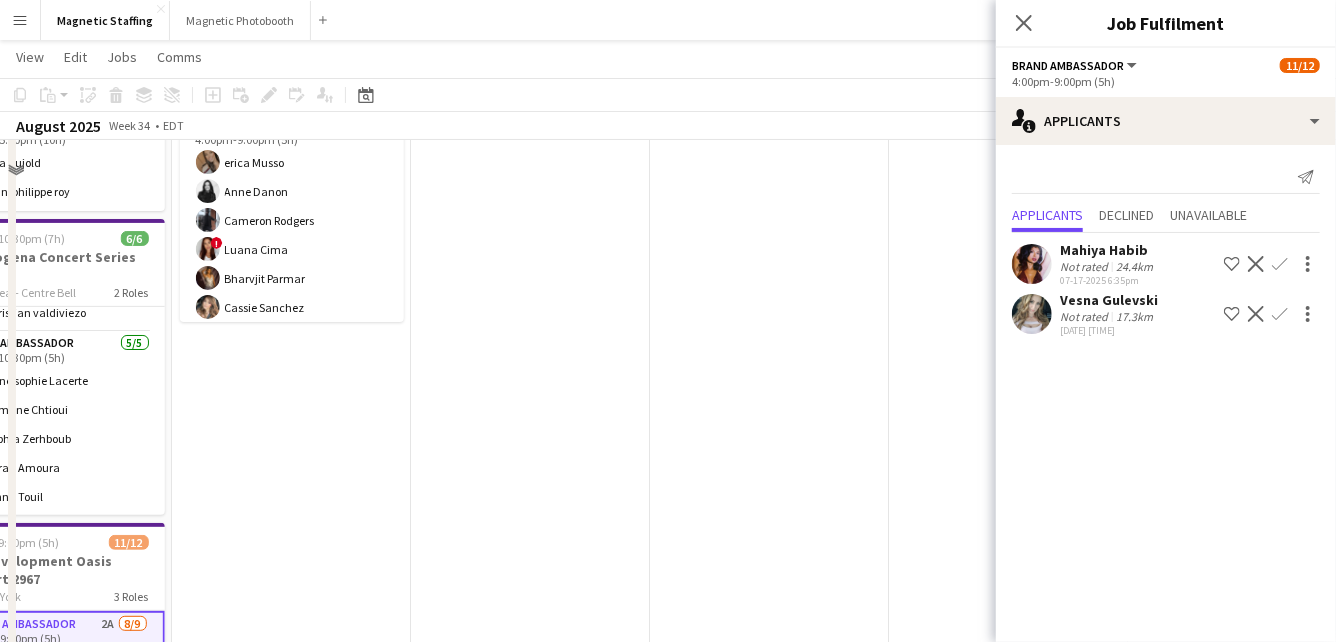 scroll, scrollTop: 22, scrollLeft: 0, axis: vertical 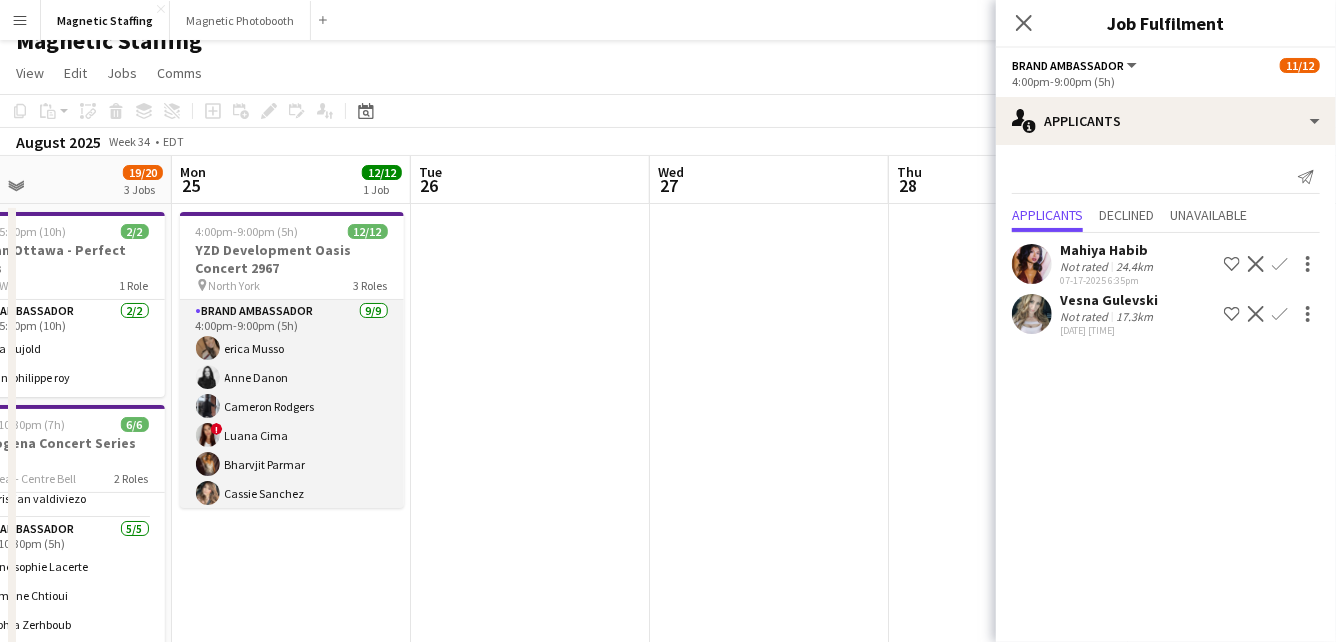 click on "Brand Ambassador   9/9   4:00pm-9:00pm (5h)
erica Musso Anne Danon Cameron Rodgers ! Luana Cima Bharvjit Parmar Cassie Sanchez Wanderson Jacinto Diana Michailidis Derya Ozkan" at bounding box center [292, 450] 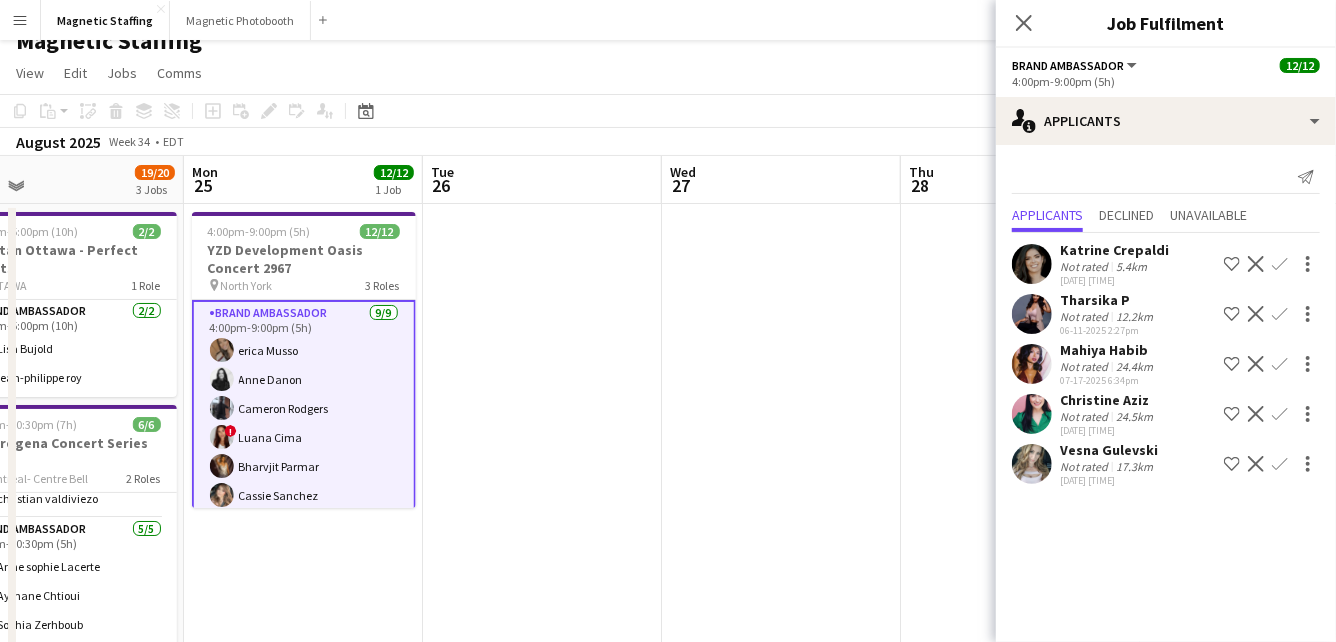 drag, startPoint x: 628, startPoint y: 415, endPoint x: 880, endPoint y: 389, distance: 253.33772 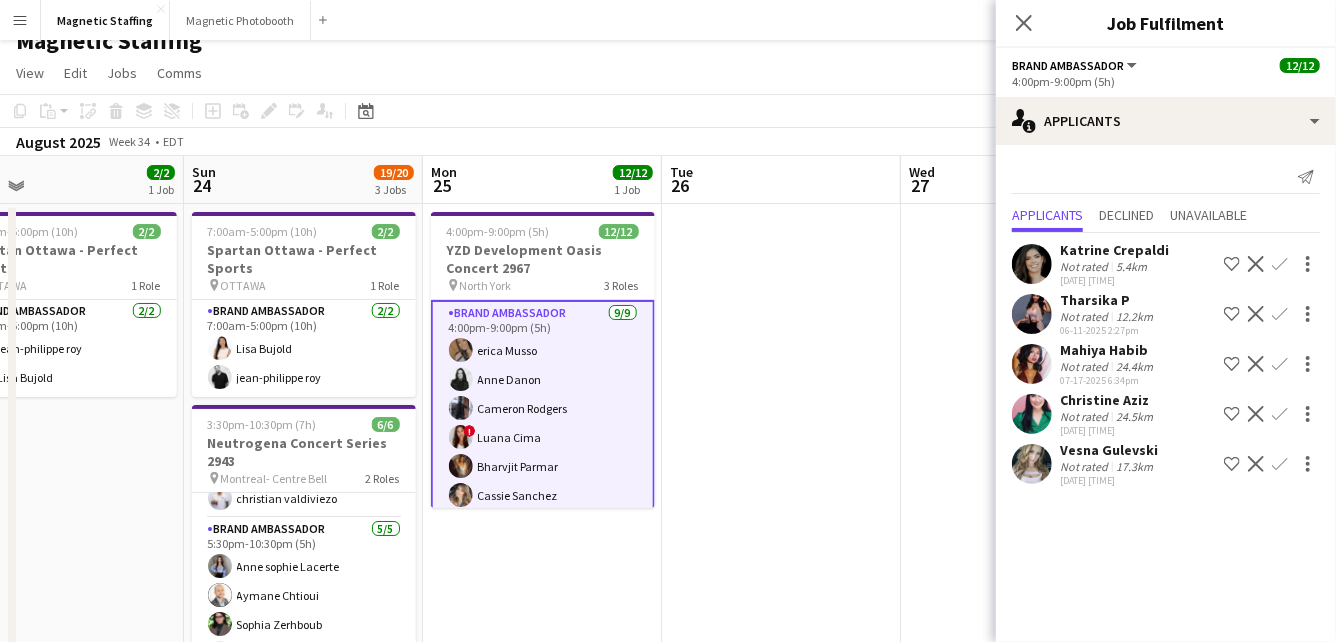 scroll, scrollTop: 0, scrollLeft: 531, axis: horizontal 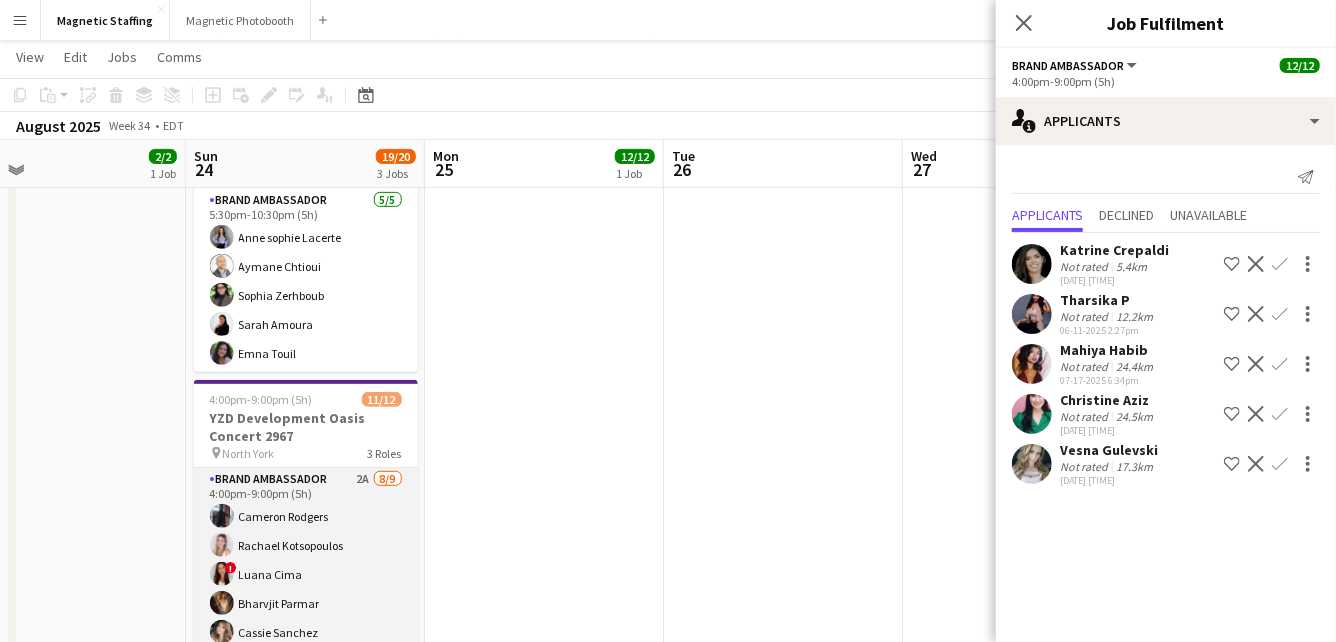 click on "Brand Ambassador   2A   8/9   4:00pm-9:00pm (5h)
Cameron Rodgers Rachael Kotsopoulos ! Luana Cima Bharvjit Parmar Cassie Sanchez Wanderson Jacinto Diana Michailidis Giovanna Genaro Silva
single-neutral-actions" at bounding box center [306, 618] 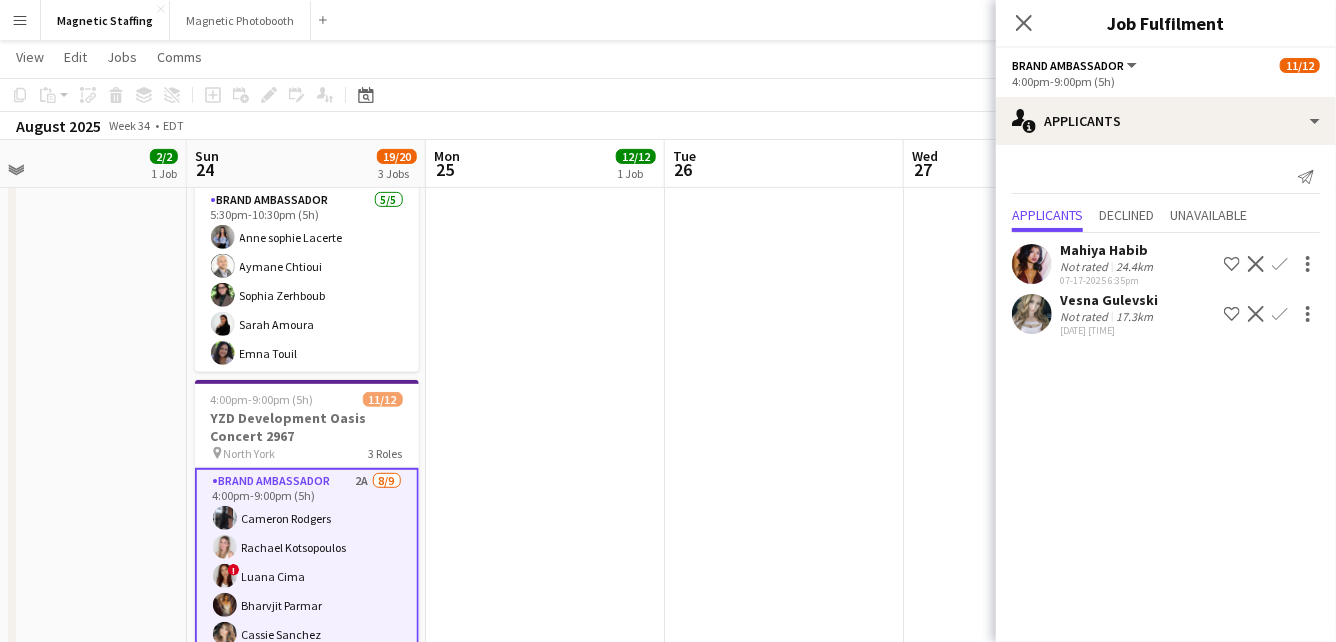 click on "Decline" 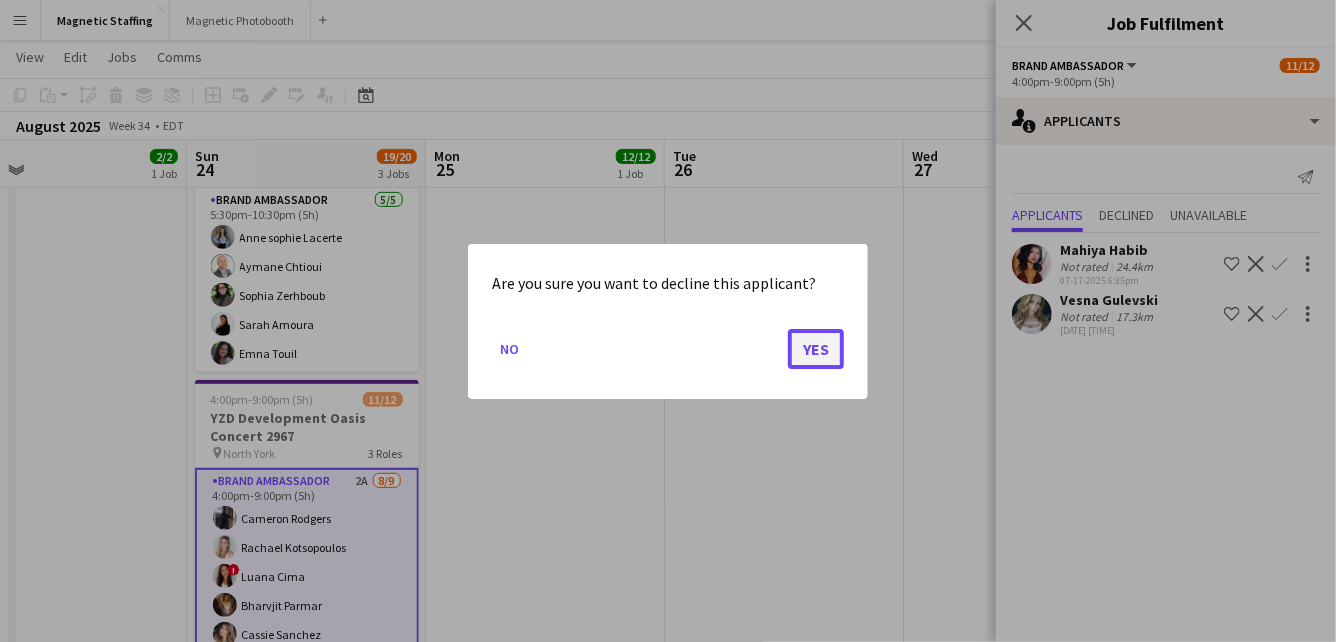 click on "Yes" 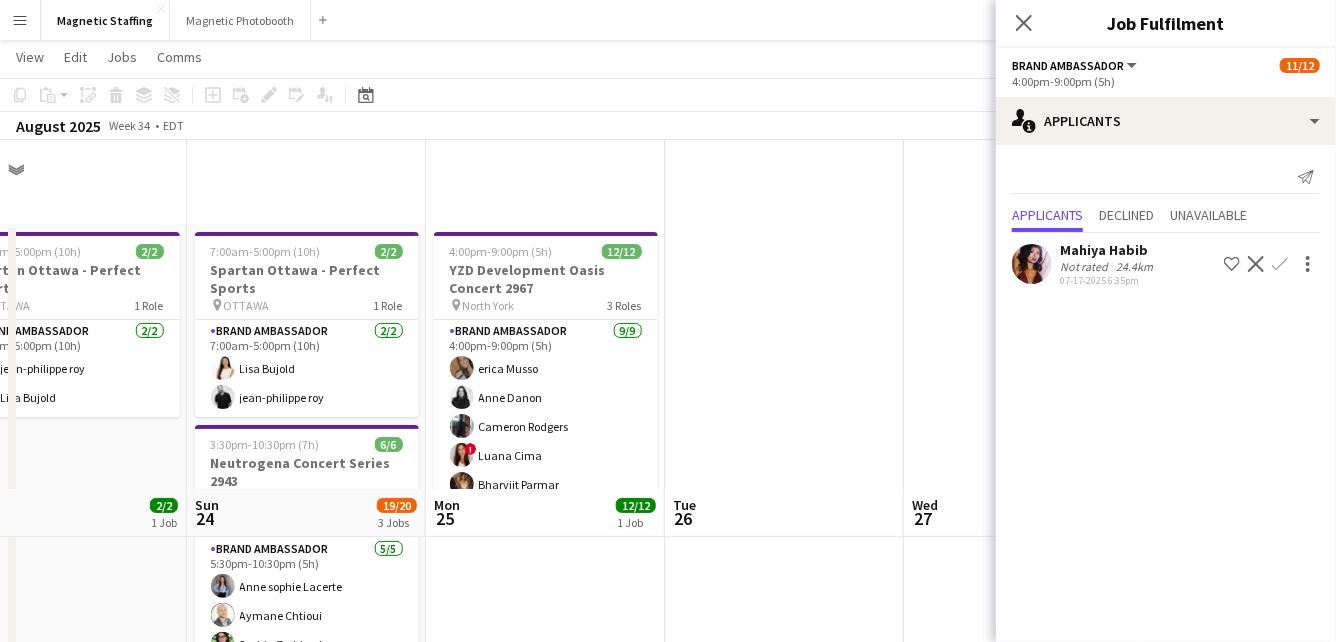 scroll, scrollTop: 349, scrollLeft: 0, axis: vertical 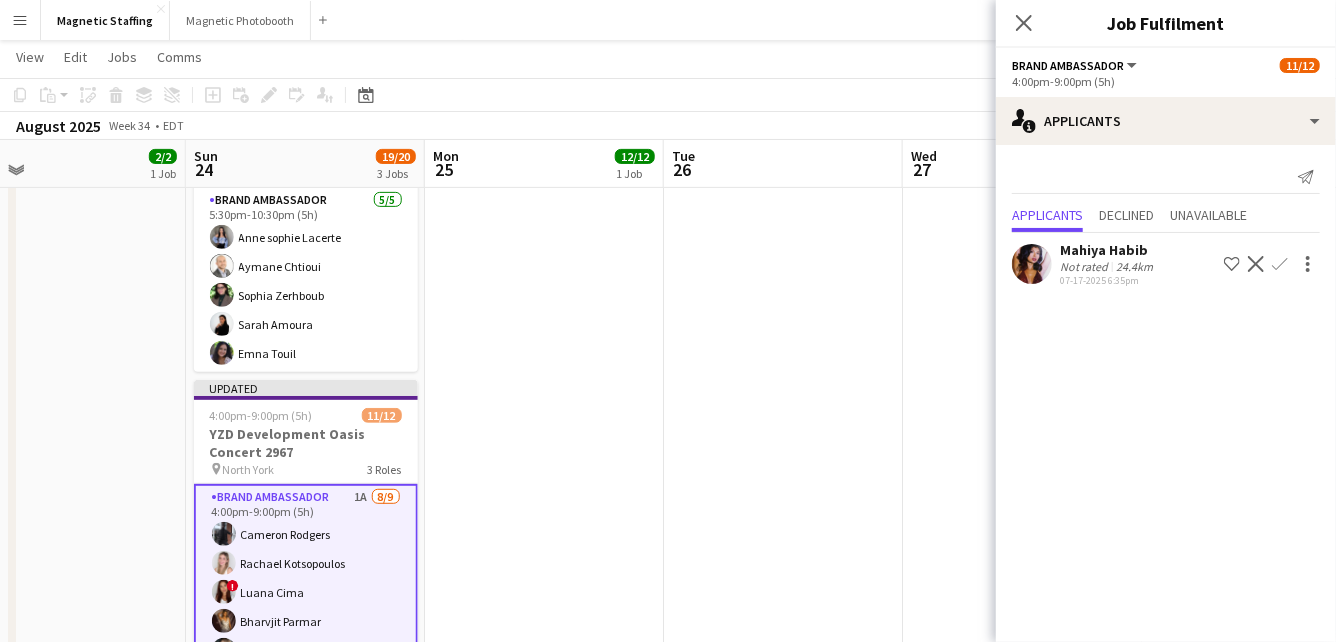click at bounding box center [783, 800] 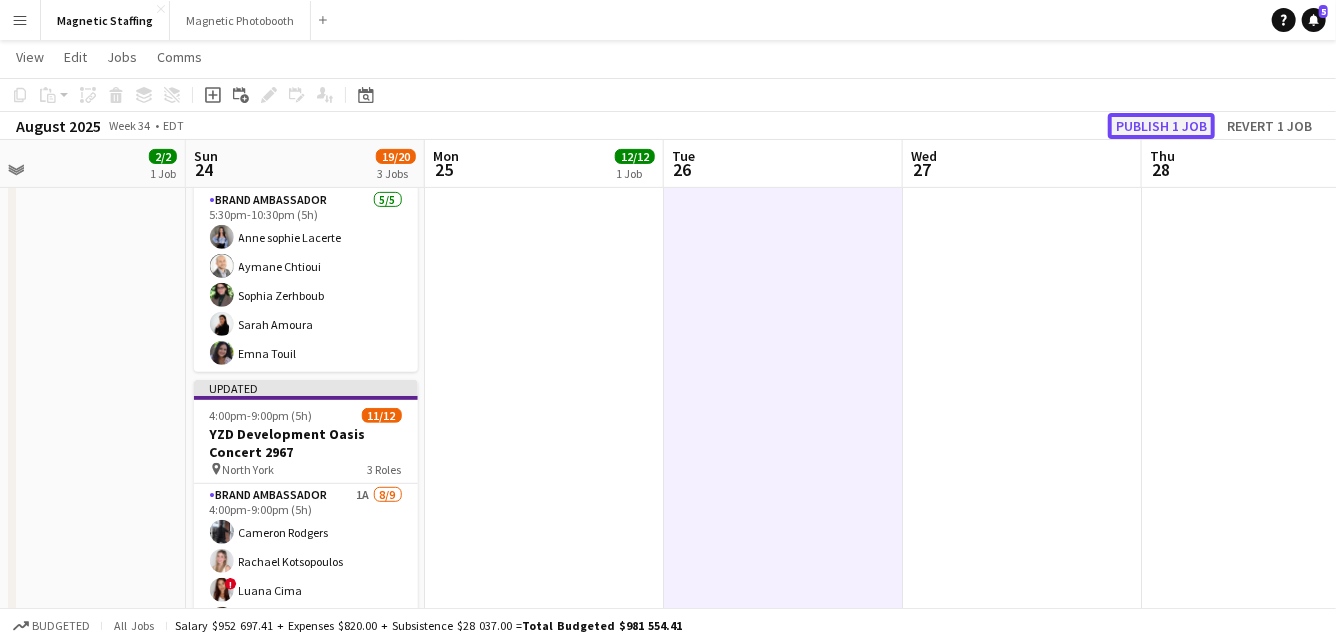 click on "Publish 1 job" 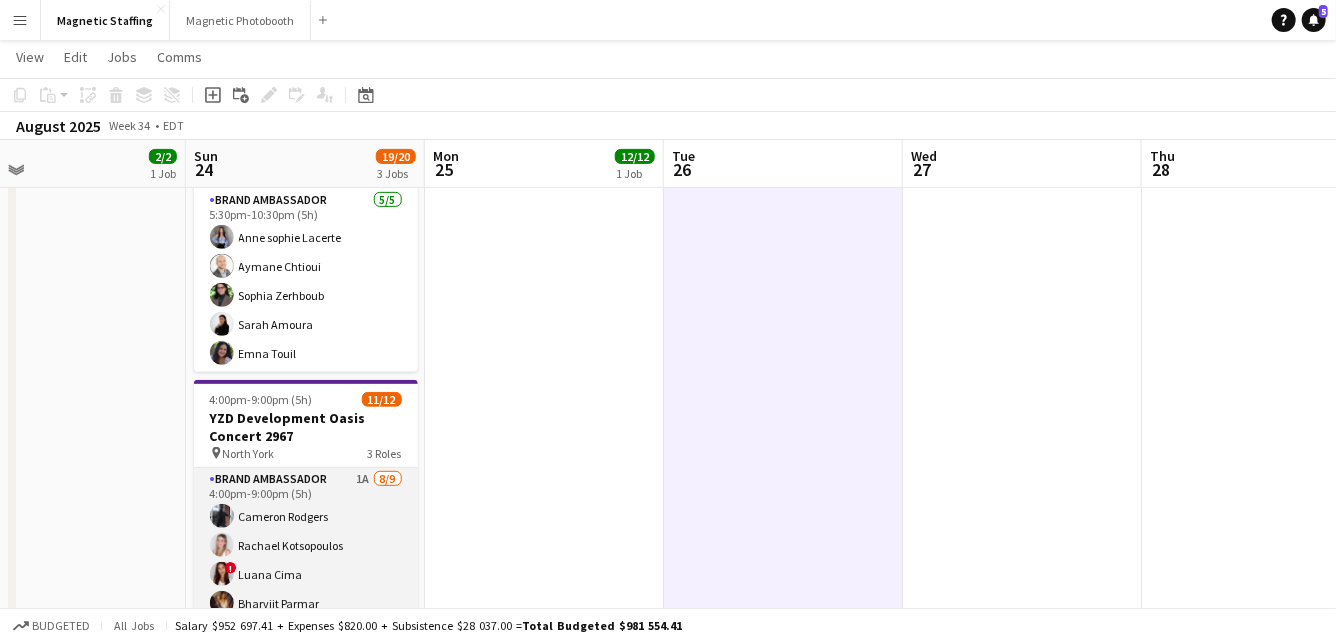 click on "Brand Ambassador   1A   8/9   4:00pm-9:00pm (5h)
Cameron Rodgers Rachael Kotsopoulos ! Luana Cima Bharvjit Parmar Cassie Sanchez Wanderson Jacinto Diana Michailidis Giovanna Genaro Silva
single-neutral-actions" at bounding box center [306, 618] 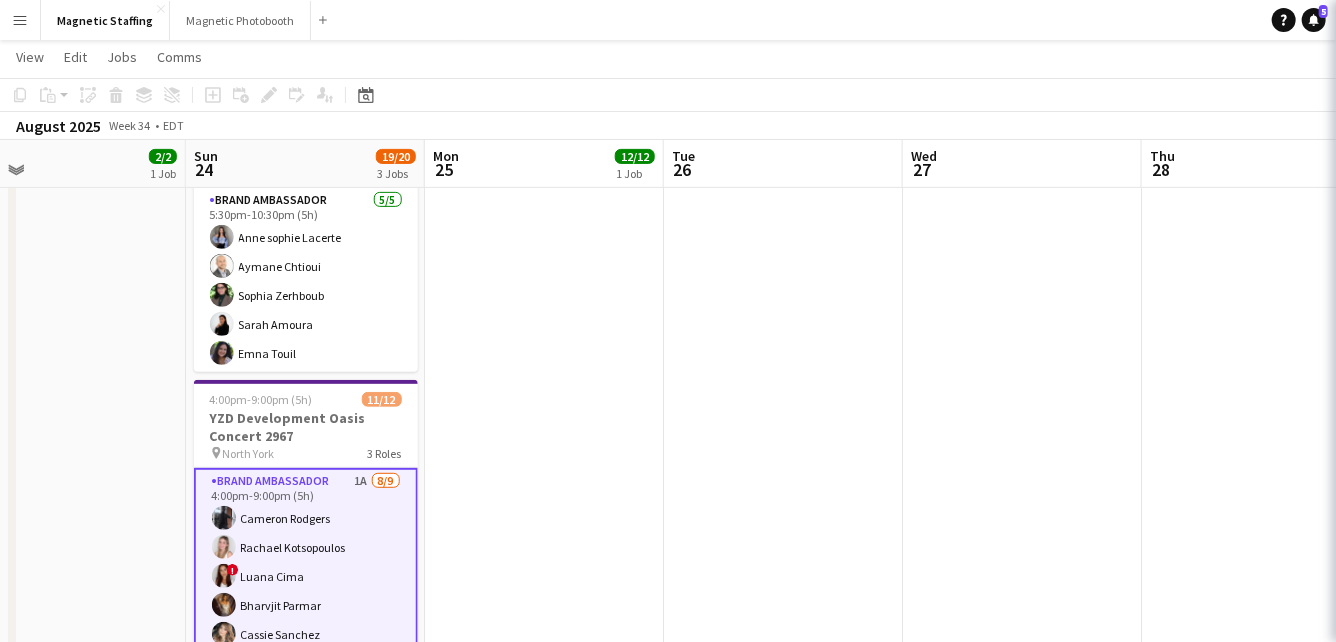 scroll, scrollTop: 0, scrollLeft: 530, axis: horizontal 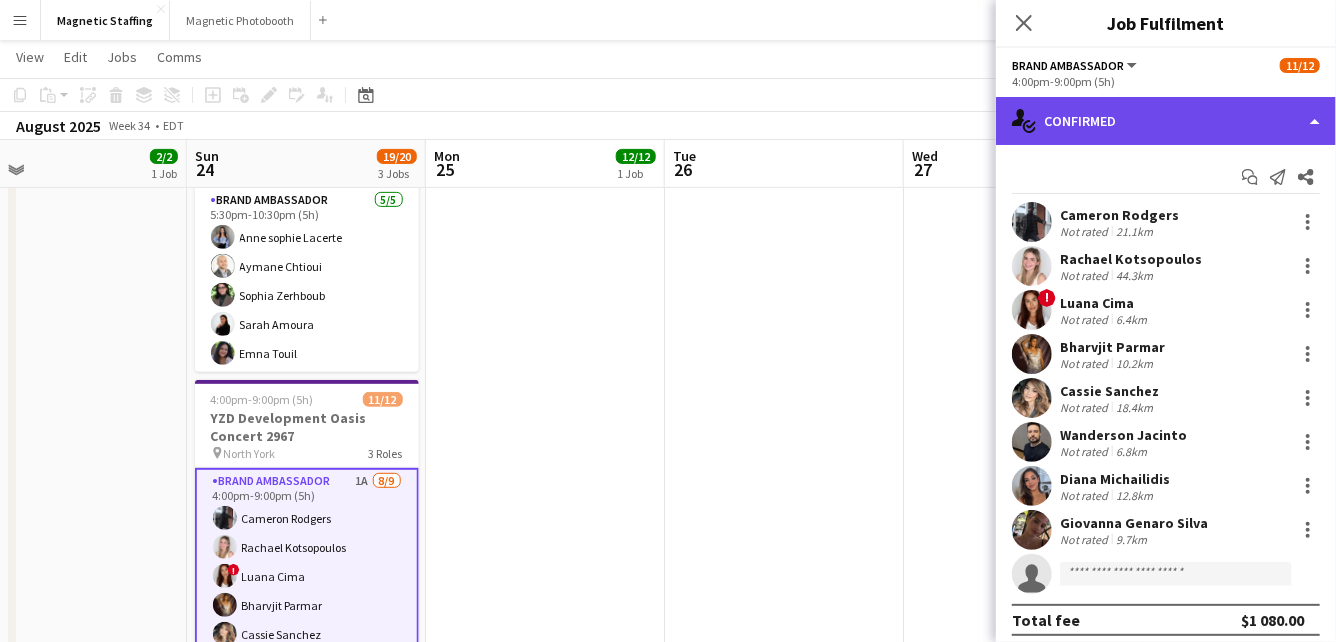 click on "single-neutral-actions-check-2
Confirmed" 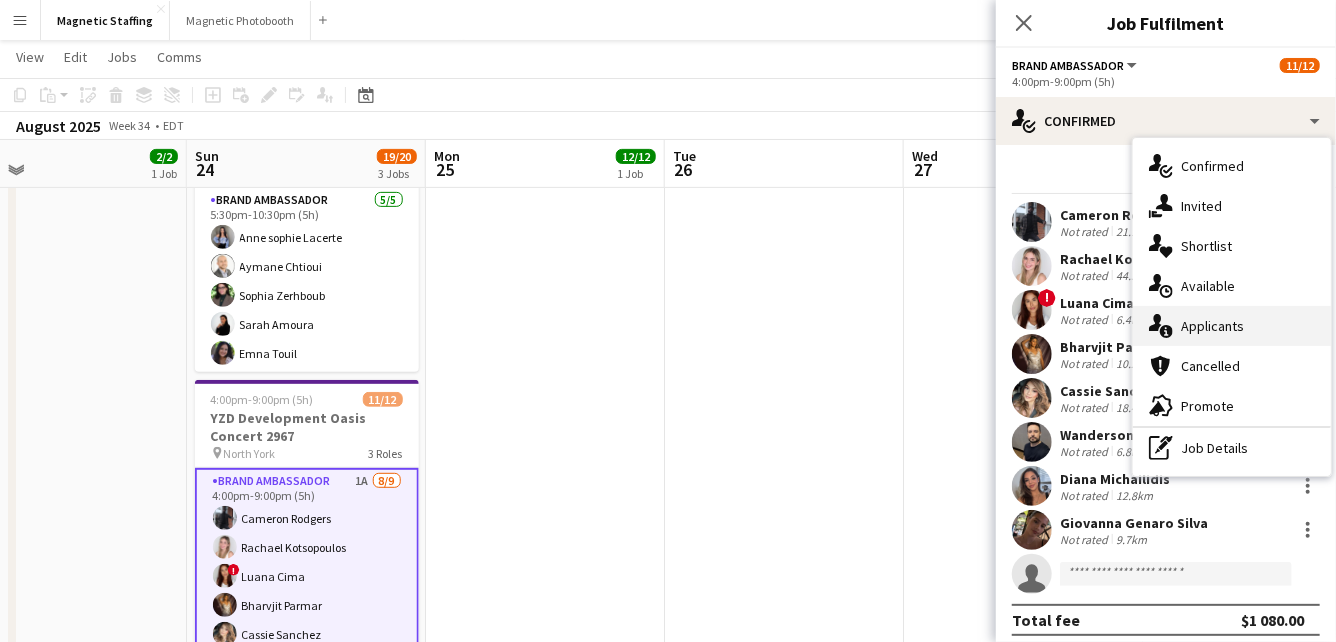 click 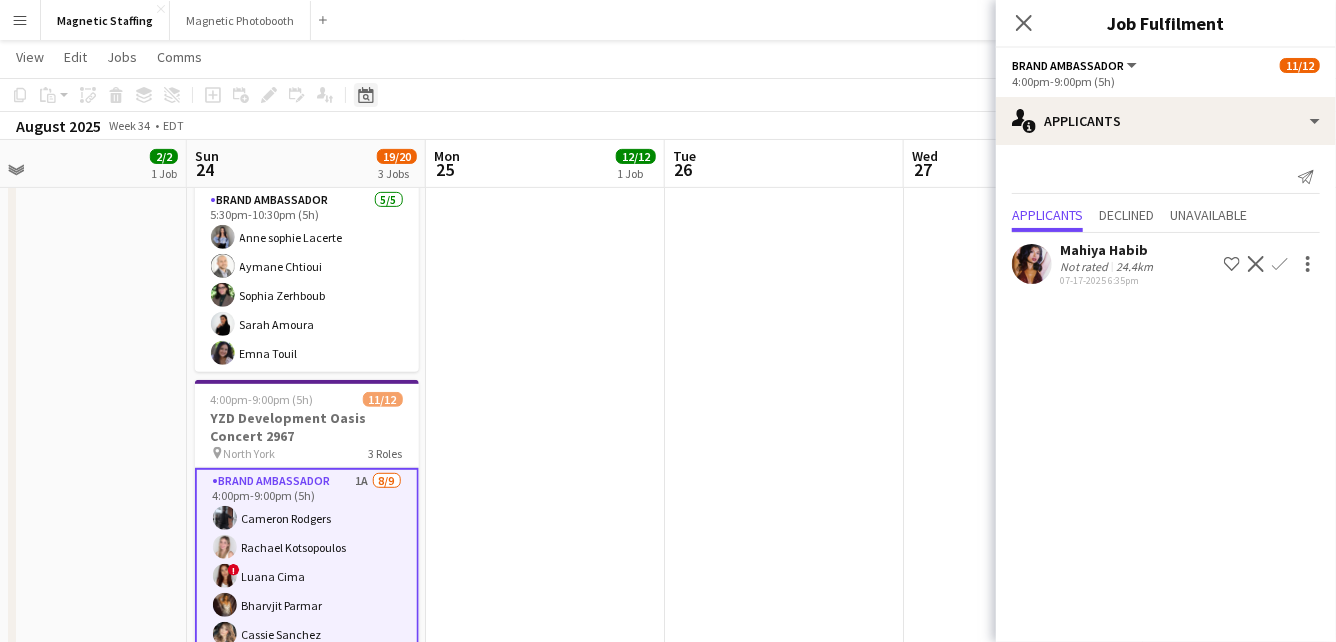 click 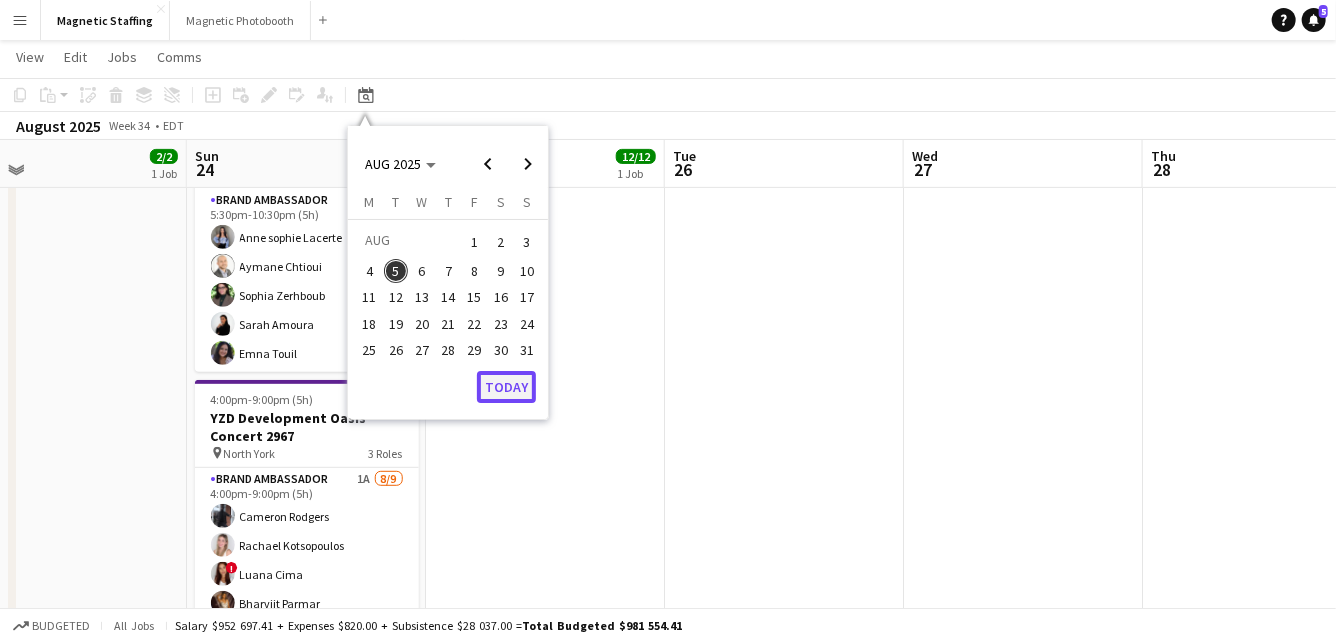 click on "Today" at bounding box center [506, 387] 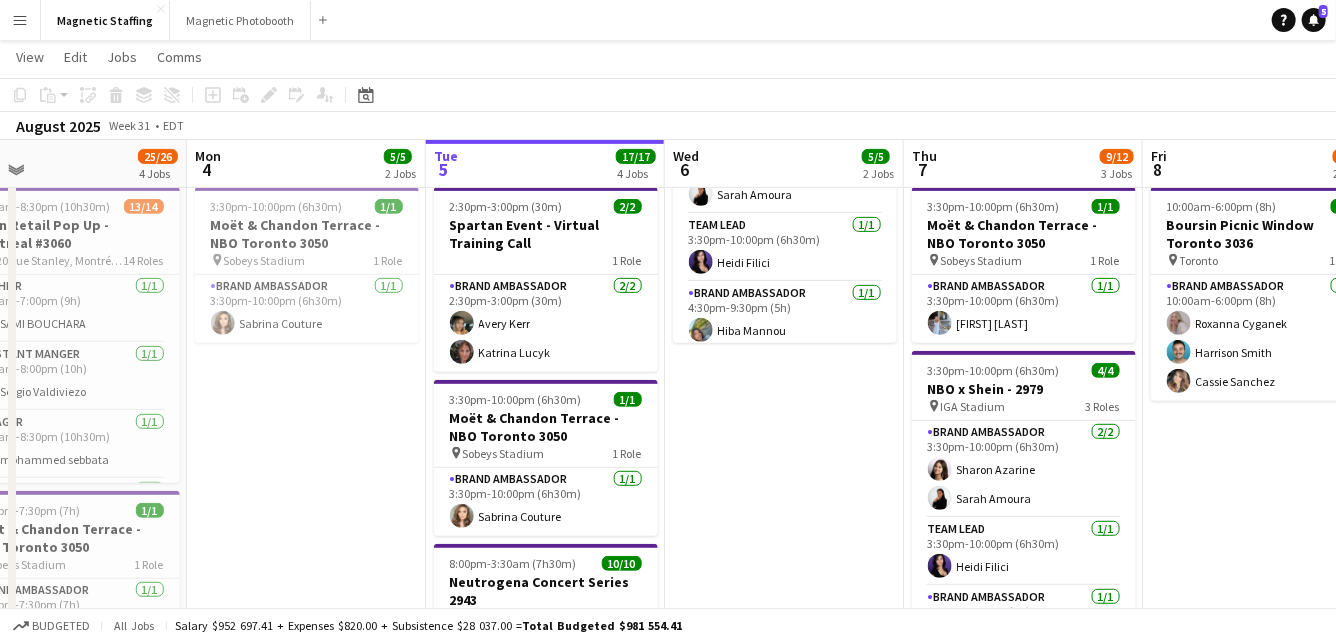 scroll, scrollTop: 0, scrollLeft: 687, axis: horizontal 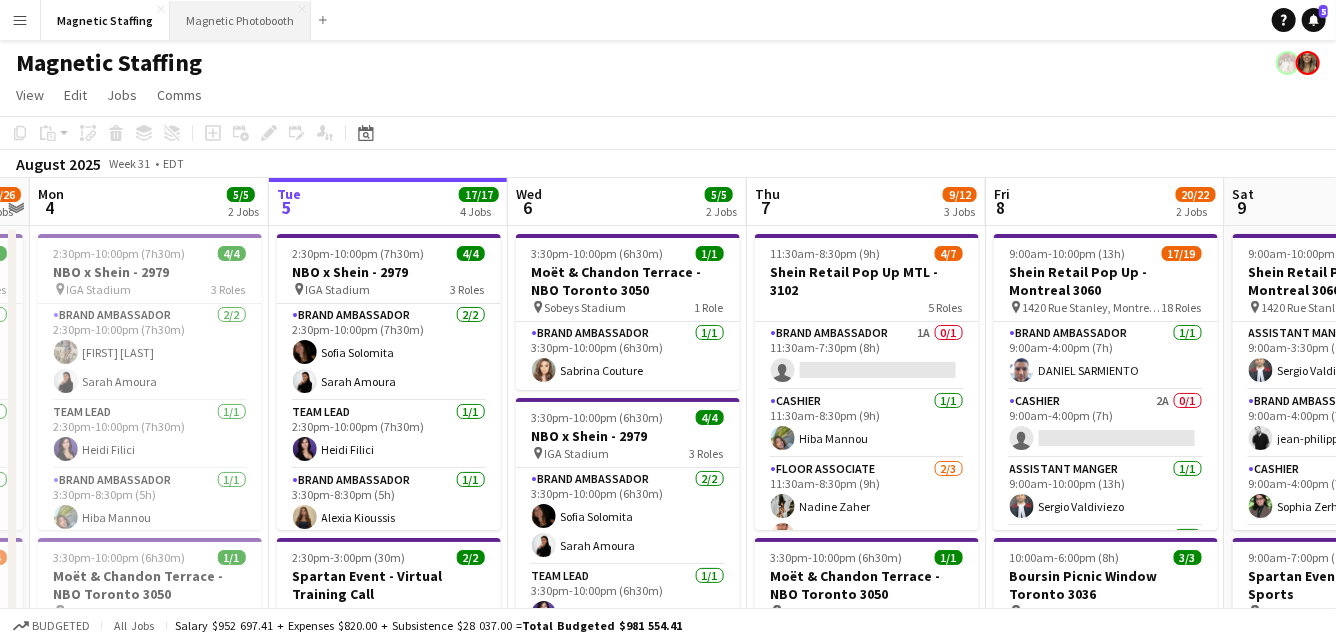 click on "Magnetic Photobooth
Close" at bounding box center (240, 20) 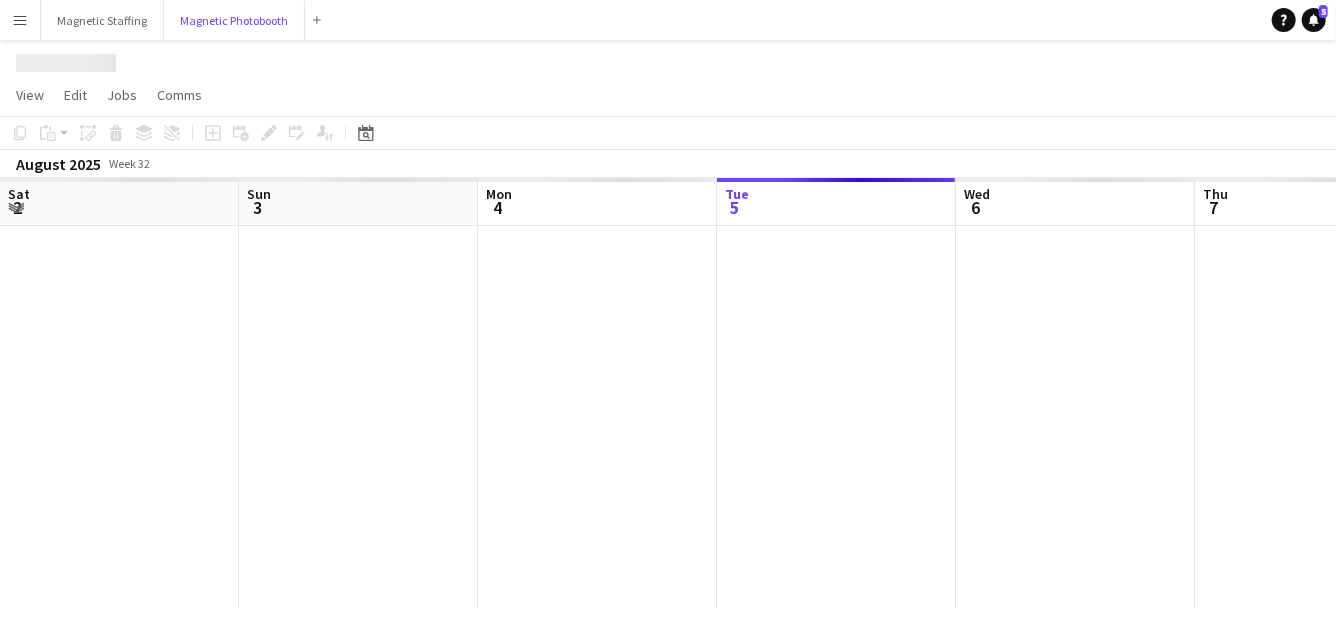scroll, scrollTop: 0, scrollLeft: 478, axis: horizontal 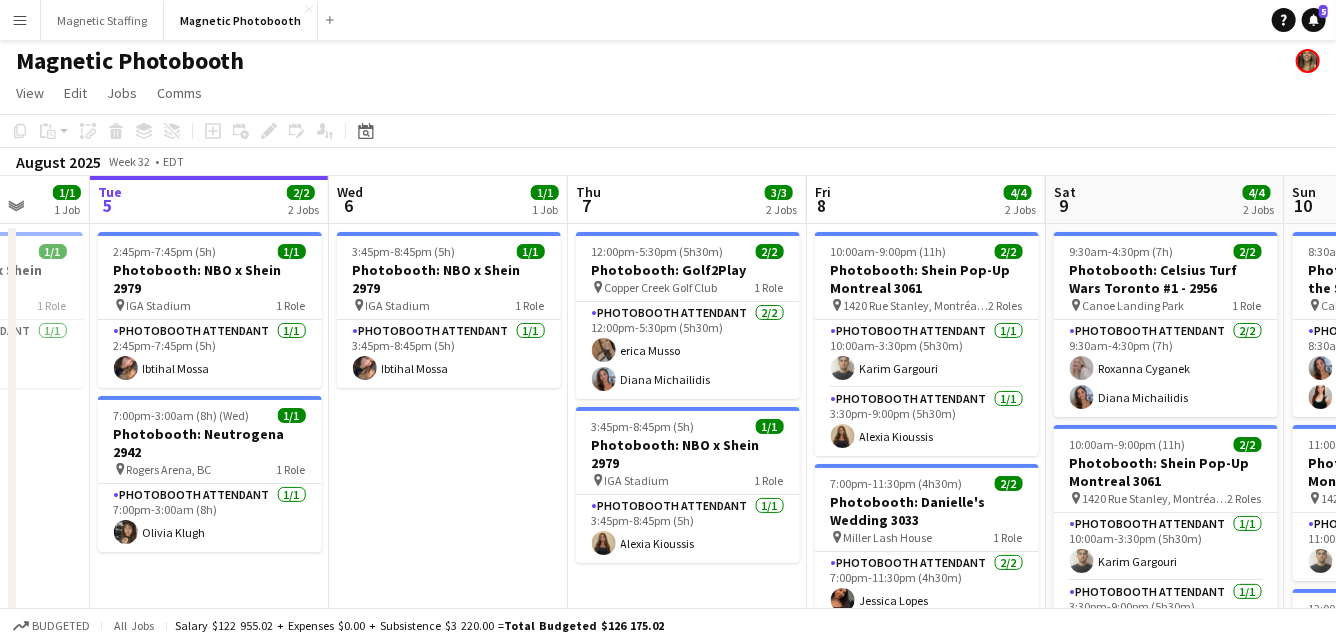 drag, startPoint x: 694, startPoint y: 380, endPoint x: 89, endPoint y: 407, distance: 605.6022 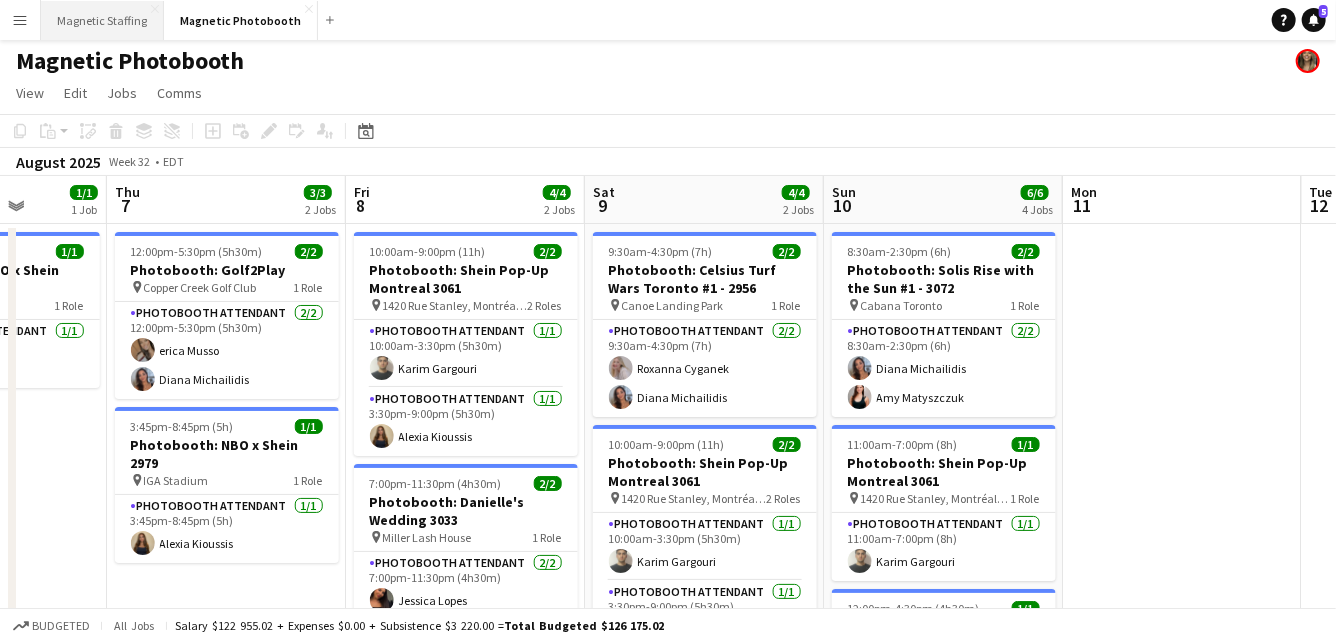 click on "Magnetic Staffing
Close" at bounding box center [102, 20] 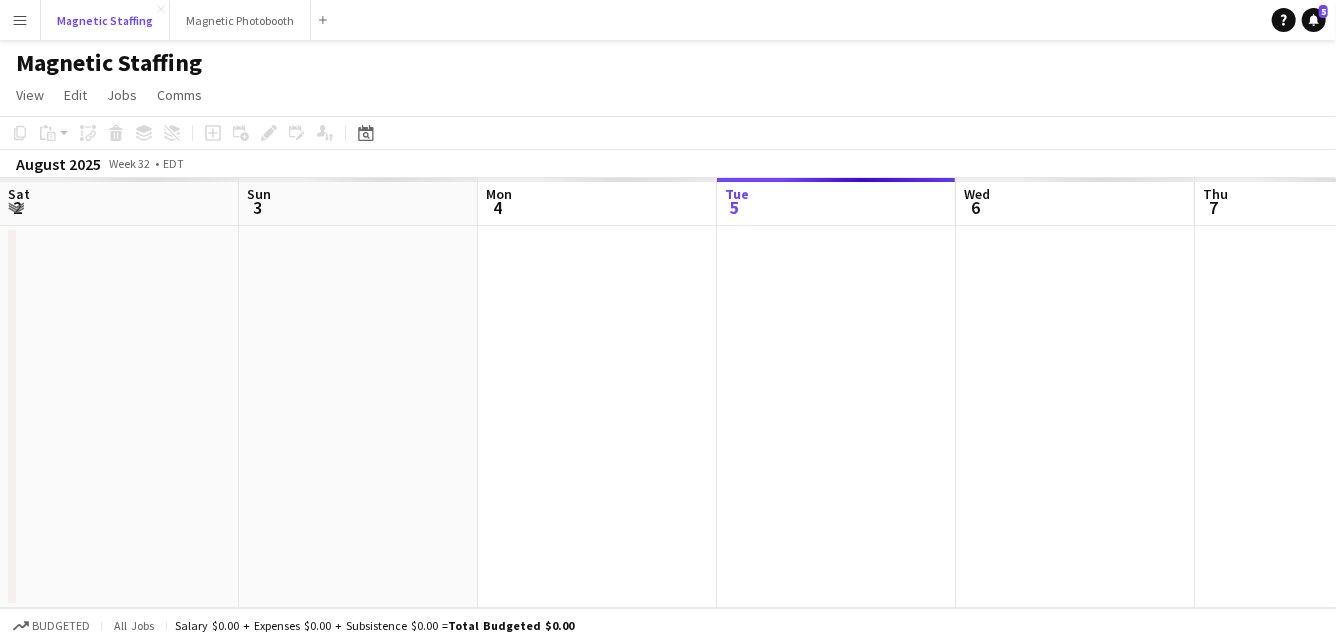 scroll, scrollTop: 0, scrollLeft: 478, axis: horizontal 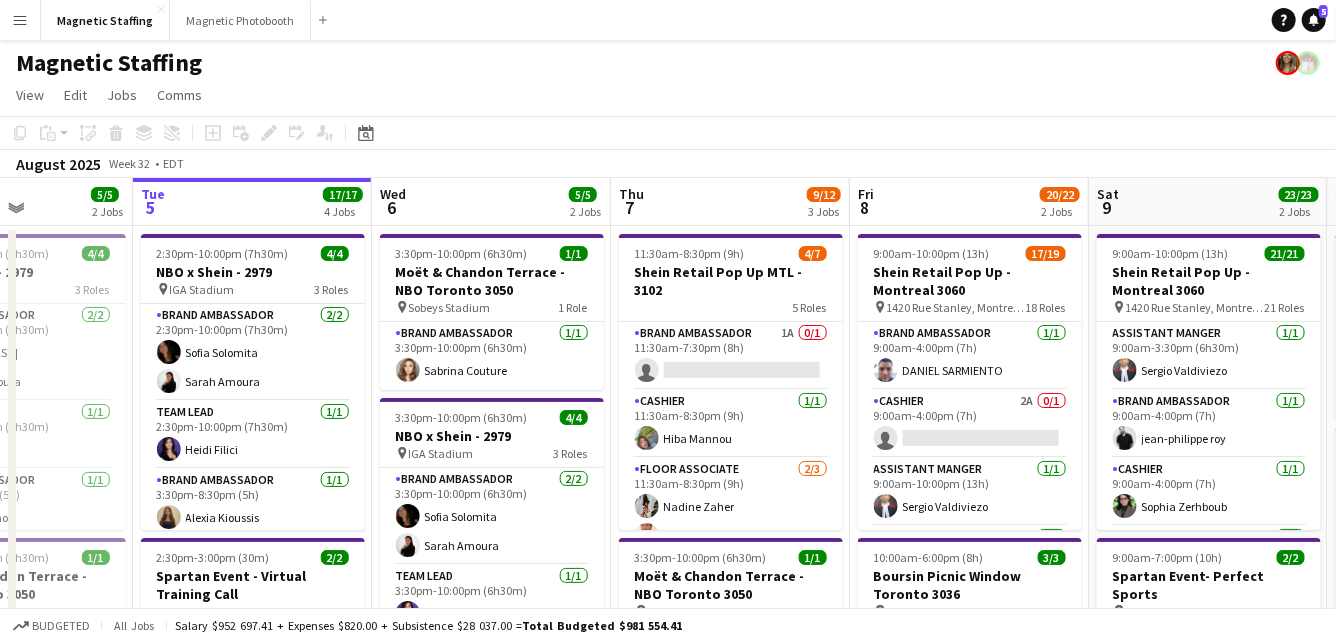 drag, startPoint x: 669, startPoint y: 398, endPoint x: 442, endPoint y: 403, distance: 227.05505 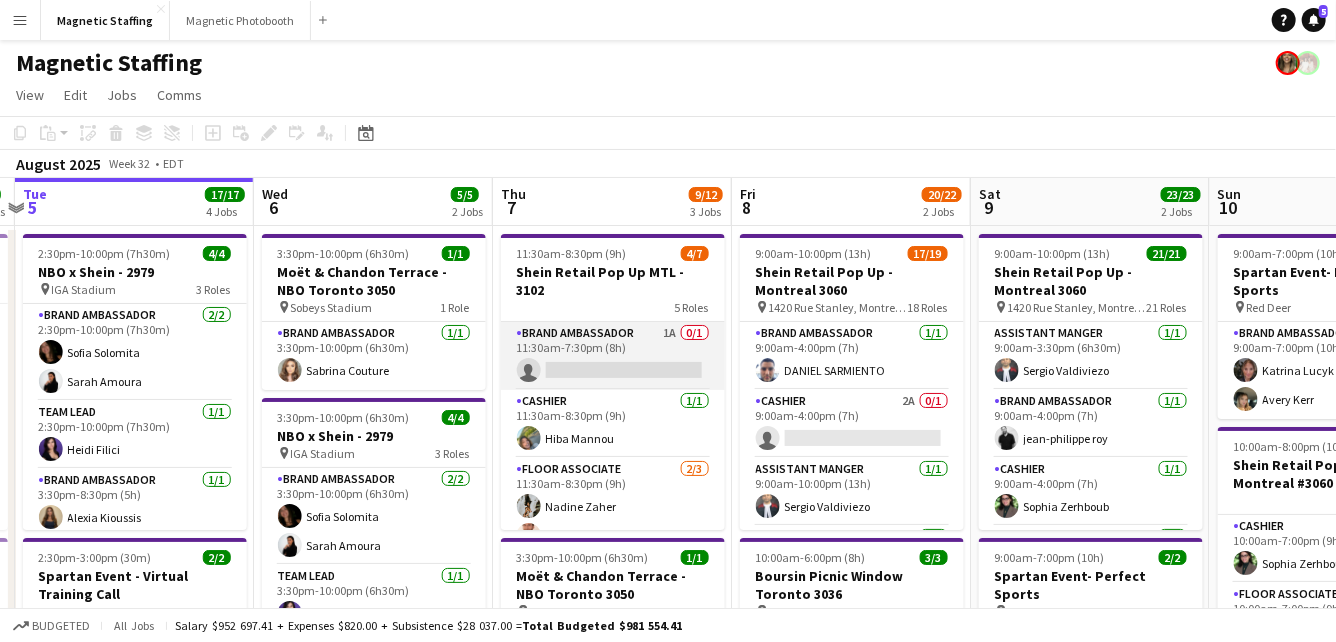 click on "Brand Ambassador   1A   0/1   11:30am-7:30pm (8h)
single-neutral-actions" at bounding box center (613, 356) 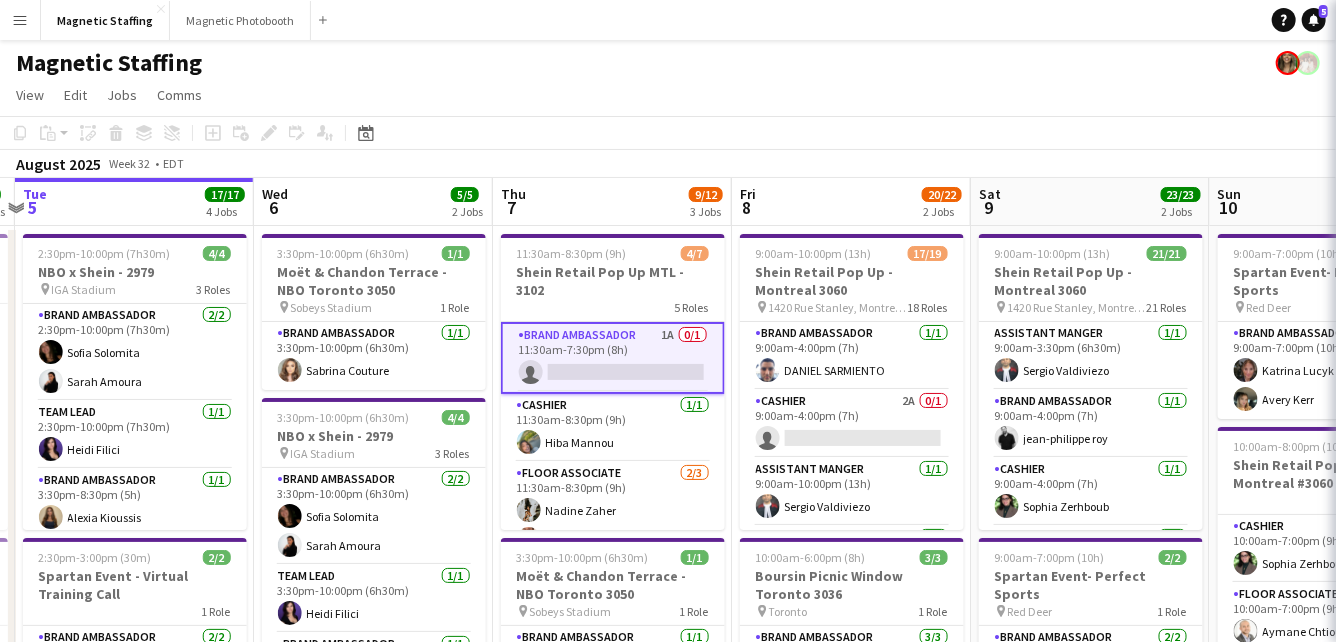 scroll, scrollTop: 0, scrollLeft: 701, axis: horizontal 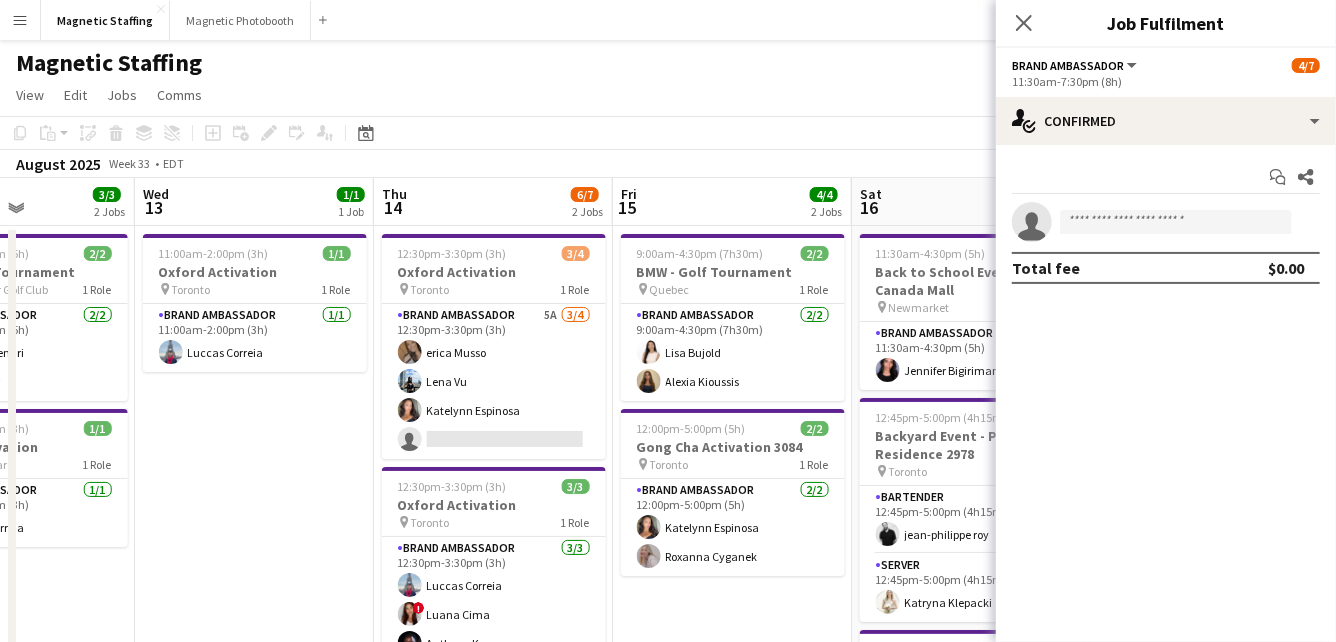 click on "Brand Ambassador   5A   3/4   12:30pm-3:30pm (3h)
erica Musso Lena Vu Katelynn Espinosa
single-neutral-actions" at bounding box center (494, 381) 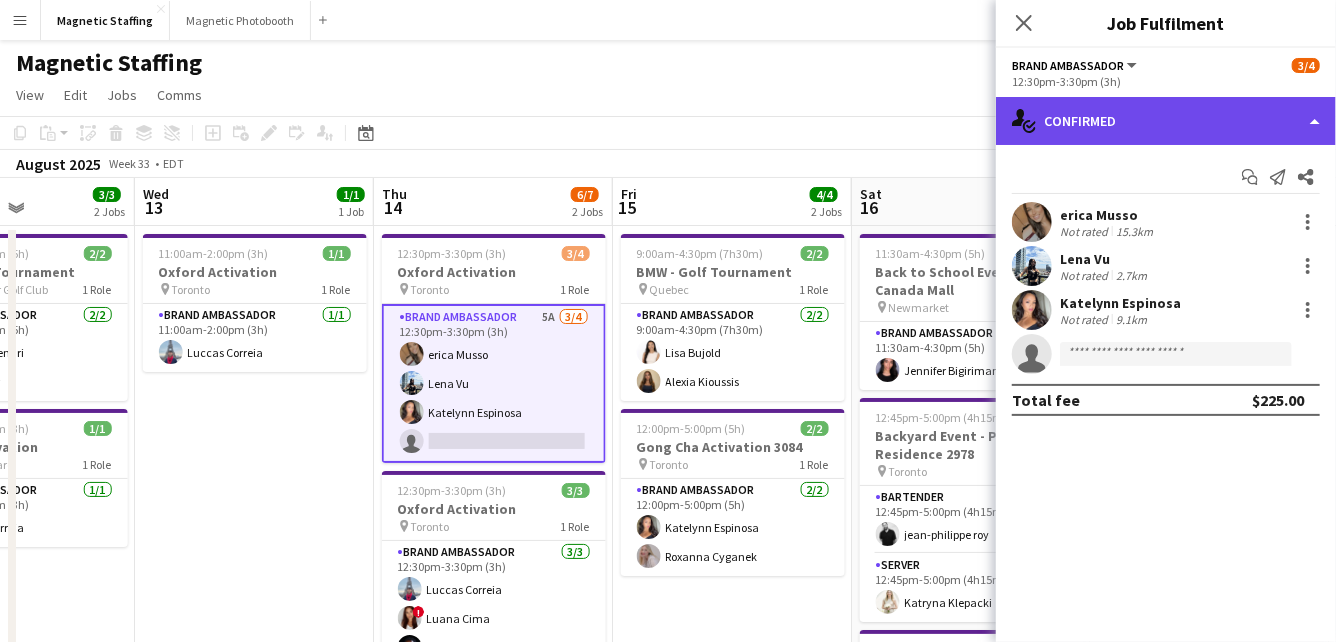 click on "single-neutral-actions-check-2
Confirmed" 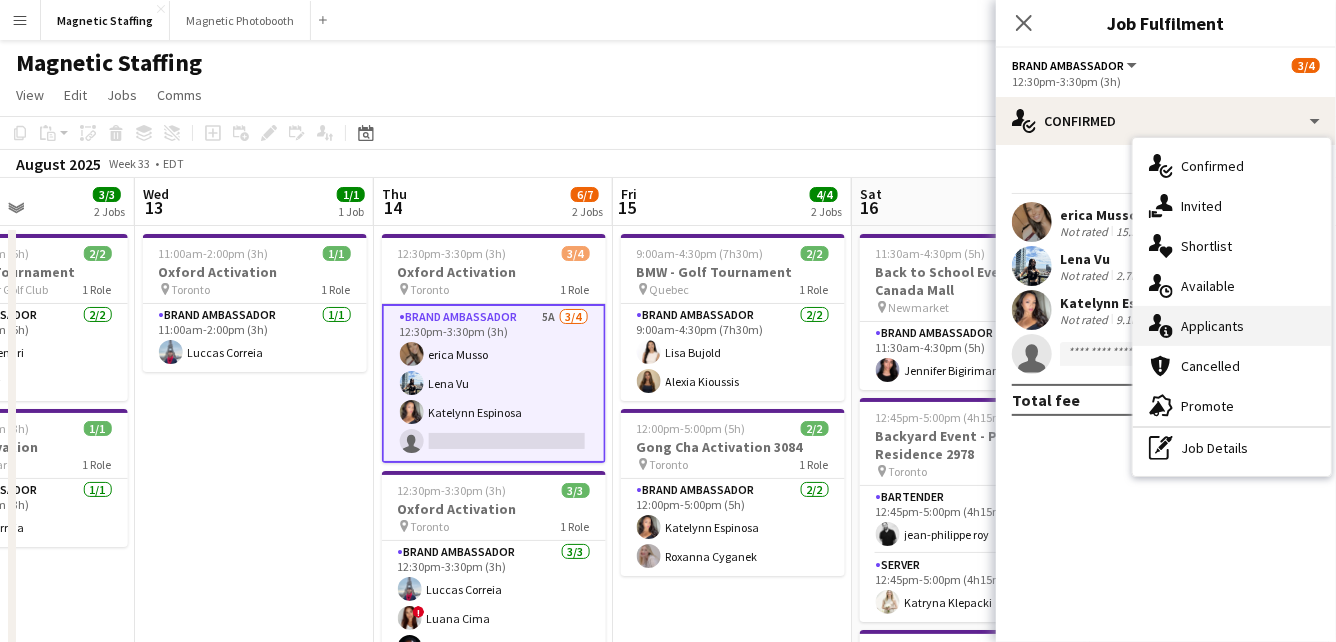 click on "single-neutral-actions-information
Applicants" at bounding box center (1232, 326) 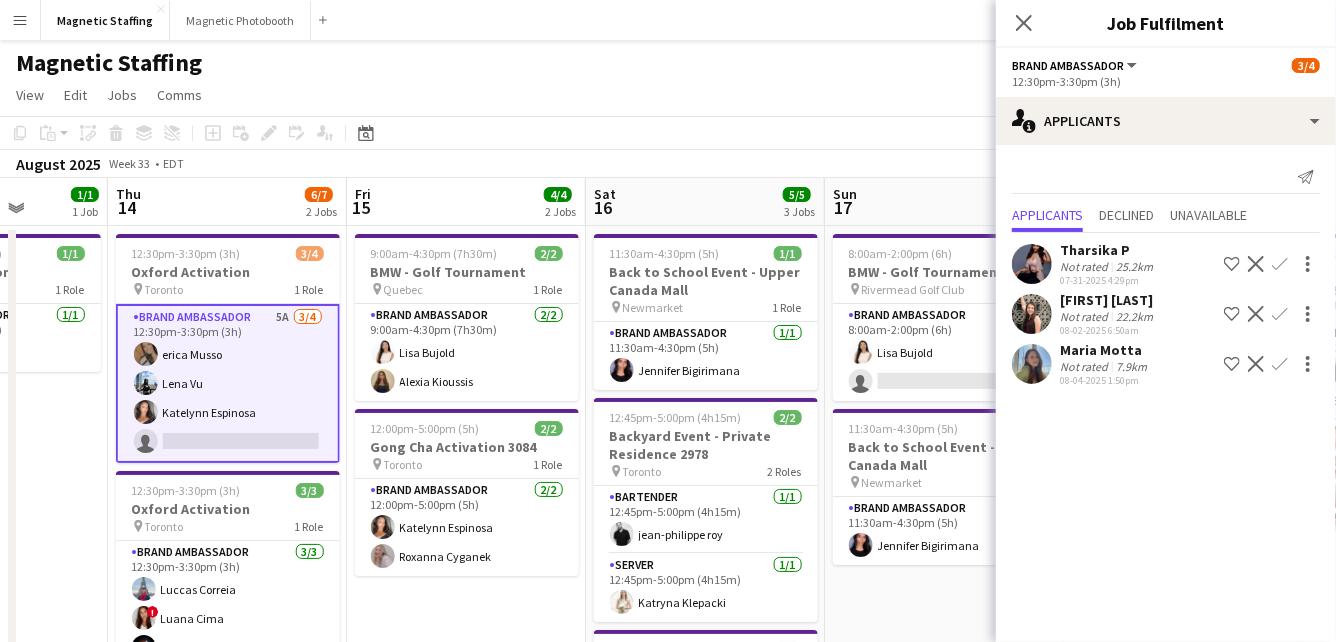 drag, startPoint x: 781, startPoint y: 469, endPoint x: 508, endPoint y: 518, distance: 277.36258 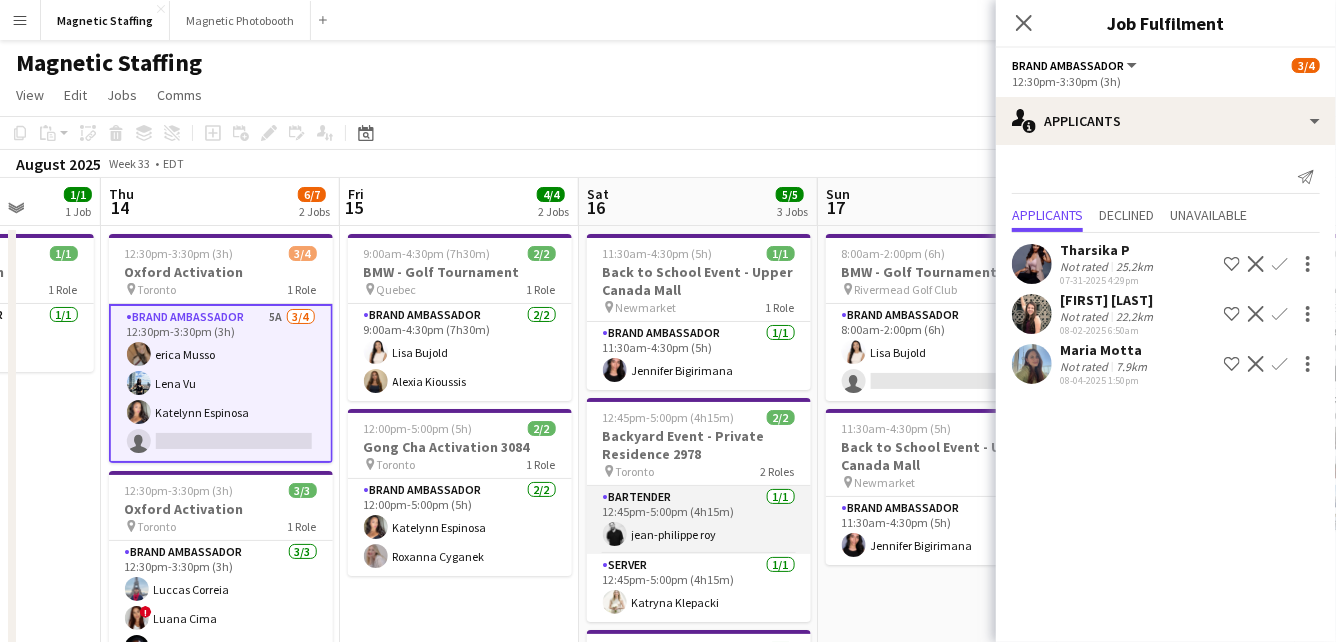 click on "Bartender   1/1   12:45pm-5:00pm (4h15m)
jean-philippe roy" at bounding box center [699, 520] 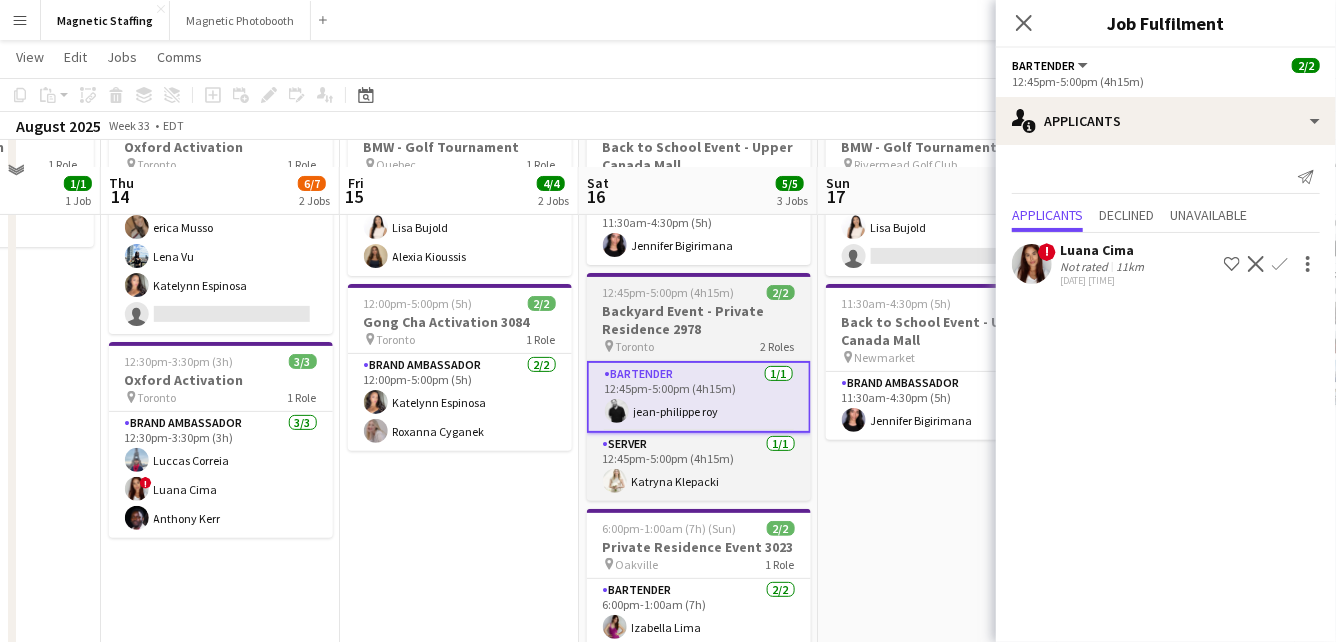 scroll, scrollTop: 255, scrollLeft: 0, axis: vertical 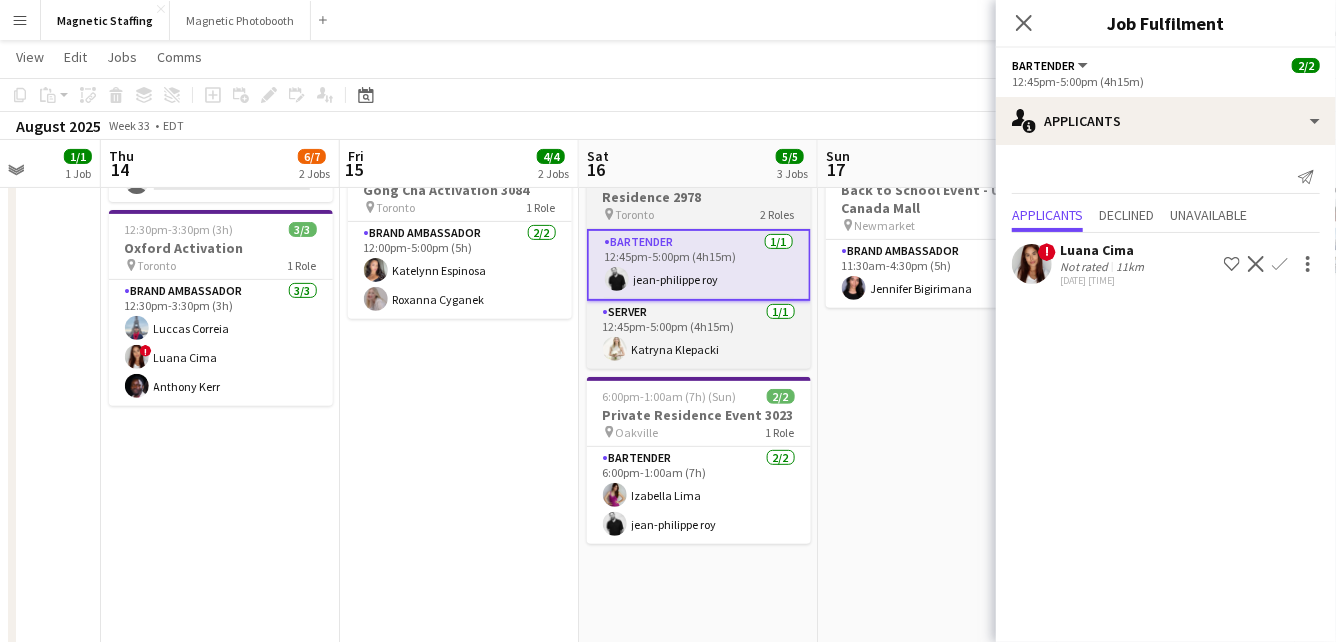 click on "11:30am-4:30pm (5h)    1/1   Back to School Event - Upper Canada Mall
pin
Newmarket   1 Role   Brand Ambassador   1/1   11:30am-4:30pm (5h)
Jennifer Bigirimana     12:45pm-5:00pm (4h15m)    2/2   Backyard Event - Private Residence 2978
pin
Toronto   2 Roles   Bartender   1/1   12:45pm-5:00pm (4h15m)
jean-philippe roy  Server   1/1   12:45pm-5:00pm (4h15m)
Katryna Klepacki     6:00pm-1:00am (7h) (Sun)   2/2   Private Residence Event 3023
pin
Oakville   1 Role   Bartender   2/2   6:00pm-1:00am (7h)
Izabella Lima jean-philippe roy" at bounding box center (698, 791) 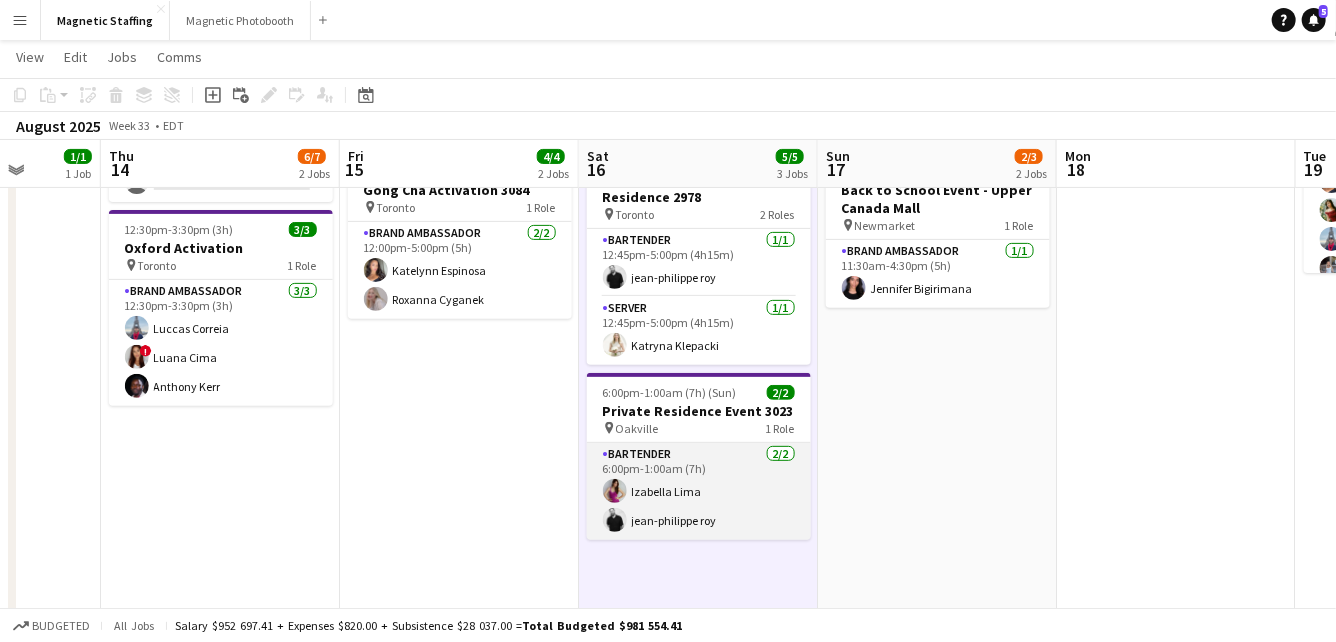 click on "Bartender   2/2   6:00pm-1:00am (7h)
Izabella Lima jean-philippe roy" at bounding box center (699, 491) 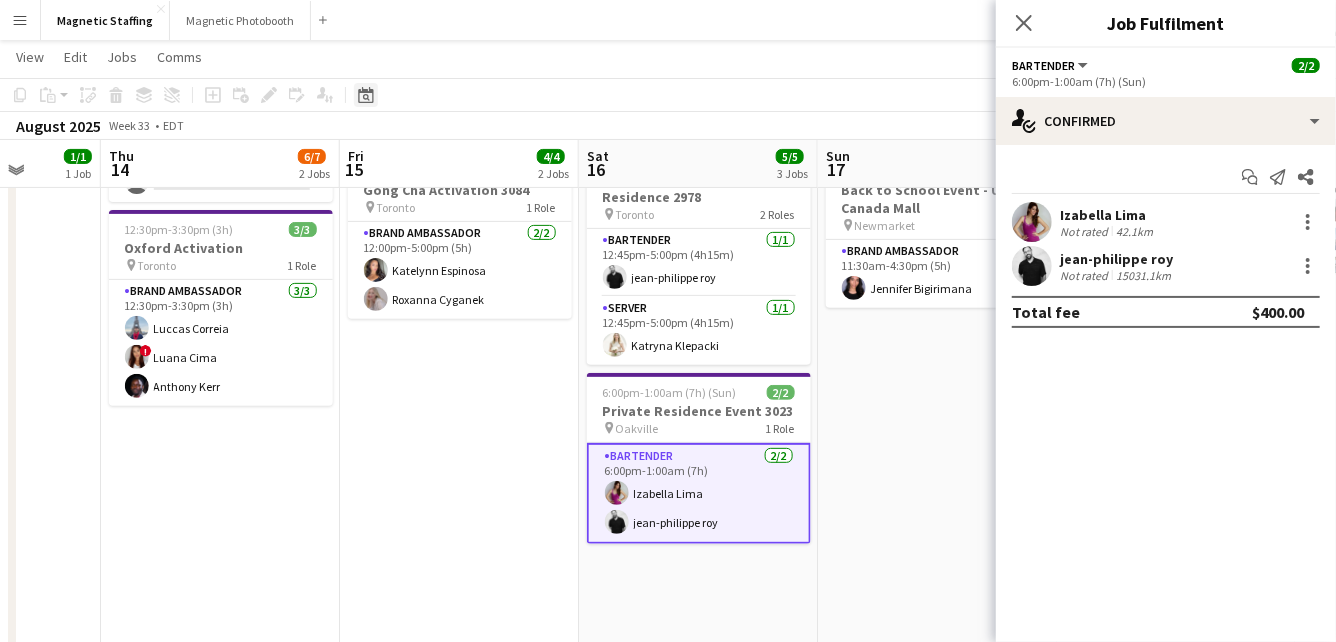 click on "Date picker" 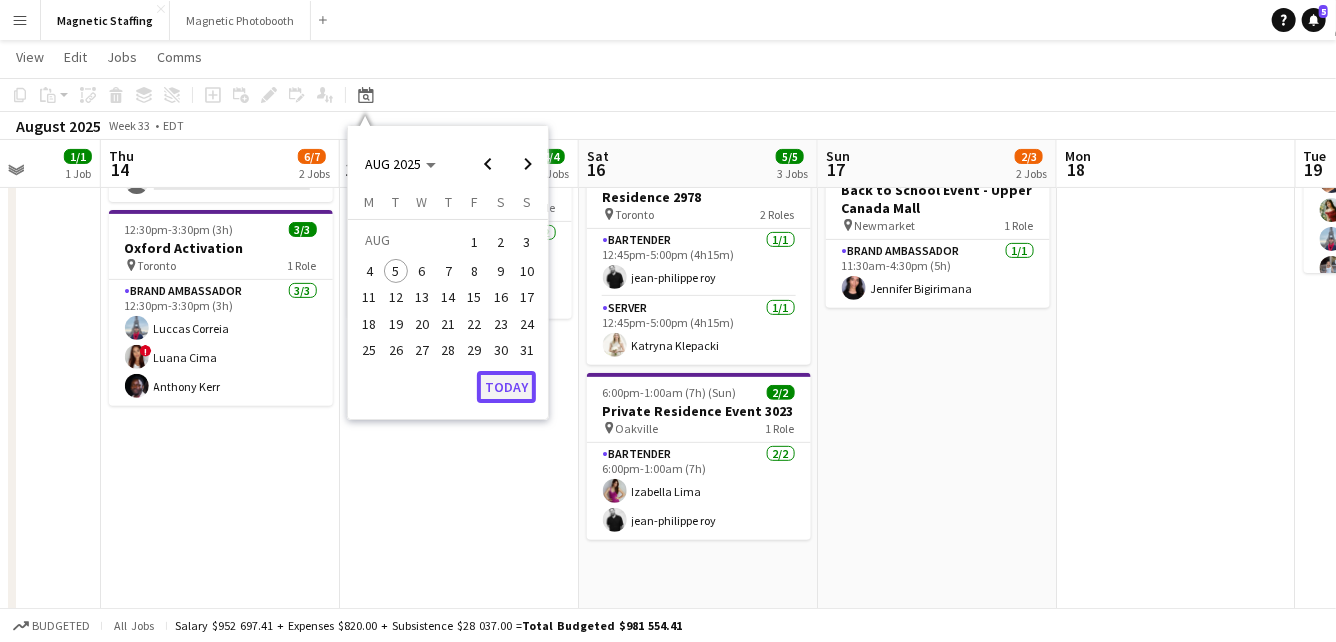 click on "Today" at bounding box center [506, 387] 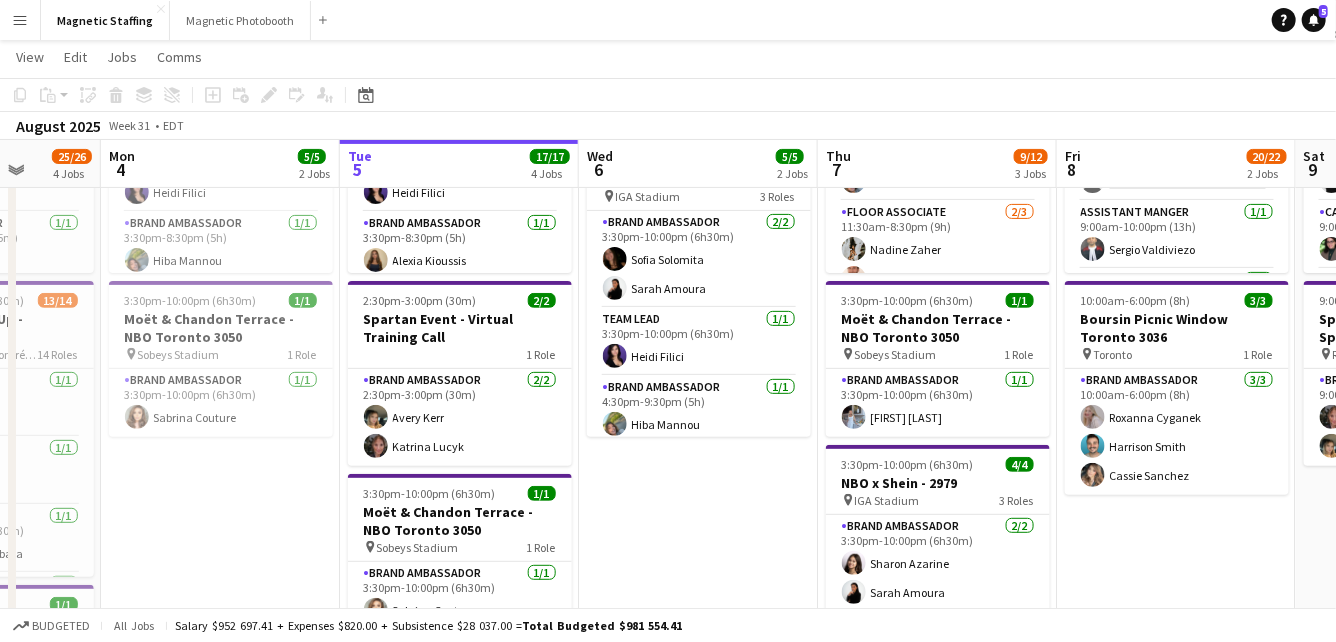 scroll, scrollTop: 0, scrollLeft: 687, axis: horizontal 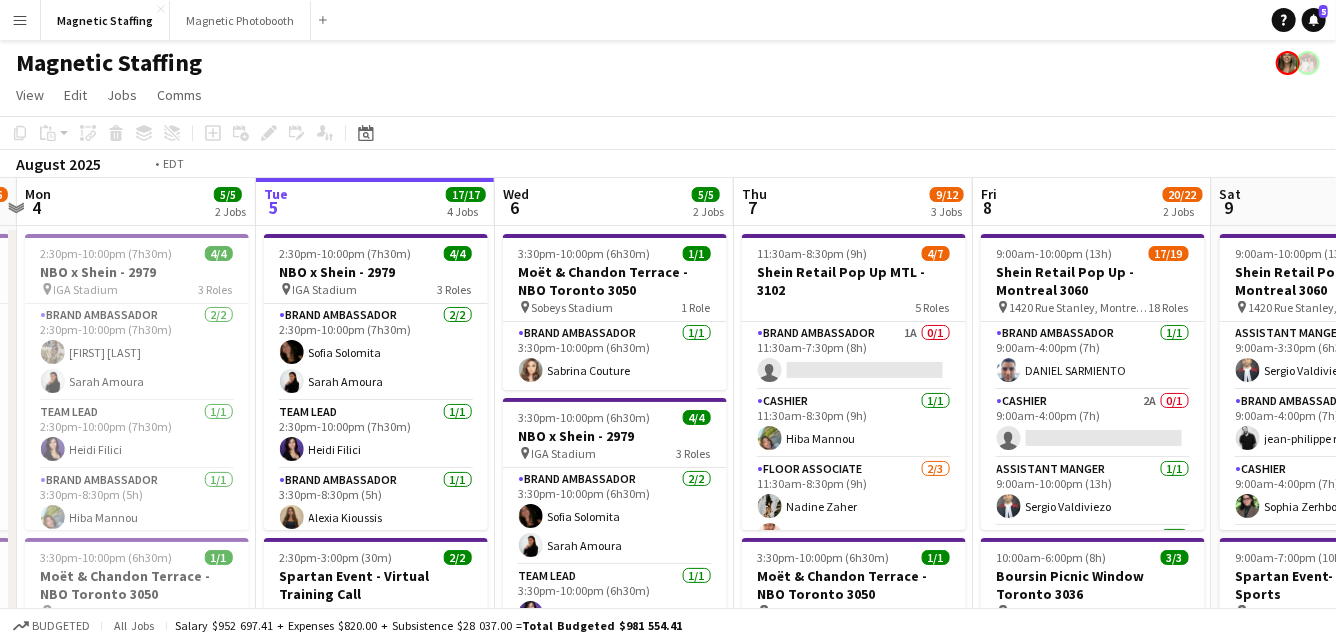 drag, startPoint x: 753, startPoint y: 323, endPoint x: 228, endPoint y: 342, distance: 525.3437 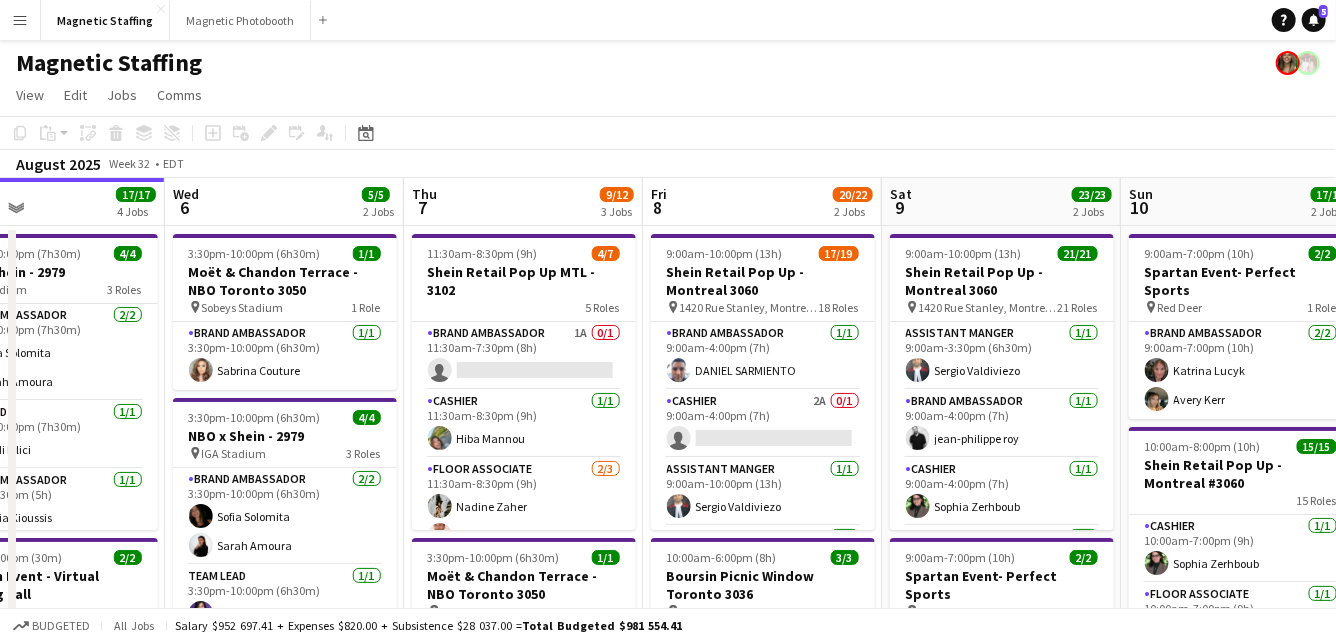 drag, startPoint x: 681, startPoint y: 354, endPoint x: 297, endPoint y: 361, distance: 384.06378 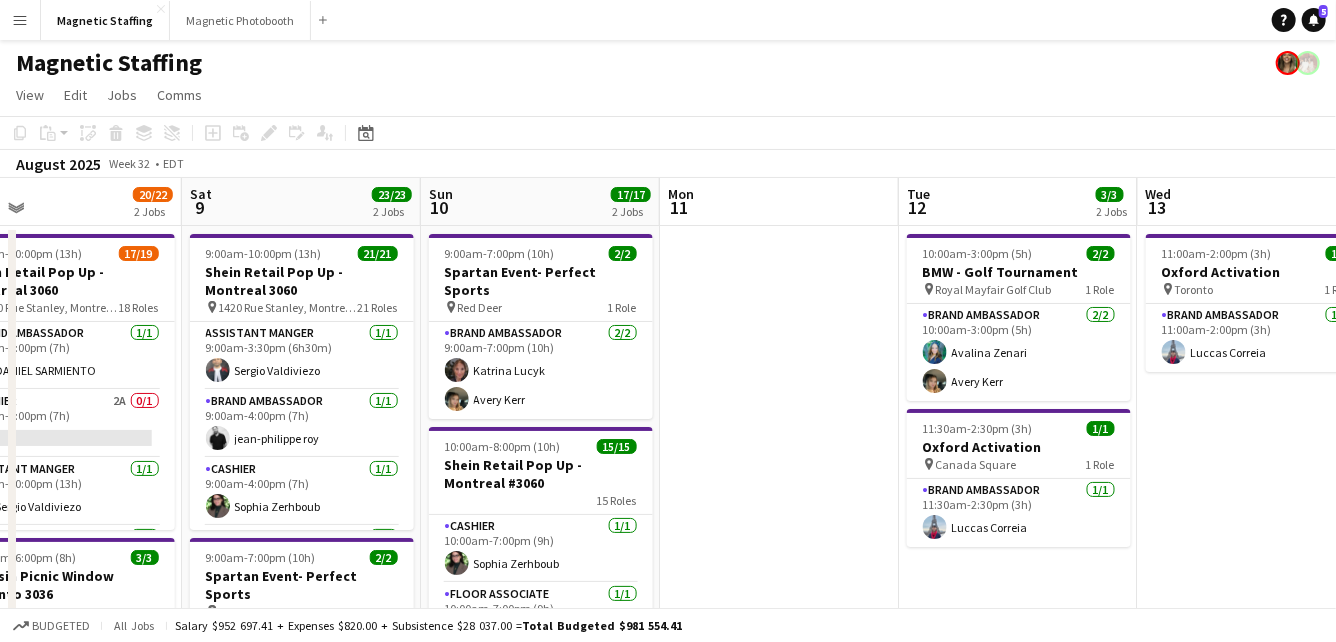 drag, startPoint x: 704, startPoint y: 447, endPoint x: 538, endPoint y: 447, distance: 166 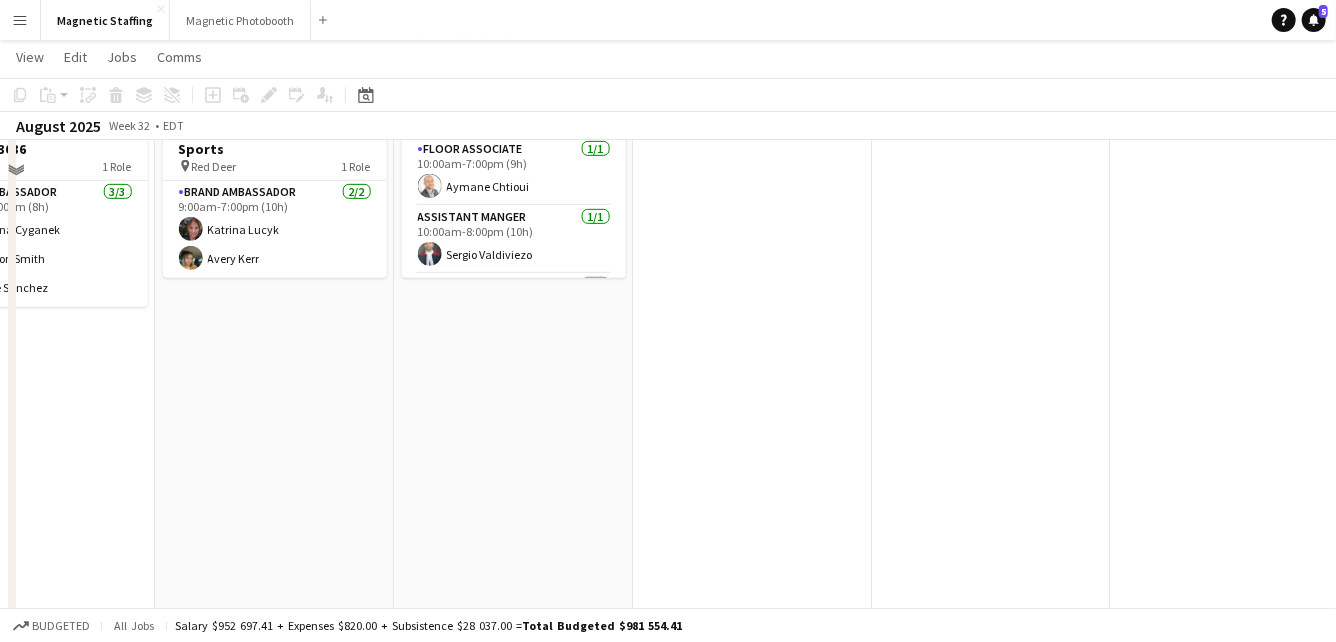 scroll, scrollTop: 201, scrollLeft: 0, axis: vertical 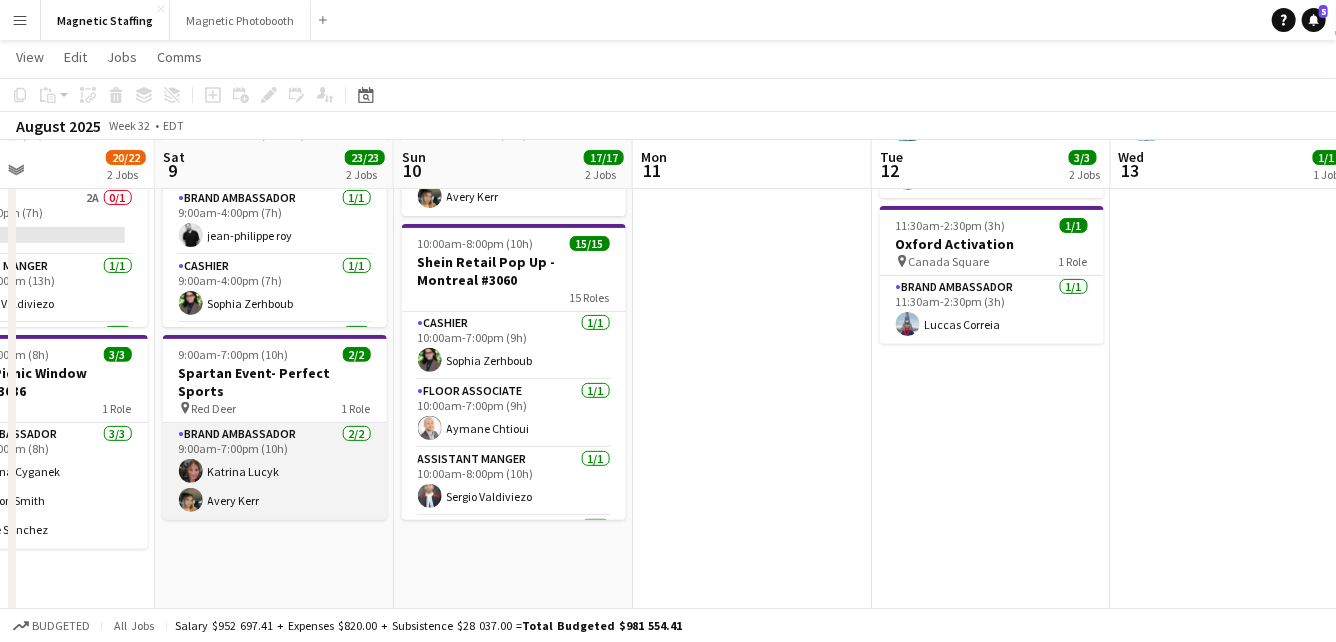 click on "Brand Ambassador   2/2   9:00am-7:00pm (10h)
Katrina Lucyk Avery Kerr" at bounding box center [275, 471] 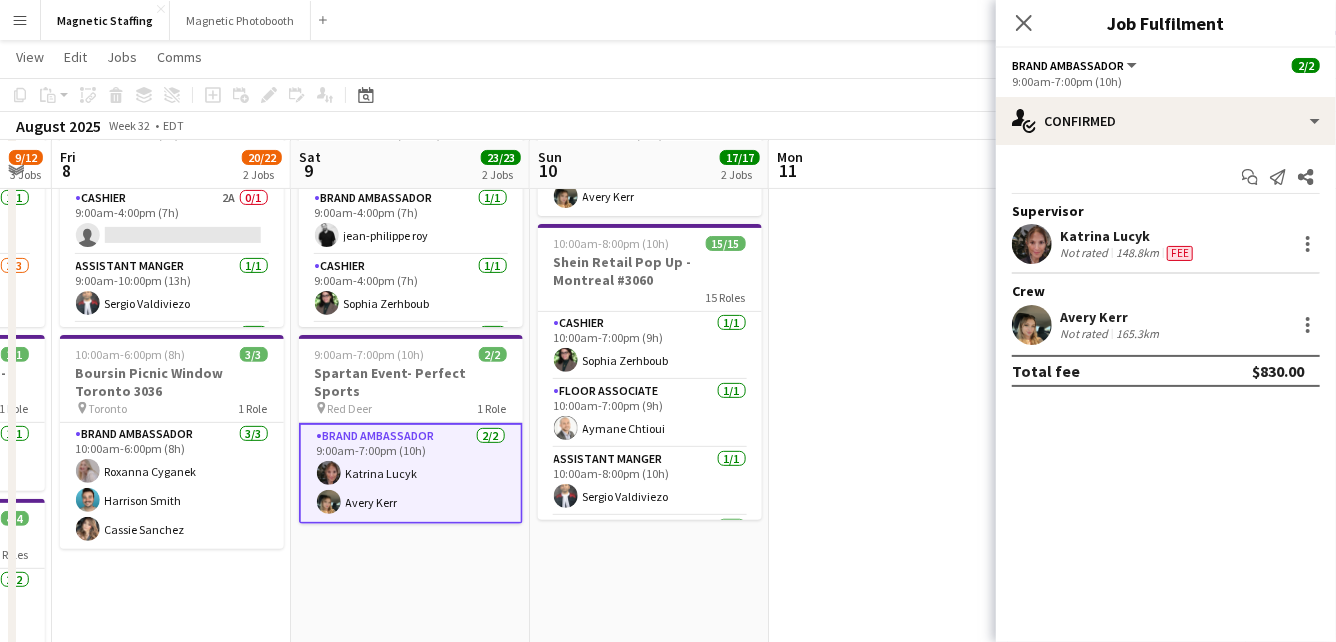 scroll, scrollTop: 0, scrollLeft: 520, axis: horizontal 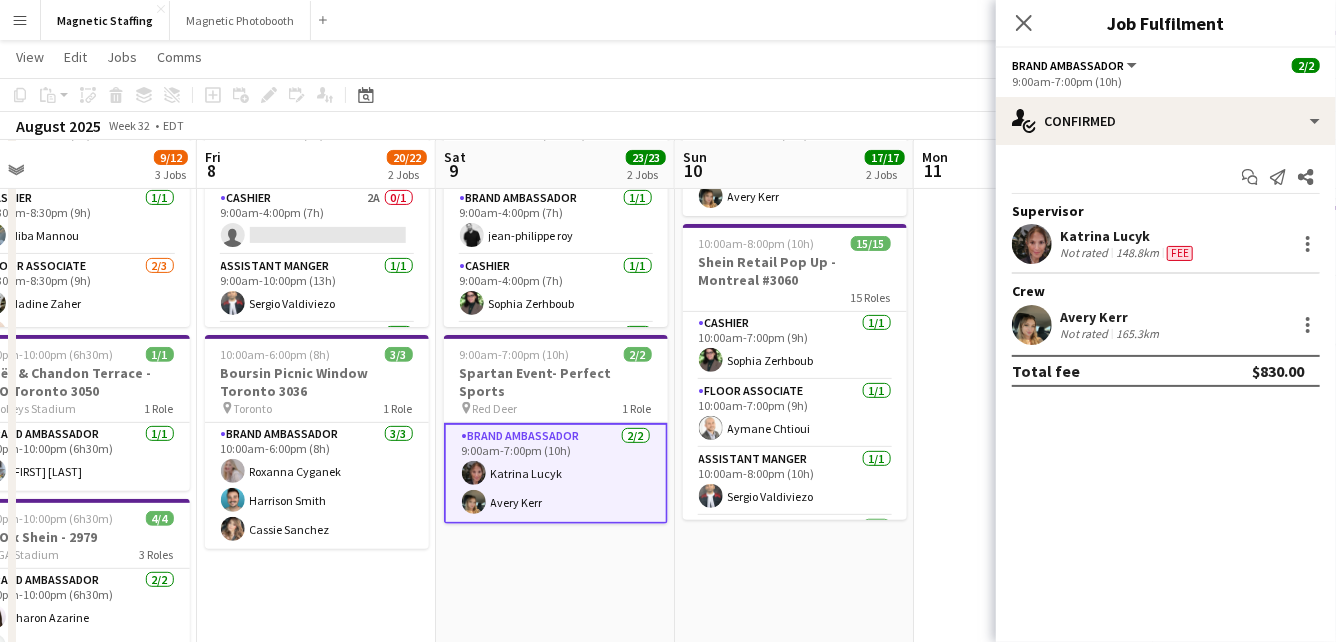 drag, startPoint x: 265, startPoint y: 484, endPoint x: 548, endPoint y: 459, distance: 284.10208 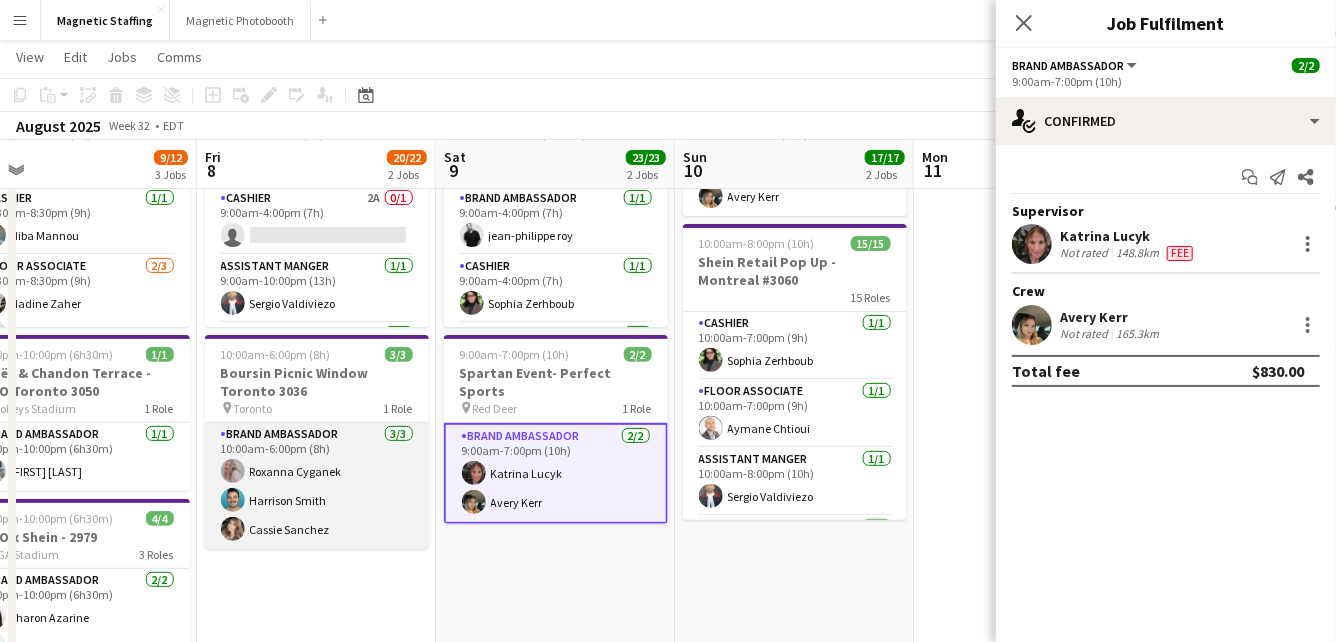 click on "Brand Ambassador   3/3   10:00am-6:00pm (8h)
Roxanna Cyganek Harrison Smith Cassie Sanchez" at bounding box center [317, 486] 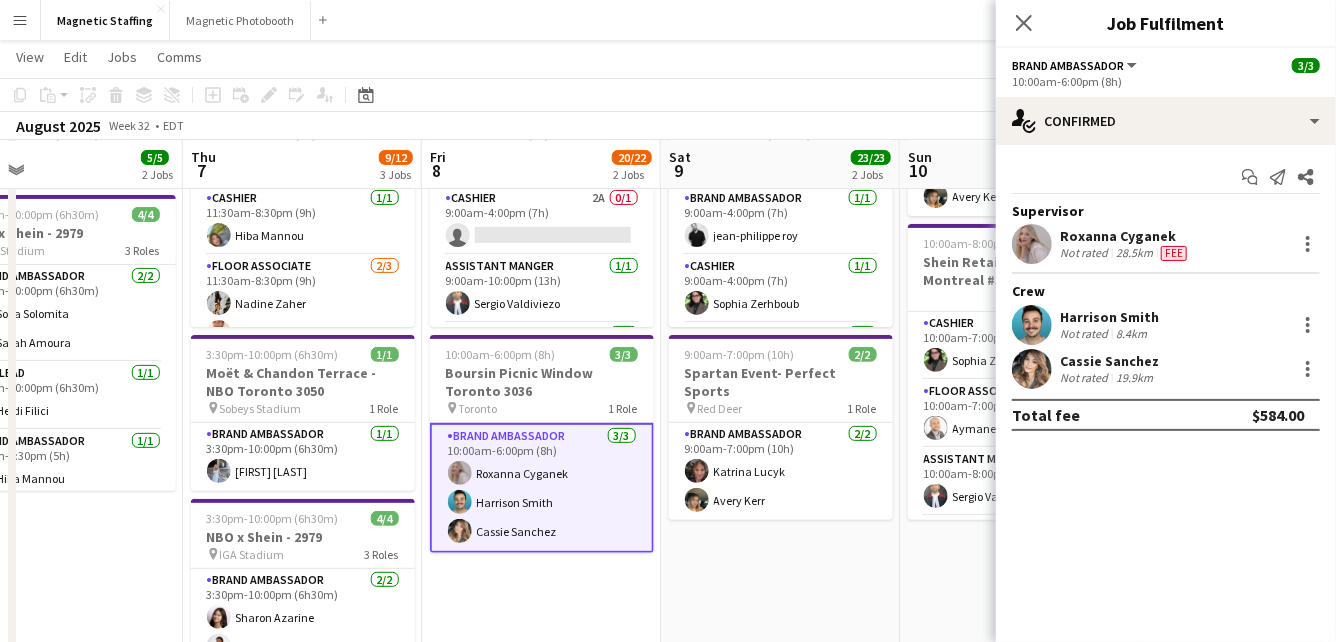 drag, startPoint x: 337, startPoint y: 513, endPoint x: 564, endPoint y: 497, distance: 227.56317 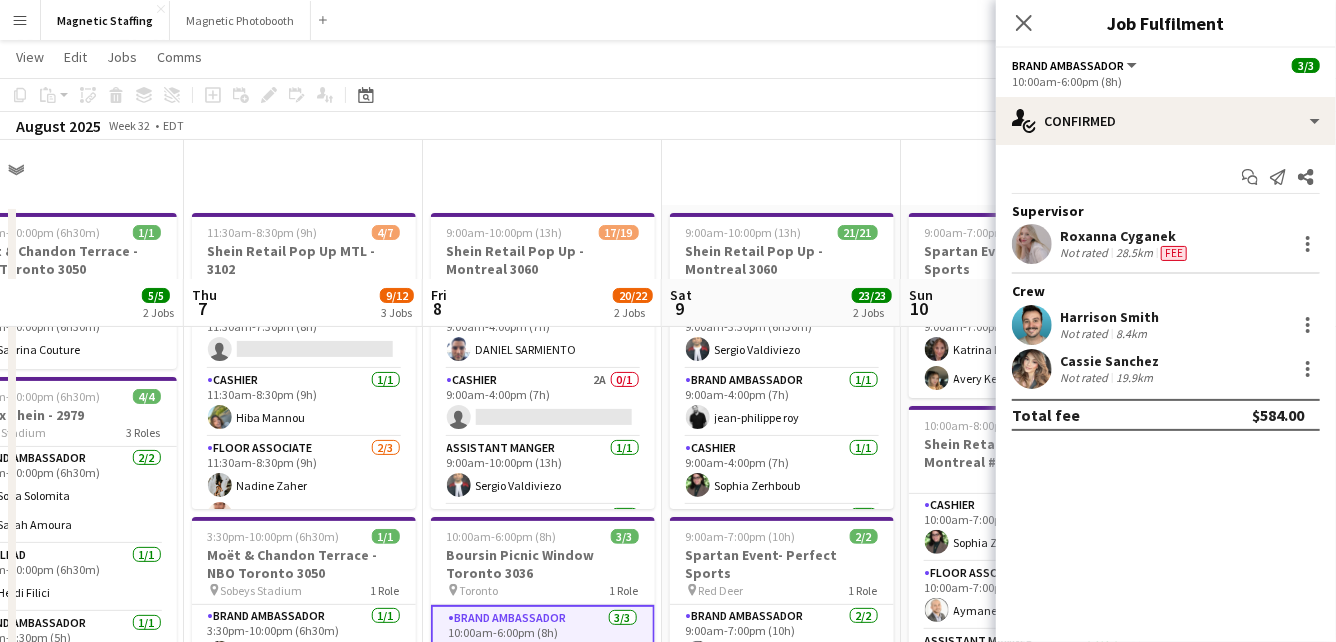 scroll, scrollTop: 0, scrollLeft: 0, axis: both 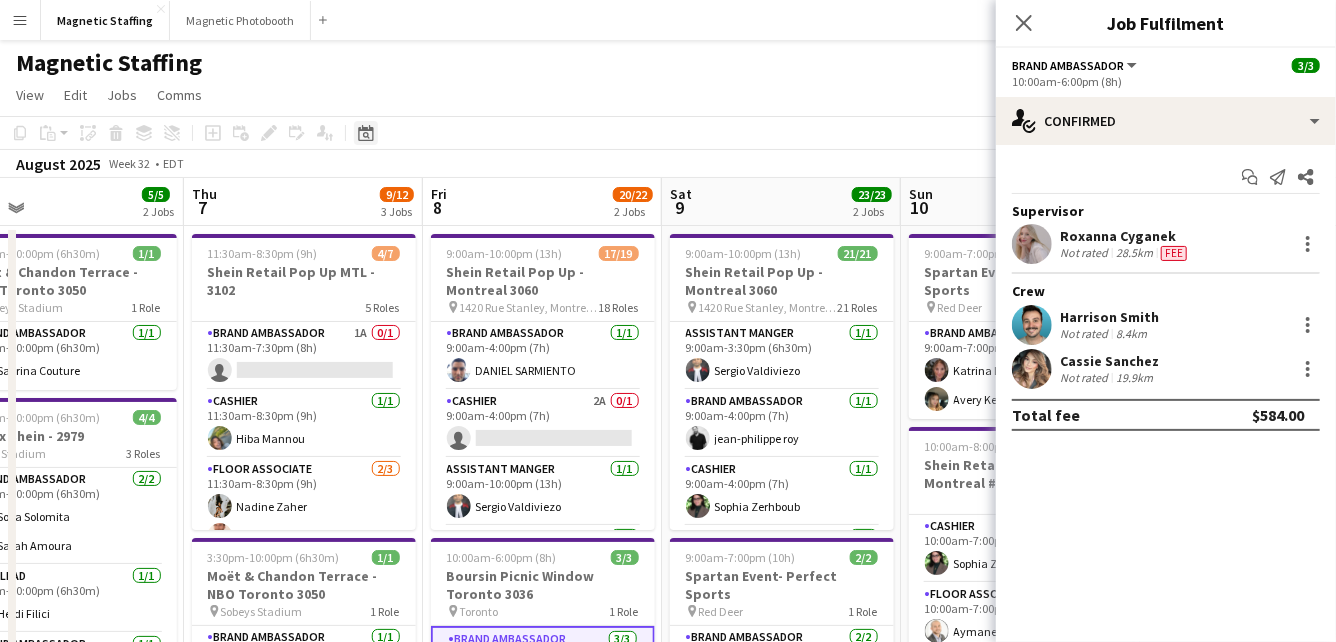 click on "Date picker" 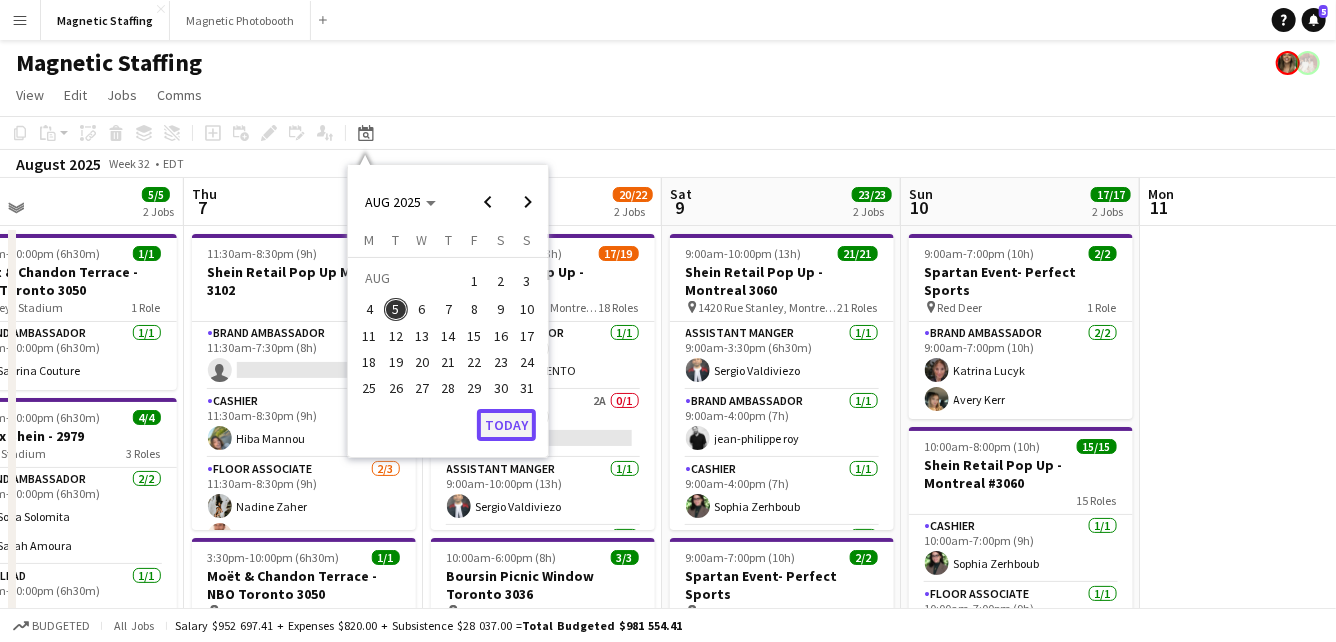 click on "Today" at bounding box center [506, 425] 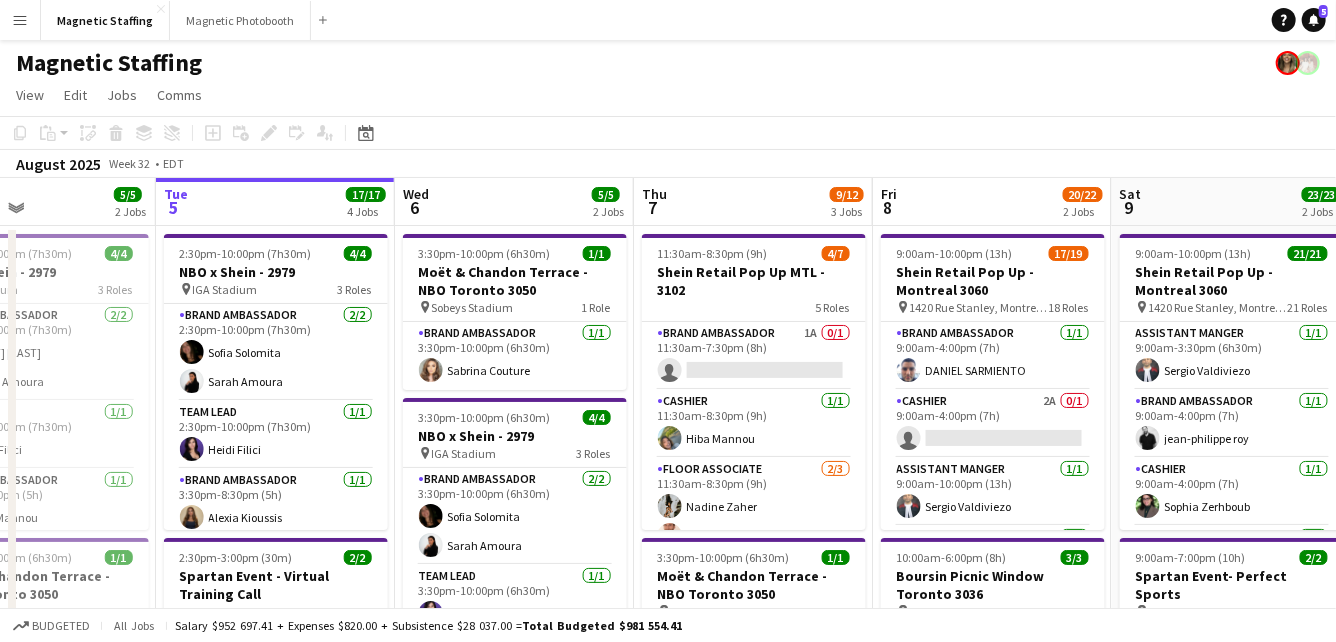 scroll, scrollTop: 0, scrollLeft: 858, axis: horizontal 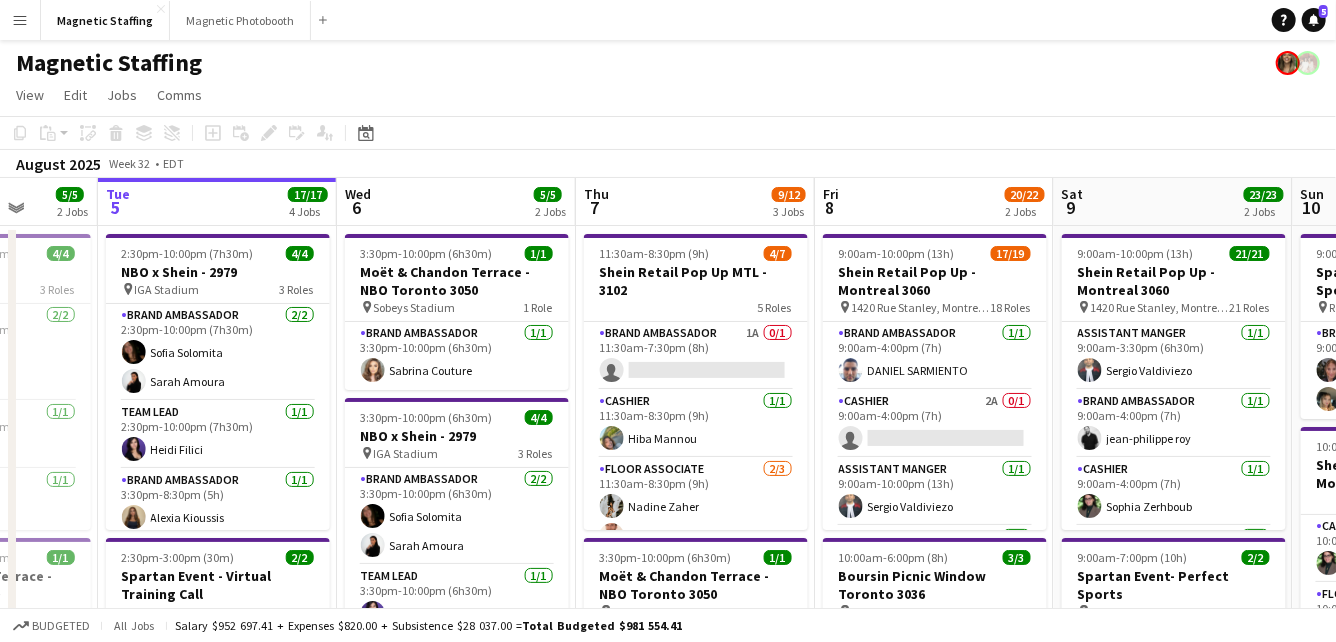 drag, startPoint x: 698, startPoint y: 389, endPoint x: 527, endPoint y: 387, distance: 171.01169 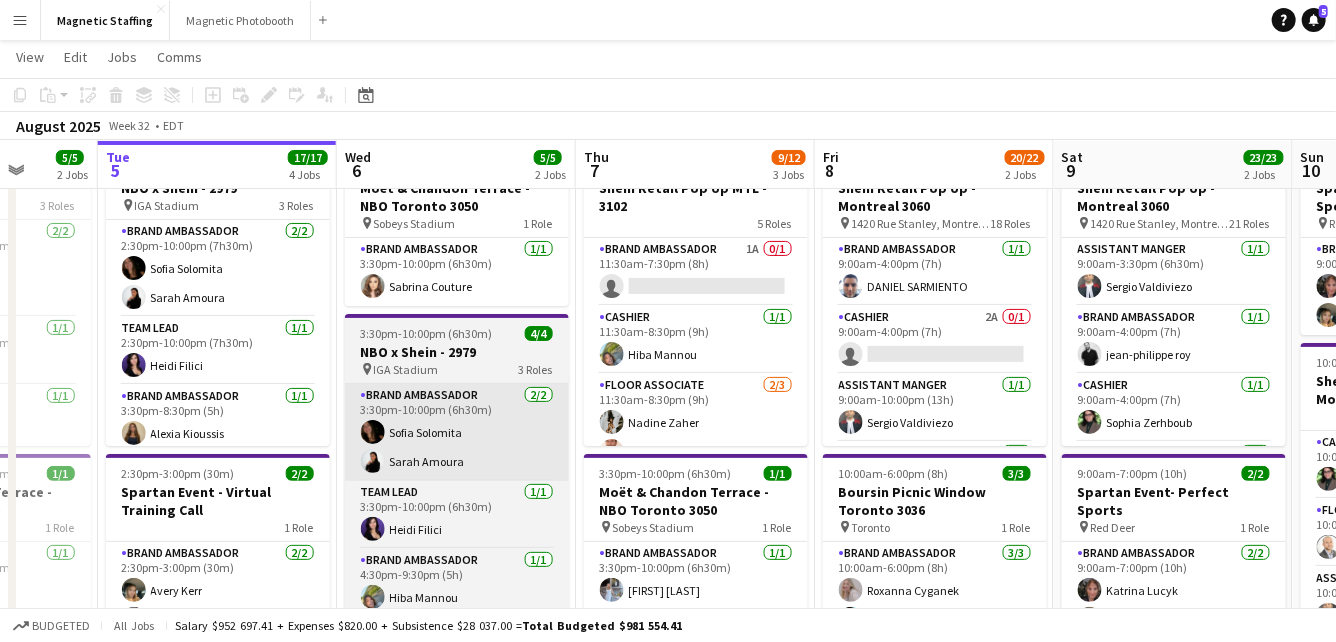 scroll, scrollTop: 83, scrollLeft: 0, axis: vertical 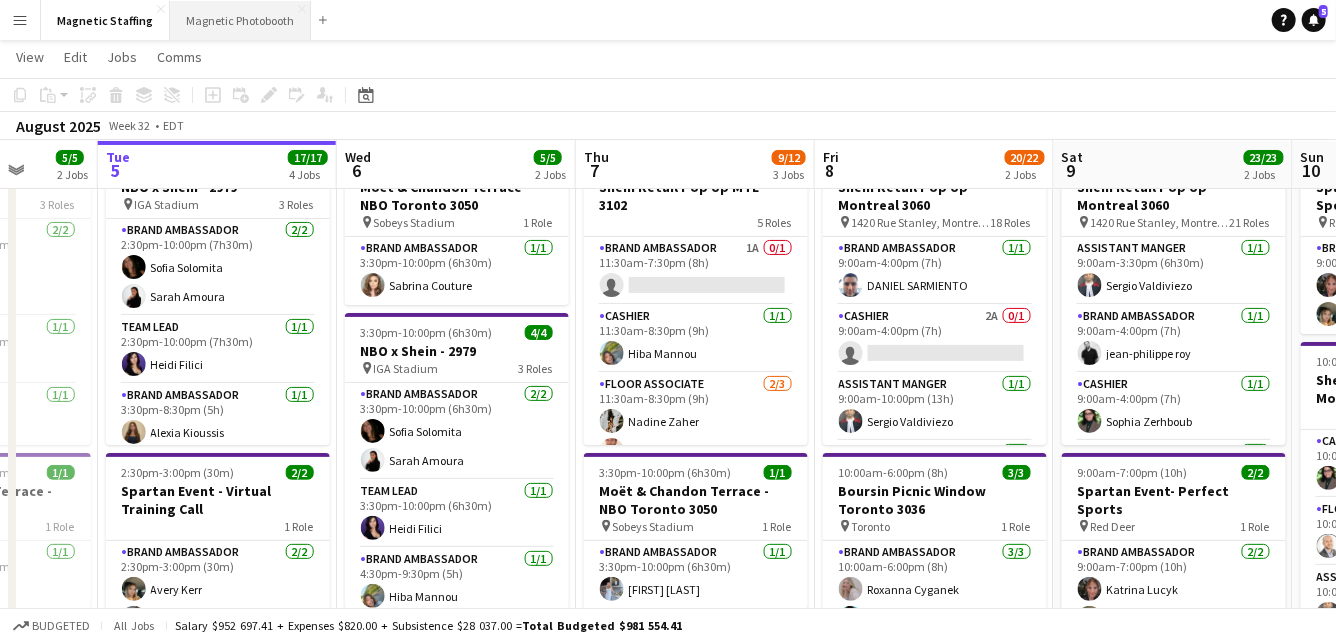click on "Magnetic Photobooth
Close" at bounding box center [240, 20] 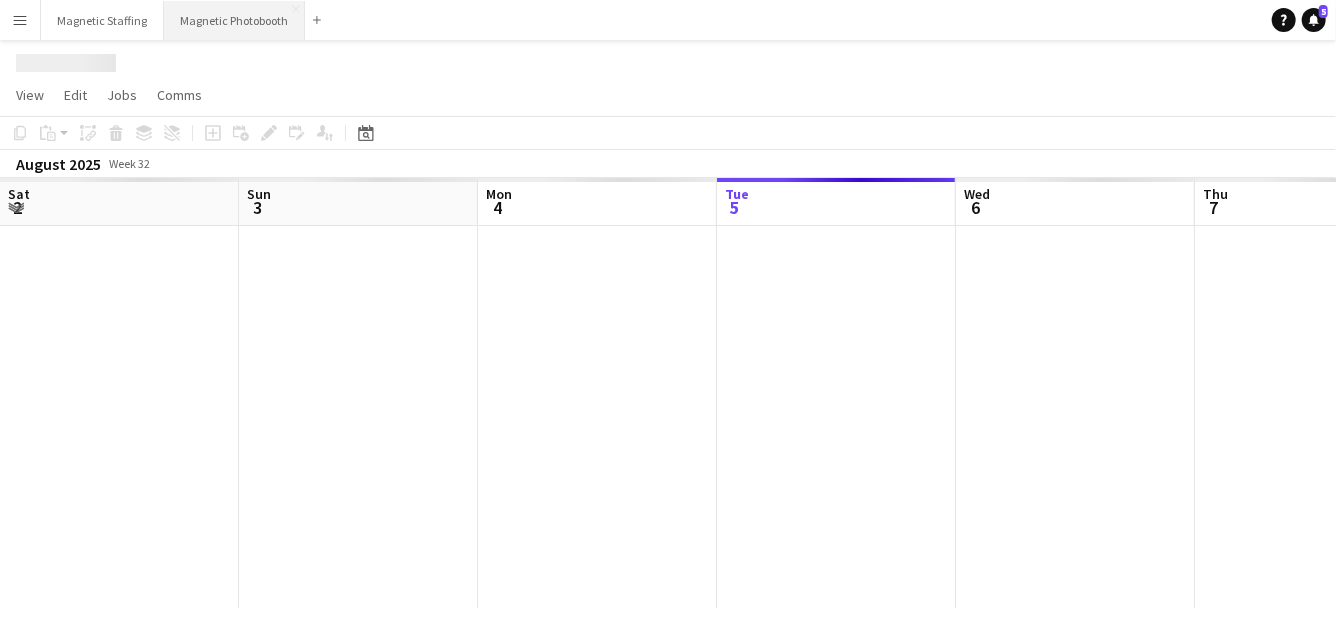 scroll, scrollTop: 0, scrollLeft: 0, axis: both 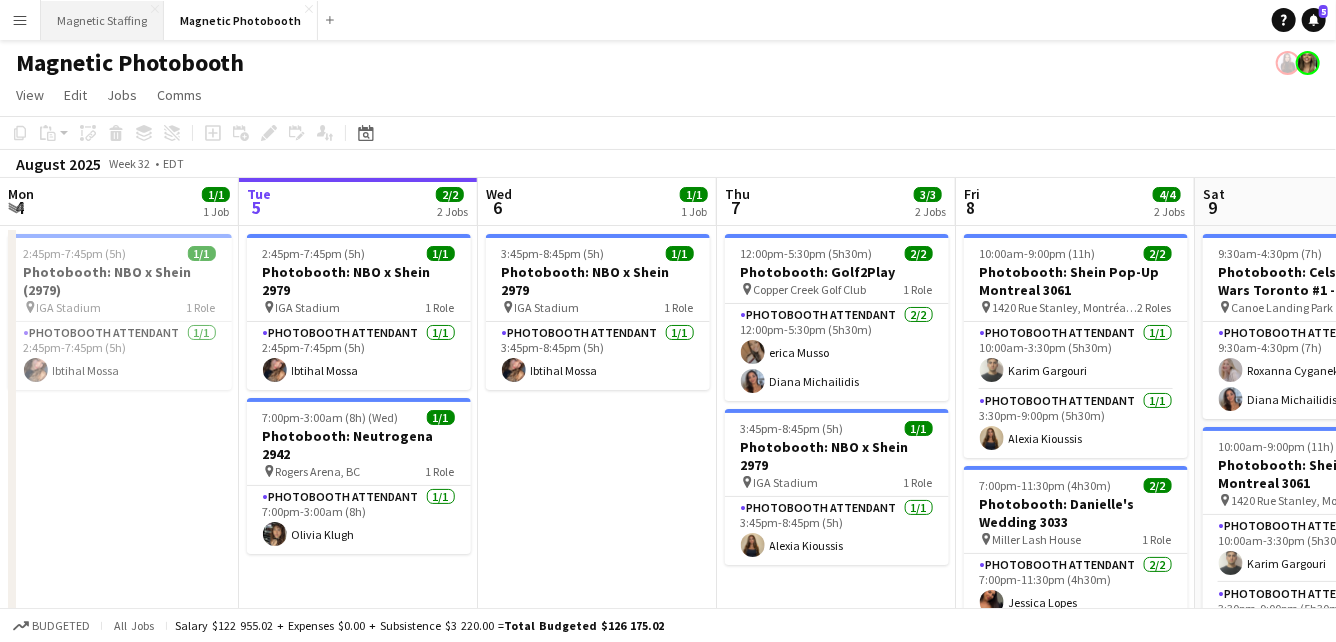 click on "Magnetic Staffing
Close" at bounding box center (102, 20) 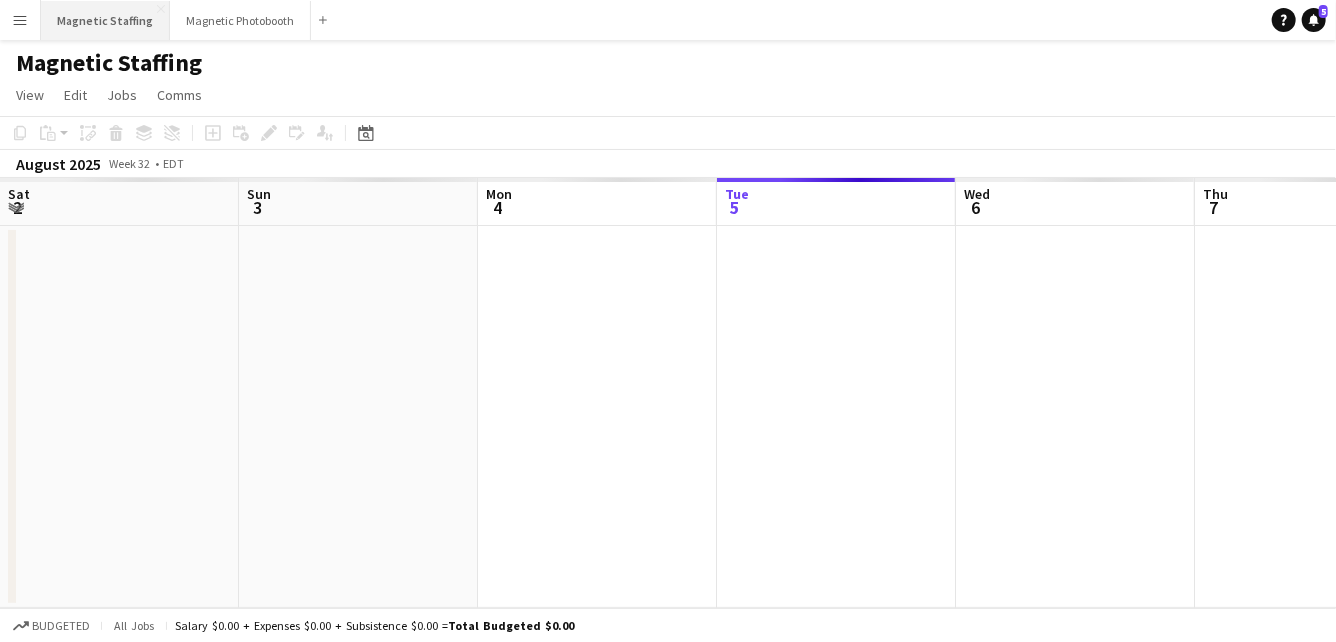 scroll, scrollTop: 0, scrollLeft: 478, axis: horizontal 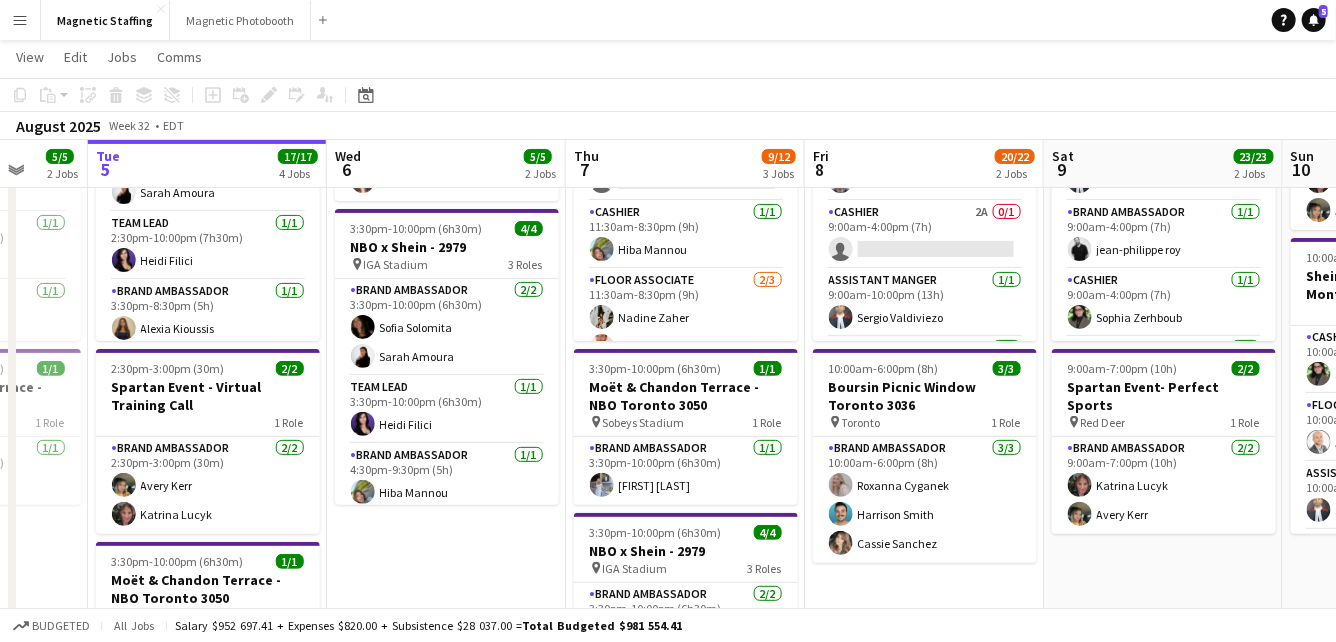 drag, startPoint x: 541, startPoint y: 307, endPoint x: 362, endPoint y: 332, distance: 180.73738 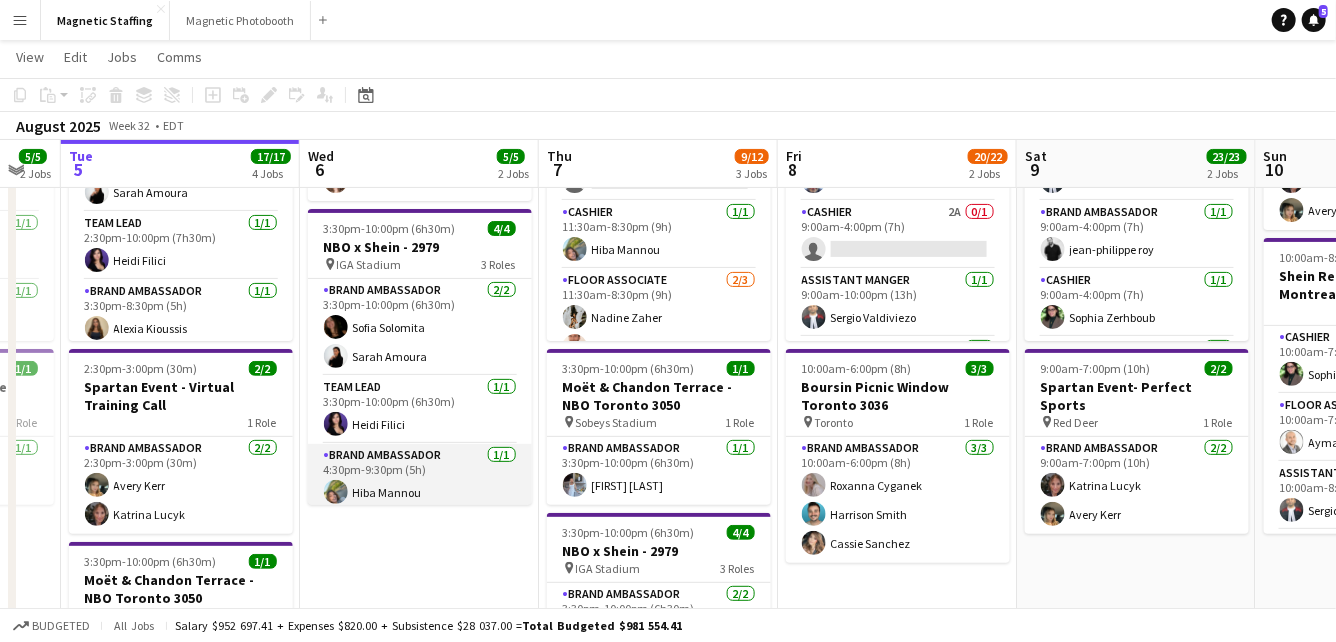 scroll, scrollTop: 7, scrollLeft: 0, axis: vertical 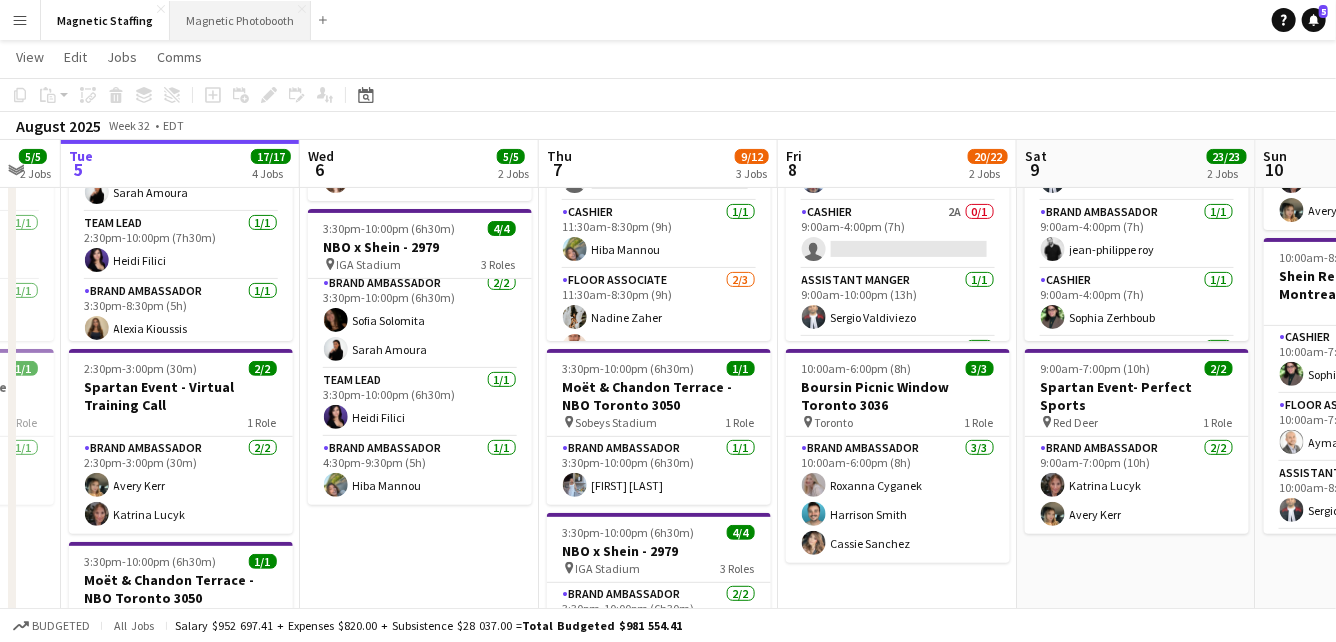 click on "Magnetic Photobooth
Close" at bounding box center (240, 20) 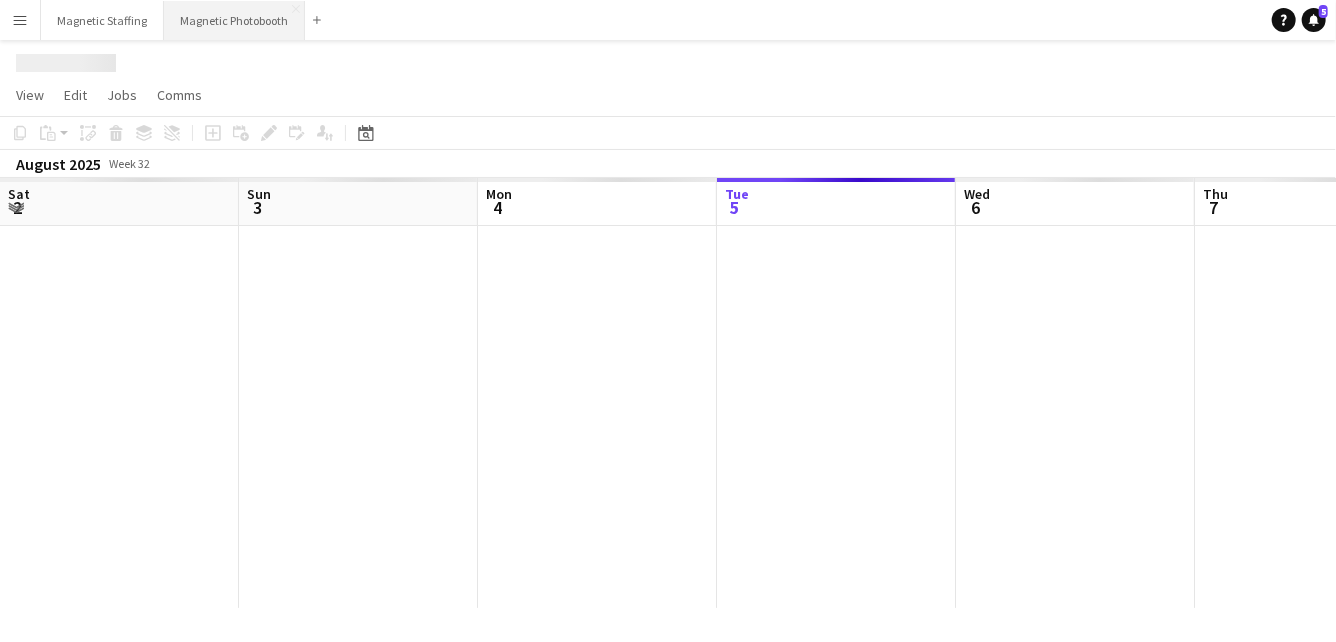 scroll, scrollTop: 0, scrollLeft: 0, axis: both 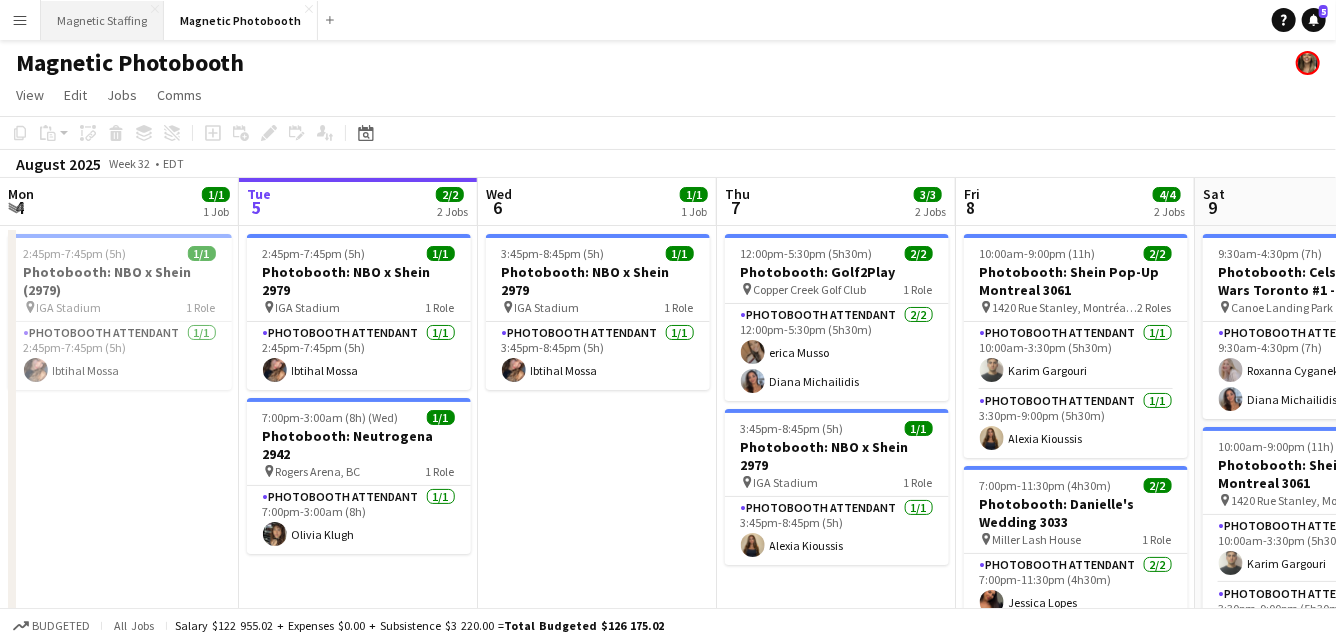 click on "Magnetic Staffing
Close" at bounding box center (102, 20) 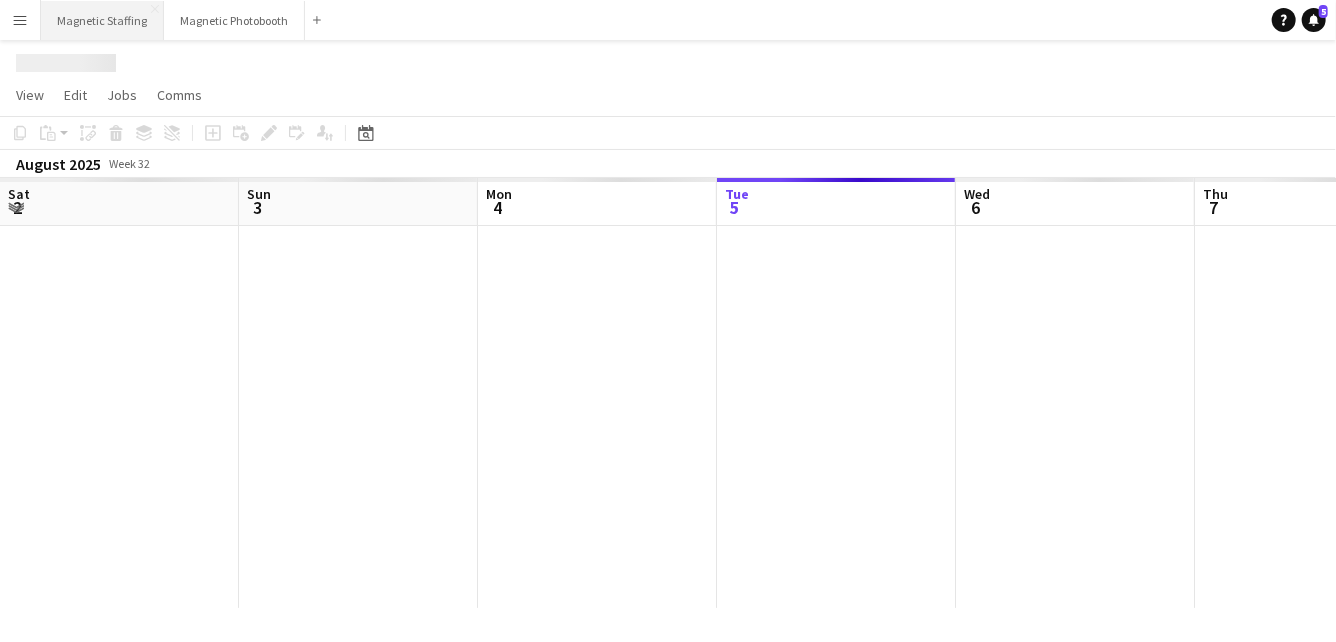scroll, scrollTop: 0, scrollLeft: 478, axis: horizontal 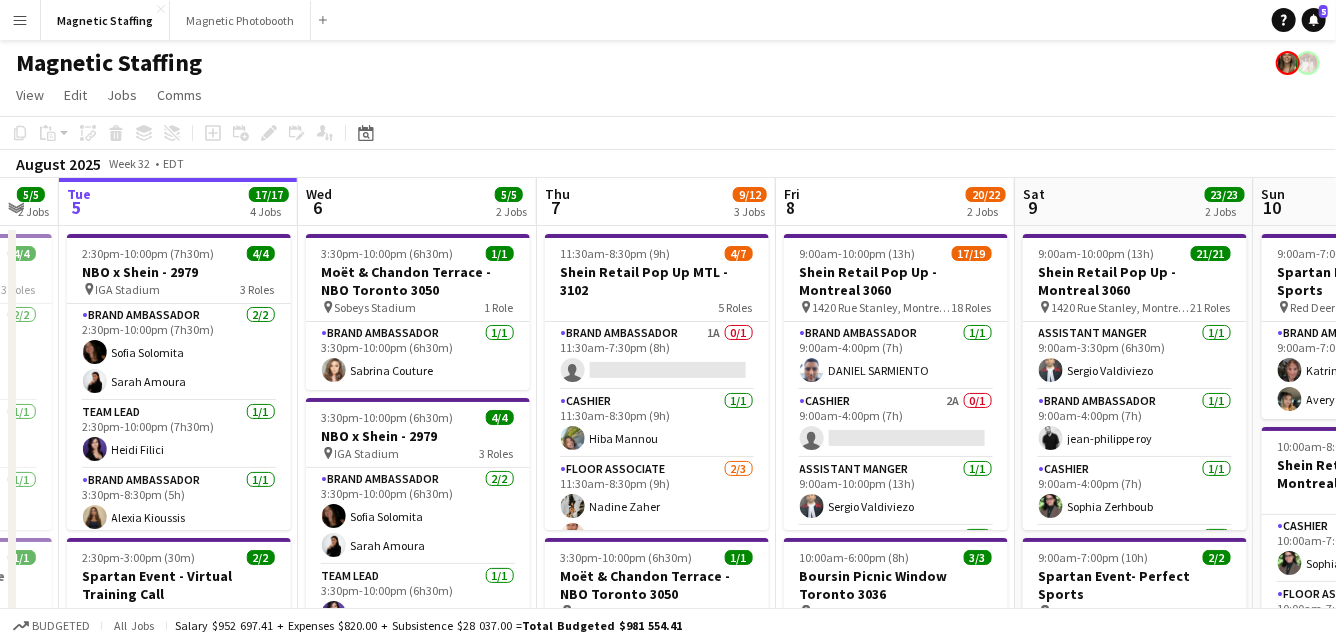 drag, startPoint x: 574, startPoint y: 338, endPoint x: 392, endPoint y: 342, distance: 182.04395 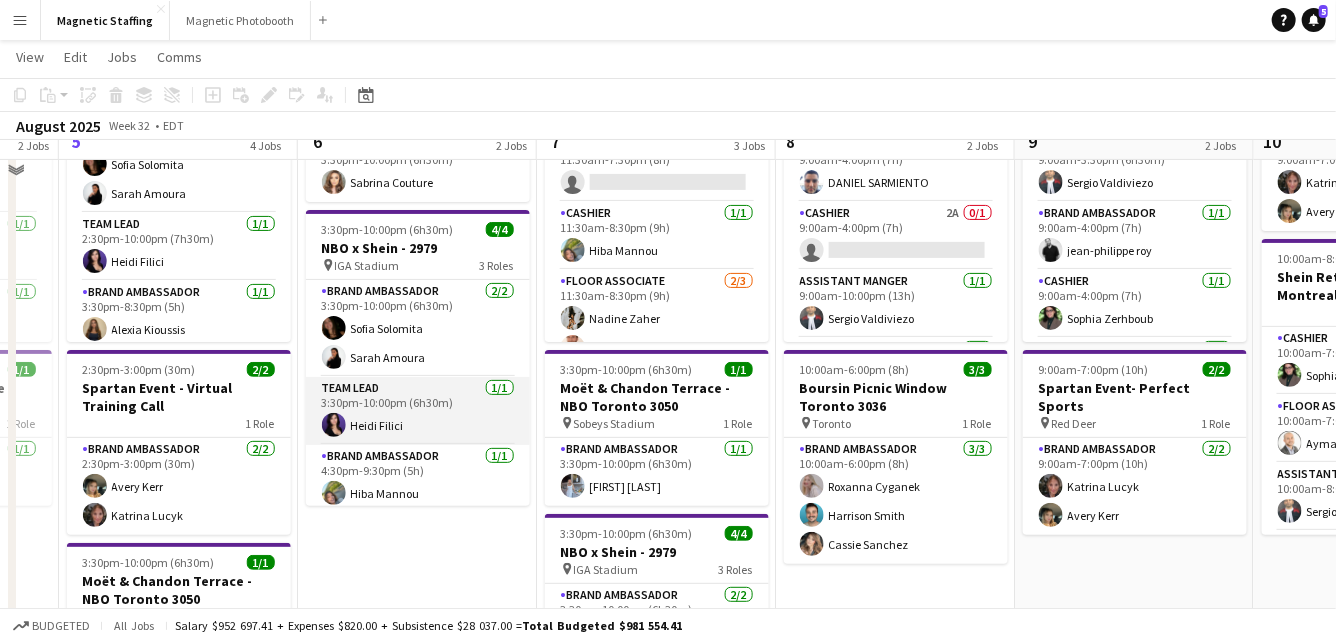 scroll, scrollTop: 190, scrollLeft: 0, axis: vertical 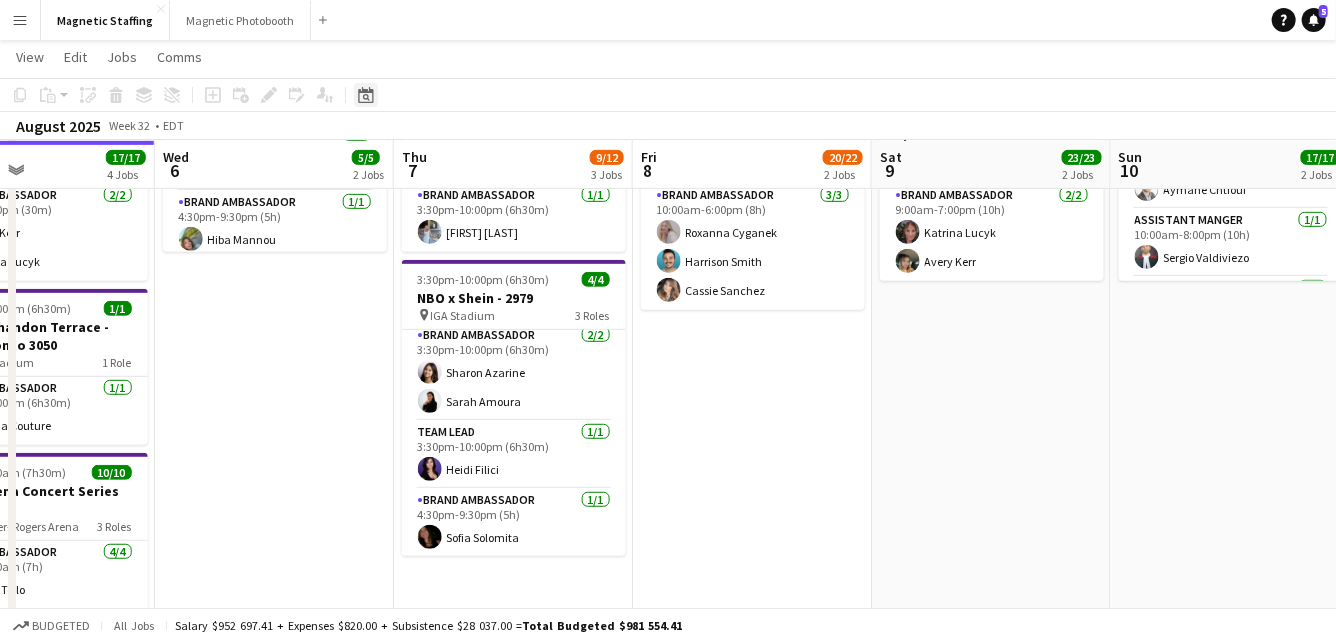 click on "Date picker" at bounding box center (366, 95) 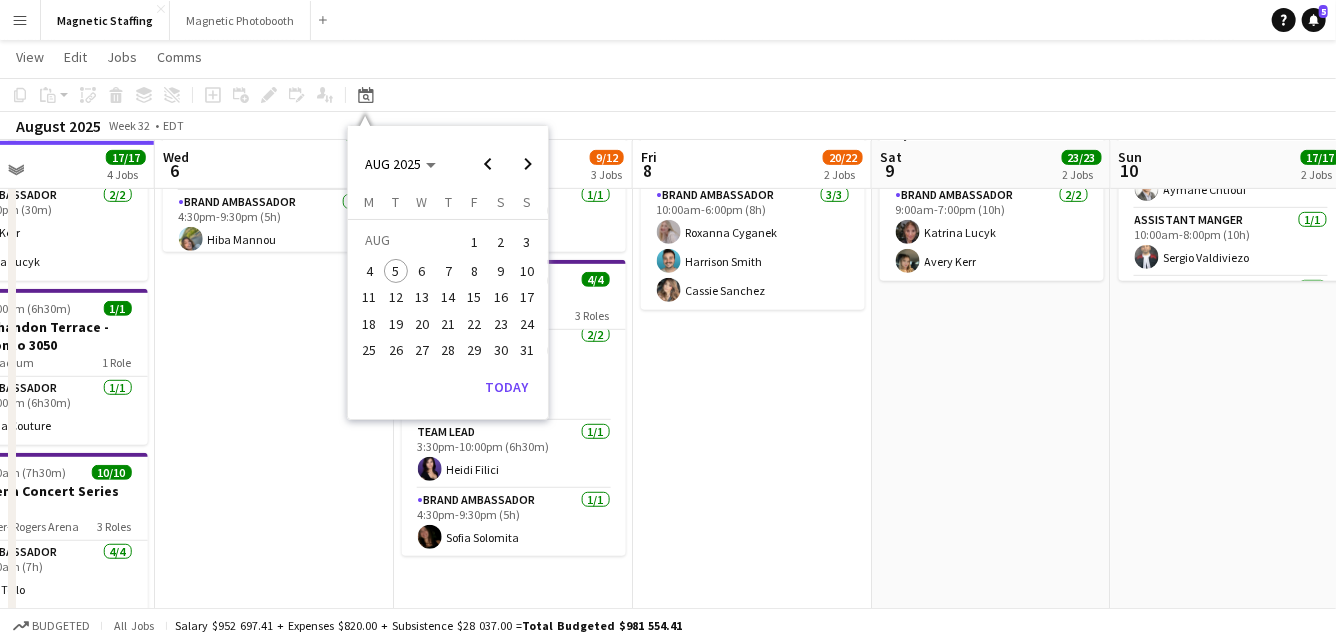 click on "16" at bounding box center (501, 298) 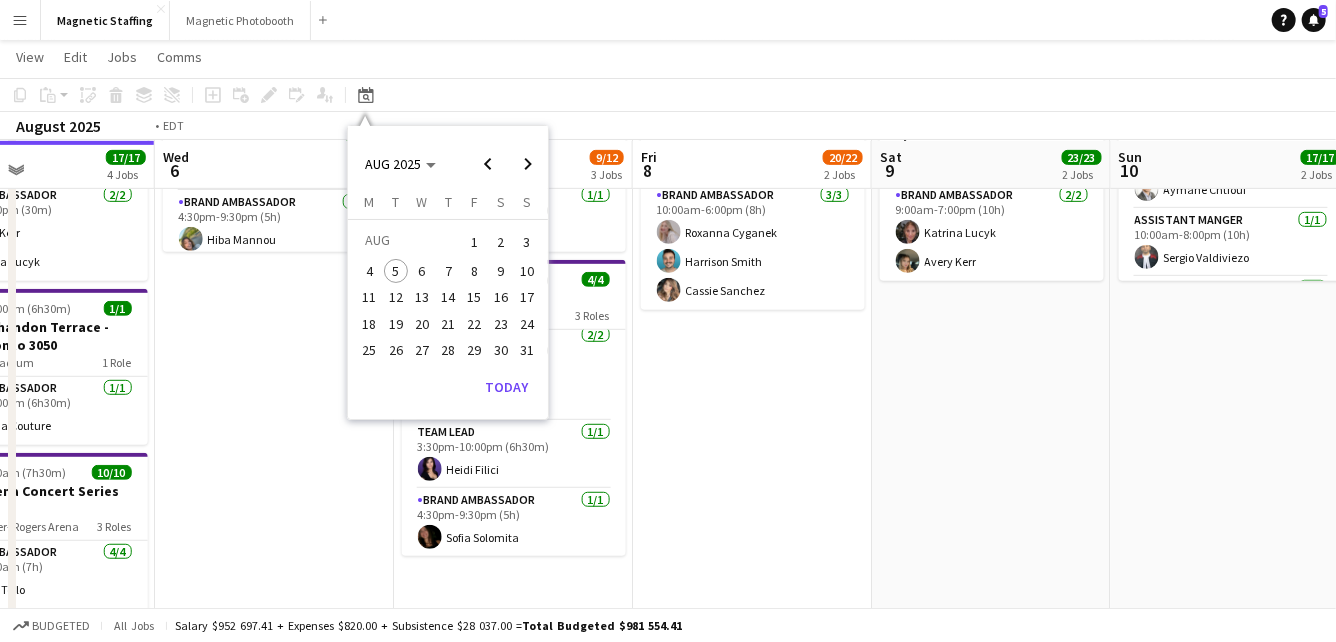 scroll, scrollTop: 0, scrollLeft: 687, axis: horizontal 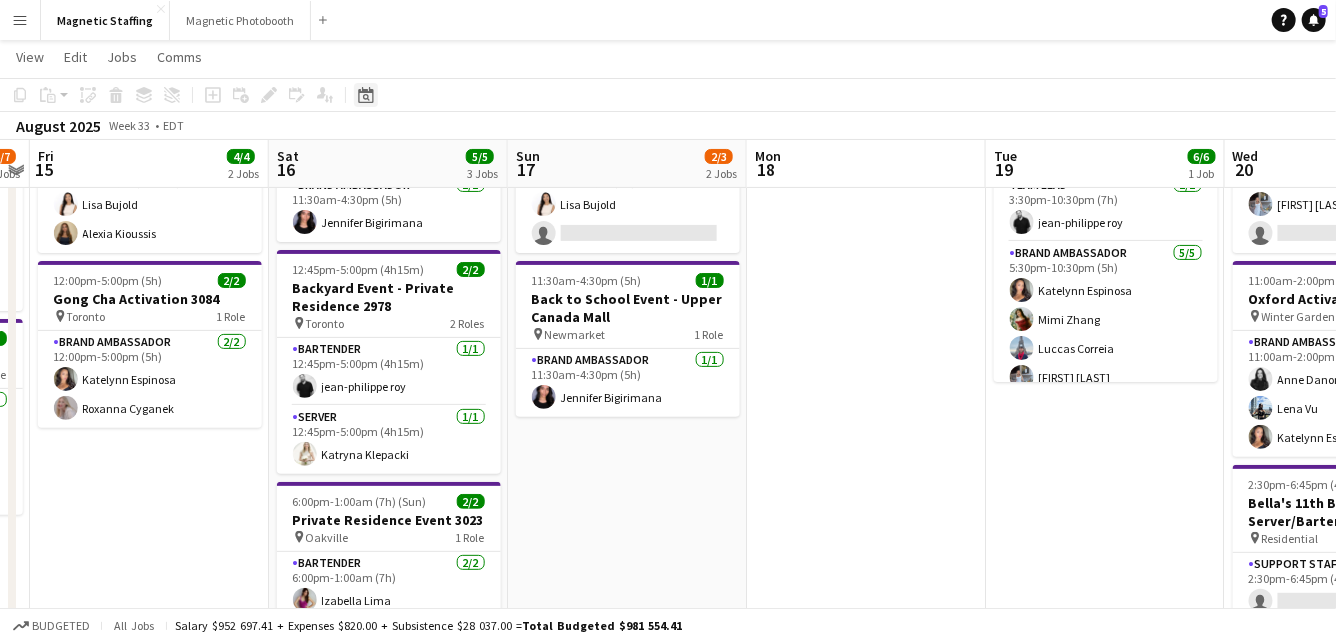 click on "Date picker" 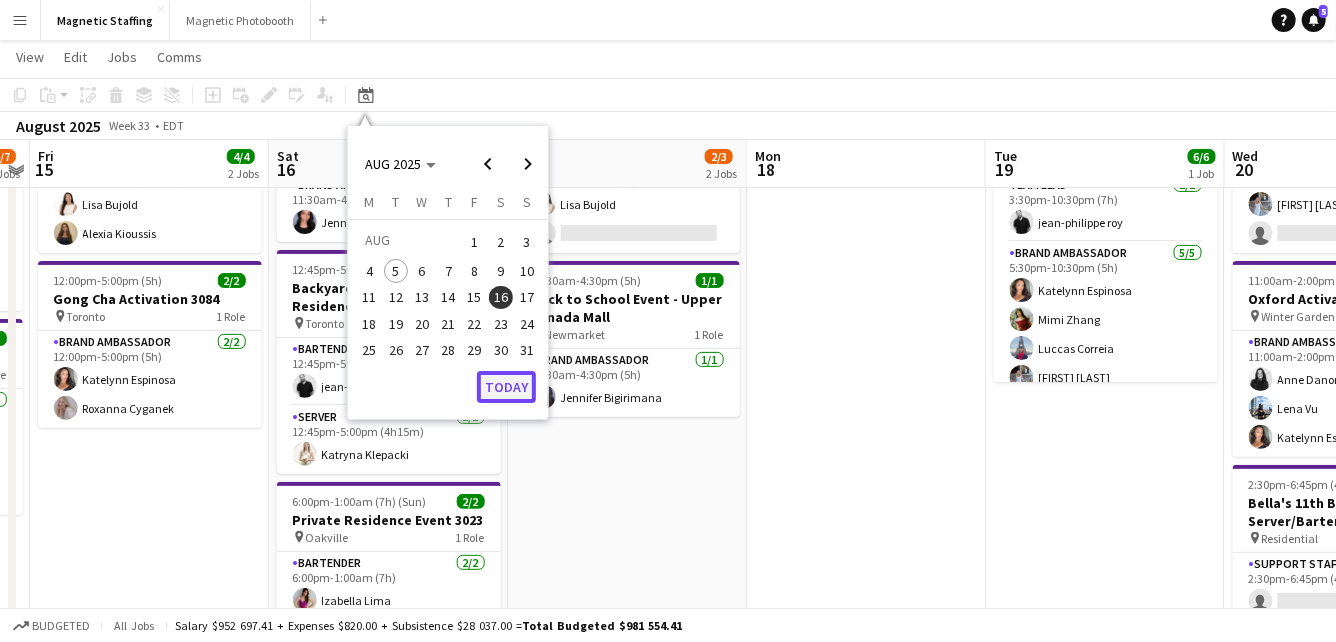 click on "Today" at bounding box center [506, 387] 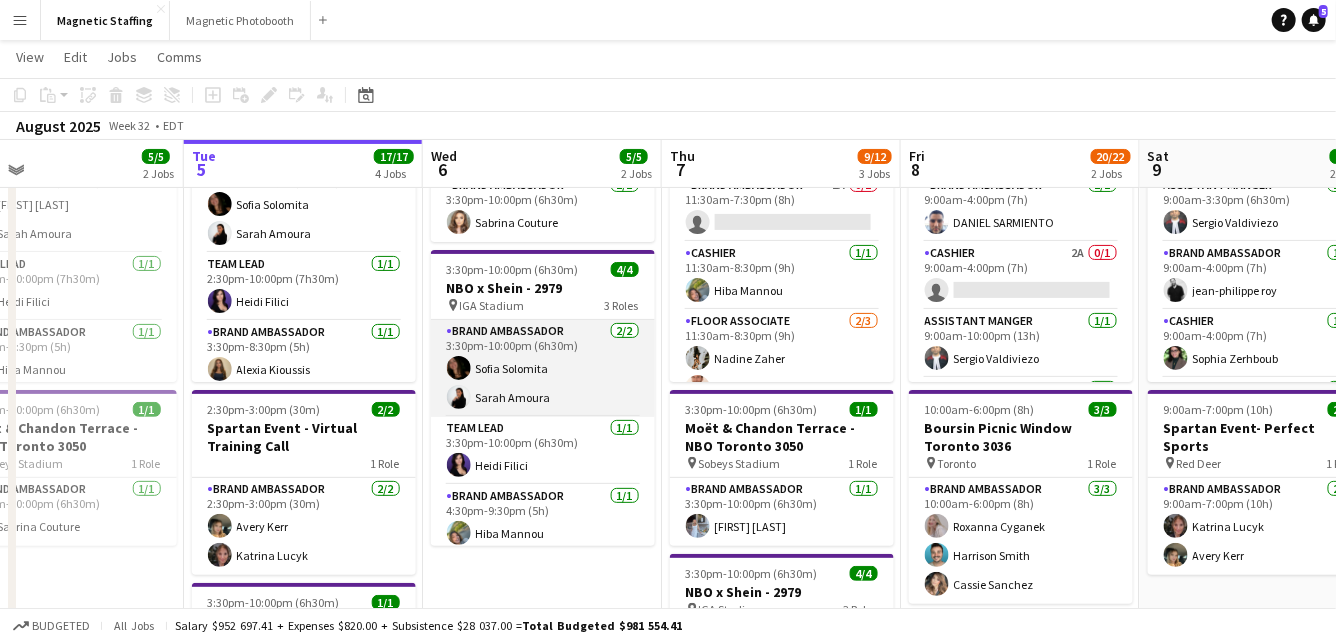 scroll, scrollTop: 0, scrollLeft: 778, axis: horizontal 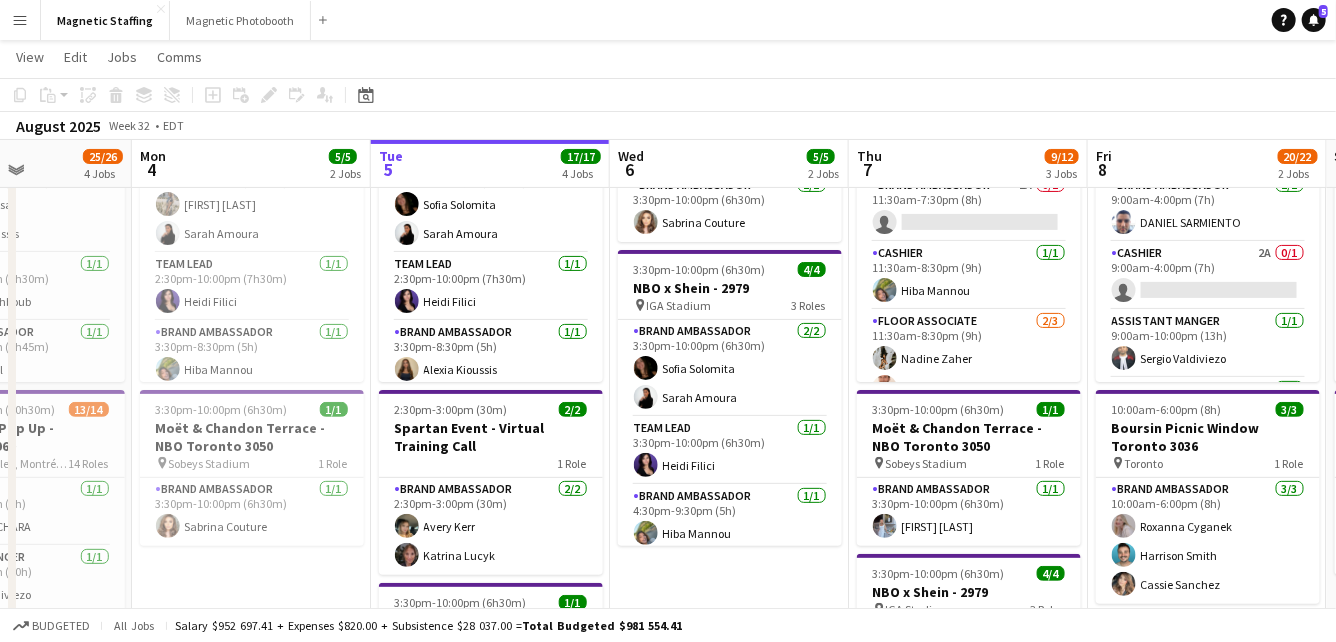drag, startPoint x: 651, startPoint y: 403, endPoint x: 378, endPoint y: 403, distance: 273 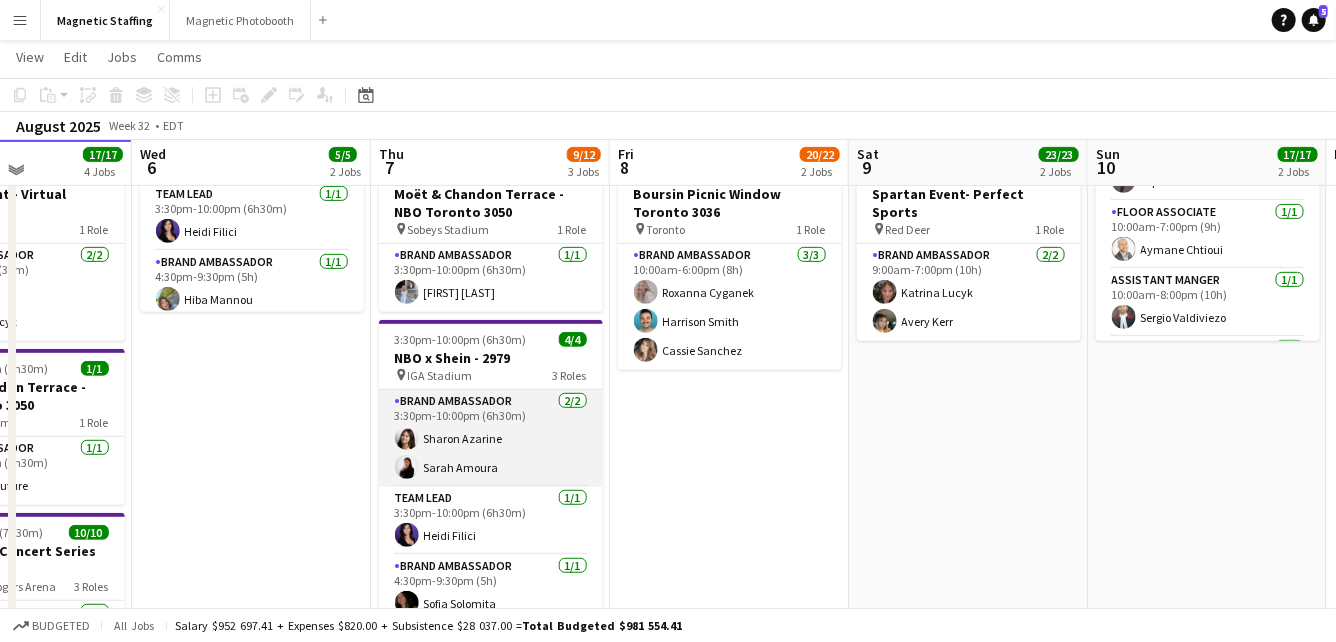 scroll, scrollTop: 384, scrollLeft: 0, axis: vertical 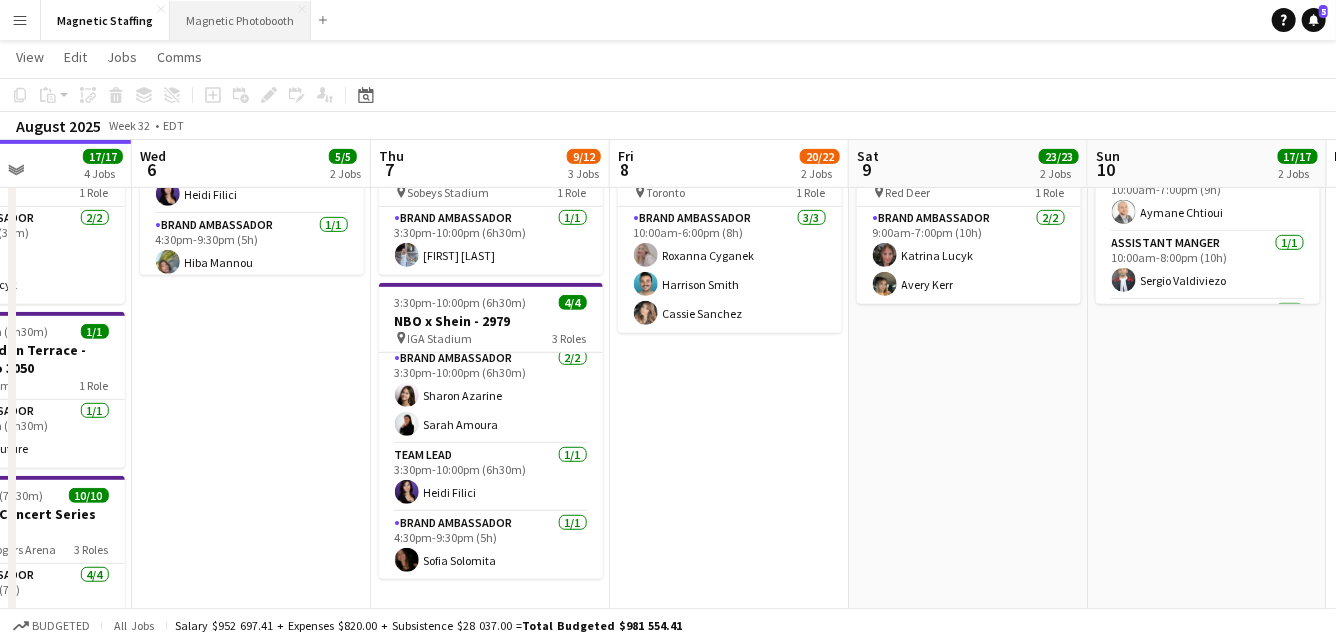 click on "Magnetic Photobooth
Close" at bounding box center [240, 20] 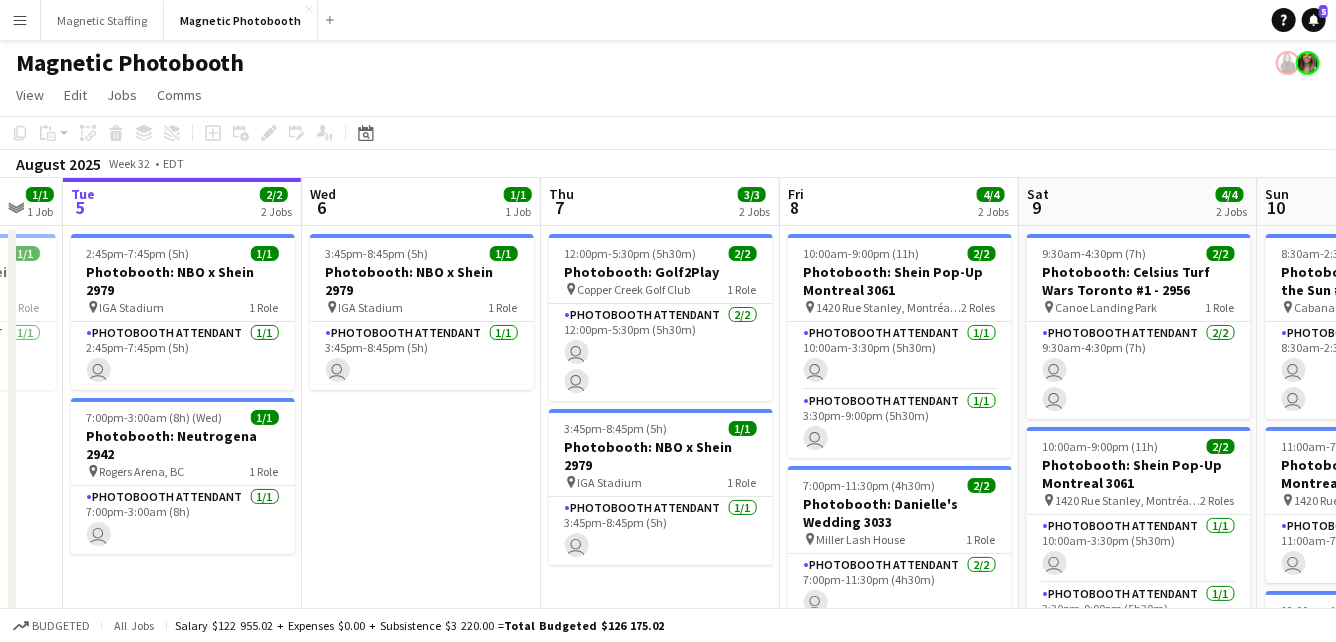 drag, startPoint x: 483, startPoint y: 345, endPoint x: 60, endPoint y: 380, distance: 424.44553 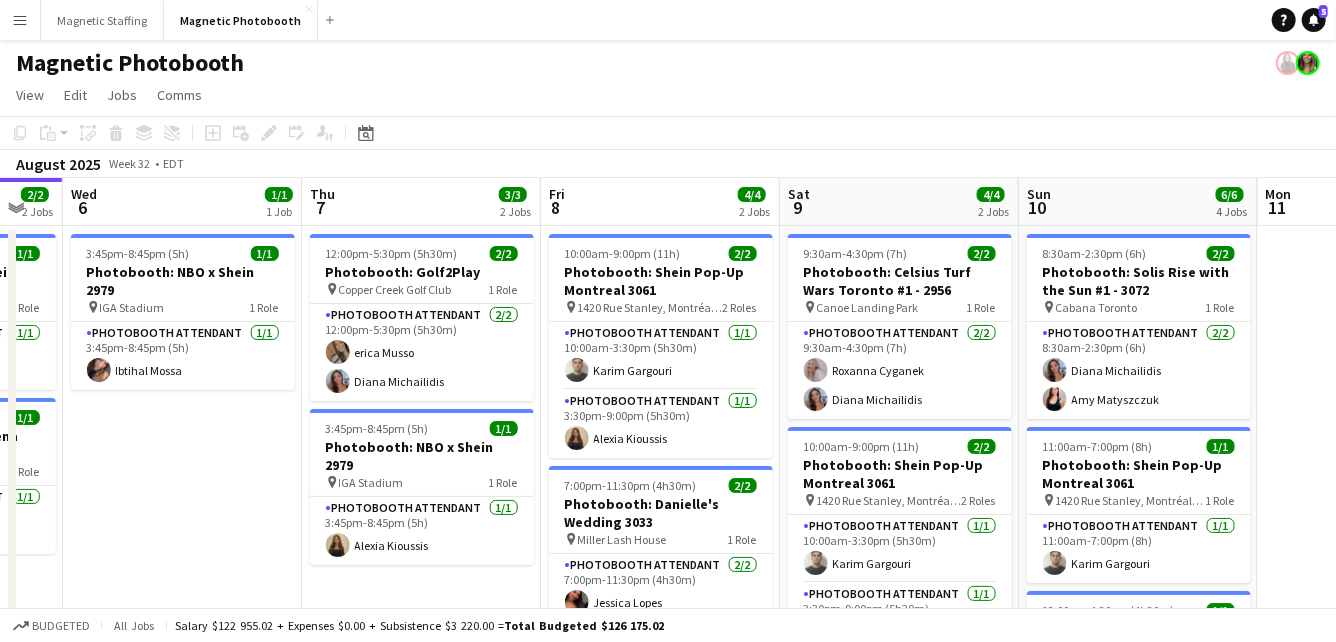 scroll, scrollTop: 0, scrollLeft: 661, axis: horizontal 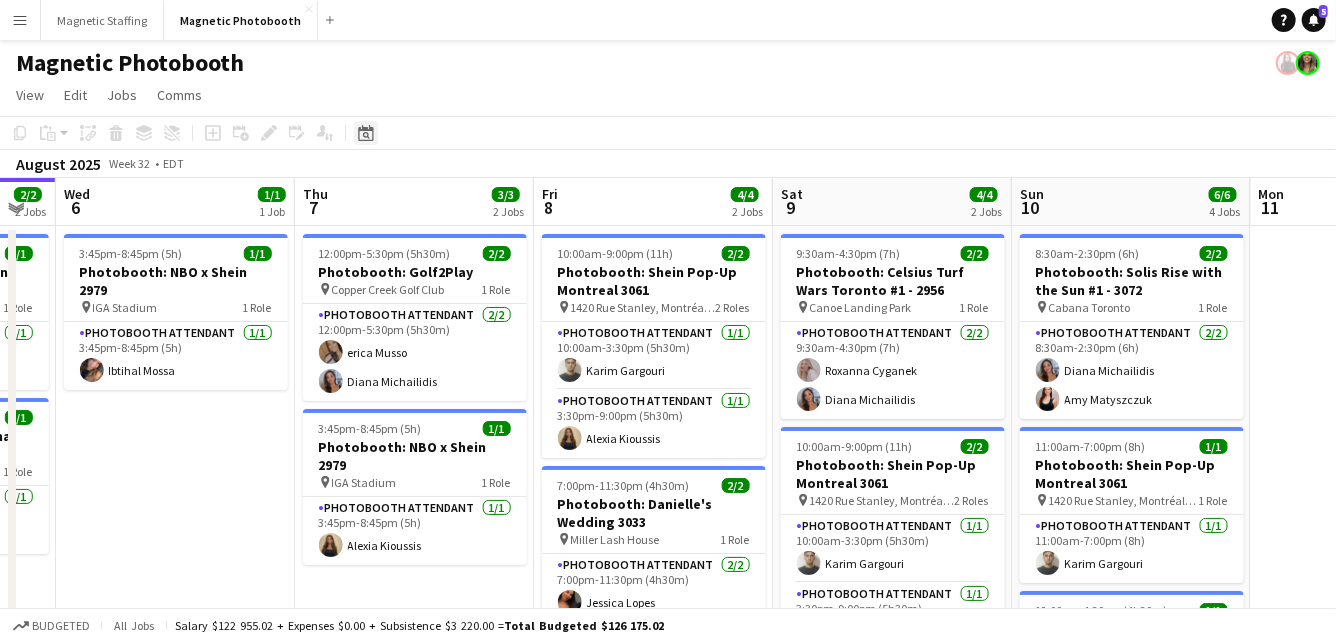 click on "Date picker" 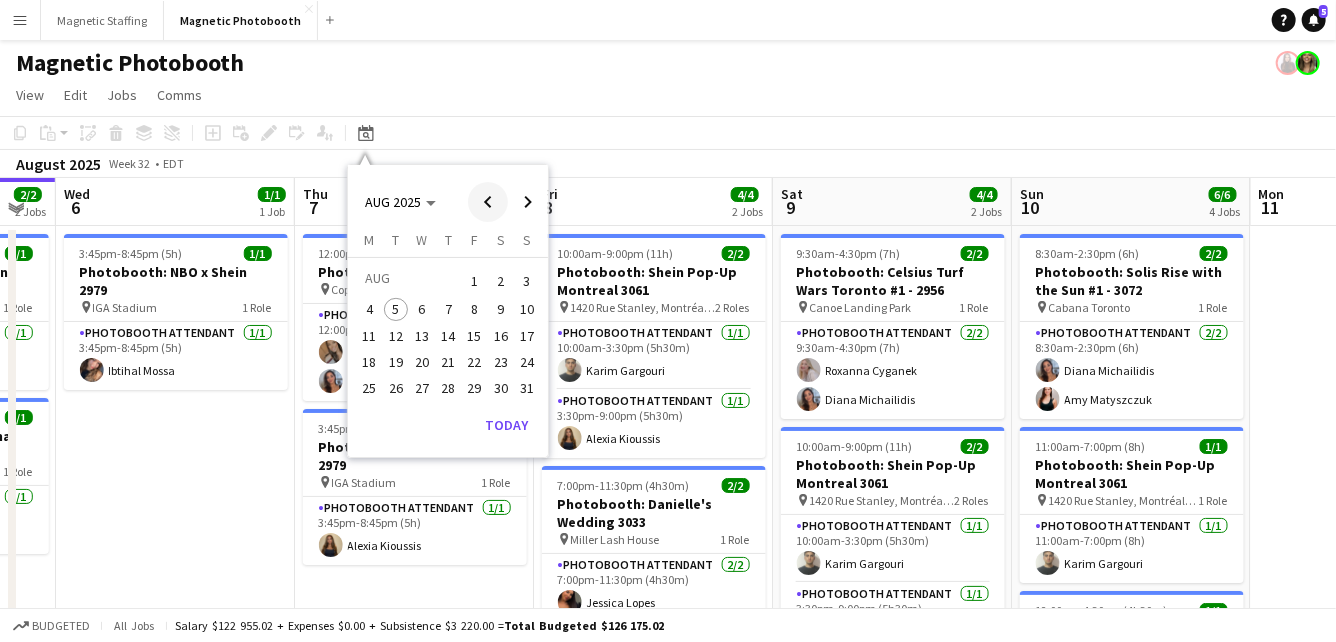 click at bounding box center (488, 202) 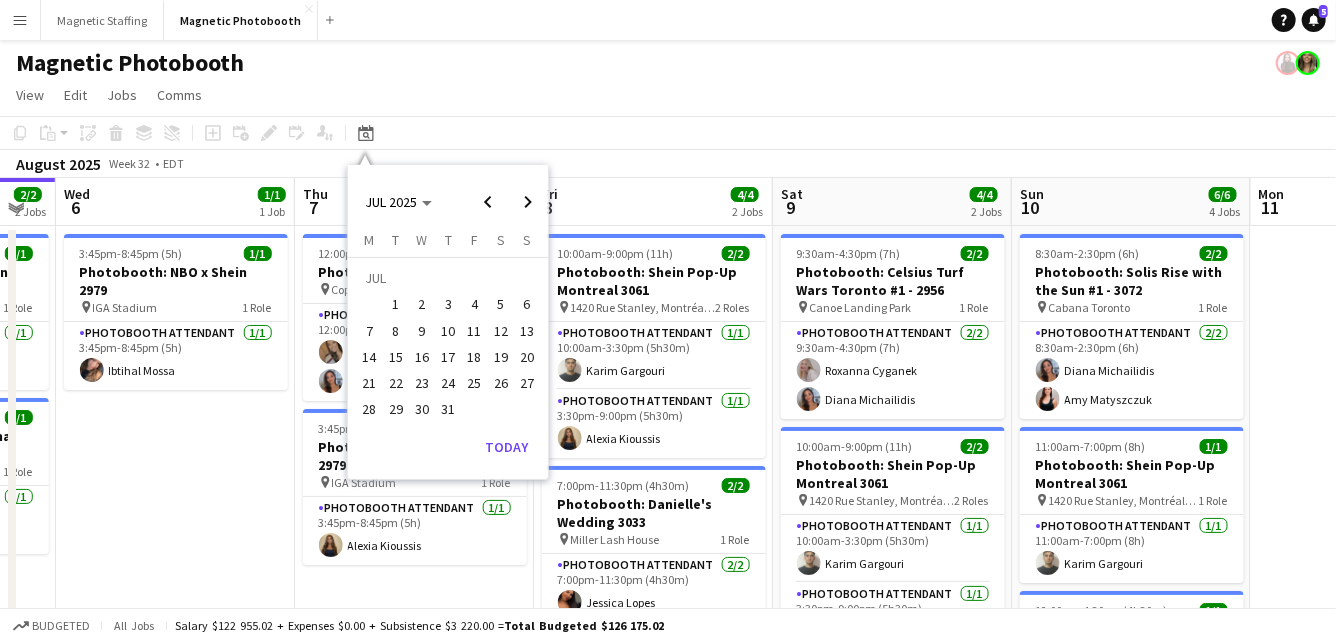 click on "29" at bounding box center [396, 410] 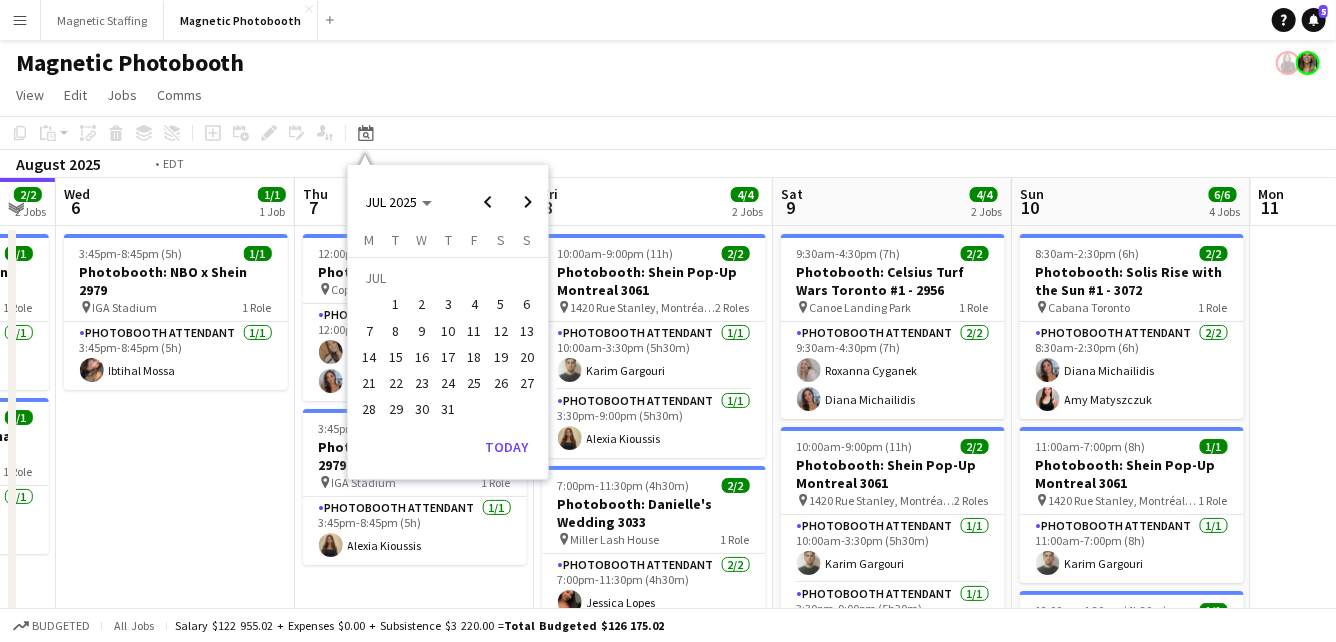 scroll, scrollTop: 0, scrollLeft: 687, axis: horizontal 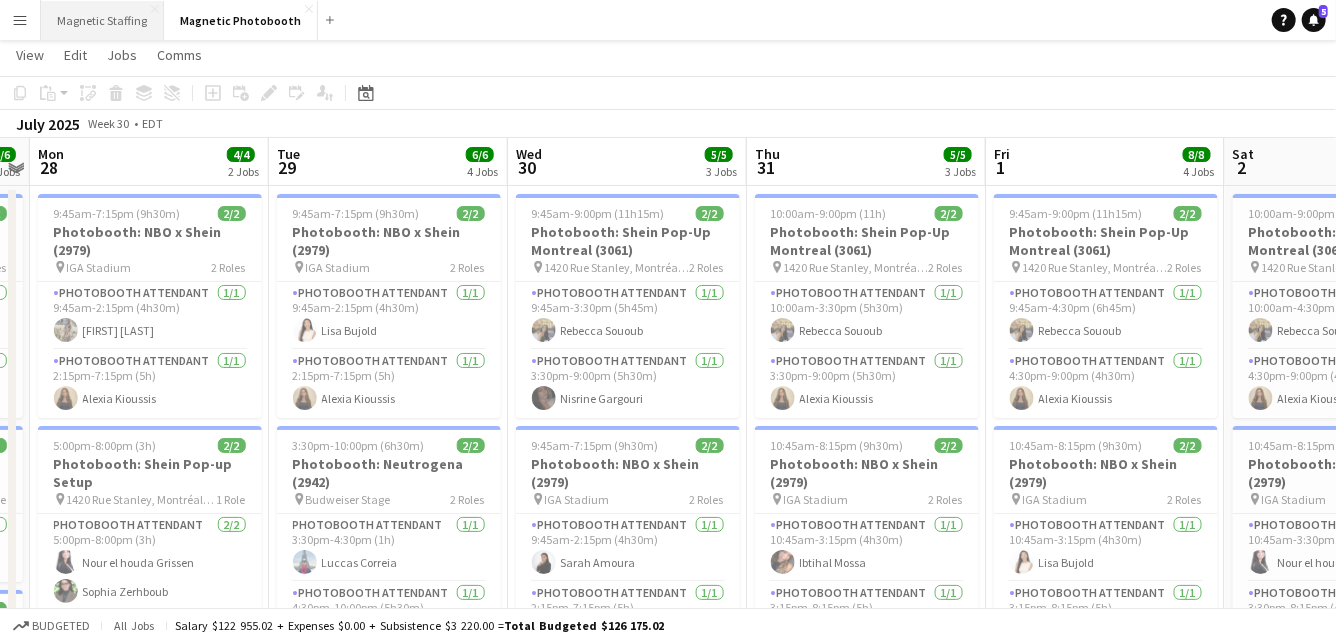 click on "Magnetic Staffing
Close" at bounding box center [102, 20] 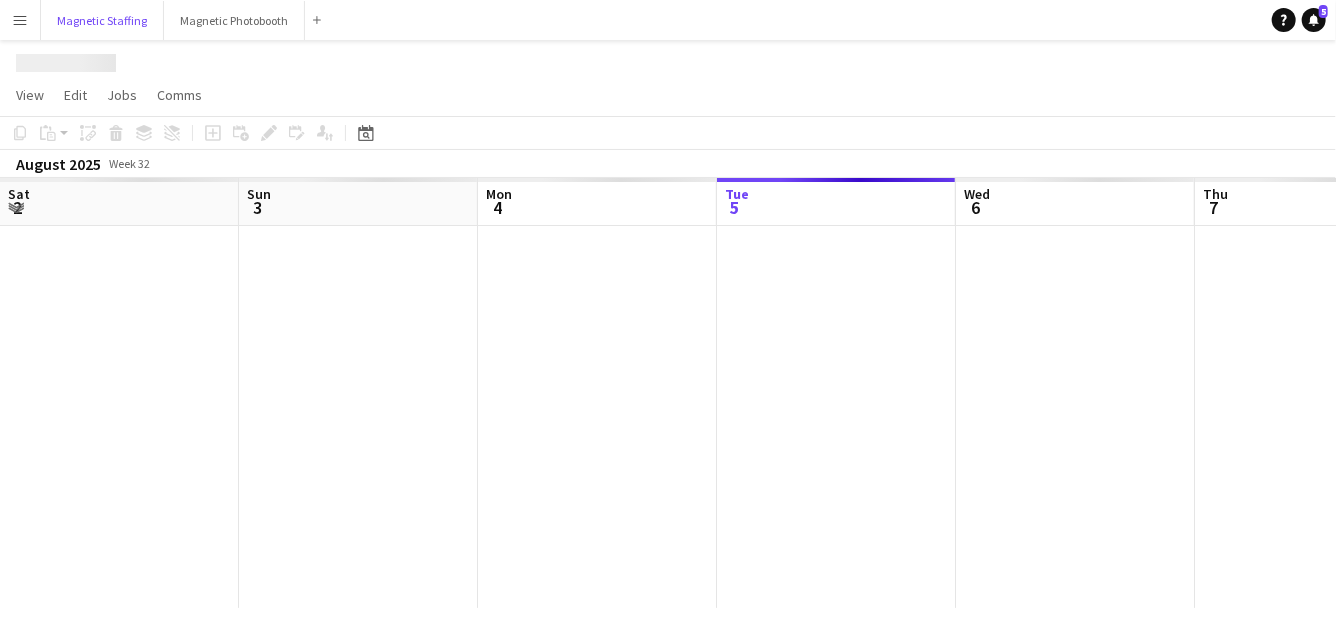 scroll, scrollTop: 0, scrollLeft: 0, axis: both 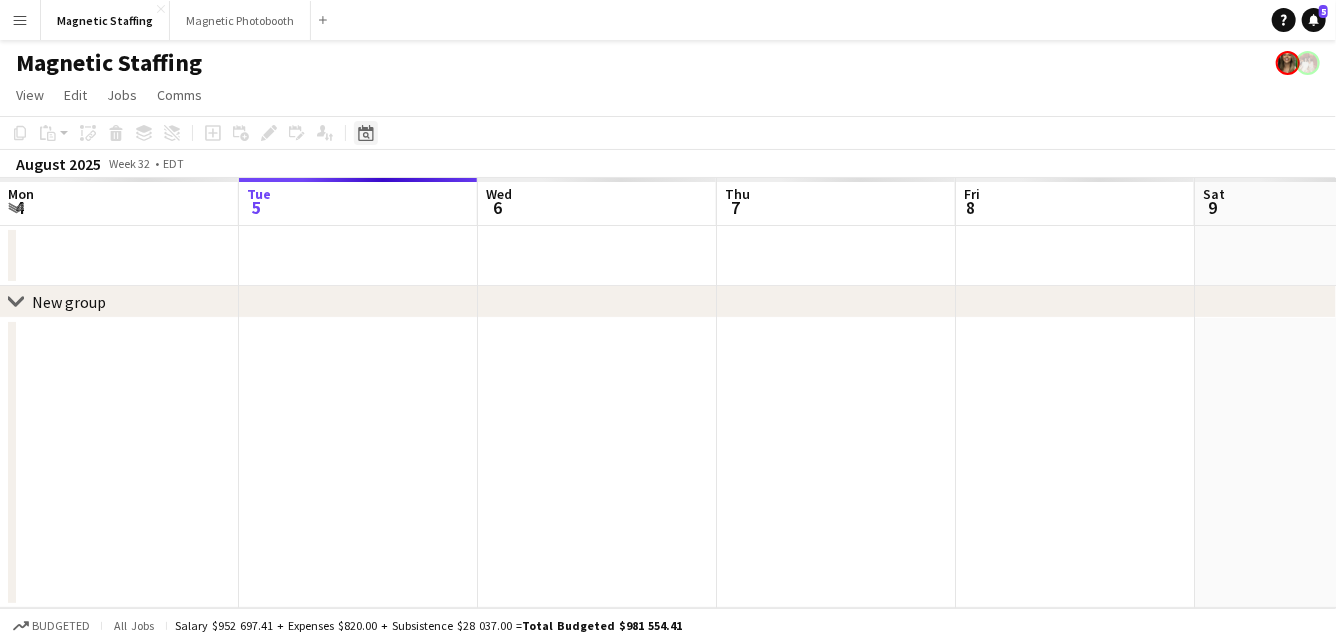 click on "Date picker" at bounding box center [366, 133] 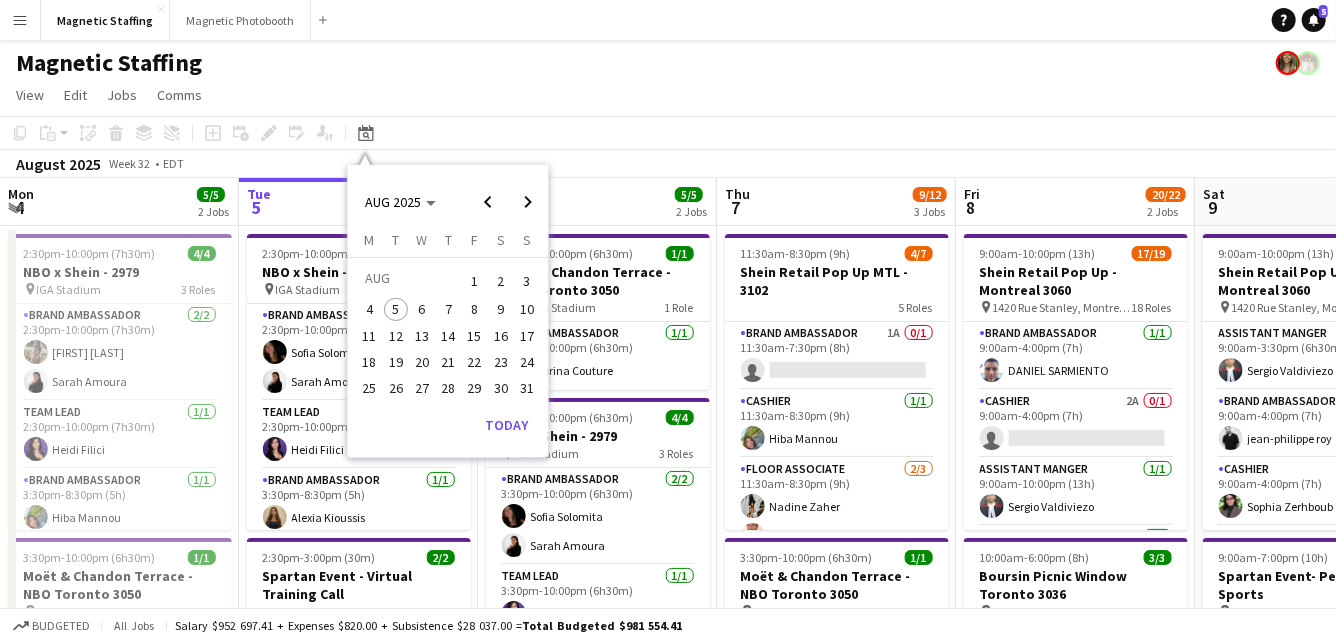 click on "29" at bounding box center [475, 388] 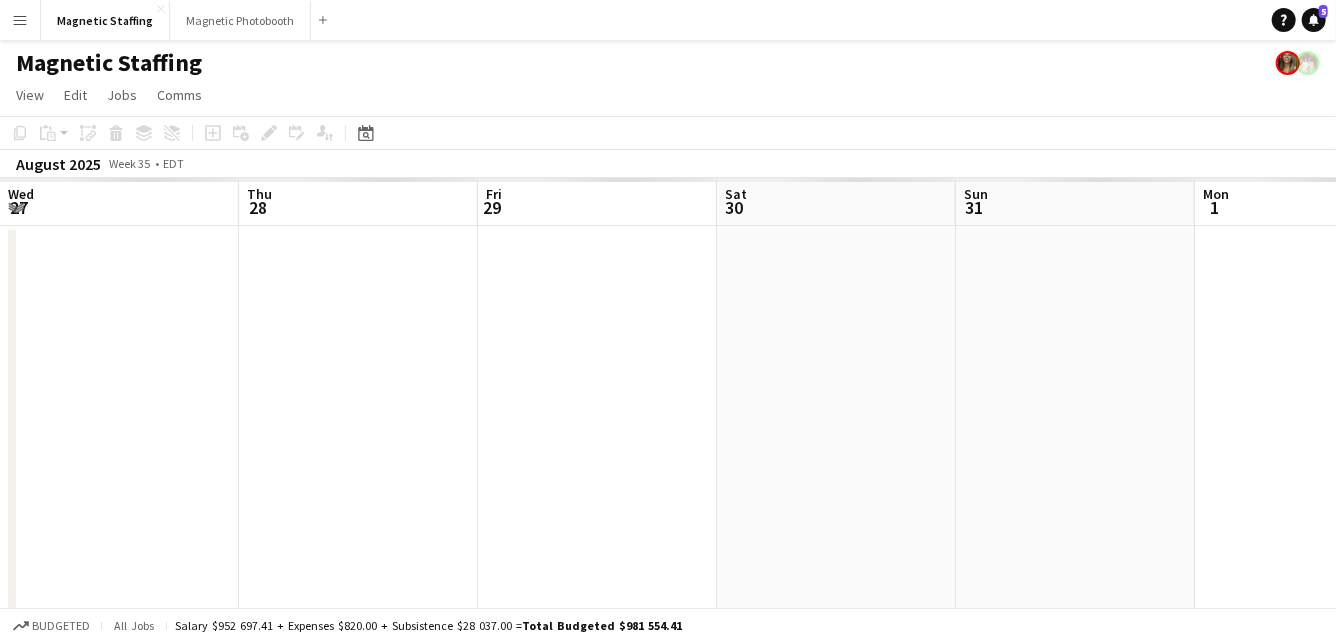 scroll, scrollTop: 0, scrollLeft: 687, axis: horizontal 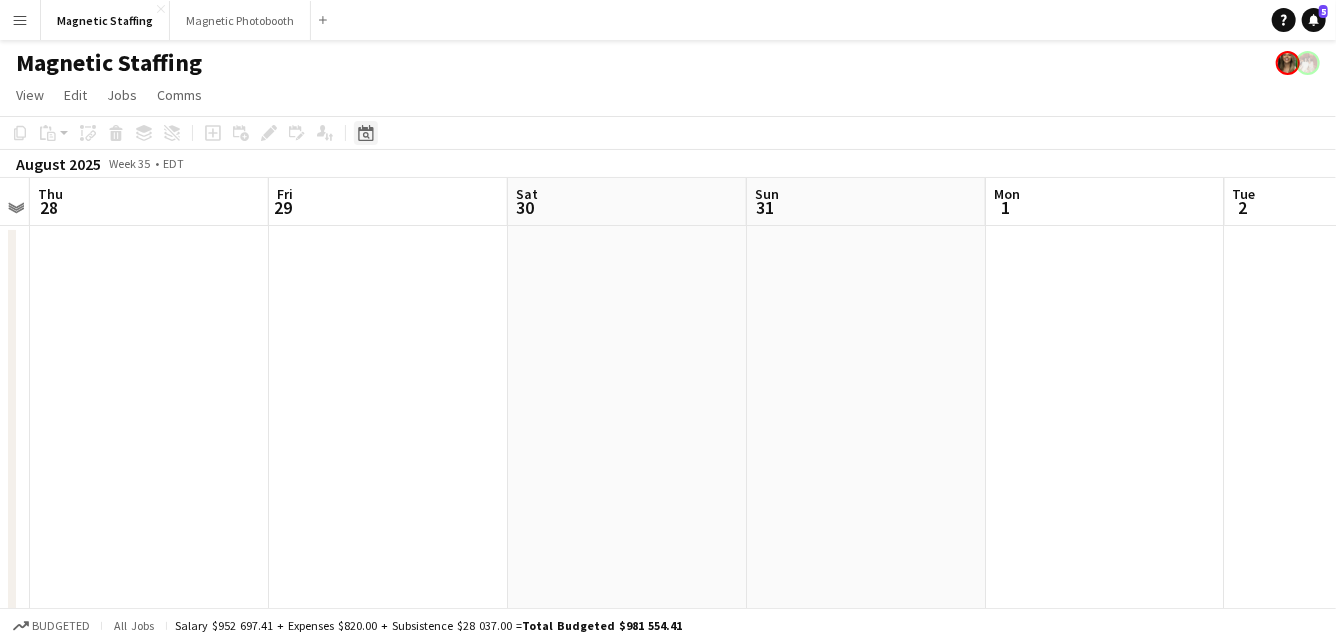 click 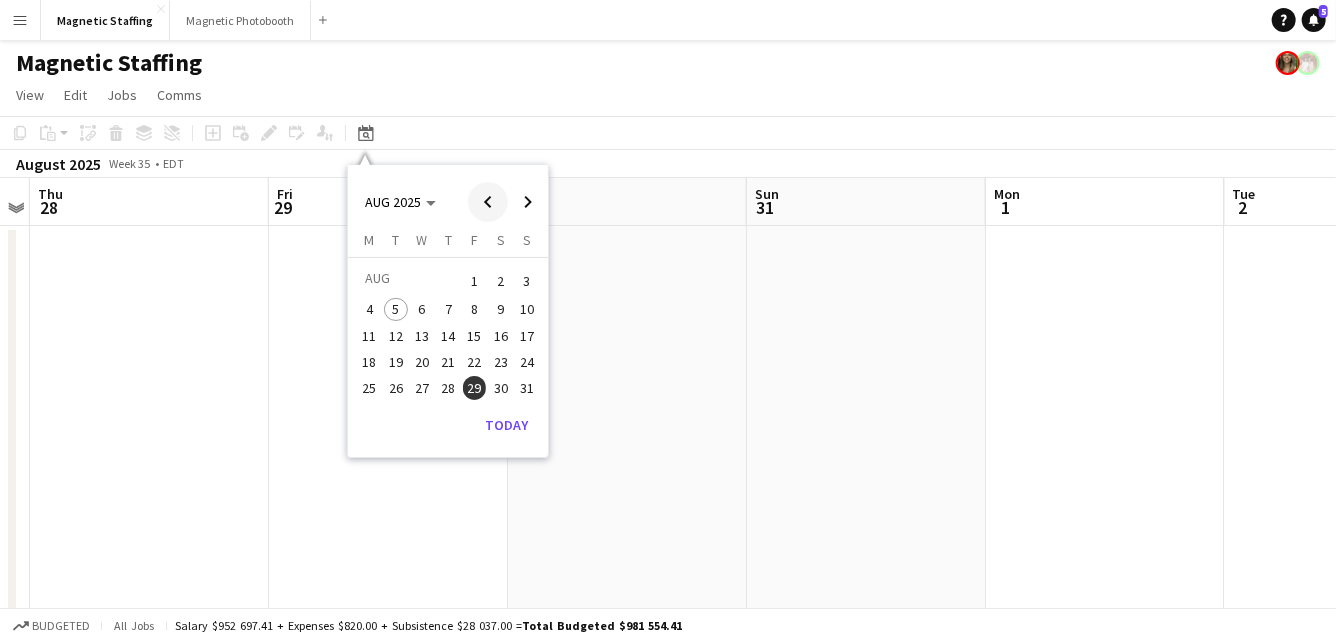 click at bounding box center (488, 202) 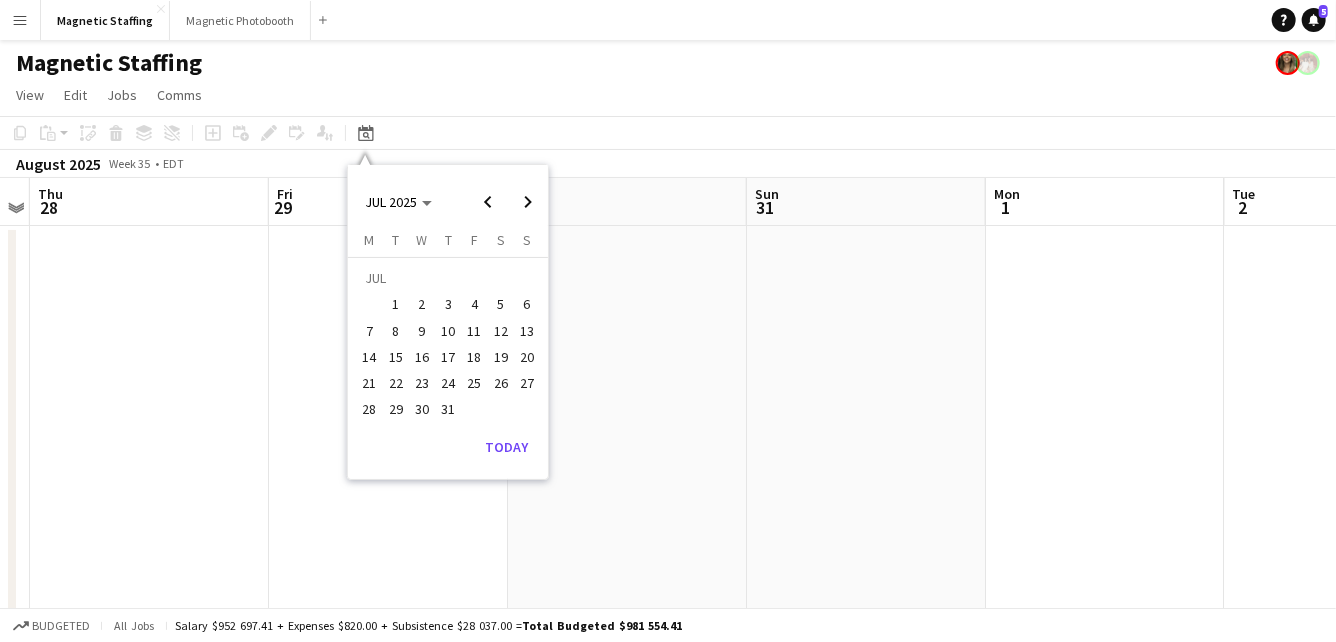 click on "29" at bounding box center (396, 410) 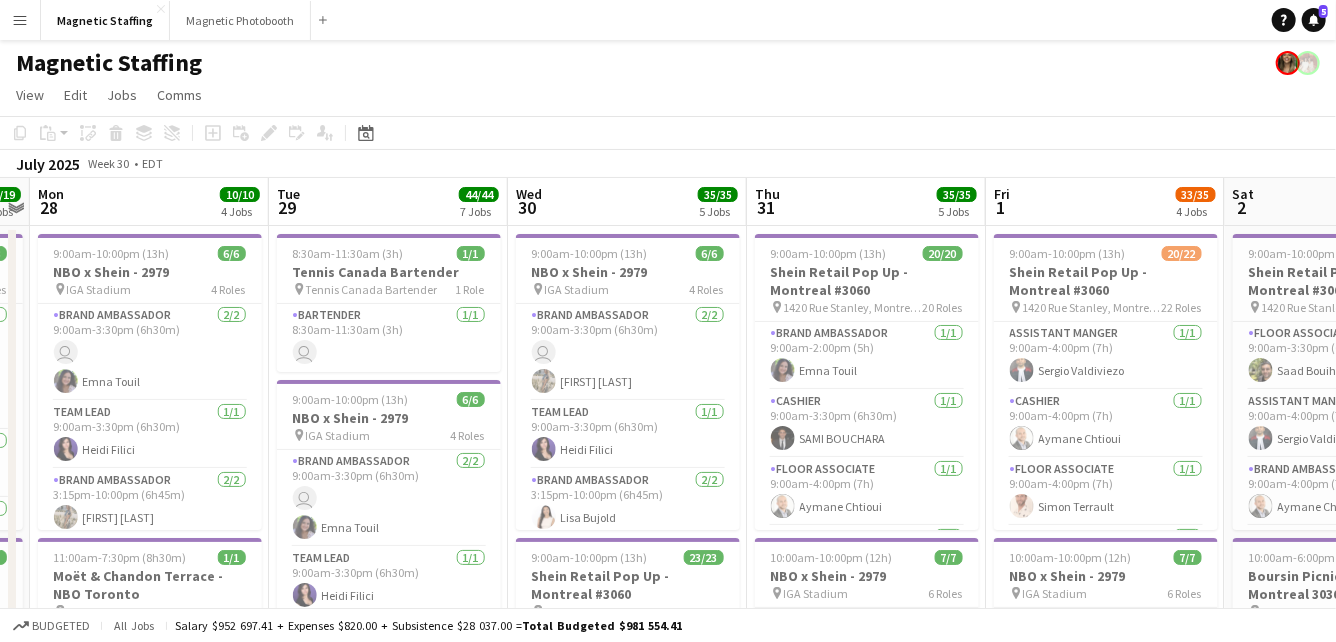 scroll, scrollTop: 104, scrollLeft: 0, axis: vertical 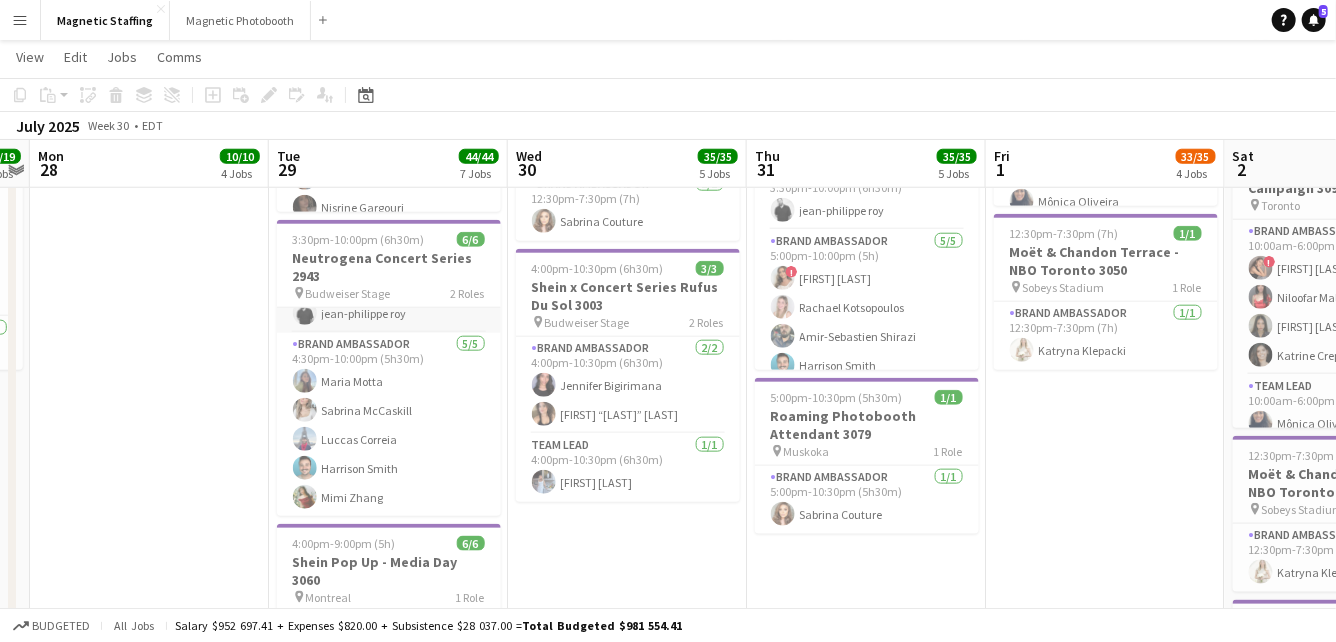 click on "Brand Ambassador   5/5   4:30pm-10:00pm (5h30m)
Maria Motta Sabrina McCaskill Luccas Correia Harrison Smith Mimi Zhang" at bounding box center (389, 425) 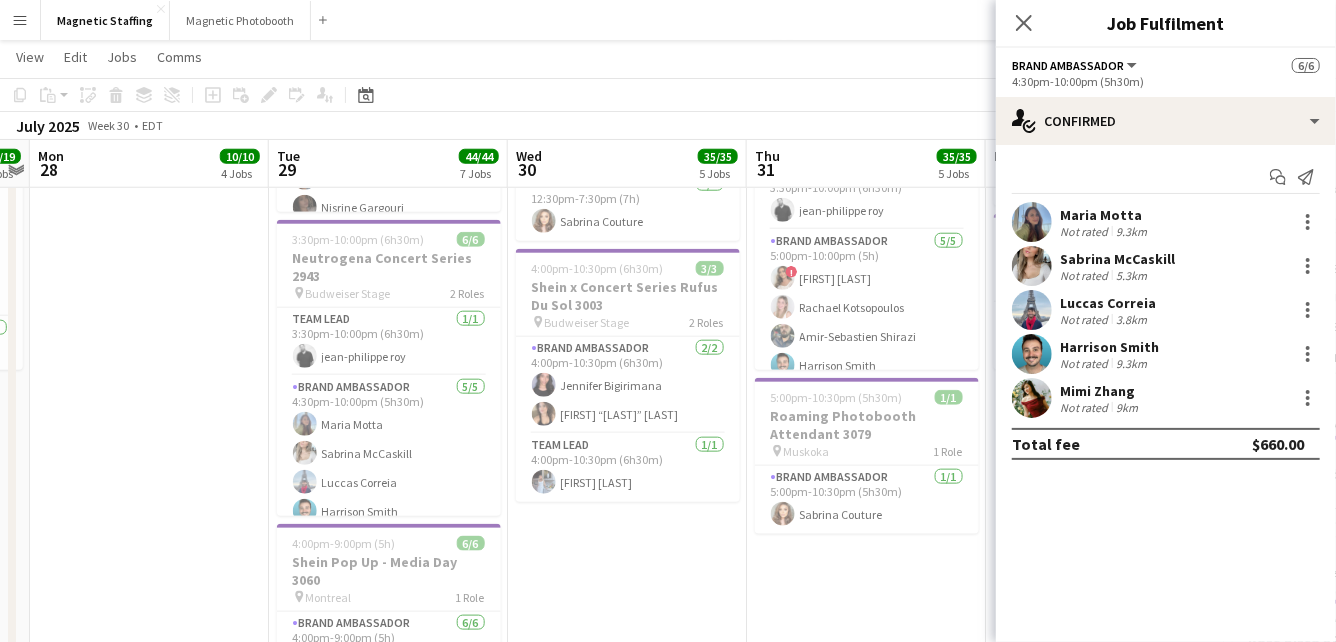 scroll, scrollTop: 0, scrollLeft: 0, axis: both 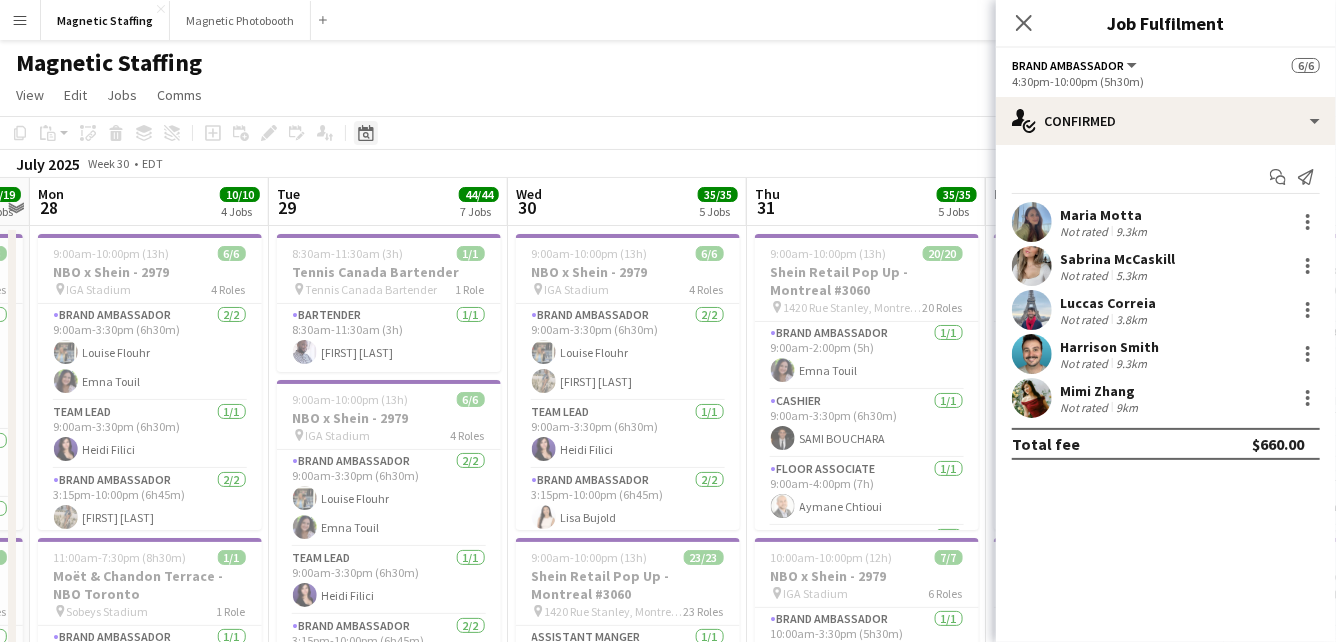 click 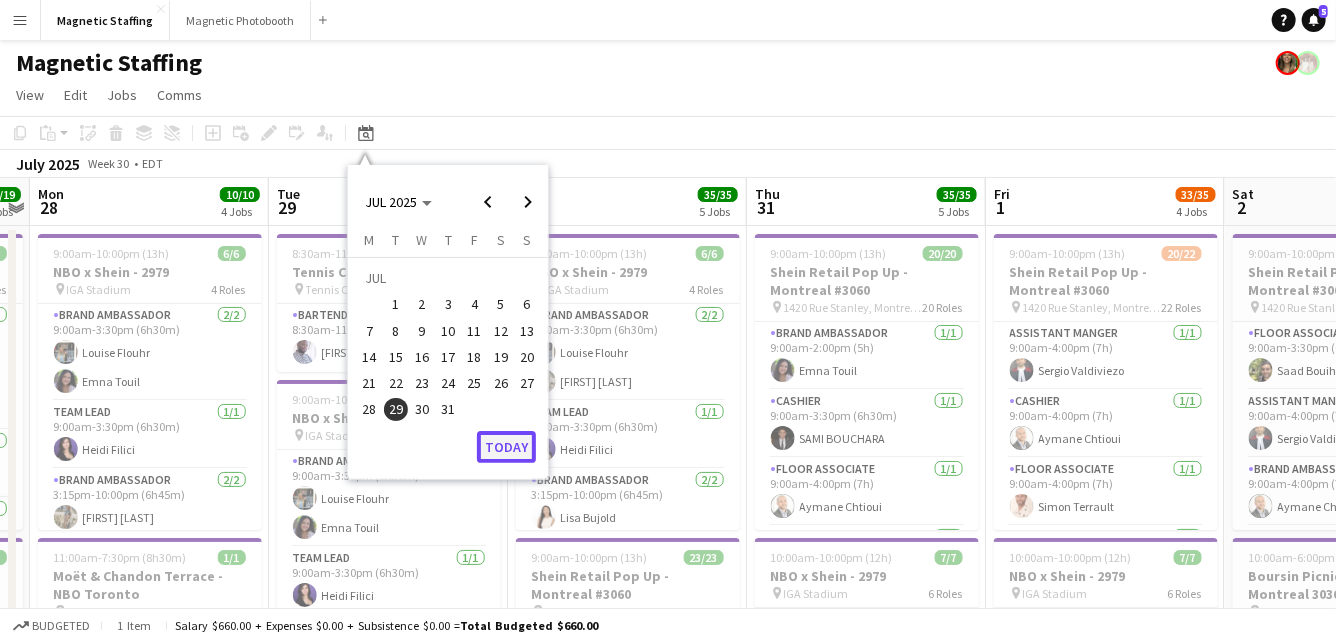 click on "Today" at bounding box center (506, 447) 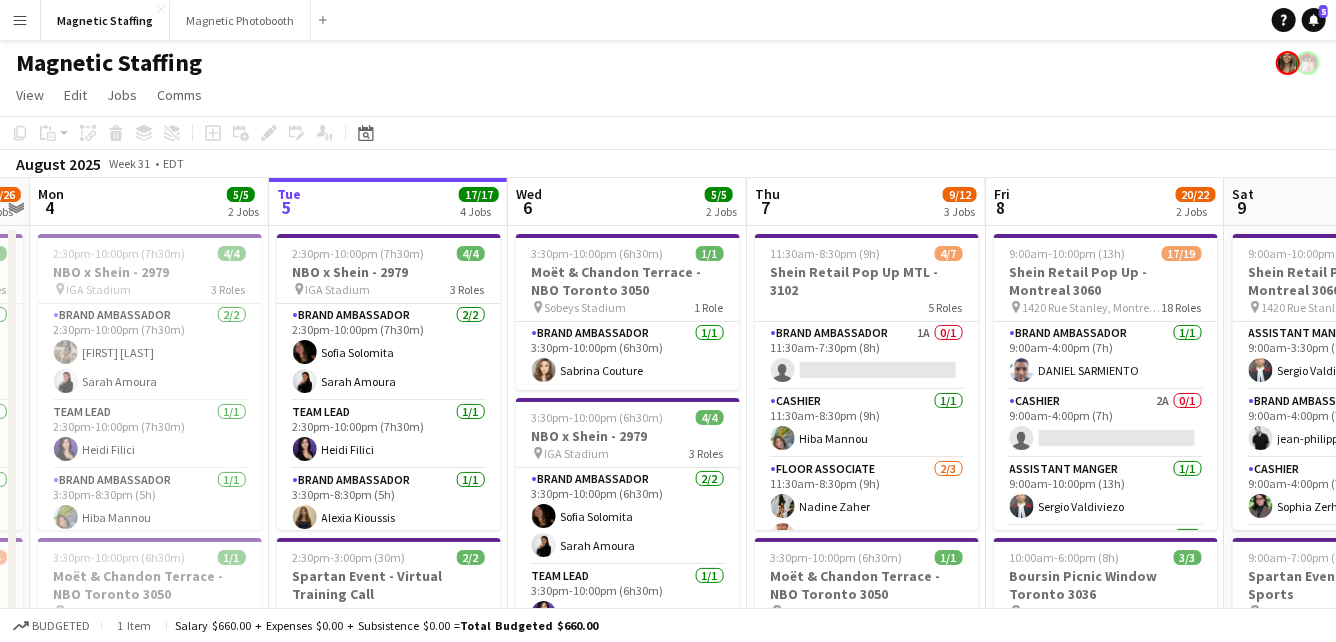 click on "Menu" at bounding box center (20, 20) 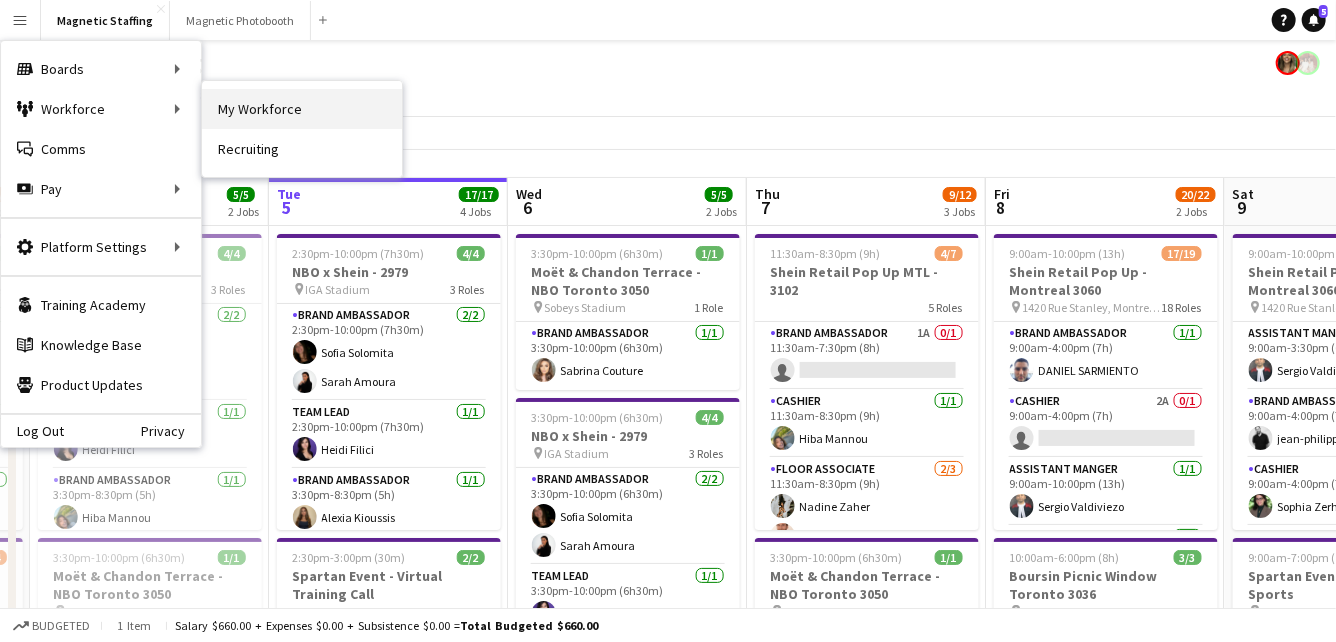 click on "My Workforce" at bounding box center [302, 109] 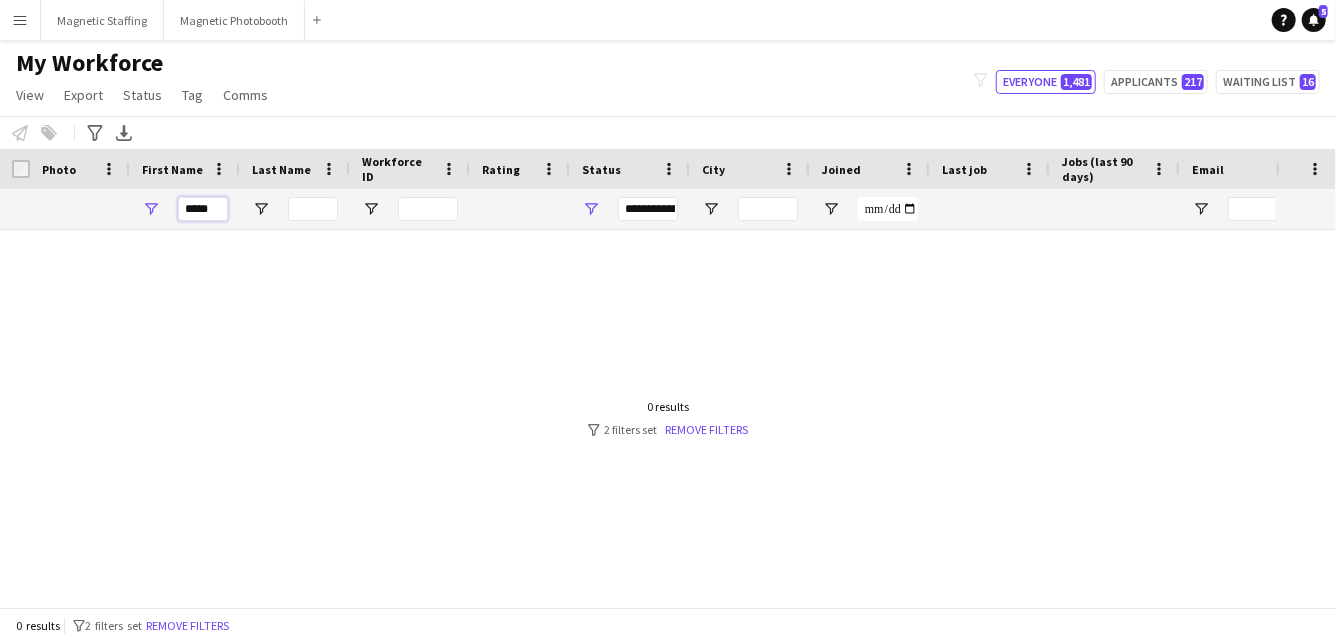 drag, startPoint x: 219, startPoint y: 207, endPoint x: 128, endPoint y: 186, distance: 93.39165 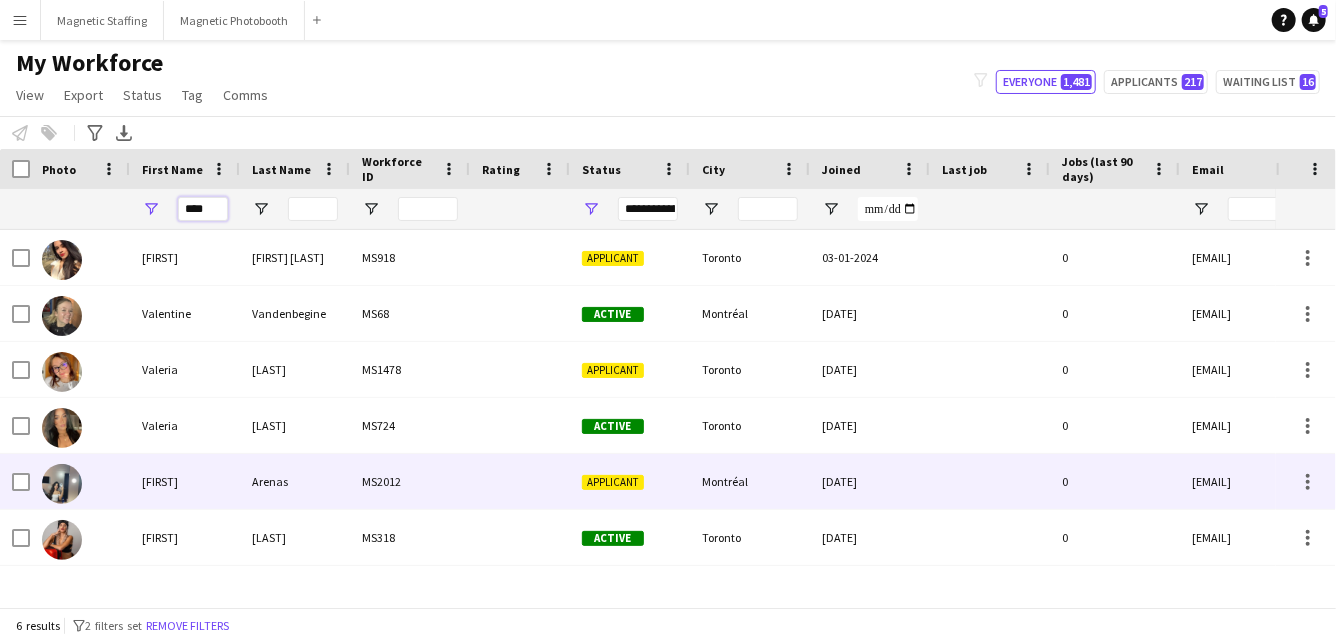 type on "****" 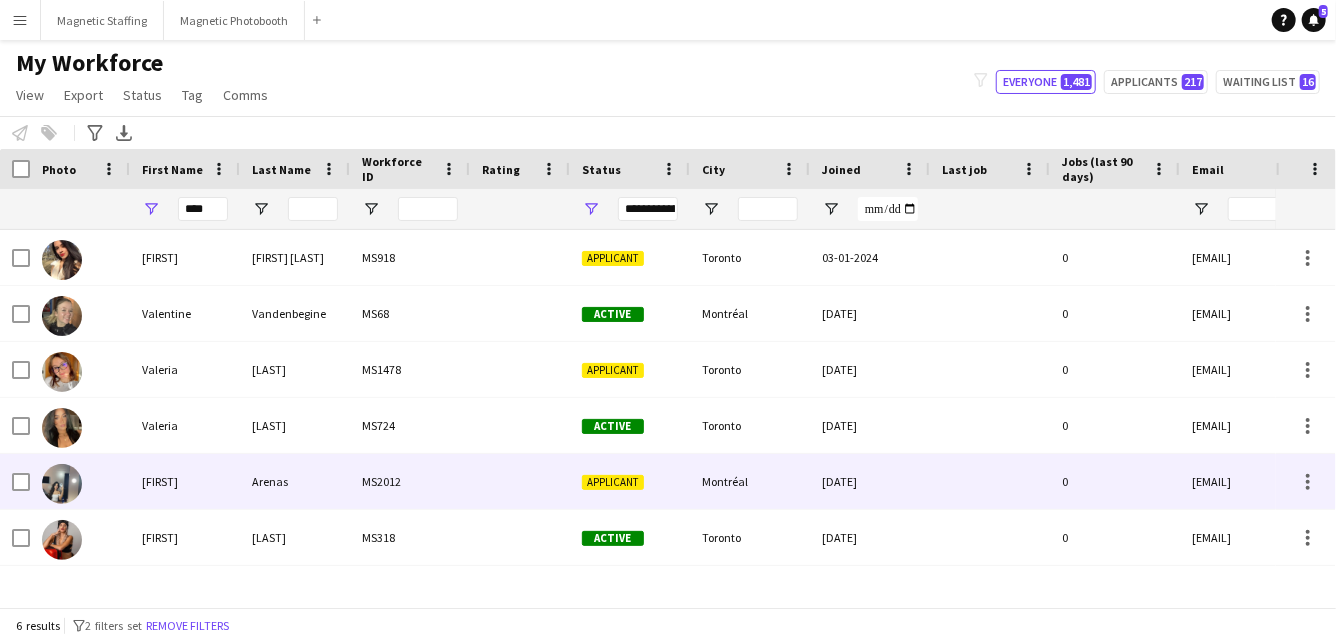click on "Valerie" at bounding box center (185, 481) 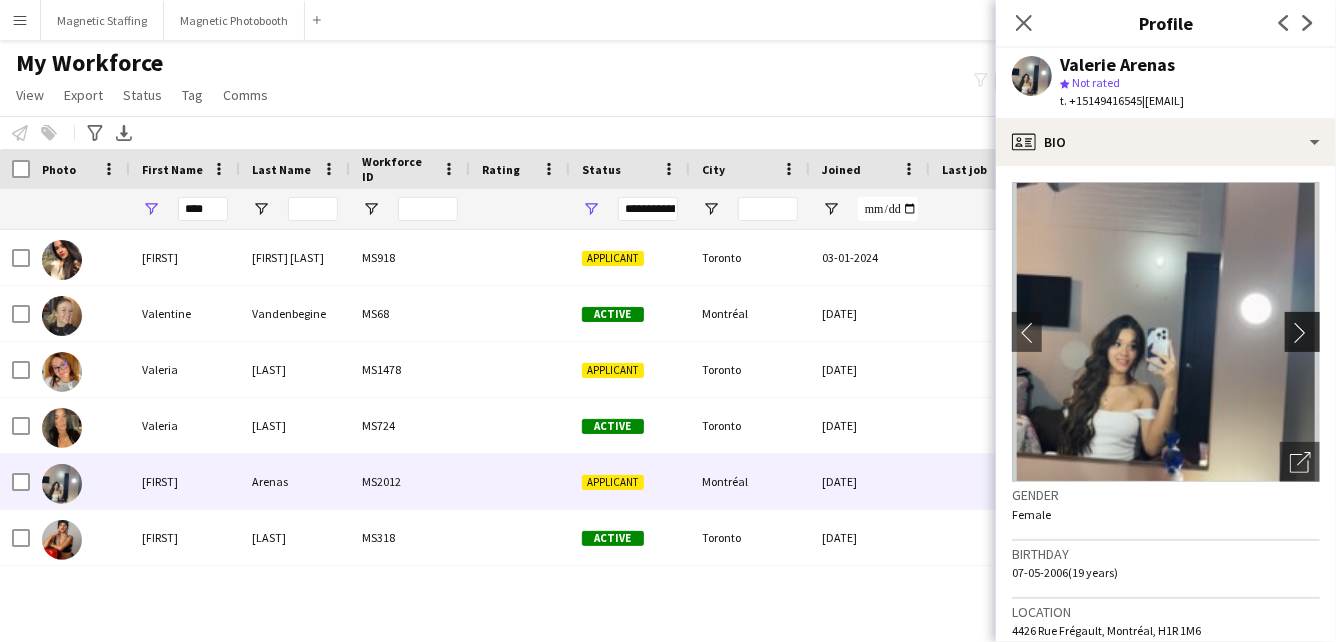 click on "chevron-right" 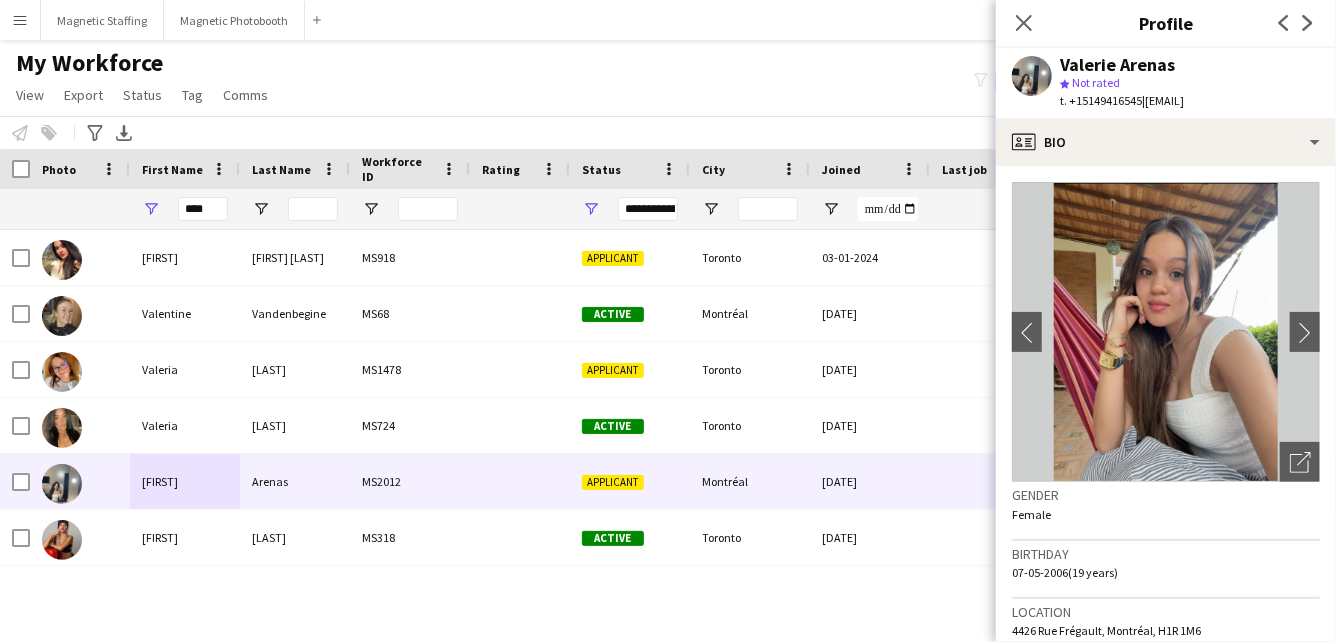 scroll, scrollTop: 670, scrollLeft: 0, axis: vertical 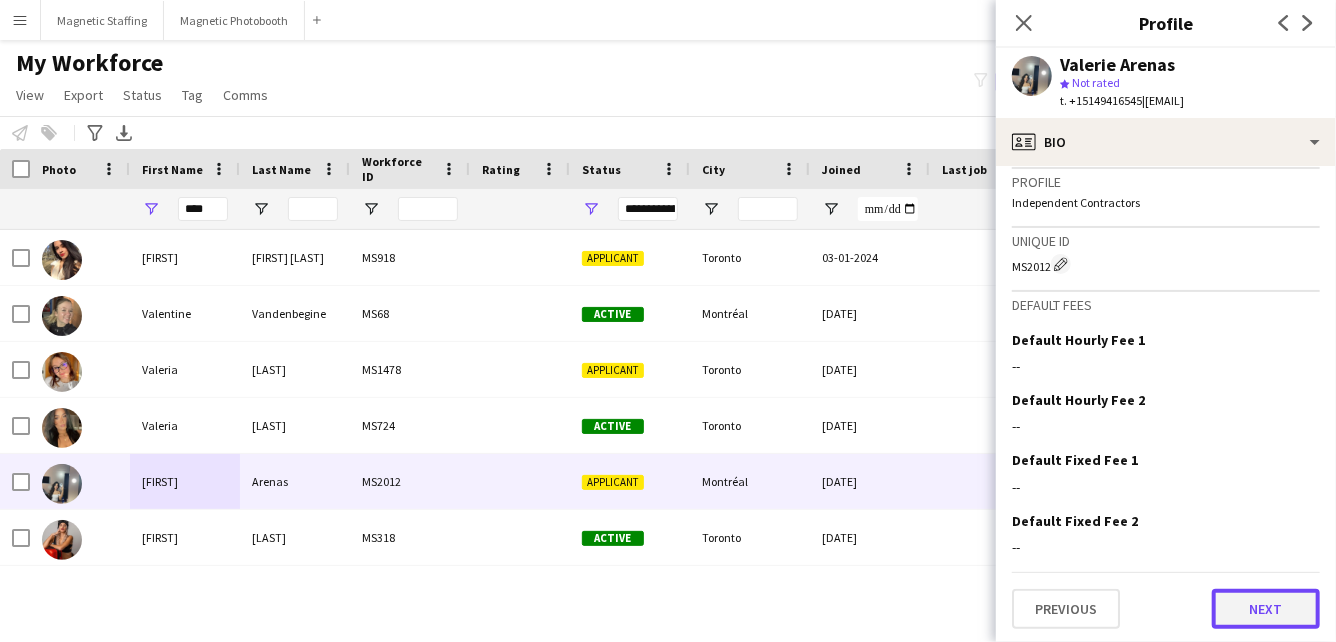 click on "Next" 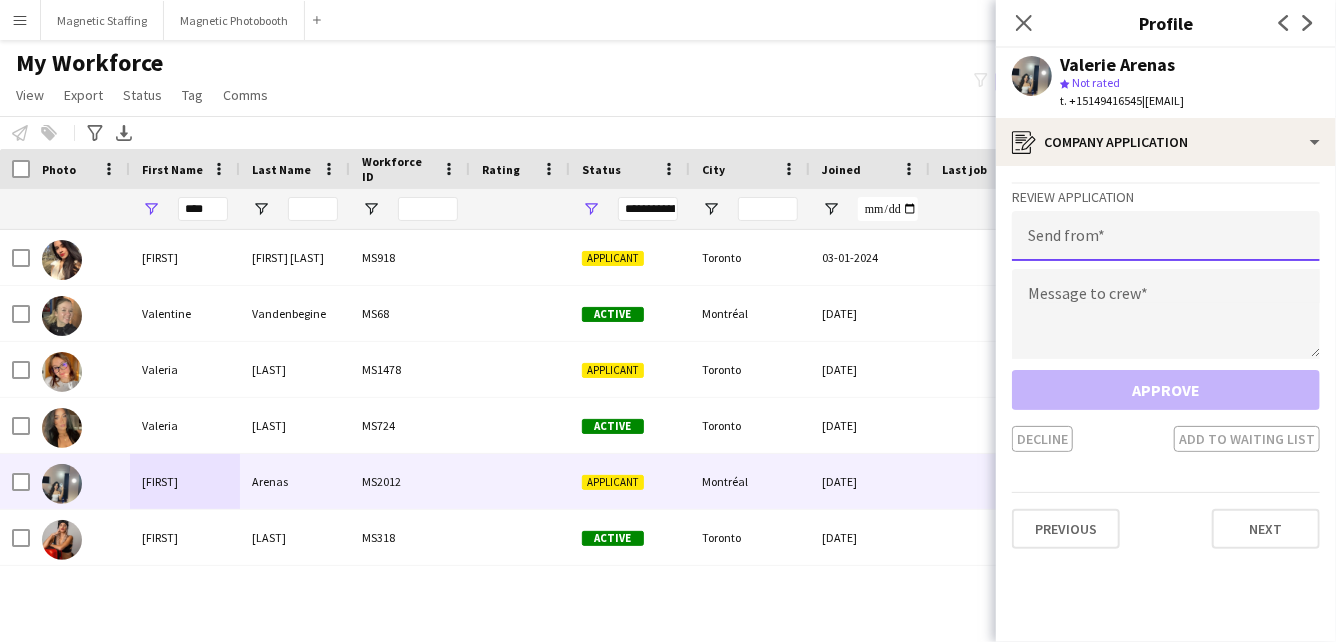 click 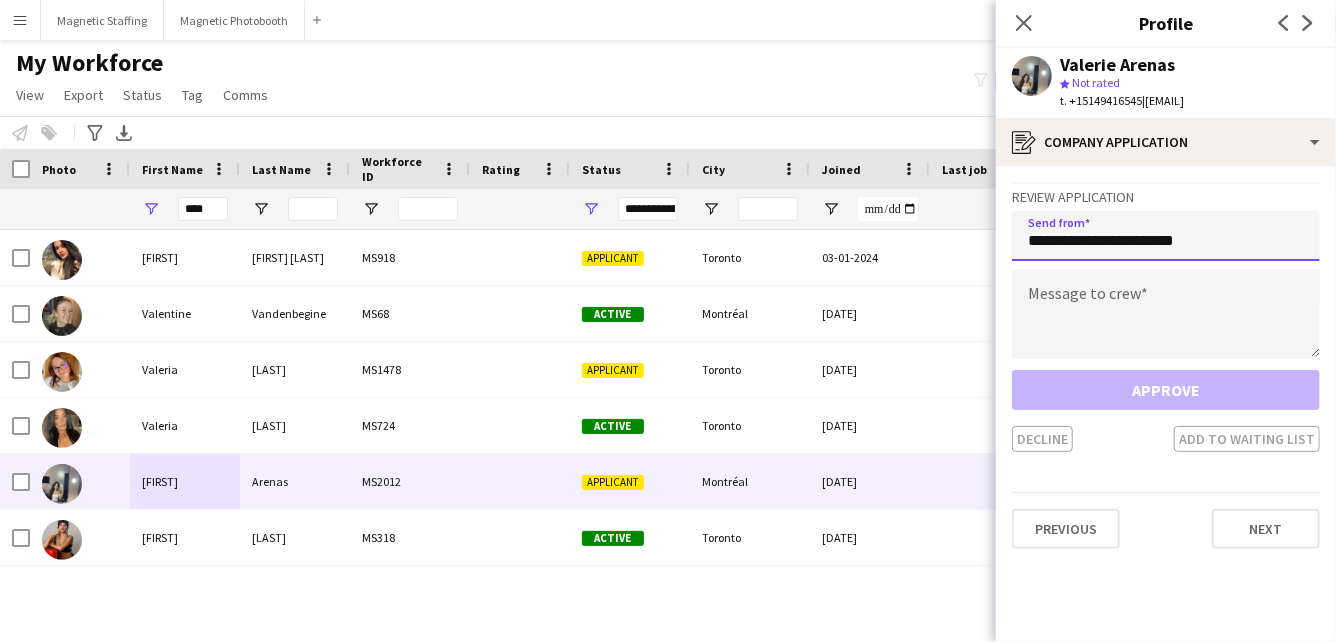 type on "**********" 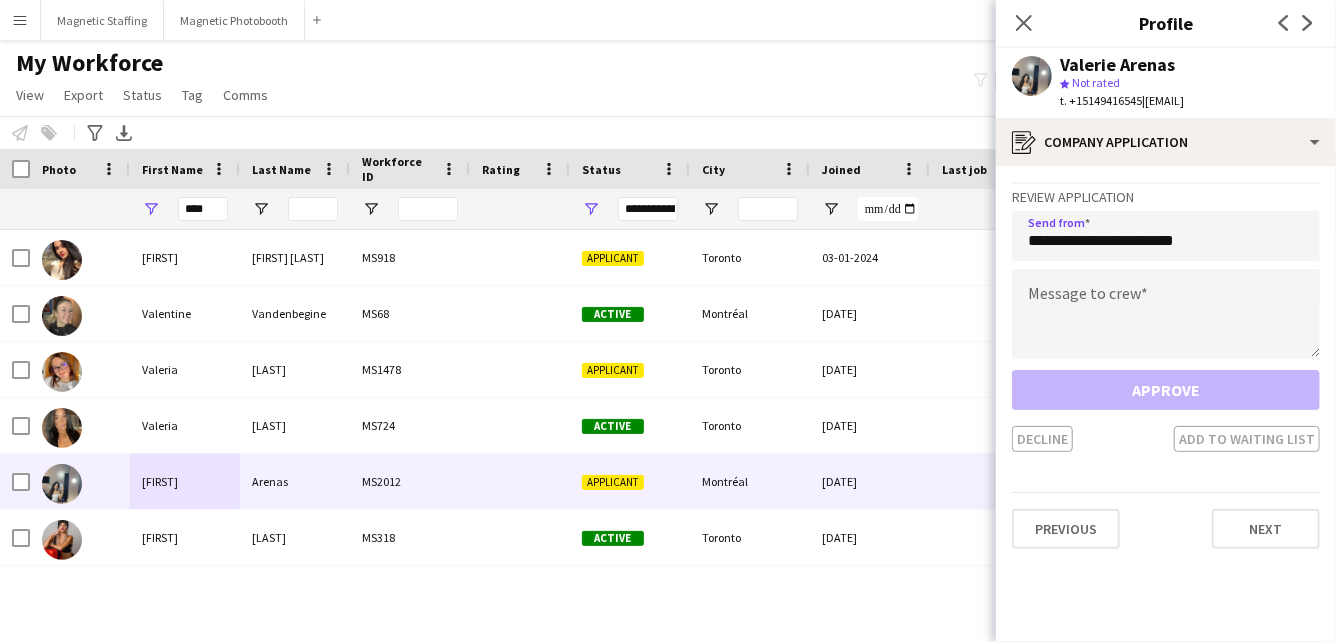 click on "Approve   Decline   Add to waiting list" 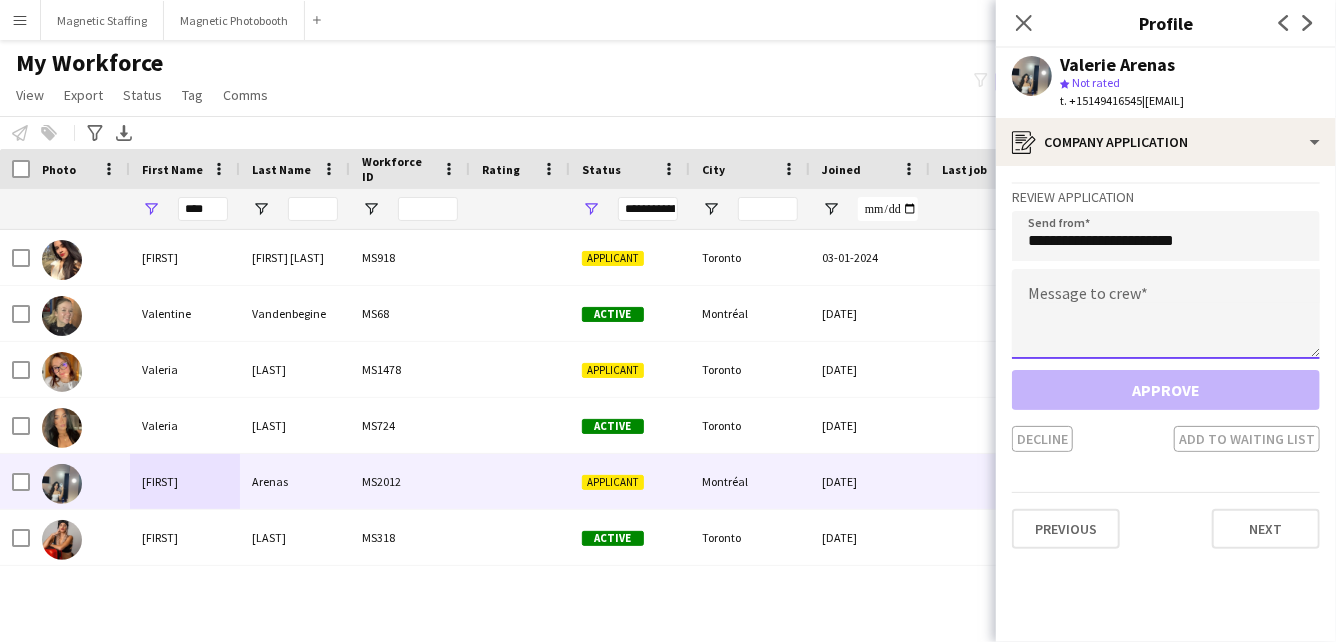 click 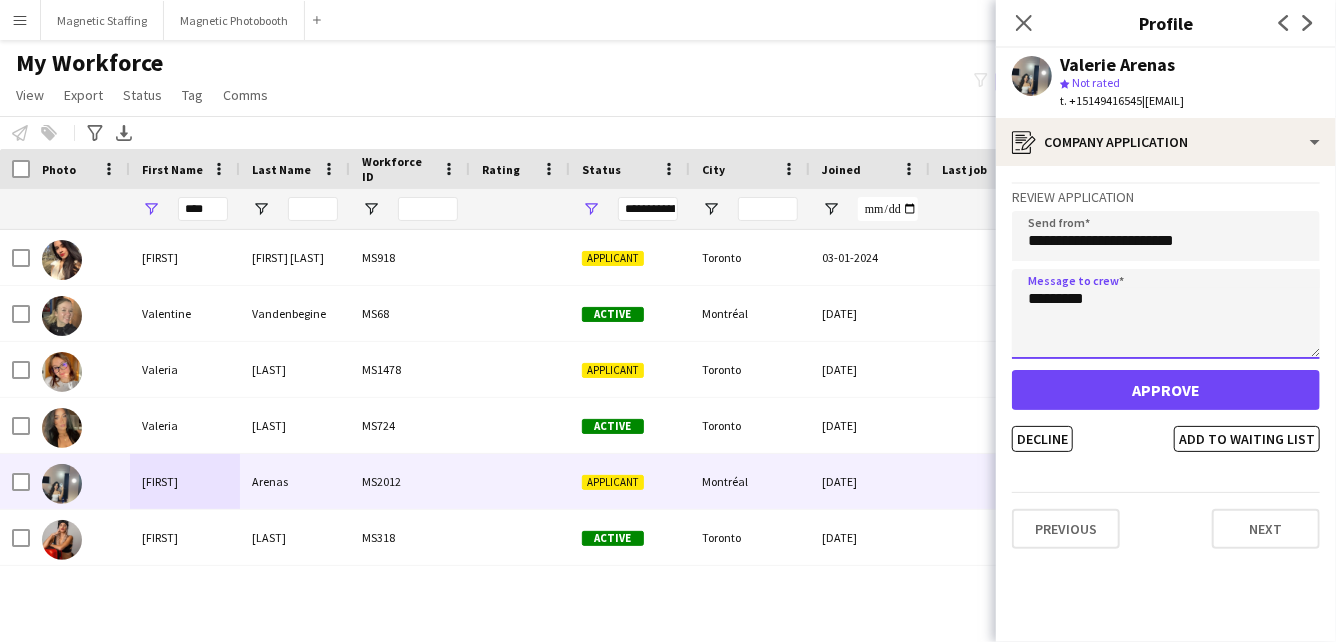 type on "********" 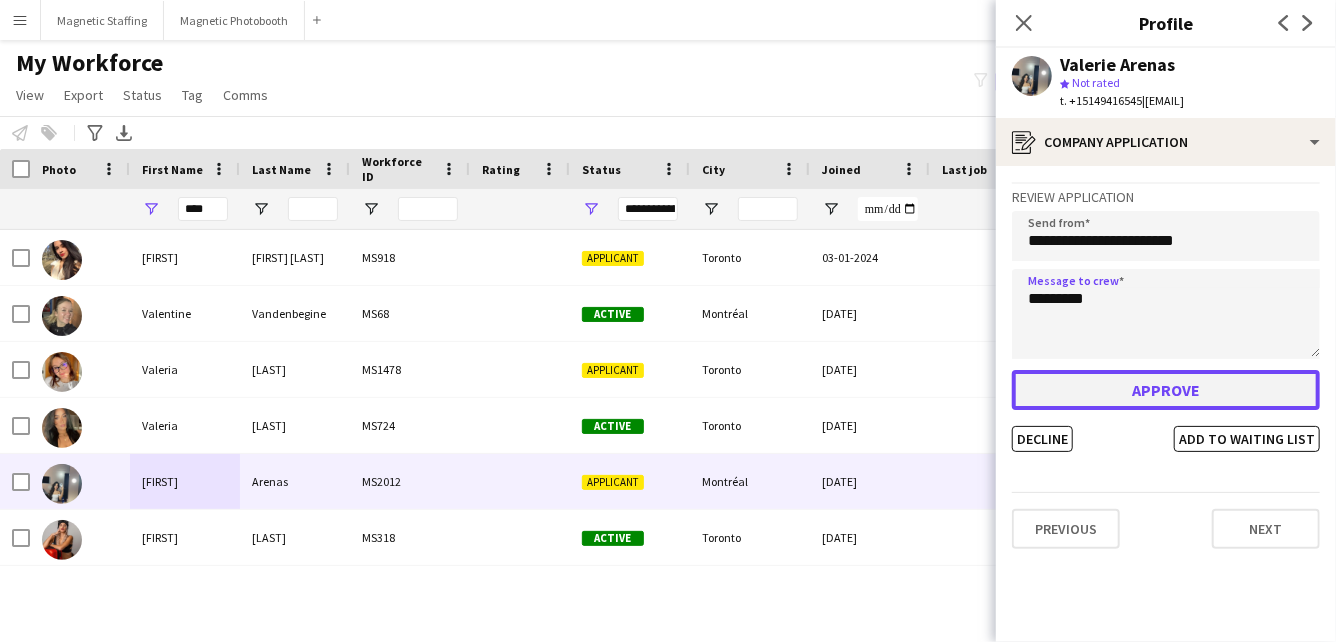 click on "Approve" 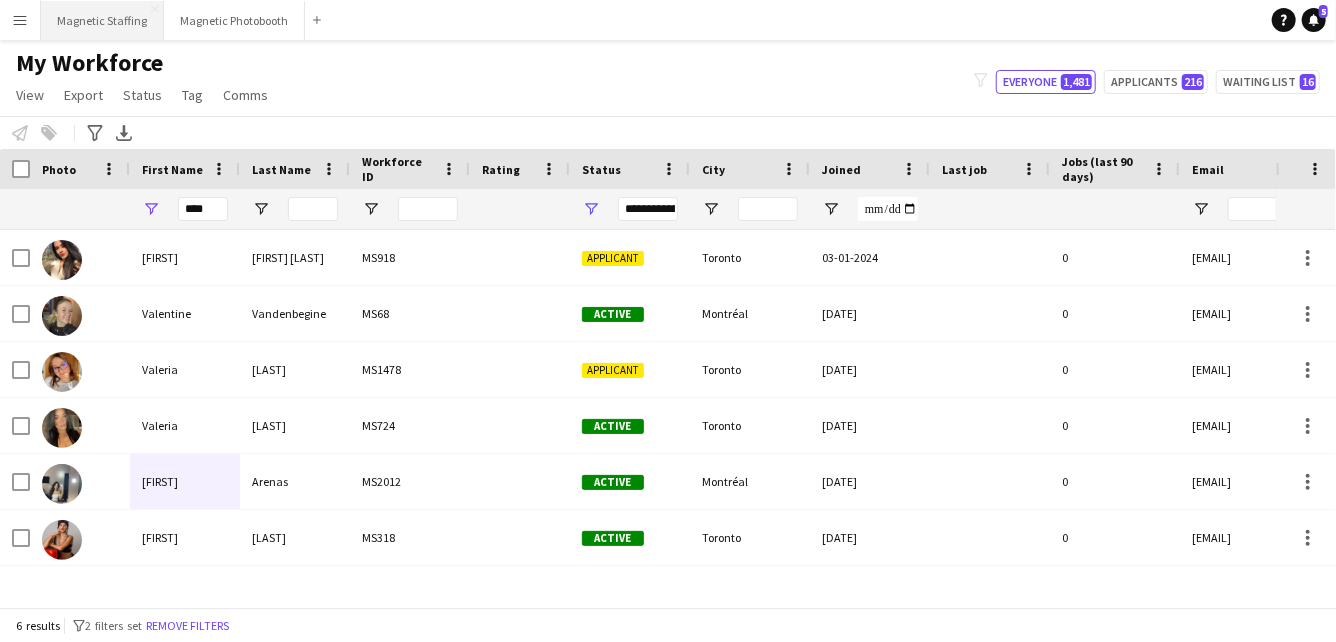 click on "Magnetic Staffing
Close" at bounding box center (102, 20) 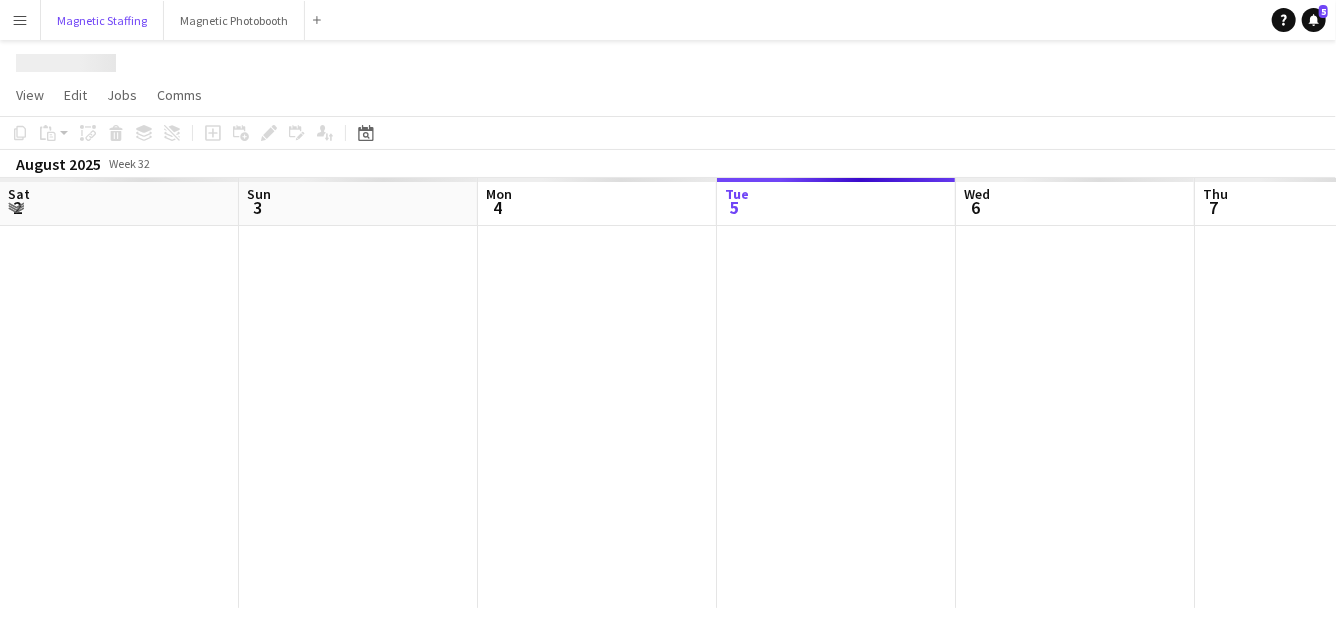 scroll, scrollTop: 0, scrollLeft: 478, axis: horizontal 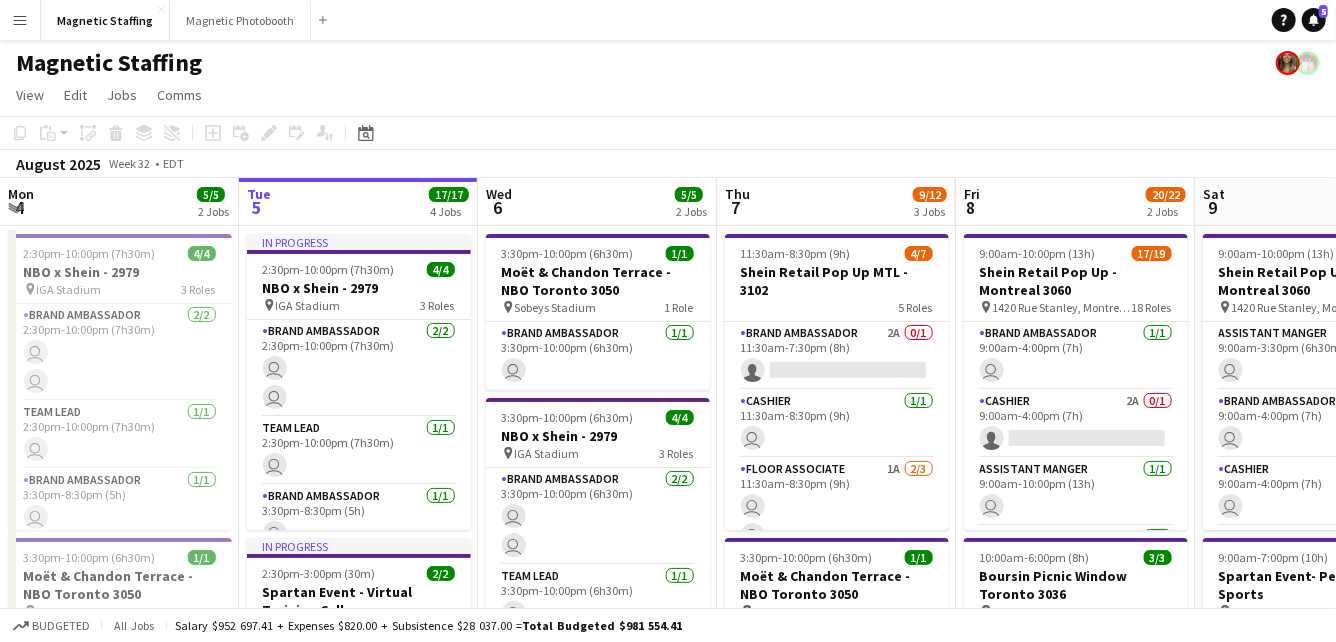 click on "Sat   2   48/50   6 Jobs   Sun   3   25/26   4 Jobs   Mon   4   5/5   2 Jobs   Tue   5   17/17   4 Jobs   Wed   6   5/5   2 Jobs   Thu   7   9/12   3 Jobs   Fri   8   20/22   2 Jobs   Sat   9   23/23   2 Jobs   Sun   10   17/17   2 Jobs   Mon   11   Tue   12   3/3   2 Jobs      9:00am-10:00pm (13h)    21/23   Shein Retail Pop Up - Montreal #3060
pin
1420 Rue Stanley, Montreal, QC   22 Roles   Floor Associate   1/1   9:00am-3:30pm (6h30m)
user
Assistant Manger    1/1   9:00am-4:00pm (7h)
user
Brand Ambassador   1/1   9:00am-4:00pm (7h)
user
Cashier   1/1   9:00am-4:00pm (7h)
user
Manager   1/1   9:00am-4:00pm (7h)
user
Floor Associate   1/1   9:00am-4:30pm (7h30m)
user
Cashier   1/1   9:30am-3:30pm (6h)
user
Floor Associate   1/1   9:30am-3:30pm (6h)" at bounding box center (668, 1070) 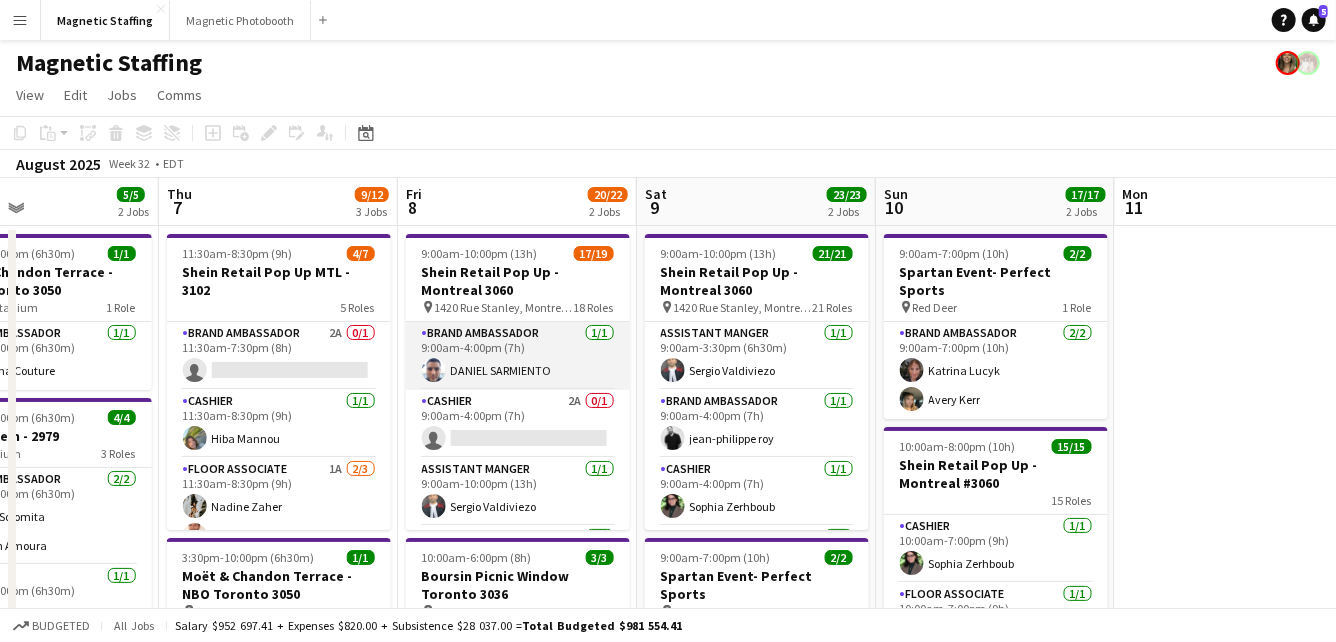 click on "Brand Ambassador   1/1   9:00am-4:00pm (7h)
[FIRST] [LAST]" at bounding box center (518, 356) 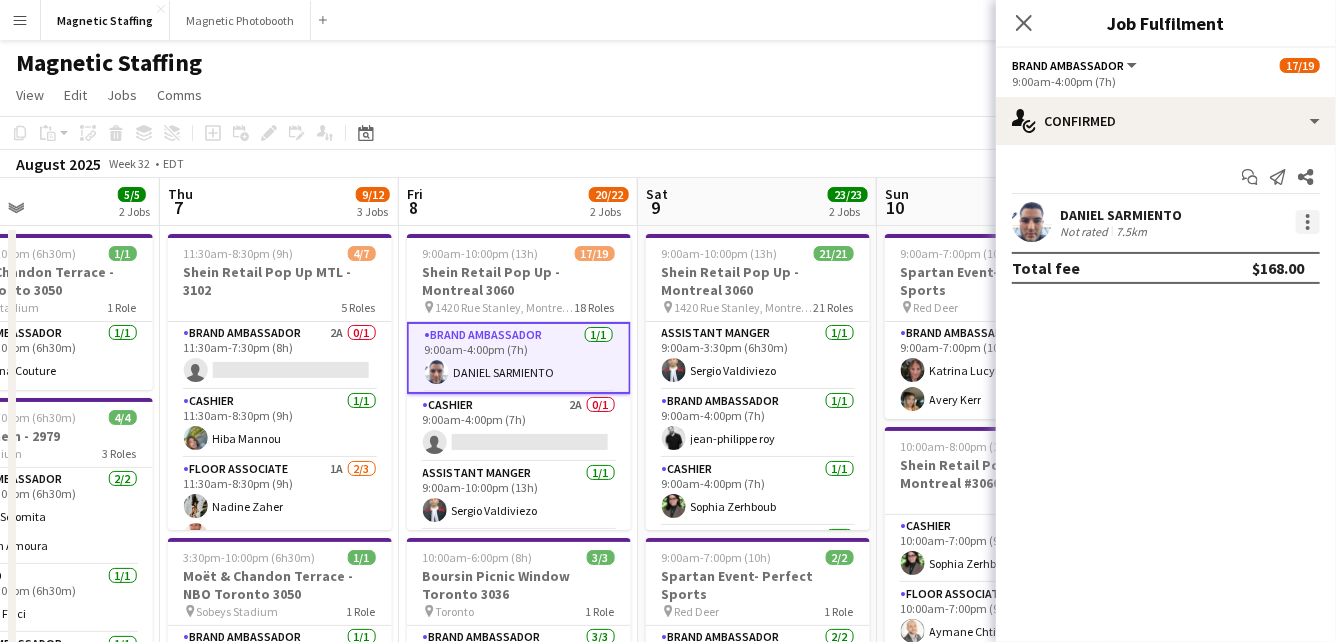 click at bounding box center (1308, 222) 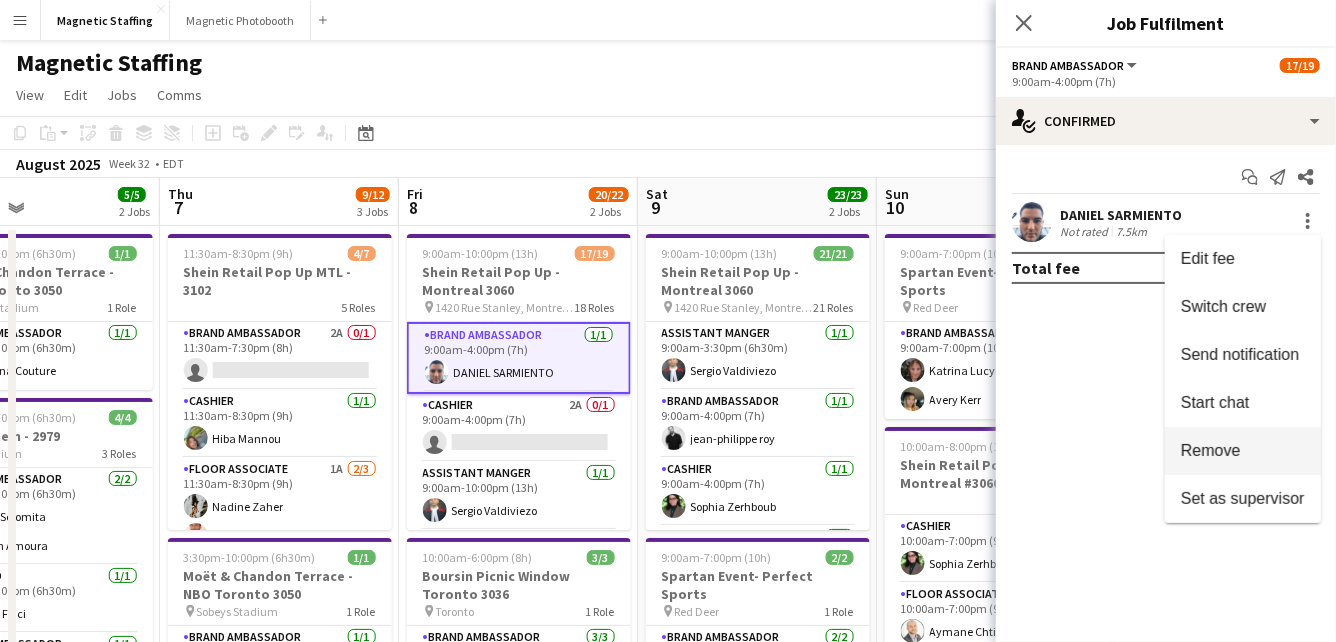 click on "Remove" at bounding box center [1211, 450] 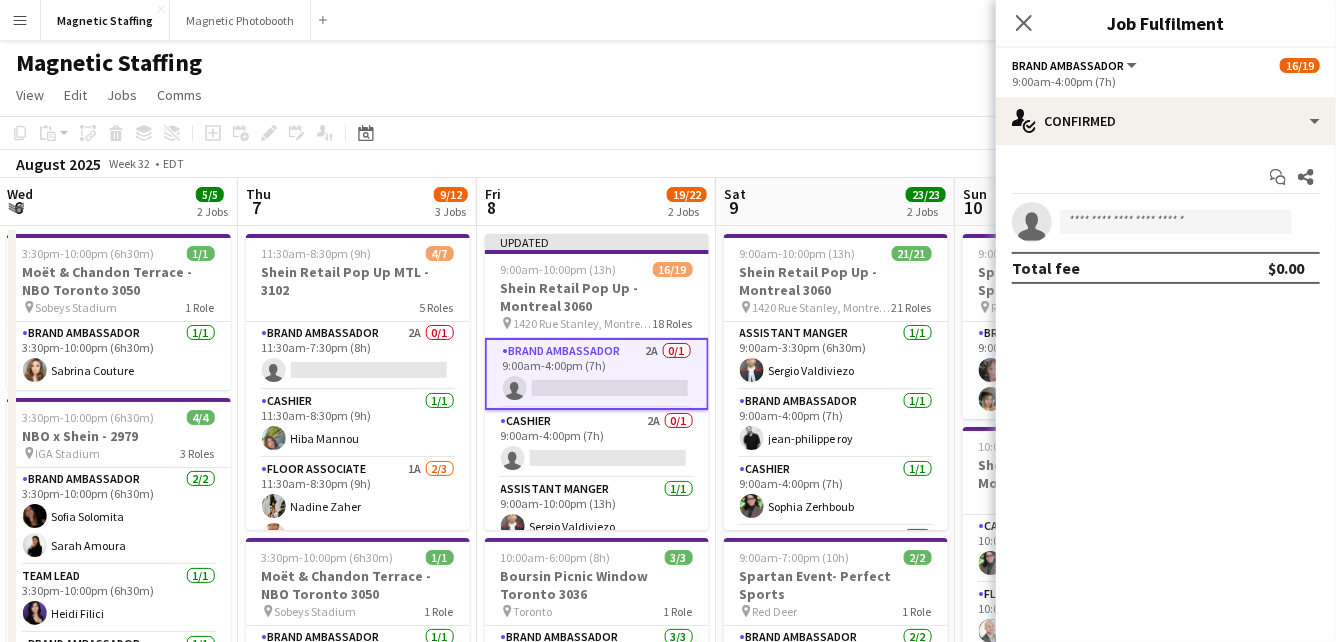 drag, startPoint x: 468, startPoint y: 440, endPoint x: 546, endPoint y: 439, distance: 78.00641 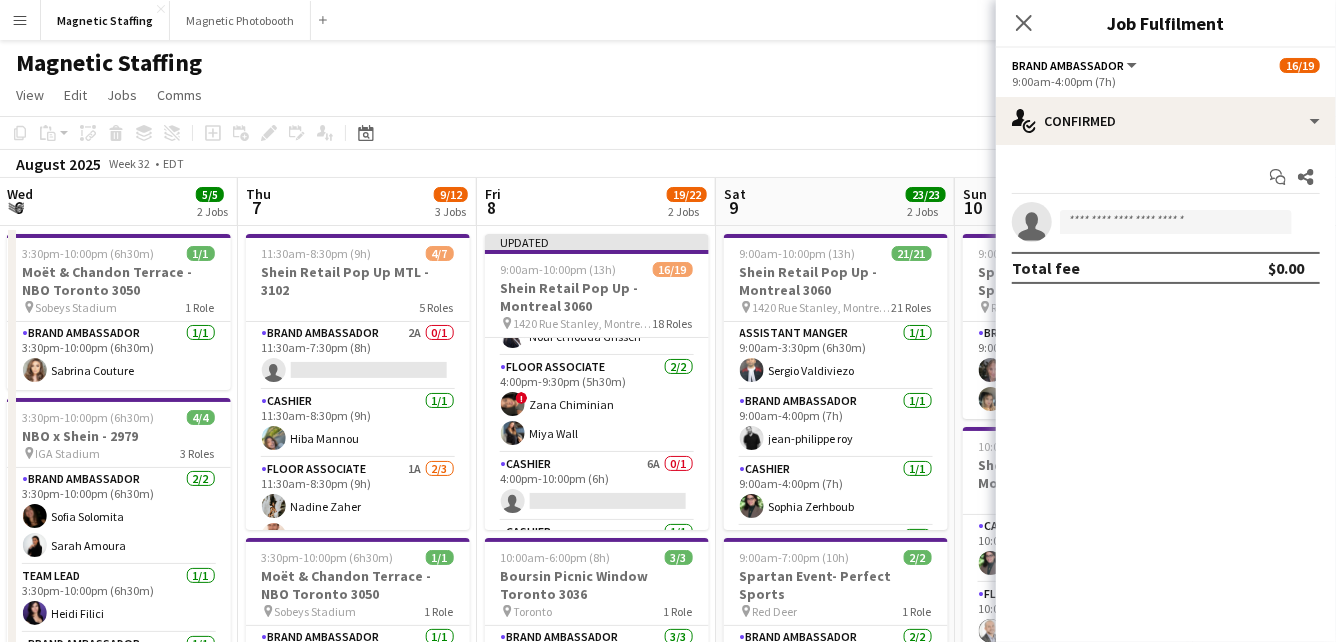scroll, scrollTop: 1064, scrollLeft: 0, axis: vertical 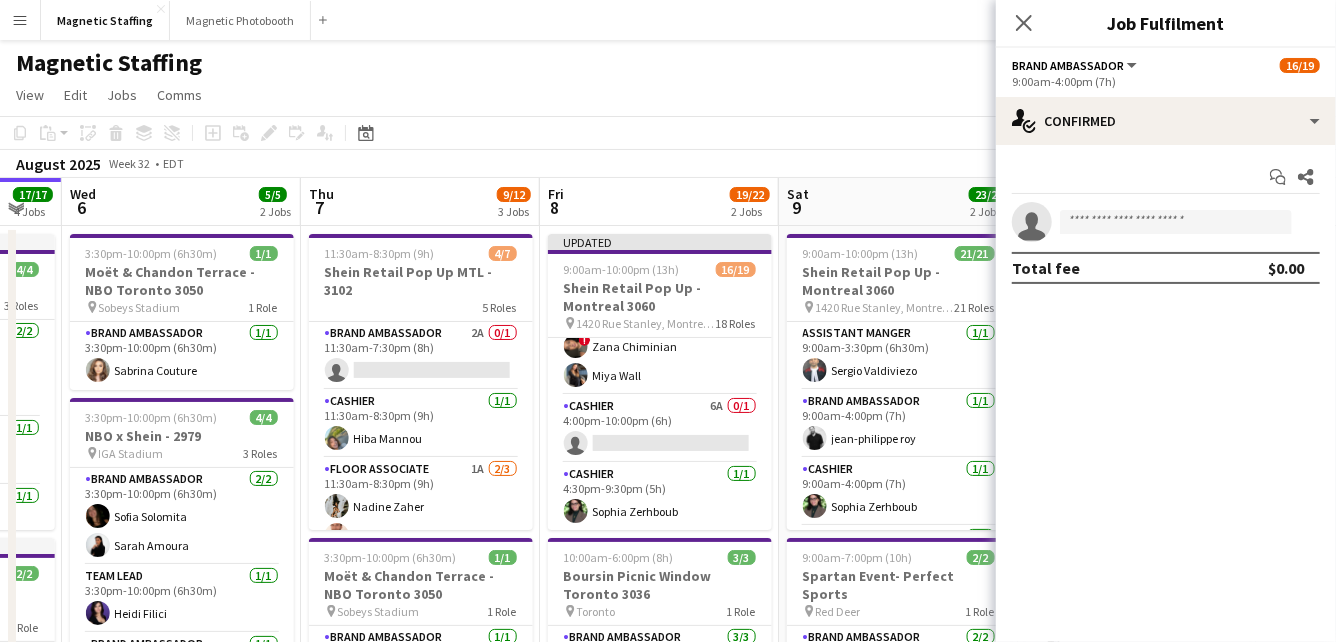 drag, startPoint x: 520, startPoint y: 413, endPoint x: 343, endPoint y: 418, distance: 177.0706 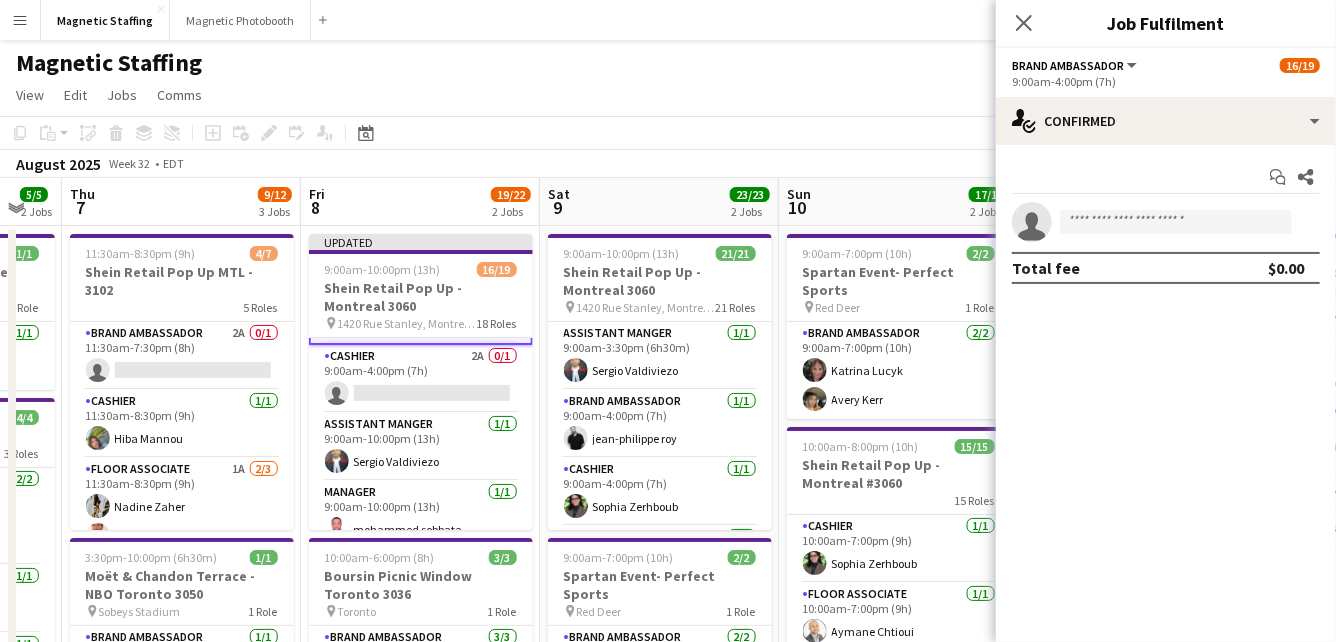 scroll, scrollTop: 0, scrollLeft: 0, axis: both 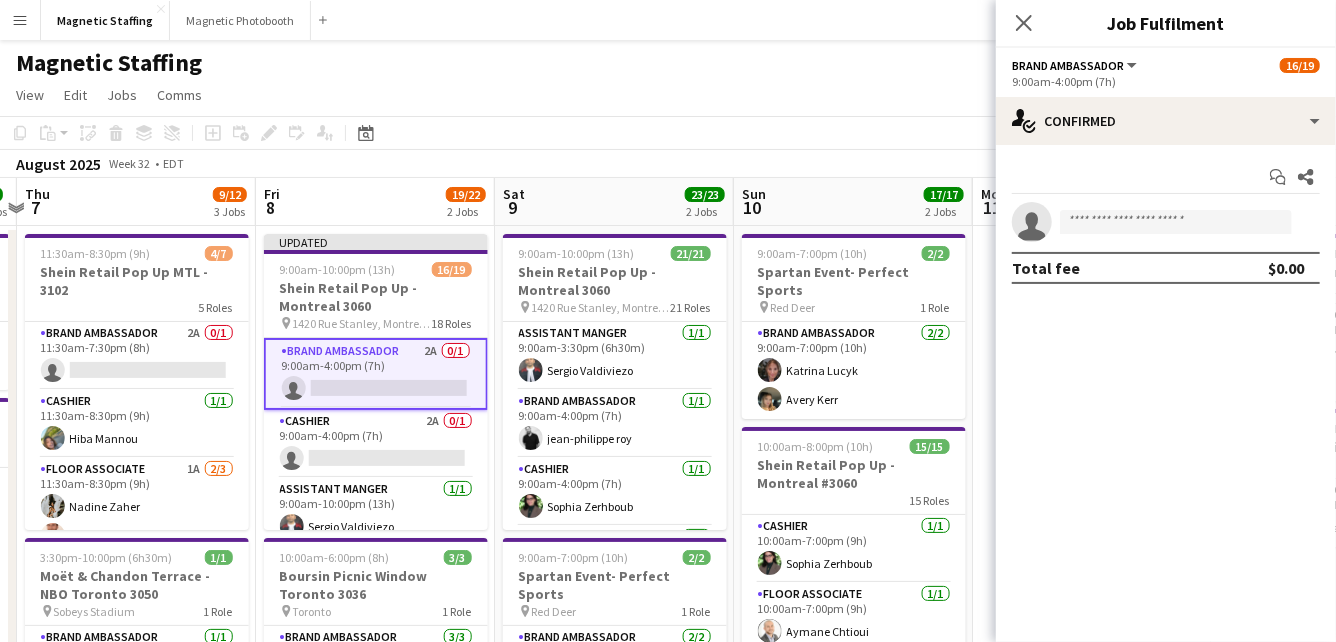 drag, startPoint x: 408, startPoint y: 377, endPoint x: 208, endPoint y: 377, distance: 200 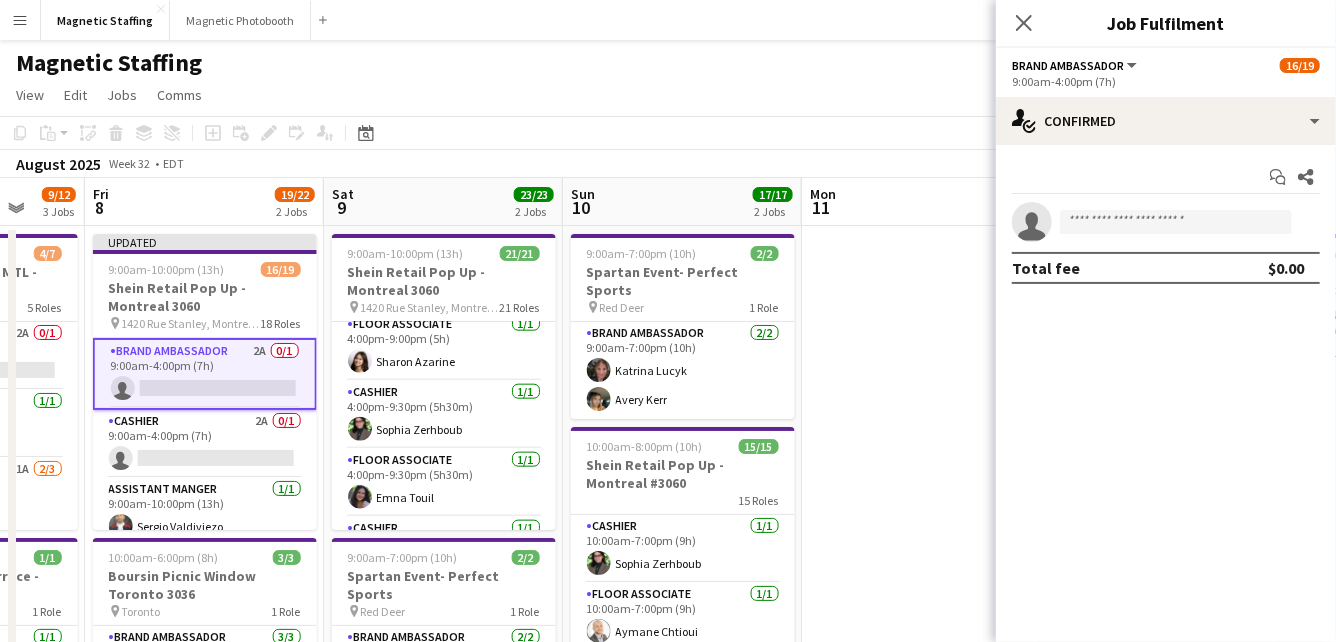scroll, scrollTop: 1219, scrollLeft: 0, axis: vertical 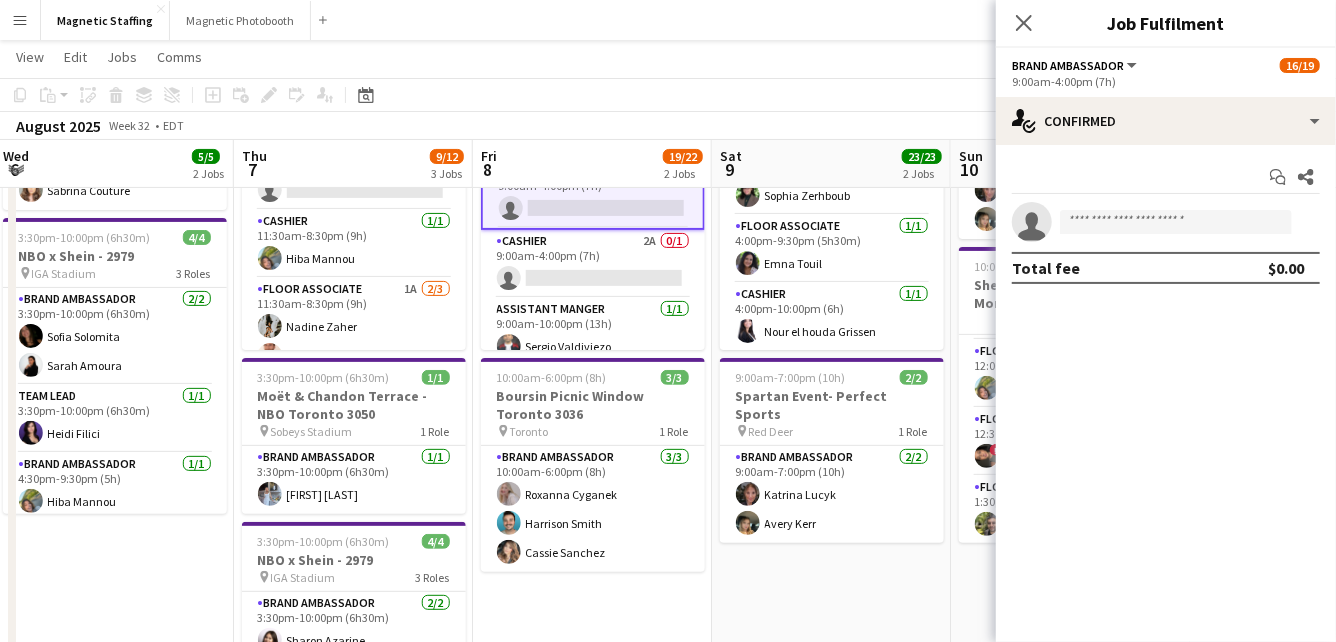 drag, startPoint x: 487, startPoint y: 476, endPoint x: 870, endPoint y: 440, distance: 384.68817 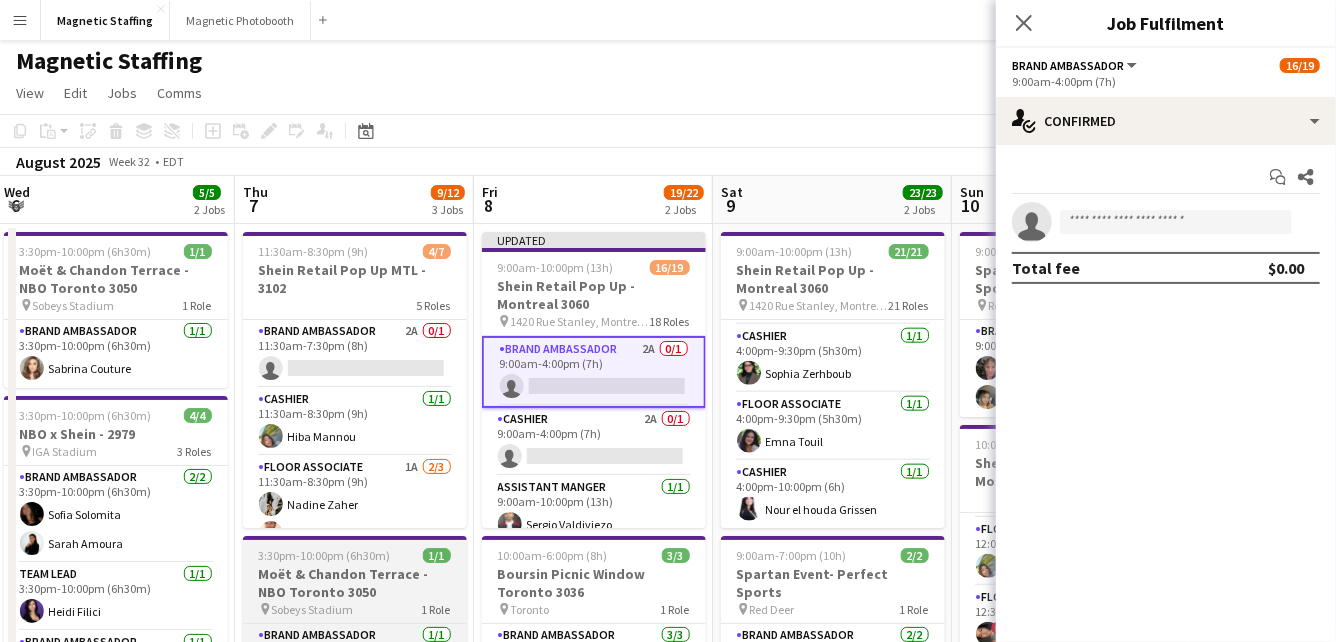 scroll, scrollTop: 0, scrollLeft: 0, axis: both 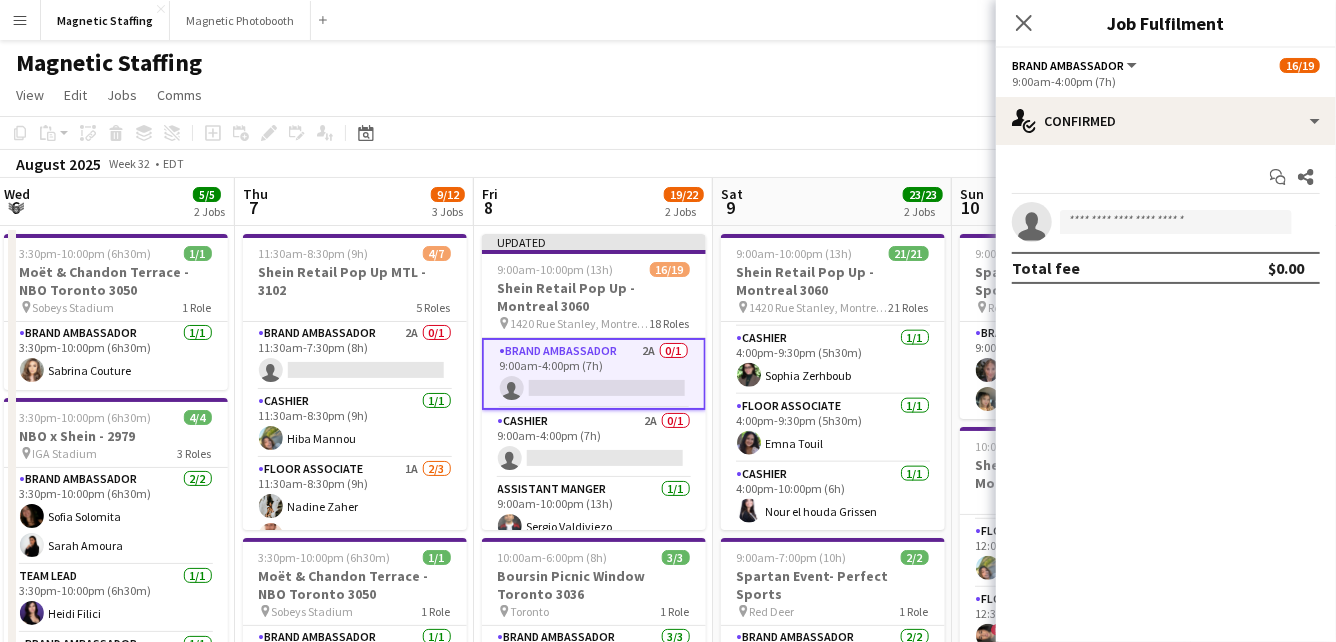 click on "View  Day view expanded Day view collapsed Month view Date picker Jump to today Expand Linked Jobs Collapse Linked Jobs  Edit  Copy
Command
C  Paste  Without Crew
Command
V With Crew
Command
Shift
V Paste as linked job  Group  Group Ungroup  Jobs  New Job Edit Job Delete Job New Linked Job Edit Linked Jobs Job fulfilment Promote Role Copy Role URL  Comms  Notify confirmed crew Create chat" 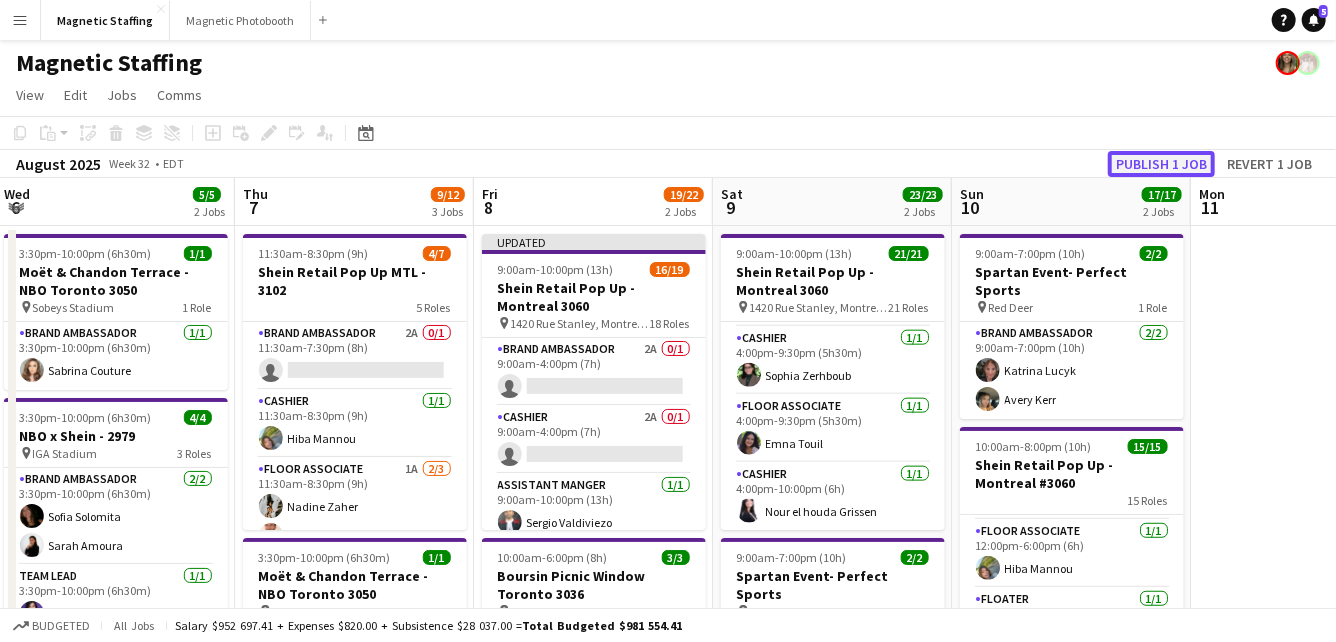 click on "Publish 1 job" 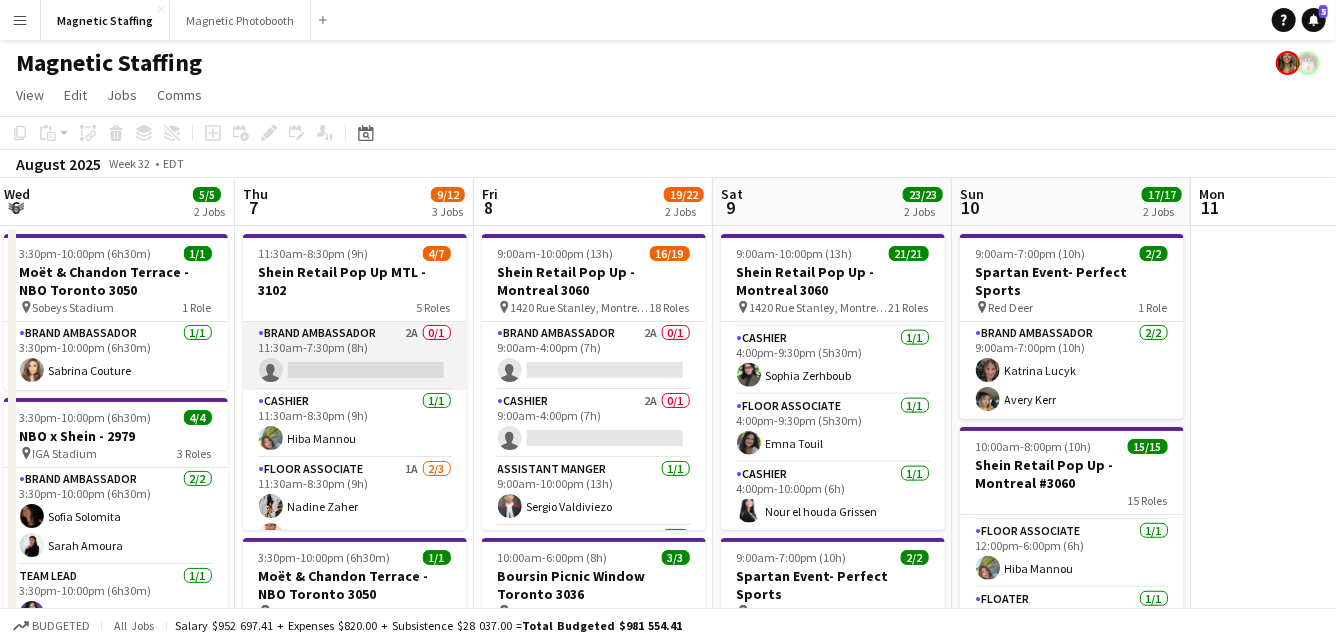scroll, scrollTop: 159, scrollLeft: 0, axis: vertical 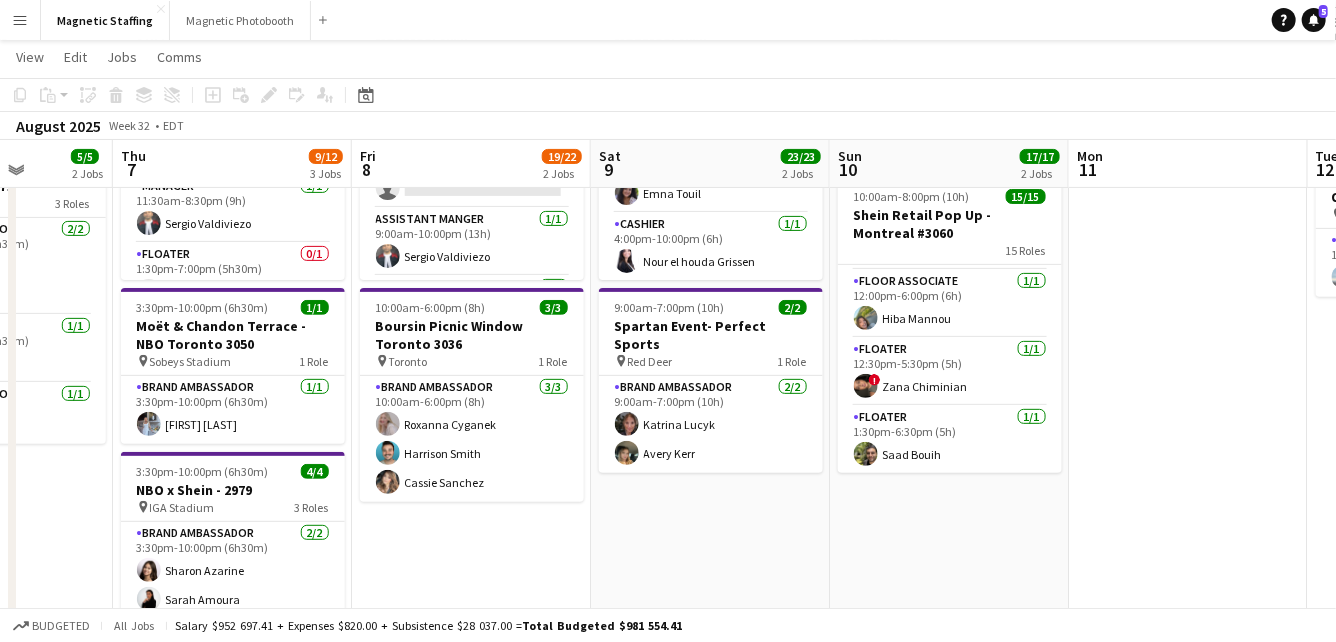 drag, startPoint x: 324, startPoint y: 543, endPoint x: 440, endPoint y: 540, distance: 116.03879 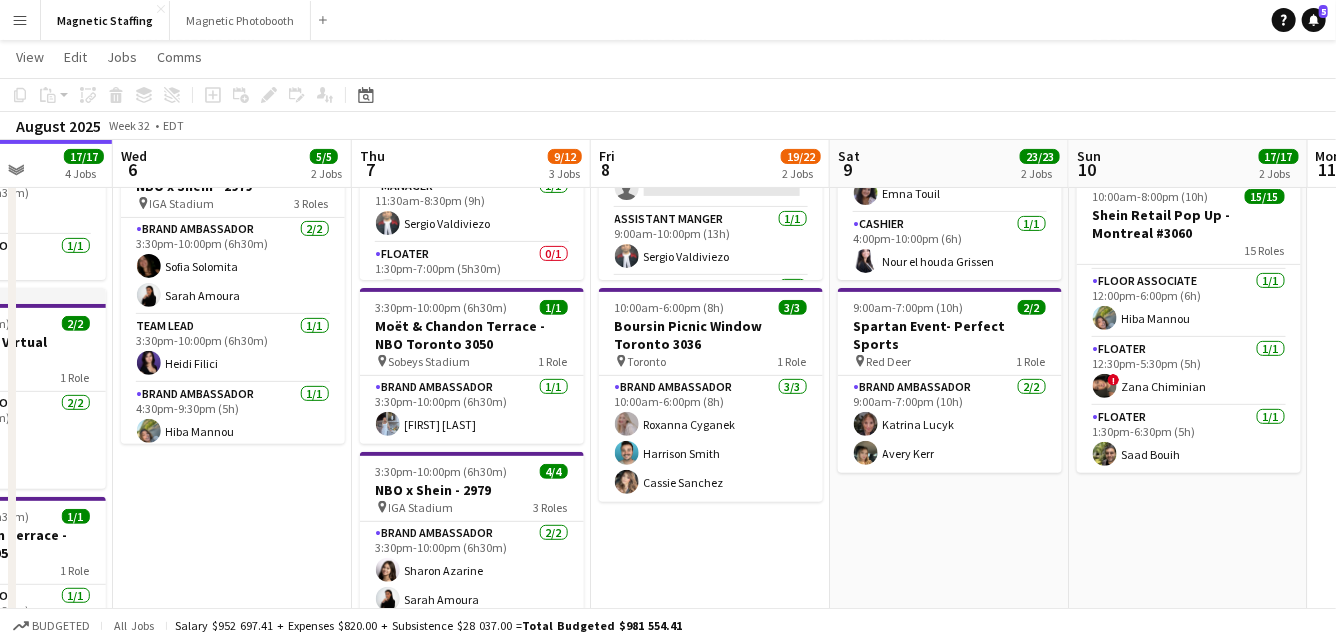 scroll, scrollTop: 6, scrollLeft: 0, axis: vertical 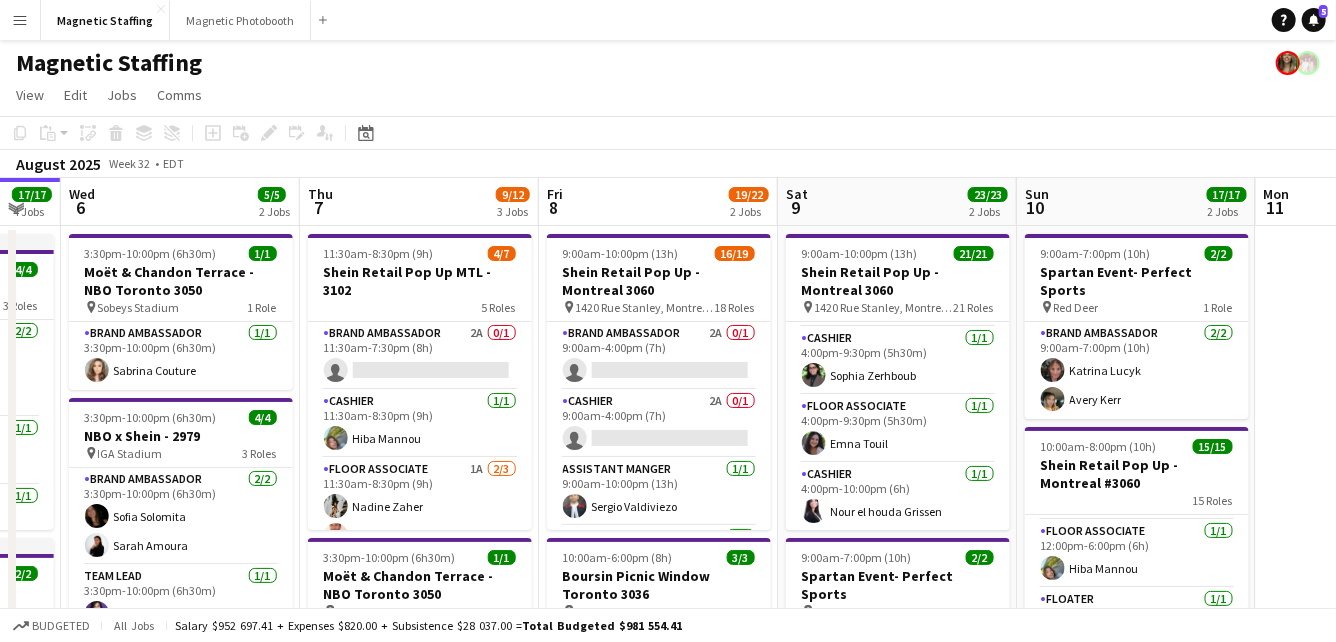 drag, startPoint x: 449, startPoint y: 400, endPoint x: 276, endPoint y: 399, distance: 173.00288 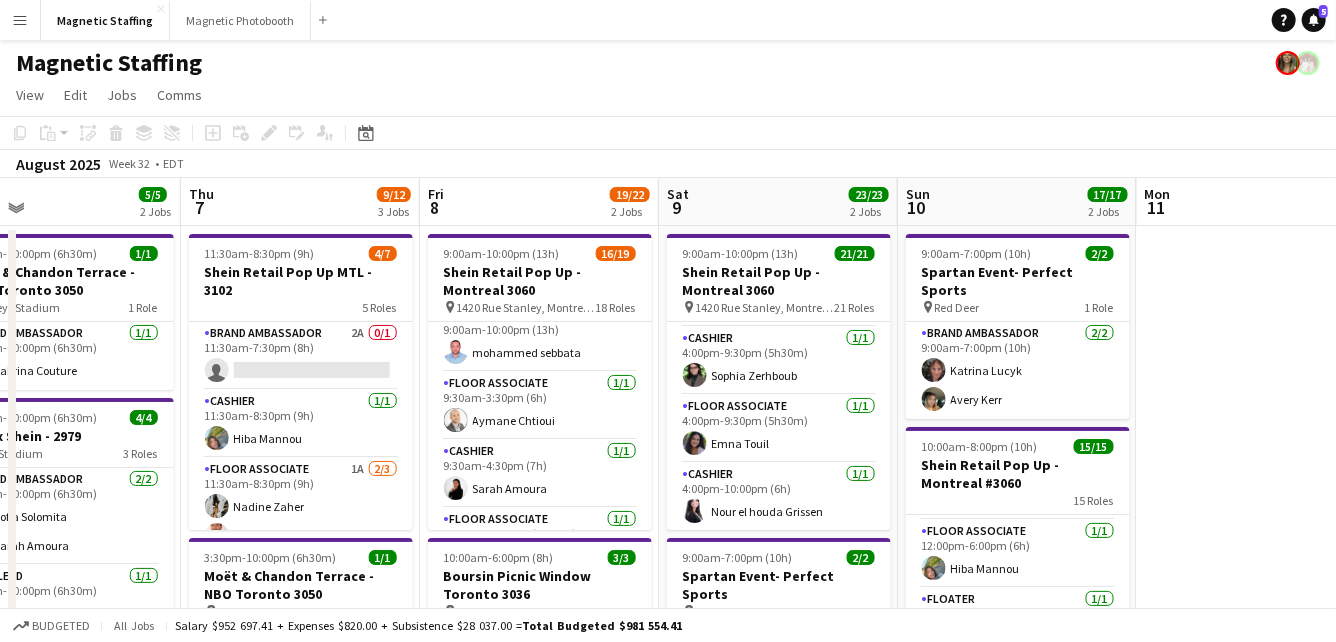 scroll, scrollTop: 223, scrollLeft: 0, axis: vertical 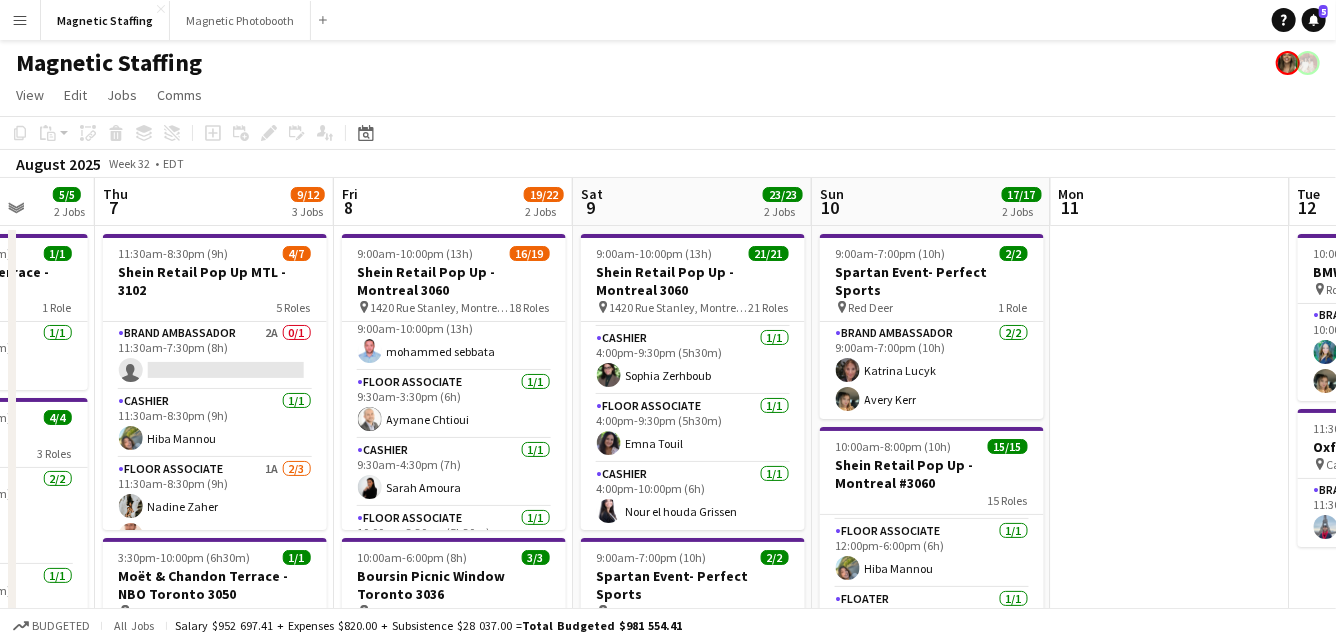 drag, startPoint x: 483, startPoint y: 361, endPoint x: 242, endPoint y: 381, distance: 241.82845 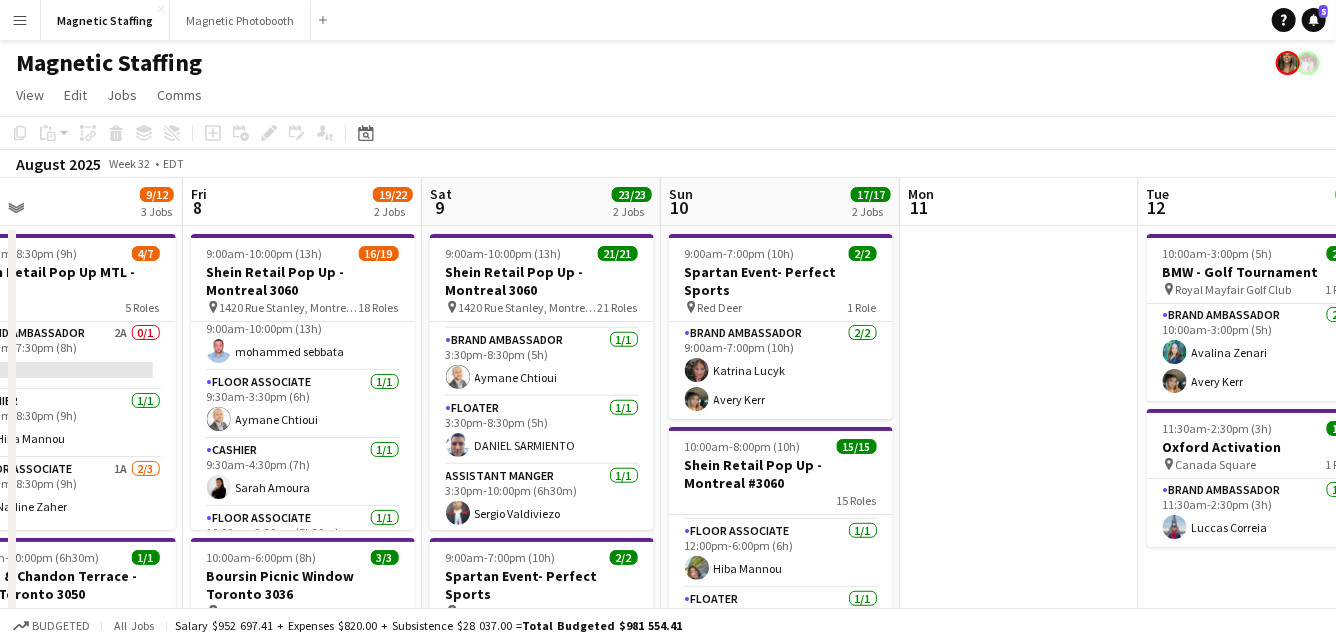 scroll, scrollTop: 887, scrollLeft: 0, axis: vertical 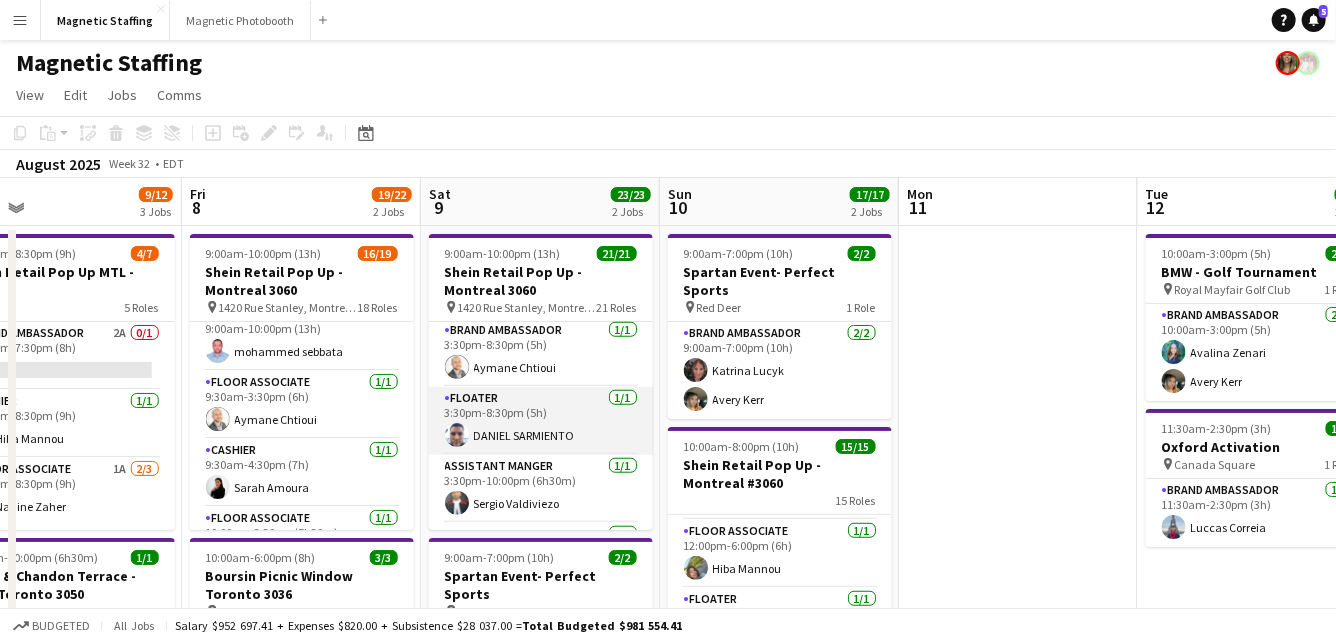 click on "Floater   1/1   3:30pm-8:30pm (5h)
DANIEL SARMIENTO" at bounding box center (541, 421) 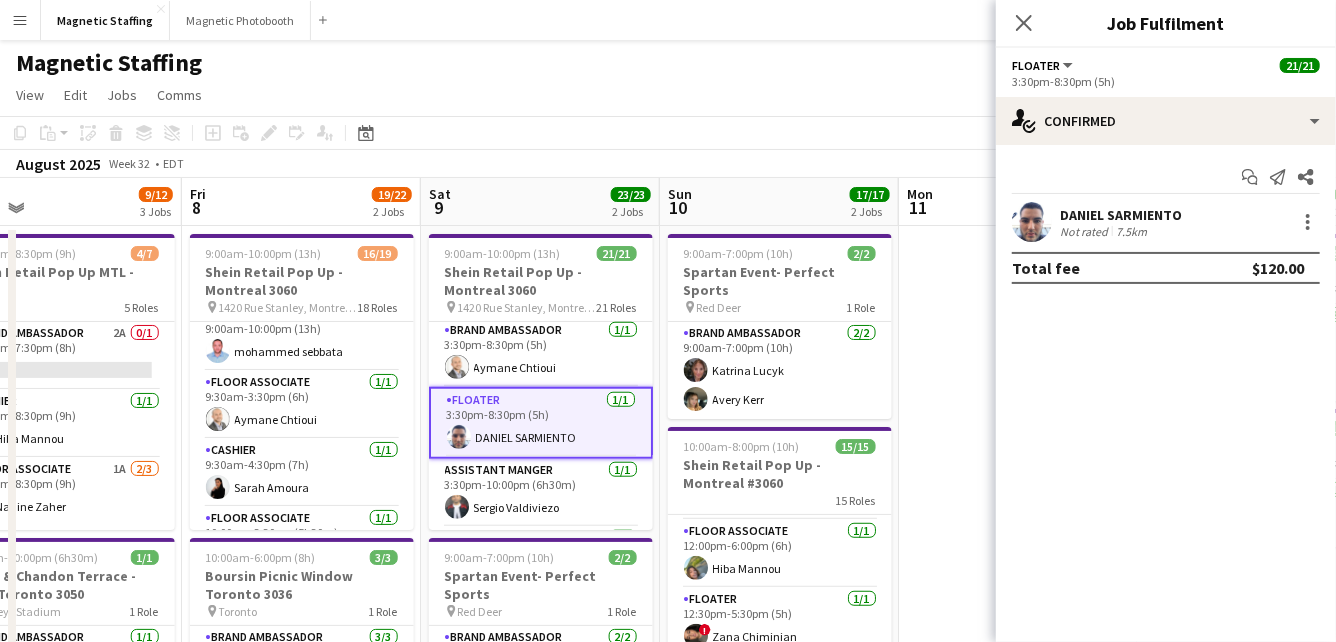 click at bounding box center [1306, 222] 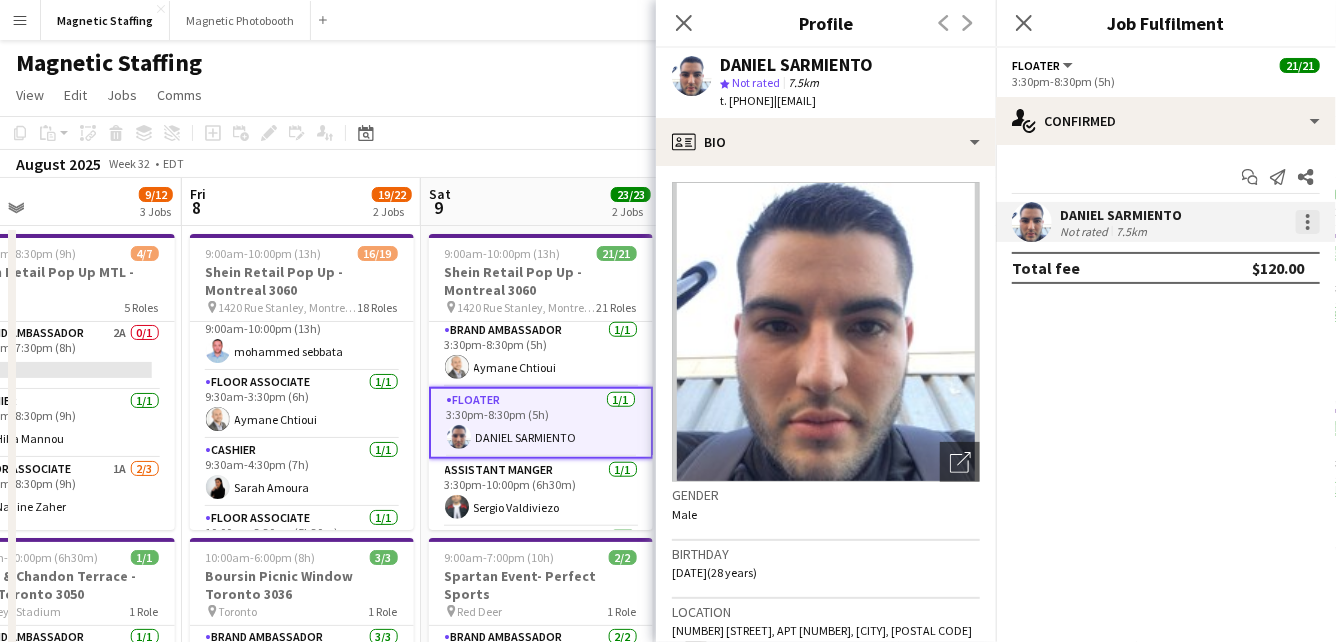 click at bounding box center (1308, 222) 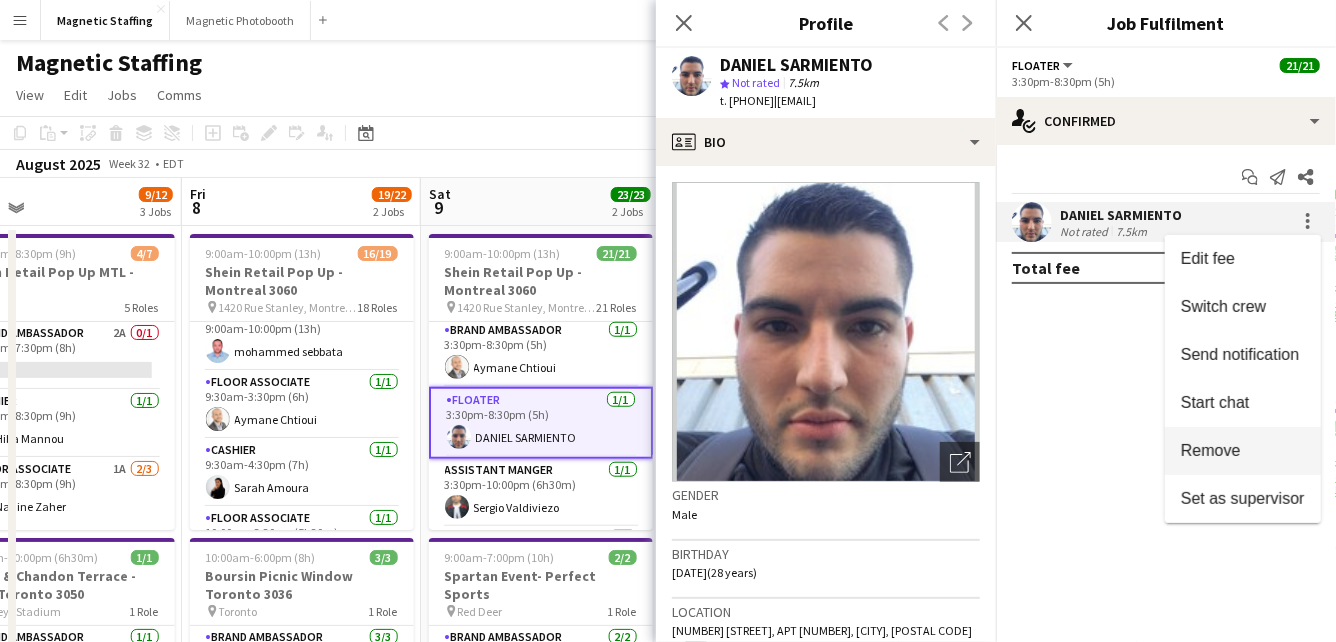 click on "Remove" at bounding box center [1211, 450] 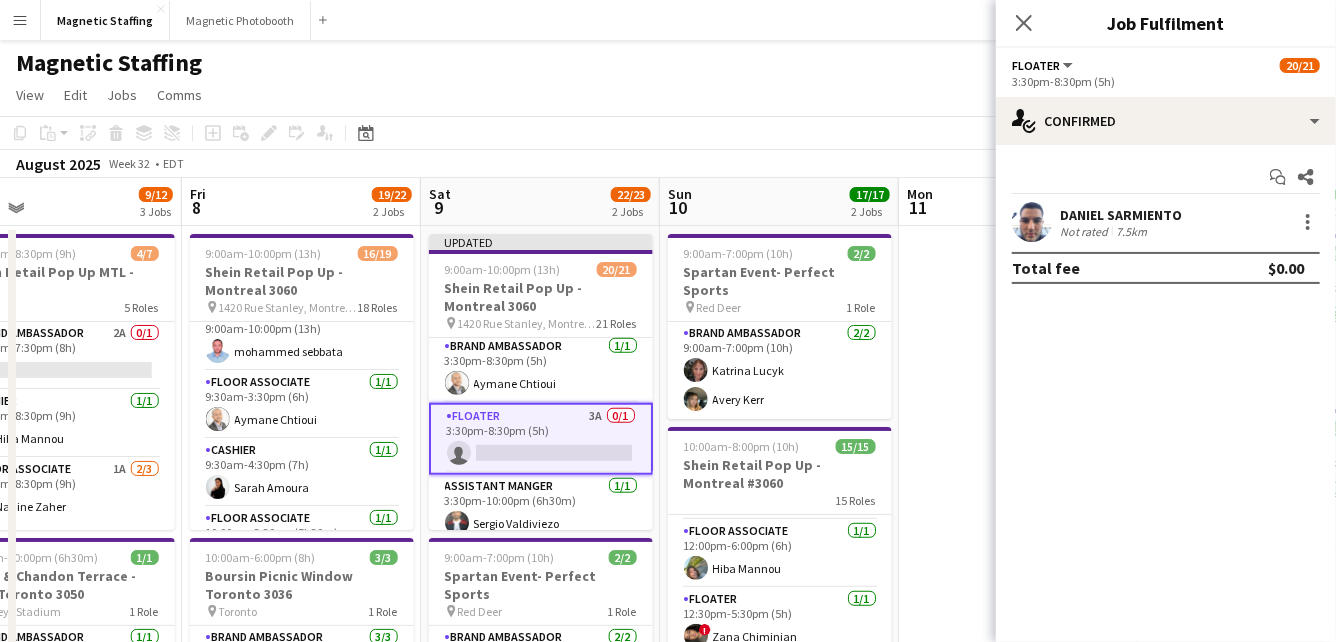 click on "Magnetic Staffing" 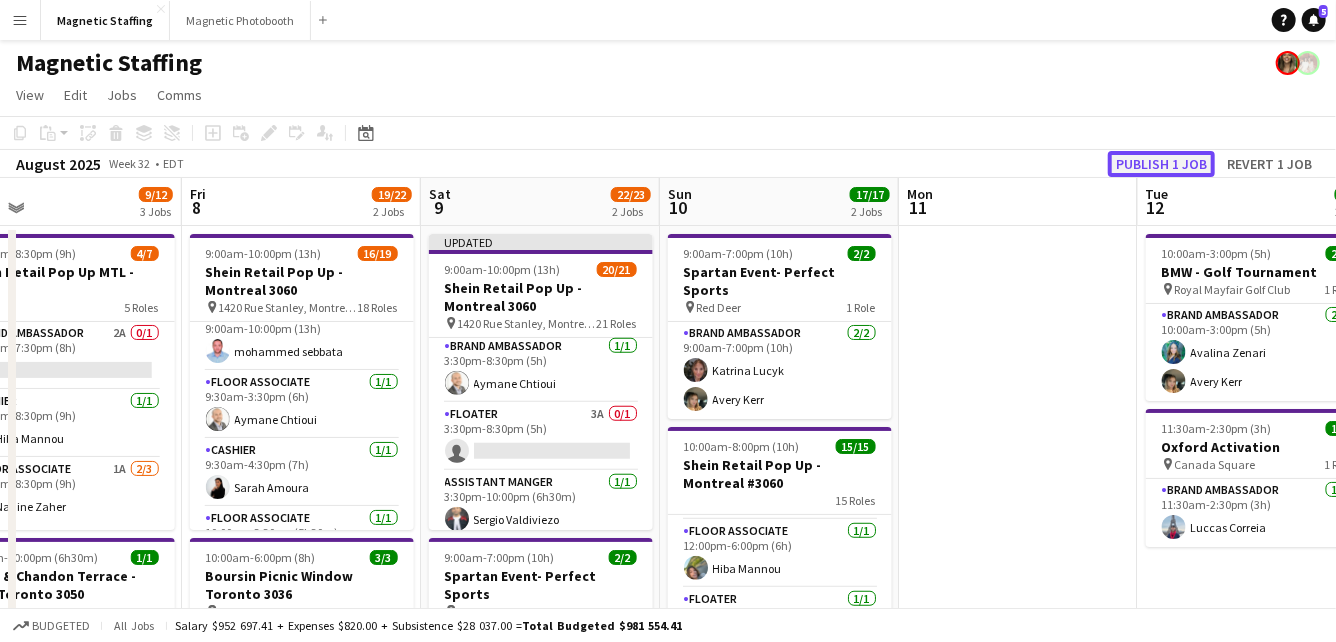 click on "Publish 1 job" 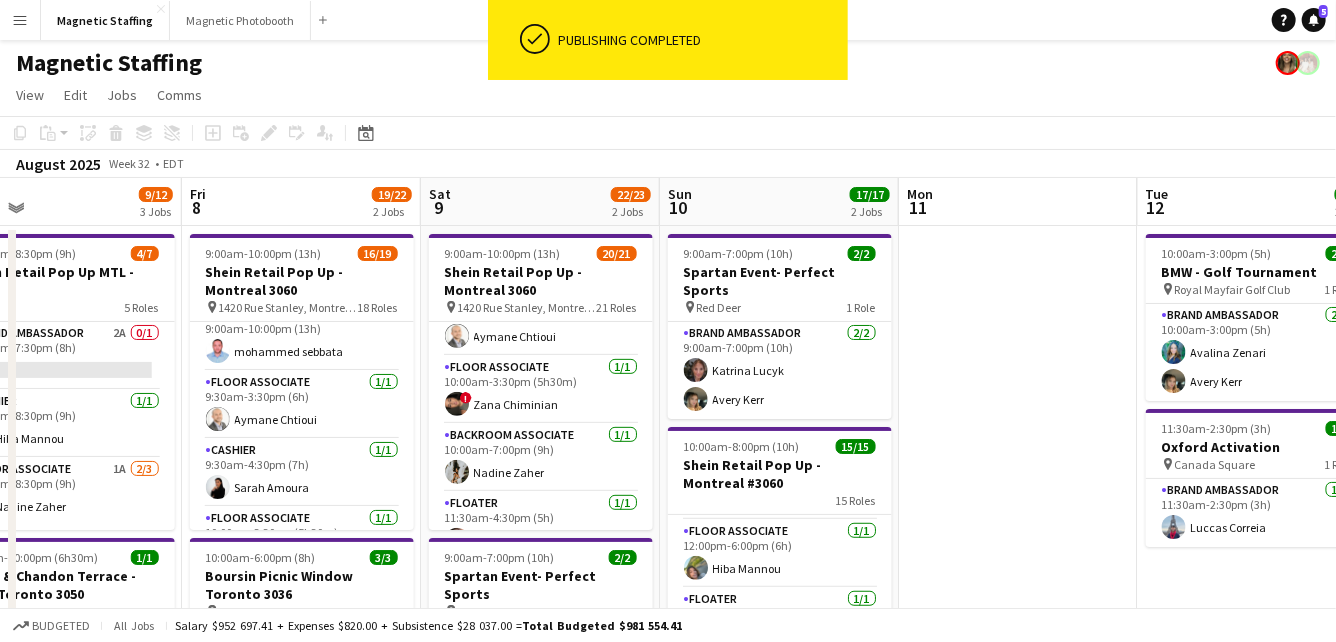 scroll, scrollTop: 0, scrollLeft: 0, axis: both 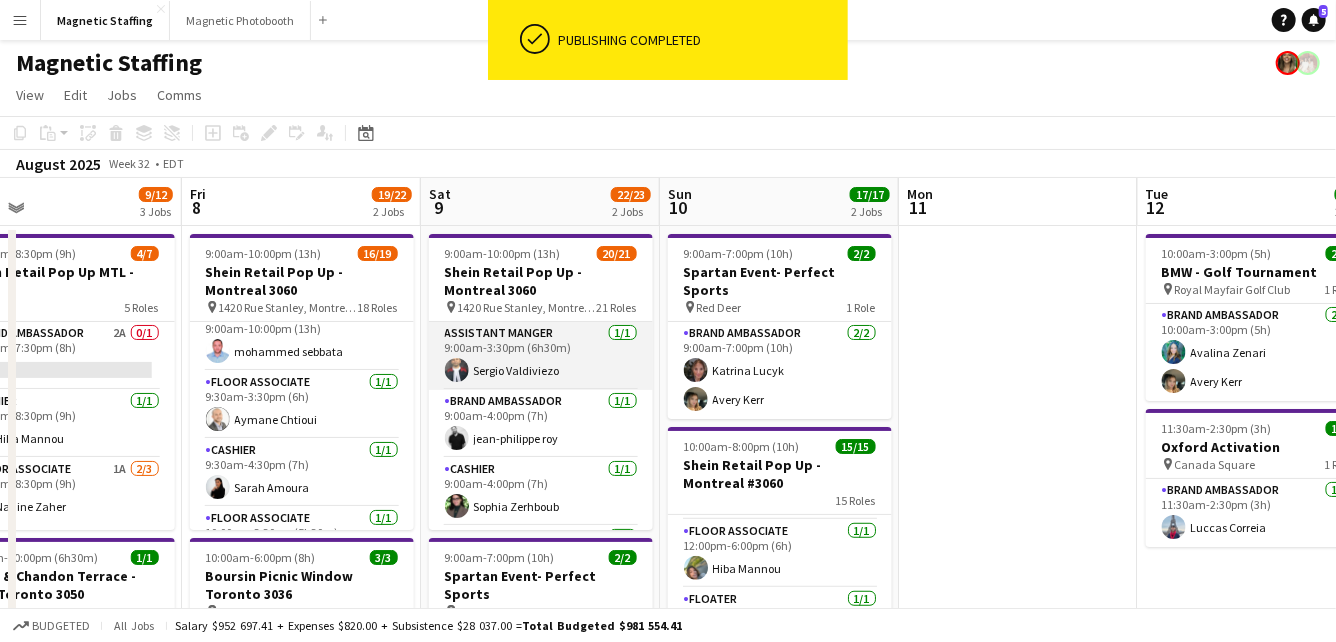 click on "Assistant Manger    1/1   9:00am-3:30pm (6h30m)
Sergio Valdiviezo" at bounding box center [541, 356] 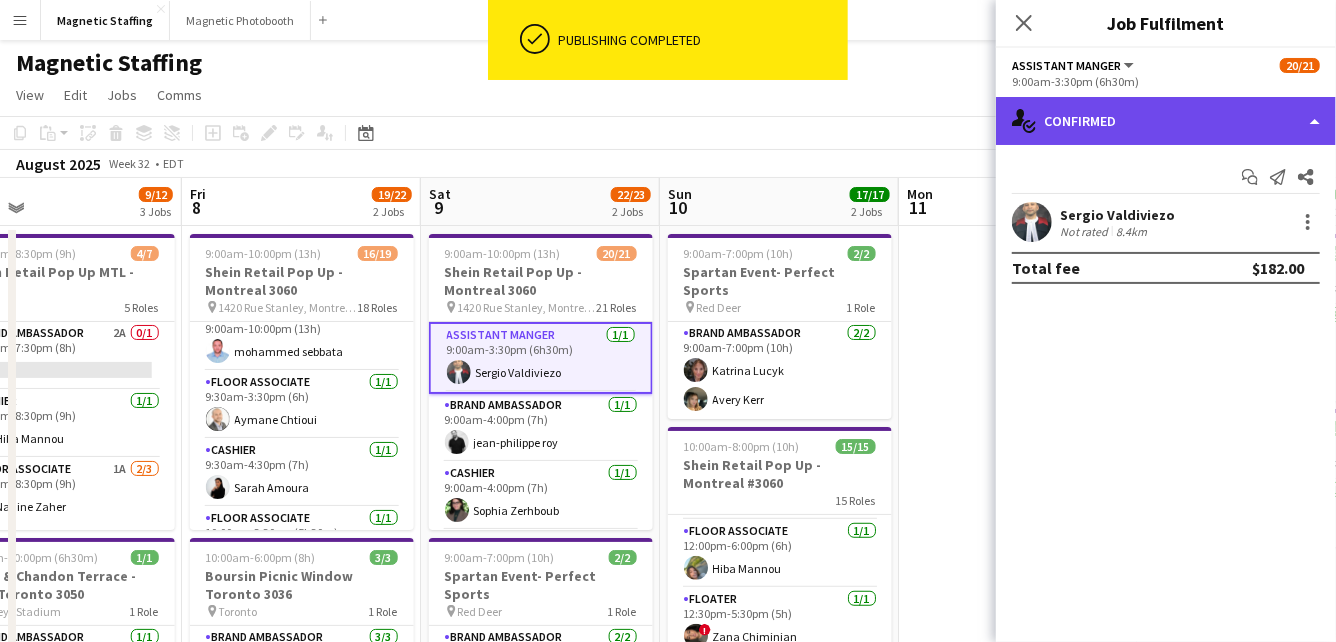 click on "single-neutral-actions-check-2
Confirmed" 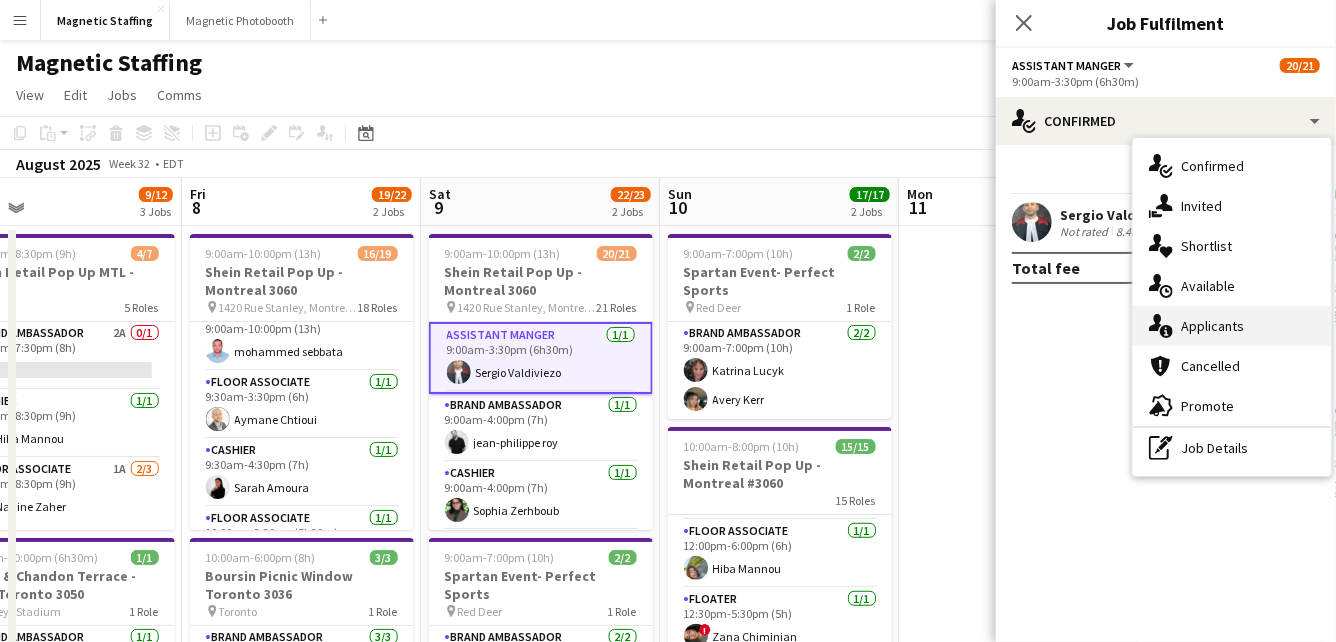 click on "single-neutral-actions-information
Applicants" at bounding box center [1232, 326] 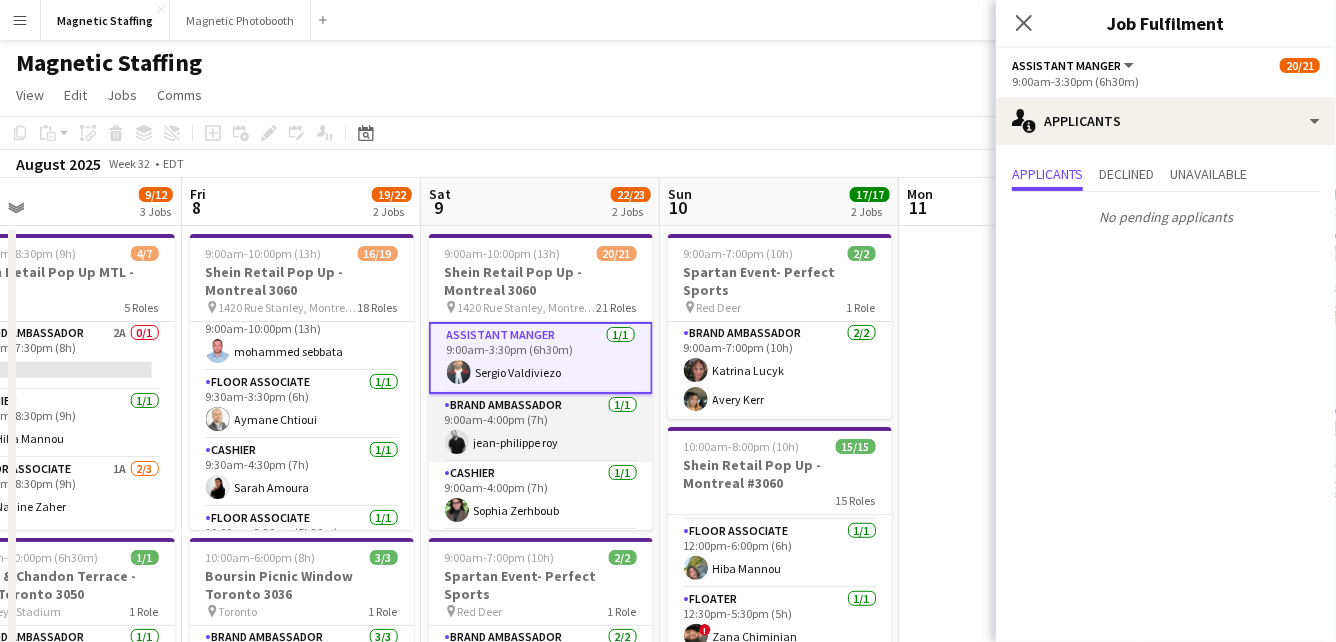 click on "Brand Ambassador   1/1   9:00am-4:00pm (7h)
jean-philippe roy" at bounding box center (541, 428) 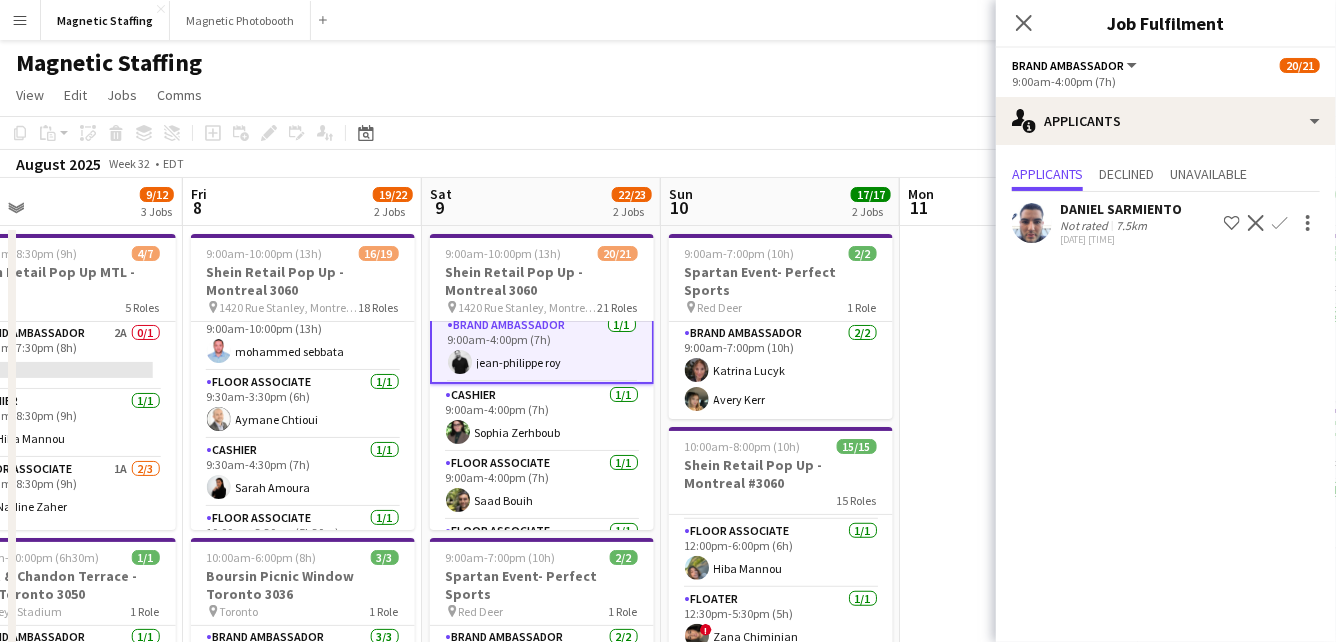click on "Cashier   1/1   9:00am-4:00pm (7h)
Sophia Zerhboub" at bounding box center (542, 418) 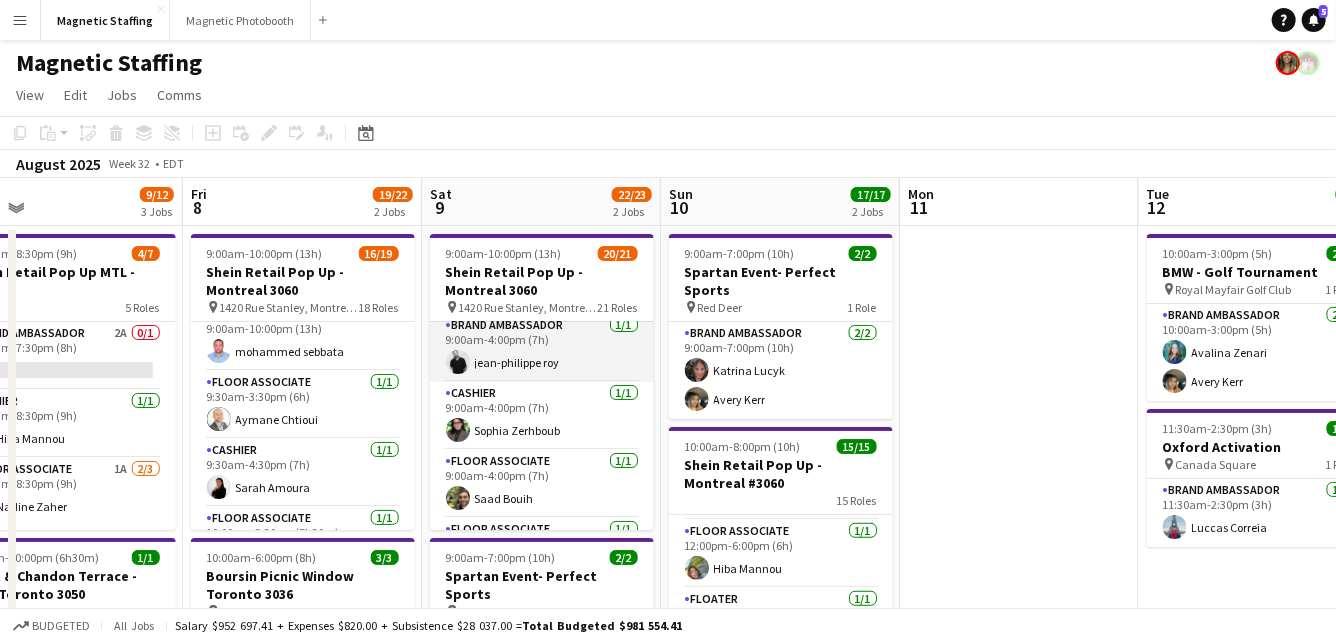 click on "Cashier   1/1   9:00am-4:00pm (7h)
Sophia Zerhboub" at bounding box center [542, 416] 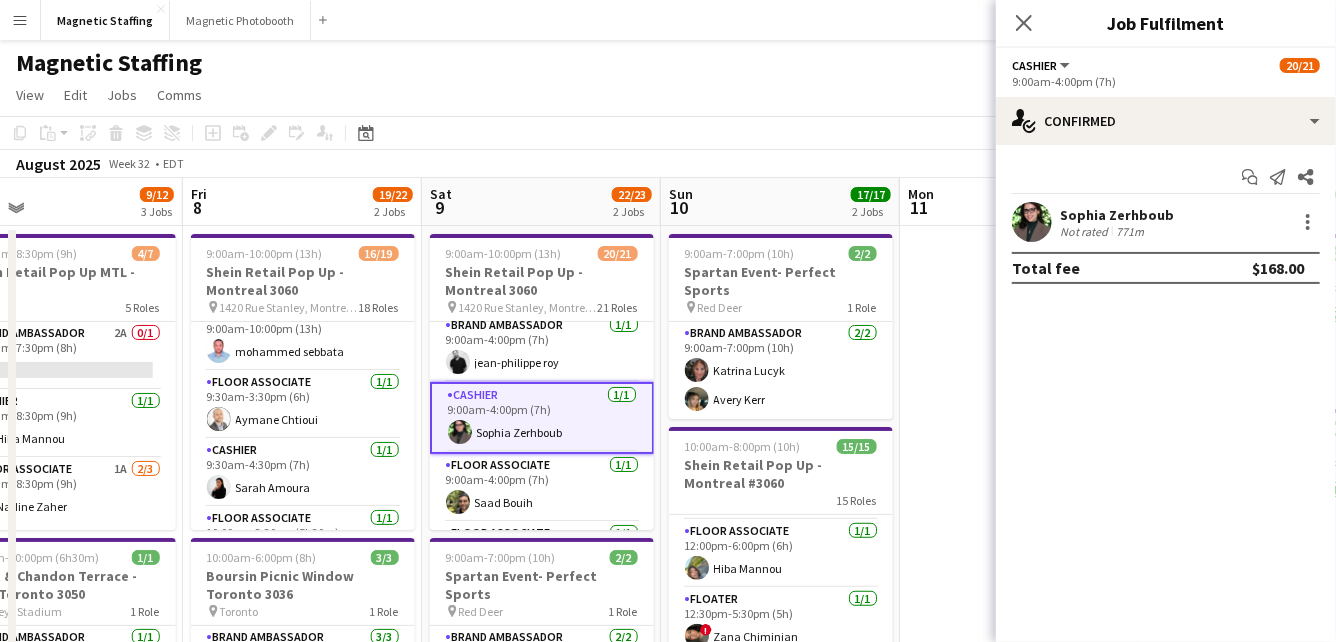 click on "Cashier   All roles   Cashier   20/21   9:00am-4:00pm (7h)" 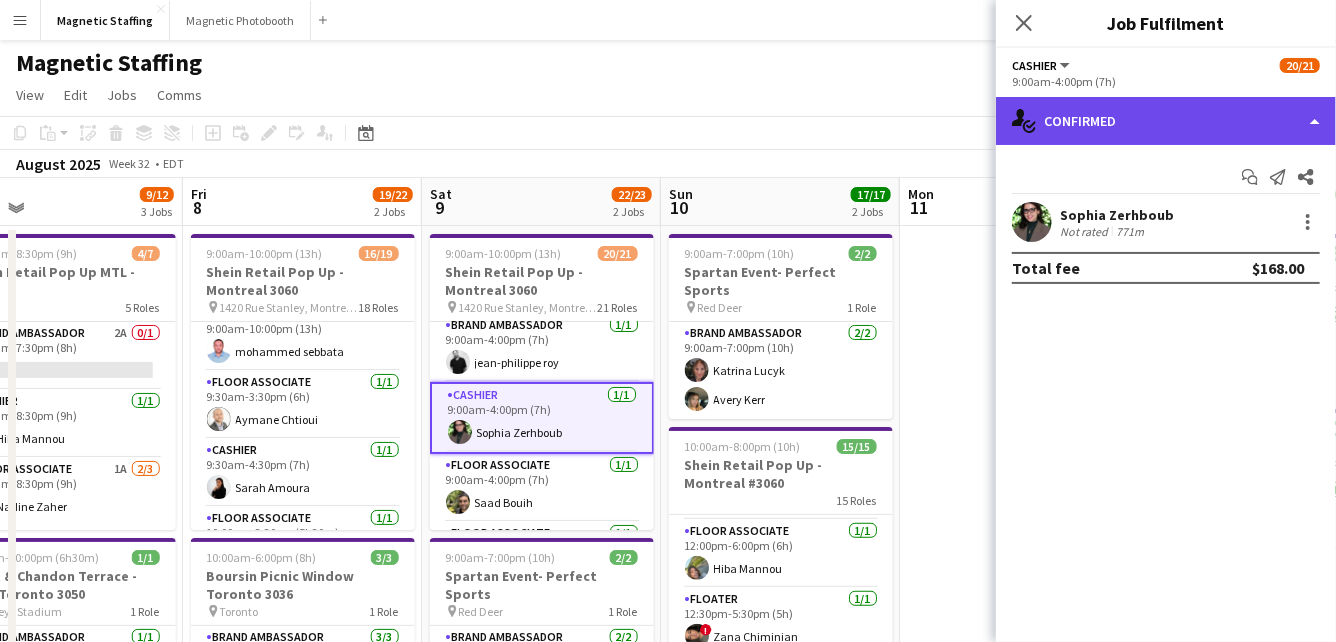 click on "single-neutral-actions-check-2
Confirmed" 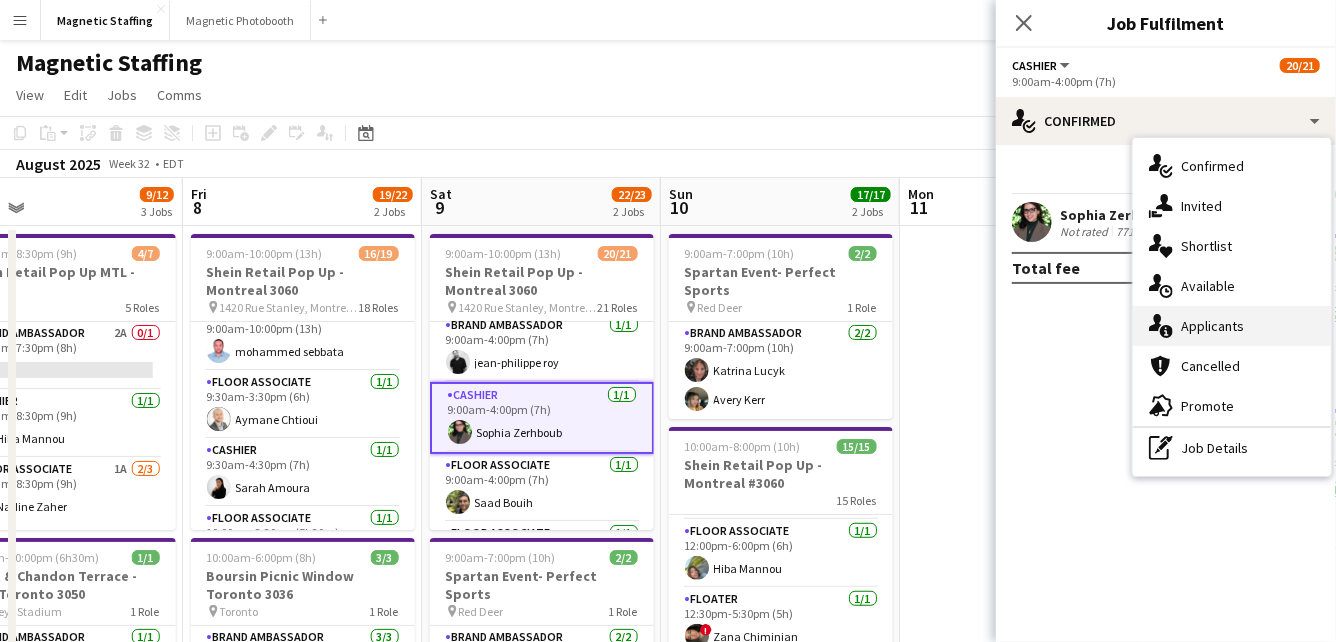 click on "single-neutral-actions-information" 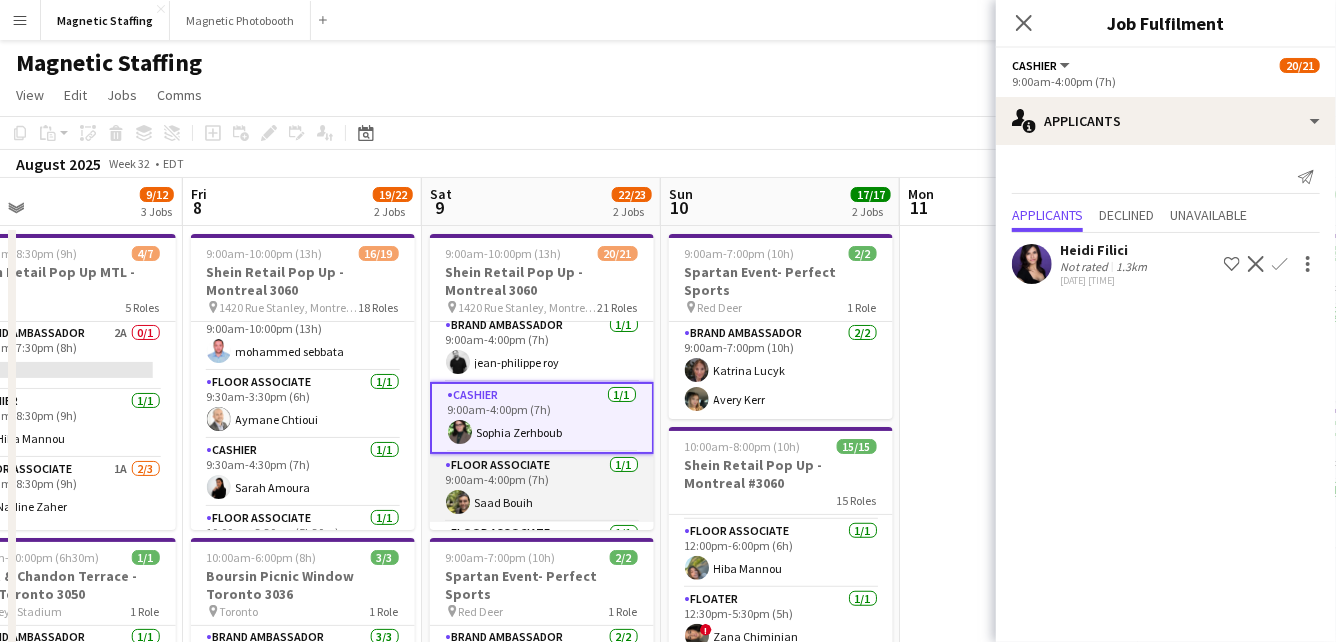 click on "Floor Associate   1/1   9:00am-4:00pm (7h)
Saad Bouih" at bounding box center (542, 488) 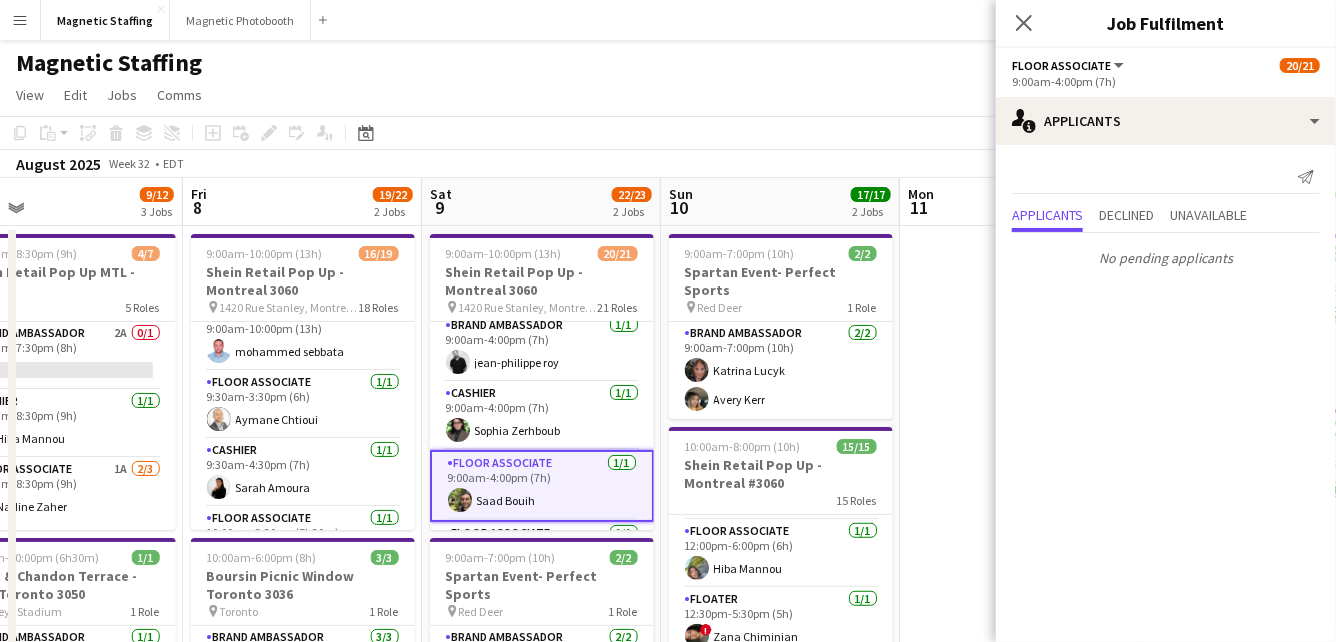 scroll, scrollTop: 200, scrollLeft: 0, axis: vertical 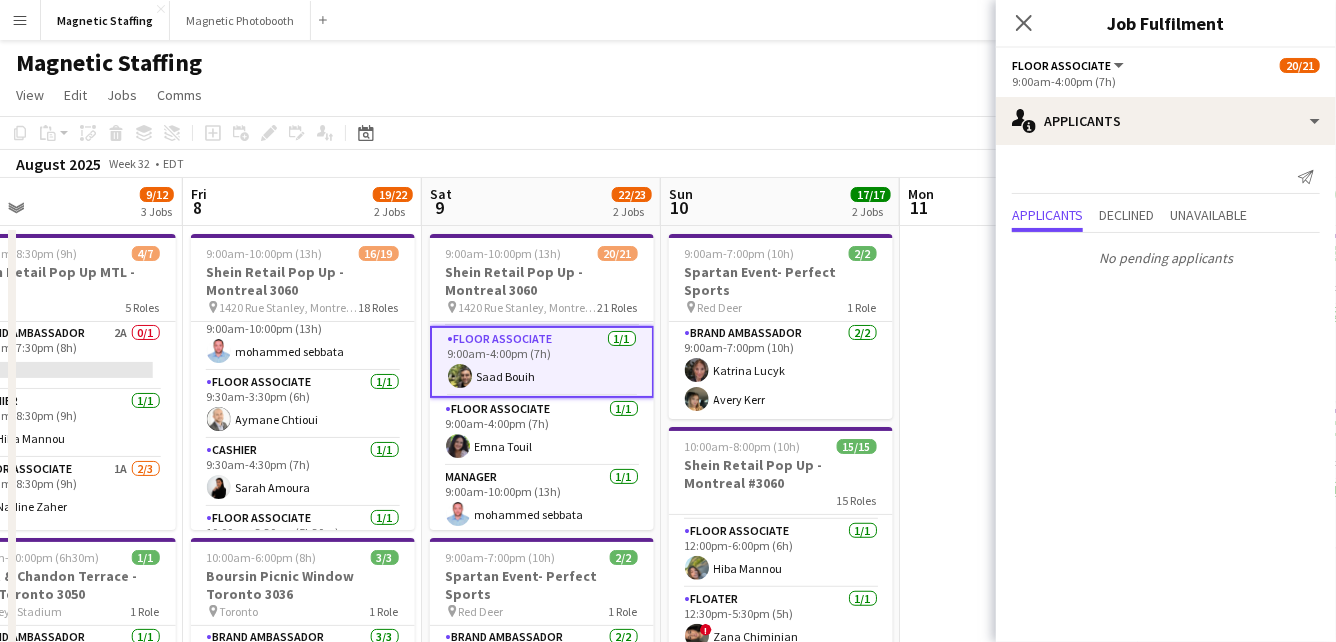click on "Manager   1/1   9:00am-10:00pm (13h)
mohammed sebbata" at bounding box center (542, 500) 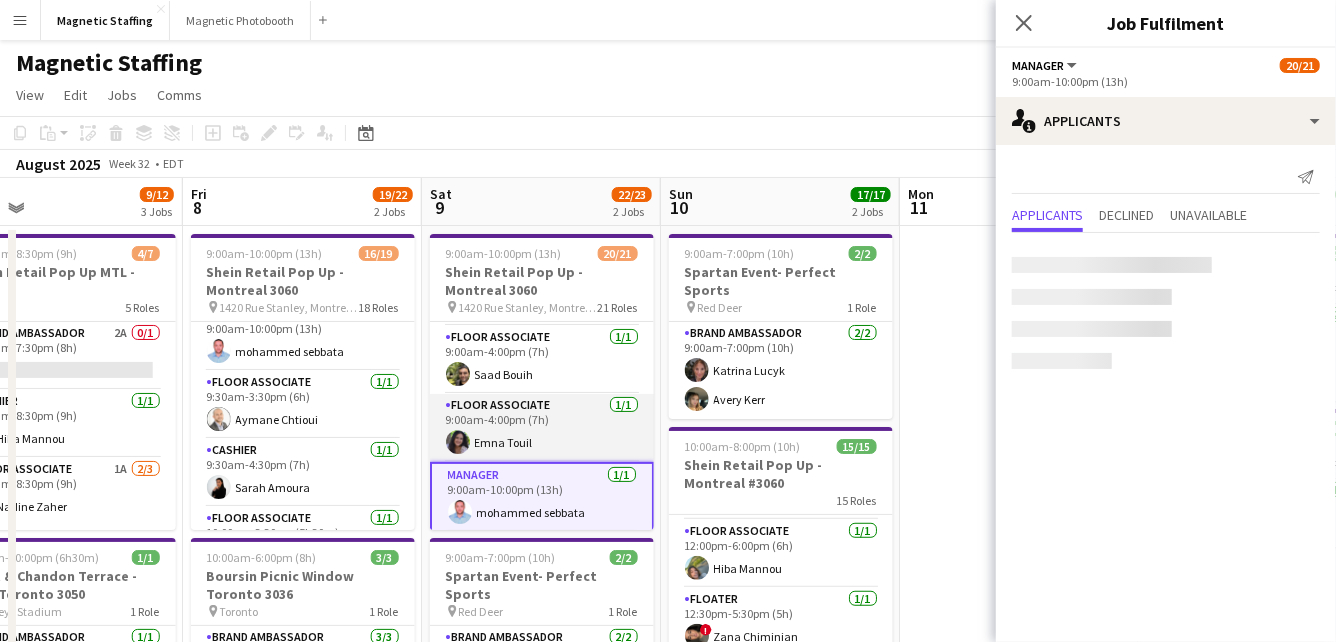 scroll, scrollTop: 0, scrollLeft: 774, axis: horizontal 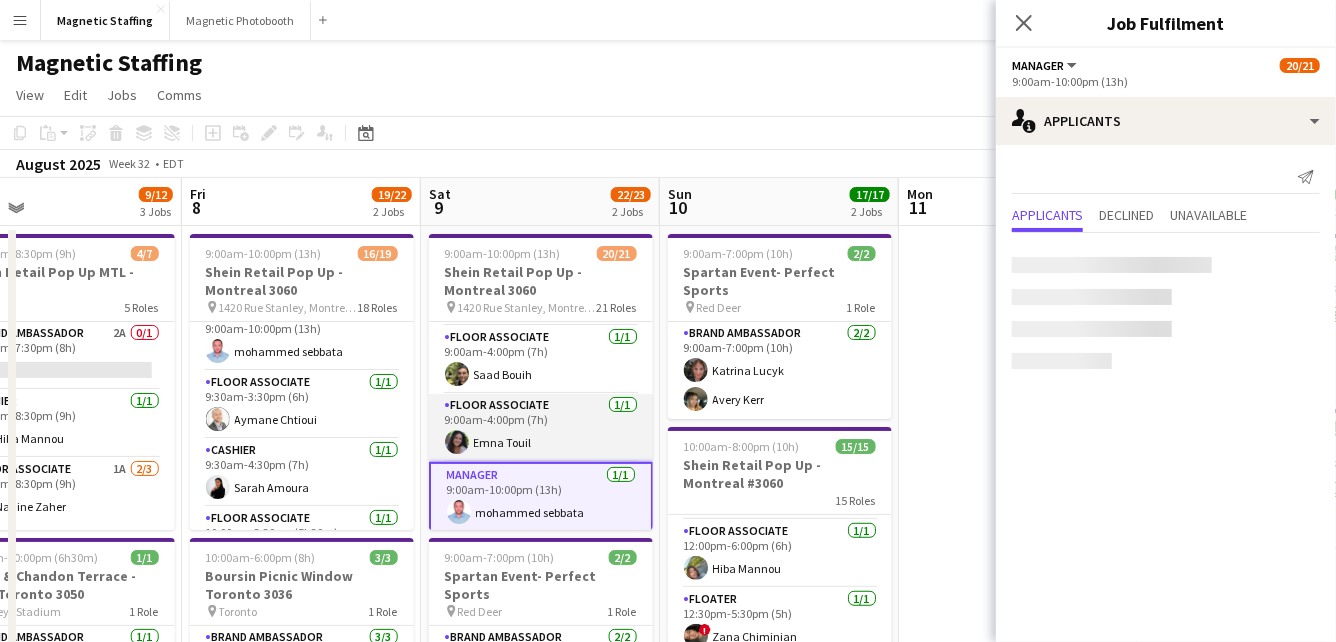 click on "Floor Associate   1/1   9:00am-4:00pm (7h)
Emna Touil" at bounding box center [541, 428] 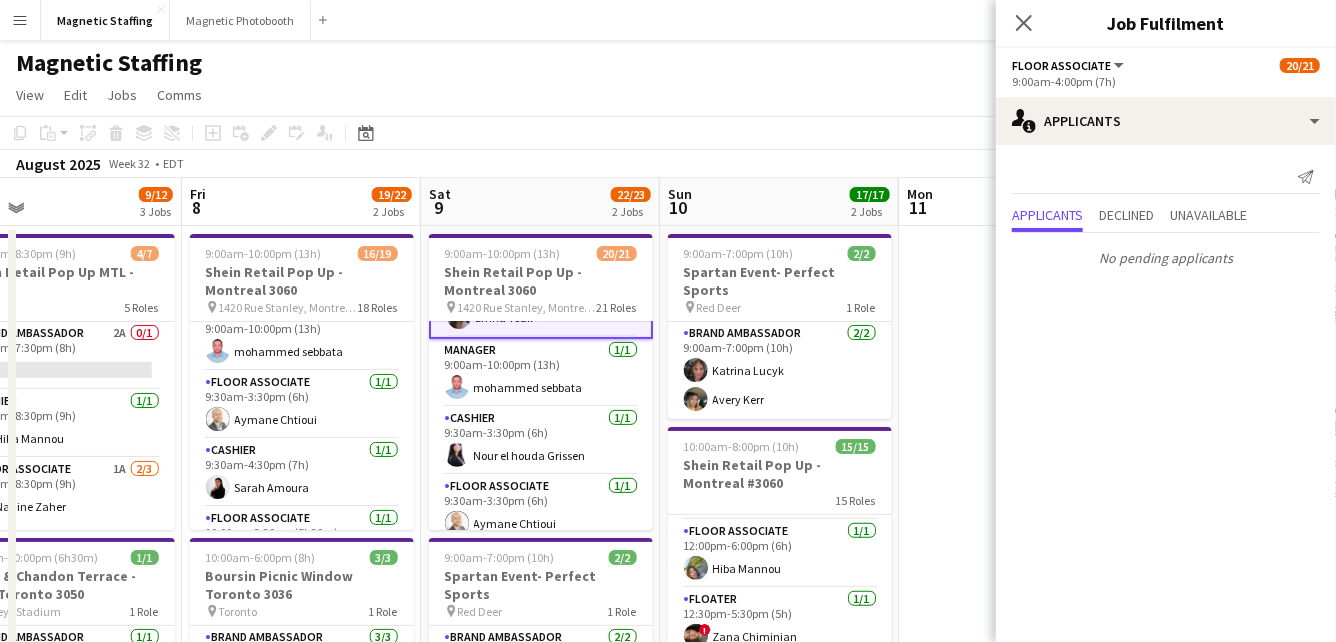 click on "Cashier   1/1   9:30am-3:30pm (6h)
Nour el houda Grissen" at bounding box center (541, 441) 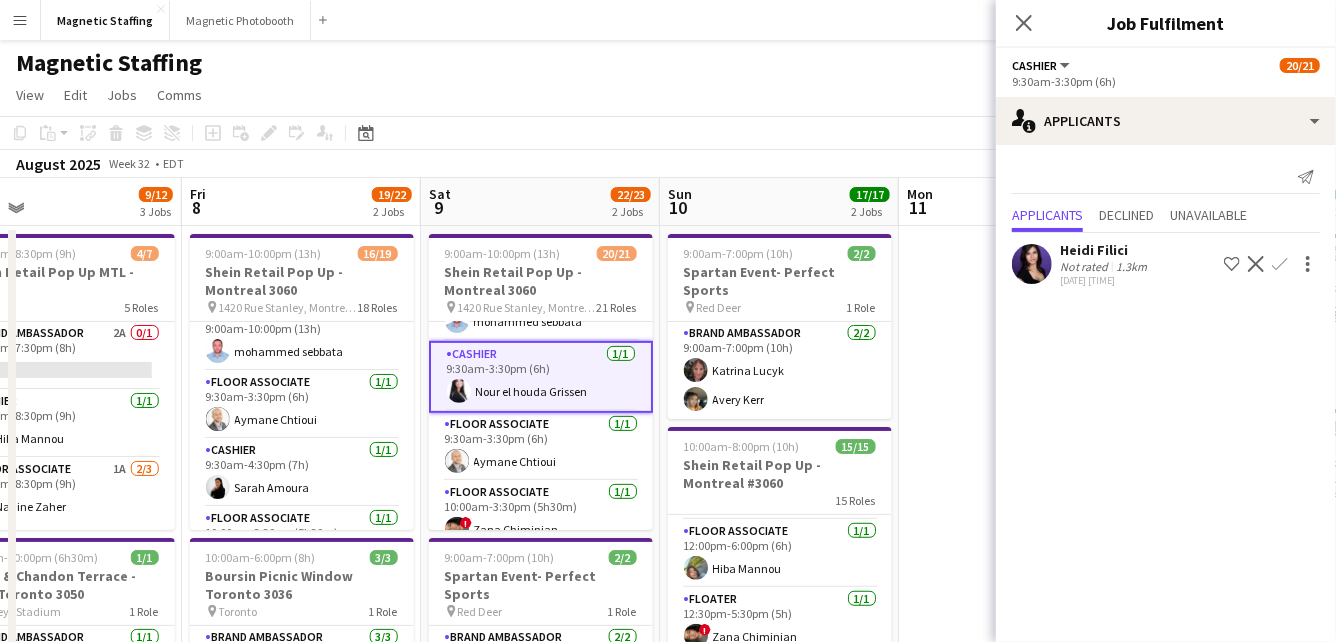 click on "Floor Associate   1/1   9:30am-3:30pm (6h)
[FIRST] [LAST]" at bounding box center (541, 447) 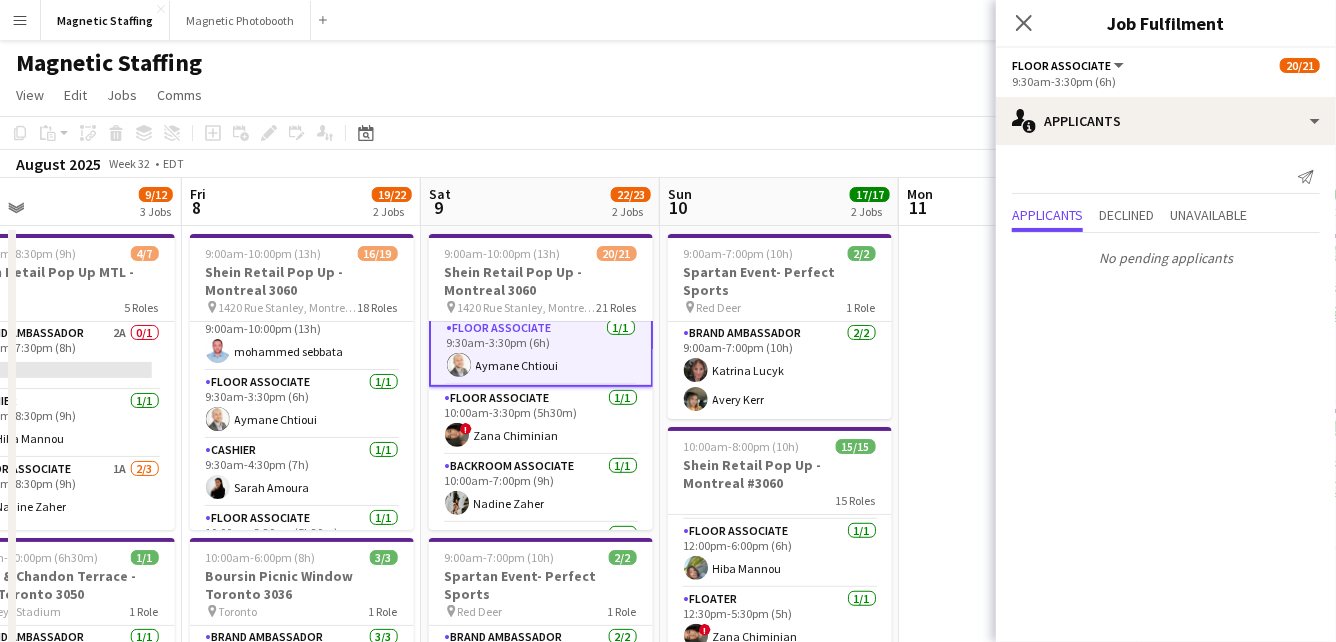 click on "Backroom Associate   1/1   10:00am-7:00pm (9h)
Nadine Zaher" at bounding box center [541, 489] 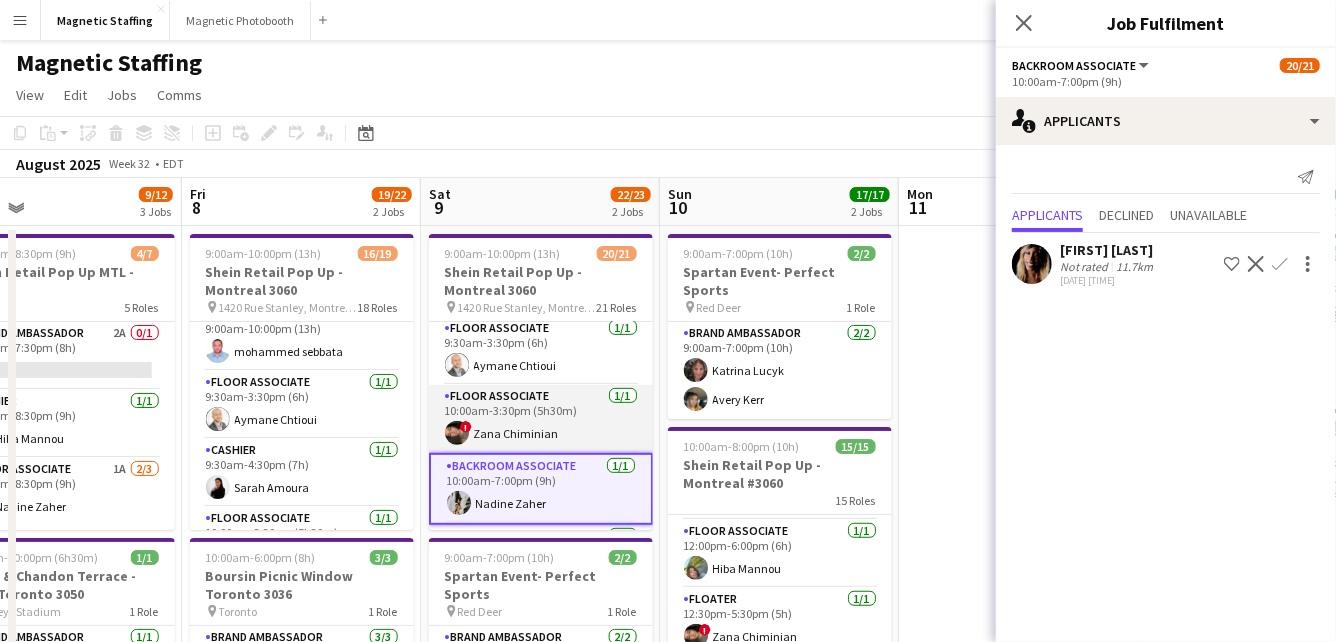 scroll, scrollTop: 0, scrollLeft: 773, axis: horizontal 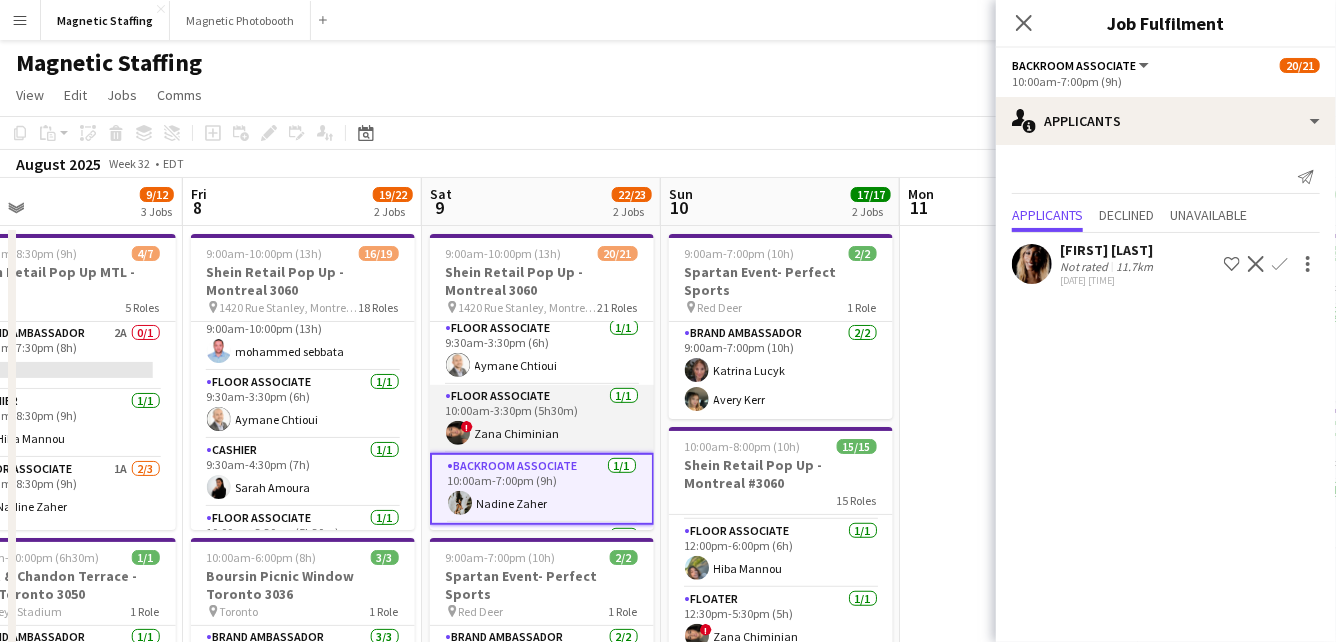 click on "Floor Associate   1/1   10:00am-3:30pm (5h30m)
! Zana Chiminian" at bounding box center [542, 419] 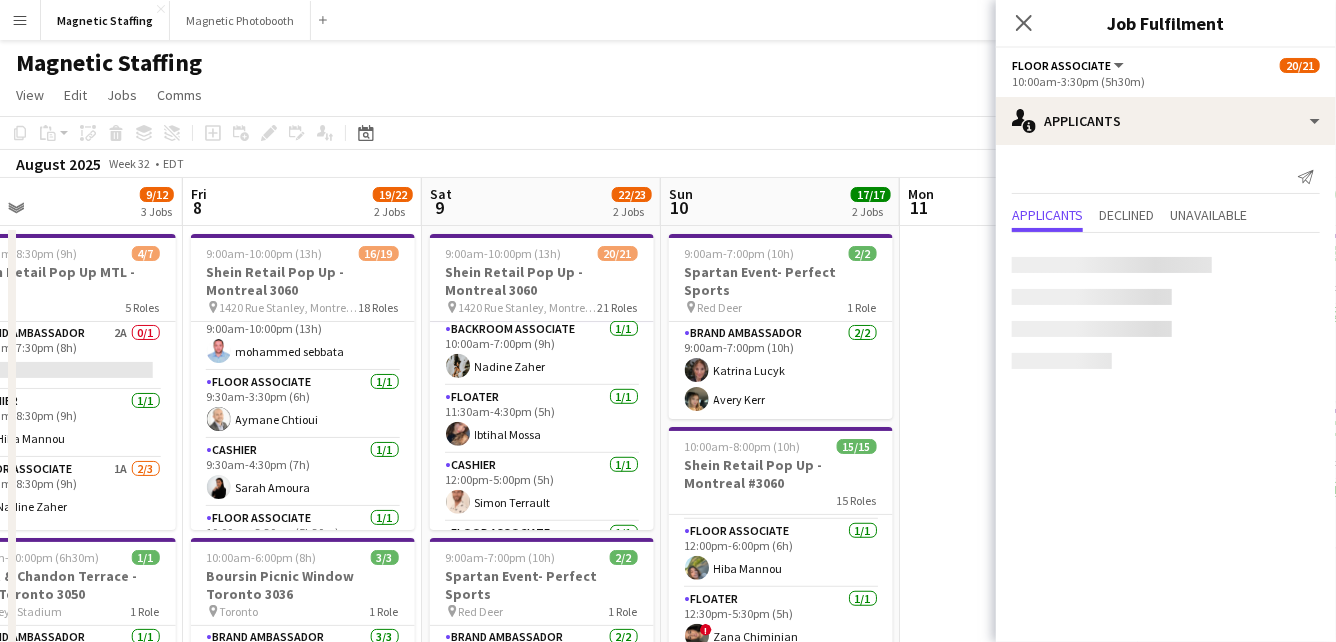 click on "Floater   1/1   11:30am-4:30pm (5h)
Ibtihal Mossa" at bounding box center (542, 420) 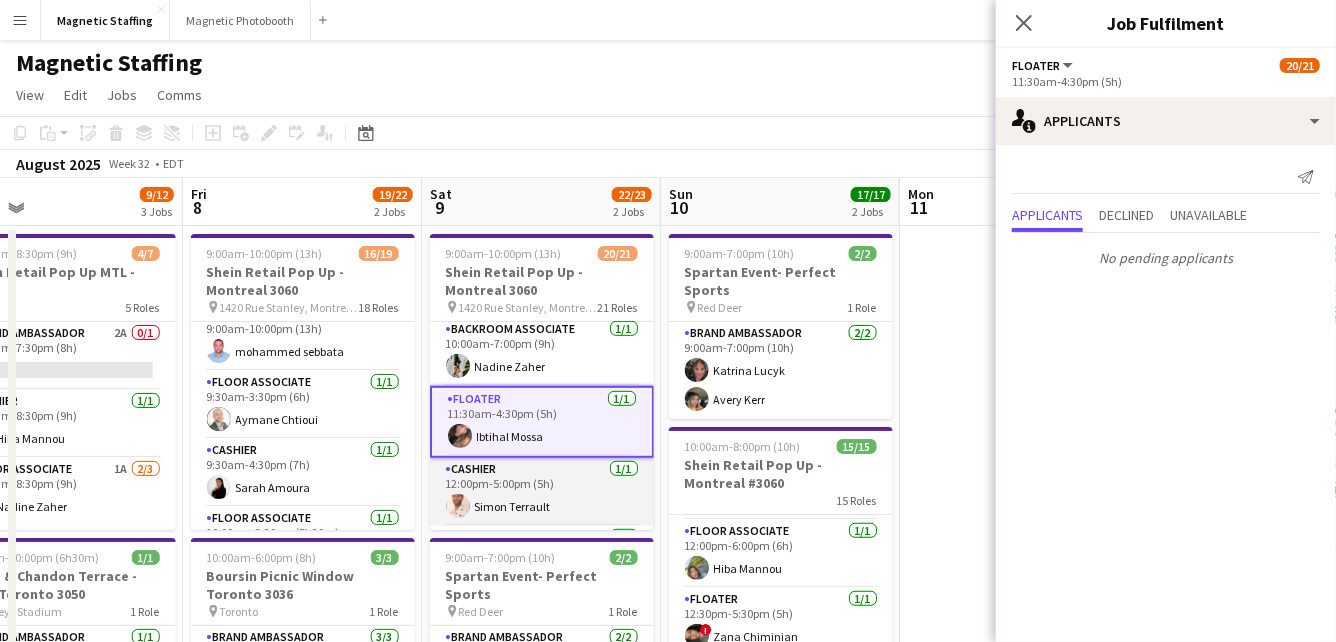 click on "Cashier   1/1   12:00pm-5:00pm (5h)
[FIRST] [LAST]" at bounding box center (542, 492) 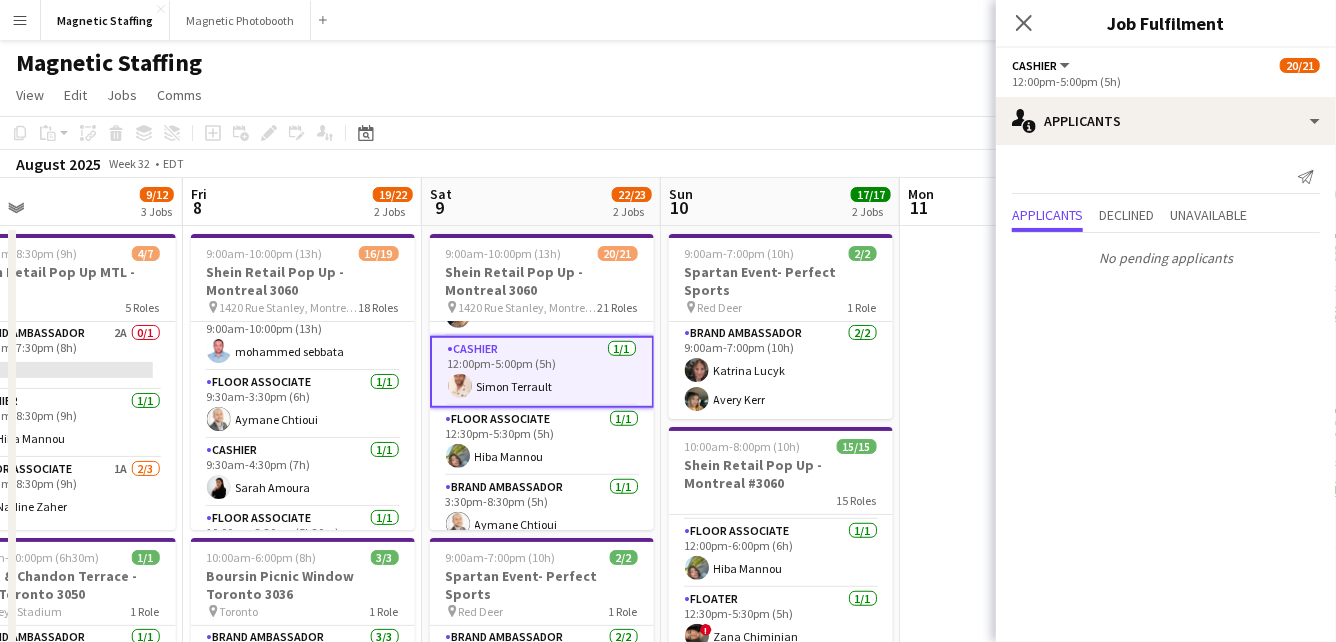scroll, scrollTop: 736, scrollLeft: 0, axis: vertical 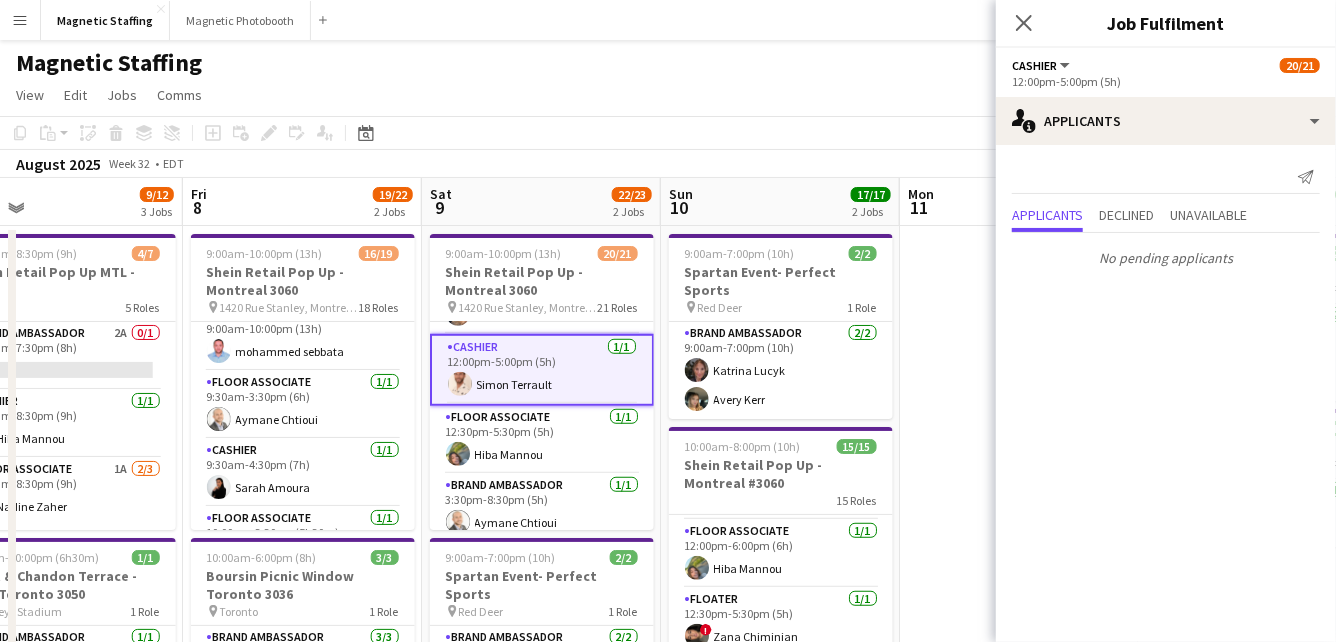 click on "Brand Ambassador   1/1   3:30pm-8:30pm (5h)
Aymane Chtioui" at bounding box center (542, 508) 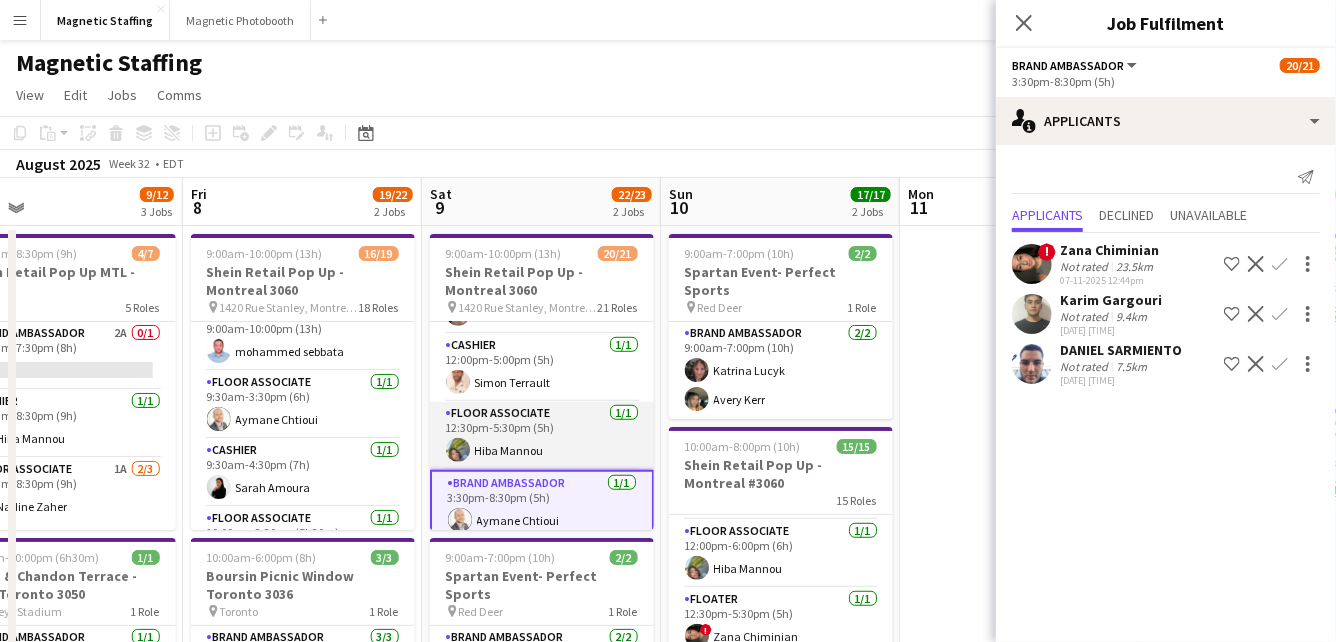 click on "Floor Associate   1/1   12:30pm-5:30pm (5h)
Hiba Mannou" at bounding box center (542, 436) 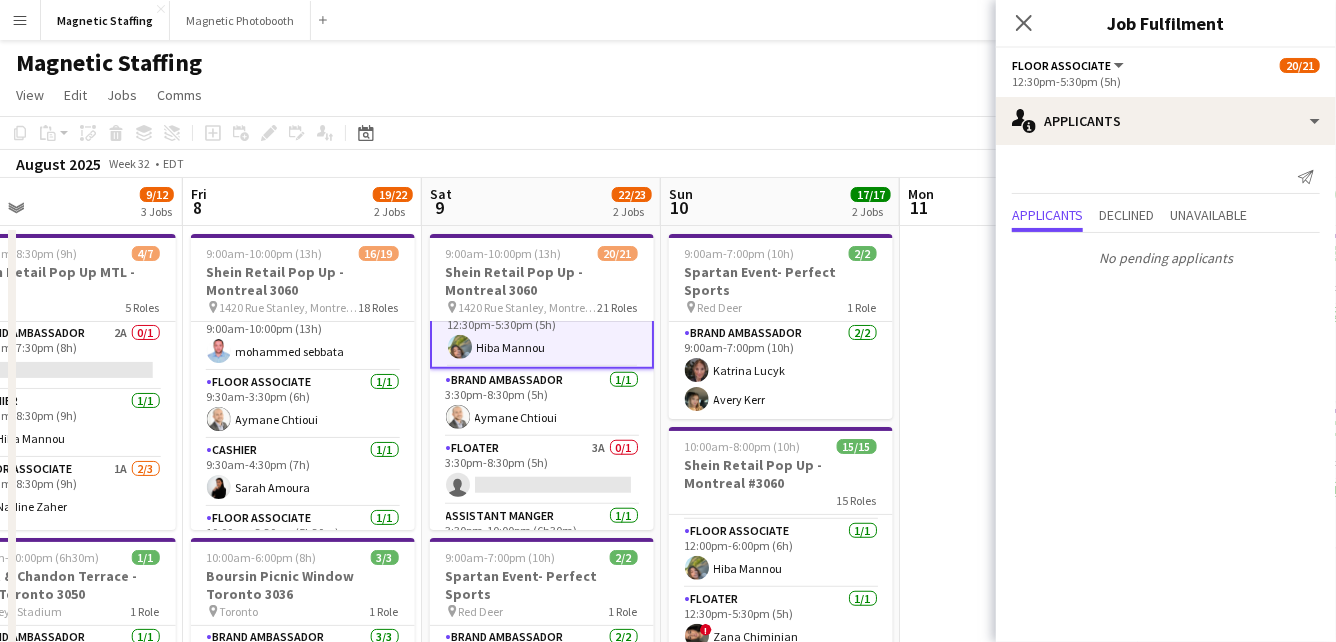 click on "Floater   3A   0/1   3:30pm-8:30pm (5h)
single-neutral-actions" at bounding box center [542, 471] 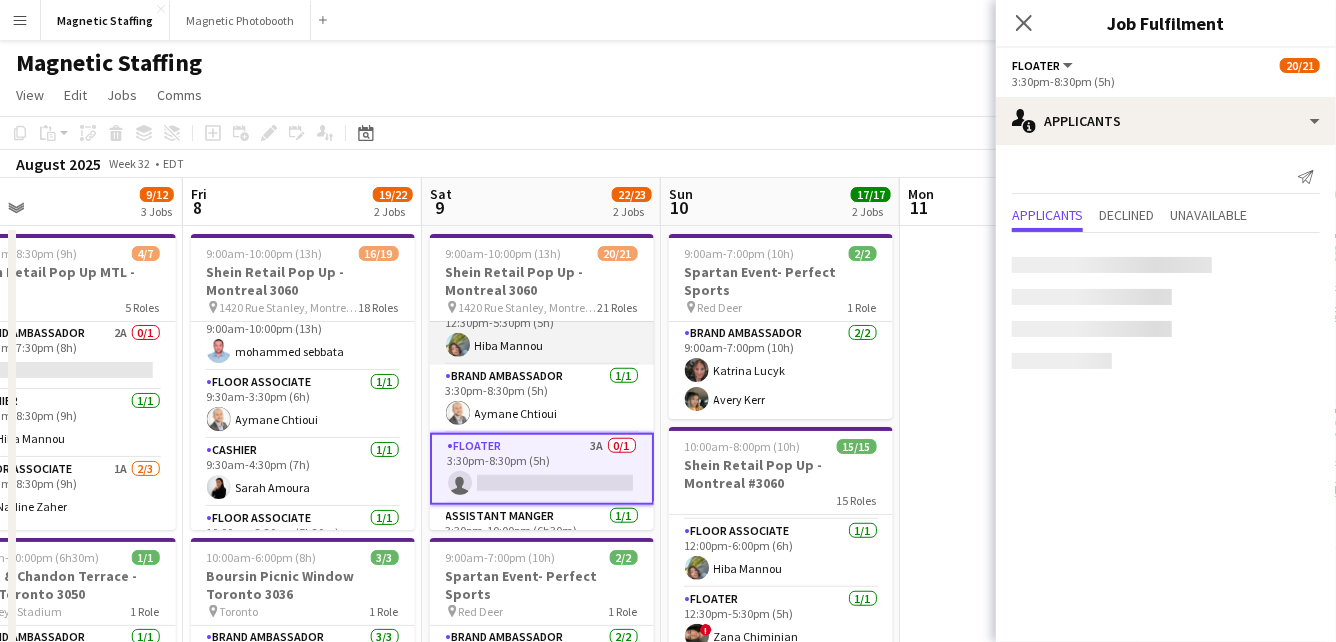 scroll, scrollTop: 840, scrollLeft: 0, axis: vertical 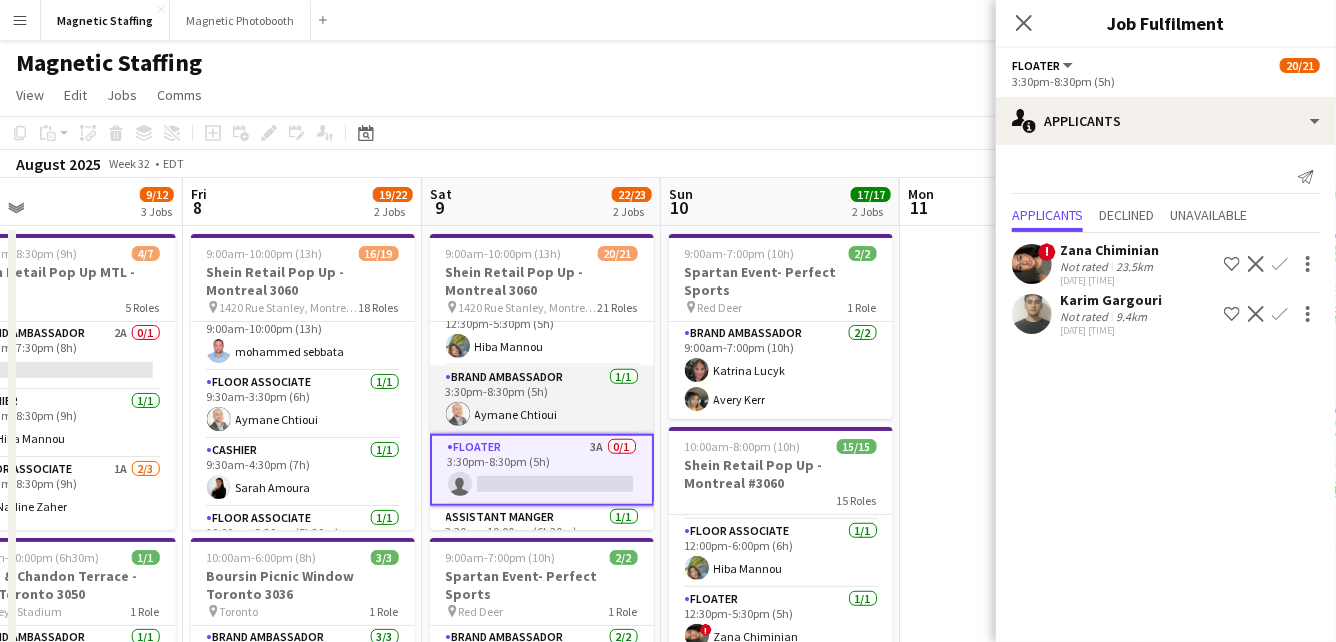 click on "Brand Ambassador   1/1   3:30pm-8:30pm (5h)
Aymane Chtioui" at bounding box center (542, 400) 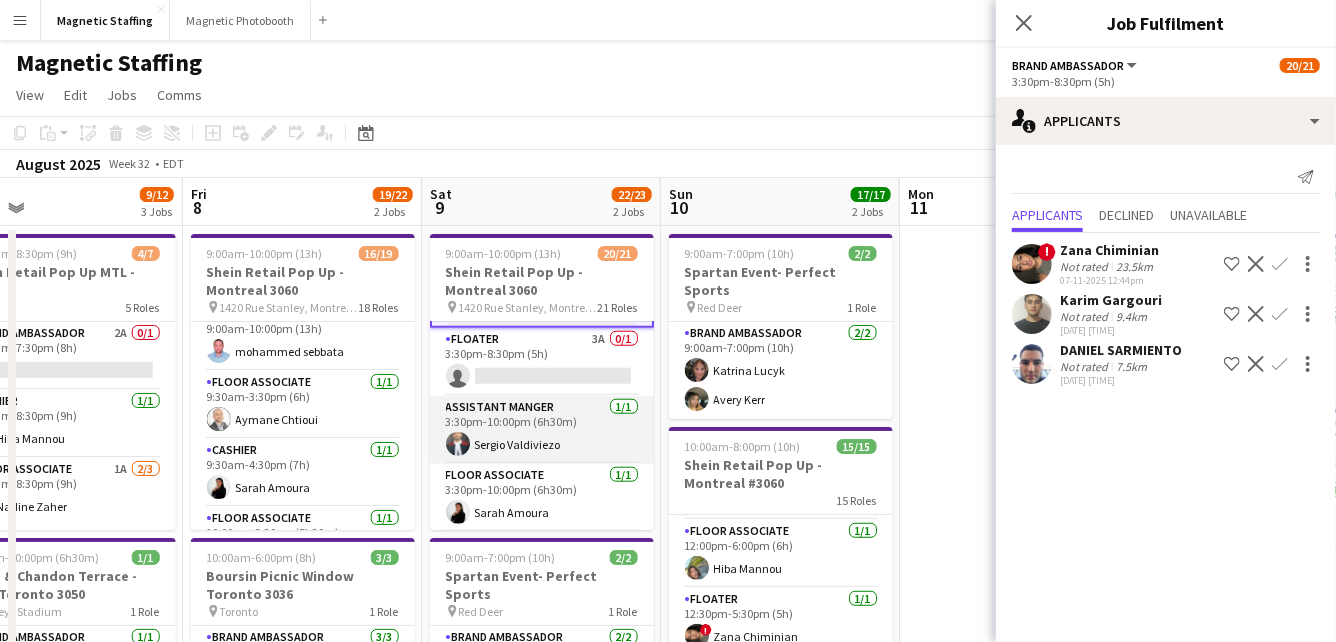 click on "Assistant Manger    1/1   3:30pm-10:00pm (6h30m)
Sergio Valdiviezo" at bounding box center (542, 430) 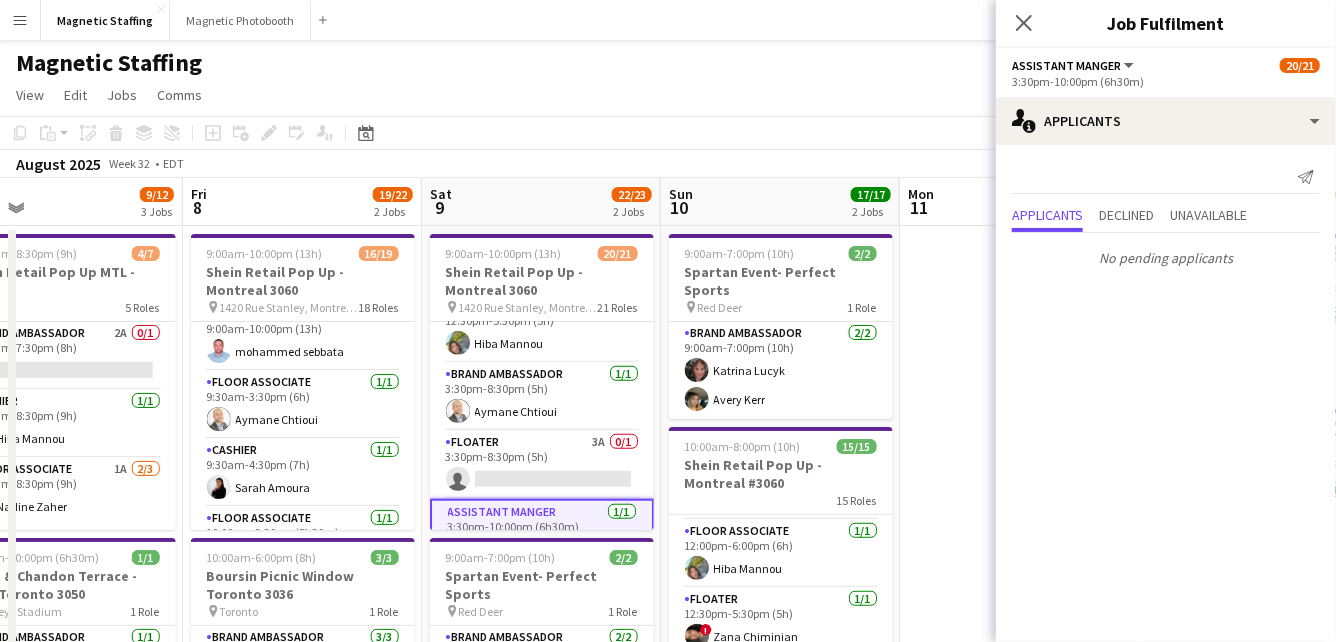scroll, scrollTop: 841, scrollLeft: 0, axis: vertical 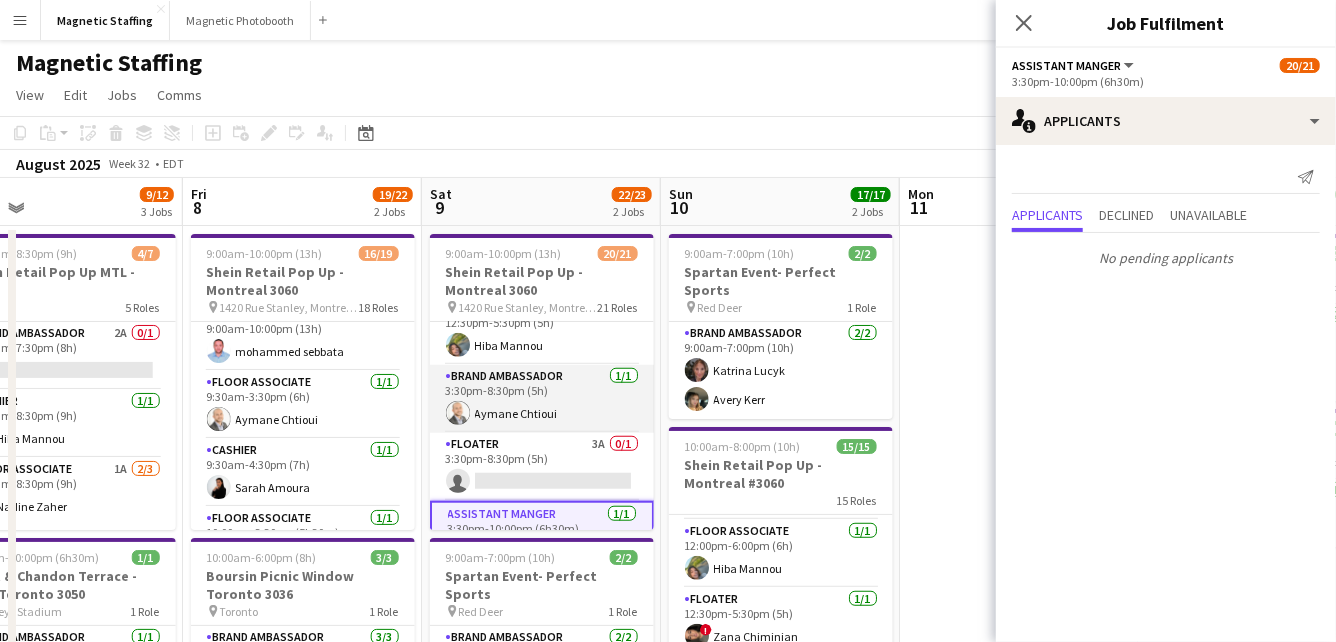click on "Brand Ambassador   1/1   3:30pm-8:30pm (5h)
Aymane Chtioui" at bounding box center [542, 399] 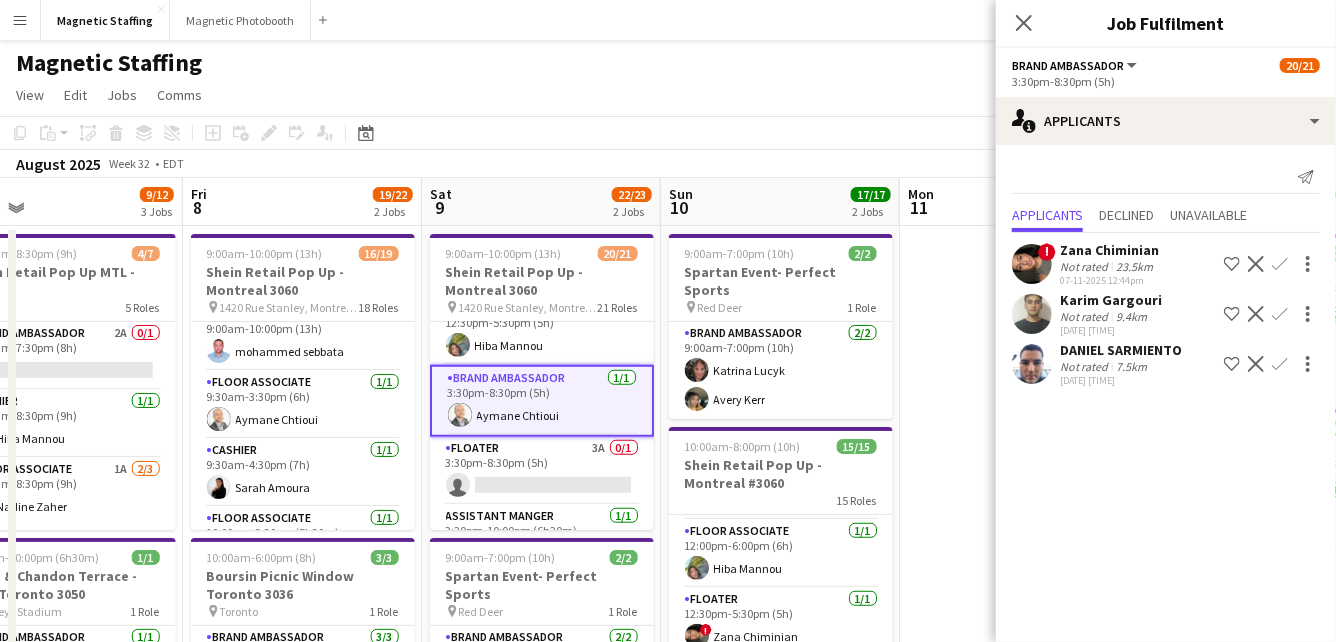 click on "Decline" 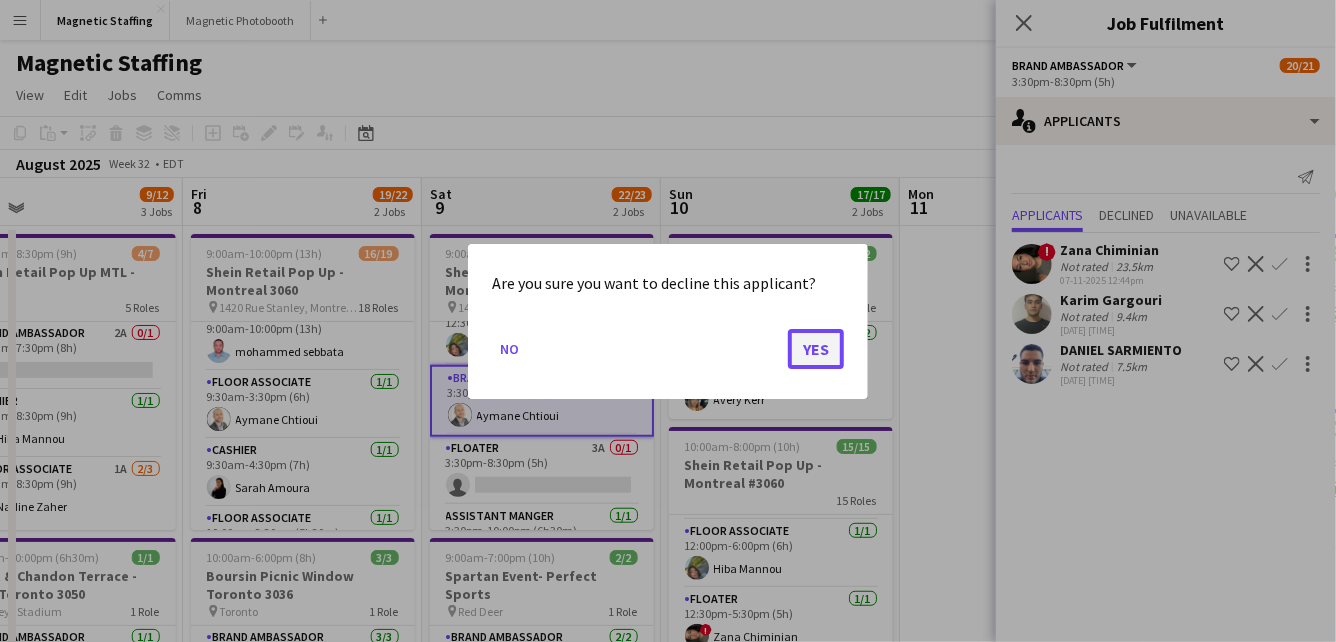 click on "Yes" 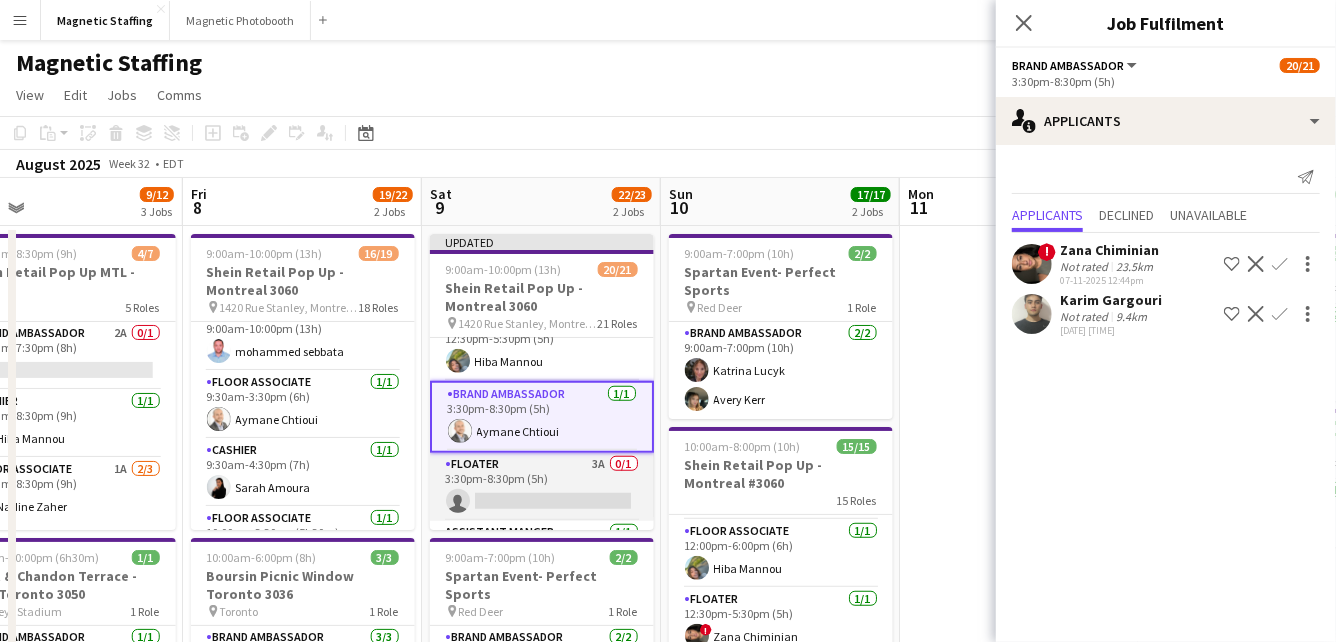 click on "Floater   3A   0/1   3:30pm-8:30pm (5h)
single-neutral-actions" at bounding box center (542, 487) 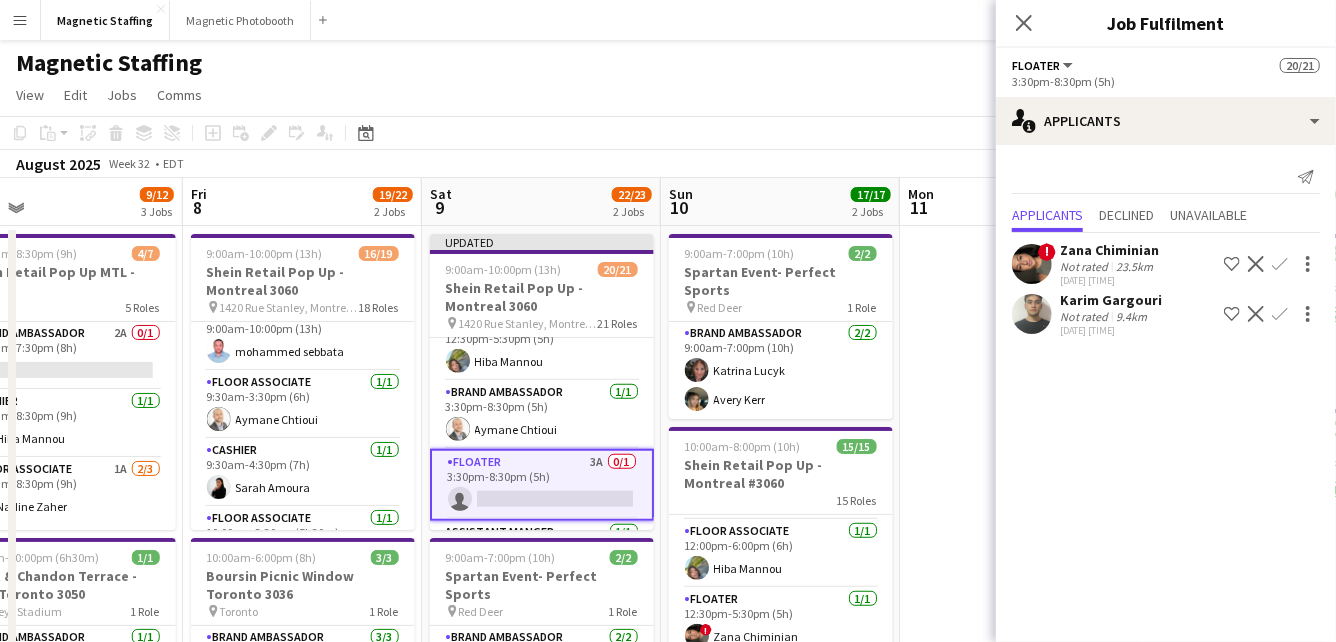 click on "Confirm" at bounding box center [1280, 314] 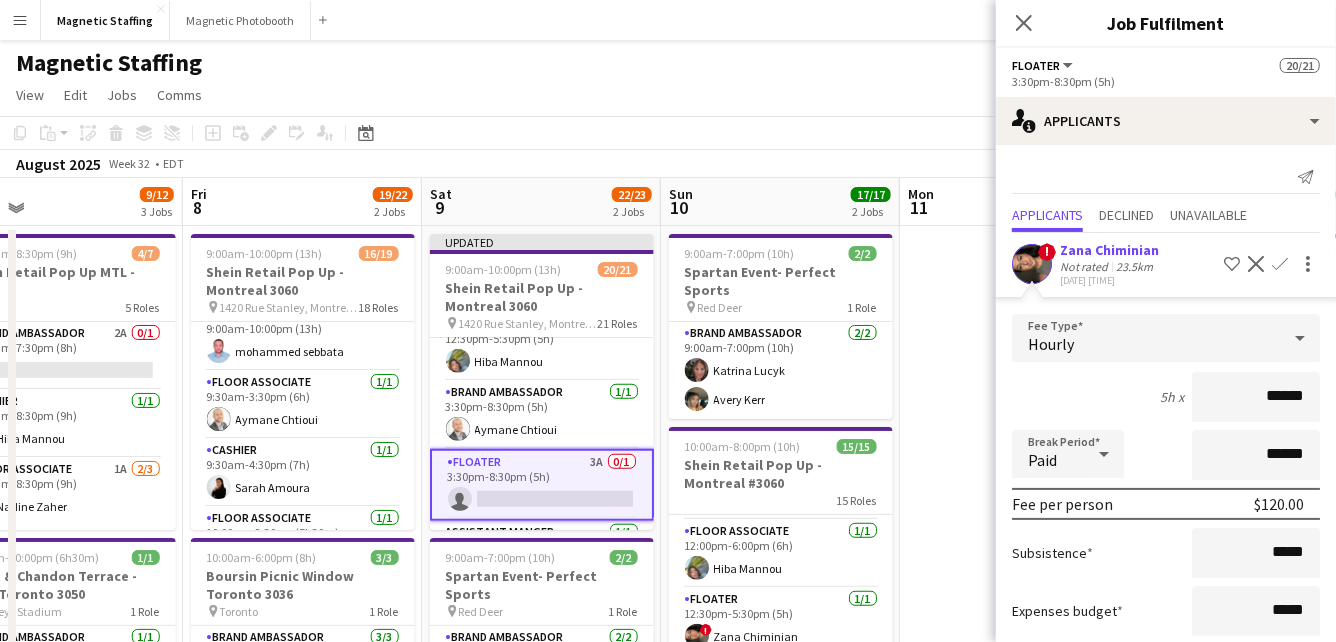 scroll, scrollTop: 166, scrollLeft: 0, axis: vertical 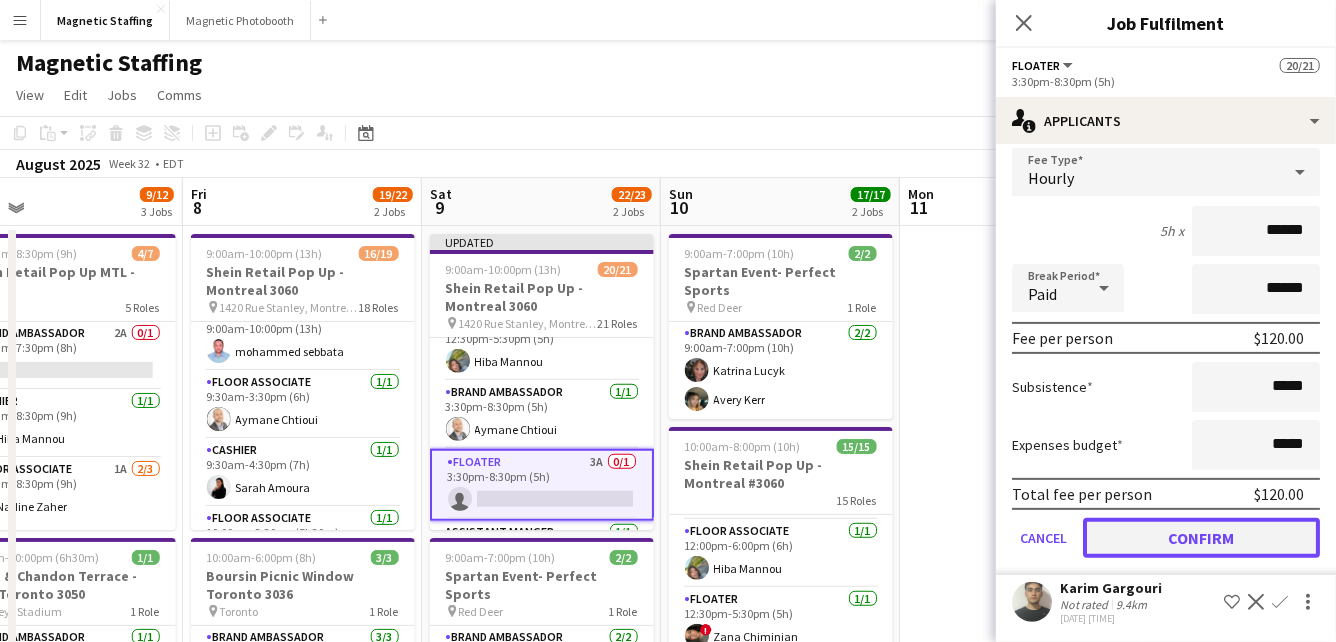 click on "Confirm" 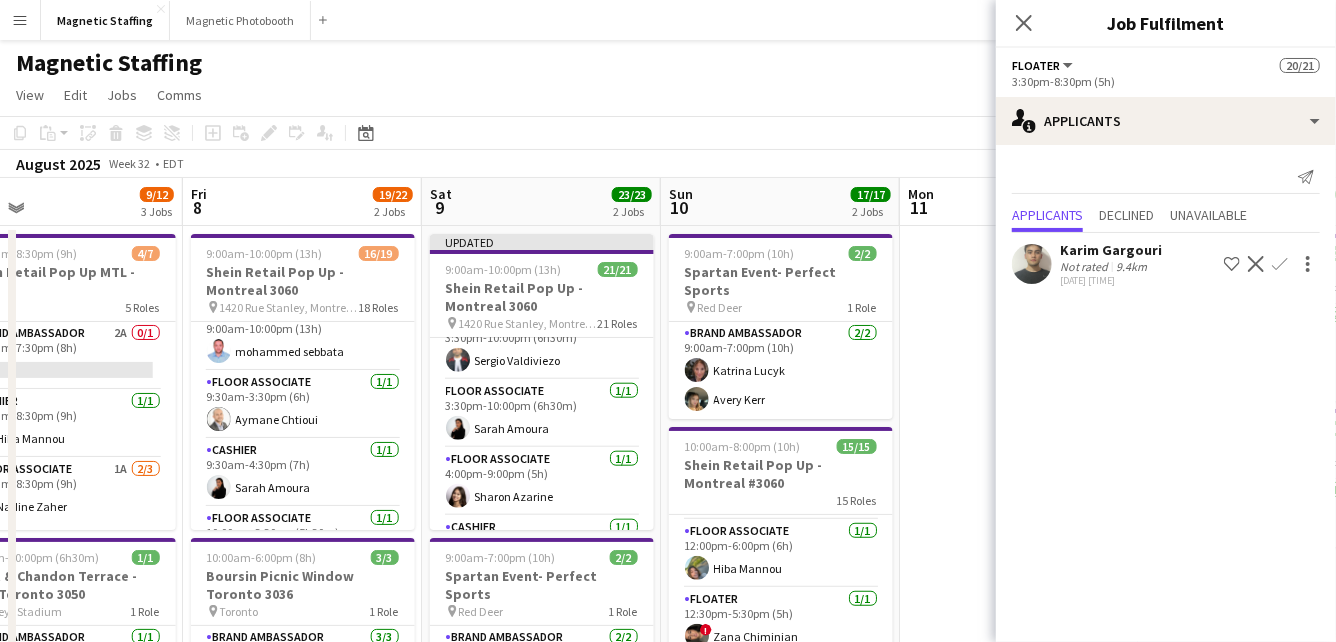 click on "Floor Associate   1/1   3:30pm-10:00pm (6h30m)
Sarah Amoura" at bounding box center (542, 414) 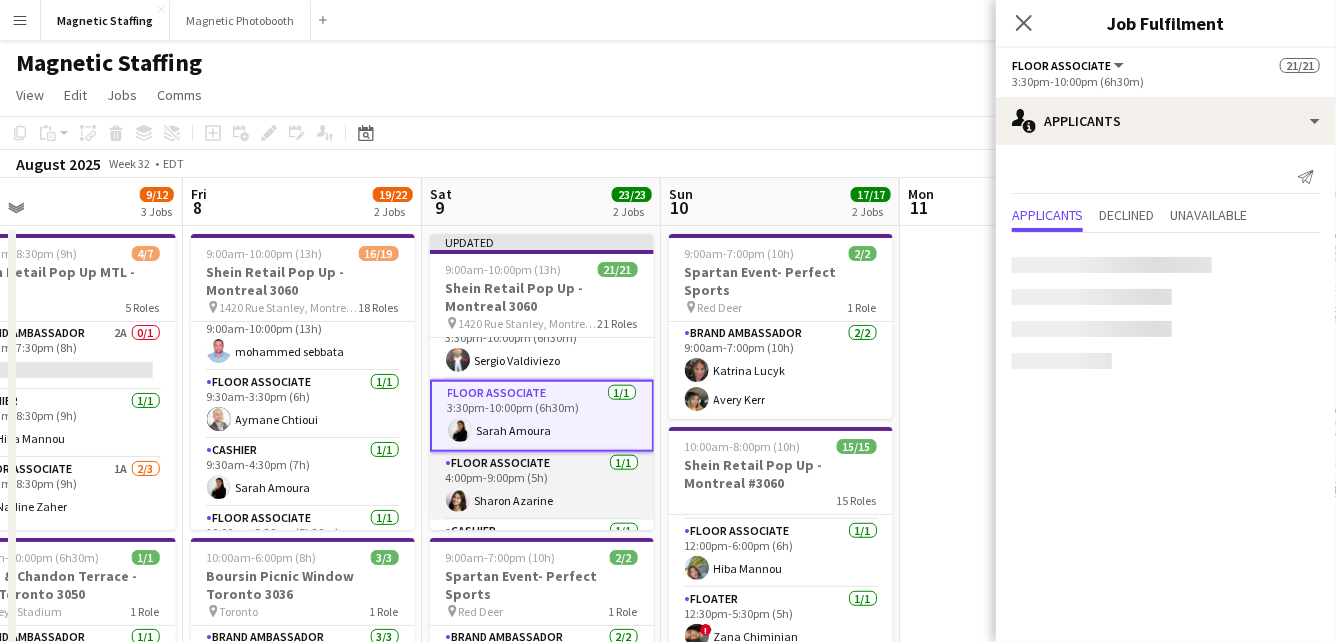 click on "Floor Associate   1/1   4:00pm-9:00pm (5h)
Sharon Azarine" at bounding box center [542, 486] 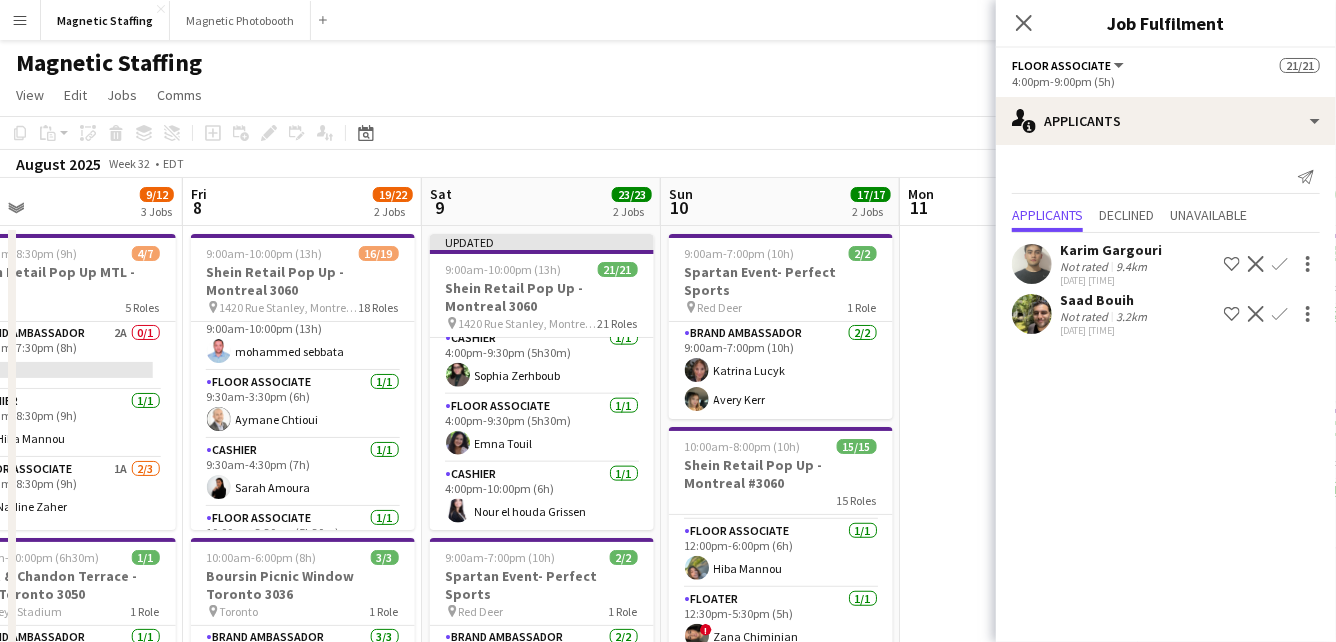 click on "Cashier   1/1   4:00pm-10:00pm (6h)
[FIRST] [LAST]" at bounding box center (542, 497) 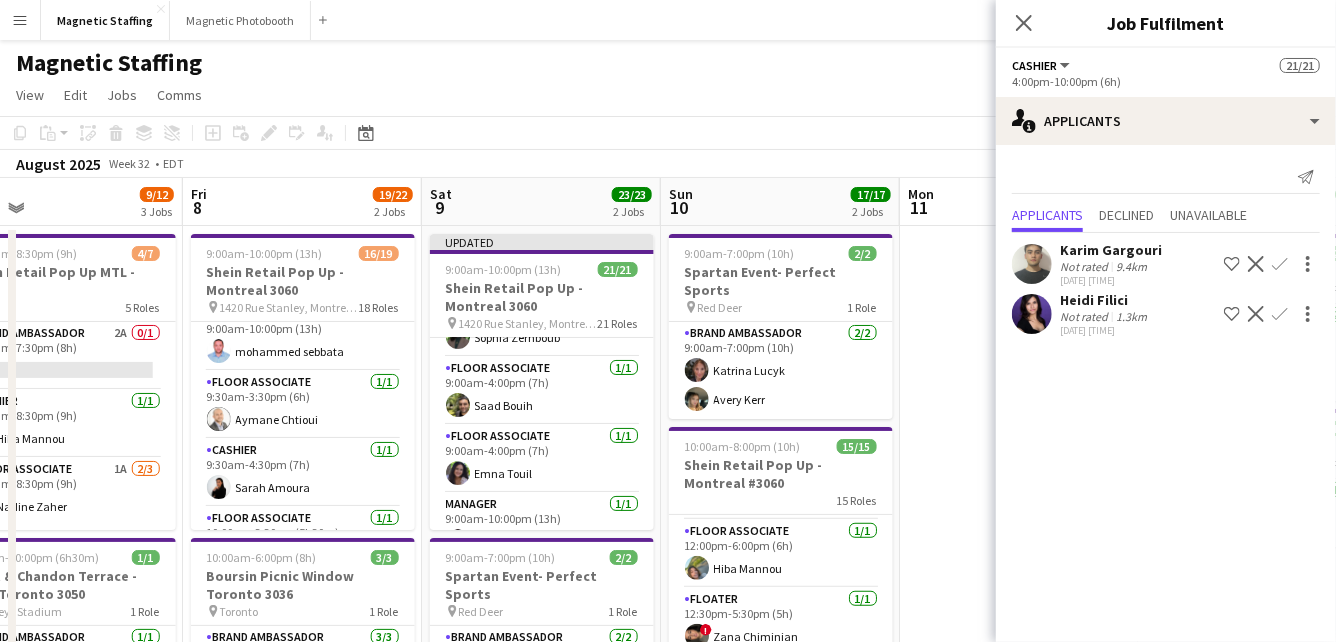 scroll, scrollTop: 237, scrollLeft: 0, axis: vertical 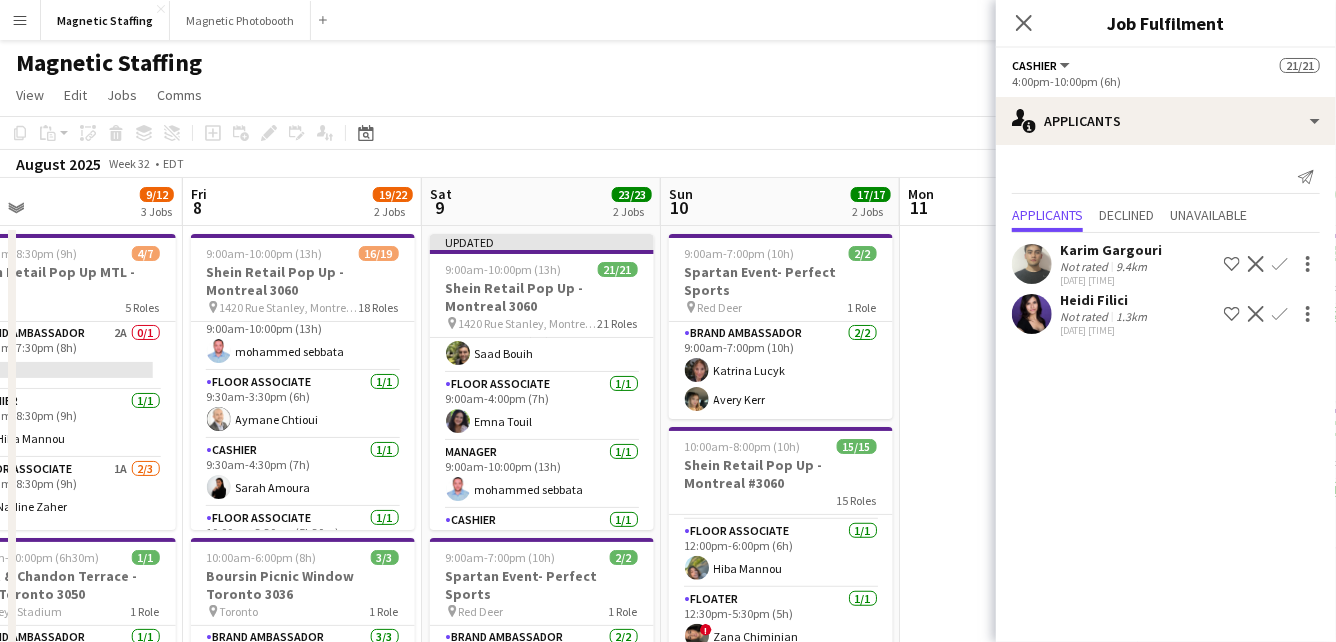 click on "Magnetic Staffing" 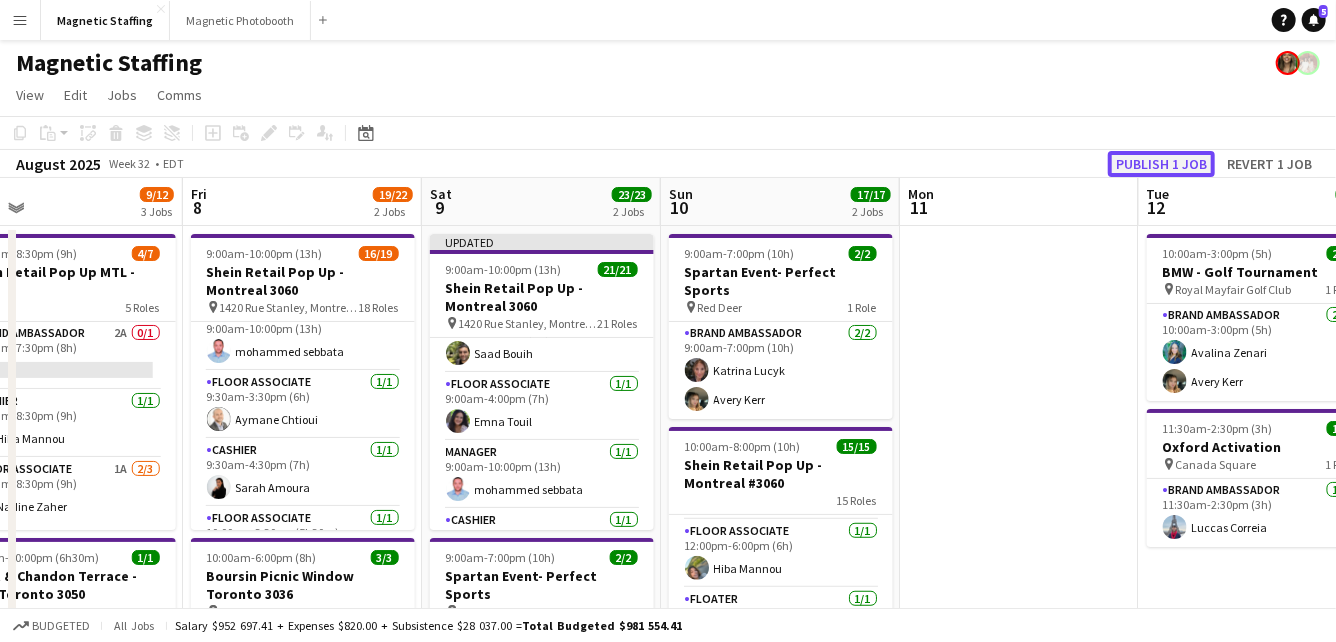 click on "Publish 1 job" 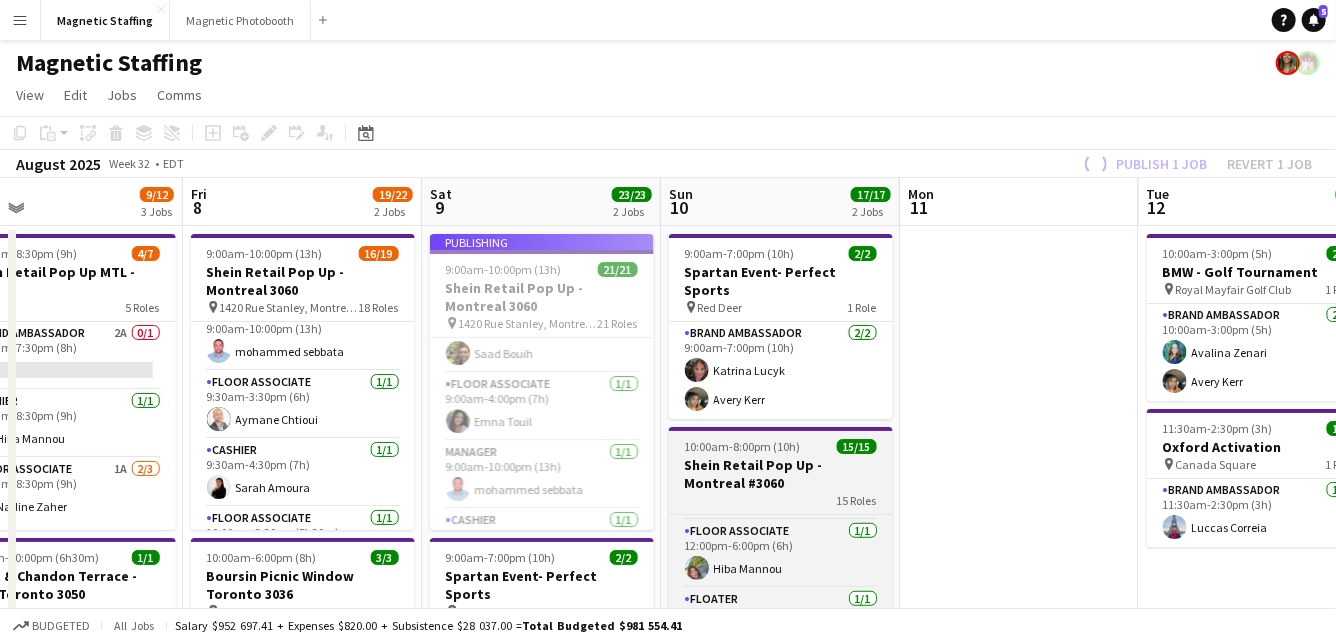 scroll, scrollTop: 143, scrollLeft: 0, axis: vertical 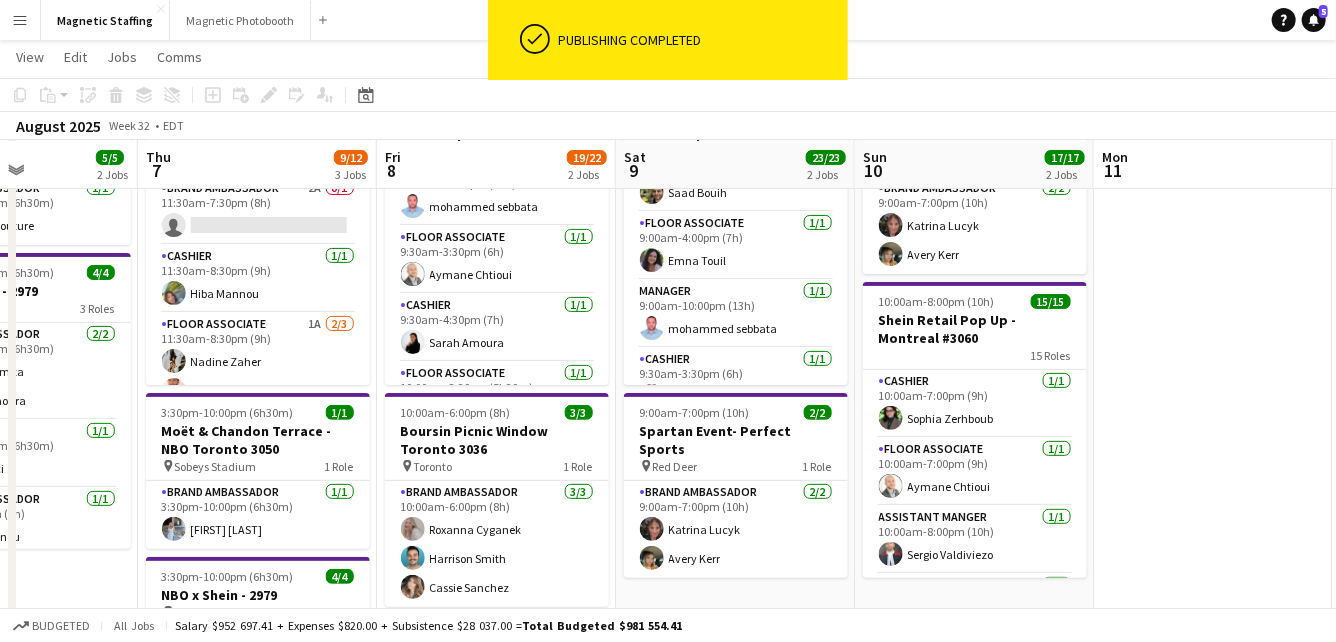 drag, startPoint x: 751, startPoint y: 478, endPoint x: 956, endPoint y: 475, distance: 205.02196 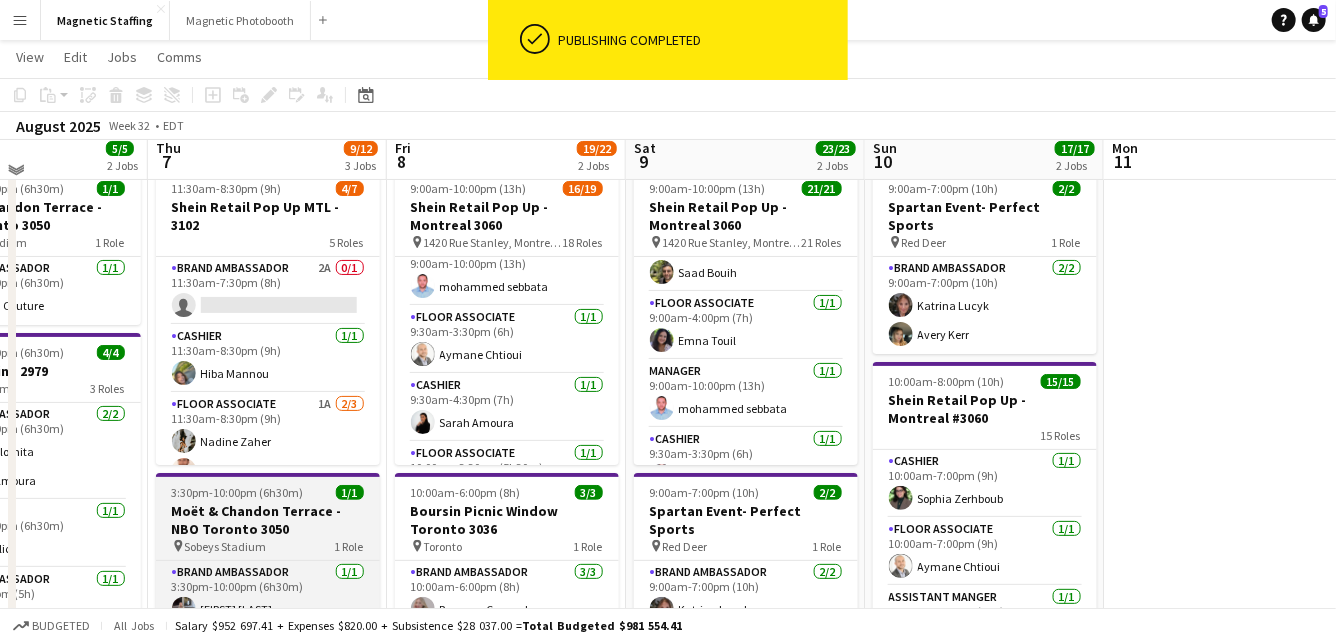 scroll, scrollTop: 30, scrollLeft: 0, axis: vertical 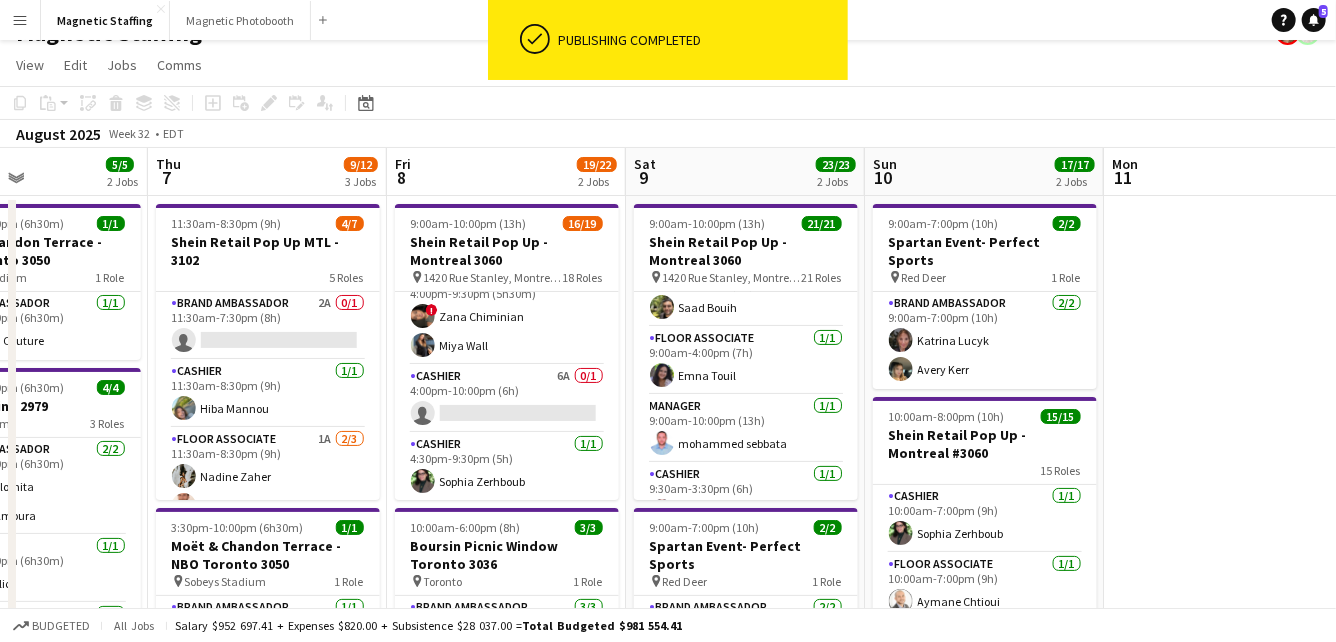 click on "Cashier   6A   0/1   4:00pm-10:00pm (6h)
single-neutral-actions" at bounding box center (507, 399) 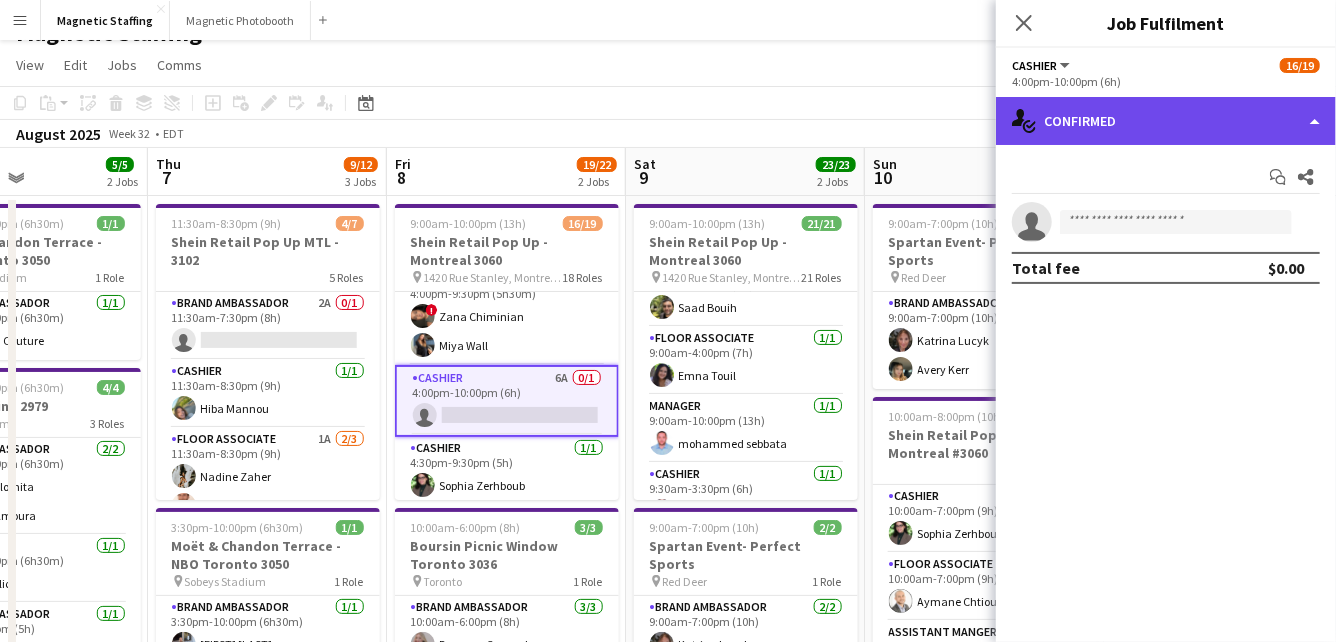 click on "single-neutral-actions-check-2
Confirmed" 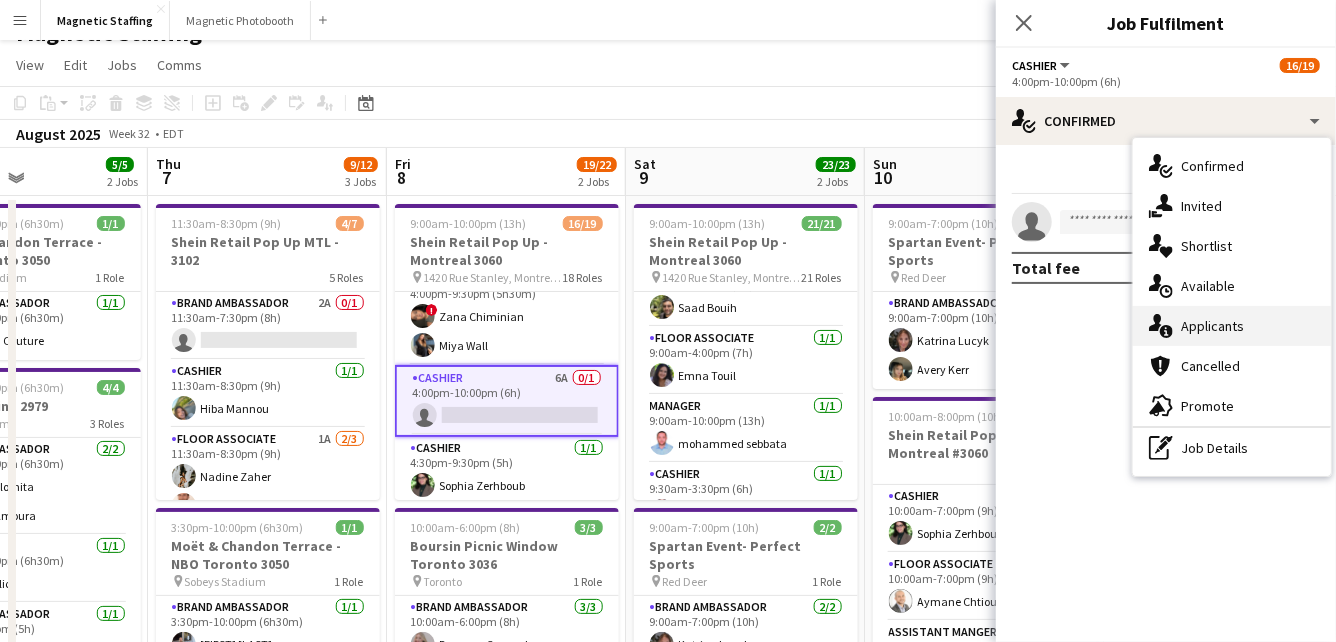 click on "single-neutral-actions-information
Applicants" at bounding box center (1232, 326) 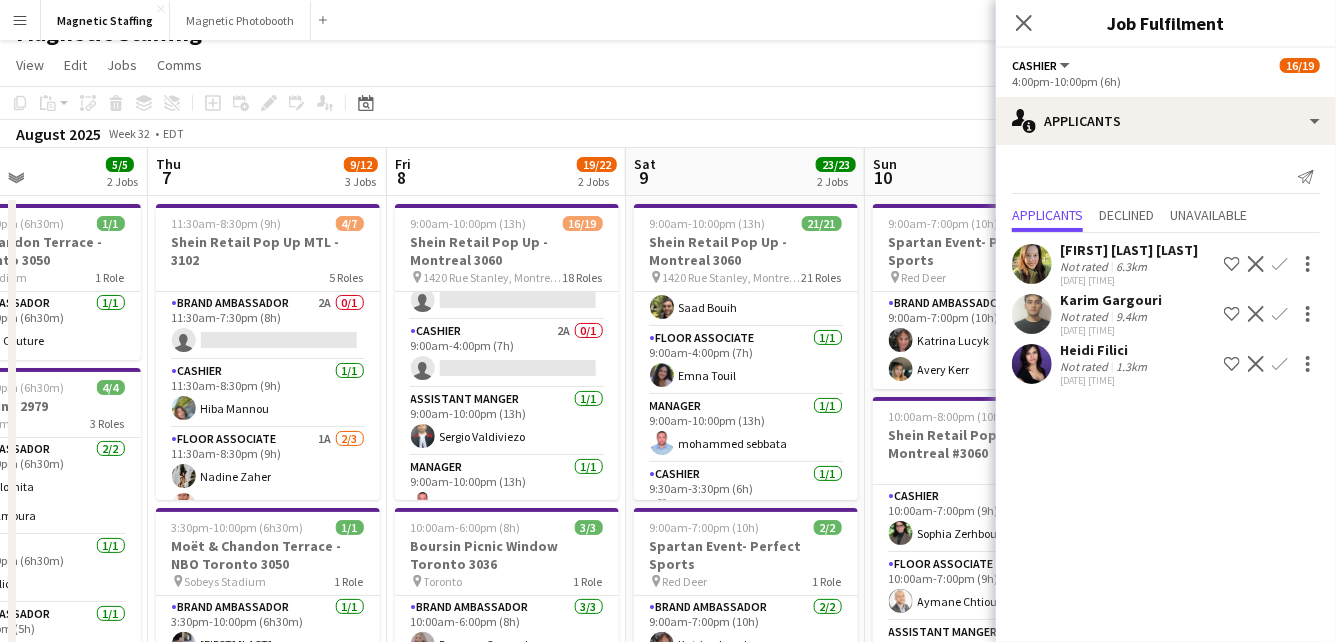 scroll, scrollTop: 41, scrollLeft: 0, axis: vertical 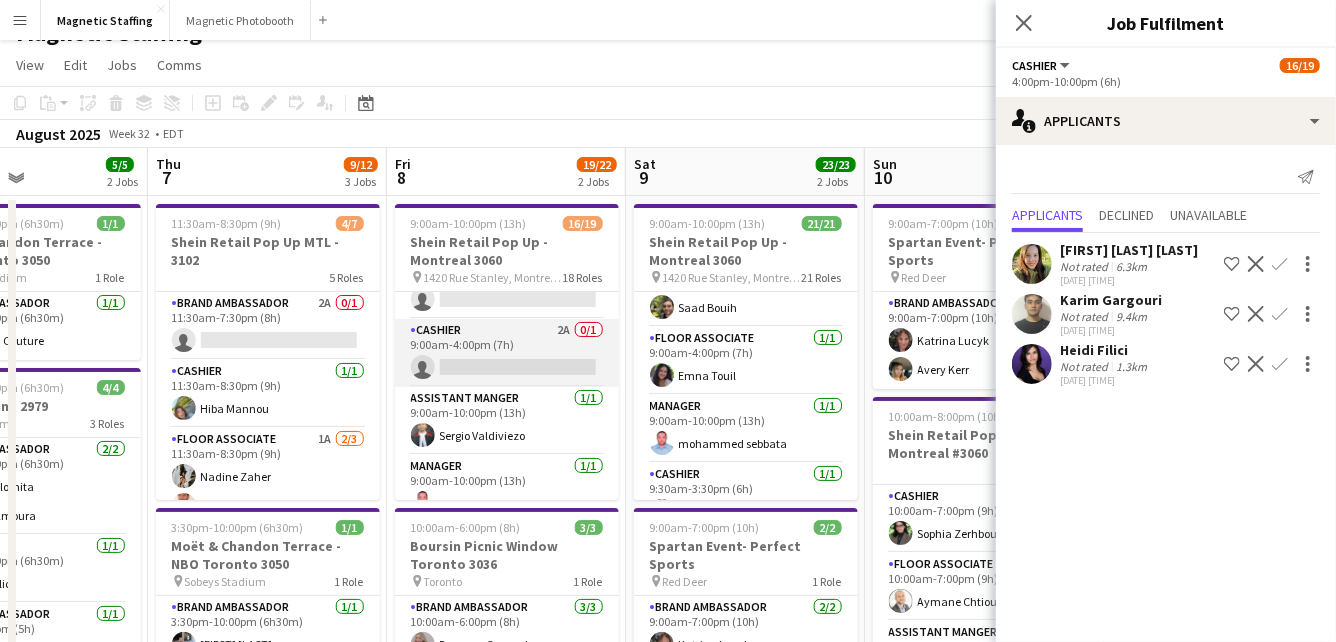 click on "Cashier   2A   0/1   9:00am-4:00pm (7h)
single-neutral-actions" at bounding box center [507, 353] 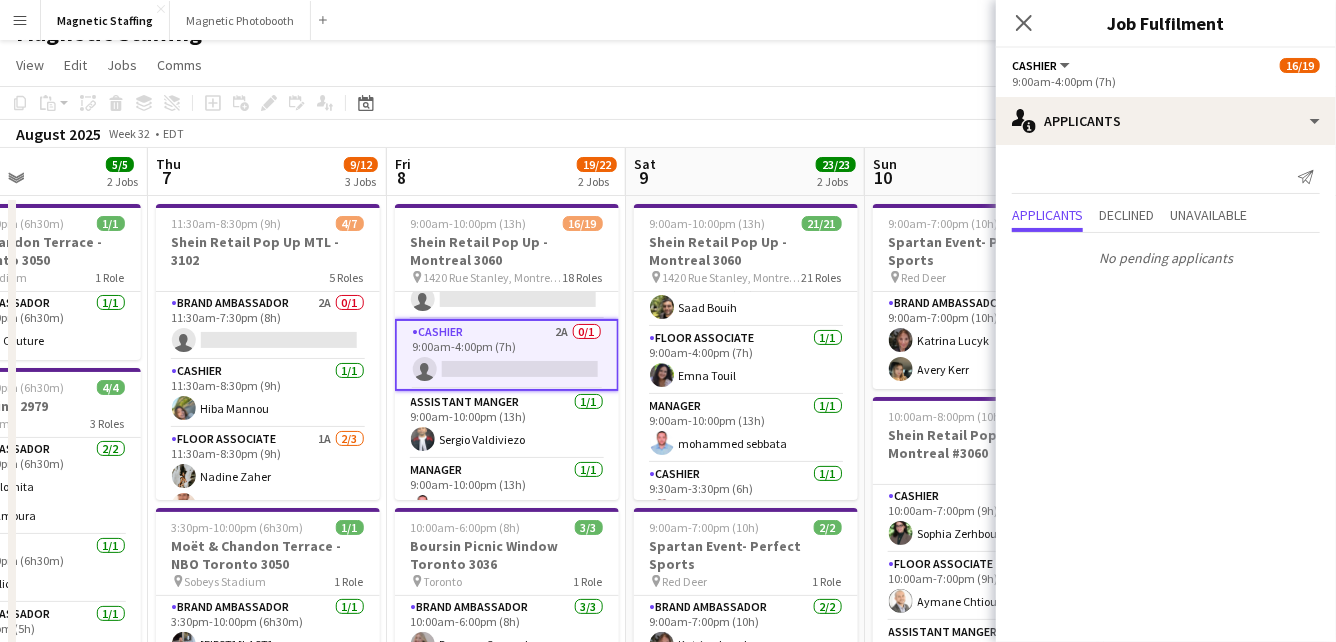 scroll, scrollTop: 0, scrollLeft: 0, axis: both 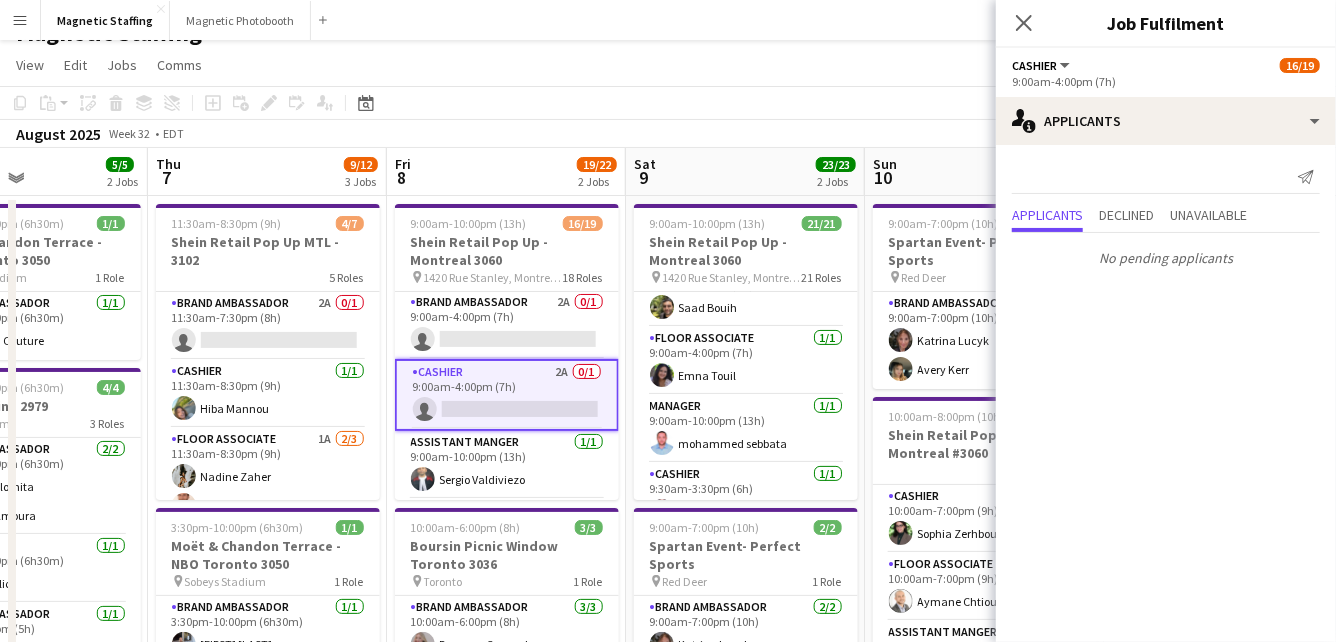 click on "Cashier   2A   0/1   9:00am-4:00pm (7h)
single-neutral-actions" at bounding box center (507, 395) 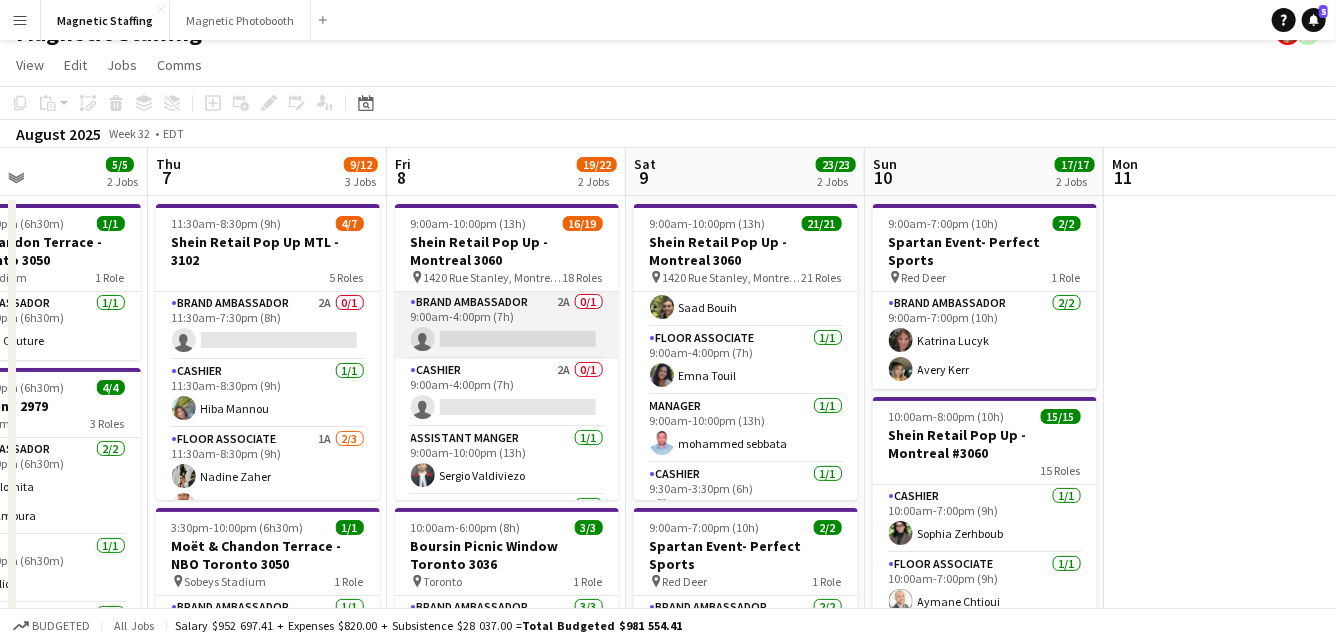 click on "Brand Ambassador   2A   0/1   9:00am-4:00pm (7h)
single-neutral-actions" at bounding box center (507, 325) 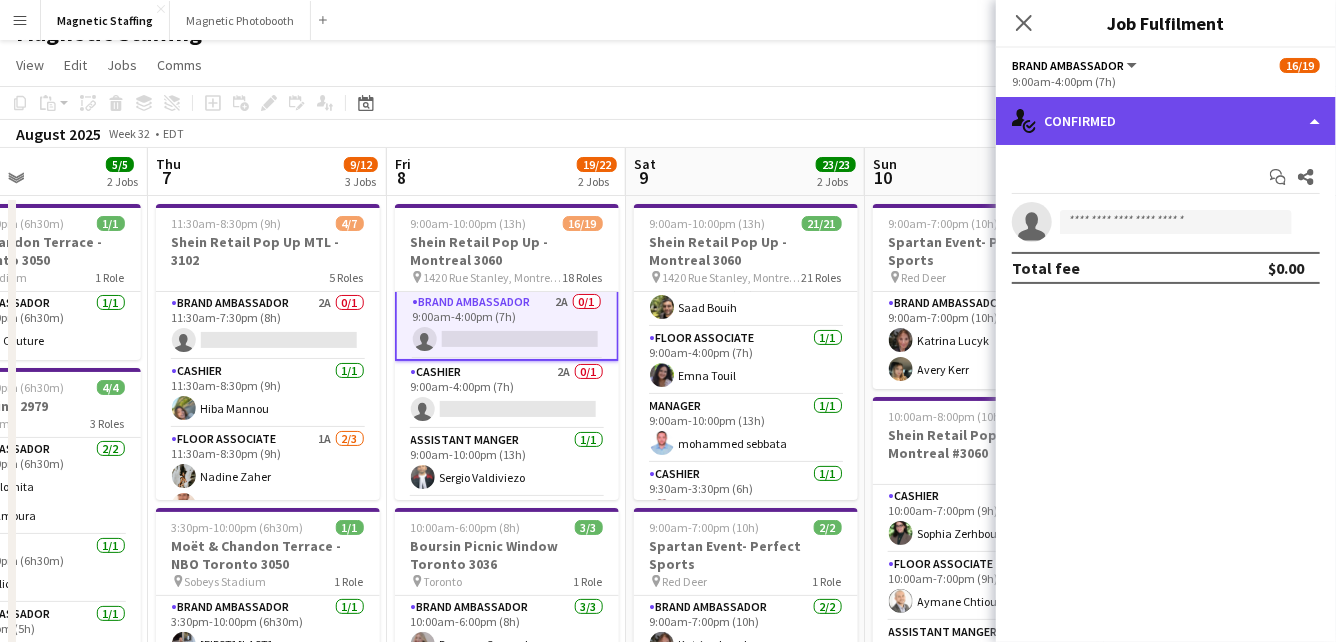 click on "single-neutral-actions-check-2
Confirmed" 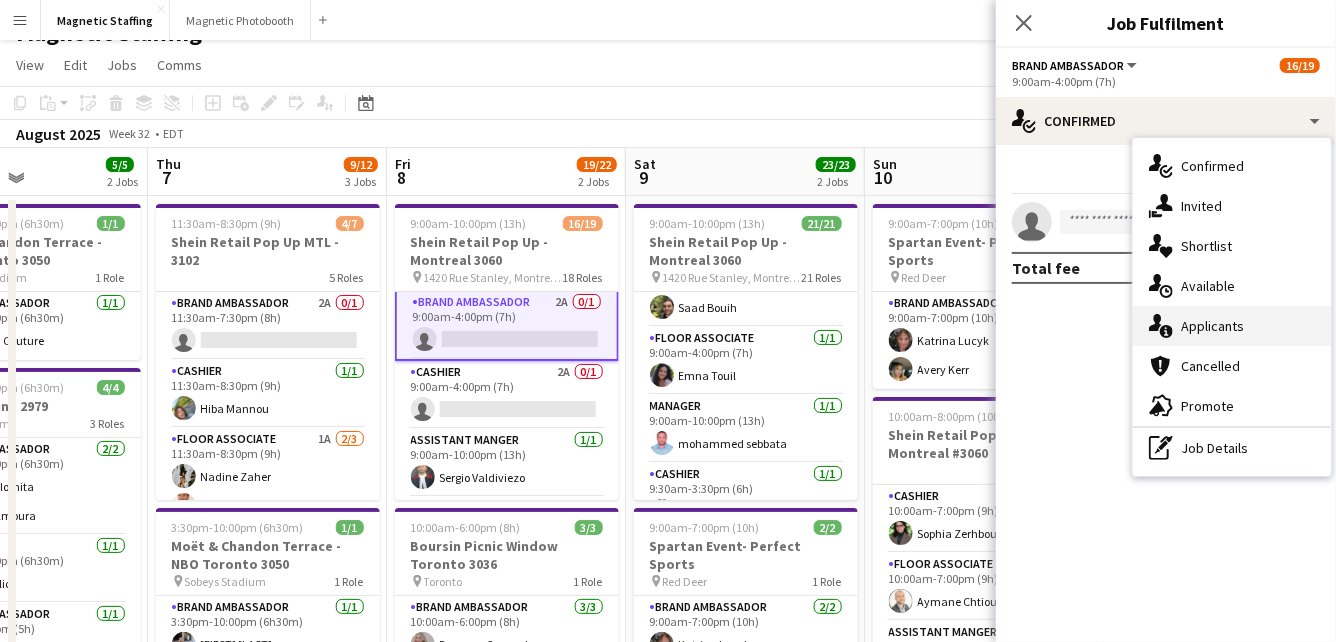 click on "single-neutral-actions-information" 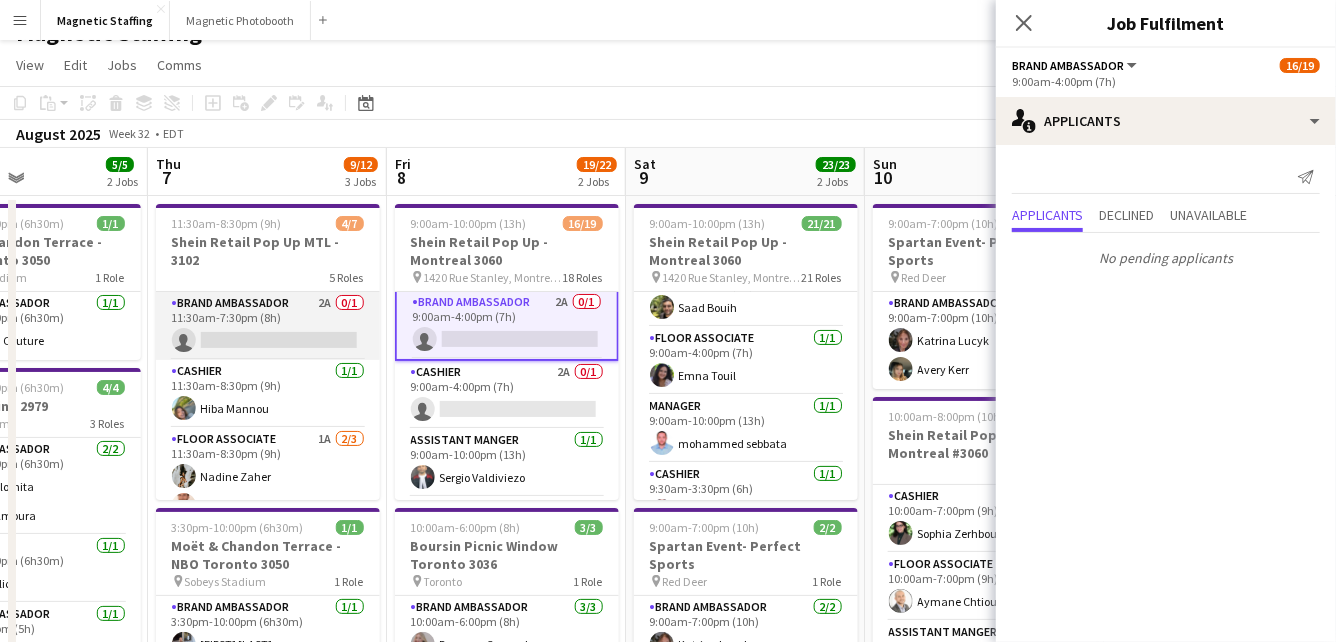 click on "Brand Ambassador   2A   0/1   11:30am-7:30pm (8h)
single-neutral-actions" at bounding box center [268, 326] 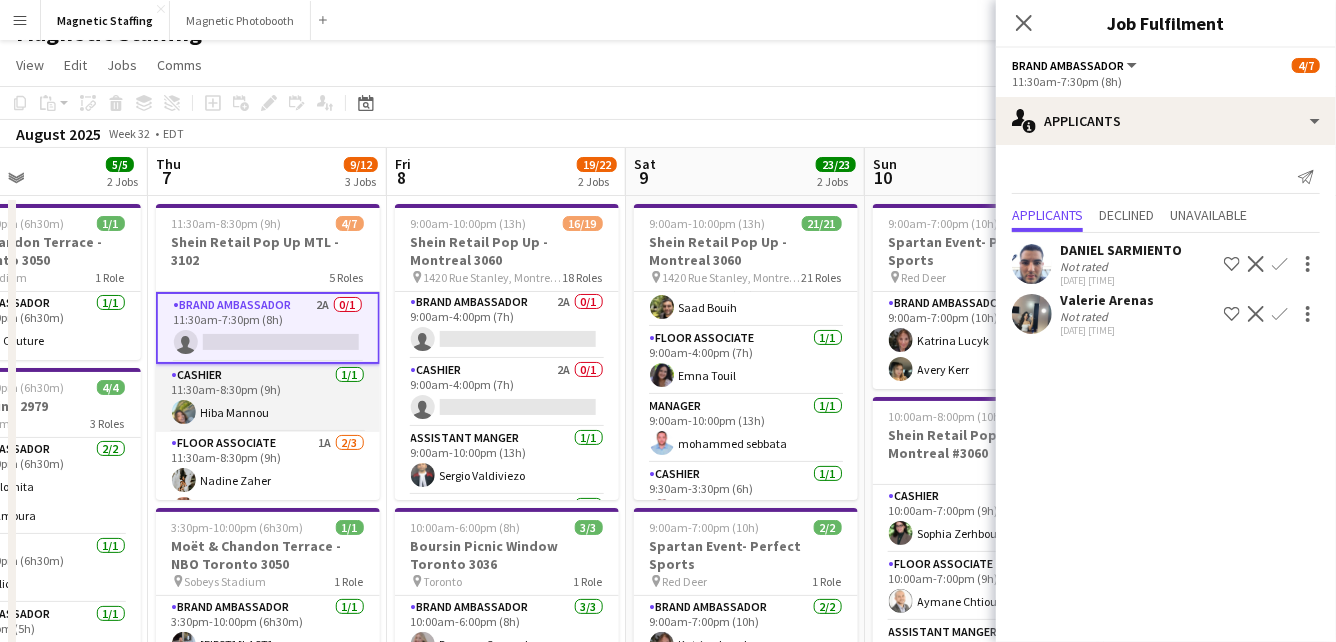 scroll, scrollTop: 0, scrollLeft: 0, axis: both 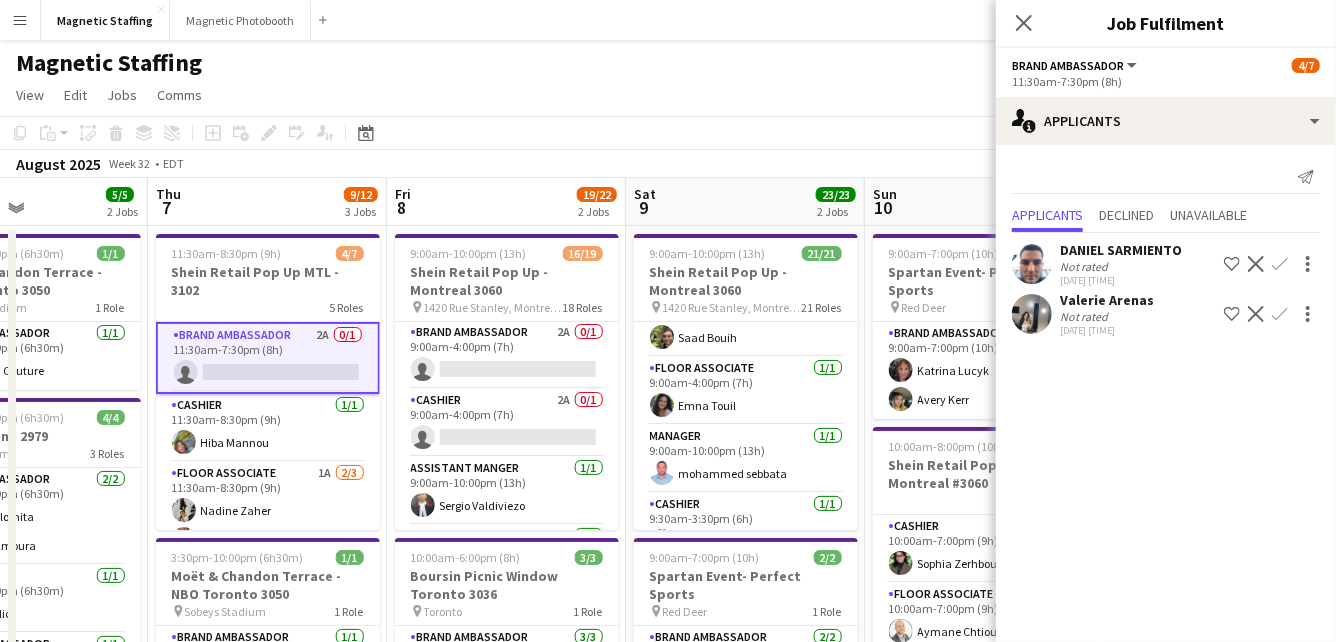 click 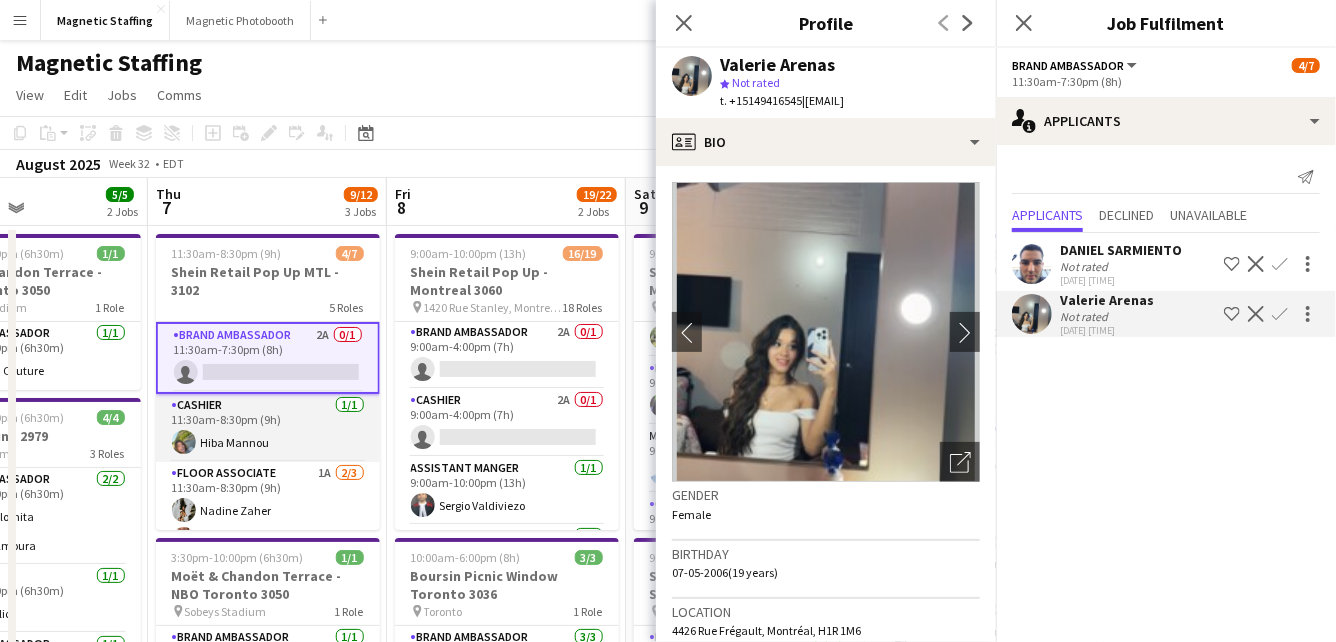 click on "Cashier   1/1   11:30am-8:30pm (9h)
Hiba Mannou" at bounding box center [268, 428] 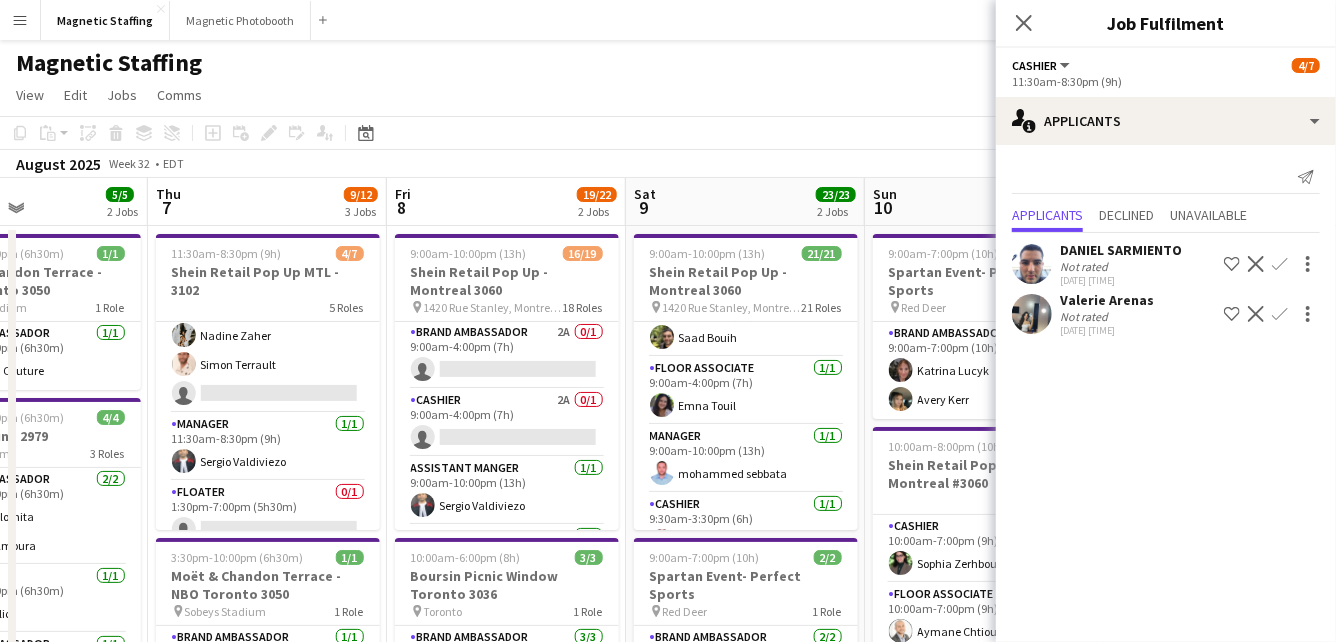 click on "Manager   1/1   11:30am-8:30pm (9h)
[FIRST] [LAST]" at bounding box center [268, 447] 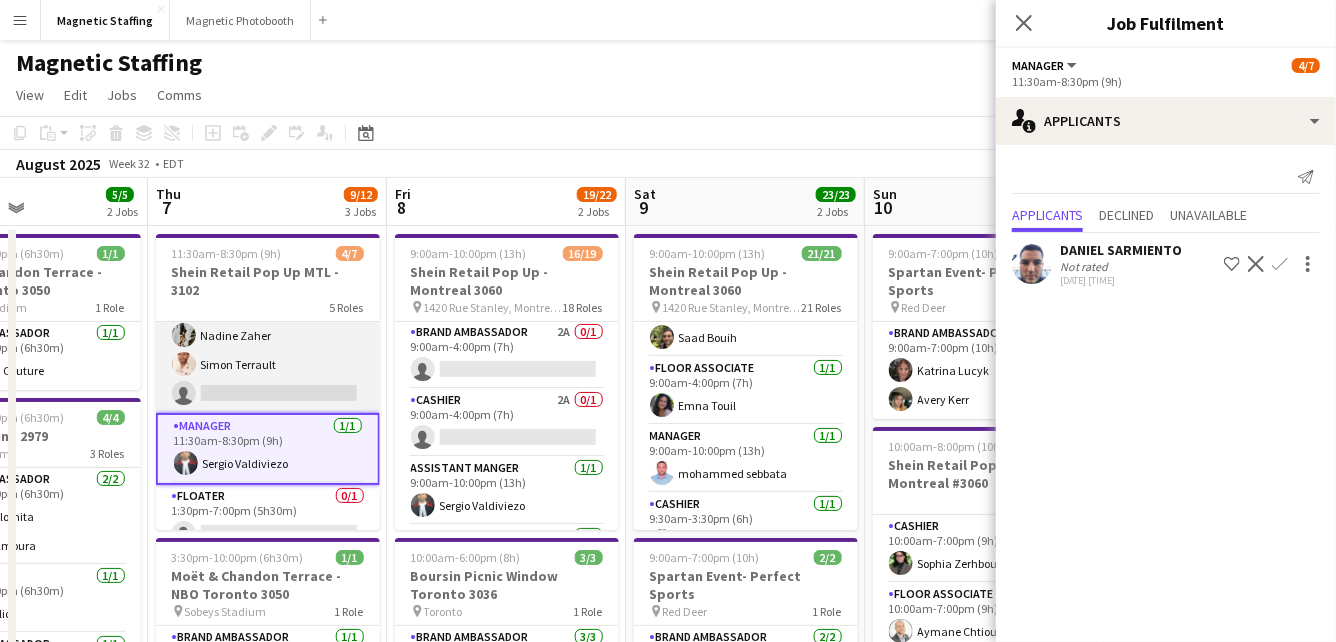 click on "Floor Associate   1A   2/3   11:30am-8:30pm (9h)
Nadine Zaher Simon Terrault
single-neutral-actions" at bounding box center (268, 350) 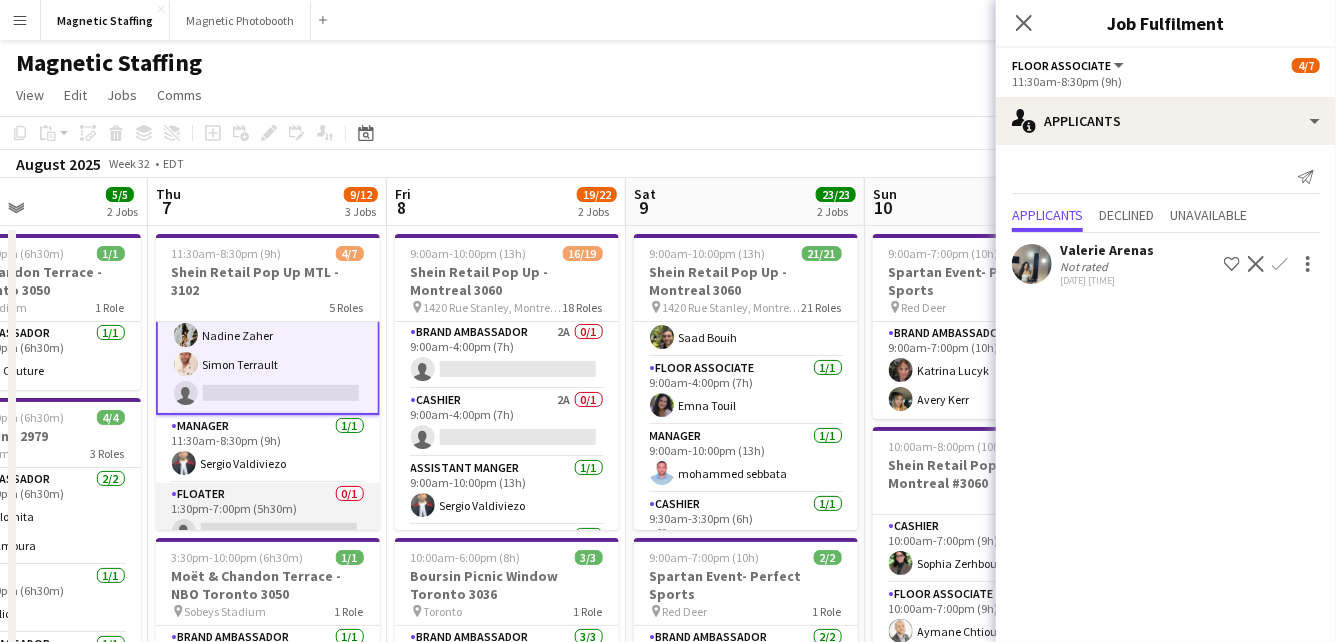 click on "Floater   0/1   1:30pm-7:00pm (5h30m)
single-neutral-actions" at bounding box center (268, 517) 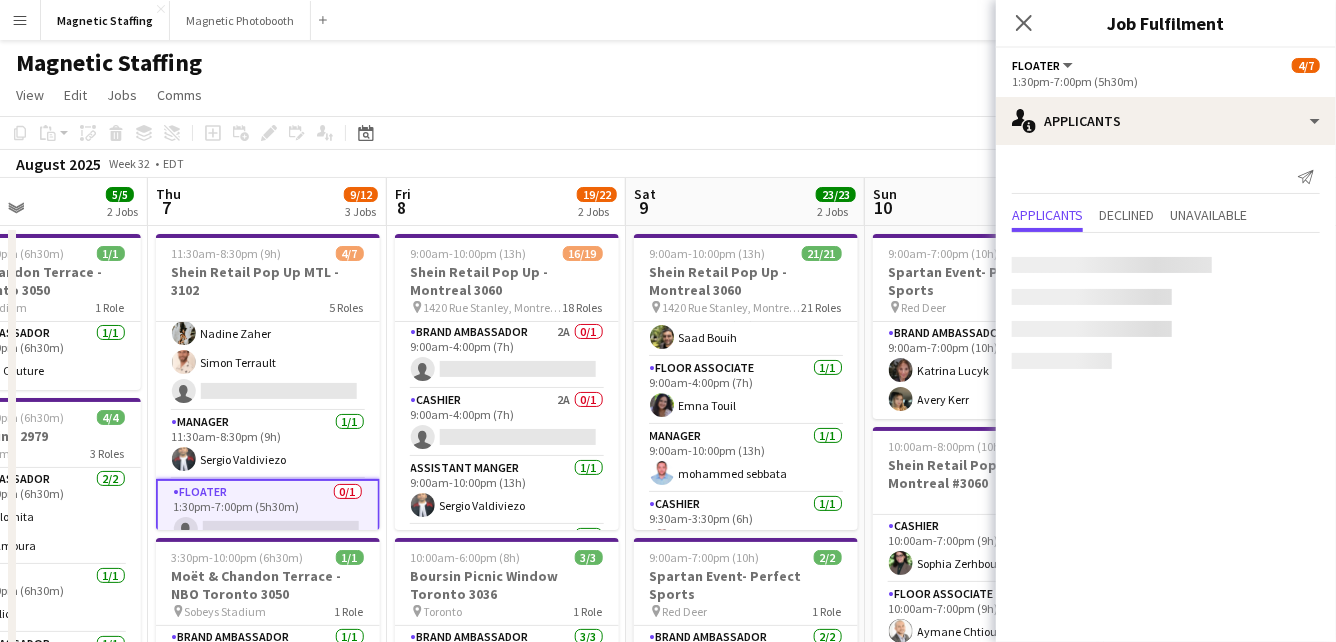 scroll, scrollTop: 171, scrollLeft: 0, axis: vertical 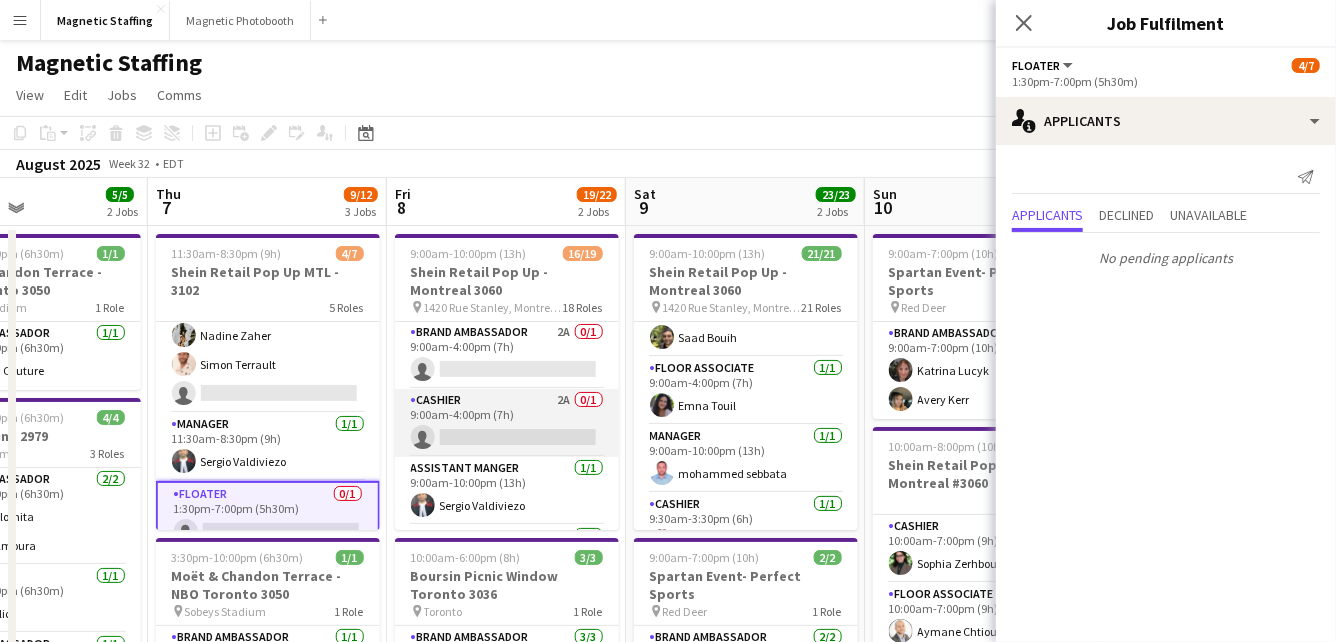 click on "Cashier   2A   0/1   9:00am-4:00pm (7h)
single-neutral-actions" at bounding box center [507, 423] 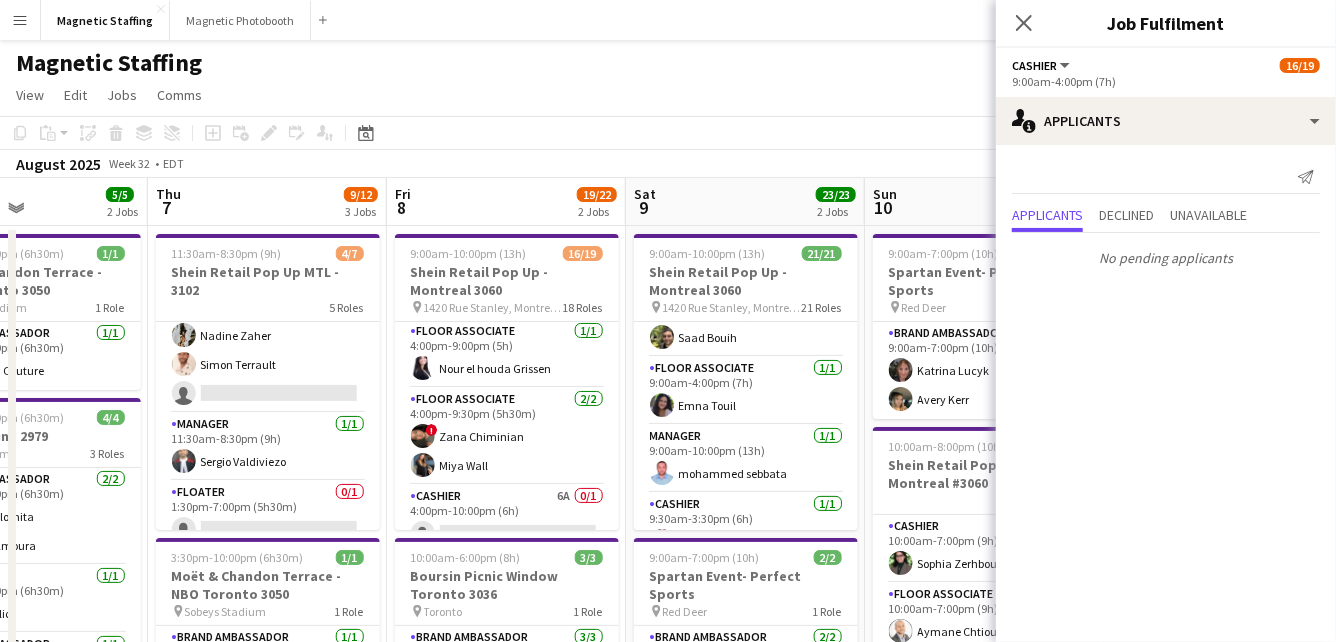 scroll, scrollTop: 1048, scrollLeft: 0, axis: vertical 